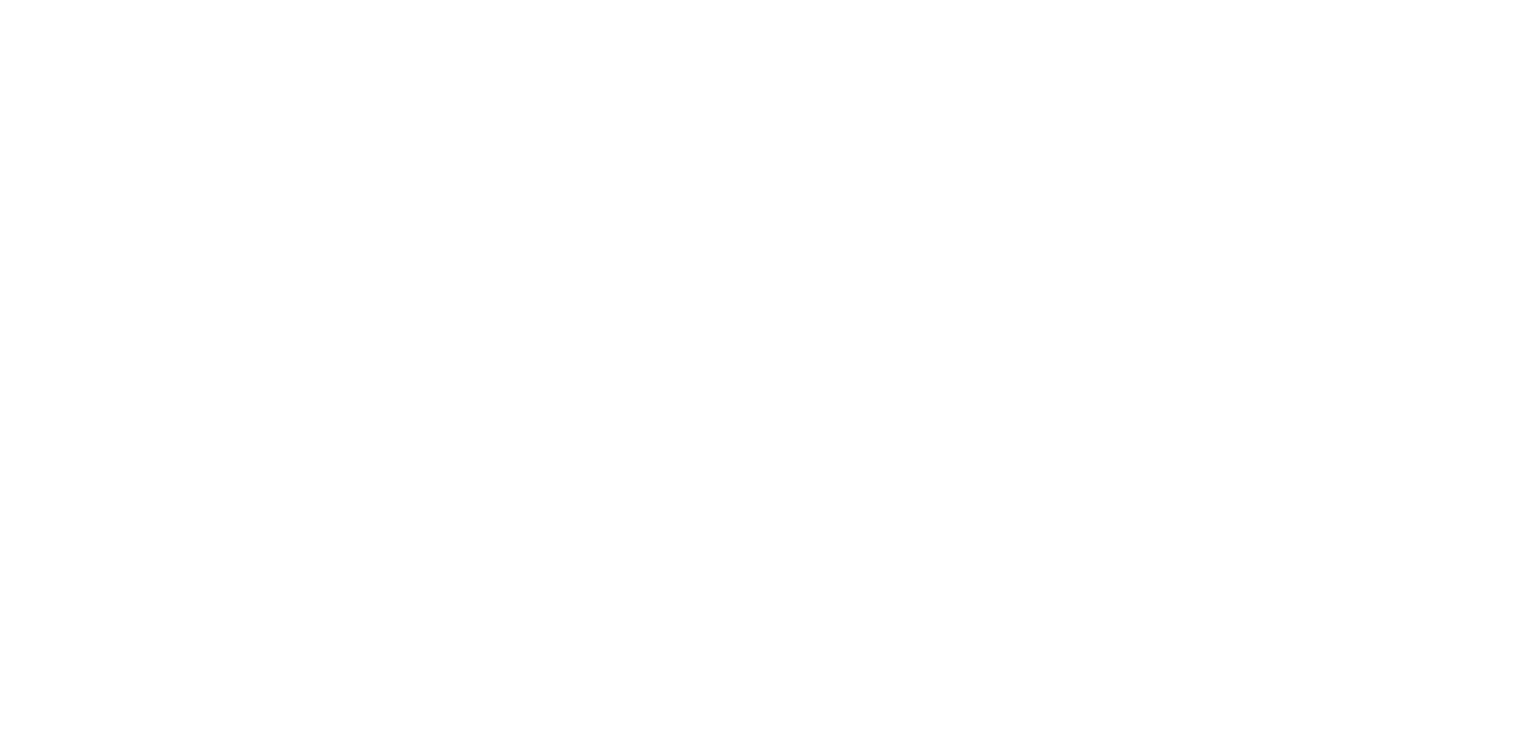 scroll, scrollTop: 0, scrollLeft: 0, axis: both 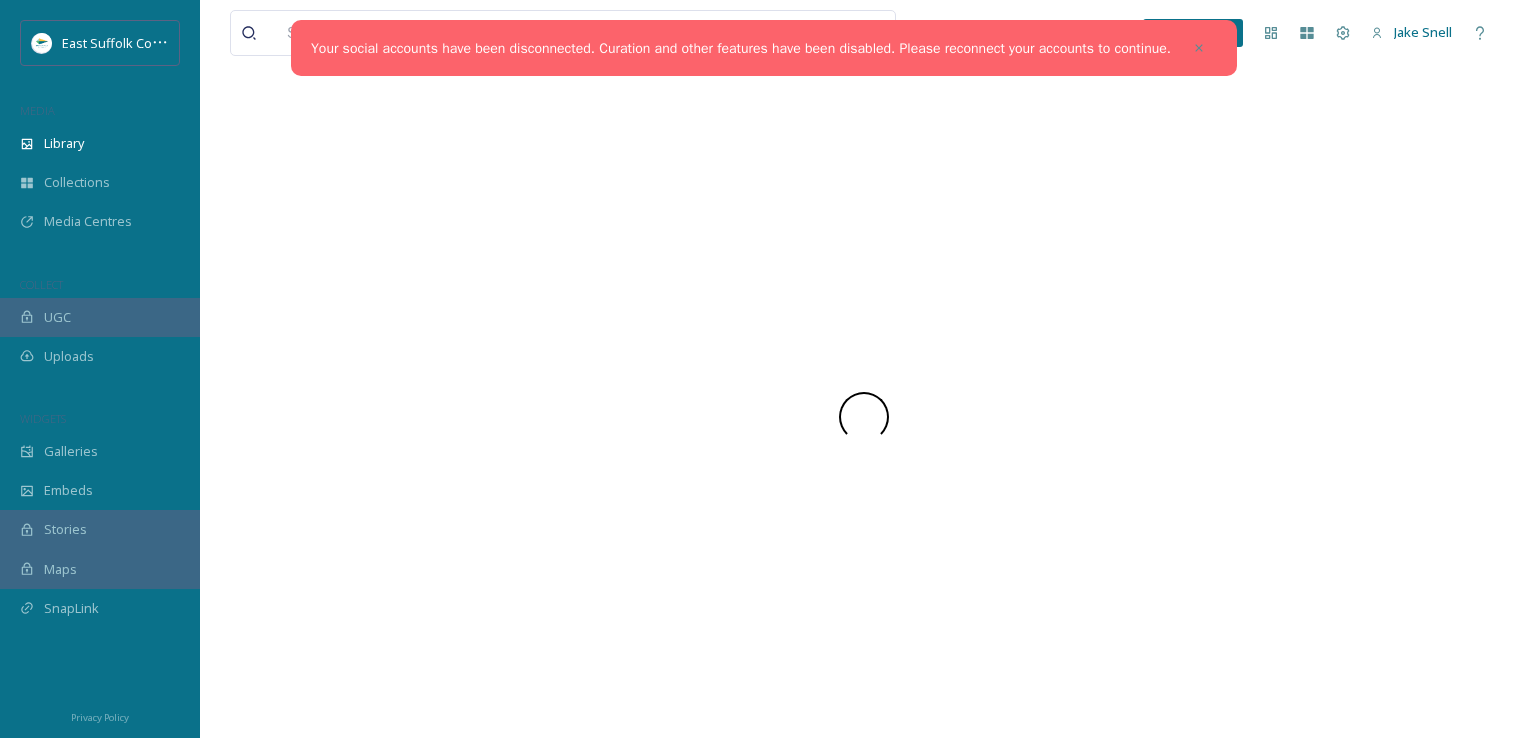 click at bounding box center (1199, 48) 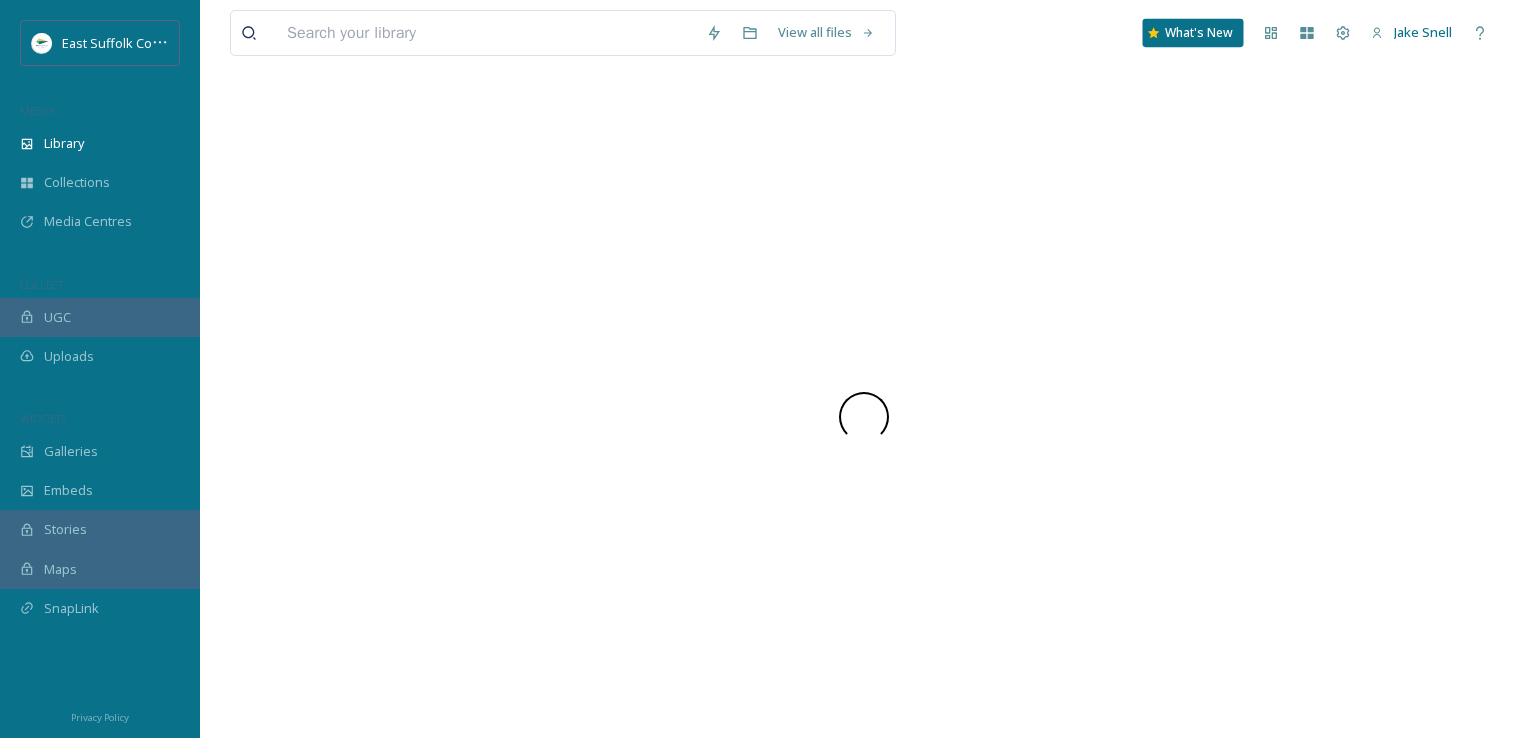 click on "What's New" at bounding box center [1193, 33] 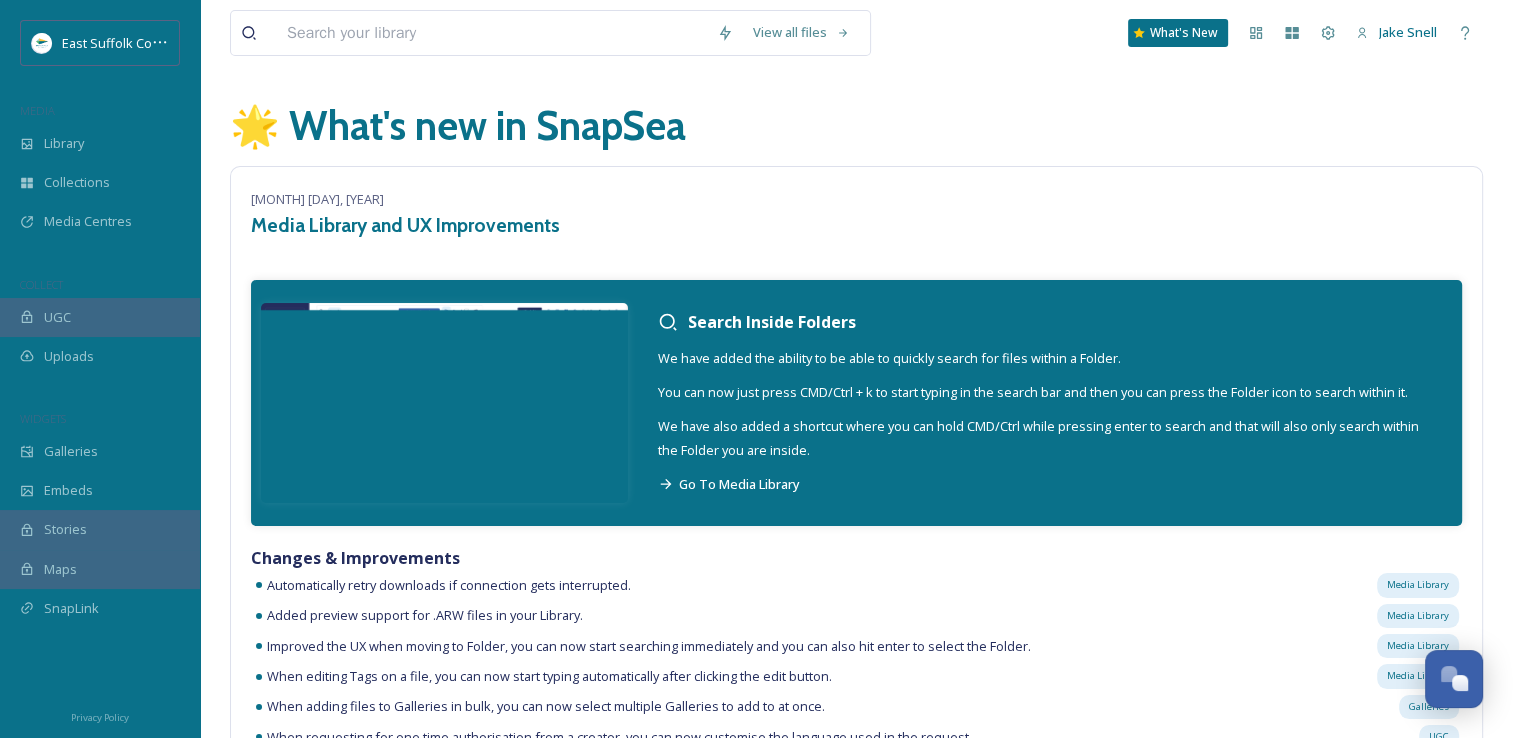 scroll, scrollTop: 7475, scrollLeft: 0, axis: vertical 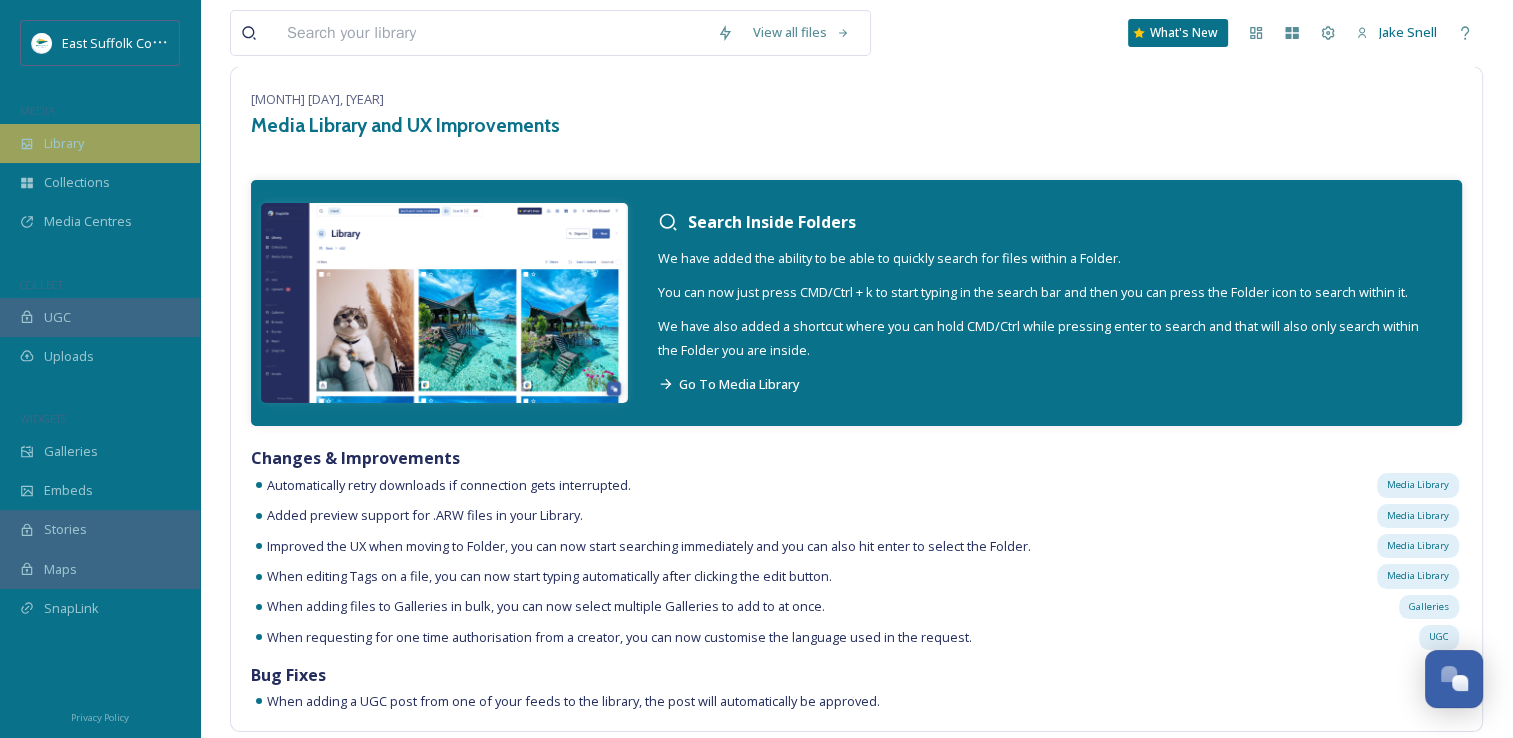 click on "Library" at bounding box center [100, 143] 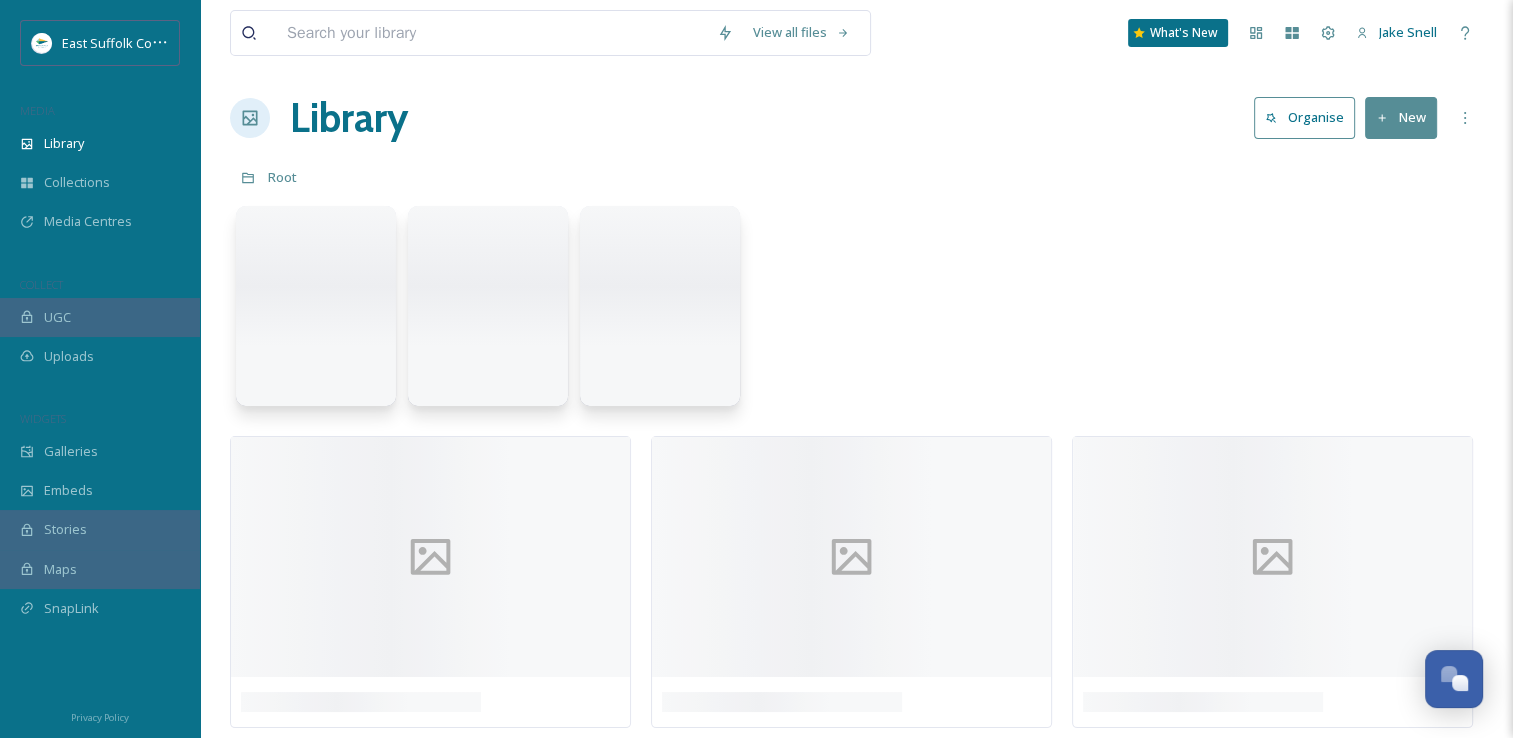 scroll, scrollTop: 0, scrollLeft: 0, axis: both 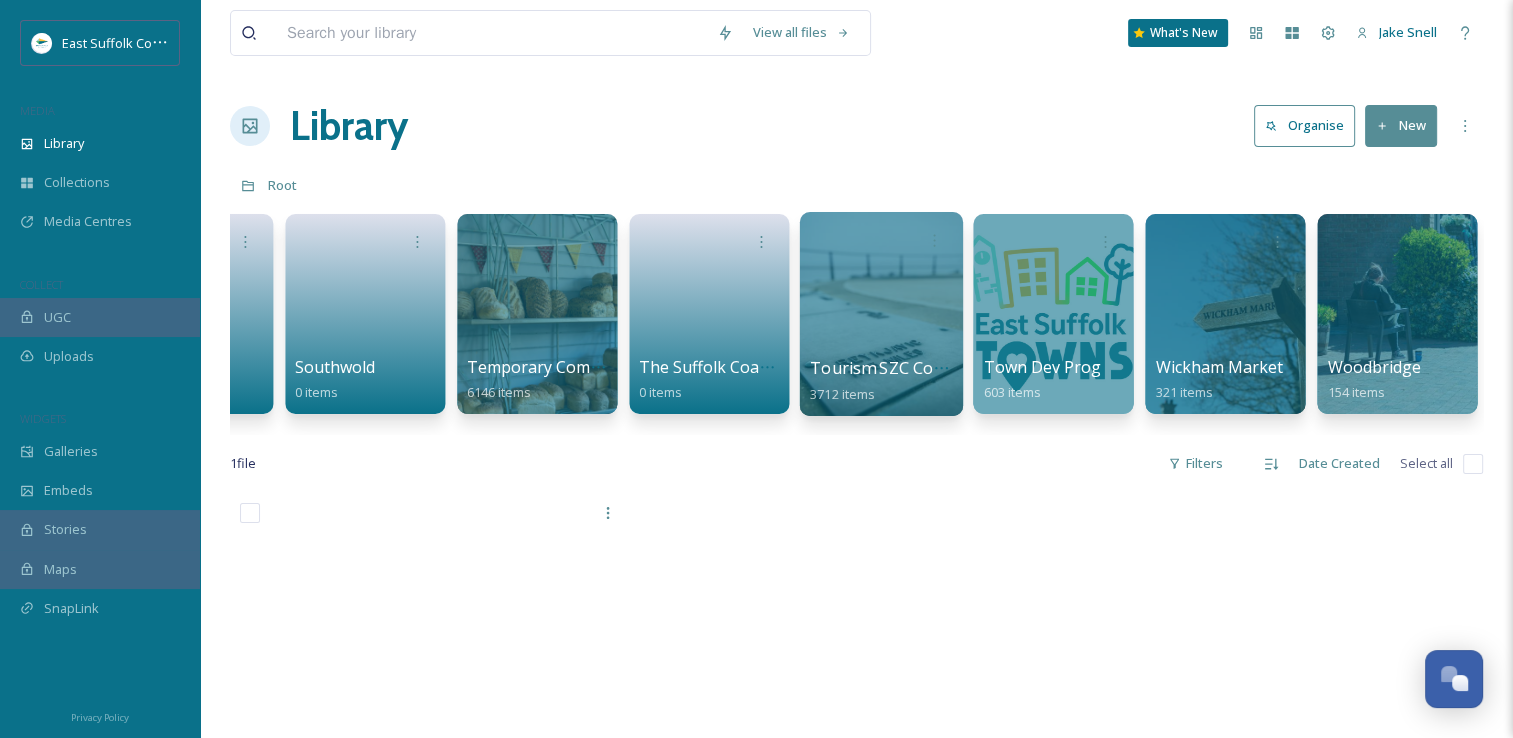 click at bounding box center [880, 314] 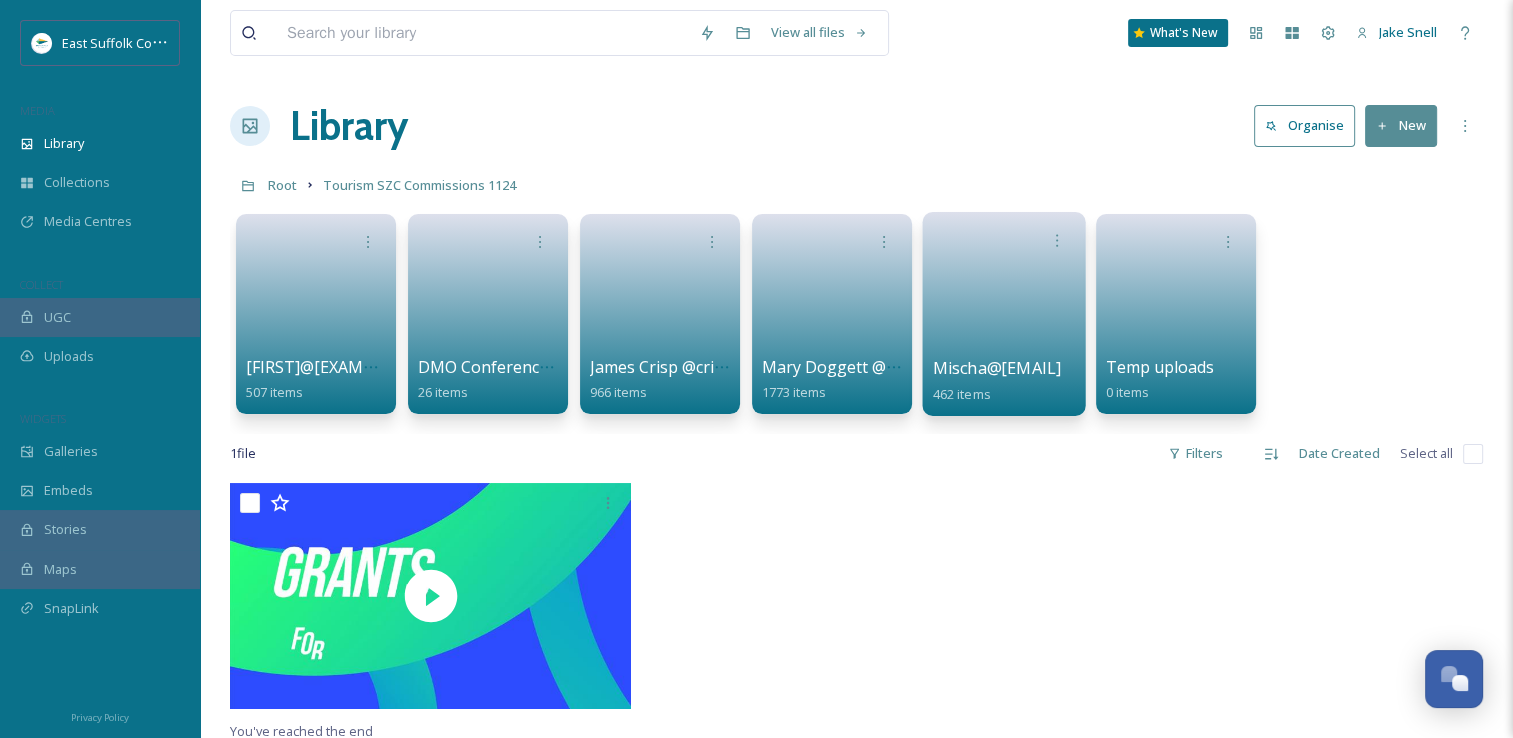 click at bounding box center [1004, 307] 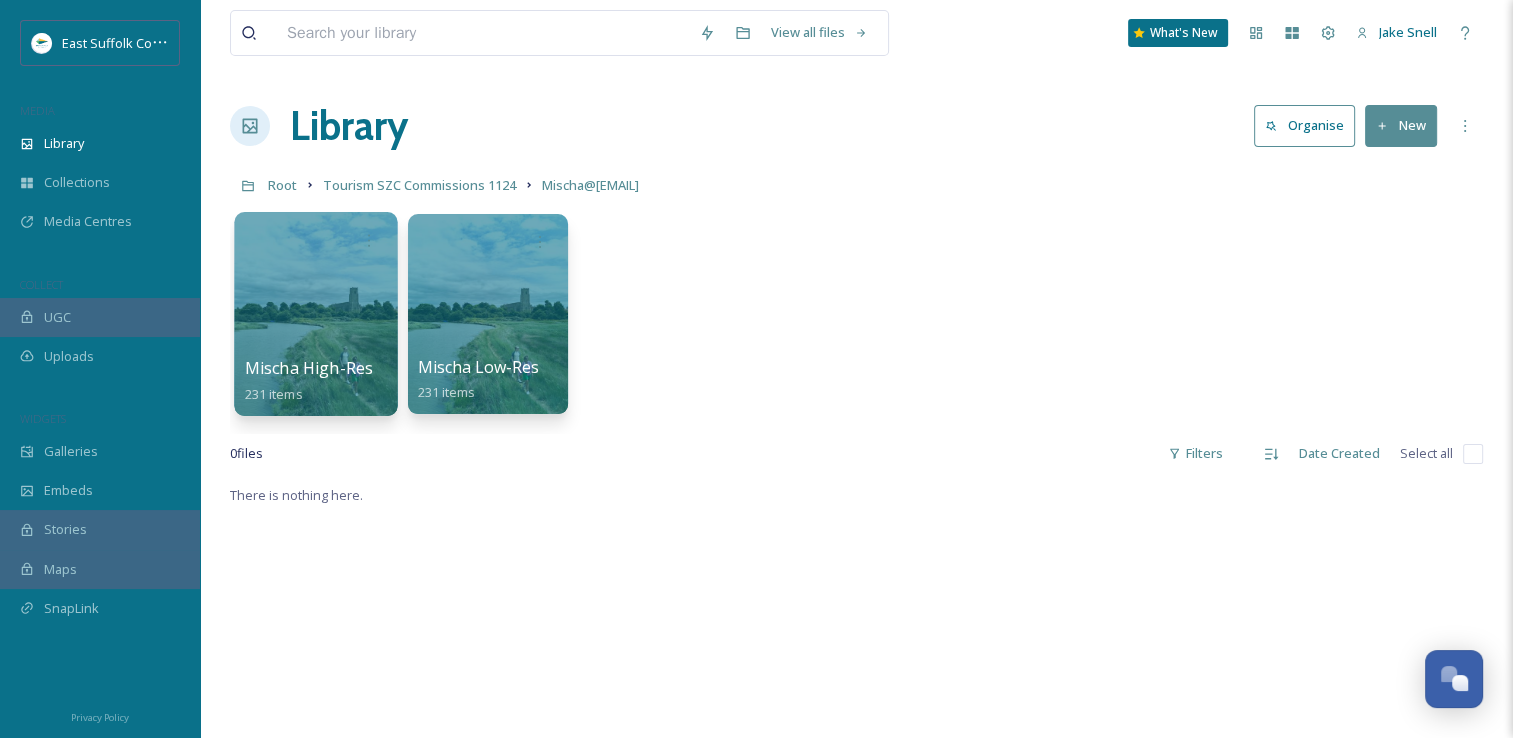 click at bounding box center [315, 314] 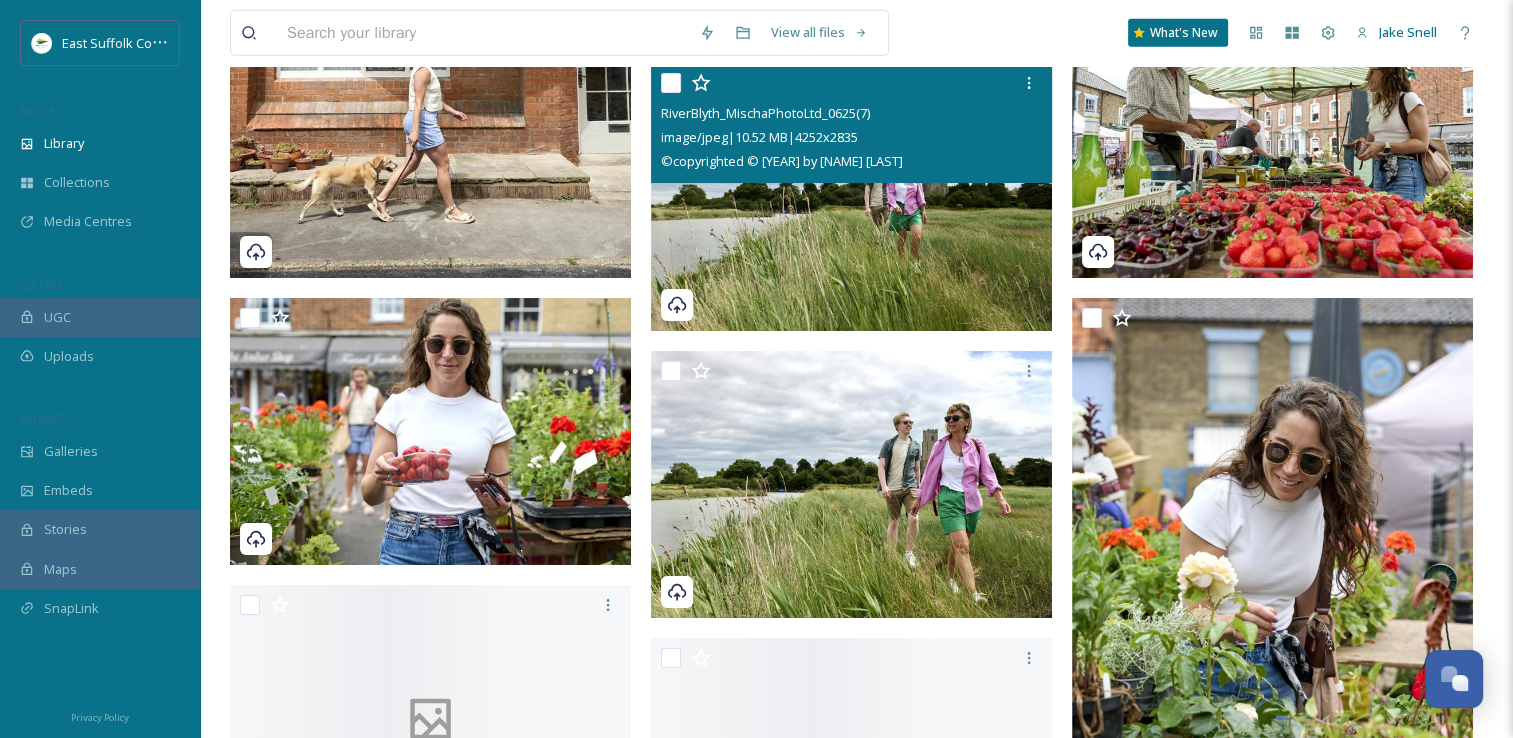 scroll, scrollTop: 21505, scrollLeft: 0, axis: vertical 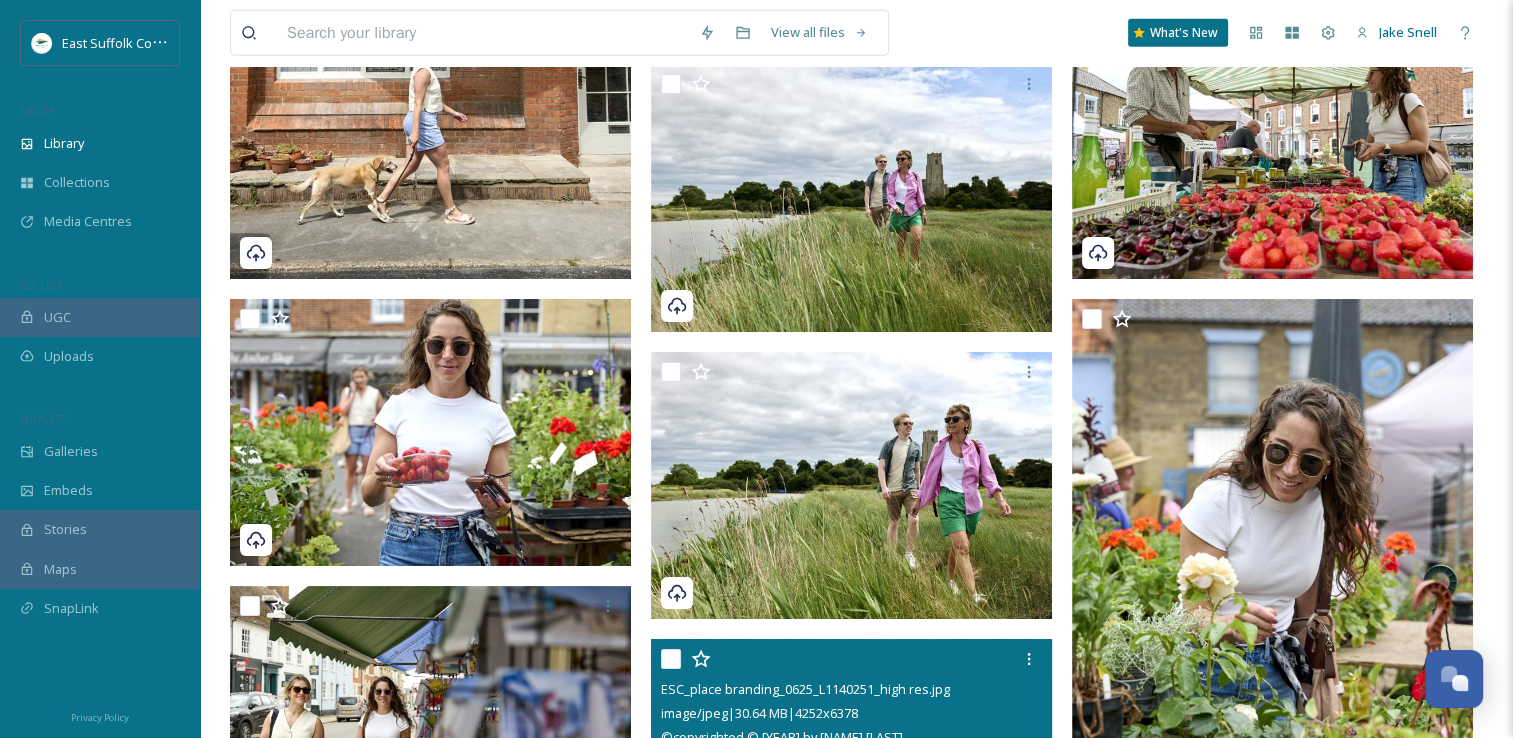 click 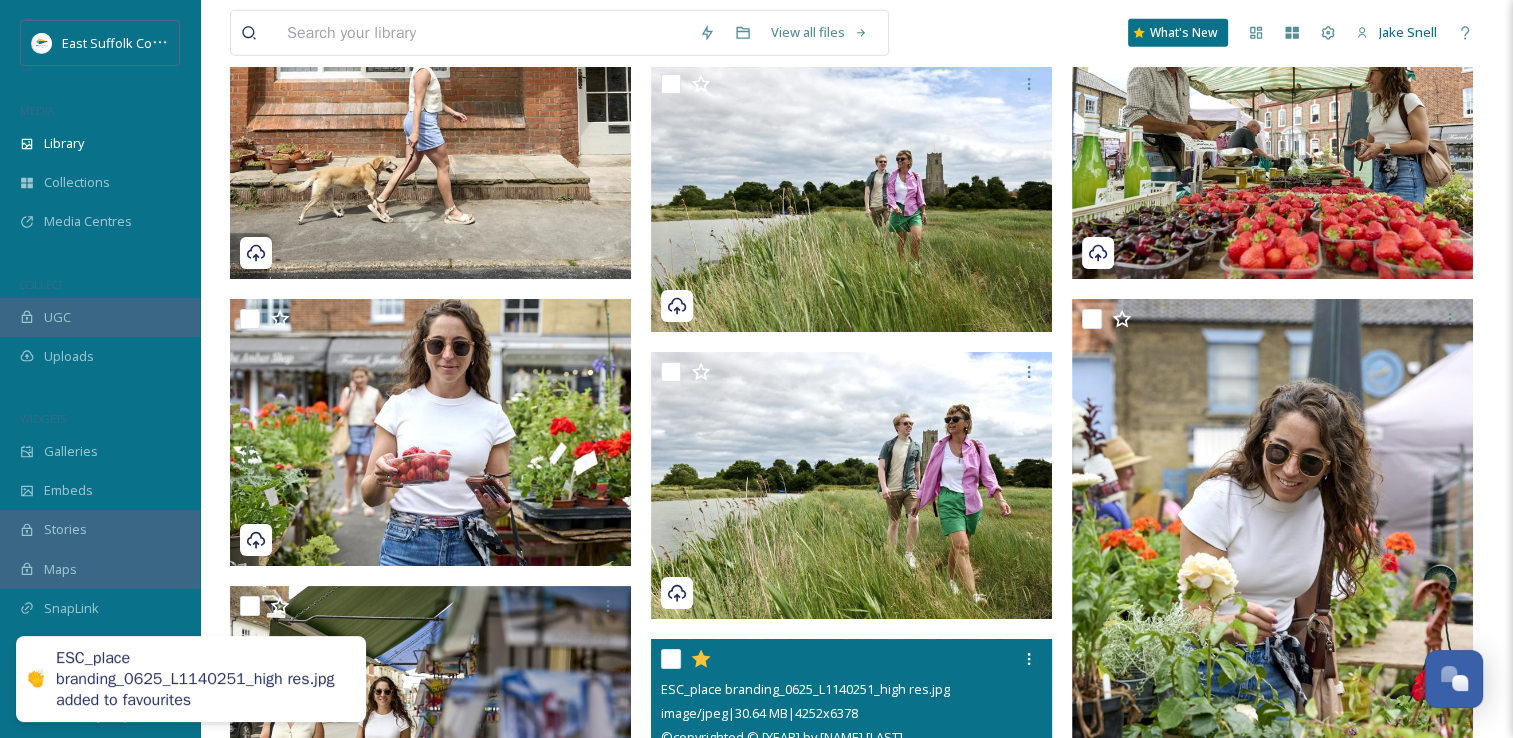 click 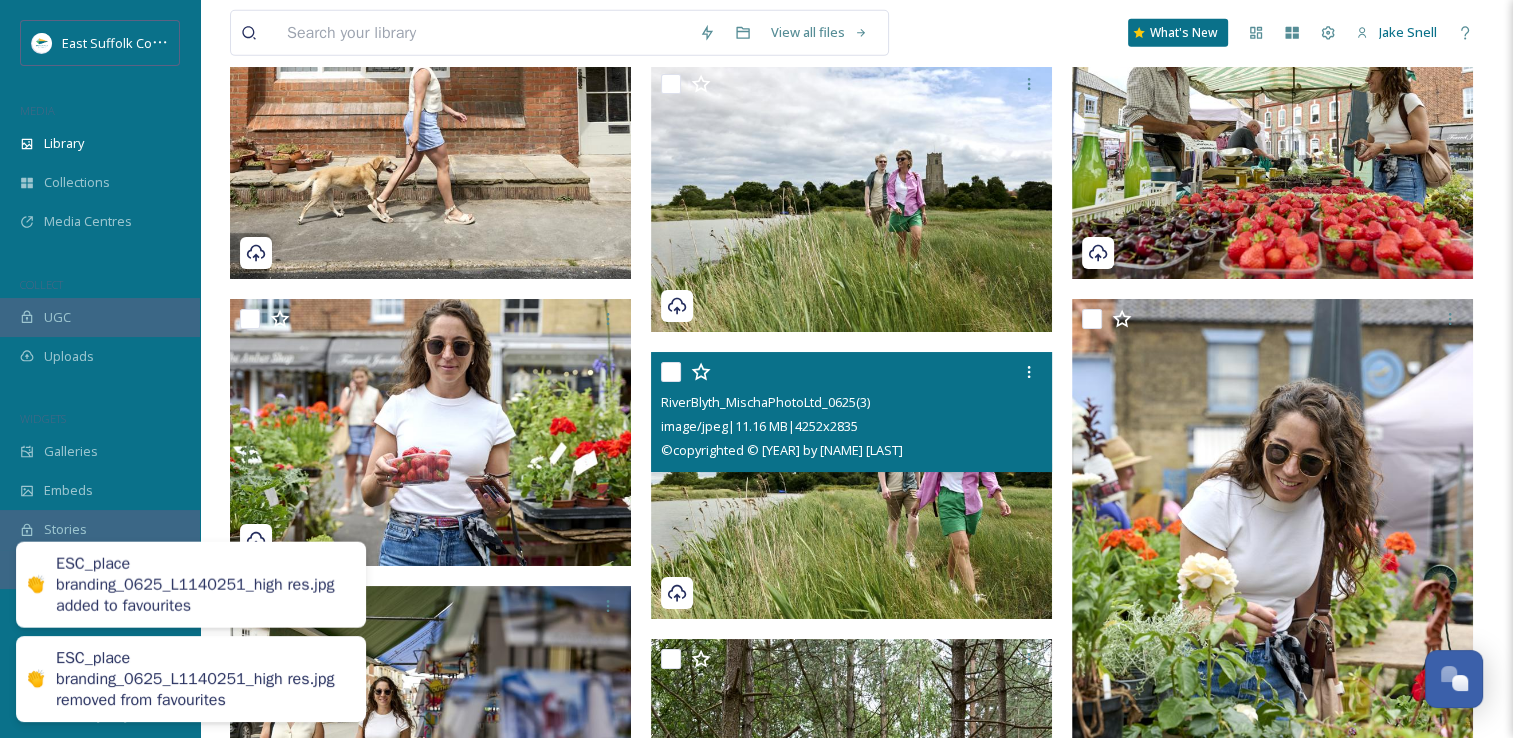 click at bounding box center (851, 486) 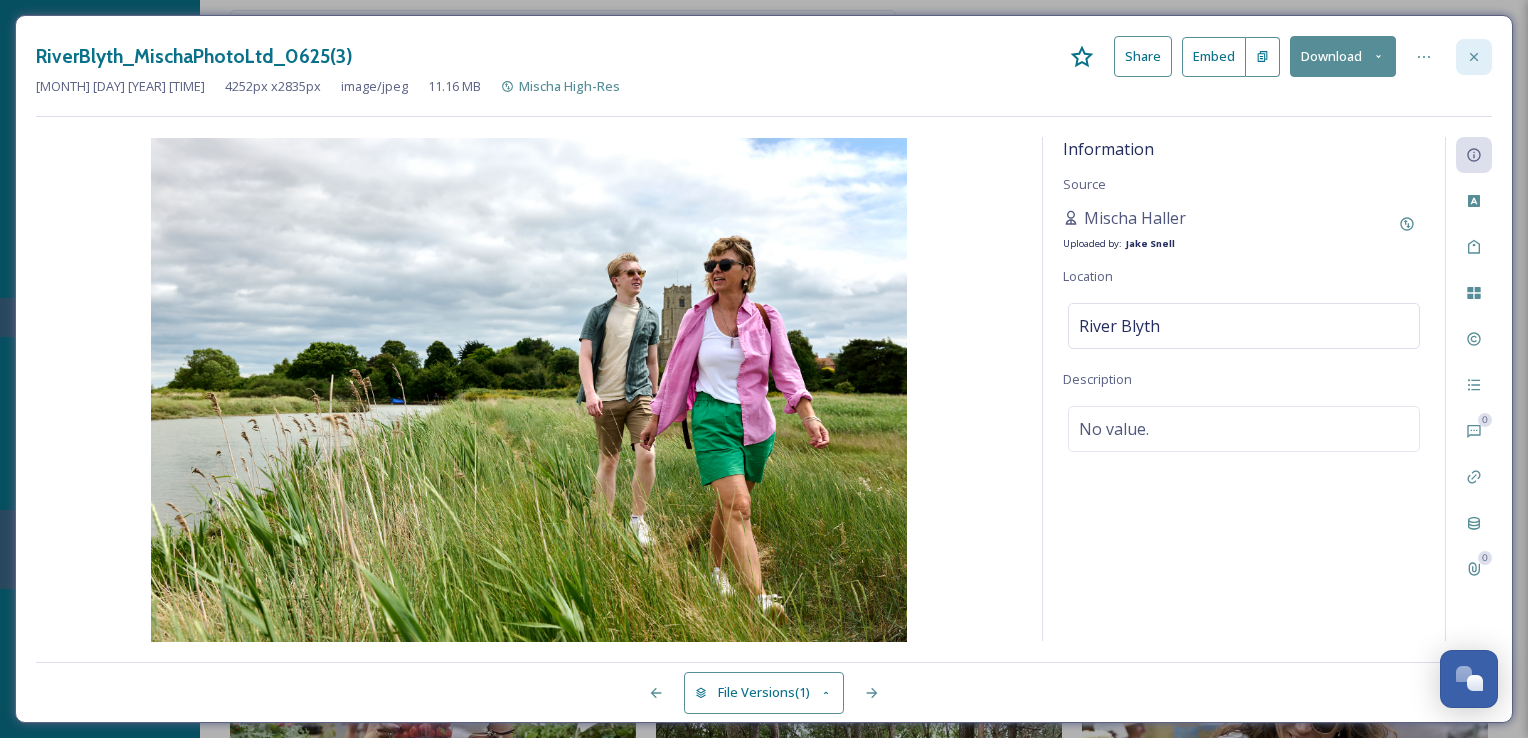 click 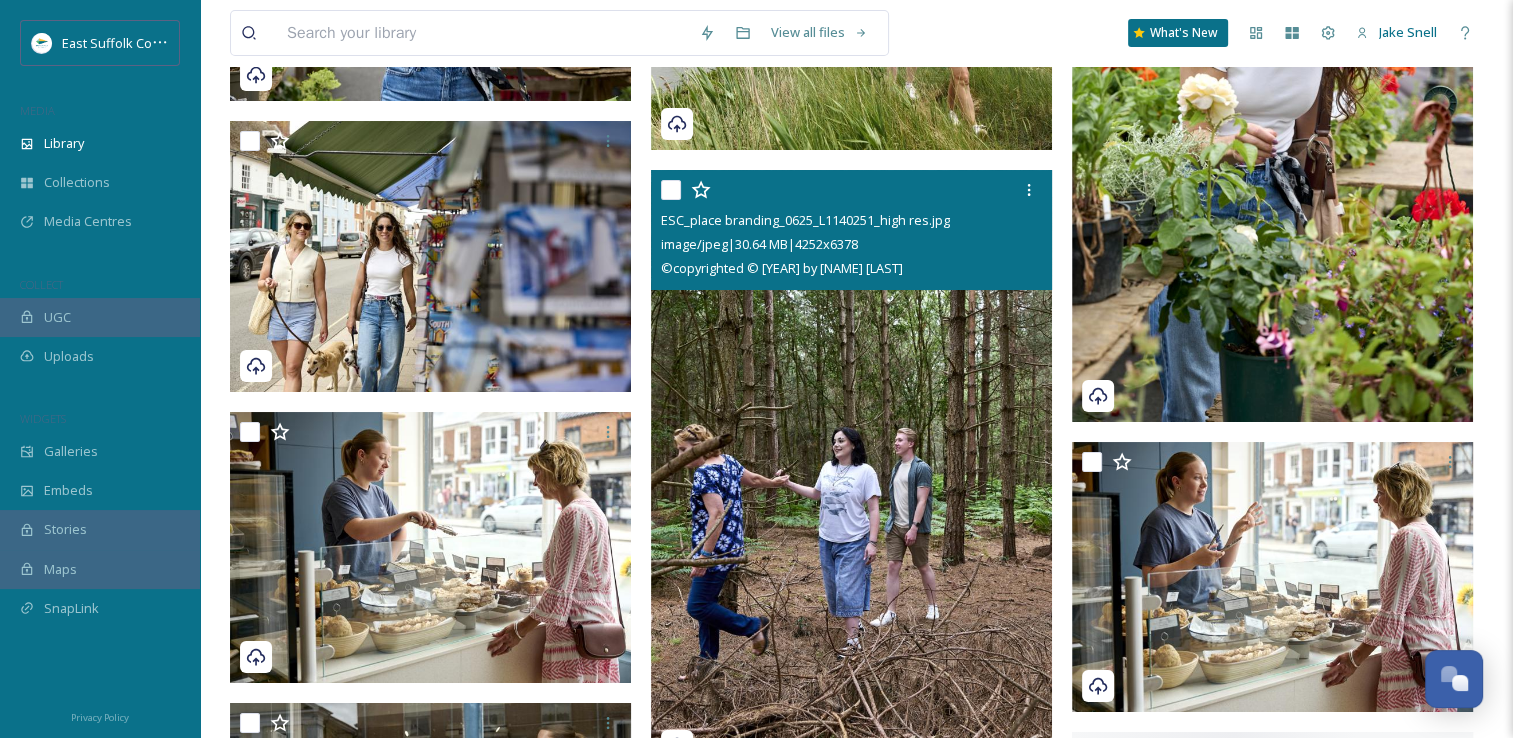scroll, scrollTop: 22405, scrollLeft: 0, axis: vertical 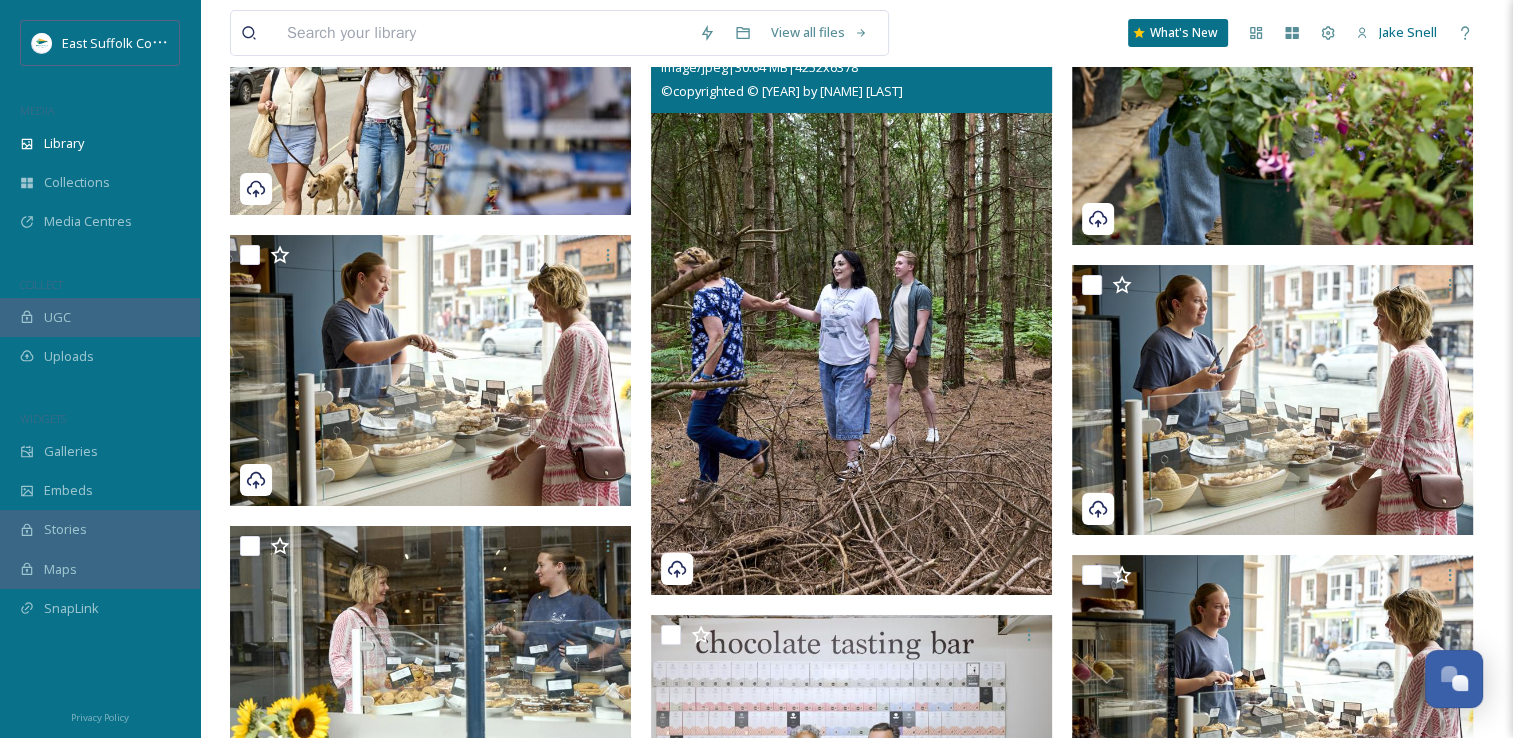 click at bounding box center [851, 294] 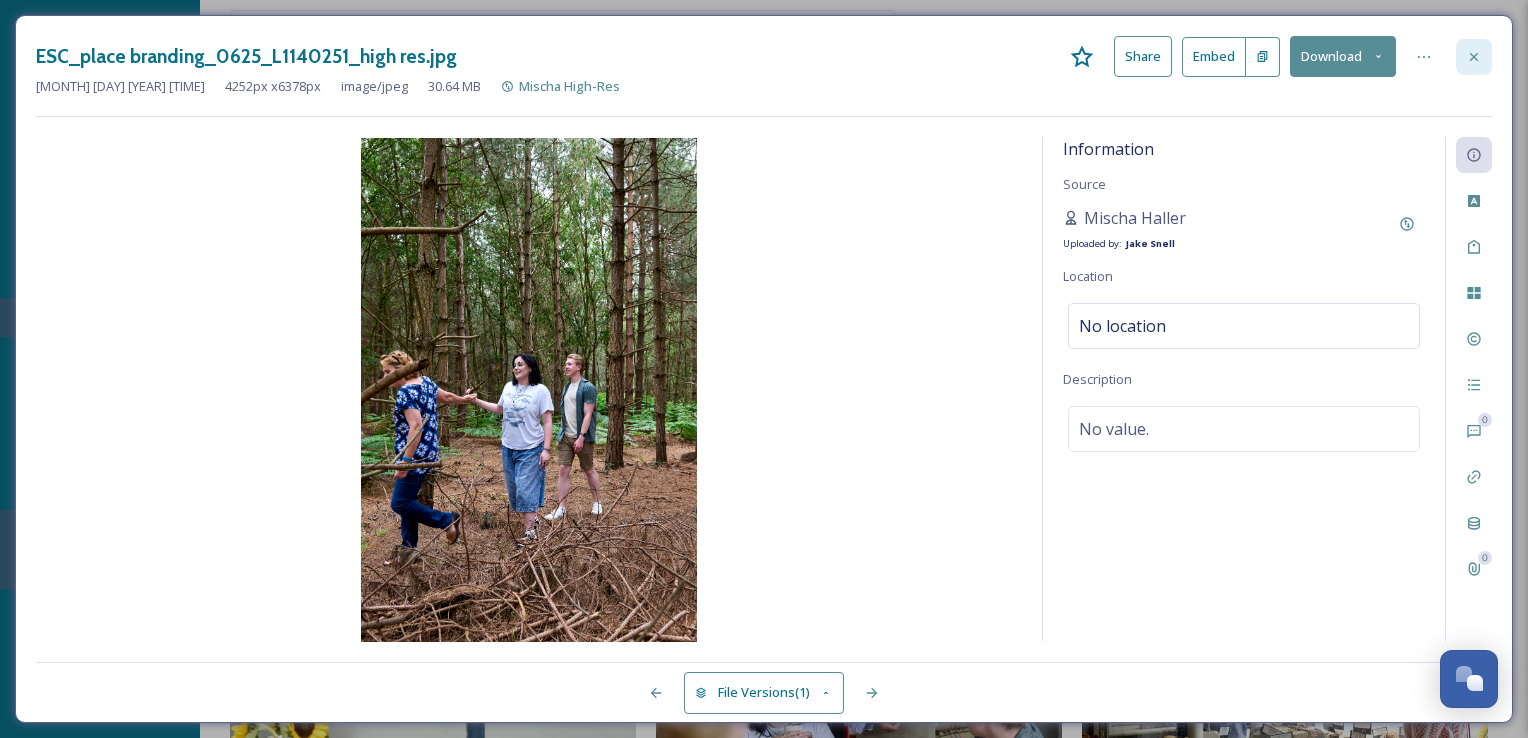 click 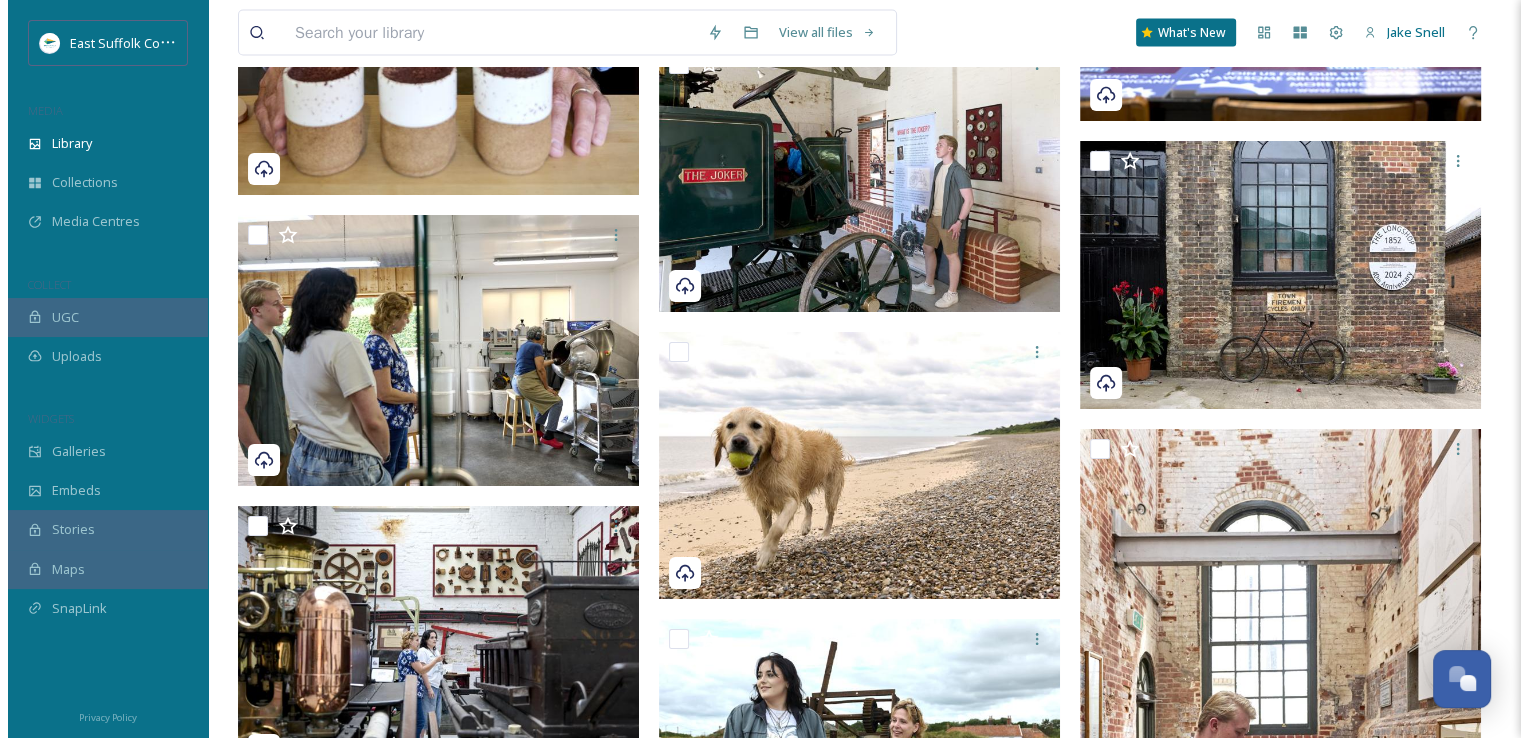 scroll, scrollTop: 26805, scrollLeft: 0, axis: vertical 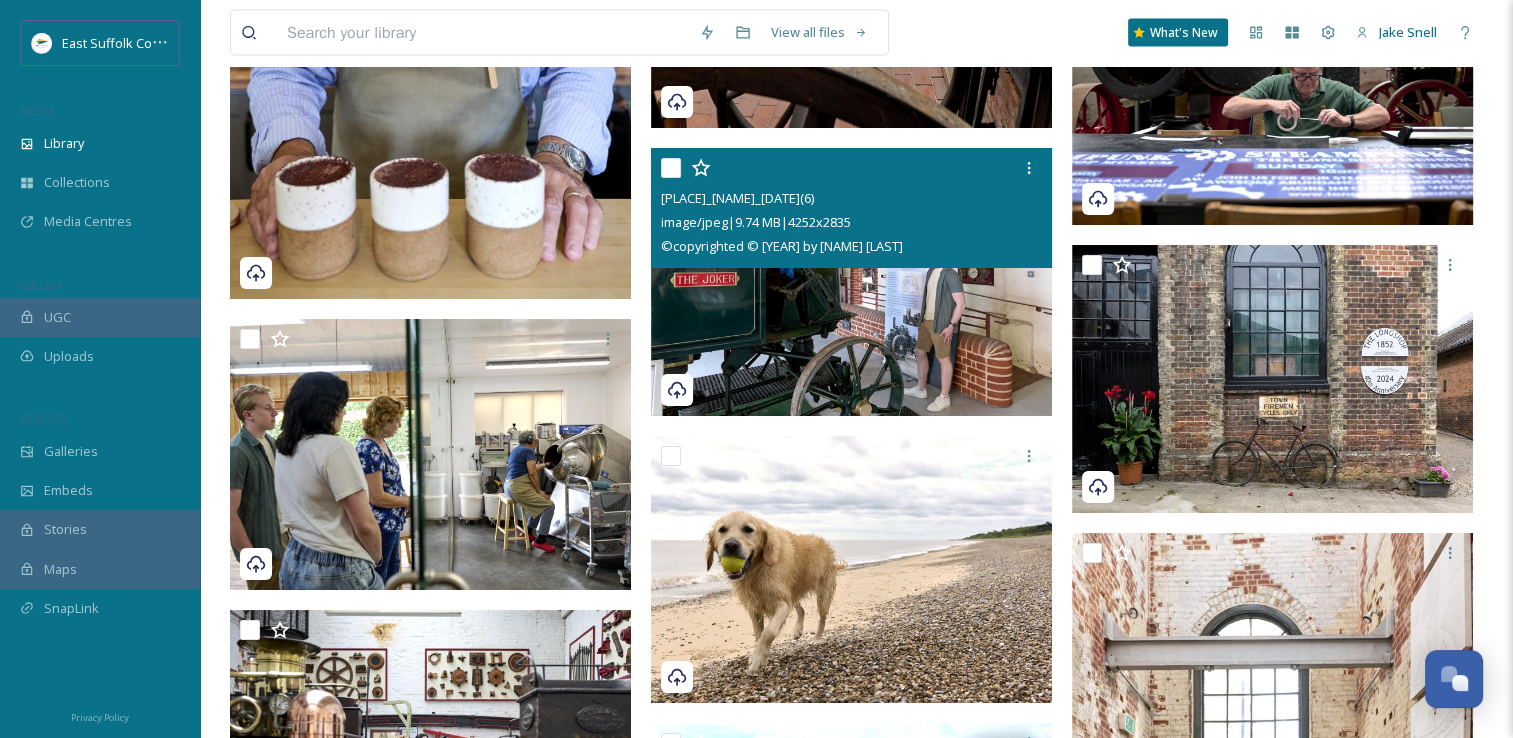 click at bounding box center [851, 282] 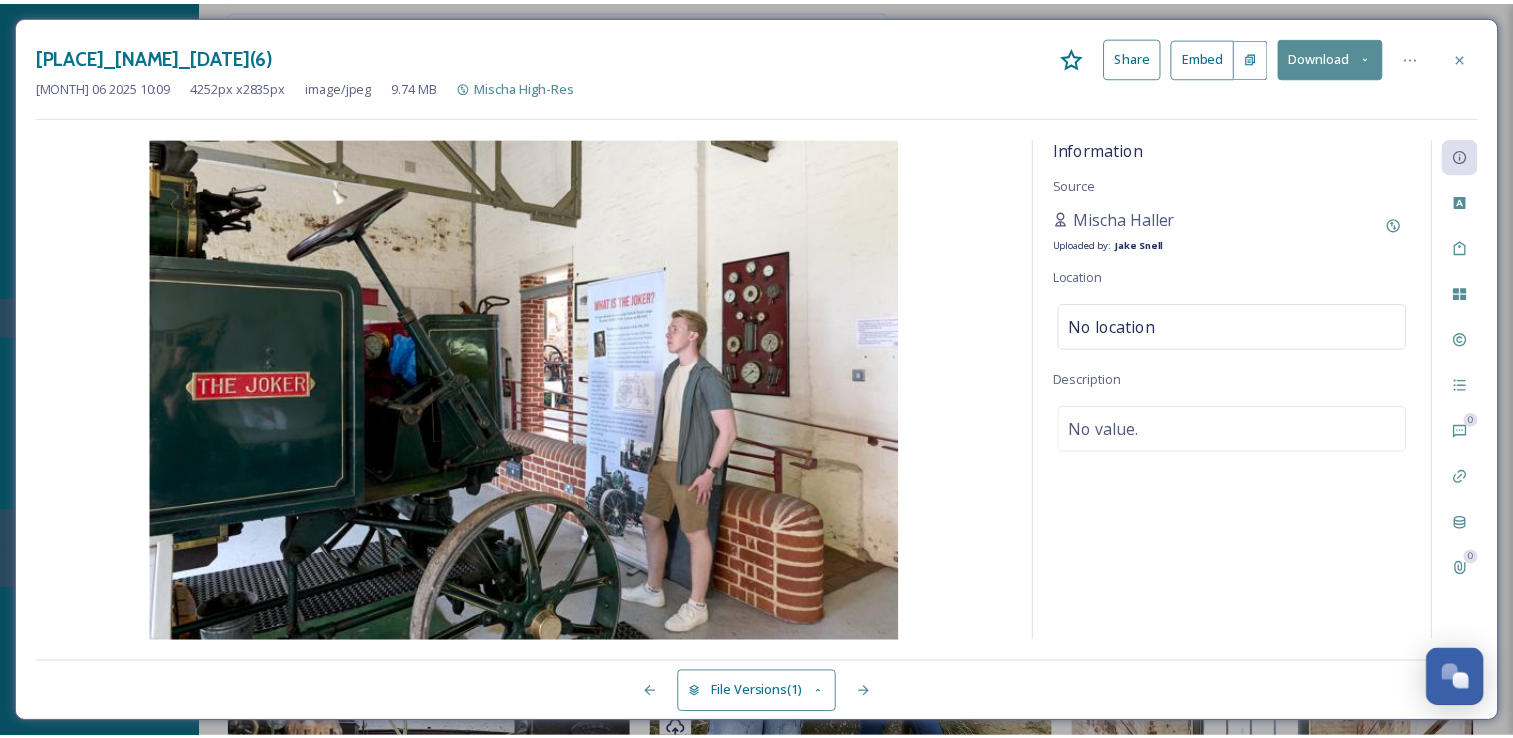 scroll, scrollTop: 26824, scrollLeft: 0, axis: vertical 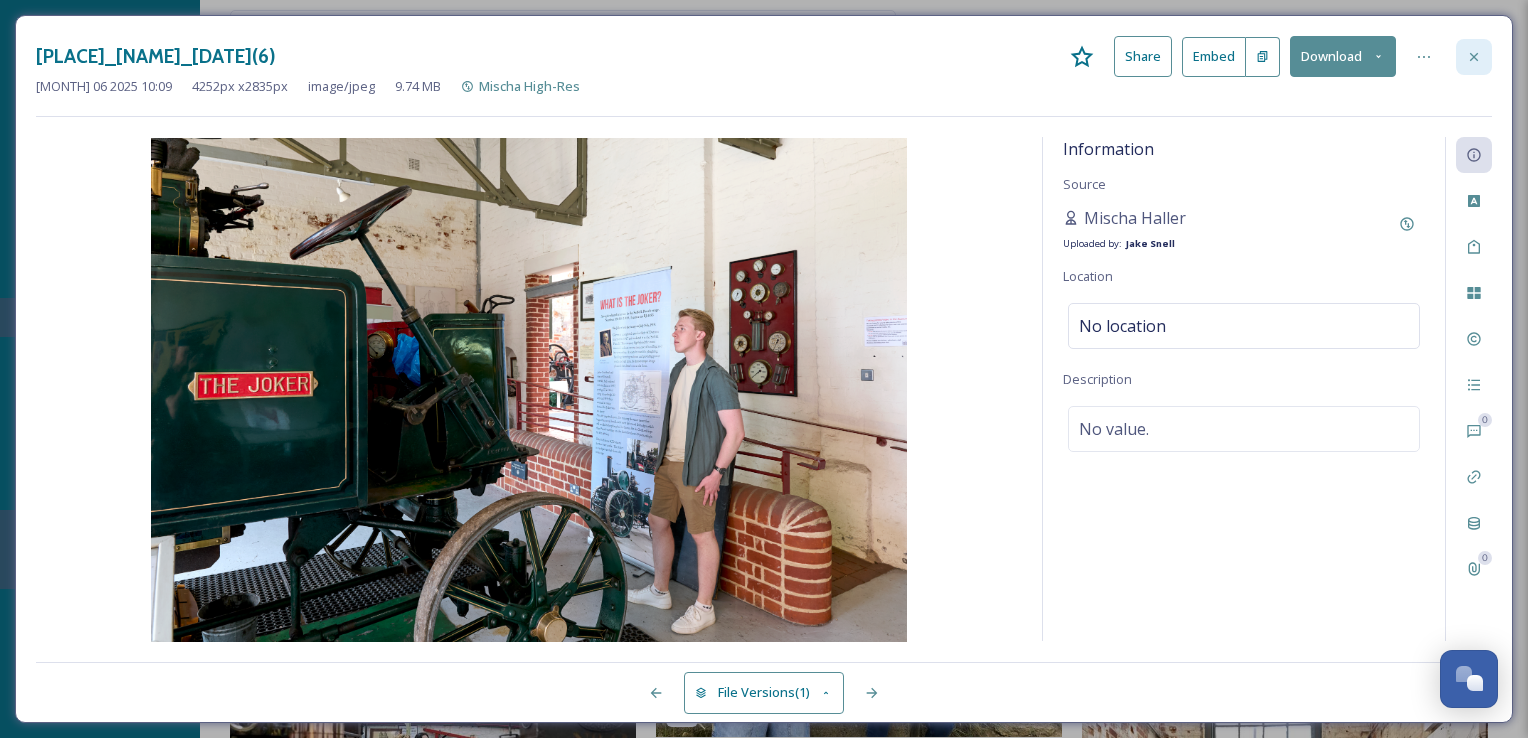 click at bounding box center (1474, 57) 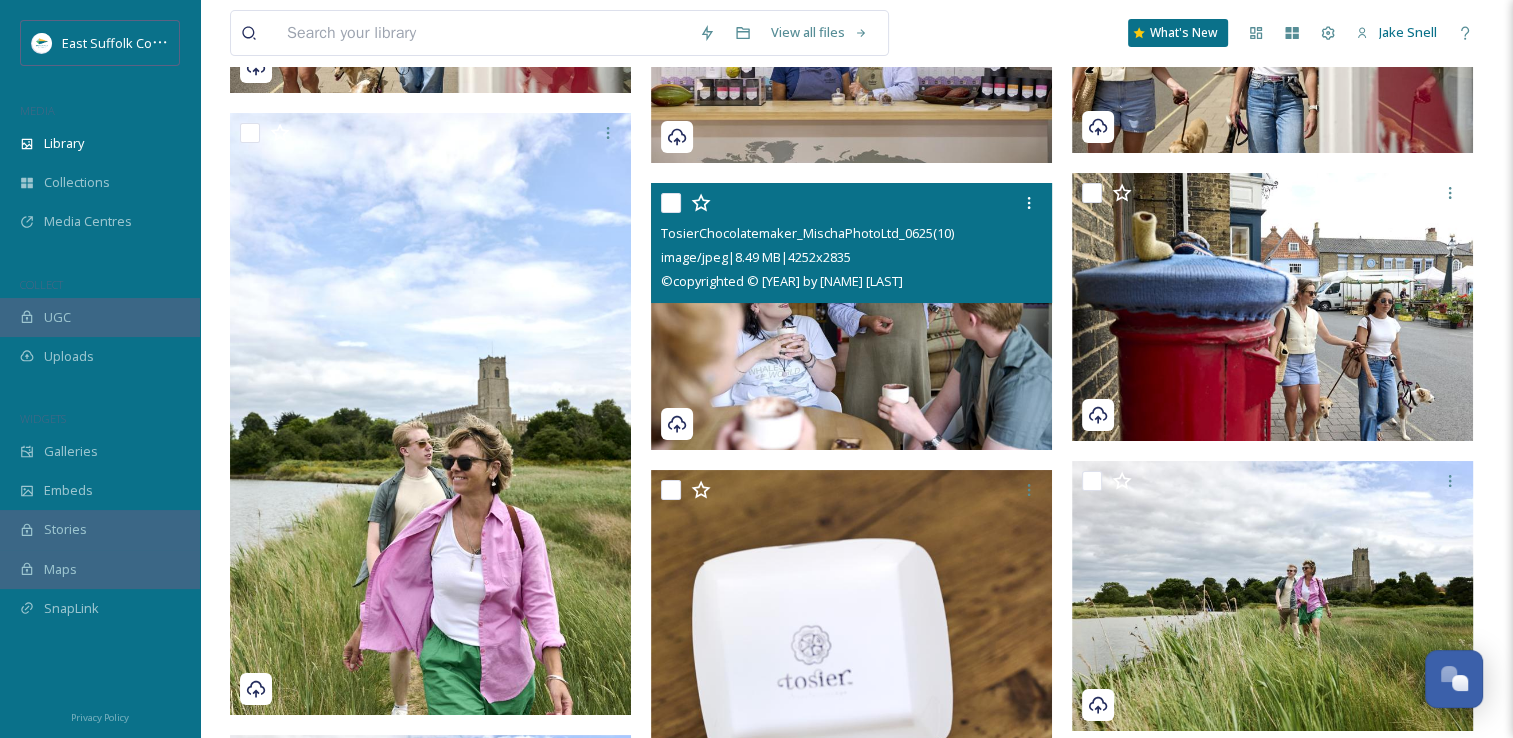 scroll, scrollTop: 23424, scrollLeft: 0, axis: vertical 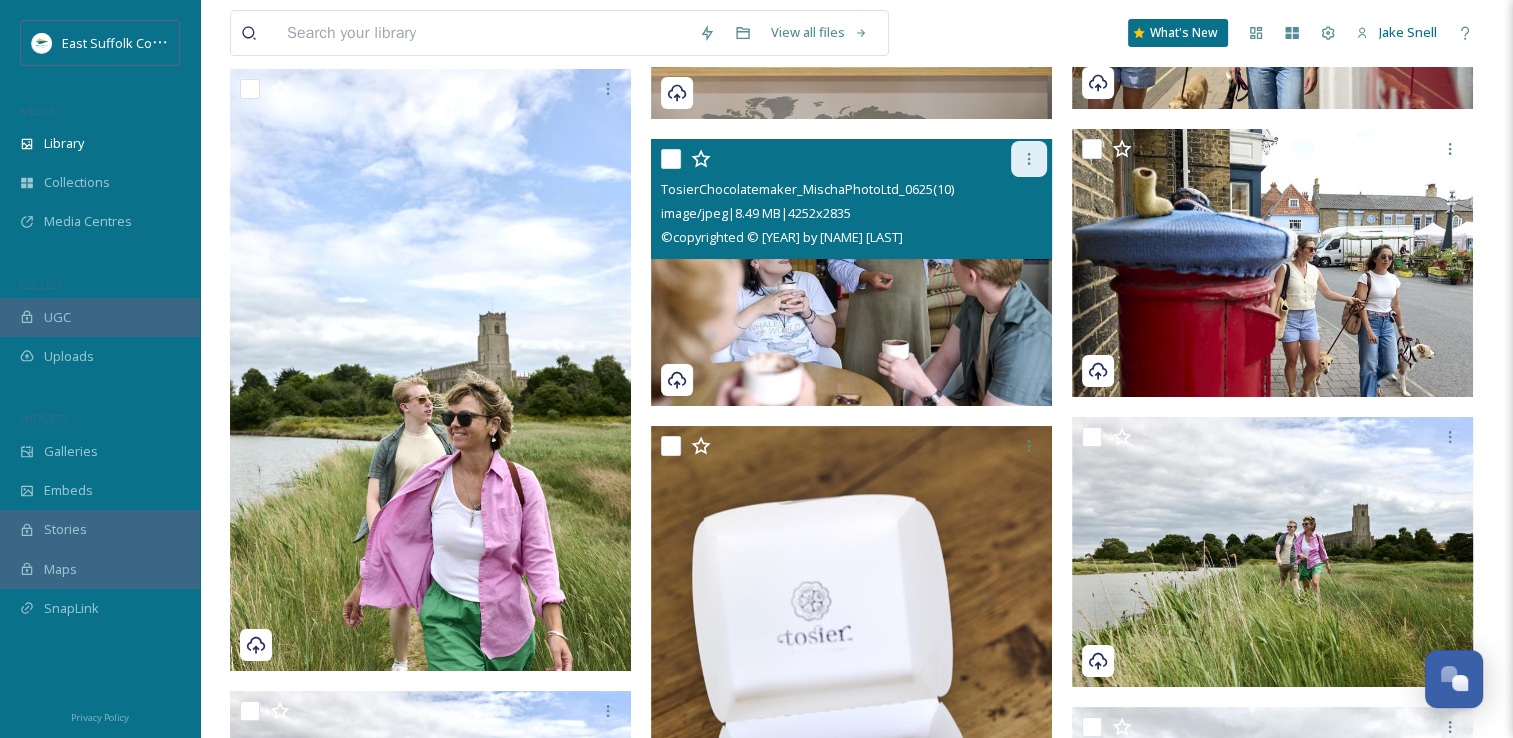 click at bounding box center [1029, 159] 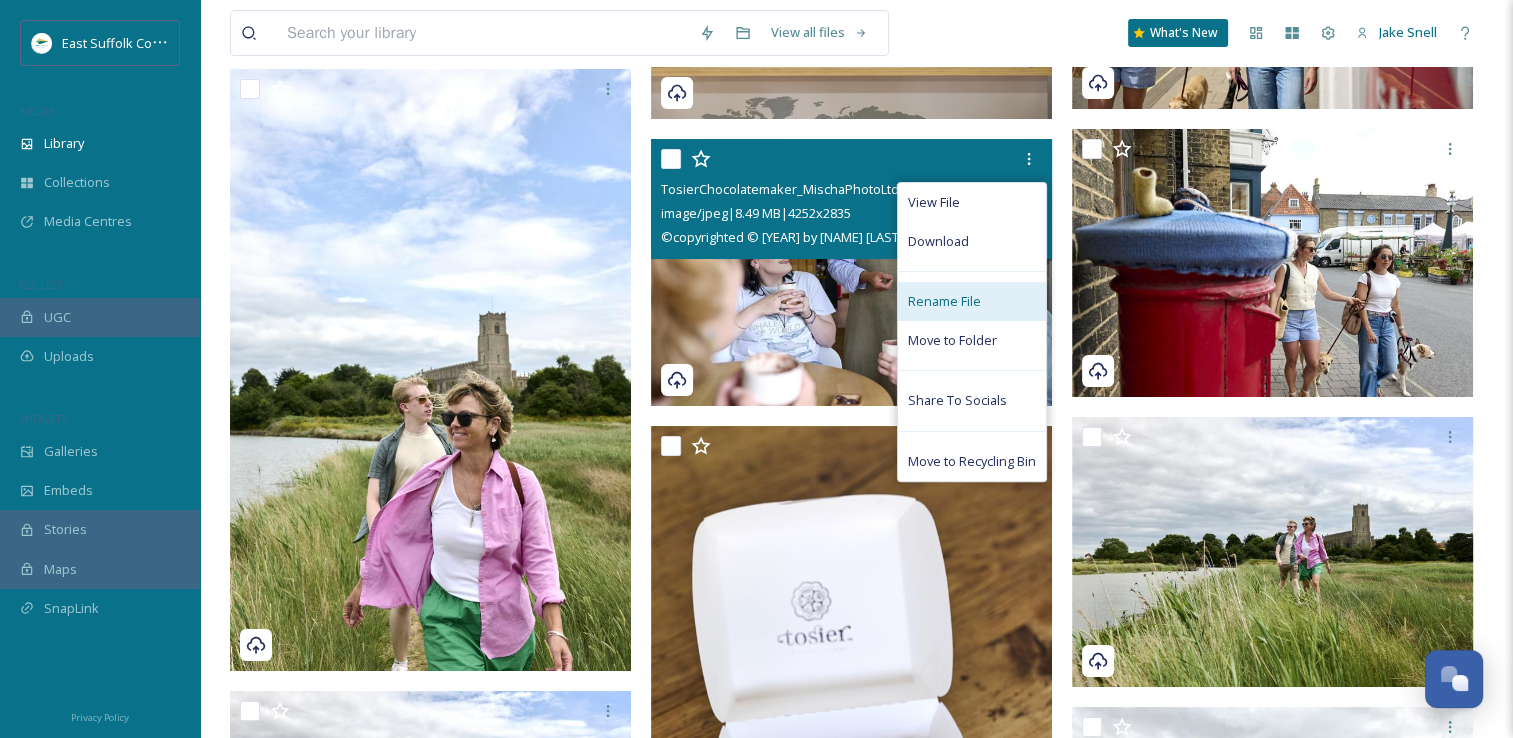 click on "Rename File" at bounding box center (944, 301) 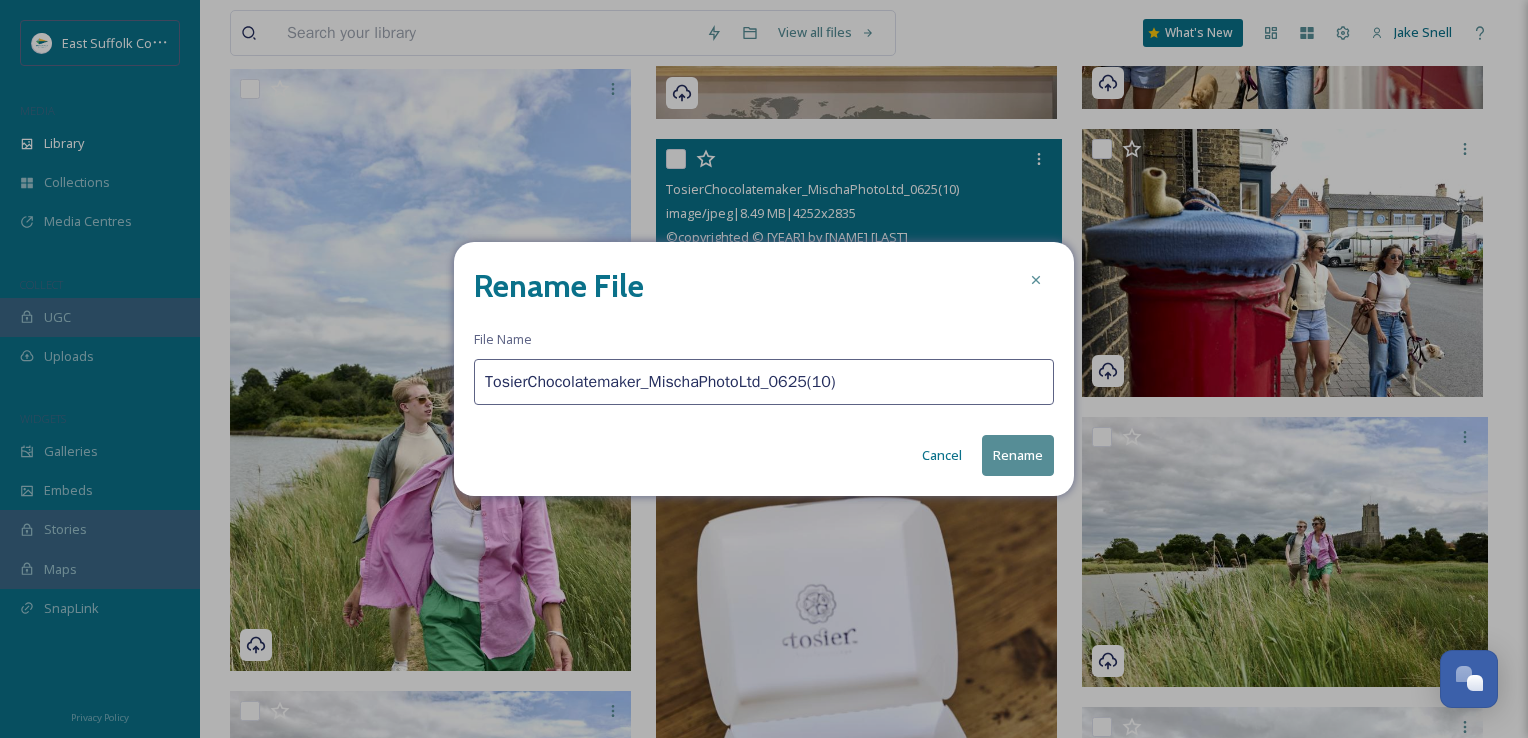 drag, startPoint x: 805, startPoint y: 386, endPoint x: 352, endPoint y: 385, distance: 453.0011 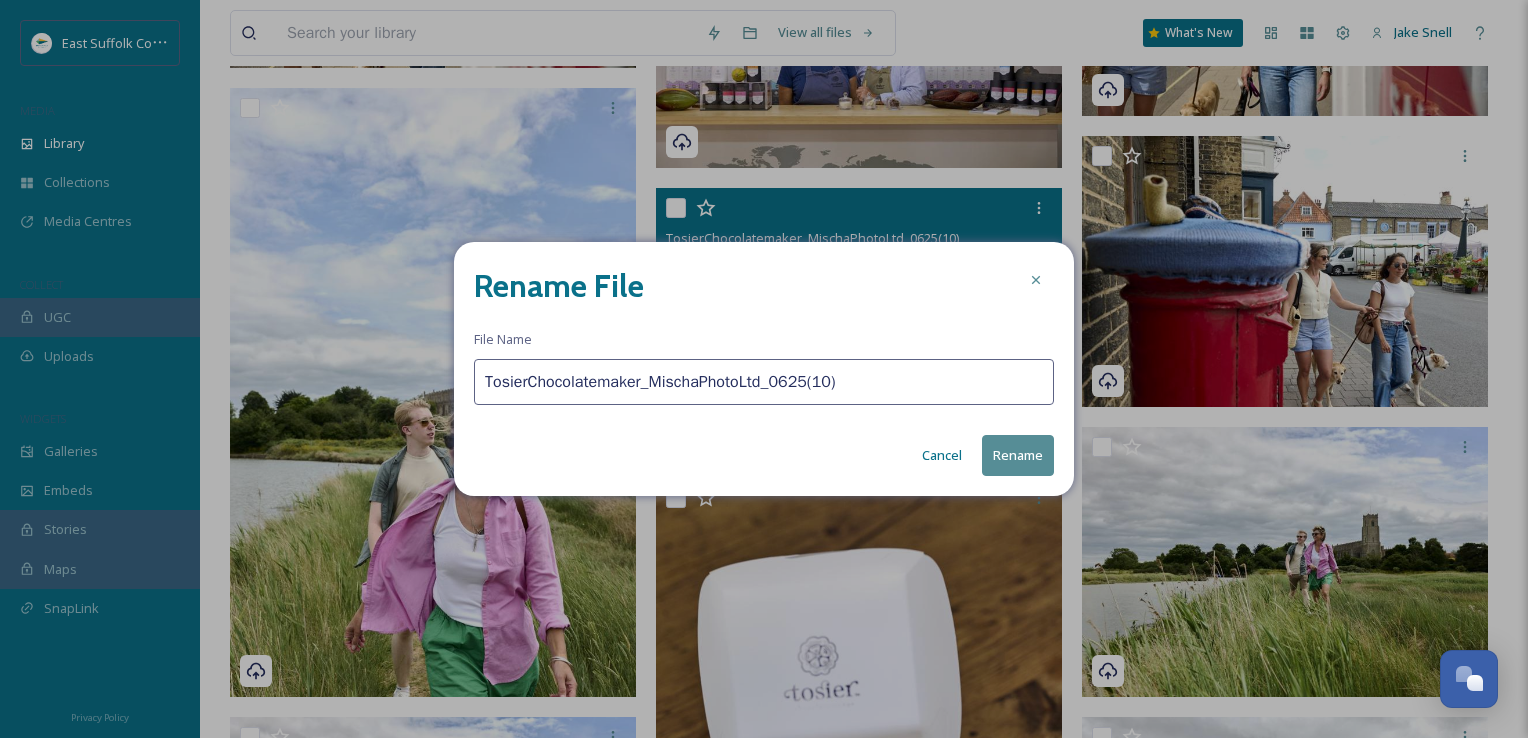 click on "Cancel" at bounding box center [942, 455] 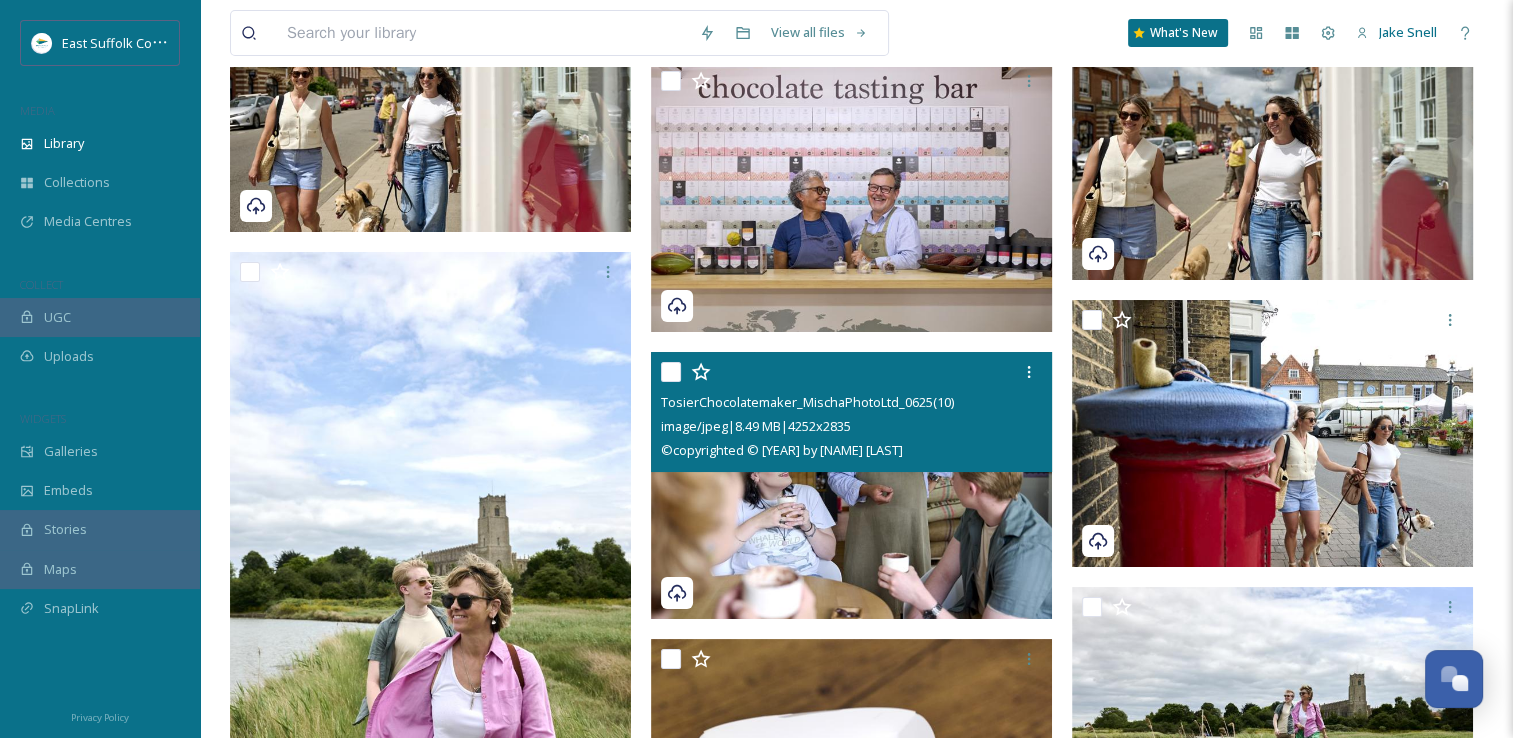 scroll, scrollTop: 23324, scrollLeft: 0, axis: vertical 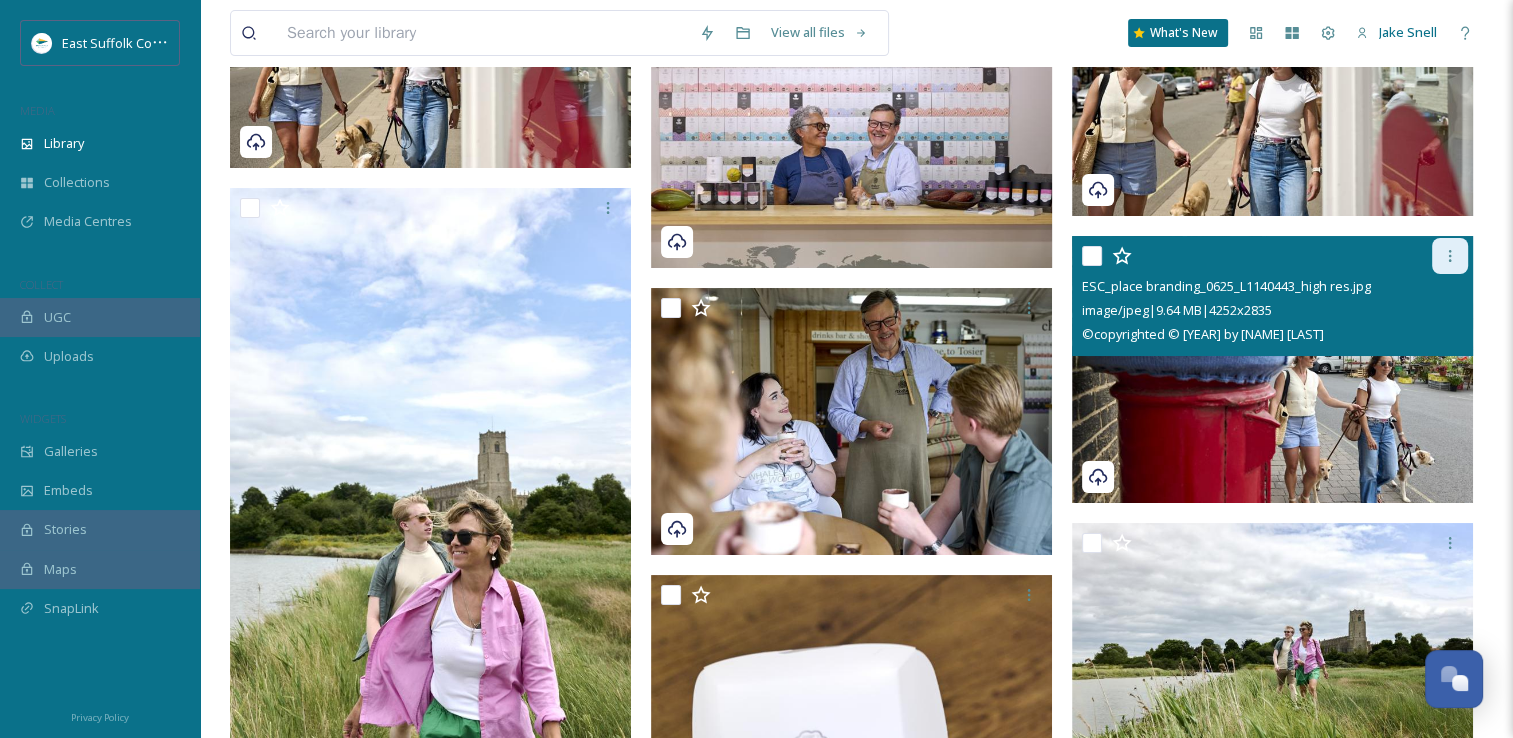 click at bounding box center (1450, 256) 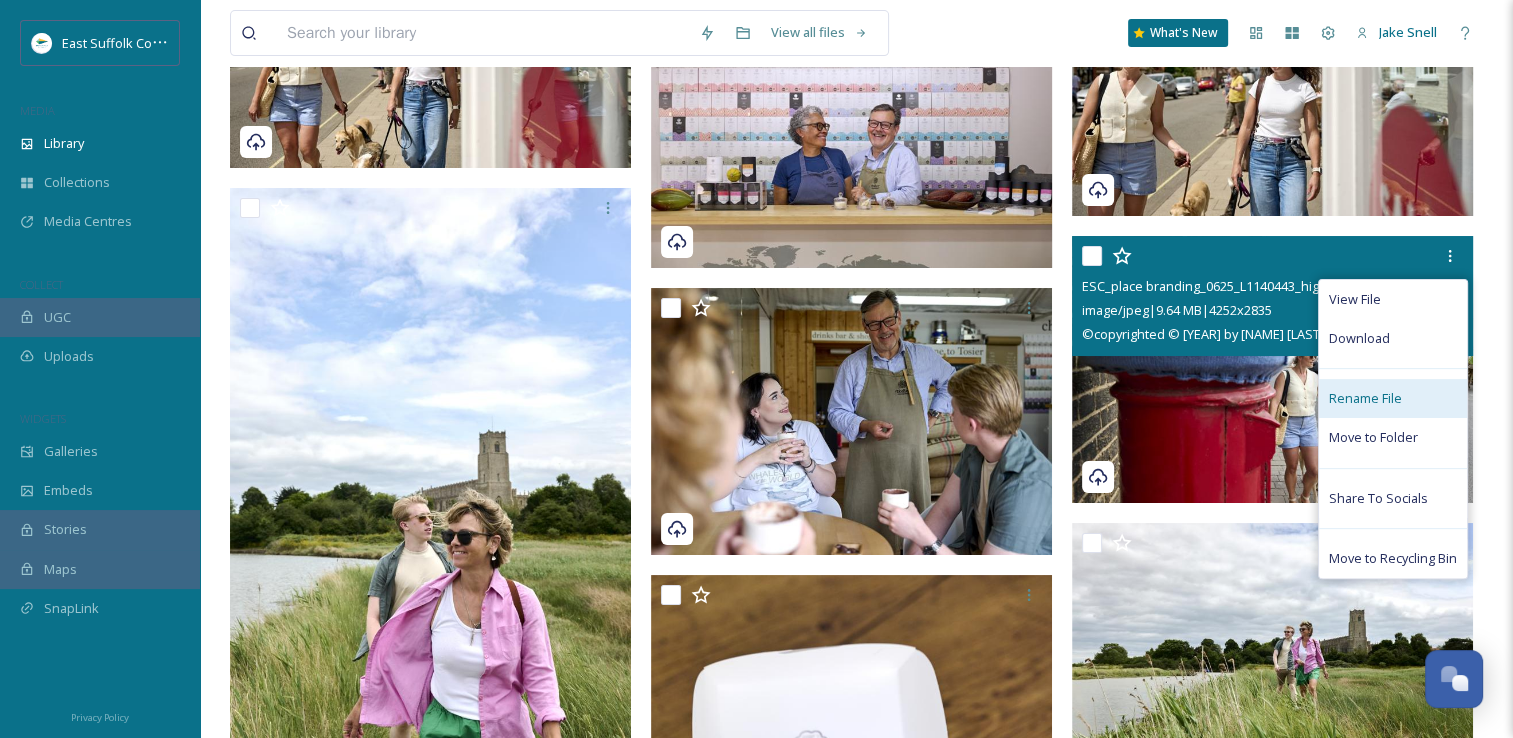click on "Rename File" at bounding box center [1365, 398] 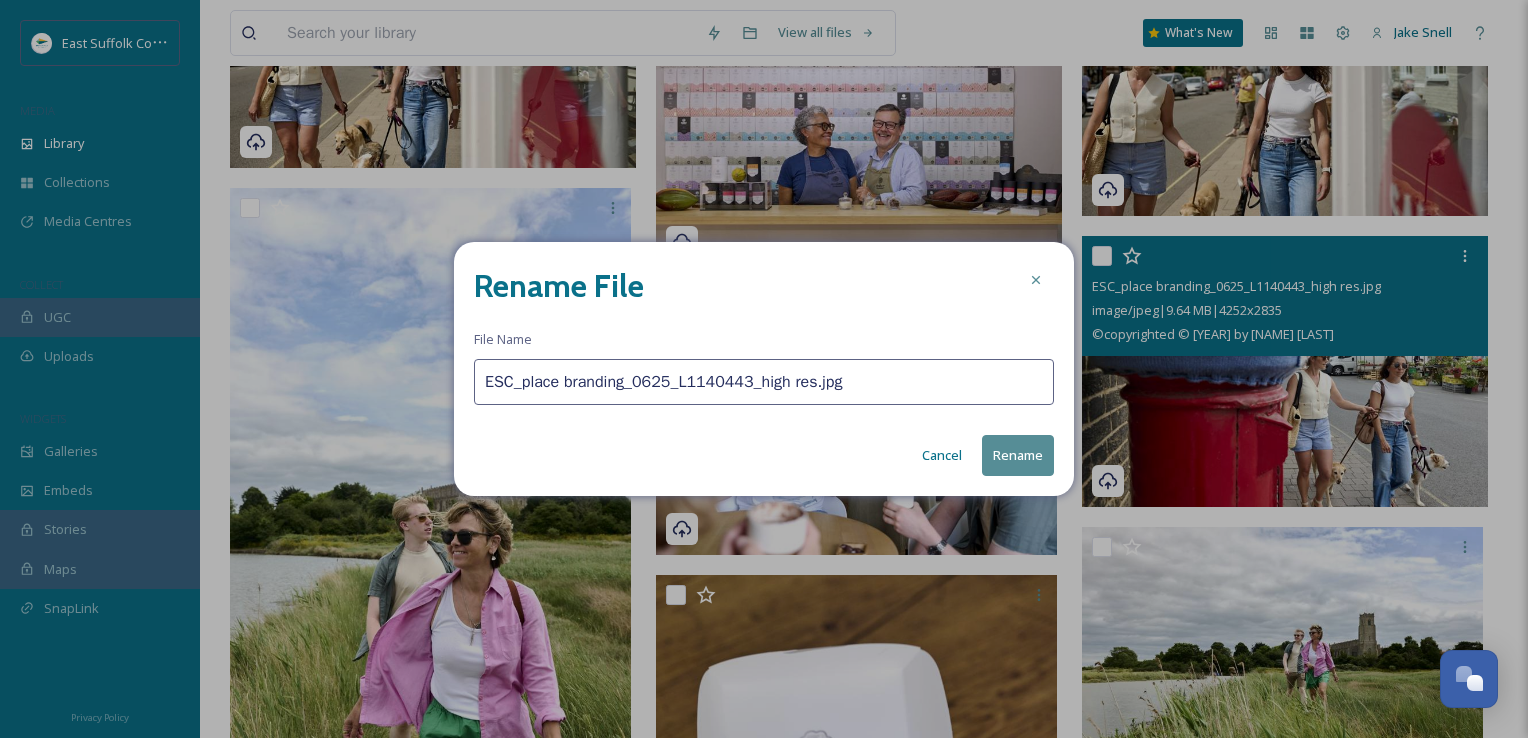 drag, startPoint x: 840, startPoint y: 372, endPoint x: 208, endPoint y: 417, distance: 633.60004 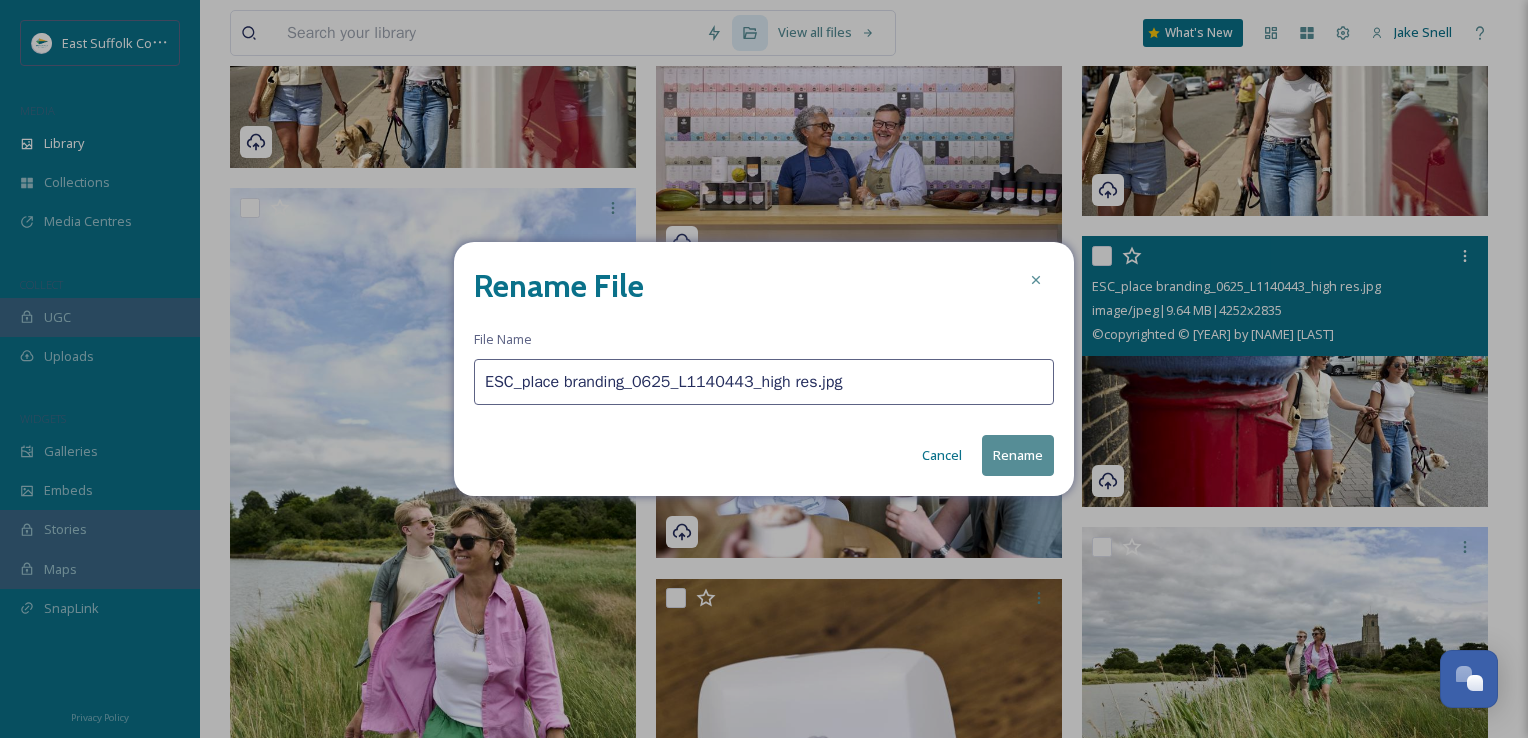 paste on "TosierChocolatemaker_MischaPhotoLtd_0625(" 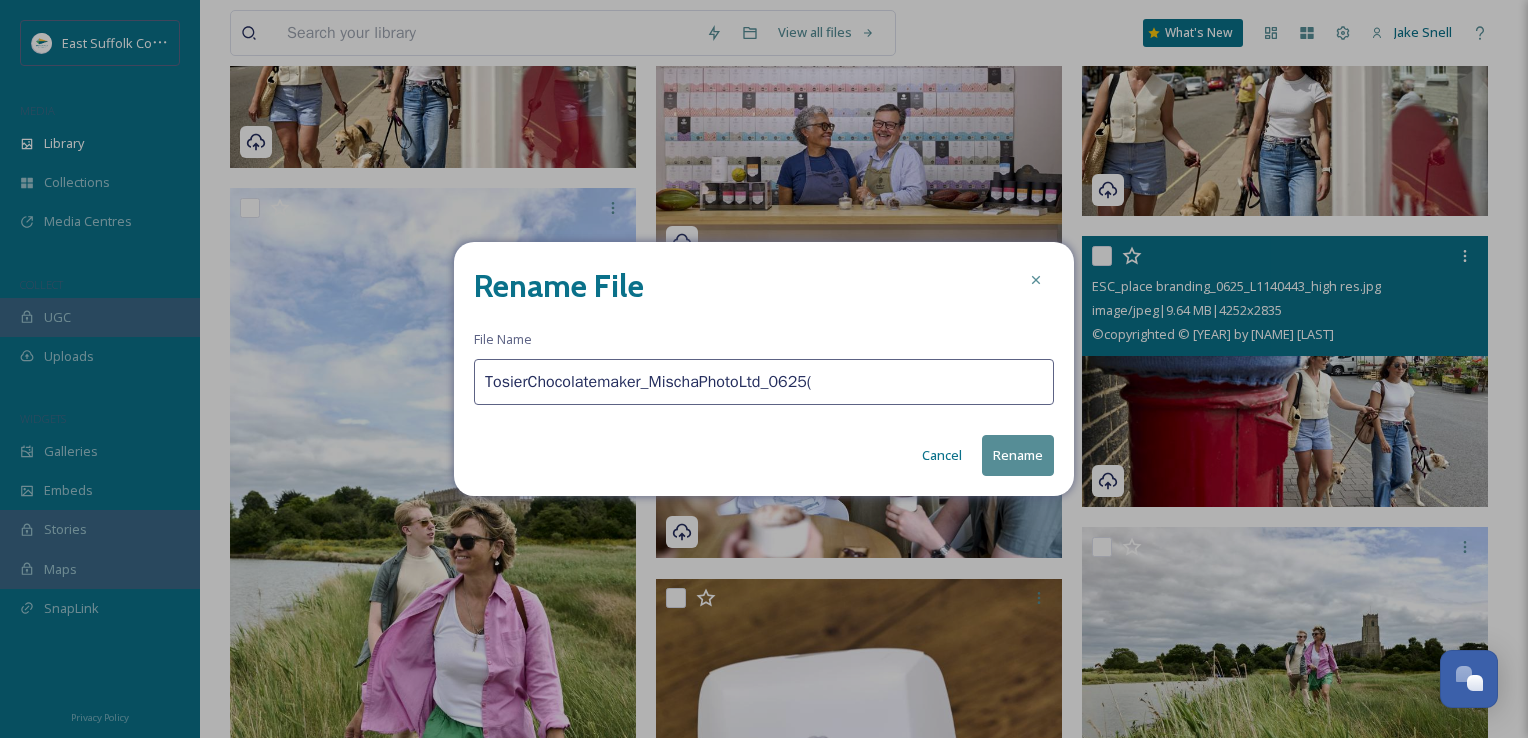 drag, startPoint x: 640, startPoint y: 381, endPoint x: 488, endPoint y: 386, distance: 152.08221 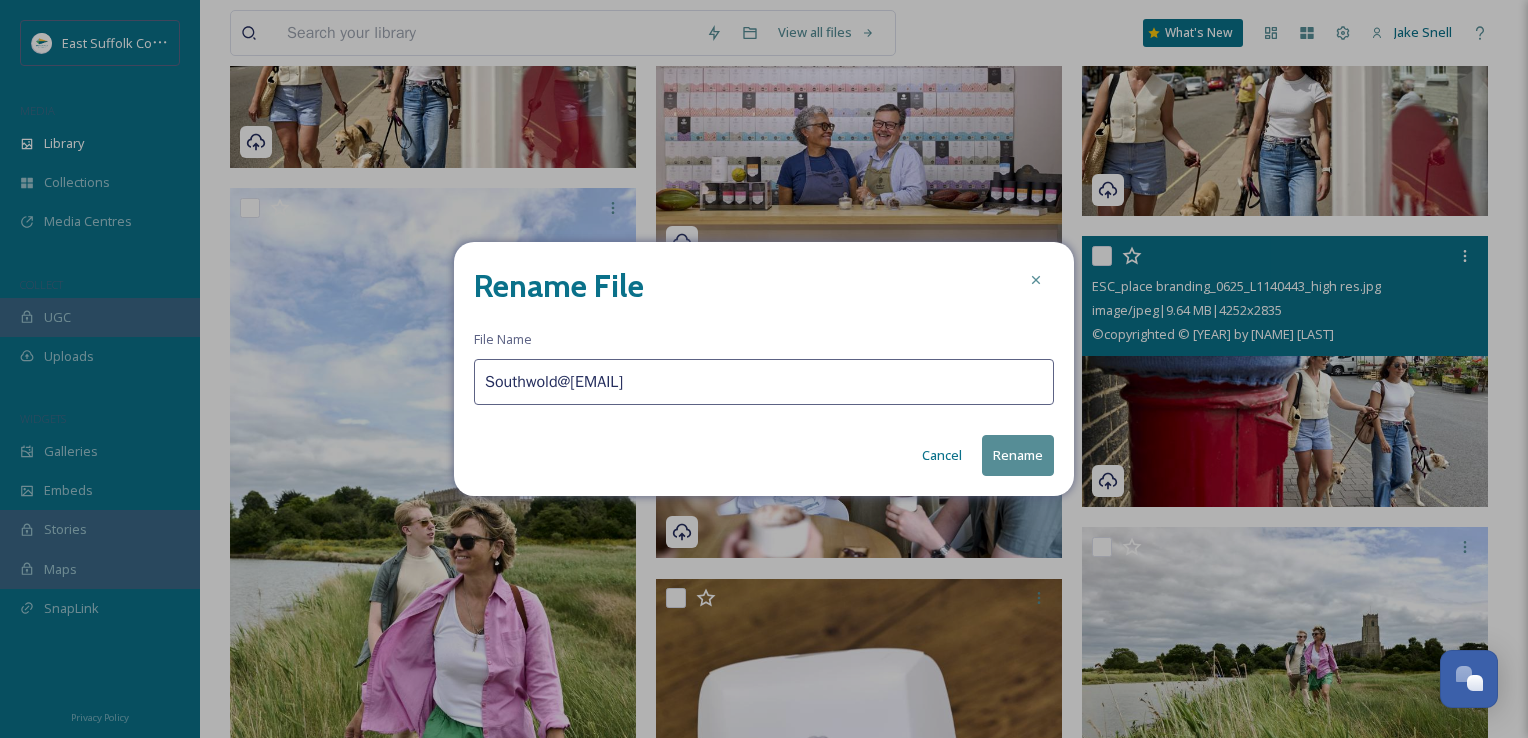 click on "Southwold@[EMAIL]" at bounding box center [764, 382] 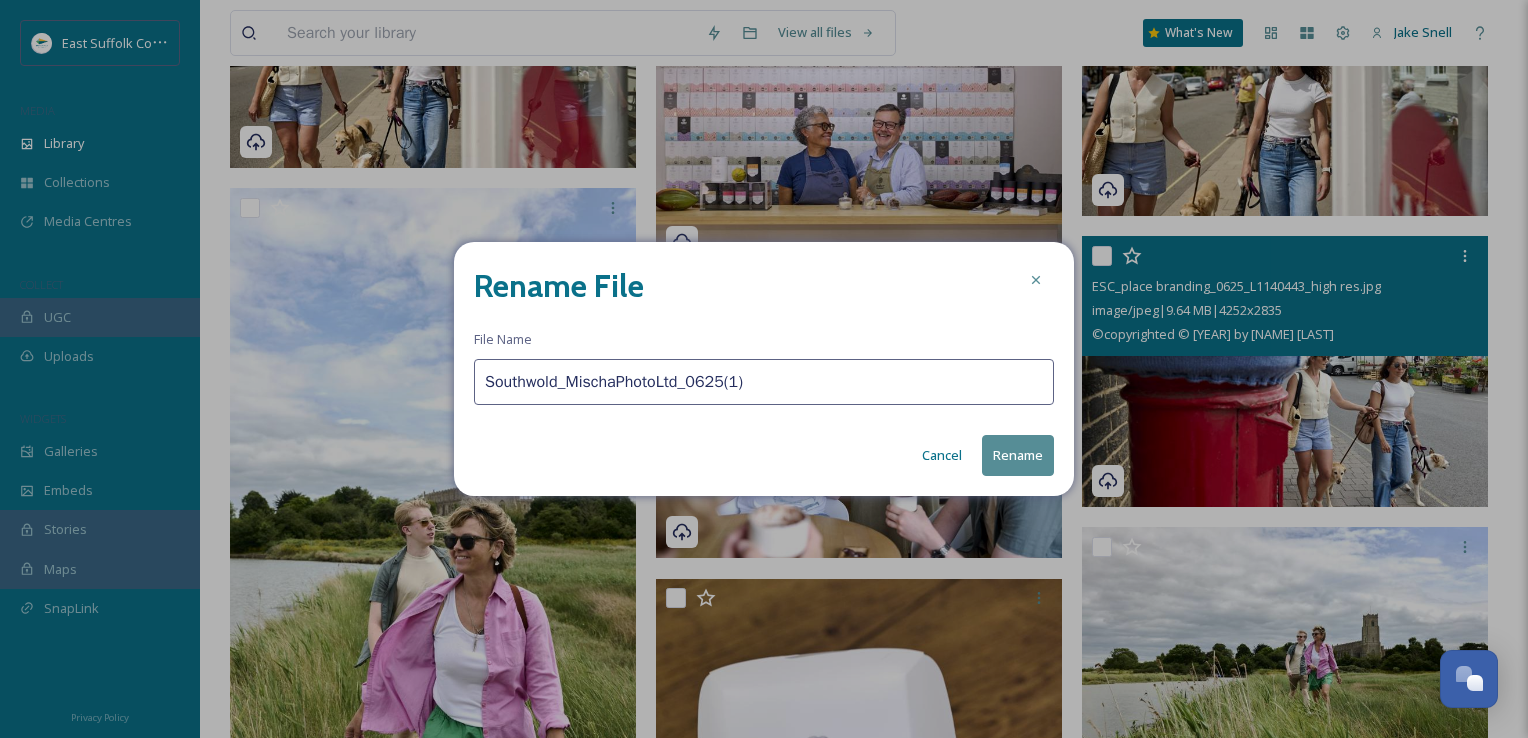 type on "Southwold_MischaPhotoLtd_0625(1)" 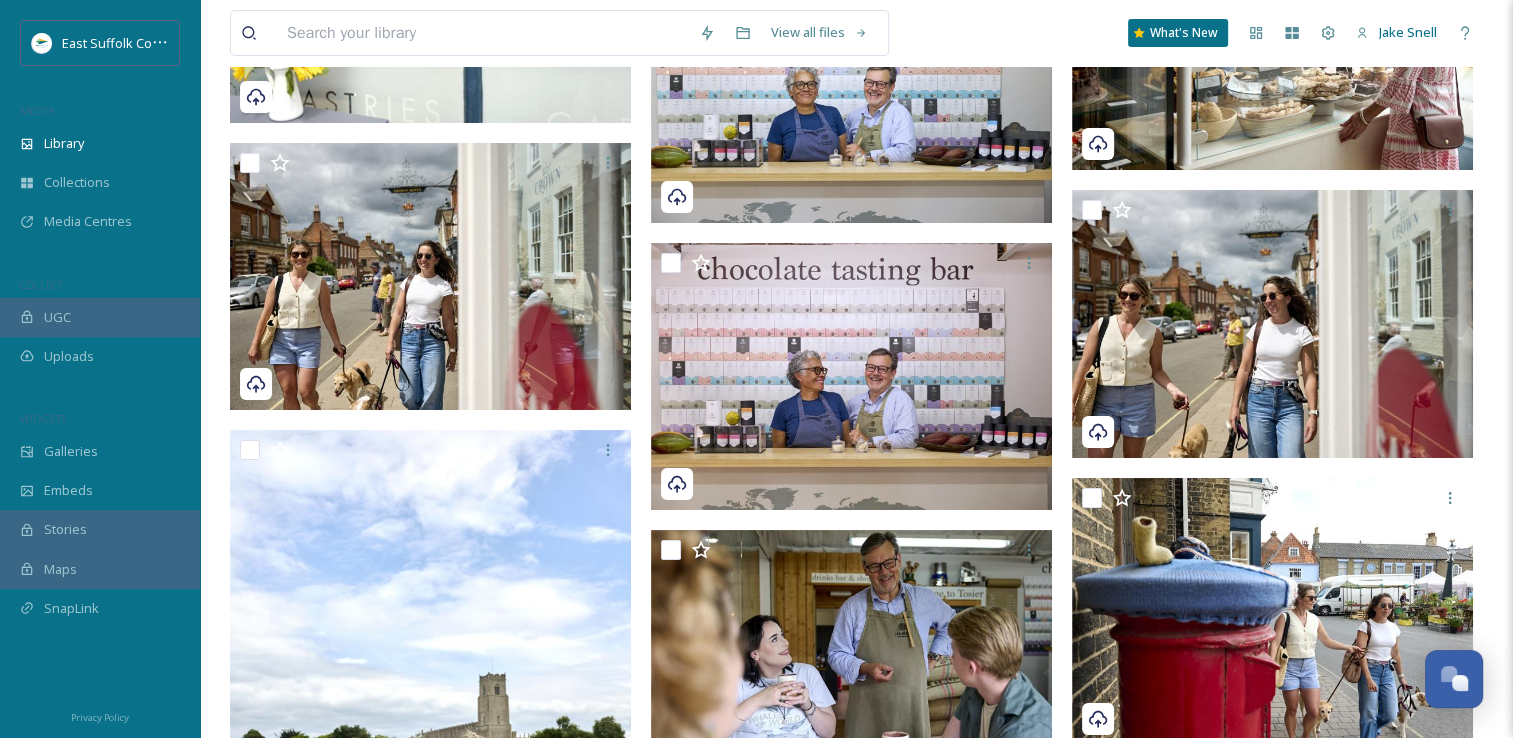 scroll, scrollTop: 22724, scrollLeft: 0, axis: vertical 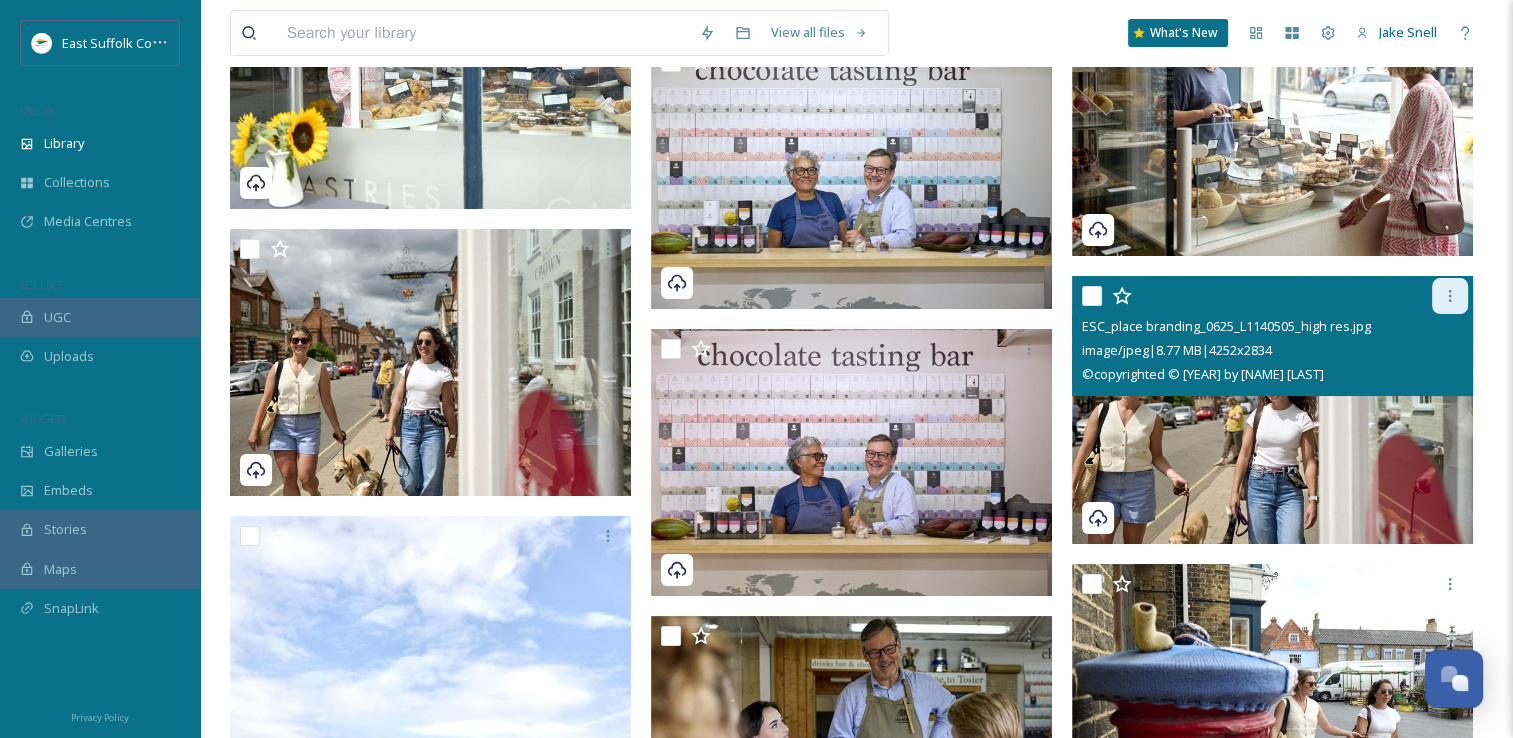 click 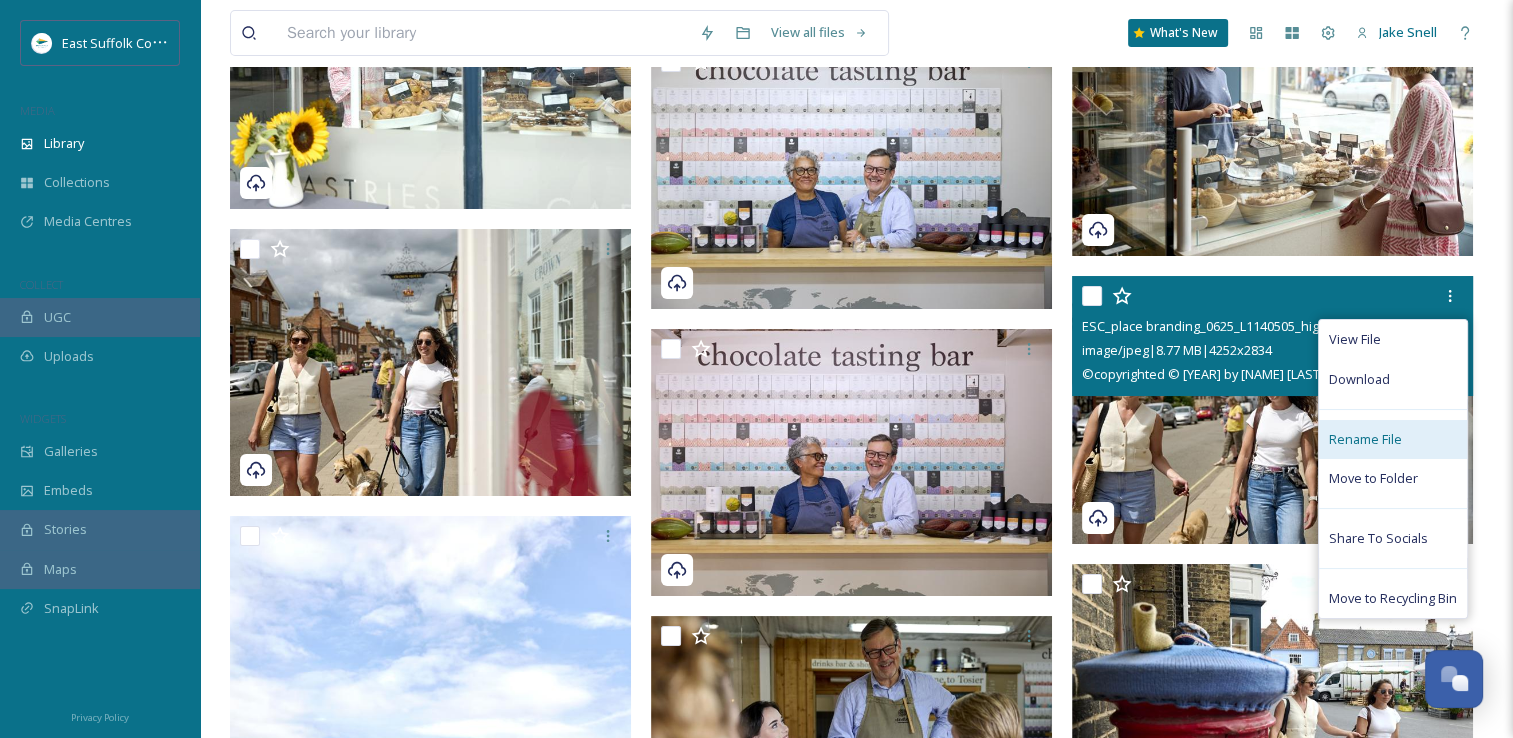 click on "Rename File" at bounding box center [1365, 439] 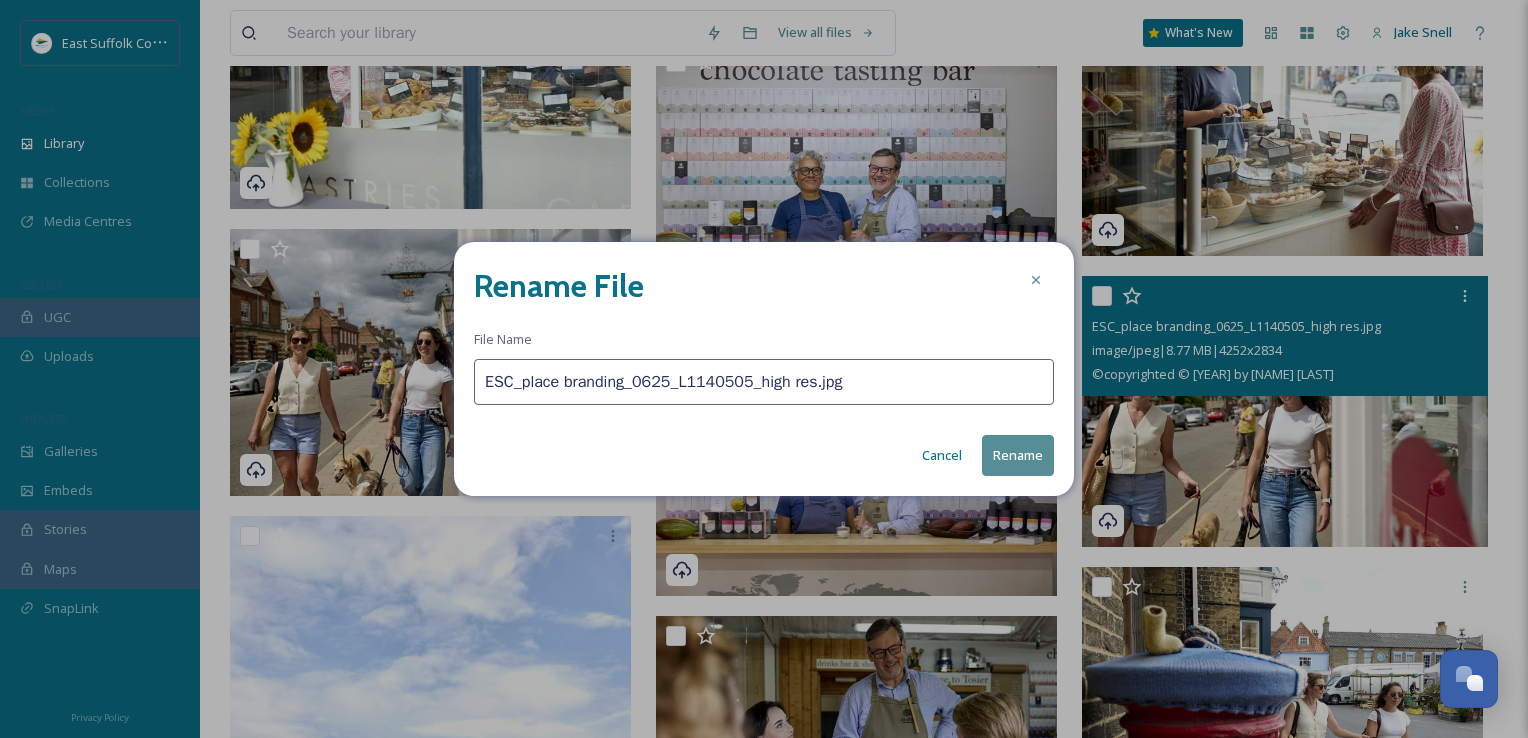 drag, startPoint x: 840, startPoint y: 398, endPoint x: 320, endPoint y: 395, distance: 520.00867 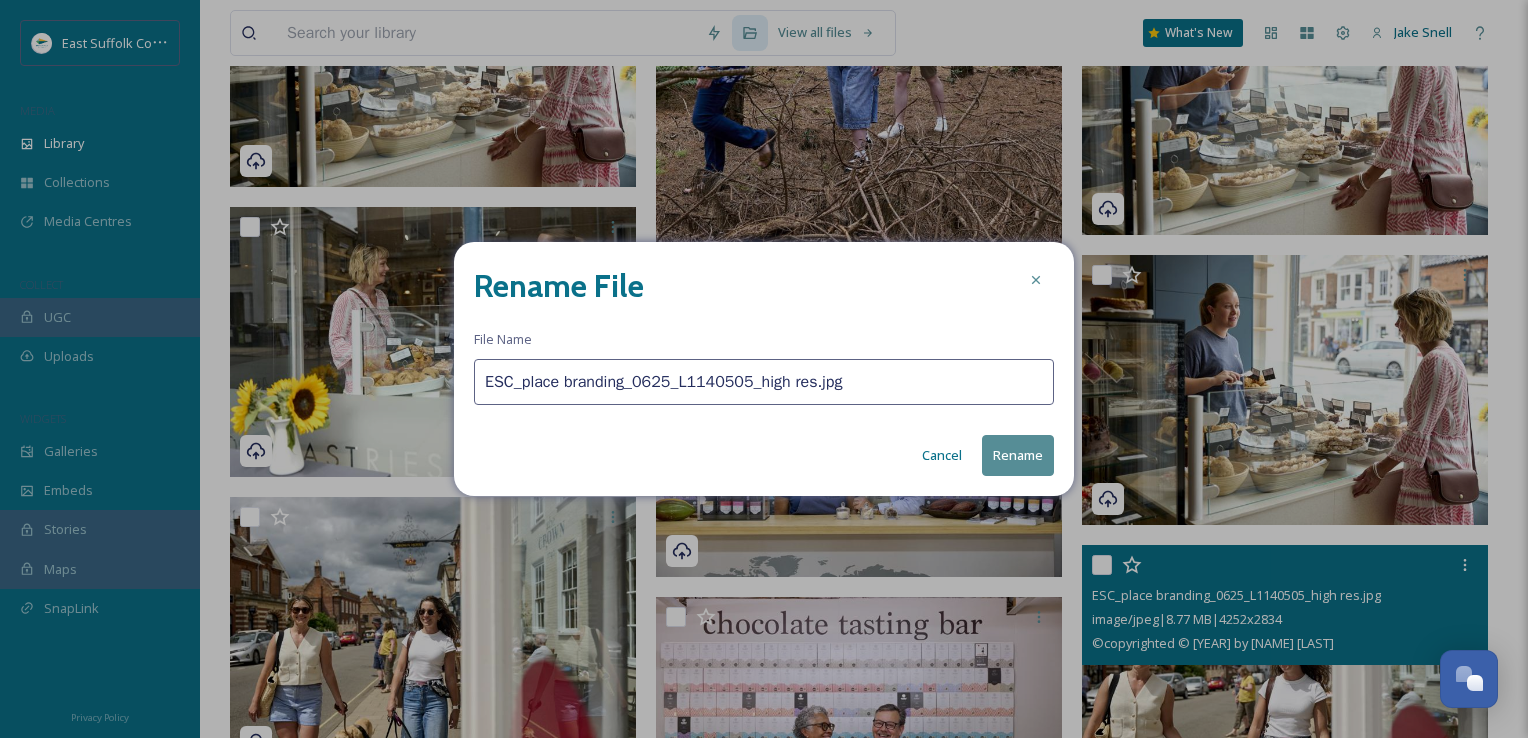paste on "Southwold@[EMAIL]" 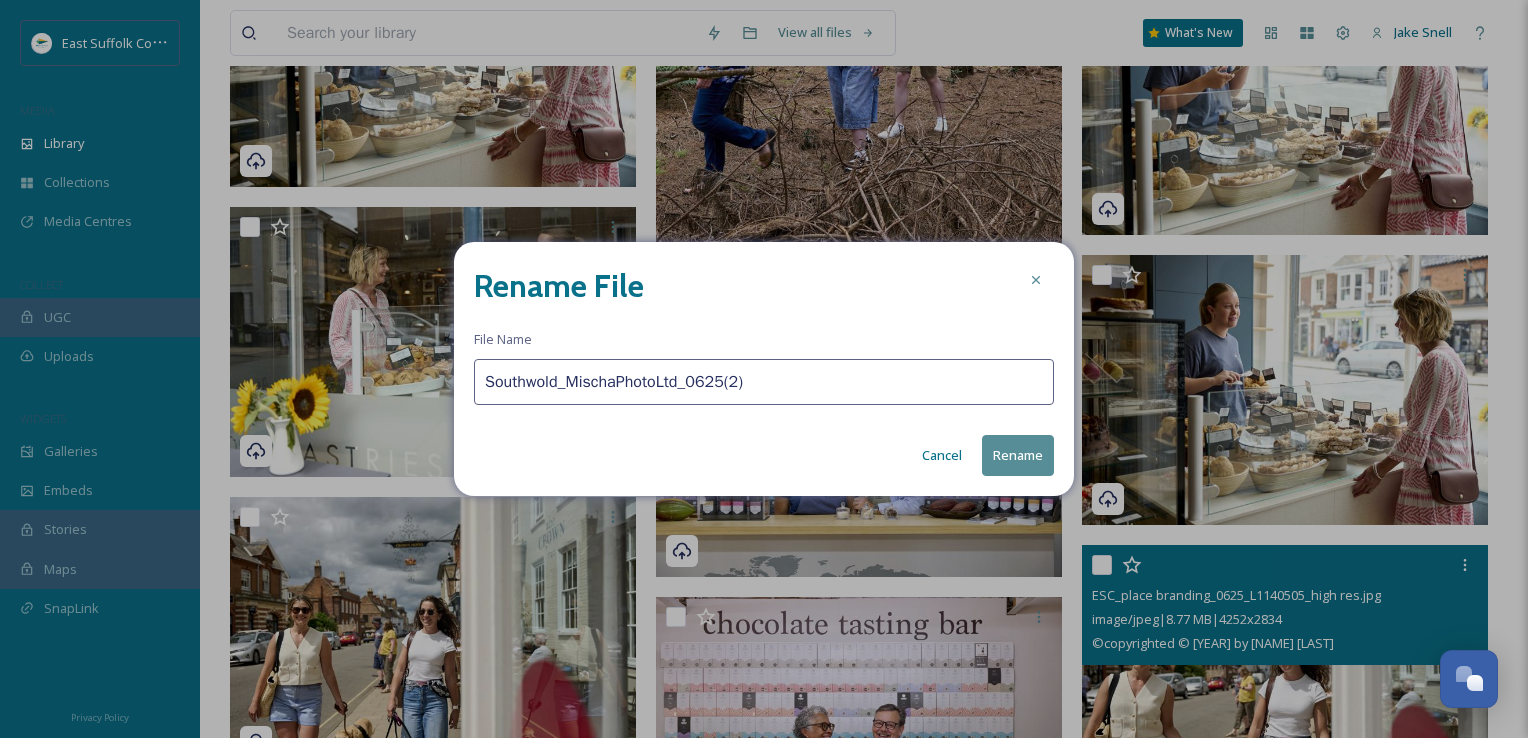 type on "Southwold_MischaPhotoLtd_0625(2)" 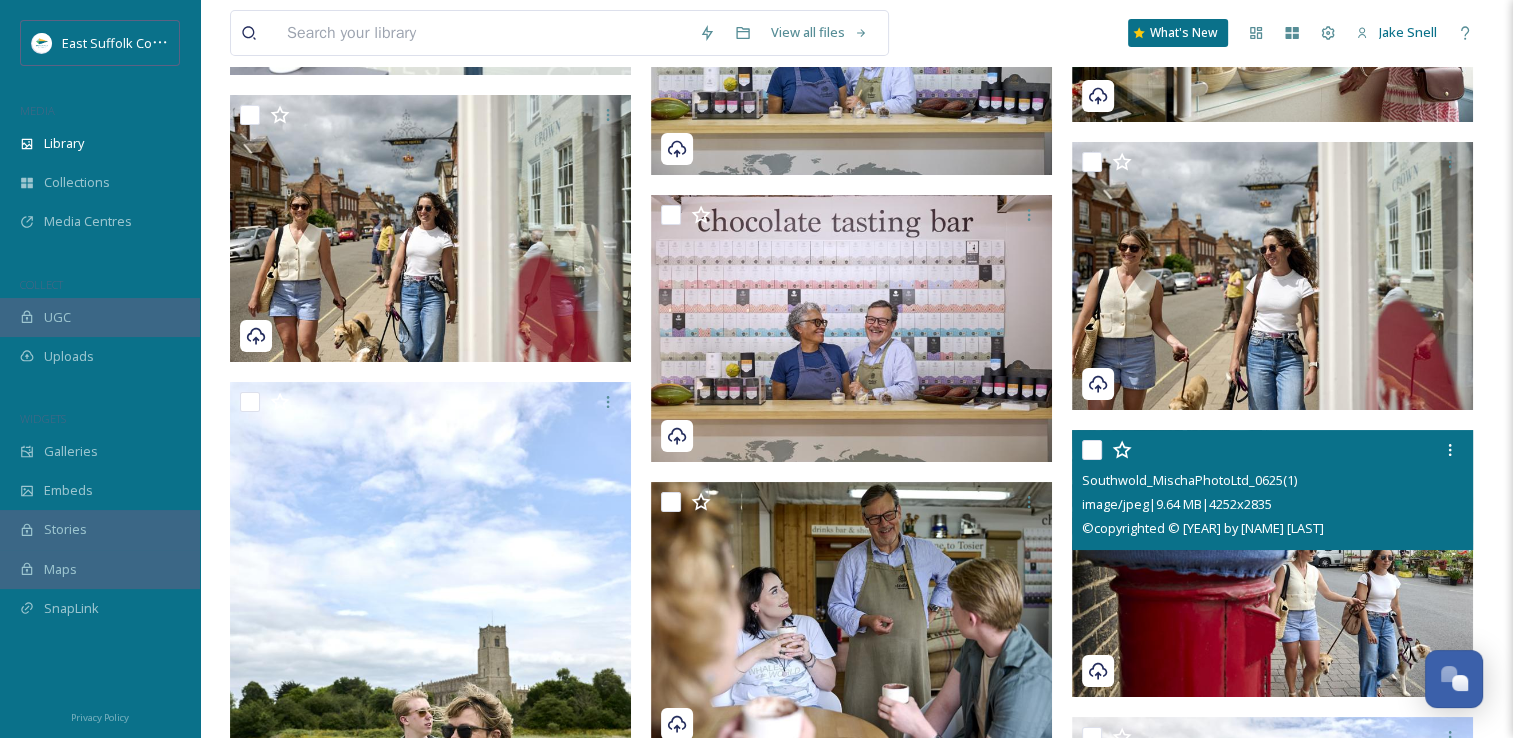 scroll, scrollTop: 22824, scrollLeft: 0, axis: vertical 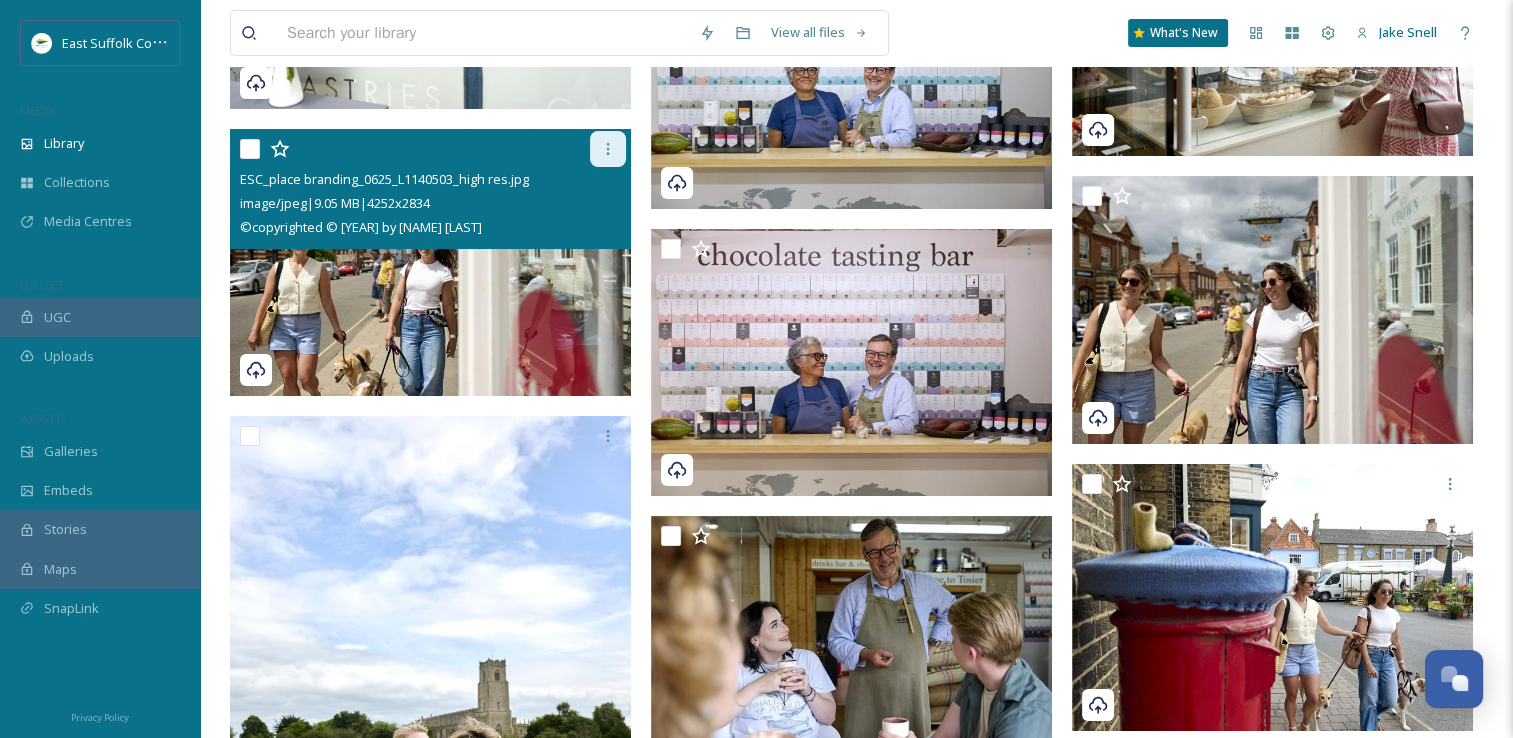 click at bounding box center [608, 149] 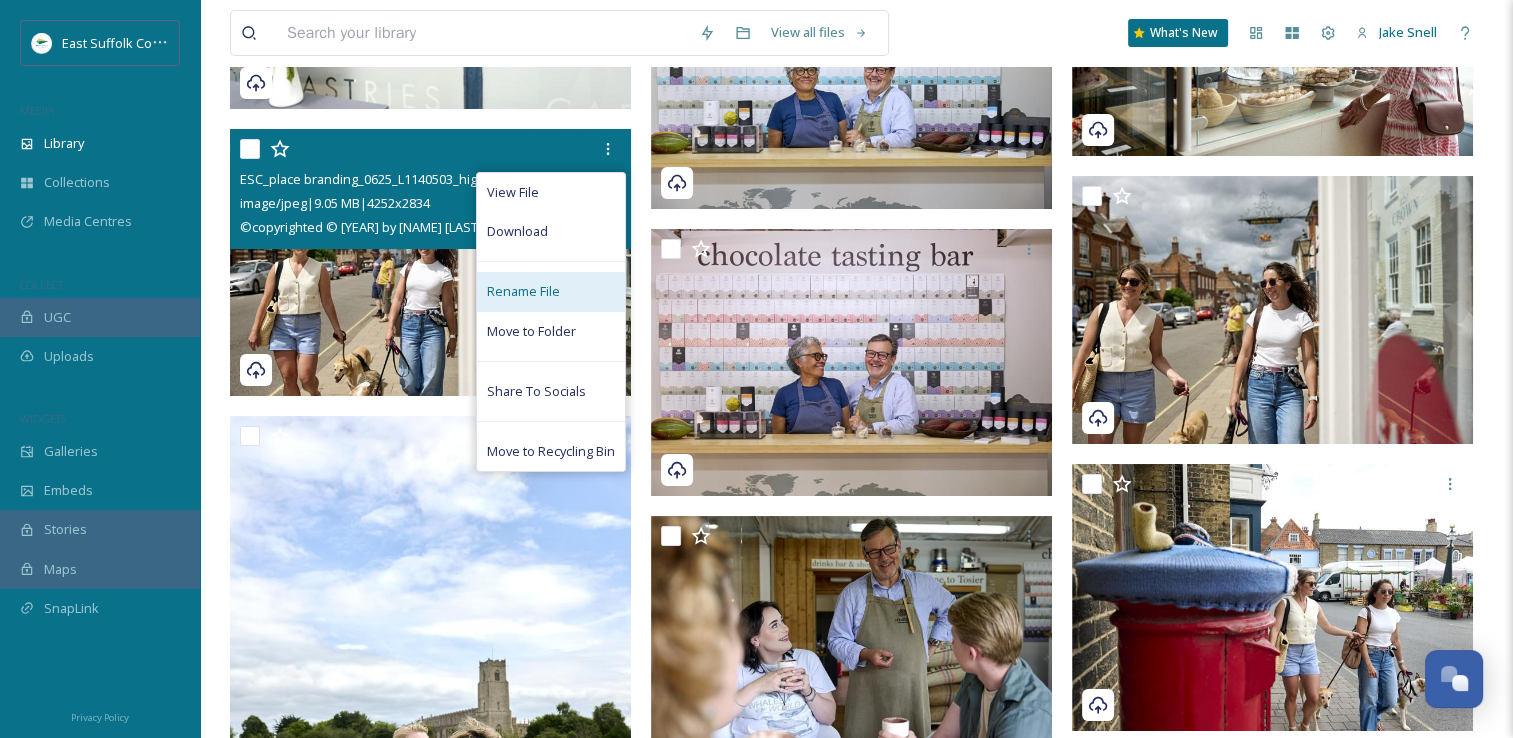 click on "Rename File" at bounding box center [523, 291] 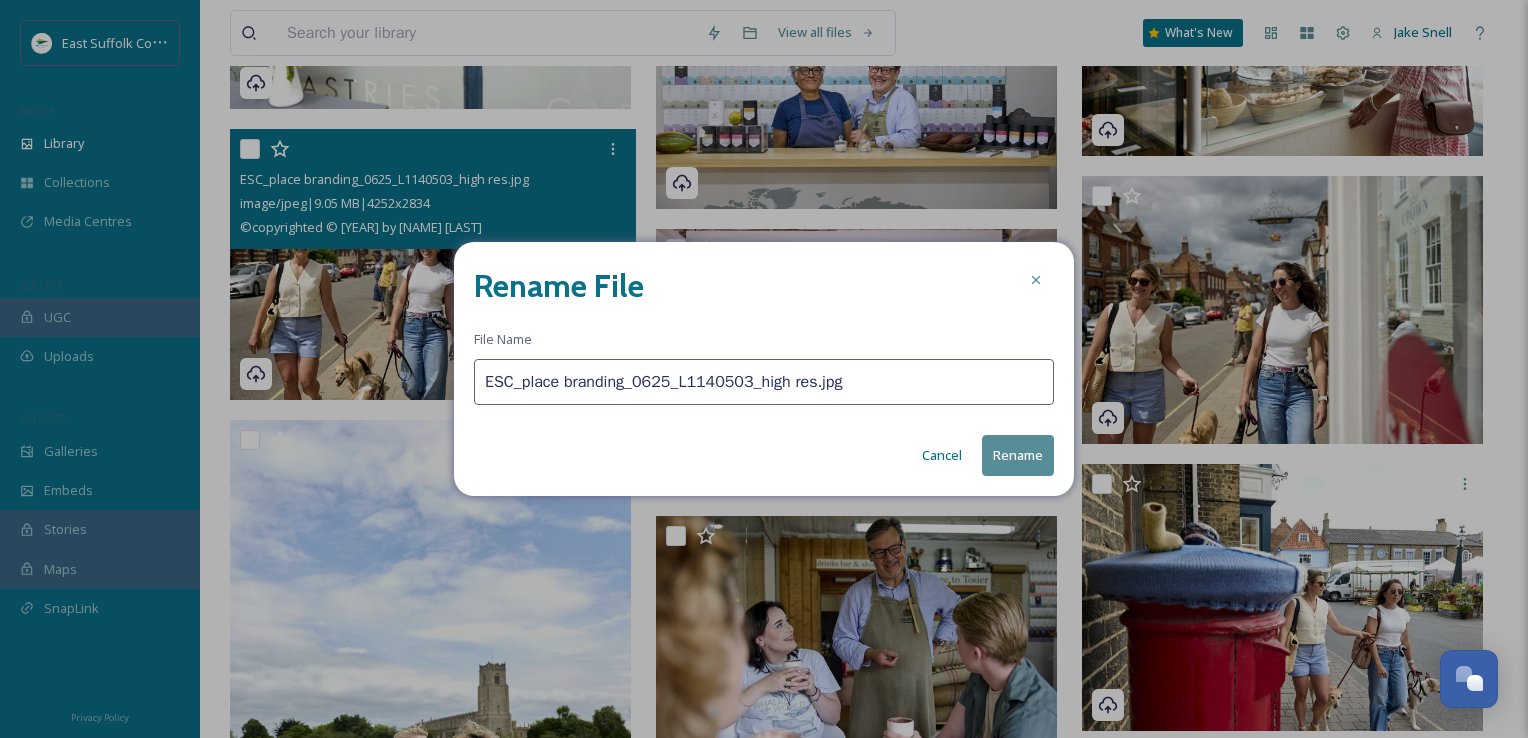 drag, startPoint x: 816, startPoint y: 398, endPoint x: 345, endPoint y: 335, distance: 475.1947 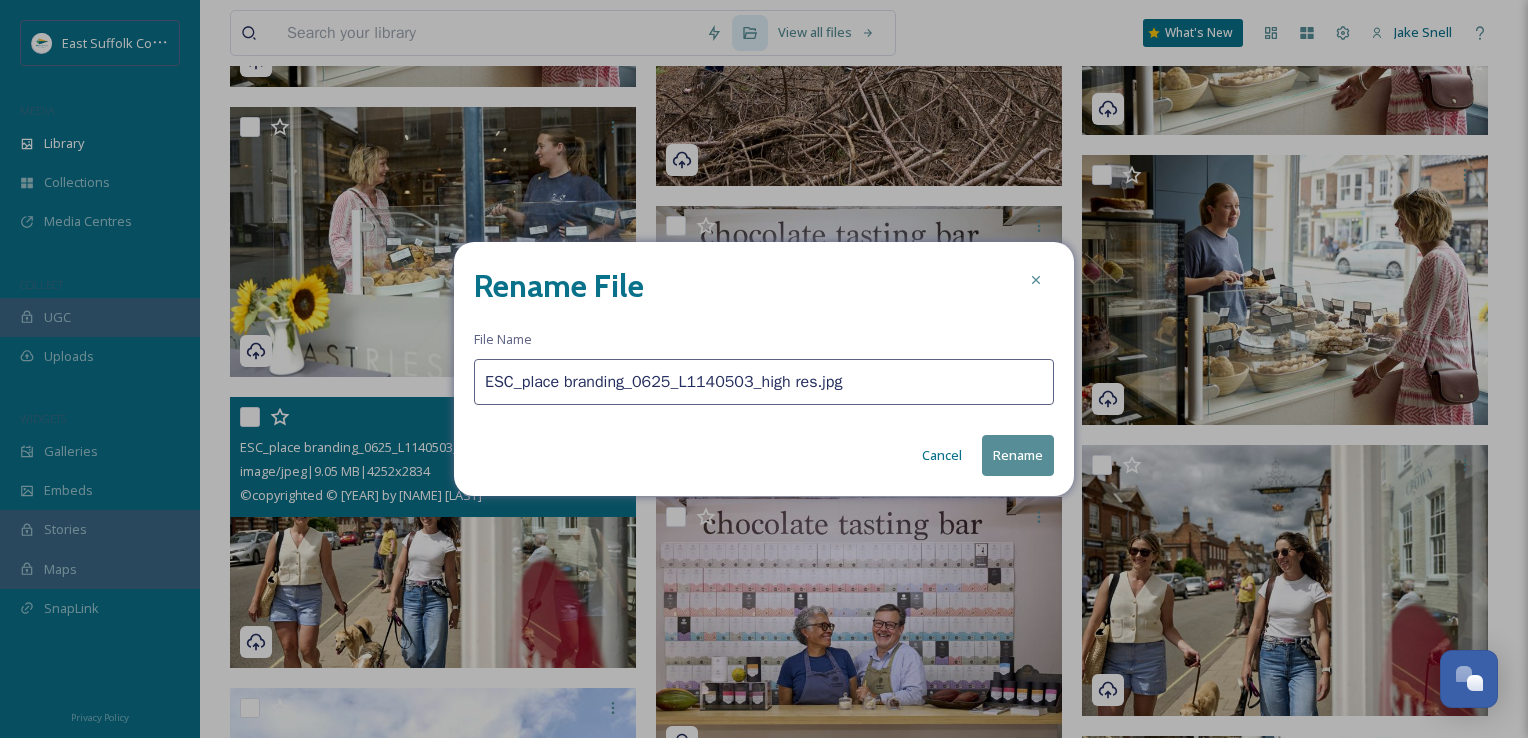 paste on "Southwold@[EMAIL]" 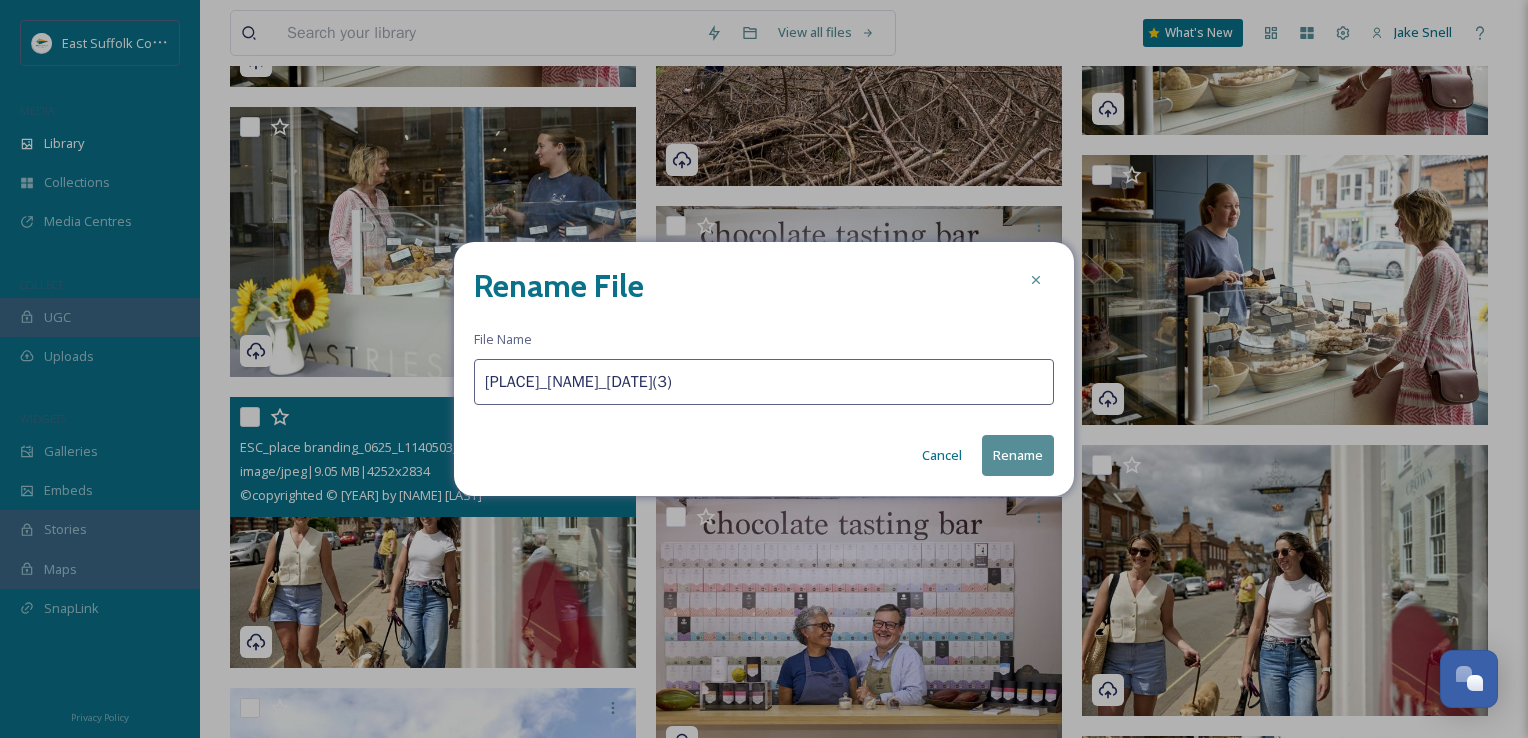 type on "[PLACE]_[NAME]_[DATE](3)" 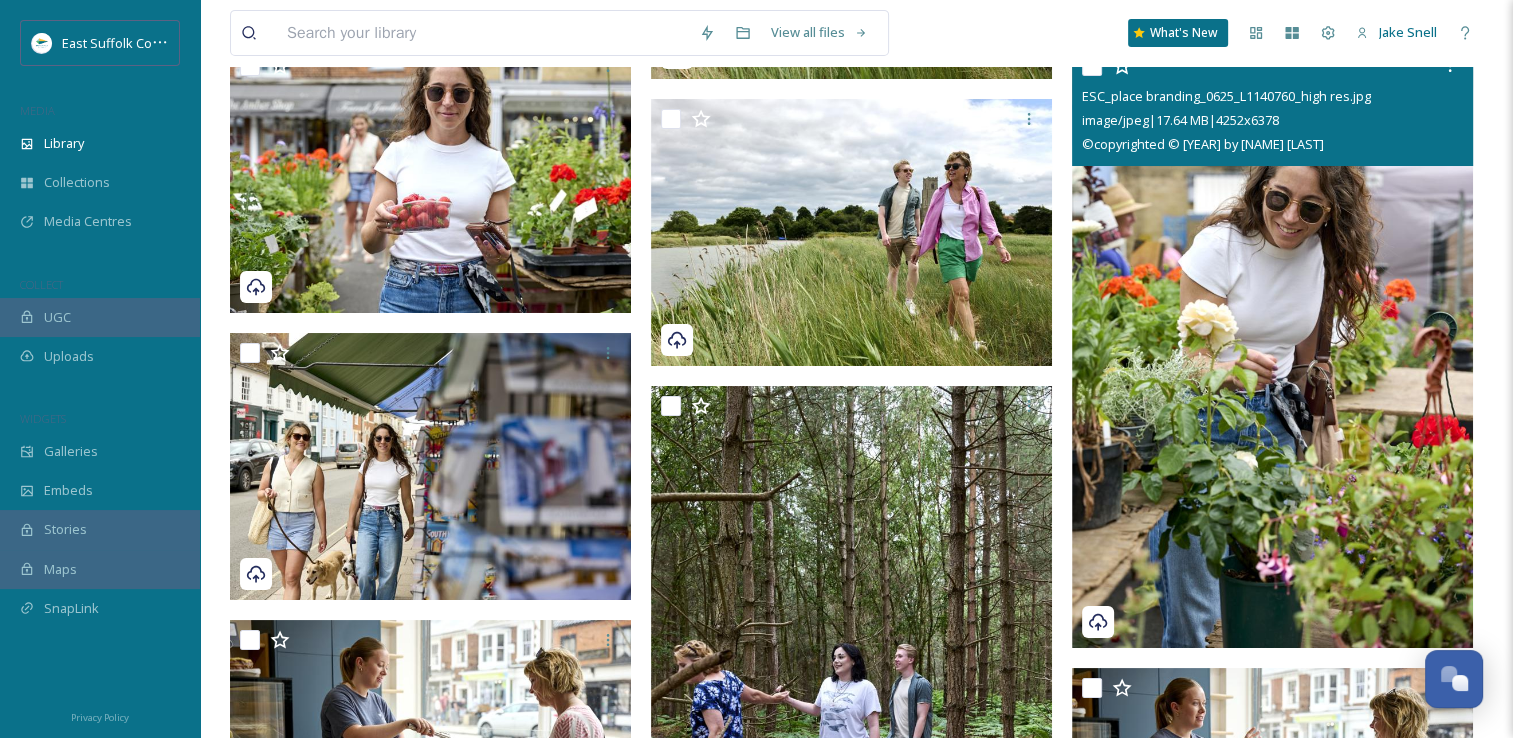 scroll, scrollTop: 21724, scrollLeft: 0, axis: vertical 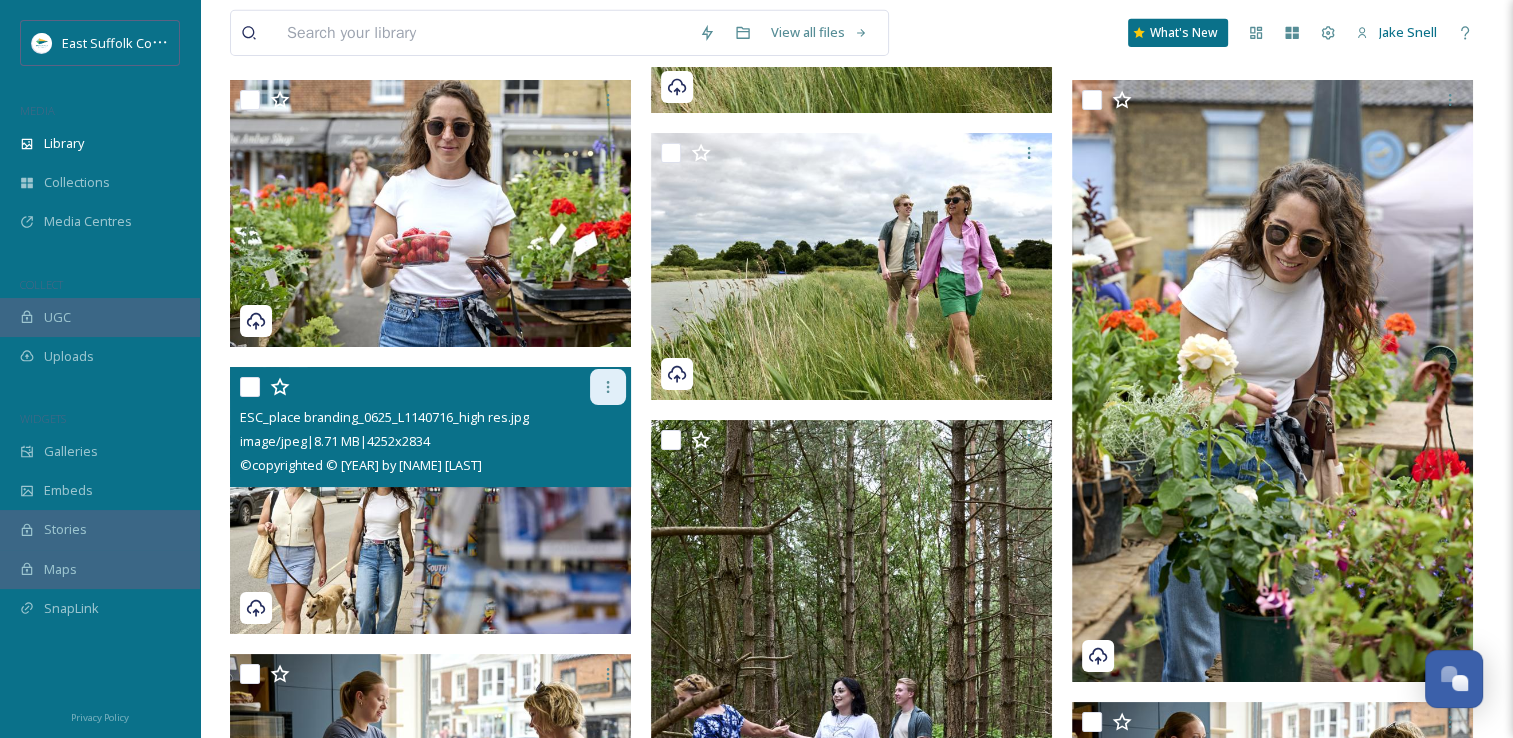 click at bounding box center [608, 387] 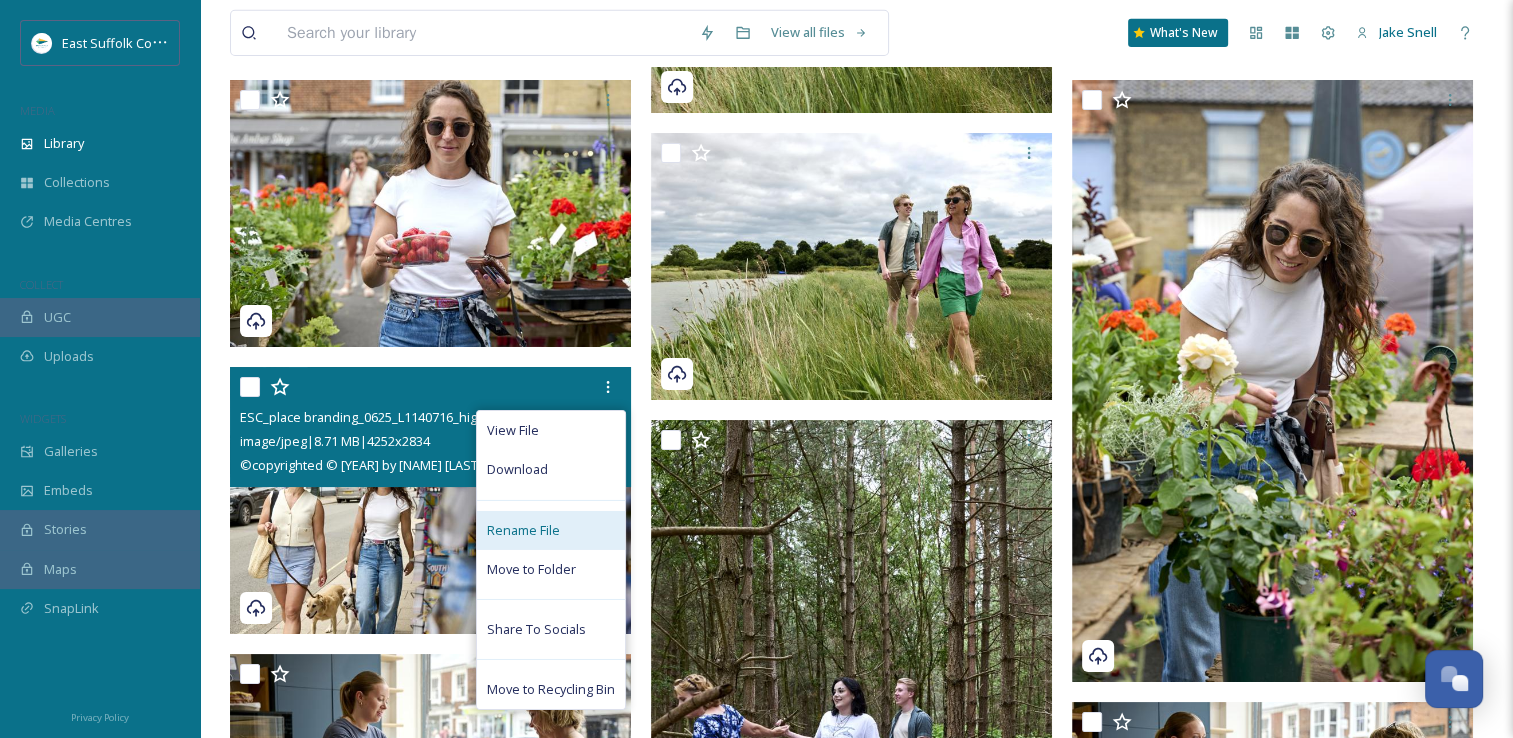 click on "Rename File" at bounding box center [551, 530] 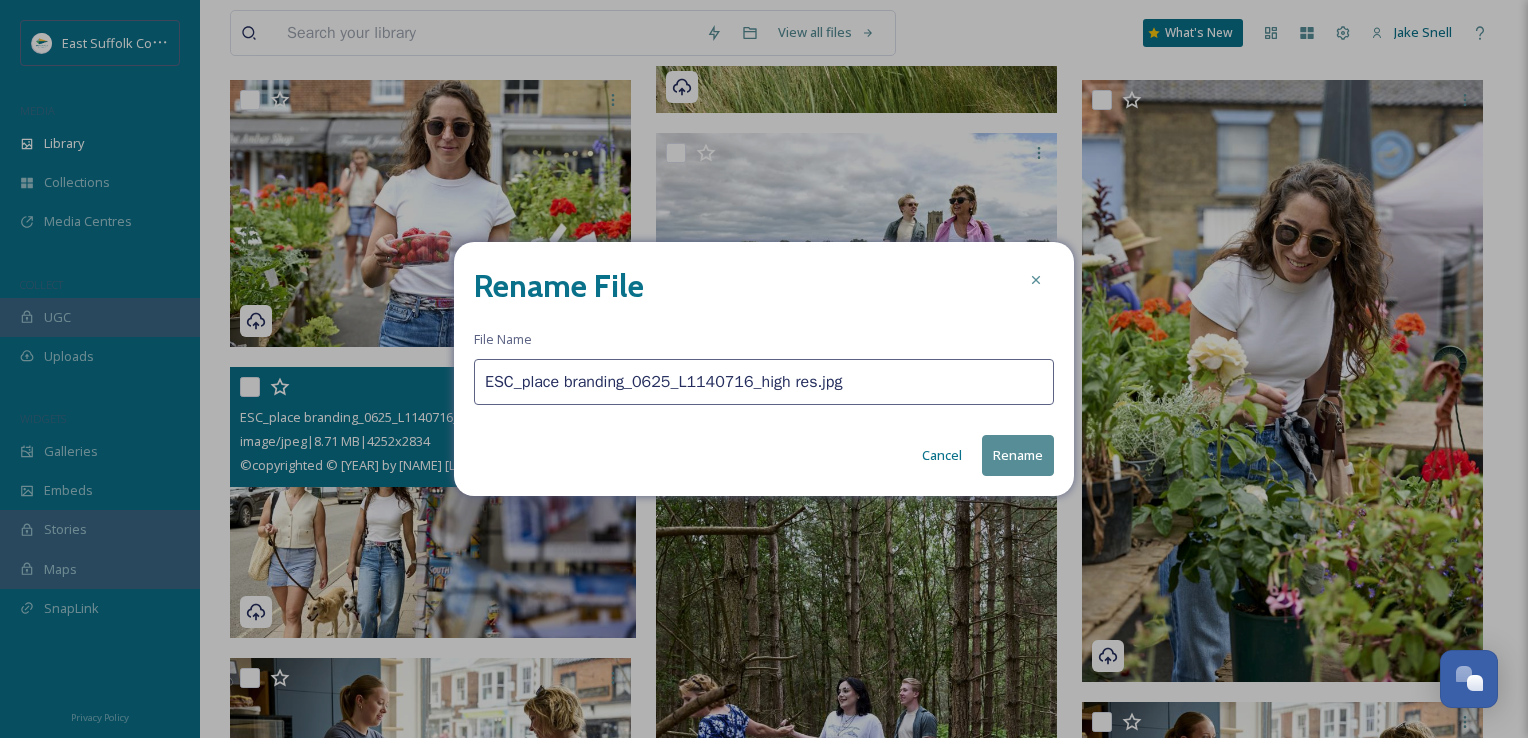 drag, startPoint x: 840, startPoint y: 390, endPoint x: 234, endPoint y: 428, distance: 607.19025 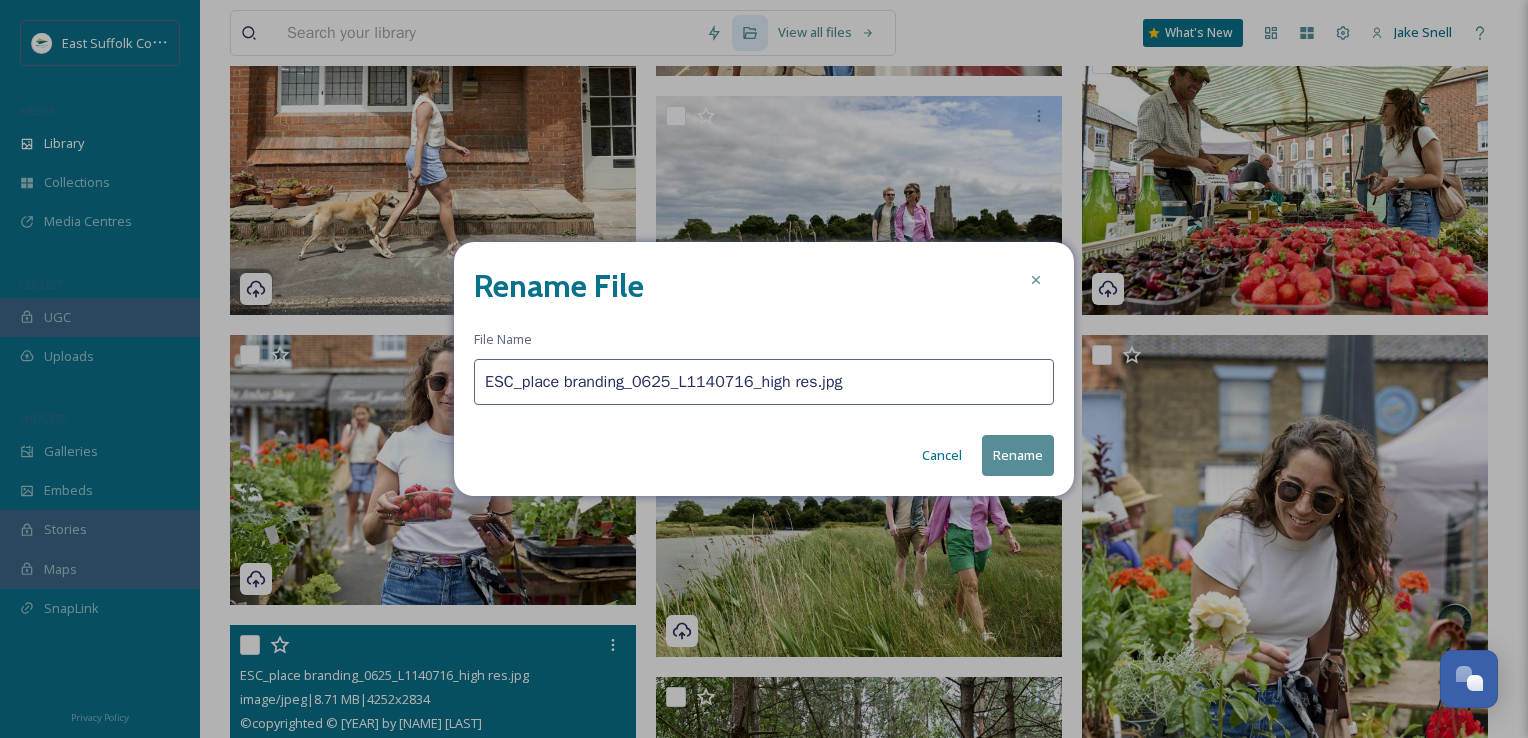 paste on "Southwold@[EMAIL]" 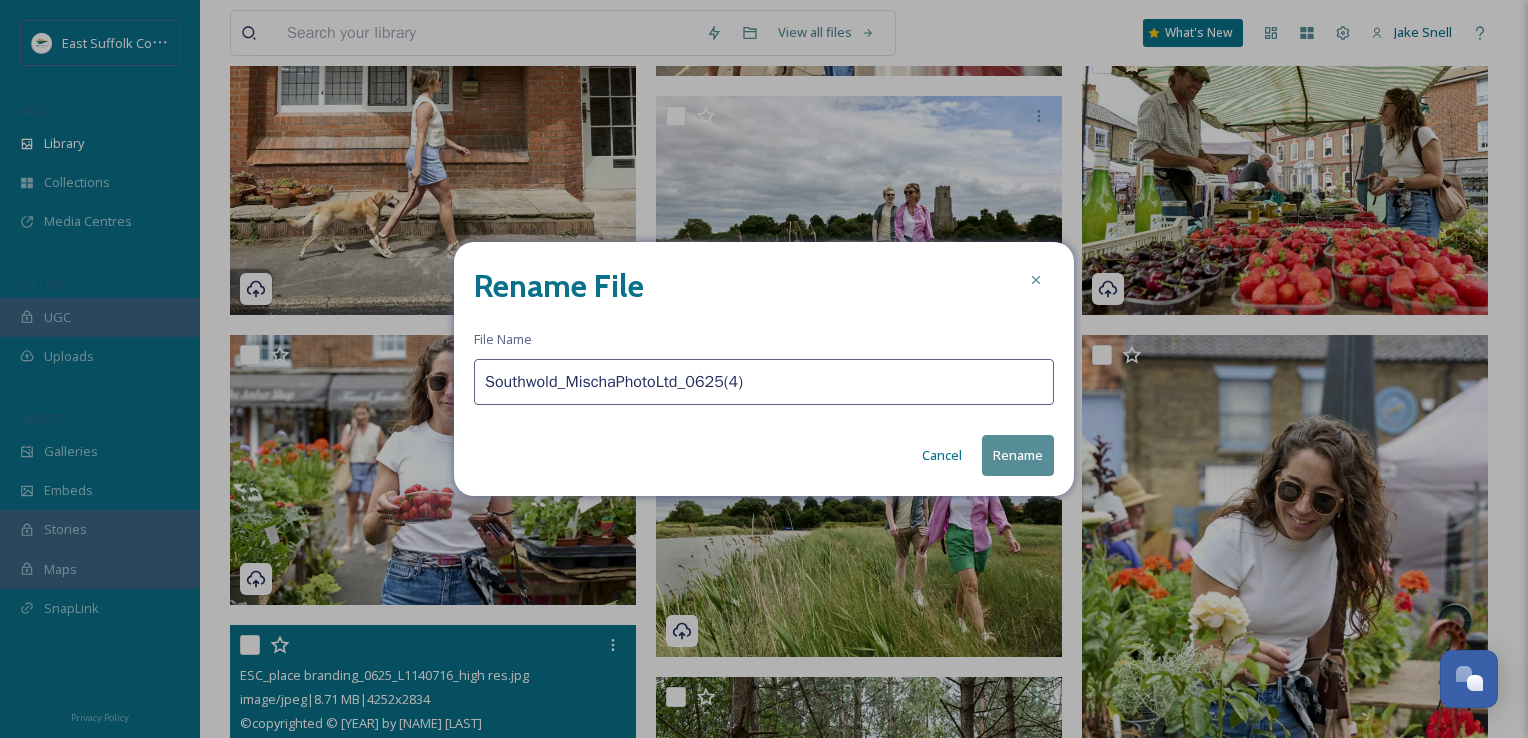 type on "Southwold_MischaPhotoLtd_0625(4)" 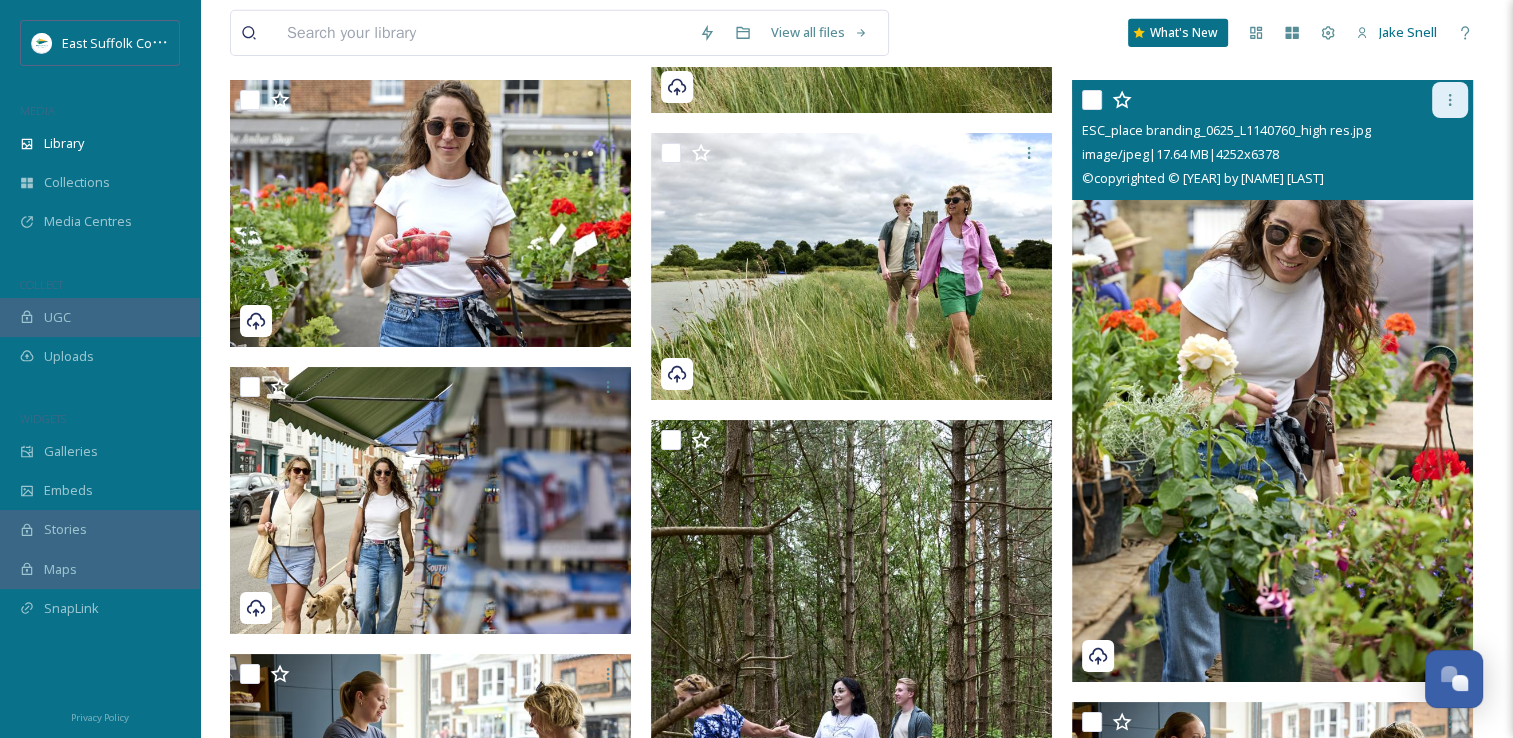 click at bounding box center (1450, 100) 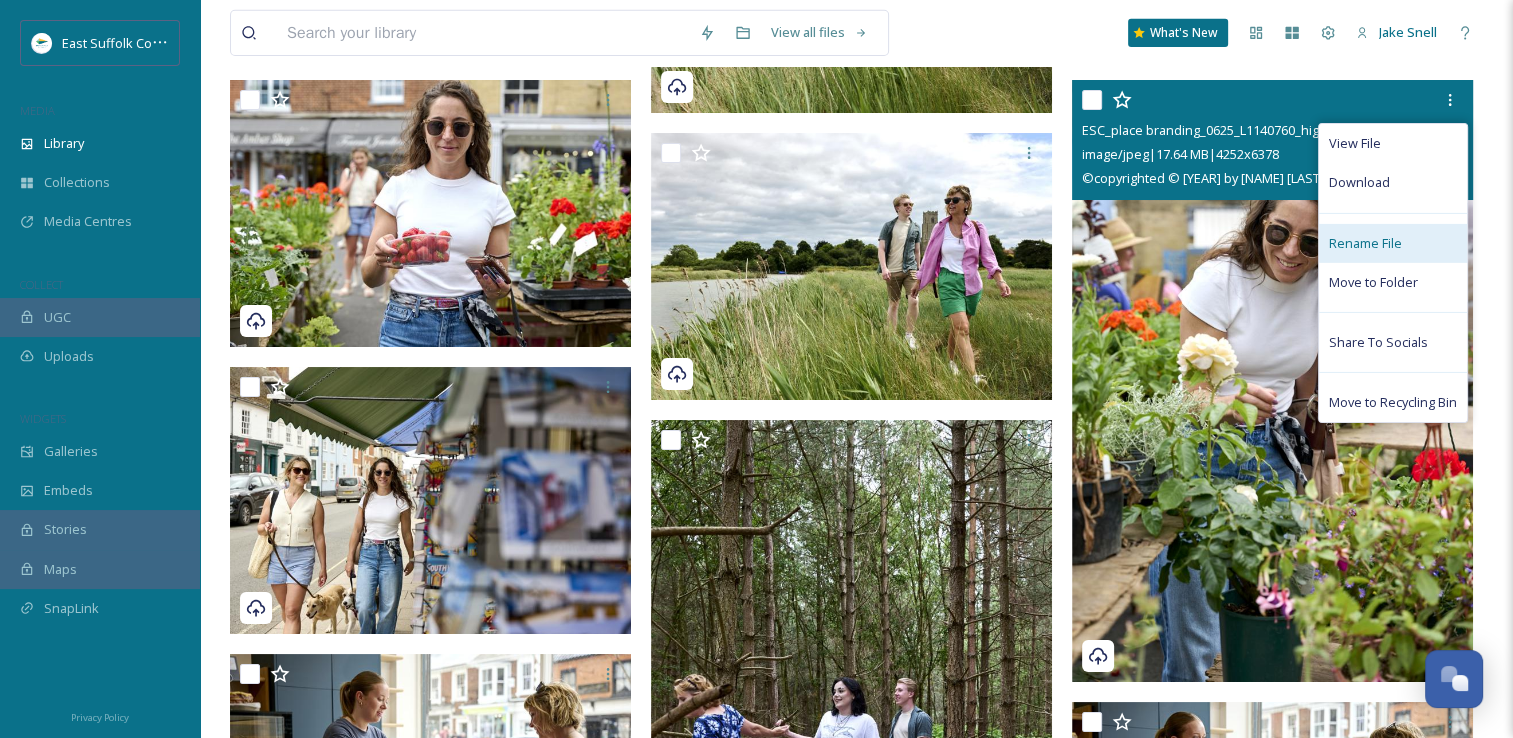 click on "Rename File" at bounding box center [1365, 243] 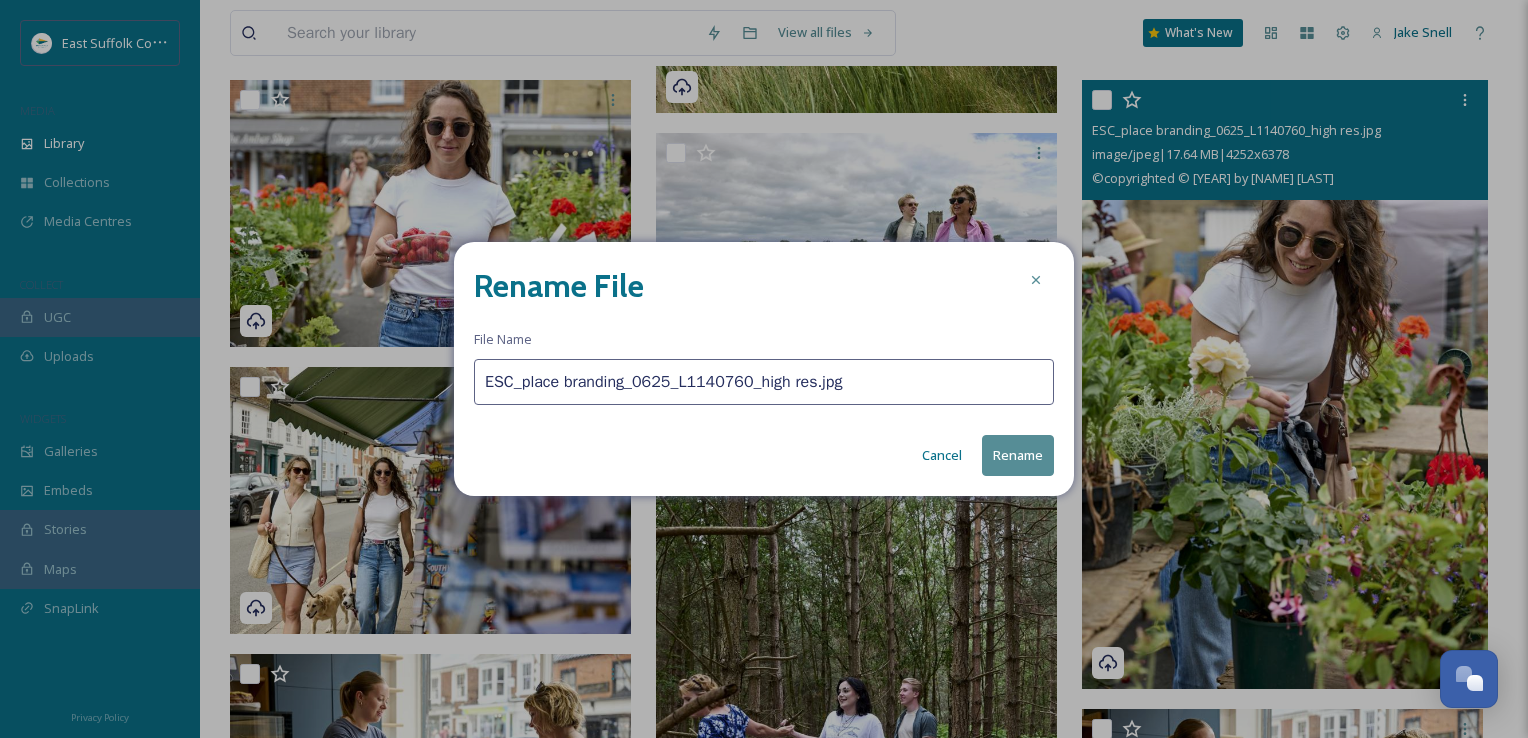drag, startPoint x: 832, startPoint y: 384, endPoint x: 464, endPoint y: 376, distance: 368.08694 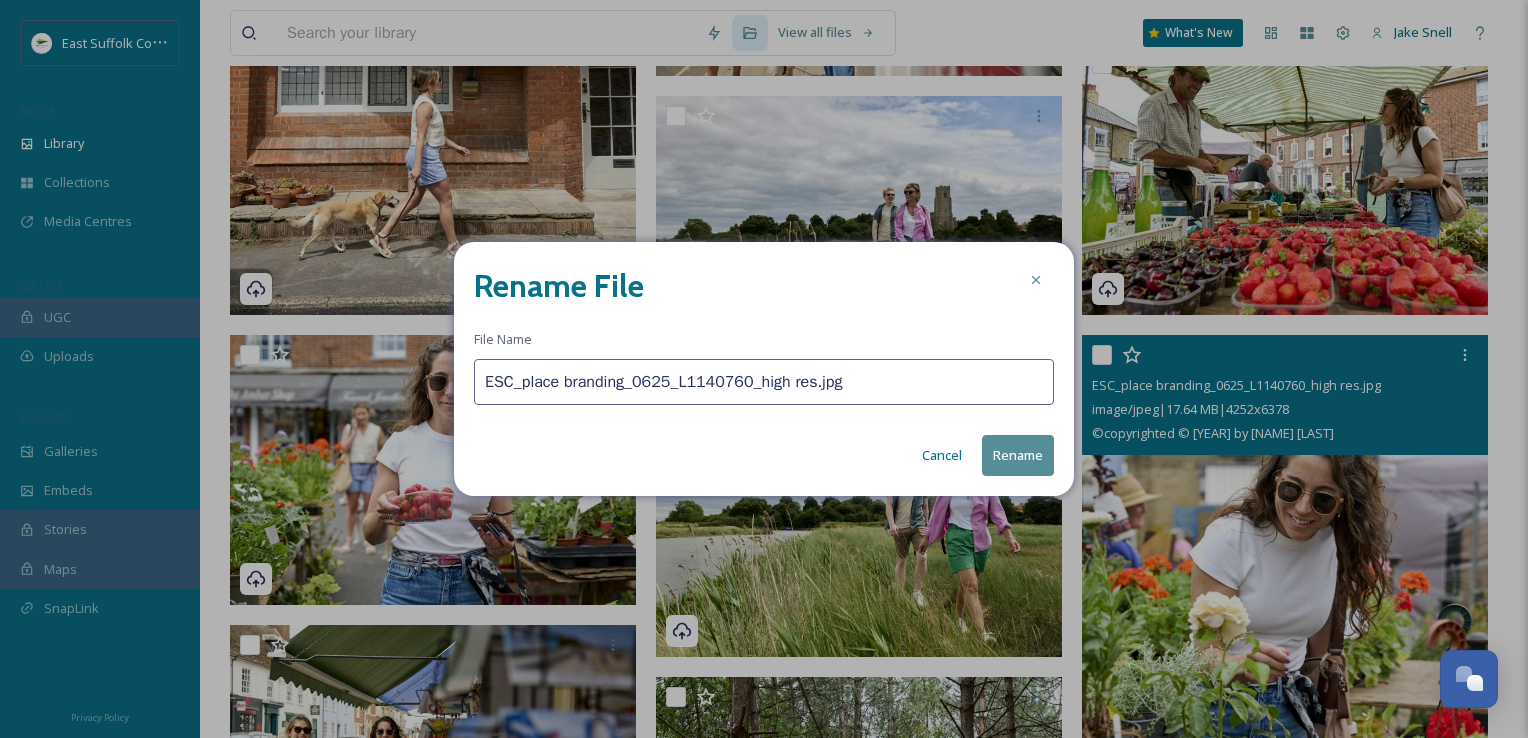 paste on "Southwold@[EMAIL]" 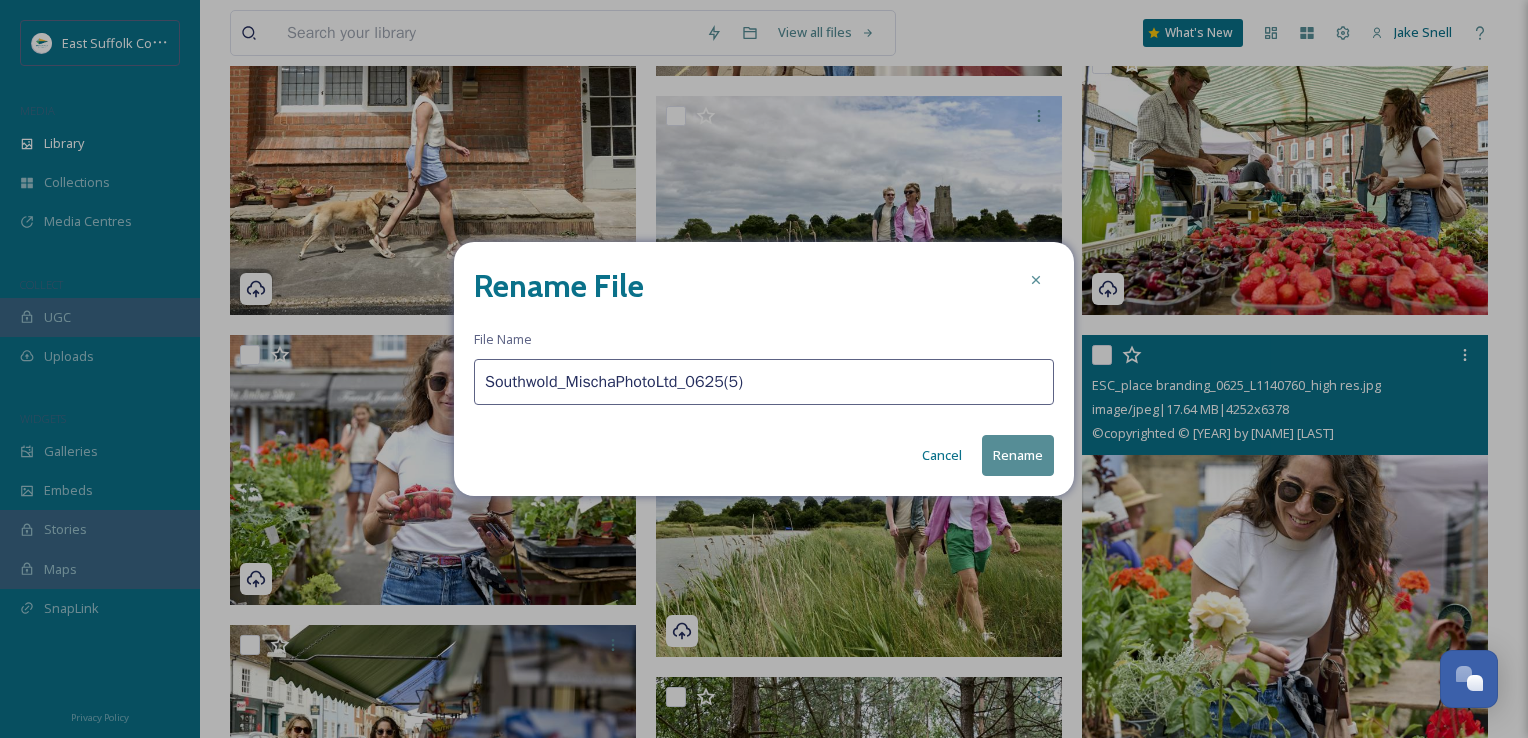 type on "Southwold_MischaPhotoLtd_0625(5)" 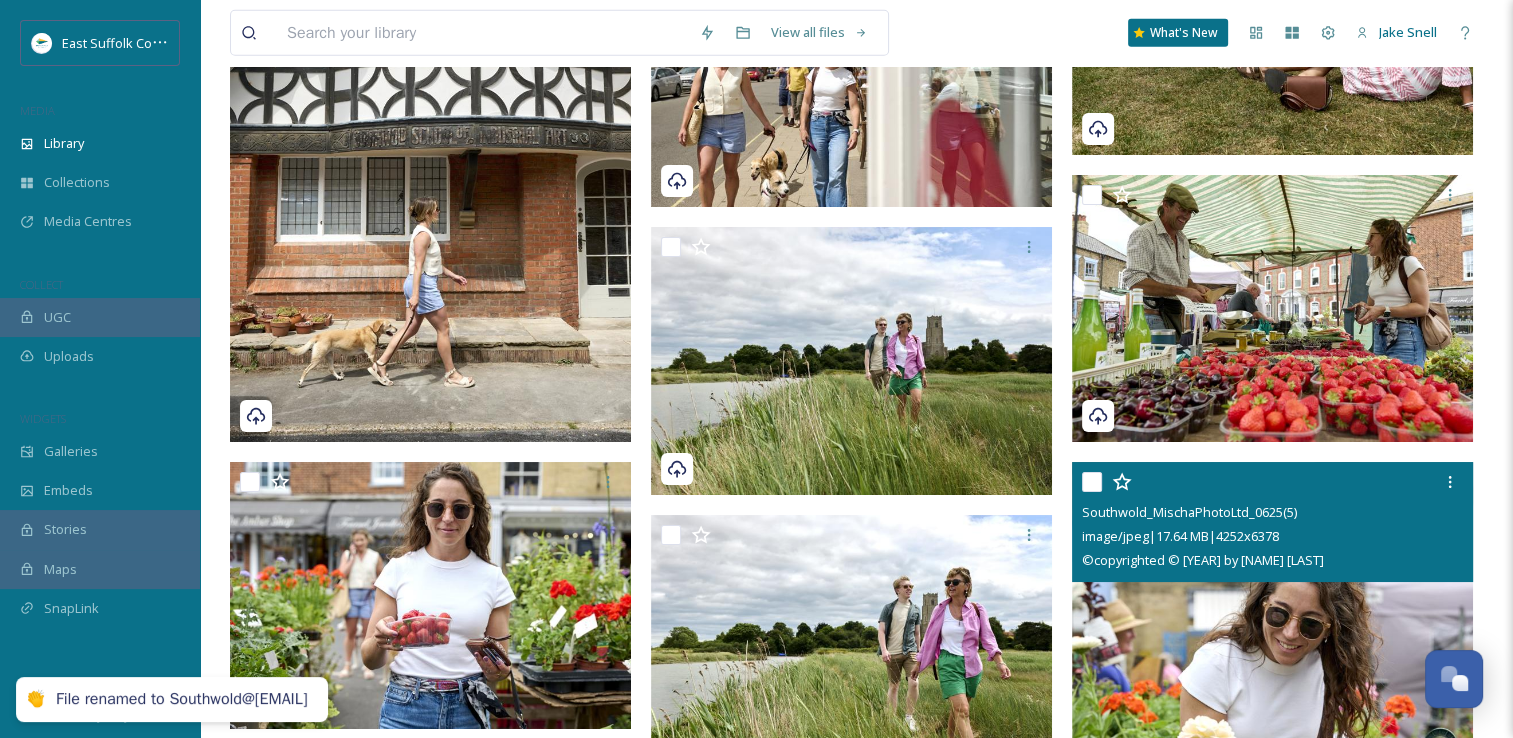 scroll, scrollTop: 21324, scrollLeft: 0, axis: vertical 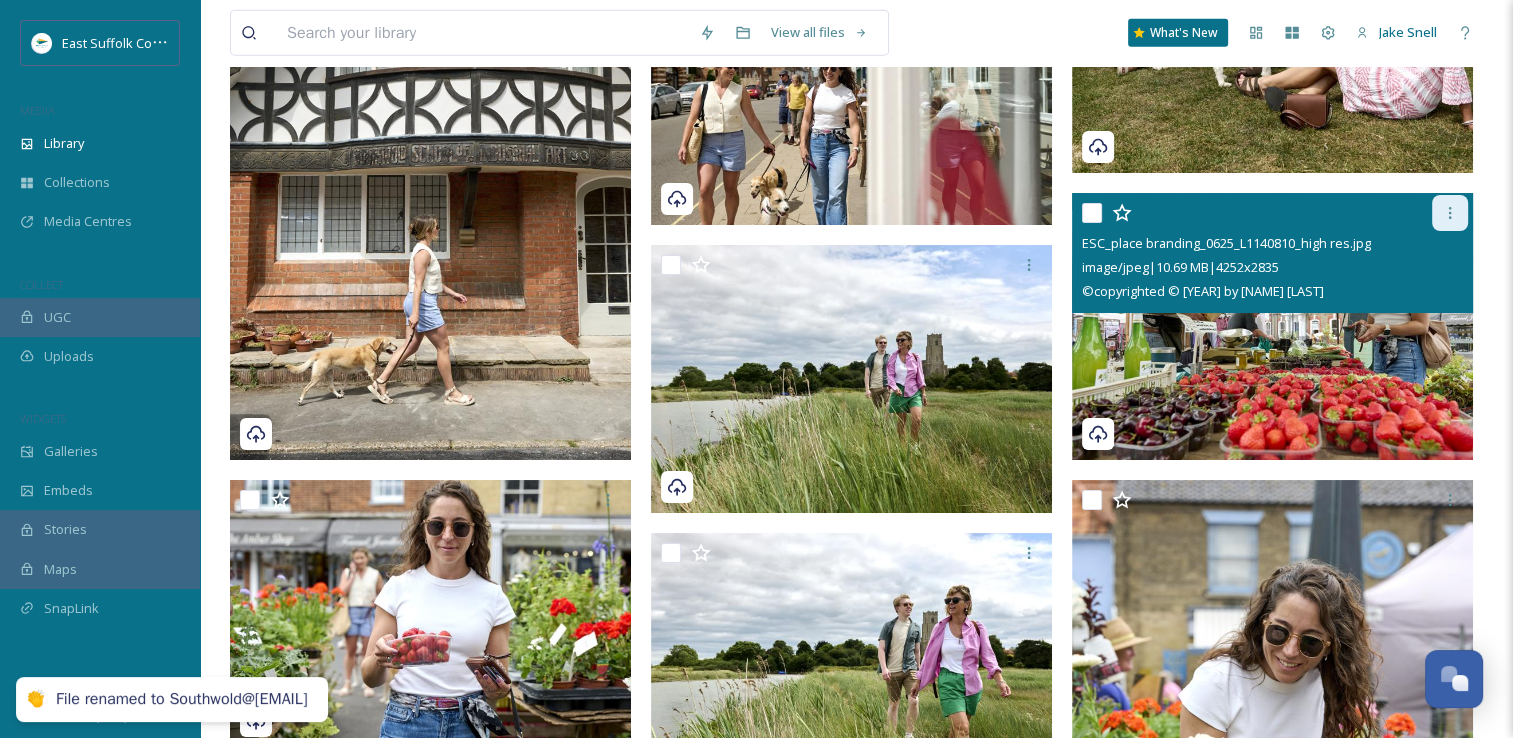 click at bounding box center [1450, 213] 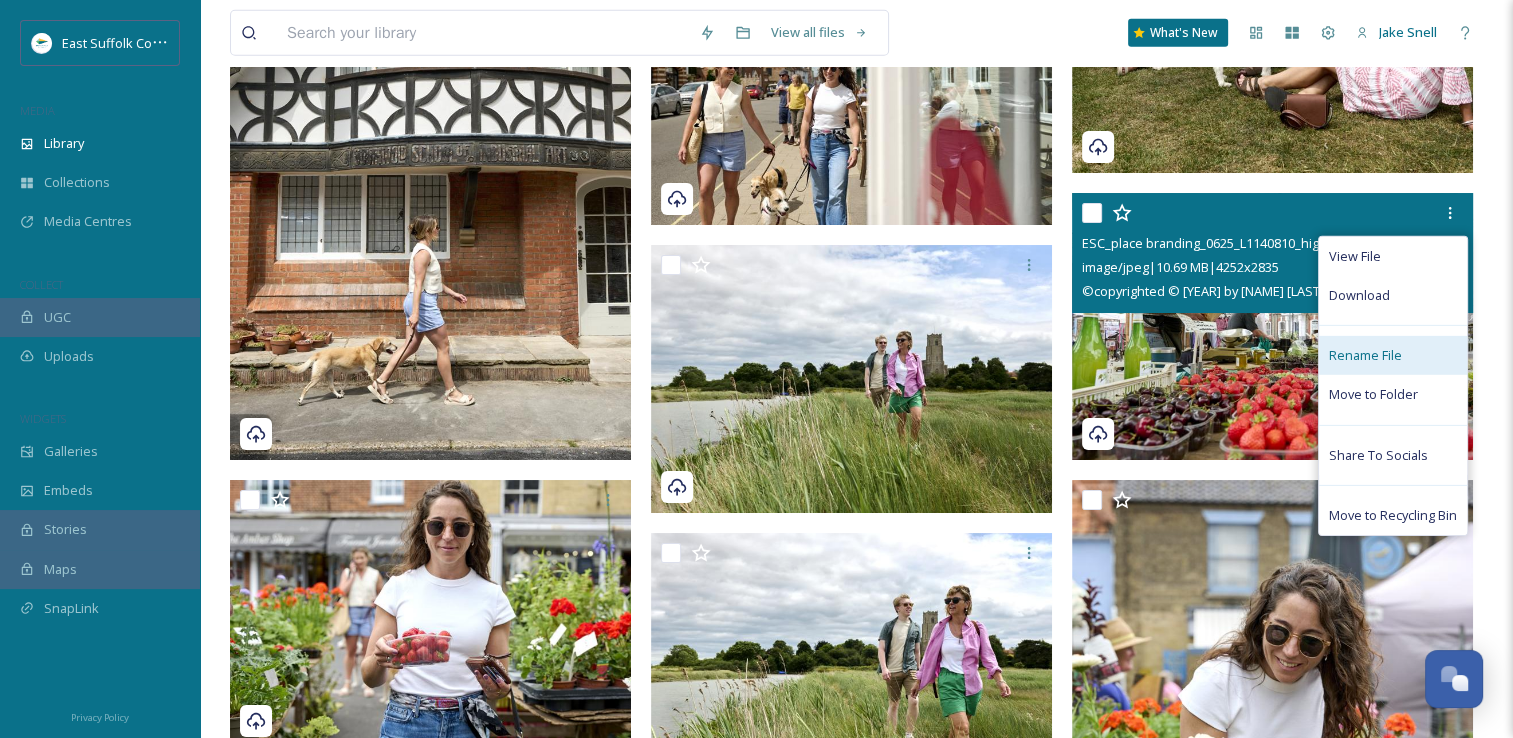 click on "Rename File" at bounding box center (1365, 355) 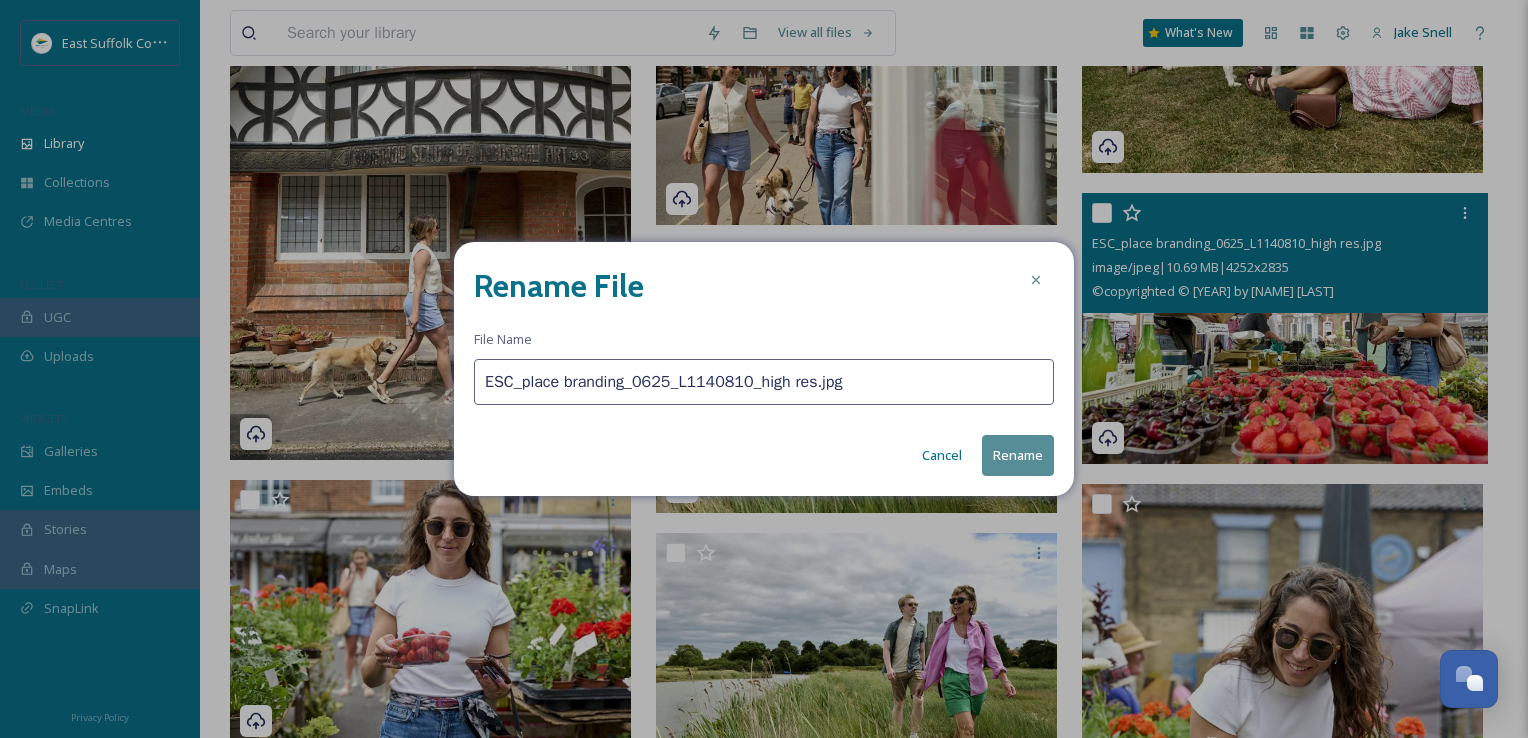 drag, startPoint x: 885, startPoint y: 390, endPoint x: -4, endPoint y: 425, distance: 889.6887 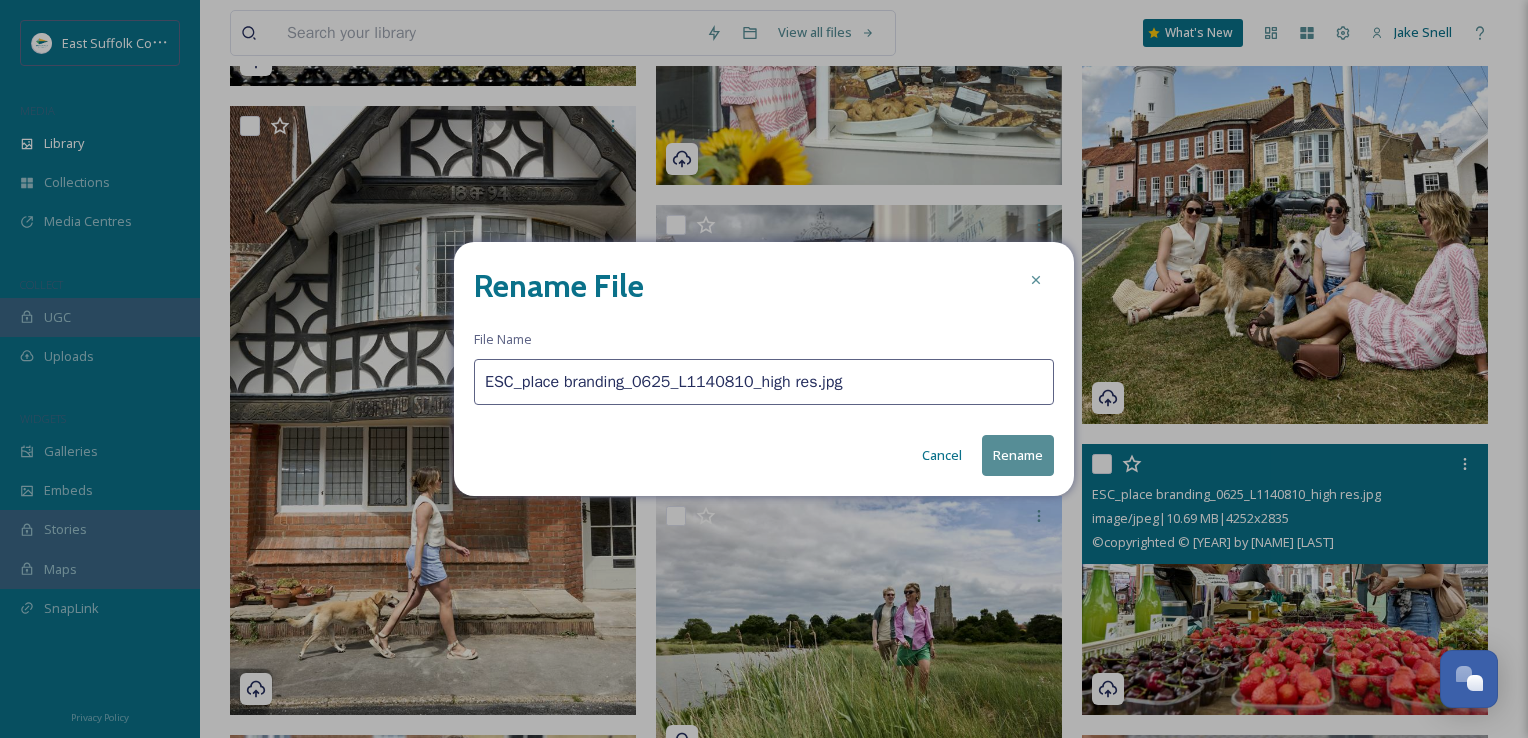 click on "Cancel" at bounding box center [942, 455] 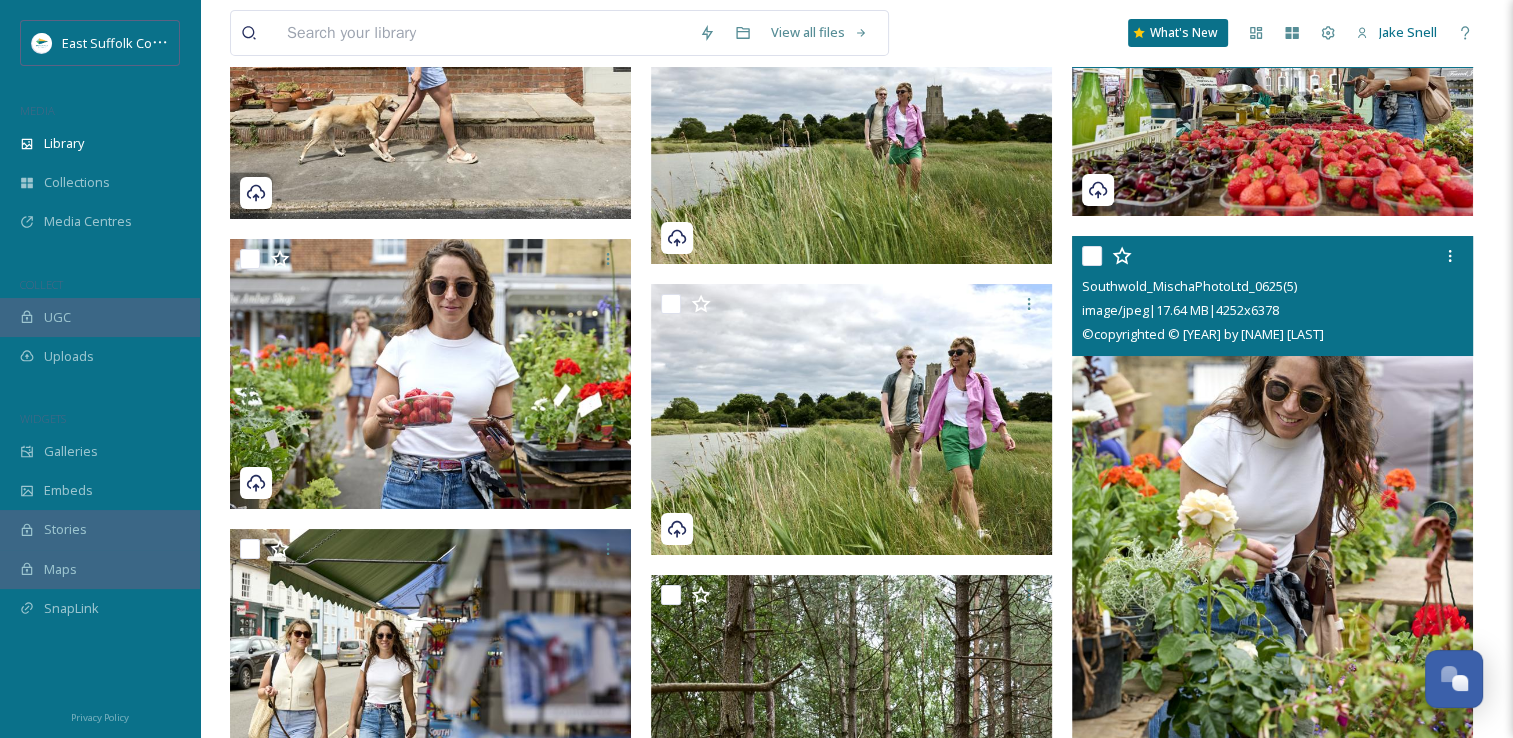 scroll, scrollTop: 21824, scrollLeft: 0, axis: vertical 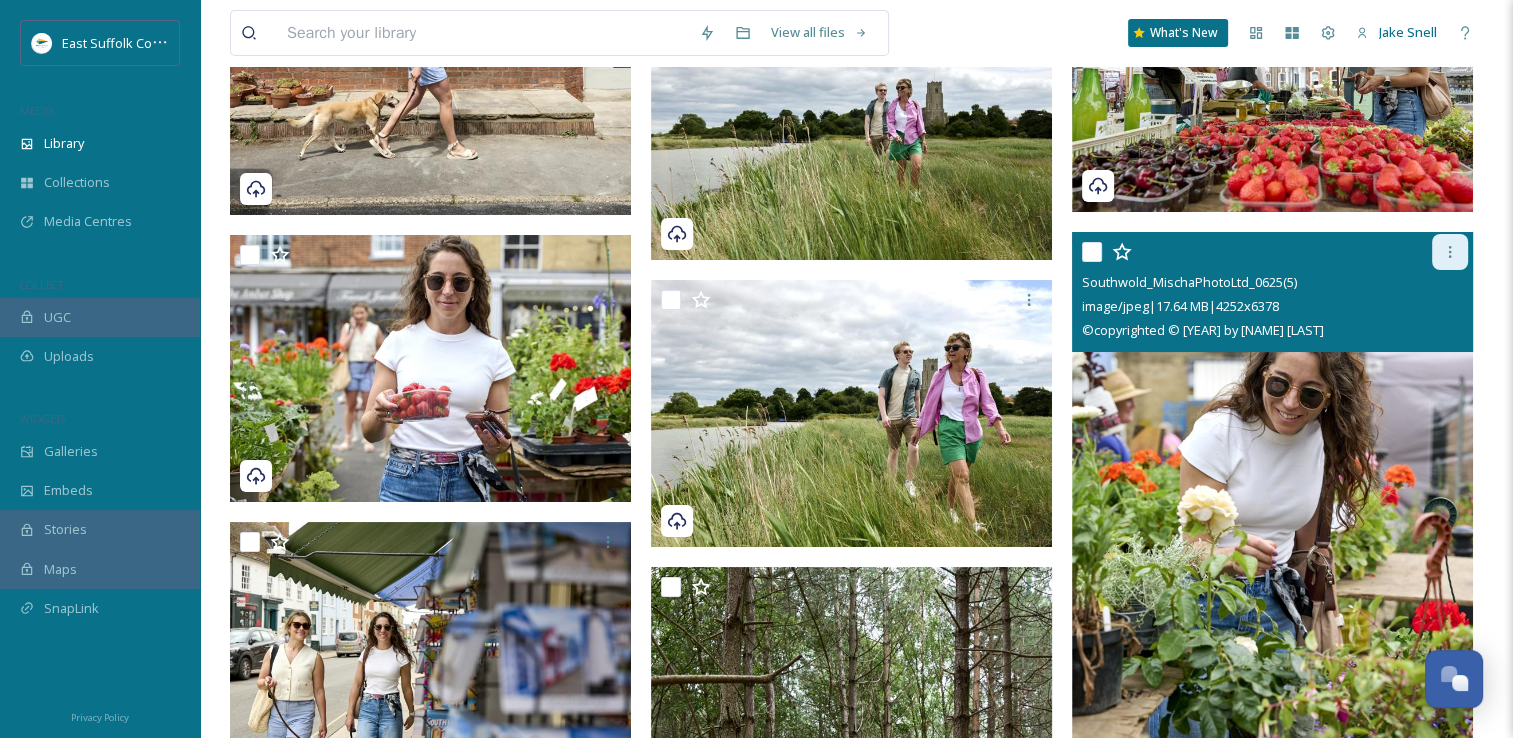 click 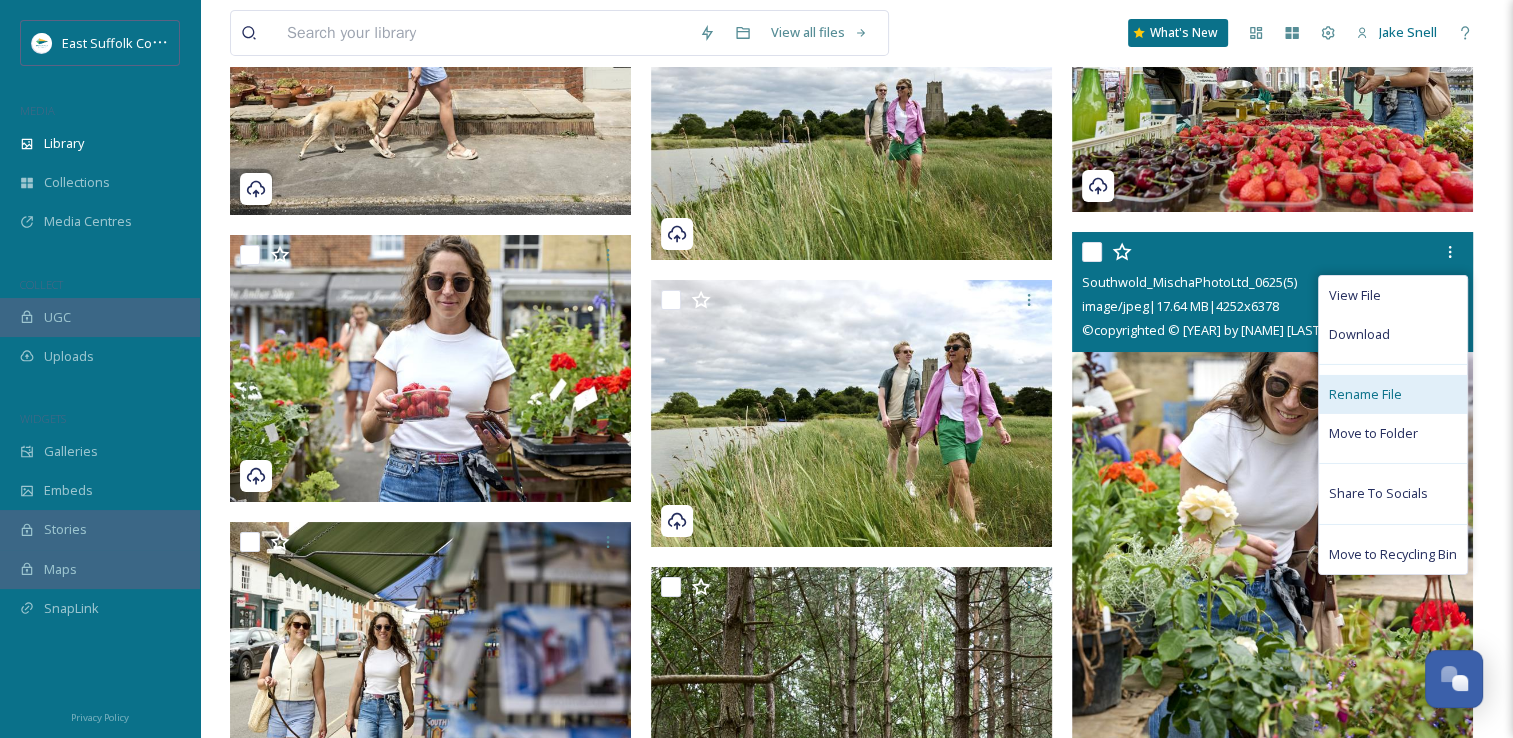 click on "Rename File" at bounding box center (1365, 394) 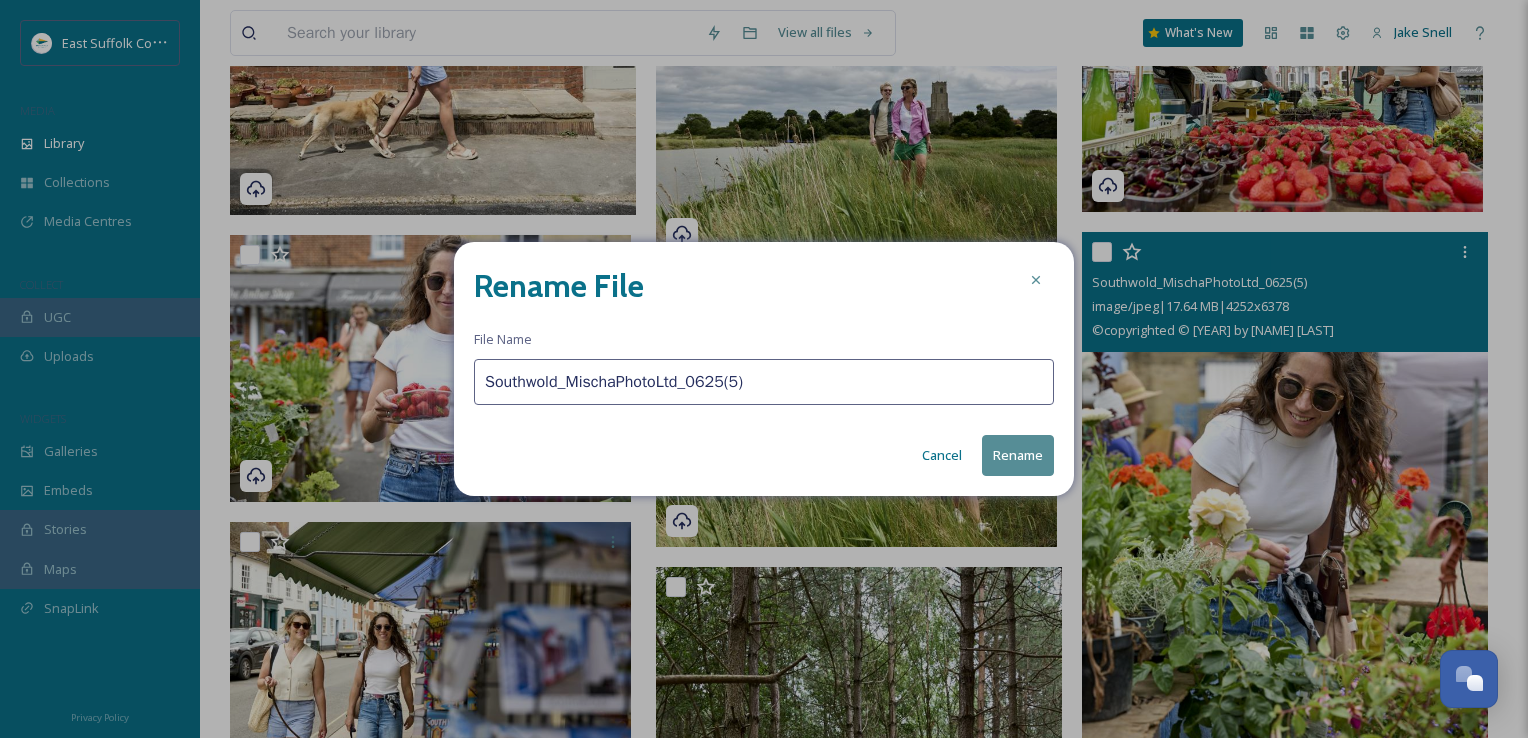 click on "Southwold_MischaPhotoLtd_0625(5)" at bounding box center (764, 382) 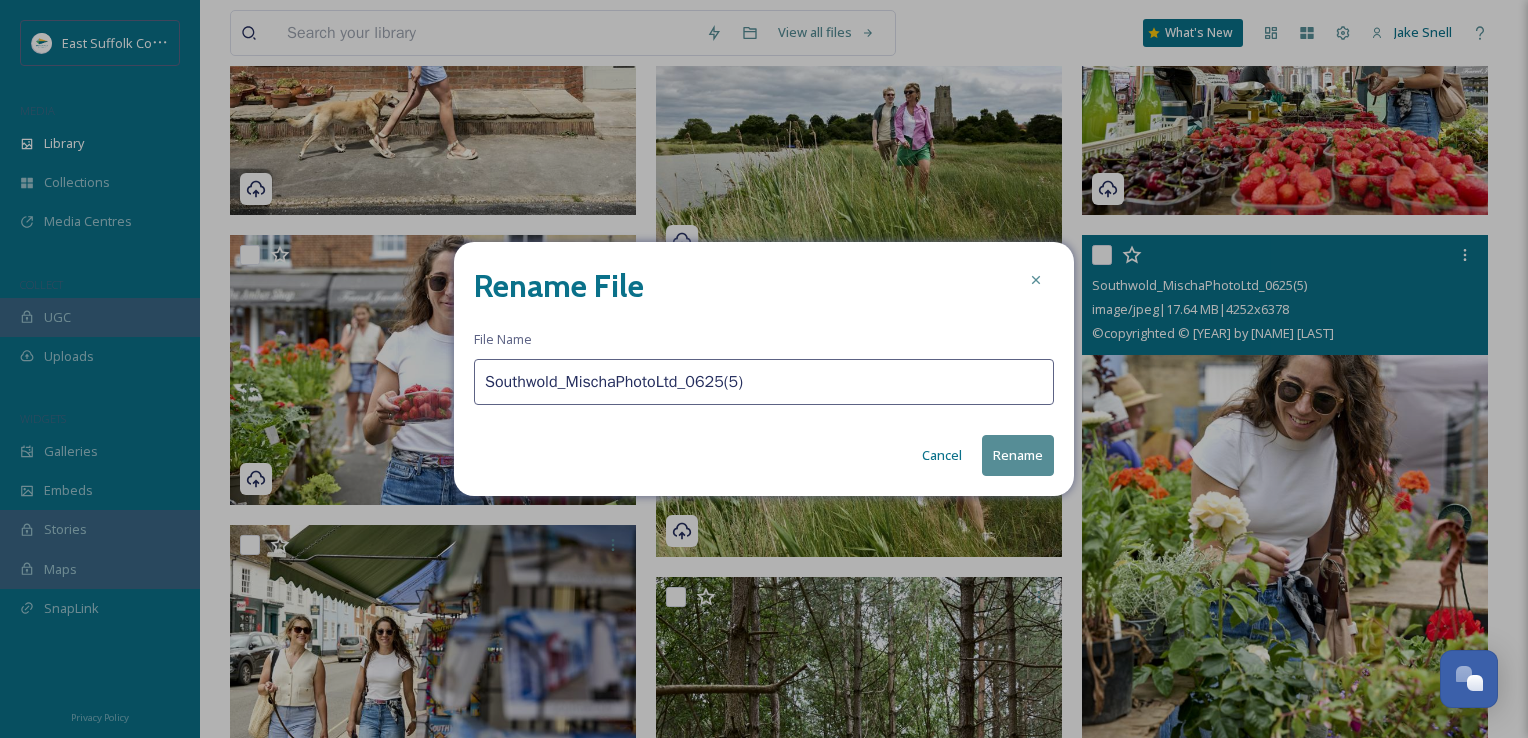 click on "Cancel" at bounding box center [942, 455] 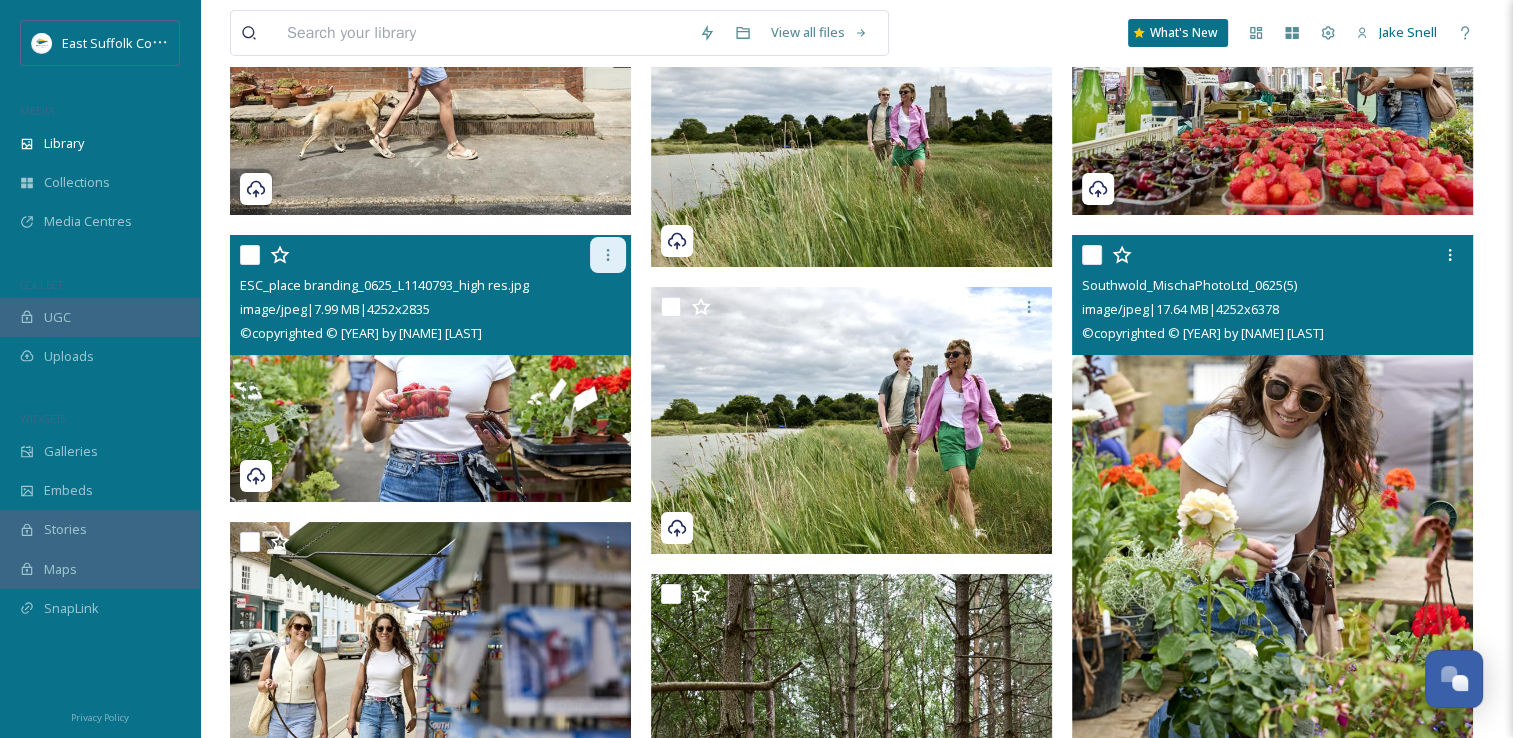 click 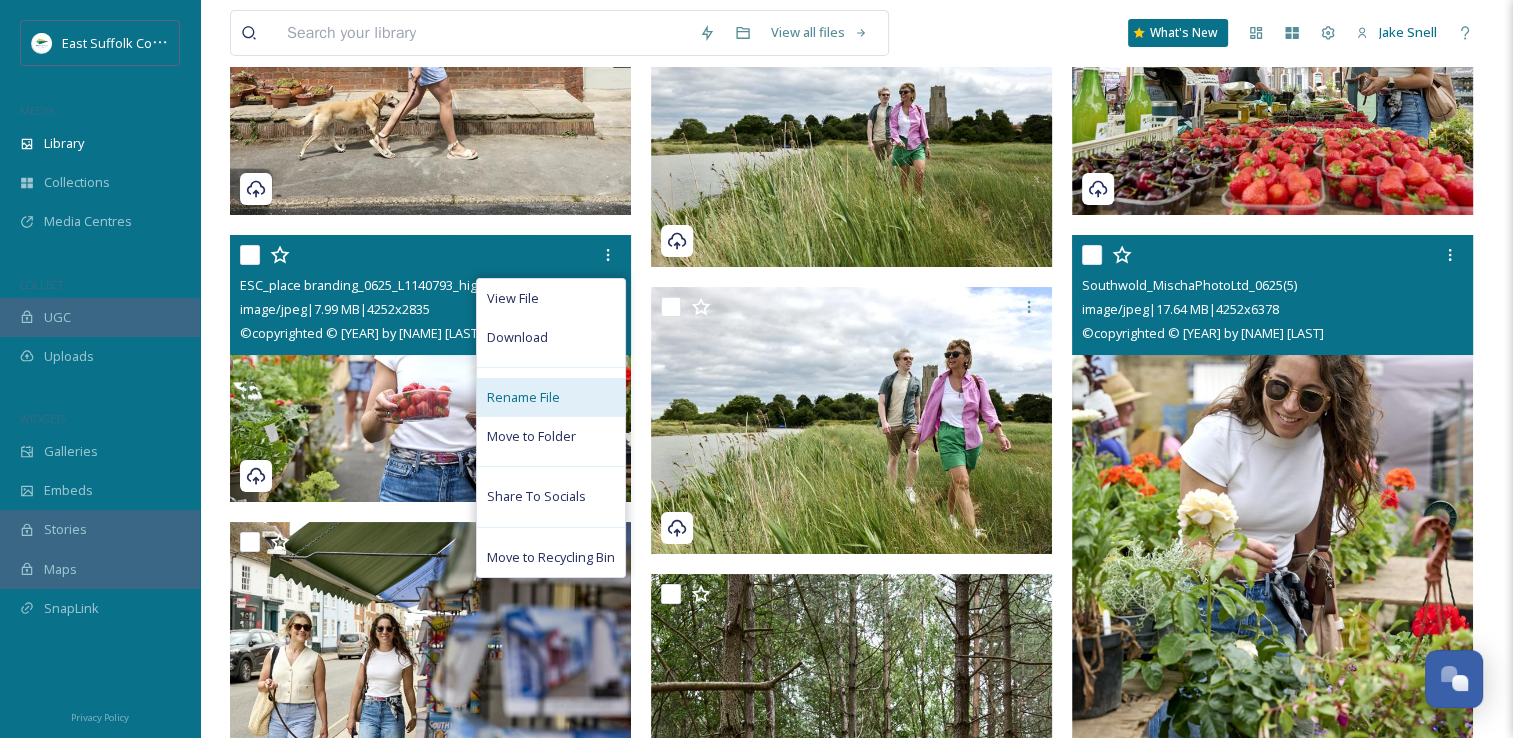click on "Rename File" at bounding box center [551, 397] 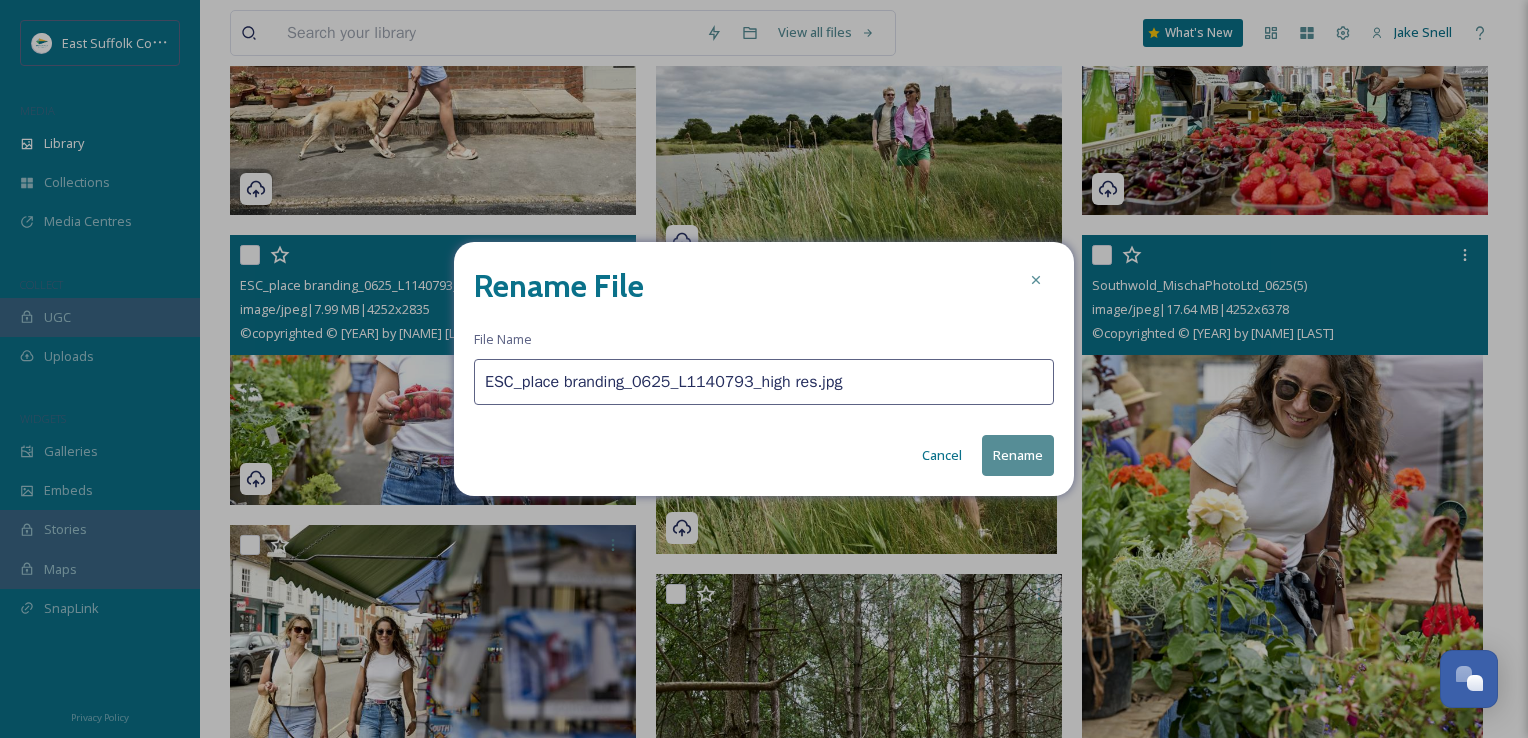drag, startPoint x: 847, startPoint y: 397, endPoint x: 344, endPoint y: 402, distance: 503.02484 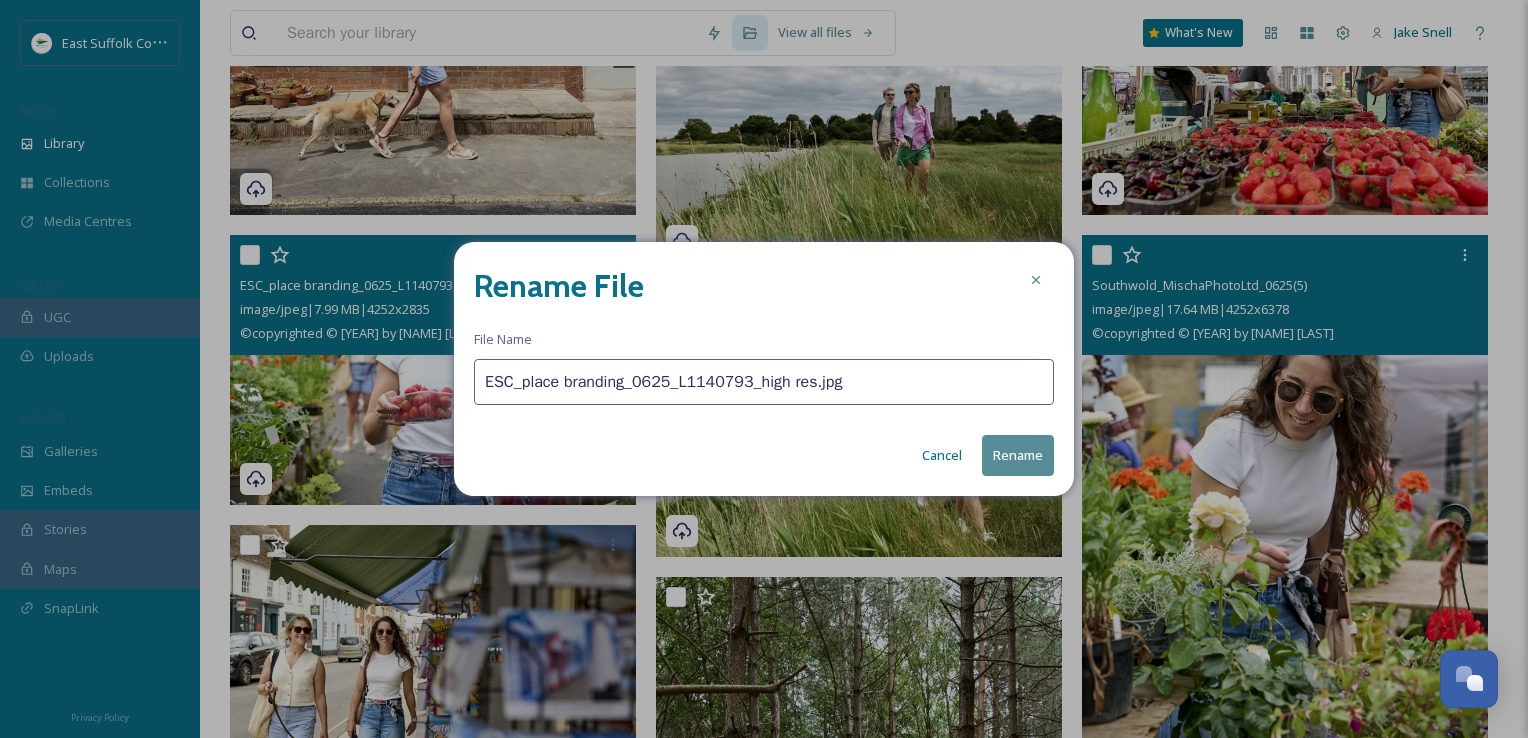paste on "Southwold@[EMAIL]" 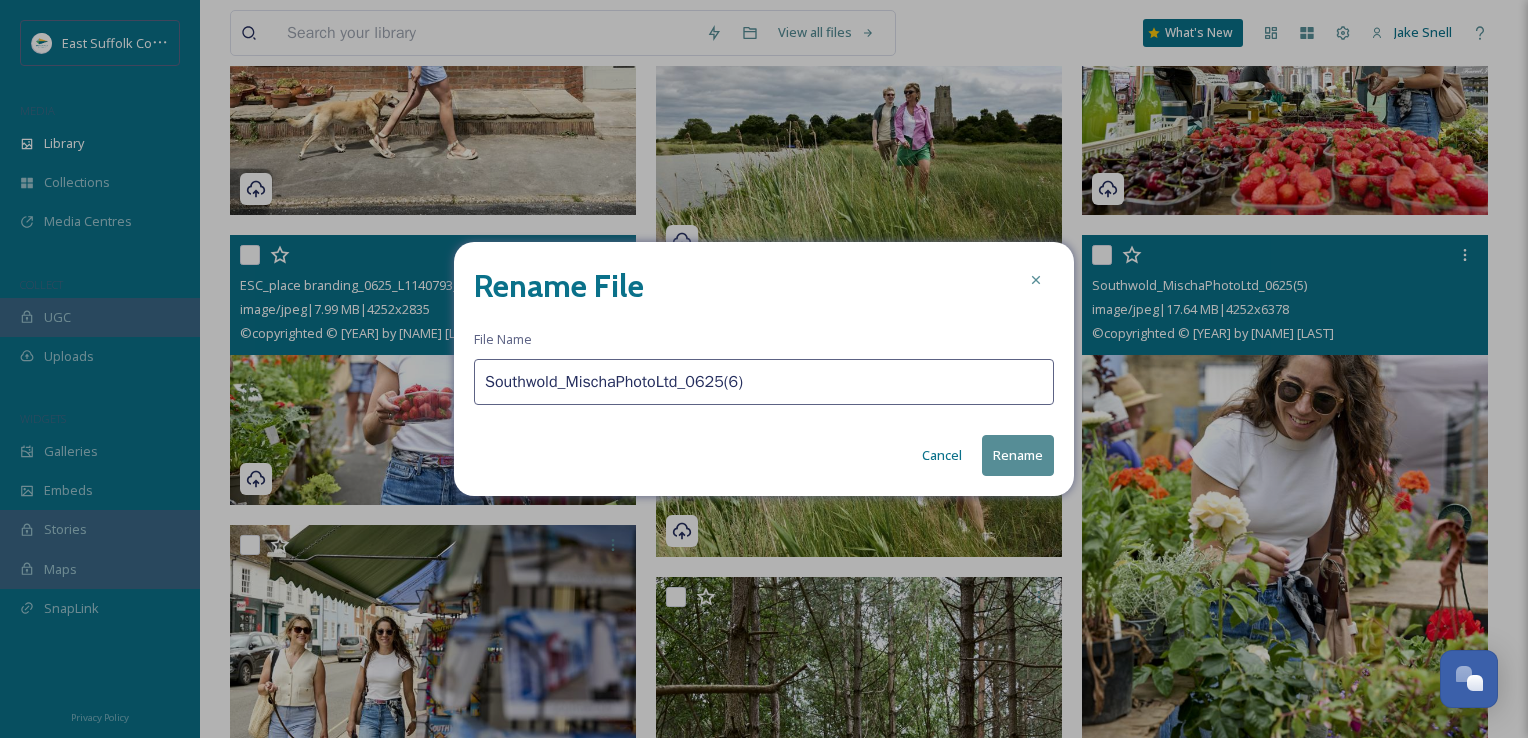 type on "Southwold_MischaPhotoLtd_0625(6)" 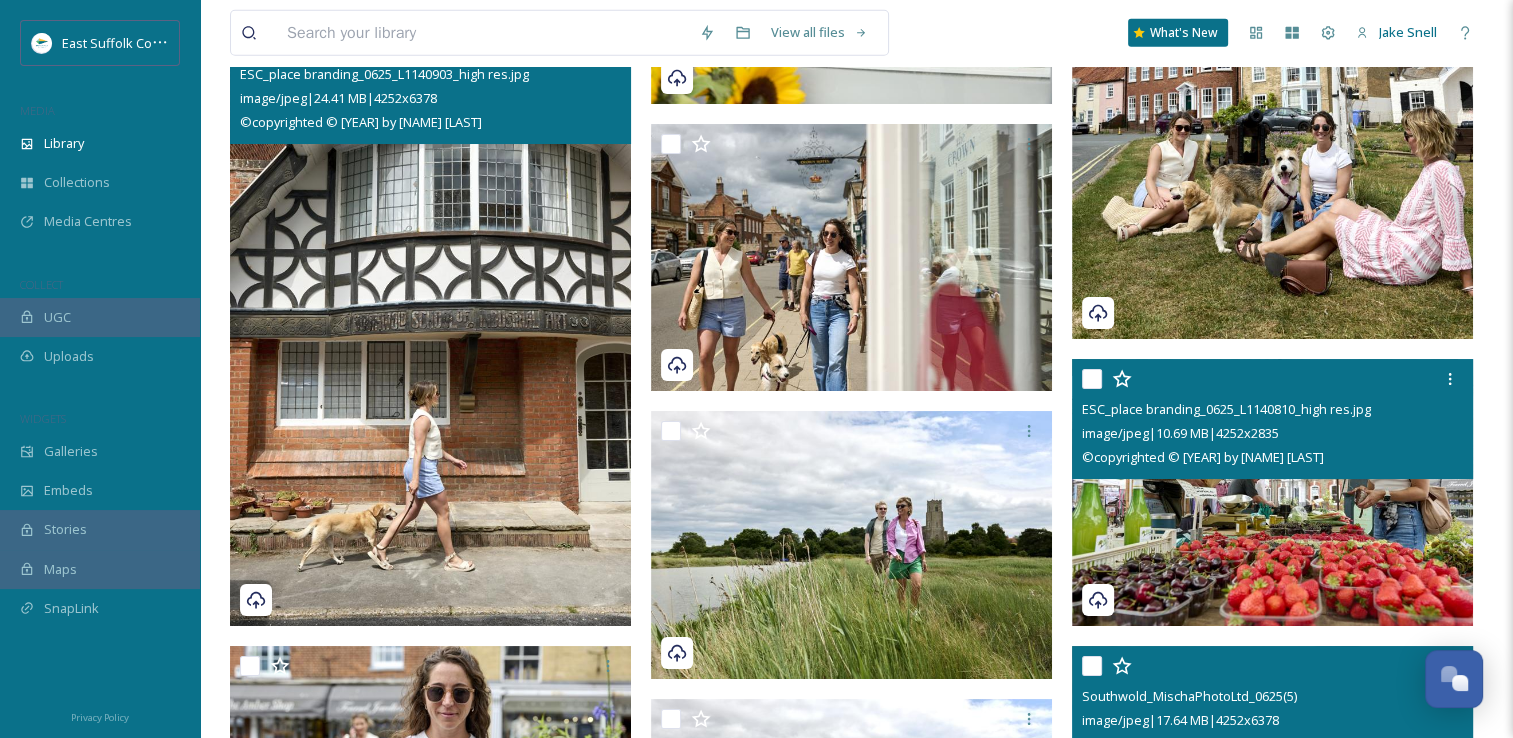 scroll, scrollTop: 21124, scrollLeft: 0, axis: vertical 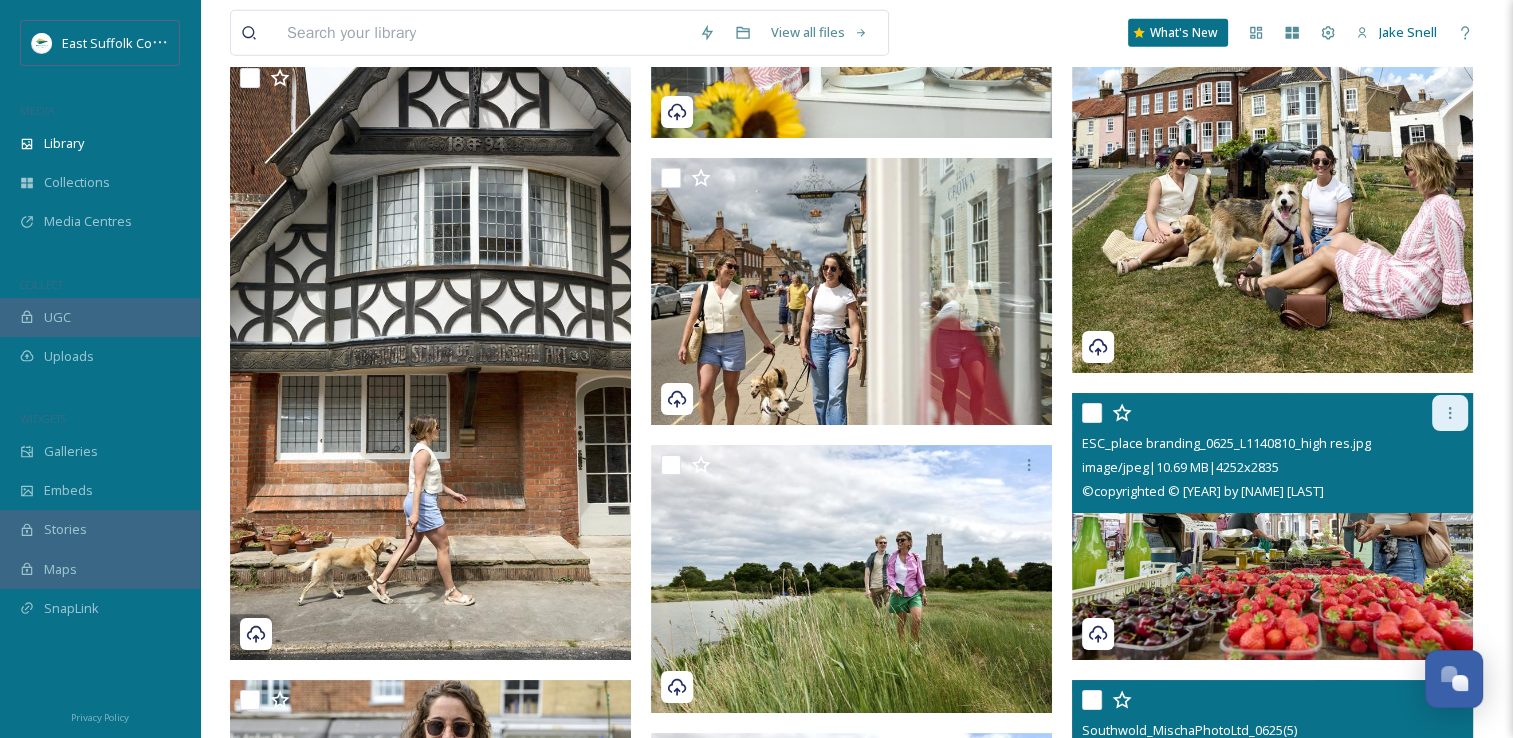 click 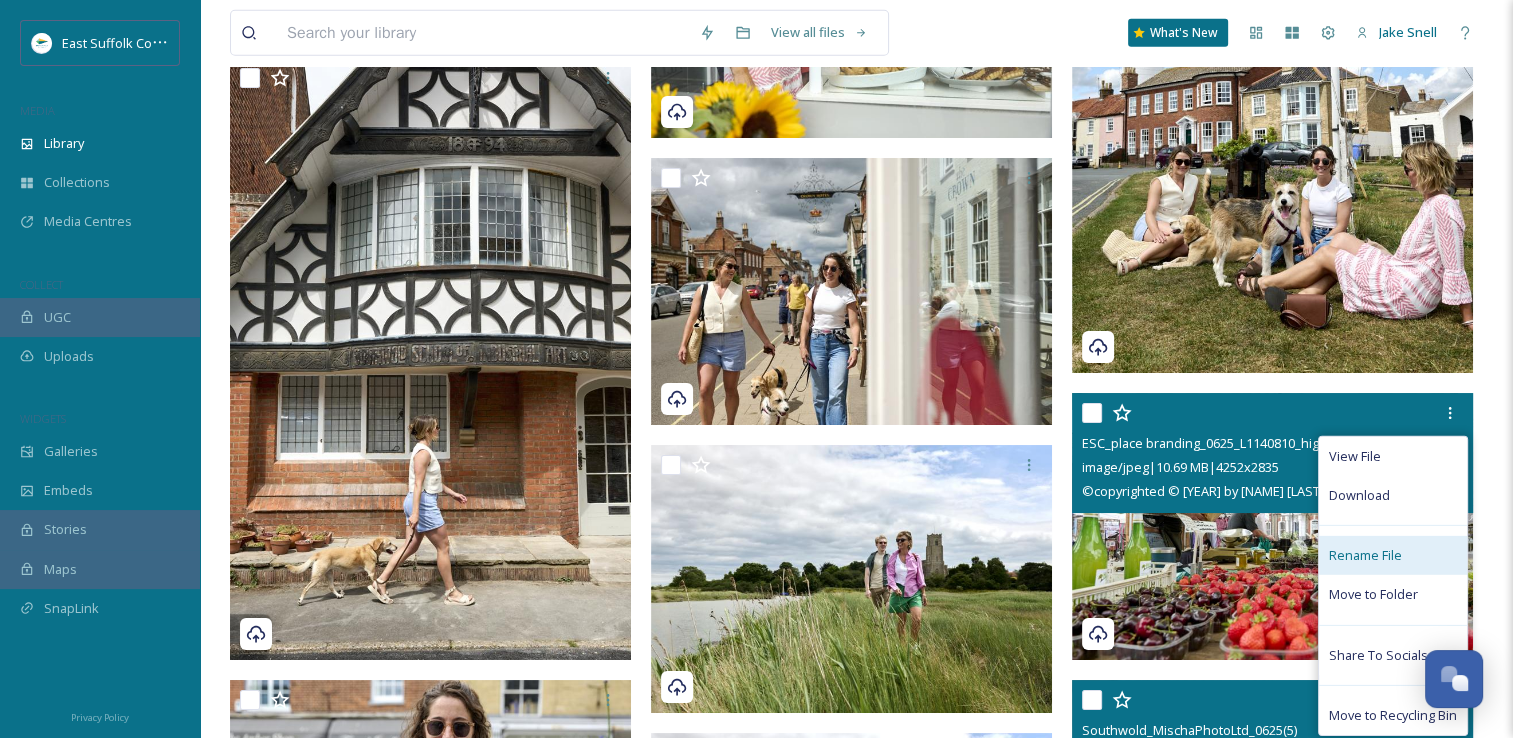 click on "Rename File" at bounding box center (1365, 555) 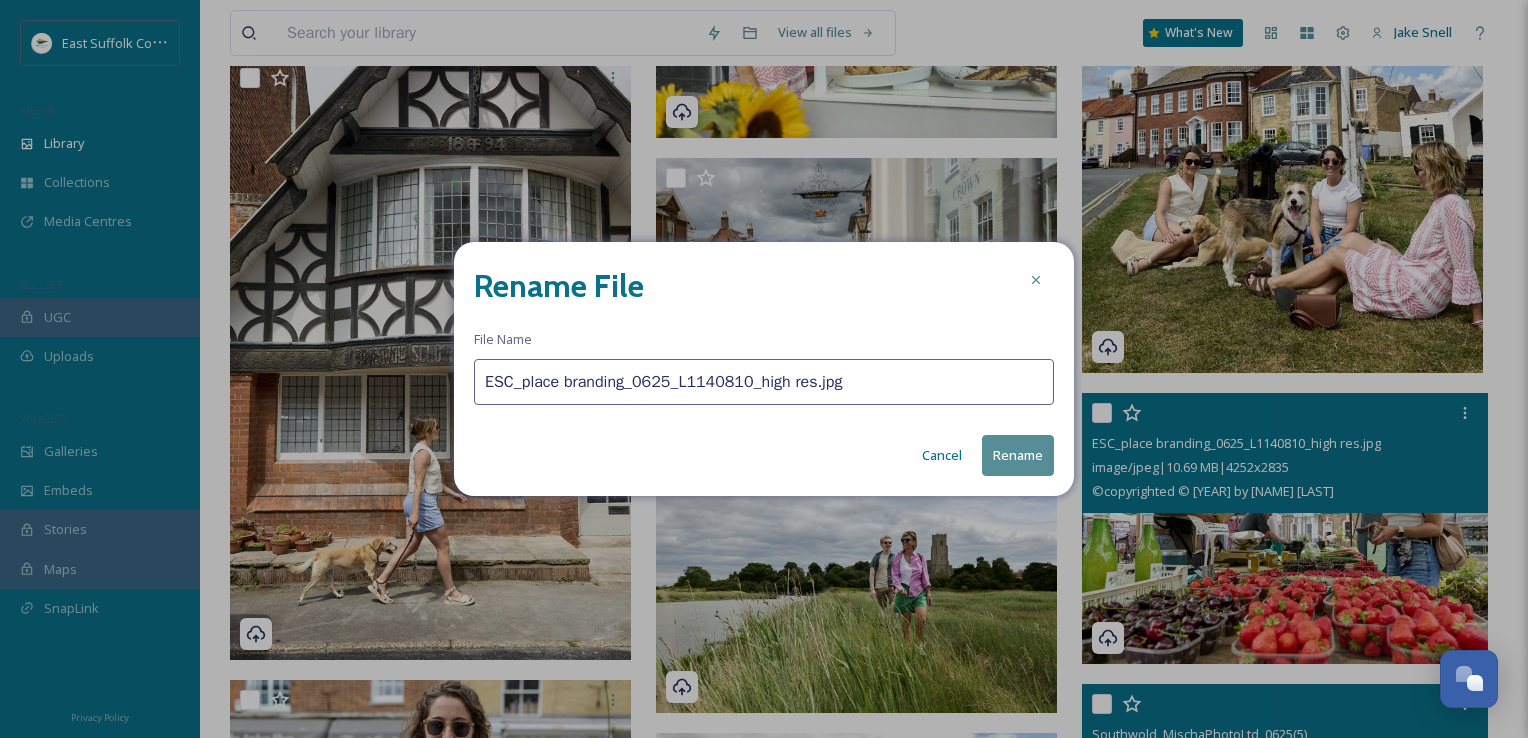 drag, startPoint x: 838, startPoint y: 398, endPoint x: 205, endPoint y: 390, distance: 633.05054 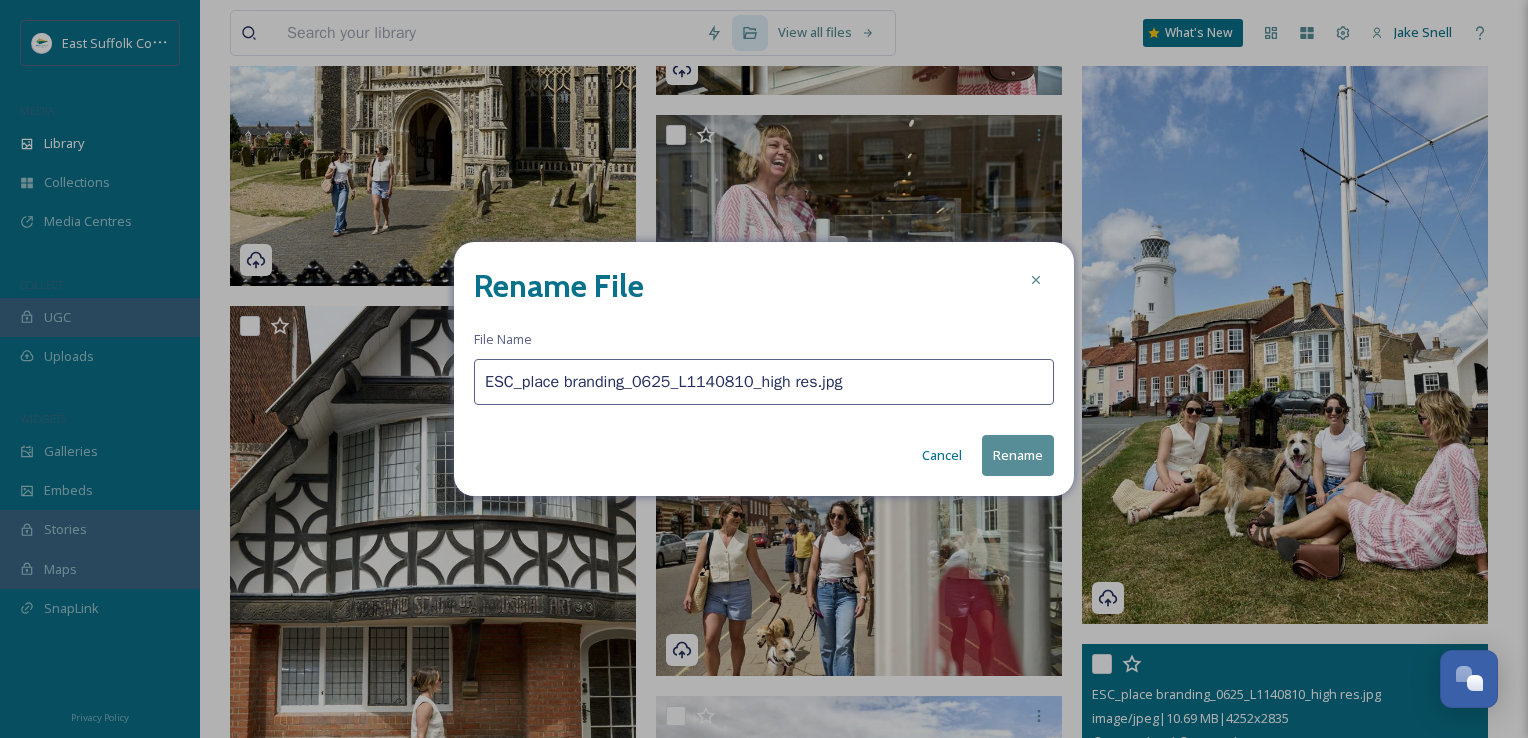 paste on "Southwold@[EMAIL]" 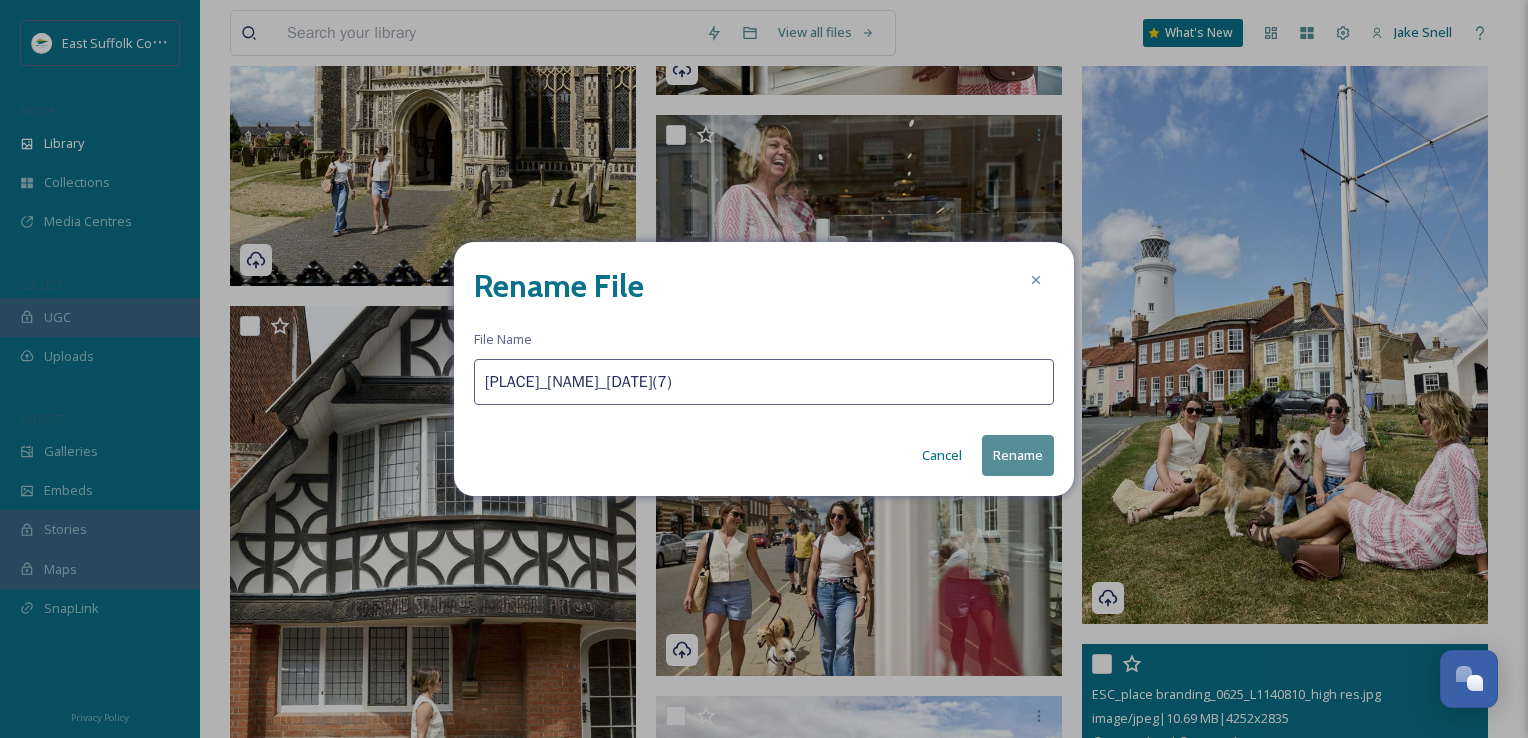 type on "[PLACE]_[NAME]_[DATE](7)" 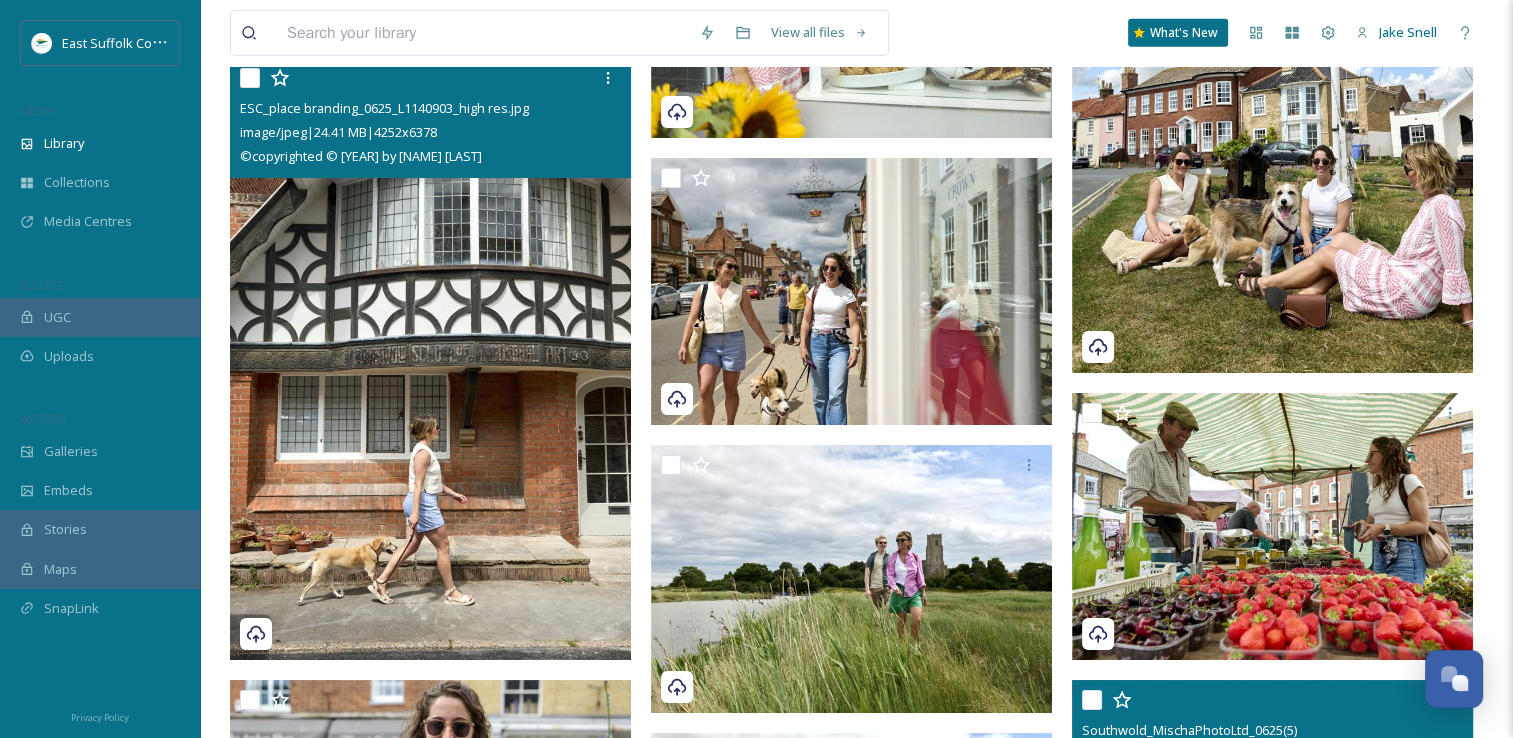 scroll, scrollTop: 21024, scrollLeft: 0, axis: vertical 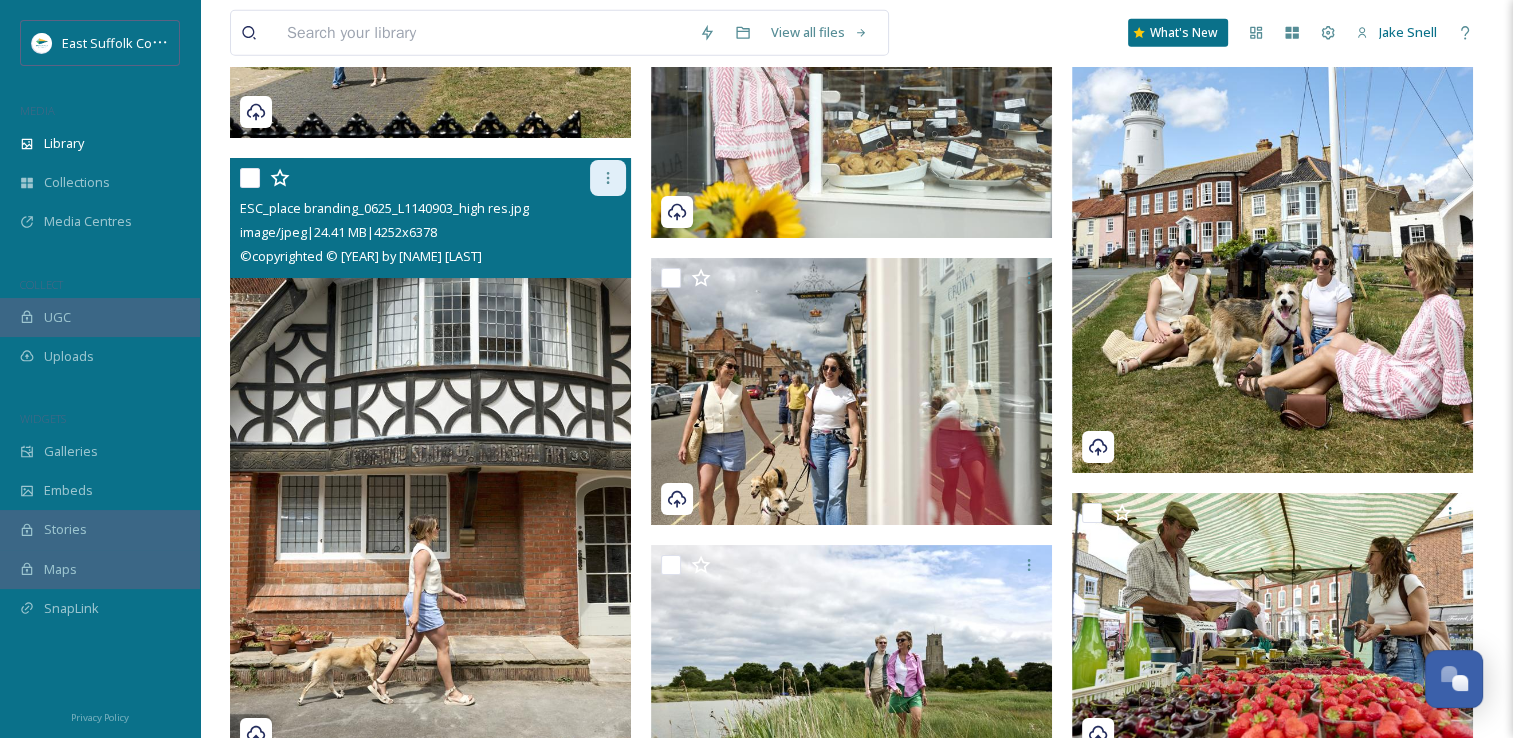 click 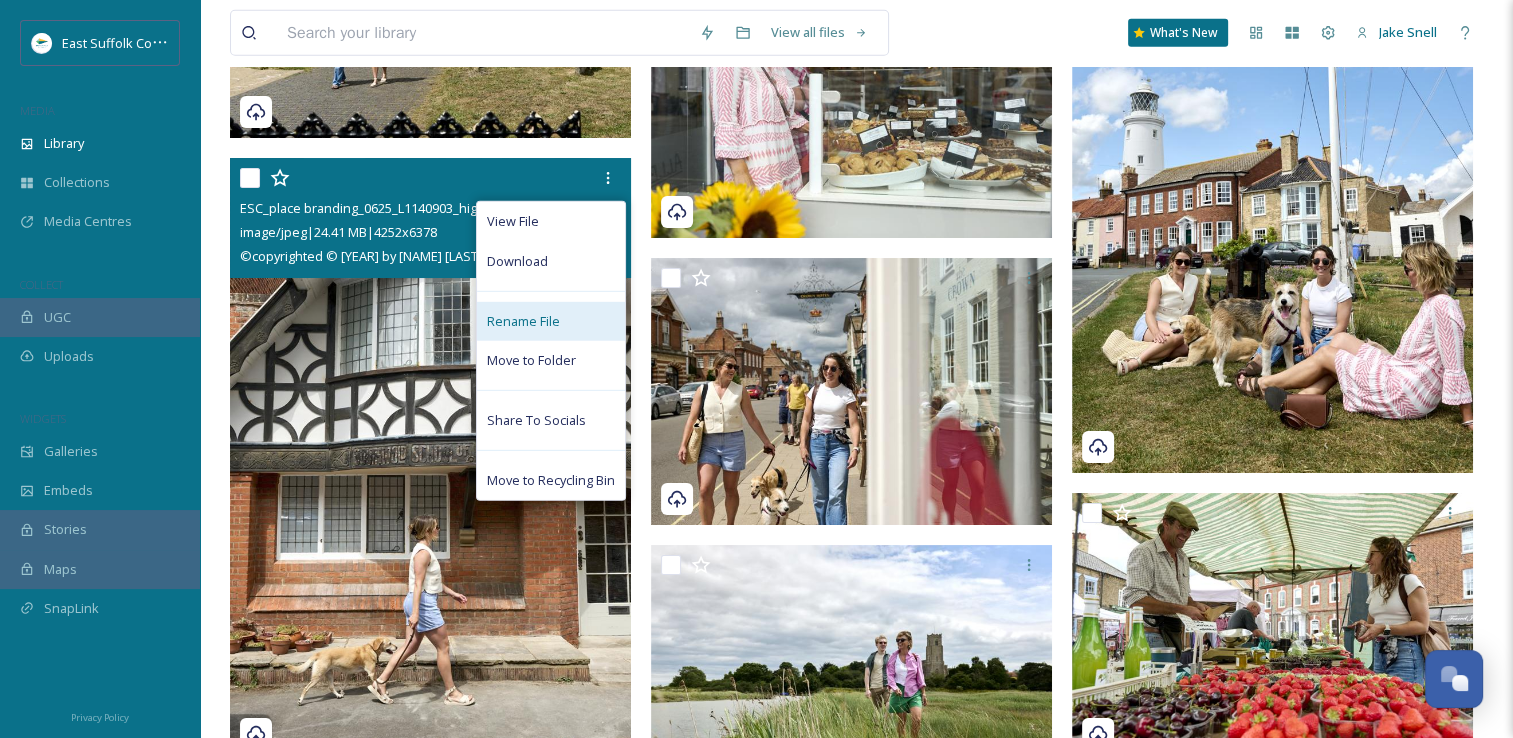 click on "Rename File" at bounding box center (523, 321) 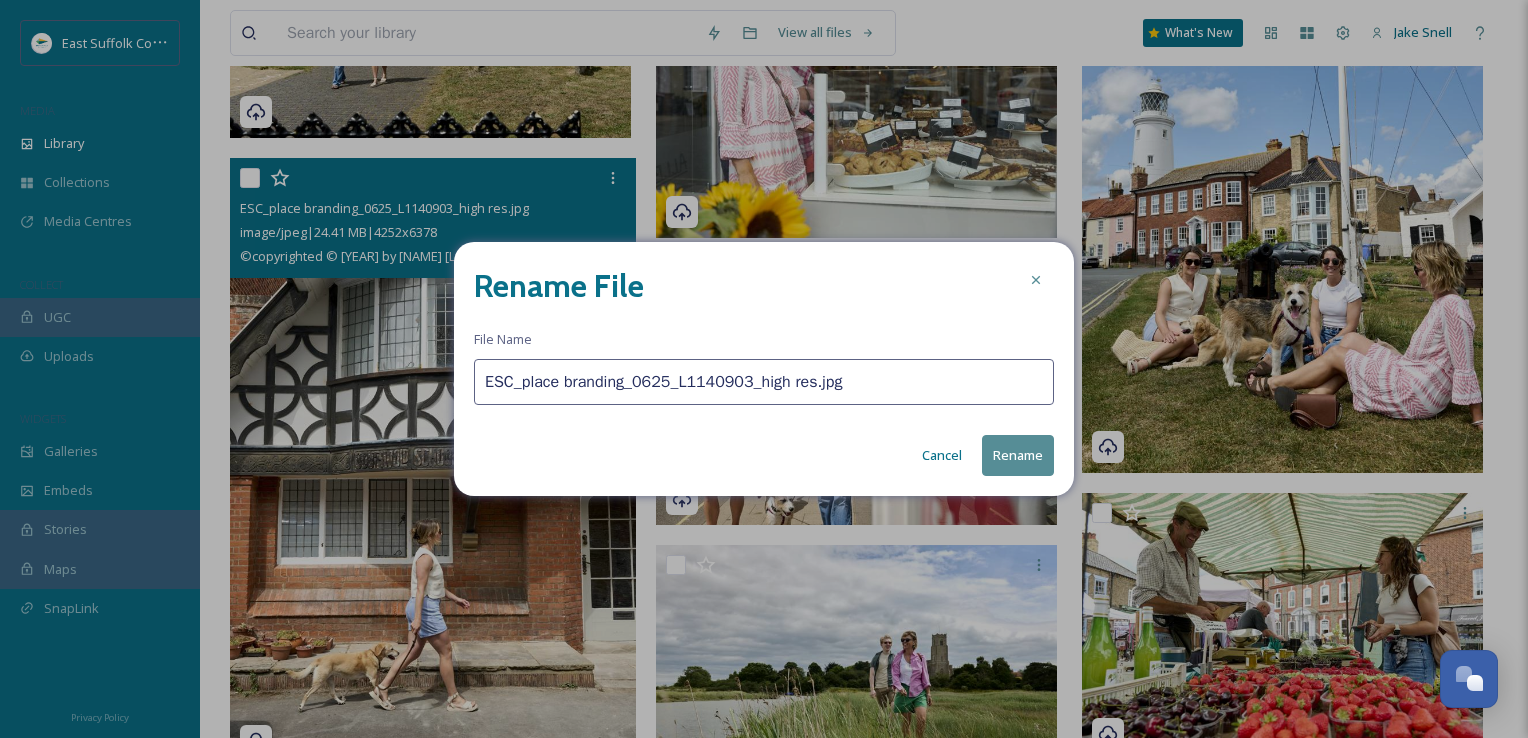 click on "Rename File File Name ESC_place branding_0625_L1140903_high res.jpg Cancel Rename" at bounding box center [764, 369] 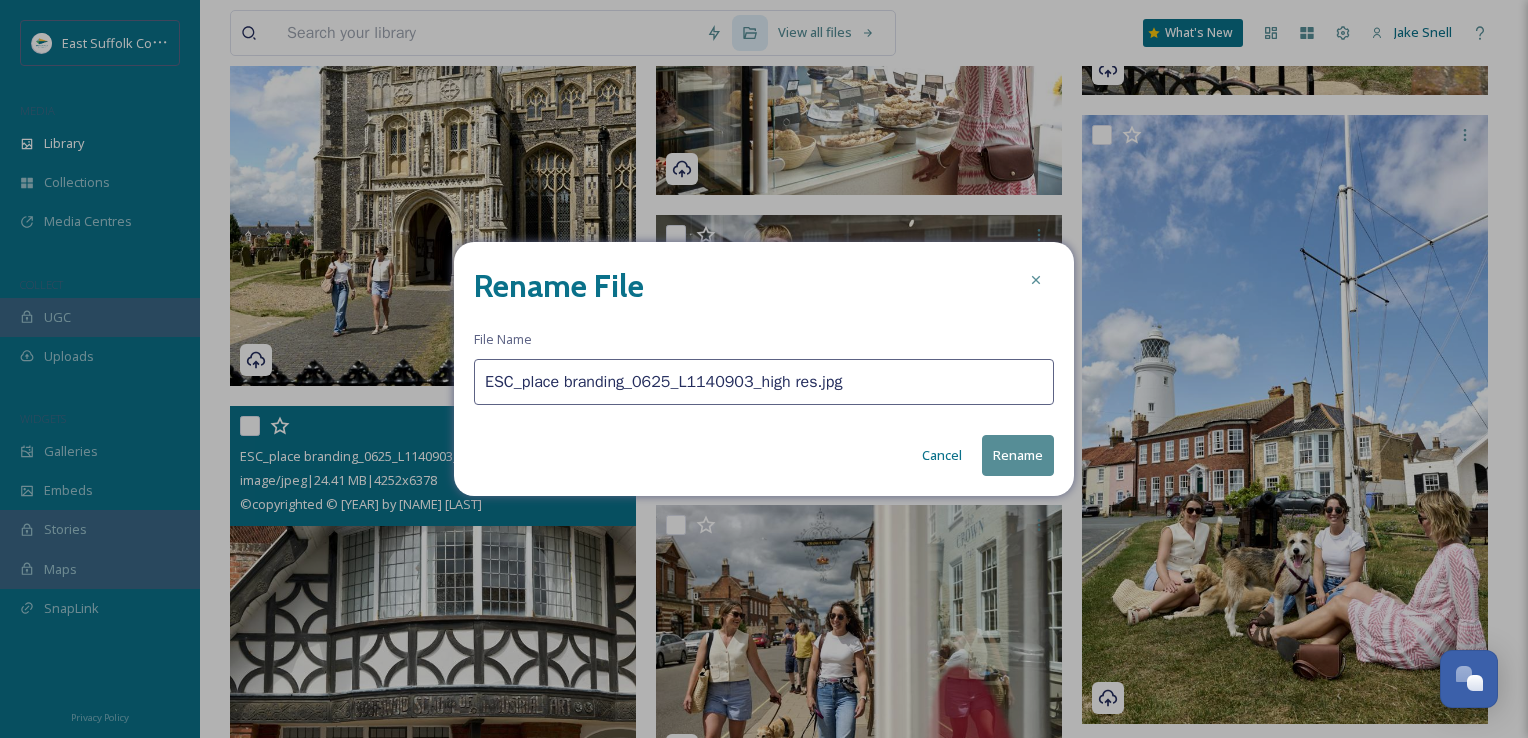 paste on "Southwold@[EMAIL]" 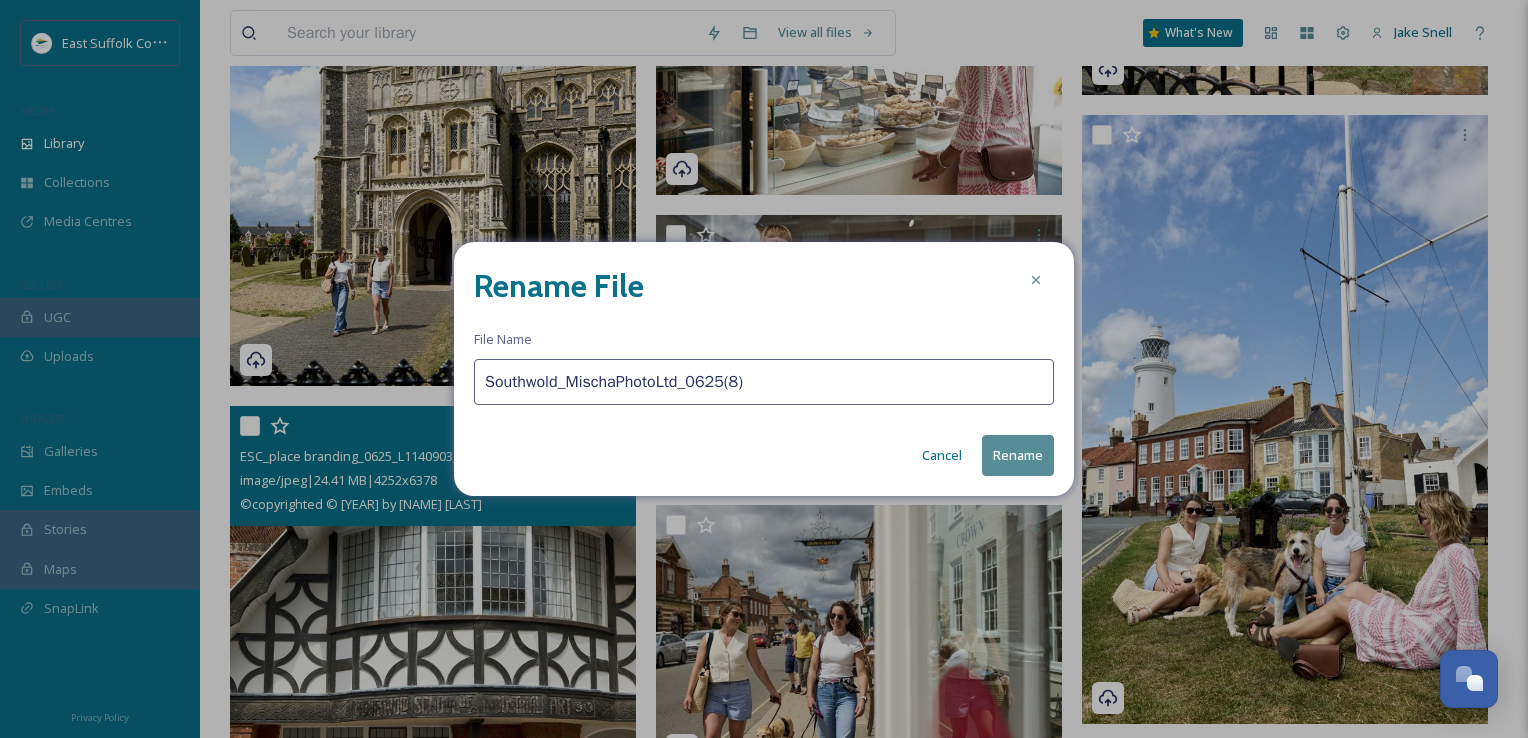 type on "Southwold_MischaPhotoLtd_0625(8)" 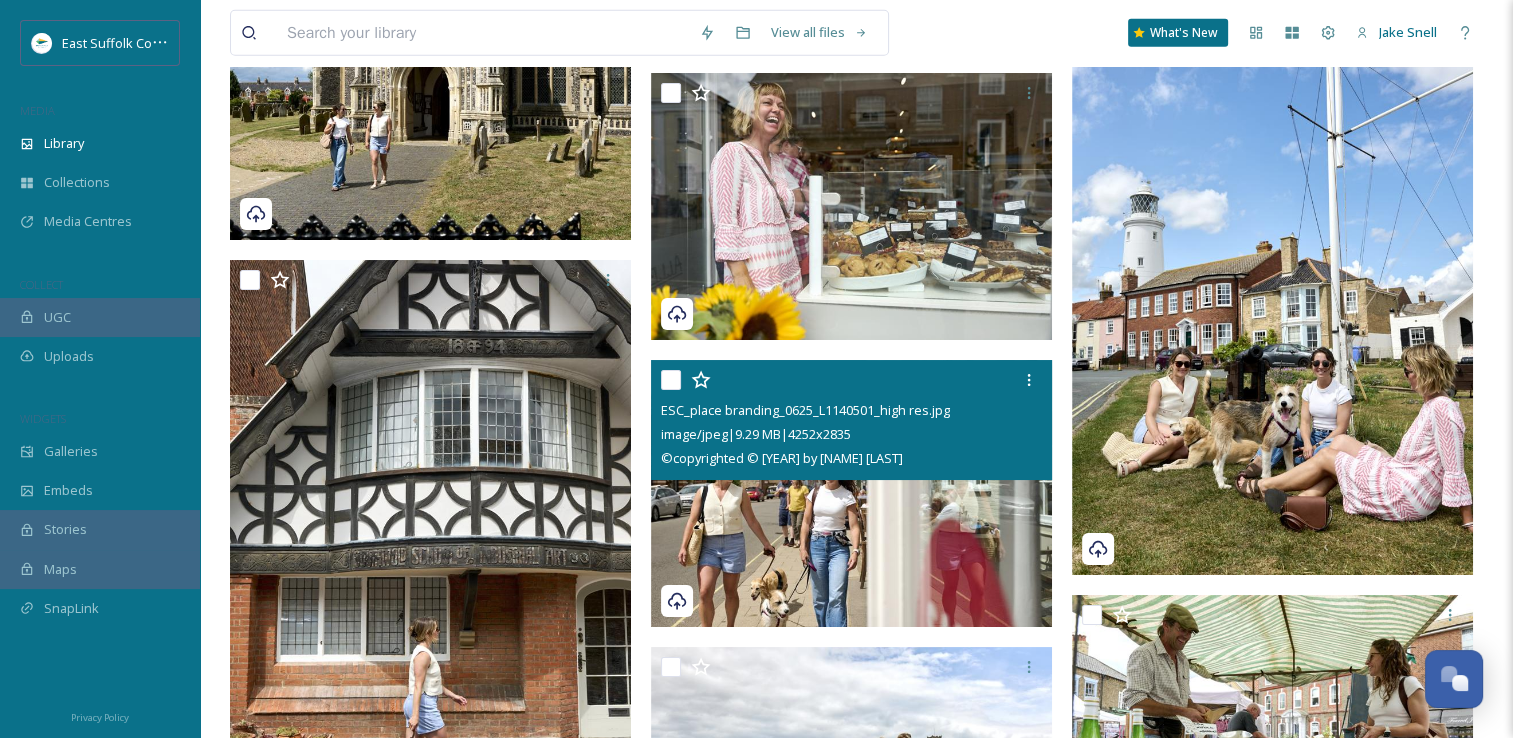 scroll, scrollTop: 20824, scrollLeft: 0, axis: vertical 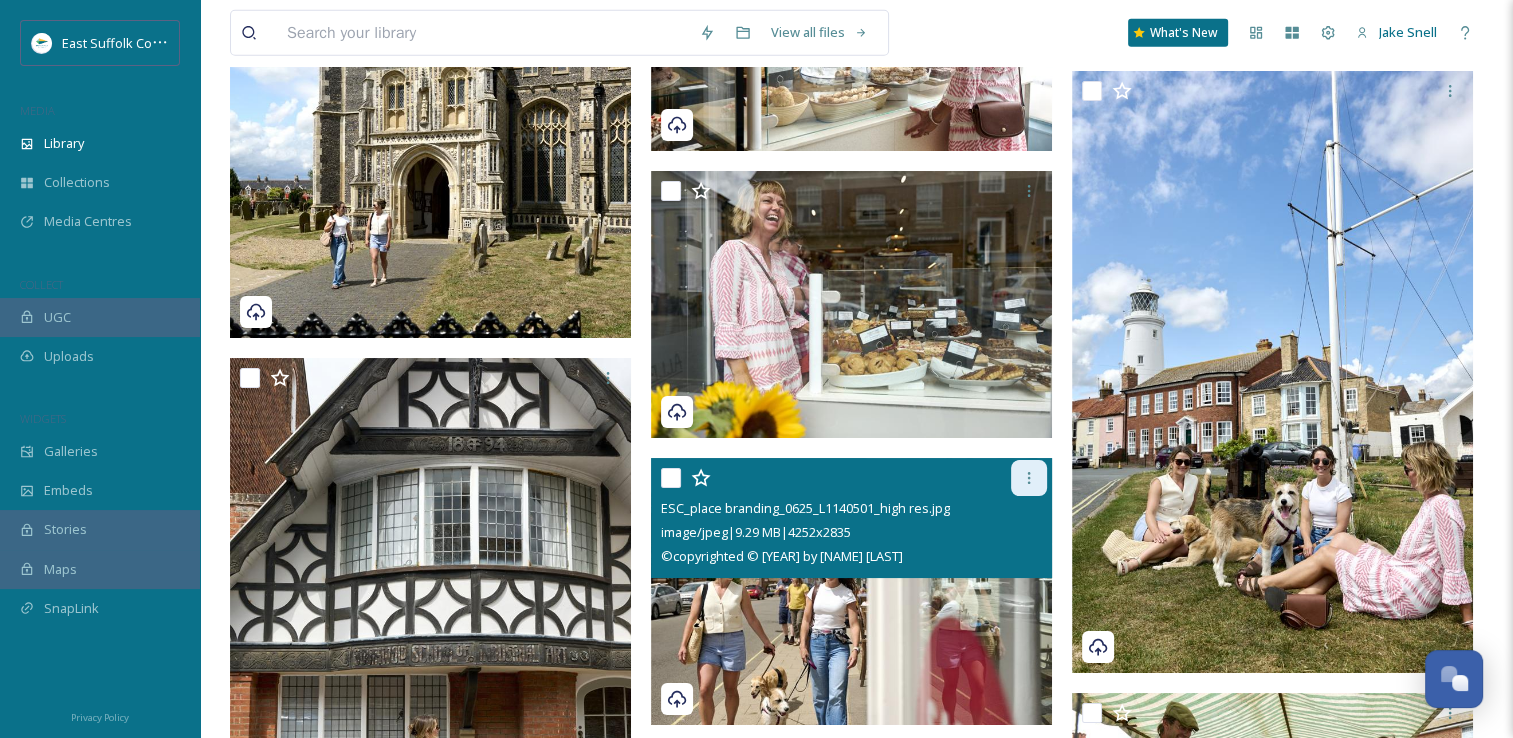 click at bounding box center [1029, 478] 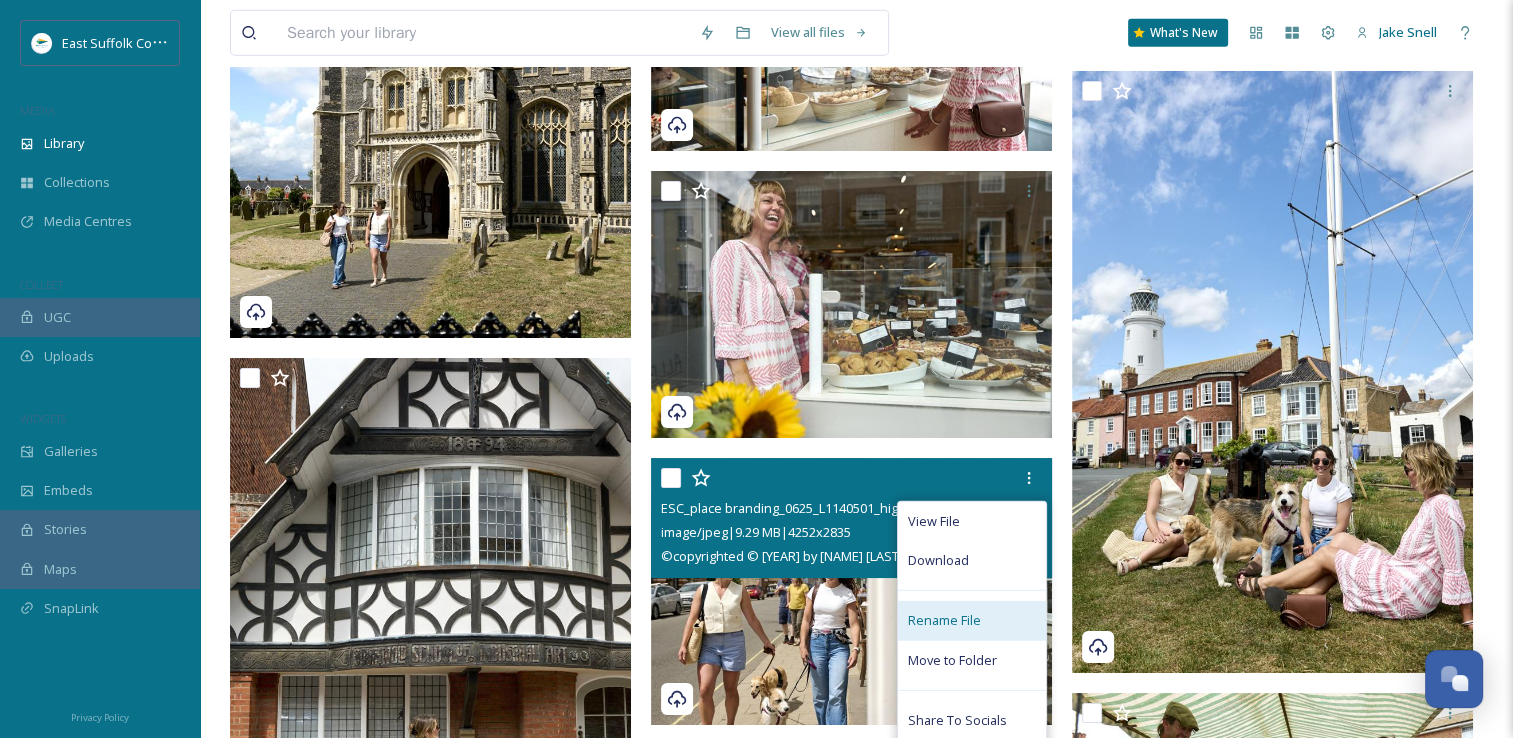 click on "Rename File" at bounding box center [972, 620] 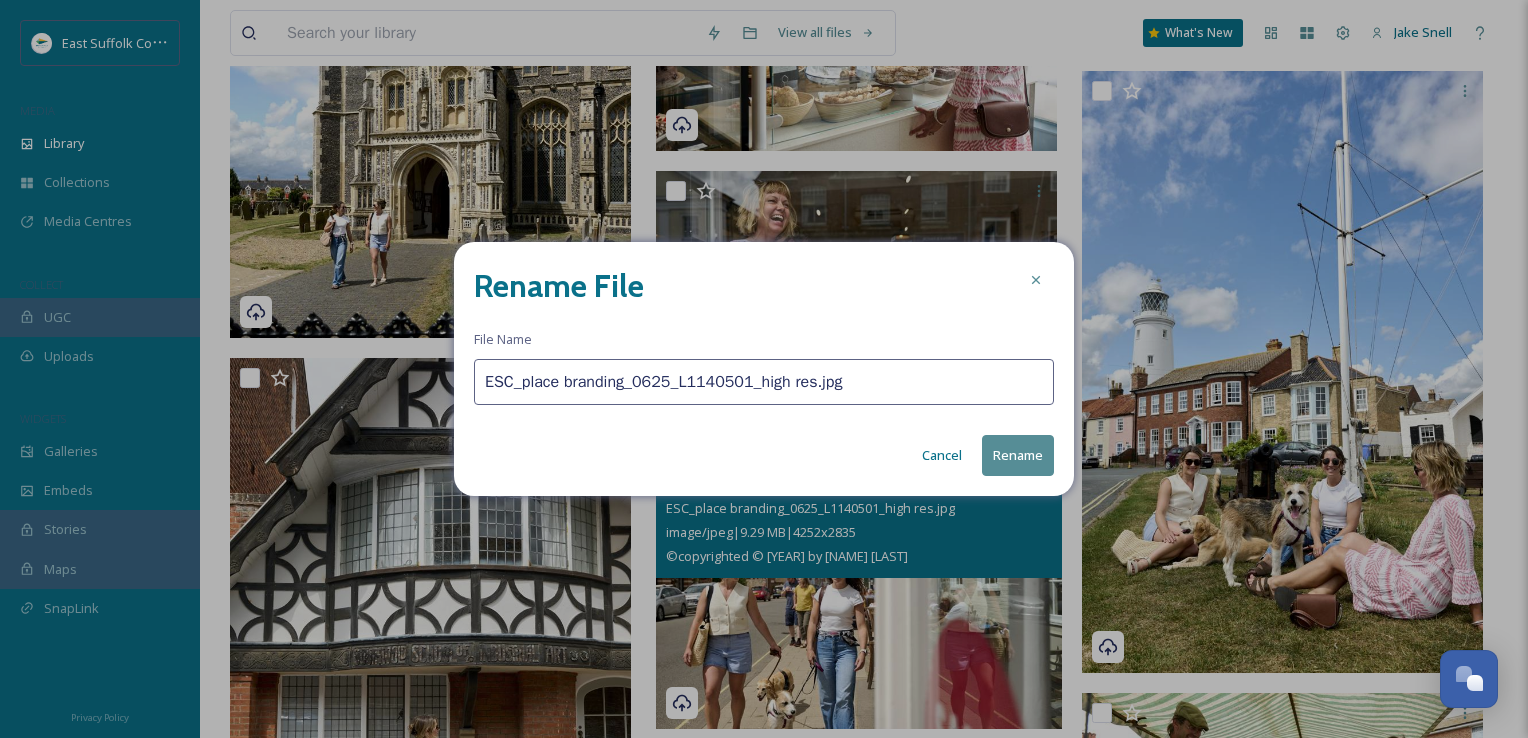 drag, startPoint x: 866, startPoint y: 382, endPoint x: 454, endPoint y: 372, distance: 412.12134 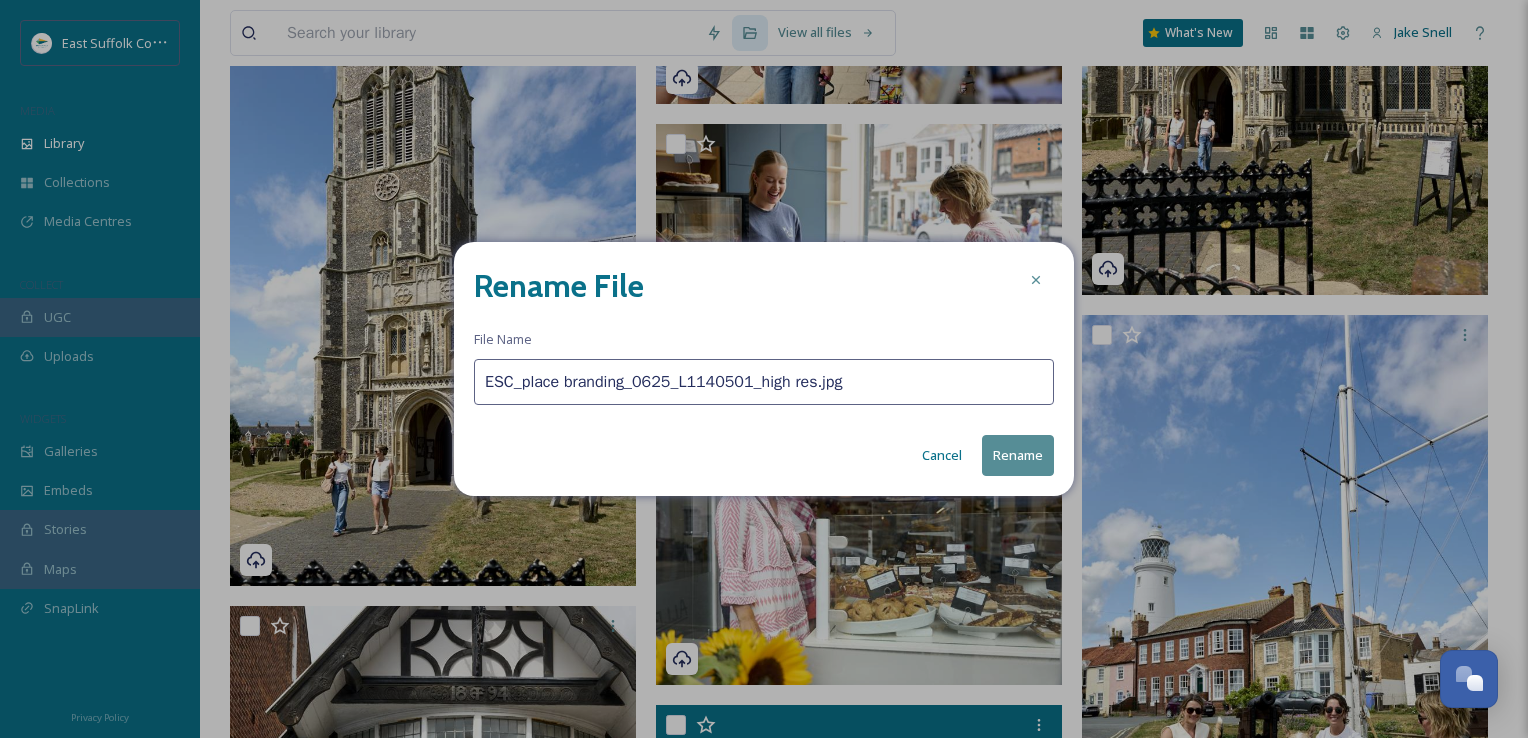 paste on "Southwold@[EMAIL]" 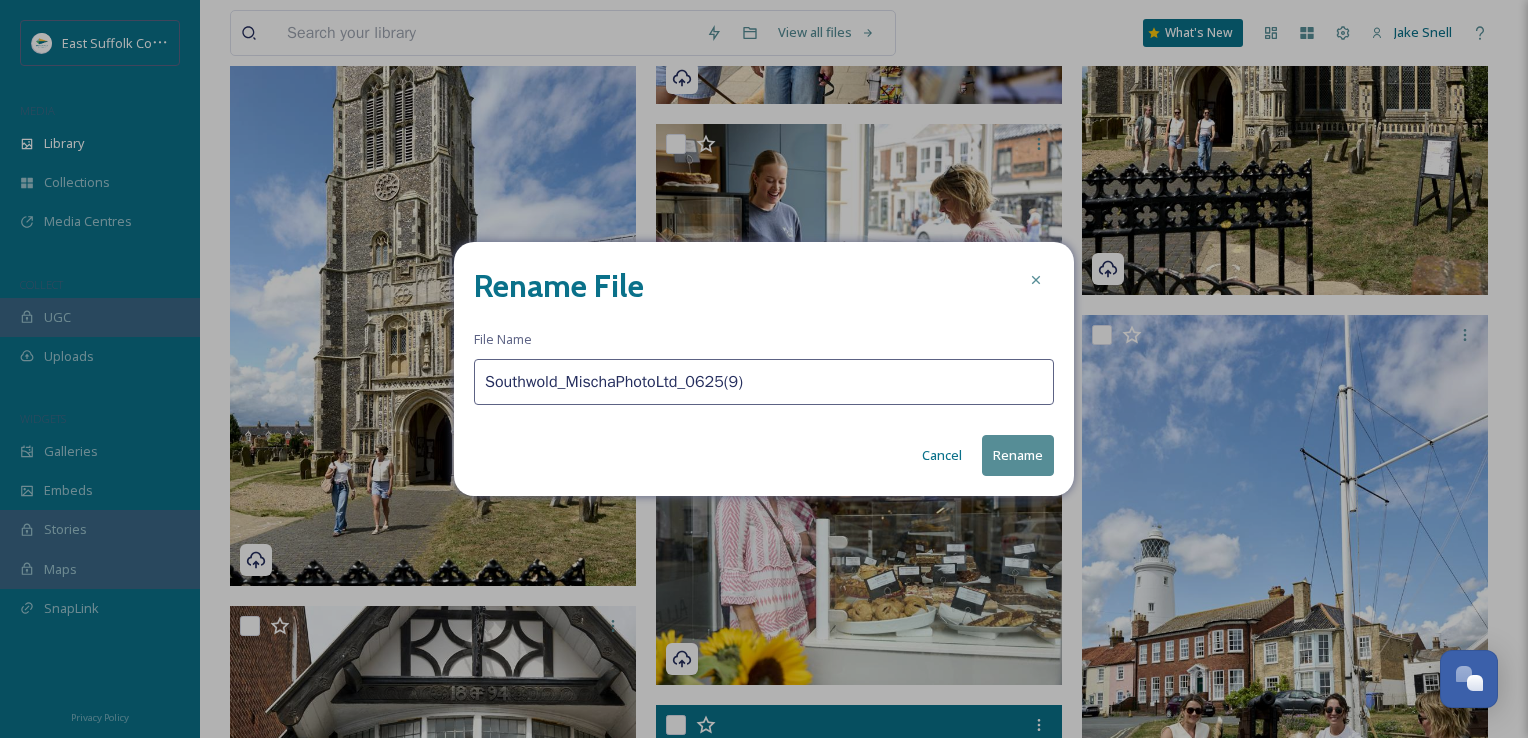 type on "Southwold_MischaPhotoLtd_0625(9)" 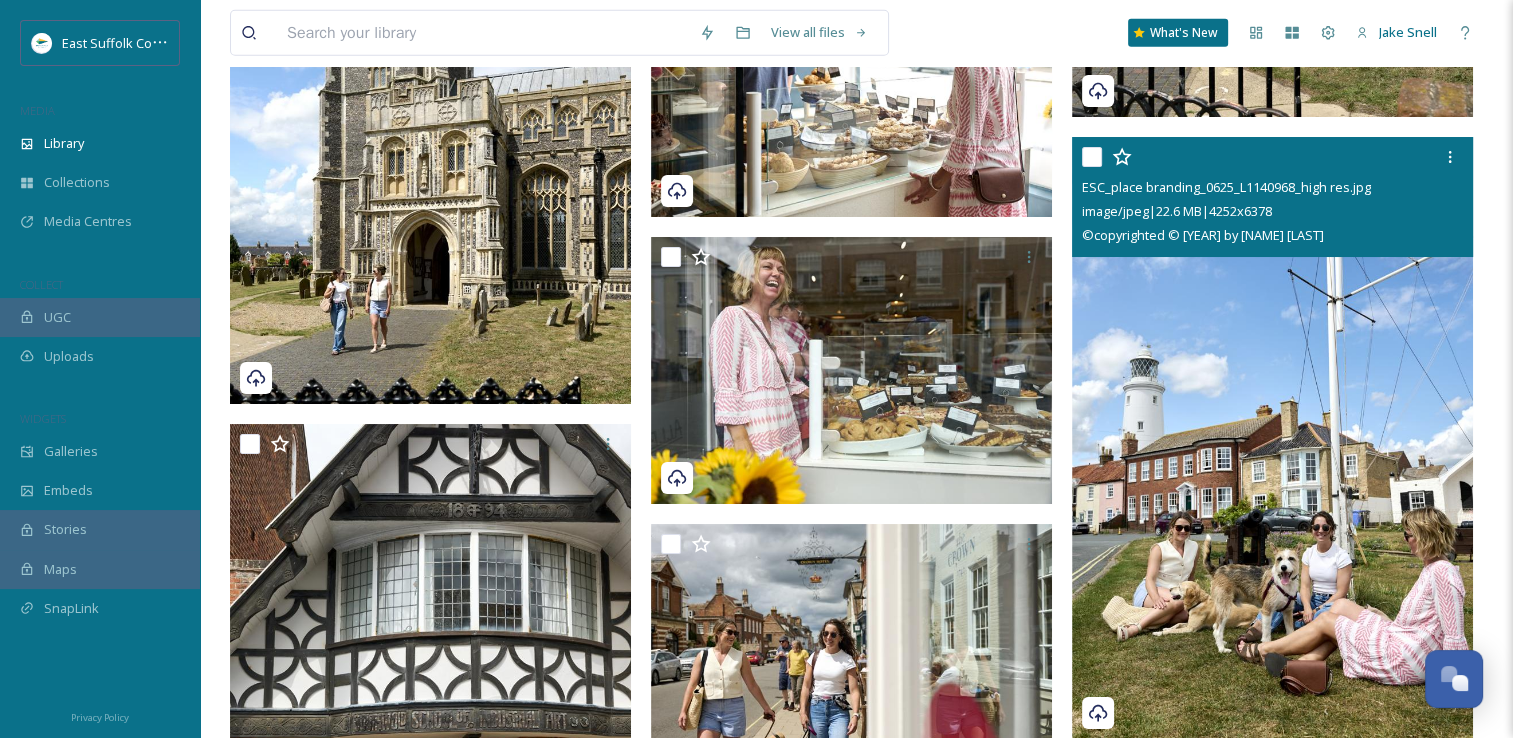 scroll, scrollTop: 20724, scrollLeft: 0, axis: vertical 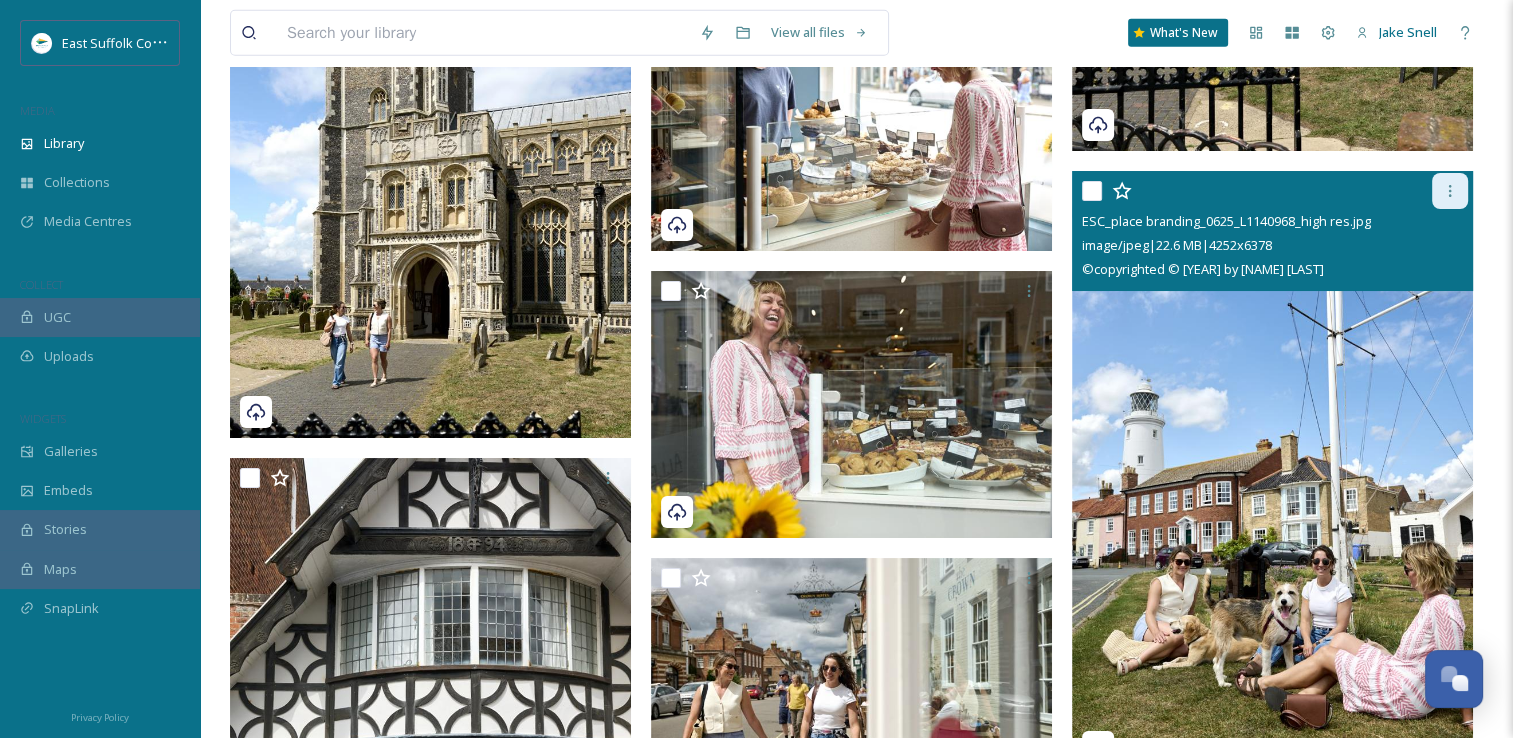 click 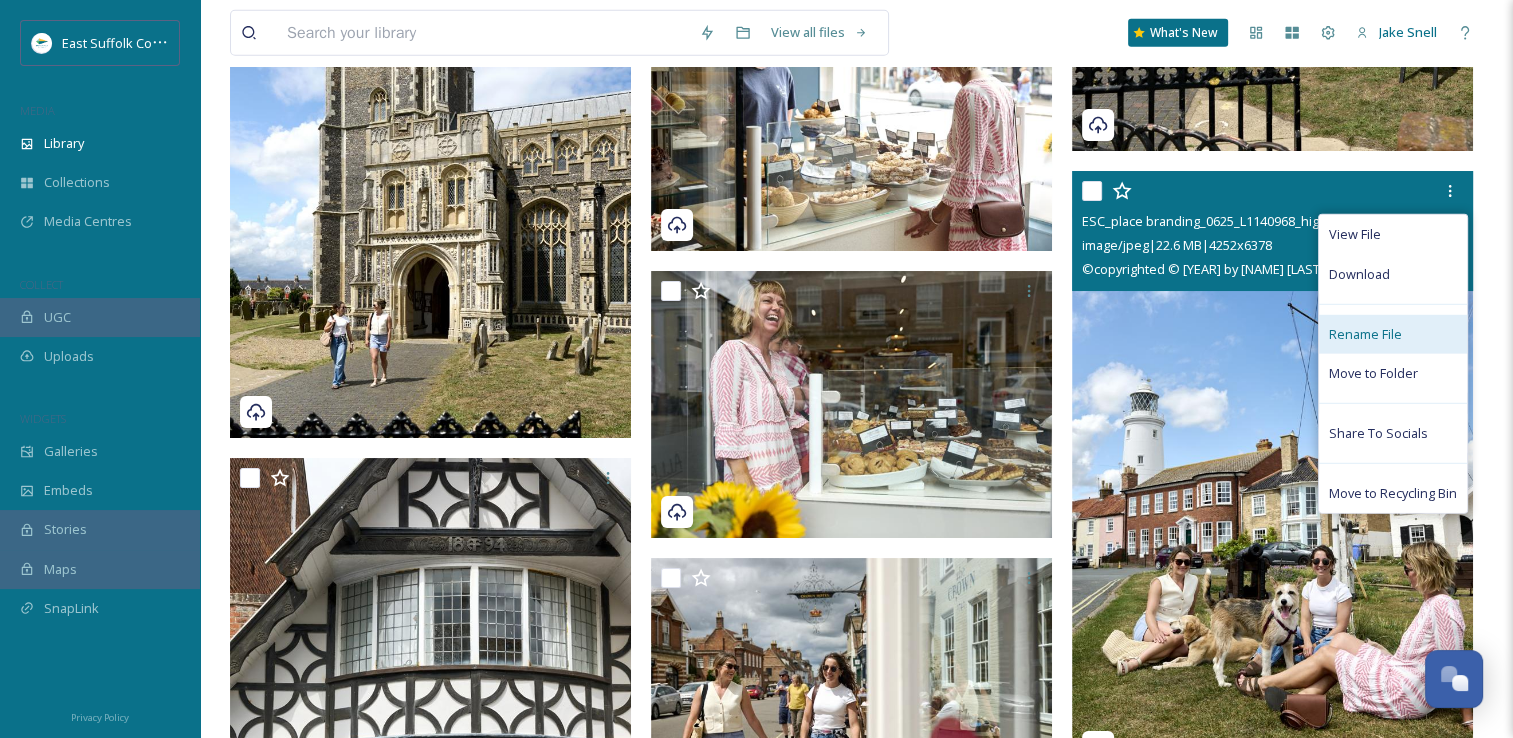 click on "Rename File" at bounding box center (1365, 334) 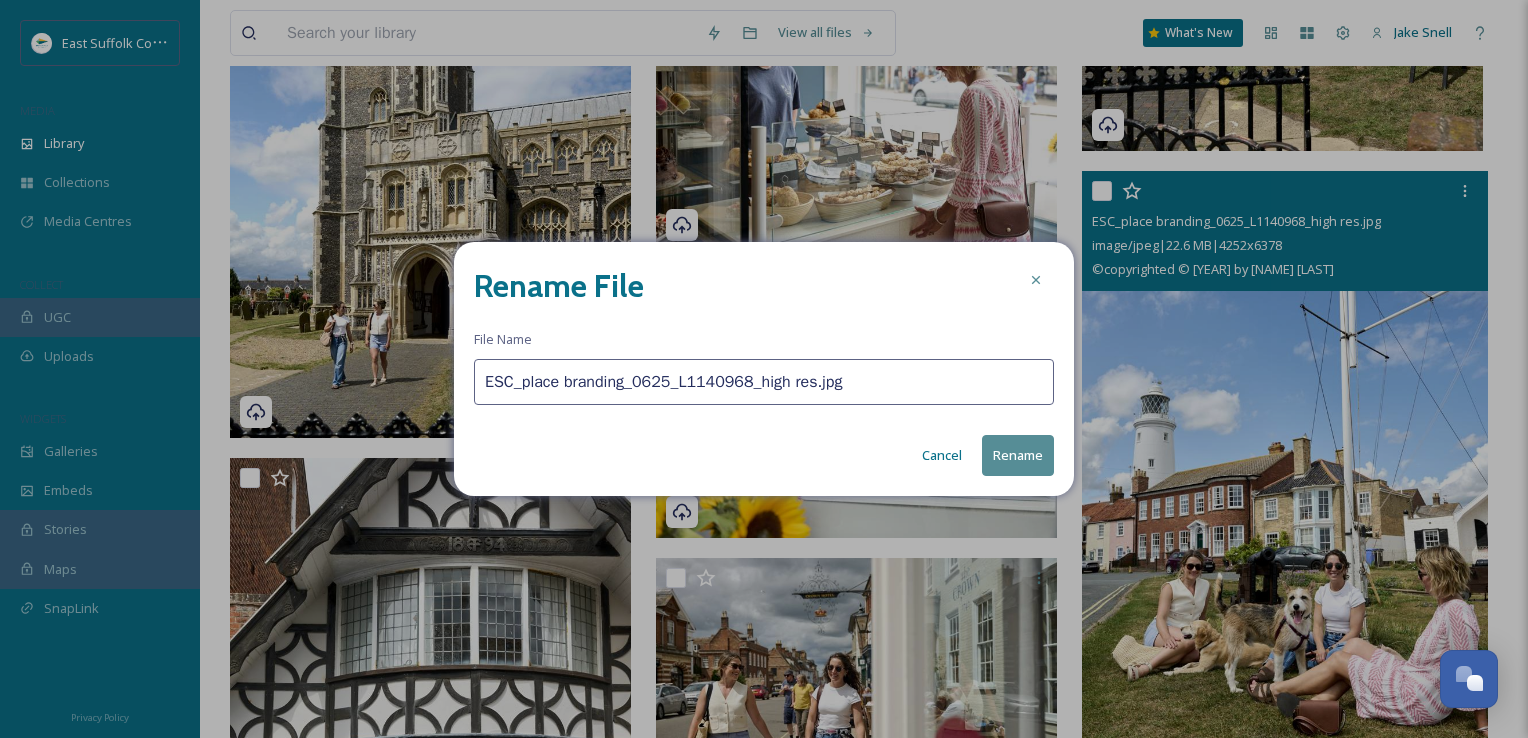 drag, startPoint x: 840, startPoint y: 381, endPoint x: 339, endPoint y: 413, distance: 502.0209 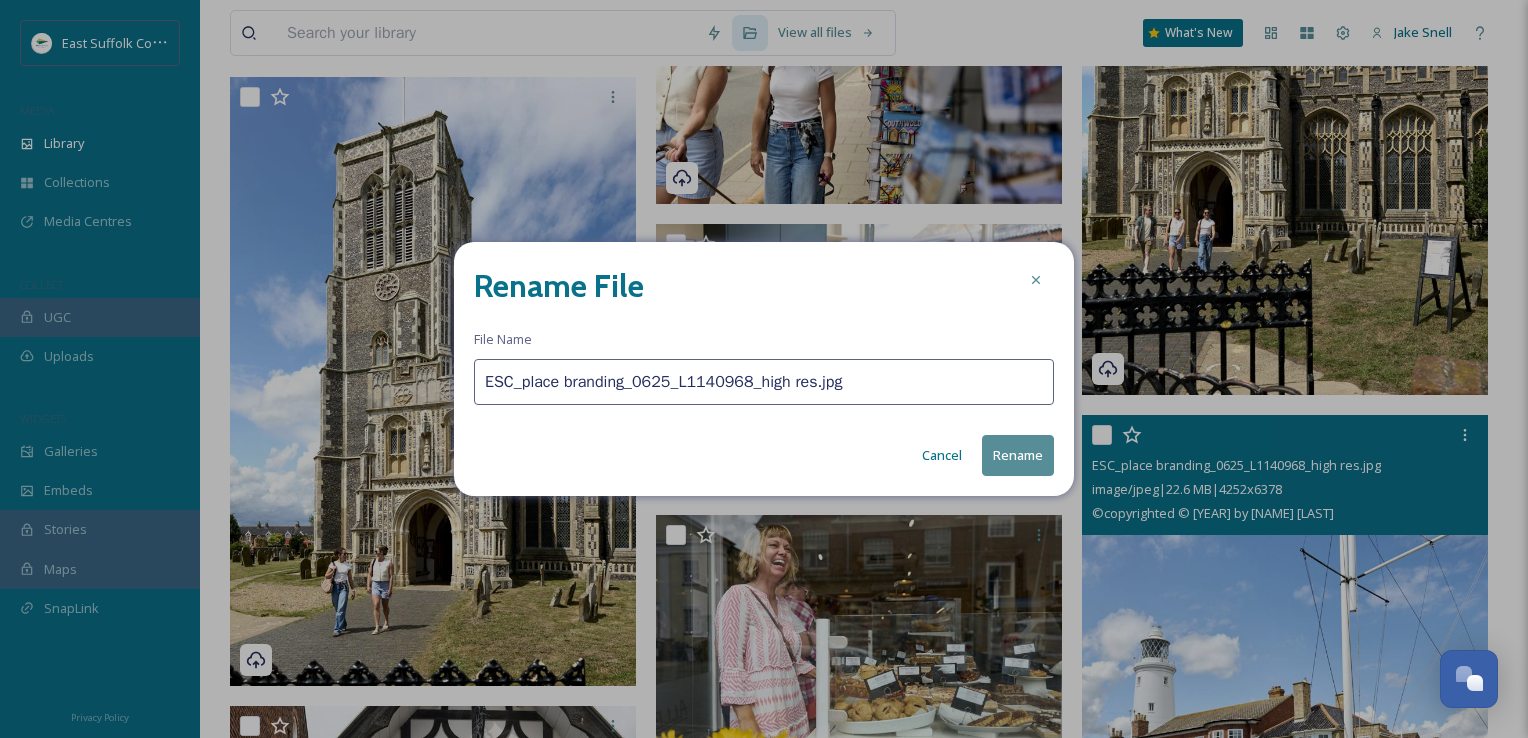 paste on "Southwold@[EMAIL]" 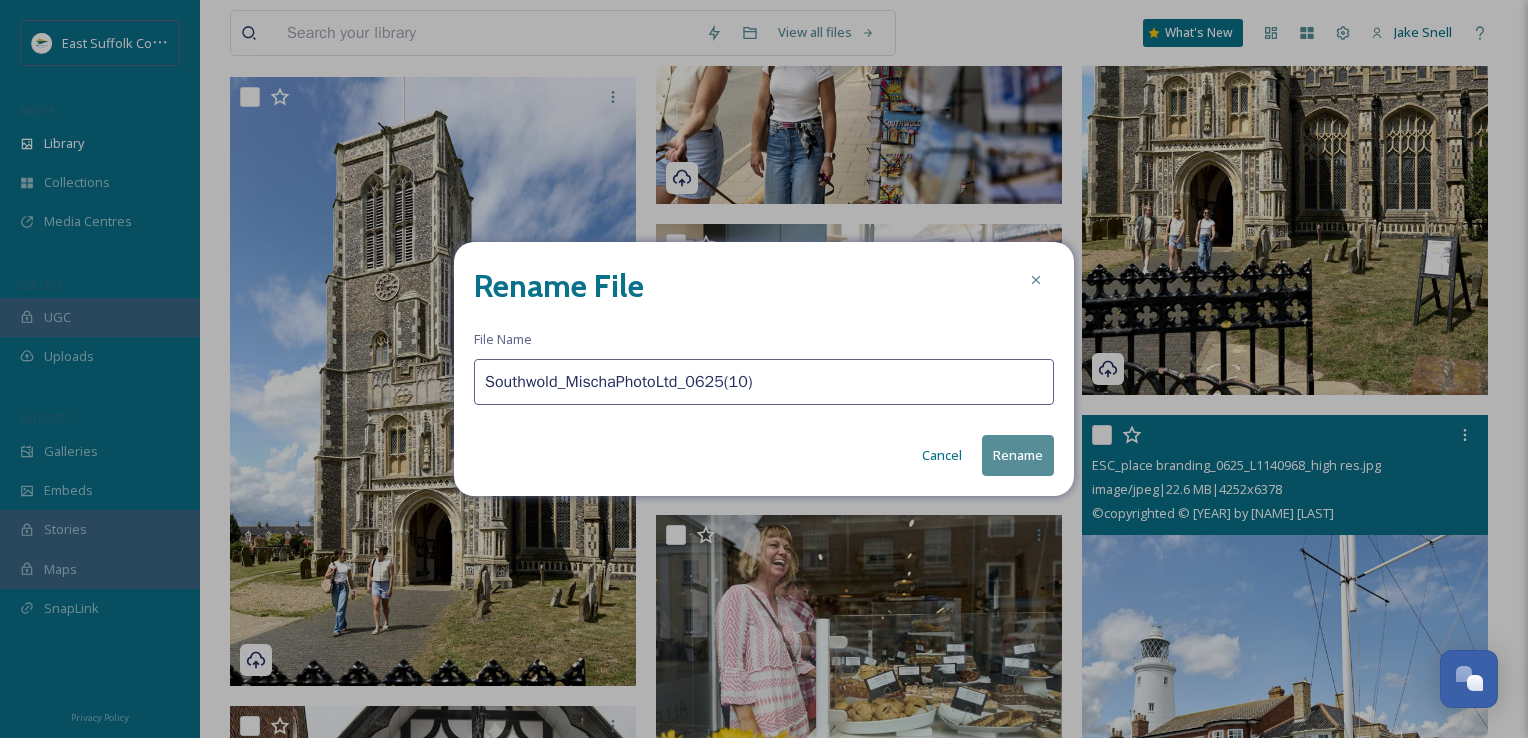 type on "Southwold_MischaPhotoLtd_0625(10)" 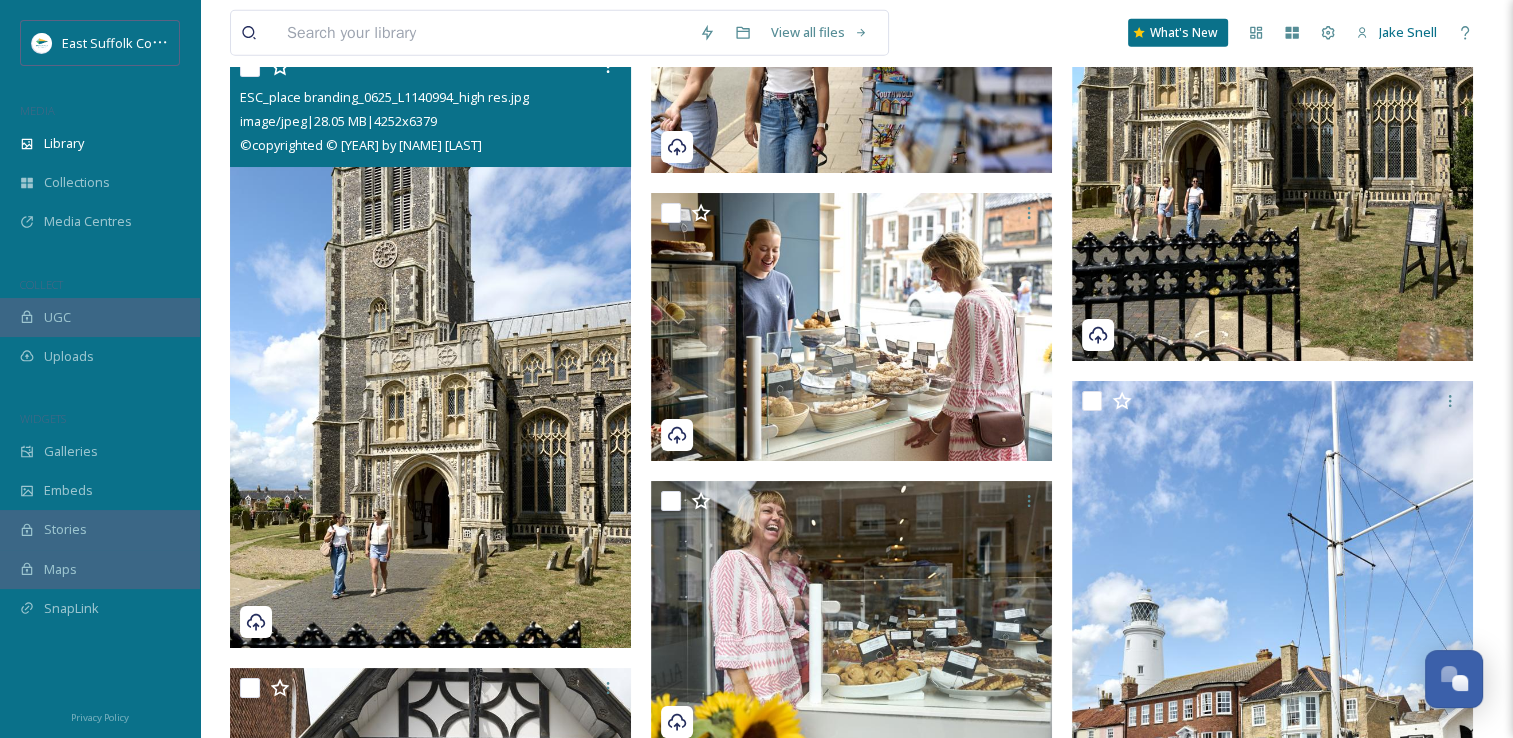 scroll, scrollTop: 20324, scrollLeft: 0, axis: vertical 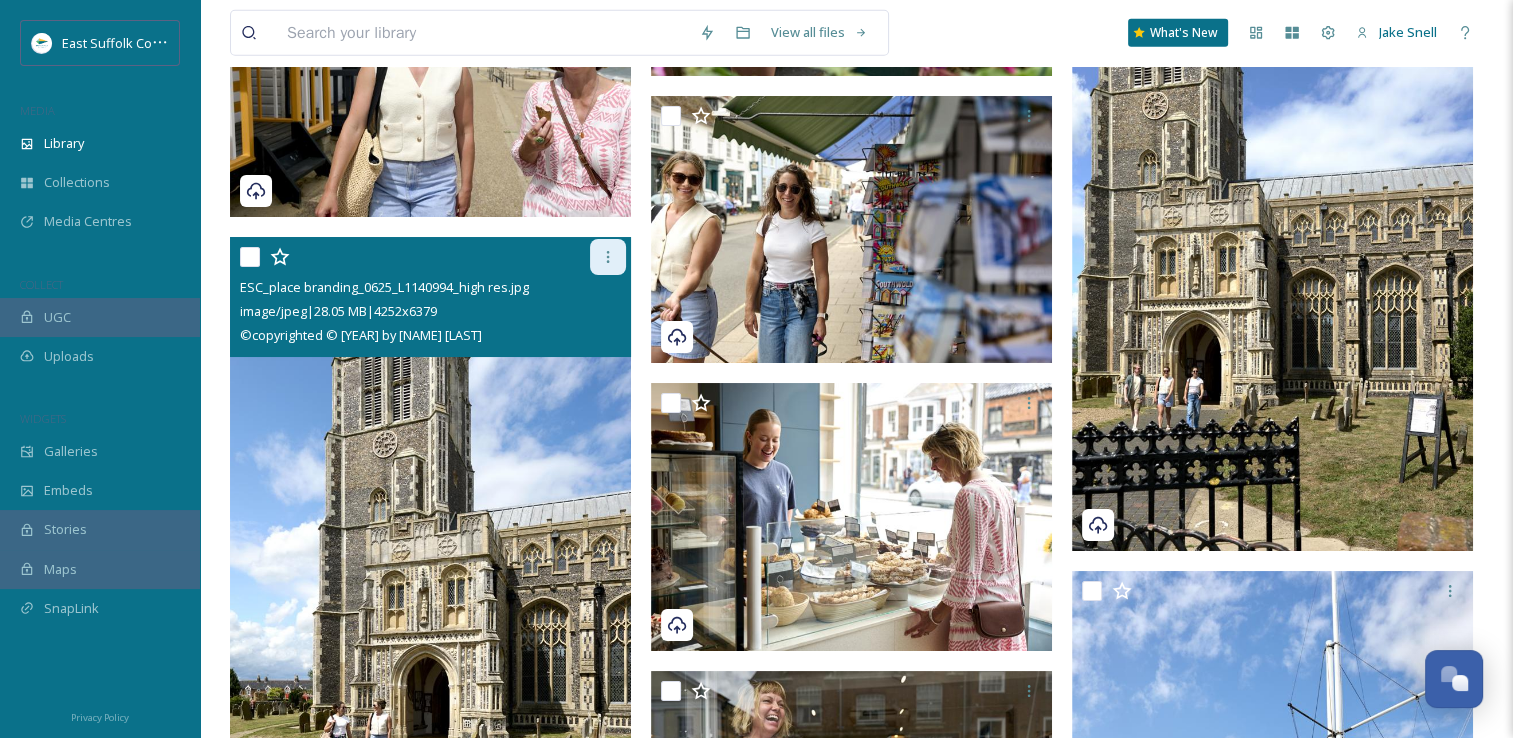 click 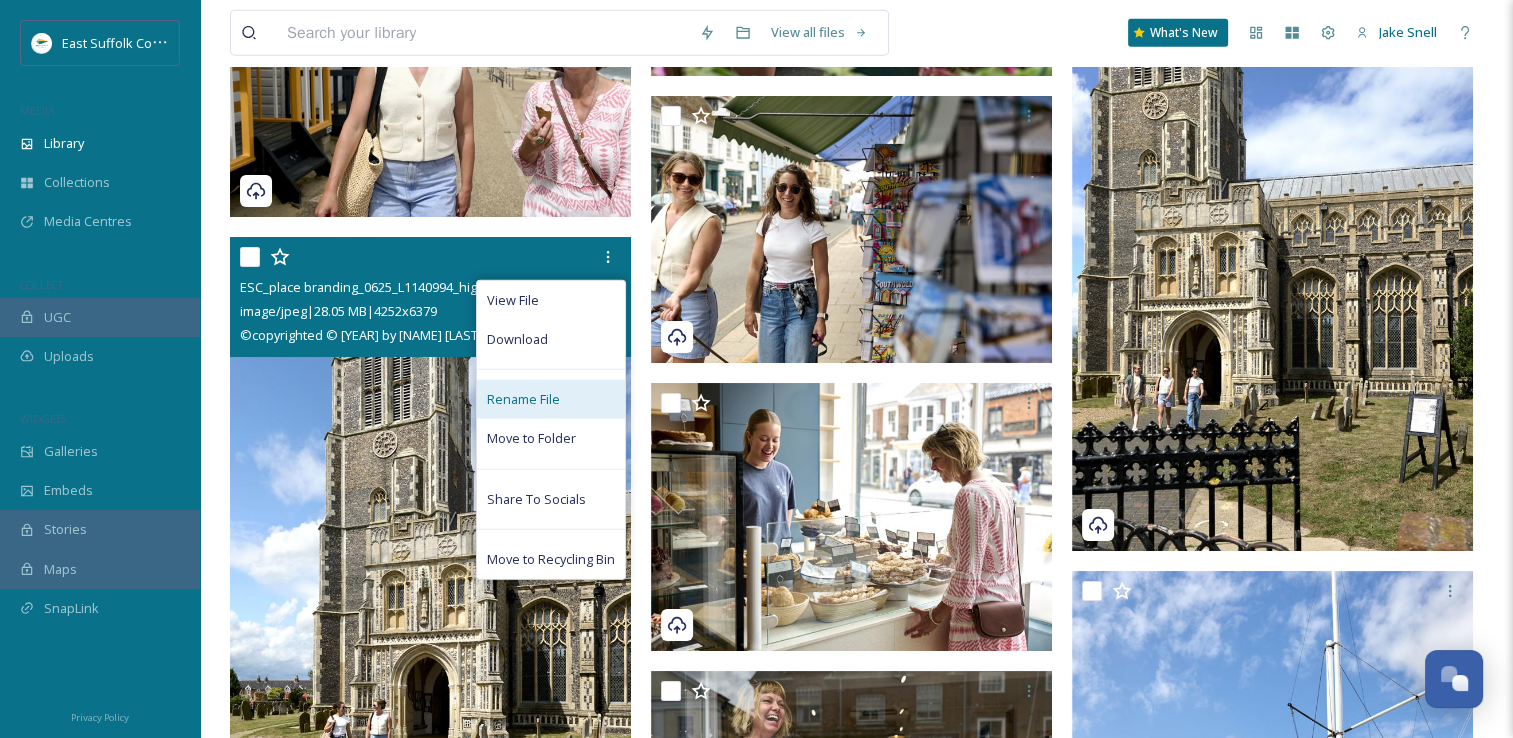 click on "Rename File" at bounding box center (551, 399) 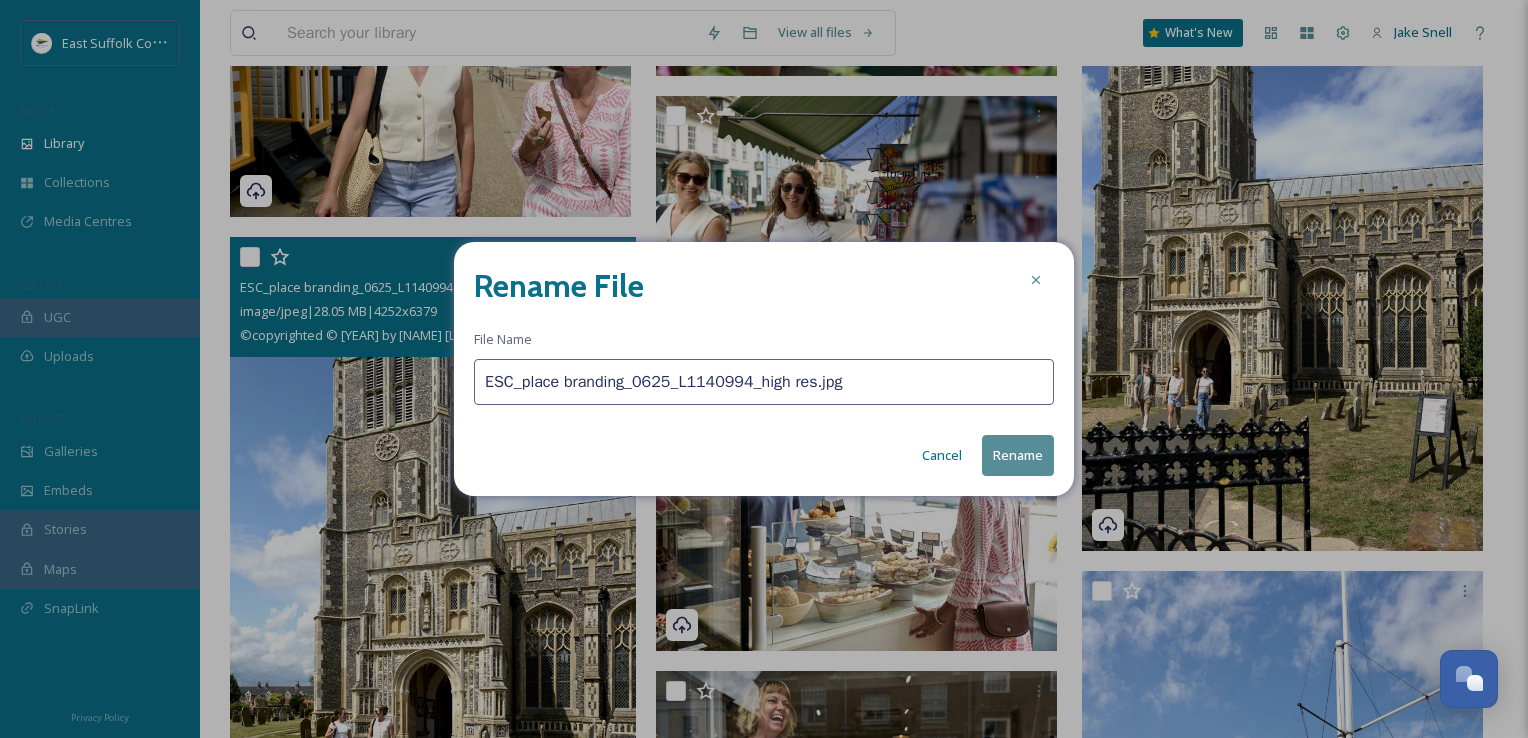 drag, startPoint x: 860, startPoint y: 359, endPoint x: 396, endPoint y: 374, distance: 464.2424 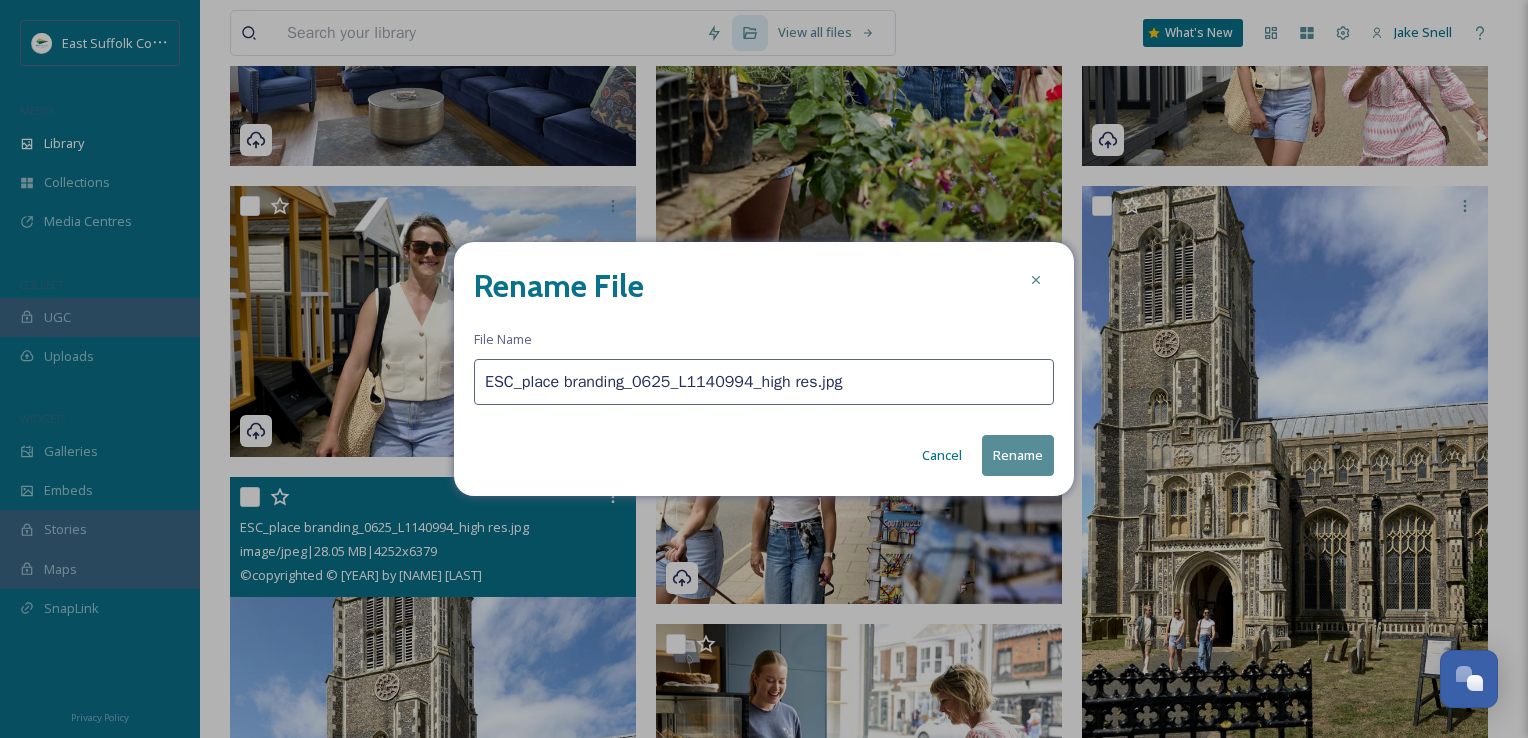 paste on "Southwold@[EMAIL]" 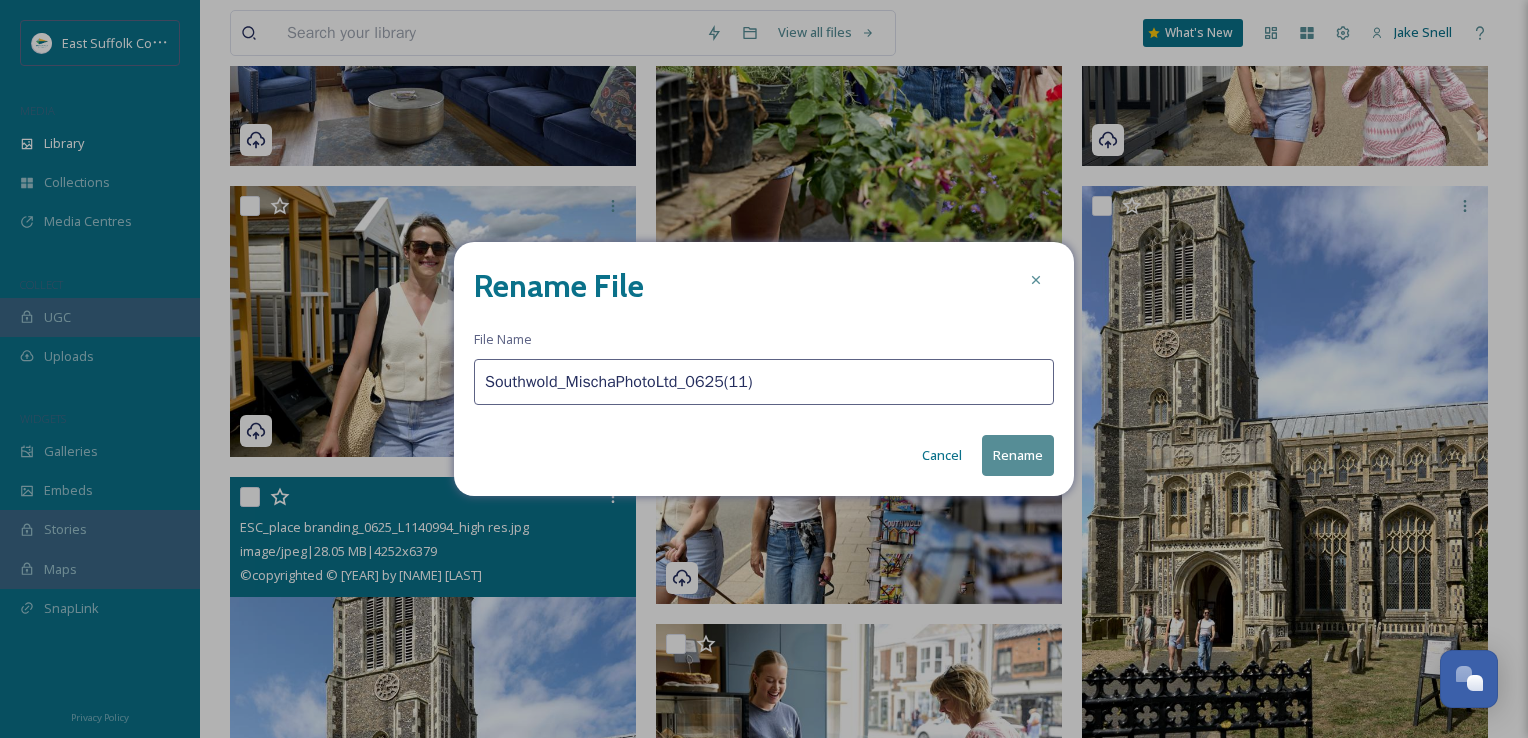 type on "Southwold_MischaPhotoLtd_0625(11)" 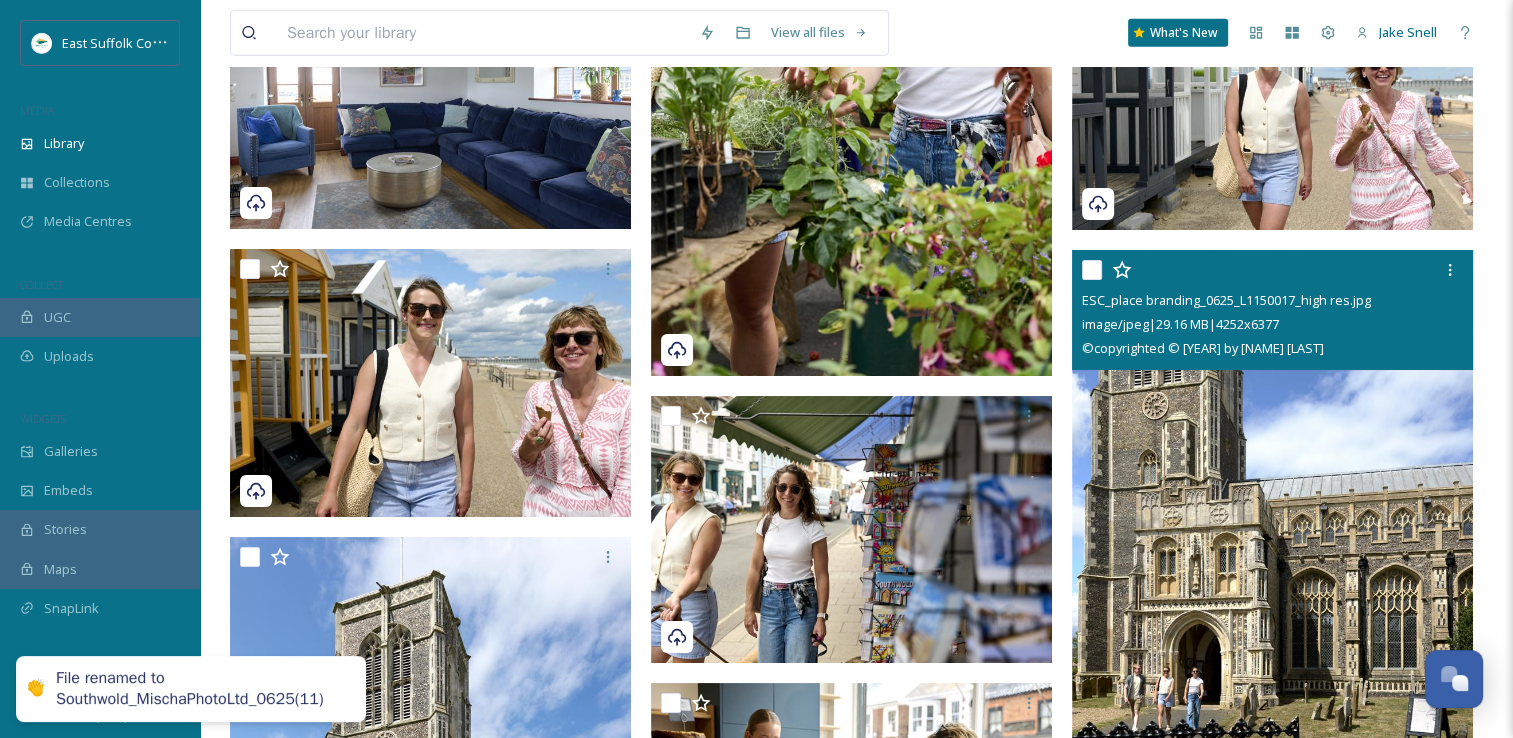 scroll, scrollTop: 20124, scrollLeft: 0, axis: vertical 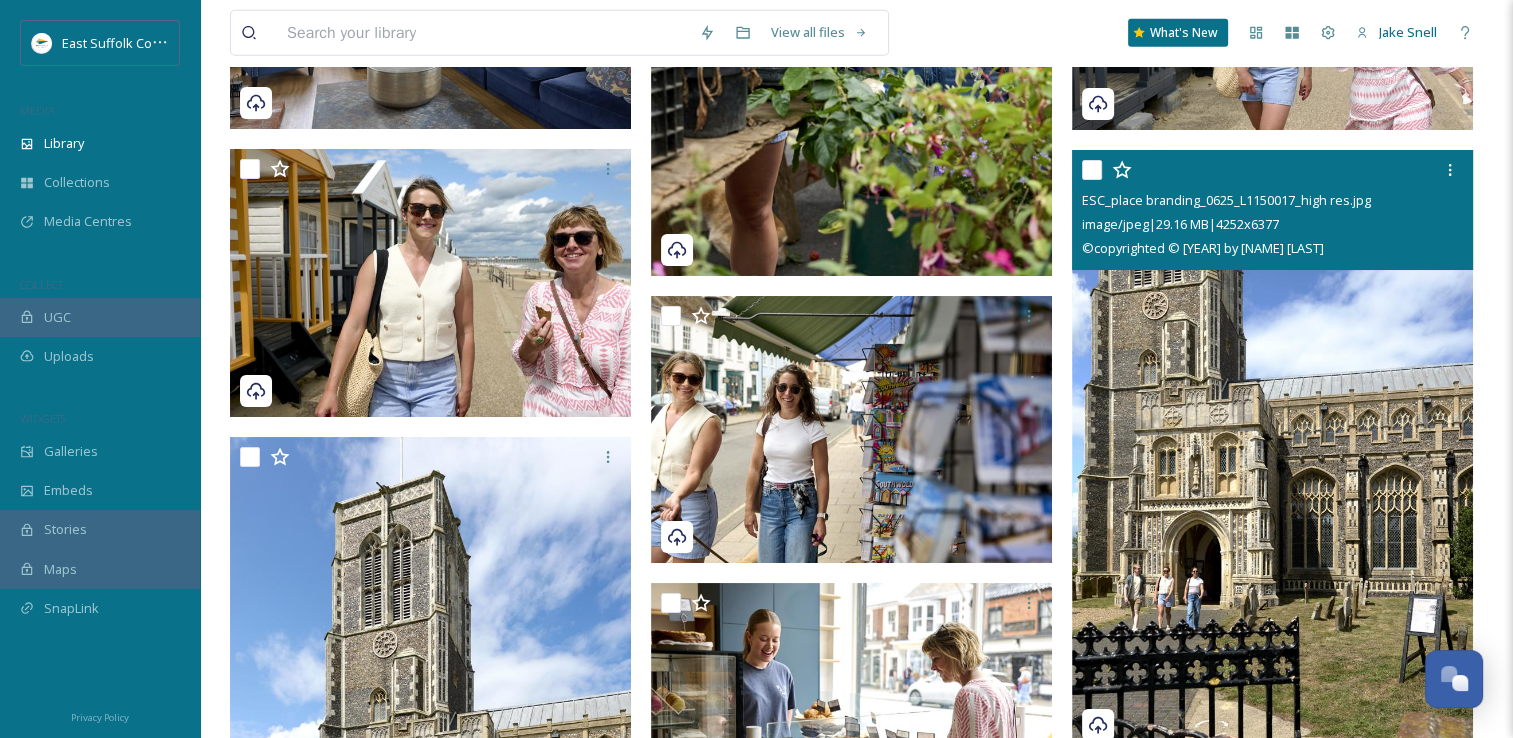 click on "ESC_place branding_0625_L1150017_high res.jpg image/jpeg  |  29.16 MB  |  4252  x  6377 © copyrighted © [YEAR]  by Mischa Haller" at bounding box center [1272, 210] 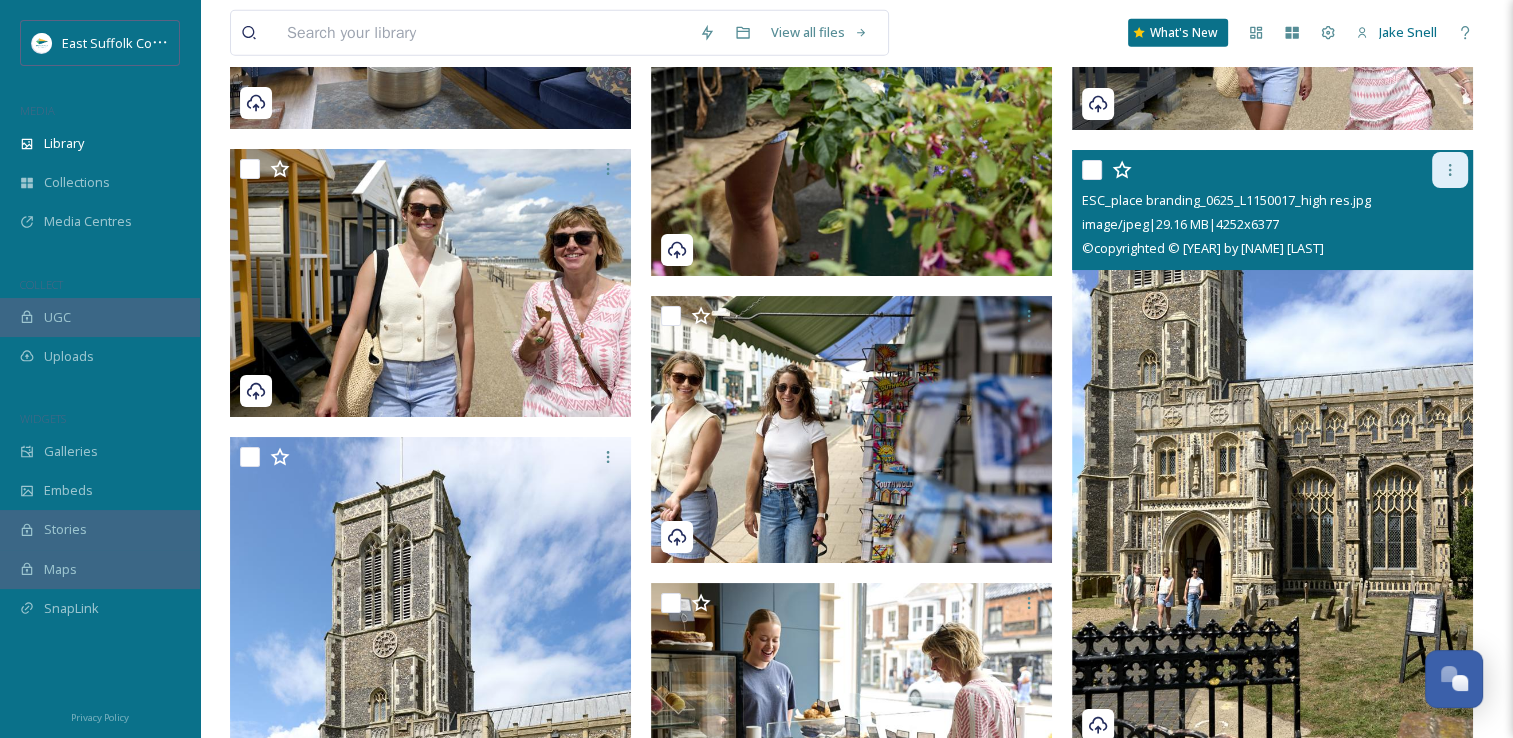 click at bounding box center (1450, 170) 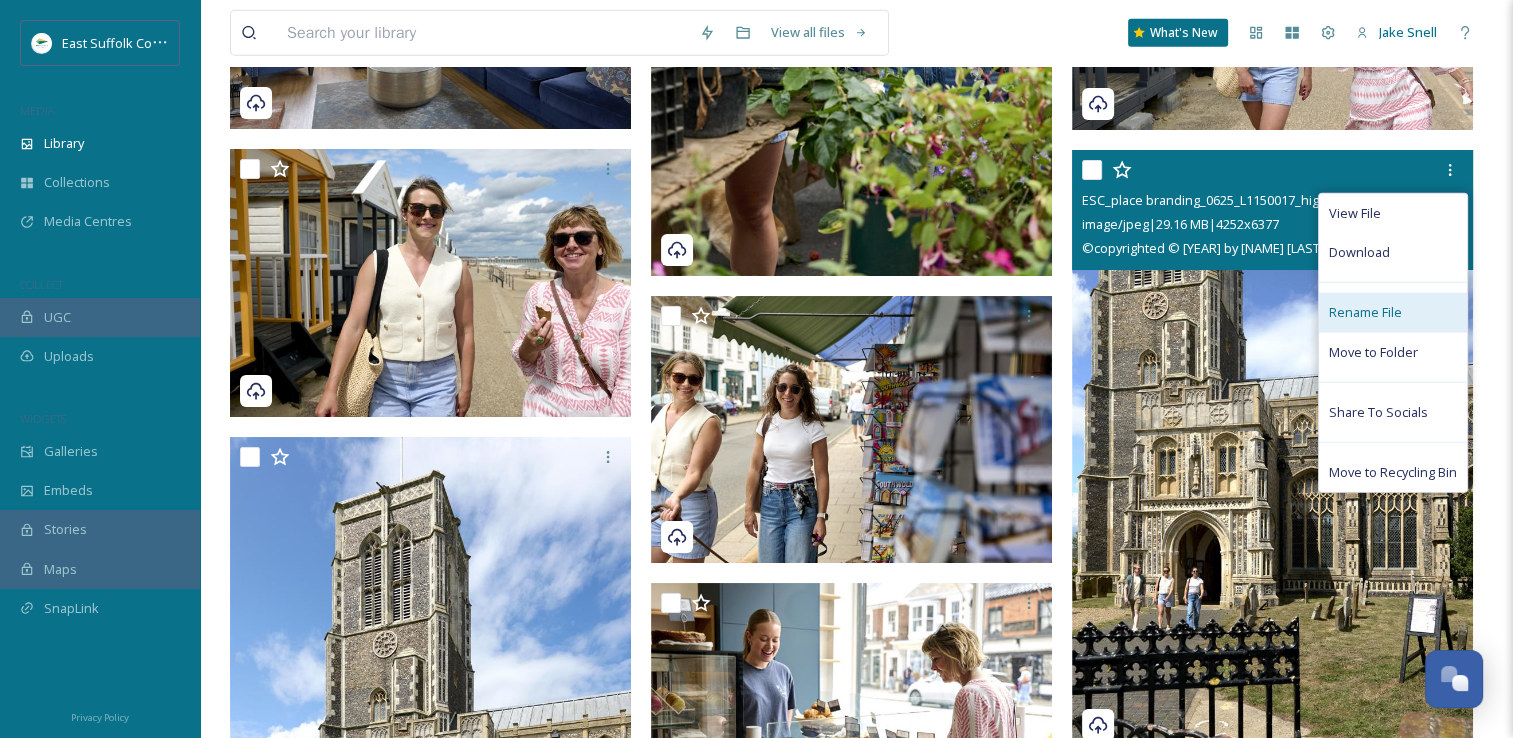 click on "Rename File" at bounding box center [1365, 312] 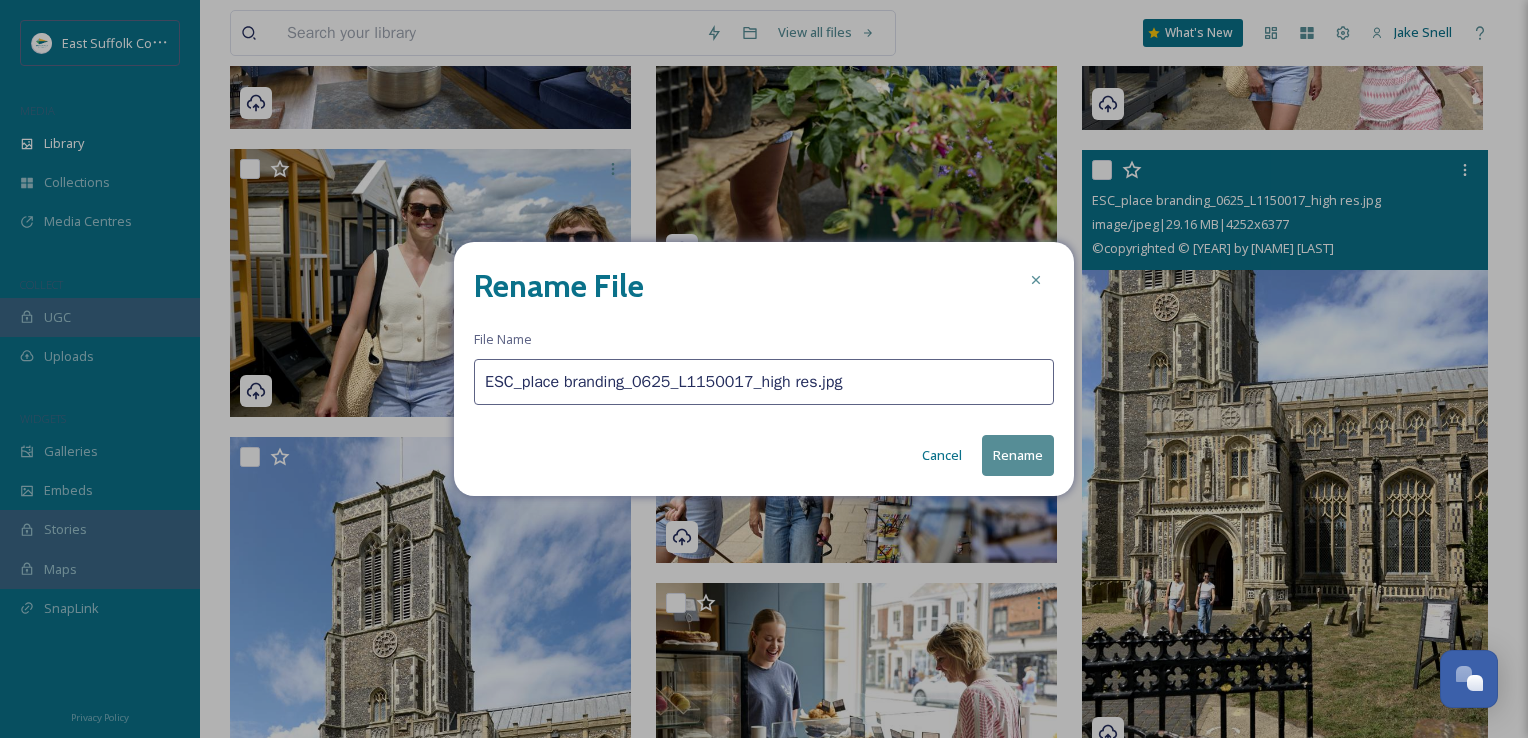 drag, startPoint x: 940, startPoint y: 376, endPoint x: 0, endPoint y: 316, distance: 941.91296 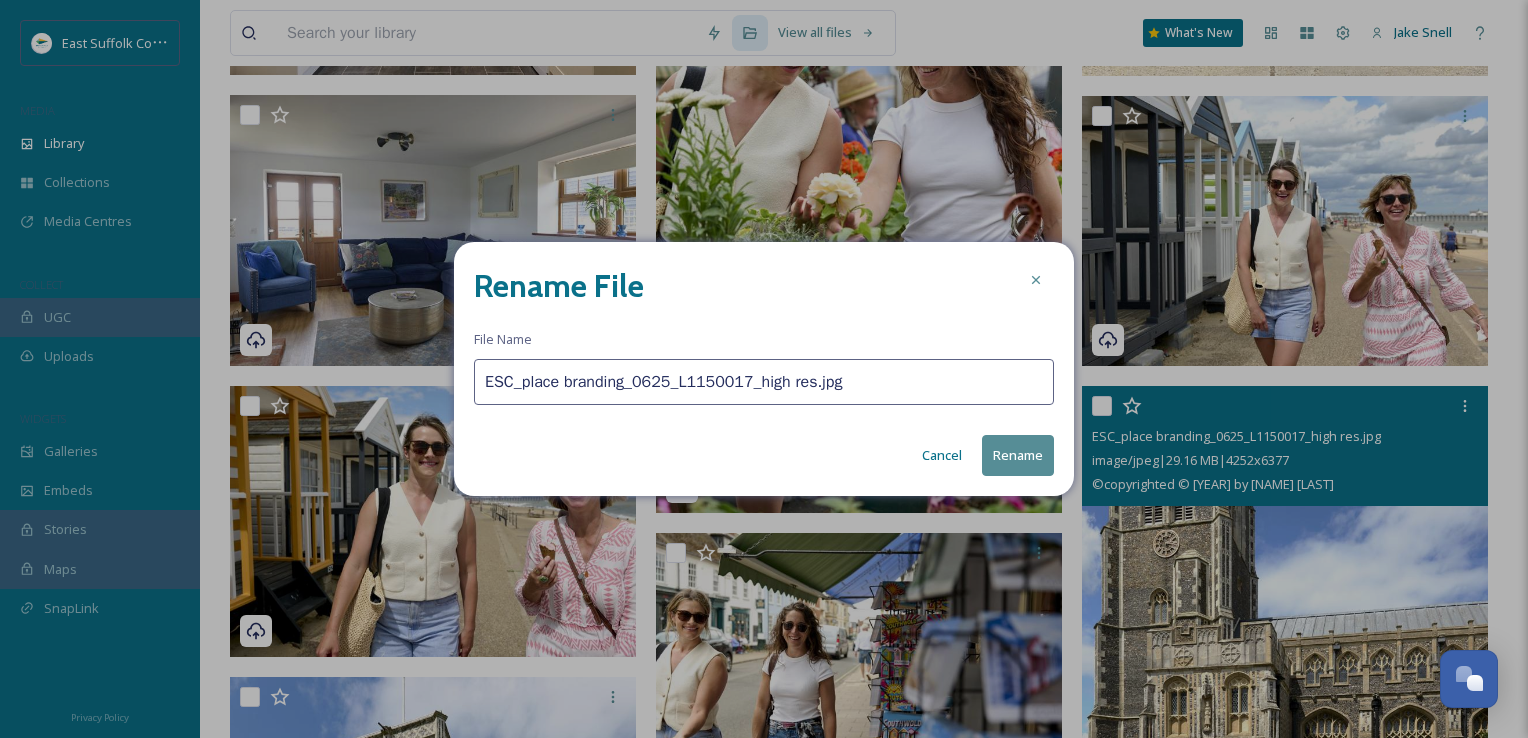 paste on "Southwold@[EMAIL]" 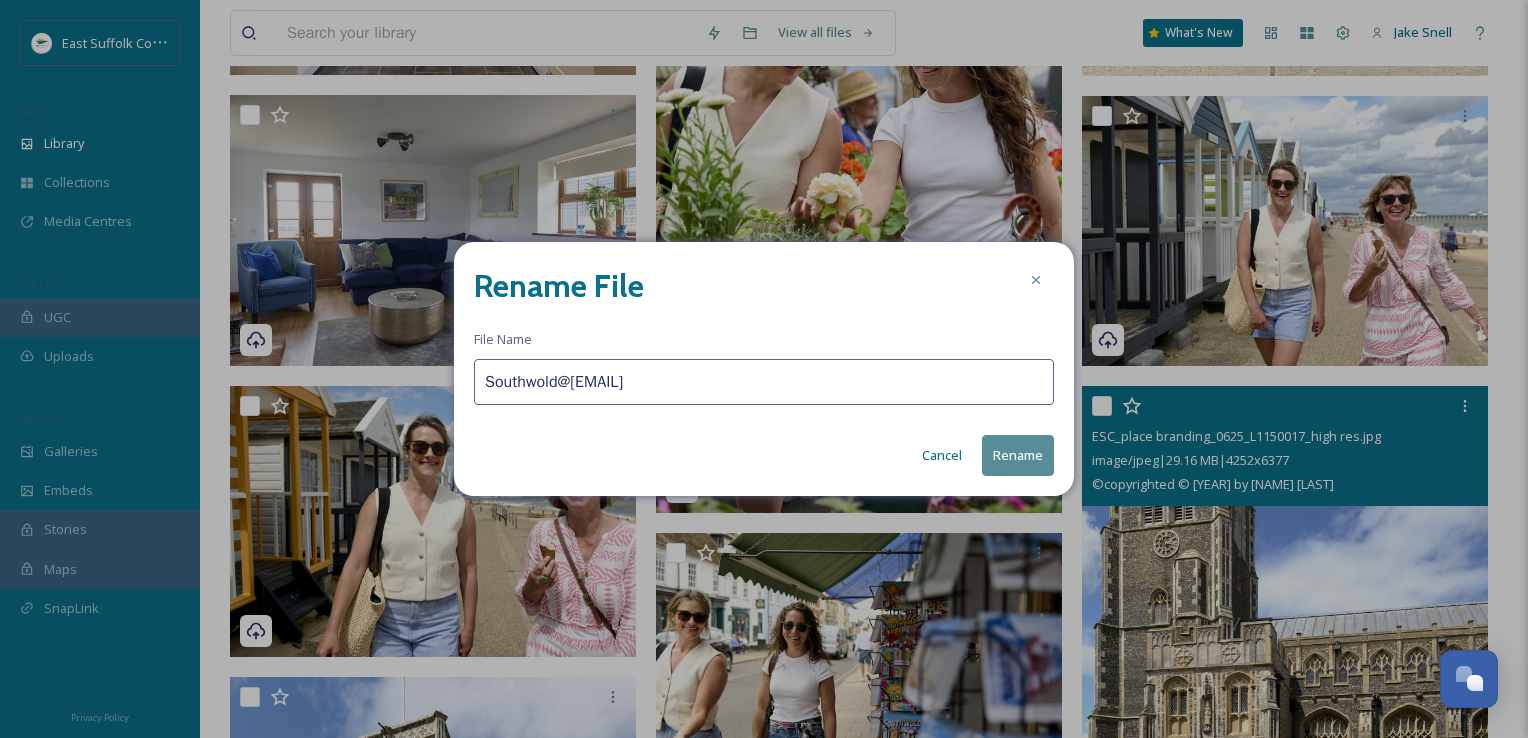 type on "Southwold@[EMAIL]" 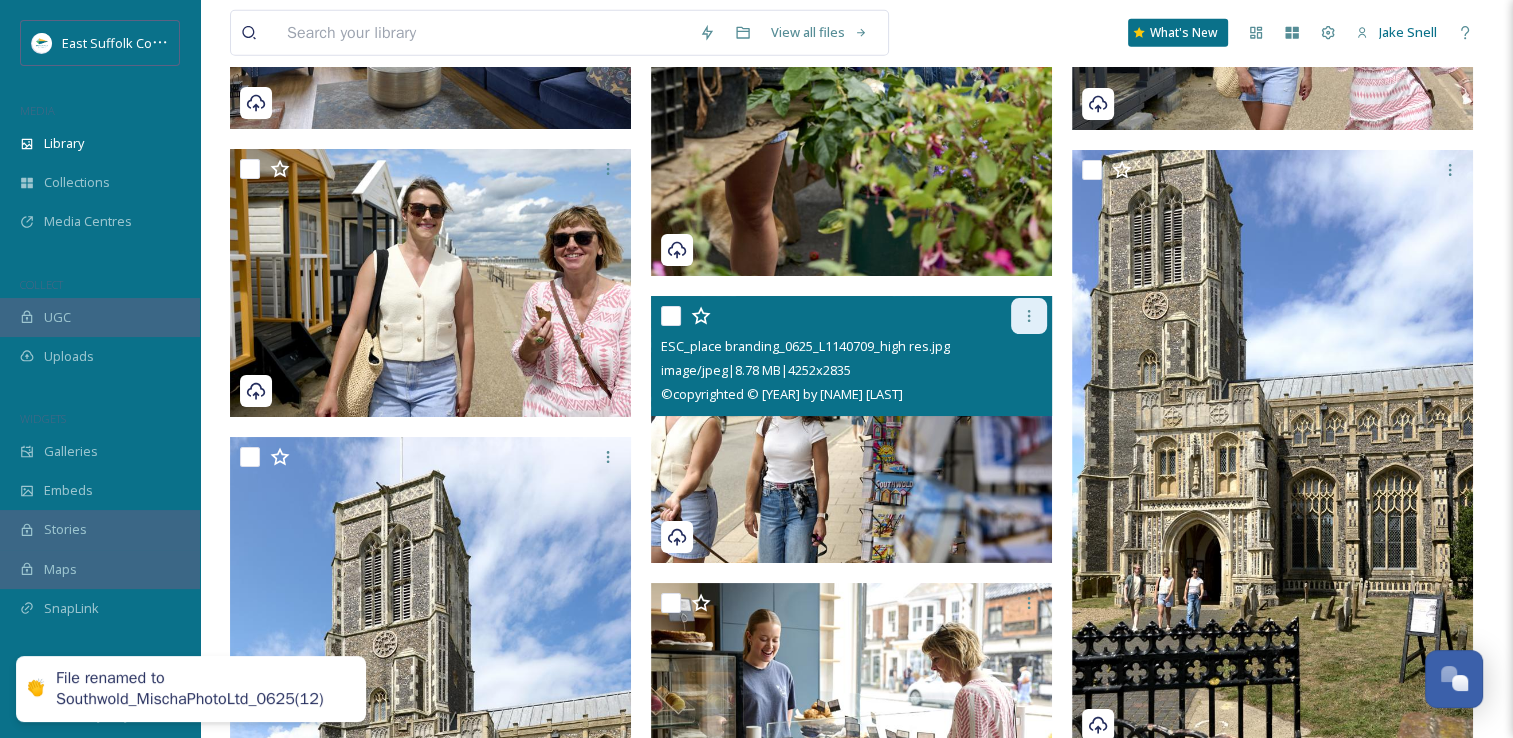 click at bounding box center (1029, 316) 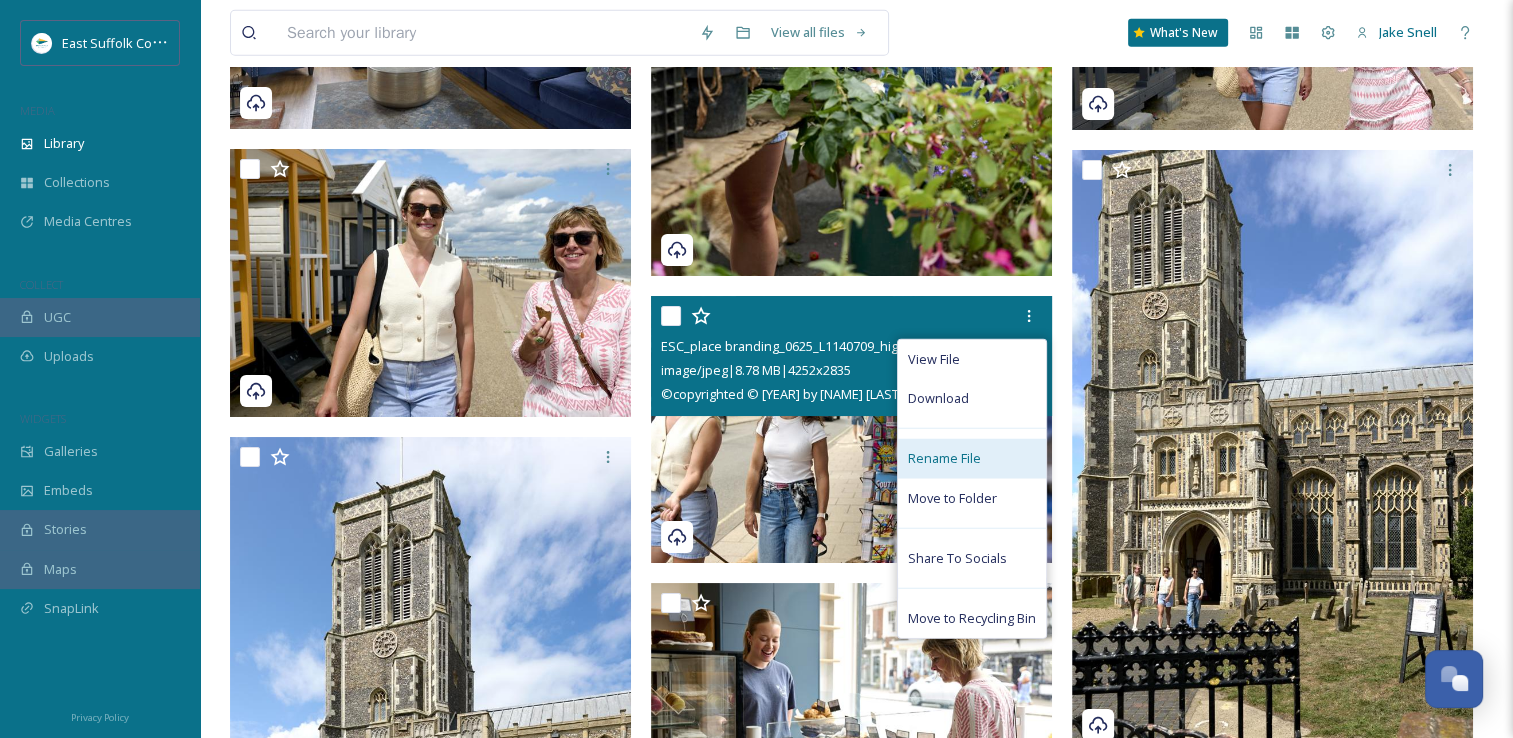 click on "Rename File" at bounding box center [972, 458] 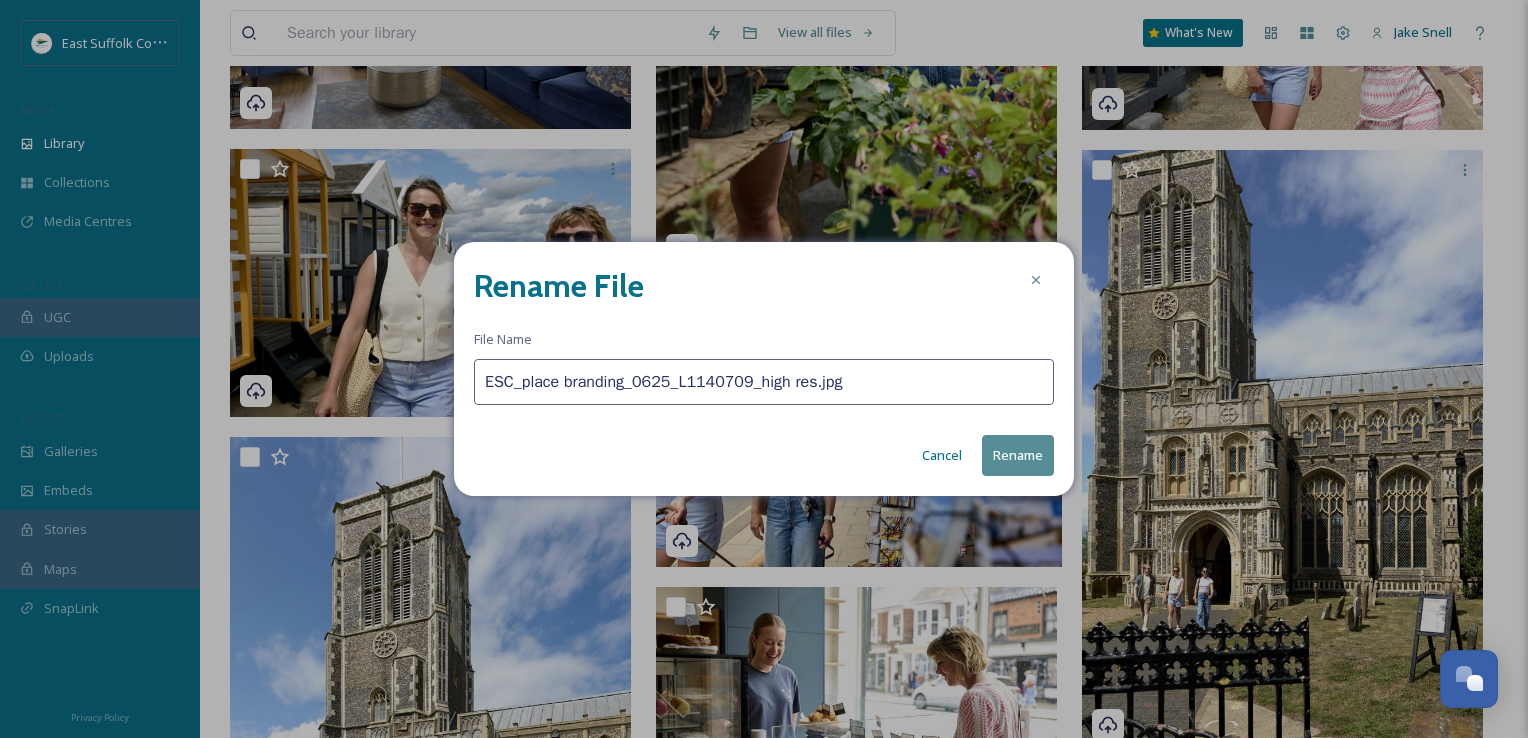 drag, startPoint x: 908, startPoint y: 381, endPoint x: 5, endPoint y: 349, distance: 903.56683 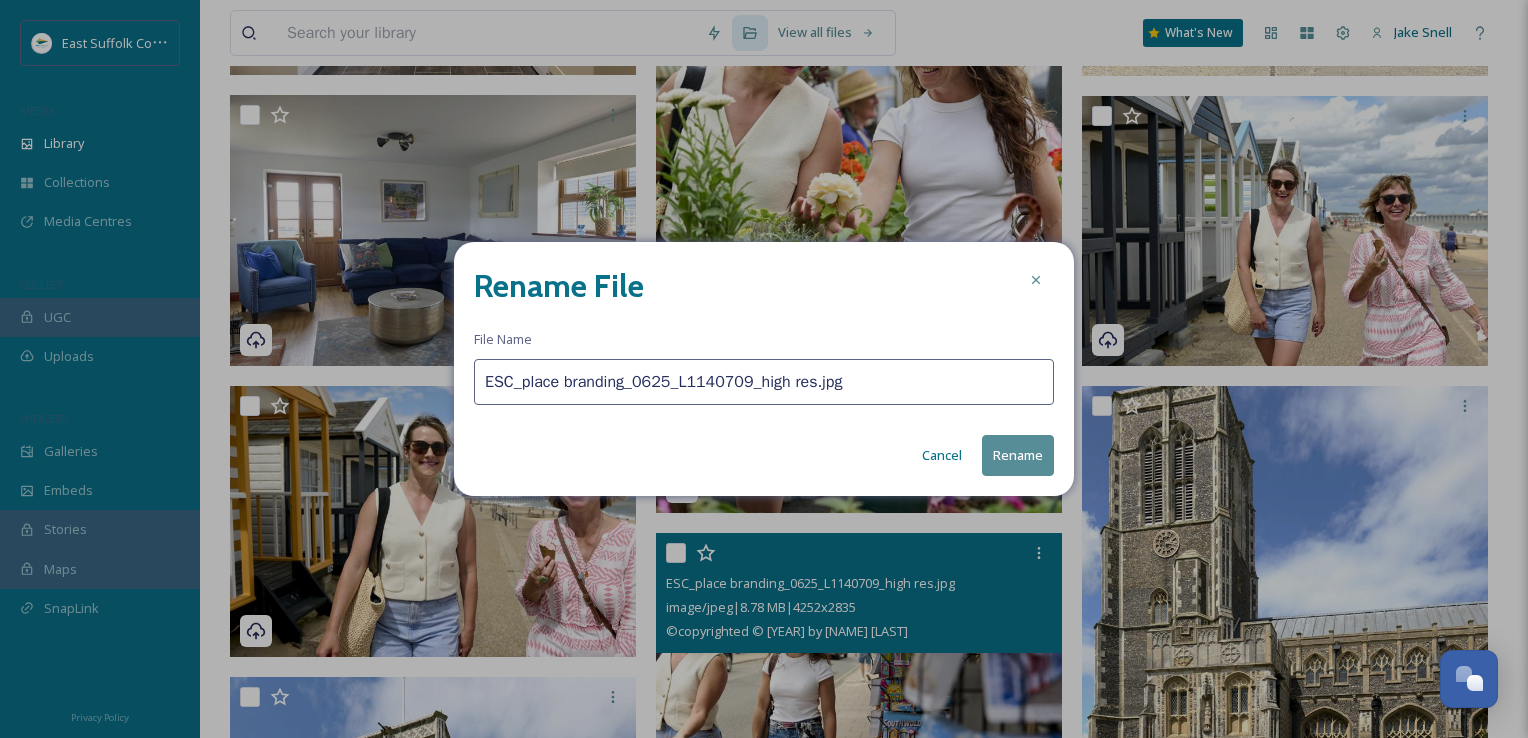 paste on "Southwold@[EMAIL]" 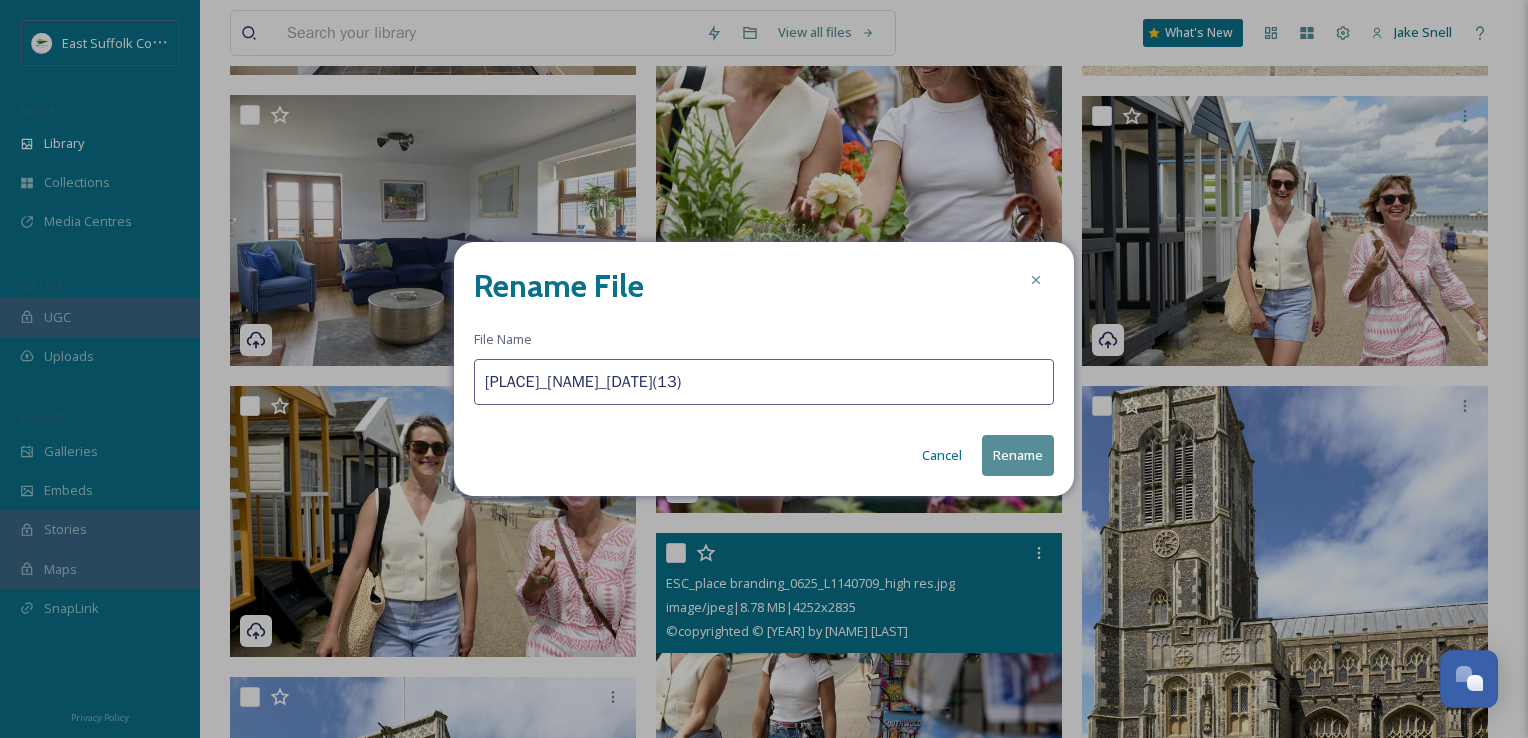 type on "[PLACE]_[NAME]_[DATE](13)" 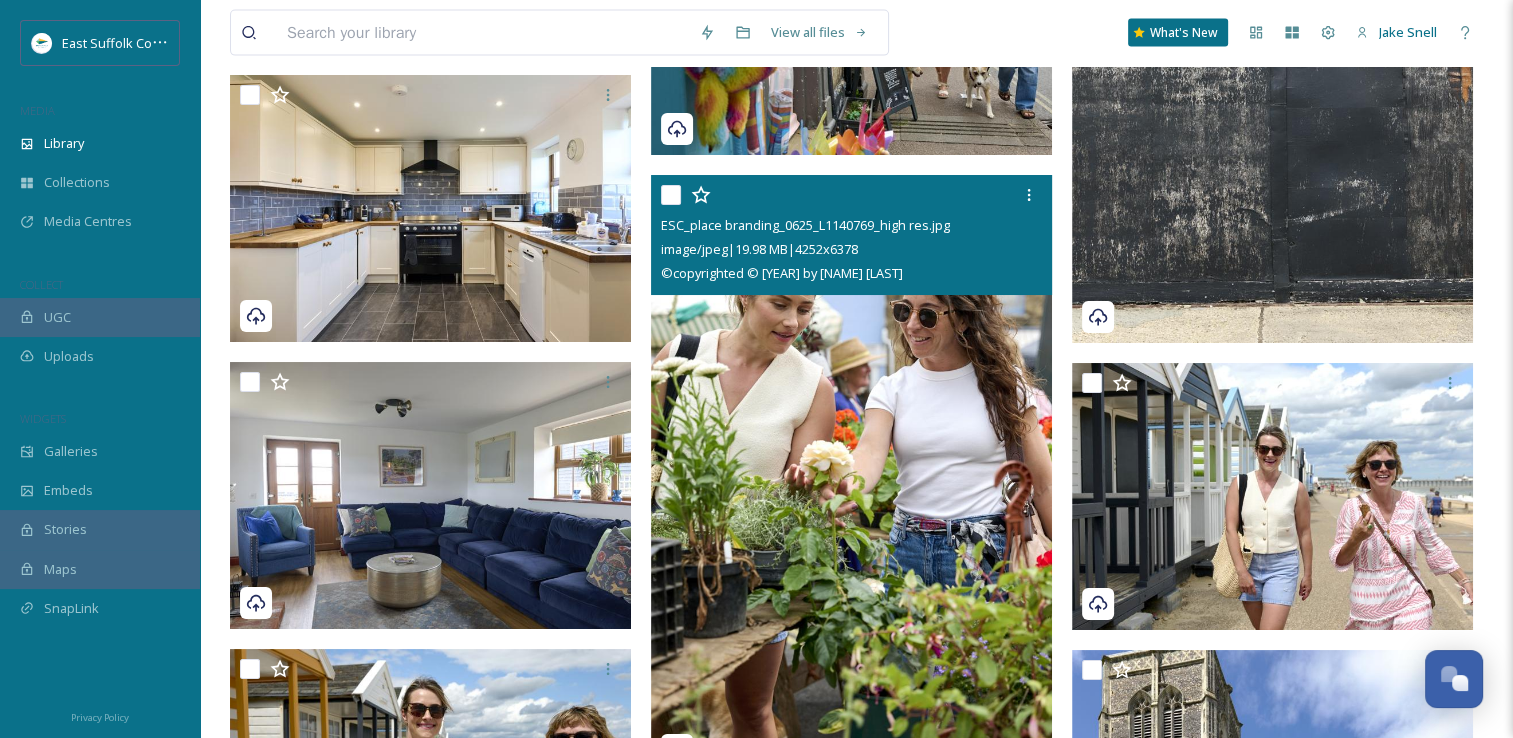scroll, scrollTop: 19524, scrollLeft: 0, axis: vertical 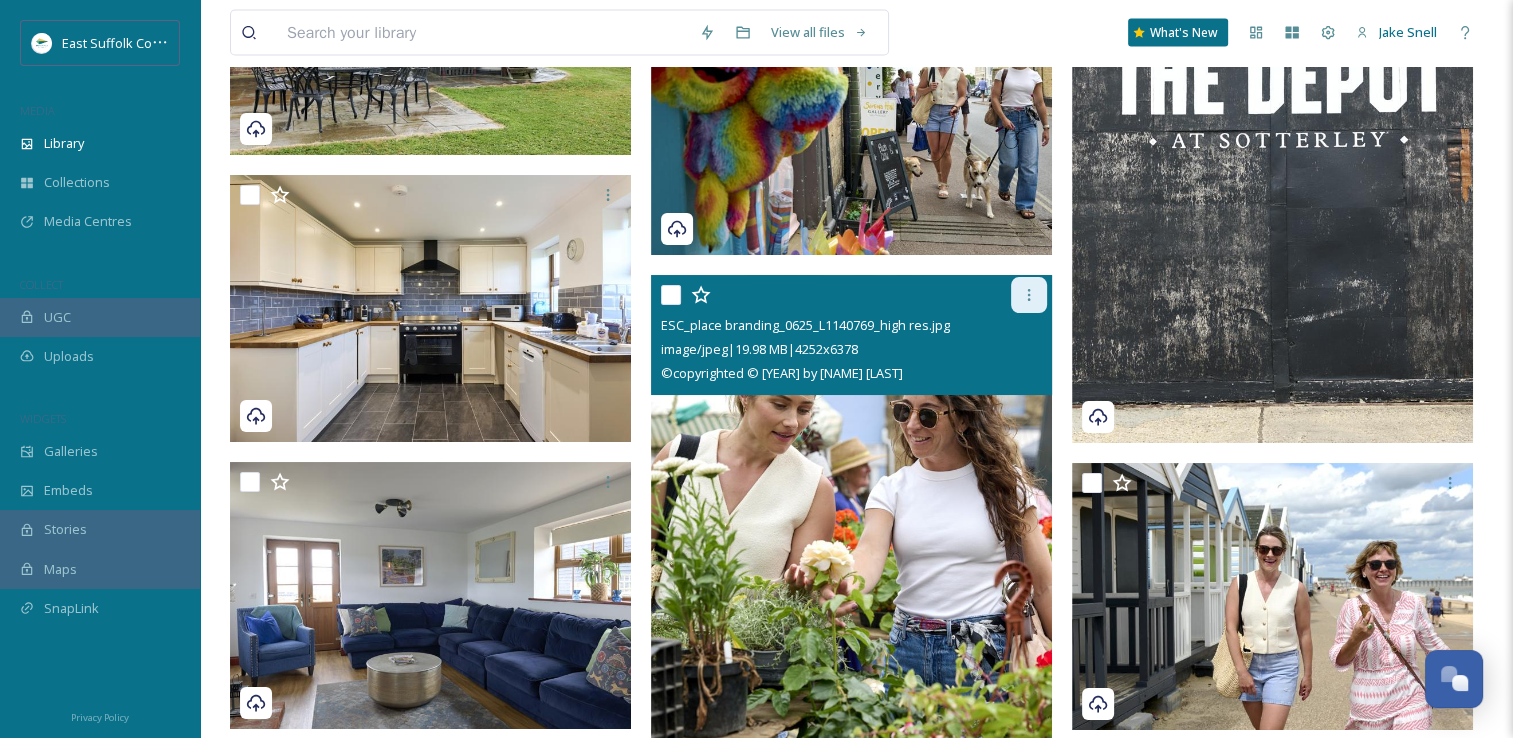 click at bounding box center [1029, 295] 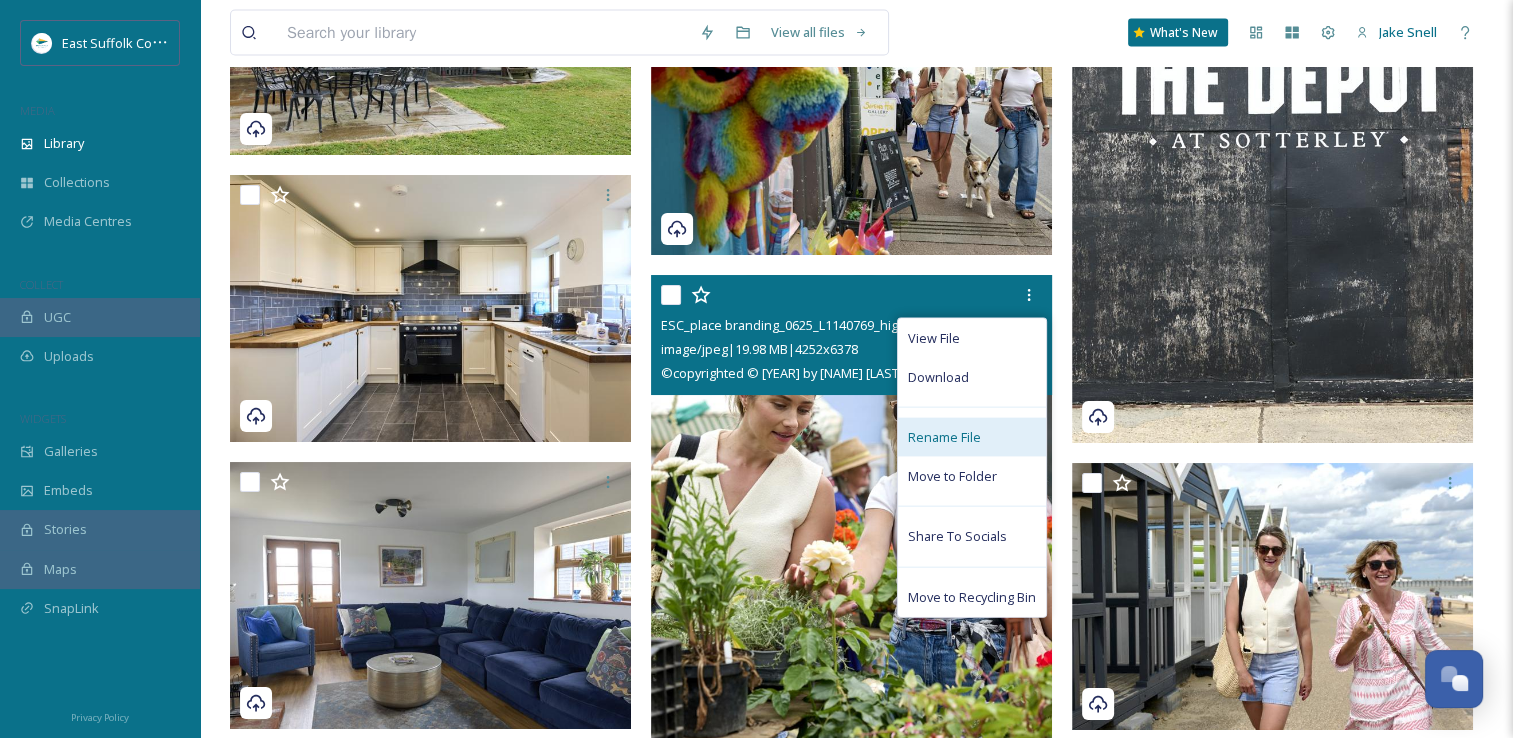 click on "Rename File" at bounding box center [972, 437] 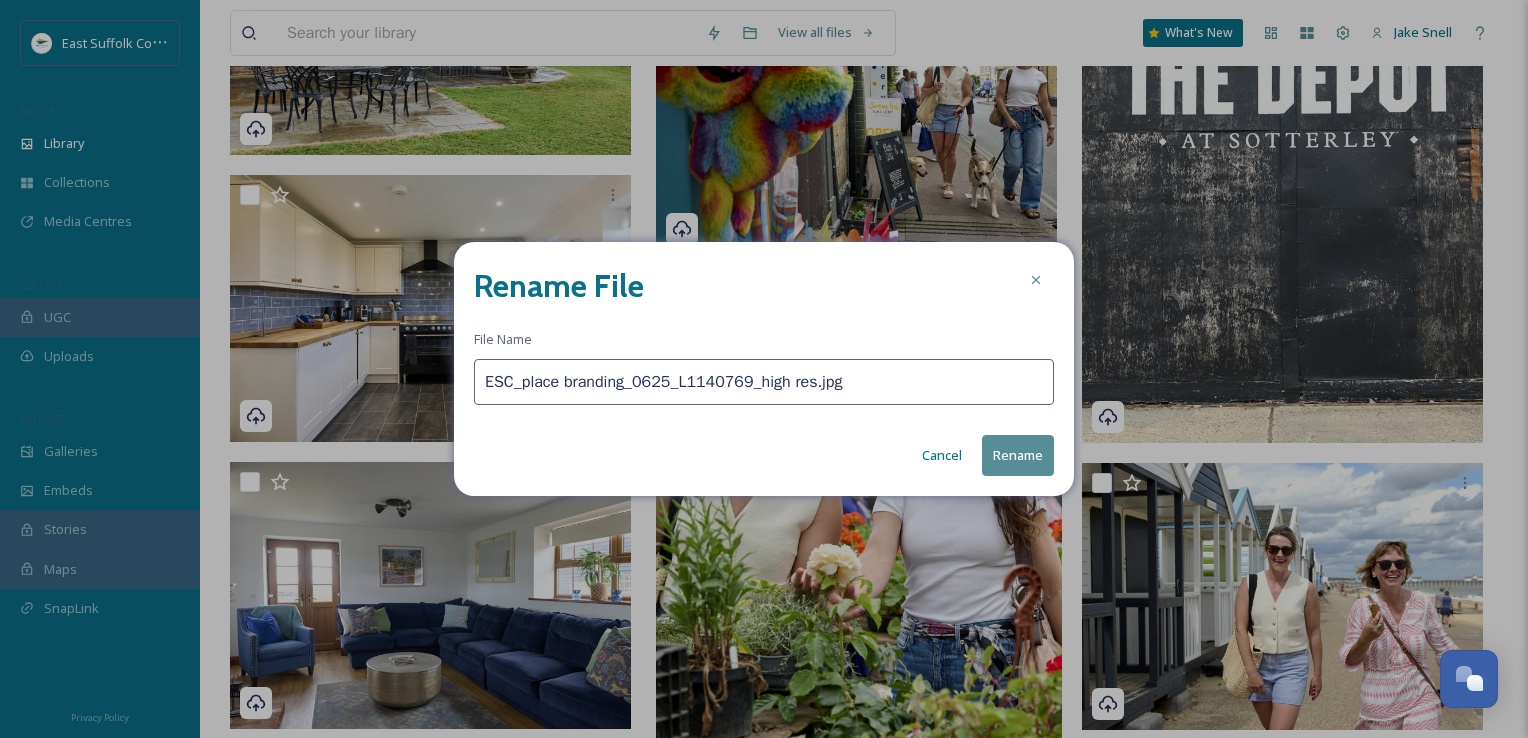 drag, startPoint x: 912, startPoint y: 380, endPoint x: 327, endPoint y: 486, distance: 594.5259 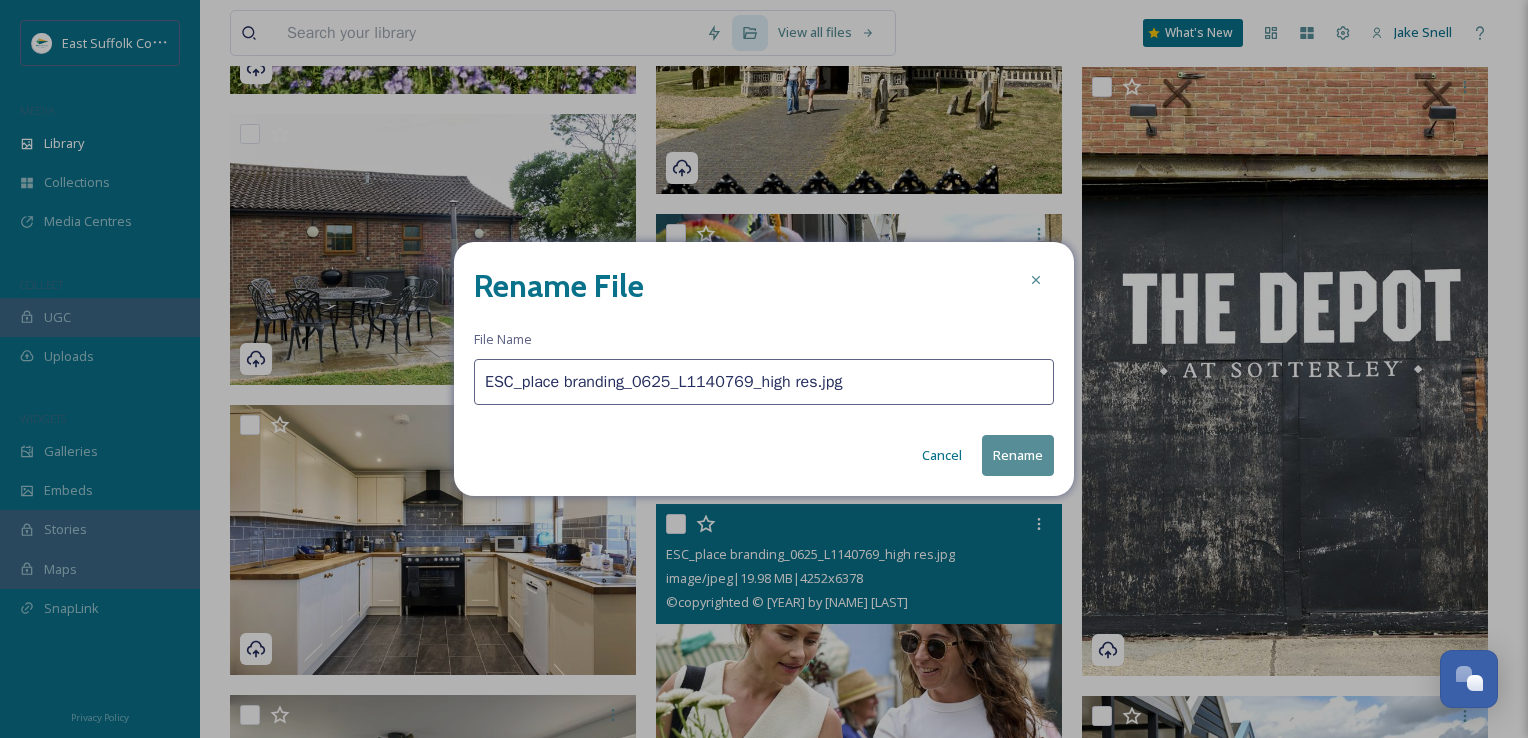 paste on "Southwold@[EMAIL]" 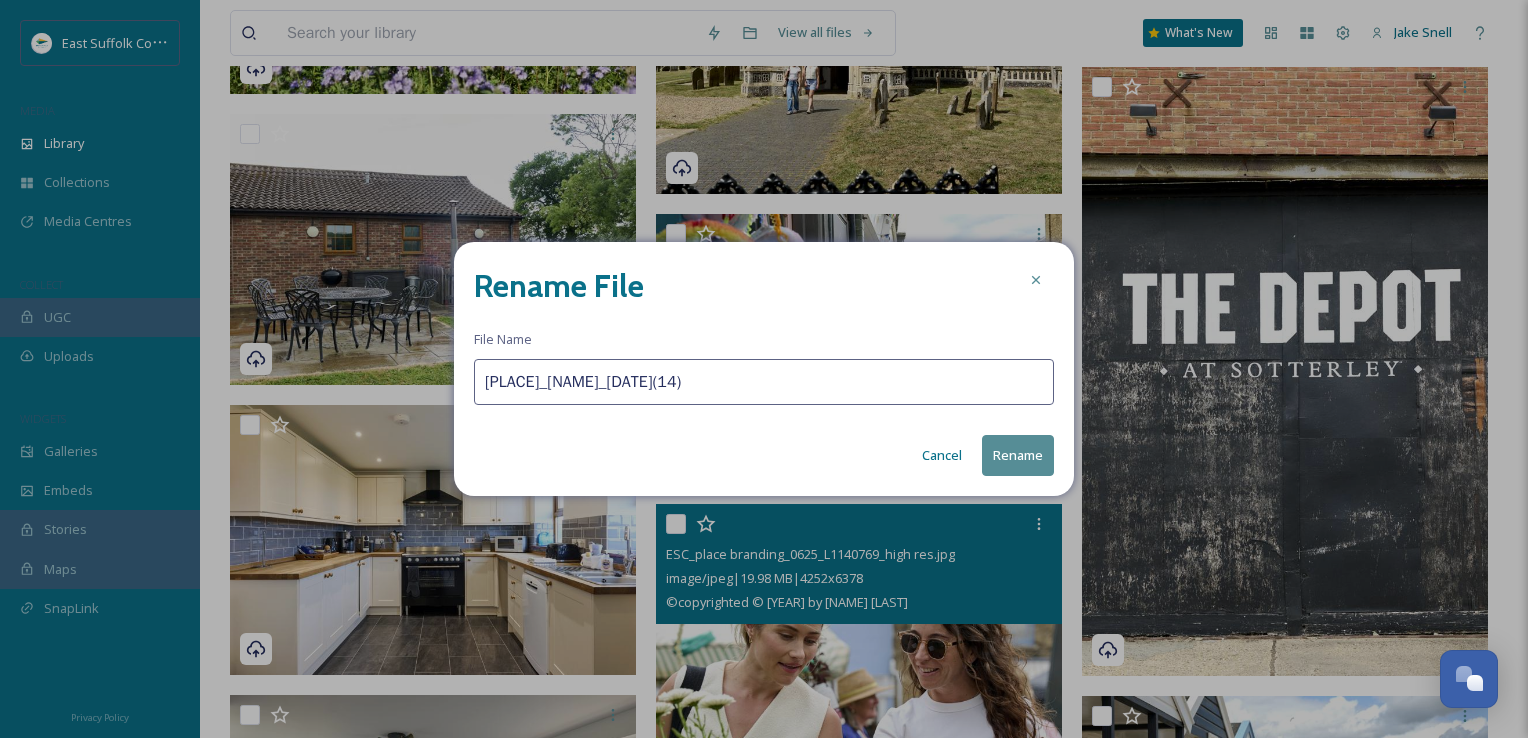 type on "[PLACE]_[NAME]_[DATE](14)" 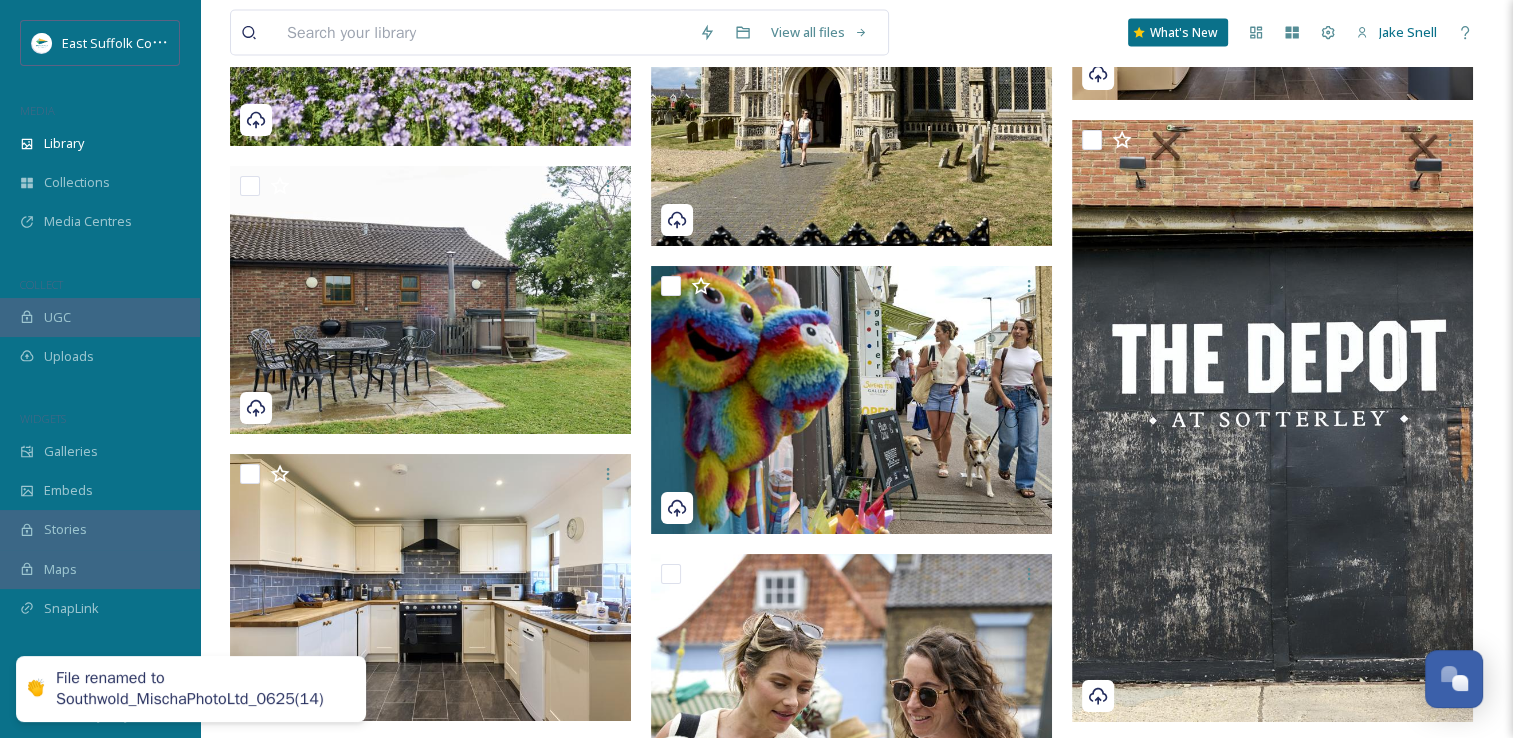 scroll, scrollTop: 19224, scrollLeft: 0, axis: vertical 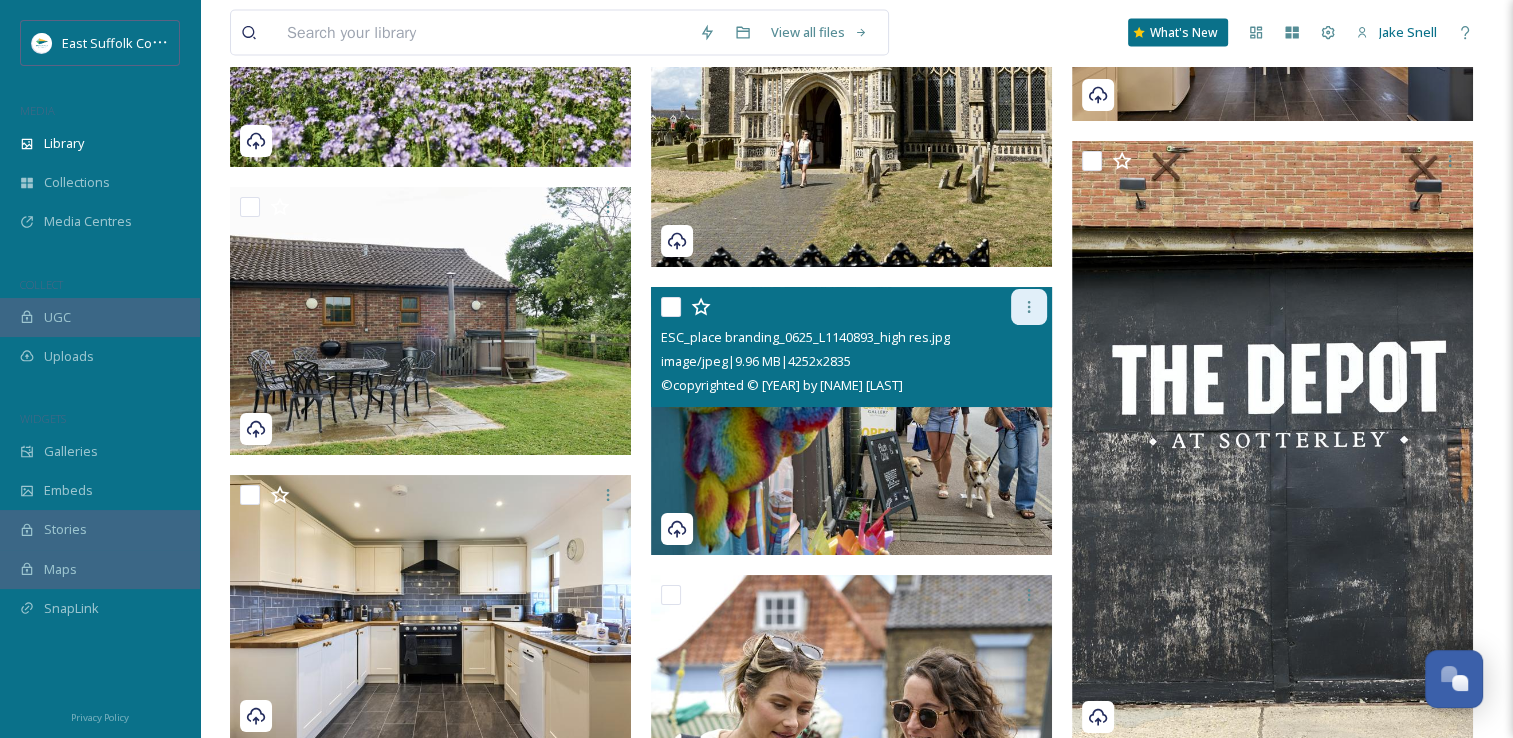 click at bounding box center [1029, 307] 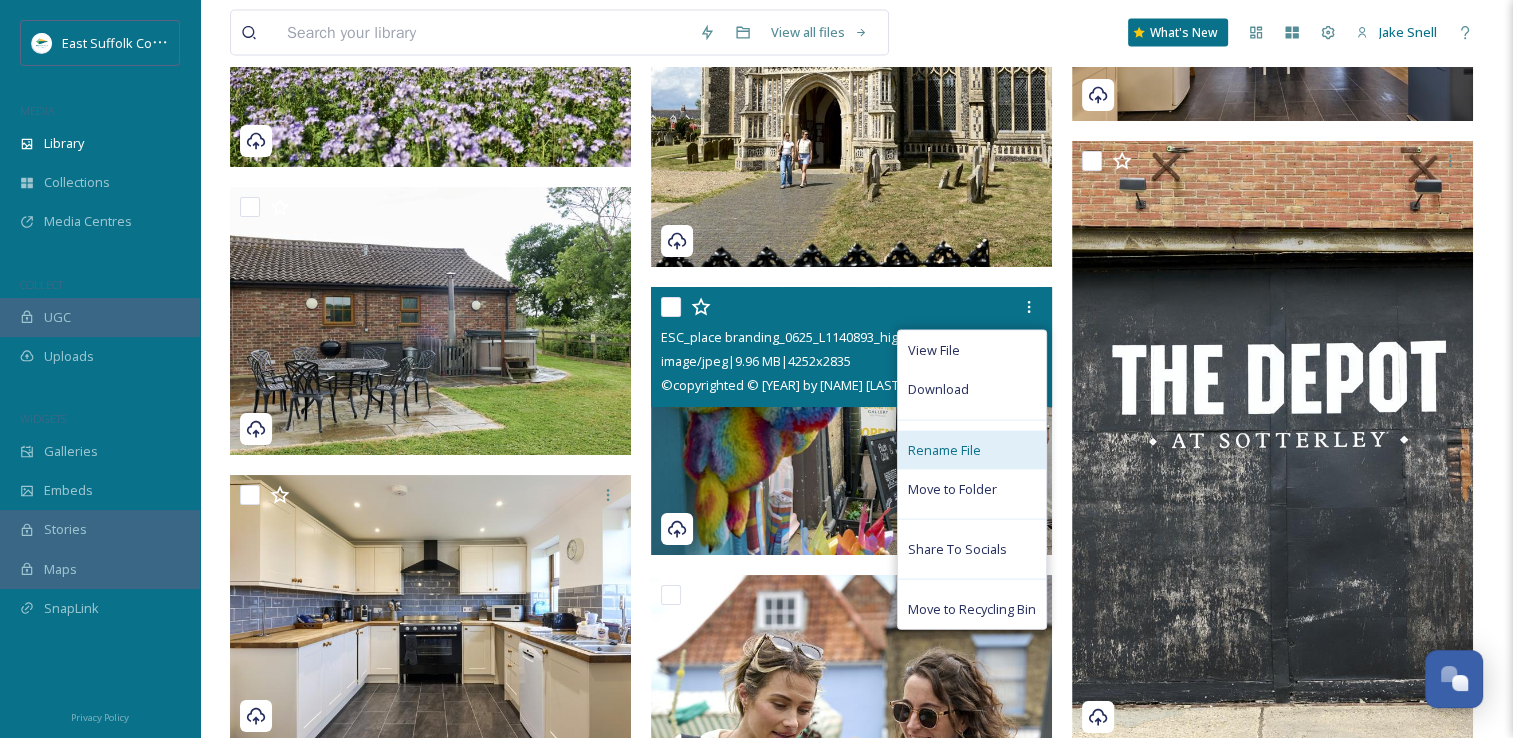 click on "Rename File" at bounding box center [944, 450] 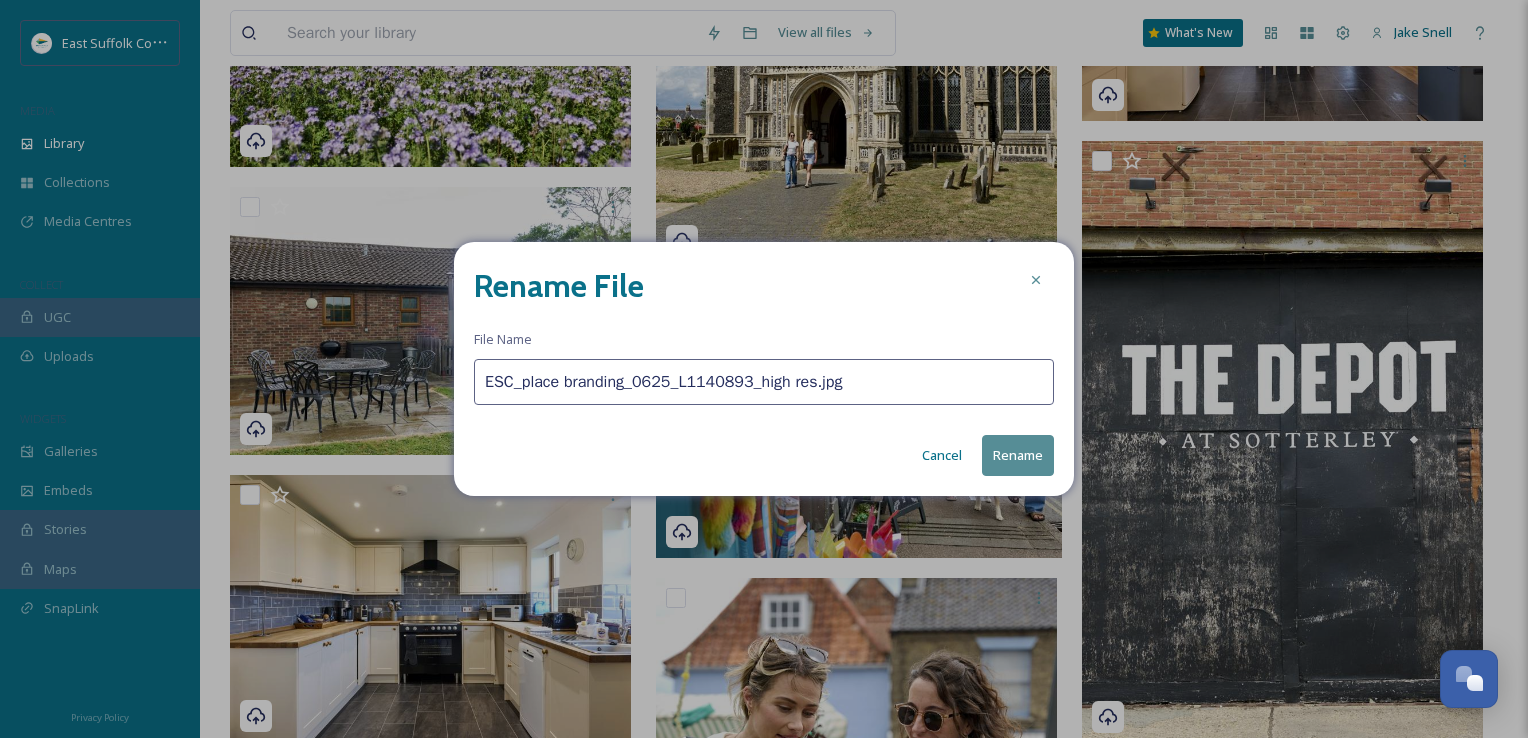 drag, startPoint x: 911, startPoint y: 379, endPoint x: 182, endPoint y: 413, distance: 729.7924 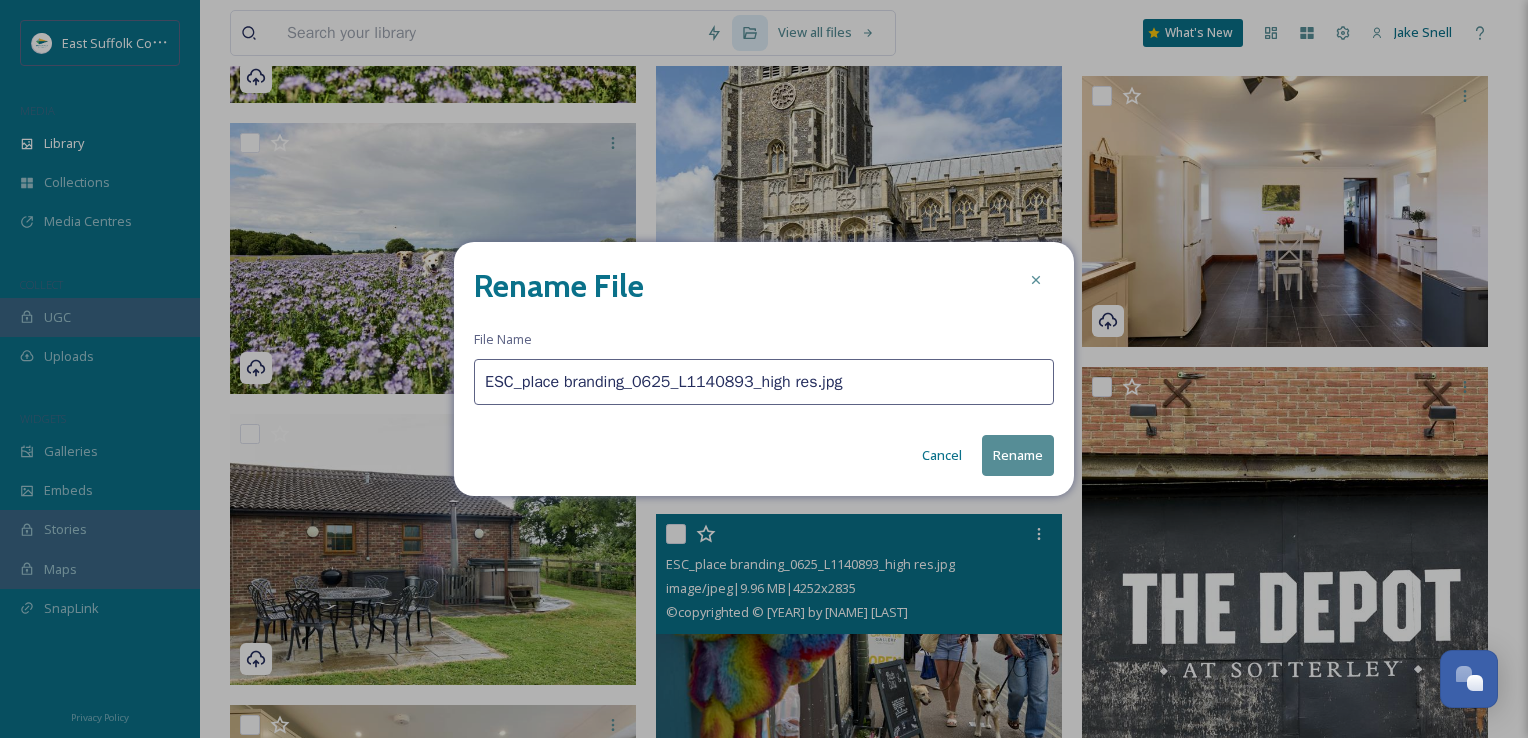 paste on "Southwold@[EMAIL]" 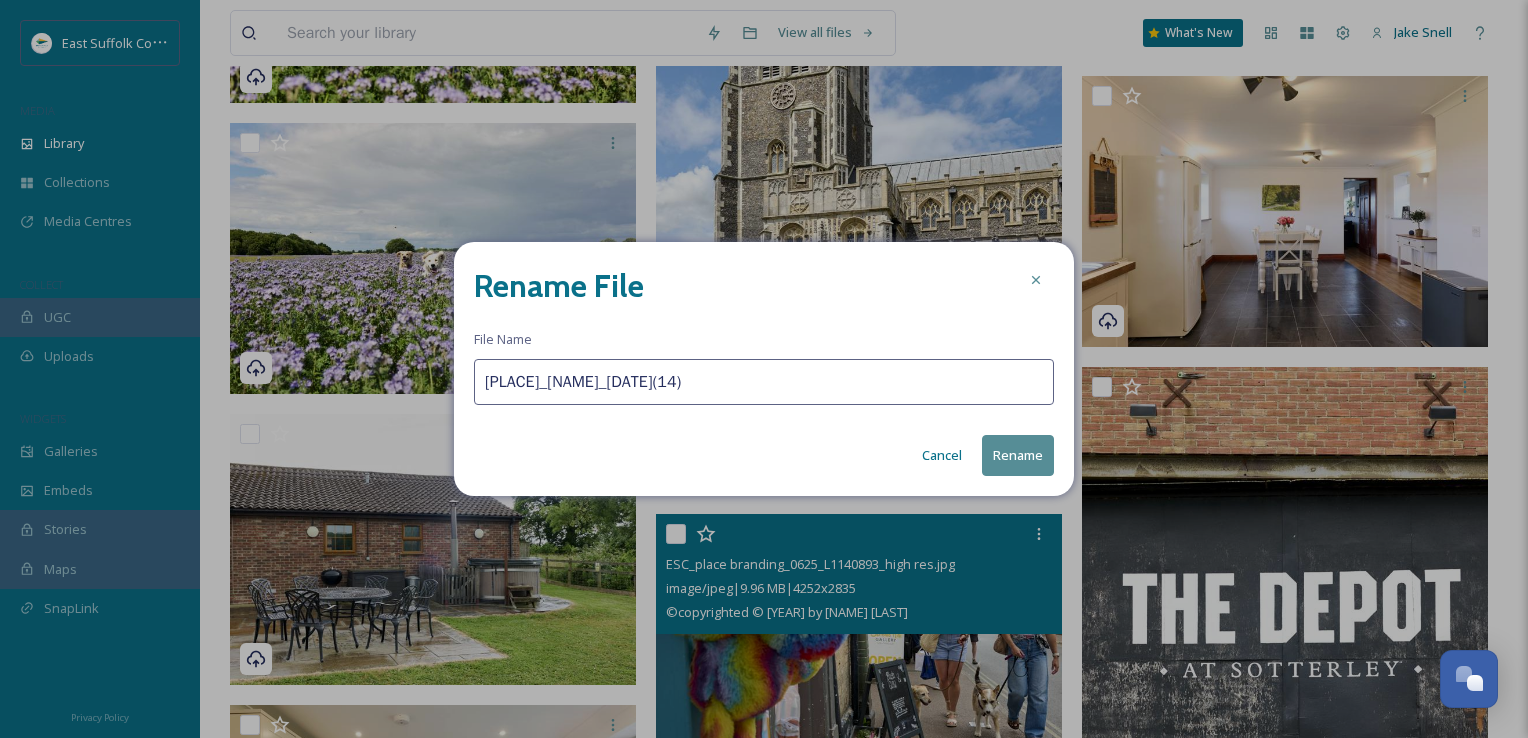 type on "[PLACE]_[NAME]_[DATE](14)" 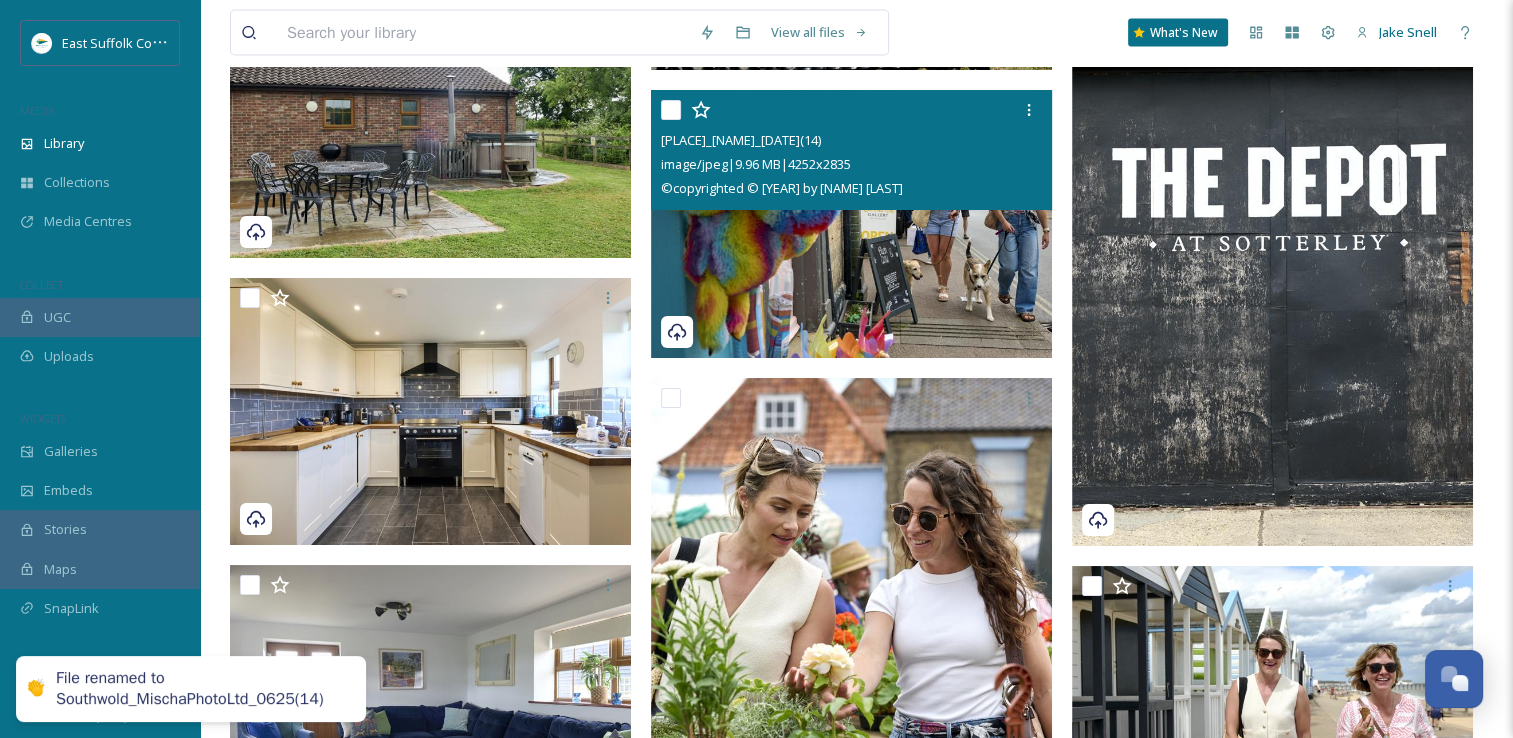 scroll, scrollTop: 19424, scrollLeft: 0, axis: vertical 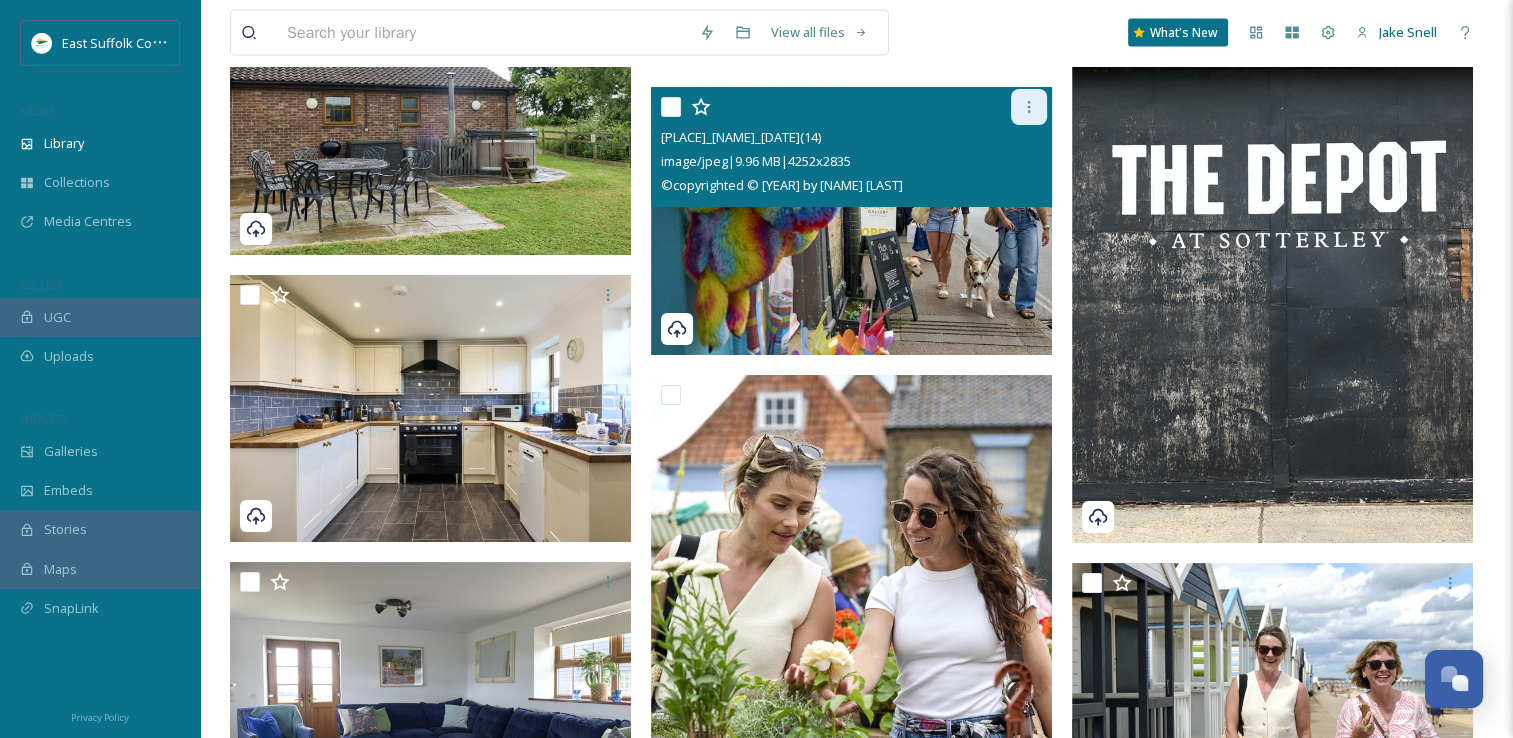 click 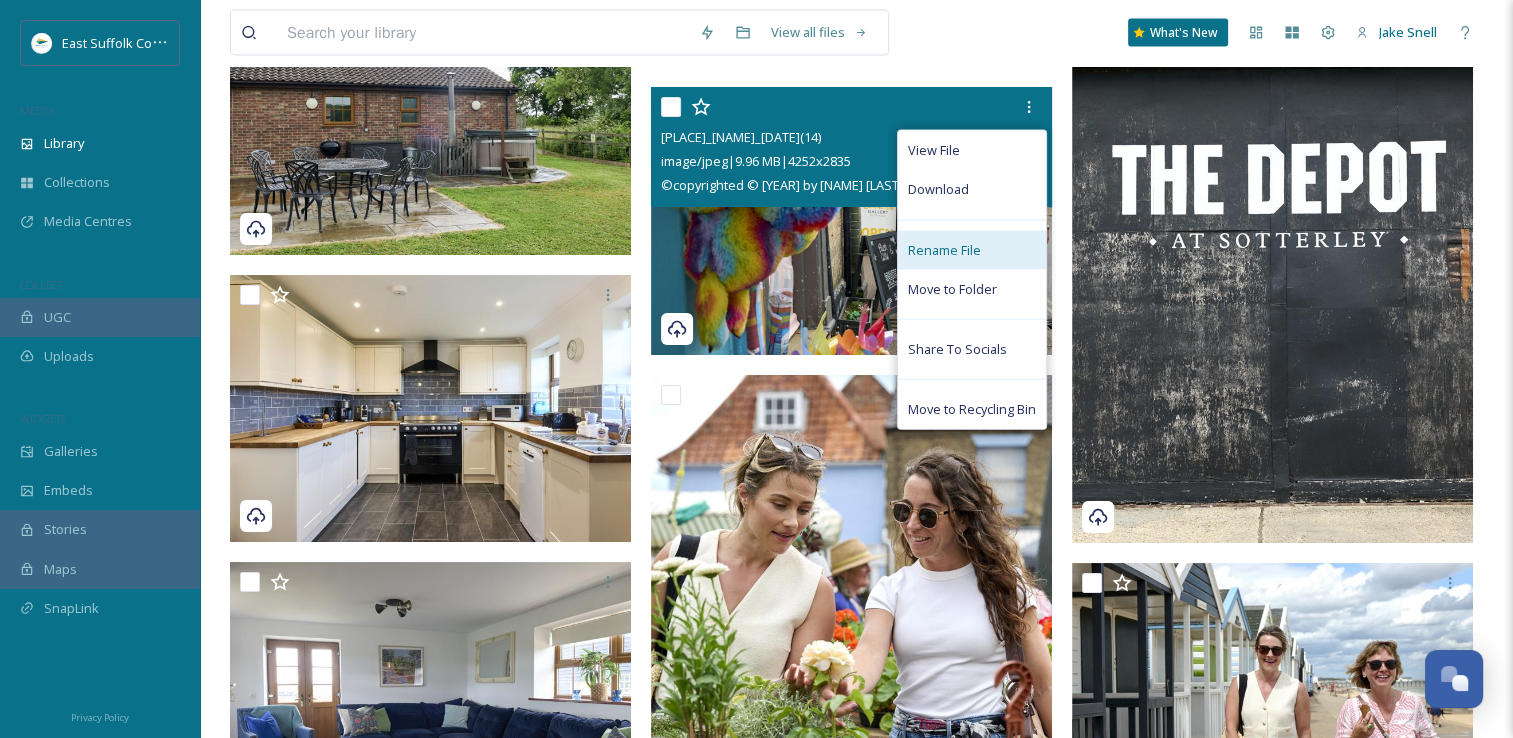click on "Rename File" at bounding box center (972, 250) 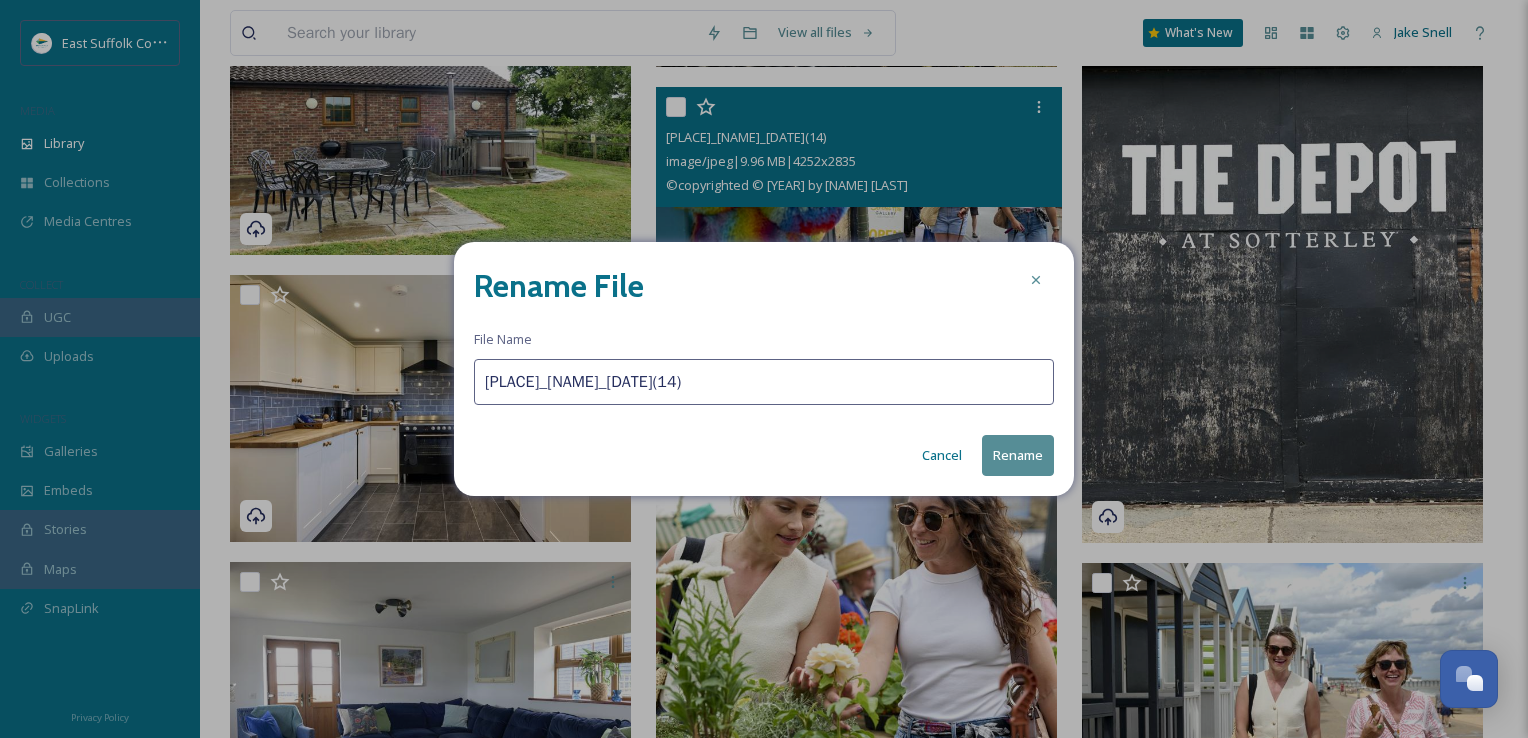 click on "[PLACE]_[NAME]_[DATE](14)" at bounding box center [764, 382] 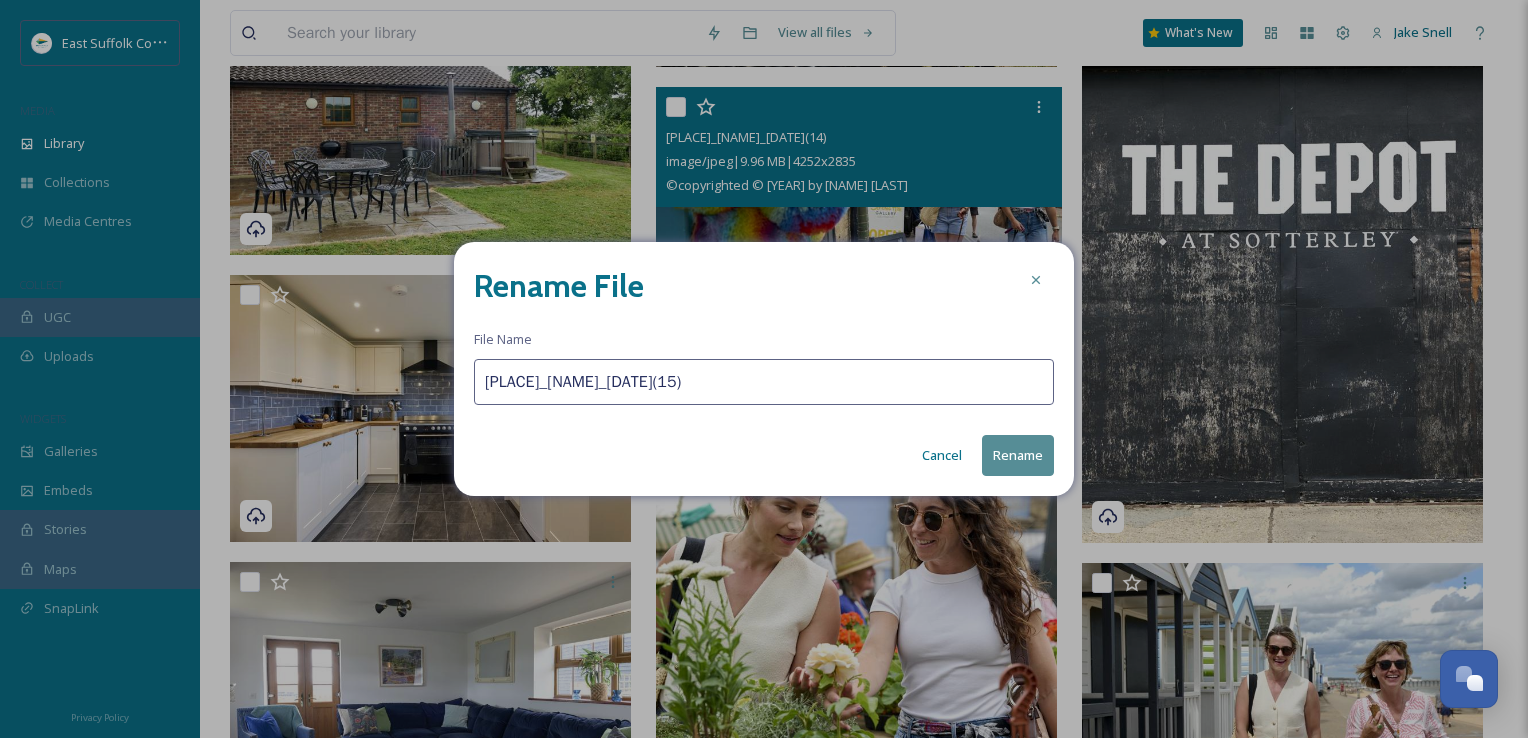 type on "[PLACE]_[NAME]_[DATE](15)" 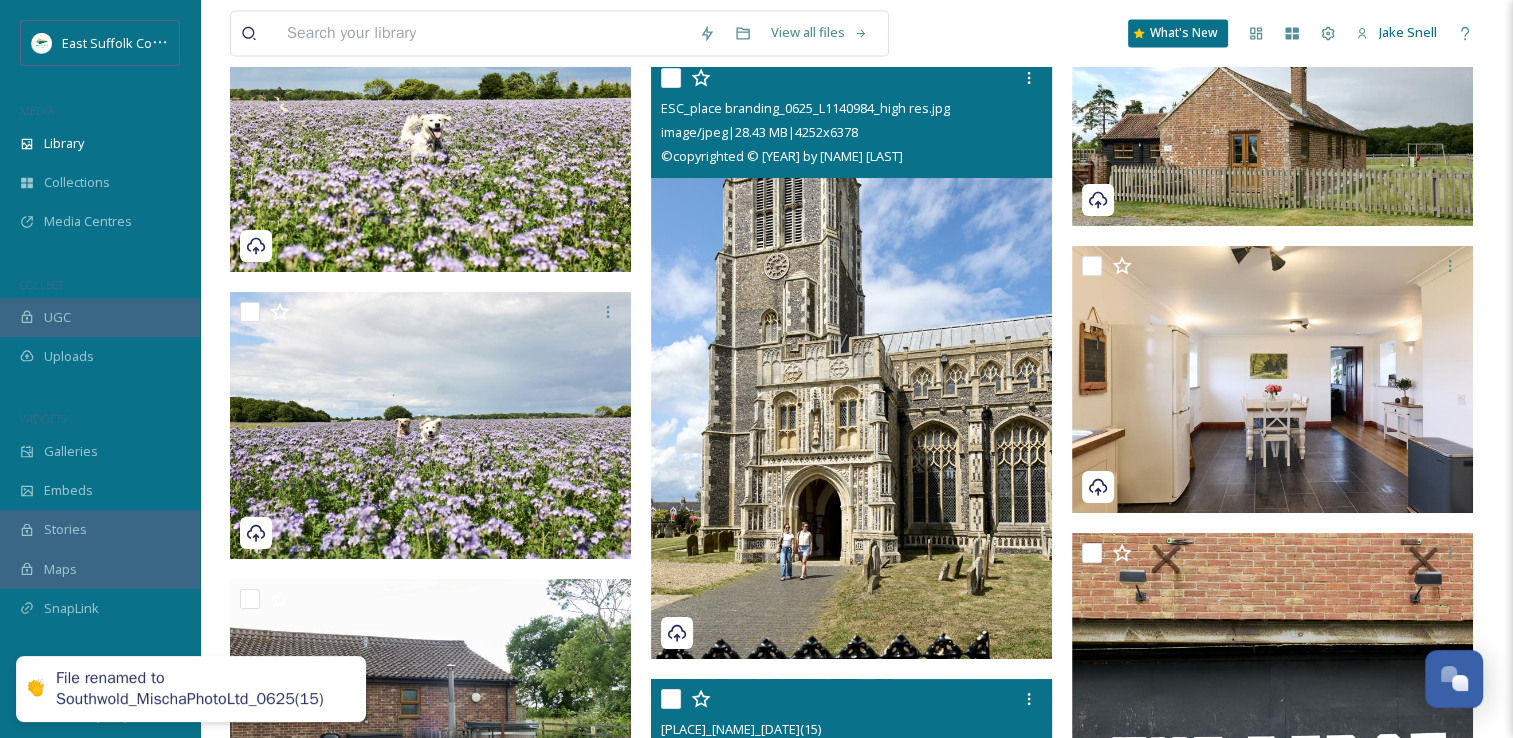 scroll, scrollTop: 18724, scrollLeft: 0, axis: vertical 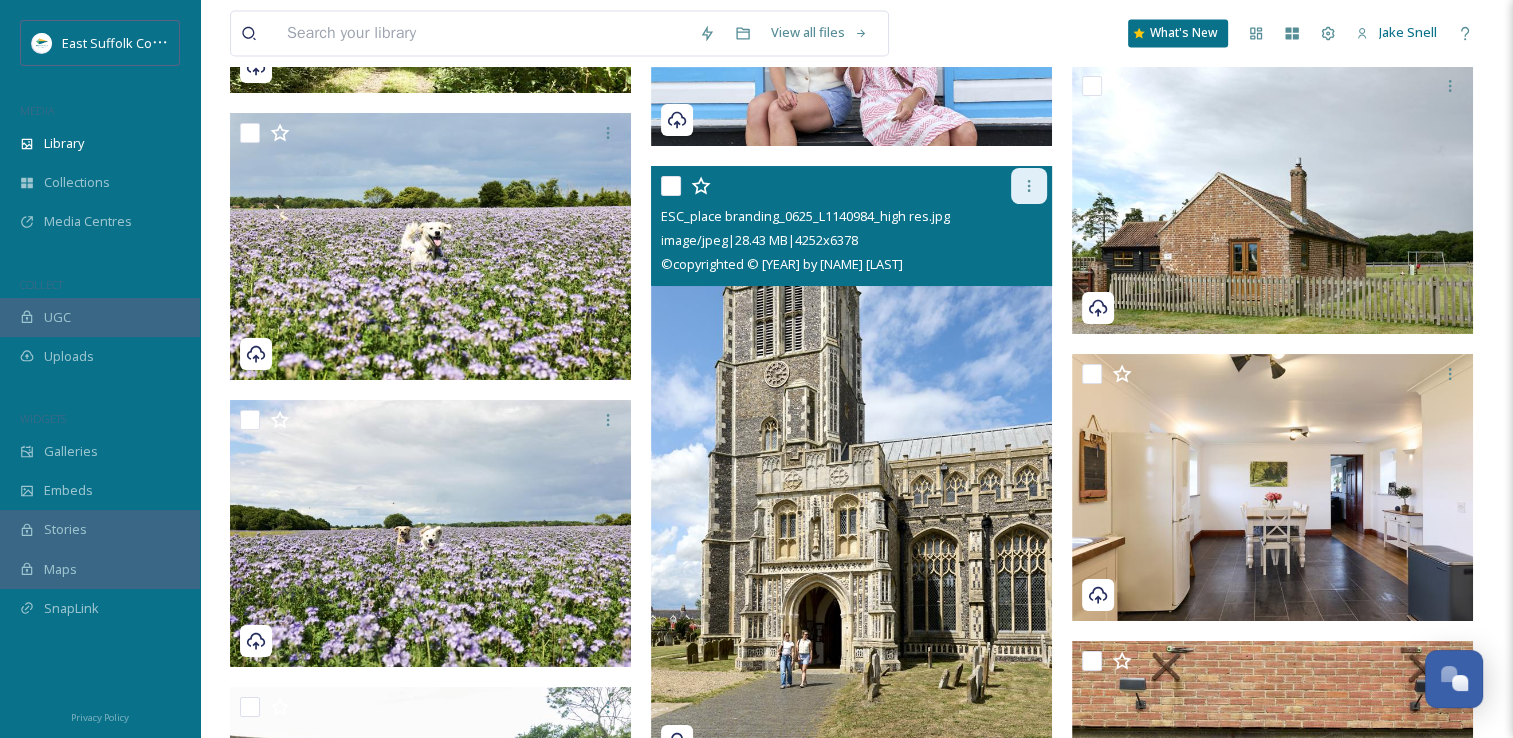 click 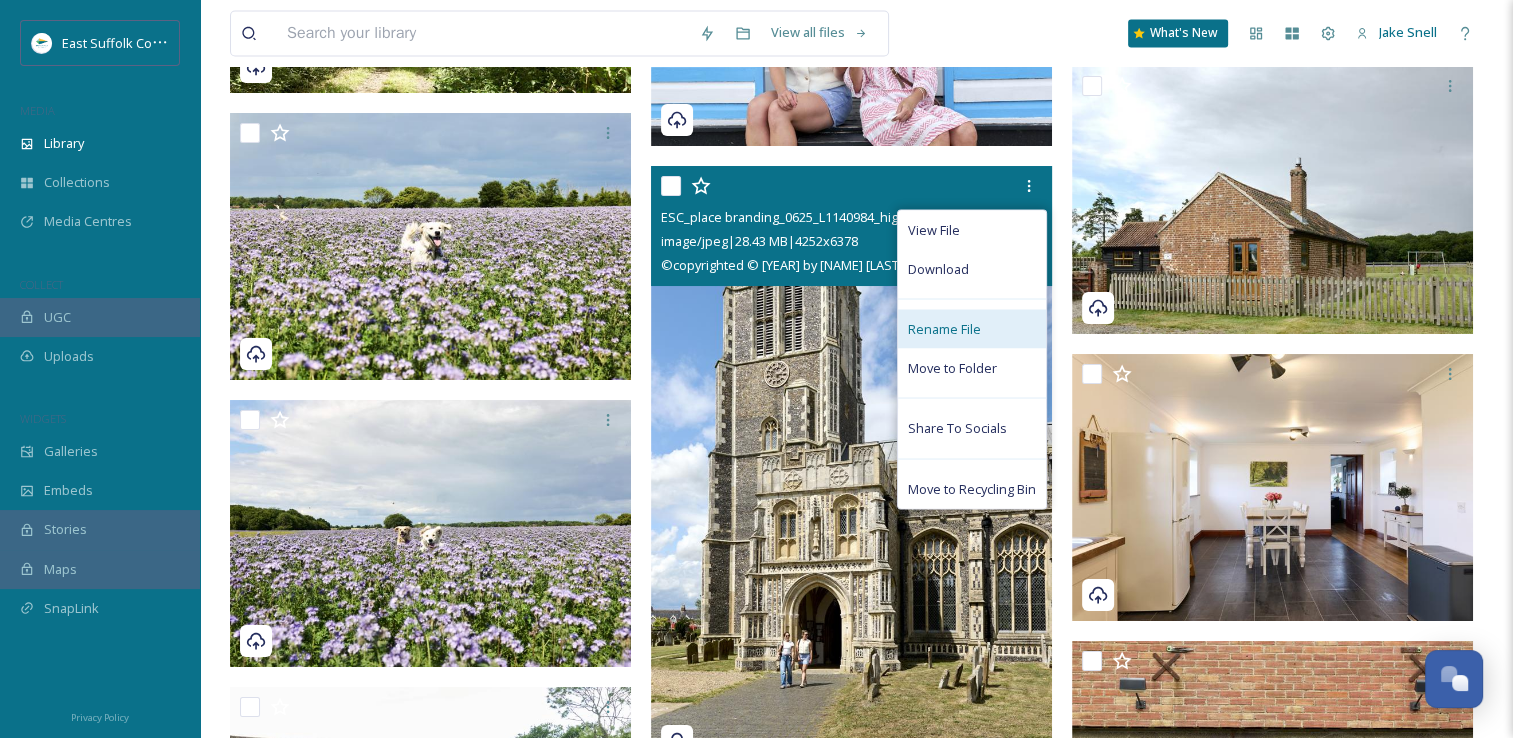 click on "Rename File" at bounding box center [972, 328] 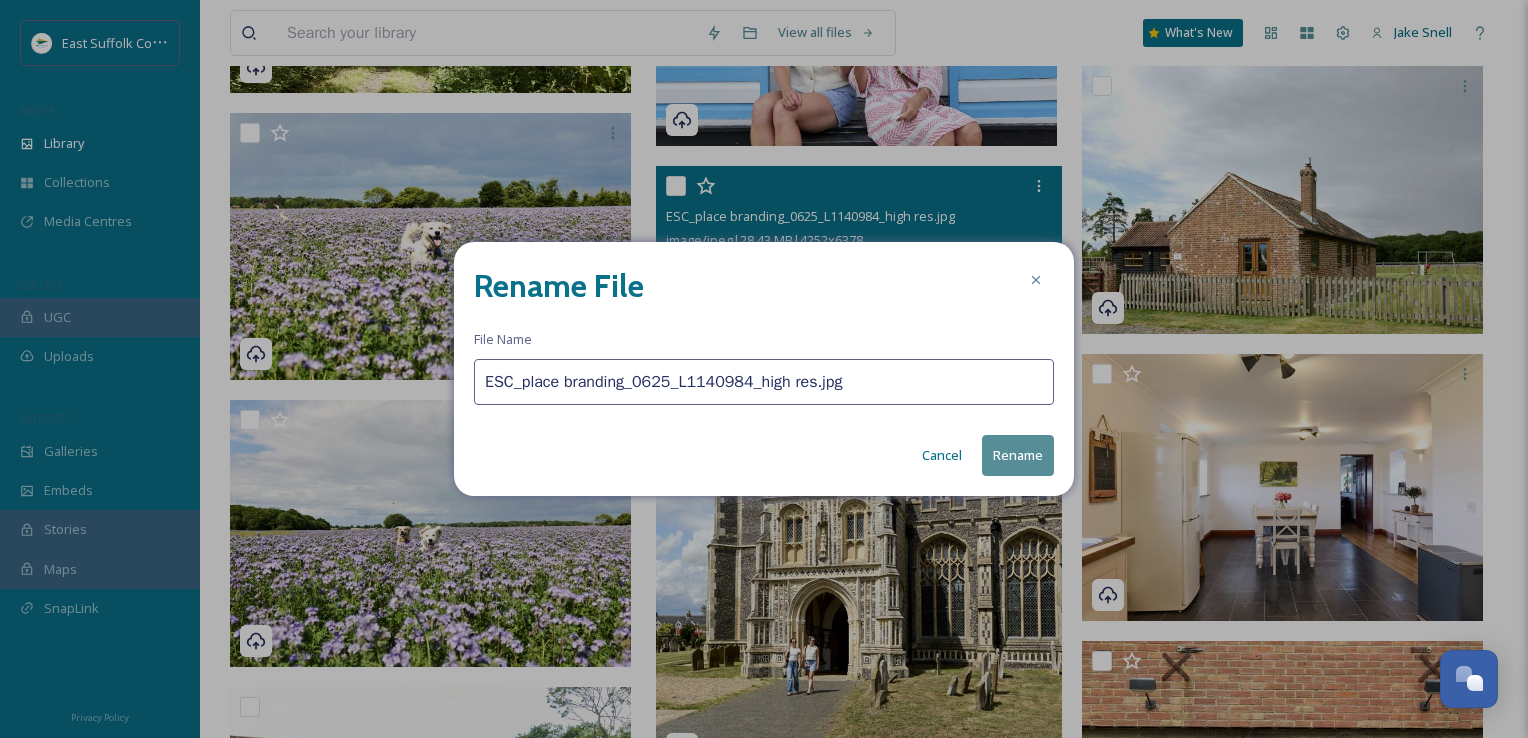 drag, startPoint x: 851, startPoint y: 404, endPoint x: 319, endPoint y: 400, distance: 532.015 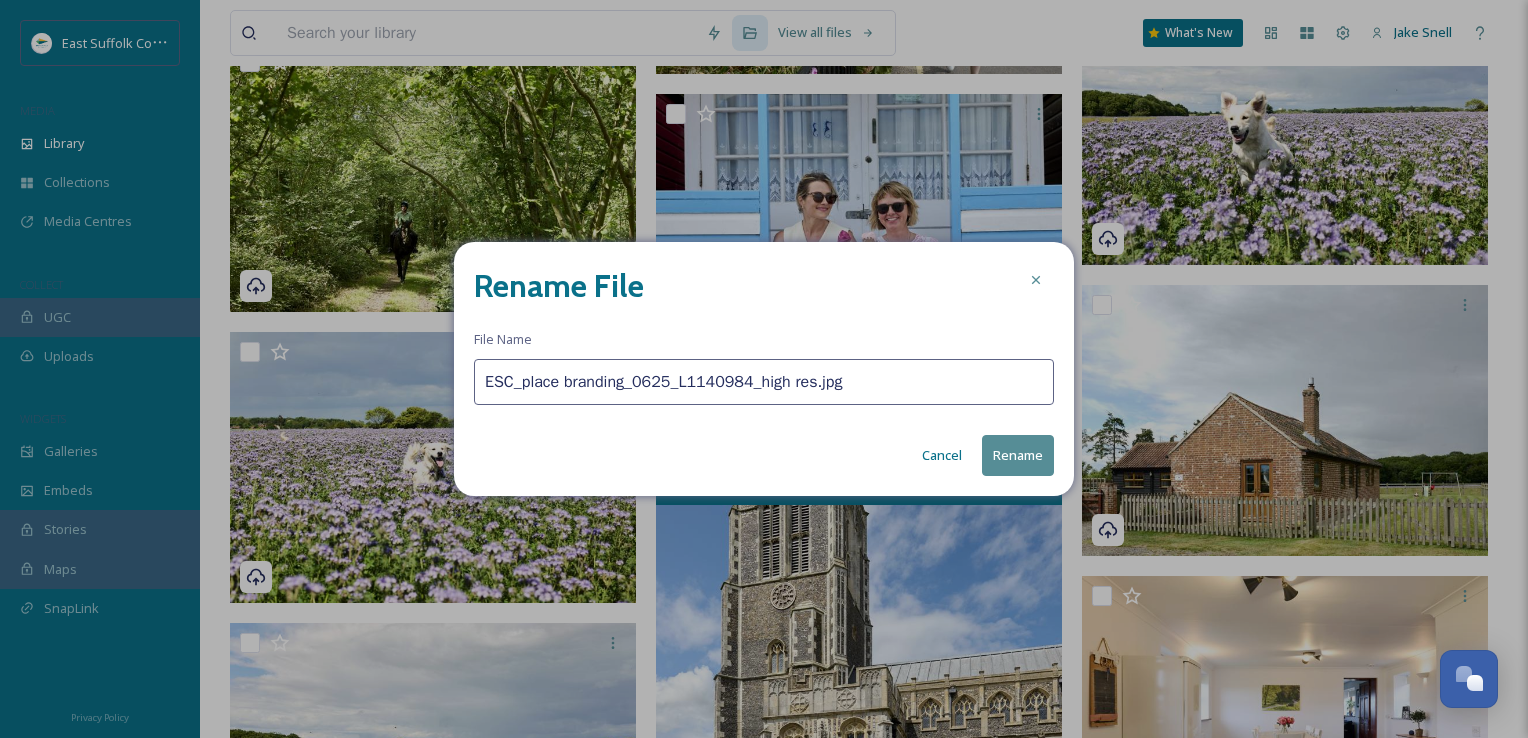 paste on "Southwold@[EMAIL]" 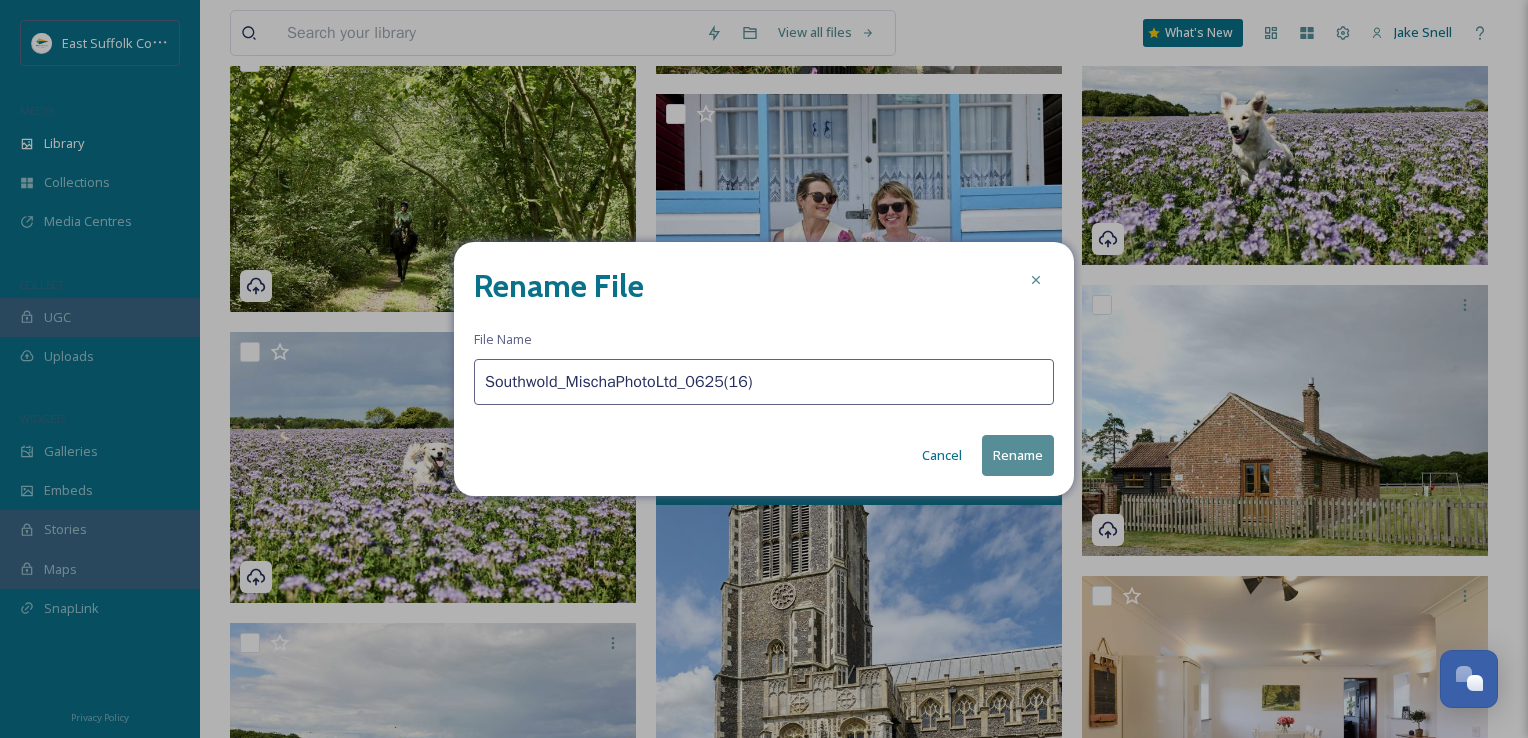 type on "Southwold_MischaPhotoLtd_0625(16)" 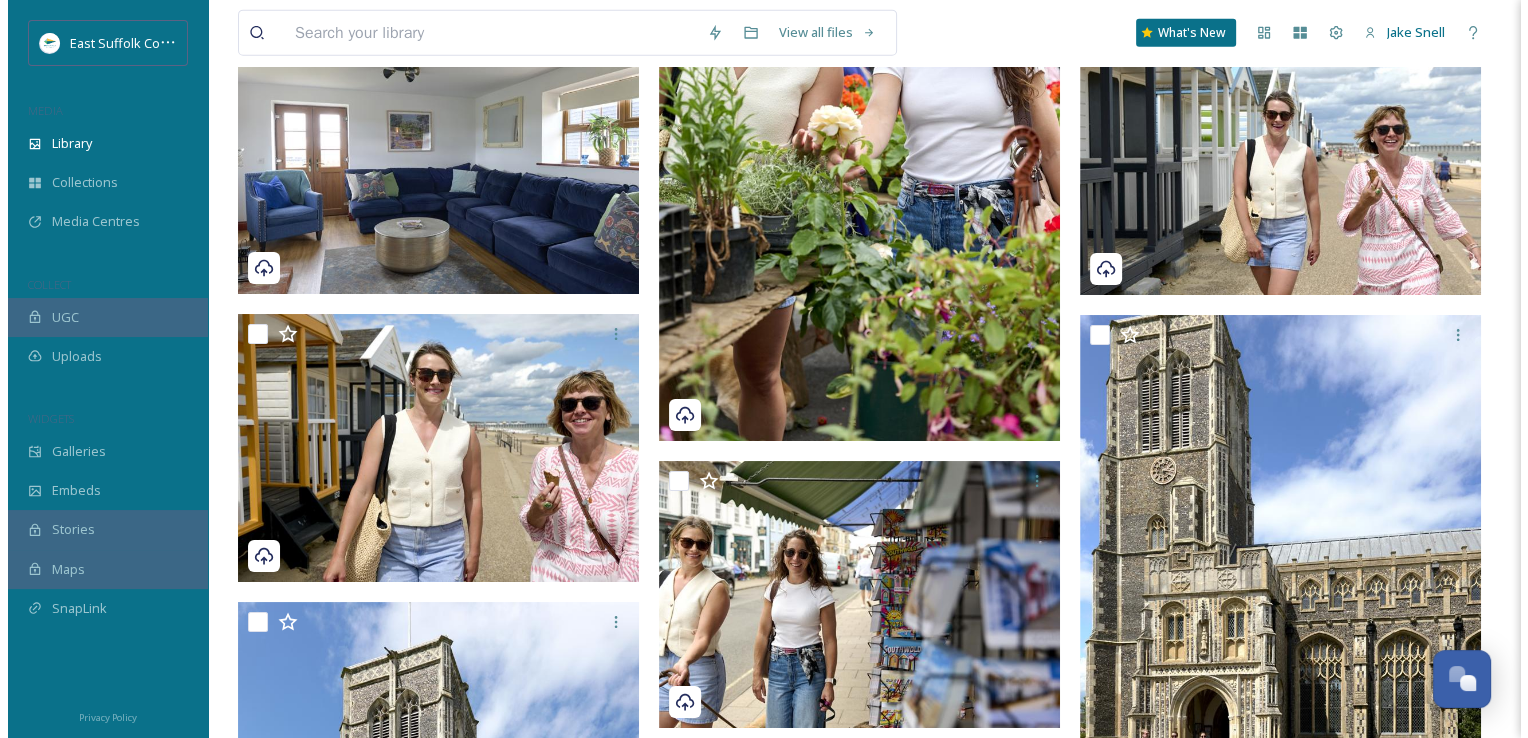 scroll, scrollTop: 19924, scrollLeft: 0, axis: vertical 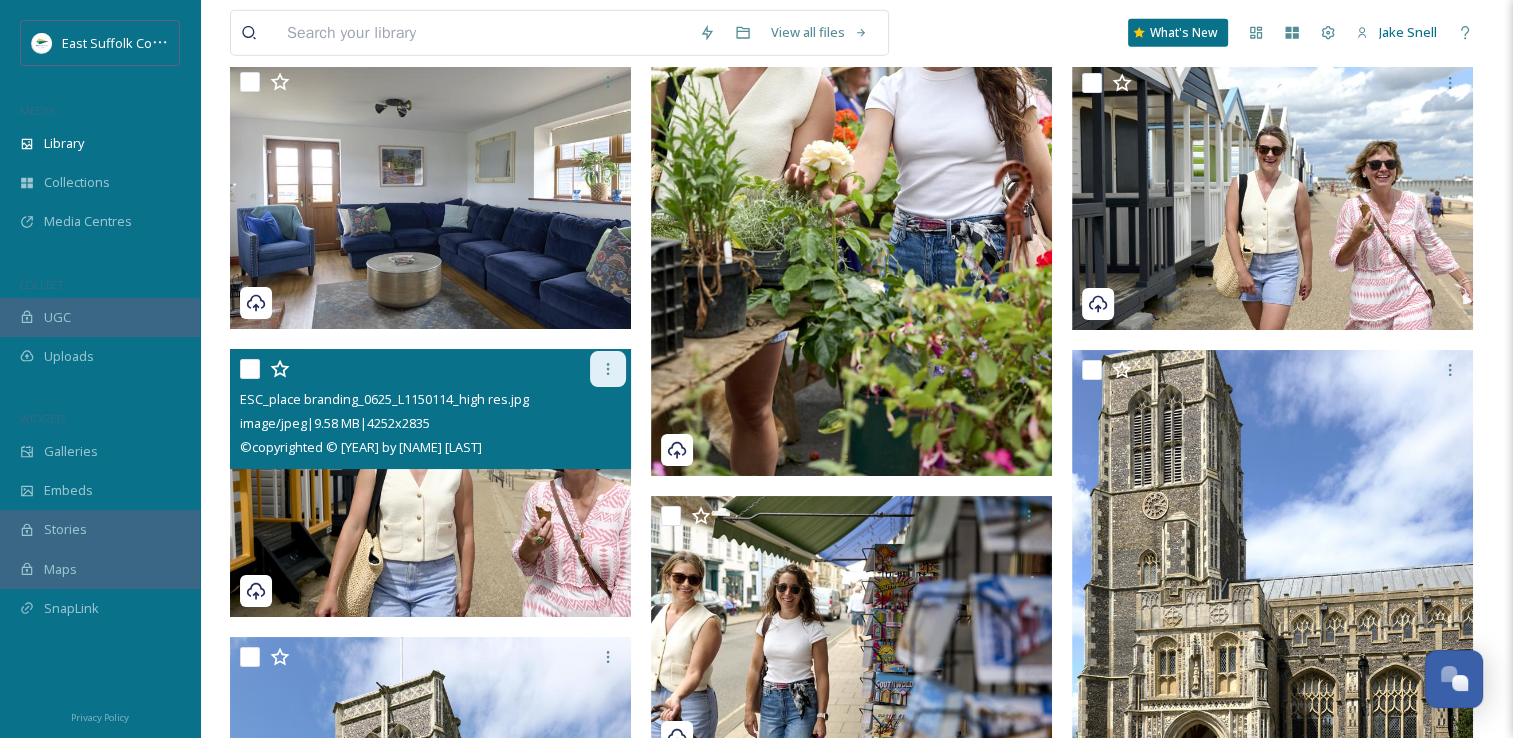 click 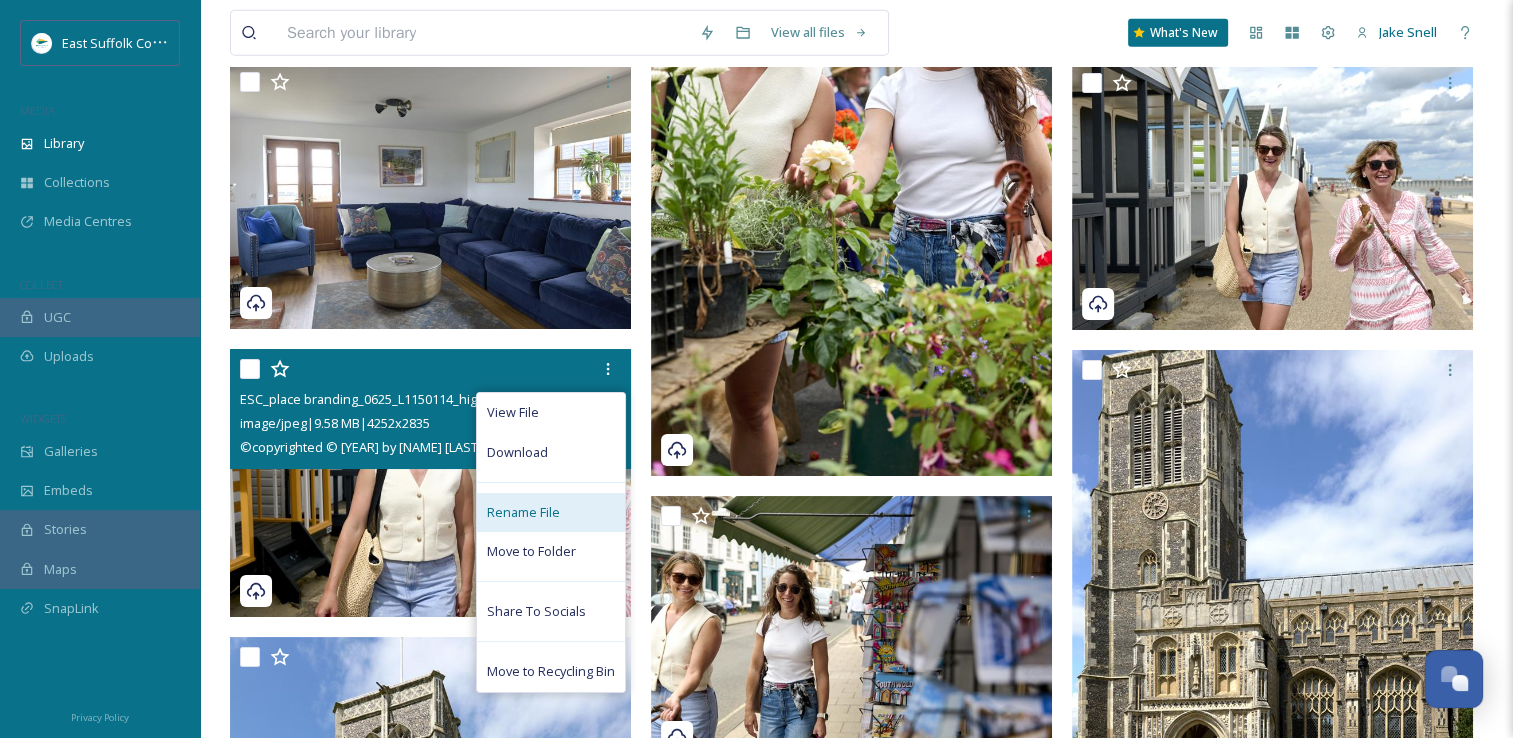 click on "Rename File" at bounding box center [523, 512] 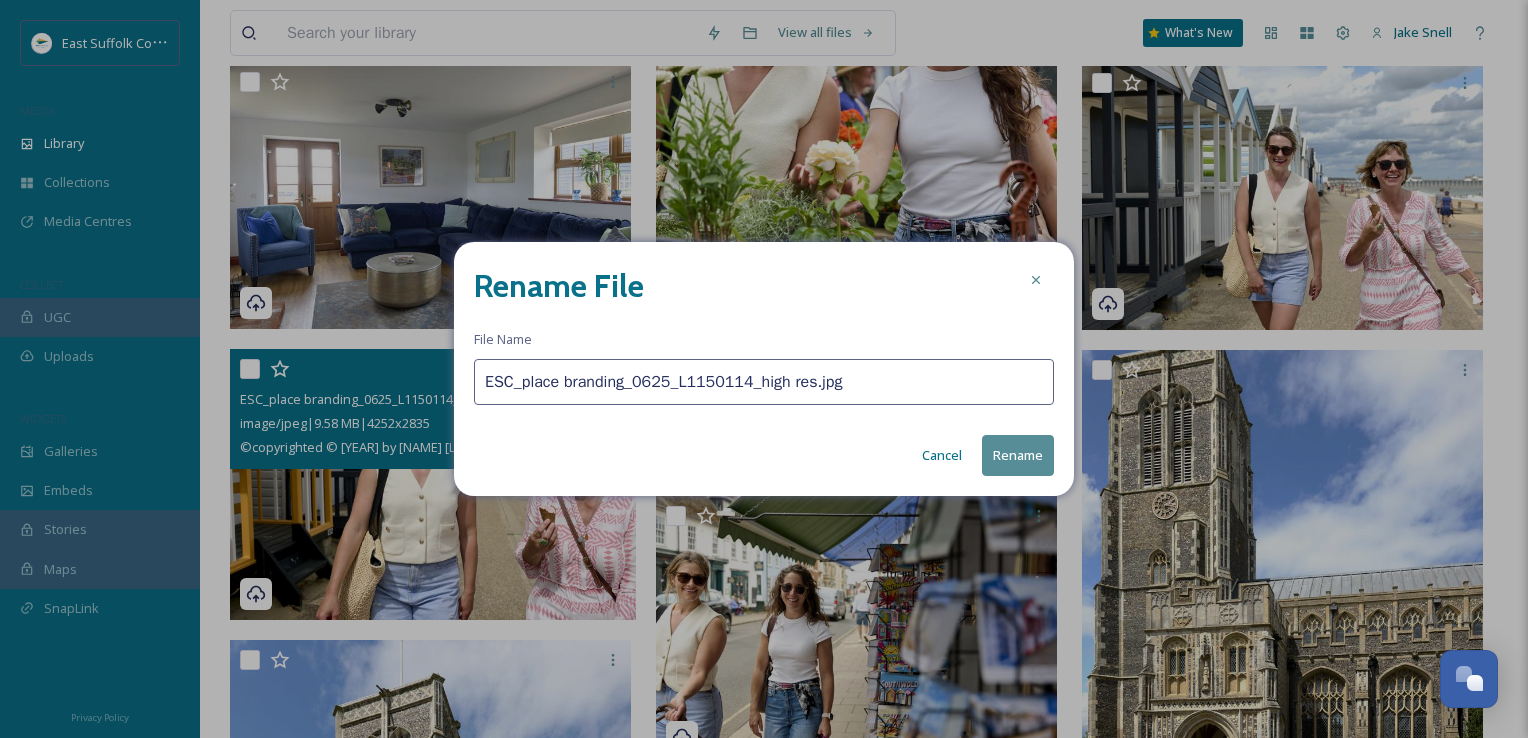 drag, startPoint x: 846, startPoint y: 381, endPoint x: 336, endPoint y: 398, distance: 510.28326 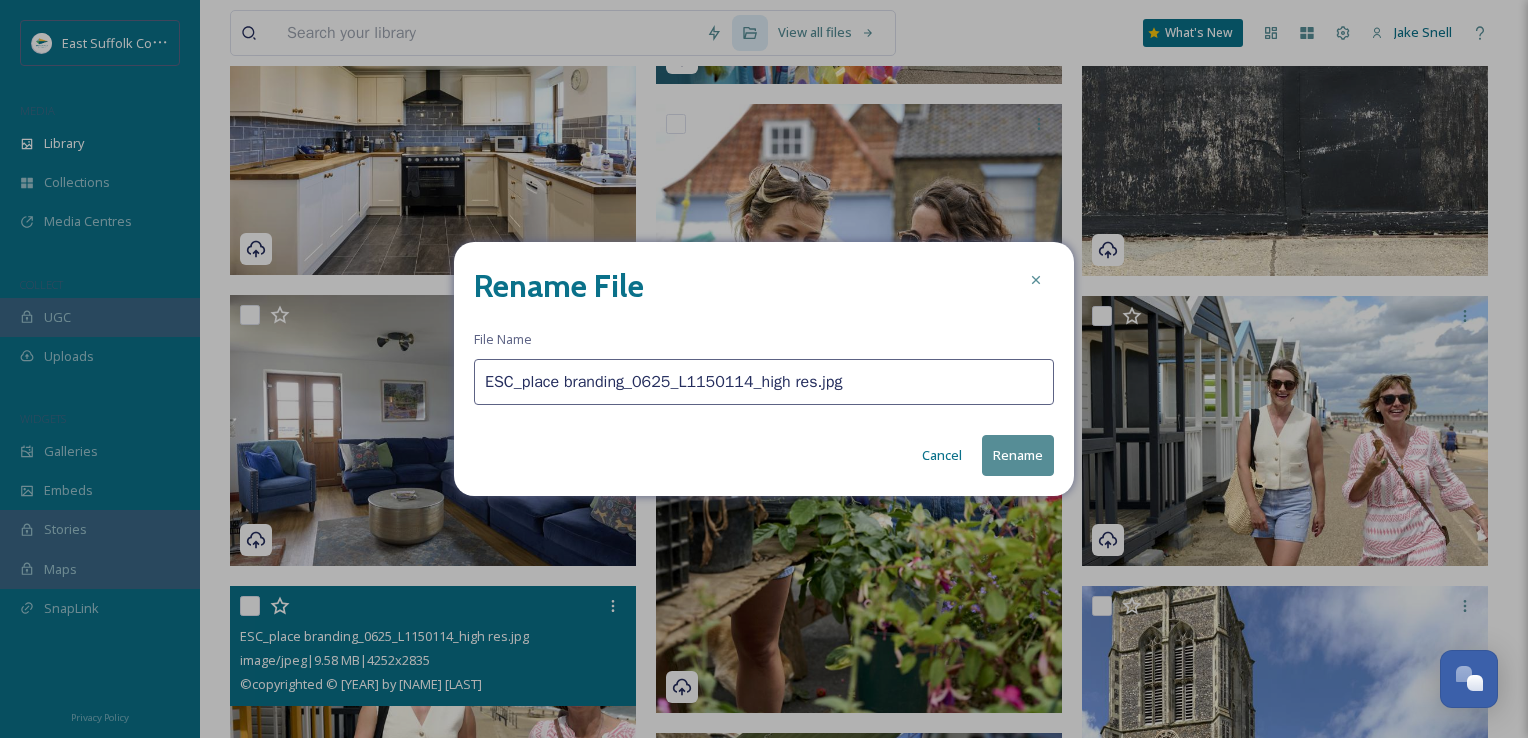 paste on "Southwold@[EMAIL]" 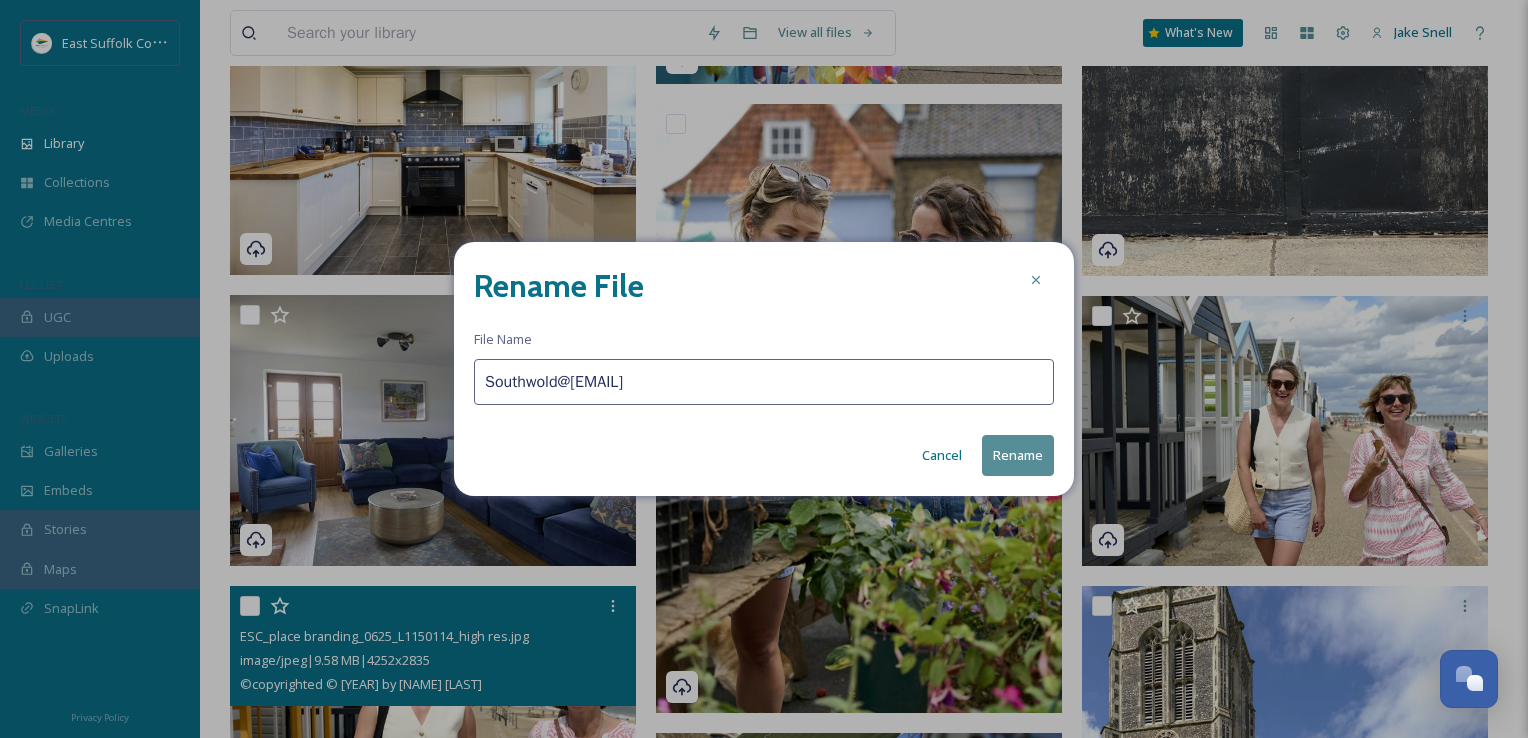 click on "Southwold@[EMAIL]" at bounding box center [764, 382] 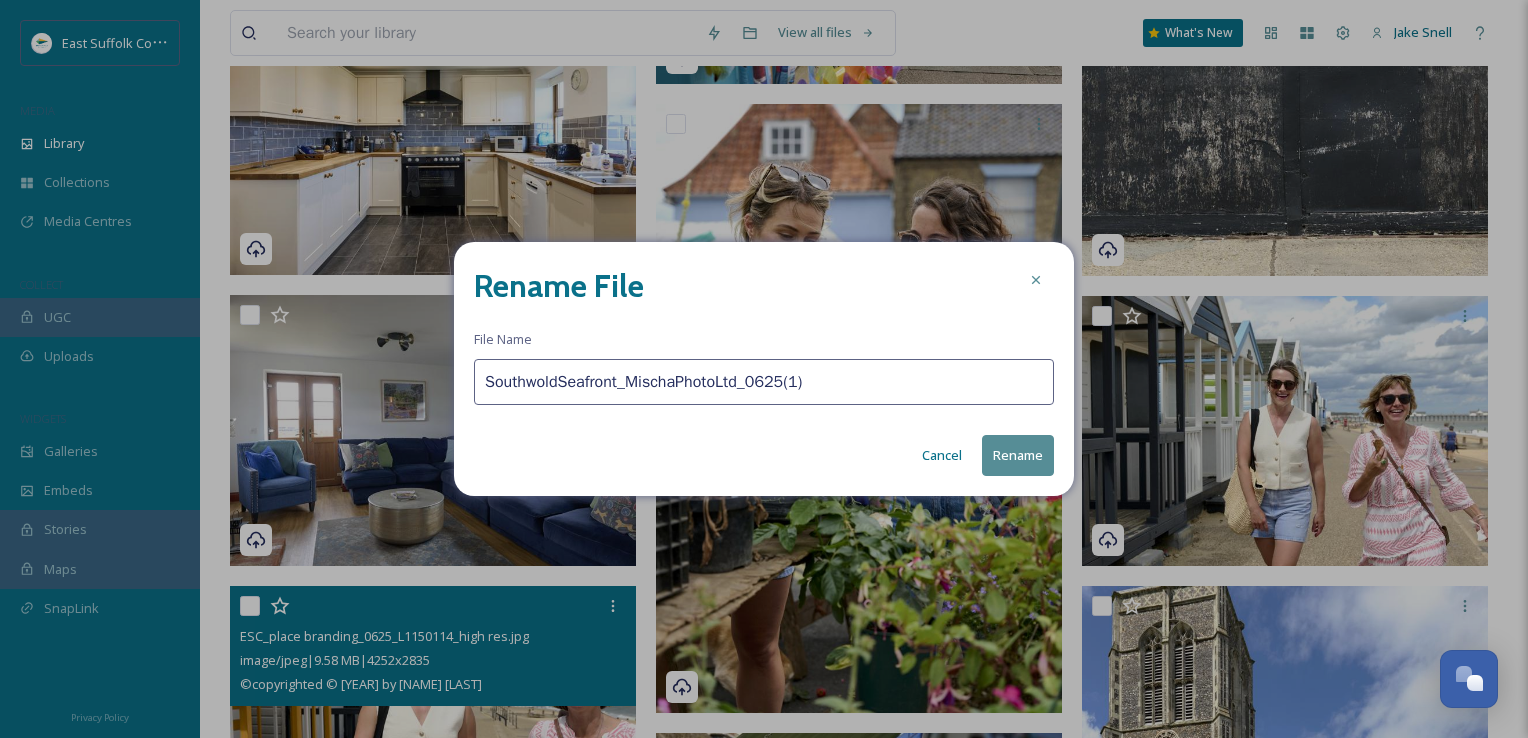 type on "SouthwoldSeafront_MischaPhotoLtd_0625(1)" 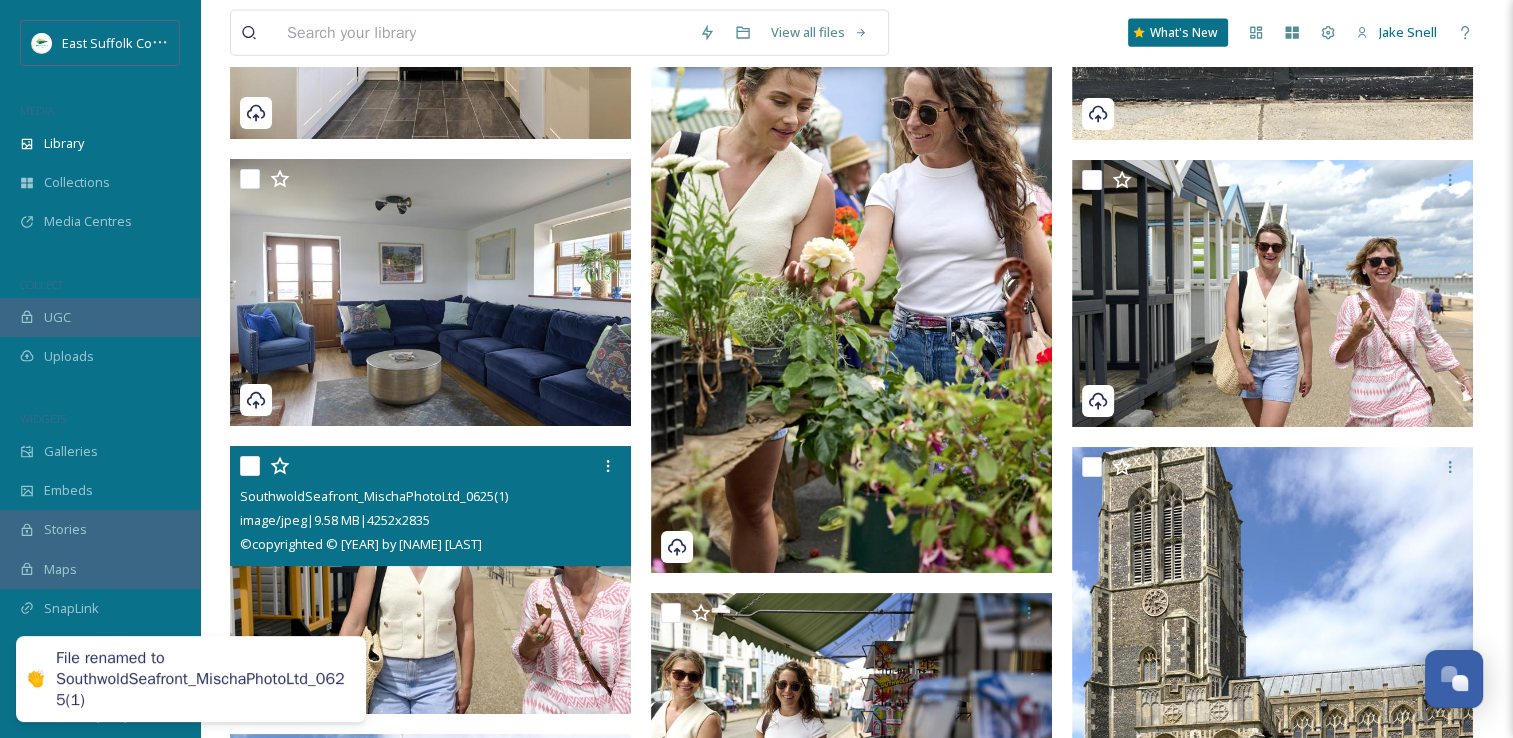 scroll, scrollTop: 19794, scrollLeft: 0, axis: vertical 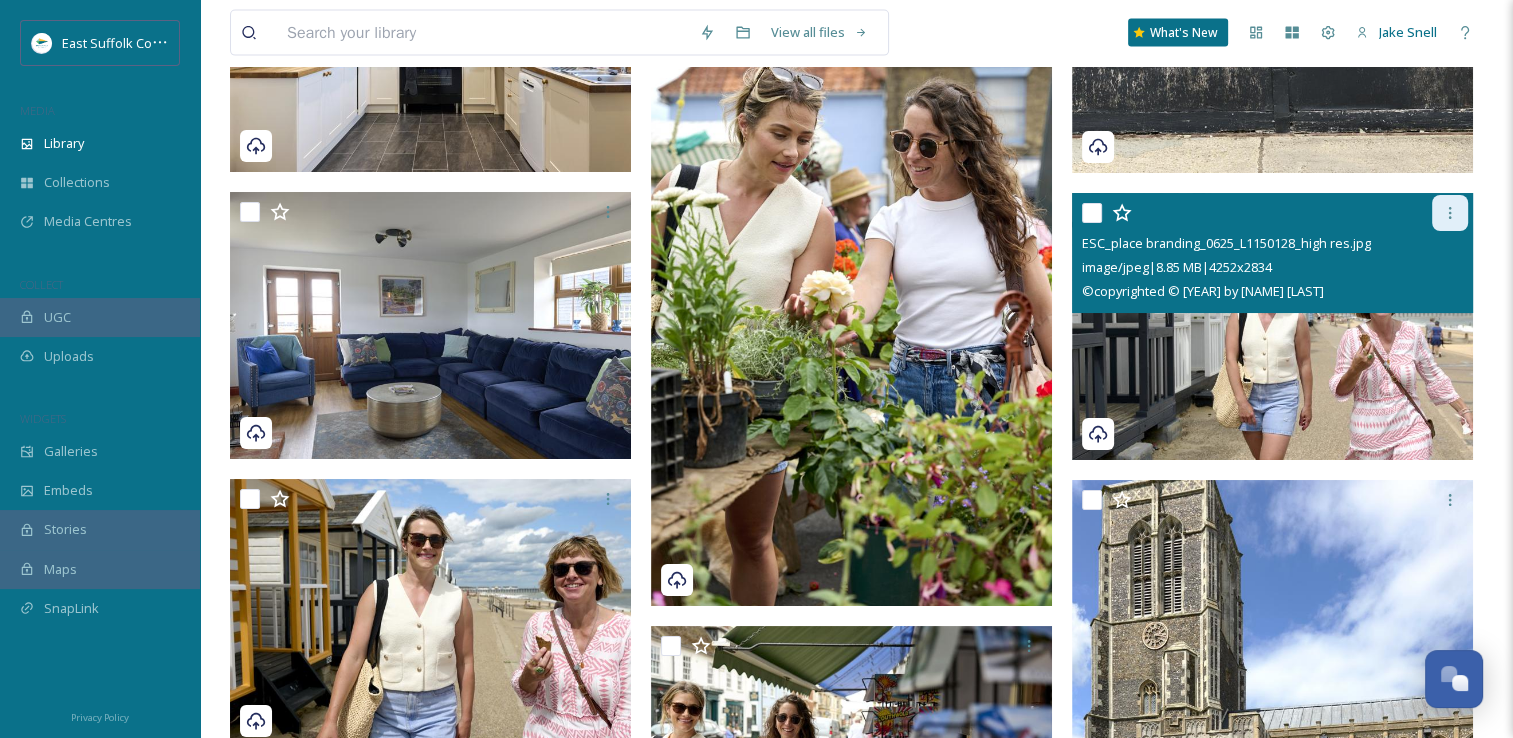 click at bounding box center (1450, 213) 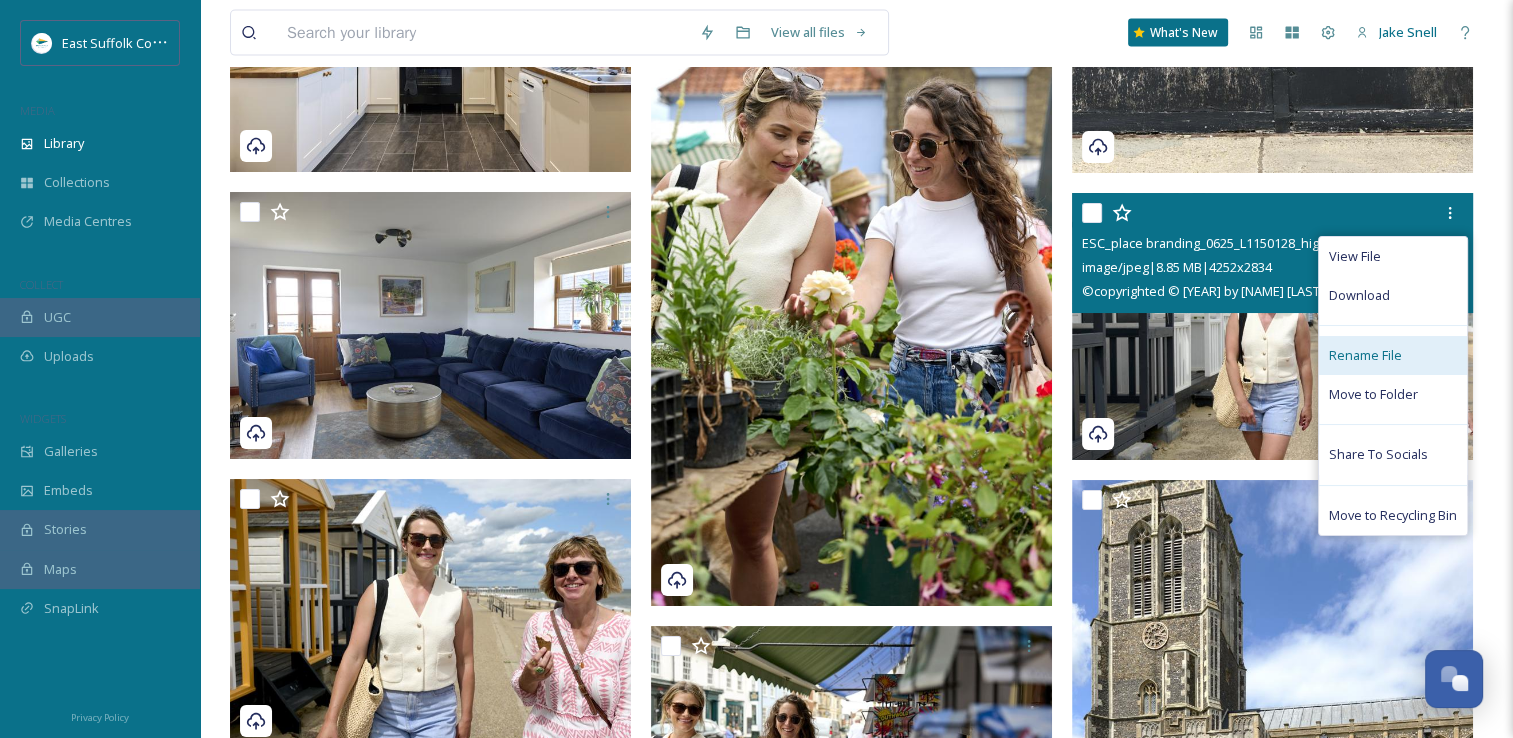 click on "Rename File" at bounding box center [1365, 355] 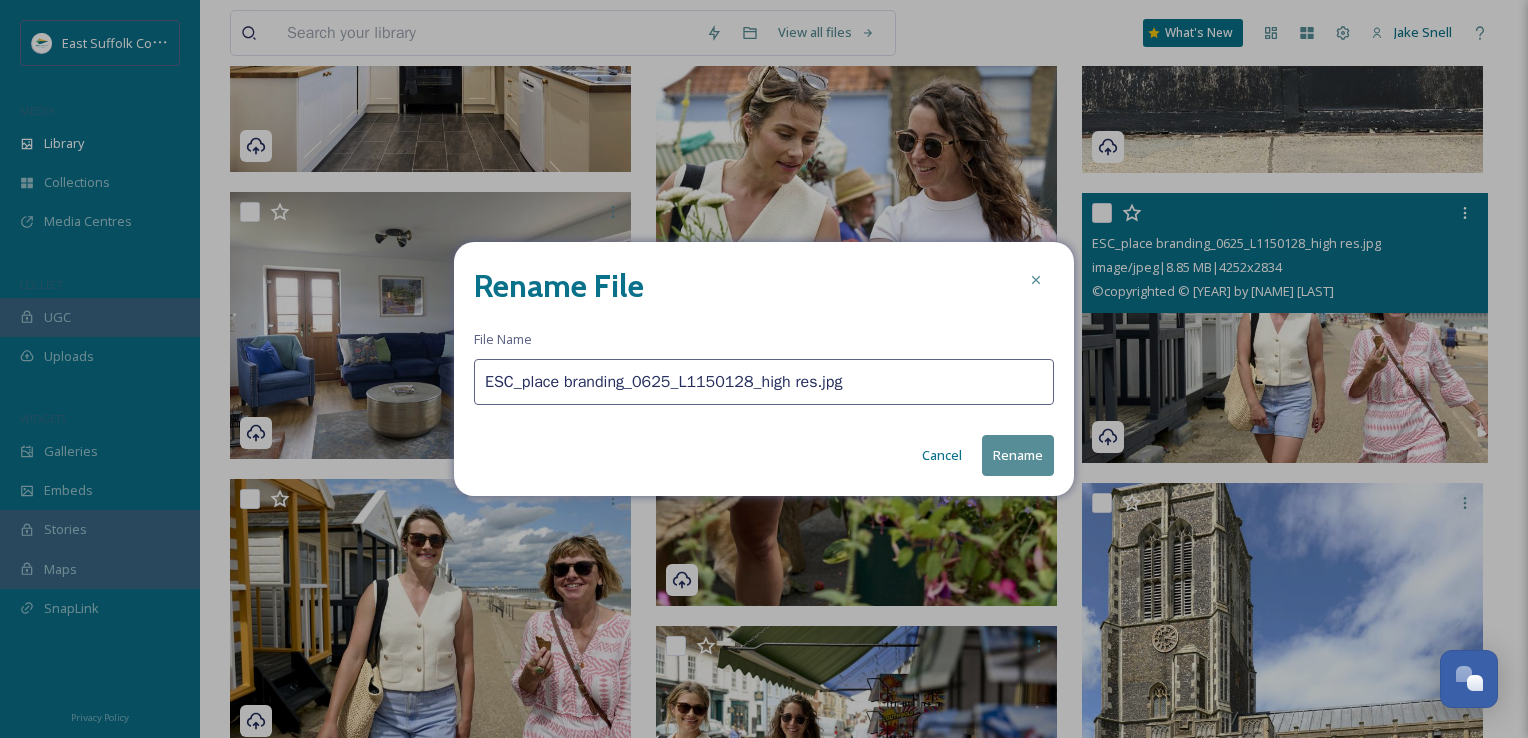 drag, startPoint x: 731, startPoint y: 376, endPoint x: 779, endPoint y: 378, distance: 48.04165 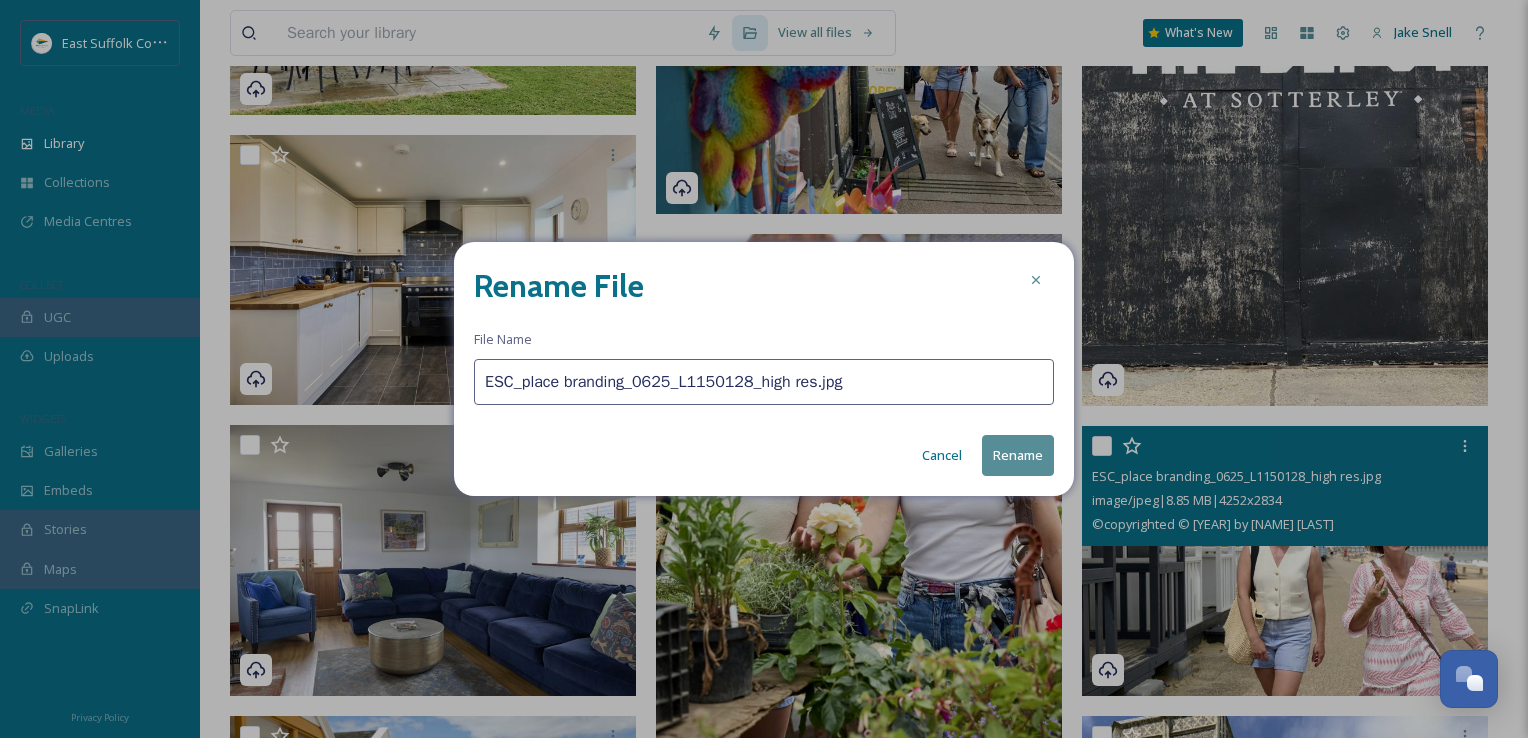 paste on "SouthwoldSeafront_MischaPhotoLtd_0625(" 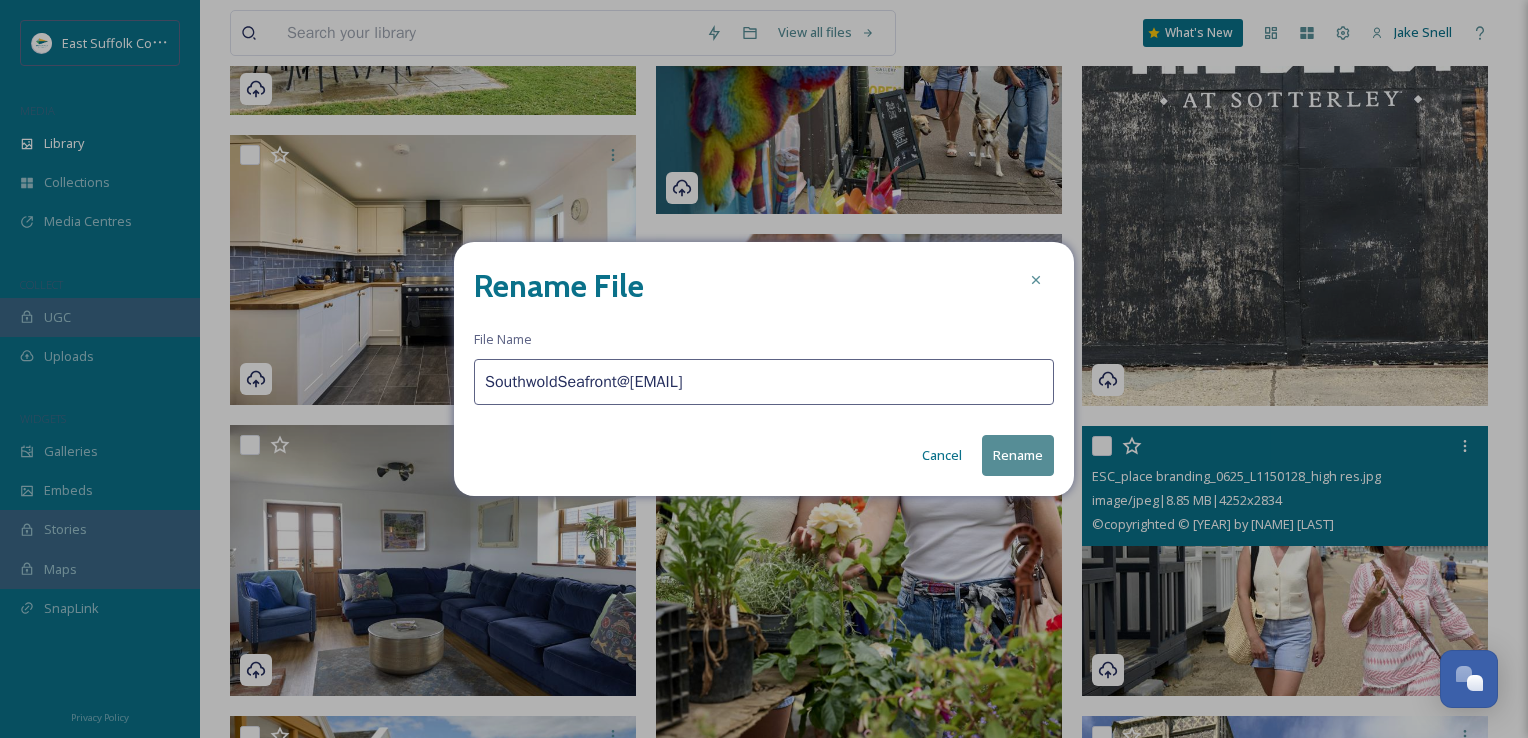 type on "SouthwoldSeafront@[EMAIL]" 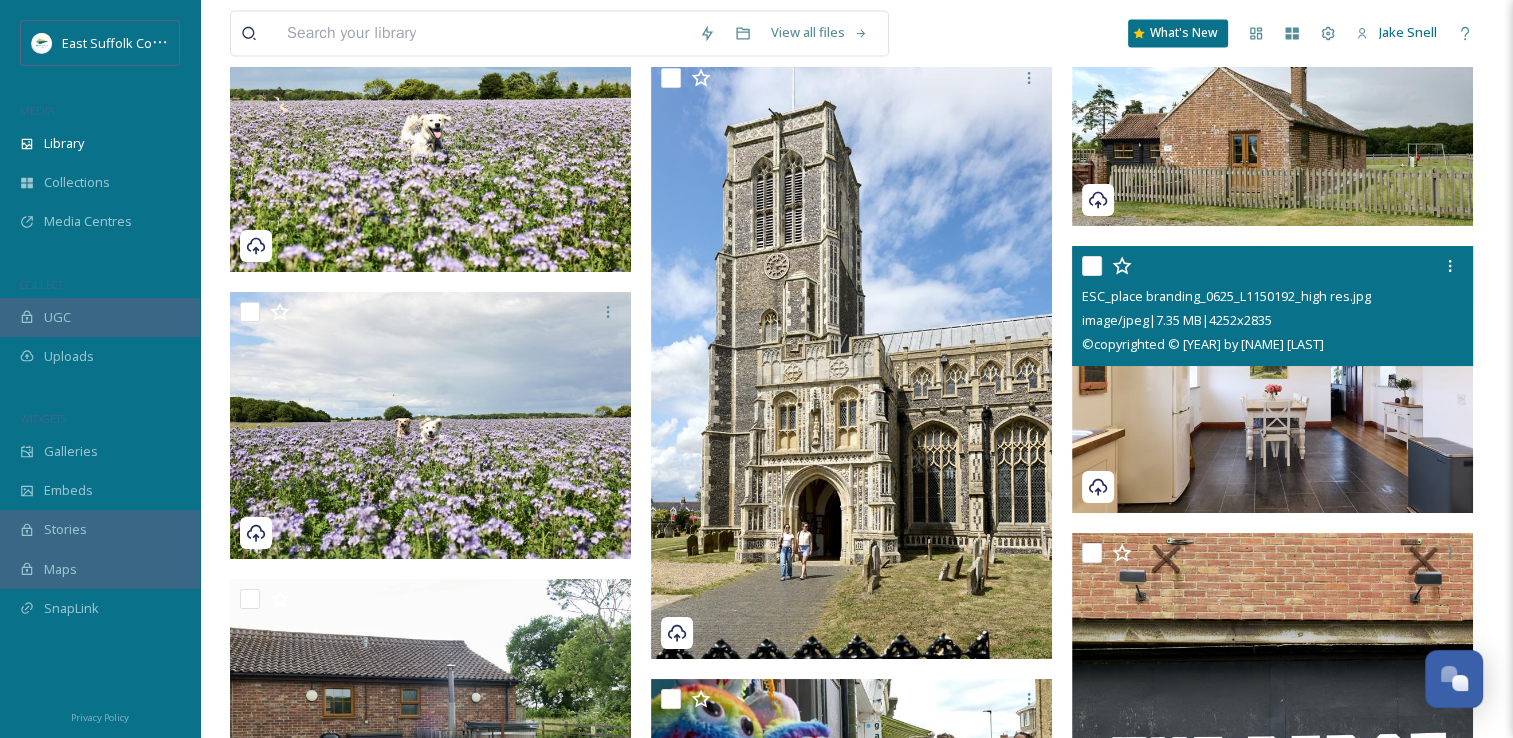 scroll, scrollTop: 18194, scrollLeft: 0, axis: vertical 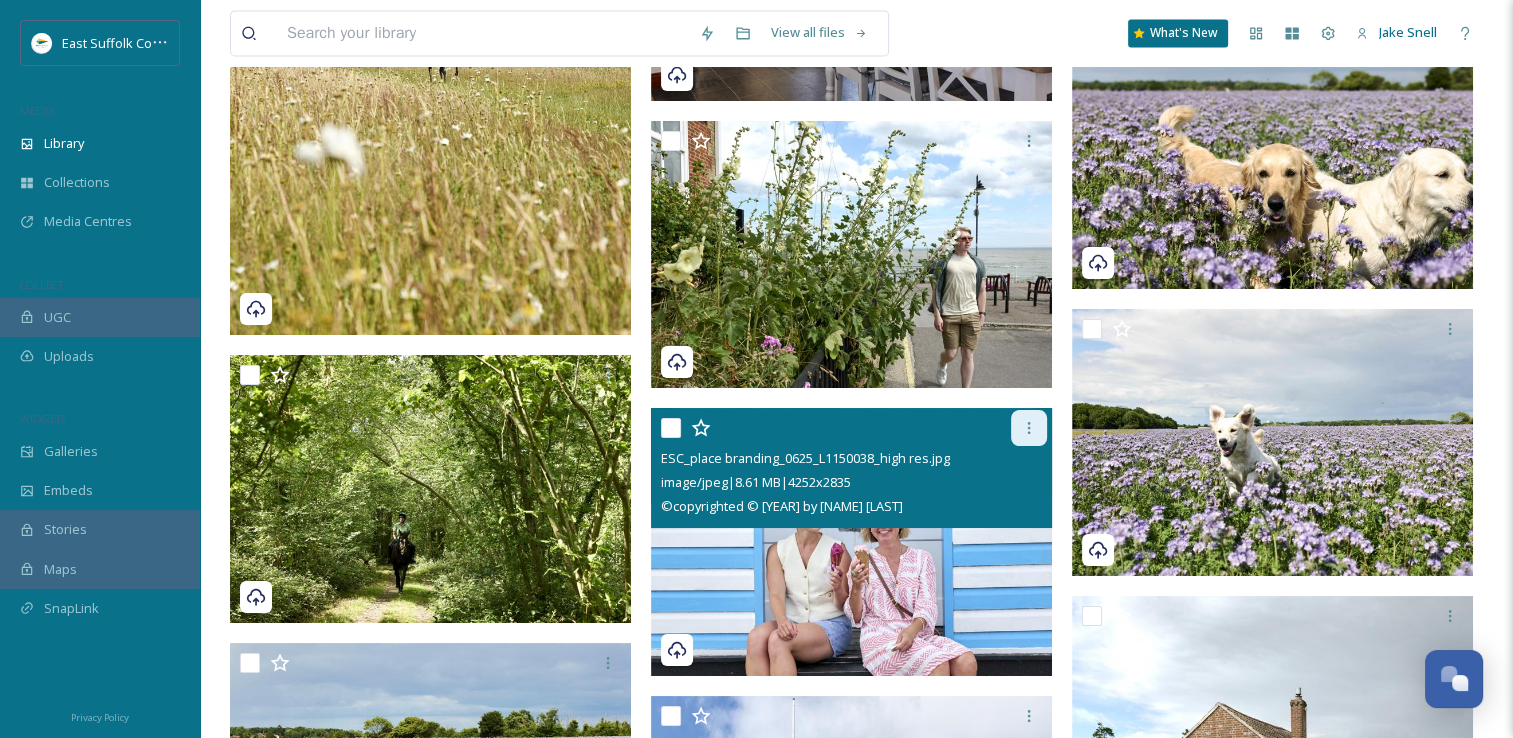 click at bounding box center [1029, 428] 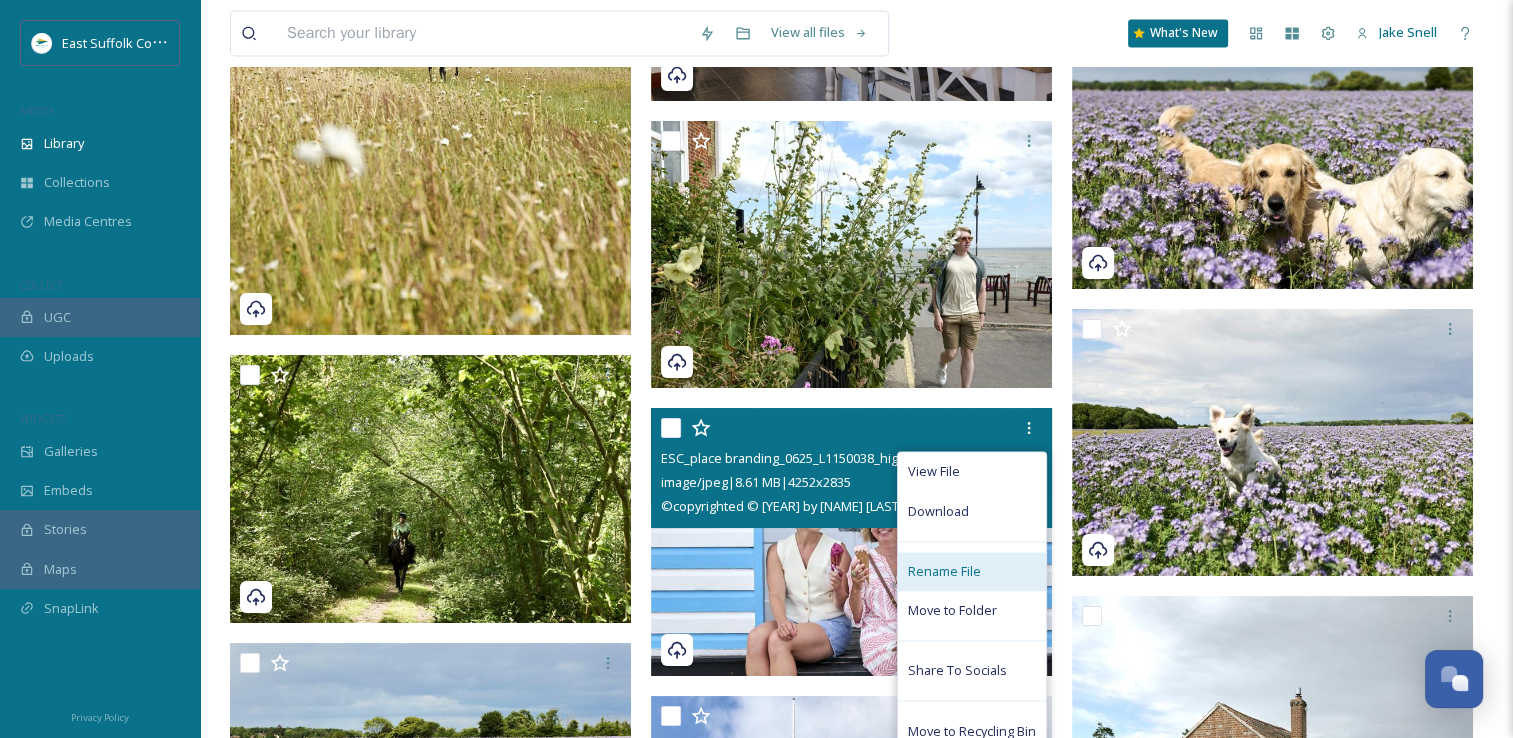 click on "Rename File" at bounding box center (944, 571) 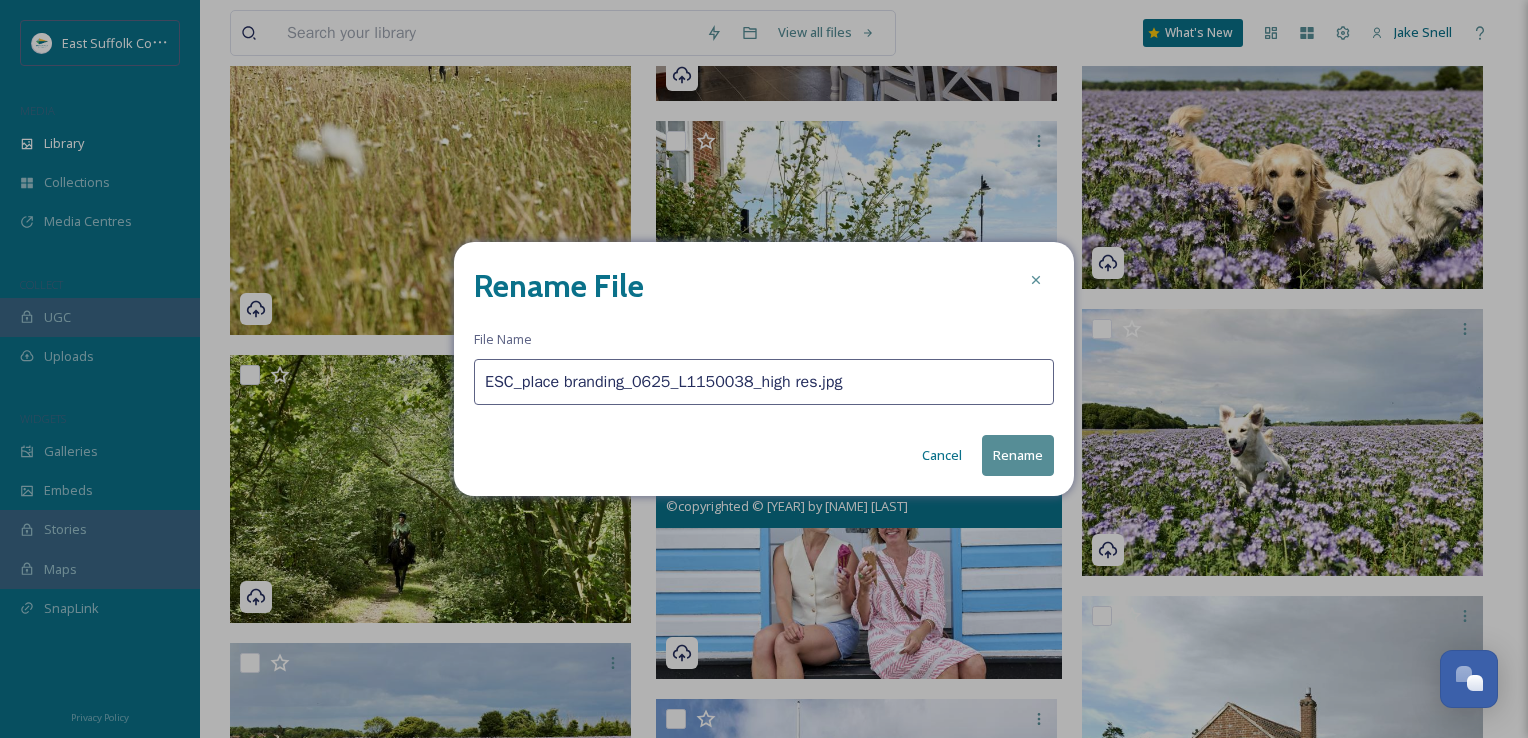 drag, startPoint x: 705, startPoint y: 351, endPoint x: 444, endPoint y: 410, distance: 267.5855 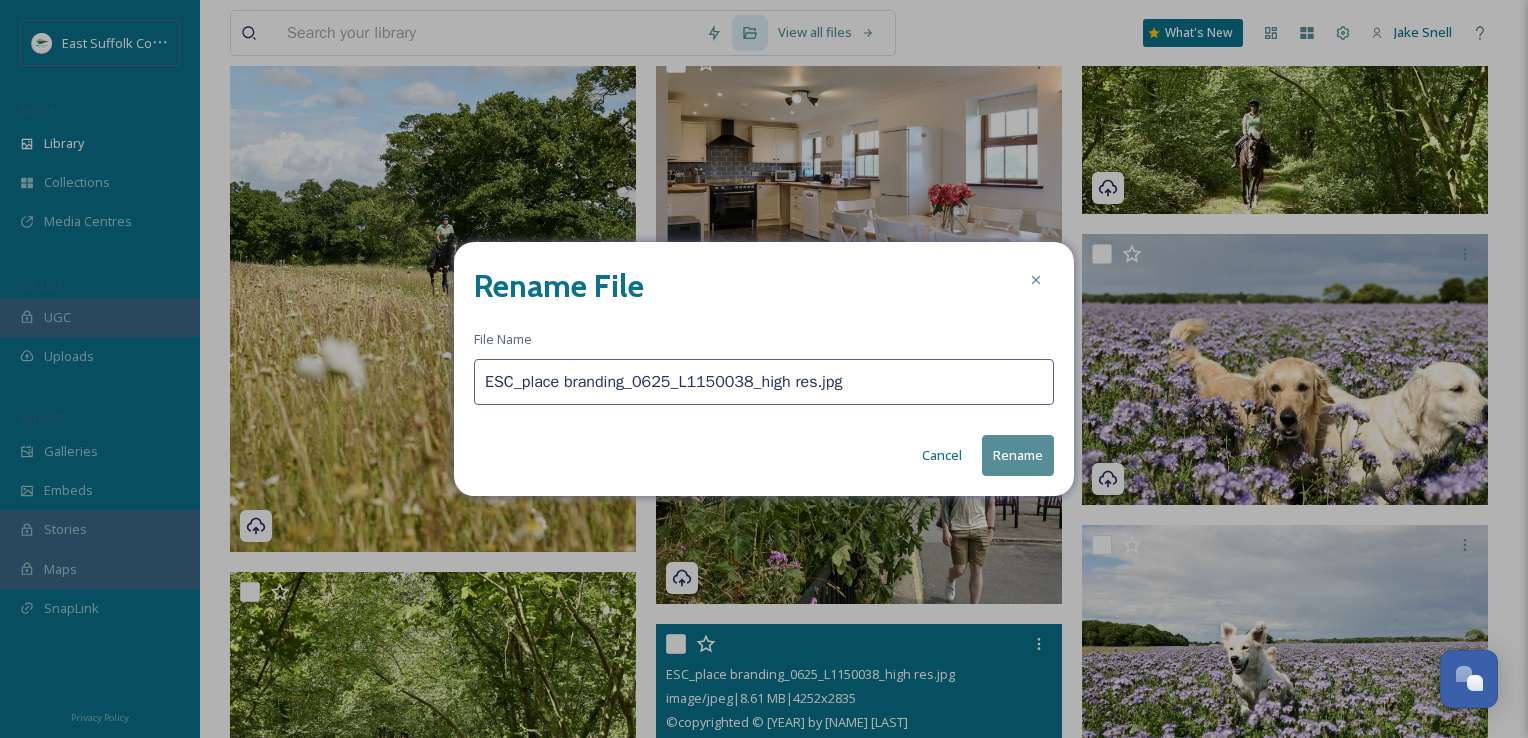 paste on "SouthwoldSeafront_MischaPhotoLtd_0625(" 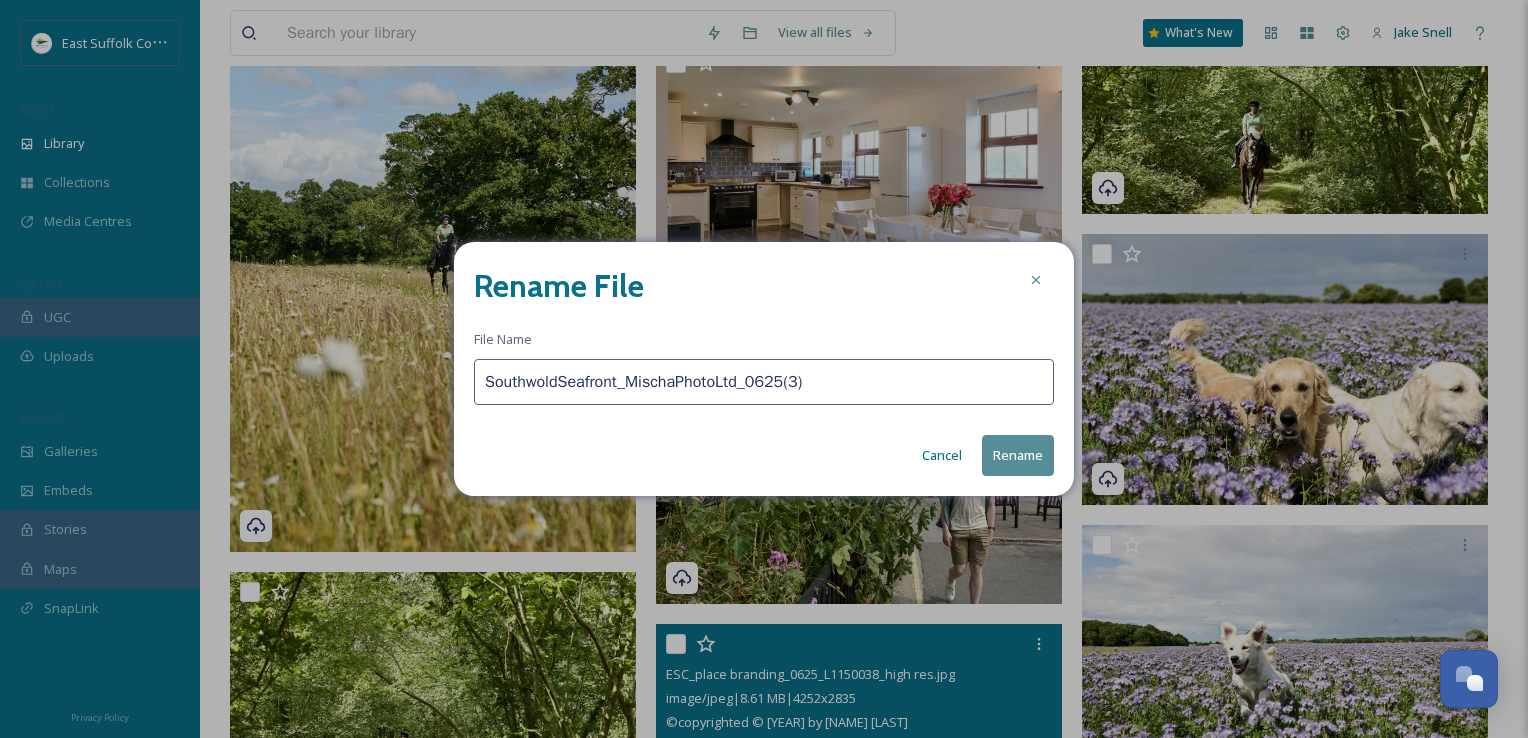 type on "SouthwoldSeafront_MischaPhotoLtd_0625(3)" 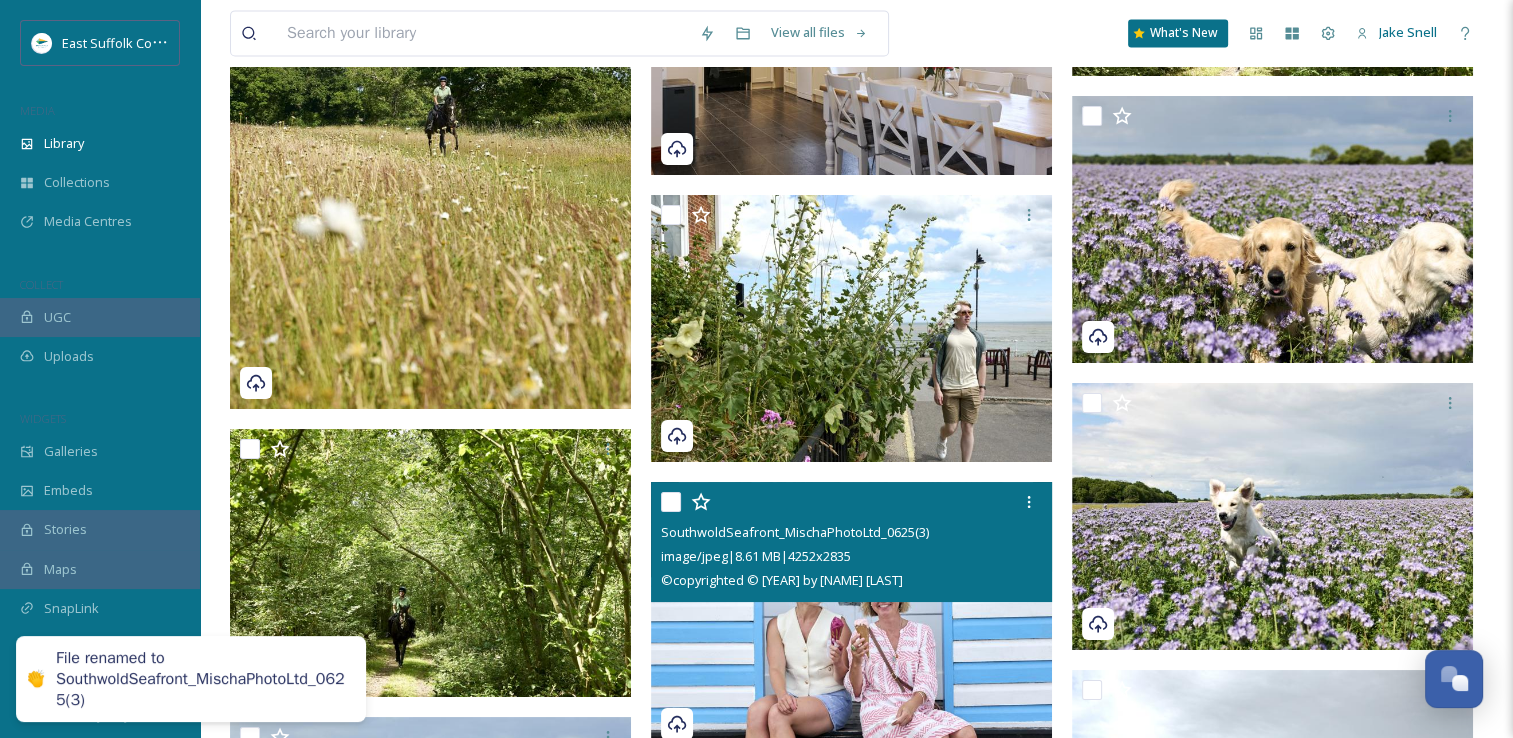 scroll, scrollTop: 17994, scrollLeft: 0, axis: vertical 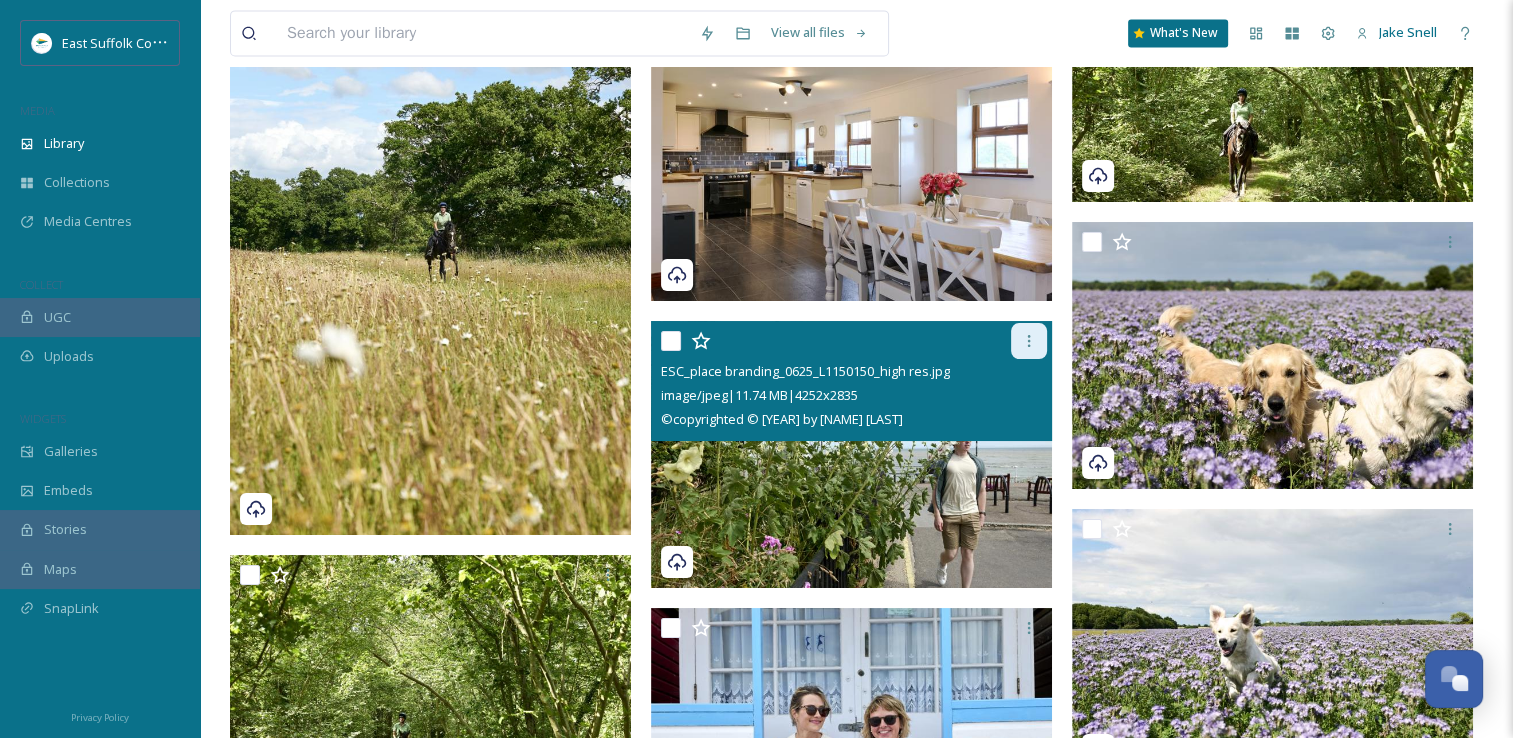 click at bounding box center [1029, 341] 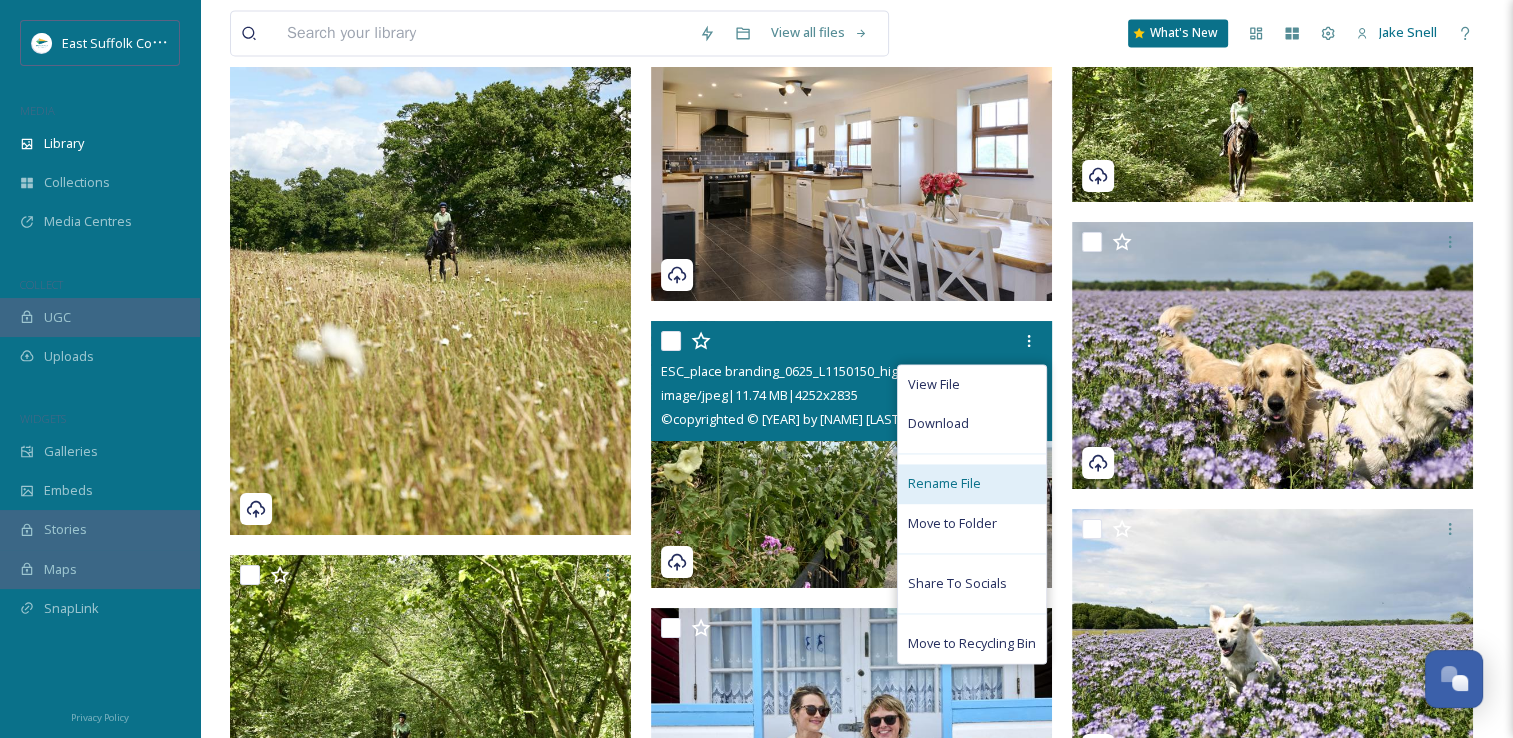 click on "Rename File" at bounding box center (972, 483) 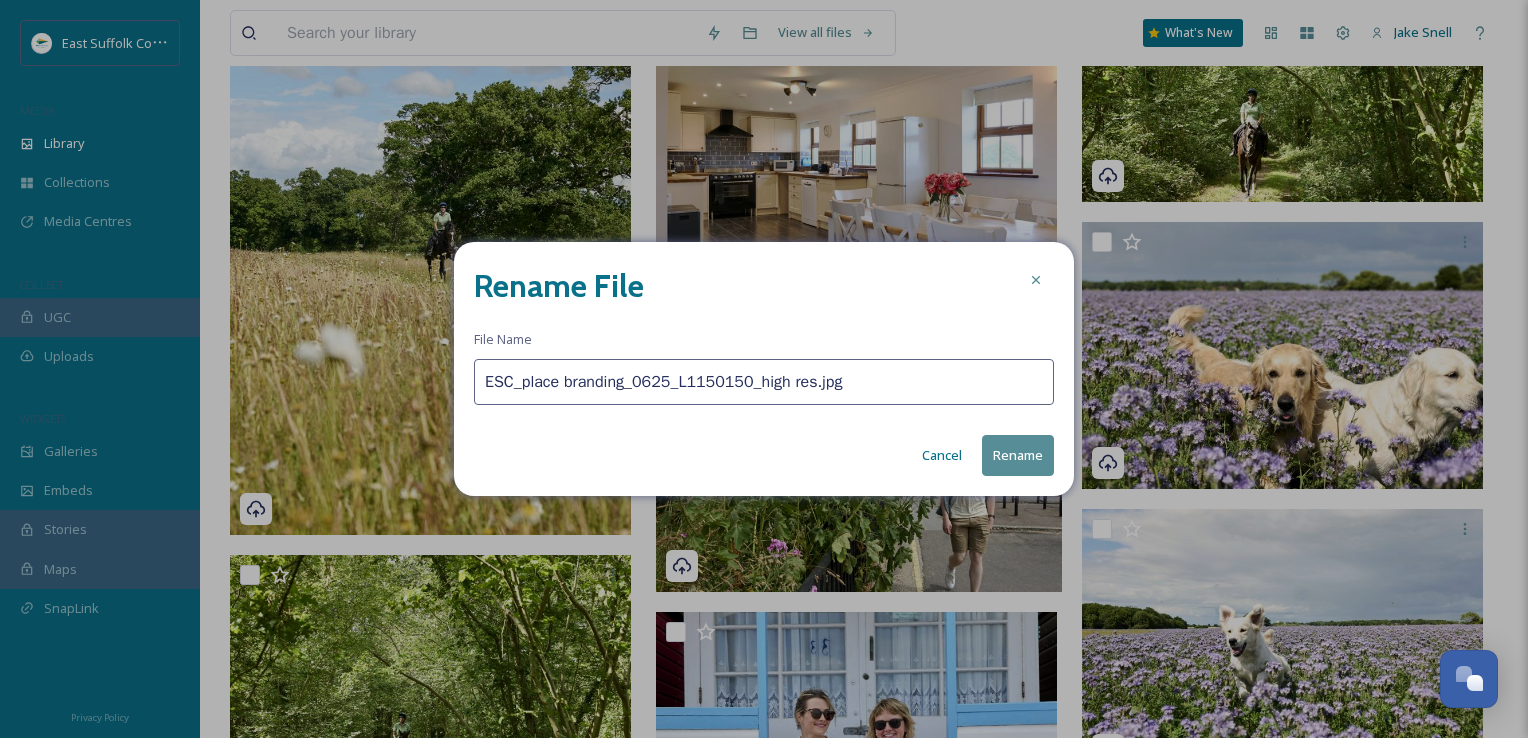 drag, startPoint x: 887, startPoint y: 382, endPoint x: 304, endPoint y: 404, distance: 583.4149 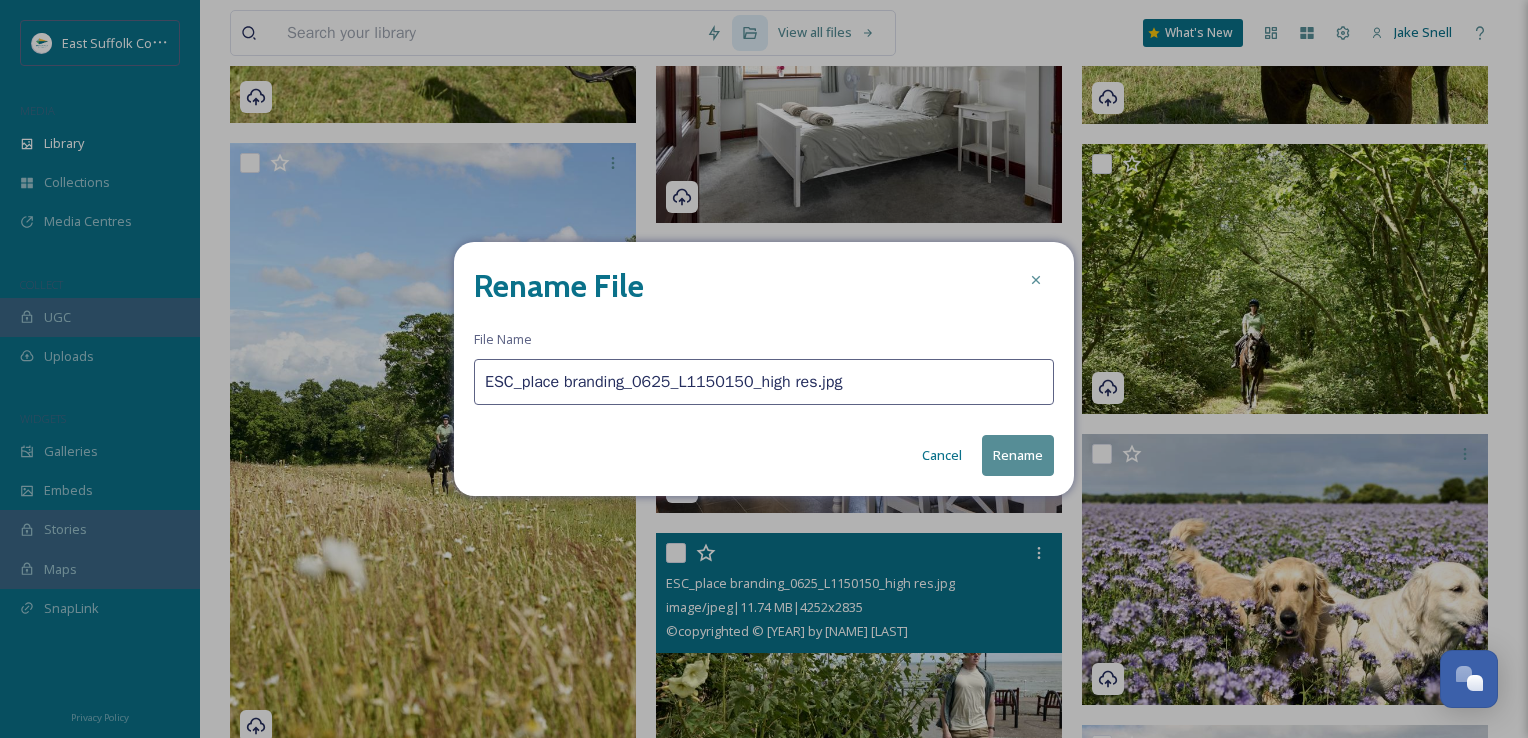 paste on "SouthwoldSeafront_MischaPhotoLtd_0625(" 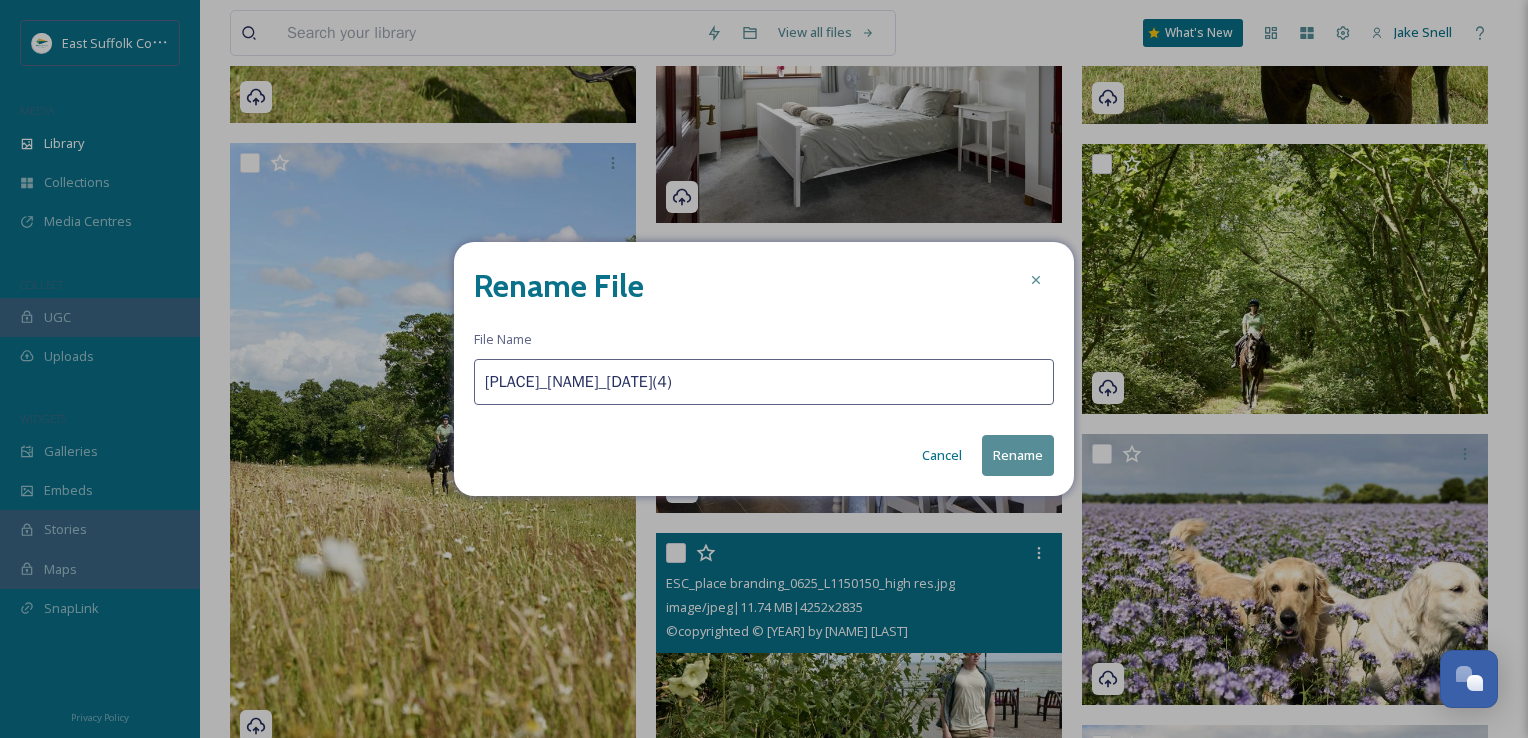 type on "[PLACE]_[NAME]_[DATE](4)" 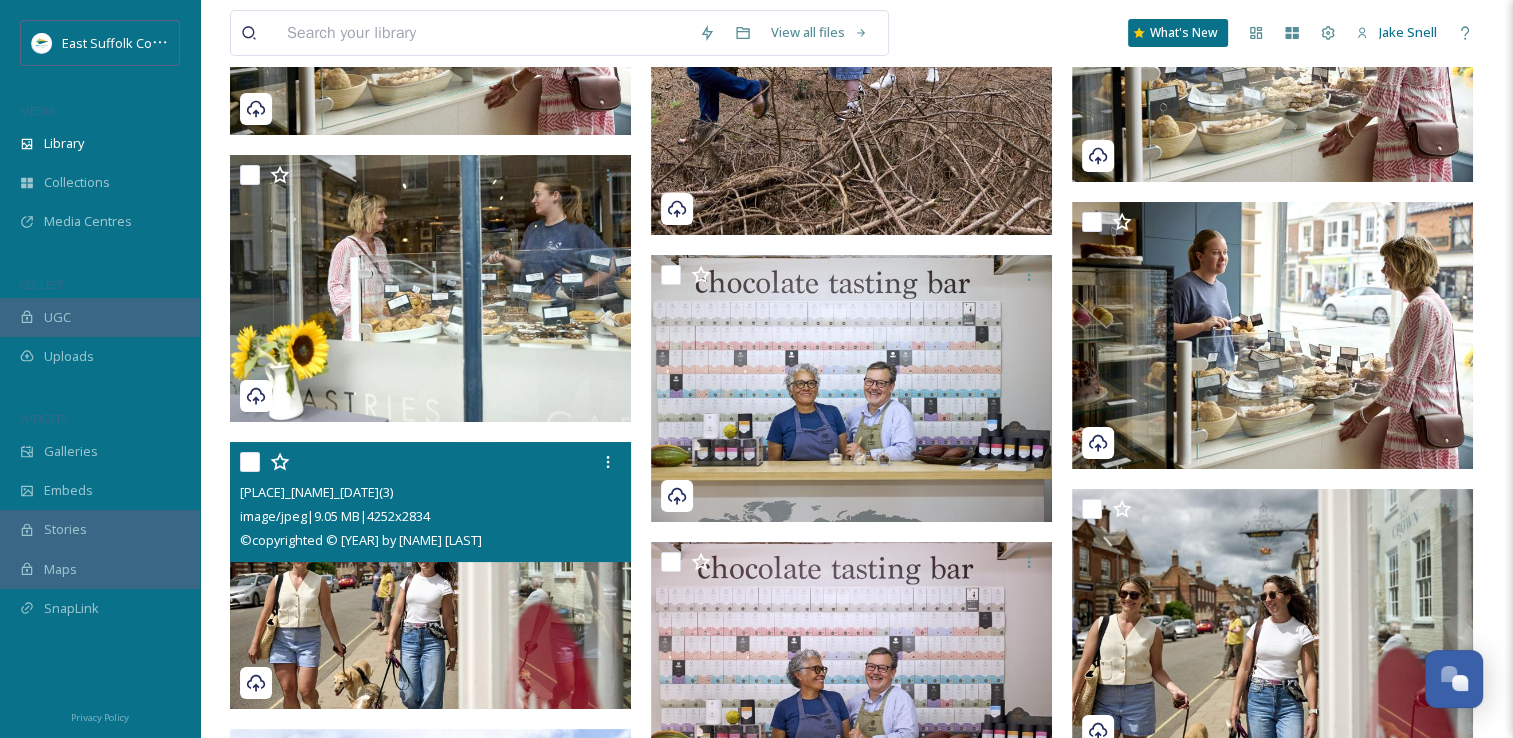 scroll, scrollTop: 22394, scrollLeft: 0, axis: vertical 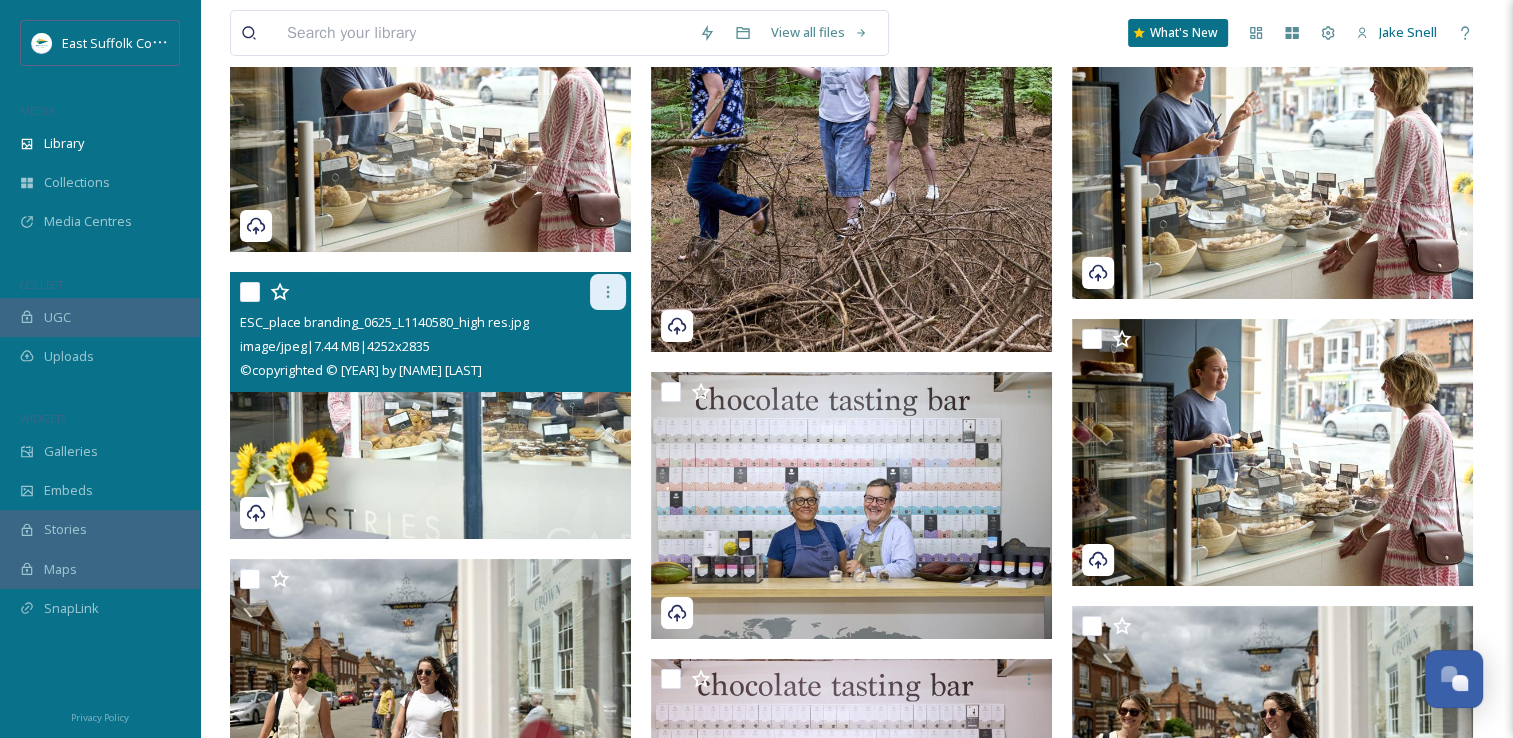 click 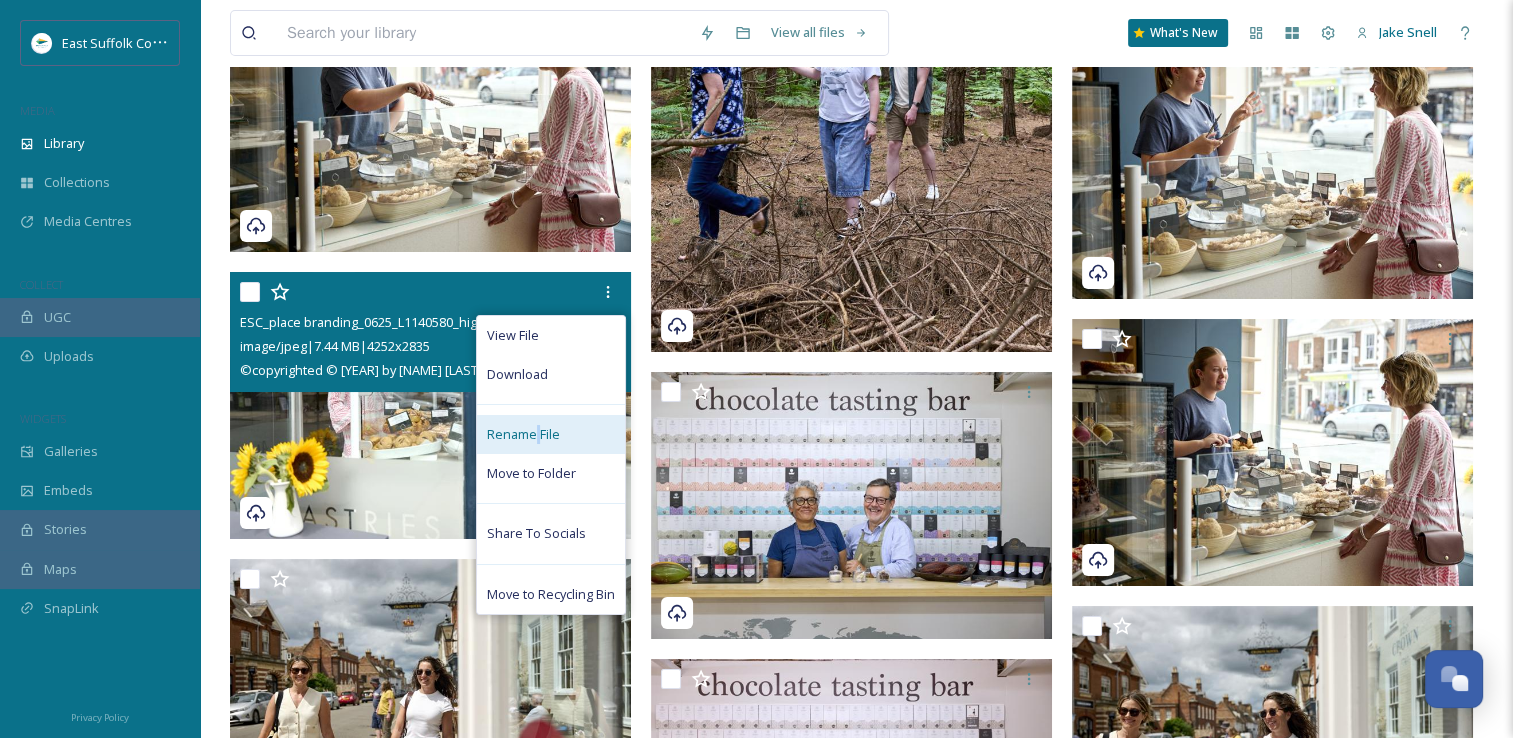 click on "Rename File" at bounding box center [523, 434] 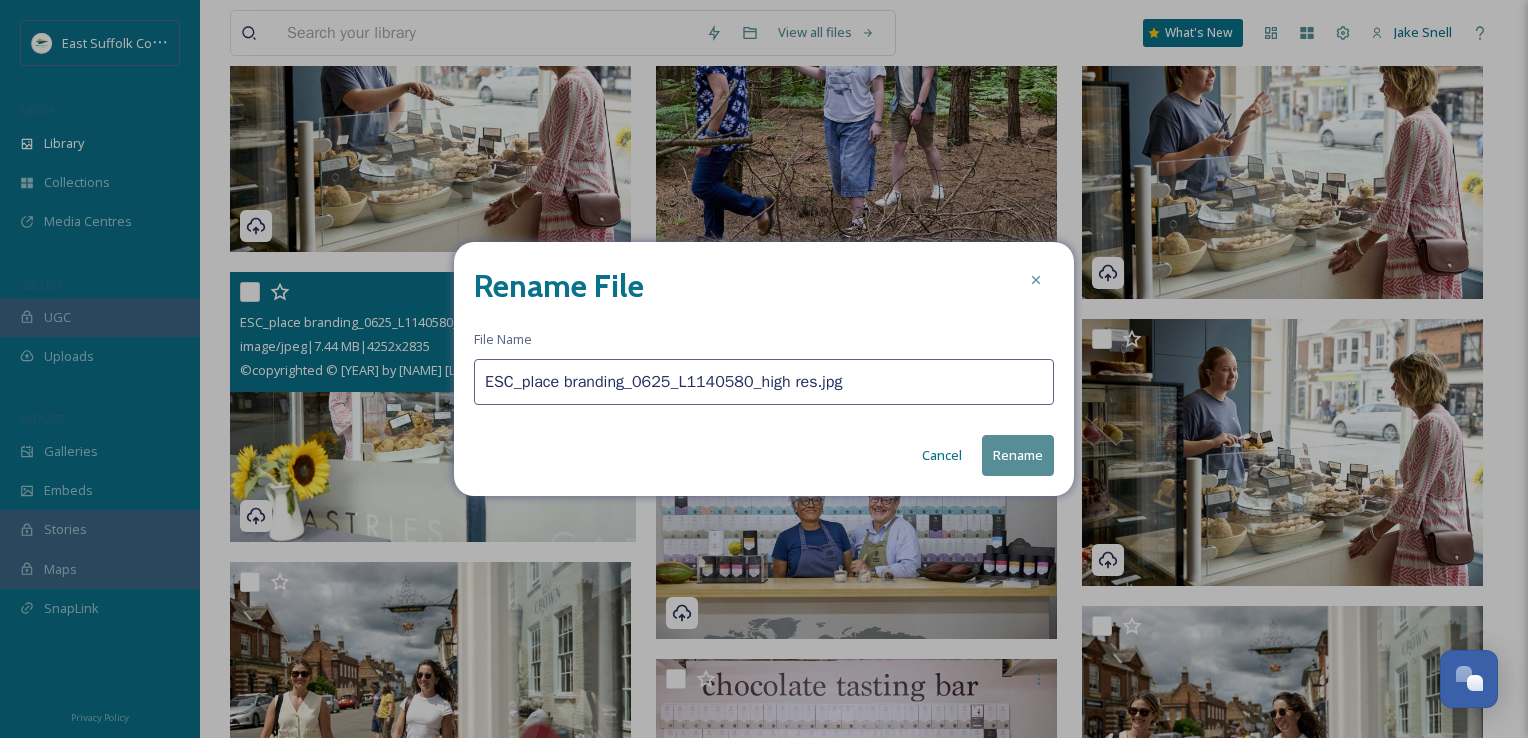 drag, startPoint x: 832, startPoint y: 382, endPoint x: 270, endPoint y: 300, distance: 567.9507 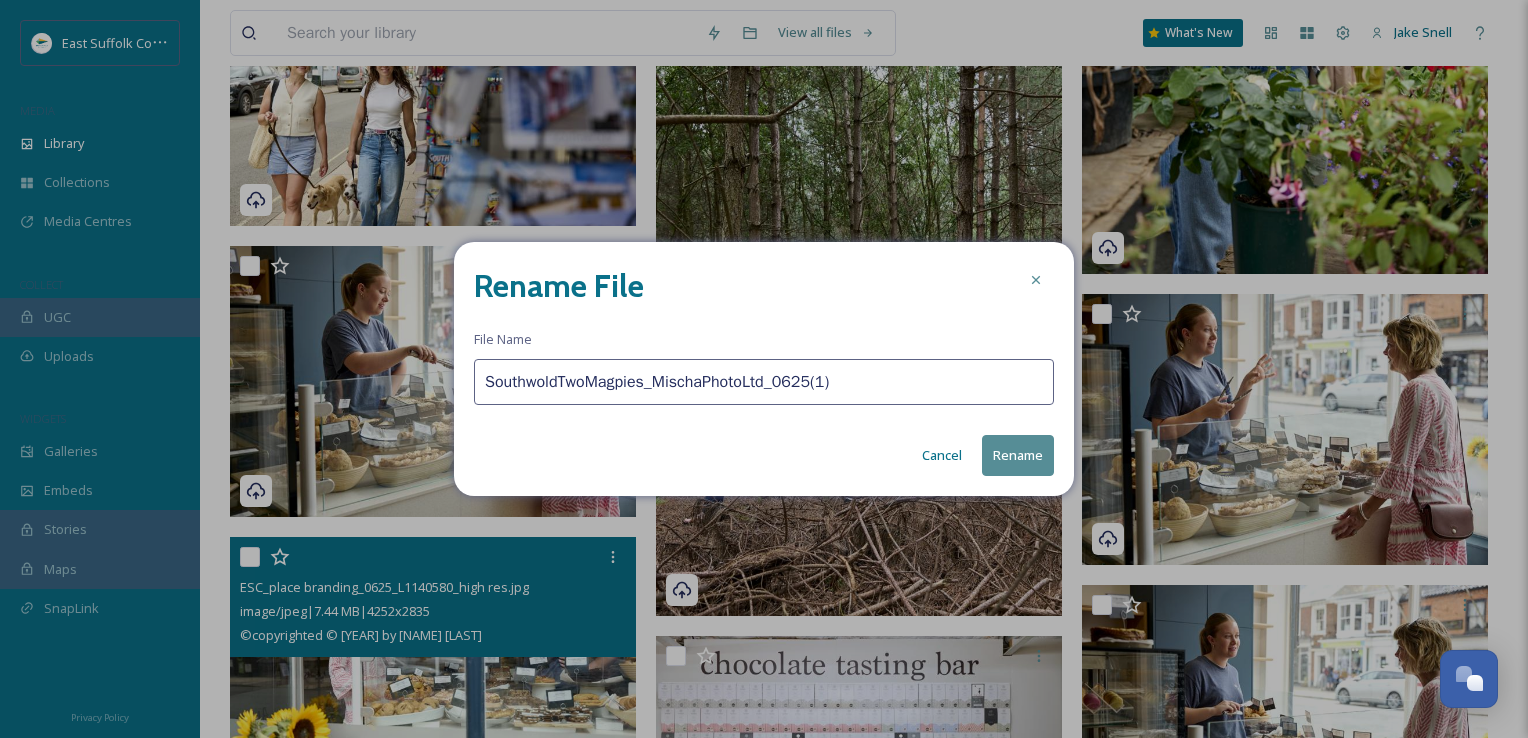 type on "SouthwoldTwoMagpies_MischaPhotoLtd_0625(1)" 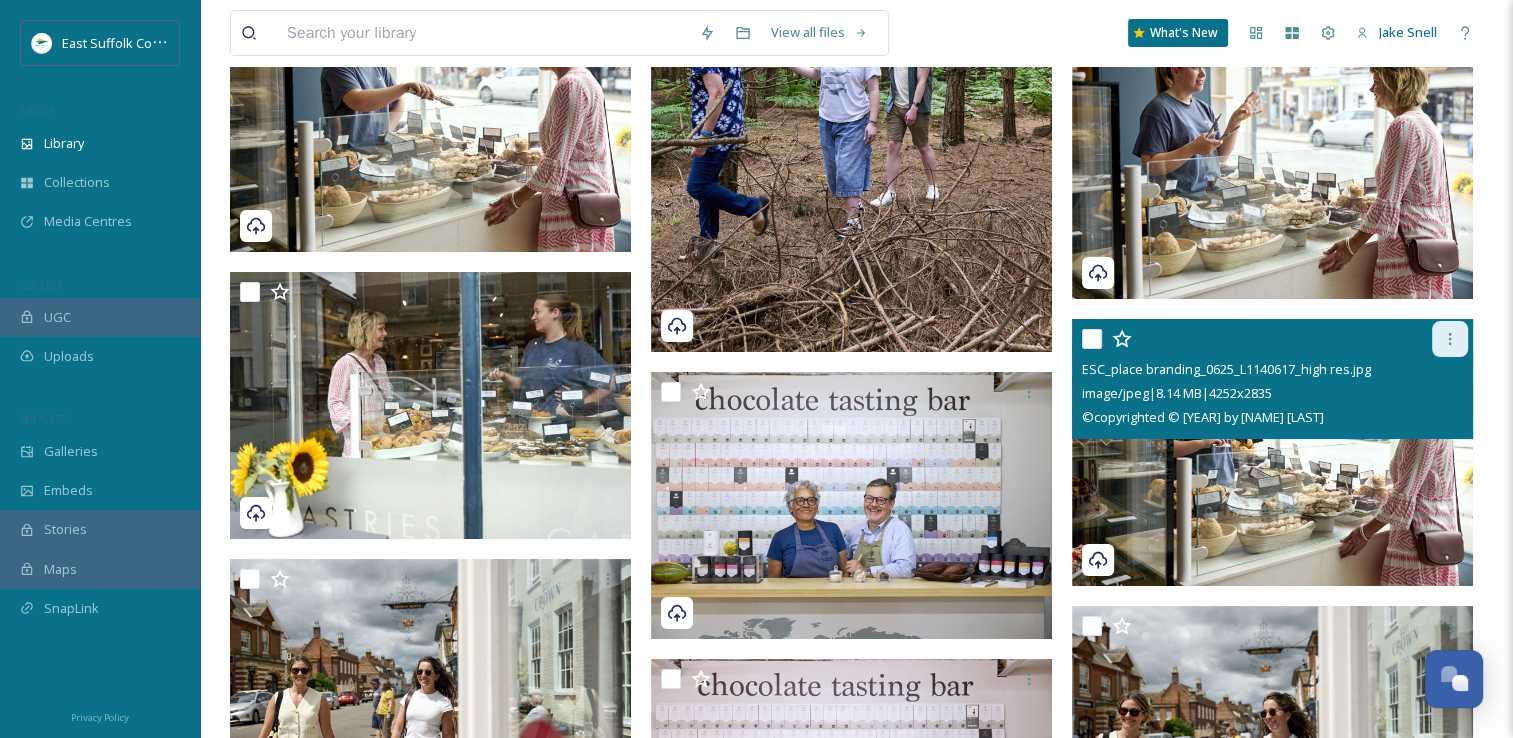 click 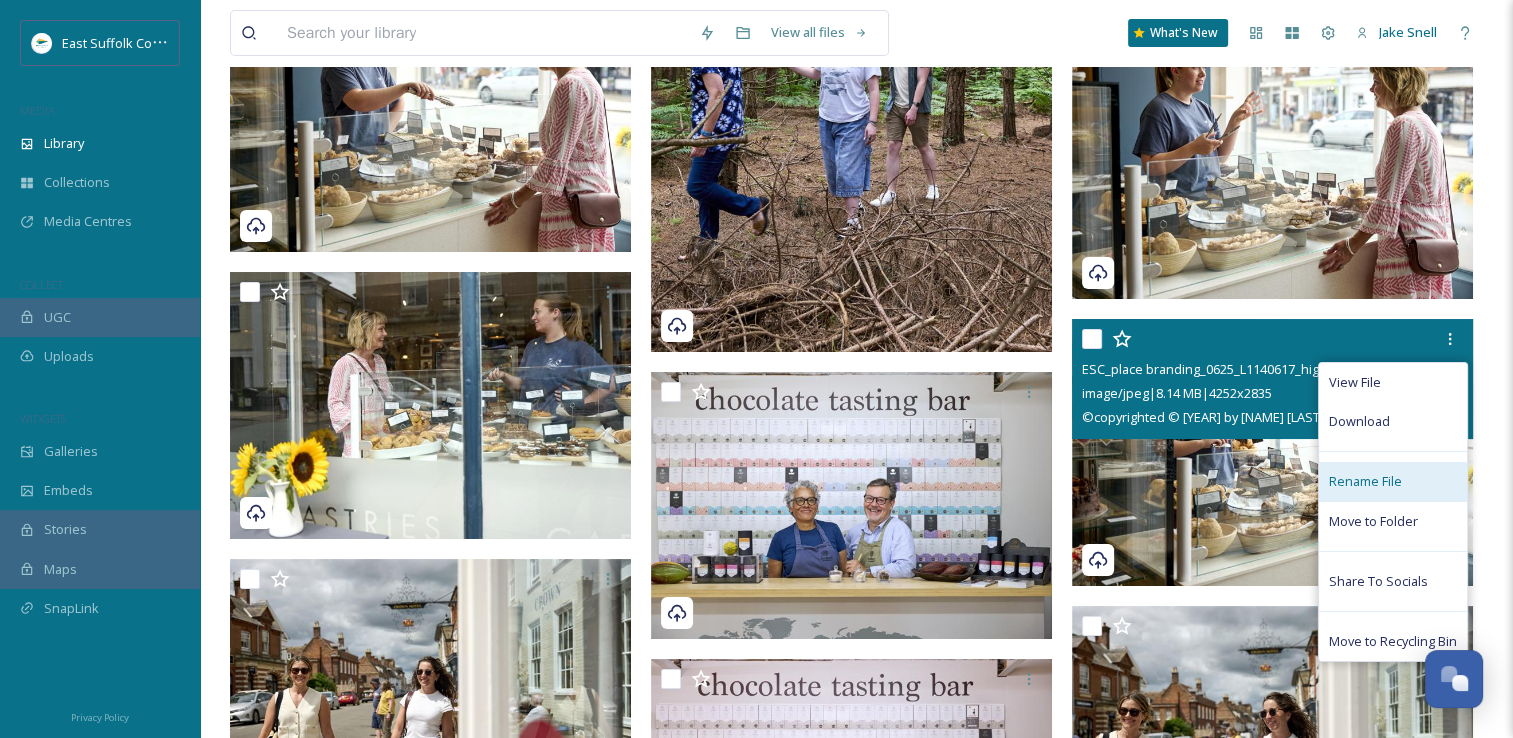 click on "Rename File" at bounding box center (1365, 481) 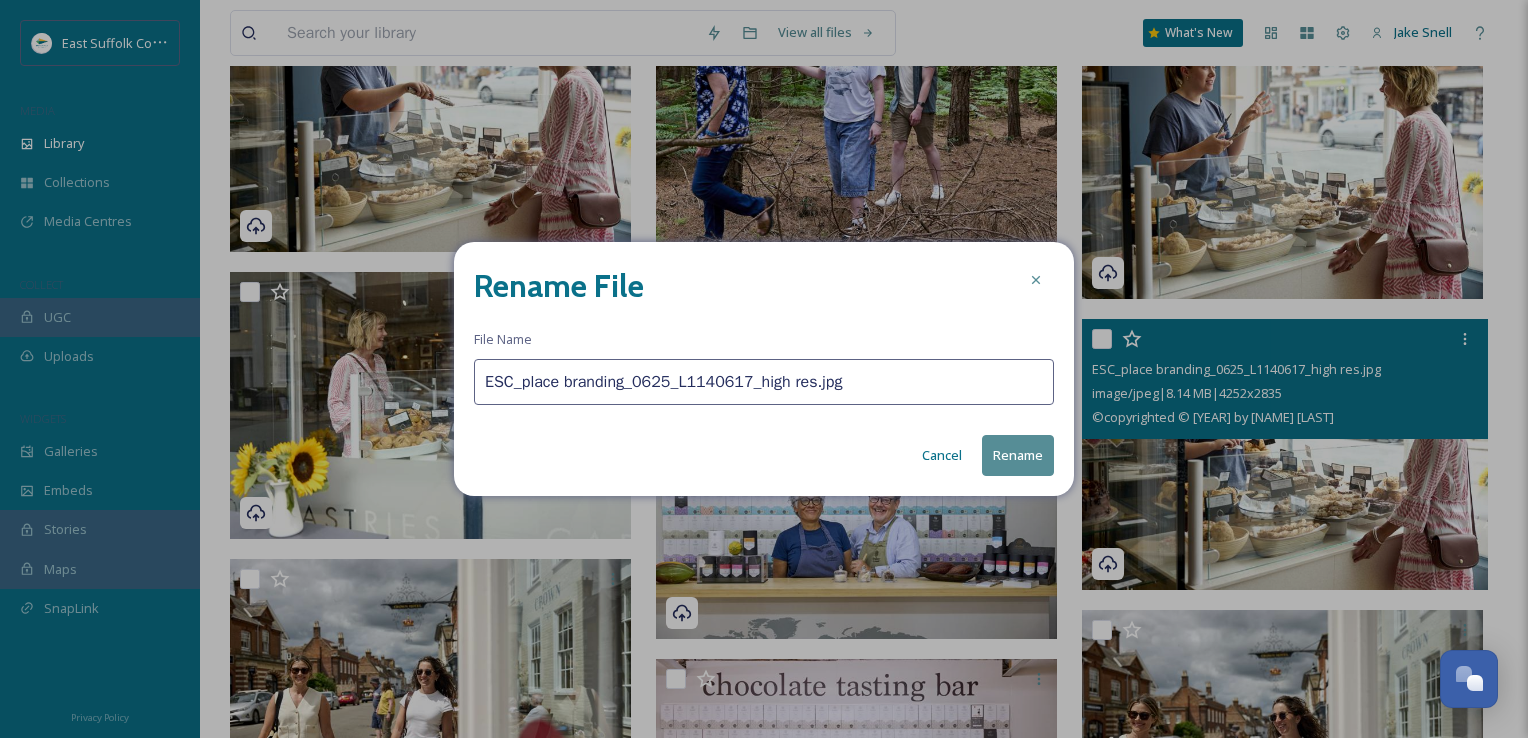 drag, startPoint x: 859, startPoint y: 390, endPoint x: 864, endPoint y: 378, distance: 13 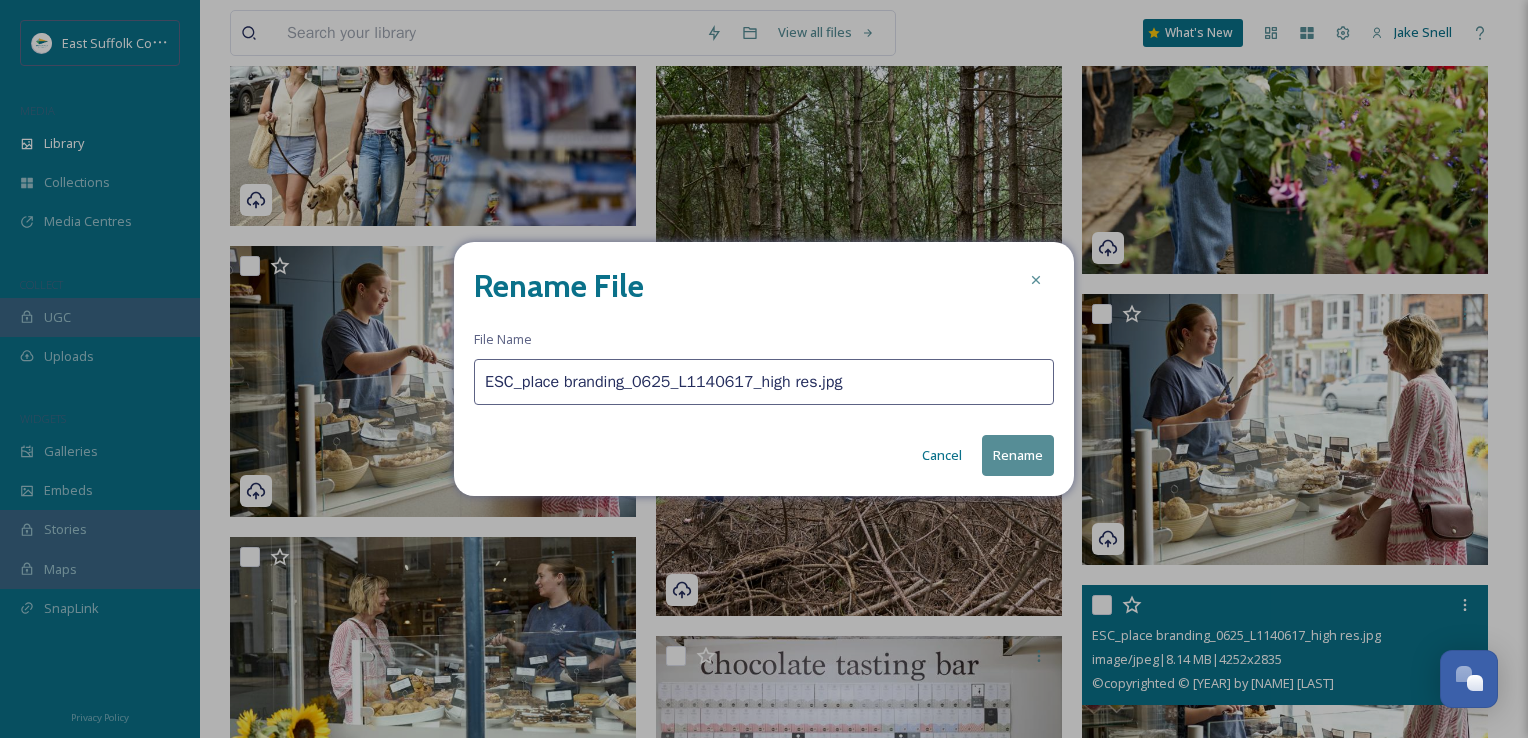 paste on "SouthwoldTwoMagpies@[EMAIL]" 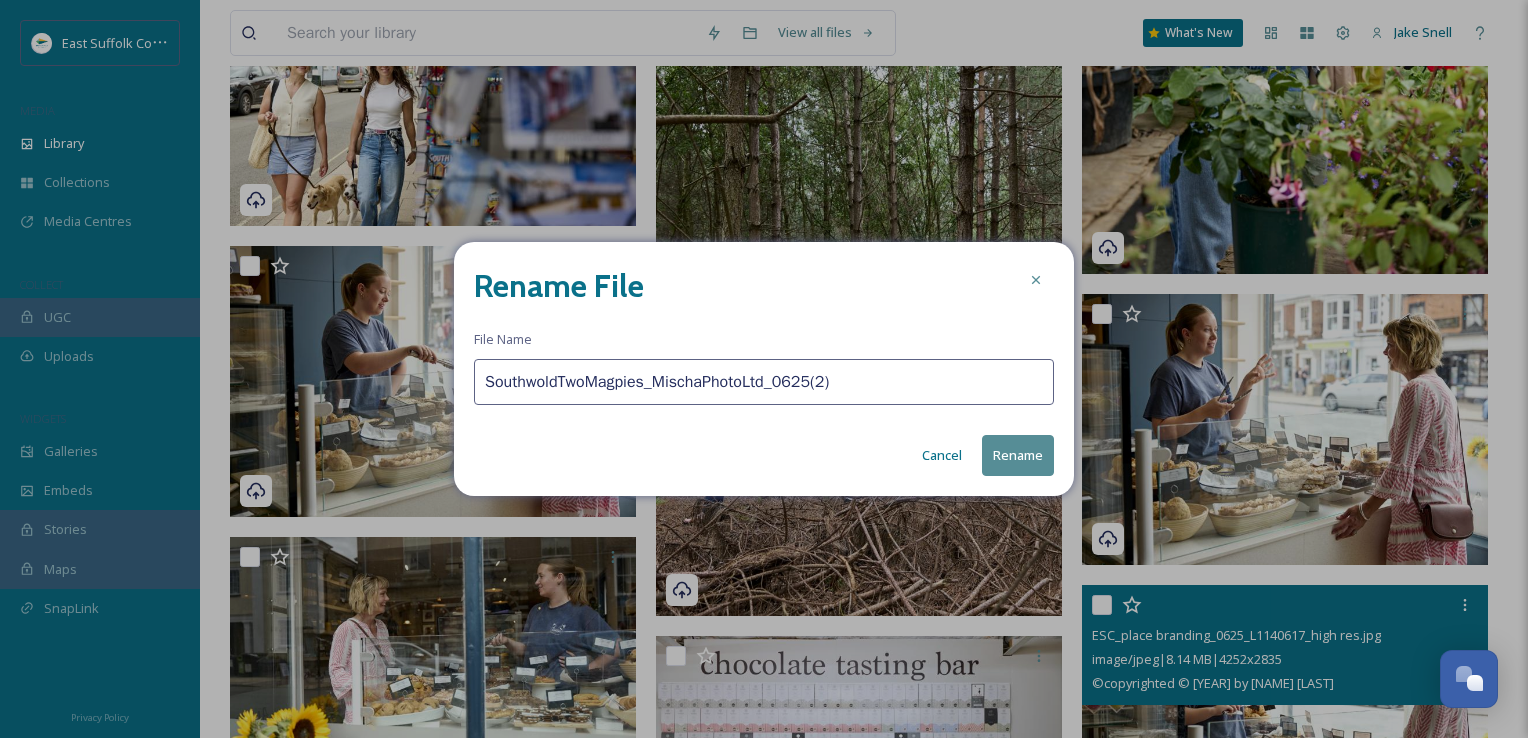 type on "SouthwoldTwoMagpies_MischaPhotoLtd_0625(2)" 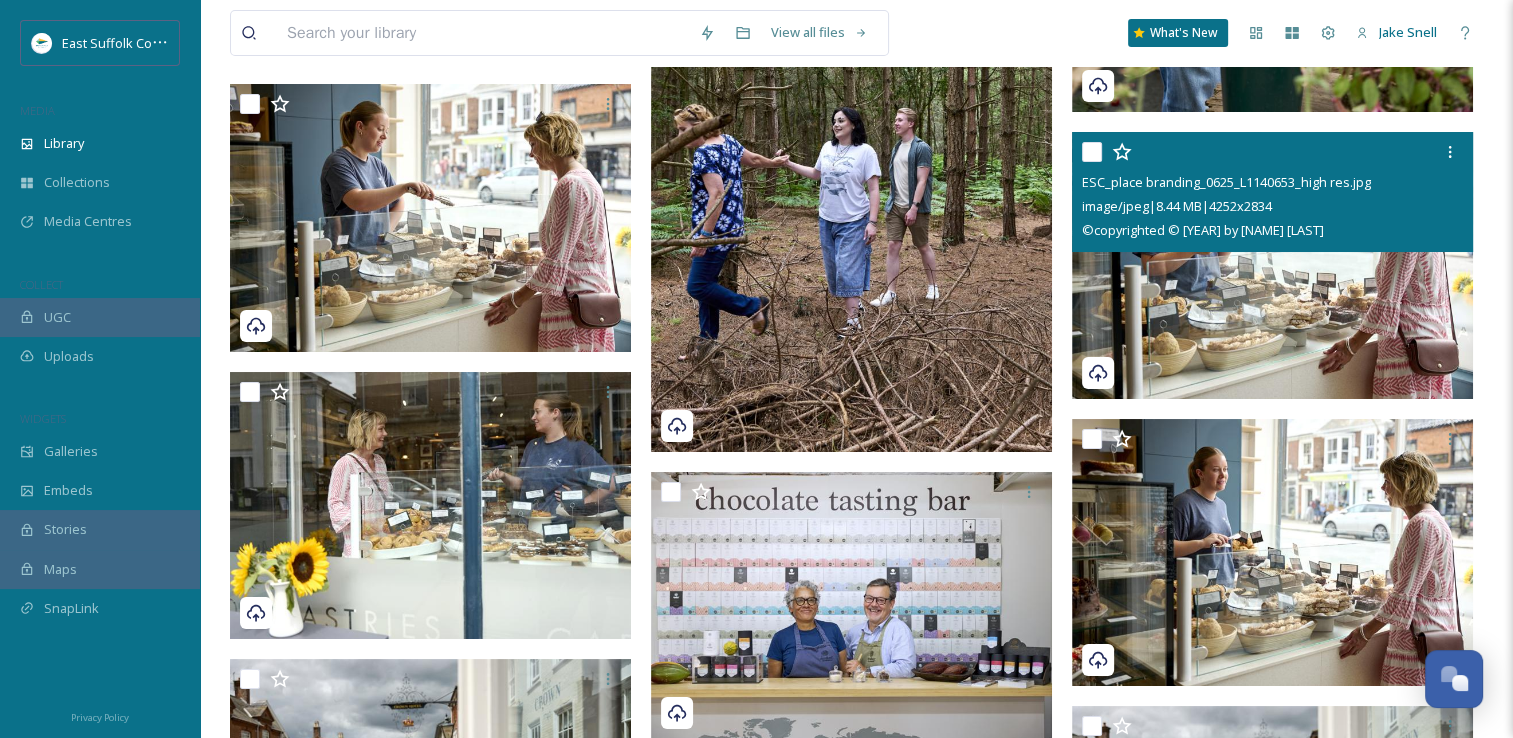 scroll, scrollTop: 22094, scrollLeft: 0, axis: vertical 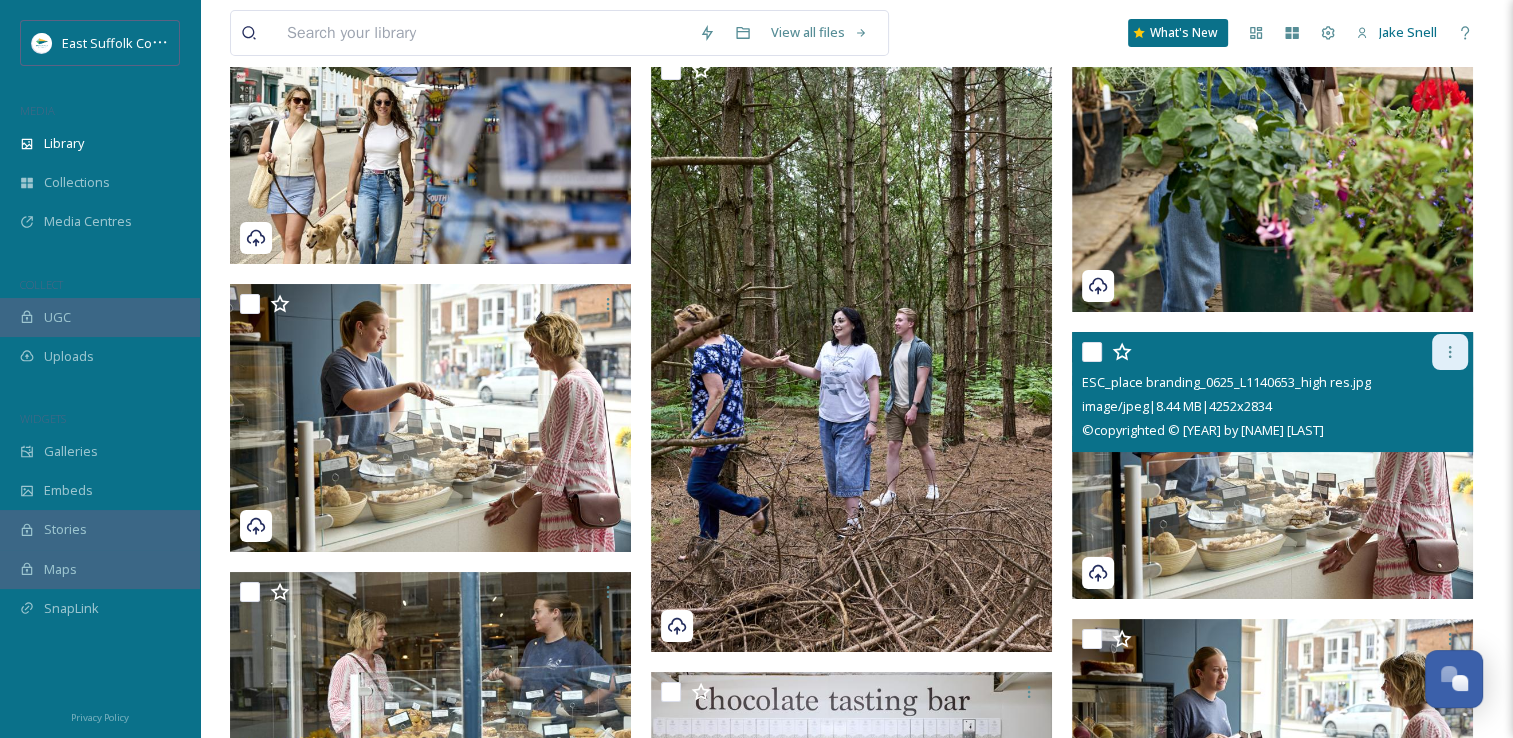 click 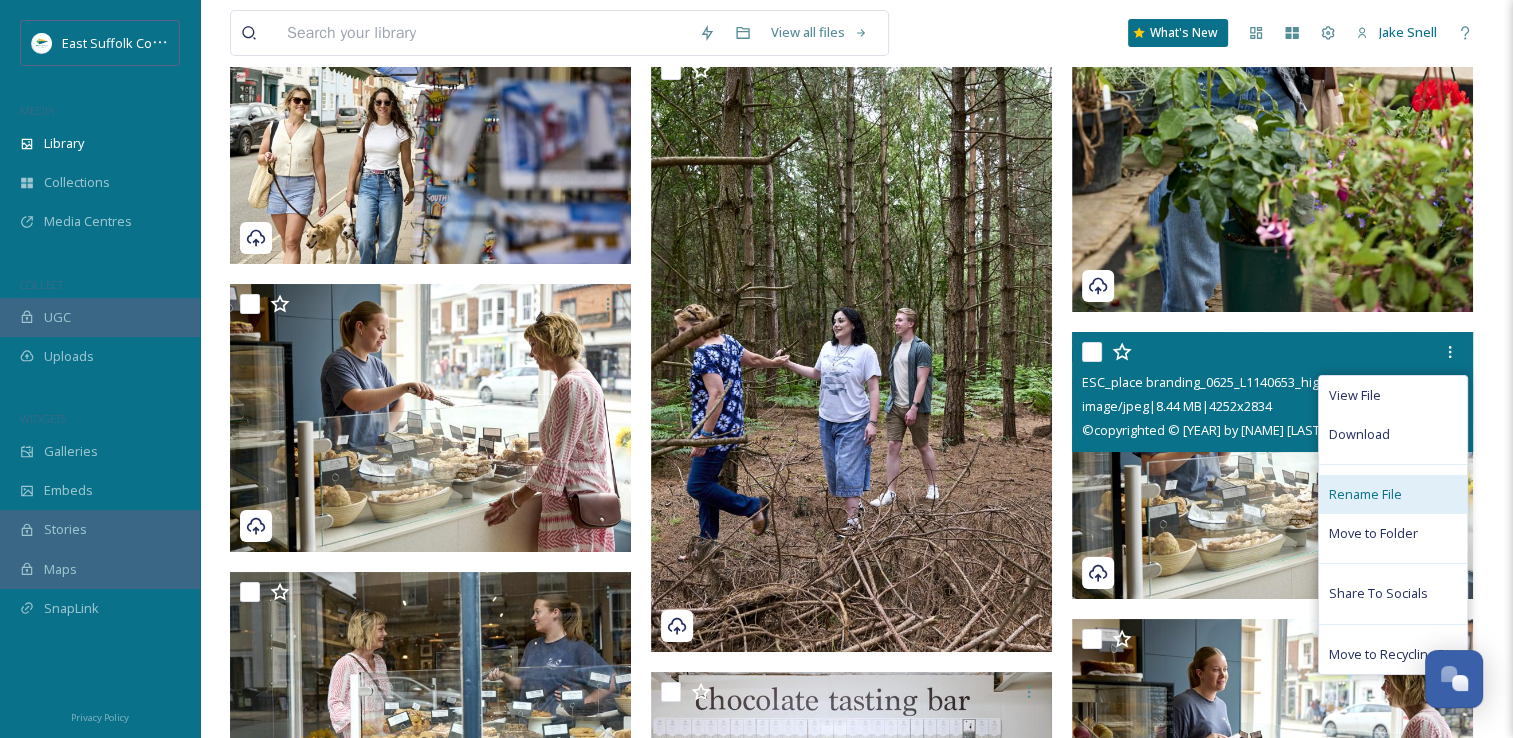 click on "View File Download Rename File Move to Folder Share To Socials Move to Recycling Bin" at bounding box center [1393, 525] 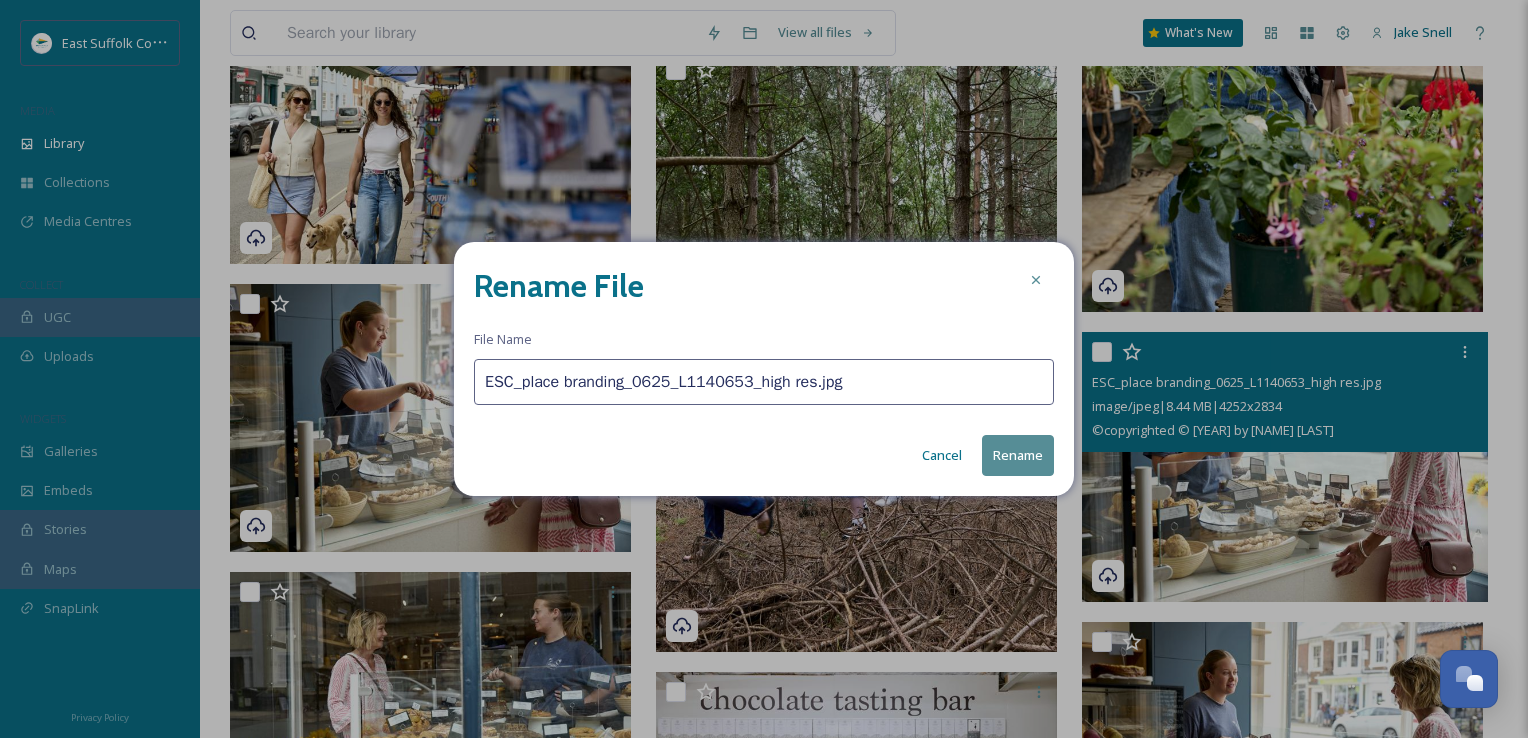 drag, startPoint x: 452, startPoint y: 408, endPoint x: 0, endPoint y: 378, distance: 452.99448 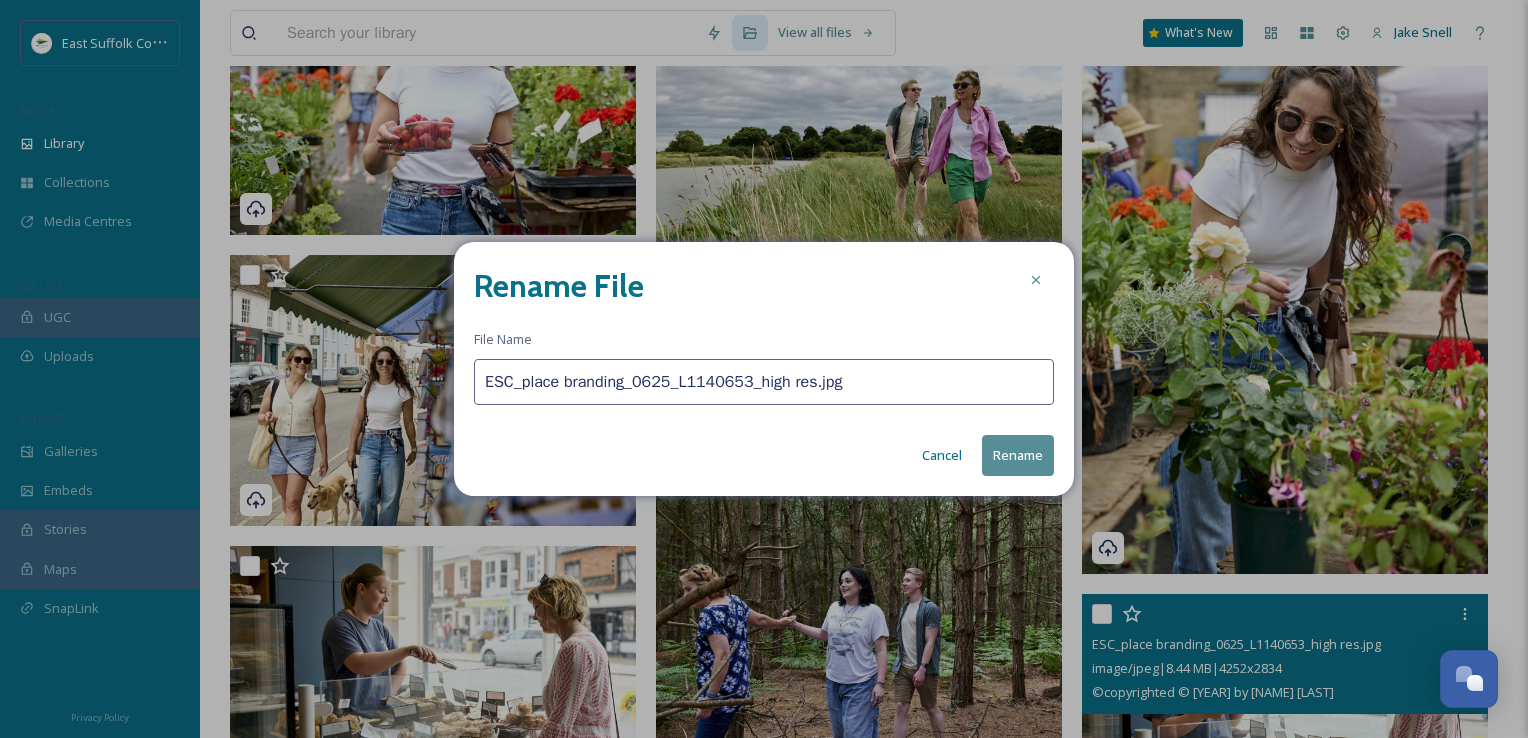 paste on "SouthwoldTwoMagpies@[EMAIL]" 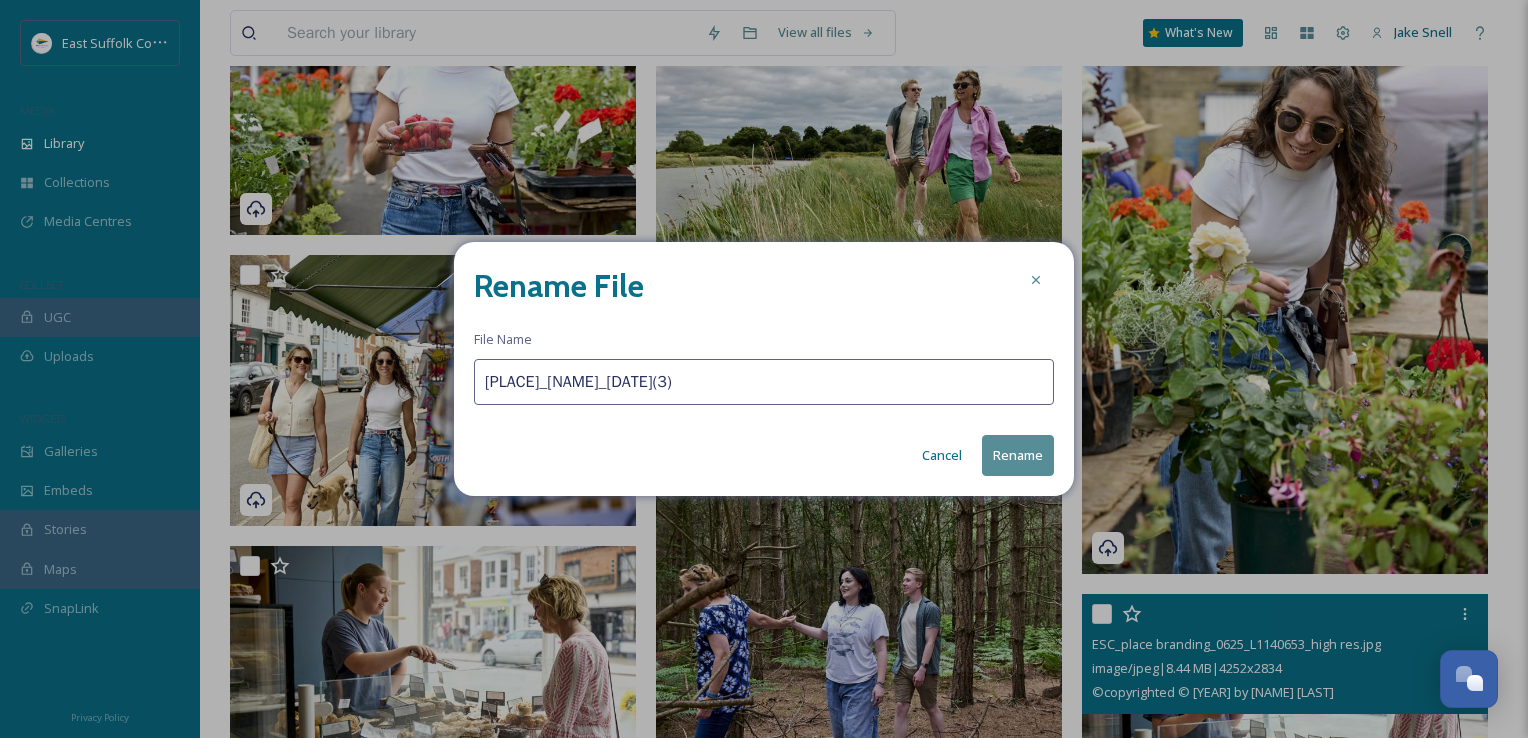 type on "[PLACE]_[NAME]_[DATE](3)" 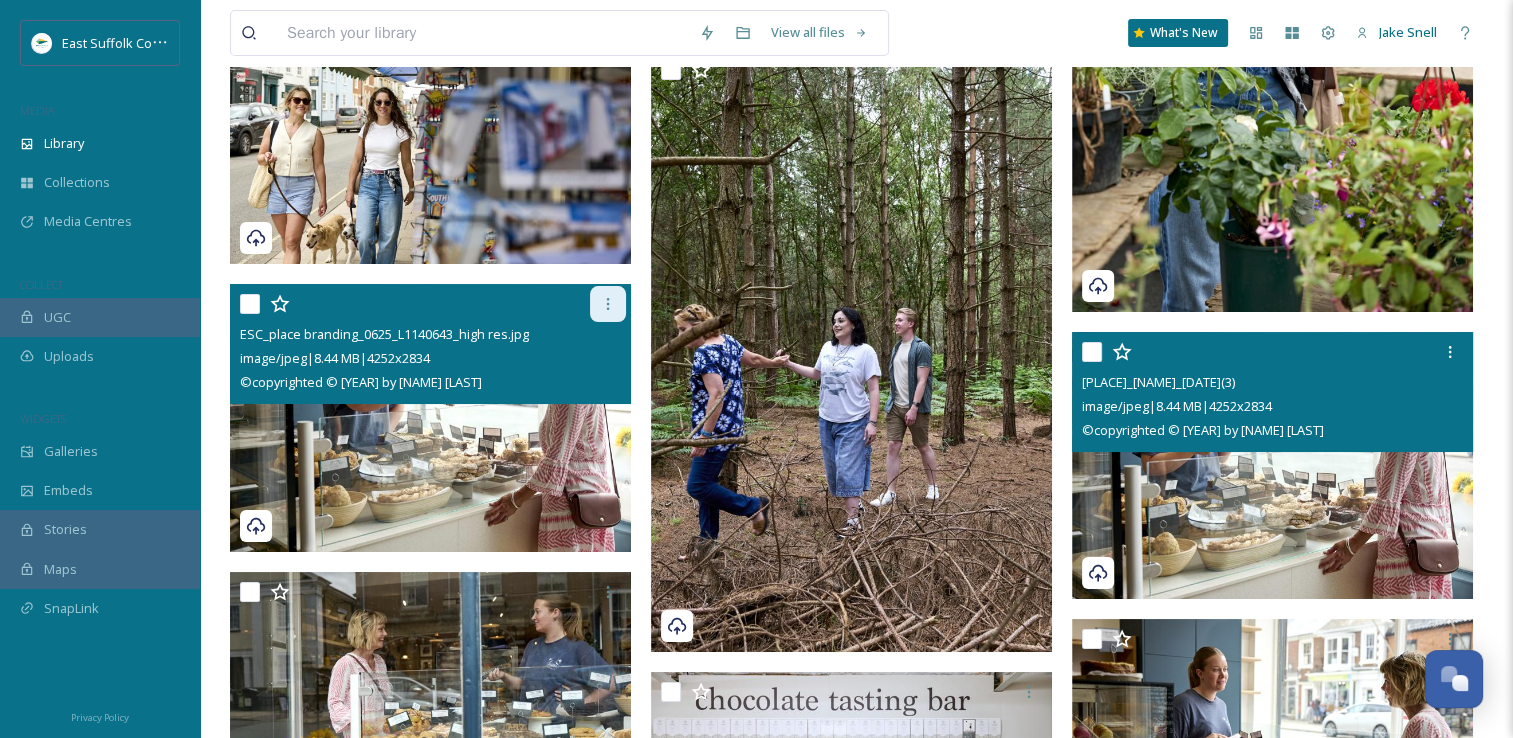 click at bounding box center (608, 304) 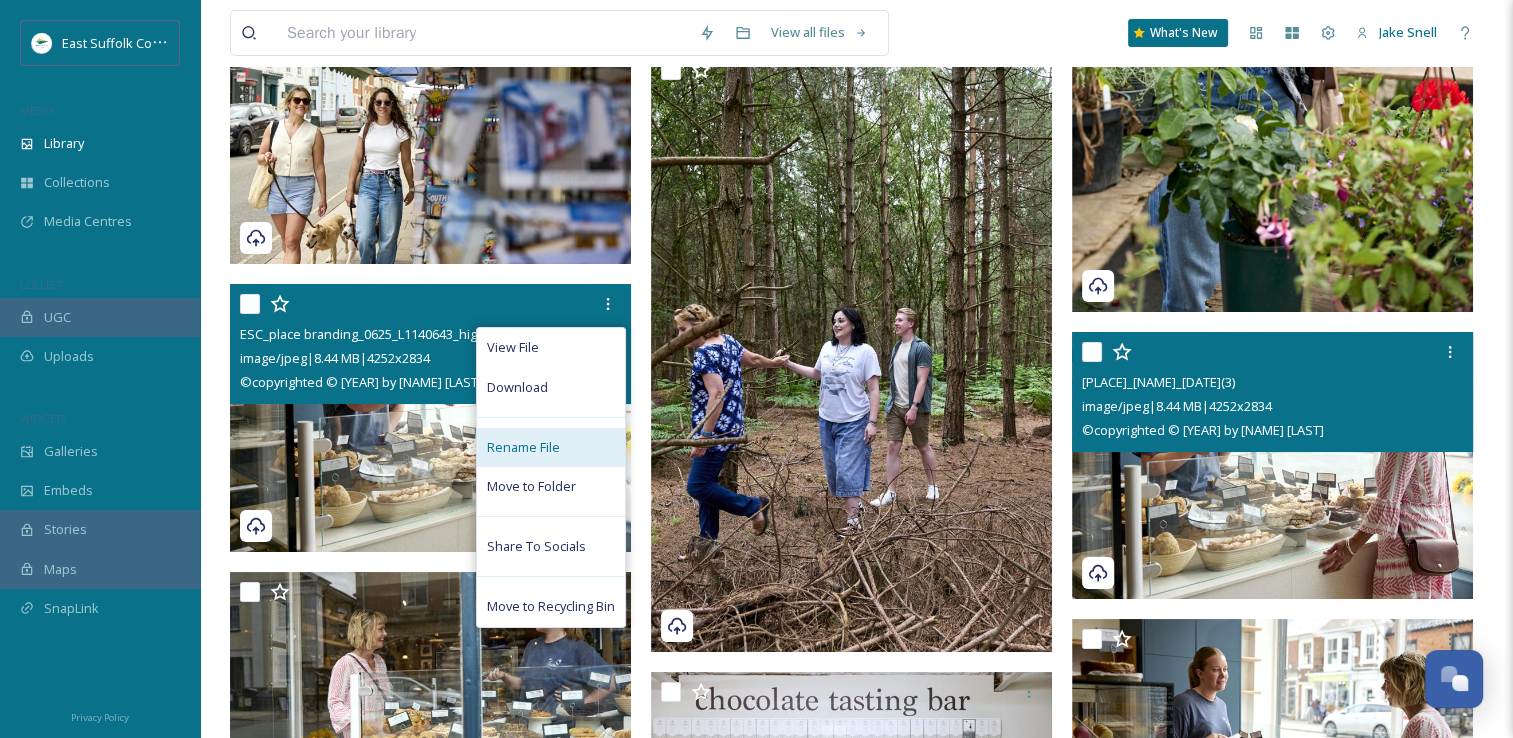 click on "Rename File" at bounding box center [523, 447] 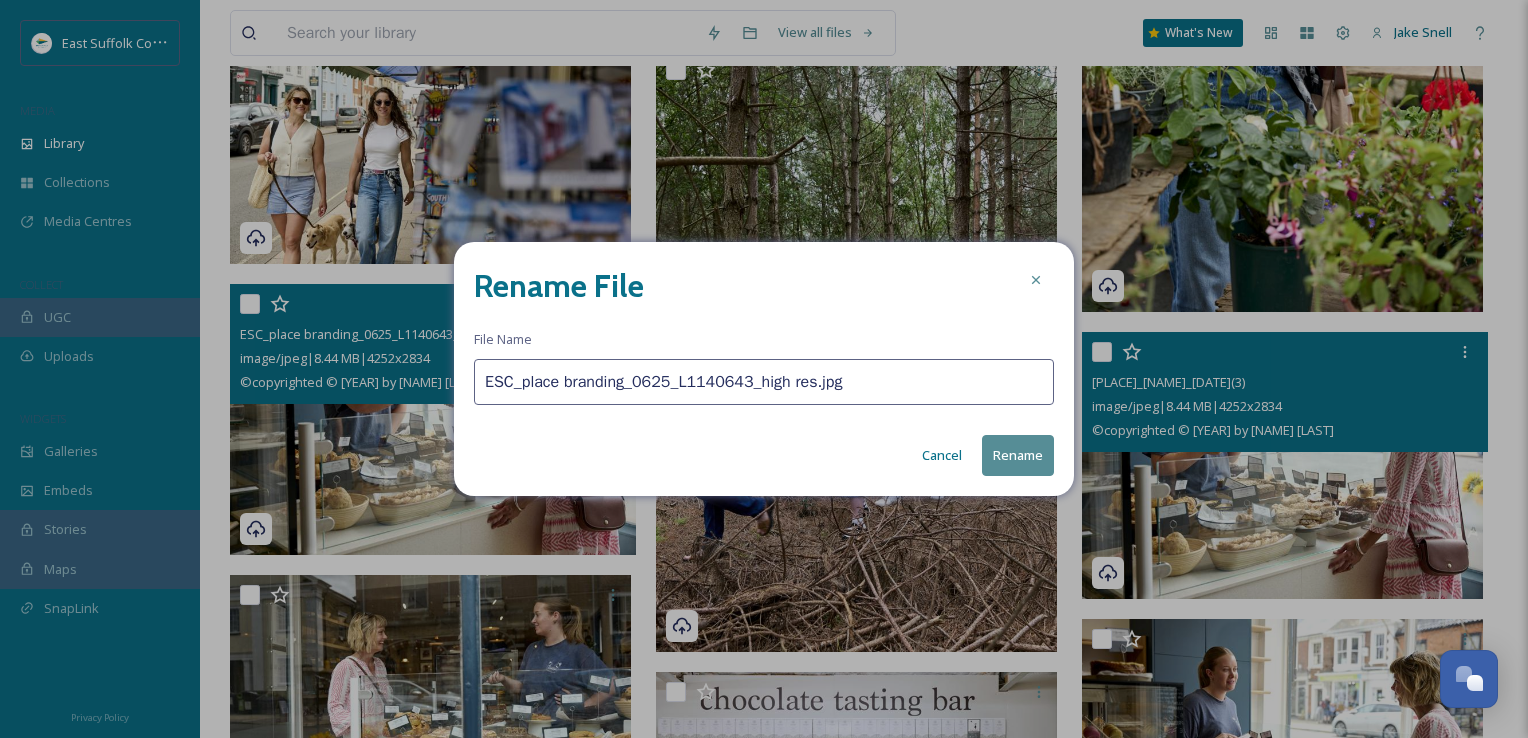 click on "ESC_place branding_0625_L1140643_high res.jpg" at bounding box center (764, 382) 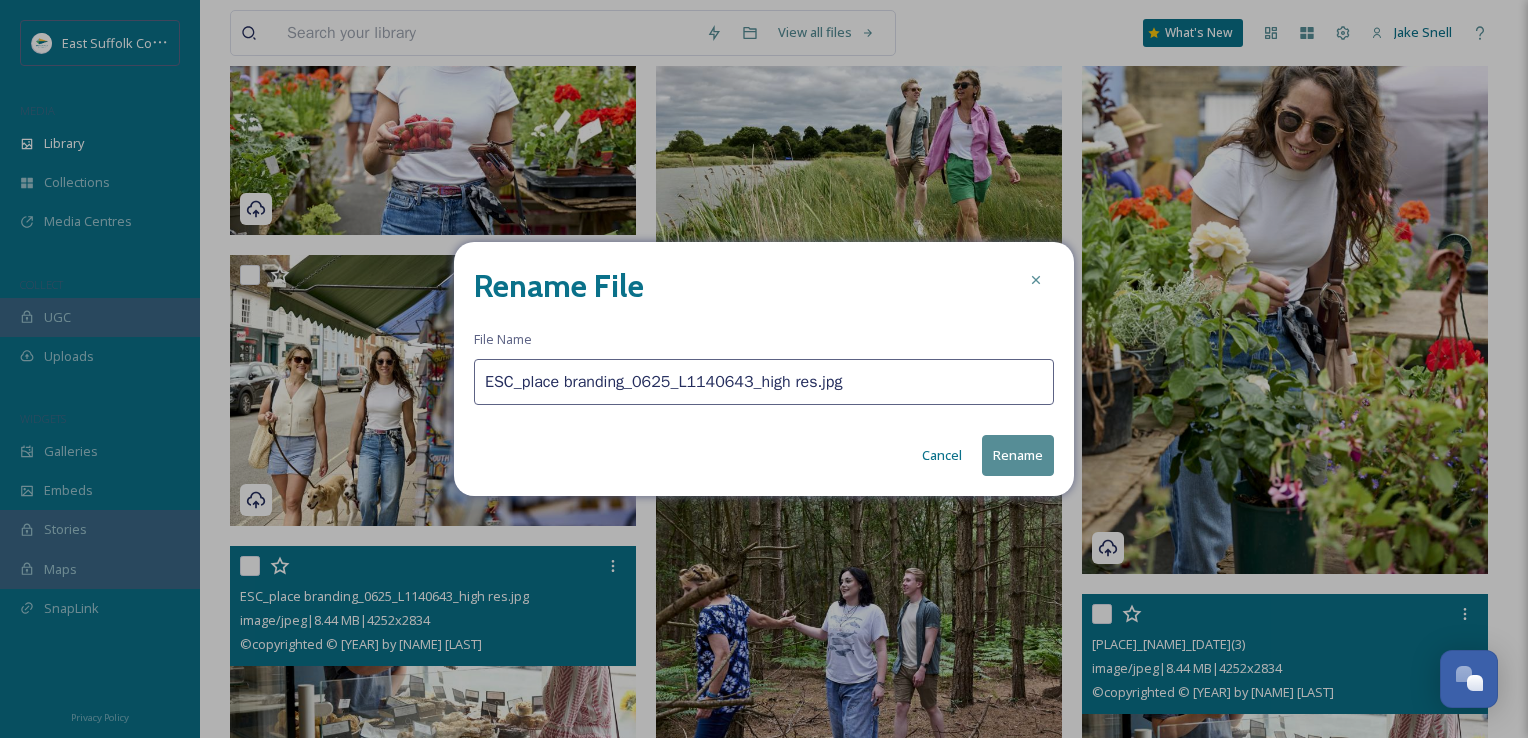 paste on "SouthwoldTwoMagpies@[EMAIL]" 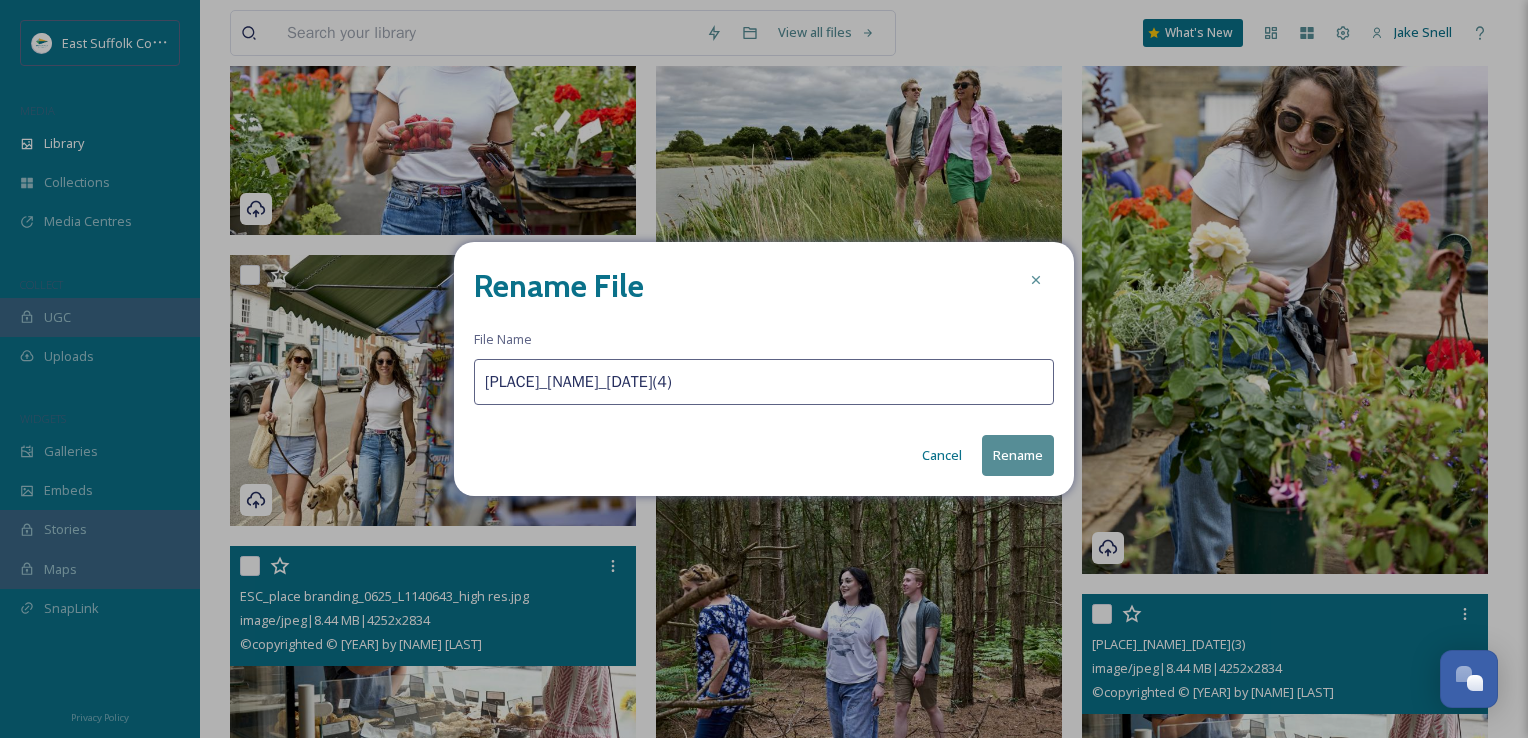 type on "[PLACE]_[NAME]_[DATE](4)" 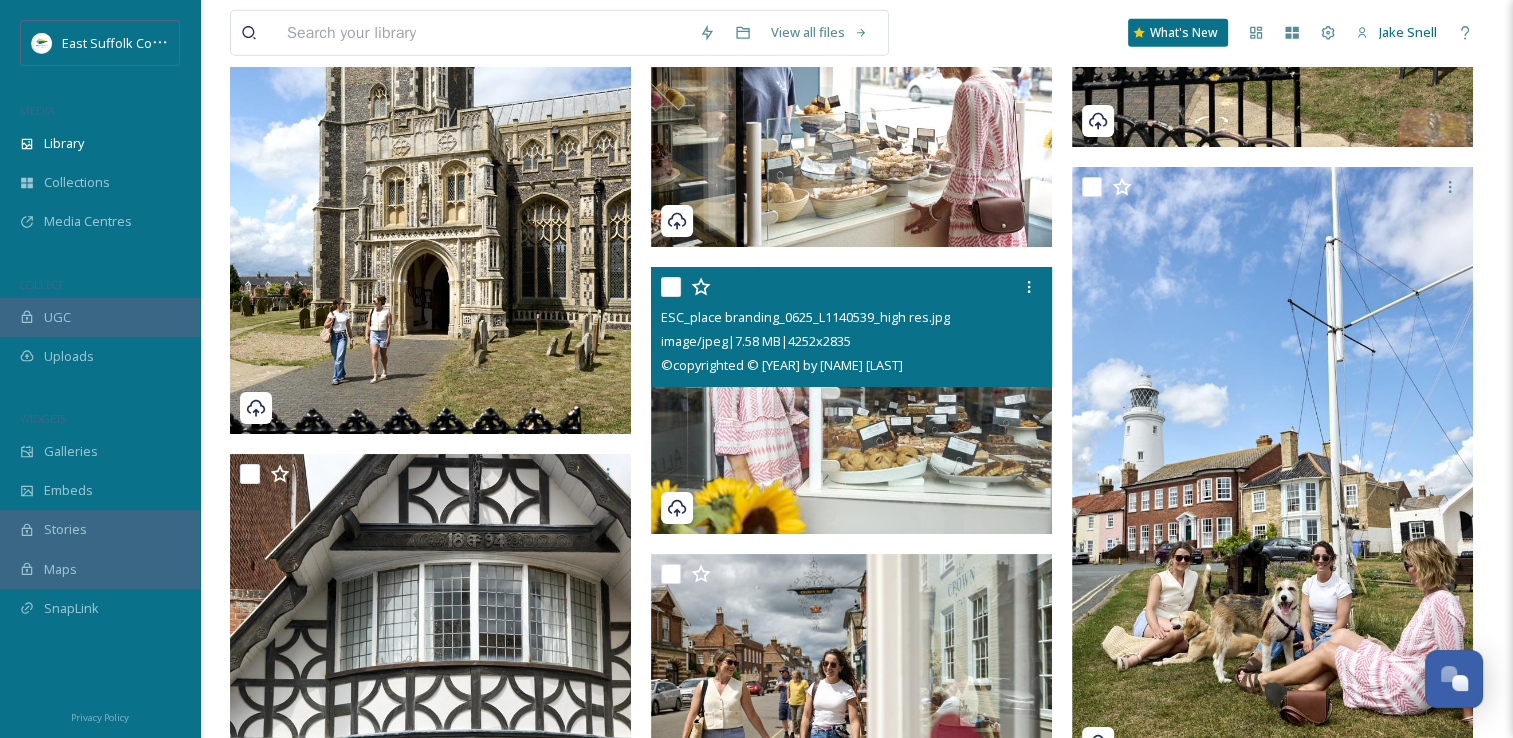 scroll, scrollTop: 20594, scrollLeft: 0, axis: vertical 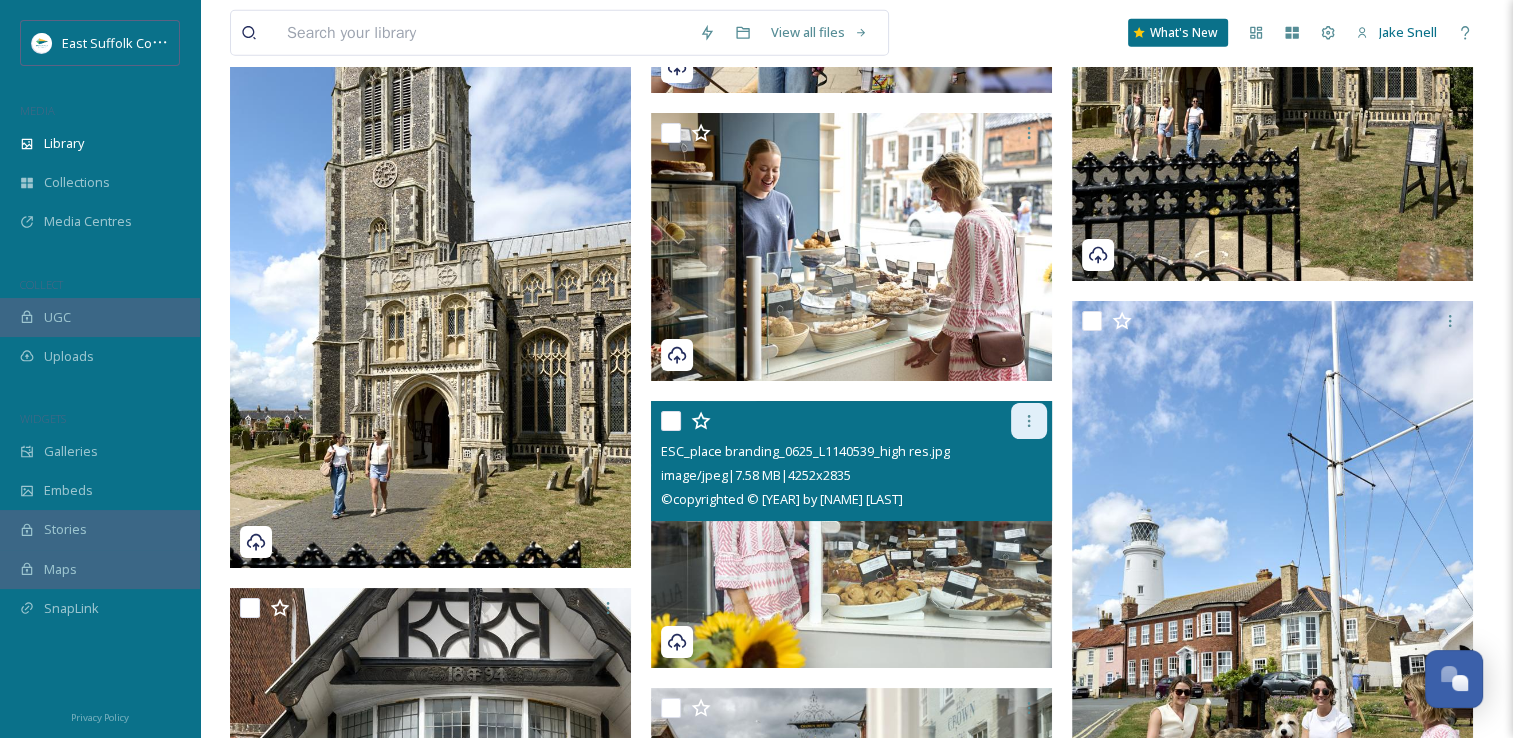 click 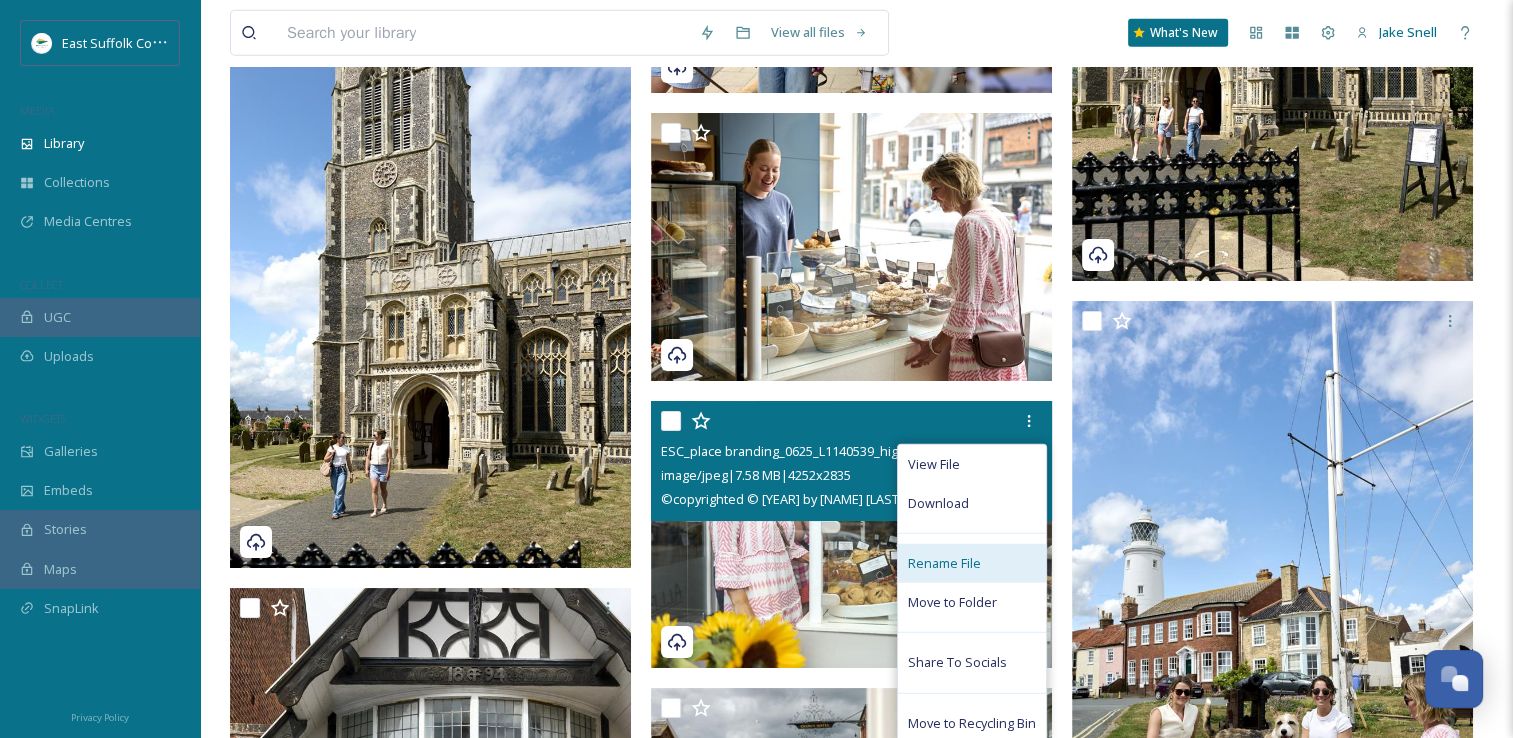 click on "Rename File" at bounding box center (944, 563) 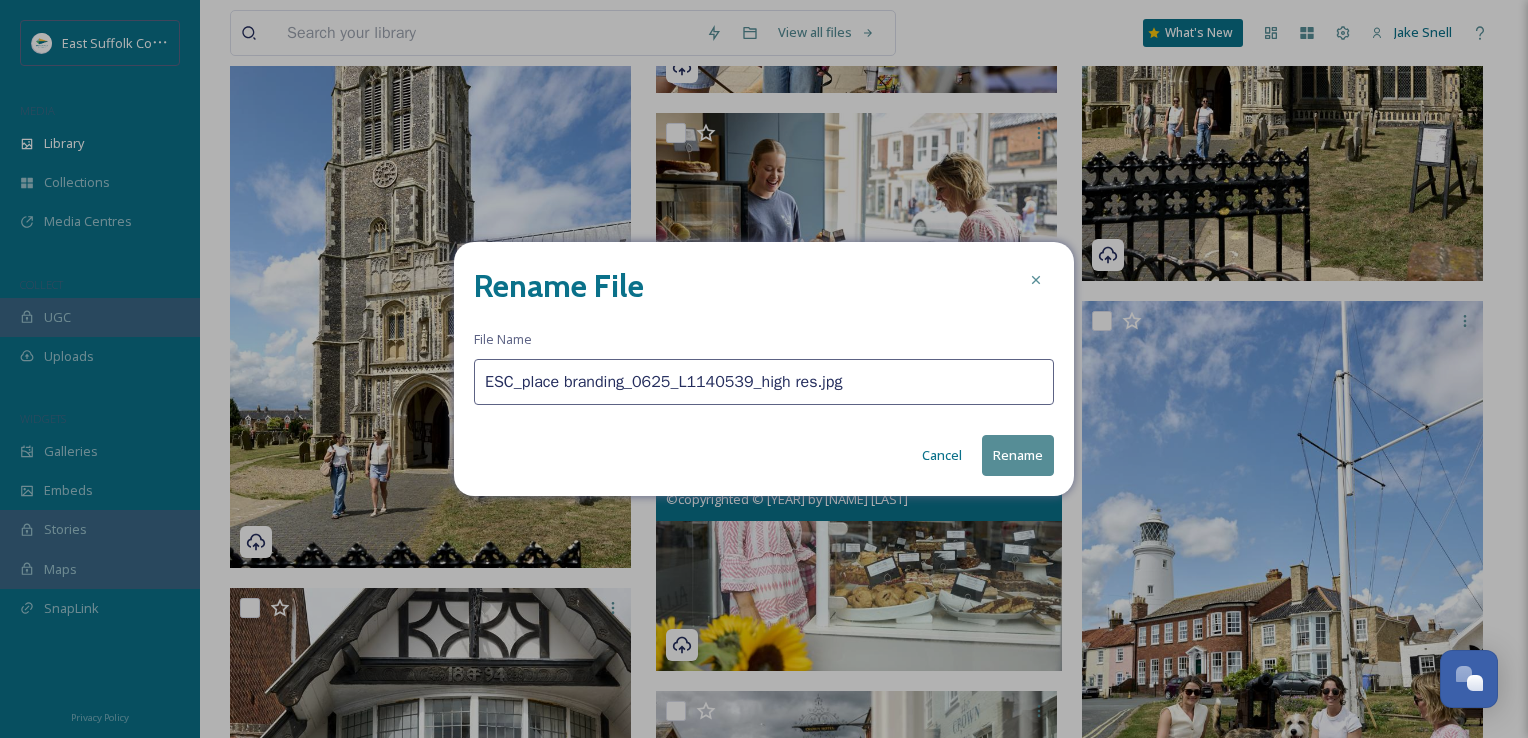 click on "ESC_place branding_0625_L1140539_high res.jpg" at bounding box center [764, 382] 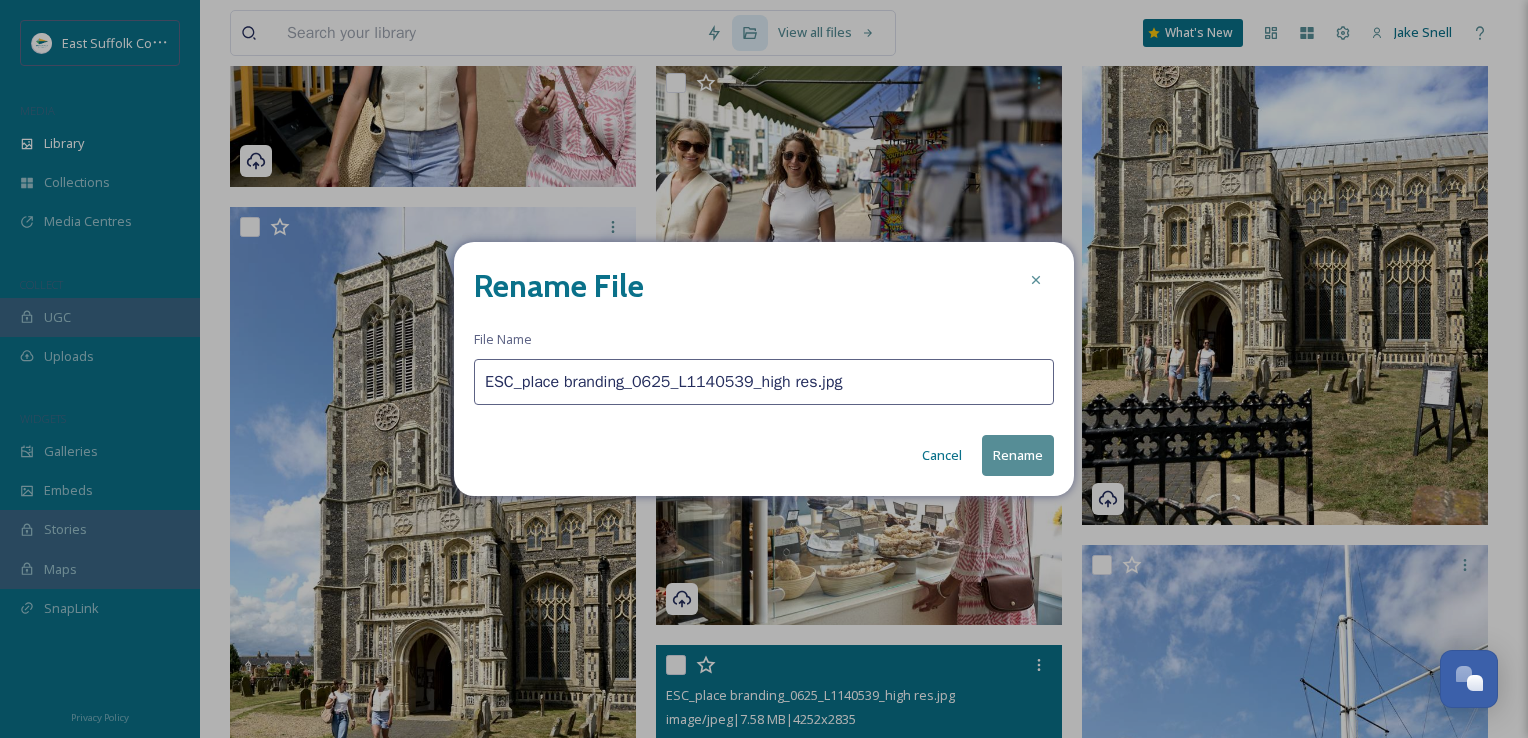 paste on "SouthwoldTwoMagpies@[EMAIL]" 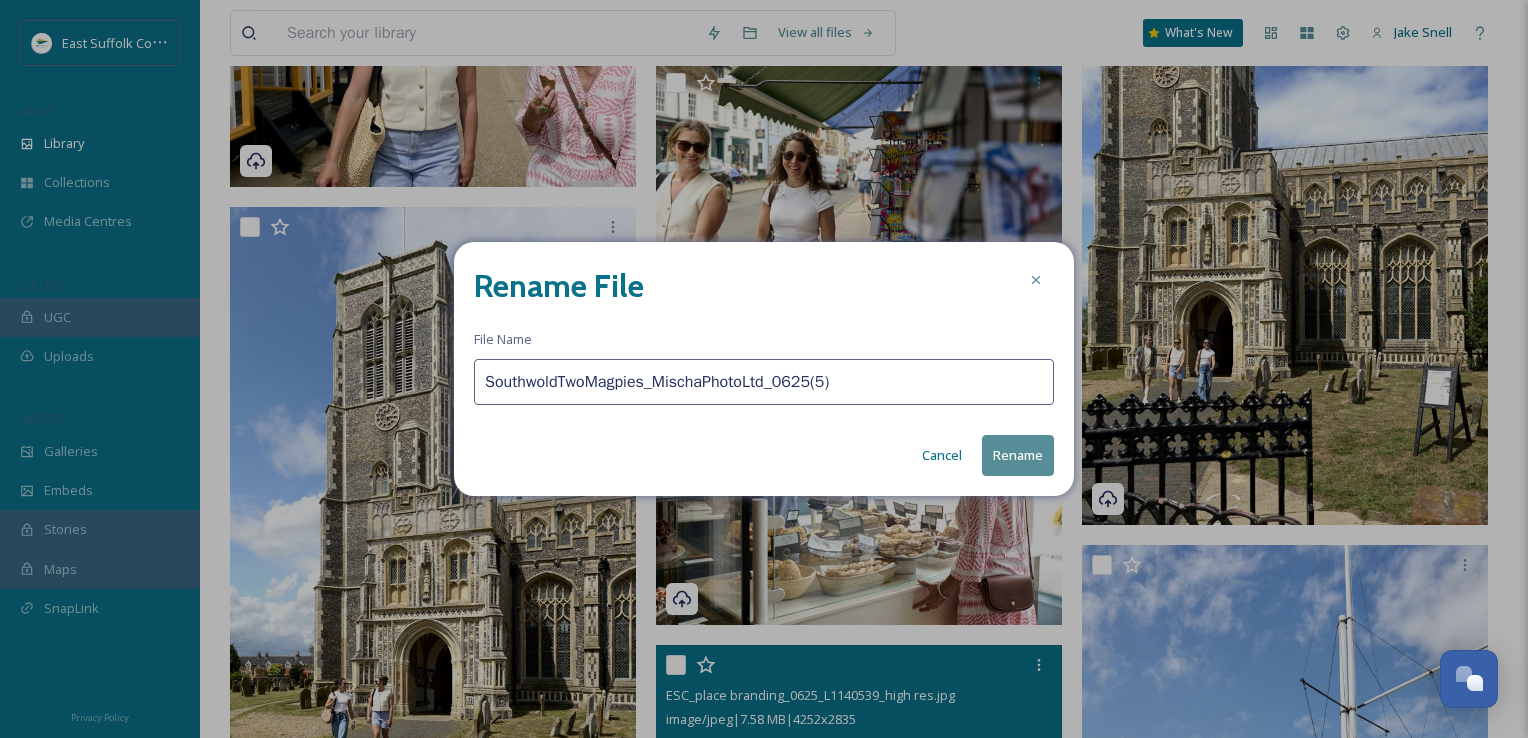 type on "SouthwoldTwoMagpies_MischaPhotoLtd_0625(5)" 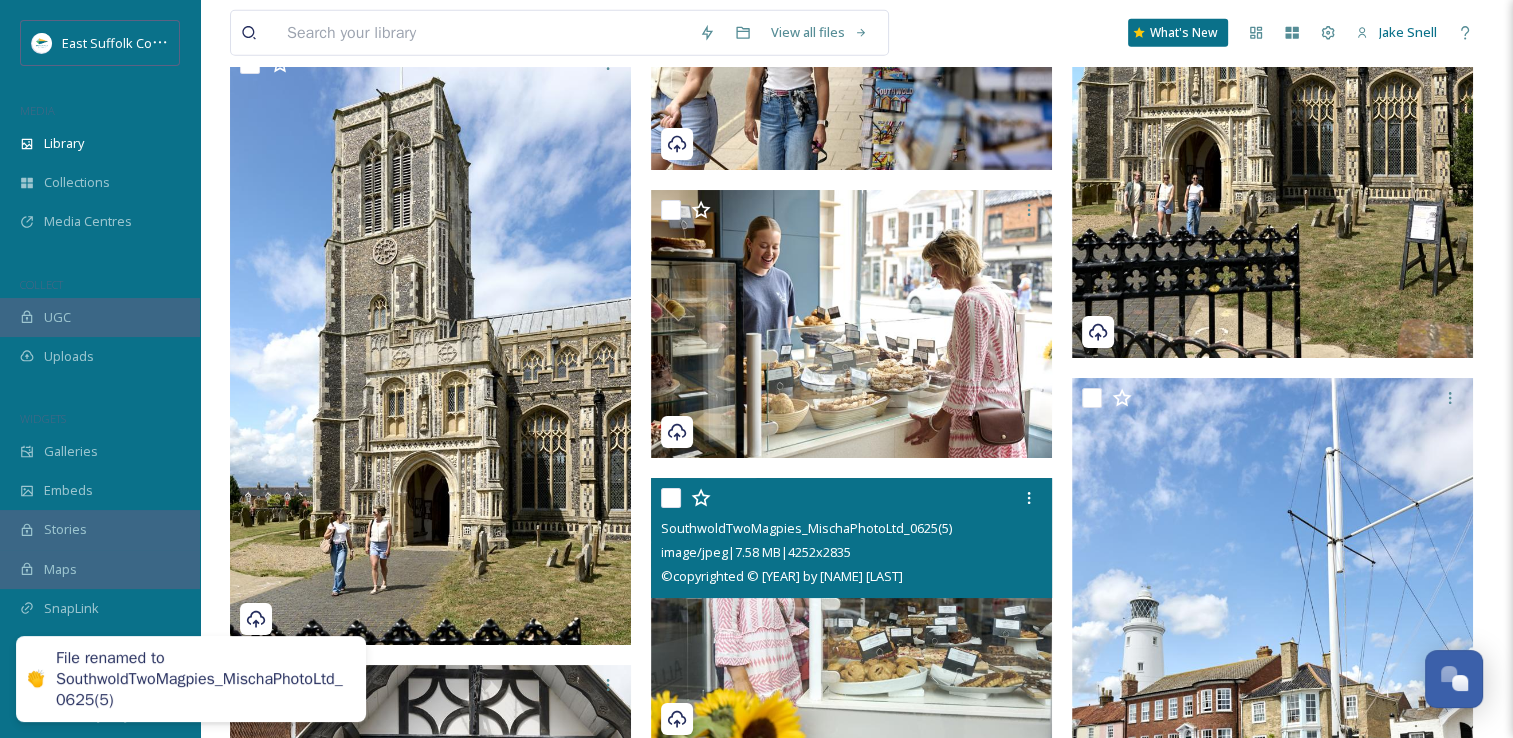 scroll, scrollTop: 20394, scrollLeft: 0, axis: vertical 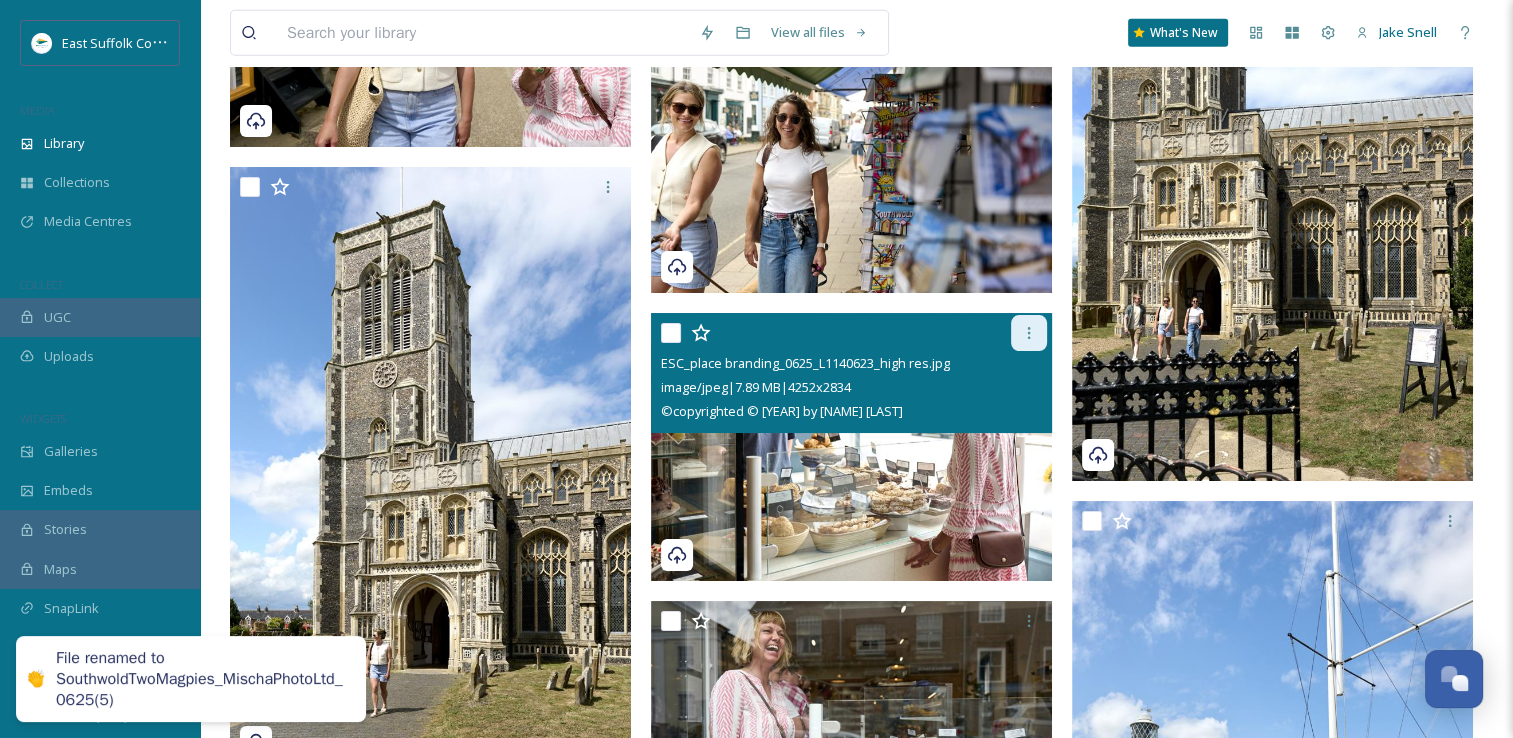 click 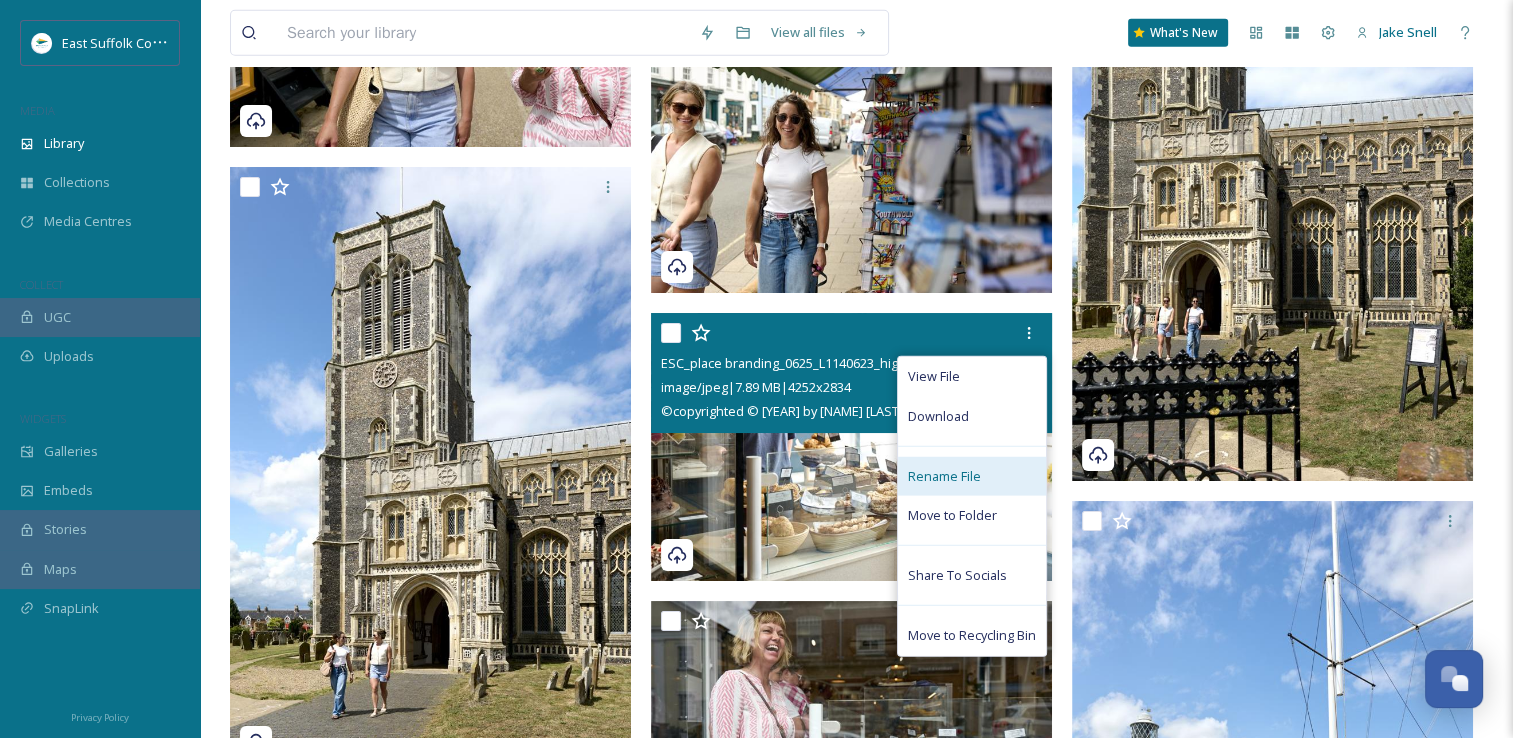 click on "Rename File" at bounding box center [944, 476] 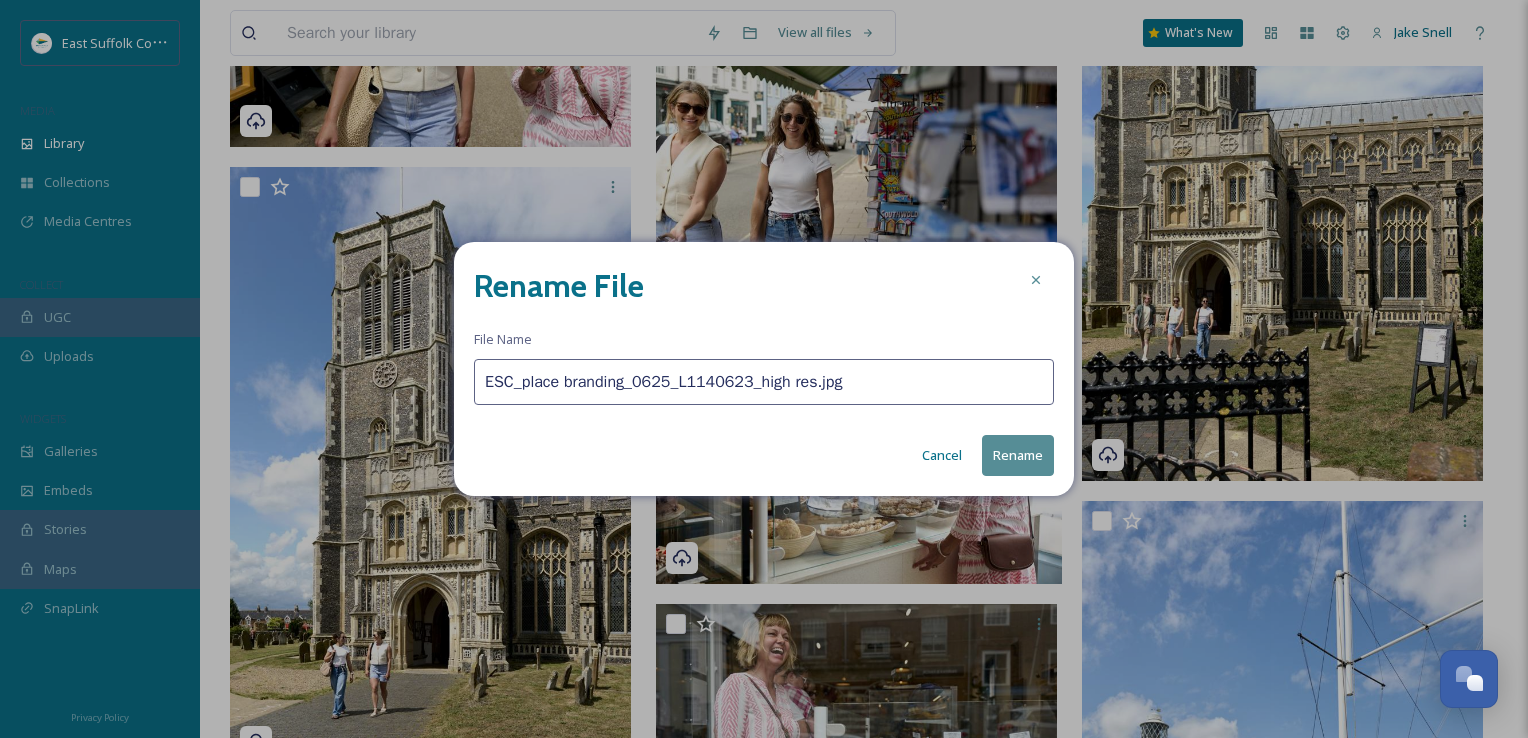 drag, startPoint x: 851, startPoint y: 382, endPoint x: 880, endPoint y: 371, distance: 31.016125 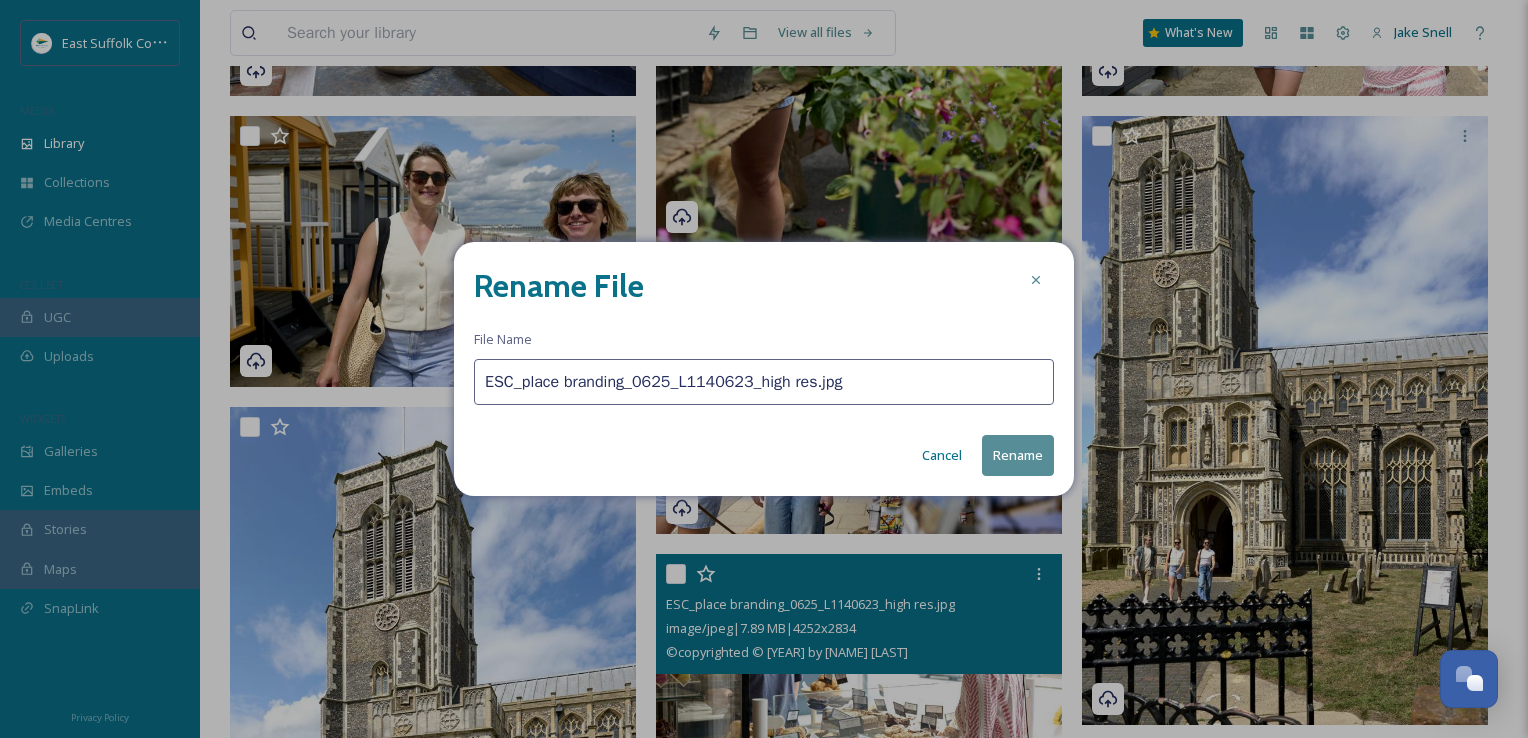 paste on "SouthwoldTwoMagpies@[EMAIL]" 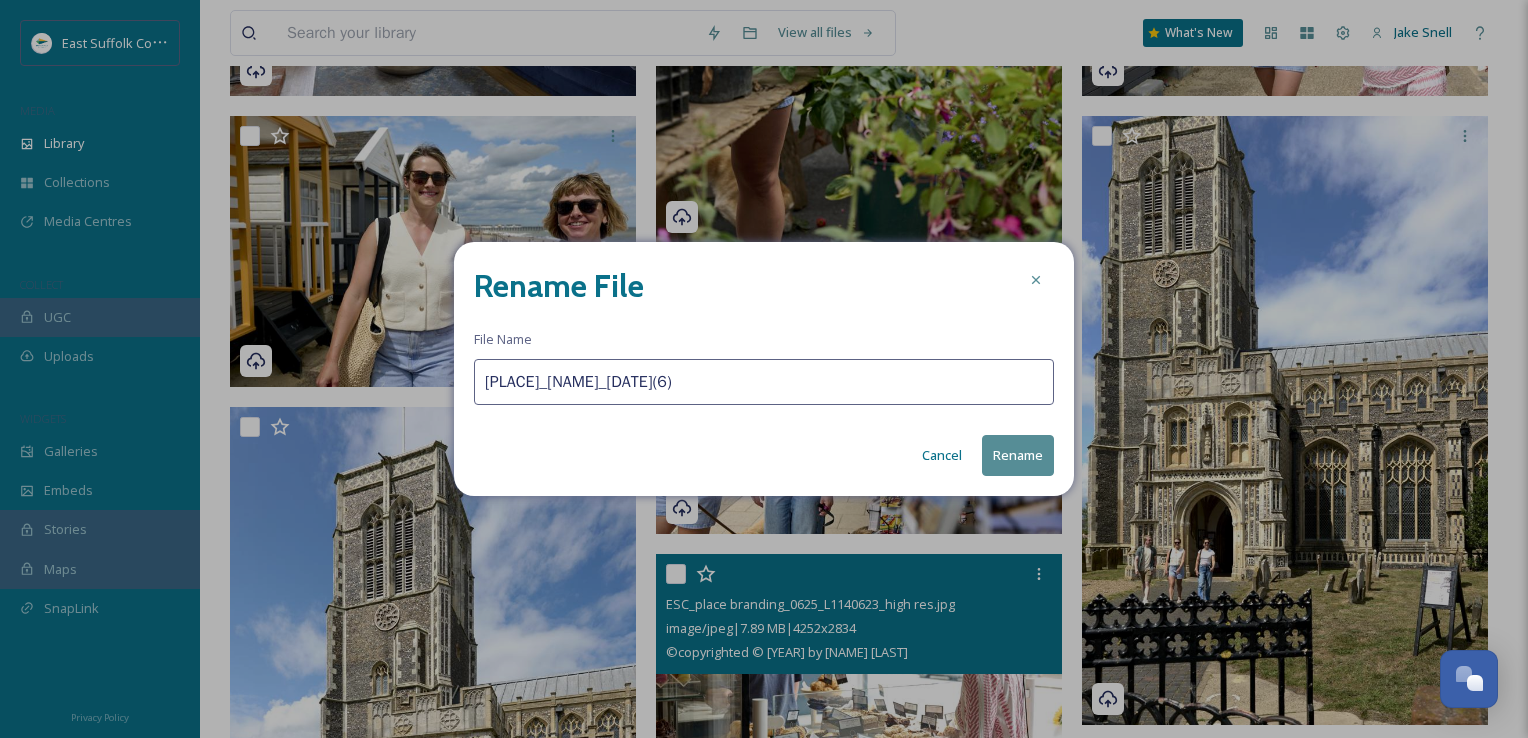 type on "[PLACE]_[NAME]_[DATE](6)" 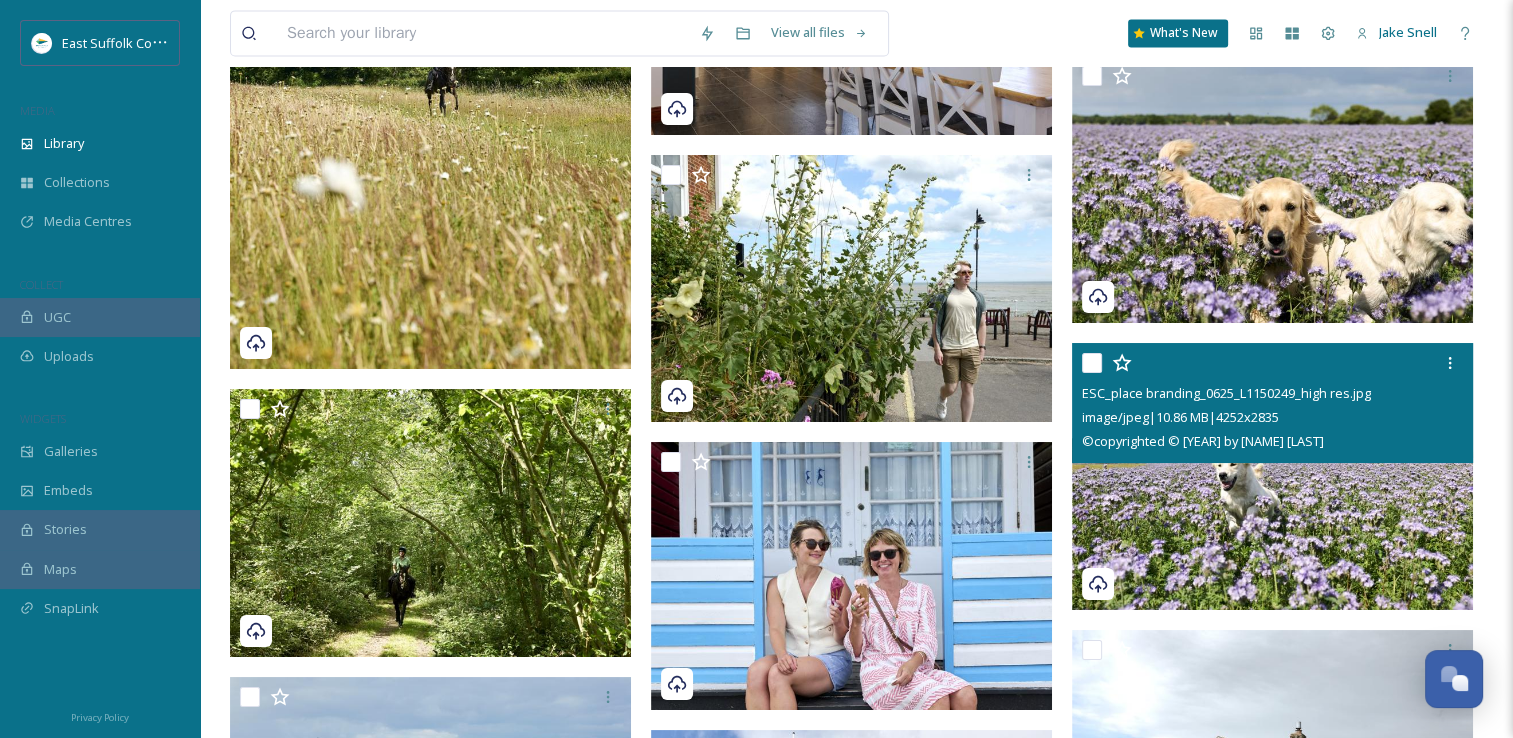 scroll, scrollTop: 18194, scrollLeft: 0, axis: vertical 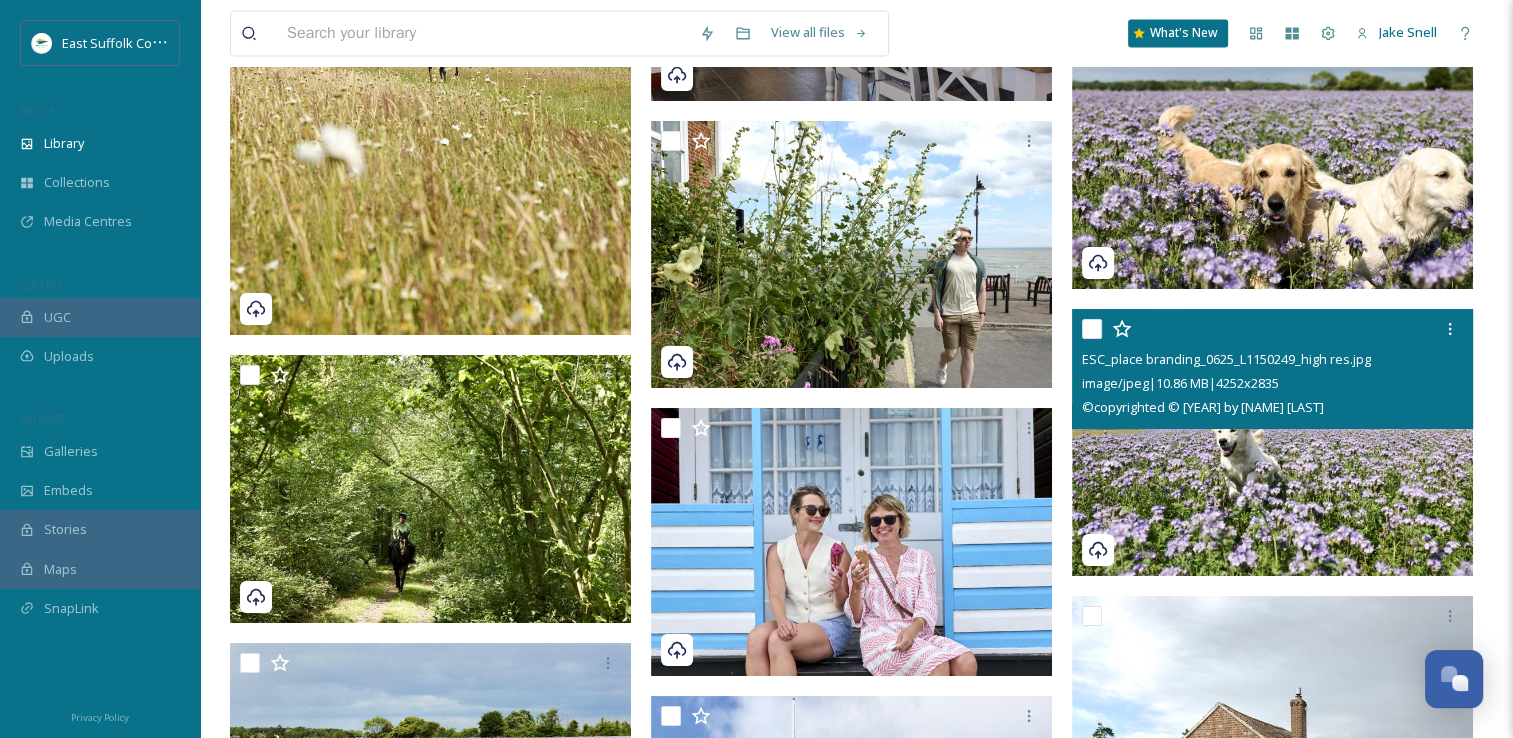 click at bounding box center [1272, 443] 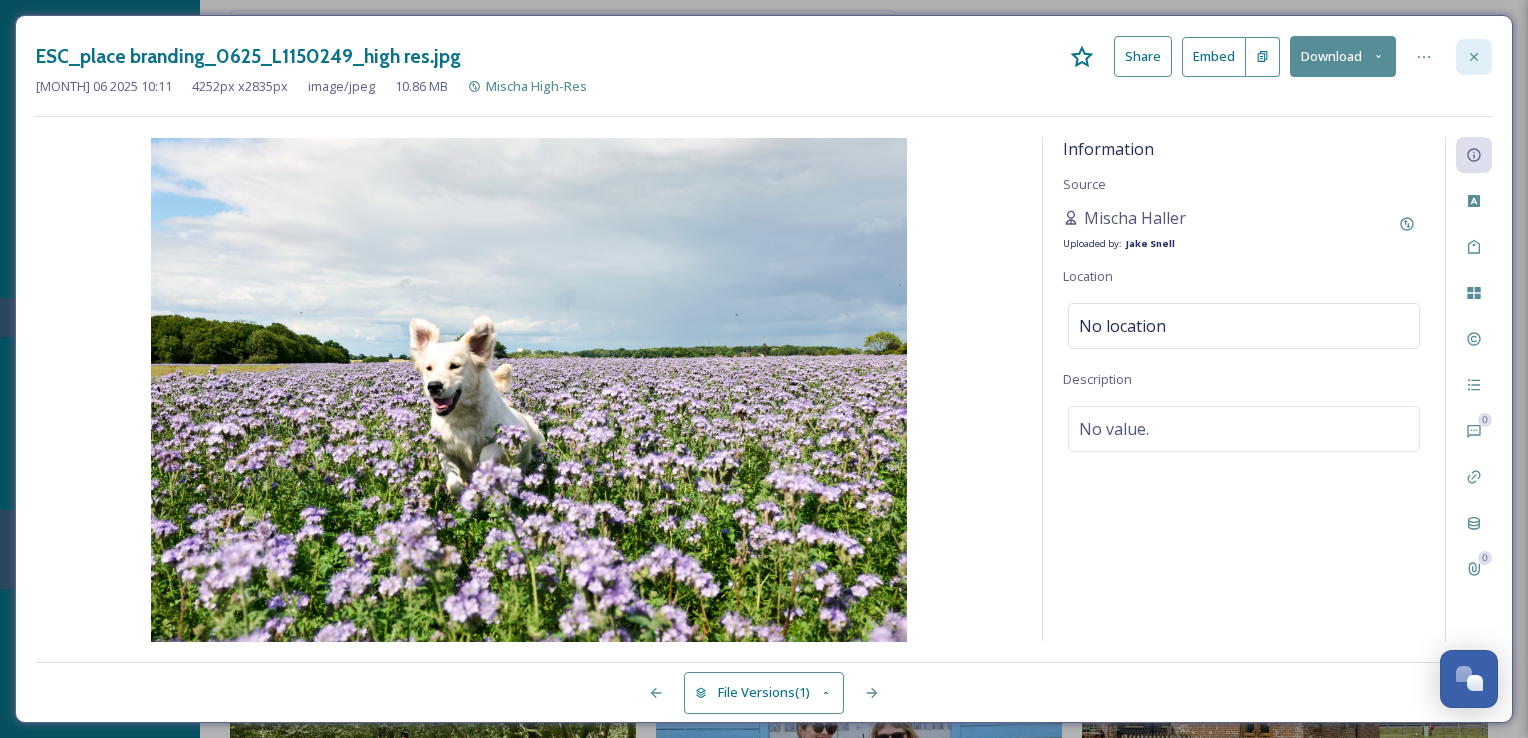 click at bounding box center [1474, 57] 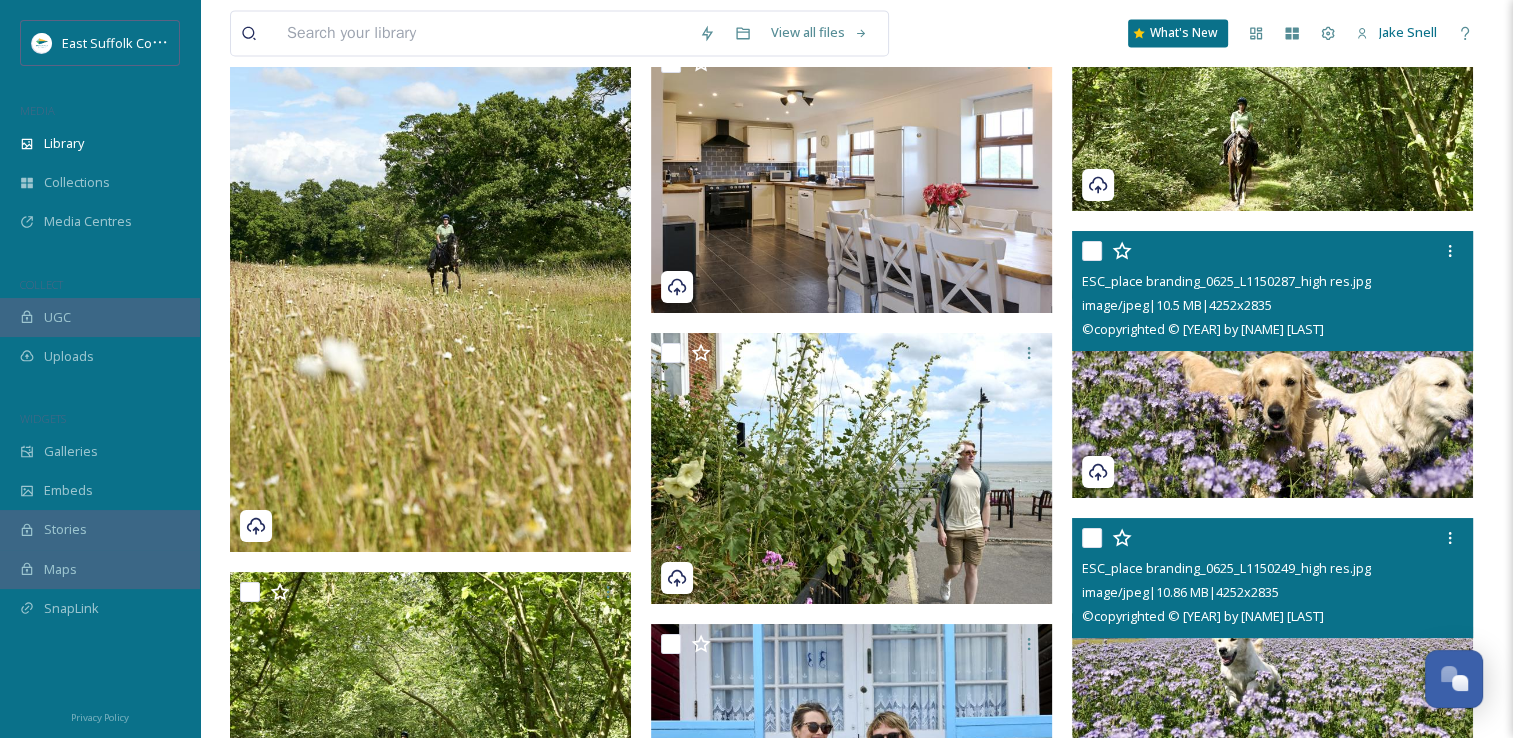 click at bounding box center (1272, 365) 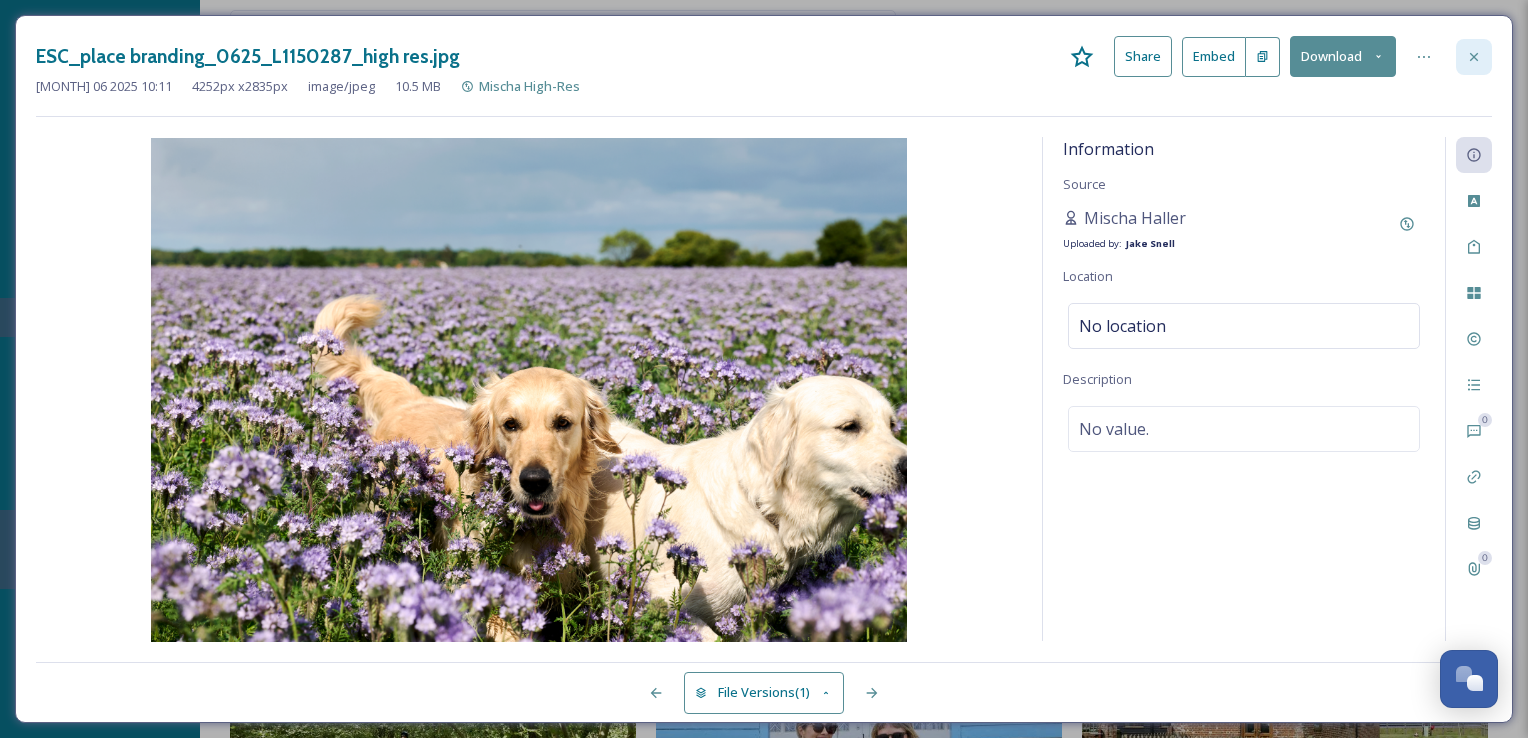 click at bounding box center [1474, 57] 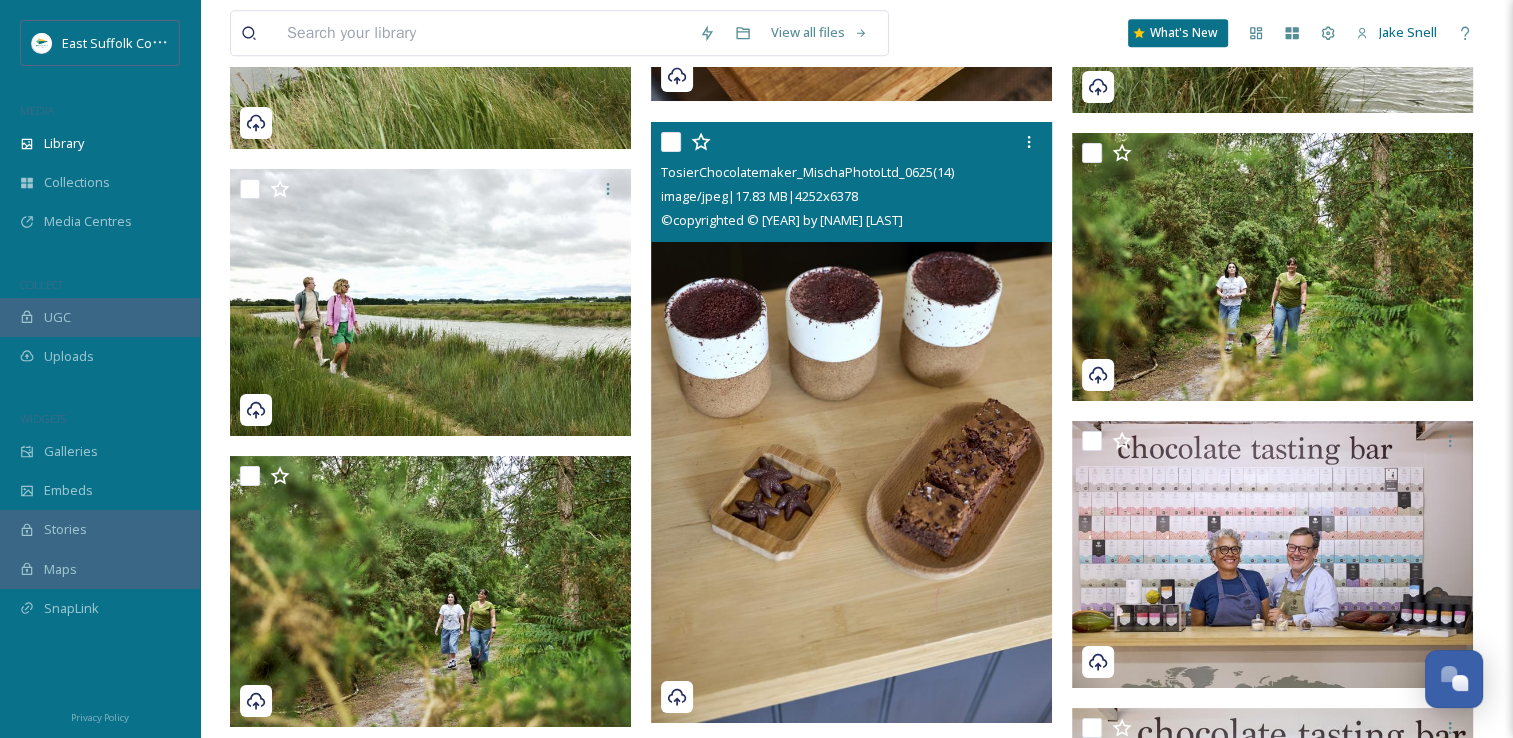 scroll, scrollTop: 24500, scrollLeft: 0, axis: vertical 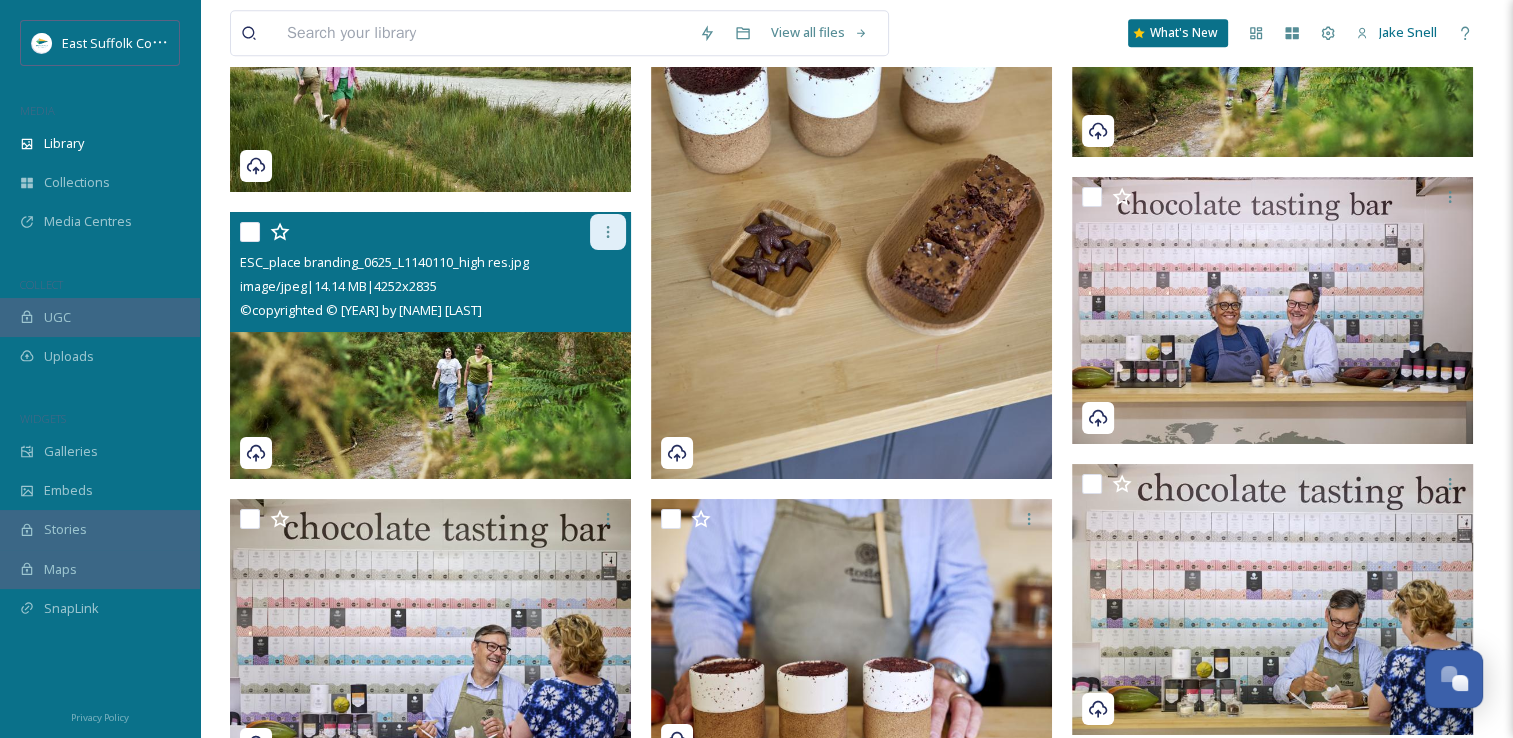 click 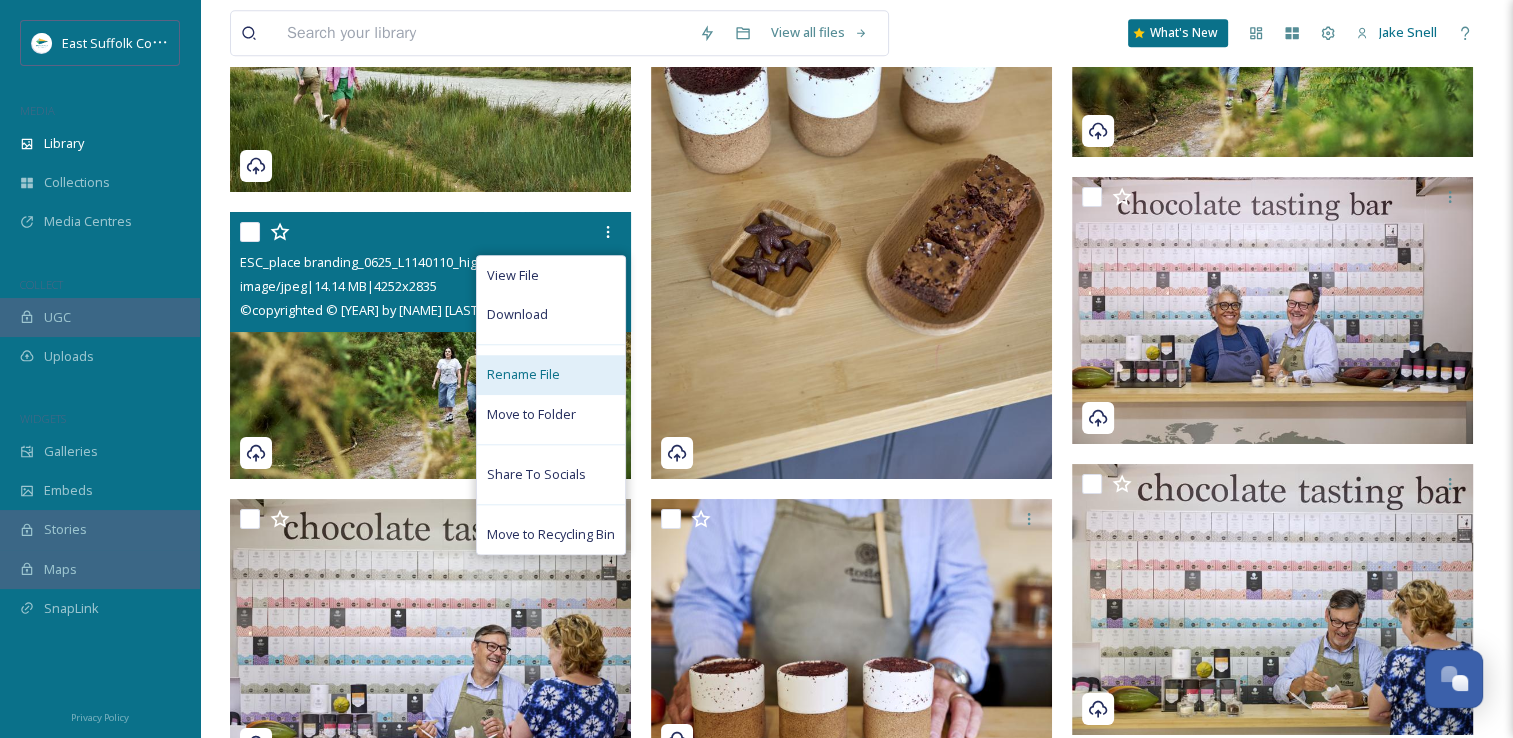 click on "Rename File" at bounding box center (523, 374) 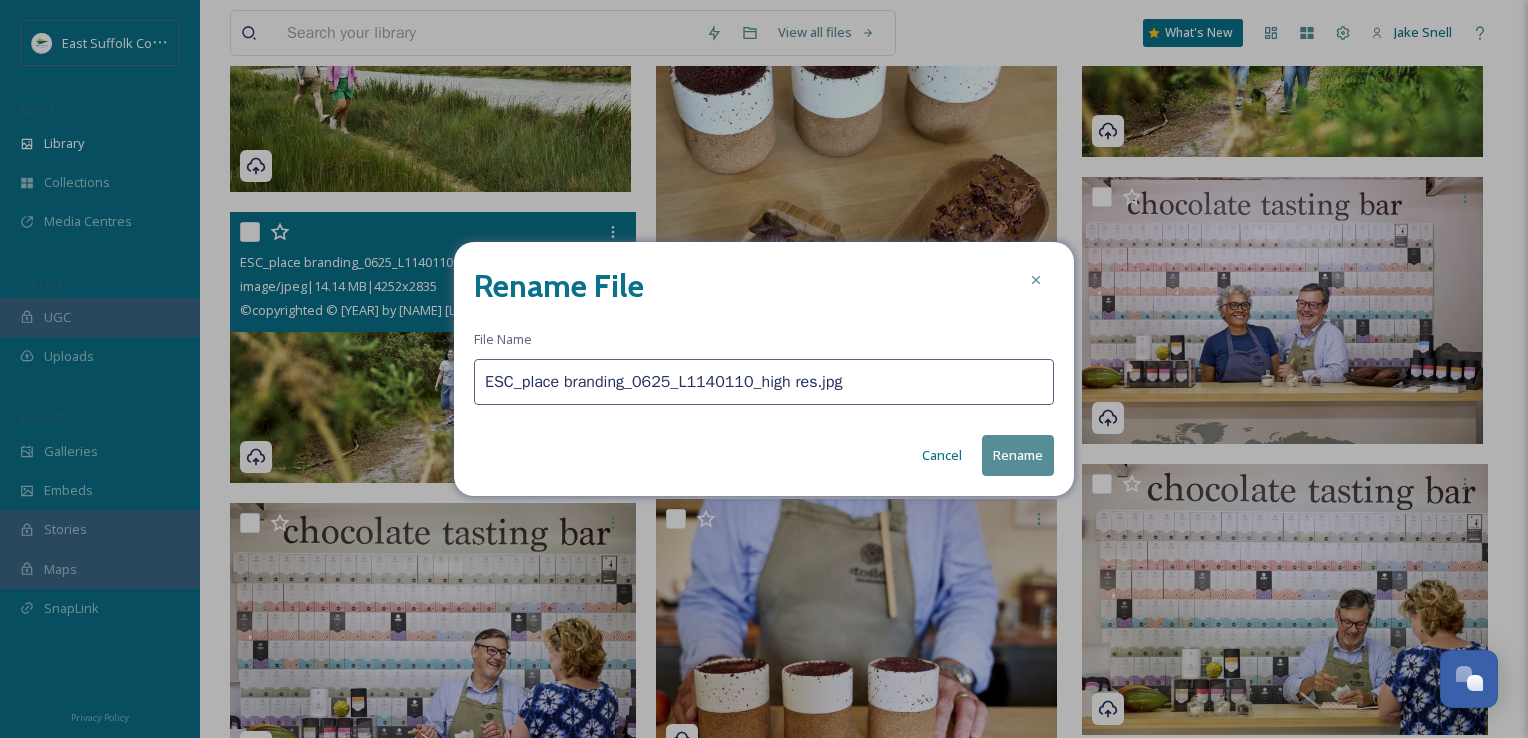 drag, startPoint x: 875, startPoint y: 380, endPoint x: 232, endPoint y: 316, distance: 646.17725 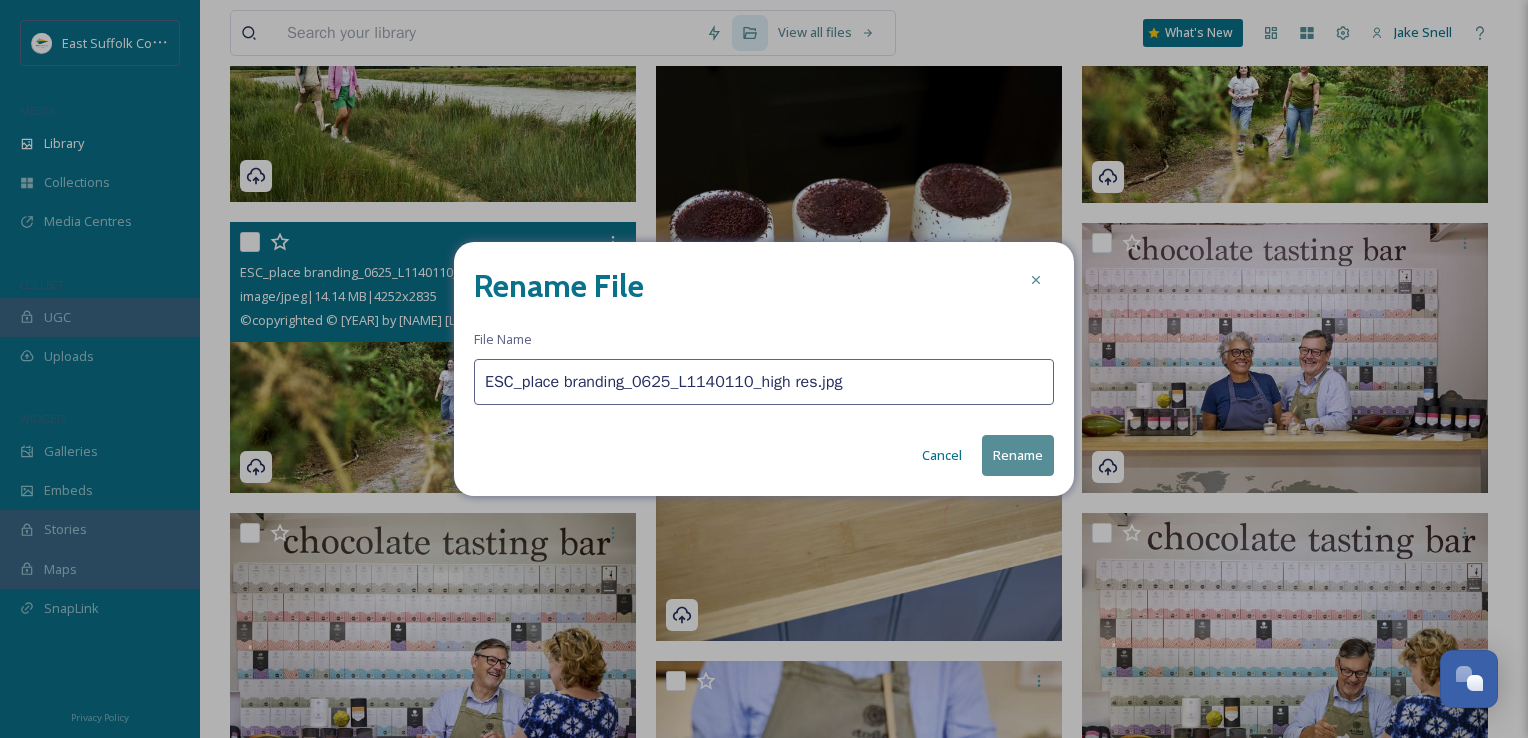 paste on "SouthwoldTwoMagpies@[EMAIL]" 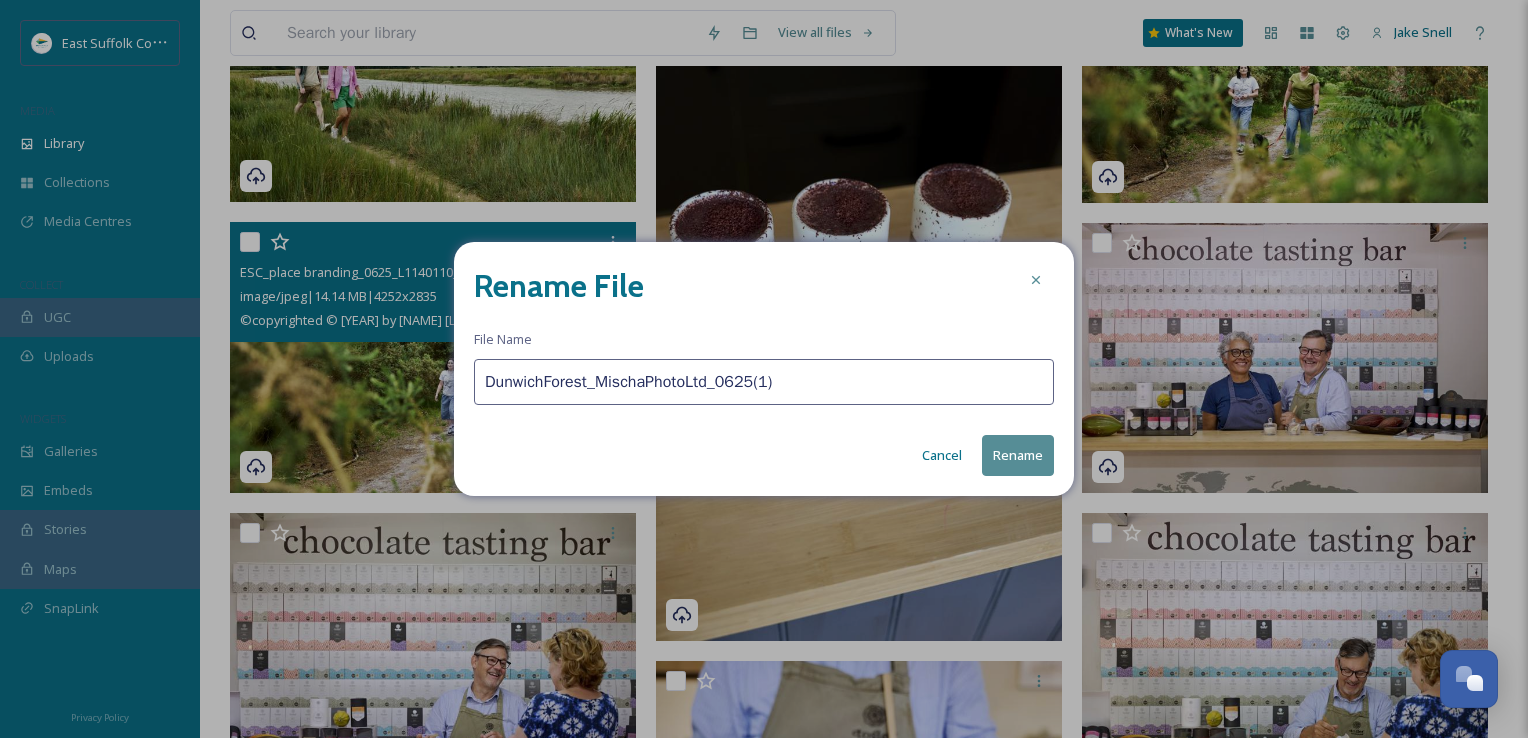 type on "DunwichForest_MischaPhotoLtd_0625(1)" 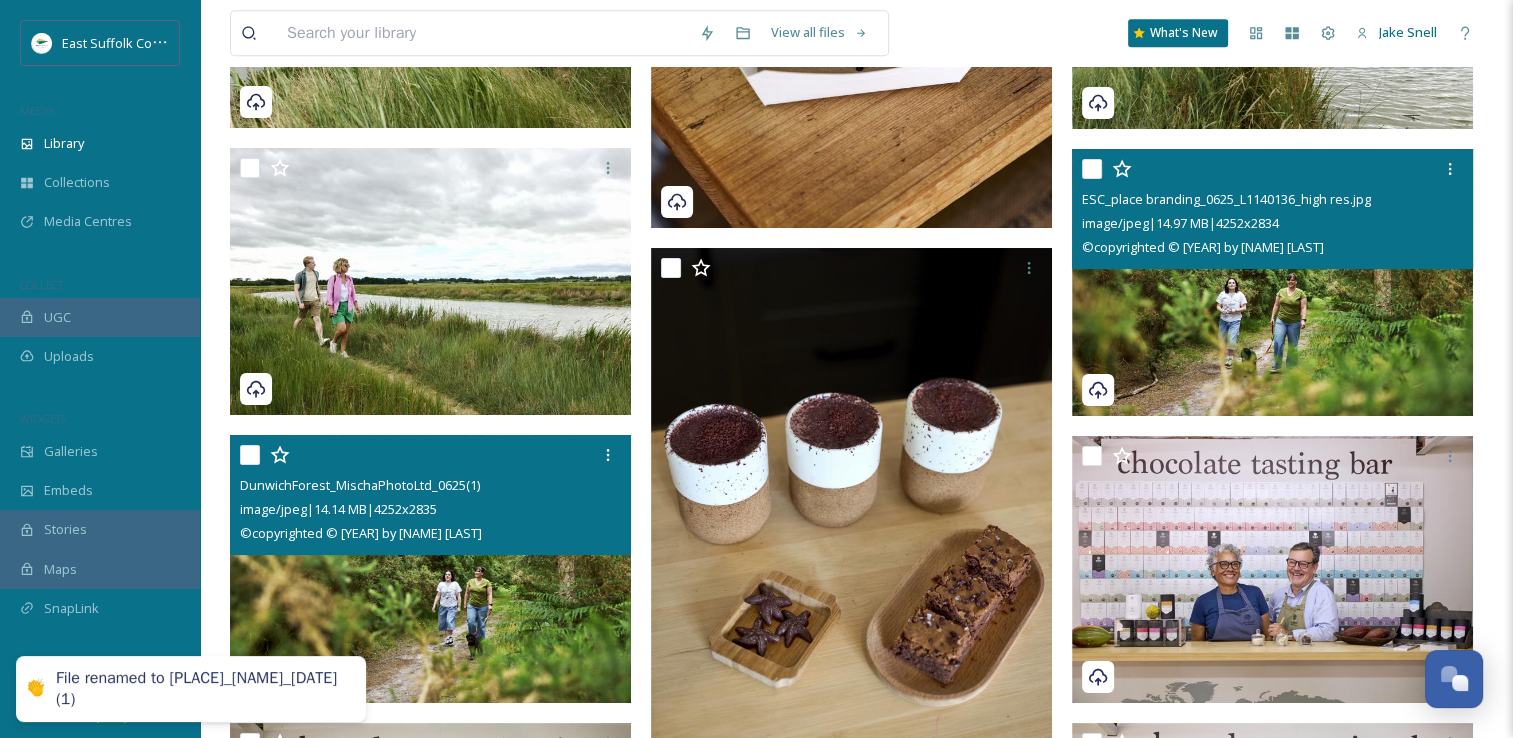 scroll, scrollTop: 23800, scrollLeft: 0, axis: vertical 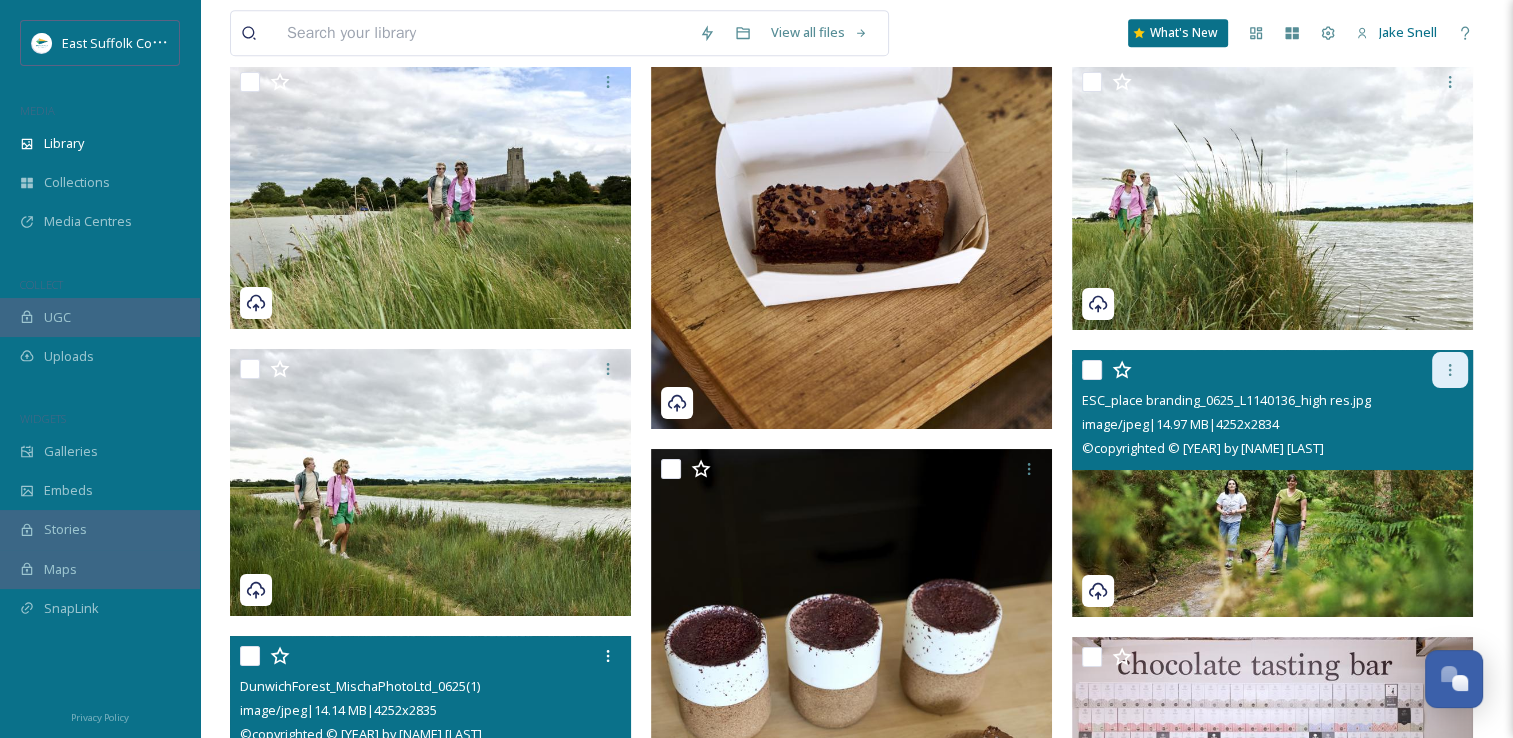 click 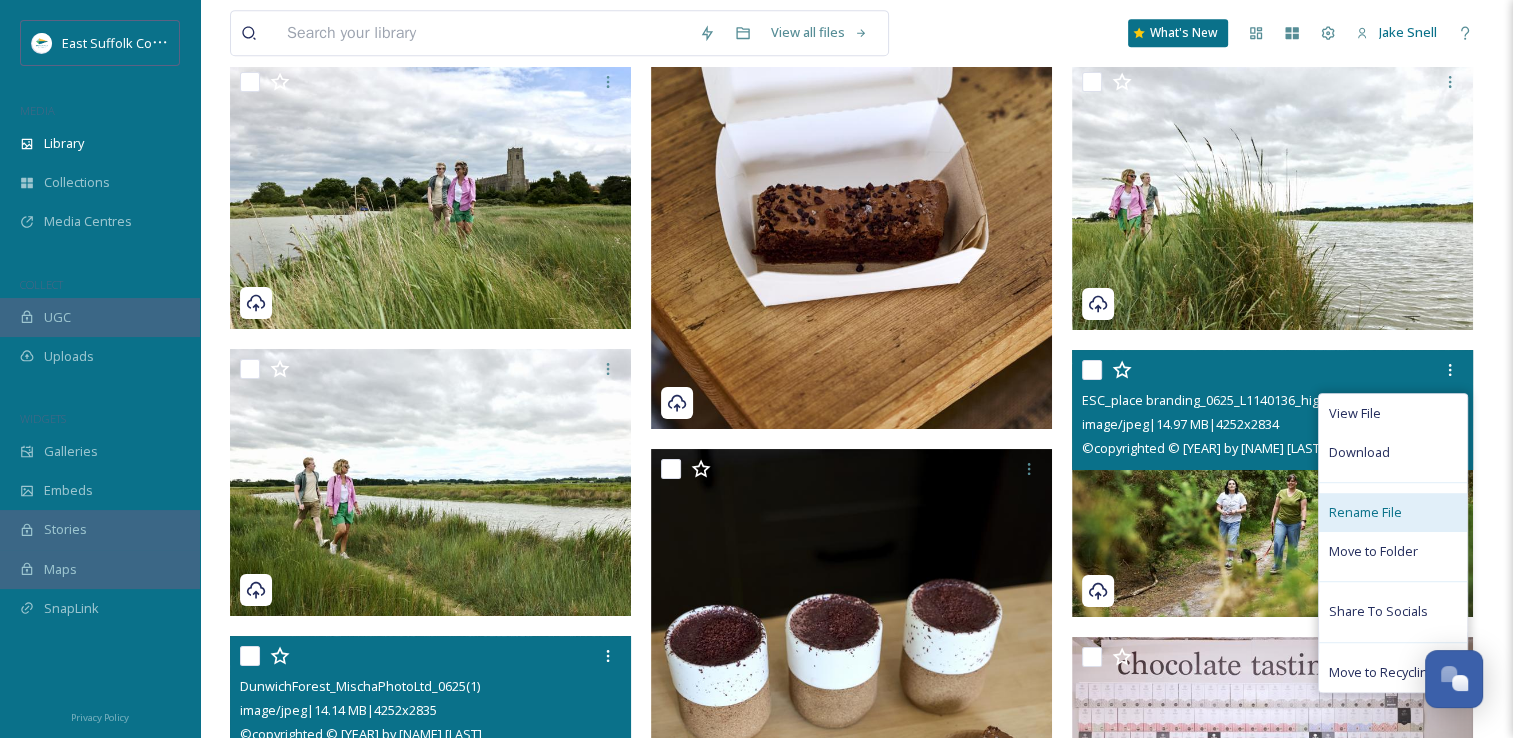 click on "Rename File" at bounding box center [1393, 512] 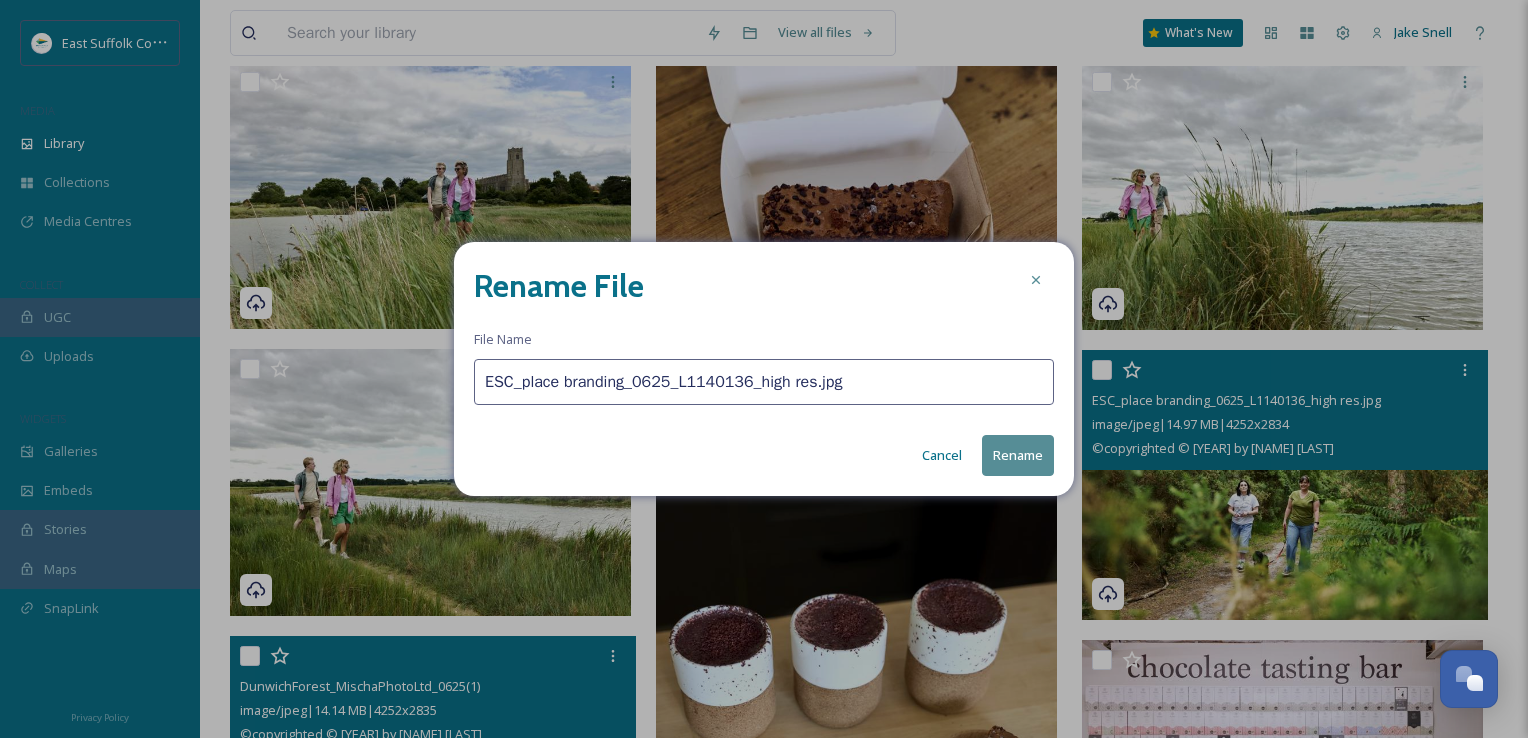 drag, startPoint x: 851, startPoint y: 383, endPoint x: 406, endPoint y: 353, distance: 446.0101 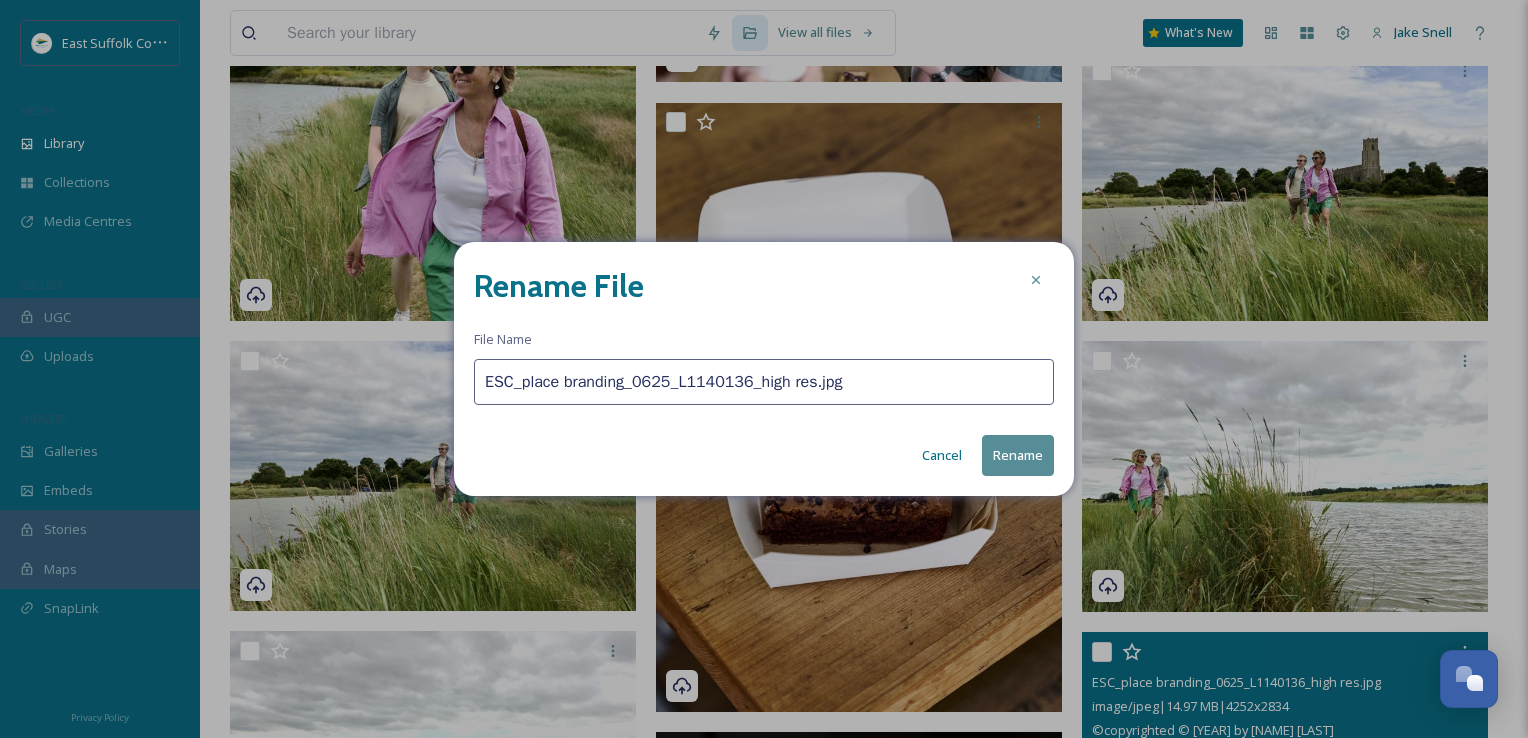 paste on "DunwichForest_MischaPhotoLtd_0625(" 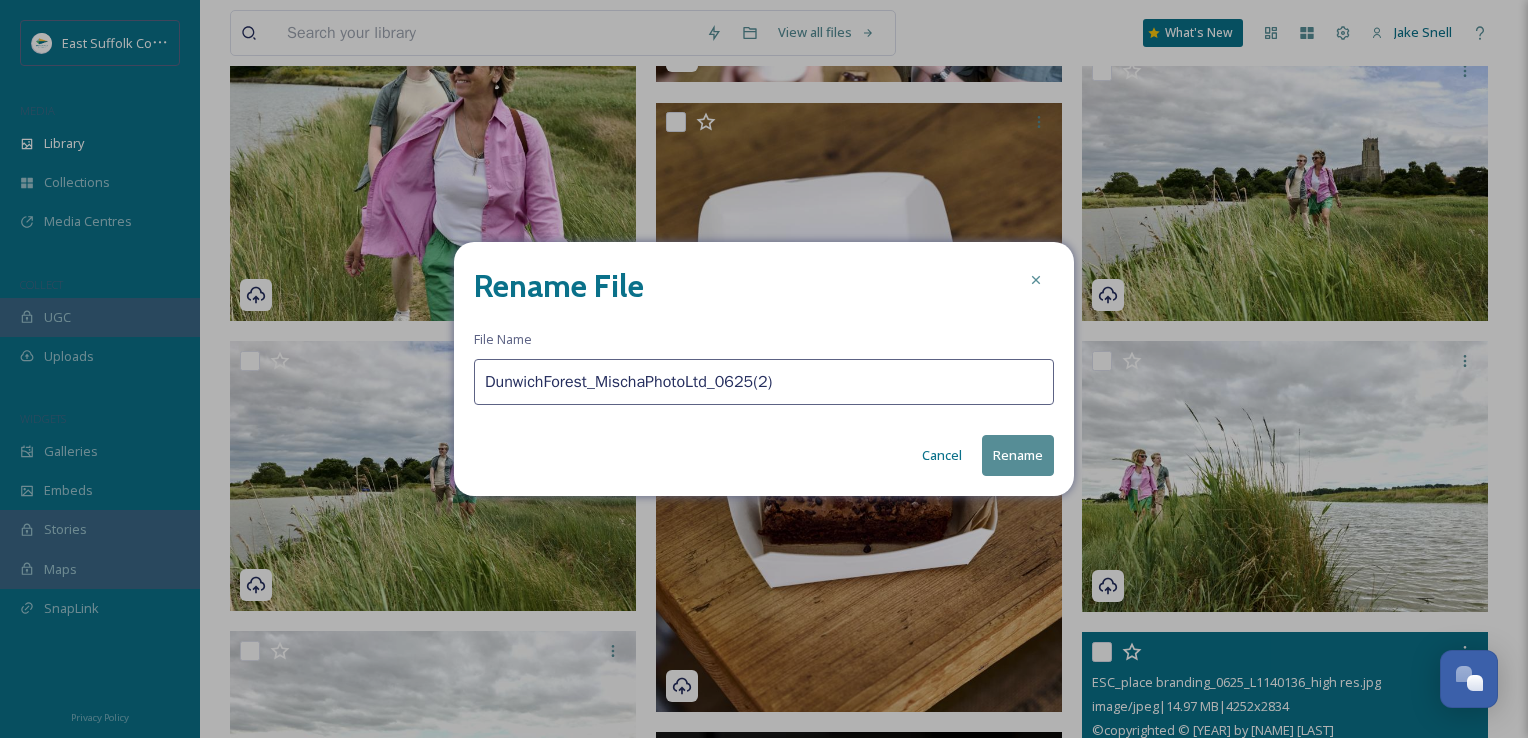 type on "DunwichForest_MischaPhotoLtd_0625(2)" 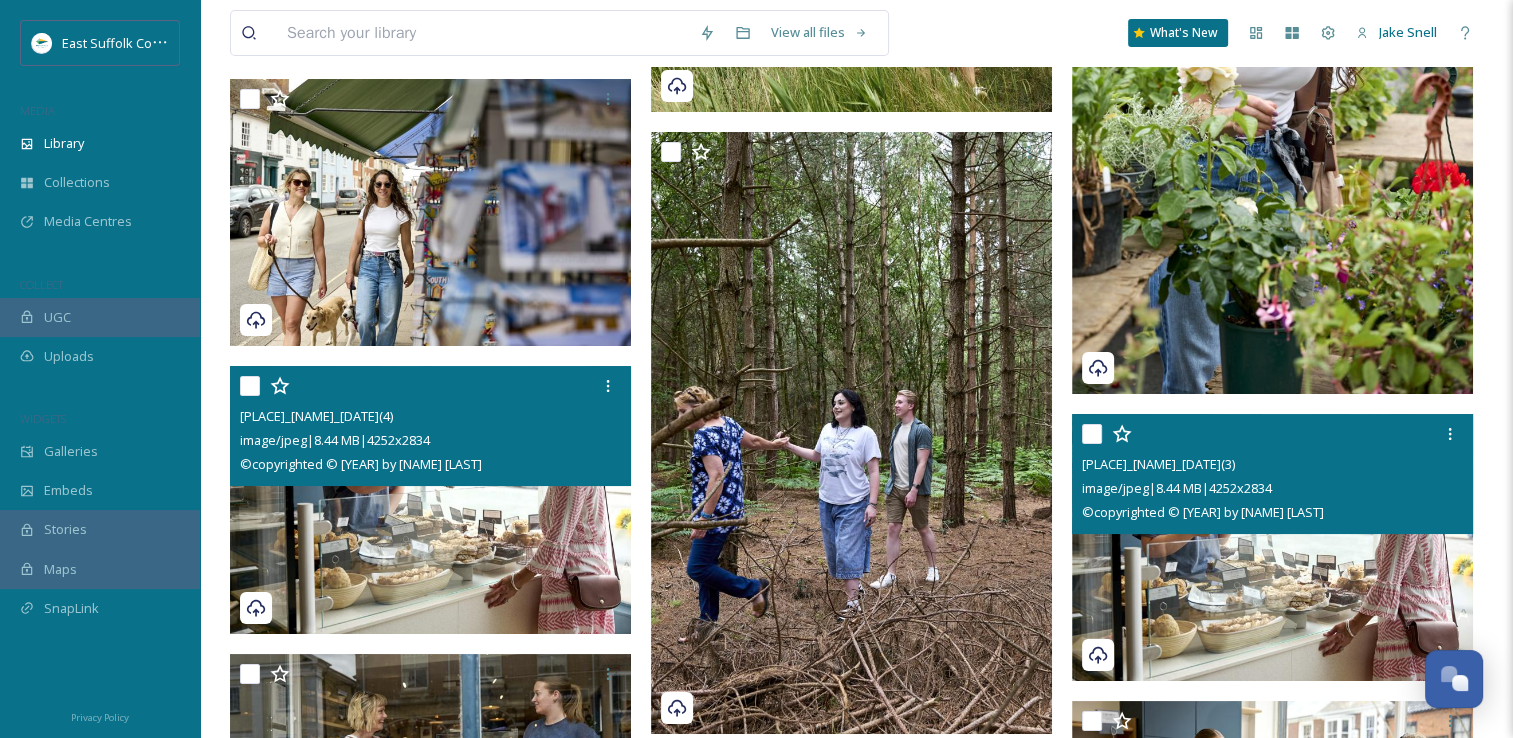scroll, scrollTop: 22000, scrollLeft: 0, axis: vertical 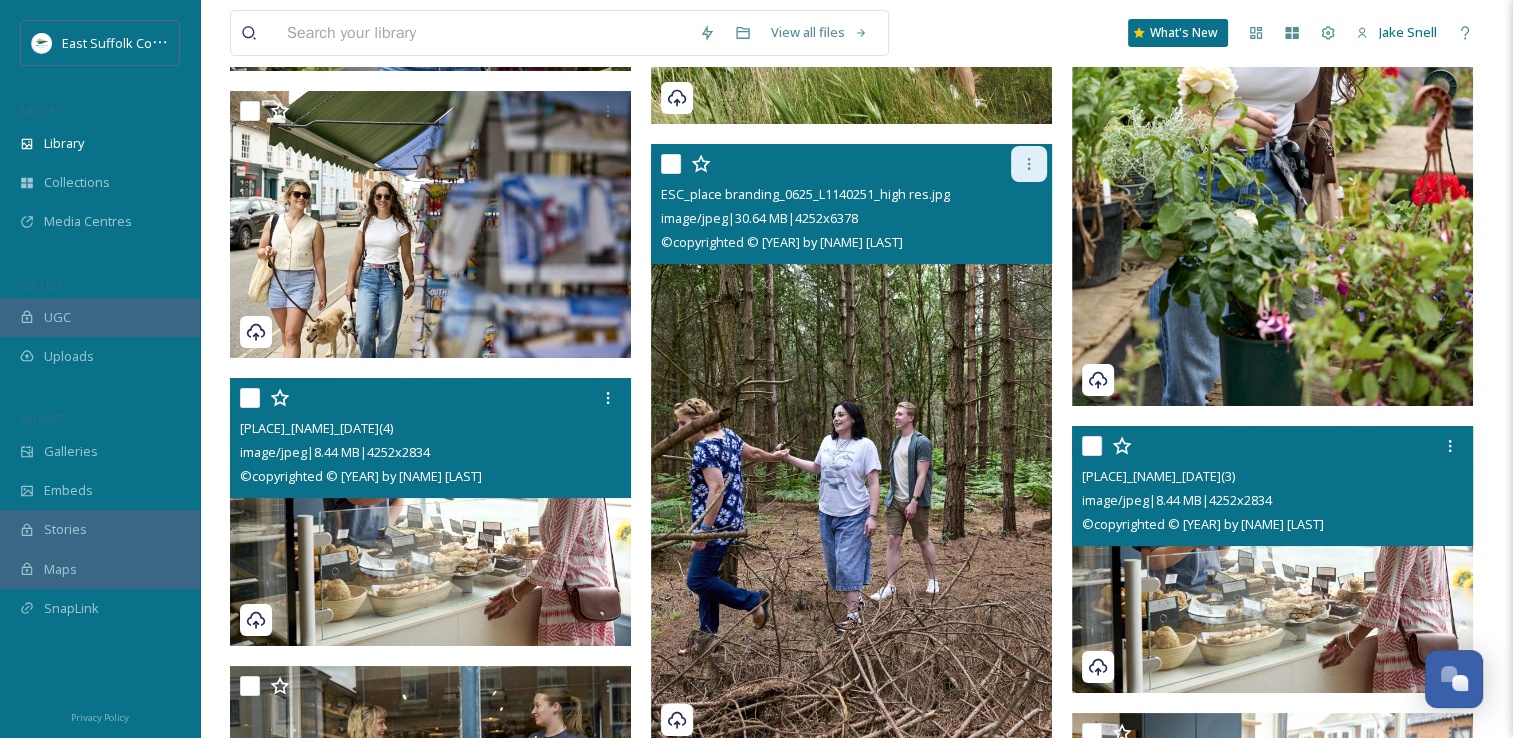 click 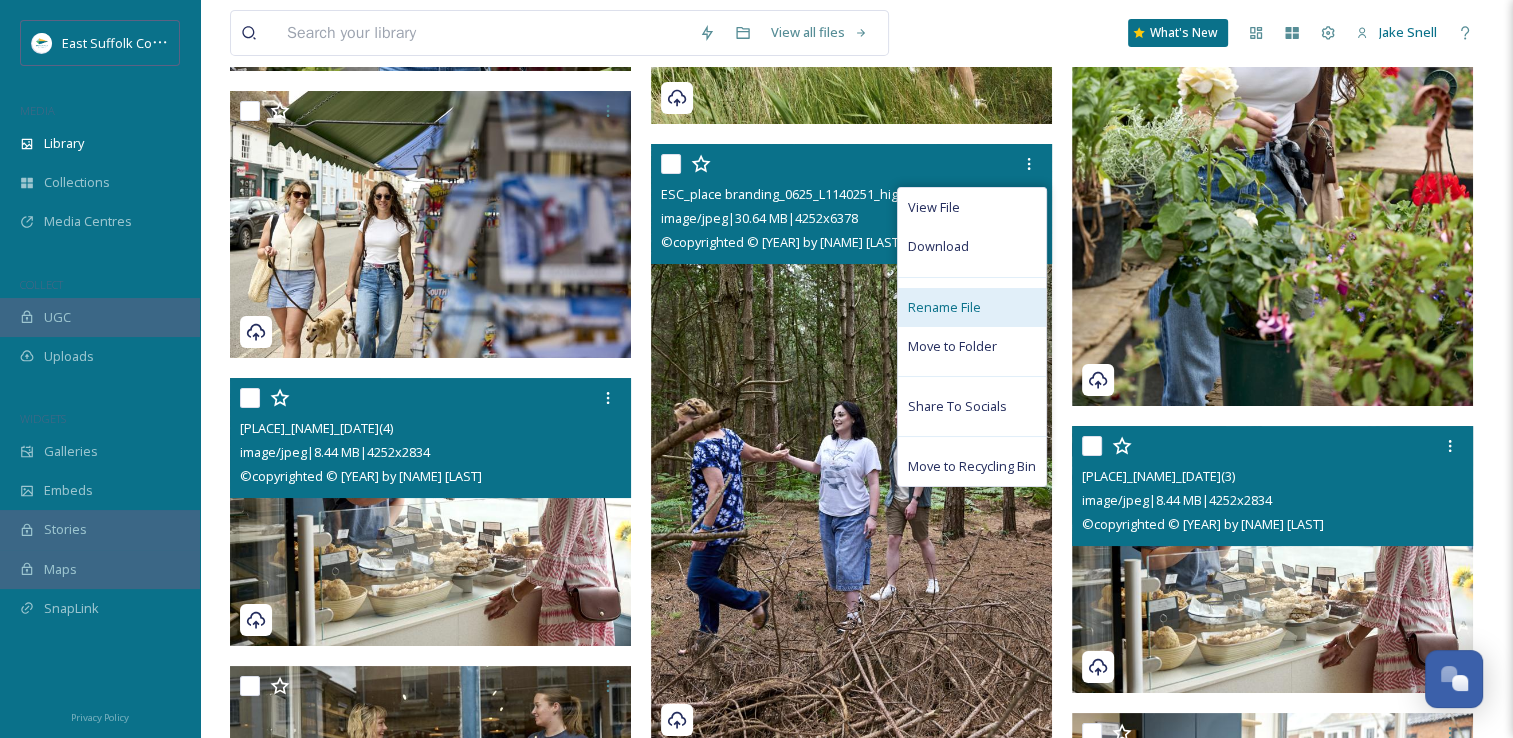 click on "Rename File" at bounding box center (972, 307) 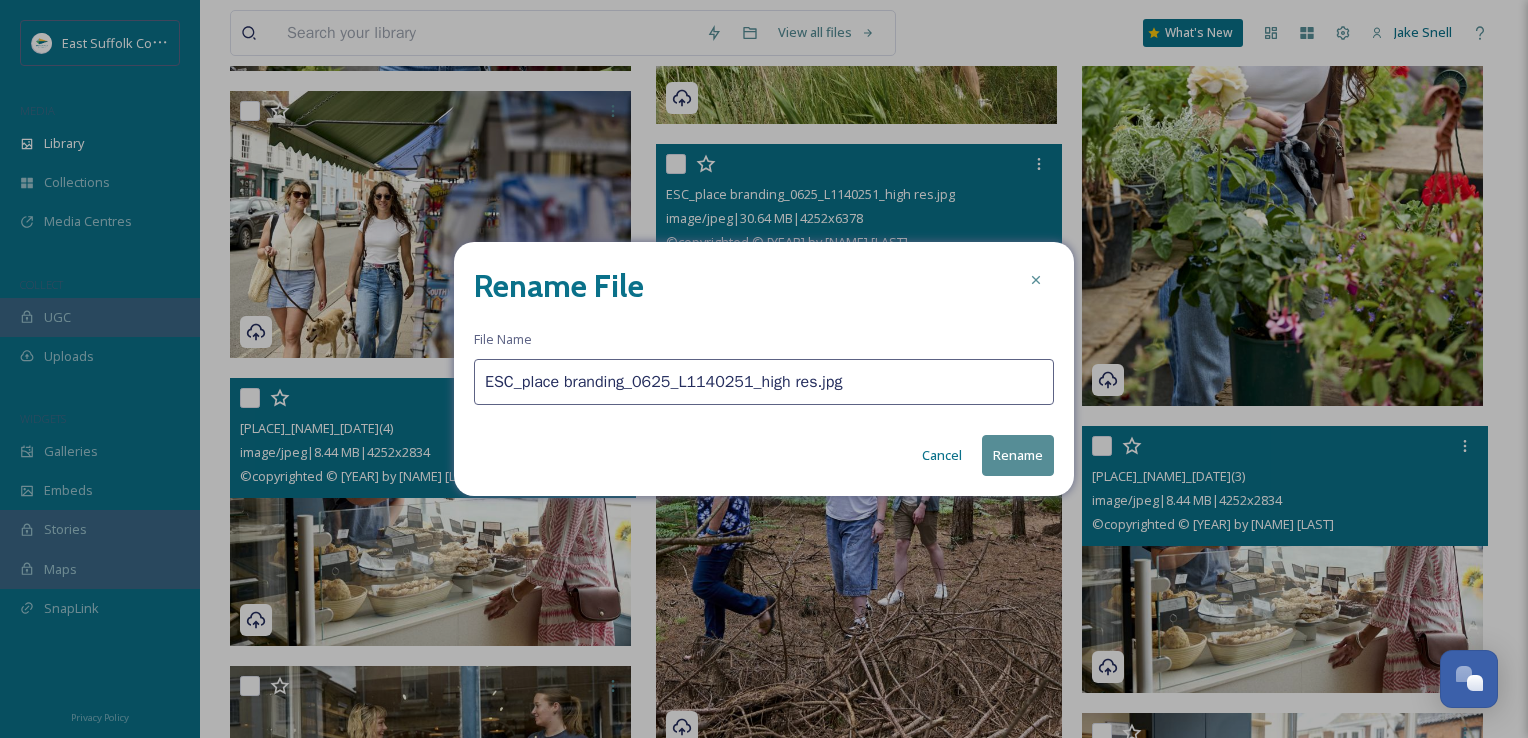 drag, startPoint x: 849, startPoint y: 399, endPoint x: 431, endPoint y: 346, distance: 421.34665 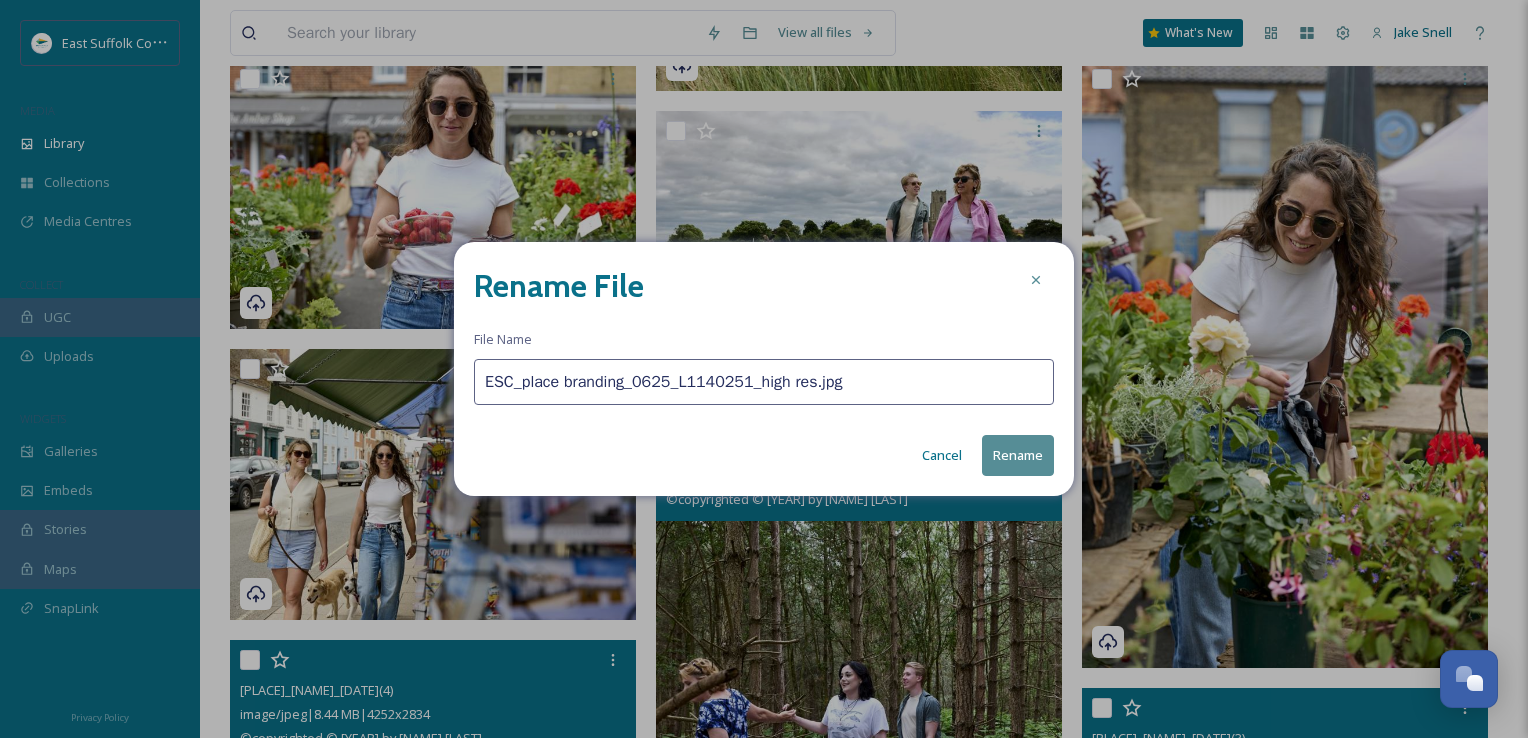click on "Cancel" at bounding box center (942, 455) 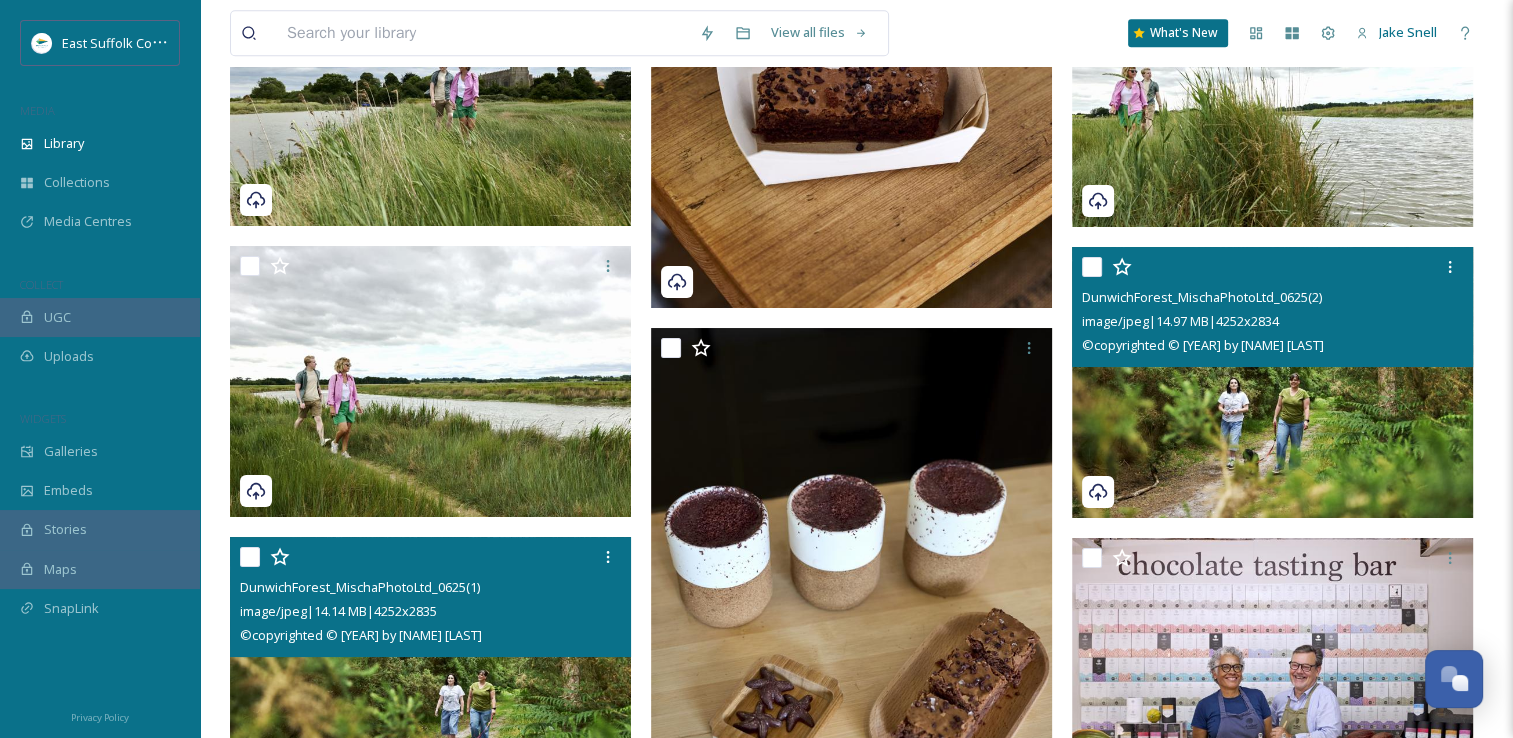 scroll, scrollTop: 24300, scrollLeft: 0, axis: vertical 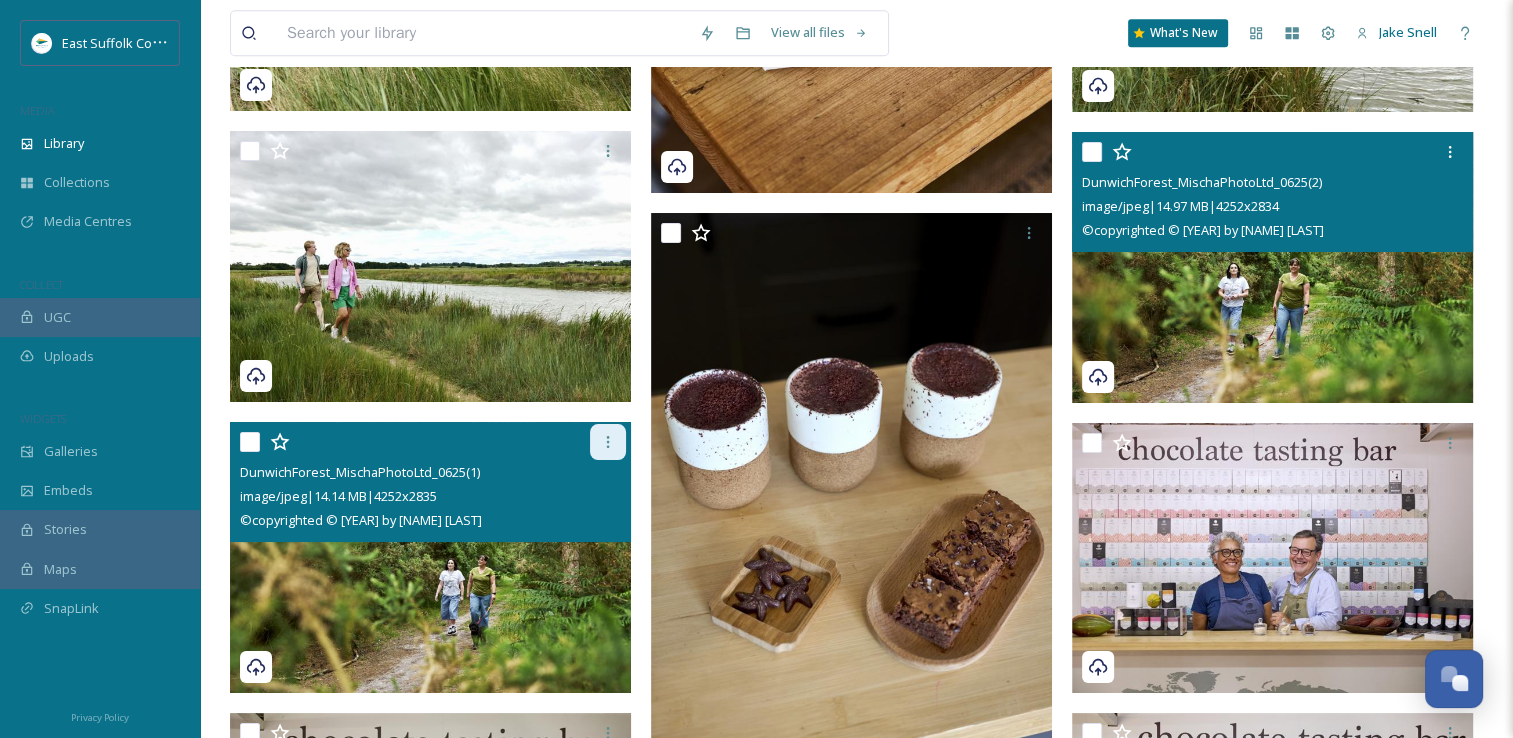 click at bounding box center (608, 442) 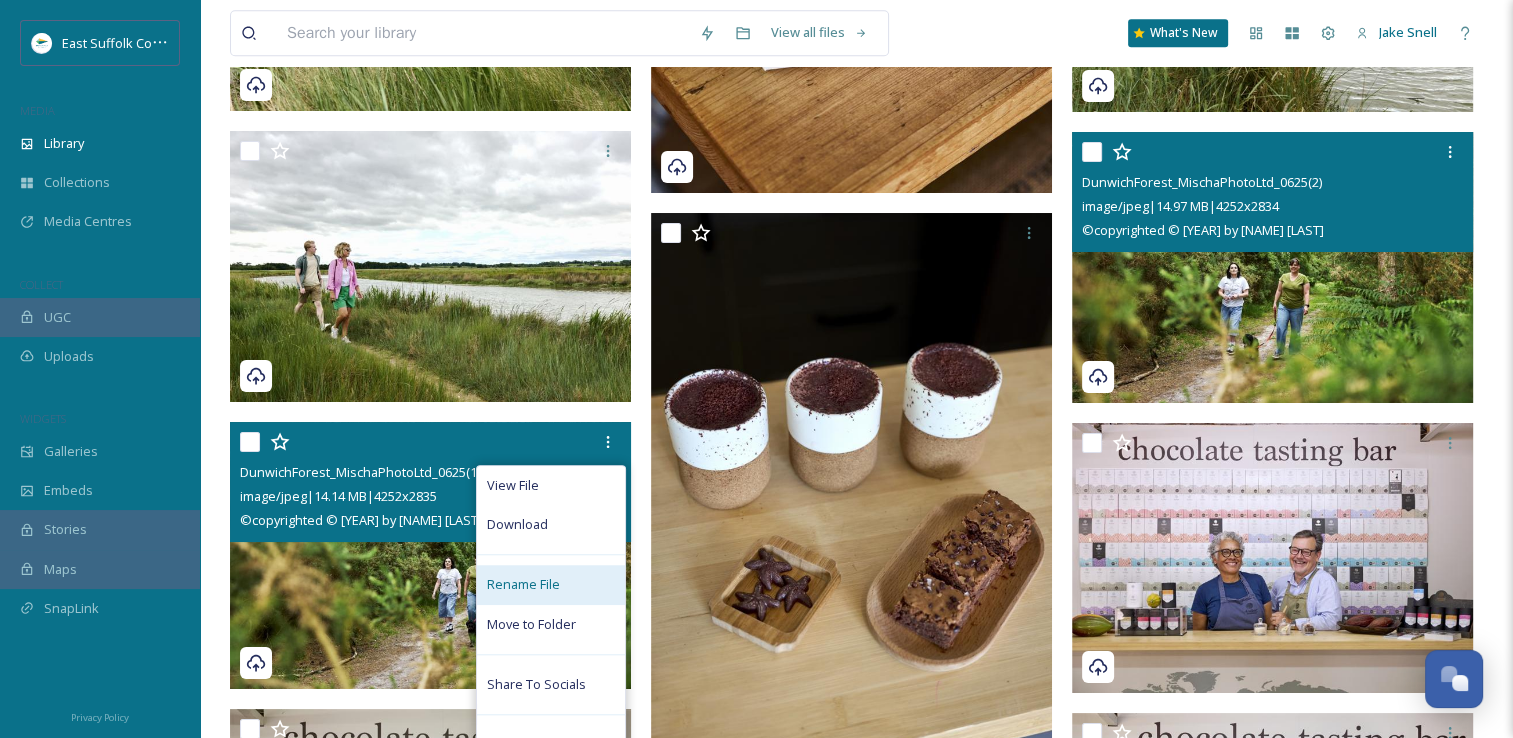click on "Rename File" at bounding box center [551, 584] 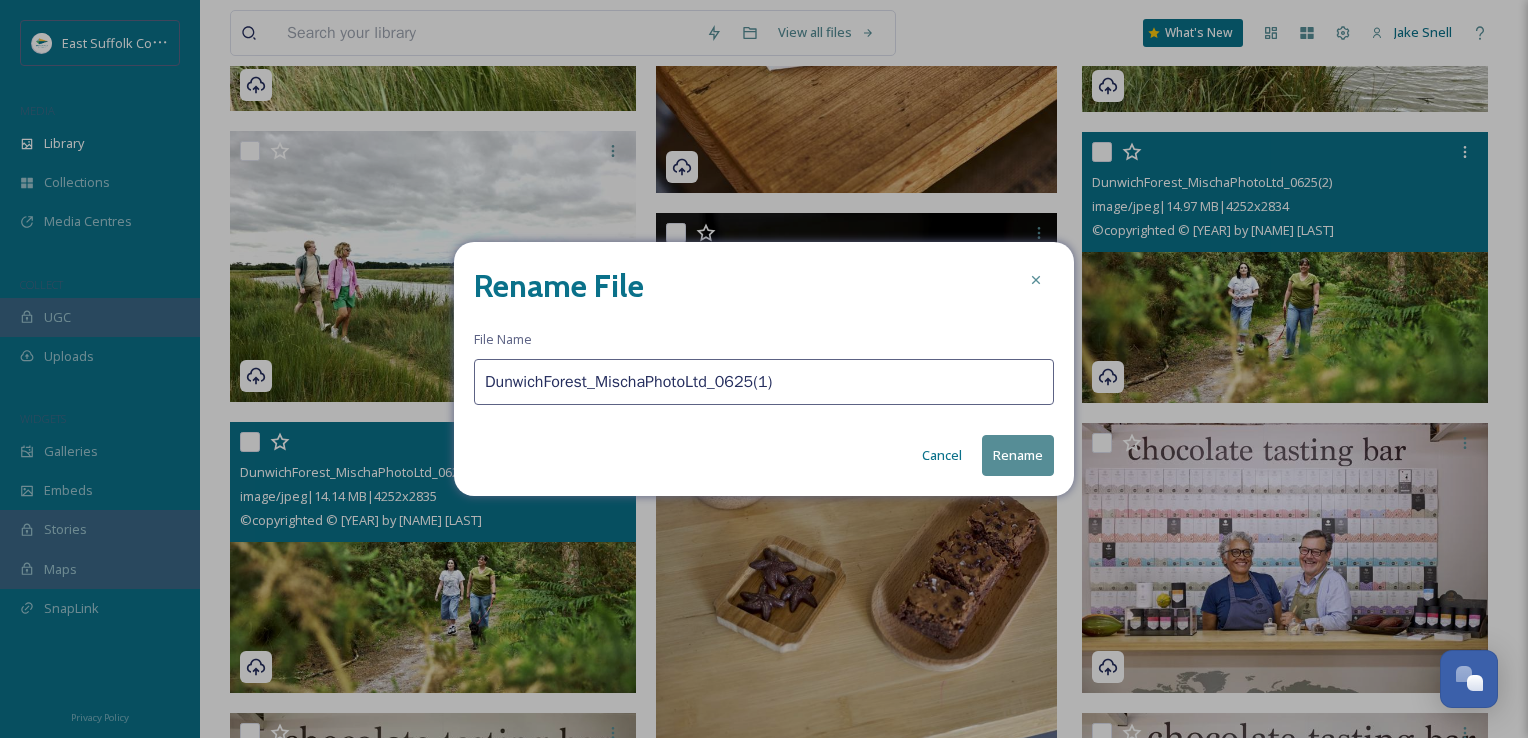 drag, startPoint x: 756, startPoint y: 378, endPoint x: 350, endPoint y: 378, distance: 406 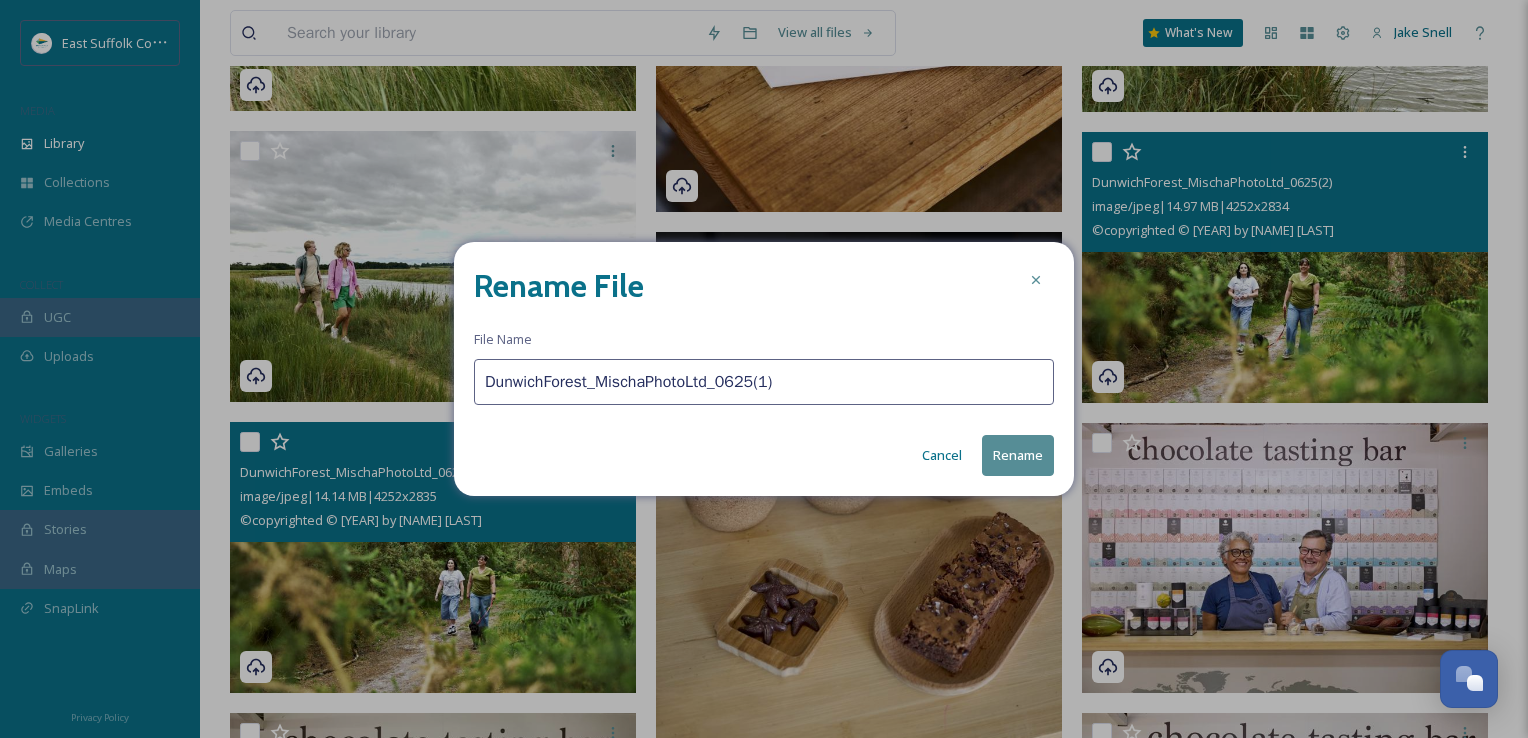 click on "Cancel" at bounding box center [942, 455] 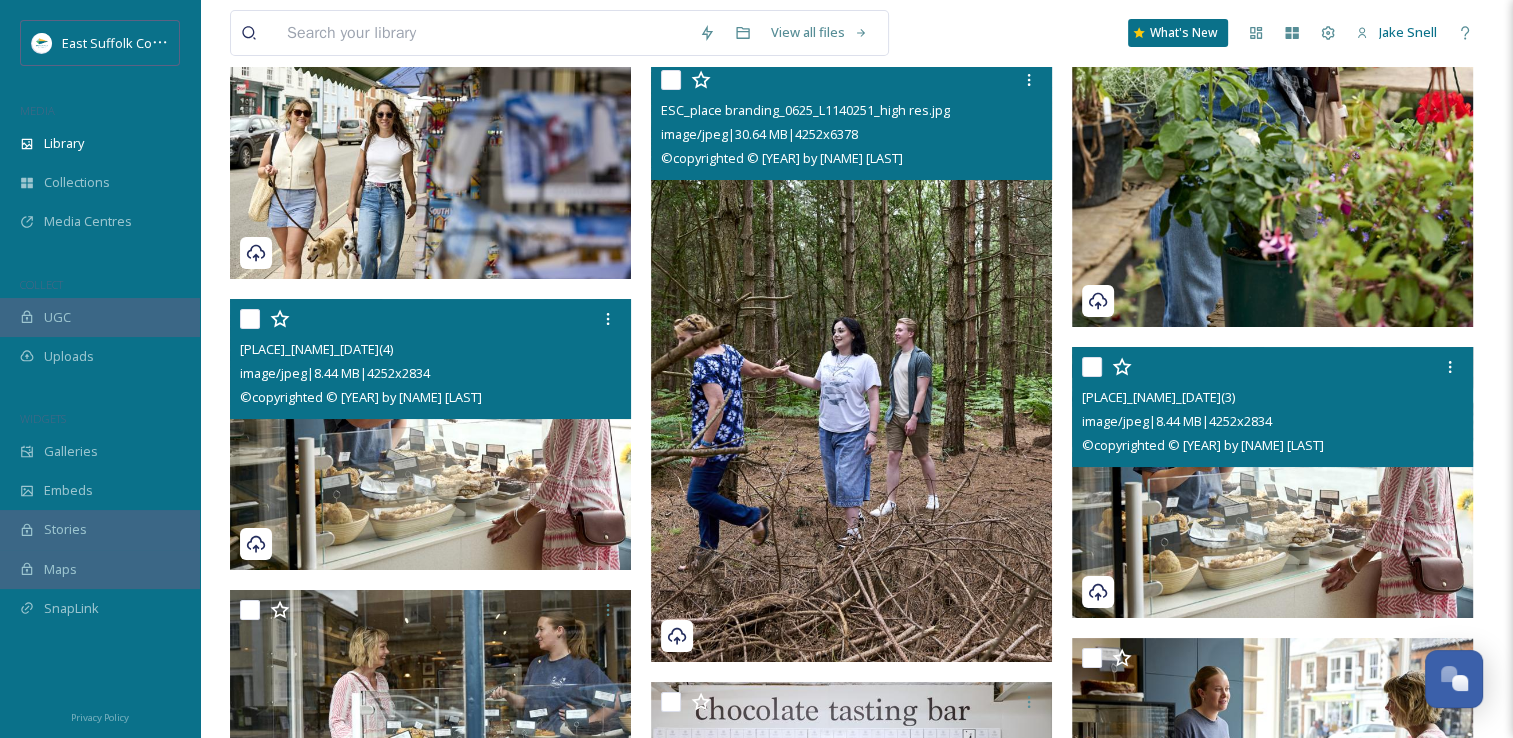 scroll, scrollTop: 22200, scrollLeft: 0, axis: vertical 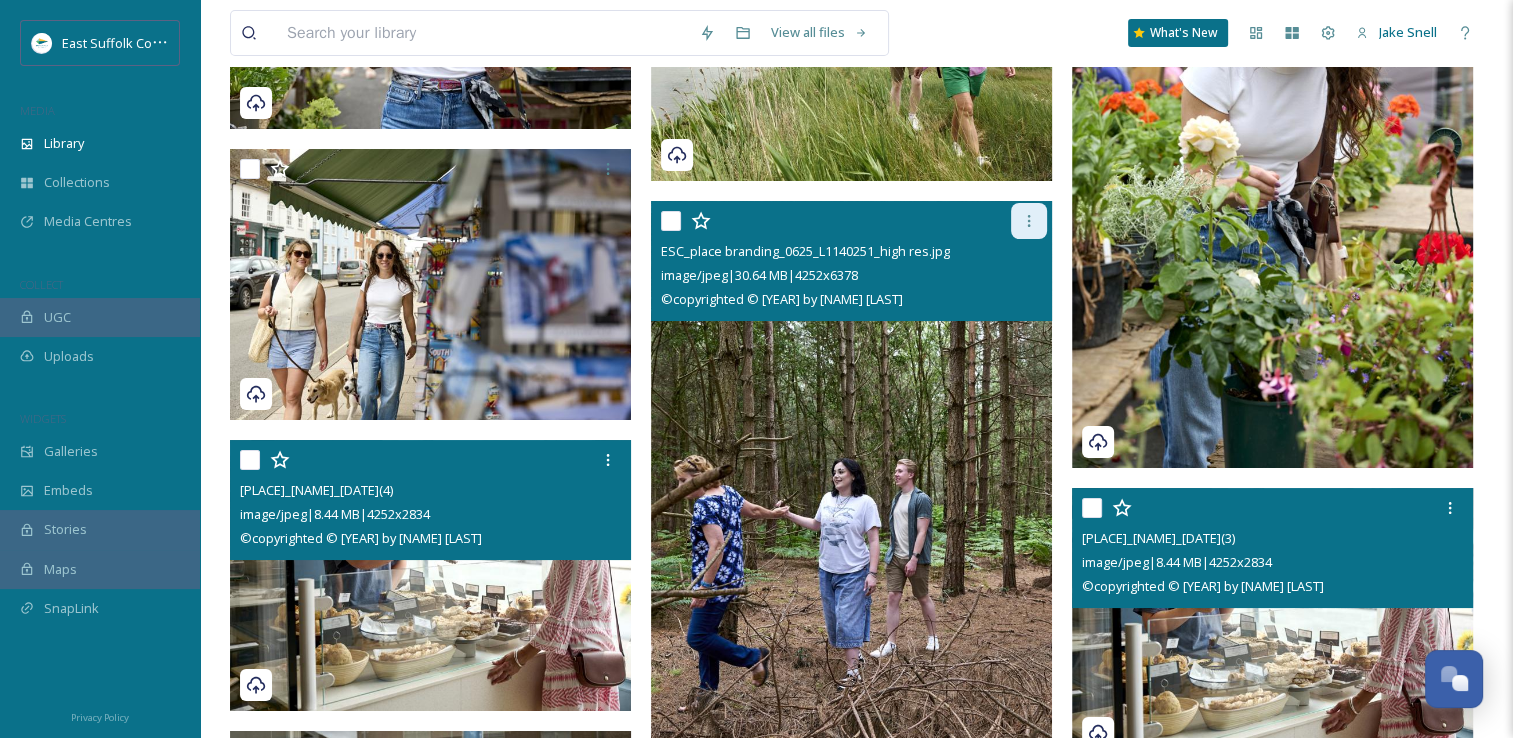 click at bounding box center (1029, 221) 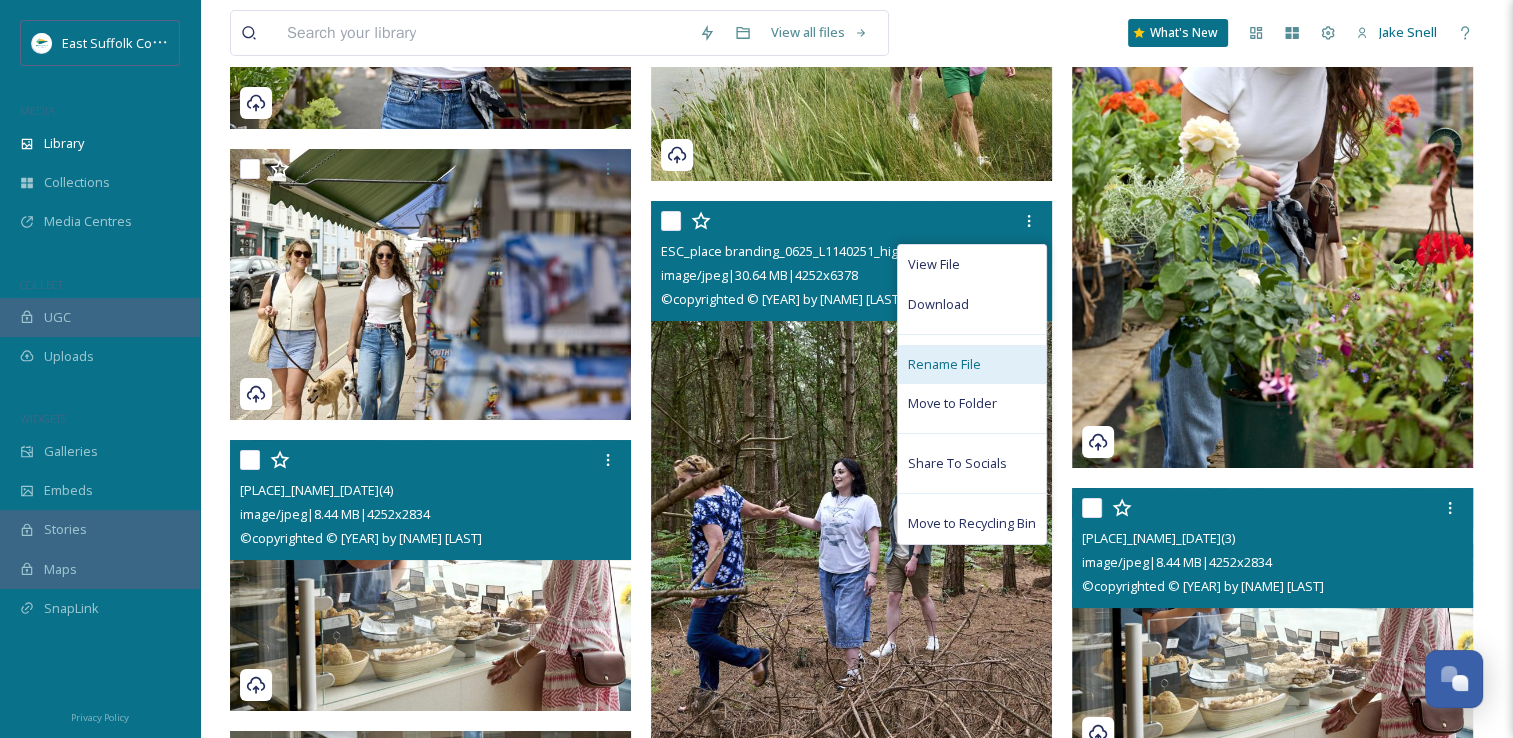 click on "Rename File" at bounding box center [944, 364] 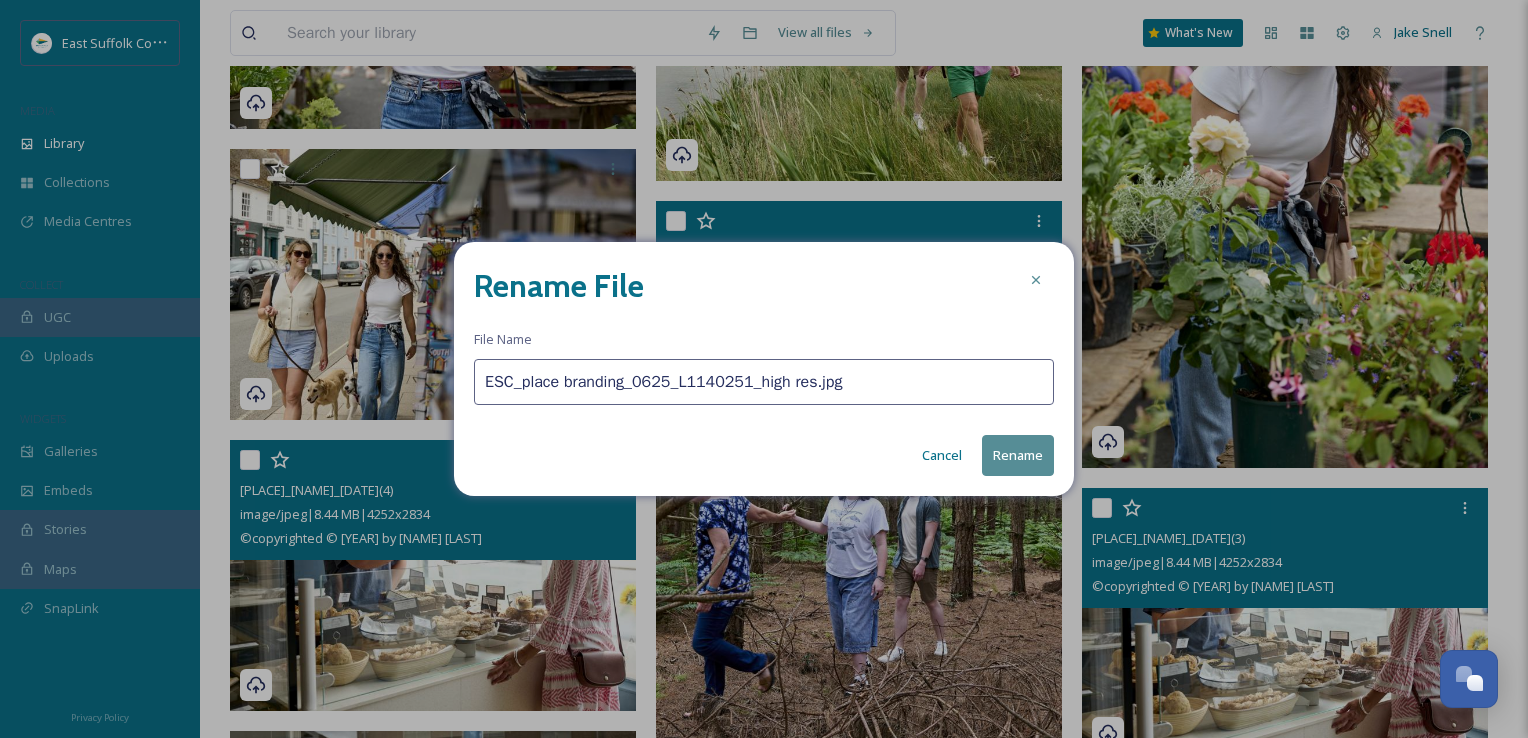 drag, startPoint x: 842, startPoint y: 385, endPoint x: 326, endPoint y: 382, distance: 516.0087 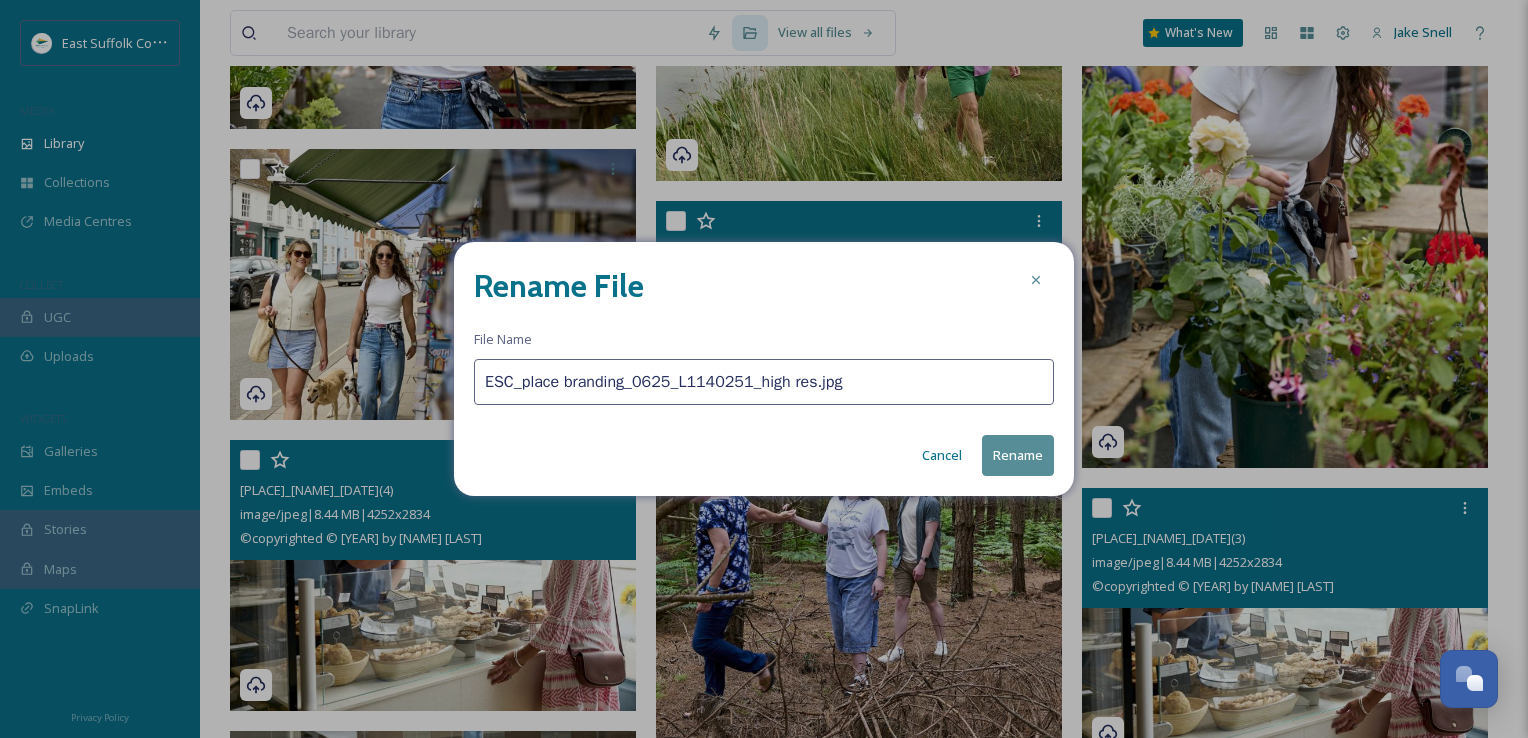 paste on "DunwichForest_MischaPhotoLtd_0625(" 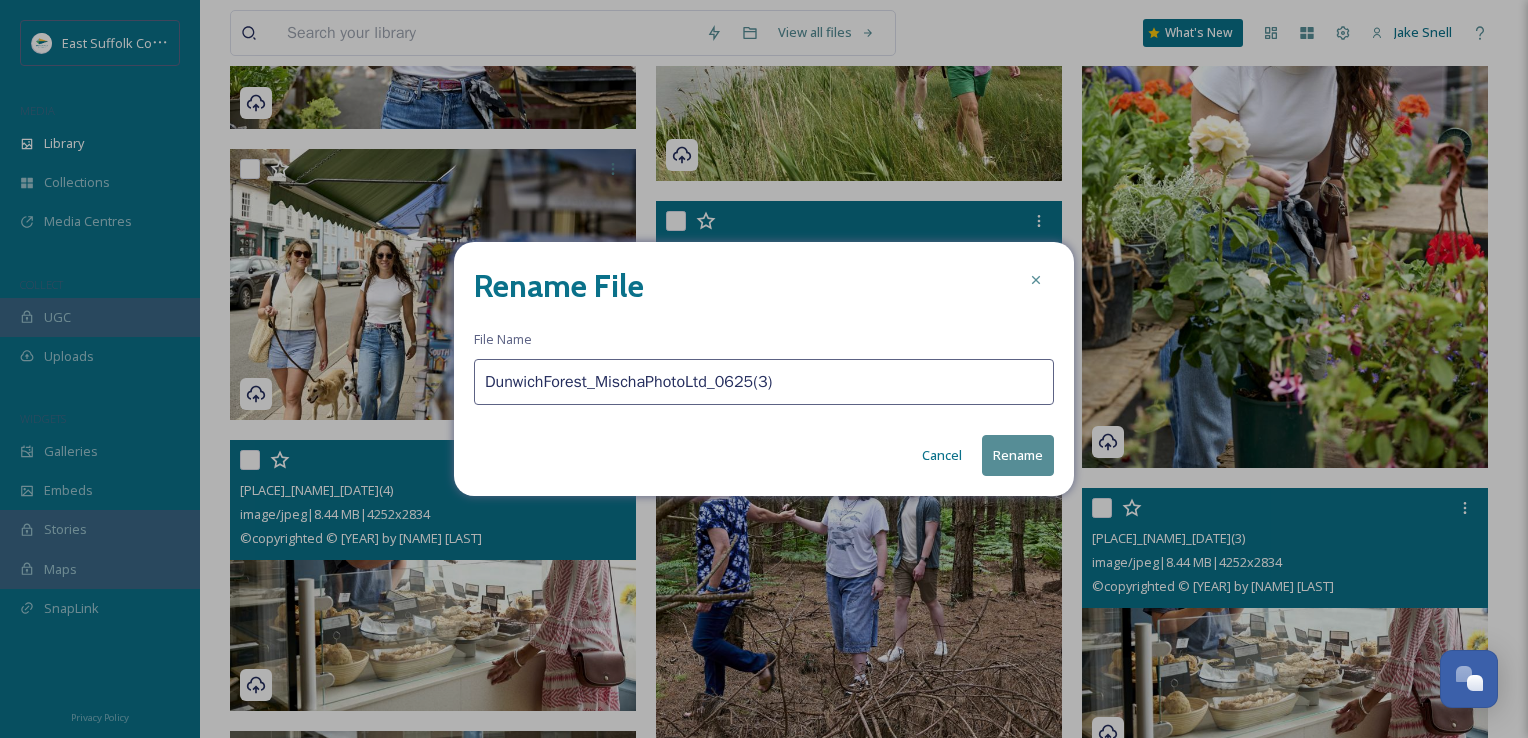 type on "DunwichForest_MischaPhotoLtd_0625(3)" 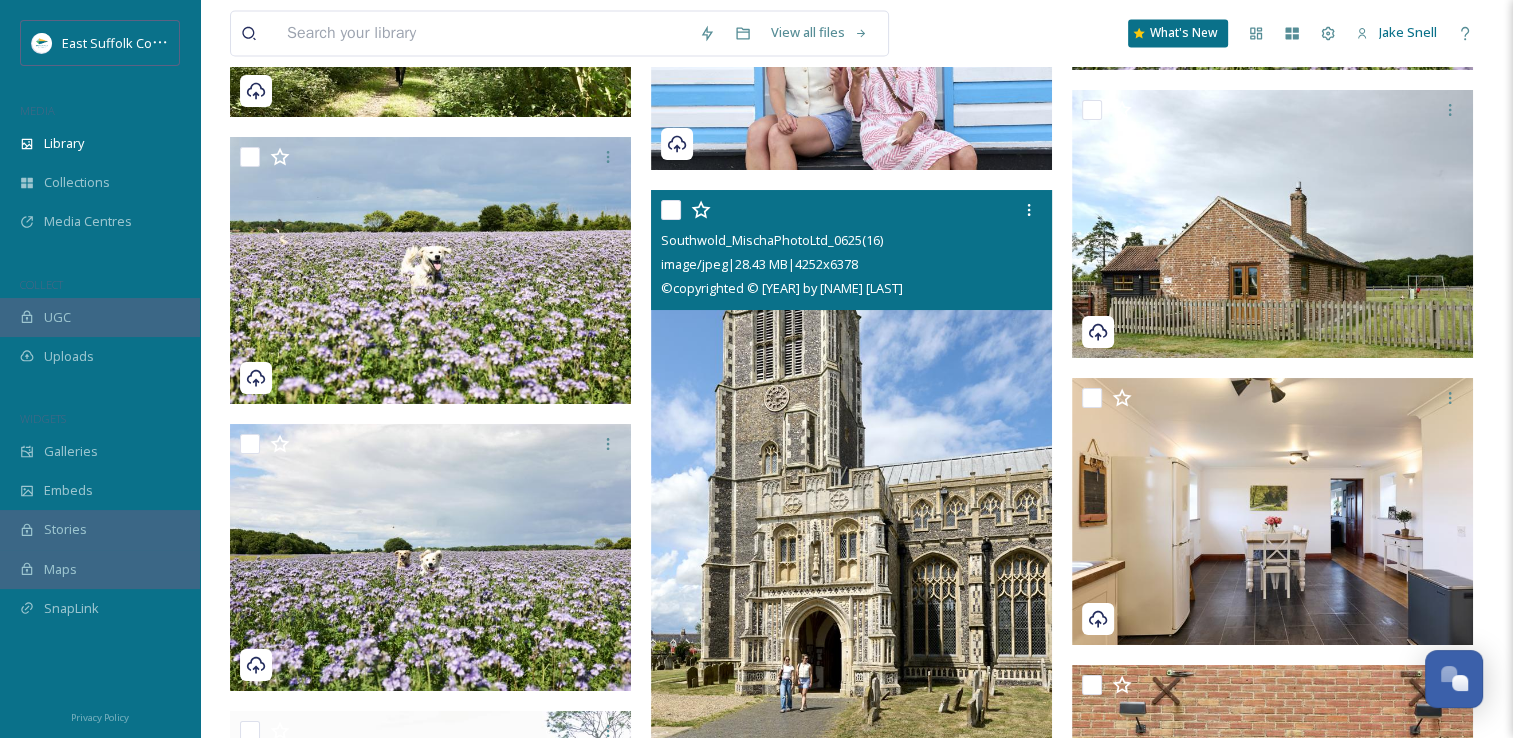 scroll, scrollTop: 19300, scrollLeft: 0, axis: vertical 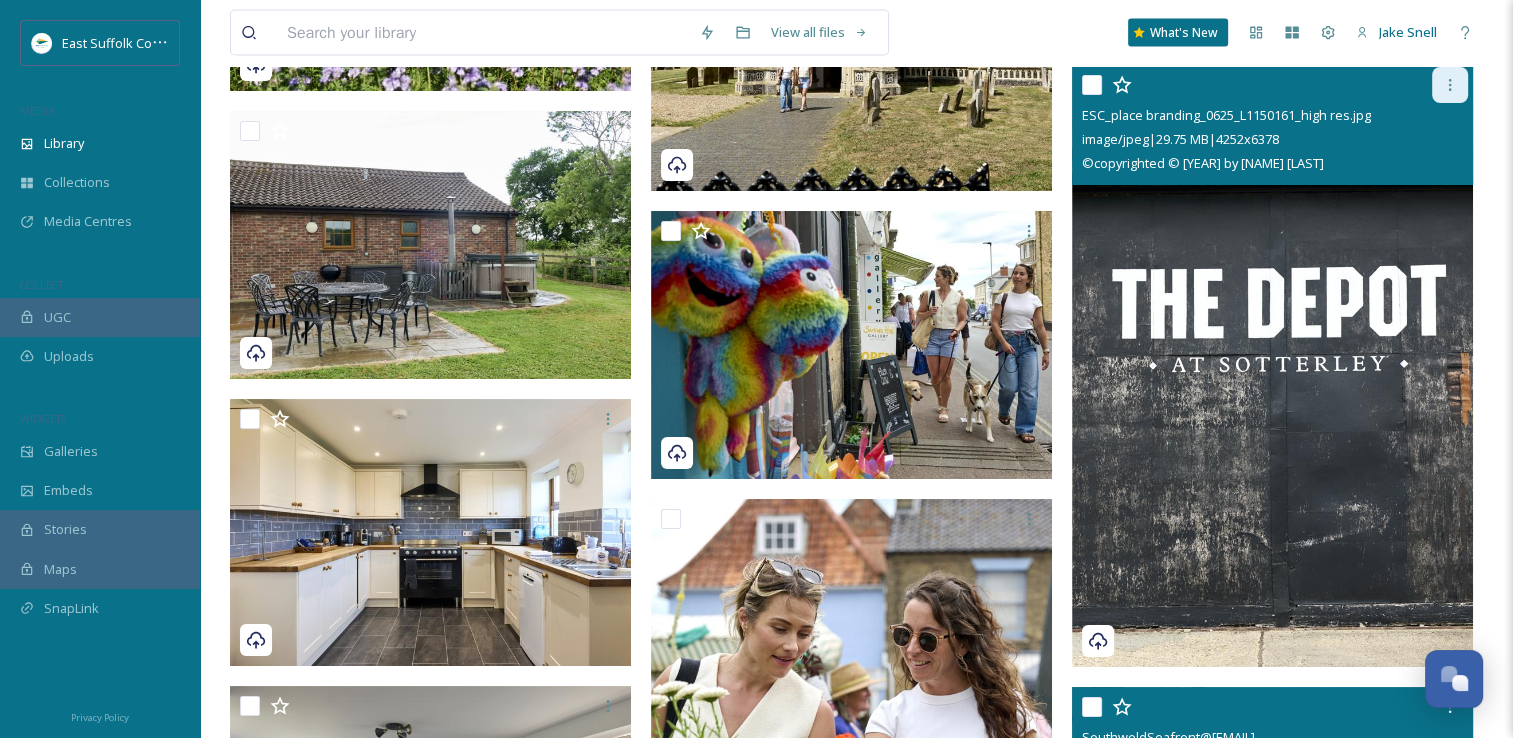 click 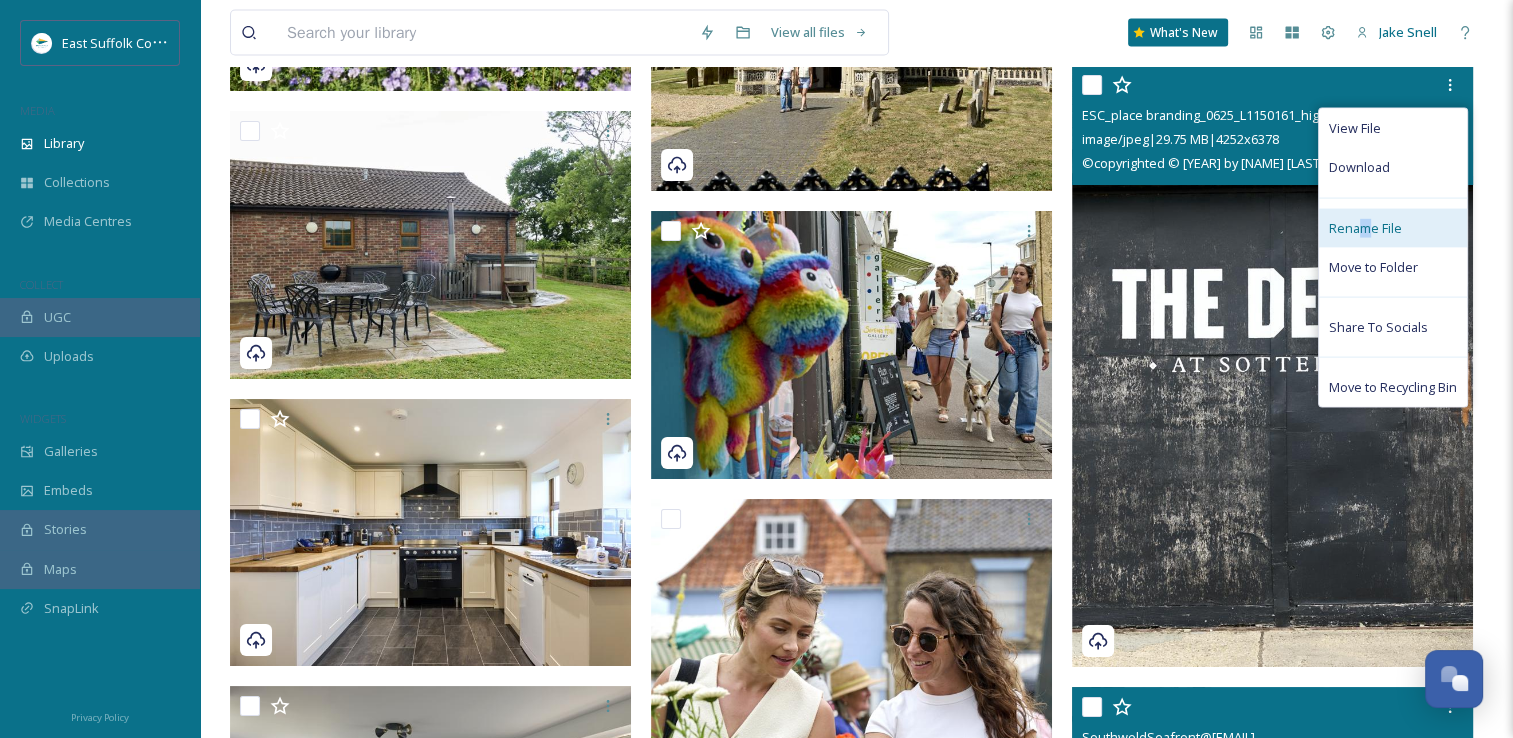 click on "Rename File" at bounding box center (1393, 228) 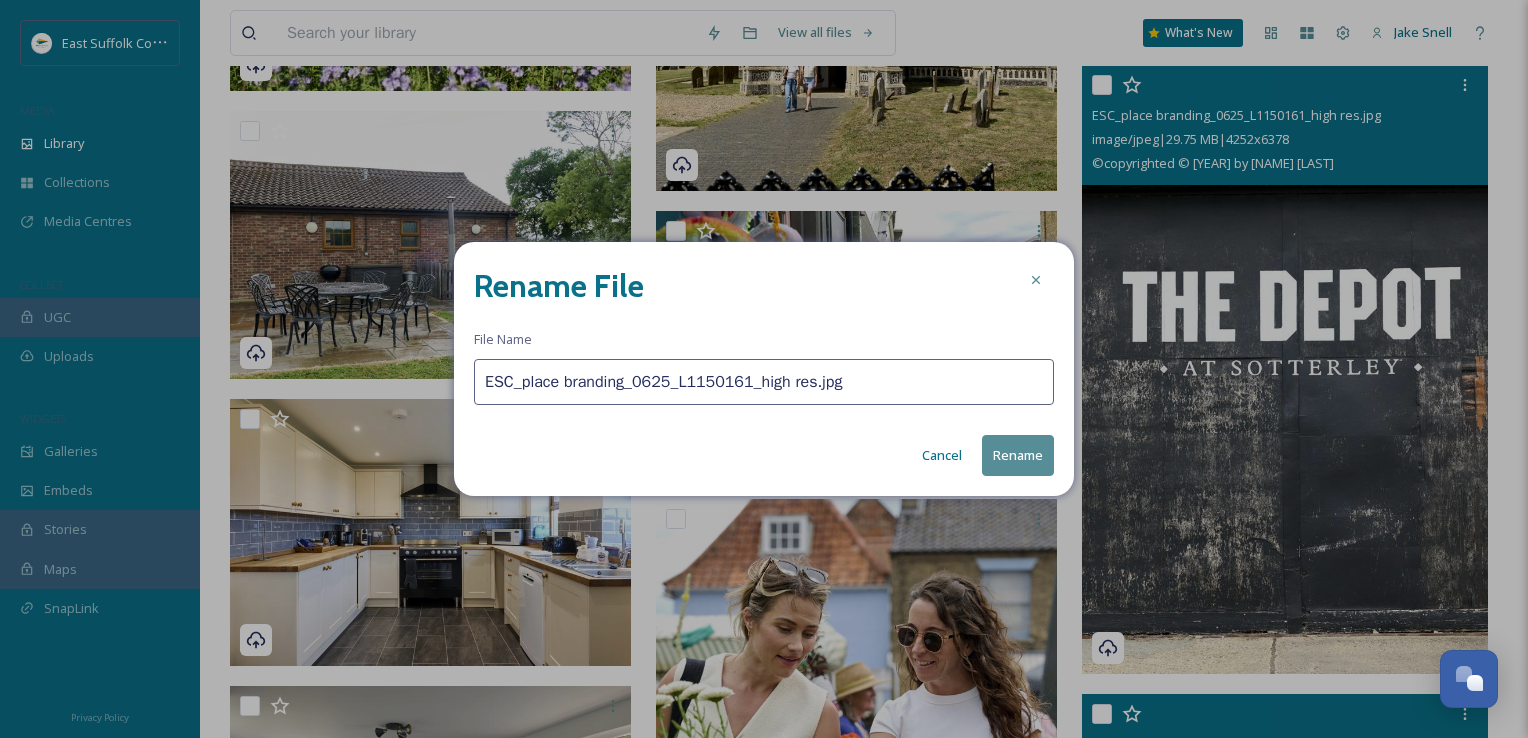 drag, startPoint x: 622, startPoint y: 345, endPoint x: 452, endPoint y: 352, distance: 170.14406 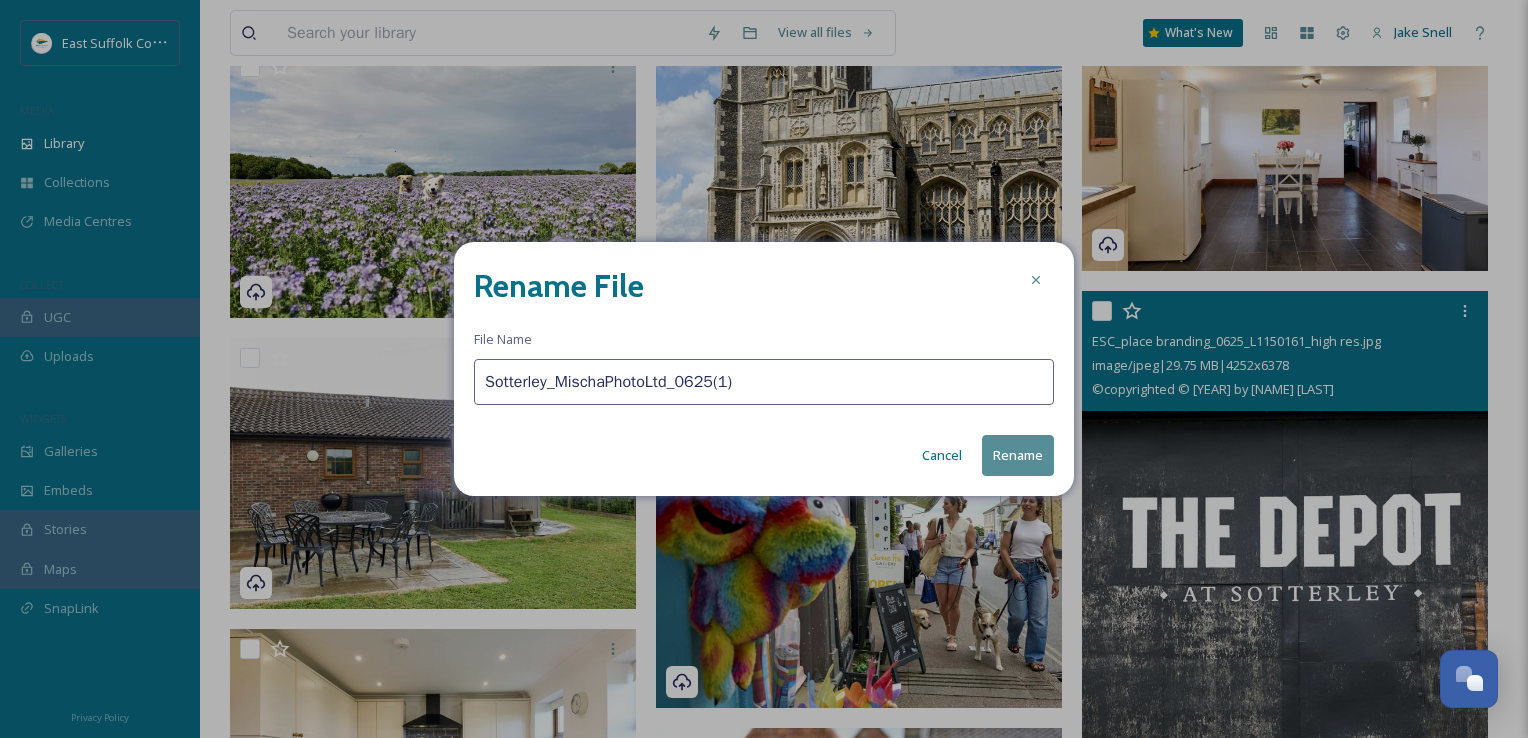 click on "Sotterley_MischaPhotoLtd_0625(1)" at bounding box center [764, 382] 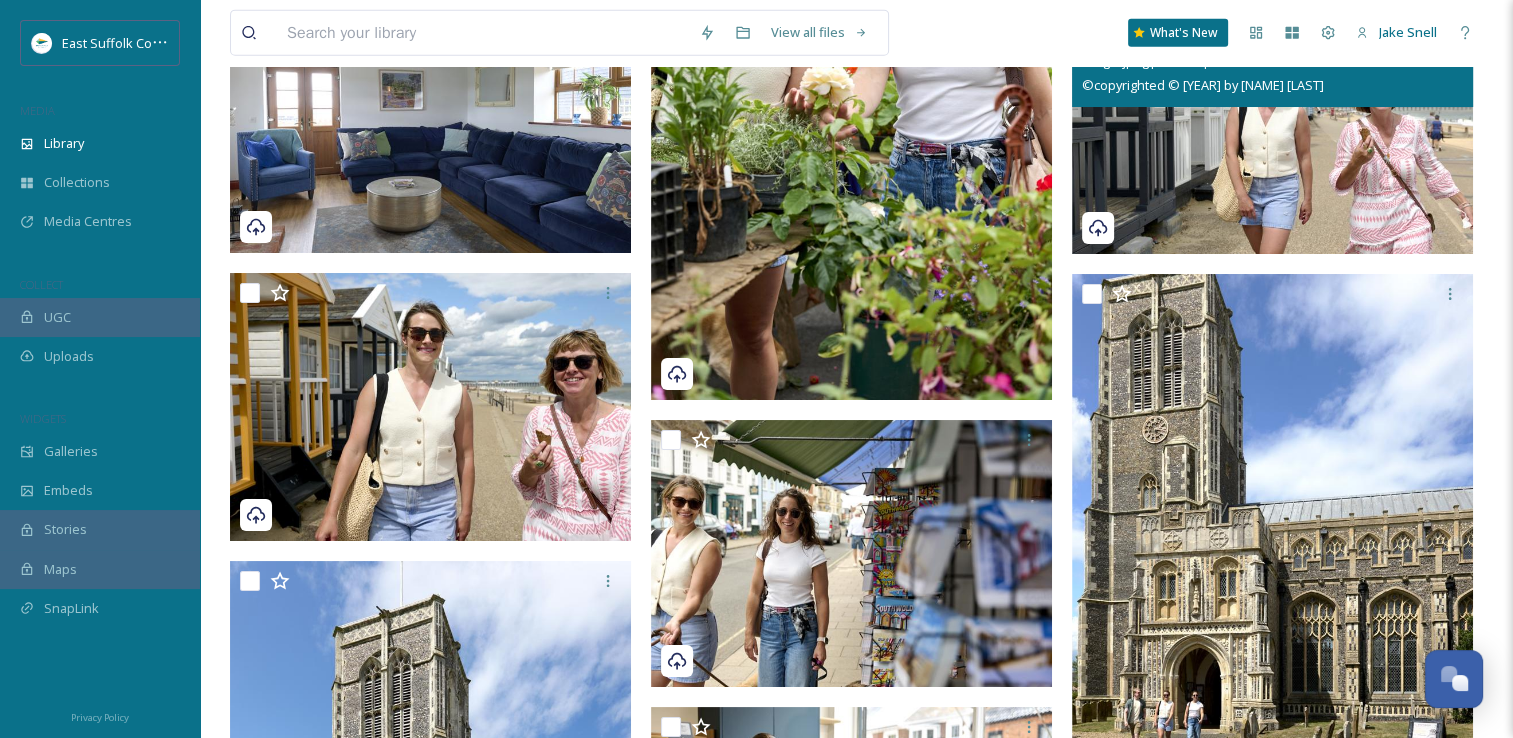 scroll, scrollTop: 19600, scrollLeft: 0, axis: vertical 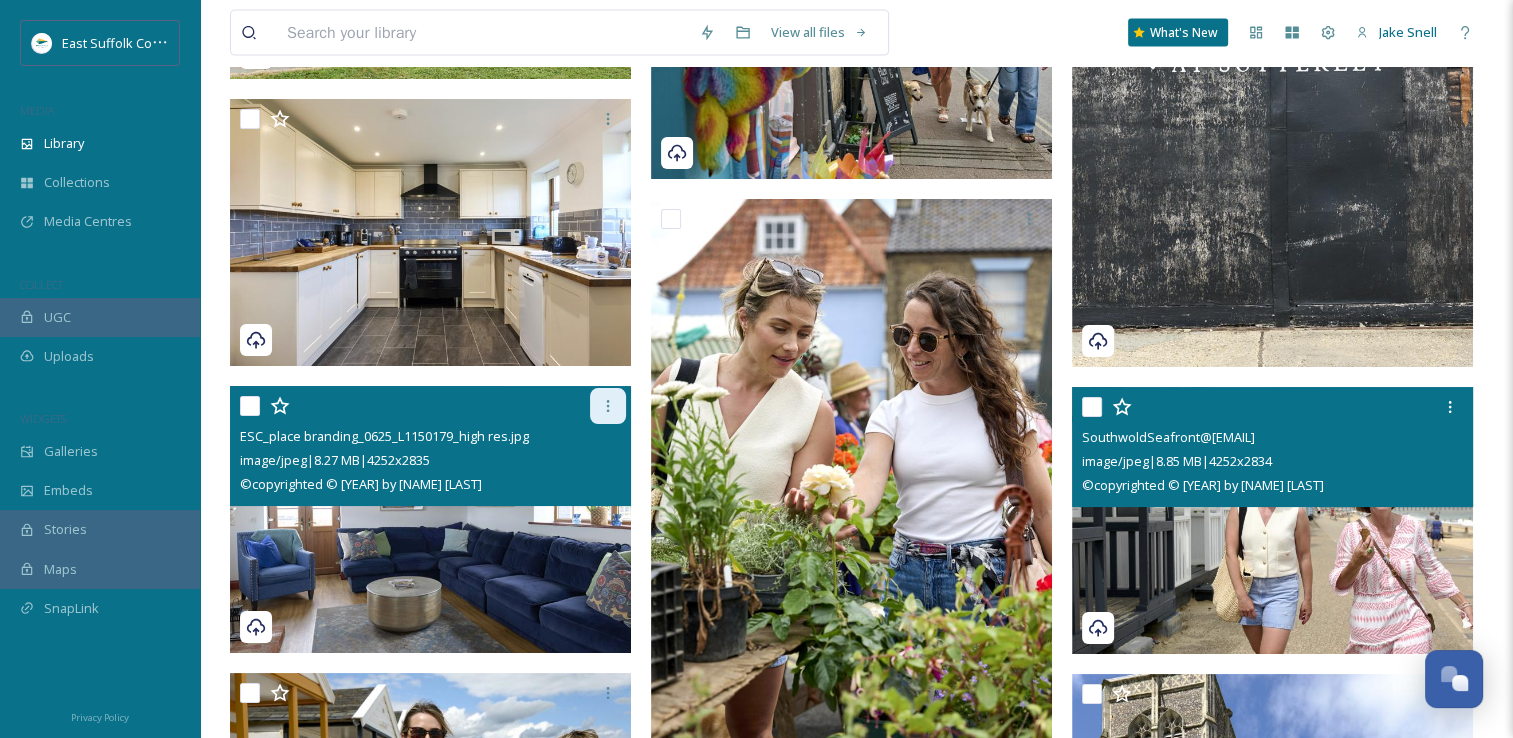 click at bounding box center [608, 406] 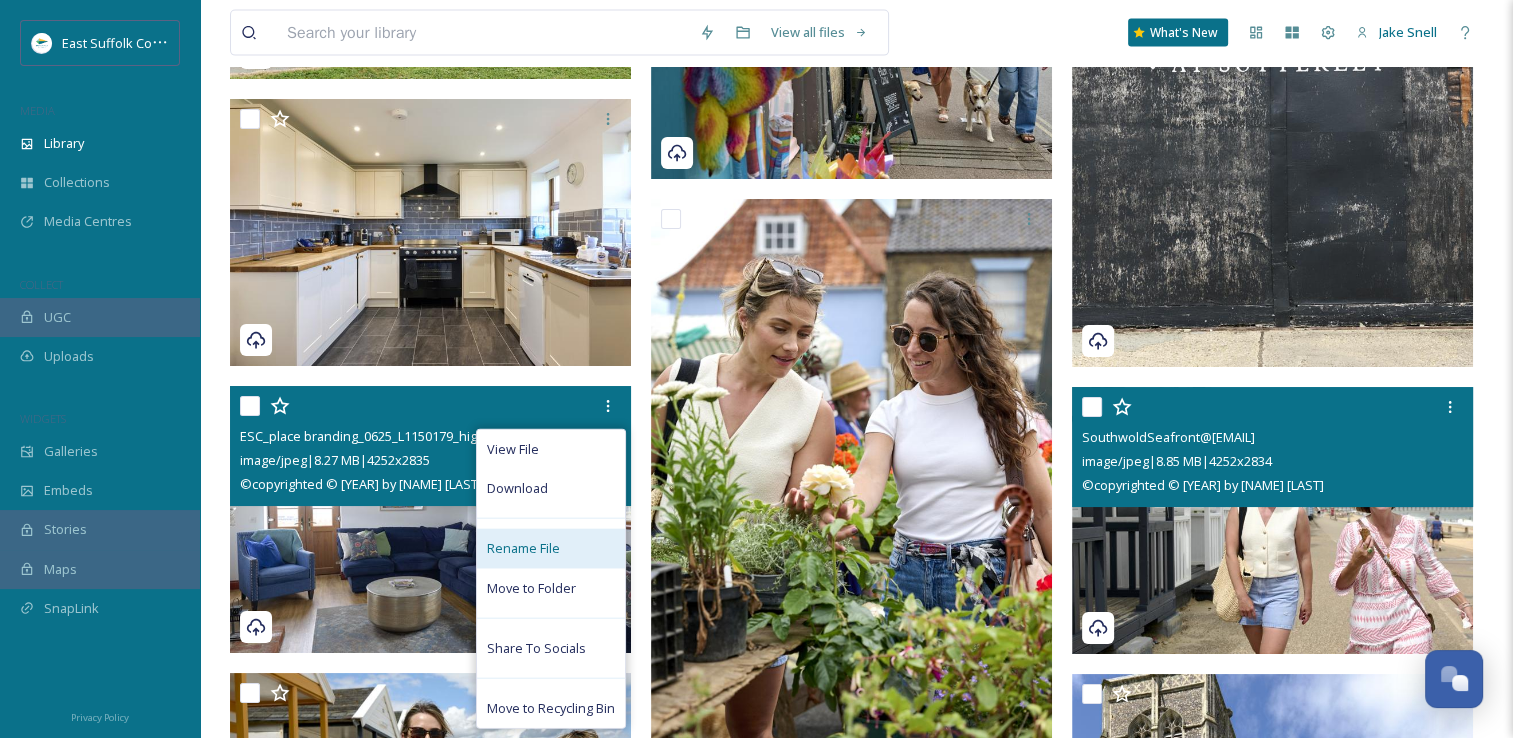 click on "Rename File" at bounding box center (523, 548) 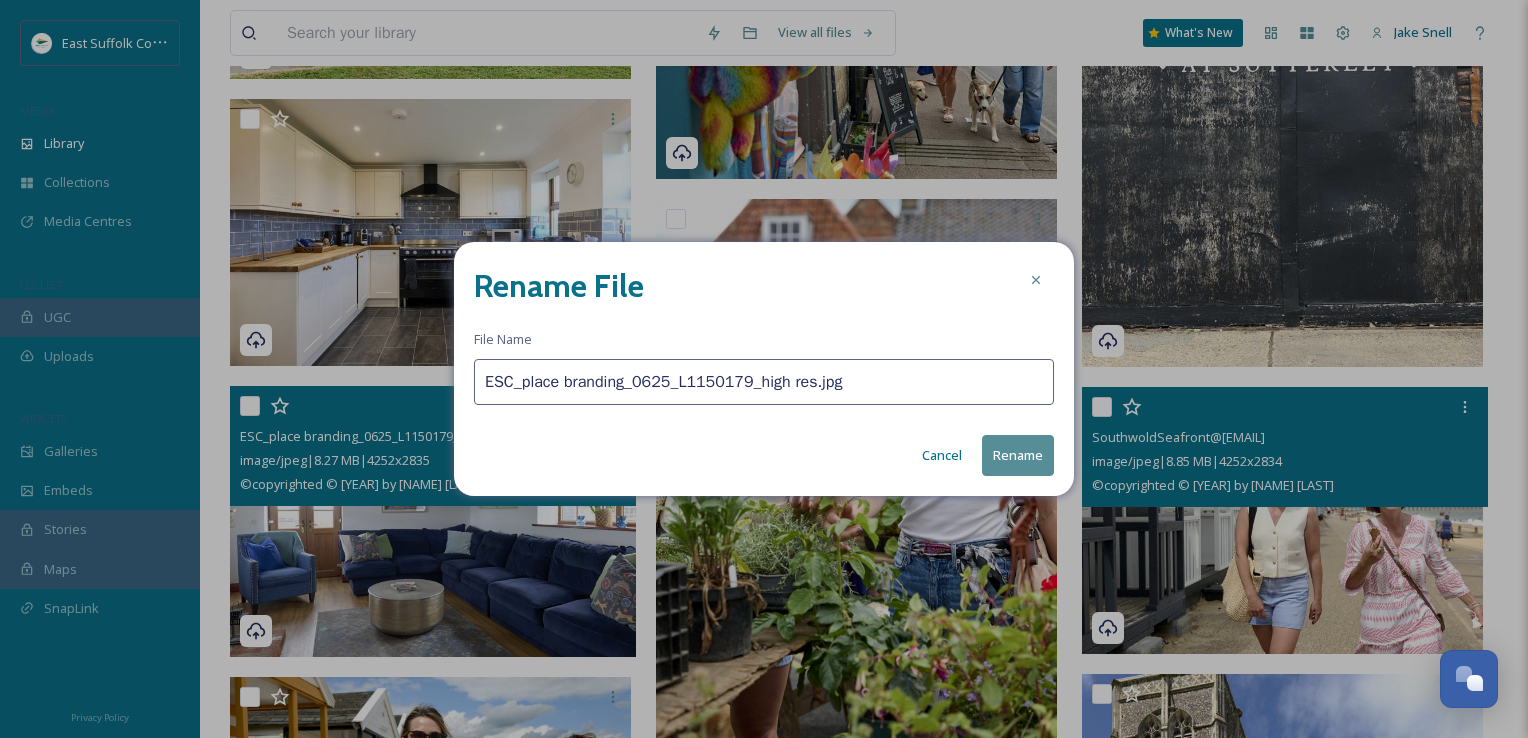 drag, startPoint x: 865, startPoint y: 390, endPoint x: 268, endPoint y: 386, distance: 597.0134 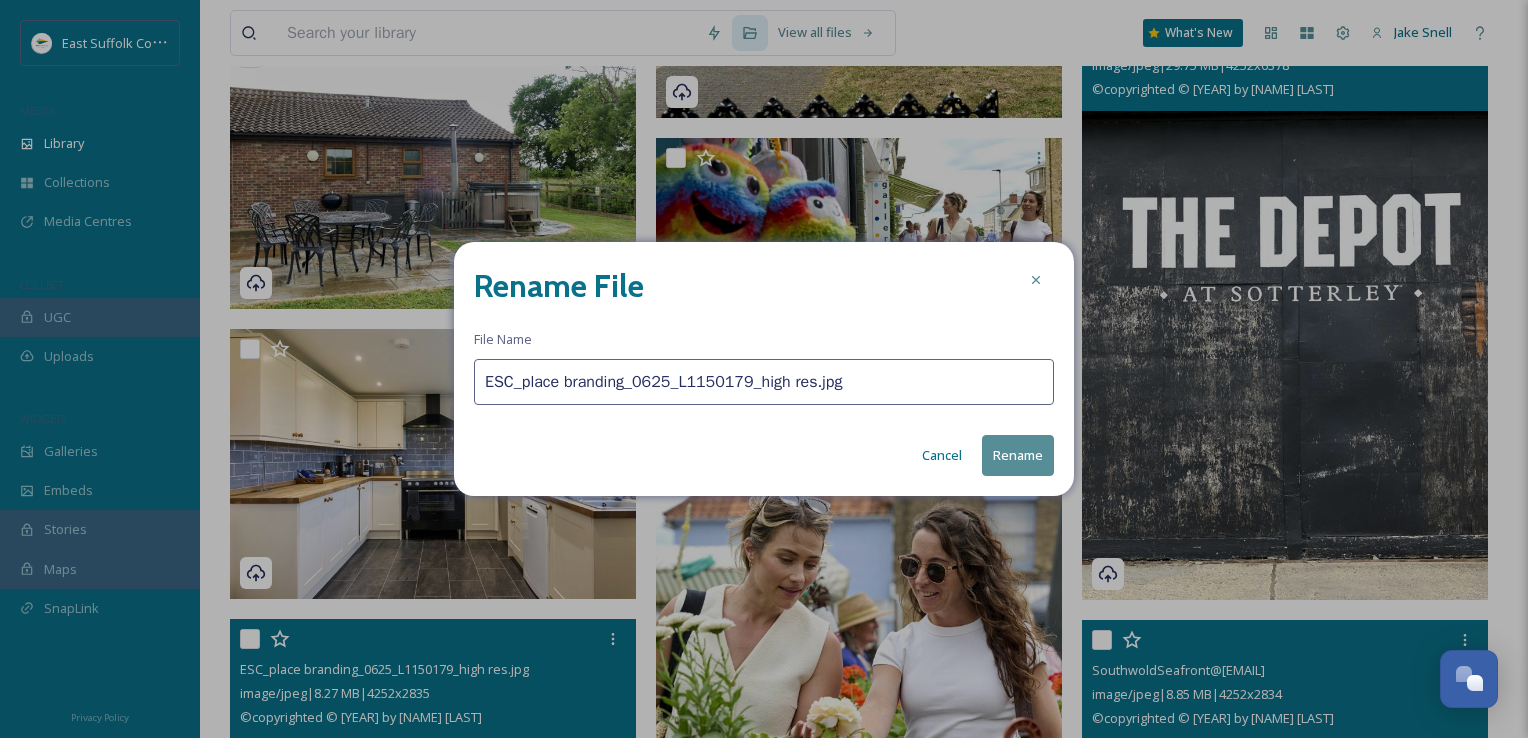 paste on "Sotterley_MischaPhotoLtd_0625(" 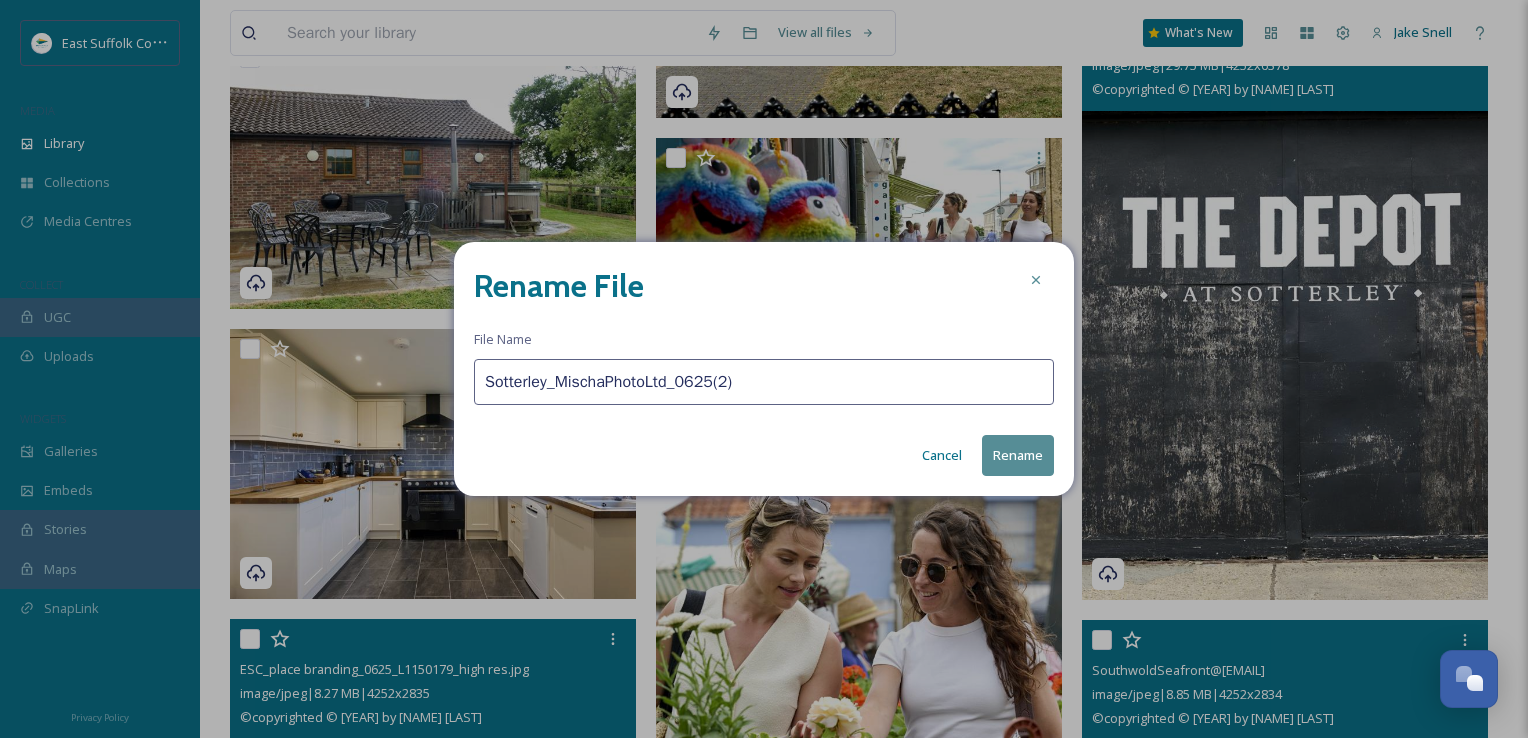 type on "Sotterley_MischaPhotoLtd_0625(2)" 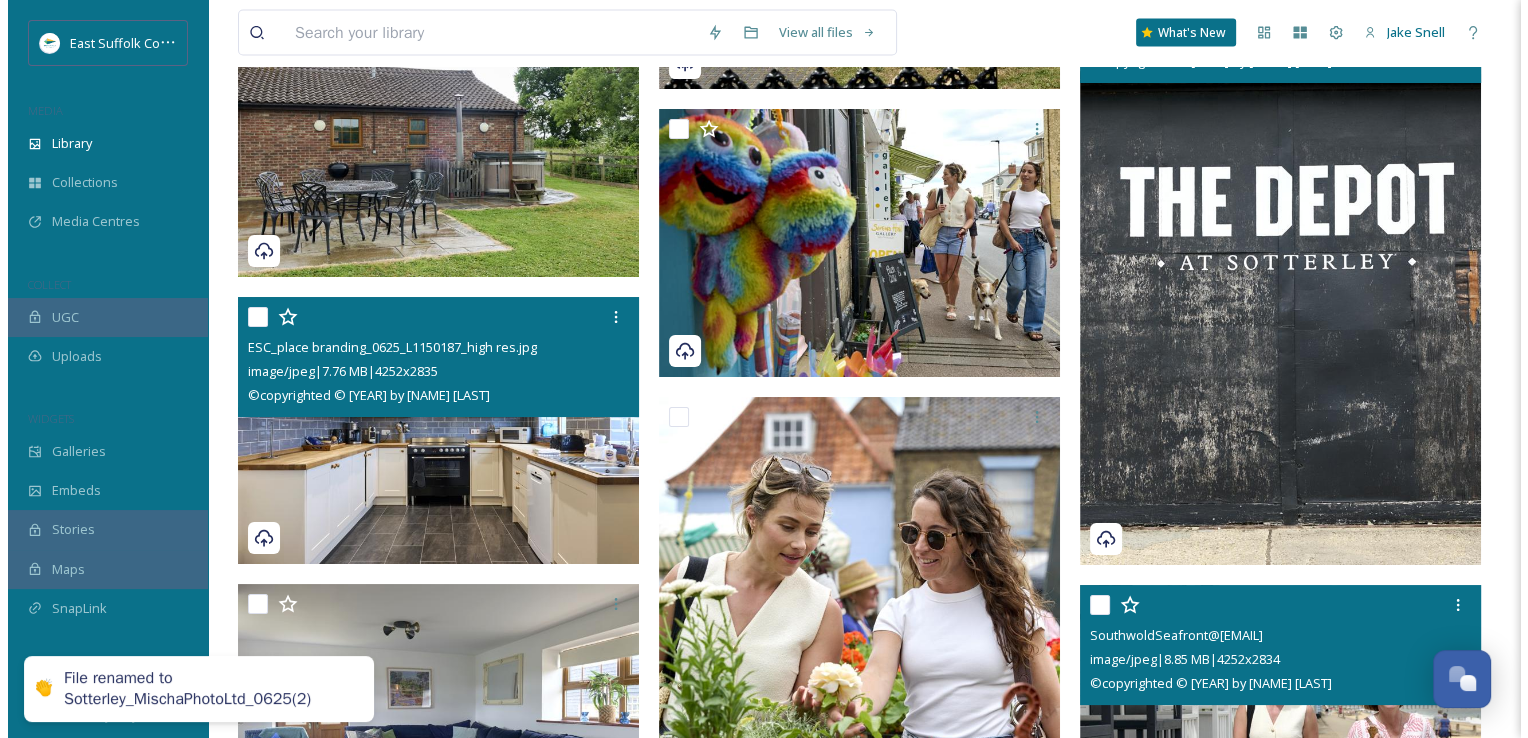 scroll, scrollTop: 19400, scrollLeft: 0, axis: vertical 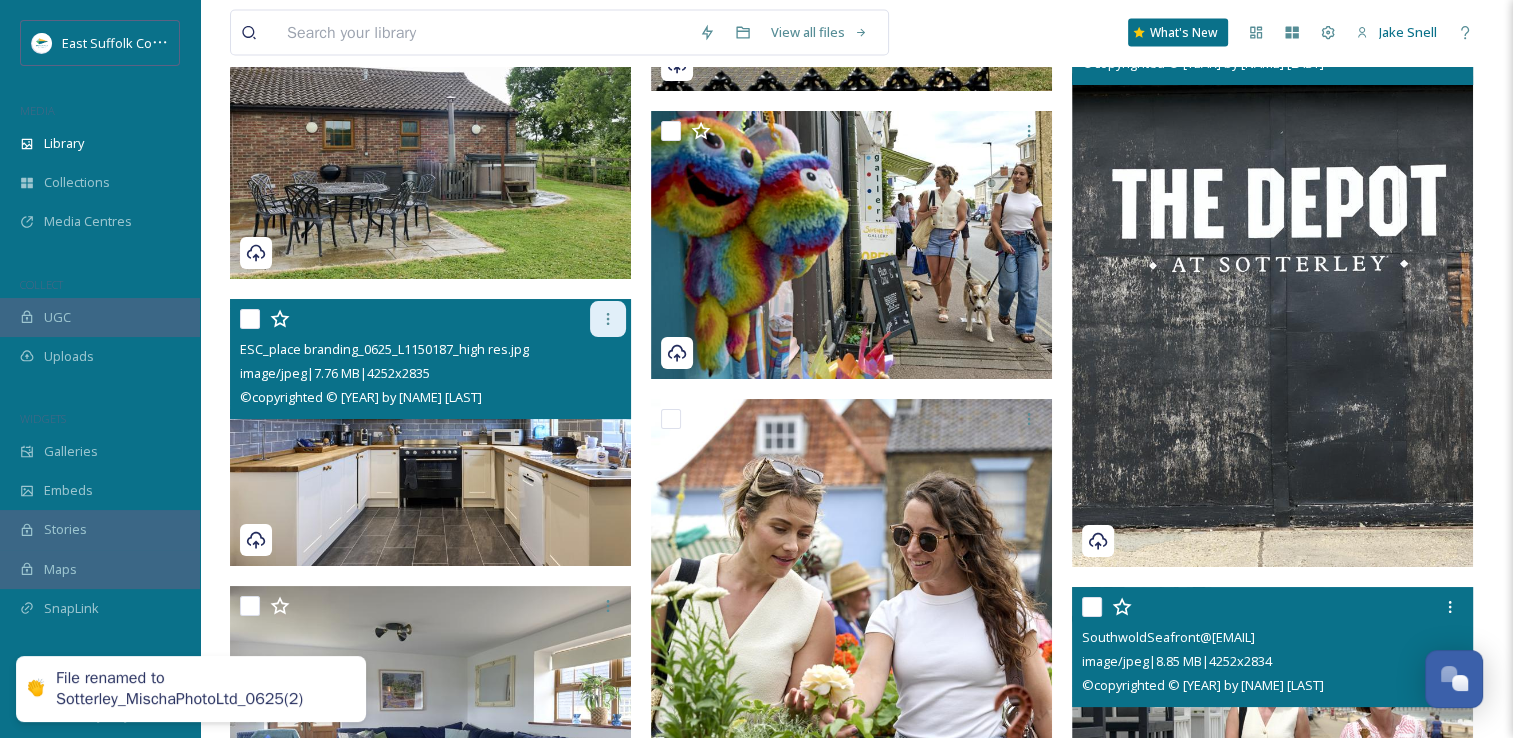 click at bounding box center (608, 319) 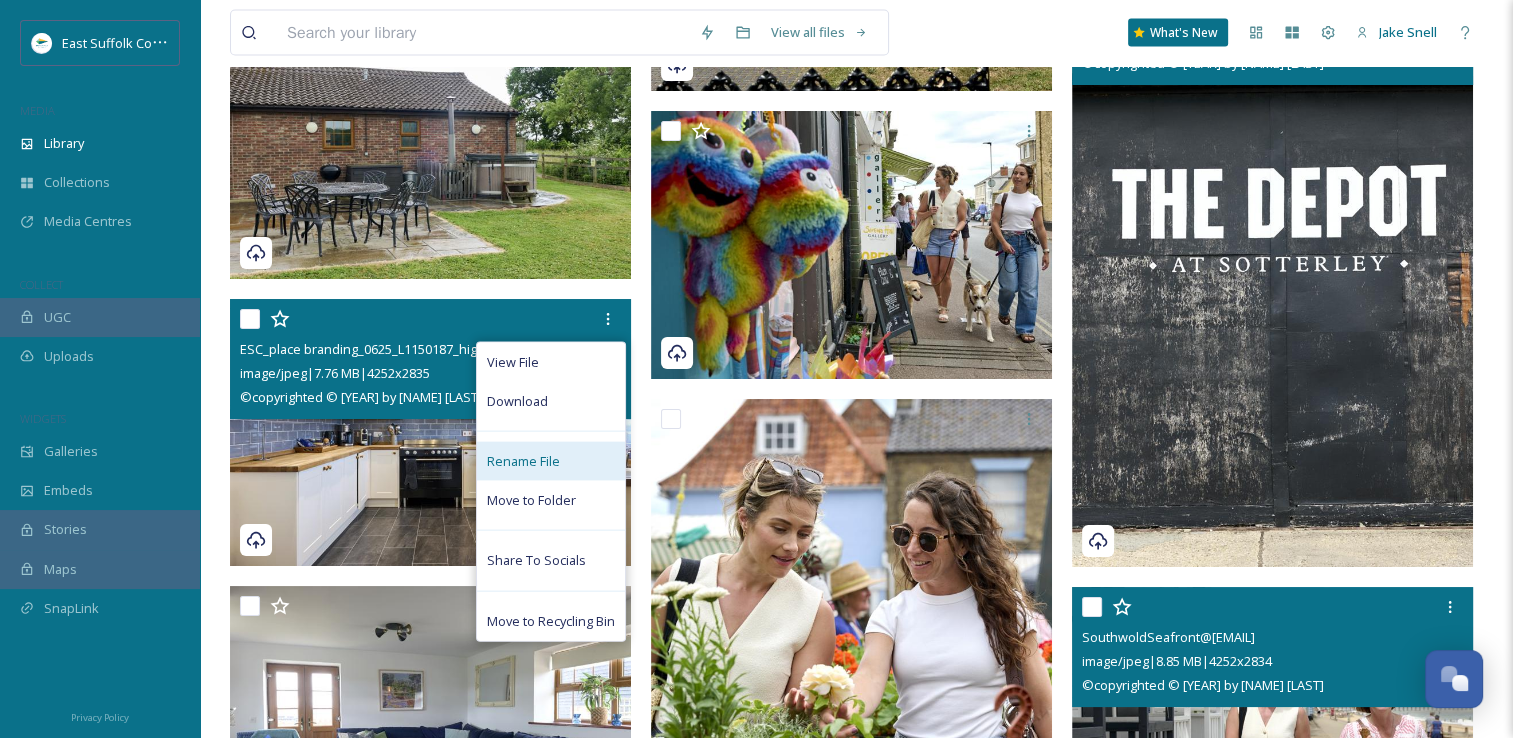 click on "Rename File" at bounding box center (551, 461) 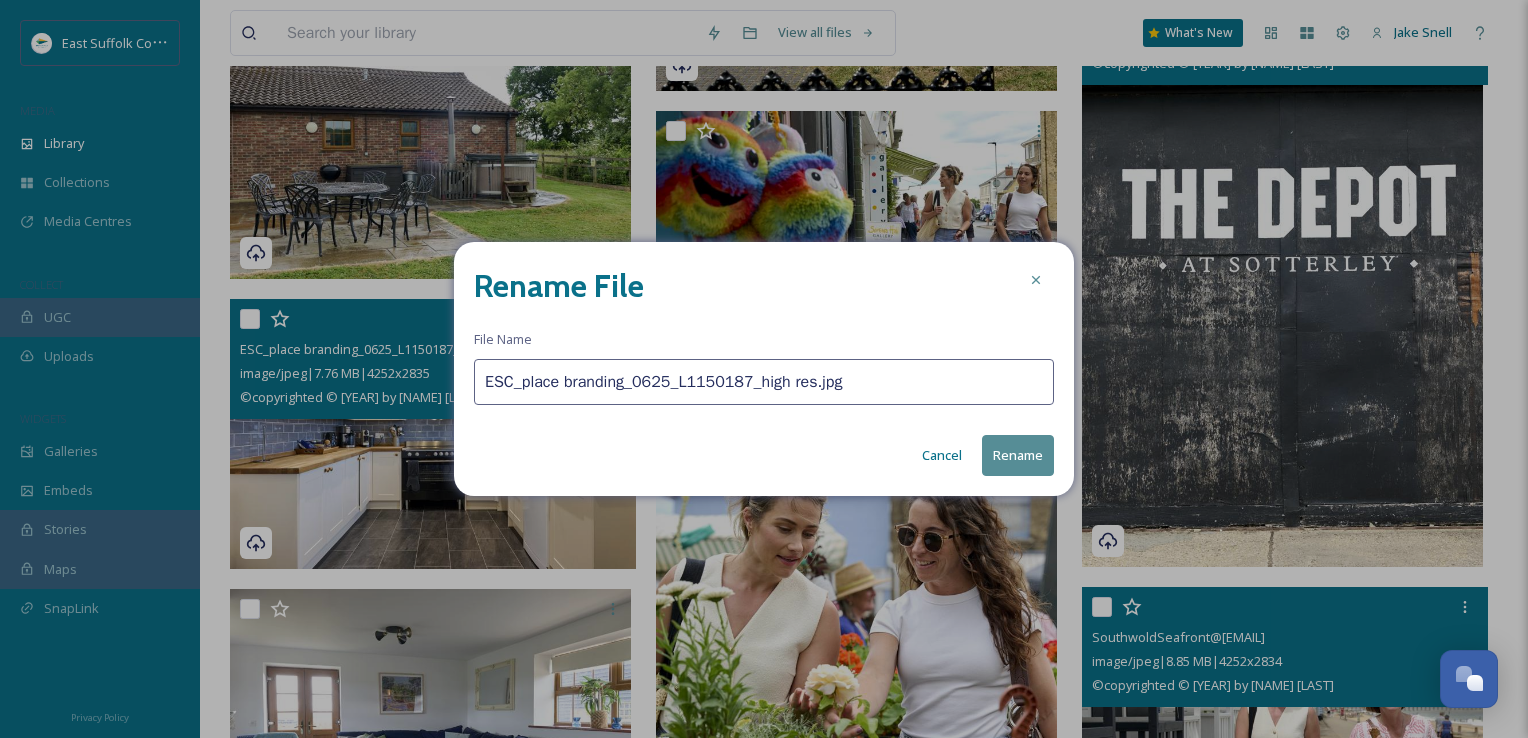 drag, startPoint x: 879, startPoint y: 380, endPoint x: 120, endPoint y: 353, distance: 759.4801 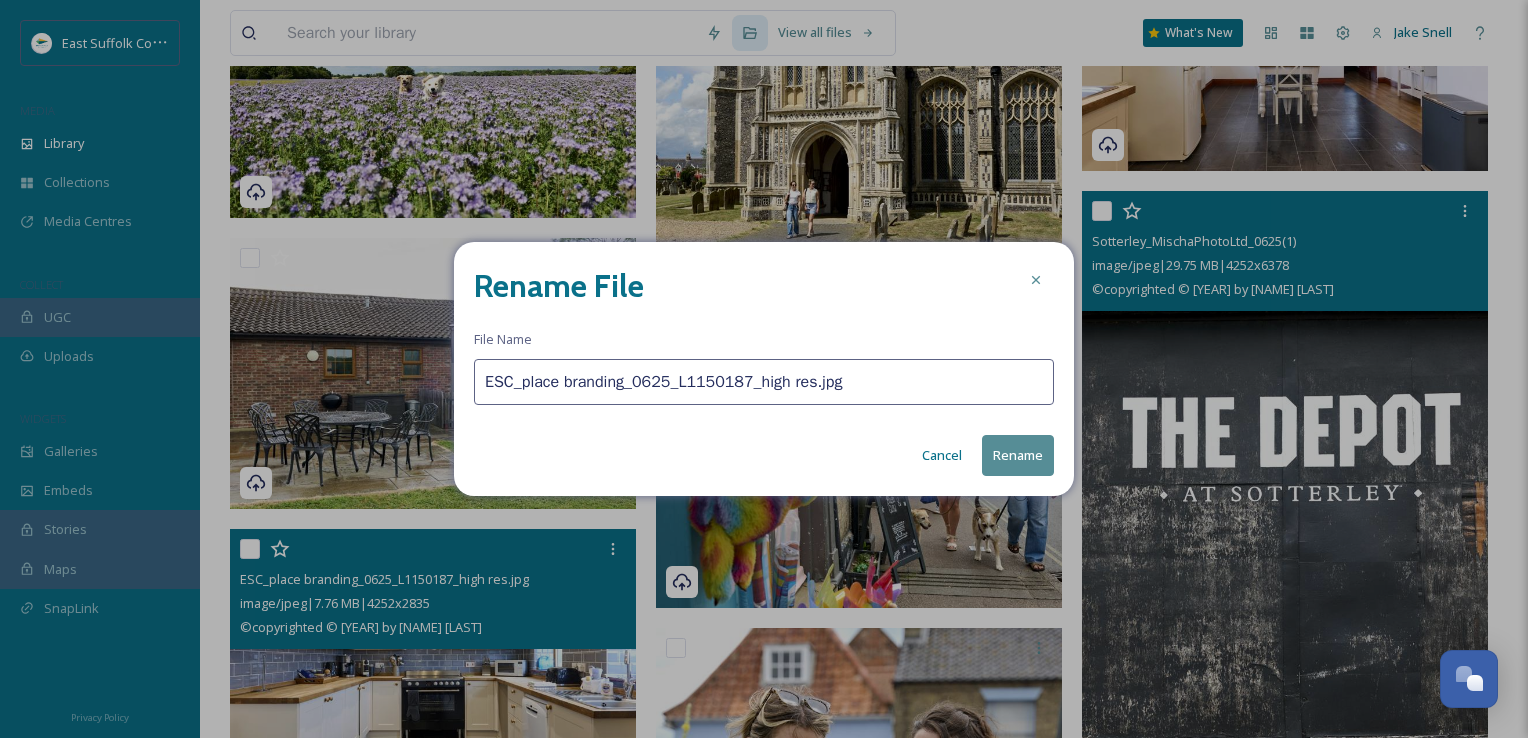scroll, scrollTop: 19626, scrollLeft: 0, axis: vertical 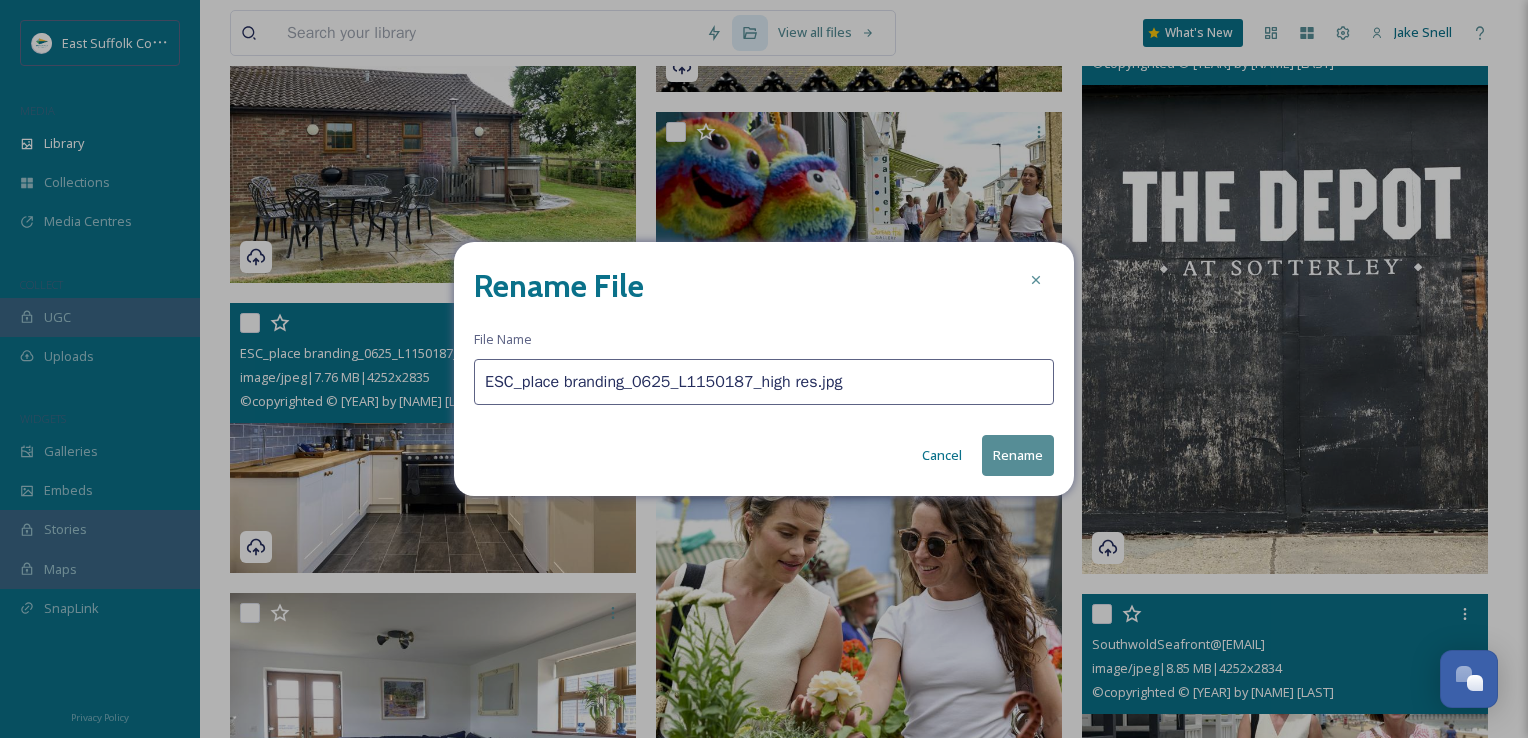 paste on "Sotterley_MischaPhotoLtd_0625(" 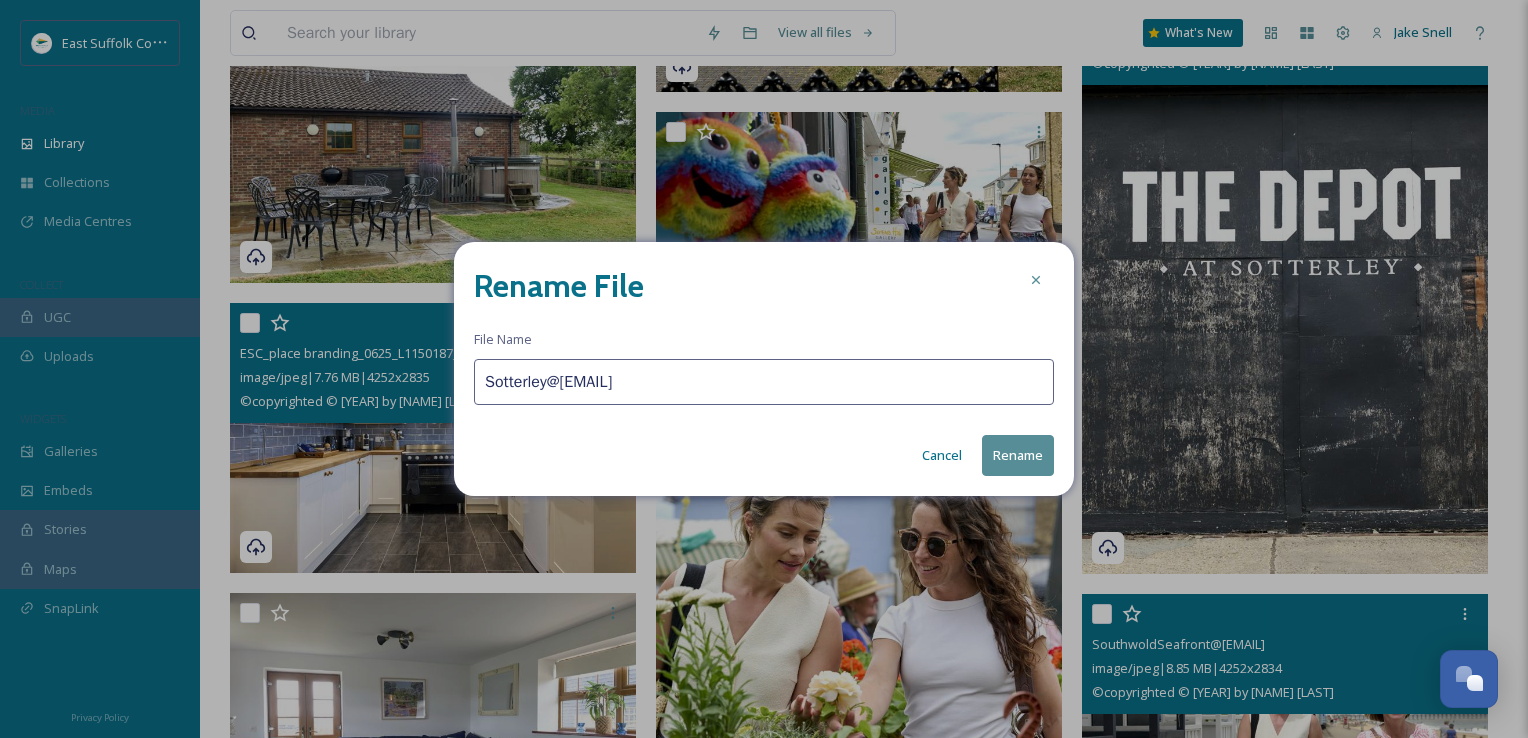 type on "Sotterley@[EMAIL]" 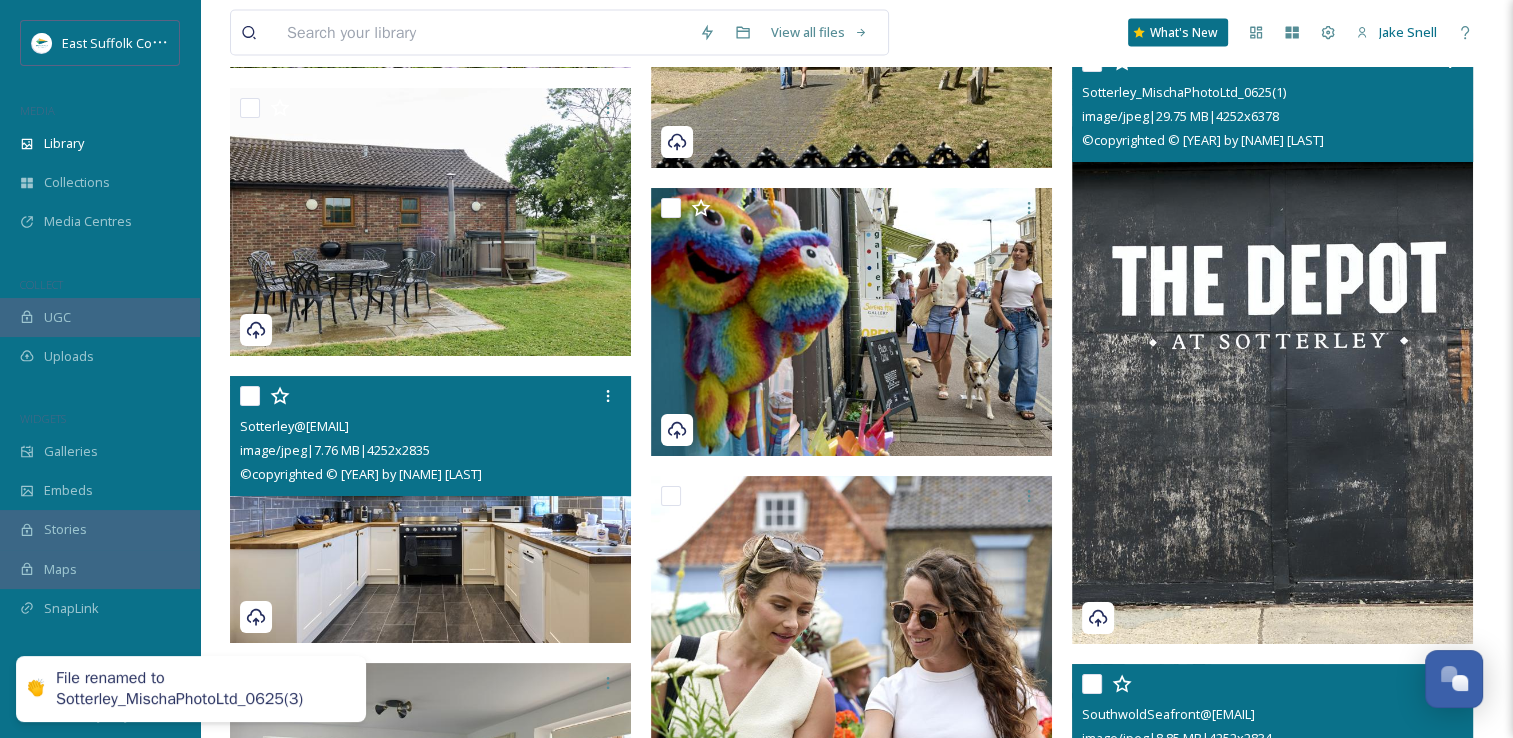 scroll, scrollTop: 19100, scrollLeft: 0, axis: vertical 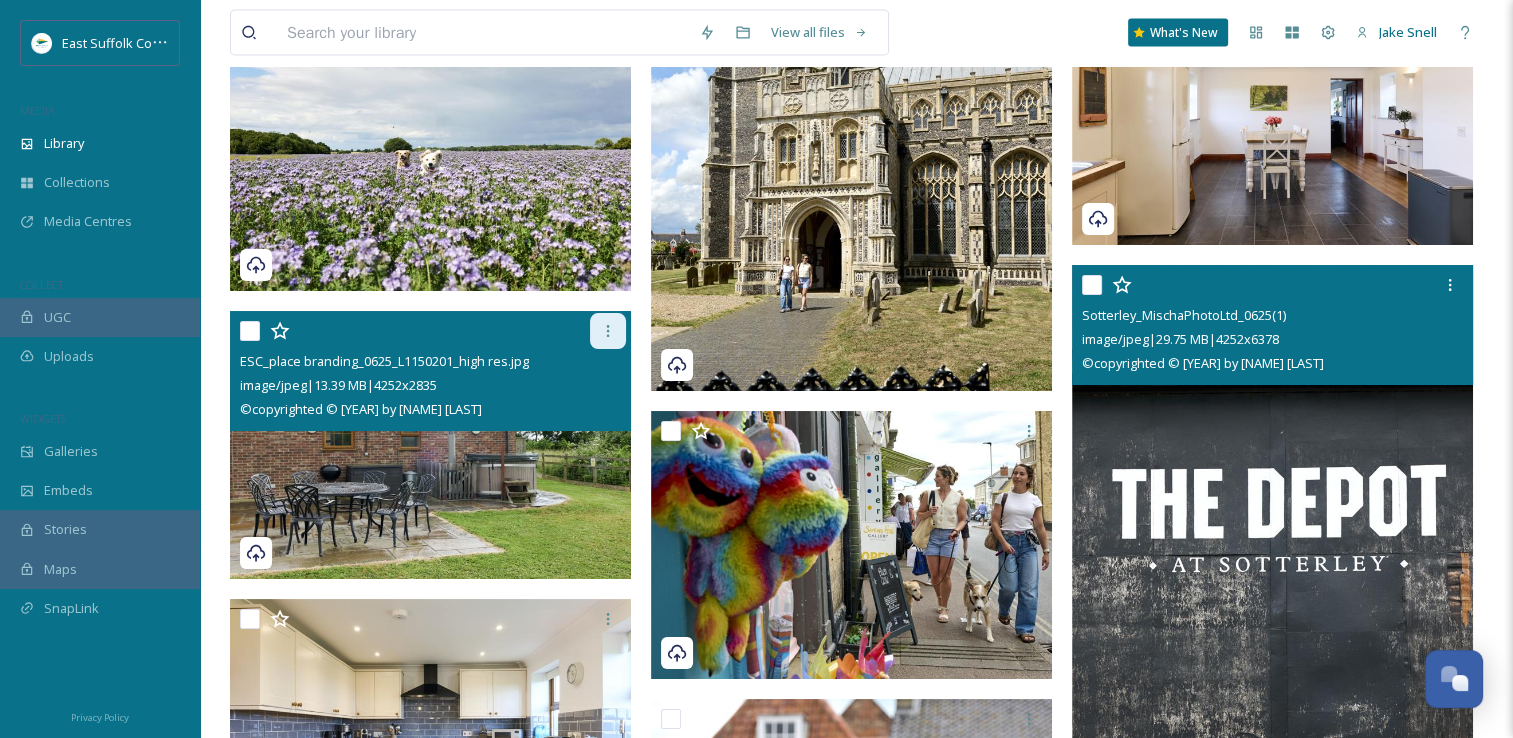 click 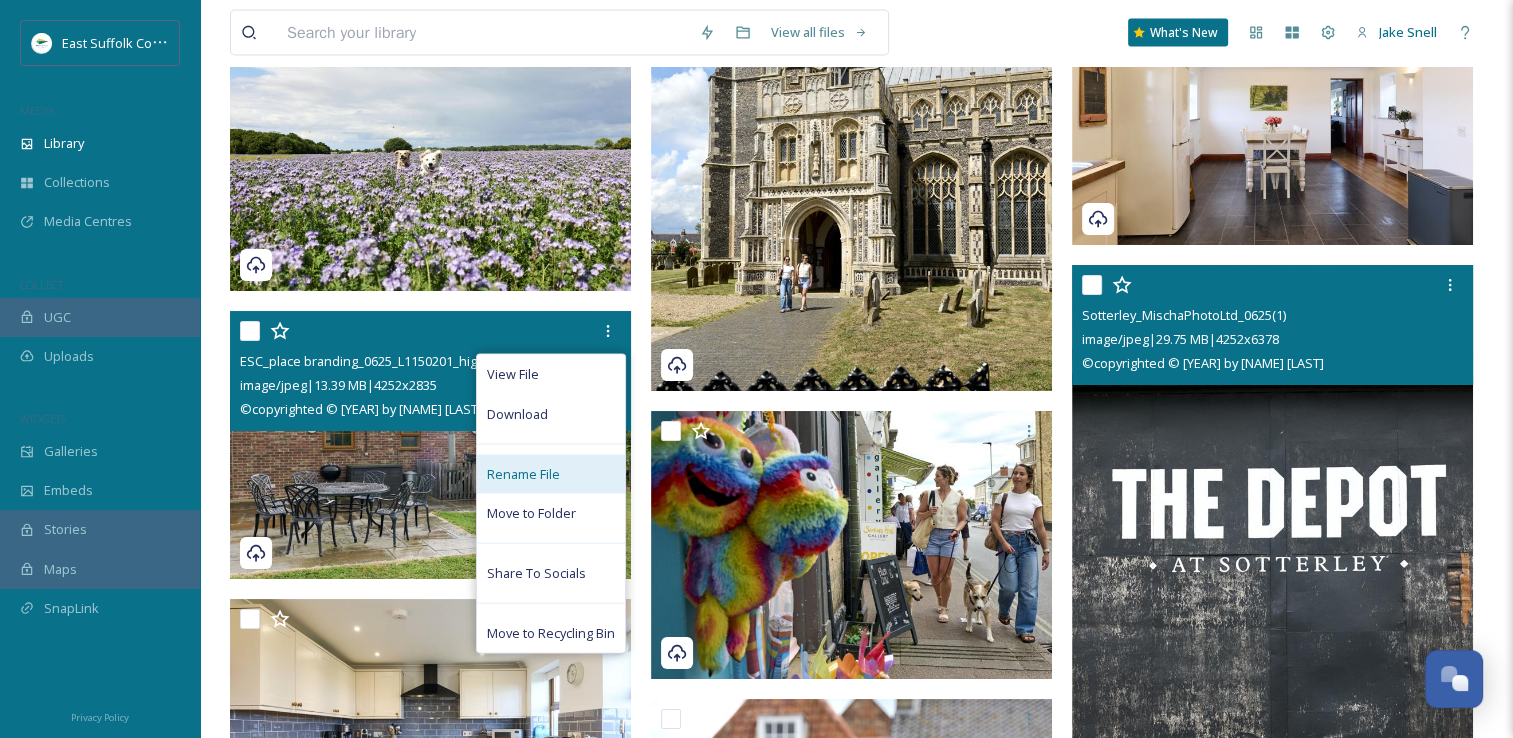 click on "Rename File" at bounding box center (523, 474) 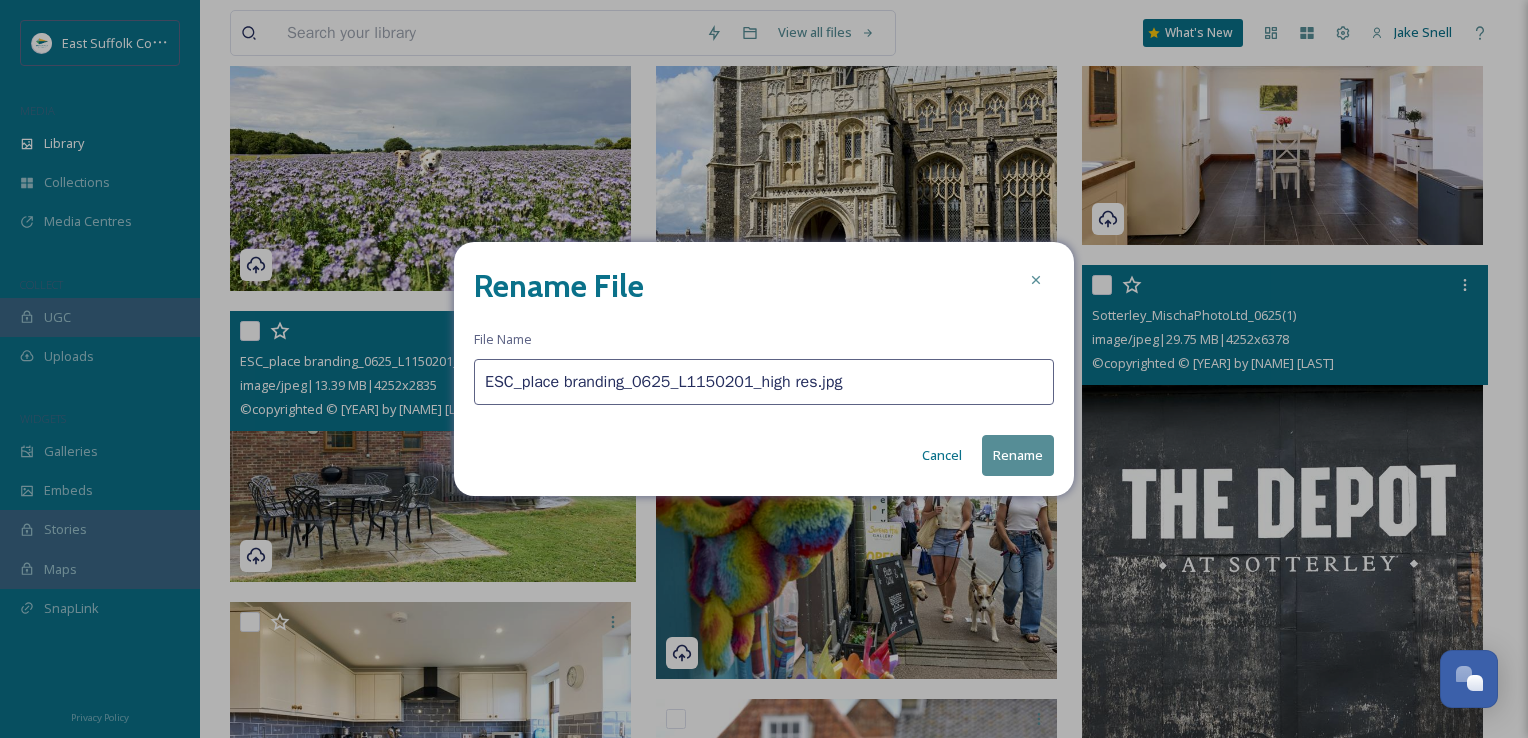 drag, startPoint x: 662, startPoint y: 378, endPoint x: 403, endPoint y: 381, distance: 259.01736 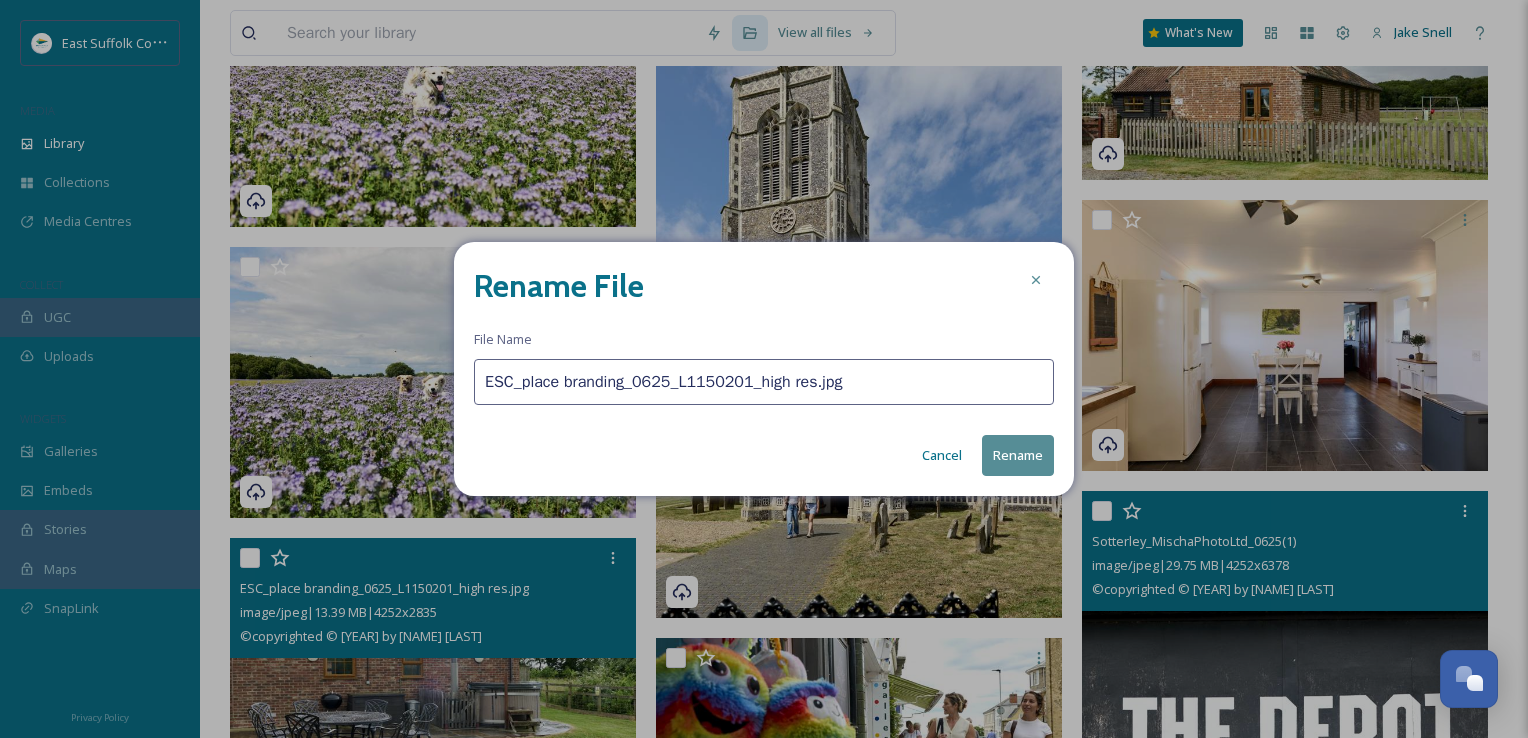 paste on "Sotterley_MischaPhotoLtd_0625(" 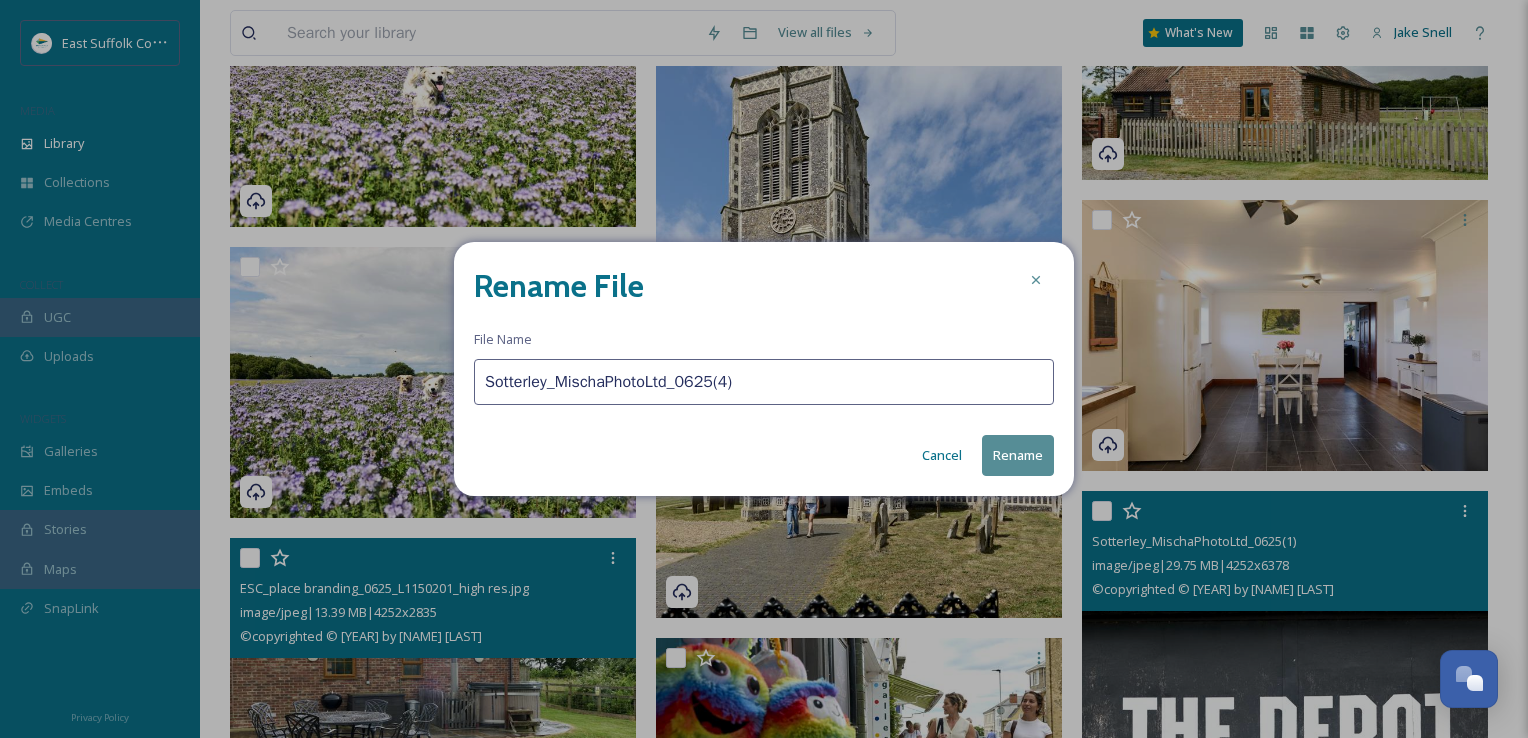 type on "Sotterley_MischaPhotoLtd_0625(4)" 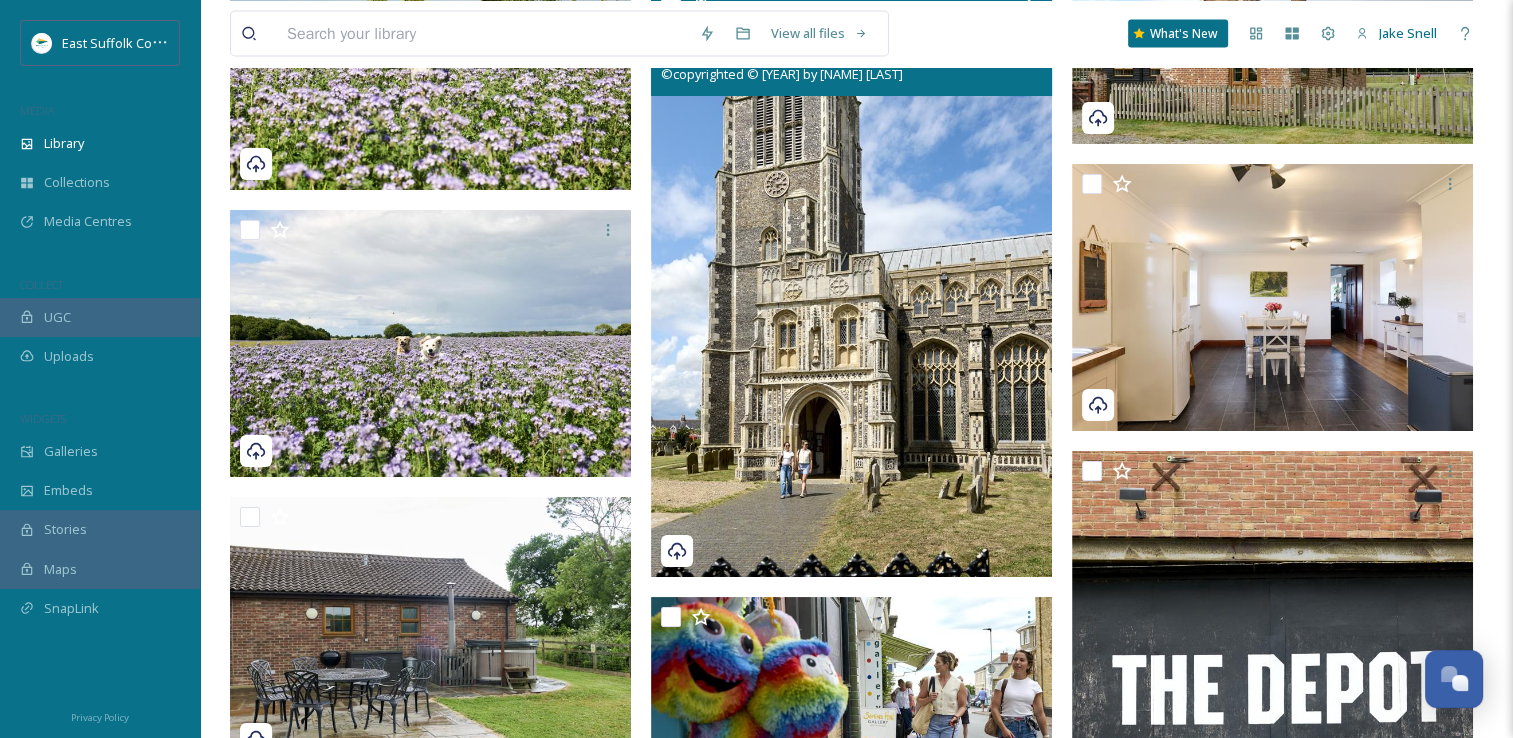 scroll, scrollTop: 18900, scrollLeft: 0, axis: vertical 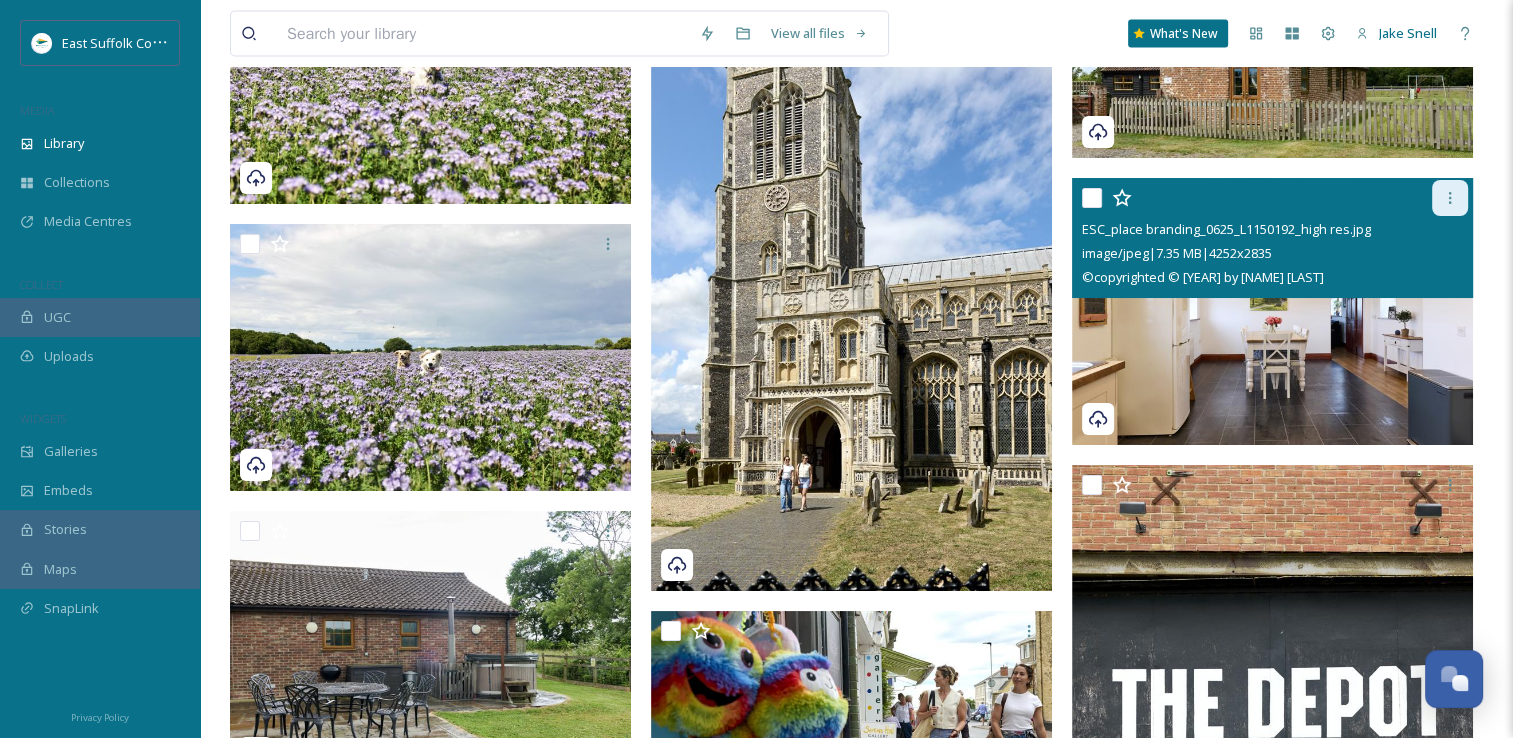 click 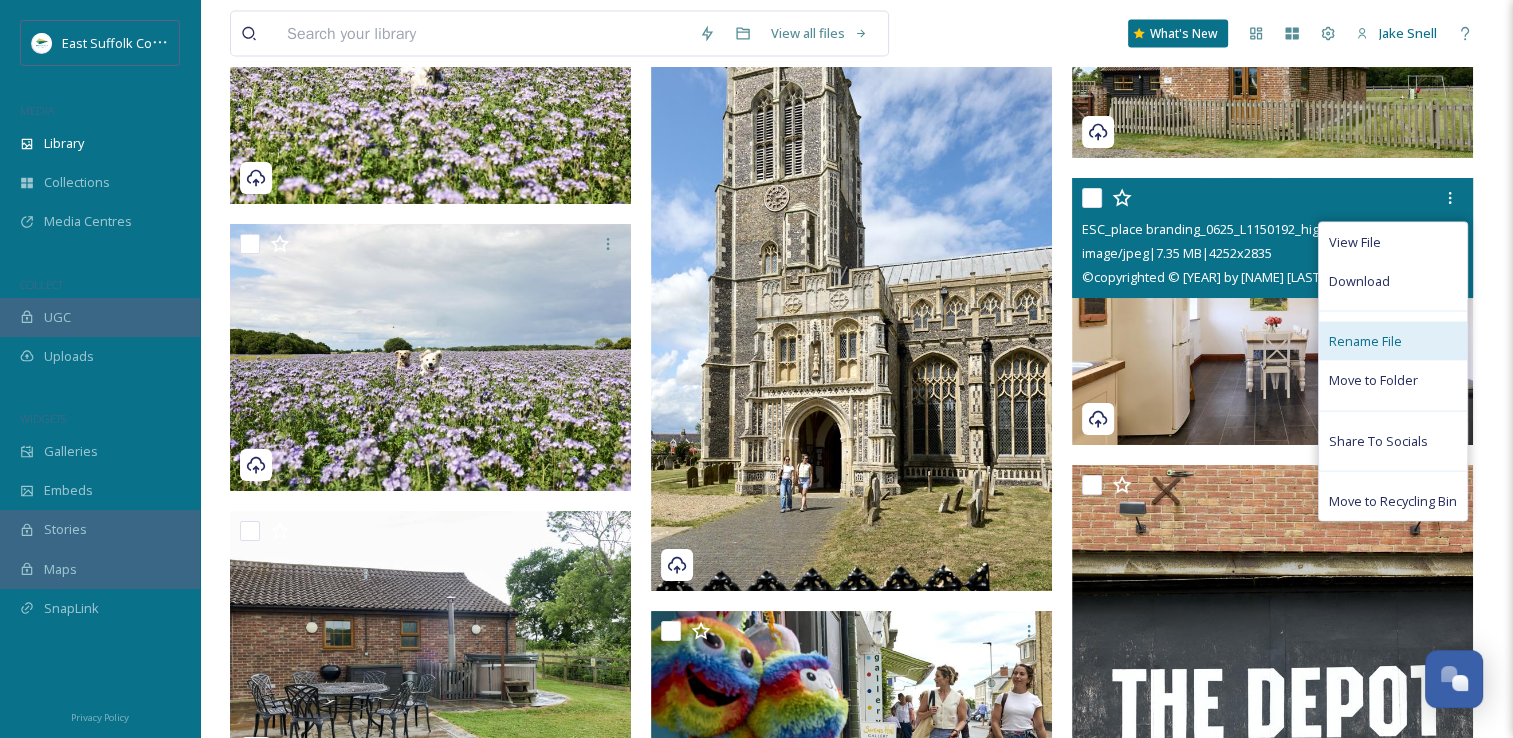click on "Rename File" at bounding box center (1393, 340) 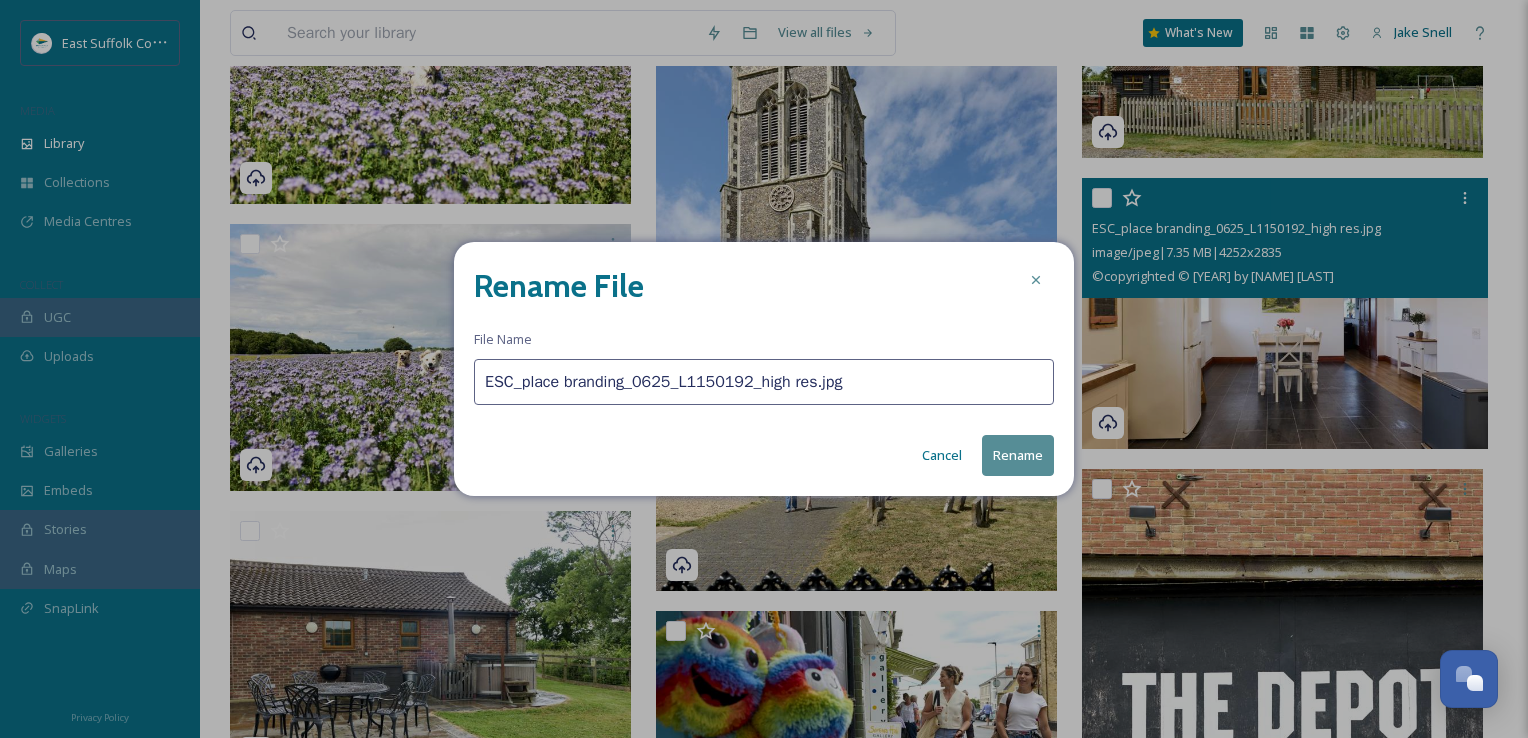 drag, startPoint x: 848, startPoint y: 374, endPoint x: 276, endPoint y: 409, distance: 573.0698 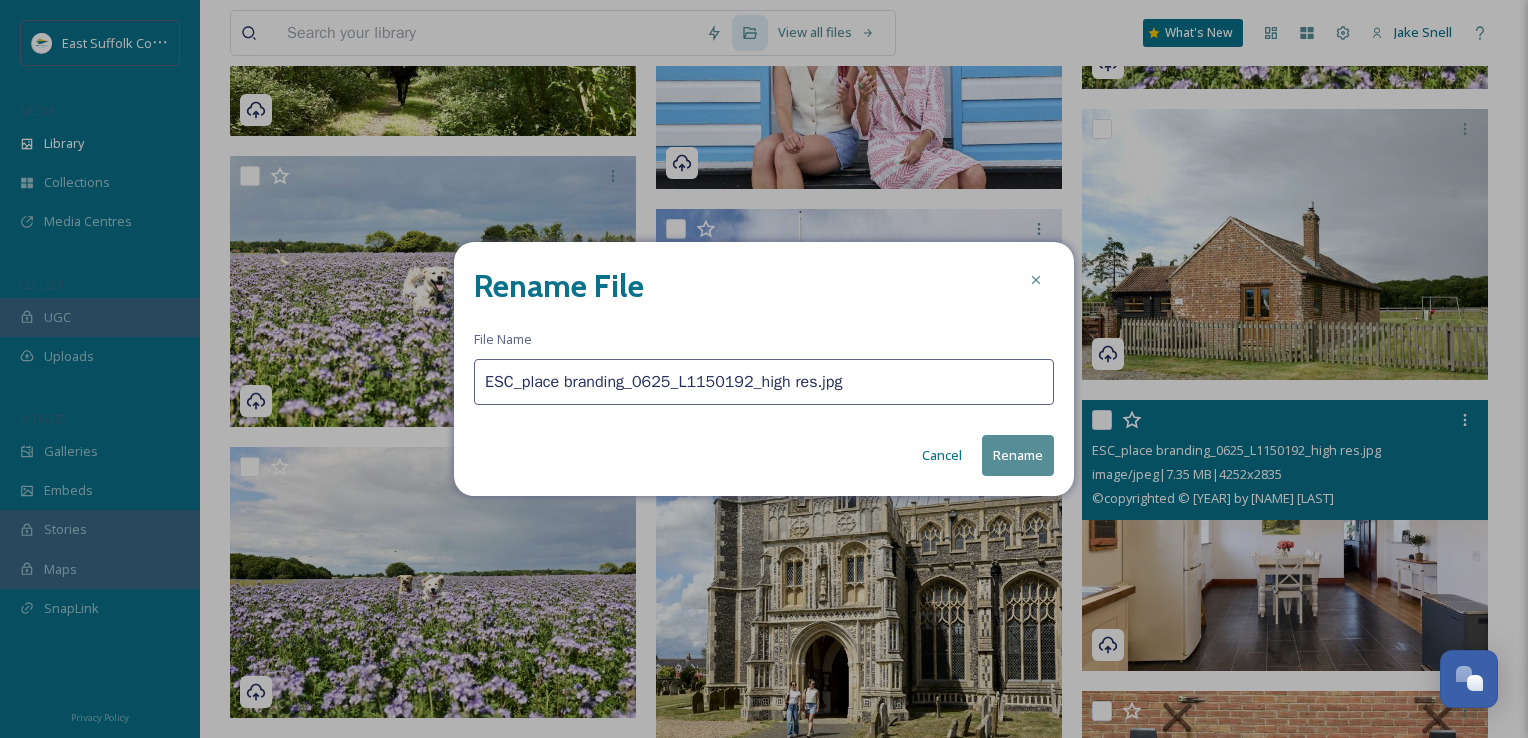 paste on "Sotterley_MischaPhotoLtd_0625(" 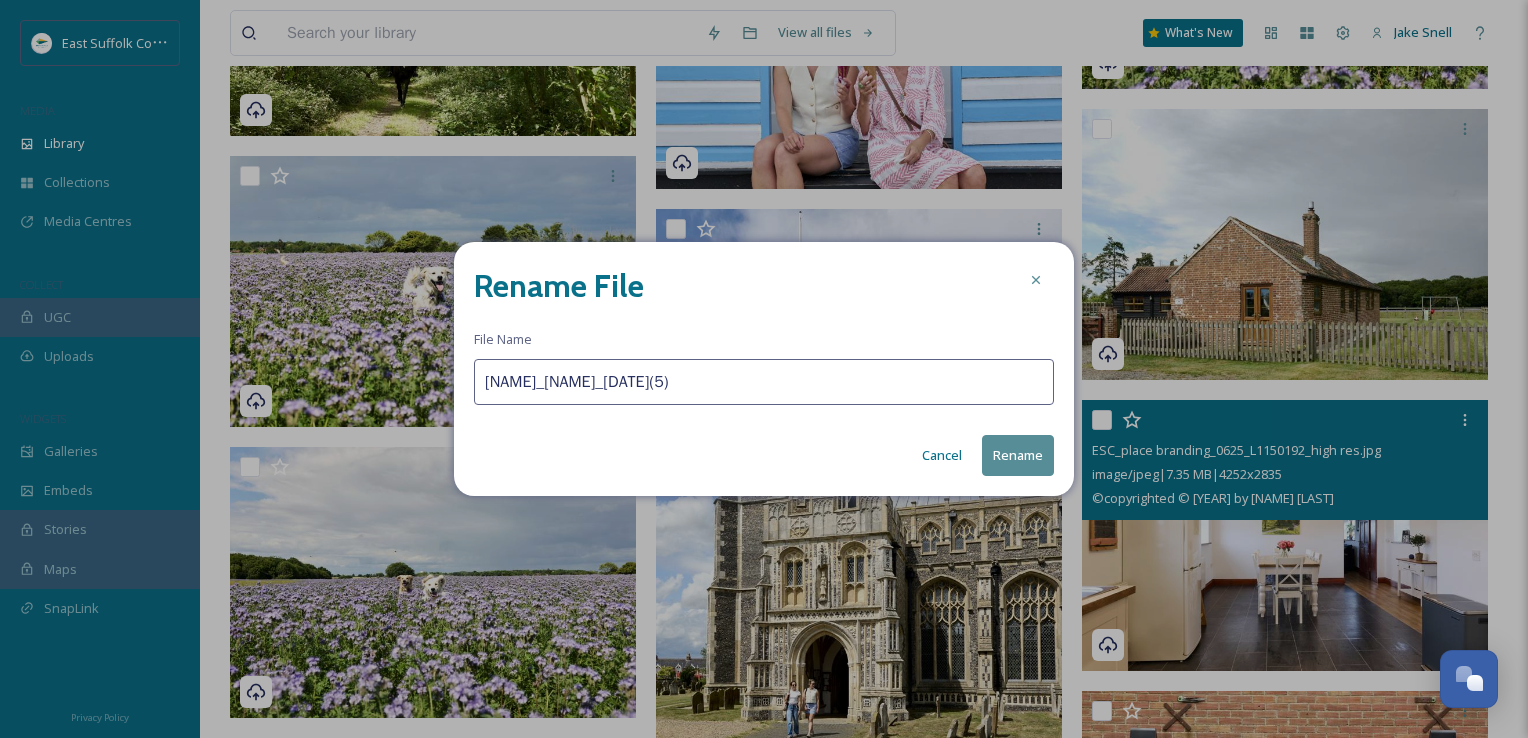 type on "[NAME]_[NAME]_[DATE](5)" 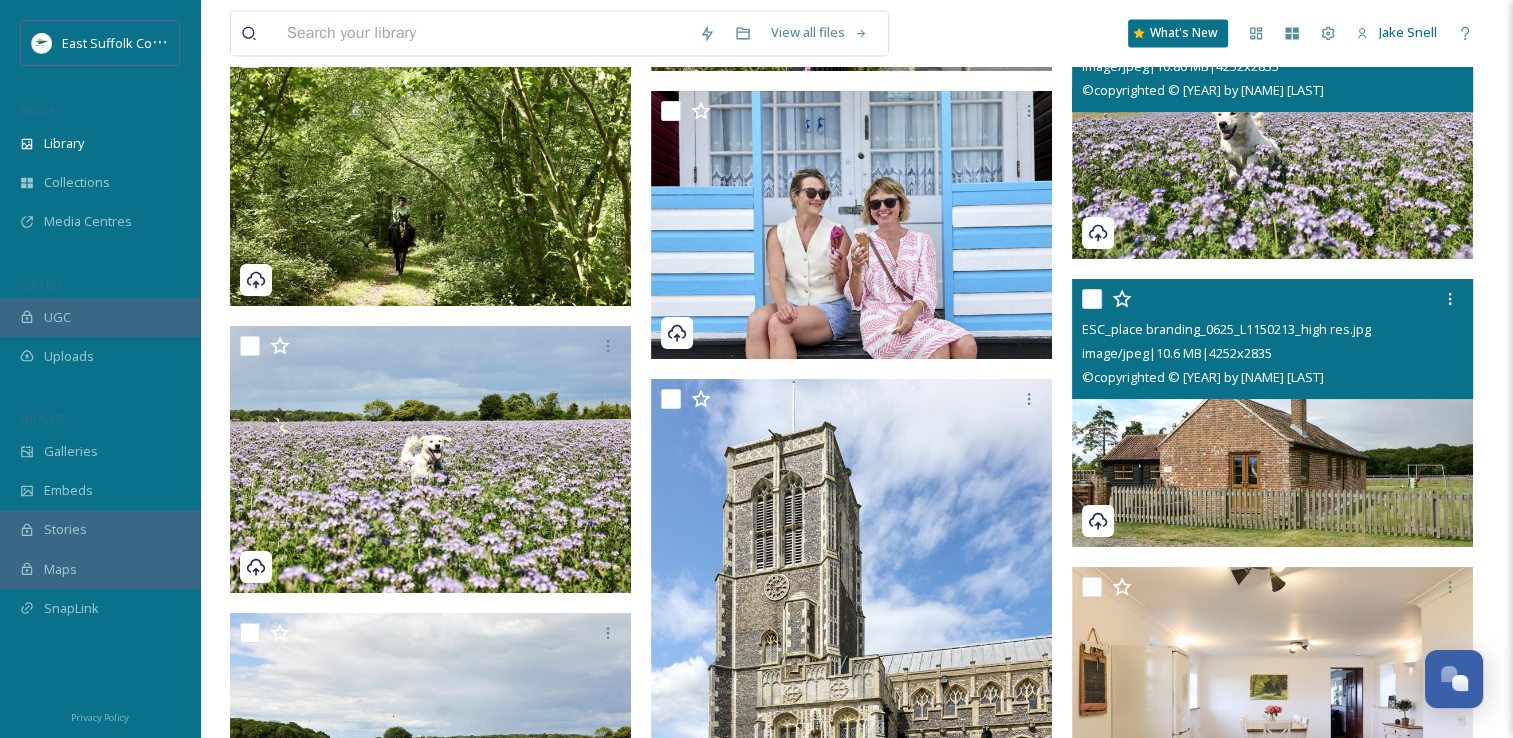 scroll, scrollTop: 18400, scrollLeft: 0, axis: vertical 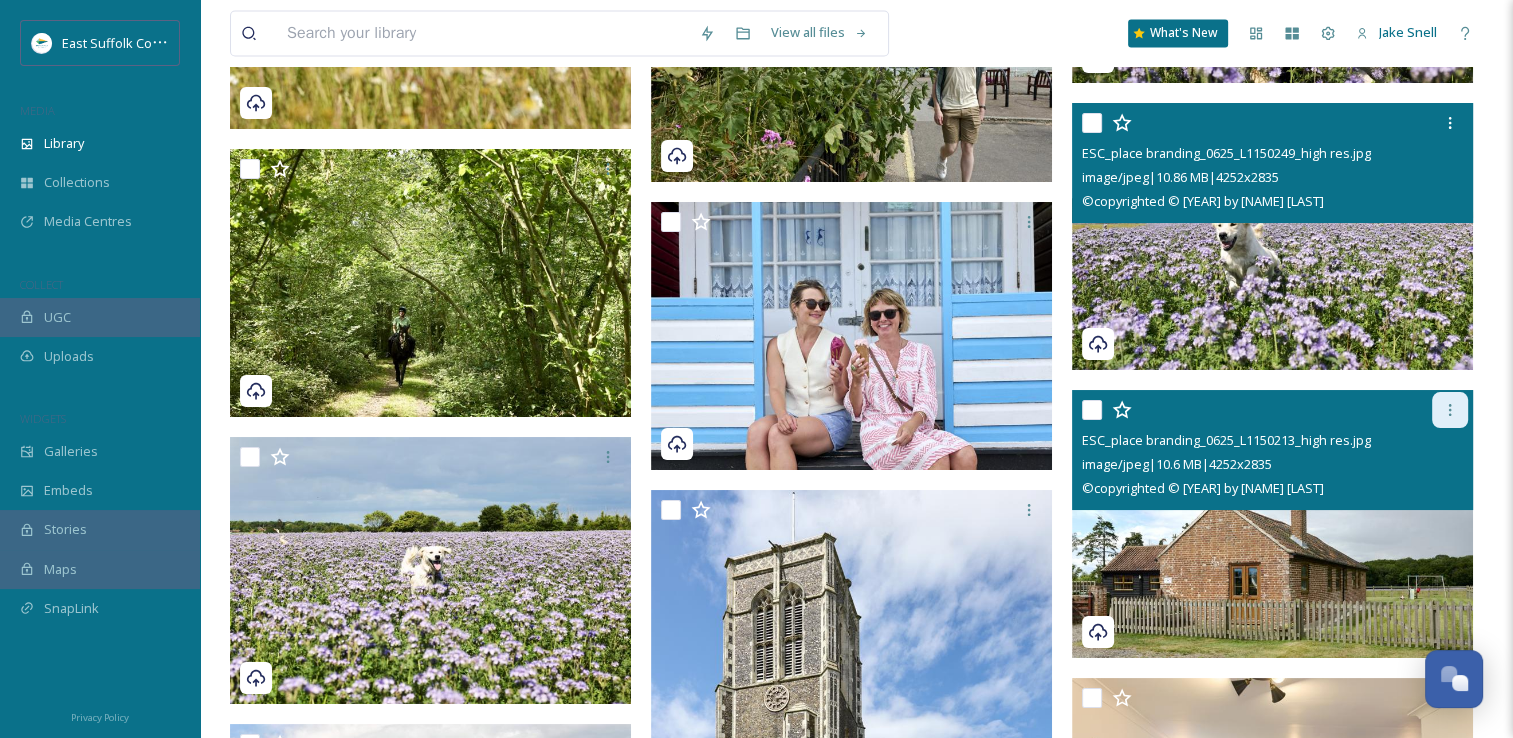 click 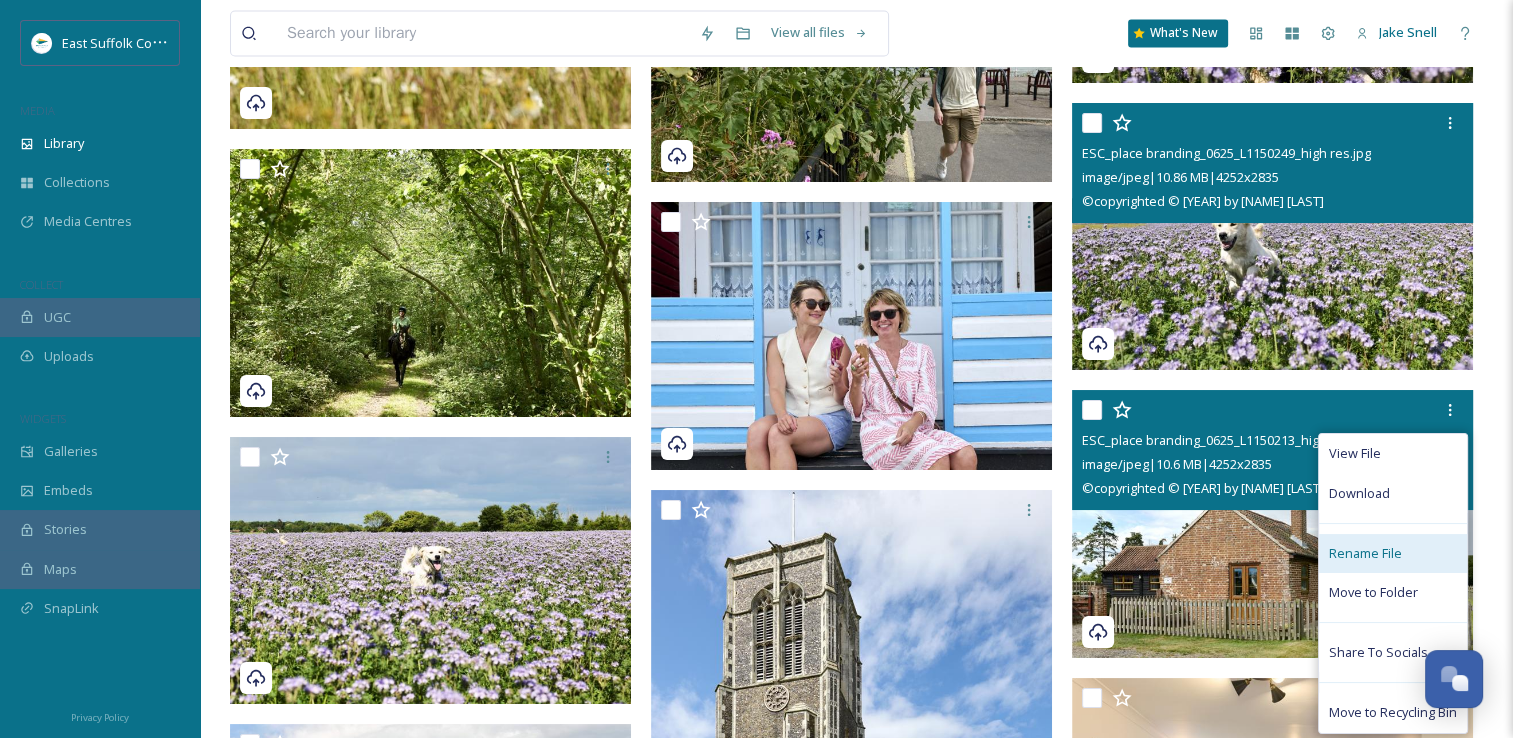 click on "Rename File" at bounding box center (1365, 553) 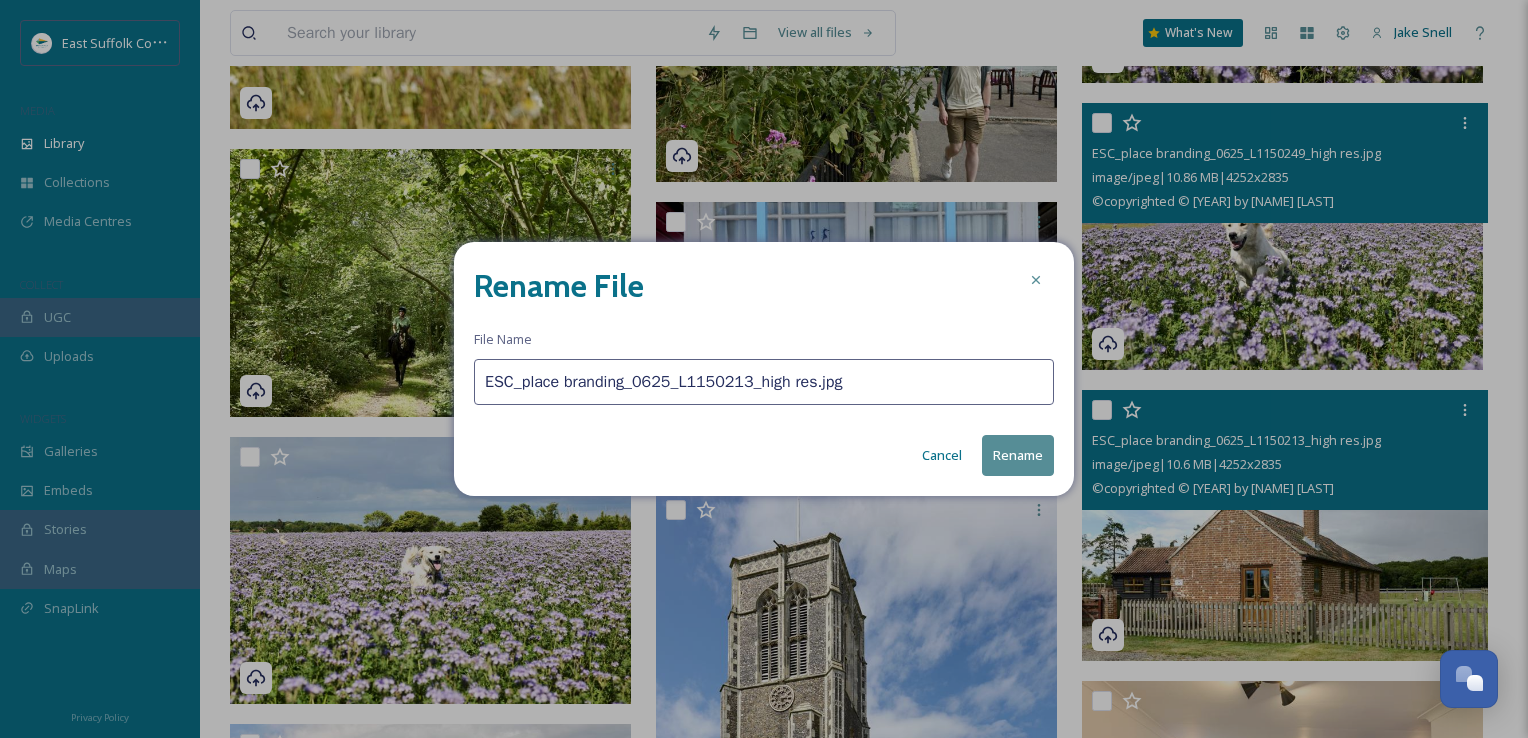 drag, startPoint x: 644, startPoint y: 376, endPoint x: 368, endPoint y: 369, distance: 276.08875 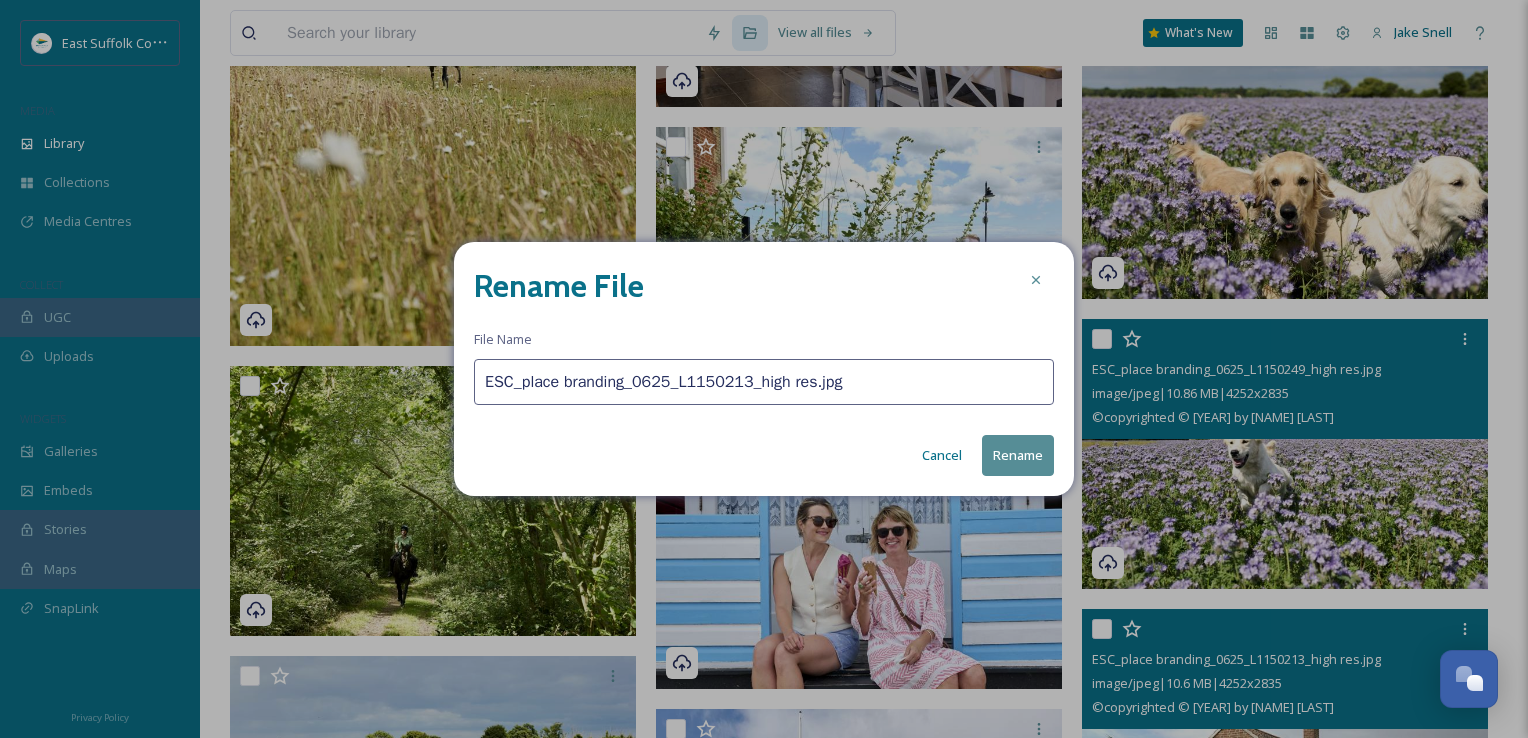paste on "Sotterley_MischaPhotoLtd_0625(" 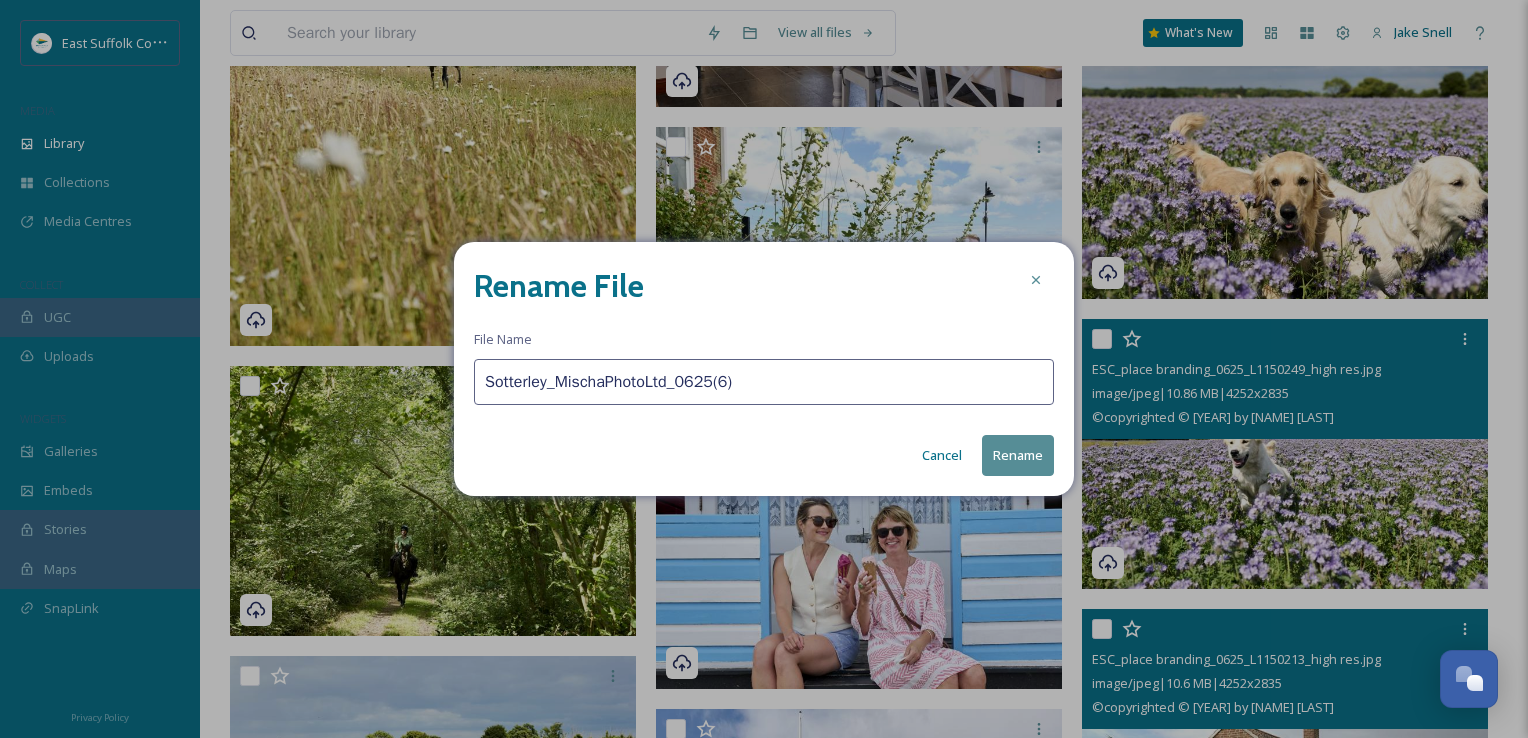type on "Sotterley_MischaPhotoLtd_0625(6)" 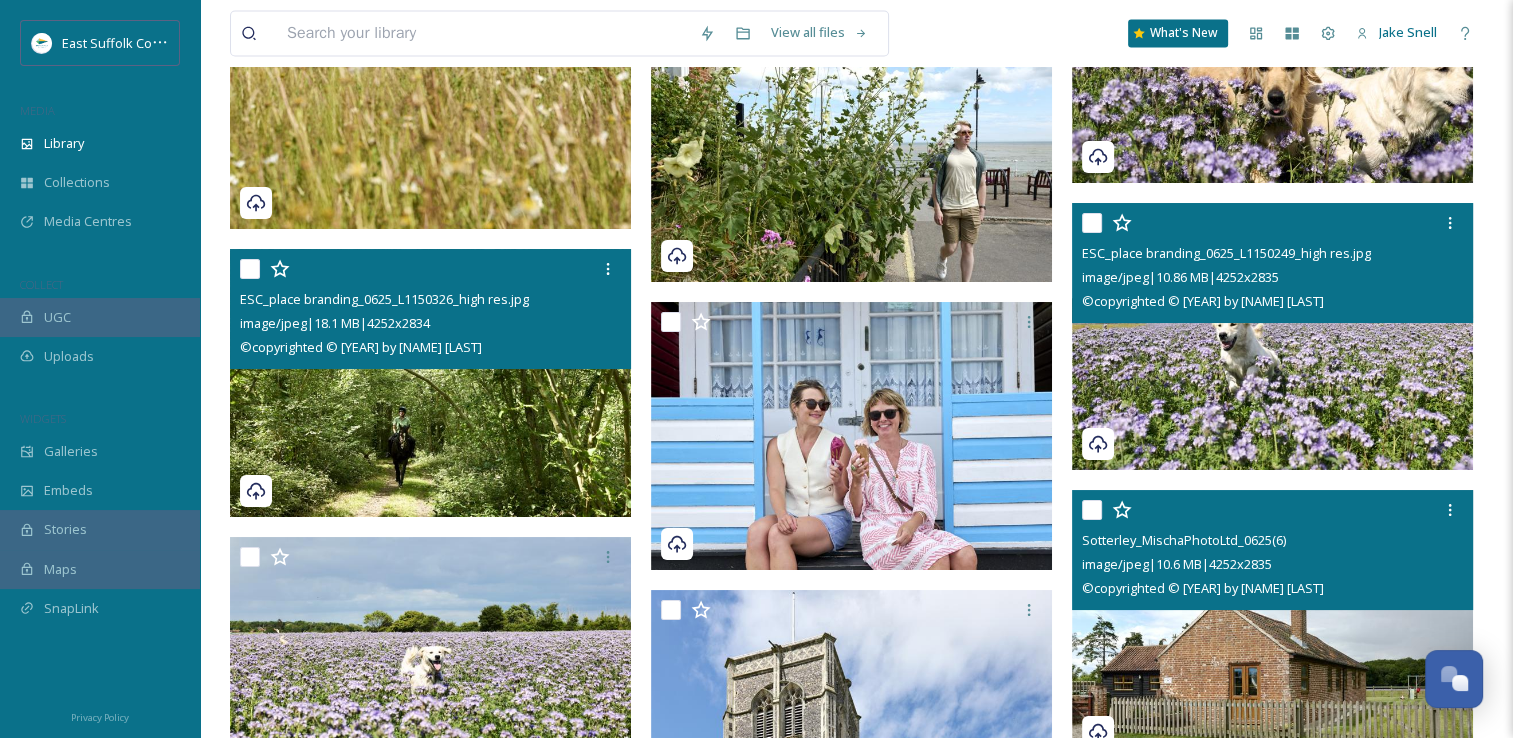 scroll, scrollTop: 18200, scrollLeft: 0, axis: vertical 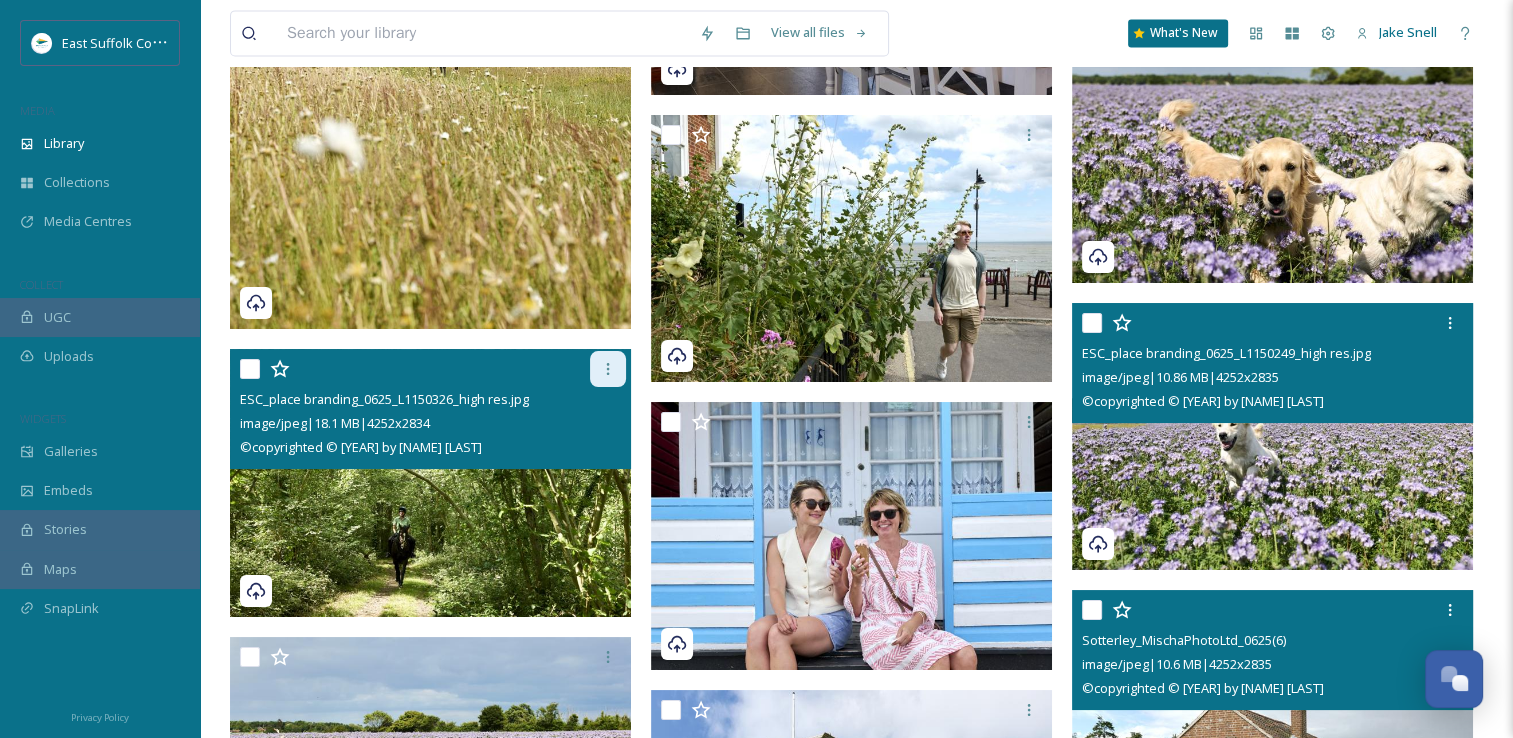 click 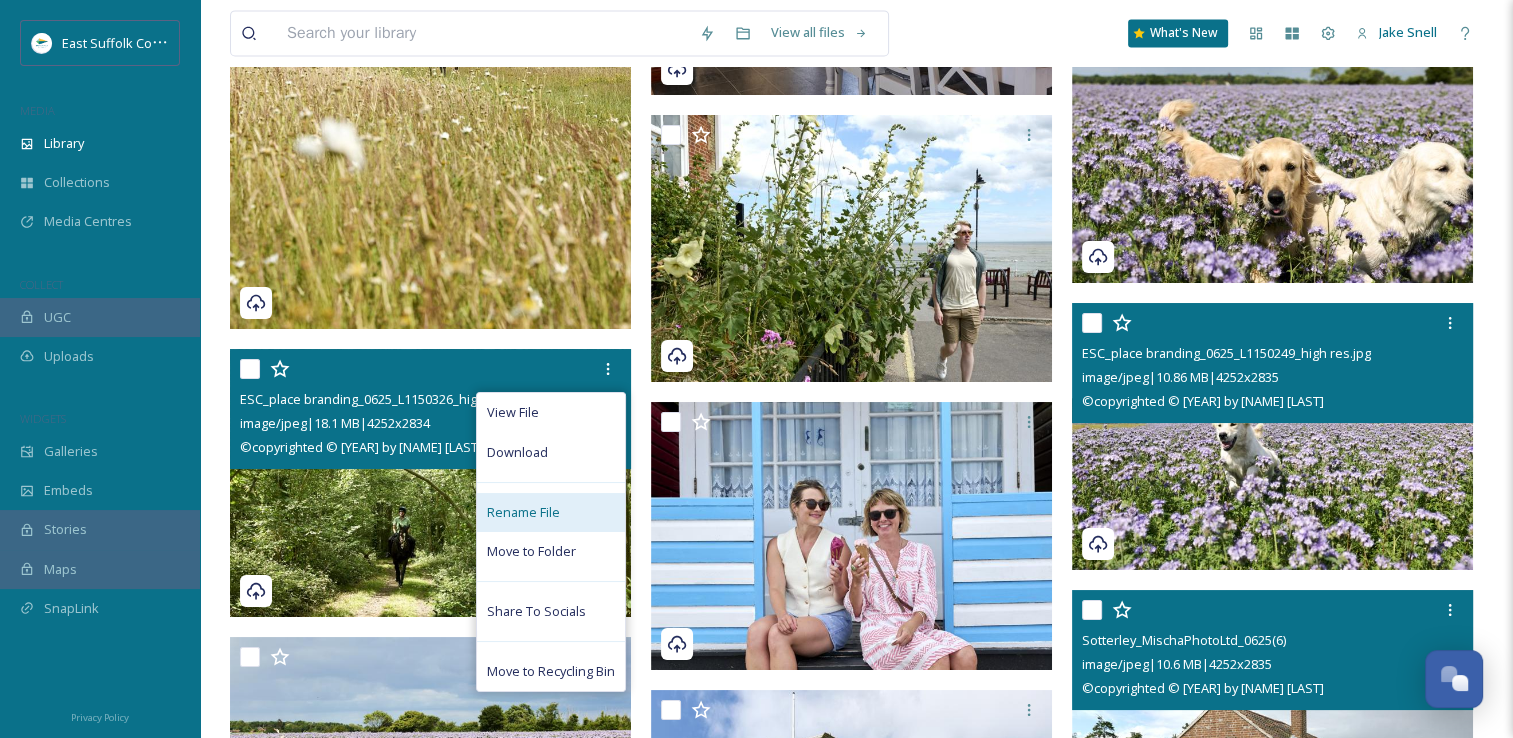 click on "Rename File" at bounding box center [523, 512] 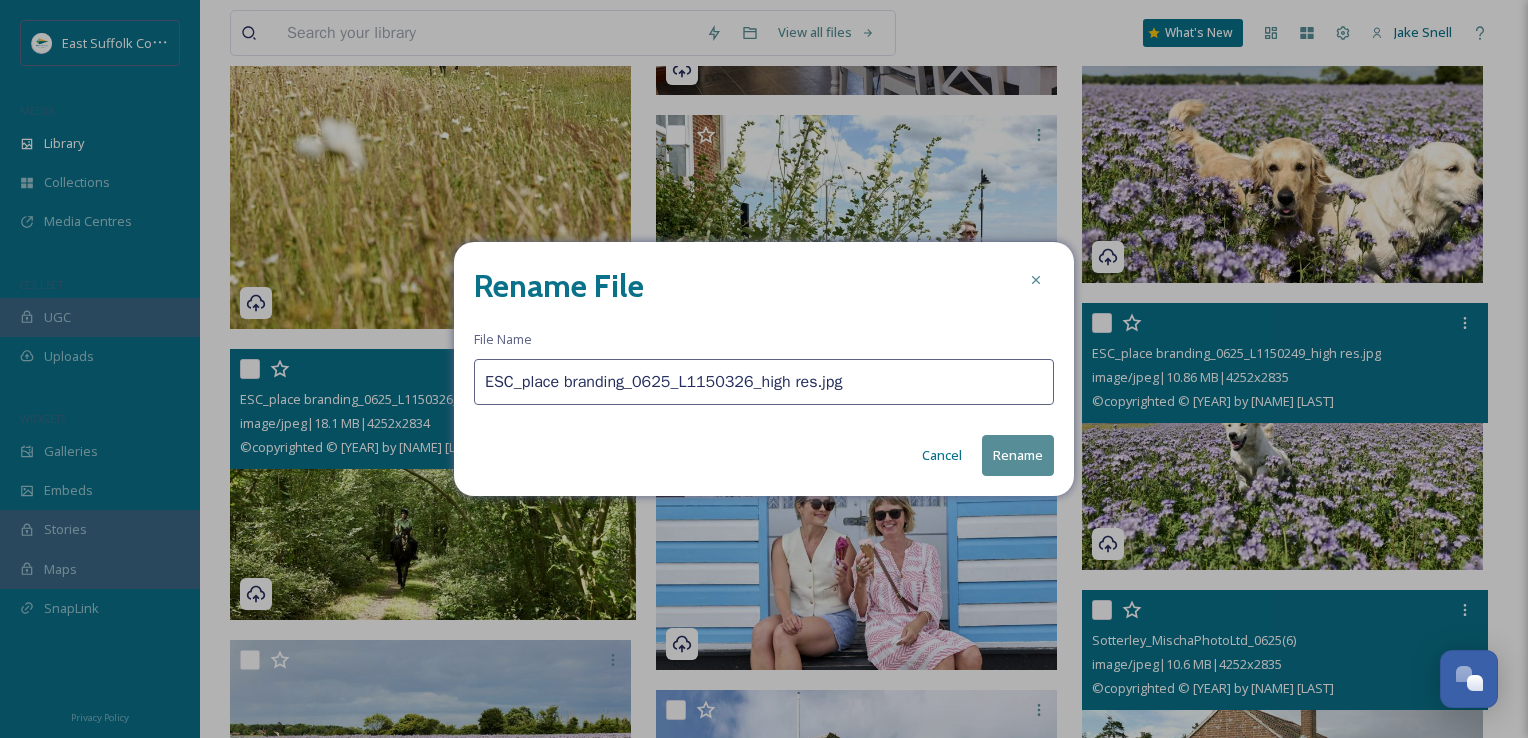 drag, startPoint x: 831, startPoint y: 380, endPoint x: 11, endPoint y: 365, distance: 820.1372 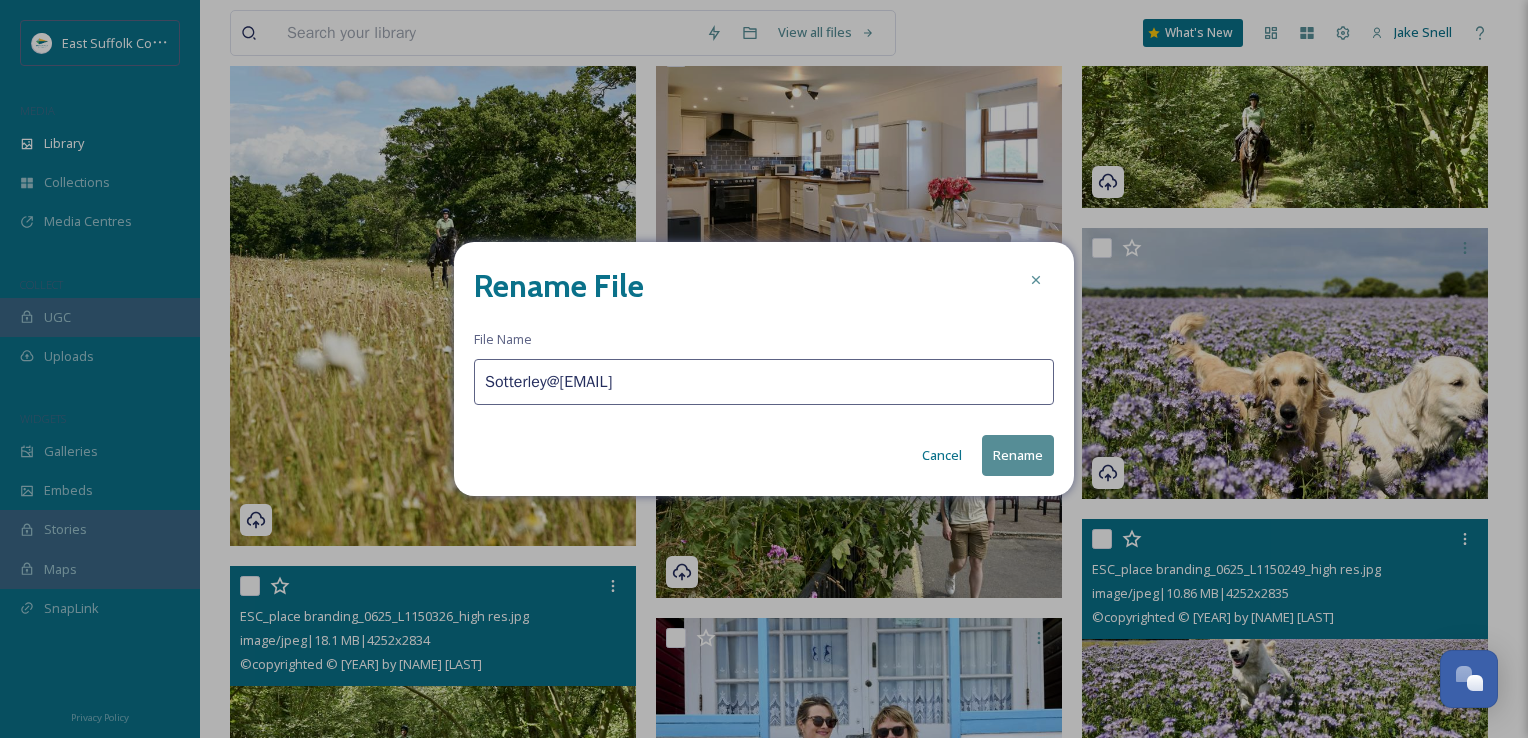 type on "Sotterley@[EMAIL]" 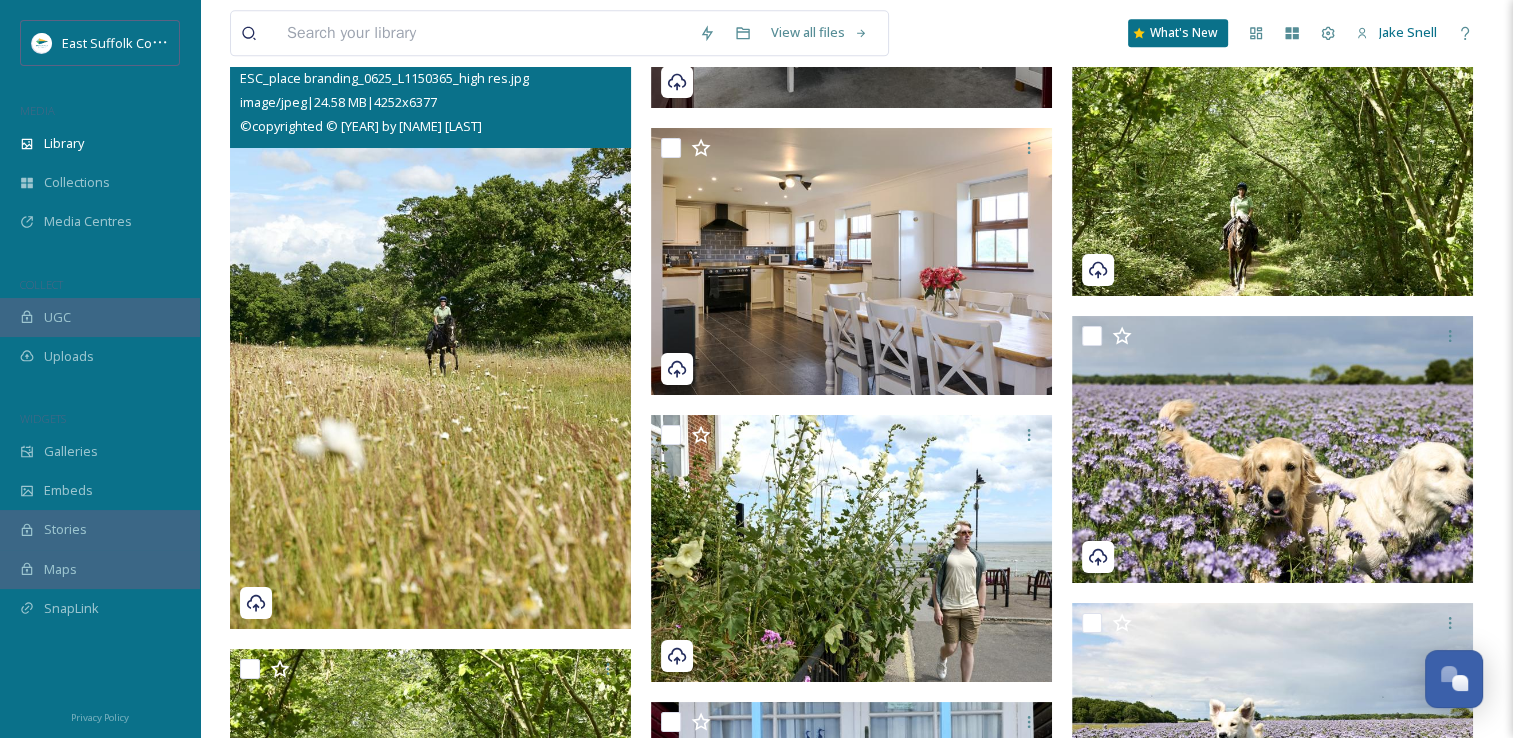 scroll, scrollTop: 17700, scrollLeft: 0, axis: vertical 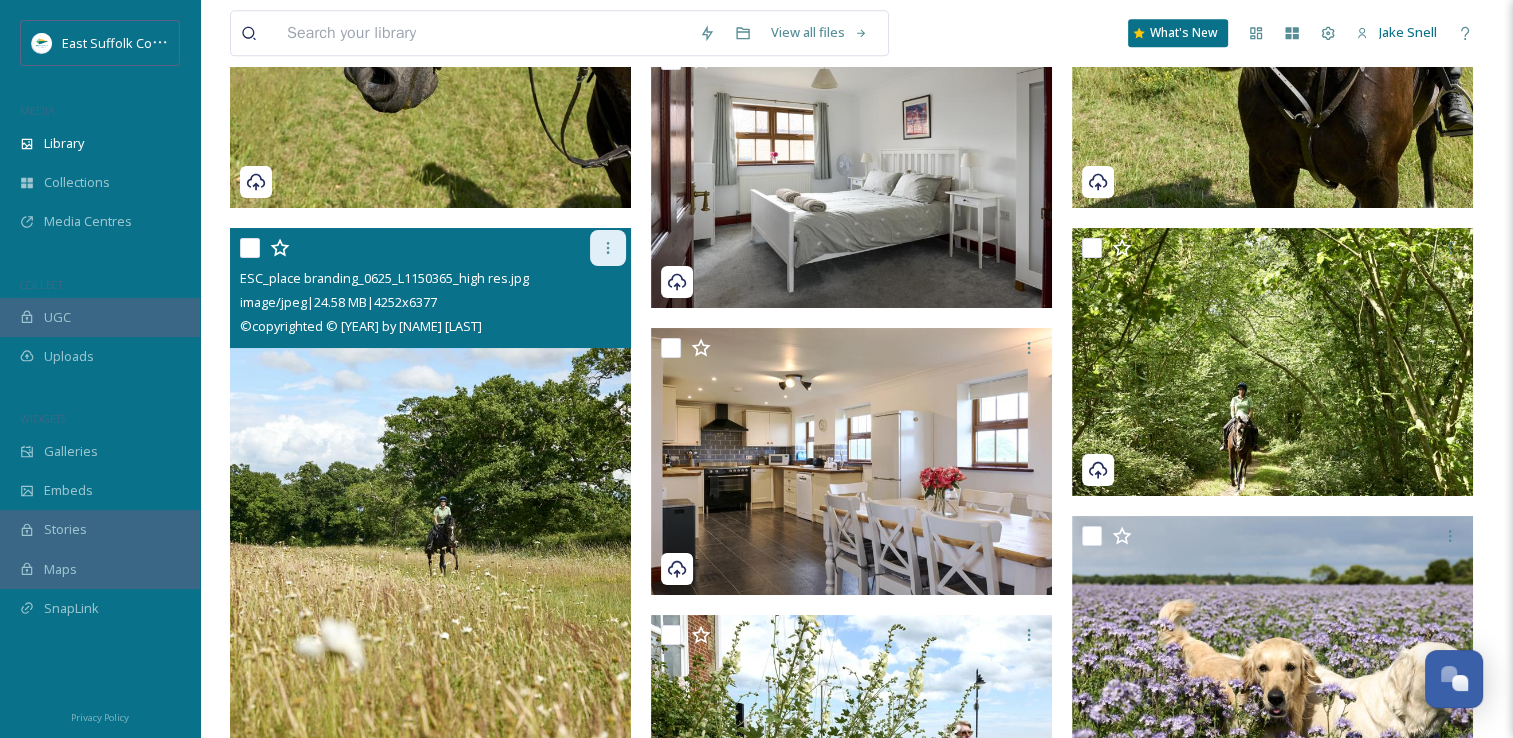 click at bounding box center [608, 248] 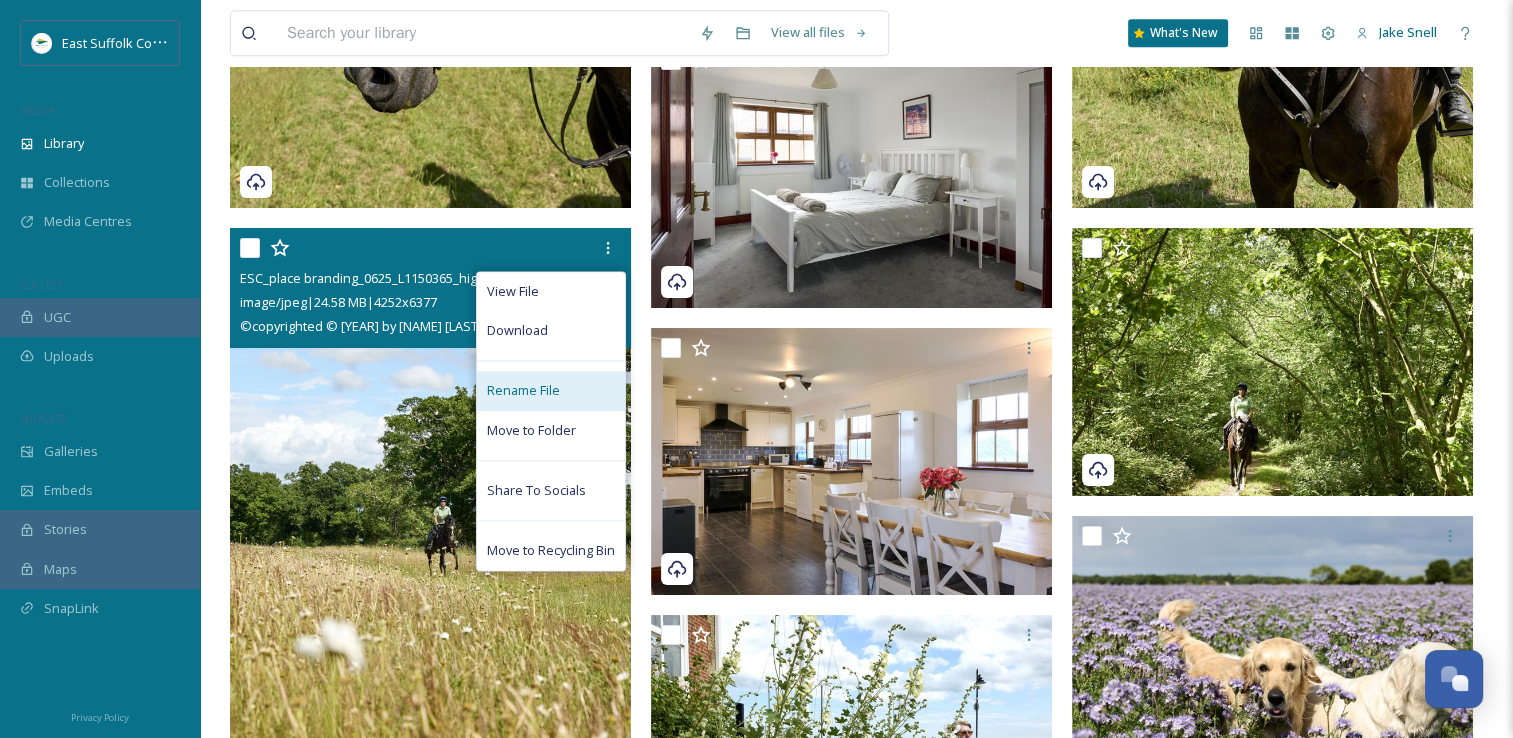 click on "Rename File" at bounding box center [551, 390] 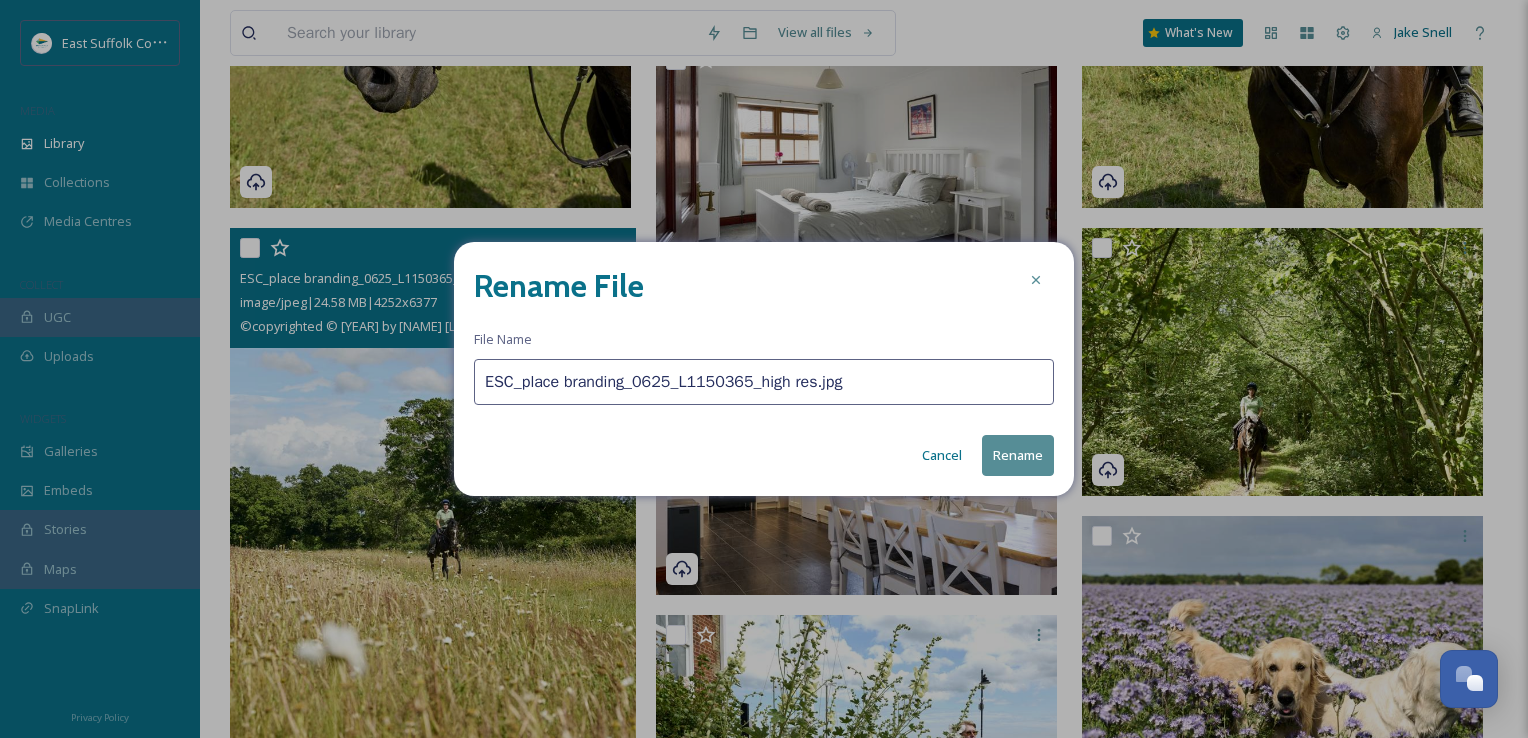 drag, startPoint x: 819, startPoint y: 384, endPoint x: 362, endPoint y: 394, distance: 457.1094 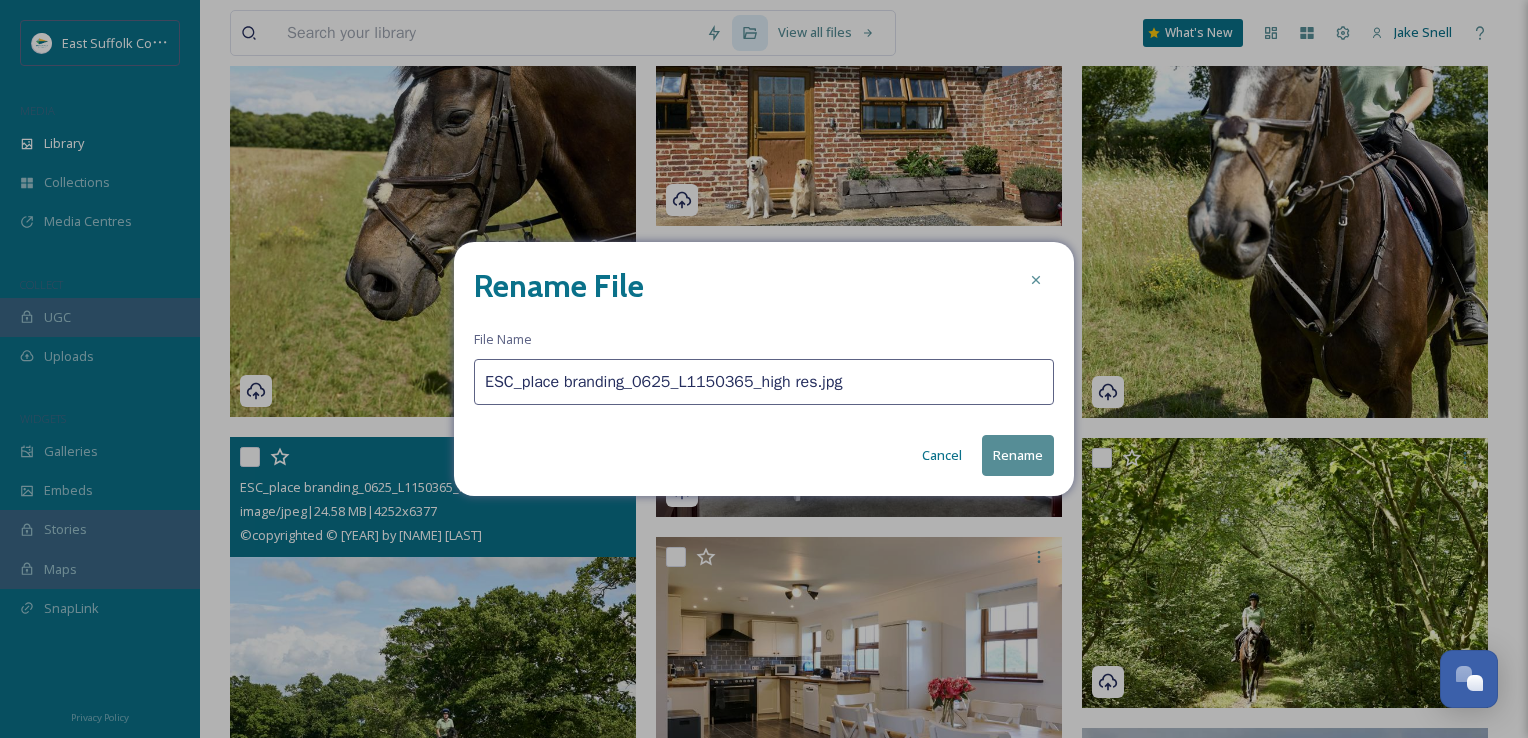 paste on "Sotterley_MischaPhotoLtd_0625(" 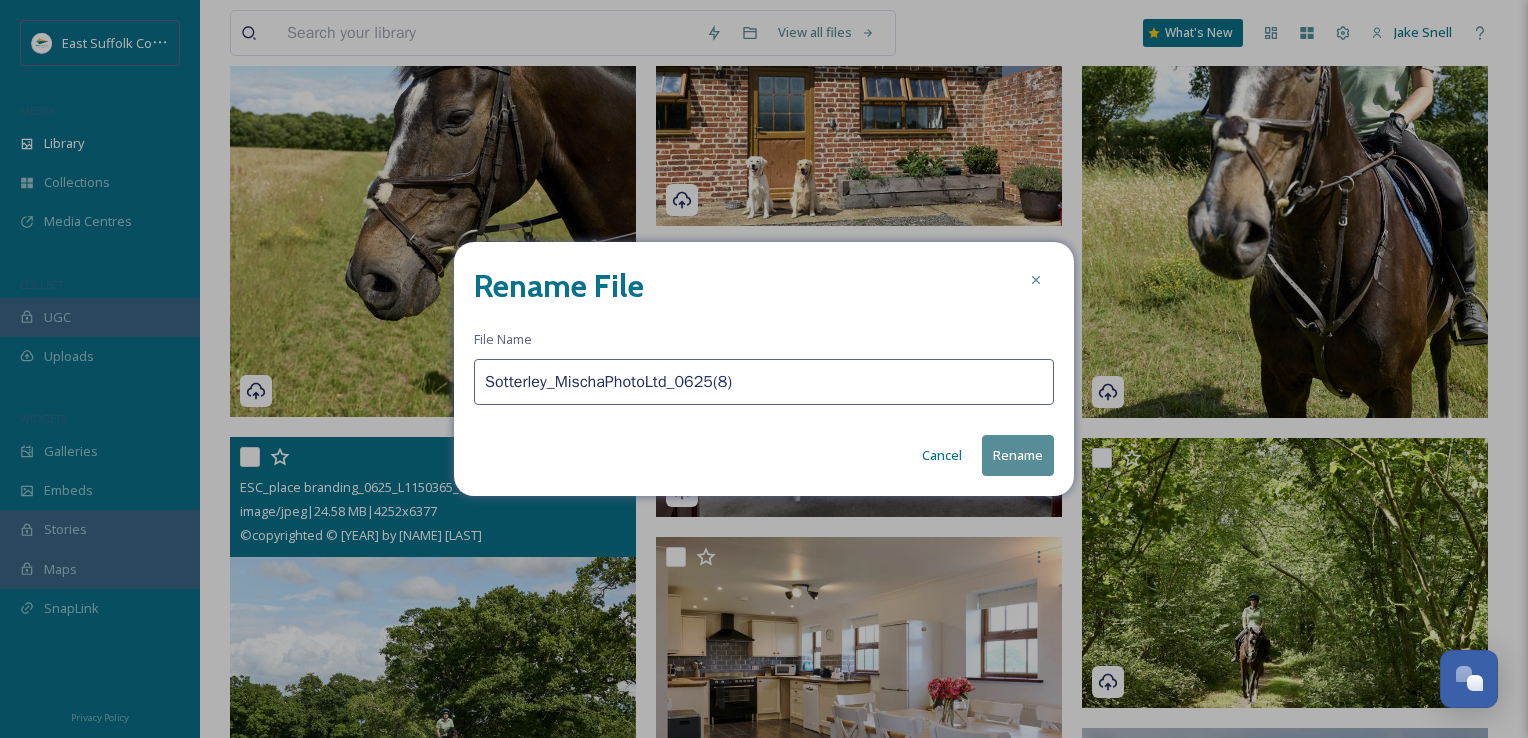type on "Sotterley_MischaPhotoLtd_0625(8)" 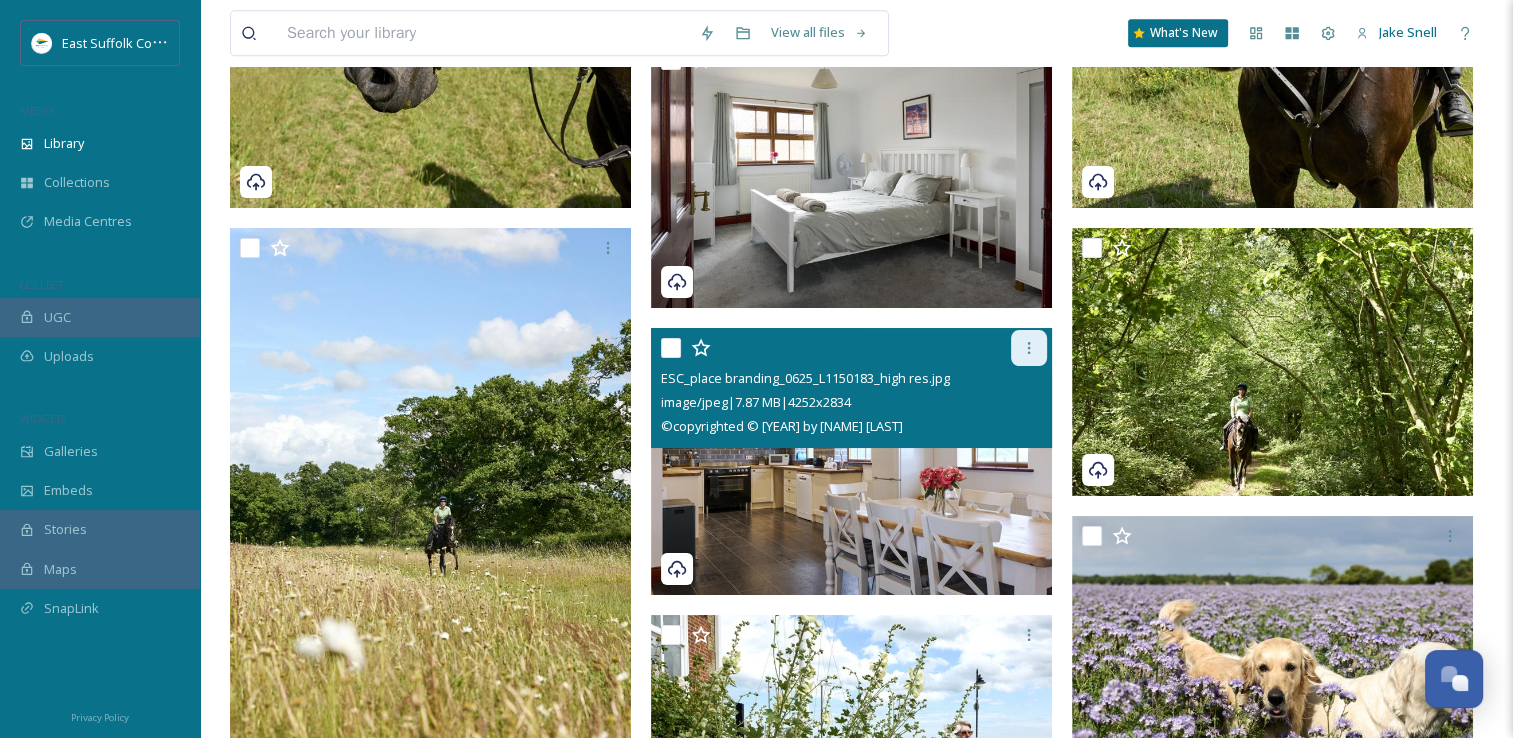 click at bounding box center (1029, 348) 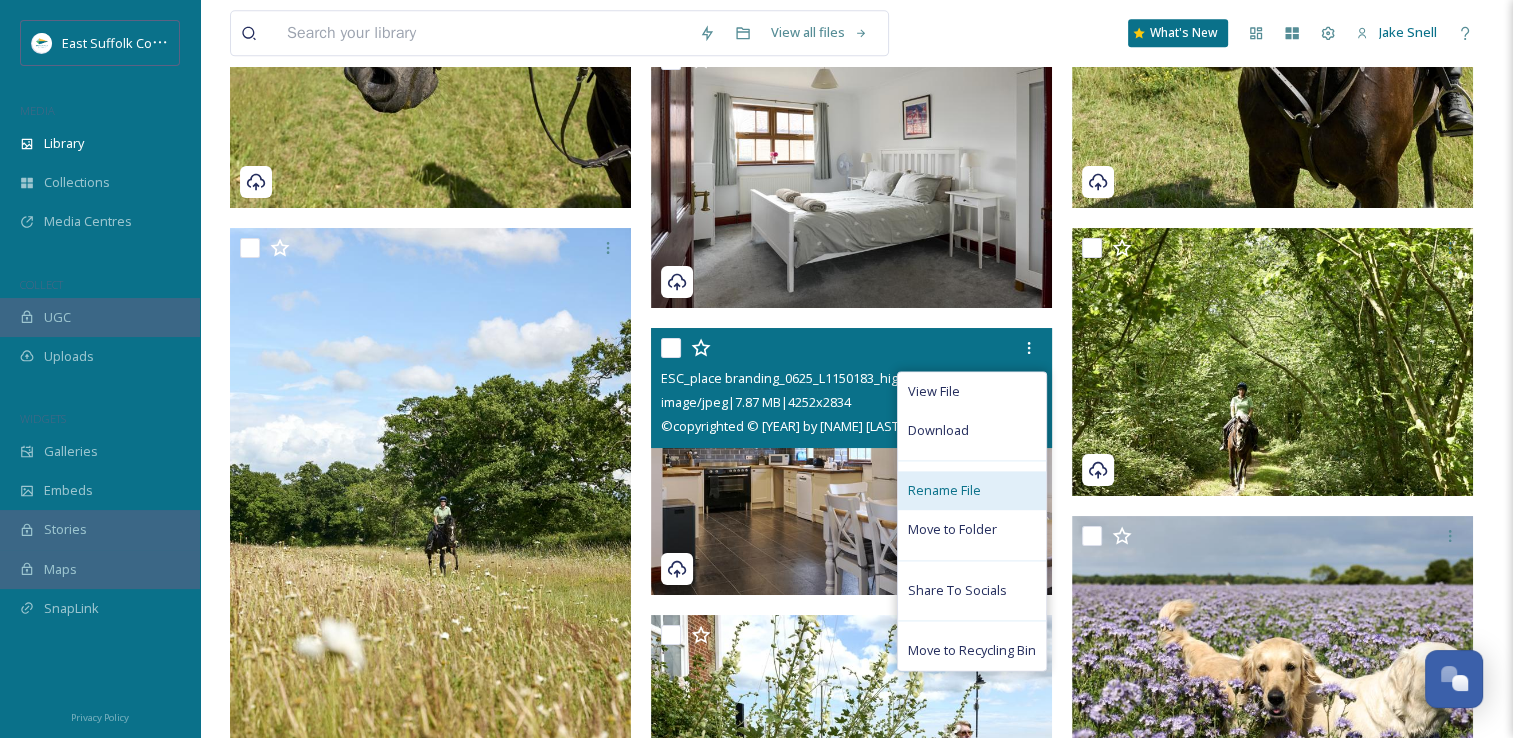 click on "Rename File" at bounding box center (944, 490) 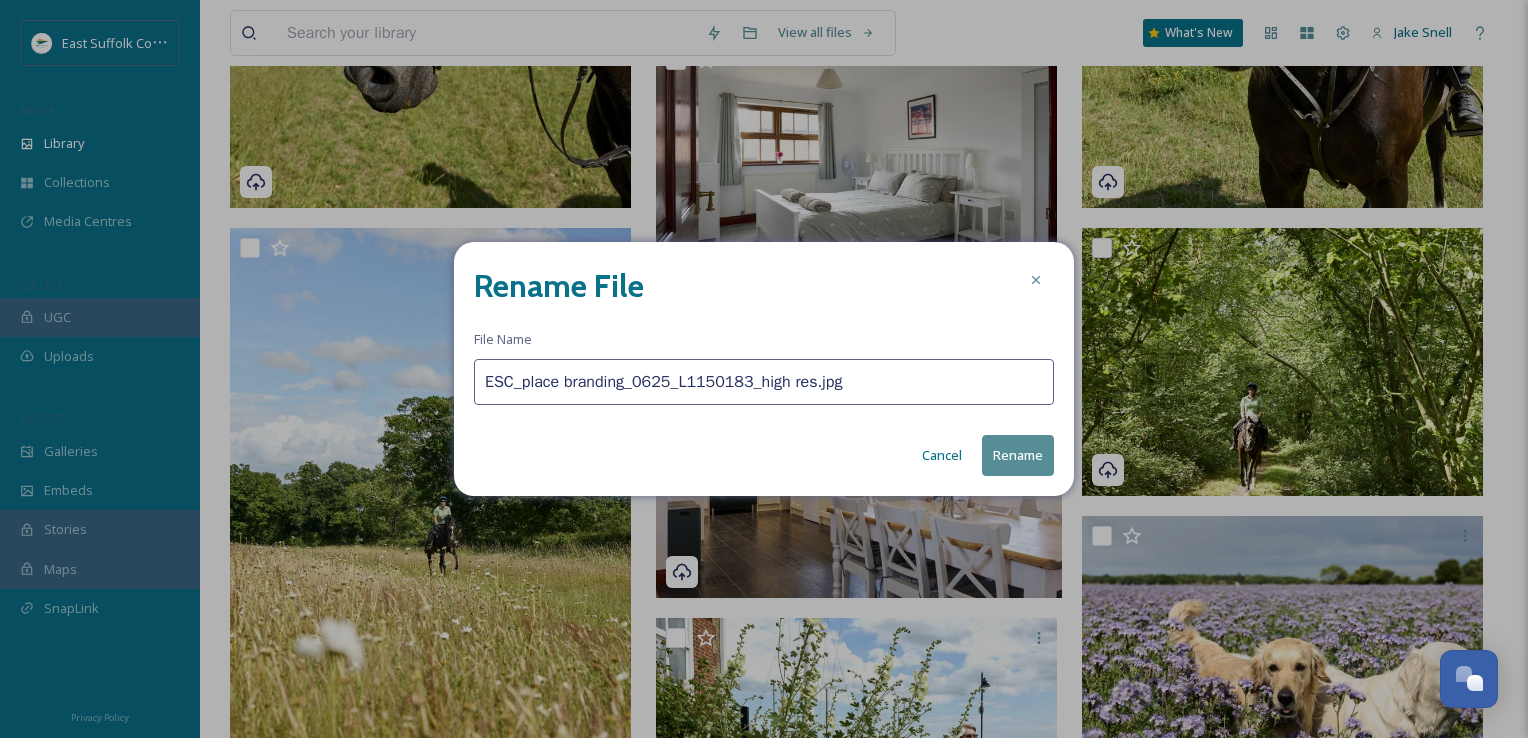 drag, startPoint x: 810, startPoint y: 390, endPoint x: 142, endPoint y: 397, distance: 668.0367 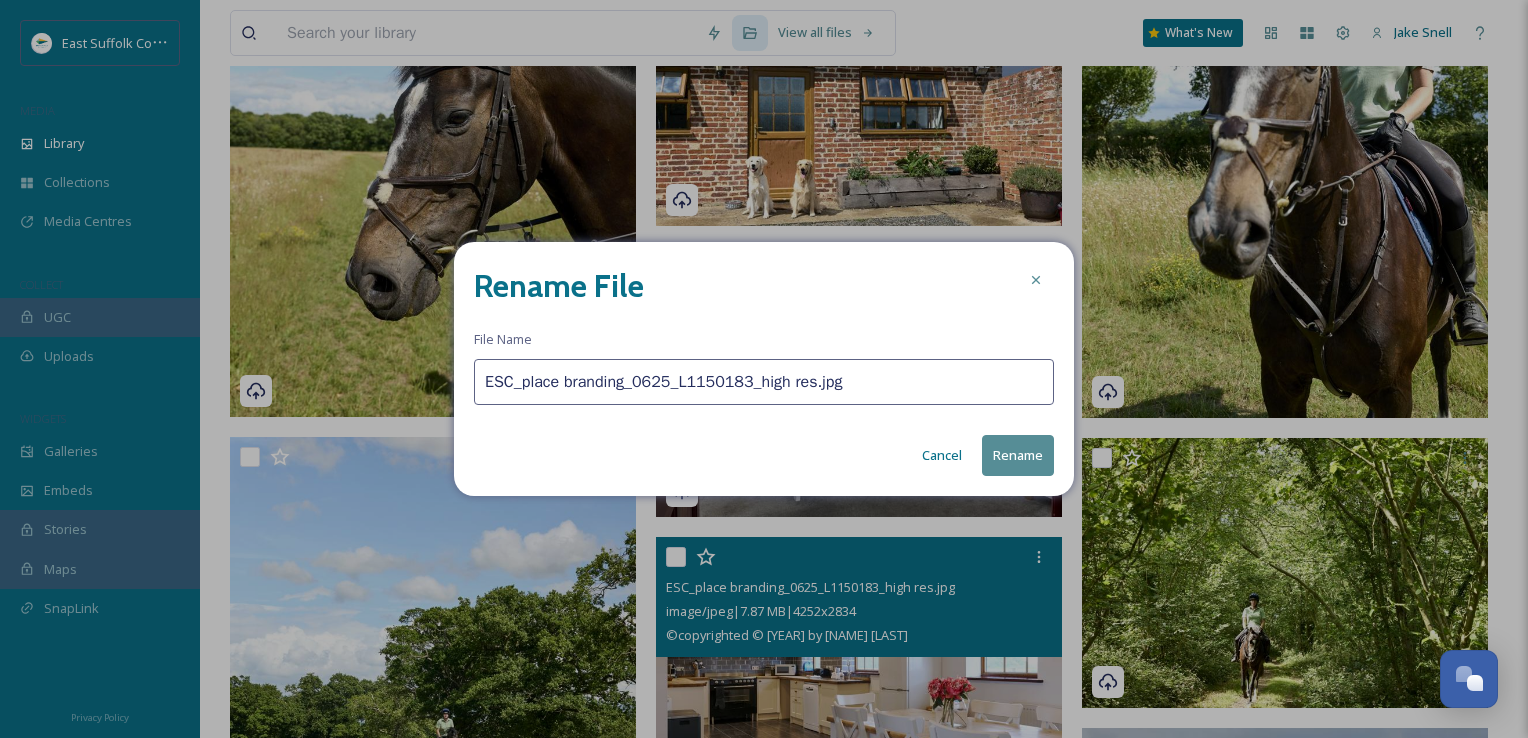 paste on "Sotterley_MischaPhotoLtd_0625(" 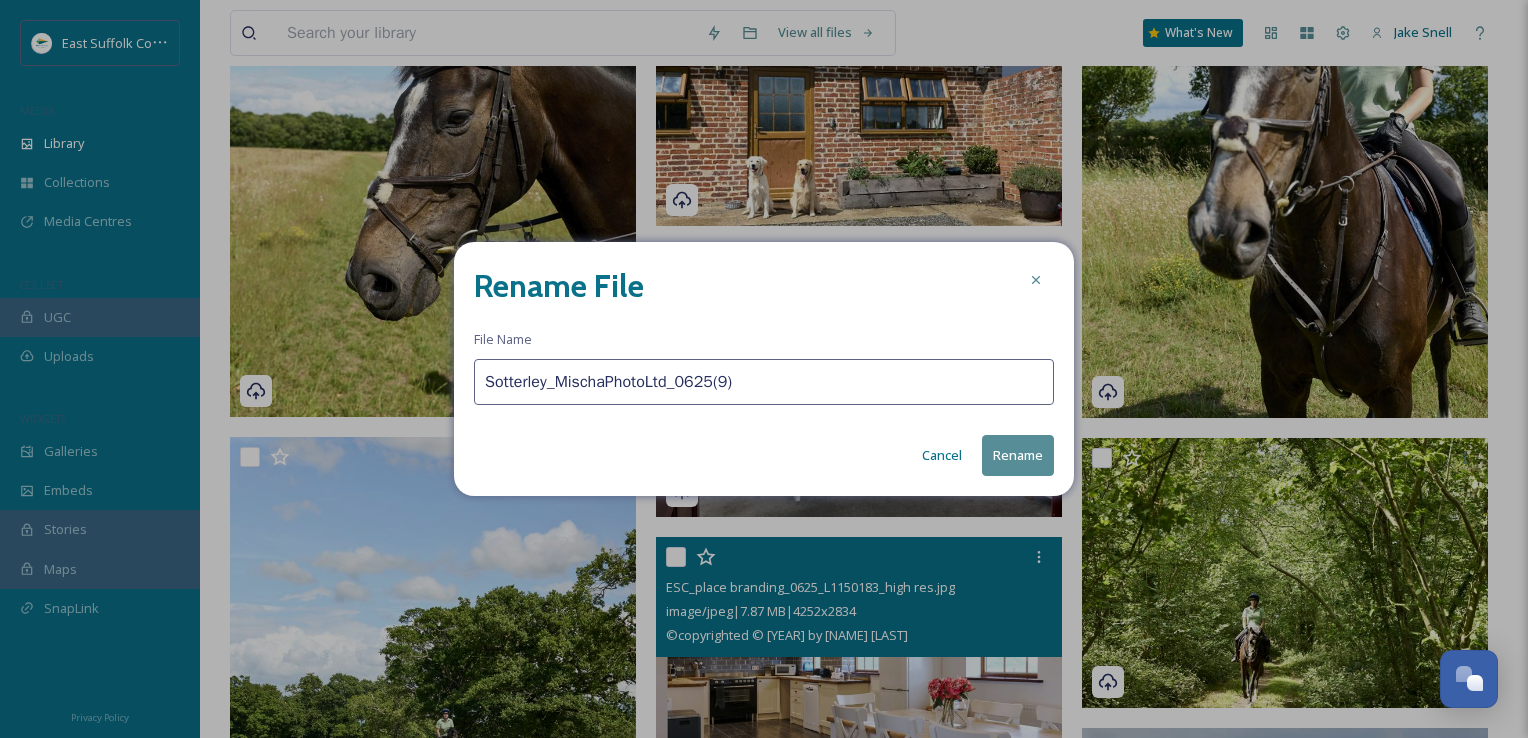 type on "Sotterley_MischaPhotoLtd_0625(9)" 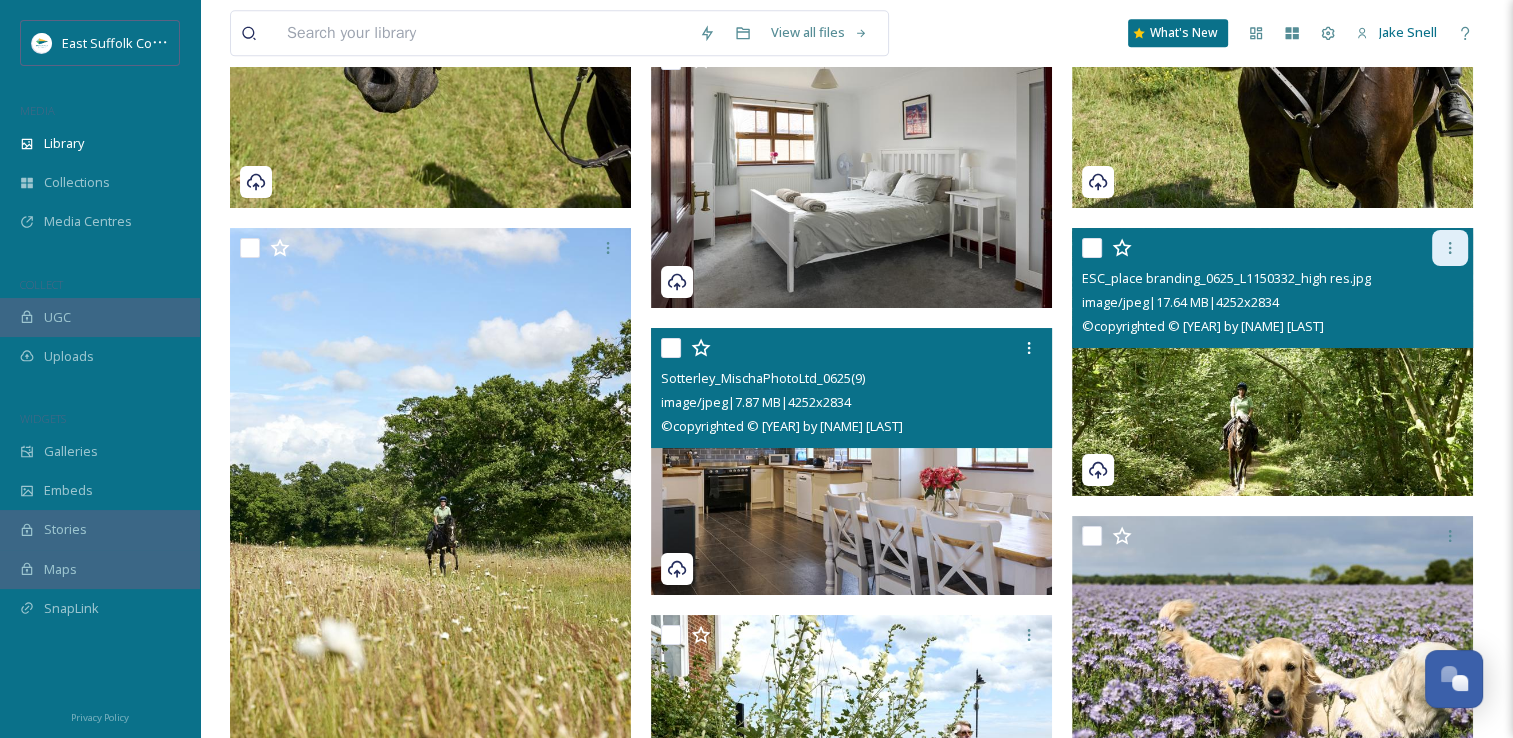 click 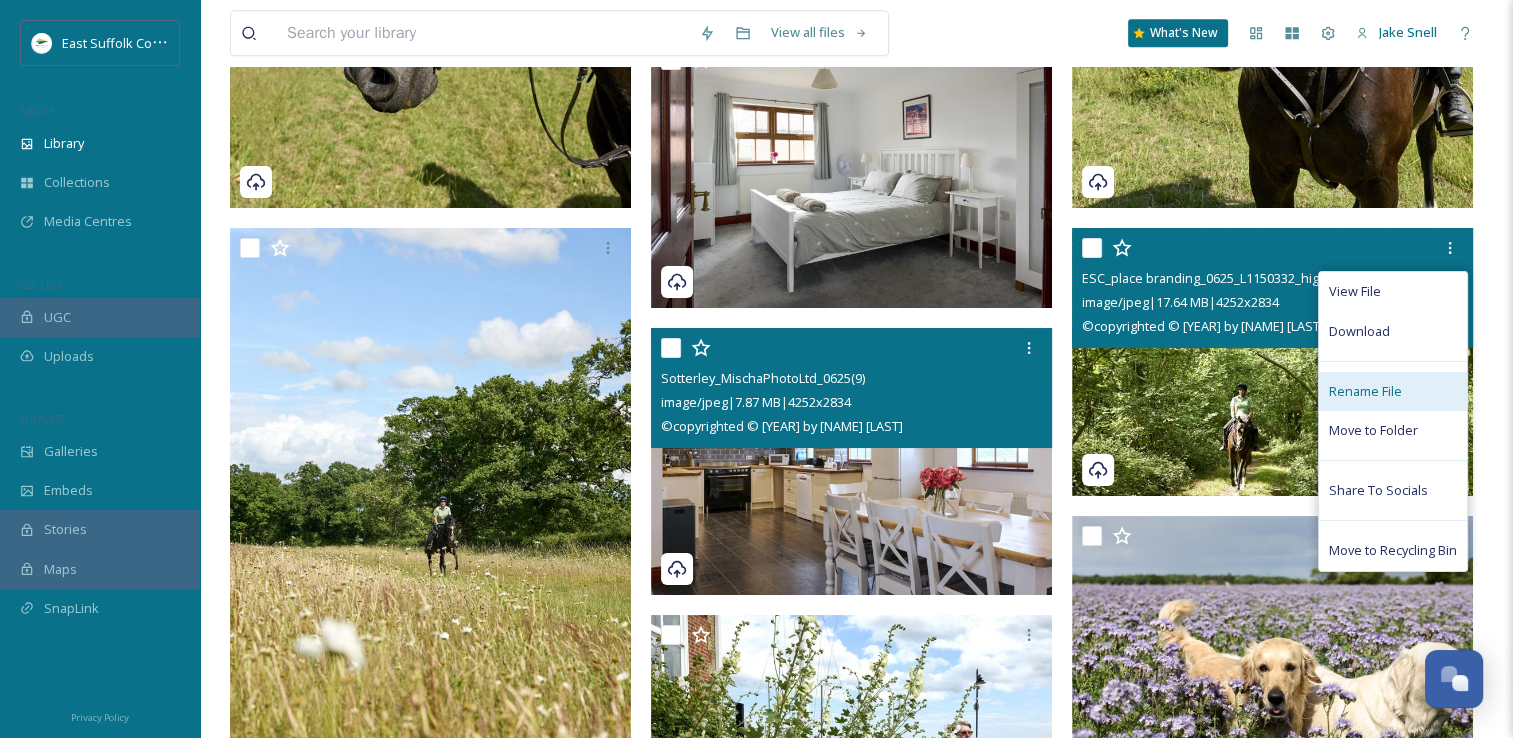 click on "Rename File" at bounding box center (1365, 391) 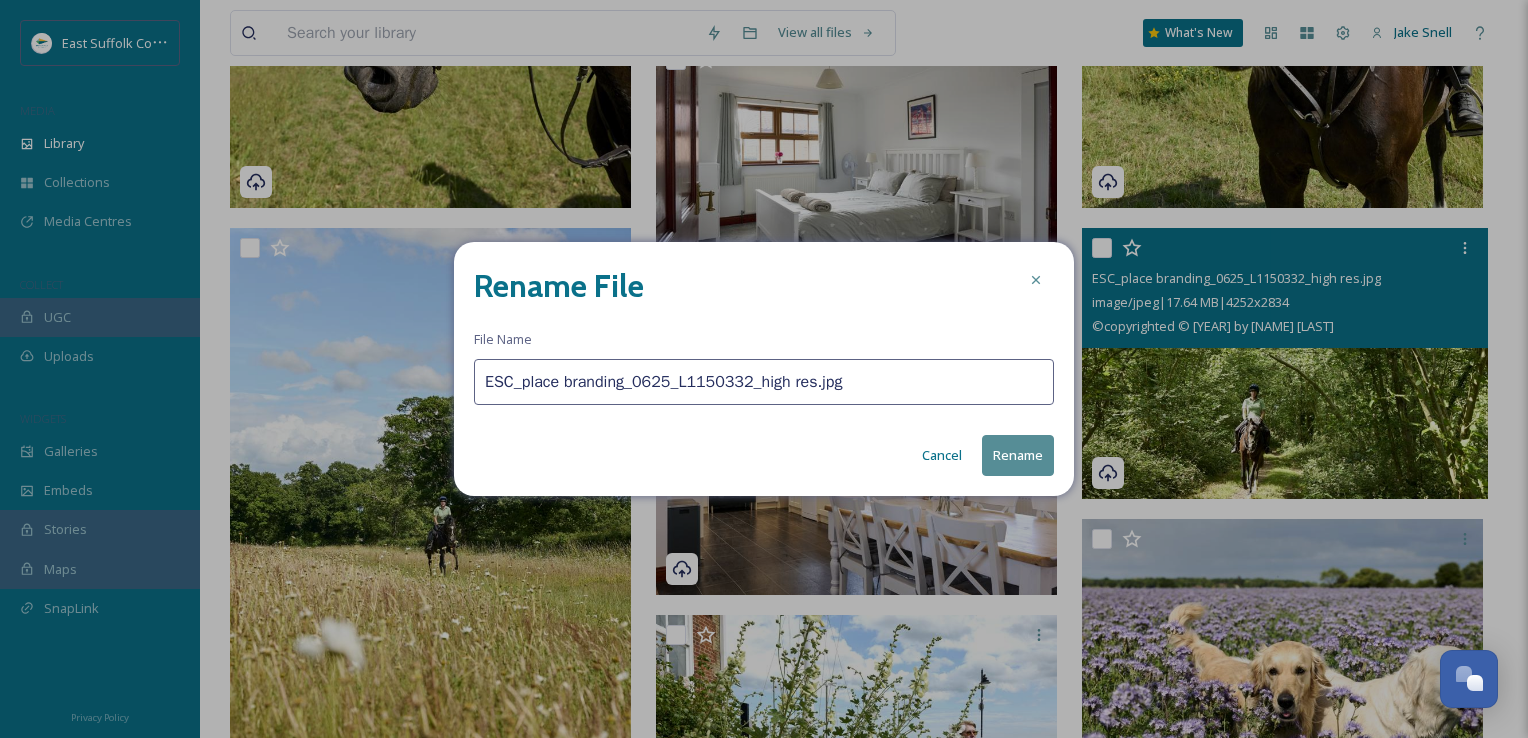 drag, startPoint x: 899, startPoint y: 387, endPoint x: -4, endPoint y: 326, distance: 905.058 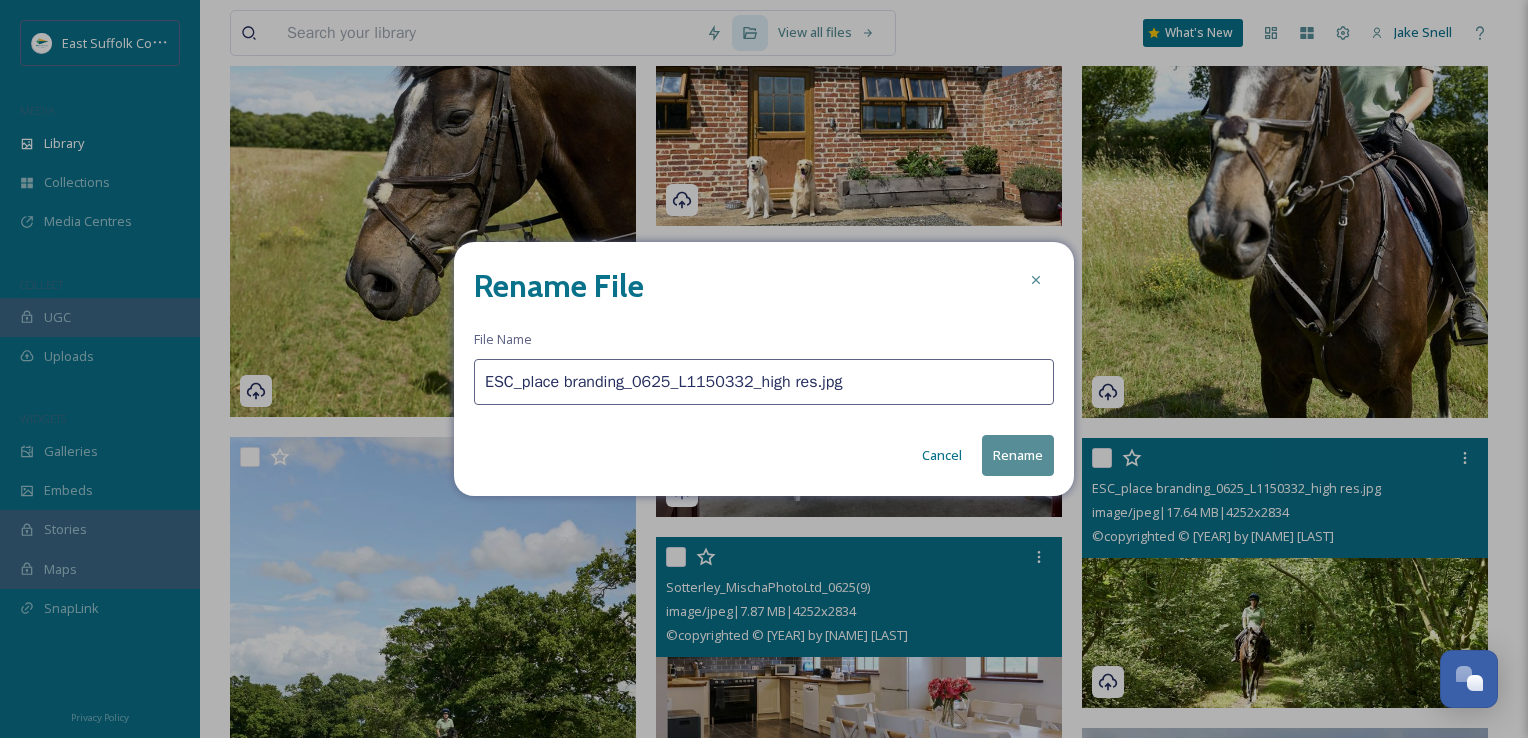 paste on "Sotterley_MischaPhotoLtd_0625(" 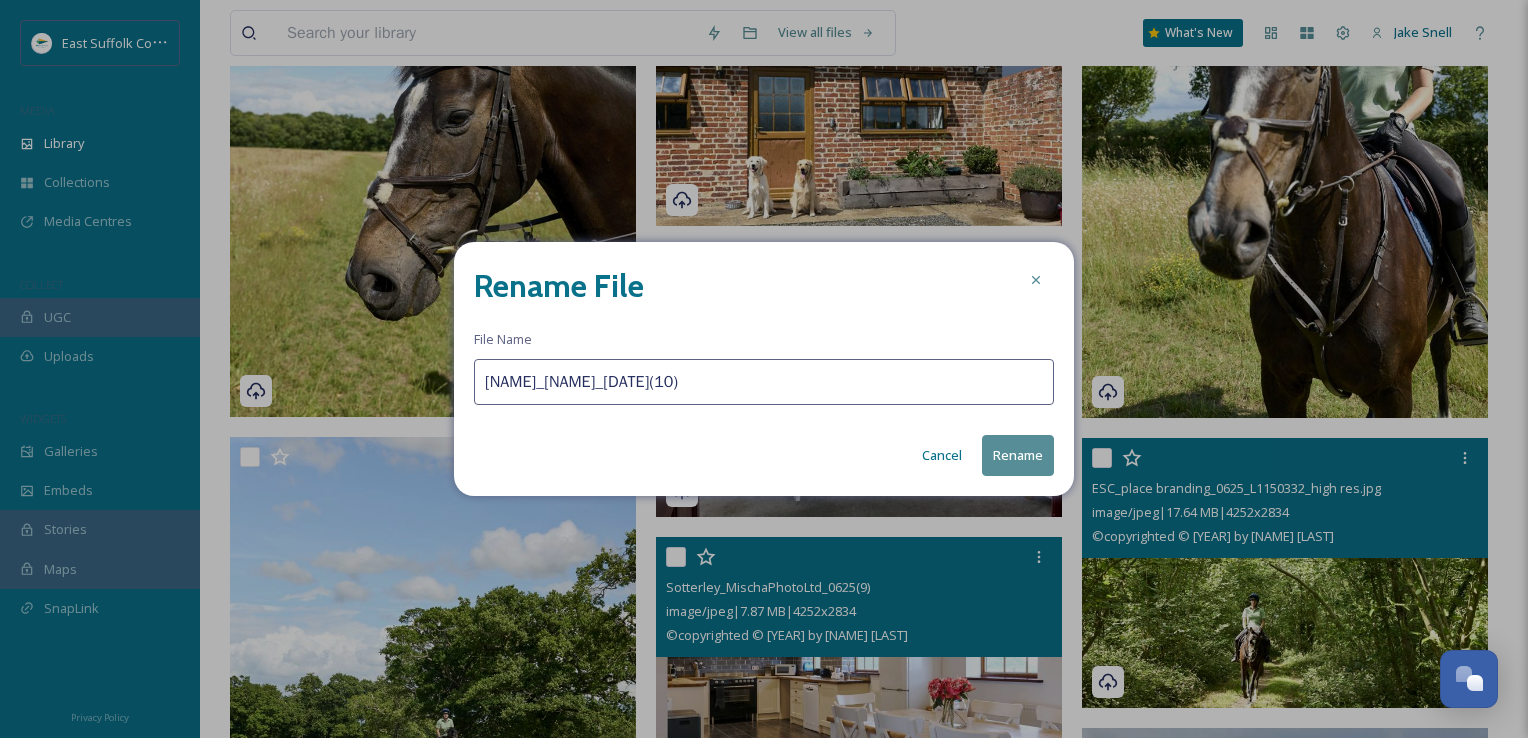 type on "[NAME]_[NAME]_[DATE](10)" 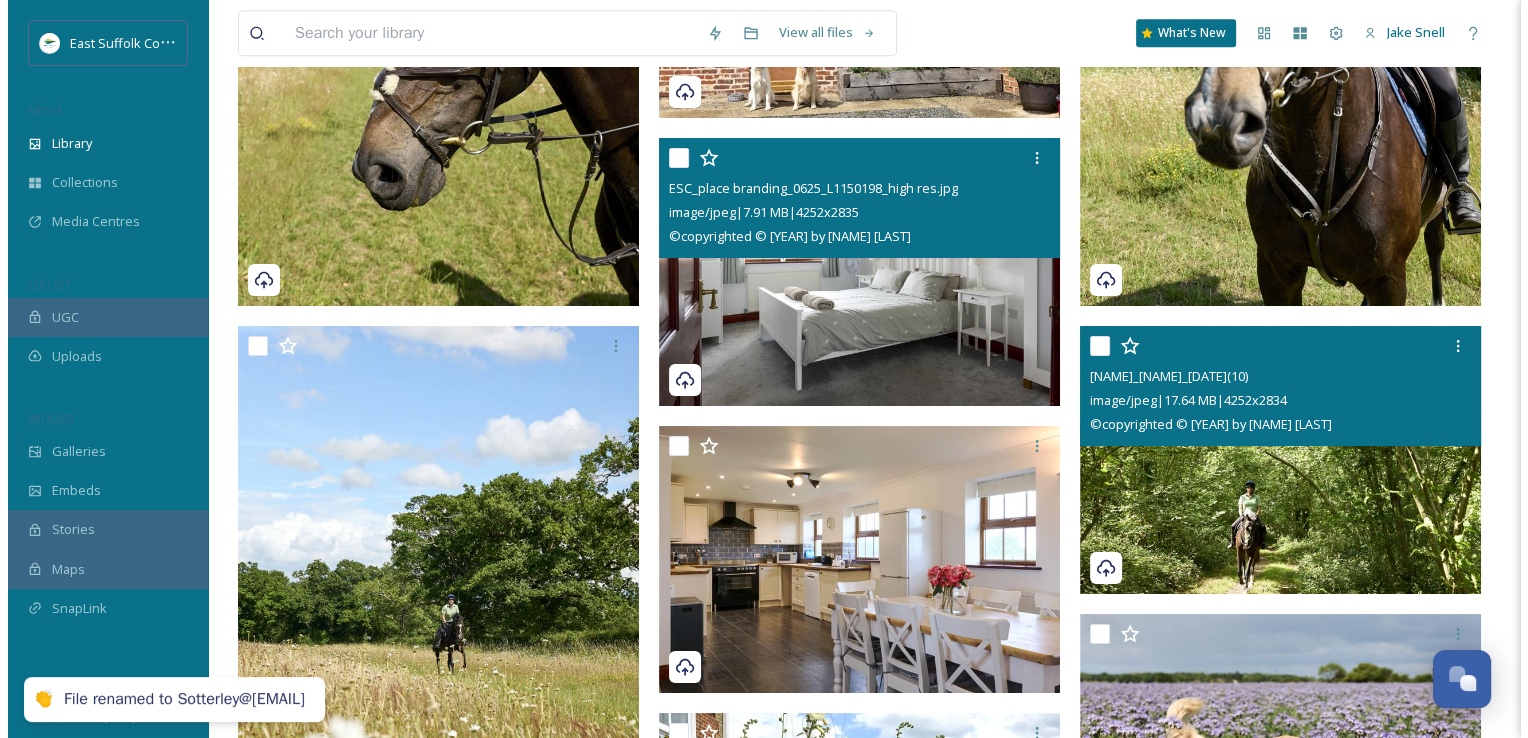 scroll, scrollTop: 17500, scrollLeft: 0, axis: vertical 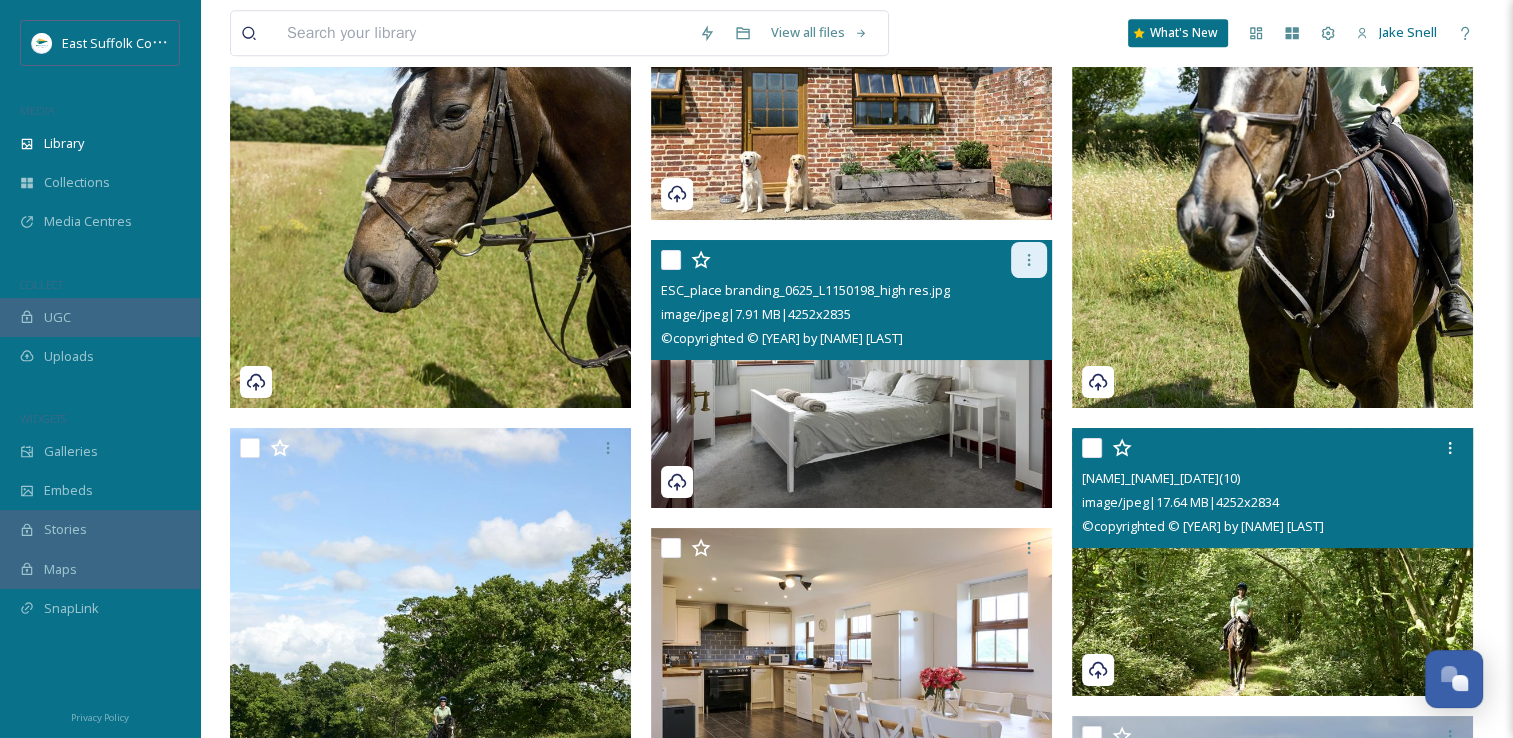 click 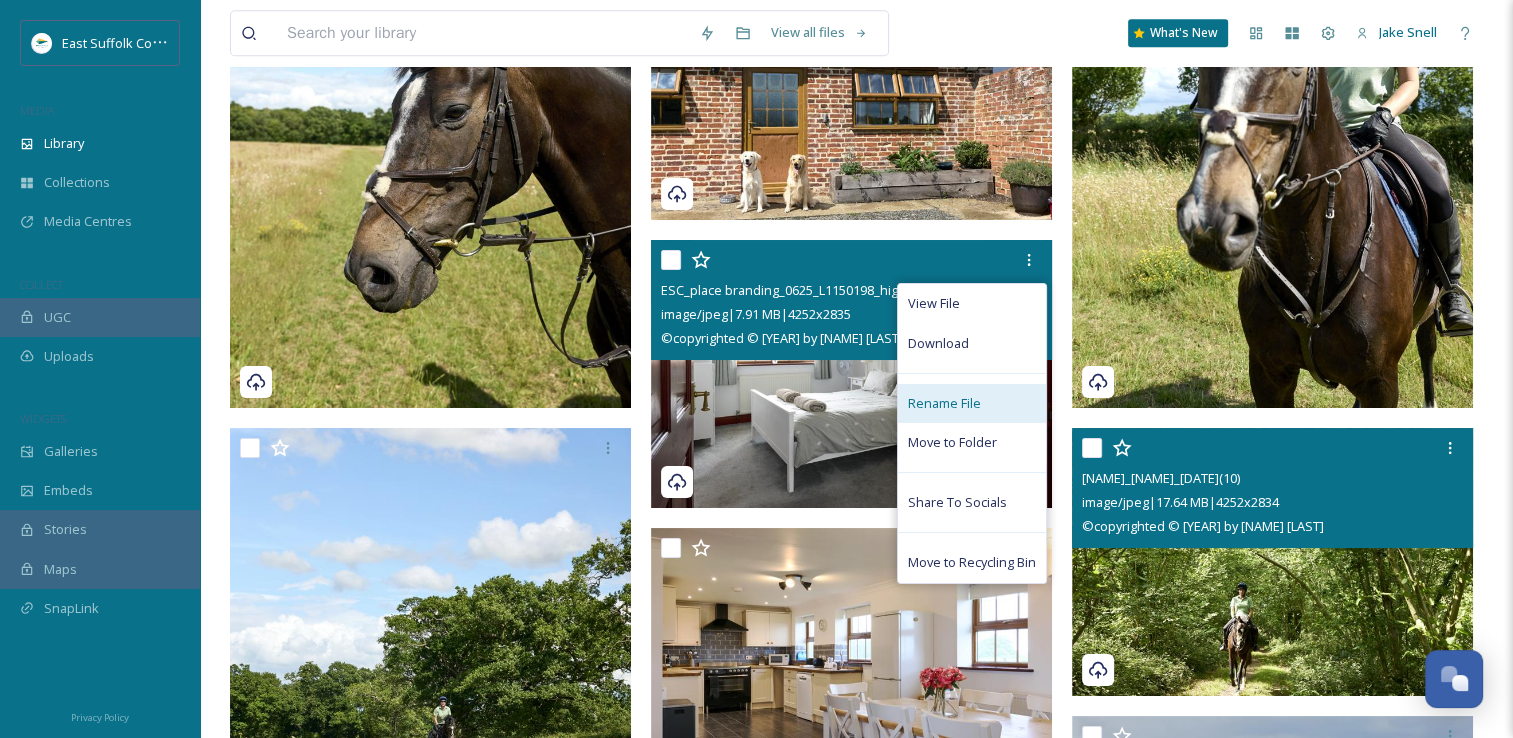click on "Rename File" at bounding box center (972, 403) 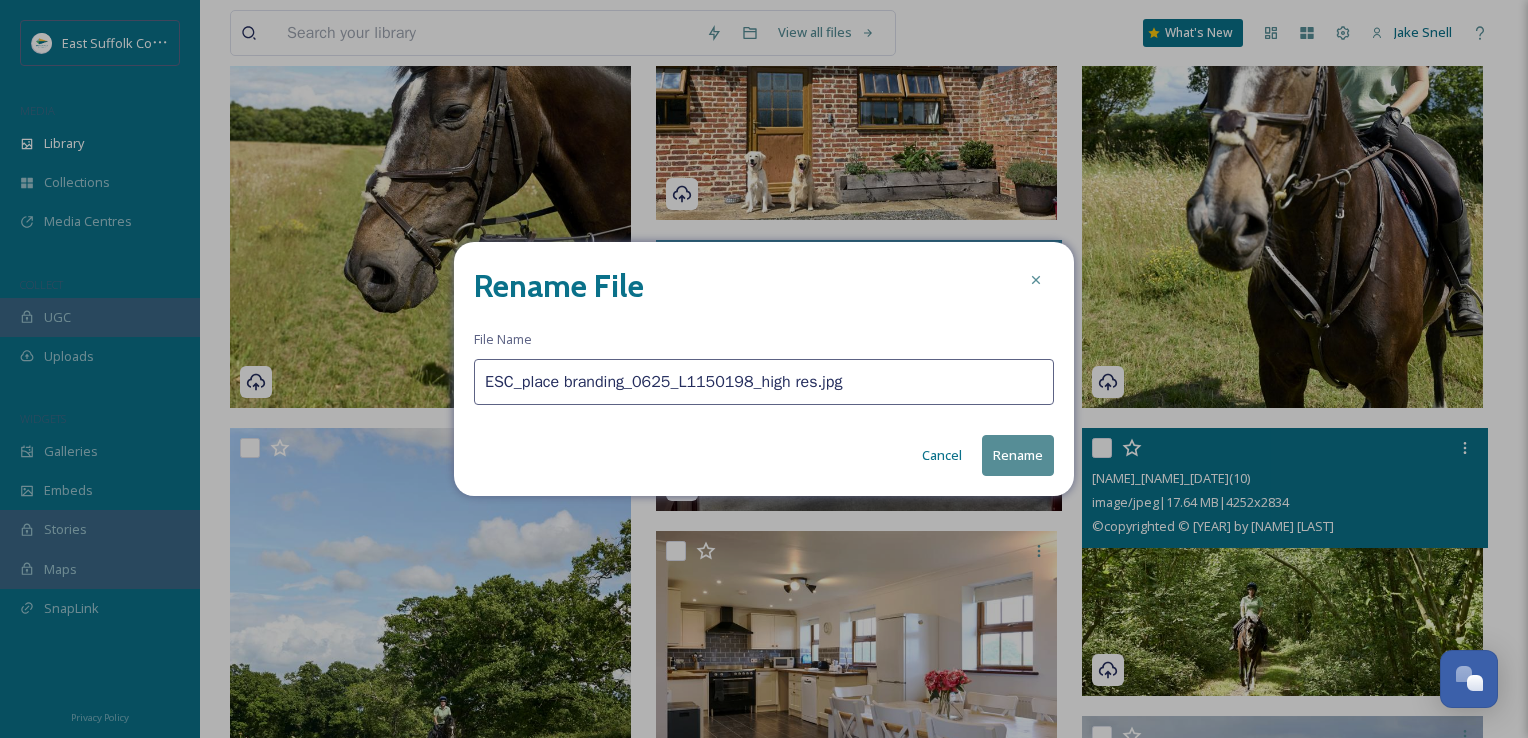 drag, startPoint x: 938, startPoint y: 375, endPoint x: 10, endPoint y: 303, distance: 930.78894 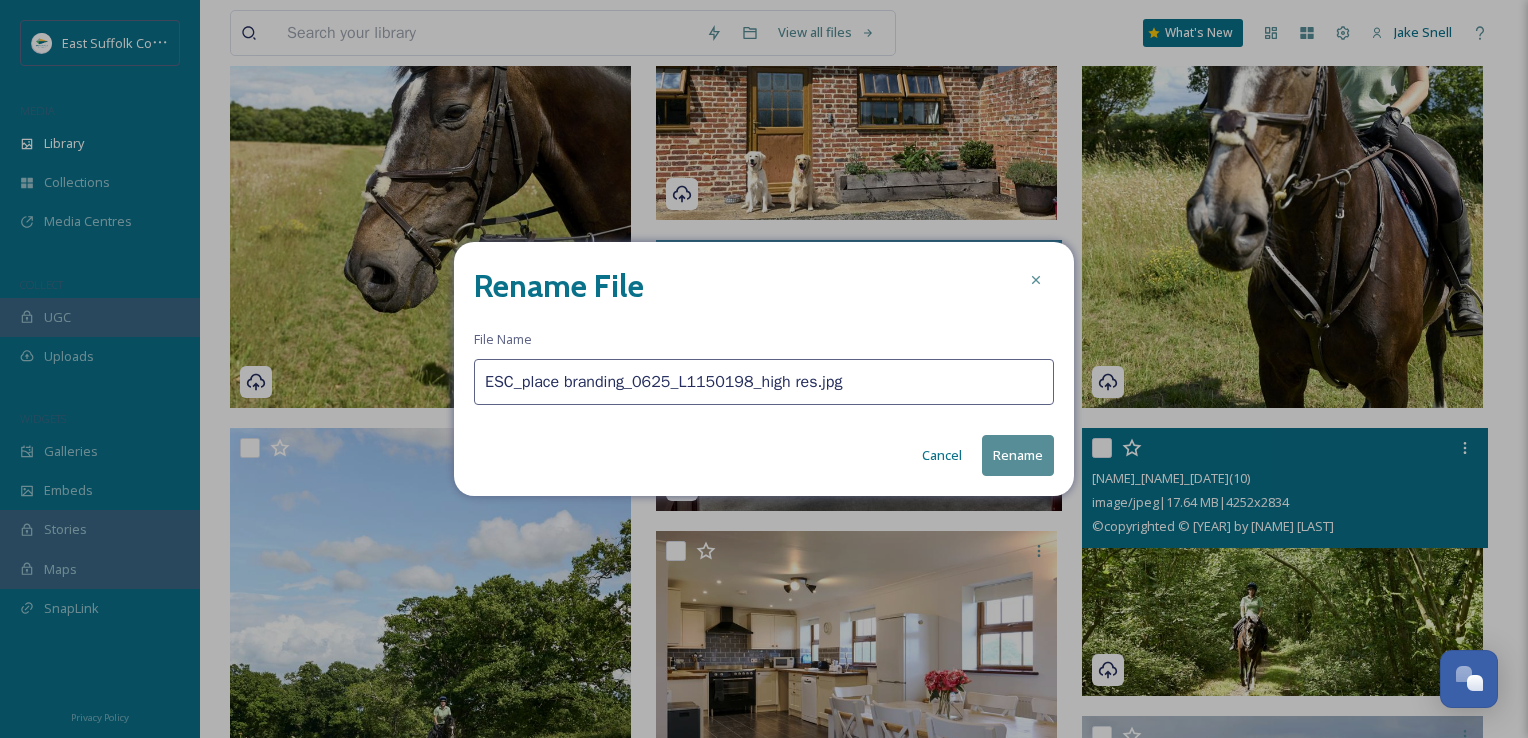 paste on "Sotterley_MischaPhotoLtd_0625(" 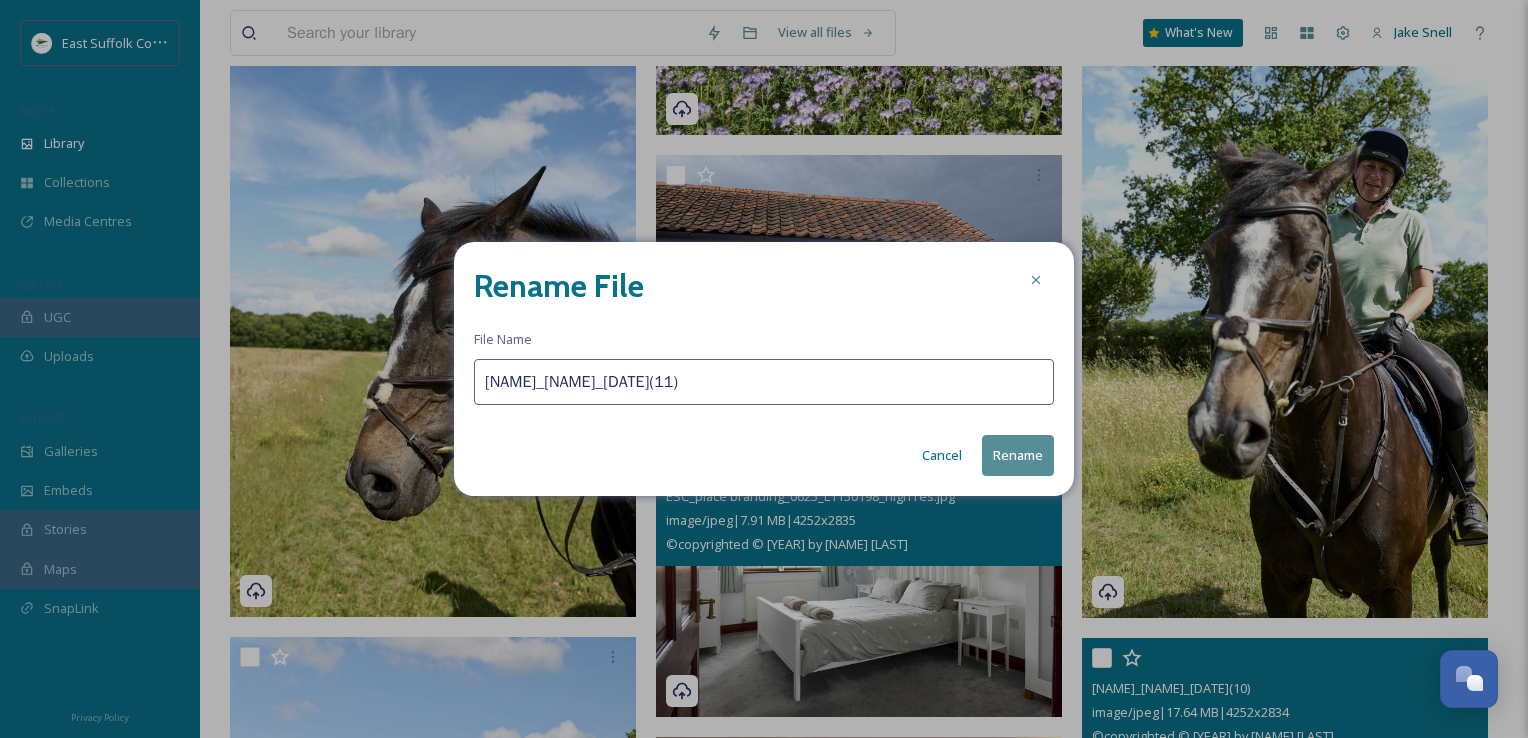type on "[NAME]_[NAME]_[DATE](11)" 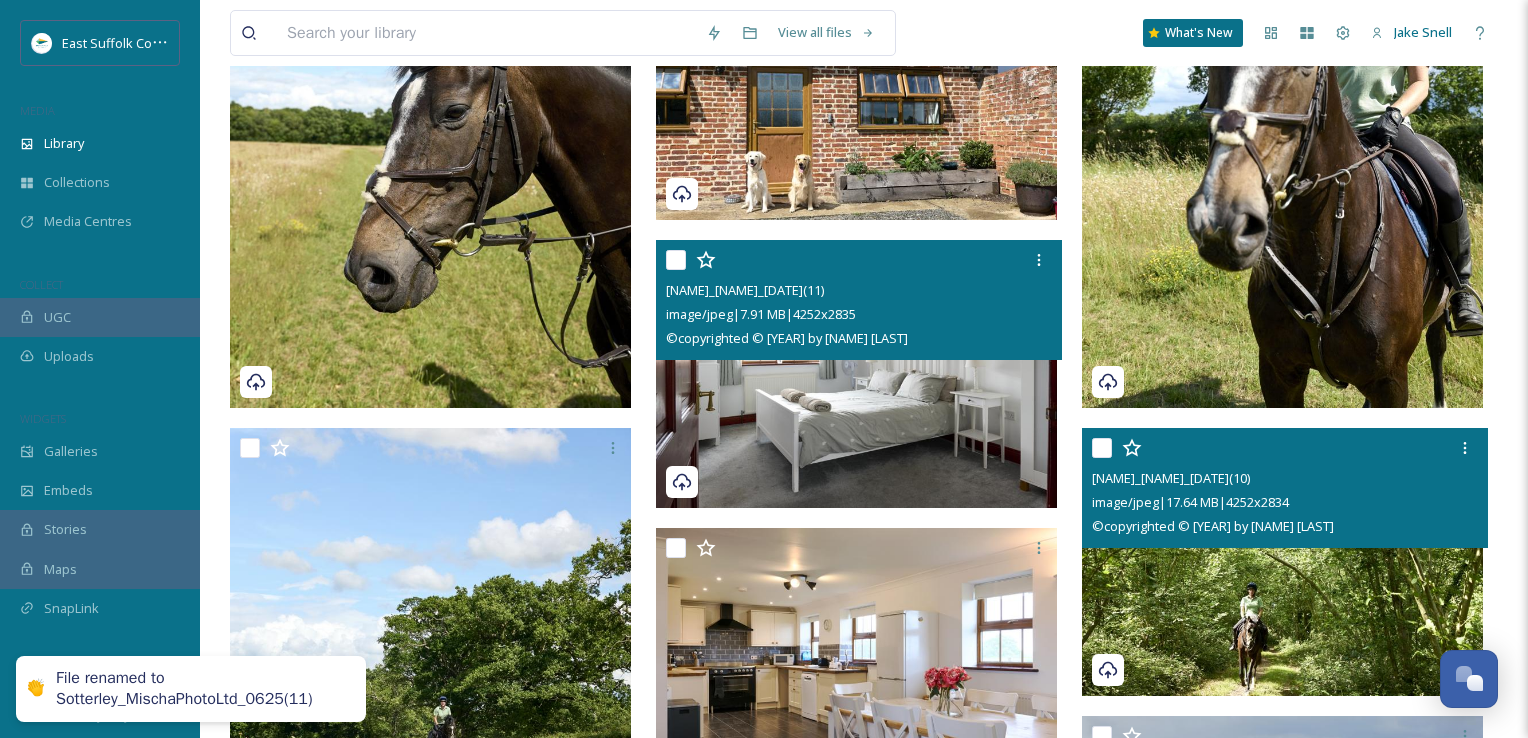 scroll, scrollTop: 17298, scrollLeft: 0, axis: vertical 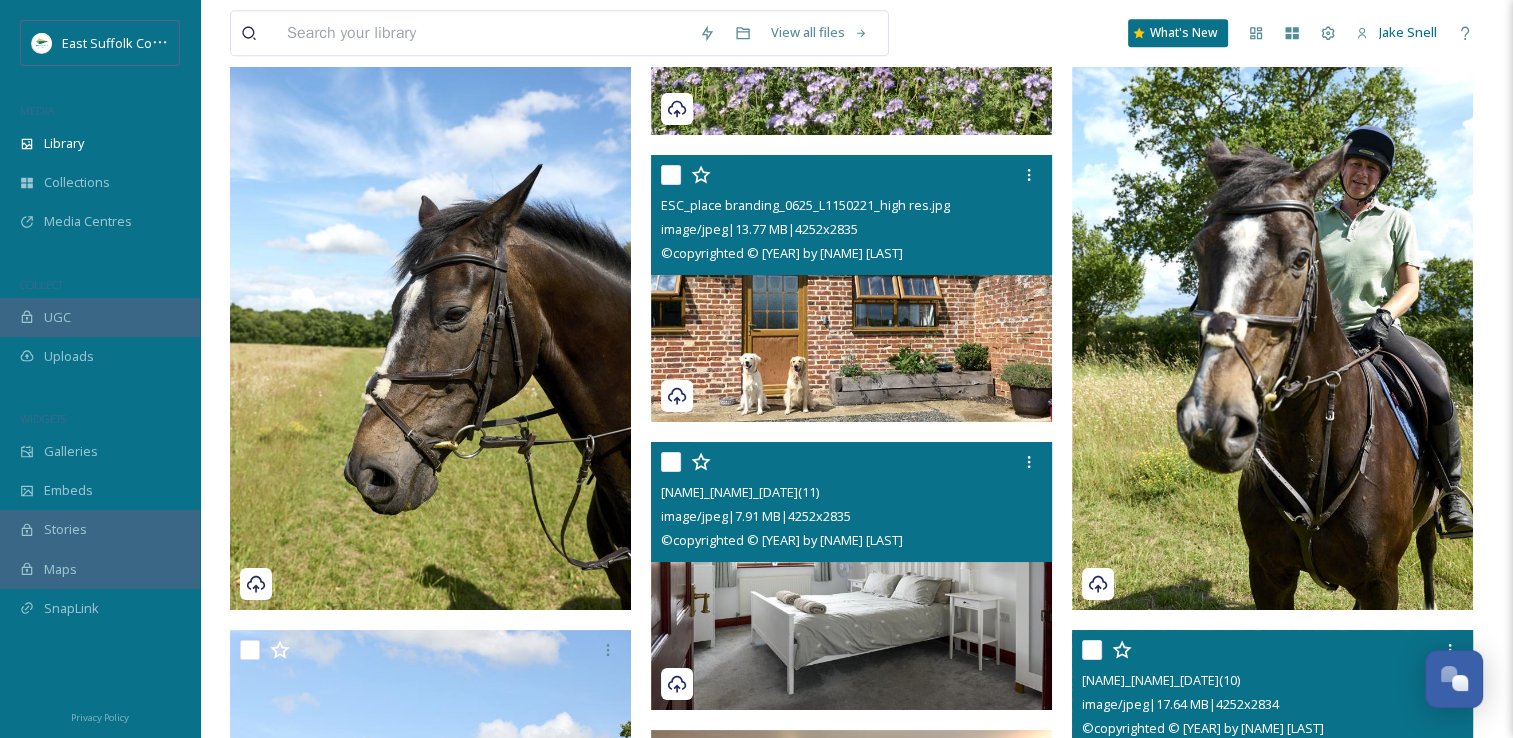 click at bounding box center (854, 175) 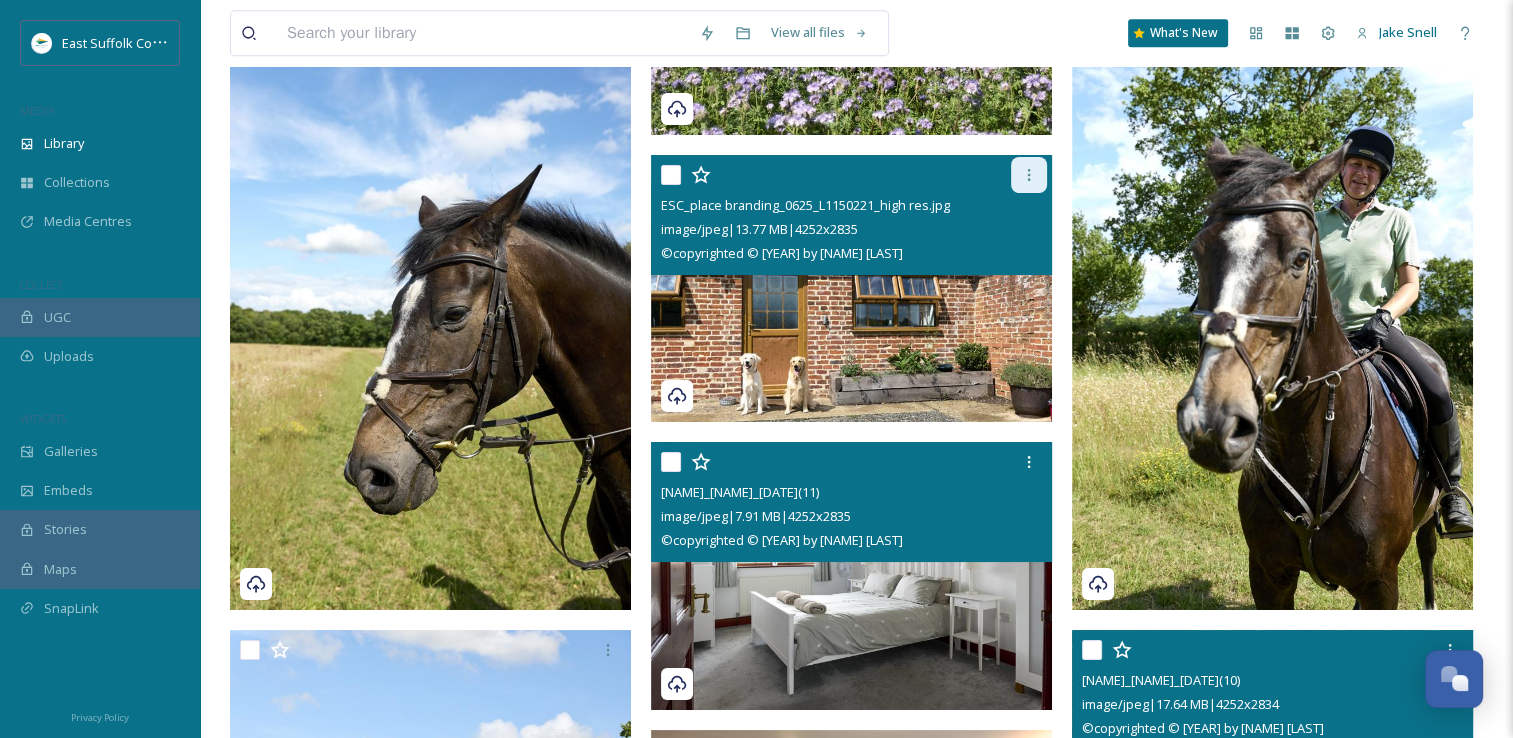 click at bounding box center (1029, 175) 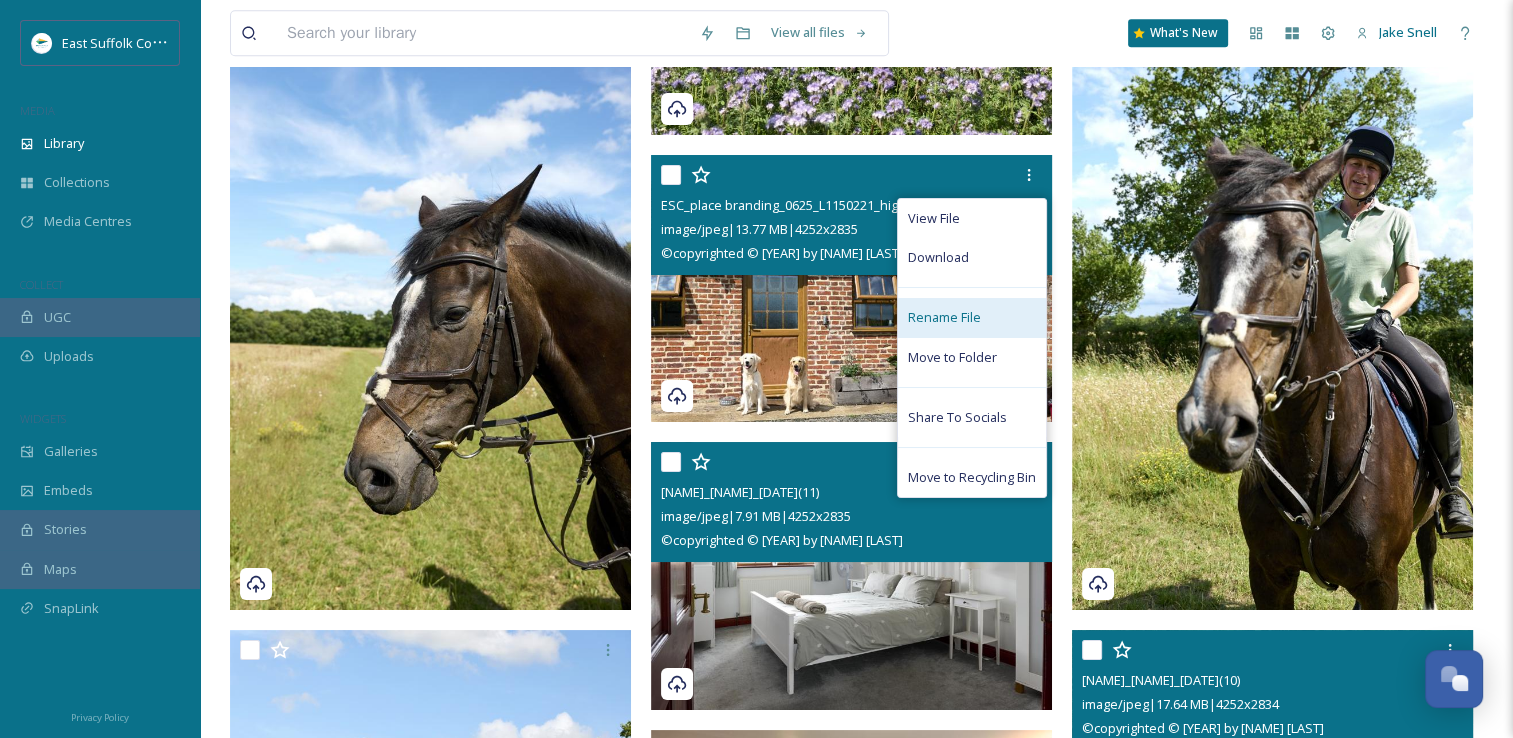 click on "Rename File" at bounding box center (944, 317) 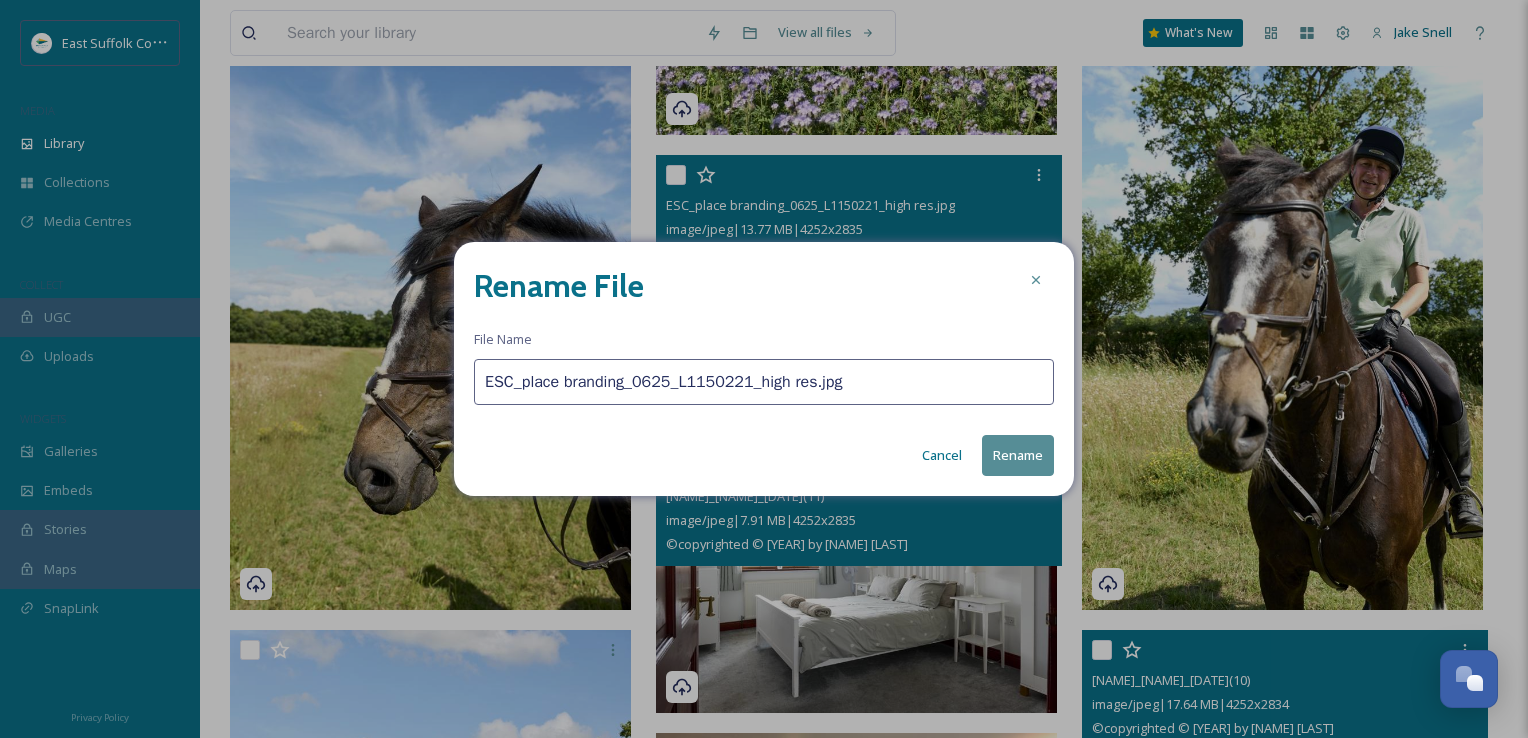 drag, startPoint x: 825, startPoint y: 378, endPoint x: 0, endPoint y: 306, distance: 828.13586 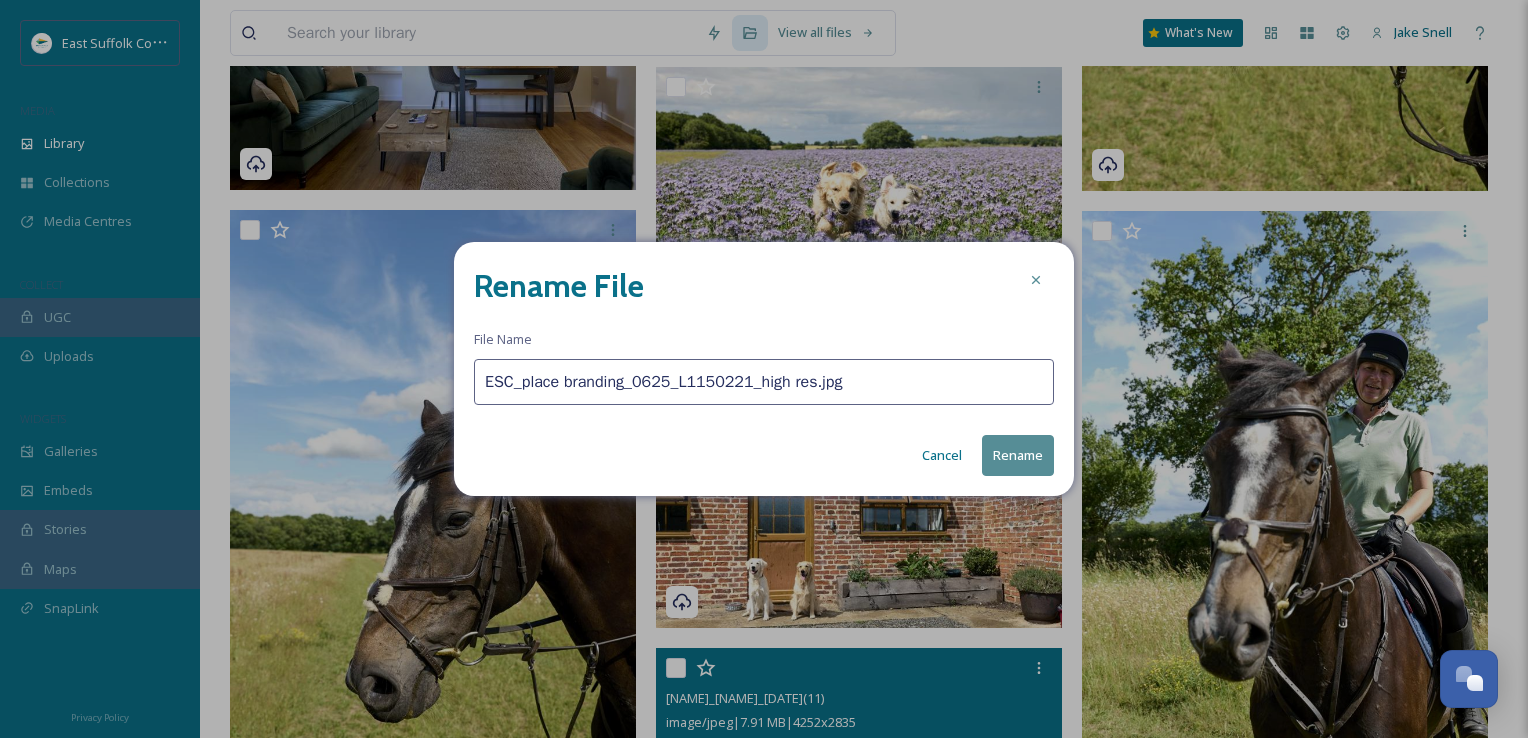 scroll, scrollTop: 17500, scrollLeft: 0, axis: vertical 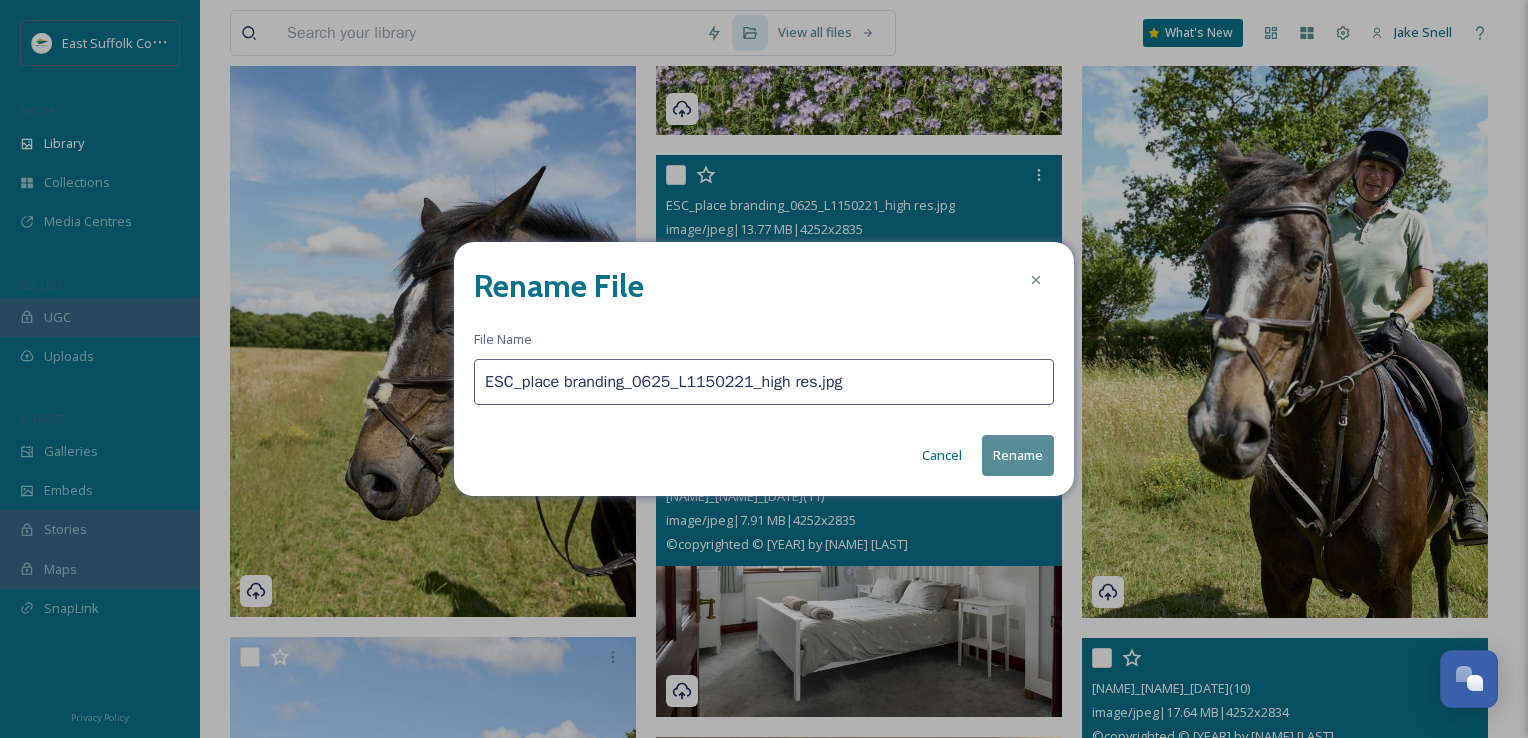 paste on "Sotterley_MischaPhotoLtd_0625(" 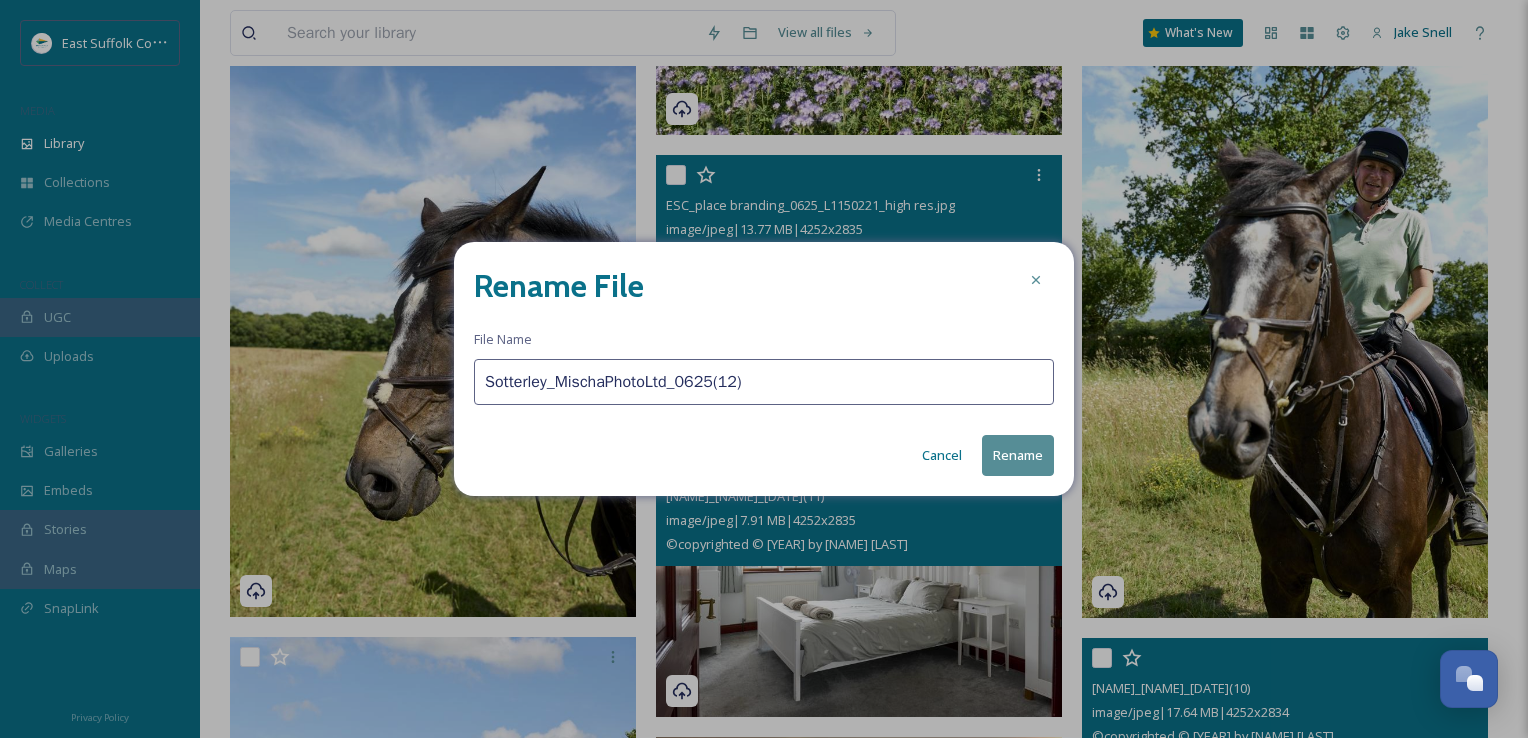type on "Sotterley_MischaPhotoLtd_0625(12)" 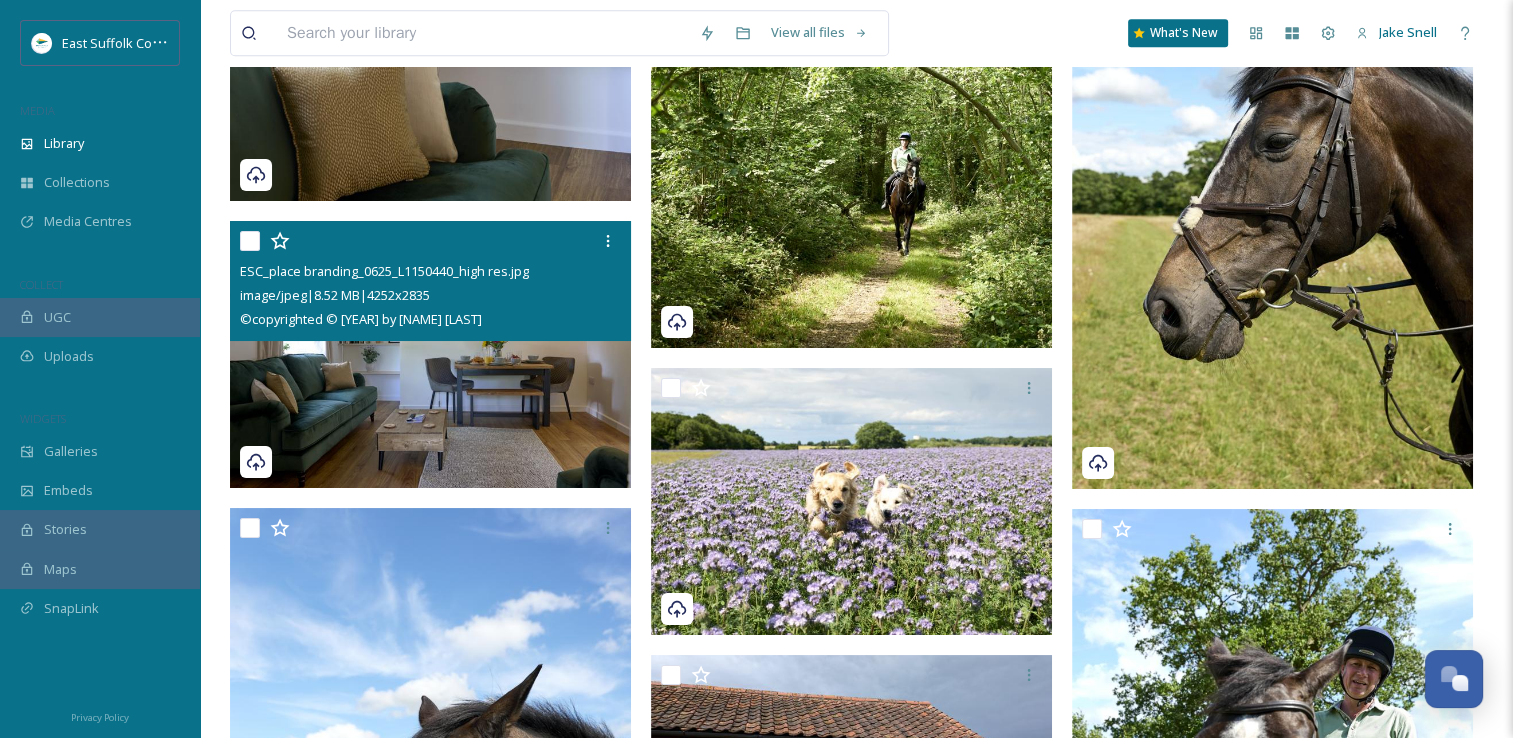 scroll, scrollTop: 16698, scrollLeft: 0, axis: vertical 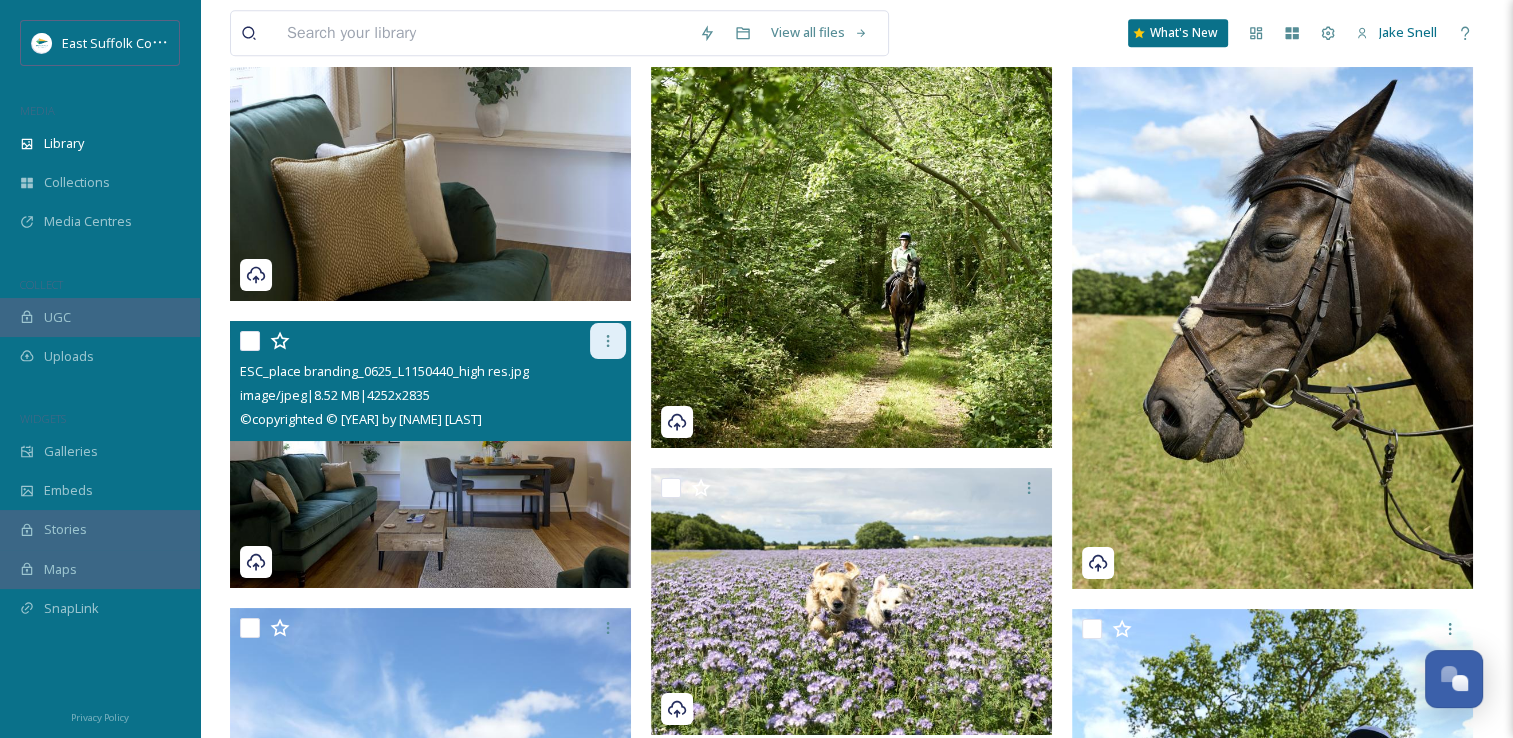 click 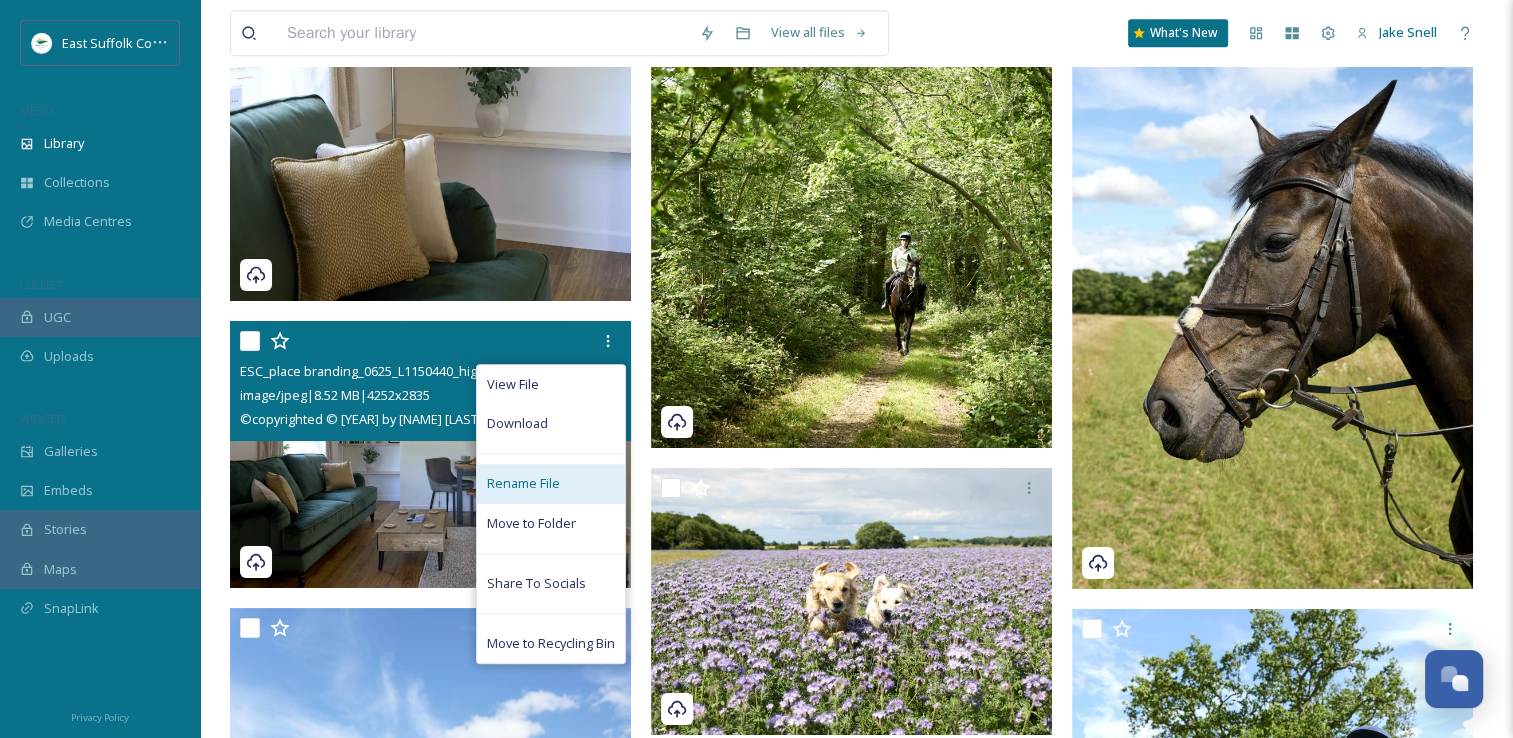 click on "Rename File" at bounding box center [523, 483] 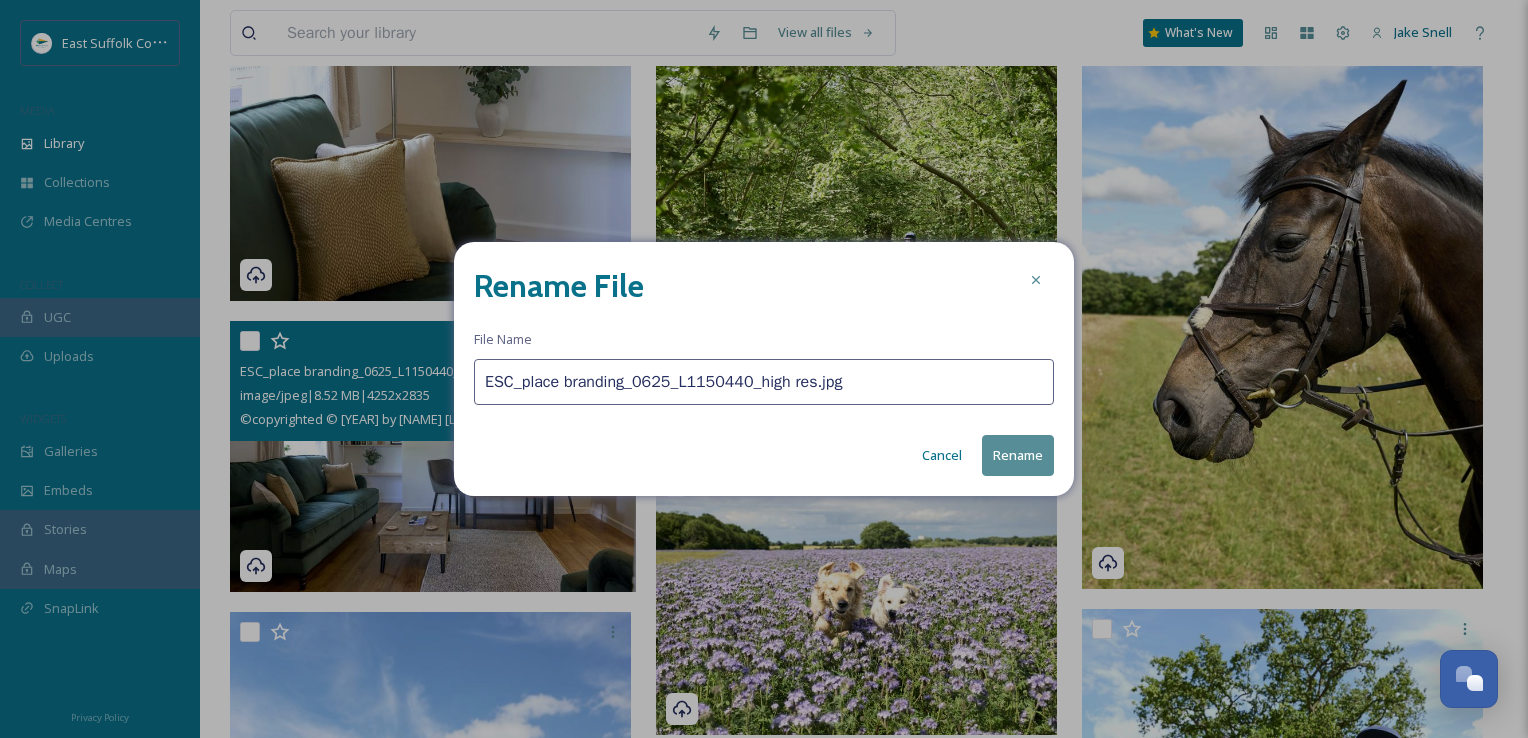click on "ESC_place branding_0625_L1150440_high res.jpg" at bounding box center [764, 382] 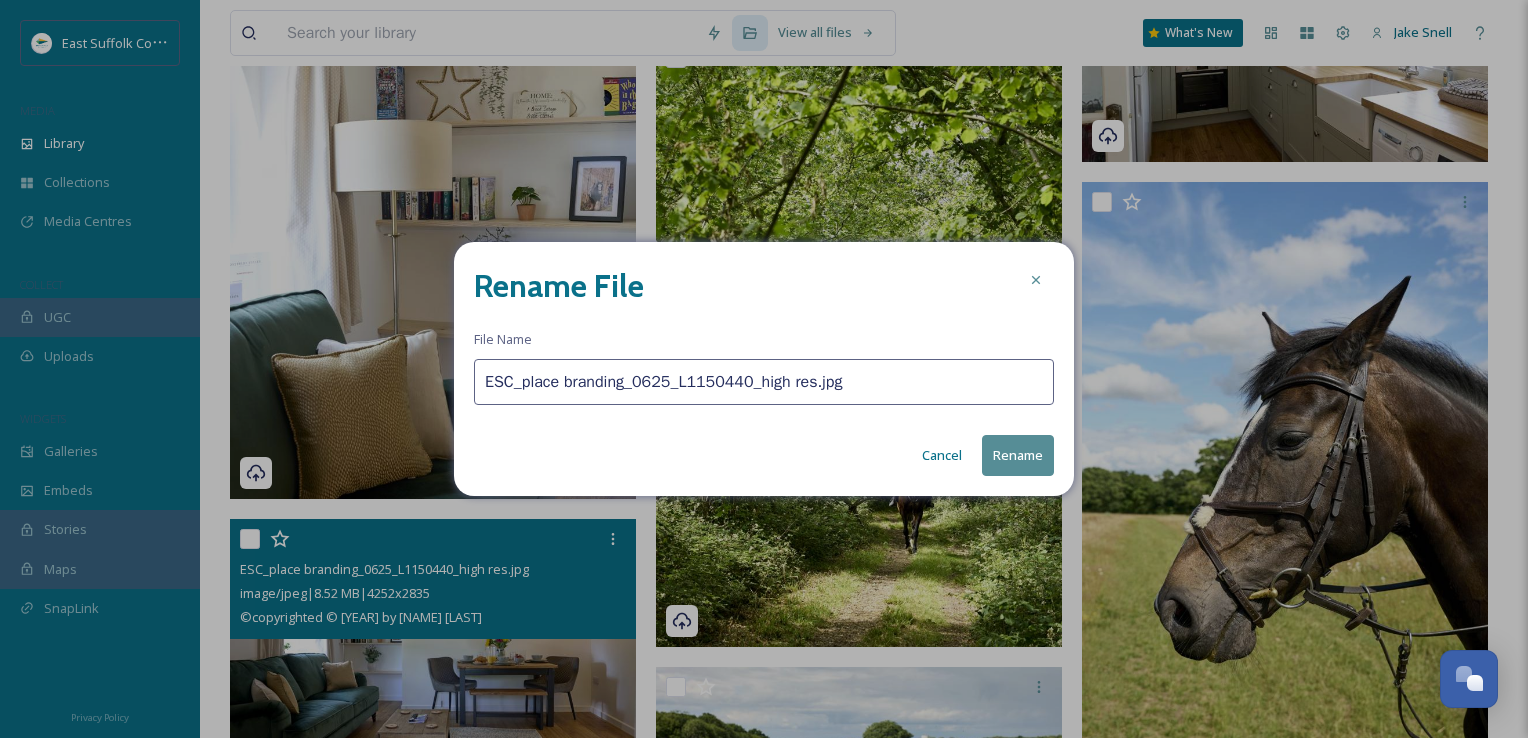 paste on "Sotterley_MischaPhotoLtd_0625(" 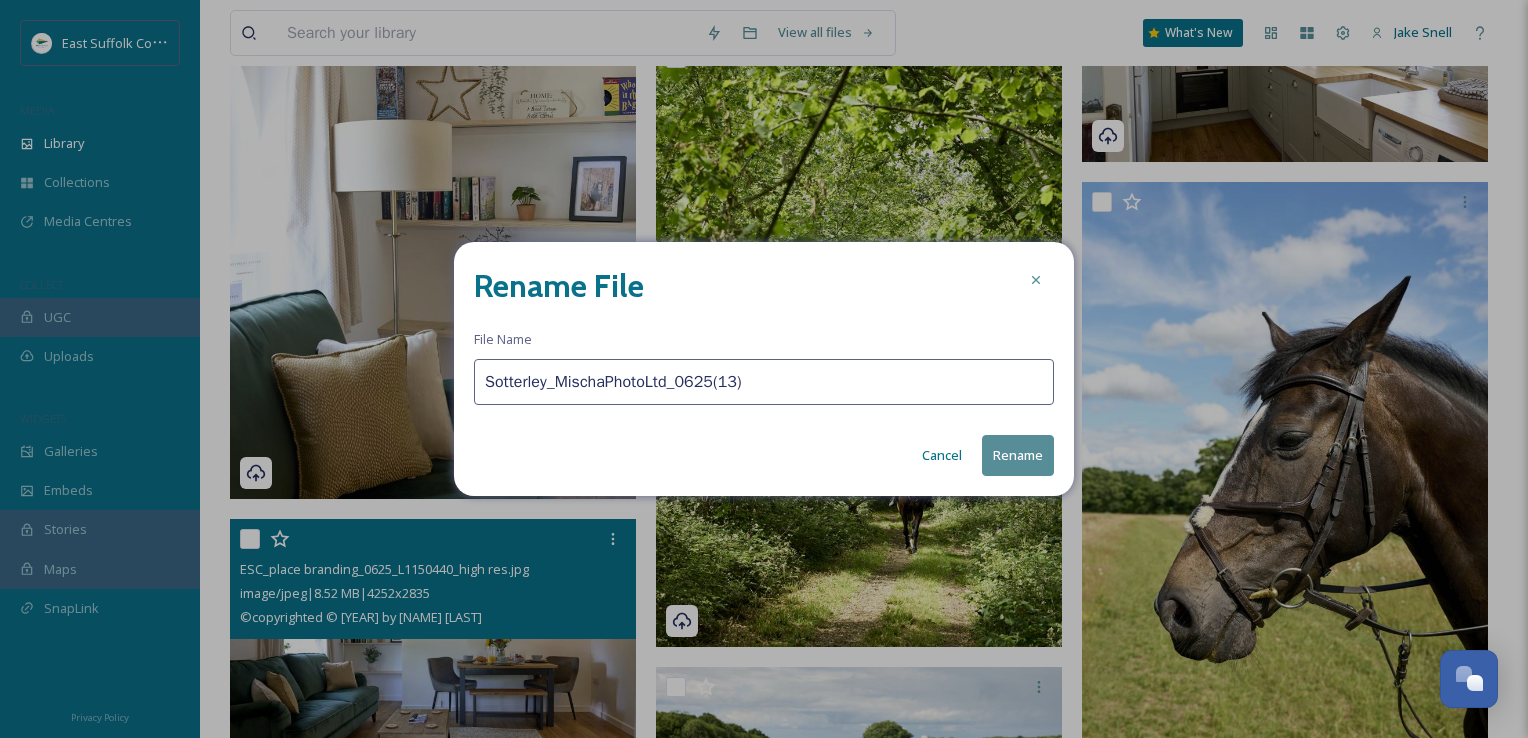 type on "Sotterley_MischaPhotoLtd_0625(13)" 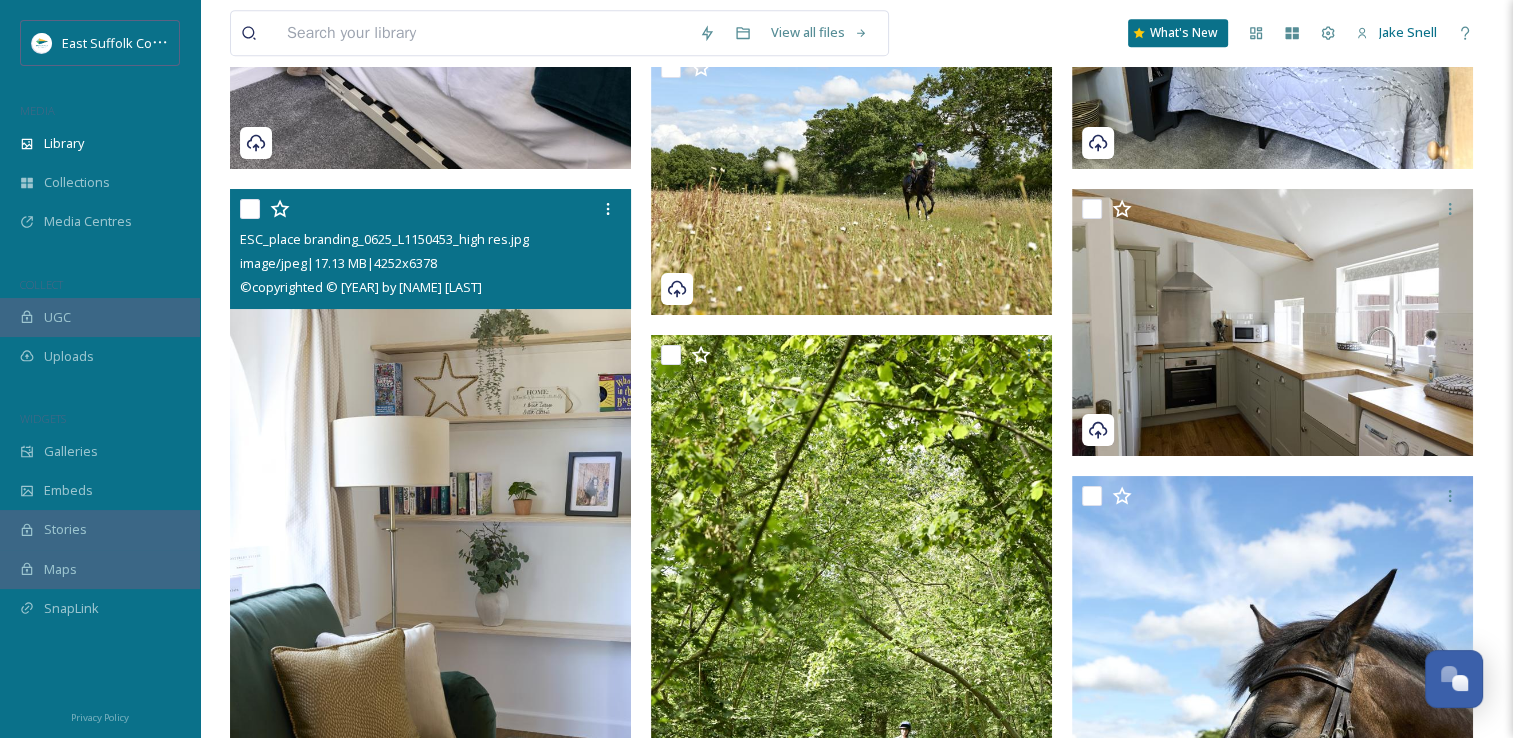 scroll, scrollTop: 16198, scrollLeft: 0, axis: vertical 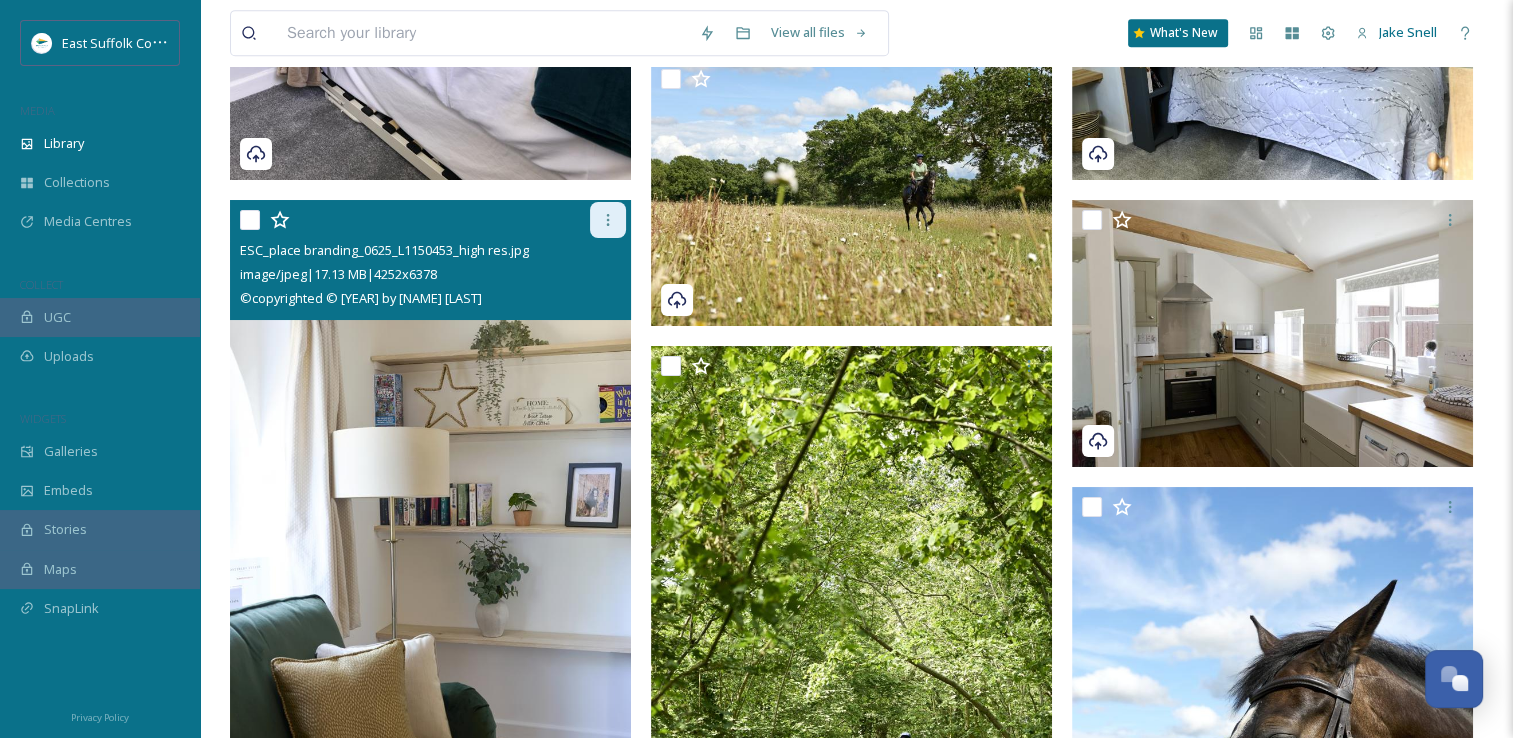 click 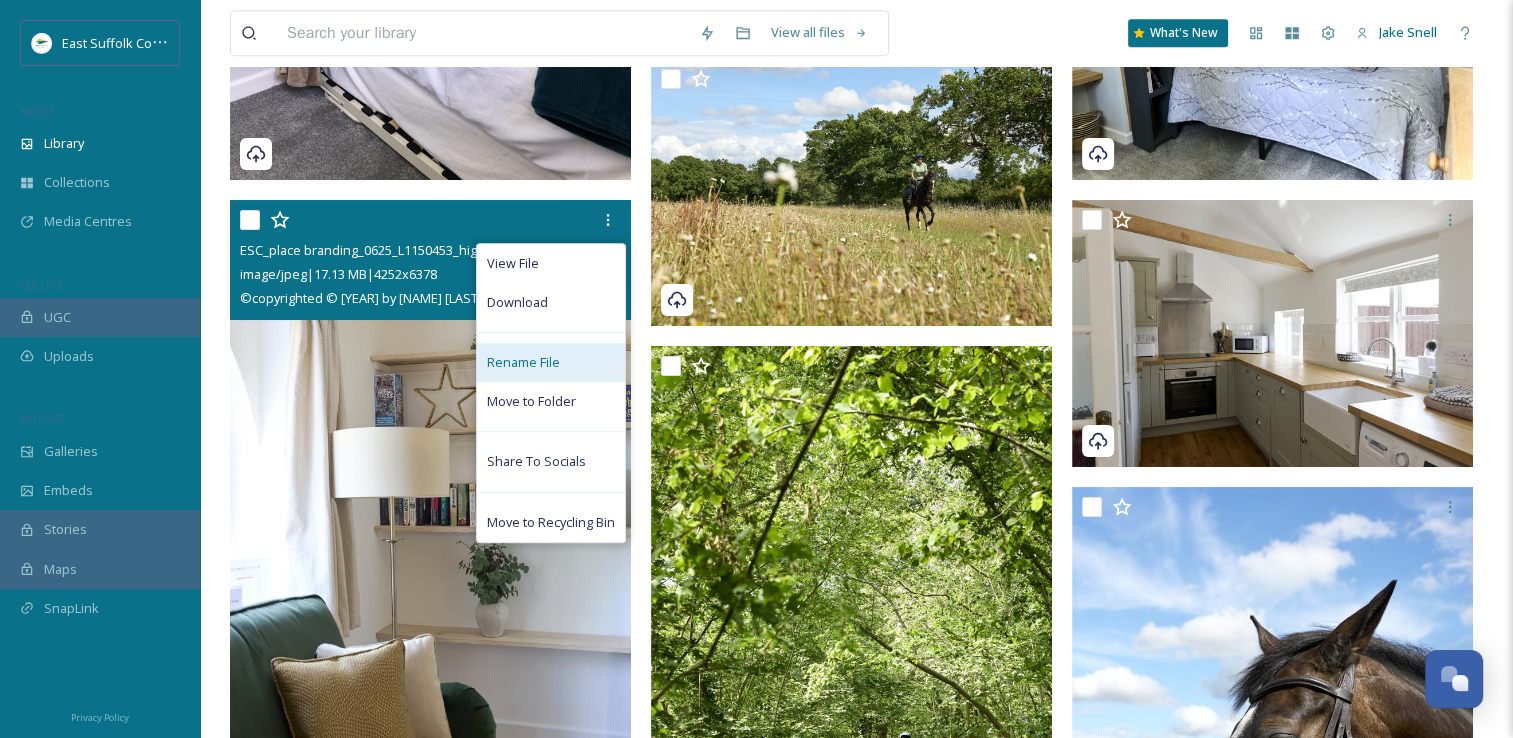 click on "Rename File" at bounding box center (551, 362) 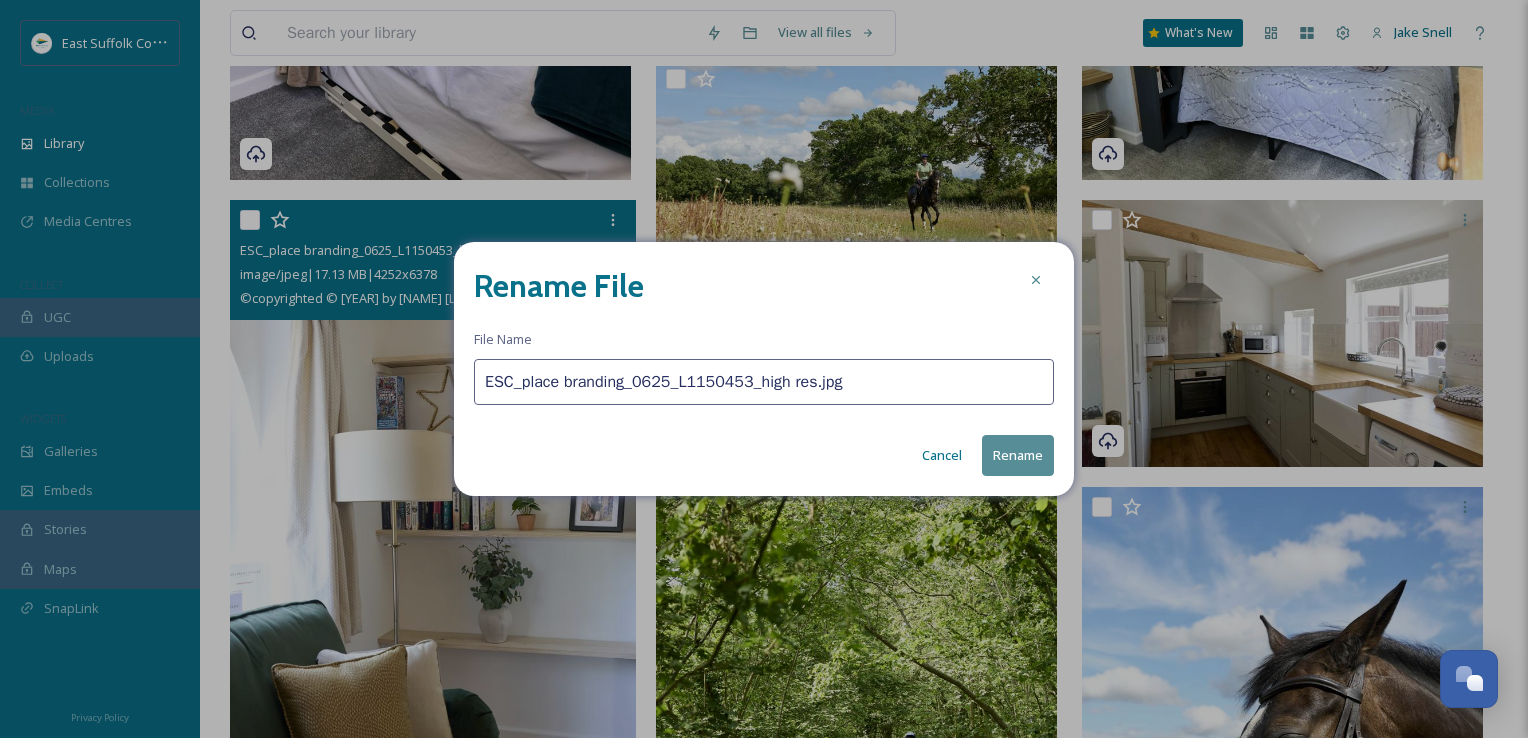 click on "ESC_place branding_0625_L1150453_high res.jpg" at bounding box center (764, 382) 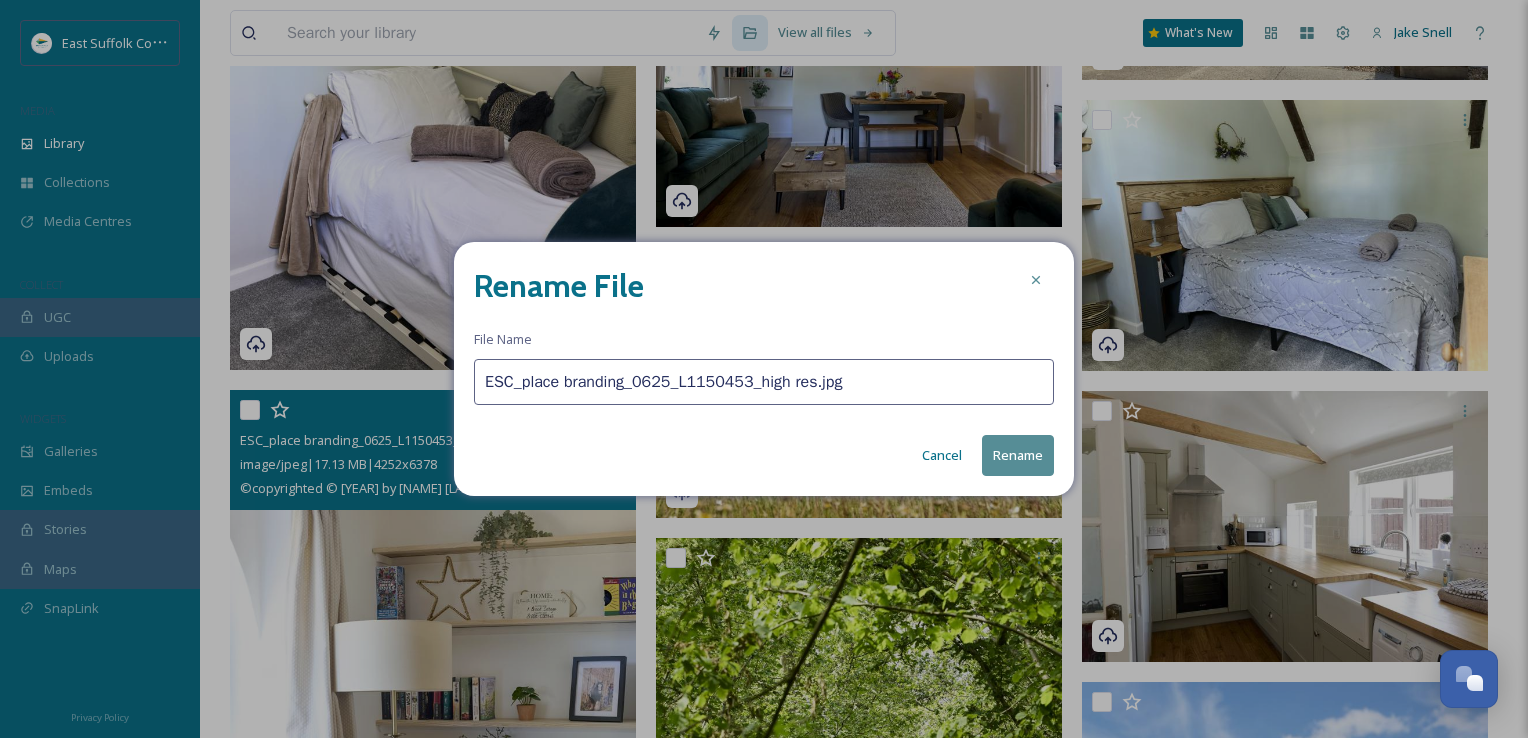 paste on "Sotterley_MischaPhotoLtd_0625(" 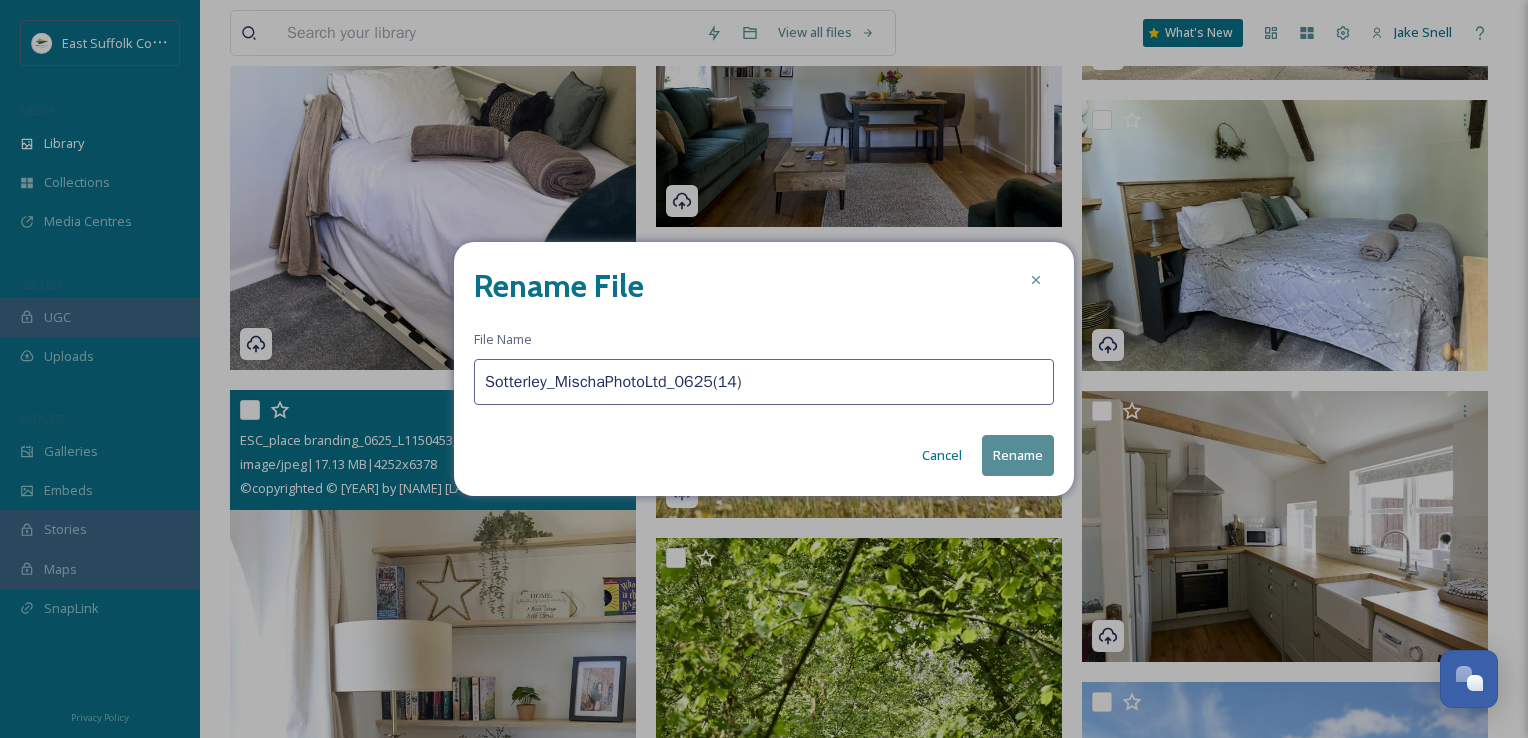 type on "Sotterley_MischaPhotoLtd_0625(14)" 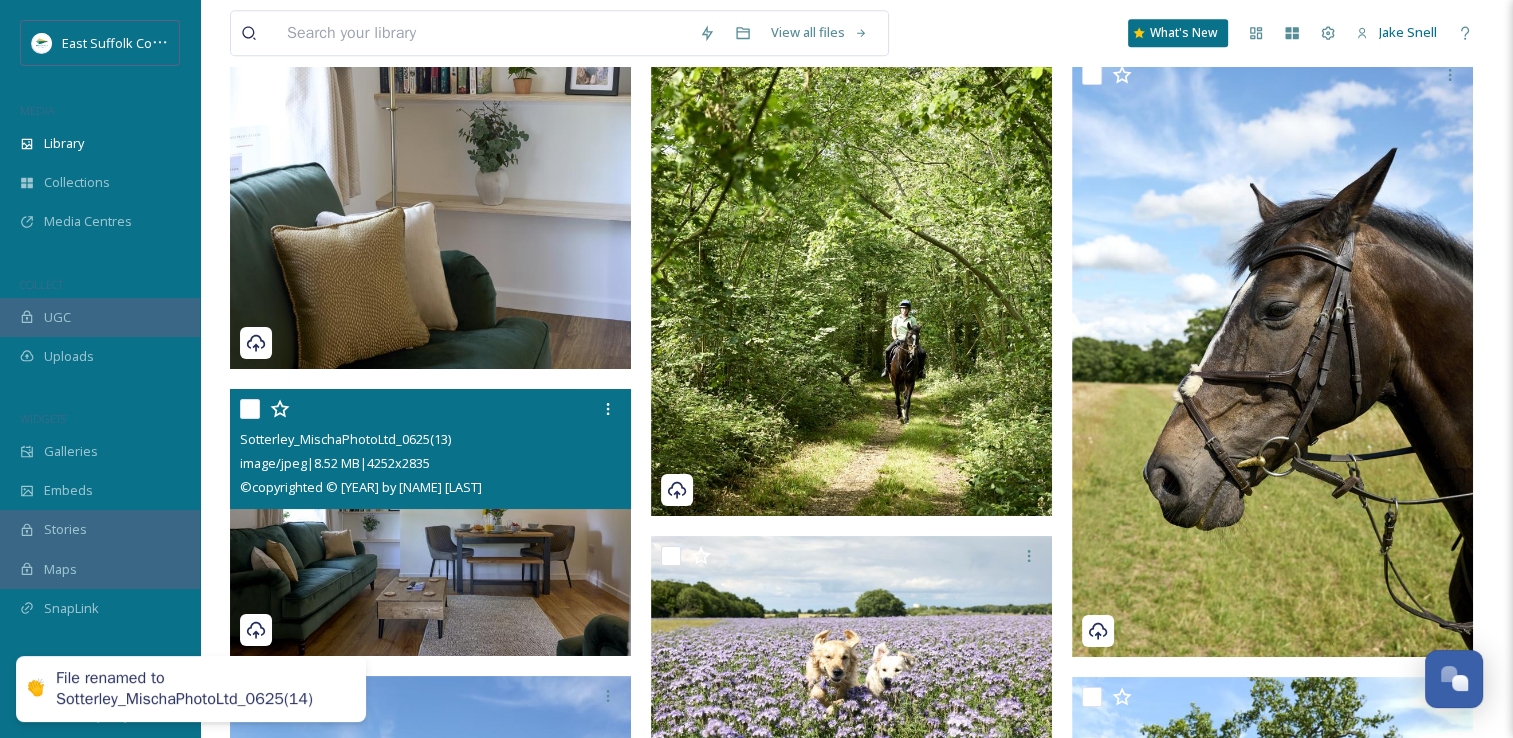 scroll, scrollTop: 16198, scrollLeft: 0, axis: vertical 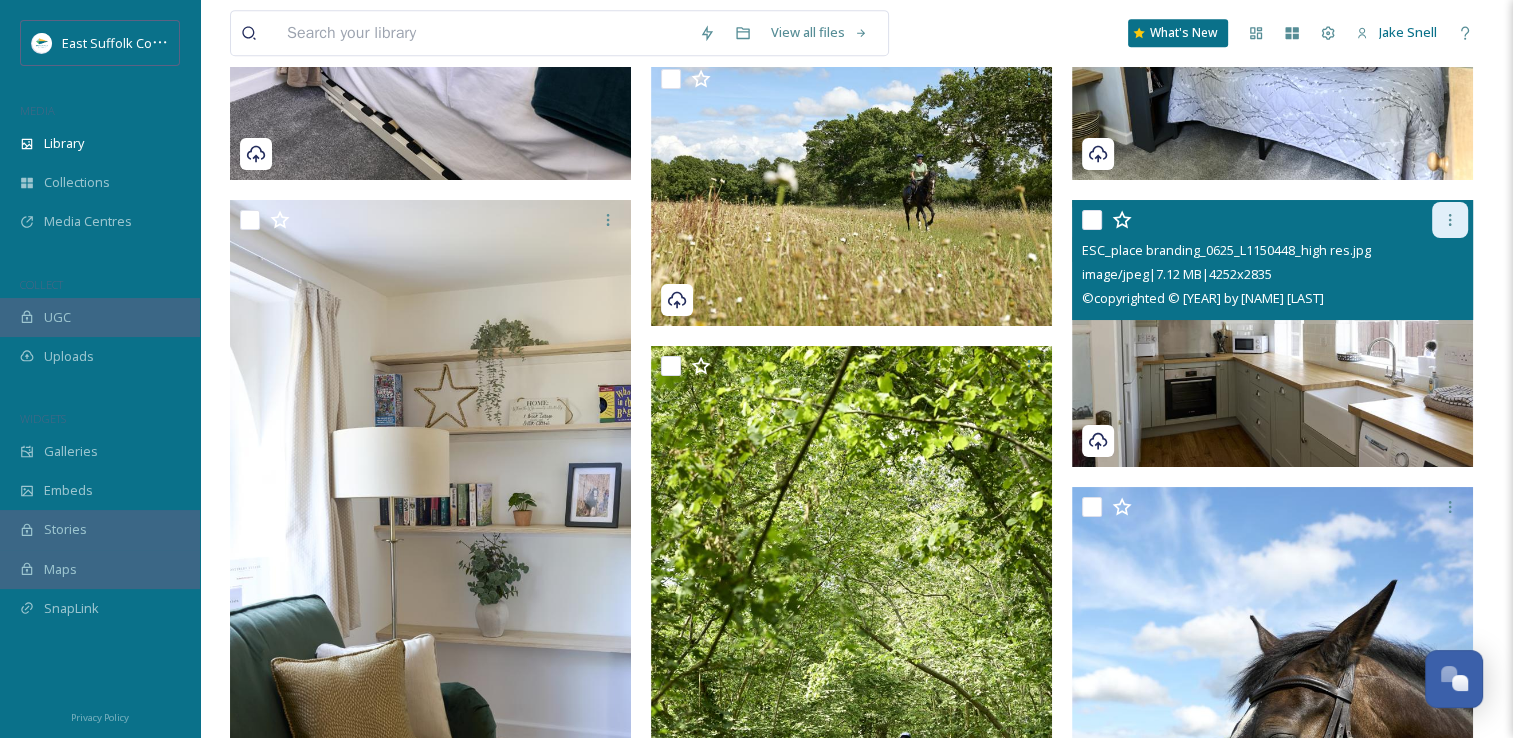 click at bounding box center (1450, 220) 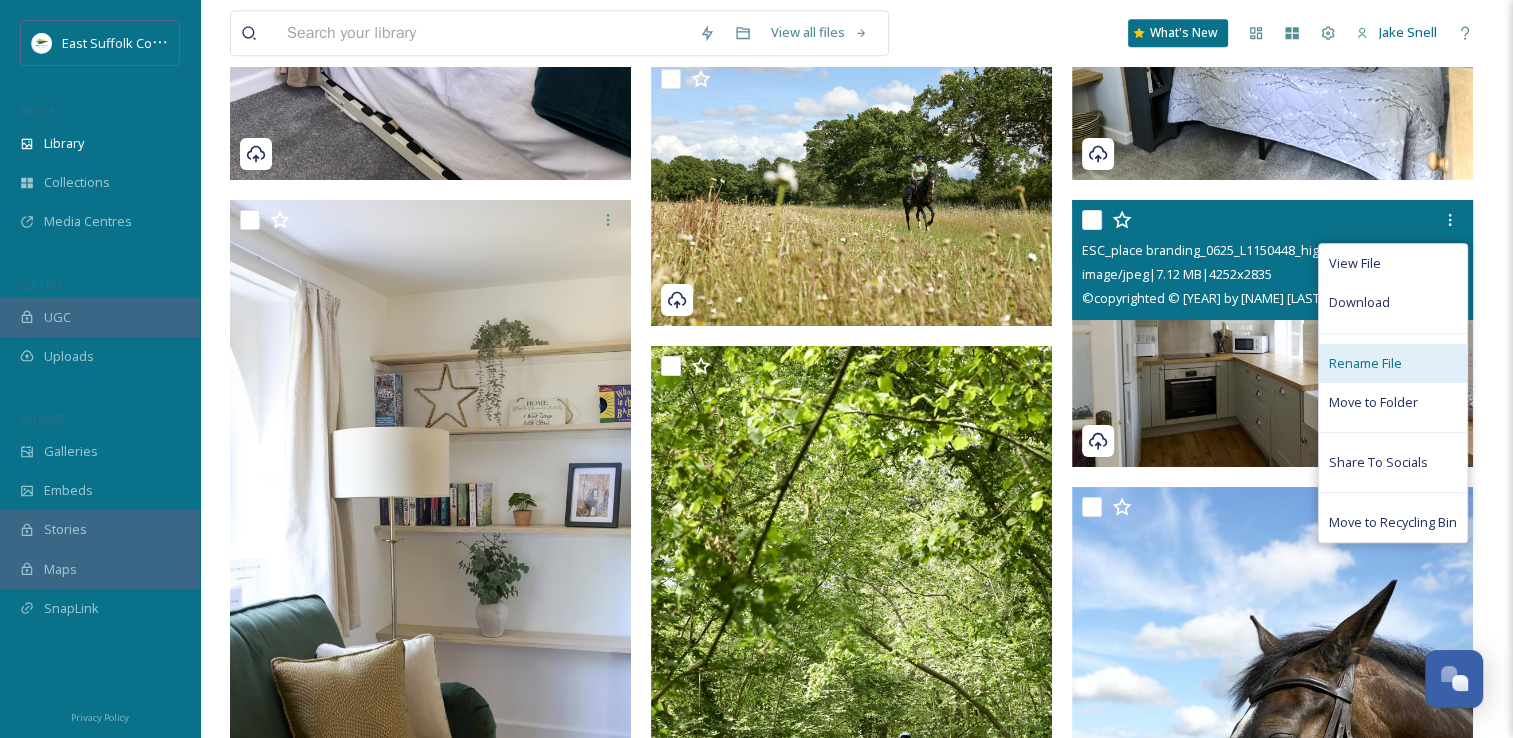 click on "Rename File" at bounding box center [1365, 363] 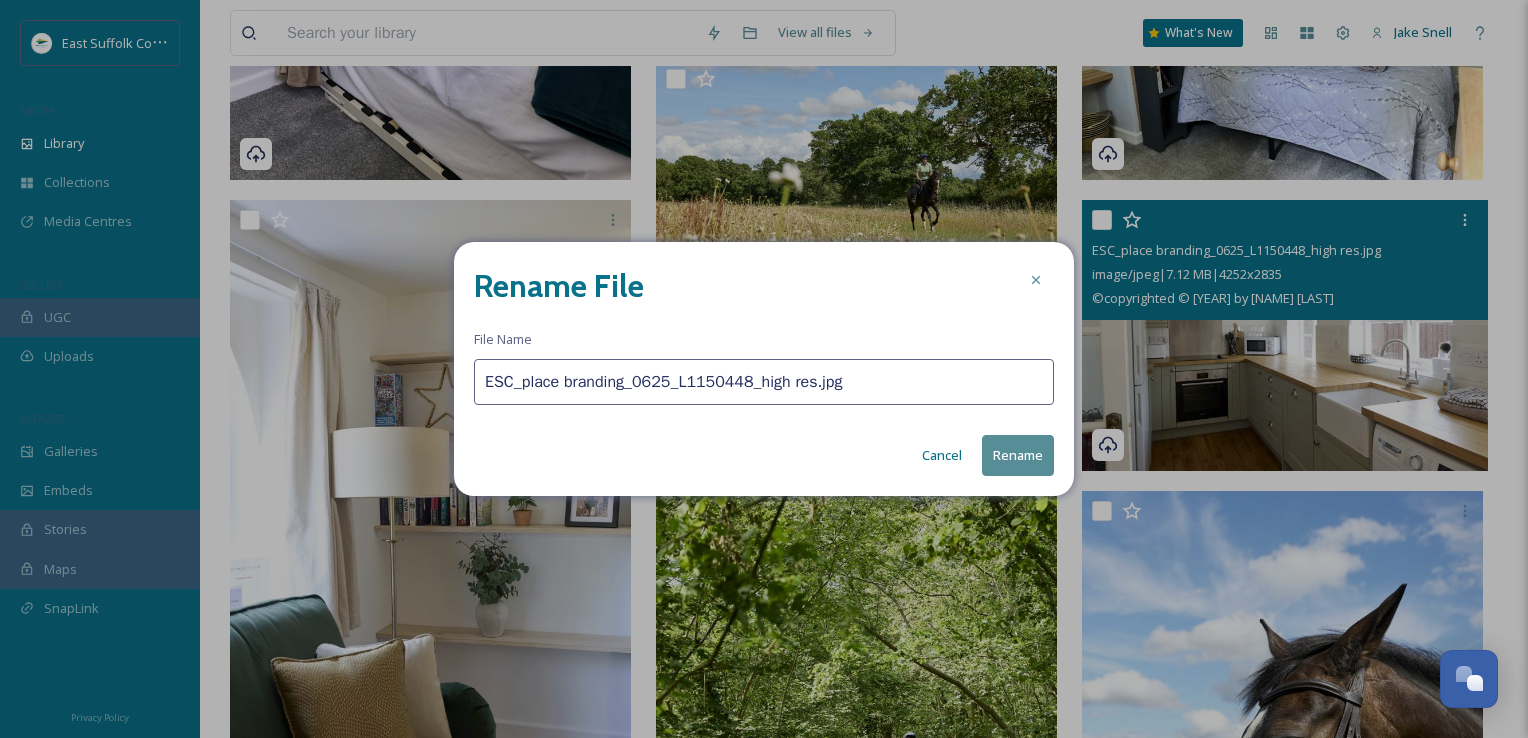 click on "ESC_place branding_0625_L1150448_high res.jpg" at bounding box center [764, 382] 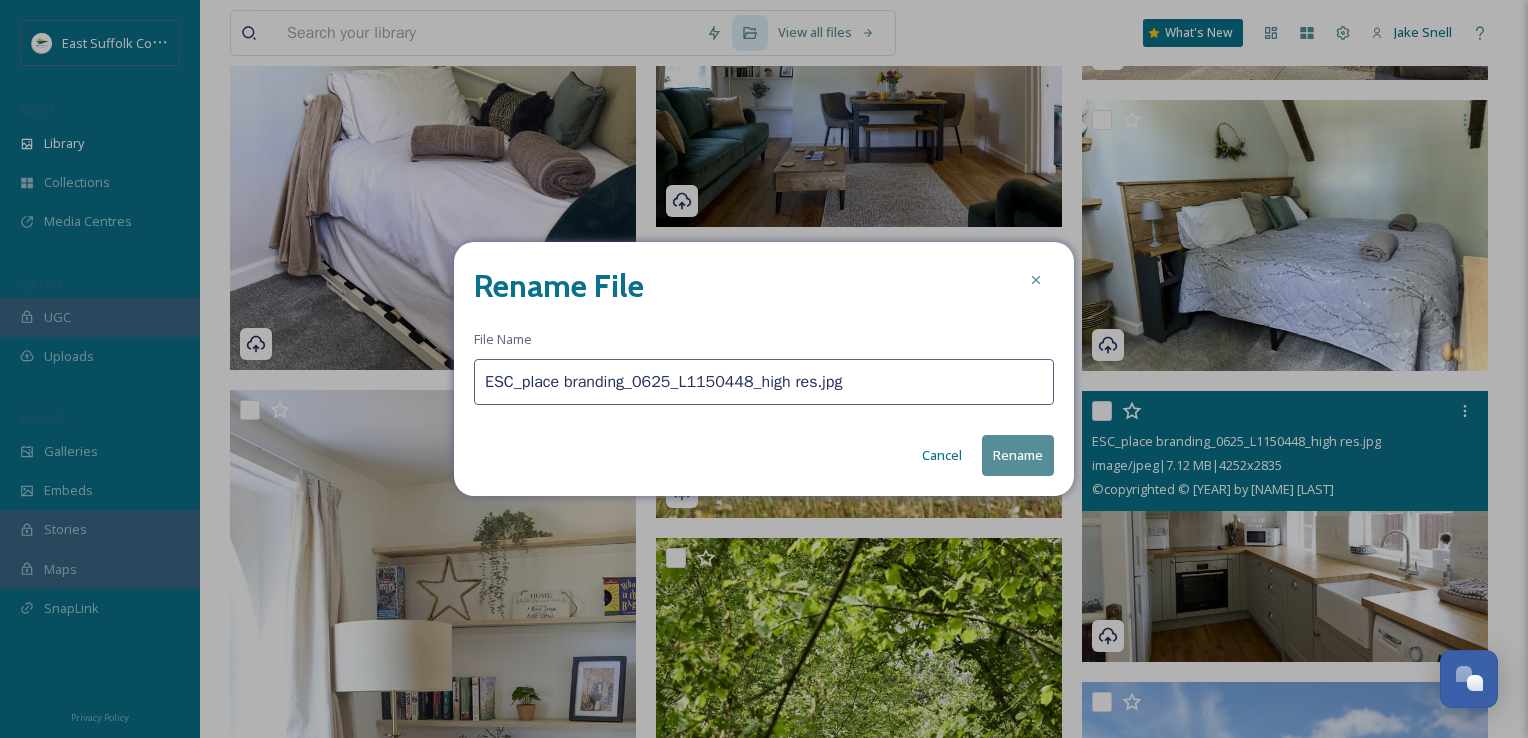 paste on "Sotterley_MischaPhotoLtd_0625(" 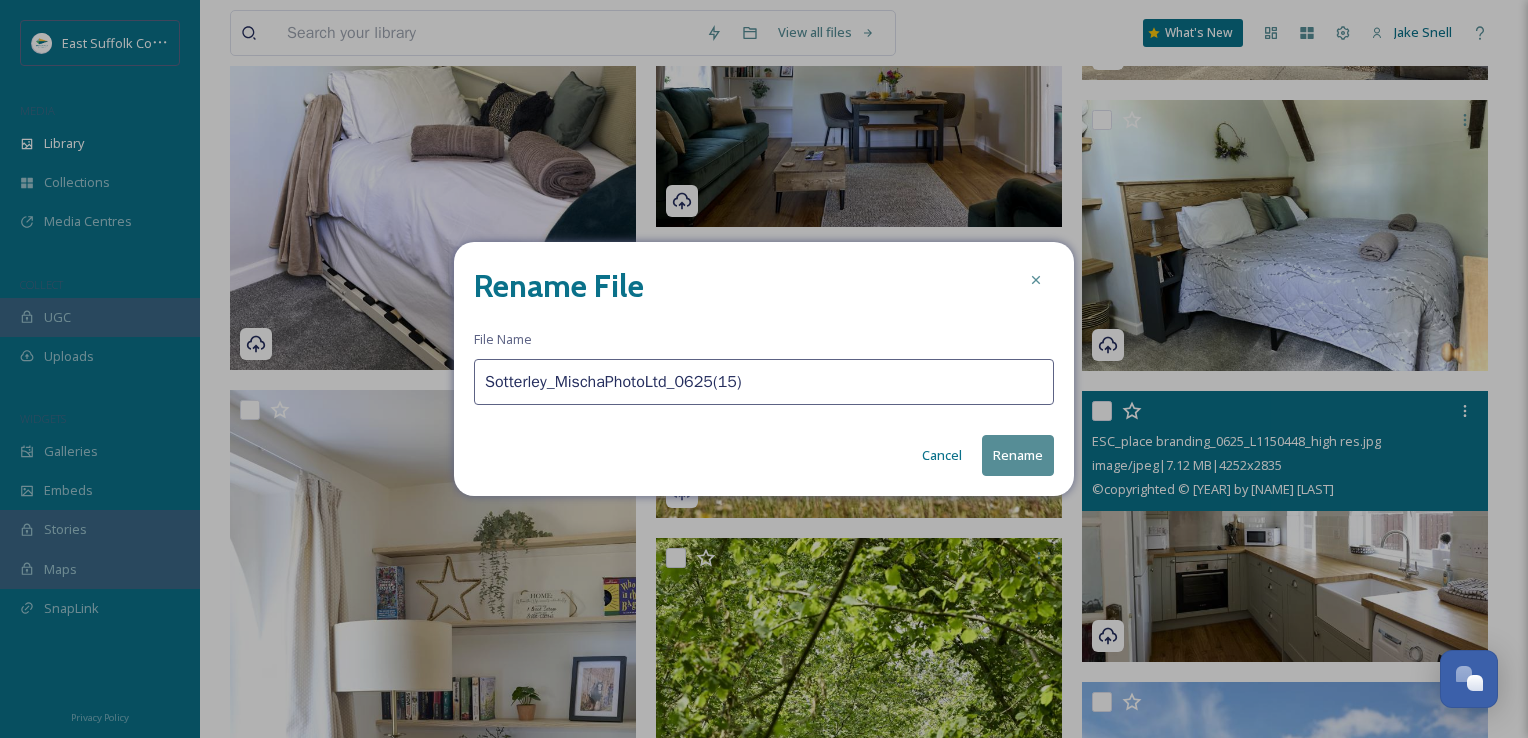 type on "Sotterley_MischaPhotoLtd_0625(15)" 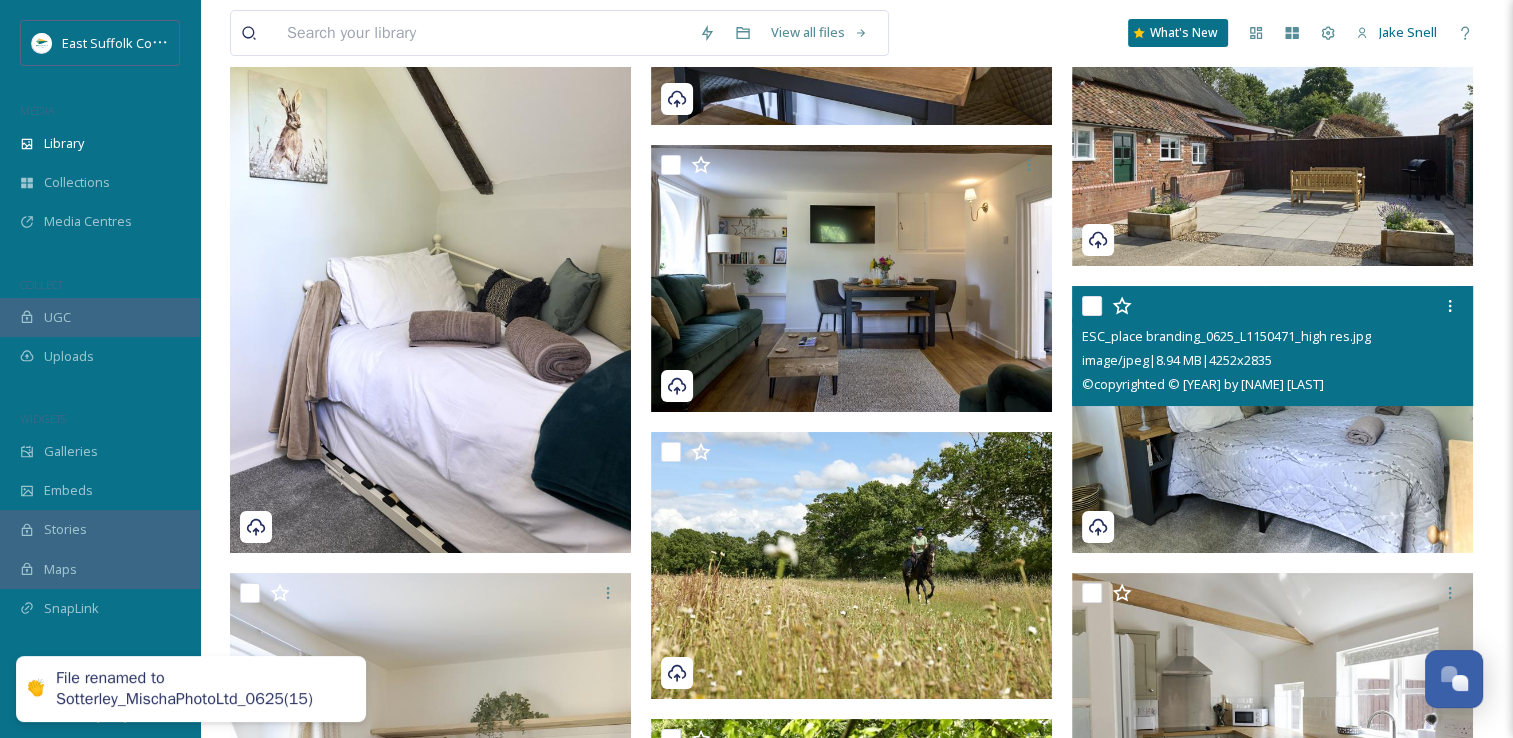 scroll, scrollTop: 15798, scrollLeft: 0, axis: vertical 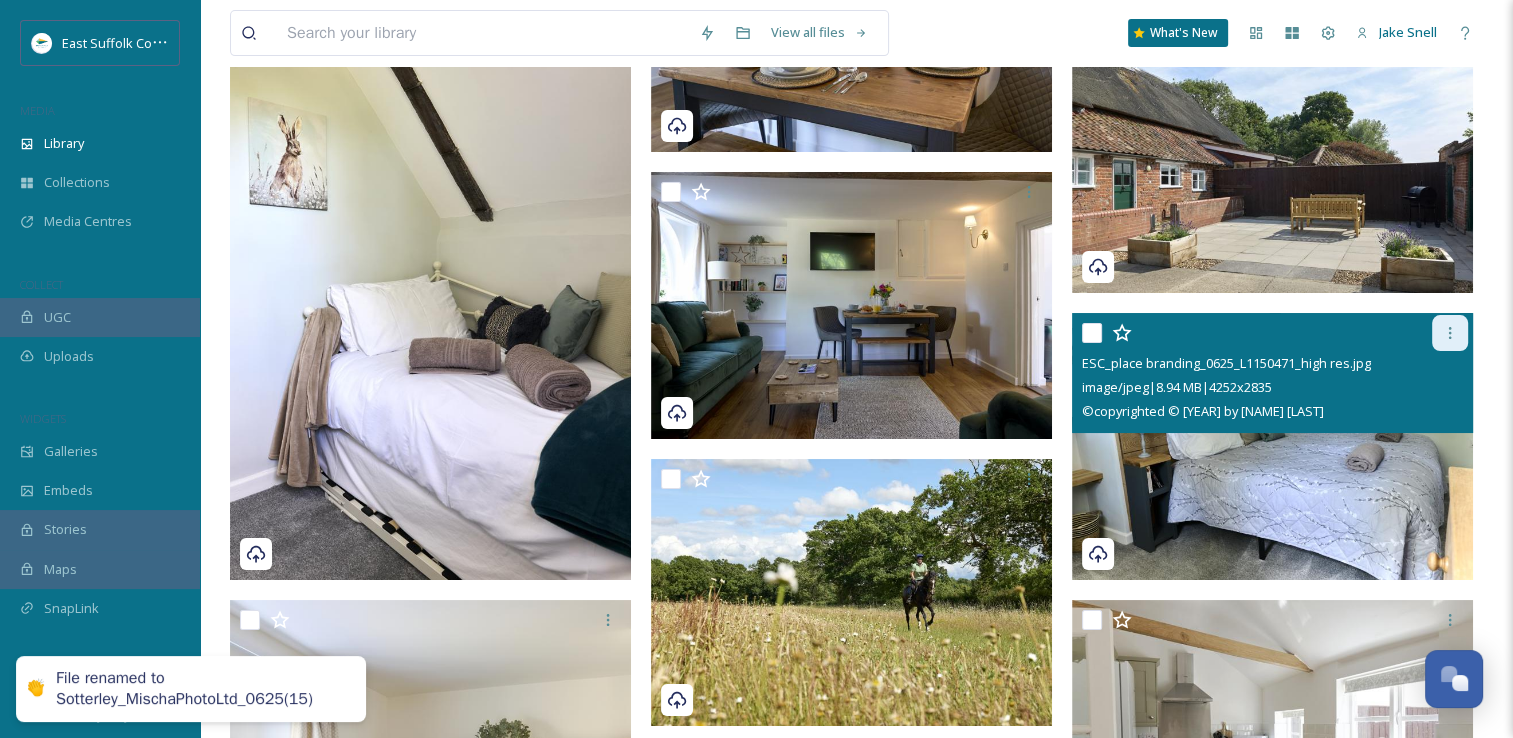 click at bounding box center (1450, 333) 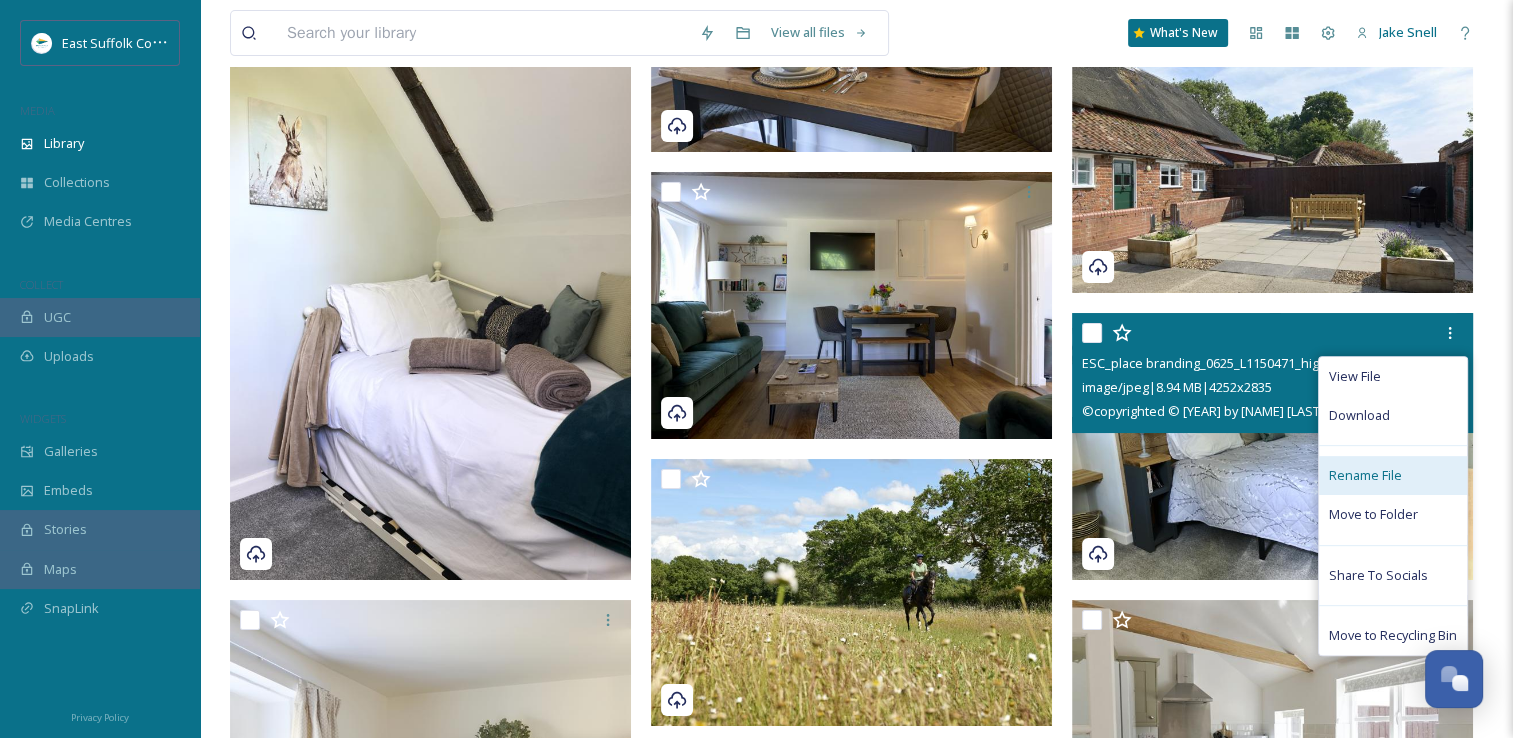 click on "Rename File" at bounding box center (1393, 475) 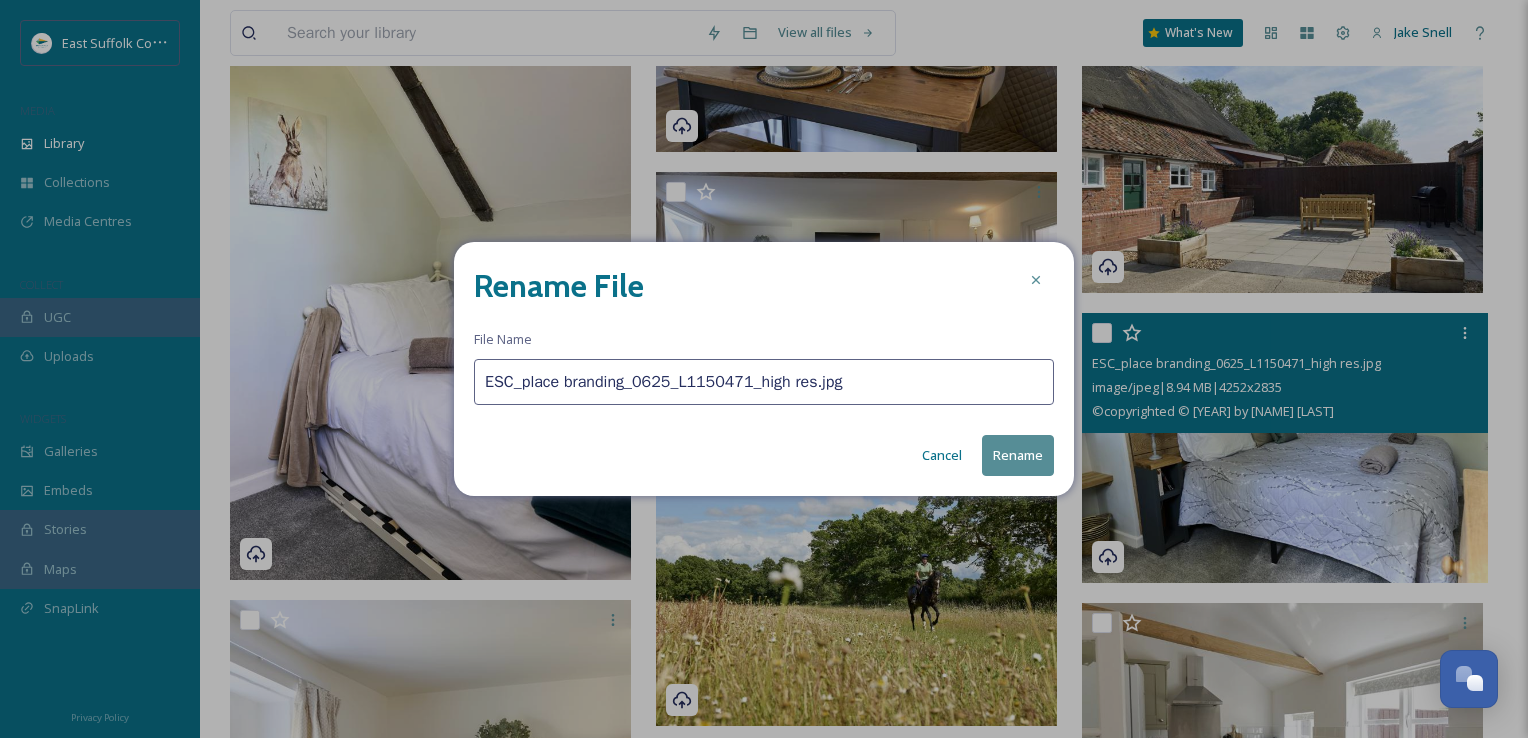 click on "ESC_place branding_0625_L1150471_high res.jpg" at bounding box center (764, 382) 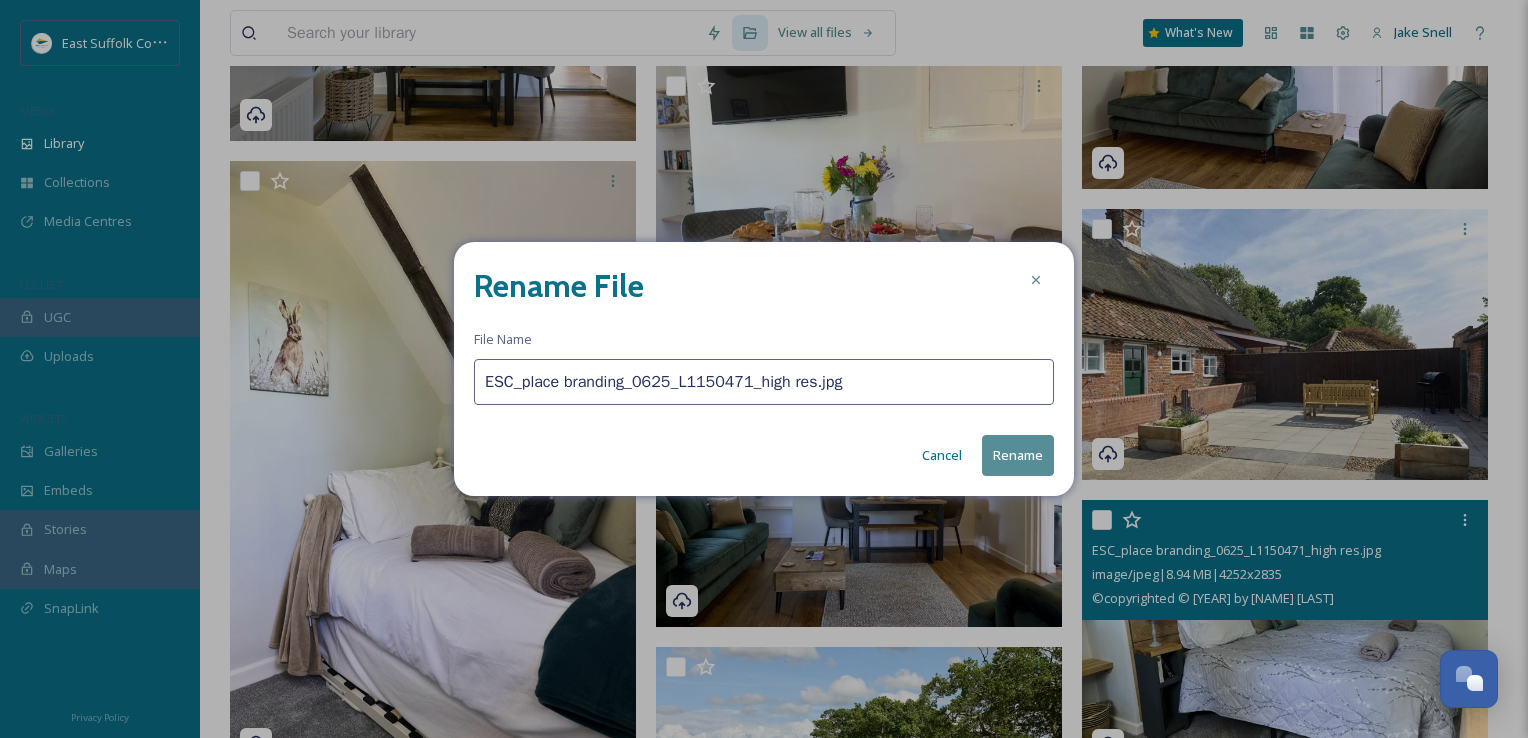 paste on "Sotterley_MischaPhotoLtd_0625(" 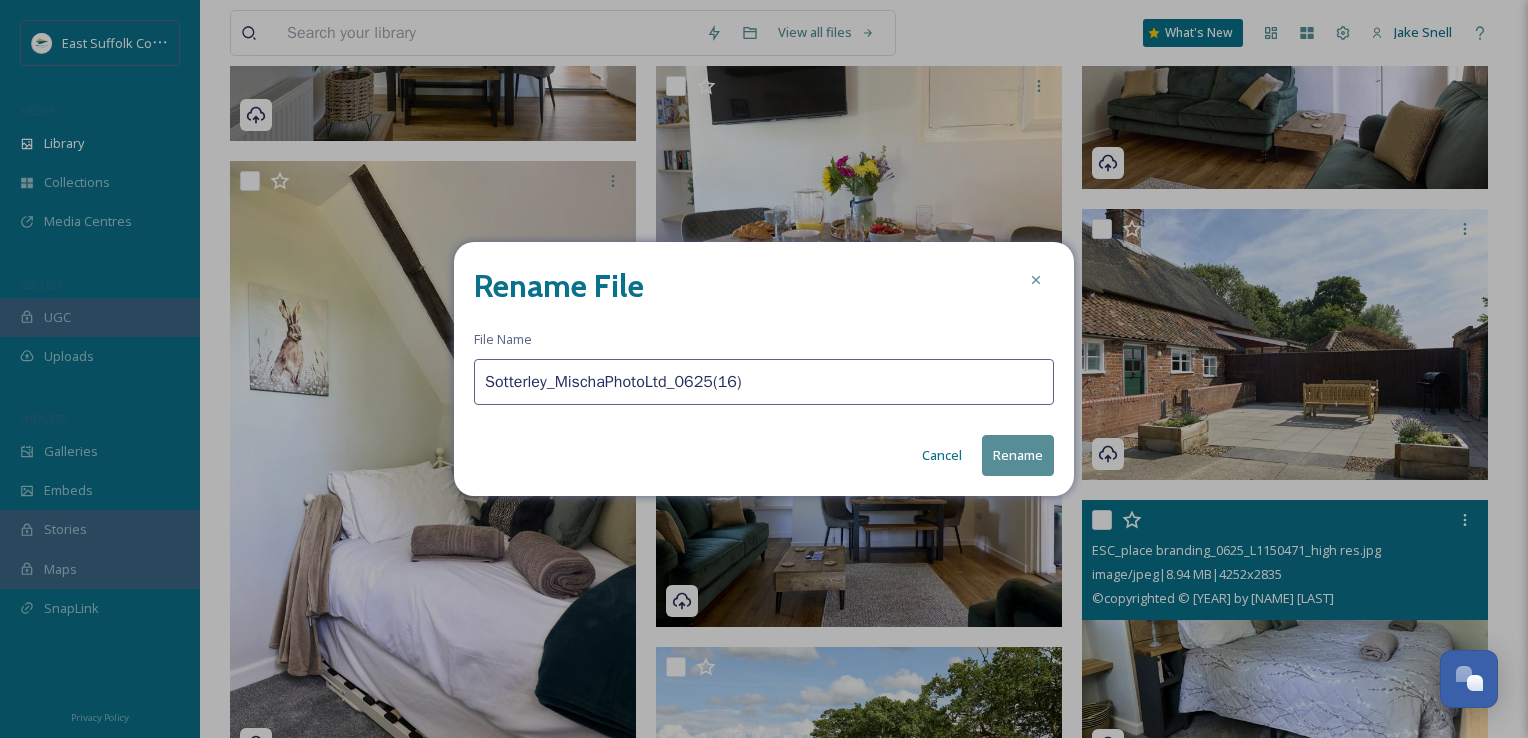 type on "Sotterley_MischaPhotoLtd_0625(16)" 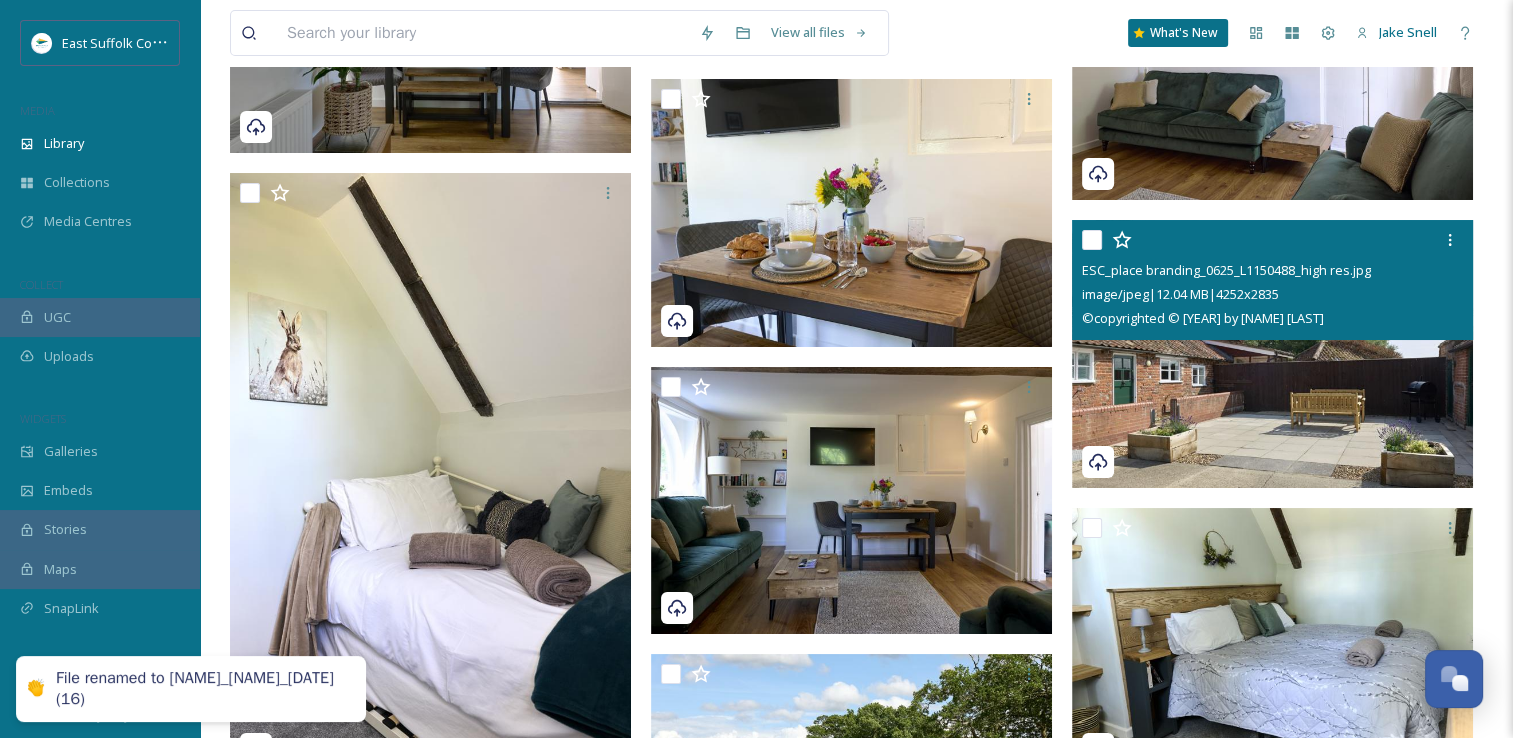 scroll, scrollTop: 15598, scrollLeft: 0, axis: vertical 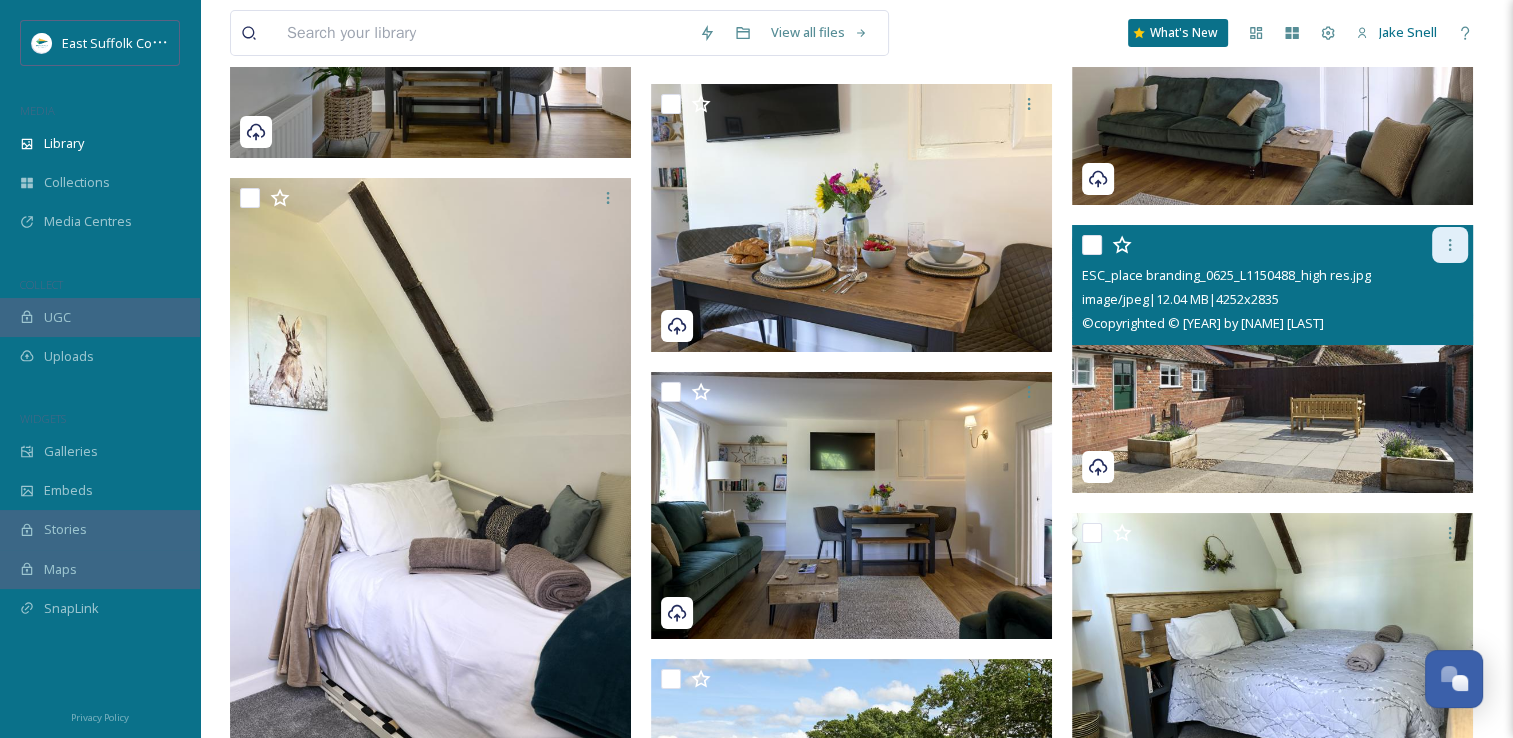 click 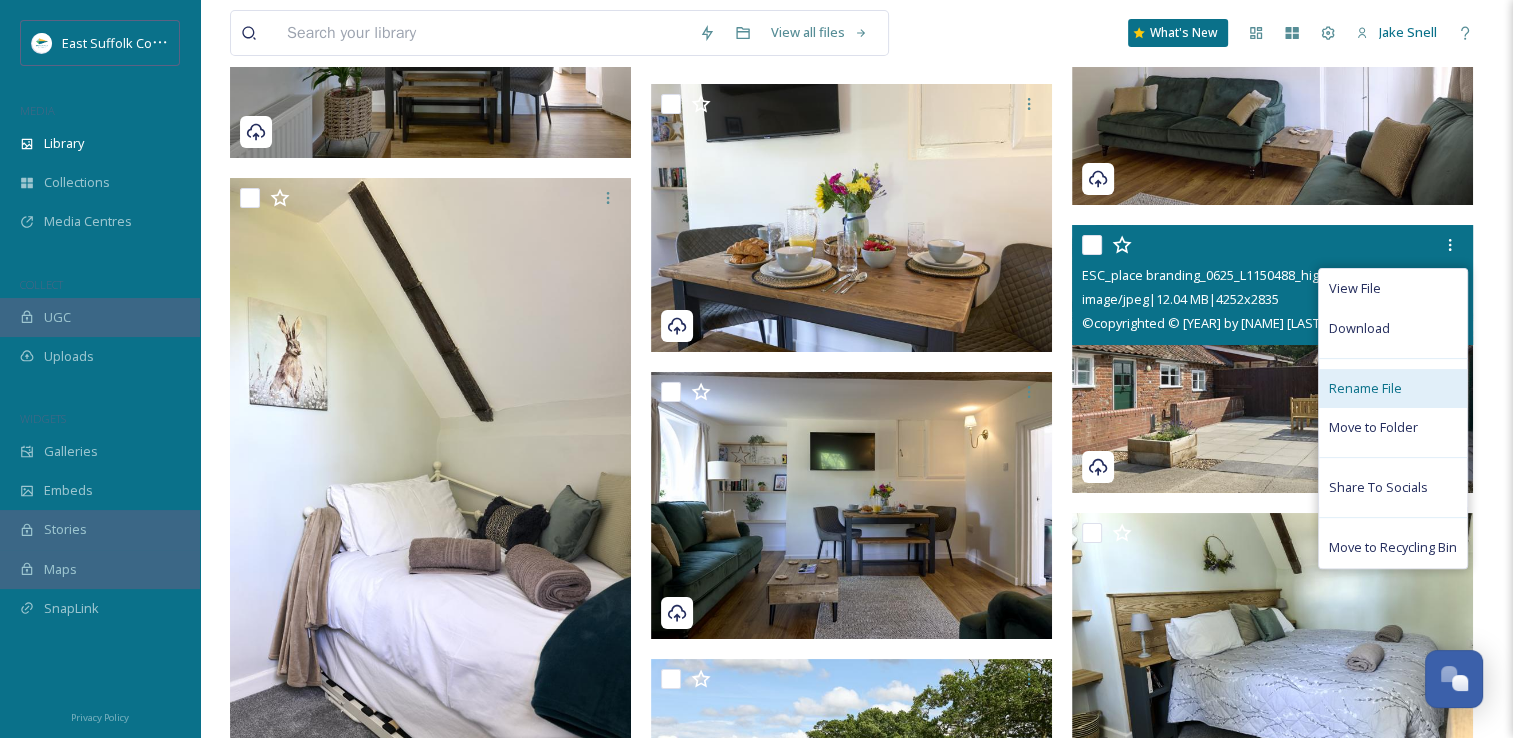 click on "Rename File" at bounding box center [1365, 388] 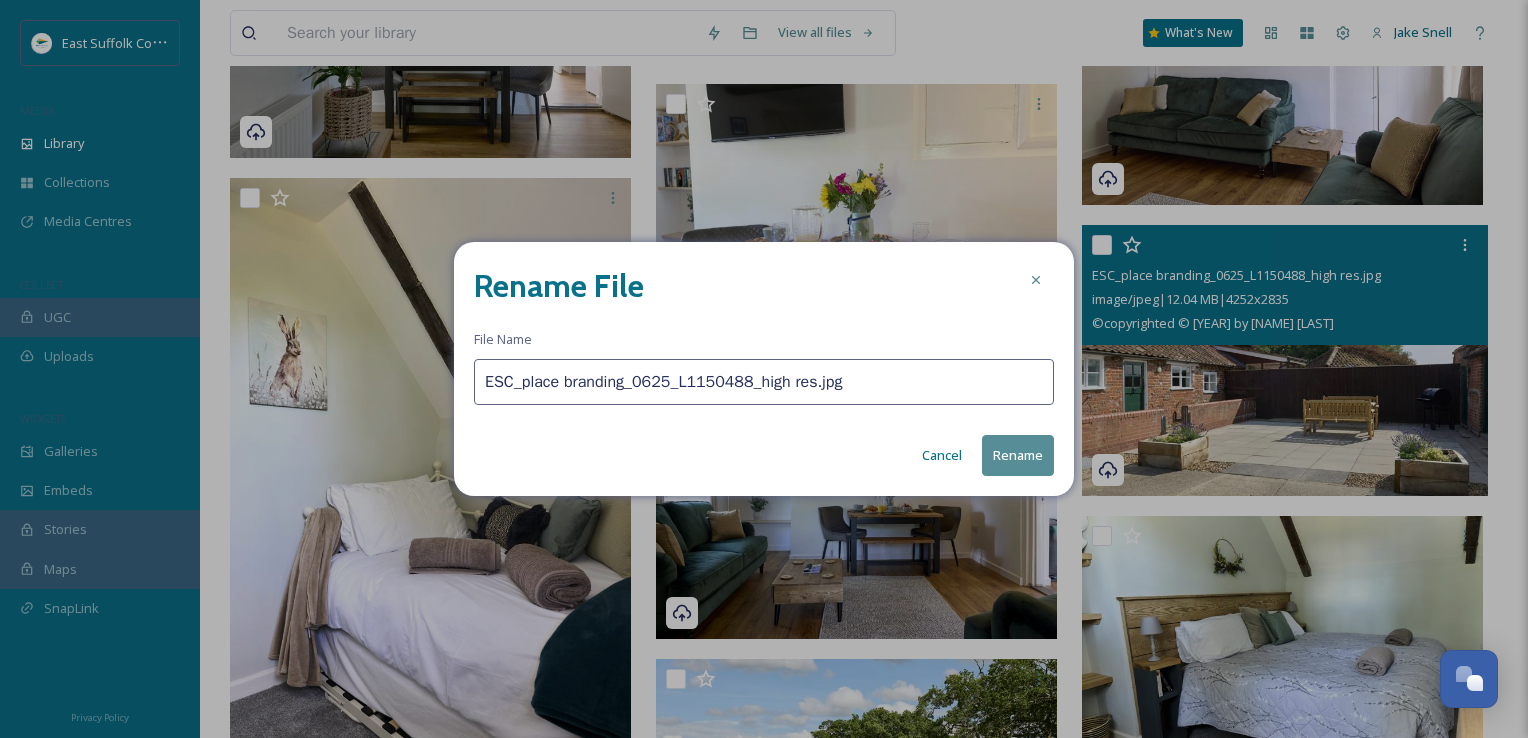 drag, startPoint x: 885, startPoint y: 386, endPoint x: 265, endPoint y: 351, distance: 620.9871 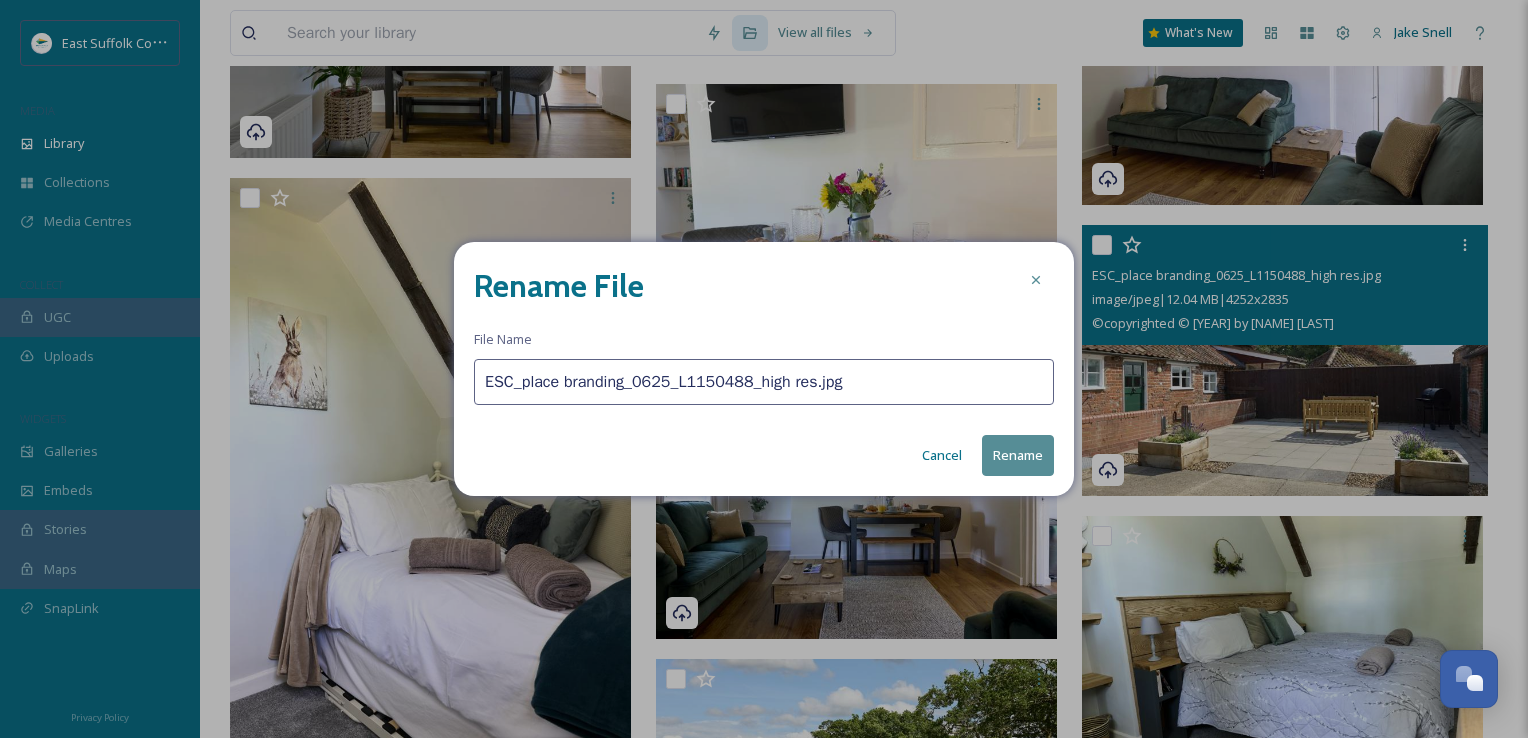 paste on "Sotterley_MischaPhotoLtd_0625(" 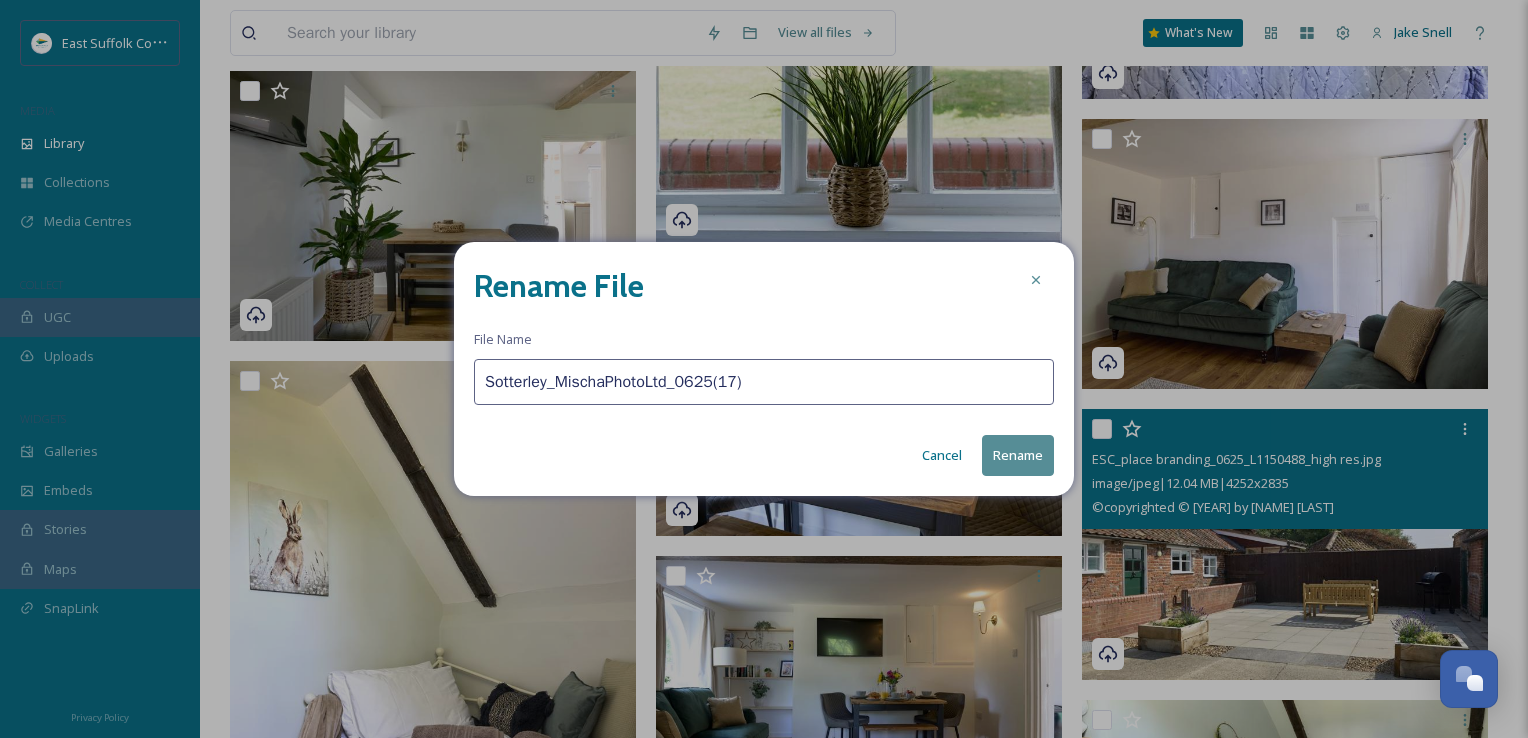 type on "Sotterley_MischaPhotoLtd_0625(17)" 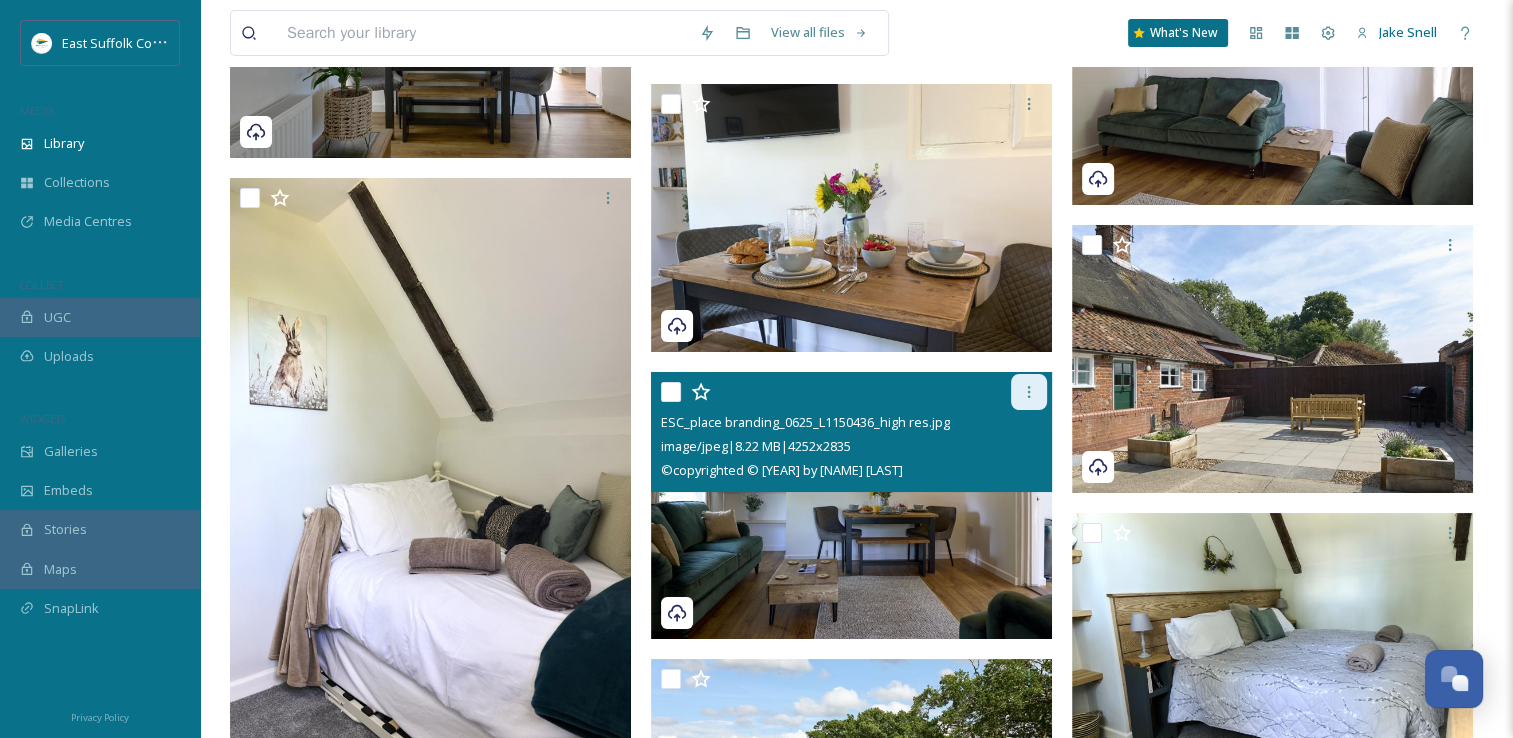 click 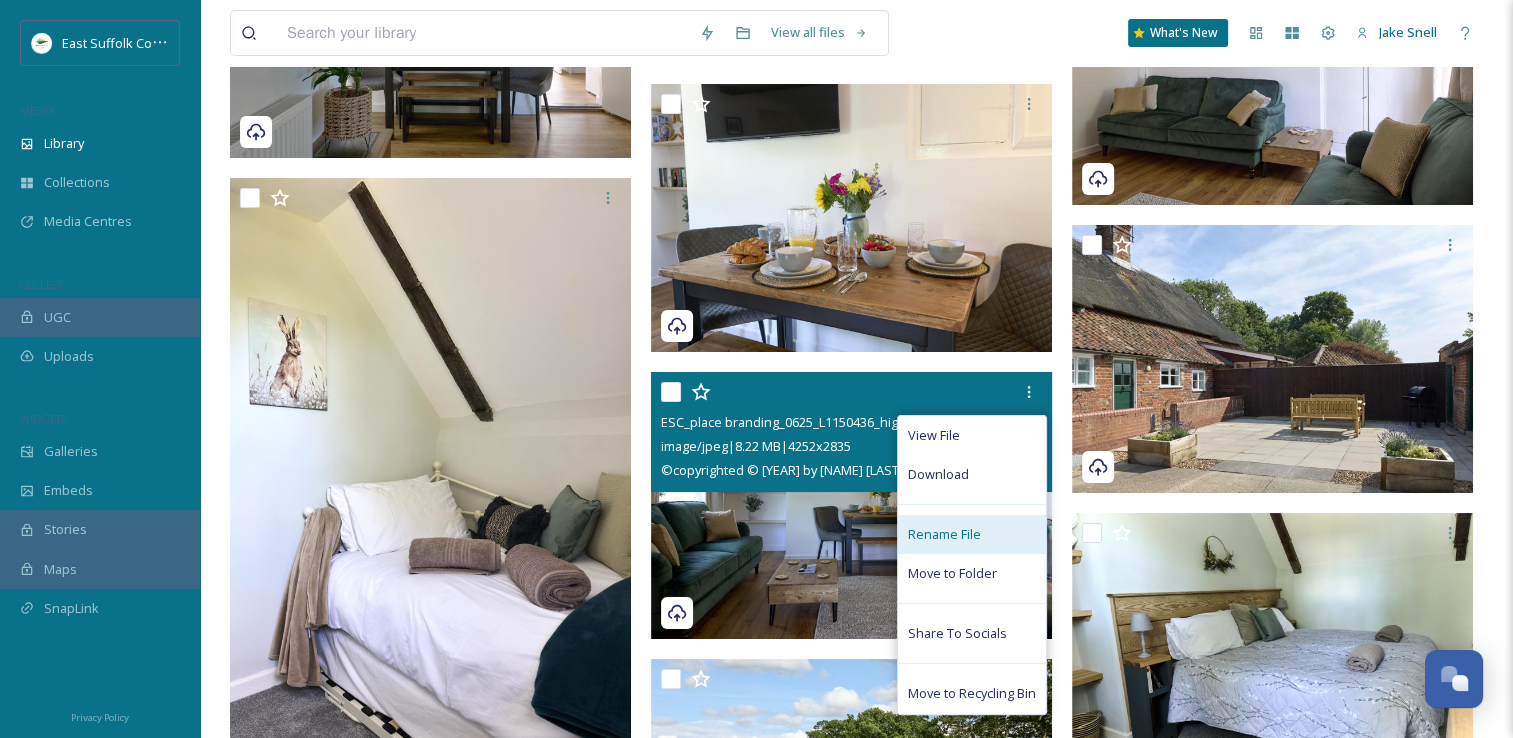 click on "Rename File" at bounding box center [972, 534] 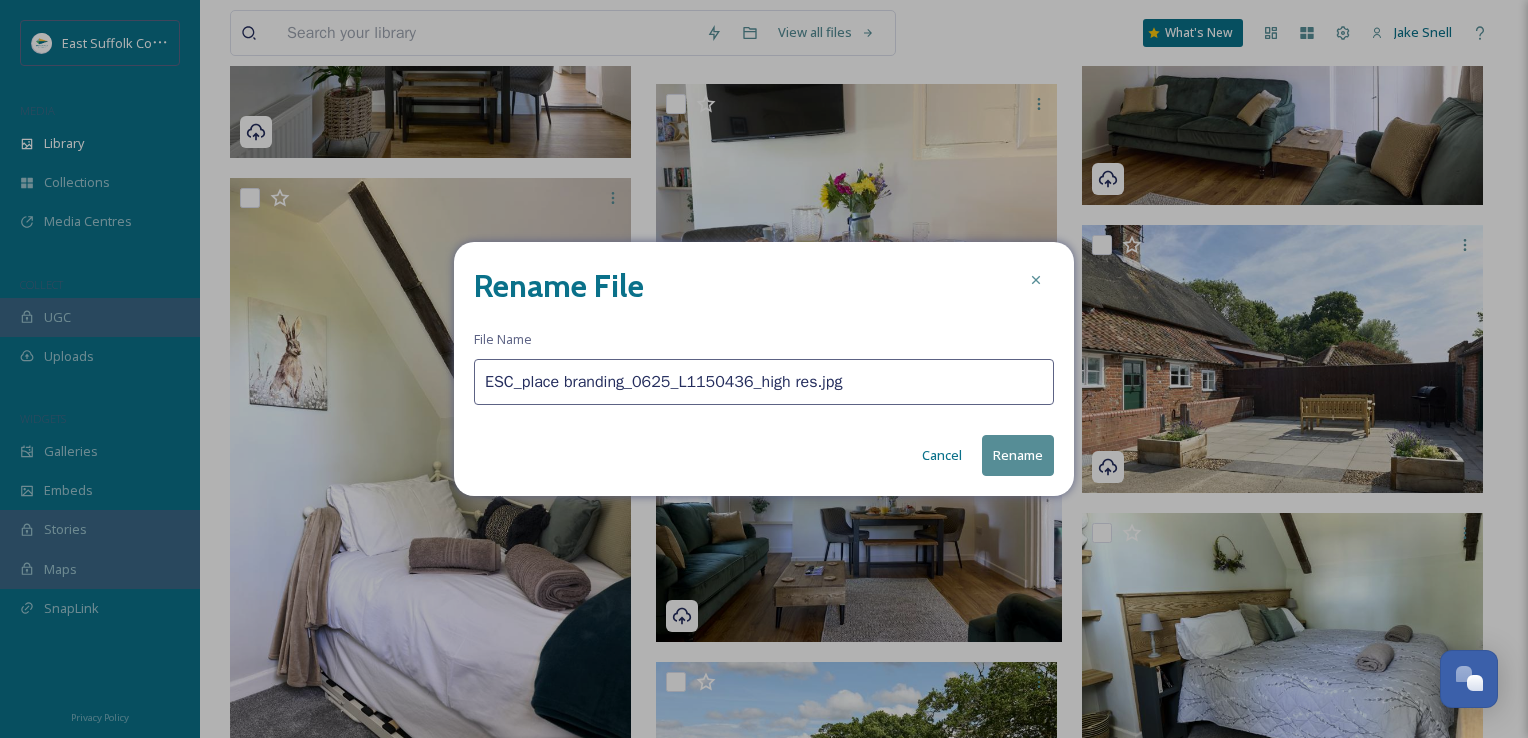 drag, startPoint x: 875, startPoint y: 368, endPoint x: 243, endPoint y: 354, distance: 632.155 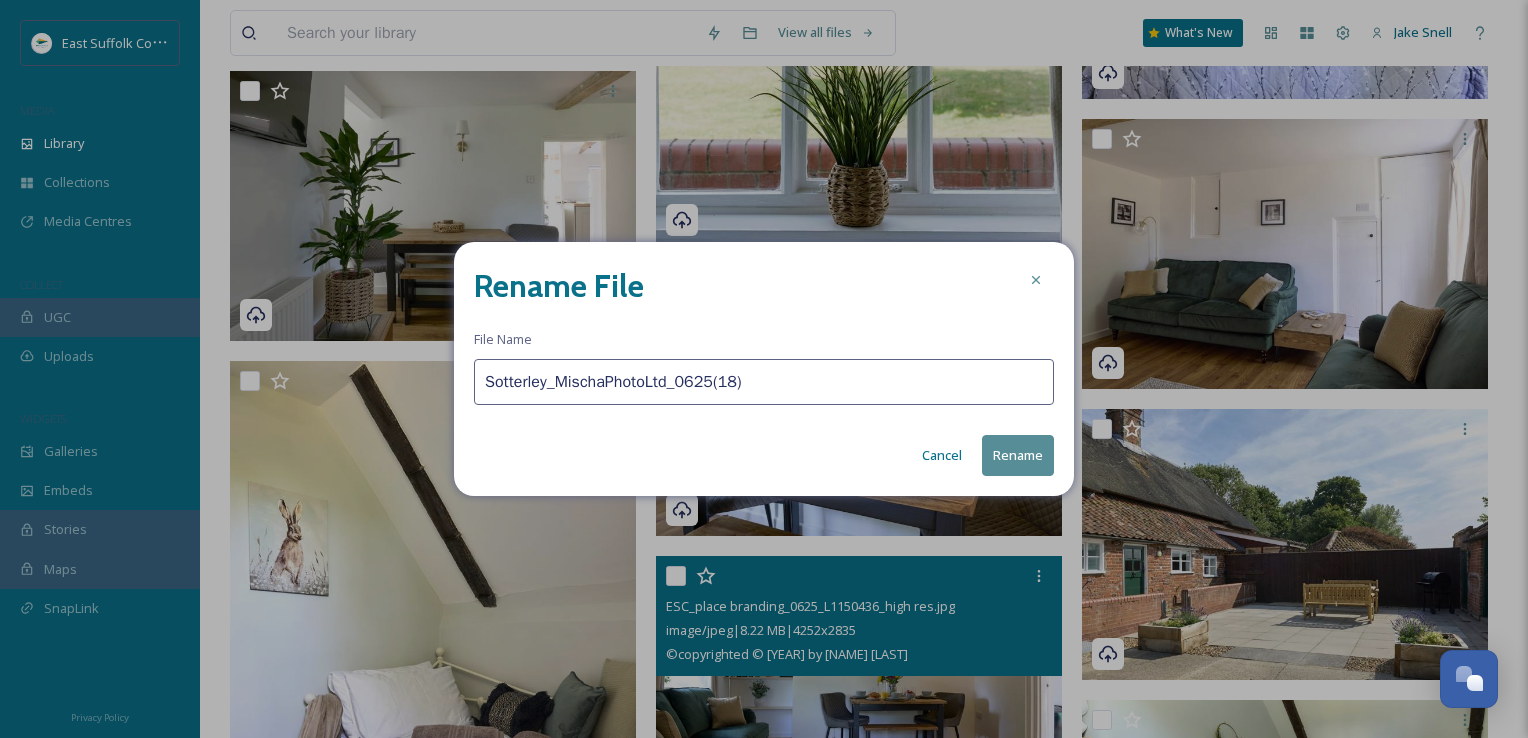 type on "Sotterley_MischaPhotoLtd_0625(18)" 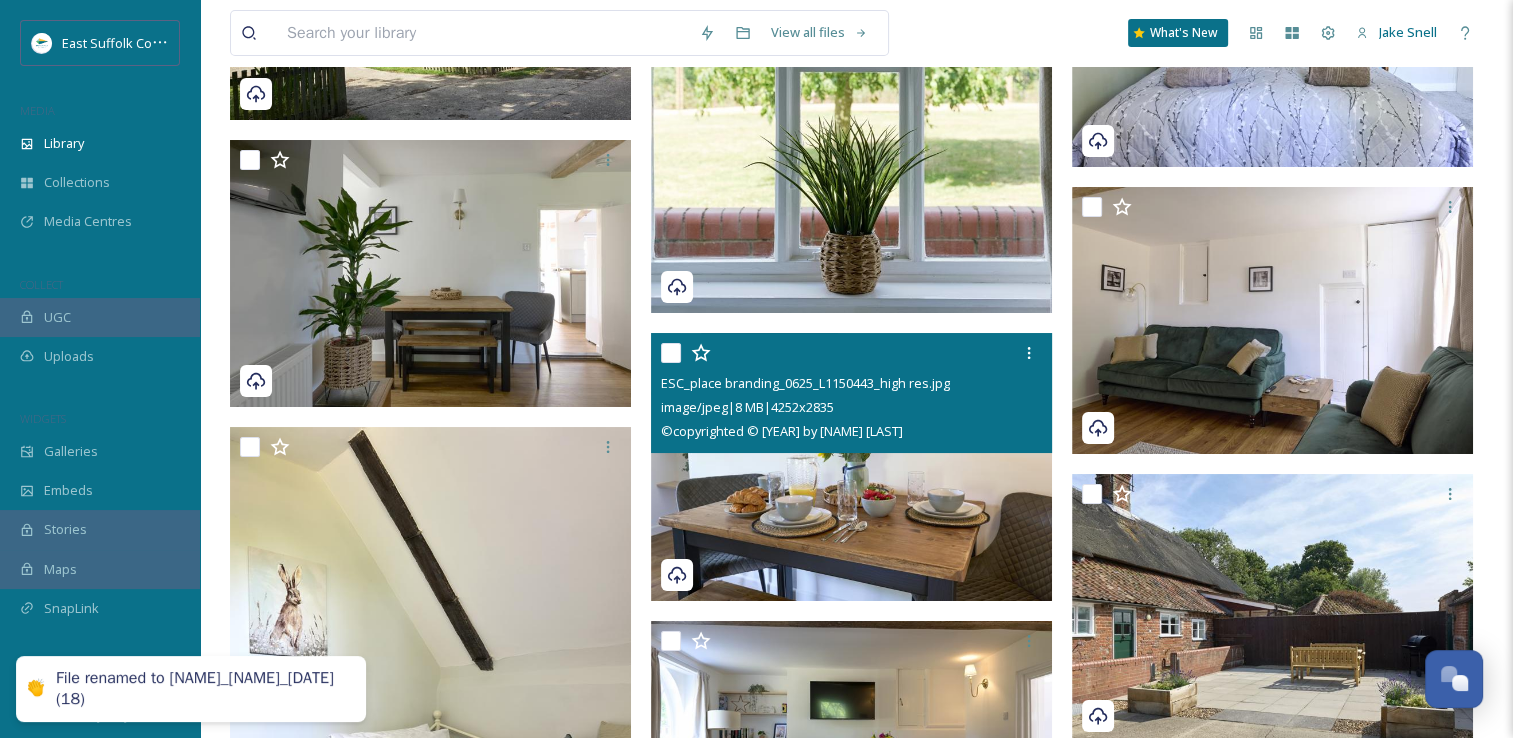 scroll, scrollTop: 15298, scrollLeft: 0, axis: vertical 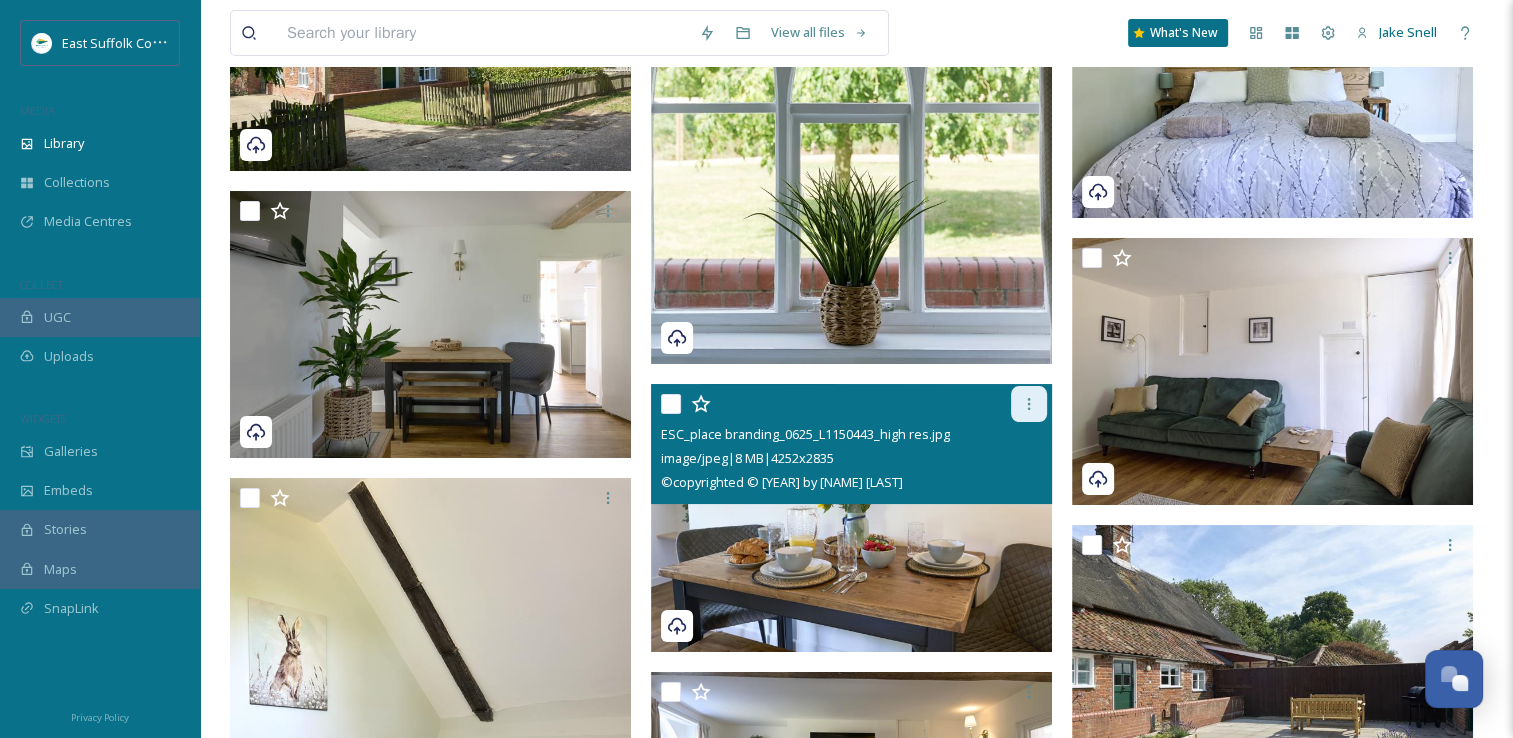 click 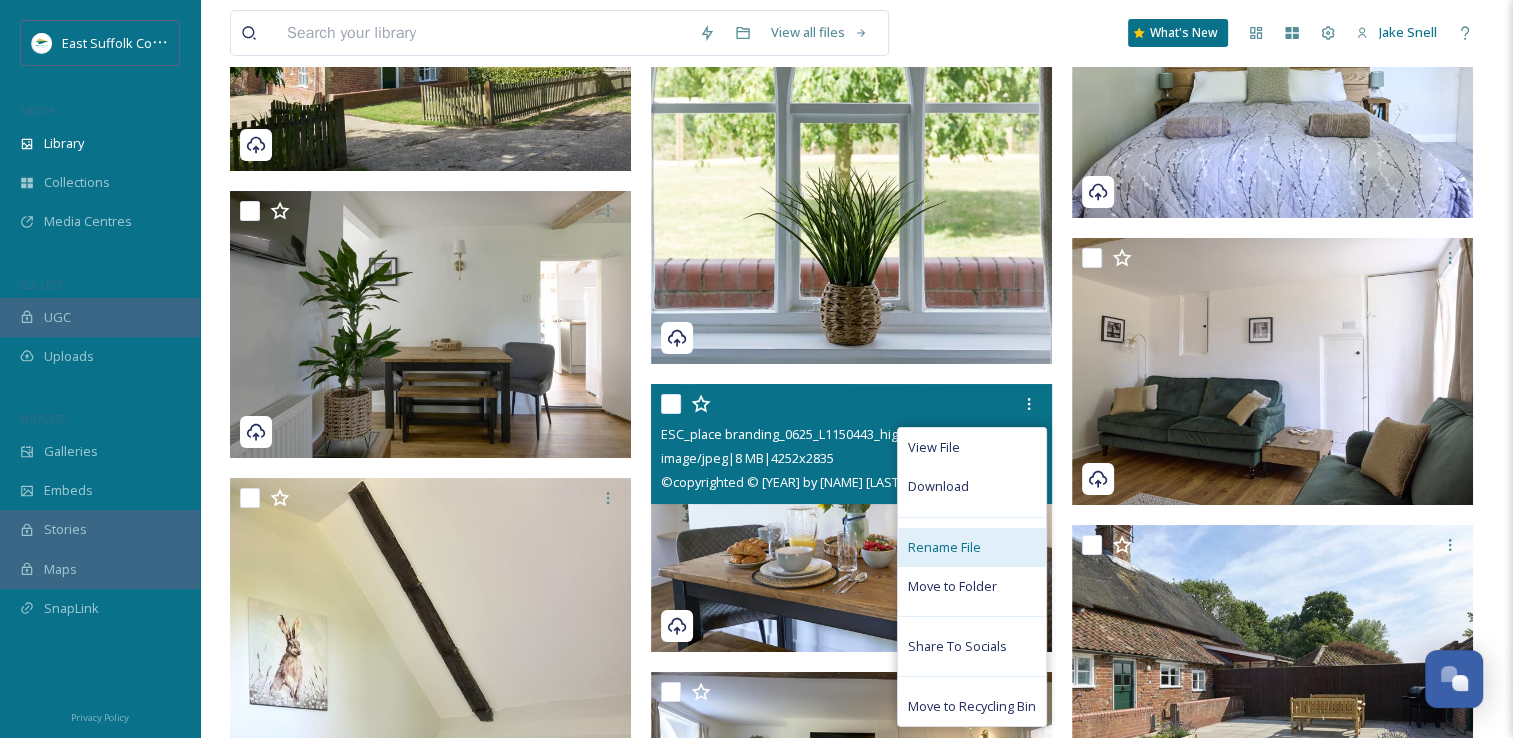 click on "Rename File" at bounding box center (944, 547) 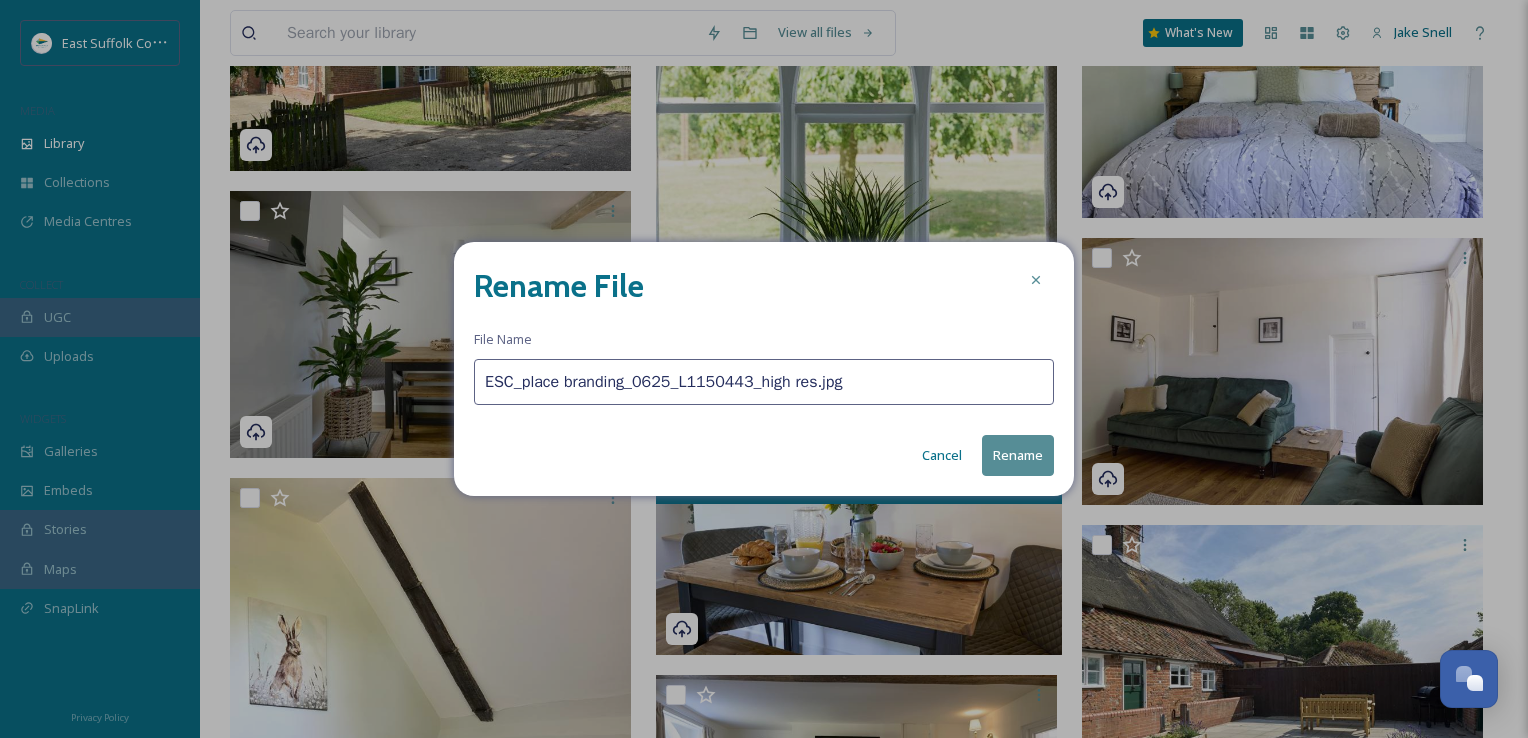 click on "ESC_place branding_0625_L1150443_high res.jpg" at bounding box center [764, 382] 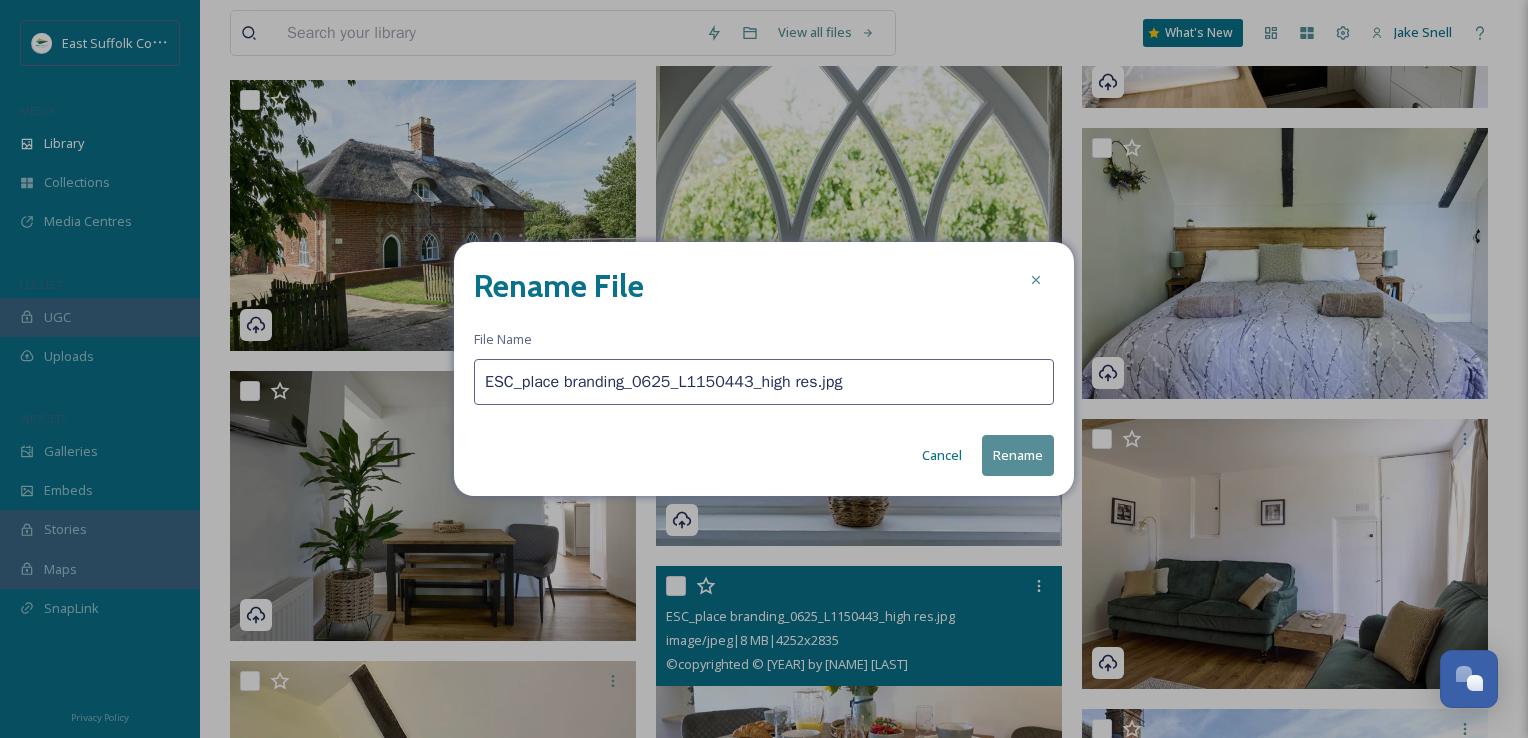 paste on "Sotterley_MischaPhotoLtd_0625(" 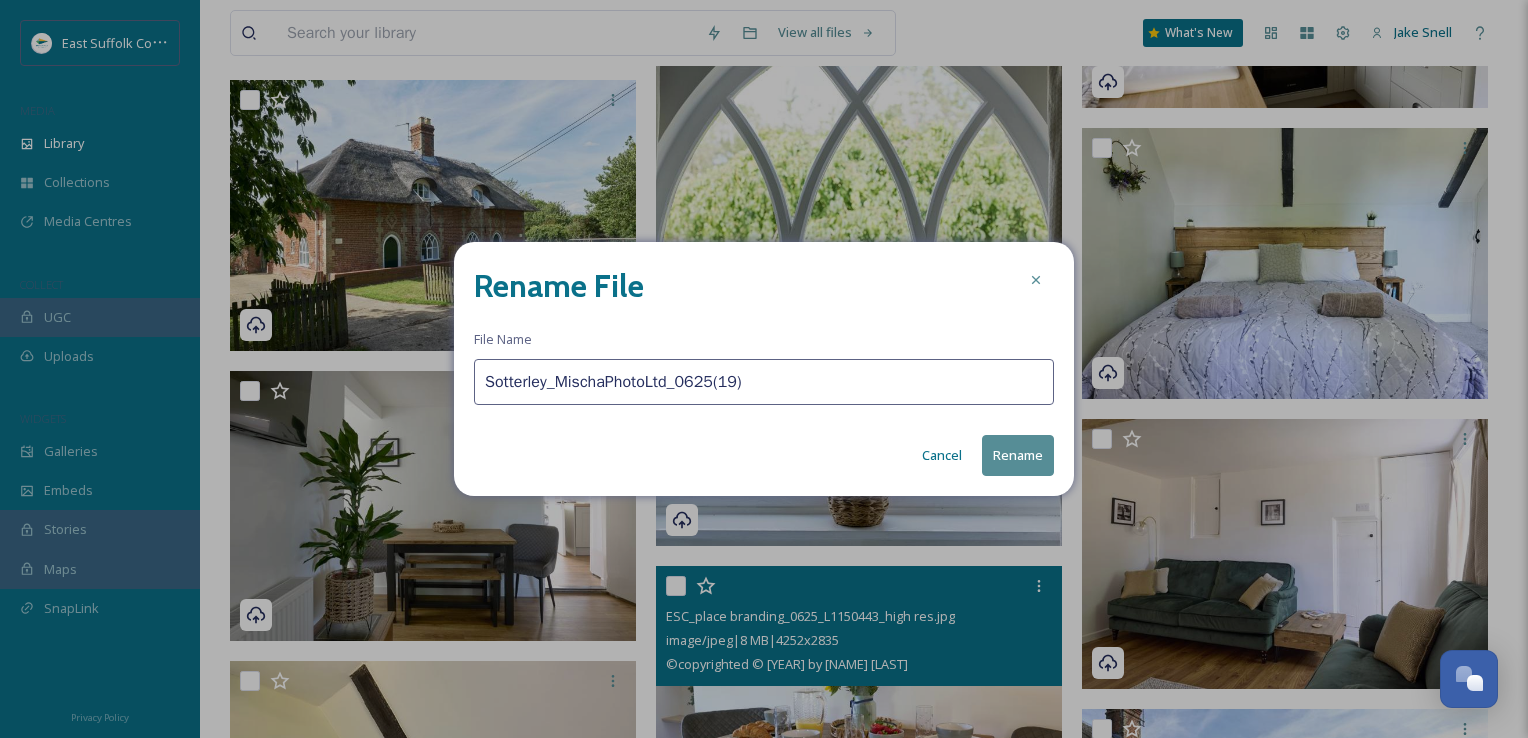 type on "Sotterley_MischaPhotoLtd_0625(19)" 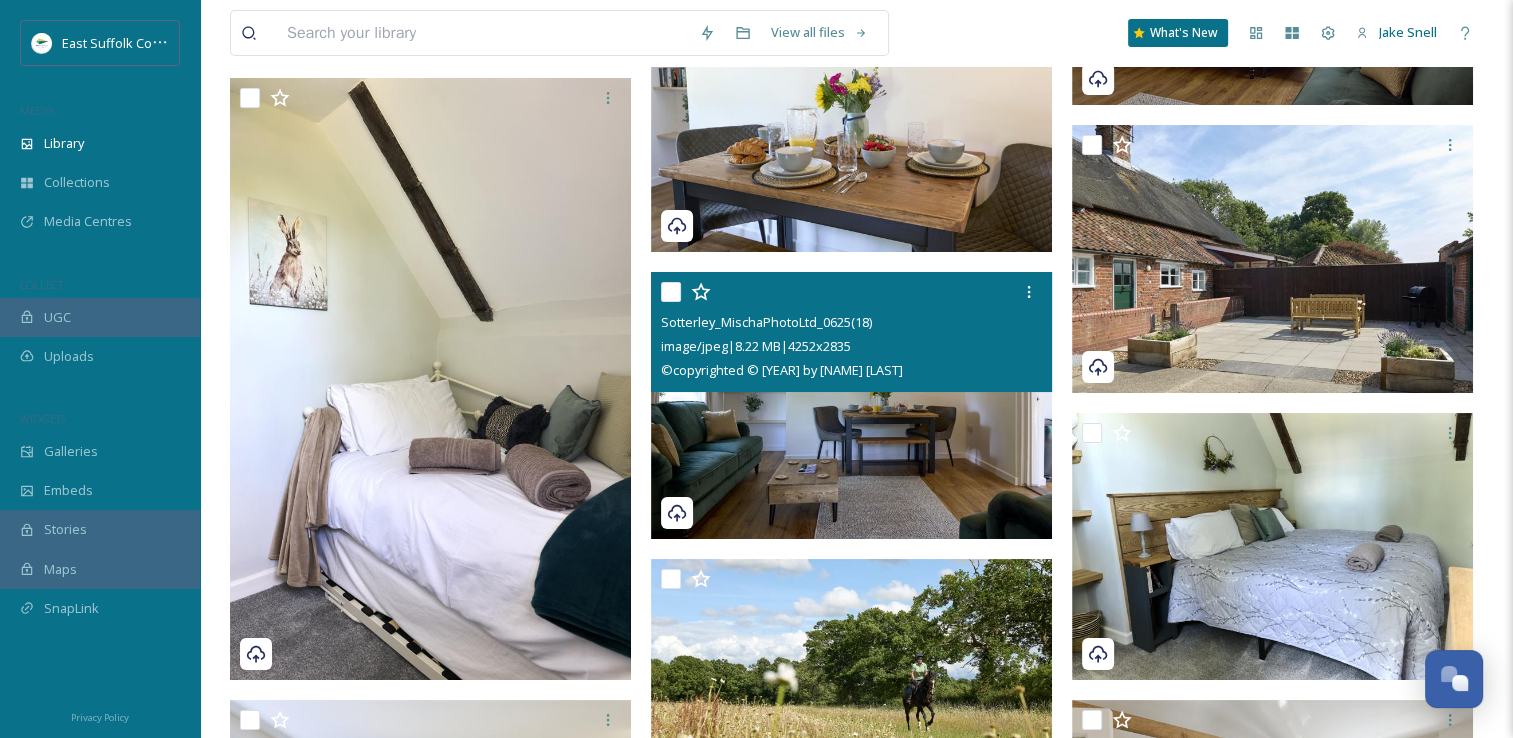 scroll, scrollTop: 15598, scrollLeft: 0, axis: vertical 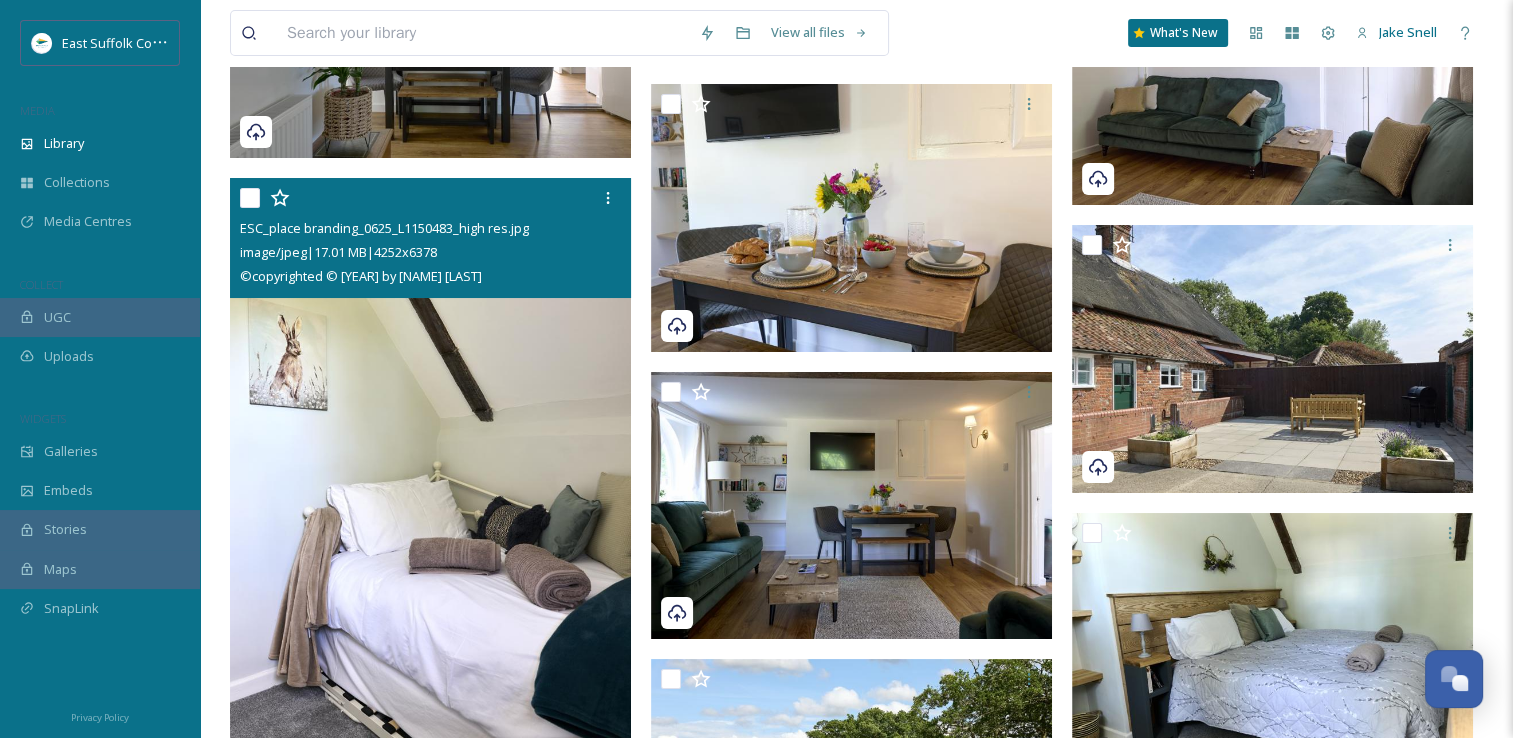 click at bounding box center (433, 198) 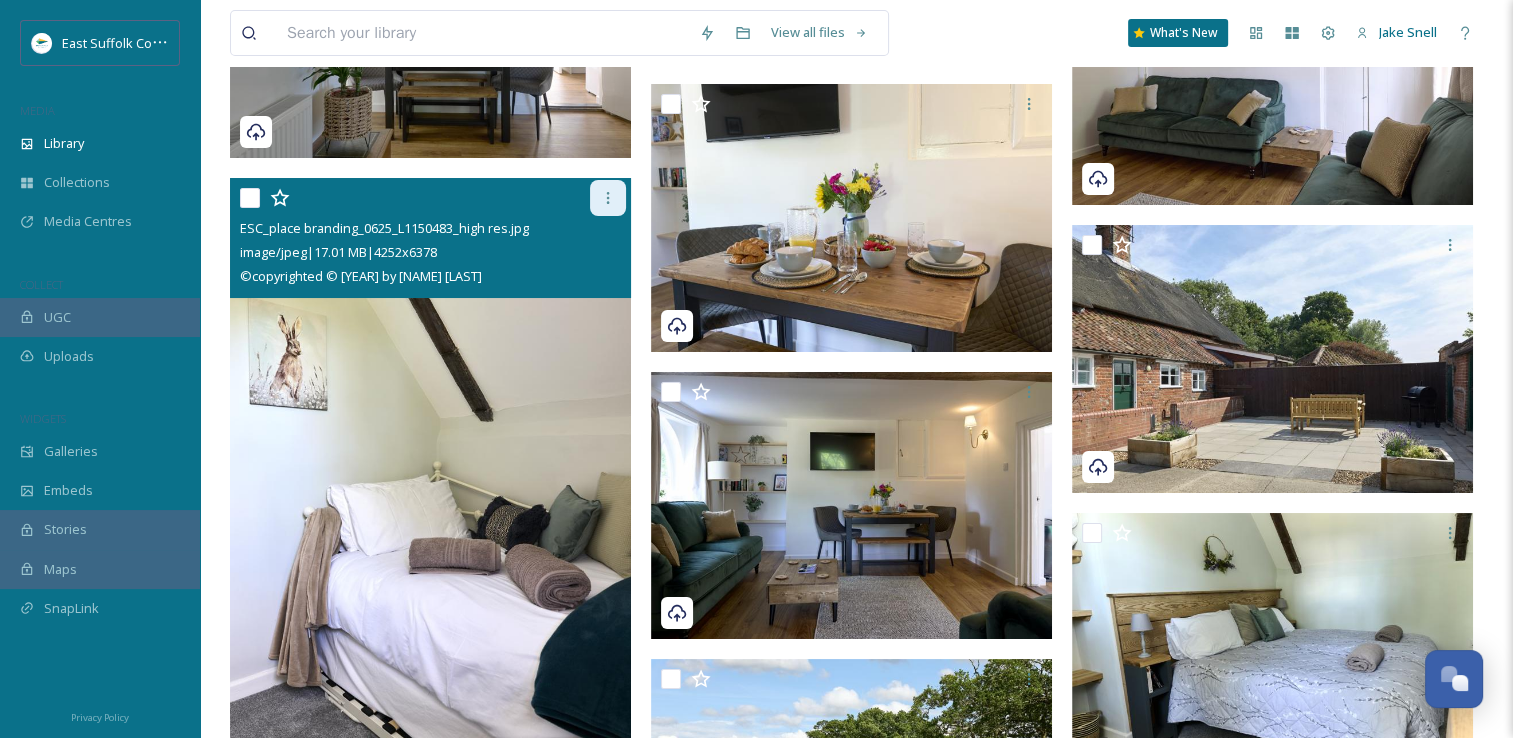 click 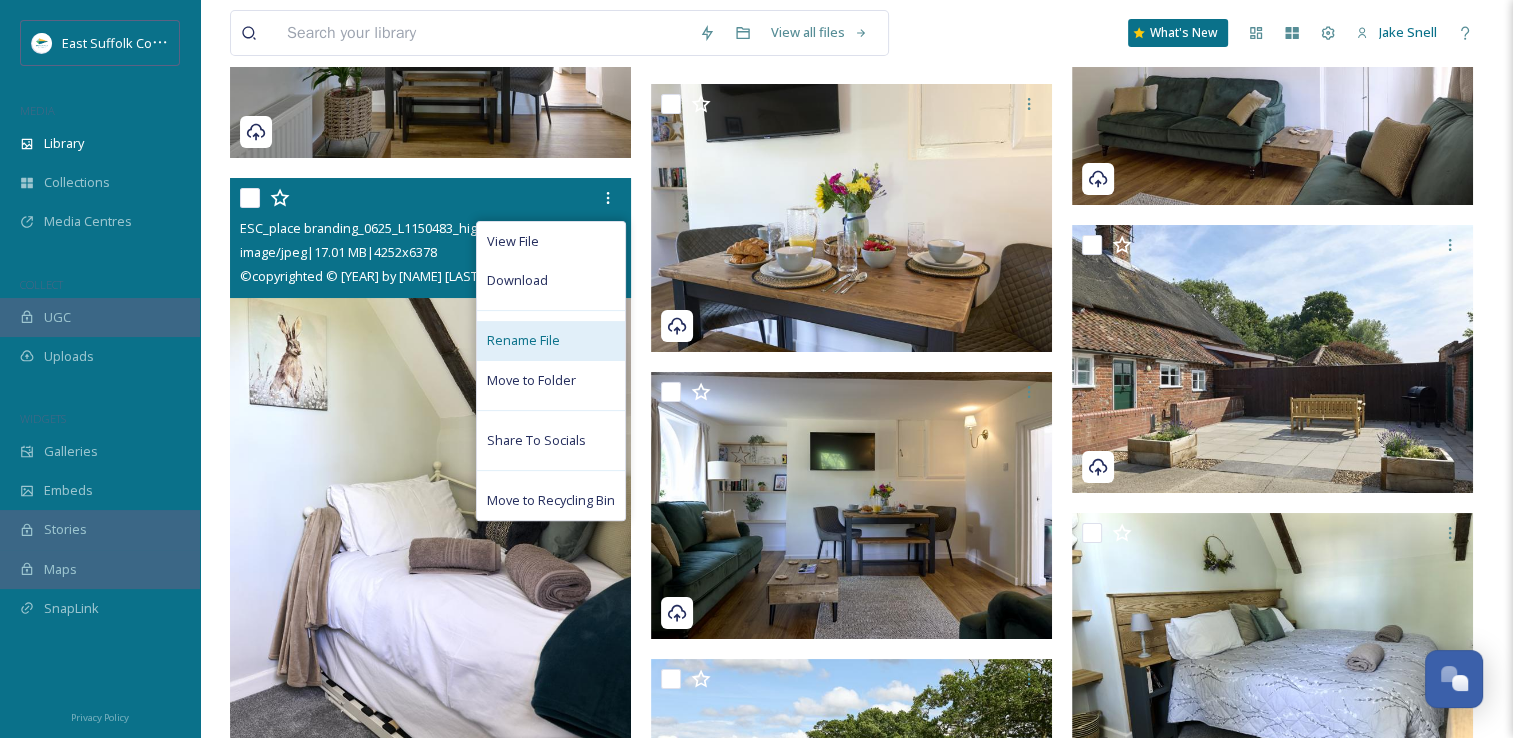 click on "Rename File" at bounding box center [523, 340] 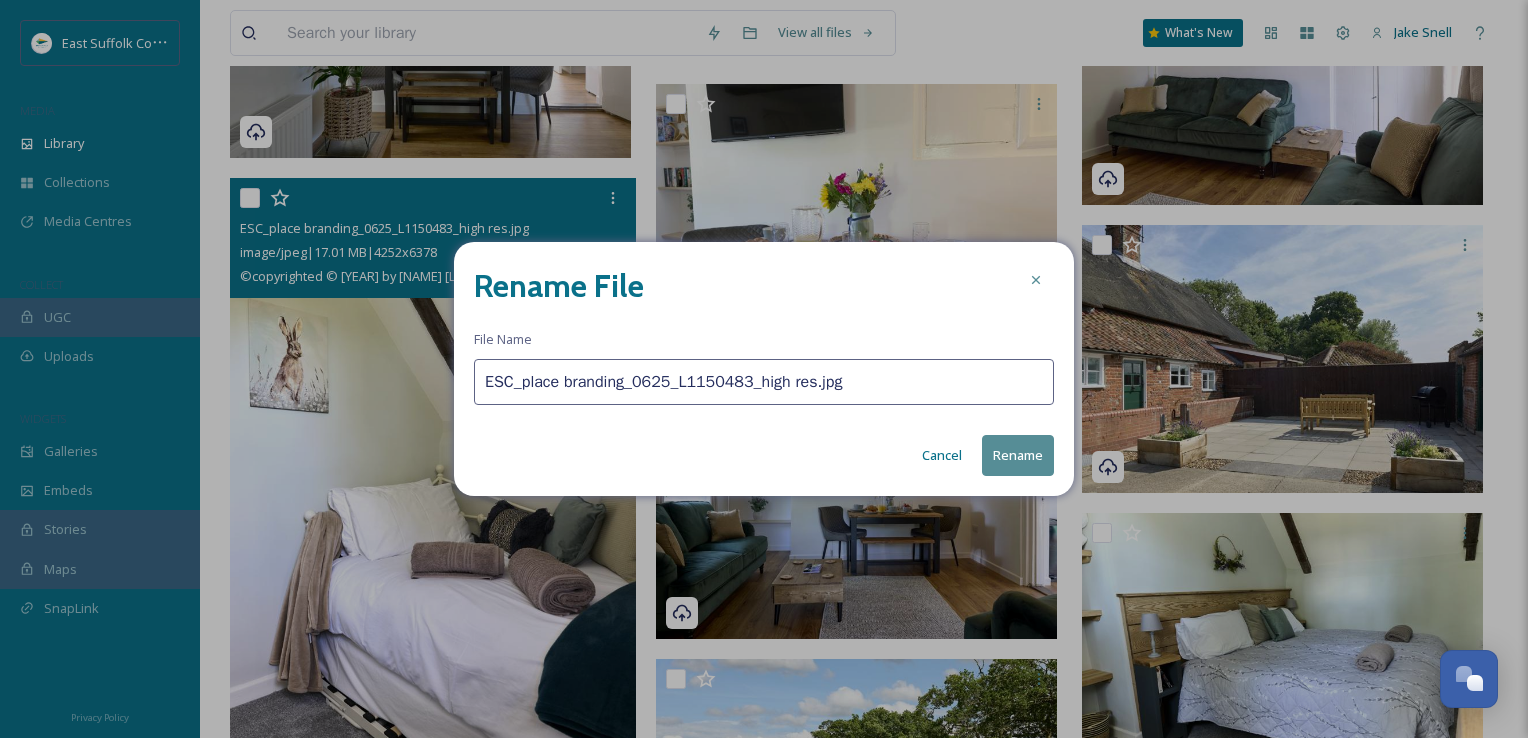 drag, startPoint x: 872, startPoint y: 387, endPoint x: 457, endPoint y: 364, distance: 415.63687 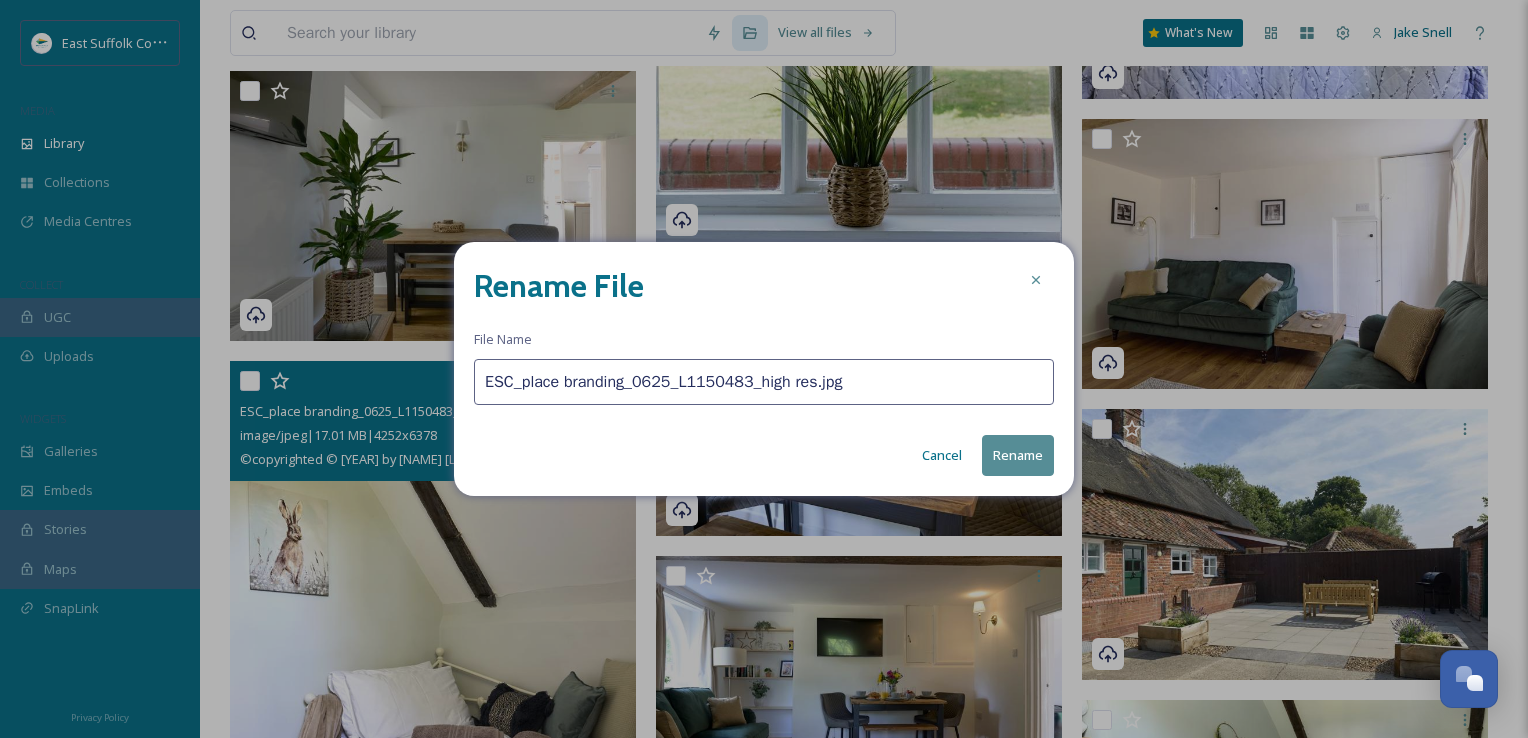 paste on "Sotterley_MischaPhotoLtd_0625(" 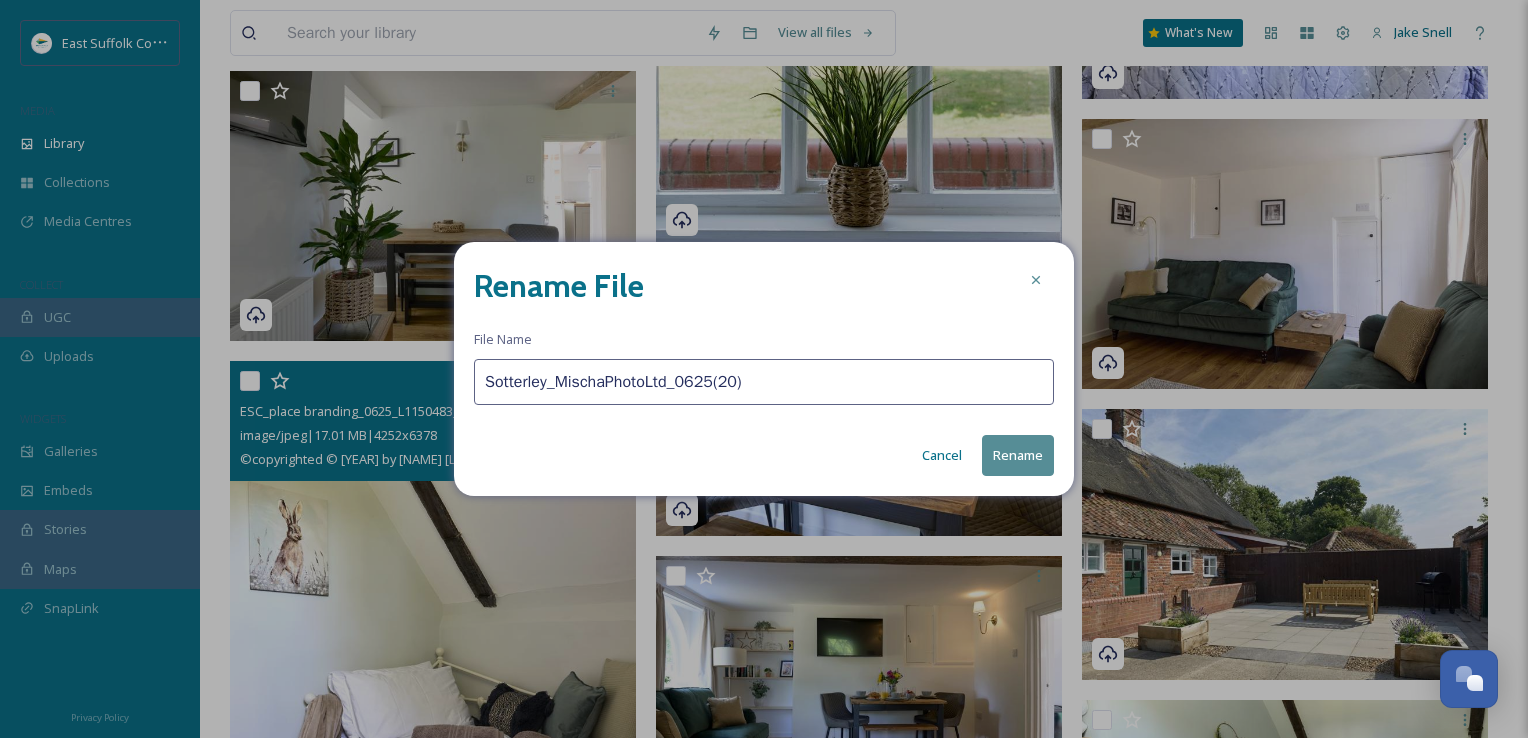 type on "Sotterley_MischaPhotoLtd_0625(20)" 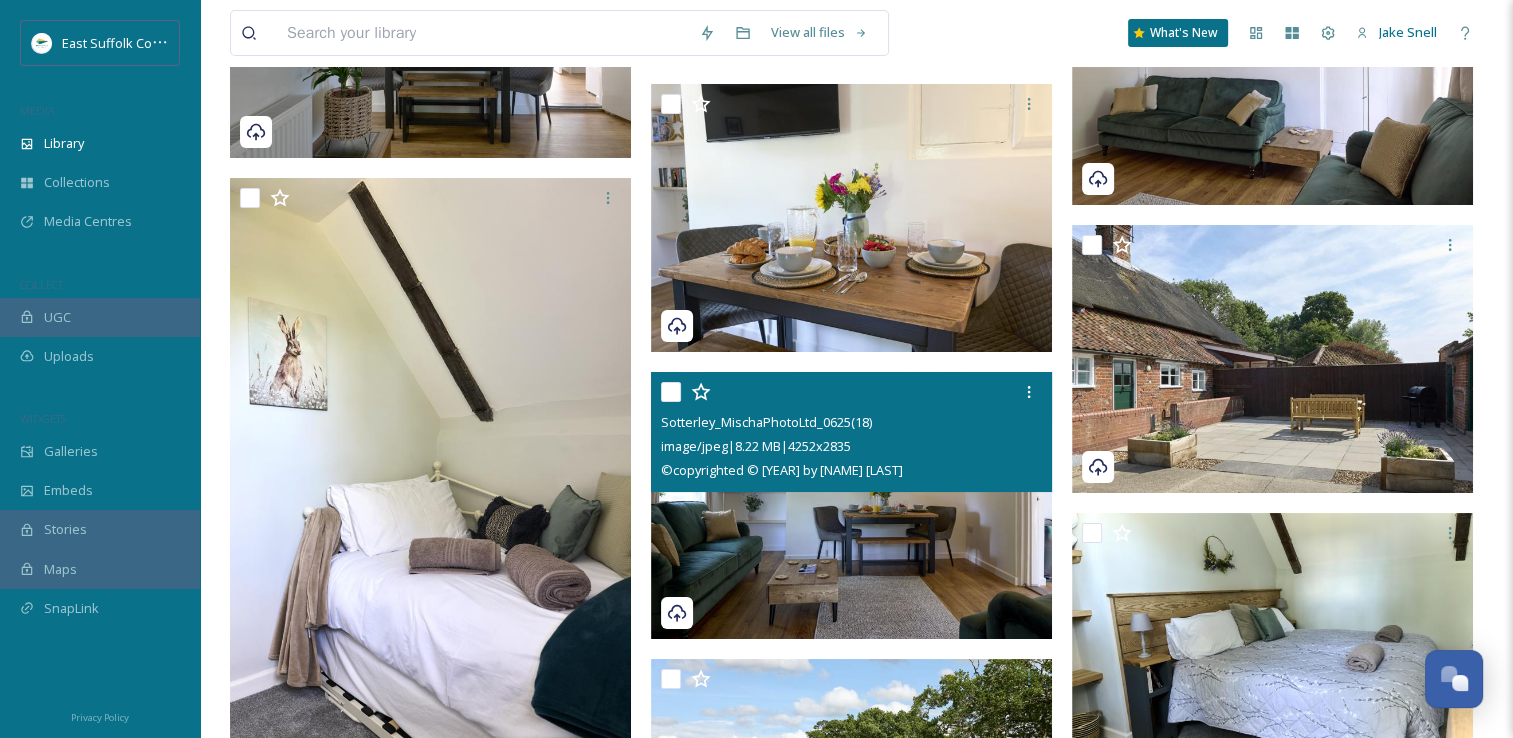 scroll, scrollTop: 15398, scrollLeft: 0, axis: vertical 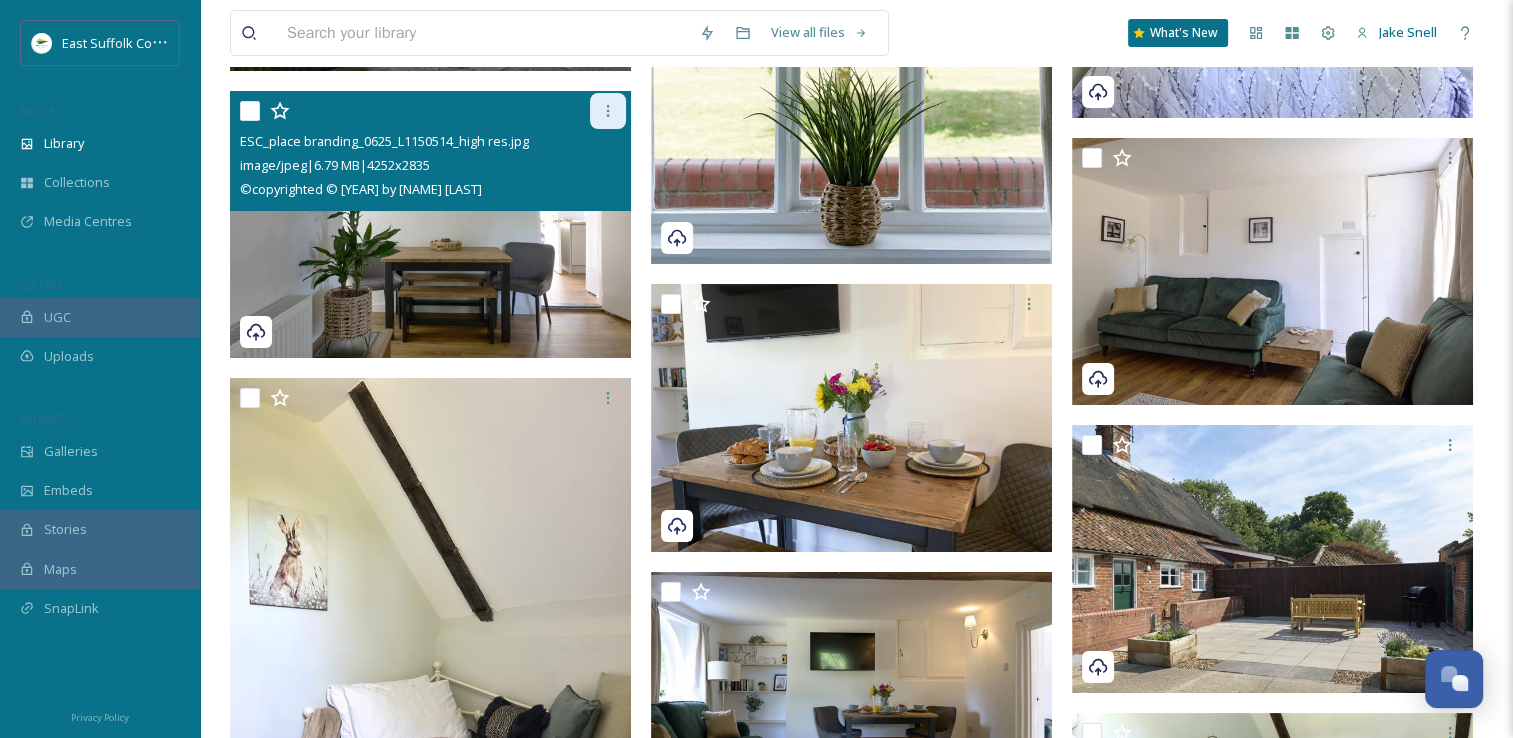 click 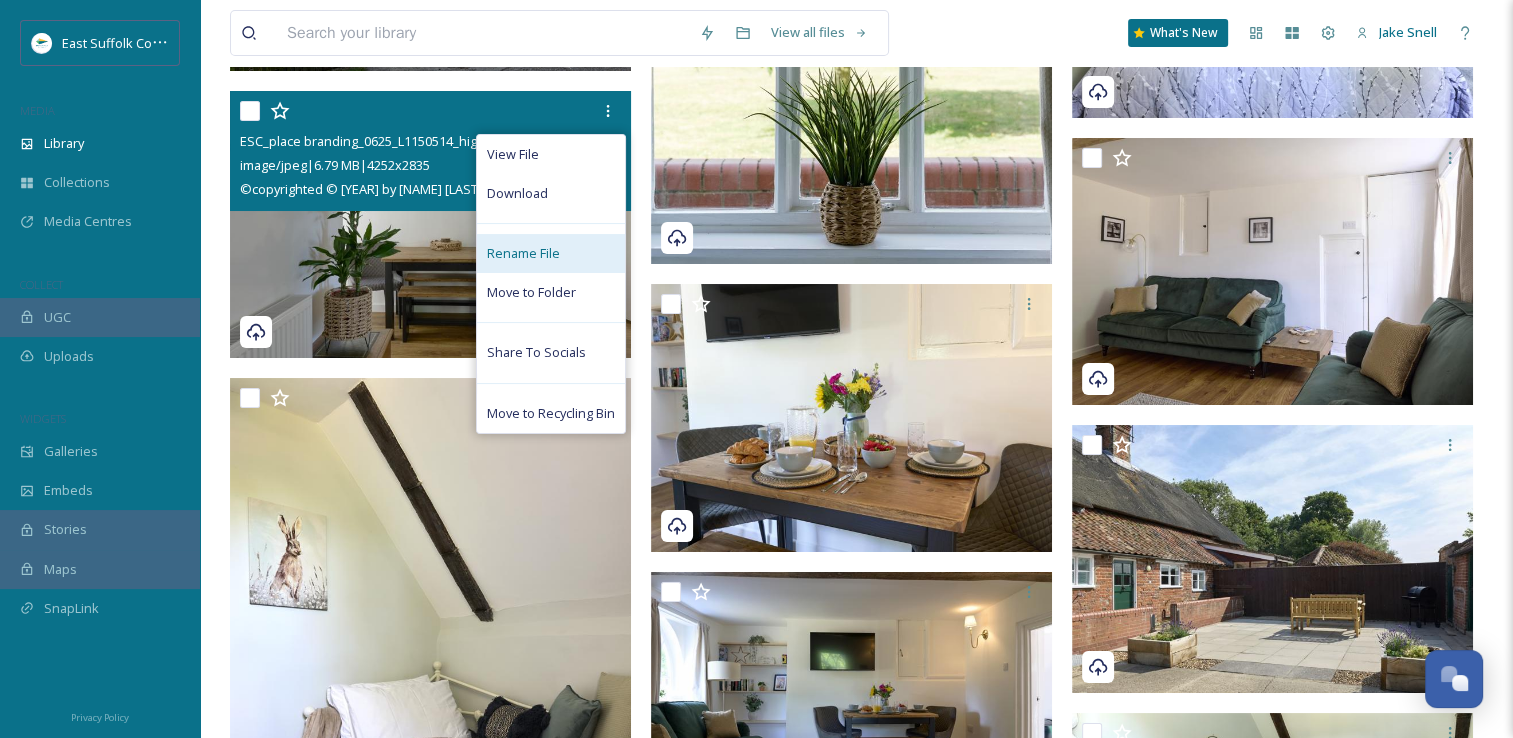 click on "Rename File" at bounding box center [523, 253] 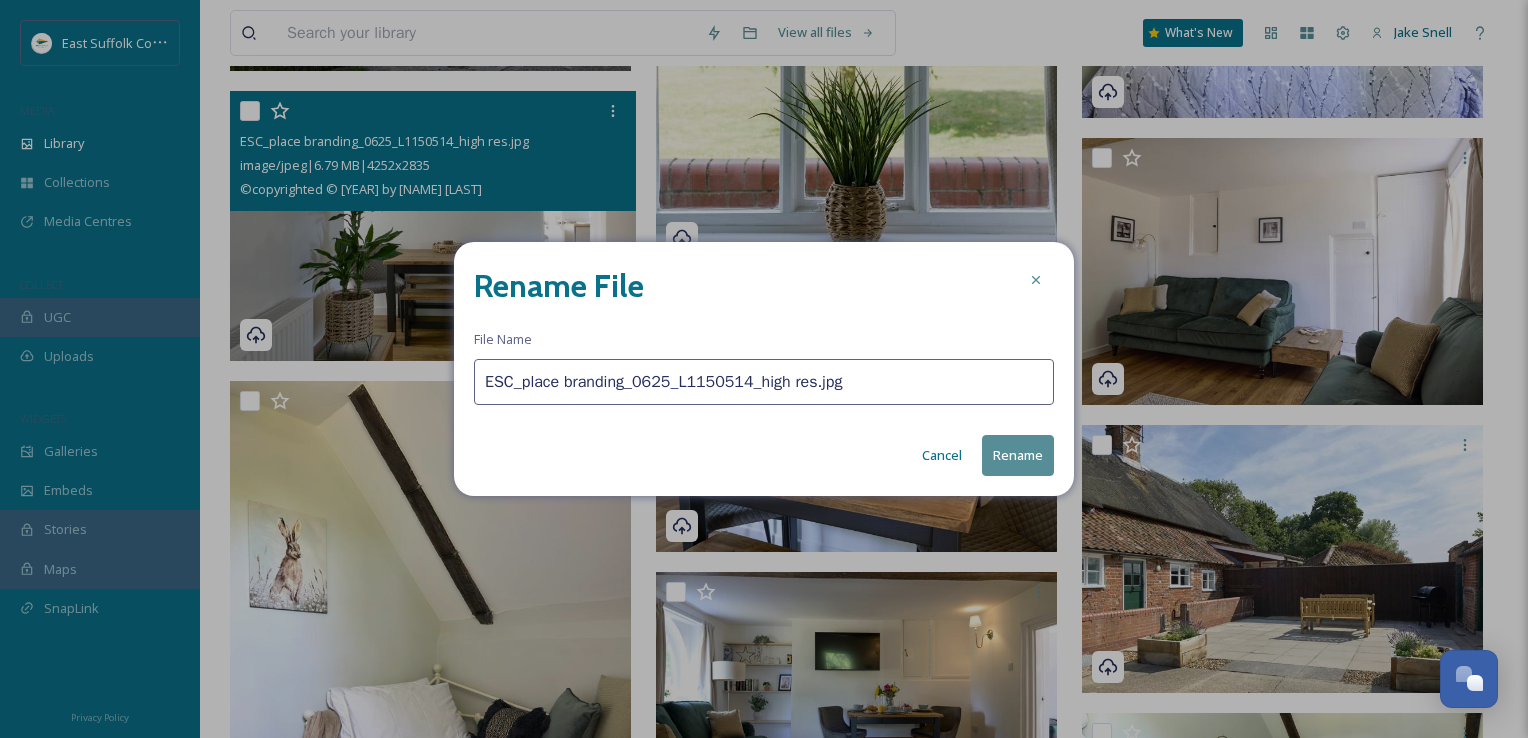 click on "Rename File File Name ESC_place branding_0625_L1150514_high res.jpg Cancel Rename" at bounding box center (764, 369) 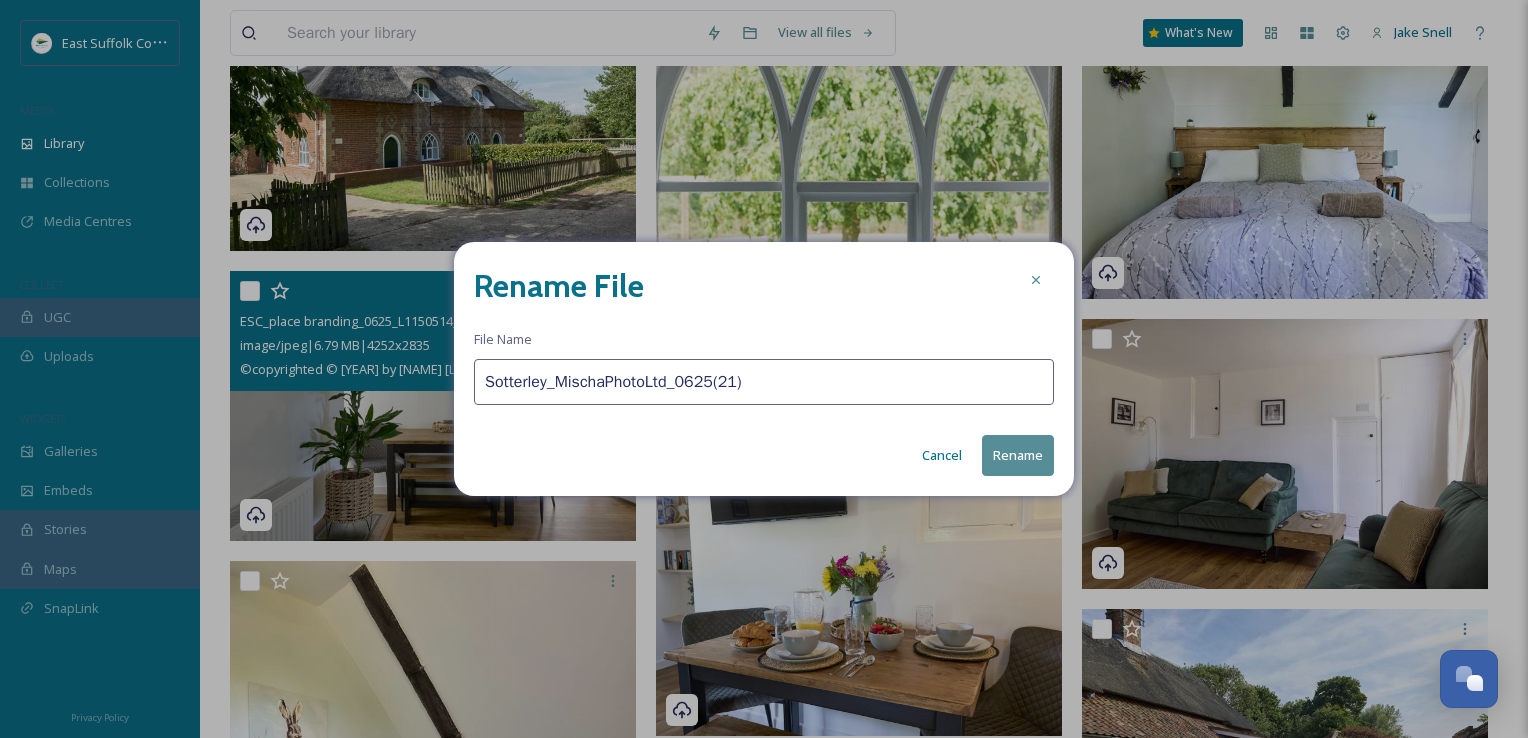 type on "Sotterley_MischaPhotoLtd_0625(21)" 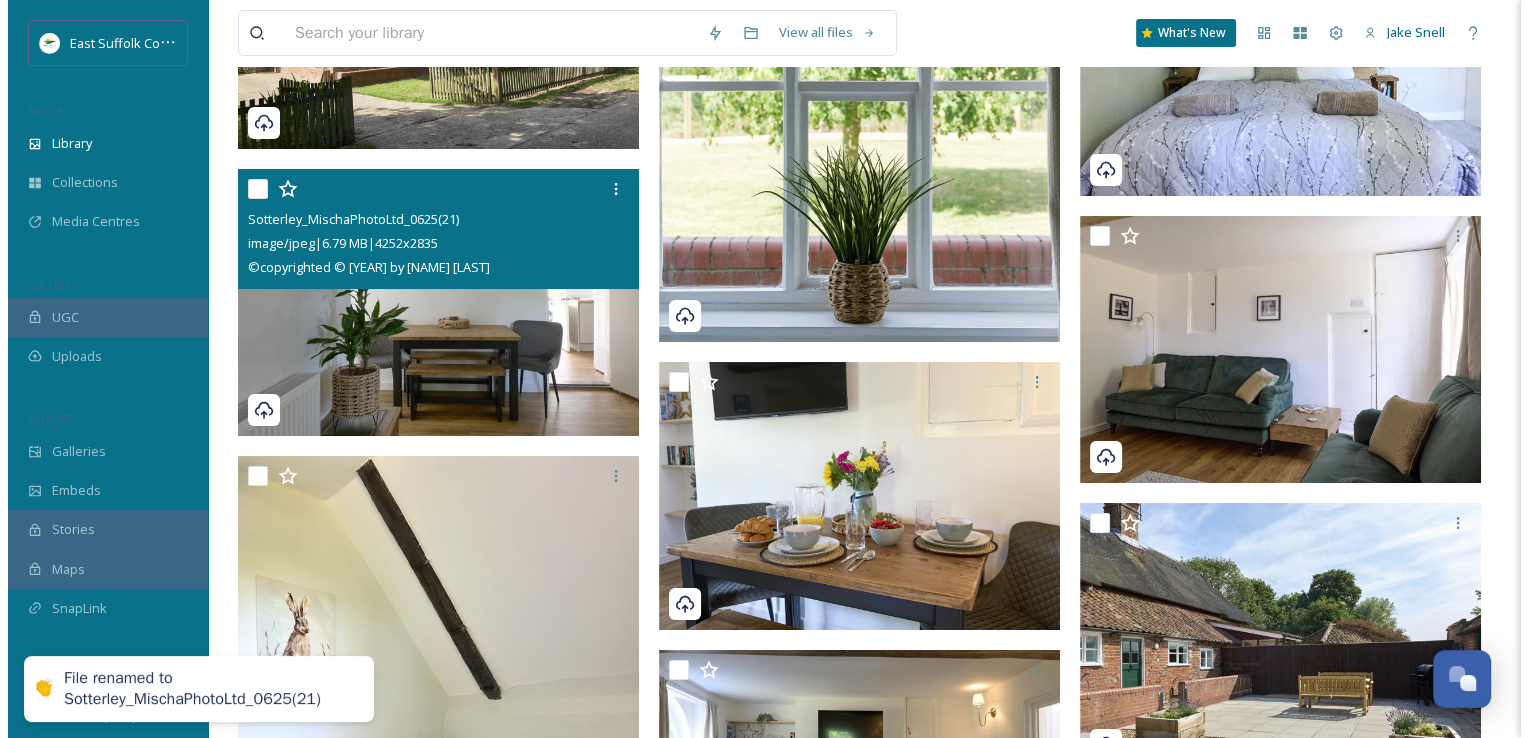 scroll, scrollTop: 15198, scrollLeft: 0, axis: vertical 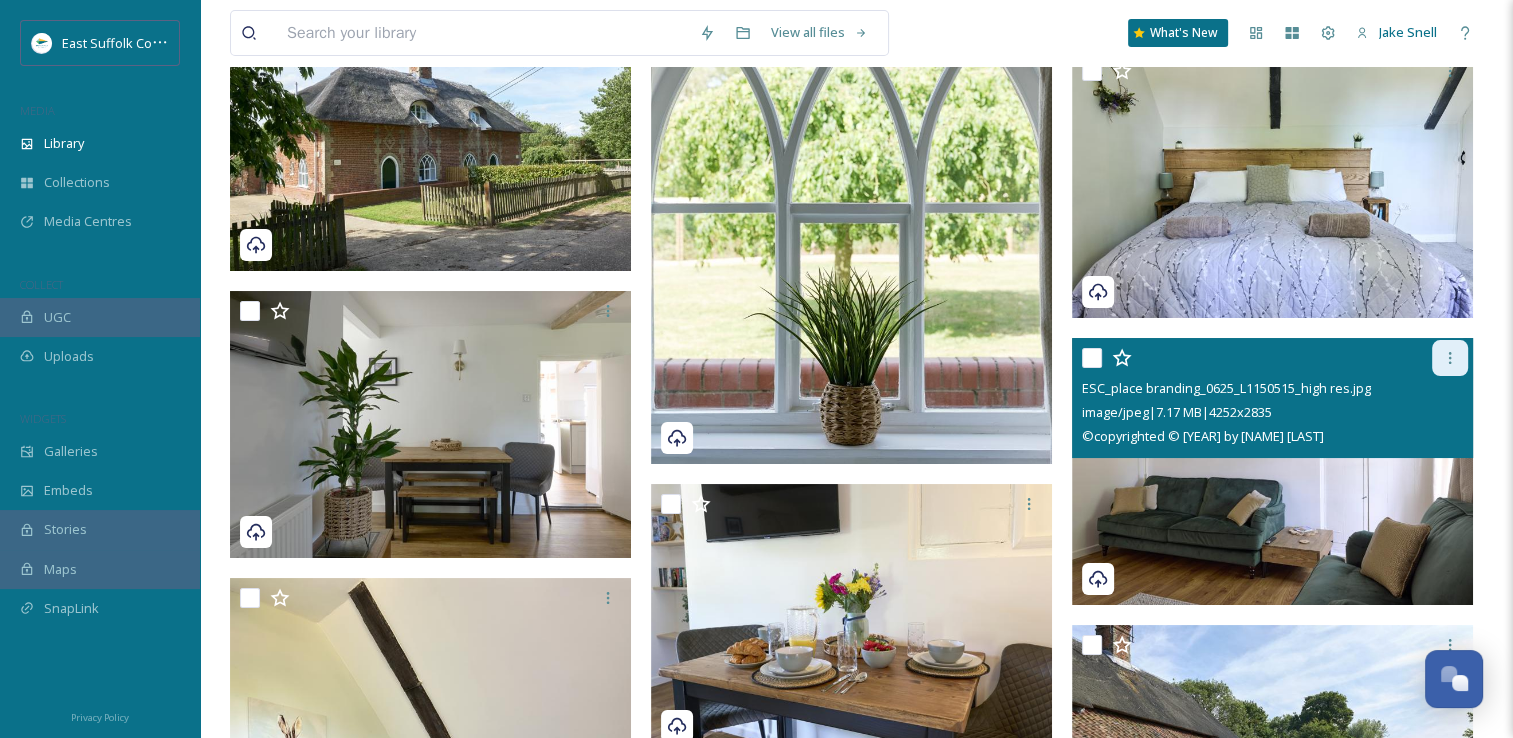 click 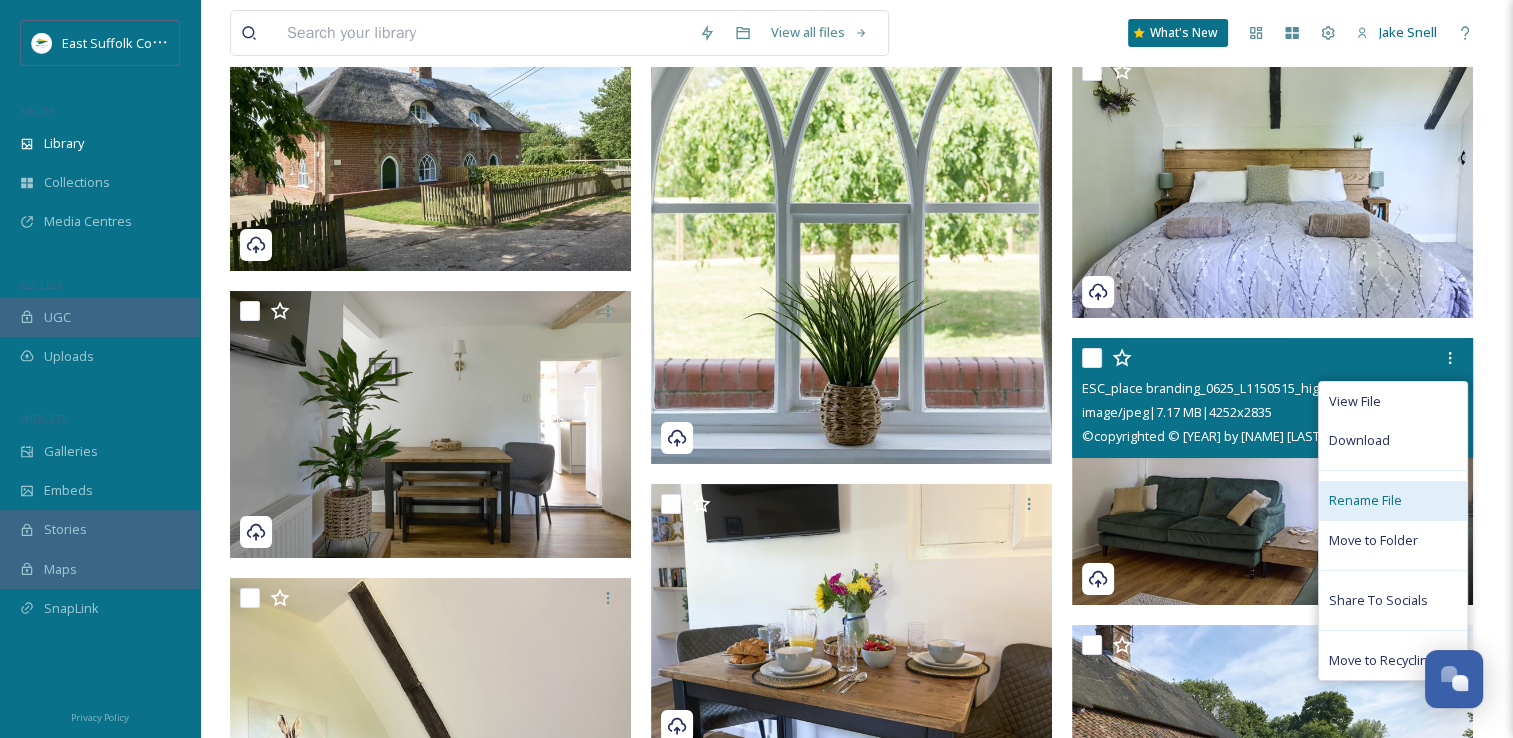 click on "Rename File" at bounding box center [1365, 500] 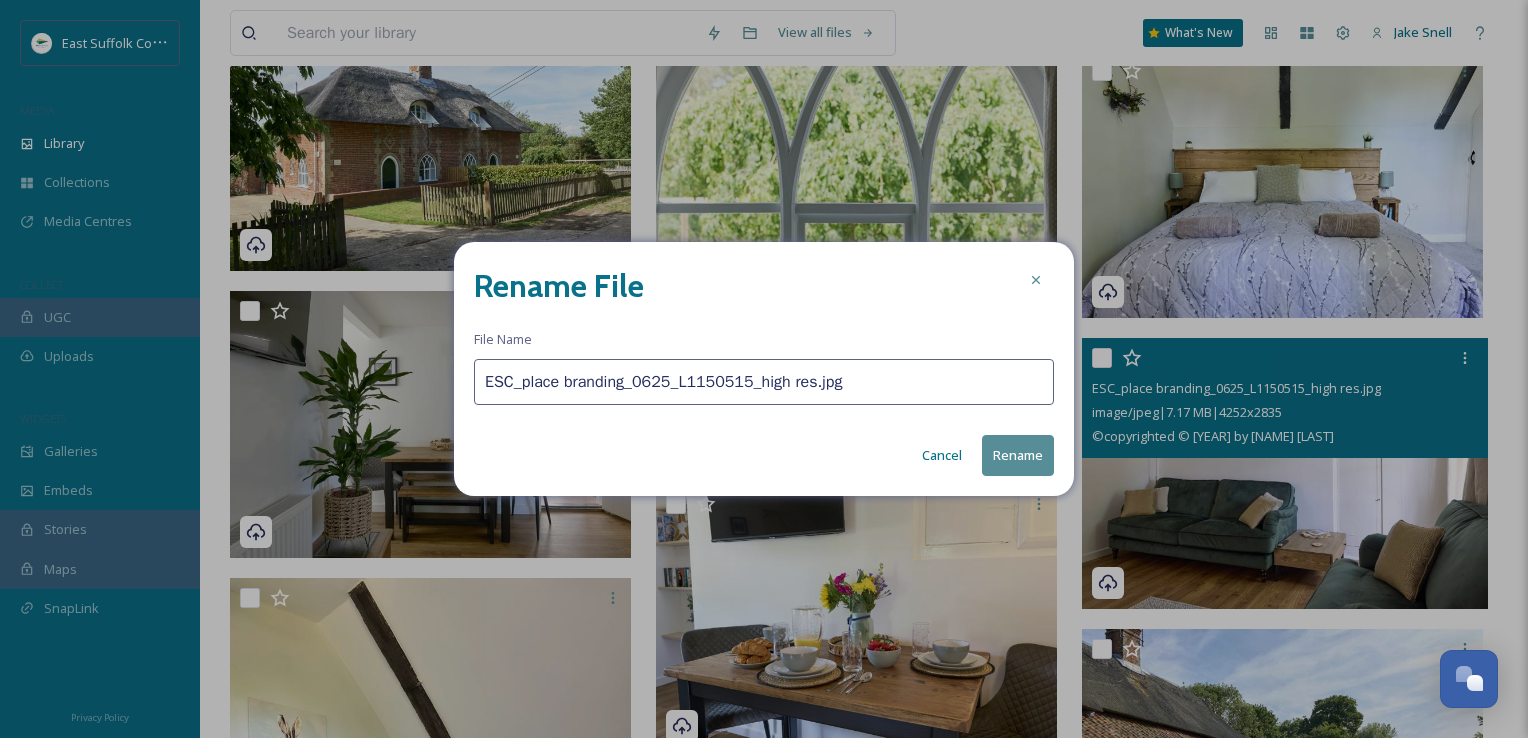 drag, startPoint x: 896, startPoint y: 382, endPoint x: 341, endPoint y: 367, distance: 555.20264 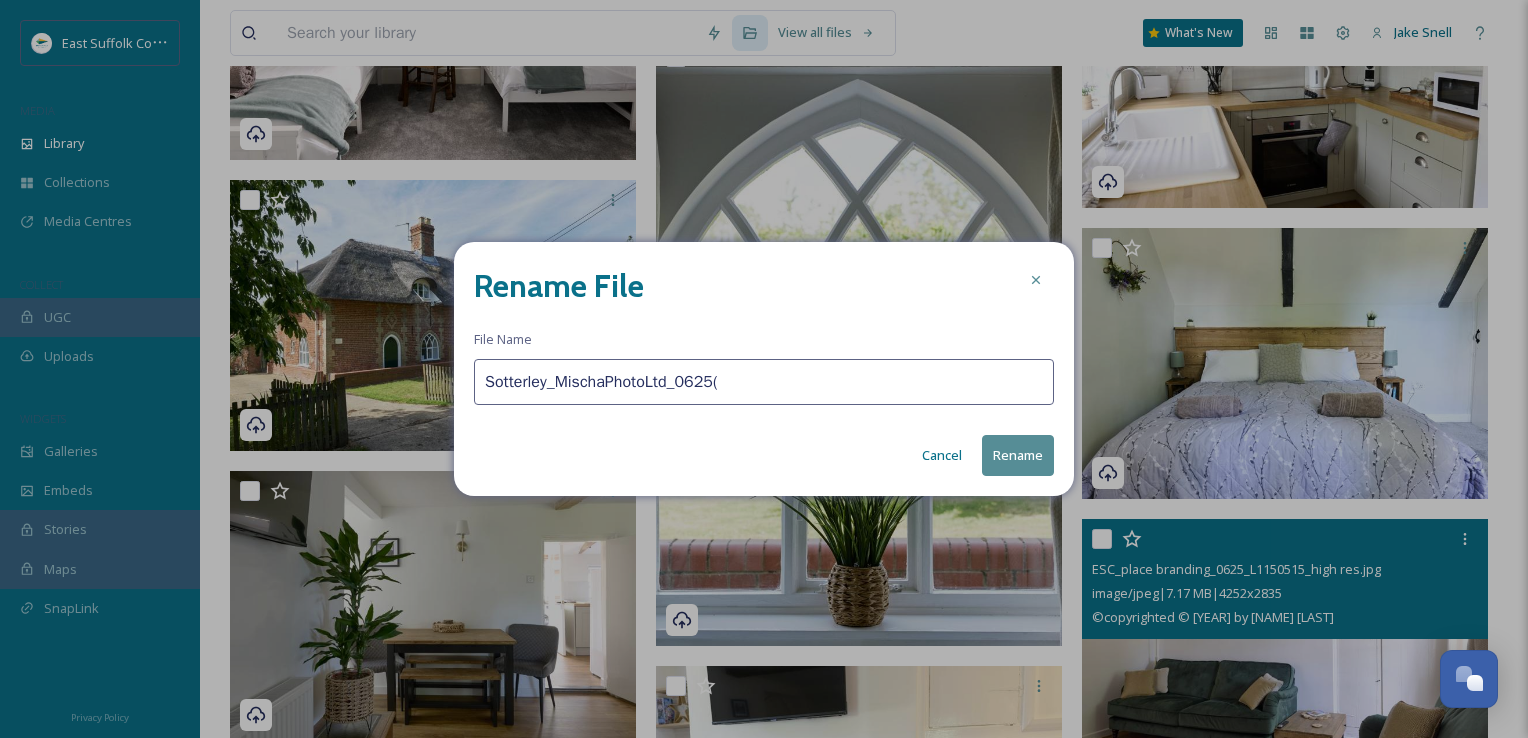 scroll, scrollTop: 15375, scrollLeft: 0, axis: vertical 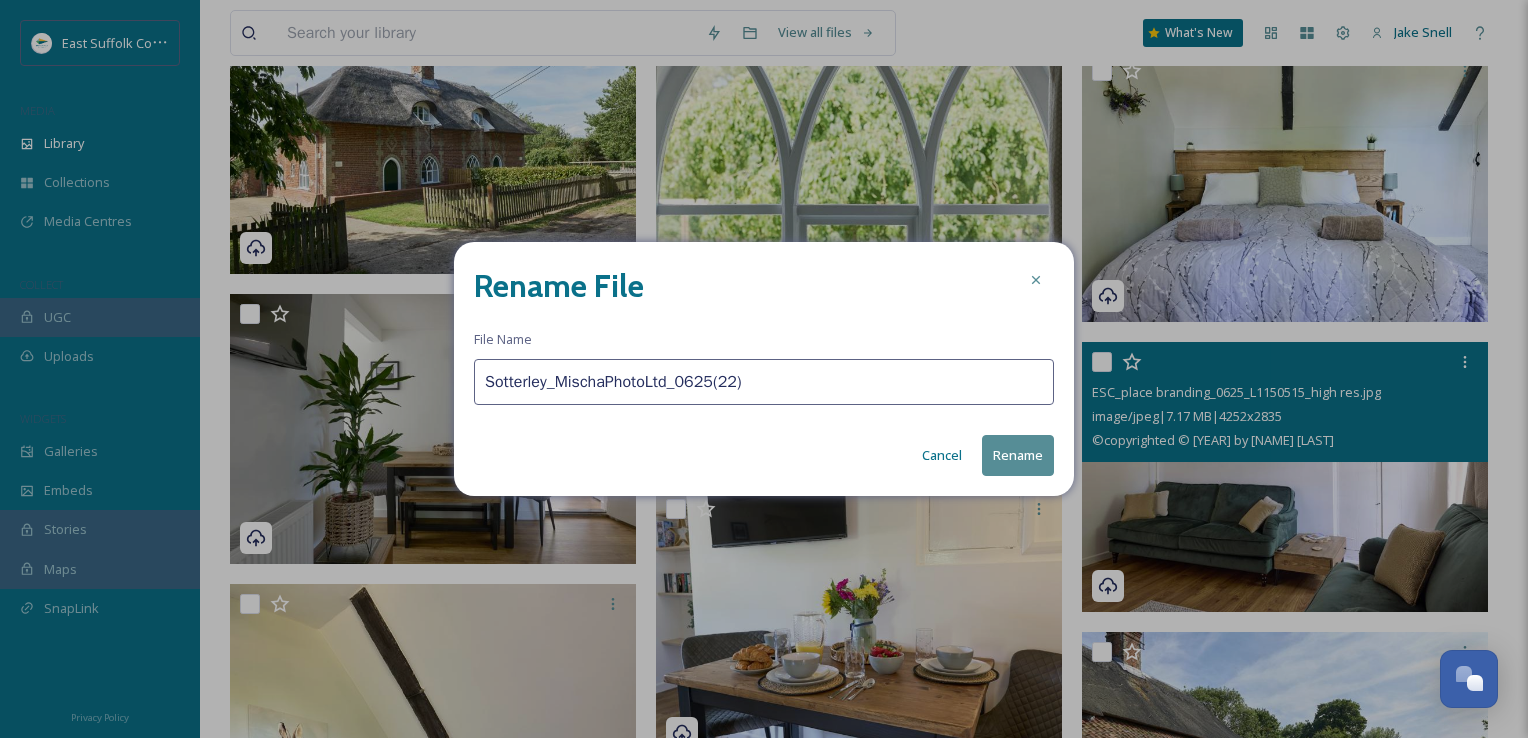 type on "Sotterley_MischaPhotoLtd_0625(22)" 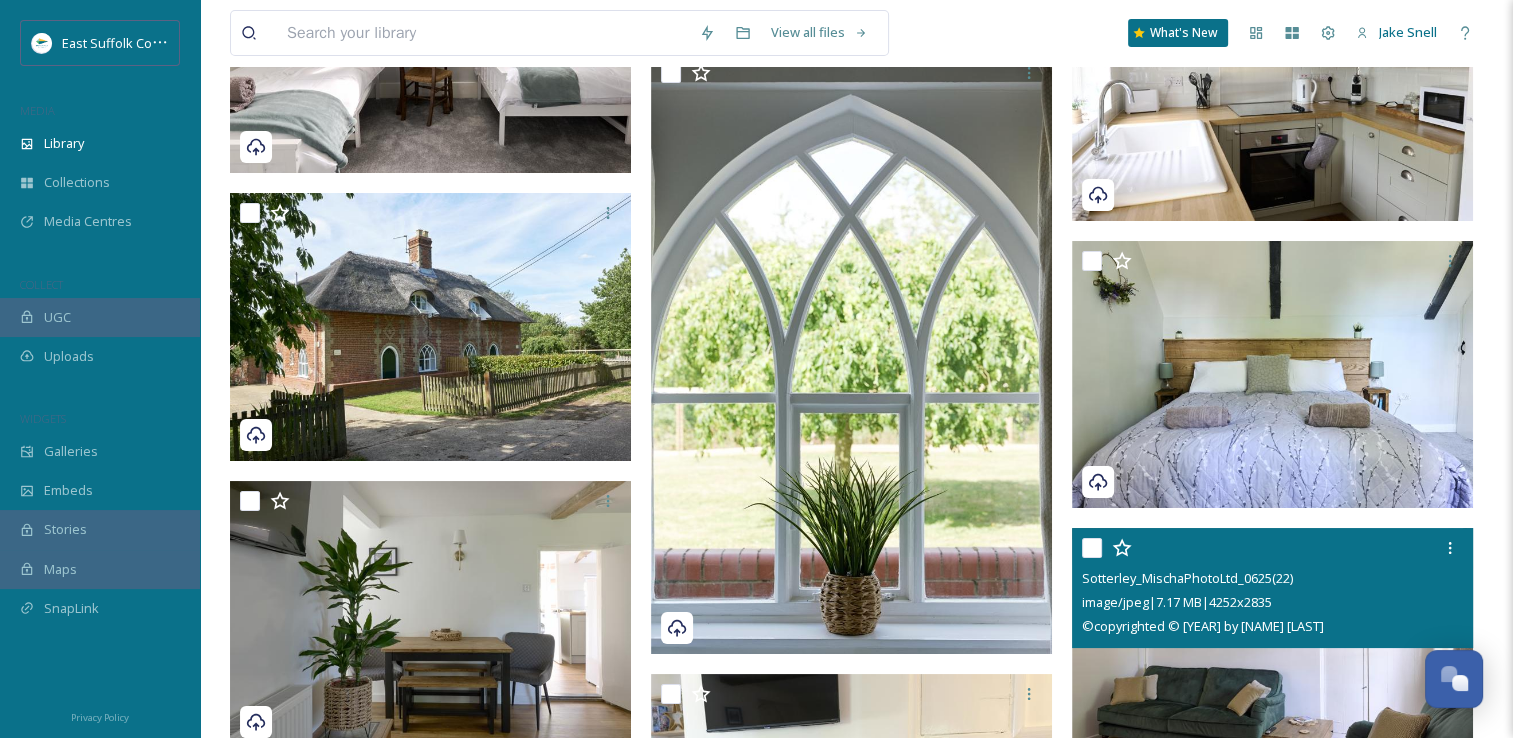 scroll, scrollTop: 14998, scrollLeft: 0, axis: vertical 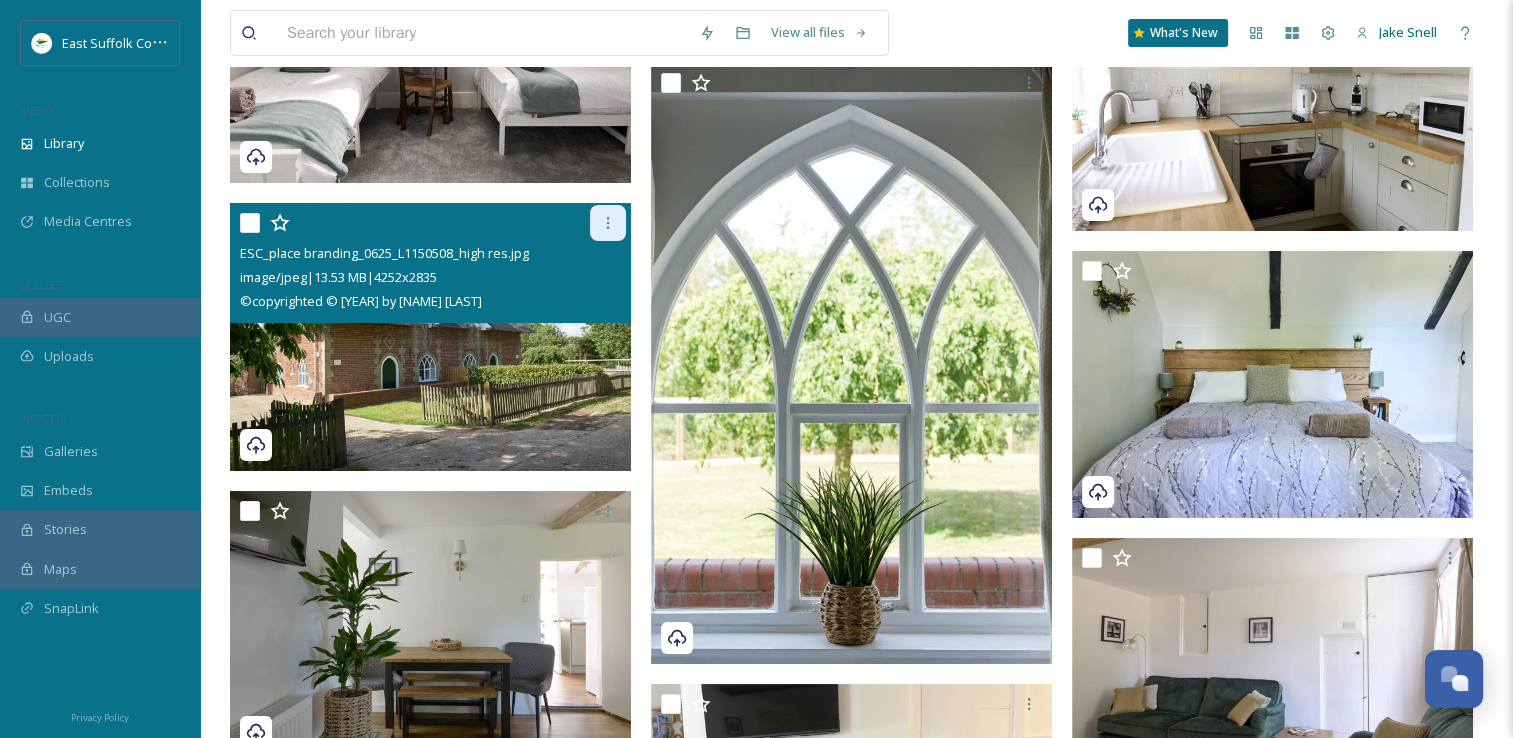 click 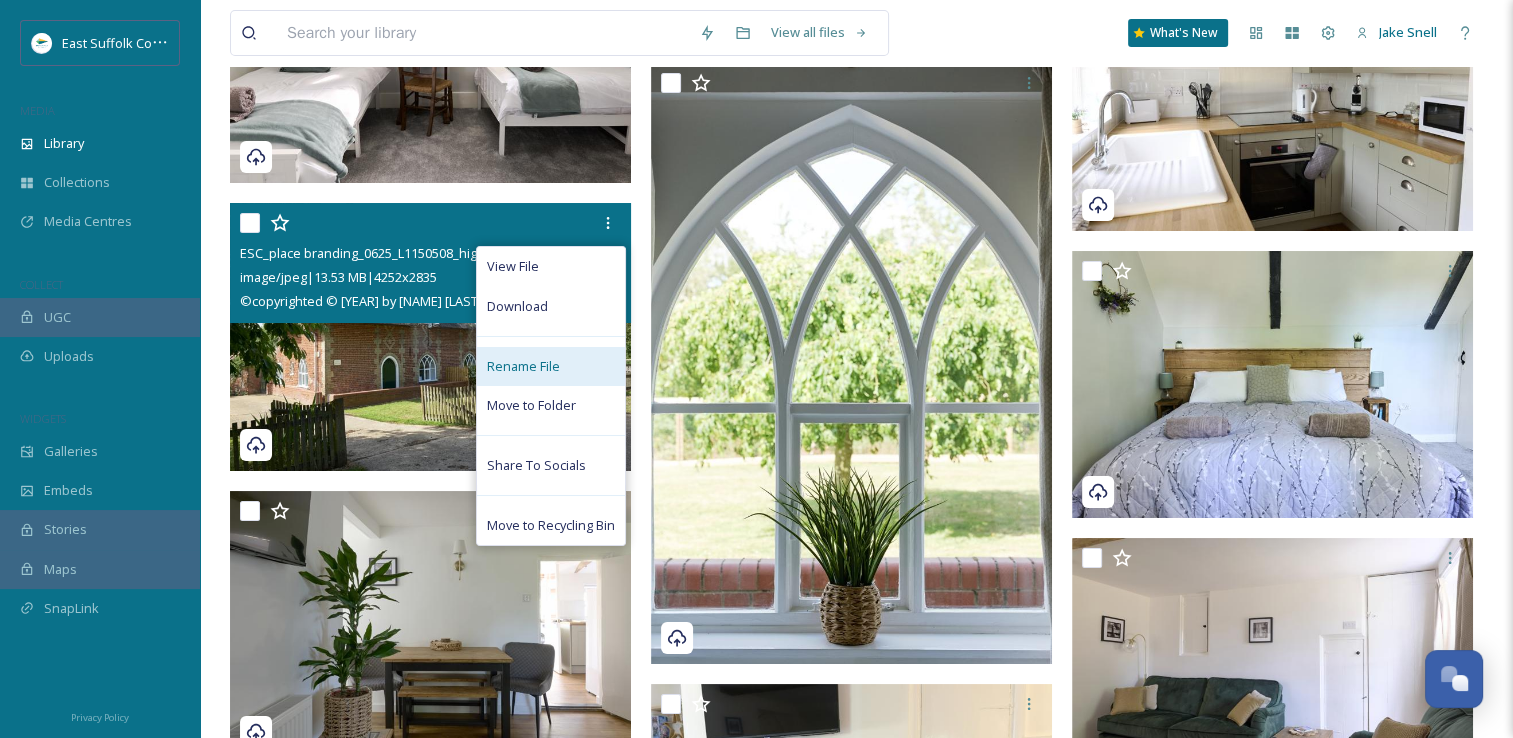 click on "Rename File" at bounding box center (523, 366) 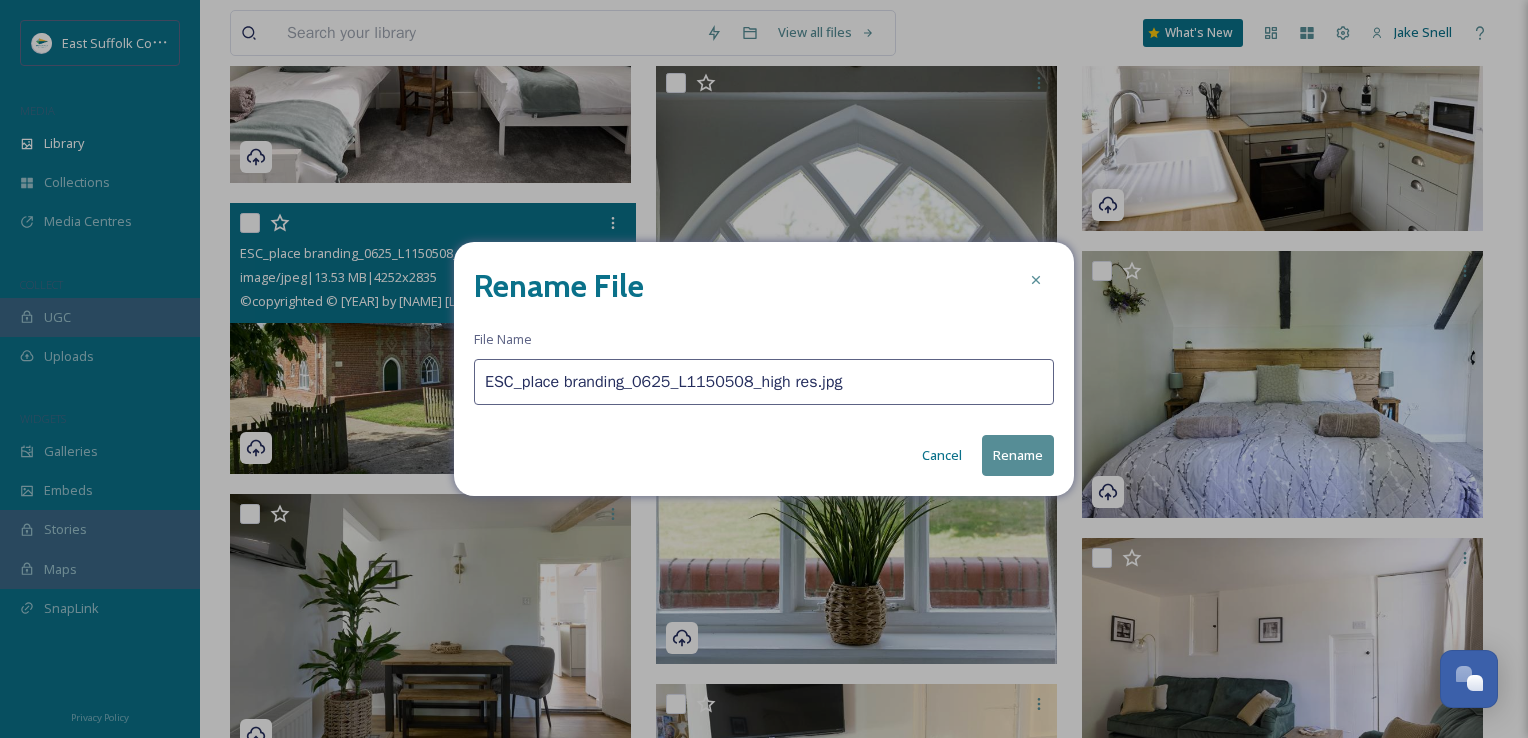 drag, startPoint x: 669, startPoint y: 380, endPoint x: 599, endPoint y: 391, distance: 70.85902 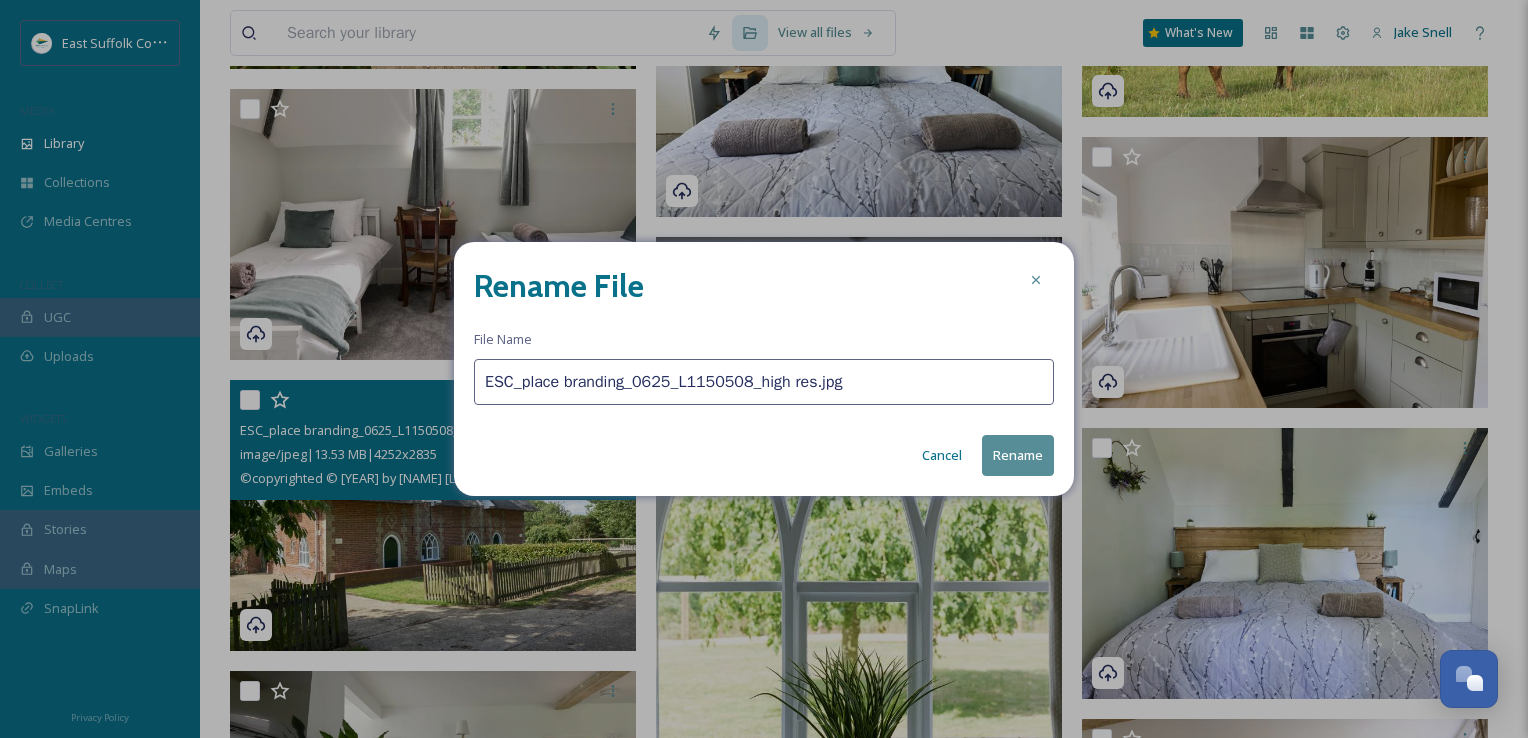 paste on "Sotterley_MischaPhotoLtd_0625(" 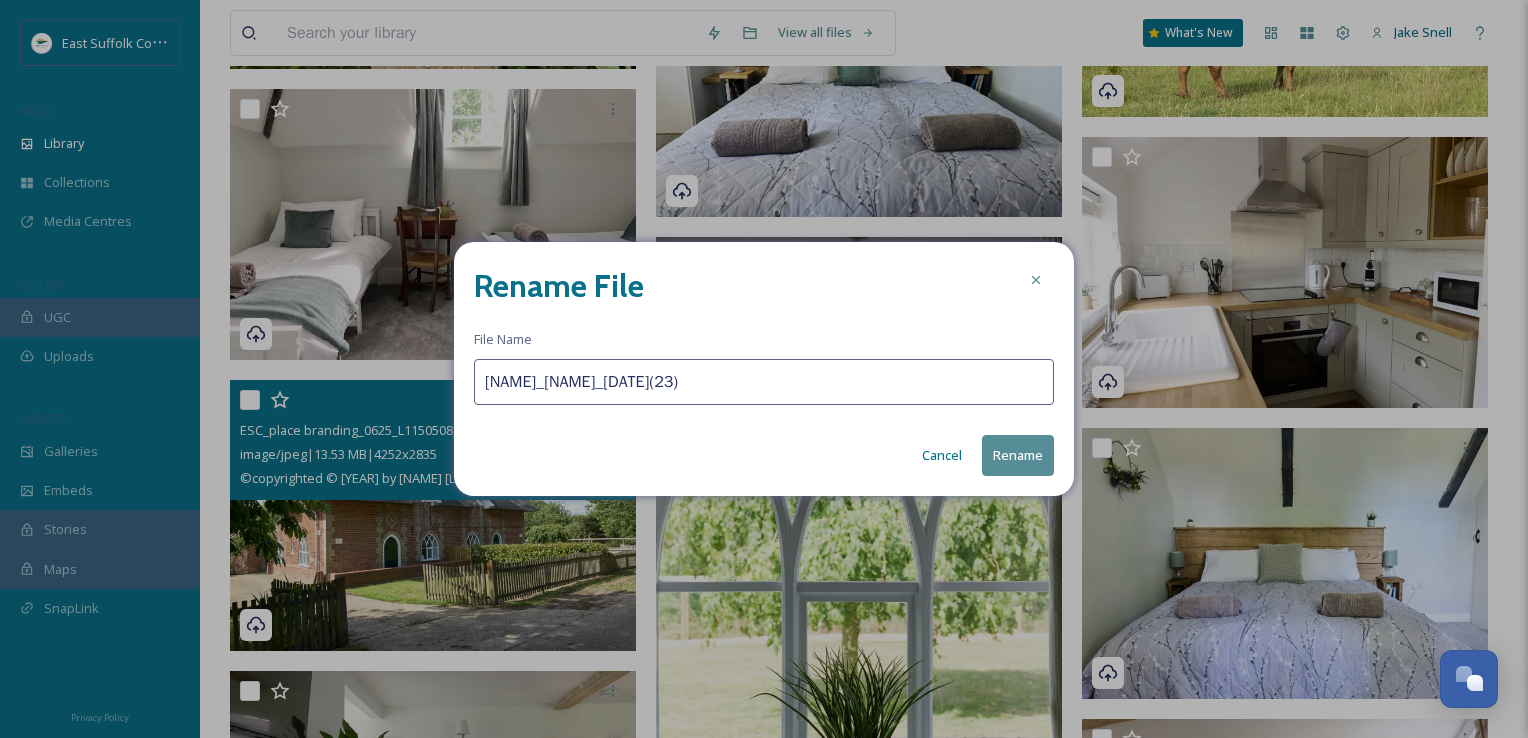 type on "[NAME]_[NAME]_[DATE](23)" 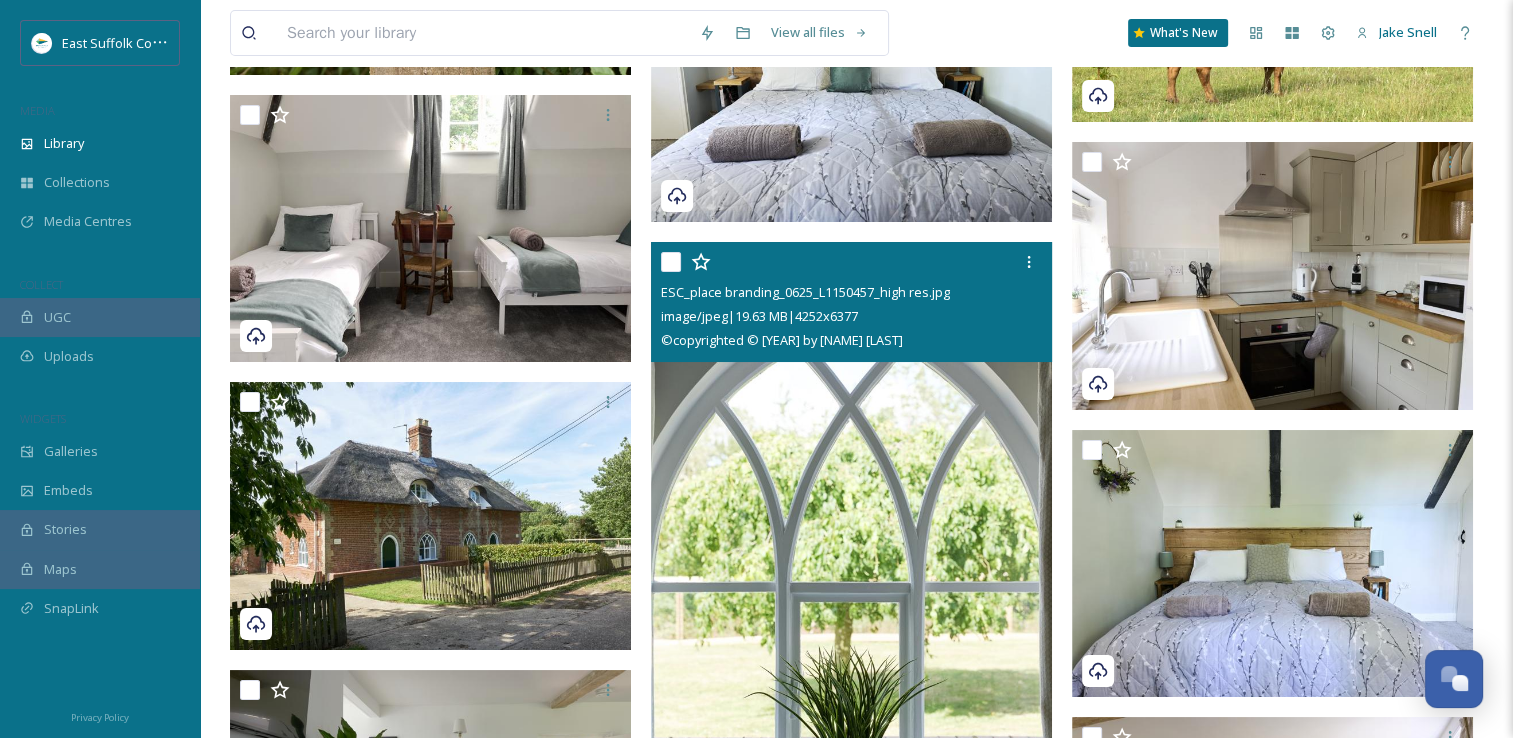 scroll, scrollTop: 14798, scrollLeft: 0, axis: vertical 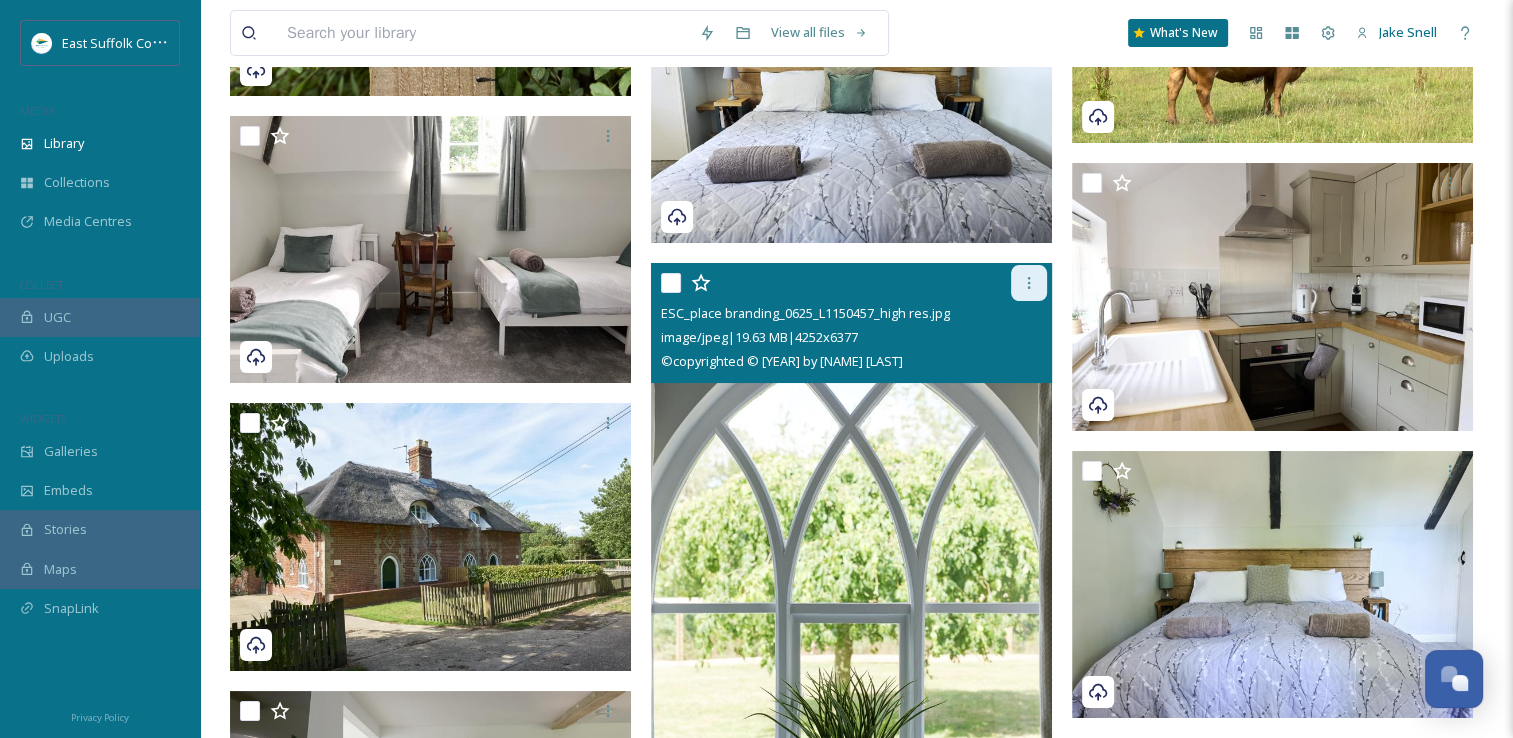 click at bounding box center (1029, 283) 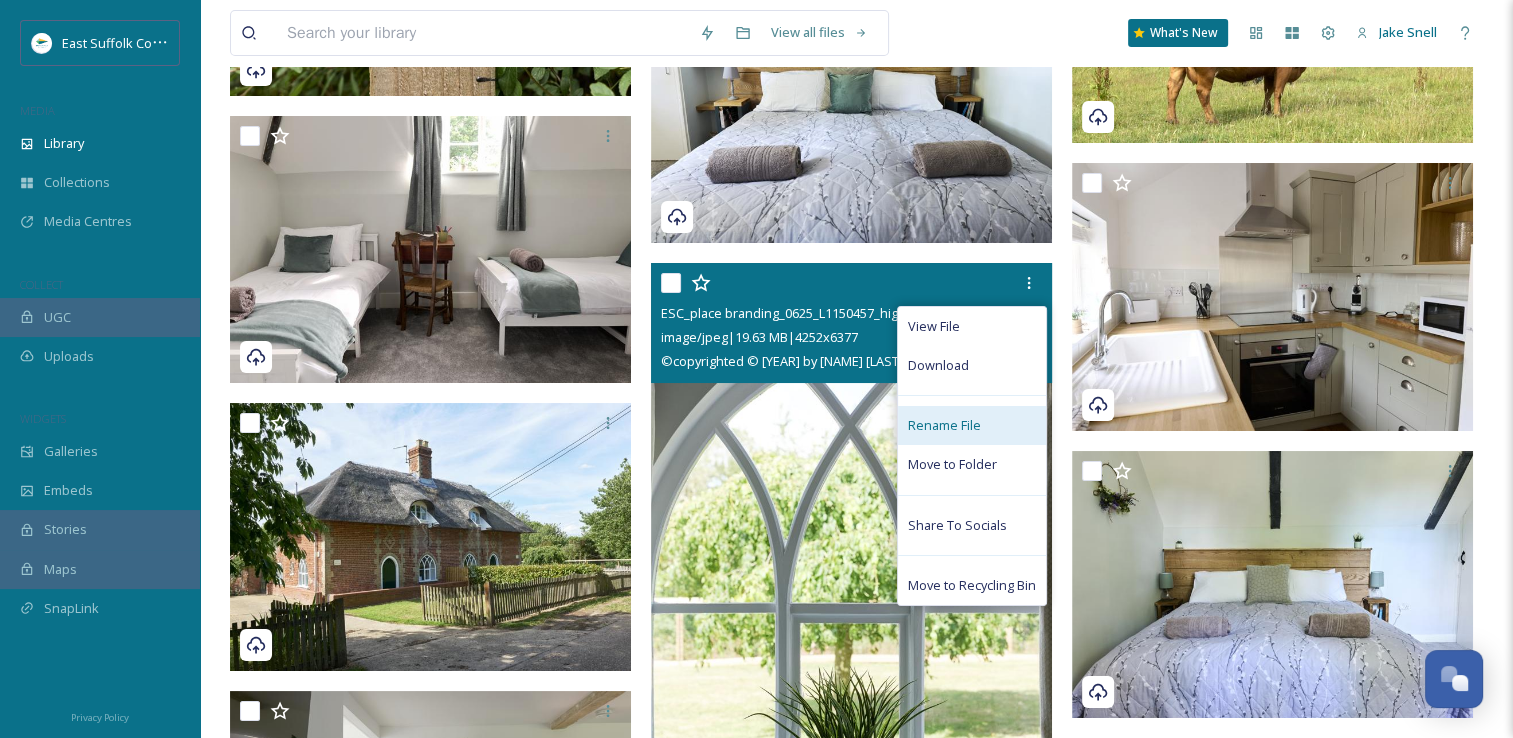 click on "Rename File" at bounding box center (944, 425) 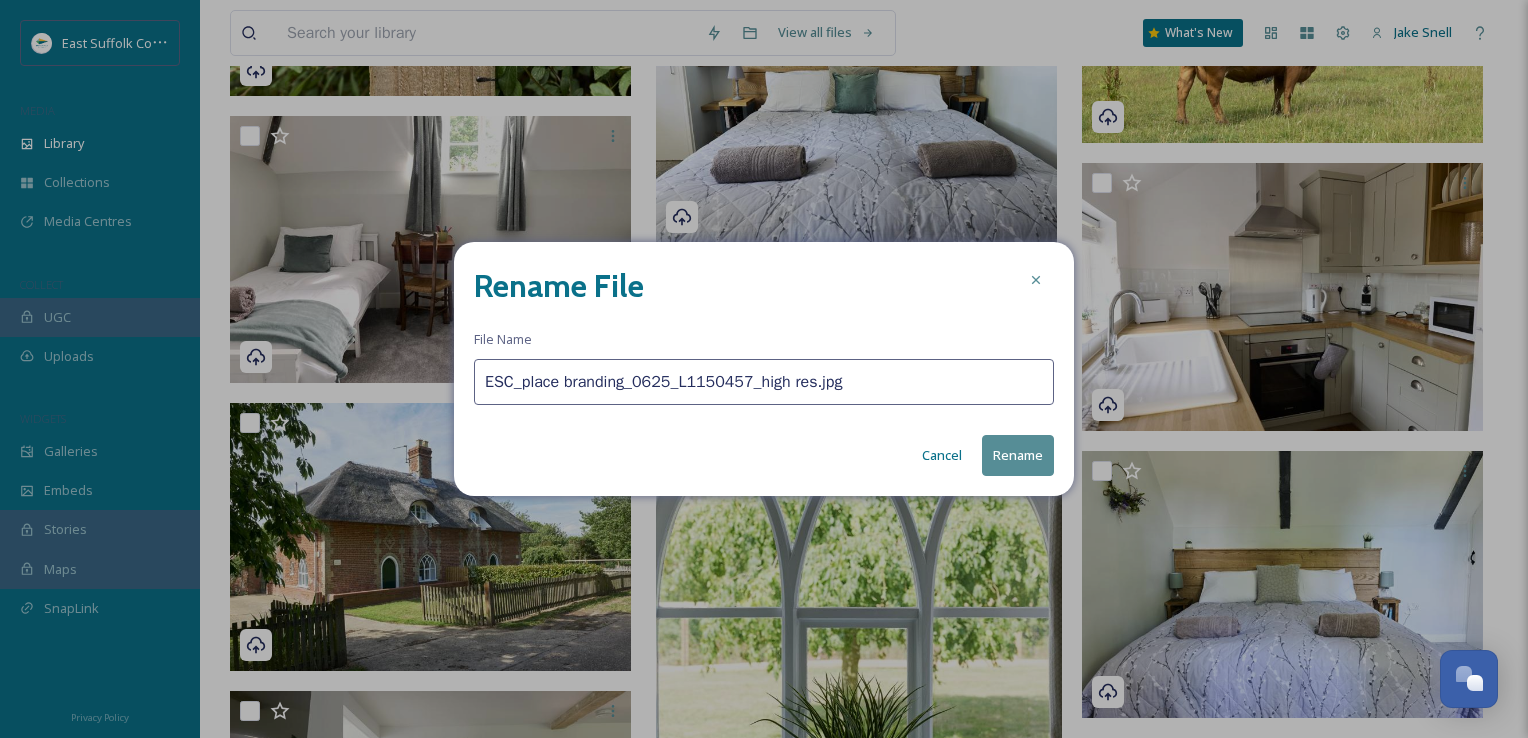 drag, startPoint x: 844, startPoint y: 366, endPoint x: 208, endPoint y: 330, distance: 637.01807 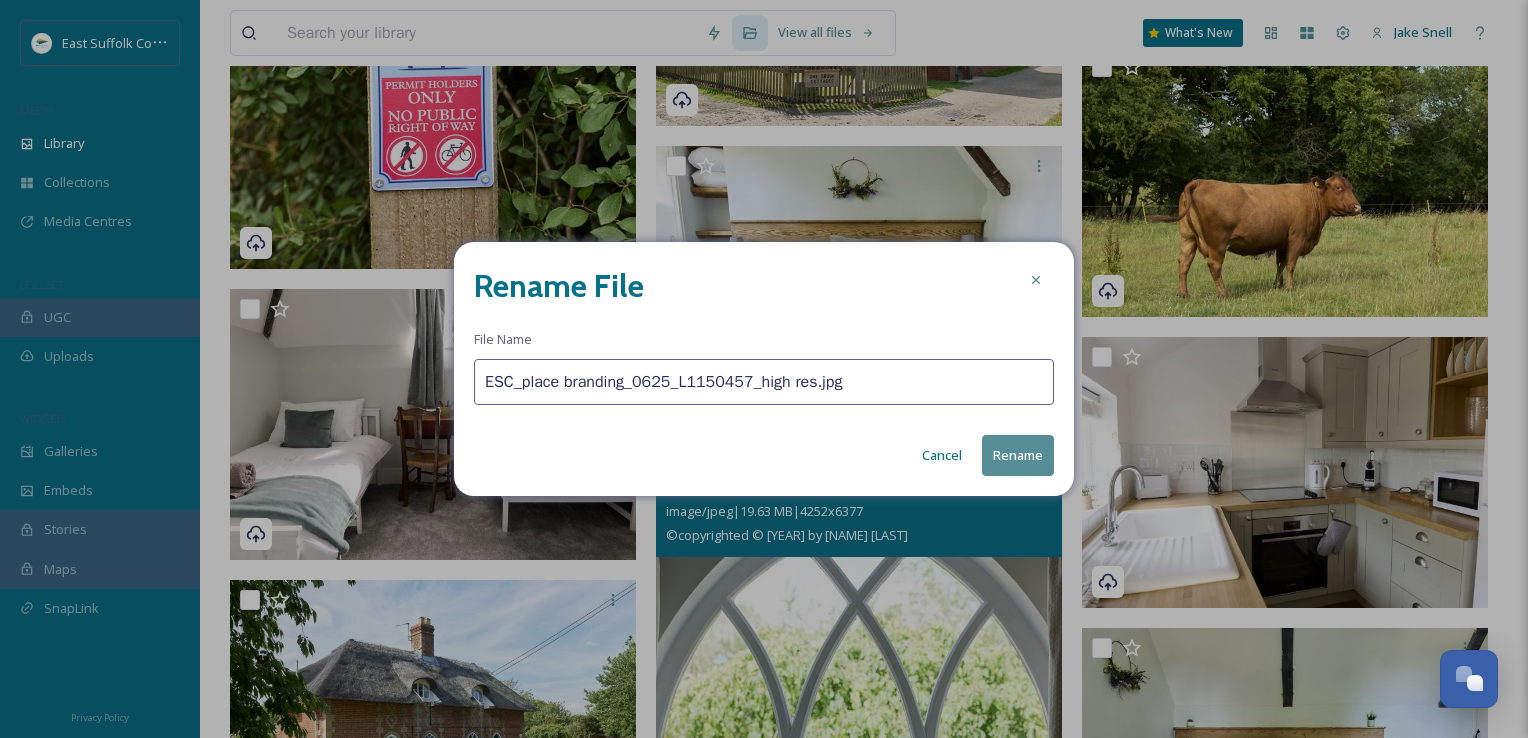 paste on "Sotterley_MischaPhotoLtd_0625(" 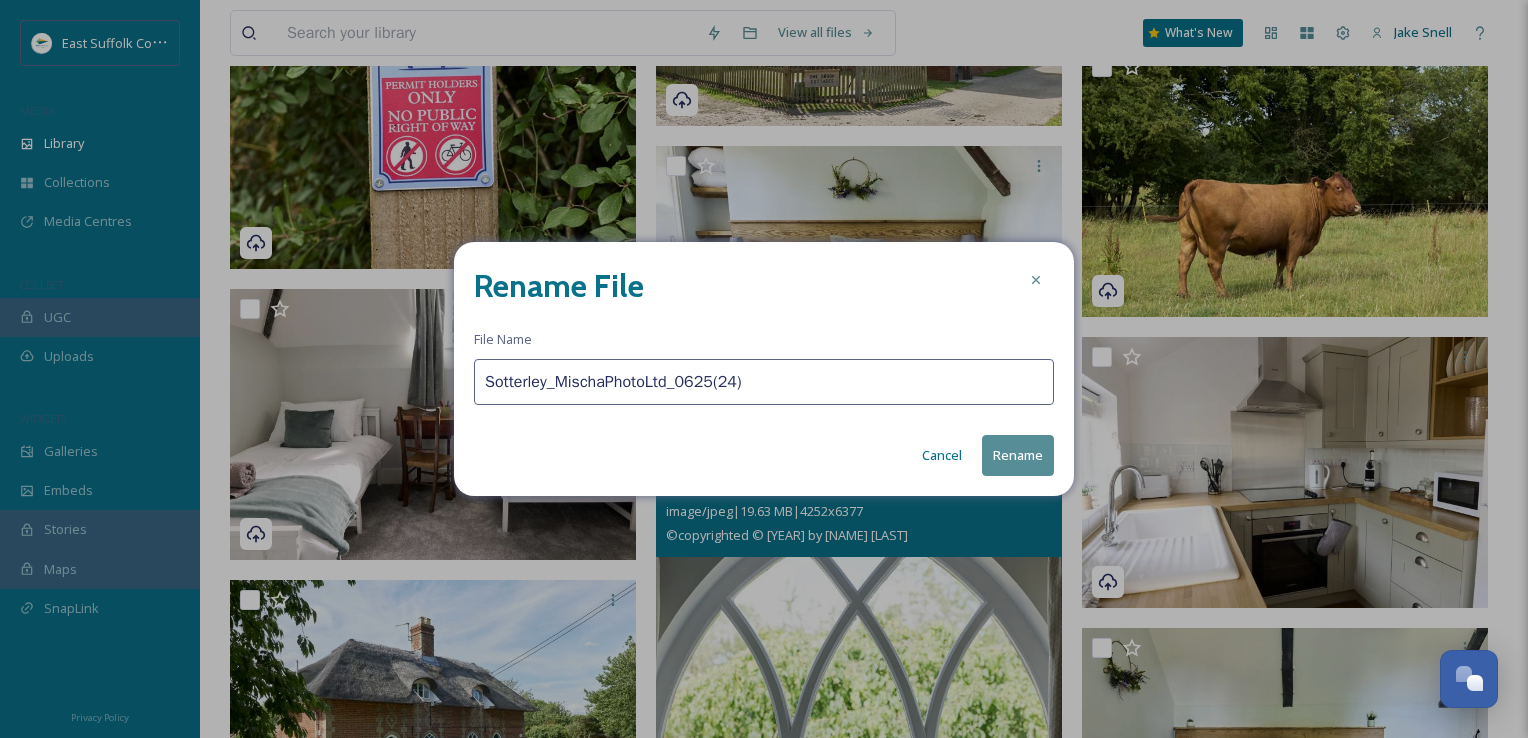 type on "Sotterley_MischaPhotoLtd_0625(24)" 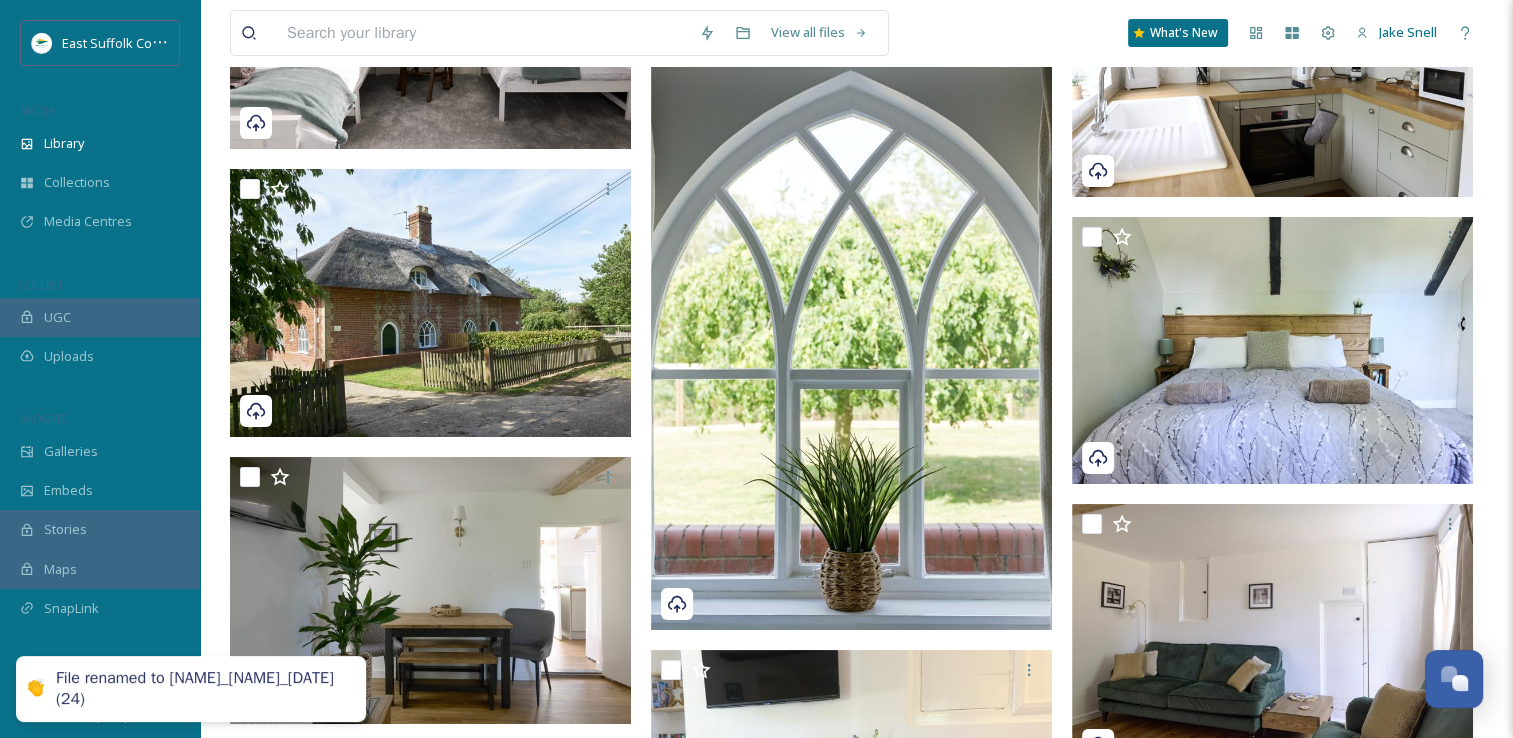 scroll, scrollTop: 14998, scrollLeft: 0, axis: vertical 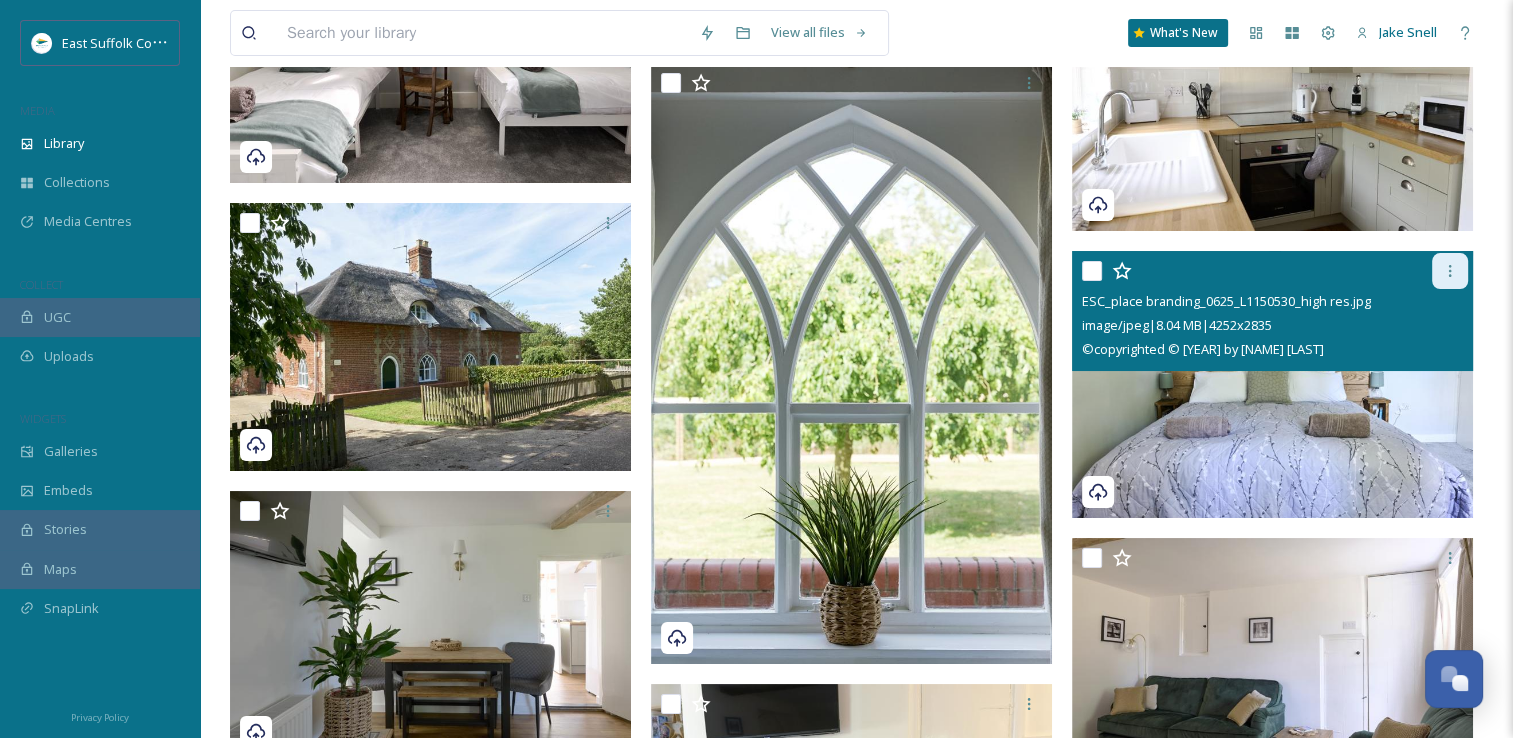 click 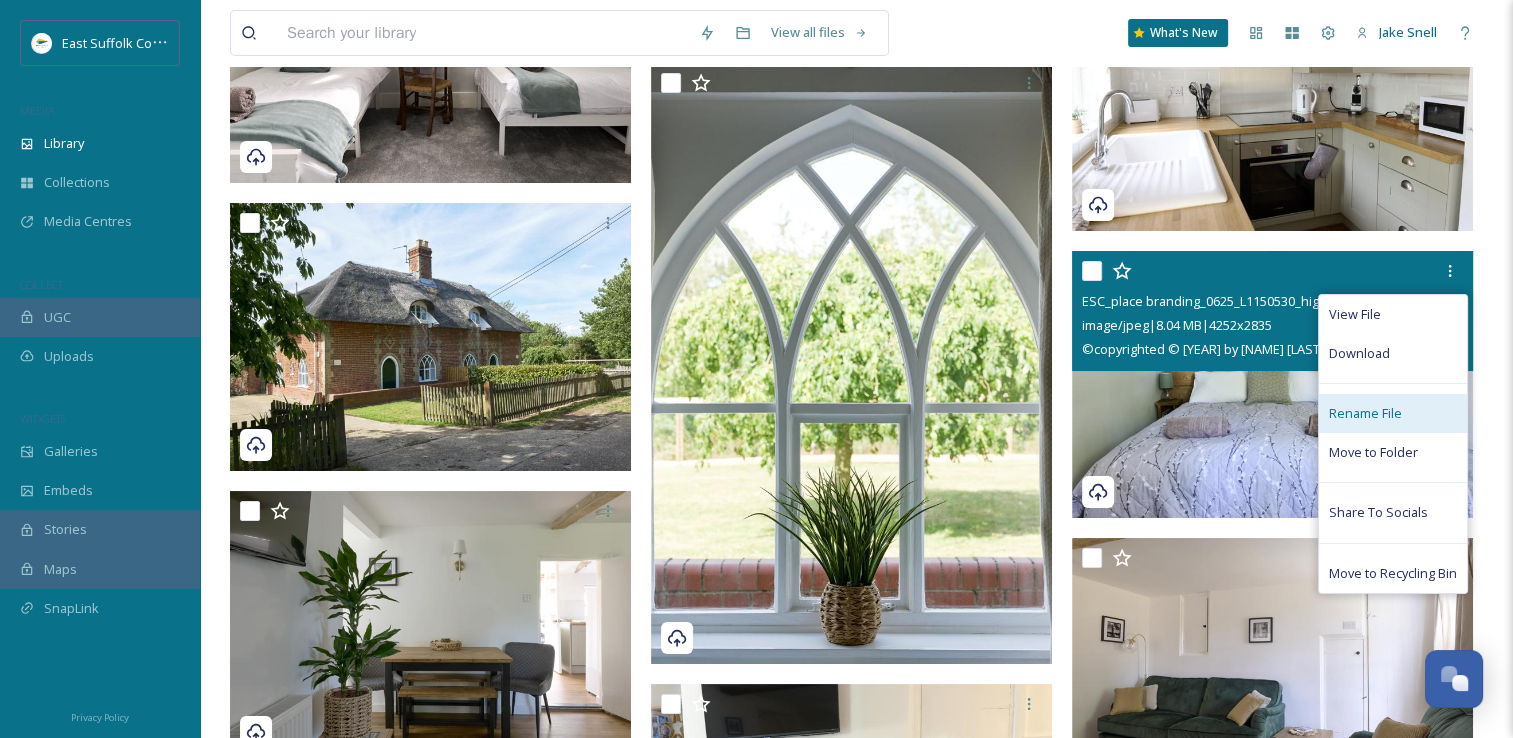 click on "Rename File" at bounding box center (1365, 413) 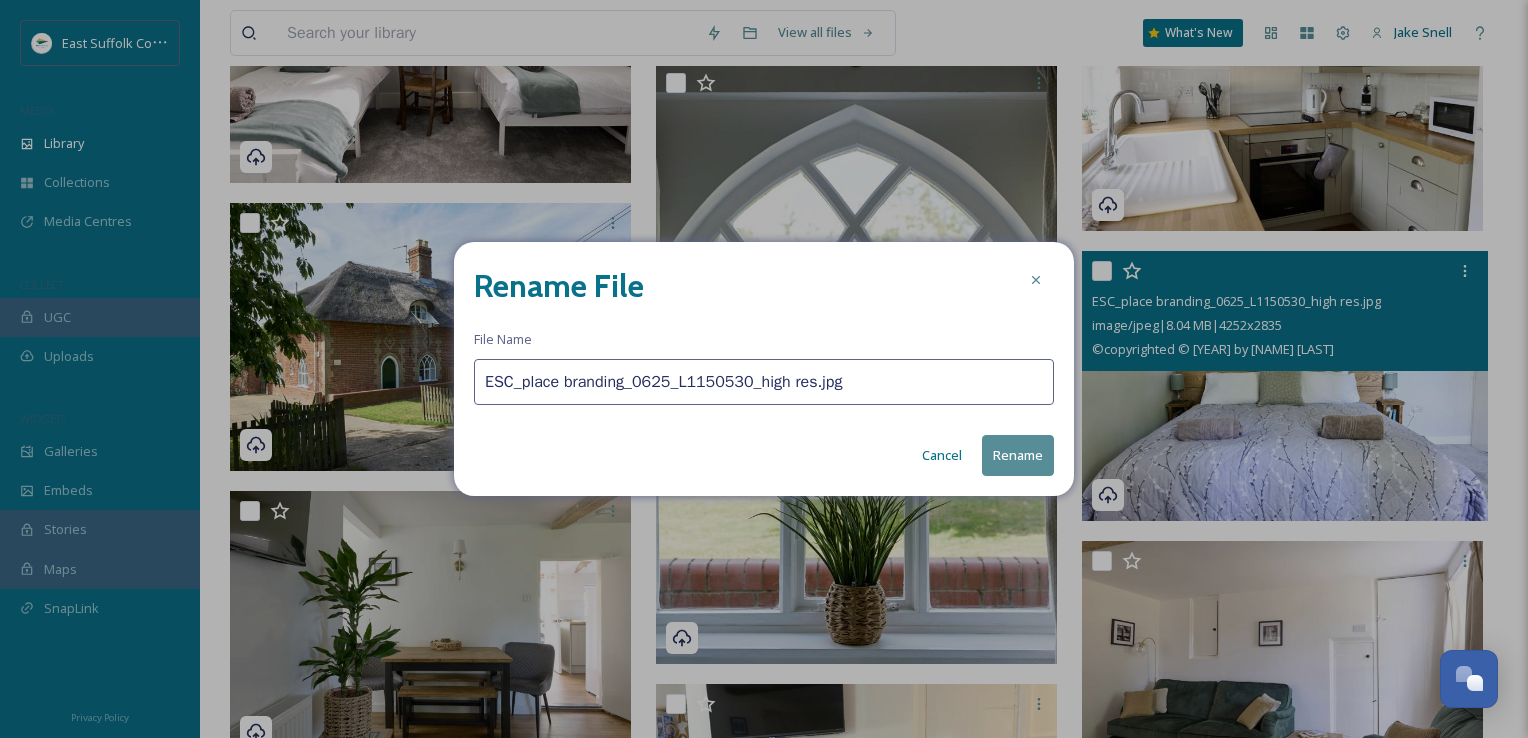 drag, startPoint x: 845, startPoint y: 361, endPoint x: 192, endPoint y: 325, distance: 653.9916 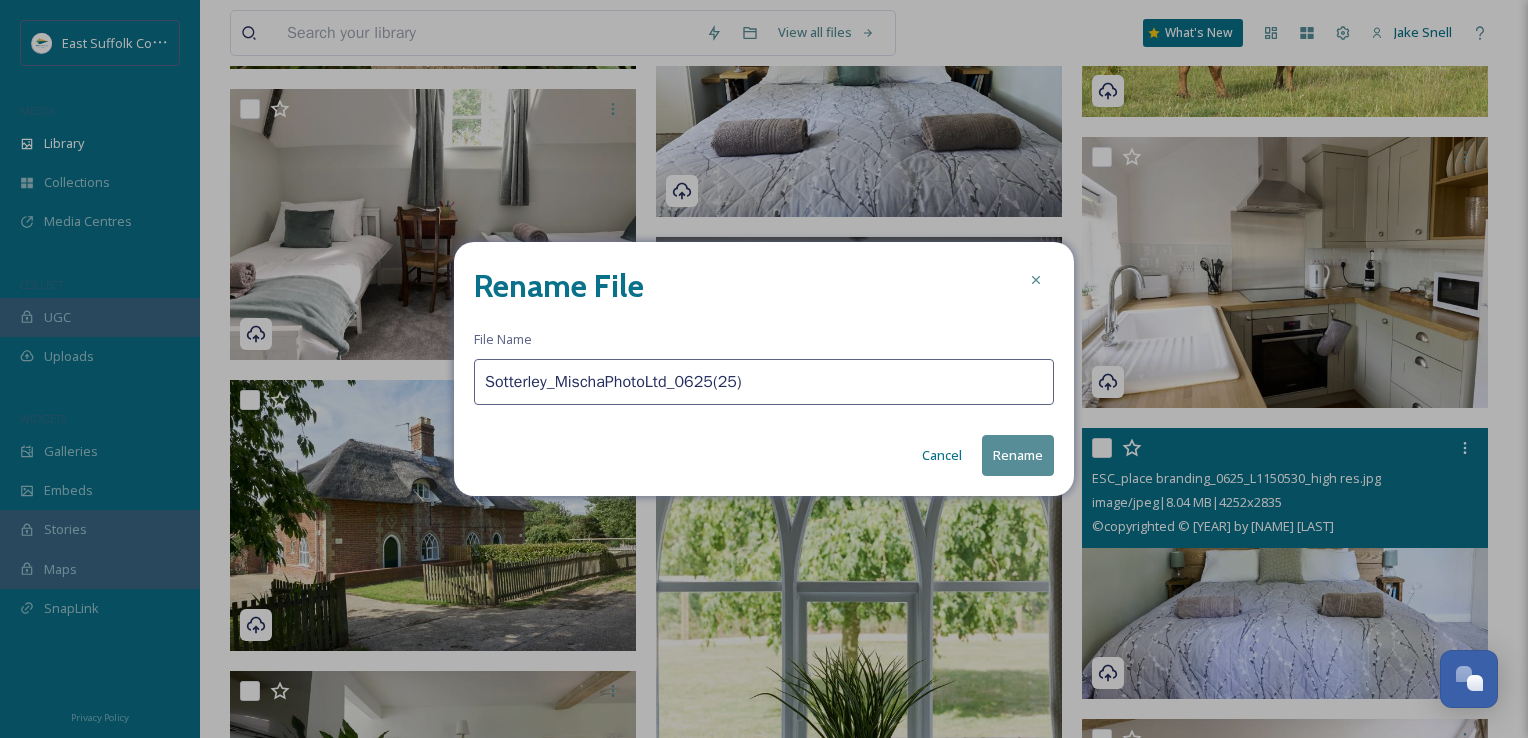 type on "Sotterley_MischaPhotoLtd_0625(25)" 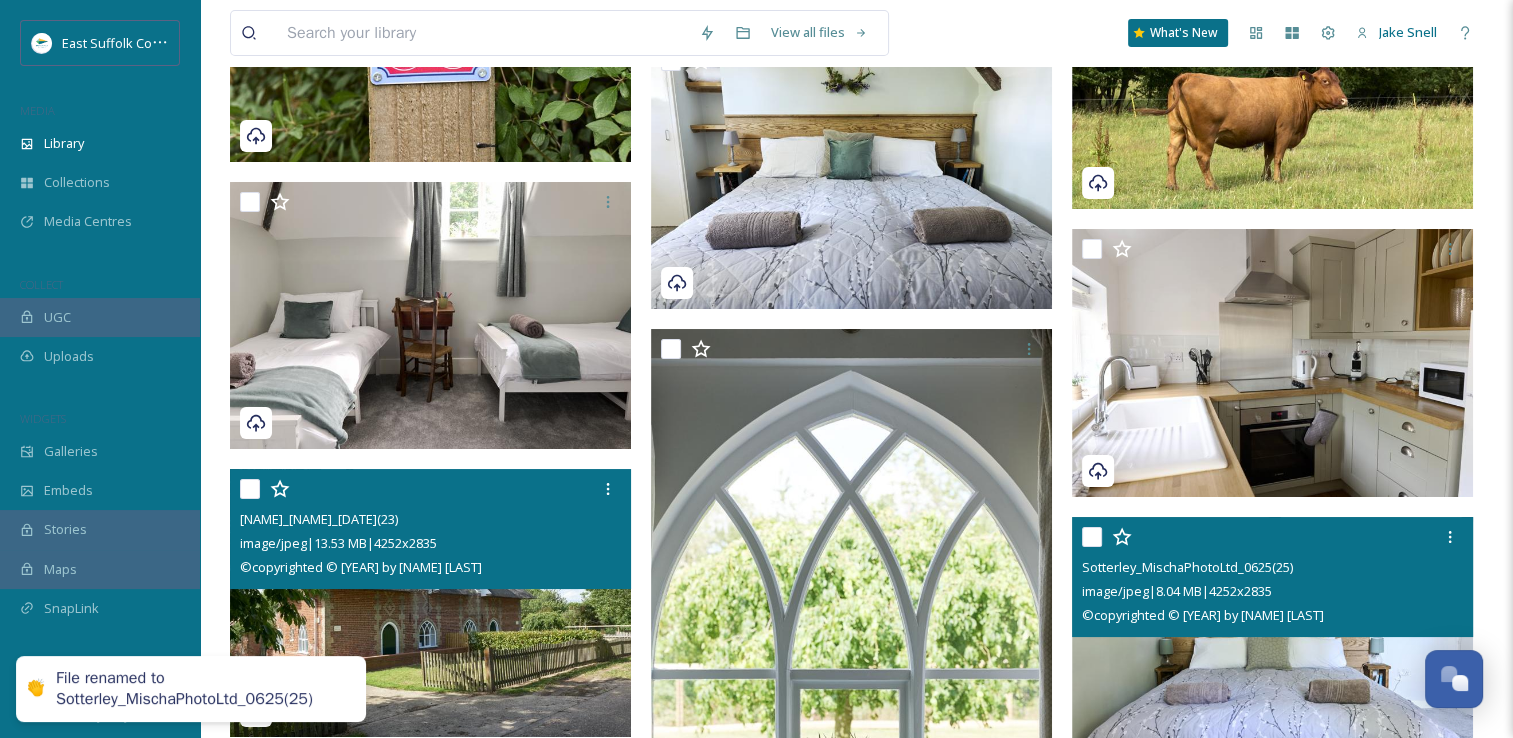 scroll, scrollTop: 14698, scrollLeft: 0, axis: vertical 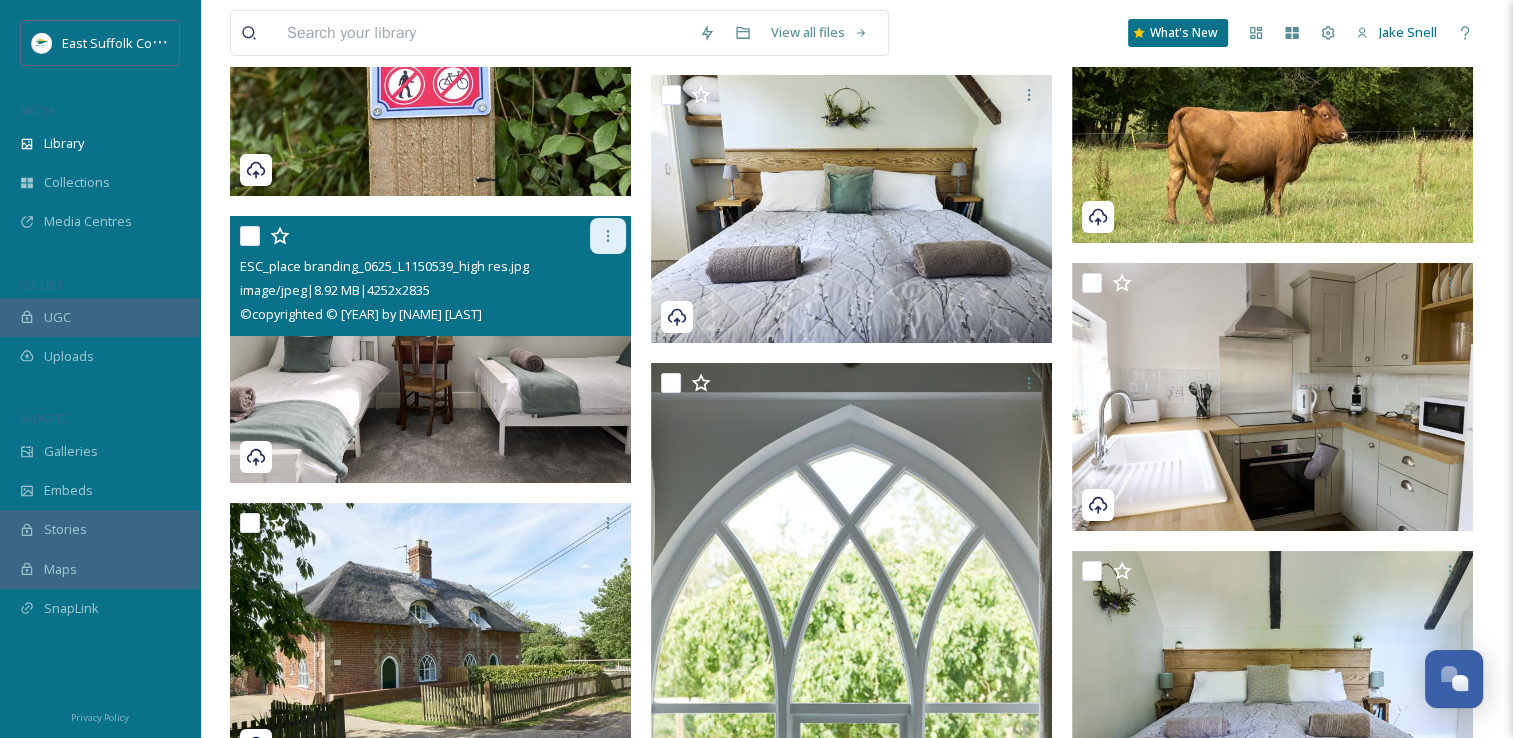 click 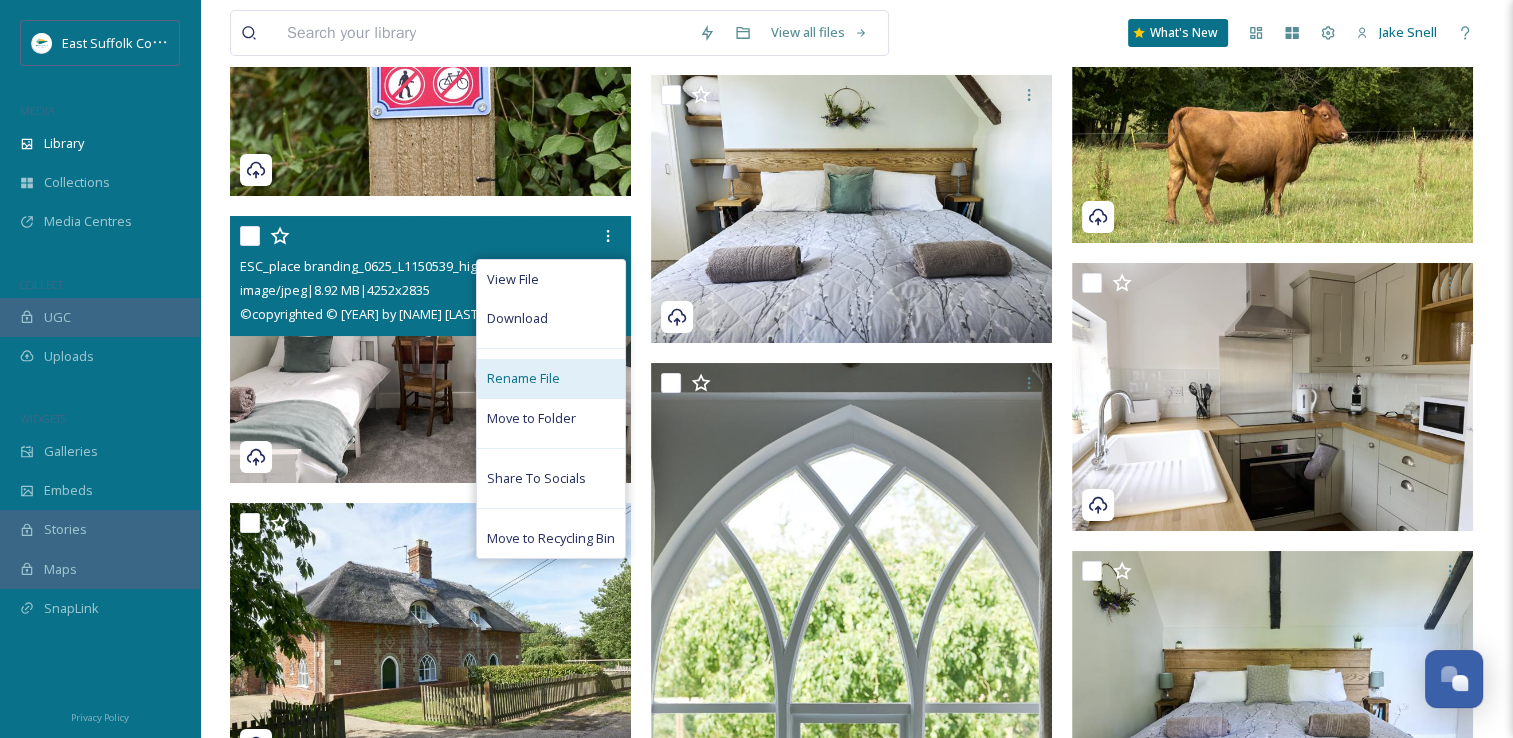 click on "Rename File" at bounding box center (551, 378) 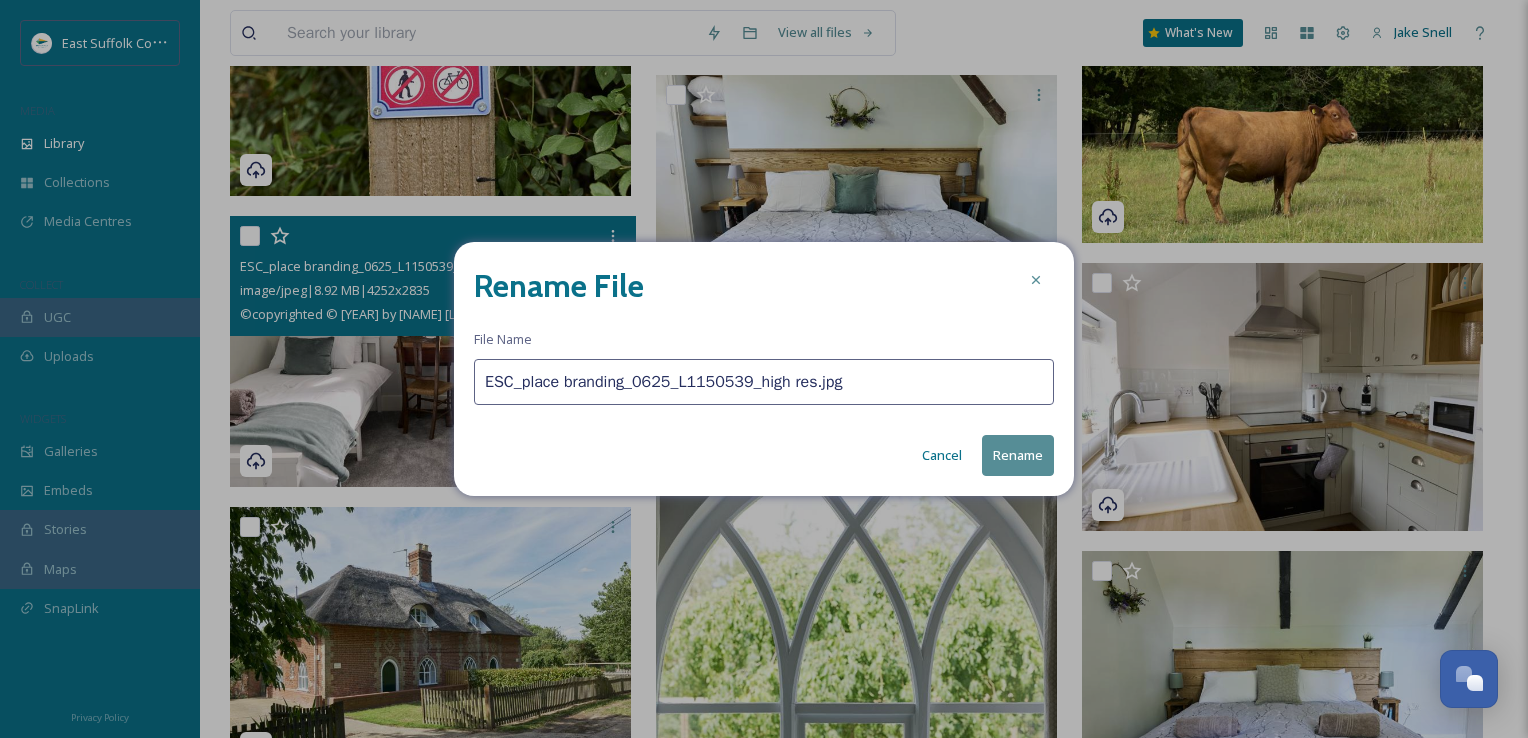 click on "ESC_place branding_0625_L1150539_high res.jpg" at bounding box center [764, 382] 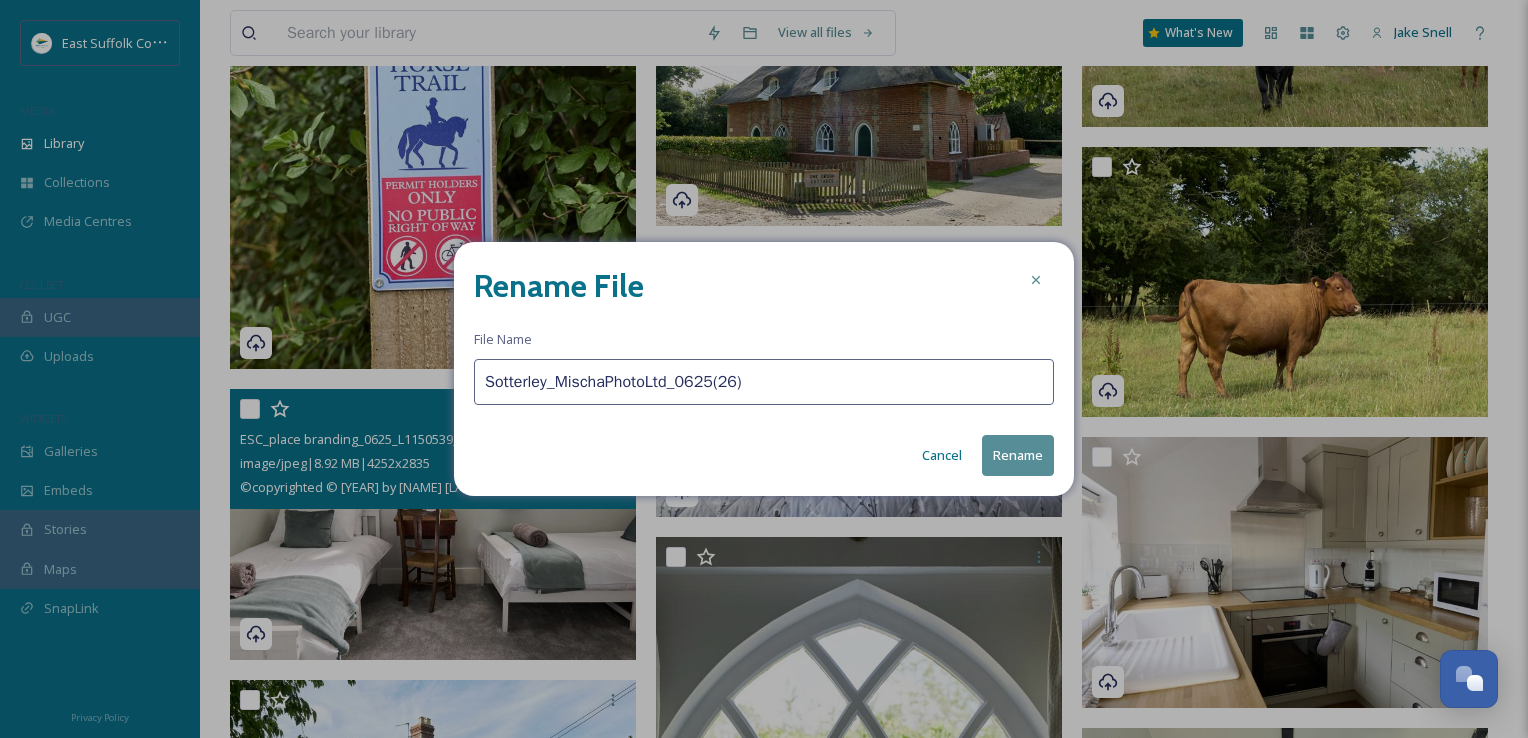 type on "Sotterley_MischaPhotoLtd_0625(26)" 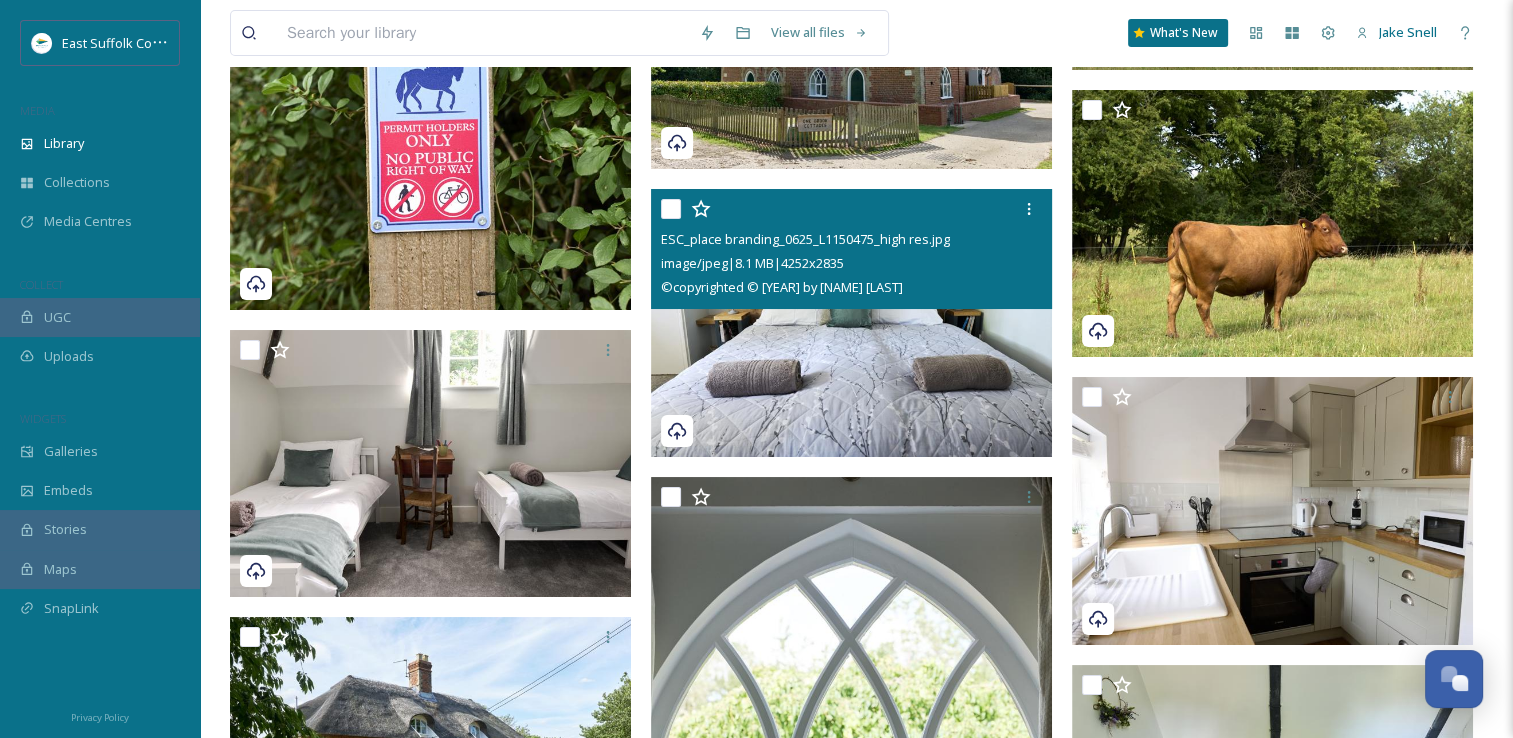 scroll, scrollTop: 14498, scrollLeft: 0, axis: vertical 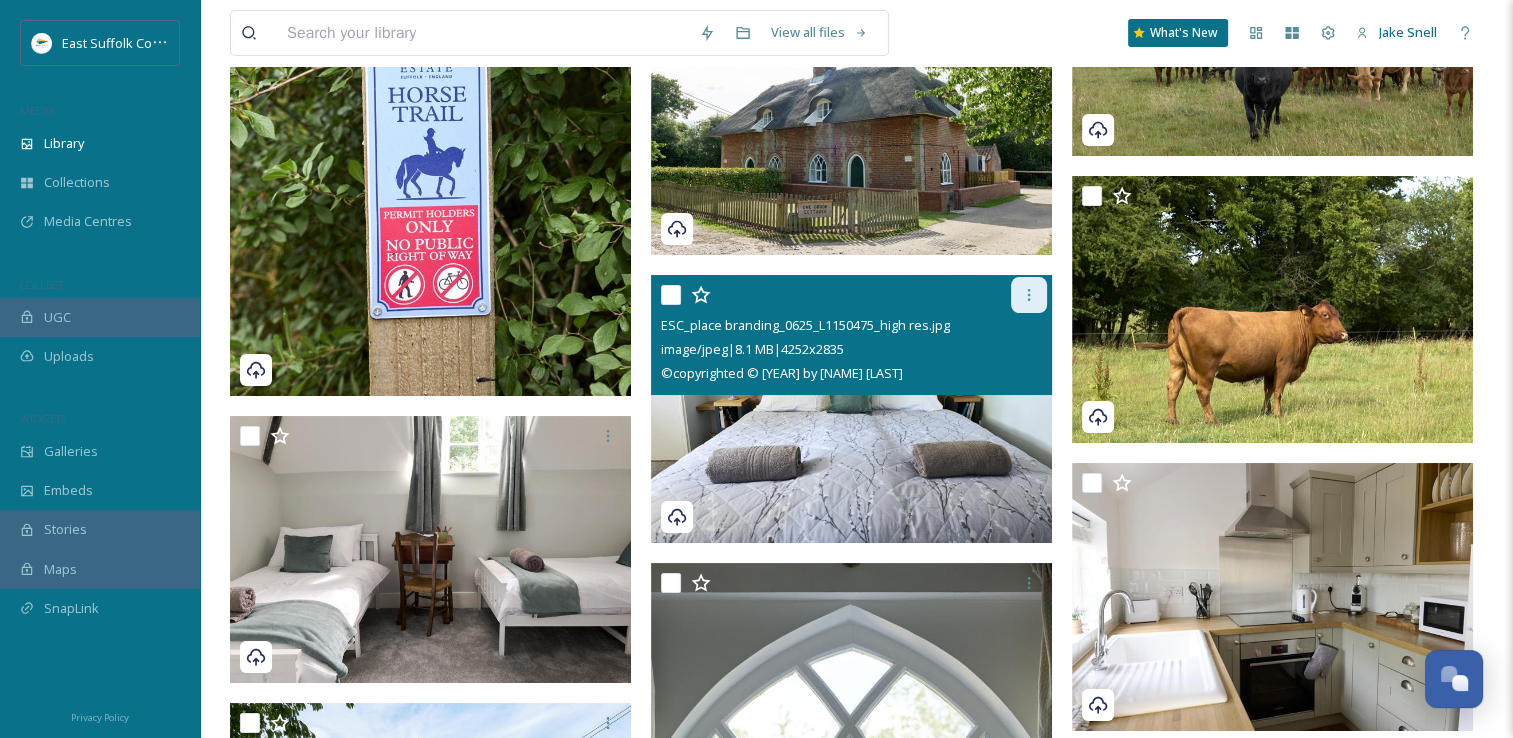 click at bounding box center [1029, 295] 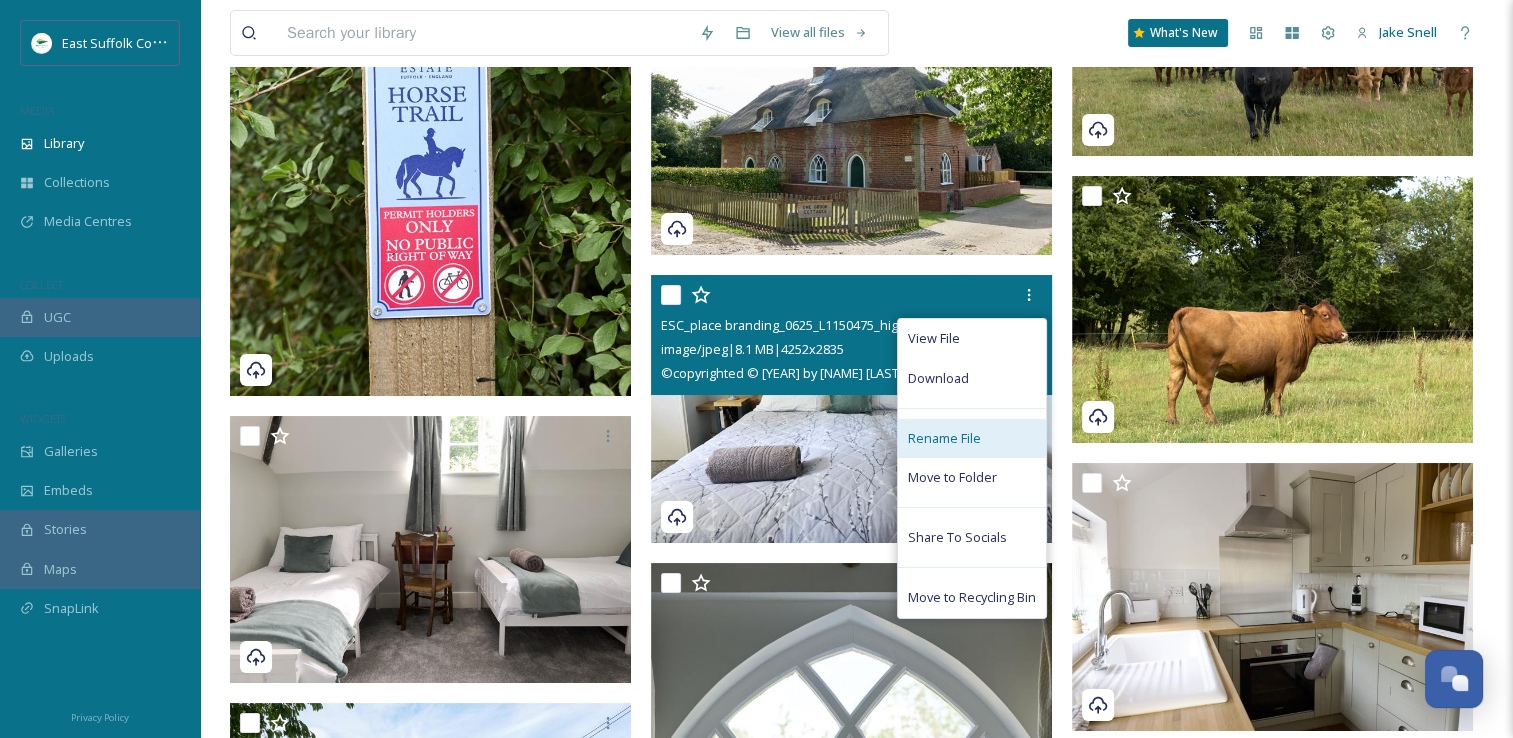 click on "Rename File" at bounding box center [944, 438] 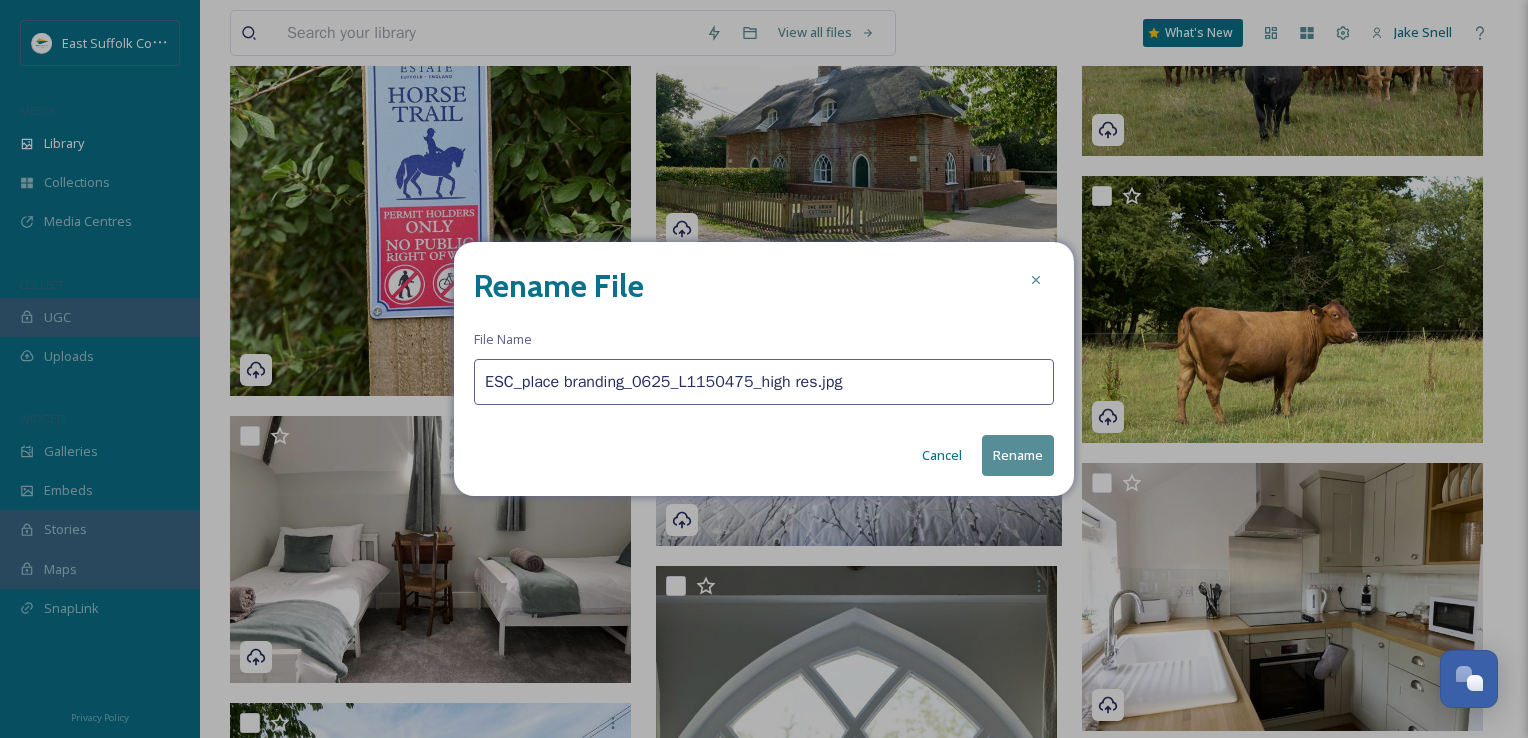 drag, startPoint x: 923, startPoint y: 374, endPoint x: 452, endPoint y: 359, distance: 471.2388 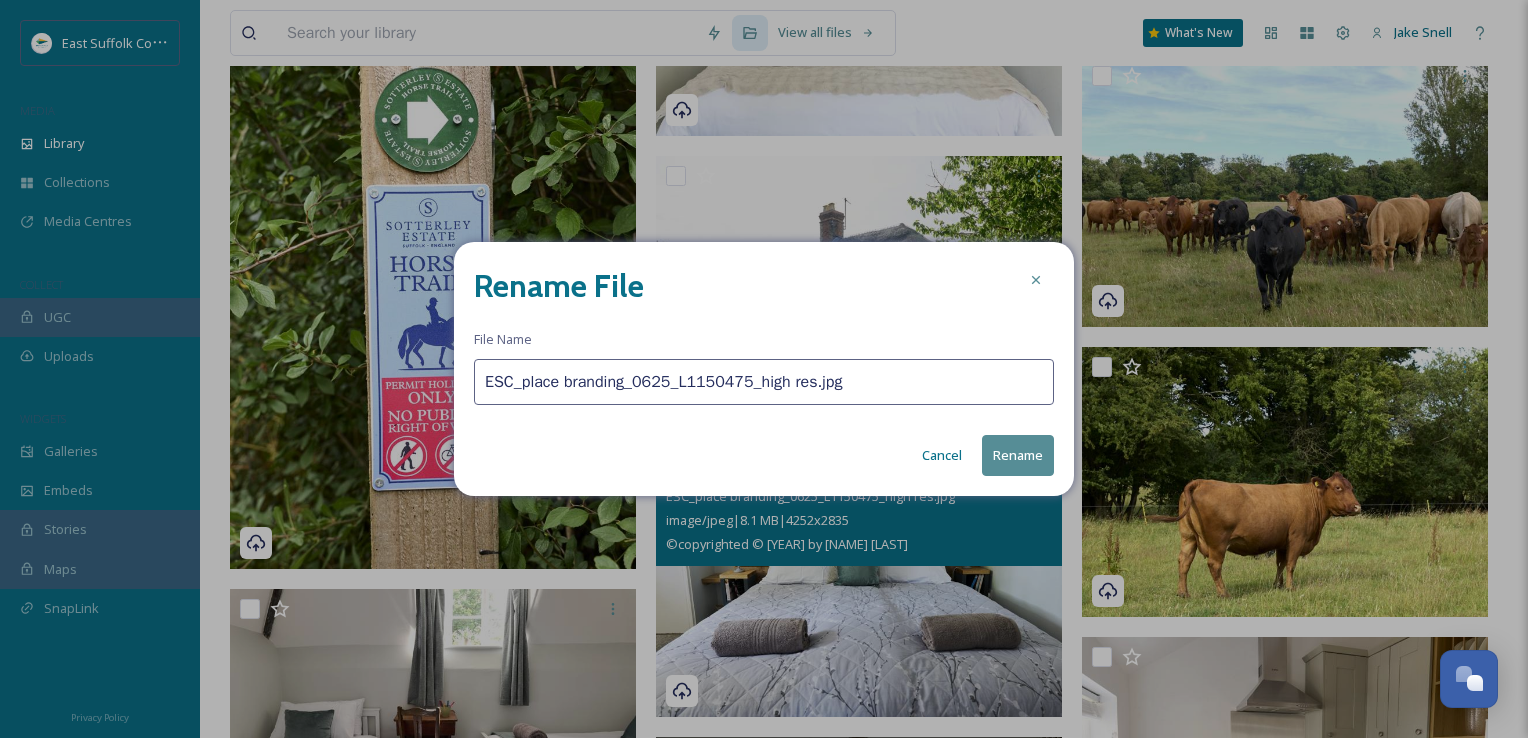 paste on "Sotterley_MischaPhotoLtd_0625(" 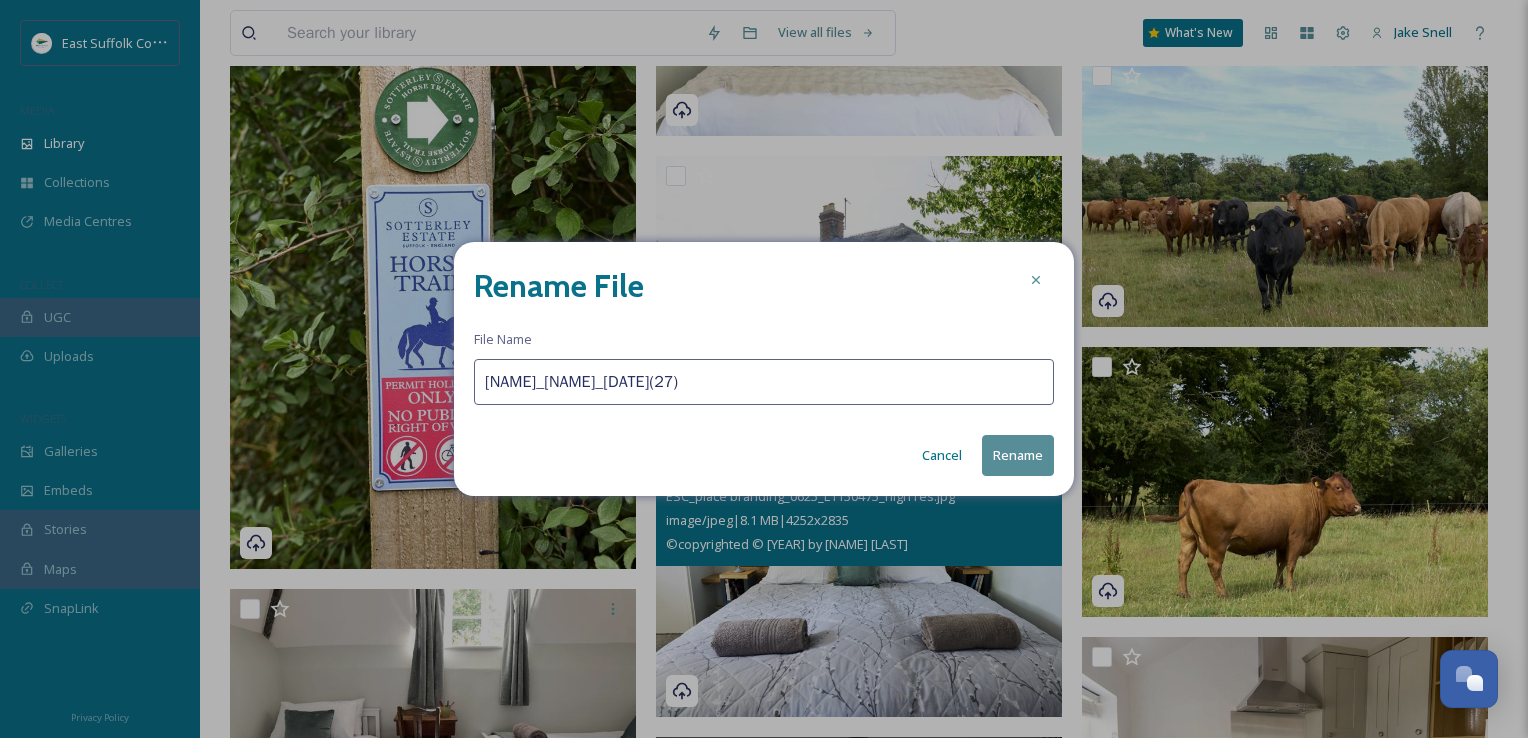 type on "[NAME]_[NAME]_[DATE](27)" 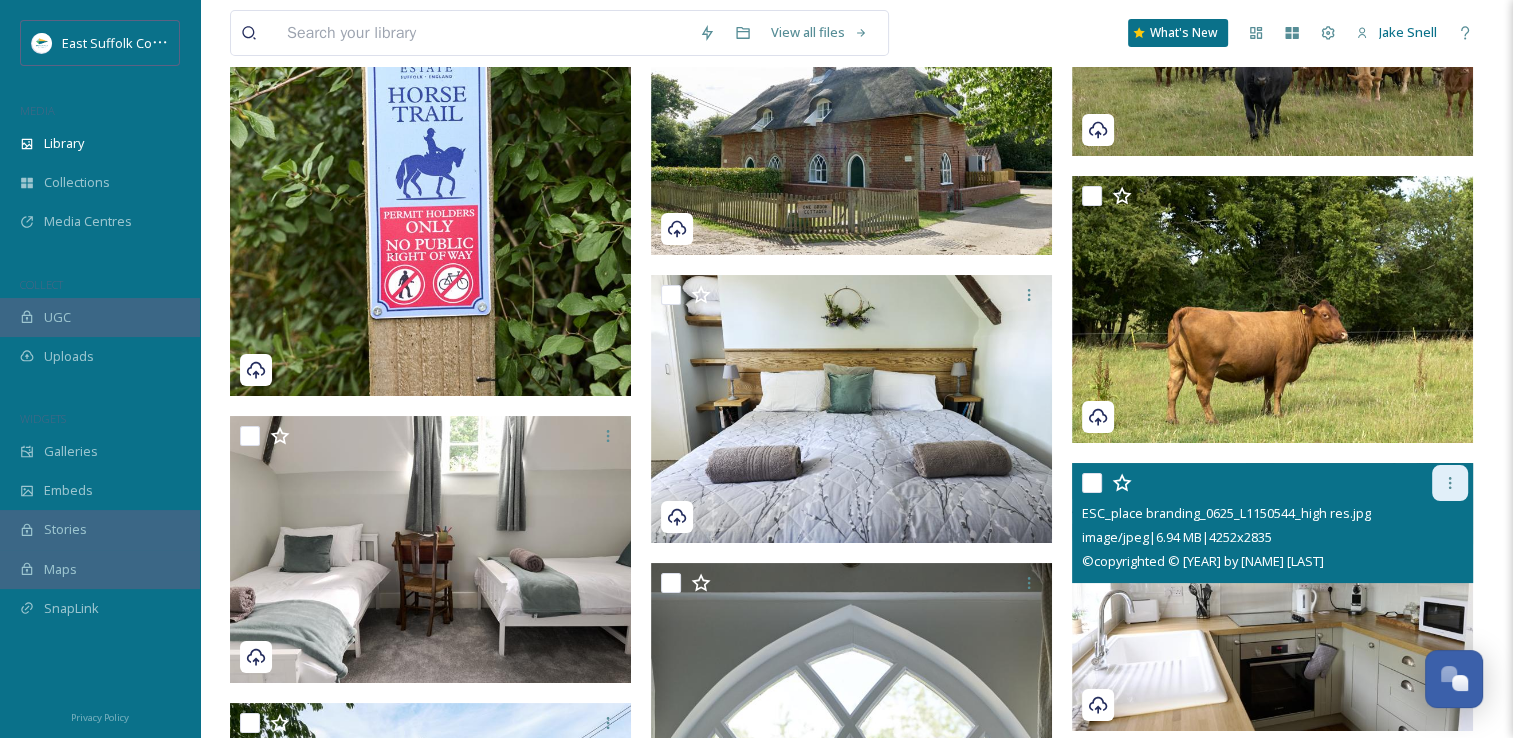 click 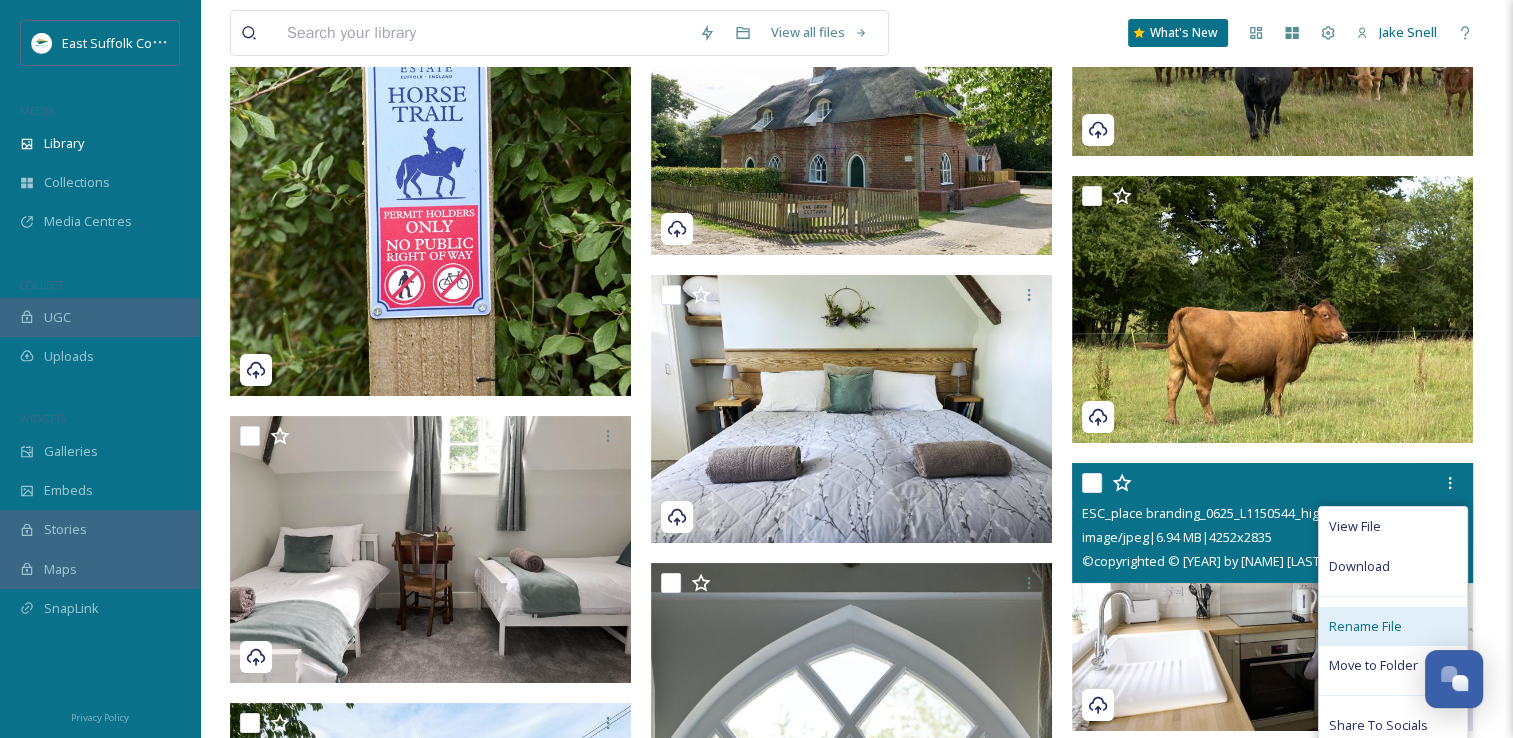 click on "Rename File" at bounding box center (1365, 626) 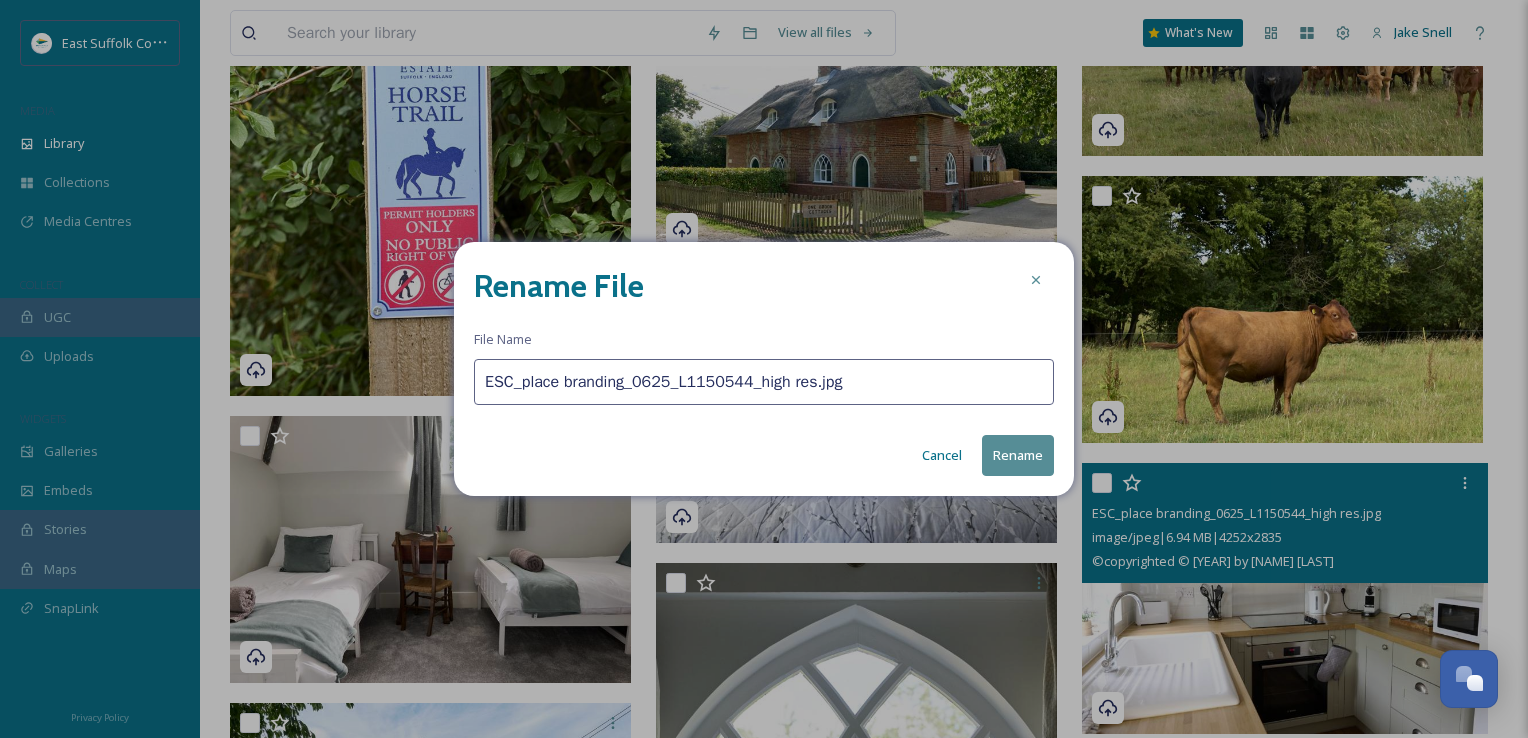 drag, startPoint x: 928, startPoint y: 386, endPoint x: 452, endPoint y: 383, distance: 476.00946 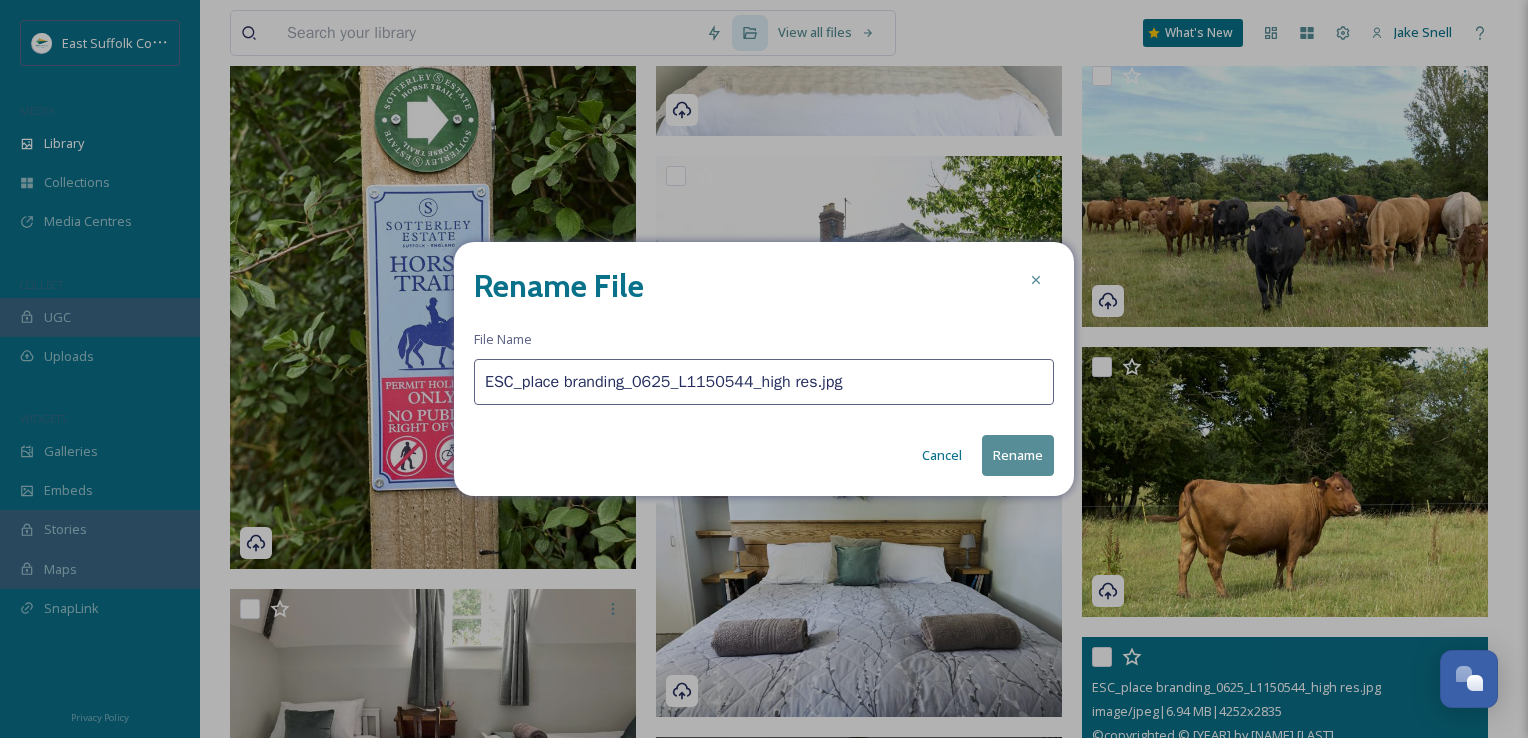 paste on "Sotterley_MischaPhotoLtd_0625(" 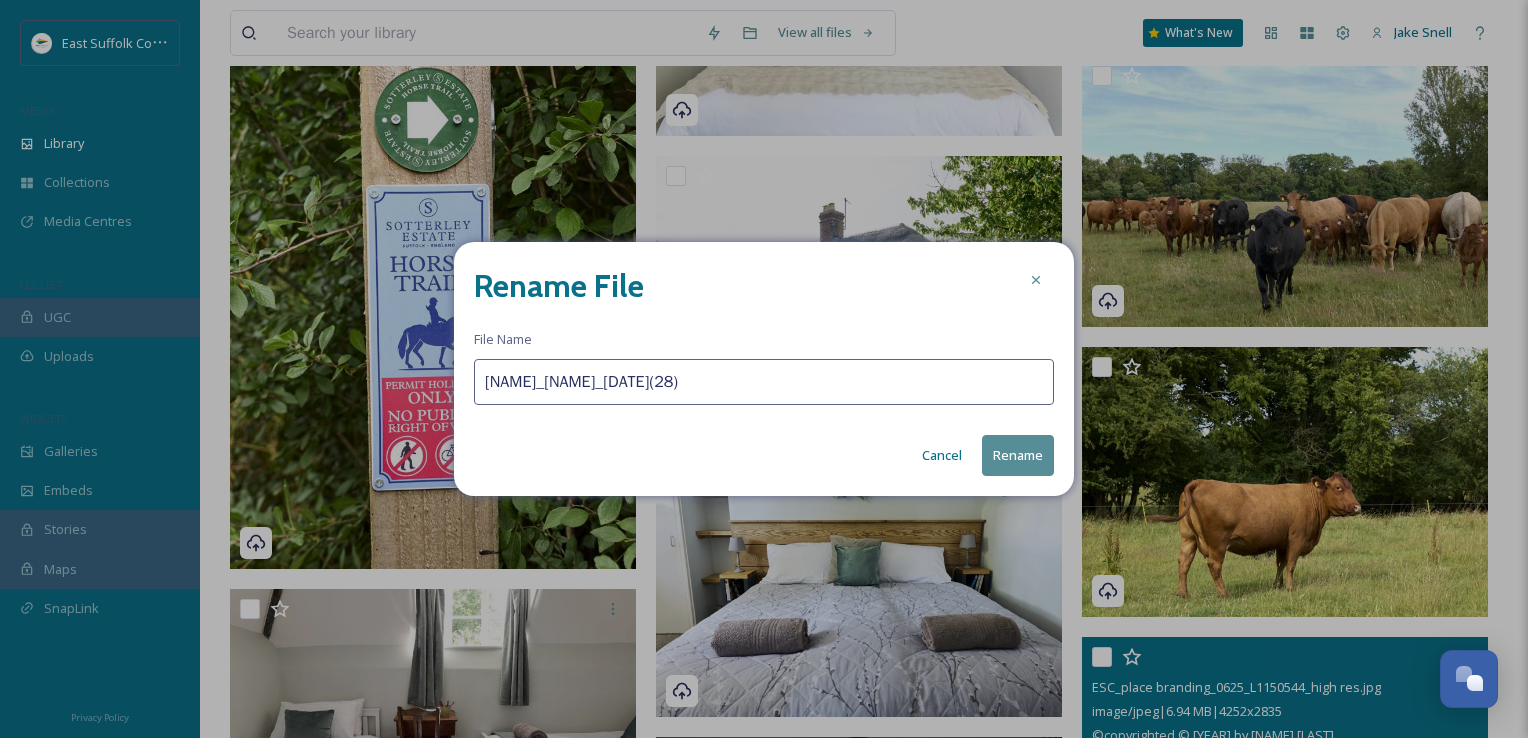 type on "[NAME]_[NAME]_[DATE](28)" 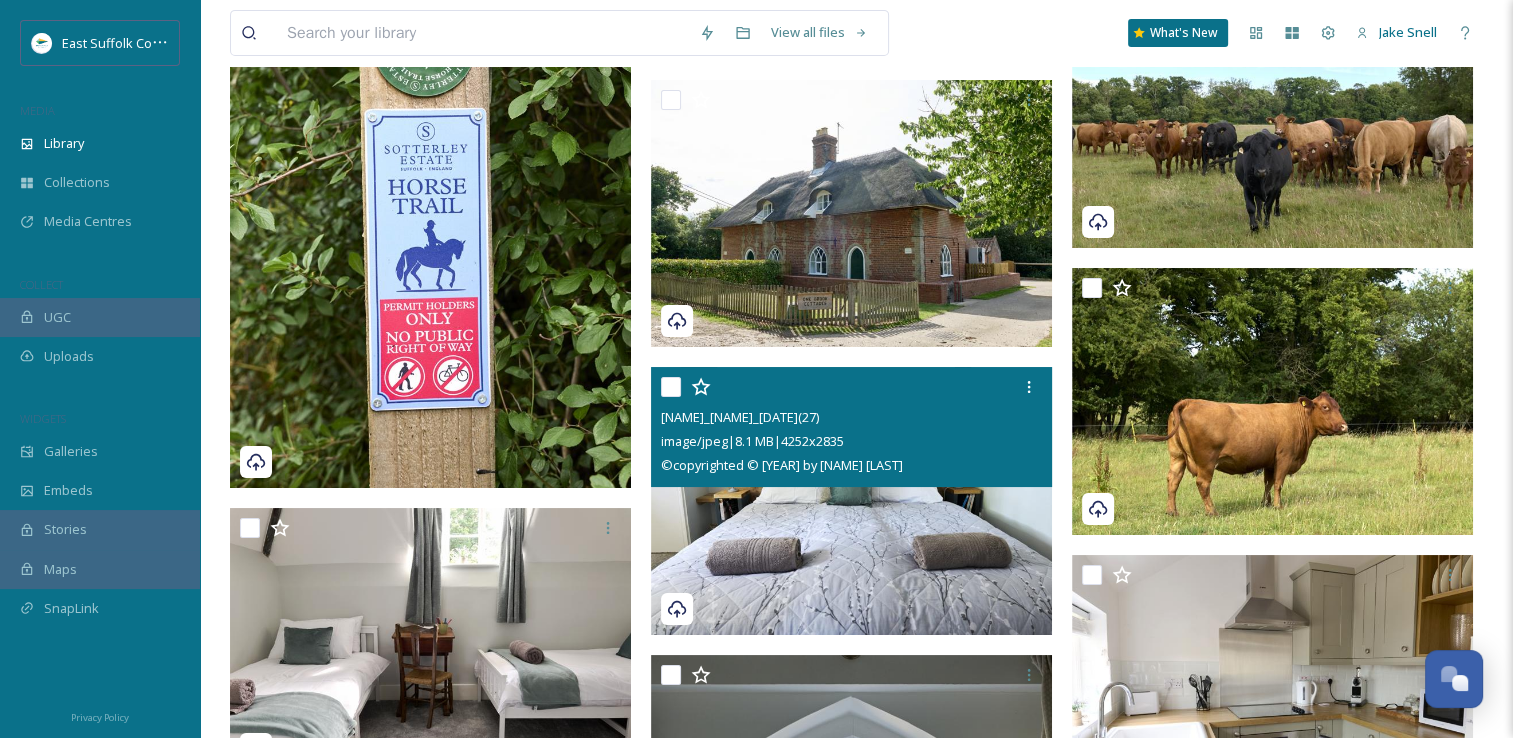 scroll, scrollTop: 14298, scrollLeft: 0, axis: vertical 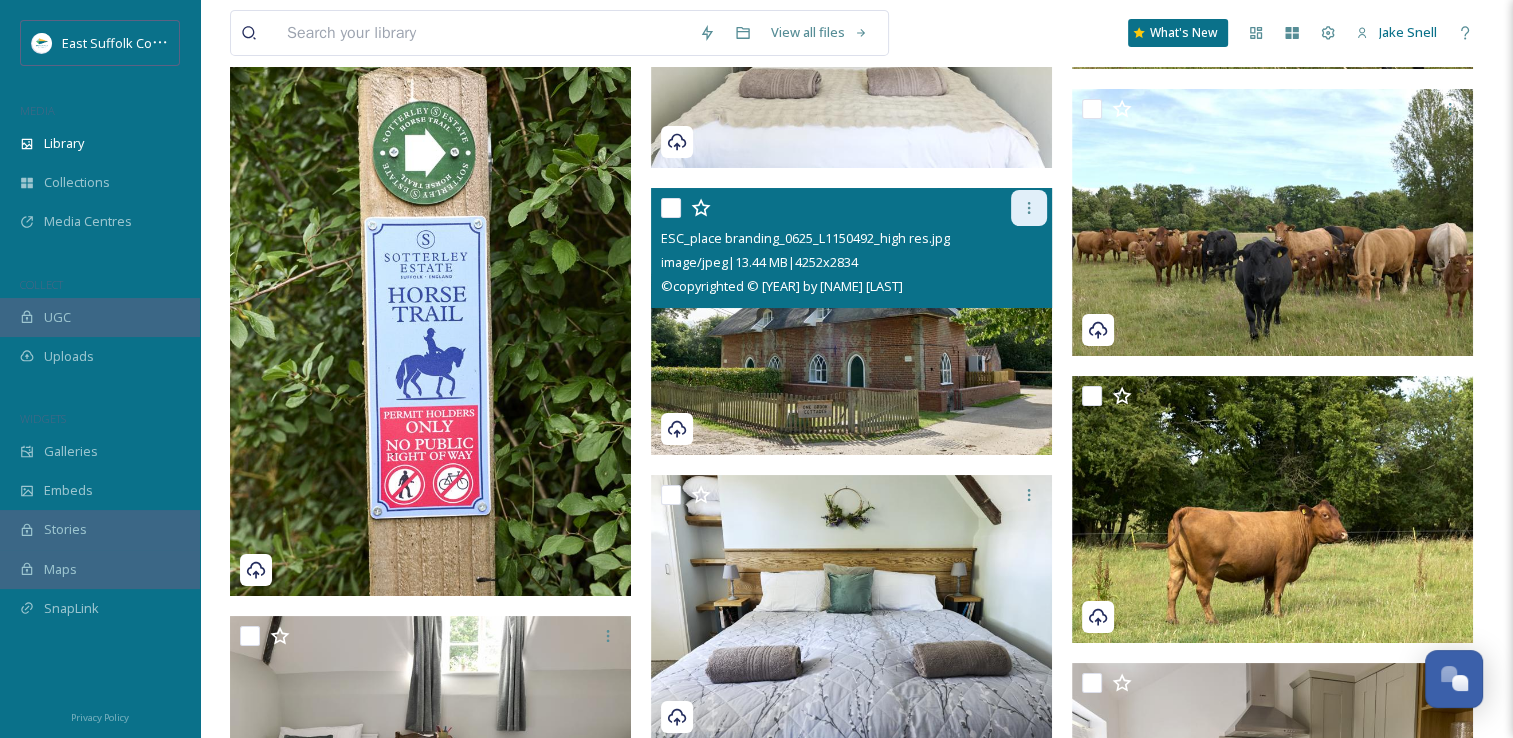 click 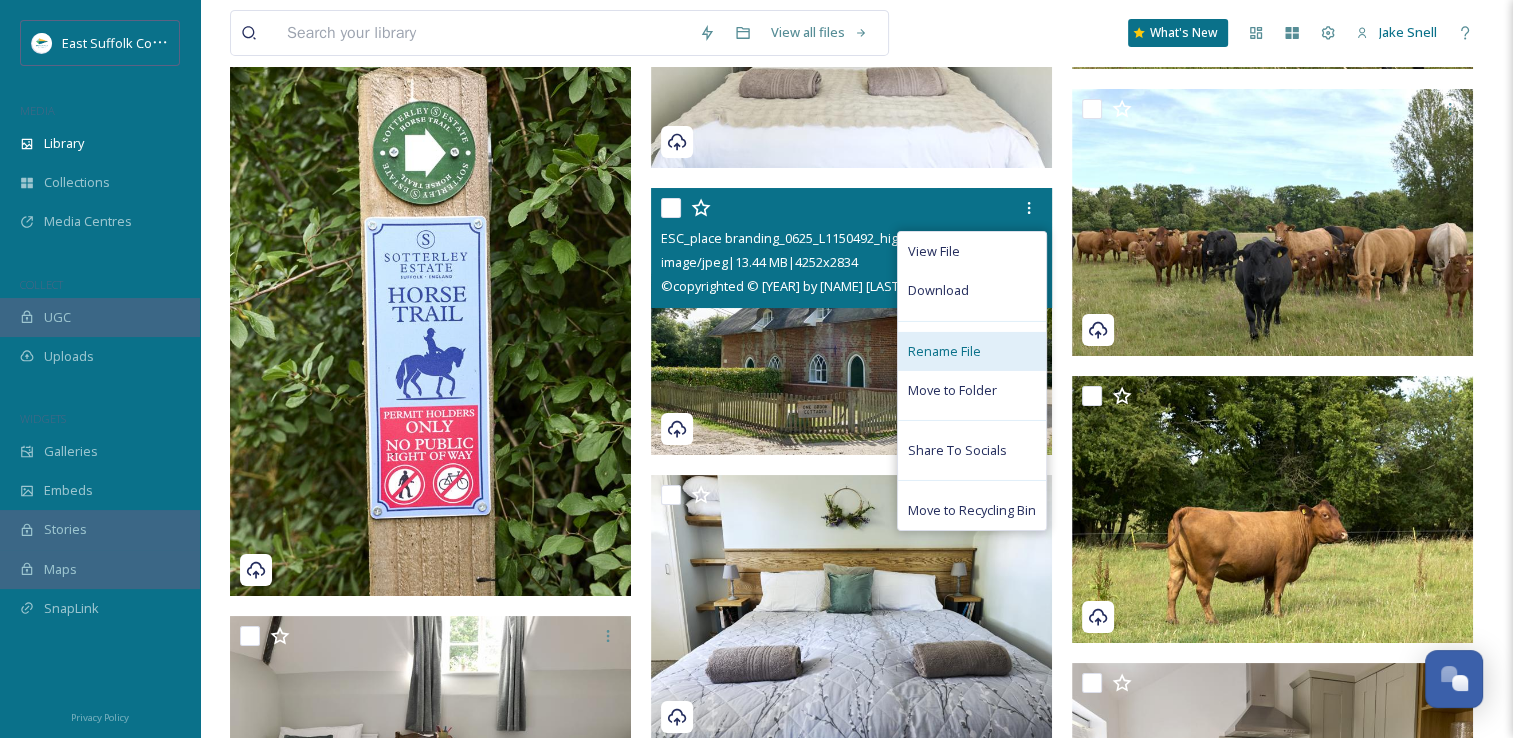 click on "Rename File" at bounding box center (972, 351) 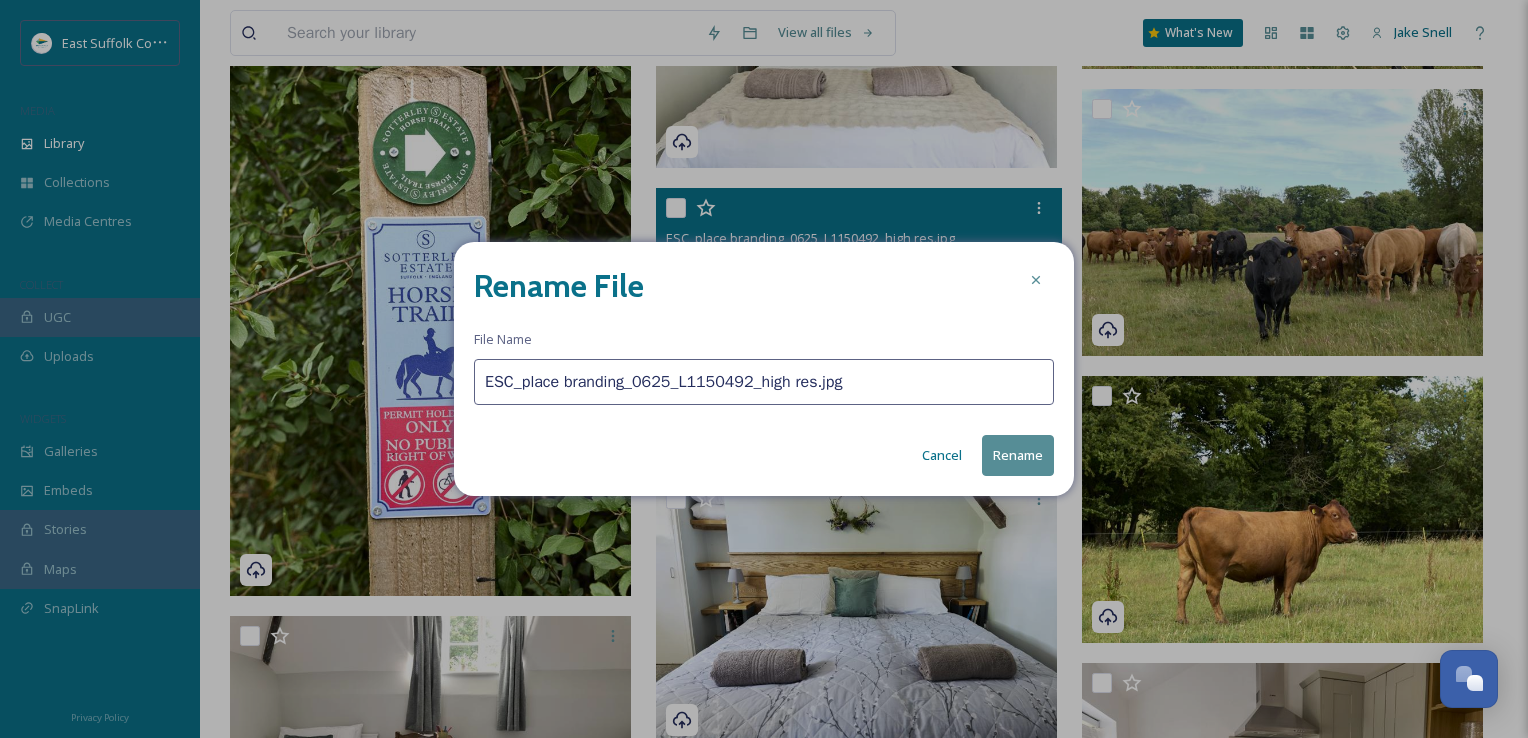 drag, startPoint x: 742, startPoint y: 350, endPoint x: 289, endPoint y: 362, distance: 453.1589 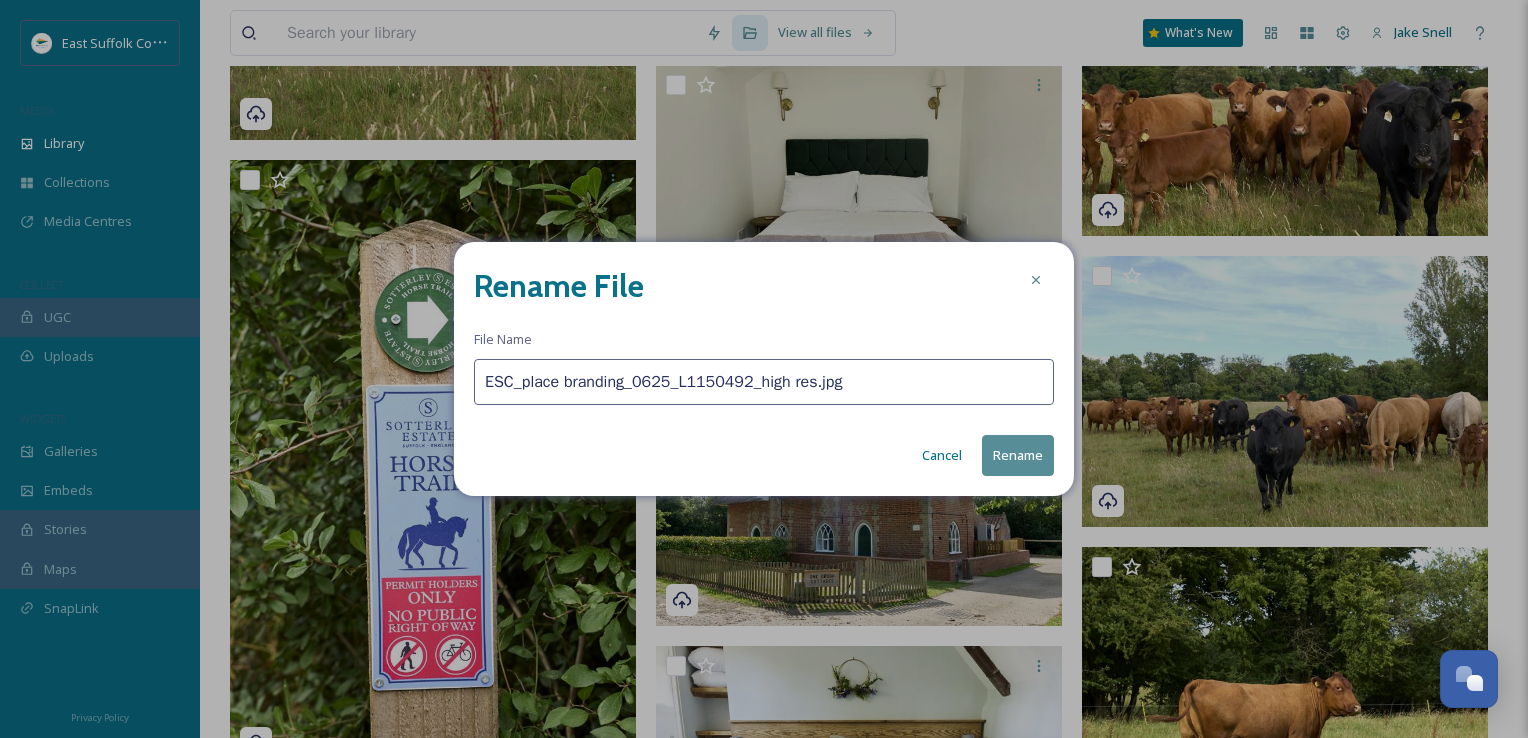 paste on "Sotterley_MischaPhotoLtd_0625(" 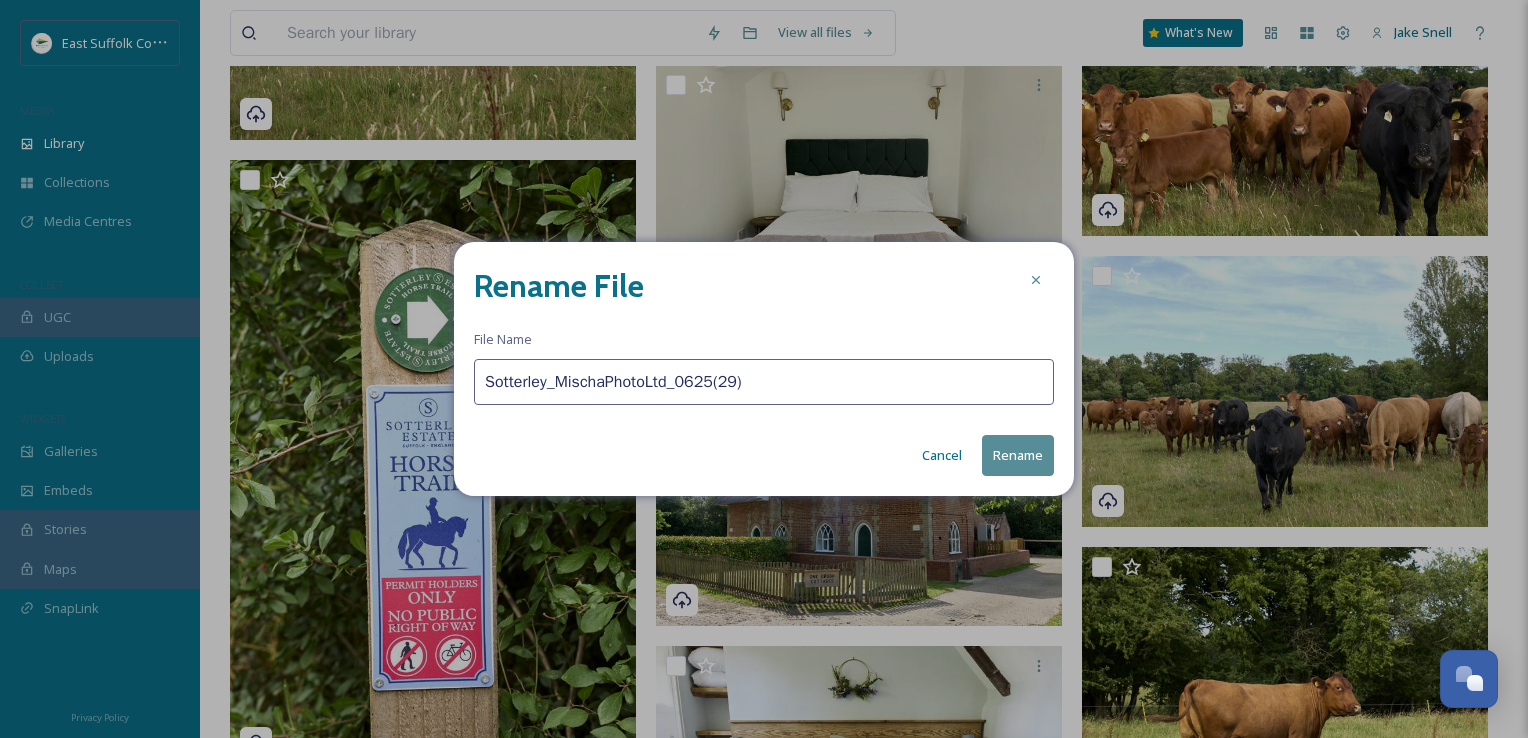 type on "Sotterley_MischaPhotoLtd_0625(29)" 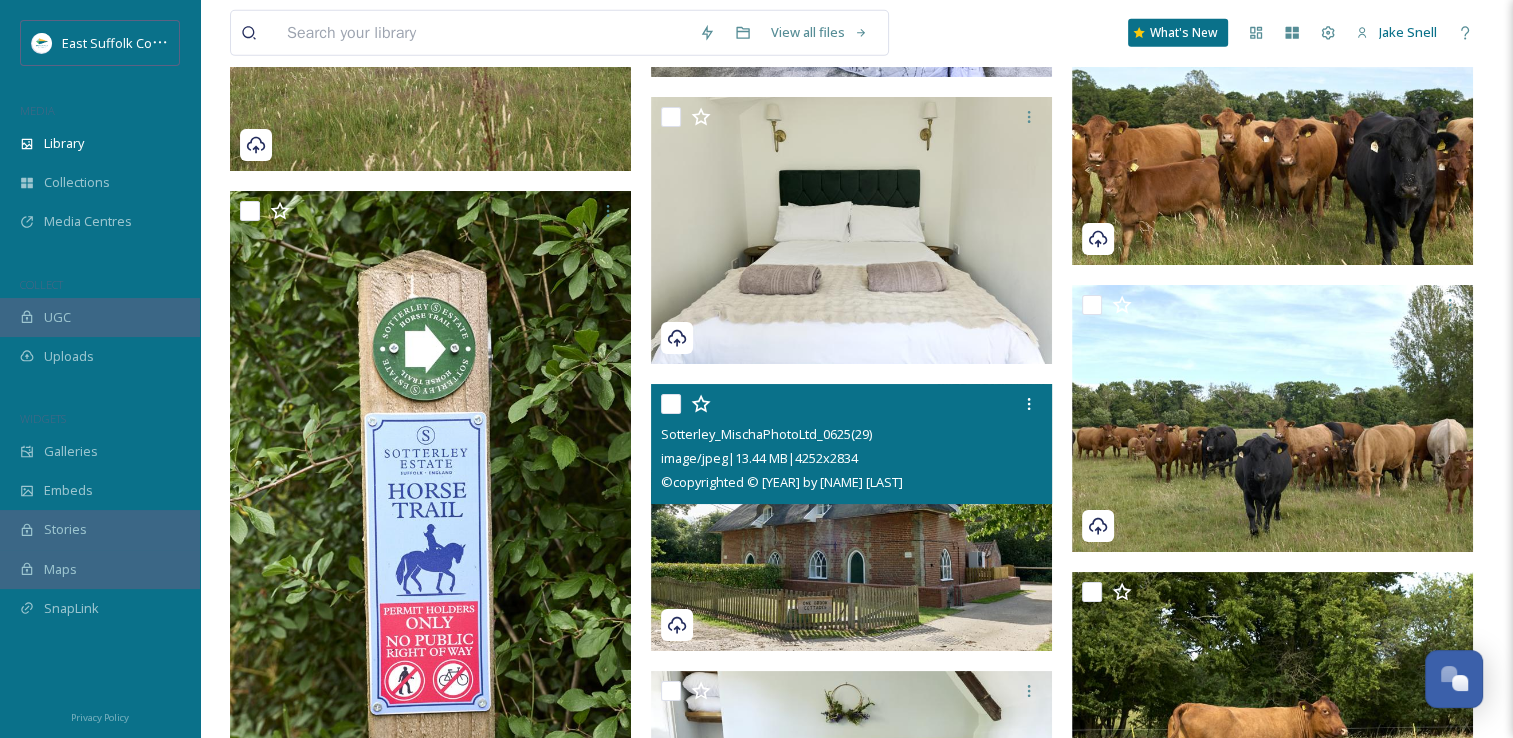 scroll, scrollTop: 14098, scrollLeft: 0, axis: vertical 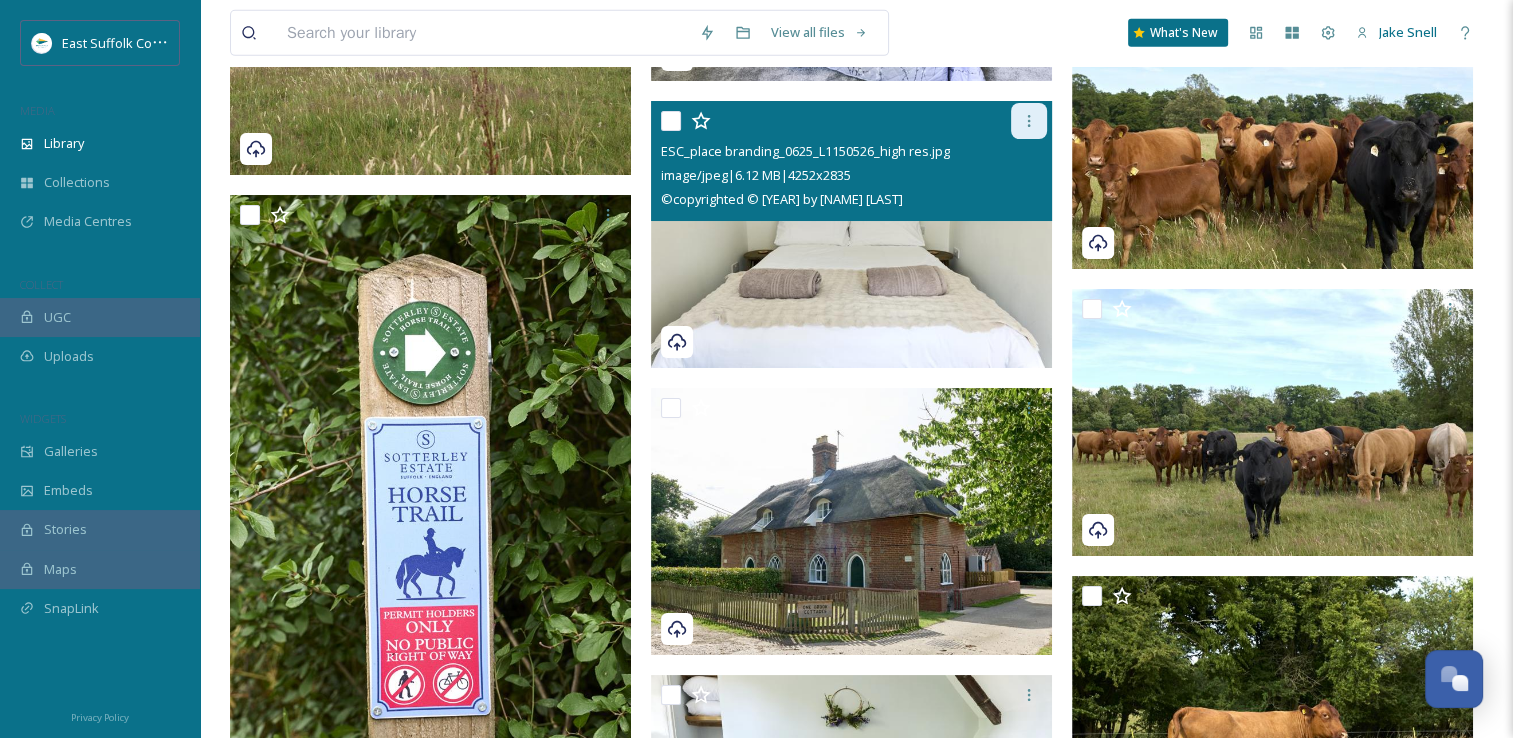 click at bounding box center [1029, 121] 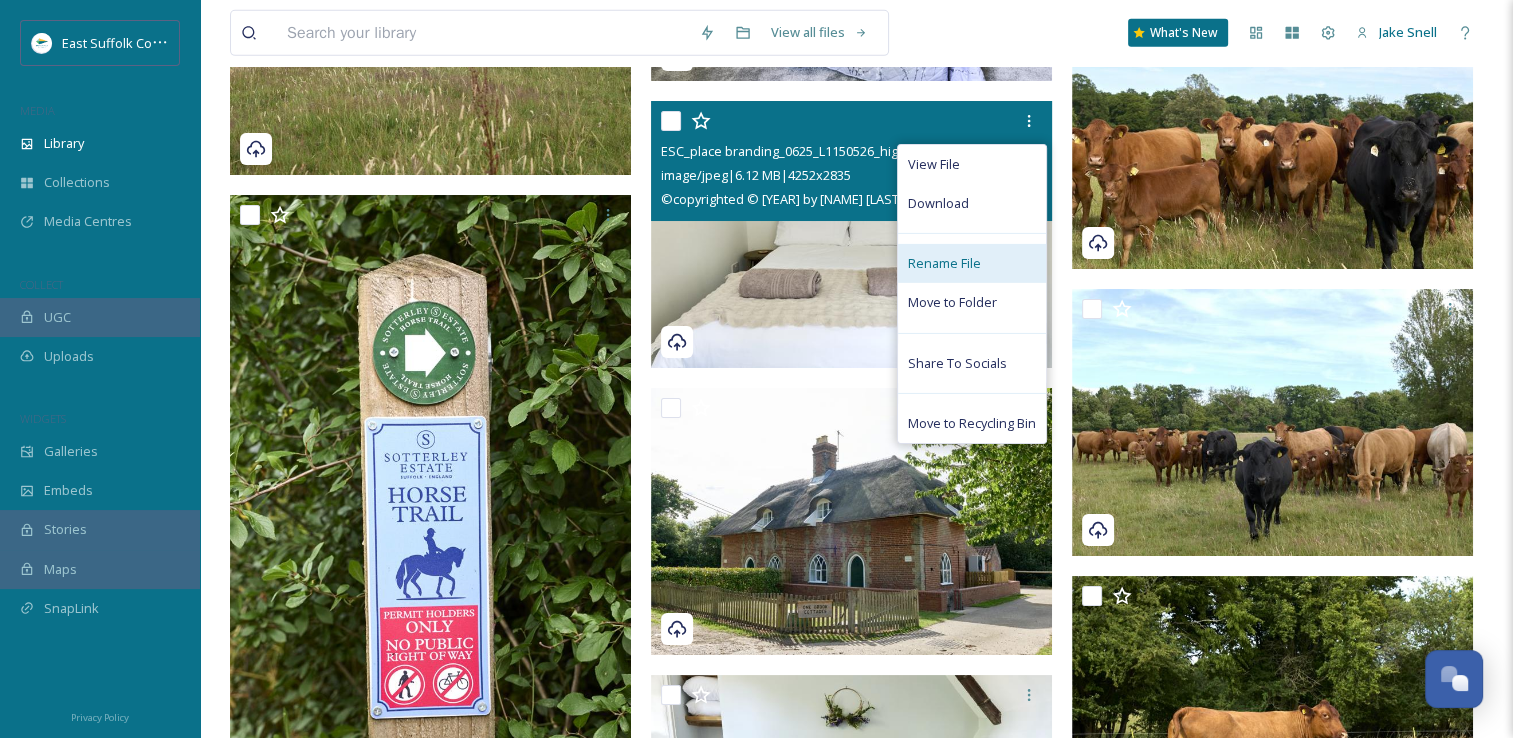 click on "Rename File" at bounding box center [972, 263] 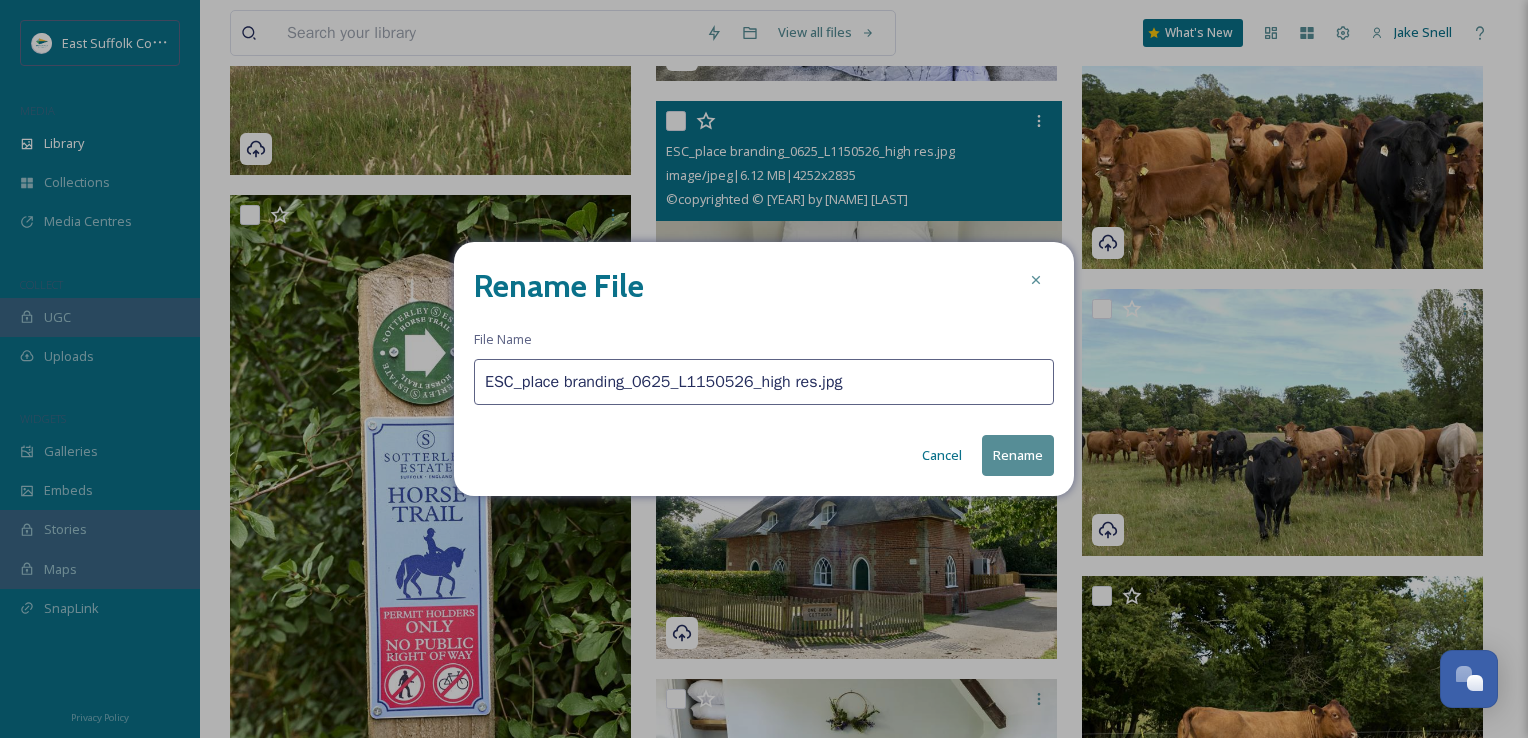 drag, startPoint x: 849, startPoint y: 378, endPoint x: 441, endPoint y: 375, distance: 408.01102 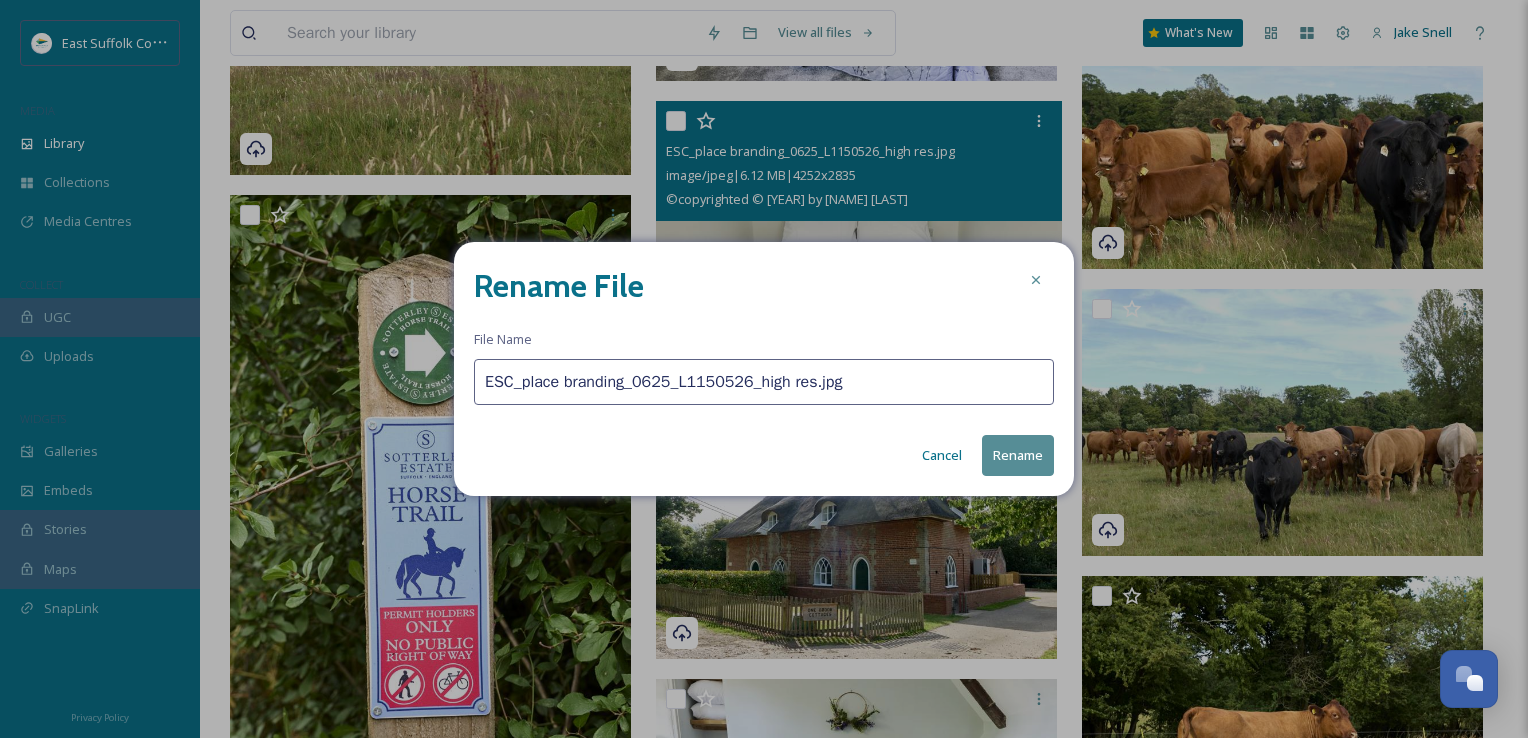 paste on "Sotterley_MischaPhotoLtd_0625(" 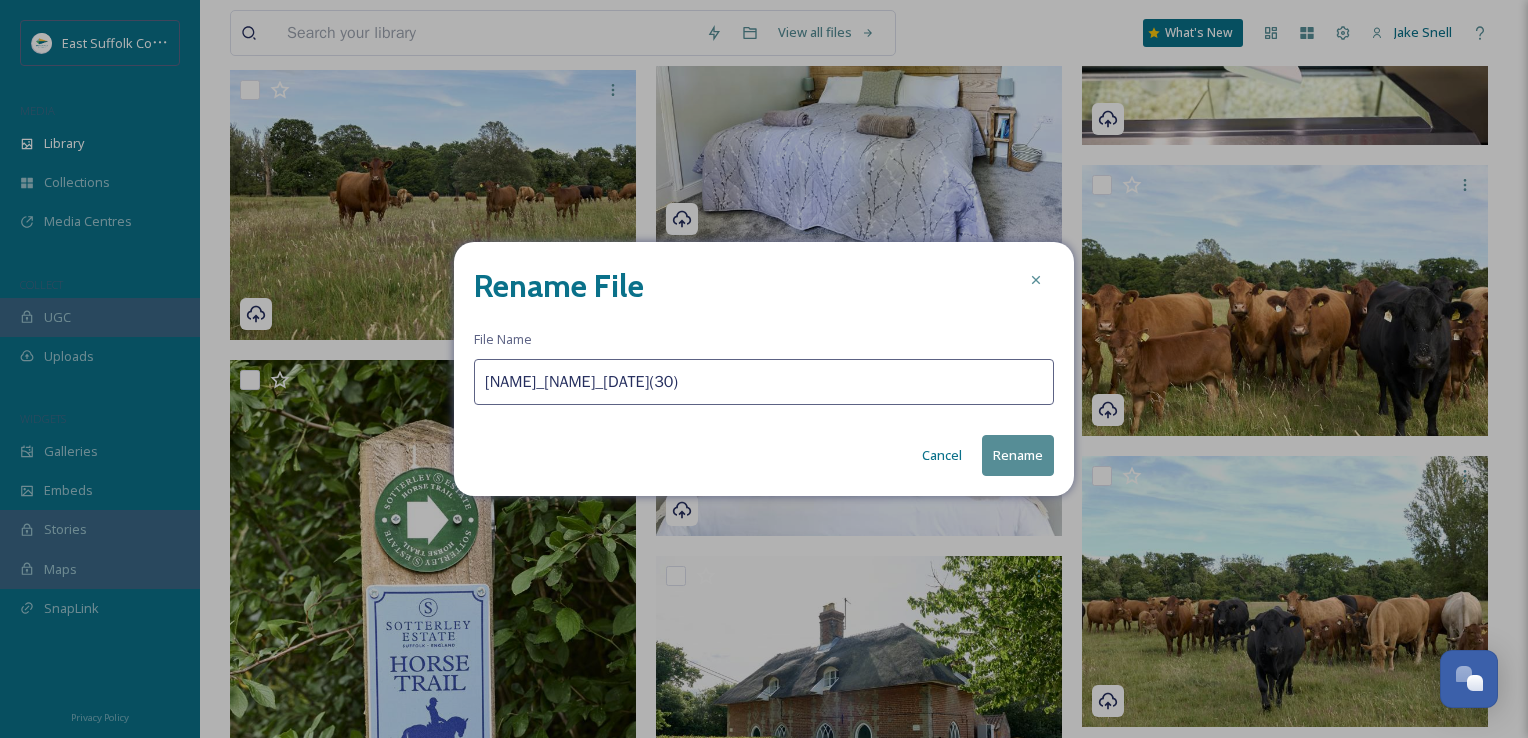 type on "[NAME]_[NAME]_[DATE](30)" 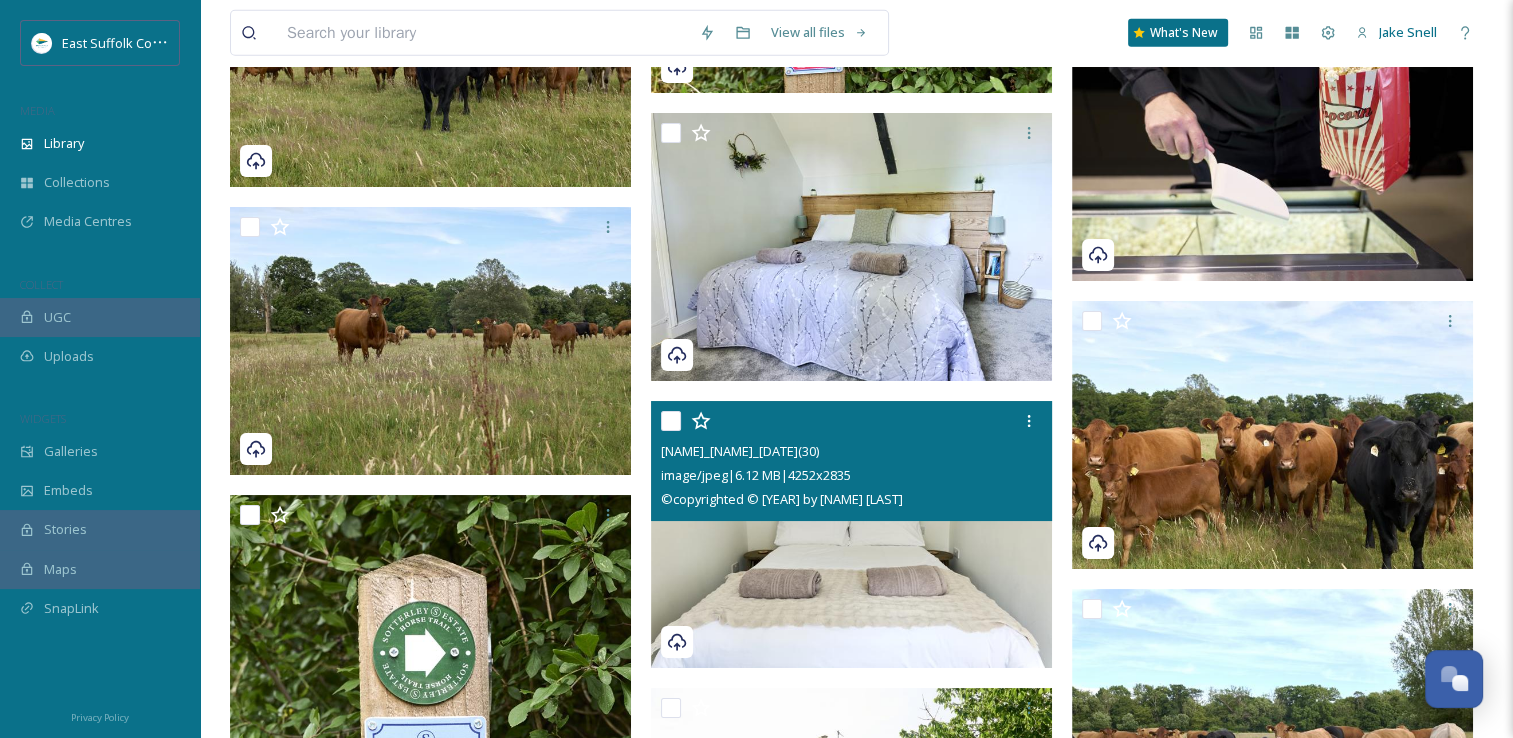scroll, scrollTop: 13598, scrollLeft: 0, axis: vertical 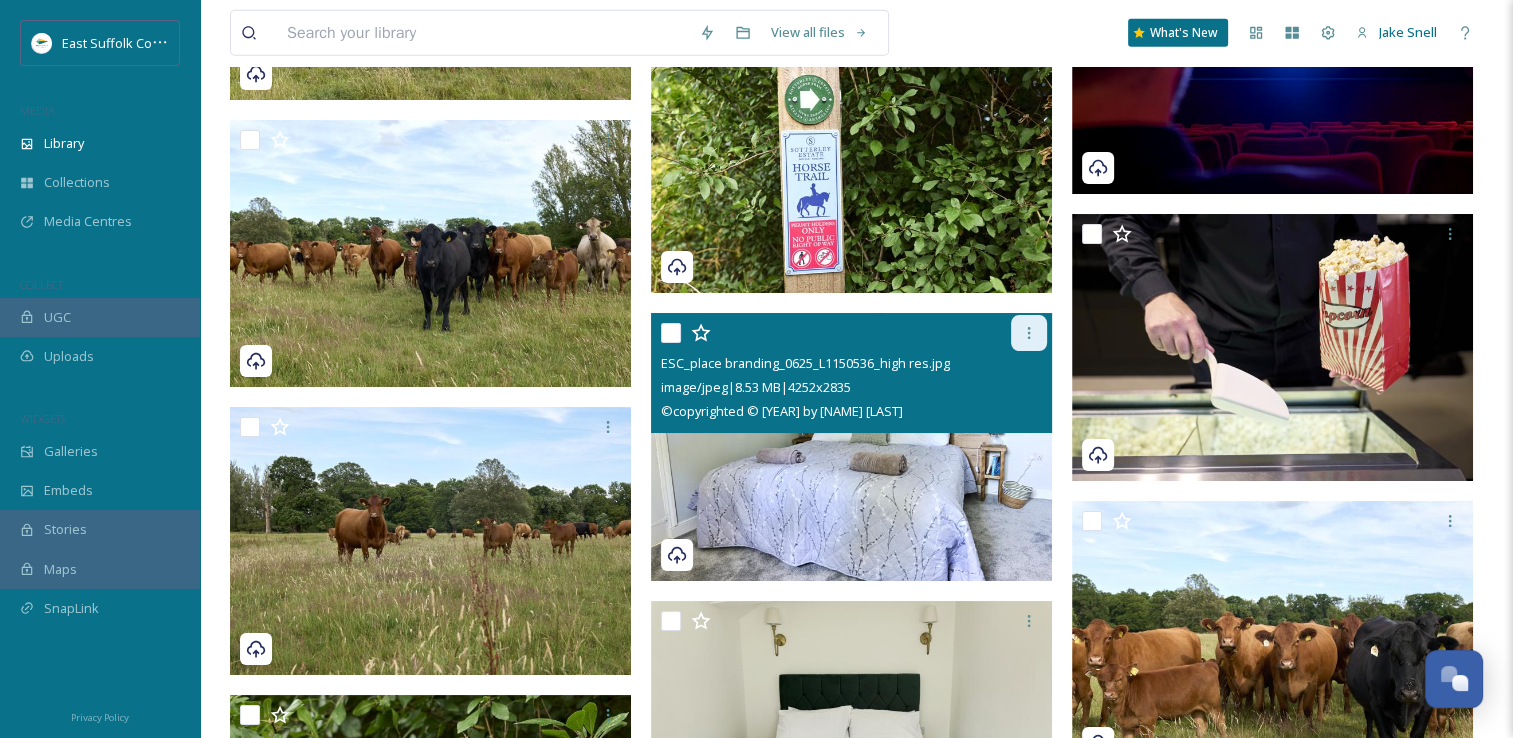 click 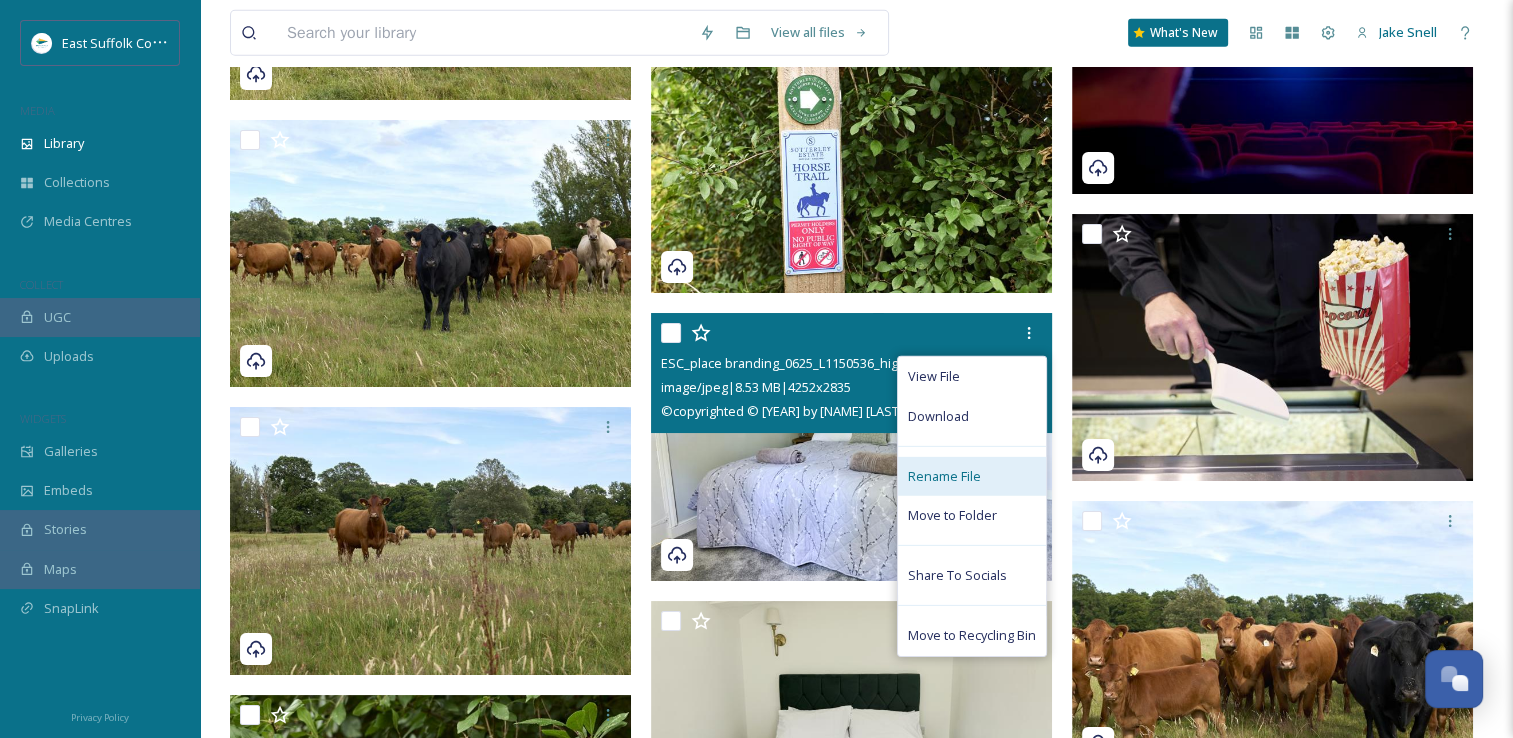 click on "Rename File" at bounding box center (944, 476) 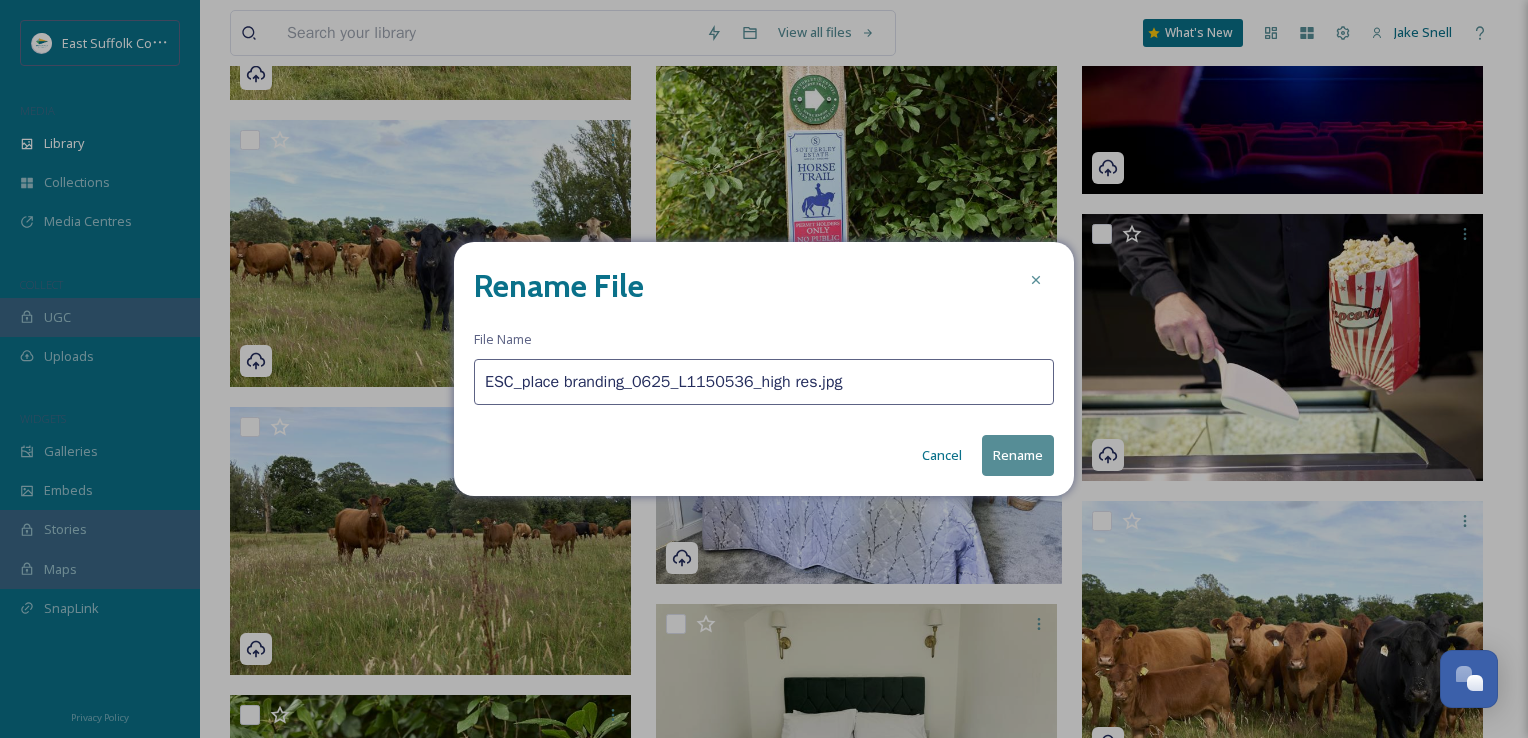 drag, startPoint x: 856, startPoint y: 363, endPoint x: 360, endPoint y: 333, distance: 496.90643 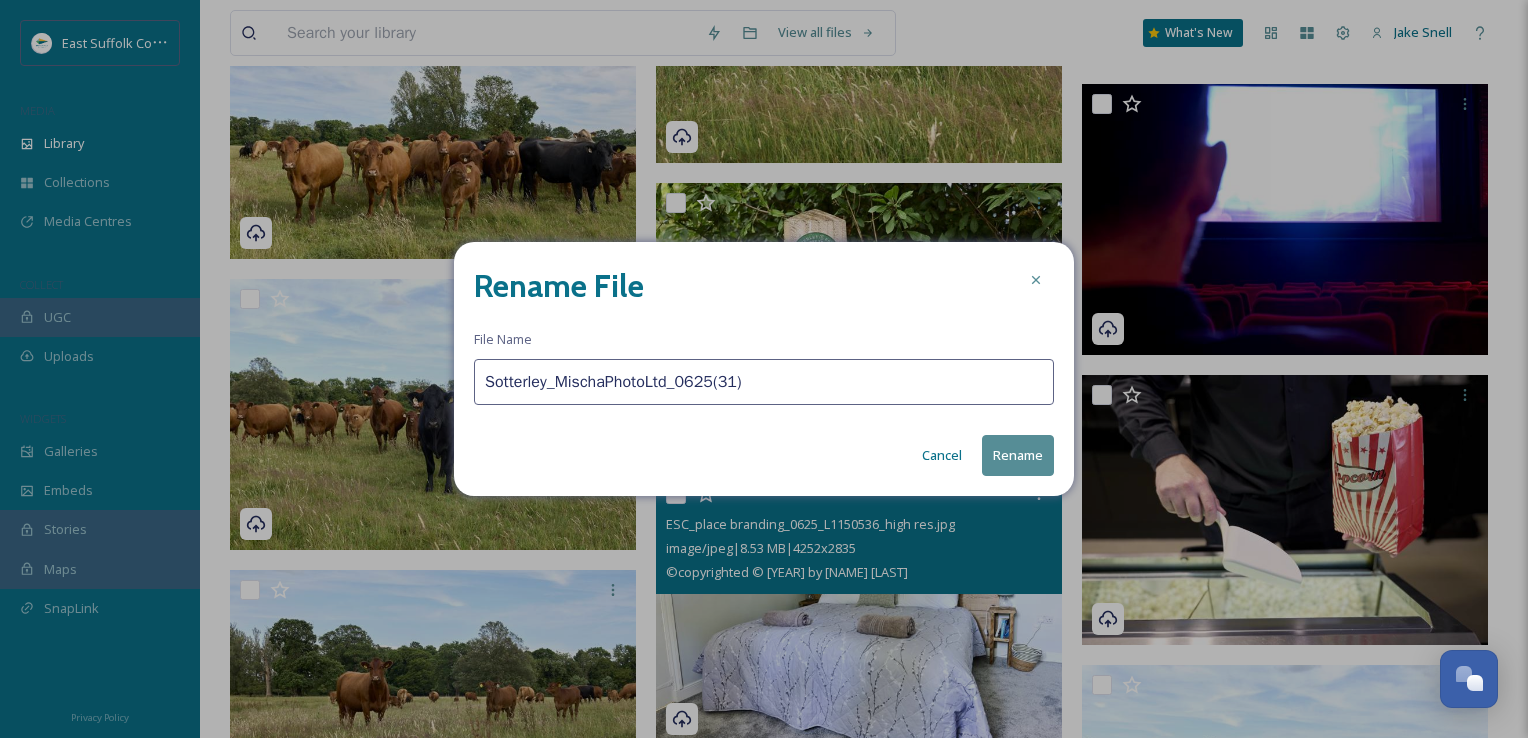 type on "Sotterley_MischaPhotoLtd_0625(31)" 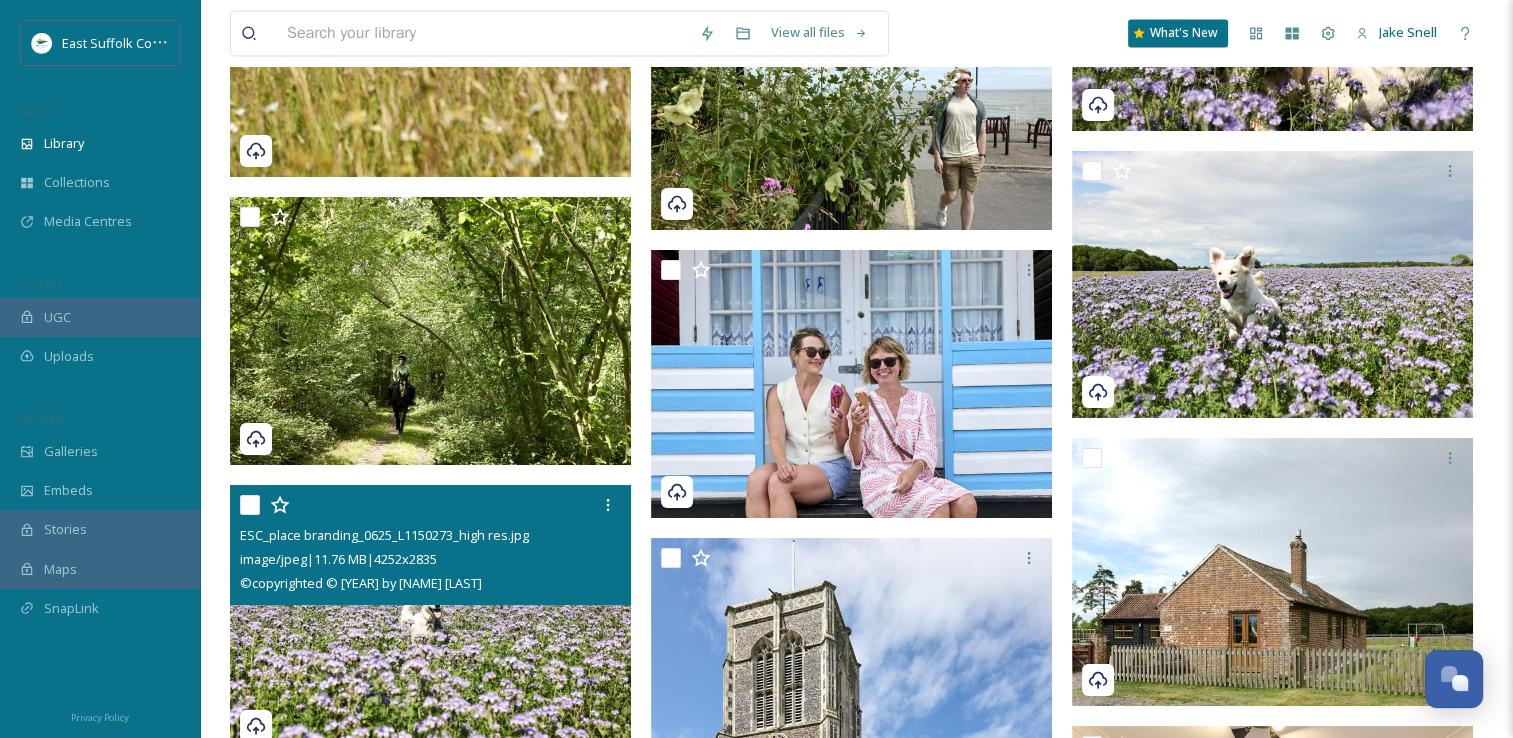 scroll, scrollTop: 18298, scrollLeft: 0, axis: vertical 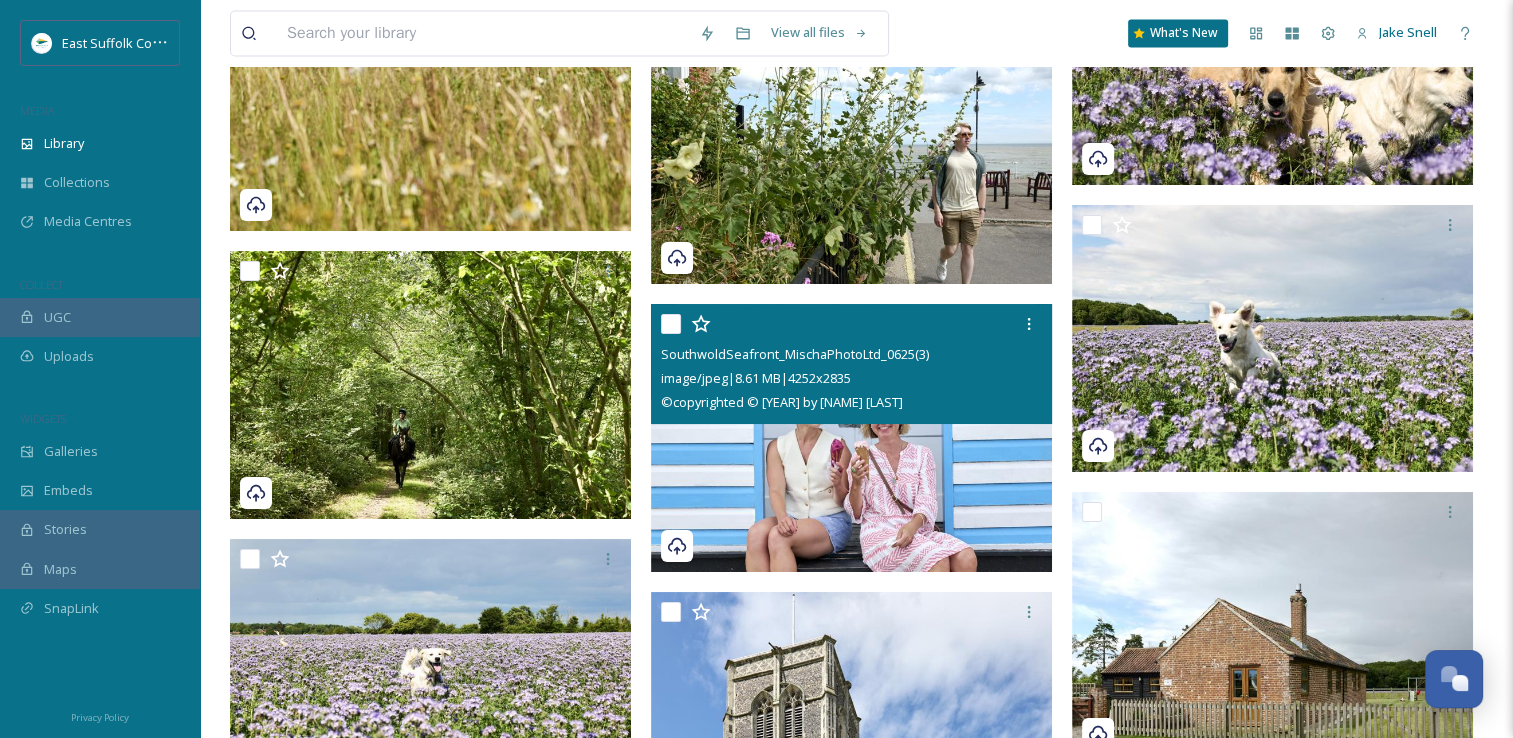 click at bounding box center [851, 438] 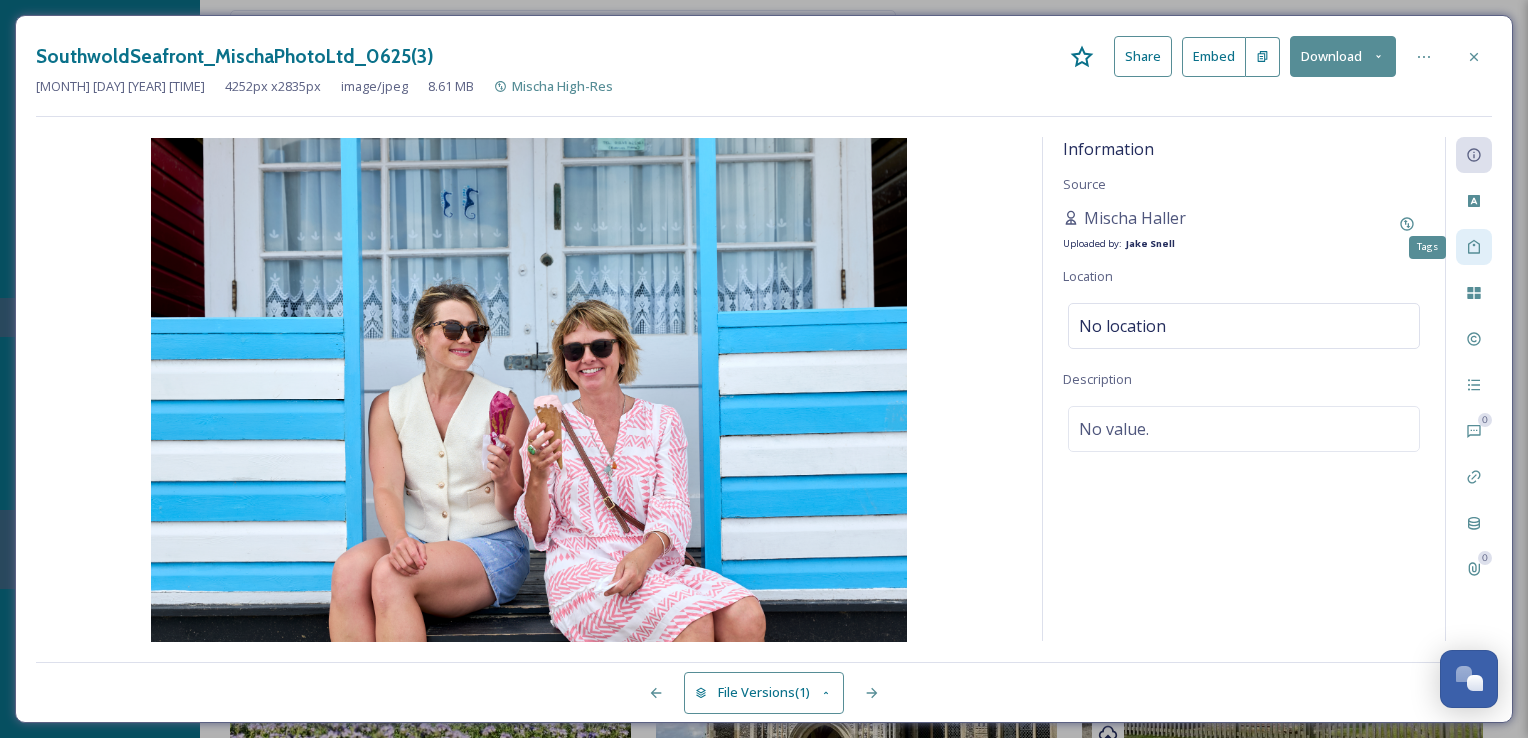 click 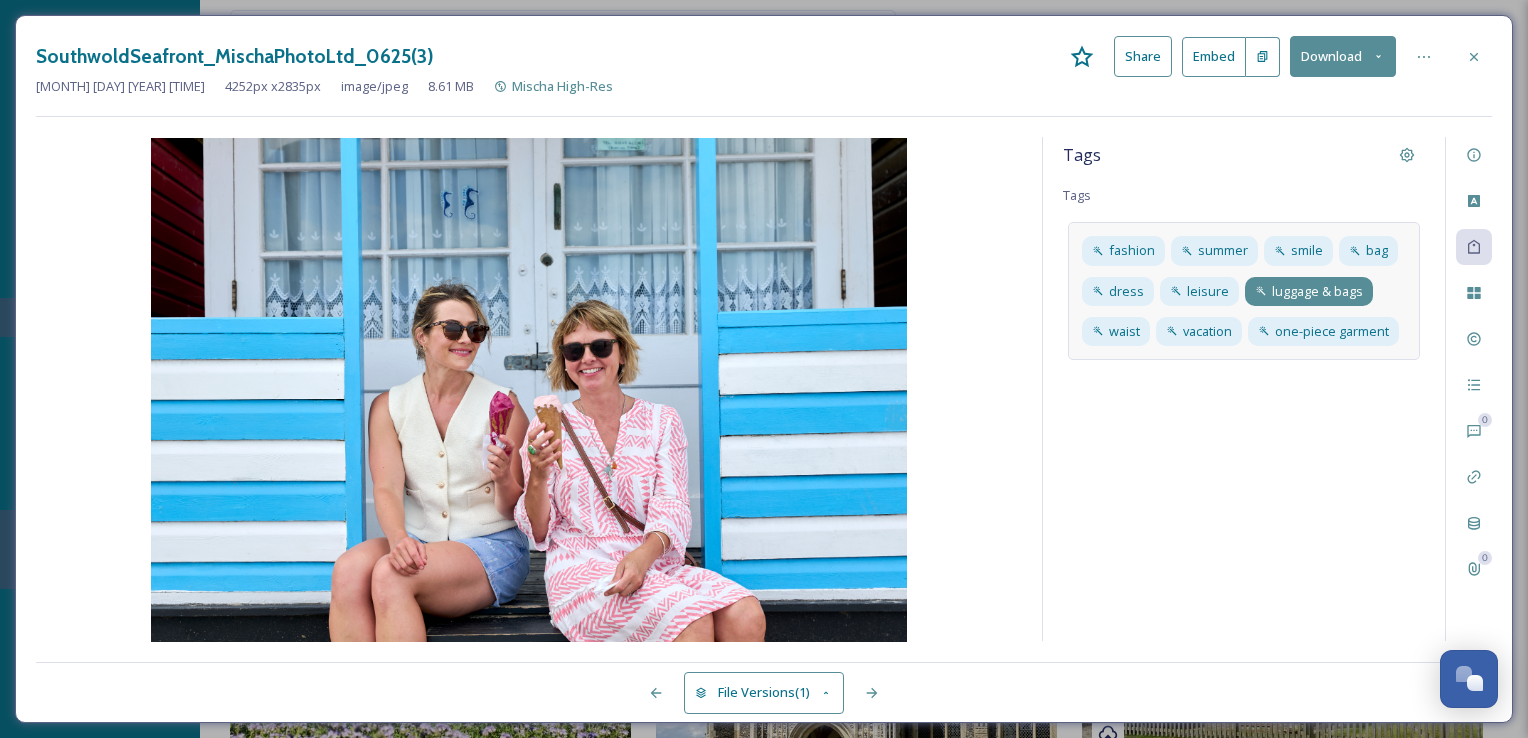 click on "luggage & bags" at bounding box center [1317, 291] 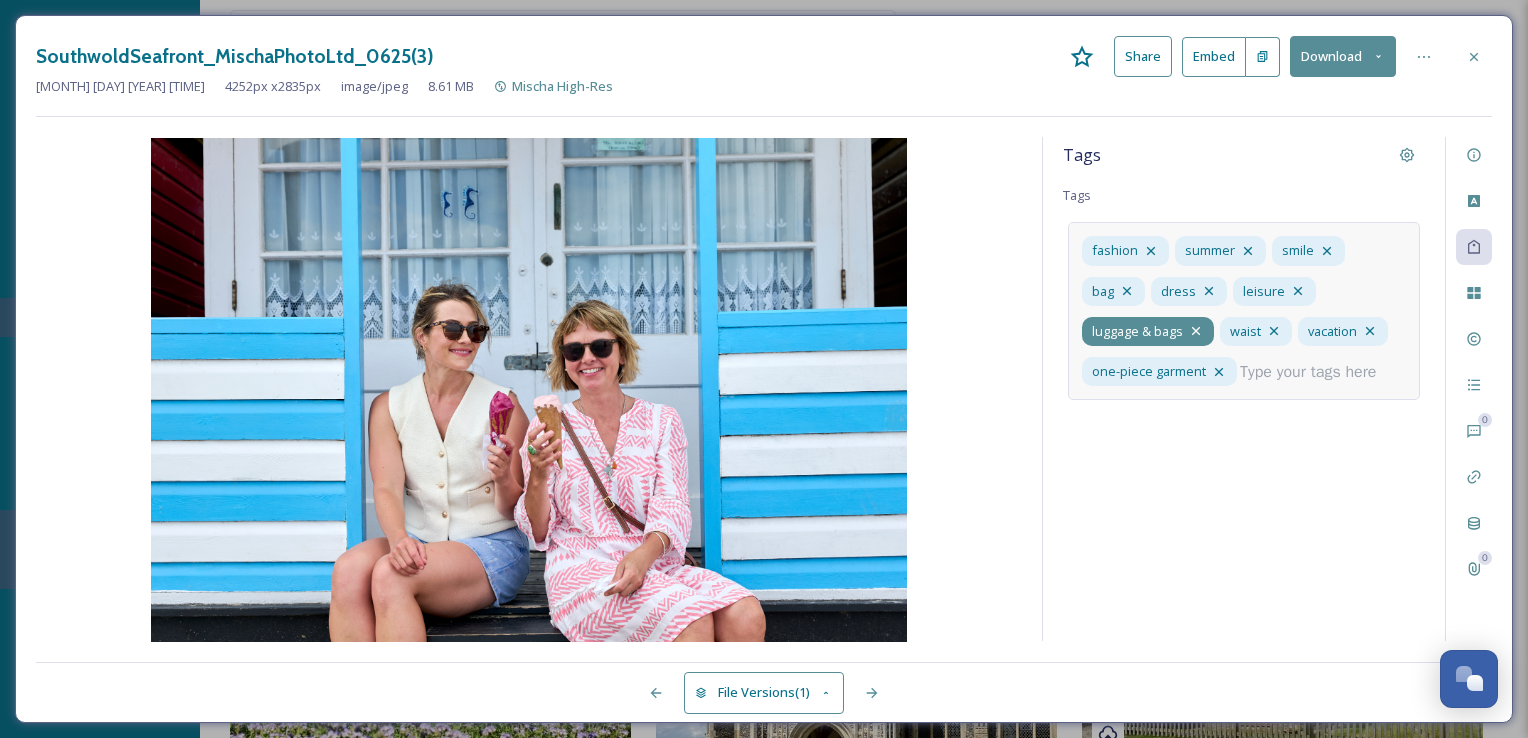 click 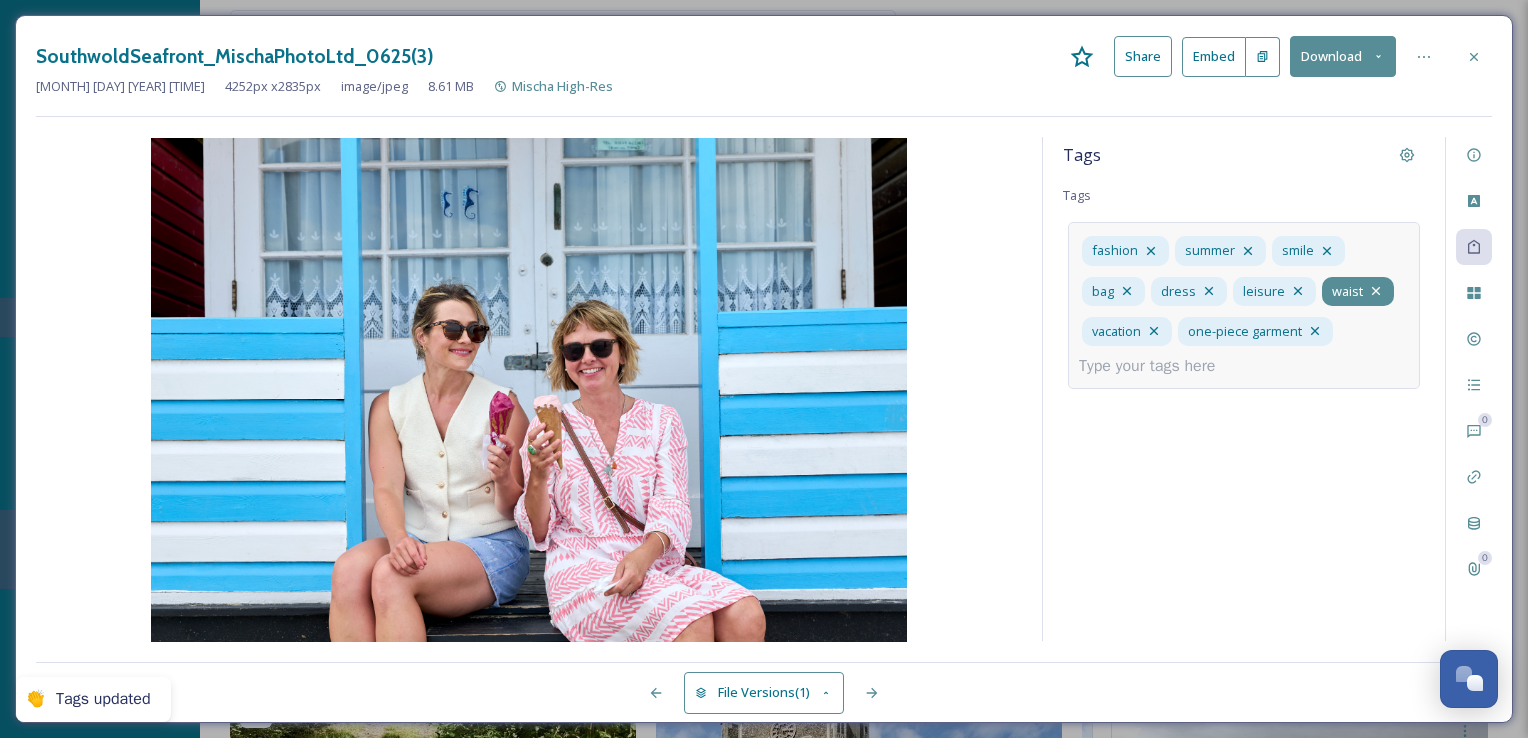 click 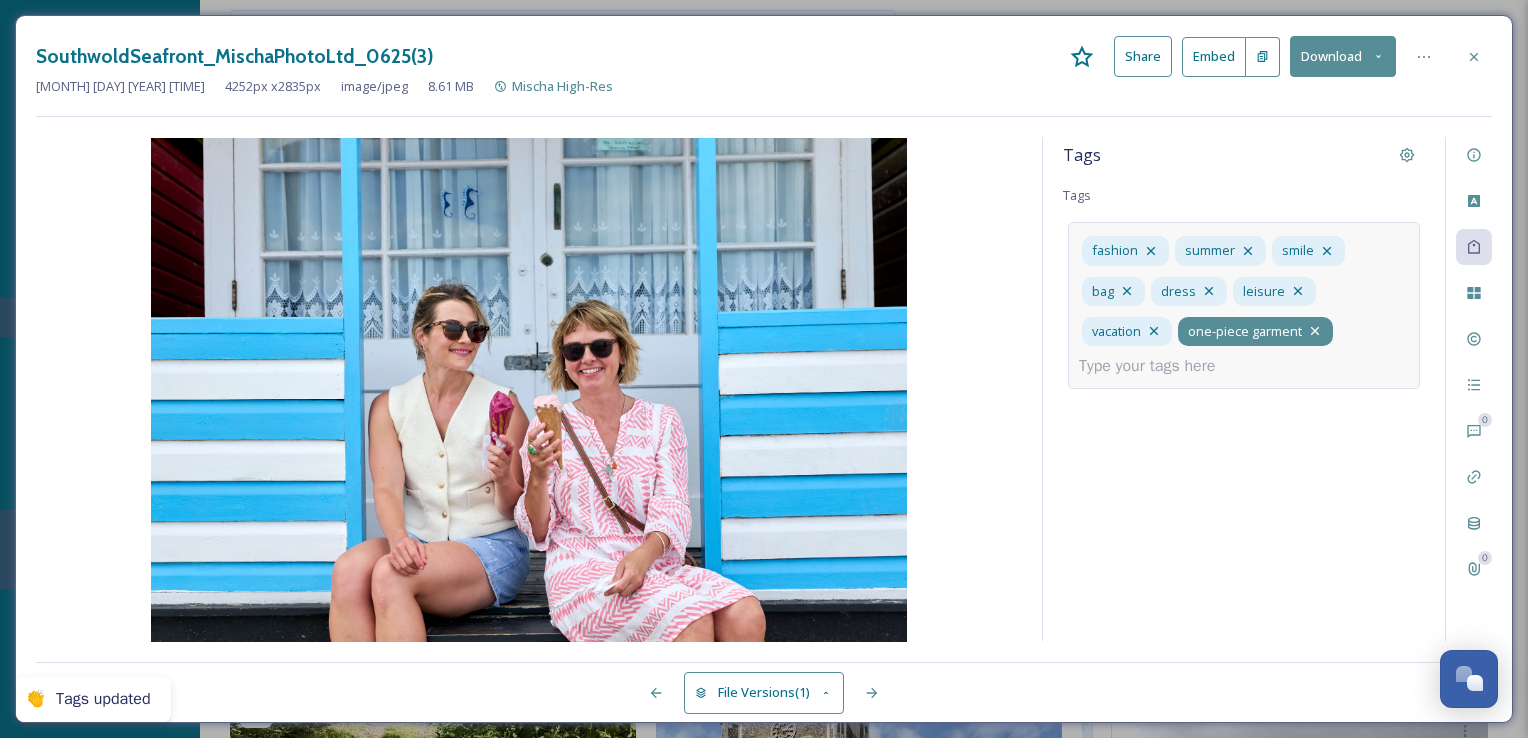 click 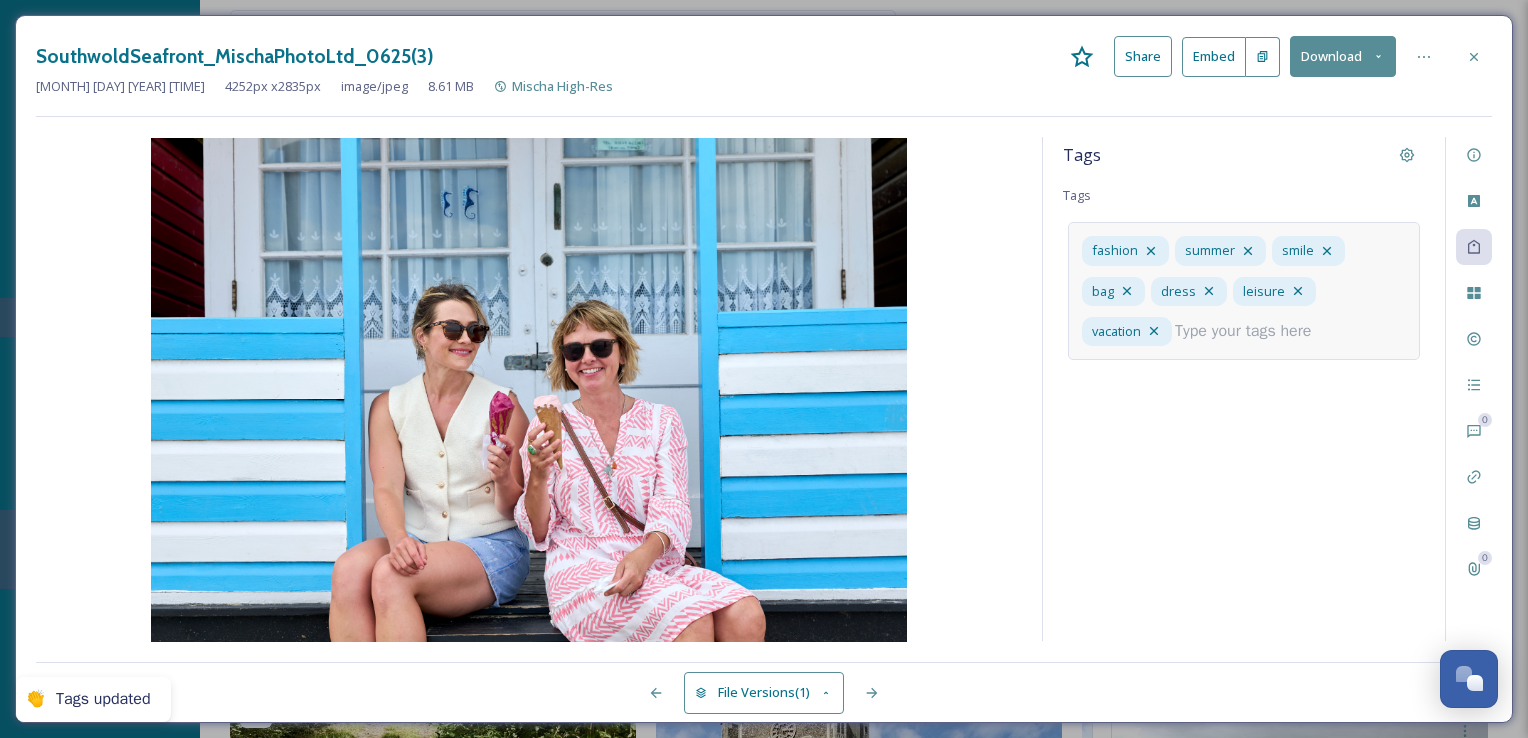 click at bounding box center (1251, 331) 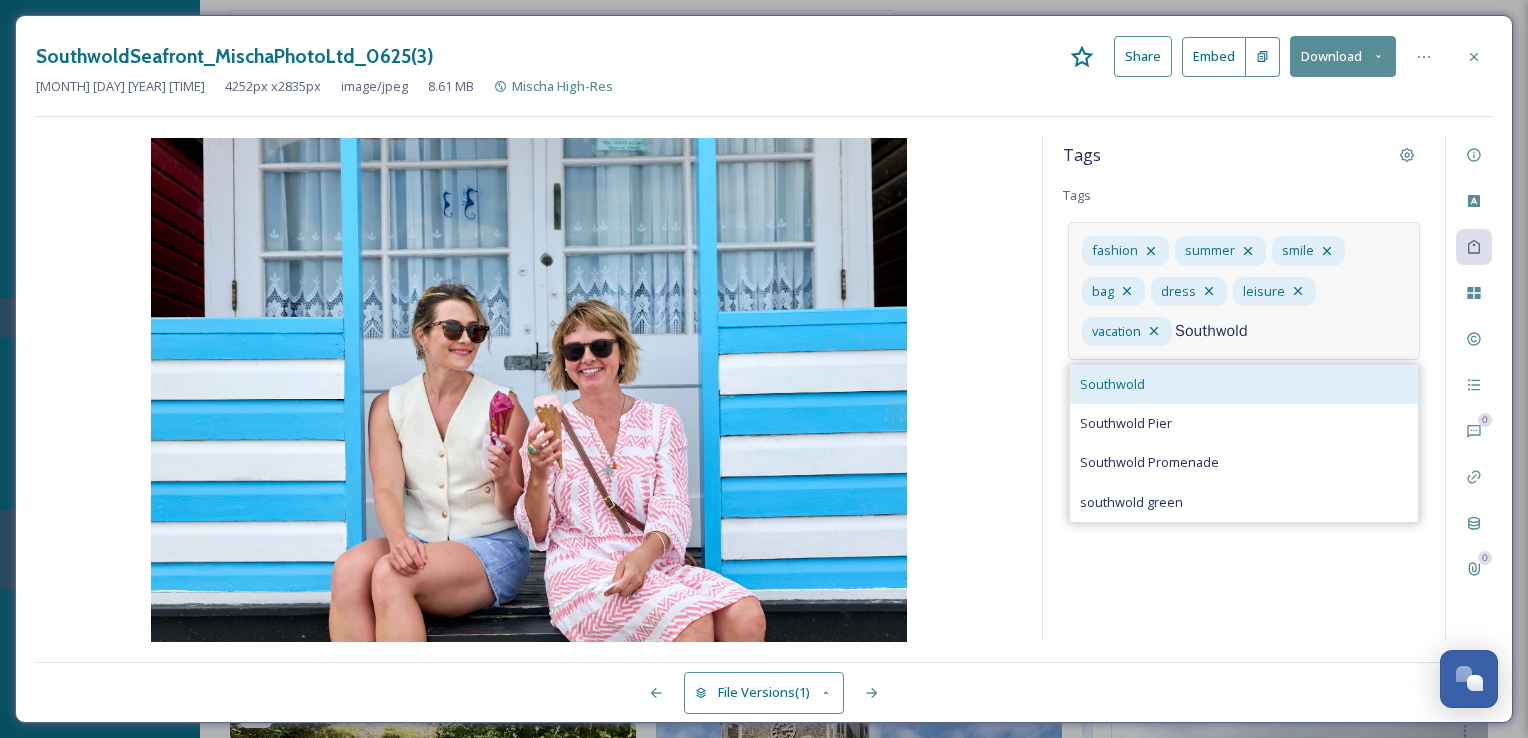 type on "Southwold" 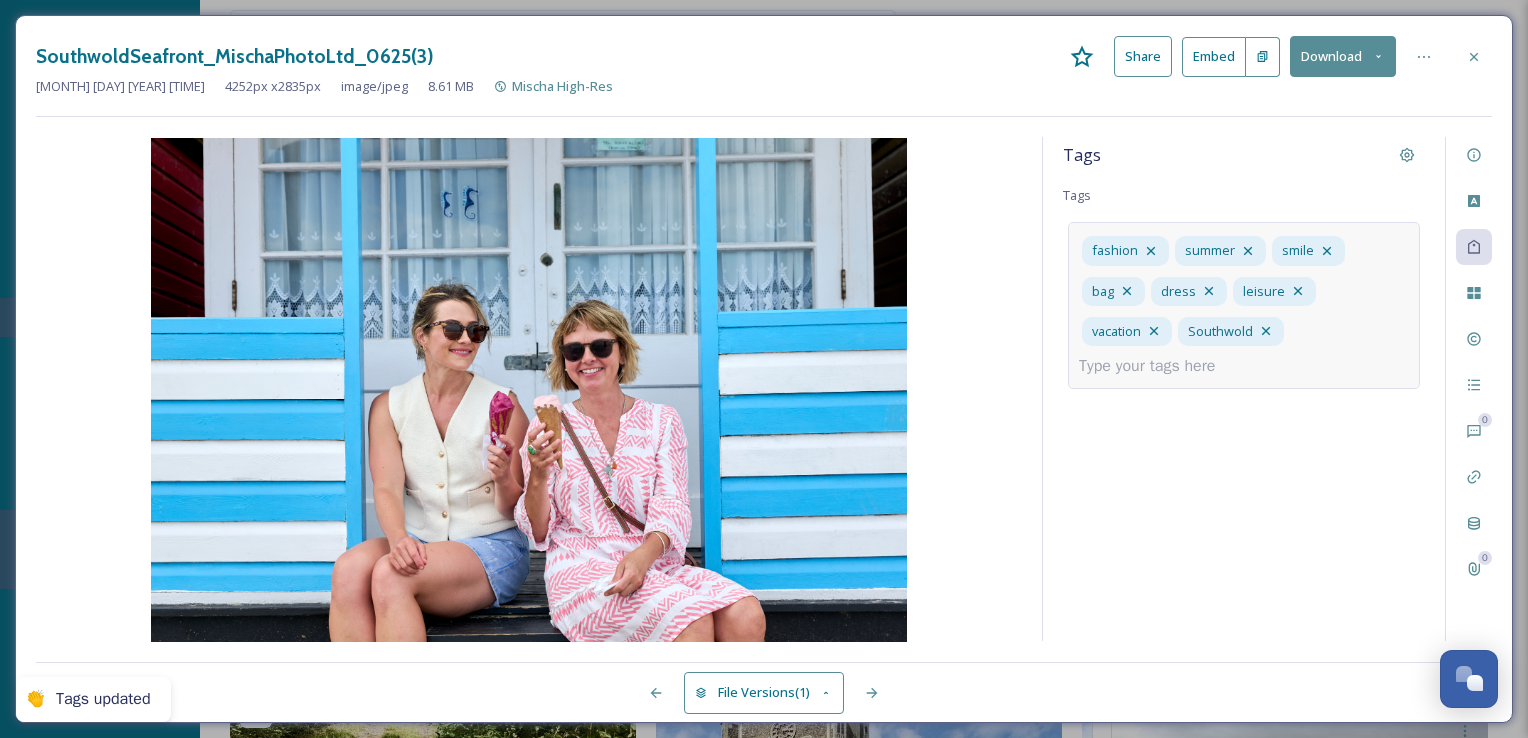 click at bounding box center (1155, 366) 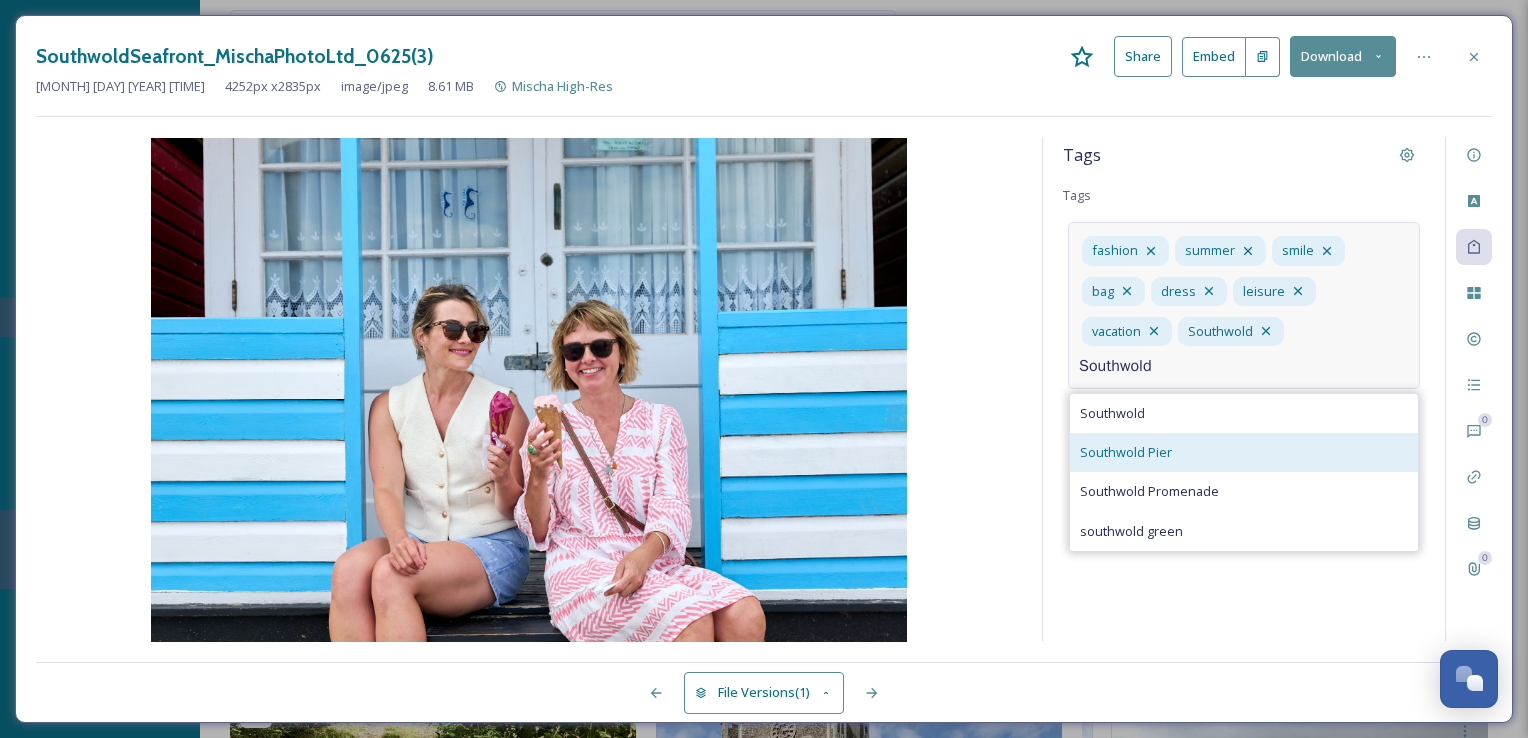type on "Southwold" 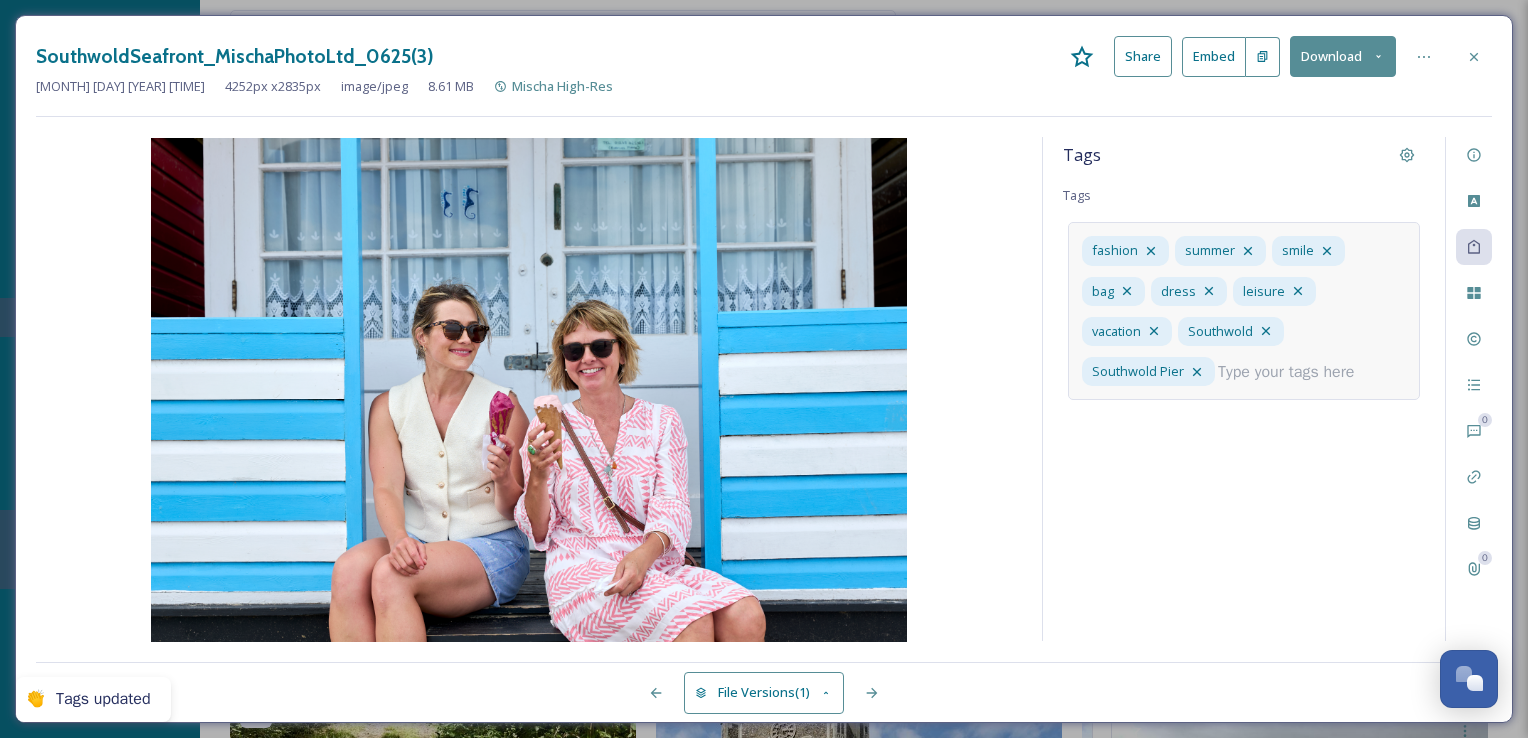 click at bounding box center (1294, 372) 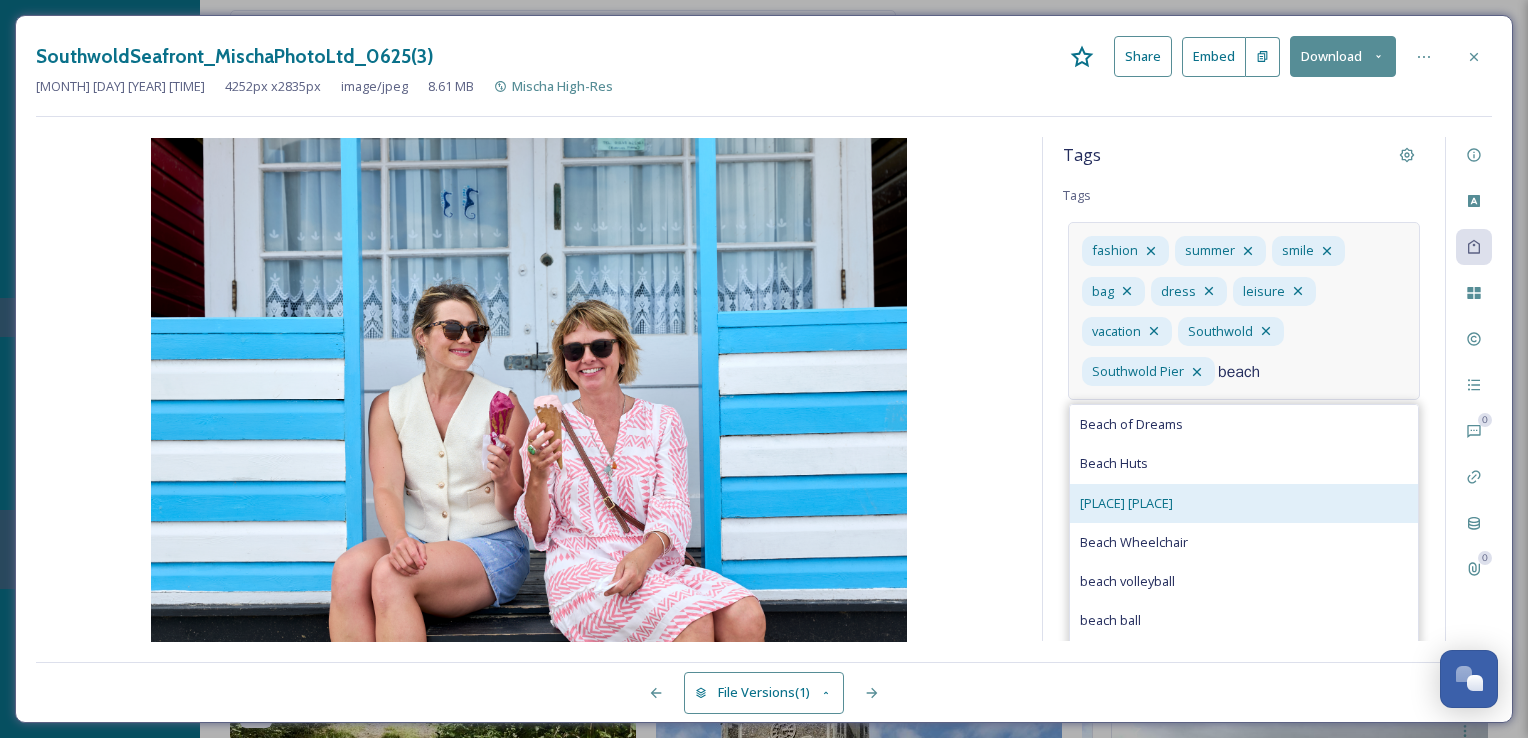 type on "beach" 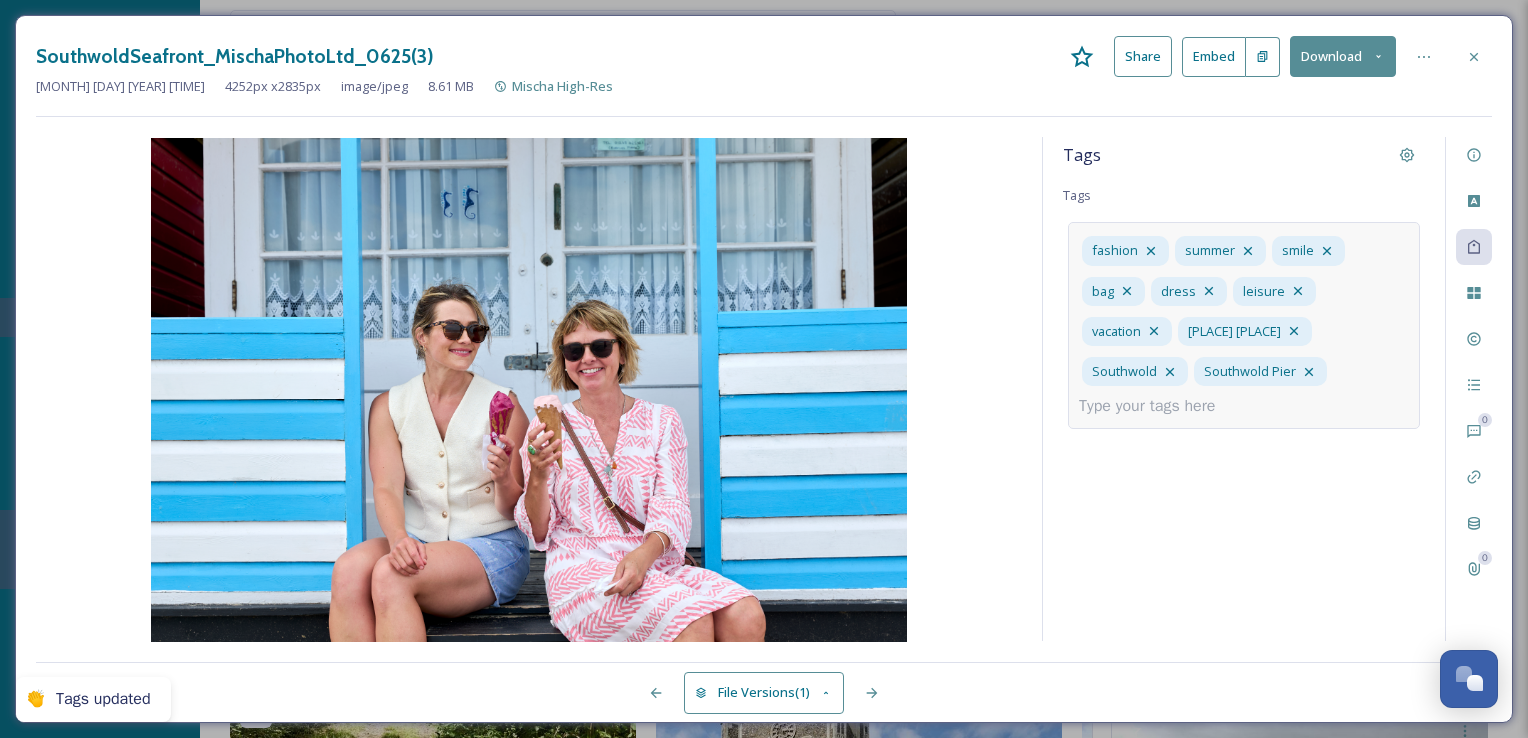 click at bounding box center (1155, 406) 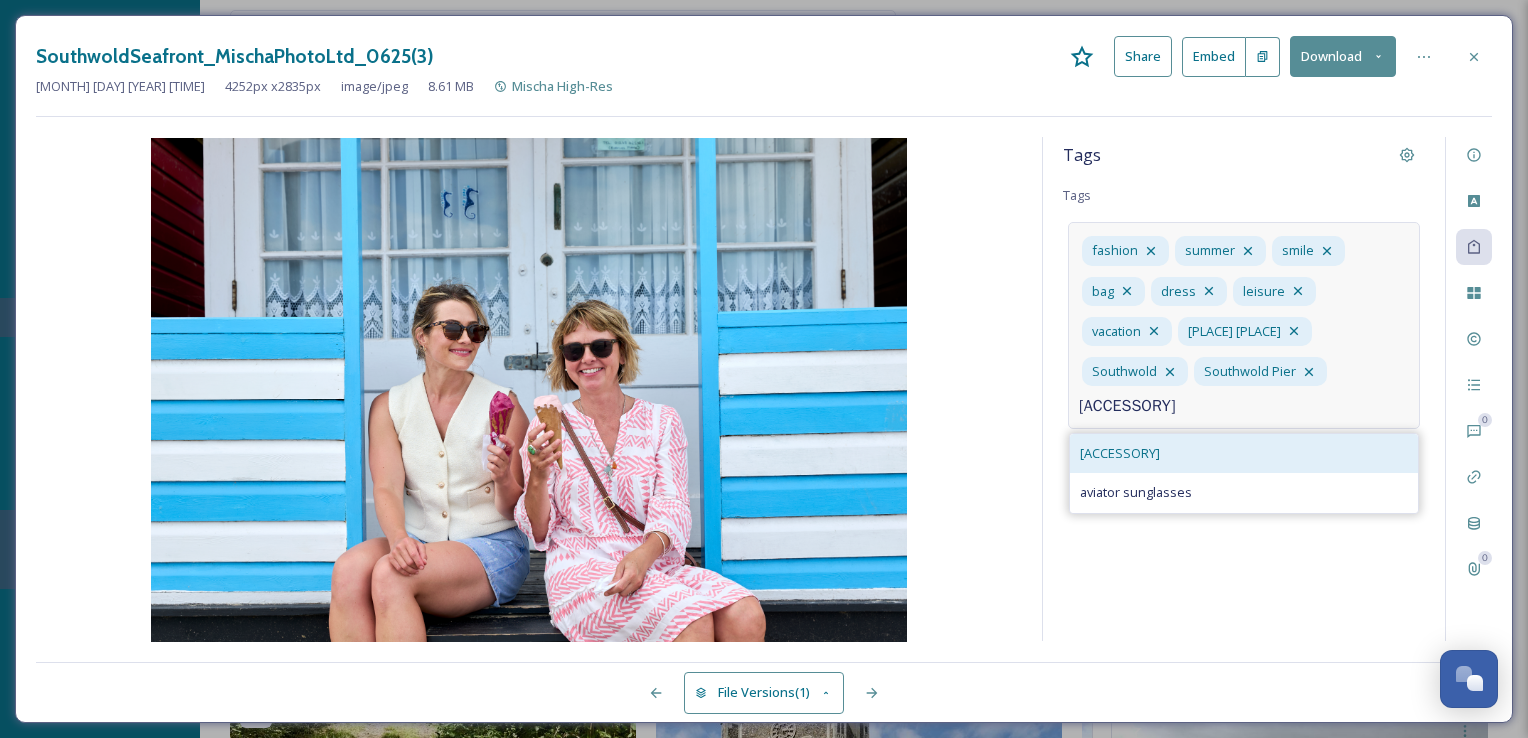 type on "[ACCESSORY]" 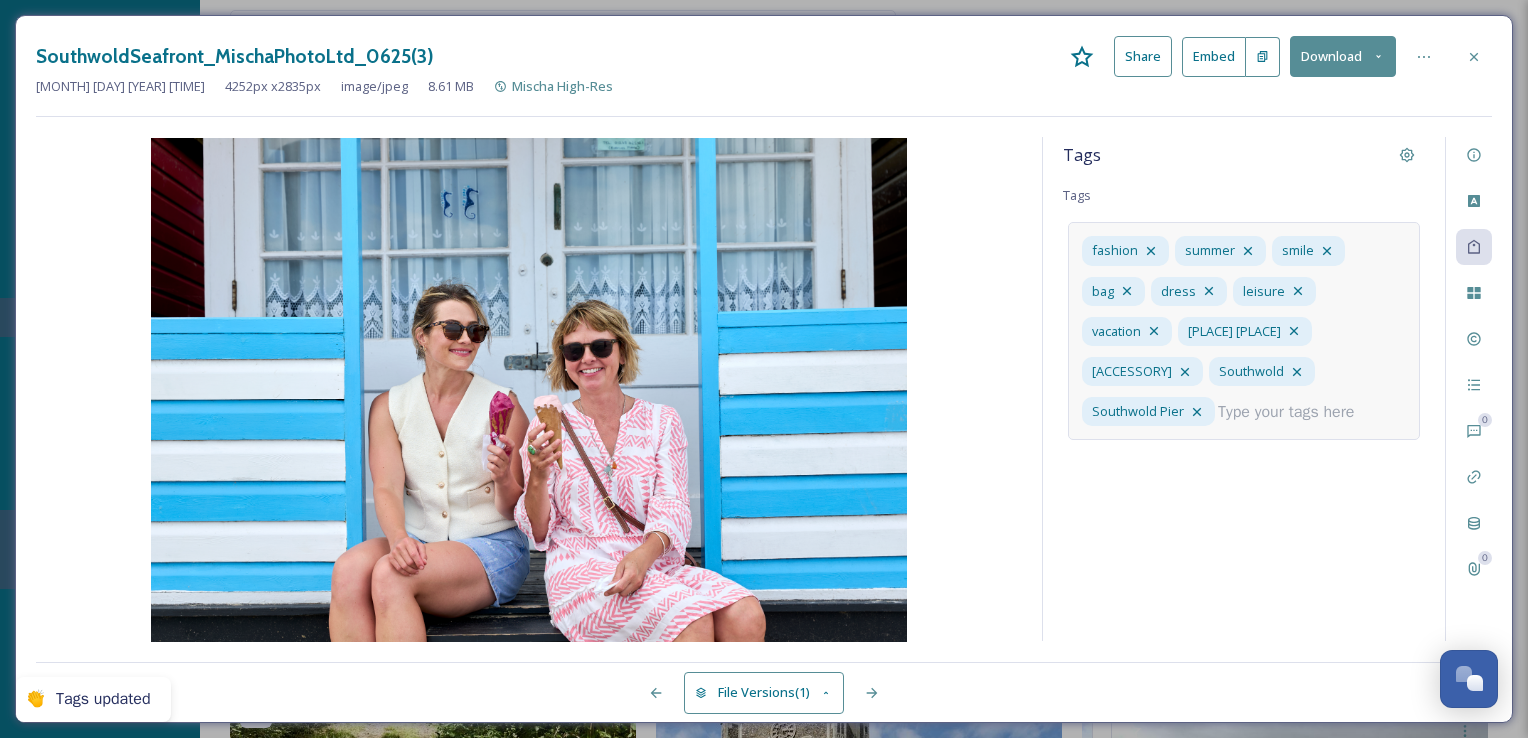 click at bounding box center [1294, 412] 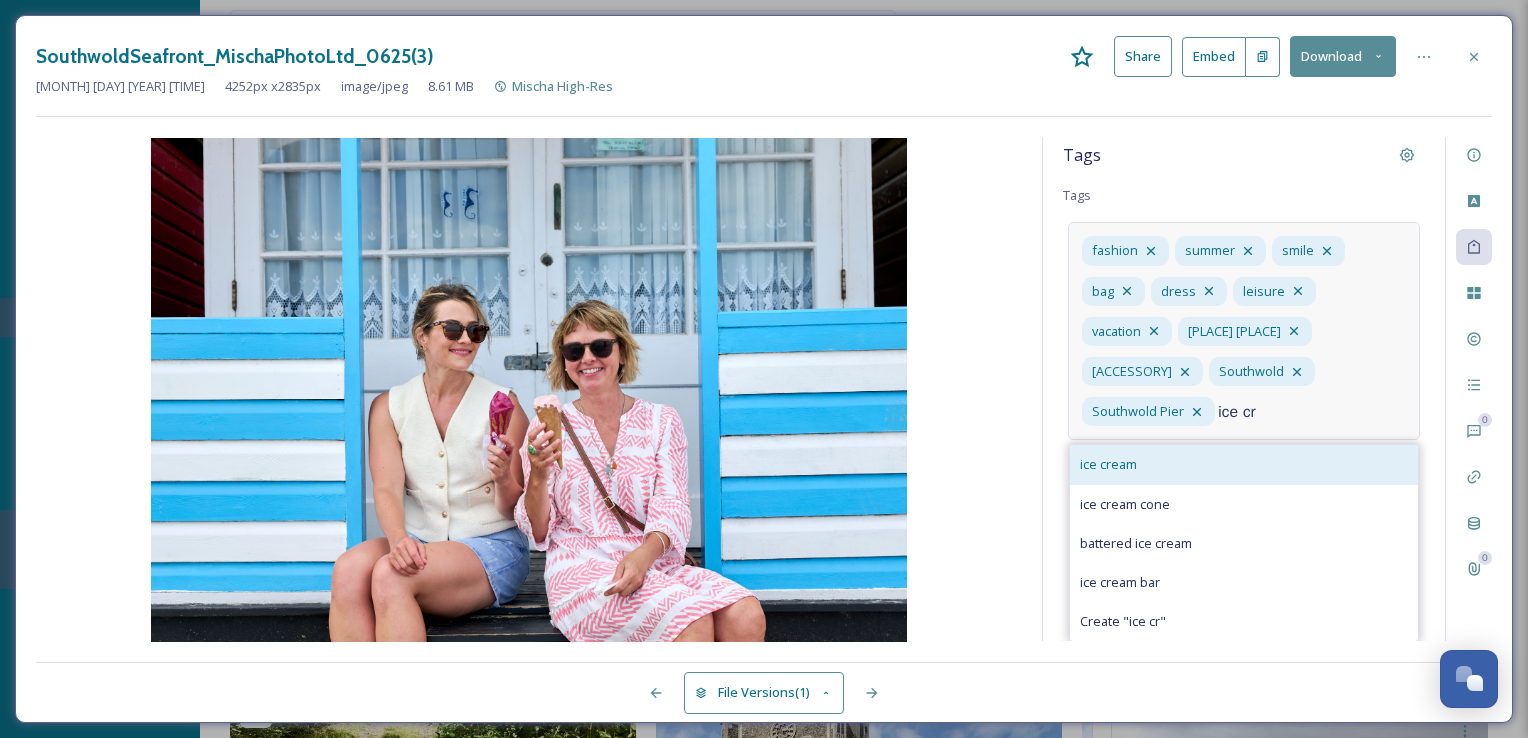 type on "ice cr" 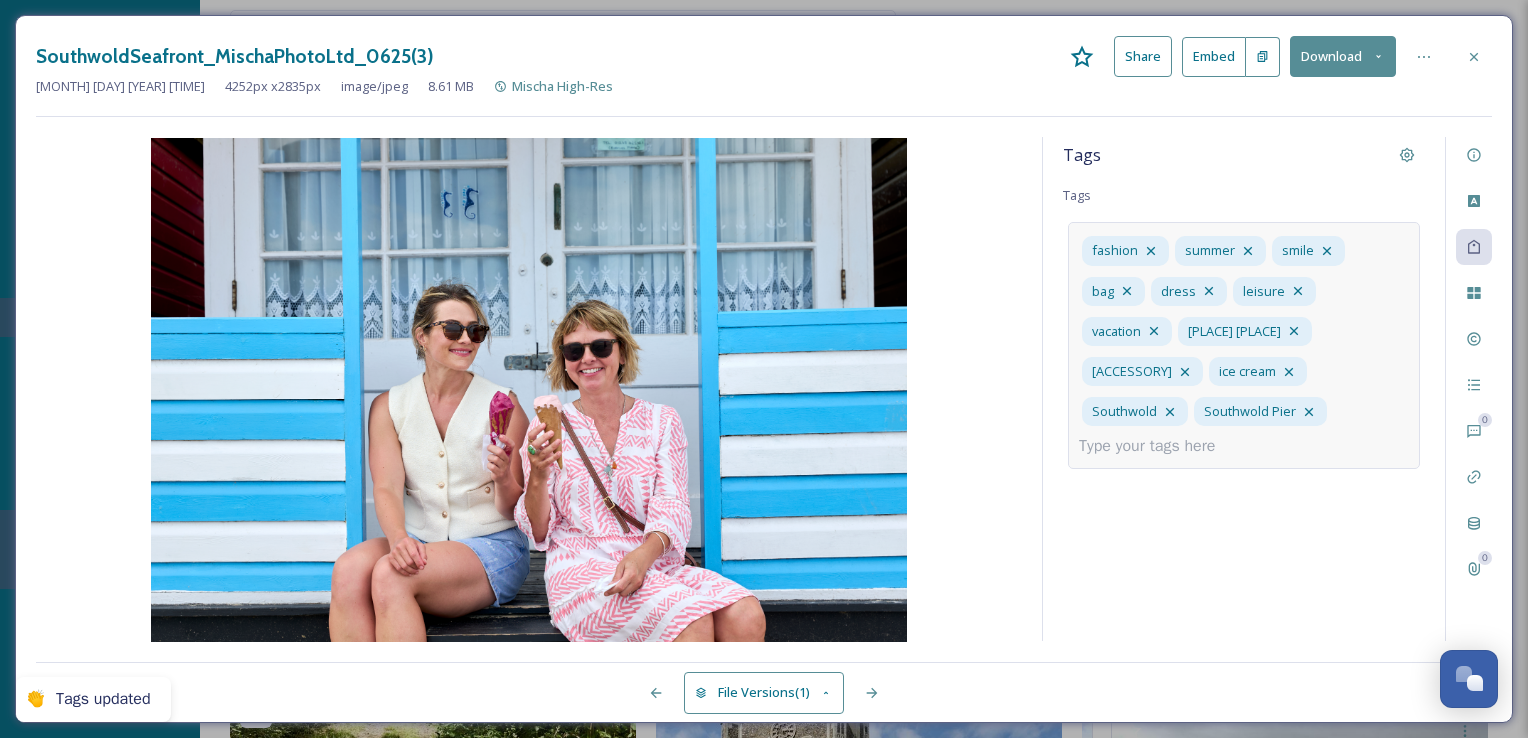 click at bounding box center (1155, 446) 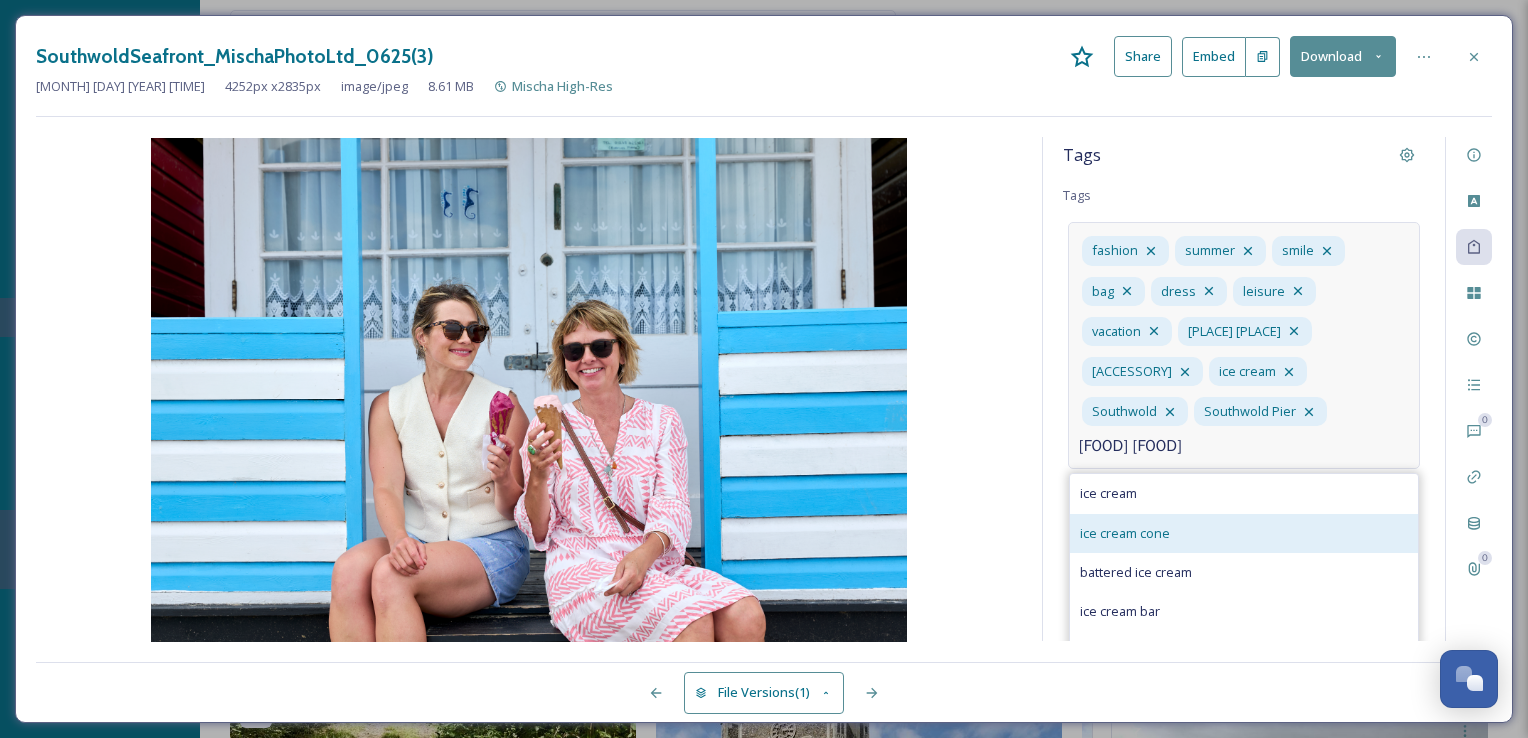 type on "[FOOD] [FOOD]" 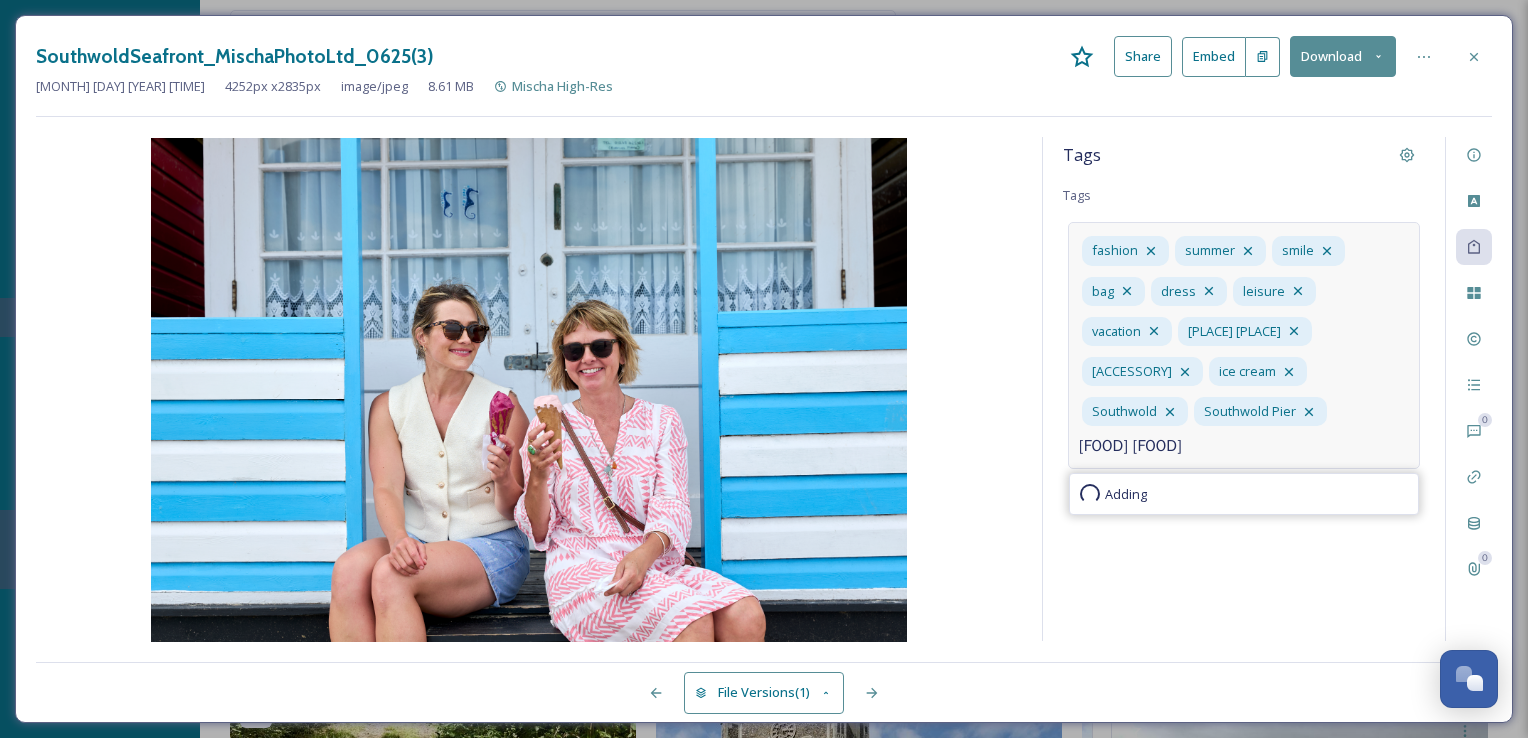 type 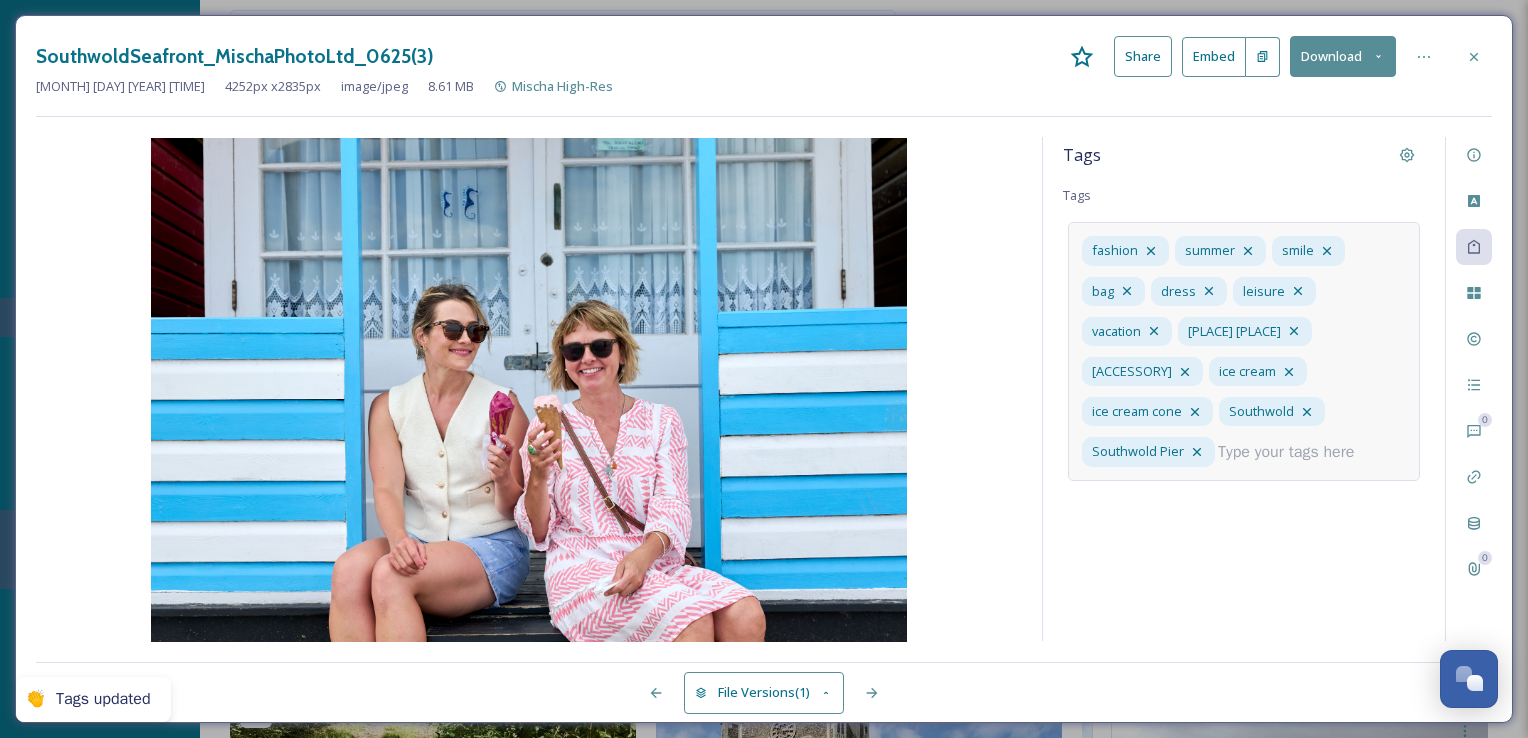 click on "Tags Tags fashion summer smile bag dress leisure vacation beach hut sunglasses ice cream ice cream cone Southwold Southwold Pier" at bounding box center [1244, 389] 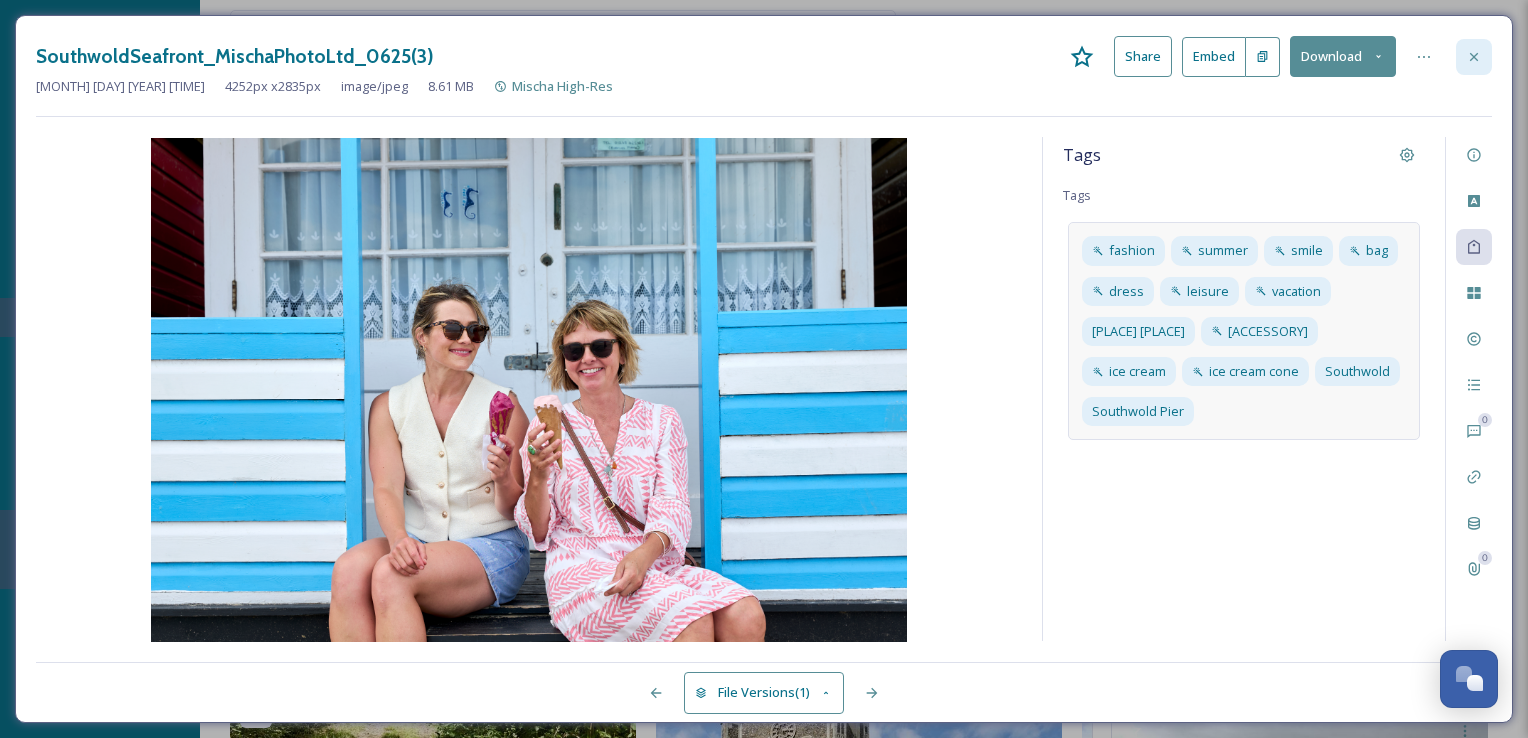 click 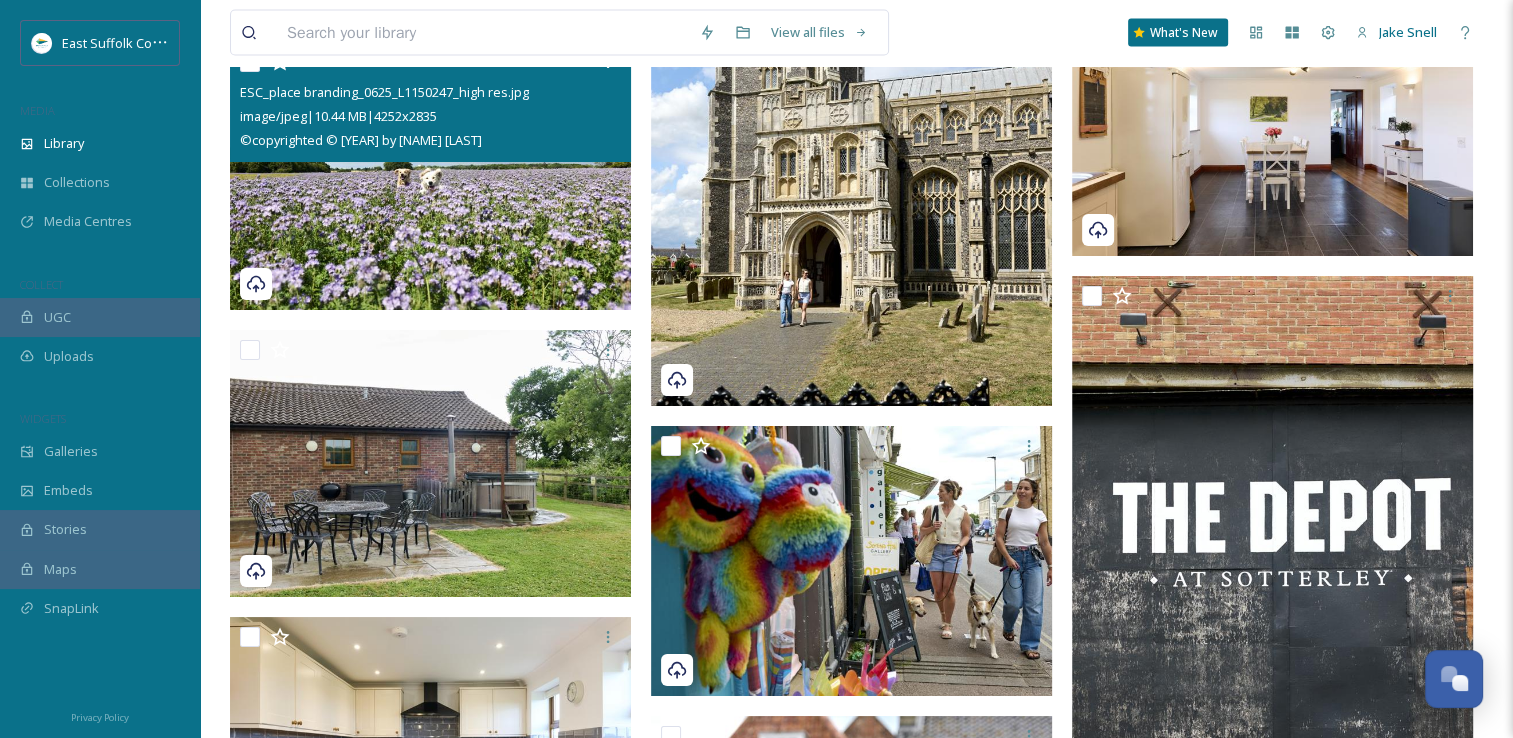 scroll, scrollTop: 19198, scrollLeft: 0, axis: vertical 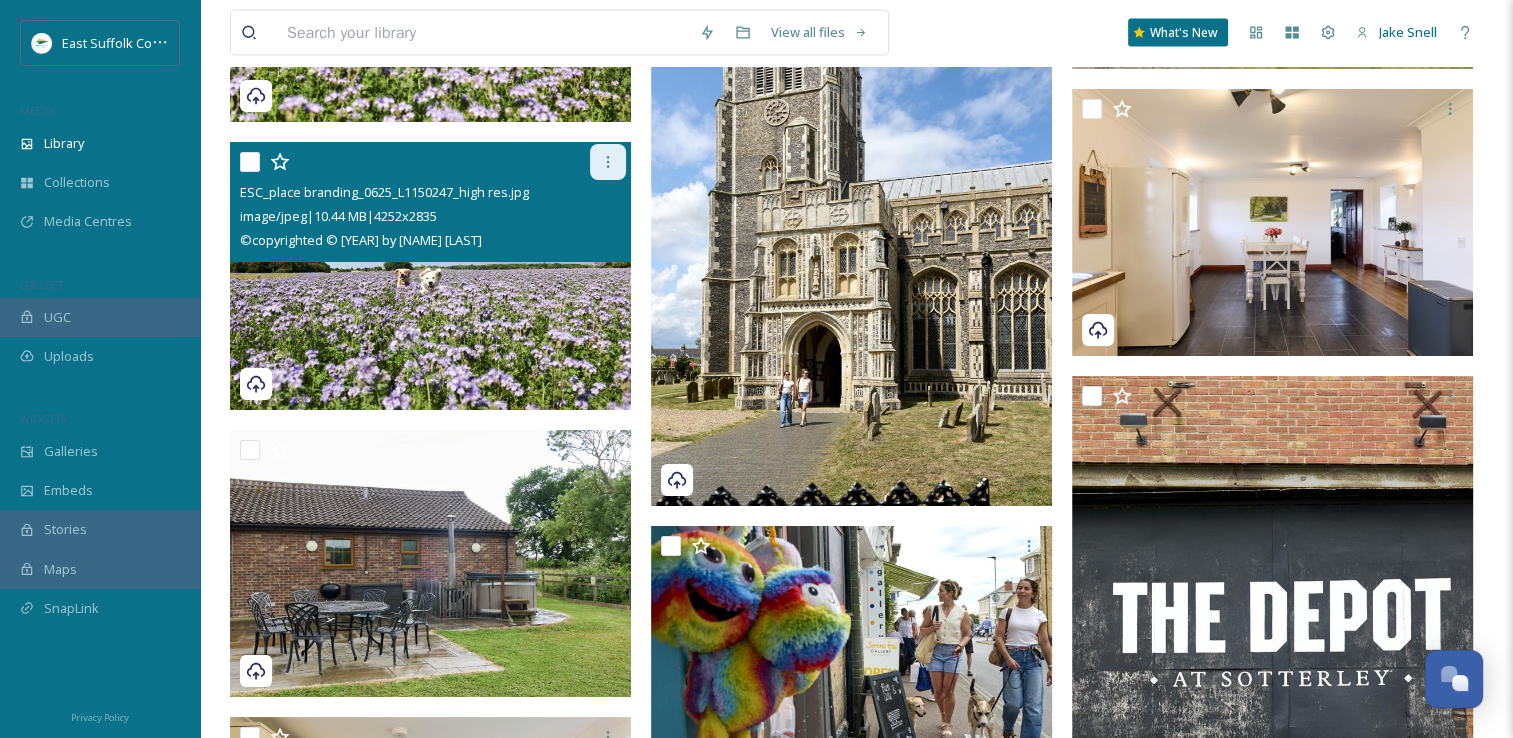 click at bounding box center (608, 162) 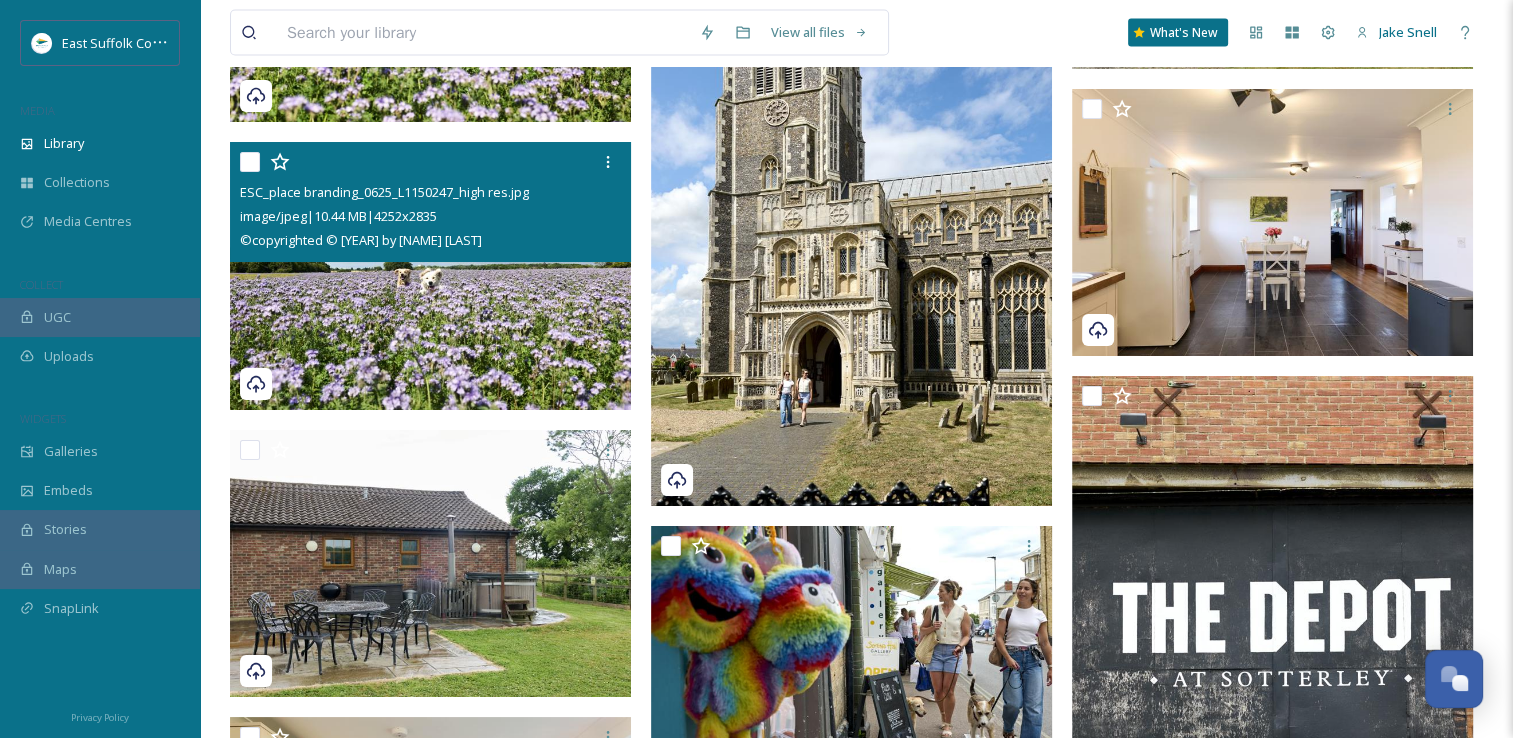 click at bounding box center (430, 276) 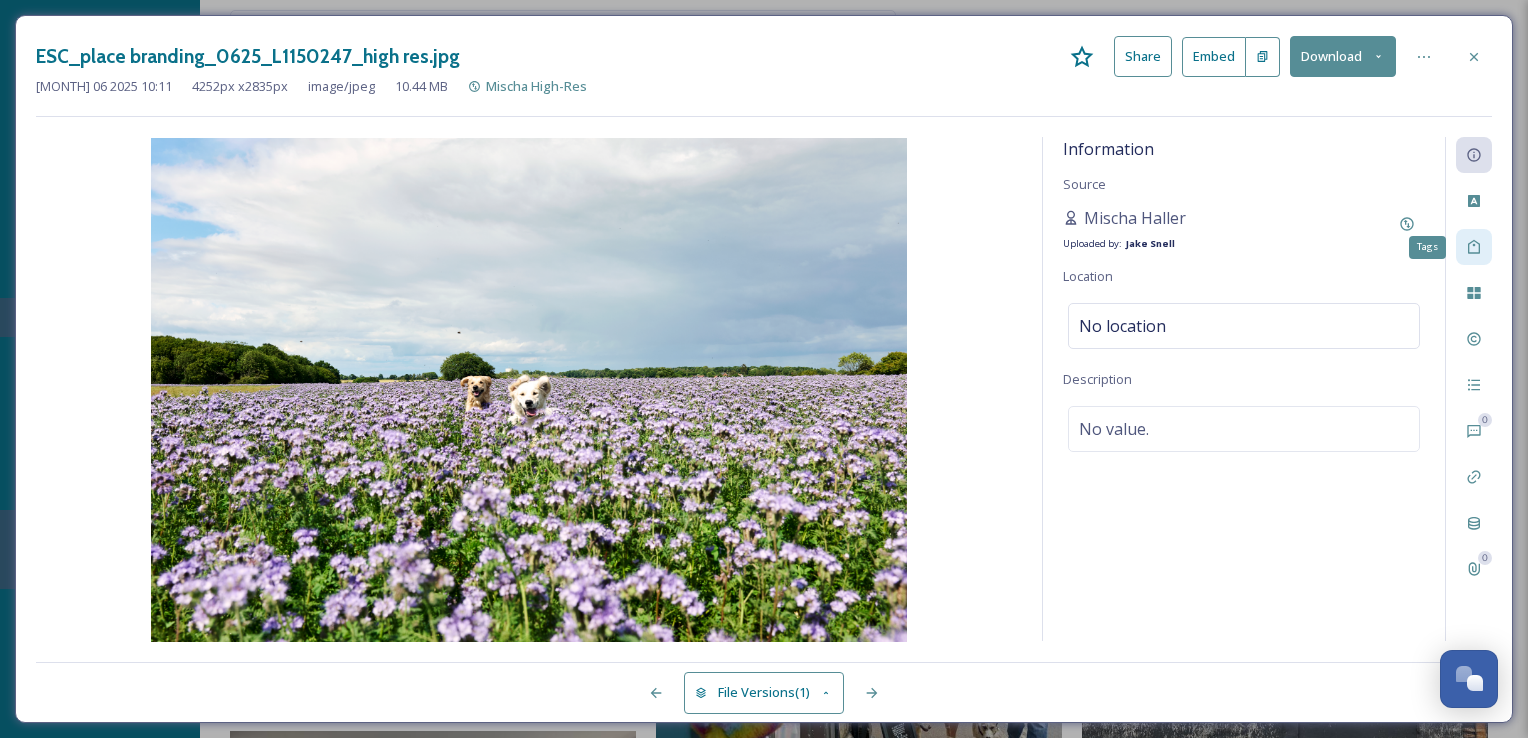 click on "Tags" at bounding box center (1474, 247) 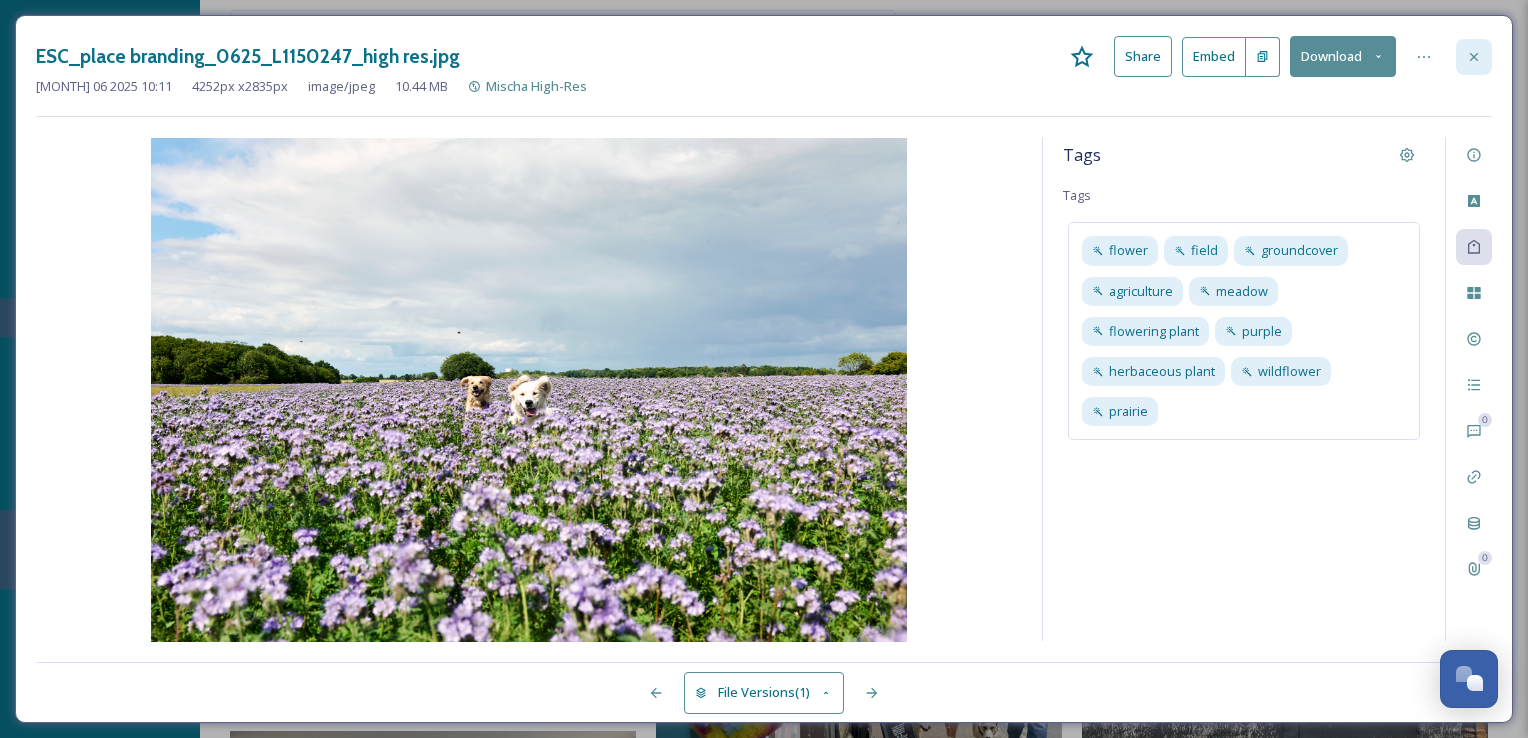 click at bounding box center (1474, 57) 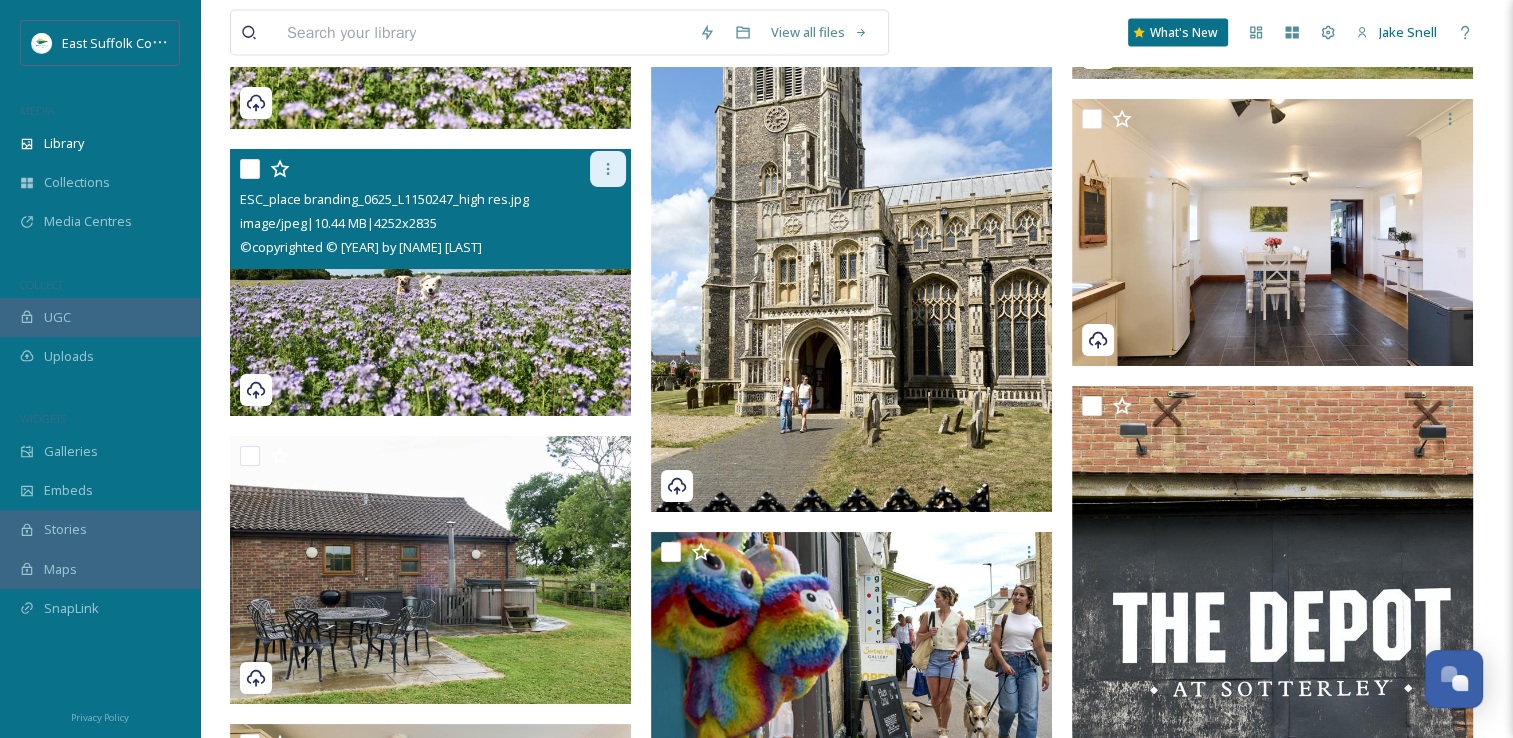 click at bounding box center (608, 169) 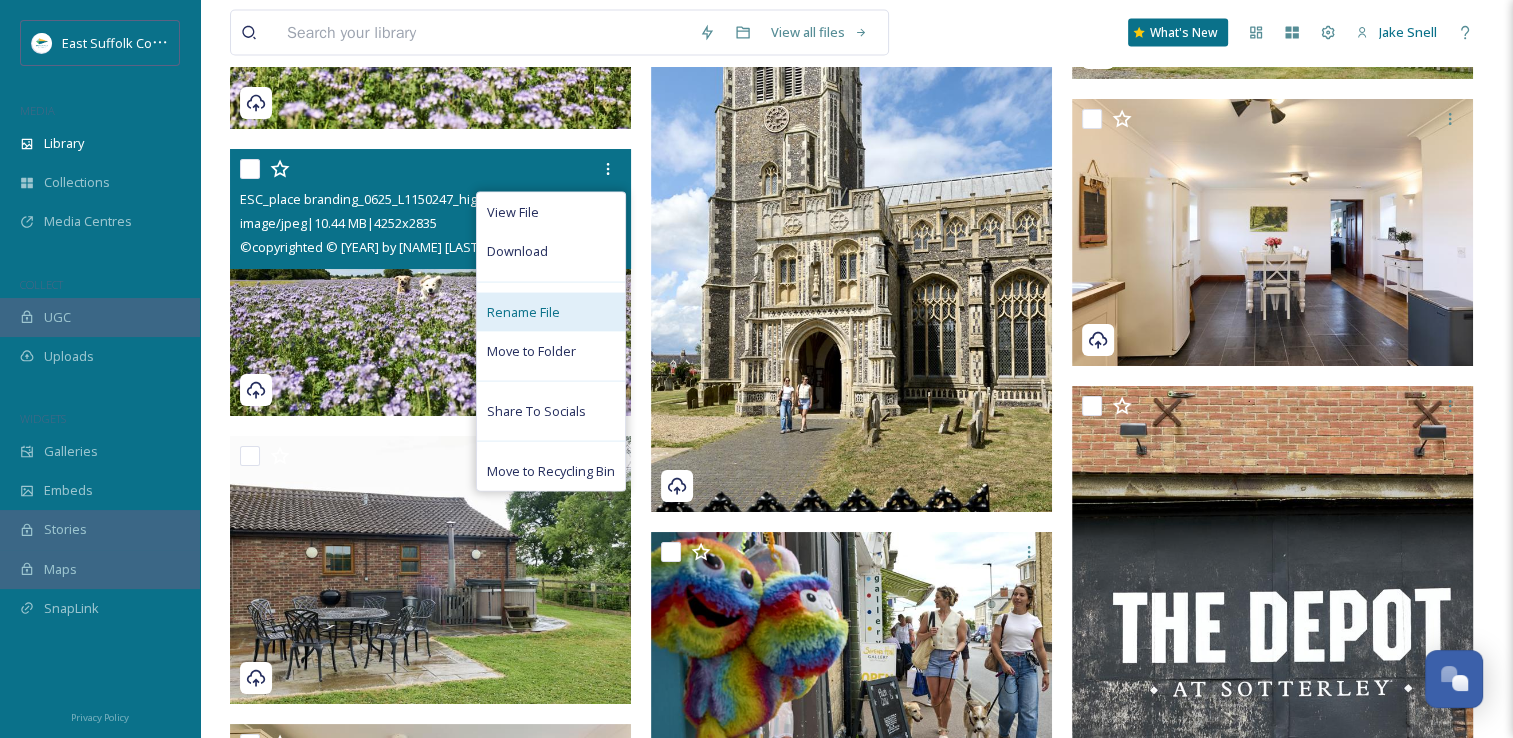 click on "Rename File" at bounding box center [523, 312] 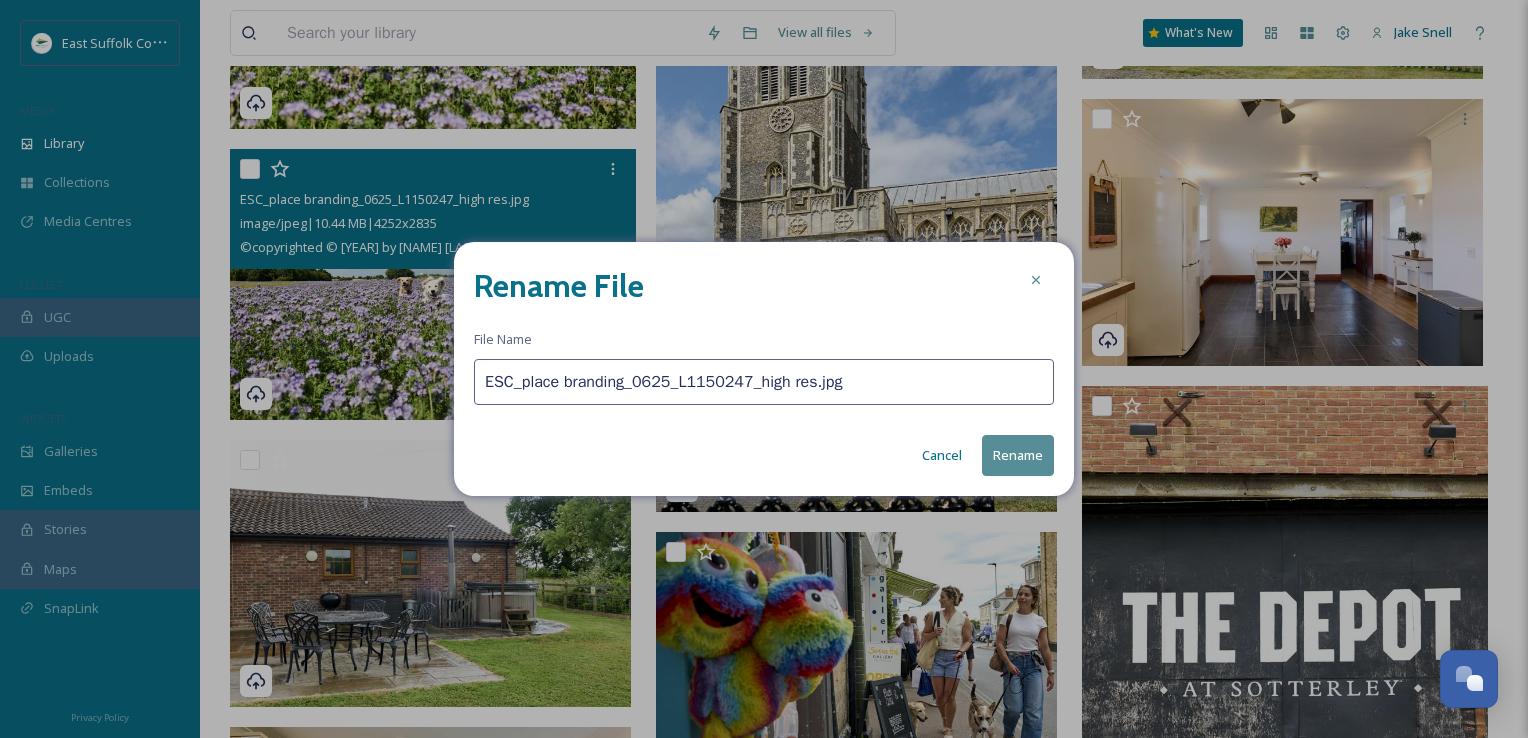 drag, startPoint x: 768, startPoint y: 390, endPoint x: 475, endPoint y: 424, distance: 294.9661 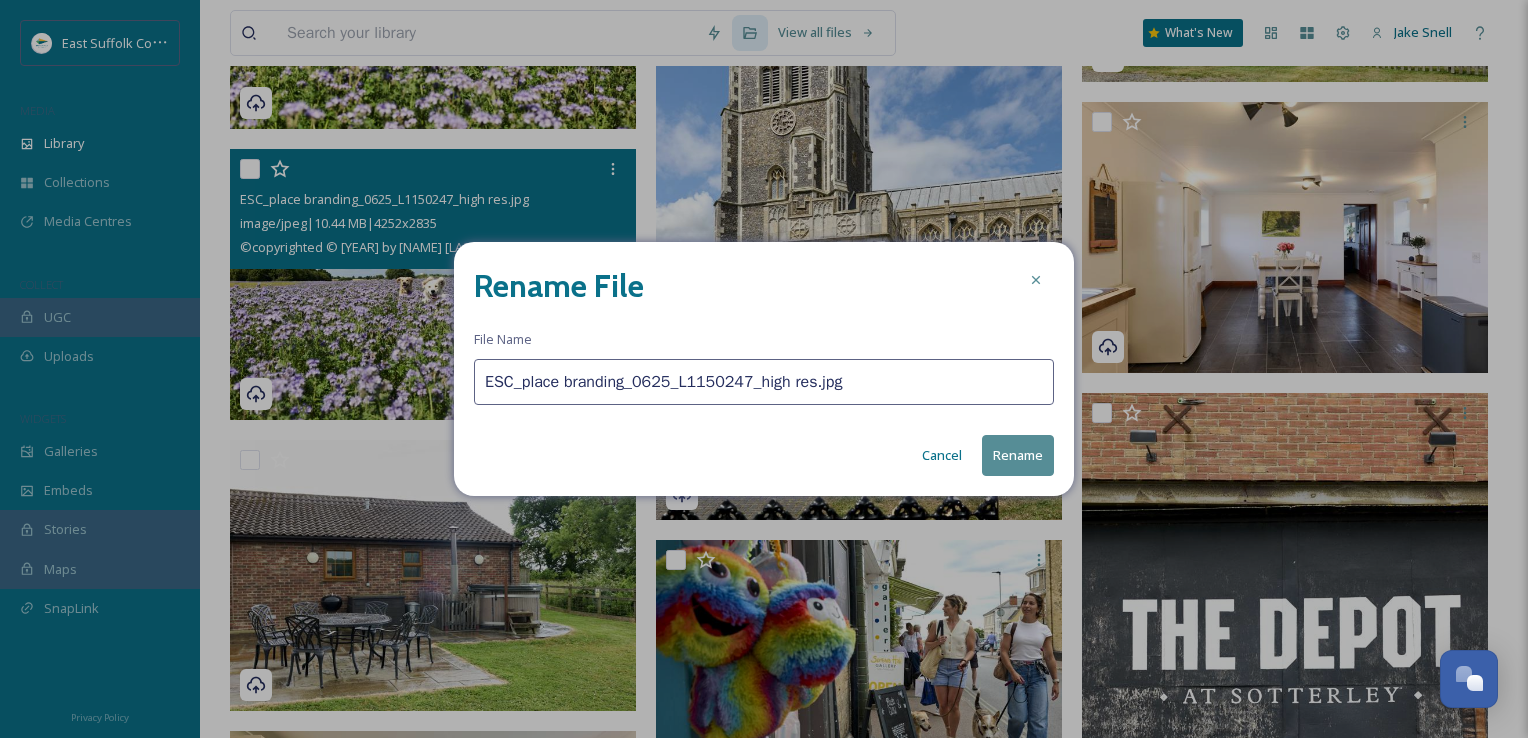 paste on "Sotterley_MischaPhotoLtd_0625(" 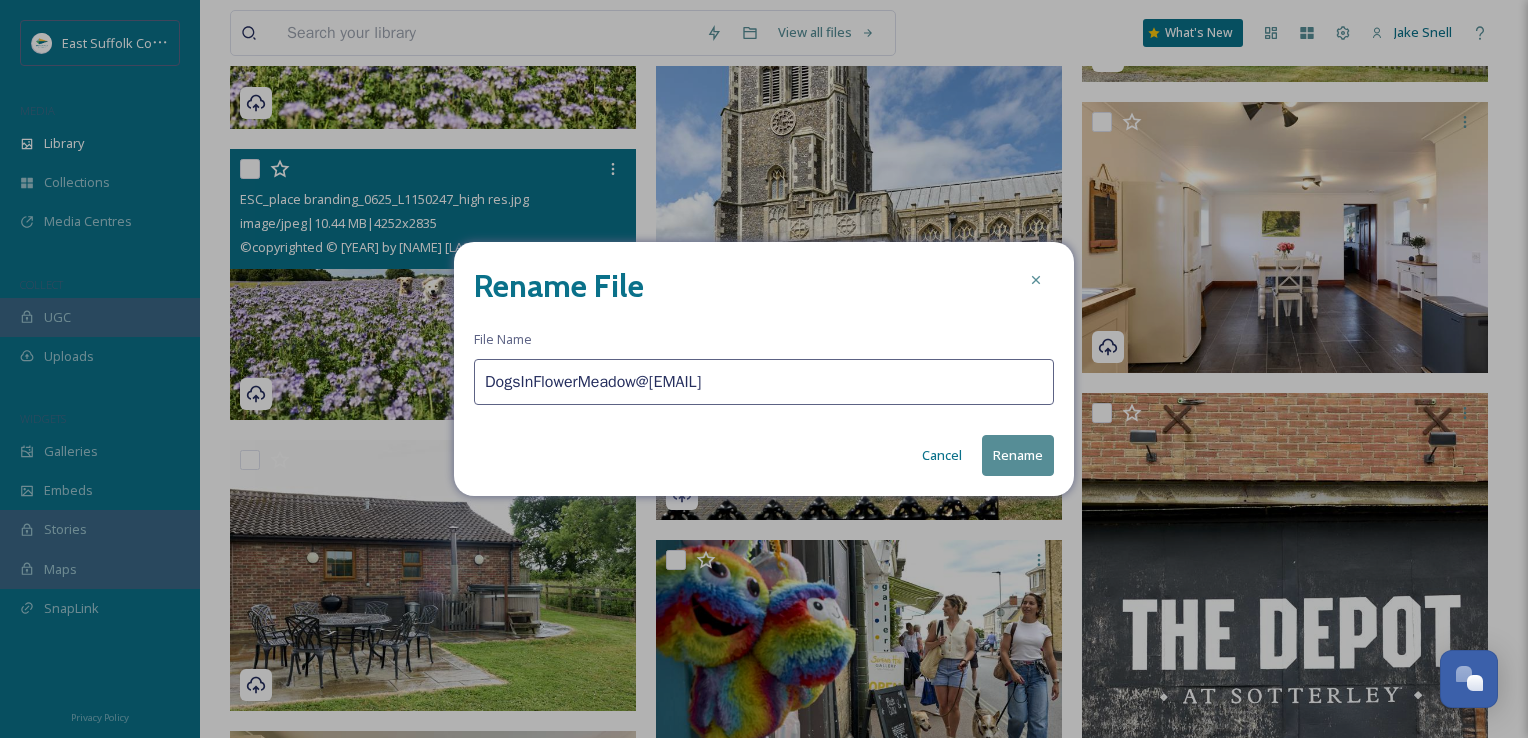 type on "DogsInFlowerMeadow@[EMAIL]" 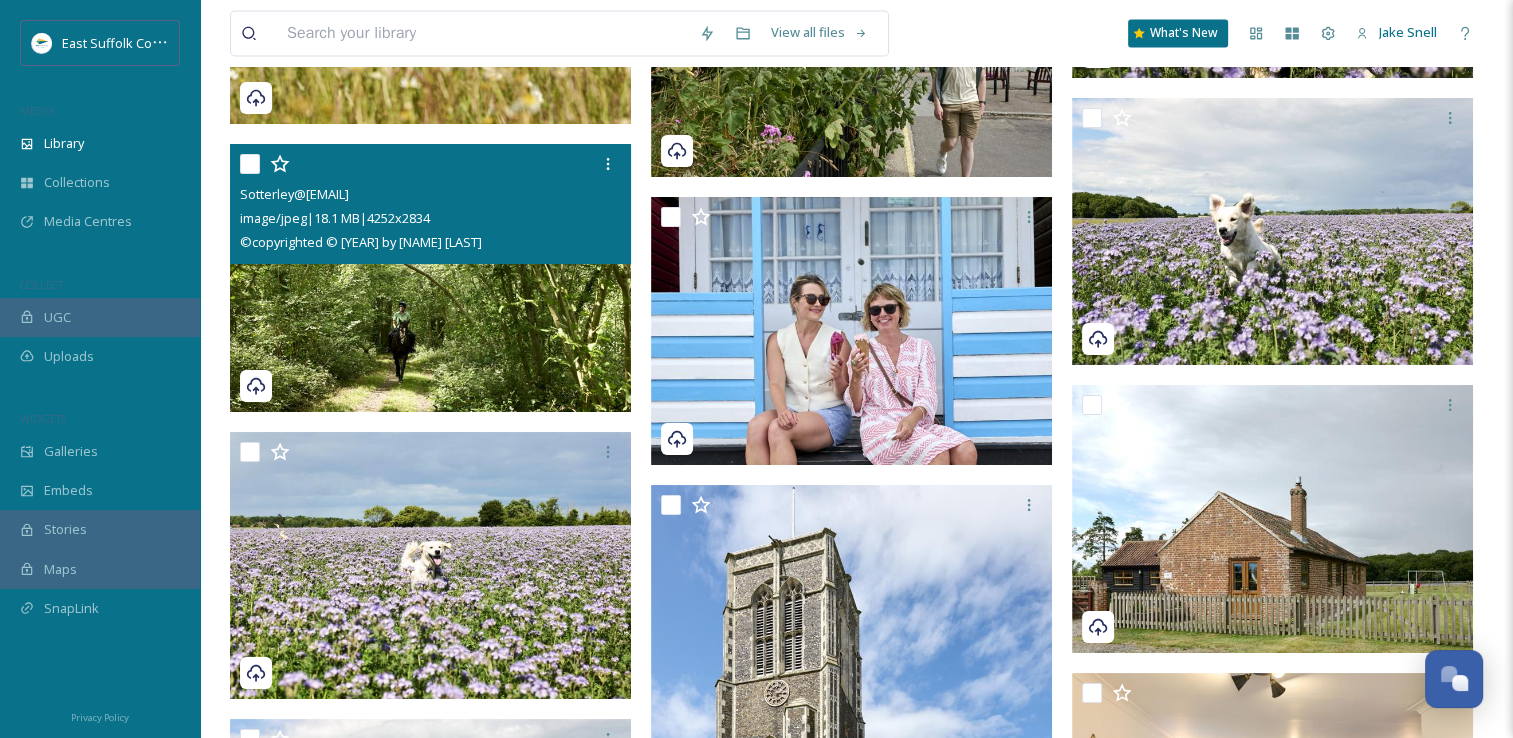 scroll, scrollTop: 18398, scrollLeft: 0, axis: vertical 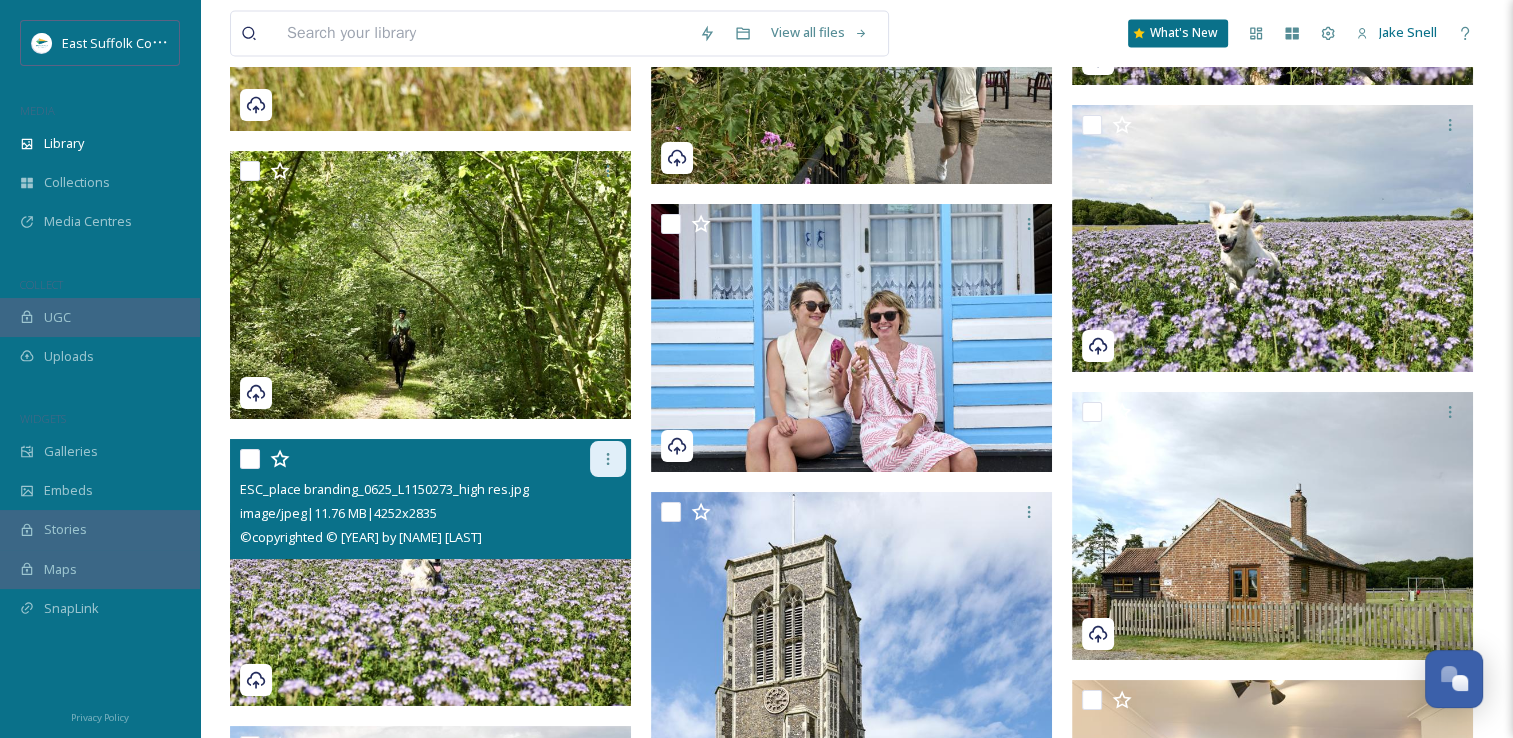 click at bounding box center (608, 459) 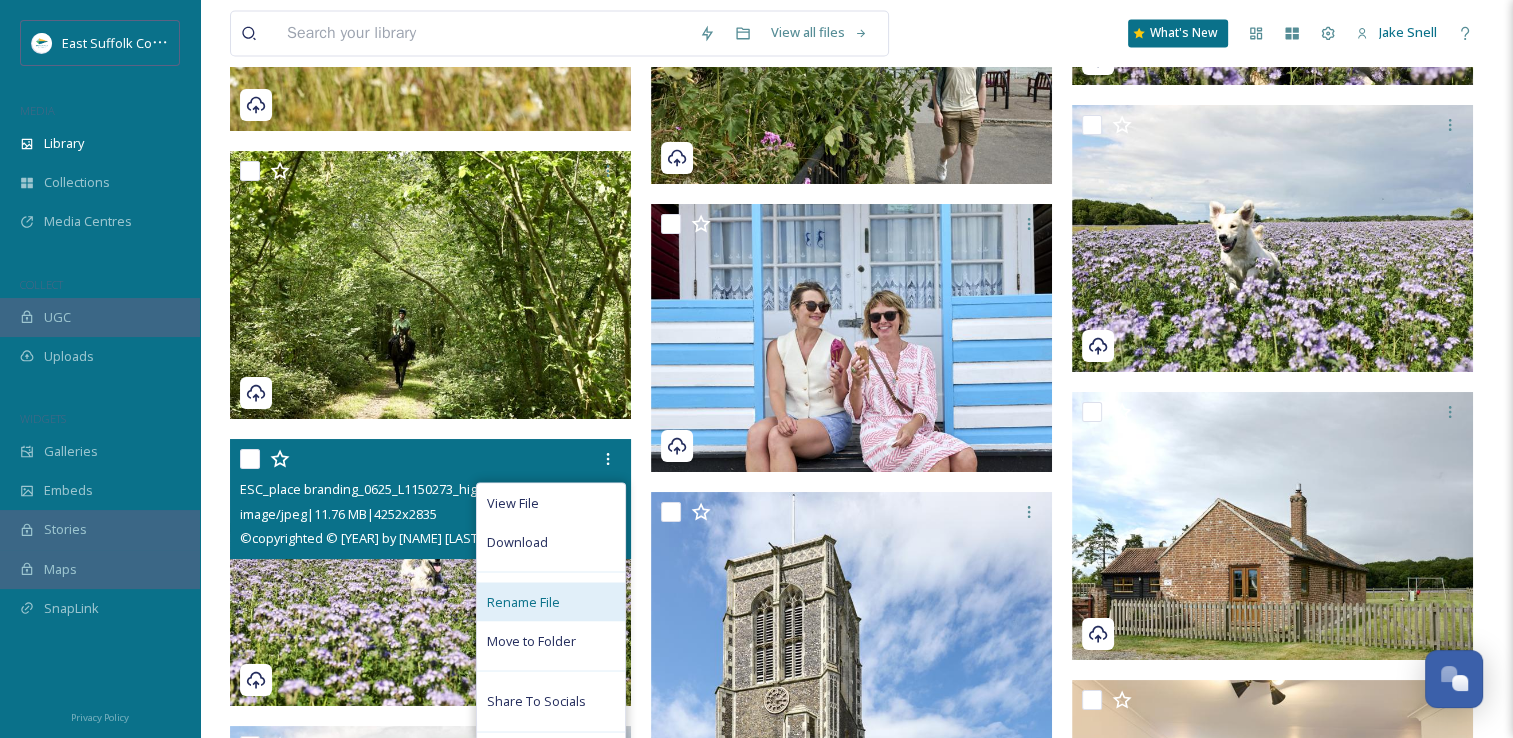 click on "Rename File" at bounding box center (551, 601) 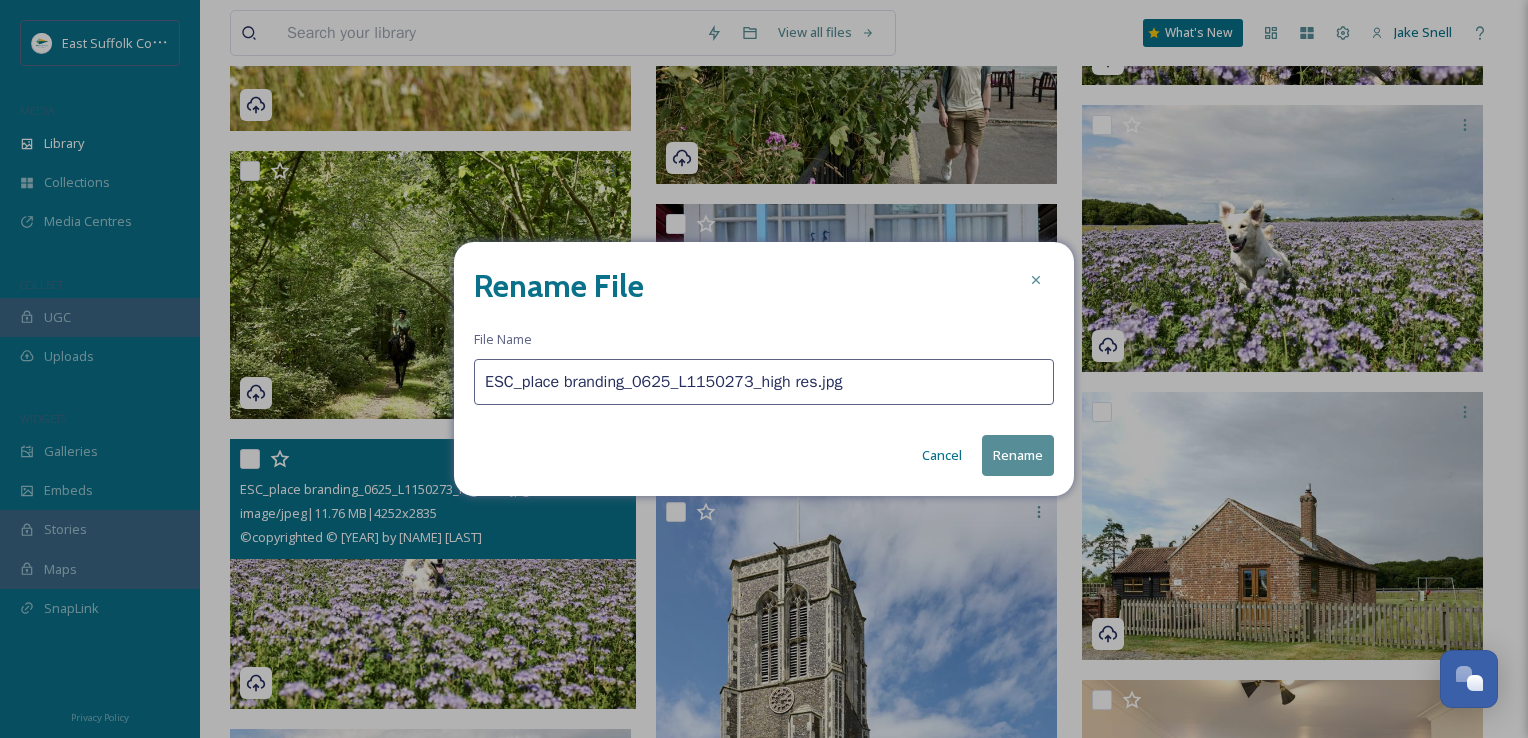 drag, startPoint x: 851, startPoint y: 389, endPoint x: 429, endPoint y: 383, distance: 422.04266 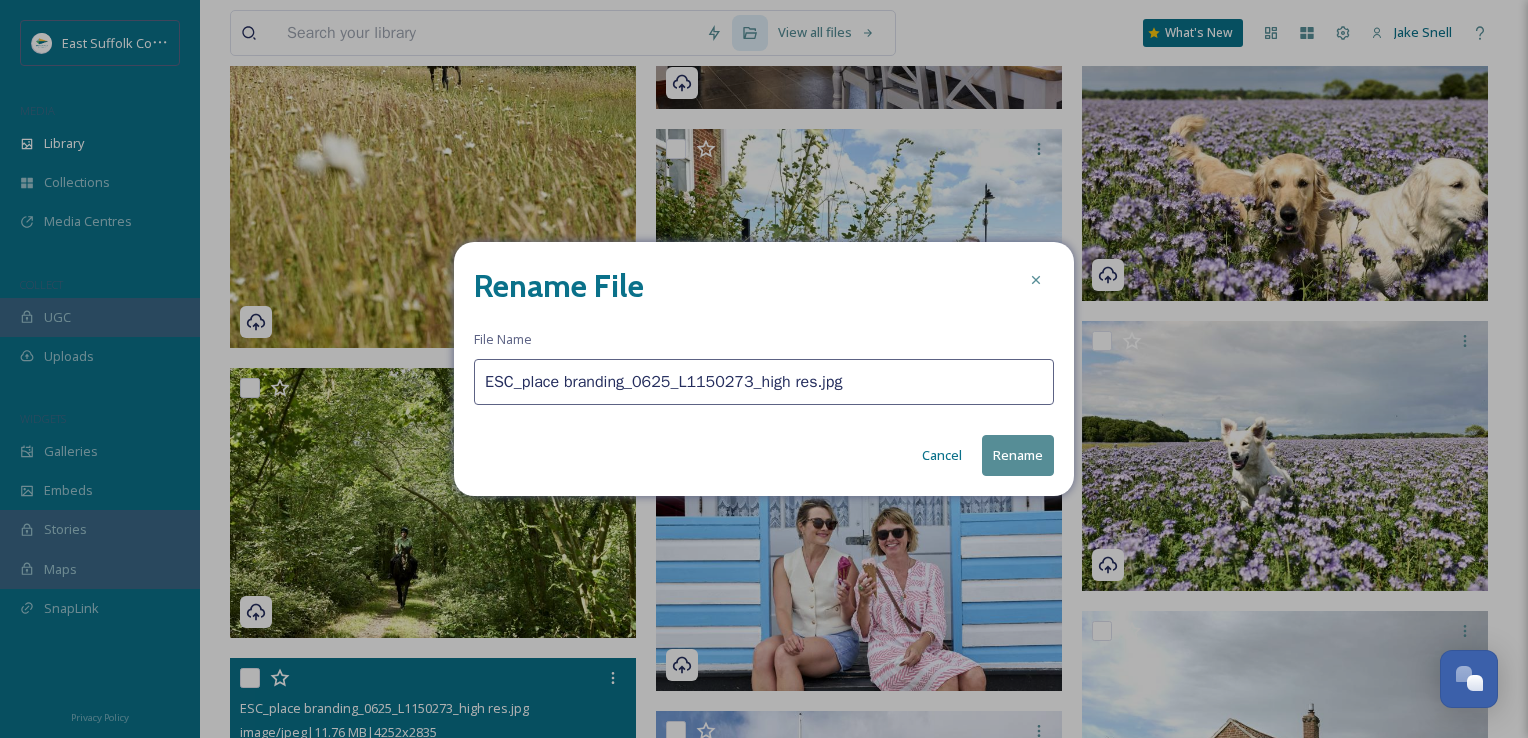 paste on "DogsInFlowerMeadow_MischaPhotoLtd_0625(" 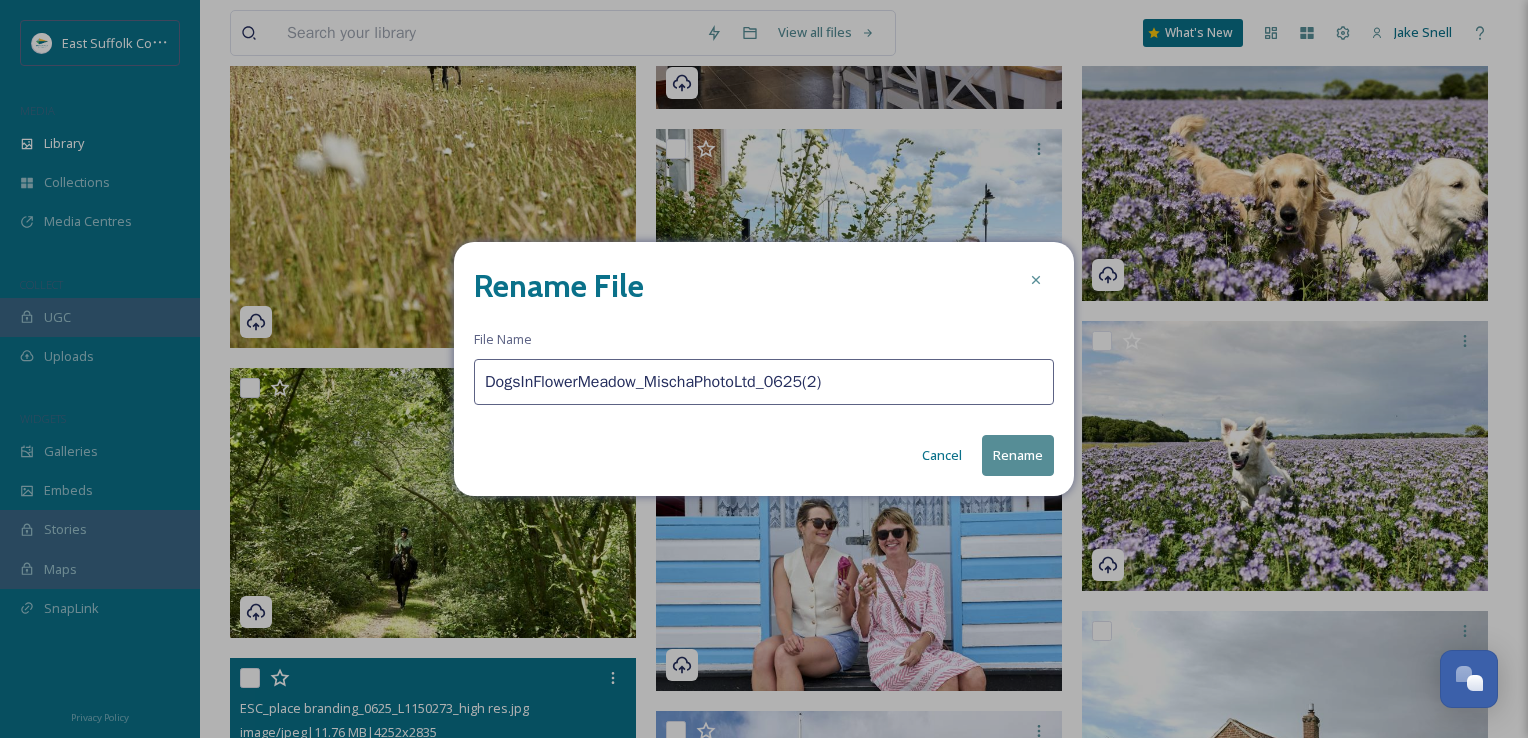 type on "DogsInFlowerMeadow_MischaPhotoLtd_0625(2)" 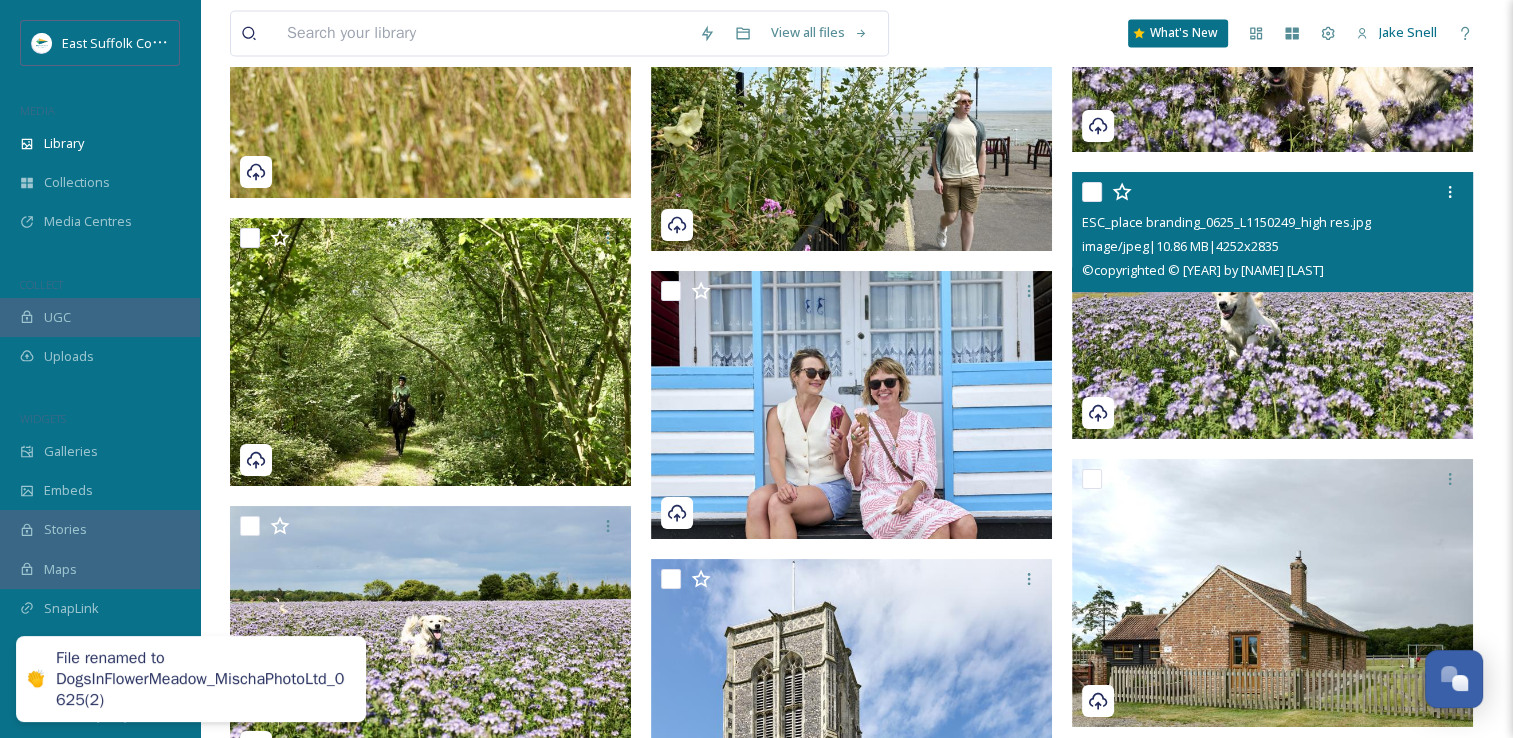 scroll, scrollTop: 18298, scrollLeft: 0, axis: vertical 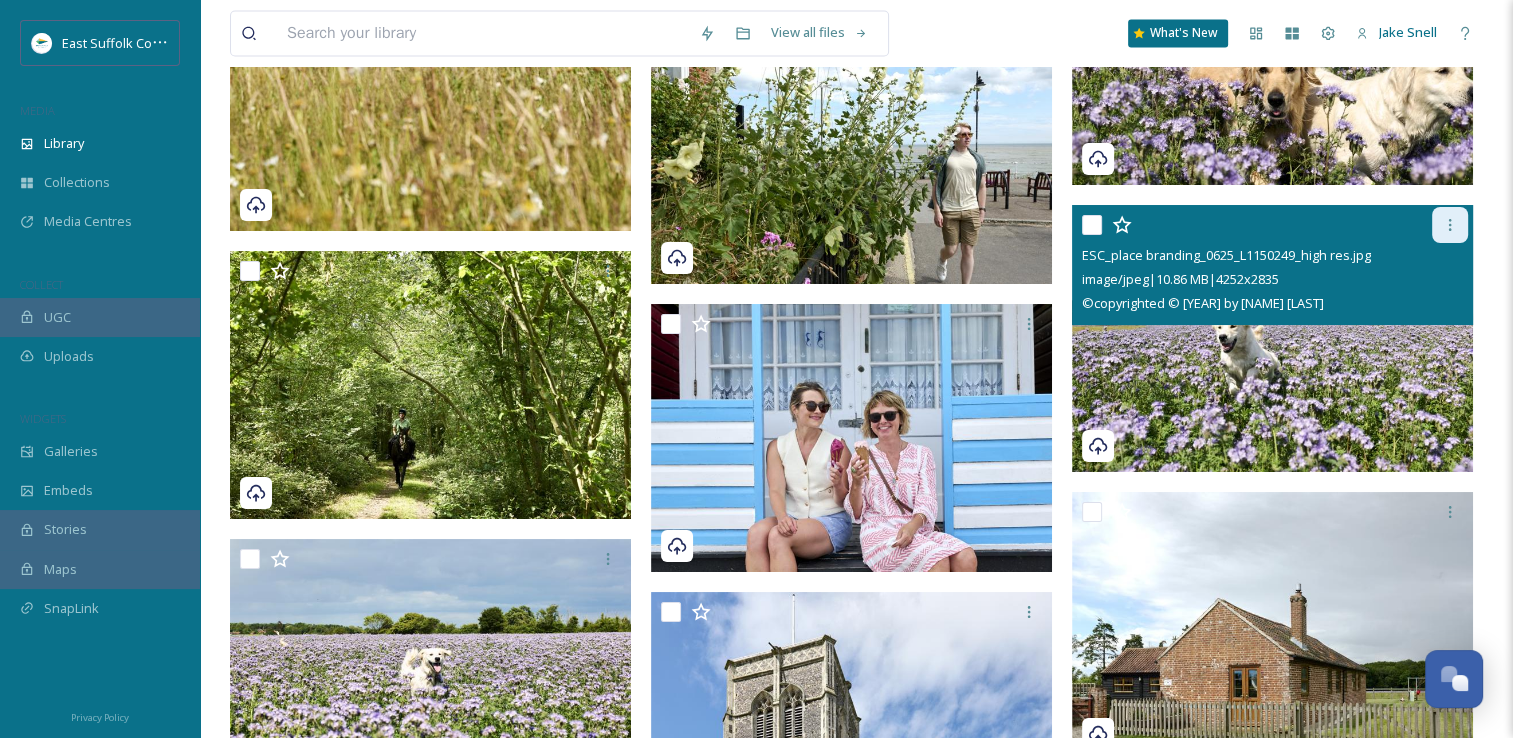 click 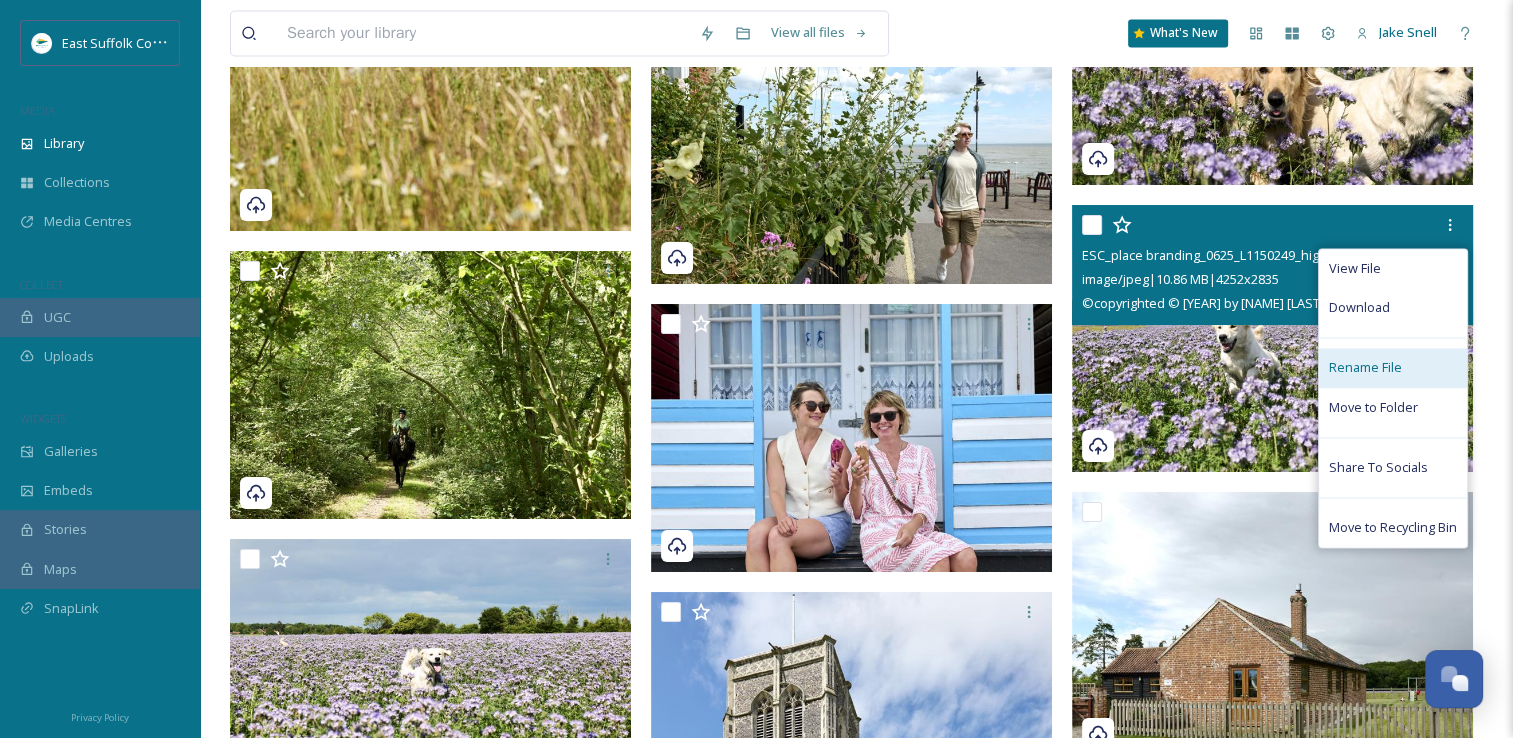 click on "Rename File" at bounding box center (1365, 367) 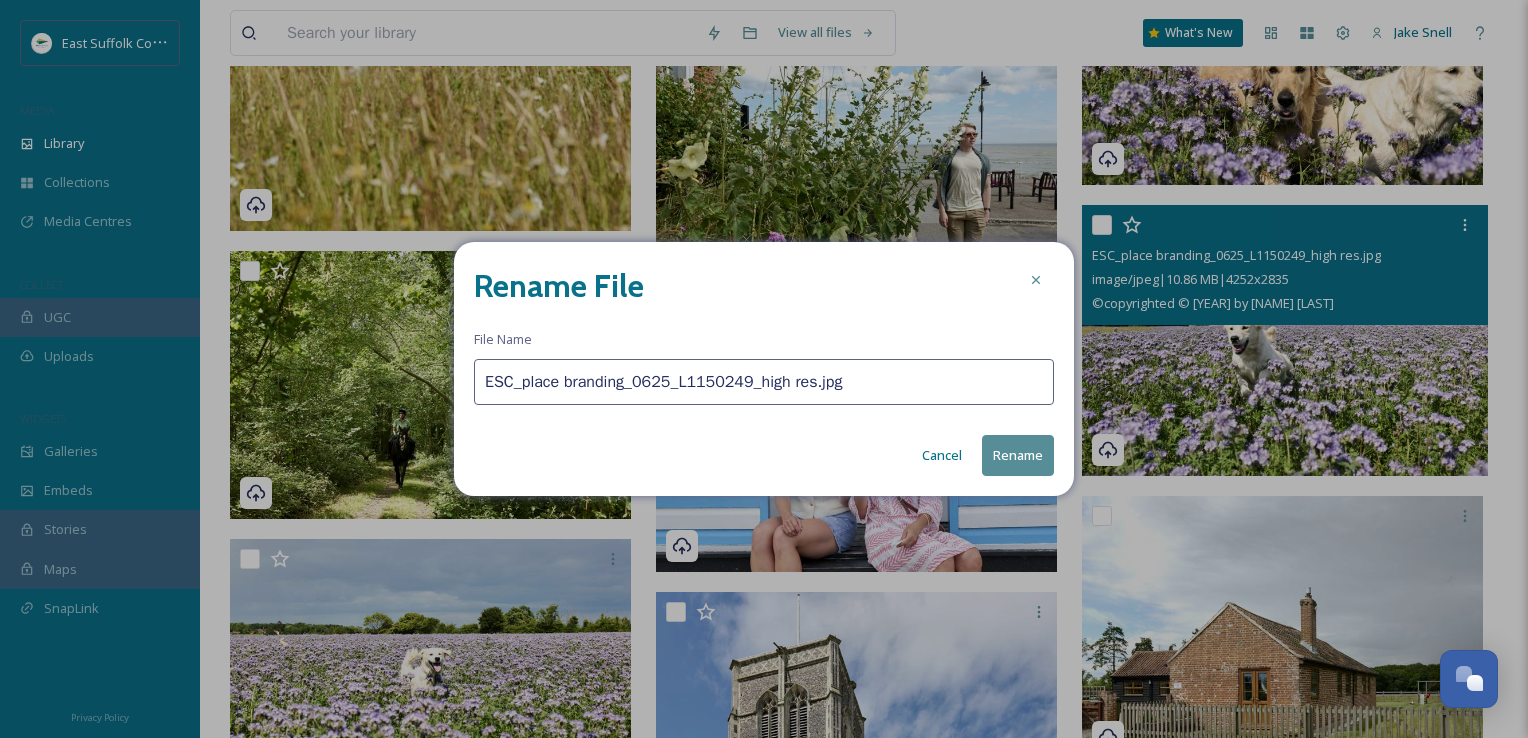 click on "ESC_place branding_0625_L1150249_high res.jpg" at bounding box center [764, 382] 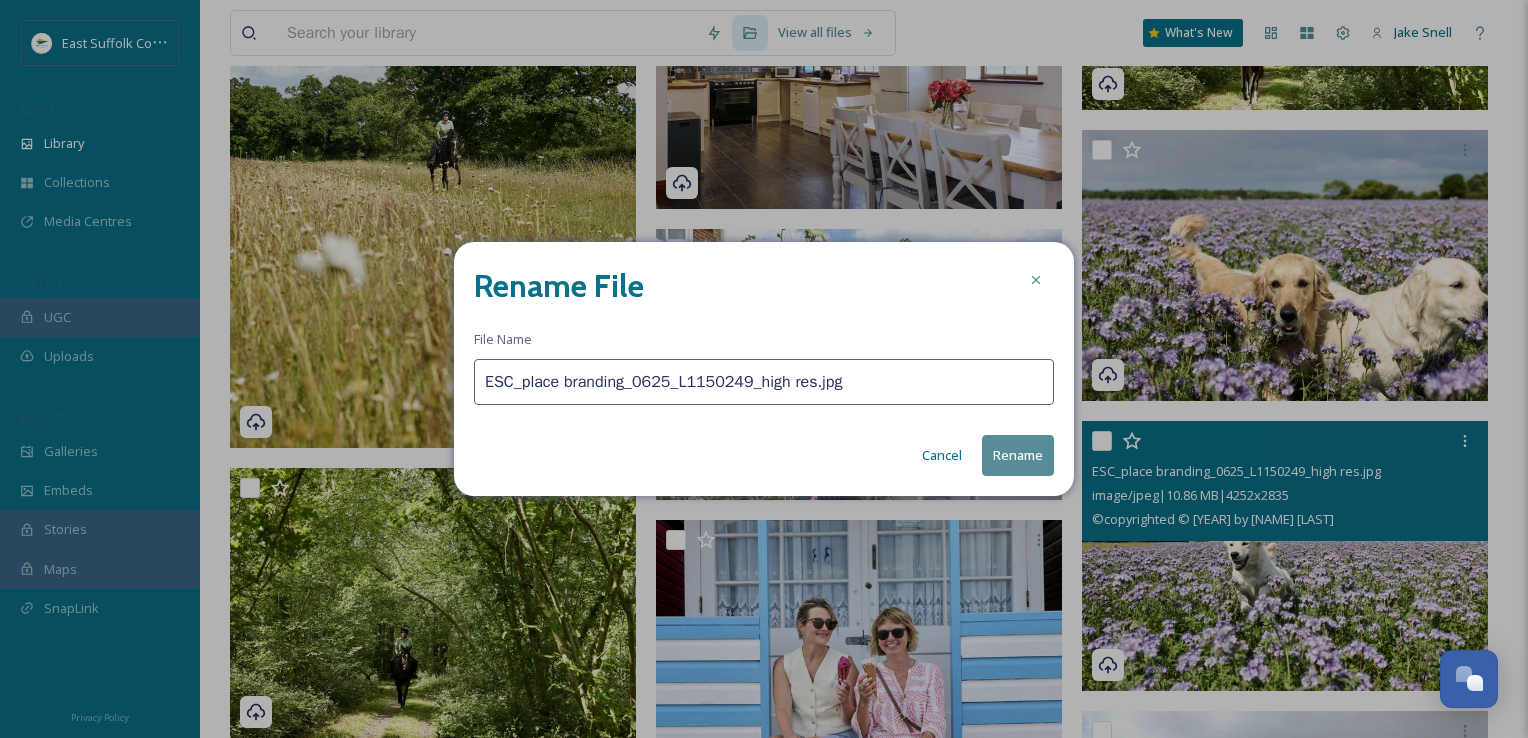 paste on "DogsInFlowerMeadow_MischaPhotoLtd_0625(" 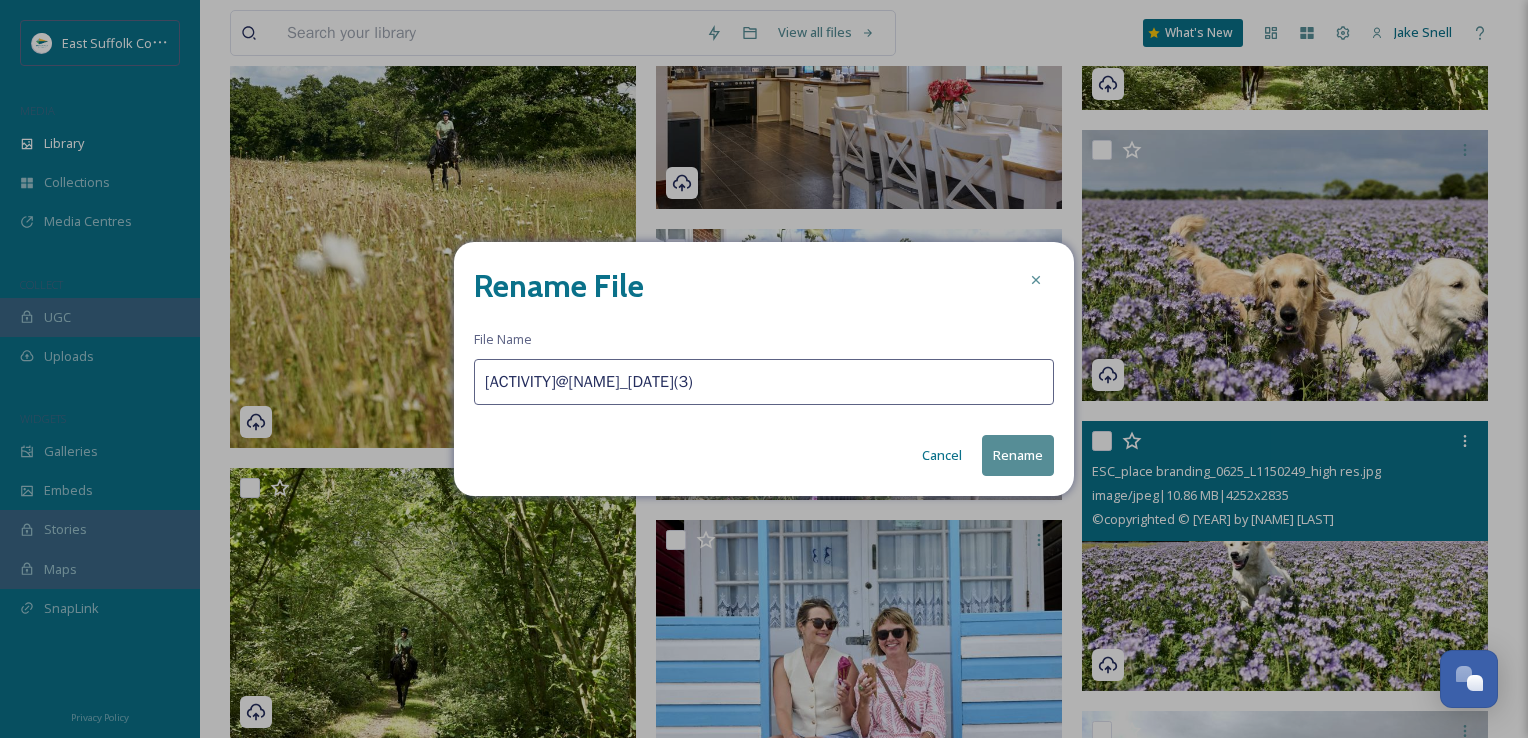 type on "[ACTIVITY]@[NAME]_[DATE](3)" 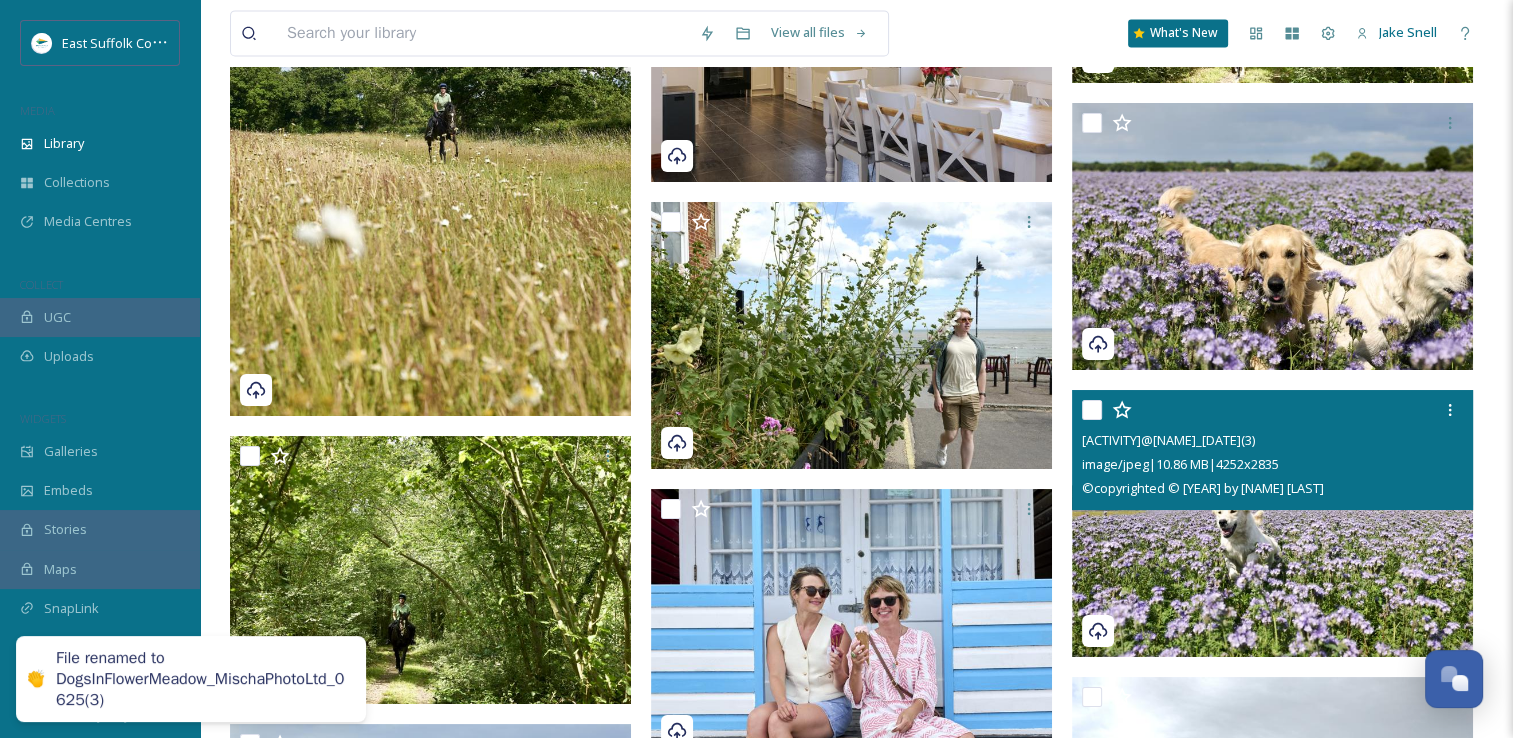 scroll, scrollTop: 17998, scrollLeft: 0, axis: vertical 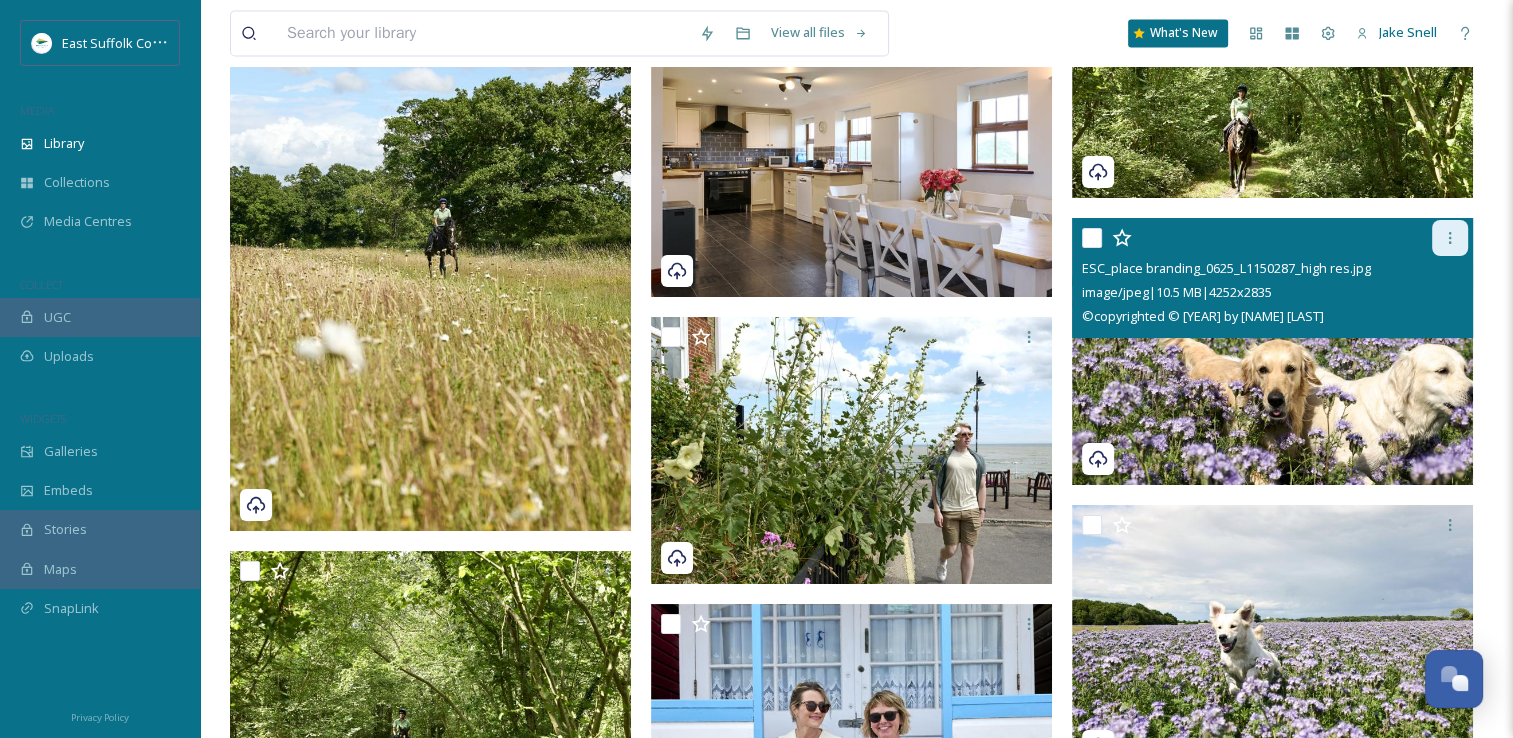 click at bounding box center (1450, 238) 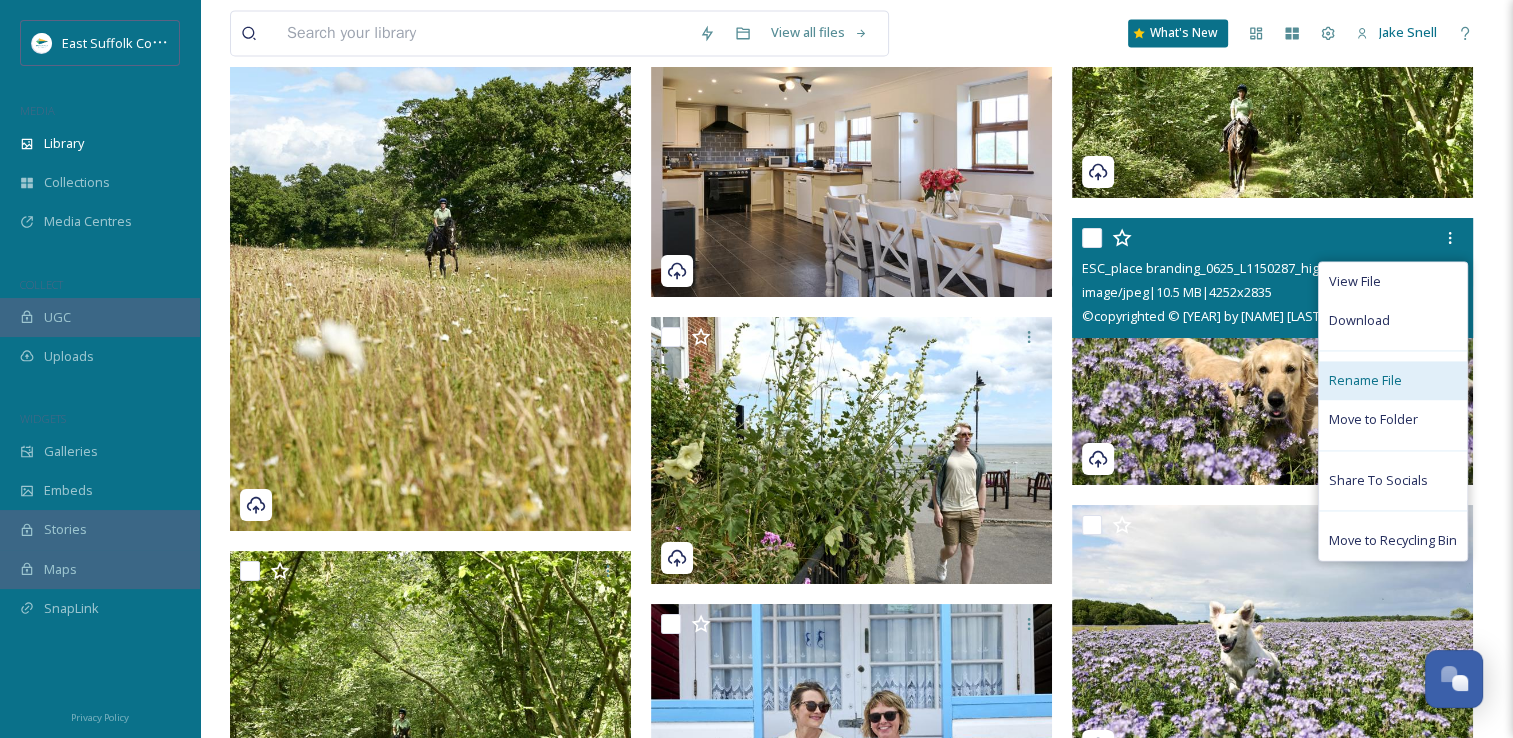 click on "Rename File" at bounding box center [1393, 380] 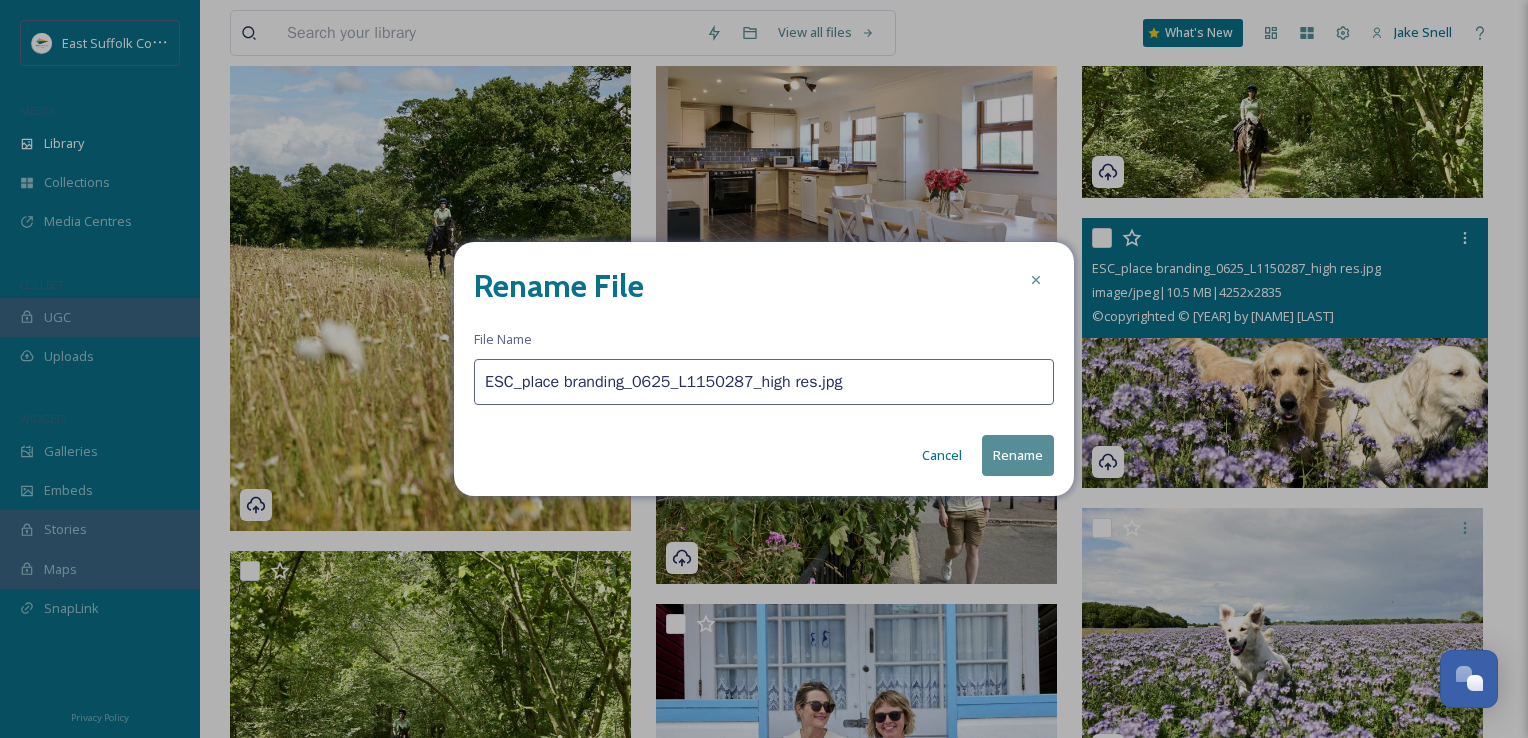 drag, startPoint x: 910, startPoint y: 390, endPoint x: 149, endPoint y: 331, distance: 763.2837 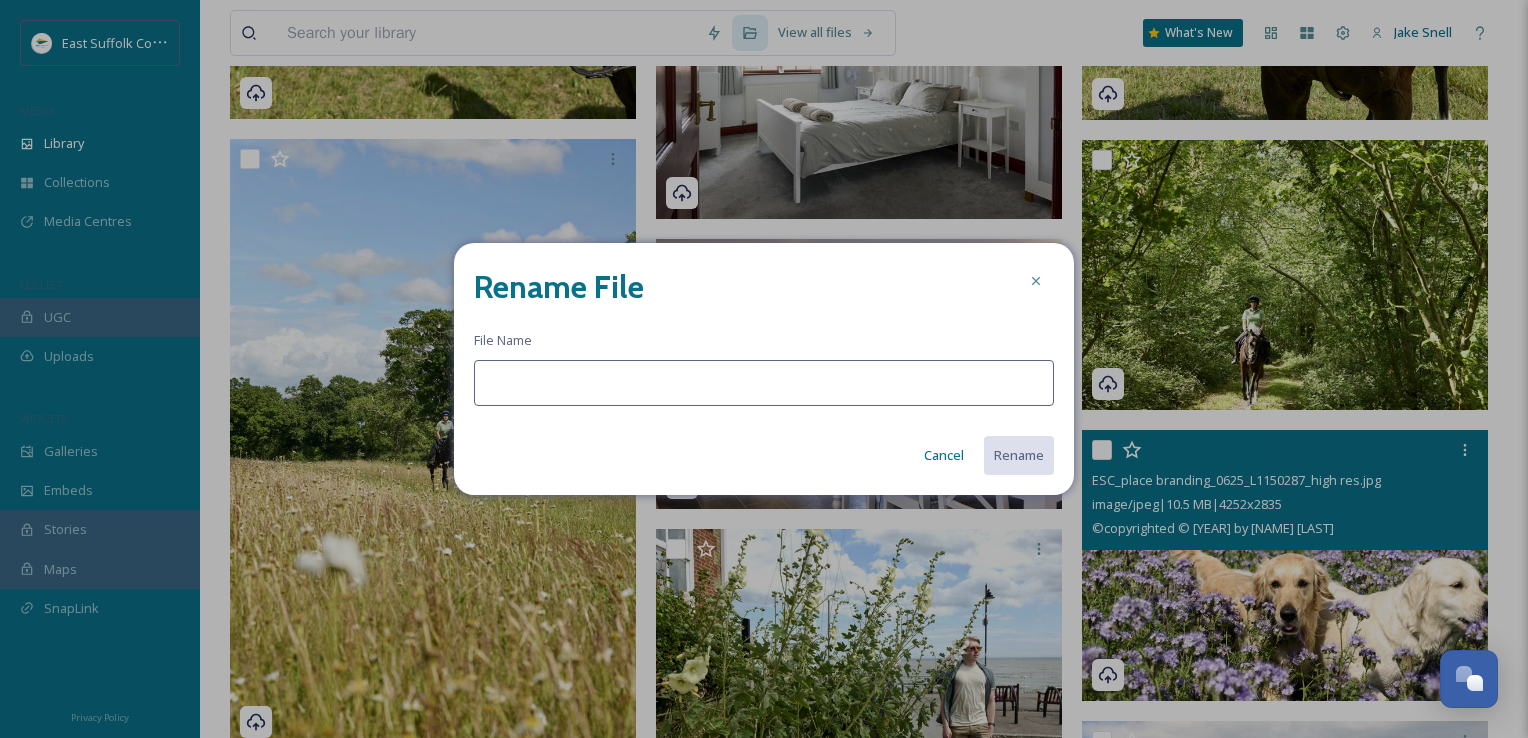 paste on "DogsInFlowerMeadow_MischaPhotoLtd_0625(" 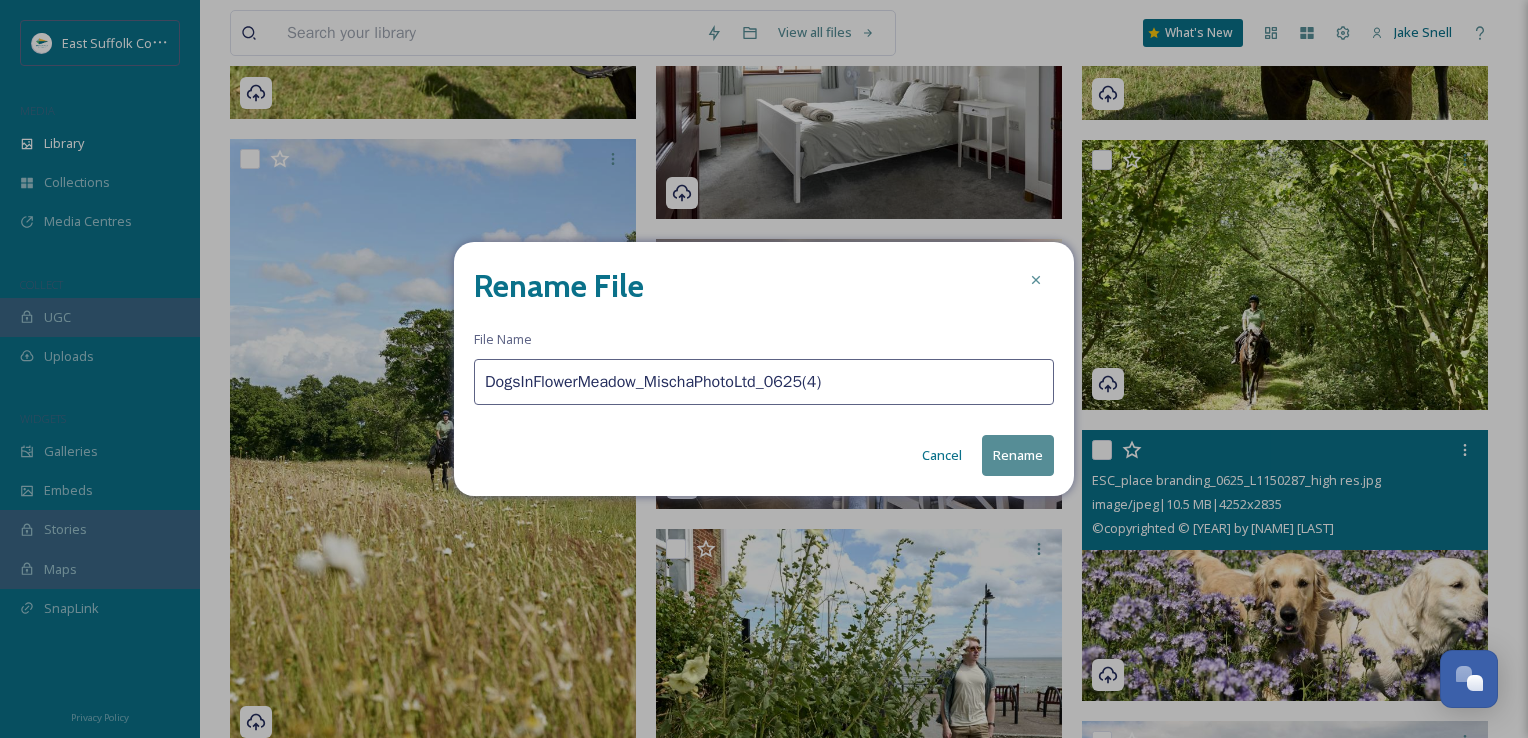 type on "DogsInFlowerMeadow_MischaPhotoLtd_0625(4)" 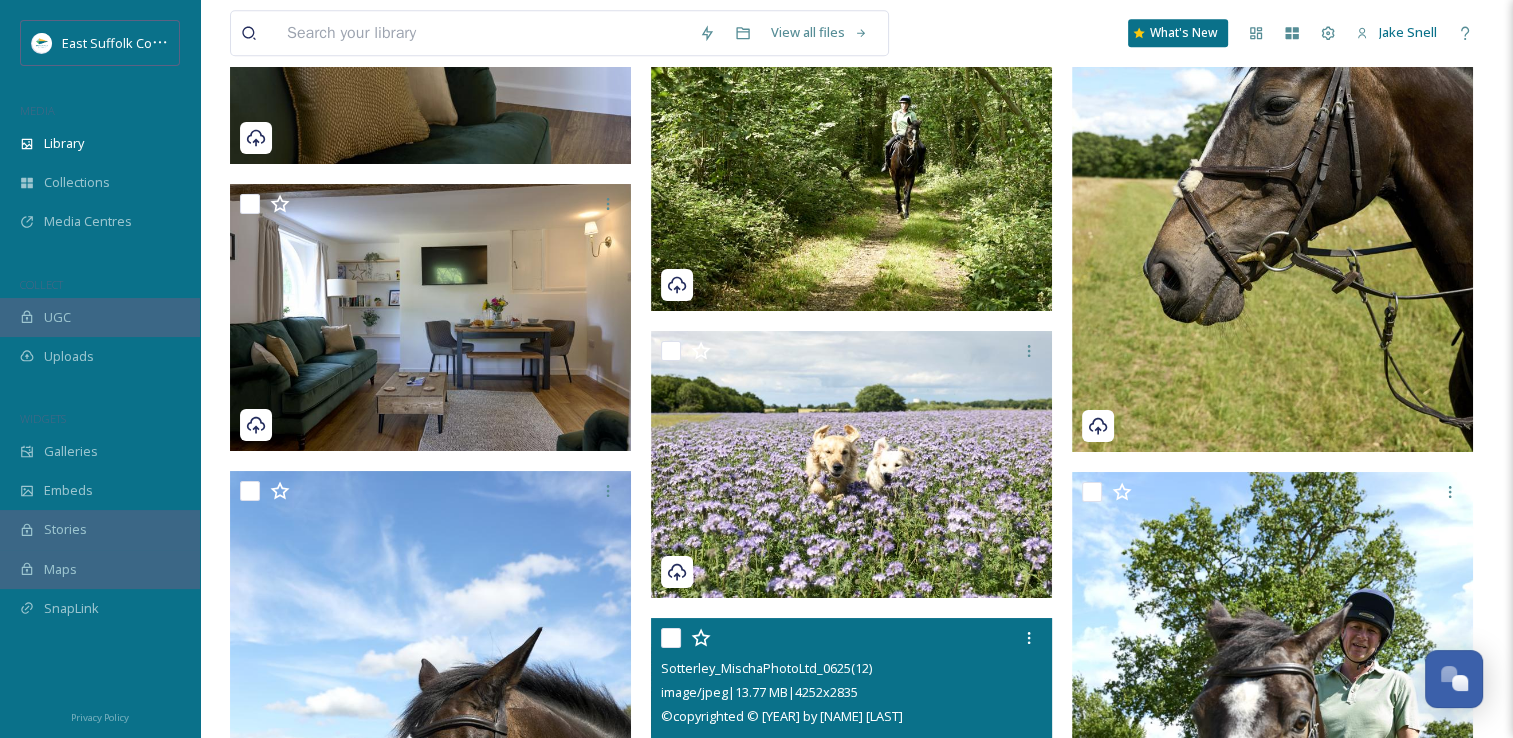 scroll, scrollTop: 16798, scrollLeft: 0, axis: vertical 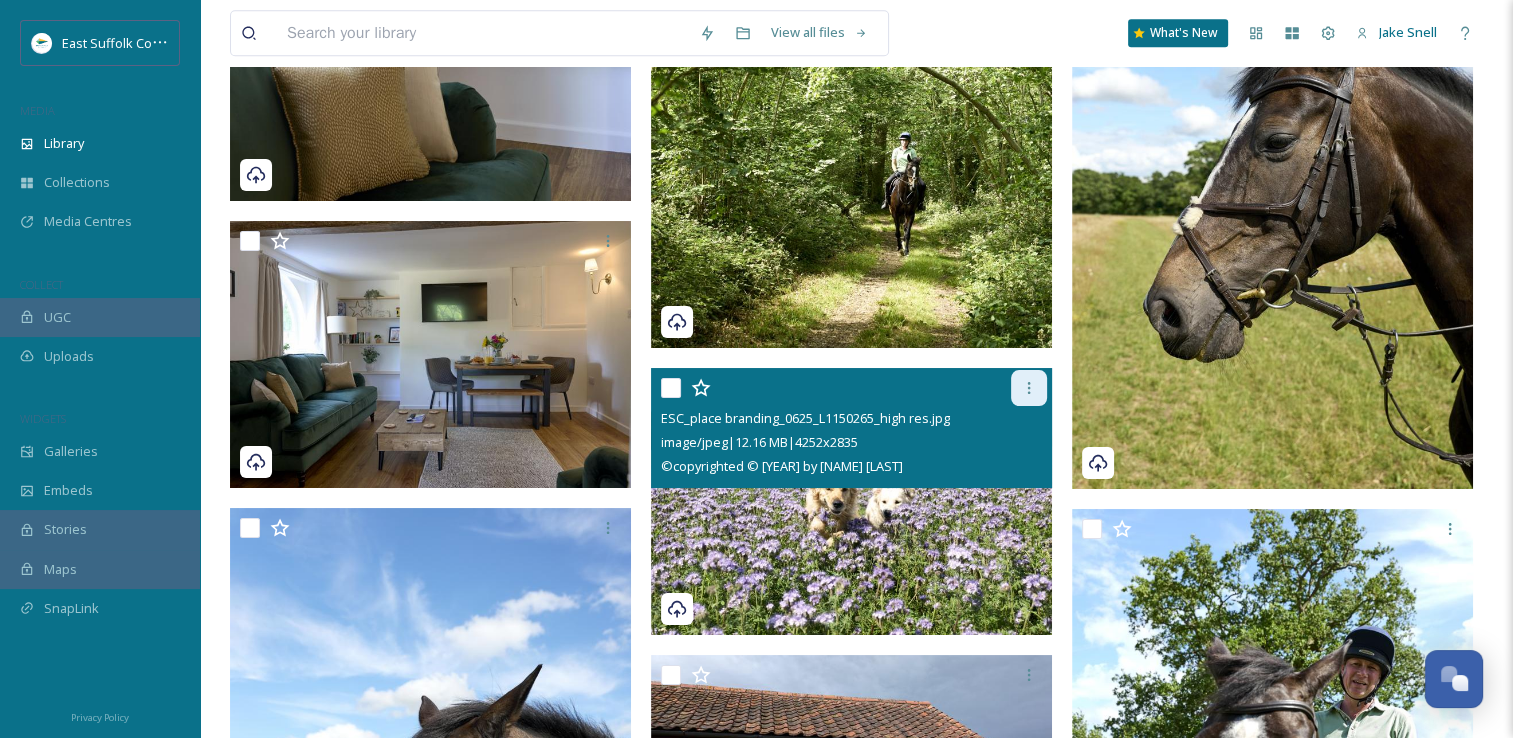 click 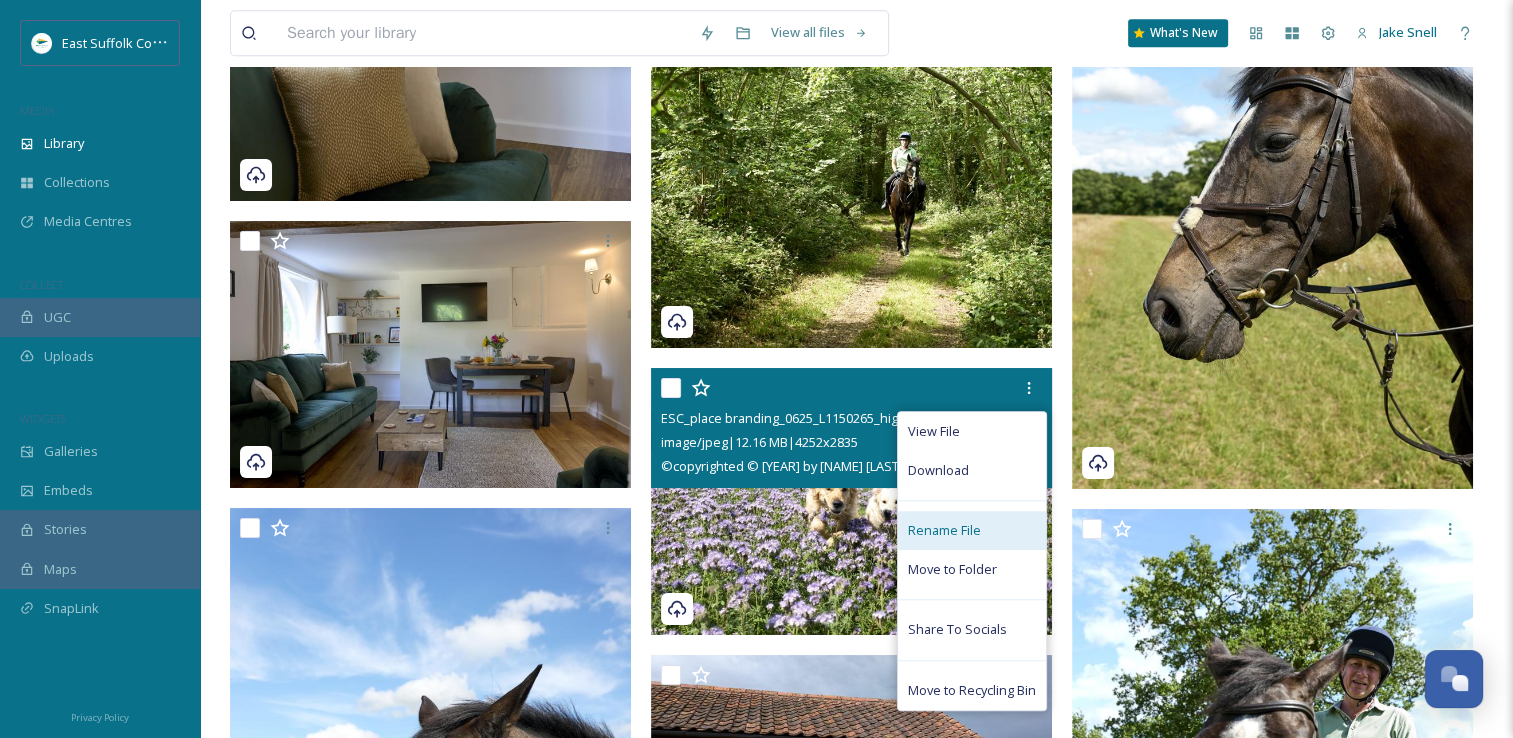 click on "Rename File" at bounding box center [944, 530] 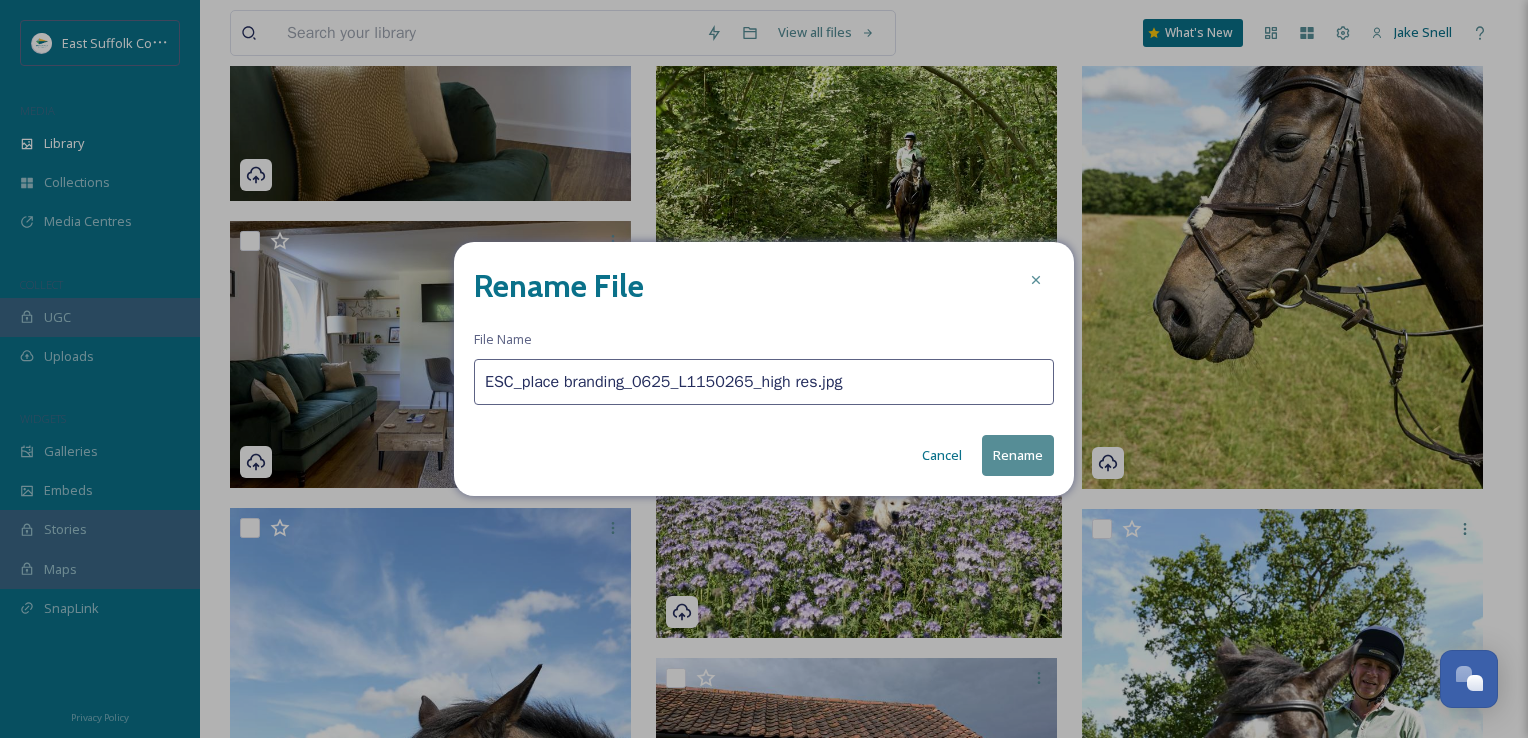 click on "Rename File File Name ESC_place branding_0625_L1150265_high res.jpg Cancel Rename" at bounding box center (764, 369) 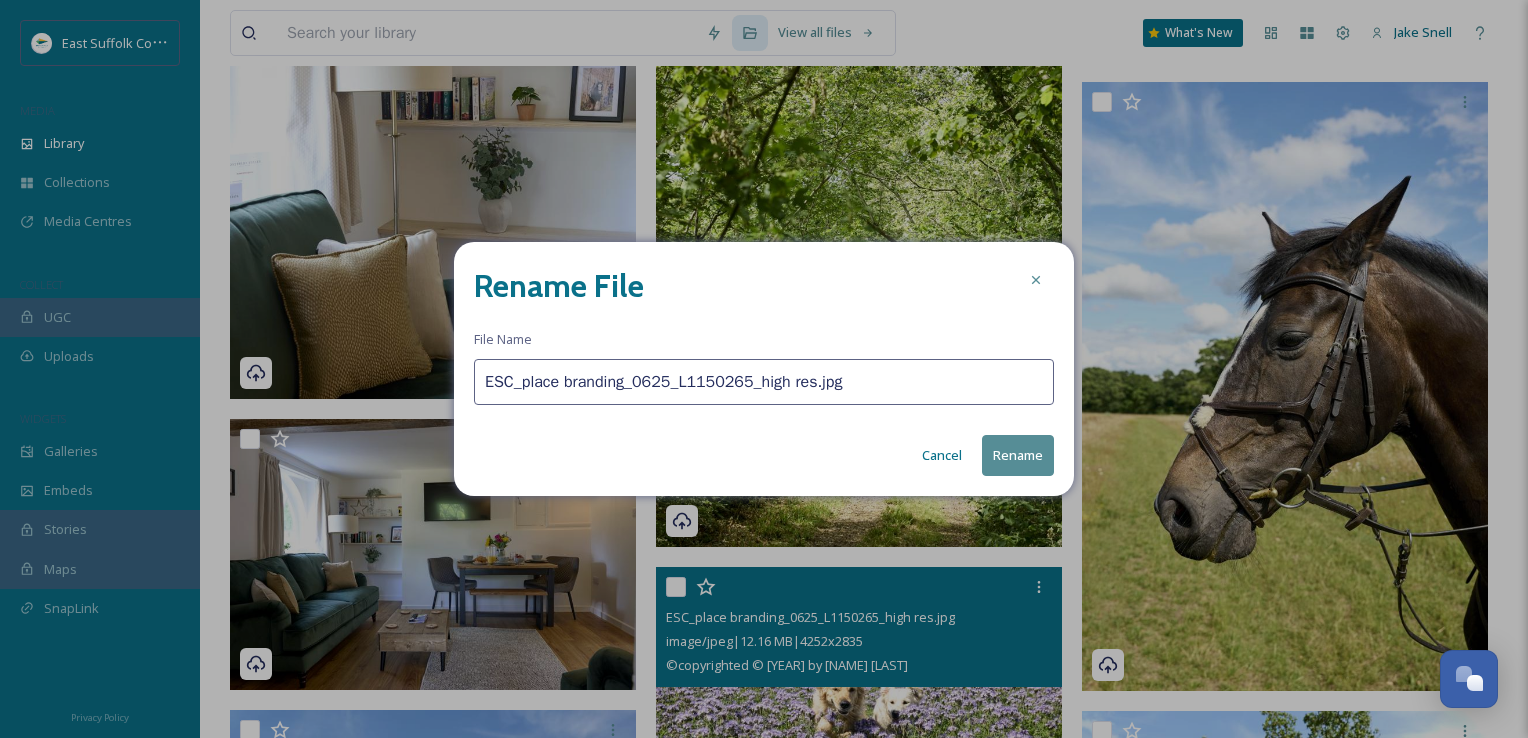paste on "DogsInFlowerMeadow_MischaPhotoLtd_0625(" 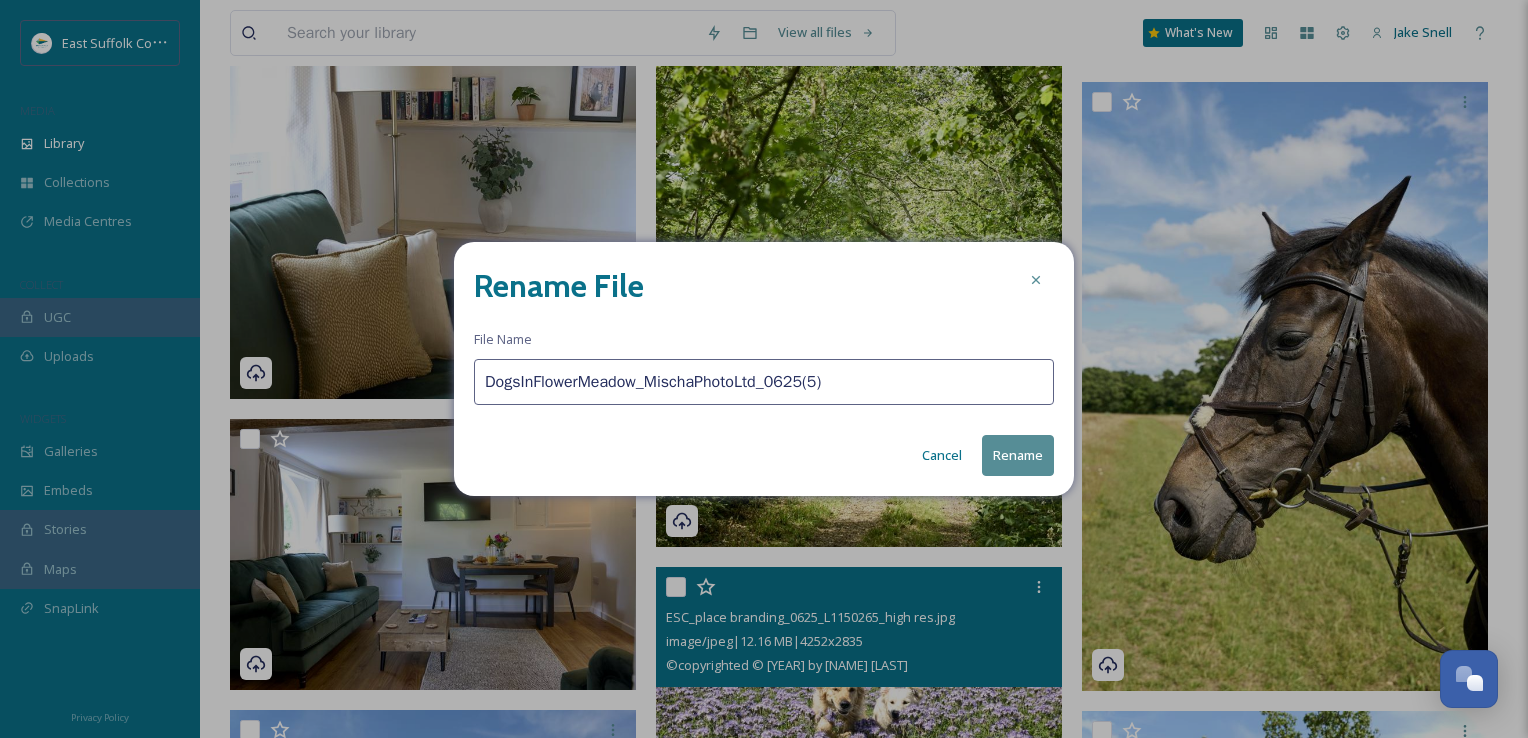 type on "DogsInFlowerMeadow_MischaPhotoLtd_0625(5)" 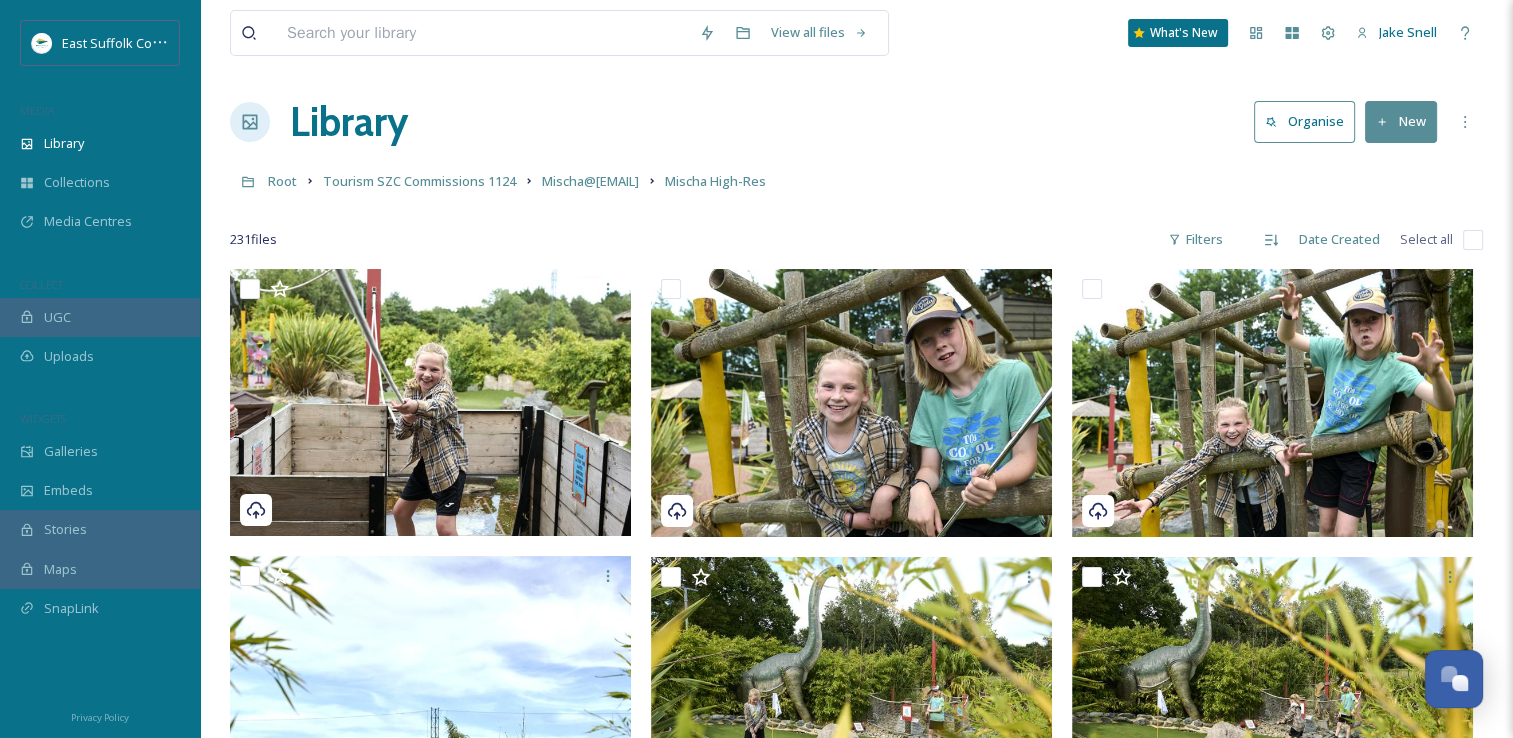 scroll, scrollTop: 0, scrollLeft: 0, axis: both 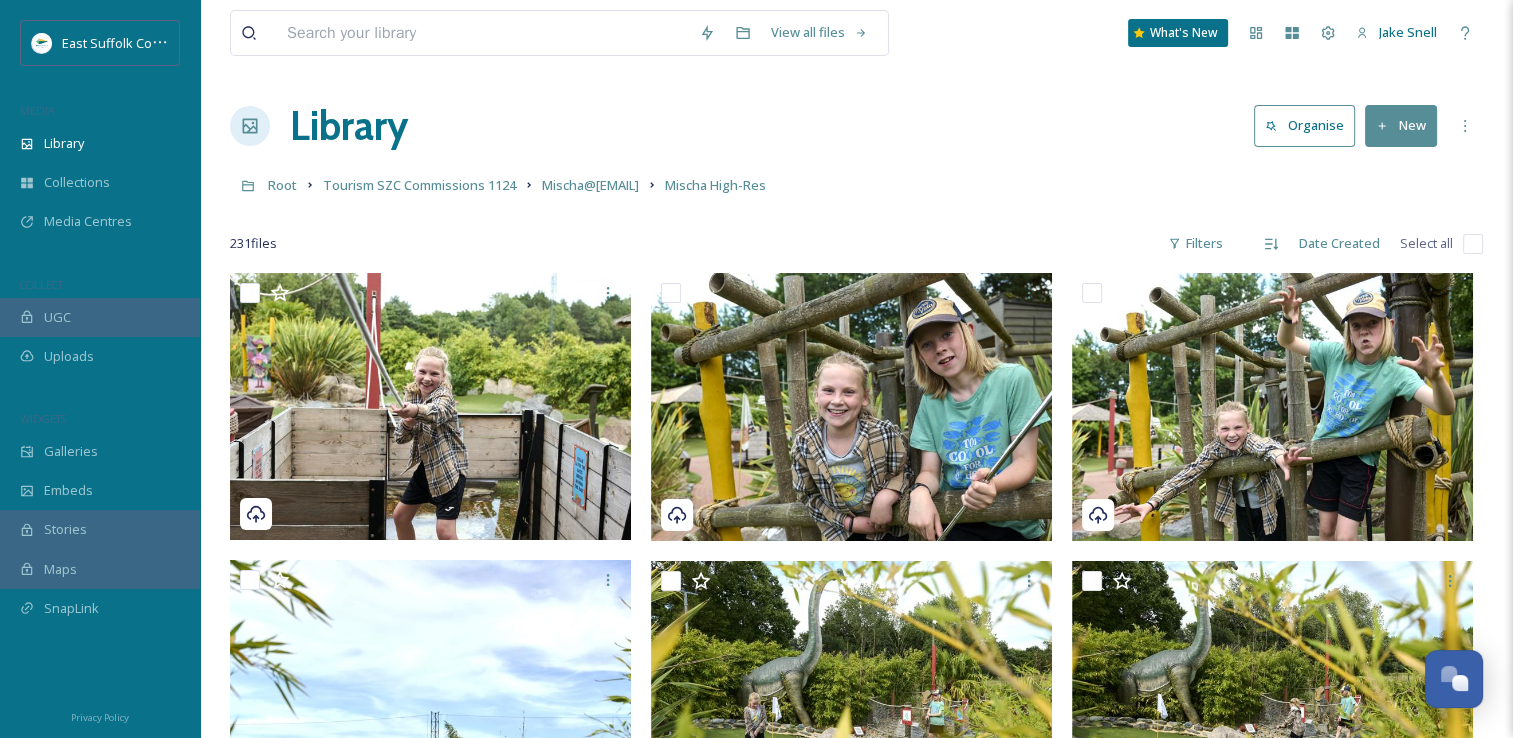 click on "Root Tourism SZC Commissions 1124 Mischa@[EMAIL] Mischa High-Res" at bounding box center [856, 185] 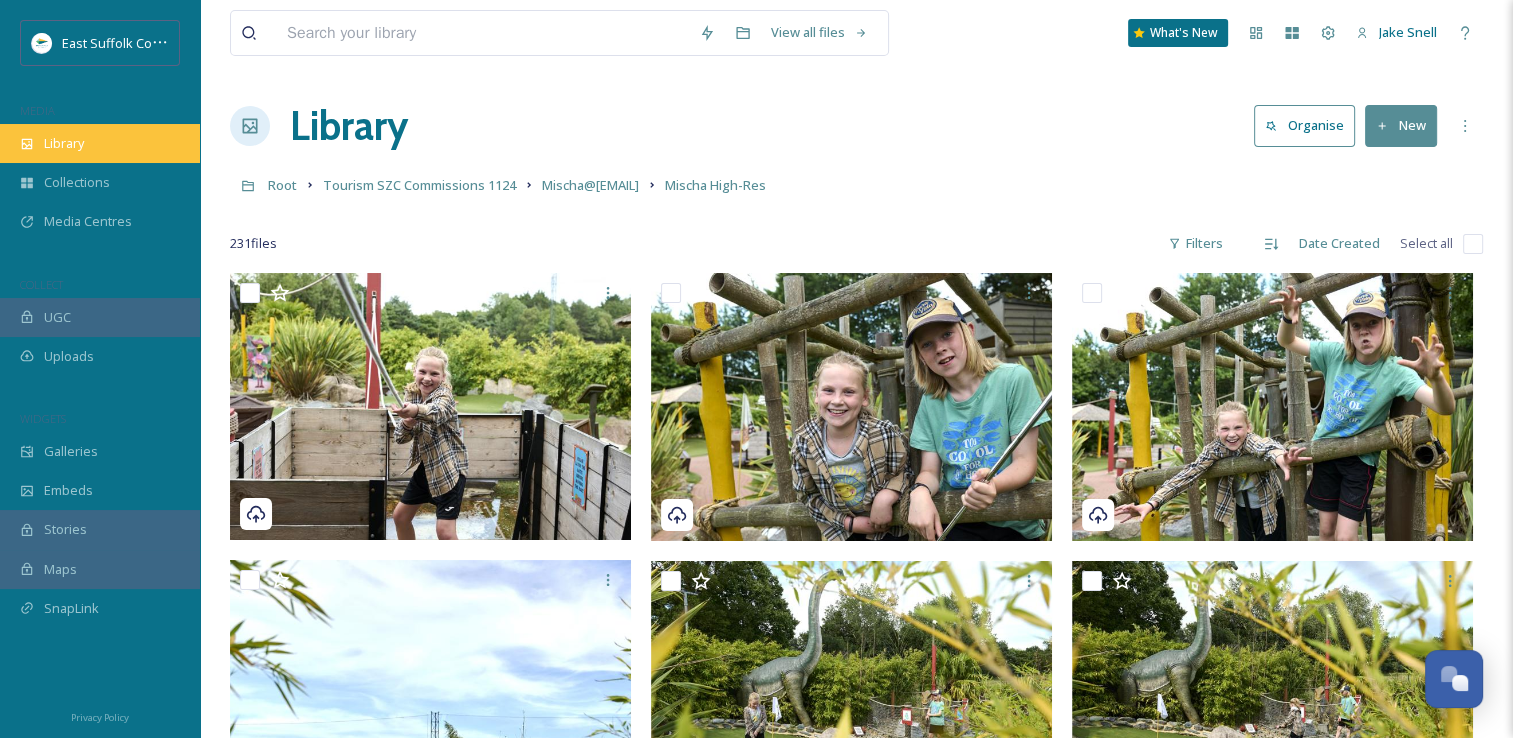 click on "Library" at bounding box center [64, 143] 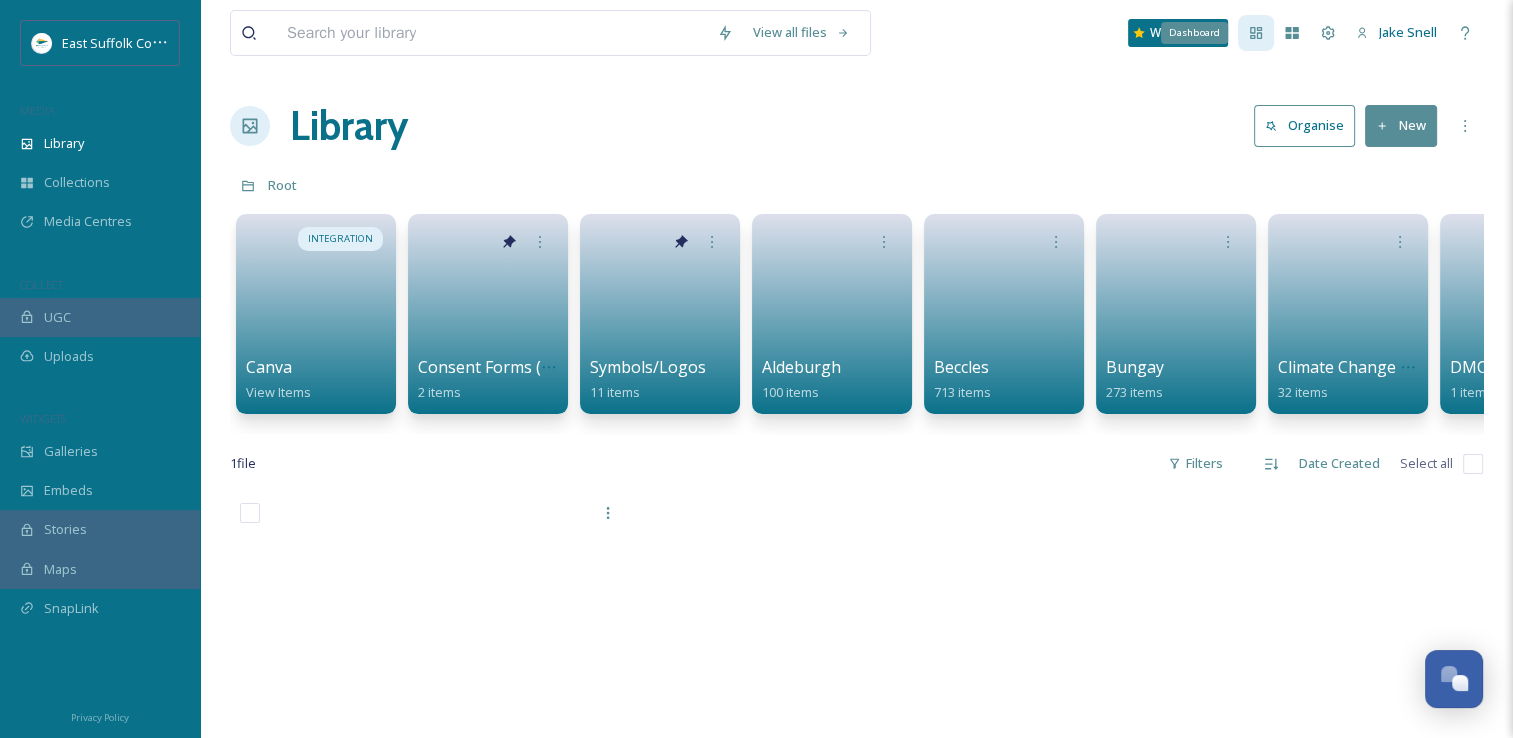 click on "Dashboard" at bounding box center [1256, 33] 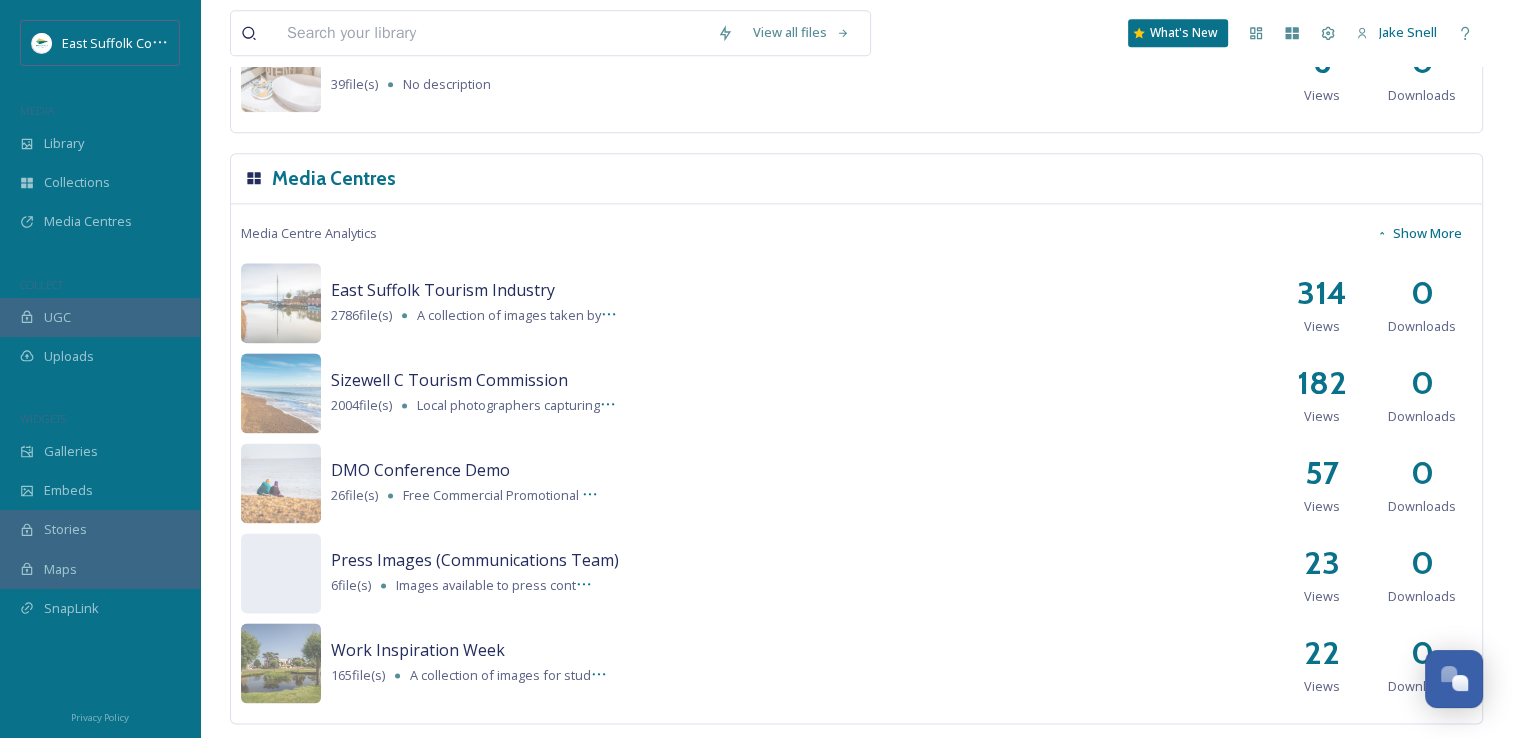 scroll, scrollTop: 2508, scrollLeft: 0, axis: vertical 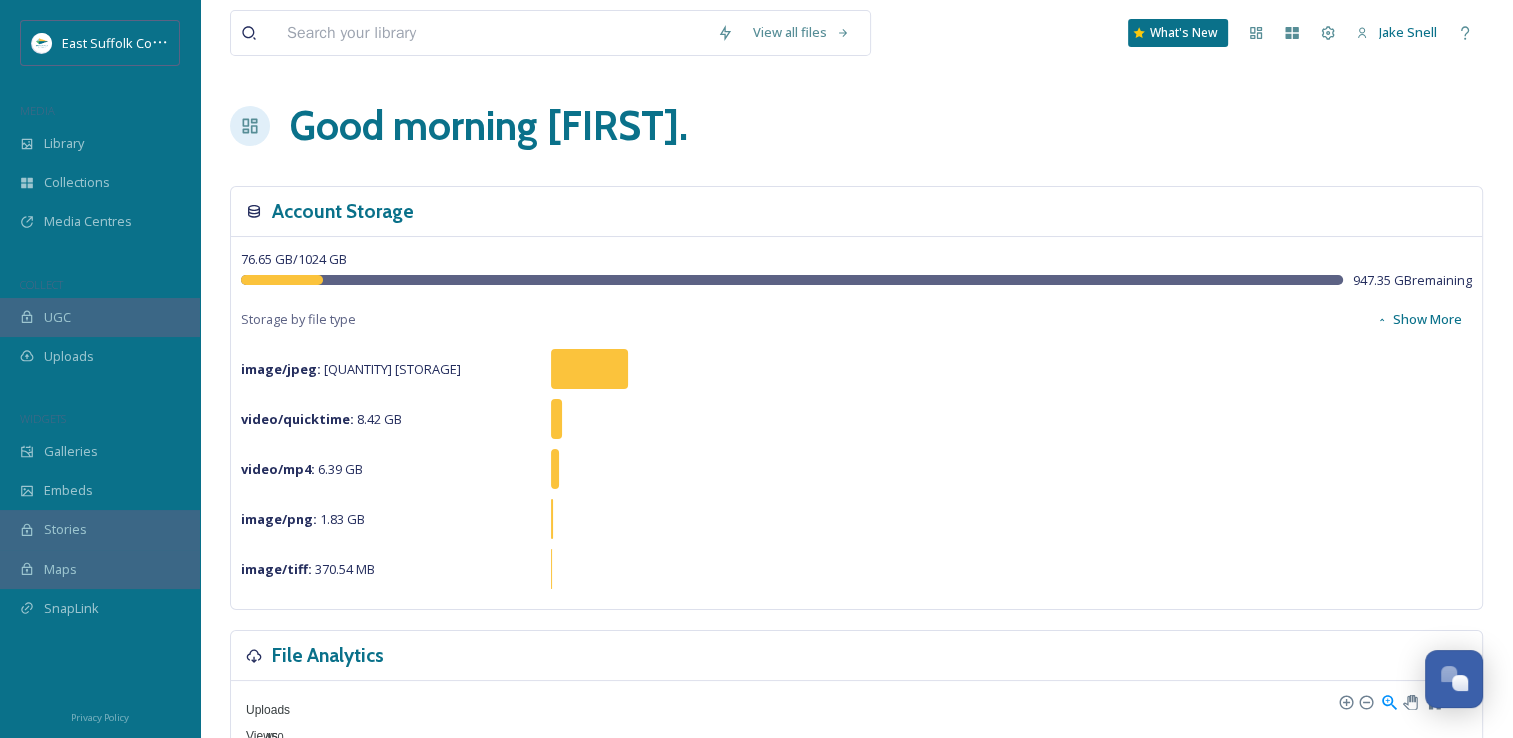 drag, startPoint x: 990, startPoint y: 389, endPoint x: 964, endPoint y: -36, distance: 425.79456 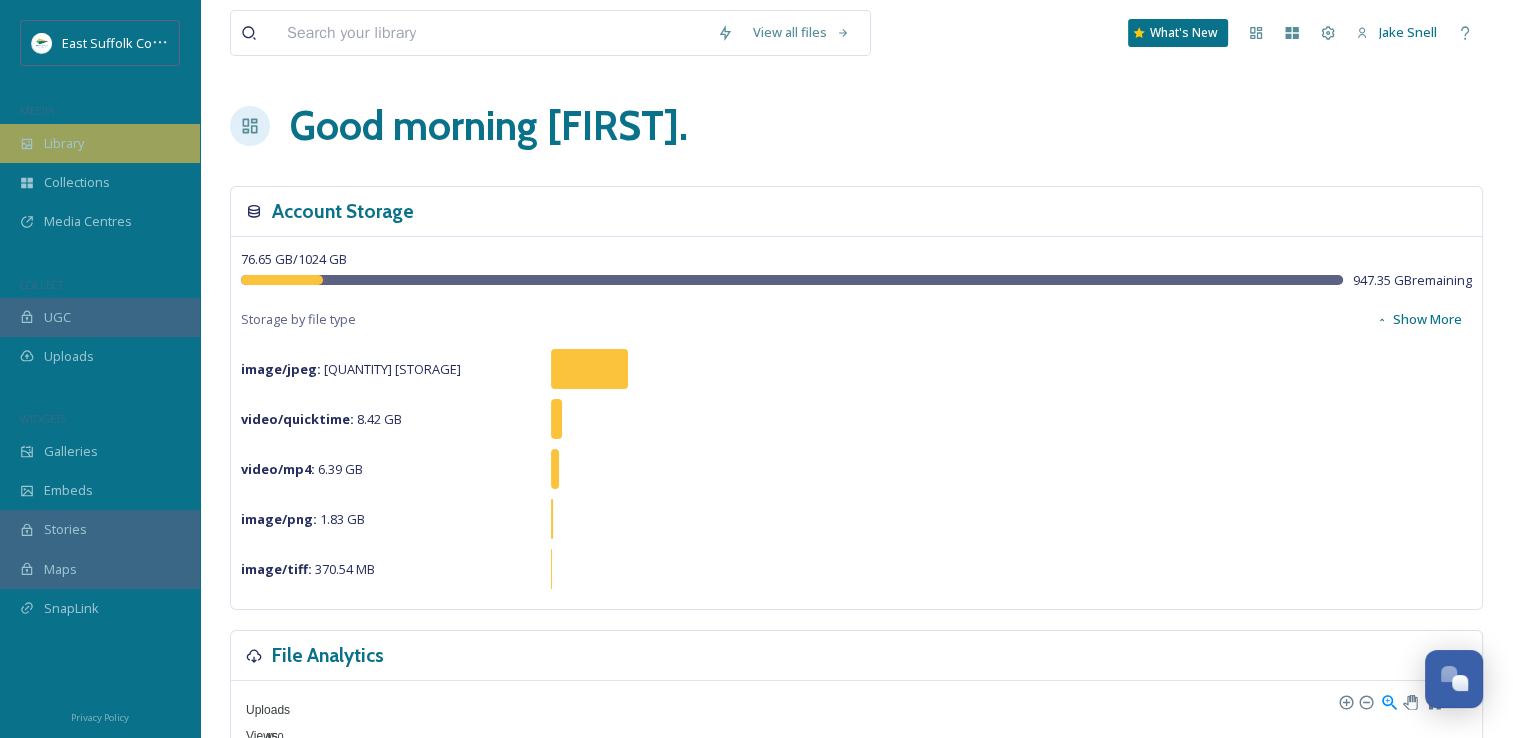 click on "Library" at bounding box center [100, 143] 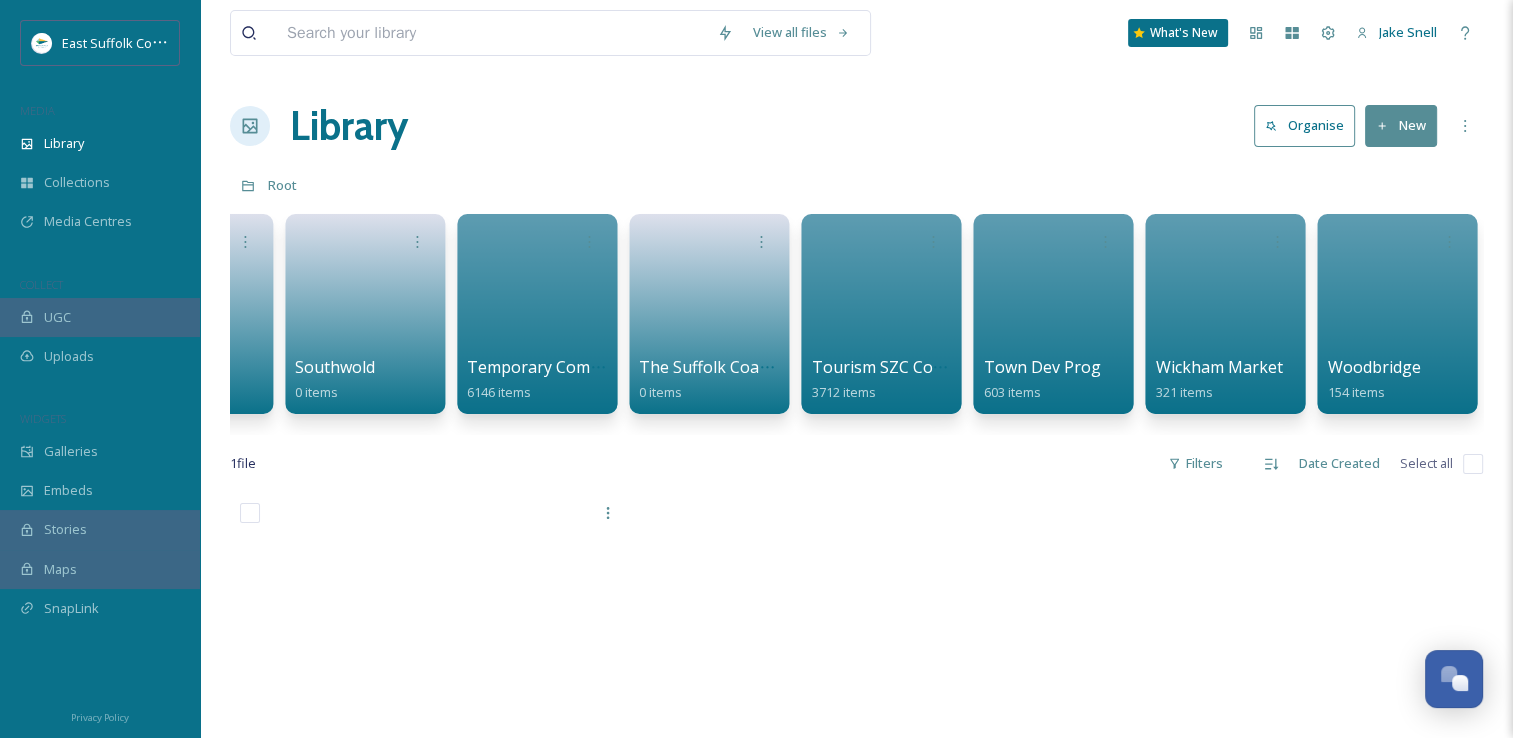 scroll, scrollTop: 0, scrollLeft: 0, axis: both 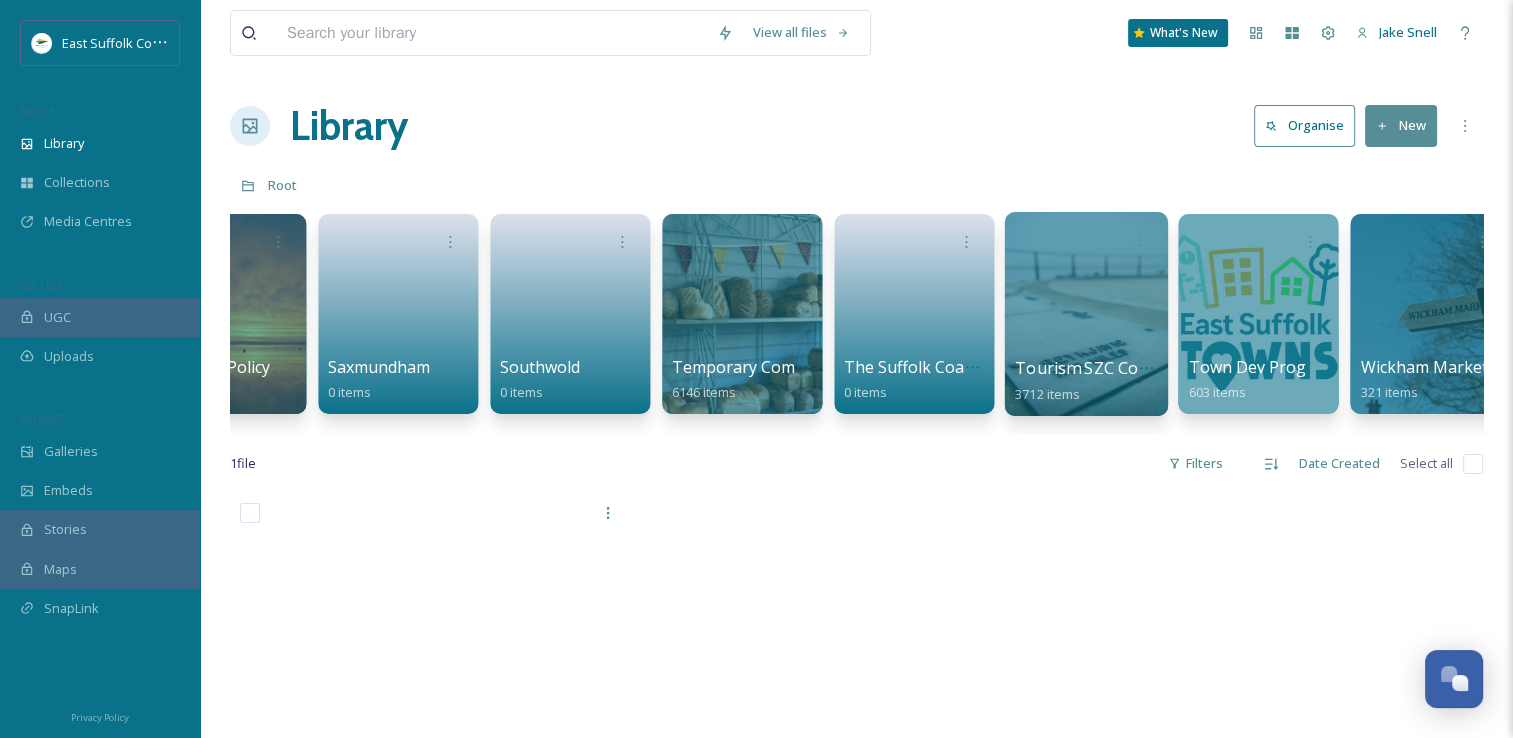 click at bounding box center (1085, 314) 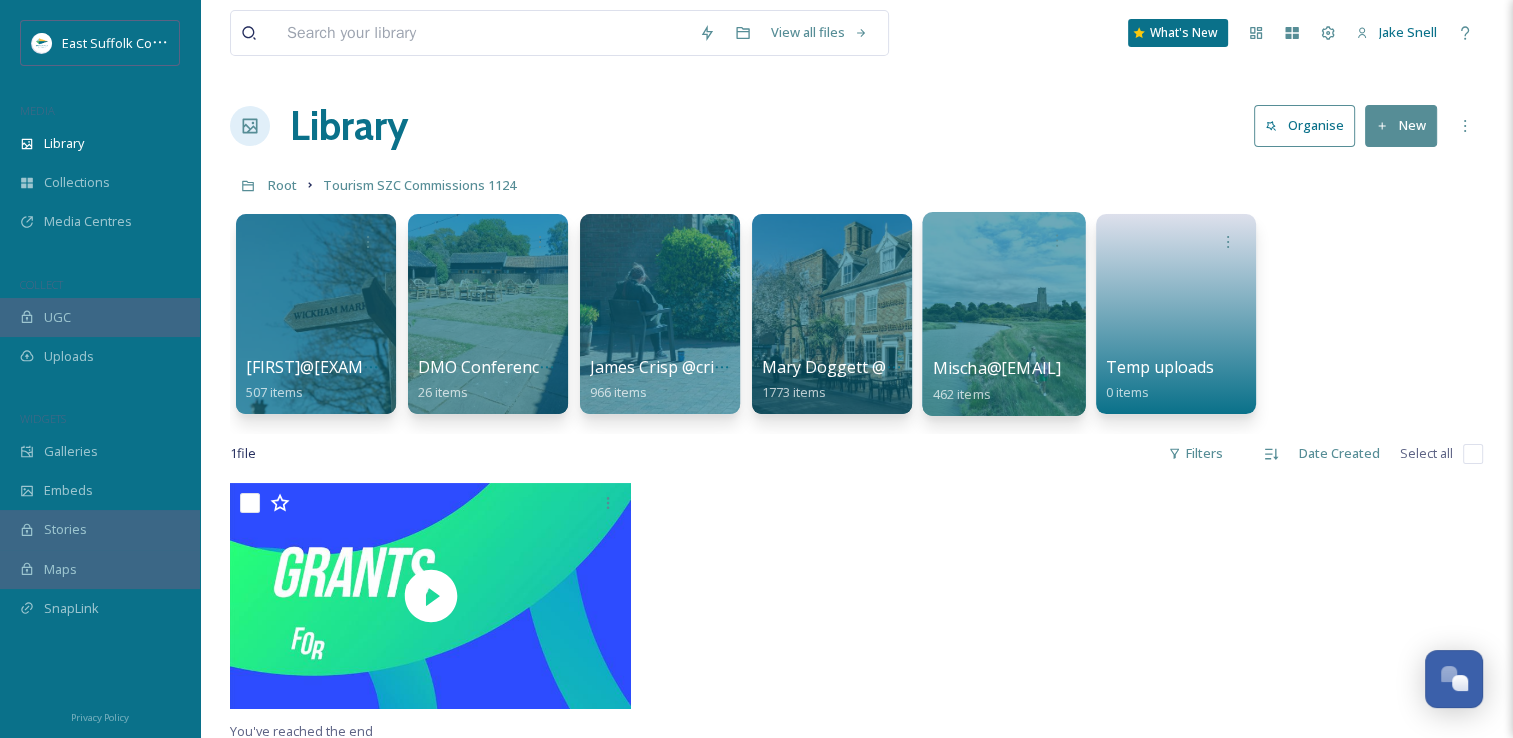 click at bounding box center [1003, 314] 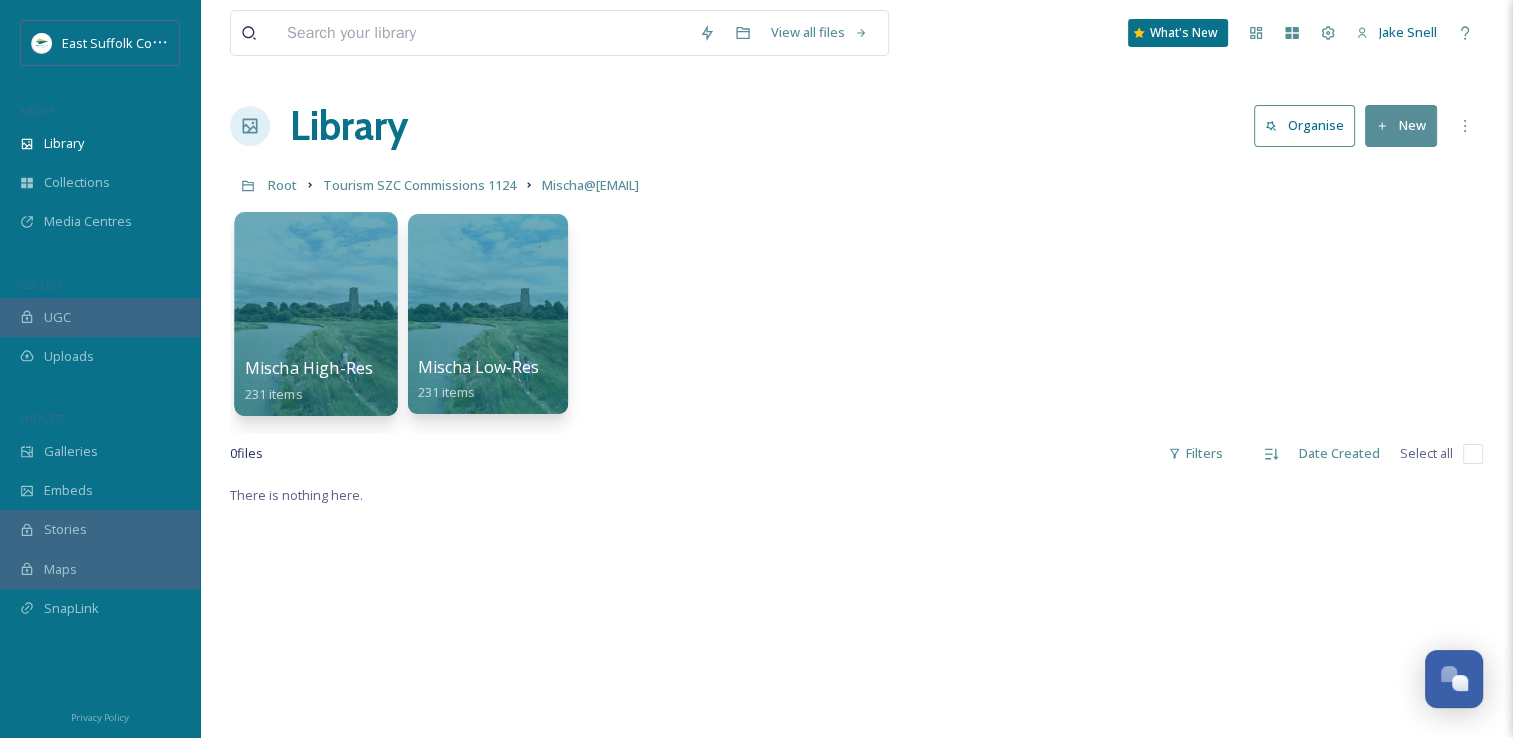 click at bounding box center (315, 314) 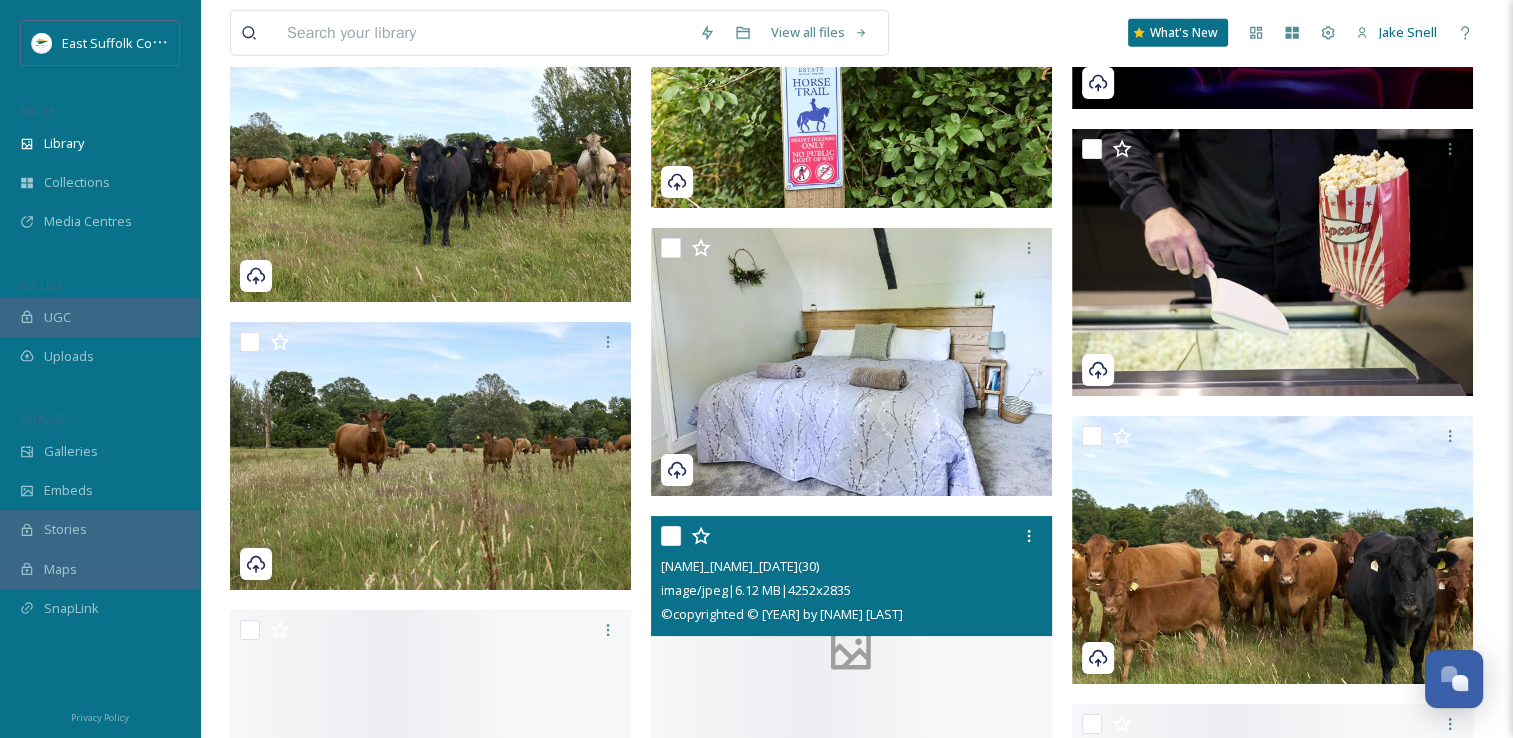 scroll, scrollTop: 13692, scrollLeft: 0, axis: vertical 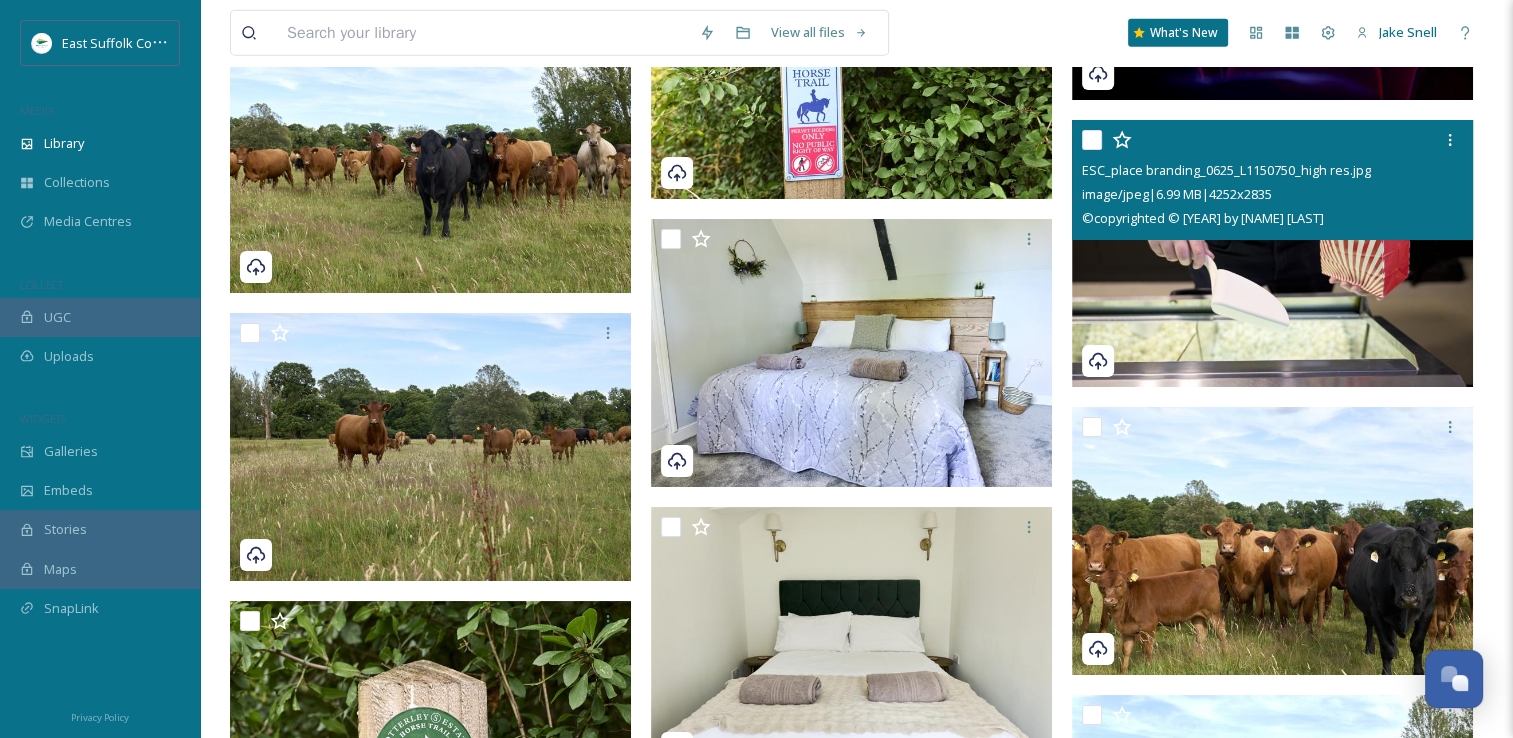 click at bounding box center [1272, 254] 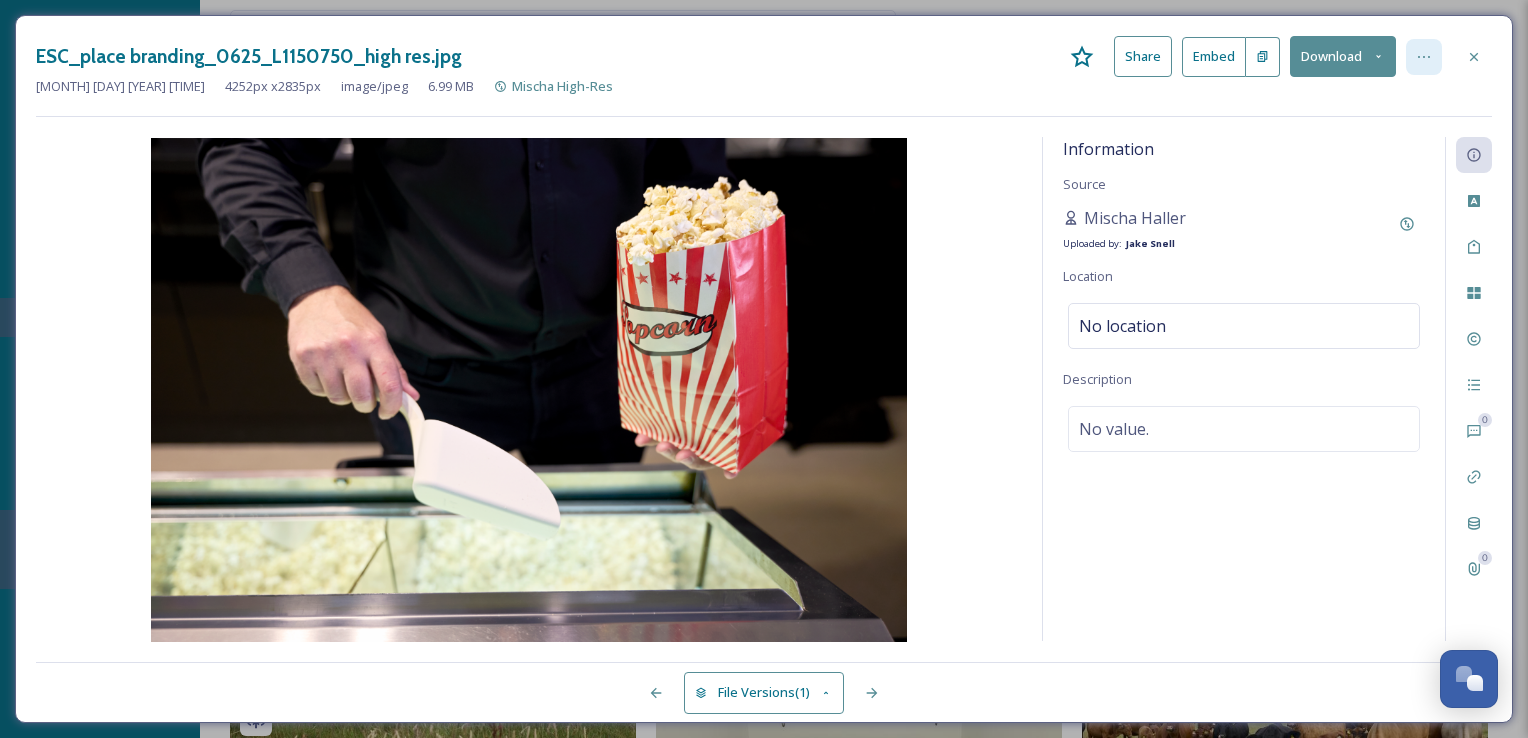 click at bounding box center (1424, 57) 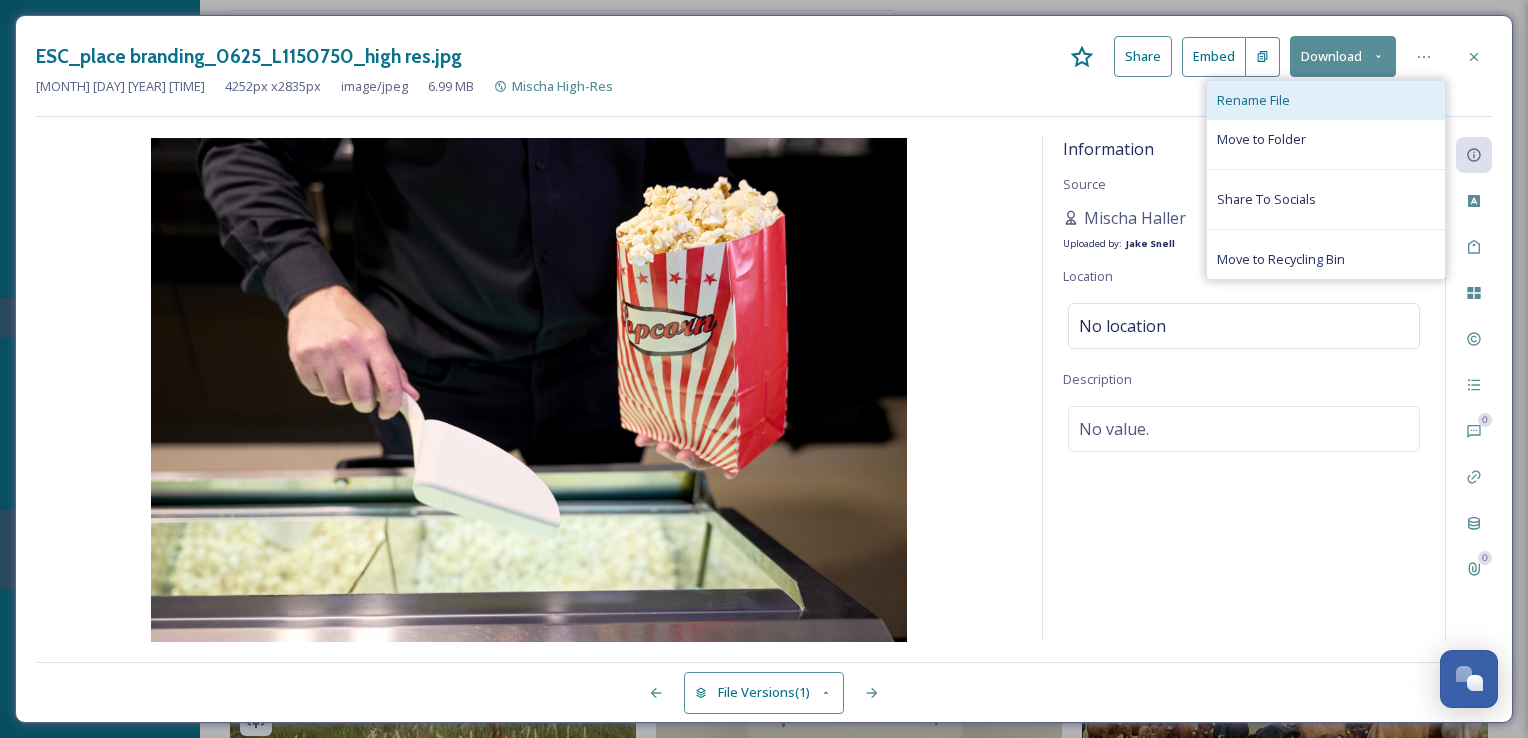 click on "Rename File" at bounding box center (1326, 100) 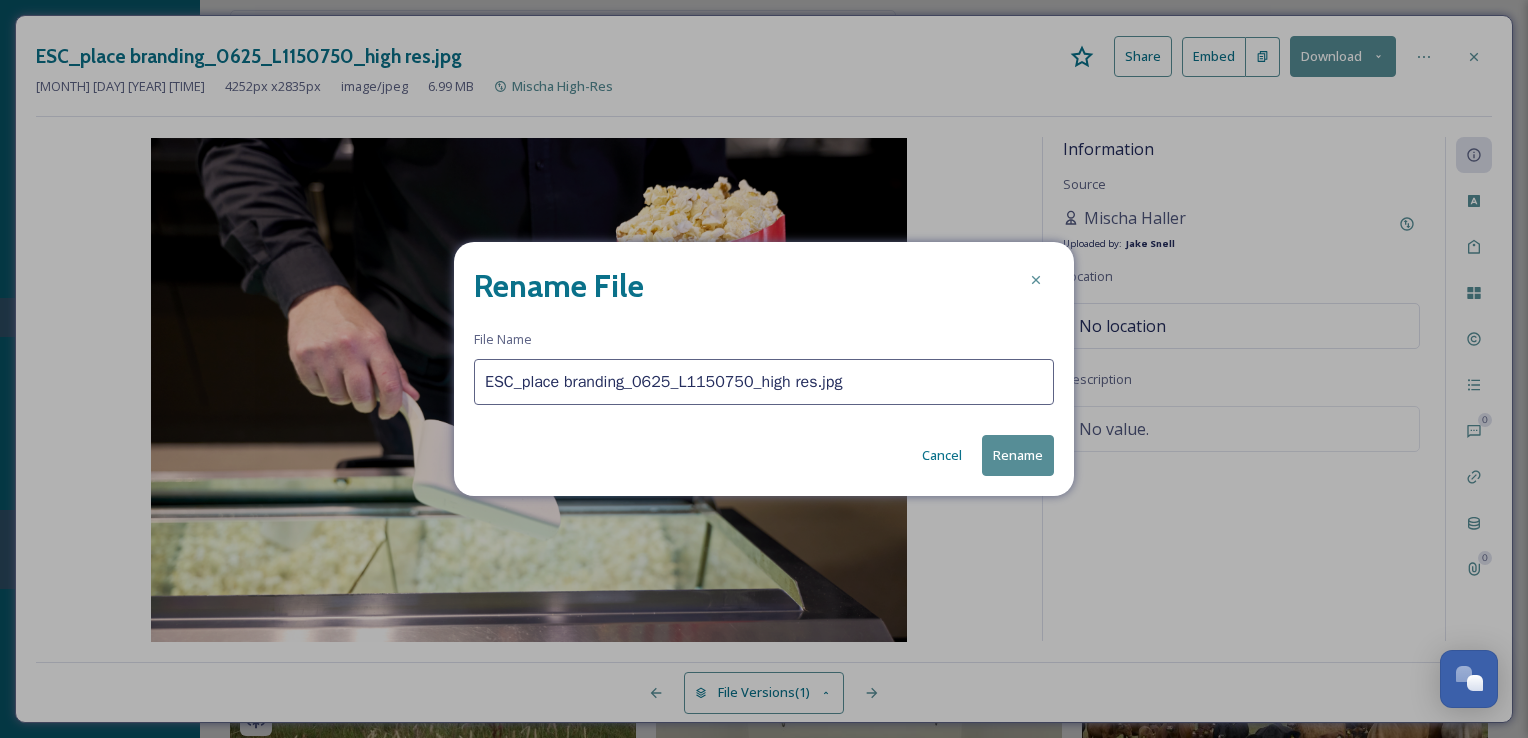 drag, startPoint x: 844, startPoint y: 389, endPoint x: 482, endPoint y: 410, distance: 362.6086 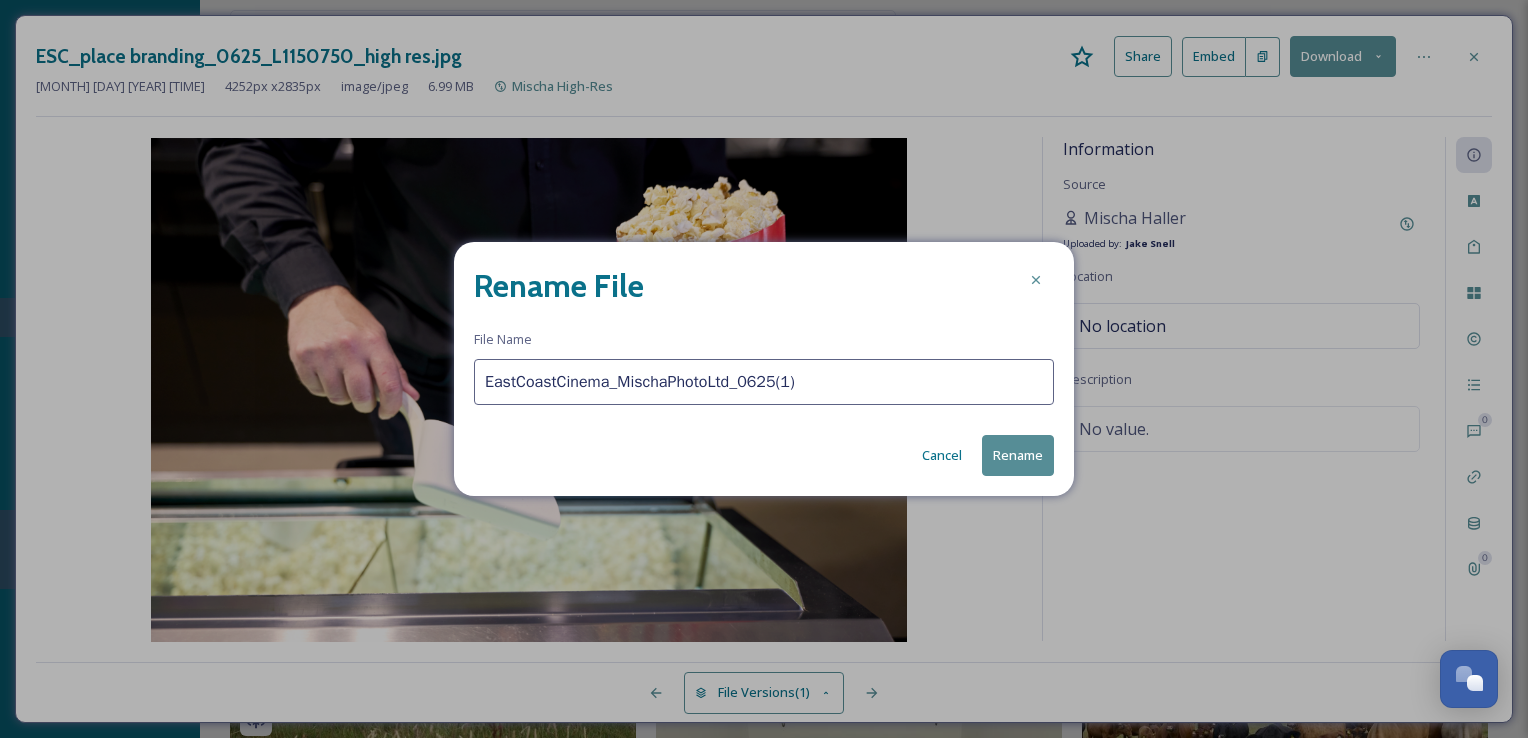 type on "EastCoastCinema_MischaPhotoLtd_0625(1)" 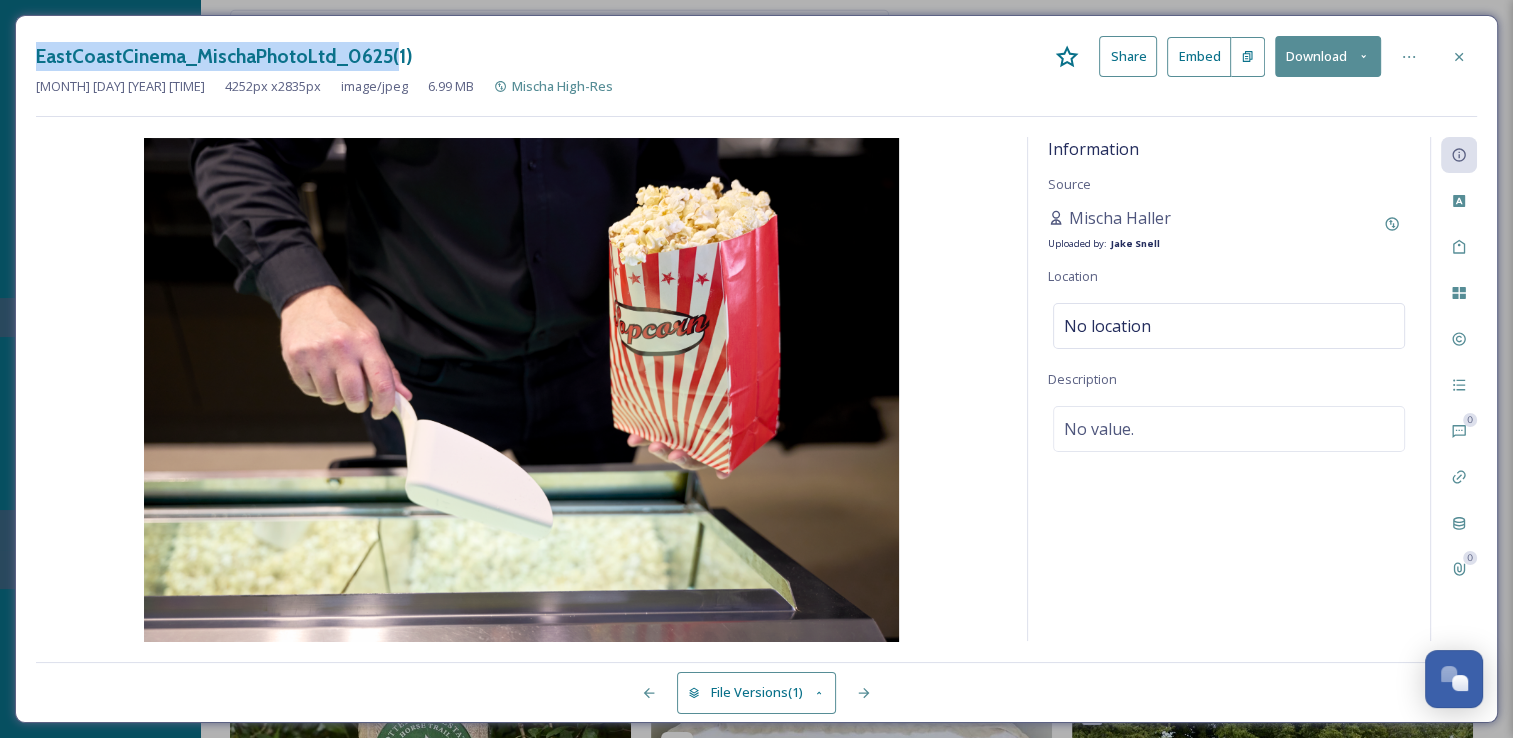 drag, startPoint x: 387, startPoint y: 55, endPoint x: 10, endPoint y: 58, distance: 377.01193 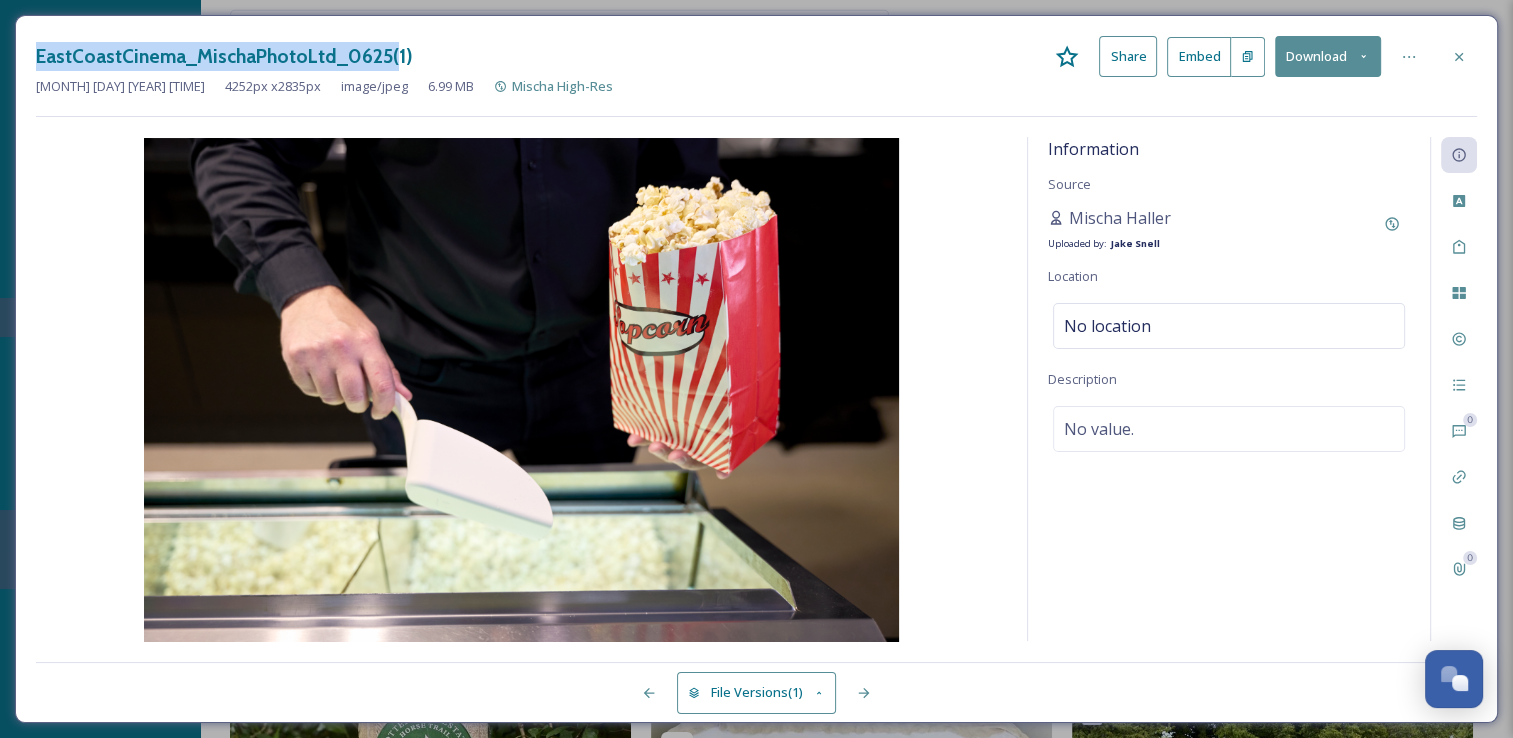 click on "EastCoastCinema_MischaPhotoLtd_0625(1) Share Embed Download Aug 06 2025 10:12 4252 px x  2835 px image/jpeg 6.99 MB Mischa High-Res Information Source Mischa Haller Uploaded by: [FIRST] [LAST] Location No location Description No value. 0 0 File Versions  (1)" at bounding box center (756, 369) 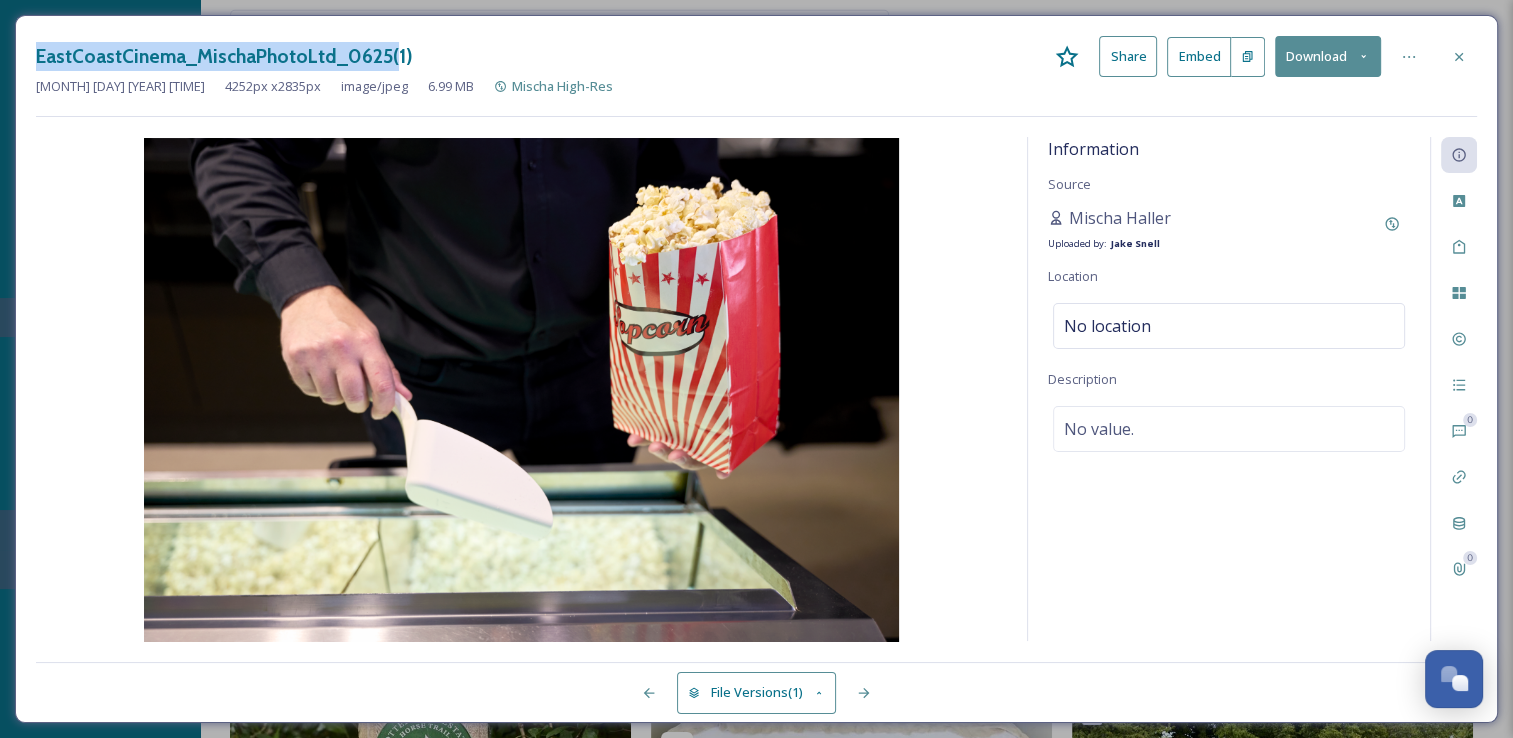 copy on "EastCoastCinema_MischaPhotoLtd_0625(" 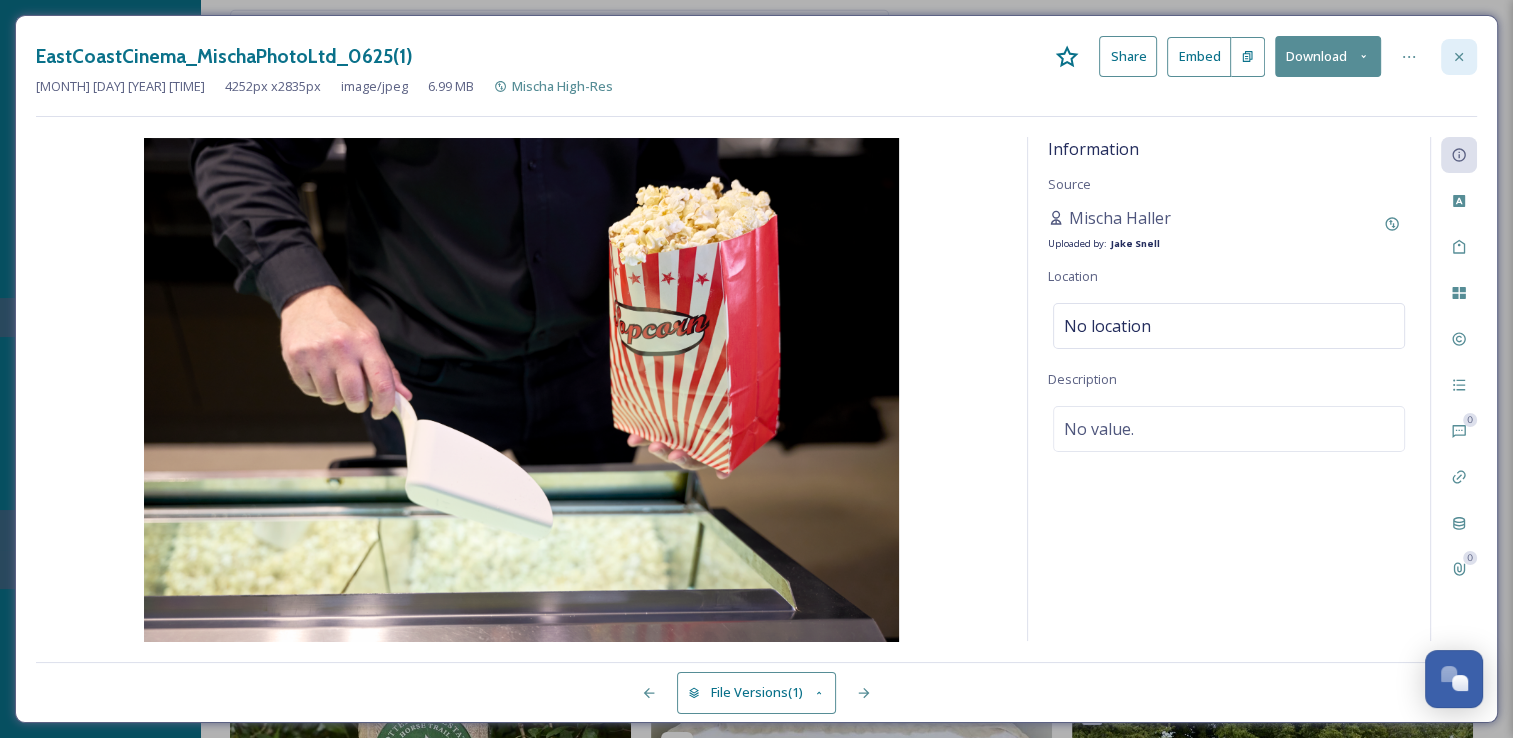 click 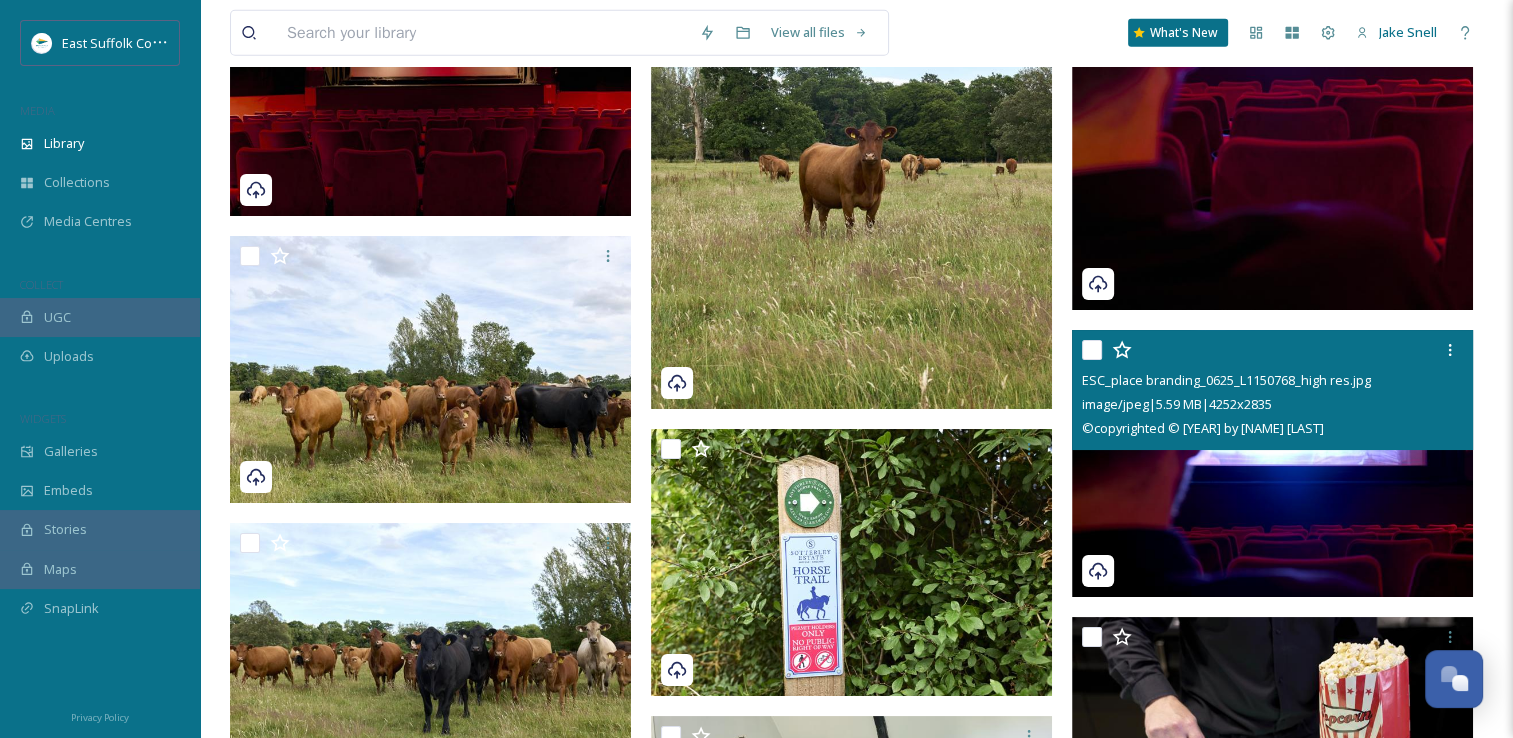 scroll, scrollTop: 13192, scrollLeft: 0, axis: vertical 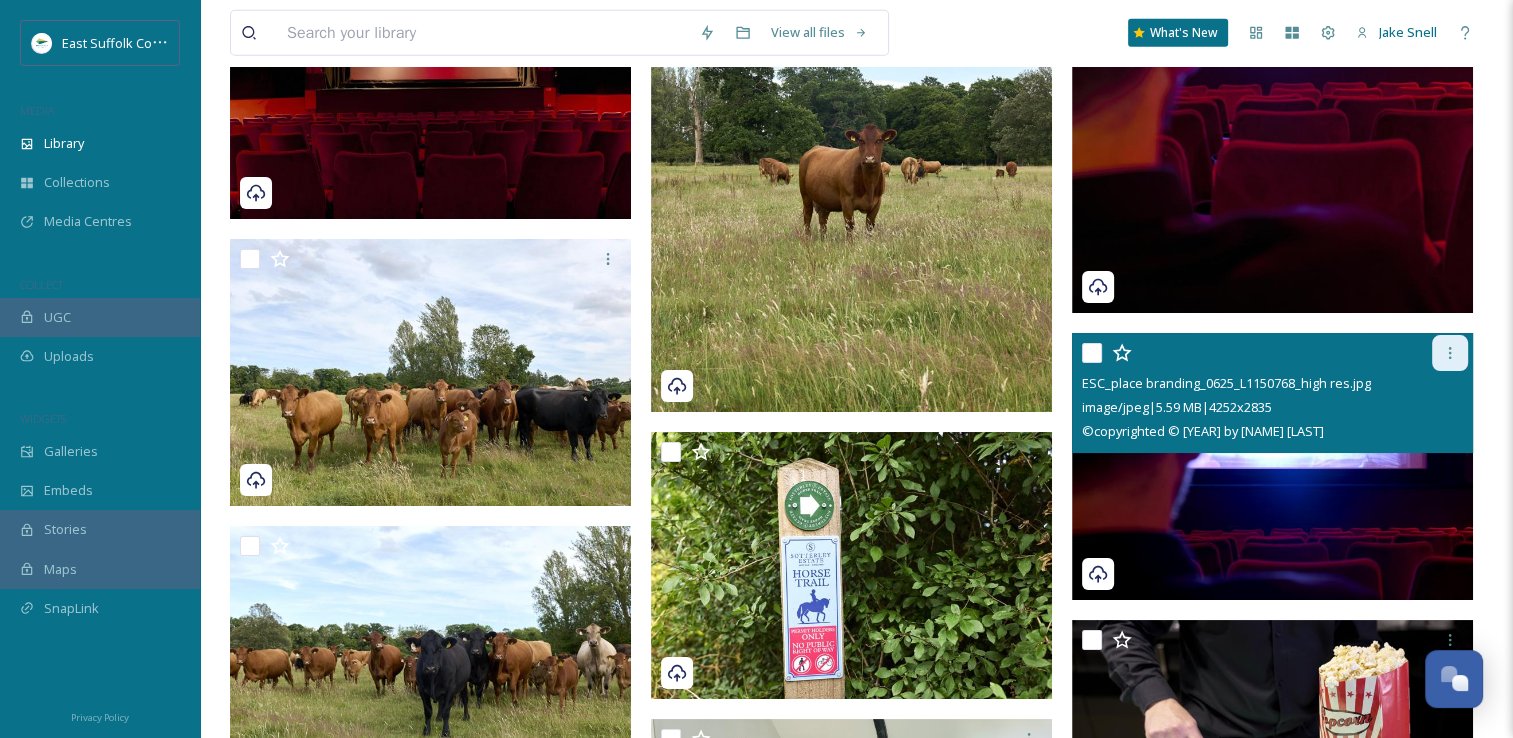 click 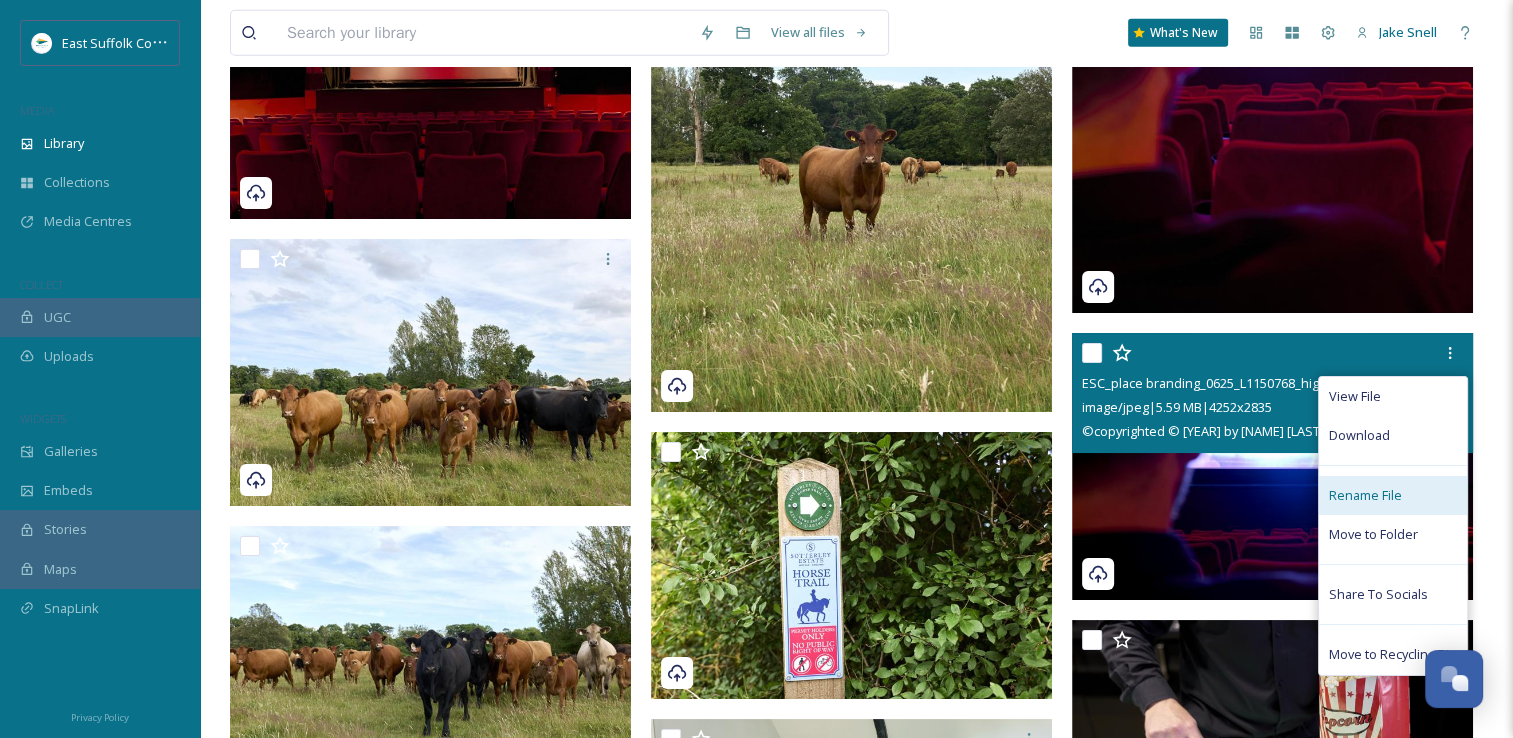 click on "Rename File" at bounding box center [1393, 495] 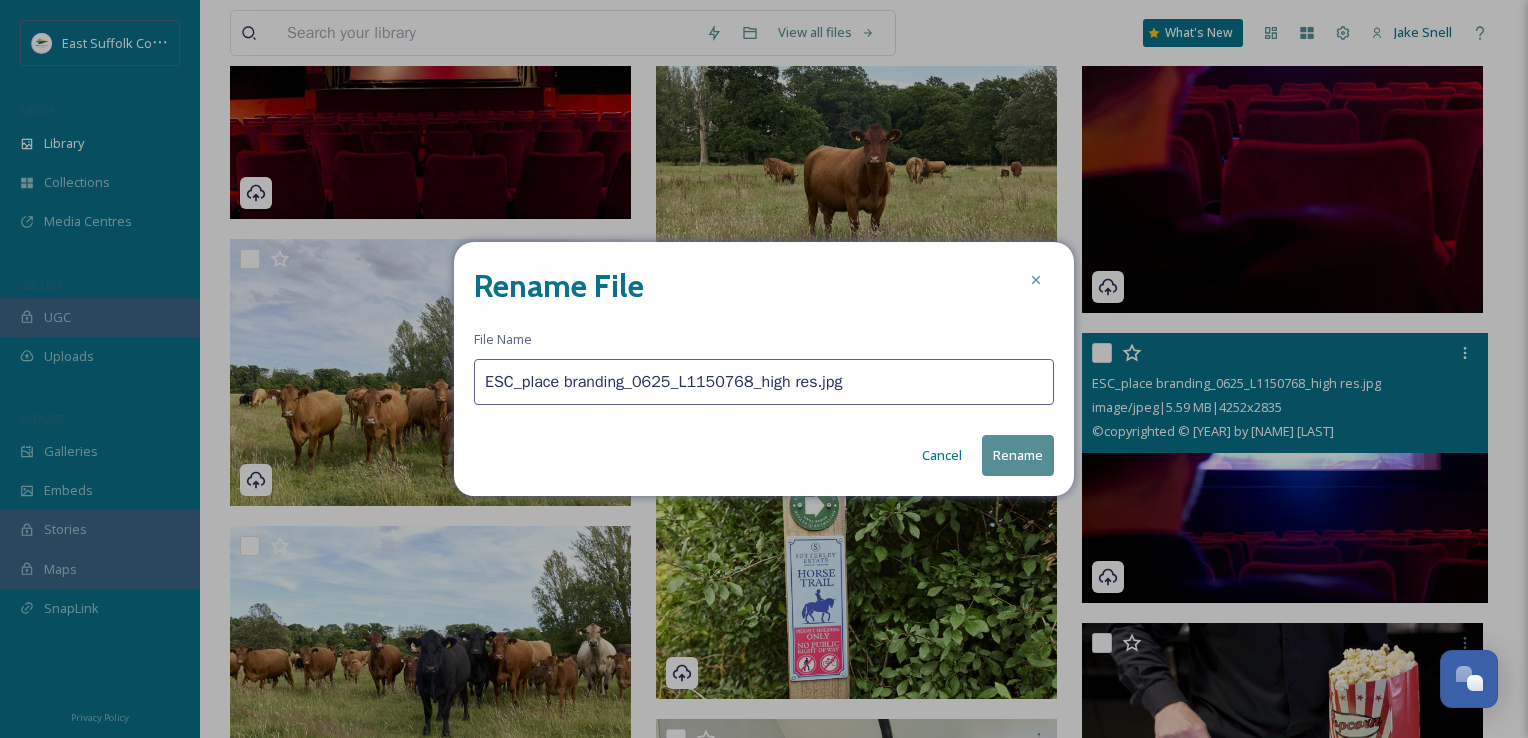 drag, startPoint x: 840, startPoint y: 378, endPoint x: 341, endPoint y: 362, distance: 499.25644 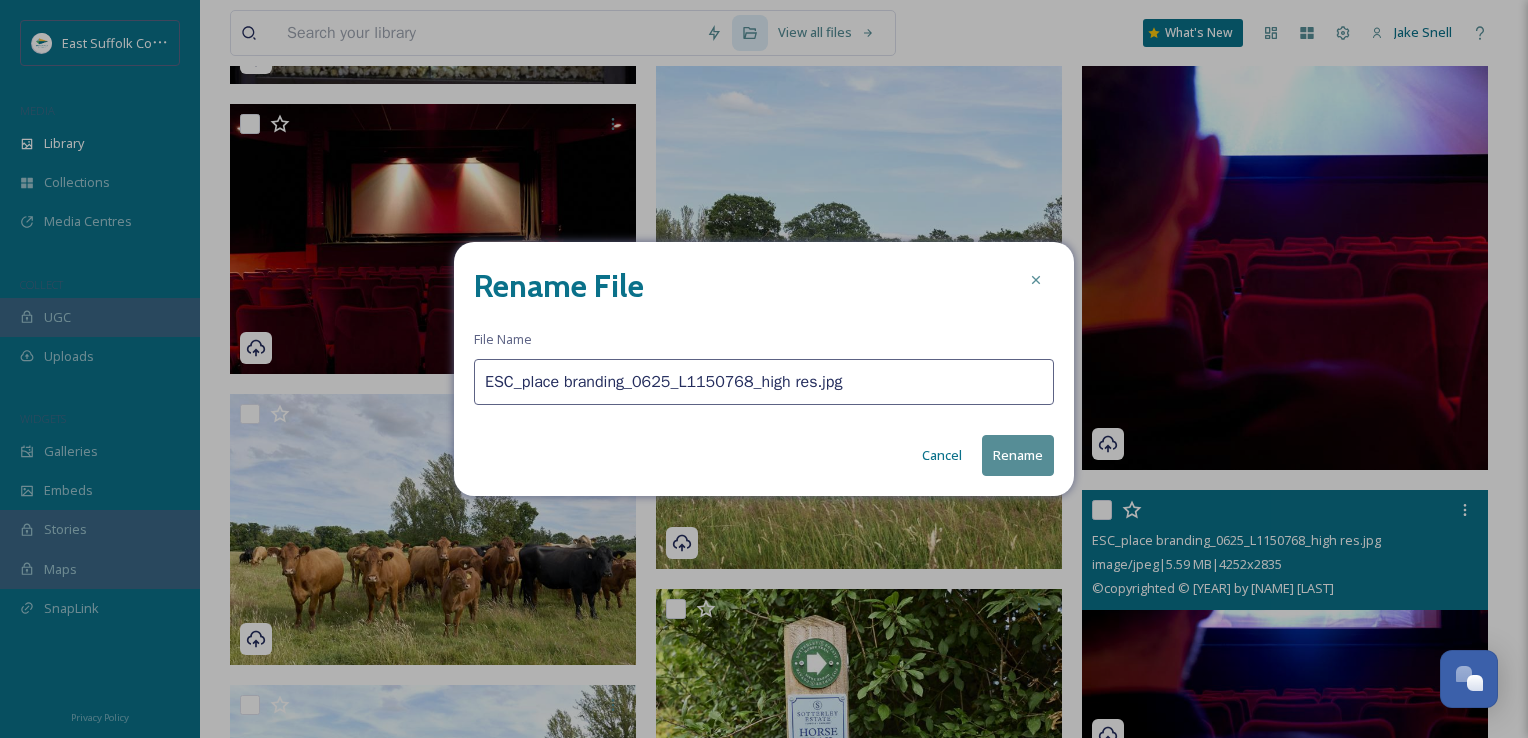 paste on "astCoastCinema_MischaPhotoLtd_0625(" 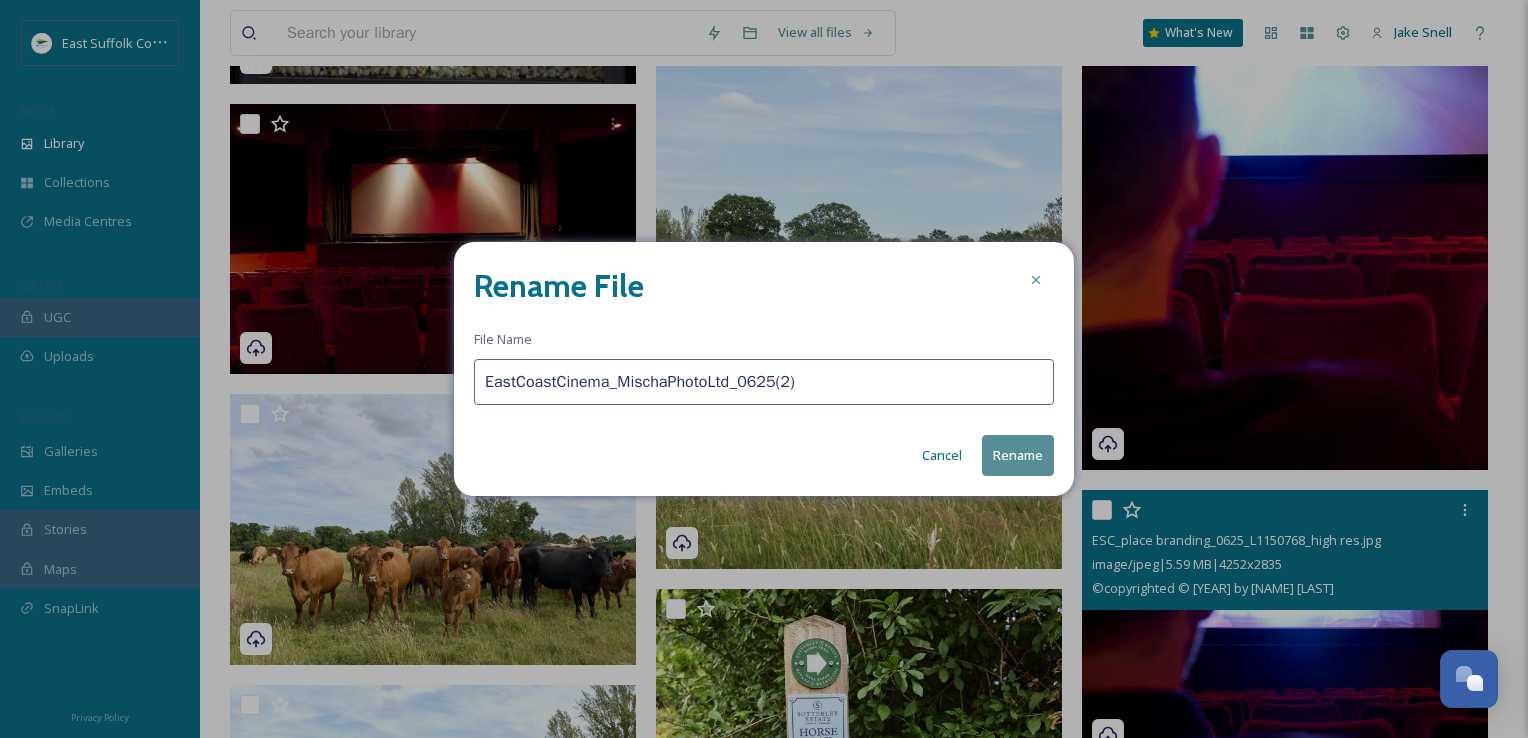 type on "EastCoastCinema_MischaPhotoLtd_0625(2)" 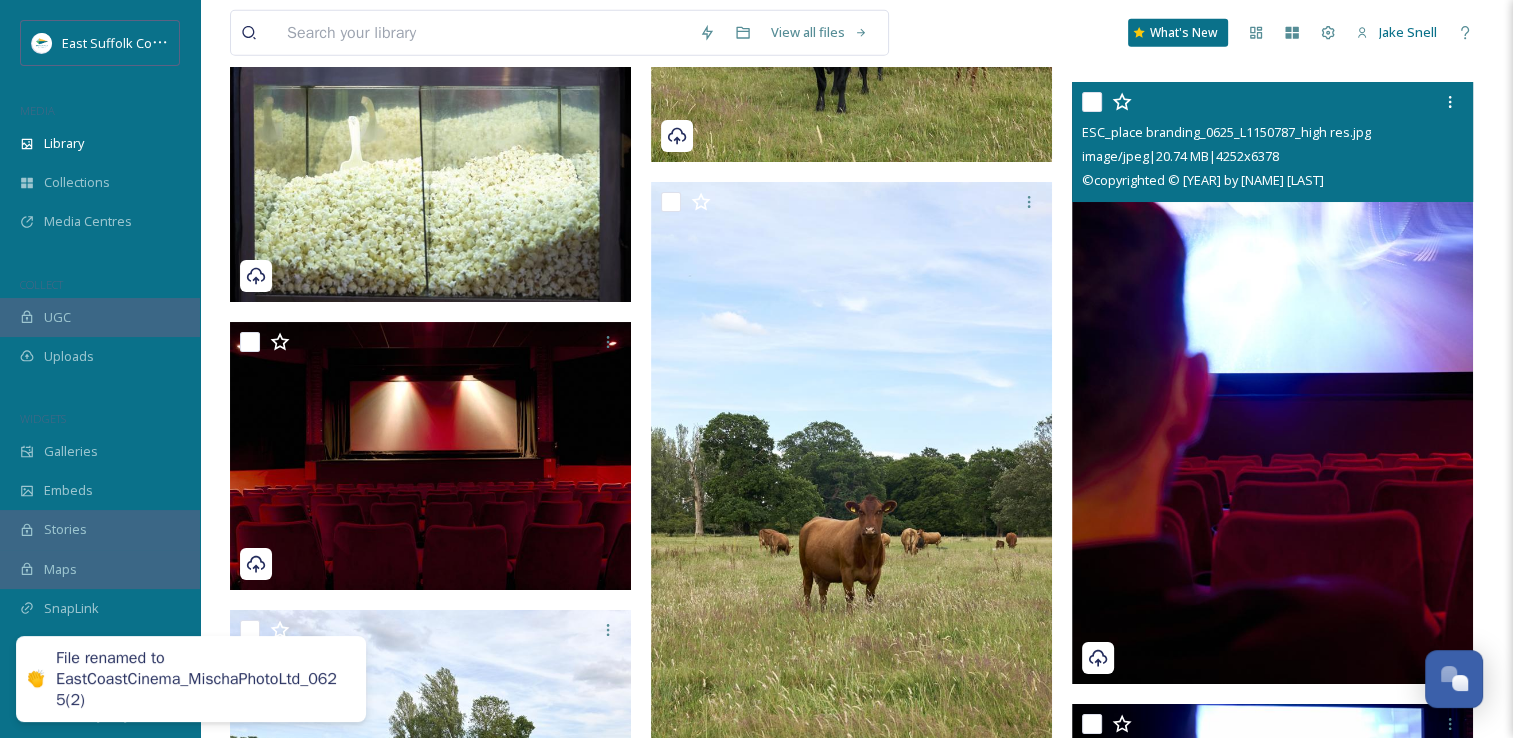 scroll, scrollTop: 12792, scrollLeft: 0, axis: vertical 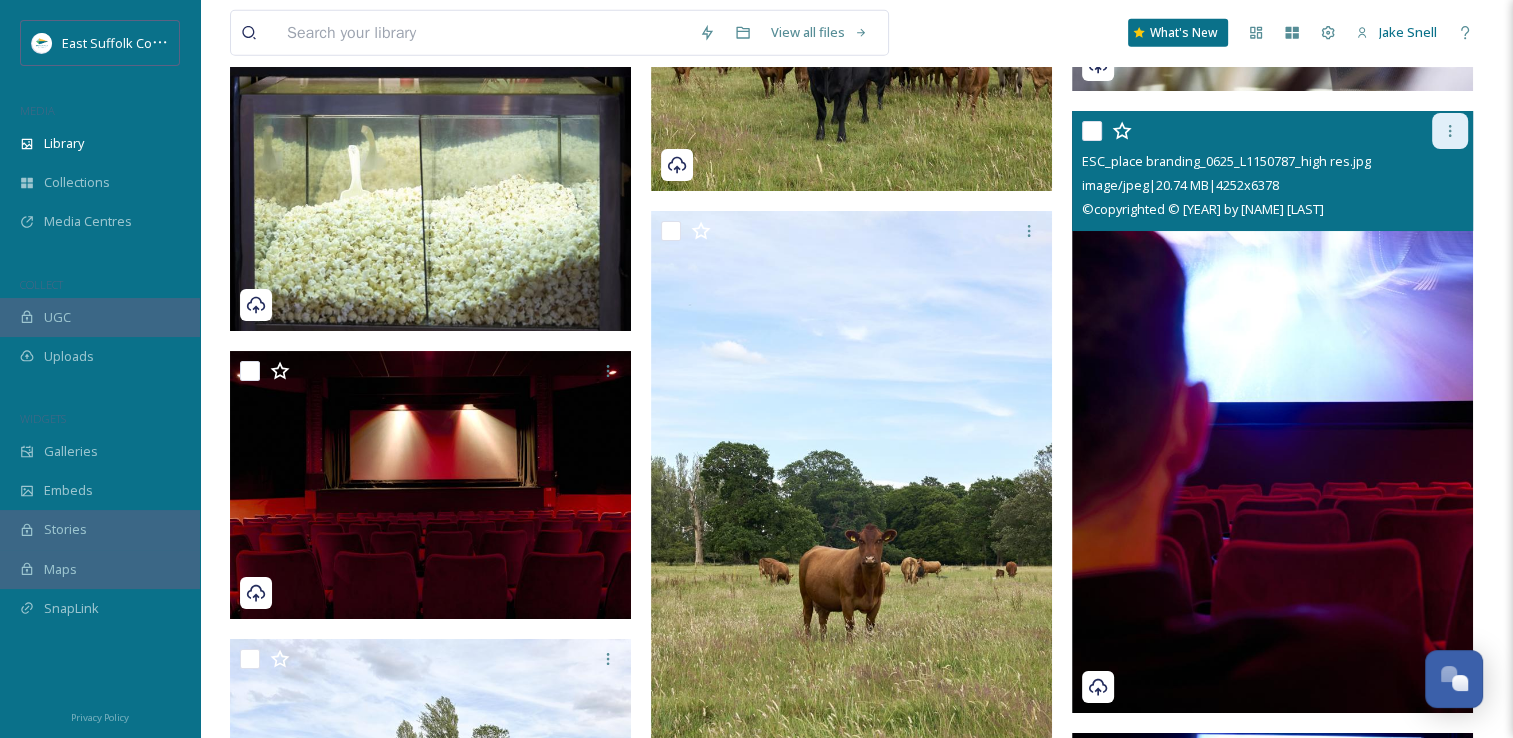 click 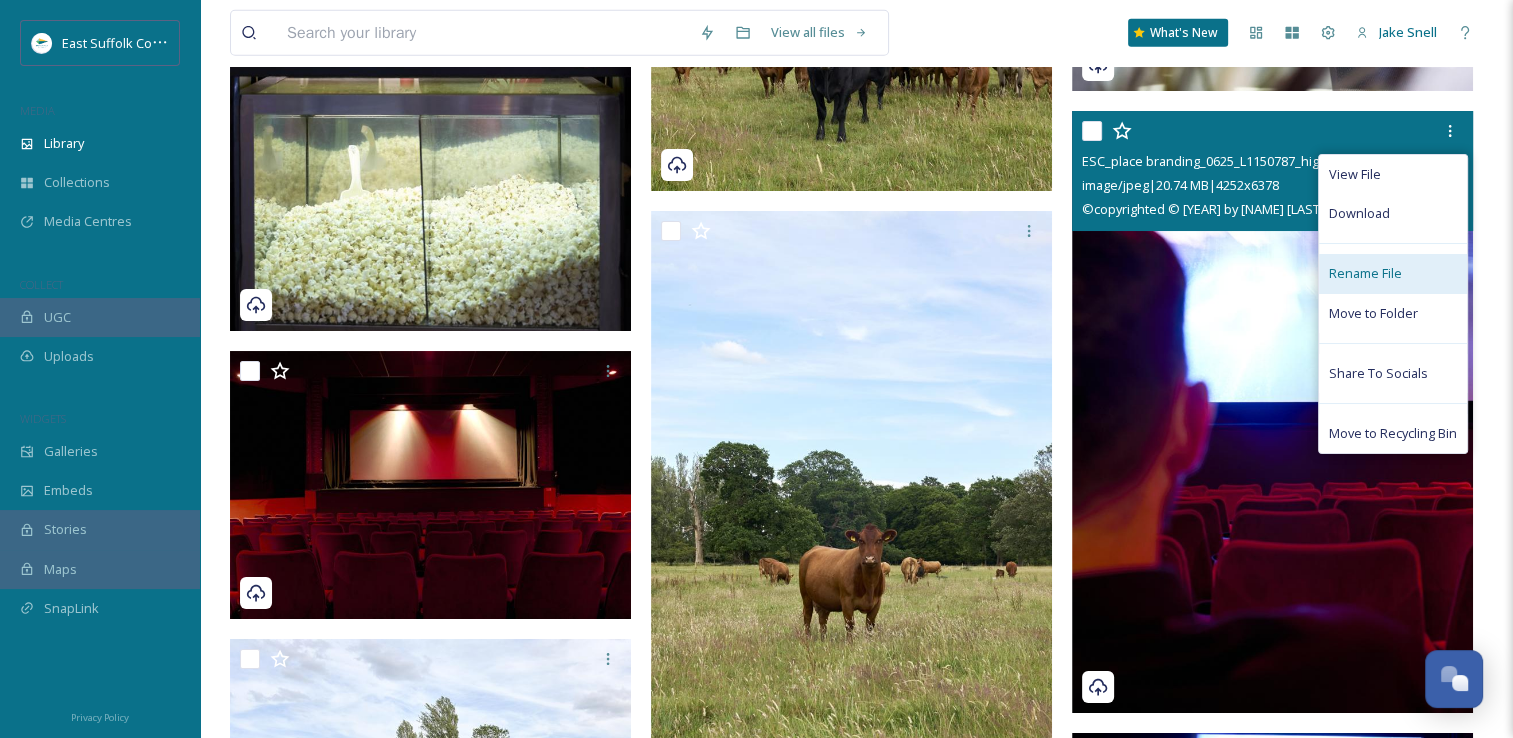 click on "Rename File" at bounding box center [1393, 273] 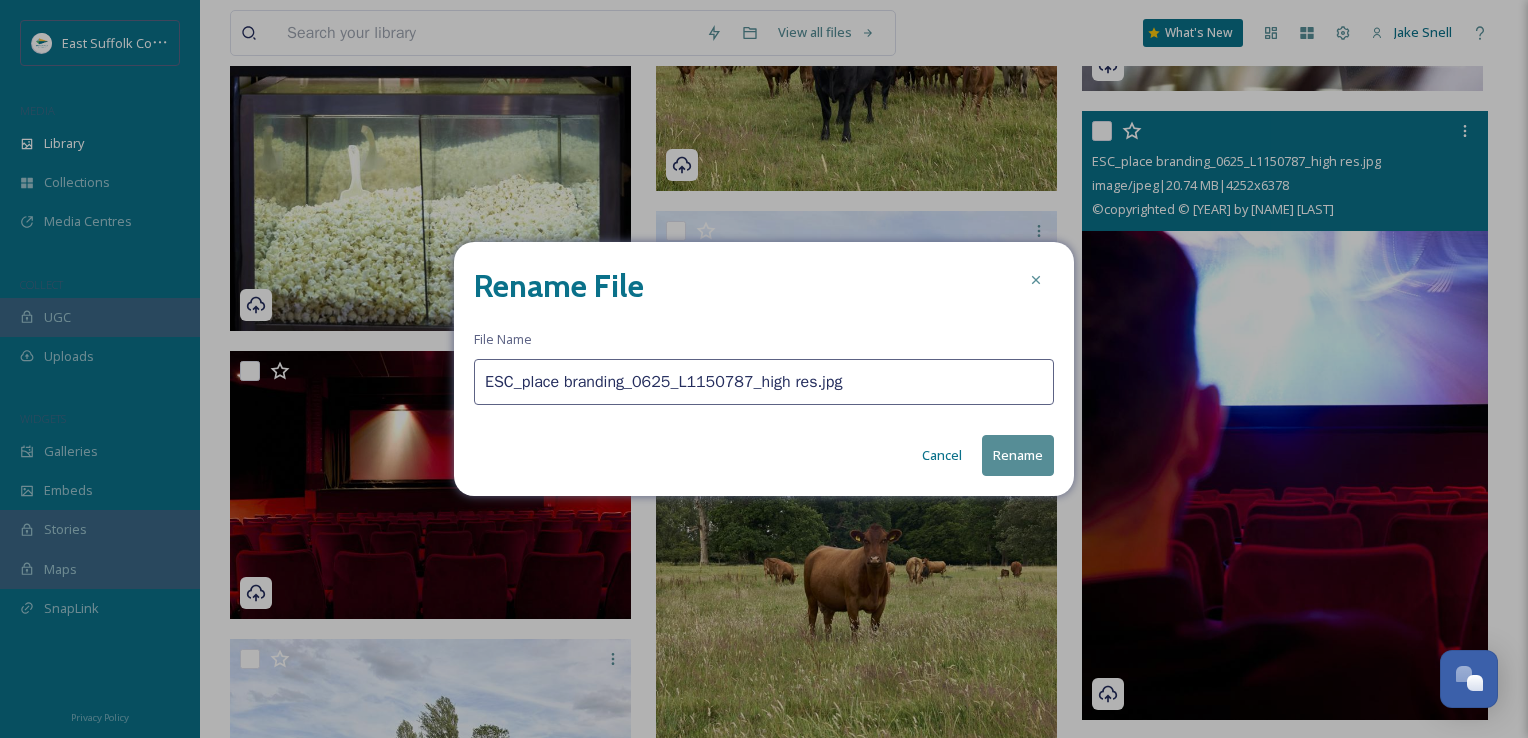 drag, startPoint x: 880, startPoint y: 386, endPoint x: 341, endPoint y: 371, distance: 539.2087 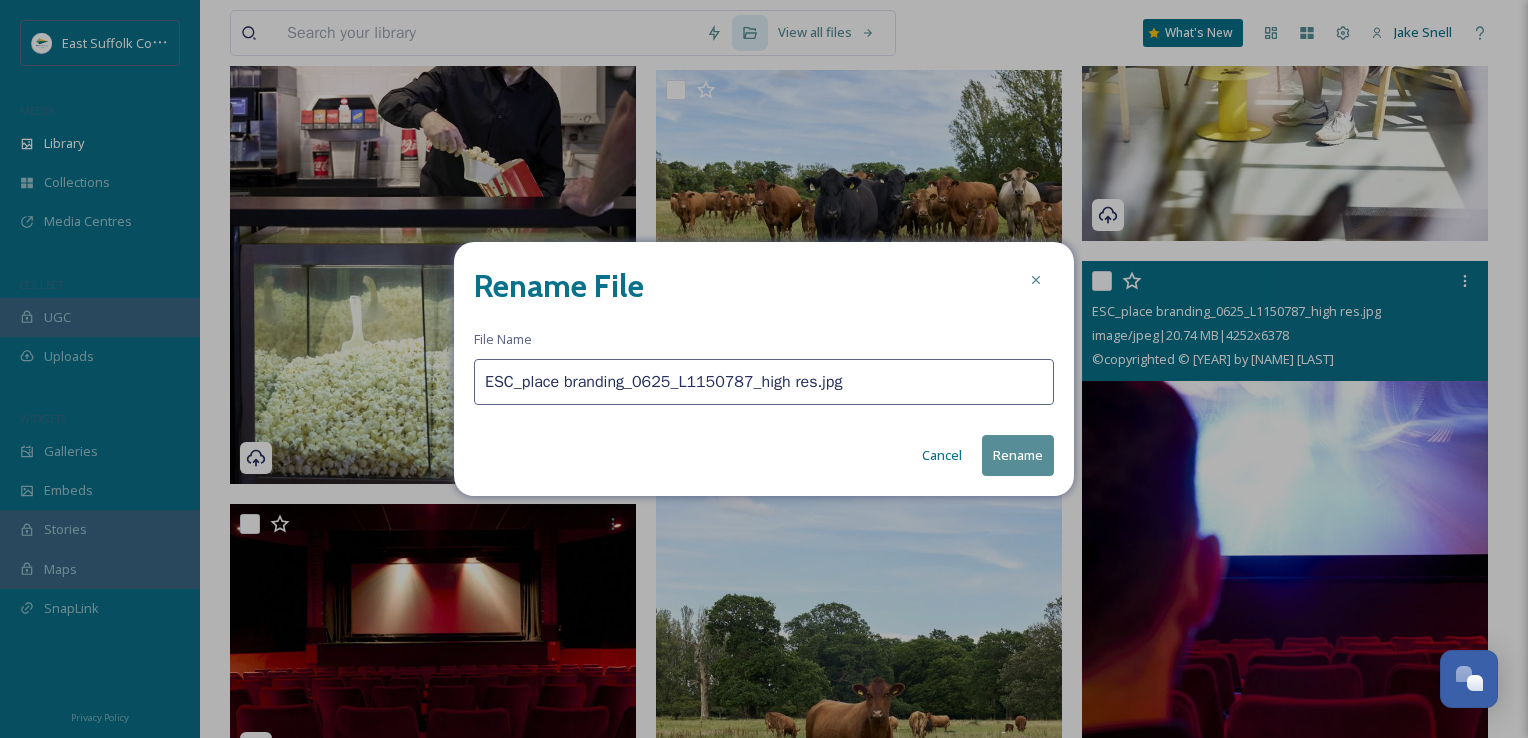 paste on "astCoastCinema_MischaPhotoLtd_0625(" 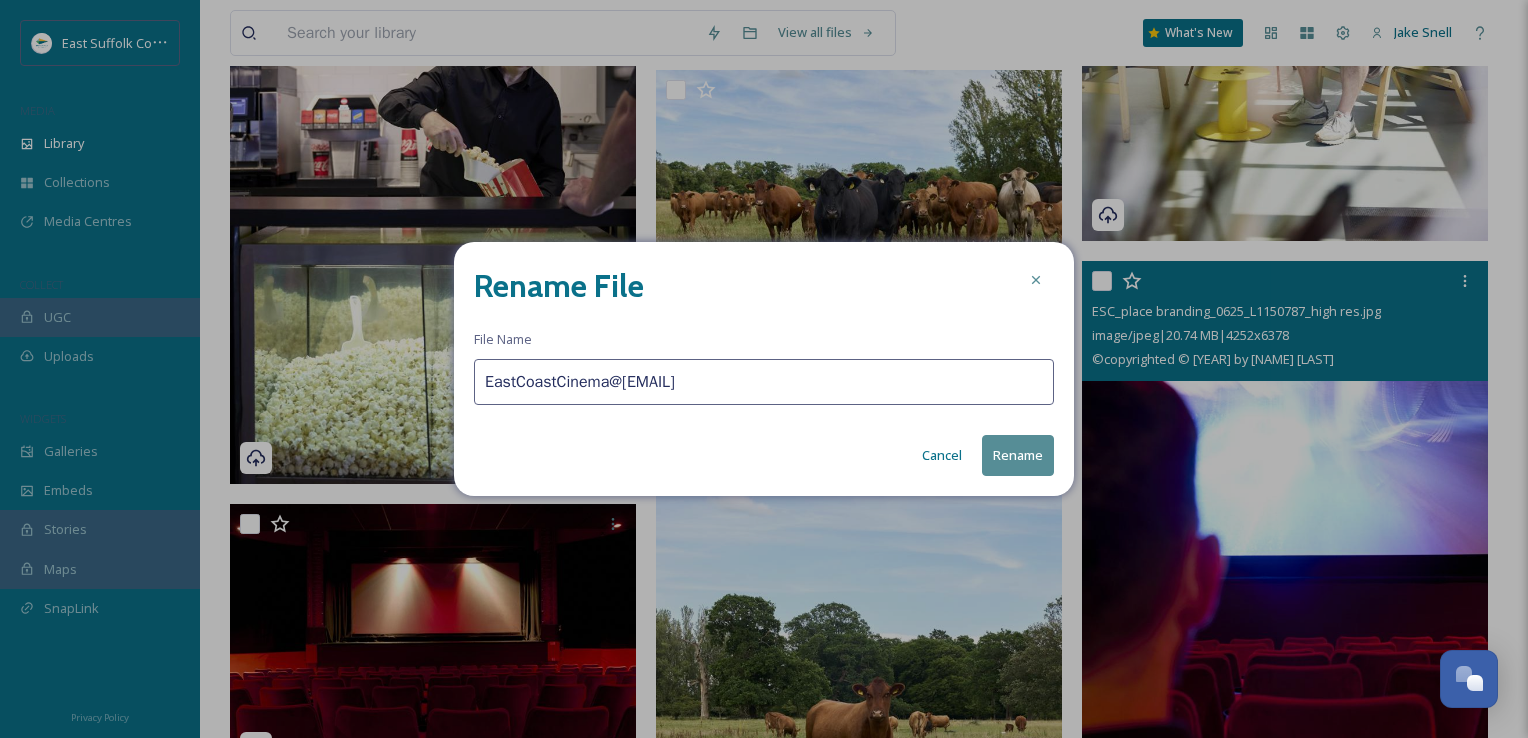 type on "EastCoastCinema@[EMAIL]" 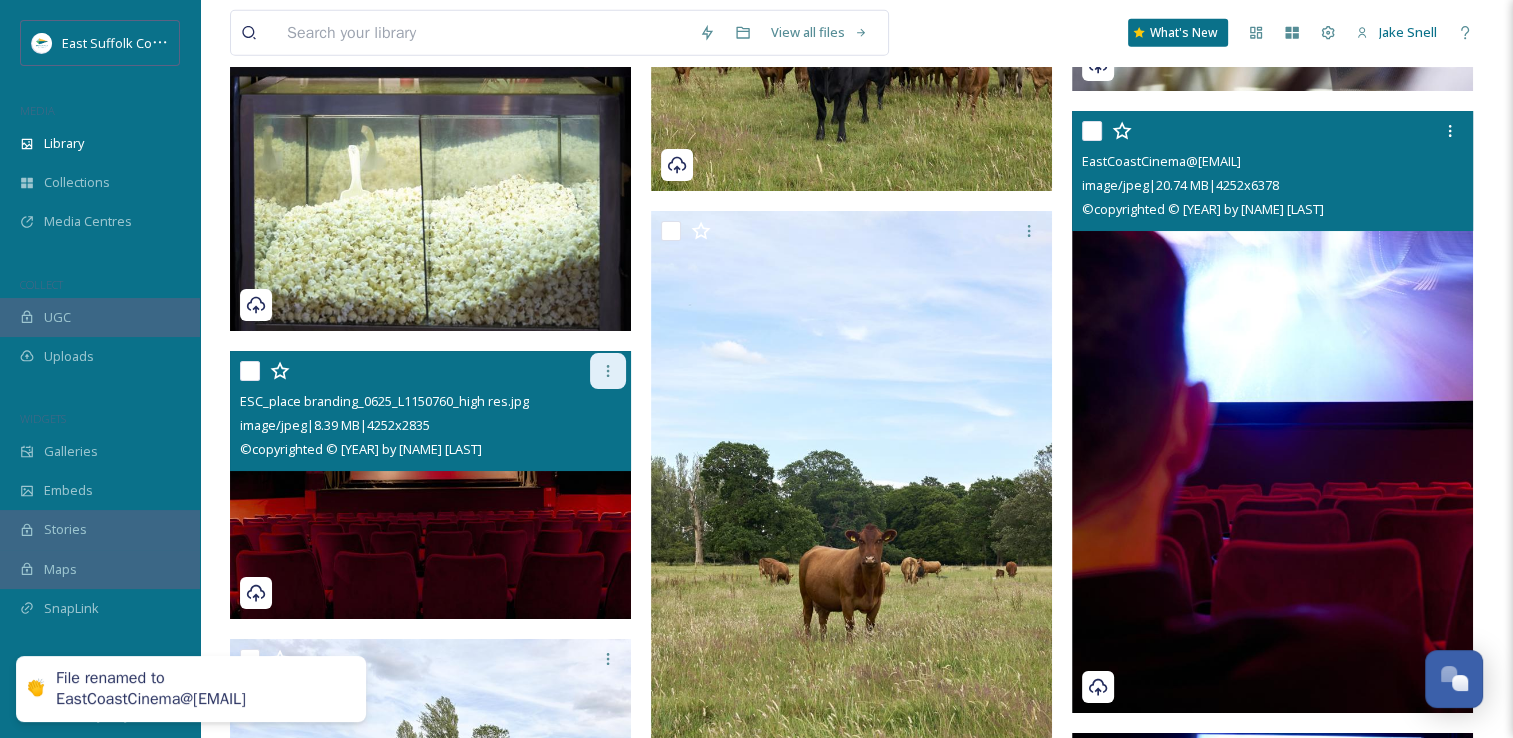 click 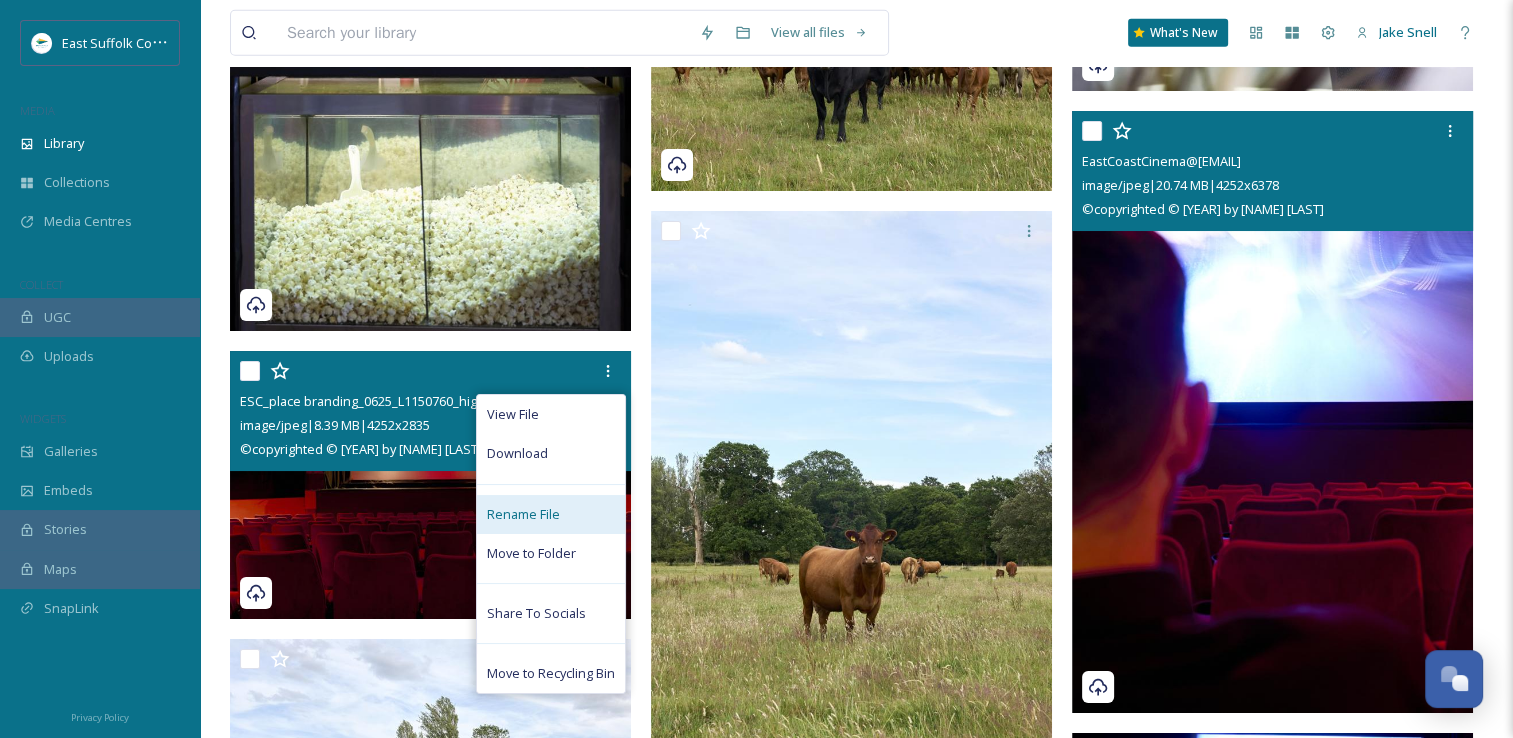 click on "Rename File" at bounding box center (551, 514) 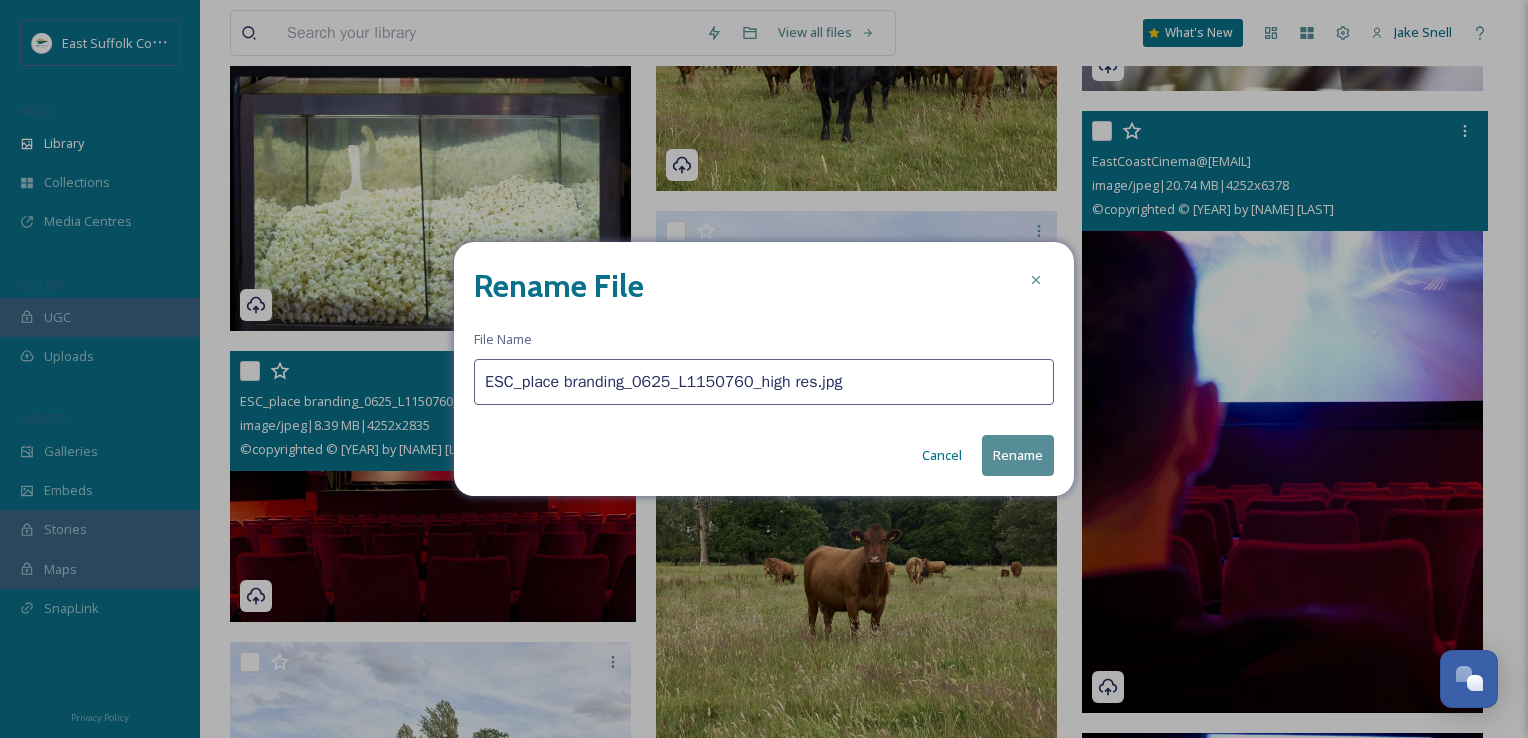 drag, startPoint x: 854, startPoint y: 386, endPoint x: 486, endPoint y: 379, distance: 368.06656 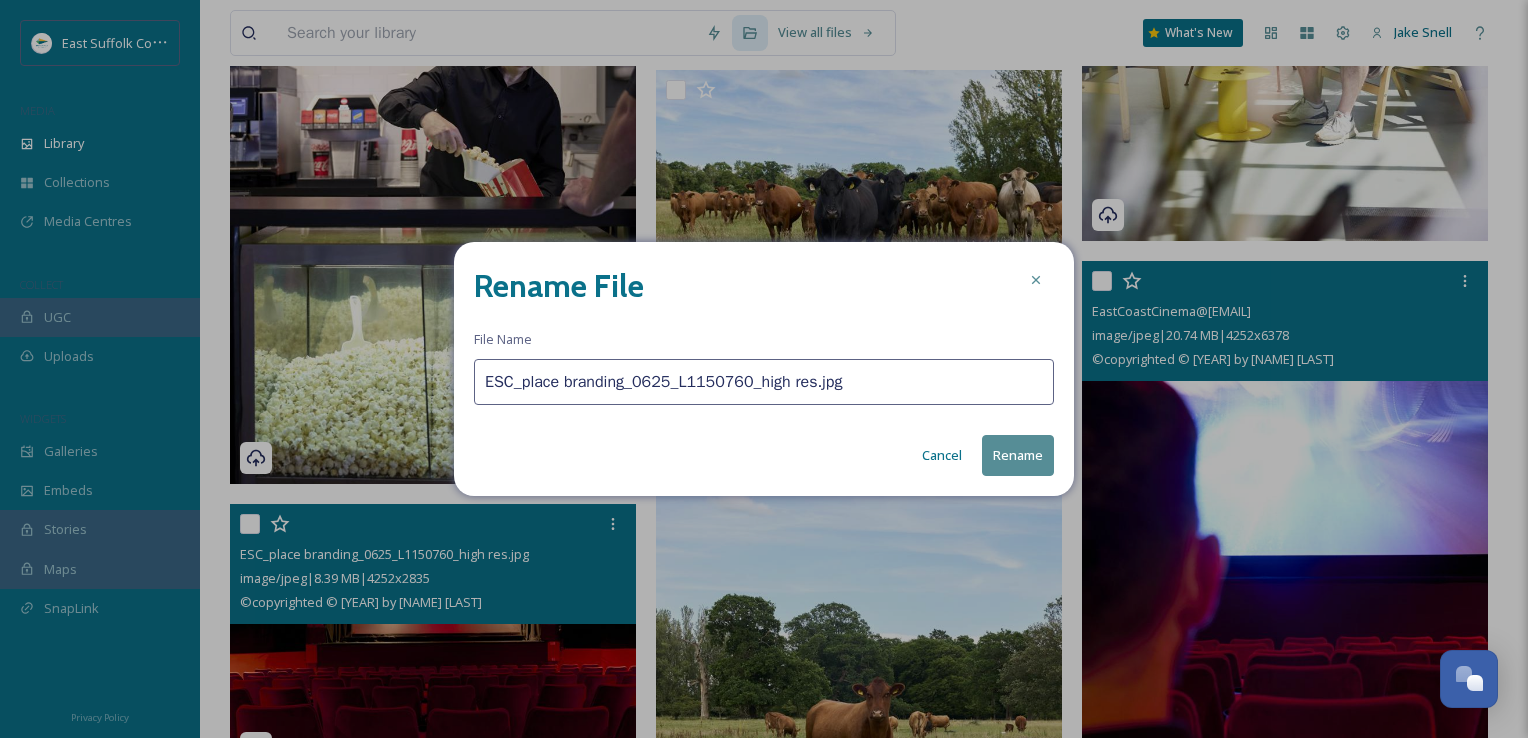 paste on "astCoastCinema_MischaPhotoLtd_0625(" 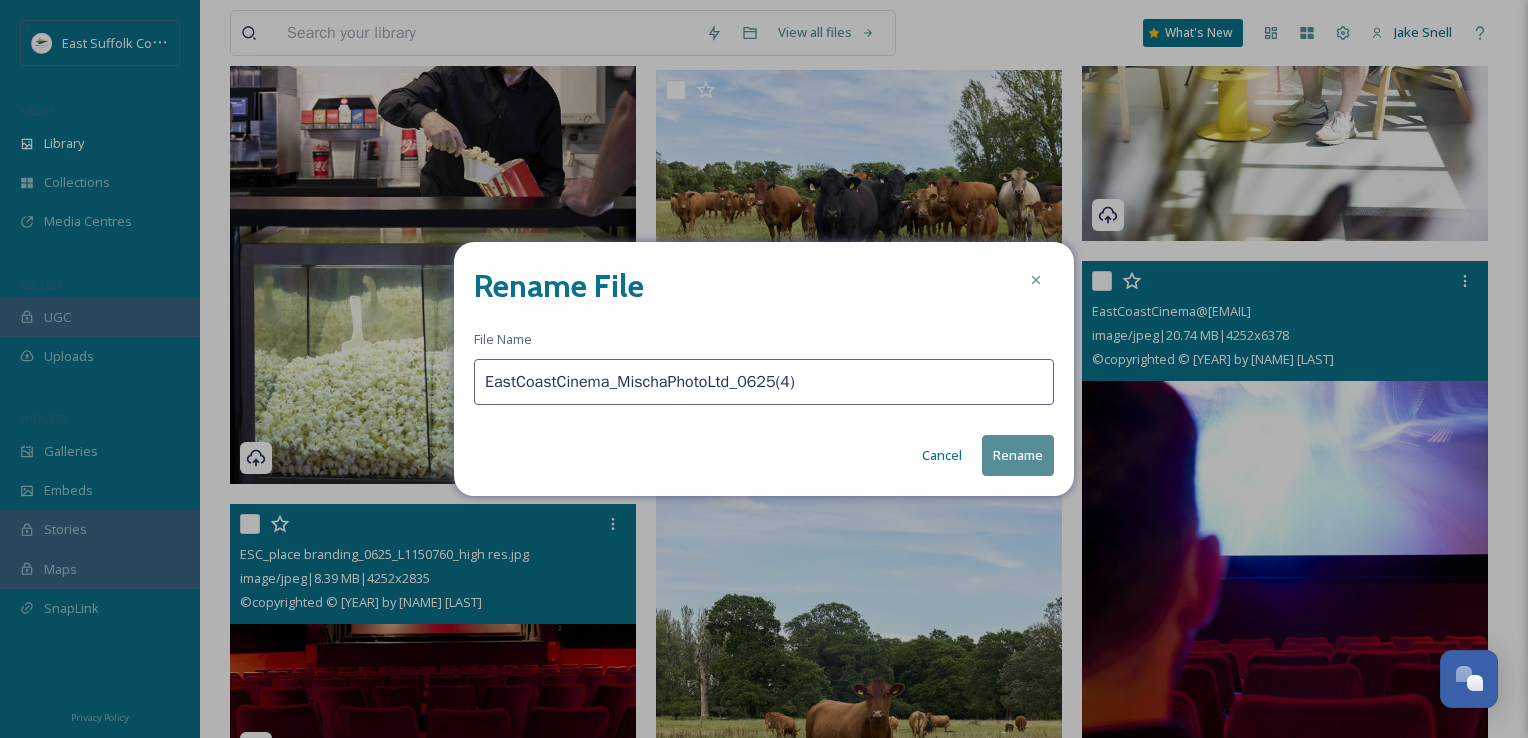 type on "EastCoastCinema_MischaPhotoLtd_0625(4)" 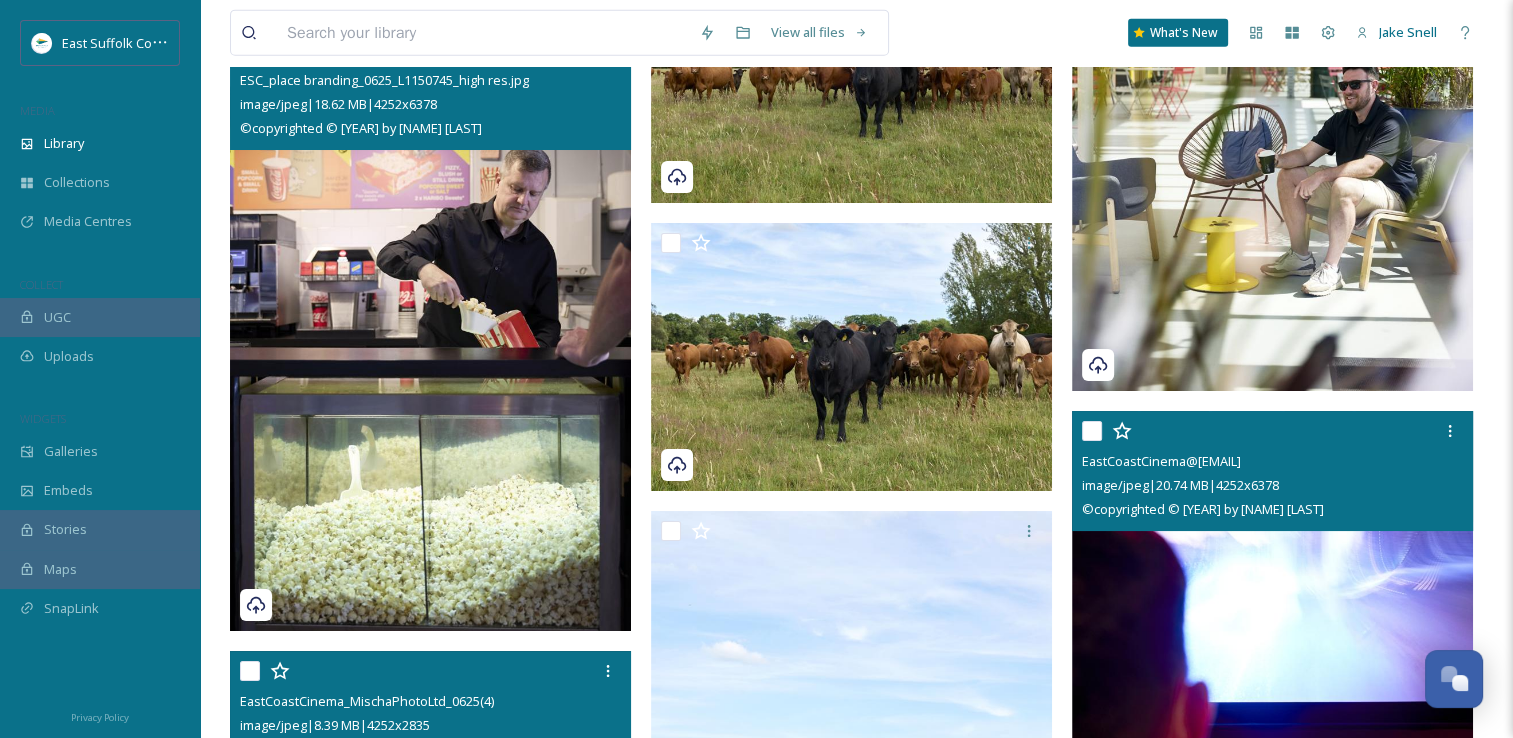 scroll, scrollTop: 12392, scrollLeft: 0, axis: vertical 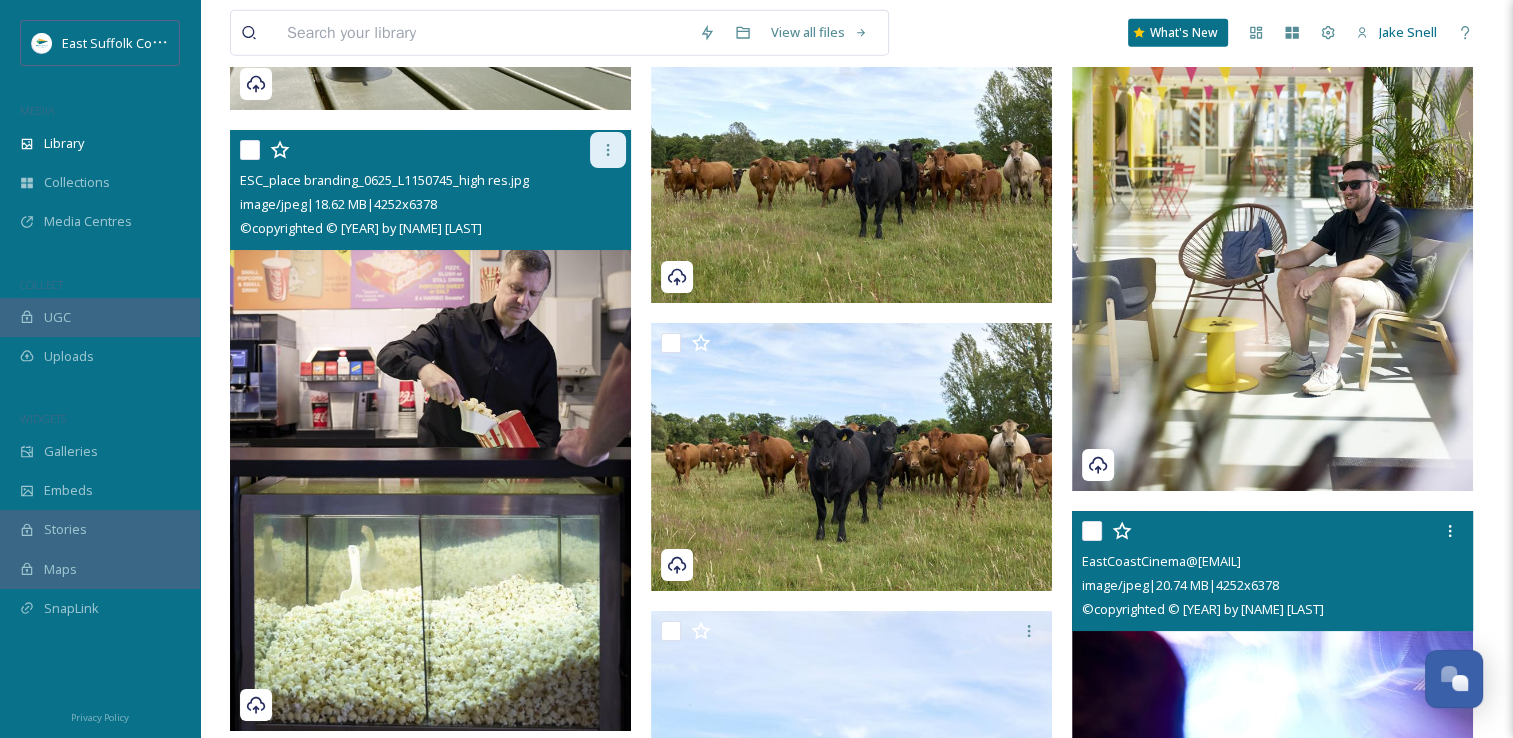click 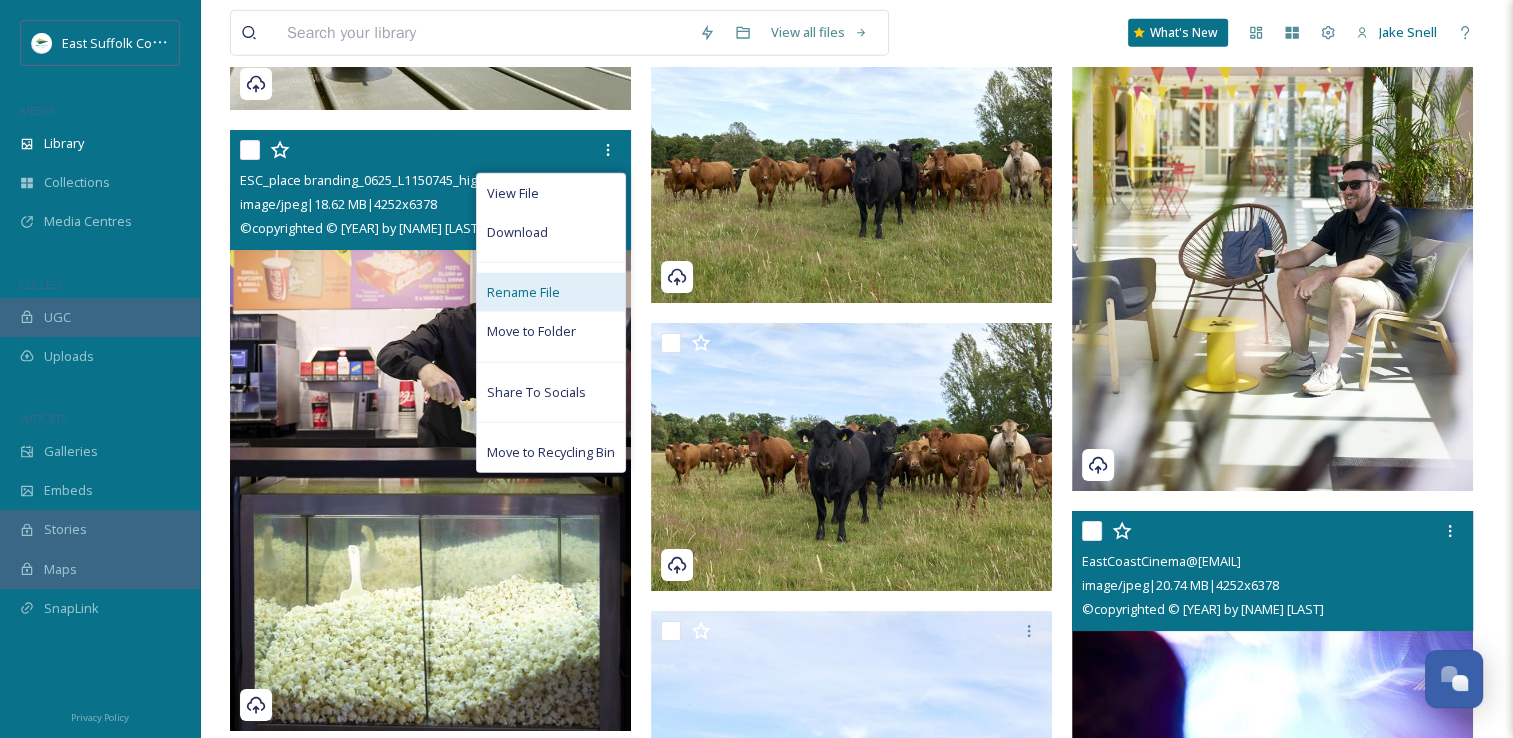 click on "Rename File" at bounding box center [523, 292] 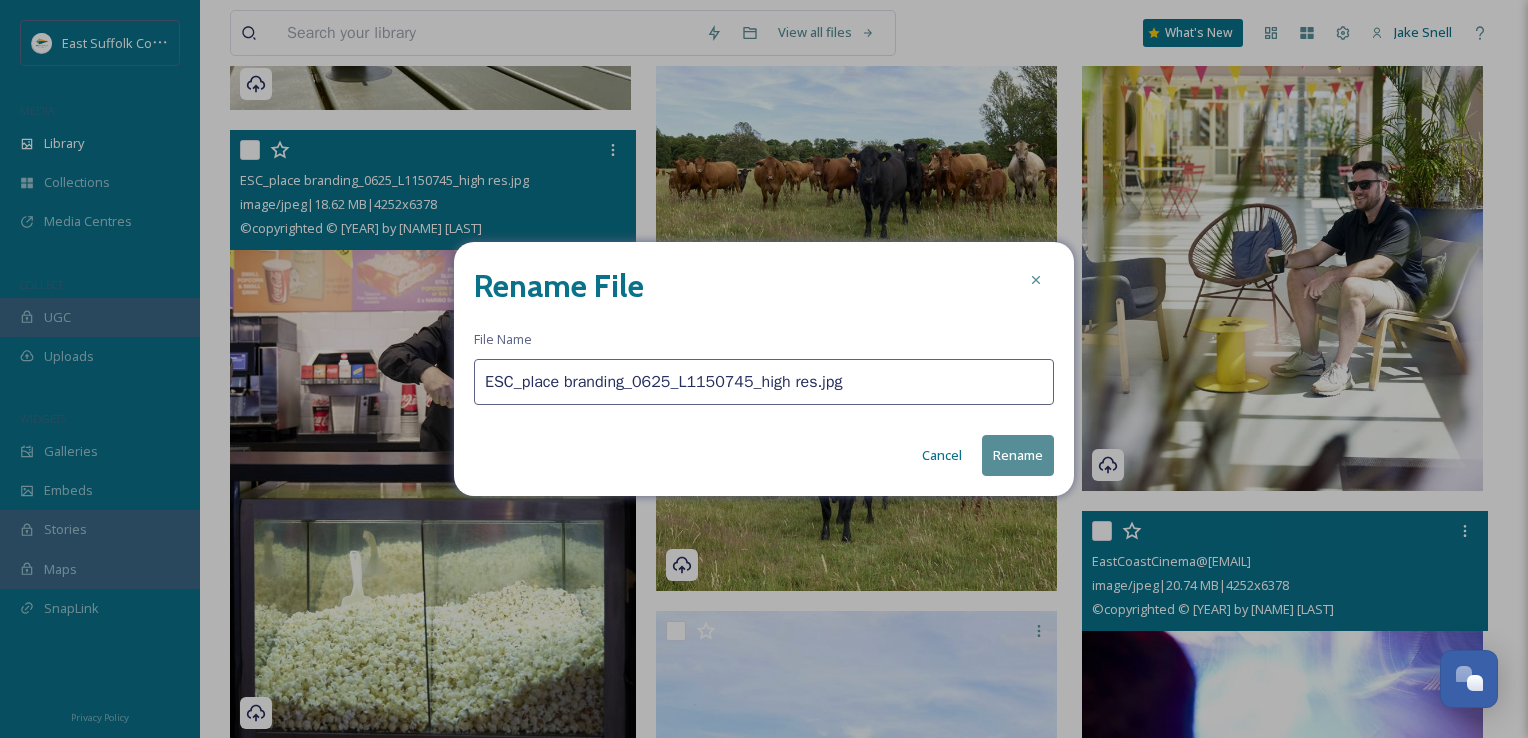 drag, startPoint x: 840, startPoint y: 393, endPoint x: 169, endPoint y: 307, distance: 676.4887 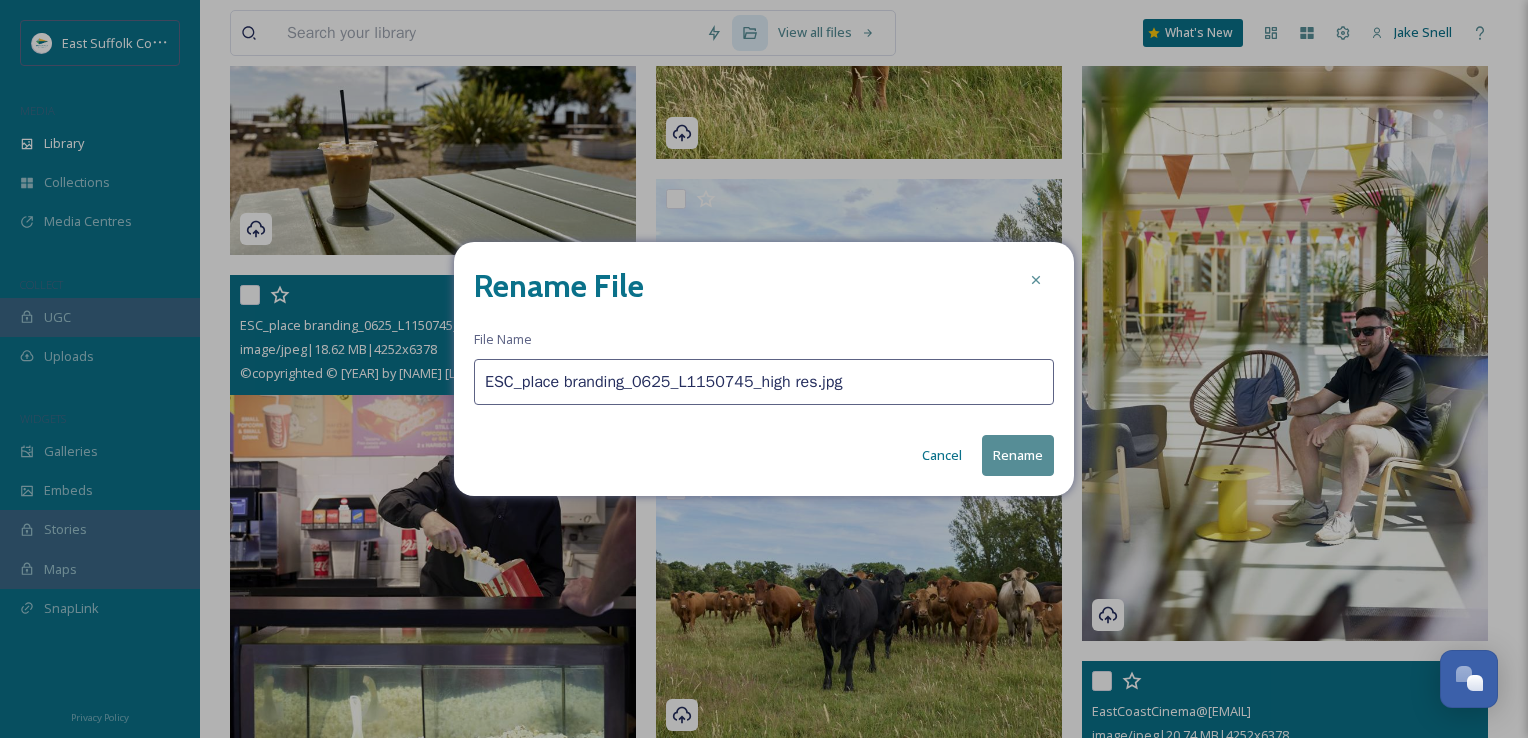 paste on "astCoastCinema_MischaPhotoLtd_0625(" 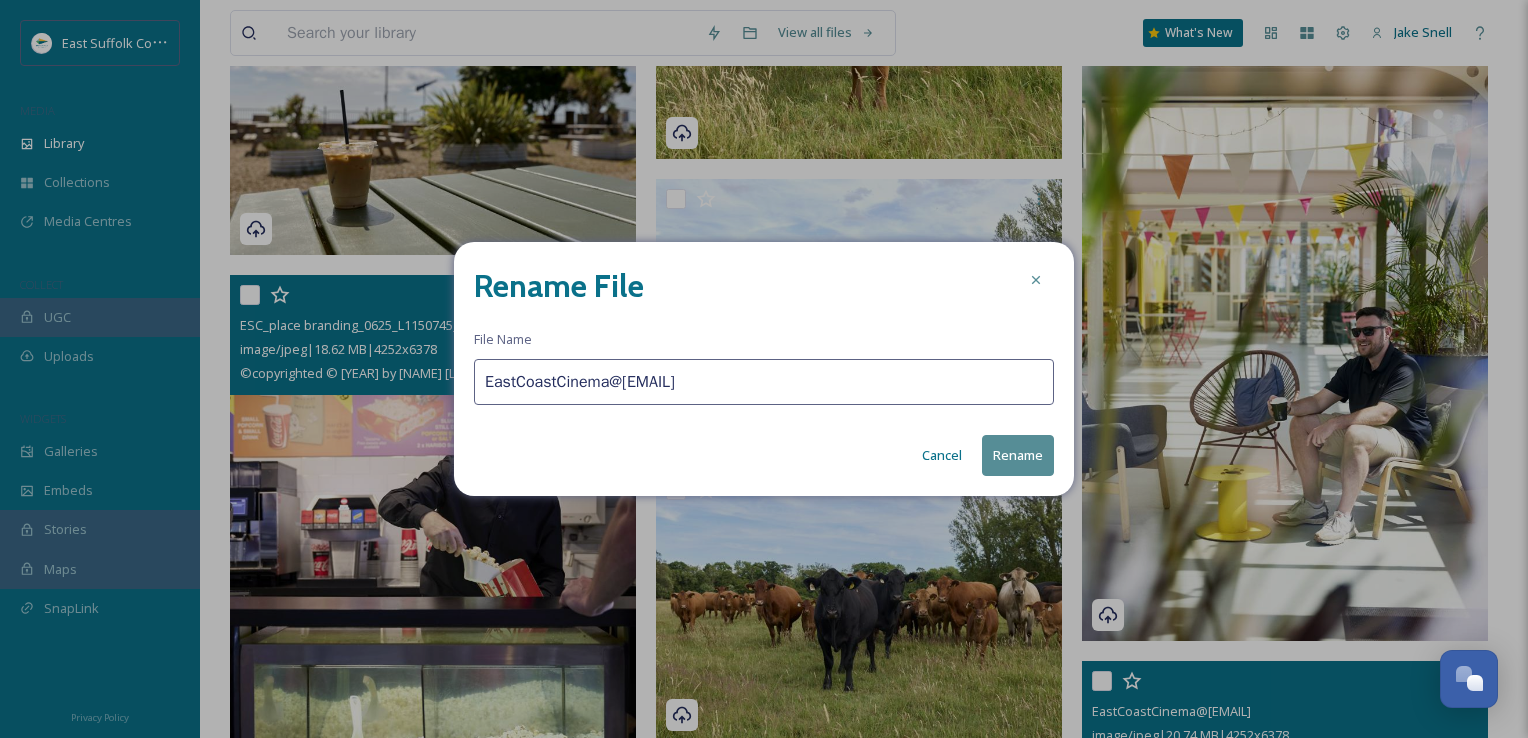 type on "EastCoastCinema@[EMAIL]" 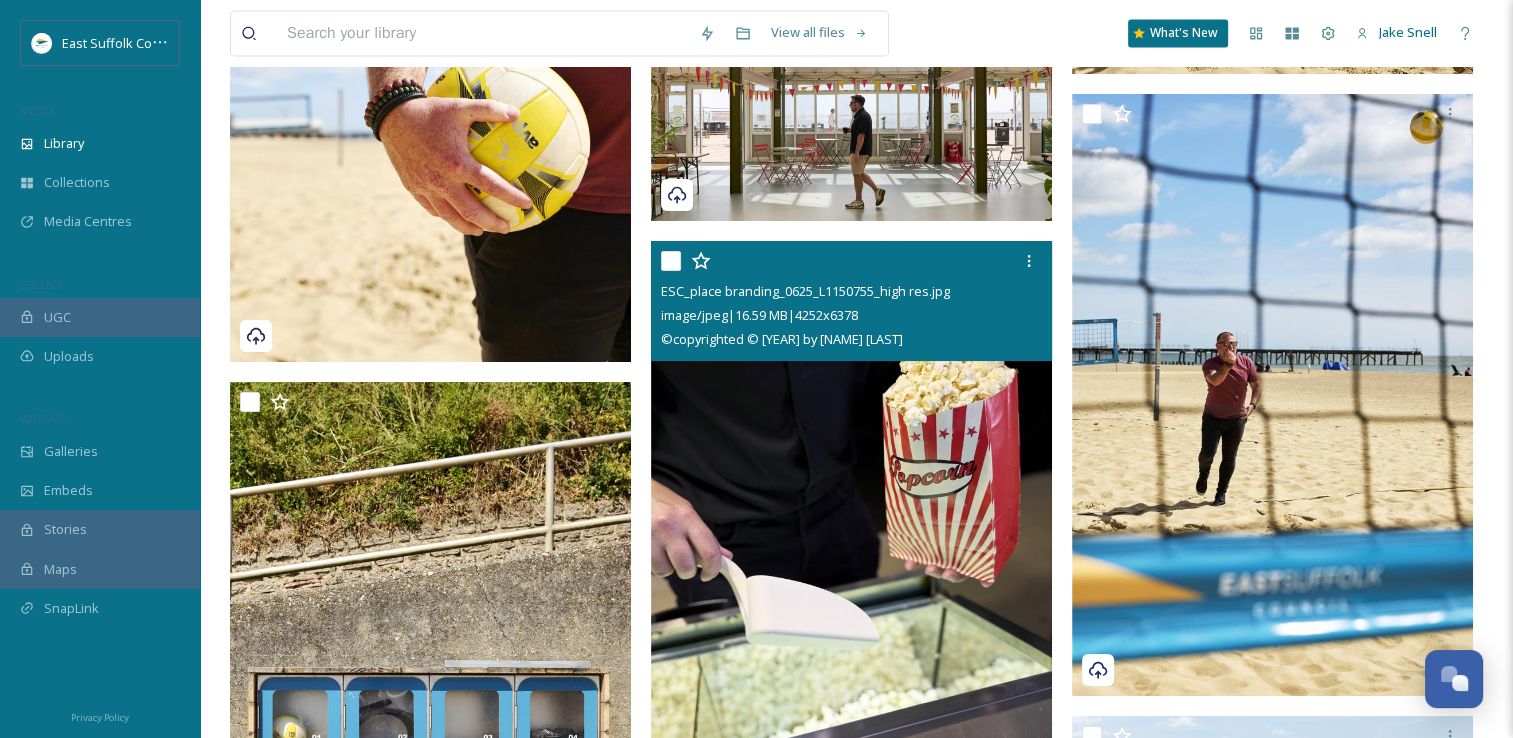 scroll, scrollTop: 10992, scrollLeft: 0, axis: vertical 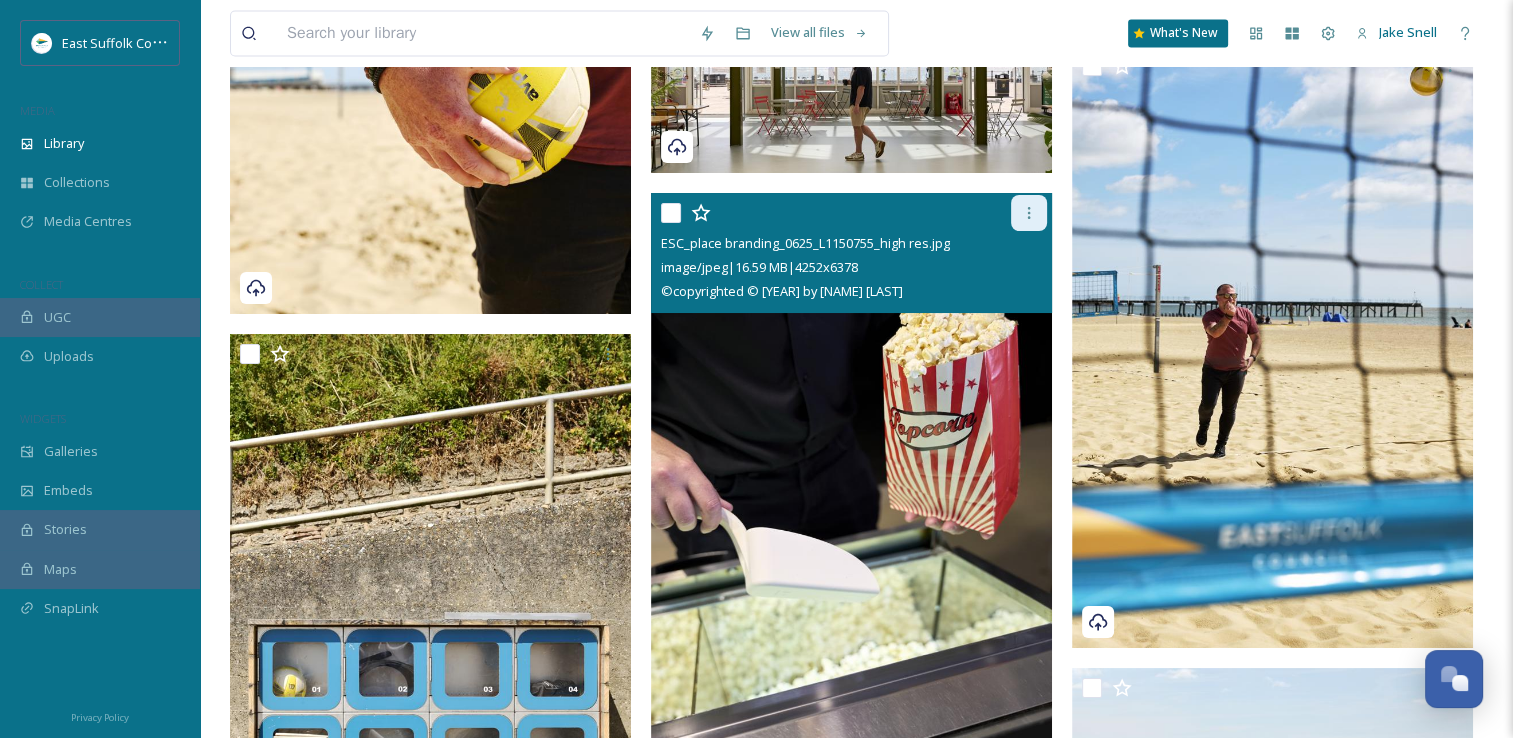 click 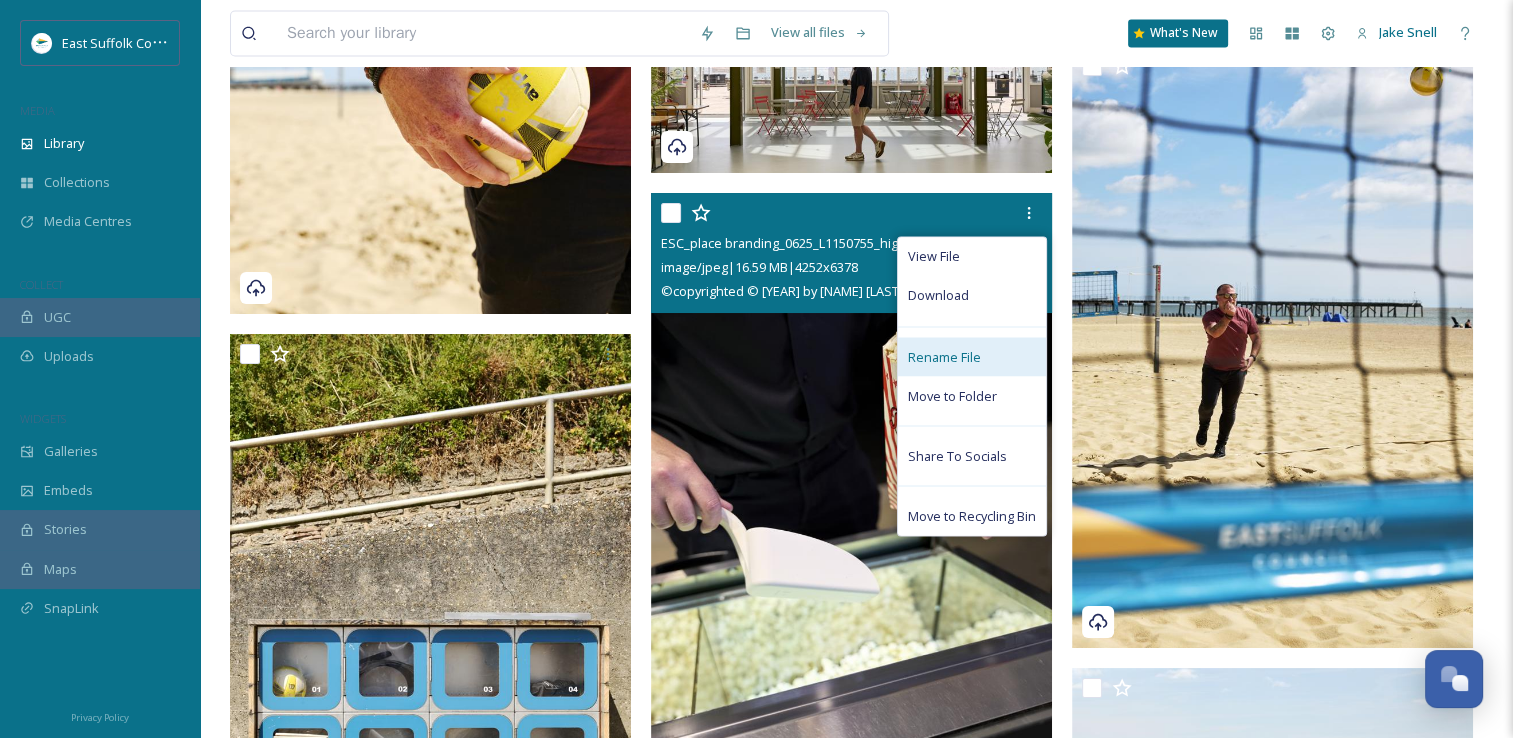 click on "Rename File" at bounding box center (944, 356) 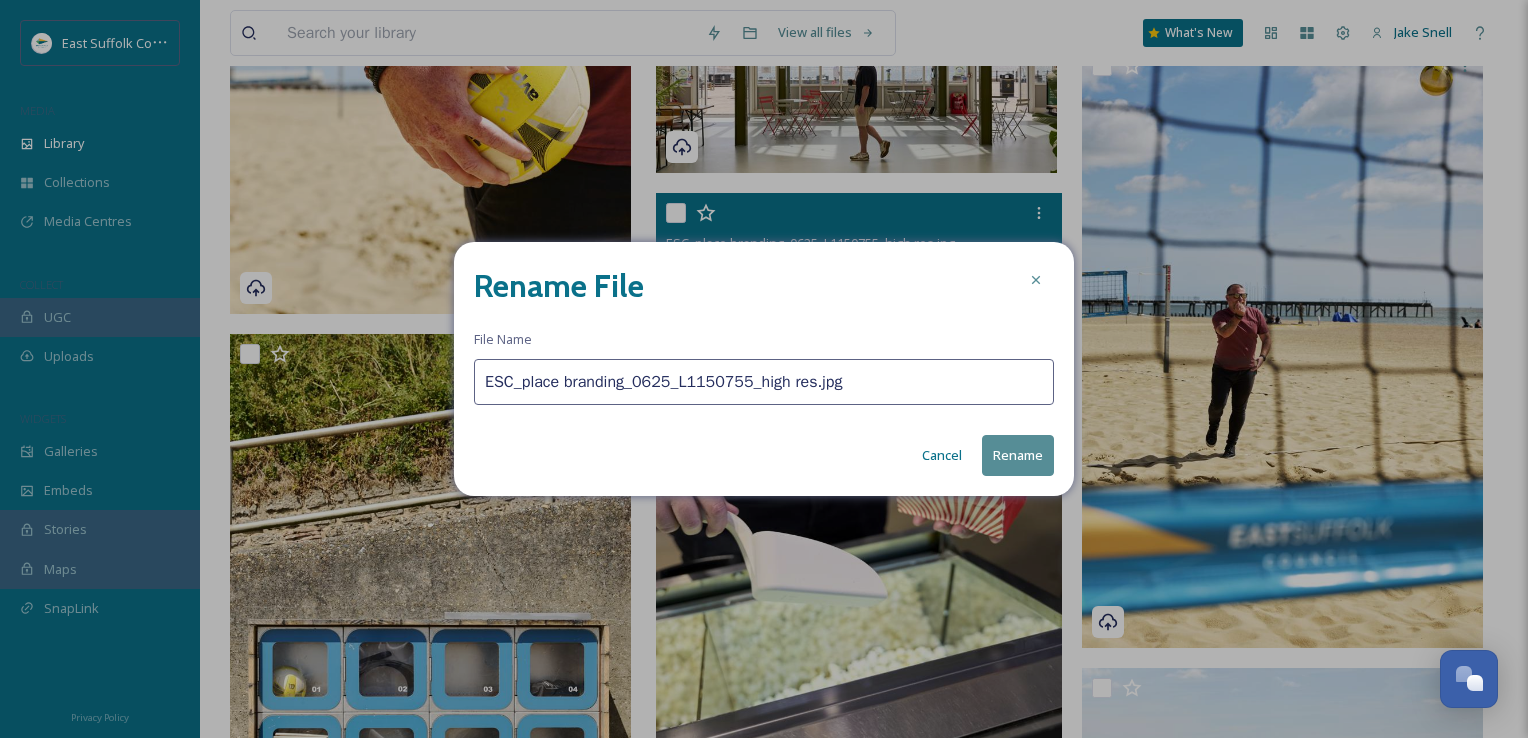 click on "ESC_place branding_0625_L1150755_high res.jpg" at bounding box center (764, 382) 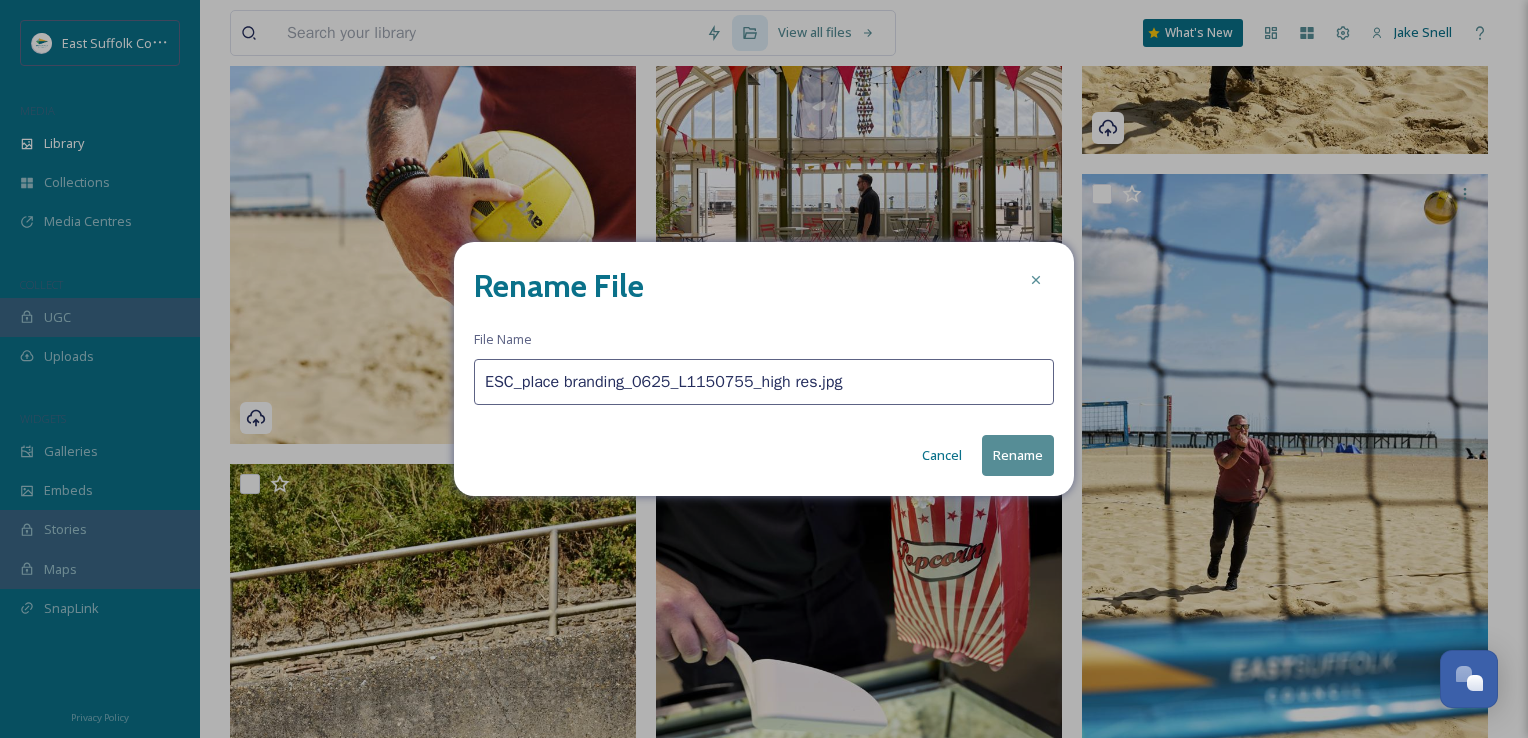 paste on "astCoastCinema_MischaPhotoLtd_0625(" 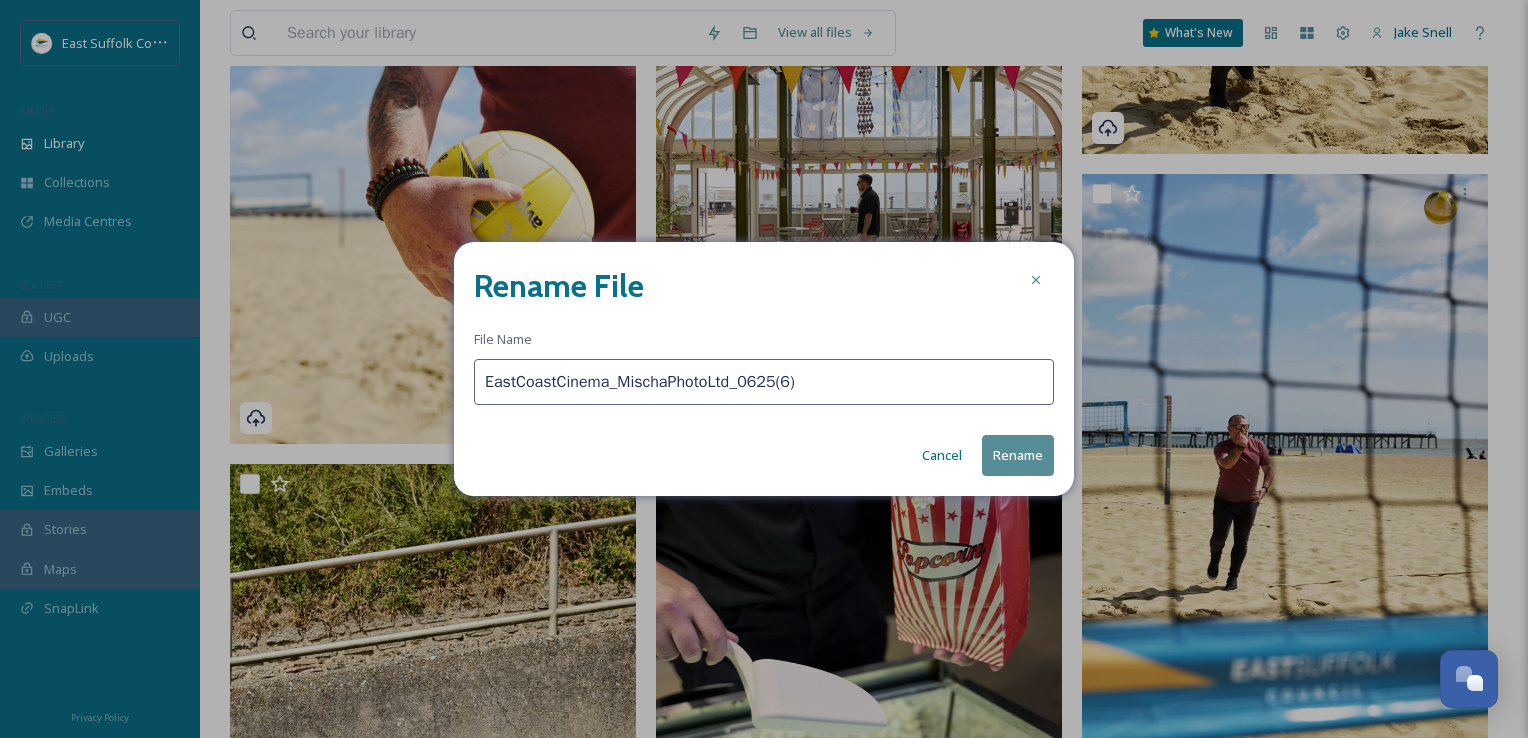 type on "EastCoastCinema_MischaPhotoLtd_0625(6)" 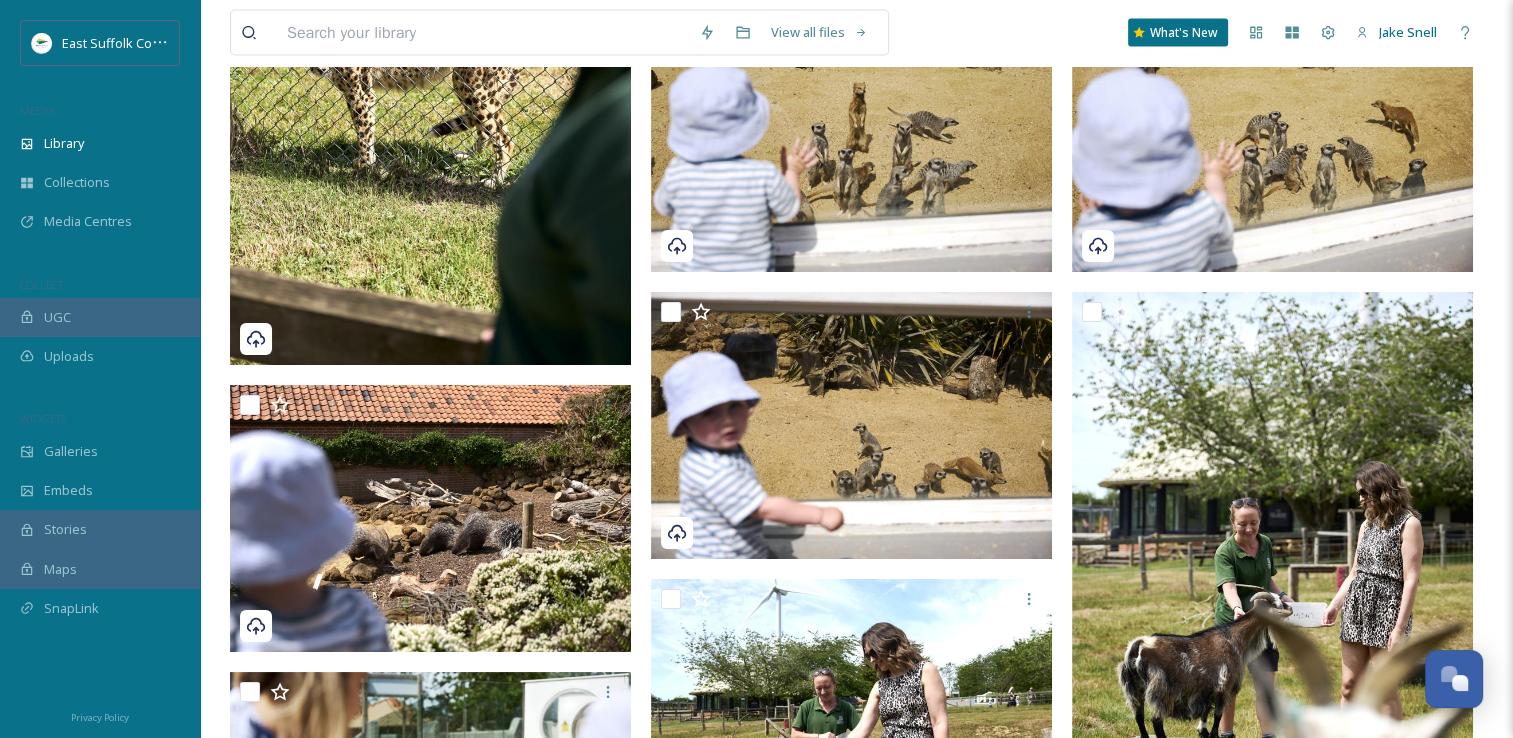 scroll, scrollTop: 4192, scrollLeft: 0, axis: vertical 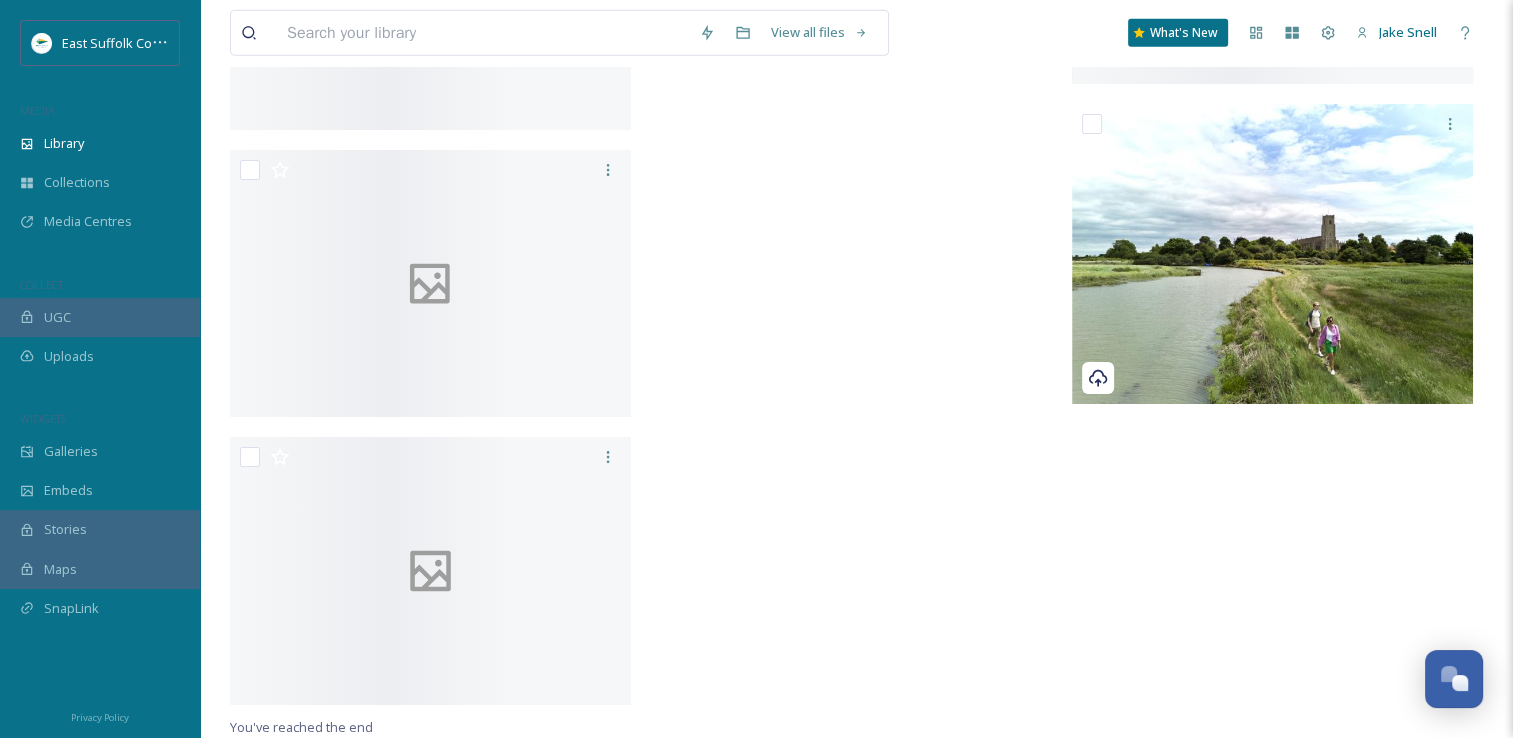 drag, startPoint x: 891, startPoint y: 230, endPoint x: 858, endPoint y: 740, distance: 511.06653 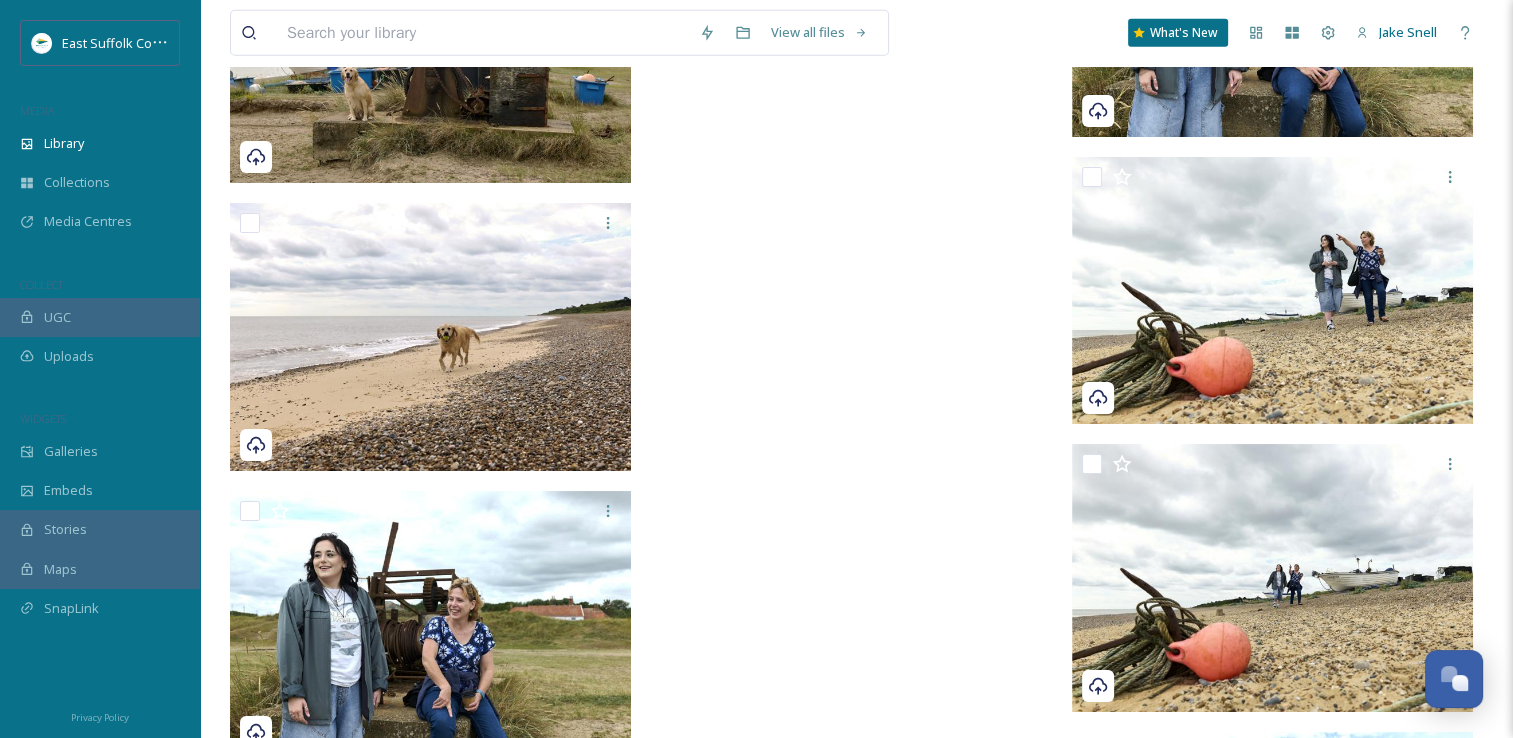 scroll, scrollTop: 28324, scrollLeft: 0, axis: vertical 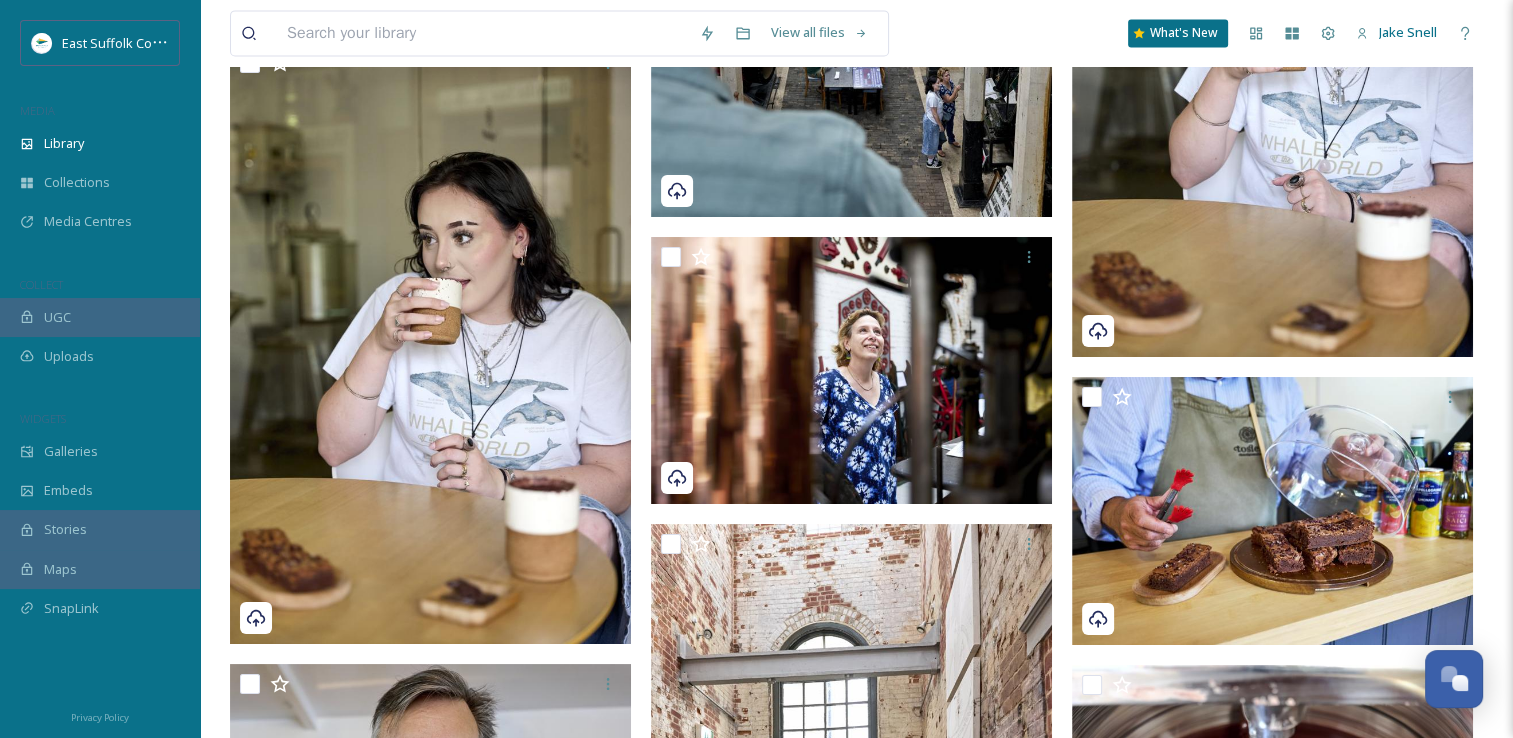 drag, startPoint x: 897, startPoint y: 488, endPoint x: 753, endPoint y: 174, distance: 345.44464 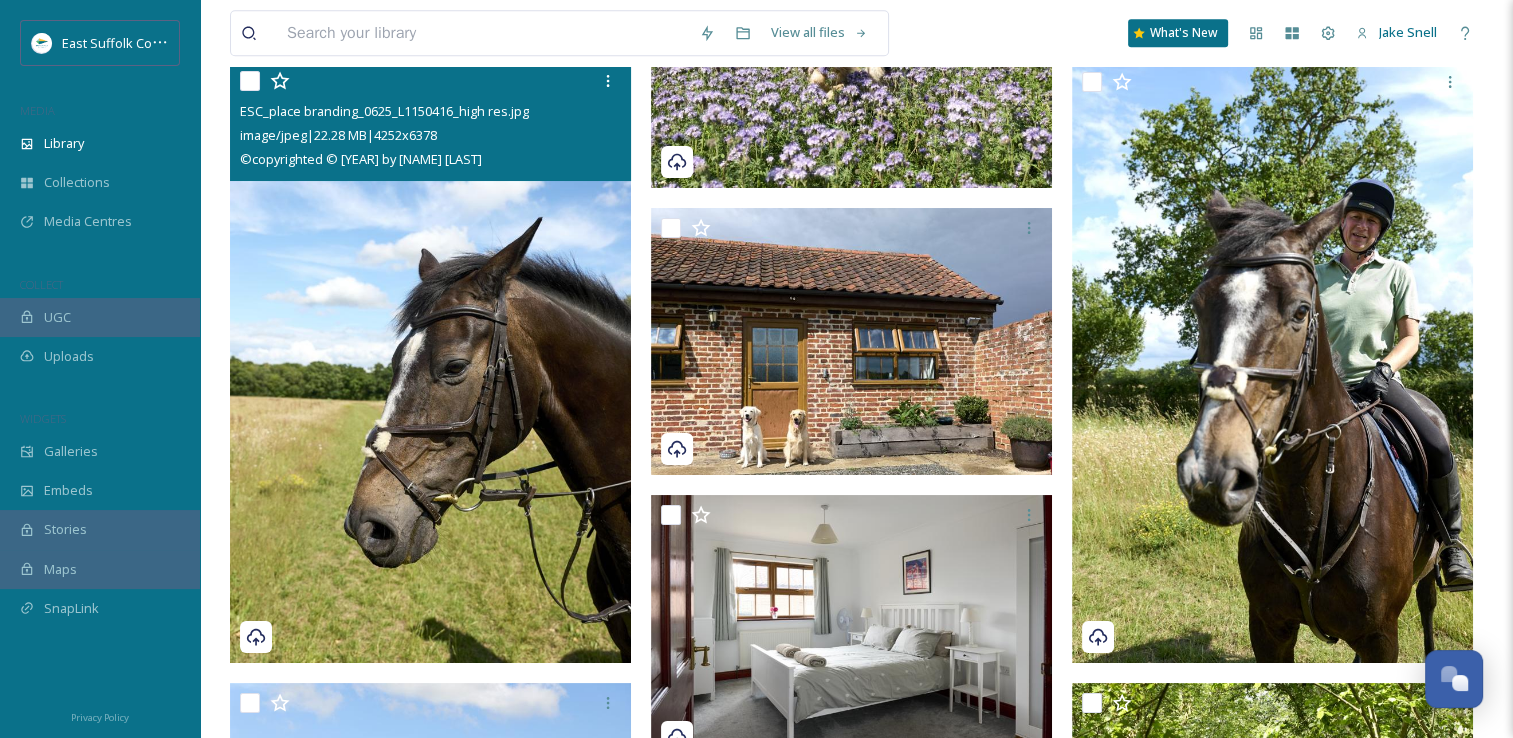 scroll, scrollTop: 17145, scrollLeft: 0, axis: vertical 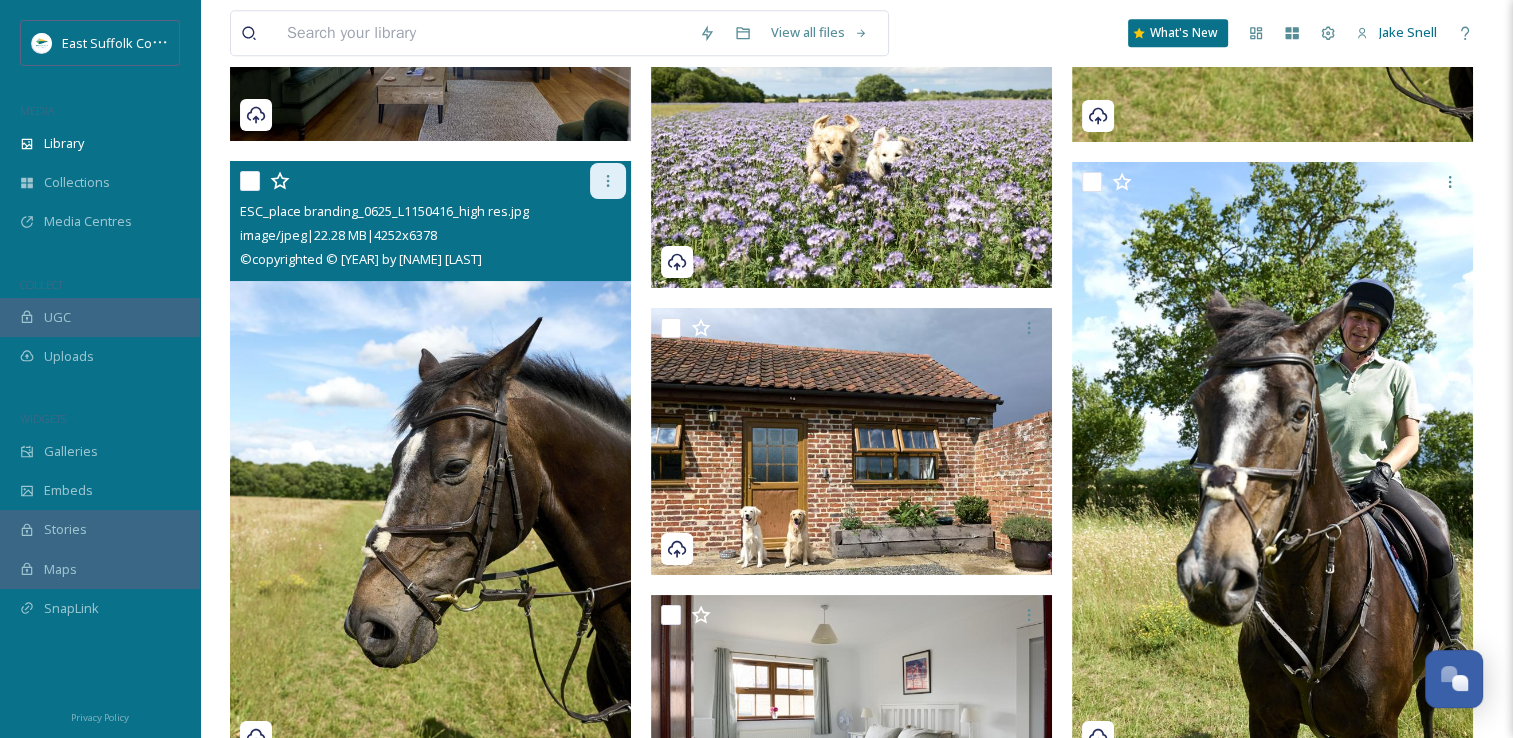 click at bounding box center (608, 181) 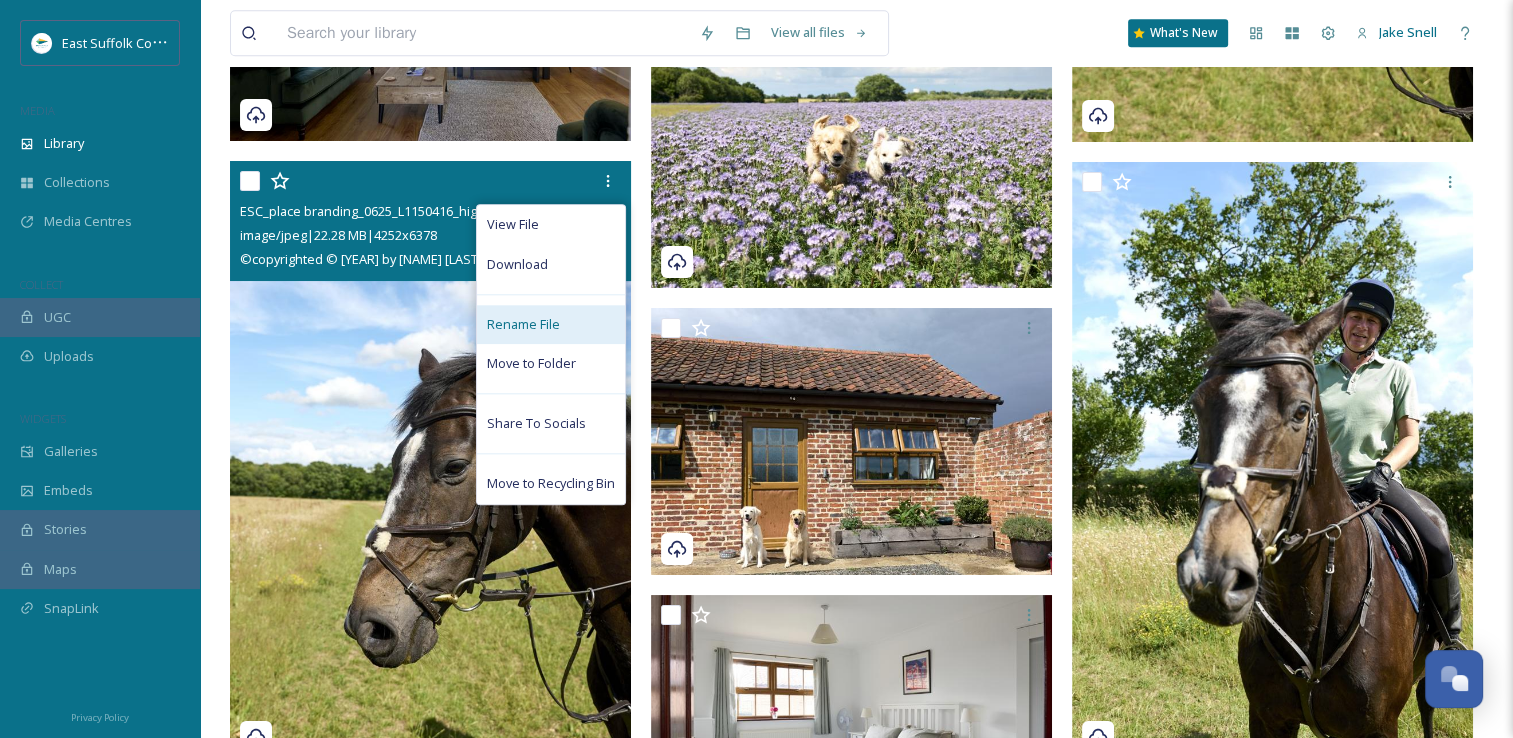 click on "Rename File" at bounding box center [523, 324] 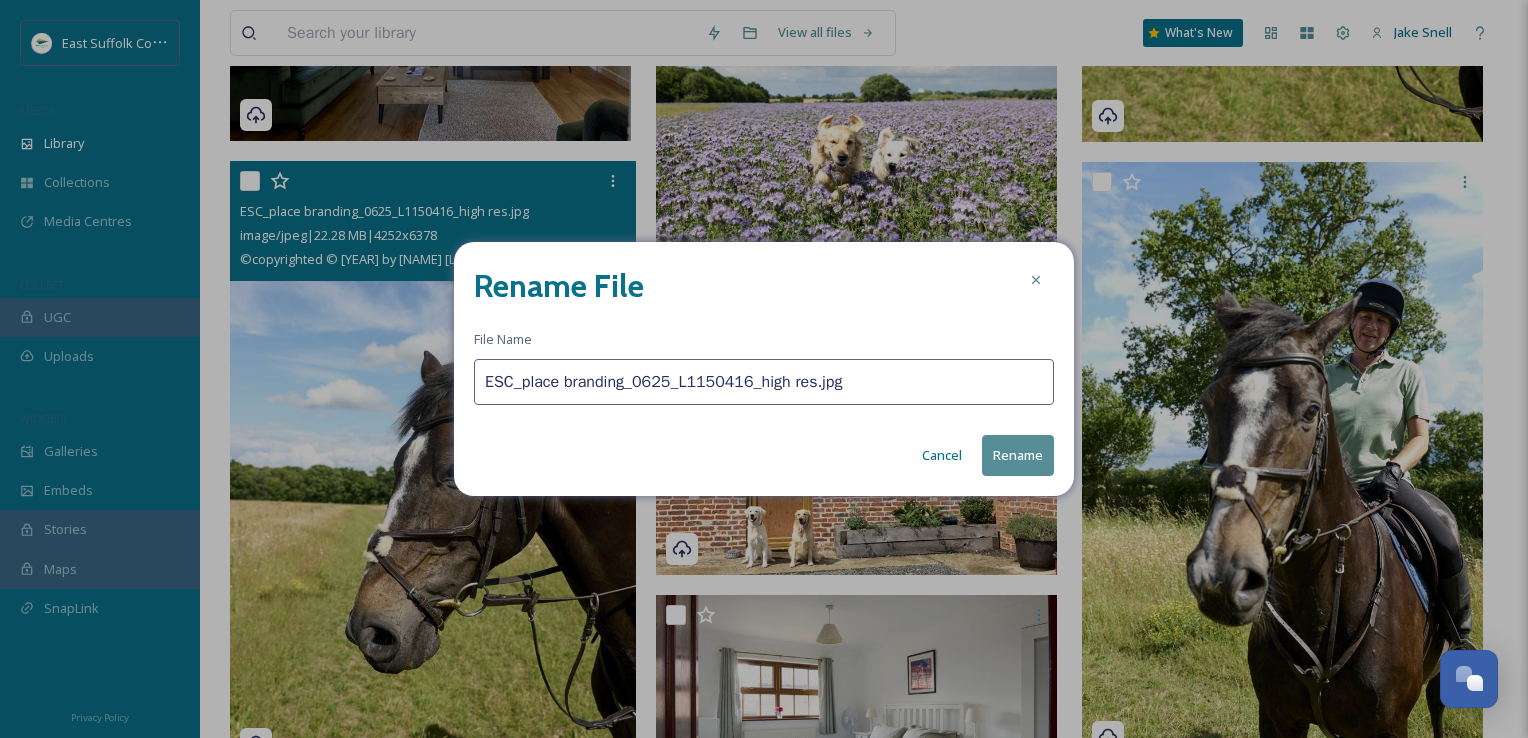 drag, startPoint x: 853, startPoint y: 370, endPoint x: 472, endPoint y: 444, distance: 388.1198 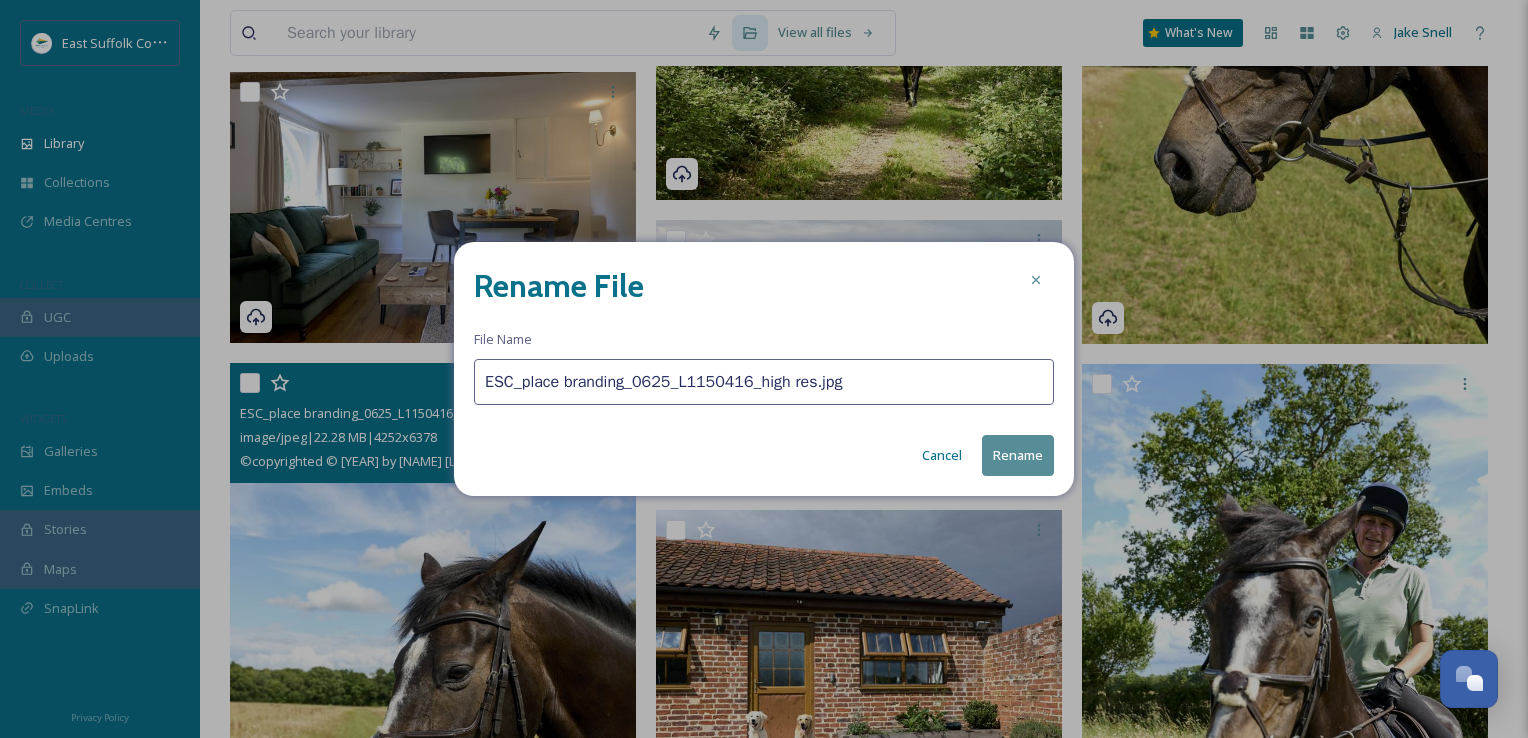 paste on "astCoastCinema_MischaPhotoLtd_0625(" 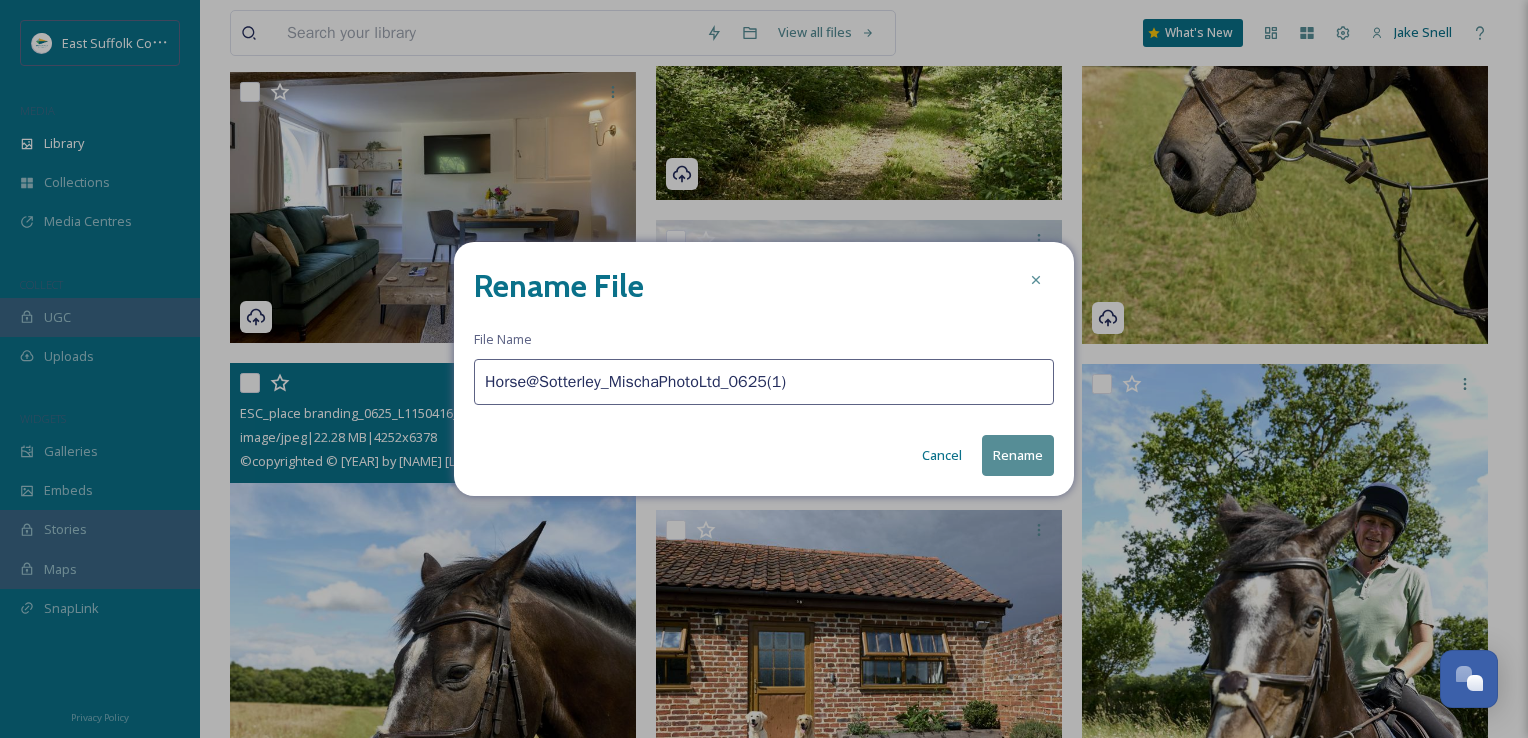 type on "Horse@Sotterley_MischaPhotoLtd_0625(1)" 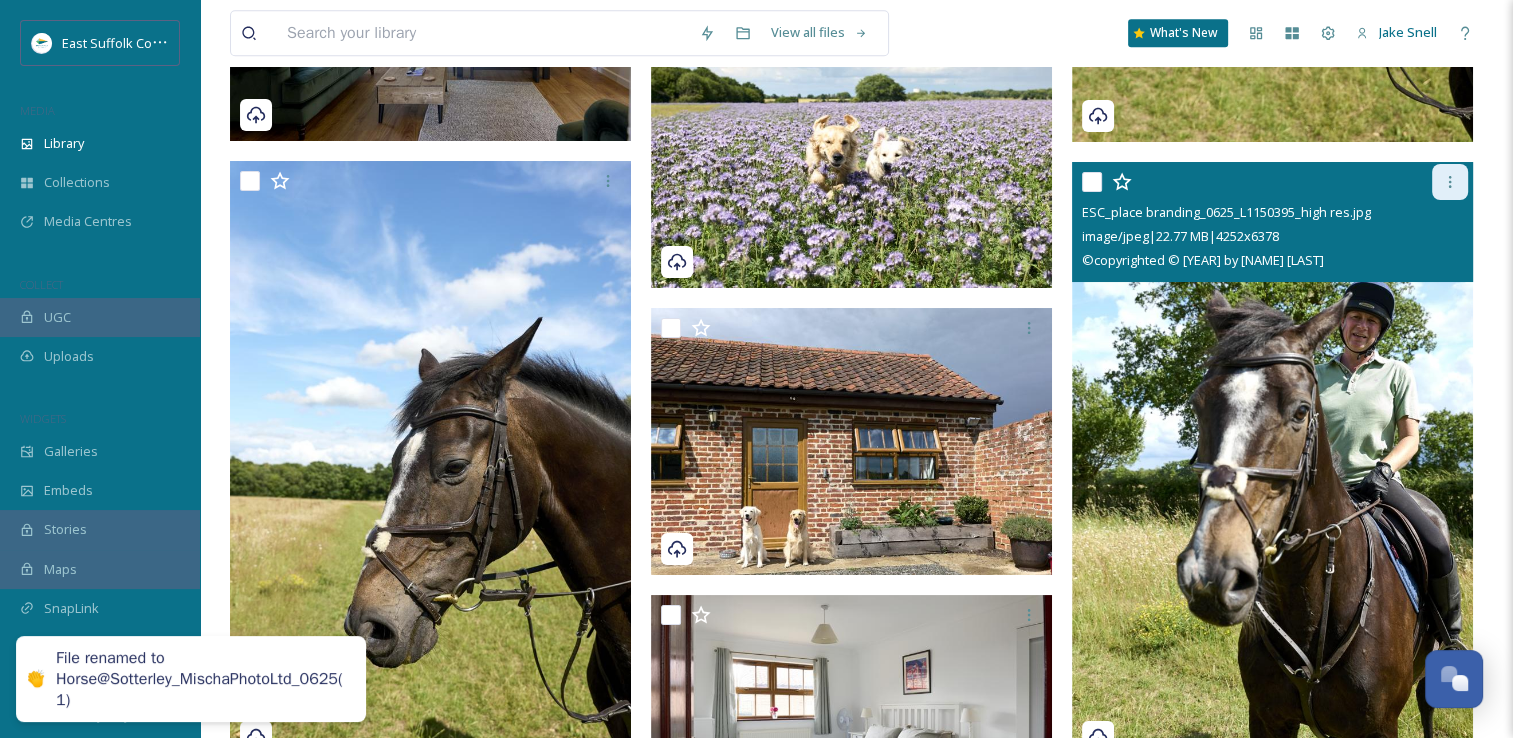 click 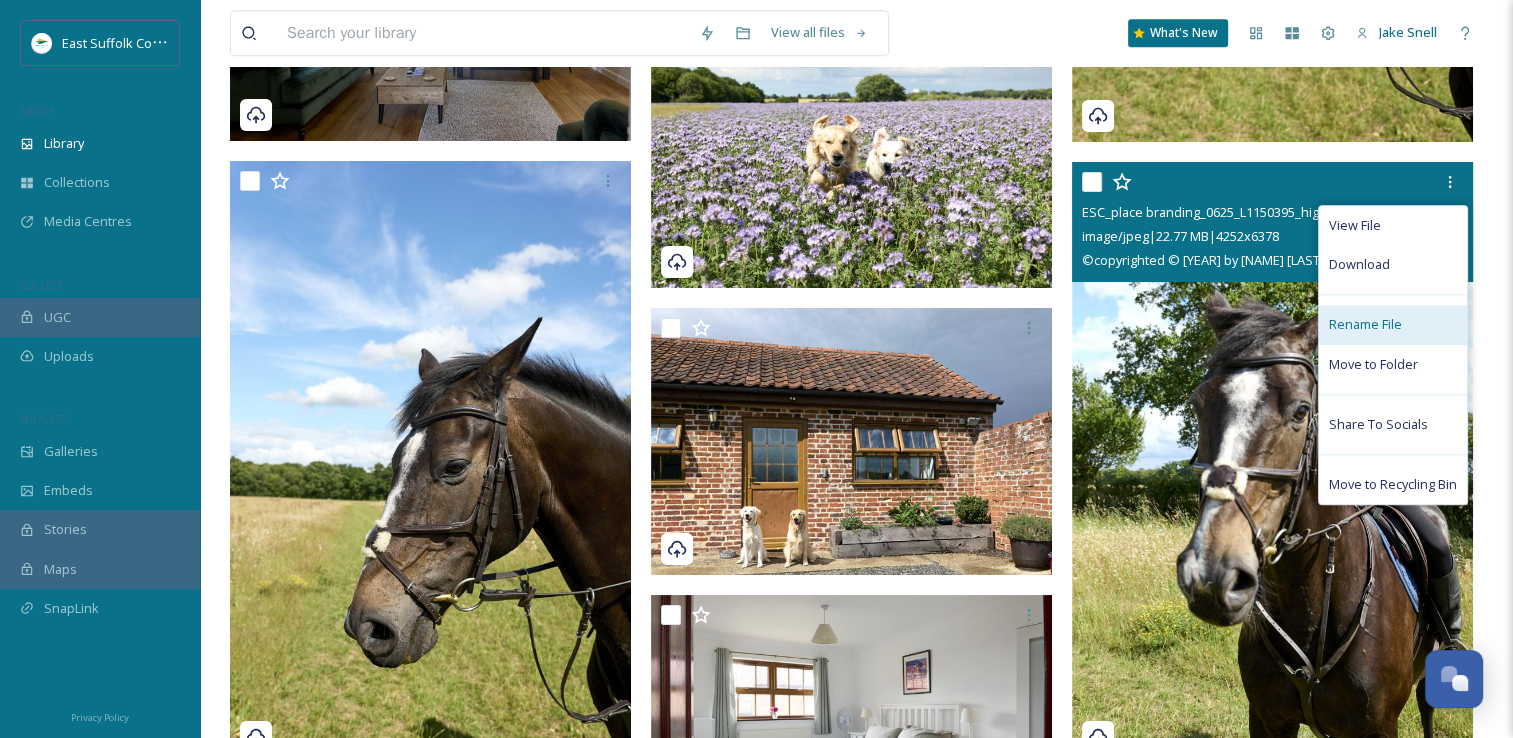 click on "Rename File" at bounding box center [1365, 324] 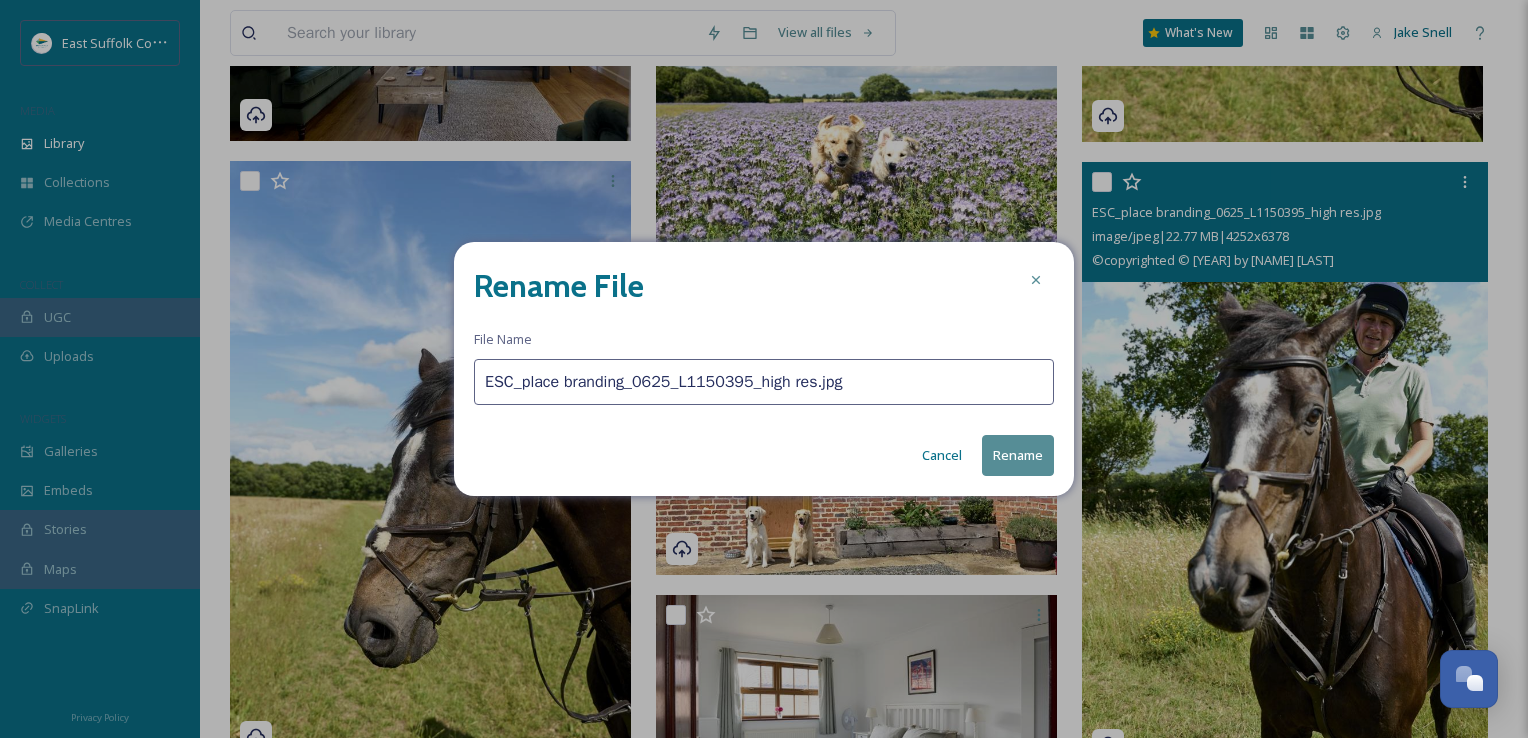 drag, startPoint x: 835, startPoint y: 378, endPoint x: 102, endPoint y: 414, distance: 733.8835 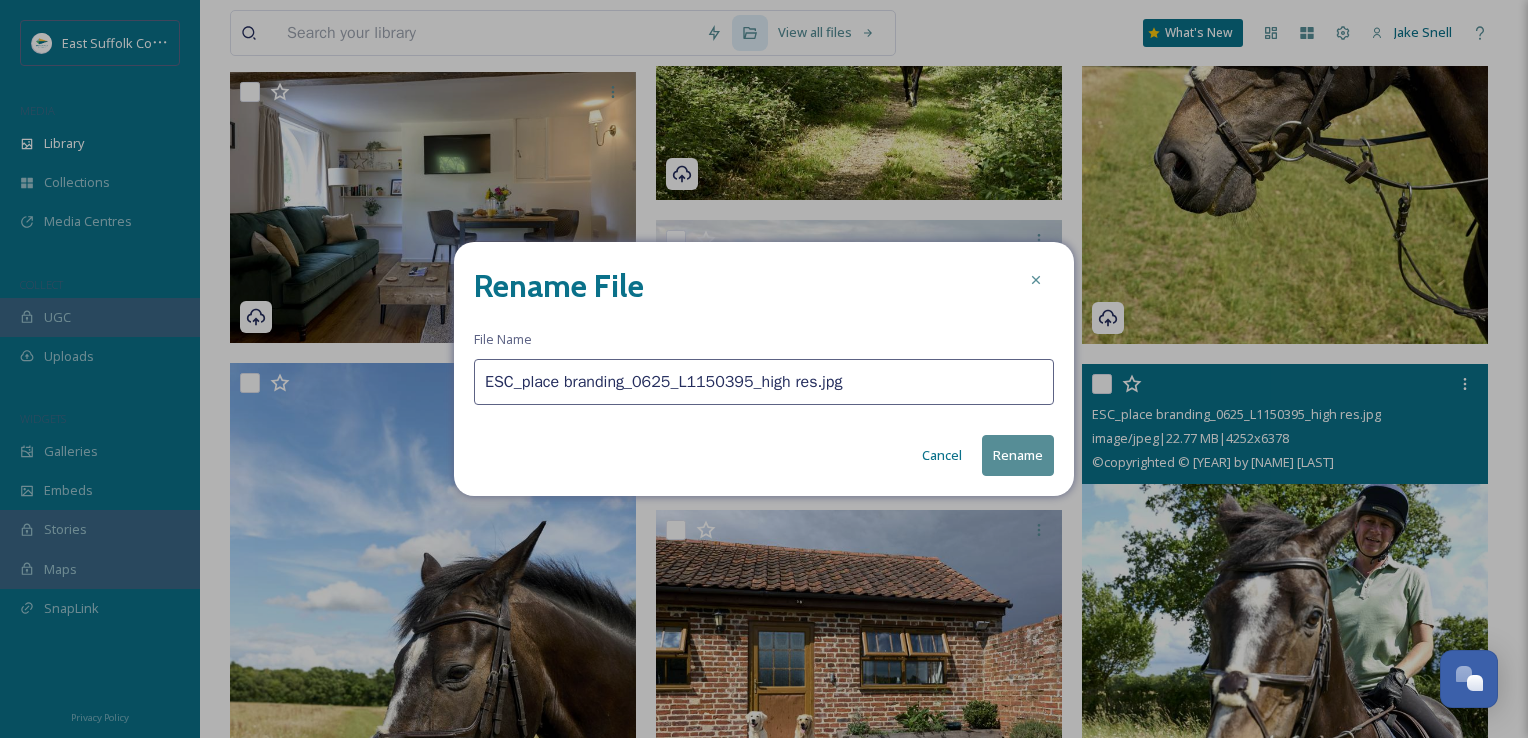 paste on "Horse@Sotterley_MischaPhotoLtd_0625(" 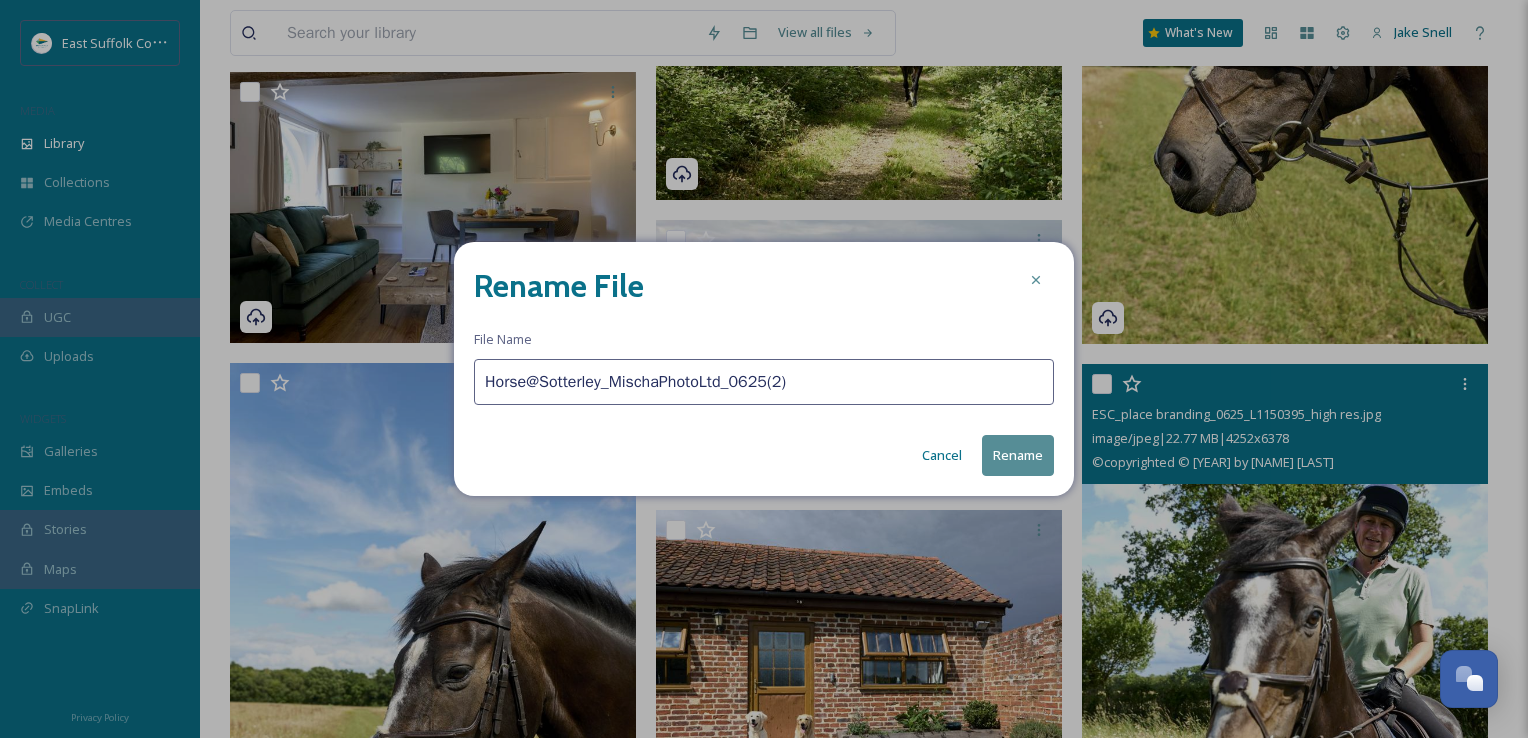 type on "Horse@Sotterley_MischaPhotoLtd_0625(2)" 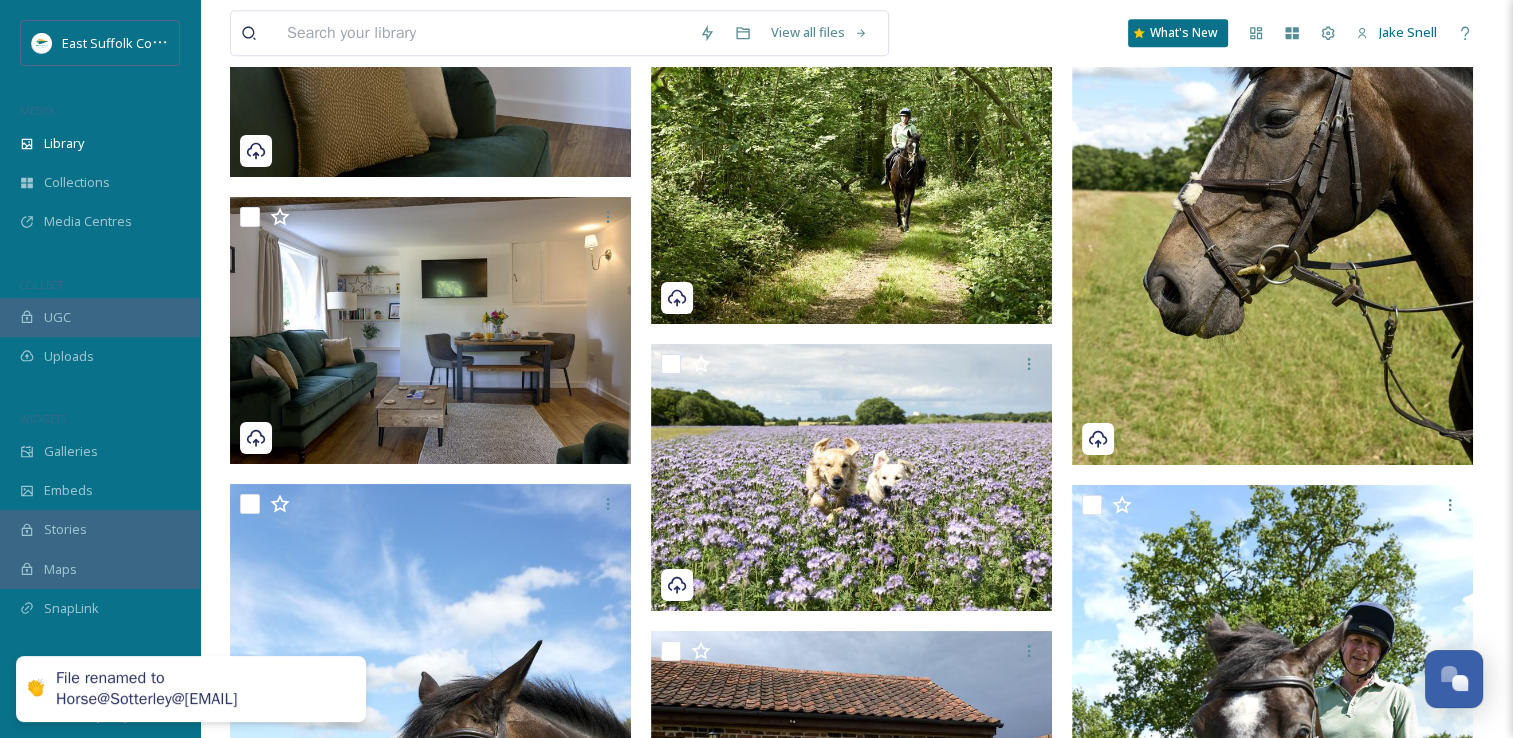 scroll, scrollTop: 16545, scrollLeft: 0, axis: vertical 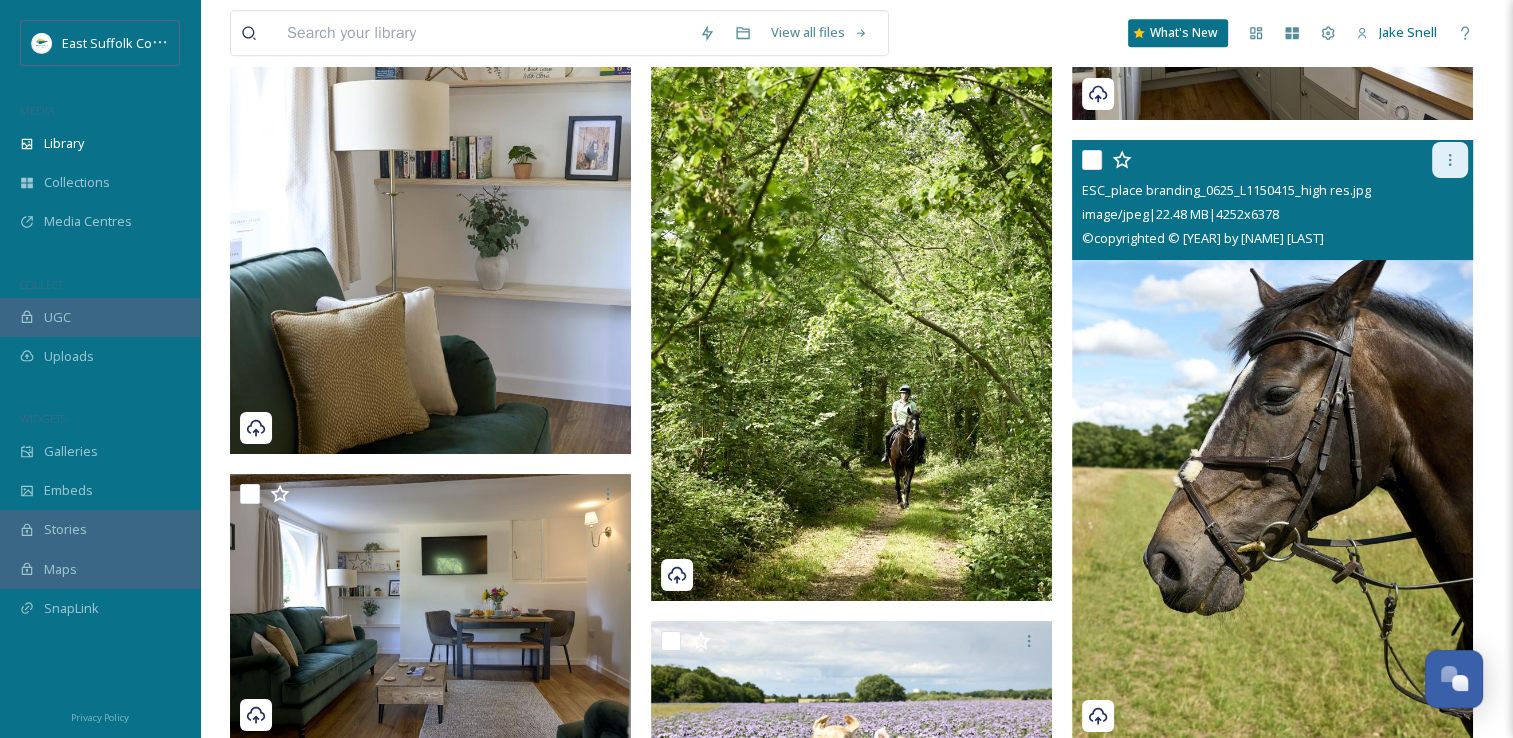 click 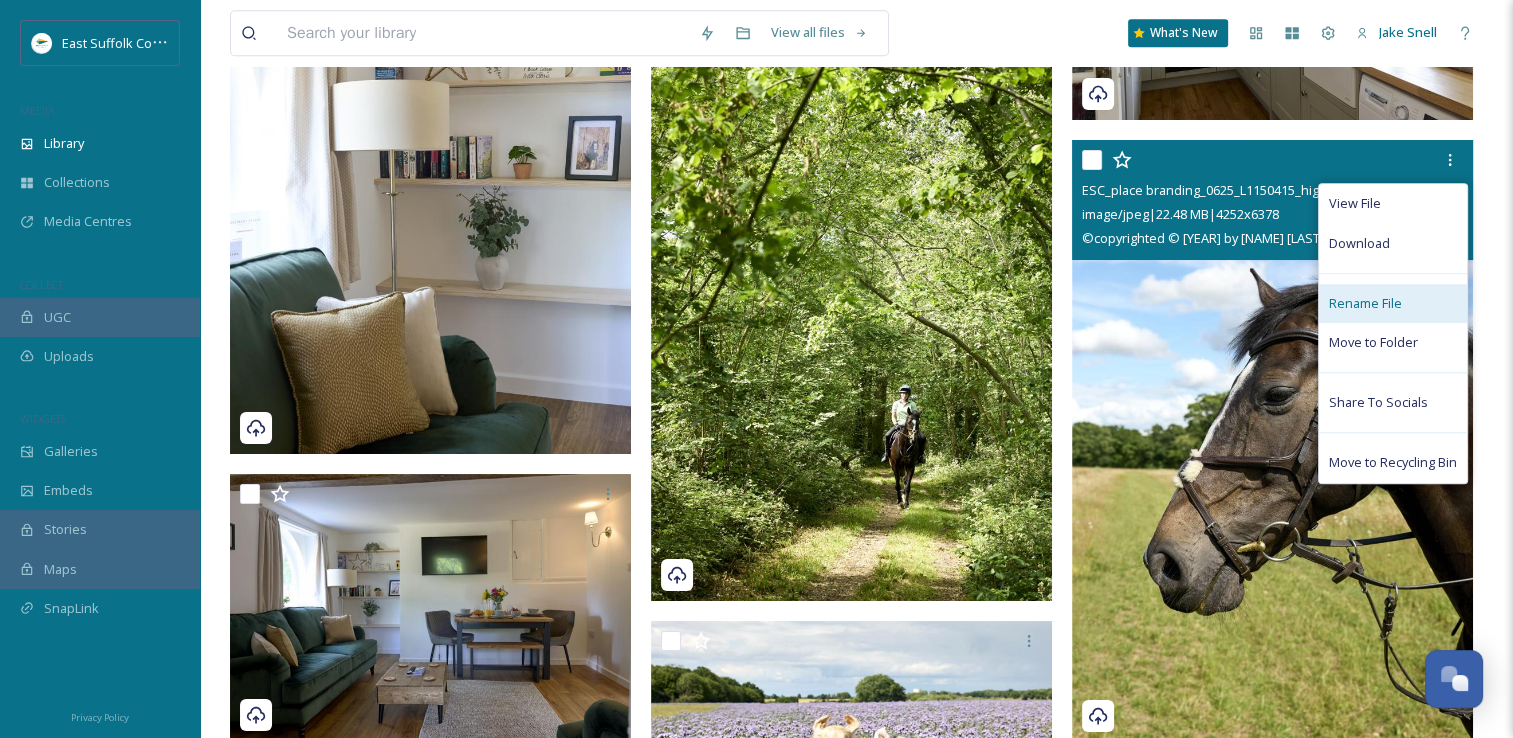 click on "Rename File" at bounding box center (1365, 303) 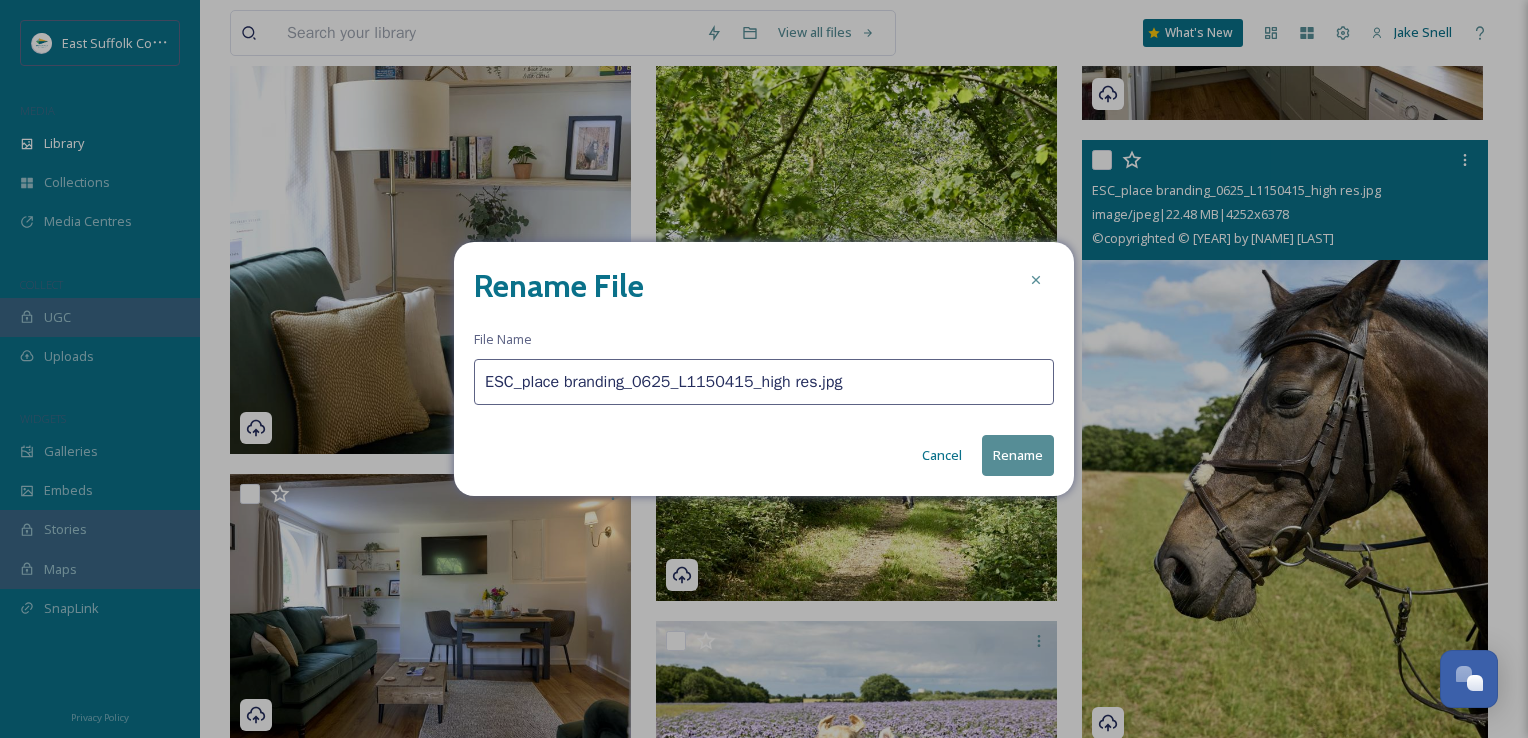 drag, startPoint x: 848, startPoint y: 388, endPoint x: 233, endPoint y: 391, distance: 615.0073 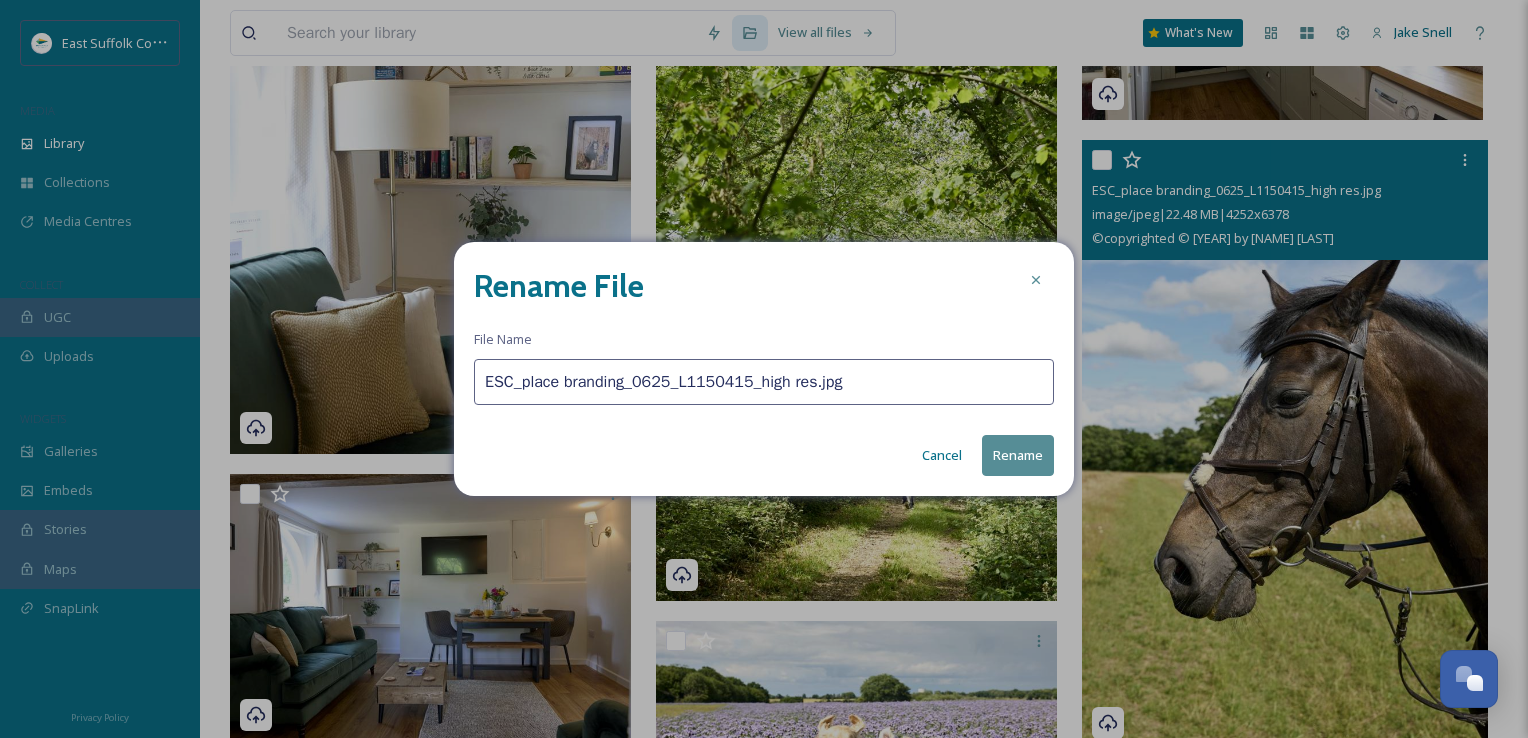 paste on "Horse@Sotterley_MischaPhotoLtd_0625(" 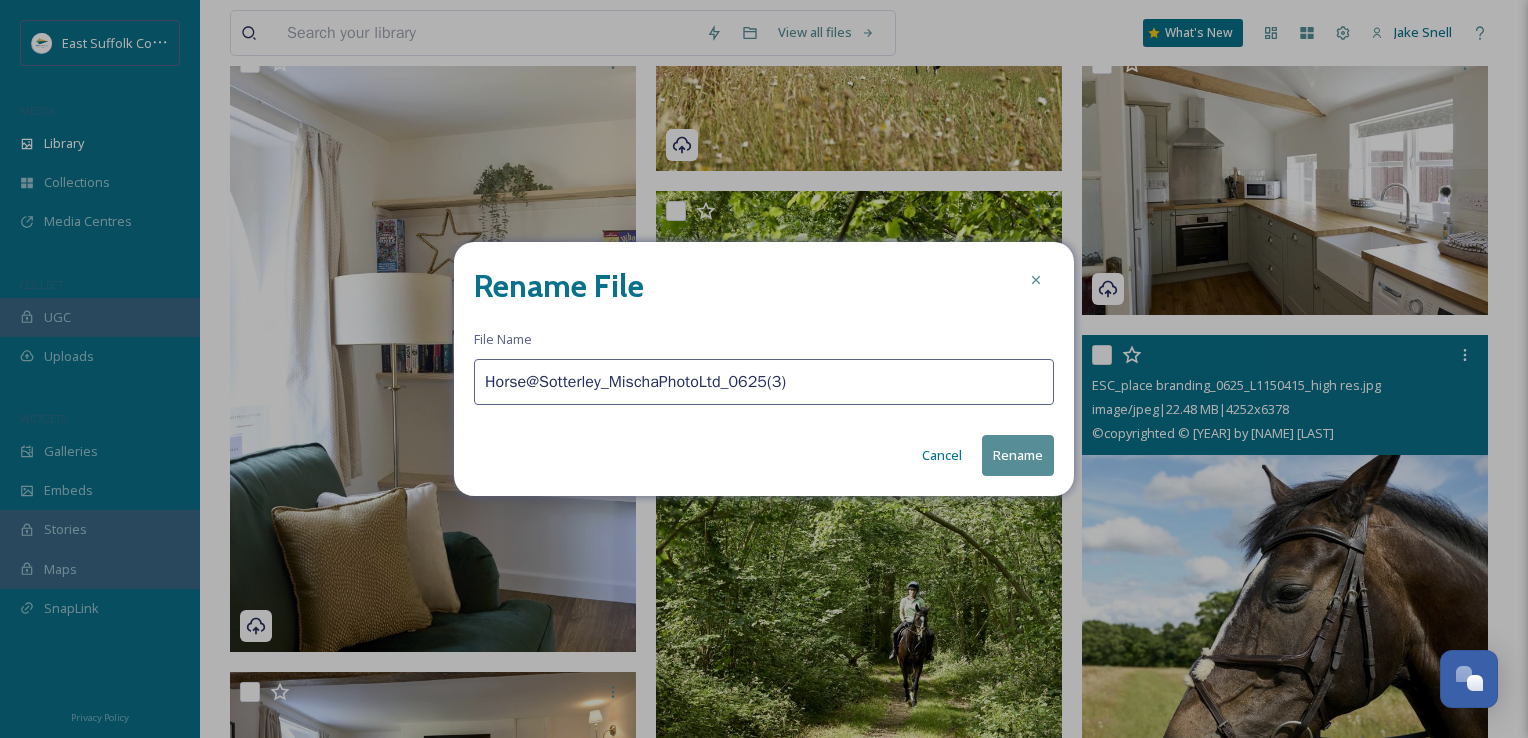 type on "Horse@Sotterley_MischaPhotoLtd_0625(3)" 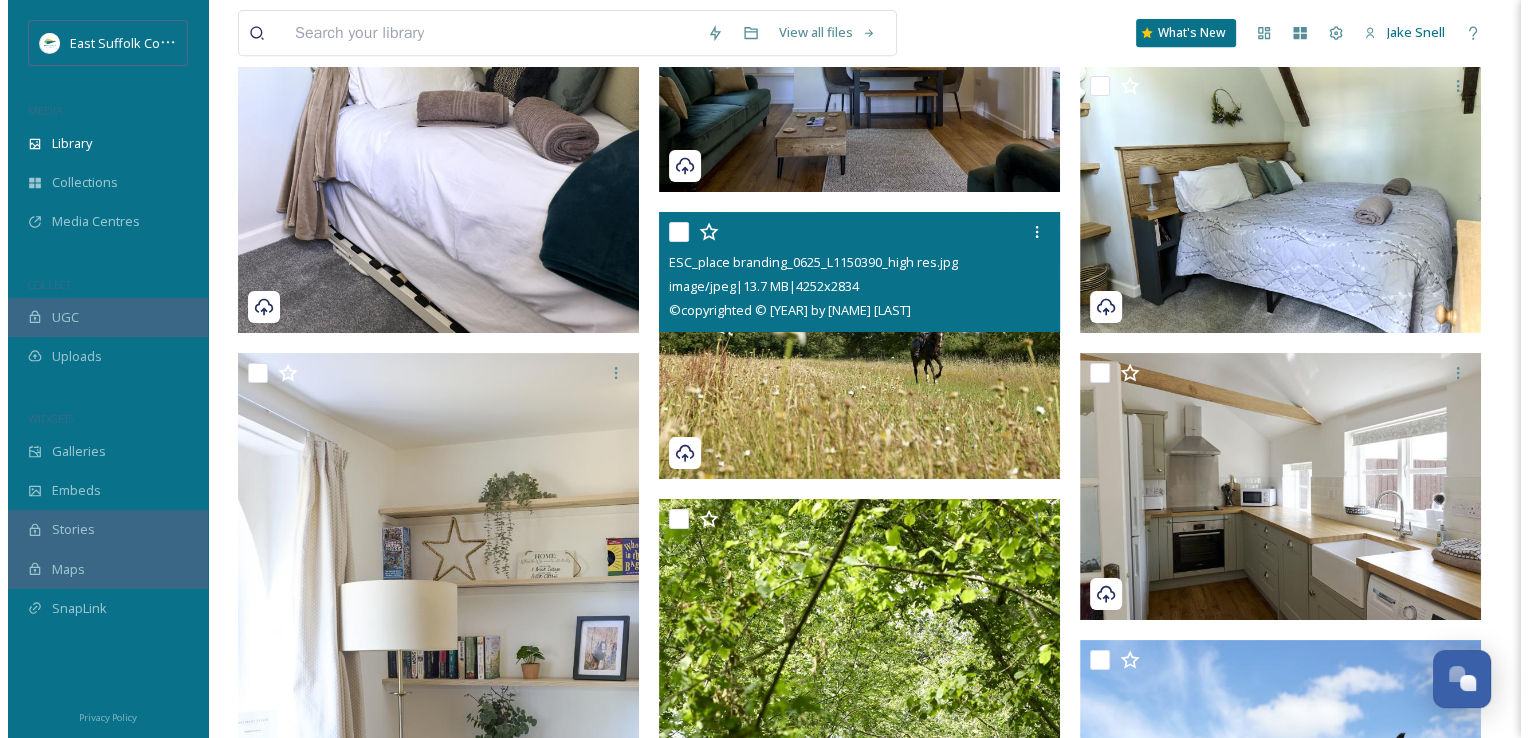 scroll, scrollTop: 15945, scrollLeft: 0, axis: vertical 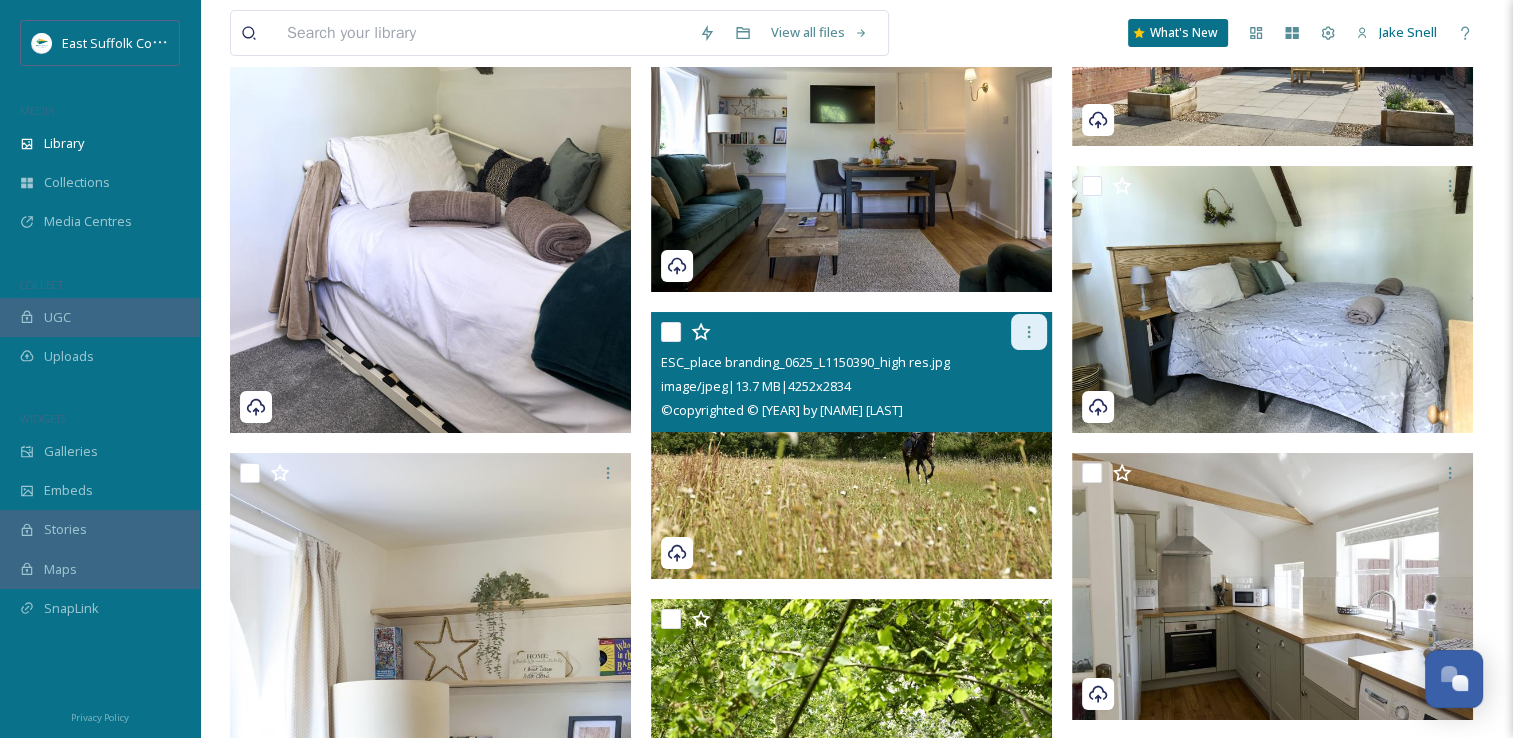 click 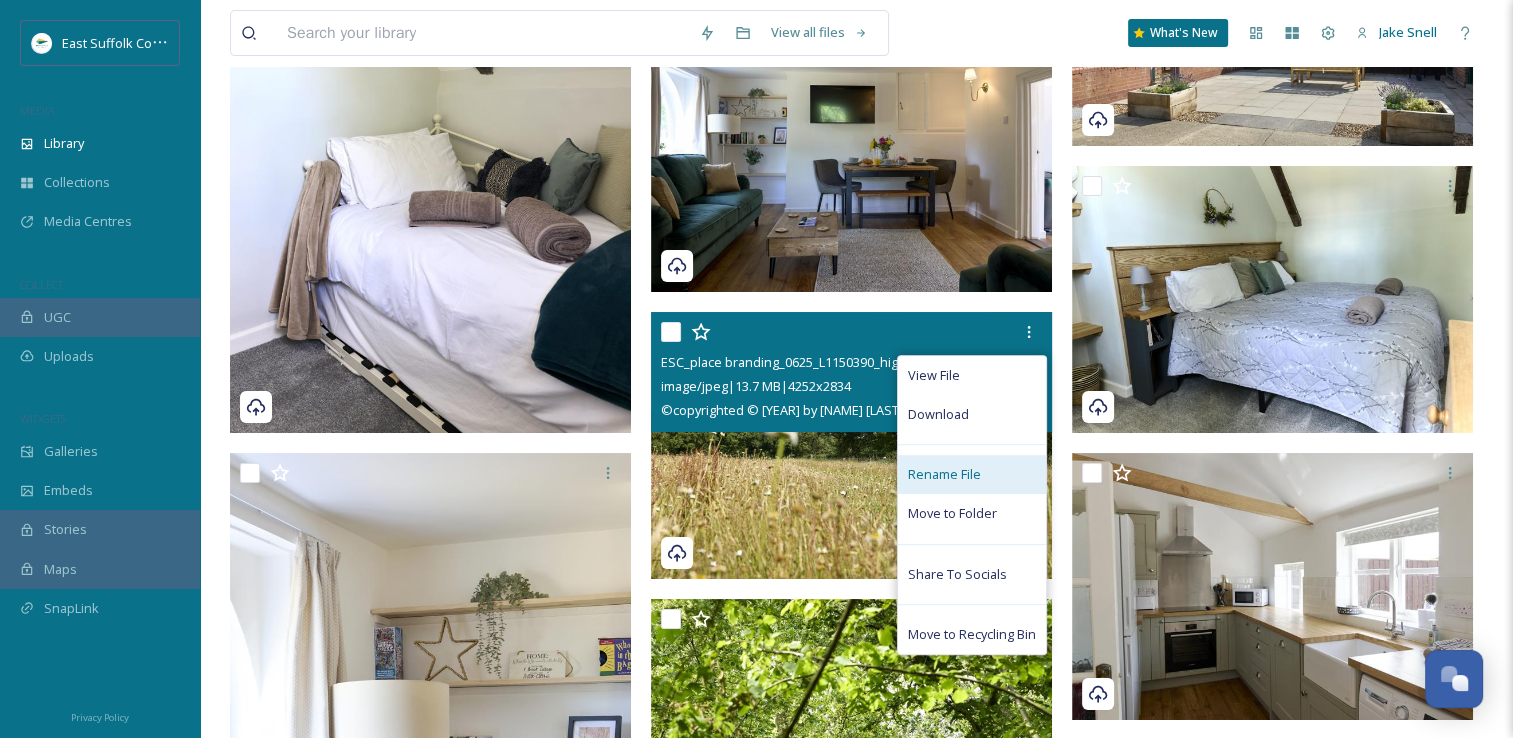 click on "Rename File" at bounding box center [972, 474] 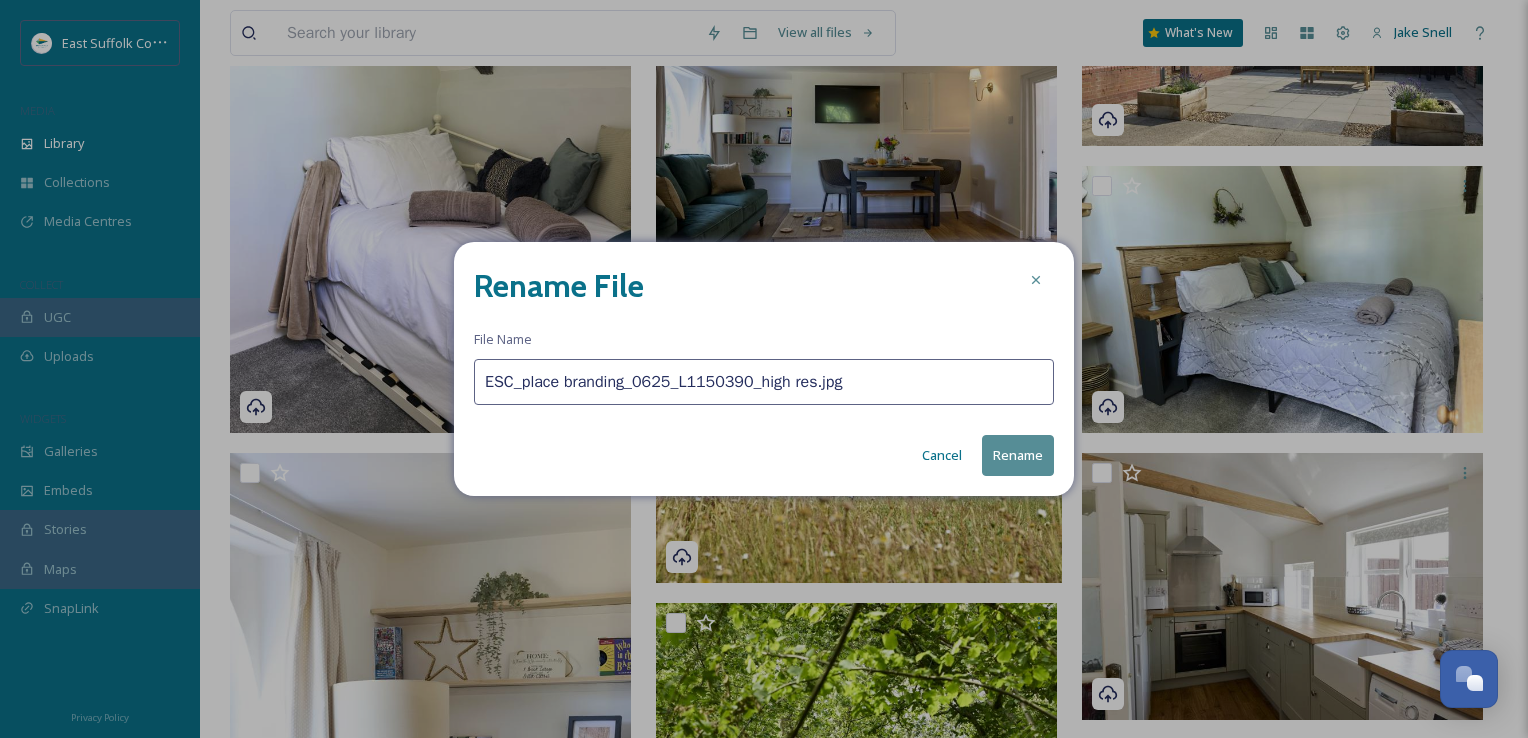 drag, startPoint x: 884, startPoint y: 394, endPoint x: 204, endPoint y: 374, distance: 680.29407 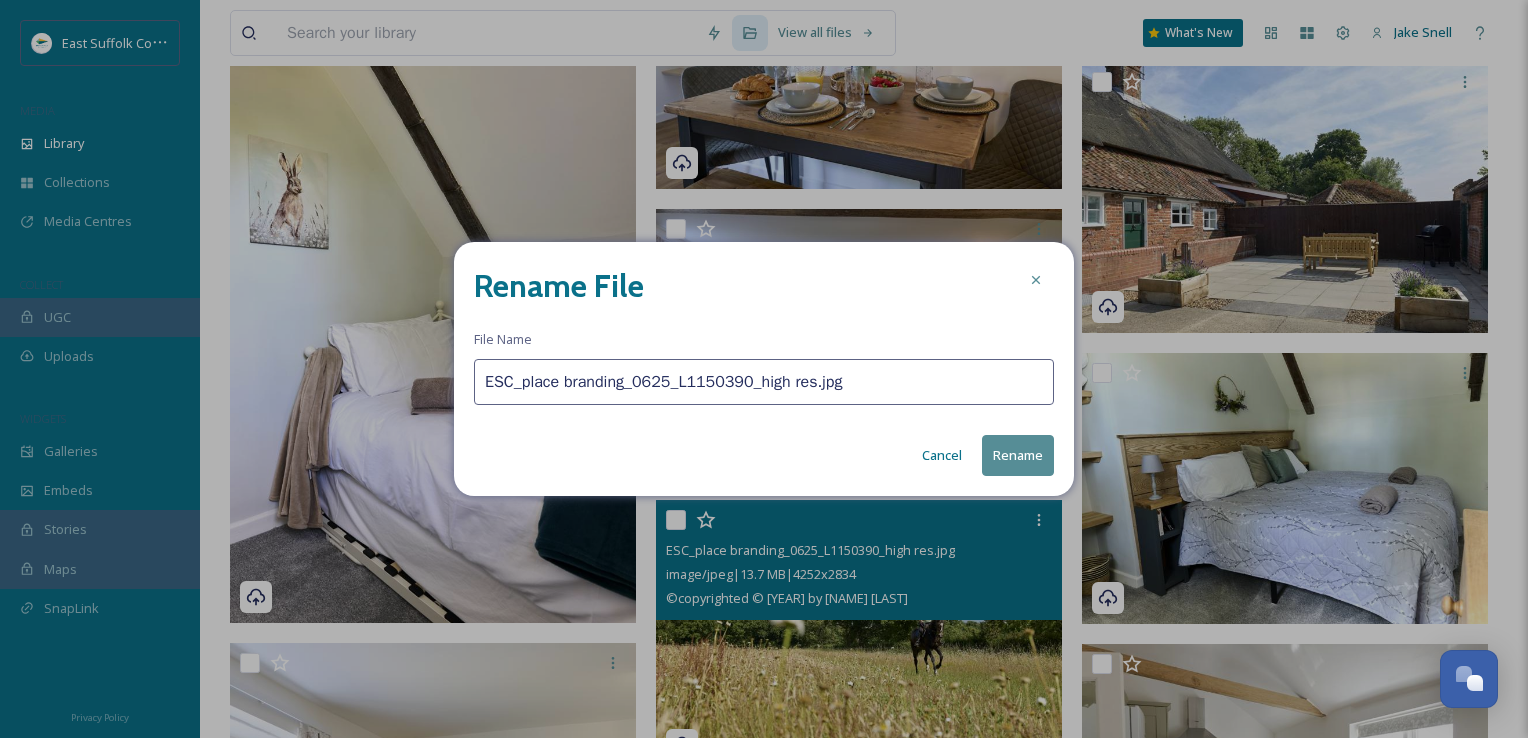 paste on "Horse@Sotterley_MischaPhotoLtd_0625(" 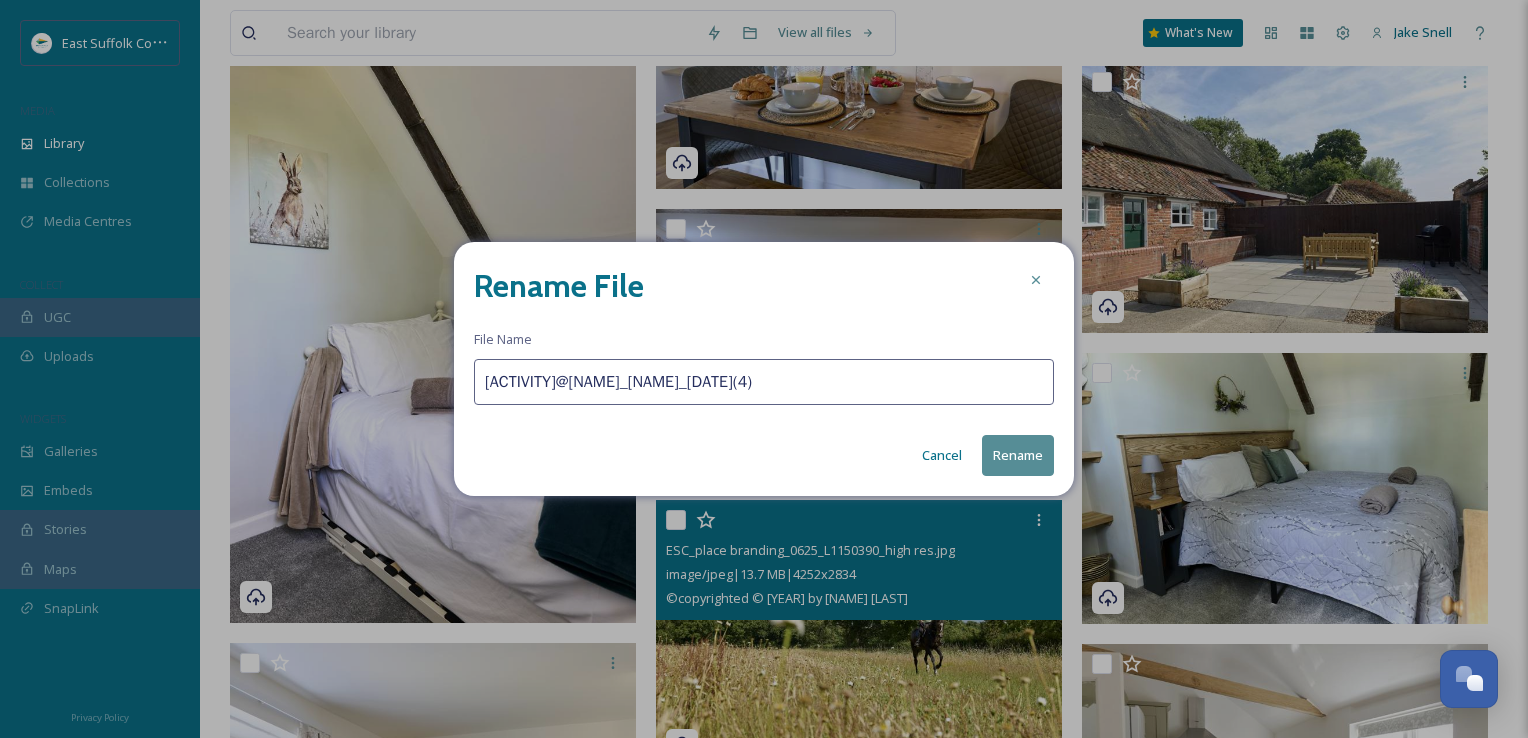 type on "[ACTIVITY]@[NAME]_[NAME]_[DATE](4)" 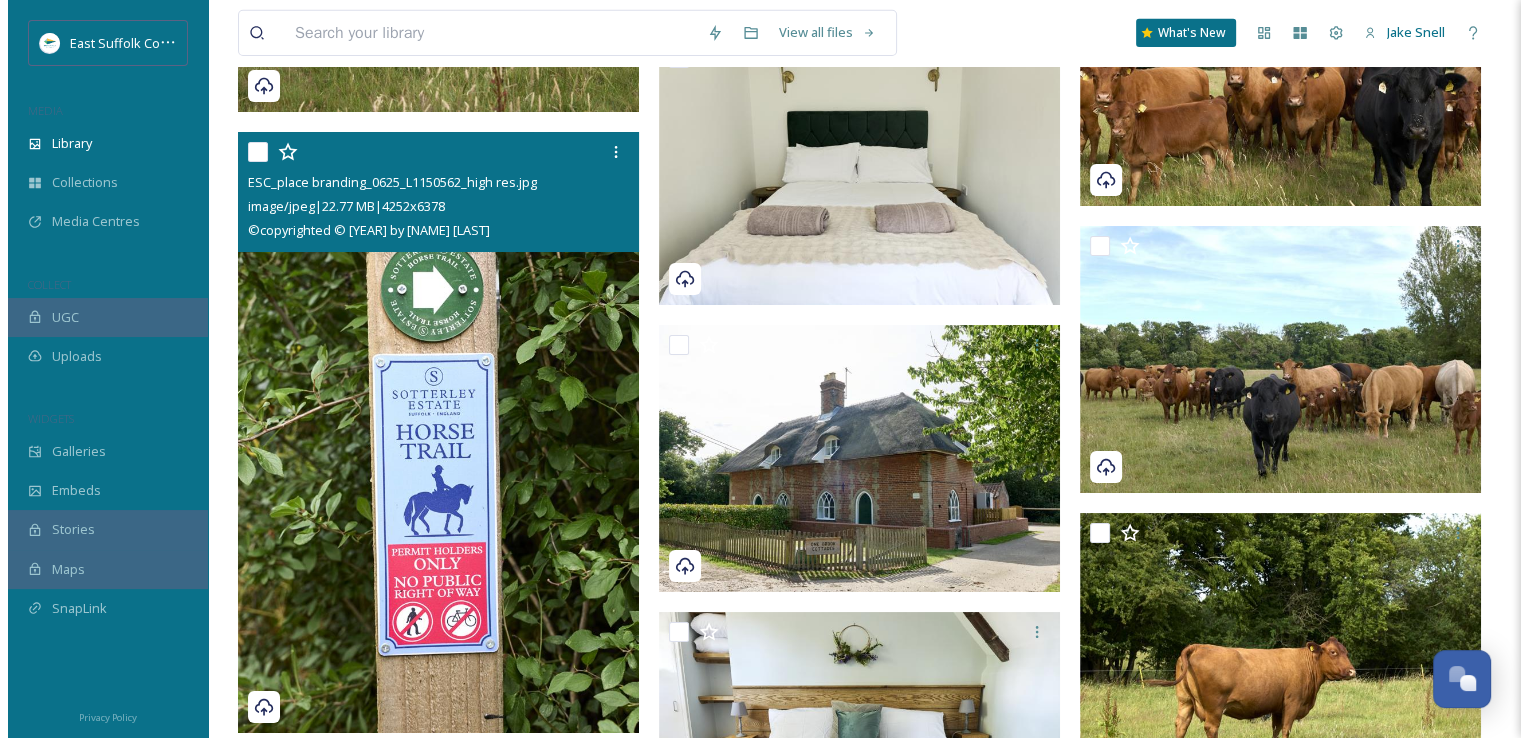 scroll, scrollTop: 14162, scrollLeft: 0, axis: vertical 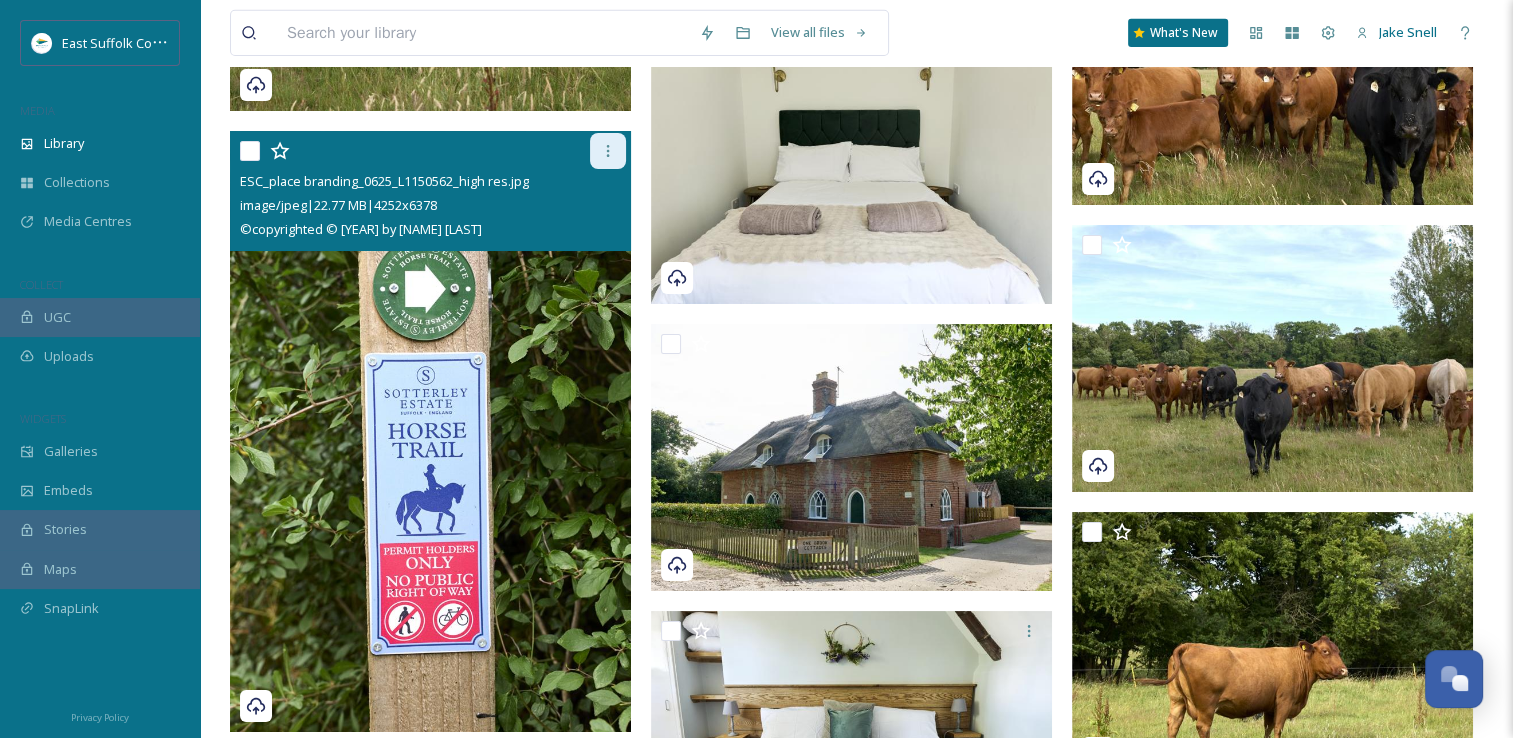 click 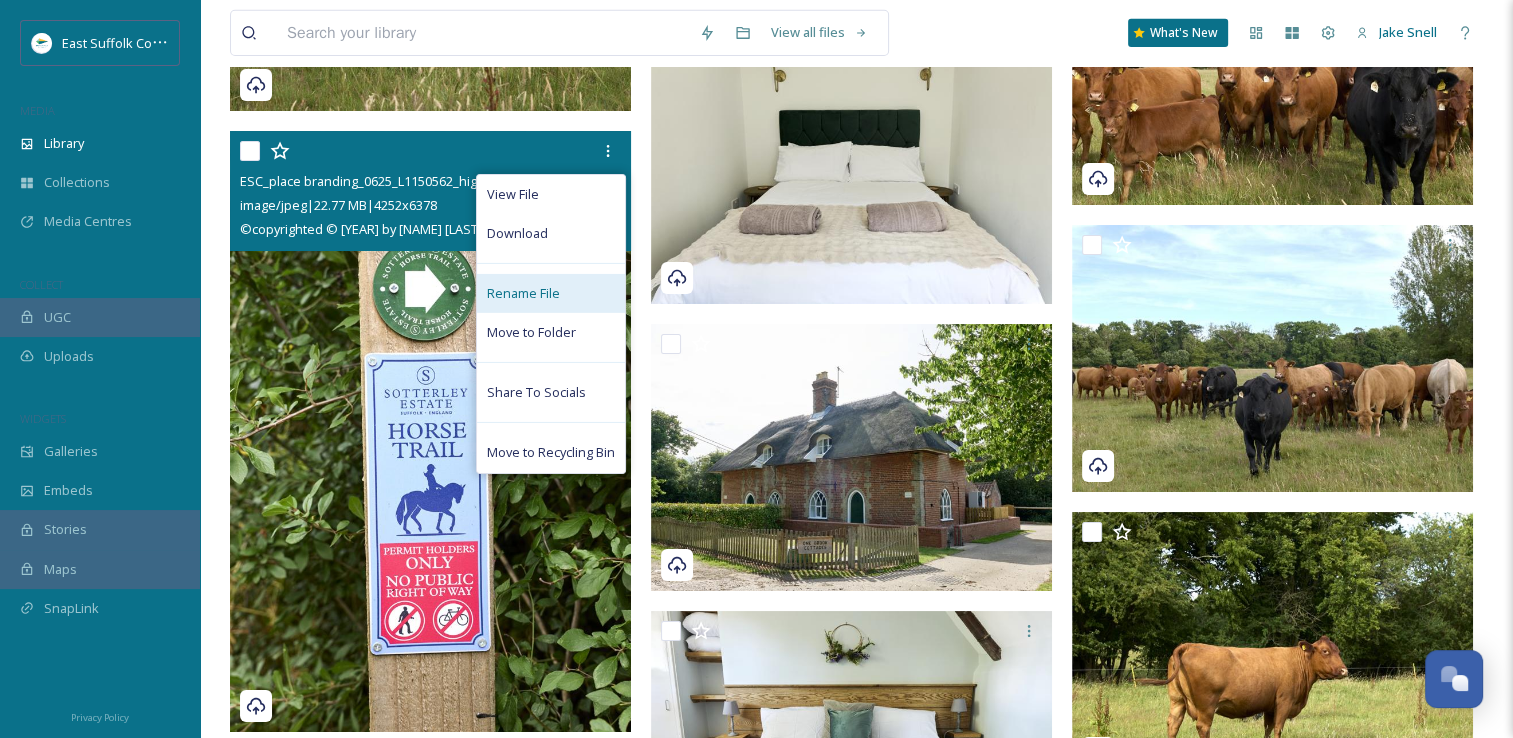 click on "Rename File" at bounding box center (523, 293) 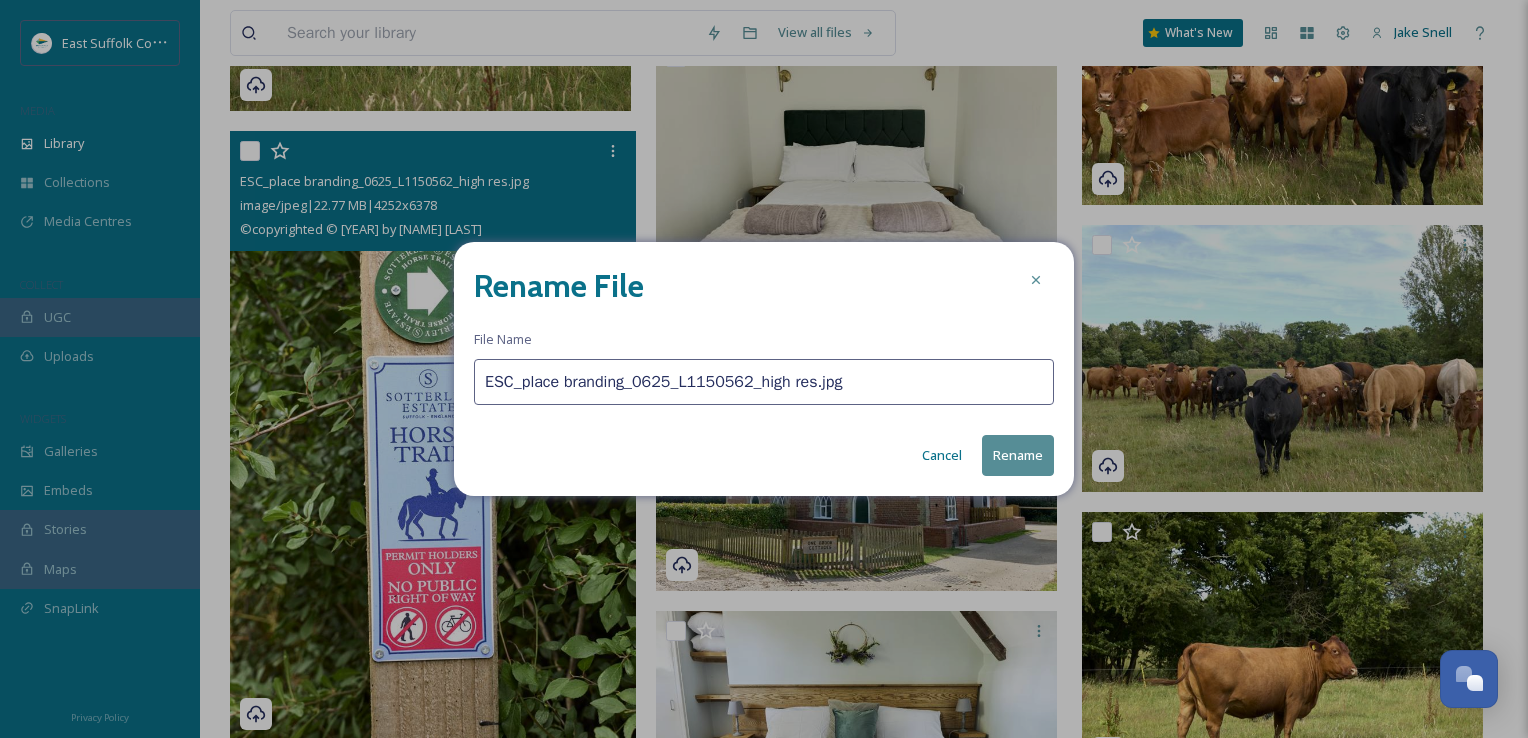drag, startPoint x: 852, startPoint y: 386, endPoint x: 168, endPoint y: 412, distance: 684.49396 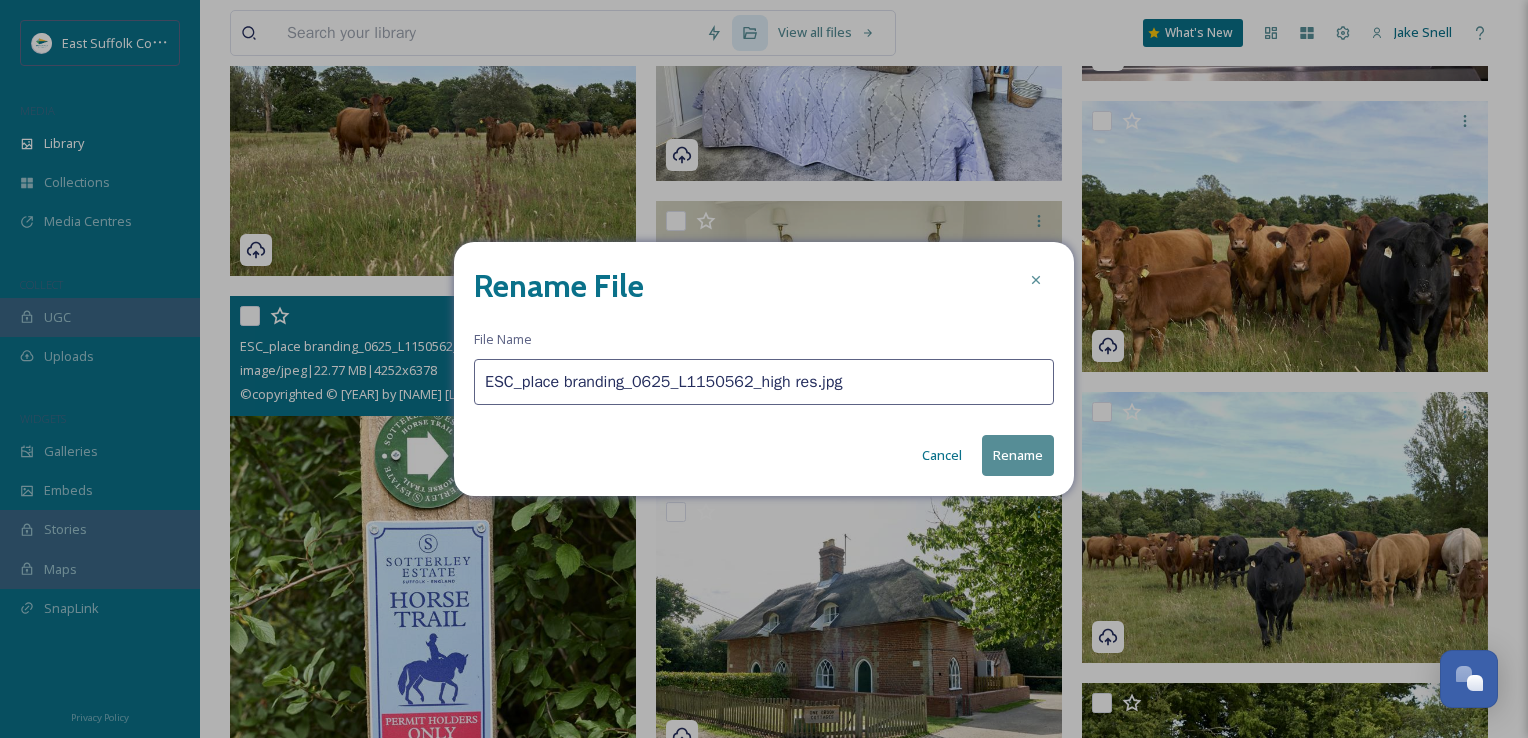 paste on "Horse@Sotterley_MischaPhotoLtd_0625(" 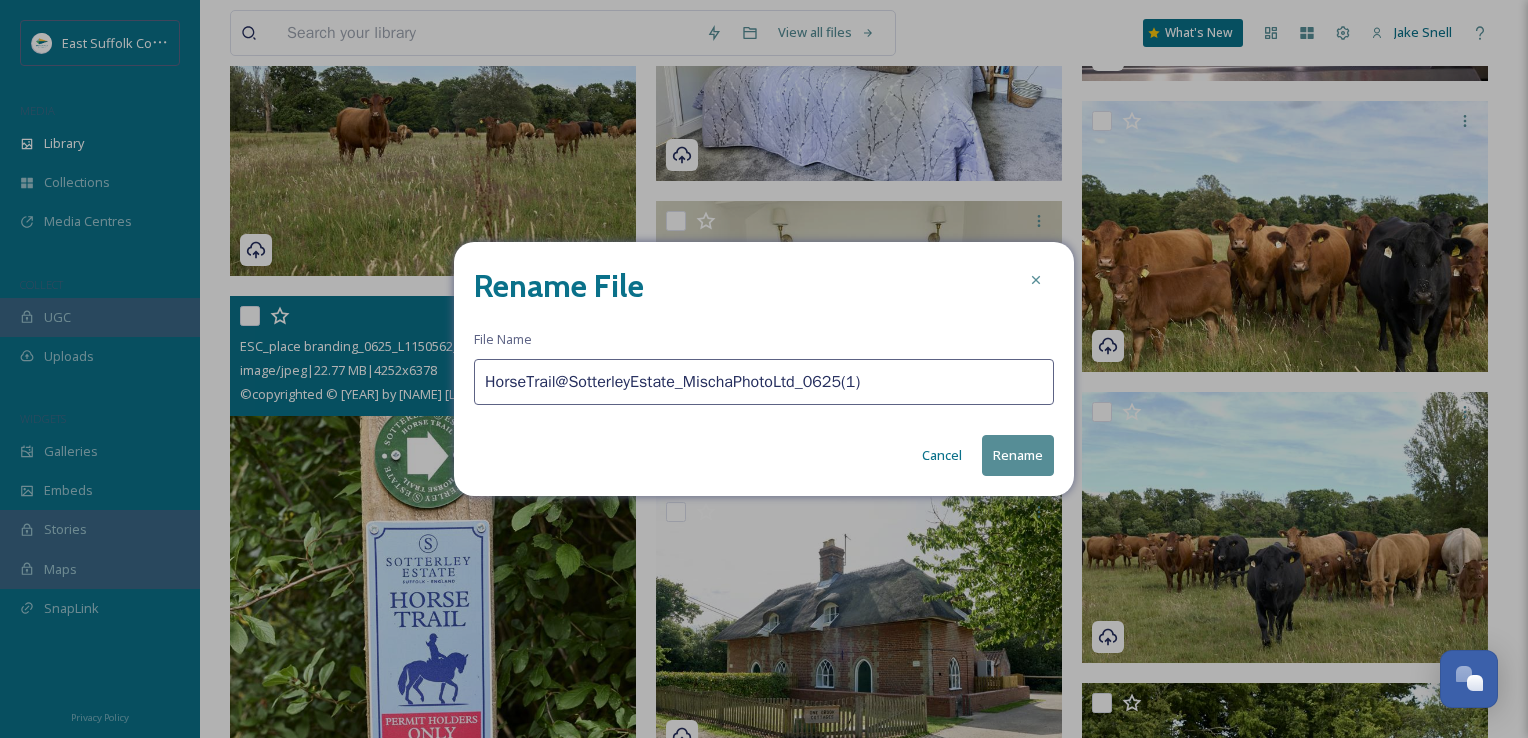 type on "HorseTrail@SotterleyEstate_MischaPhotoLtd_0625(1)" 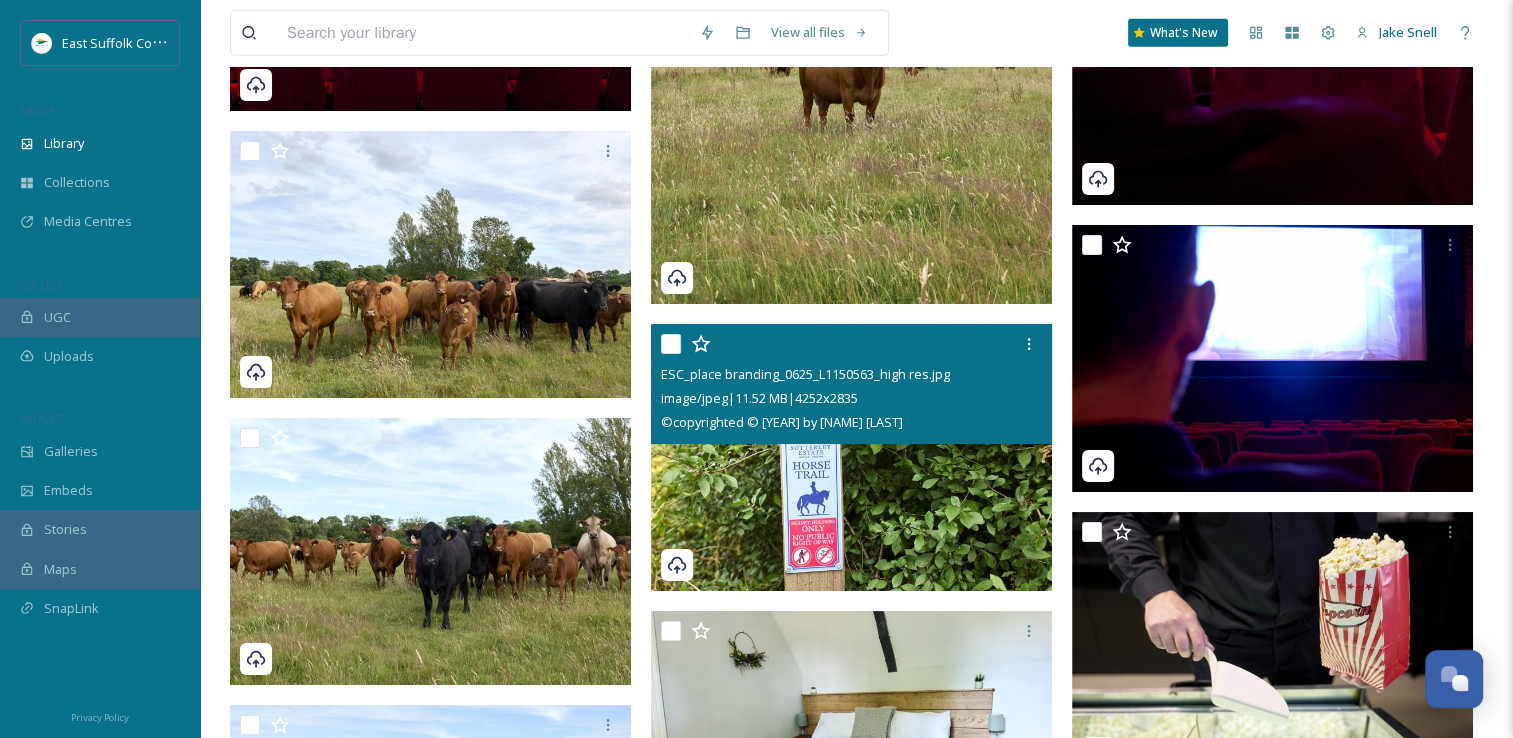 scroll, scrollTop: 13700, scrollLeft: 0, axis: vertical 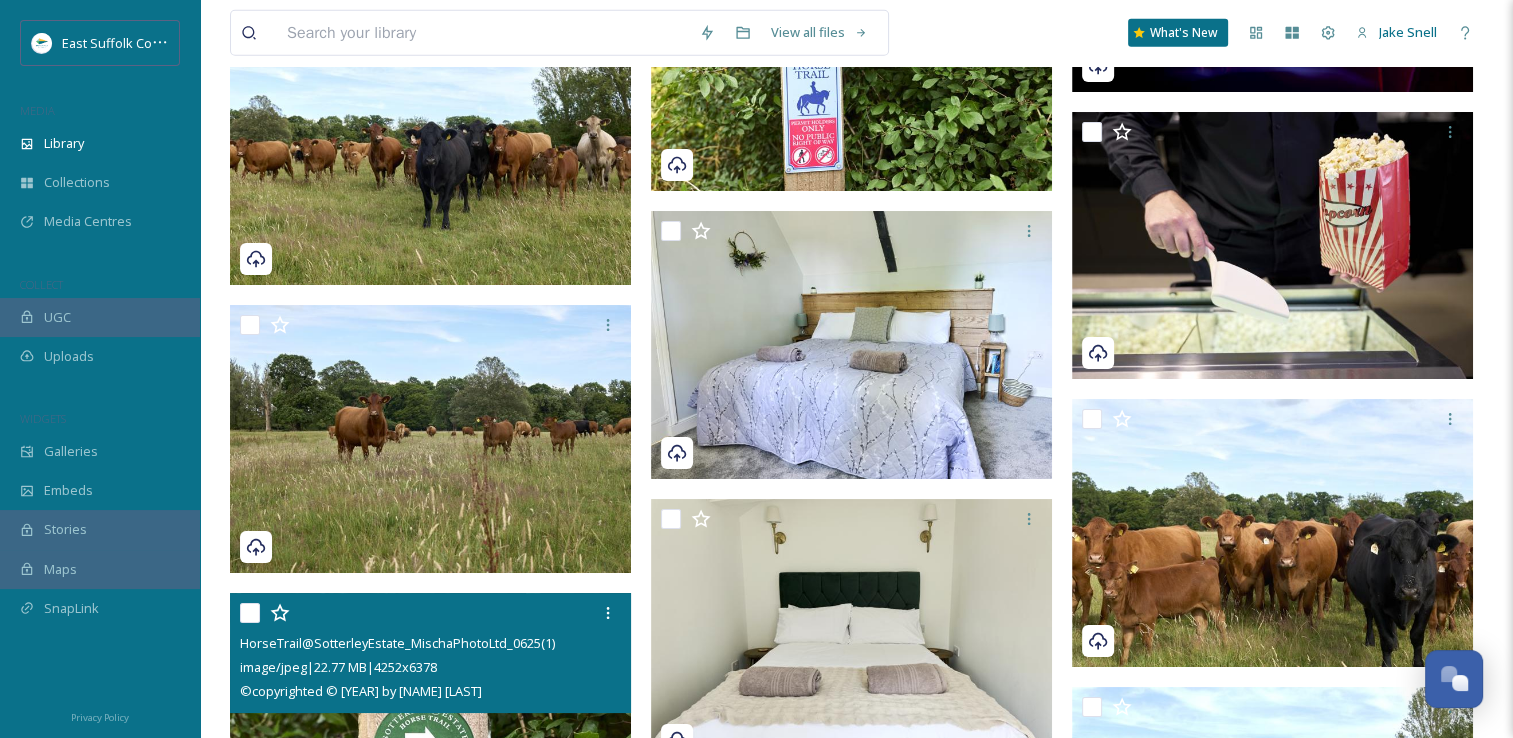 click on "HorseTrail@SotterleyEstate_MischaPhotoLtd_0625(1)" at bounding box center [397, 643] 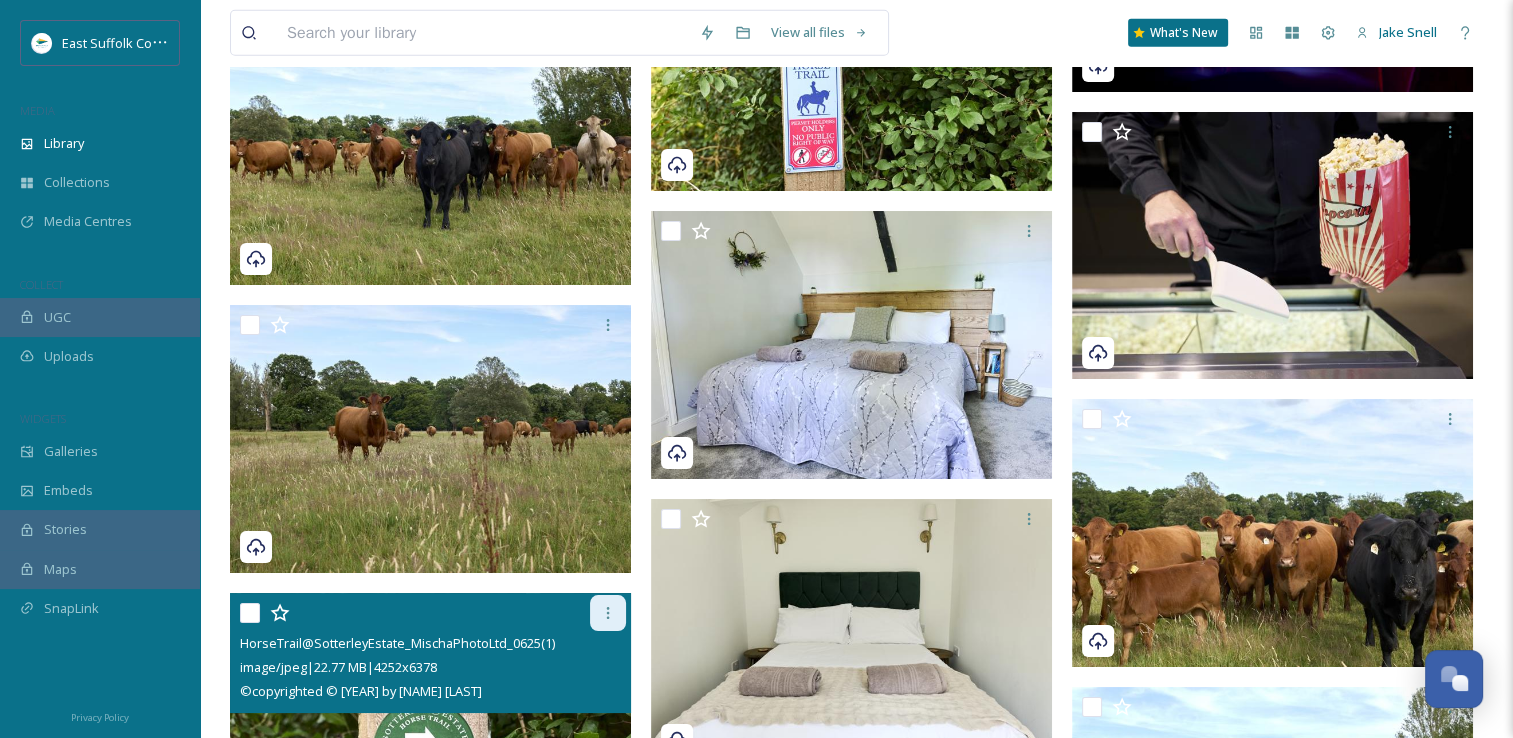 click at bounding box center (608, 613) 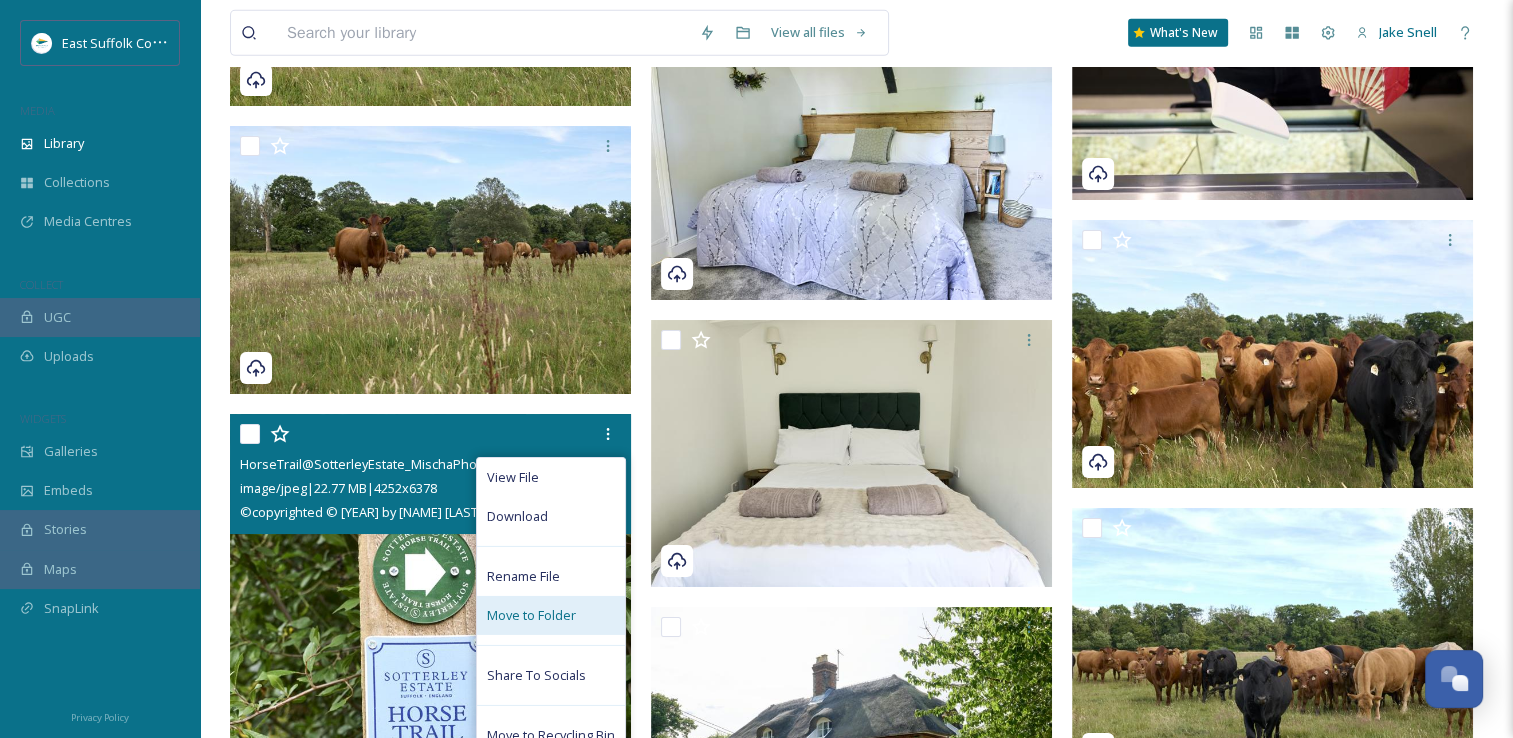 scroll, scrollTop: 13900, scrollLeft: 0, axis: vertical 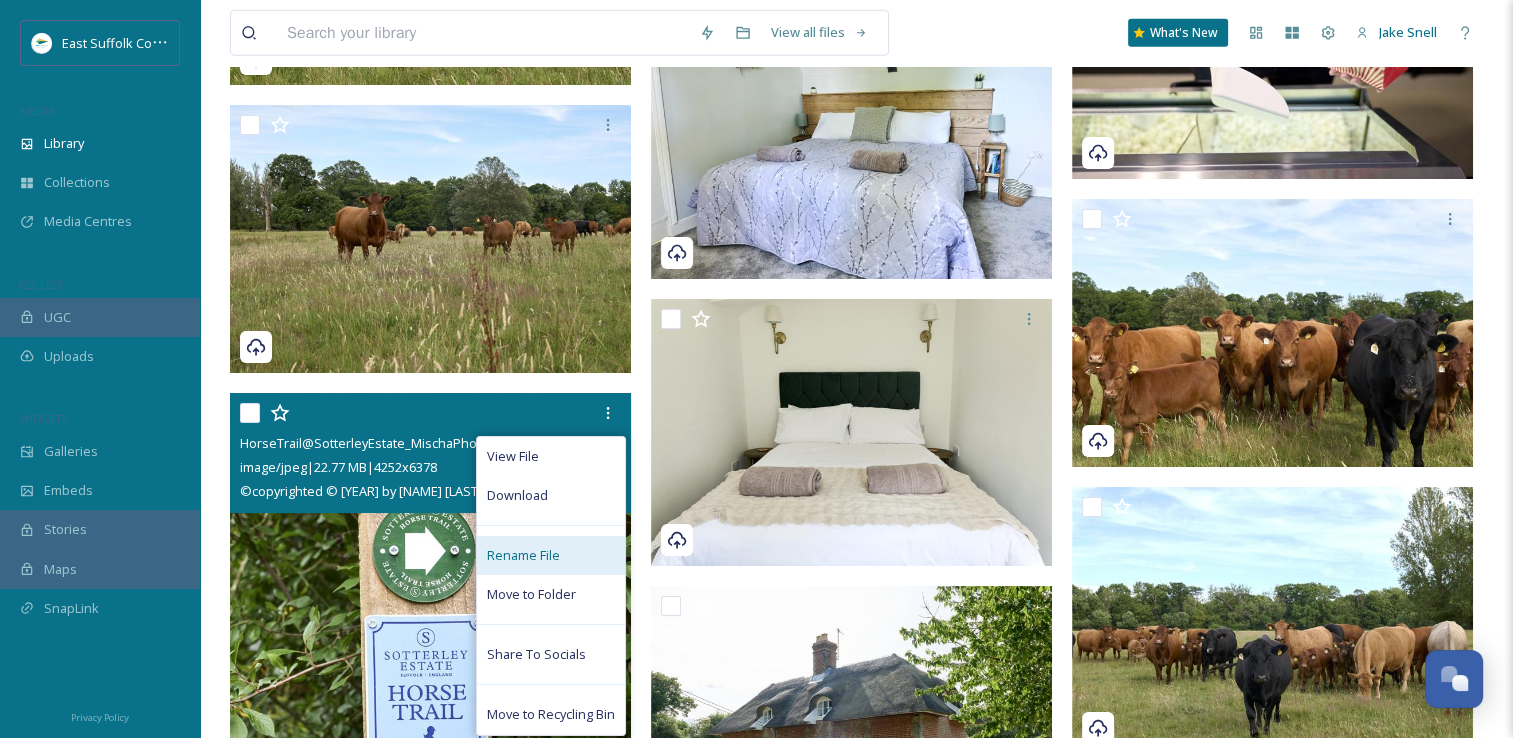 click on "Rename File" at bounding box center [551, 555] 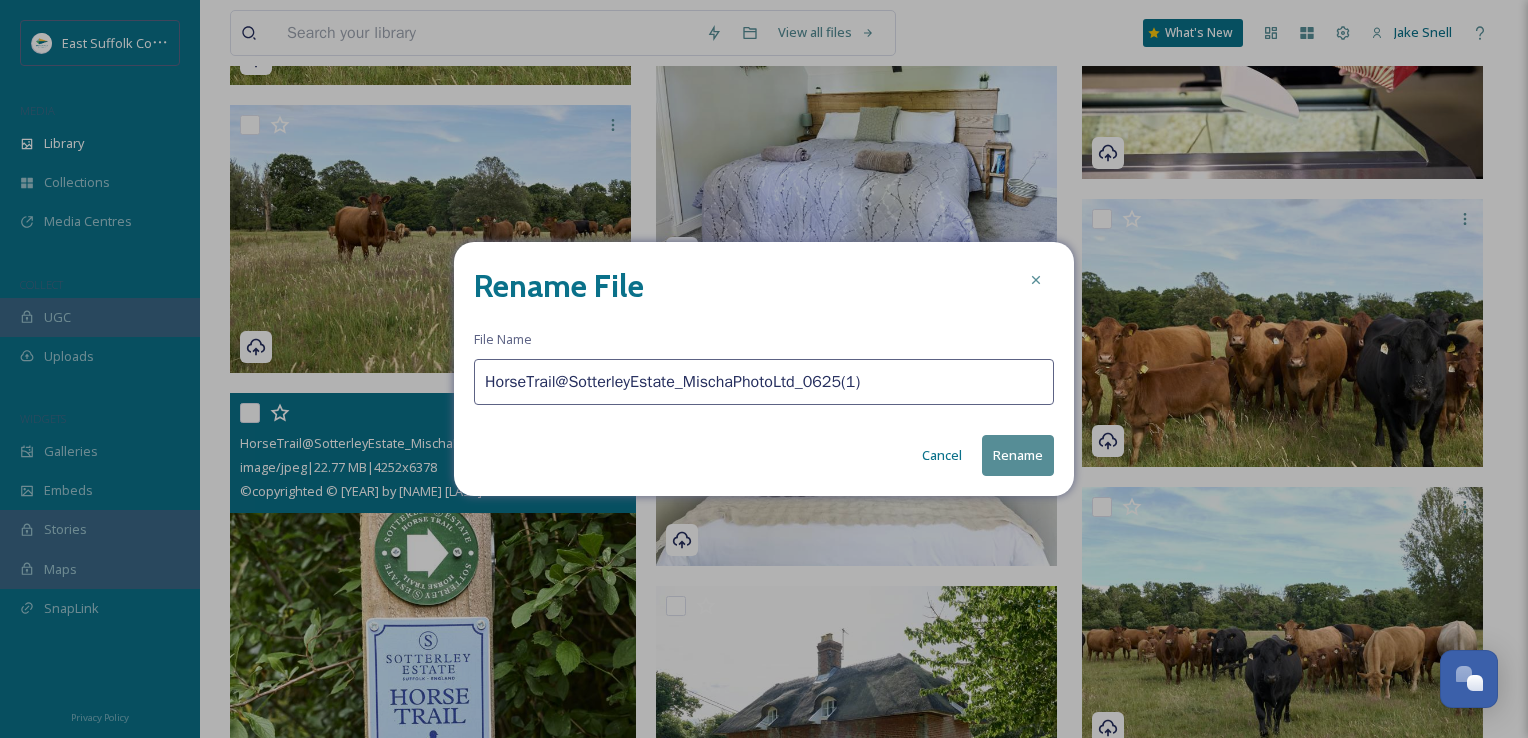 drag, startPoint x: 843, startPoint y: 387, endPoint x: 176, endPoint y: 400, distance: 667.12665 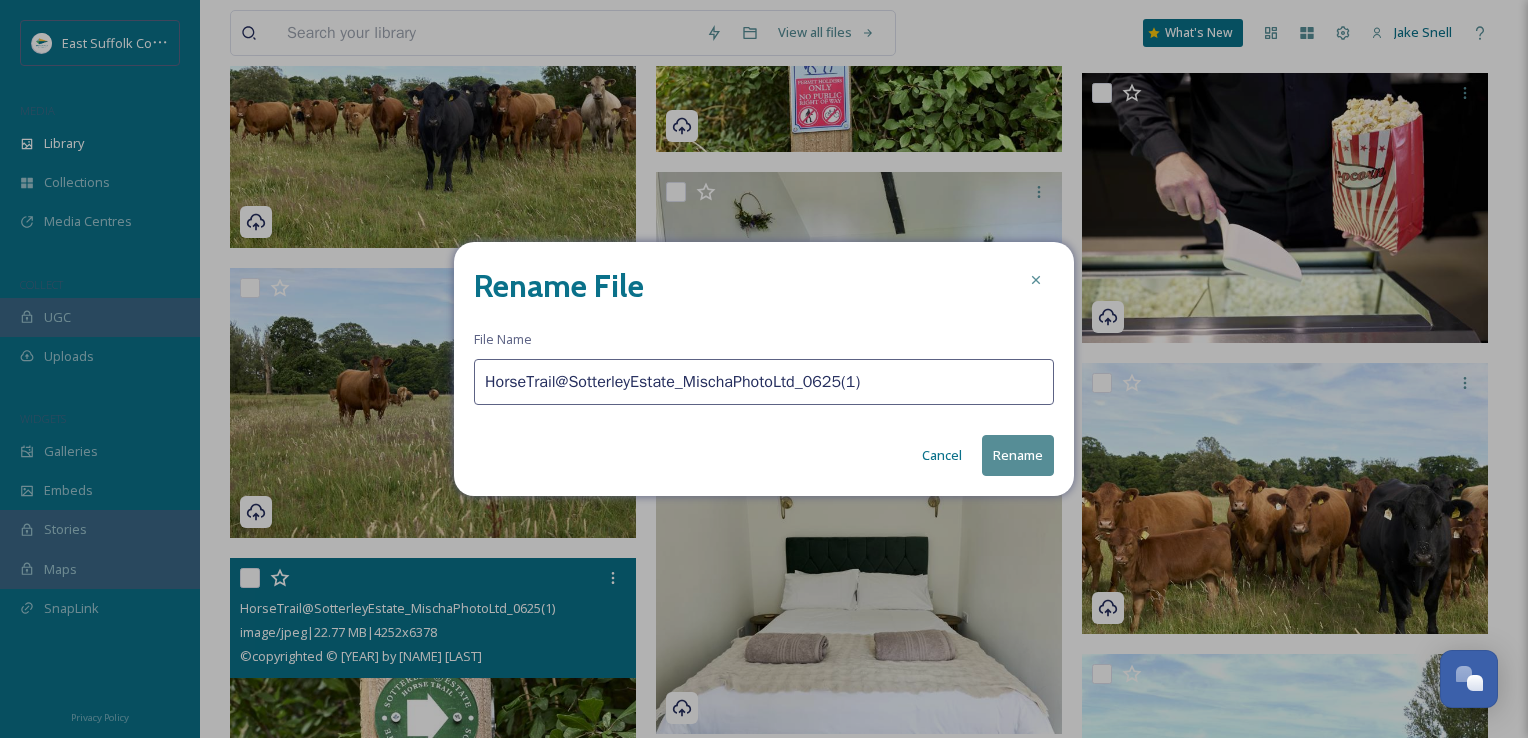 click on "Cancel" at bounding box center [942, 455] 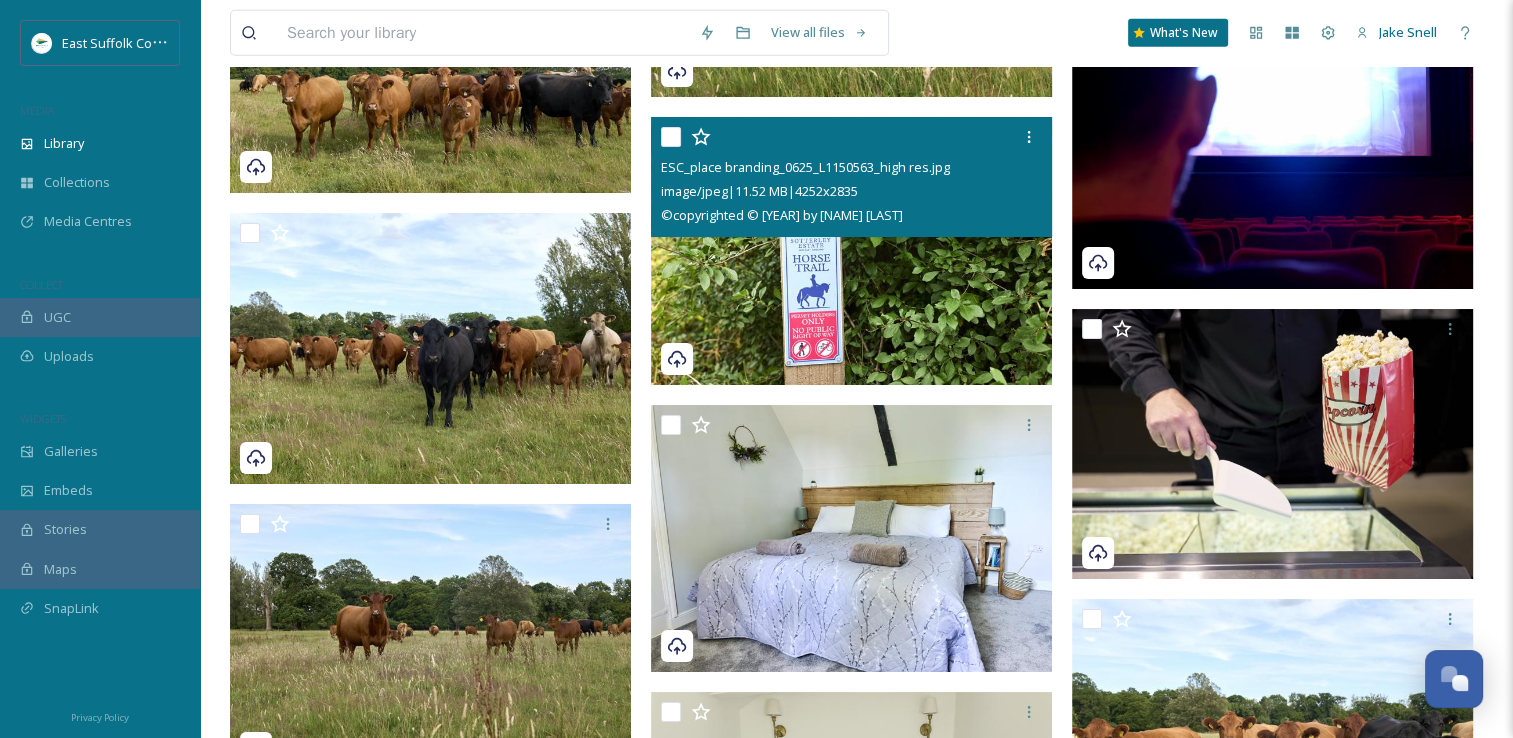 scroll, scrollTop: 13500, scrollLeft: 0, axis: vertical 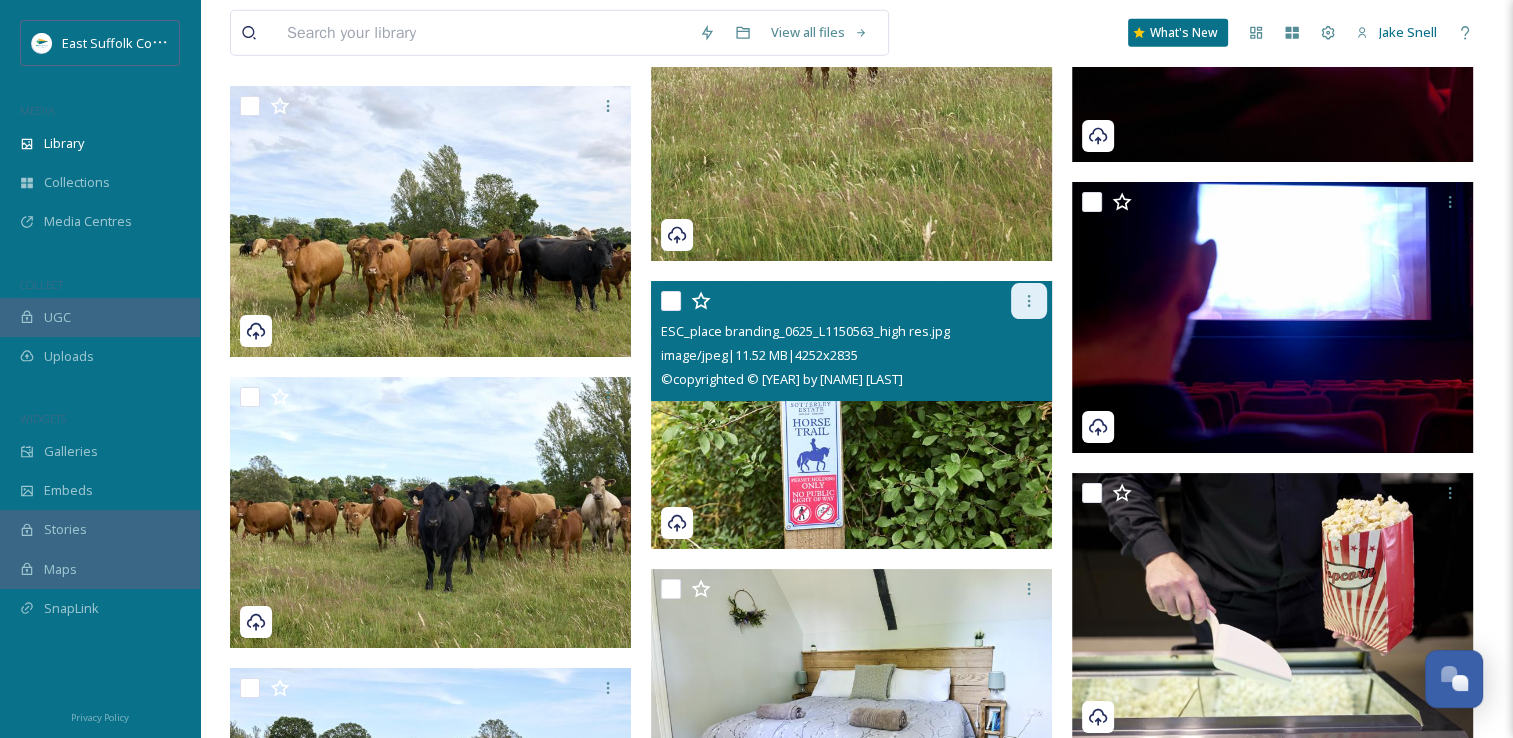click 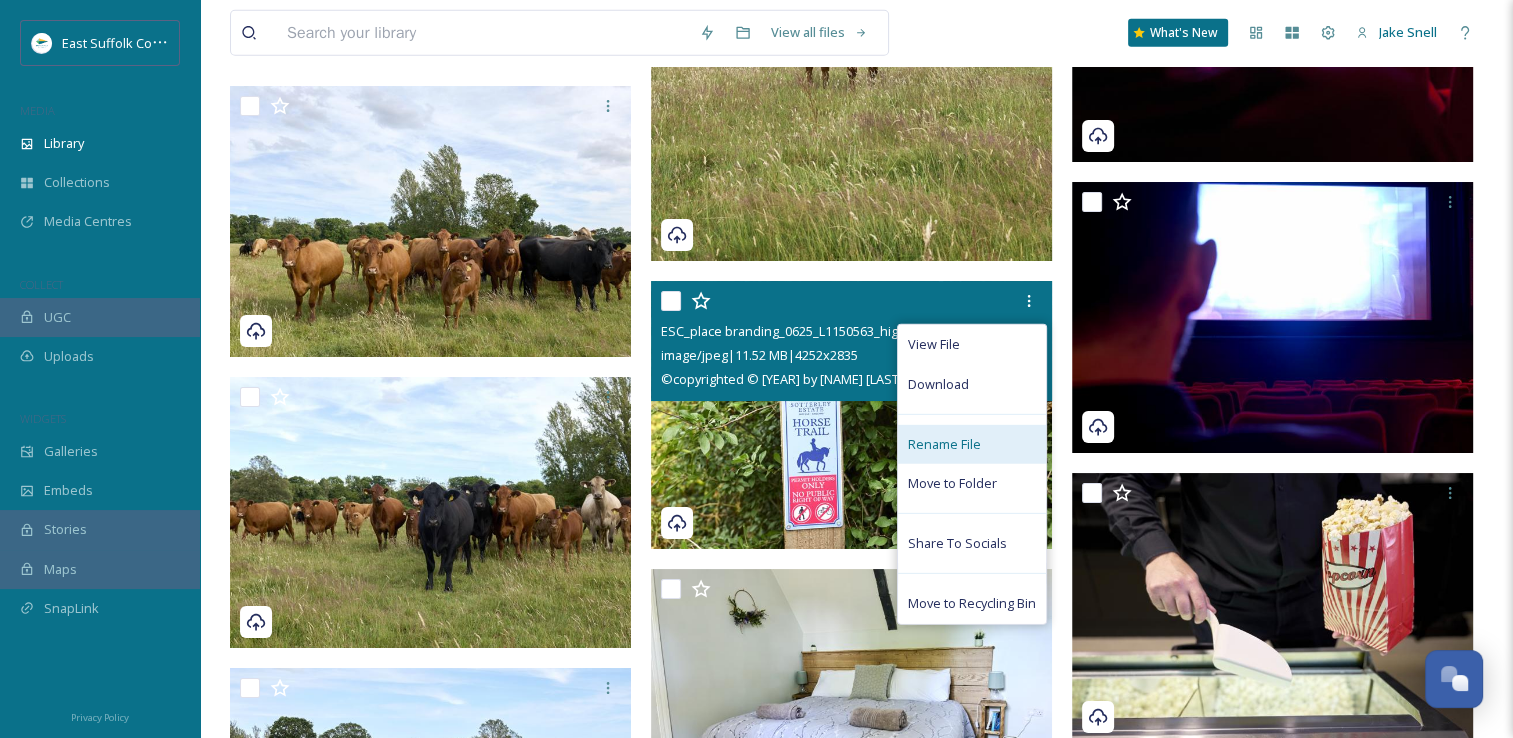 click on "Rename File" at bounding box center (972, 444) 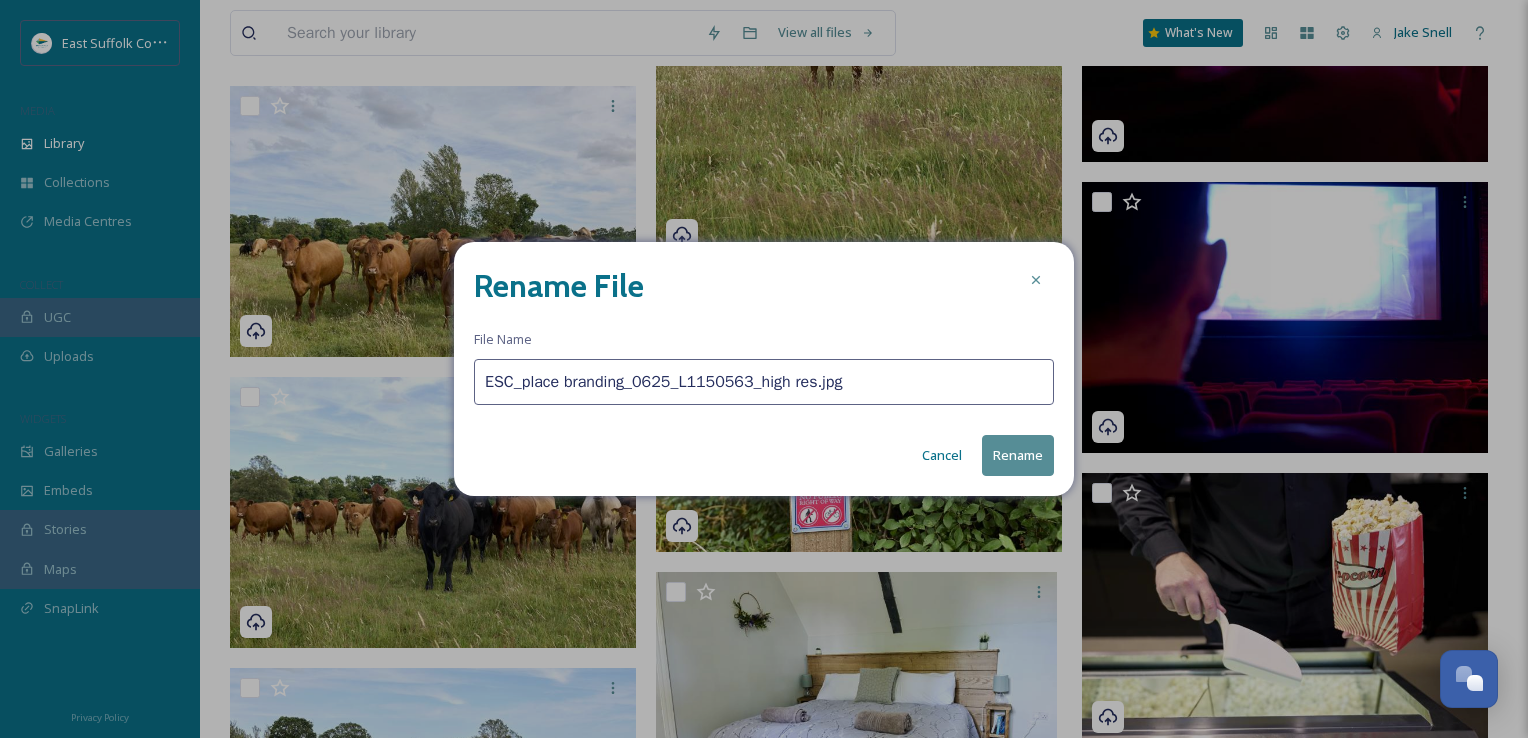 drag, startPoint x: 844, startPoint y: 376, endPoint x: 276, endPoint y: 430, distance: 570.56116 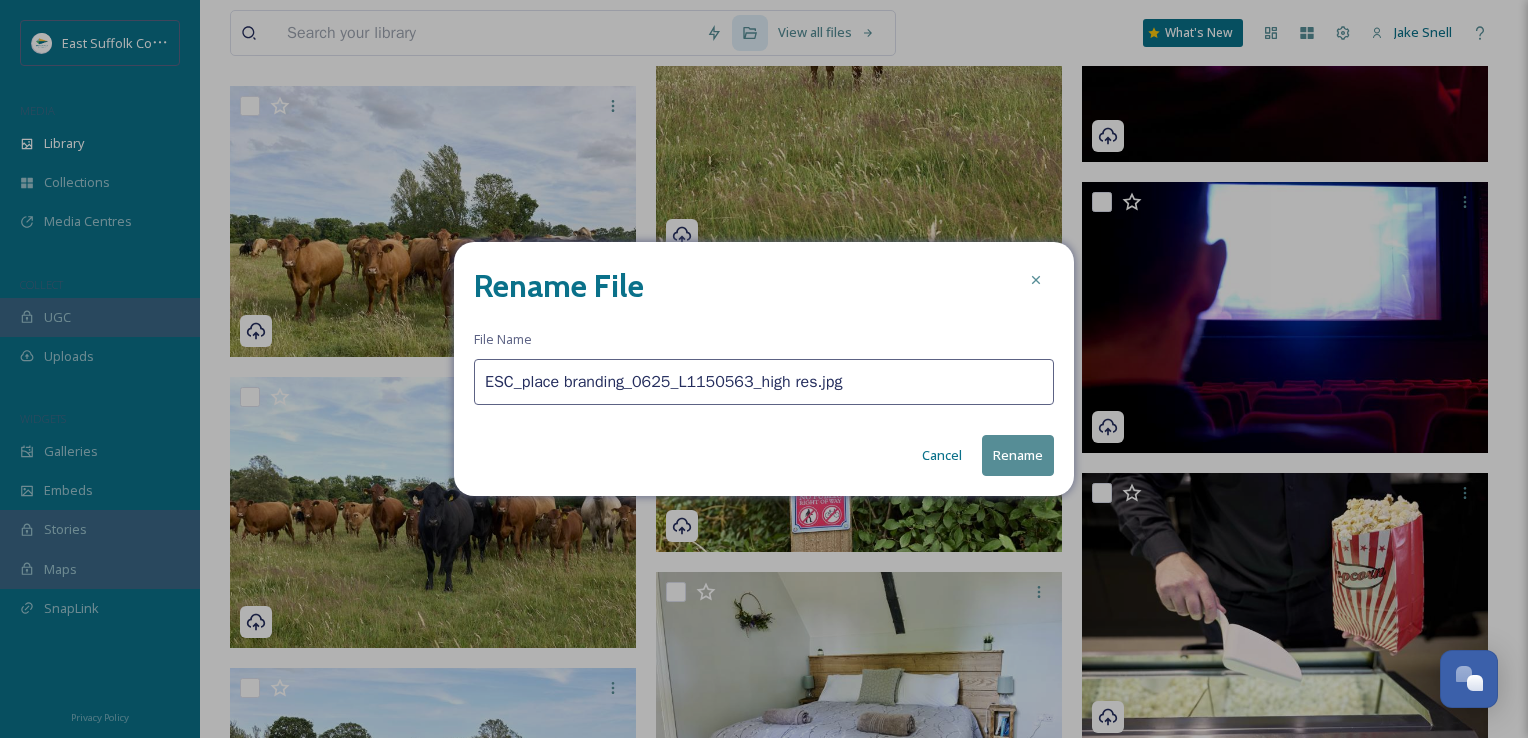 paste on "HorseTrail@SotterleyEstate@[EMAIL]" 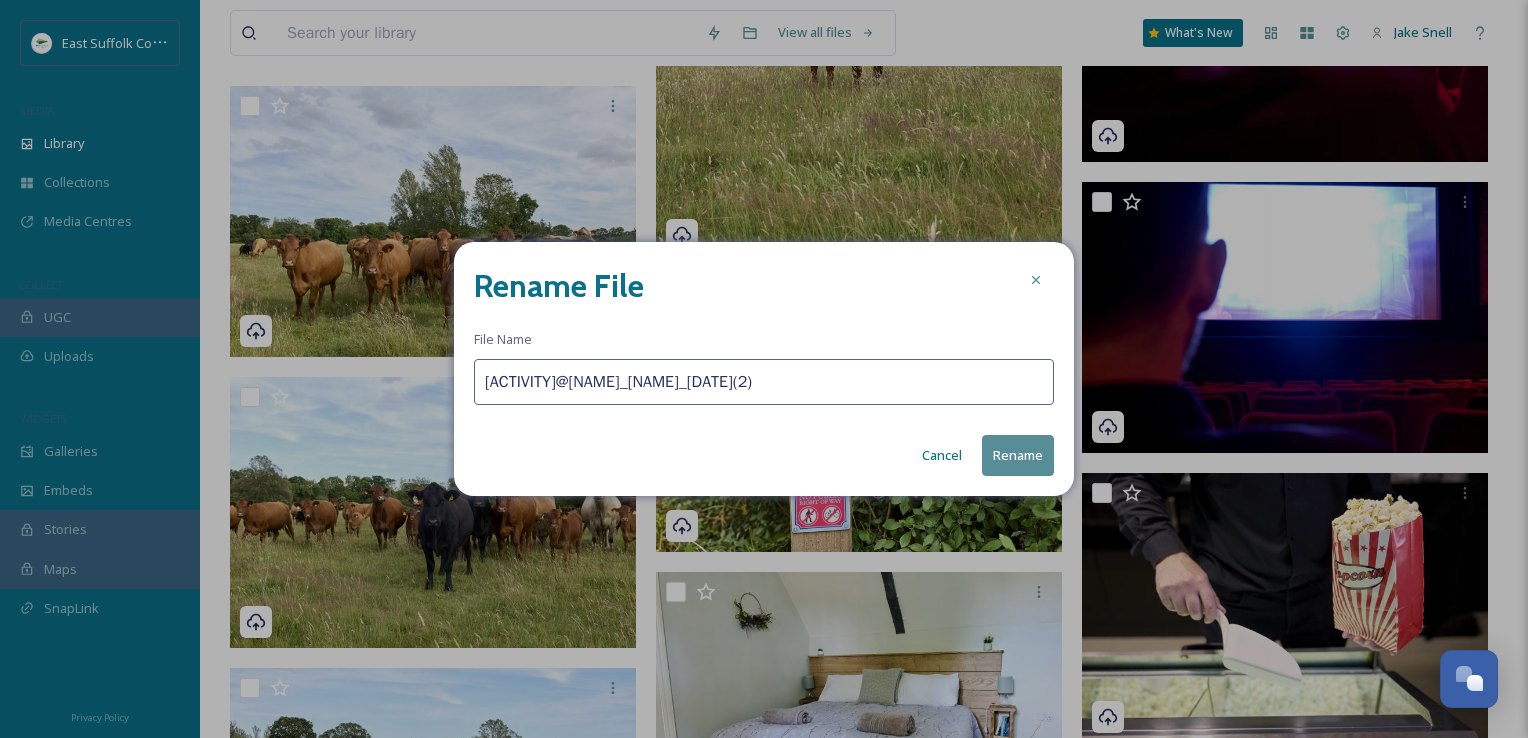 type on "[ACTIVITY]@[NAME]_[NAME]_[DATE](2)" 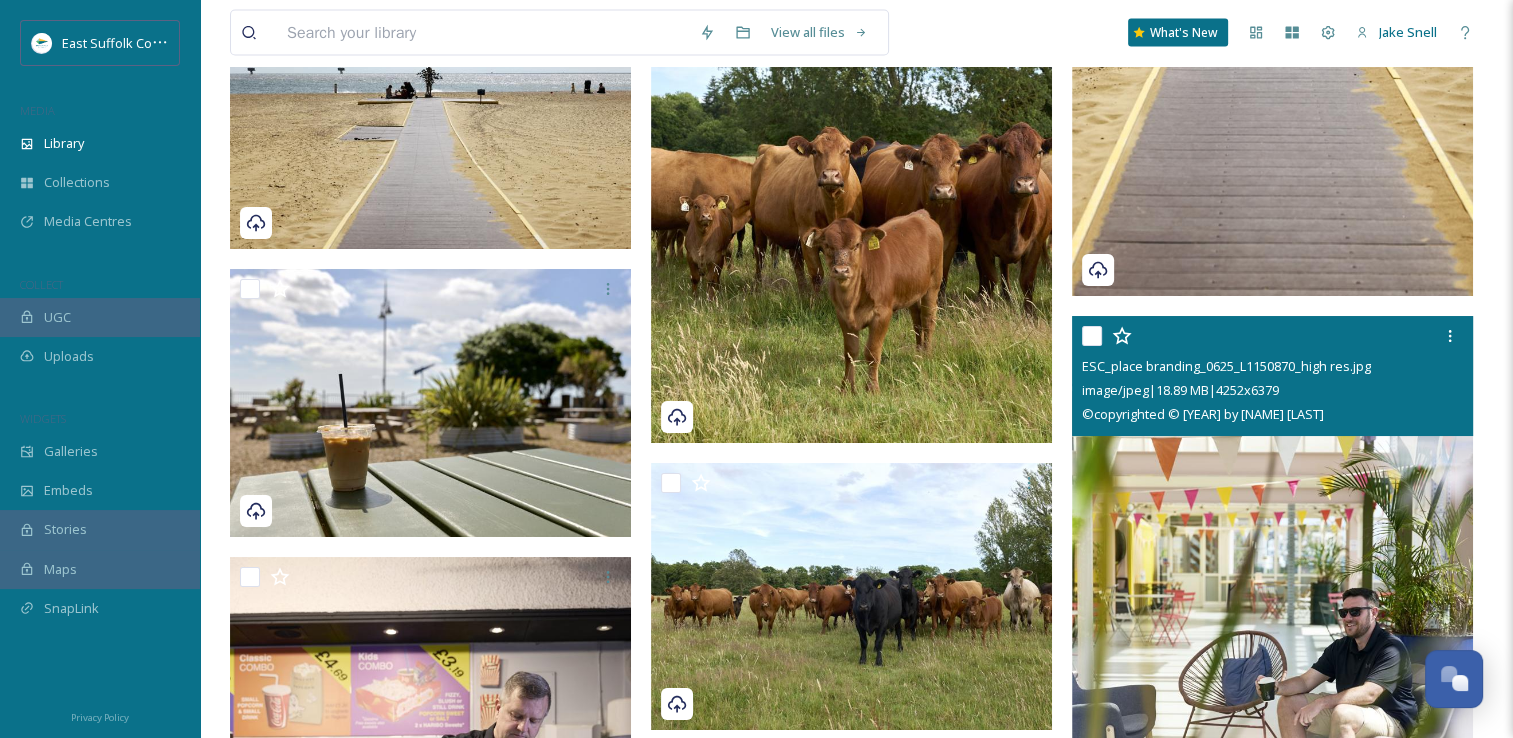 scroll, scrollTop: 12000, scrollLeft: 0, axis: vertical 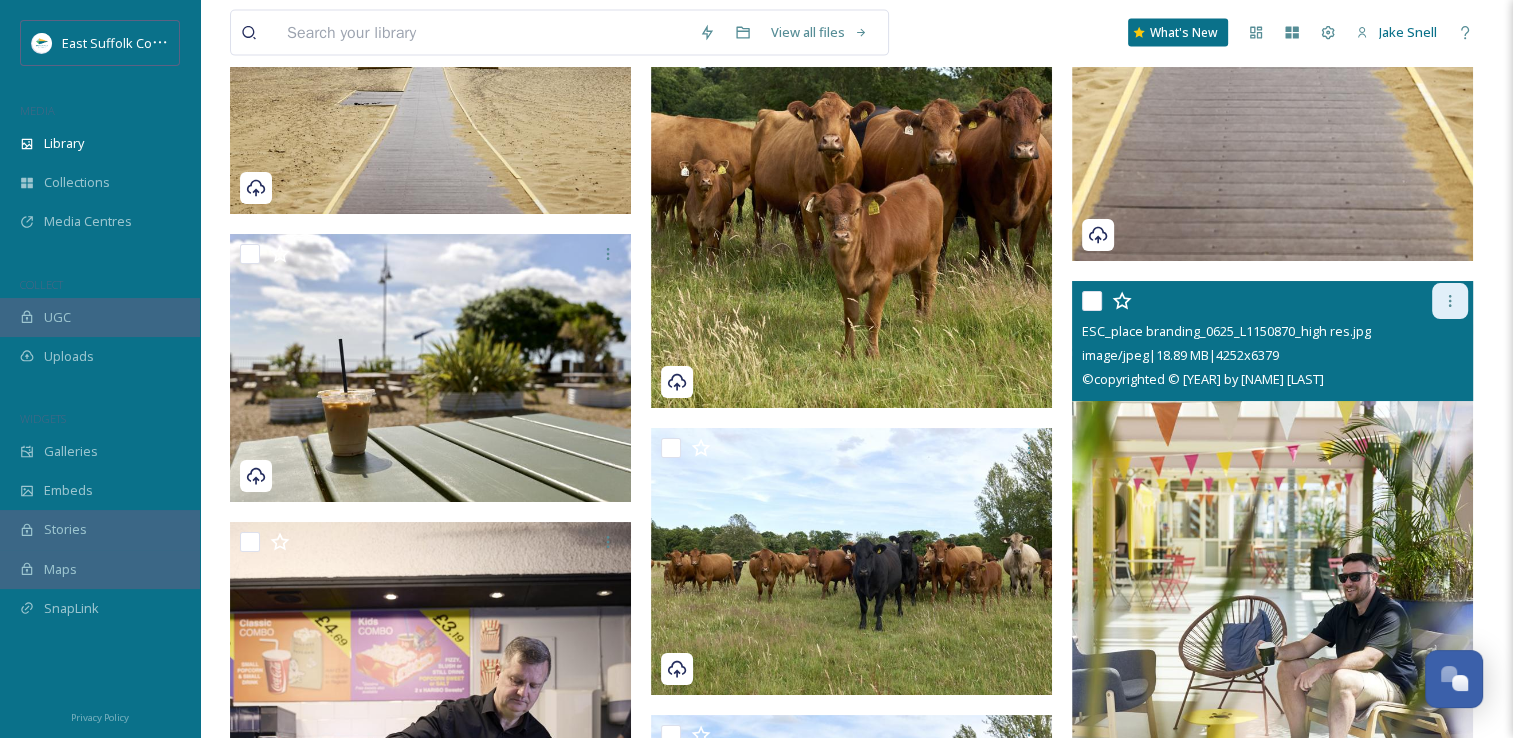 click at bounding box center [1450, 301] 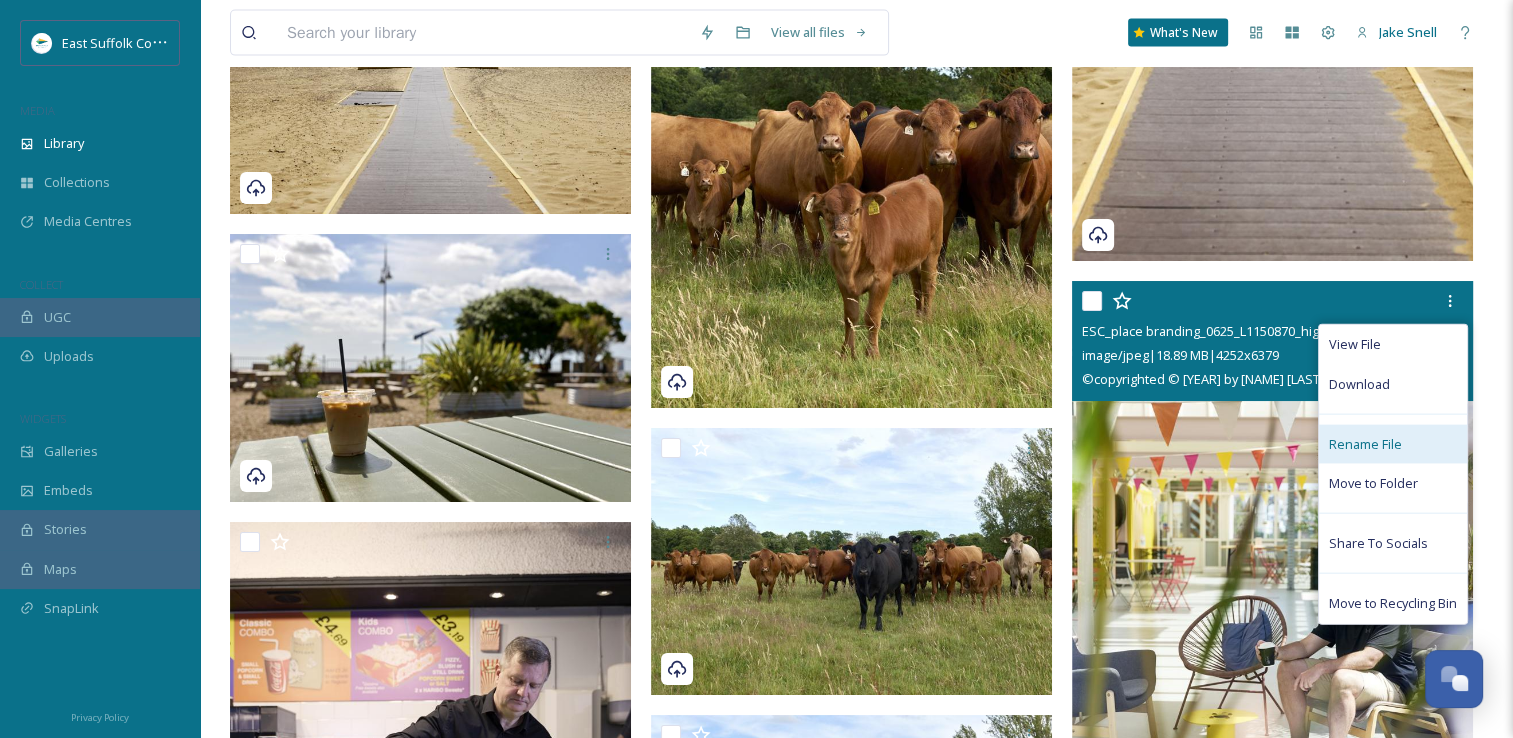 click on "Rename File" at bounding box center [1365, 444] 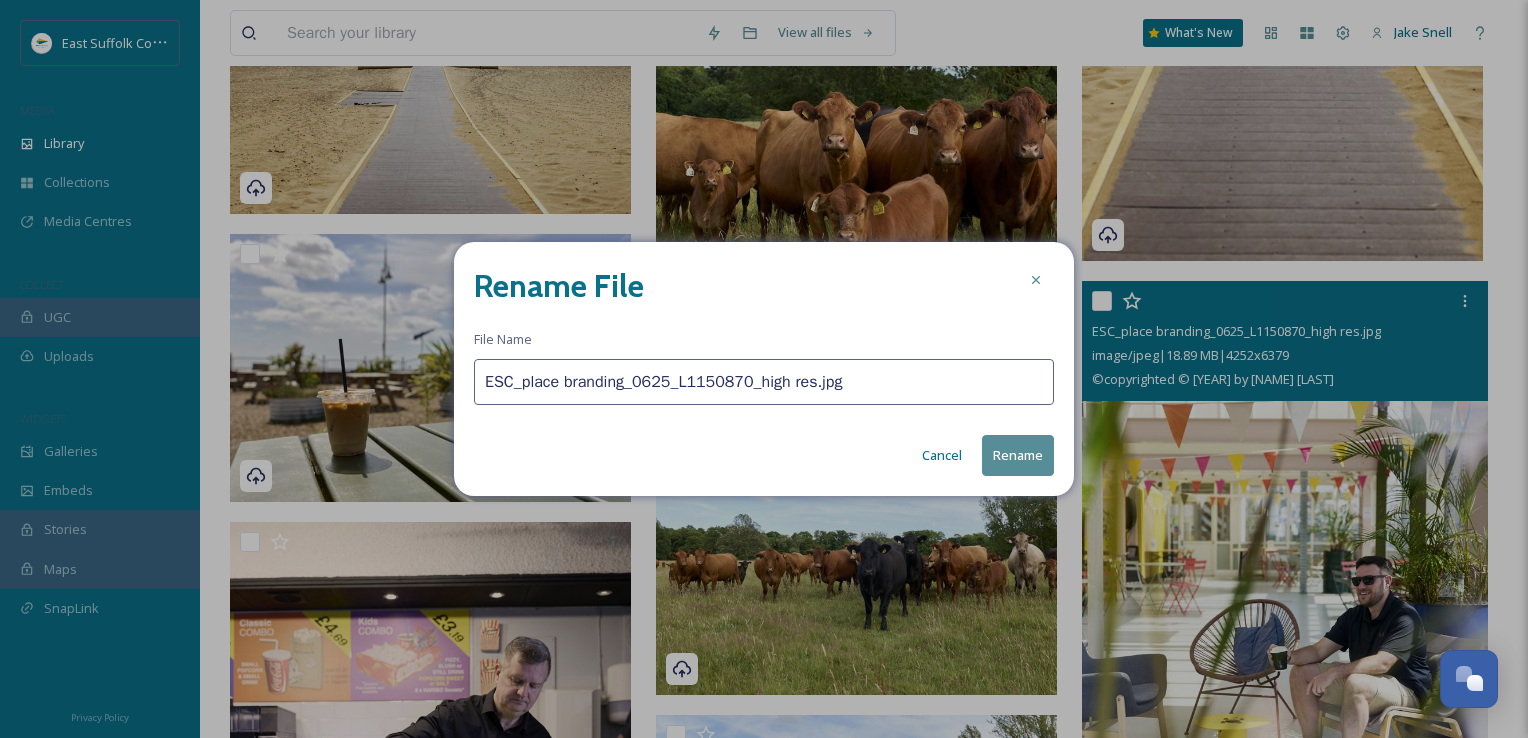drag, startPoint x: 845, startPoint y: 385, endPoint x: 482, endPoint y: 393, distance: 363.08813 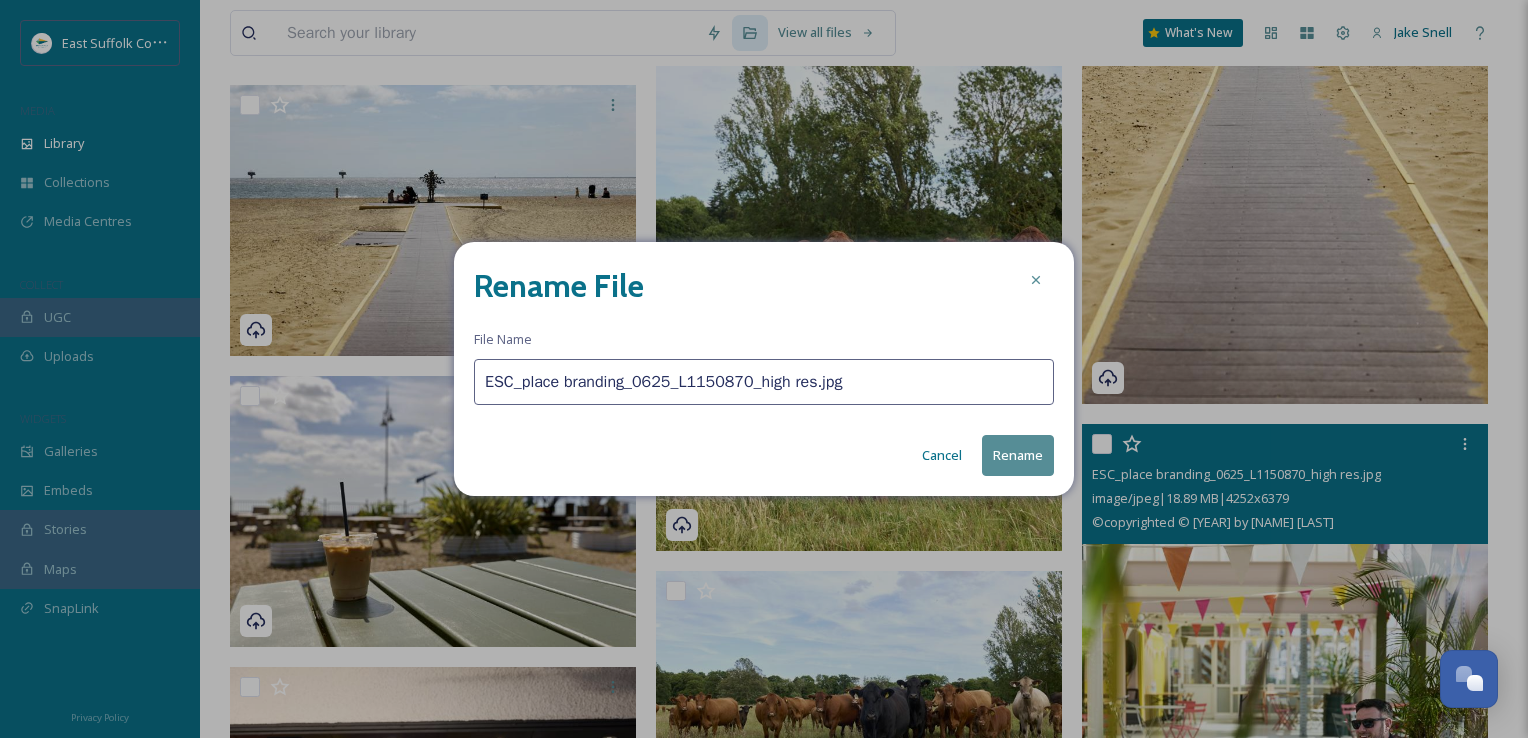 paste on "HorseTrail@SotterleyEstate@[EMAIL]" 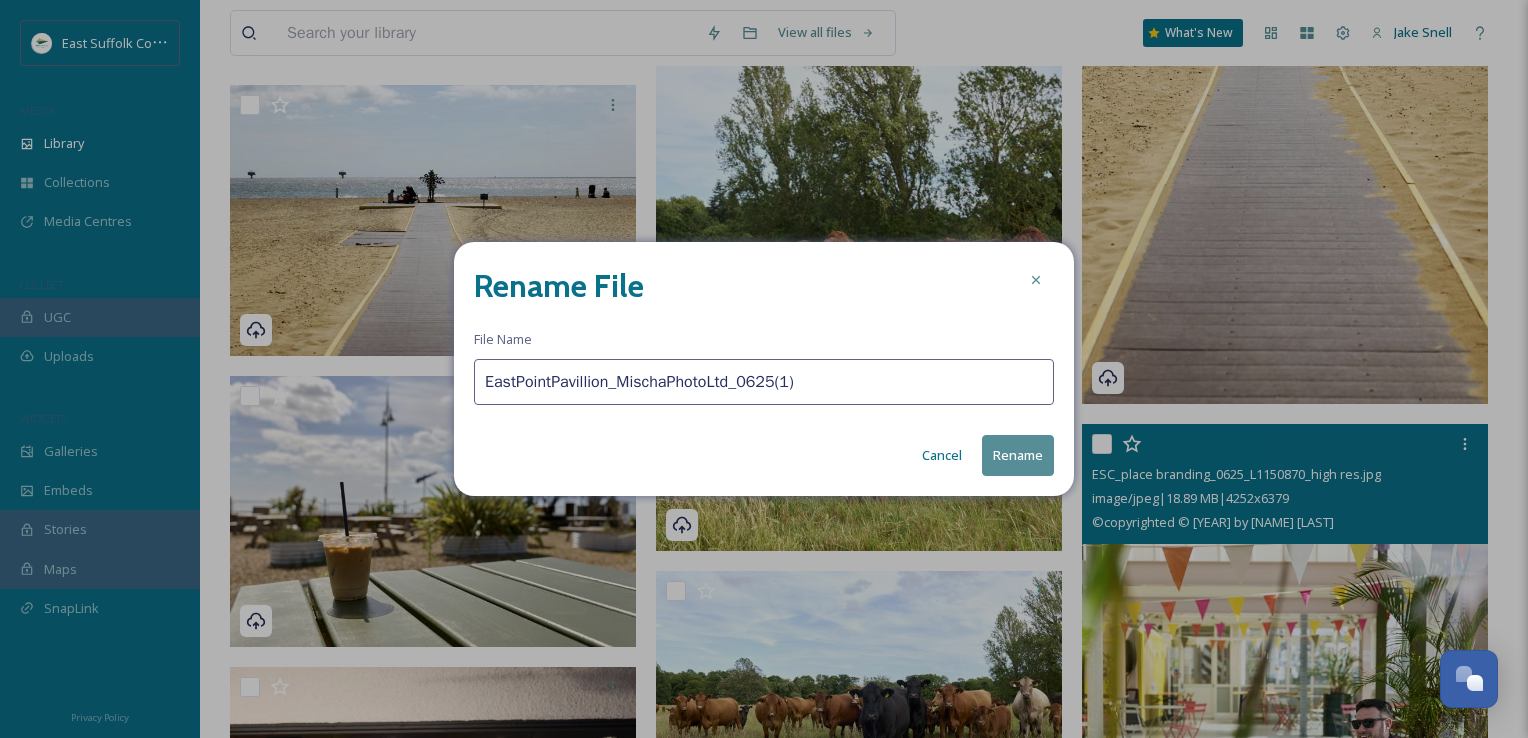 click on "EastPointPavillion_MischaPhotoLtd_0625(1)" at bounding box center [764, 382] 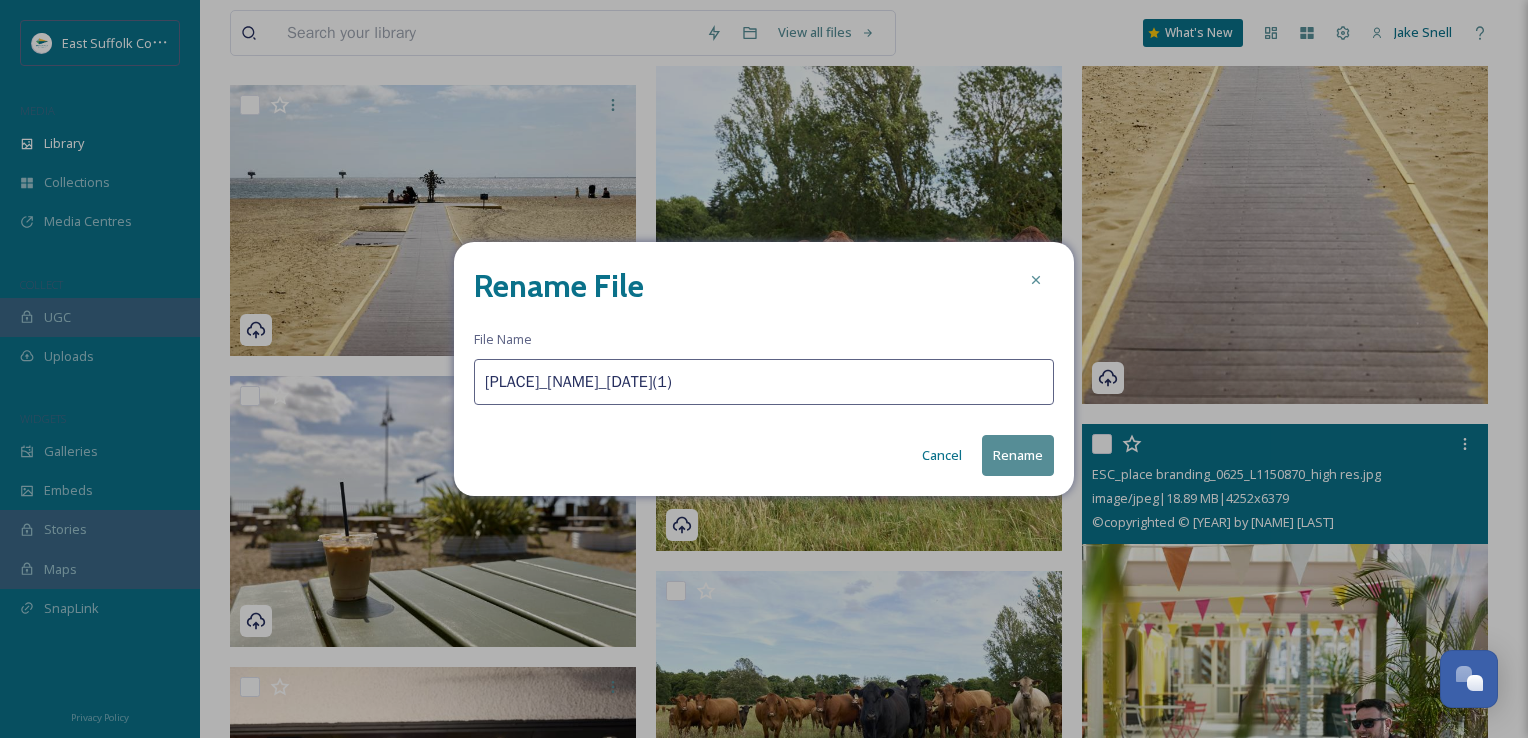 type on "[PLACE]_[NAME]_[DATE](1)" 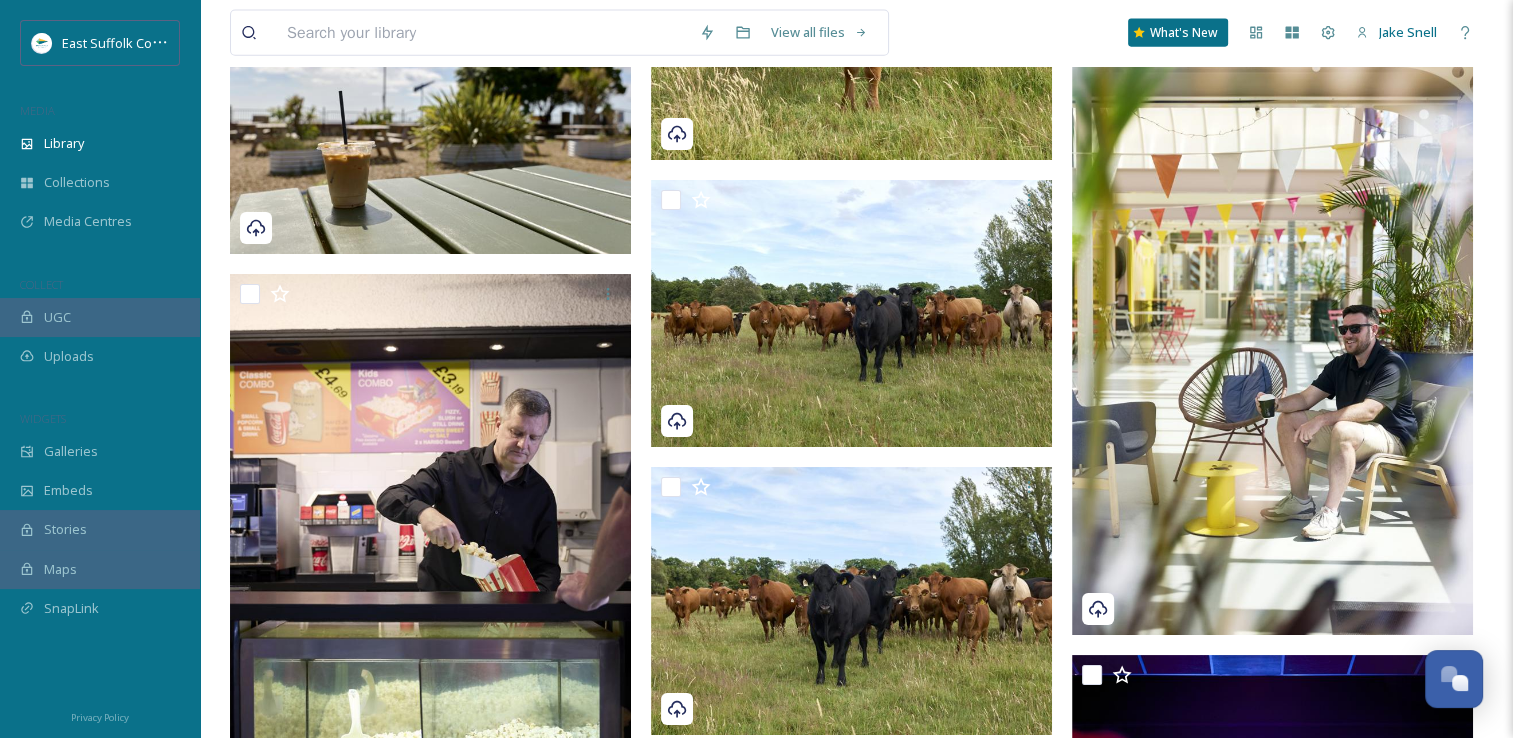 scroll, scrollTop: 12100, scrollLeft: 0, axis: vertical 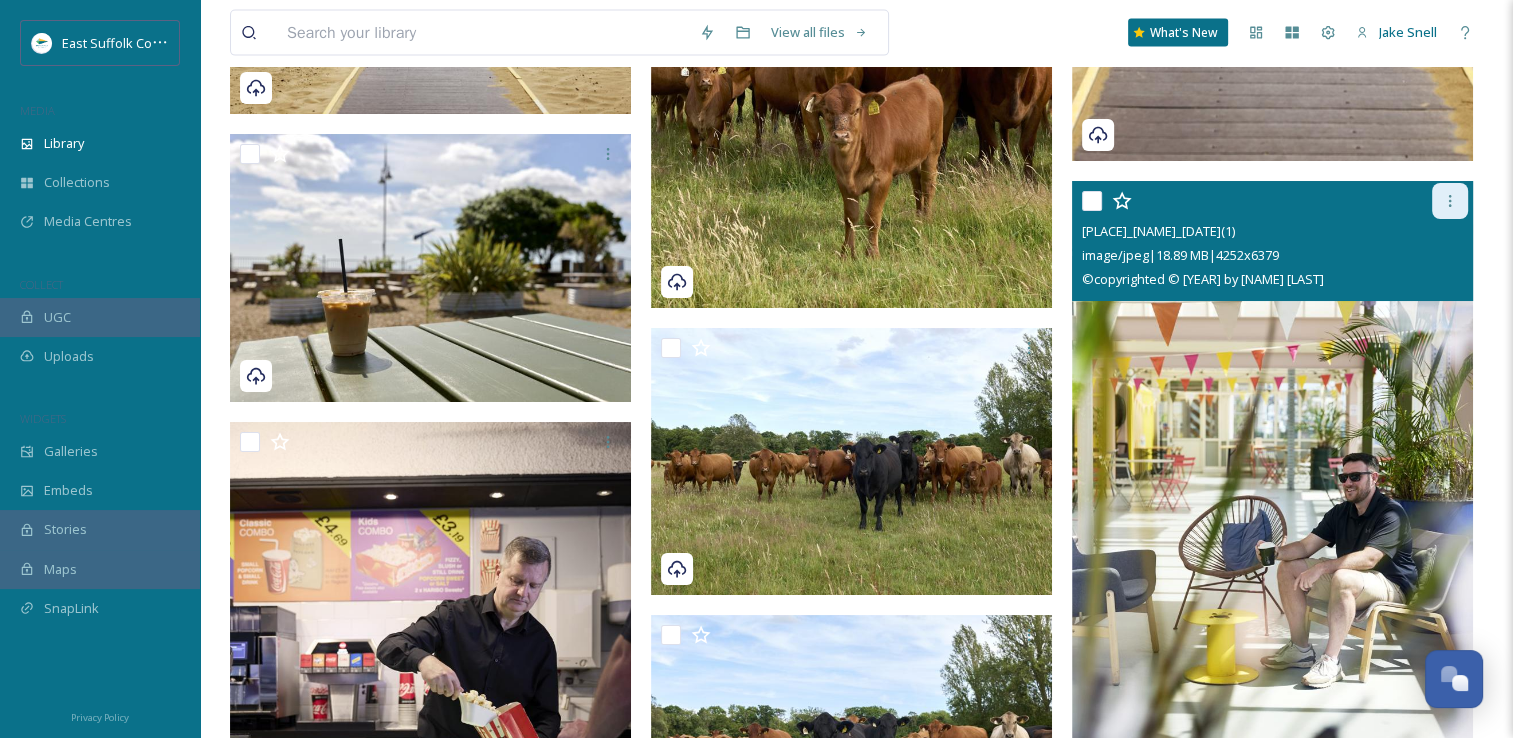 click 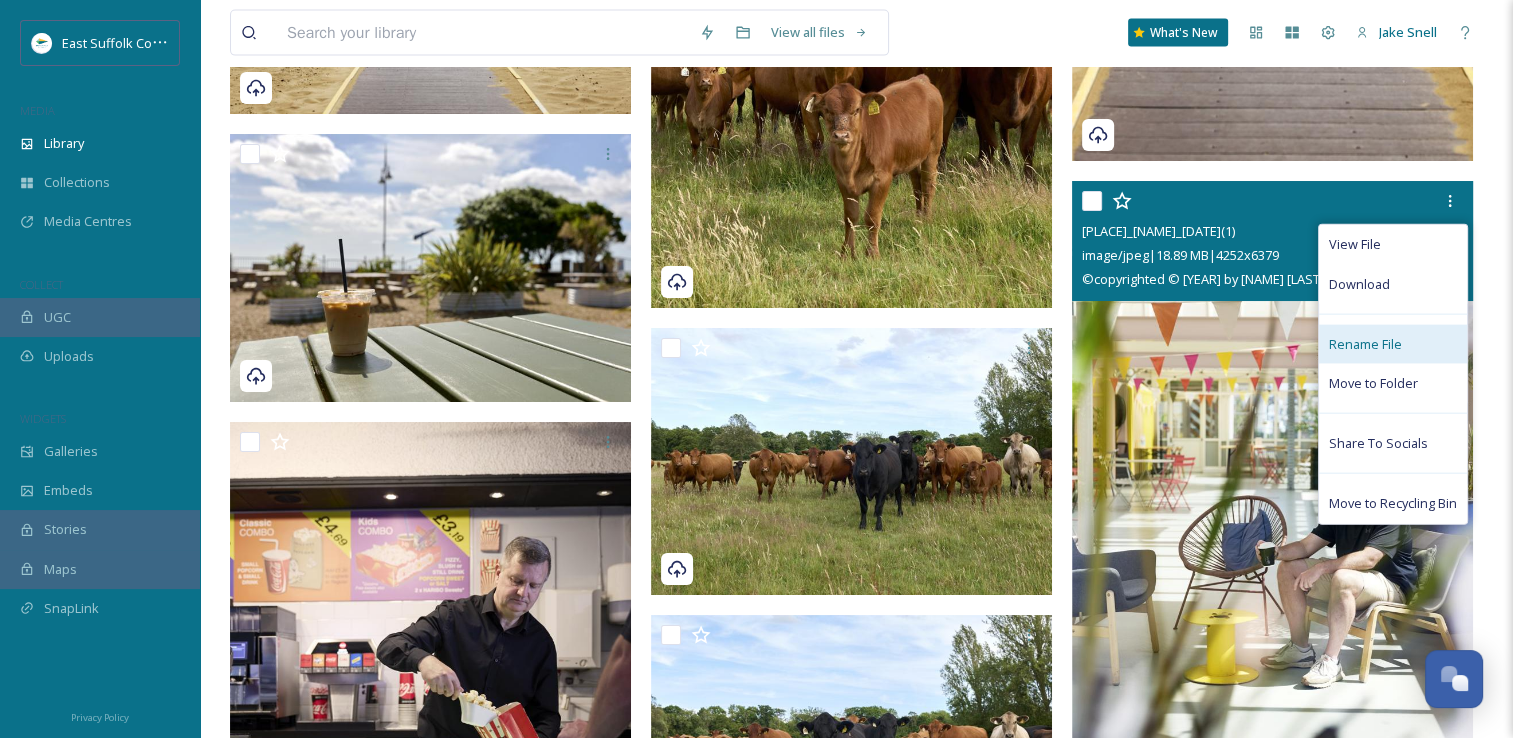 click on "Rename File" at bounding box center (1365, 344) 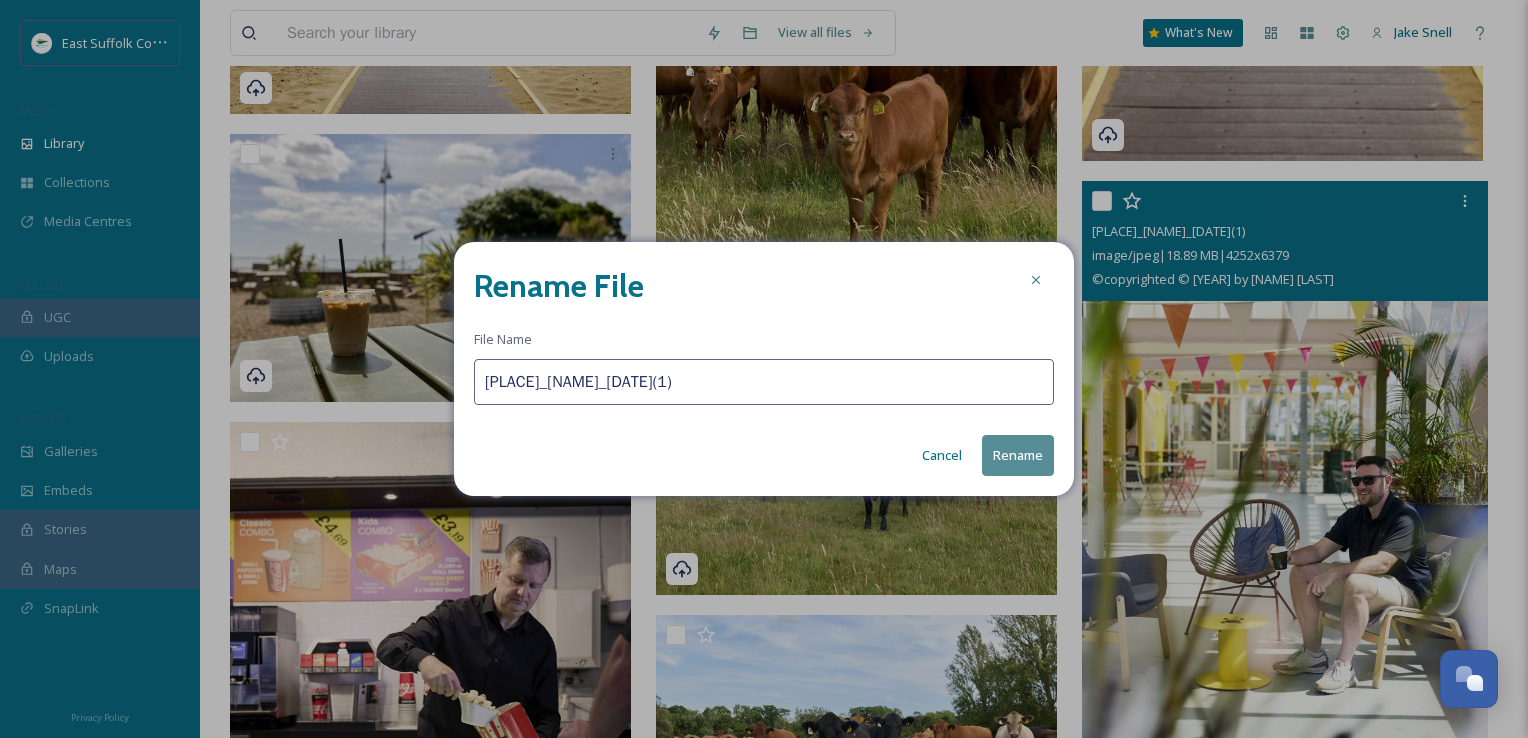 drag, startPoint x: 735, startPoint y: 384, endPoint x: 266, endPoint y: 387, distance: 469.00958 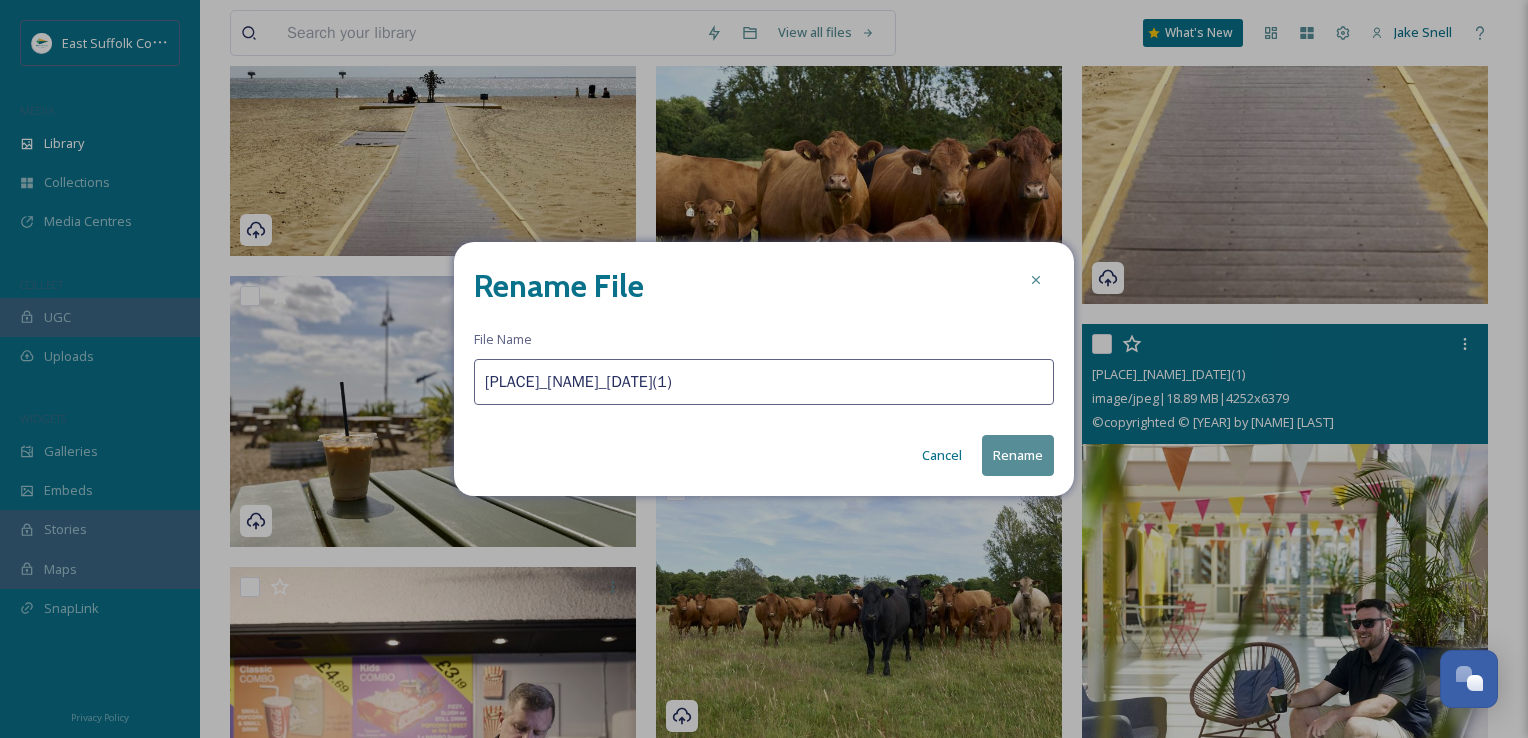 click on "Cancel" at bounding box center [942, 455] 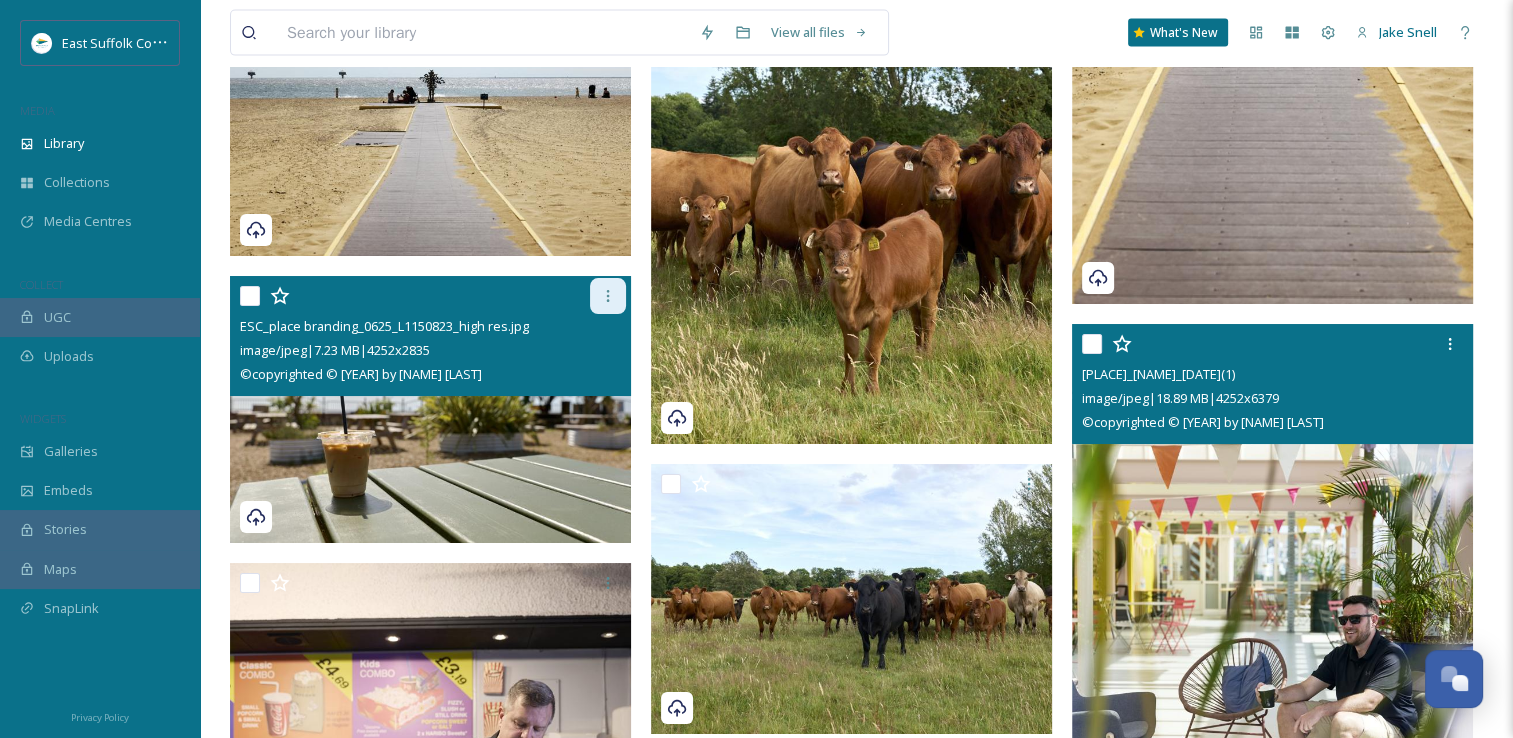 click 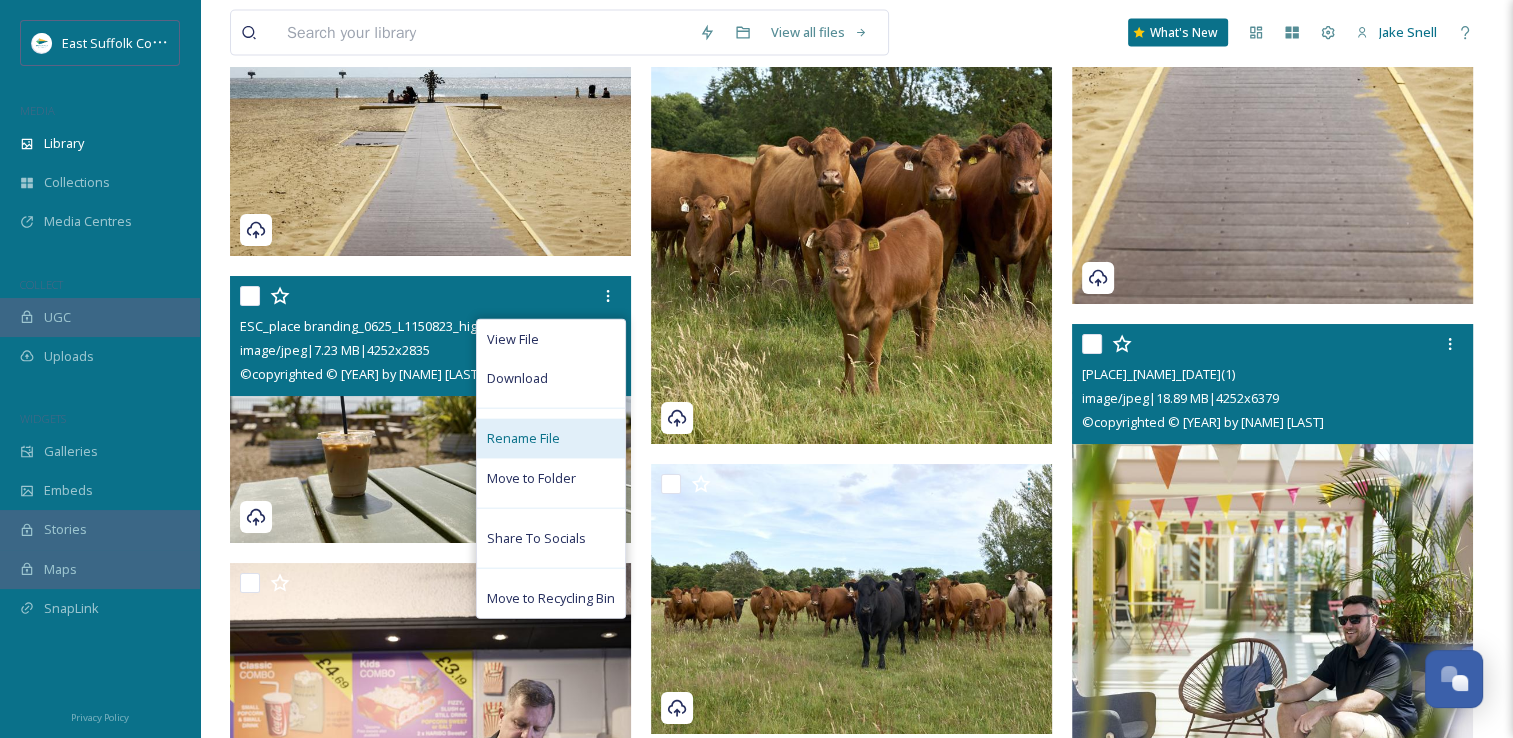 click on "Rename File" at bounding box center (523, 438) 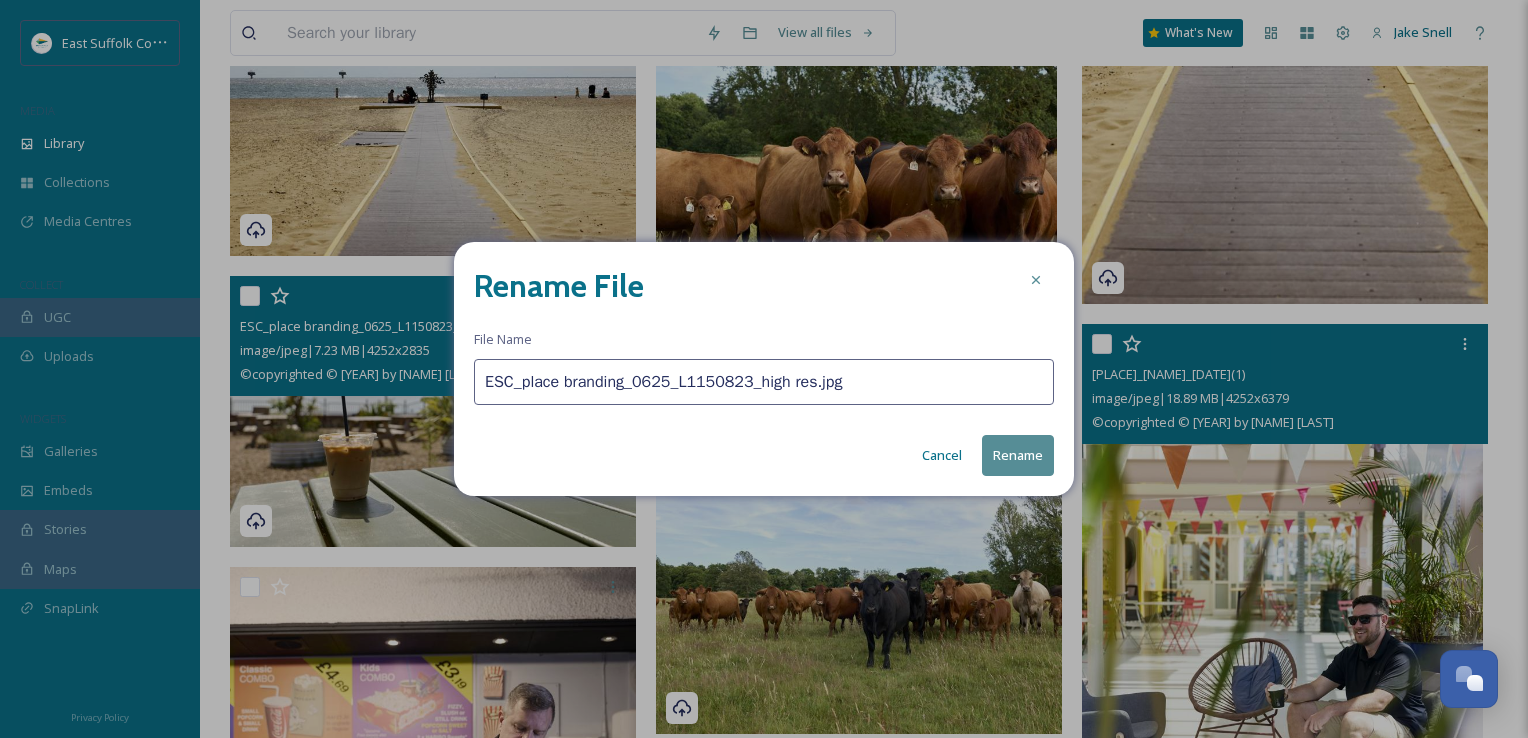 drag, startPoint x: 694, startPoint y: 383, endPoint x: 438, endPoint y: 383, distance: 256 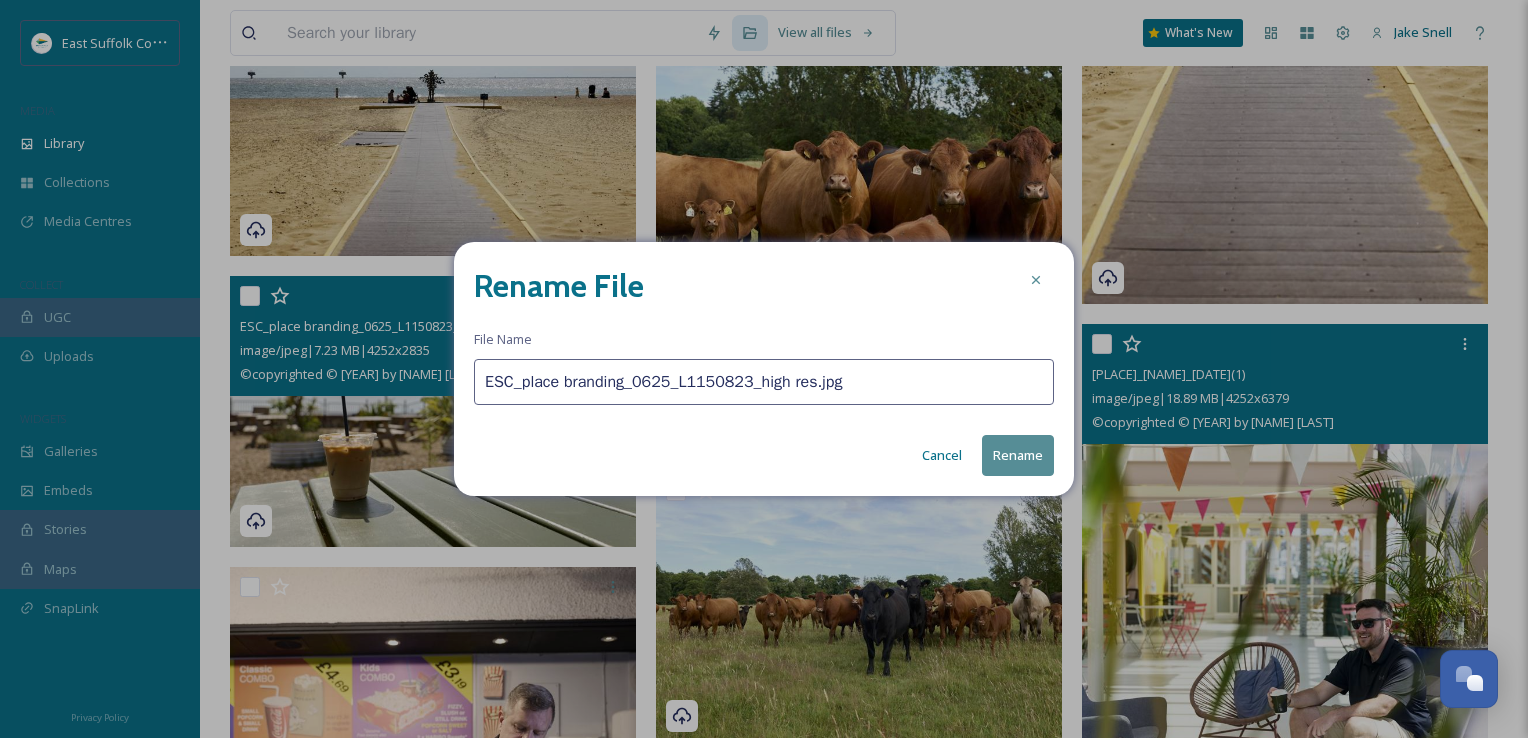 paste on "astPointPavilion@[EMAIL]" 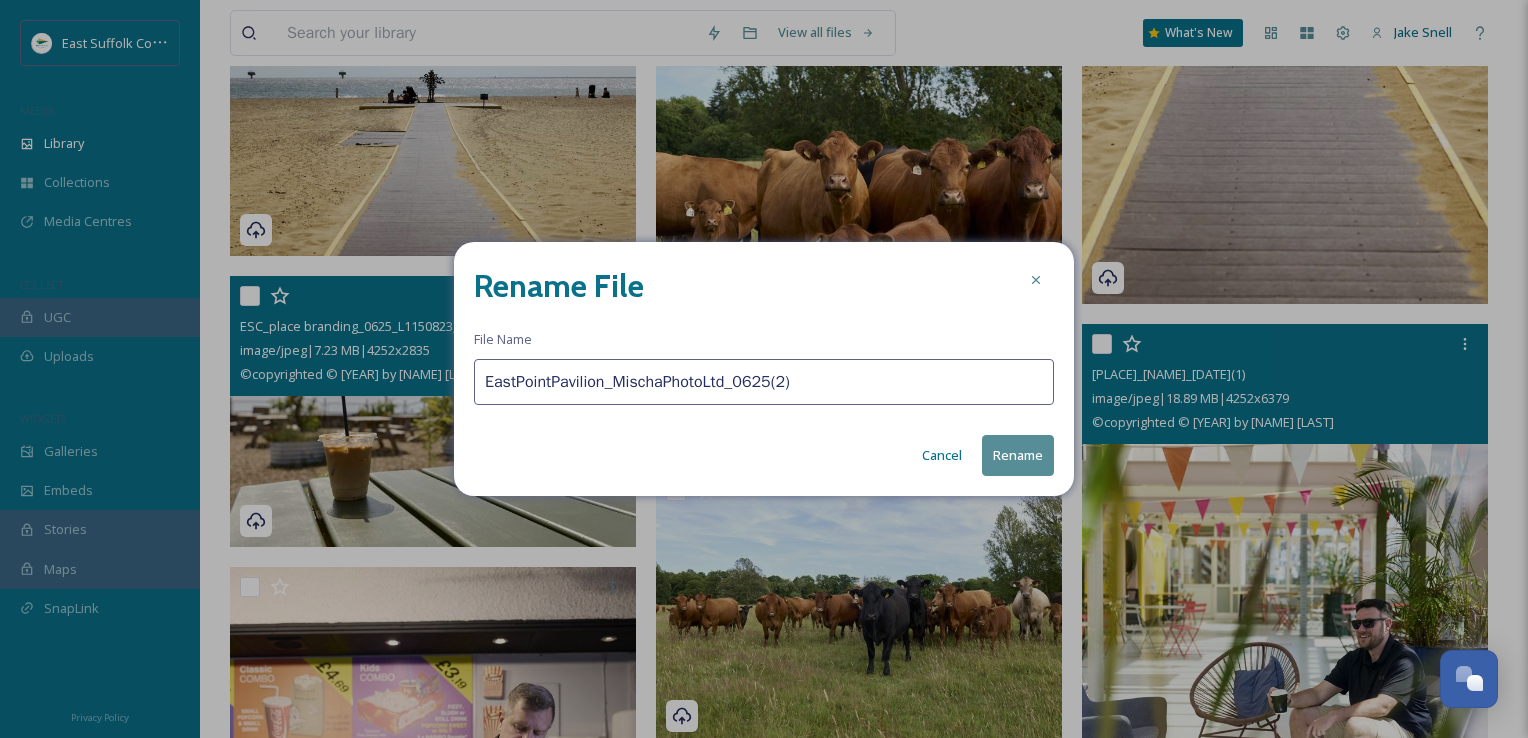 type on "EastPointPavilion_MischaPhotoLtd_0625(2)" 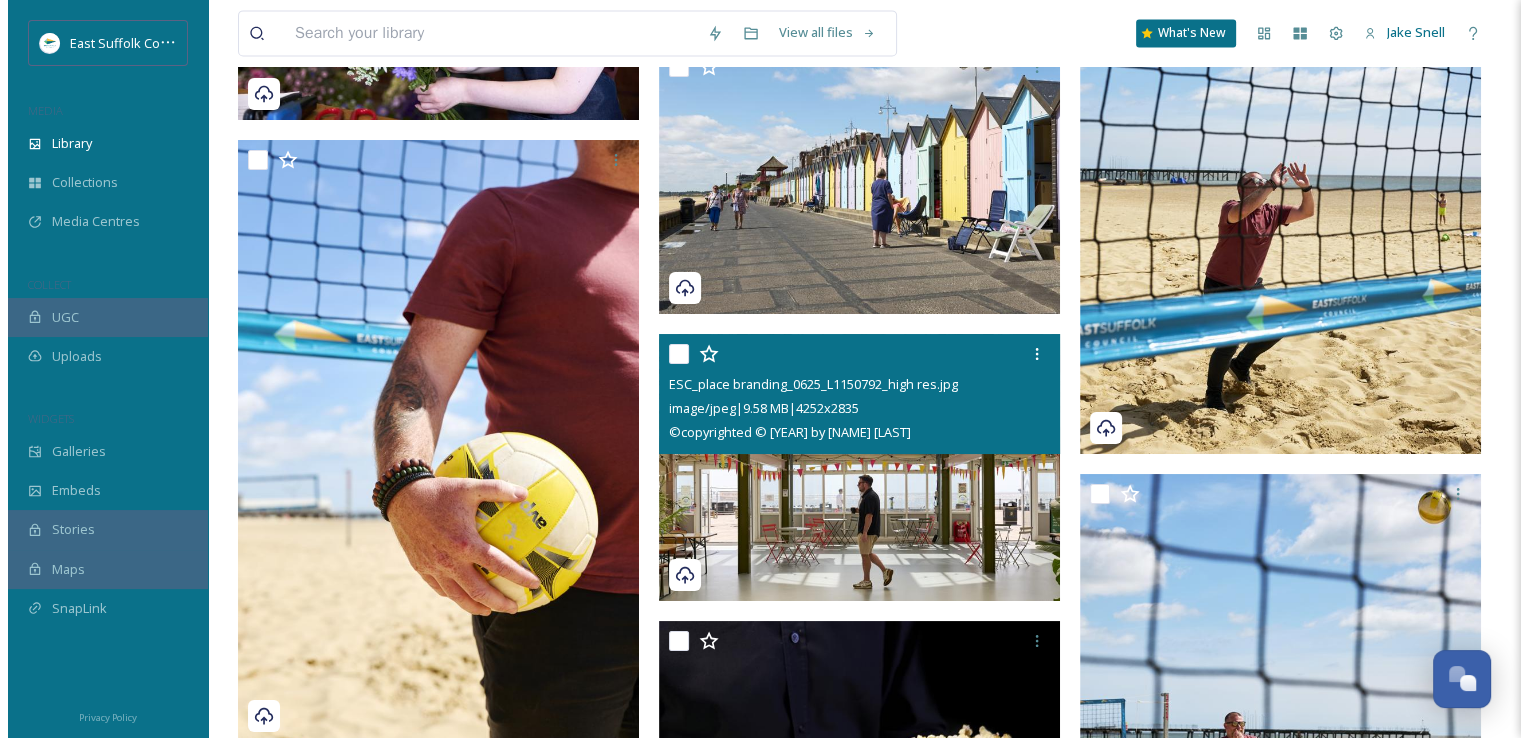 scroll, scrollTop: 10700, scrollLeft: 0, axis: vertical 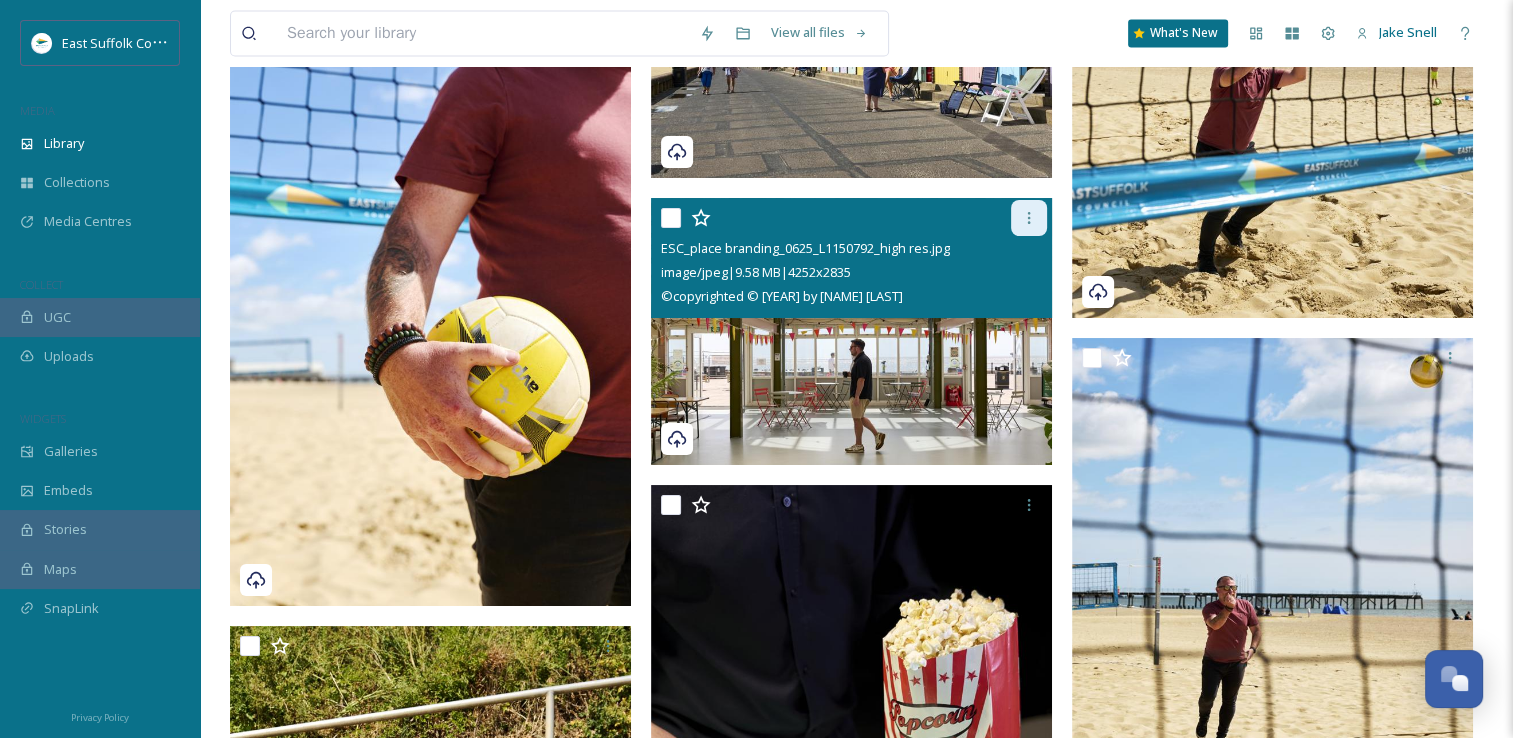 click 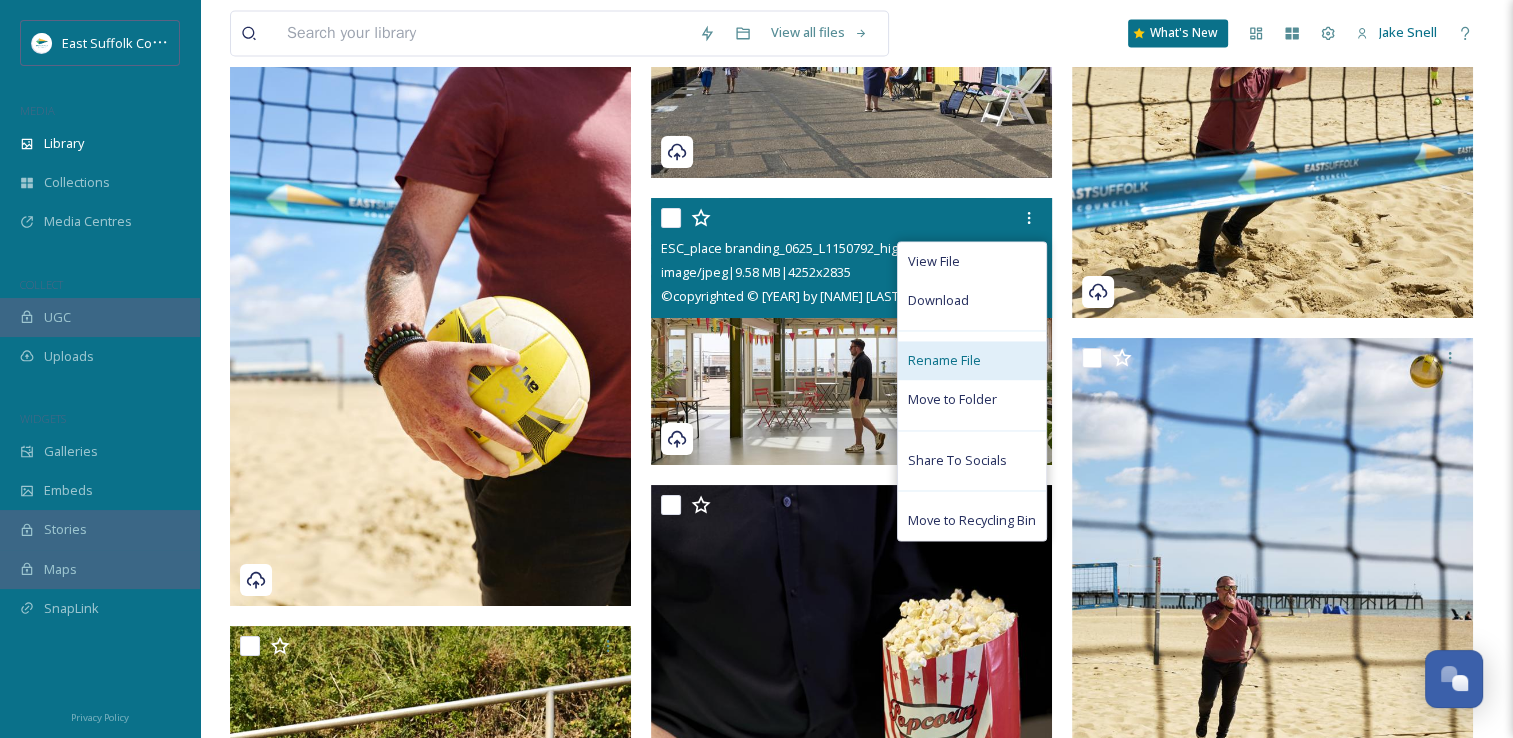 click on "Rename File" at bounding box center (944, 360) 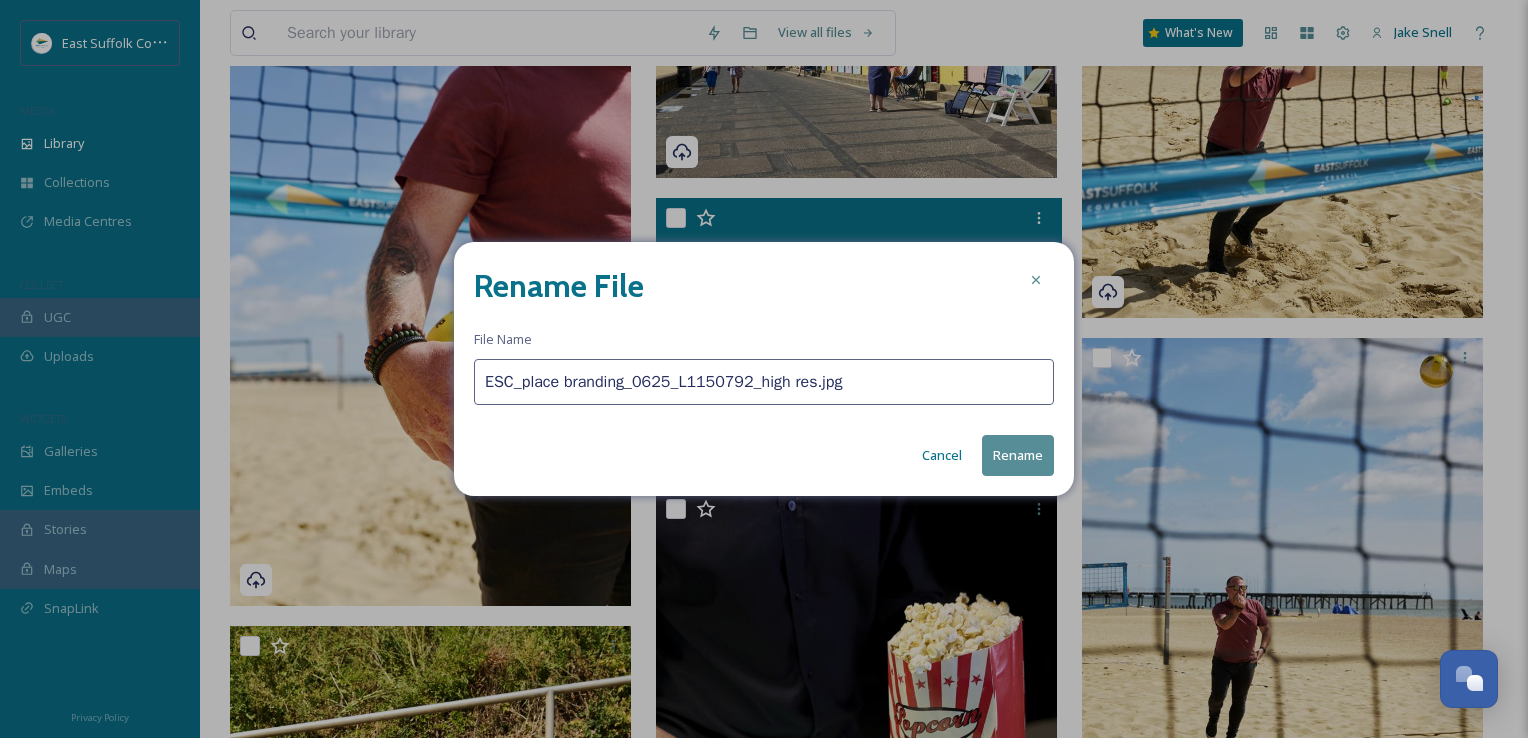 drag, startPoint x: 857, startPoint y: 392, endPoint x: 364, endPoint y: 392, distance: 493 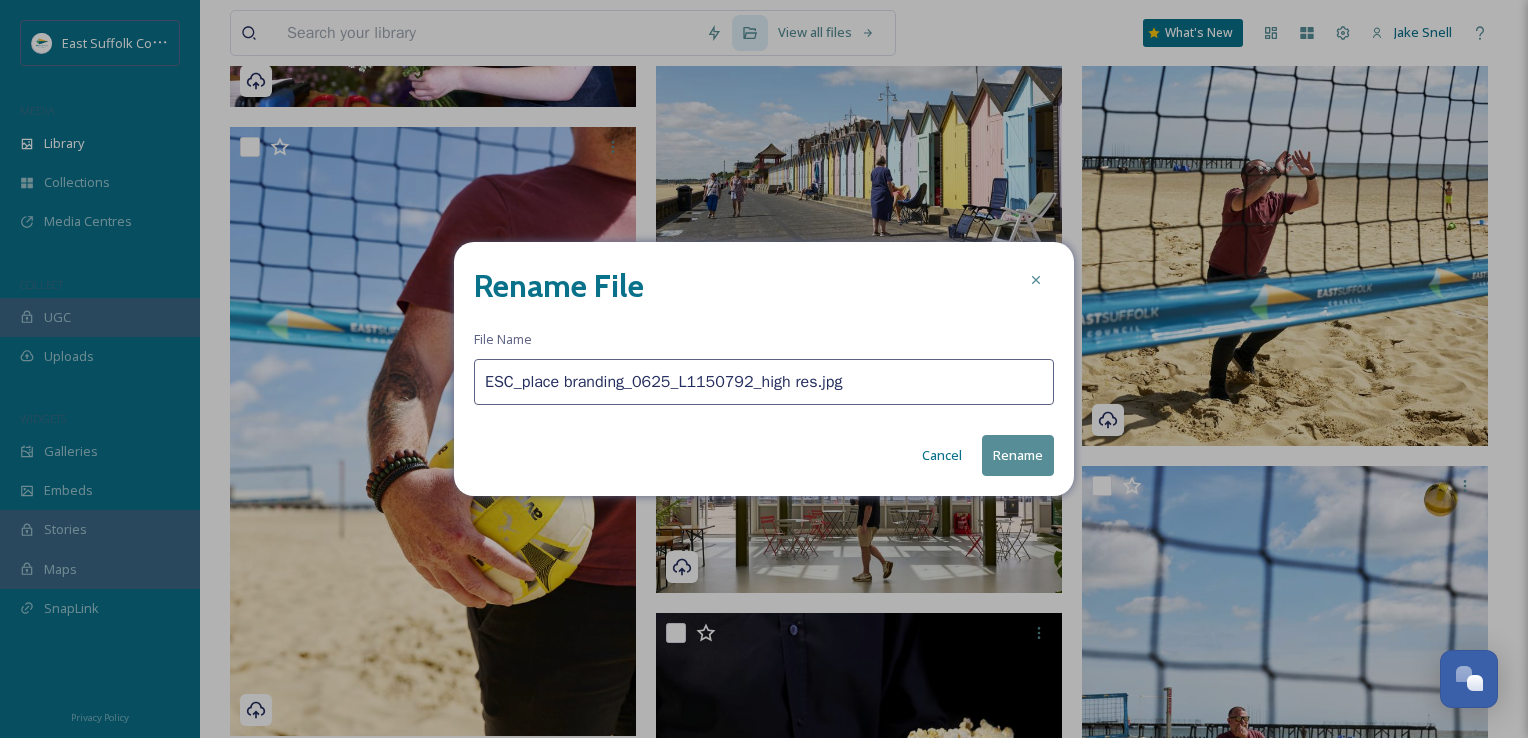 scroll, scrollTop: 10823, scrollLeft: 0, axis: vertical 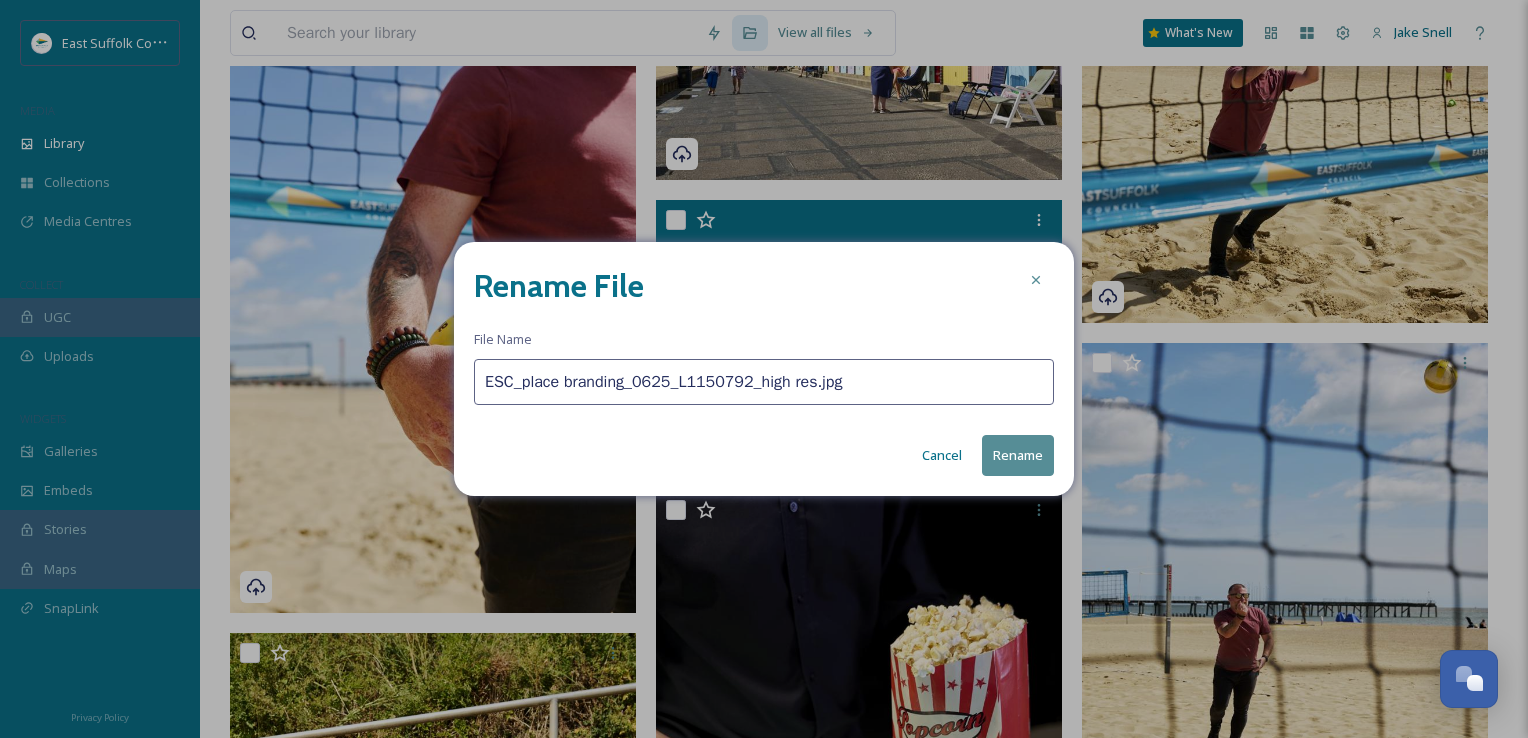 paste on "astPointPavilion@[EMAIL]" 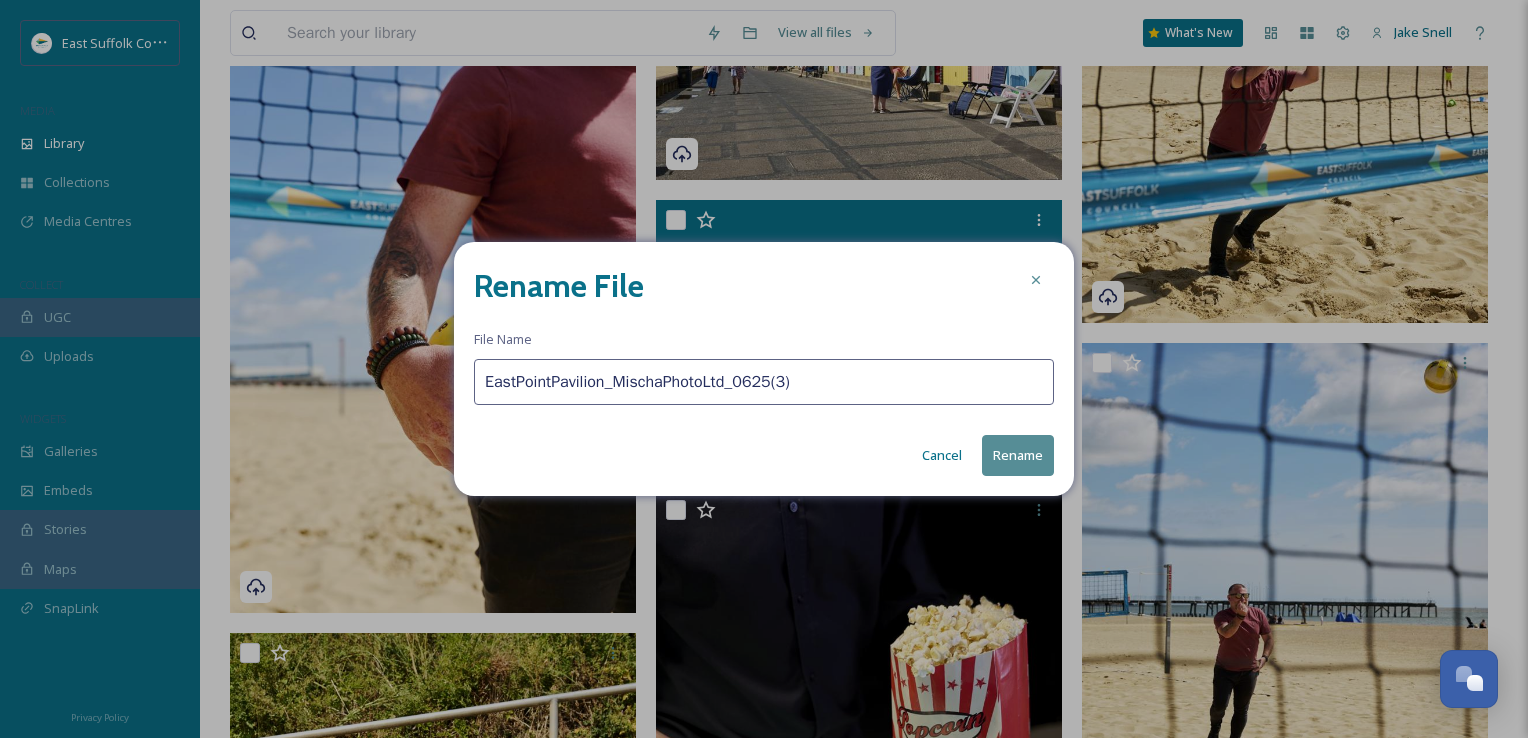 type on "EastPointPavilion_MischaPhotoLtd_0625(3)" 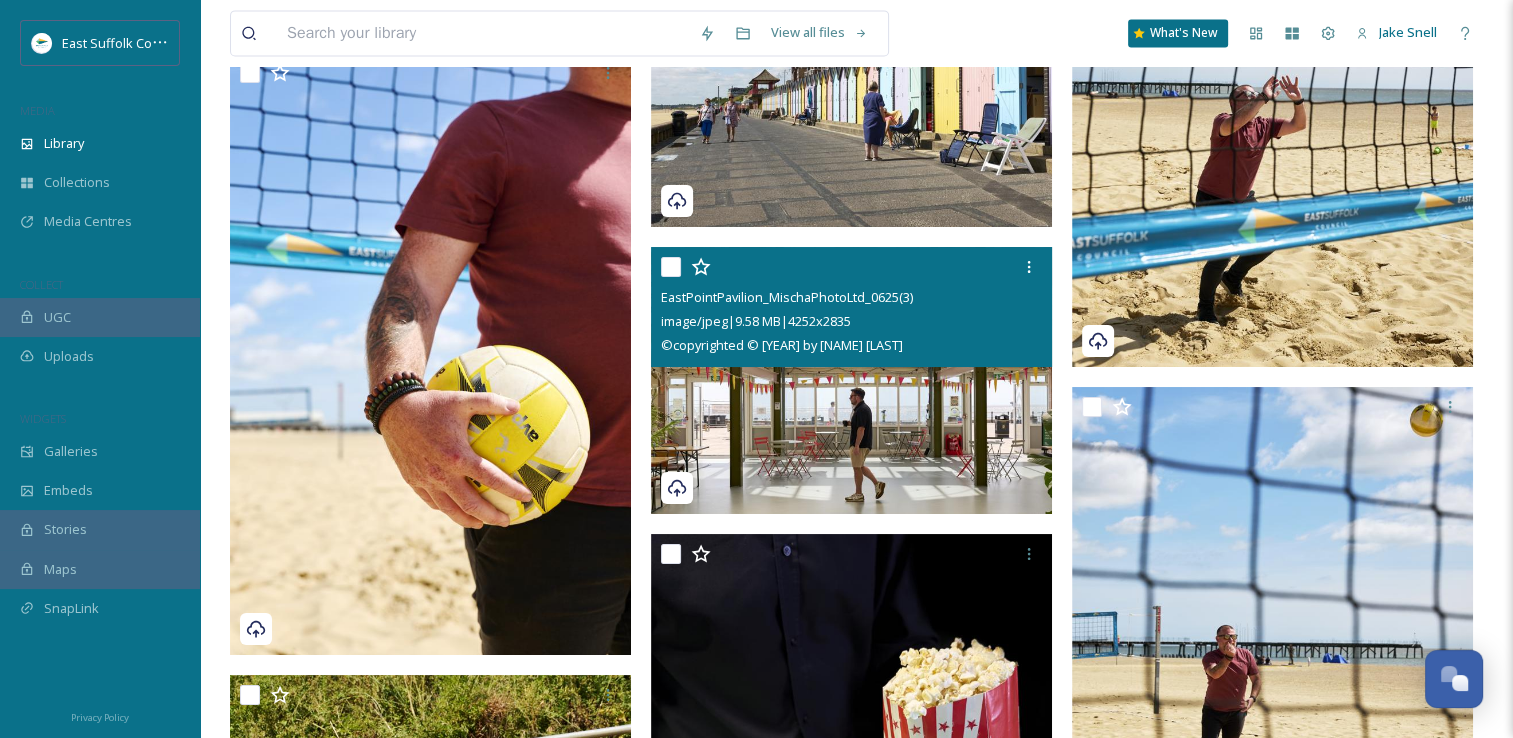 scroll, scrollTop: 10700, scrollLeft: 0, axis: vertical 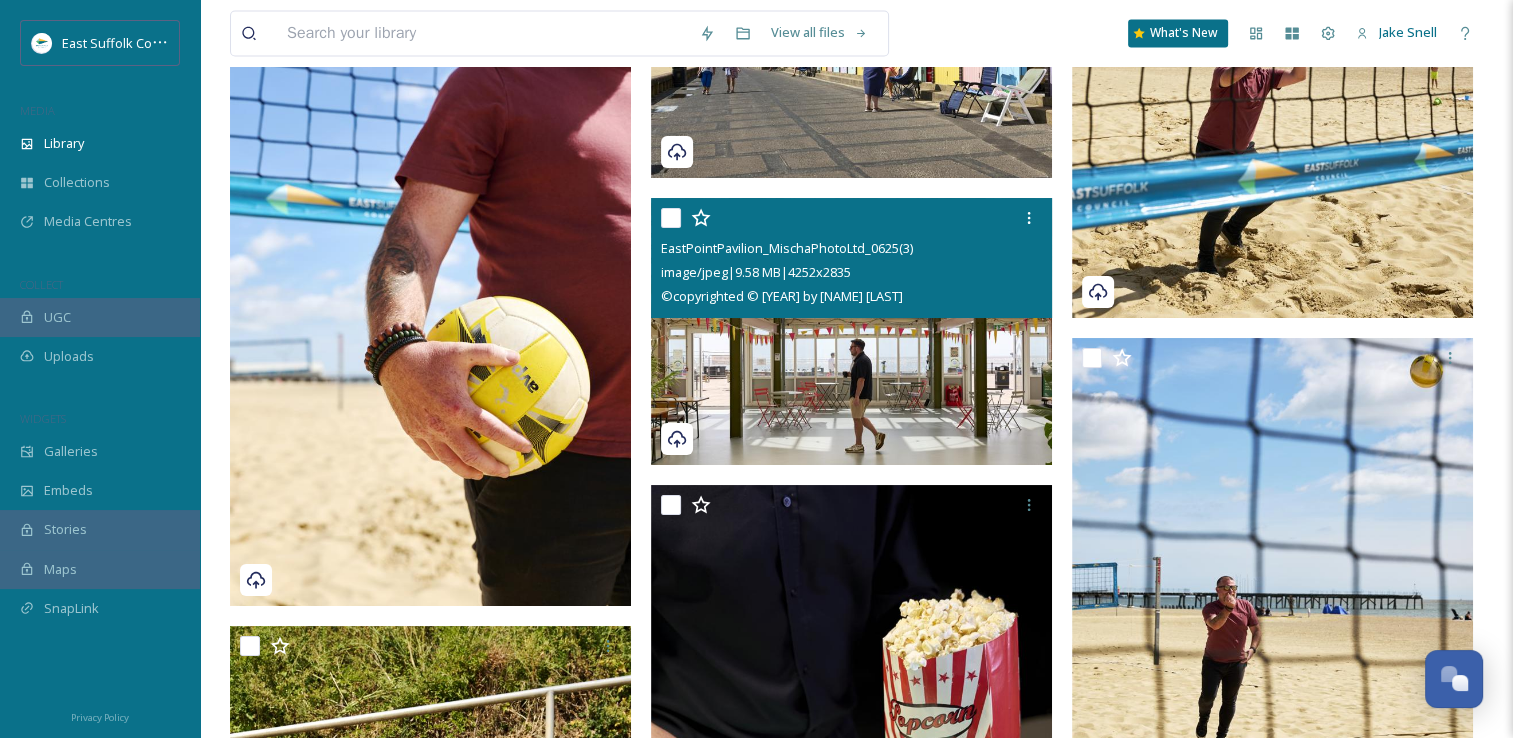 click at bounding box center [851, 332] 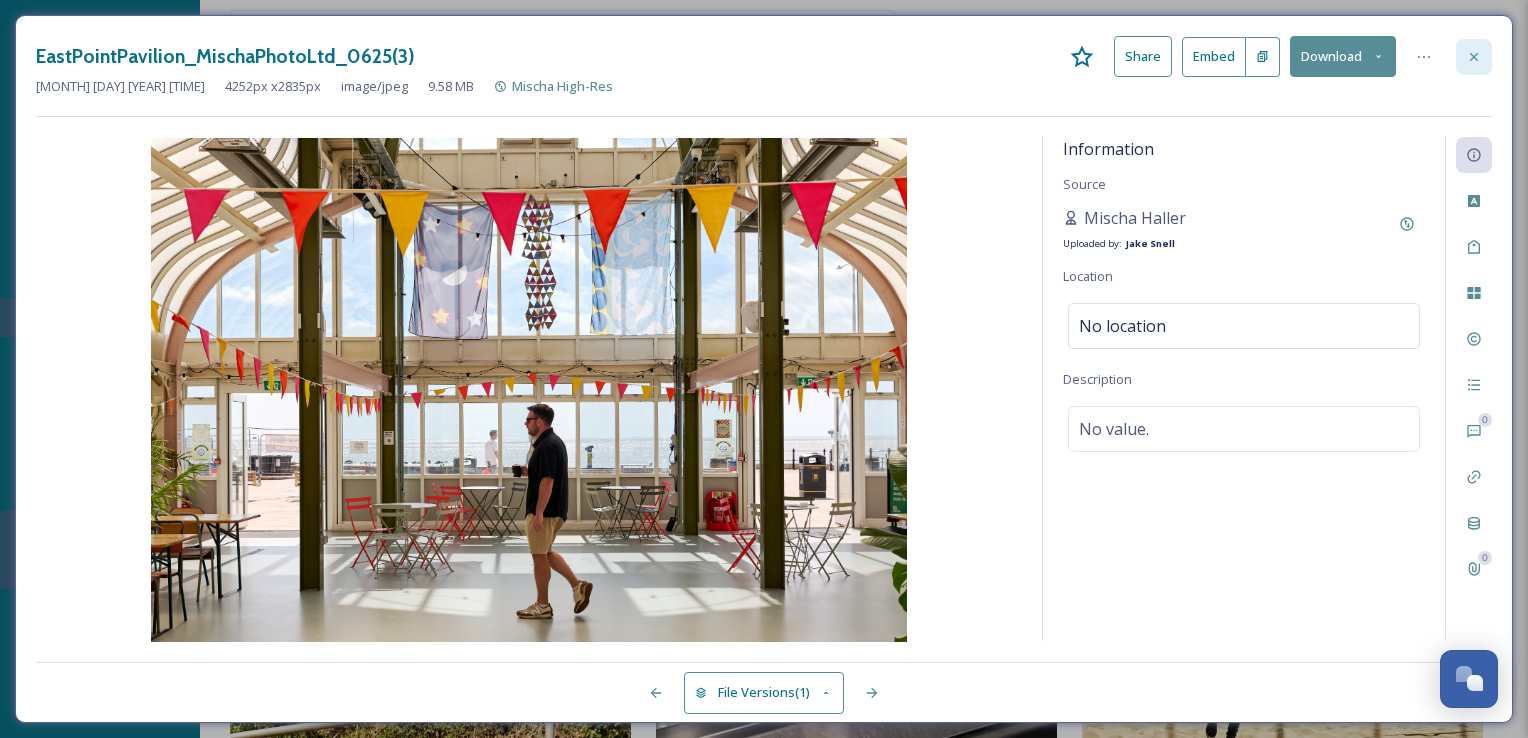 click 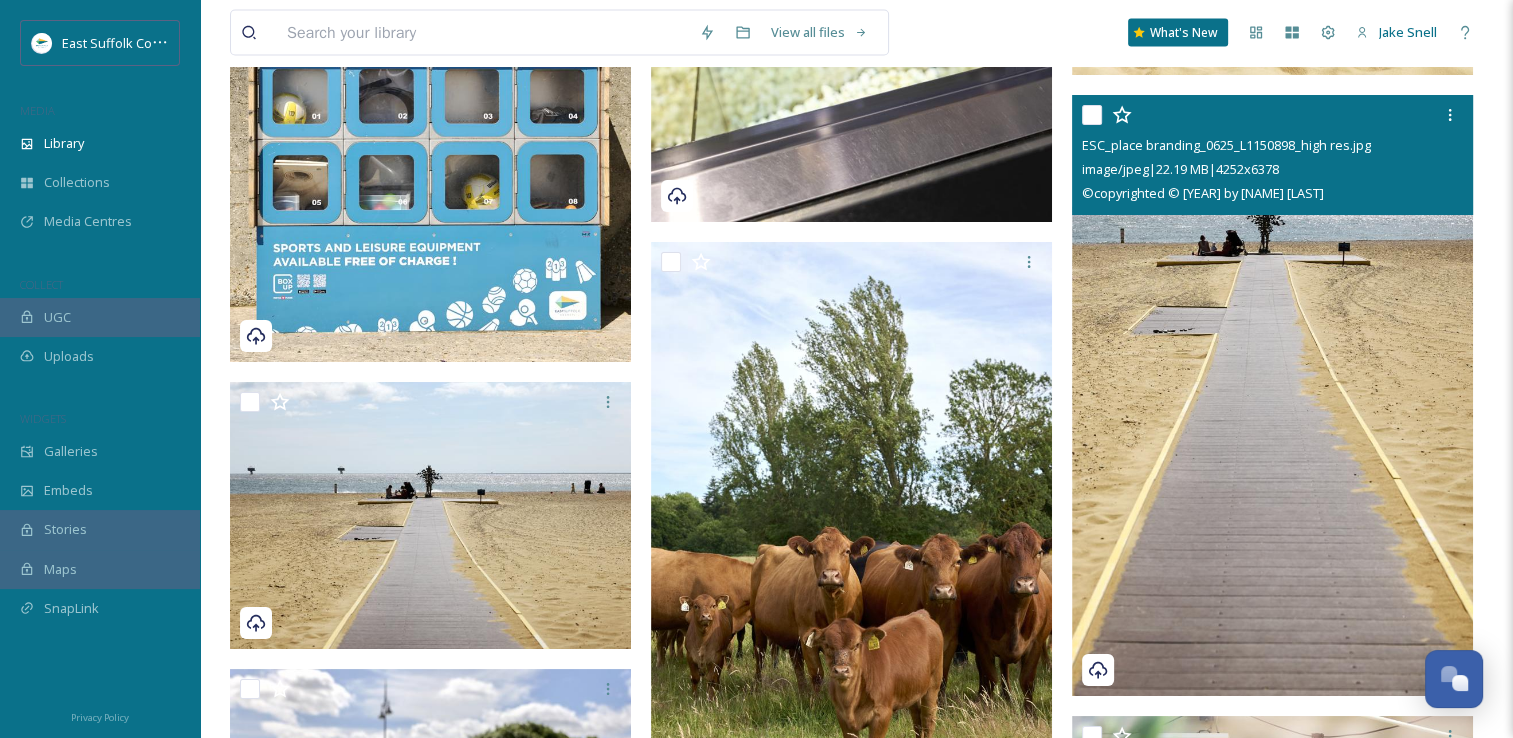 scroll, scrollTop: 11600, scrollLeft: 0, axis: vertical 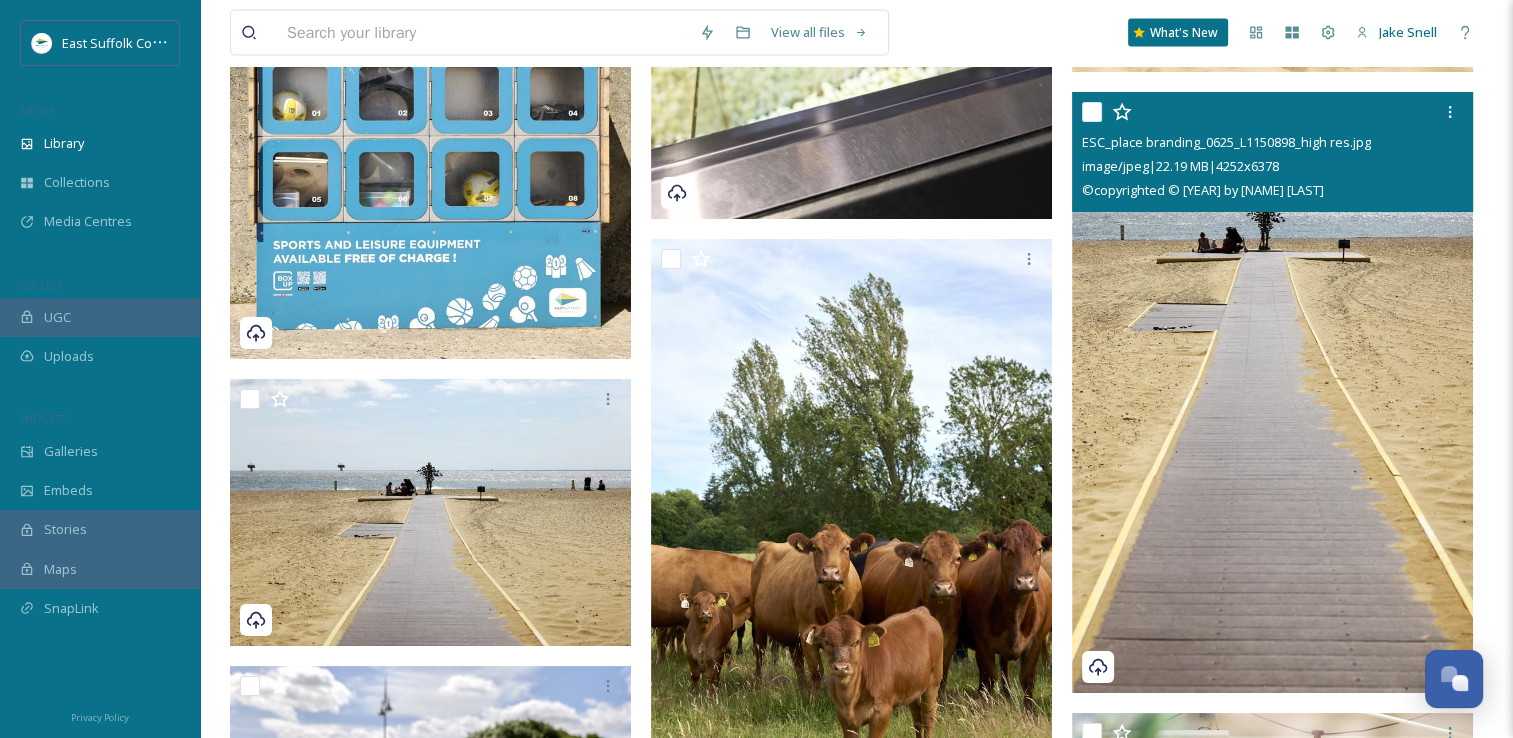 drag, startPoint x: 1253, startPoint y: 517, endPoint x: 1255, endPoint y: 470, distance: 47.042534 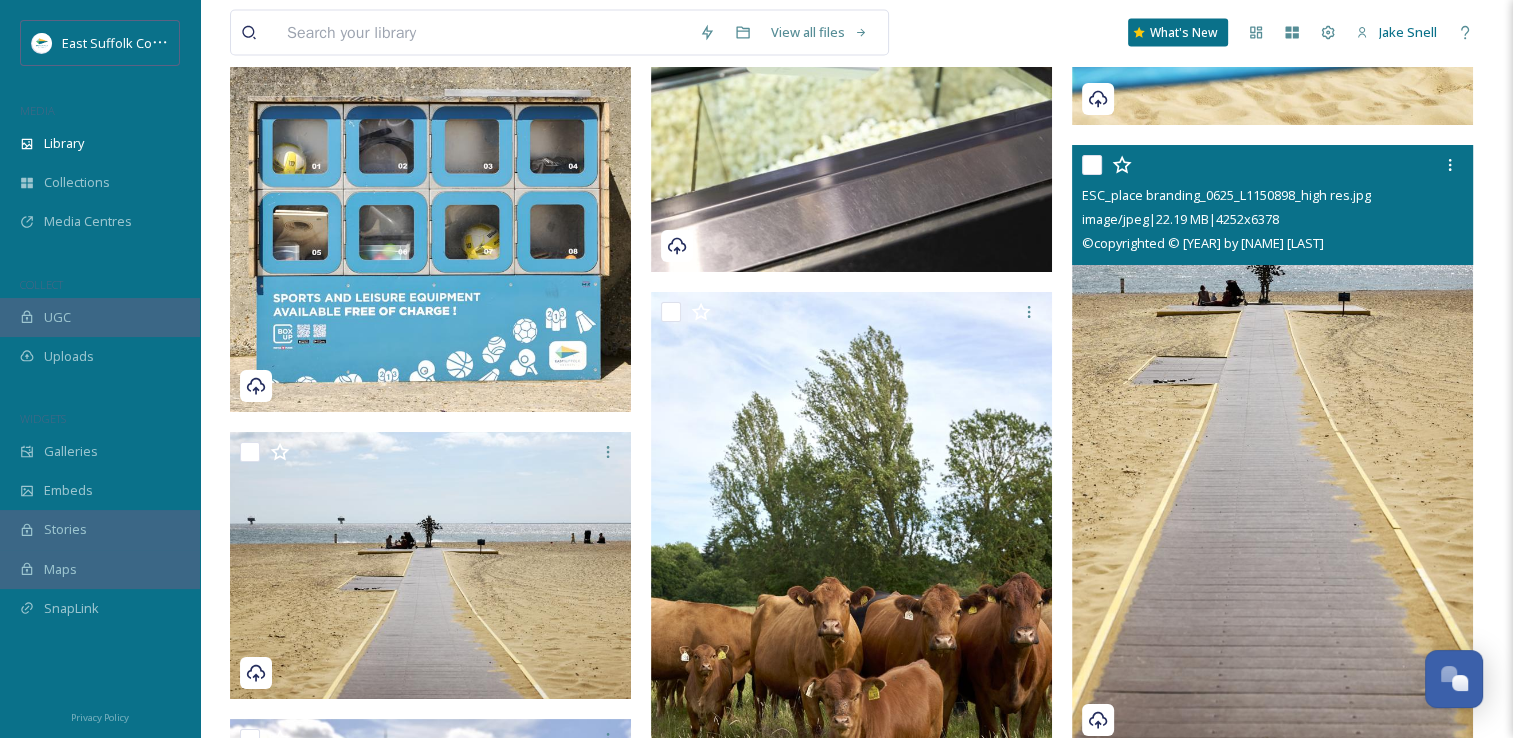 drag, startPoint x: 1255, startPoint y: 429, endPoint x: 1259, endPoint y: 380, distance: 49.162994 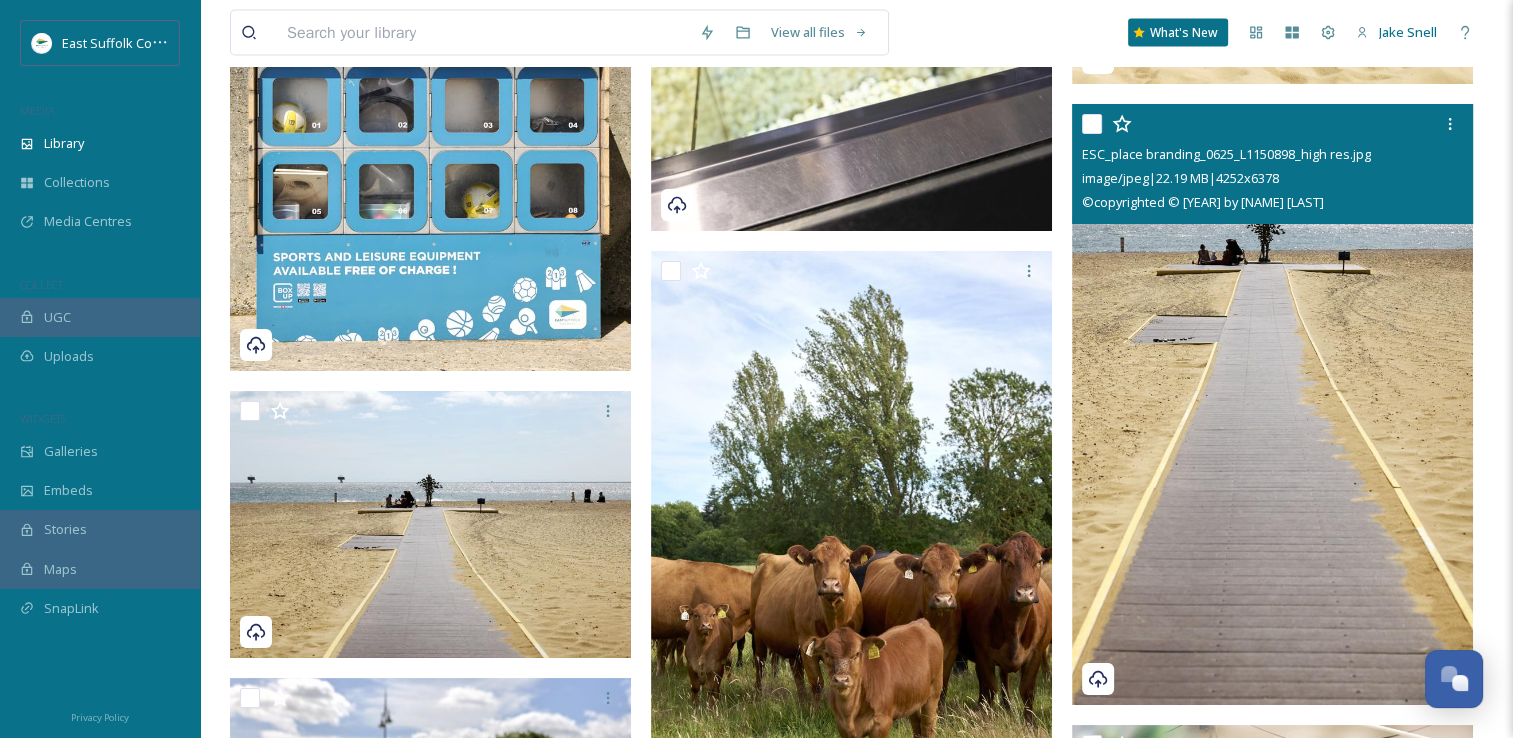 drag, startPoint x: 1244, startPoint y: 417, endPoint x: 1242, endPoint y: 441, distance: 24.083189 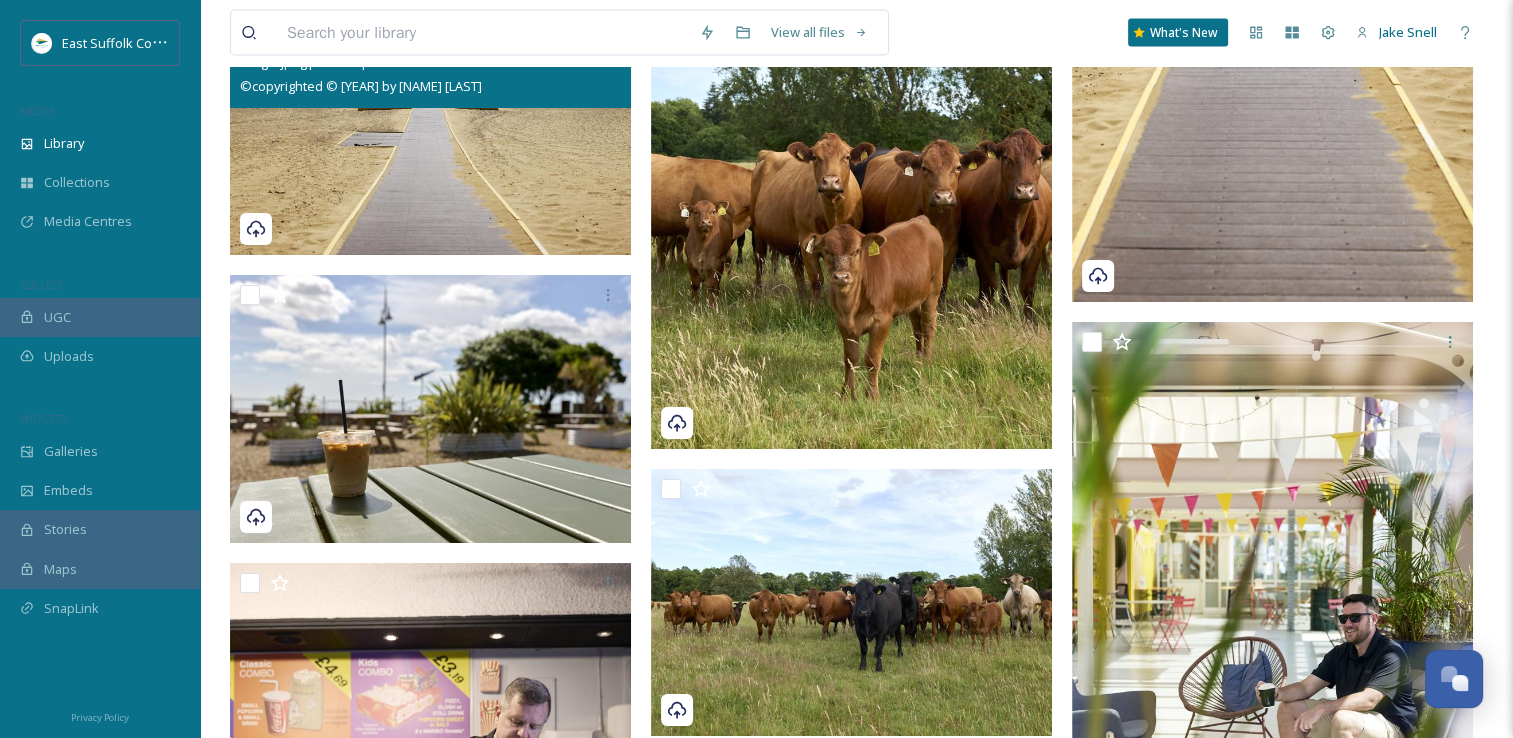scroll, scrollTop: 11659, scrollLeft: 0, axis: vertical 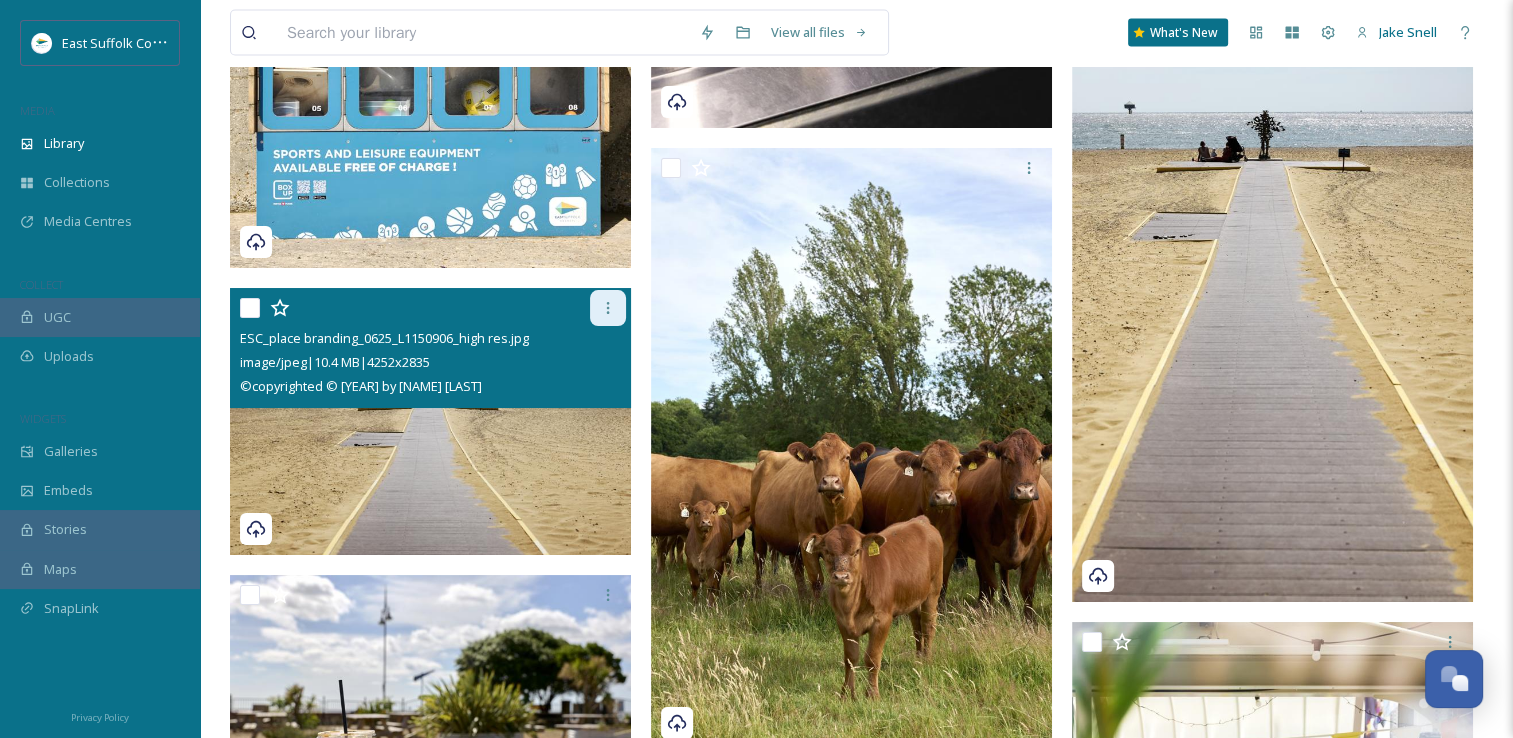 click at bounding box center [608, 308] 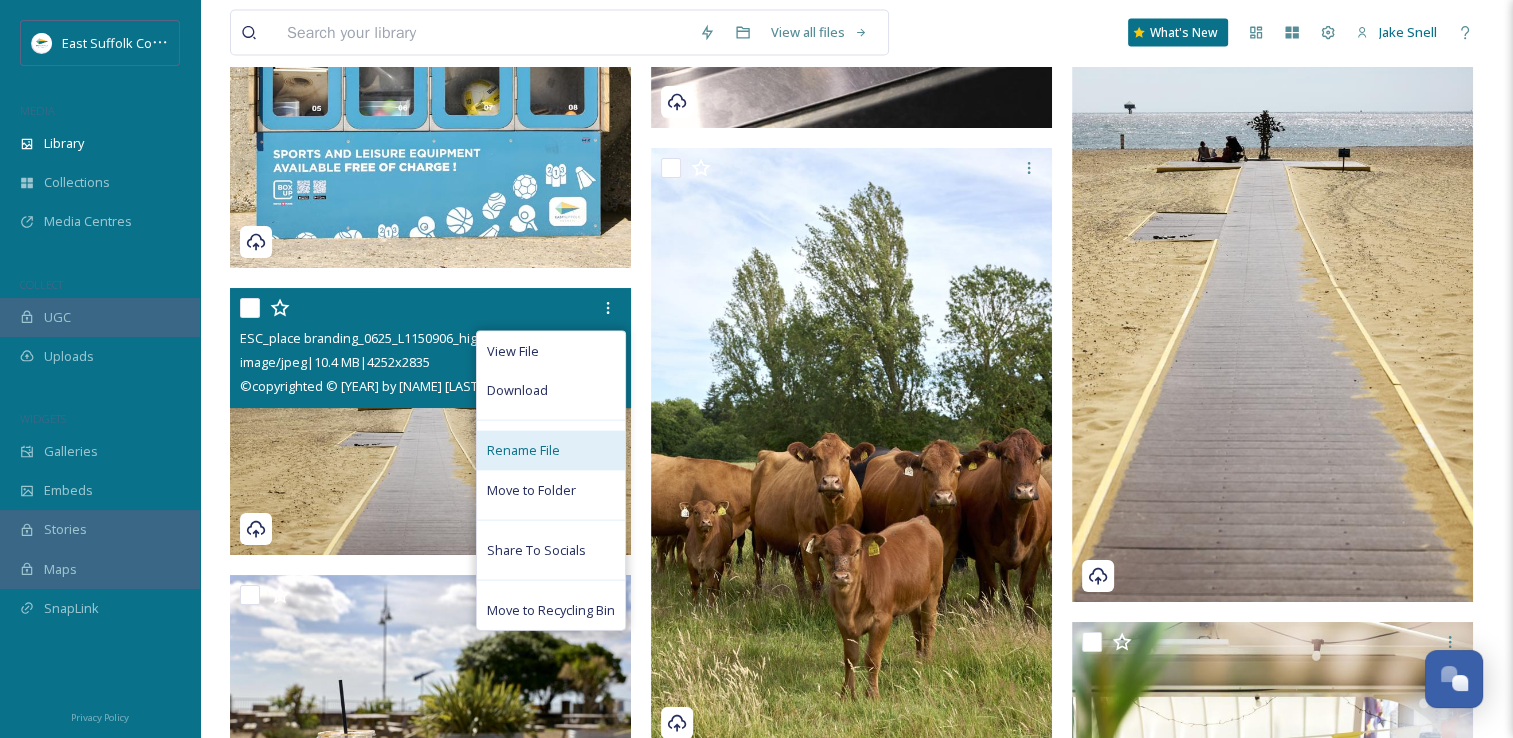 click on "Rename File" at bounding box center (523, 450) 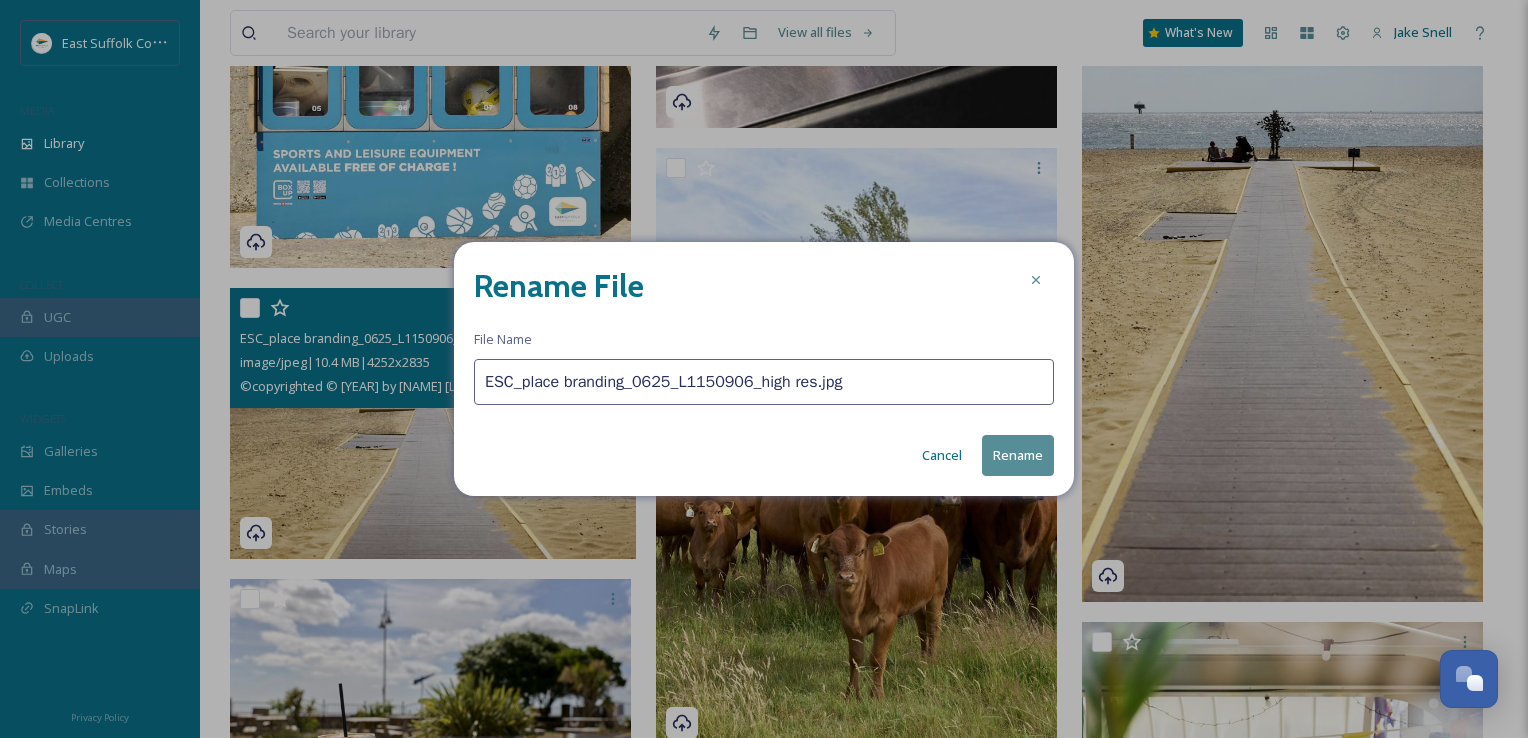 drag, startPoint x: 848, startPoint y: 393, endPoint x: 471, endPoint y: 440, distance: 379.91843 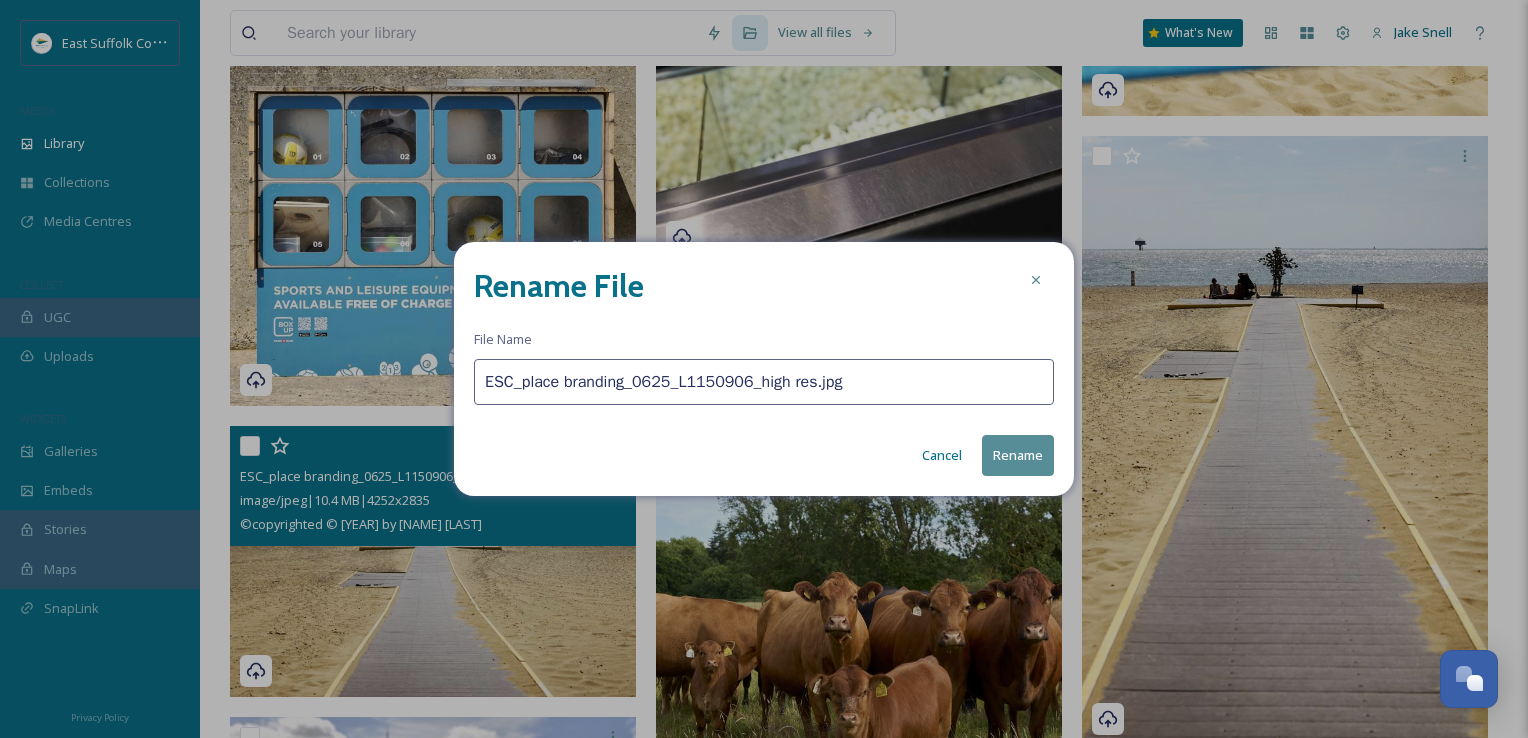 paste on "astPointPavilion@[EMAIL]" 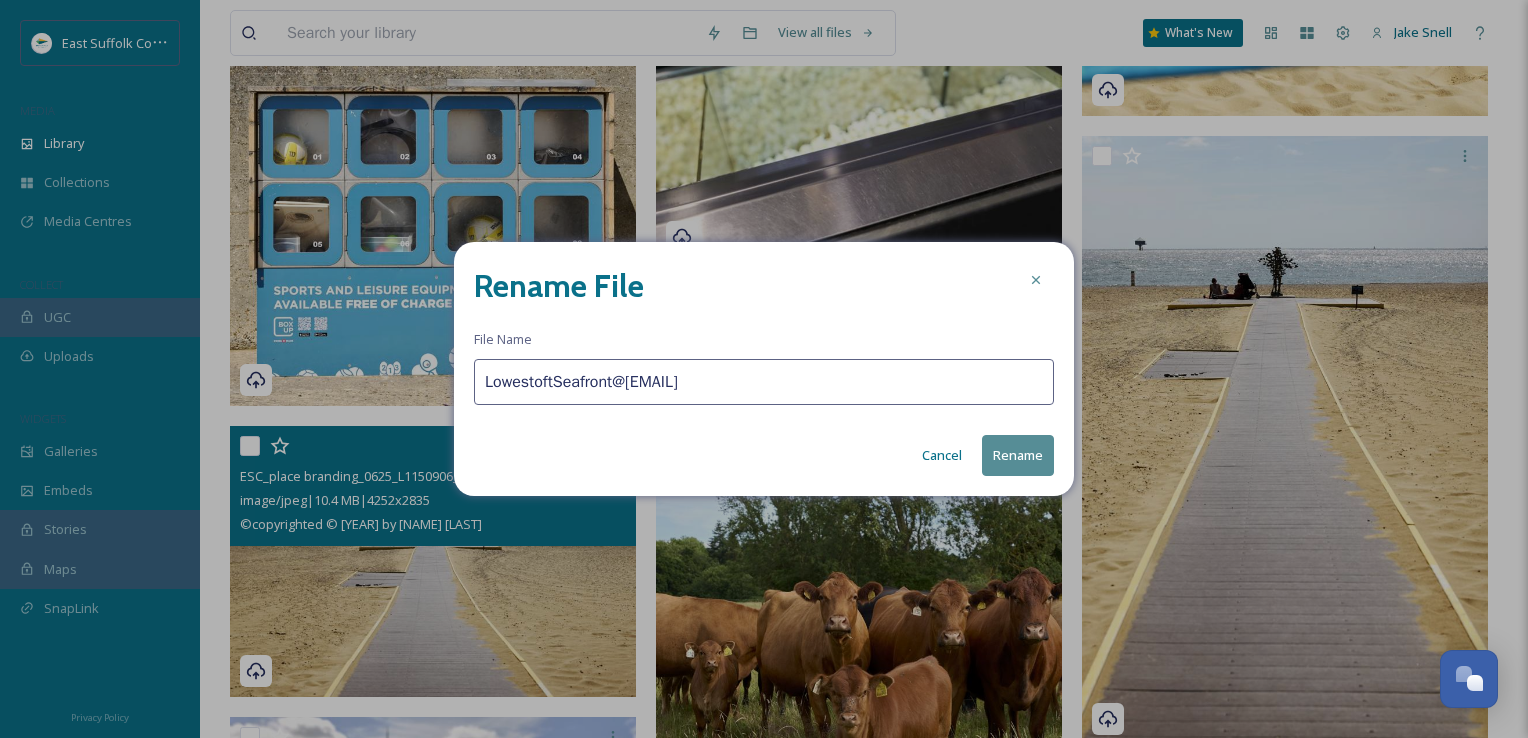 type on "LowestoftSeafront@[EMAIL]" 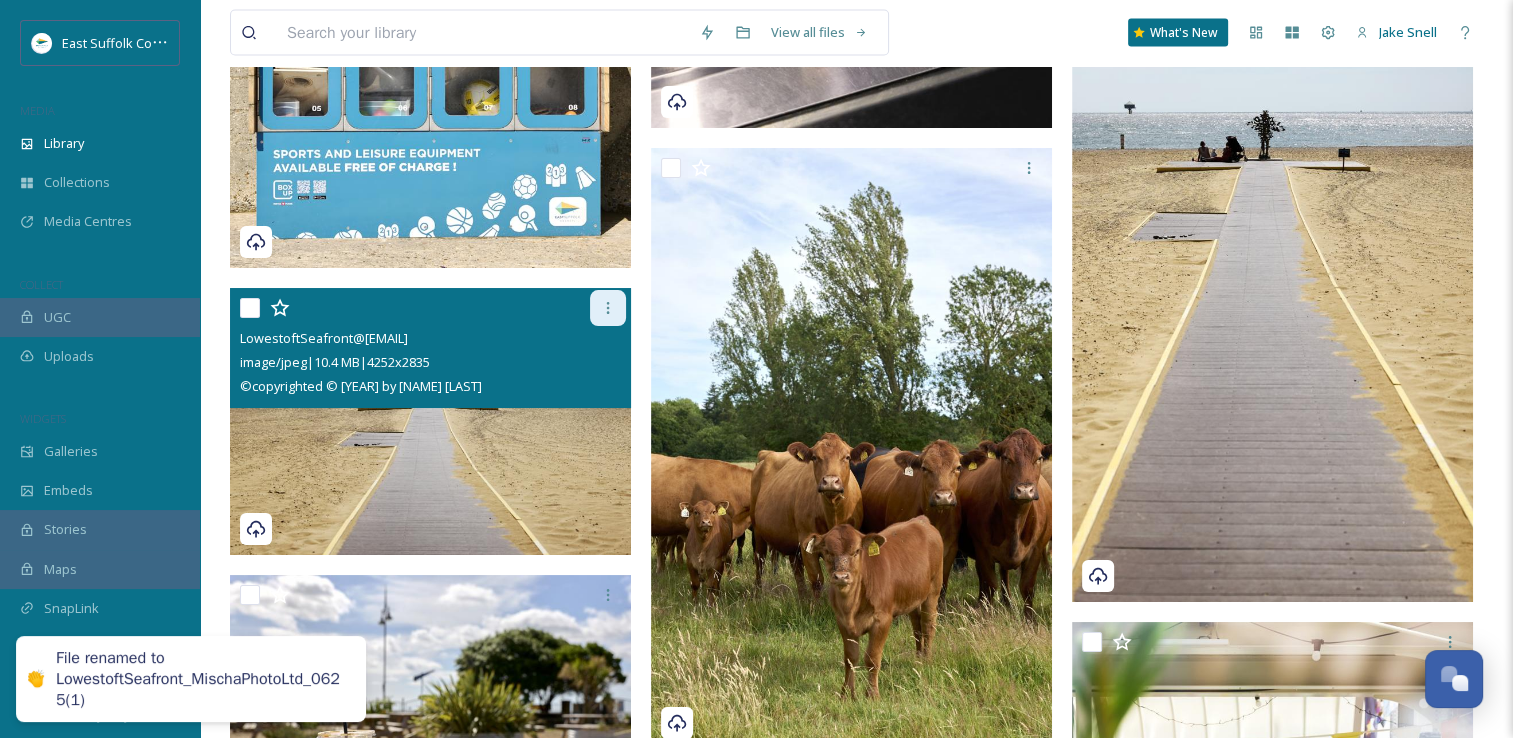 click at bounding box center (608, 308) 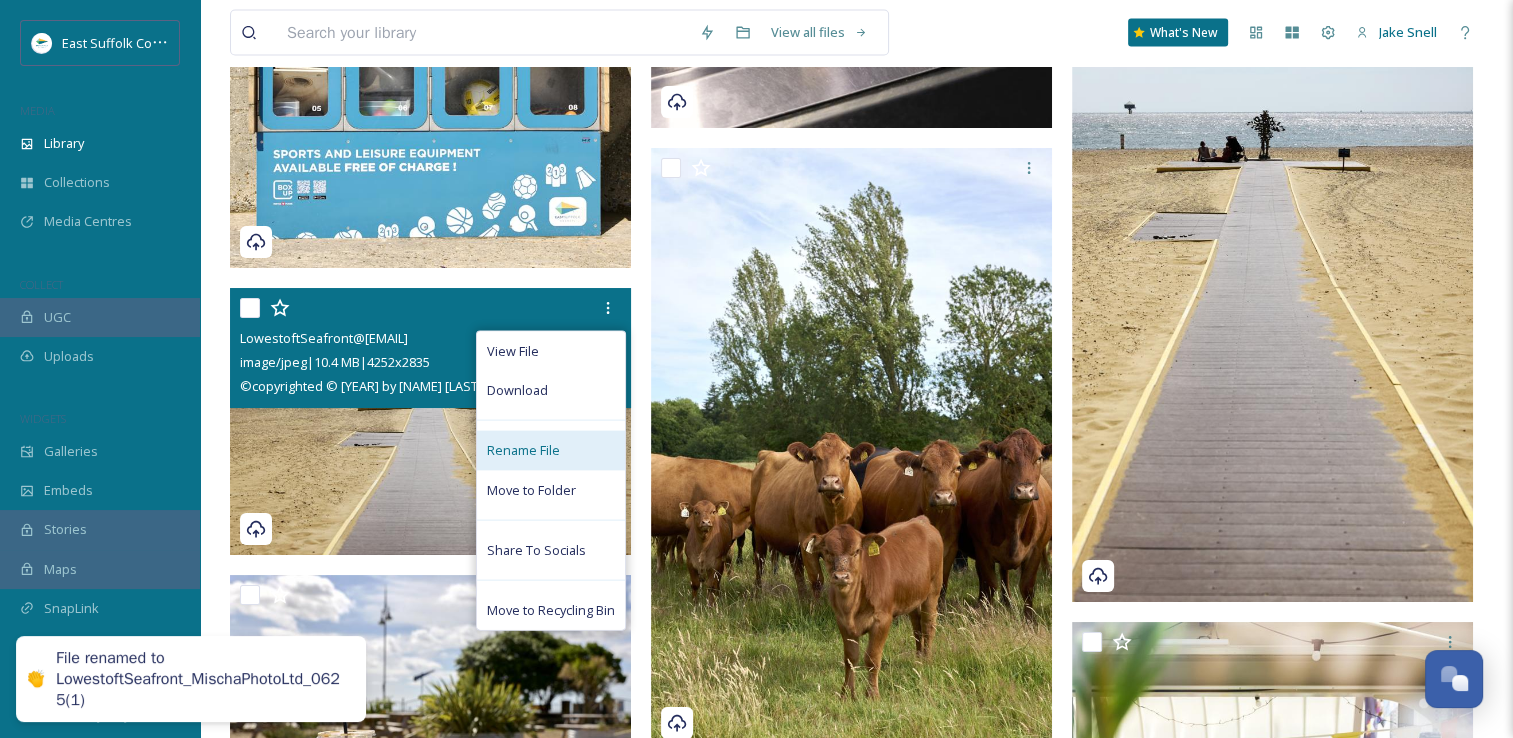 click on "Rename File" at bounding box center [523, 450] 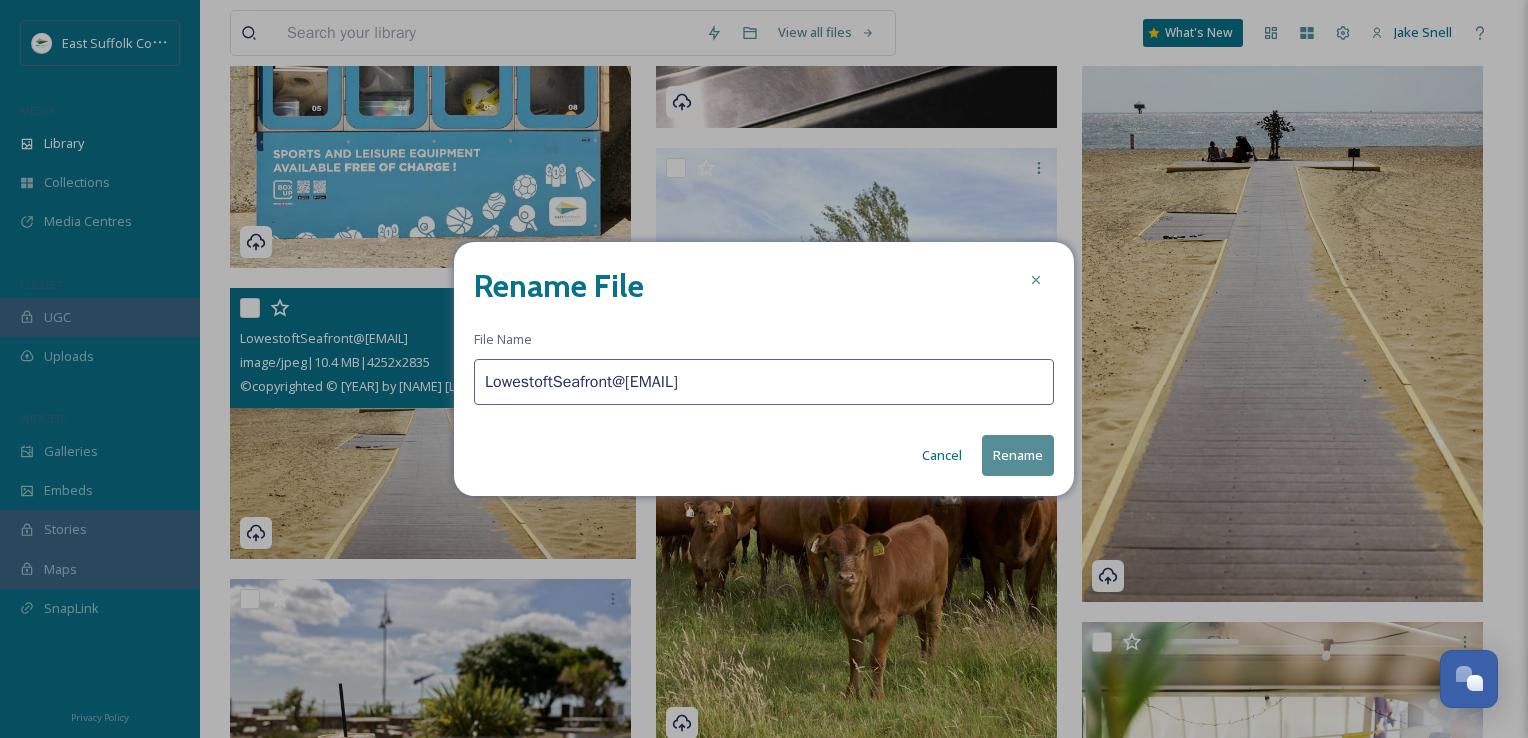 drag, startPoint x: 779, startPoint y: 387, endPoint x: 5, endPoint y: 374, distance: 774.1092 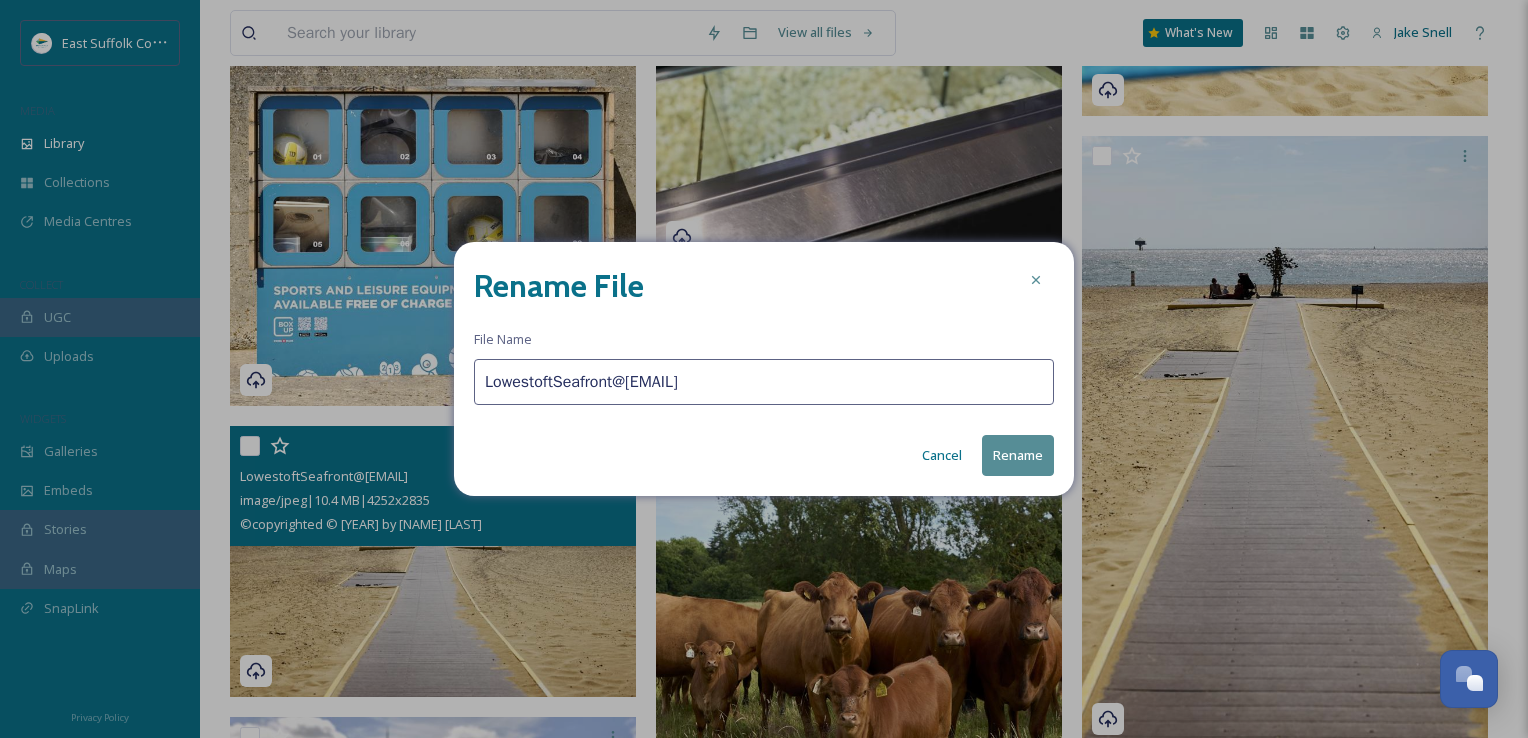 click on "Cancel" at bounding box center (942, 455) 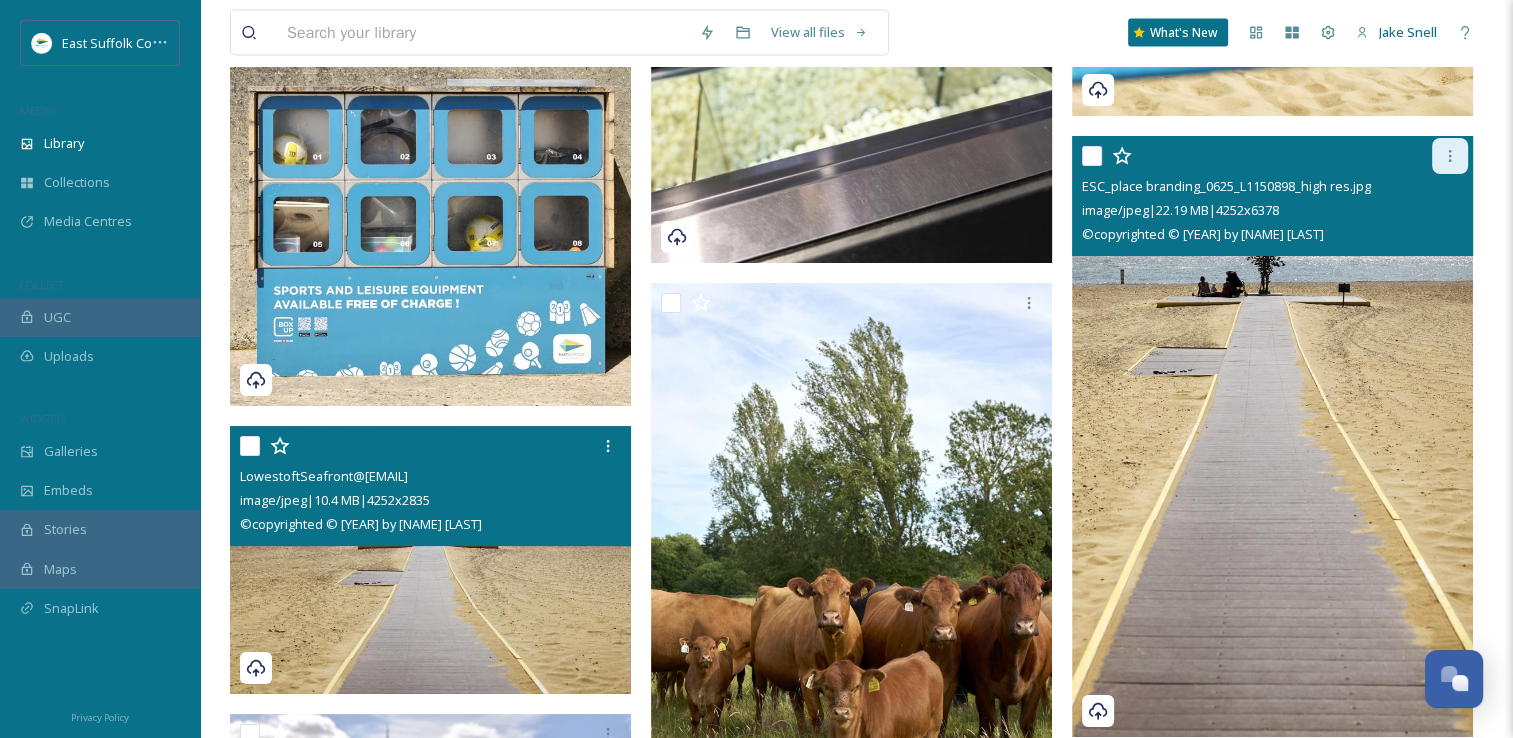 click at bounding box center [1450, 156] 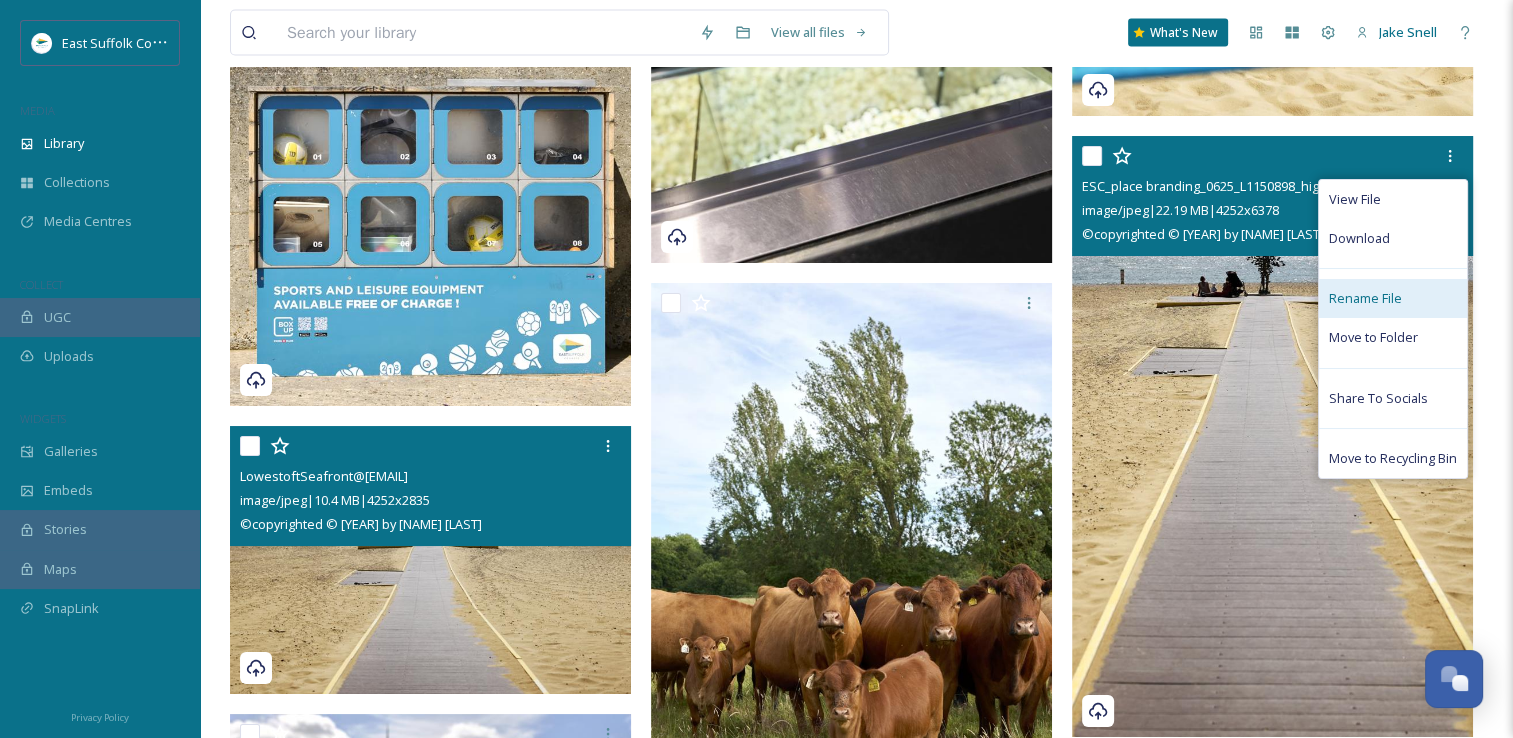 click on "Rename File" at bounding box center [1365, 298] 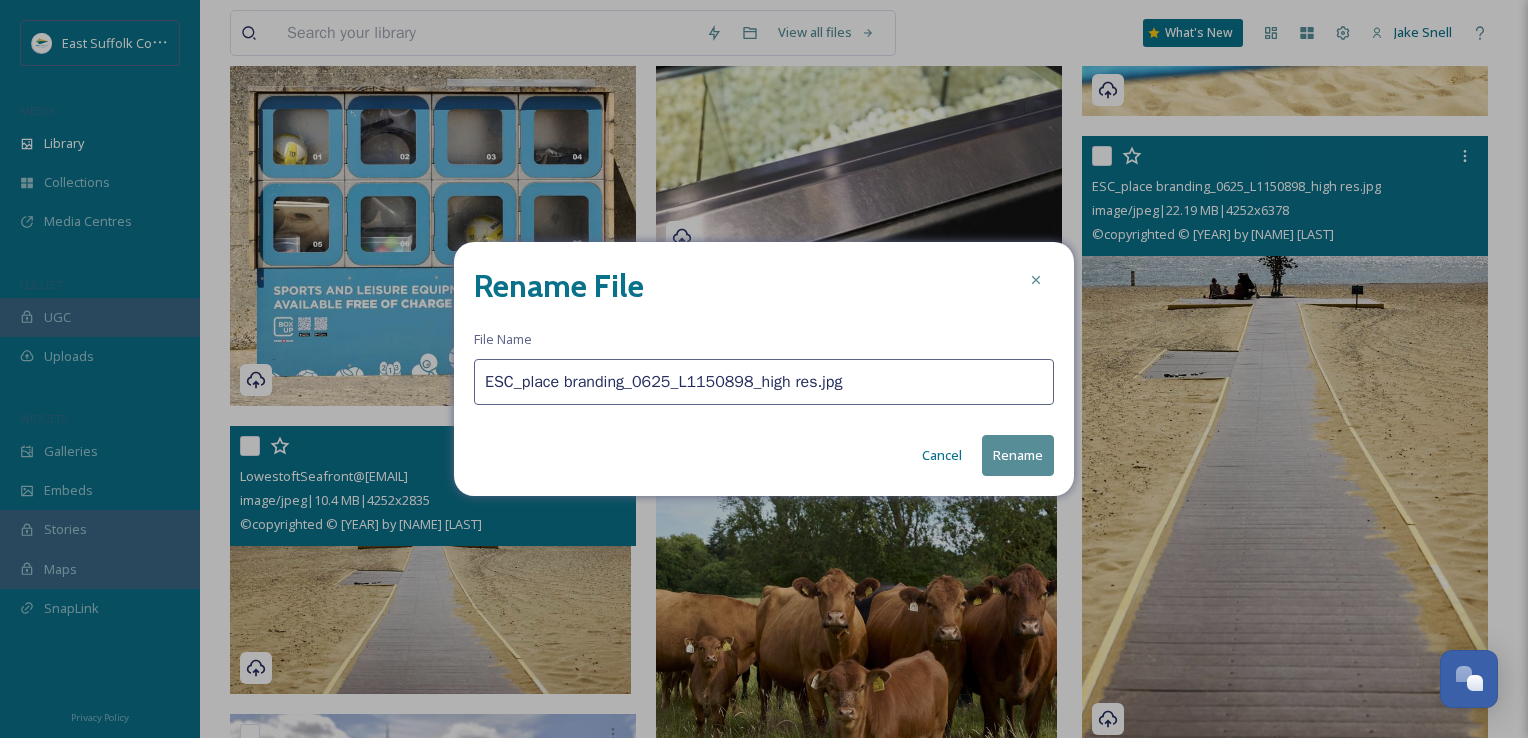 drag, startPoint x: 850, startPoint y: 381, endPoint x: 157, endPoint y: 375, distance: 693.026 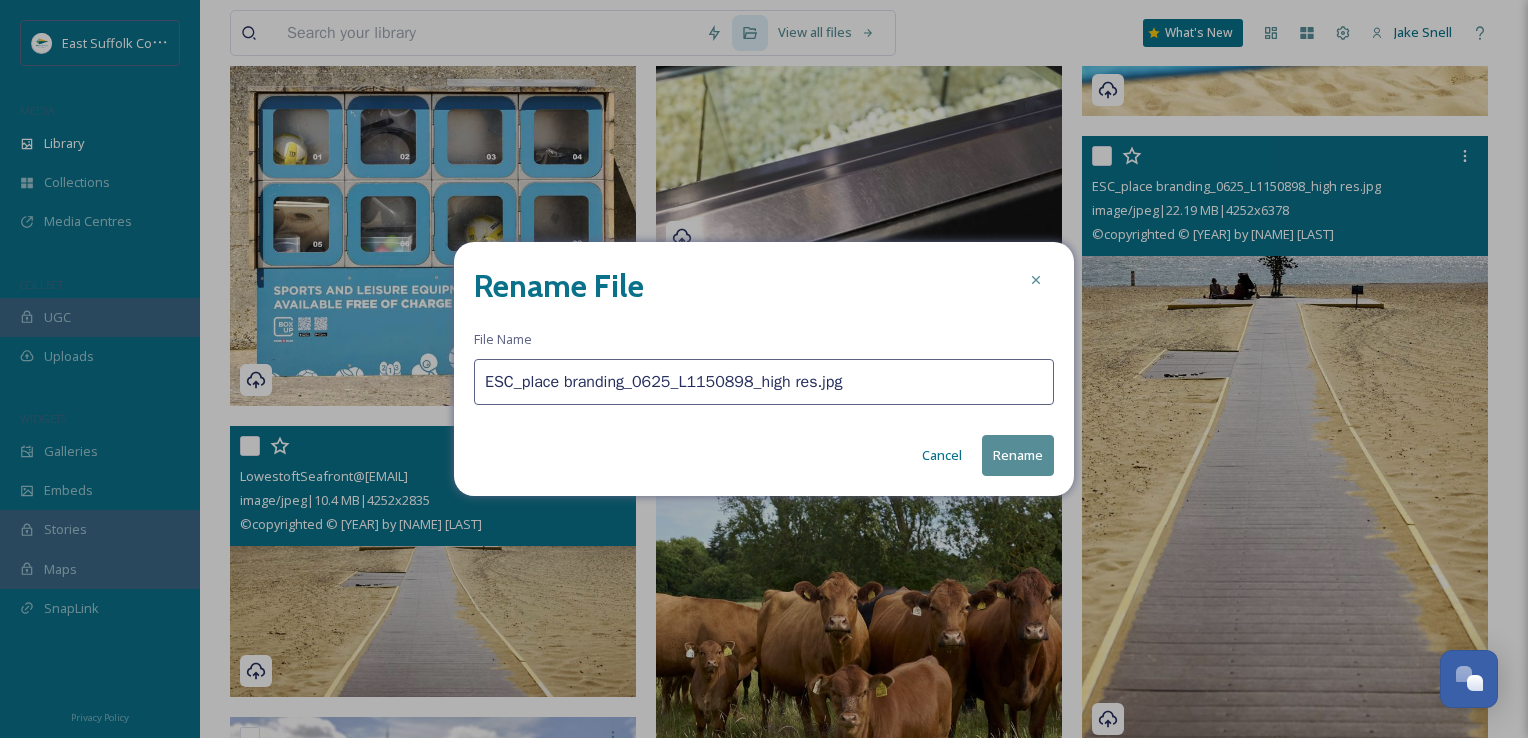 paste on "[PLACE]_[NAME]_[DATE](" 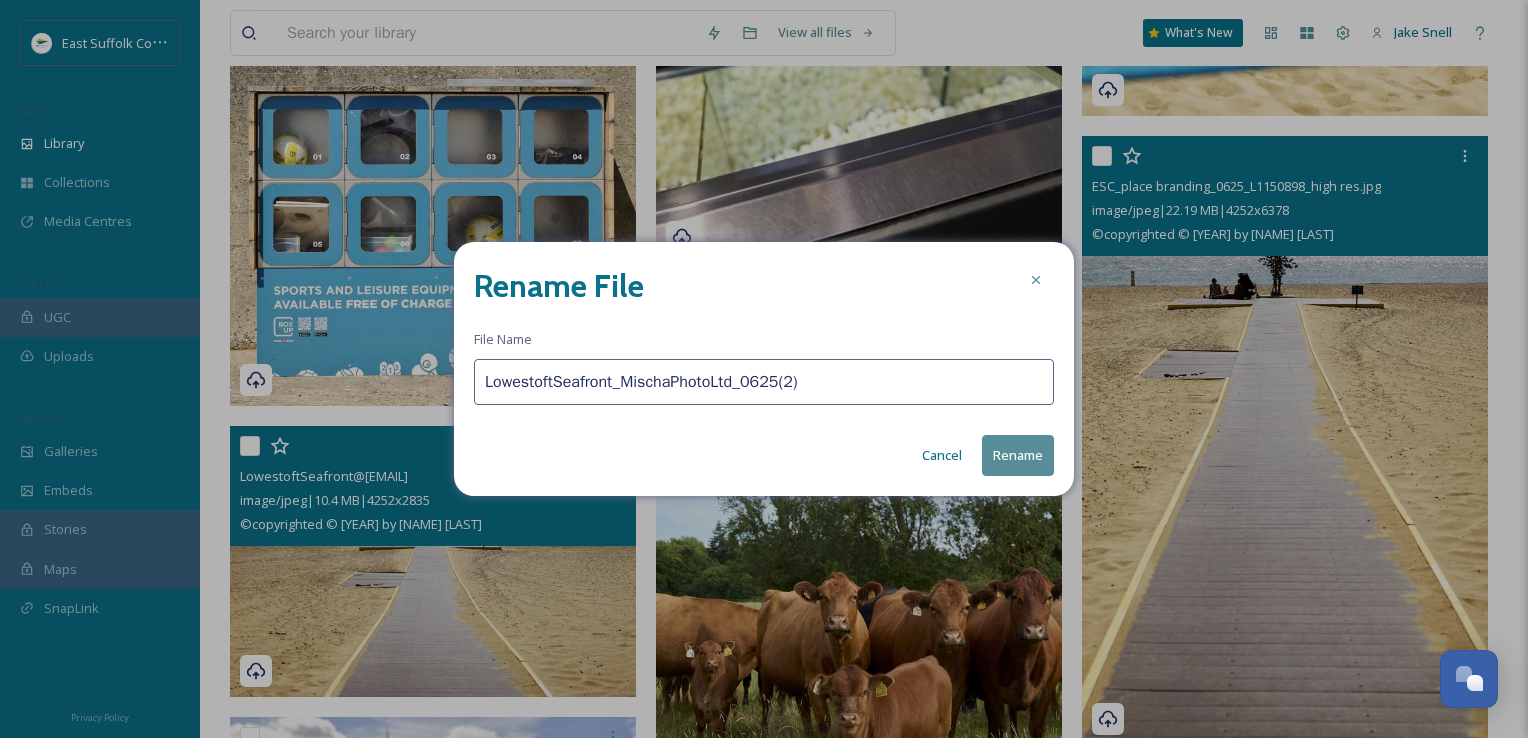 type on "LowestoftSeafront_MischaPhotoLtd_0625(2)" 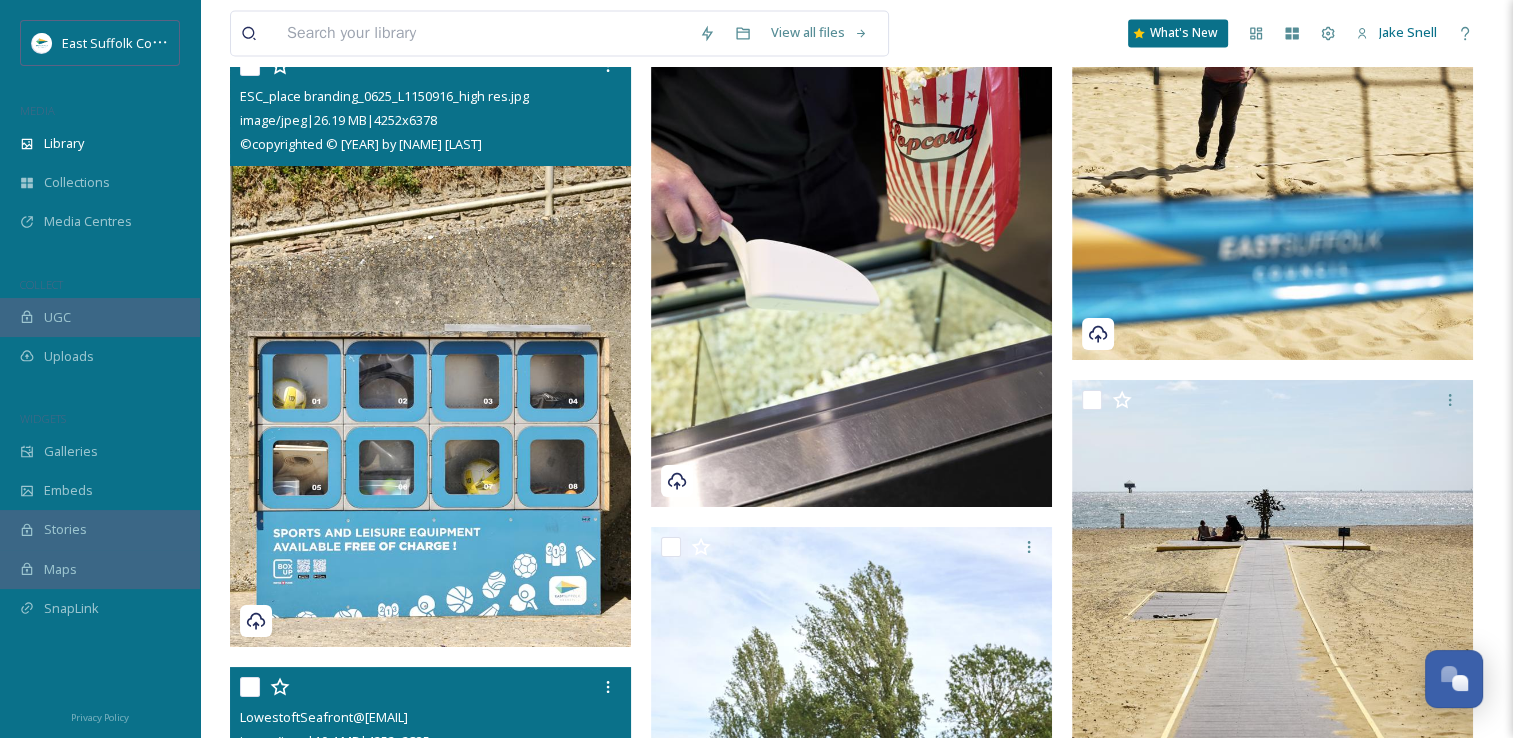 scroll, scrollTop: 11159, scrollLeft: 0, axis: vertical 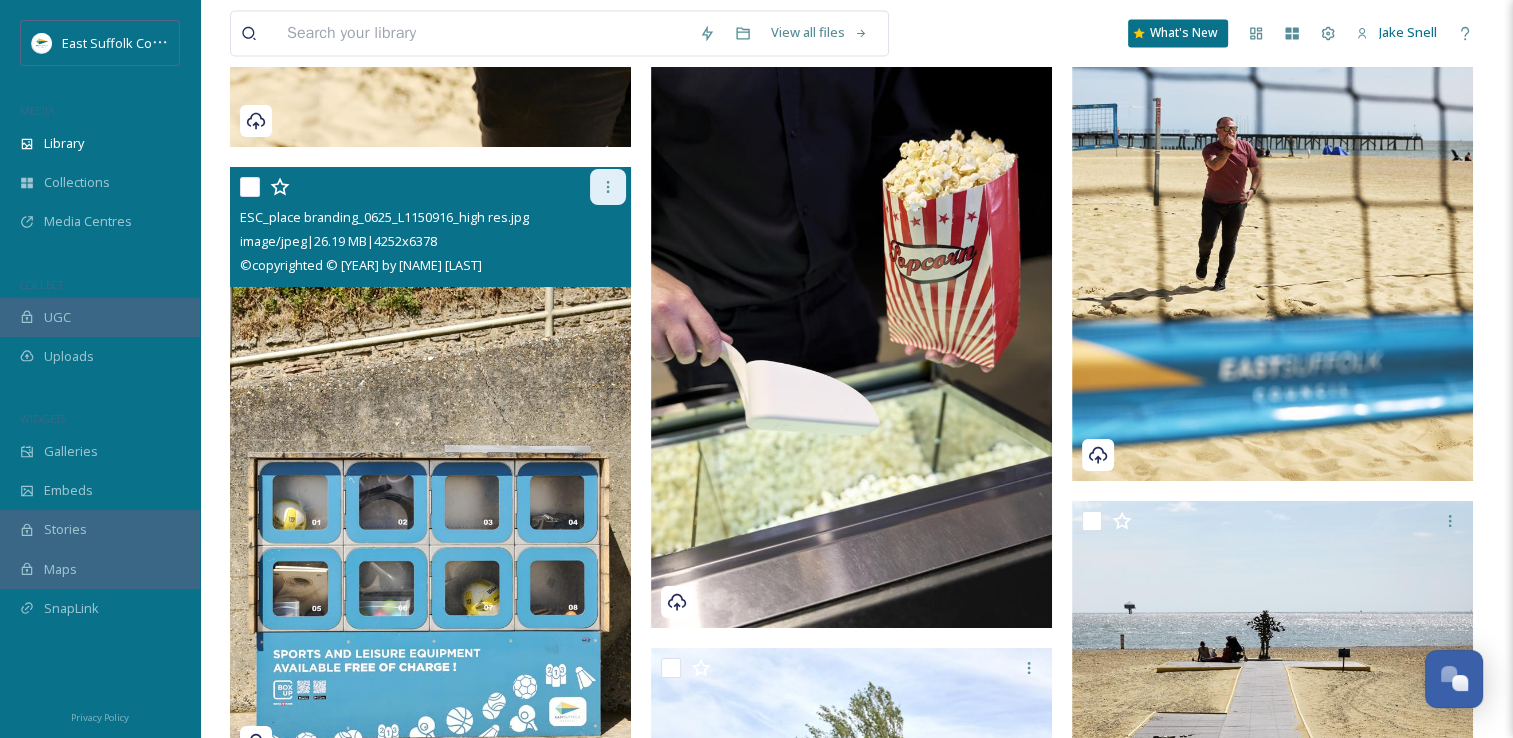 click at bounding box center [608, 187] 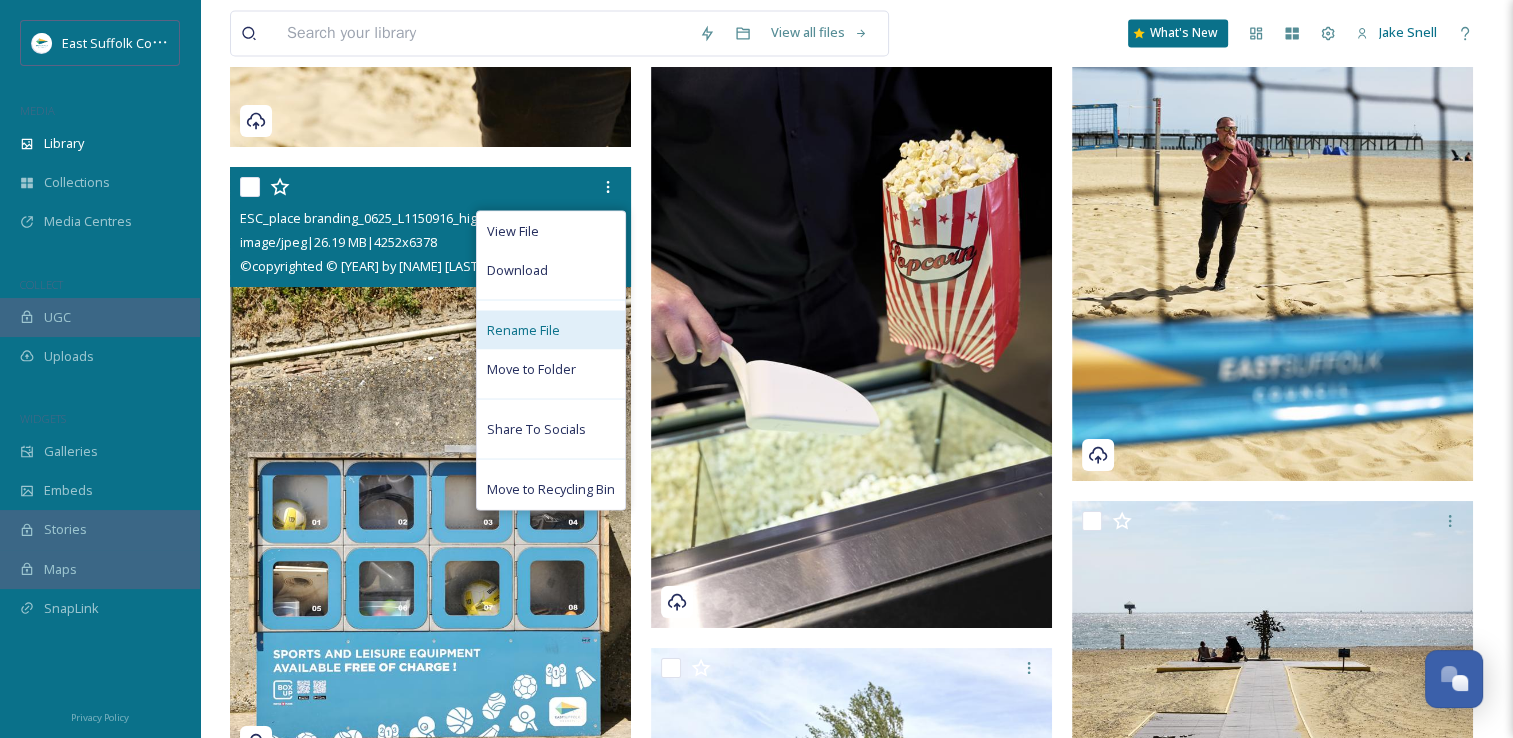 click on "Rename File" at bounding box center [551, 329] 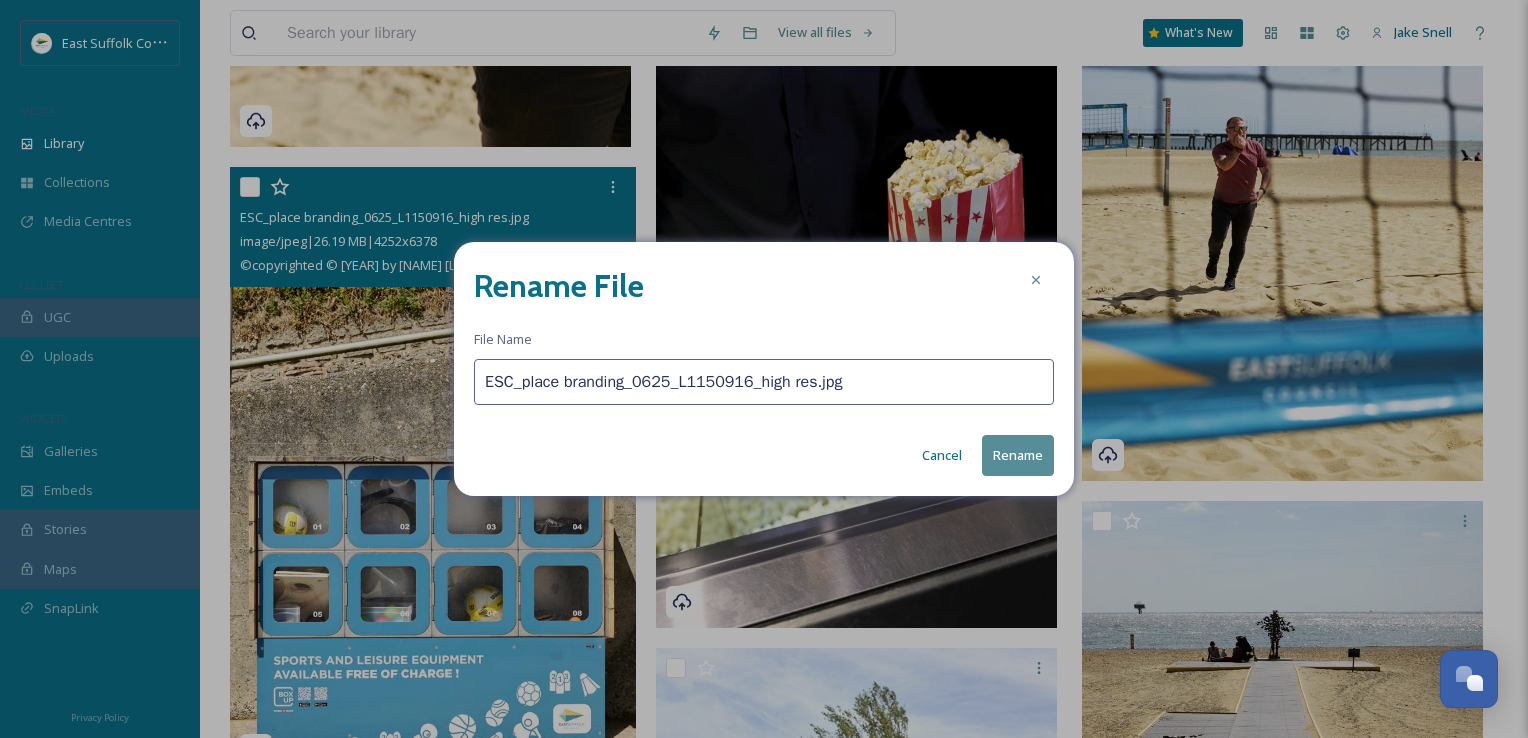drag, startPoint x: 923, startPoint y: 367, endPoint x: 432, endPoint y: 362, distance: 491.02545 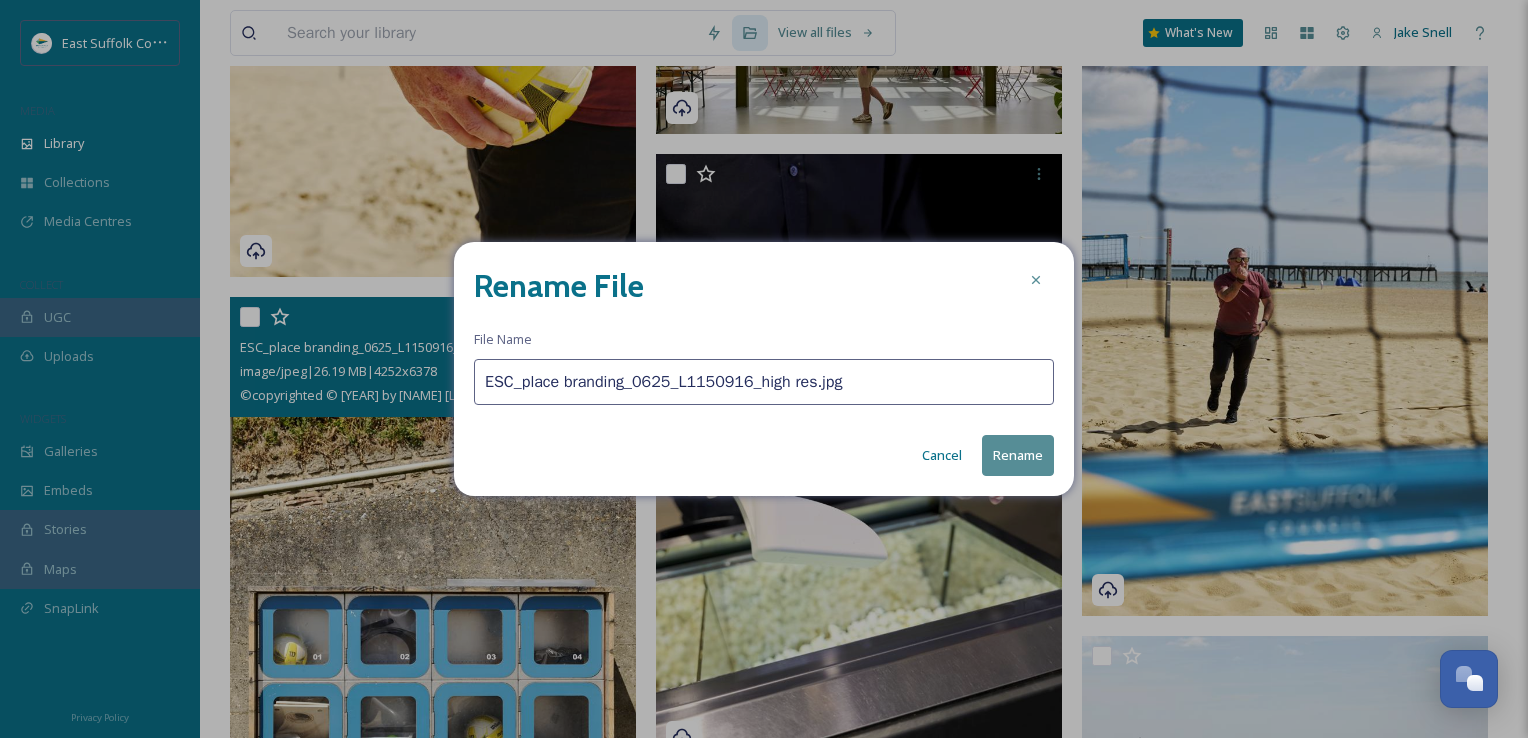paste on "[PLACE]_[NAME]_[DATE](" 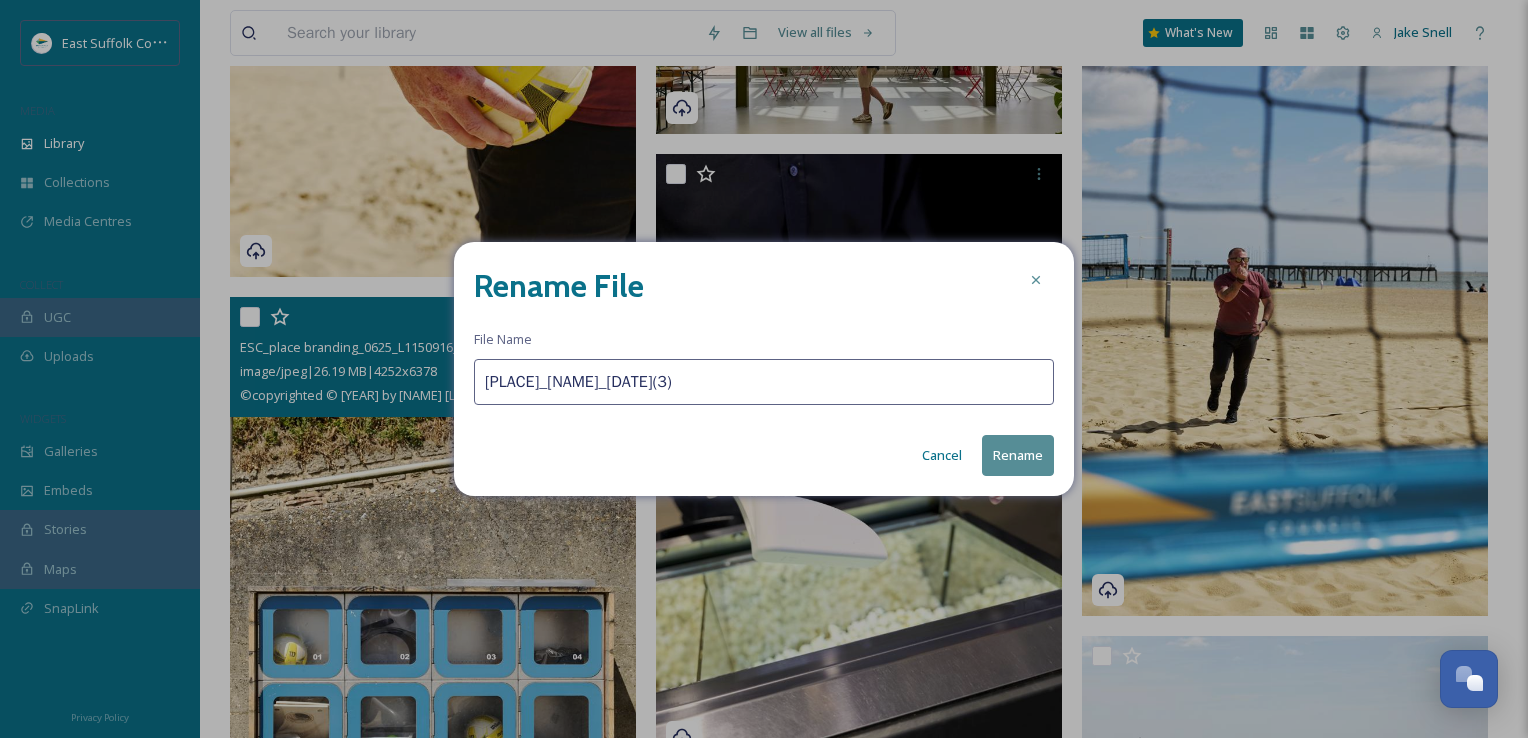 type on "[PLACE]_[NAME]_[DATE](3)" 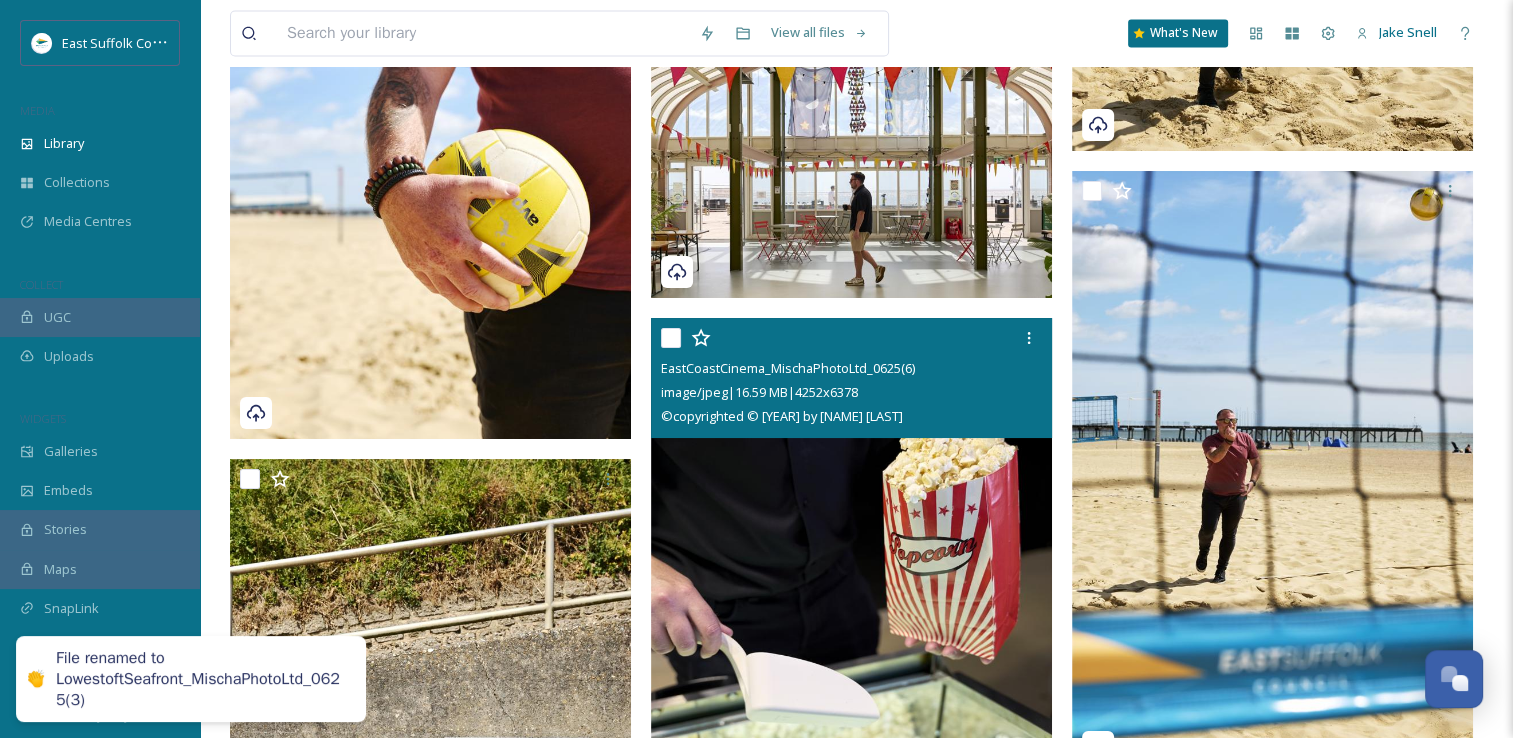 scroll, scrollTop: 10759, scrollLeft: 0, axis: vertical 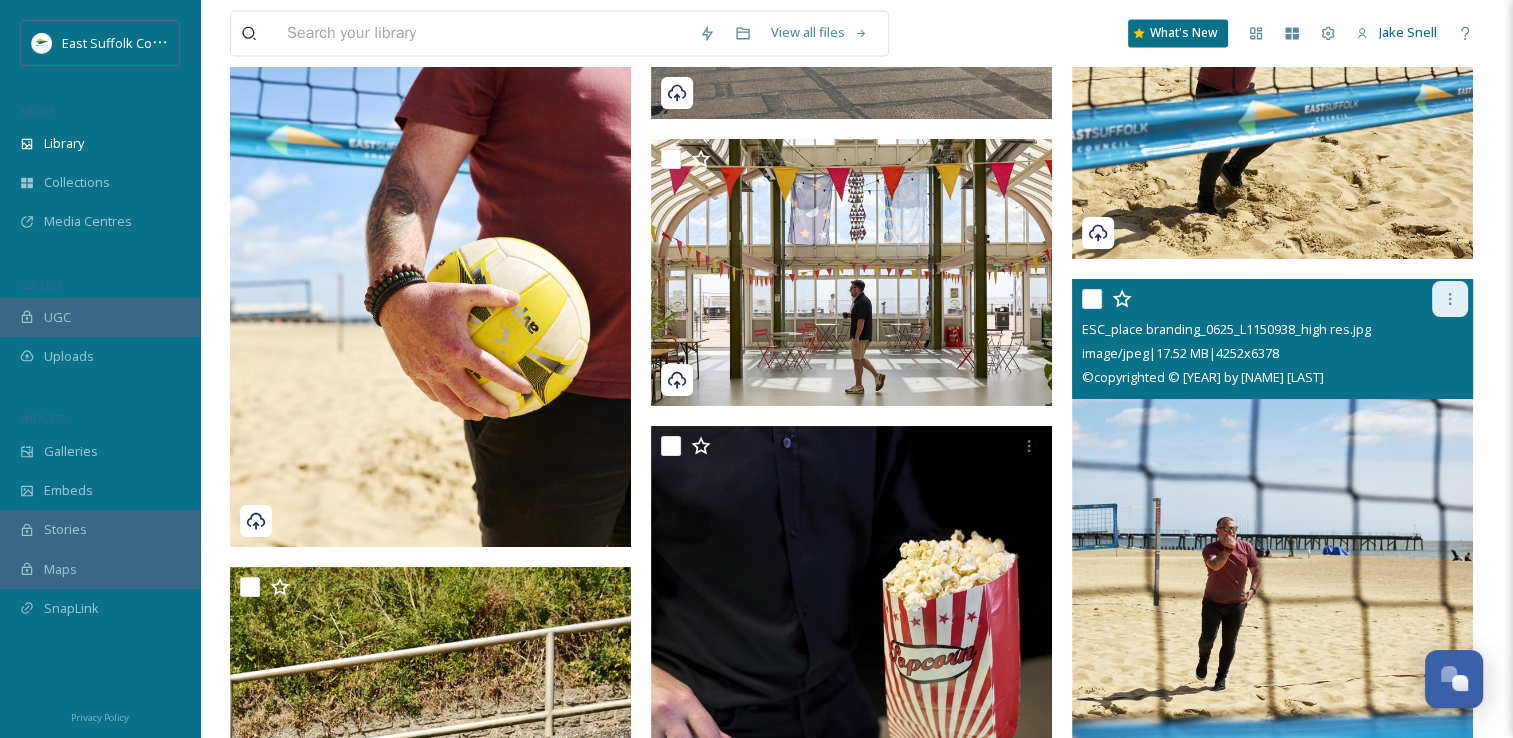 click 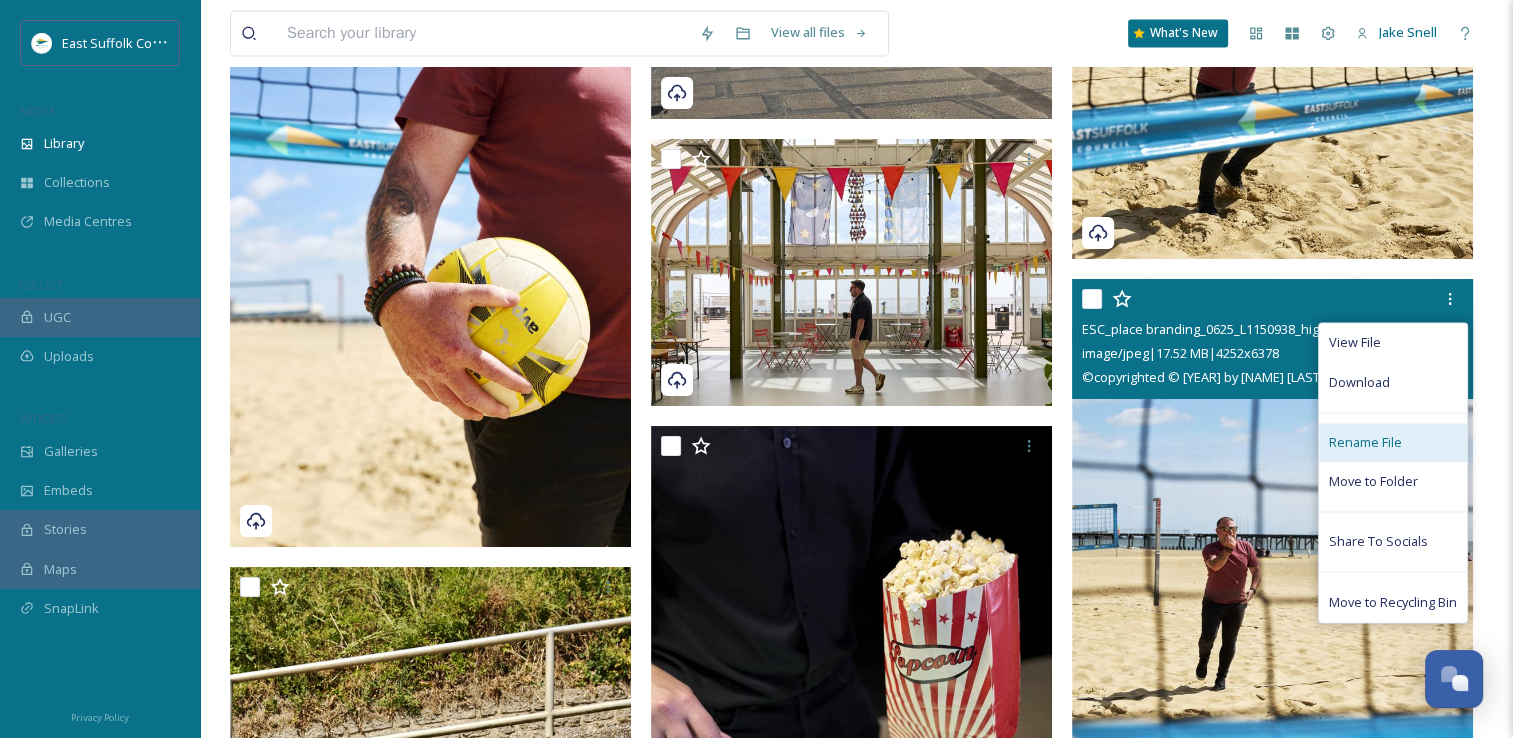 click on "Rename File" at bounding box center (1393, 442) 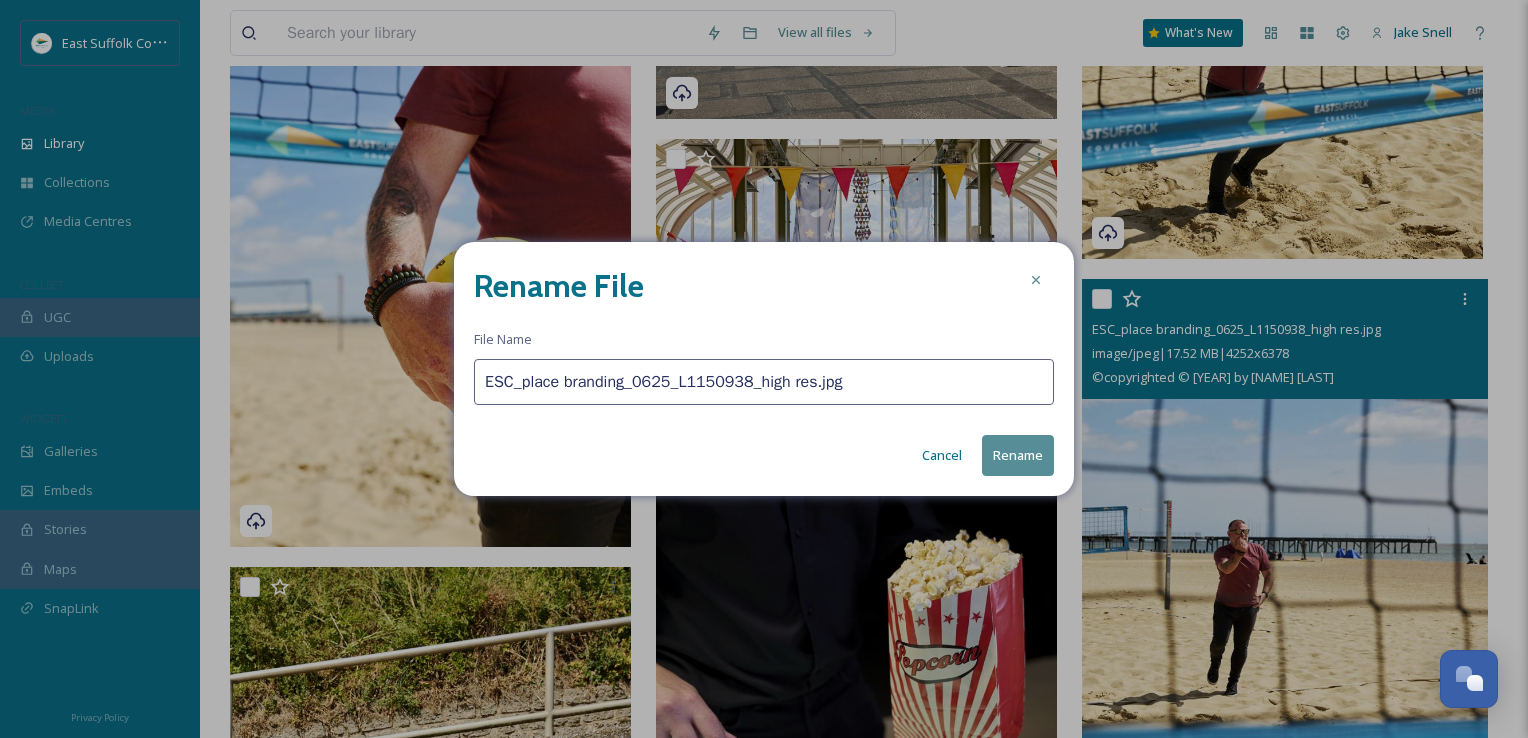 drag, startPoint x: 853, startPoint y: 385, endPoint x: 493, endPoint y: 388, distance: 360.0125 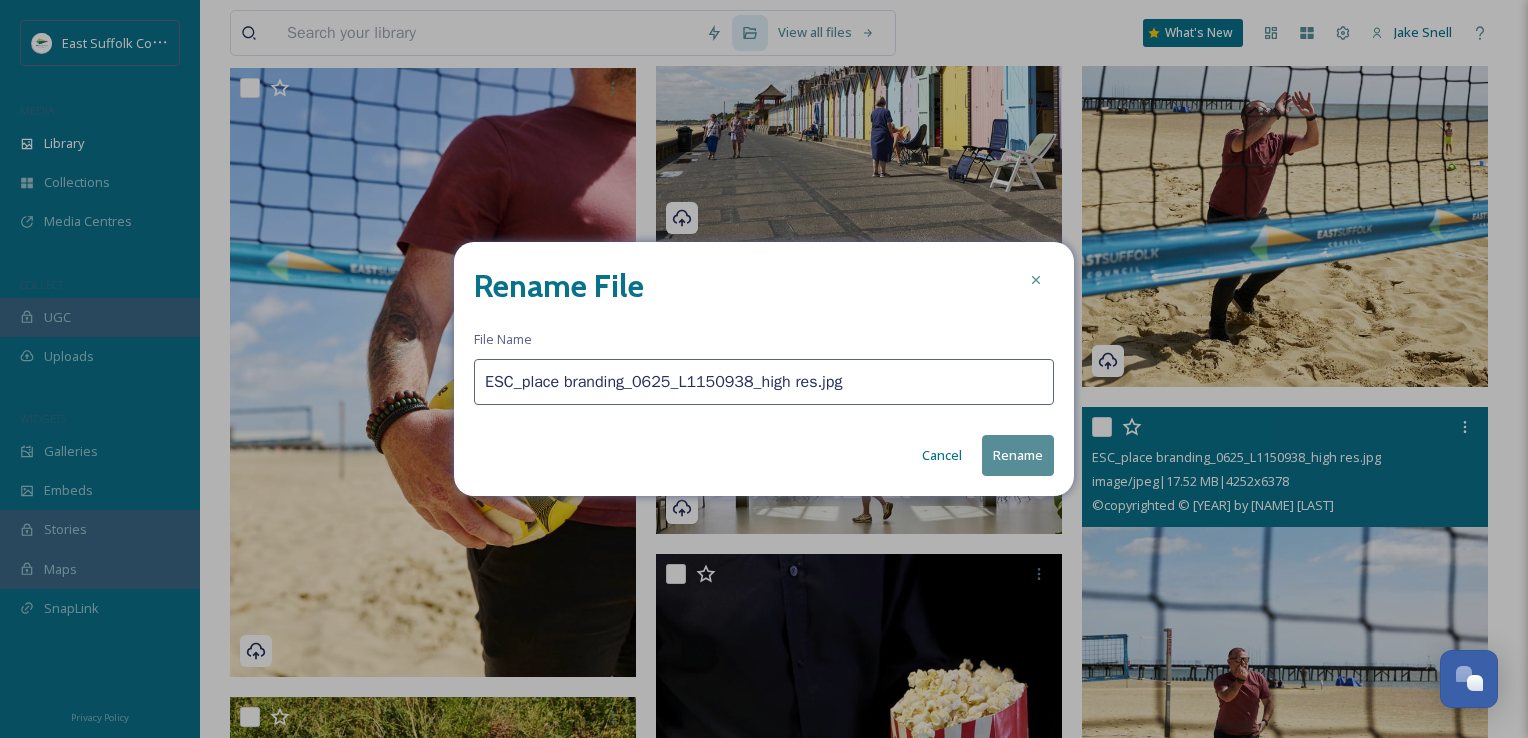 paste on "[PLACE]_[NAME]_[DATE](" 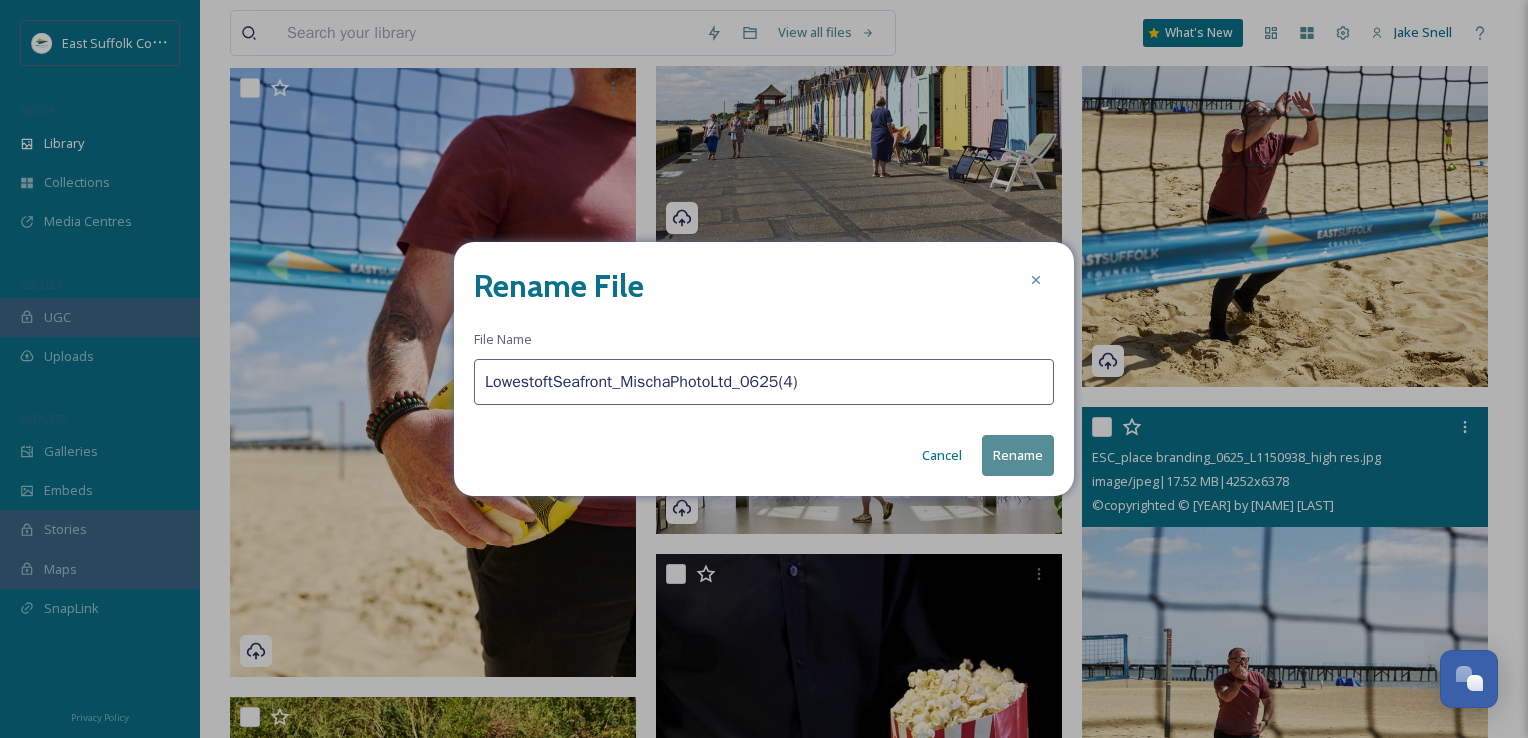 type on "LowestoftSeafront_MischaPhotoLtd_0625(4)" 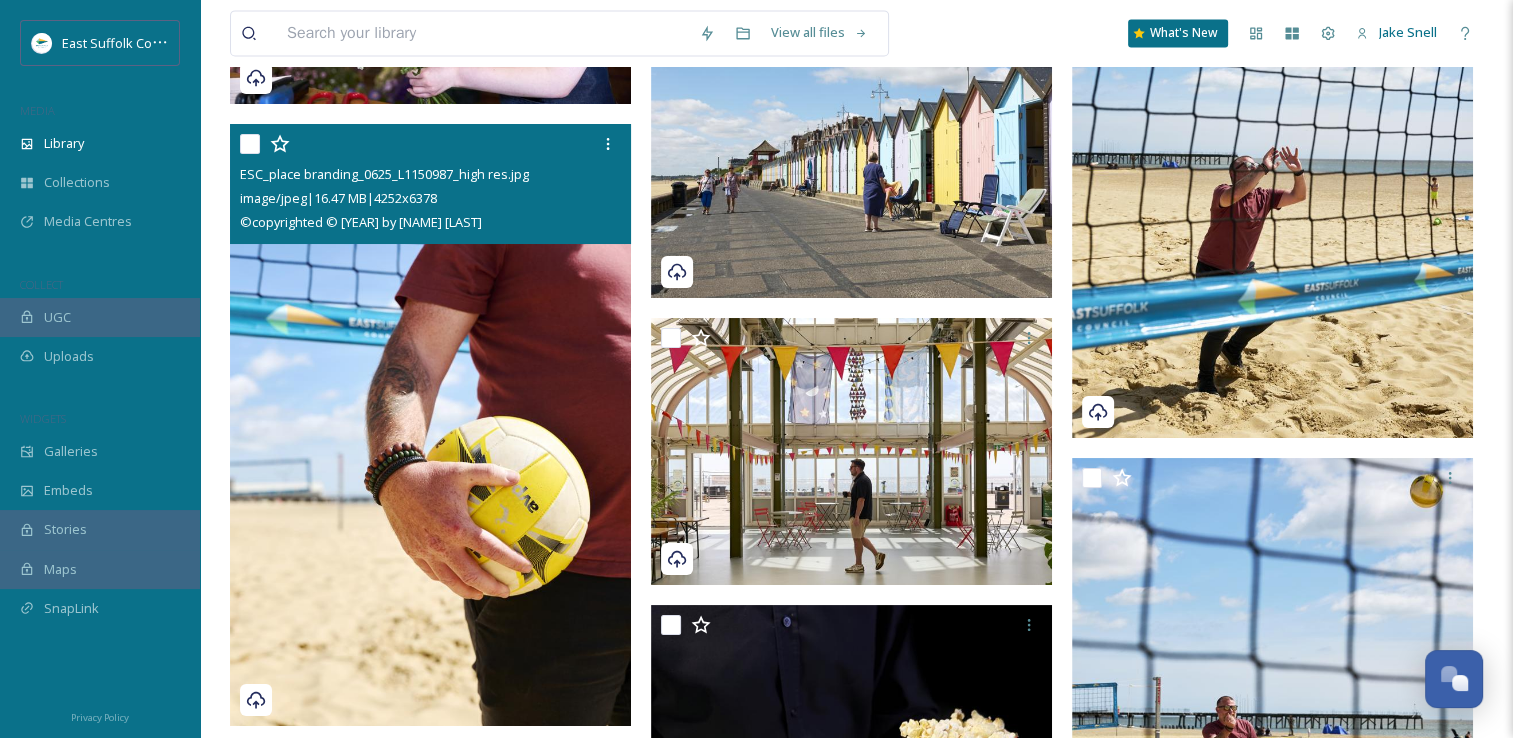 scroll, scrollTop: 10459, scrollLeft: 0, axis: vertical 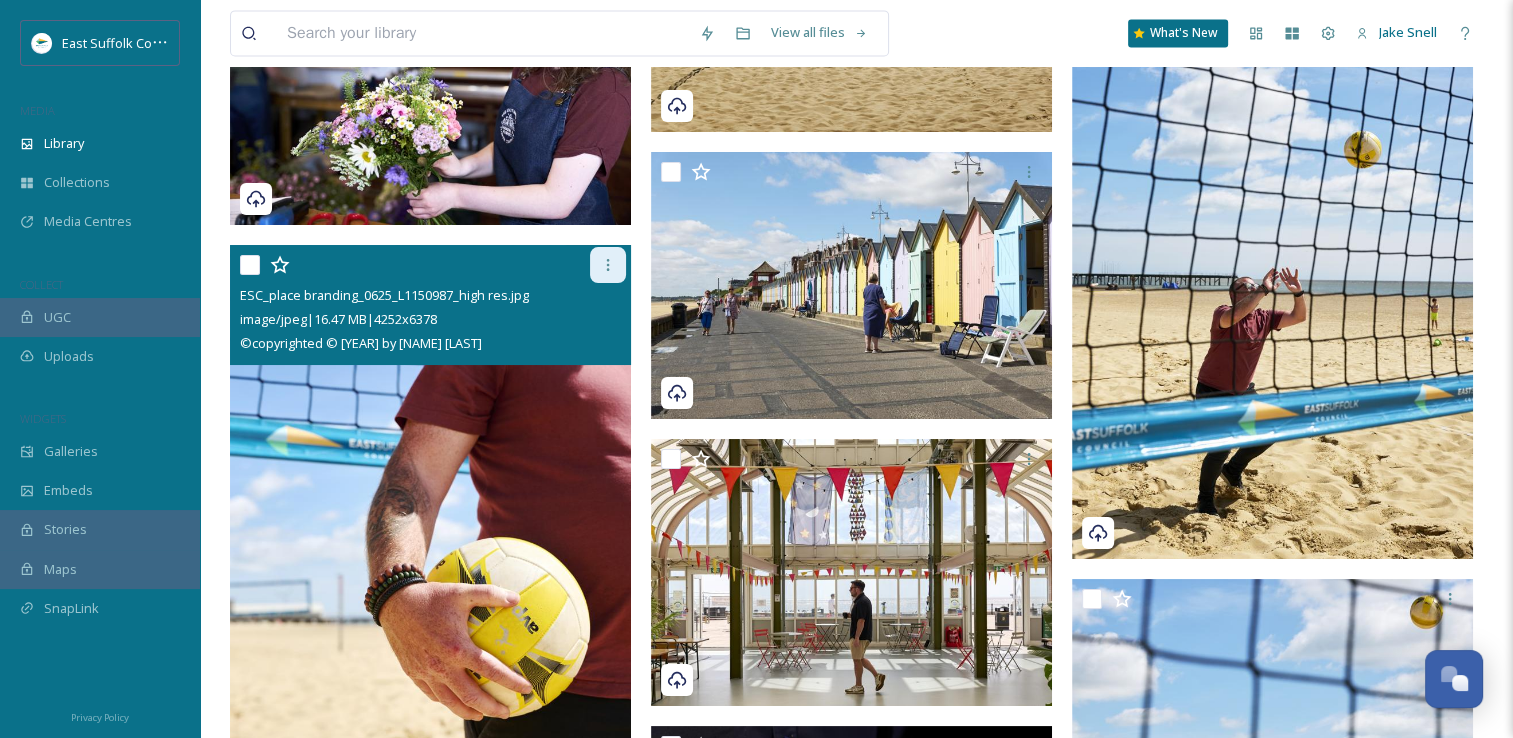 click 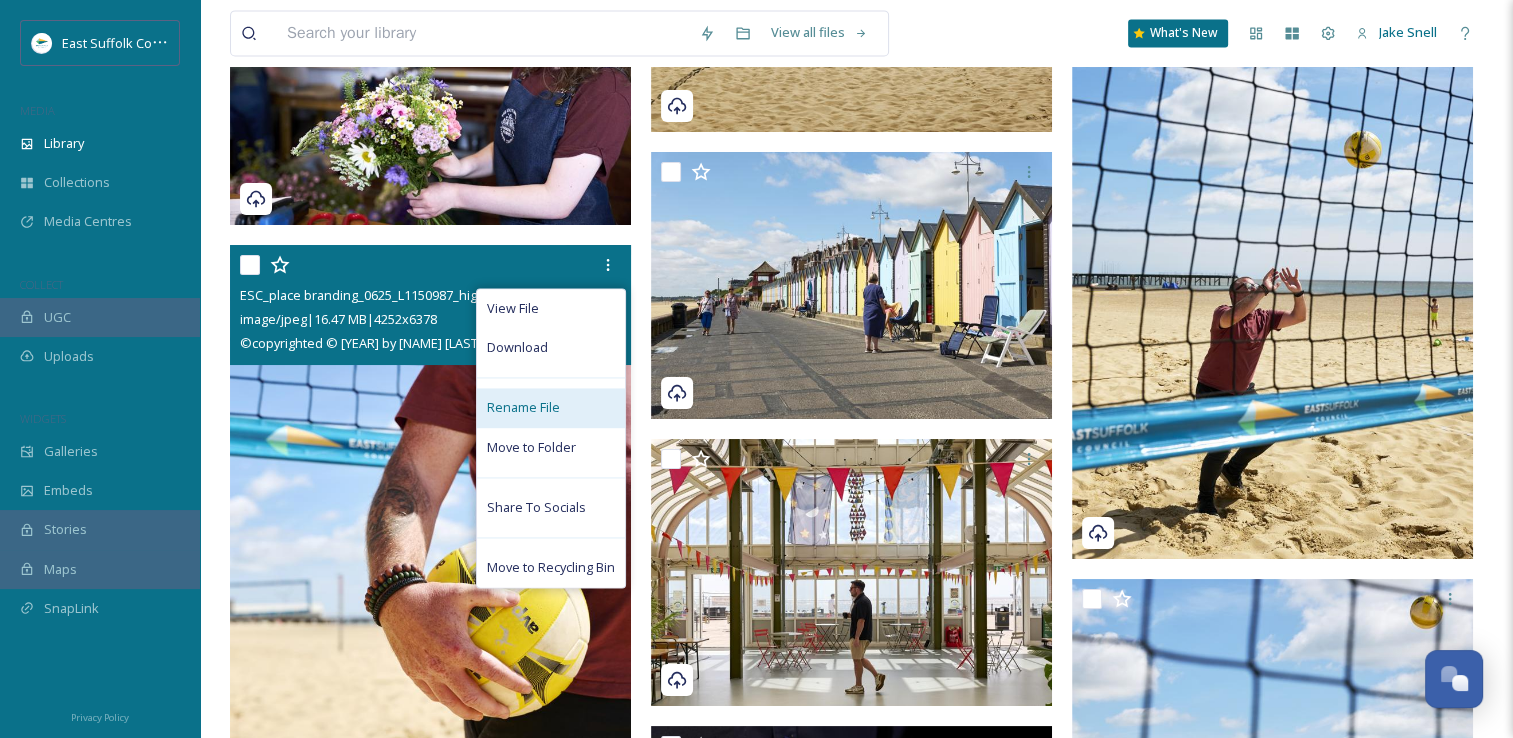 click on "Rename File" at bounding box center [551, 407] 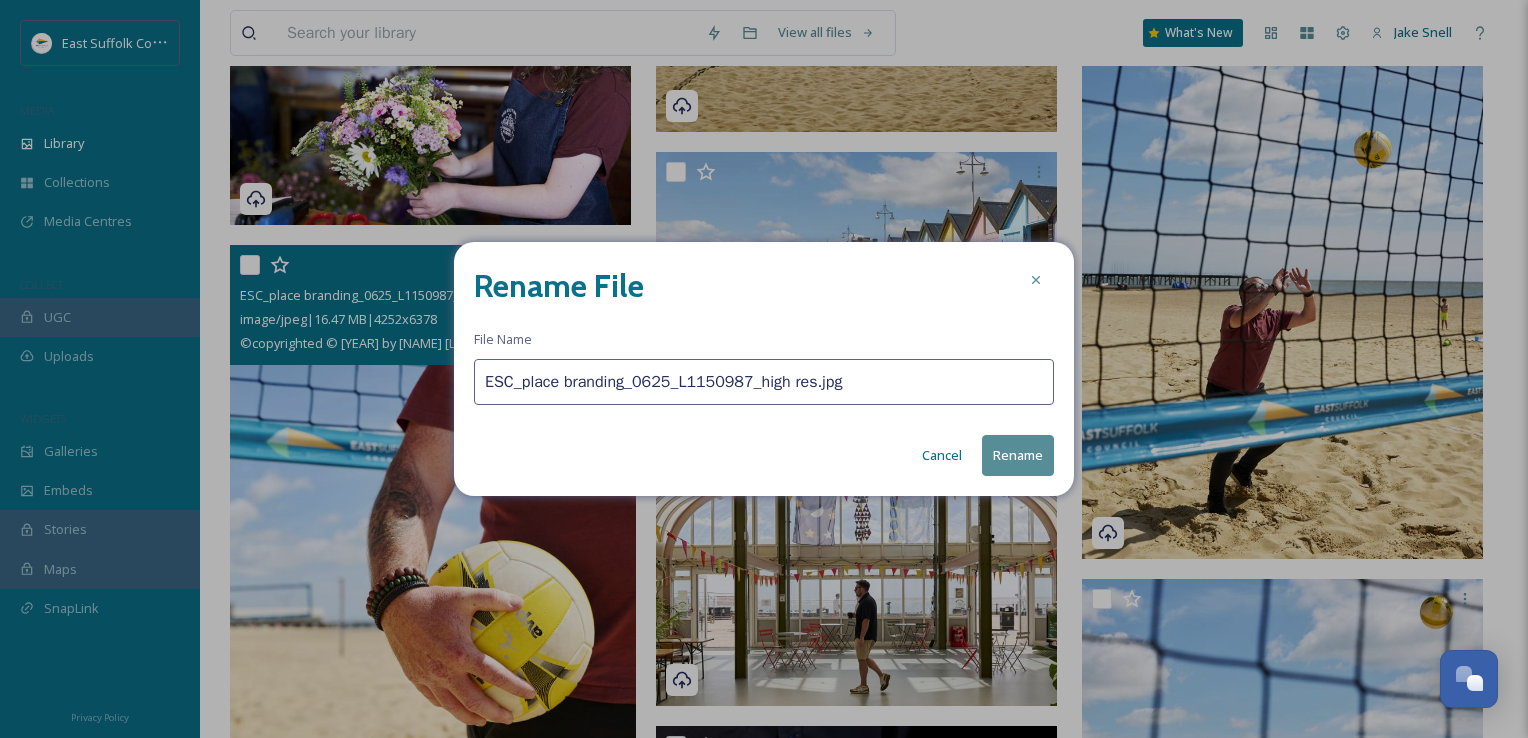 drag, startPoint x: 892, startPoint y: 391, endPoint x: 420, endPoint y: 406, distance: 472.23828 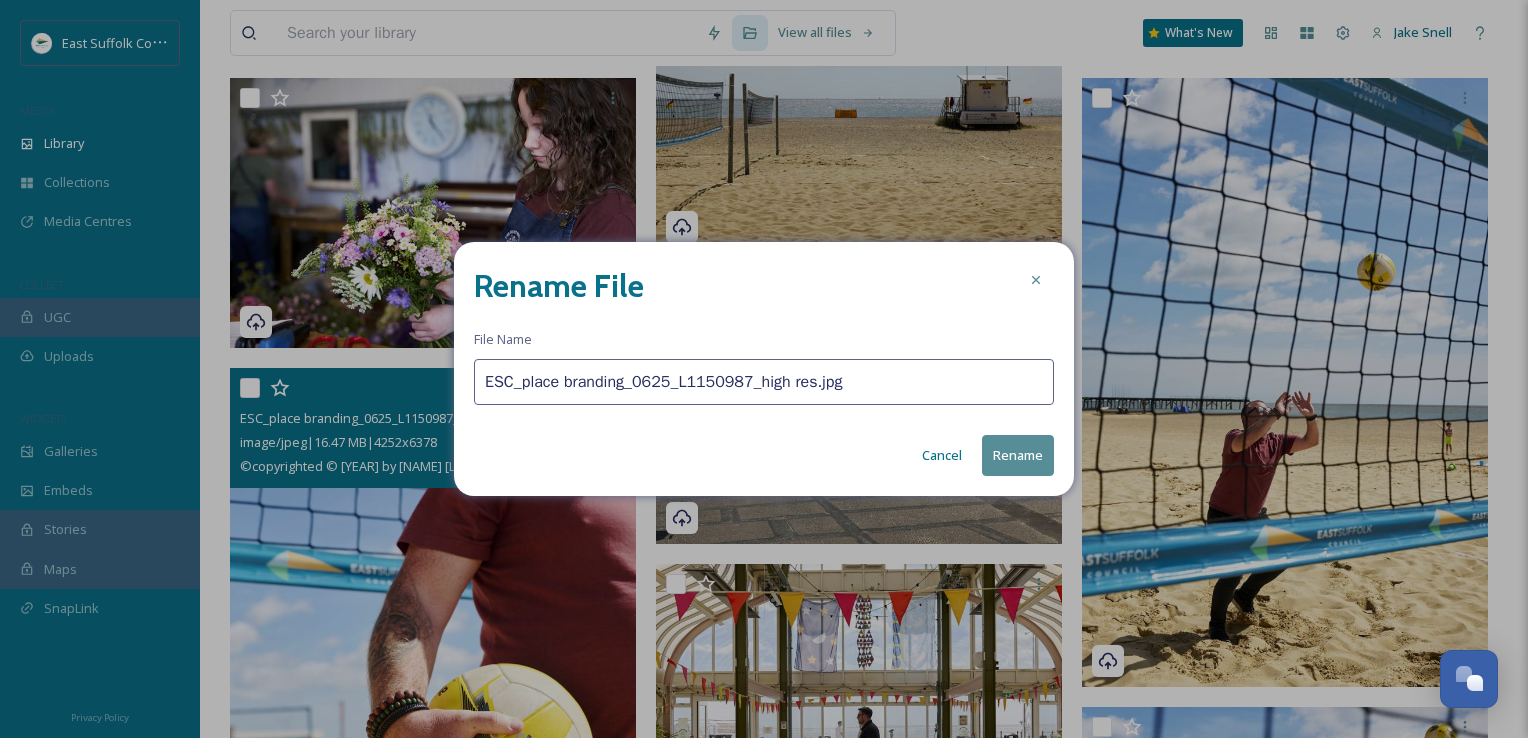 paste on "[PLACE]_[NAME]_[DATE](" 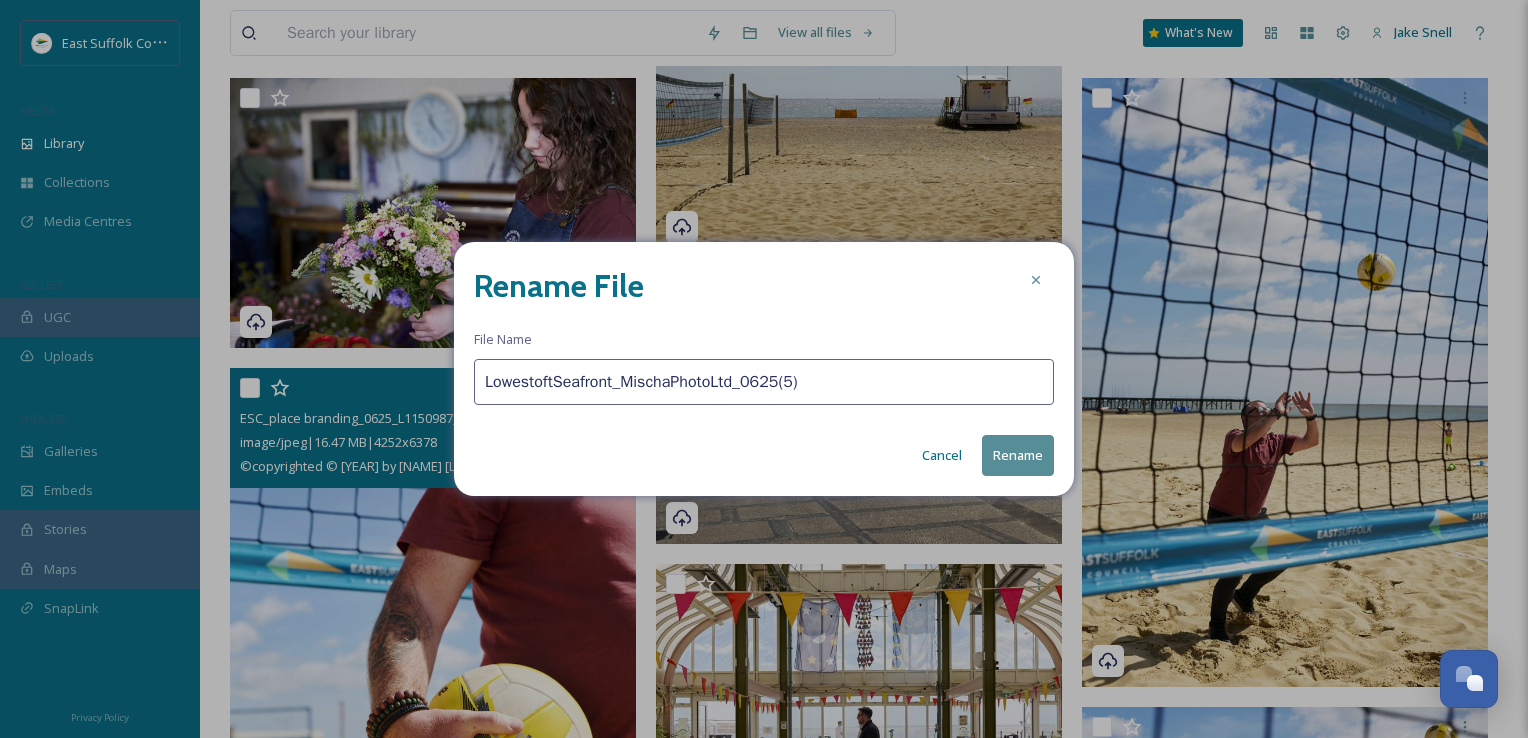 type on "LowestoftSeafront_MischaPhotoLtd_0625(5)" 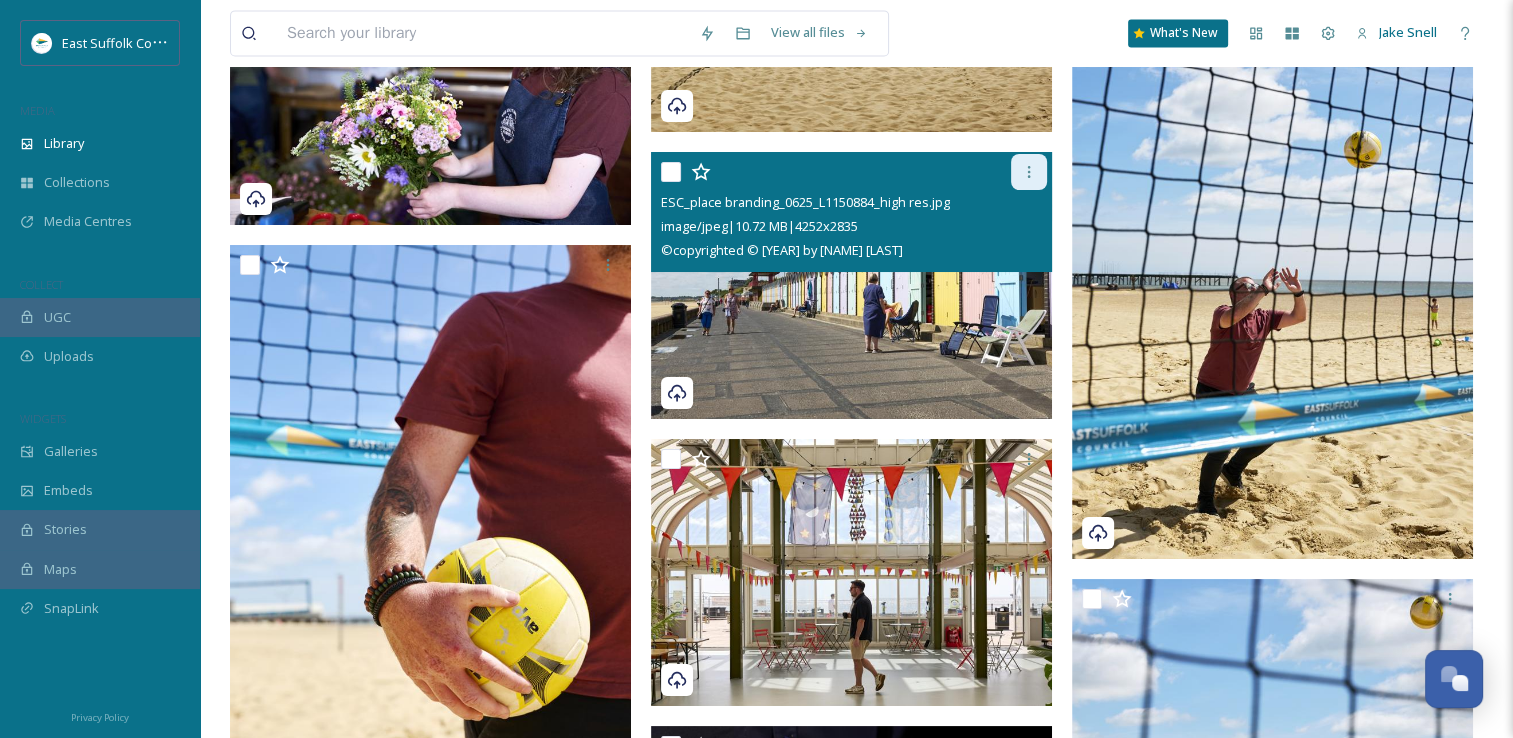 click 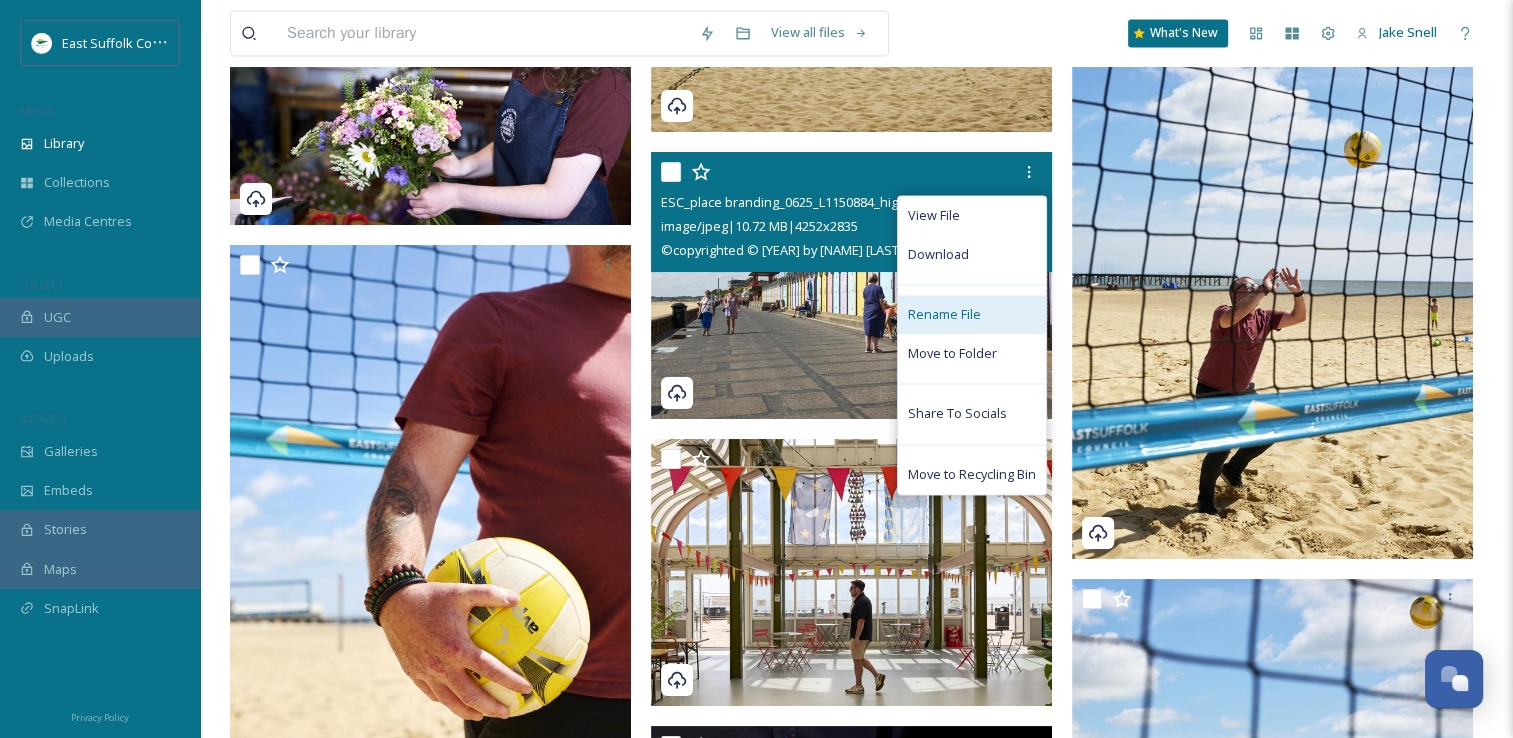 click on "Rename File" at bounding box center (972, 314) 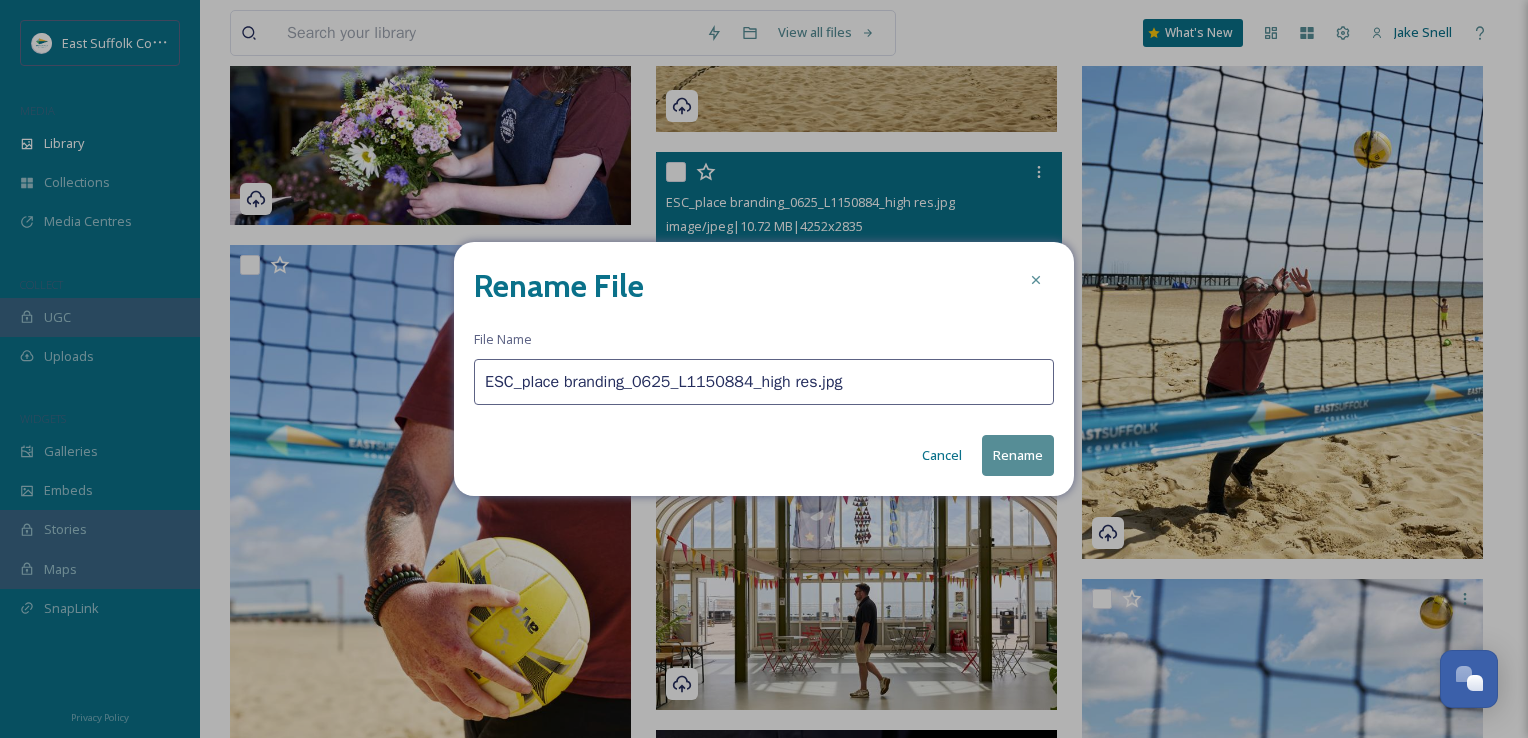 drag, startPoint x: 848, startPoint y: 379, endPoint x: 367, endPoint y: 390, distance: 481.12576 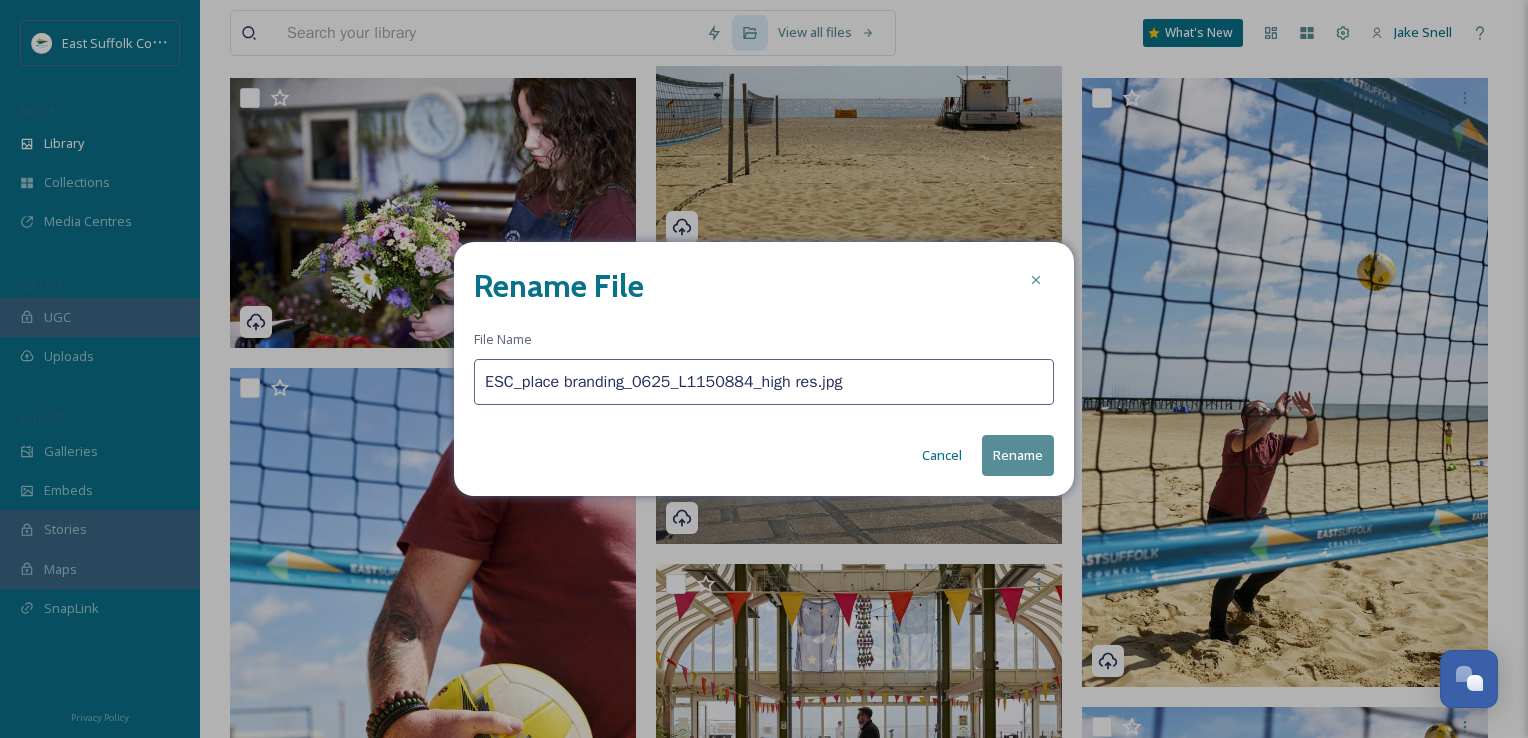 paste on "[PLACE]_[NAME]_[DATE](" 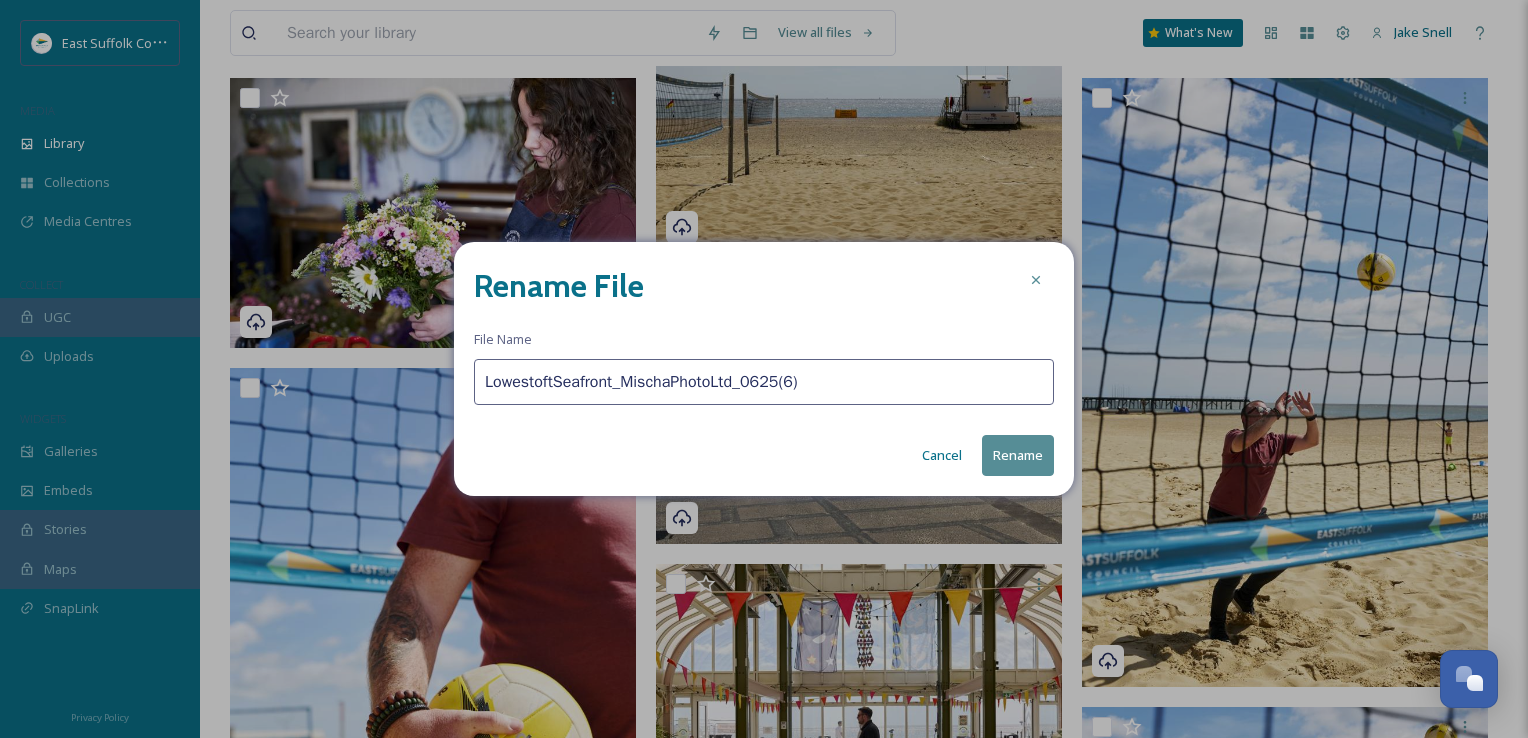 type on "LowestoftSeafront_MischaPhotoLtd_0625(6)" 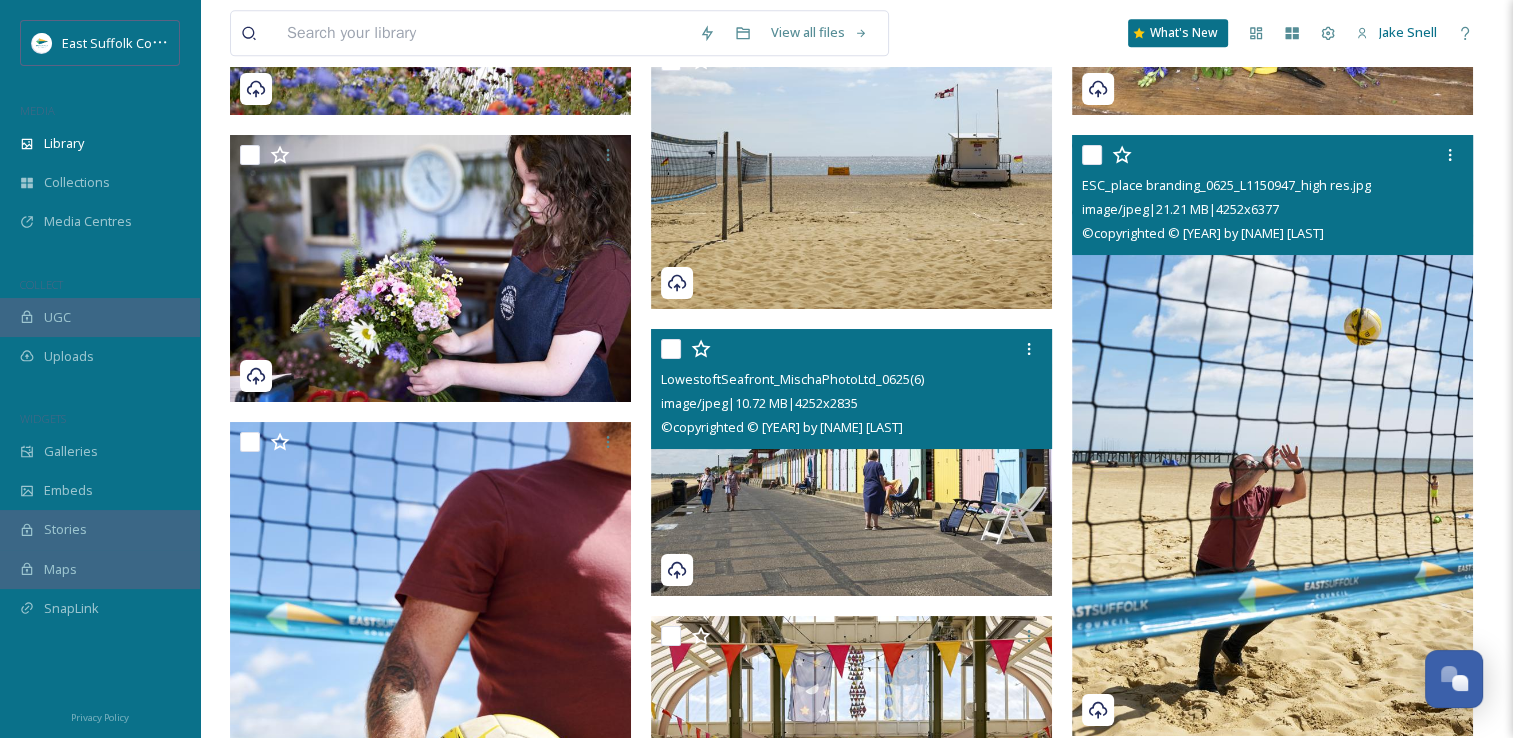 scroll, scrollTop: 10259, scrollLeft: 0, axis: vertical 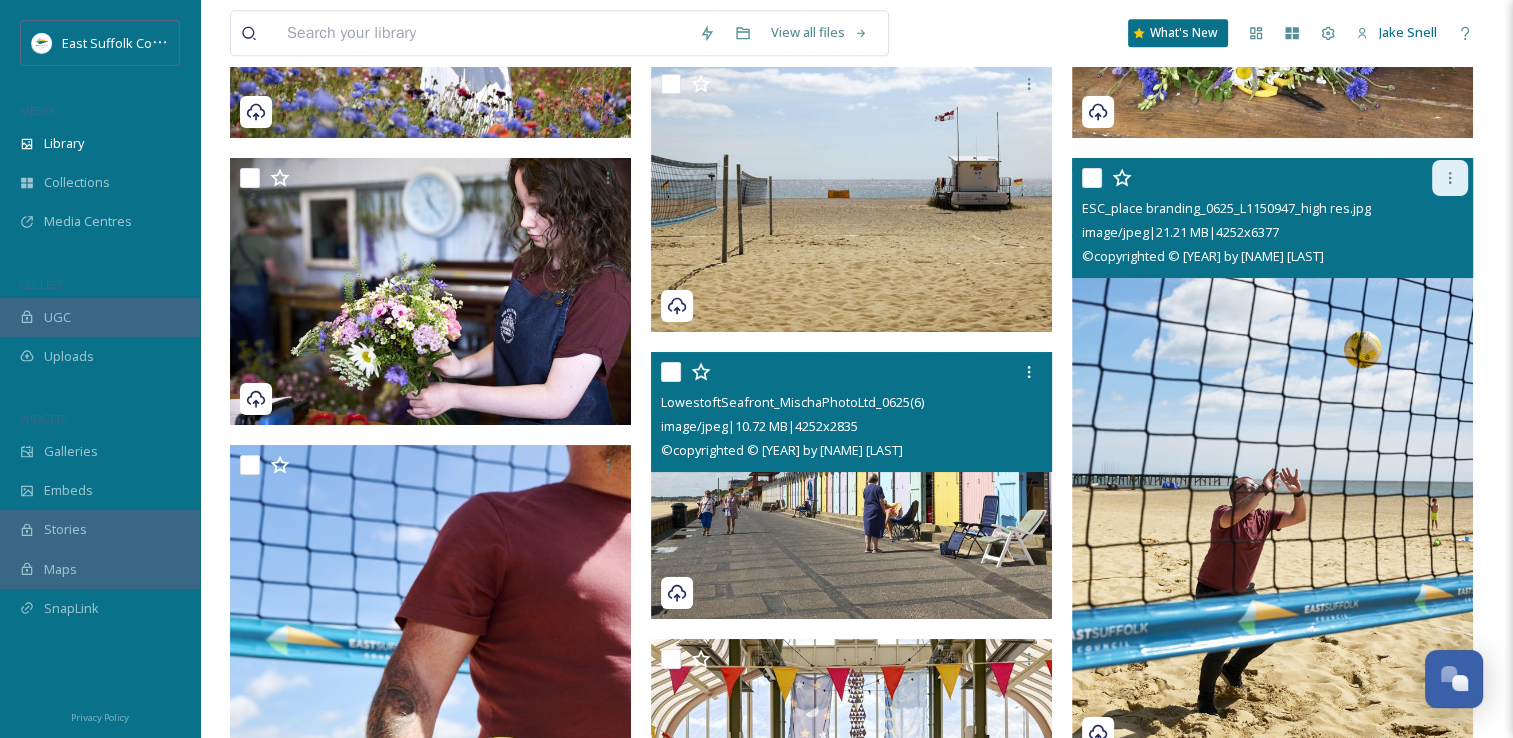 click 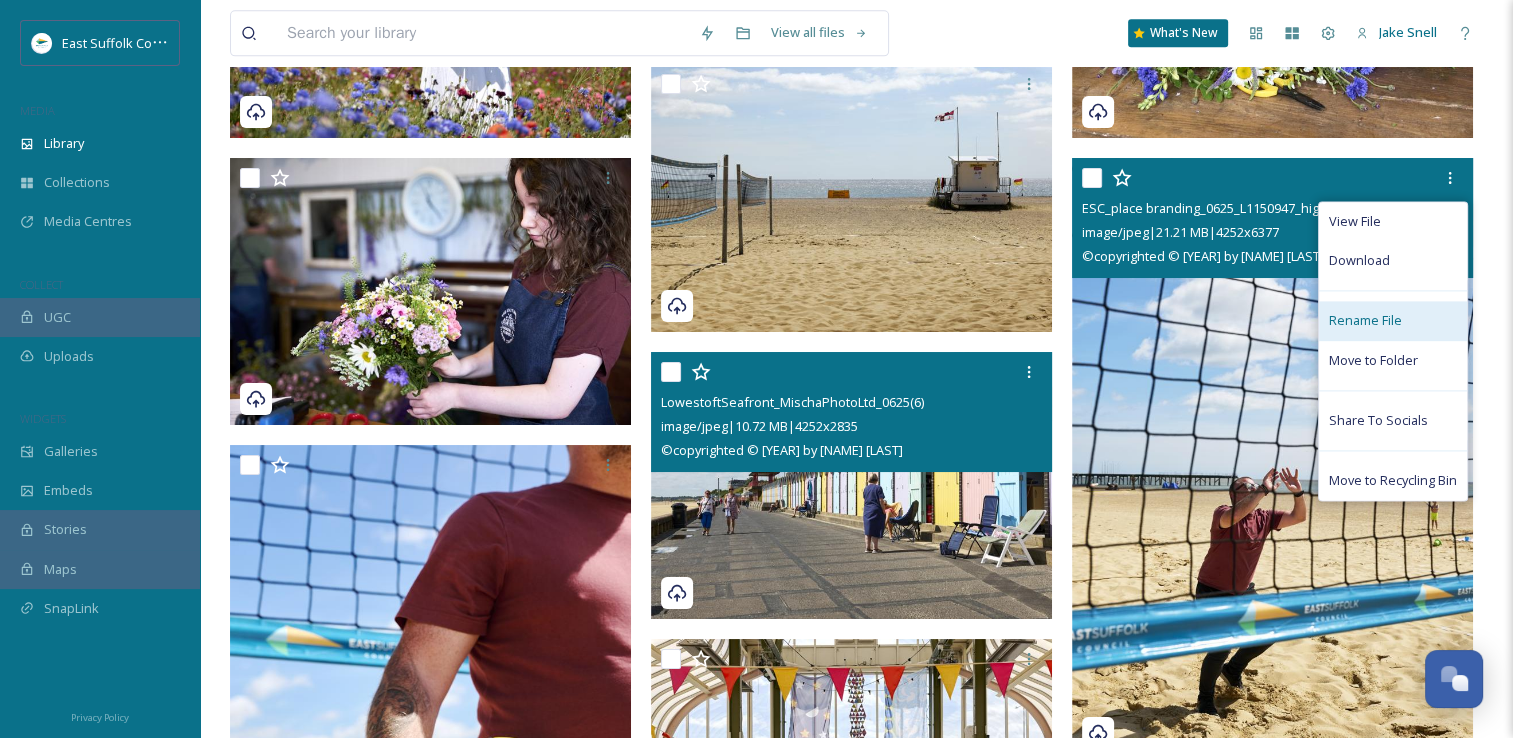 click on "Rename File" at bounding box center (1365, 320) 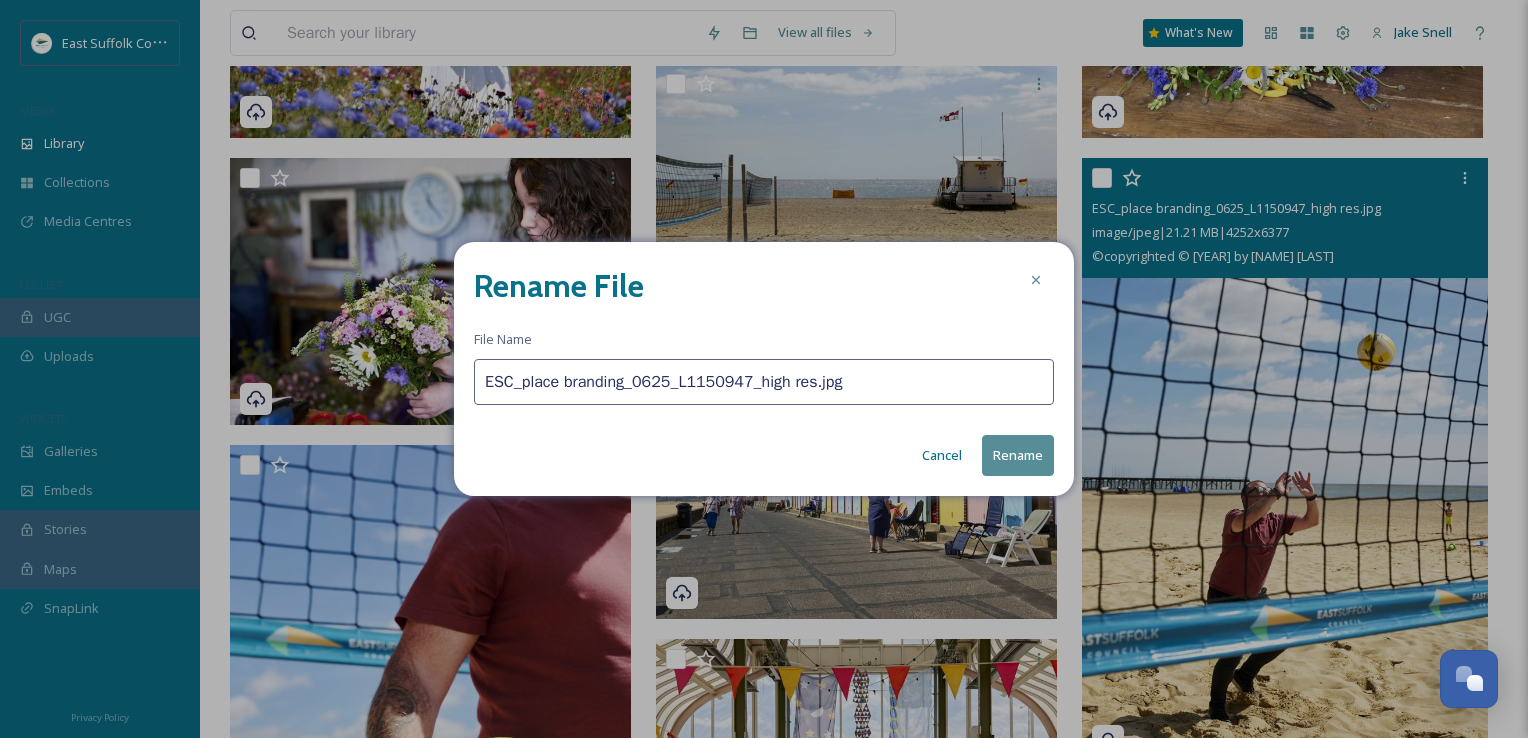 drag, startPoint x: 857, startPoint y: 369, endPoint x: 383, endPoint y: 417, distance: 476.4242 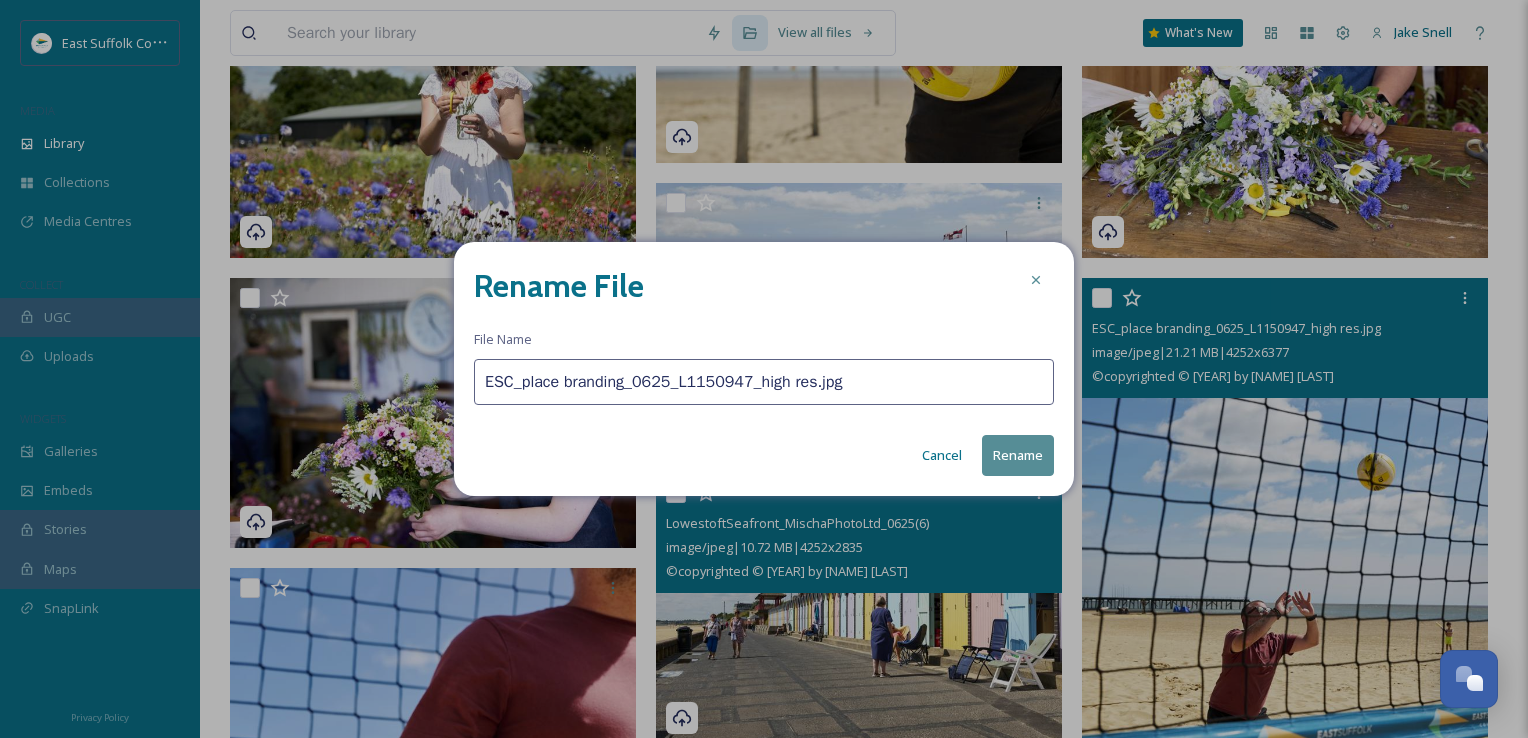 paste on "[PLACE]_[NAME]_[DATE](" 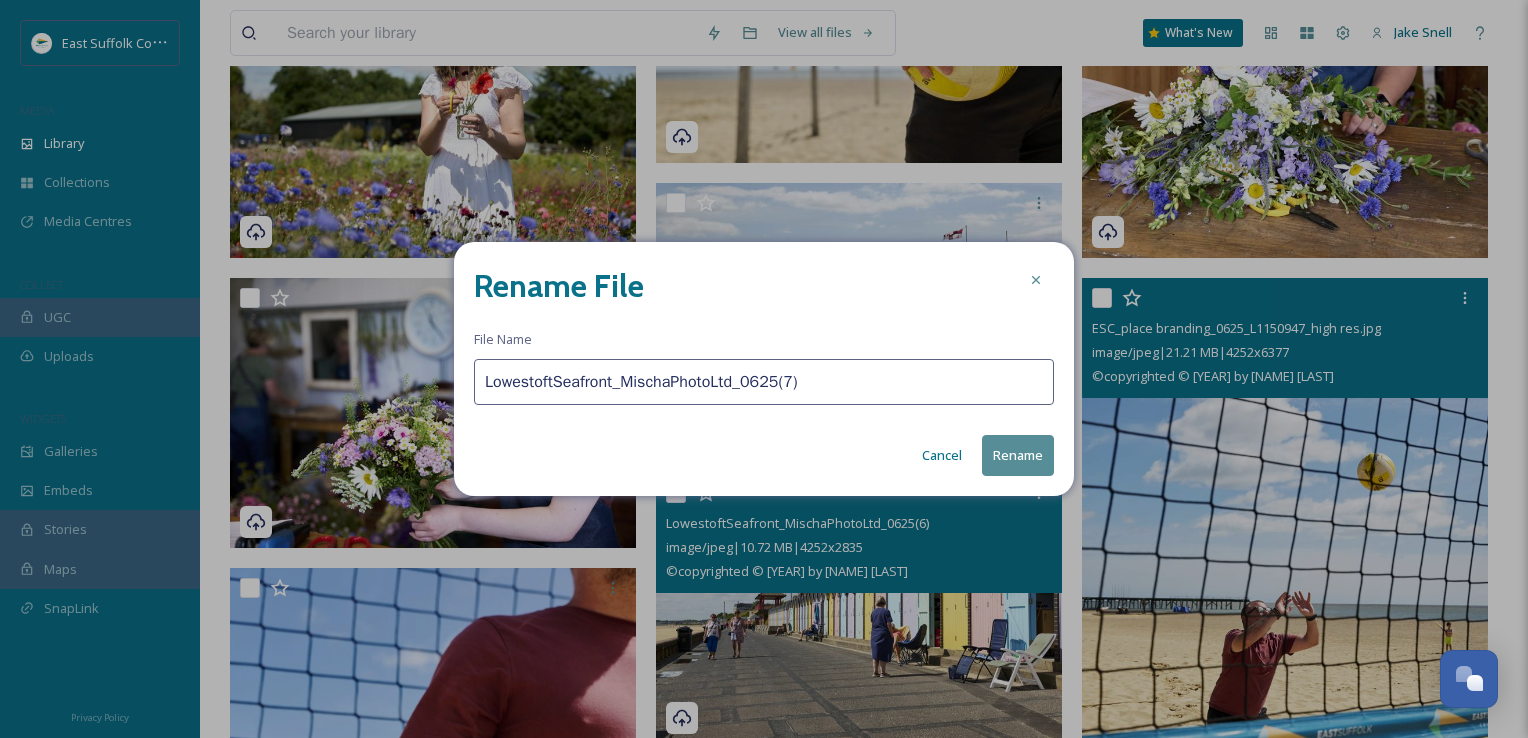 type on "LowestoftSeafront_MischaPhotoLtd_0625(7)" 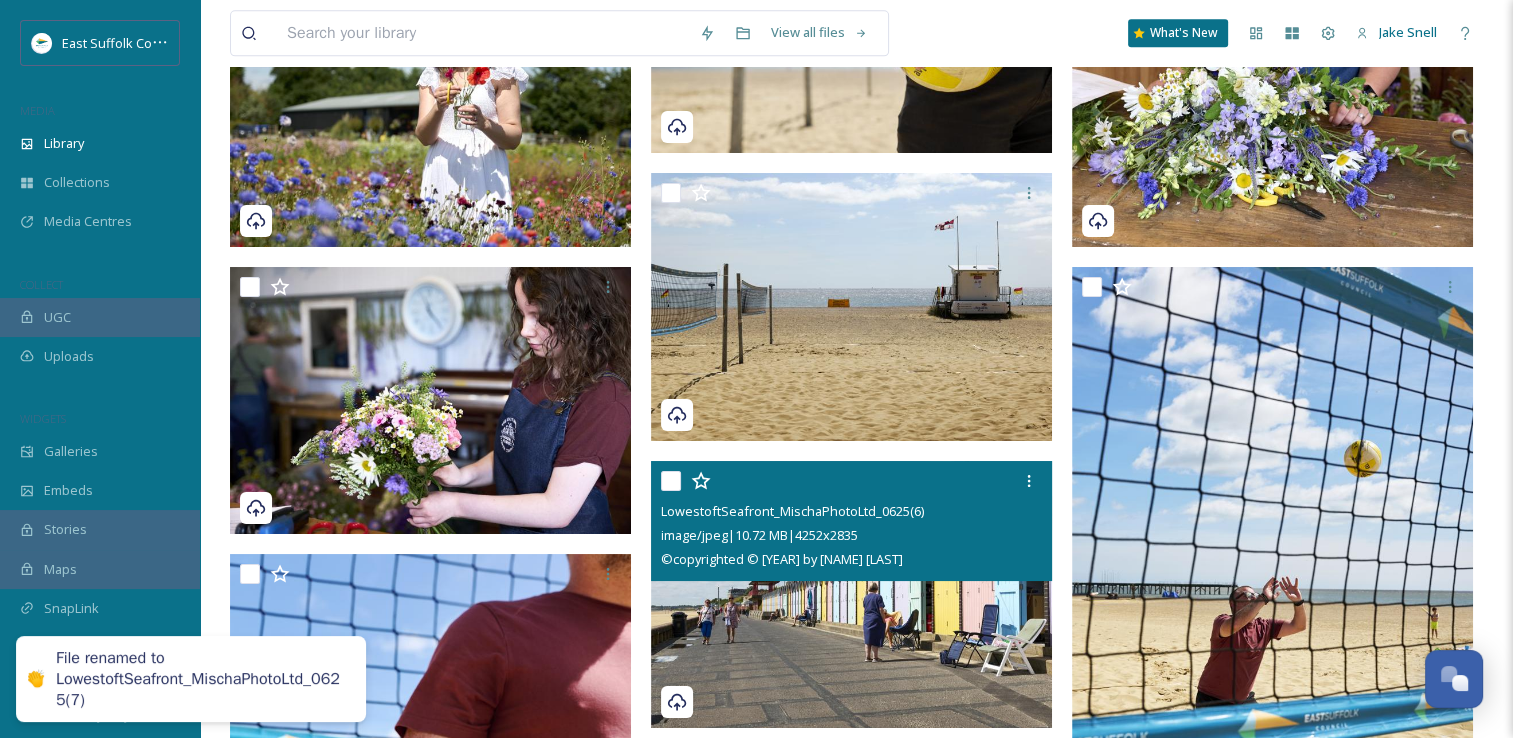 scroll, scrollTop: 10059, scrollLeft: 0, axis: vertical 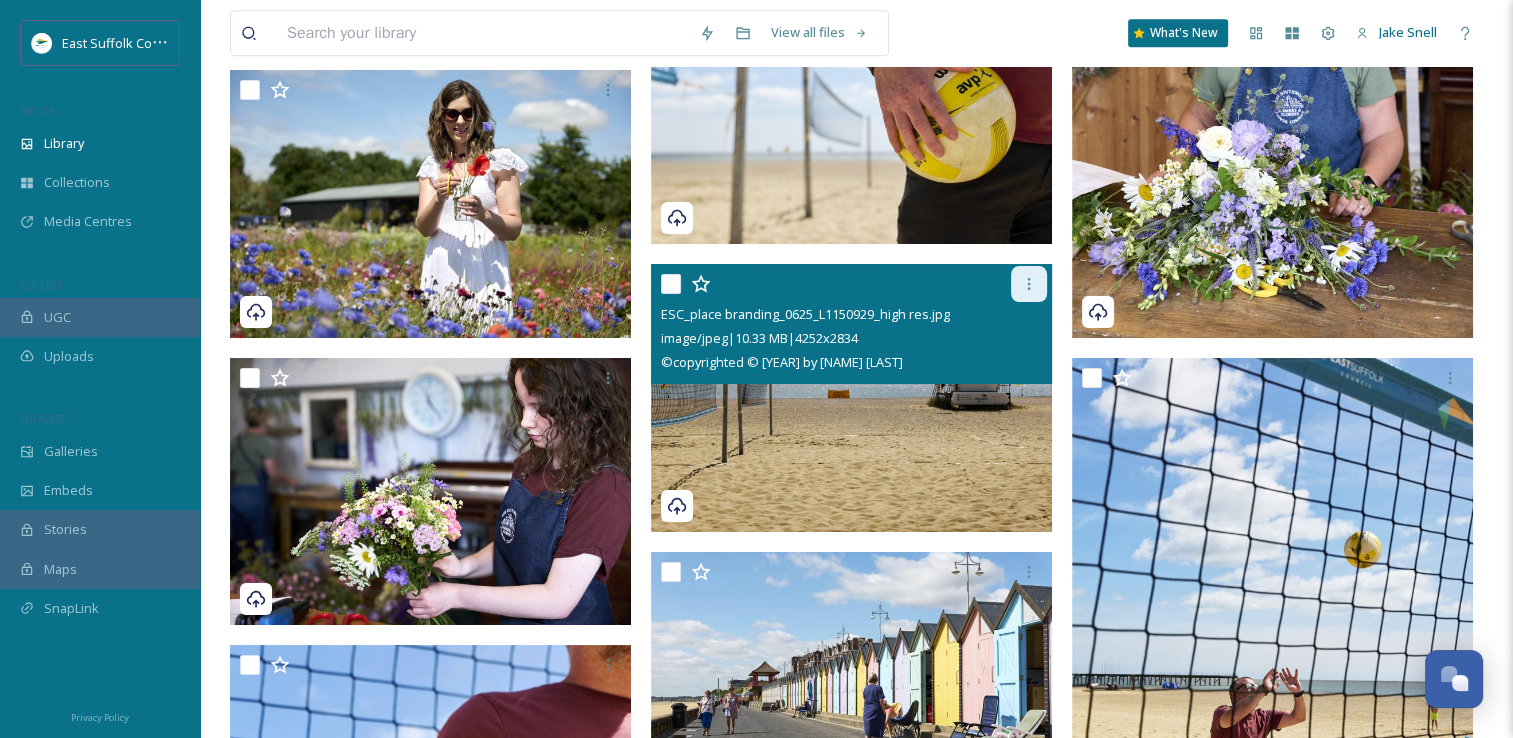 click at bounding box center [1029, 284] 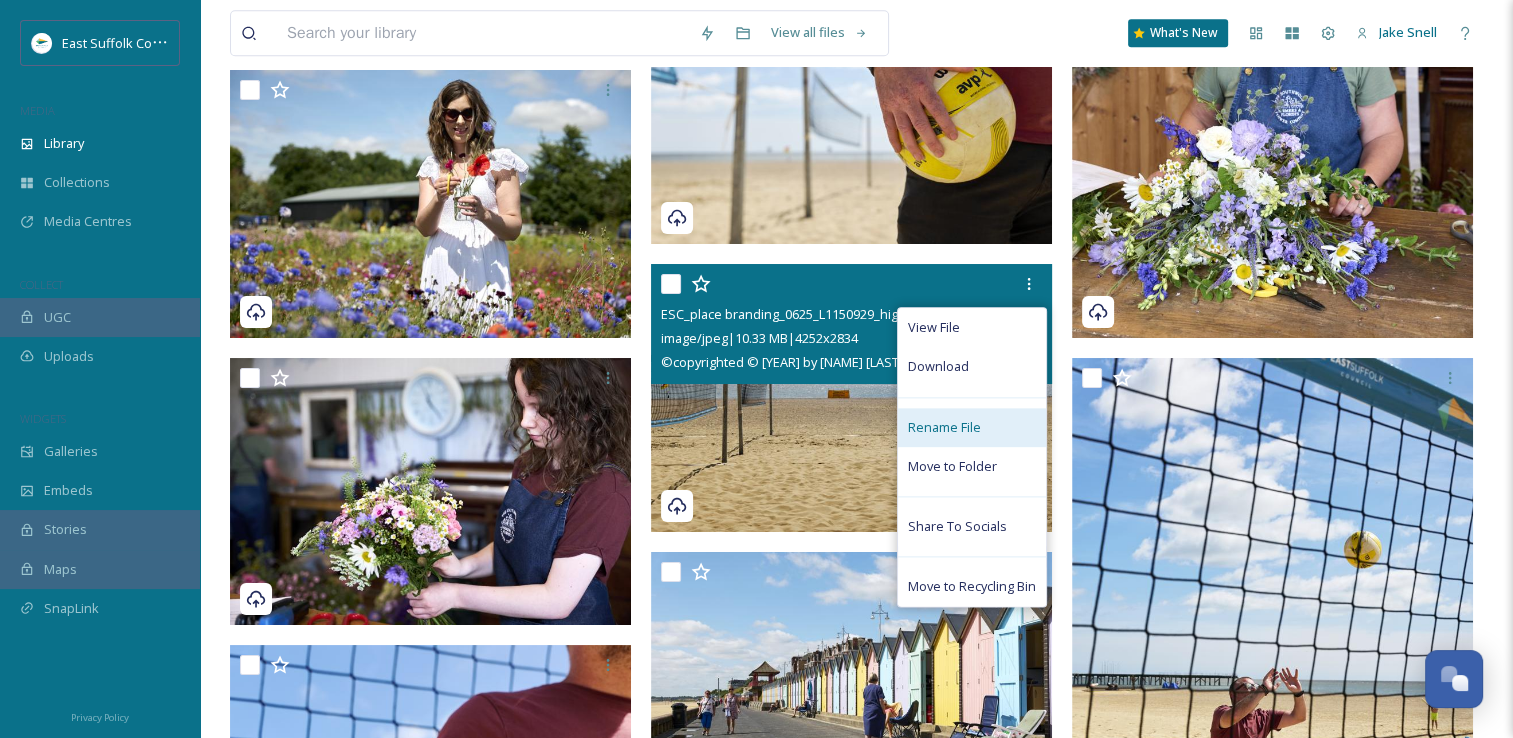 click on "Rename File" at bounding box center (972, 427) 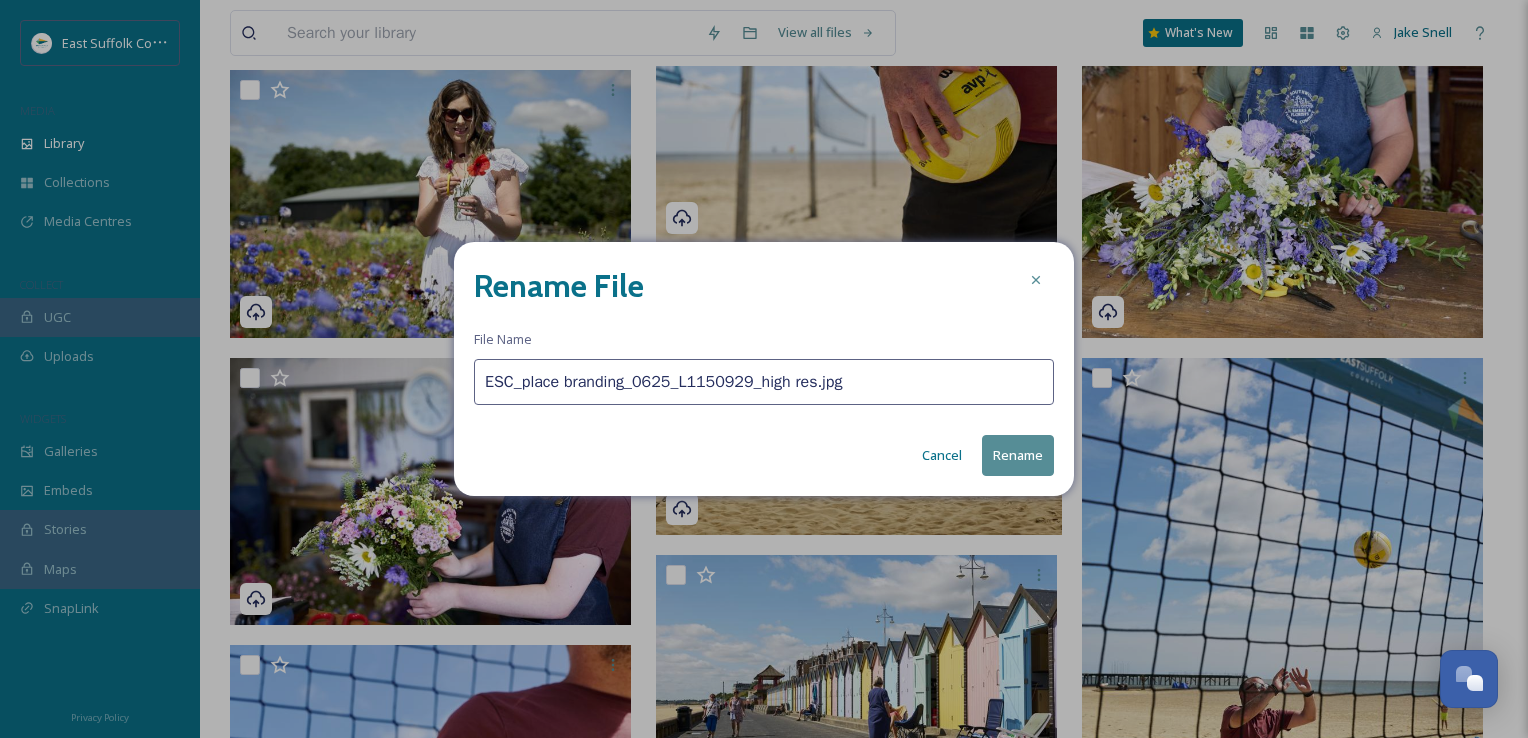 drag, startPoint x: 861, startPoint y: 386, endPoint x: 344, endPoint y: 350, distance: 518.2519 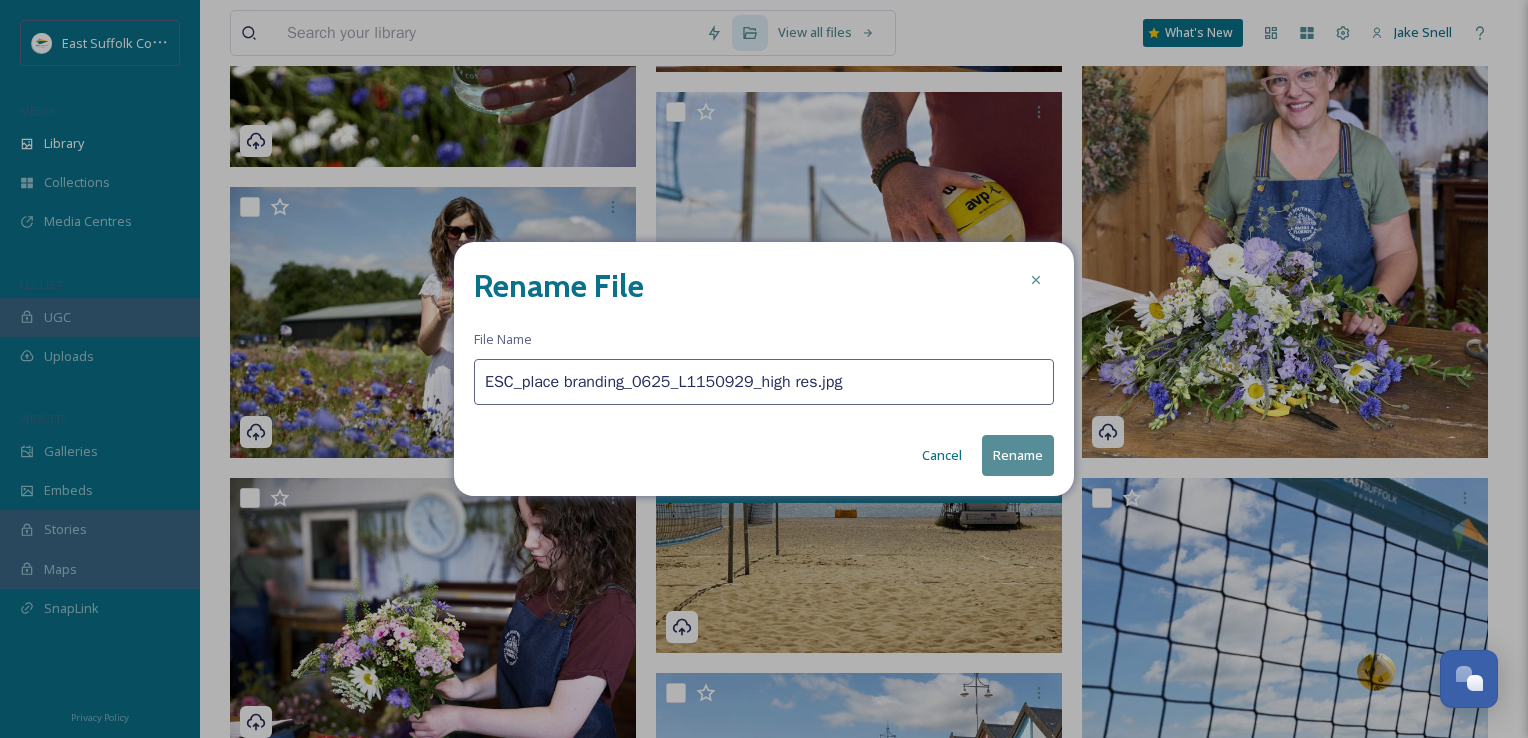 paste on "[PLACE]_[NAME]_[DATE](" 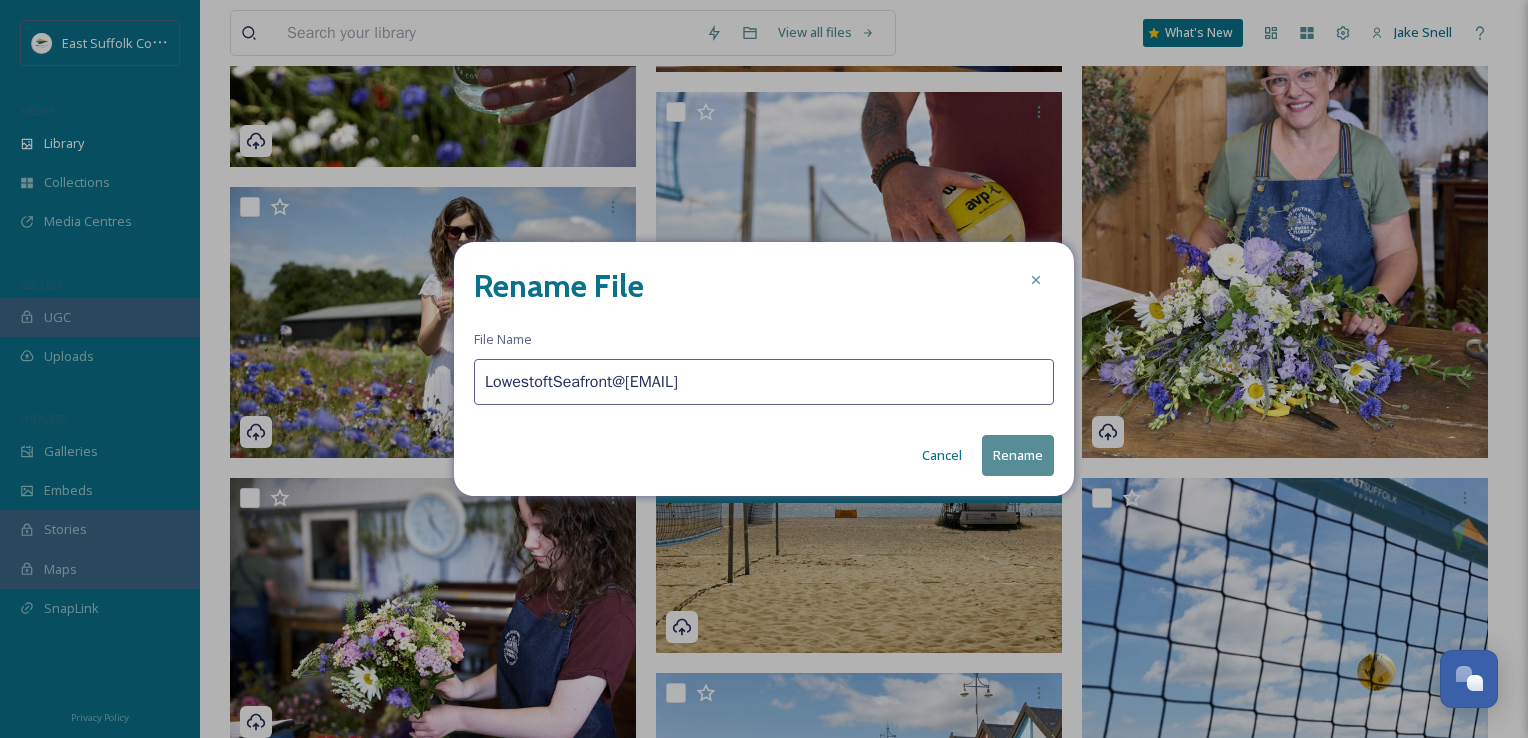 type on "LowestoftSeafront@[EMAIL]" 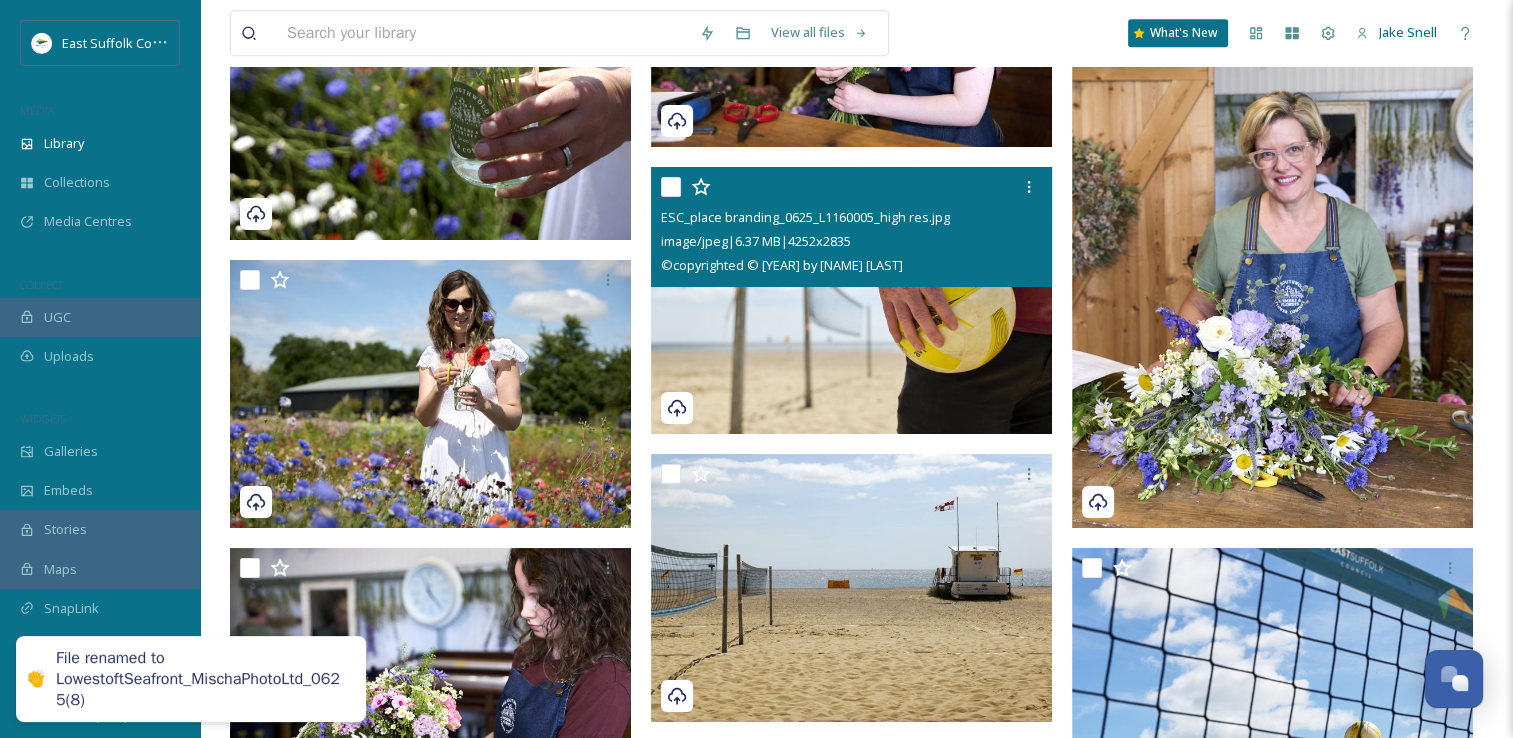 scroll, scrollTop: 9759, scrollLeft: 0, axis: vertical 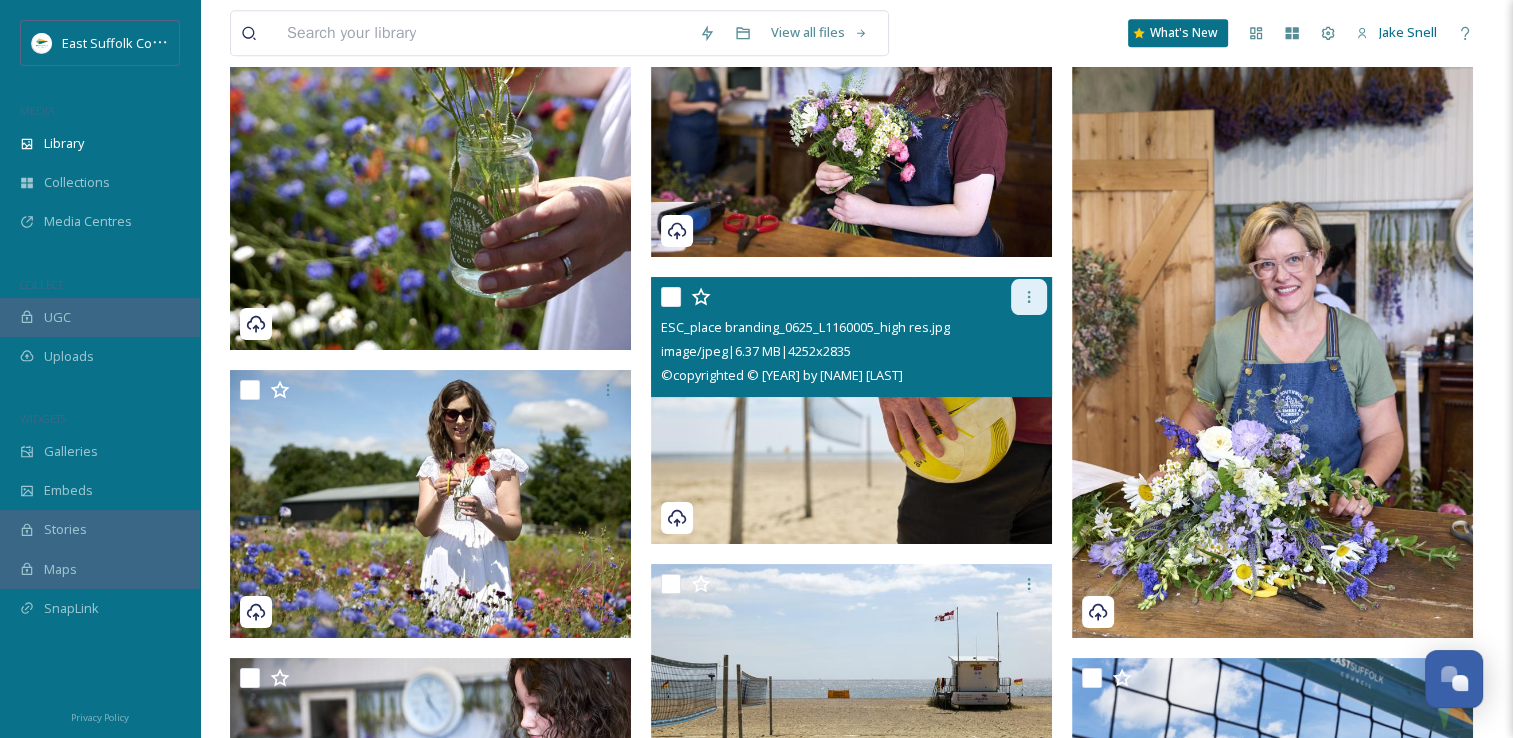 click 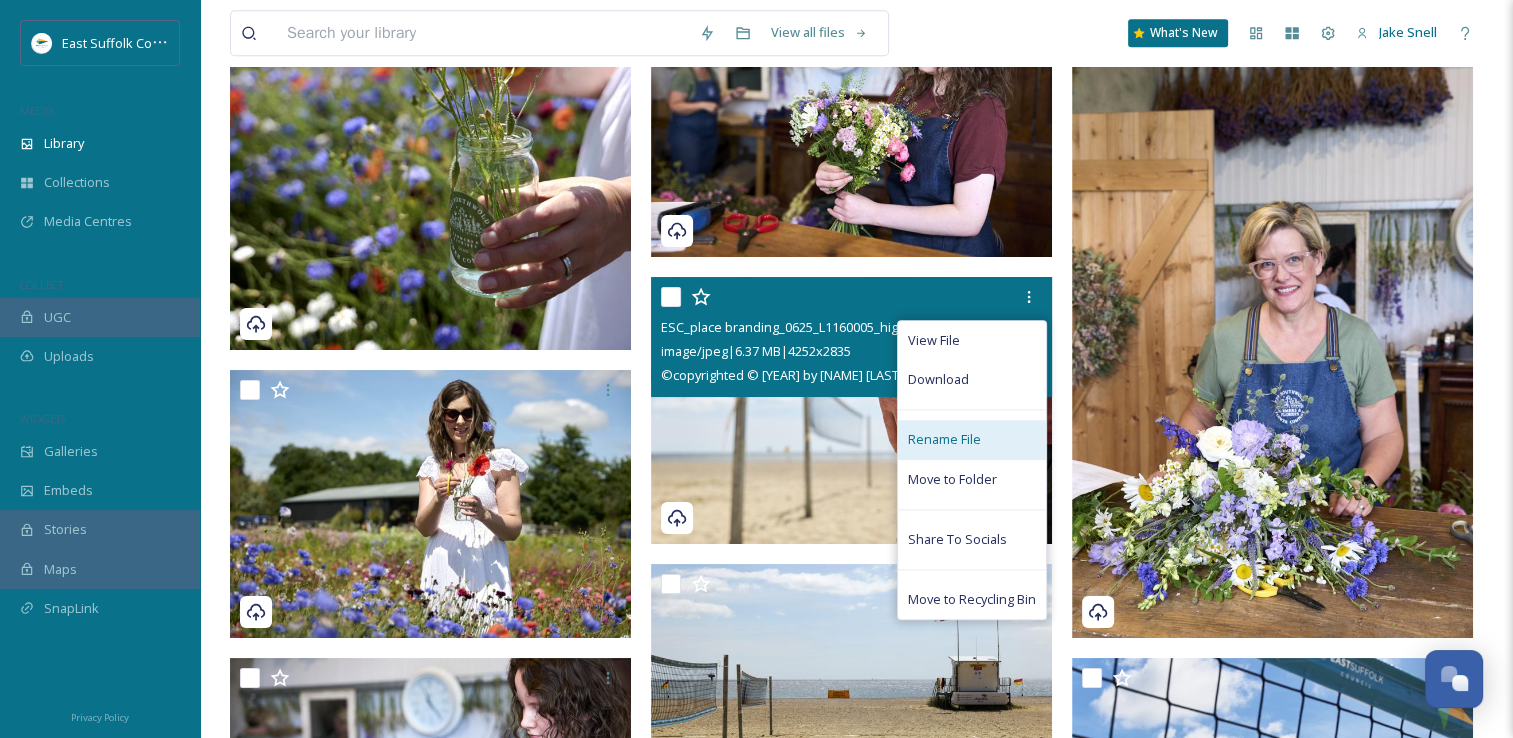 click on "Rename File" at bounding box center (944, 439) 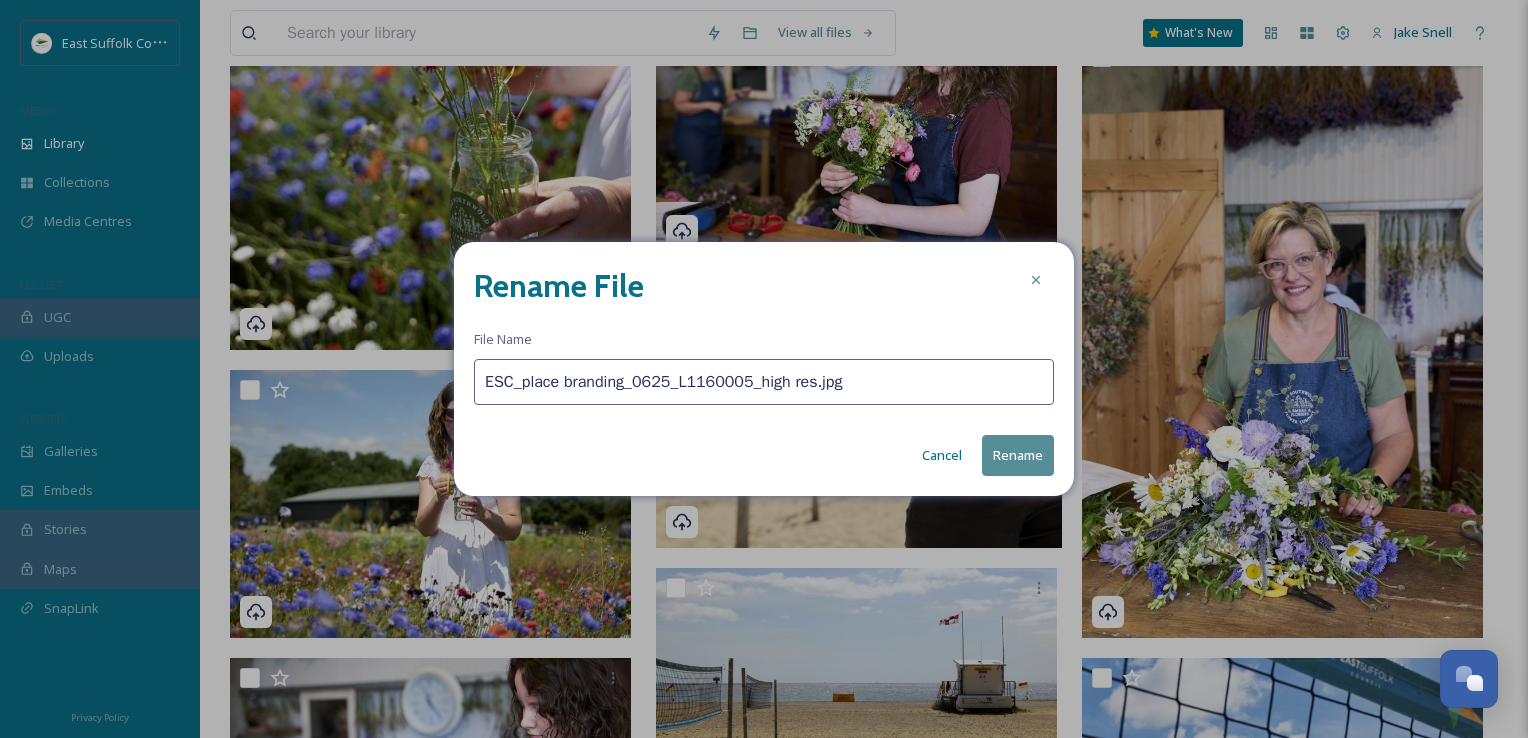 drag, startPoint x: 347, startPoint y: 384, endPoint x: 321, endPoint y: 384, distance: 26 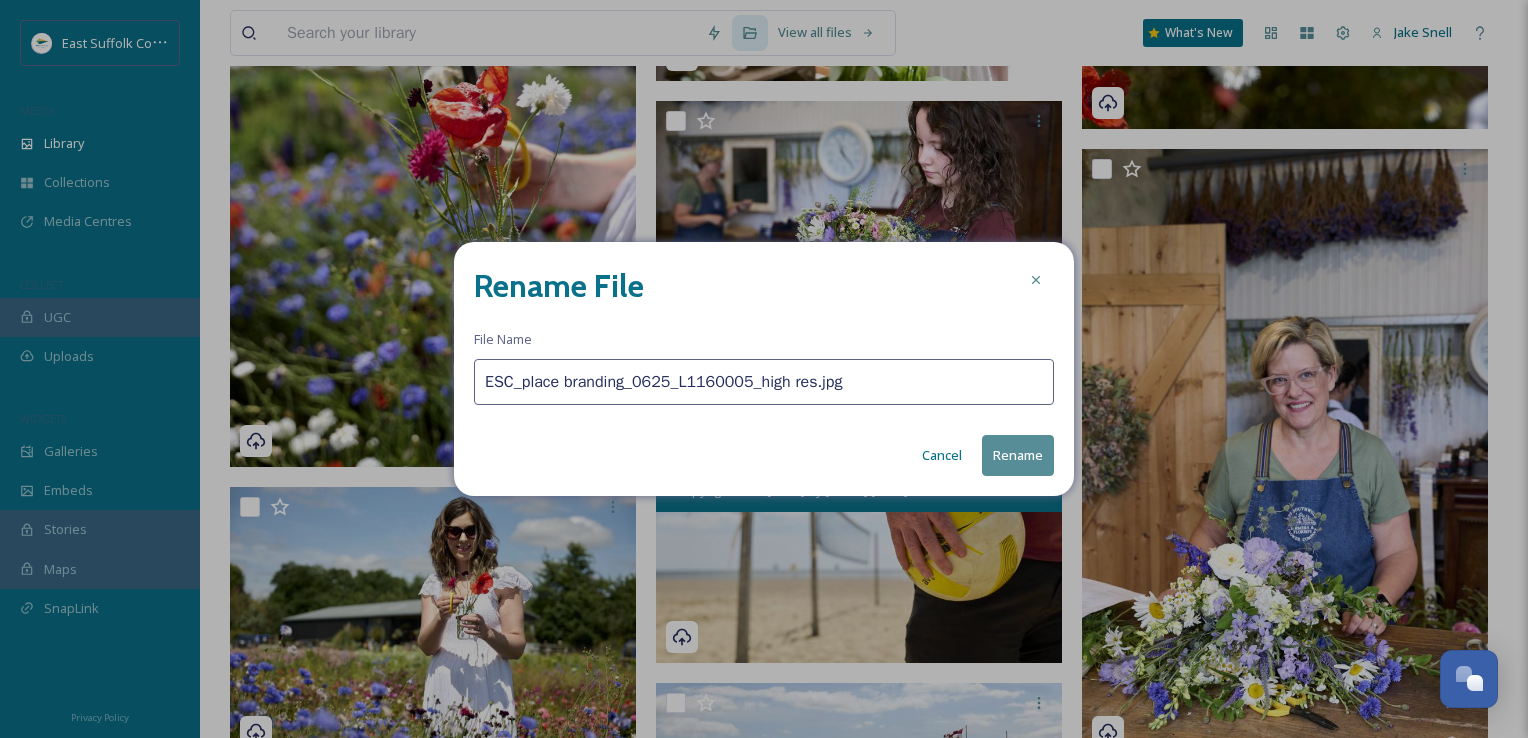 paste on "[PLACE]_[NAME]_[DATE](" 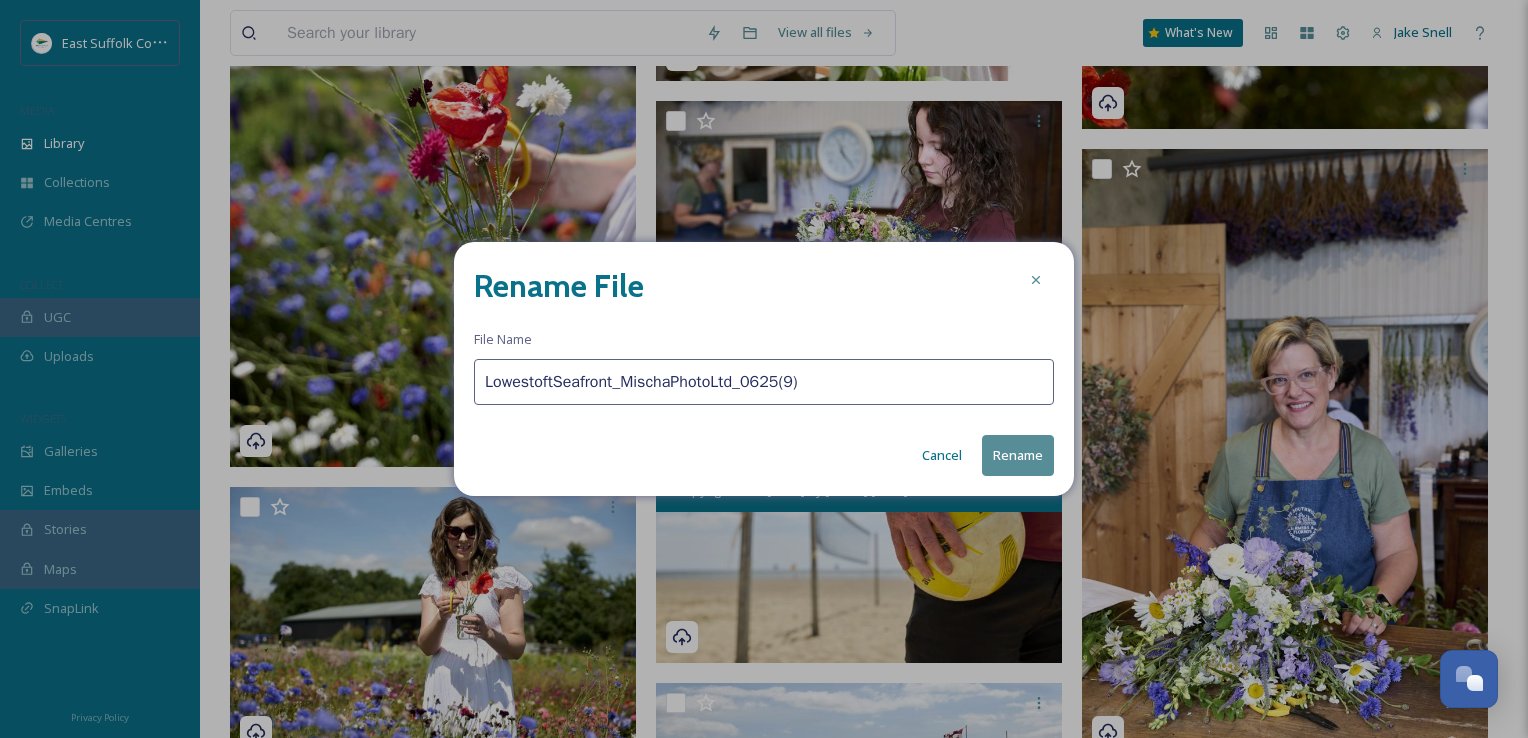 type on "LowestoftSeafront_MischaPhotoLtd_0625(9)" 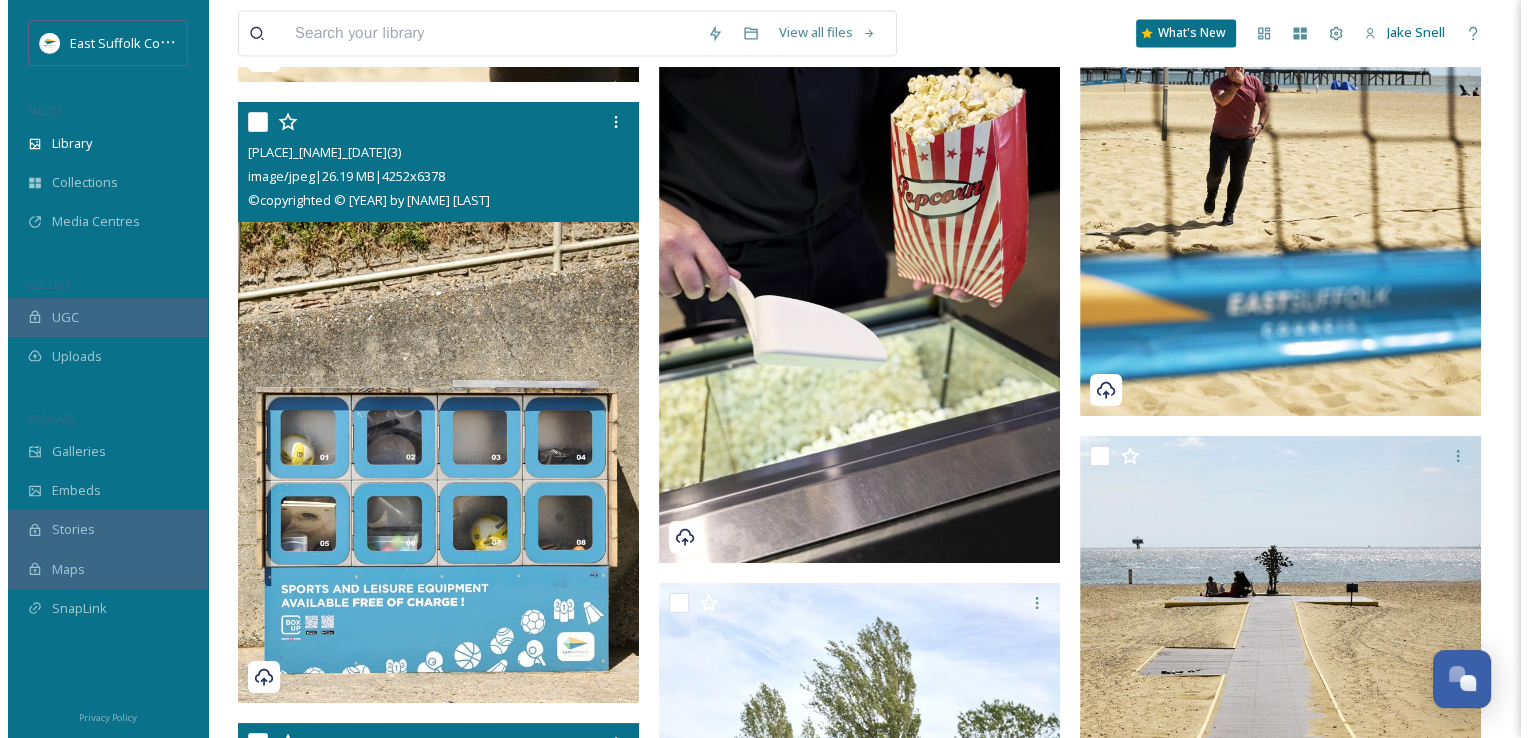 scroll, scrollTop: 11259, scrollLeft: 0, axis: vertical 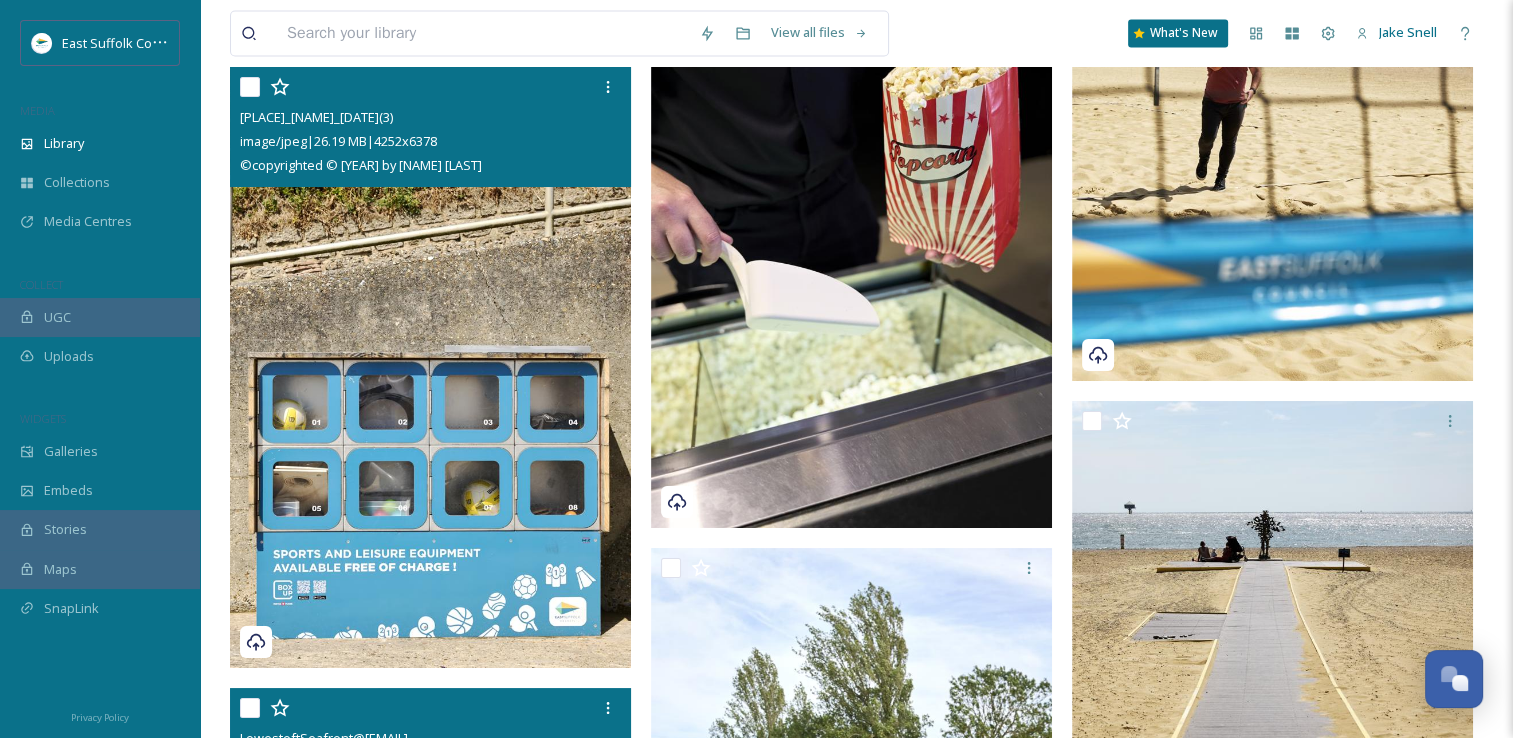 click at bounding box center (430, 368) 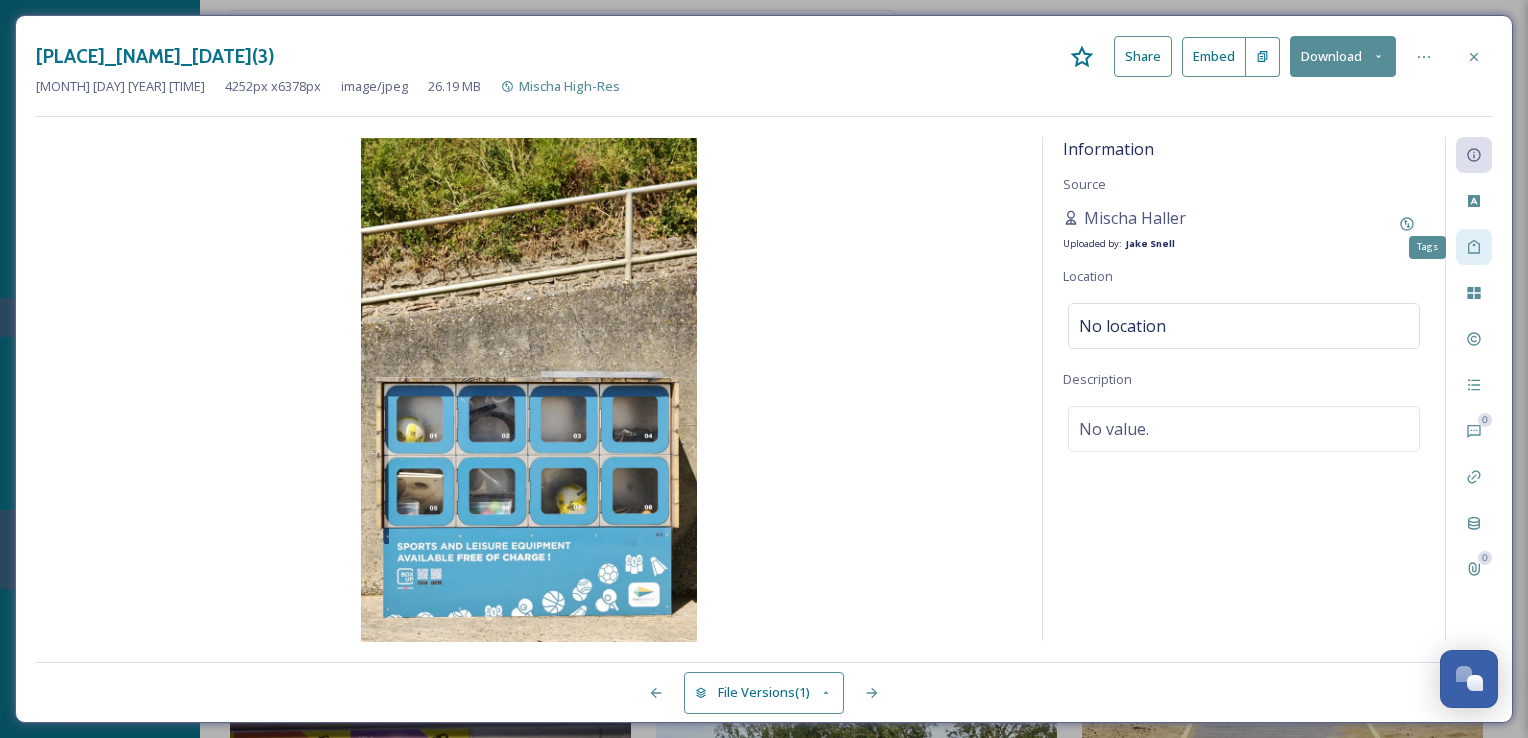 click 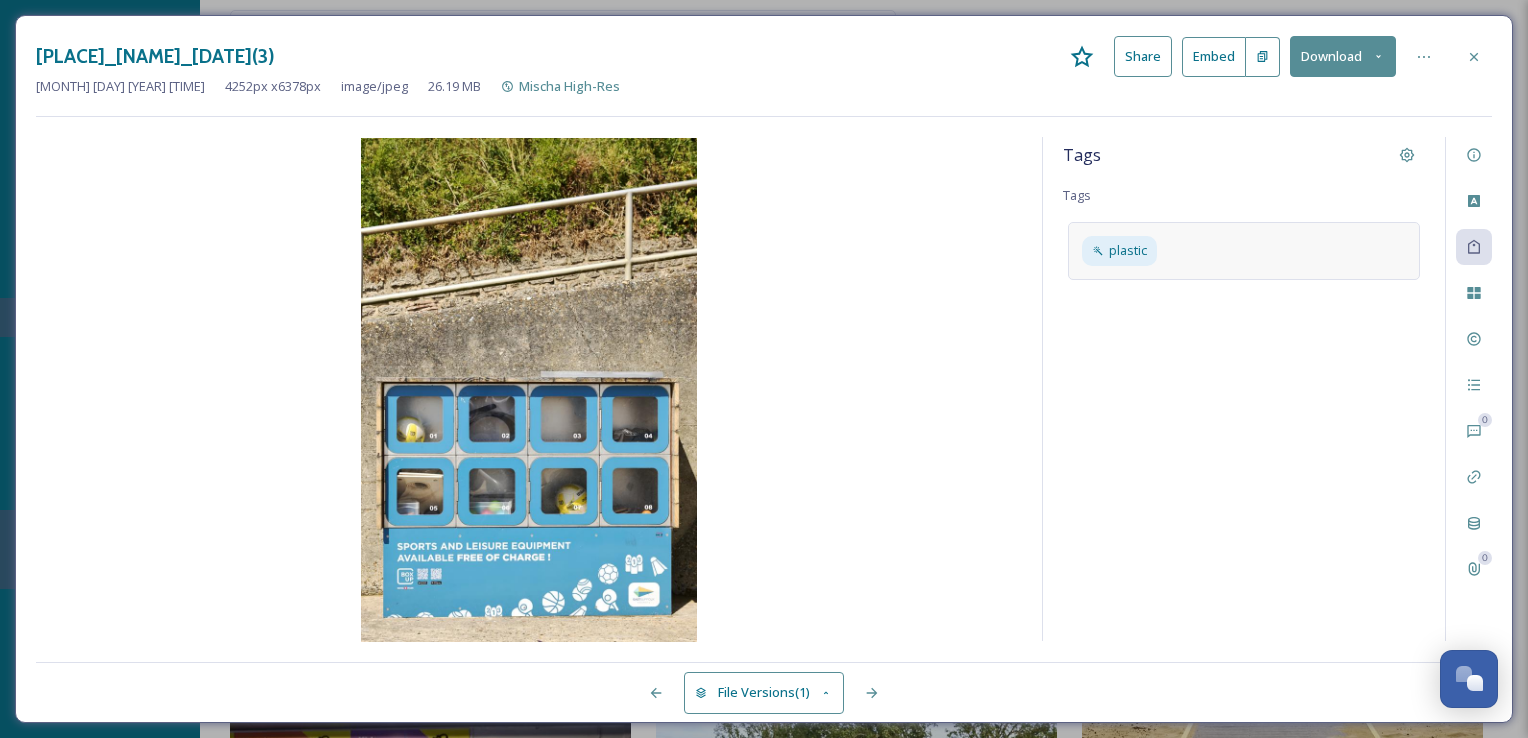 click on "plastic" at bounding box center (1244, 250) 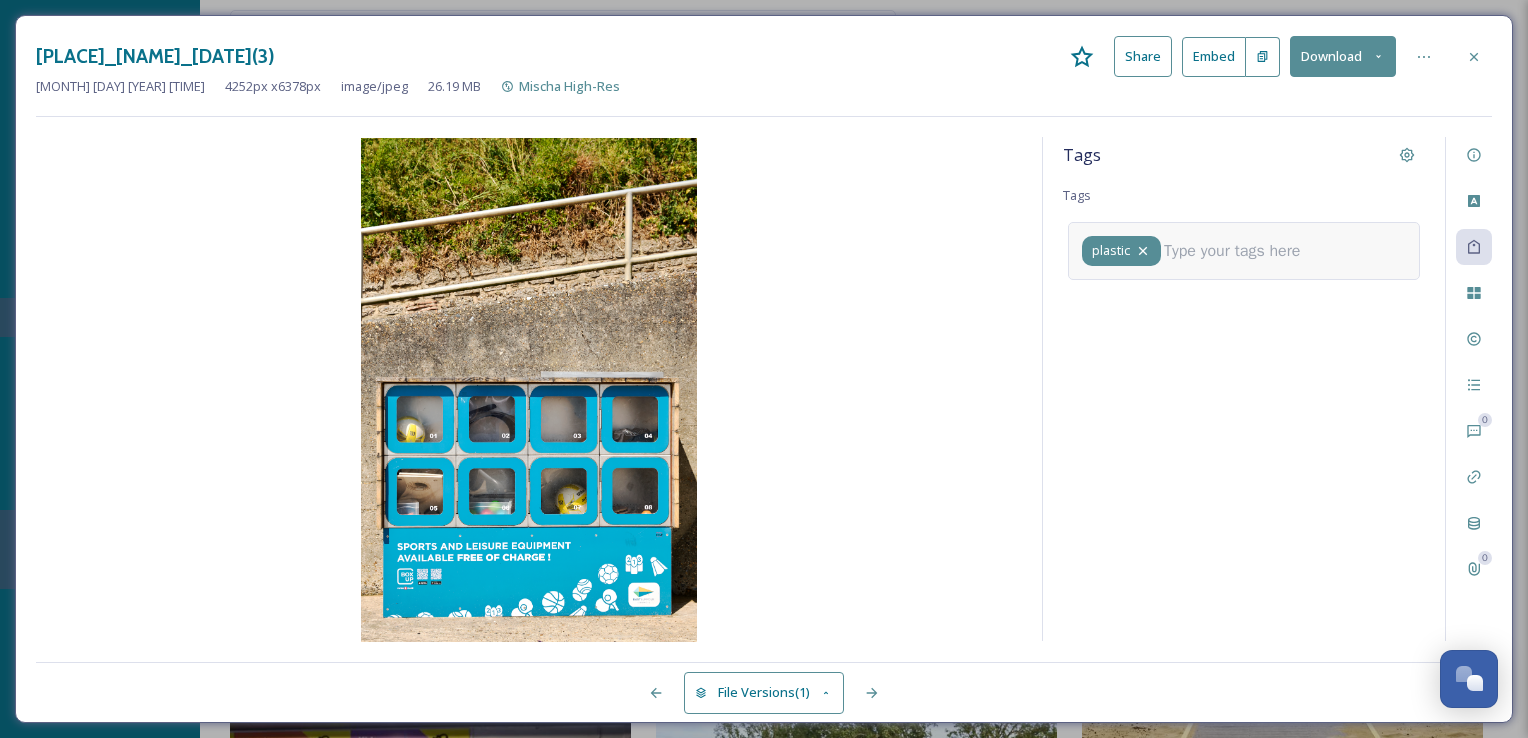 click 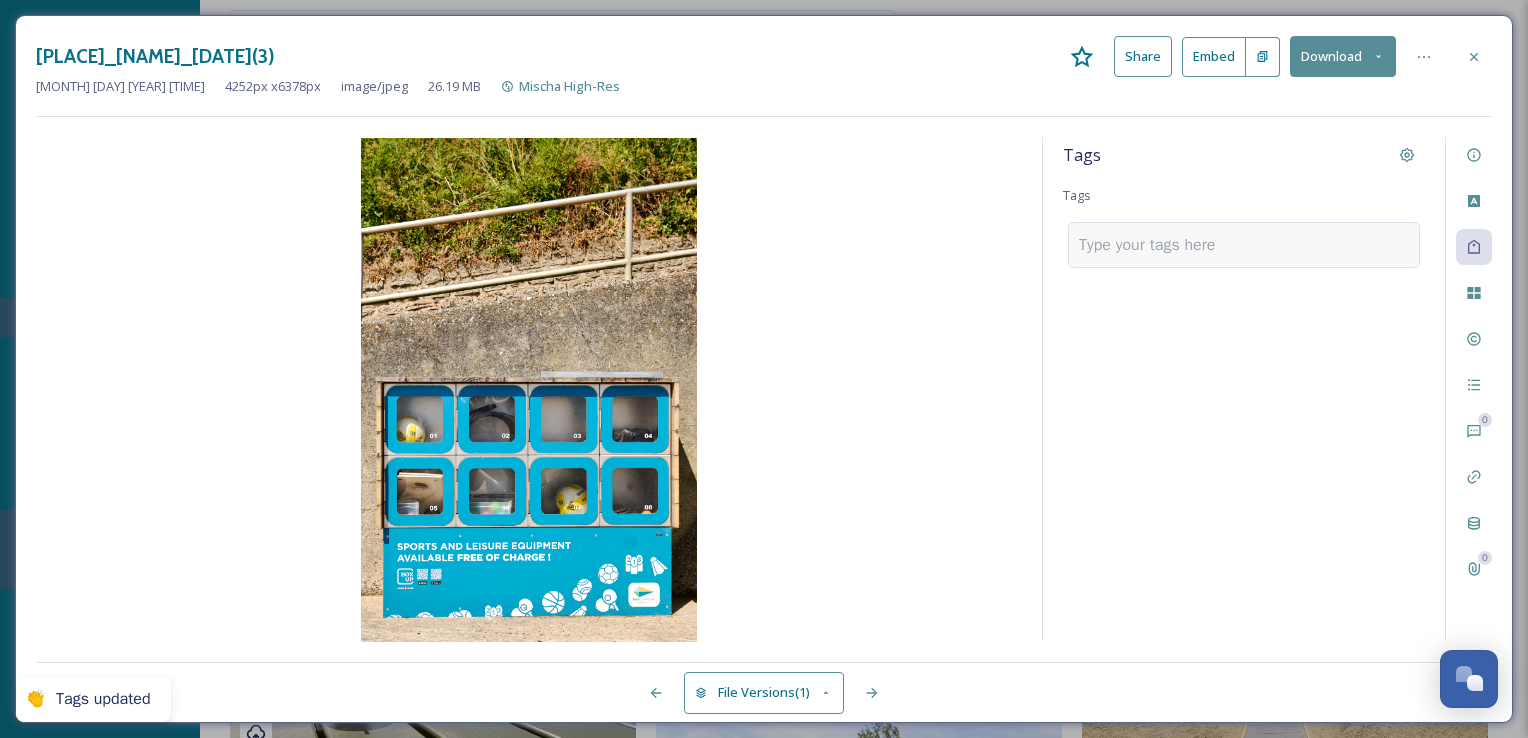 click at bounding box center [1155, 245] 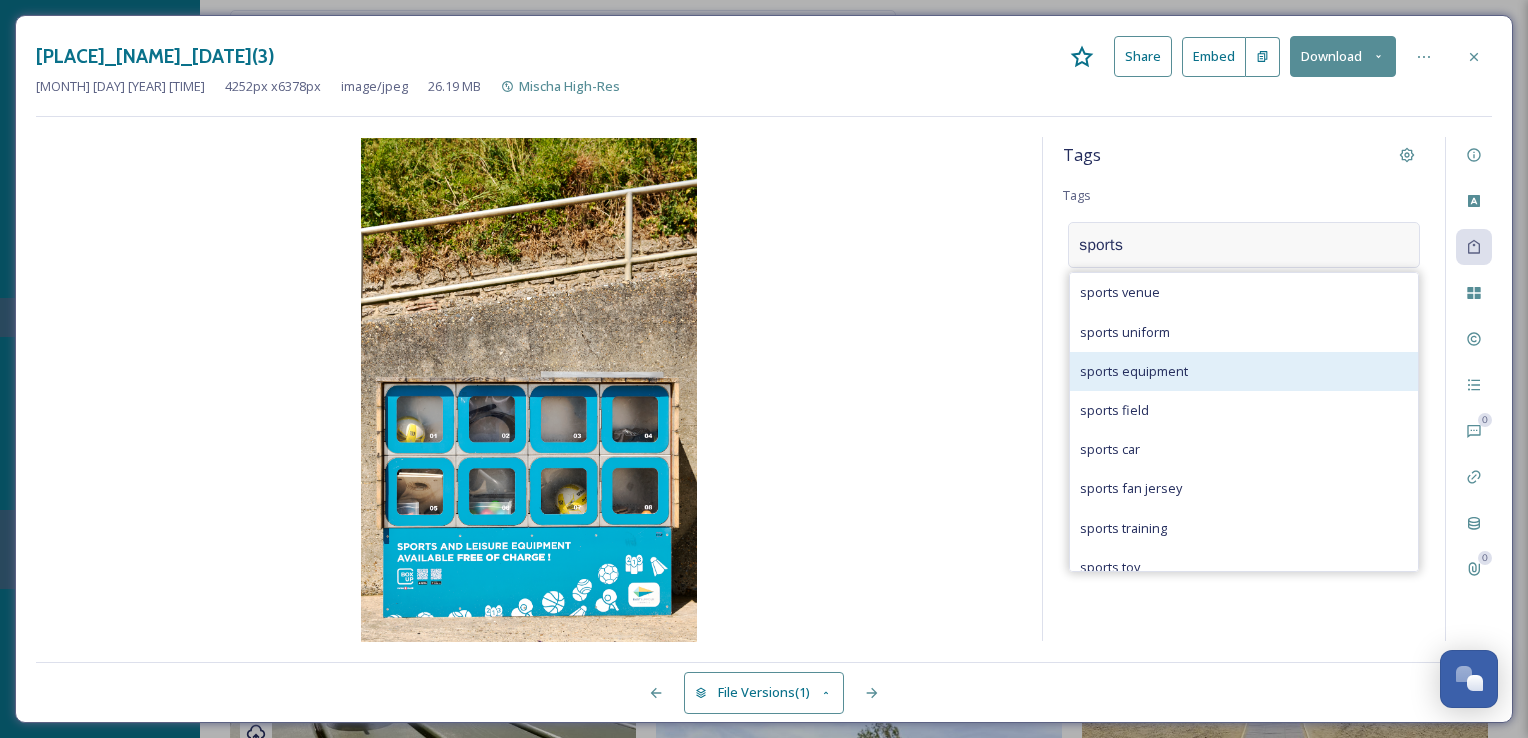 type on "sports" 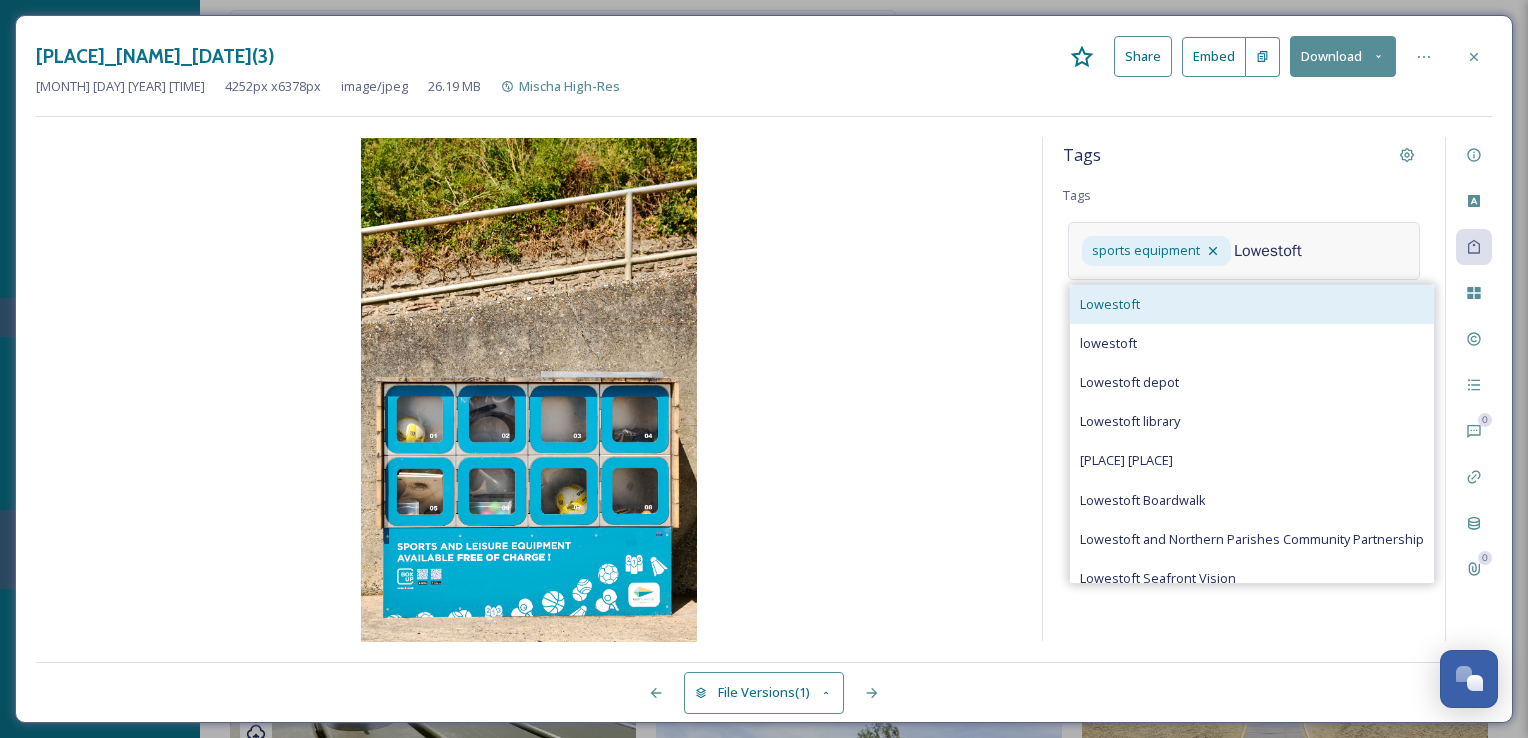 type on "Lowestoft" 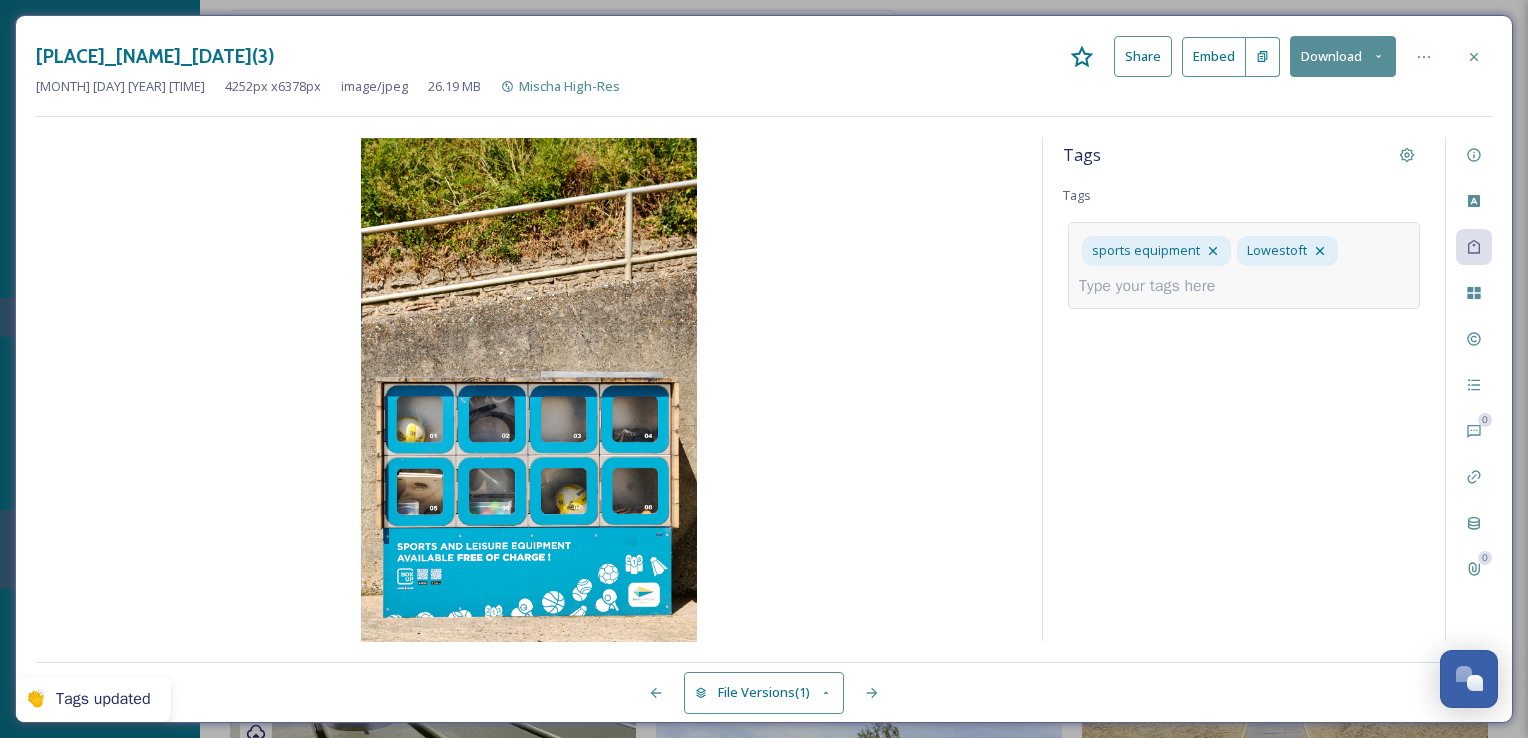 click at bounding box center [1155, 286] 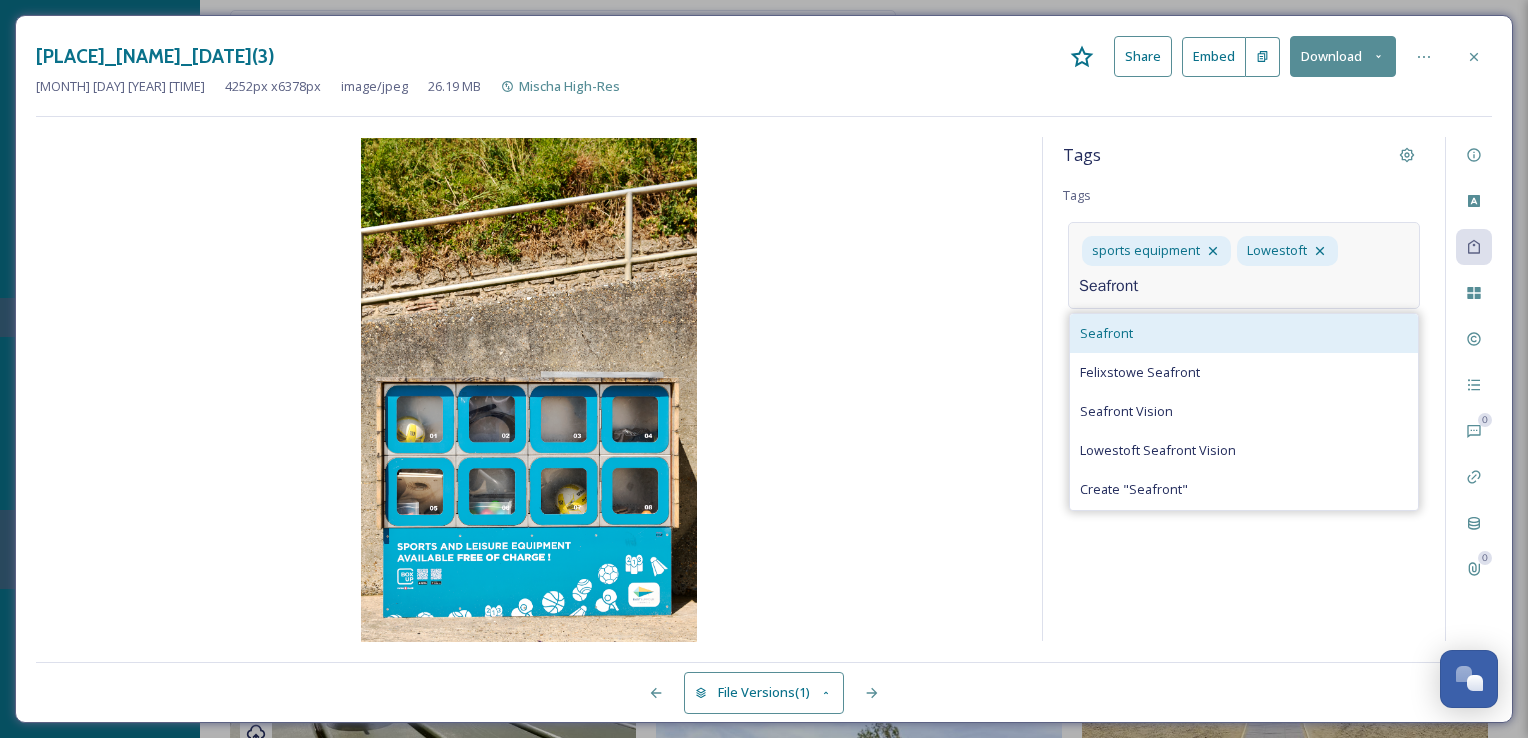 type on "Seafront" 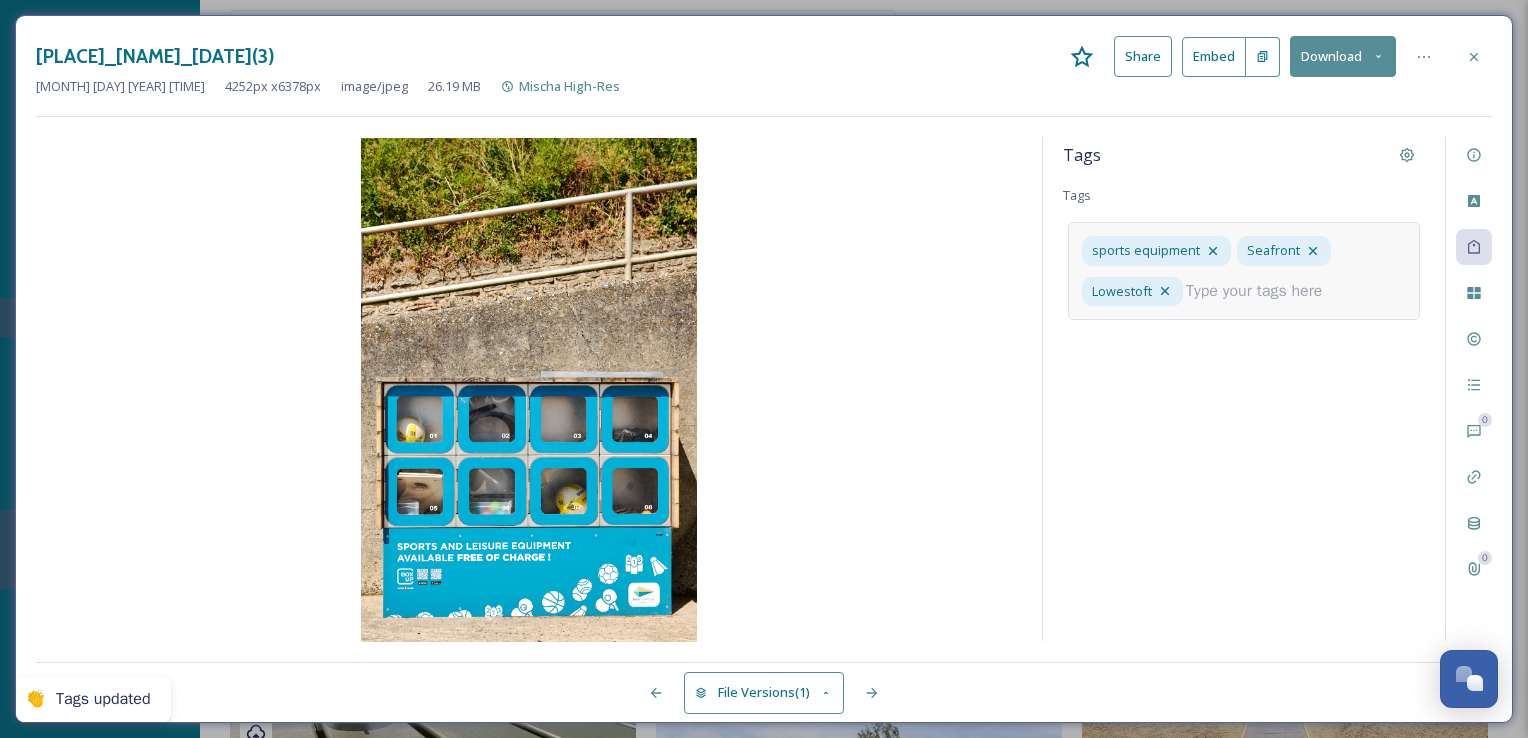 click at bounding box center [1262, 291] 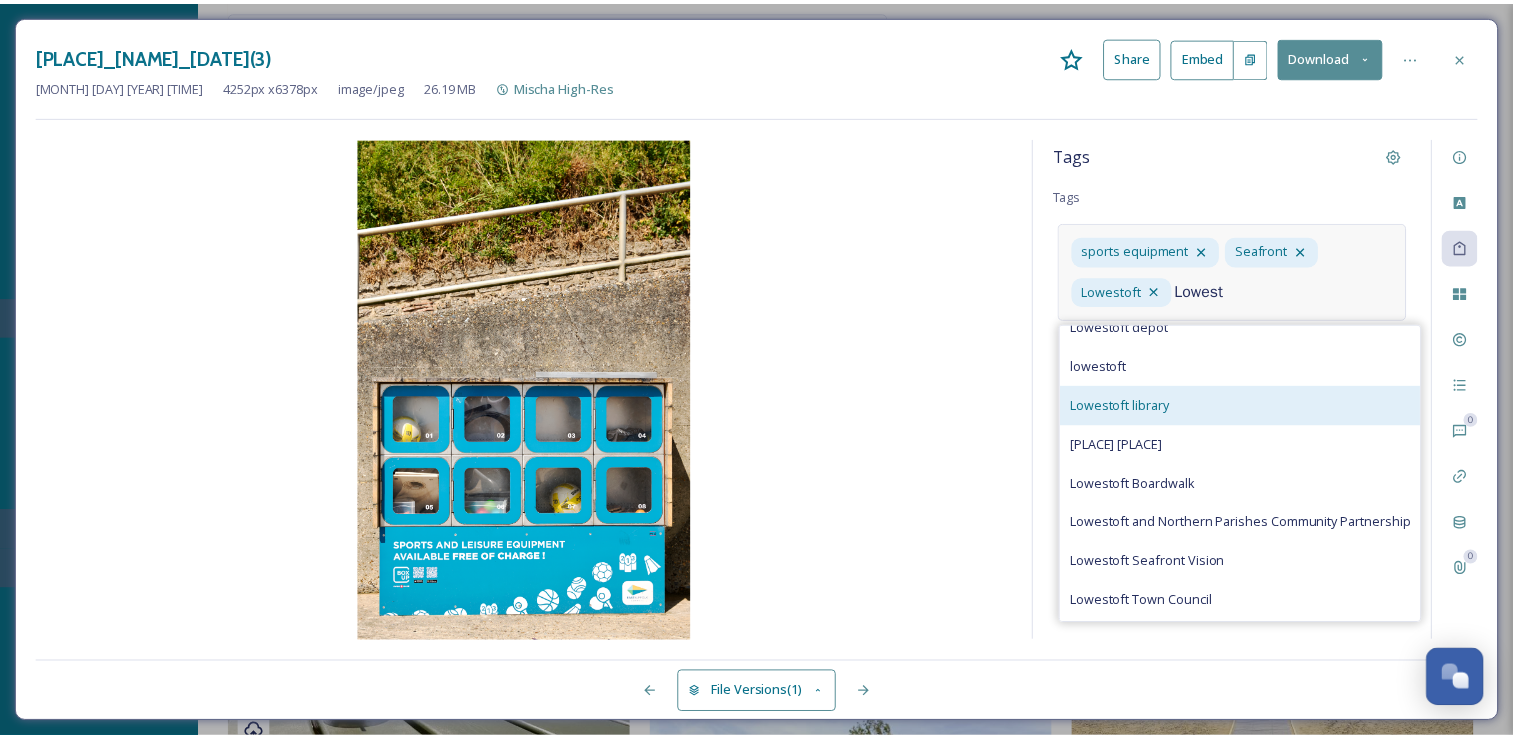 scroll, scrollTop: 0, scrollLeft: 0, axis: both 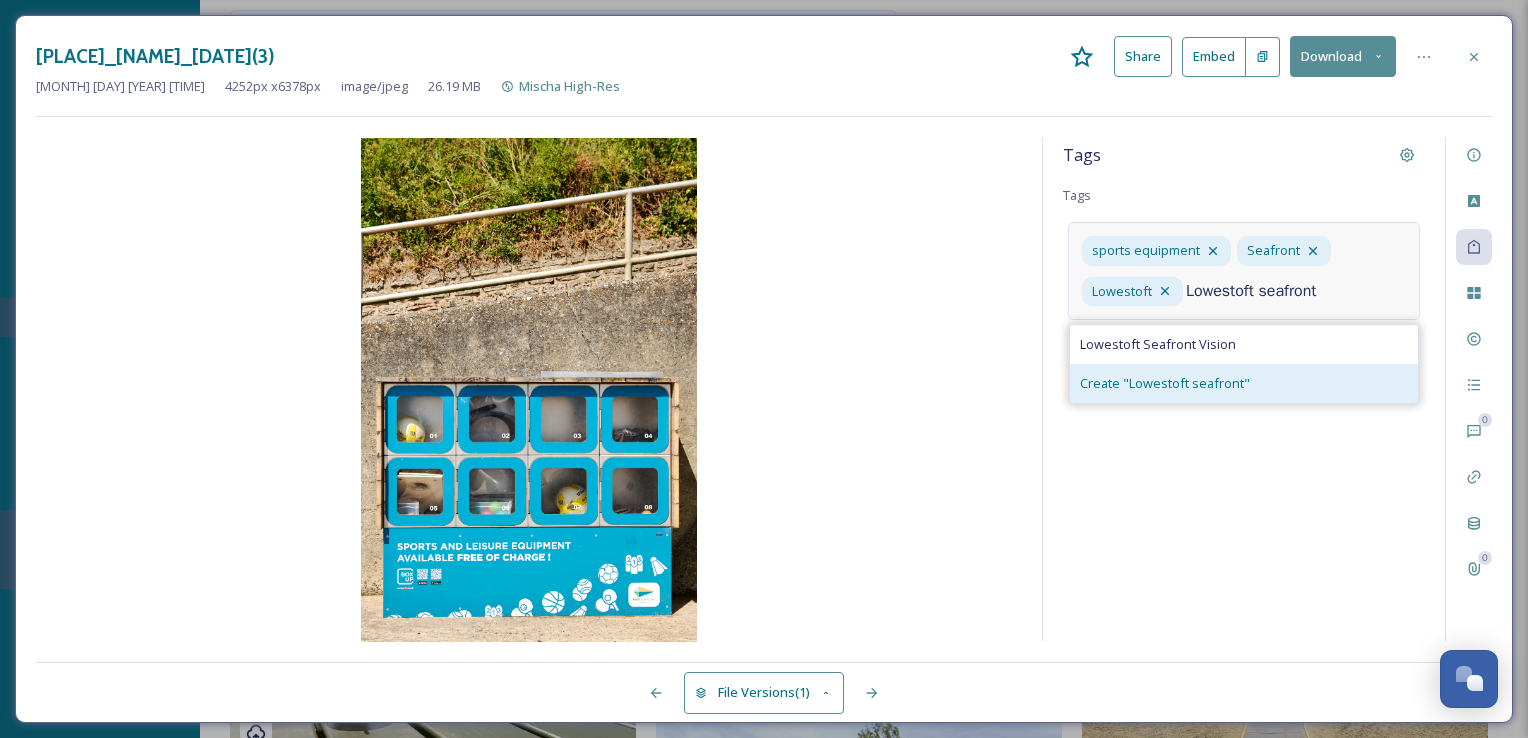 type on "Lowestoft seafront" 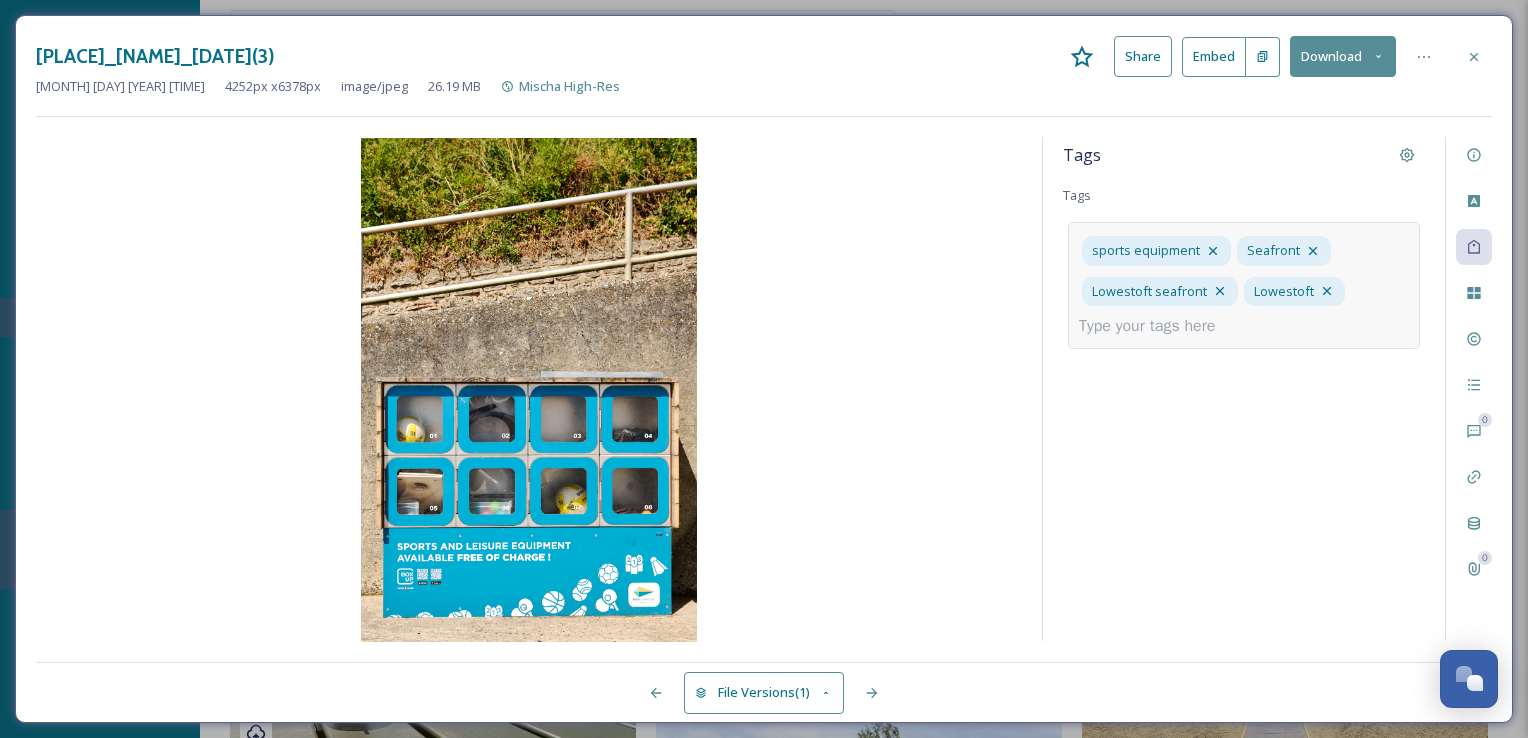 click at bounding box center [1155, 326] 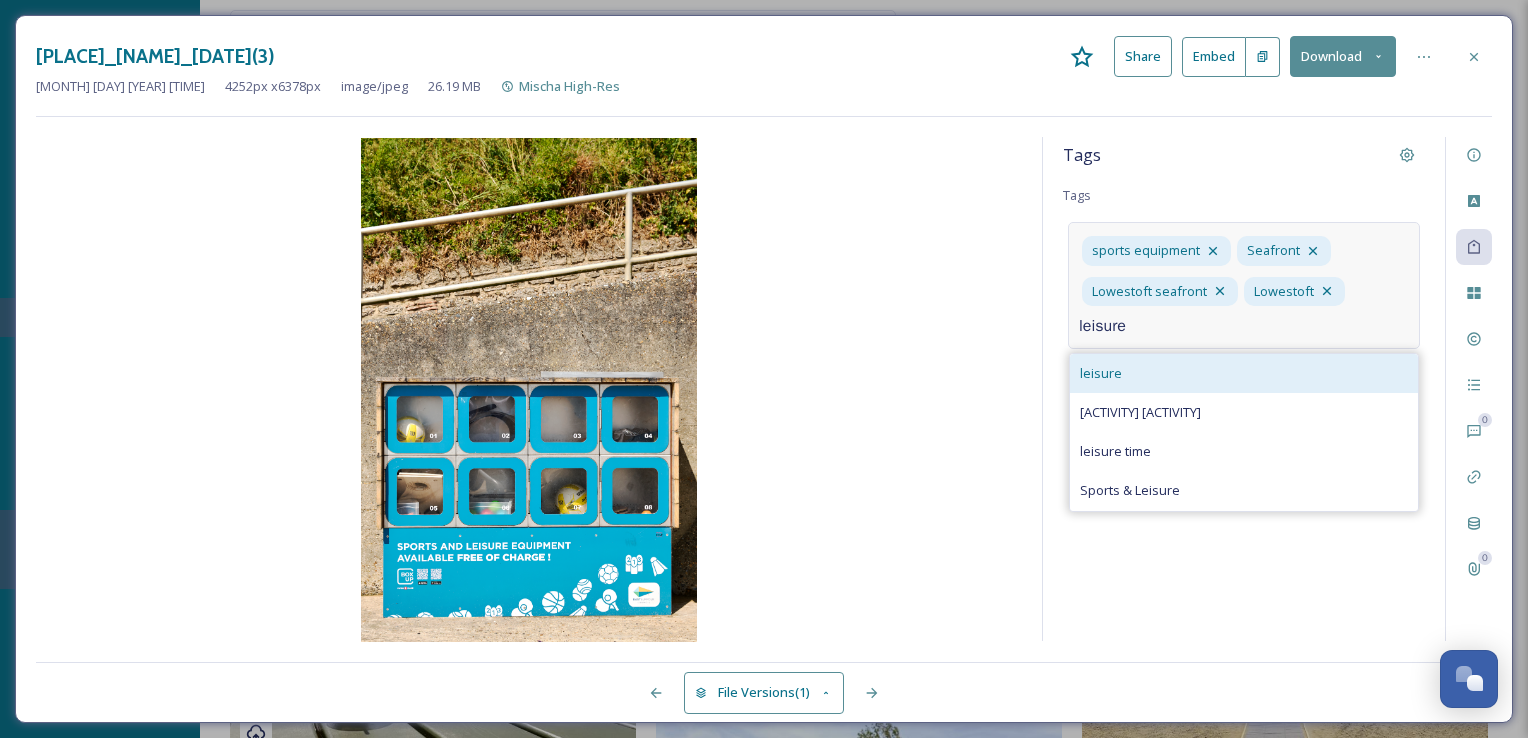 type on "leisure" 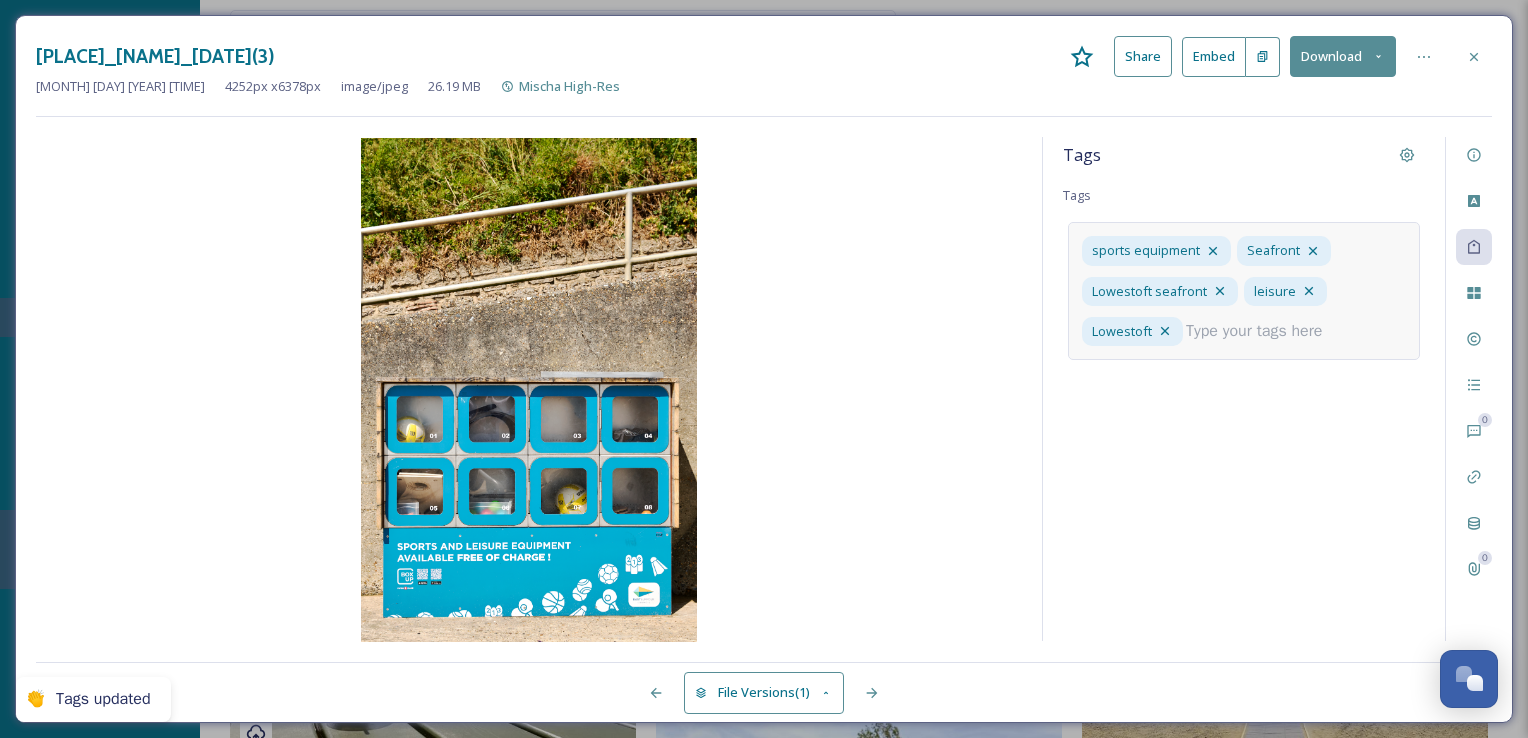 click at bounding box center (1262, 331) 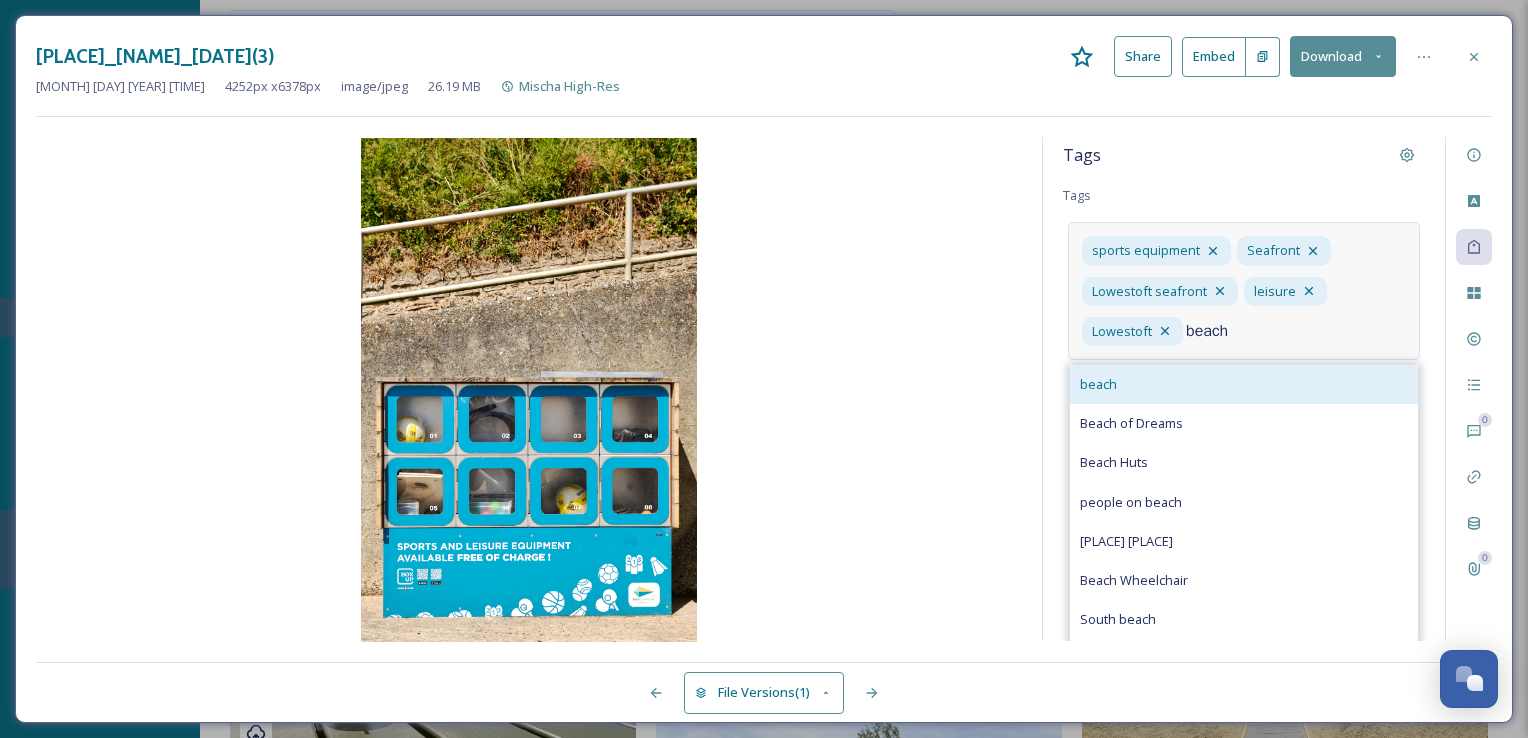 type on "beach" 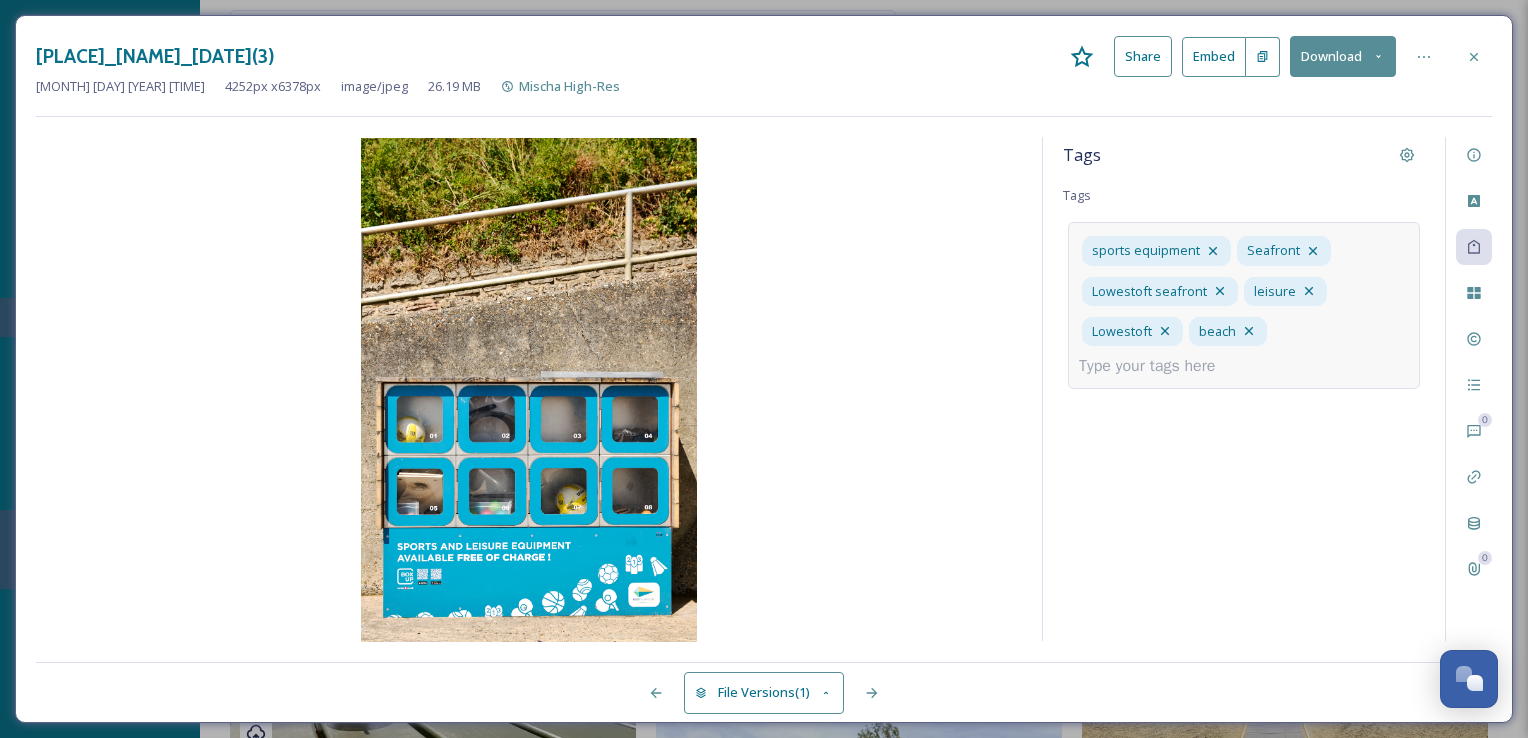click at bounding box center [1155, 366] 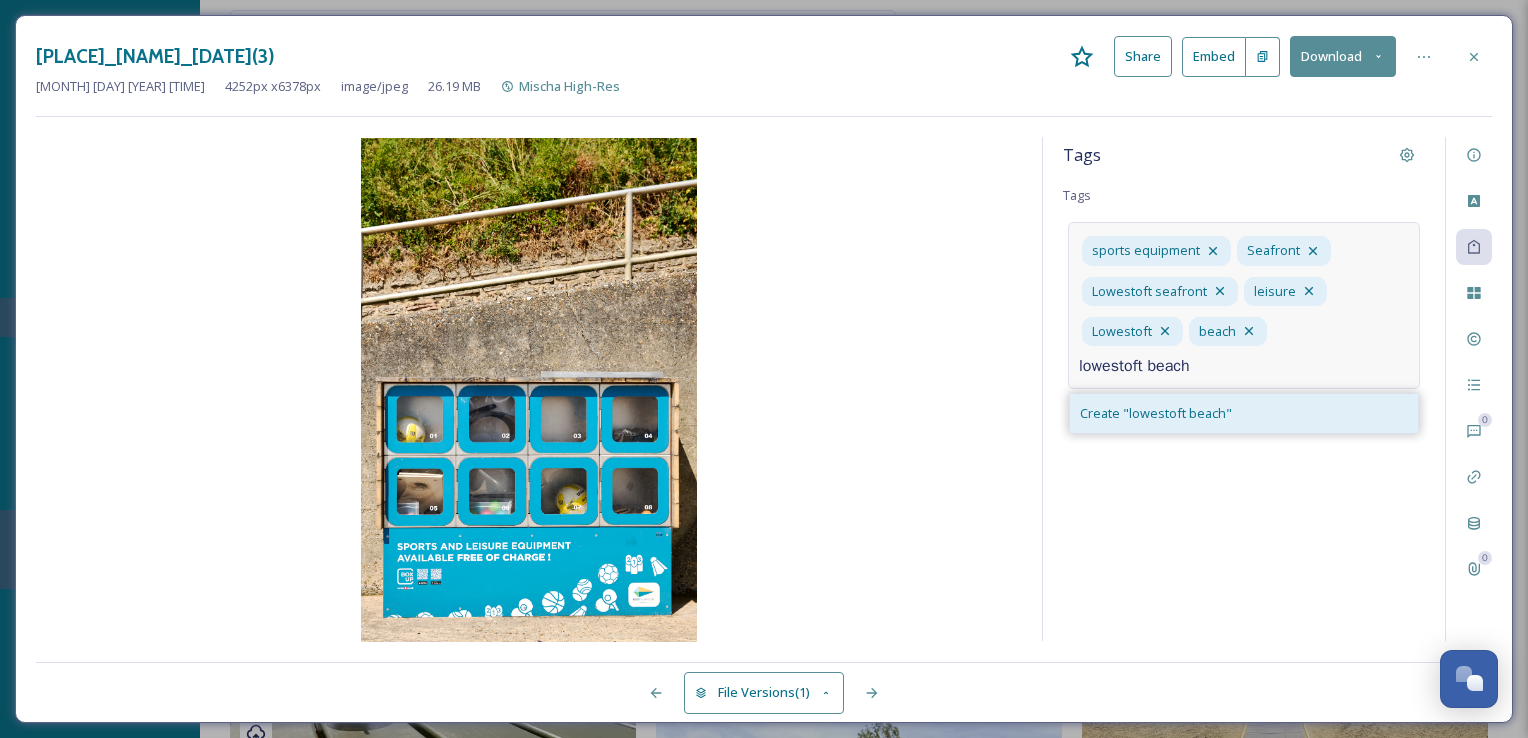 type on "lowestoft beach" 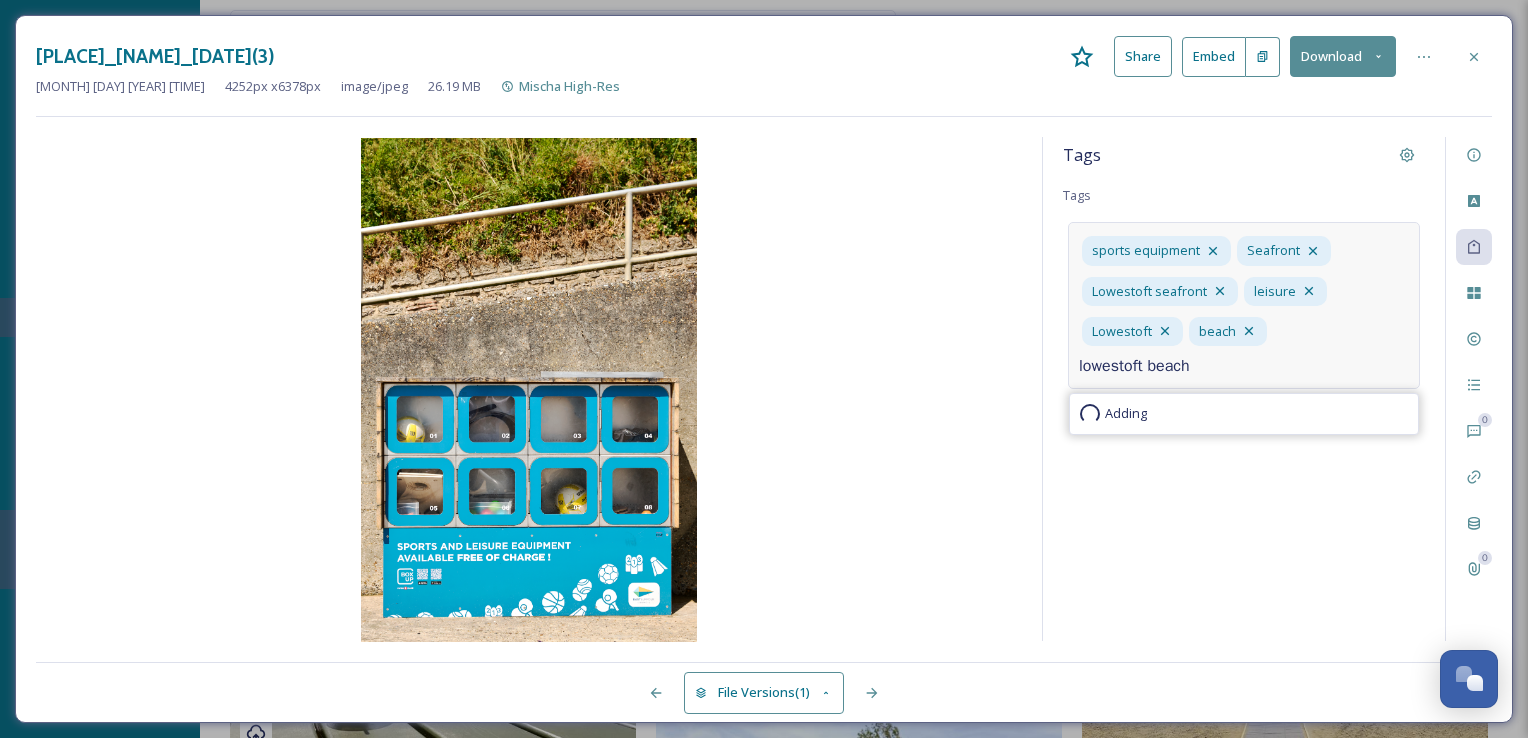 type 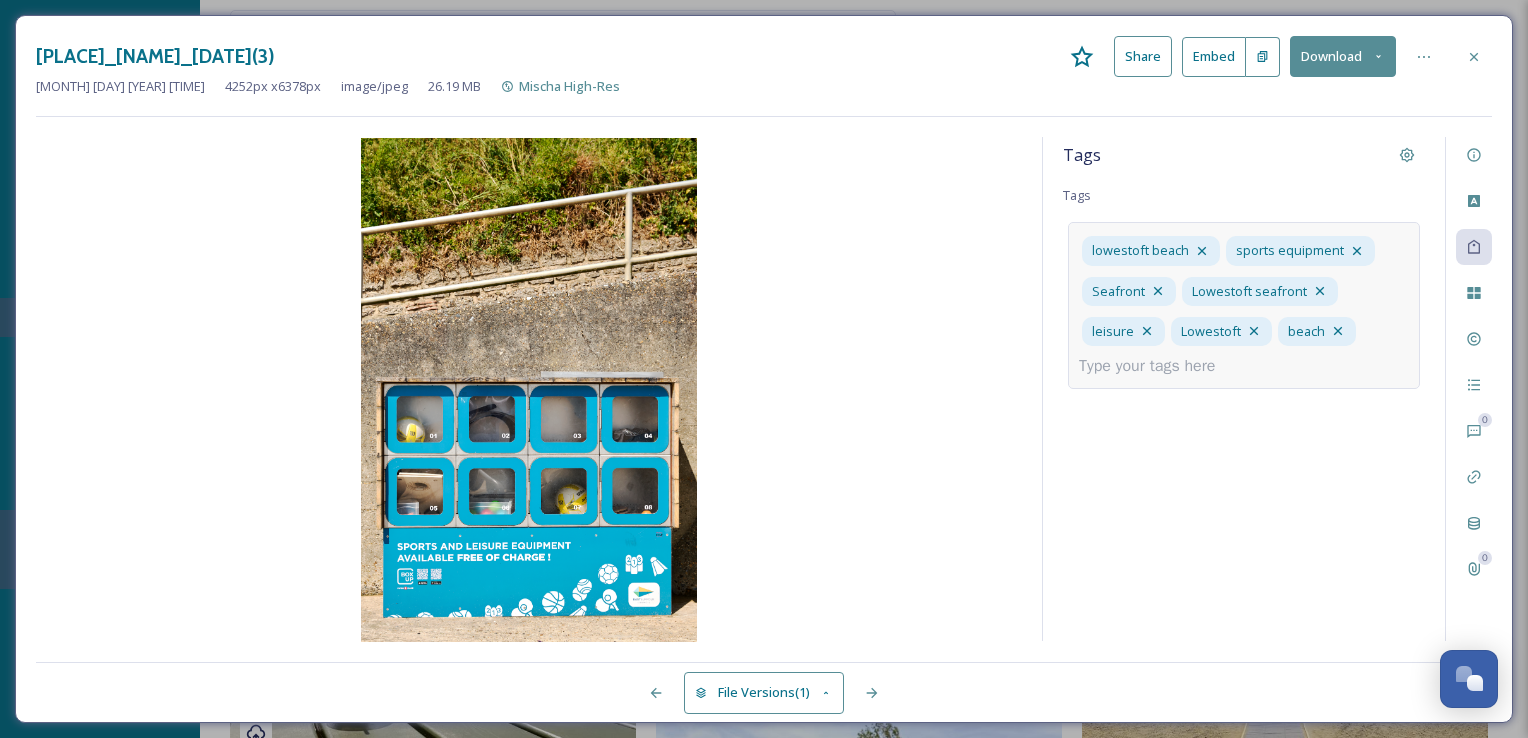 click on "Tags Tags lowestoft beach sports equipment Seafront  Lowestoft seafront leisure Lowestoft beach" at bounding box center [1244, 389] 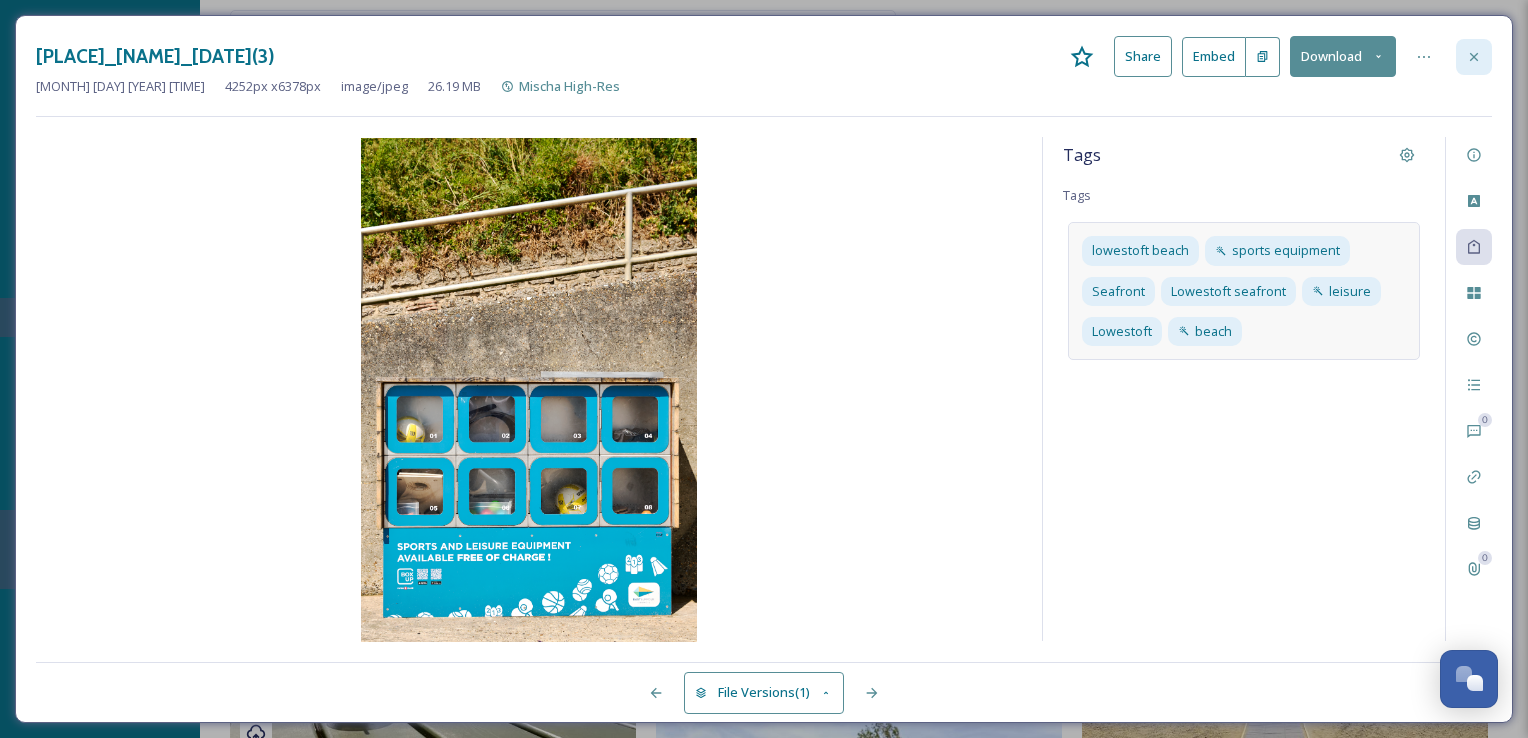 click on "LowestoftSeafront_MischaPhotoLtd_0625(3) Share Embed Download" at bounding box center (764, 56) 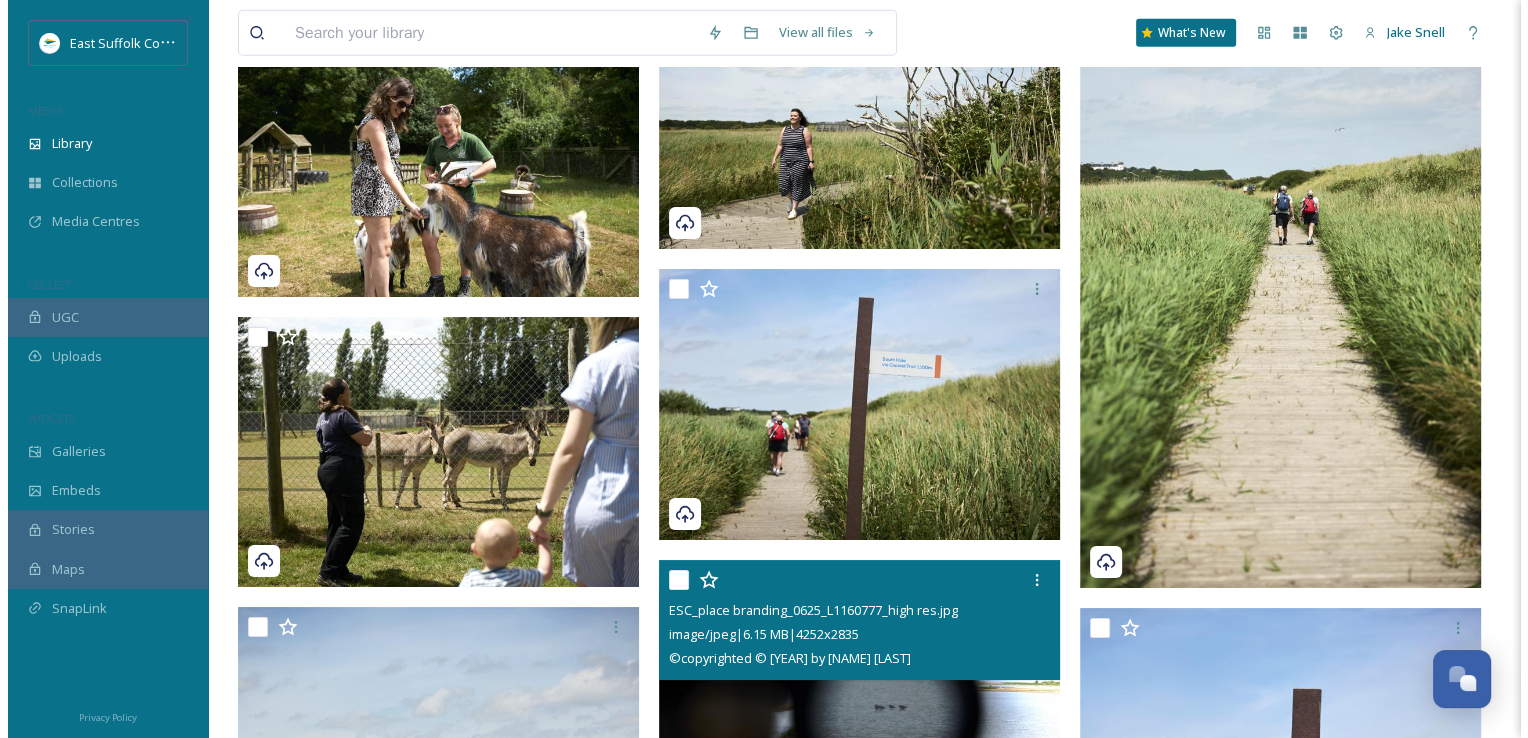 scroll, scrollTop: 5959, scrollLeft: 0, axis: vertical 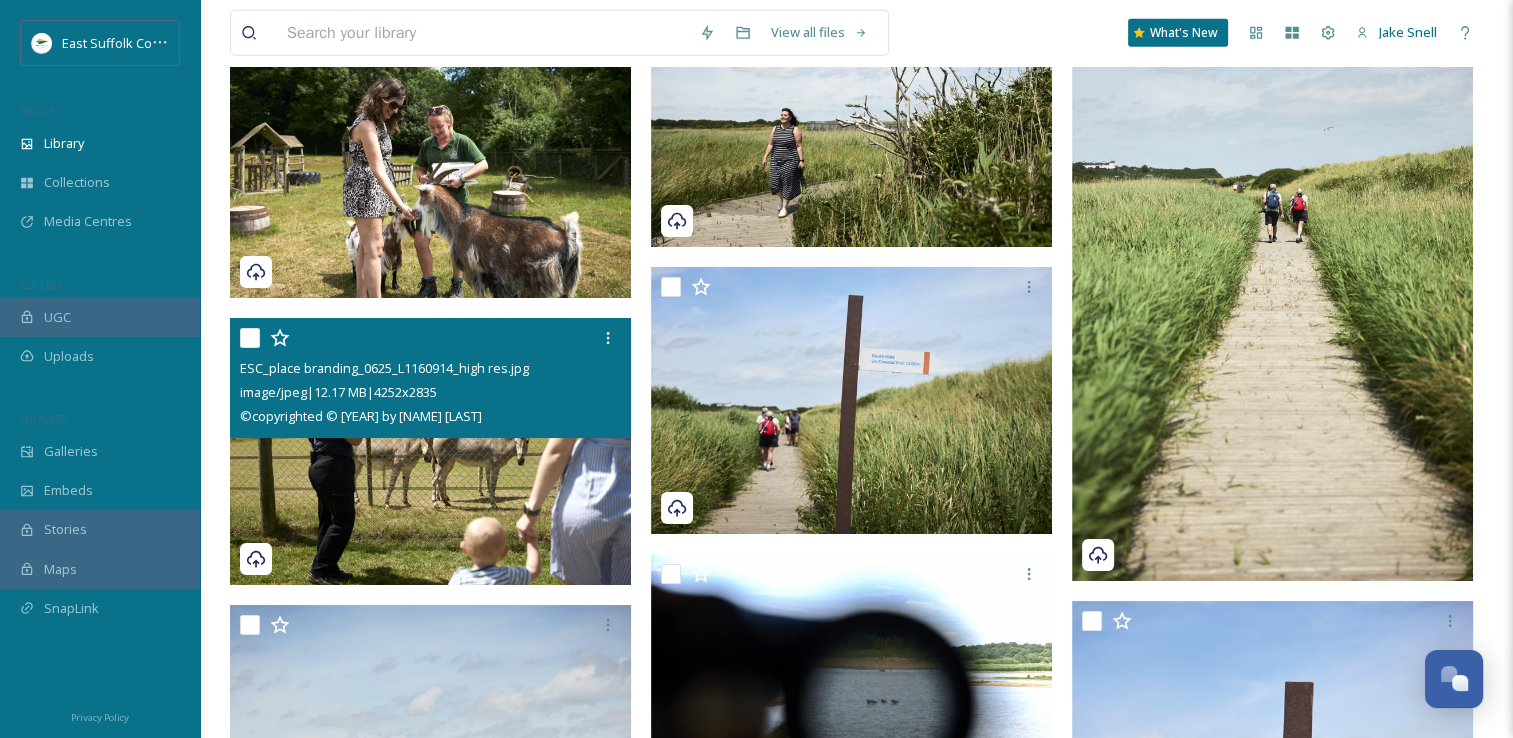 click at bounding box center (430, 452) 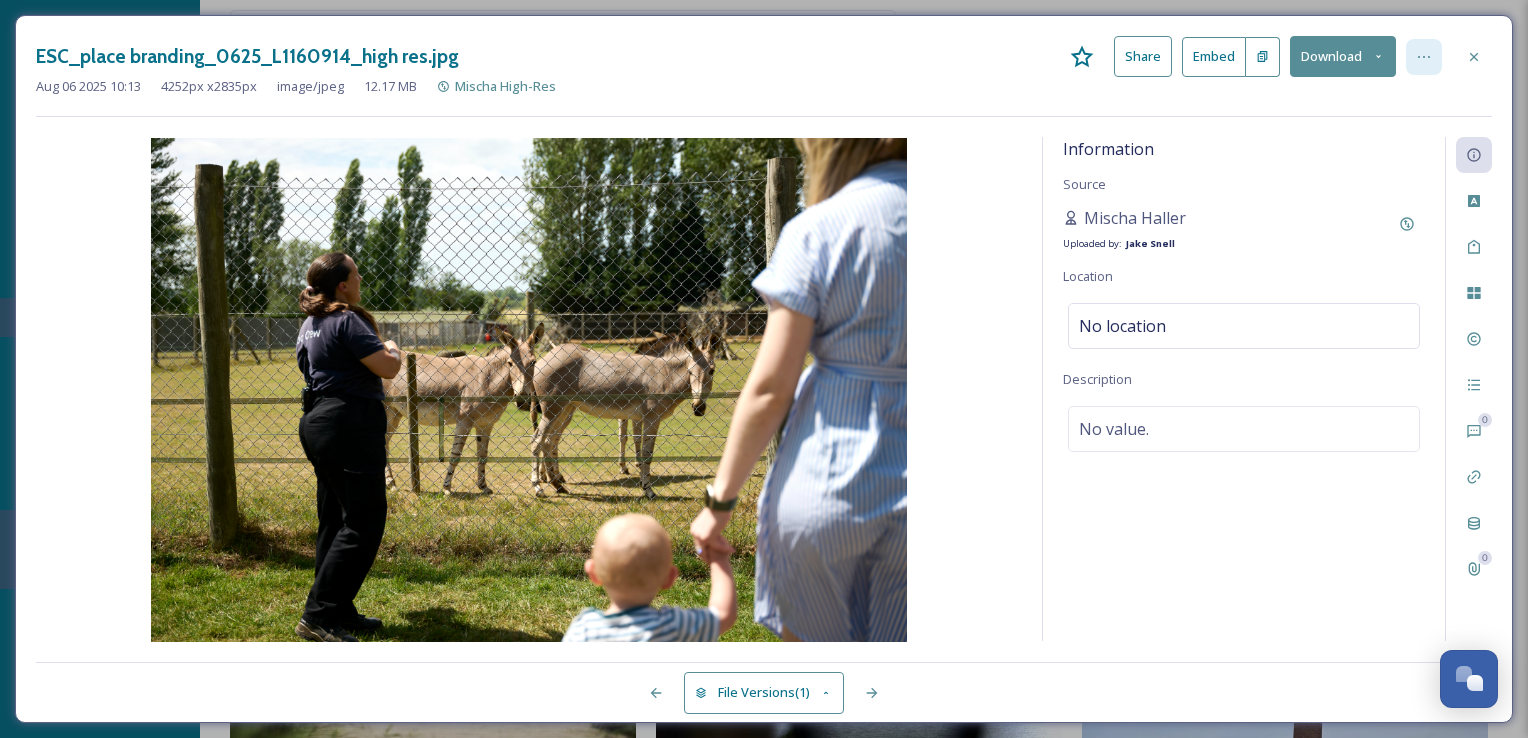 click 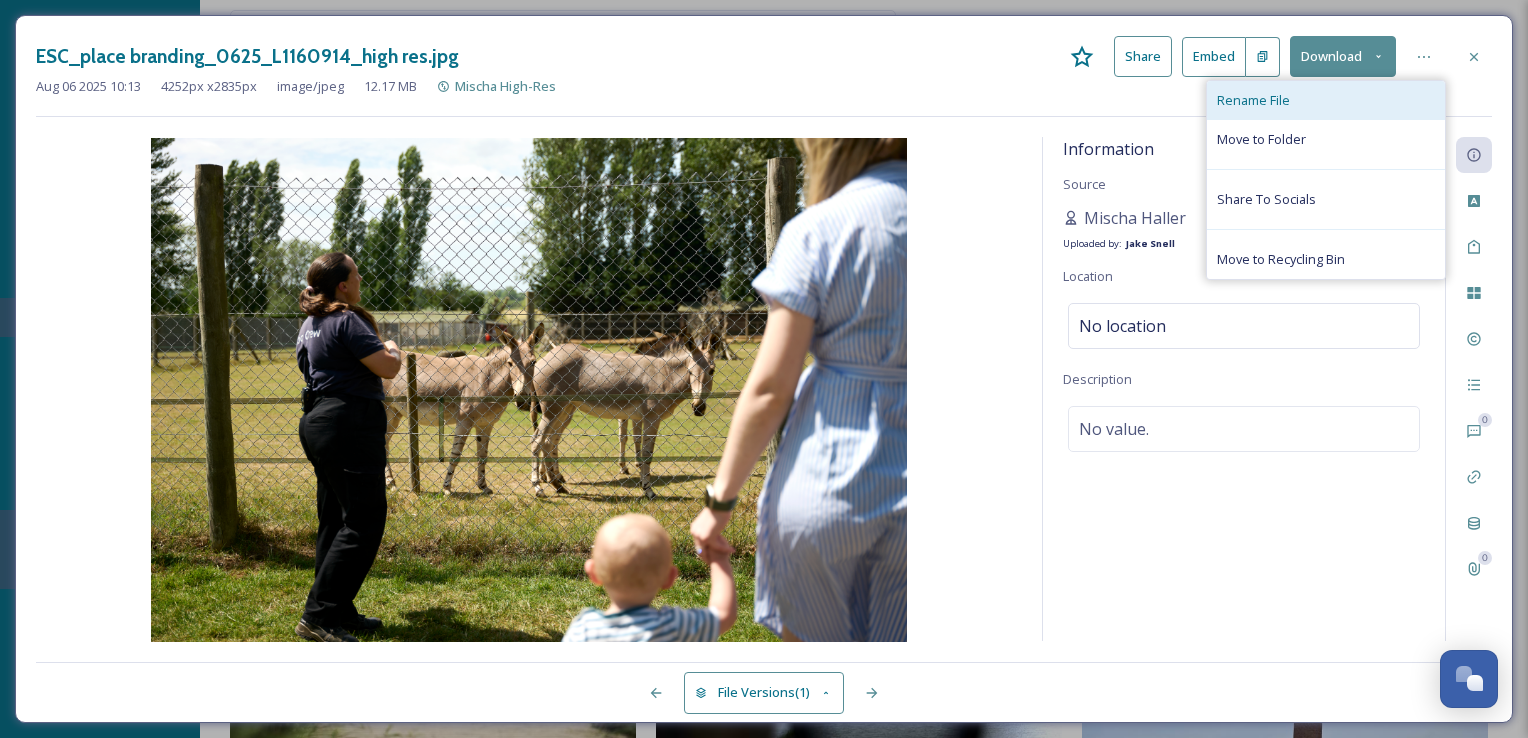 click on "Rename File" at bounding box center [1326, 100] 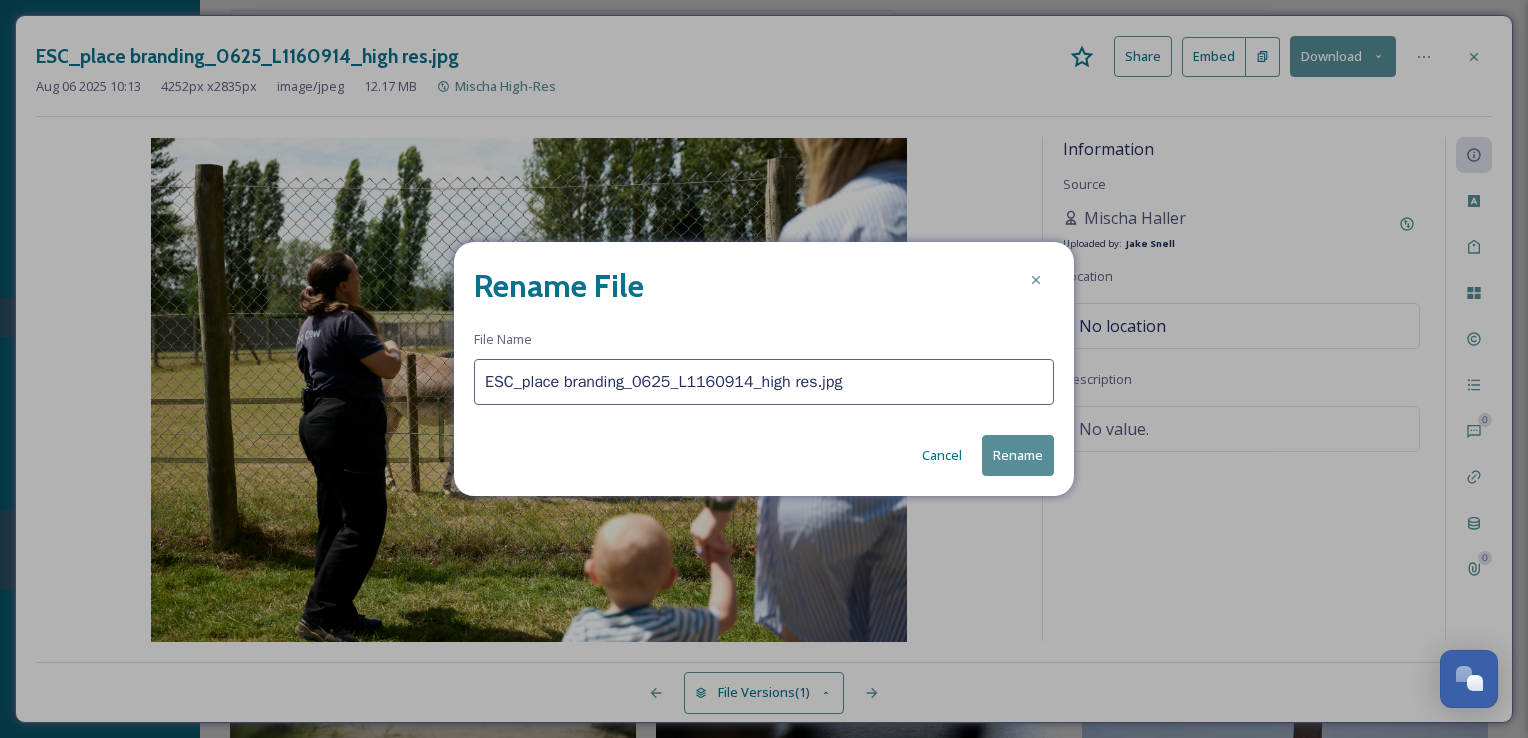 drag, startPoint x: 837, startPoint y: 382, endPoint x: 589, endPoint y: 368, distance: 248.39485 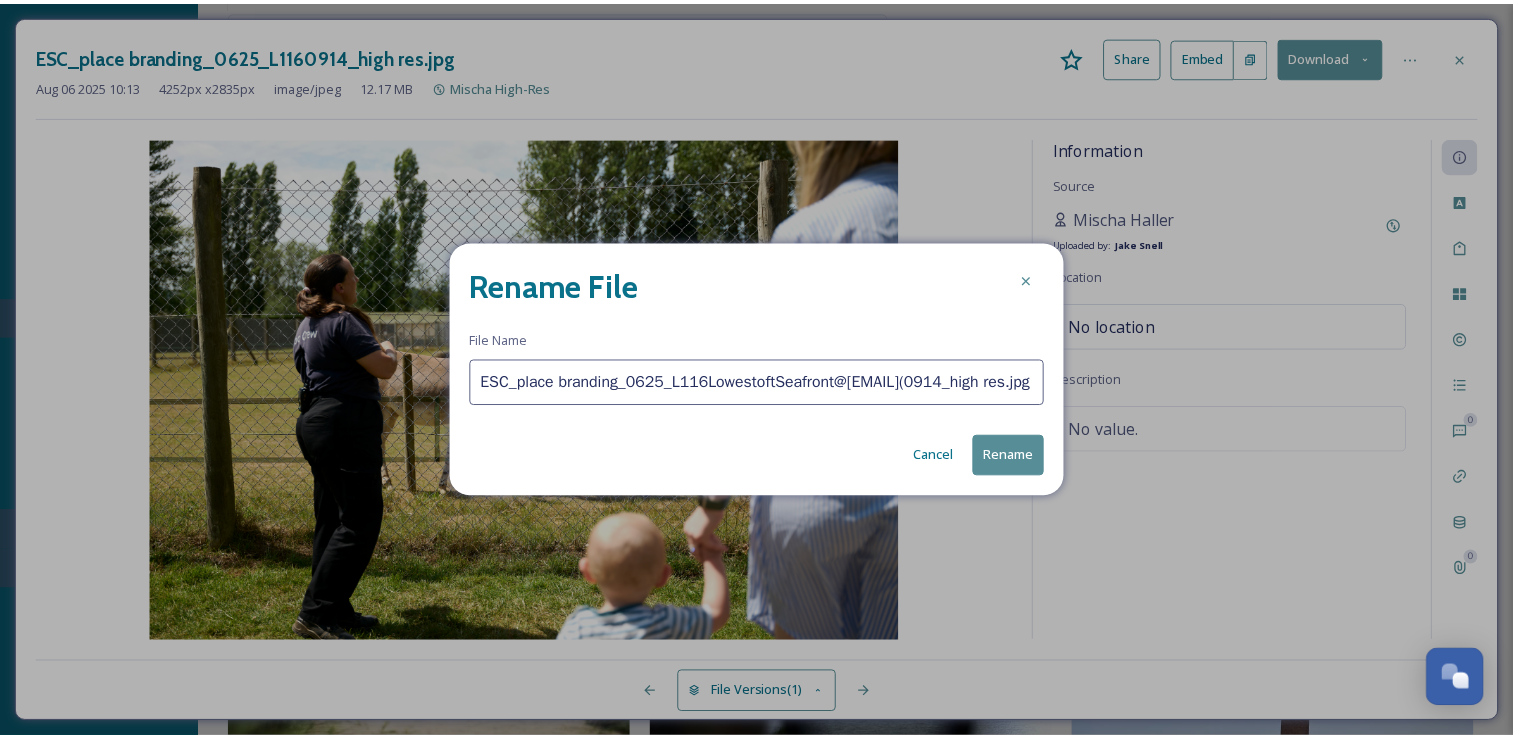 scroll, scrollTop: 0, scrollLeft: 0, axis: both 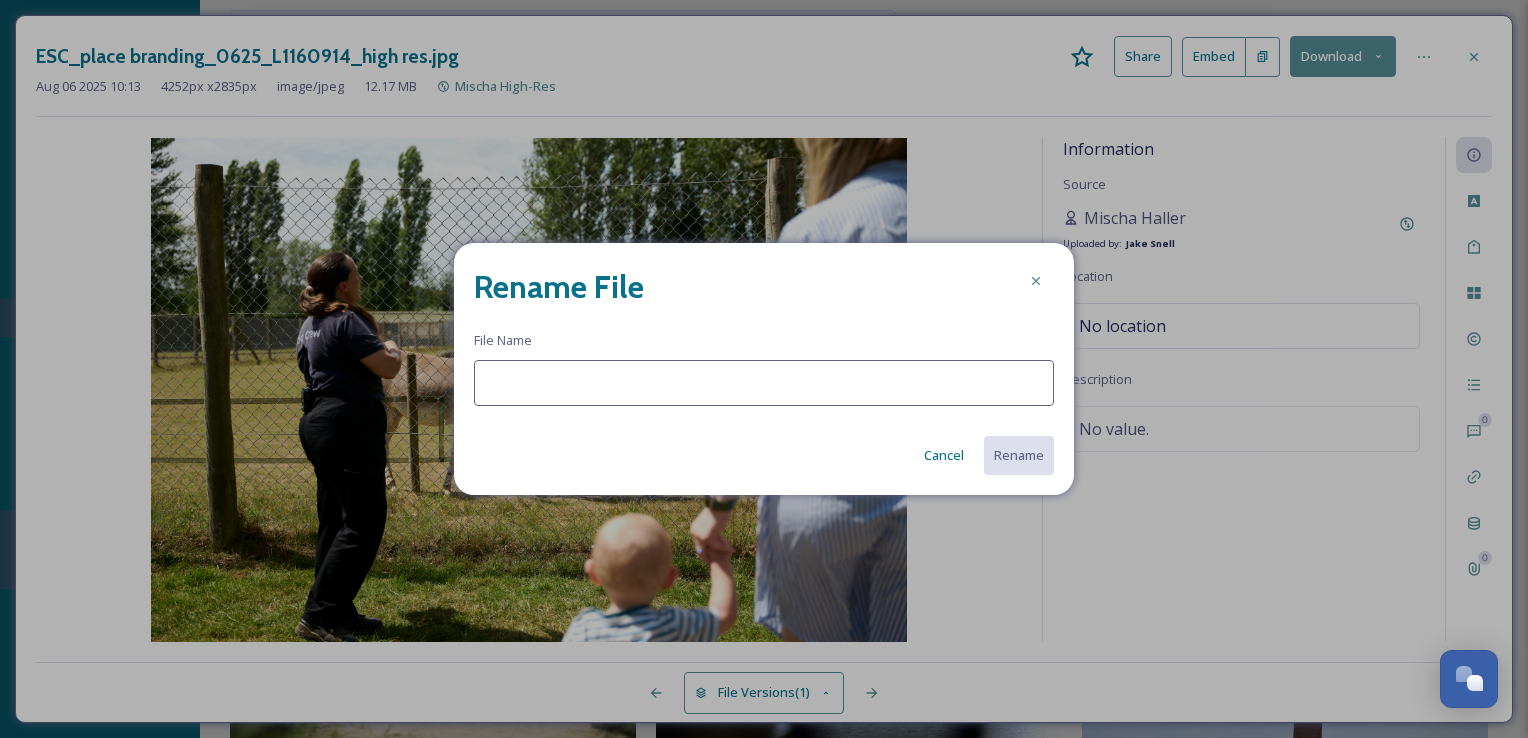 paste on "[PLACE]_[NAME]_[DATE](" 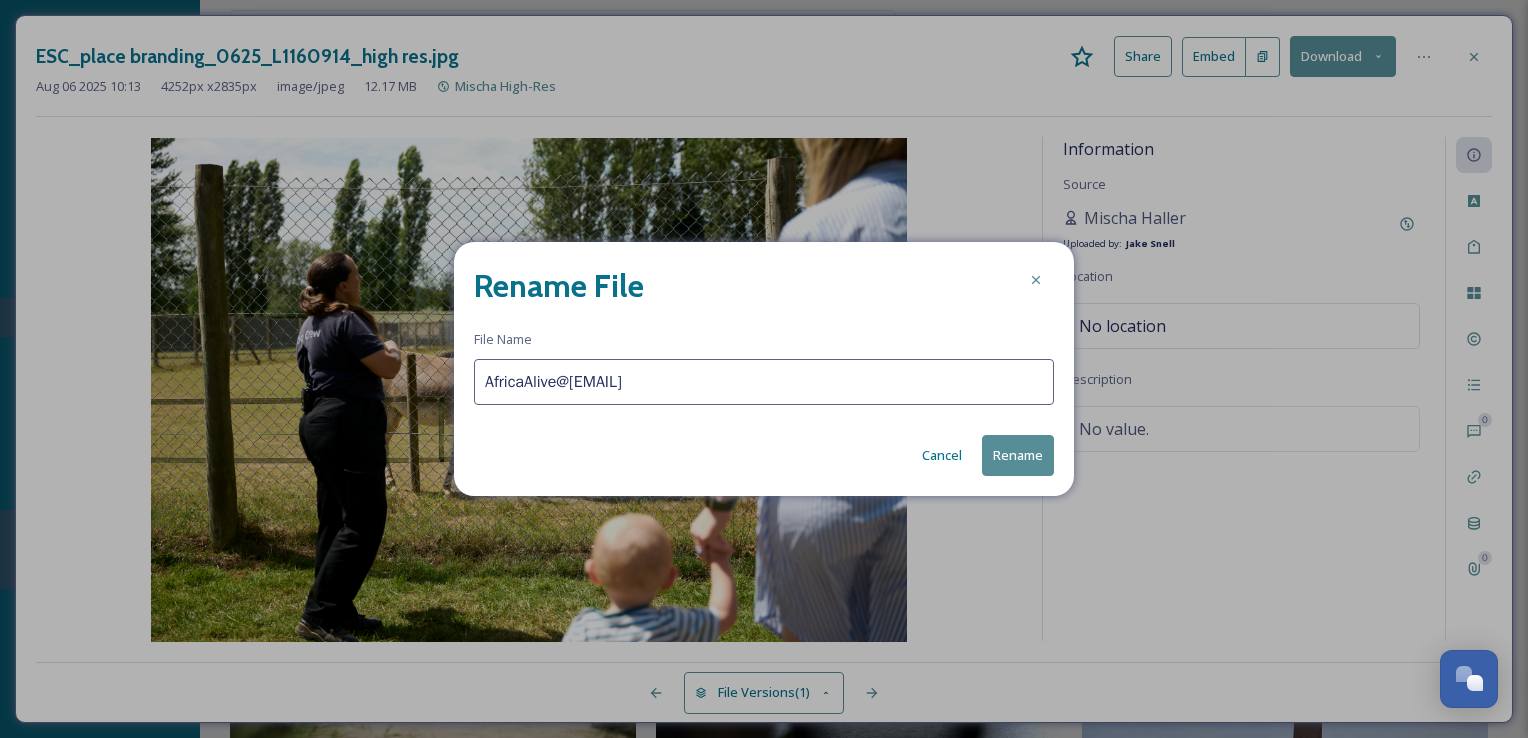 type on "AfricaAlive@[EMAIL]" 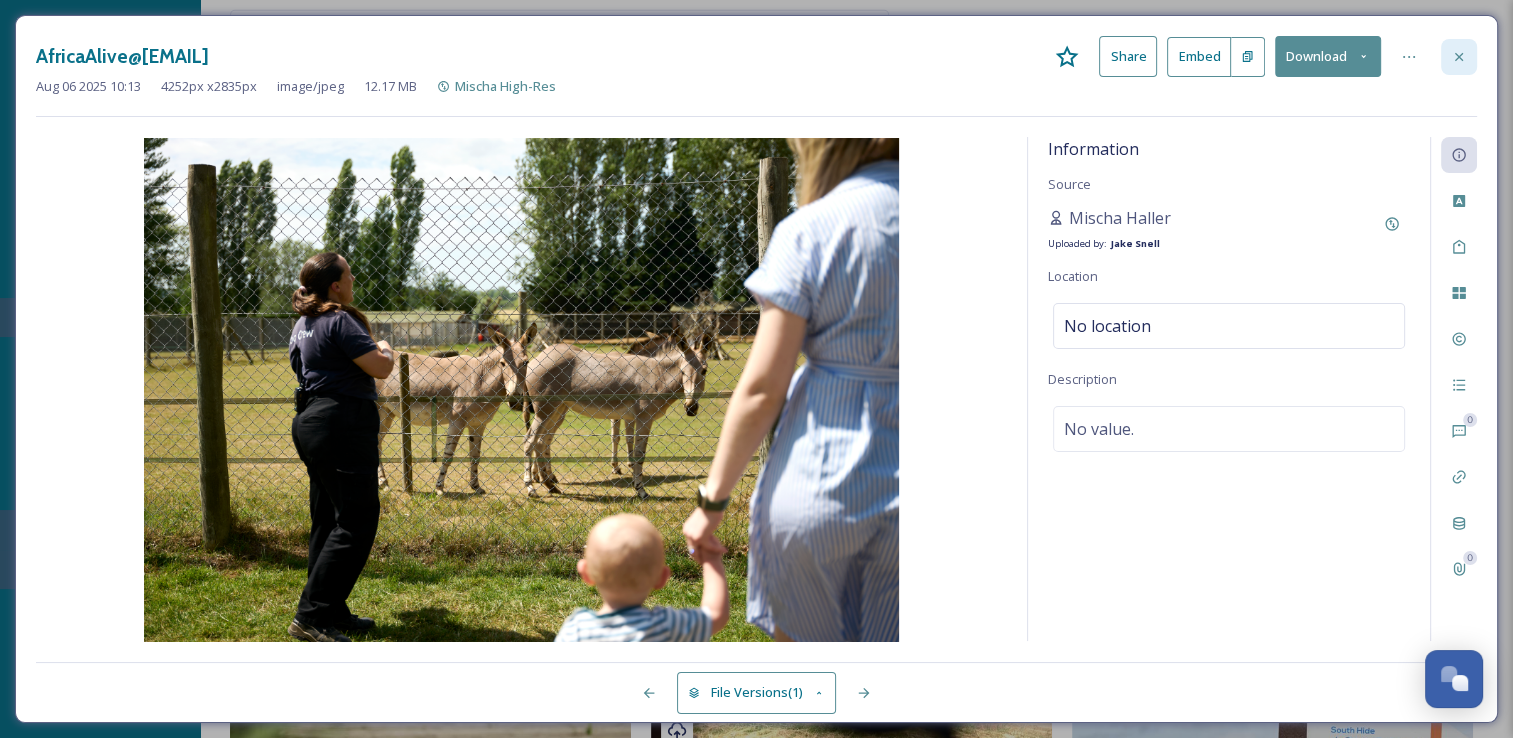 click at bounding box center (1459, 57) 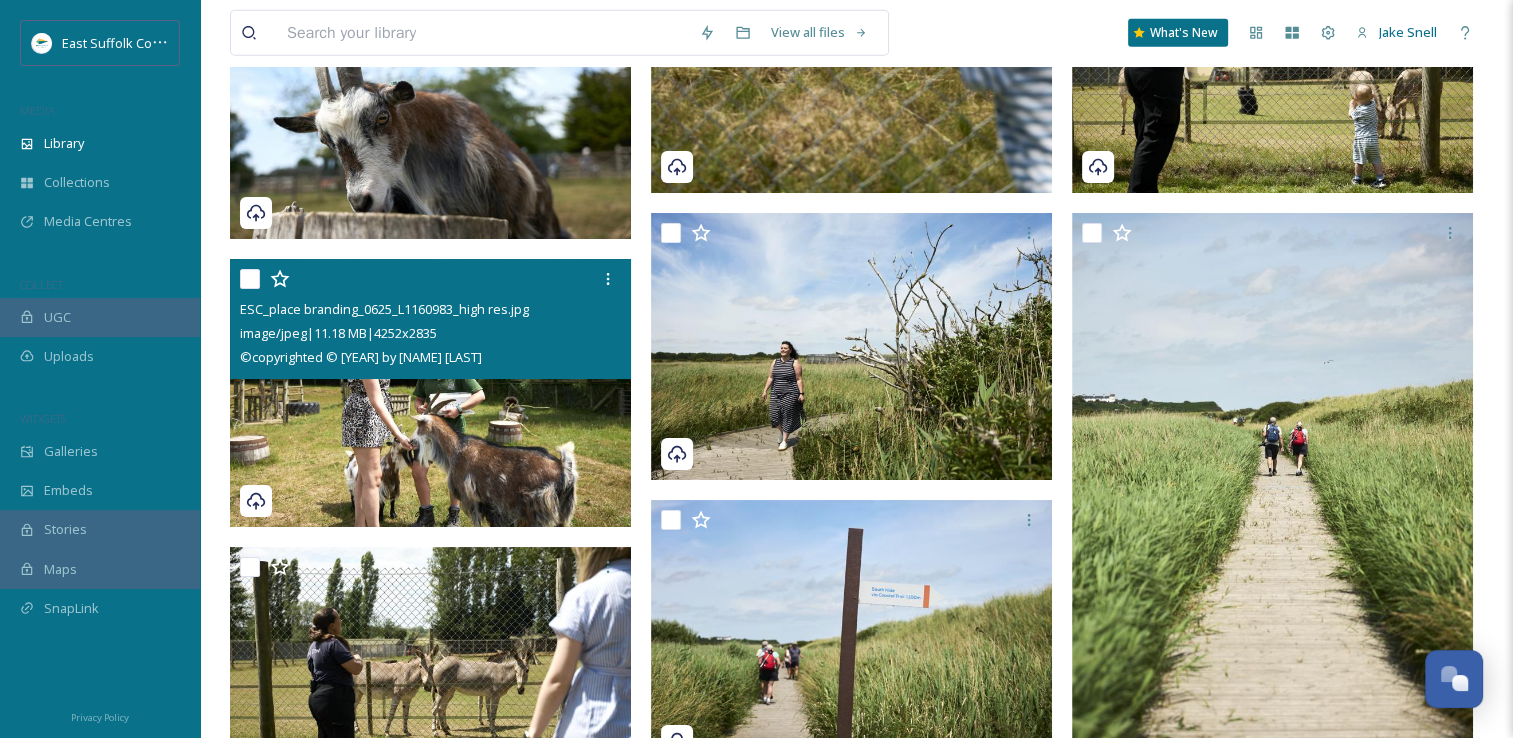 scroll, scrollTop: 5659, scrollLeft: 0, axis: vertical 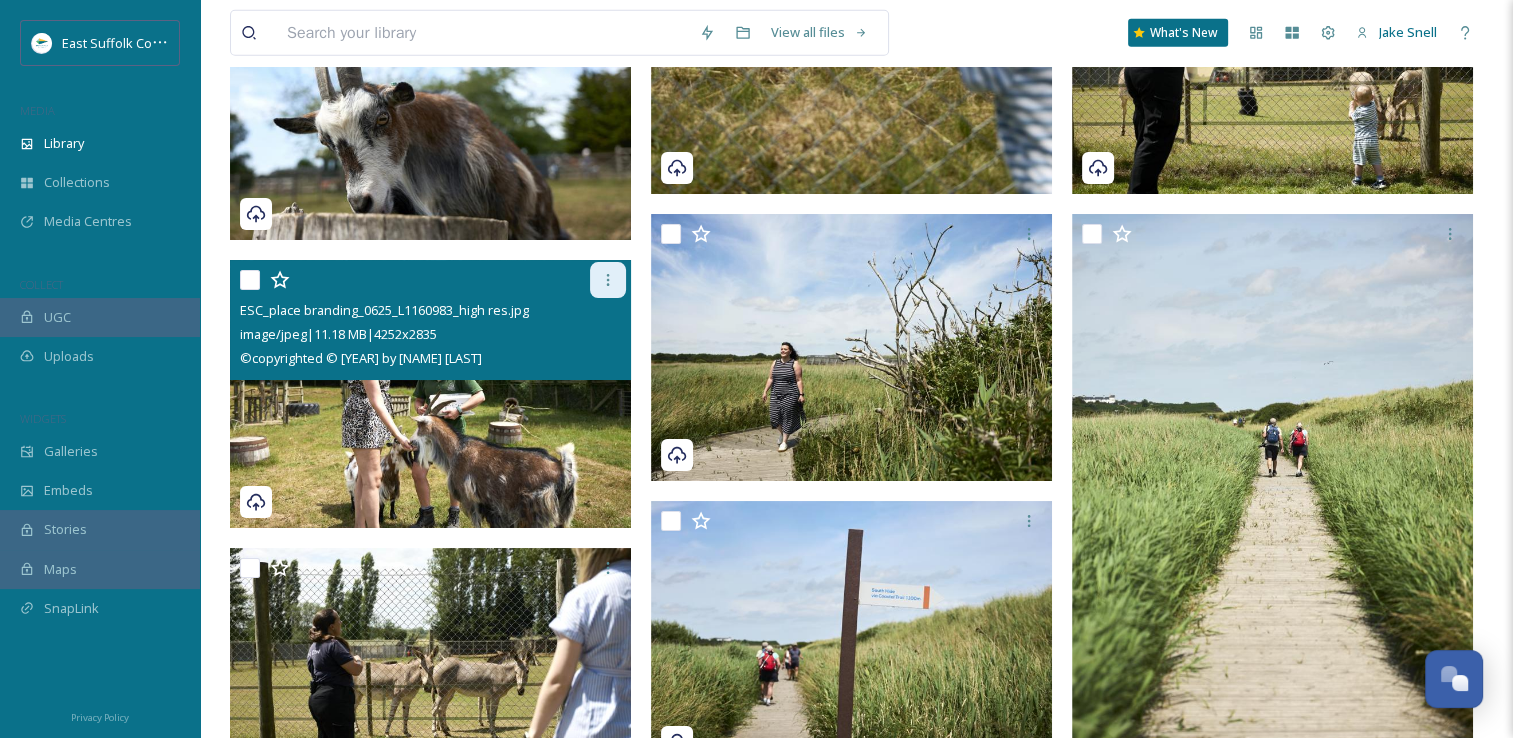 click 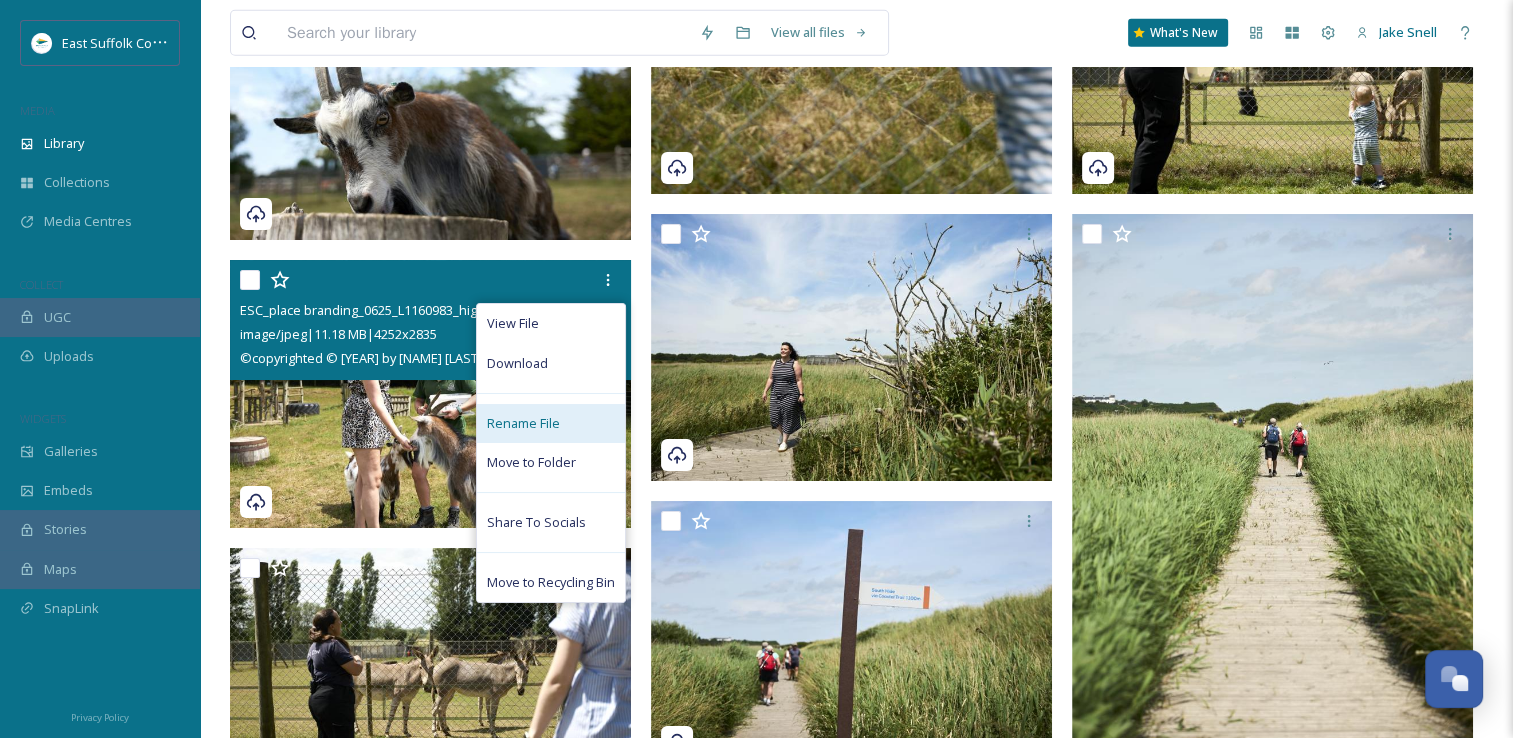 click on "Rename File" at bounding box center [523, 423] 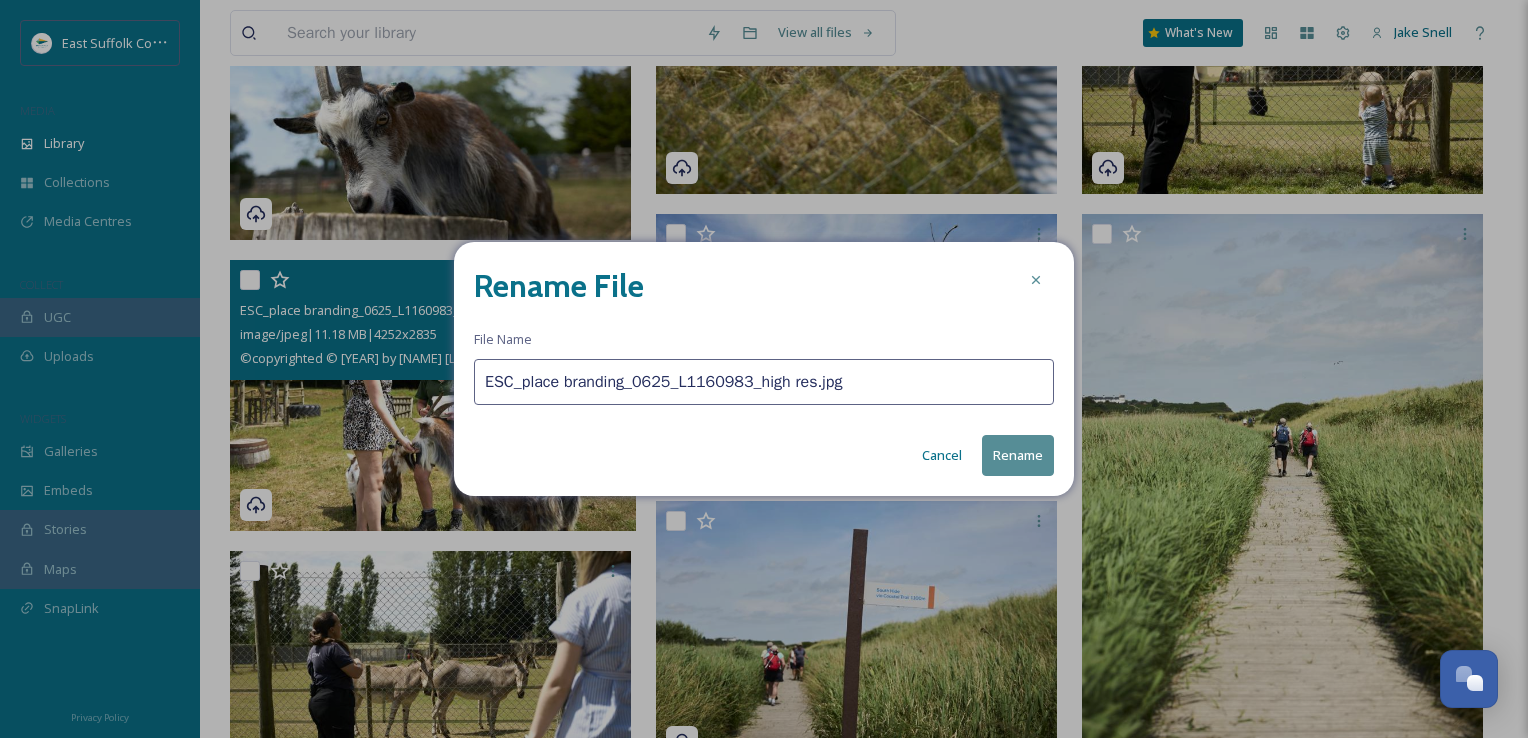 drag, startPoint x: 848, startPoint y: 390, endPoint x: 476, endPoint y: 374, distance: 372.34393 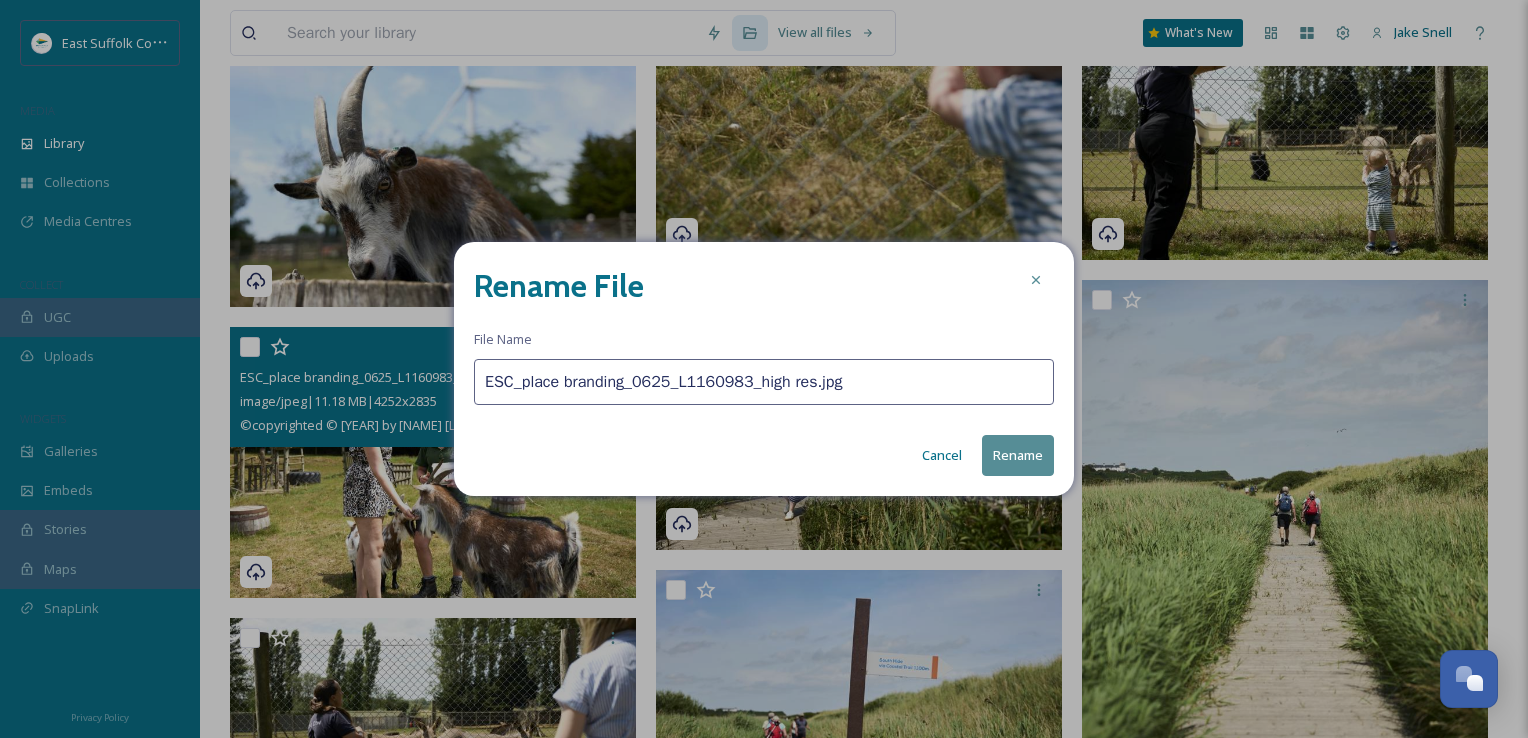 paste on "AfricaAlive_MischaPhotoLtd_0625(" 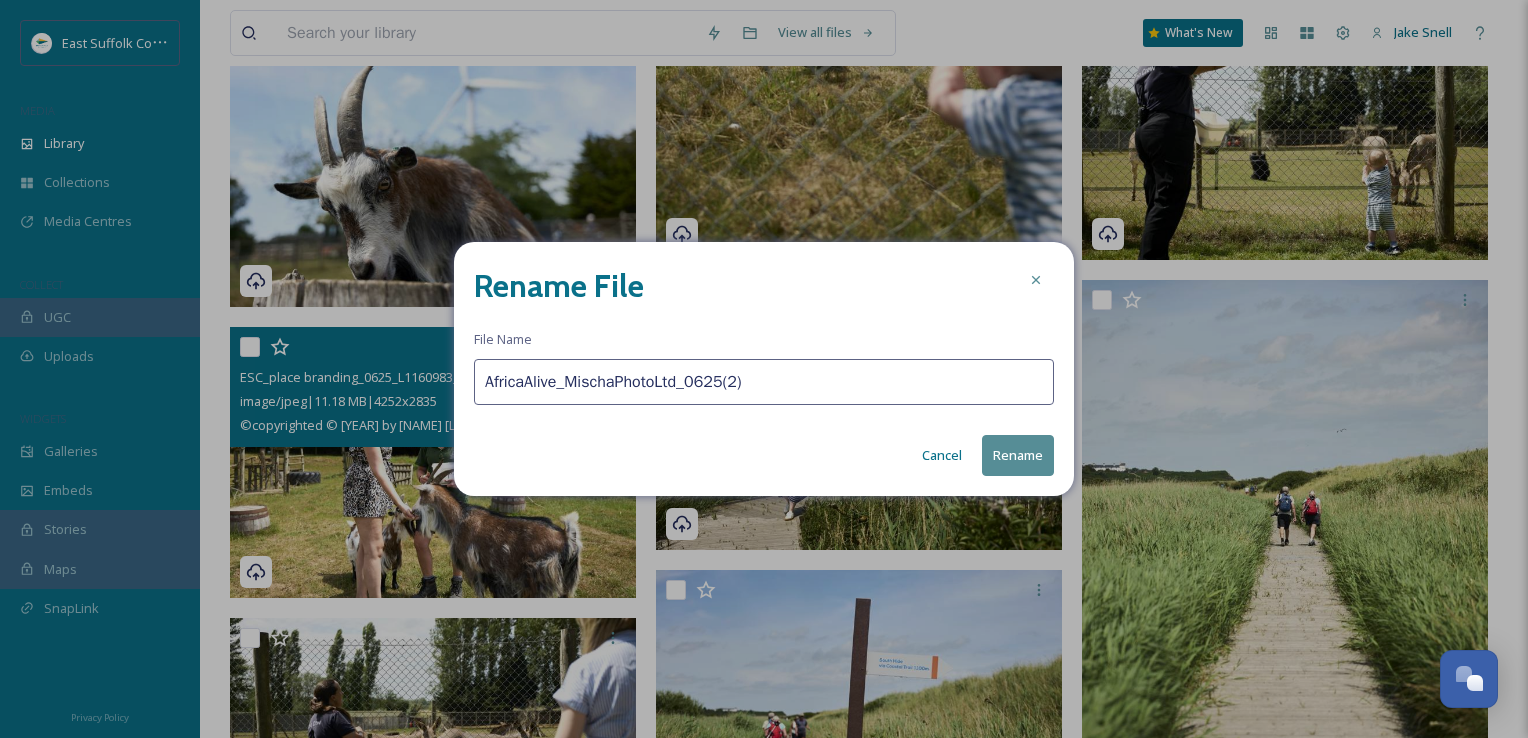 type on "AfricaAlive_MischaPhotoLtd_0625(2)" 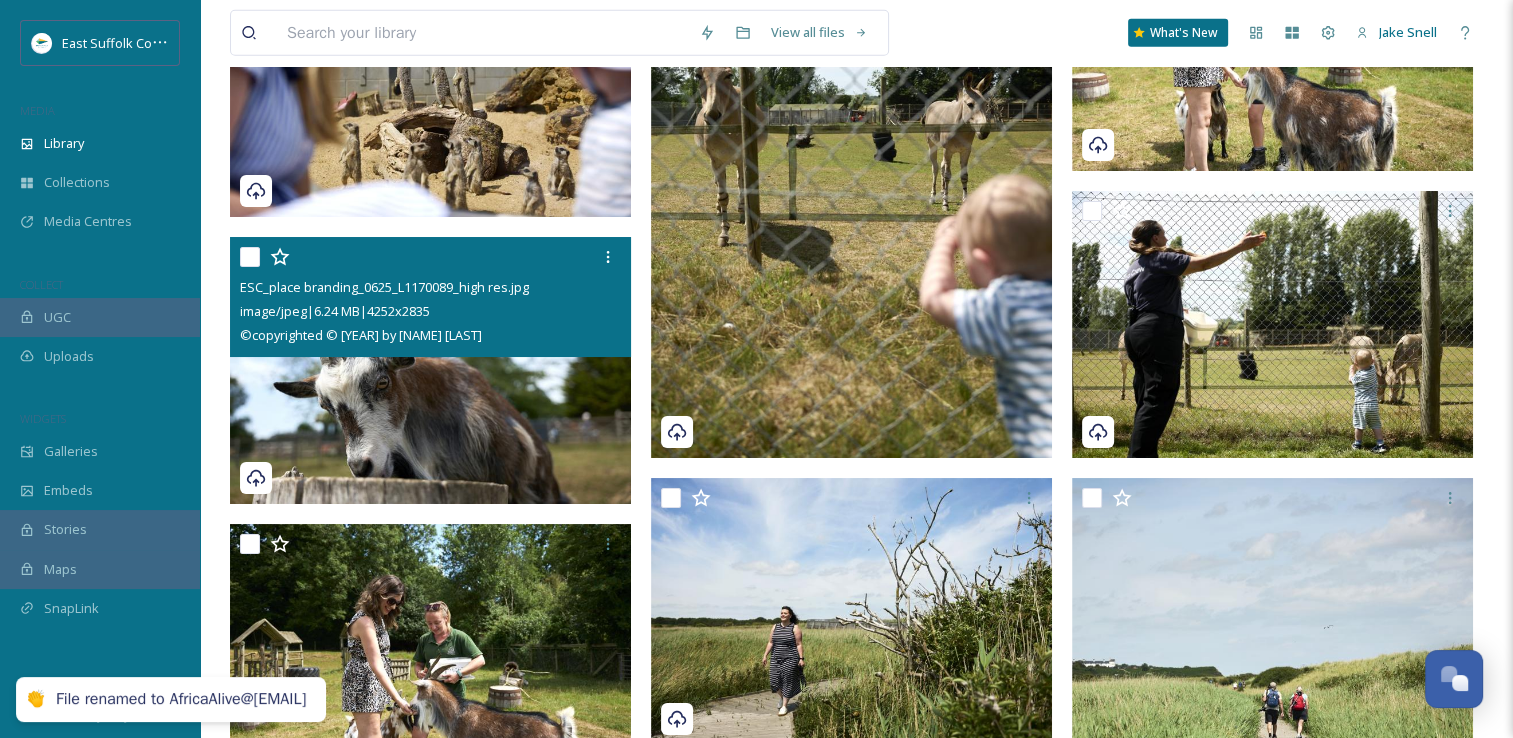 scroll, scrollTop: 5359, scrollLeft: 0, axis: vertical 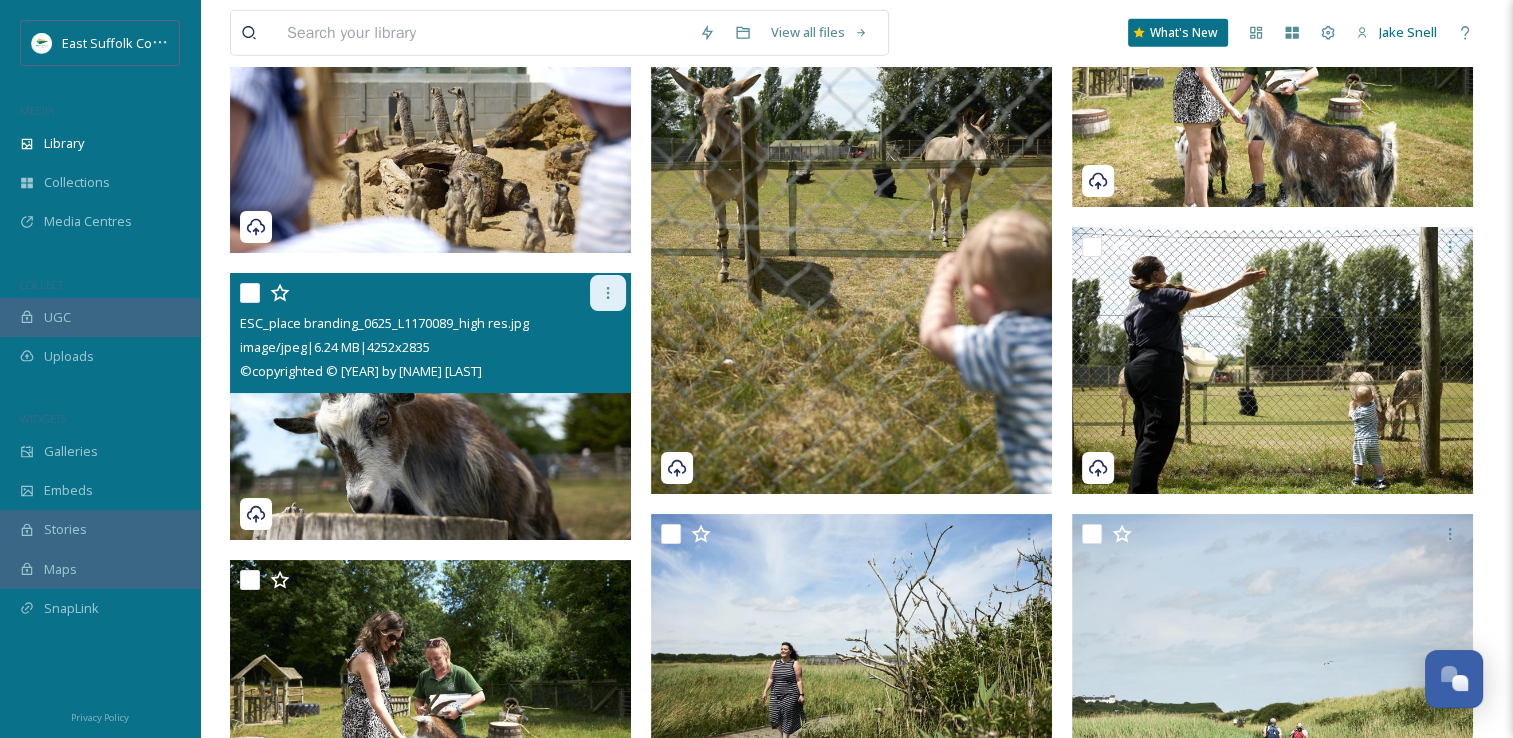 click at bounding box center (608, 293) 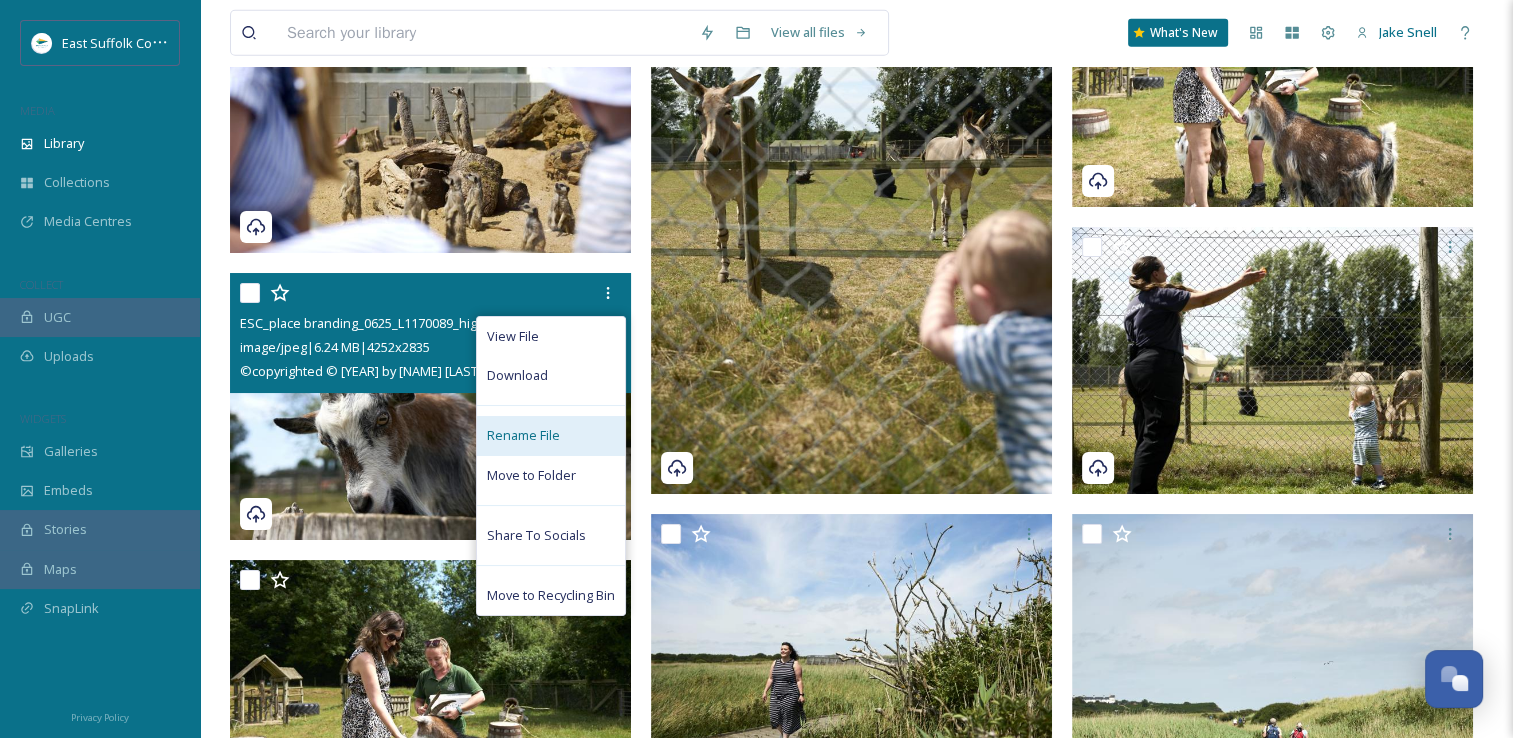 click on "Rename File" at bounding box center (551, 435) 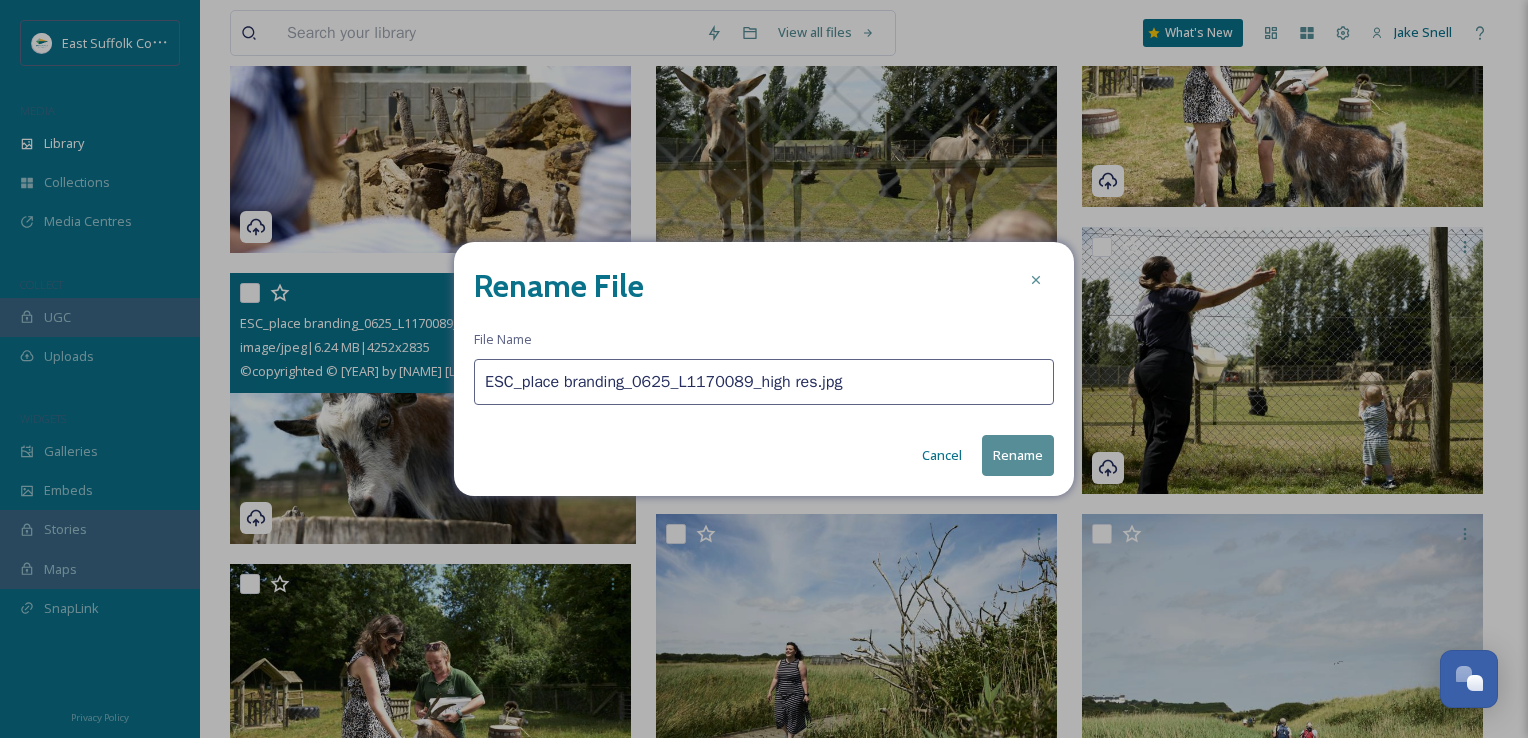 drag, startPoint x: 824, startPoint y: 381, endPoint x: 485, endPoint y: 382, distance: 339.00146 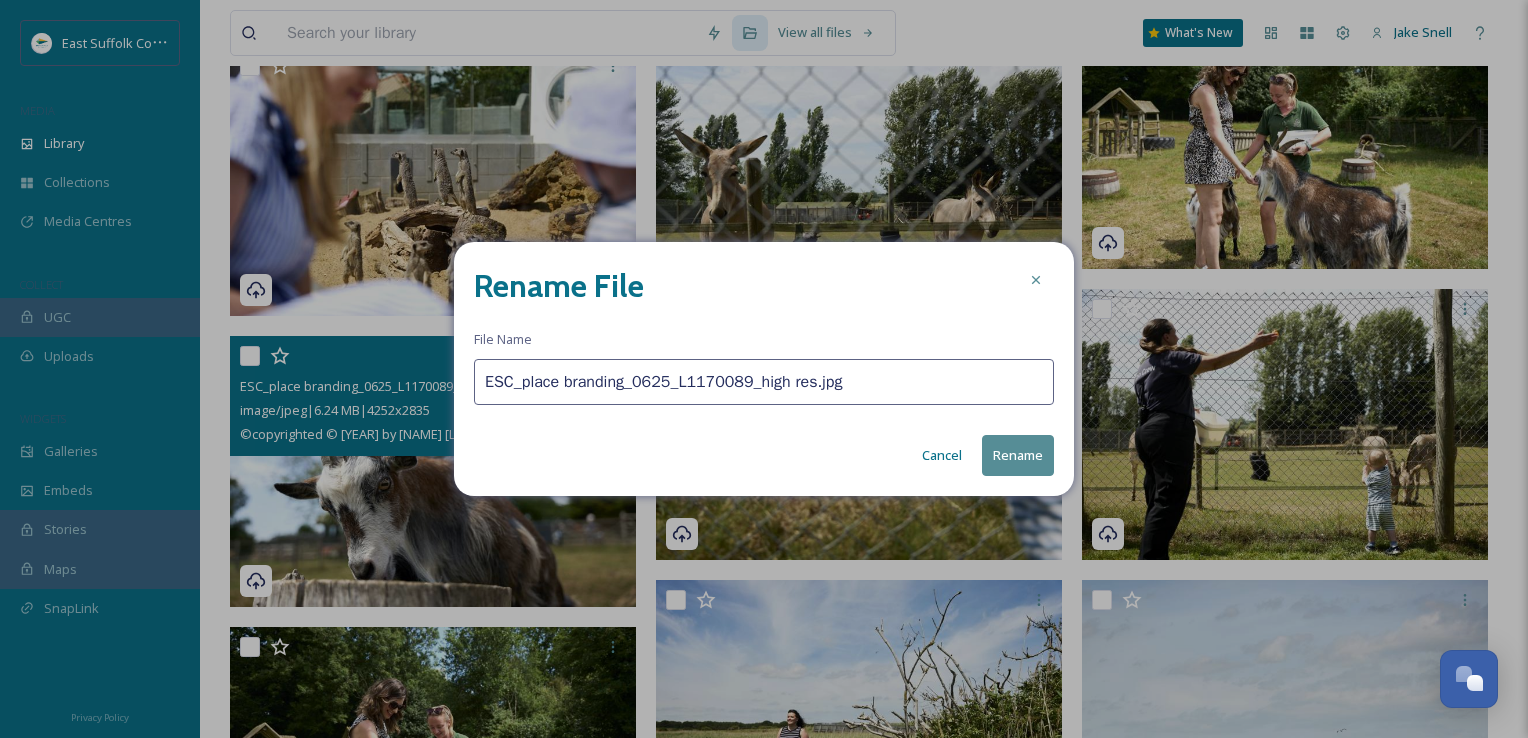 paste on "AfricaAlive_MischaPhotoLtd_0625(" 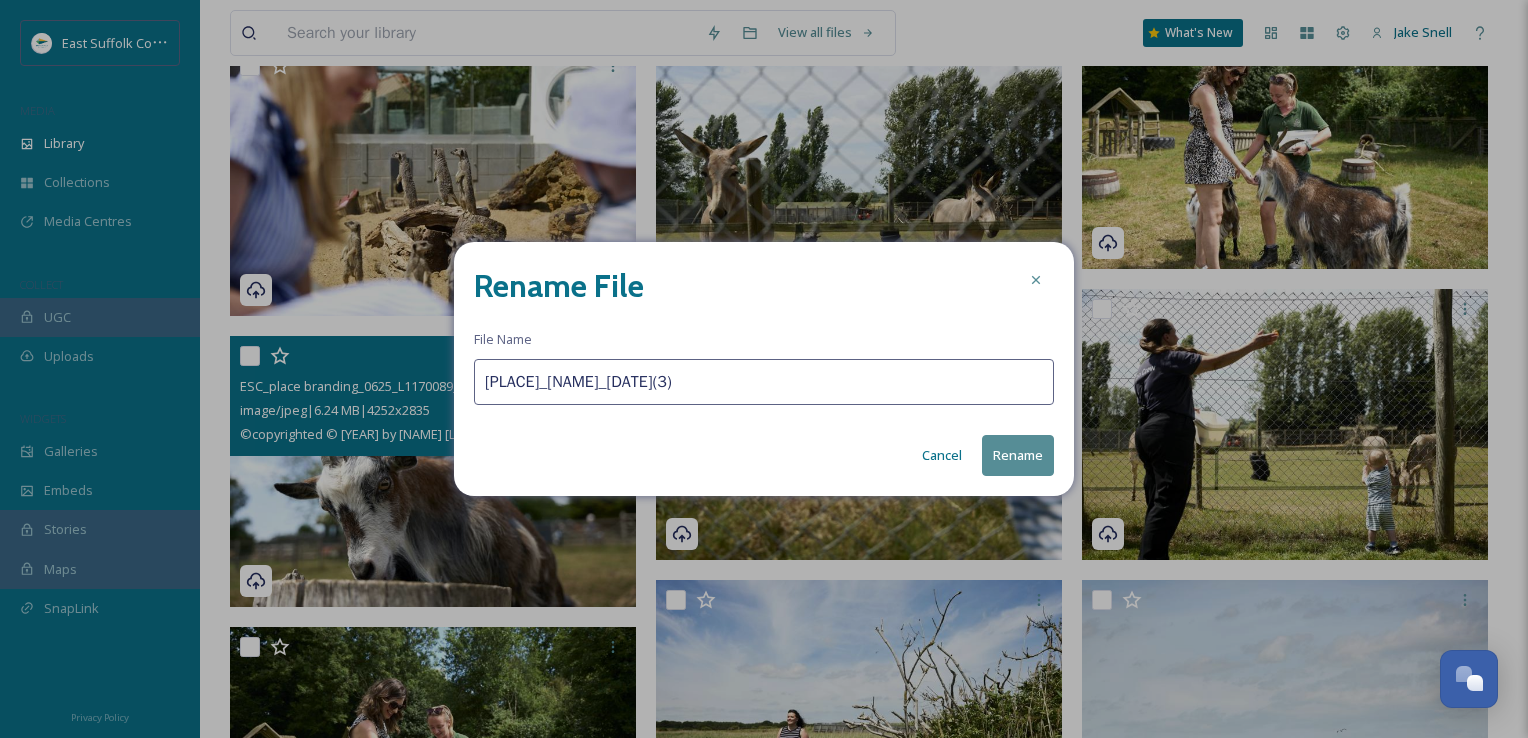 type on "[PLACE]_[NAME]_[DATE](3)" 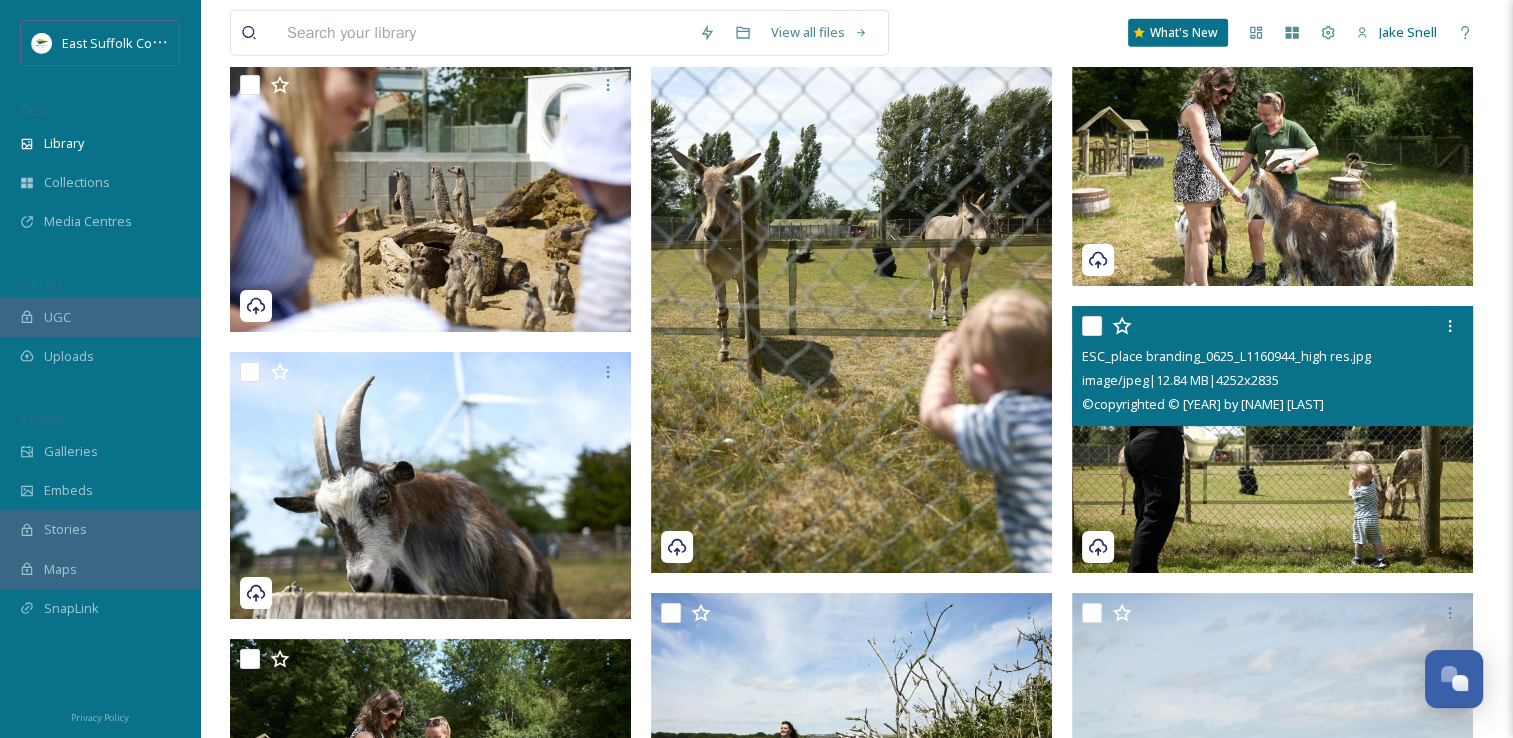 scroll, scrollTop: 5159, scrollLeft: 0, axis: vertical 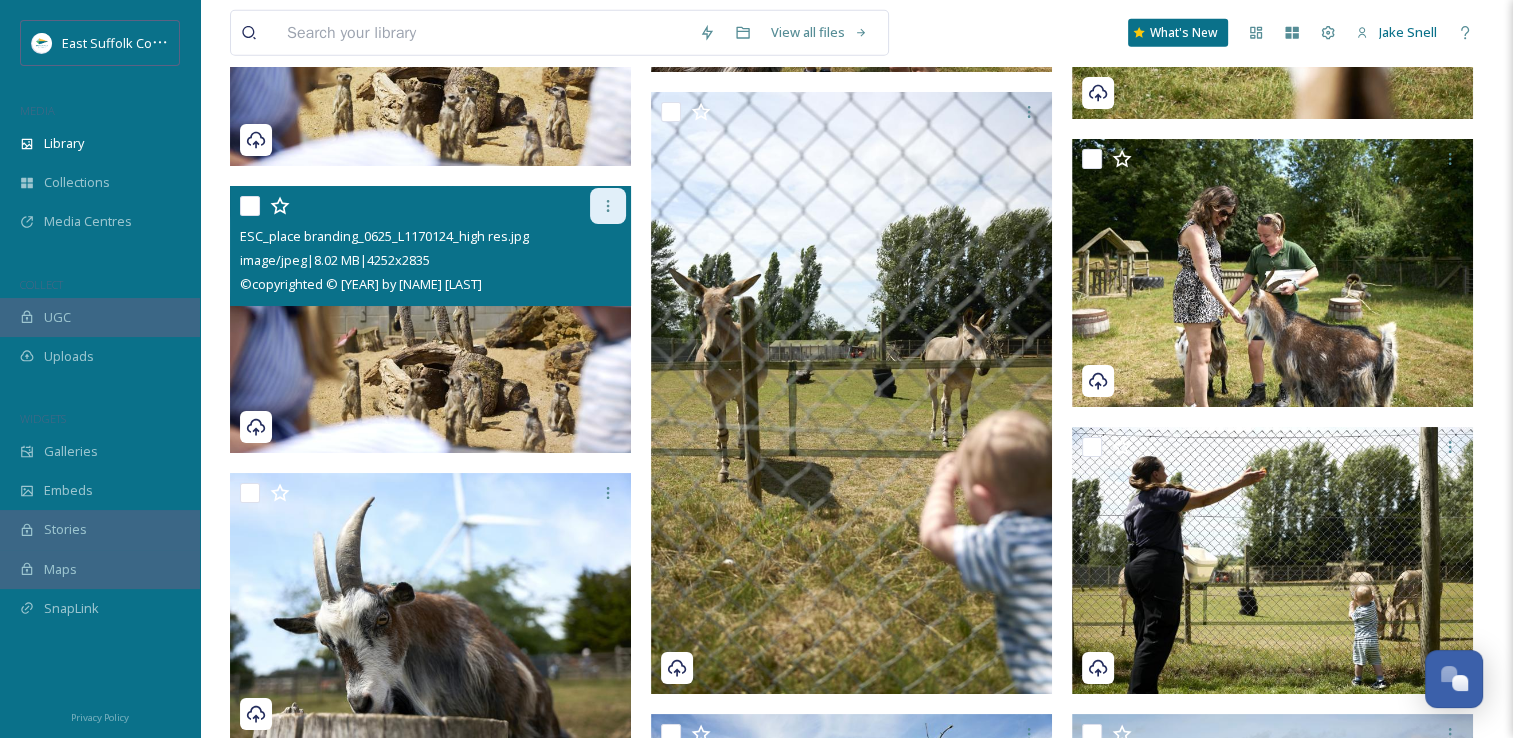 click at bounding box center (608, 206) 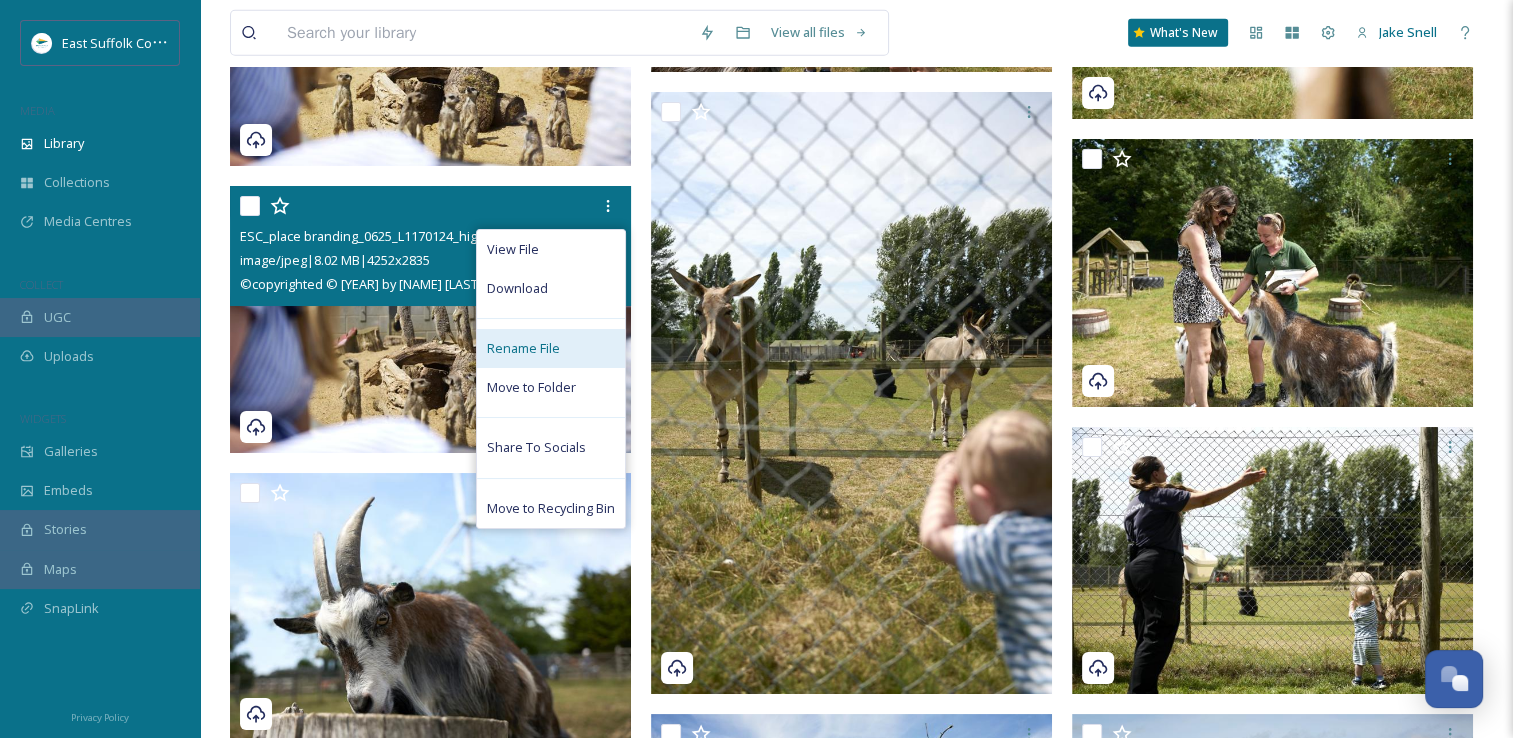 click on "Rename File" at bounding box center [551, 348] 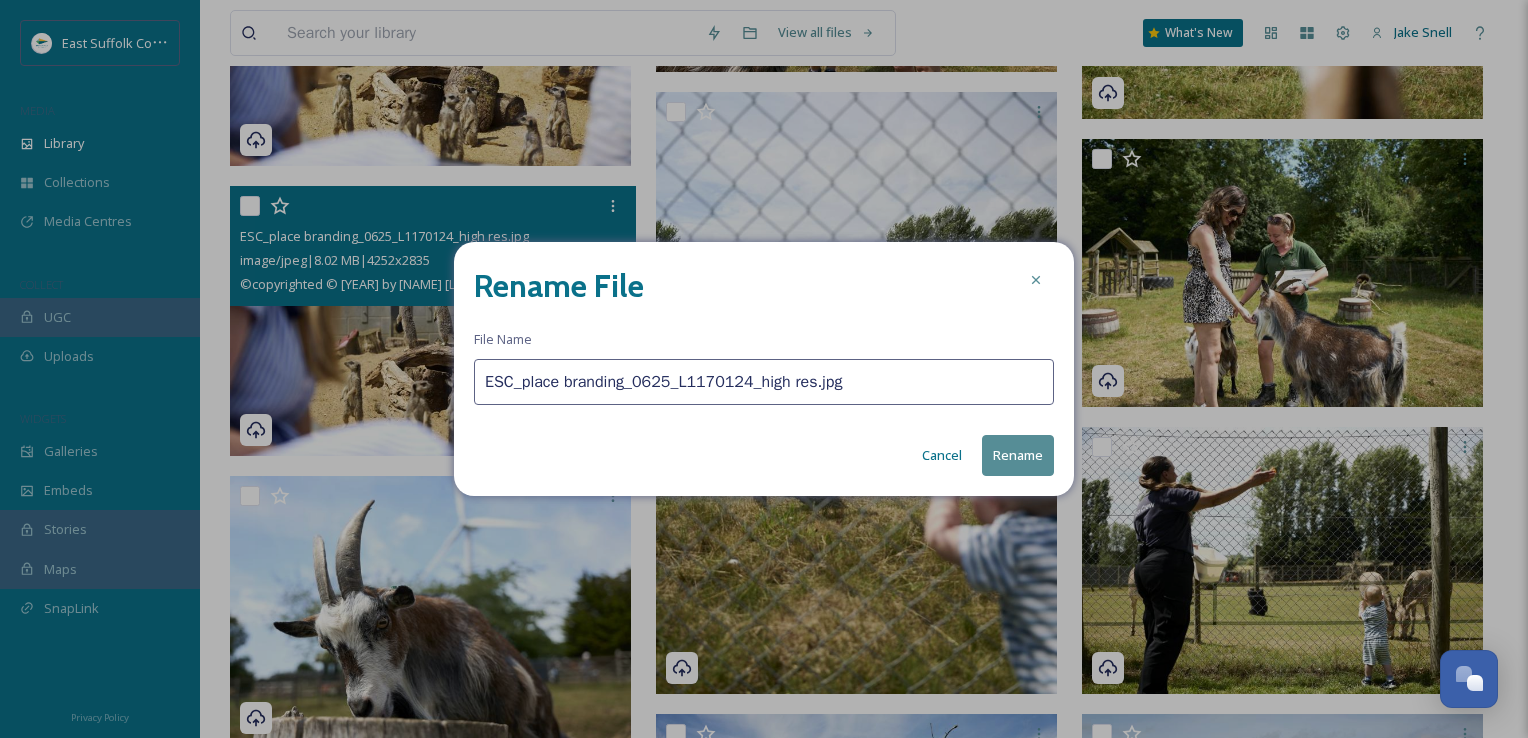 drag, startPoint x: 832, startPoint y: 382, endPoint x: 474, endPoint y: 351, distance: 359.33966 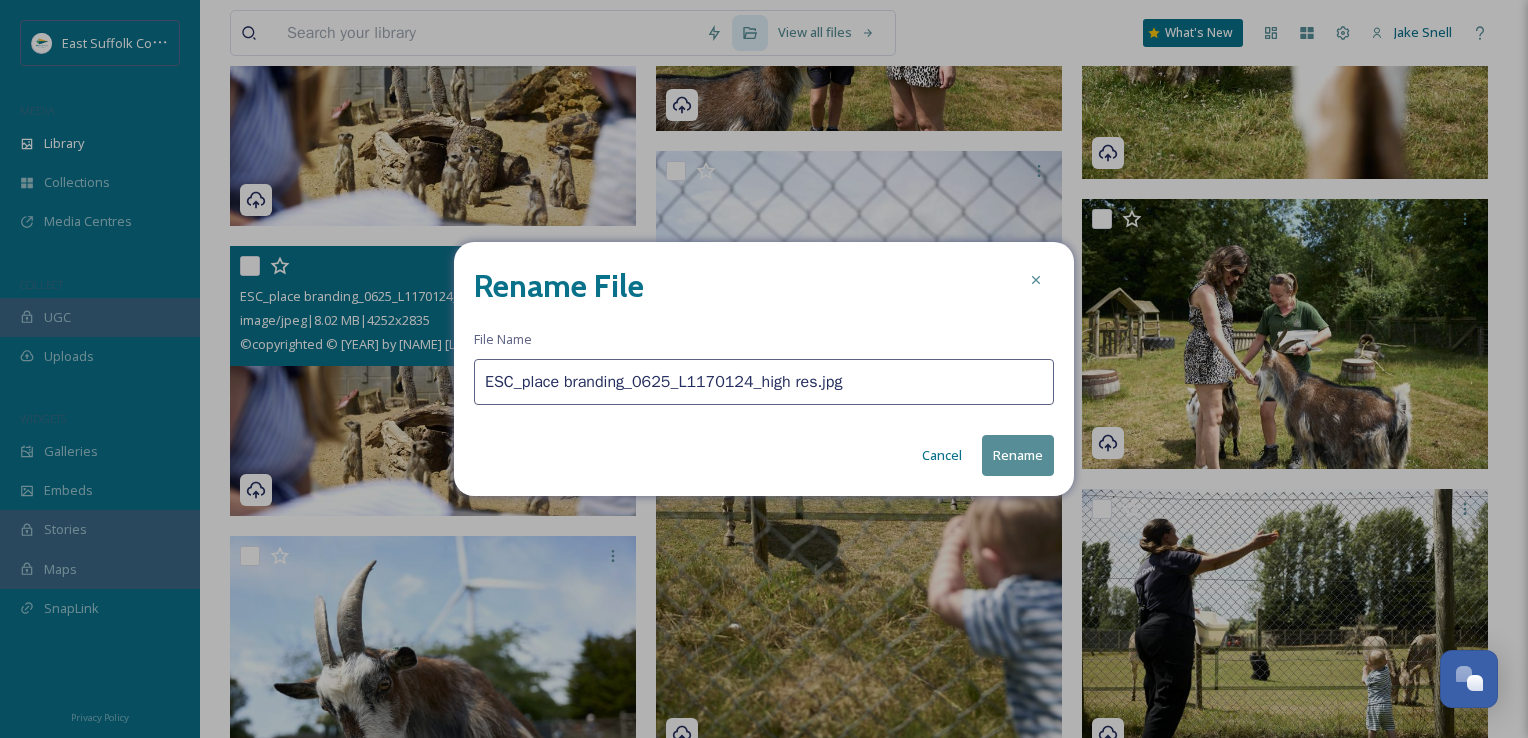 paste on "AfricaAlive_MischaPhotoLtd_0625(" 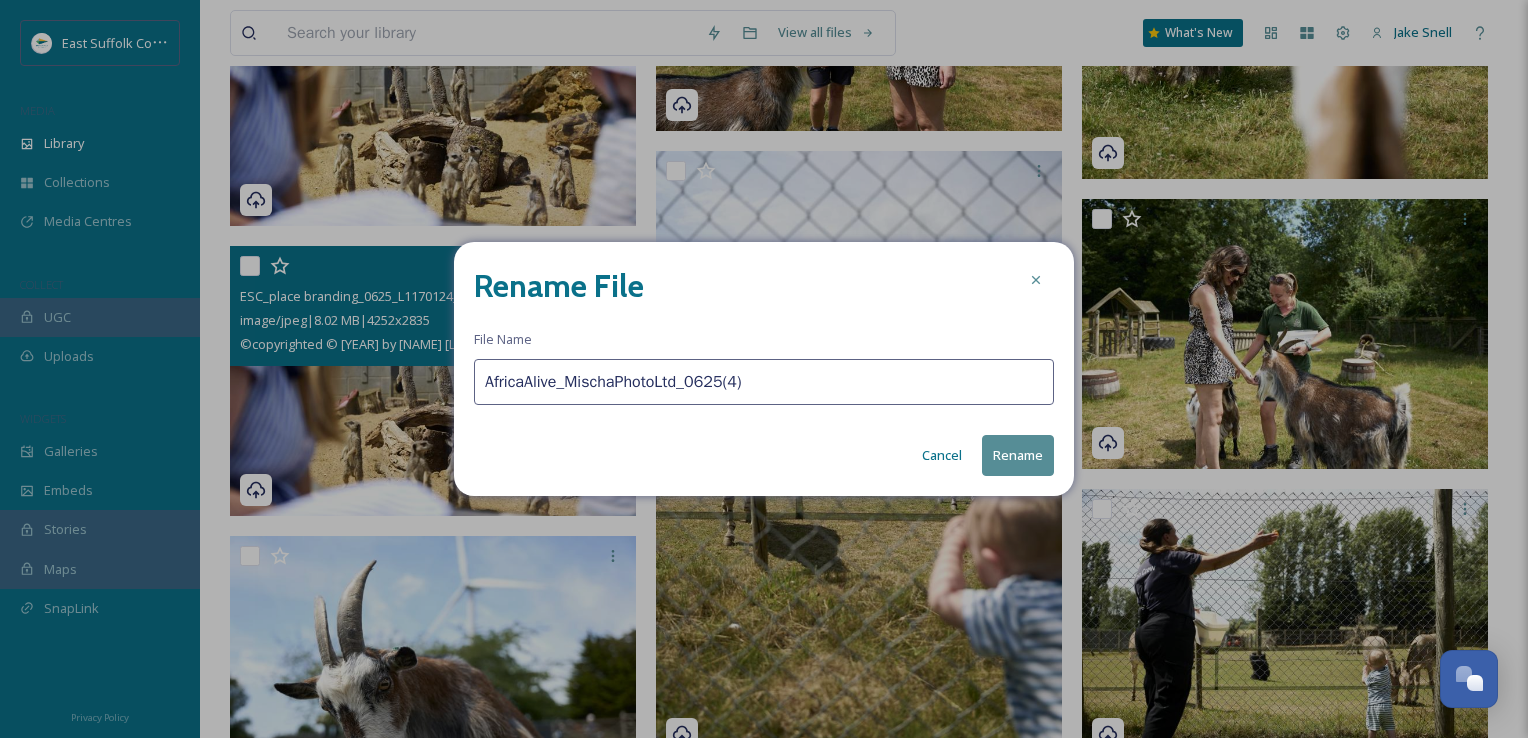 type on "AfricaAlive_MischaPhotoLtd_0625(4)" 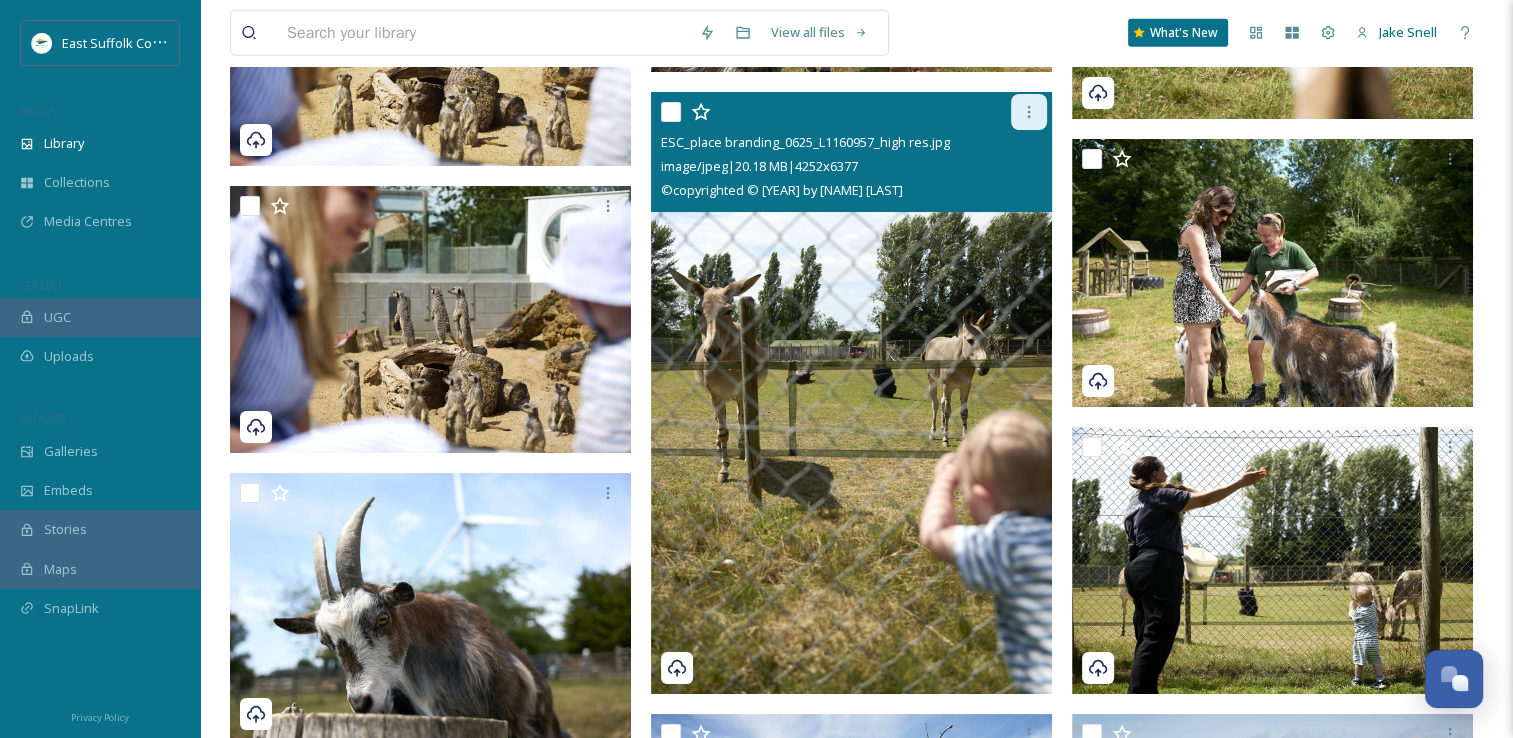 click 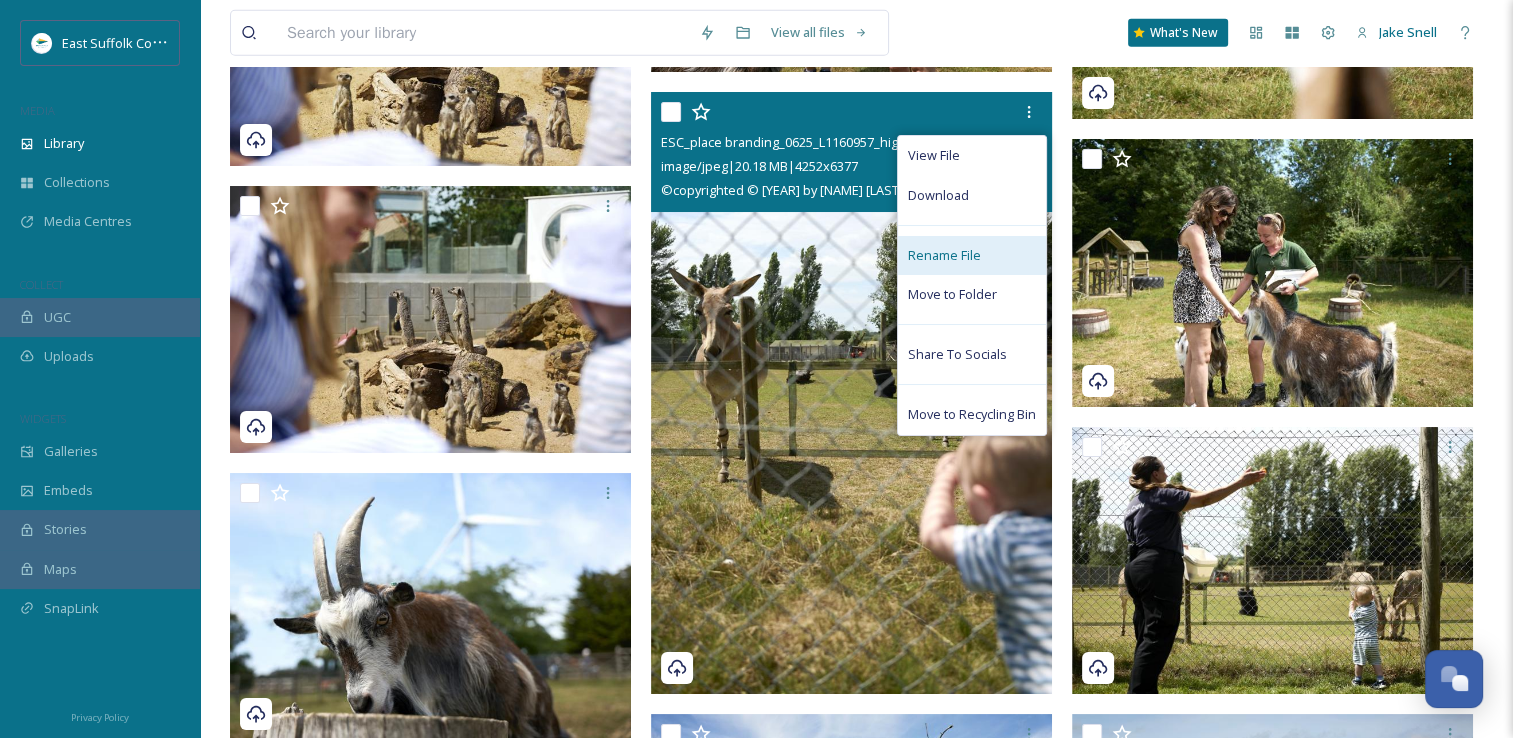 click on "Rename File" at bounding box center (944, 255) 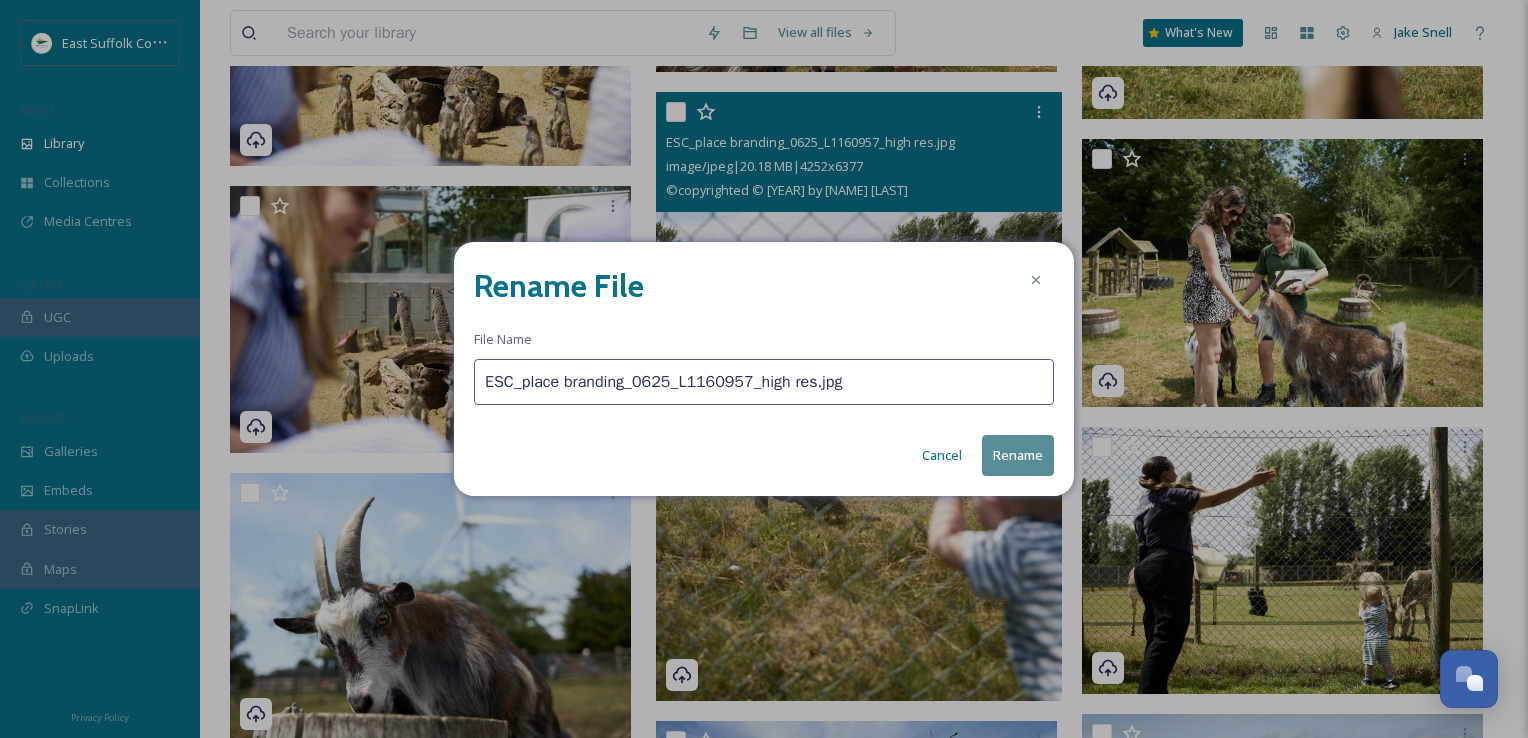 drag, startPoint x: 873, startPoint y: 372, endPoint x: 456, endPoint y: 363, distance: 417.0971 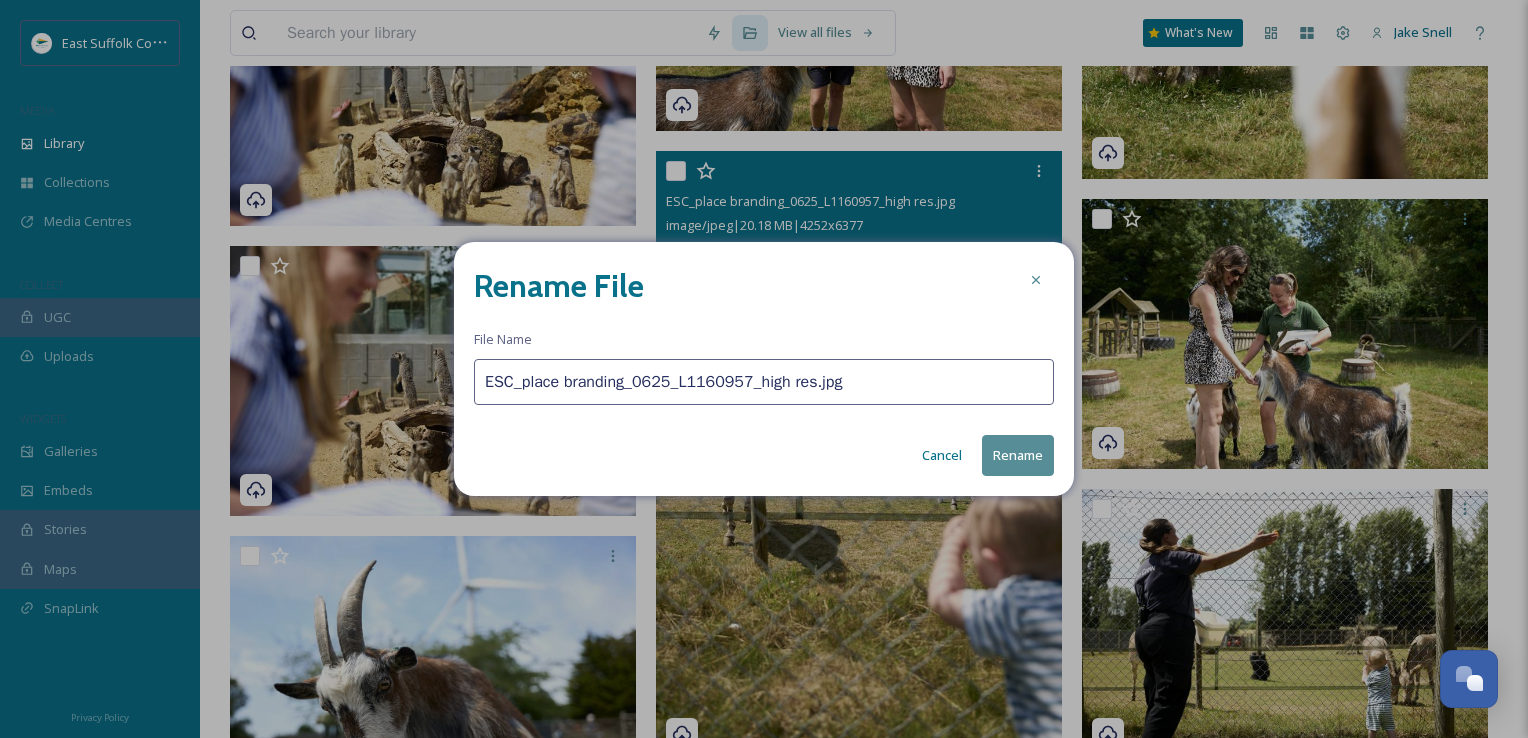 paste on "AfricaAlive_MischaPhotoLtd_0625(" 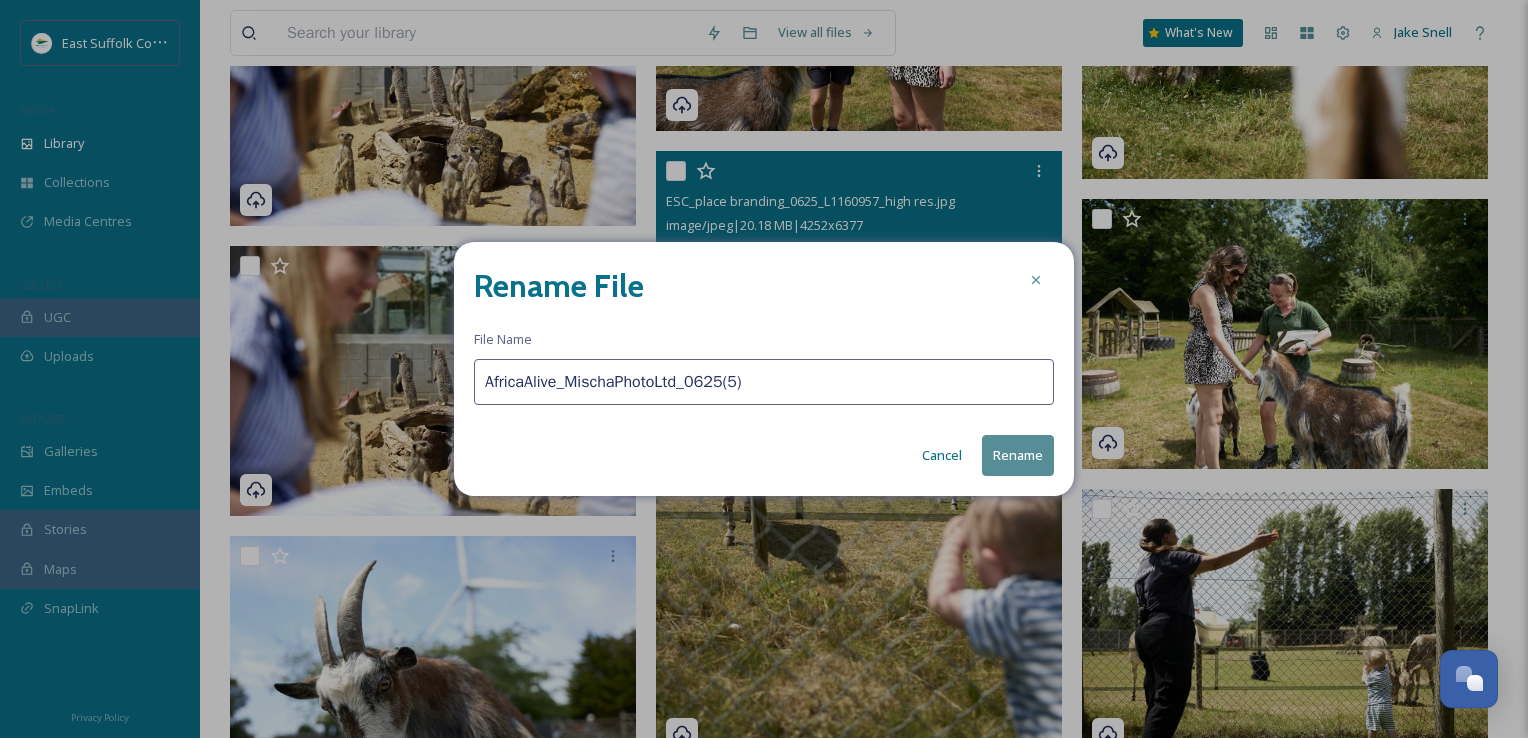 type on "AfricaAlive_MischaPhotoLtd_0625(5)" 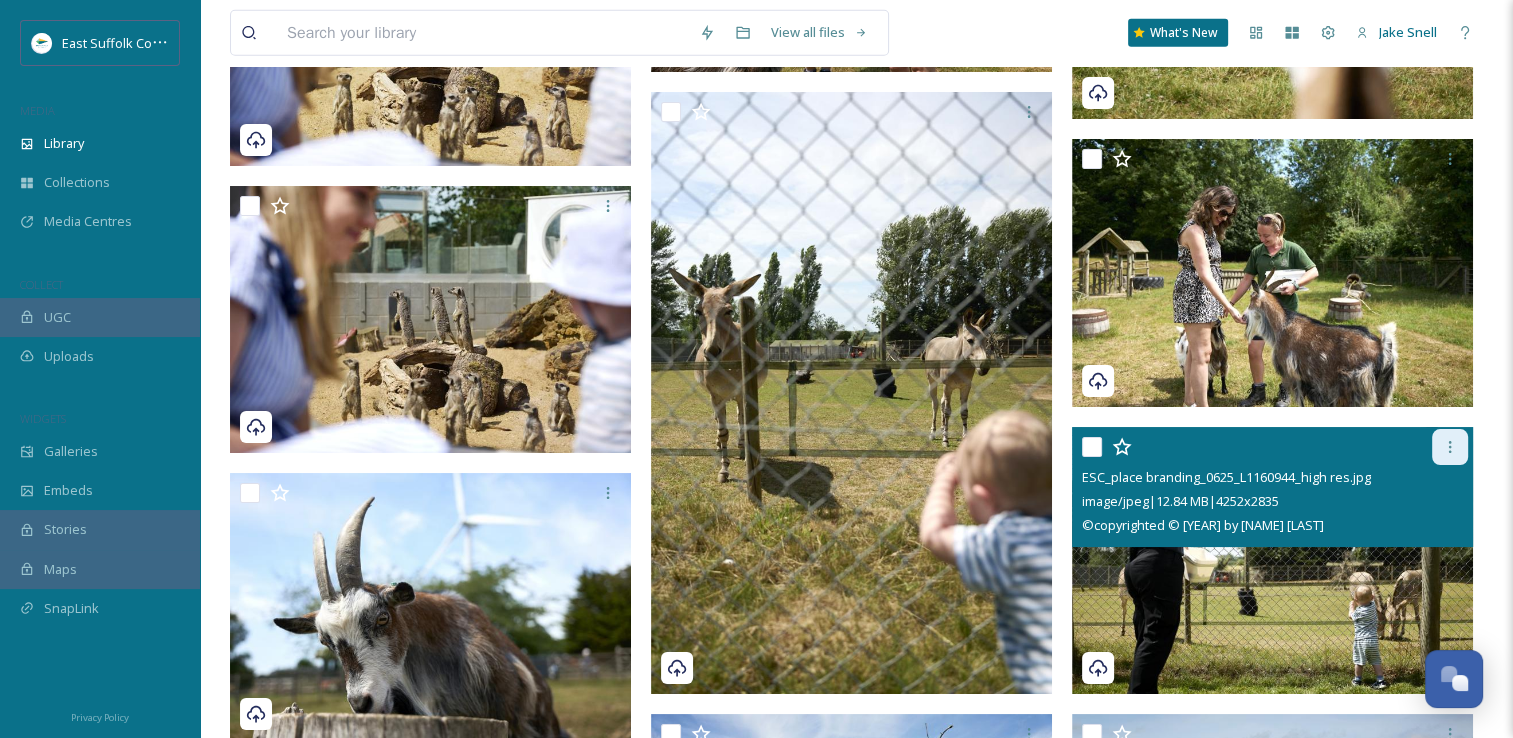 click at bounding box center (1450, 447) 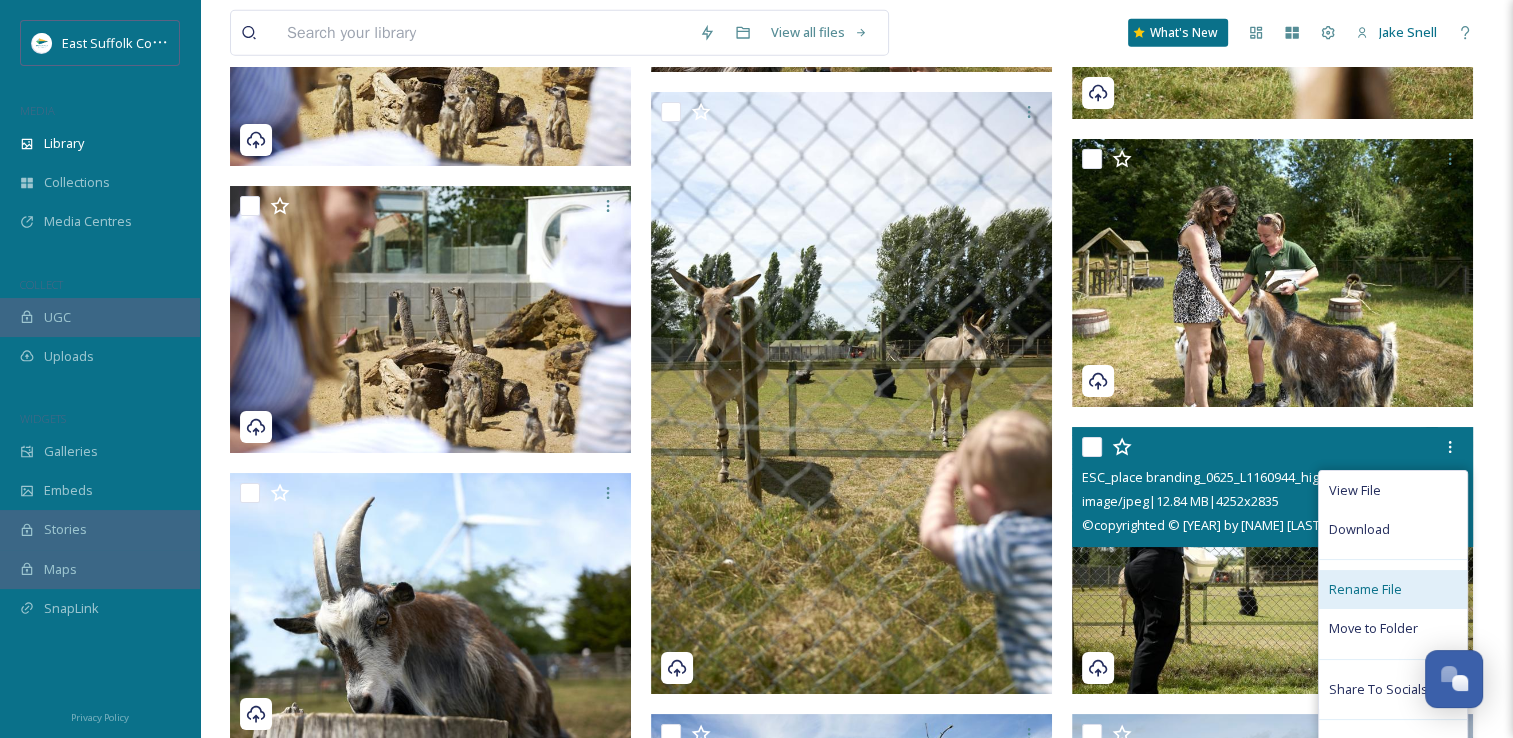 click on "View File Download Rename File Move to Folder Share To Socials Move to Recycling Bin" at bounding box center (1393, 620) 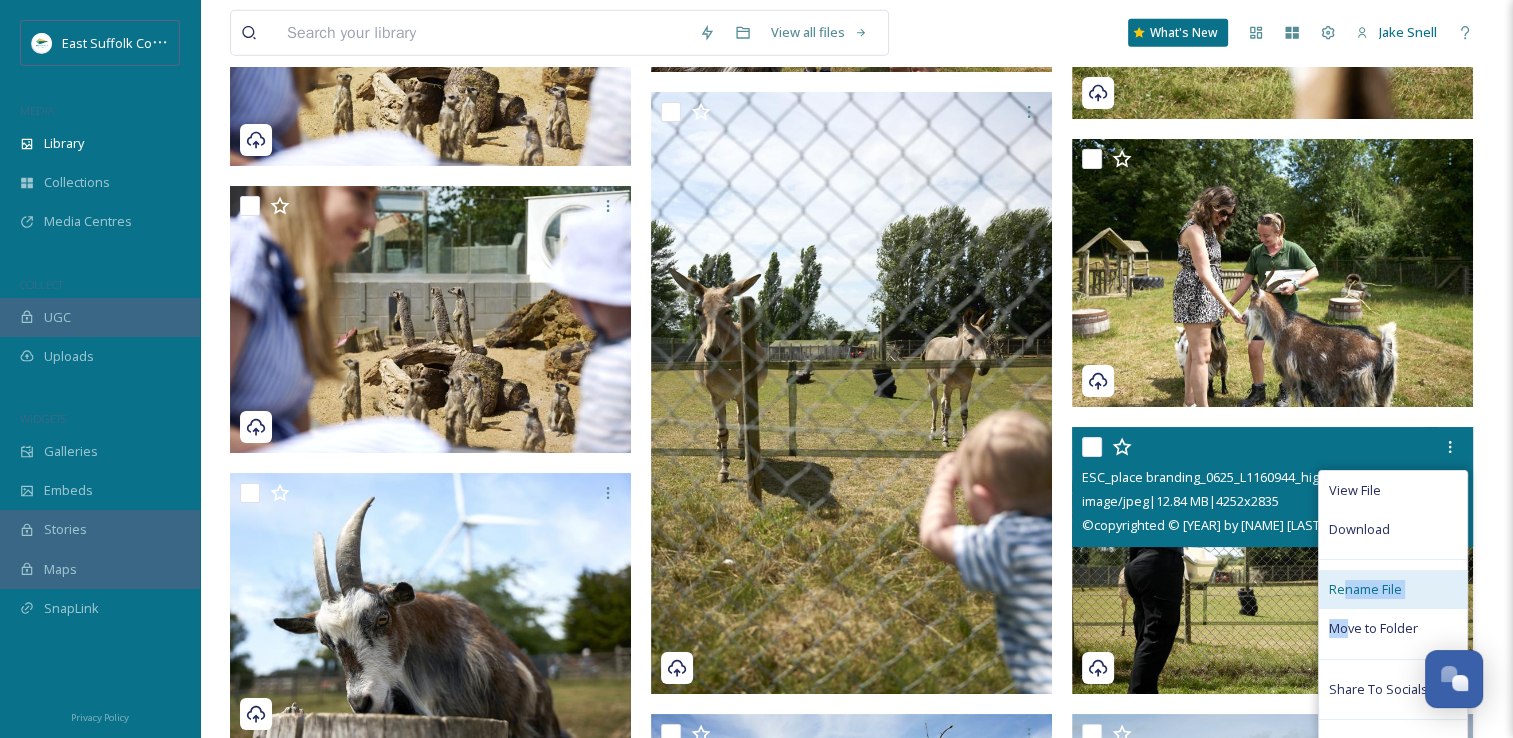 click on "Rename File" at bounding box center [1393, 589] 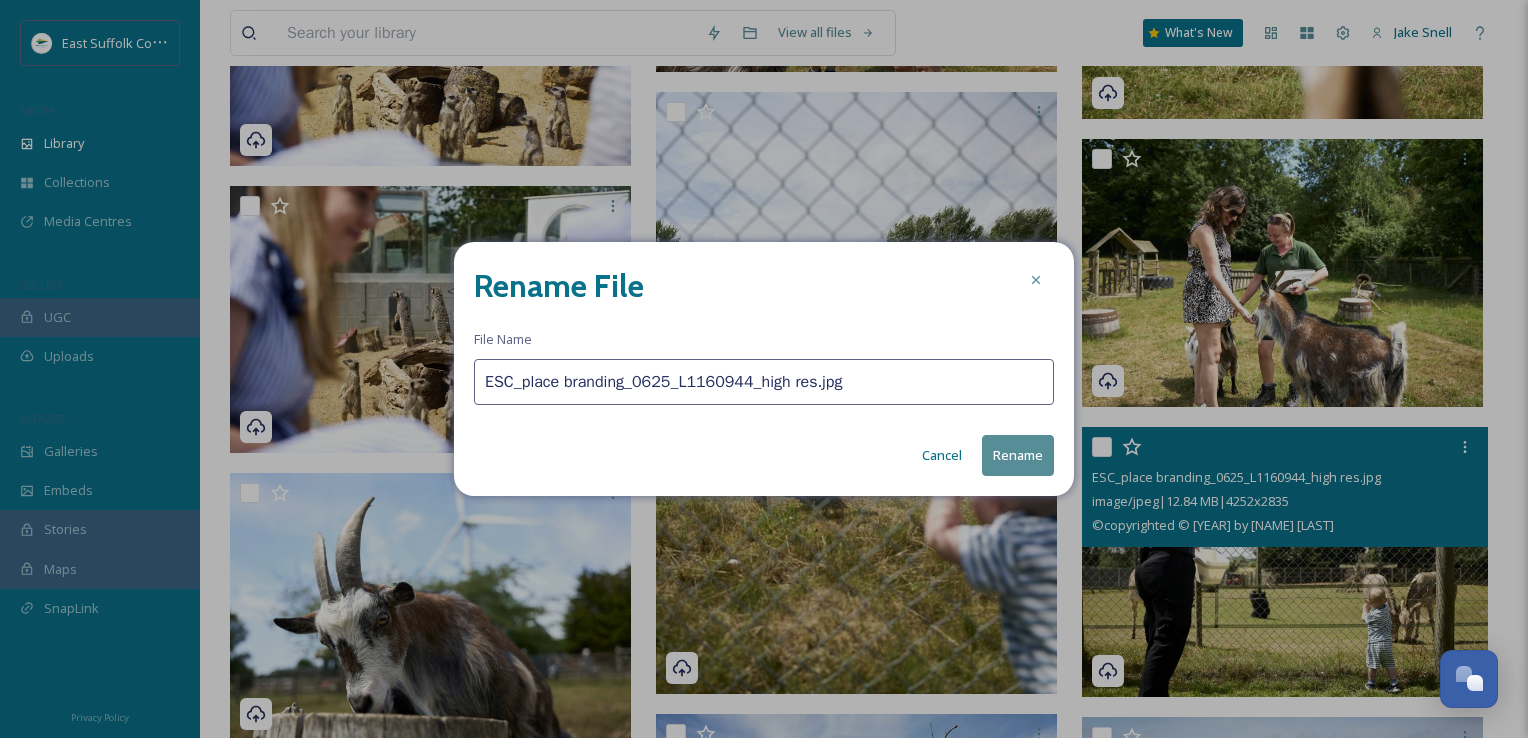 drag, startPoint x: 892, startPoint y: 376, endPoint x: 478, endPoint y: 390, distance: 414.23663 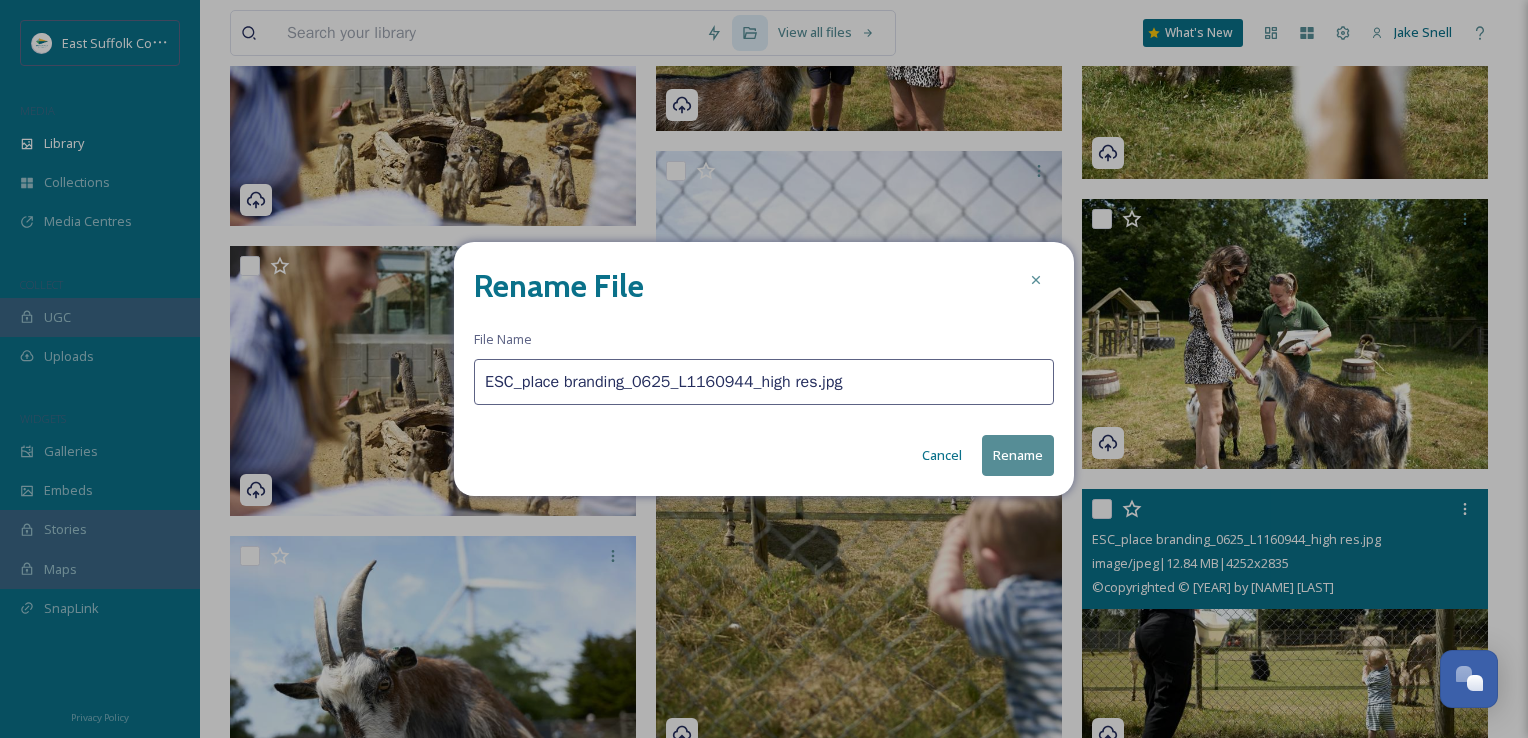 paste on "AfricaAlive_MischaPhotoLtd_0625(" 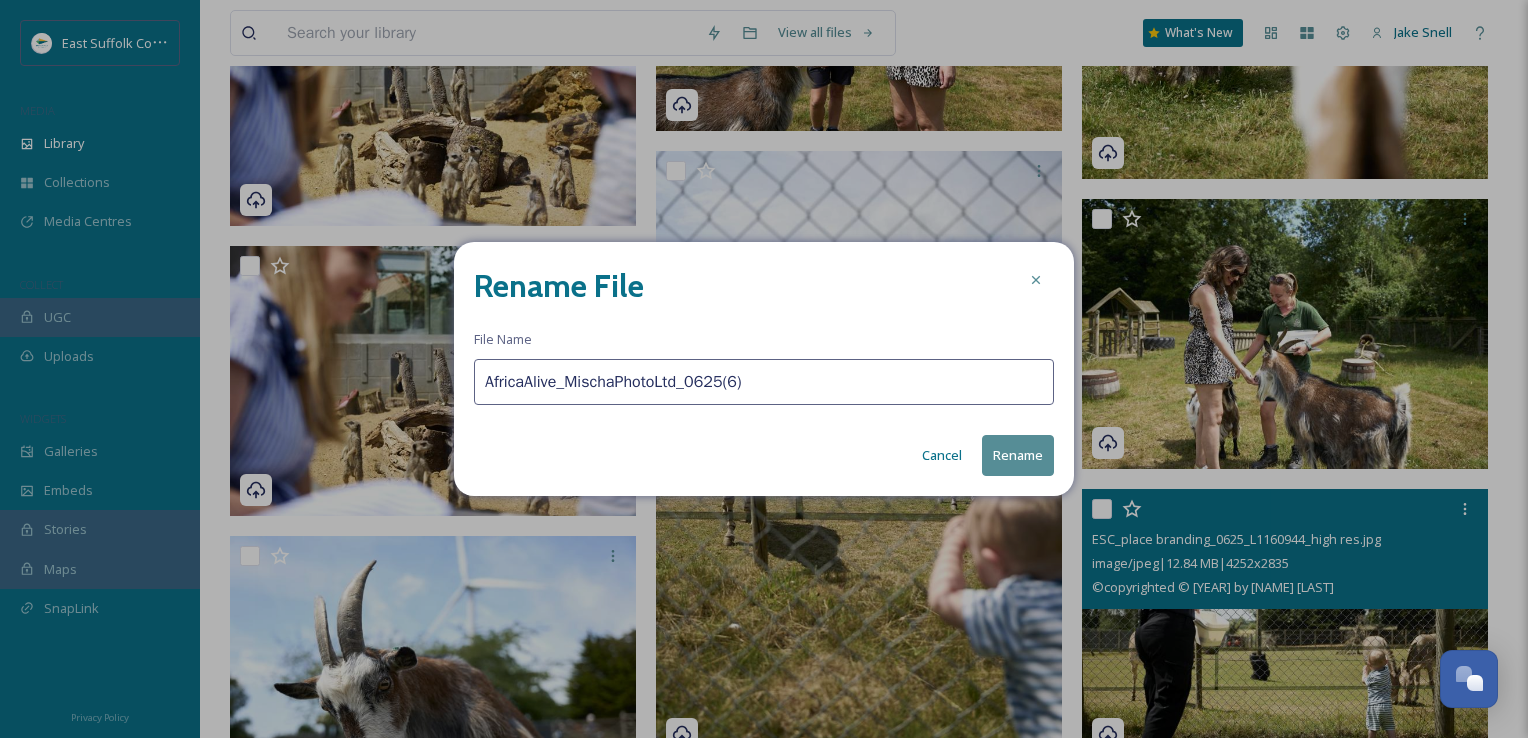 type on "AfricaAlive_MischaPhotoLtd_0625(6)" 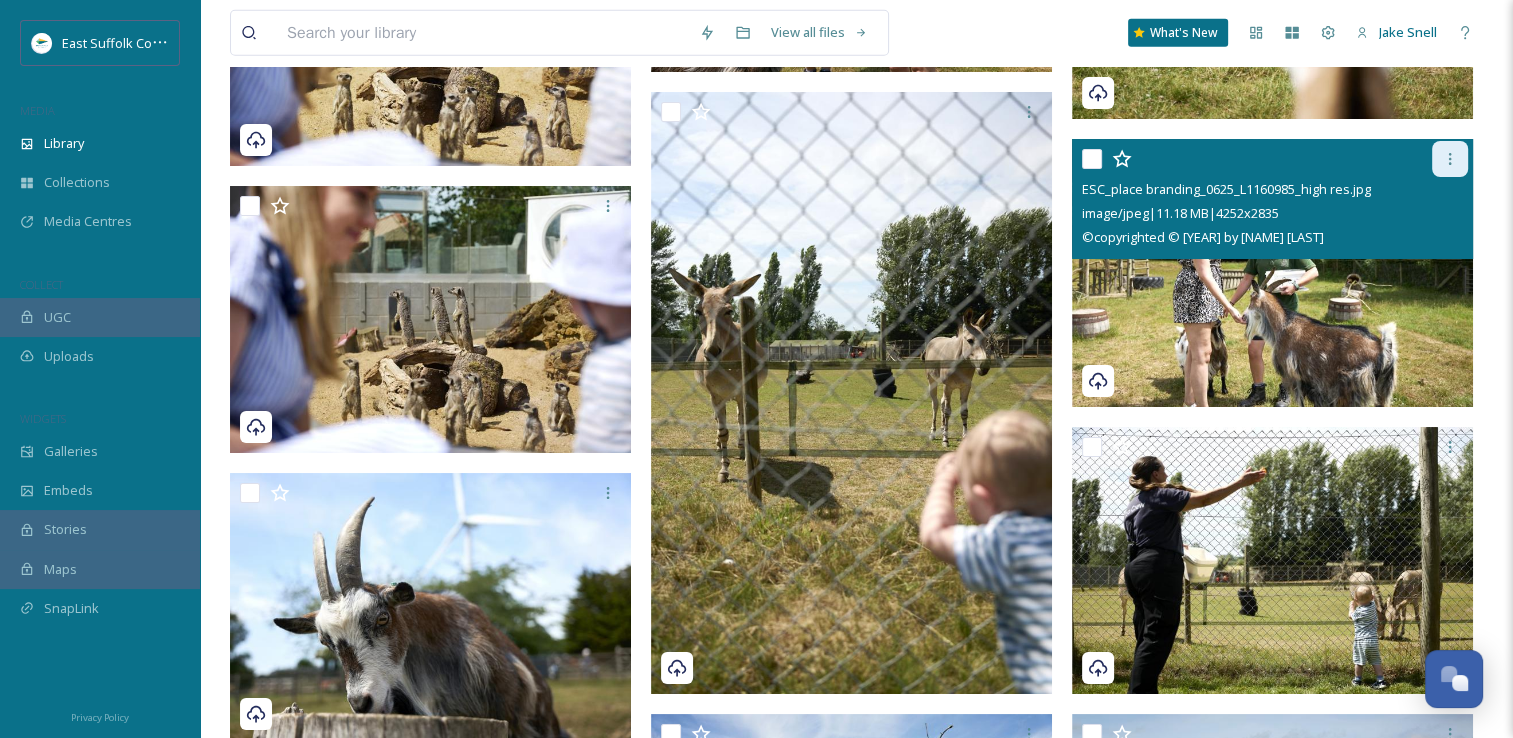 click 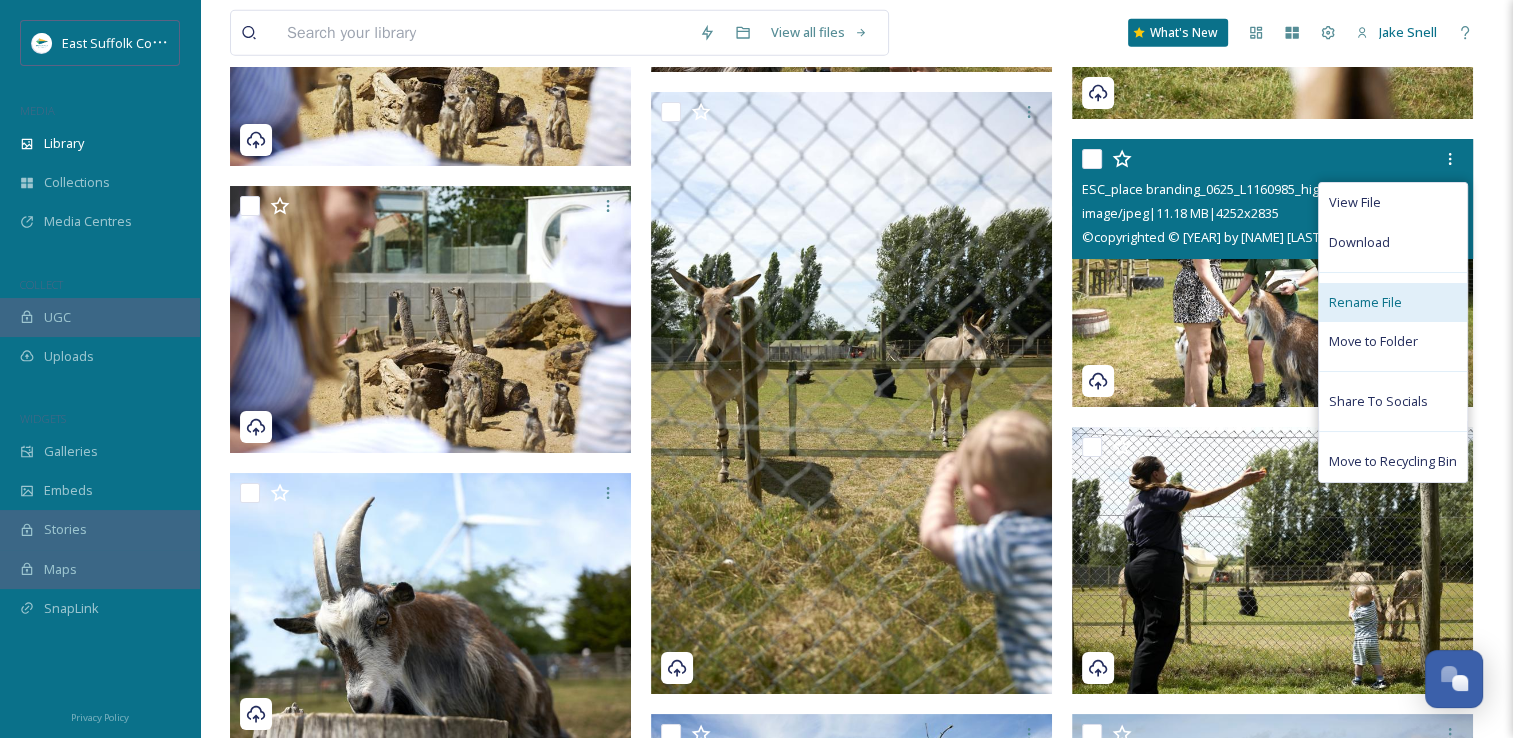click on "Rename File" at bounding box center [1365, 302] 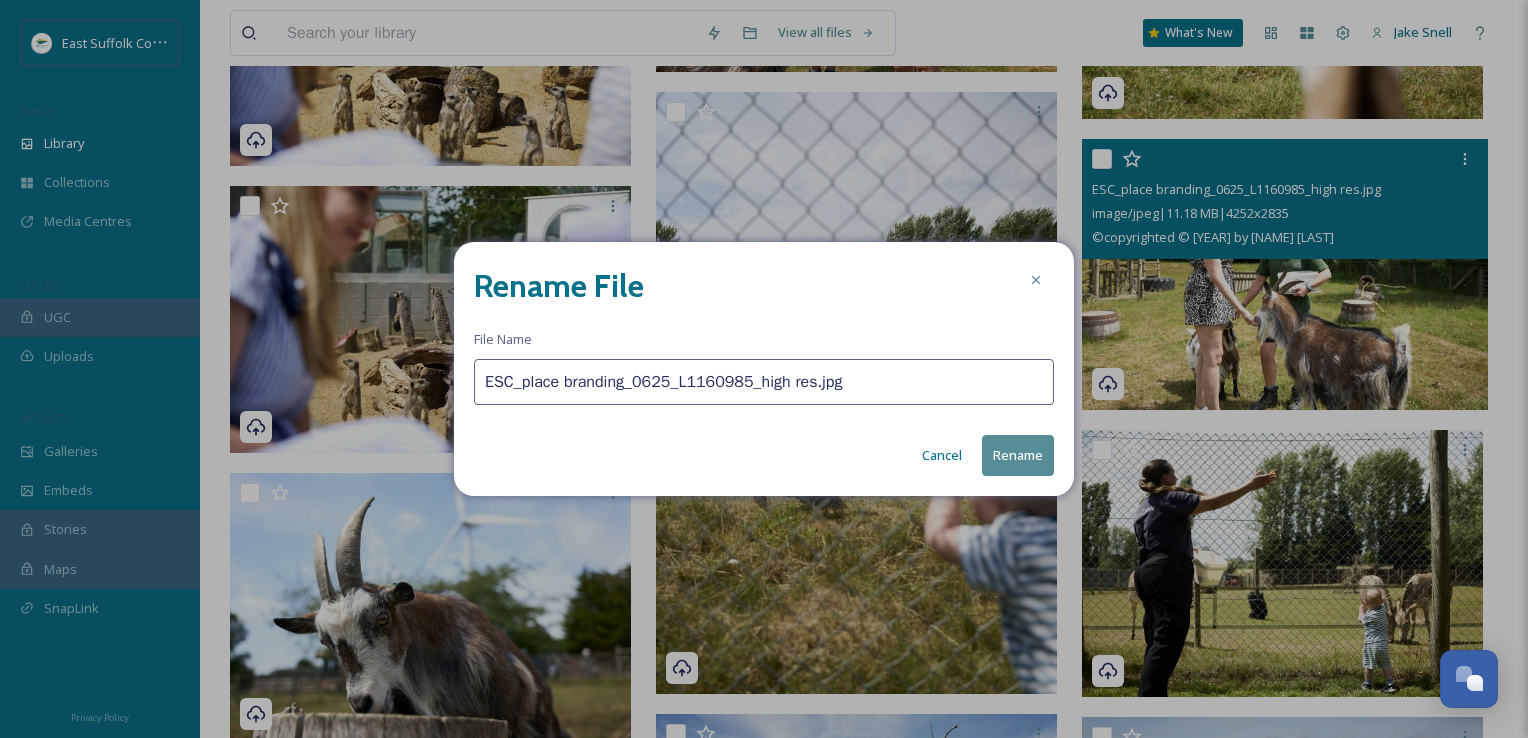 drag, startPoint x: 814, startPoint y: 382, endPoint x: 385, endPoint y: 350, distance: 430.1918 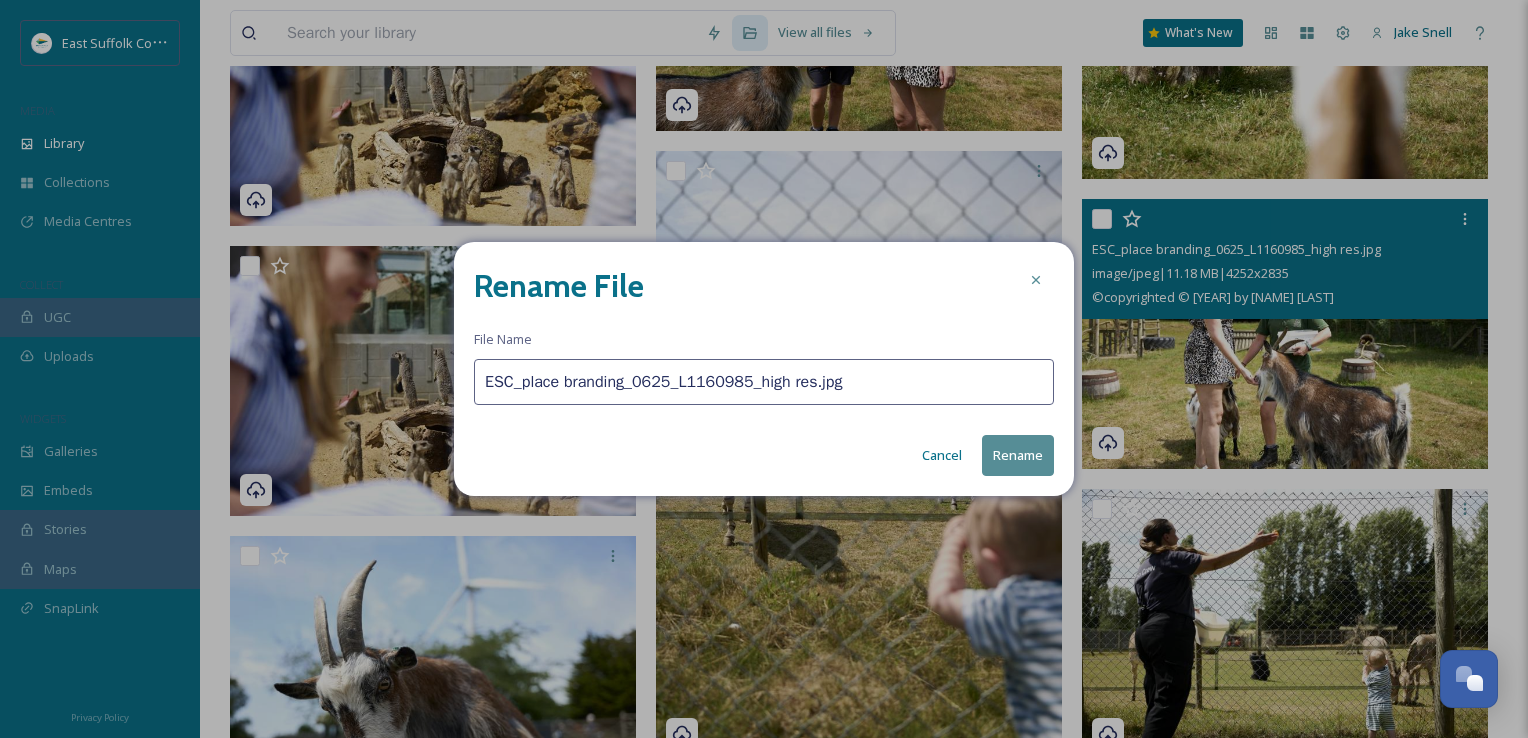 paste on "AfricaAlive_MischaPhotoLtd_0625(" 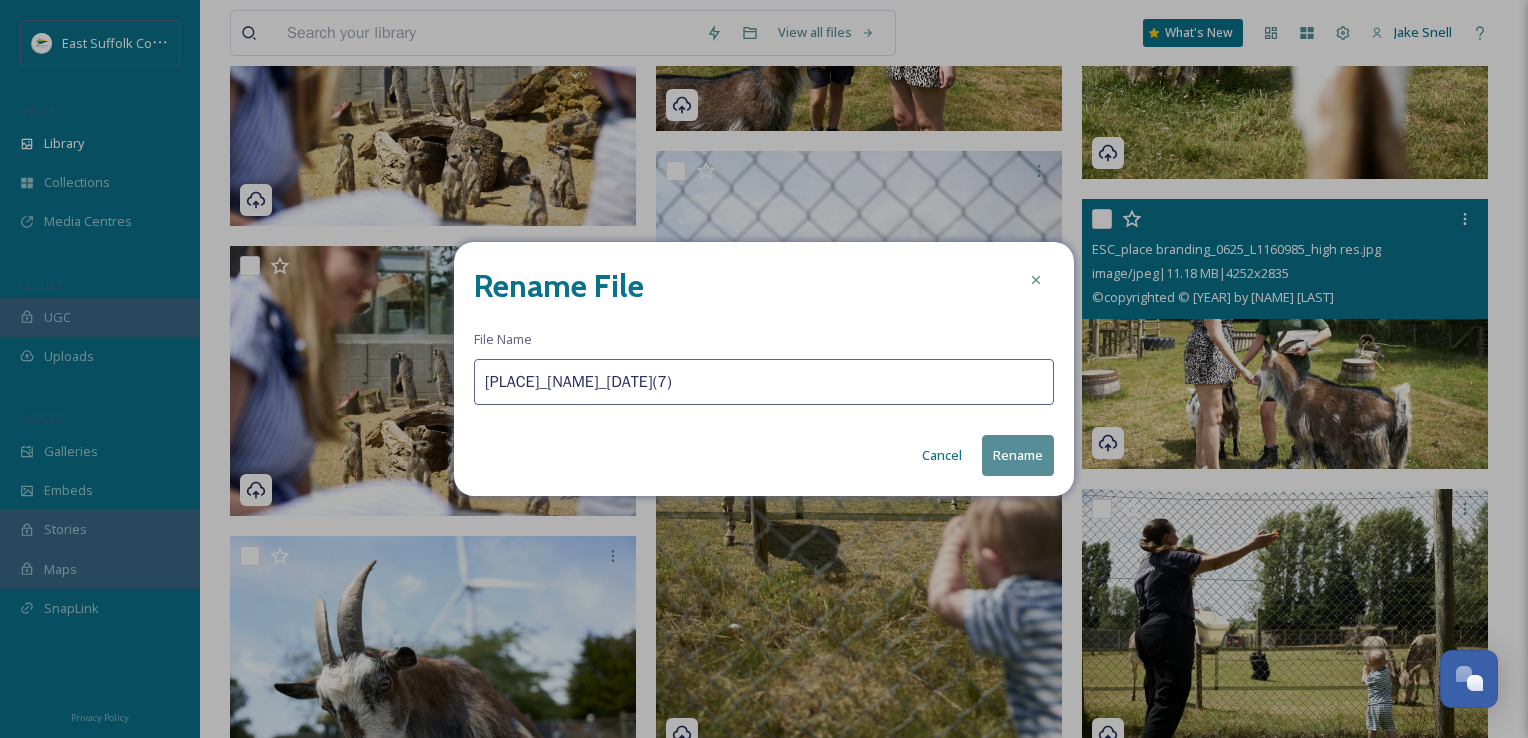 type on "[PLACE]_[NAME]_[DATE](7)" 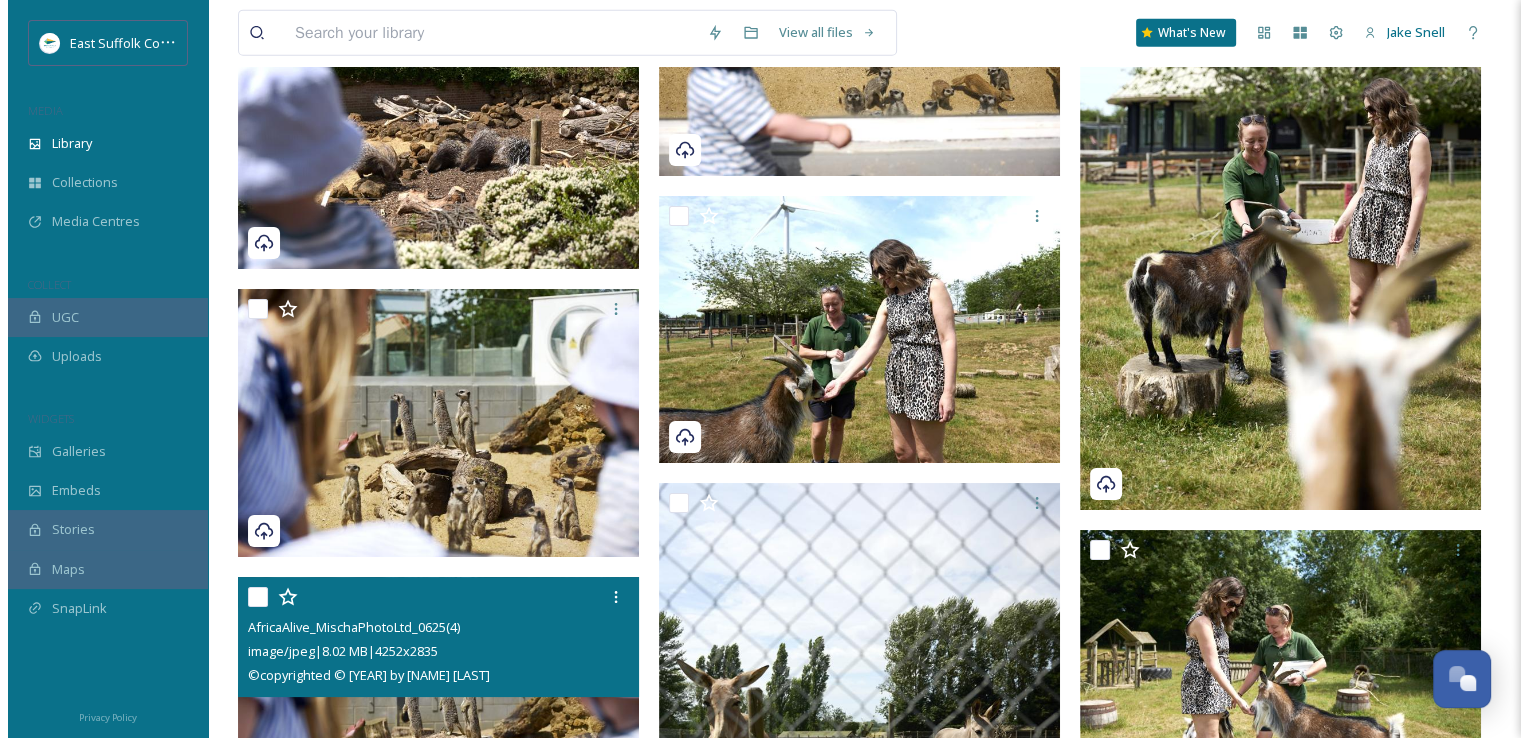 scroll, scrollTop: 4759, scrollLeft: 0, axis: vertical 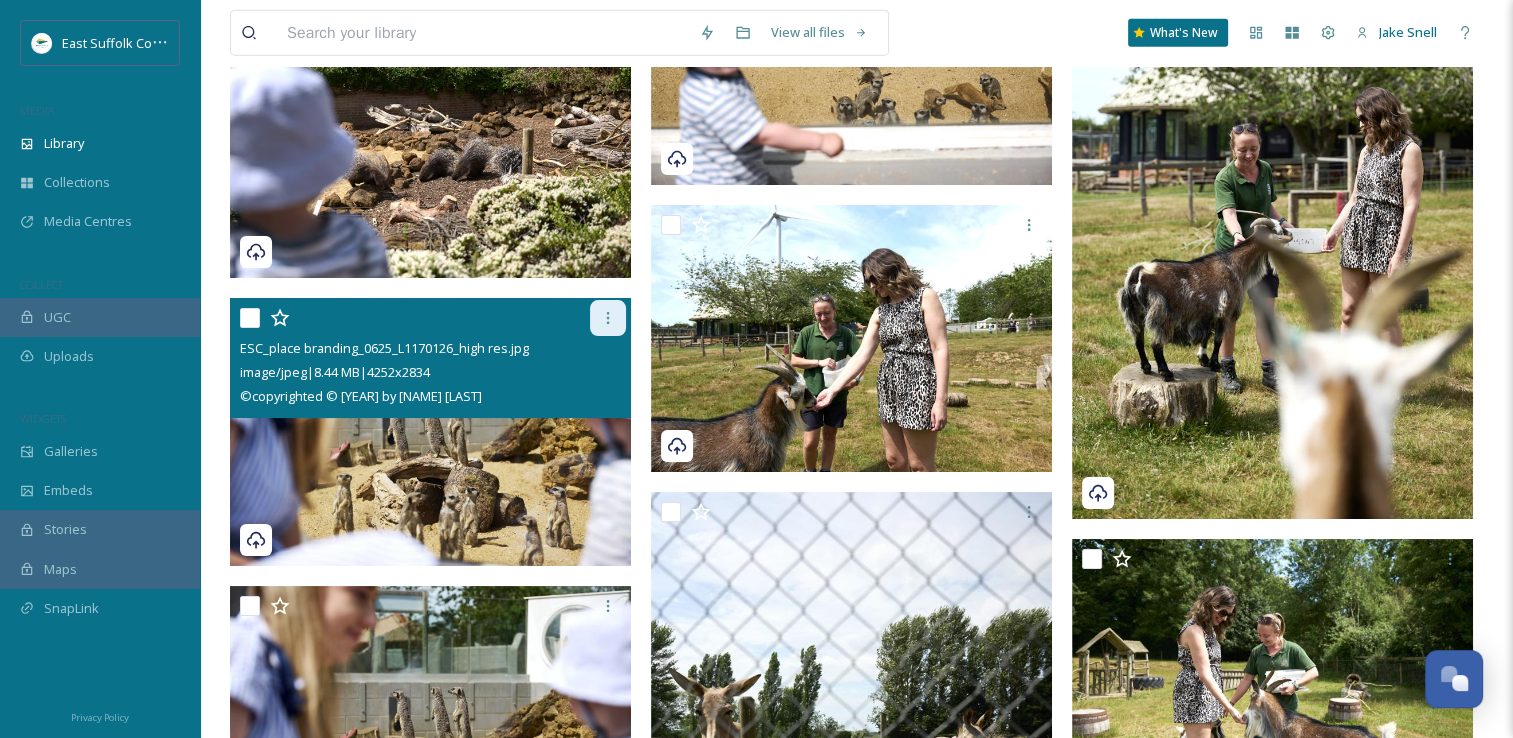 click at bounding box center (608, 318) 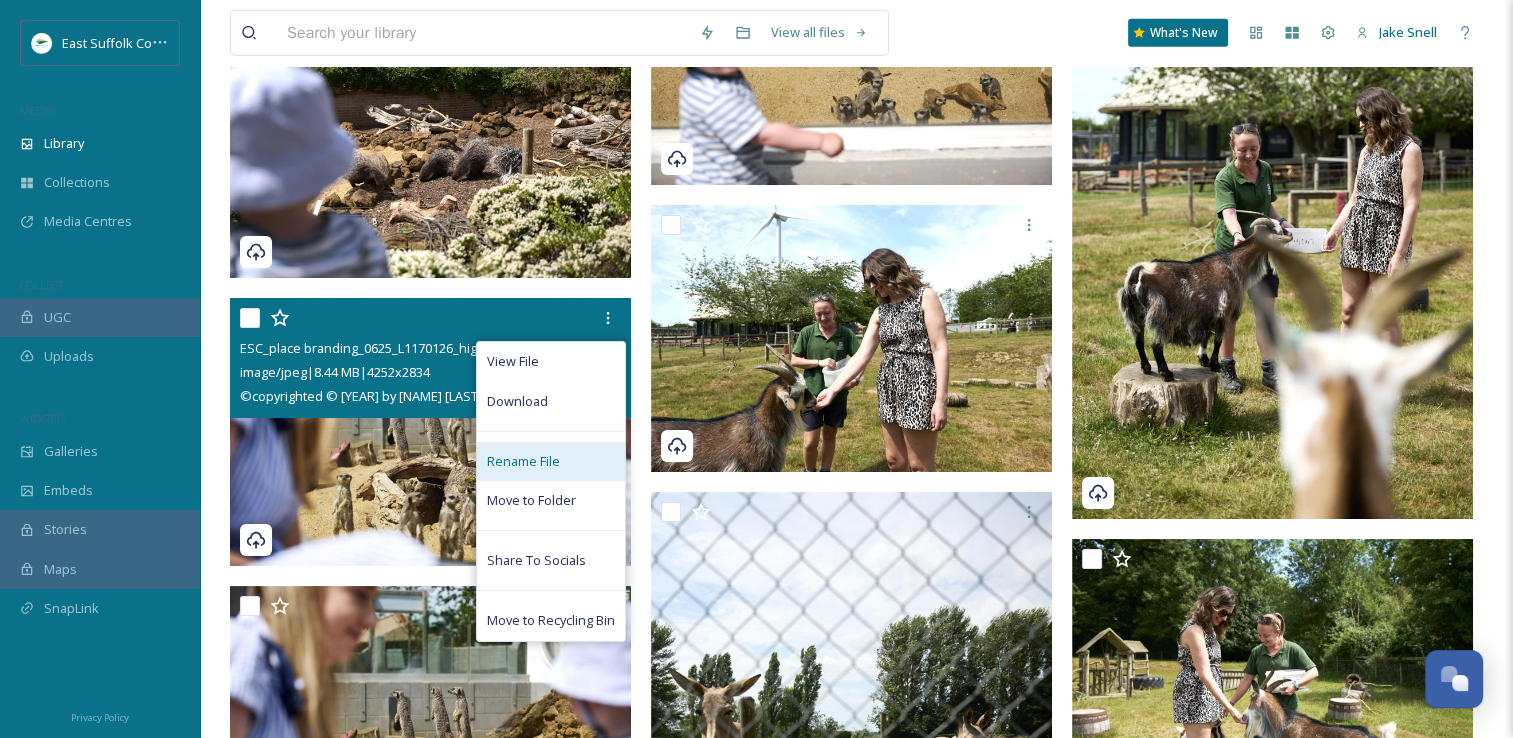 click on "Rename File" at bounding box center [551, 461] 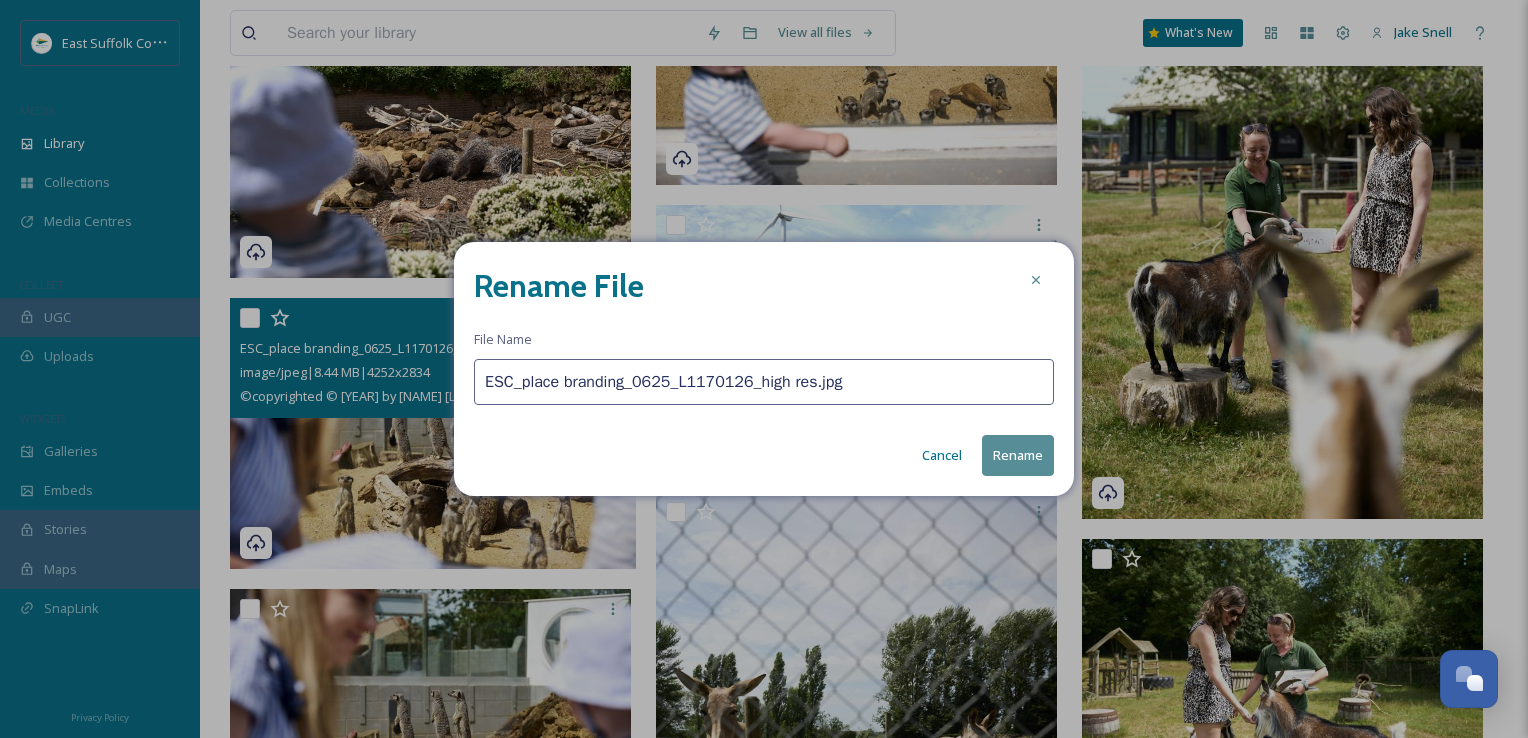 drag, startPoint x: 852, startPoint y: 365, endPoint x: 482, endPoint y: 370, distance: 370.03378 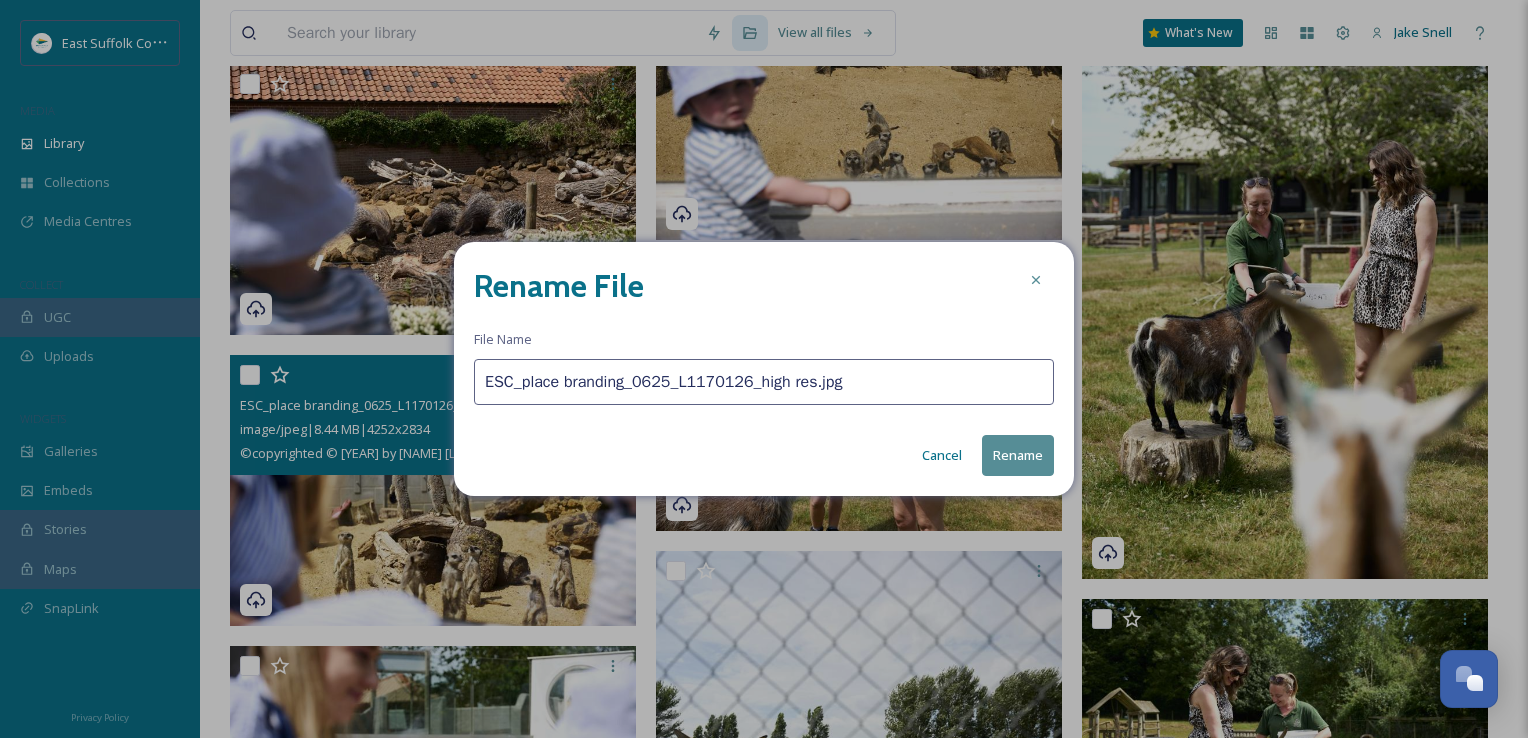 scroll, scrollTop: 4812, scrollLeft: 0, axis: vertical 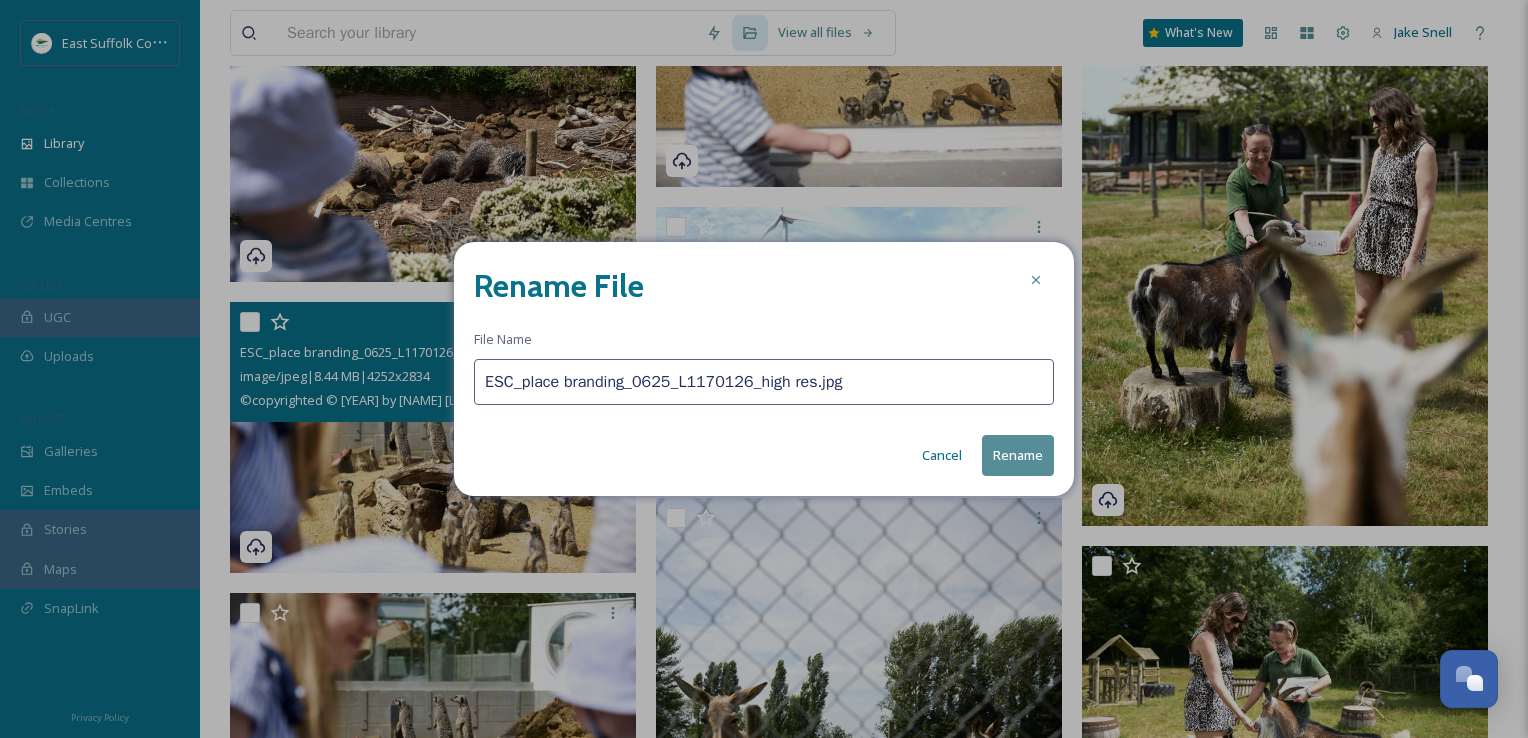 paste on "AfricaAlive_MischaPhotoLtd_0625(" 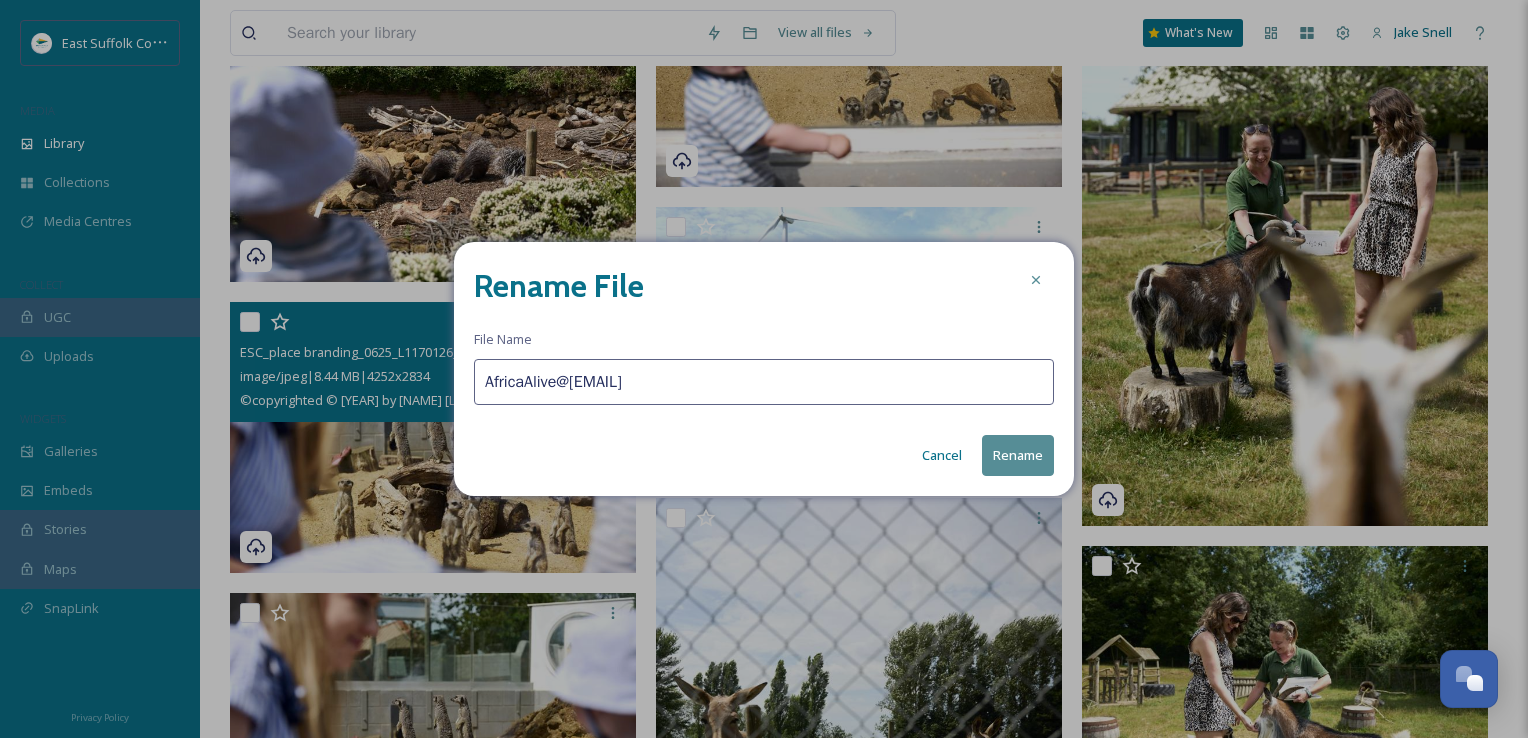 type on "AfricaAlive@[EMAIL]" 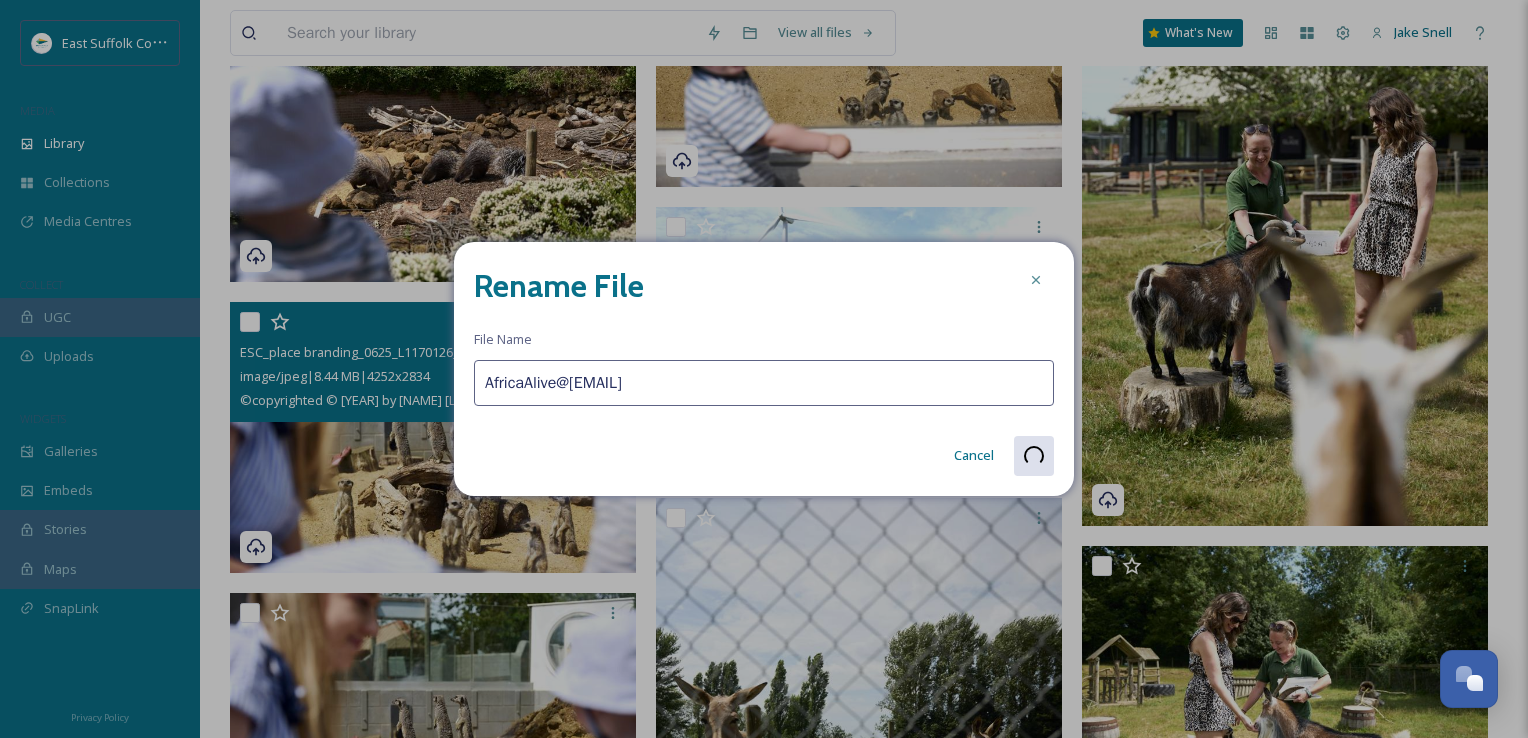 scroll, scrollTop: 4759, scrollLeft: 0, axis: vertical 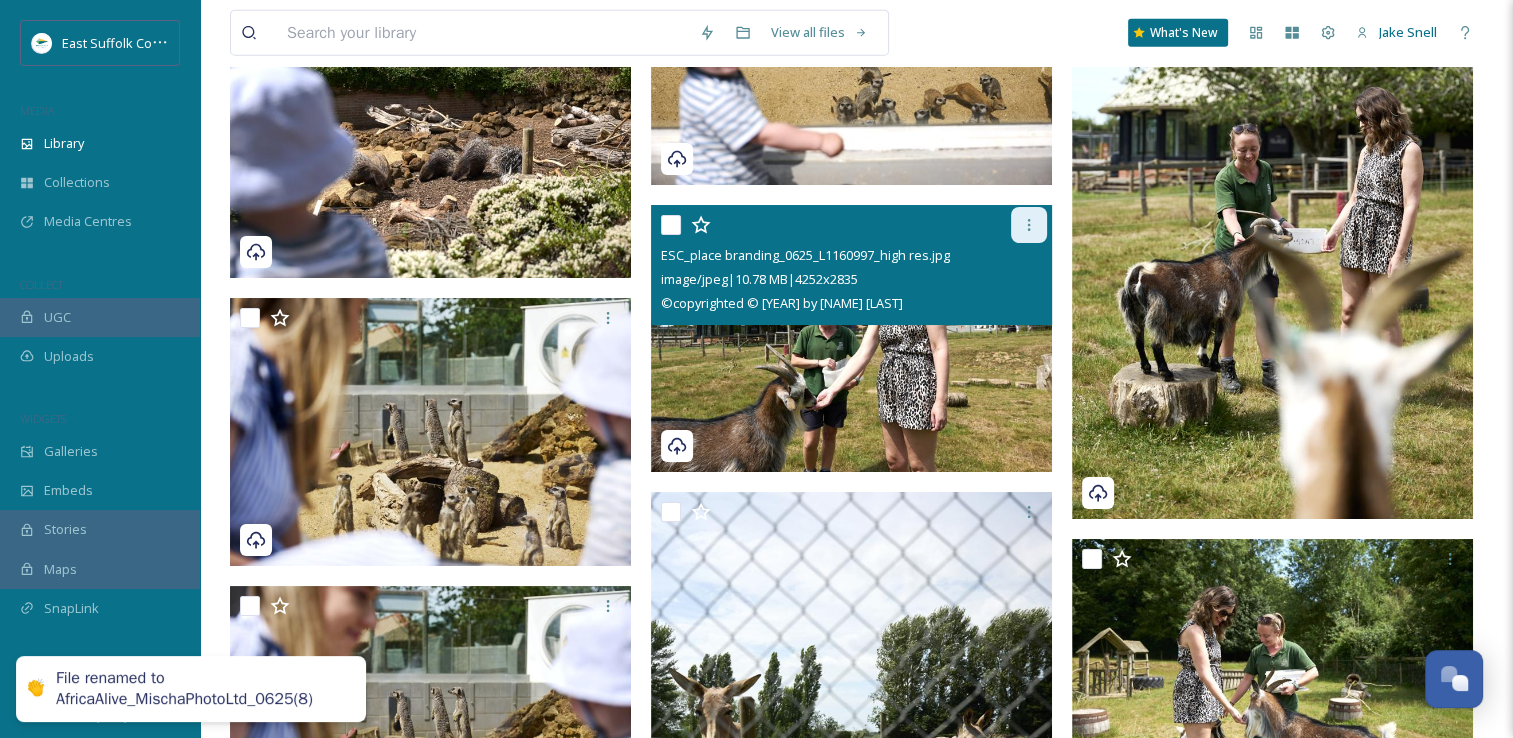 click at bounding box center (1029, 225) 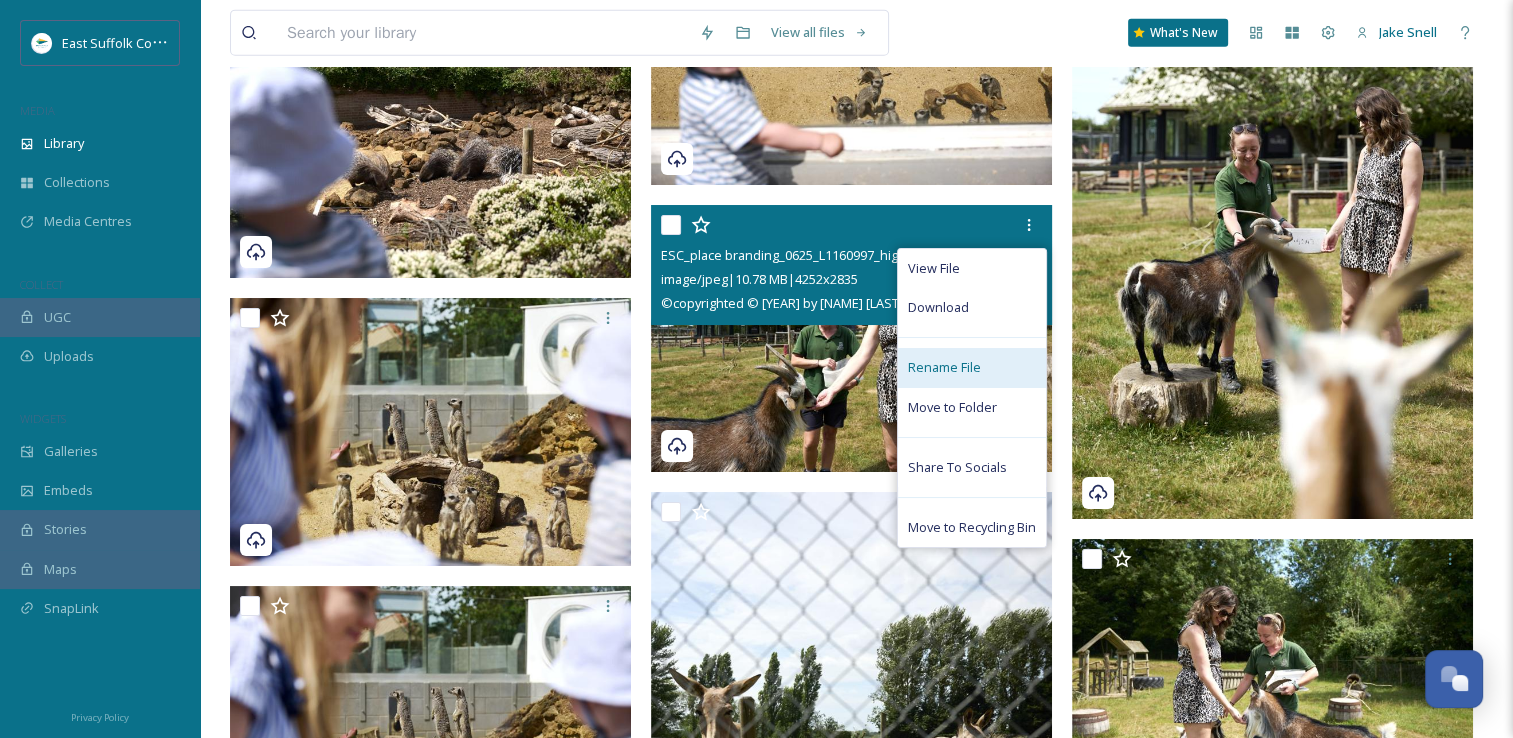 click on "Rename File" at bounding box center [944, 367] 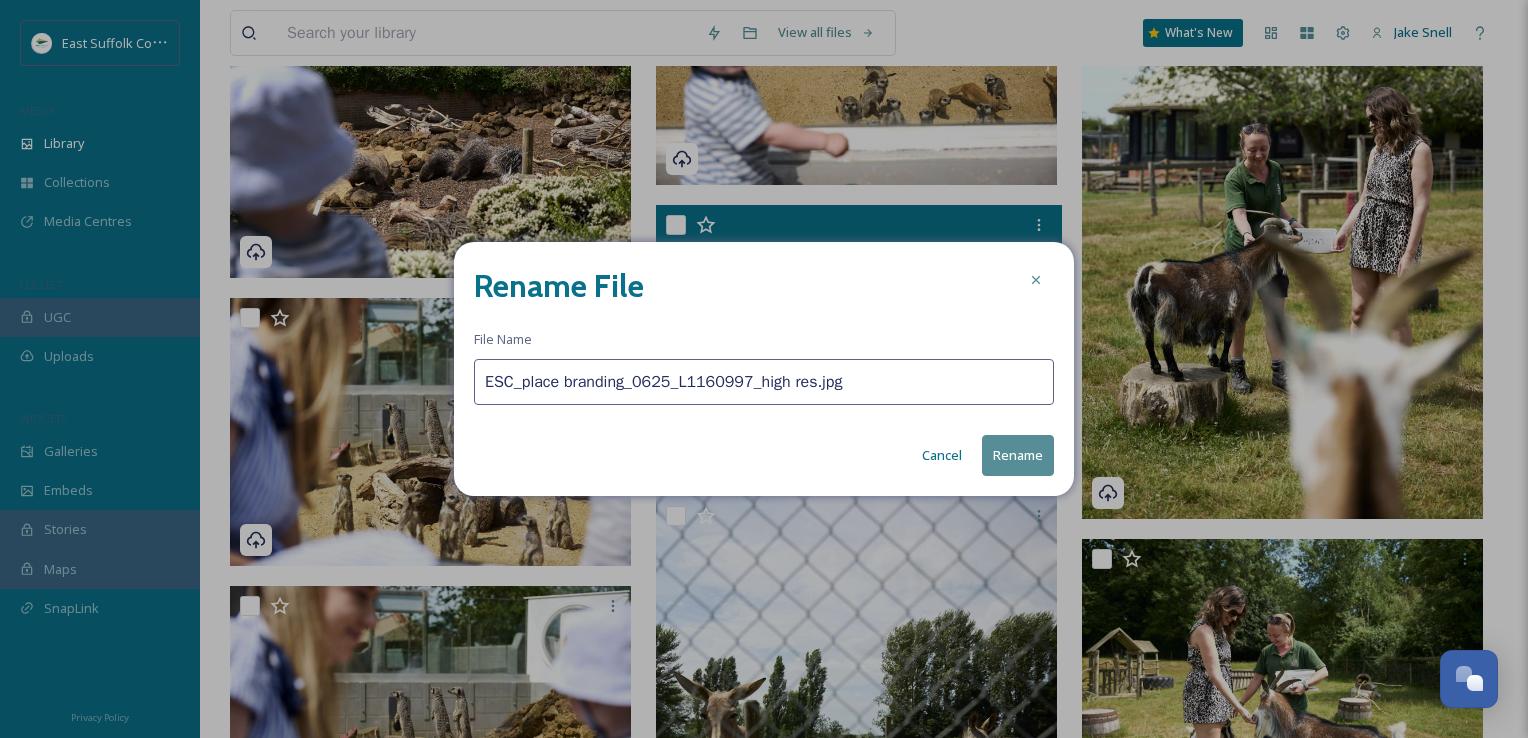 drag, startPoint x: 872, startPoint y: 362, endPoint x: 360, endPoint y: 378, distance: 512.24994 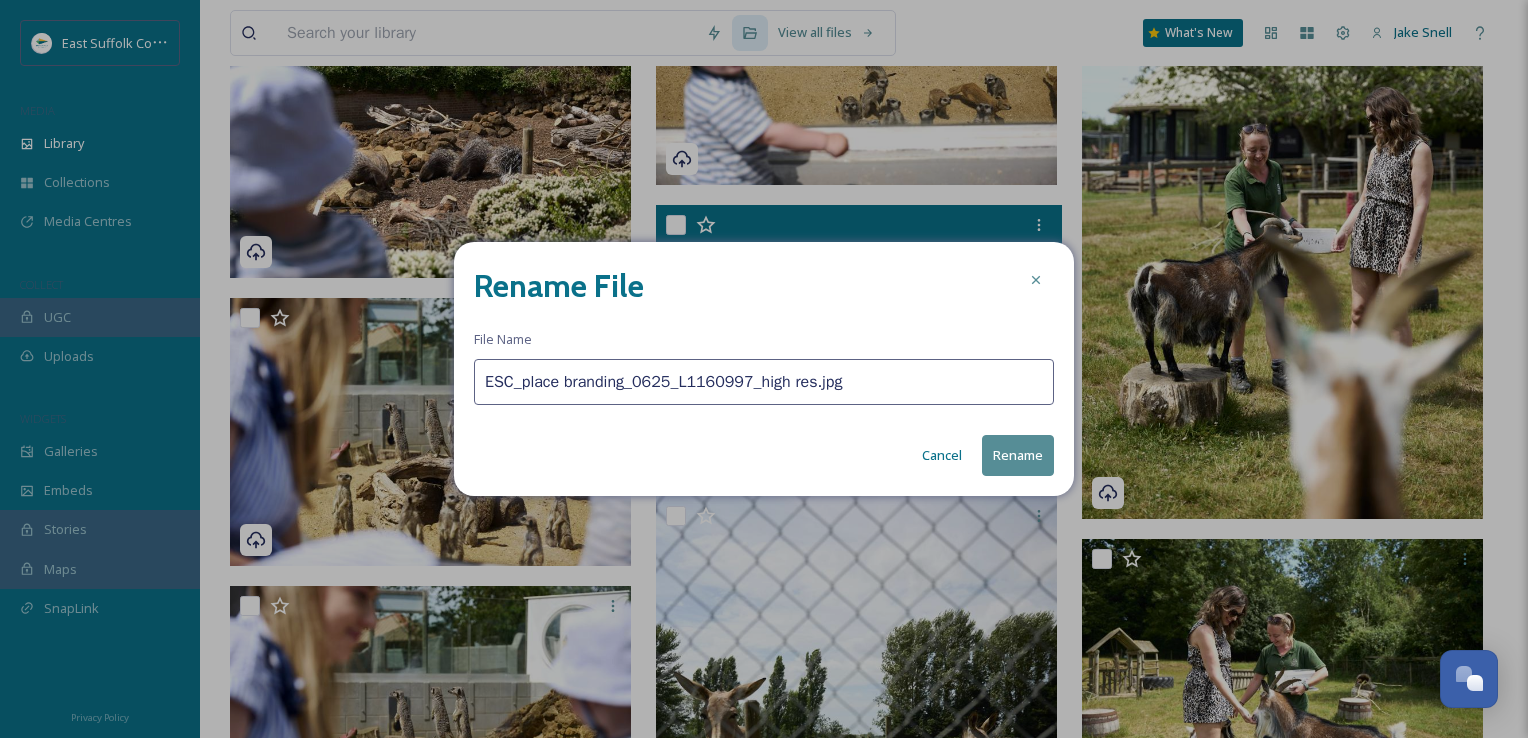 scroll, scrollTop: 4812, scrollLeft: 0, axis: vertical 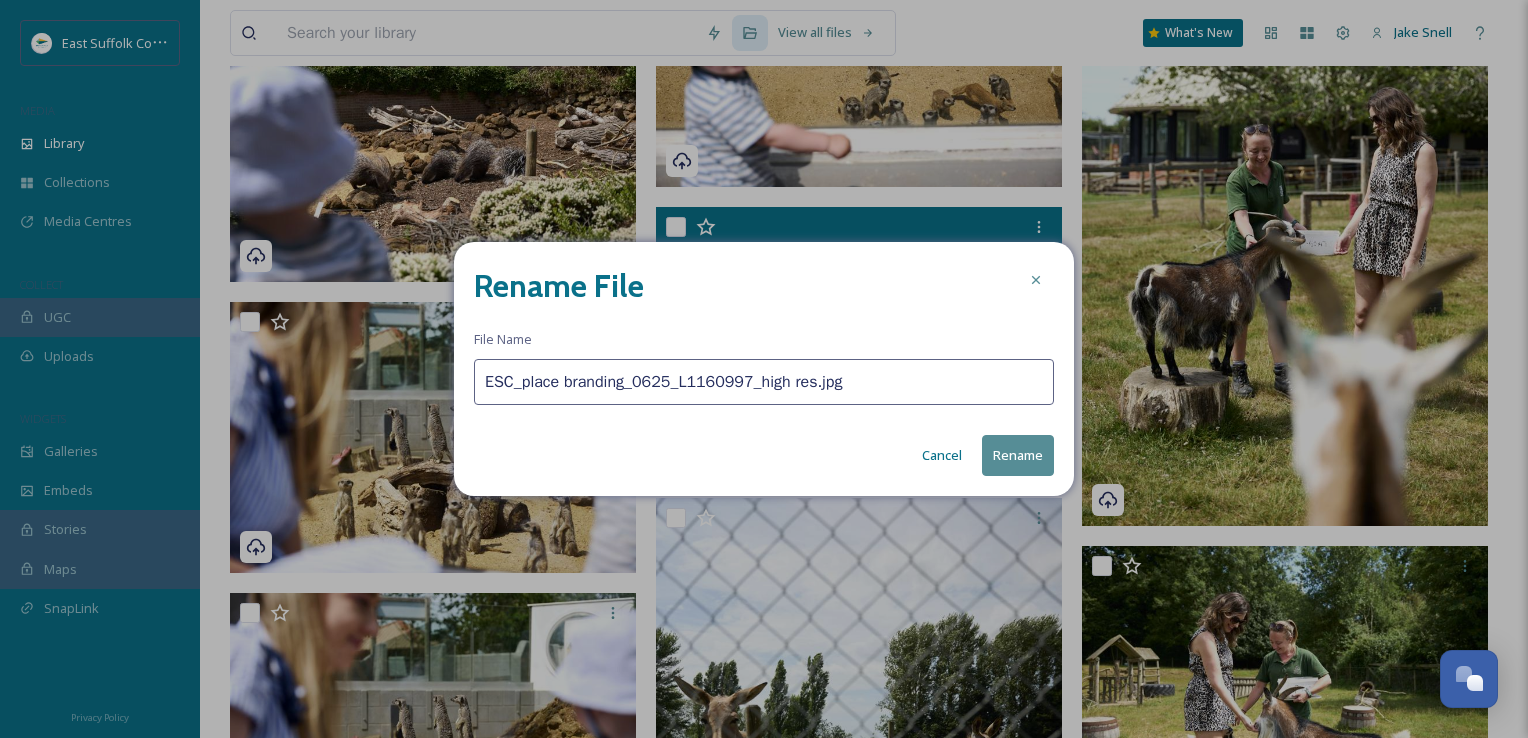 paste on "AfricaAlive_MischaPhotoLtd_0625(" 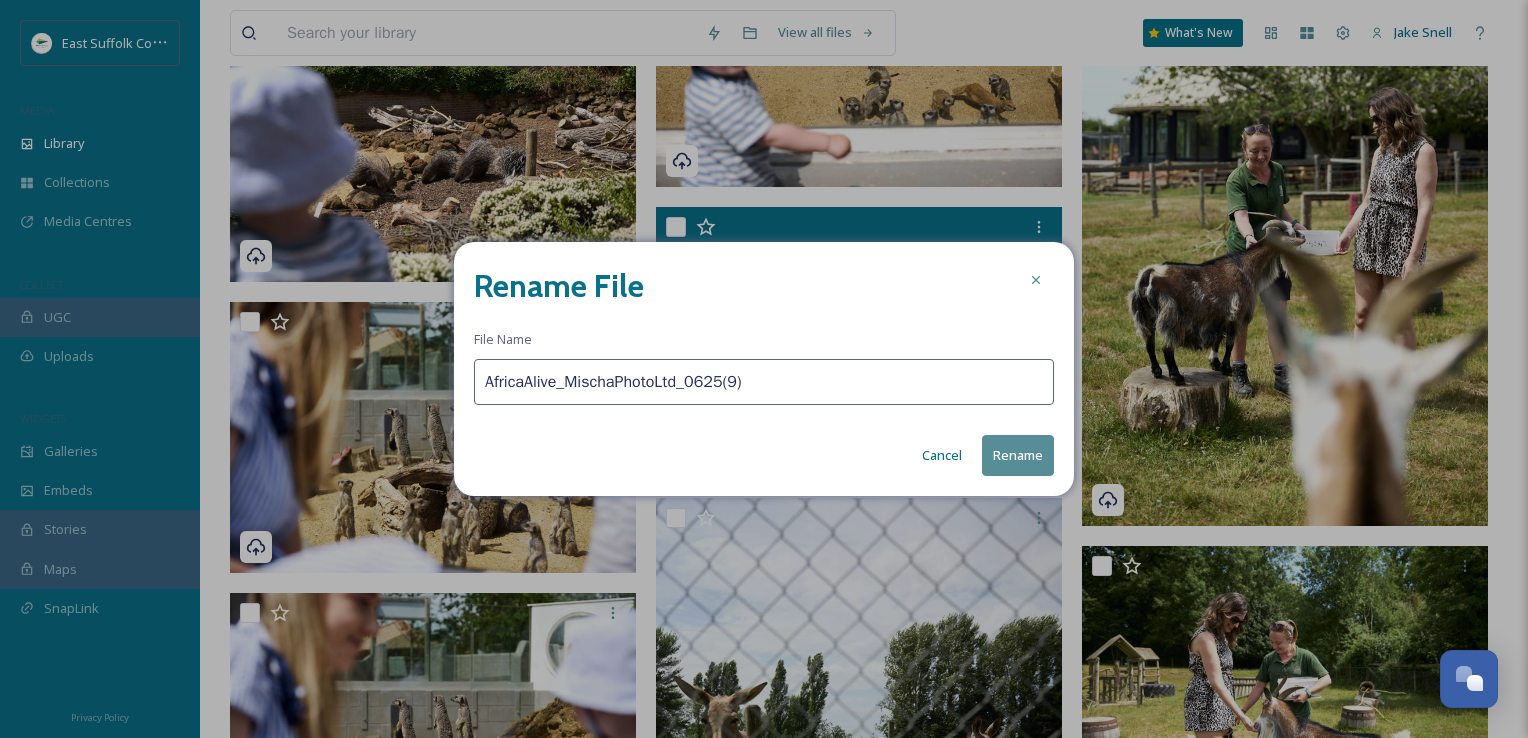 type on "AfricaAlive_MischaPhotoLtd_0625(9)" 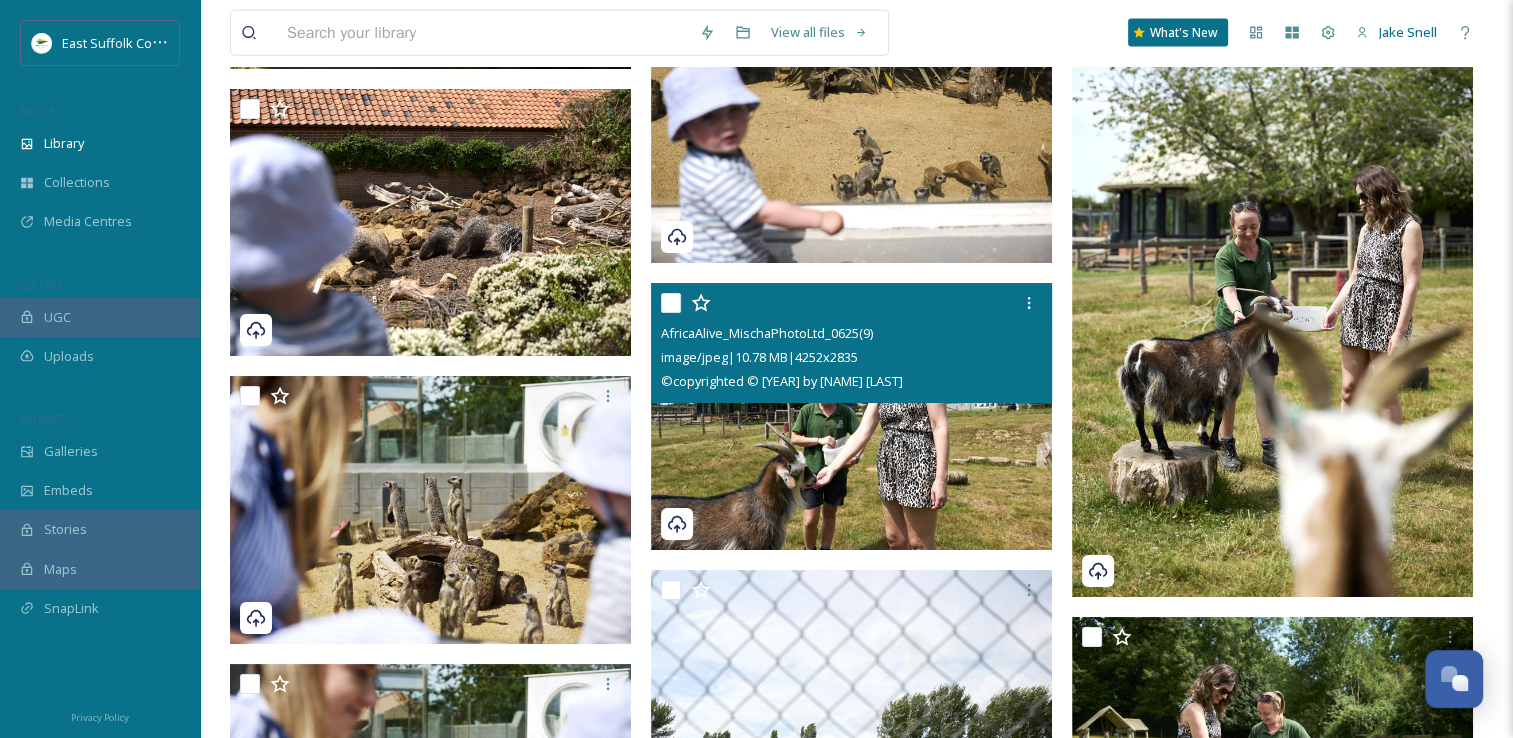 scroll, scrollTop: 4559, scrollLeft: 0, axis: vertical 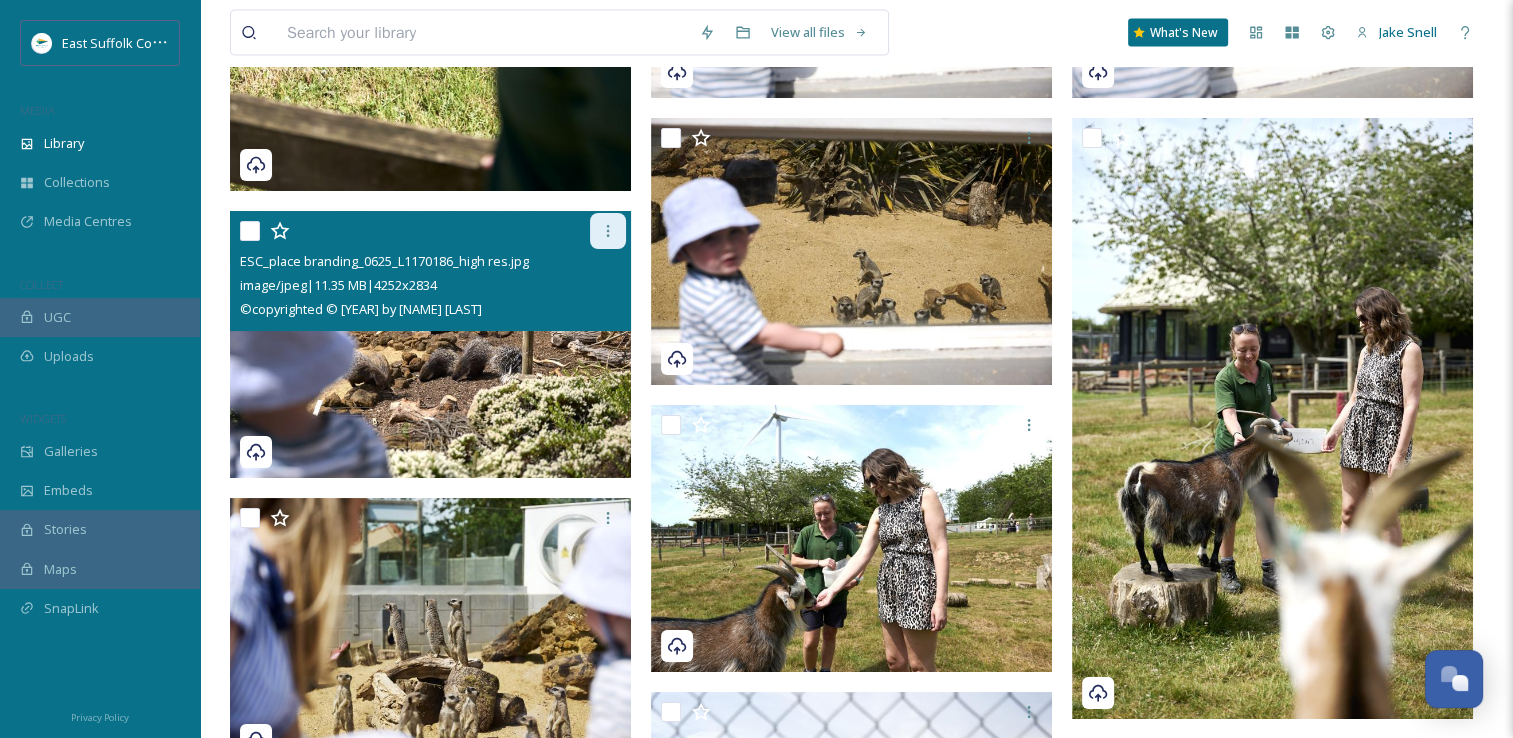click at bounding box center (608, 231) 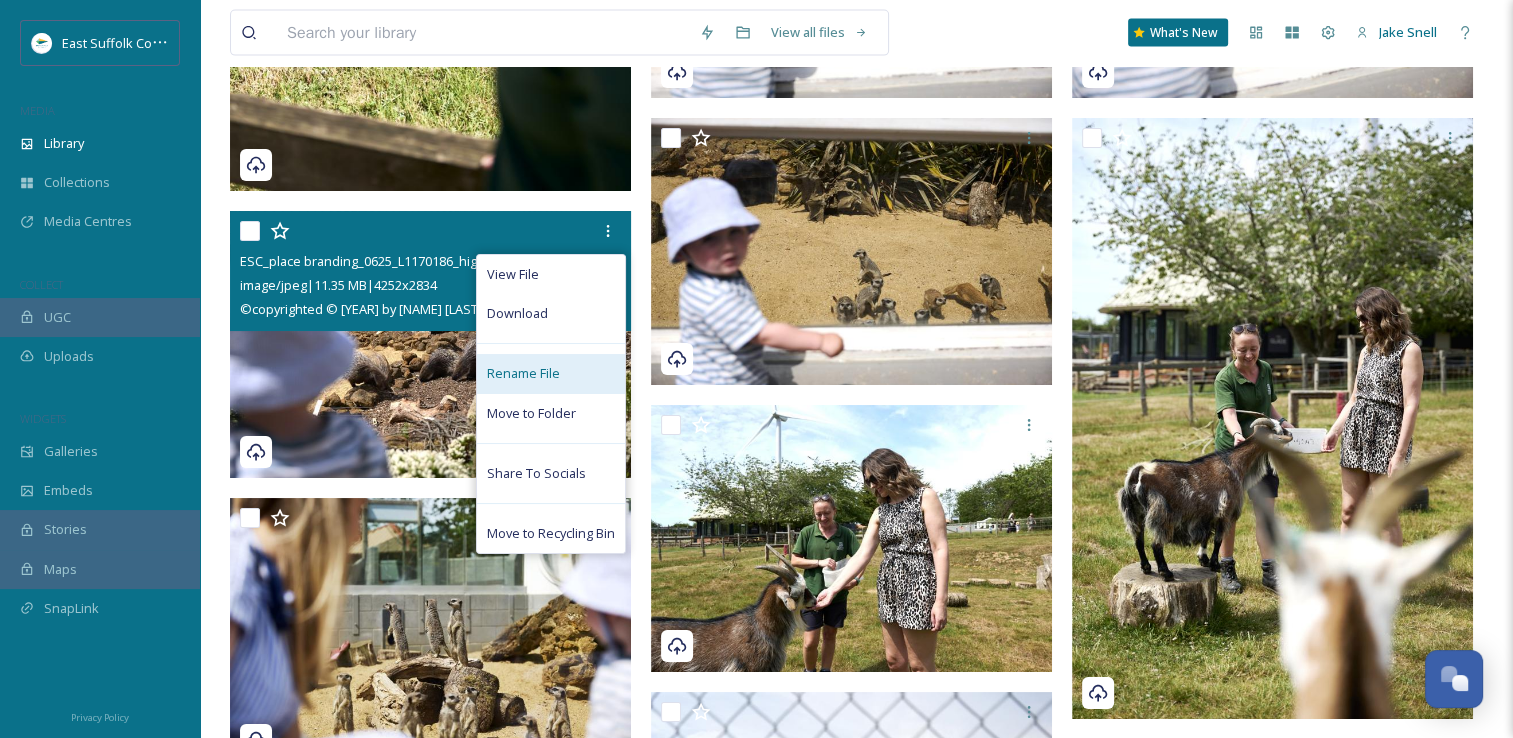 click on "Rename File" at bounding box center [523, 373] 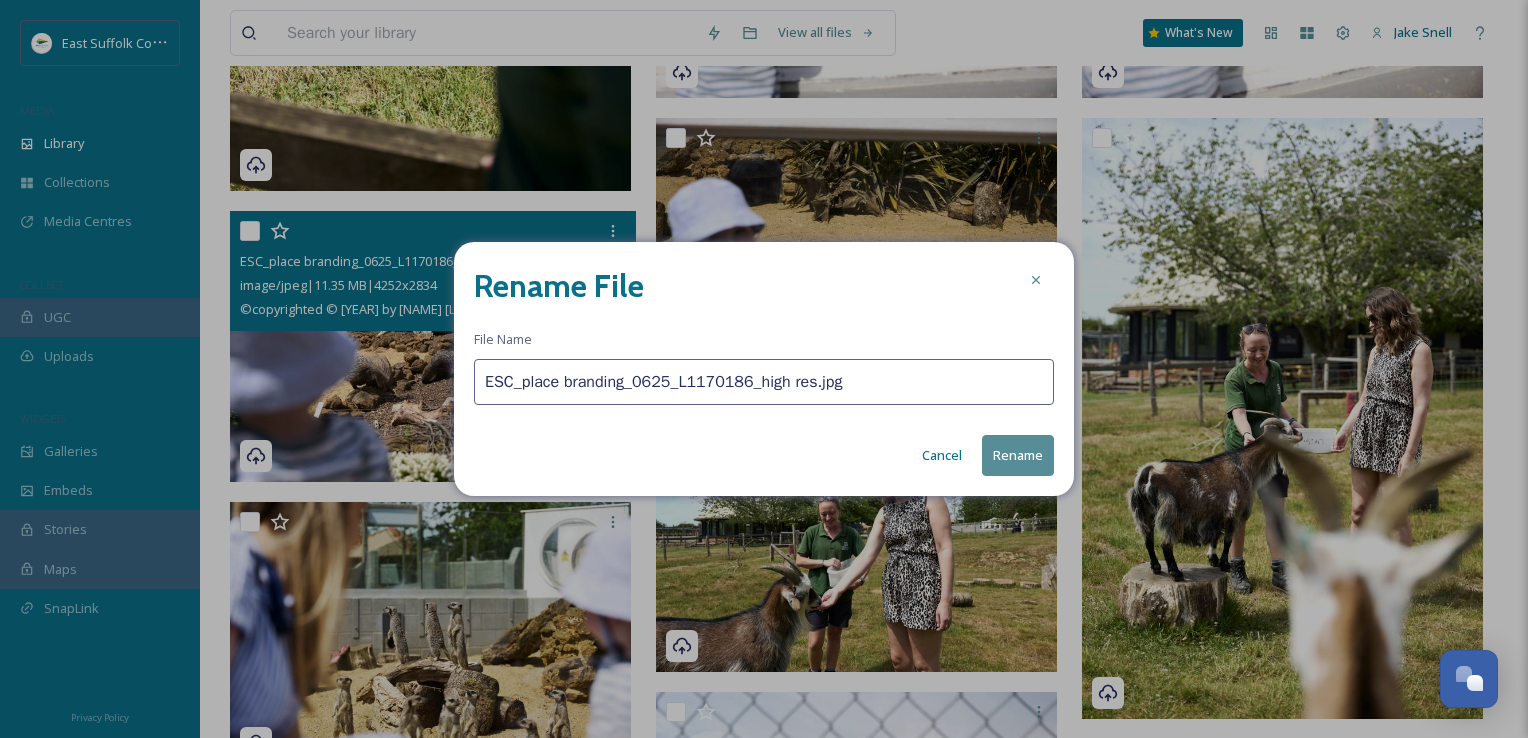 click on "Cancel" at bounding box center [942, 455] 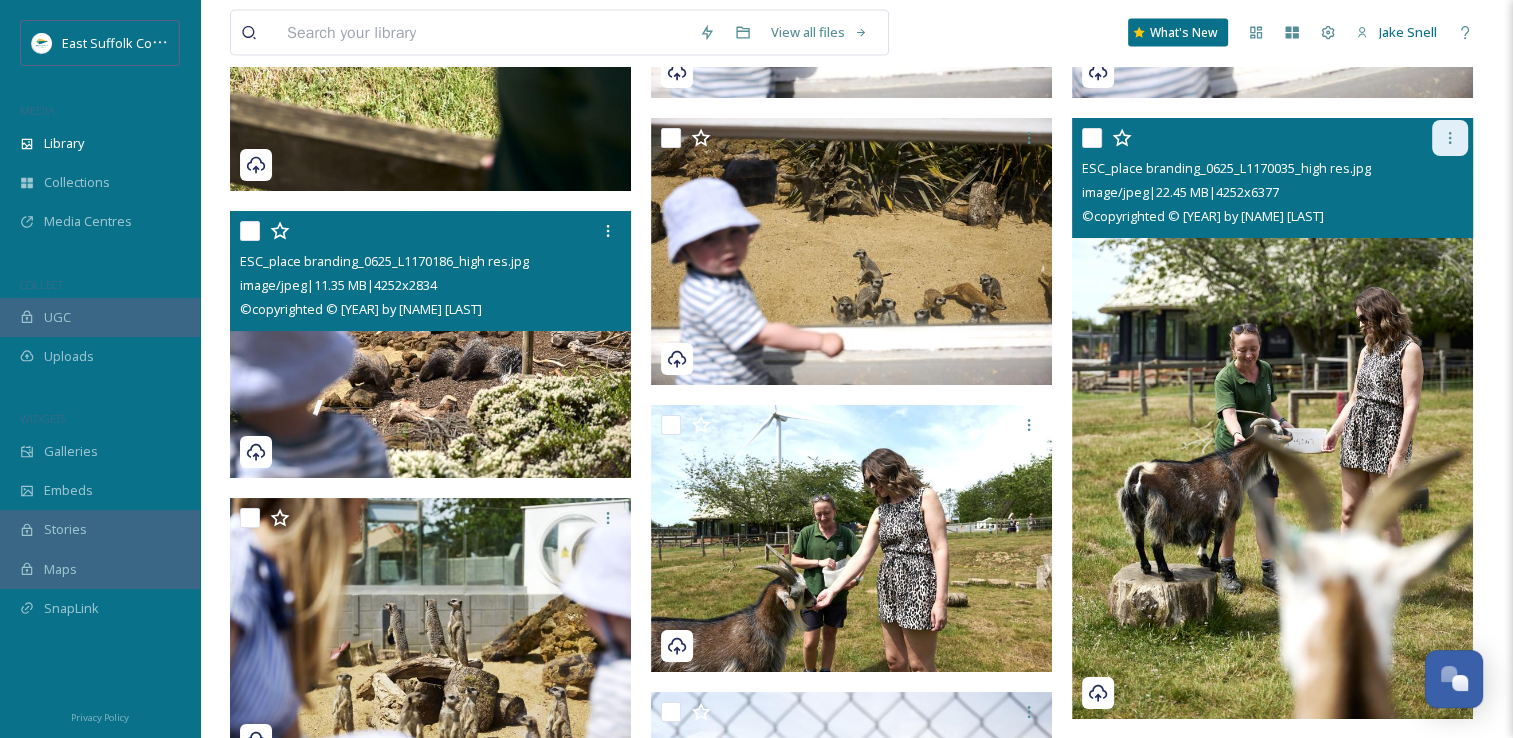 click at bounding box center [1450, 138] 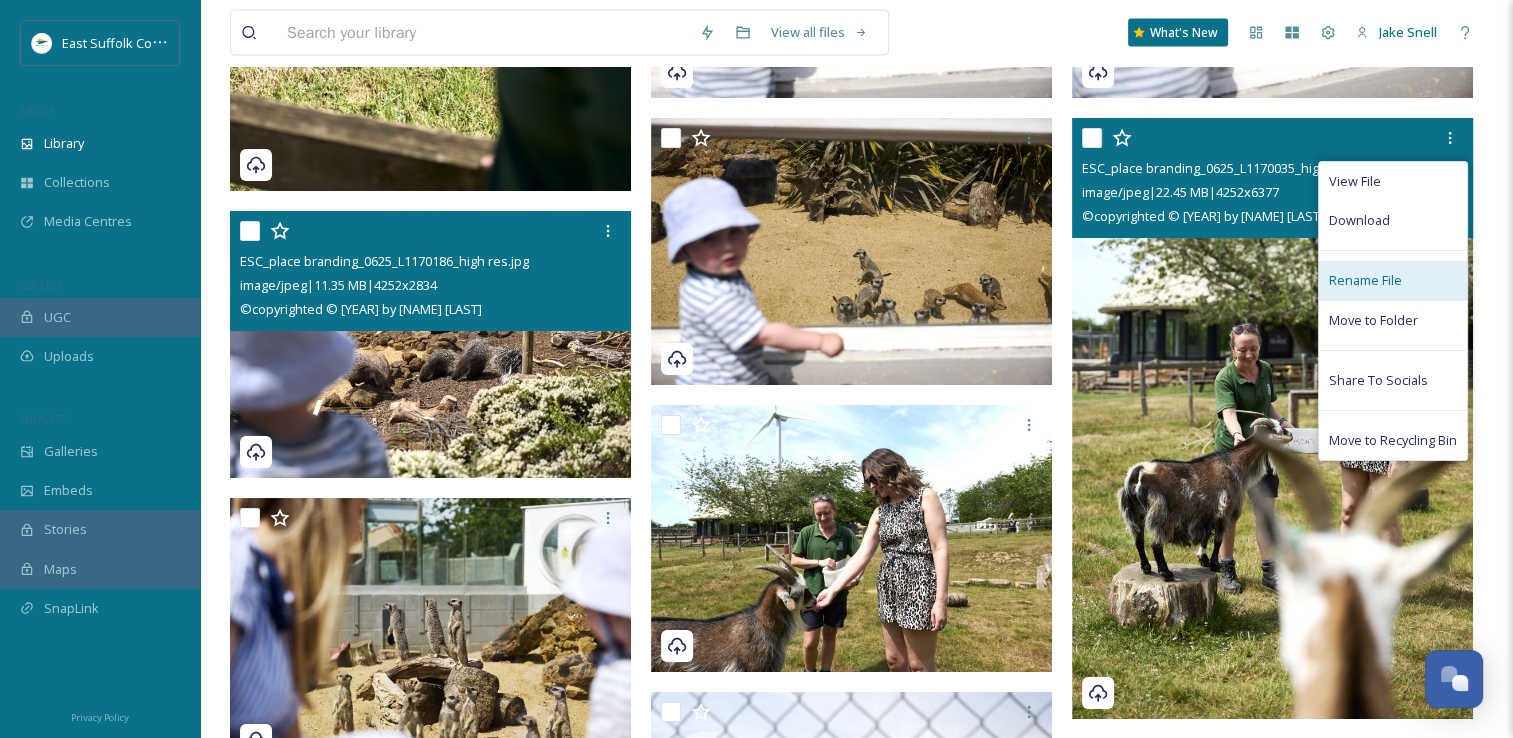 click on "Rename File" at bounding box center [1365, 280] 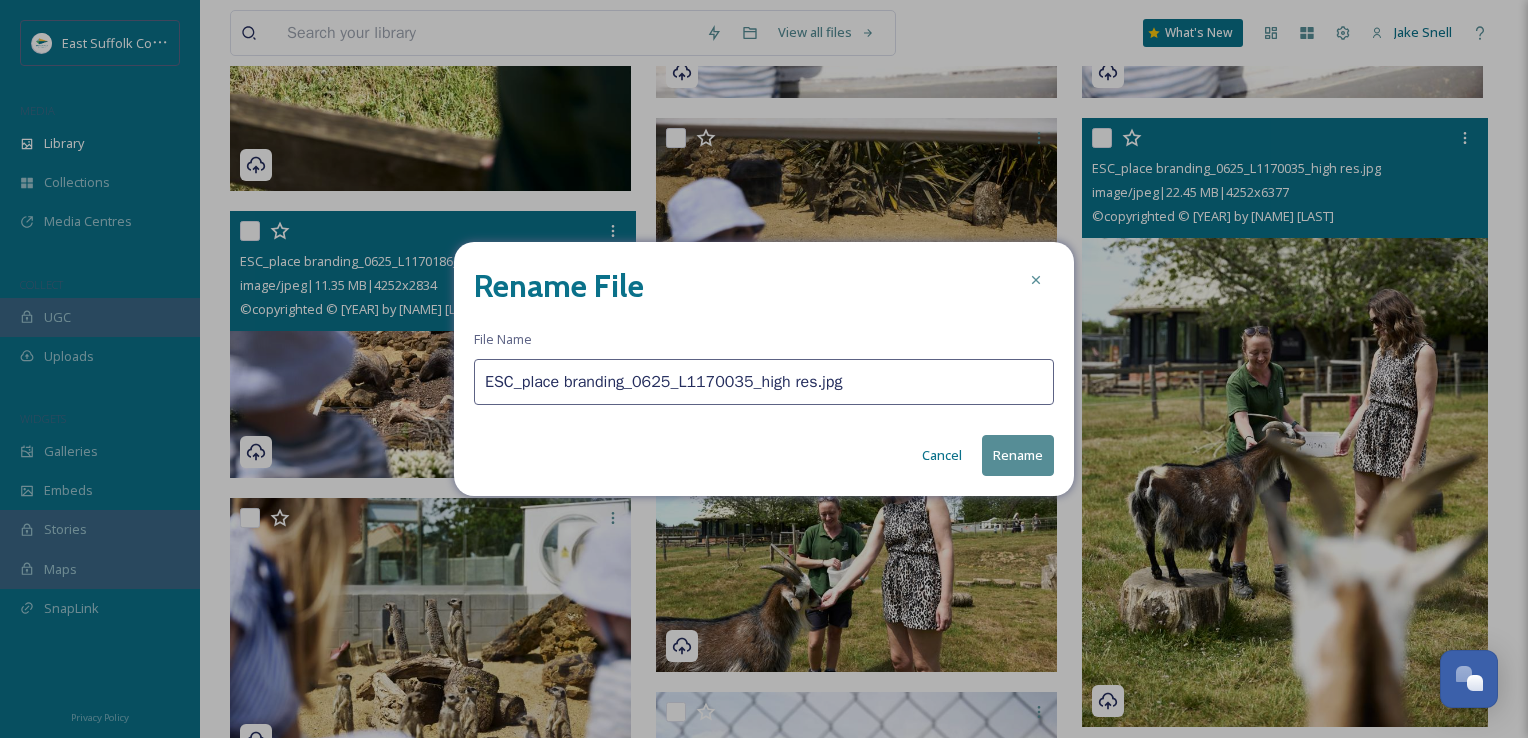 click on "ESC_place branding_0625_L1170035_high res.jpg" at bounding box center (764, 382) 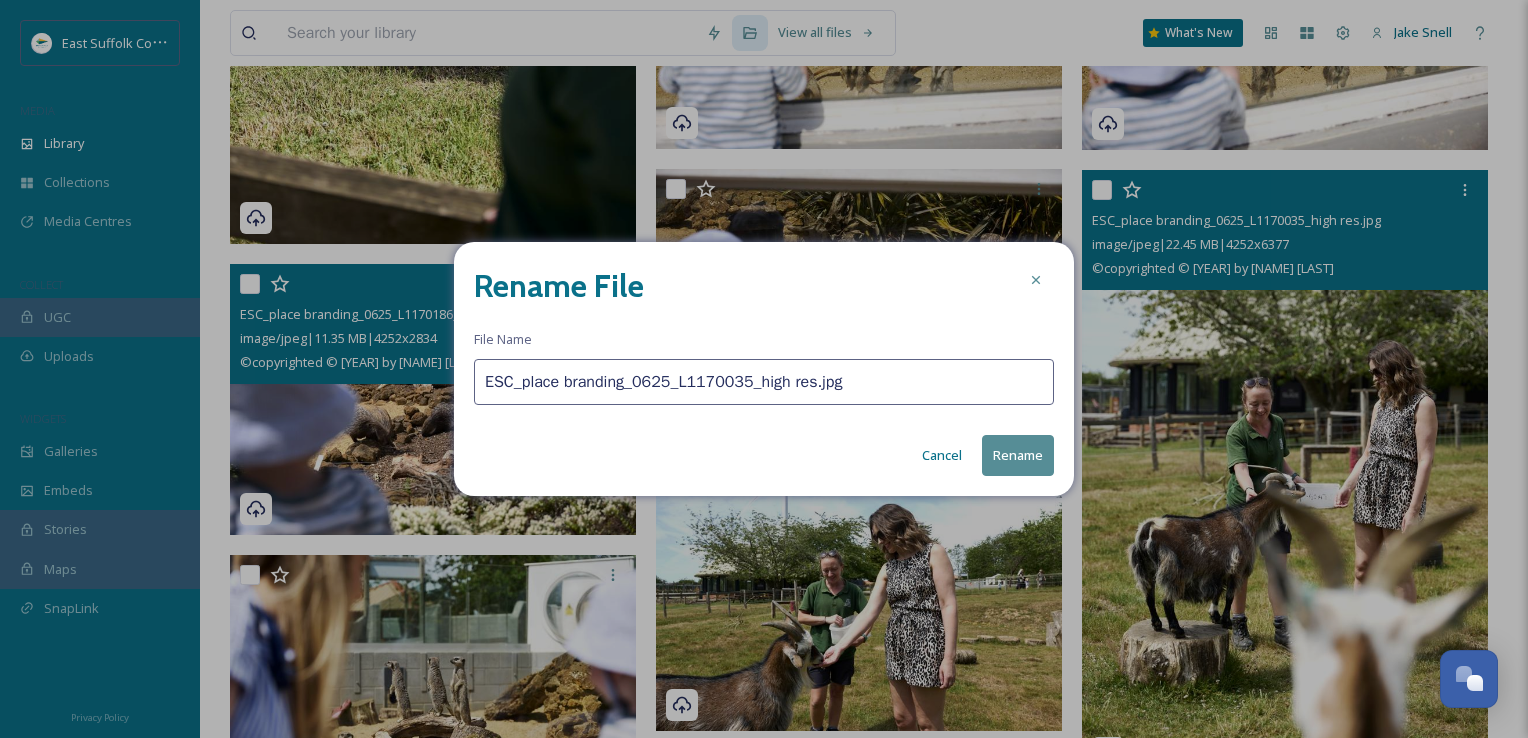paste on "AfricaAlive_MischaPhotoLtd_0625(" 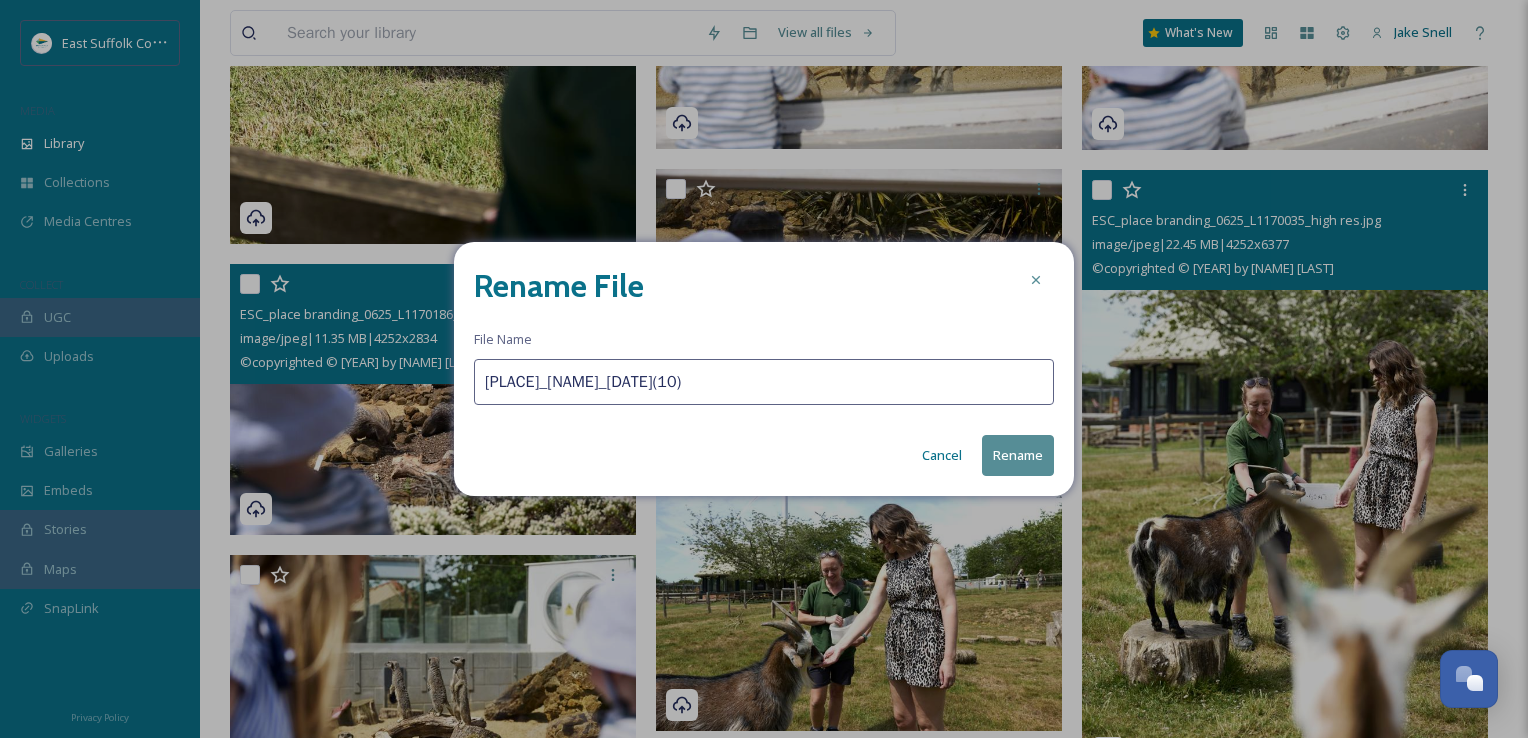 type on "[PLACE]_[NAME]_[DATE](10)" 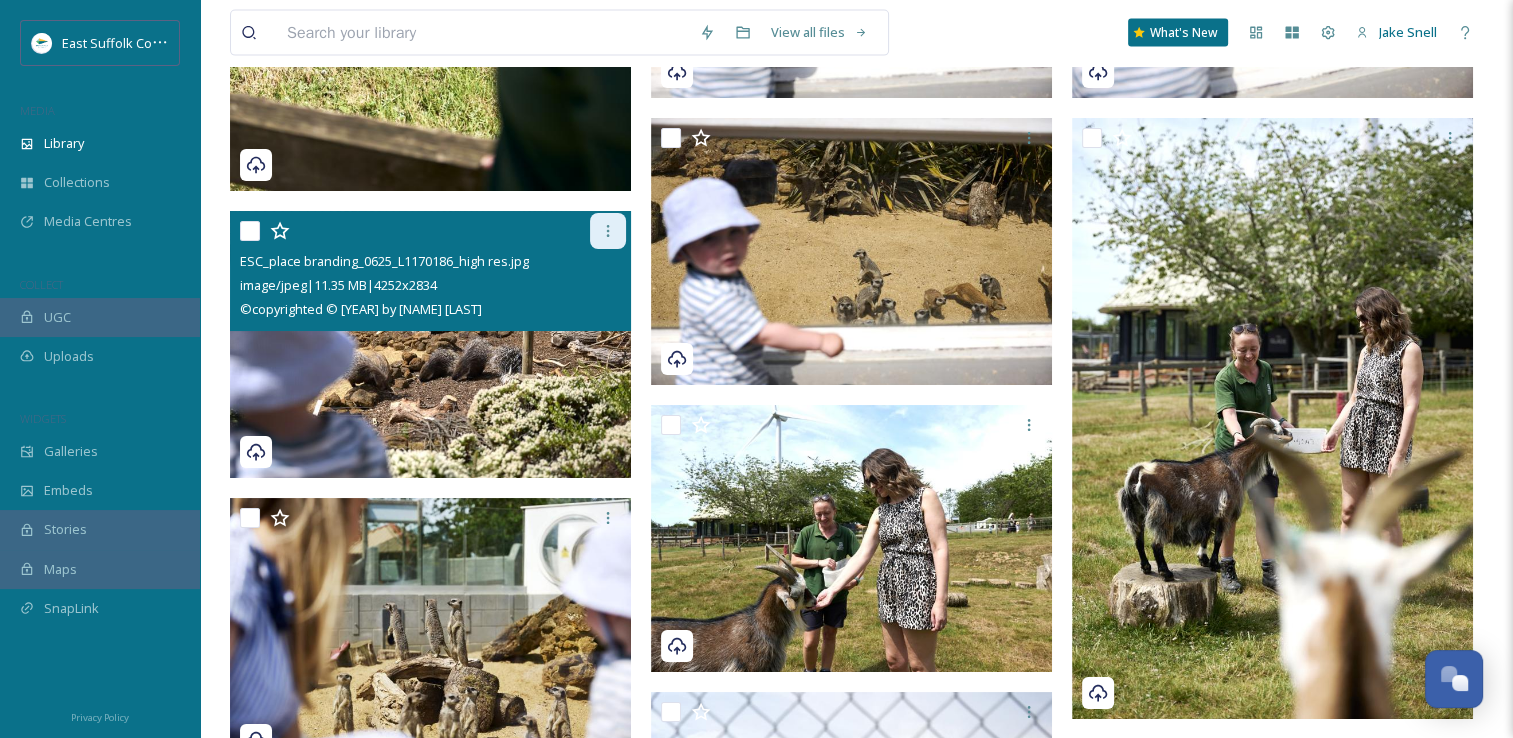 drag, startPoint x: 603, startPoint y: 220, endPoint x: 598, endPoint y: 230, distance: 11.18034 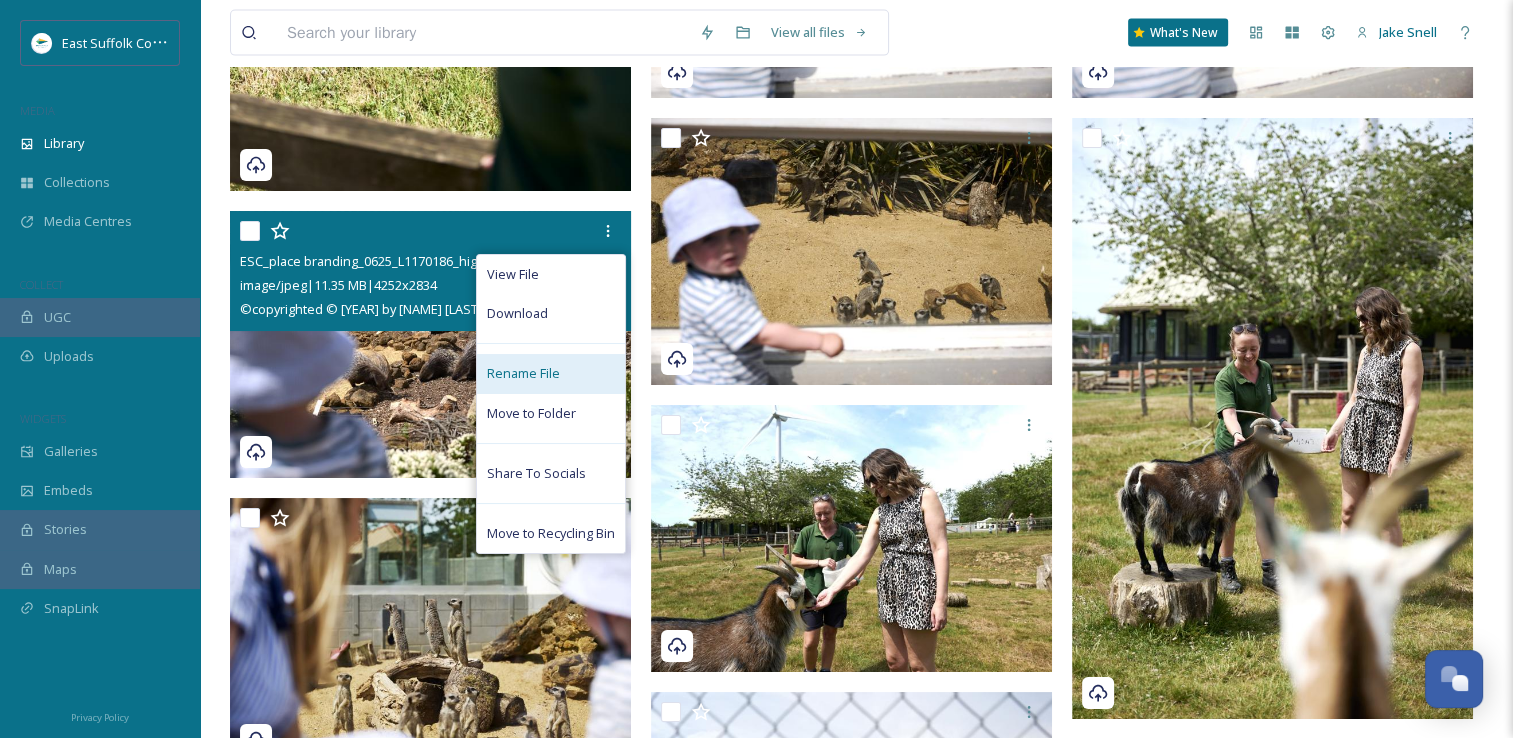 click on "Rename File" at bounding box center [523, 373] 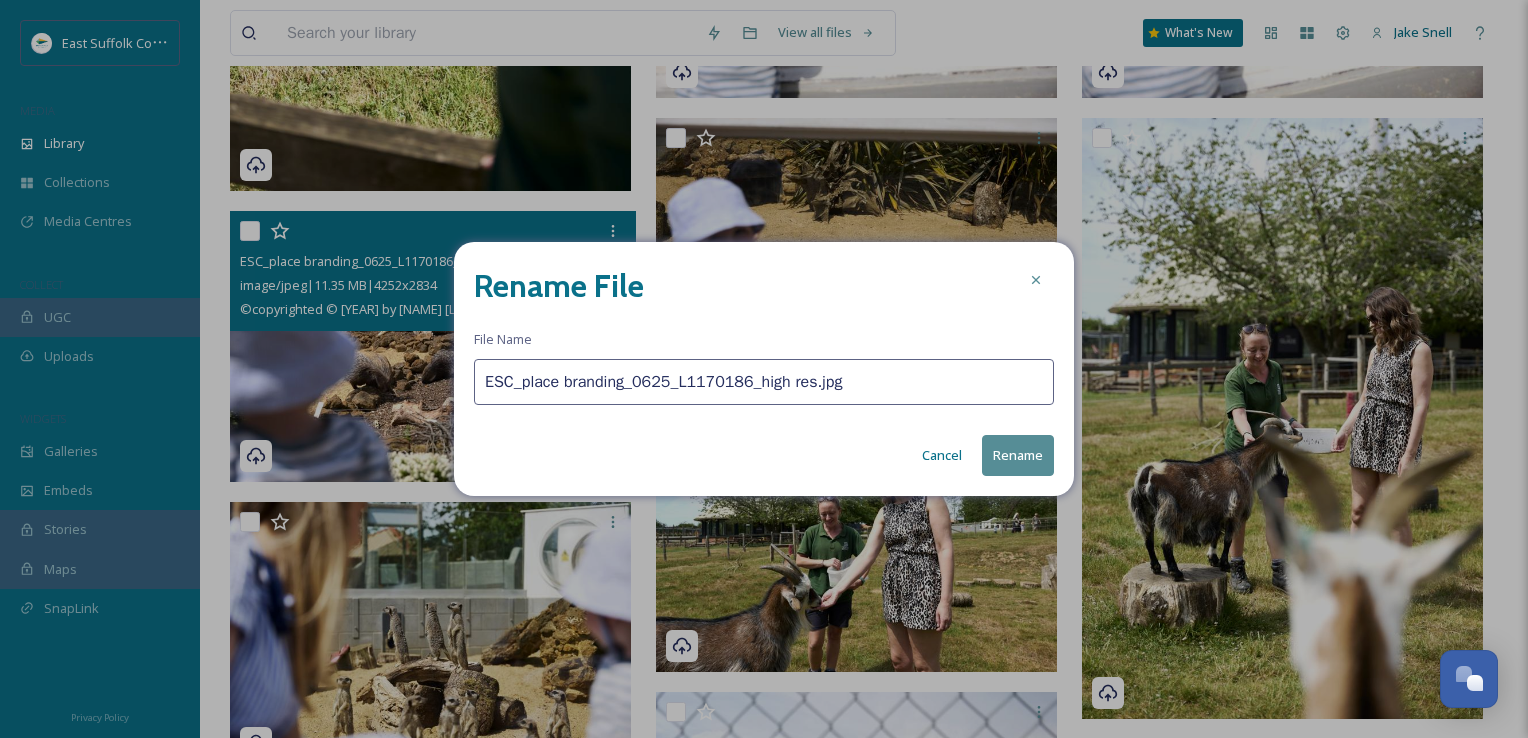 drag, startPoint x: 864, startPoint y: 386, endPoint x: 476, endPoint y: 386, distance: 388 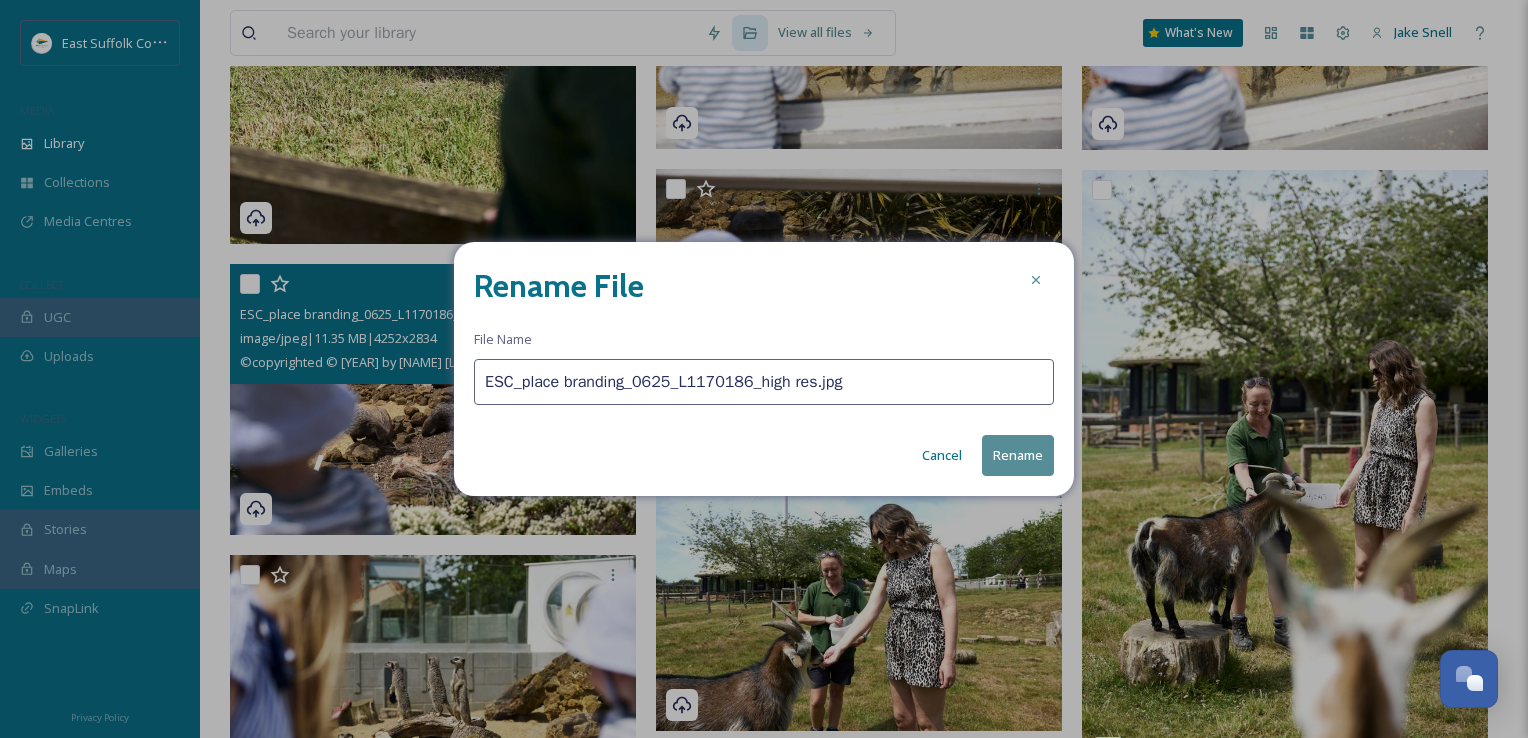 paste 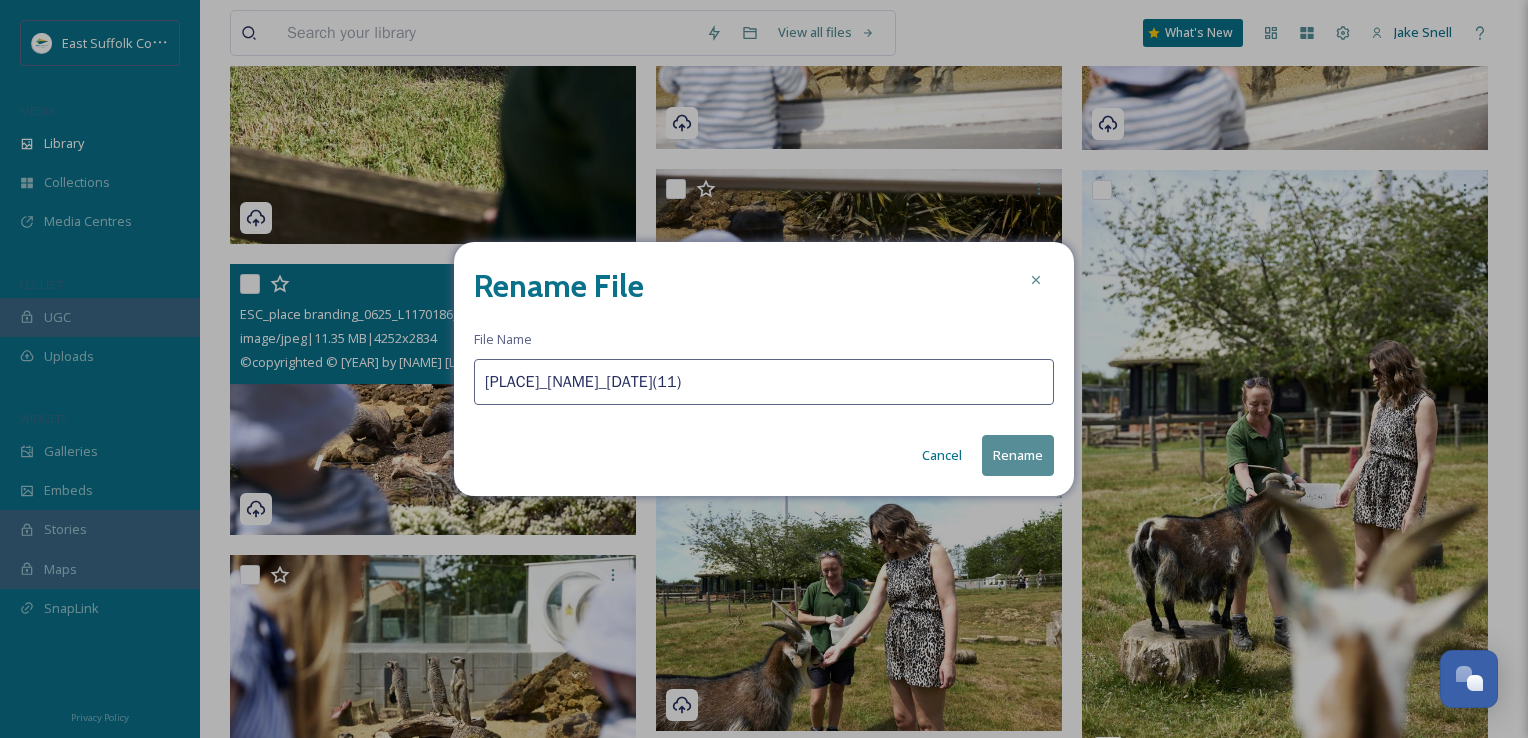 type on "[PLACE]_[NAME]_[DATE](11)" 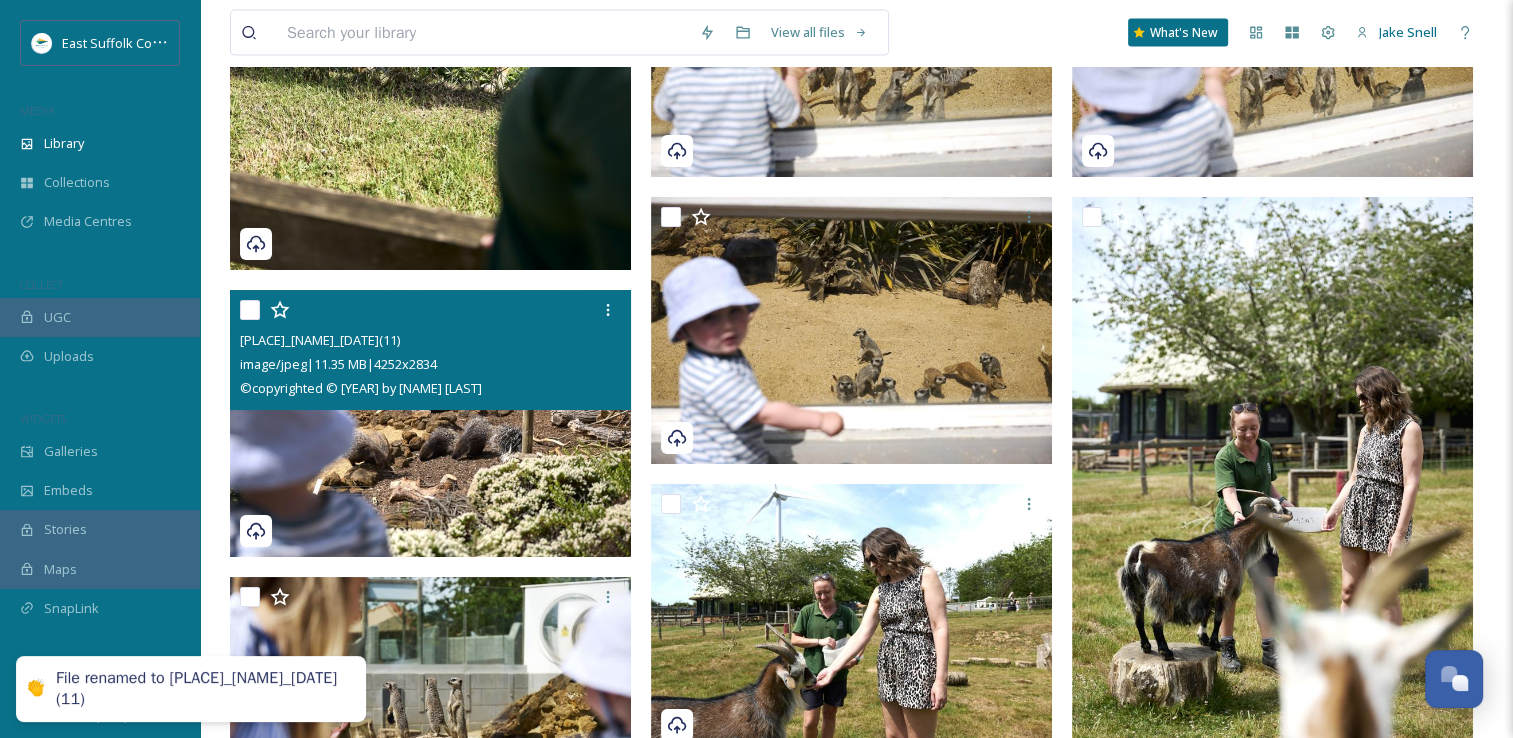 scroll, scrollTop: 4459, scrollLeft: 0, axis: vertical 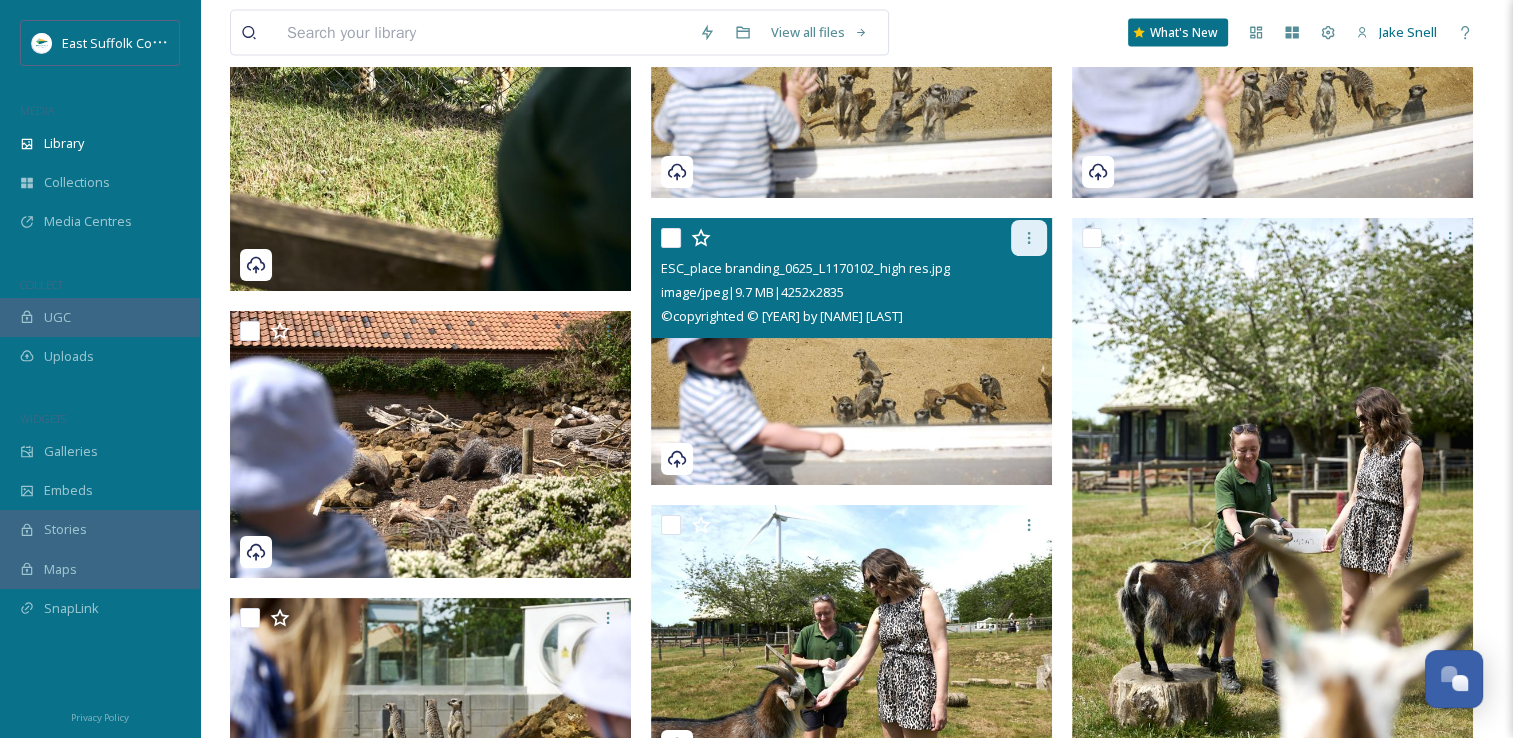 click at bounding box center [1029, 238] 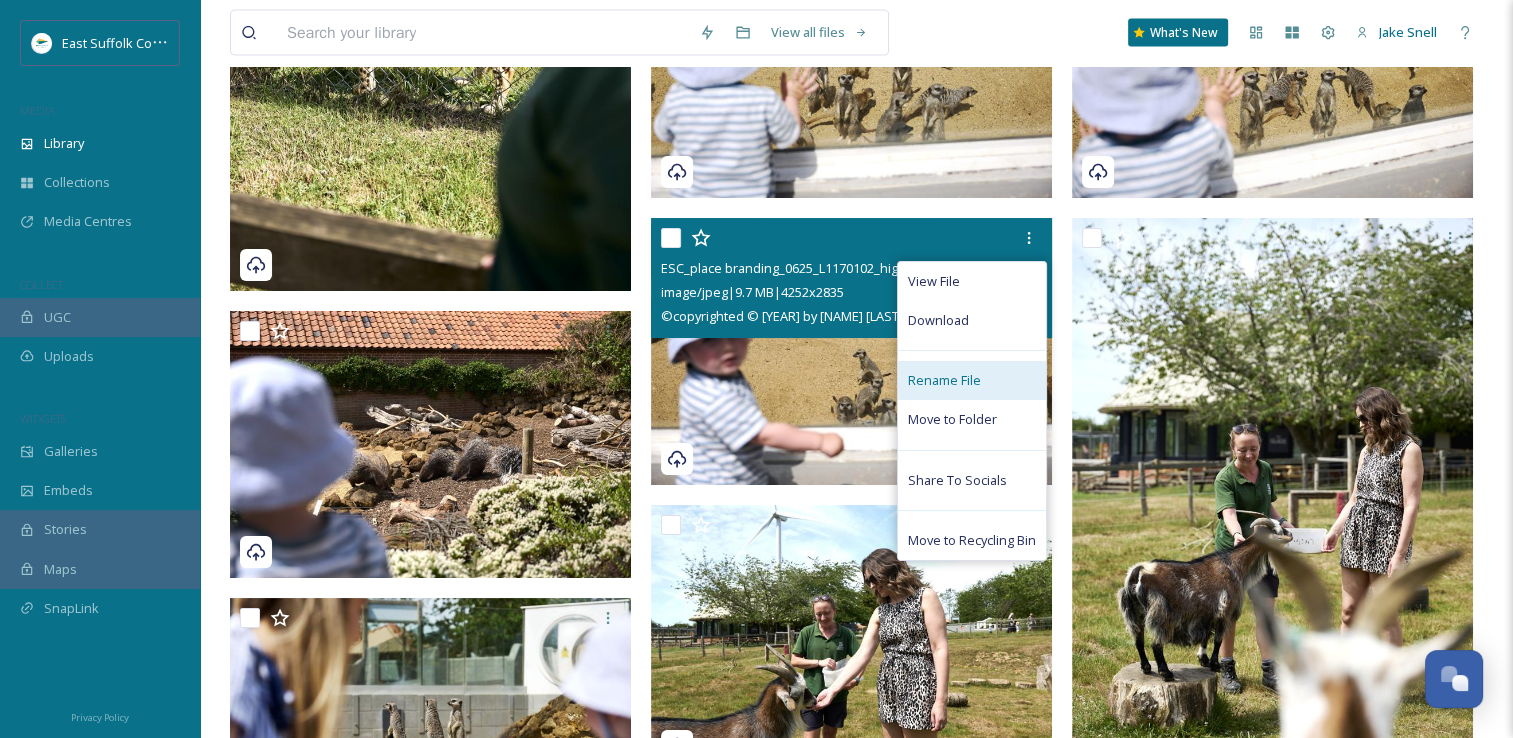 click on "Rename File" at bounding box center [944, 380] 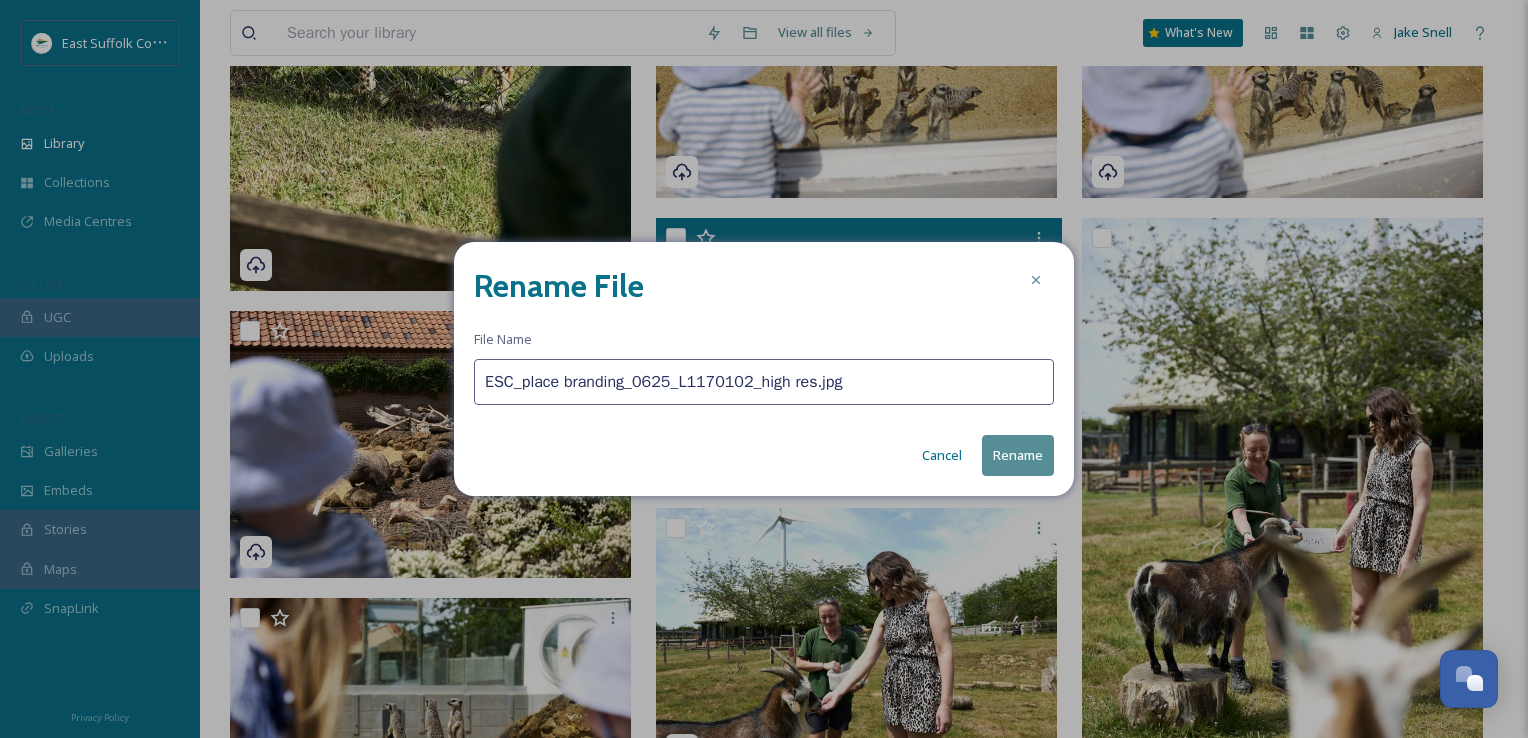 drag, startPoint x: 892, startPoint y: 394, endPoint x: 247, endPoint y: 373, distance: 645.3418 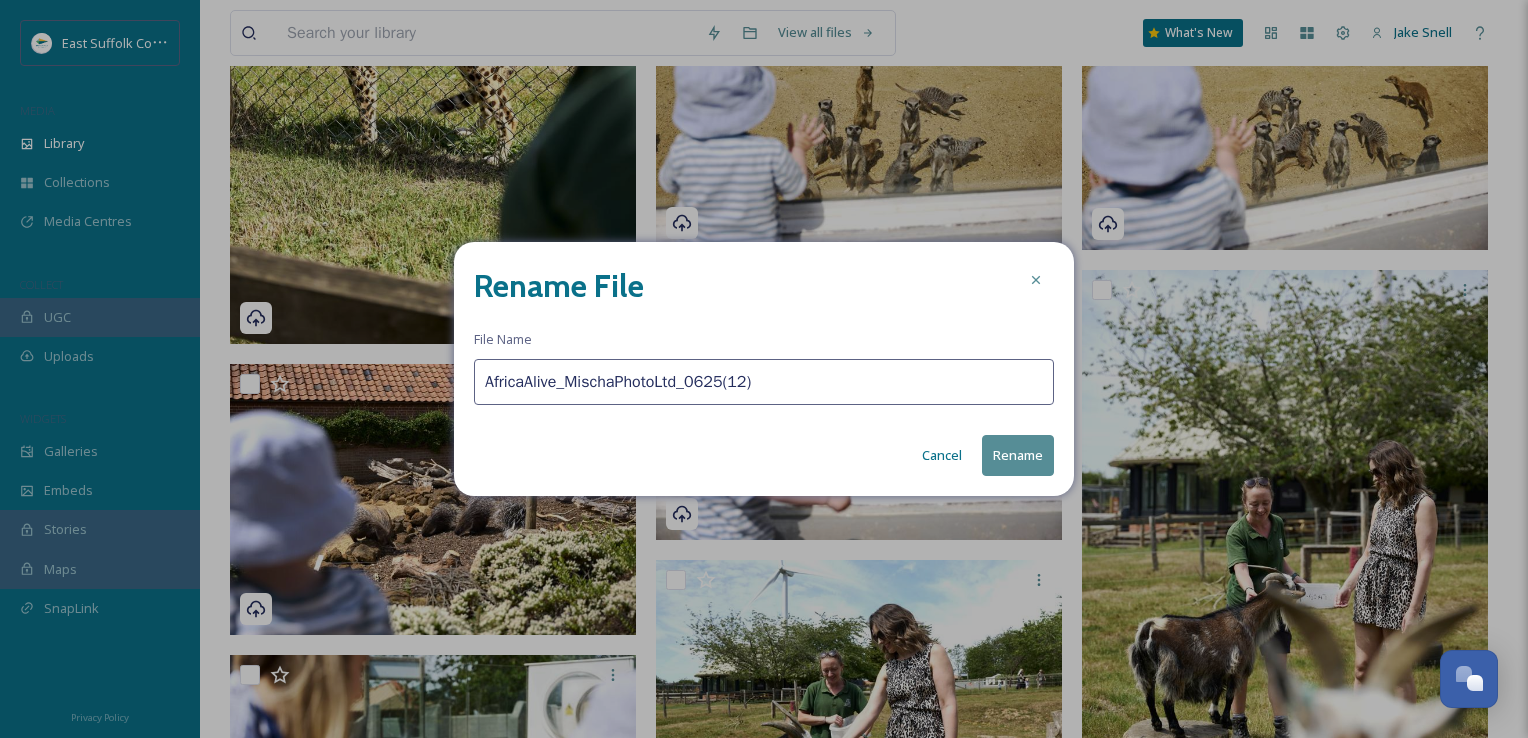 type on "AfricaAlive_MischaPhotoLtd_0625(12)" 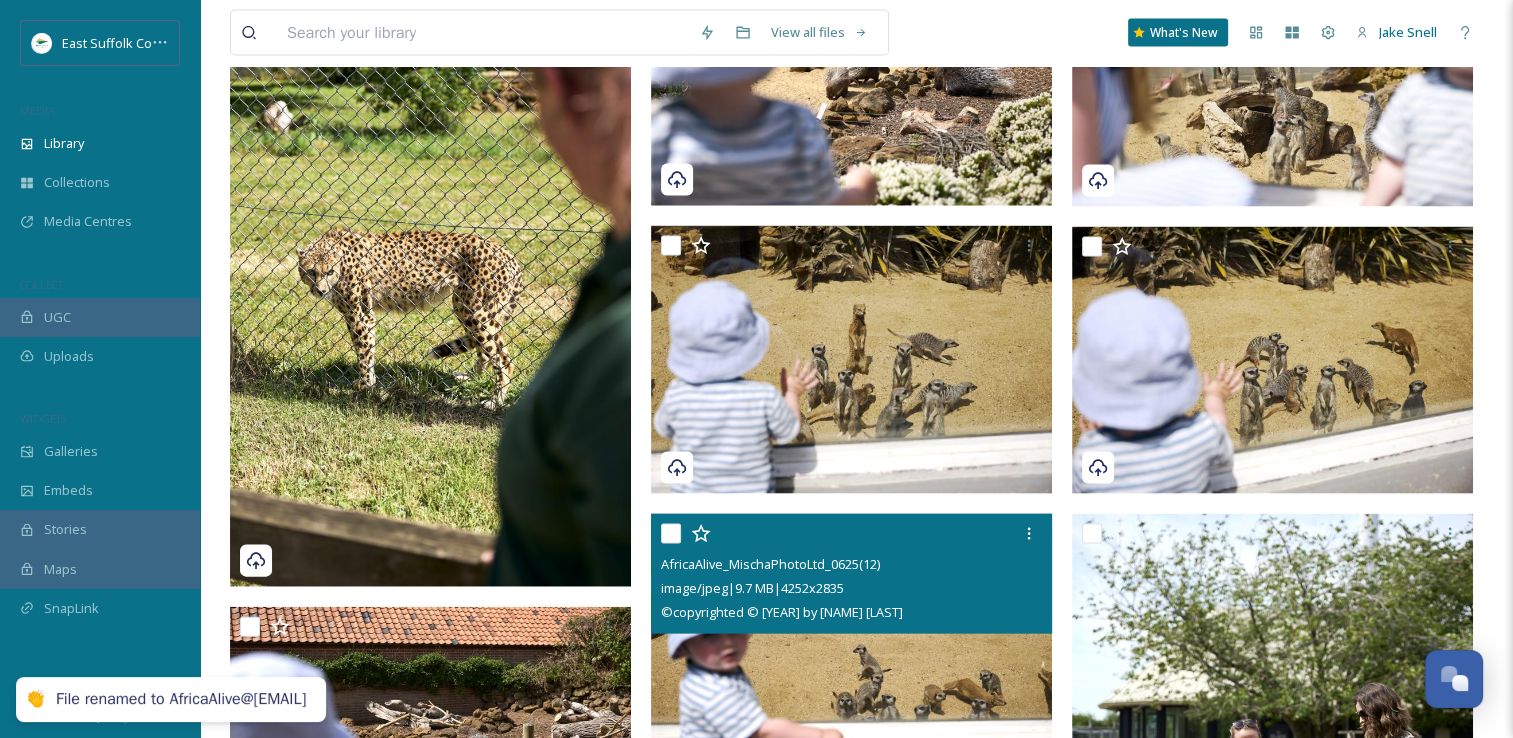 scroll, scrollTop: 4159, scrollLeft: 0, axis: vertical 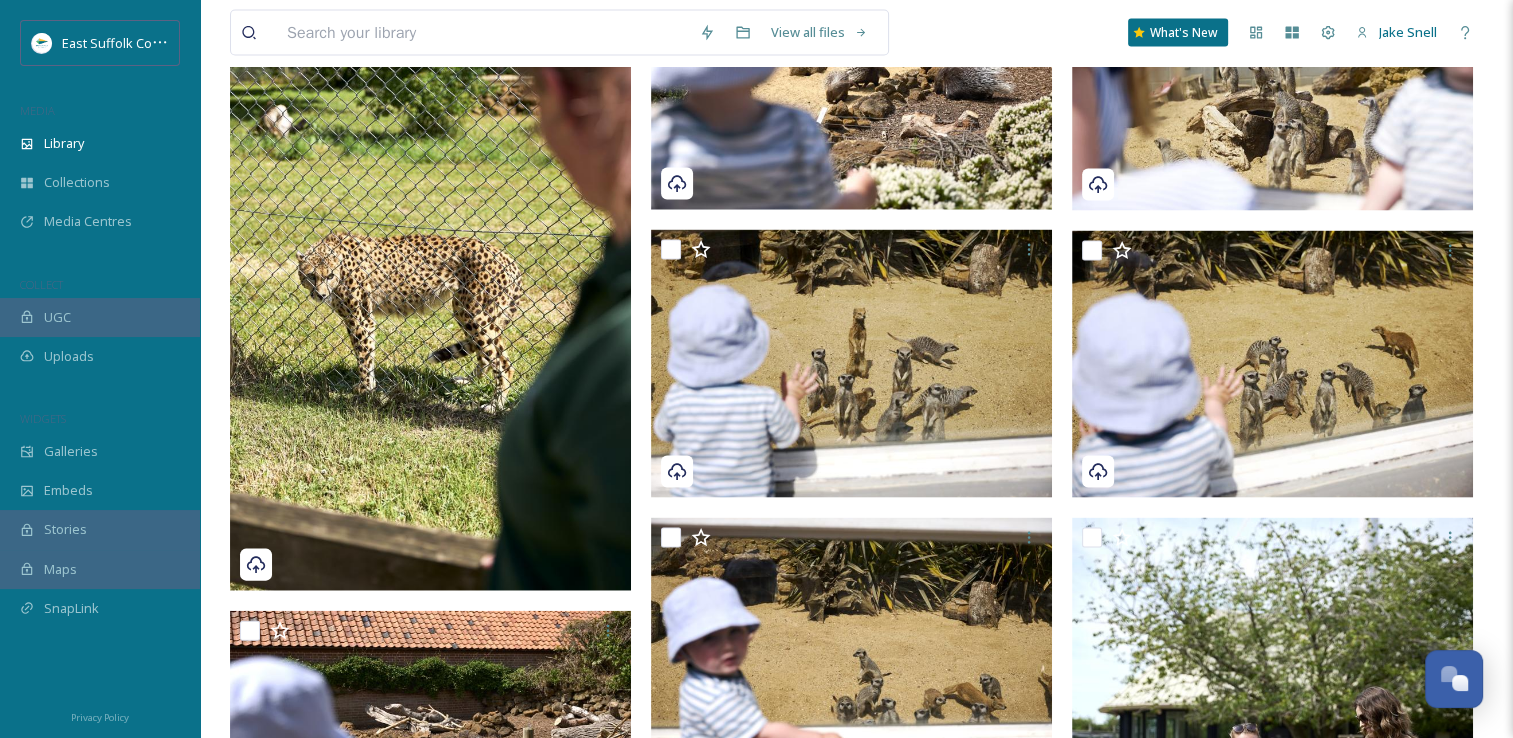 click on "Horse@Sotterley_MischaPhotoLtd_0625(4) image/jpeg  |  13.7 MB  |  4252  x  2834 © copyrighted © 2025  by Mischa Haller SizewellBeach_MischaPhotoLtd_0625(10) image/jpeg  |  8.58 MB  |  4252  x  2835 © copyrighted © 2025  by Mischa Haller" at bounding box center [856, 10847] 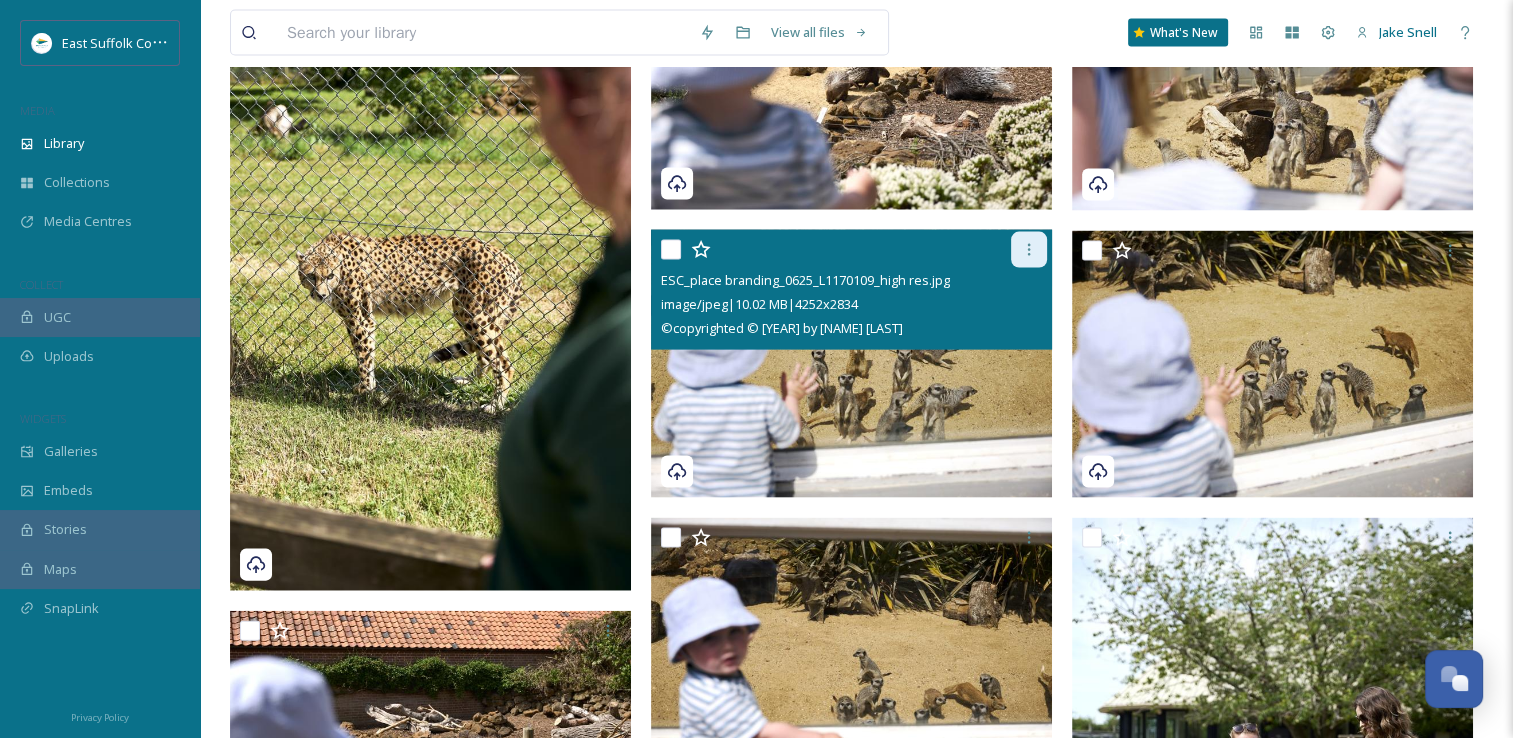 click 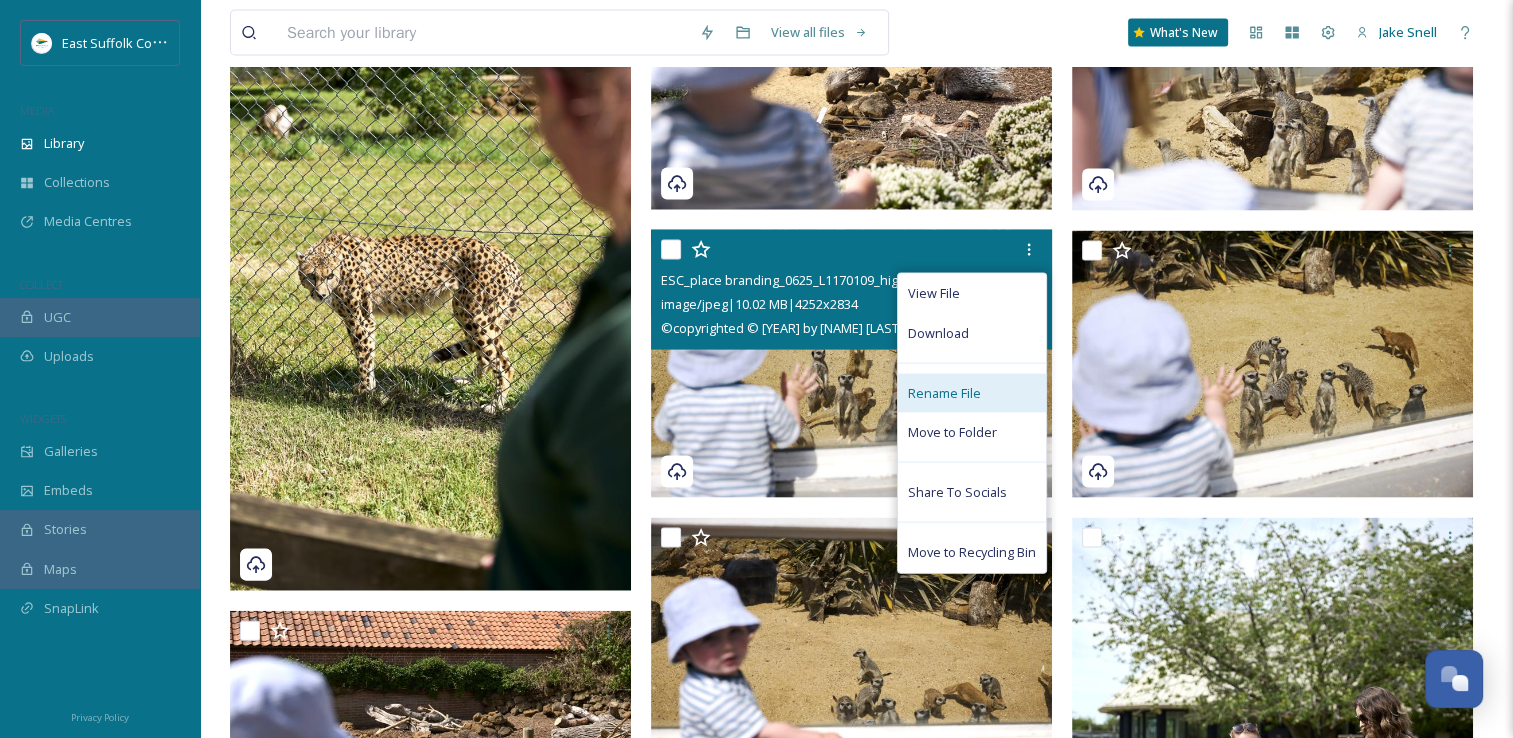 click on "Rename File" at bounding box center [972, 393] 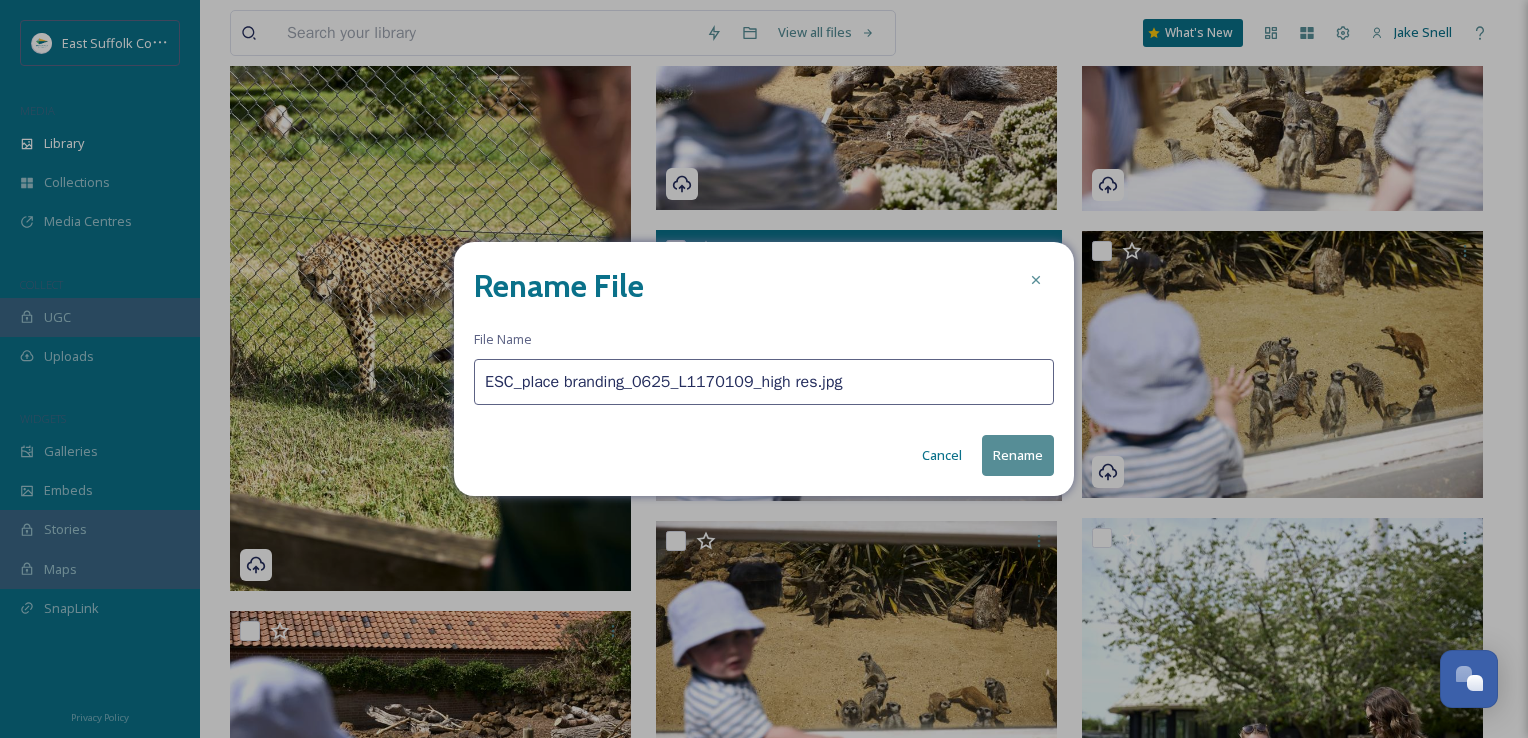 drag, startPoint x: 936, startPoint y: 365, endPoint x: 500, endPoint y: 394, distance: 436.96338 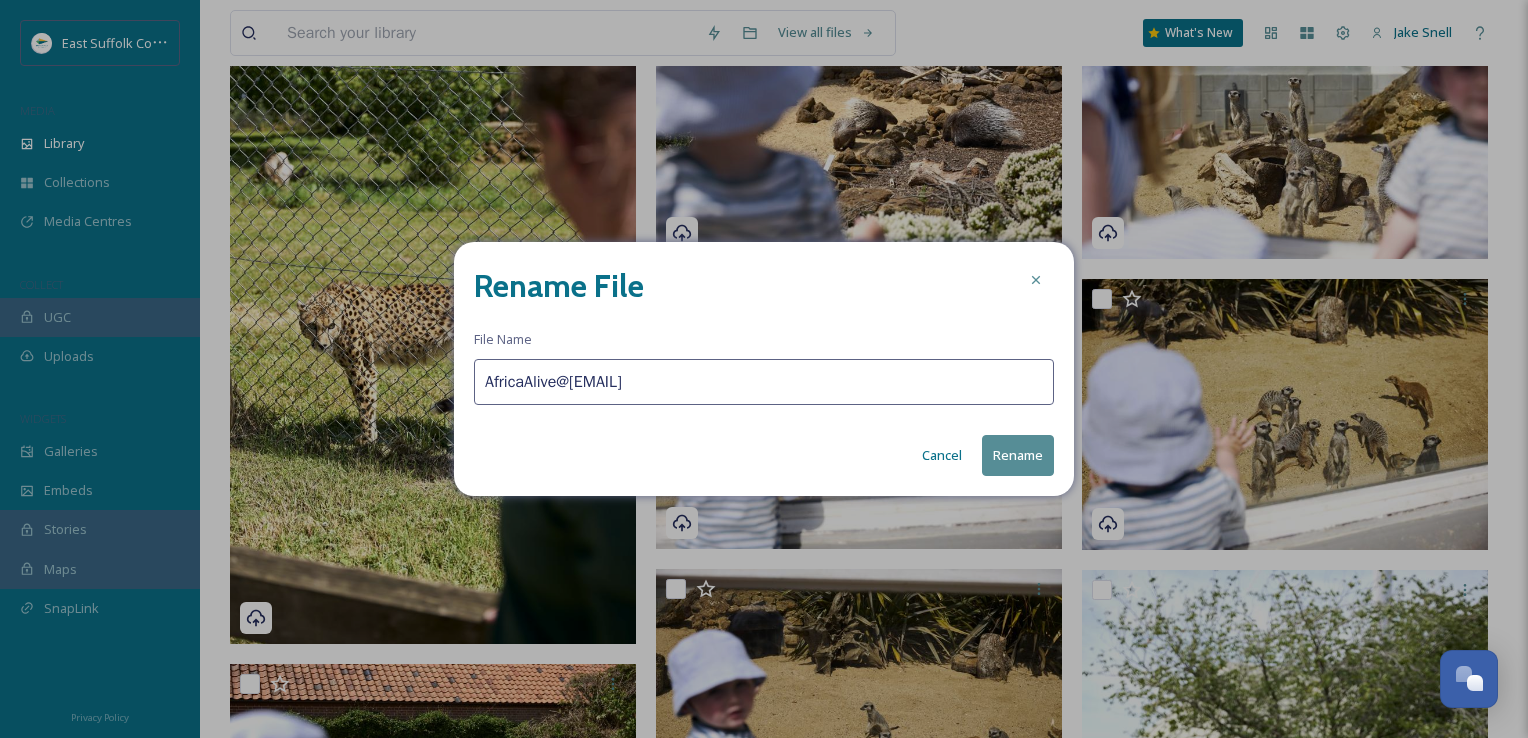 type on "AfricaAlive@[EMAIL]" 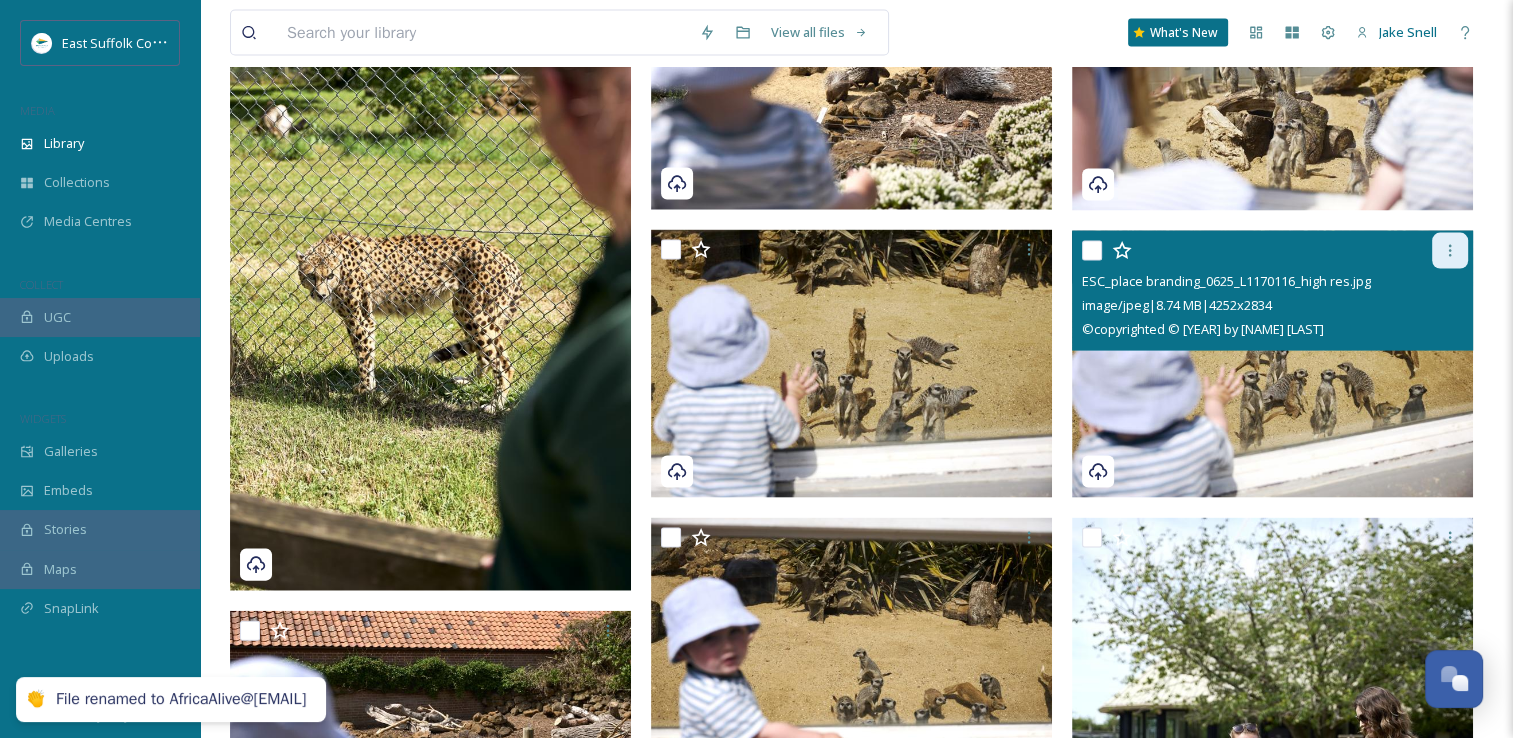 click at bounding box center (1450, 251) 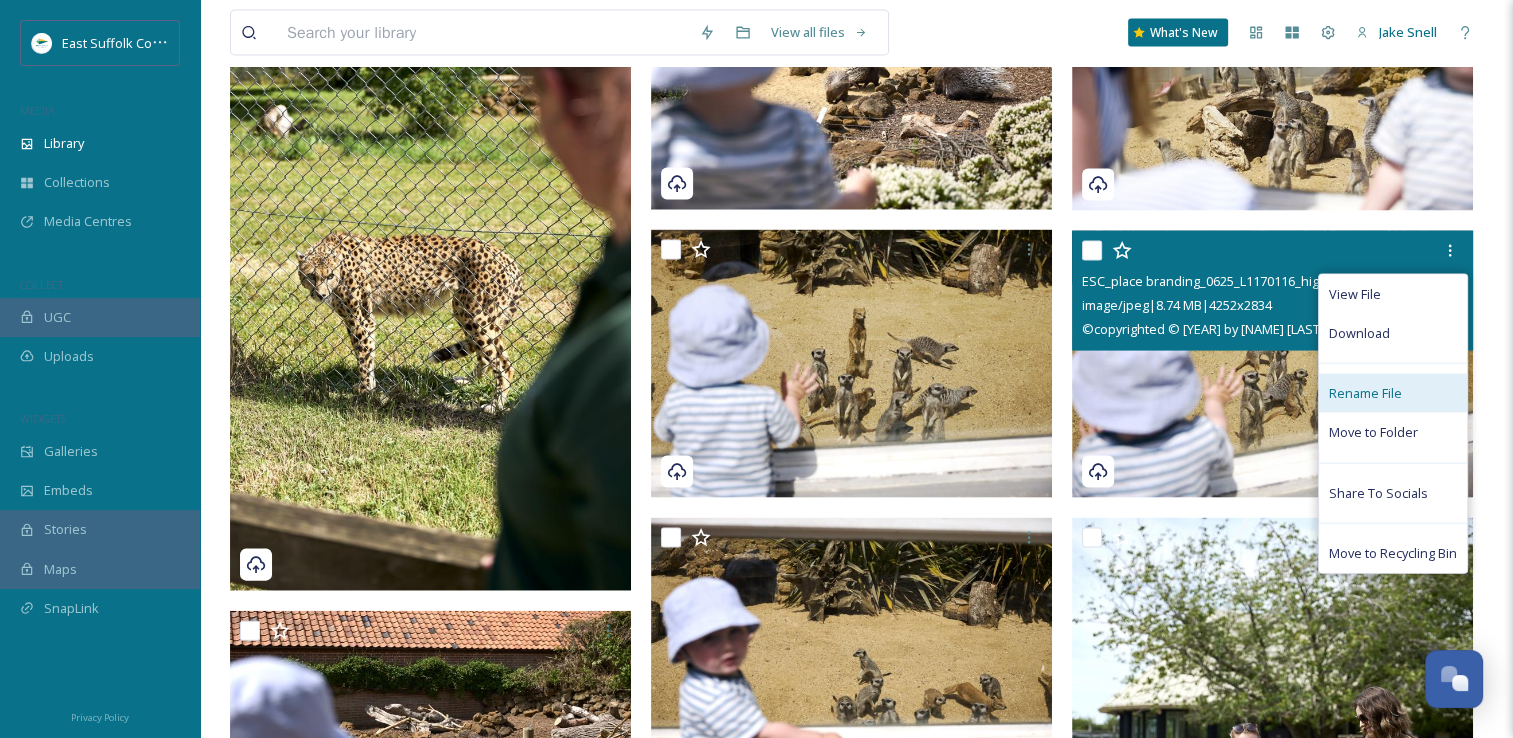 click on "Rename File" at bounding box center [1365, 393] 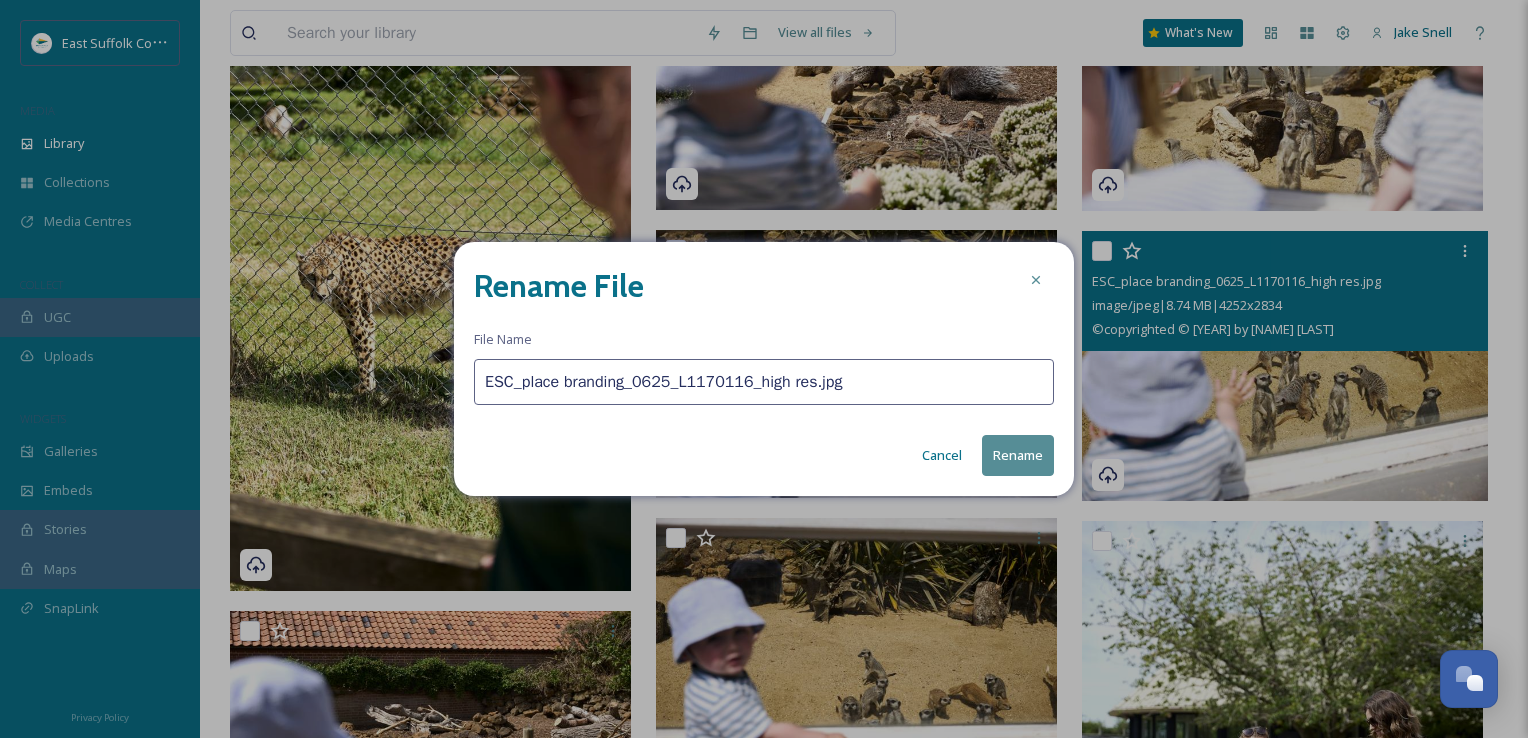 drag, startPoint x: 836, startPoint y: 386, endPoint x: 476, endPoint y: 358, distance: 361.08725 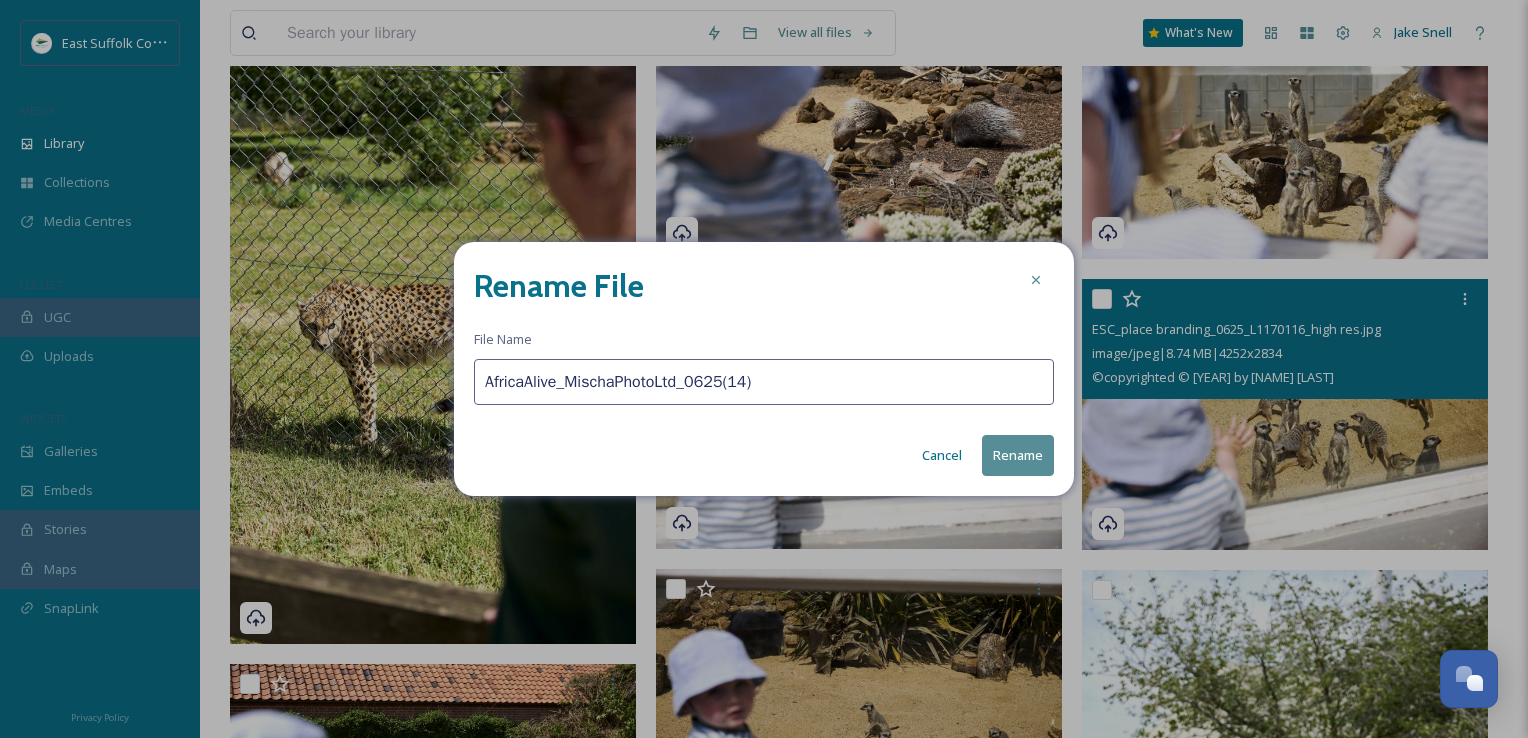 type on "AfricaAlive_MischaPhotoLtd_0625(14)" 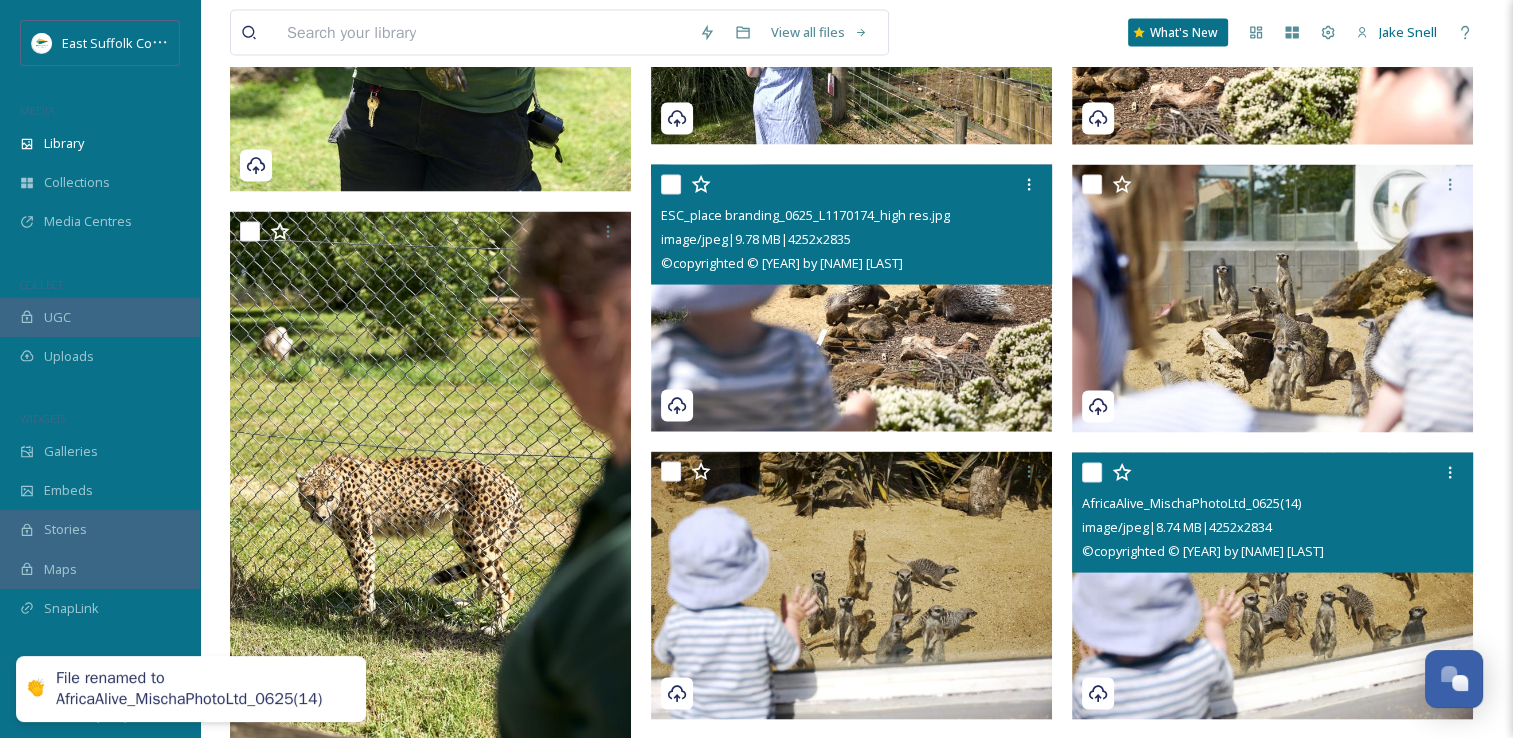 scroll, scrollTop: 3859, scrollLeft: 0, axis: vertical 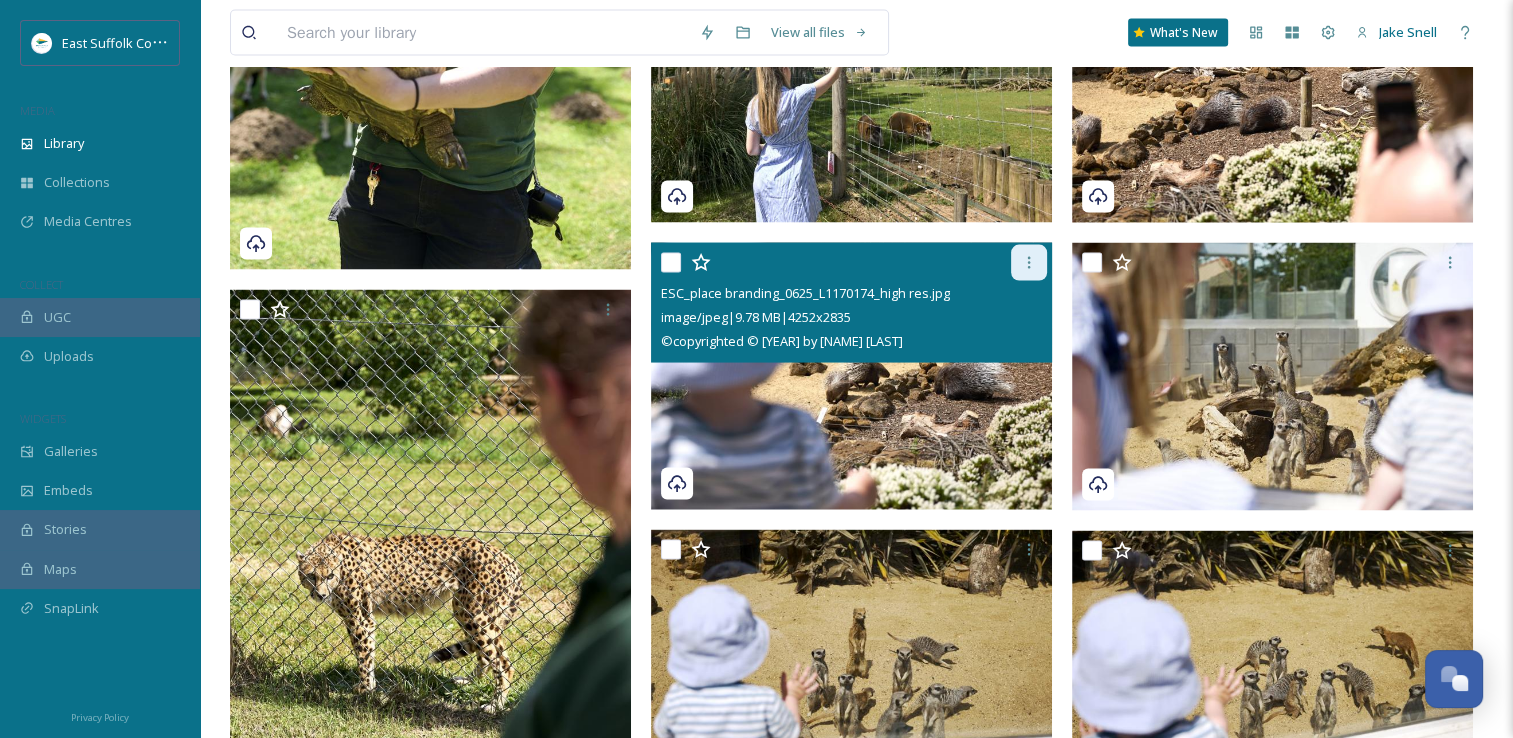 click 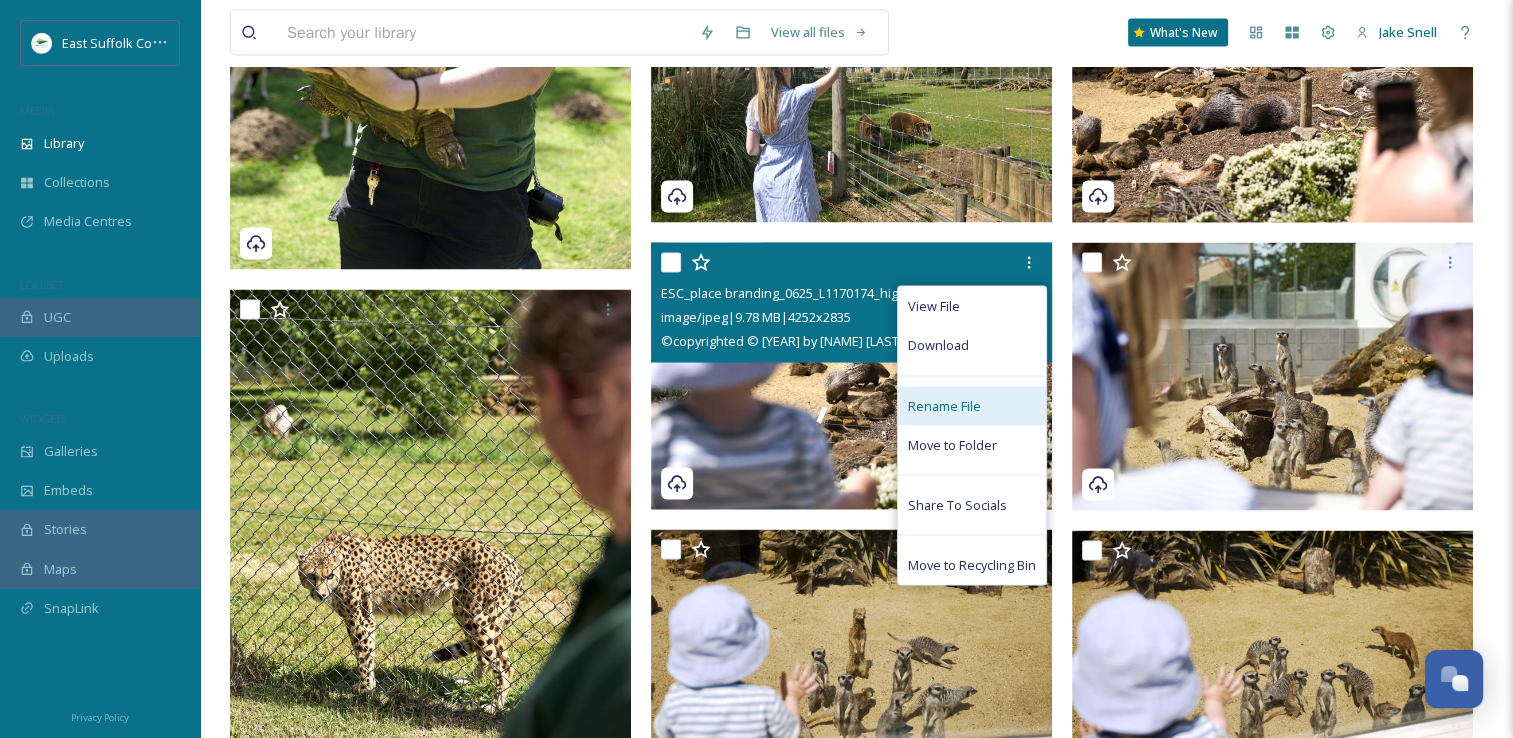 click on "Rename File" at bounding box center [944, 406] 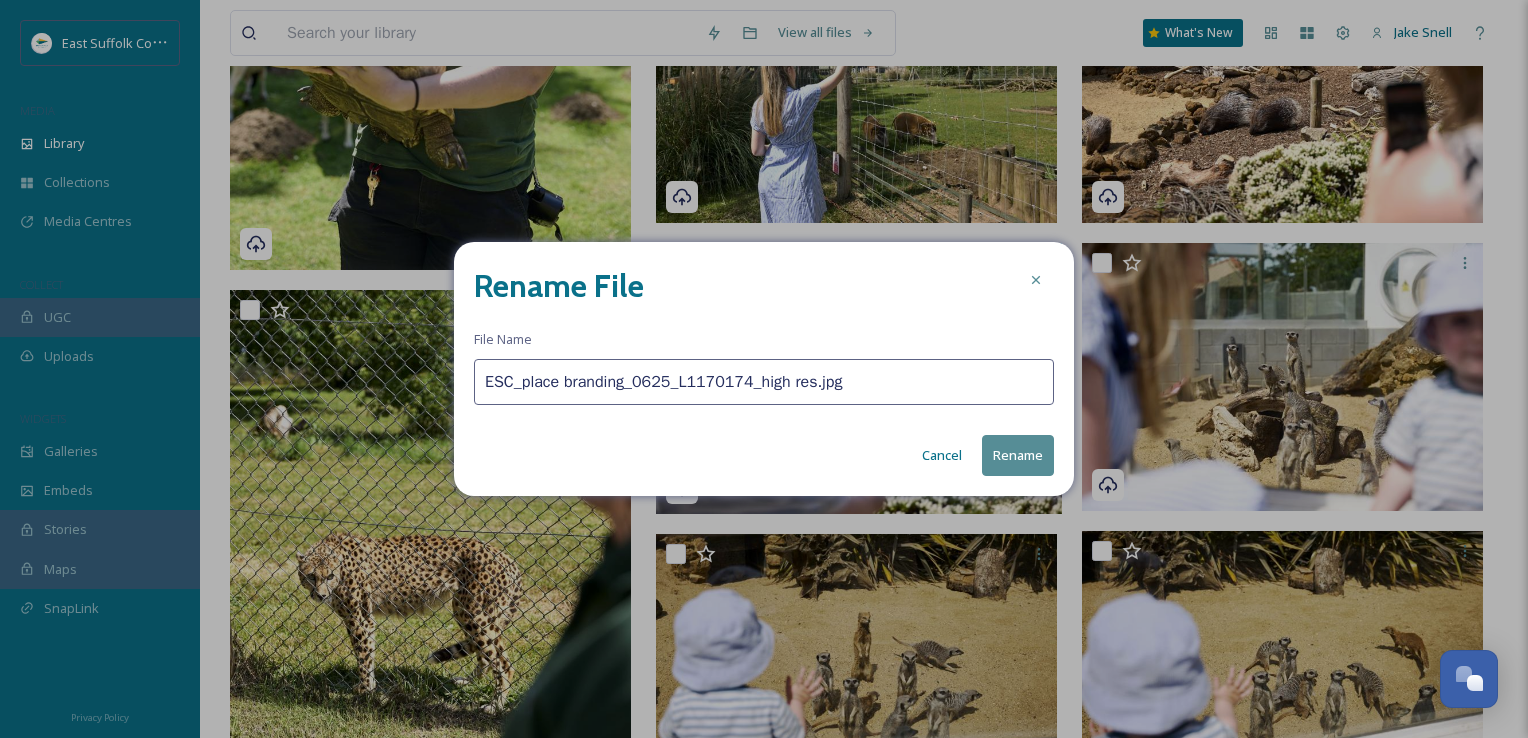 drag, startPoint x: 836, startPoint y: 387, endPoint x: 177, endPoint y: 340, distance: 660.6739 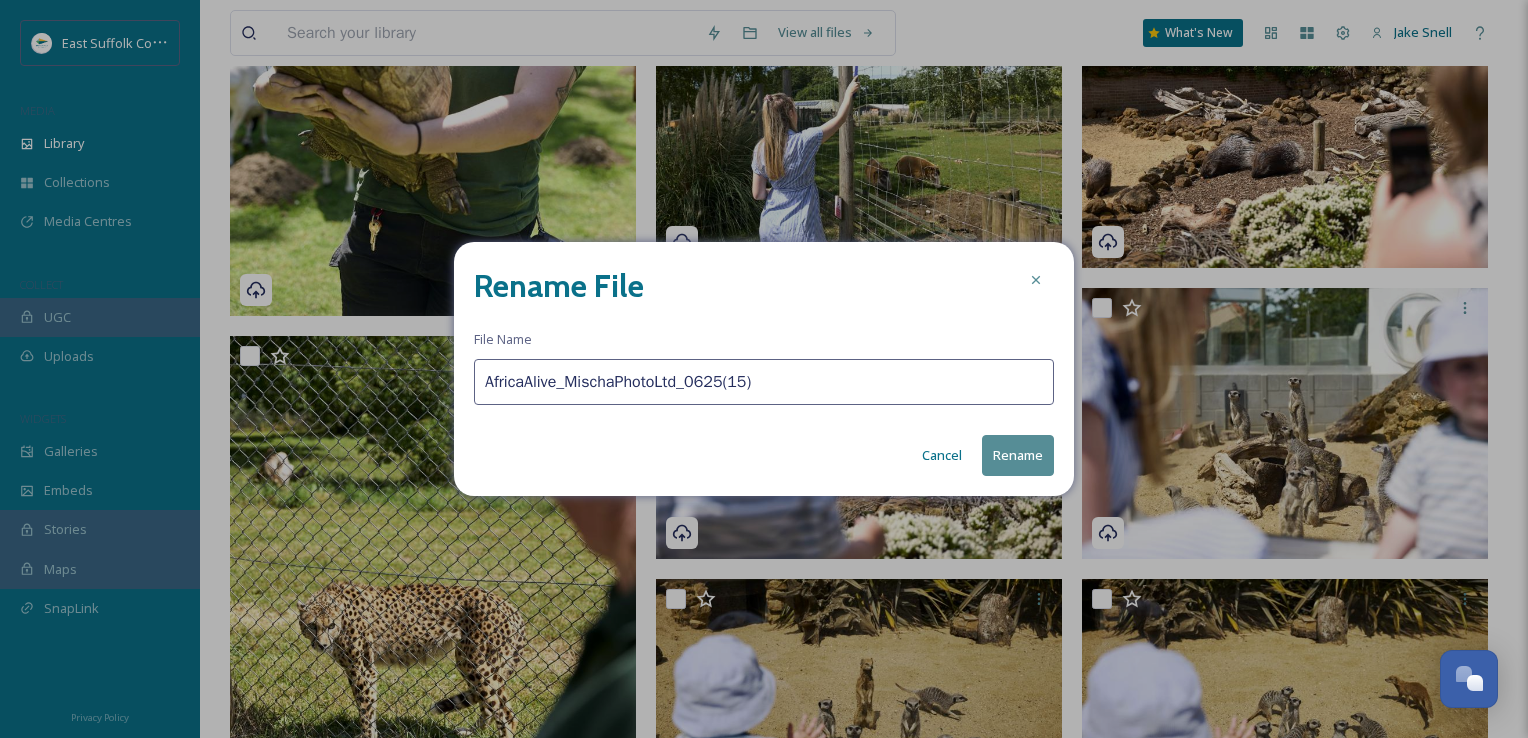 type on "AfricaAlive_MischaPhotoLtd_0625(15)" 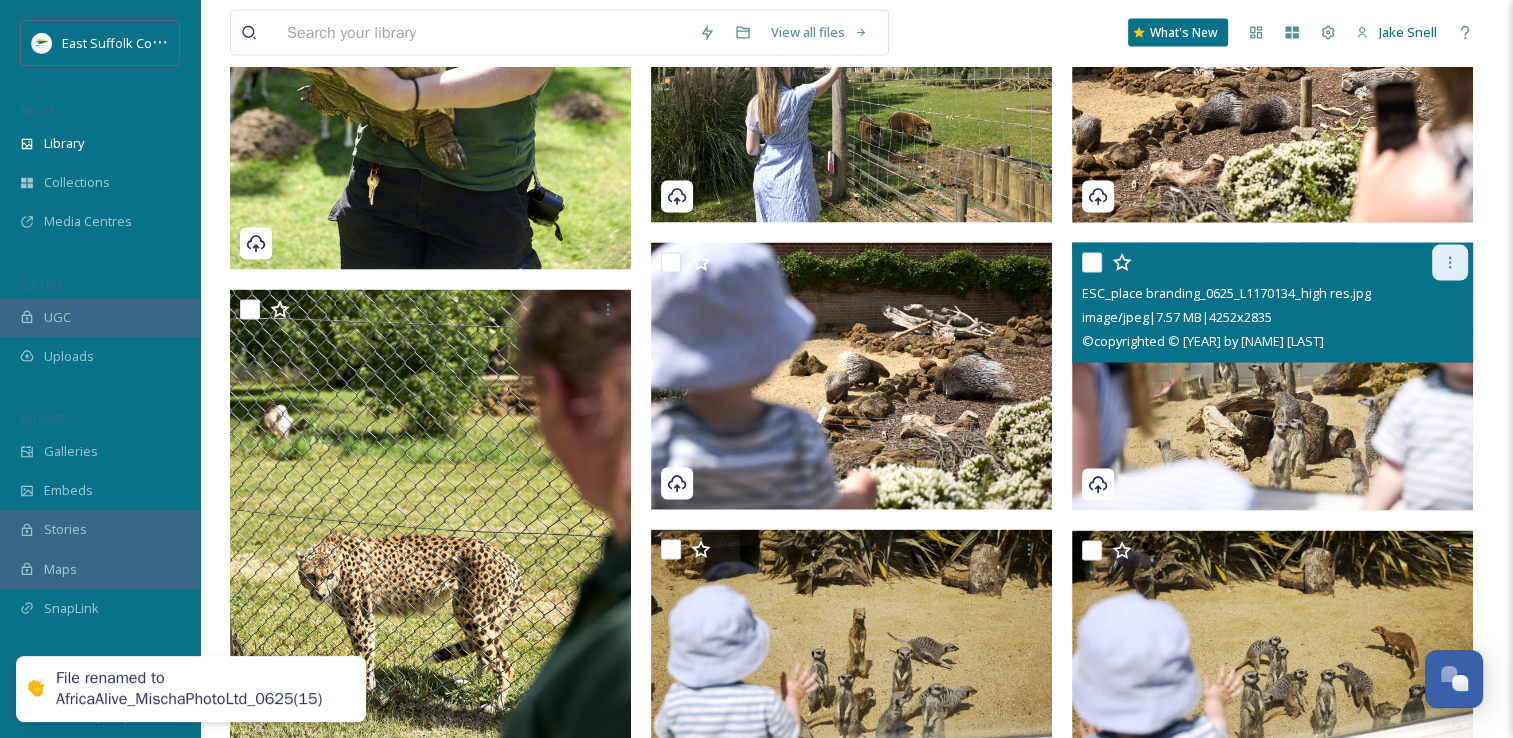 click at bounding box center (1450, 263) 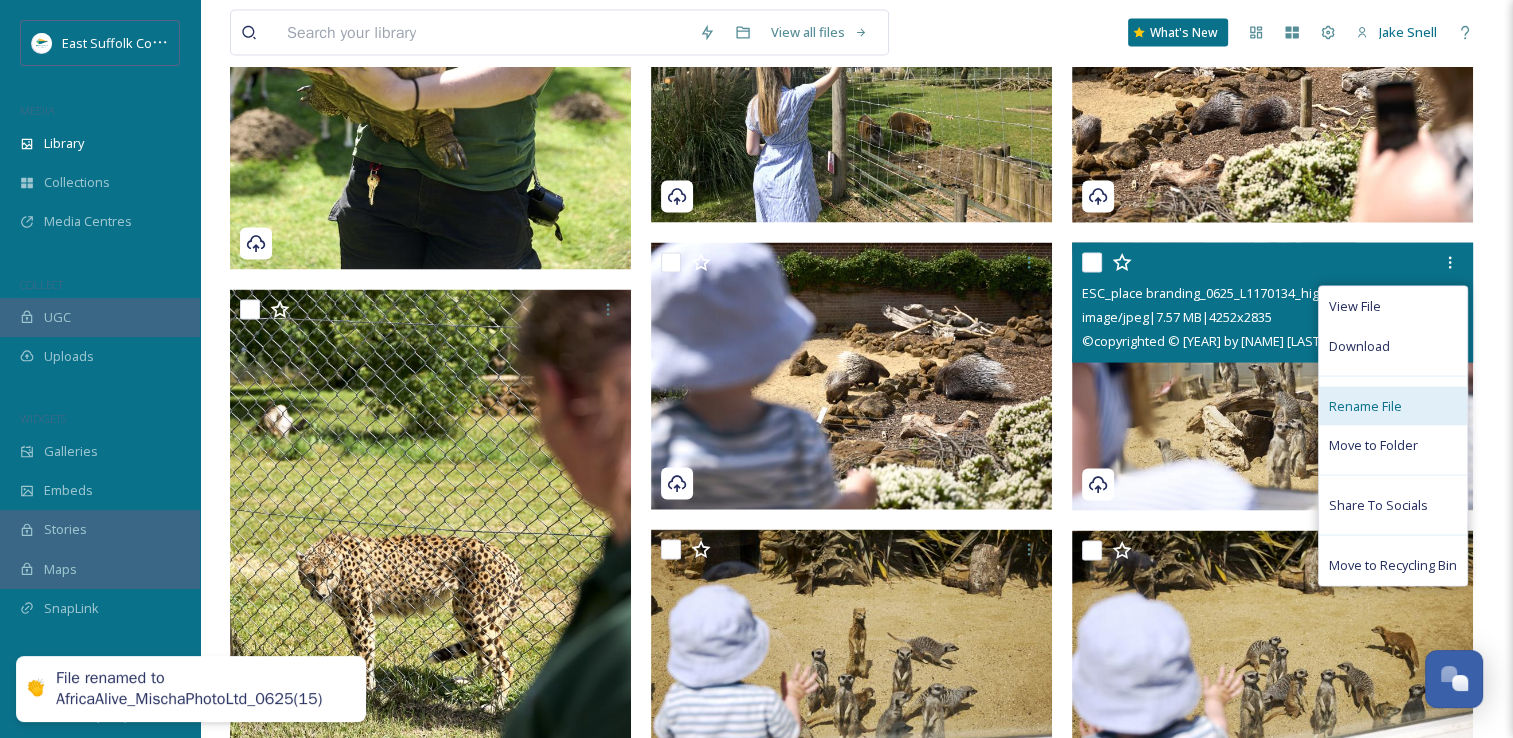 click on "Rename File" at bounding box center [1393, 406] 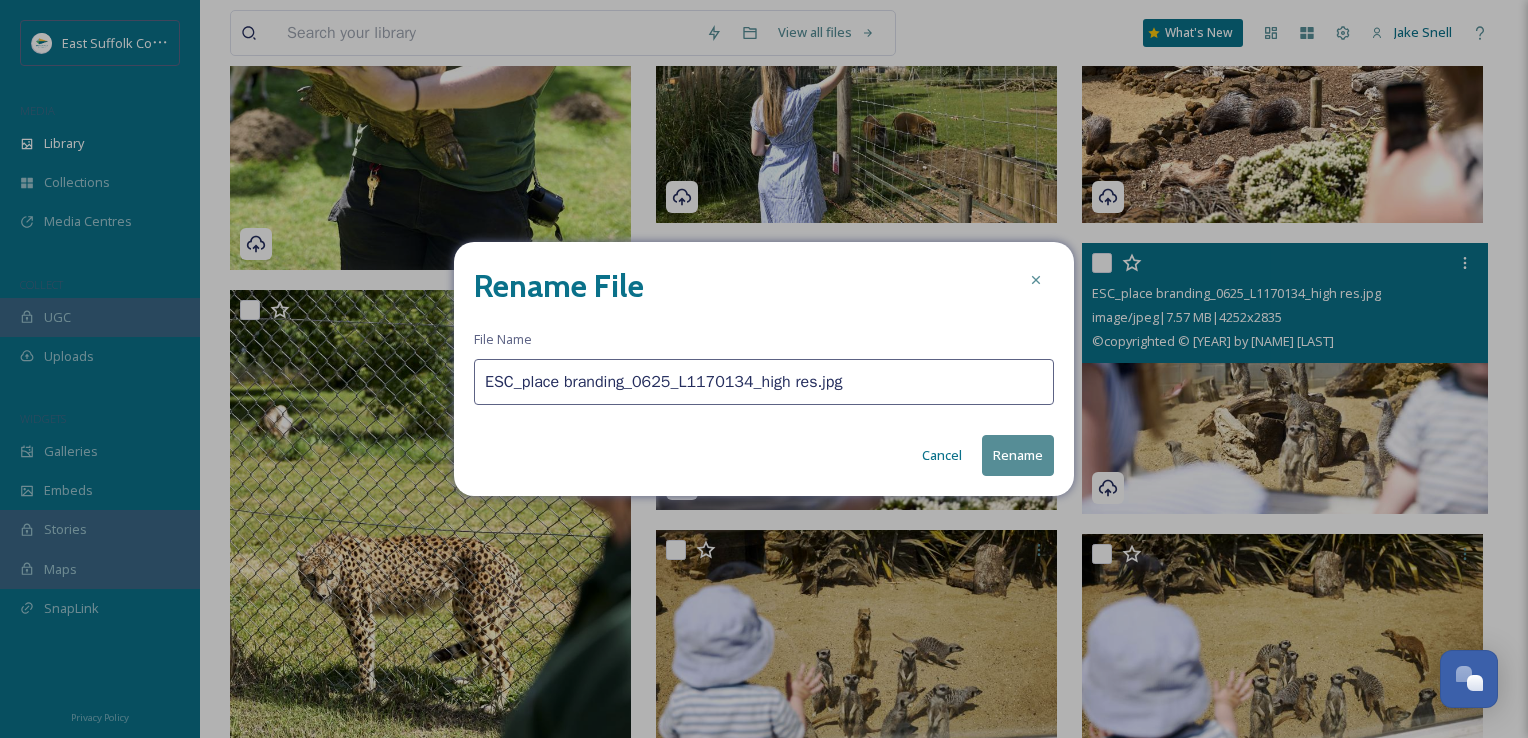 drag, startPoint x: 804, startPoint y: 372, endPoint x: 208, endPoint y: 366, distance: 596.0302 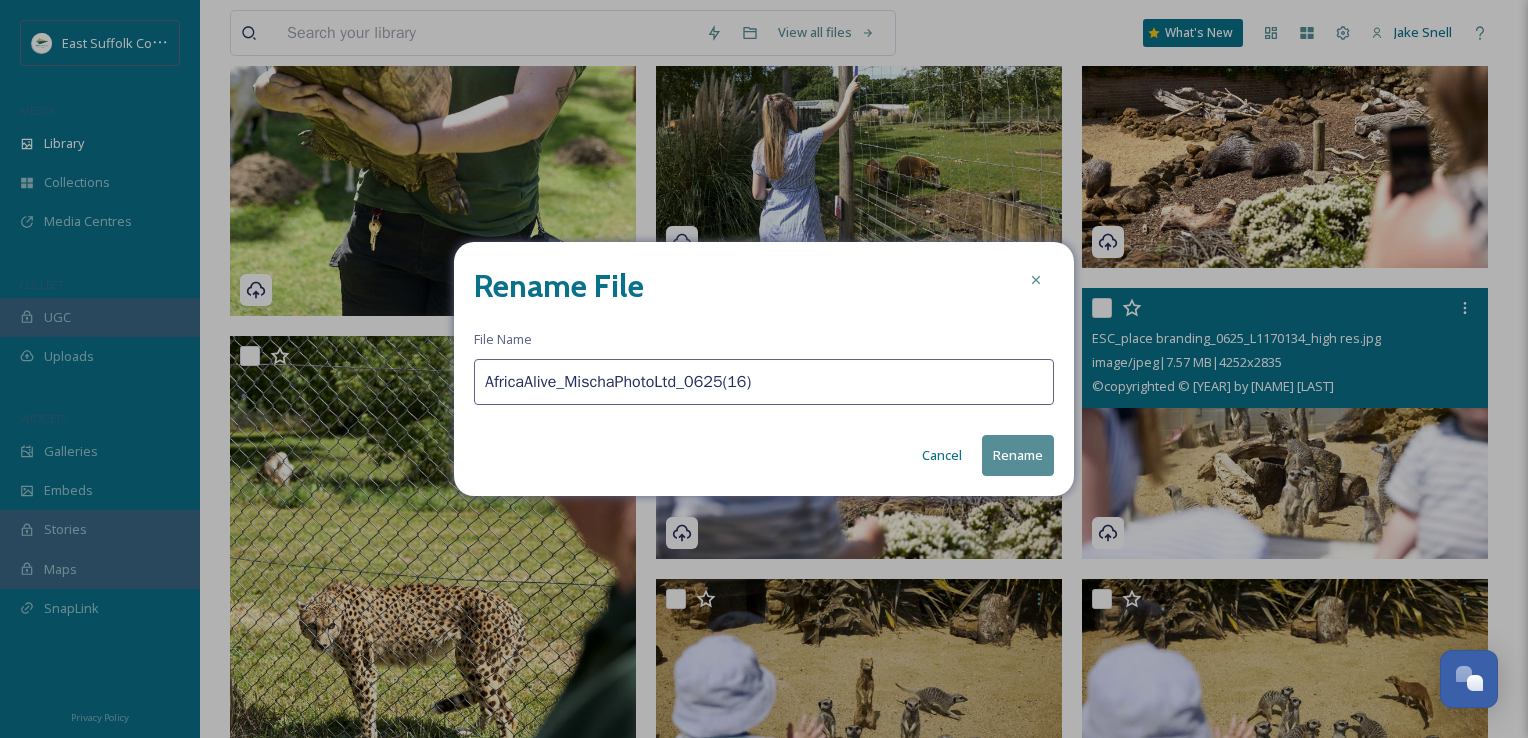 type on "AfricaAlive_MischaPhotoLtd_0625(16)" 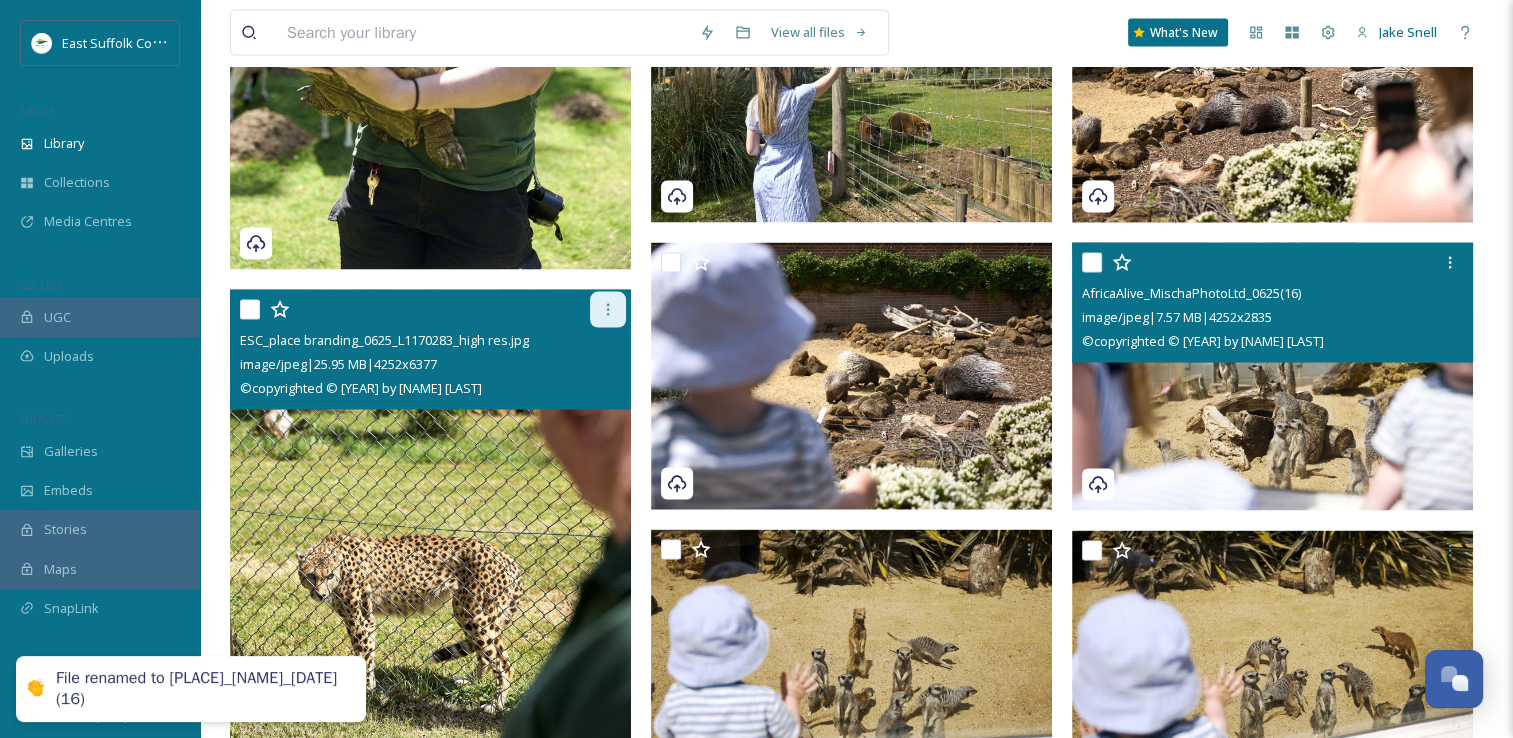 click at bounding box center [608, 310] 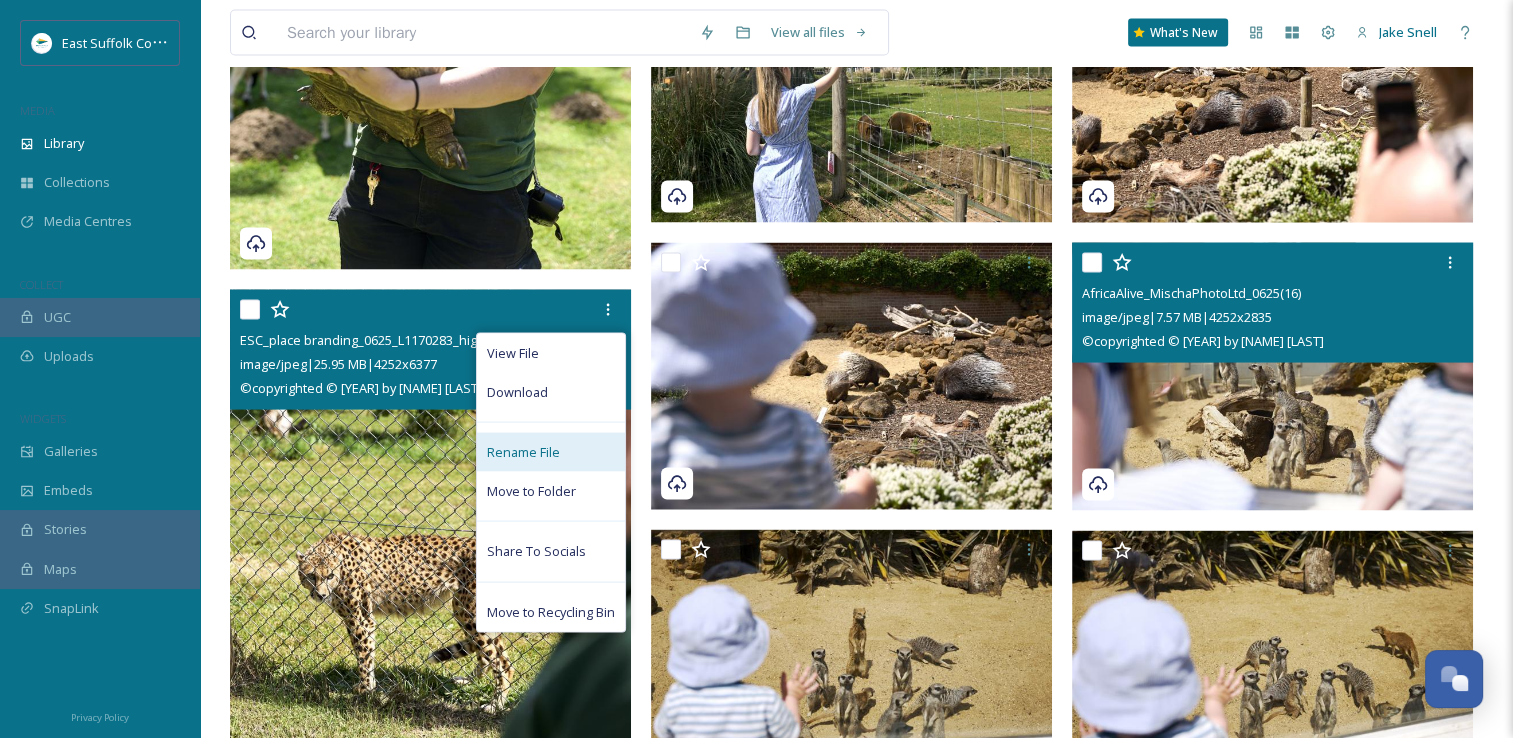 click on "Rename File" at bounding box center (551, 452) 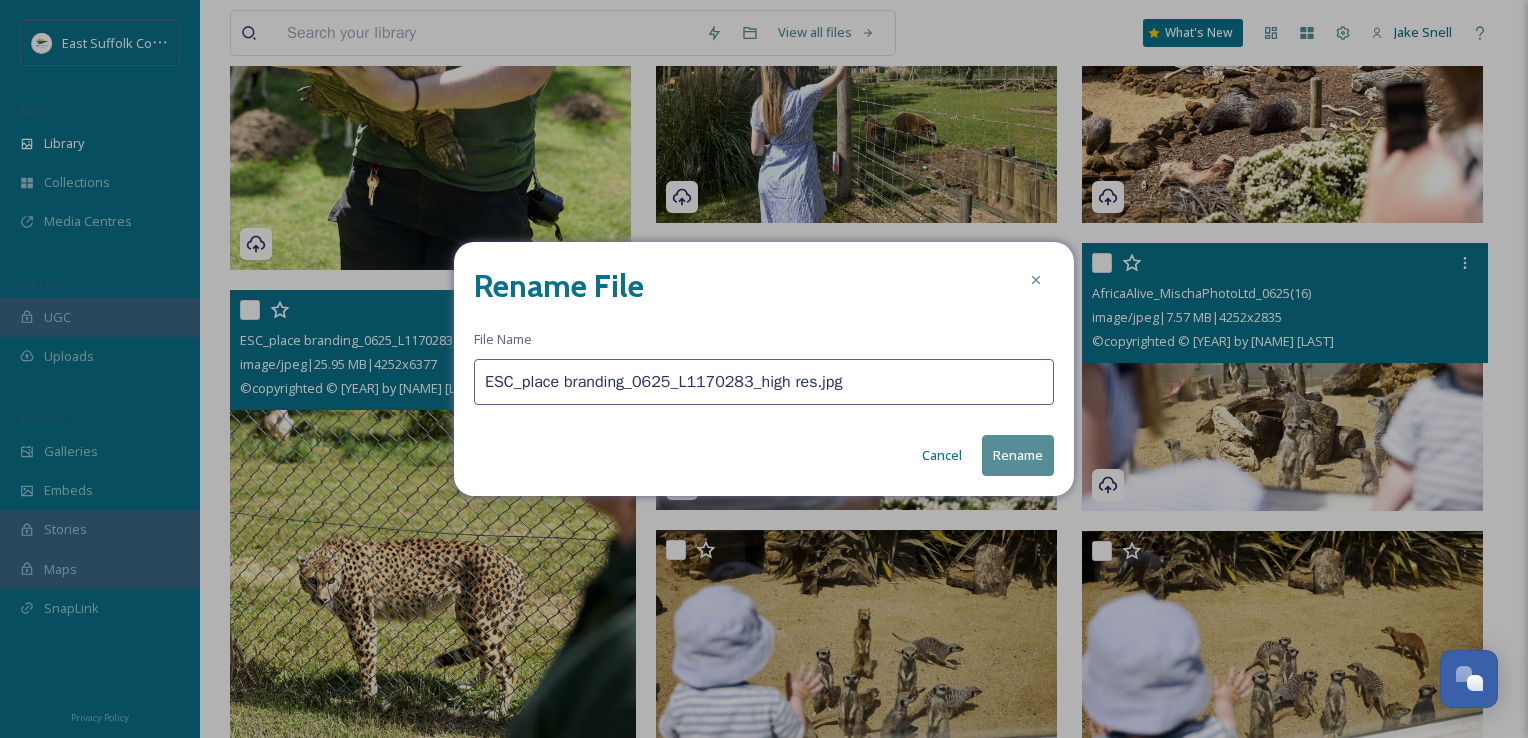 drag, startPoint x: 827, startPoint y: 382, endPoint x: 322, endPoint y: 396, distance: 505.19403 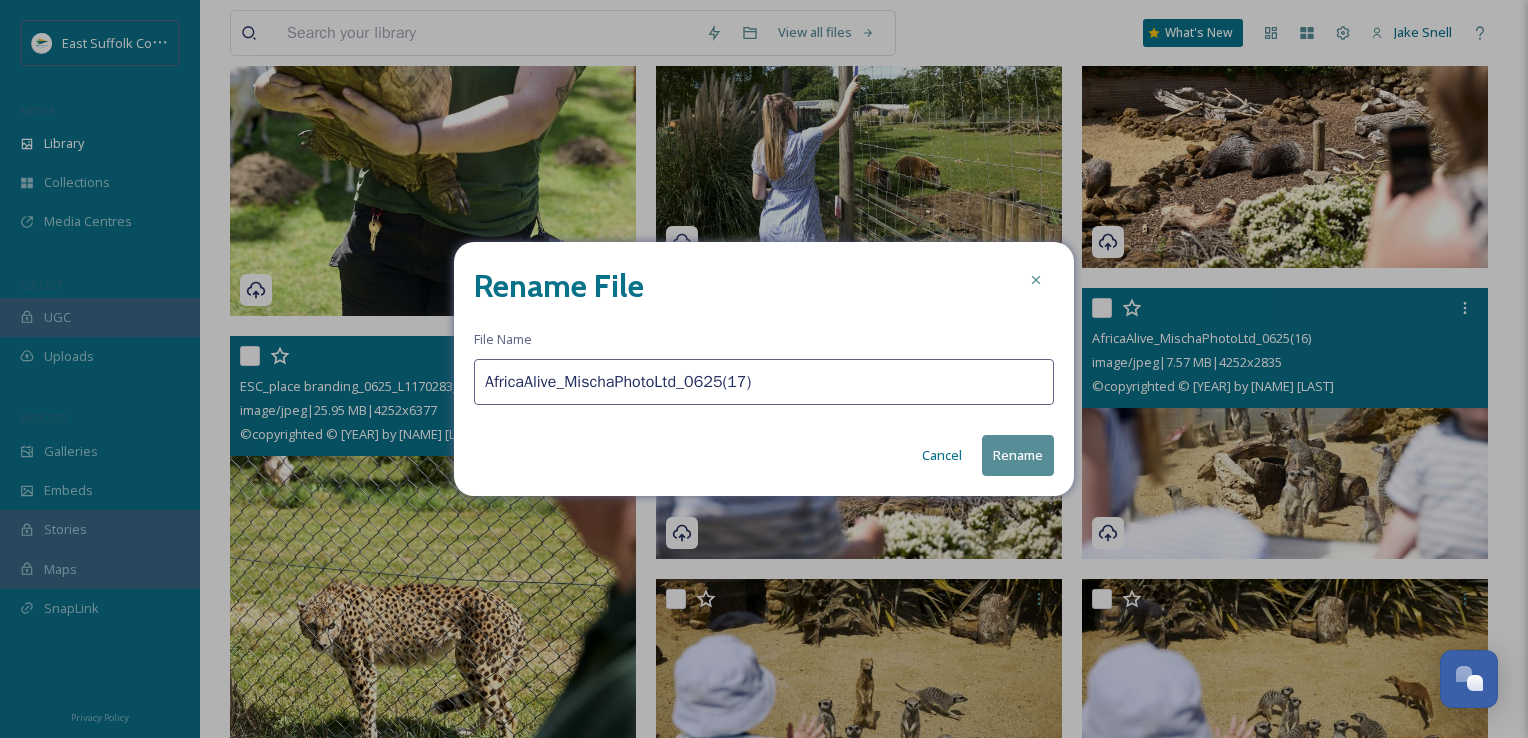 type on "AfricaAlive_MischaPhotoLtd_0625(17)" 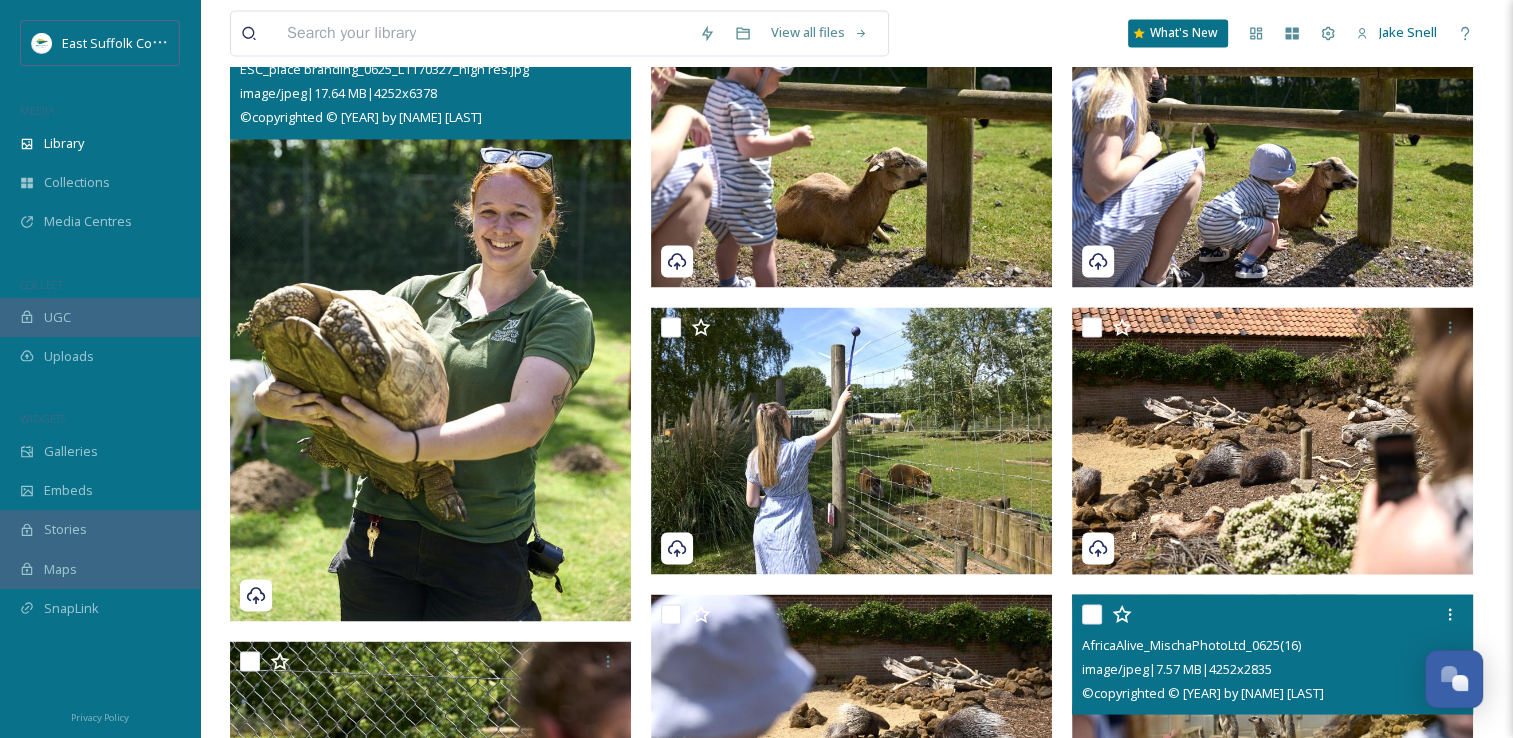 scroll, scrollTop: 3459, scrollLeft: 0, axis: vertical 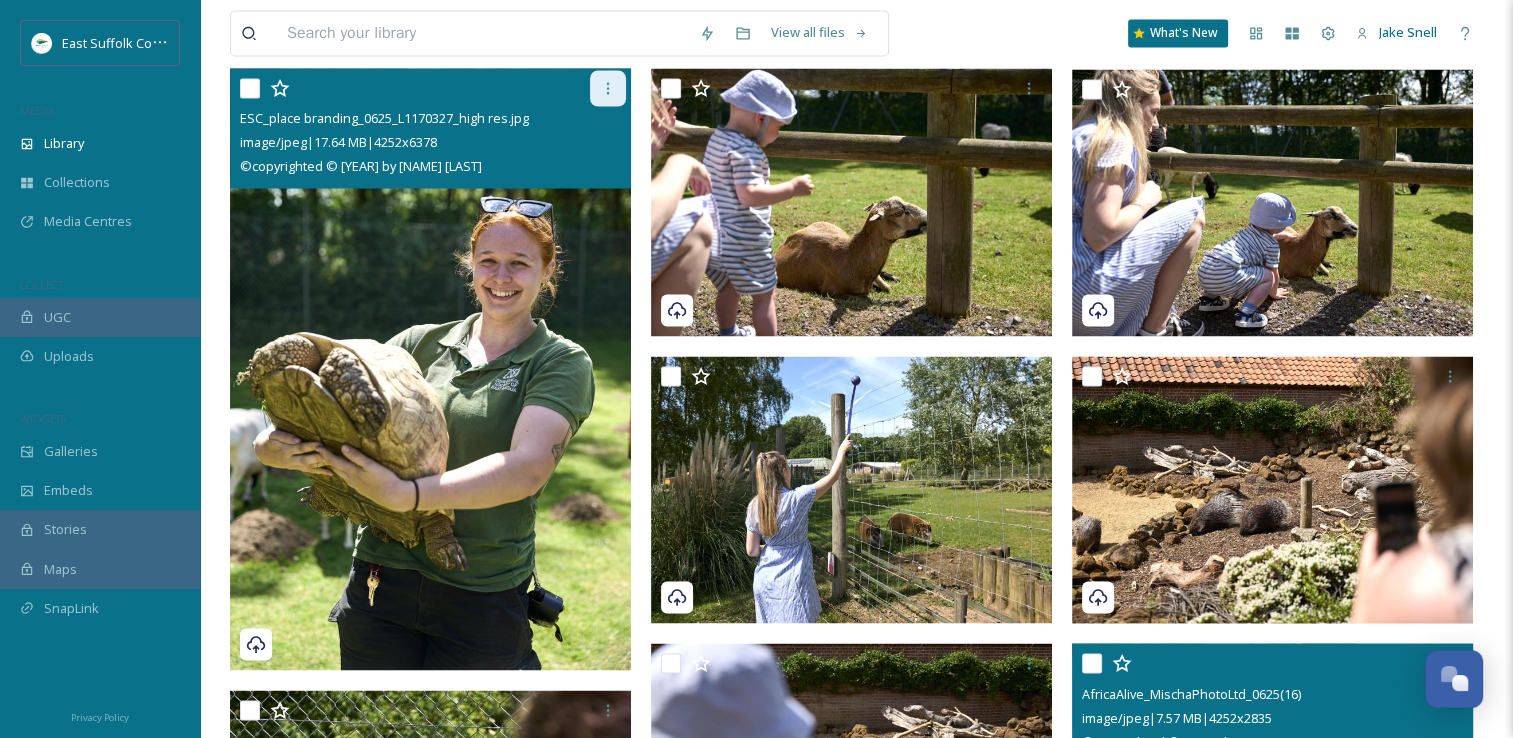 click at bounding box center (608, 88) 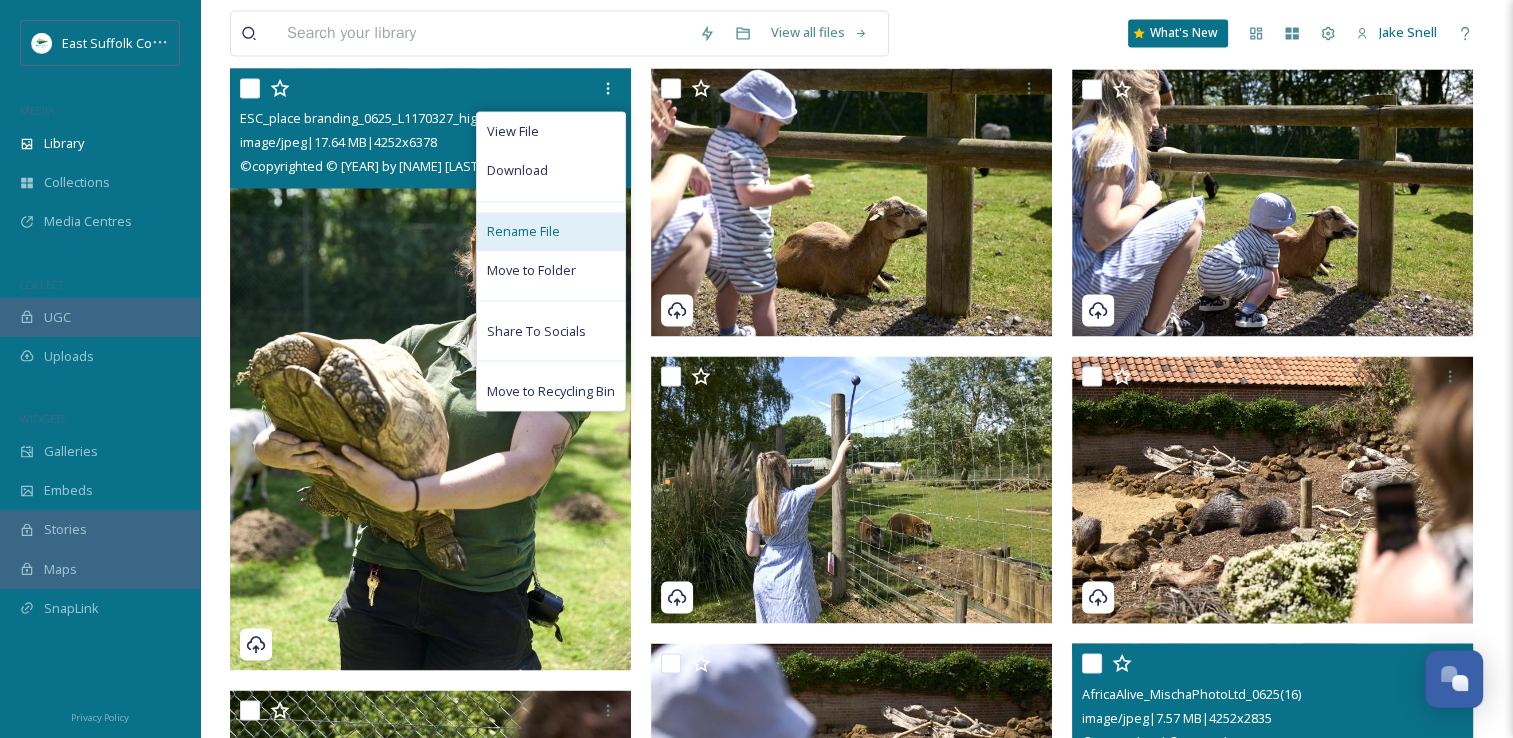 click on "Rename File" at bounding box center [551, 231] 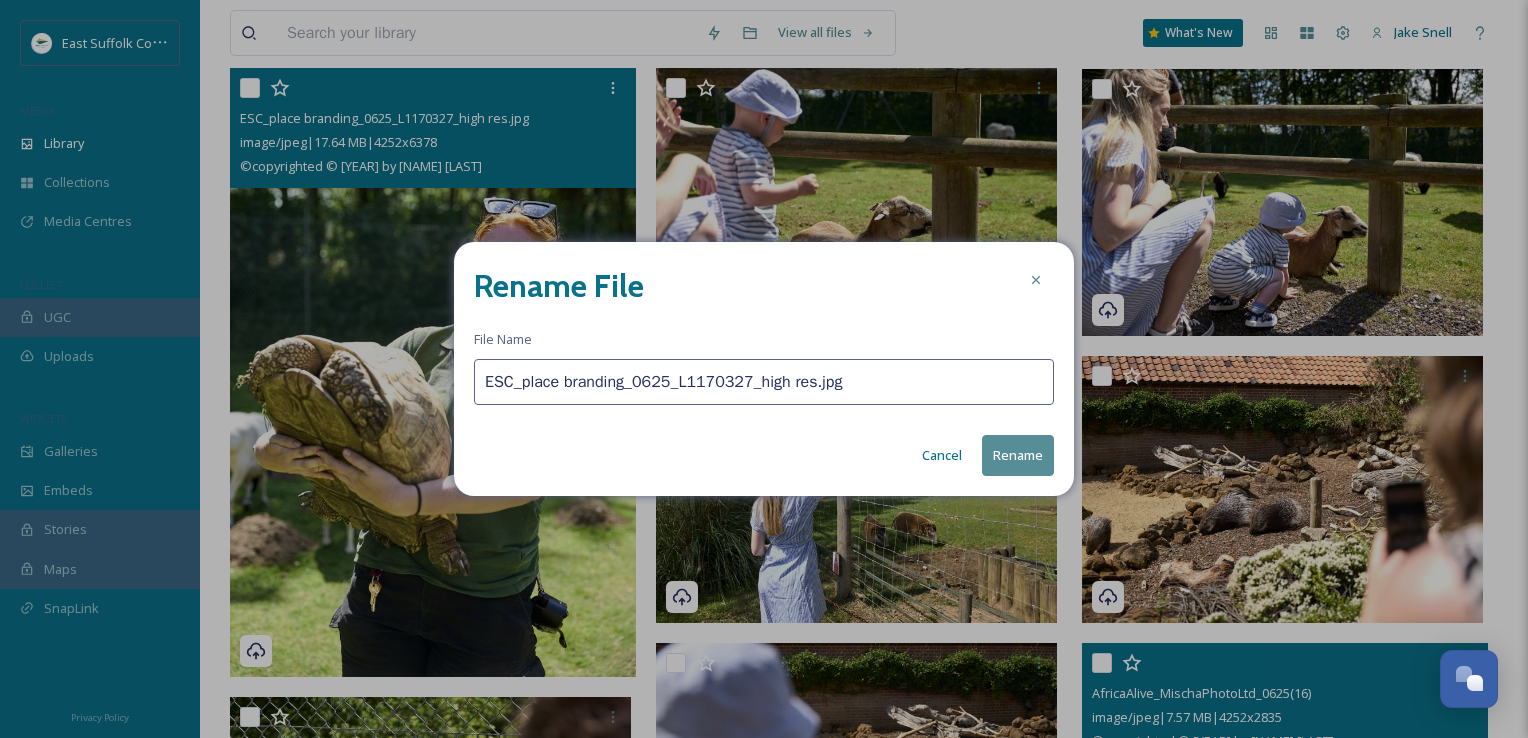 drag, startPoint x: 895, startPoint y: 386, endPoint x: 422, endPoint y: 370, distance: 473.27054 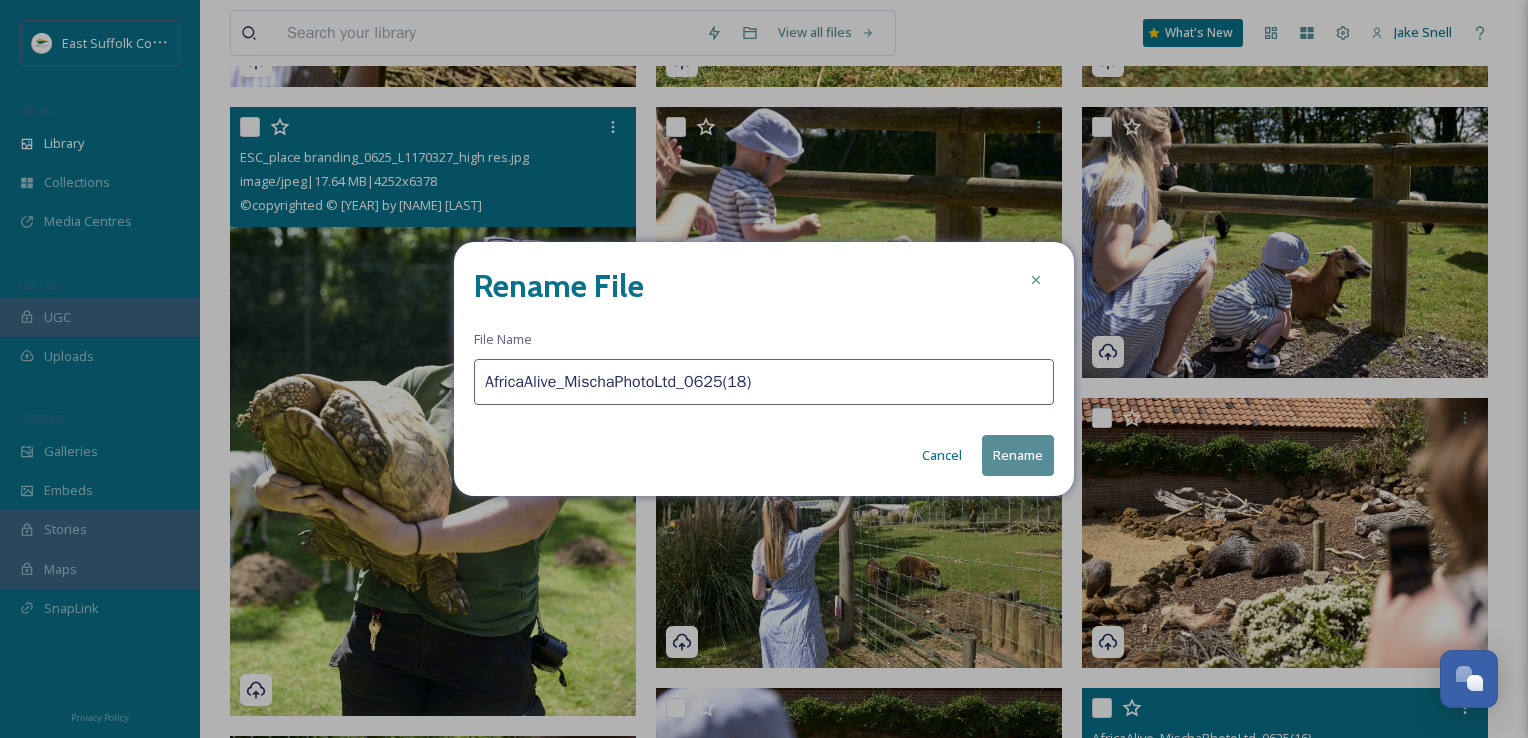 type on "AfricaAlive_MischaPhotoLtd_0625(18)" 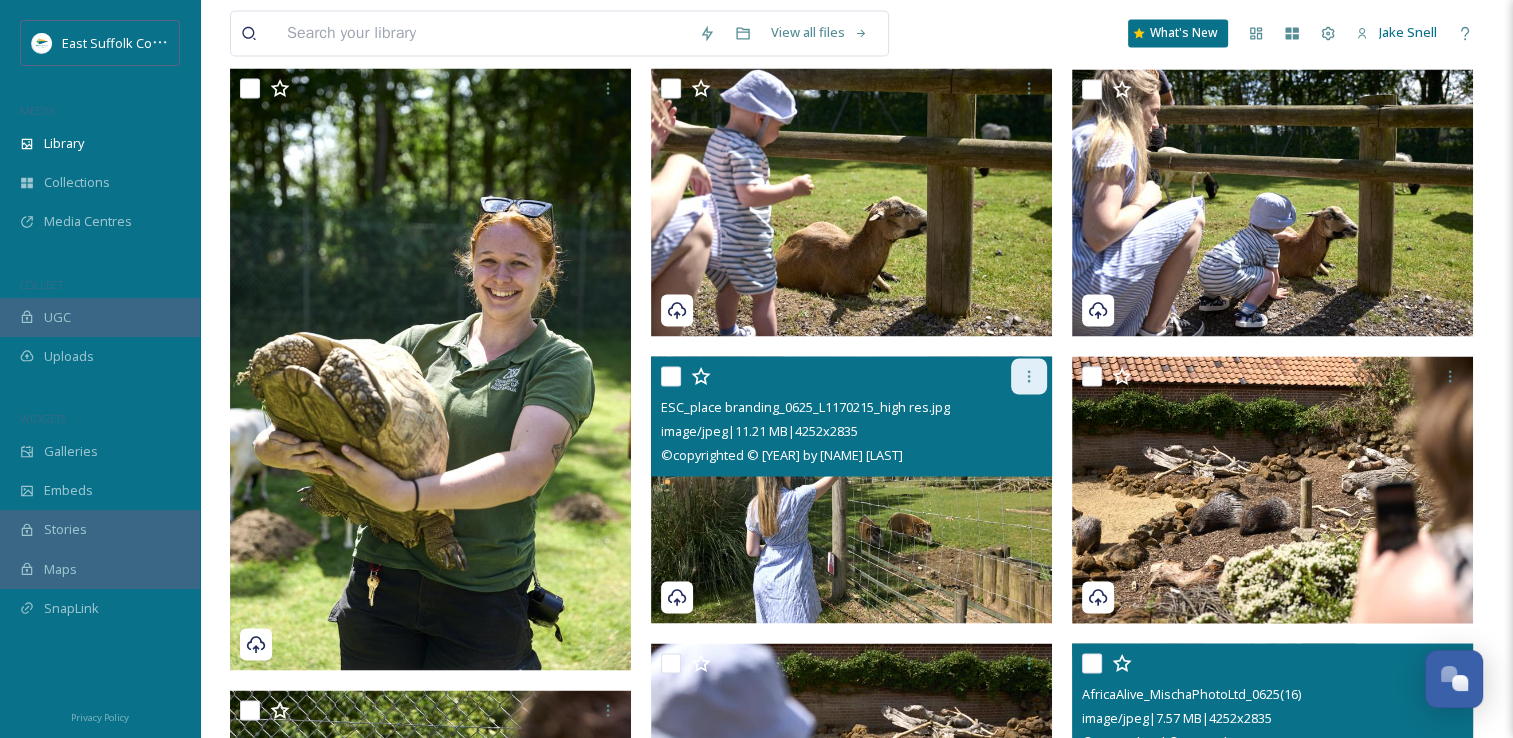 click at bounding box center (1029, 376) 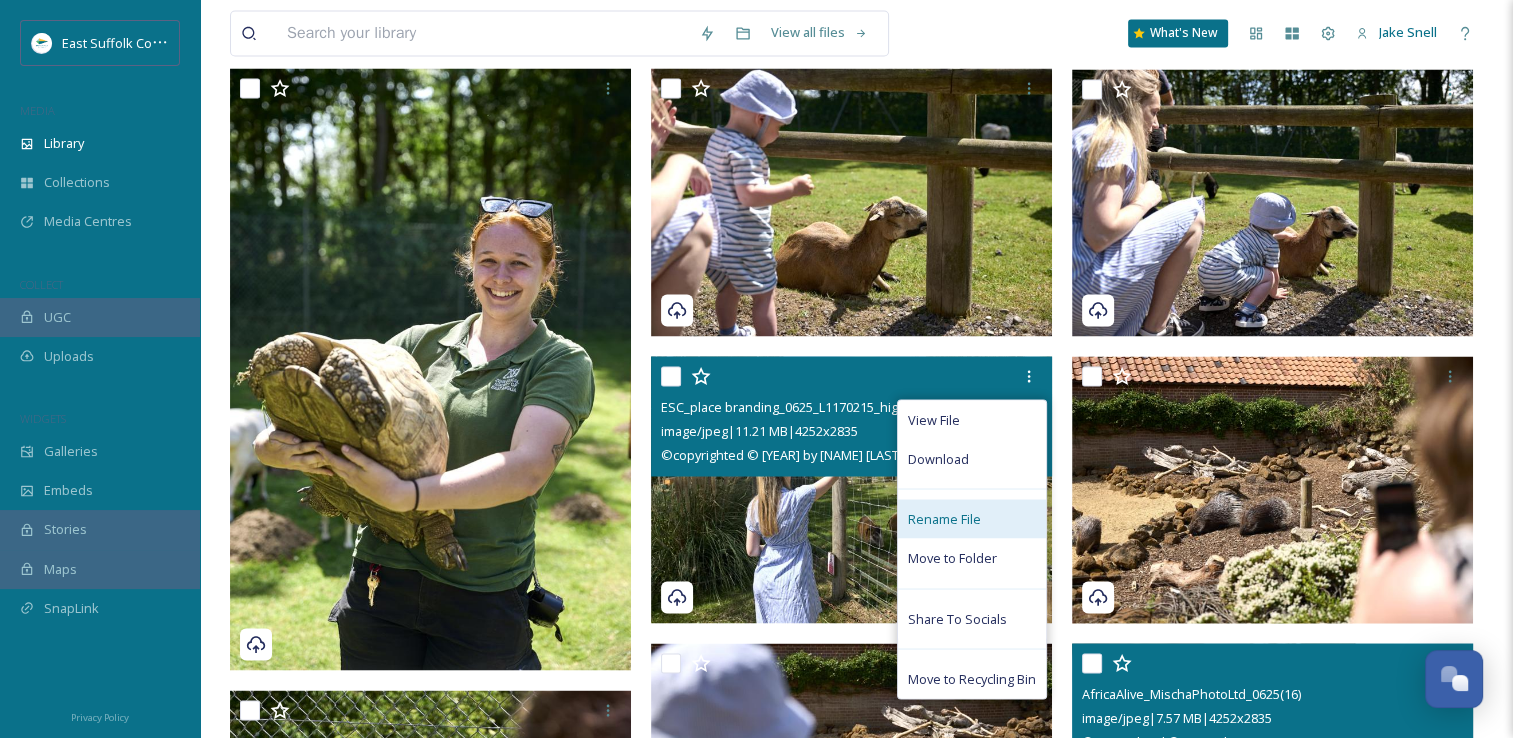 click on "Rename File" at bounding box center (944, 518) 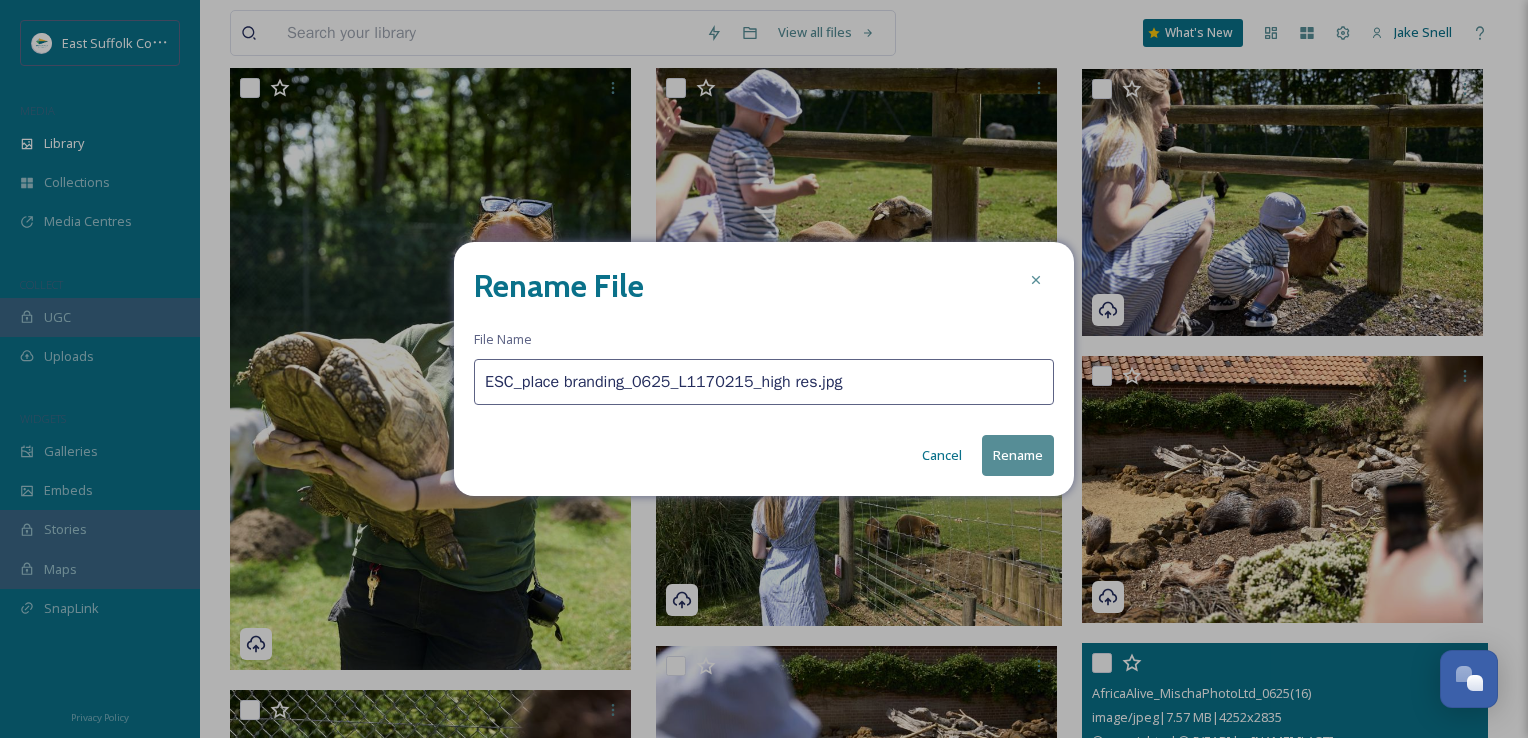 drag, startPoint x: 853, startPoint y: 383, endPoint x: 443, endPoint y: 373, distance: 410.12195 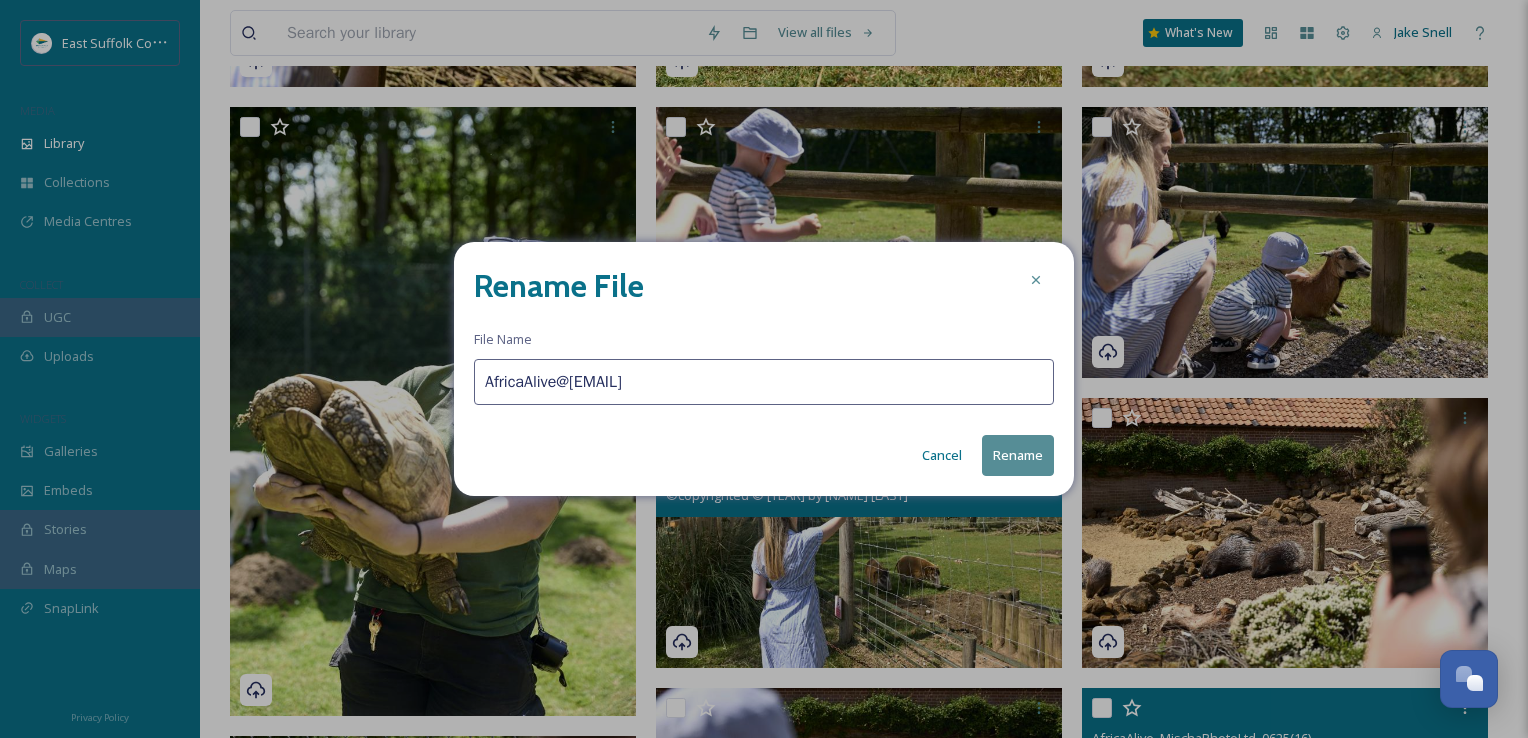 type on "AfricaAlive@[EMAIL]" 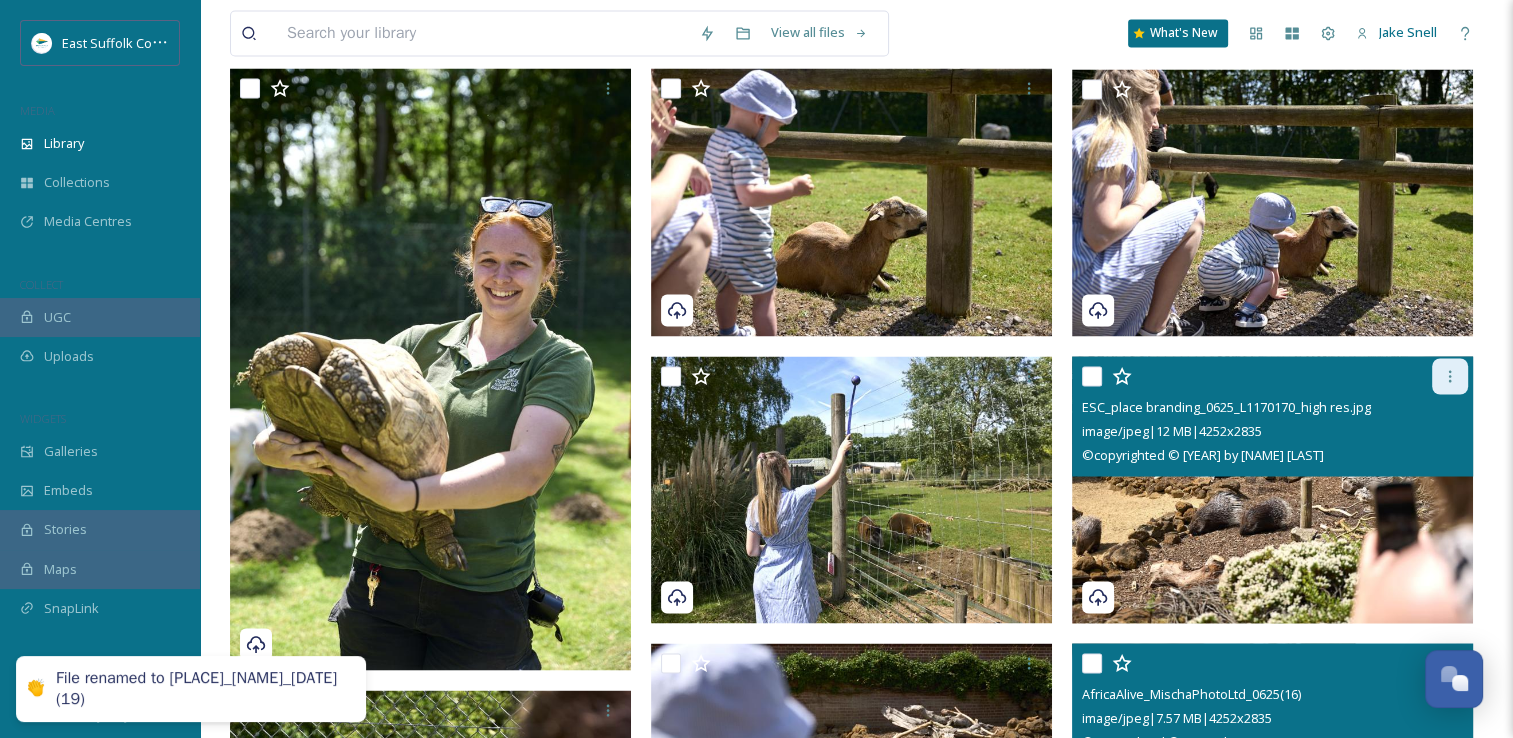click 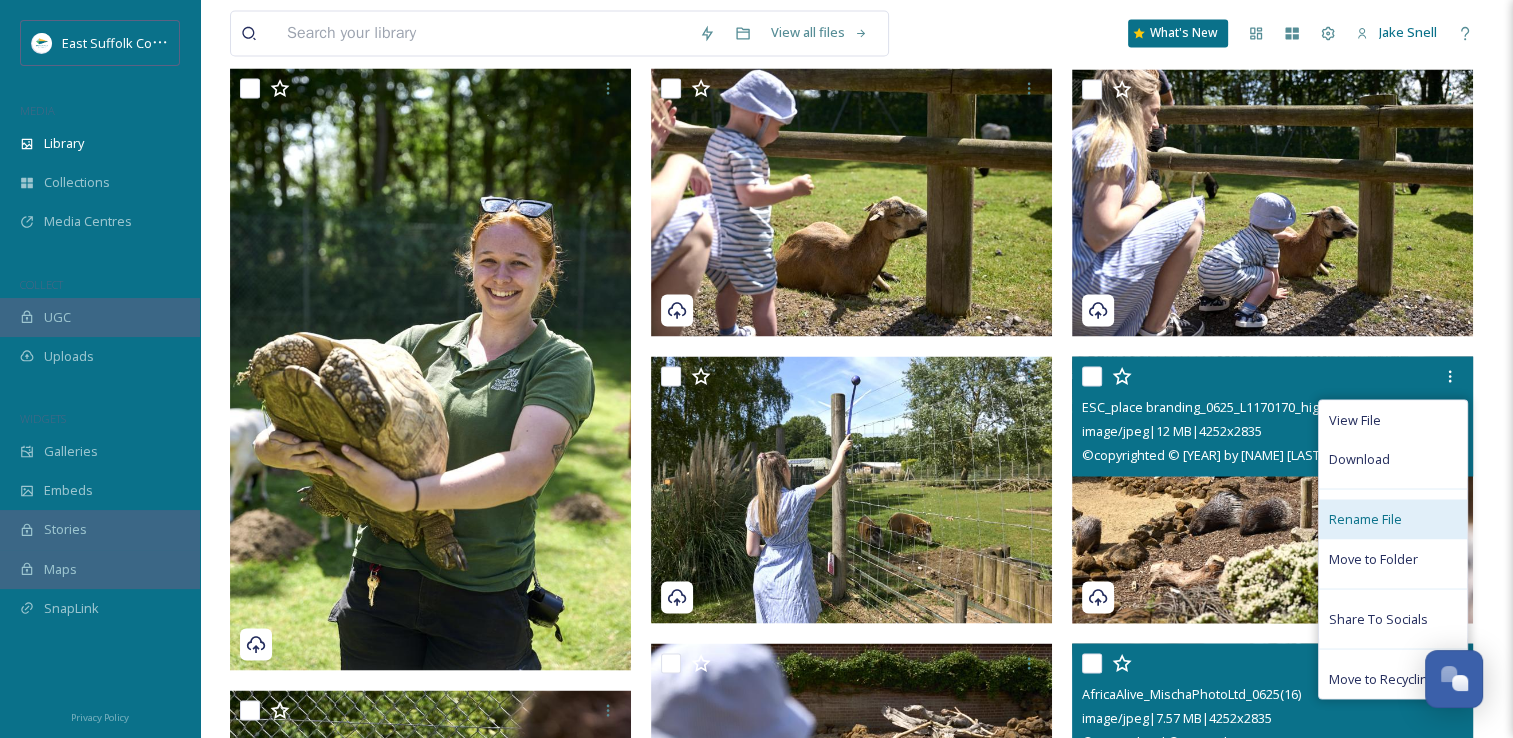 click on "Rename File" at bounding box center [1393, 518] 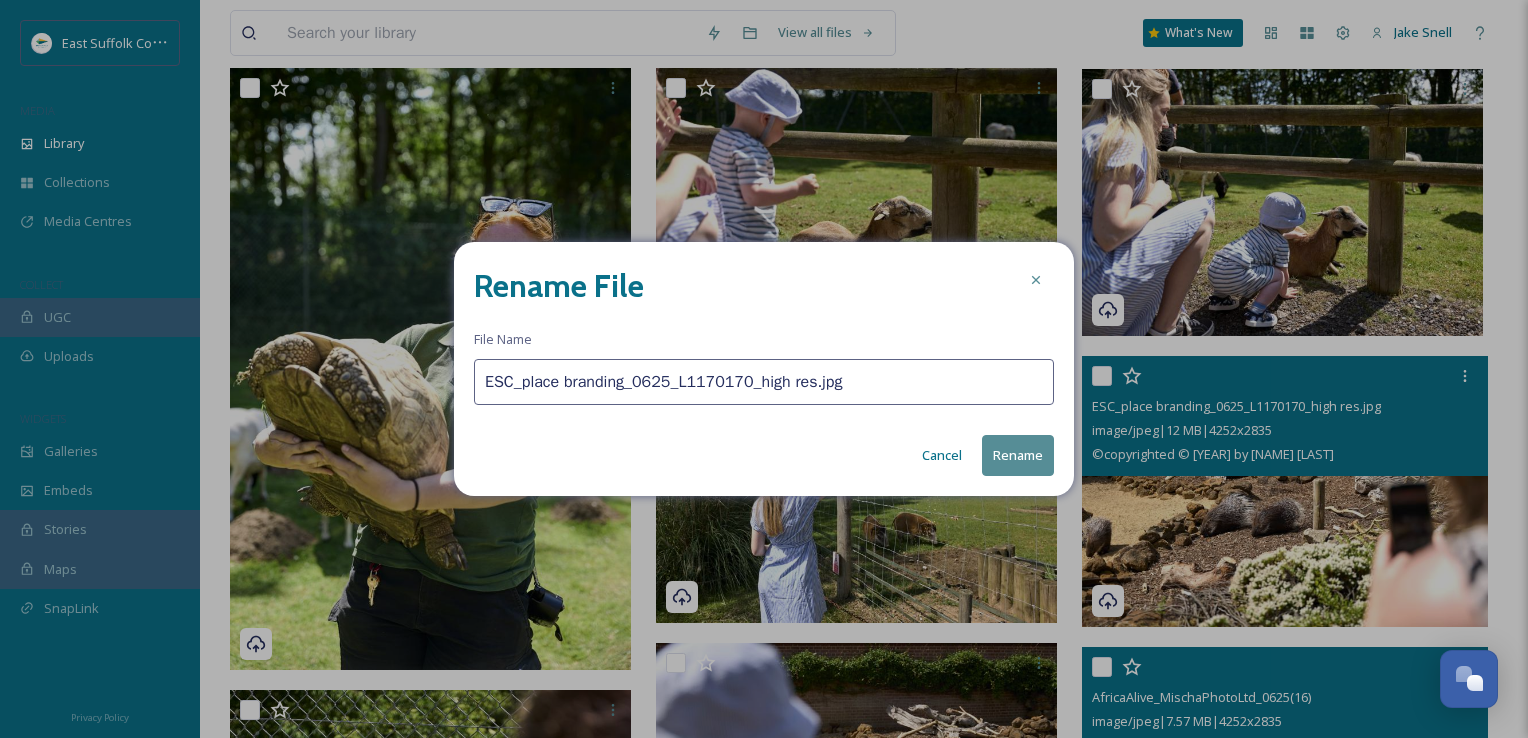 drag, startPoint x: 900, startPoint y: 366, endPoint x: 478, endPoint y: 380, distance: 422.23218 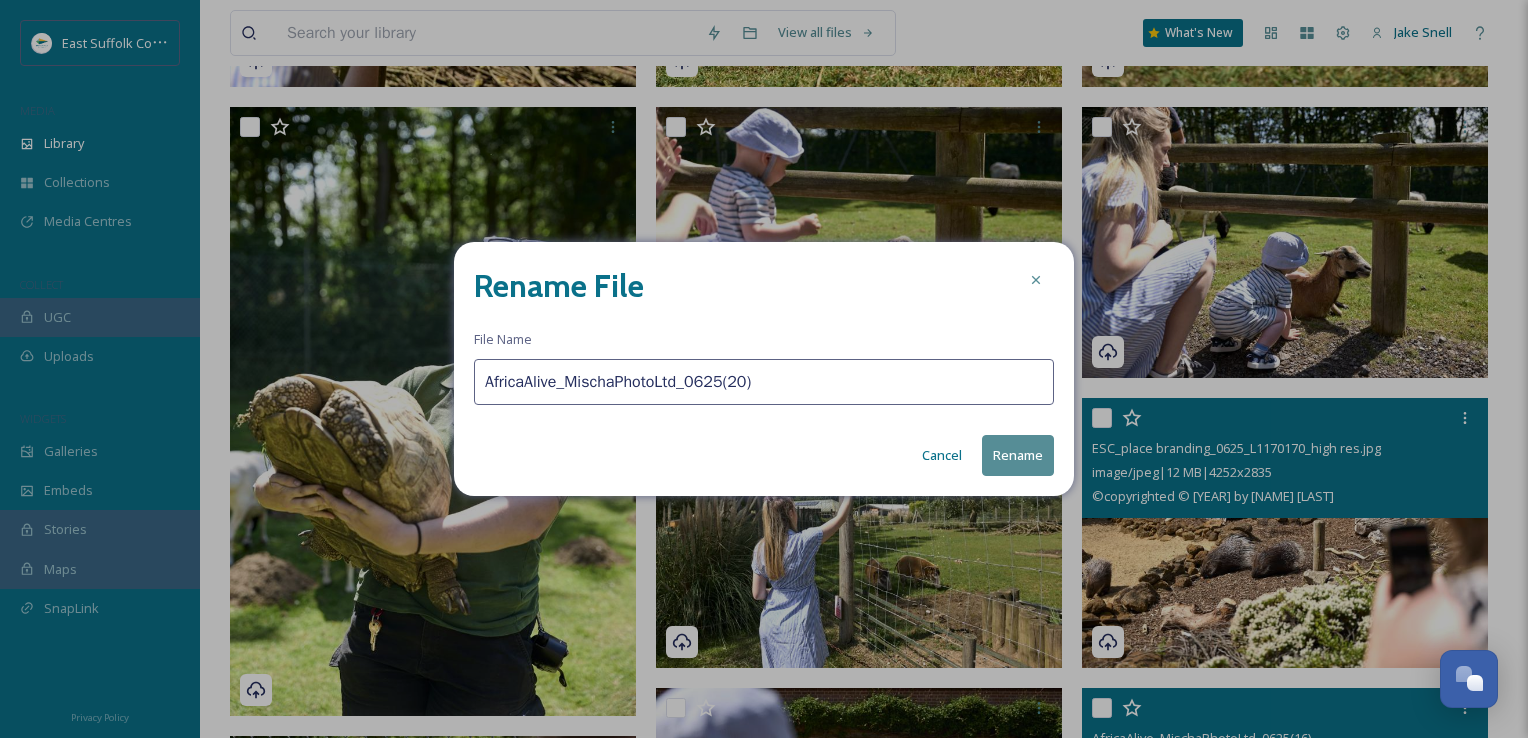 type on "AfricaAlive_MischaPhotoLtd_0625(20)" 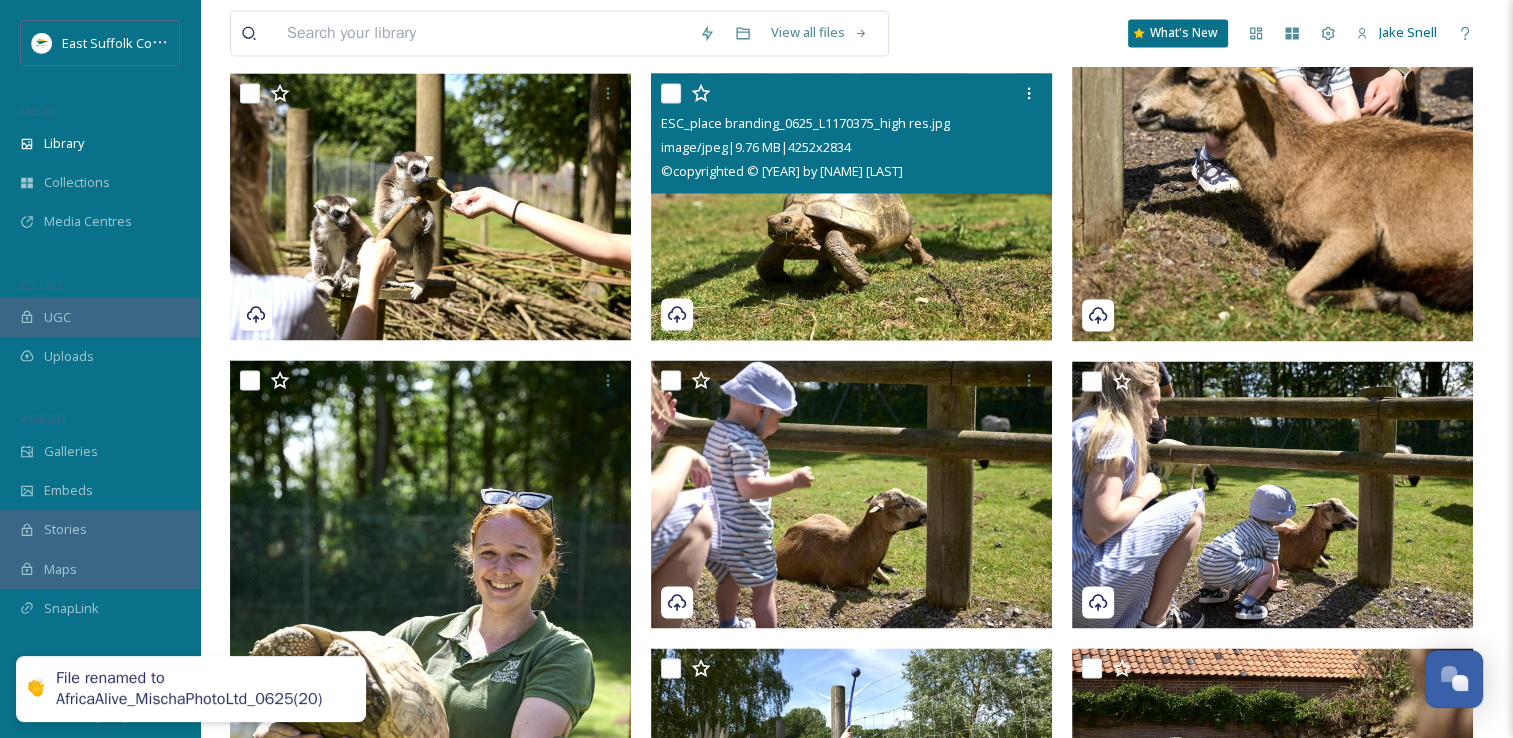 scroll, scrollTop: 3159, scrollLeft: 0, axis: vertical 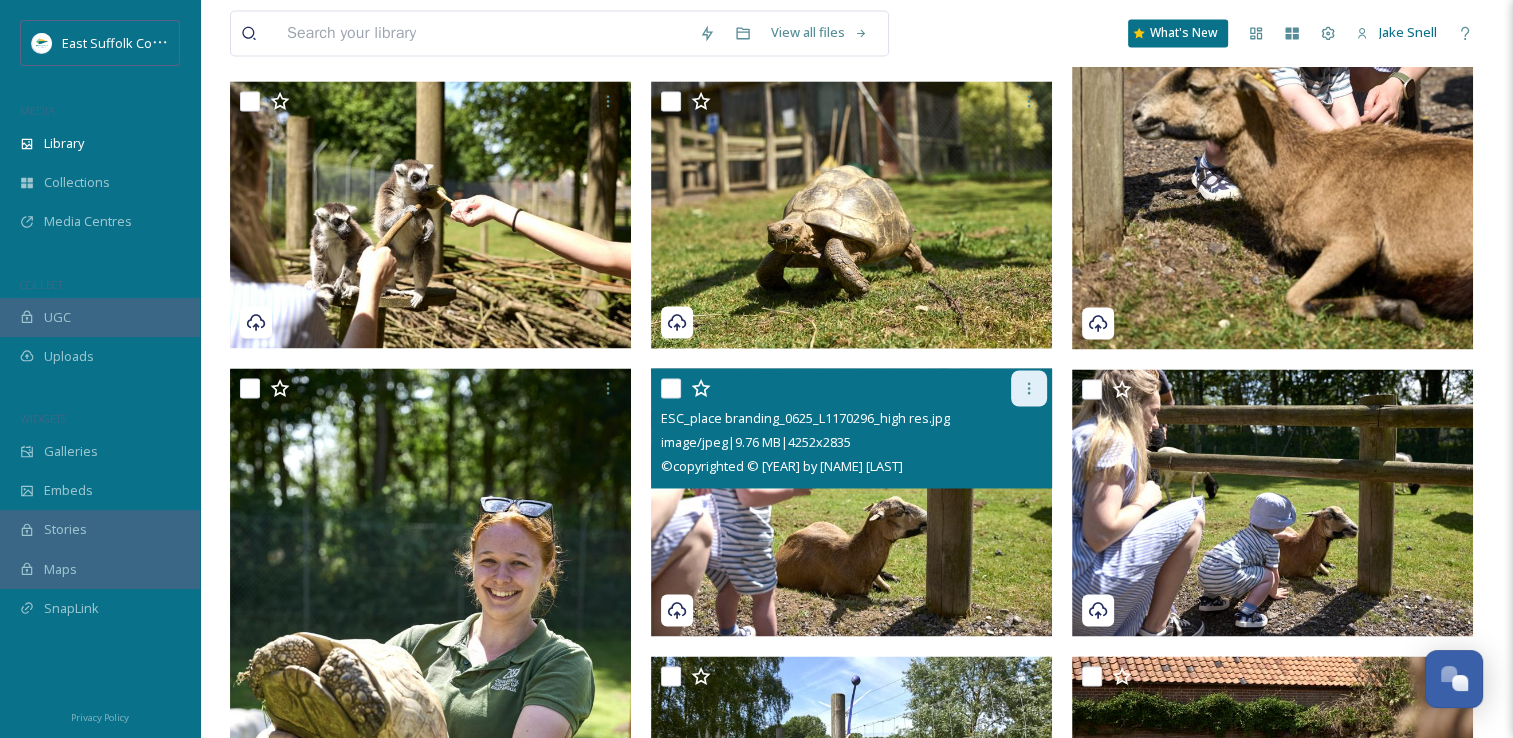 click at bounding box center (1029, 388) 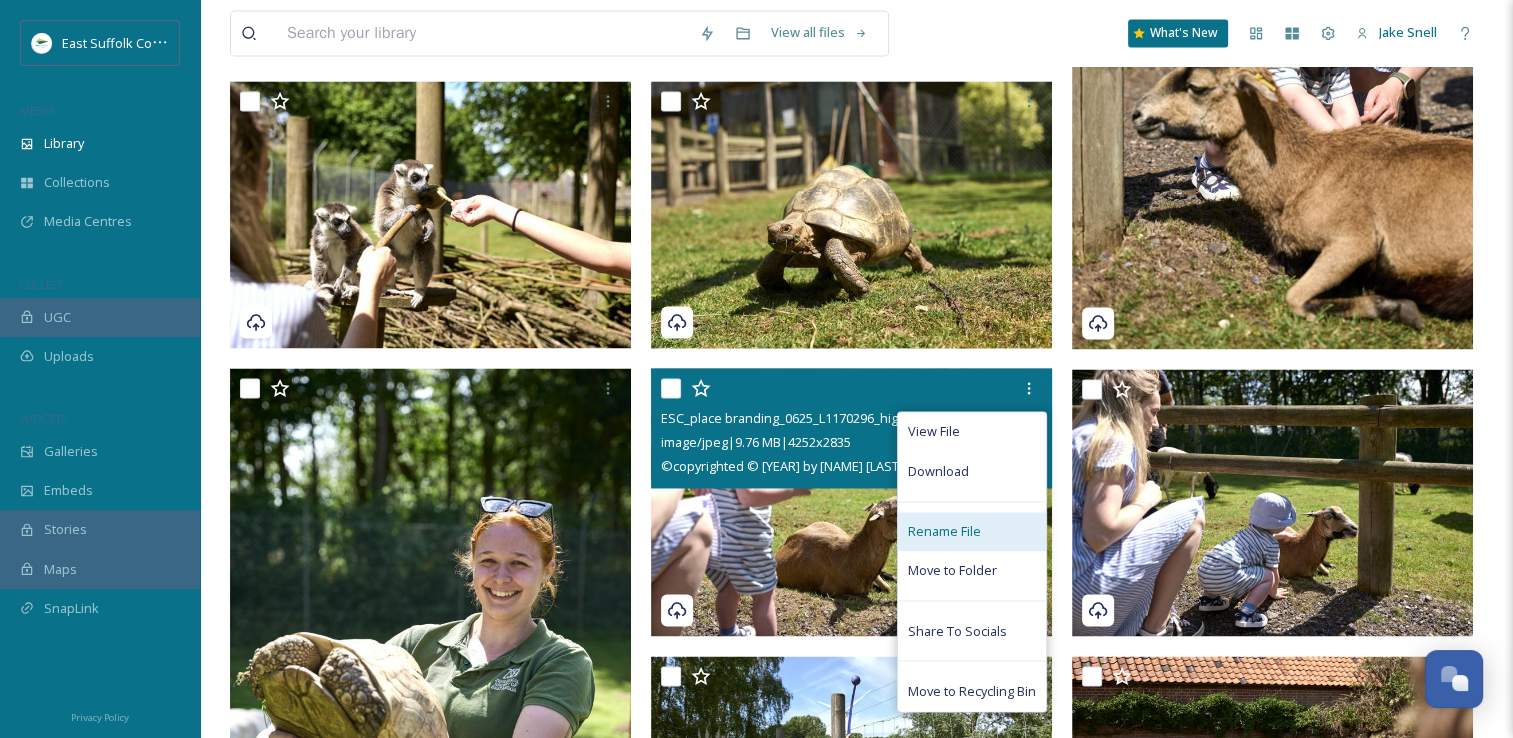 click on "Rename File" at bounding box center (944, 531) 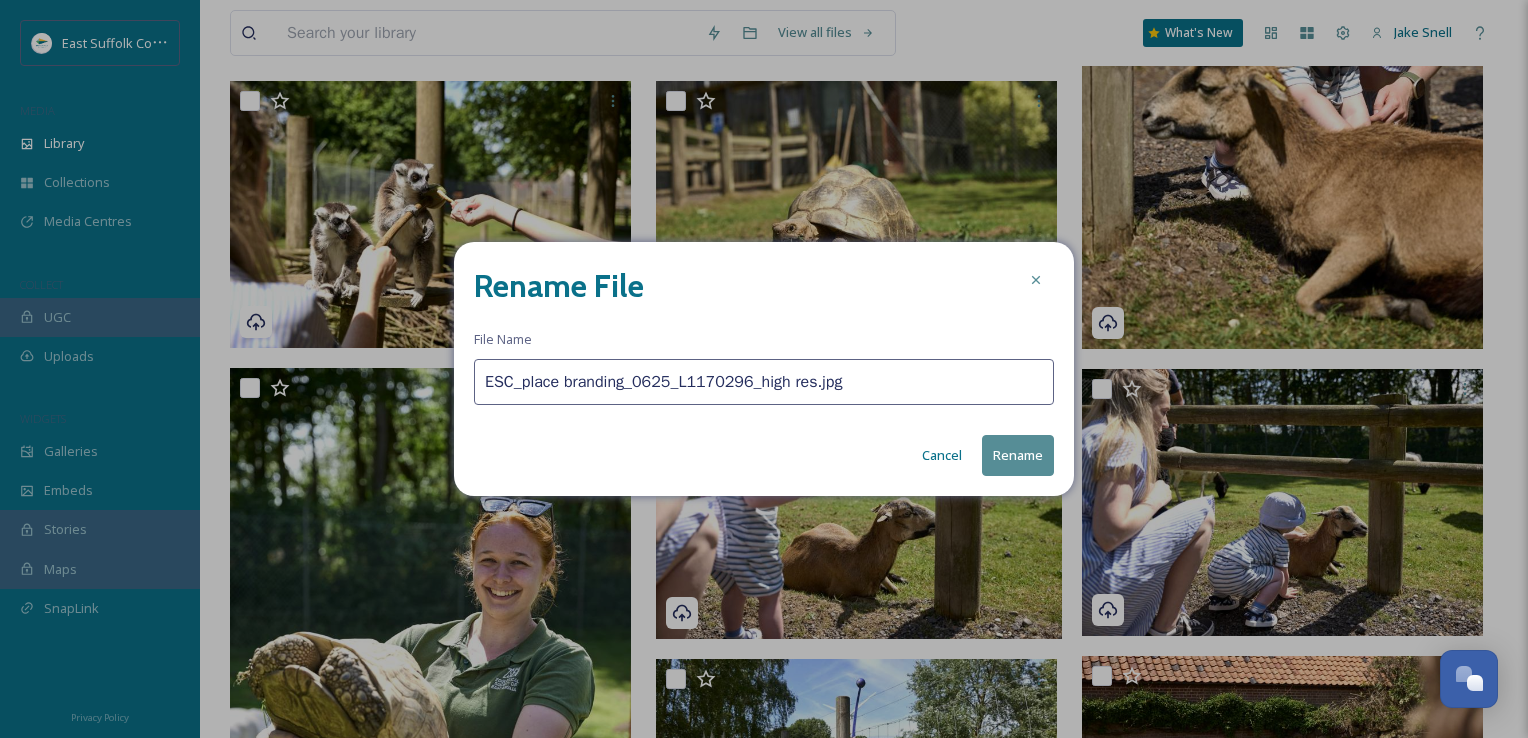 drag, startPoint x: 838, startPoint y: 379, endPoint x: 432, endPoint y: 364, distance: 406.277 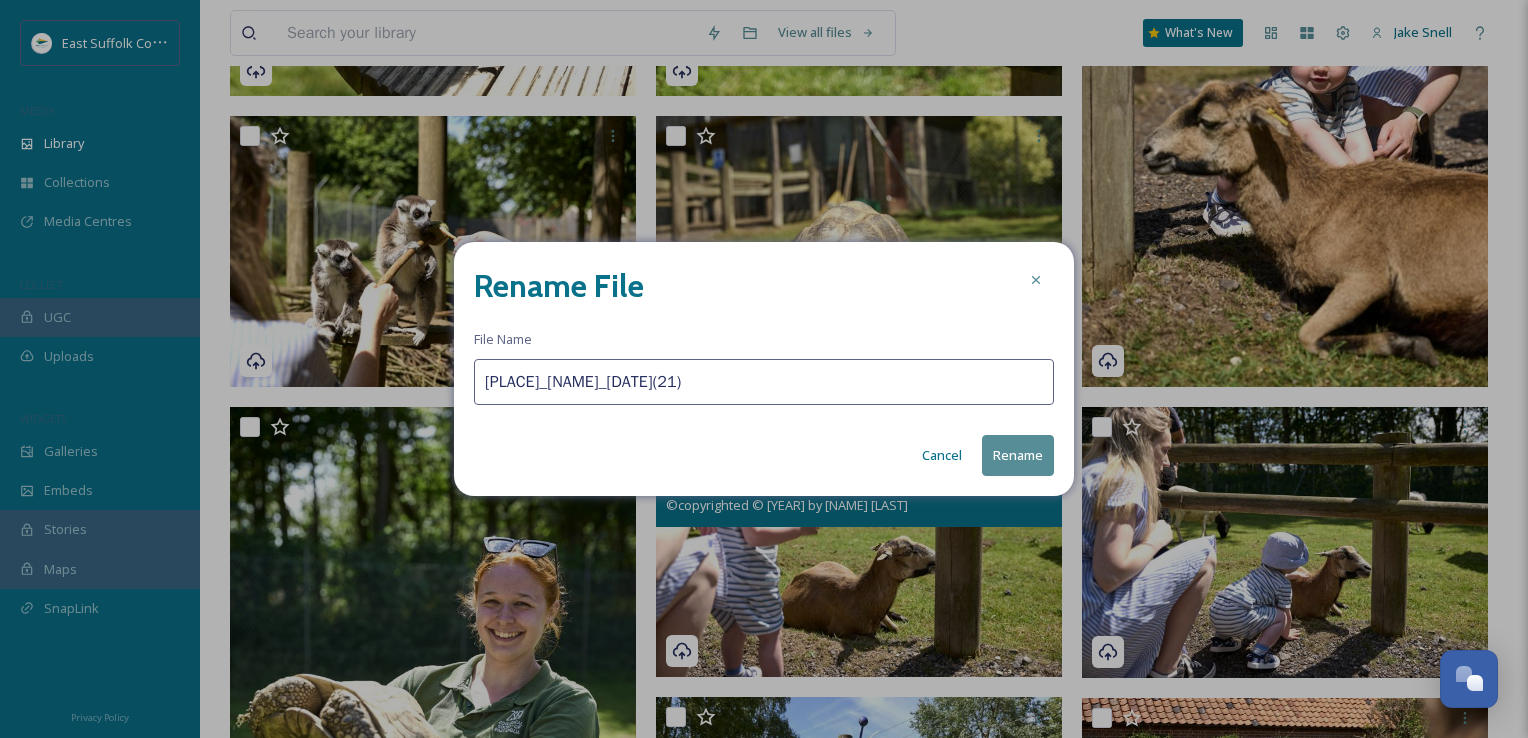 type on "[PLACE]_[NAME]_[DATE](21)" 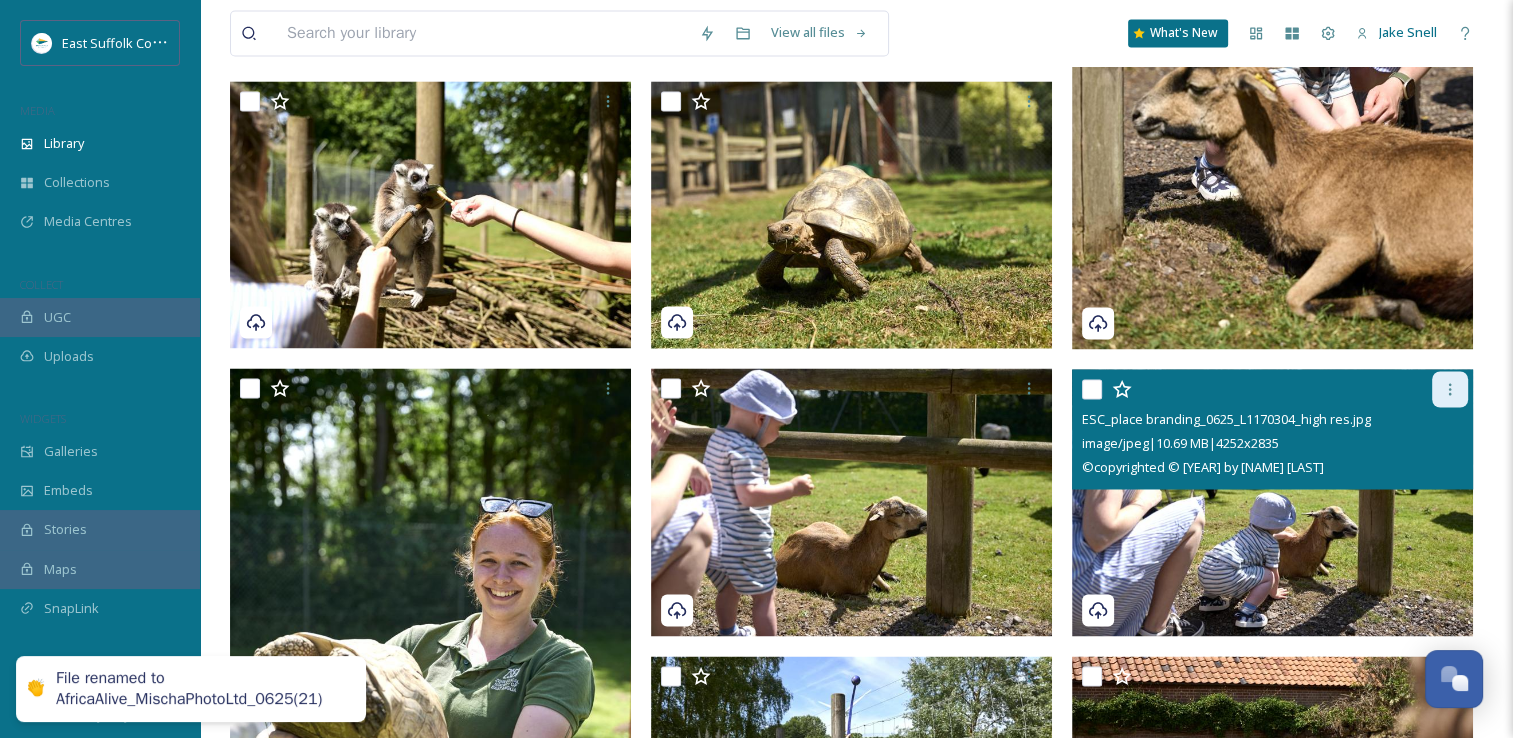 click 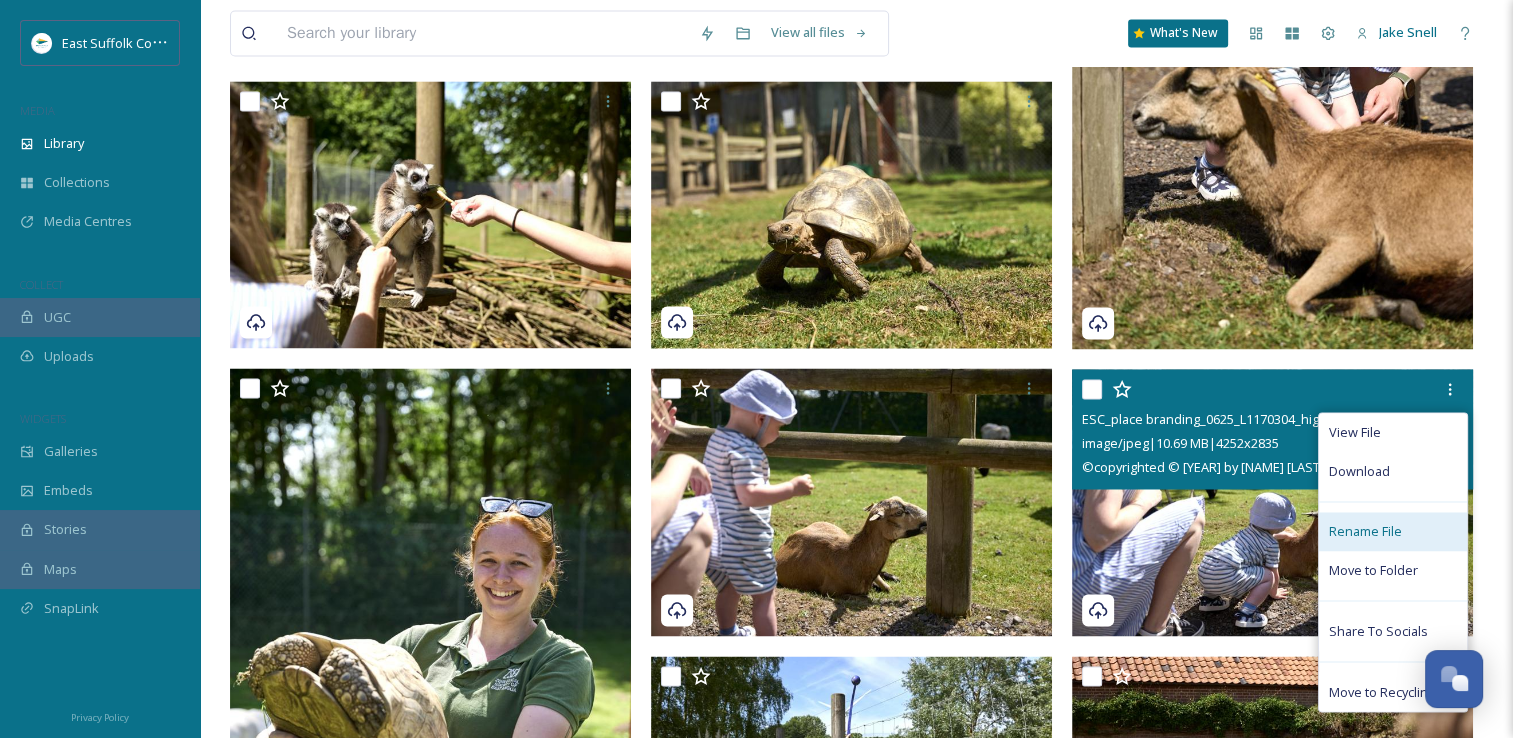 click on "Rename File" at bounding box center (1393, 531) 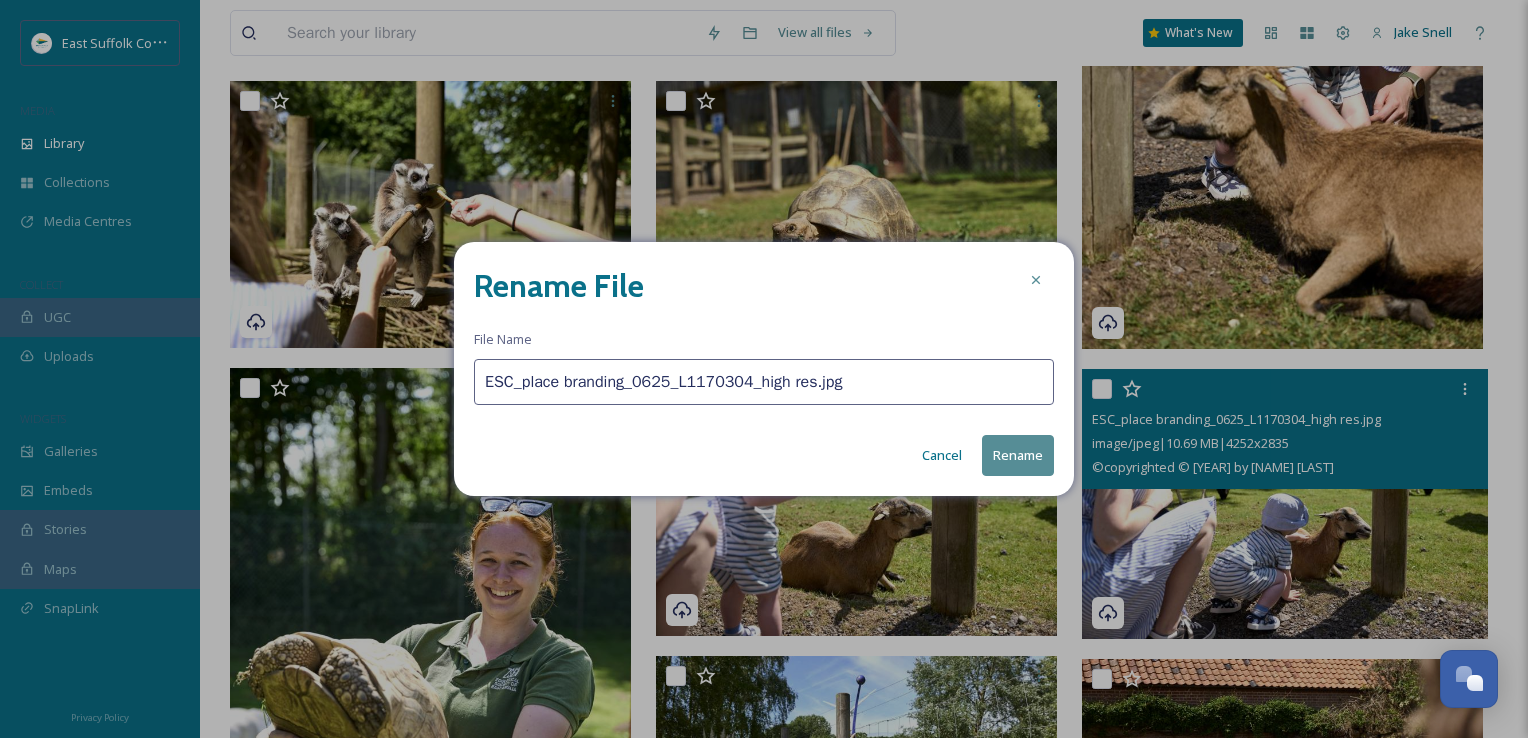 drag, startPoint x: 785, startPoint y: 380, endPoint x: 140, endPoint y: 294, distance: 650.70807 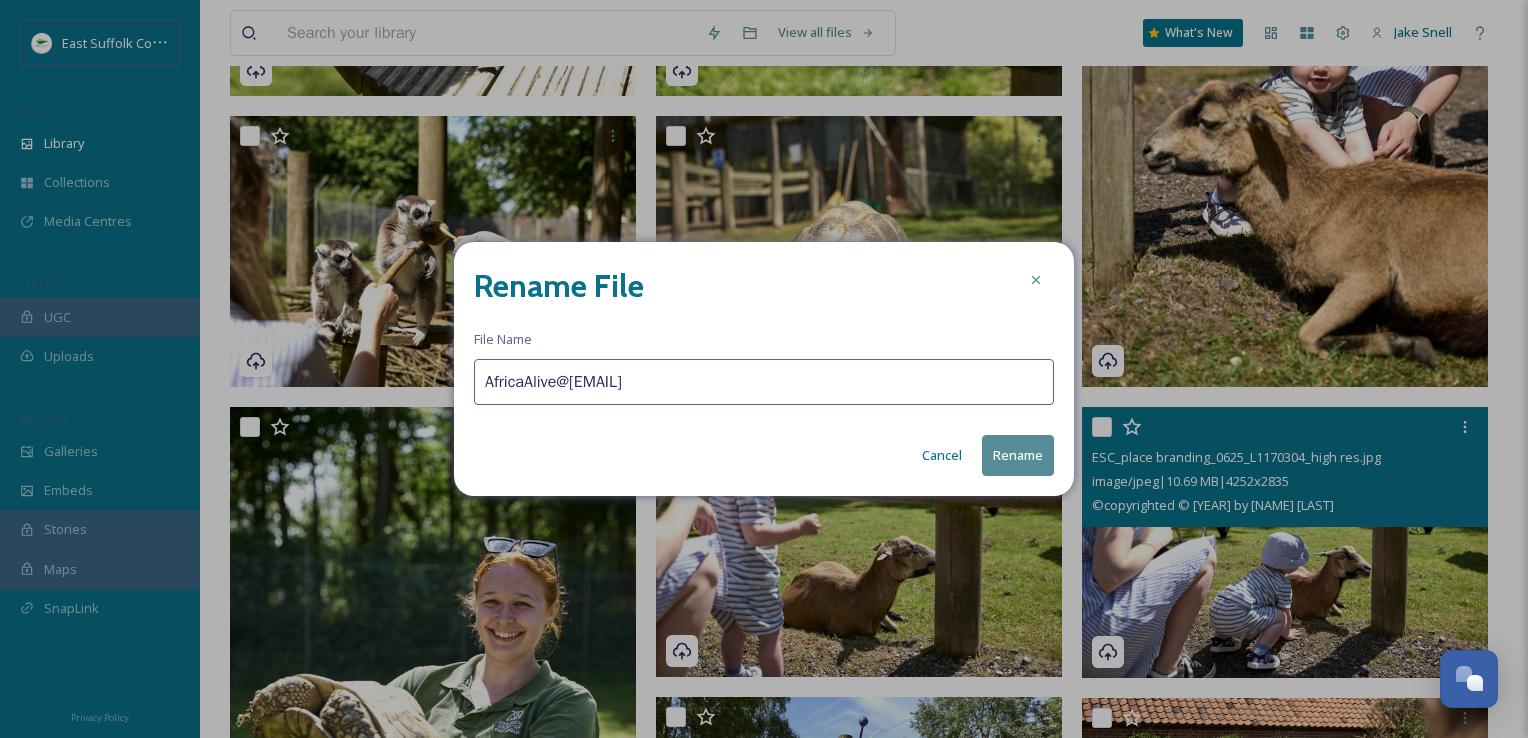 type on "AfricaAlive@[EMAIL]" 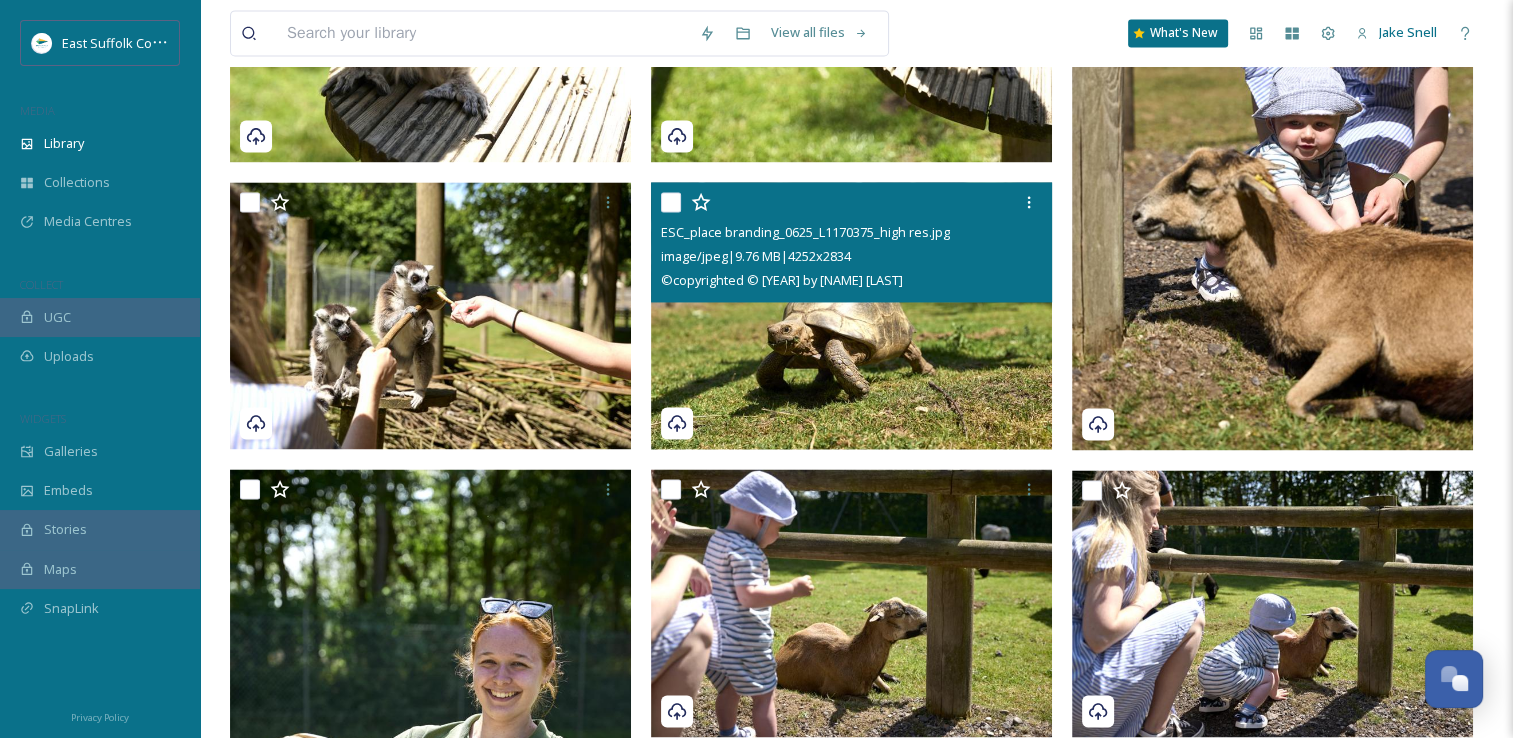scroll, scrollTop: 2859, scrollLeft: 0, axis: vertical 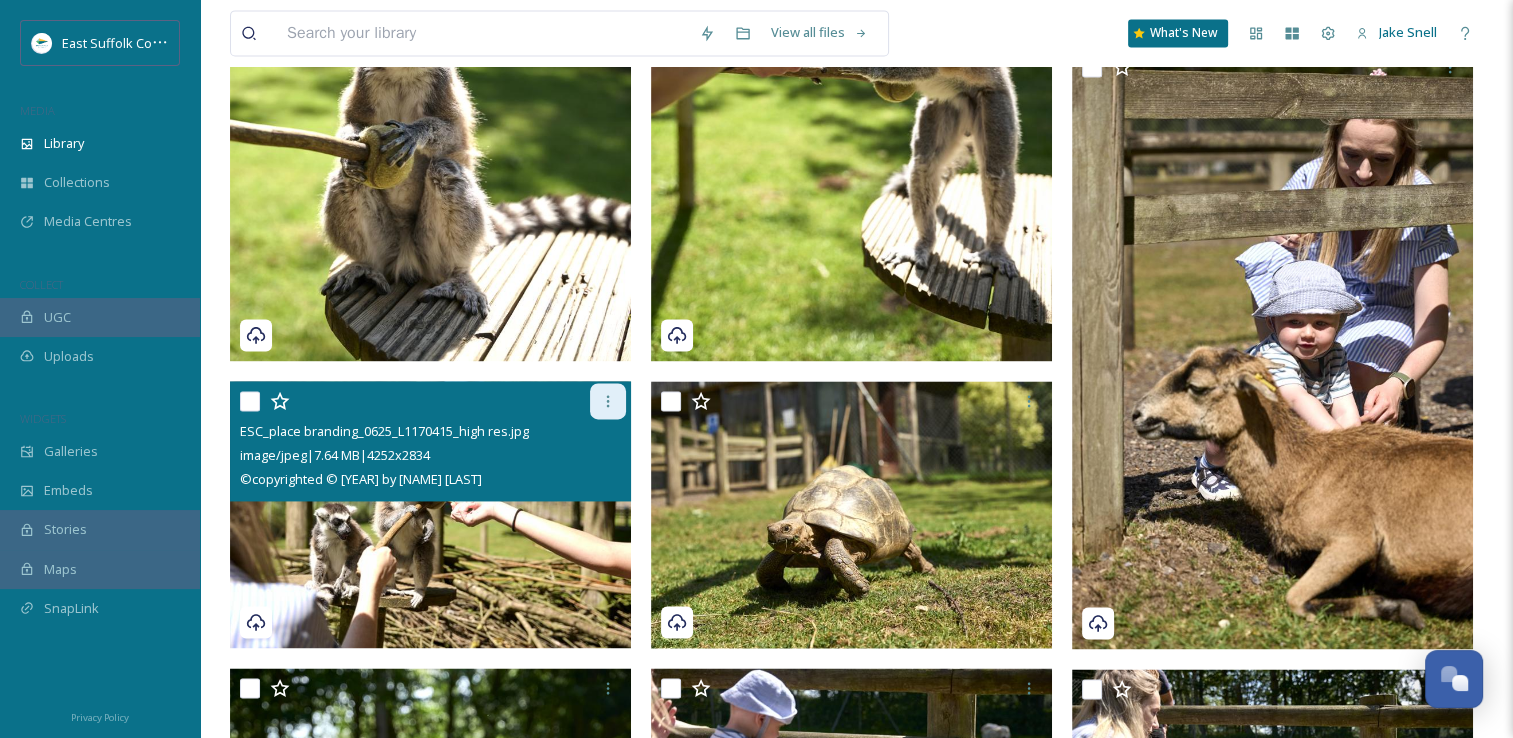 click 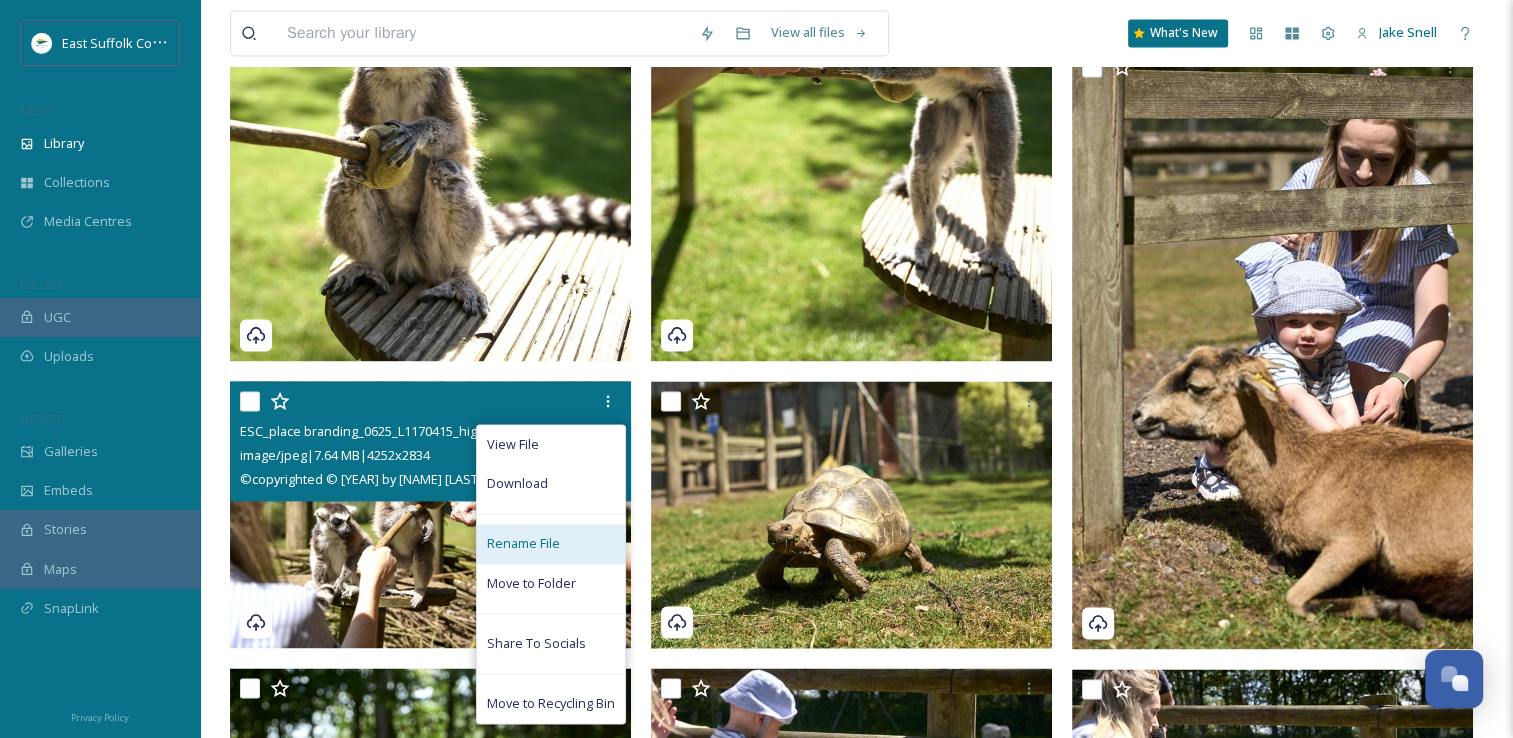 click on "Rename File" at bounding box center [523, 543] 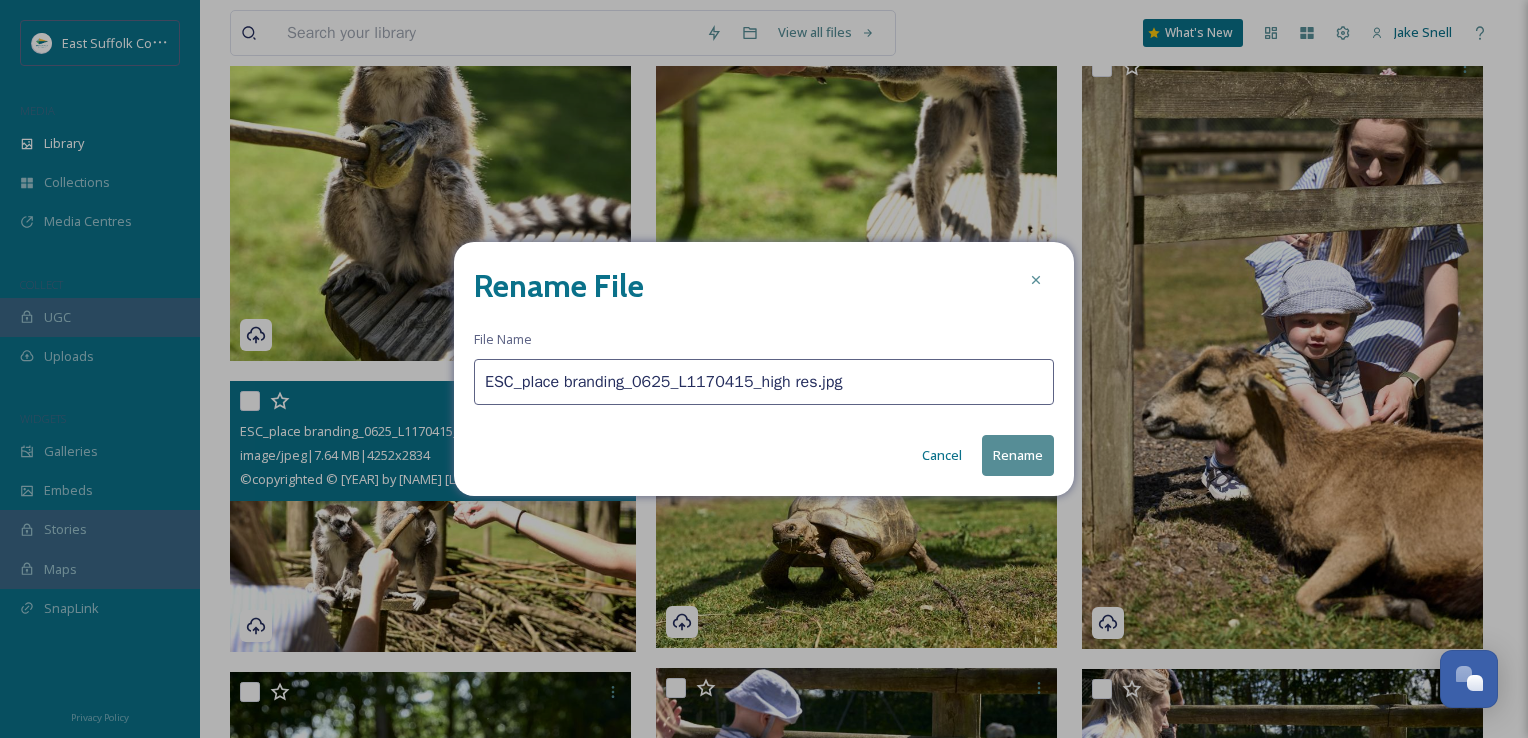 drag, startPoint x: 874, startPoint y: 378, endPoint x: 447, endPoint y: 396, distance: 427.3792 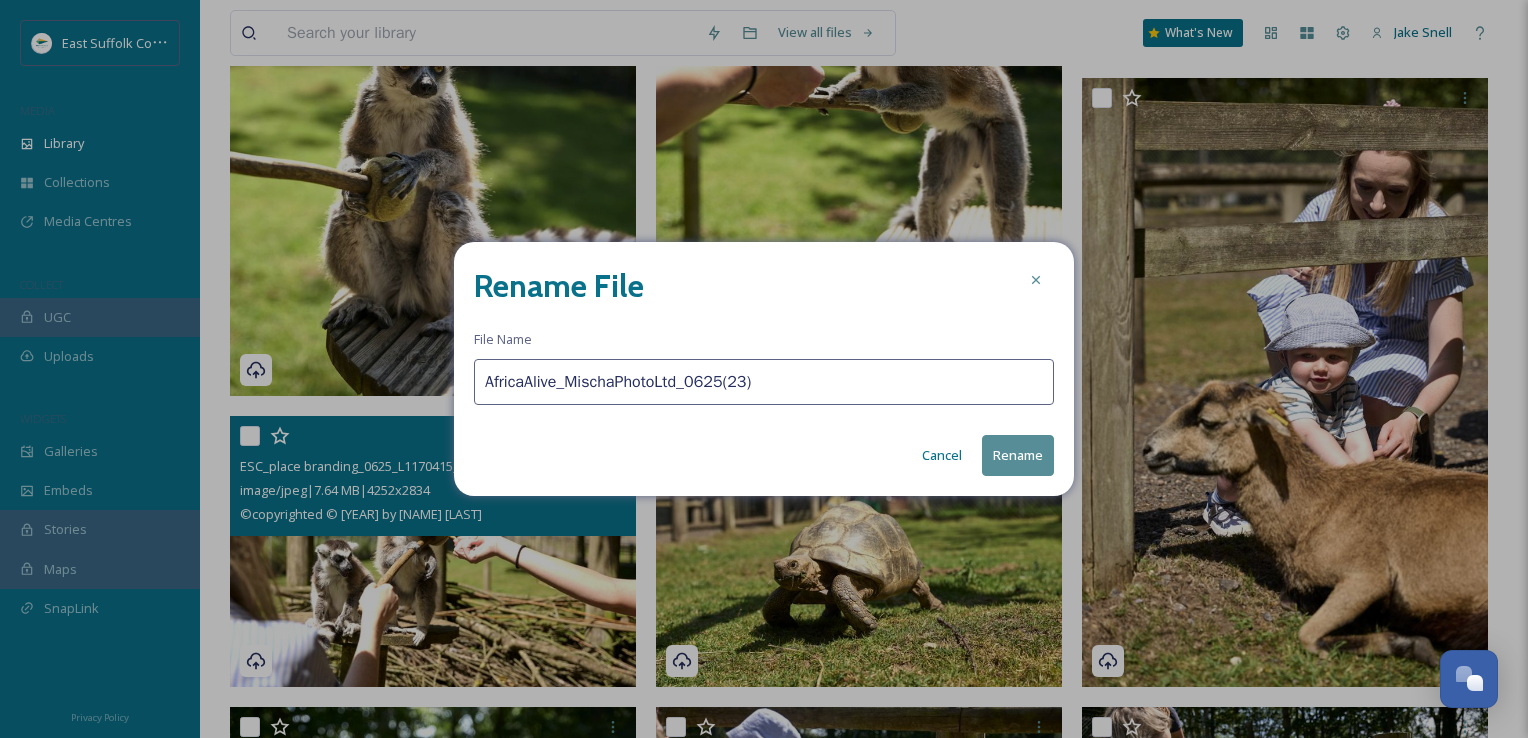 type on "AfricaAlive_MischaPhotoLtd_0625(23)" 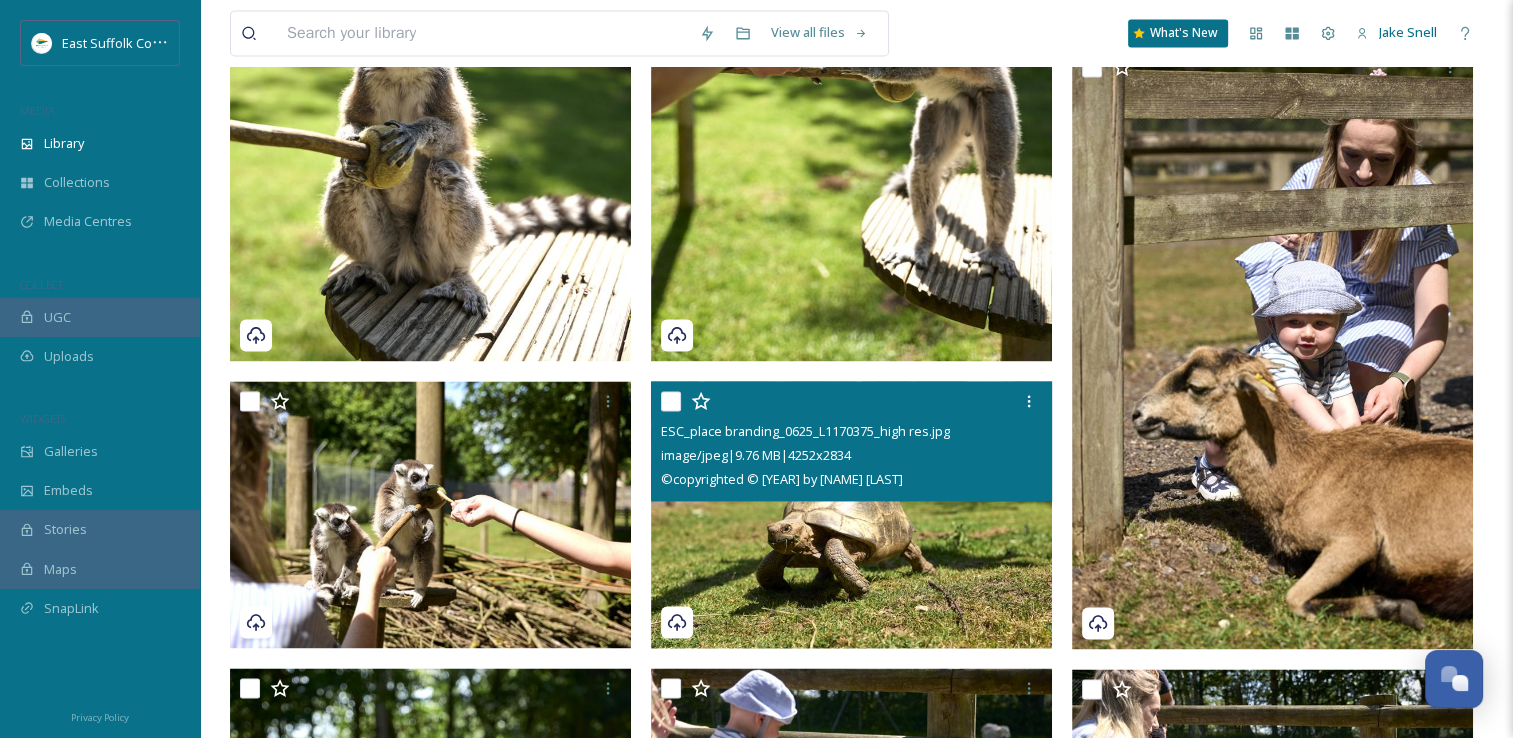 click at bounding box center [854, 401] 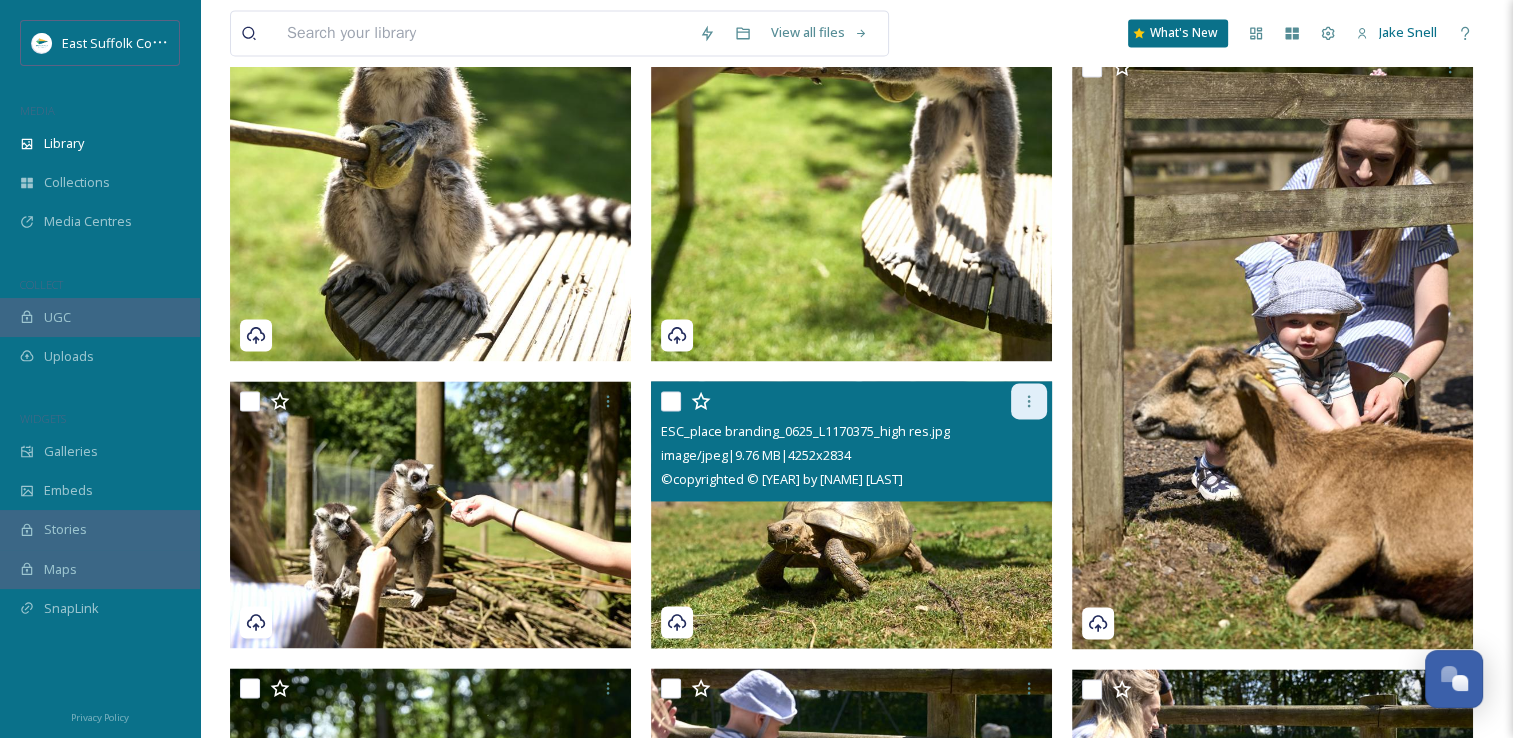 click 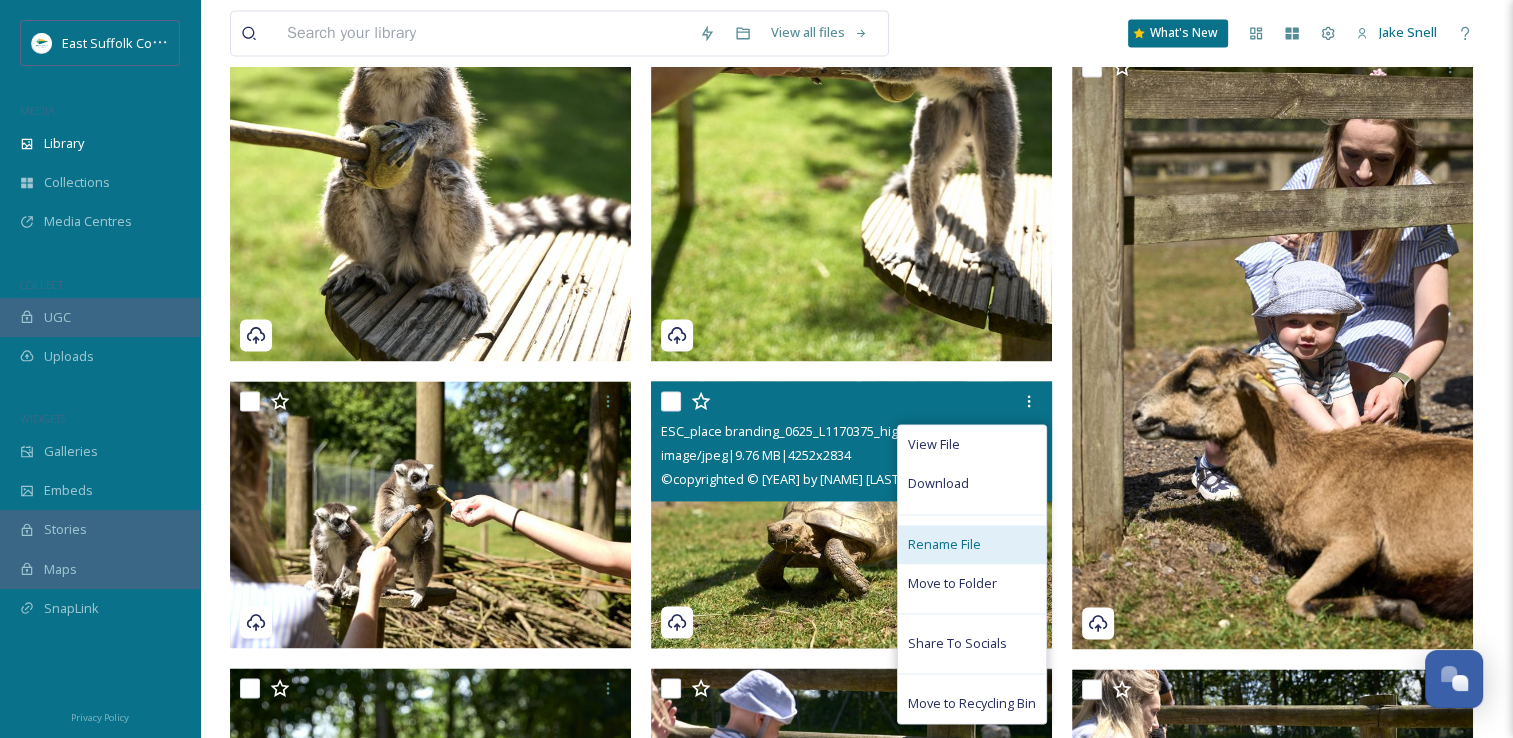 click on "Rename File" at bounding box center [972, 544] 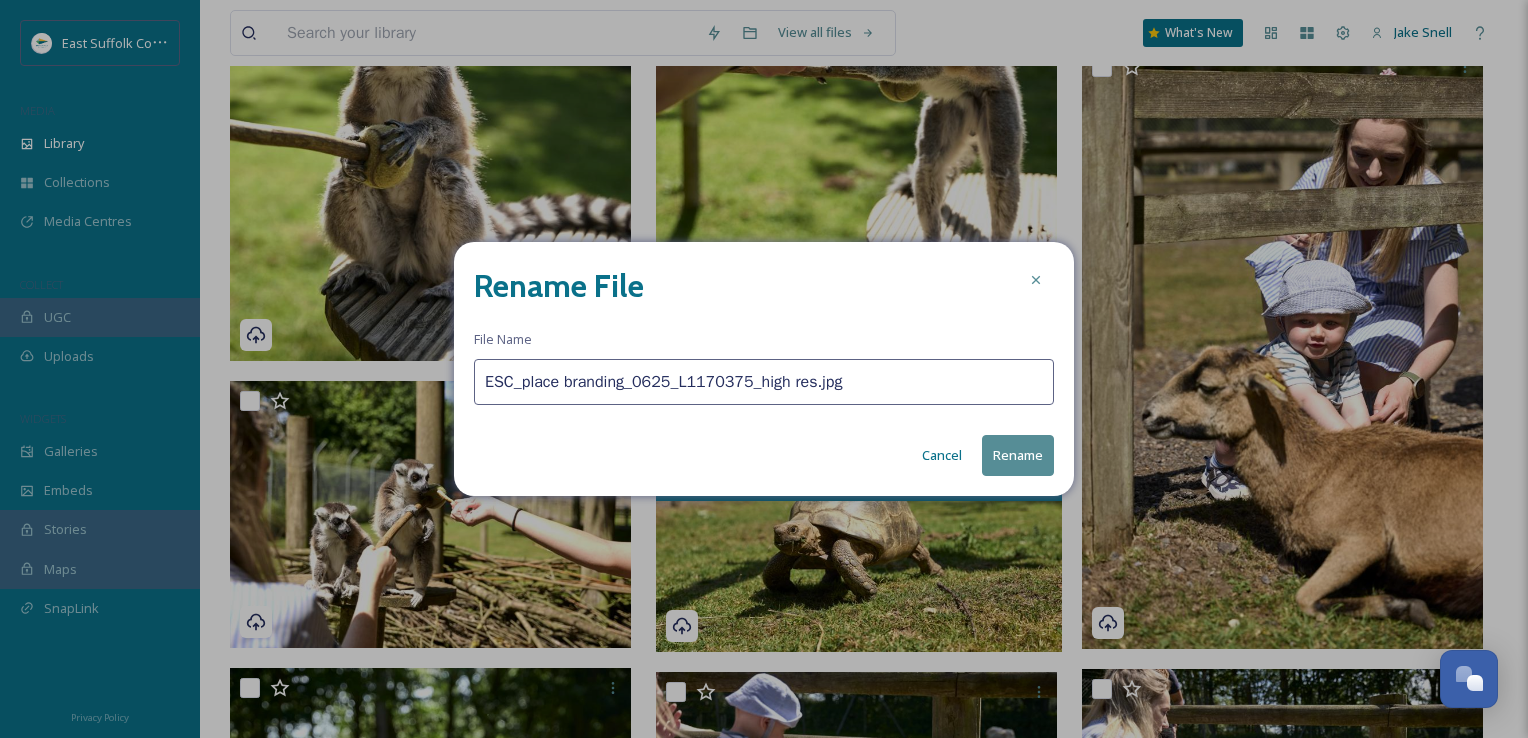 drag, startPoint x: 849, startPoint y: 379, endPoint x: 265, endPoint y: 353, distance: 584.5785 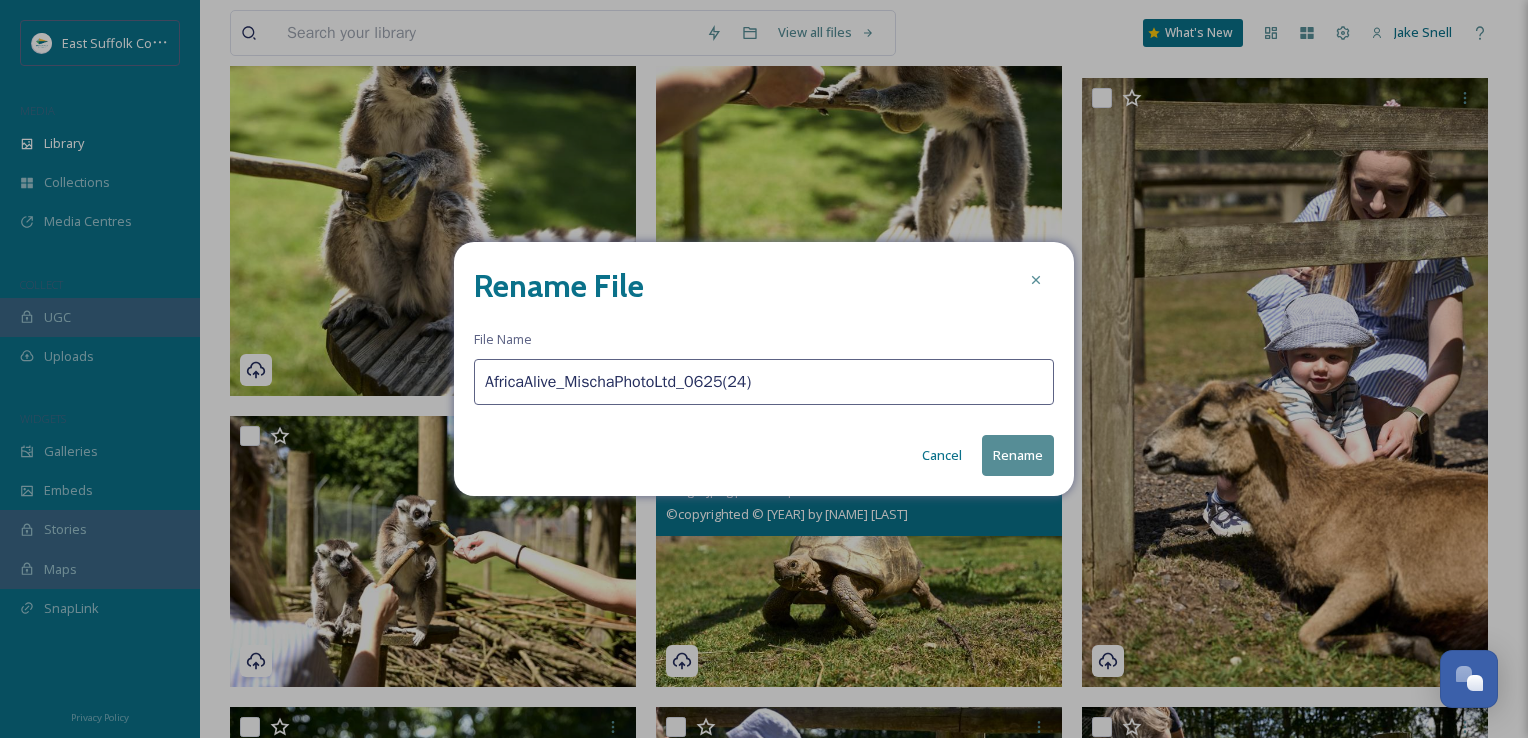 type on "AfricaAlive_MischaPhotoLtd_0625(24)" 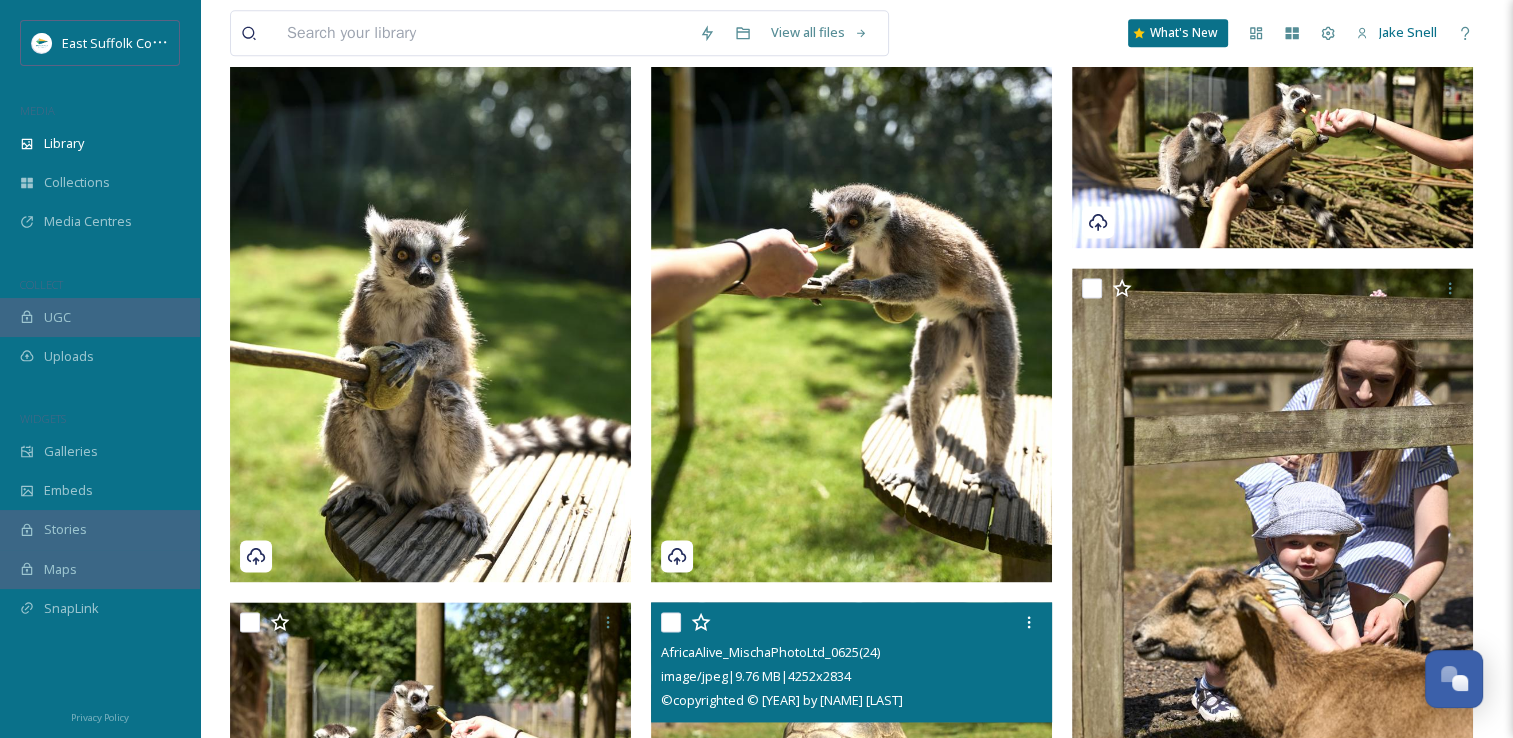 scroll, scrollTop: 2759, scrollLeft: 0, axis: vertical 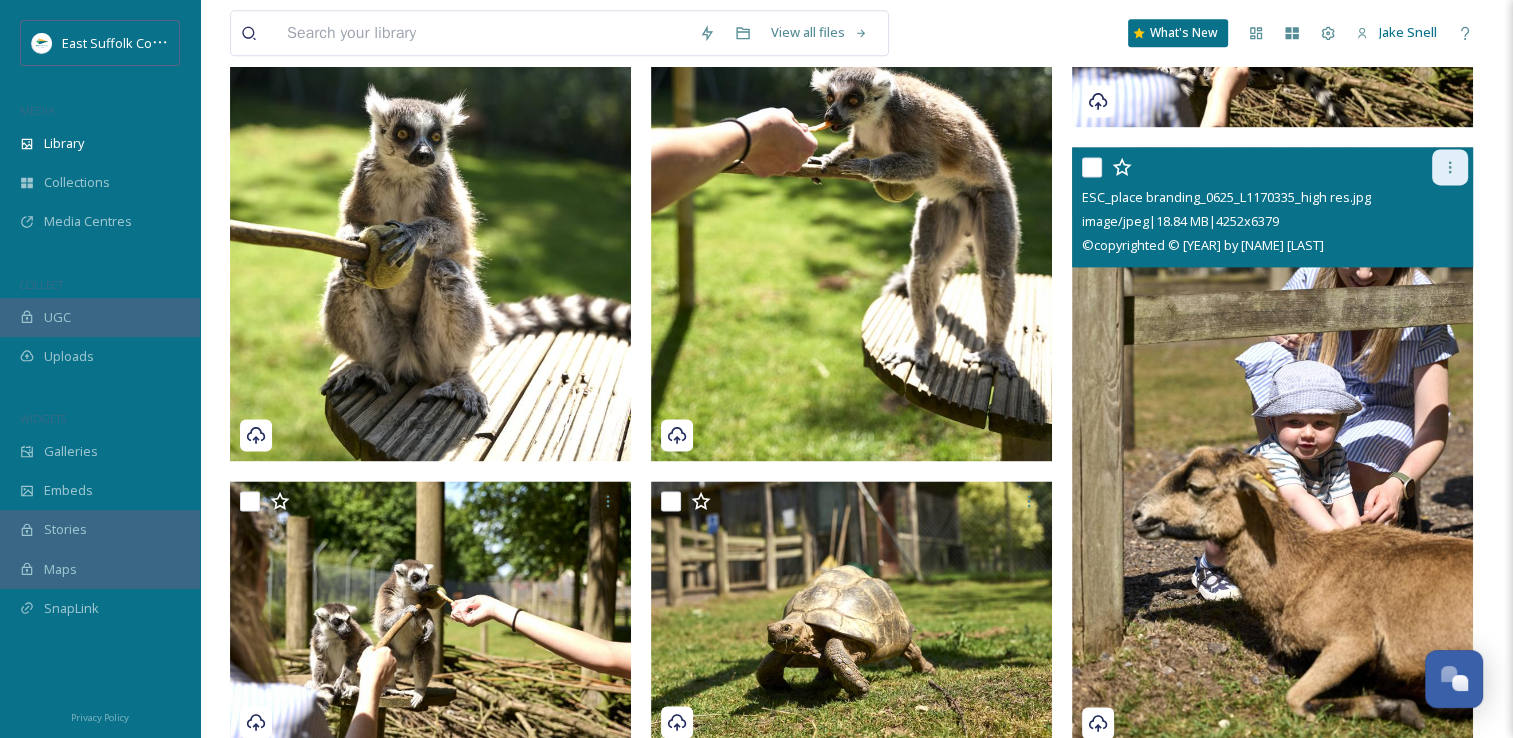 click at bounding box center [1450, 167] 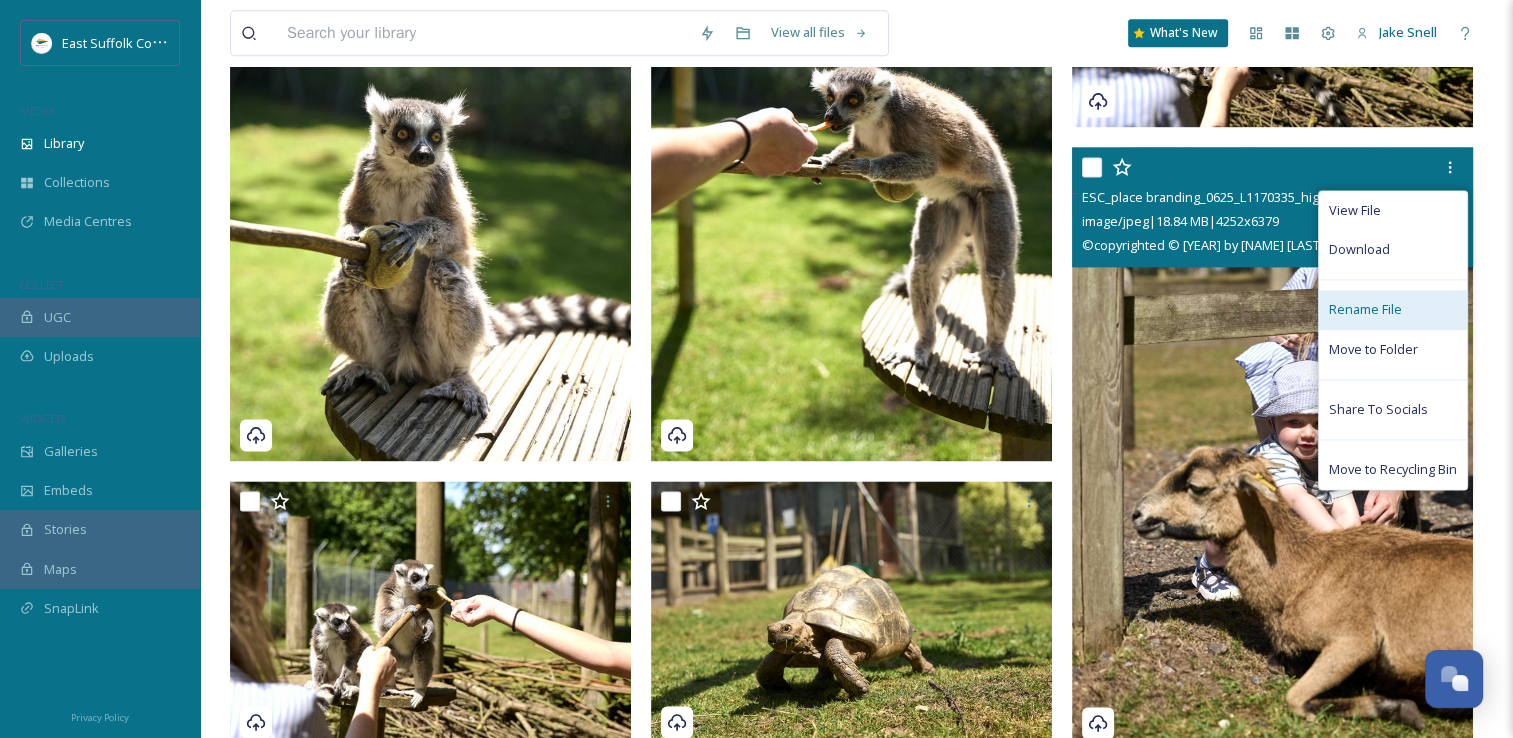 click on "Rename File" at bounding box center (1365, 309) 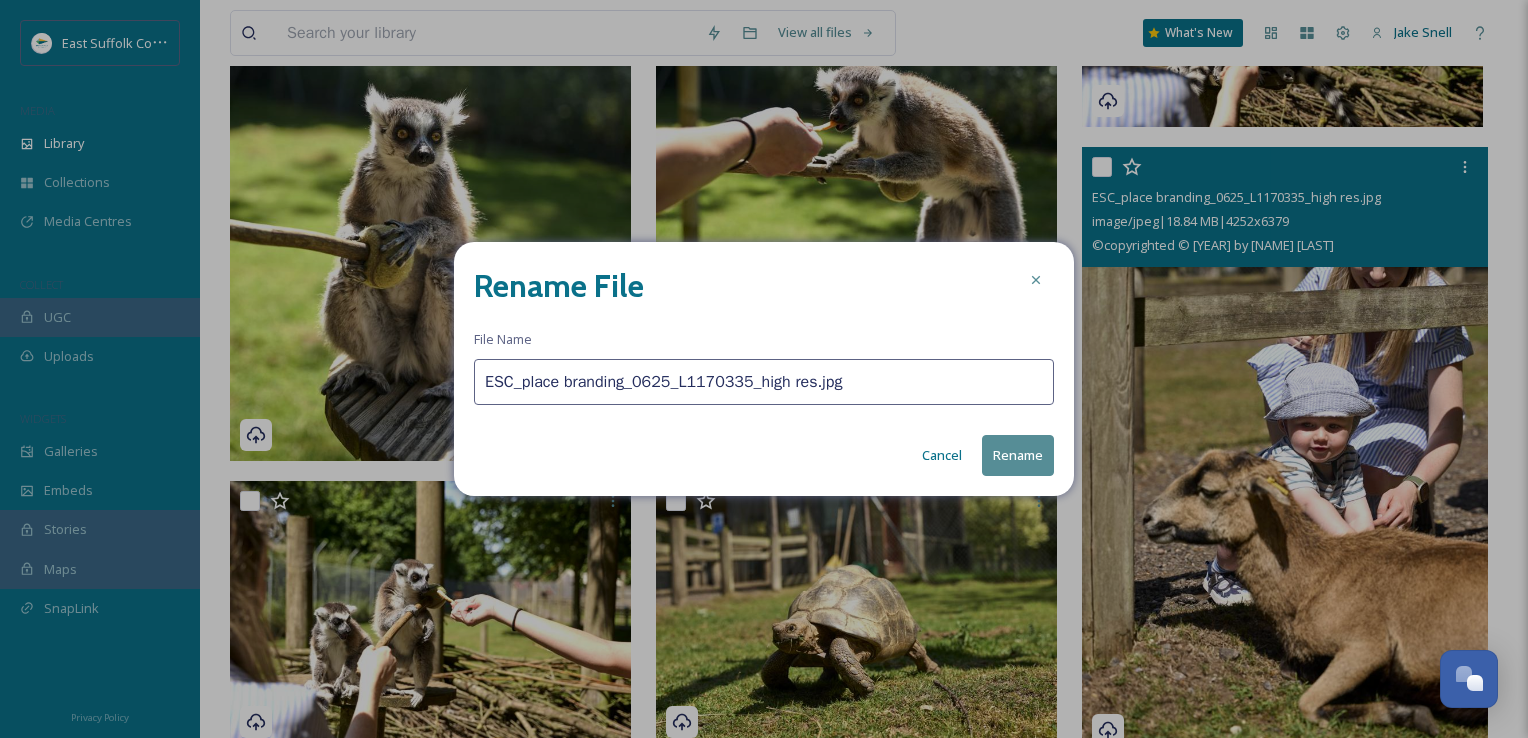 drag, startPoint x: 848, startPoint y: 378, endPoint x: 399, endPoint y: 376, distance: 449.00446 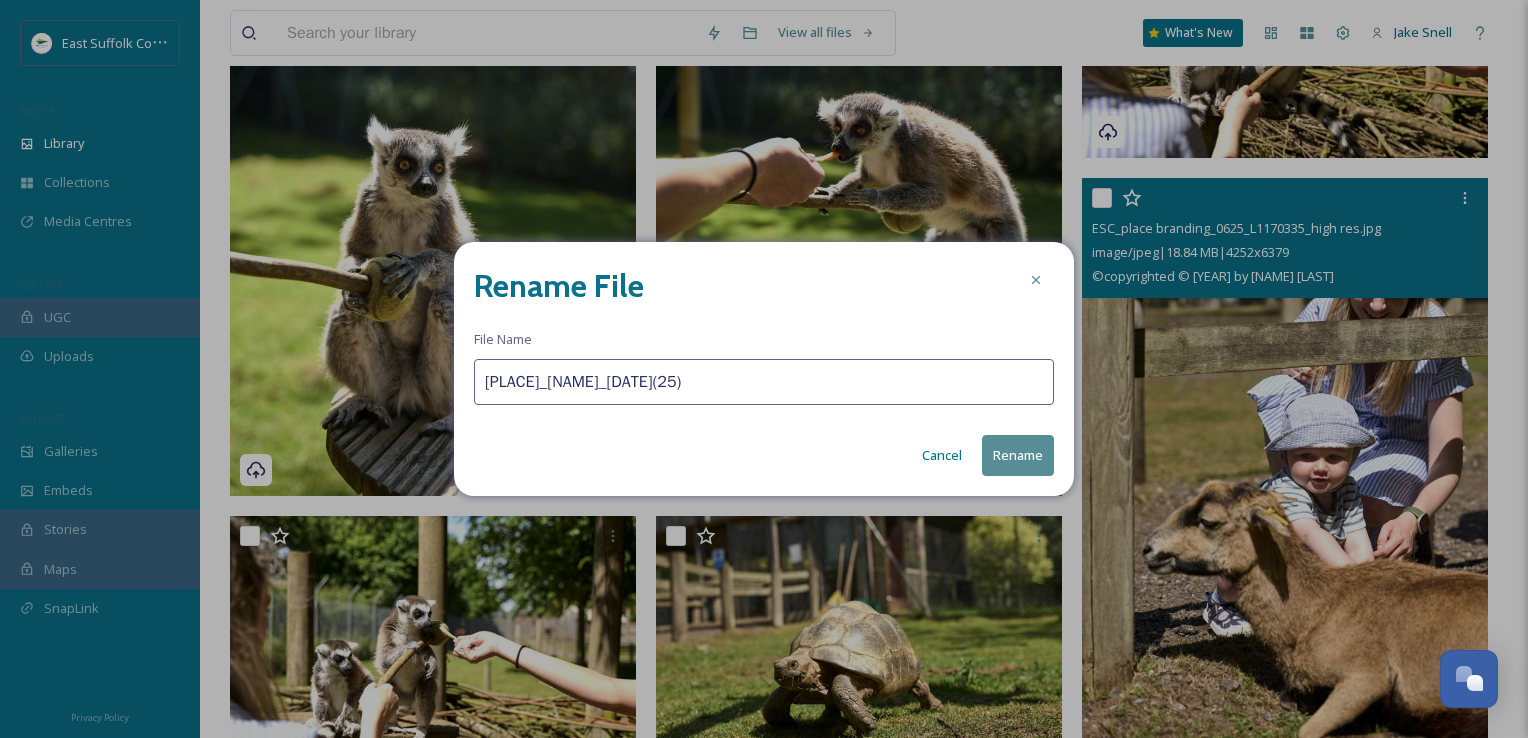type on "[PLACE]_[NAME]_[DATE](25)" 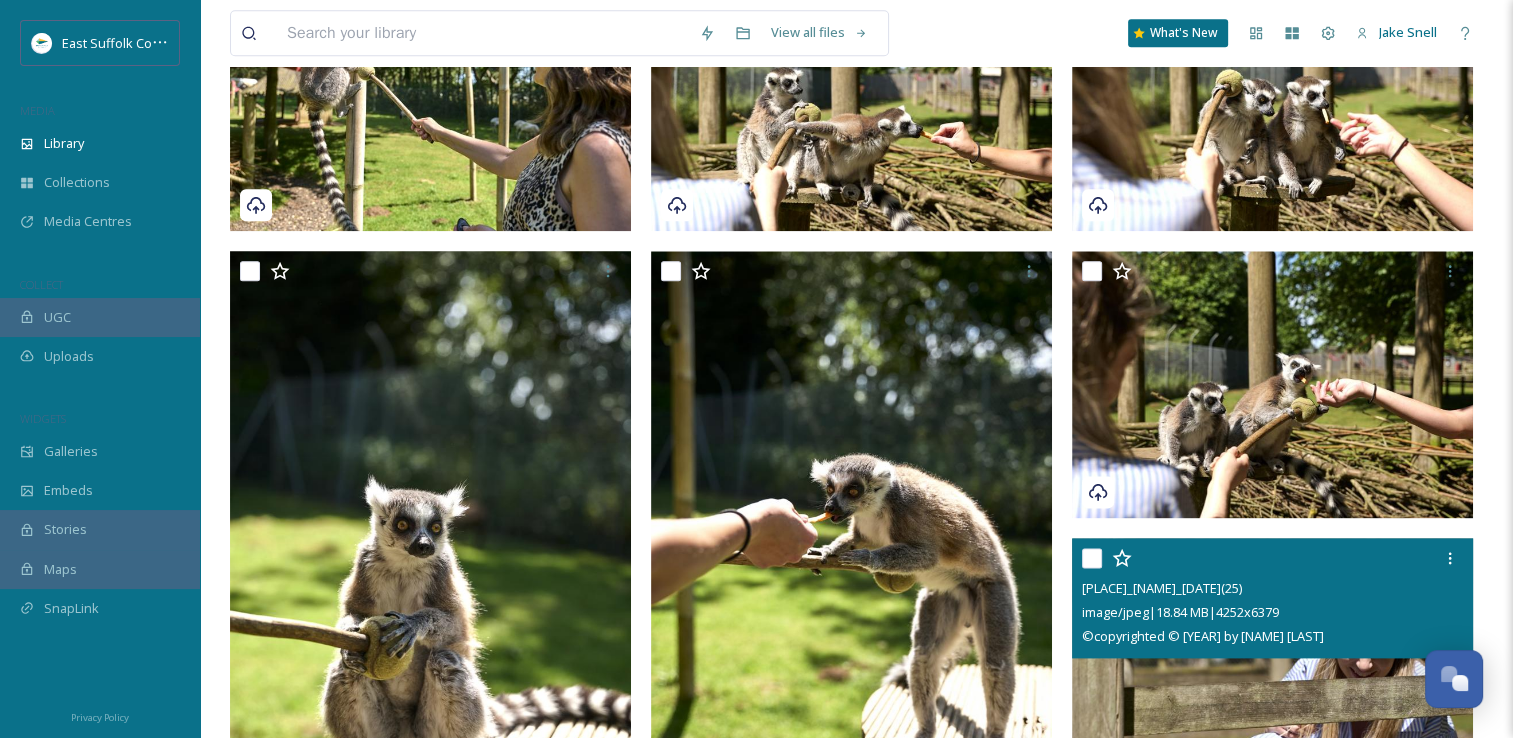 scroll, scrollTop: 2359, scrollLeft: 0, axis: vertical 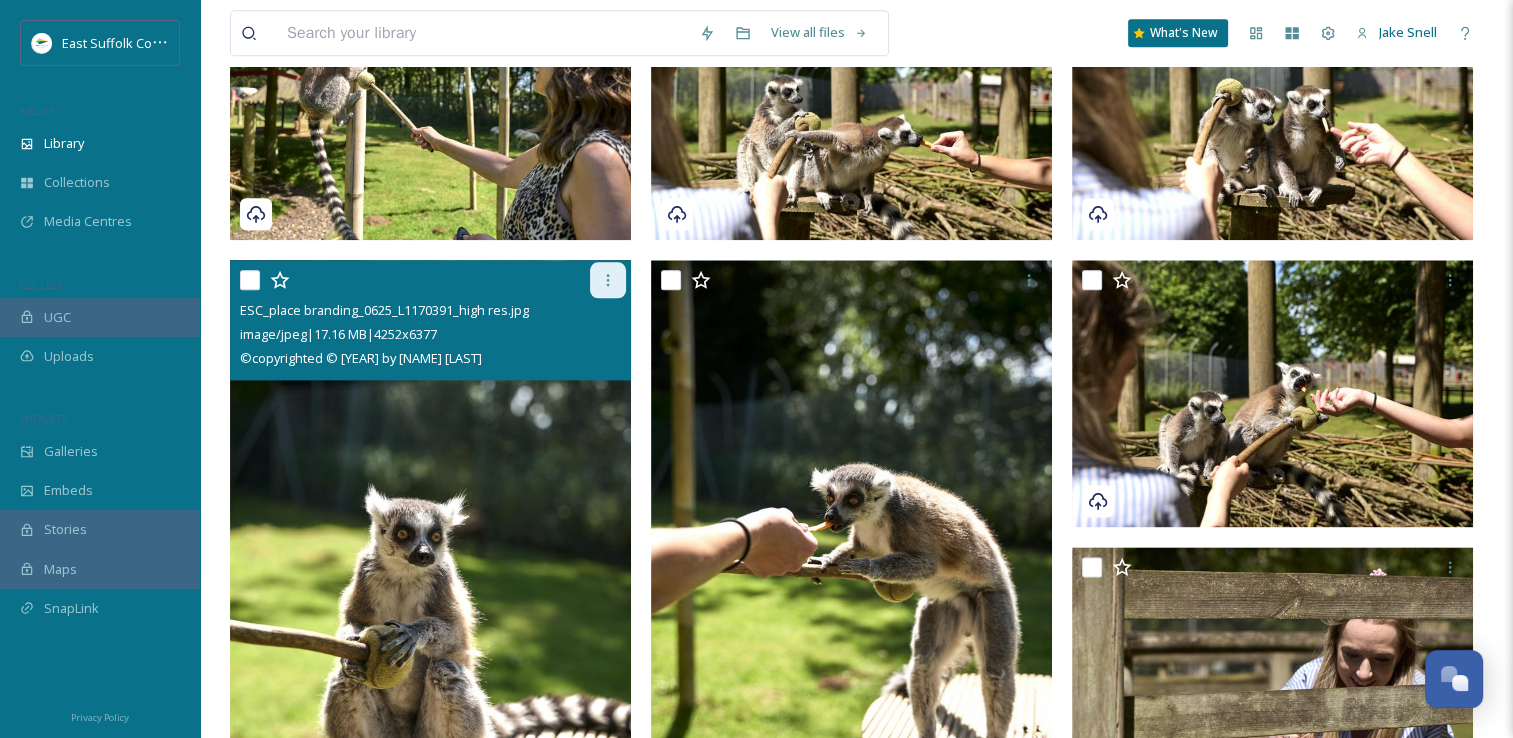 click at bounding box center (608, 280) 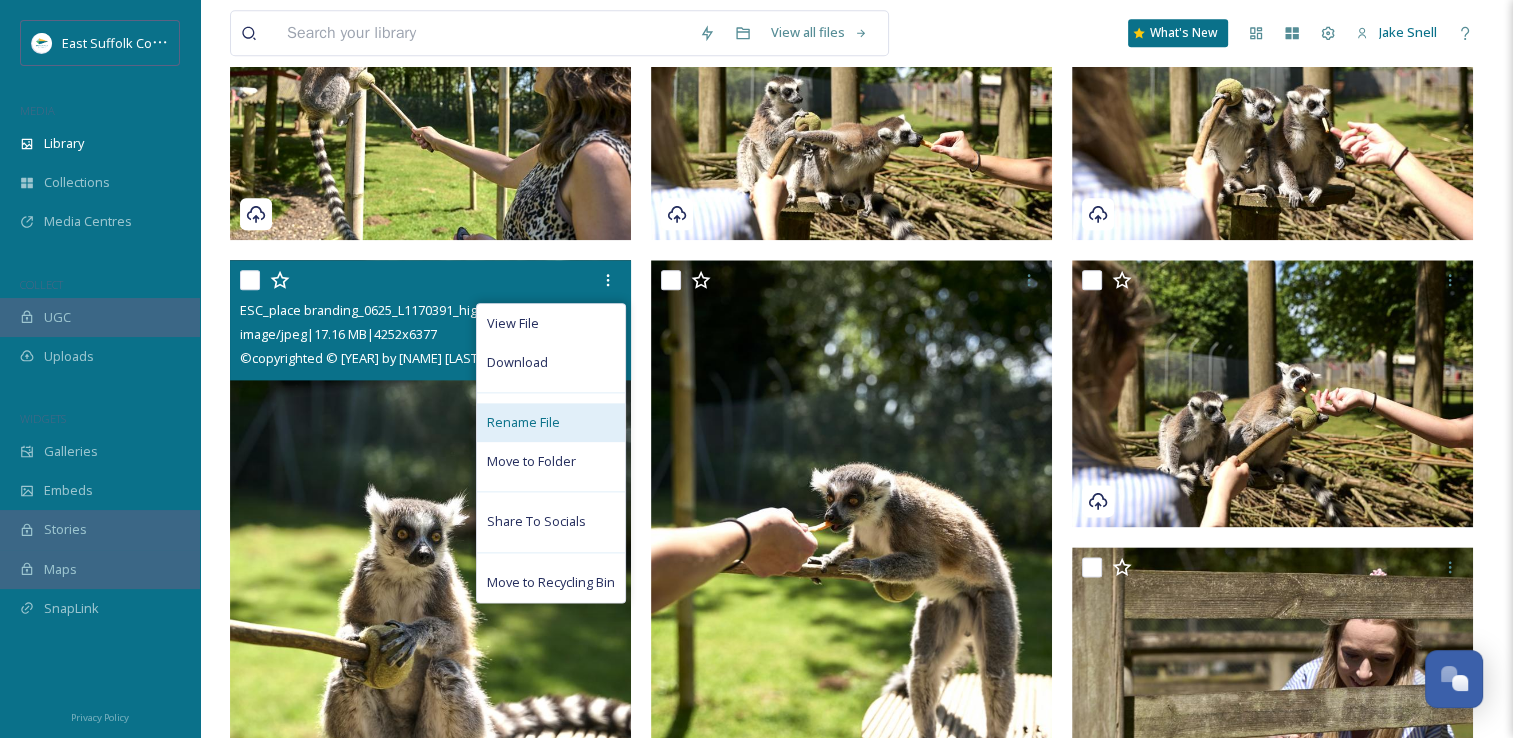click on "Rename File" at bounding box center [523, 422] 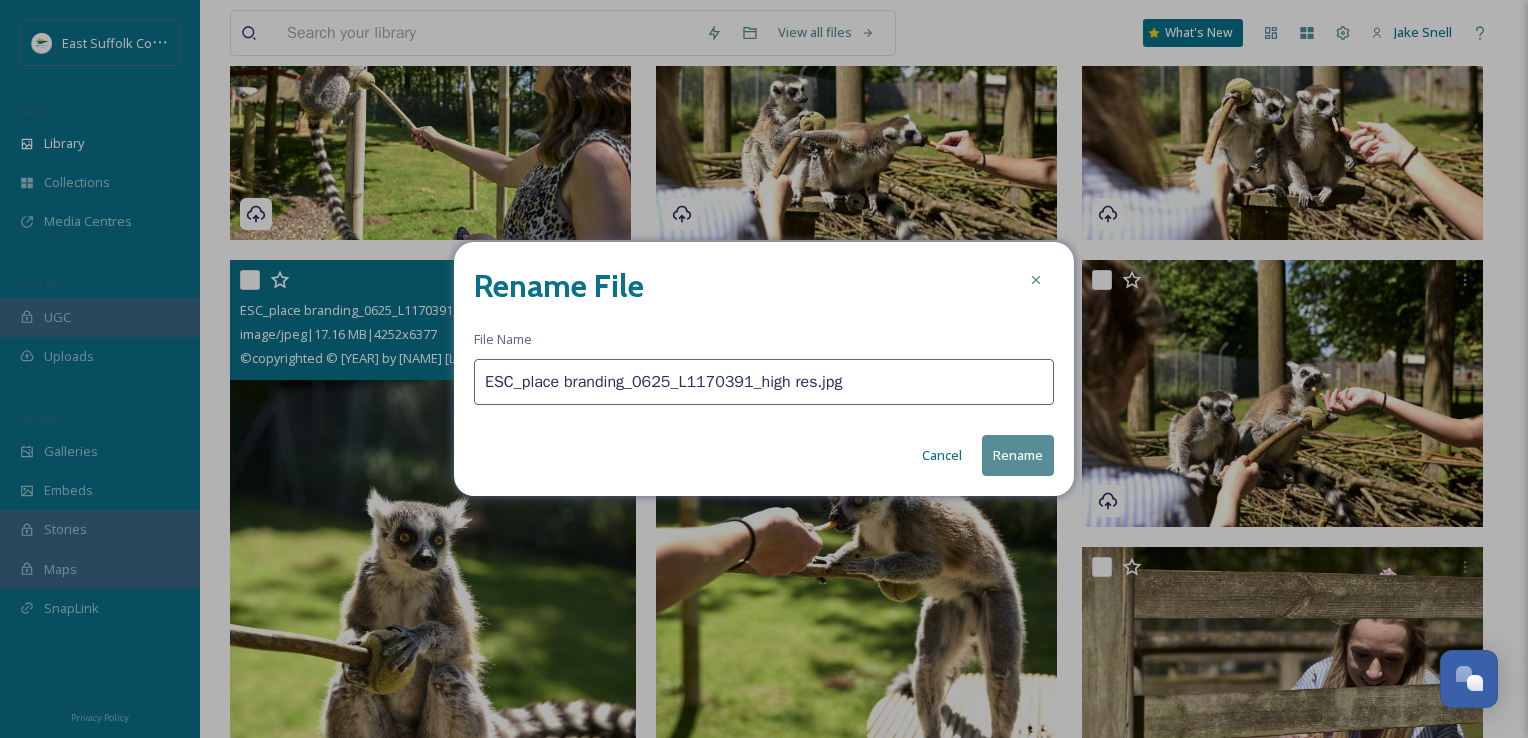 drag, startPoint x: 852, startPoint y: 387, endPoint x: 384, endPoint y: 348, distance: 469.6222 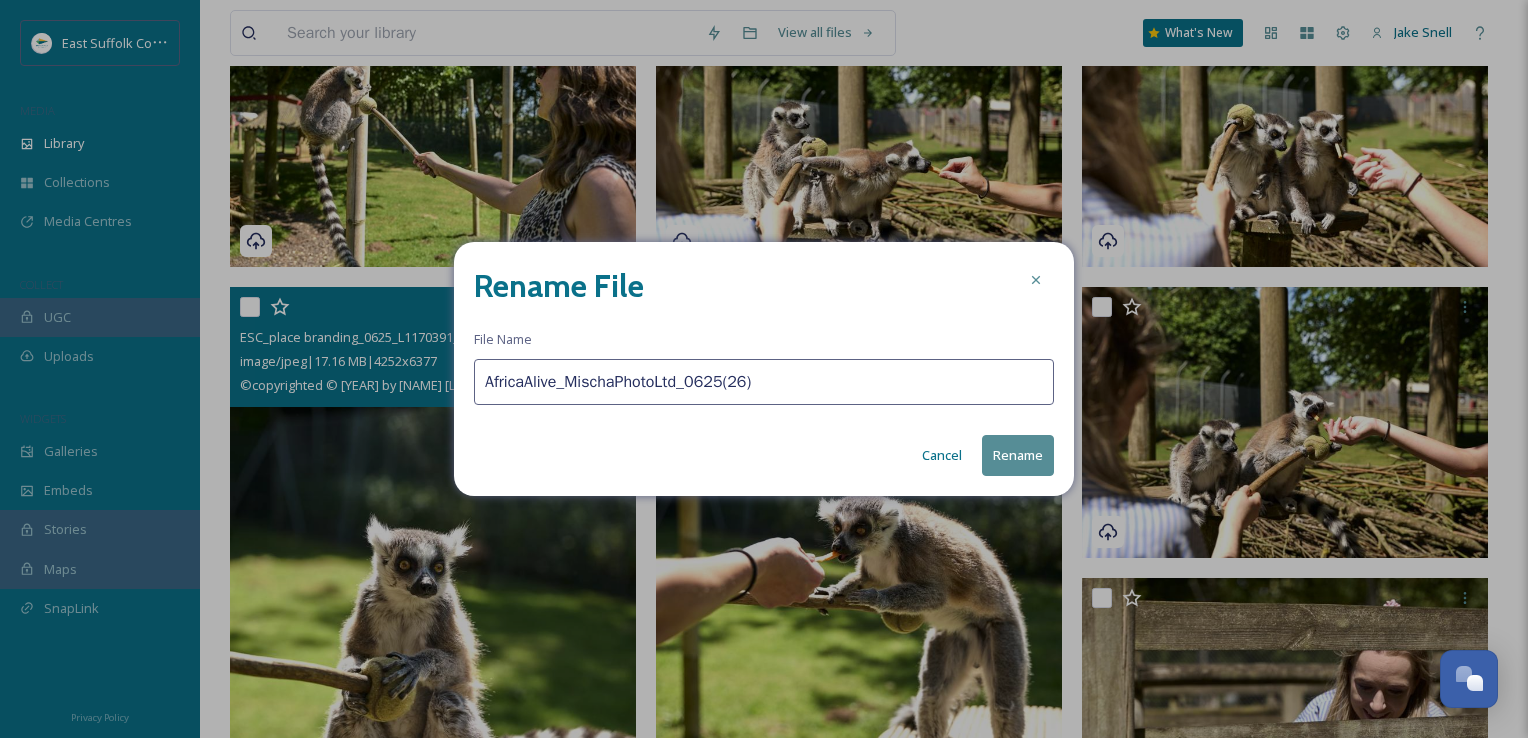 type on "AfricaAlive_MischaPhotoLtd_0625(26)" 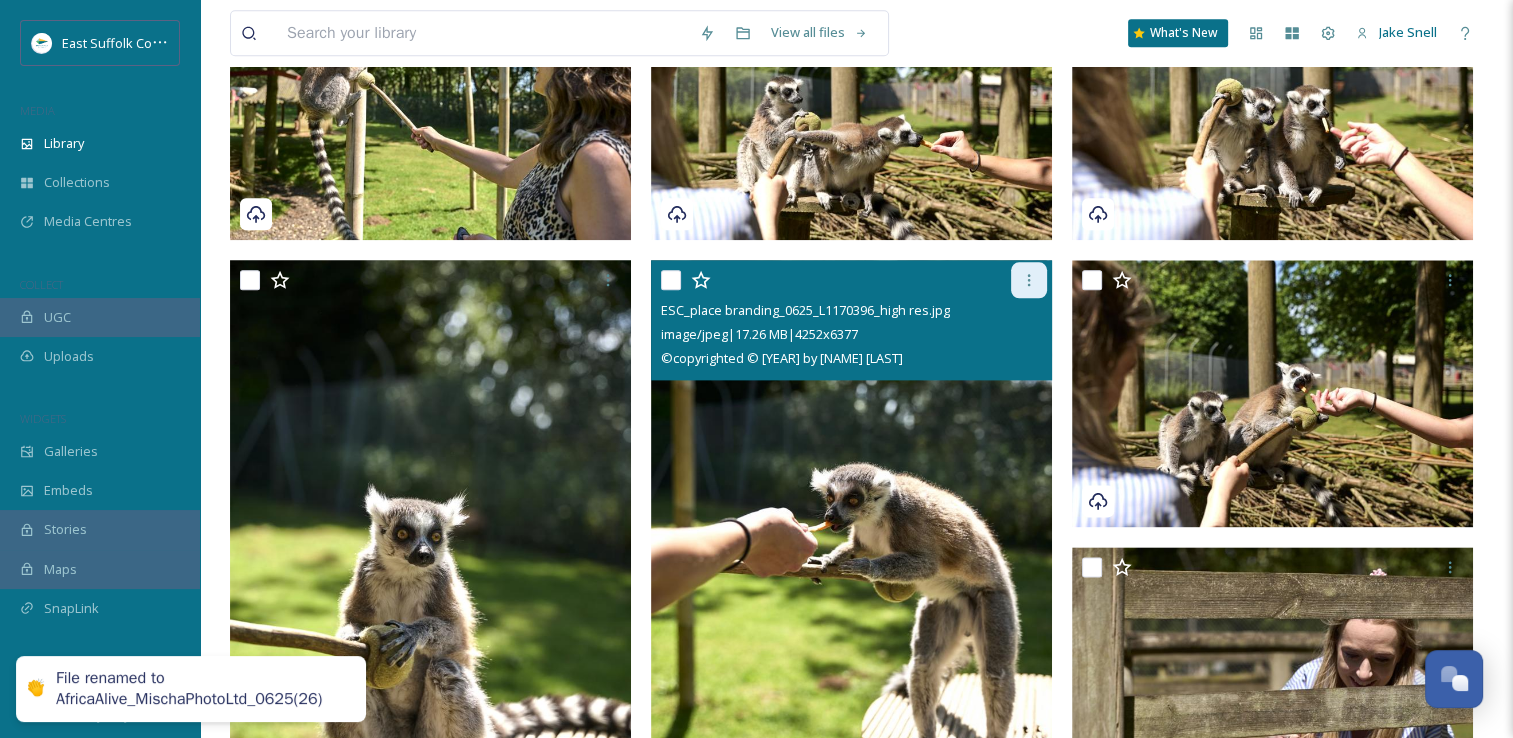 click at bounding box center (1029, 280) 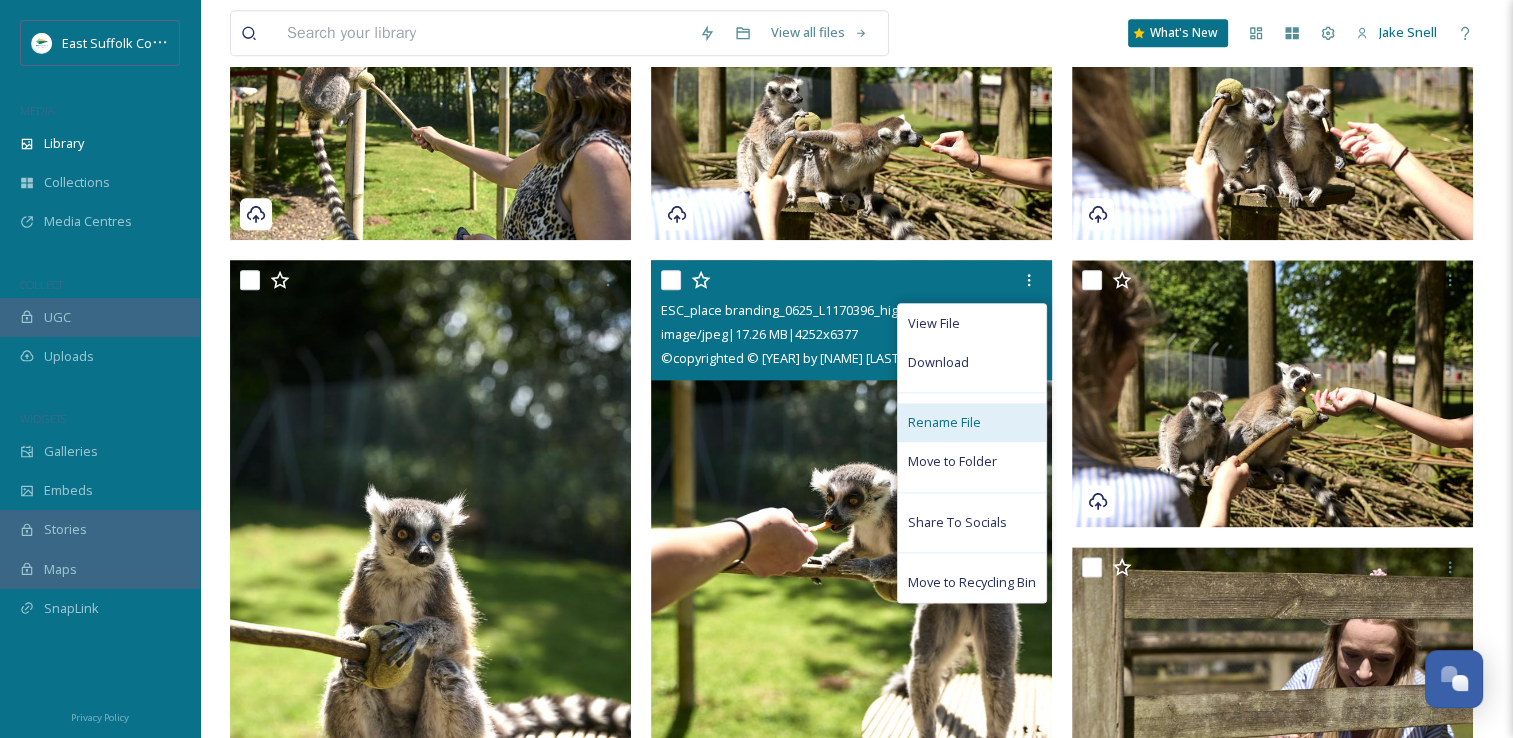 click on "Rename File" at bounding box center [944, 422] 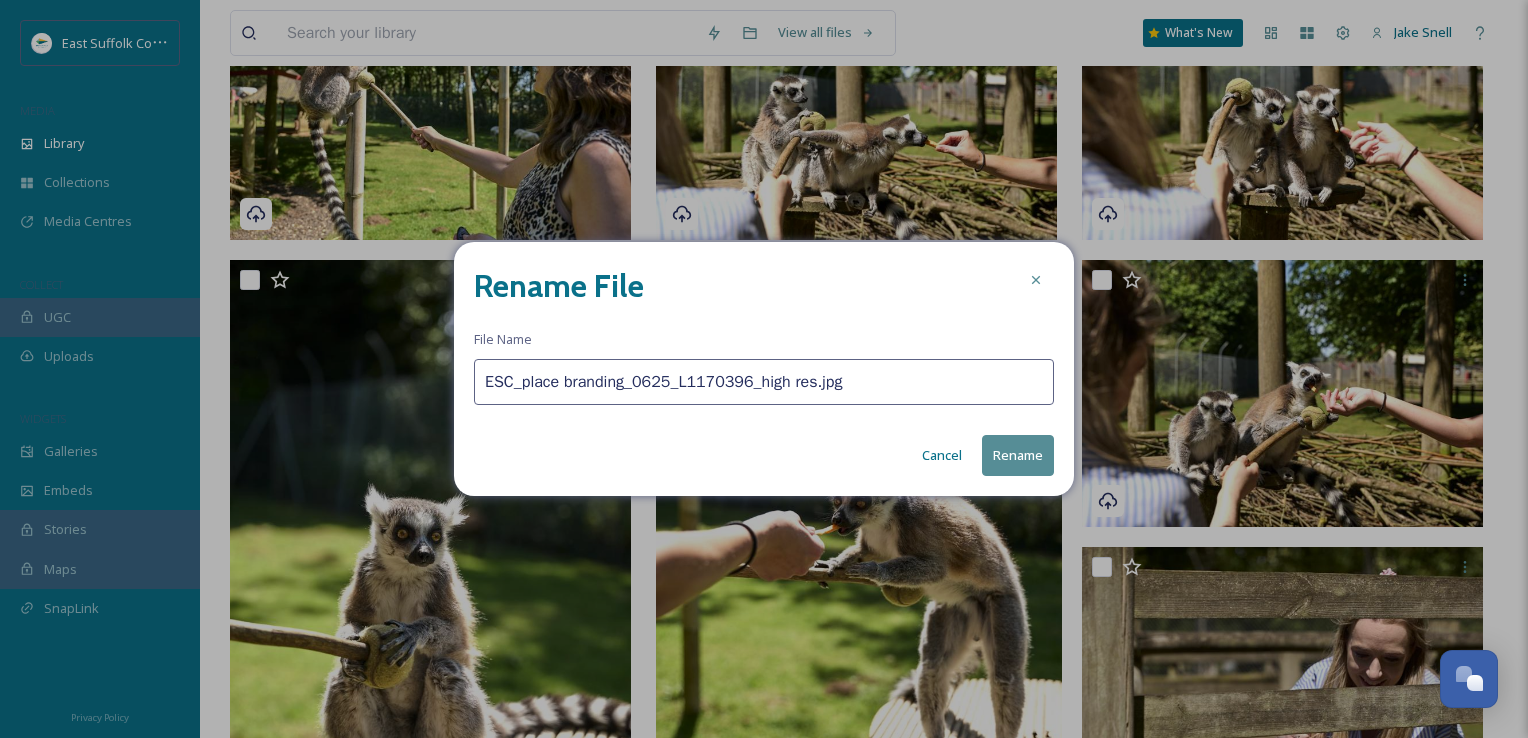 drag, startPoint x: 874, startPoint y: 374, endPoint x: 463, endPoint y: 347, distance: 411.8859 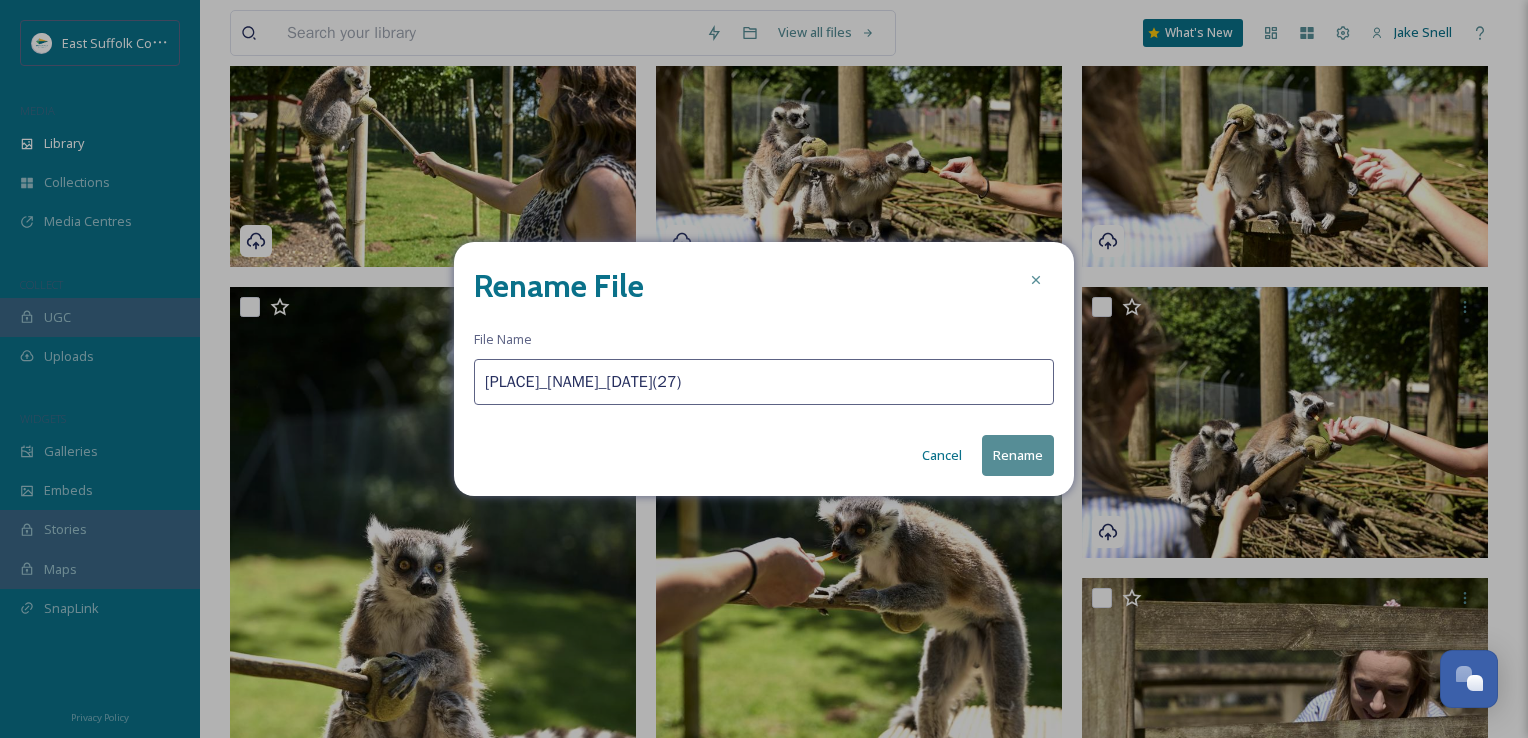 type on "[PLACE]_[NAME]_[DATE](27)" 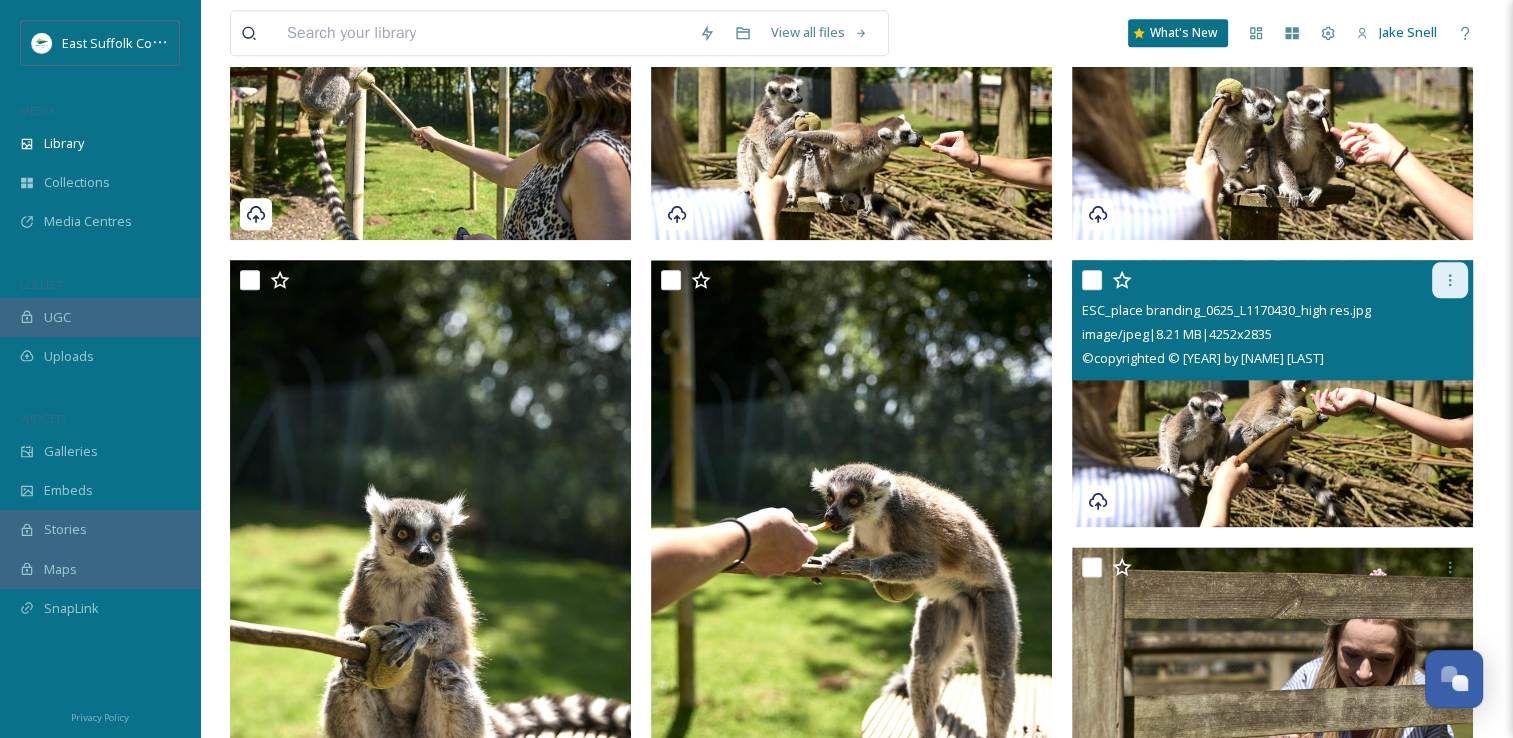 click 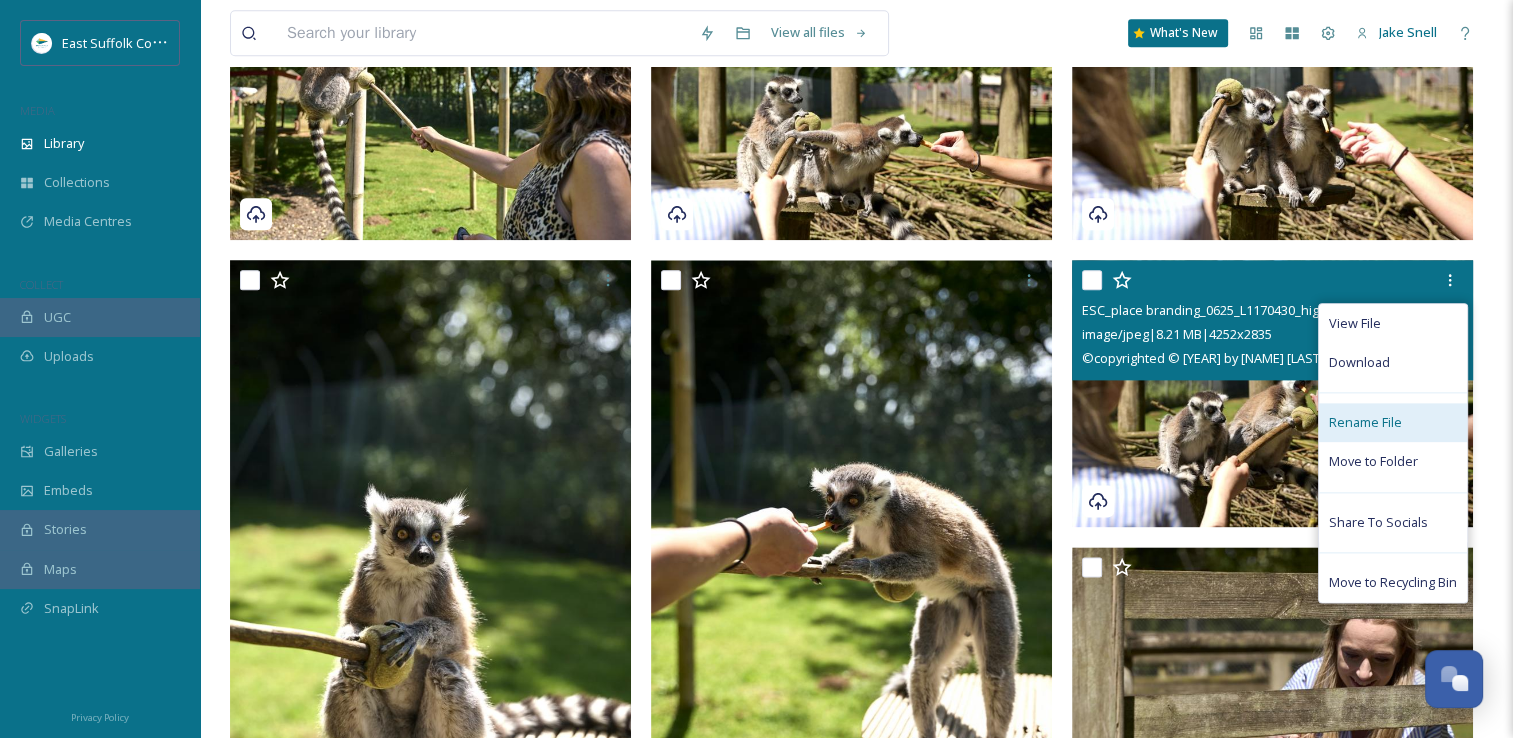 click on "Rename File" at bounding box center (1393, 422) 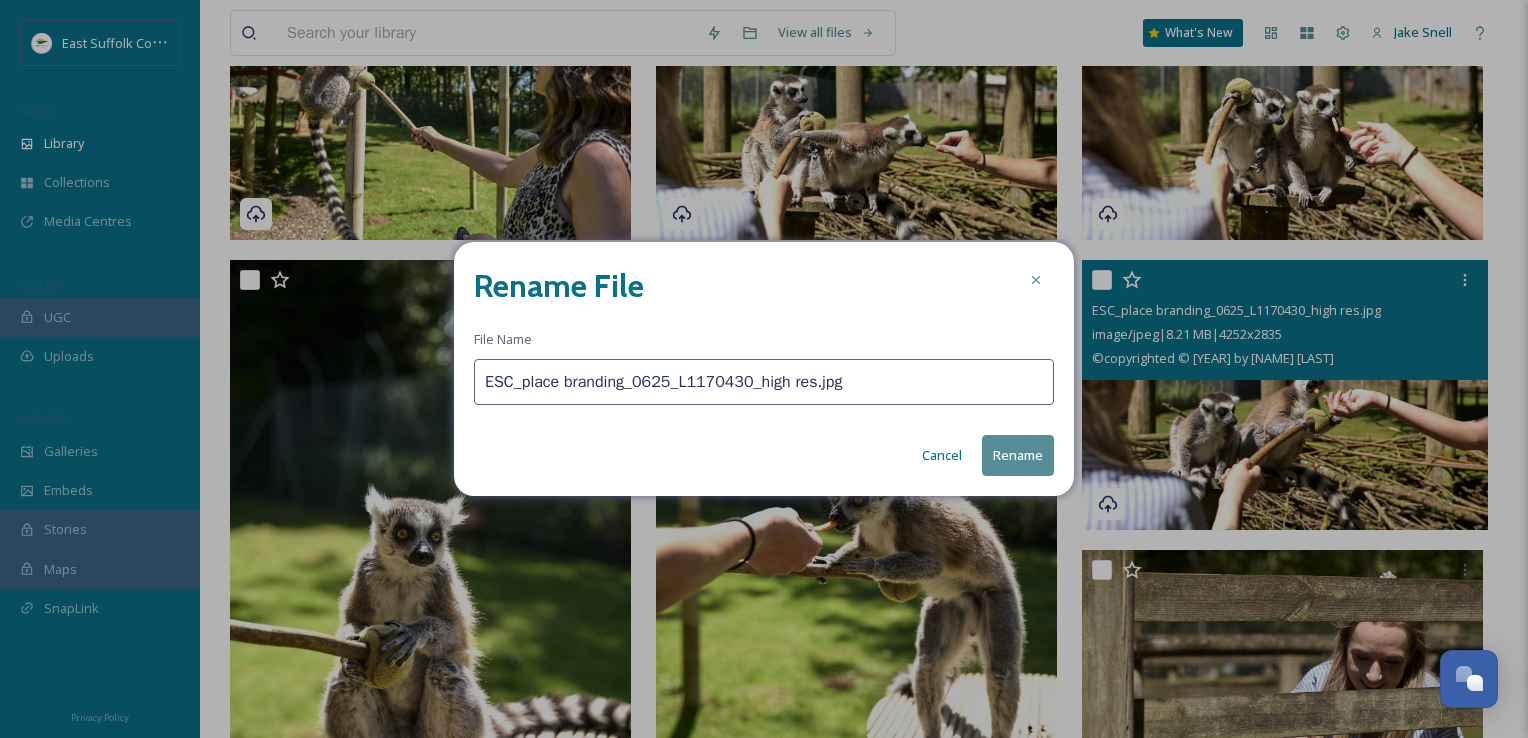 drag, startPoint x: 646, startPoint y: 386, endPoint x: 376, endPoint y: 398, distance: 270.26654 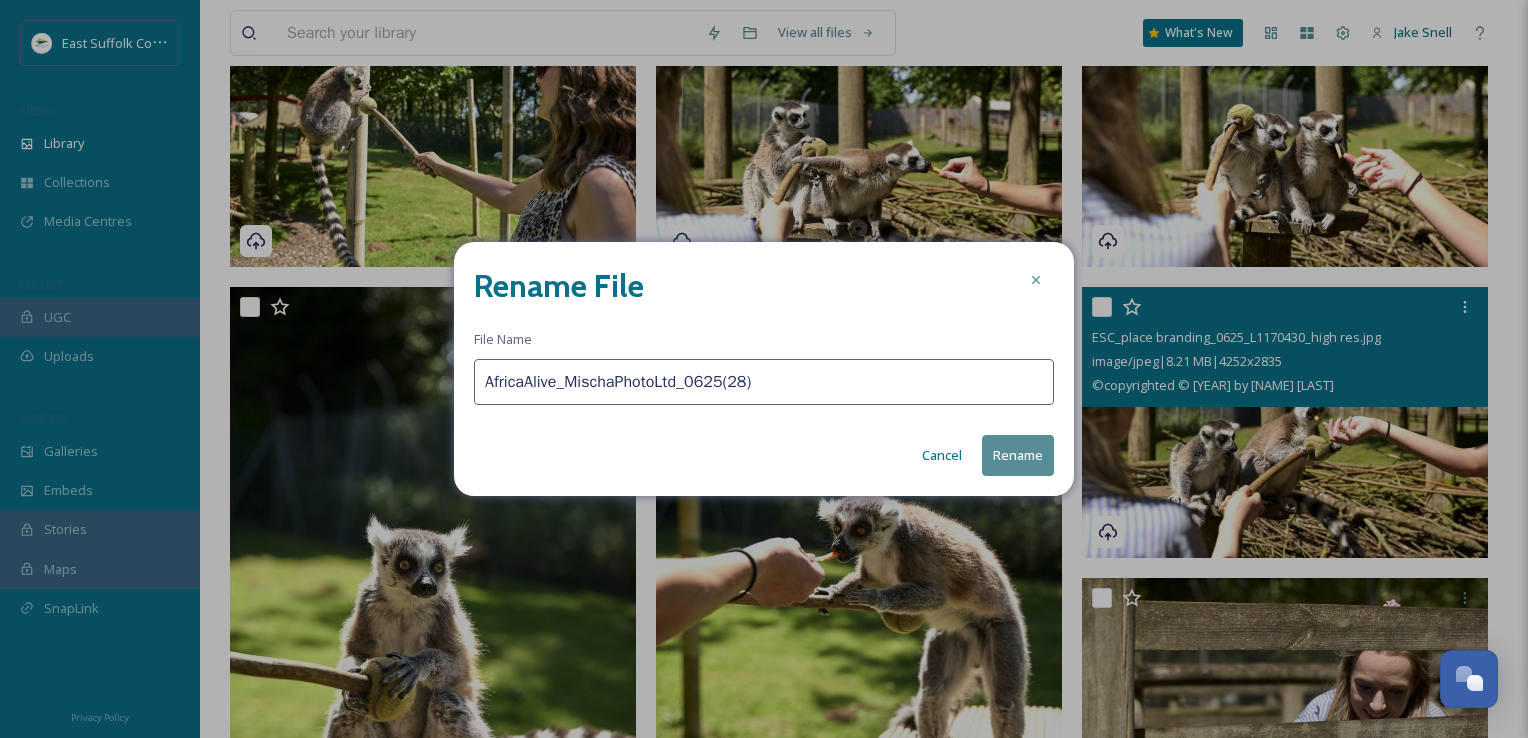 type on "AfricaAlive_MischaPhotoLtd_0625(28)" 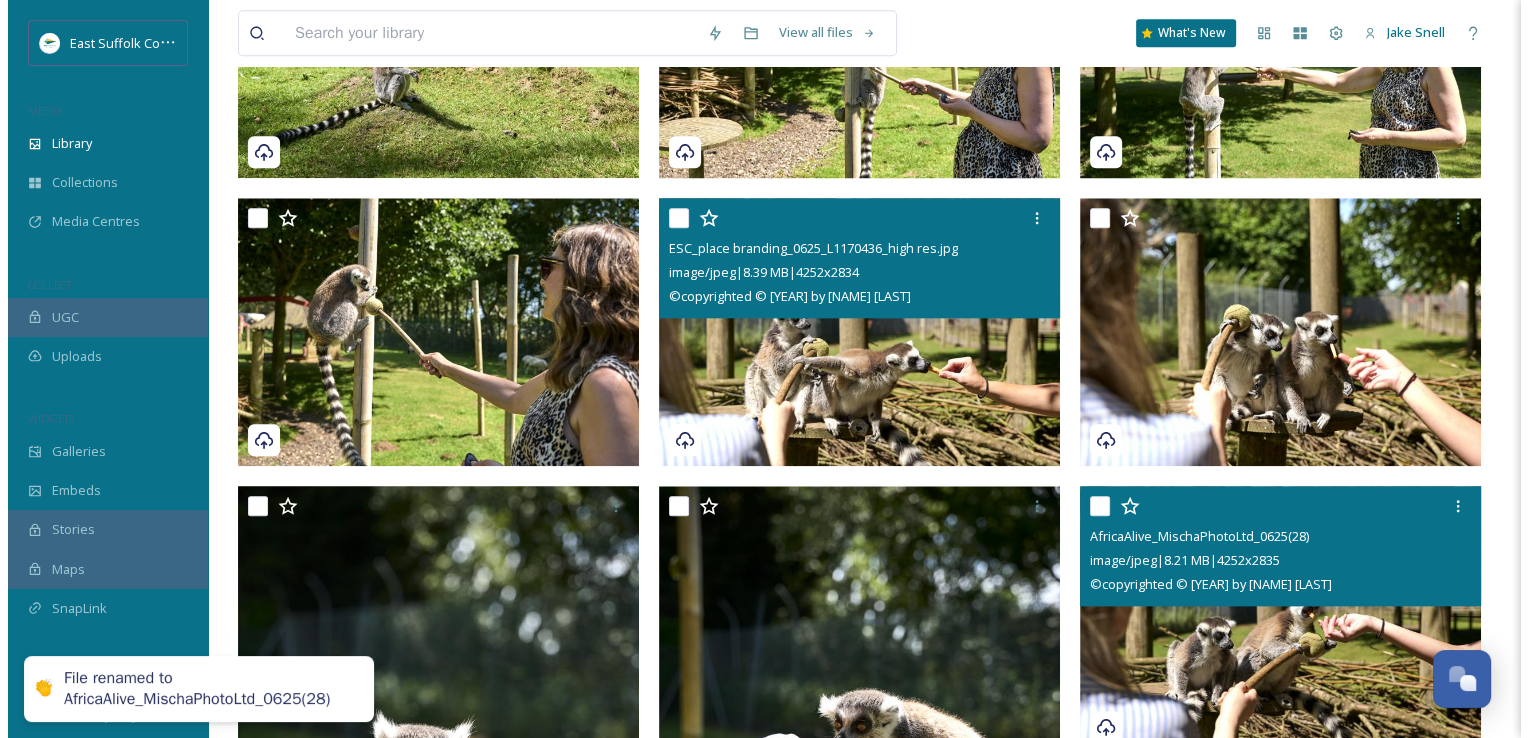 scroll, scrollTop: 2059, scrollLeft: 0, axis: vertical 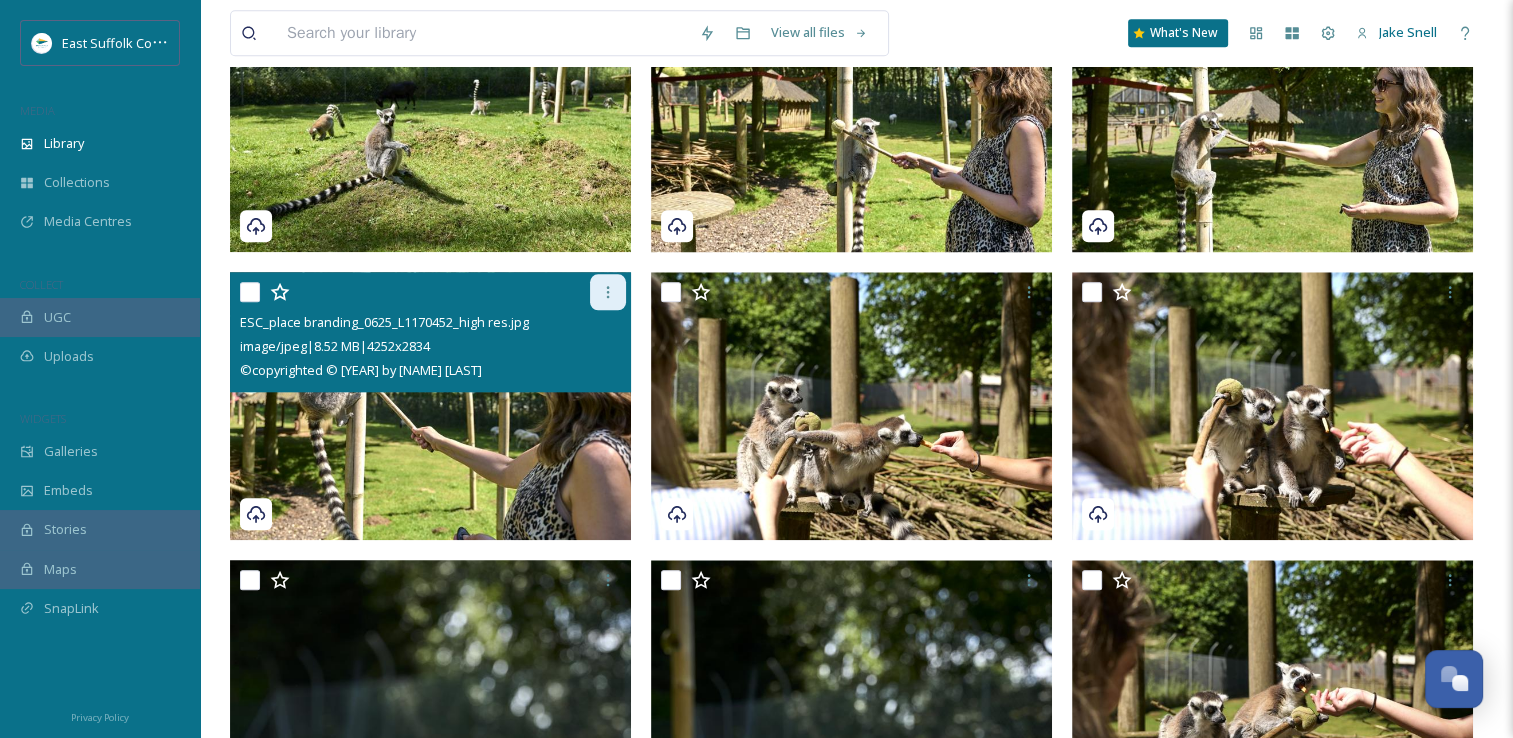 click 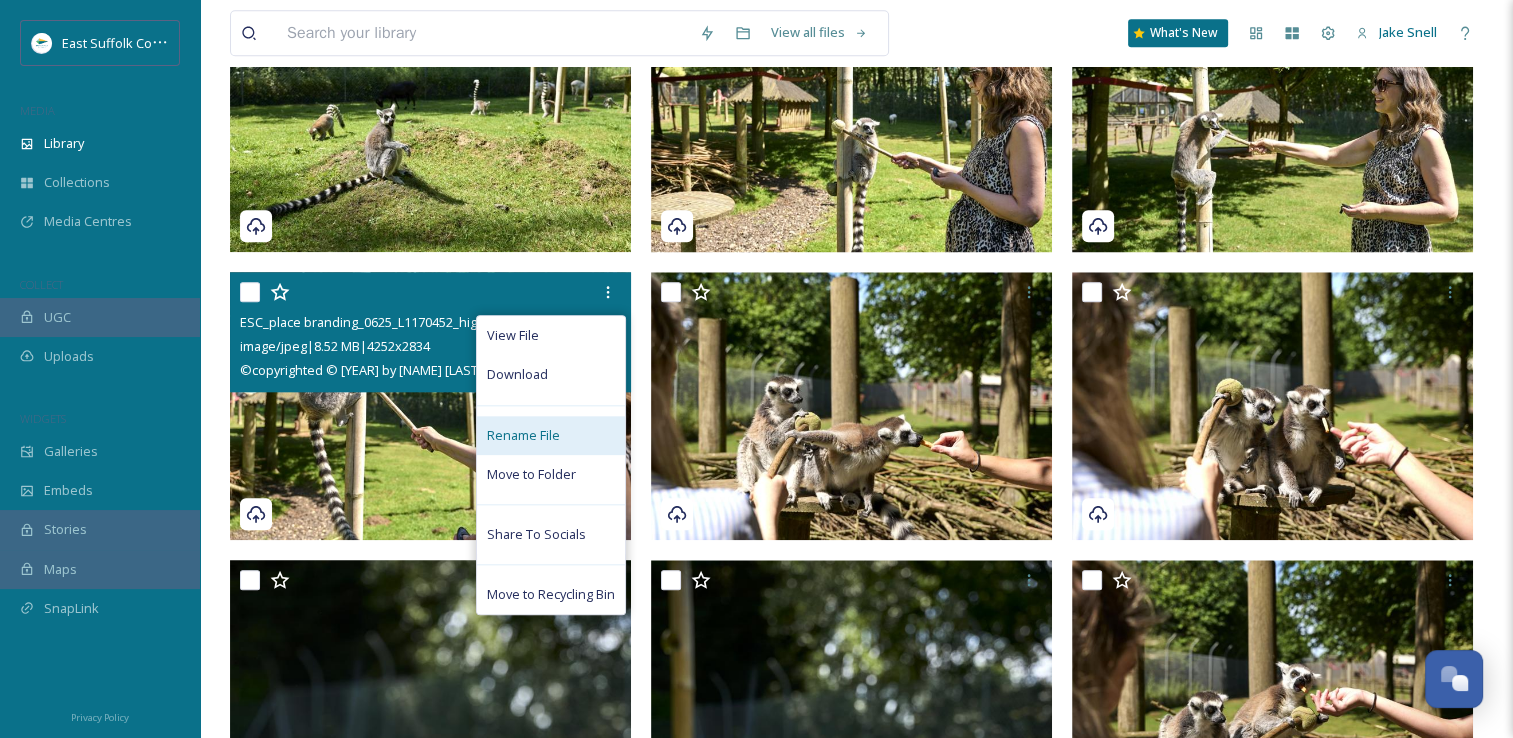 click on "Rename File" at bounding box center (523, 435) 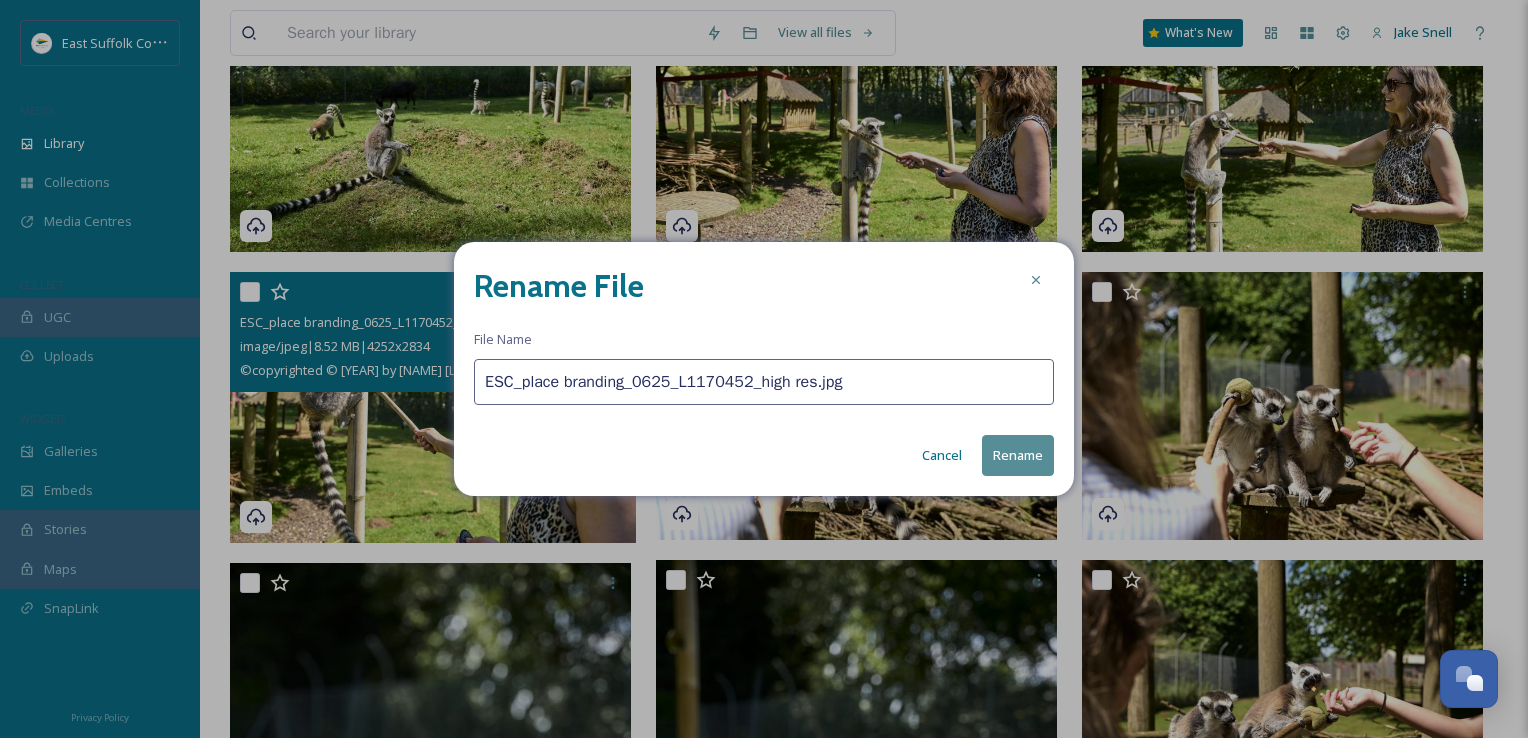 drag, startPoint x: 952, startPoint y: 362, endPoint x: 432, endPoint y: 370, distance: 520.0615 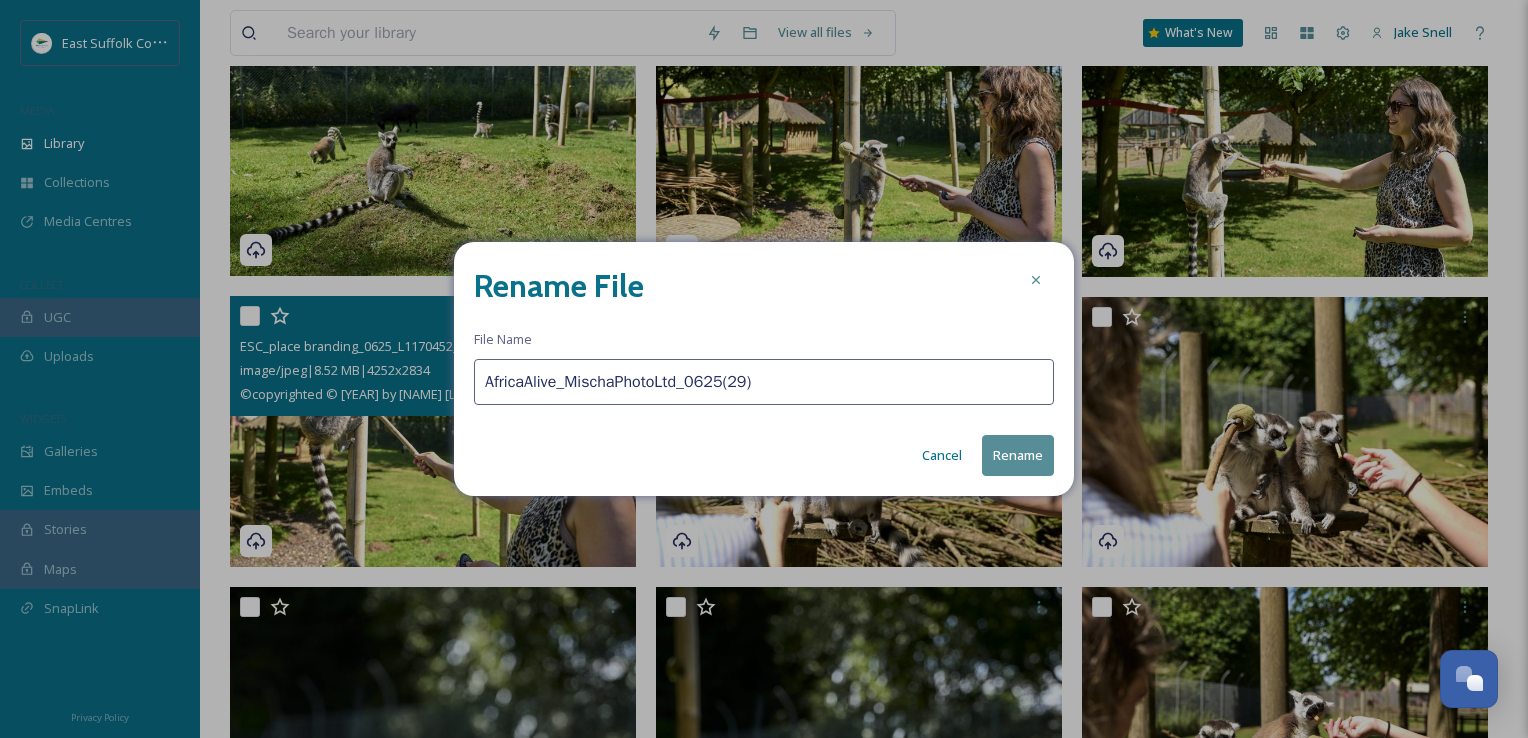 type on "AfricaAlive_MischaPhotoLtd_0625(29)" 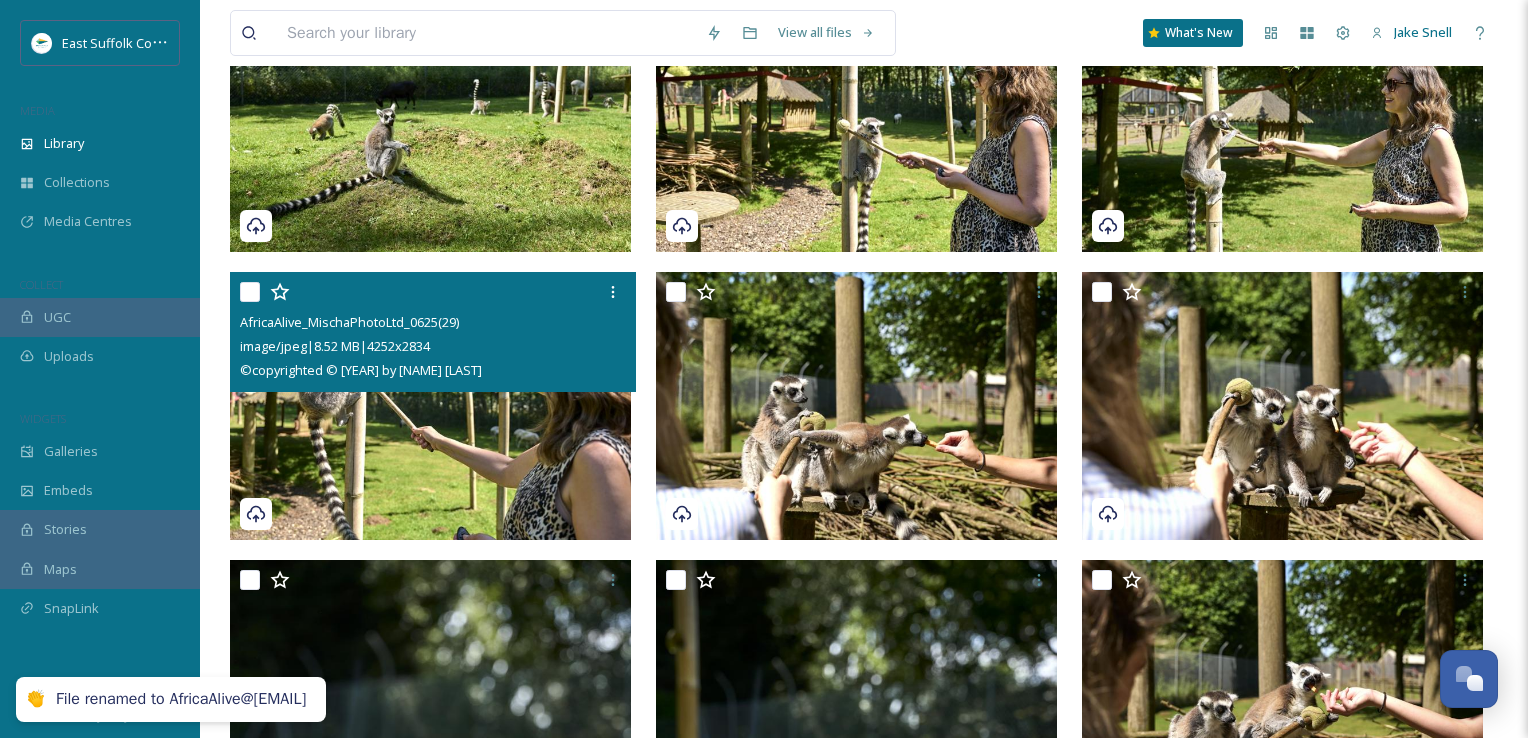 scroll, scrollTop: 2038, scrollLeft: 0, axis: vertical 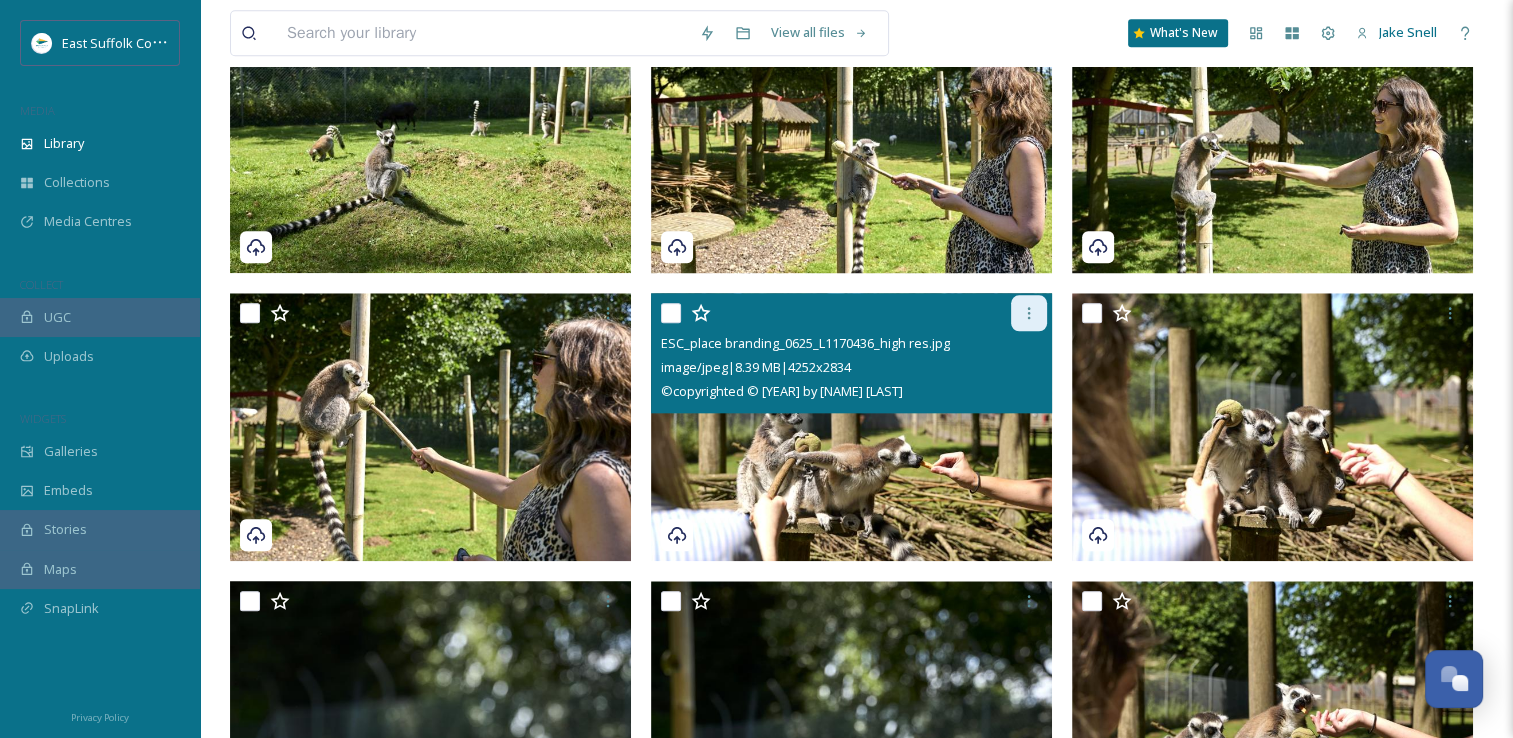 click 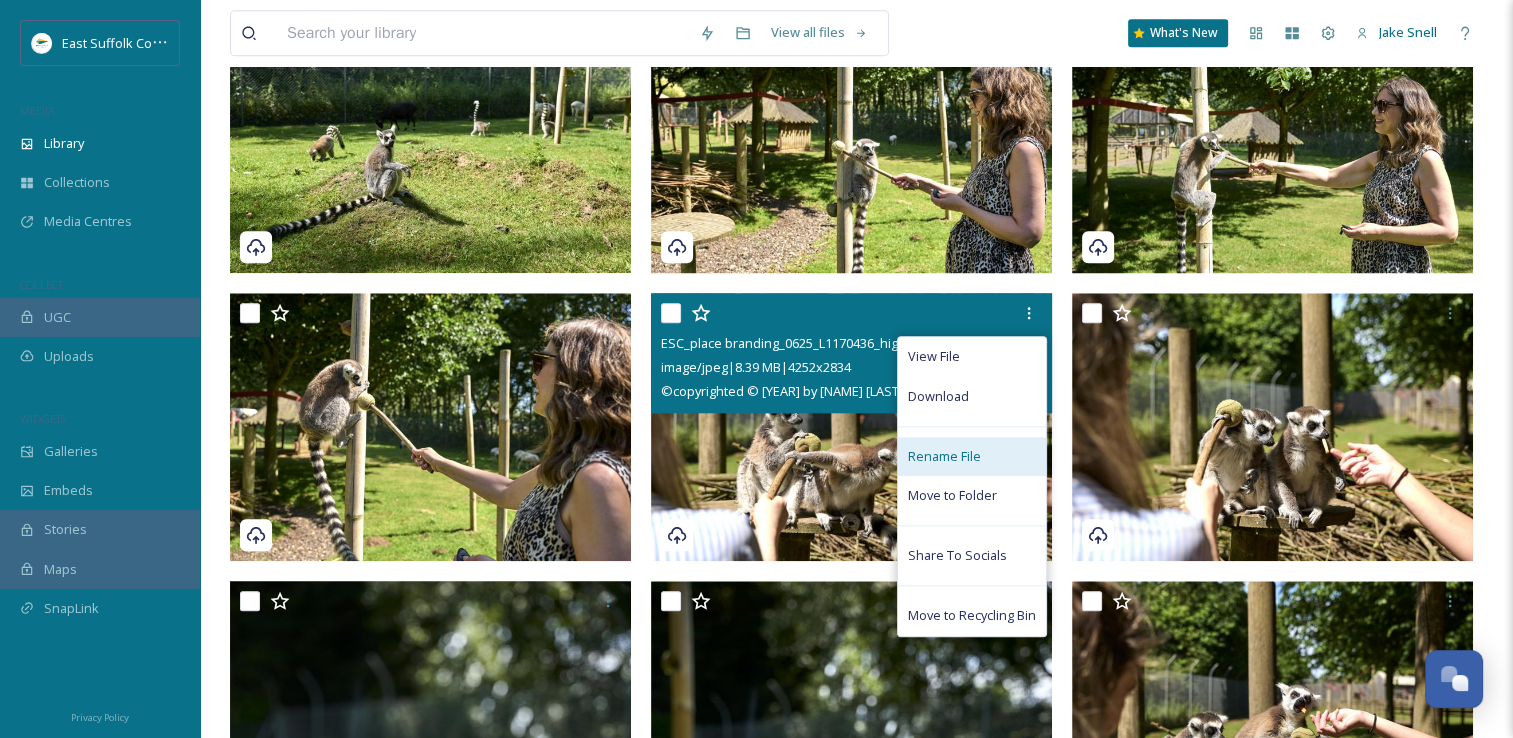 click on "Rename File" at bounding box center [972, 456] 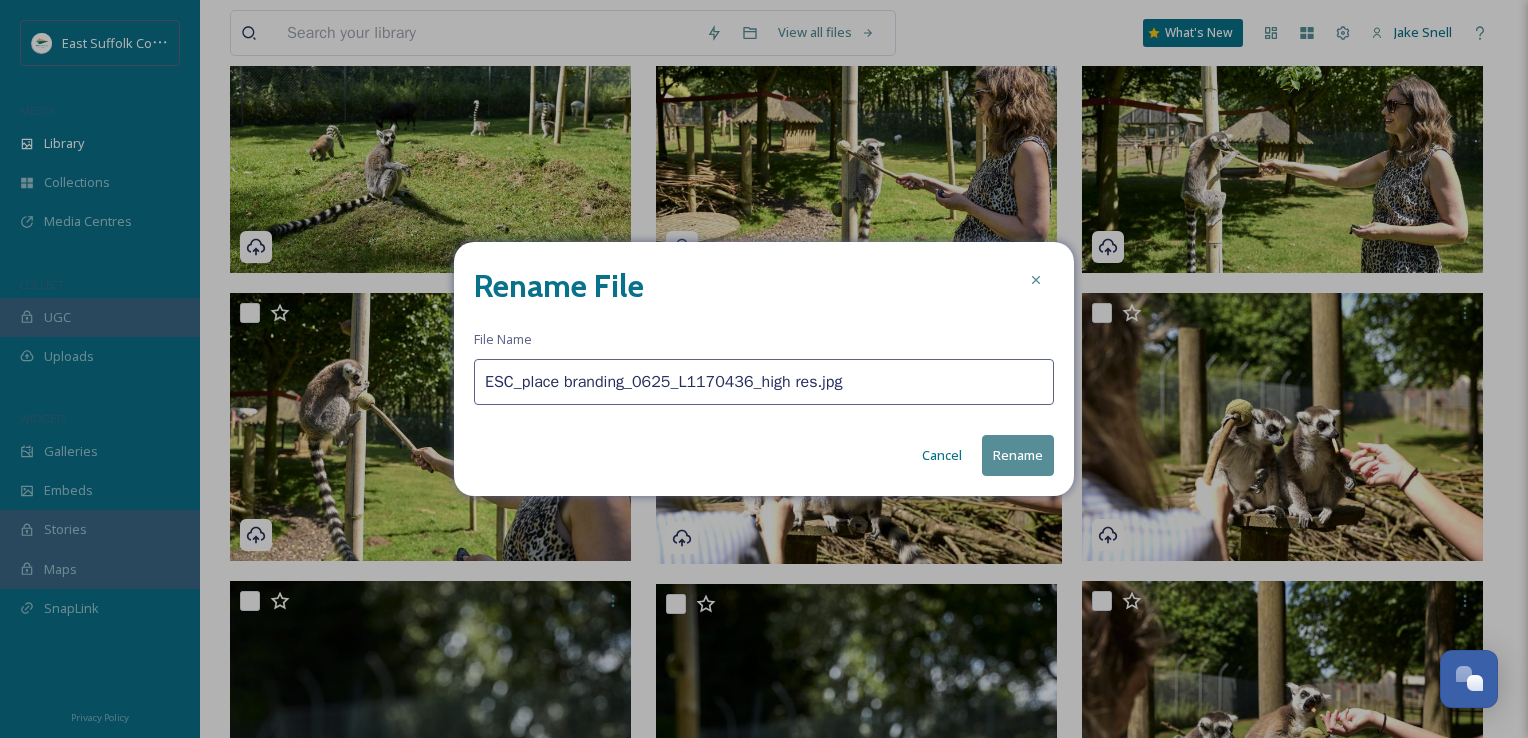 drag, startPoint x: 836, startPoint y: 369, endPoint x: 405, endPoint y: 372, distance: 431.01044 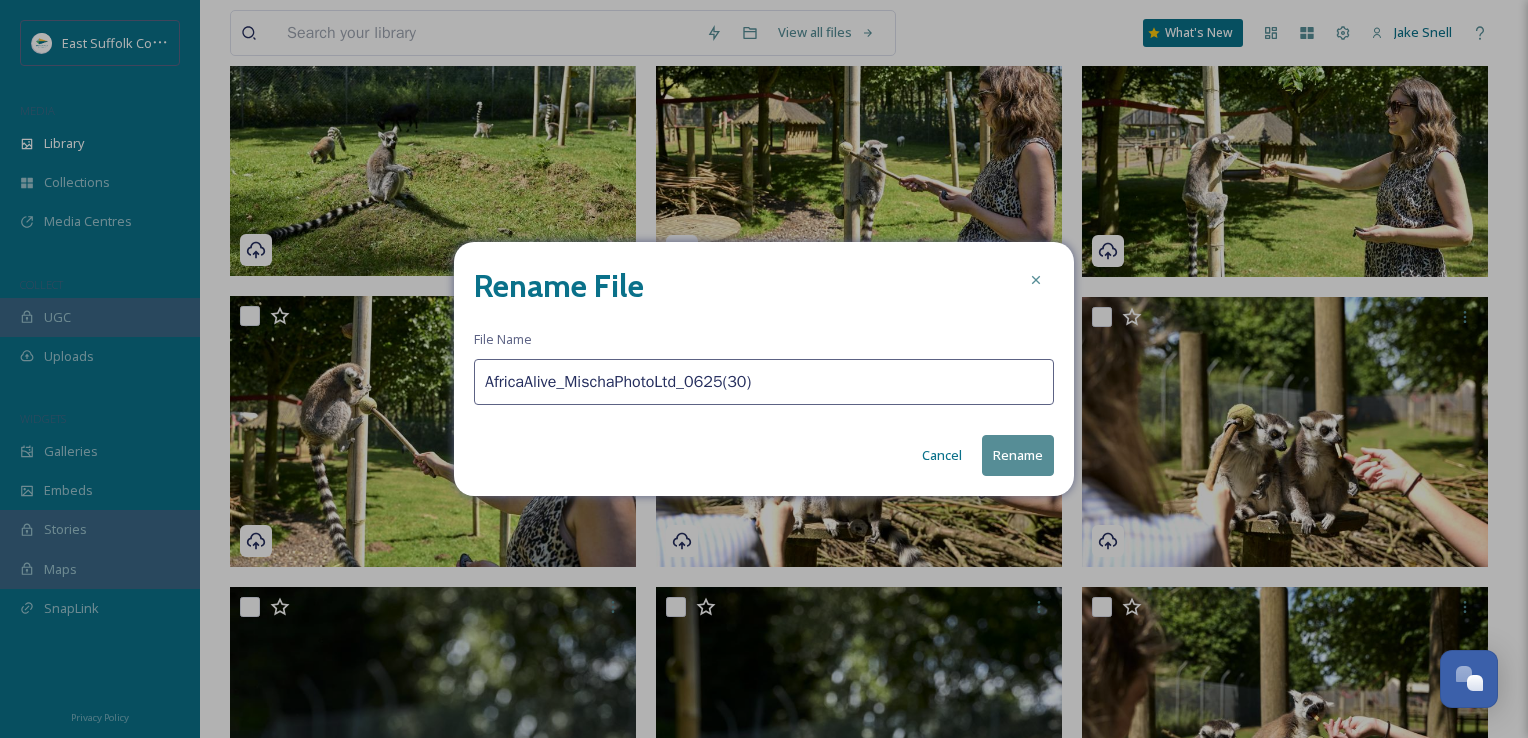 type on "AfricaAlive_MischaPhotoLtd_0625(30)" 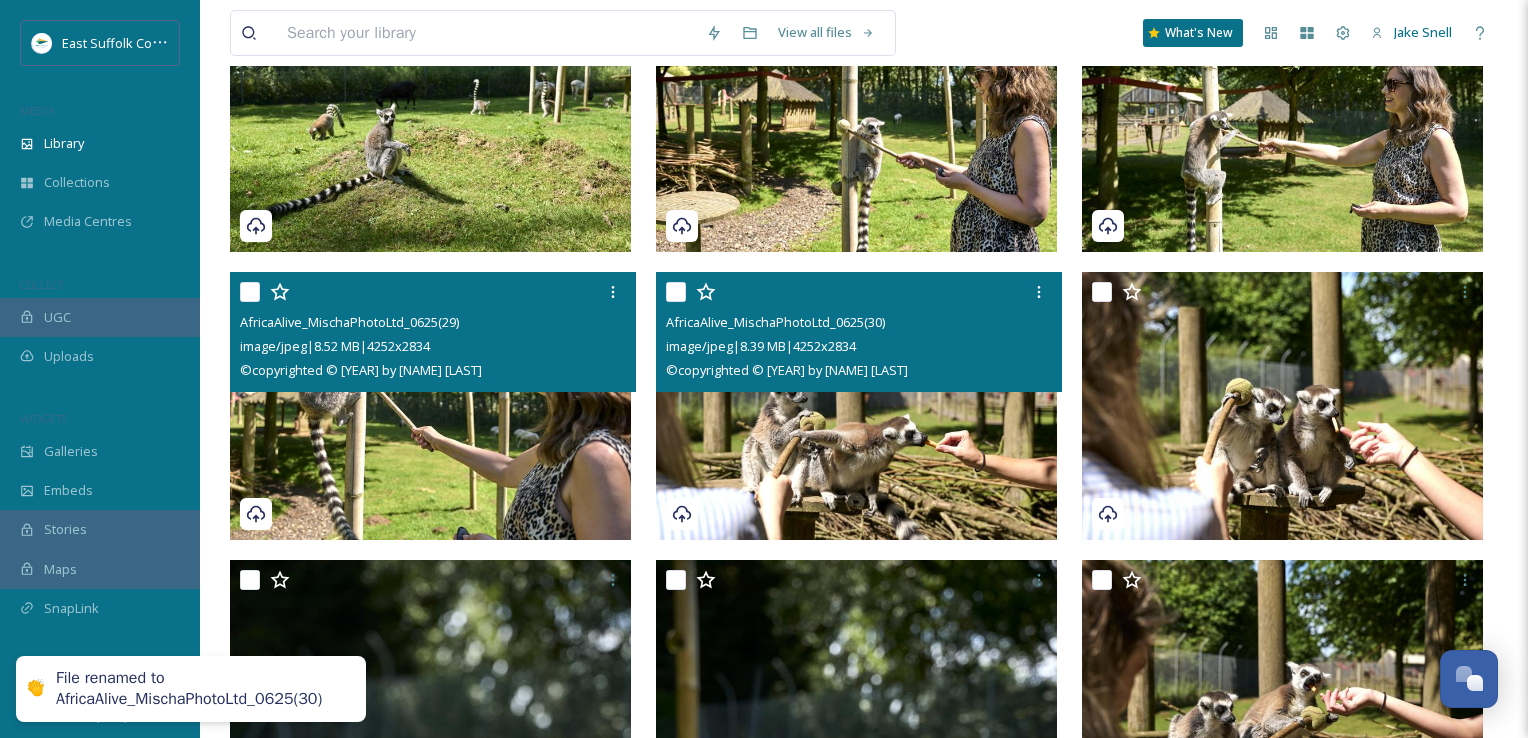 scroll, scrollTop: 2038, scrollLeft: 0, axis: vertical 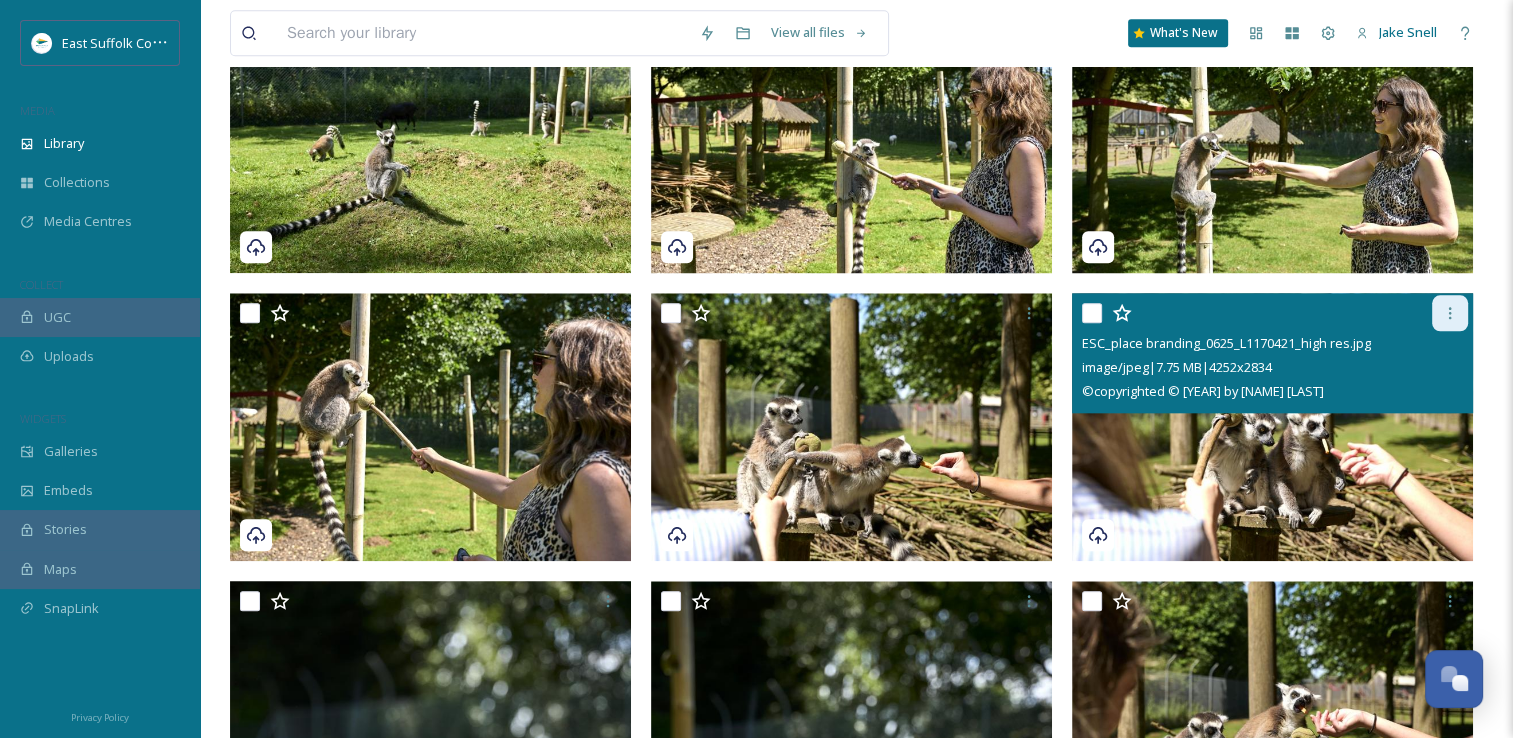 click 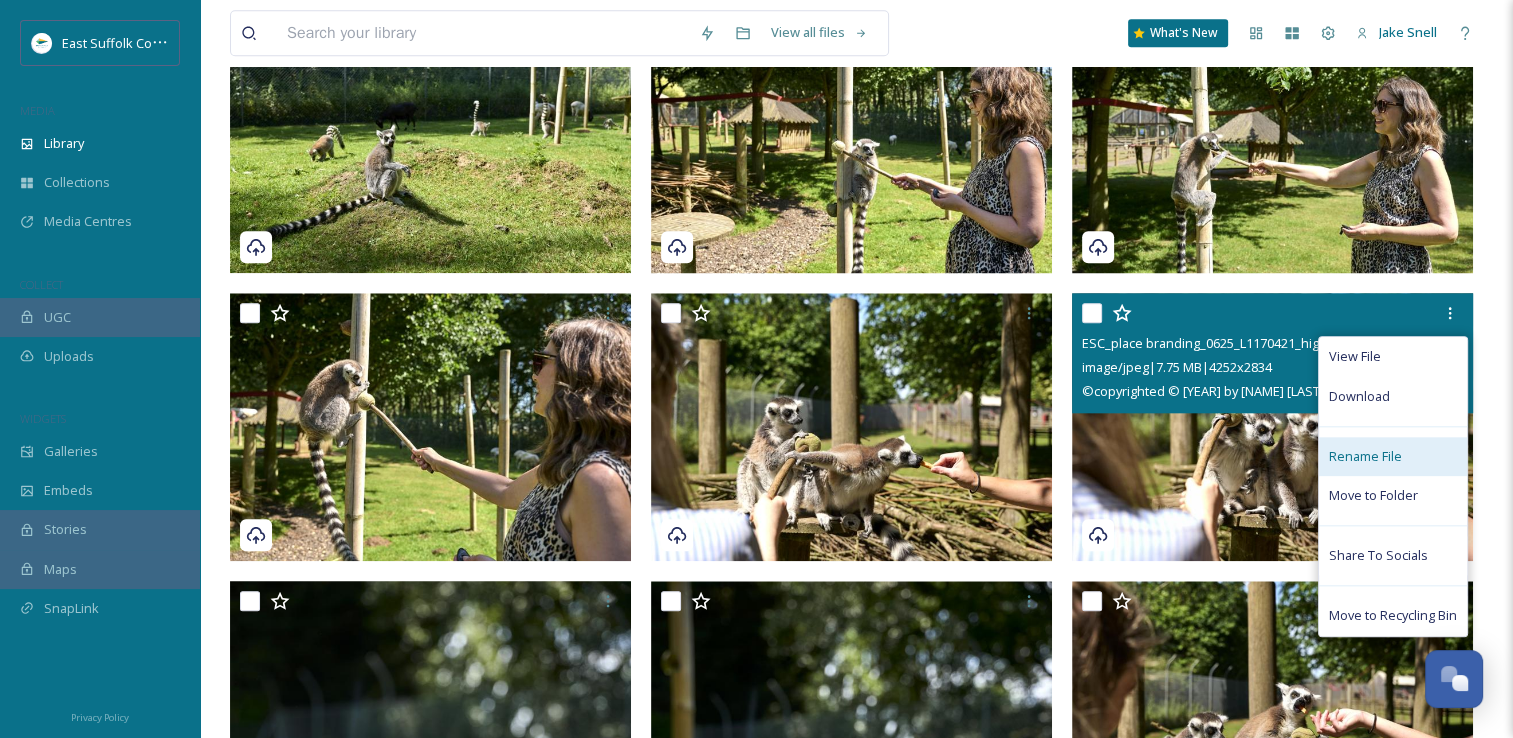 click on "Rename File" at bounding box center [1365, 456] 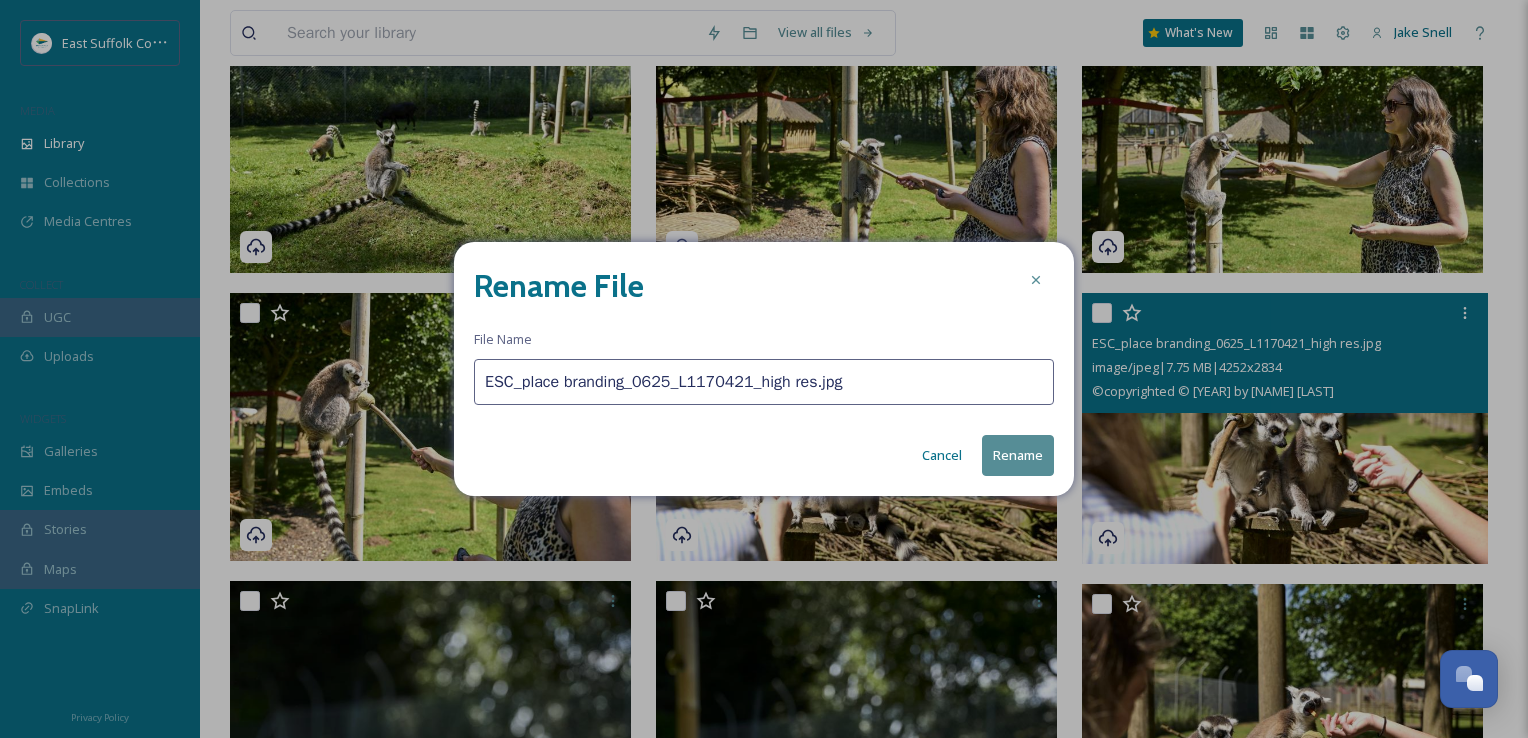 drag, startPoint x: 903, startPoint y: 377, endPoint x: 76, endPoint y: 380, distance: 827.00543 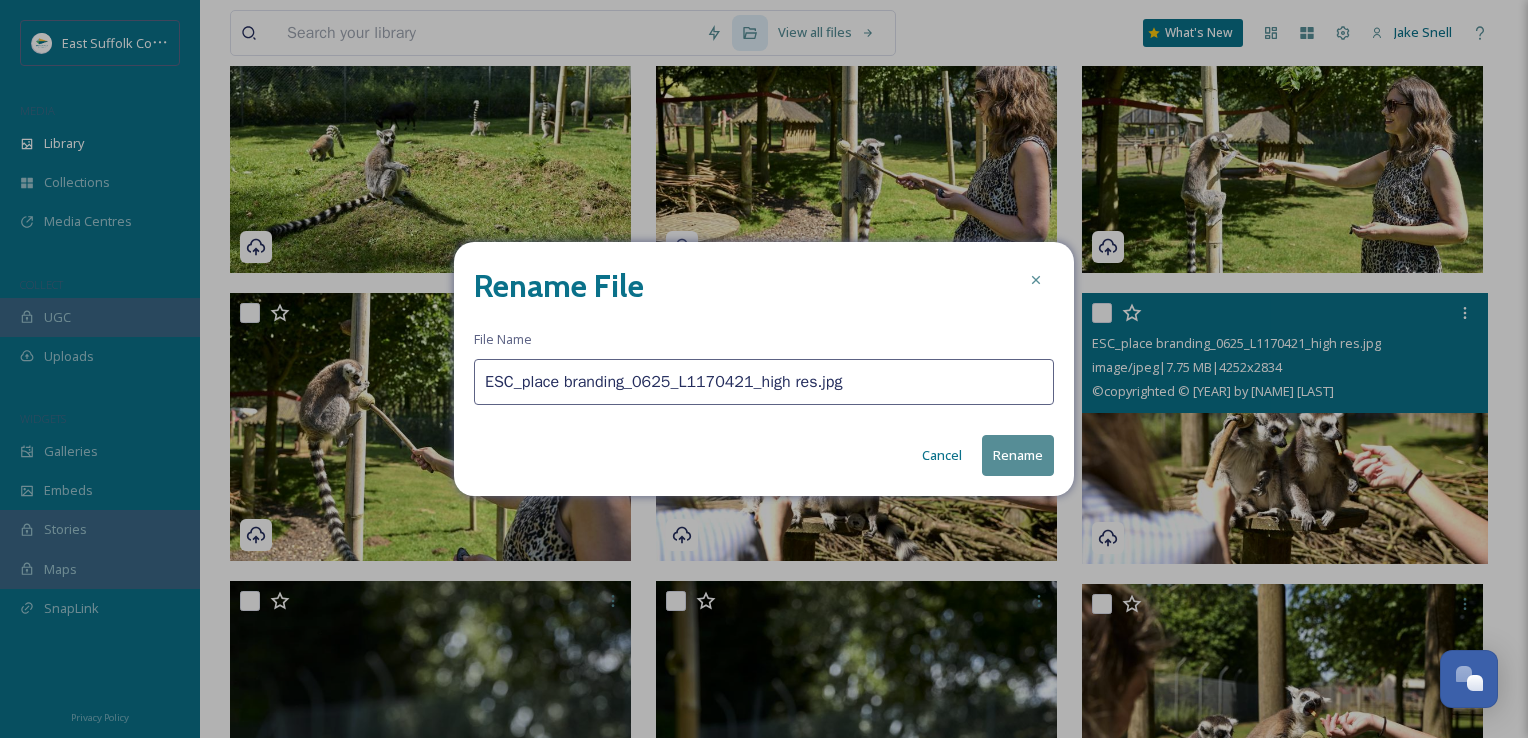scroll, scrollTop: 2059, scrollLeft: 0, axis: vertical 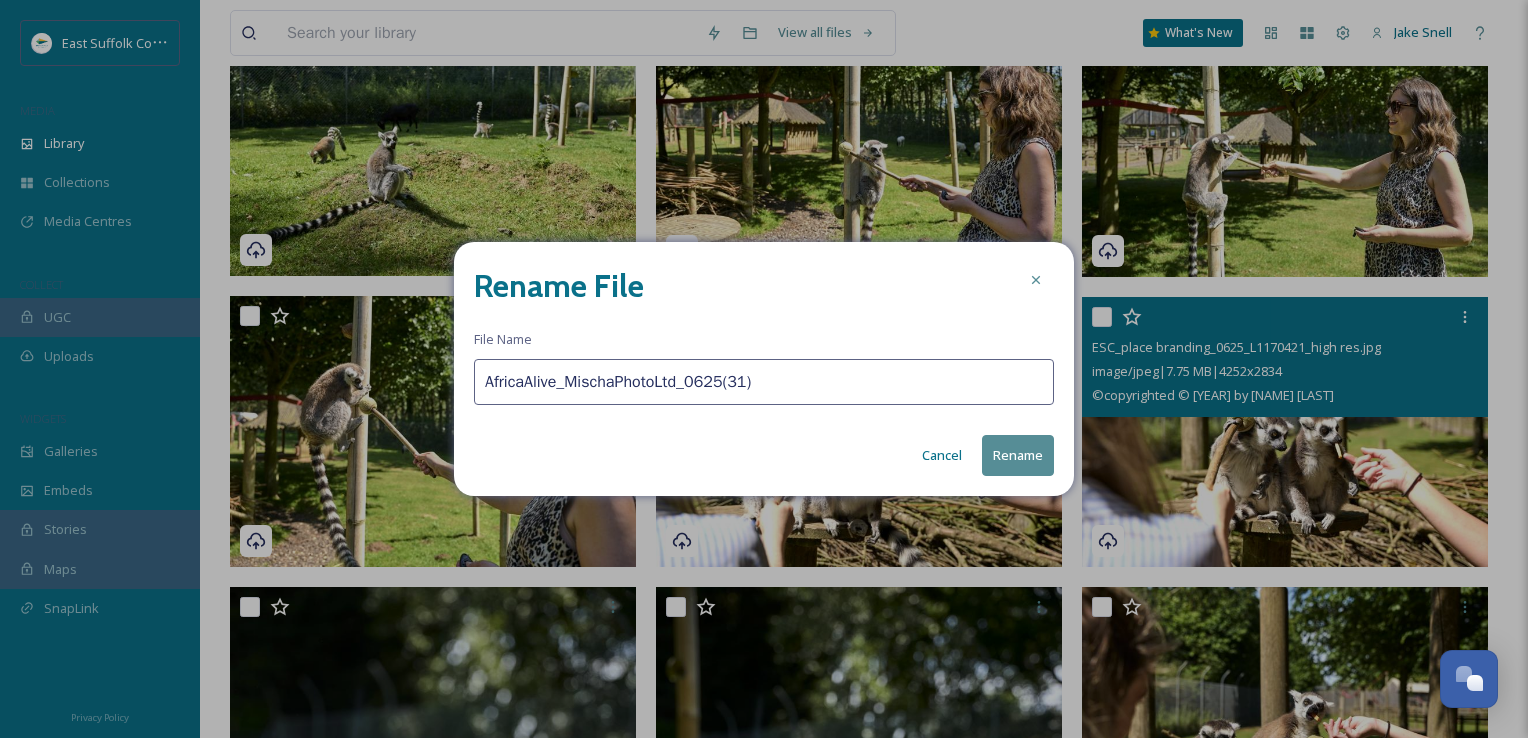 type on "AfricaAlive_MischaPhotoLtd_0625(31)" 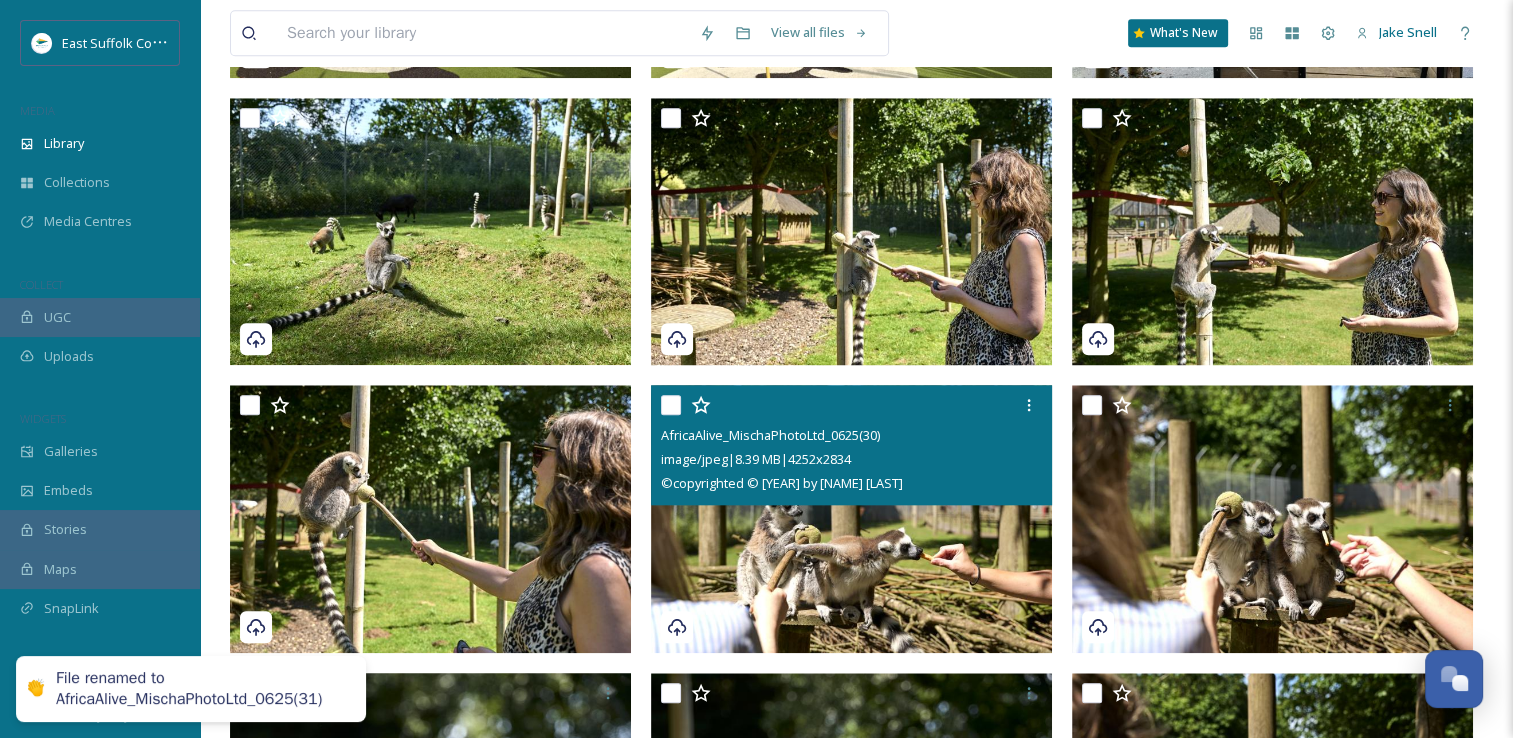 scroll, scrollTop: 1838, scrollLeft: 0, axis: vertical 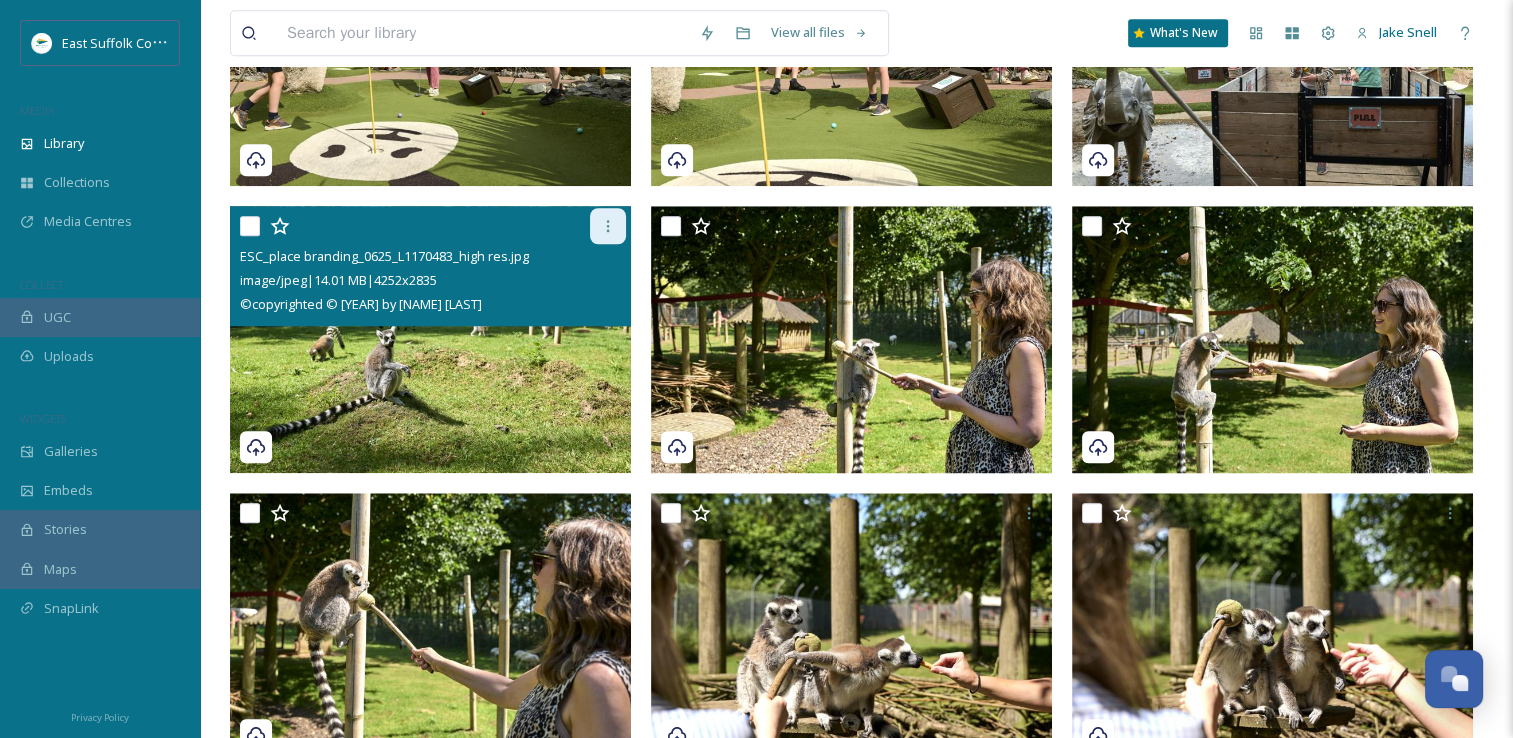 click 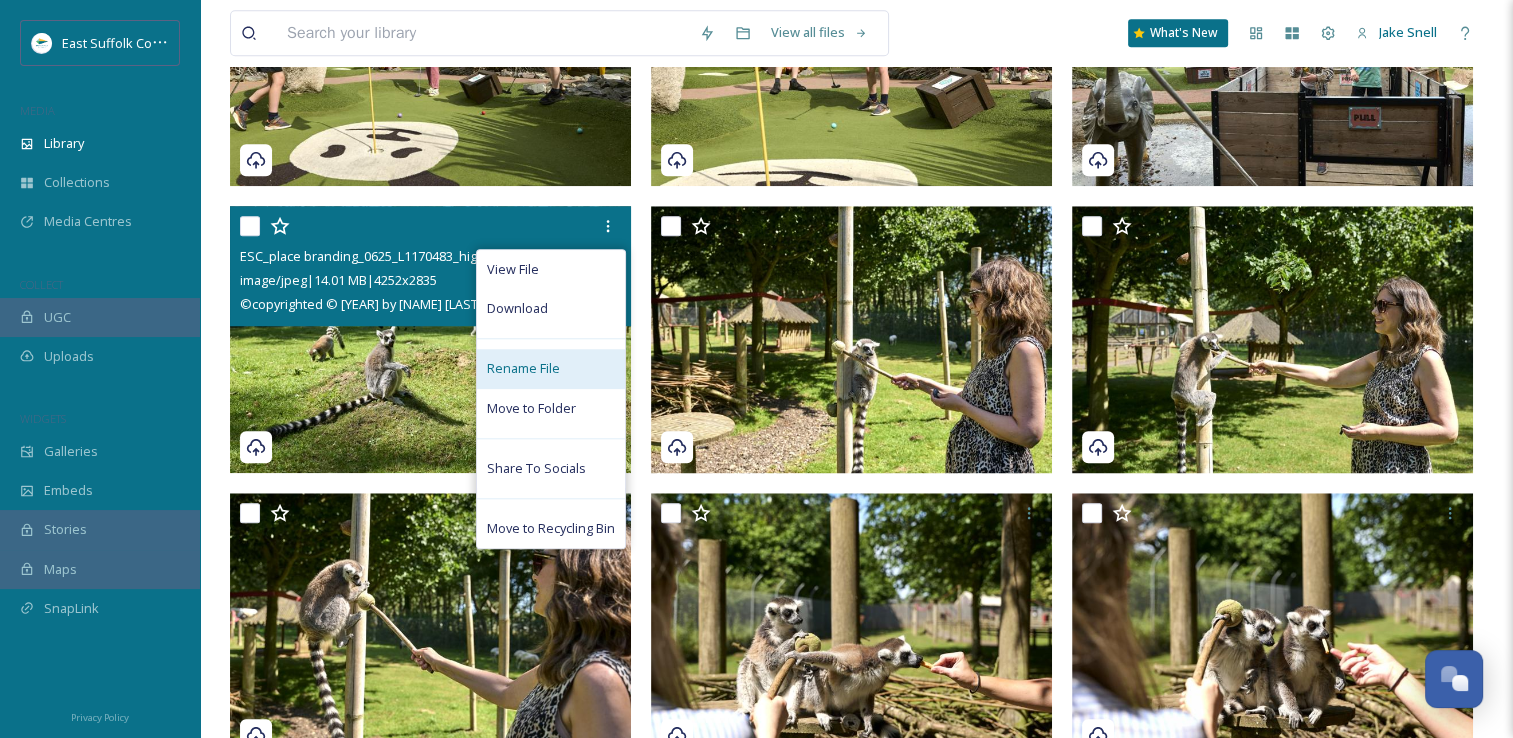 click on "Rename File" at bounding box center (551, 368) 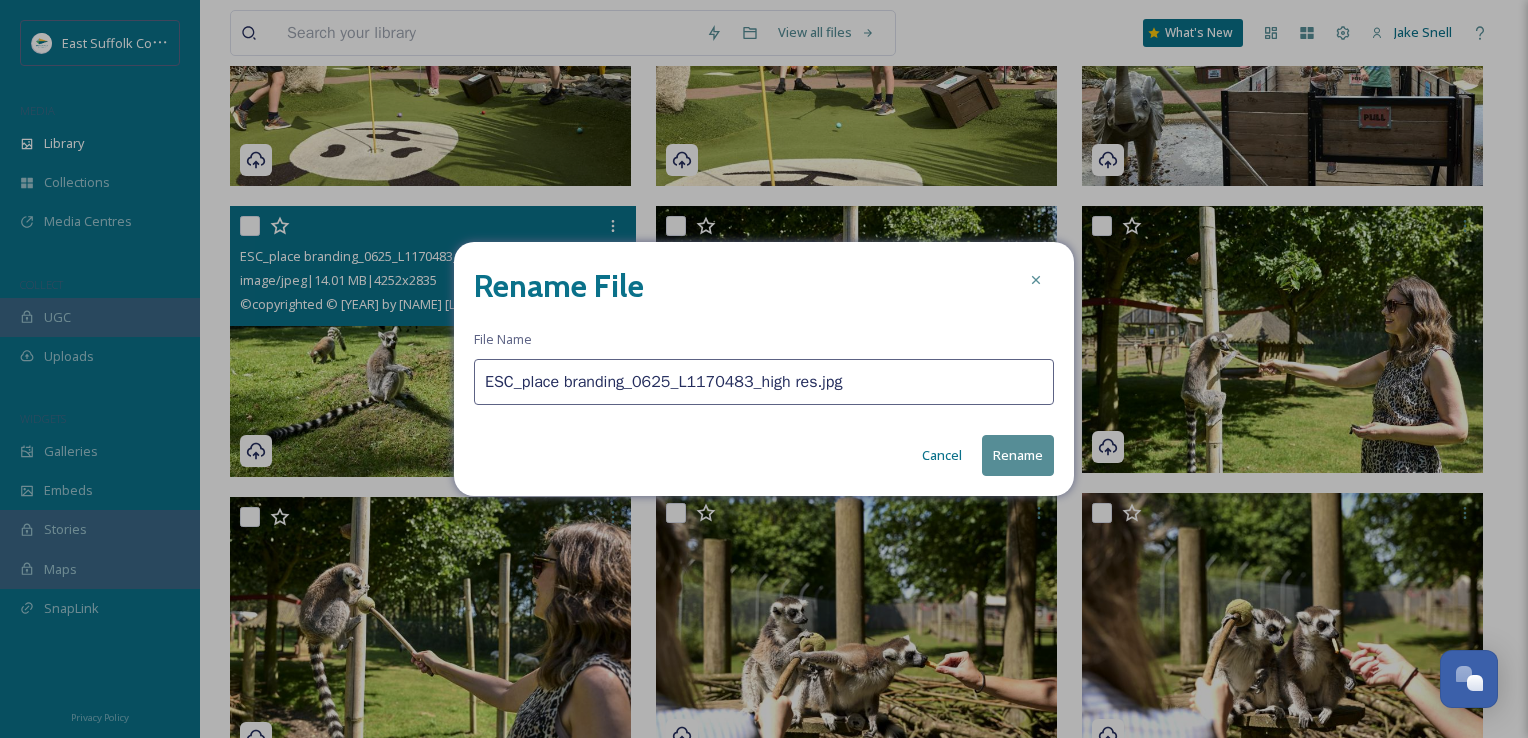 drag, startPoint x: 788, startPoint y: 369, endPoint x: 396, endPoint y: 350, distance: 392.46017 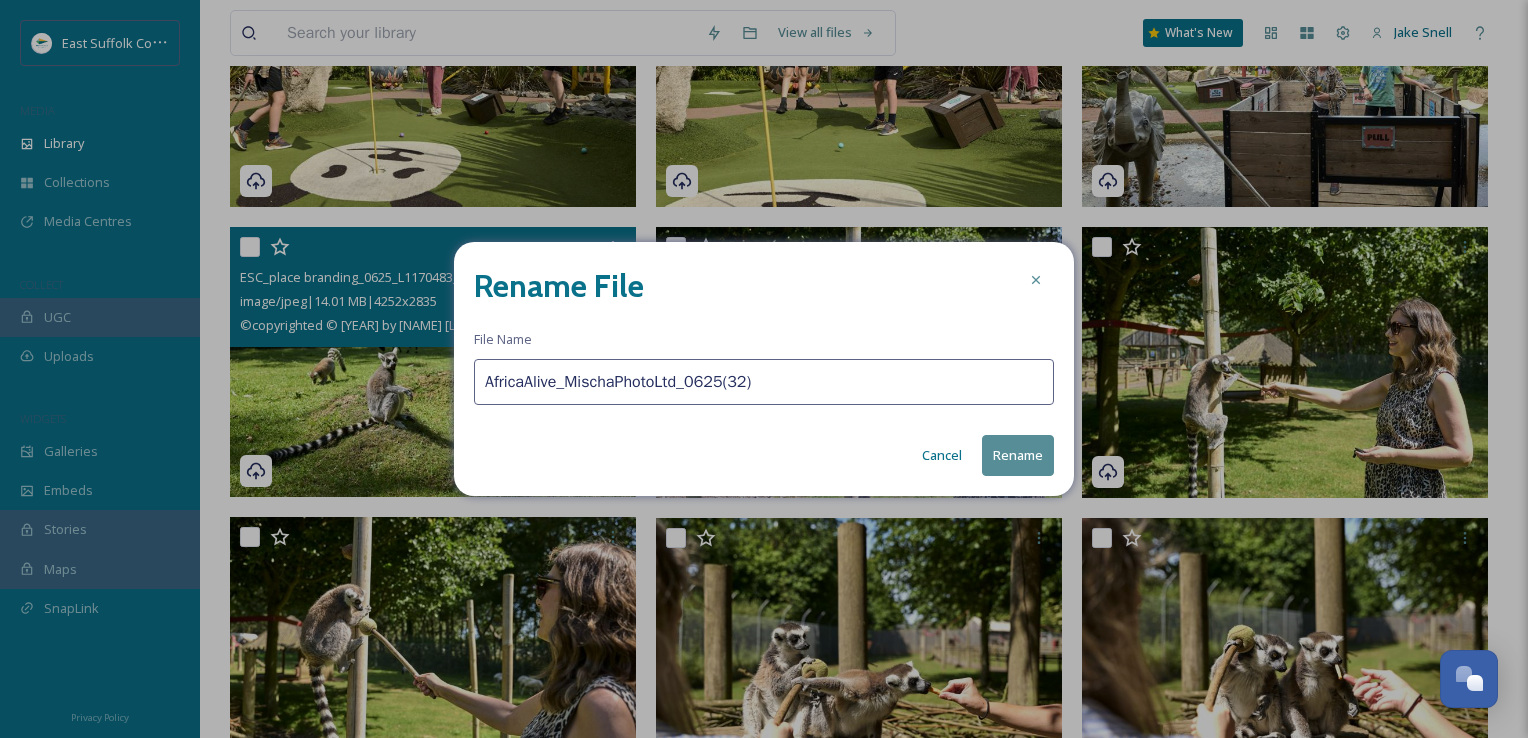 type on "AfricaAlive_MischaPhotoLtd_0625(32)" 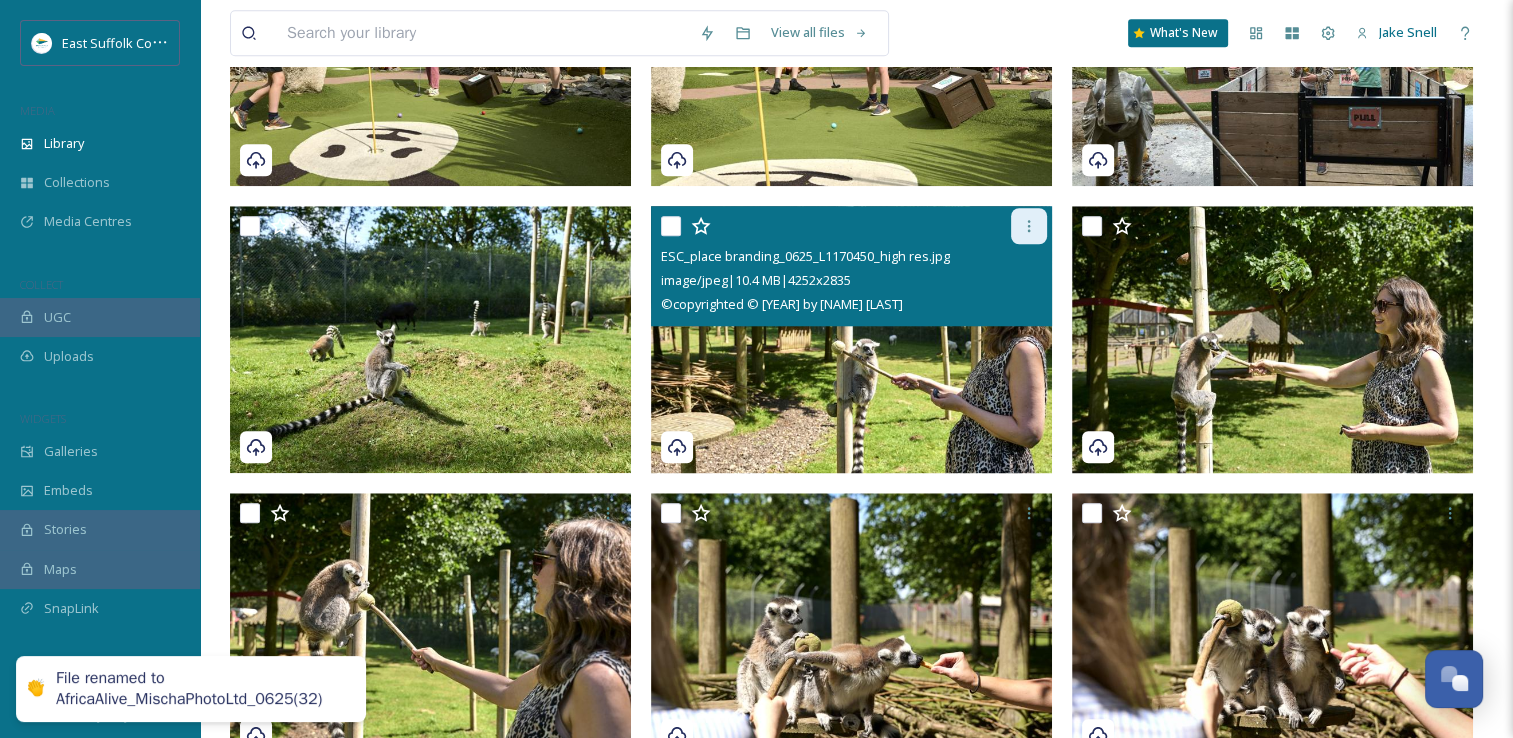 click at bounding box center (1029, 226) 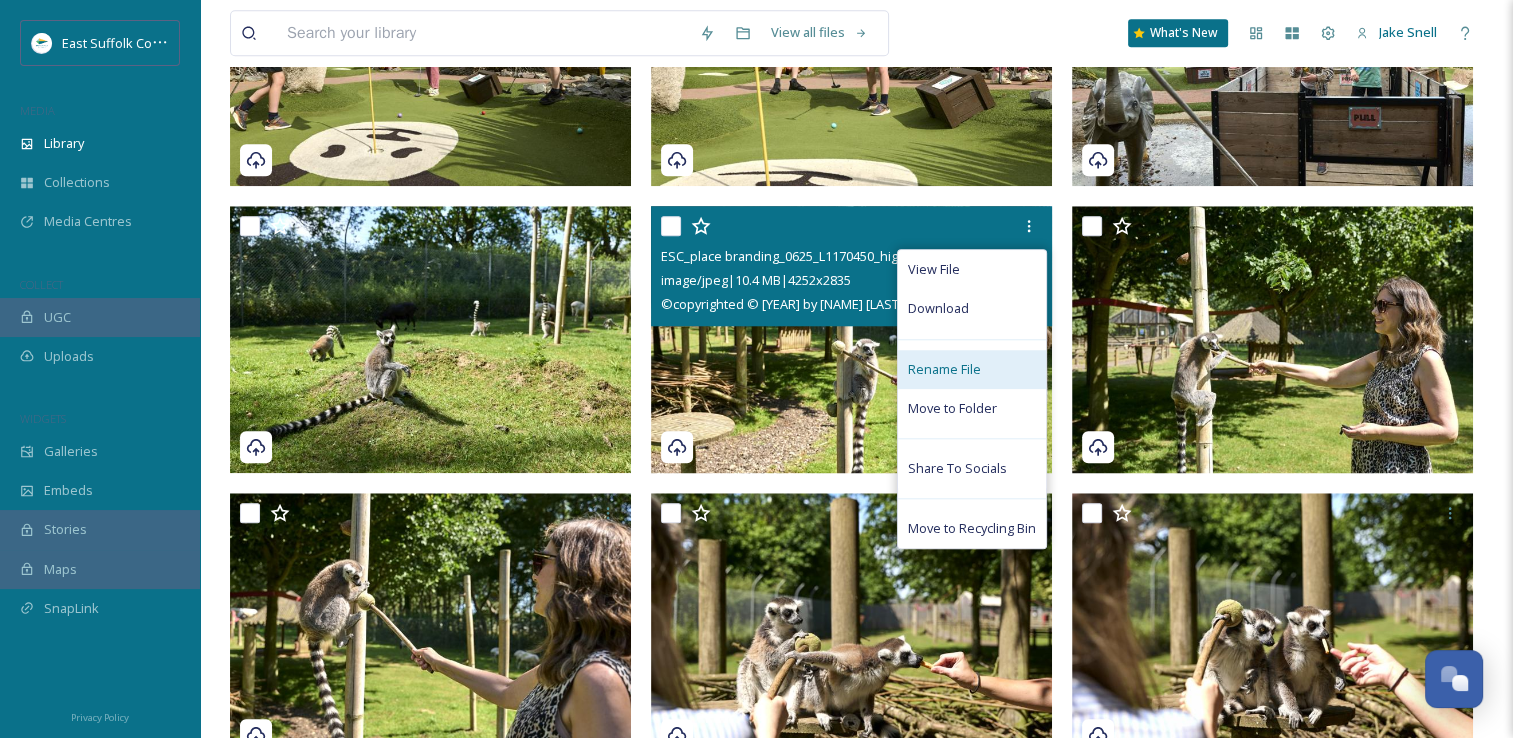 click on "Rename File" at bounding box center [944, 369] 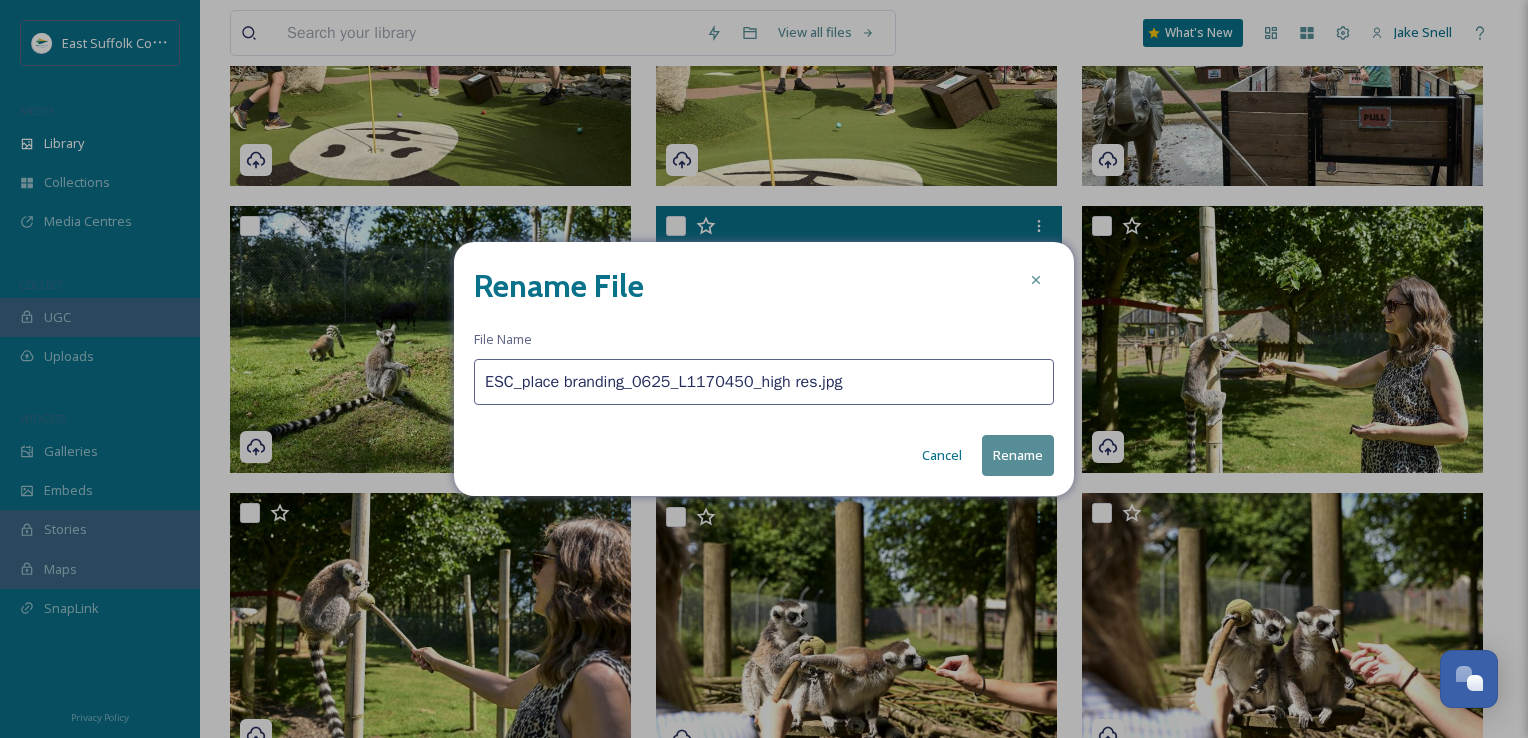 drag, startPoint x: 849, startPoint y: 386, endPoint x: 314, endPoint y: 426, distance: 536.4932 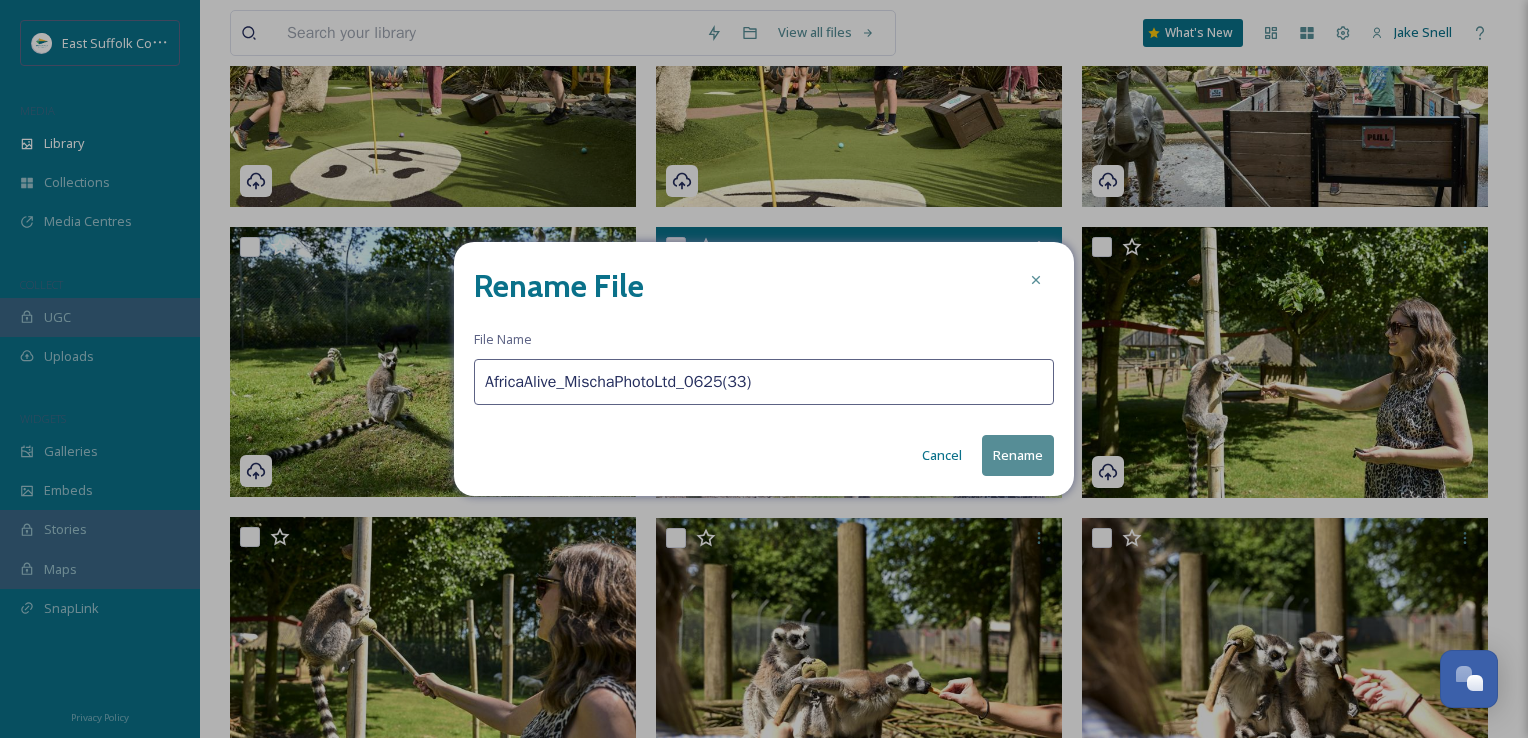 type on "AfricaAlive_MischaPhotoLtd_0625(33)" 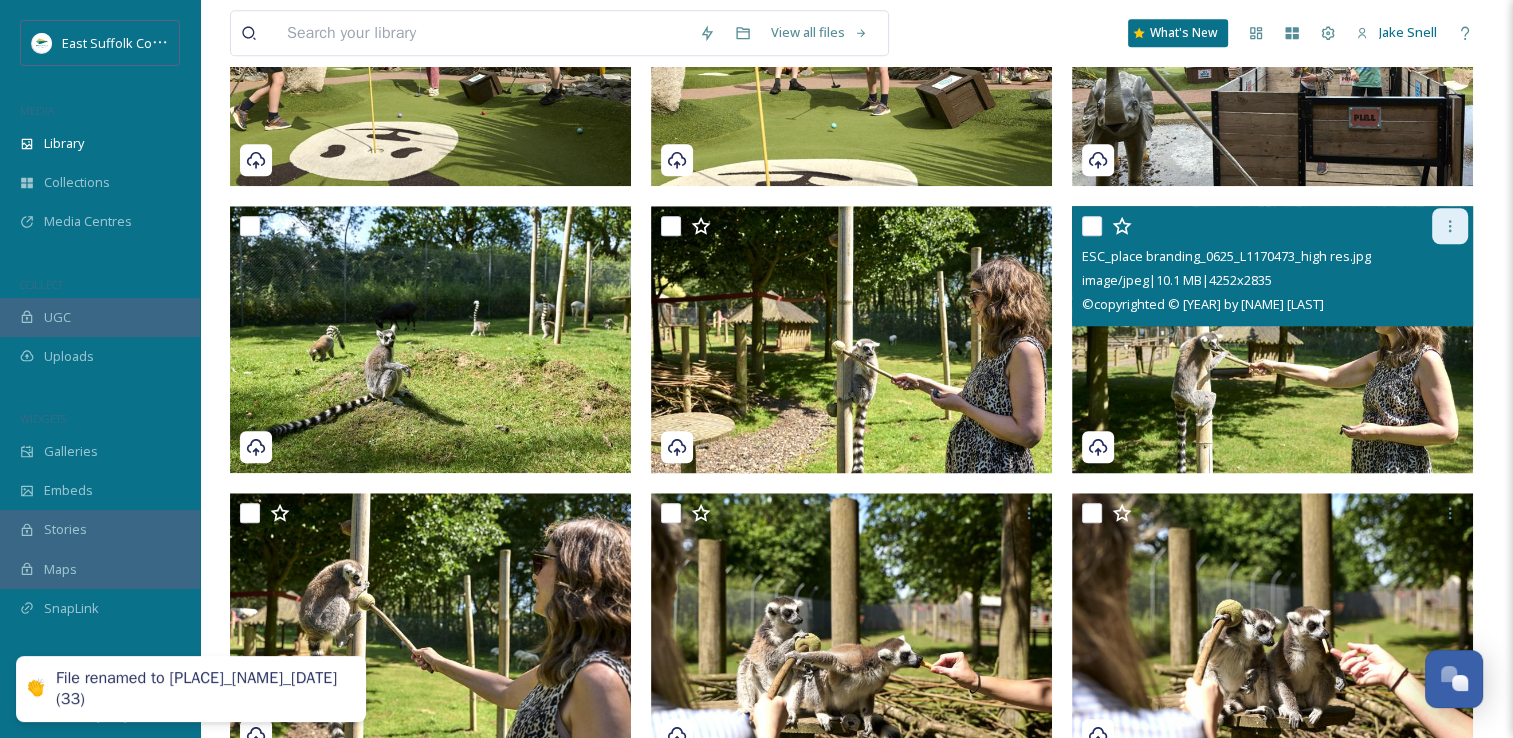 click at bounding box center (1450, 226) 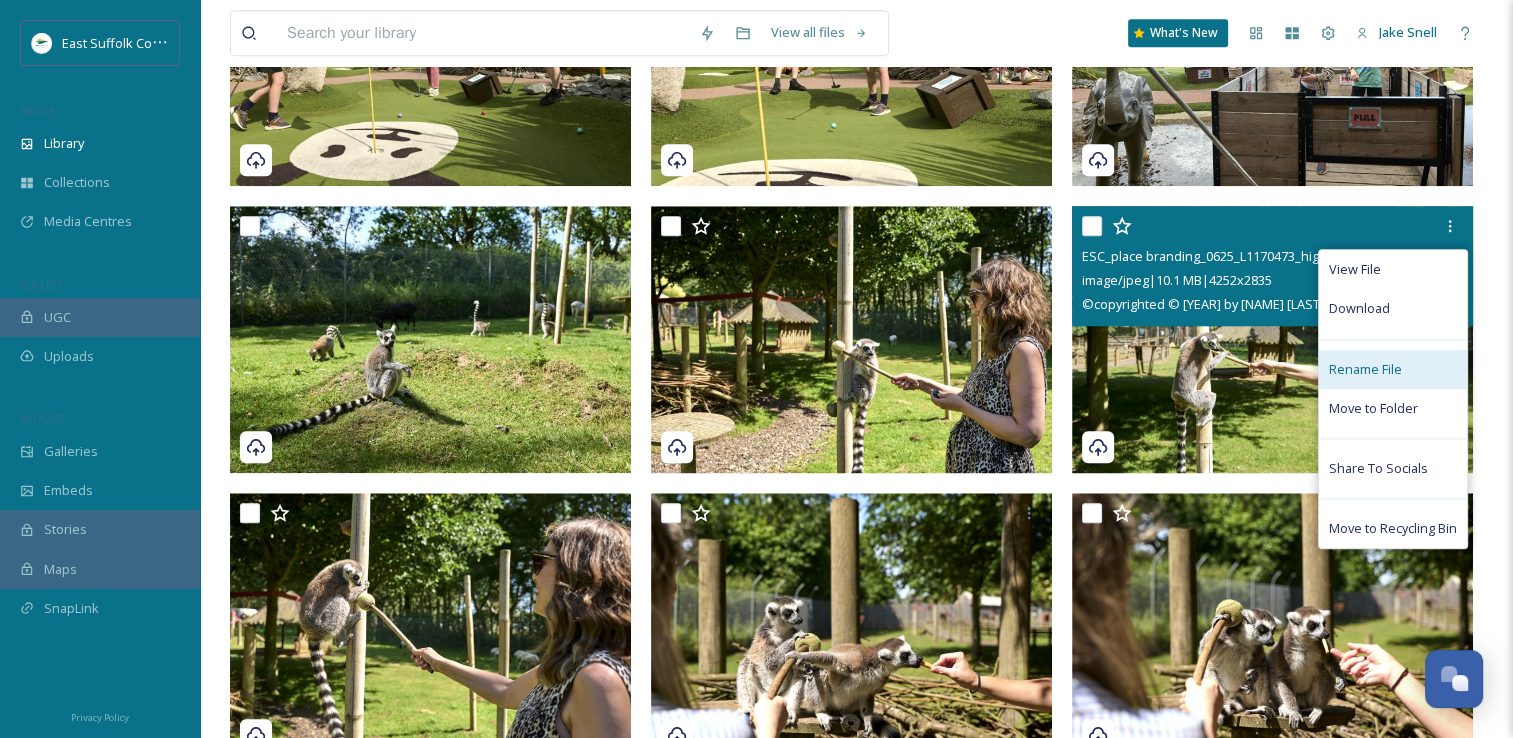 click on "Rename File" at bounding box center (1365, 369) 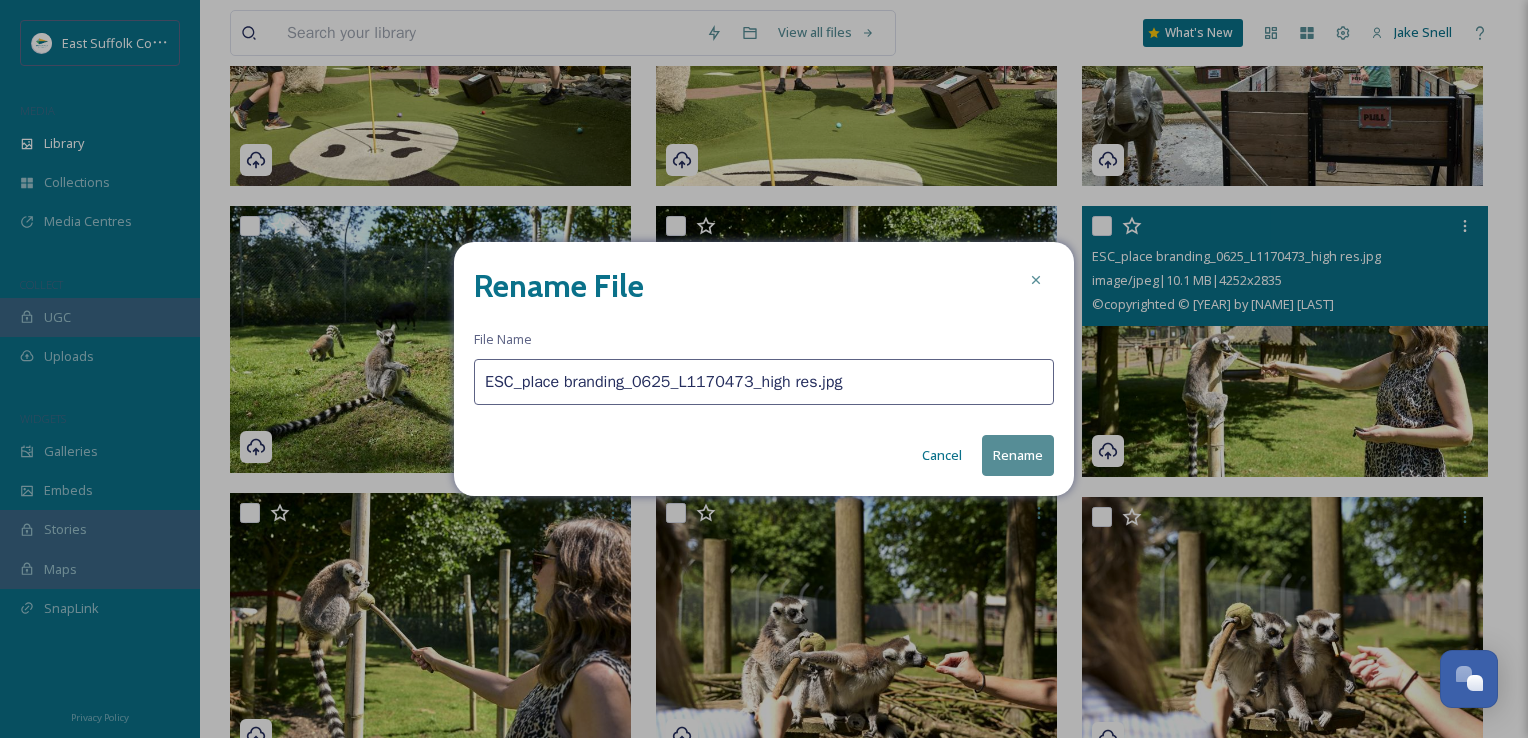 drag, startPoint x: 853, startPoint y: 378, endPoint x: 452, endPoint y: 327, distance: 404.23013 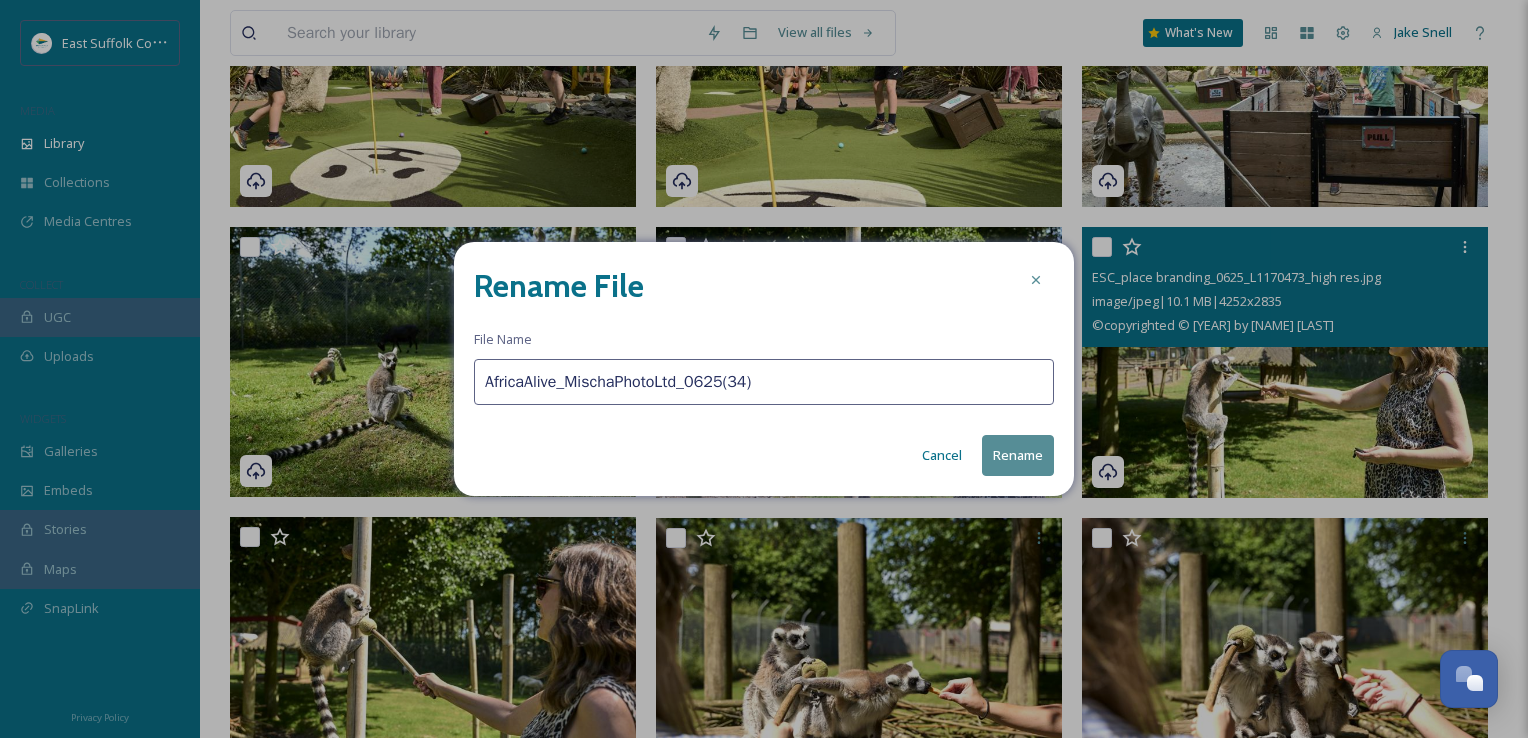 type on "AfricaAlive_MischaPhotoLtd_0625(34)" 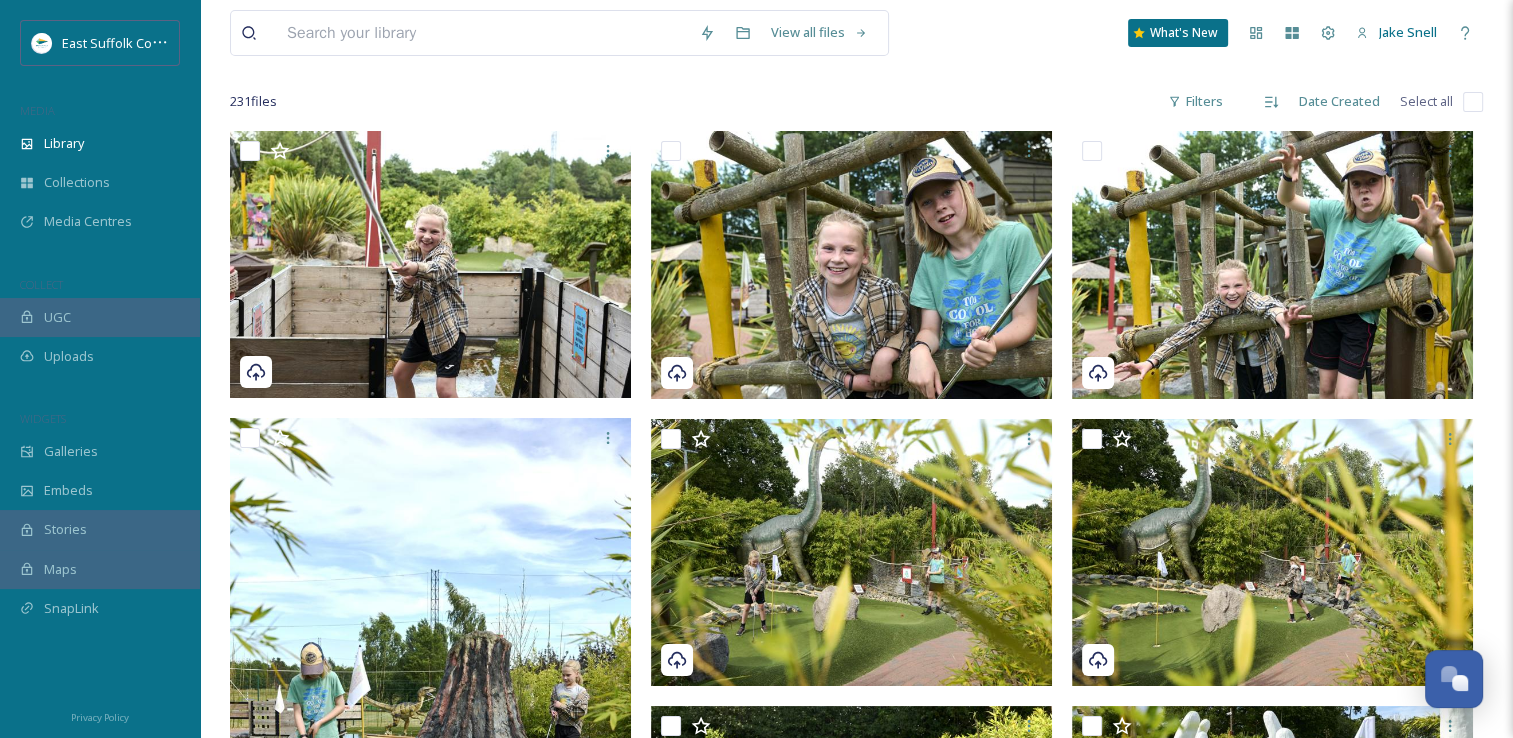 scroll, scrollTop: 0, scrollLeft: 0, axis: both 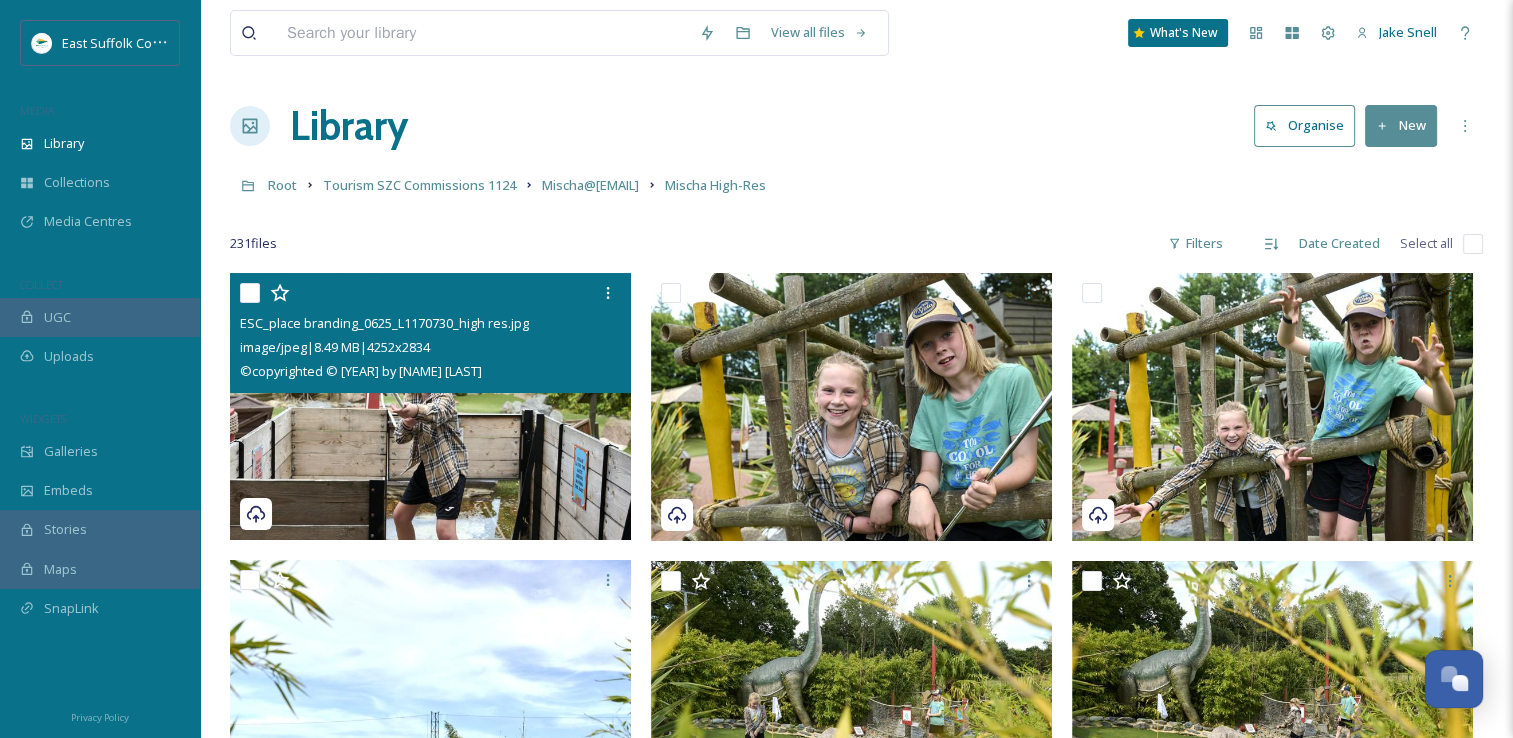 click at bounding box center [430, 407] 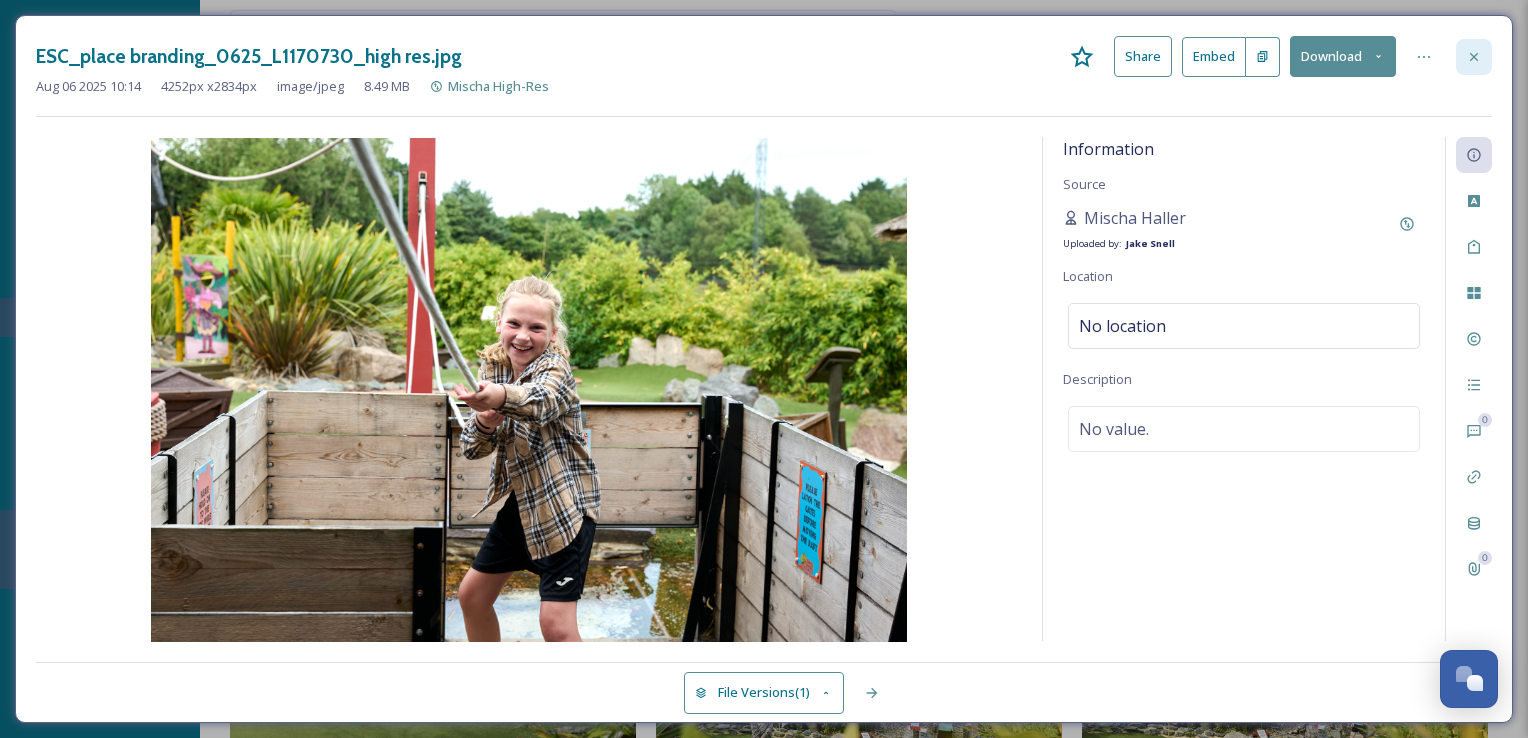 click 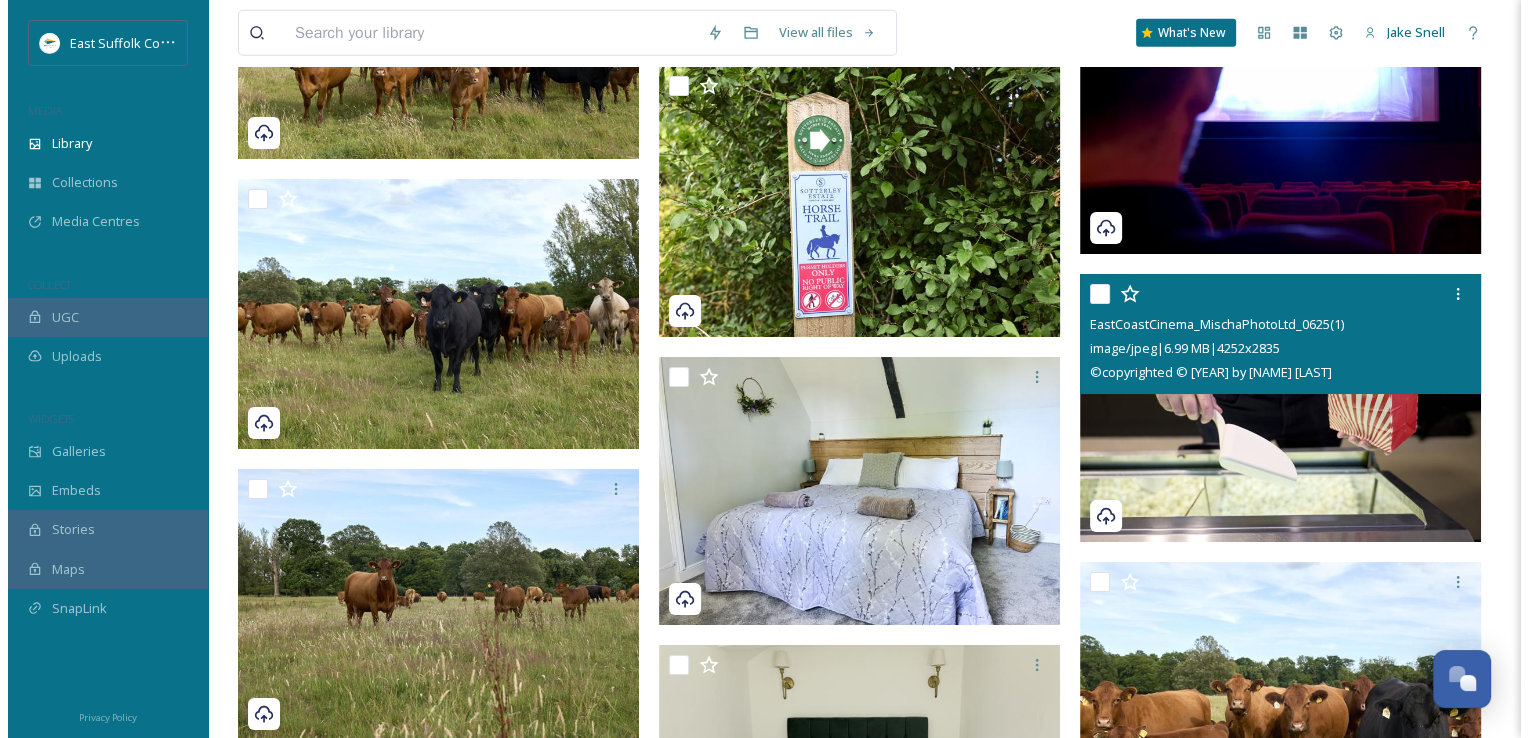 scroll, scrollTop: 13600, scrollLeft: 0, axis: vertical 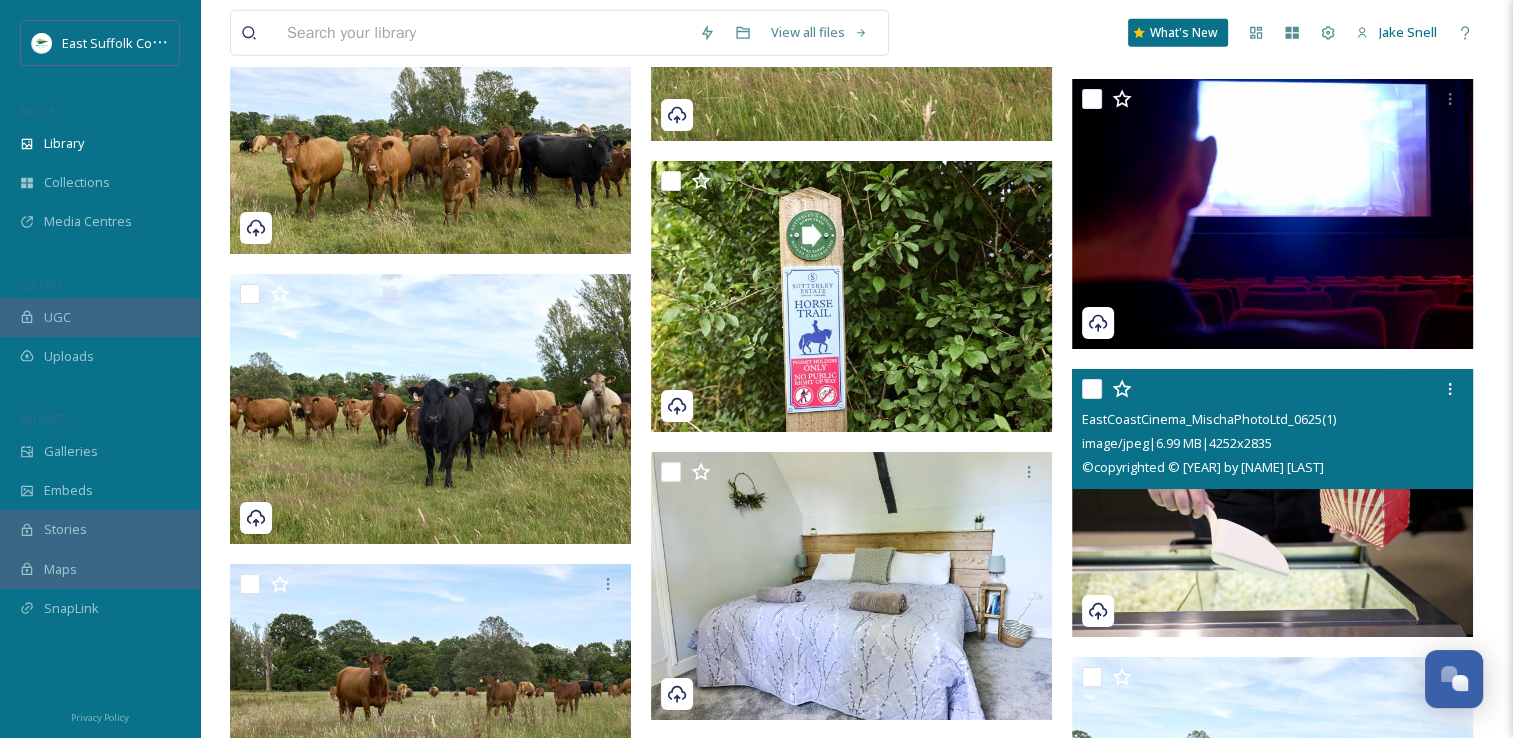 click at bounding box center [1272, 503] 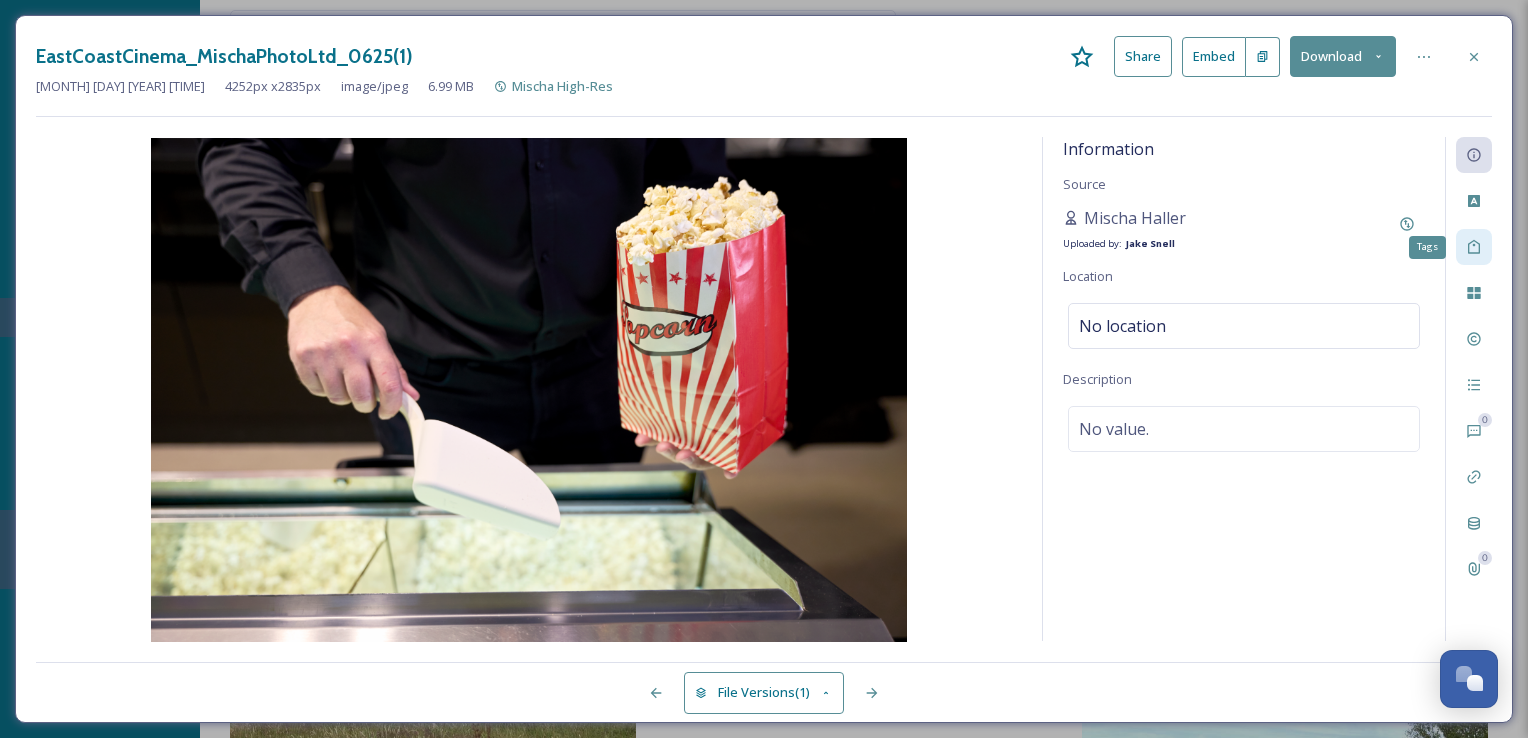 click on "Tags" at bounding box center (1474, 247) 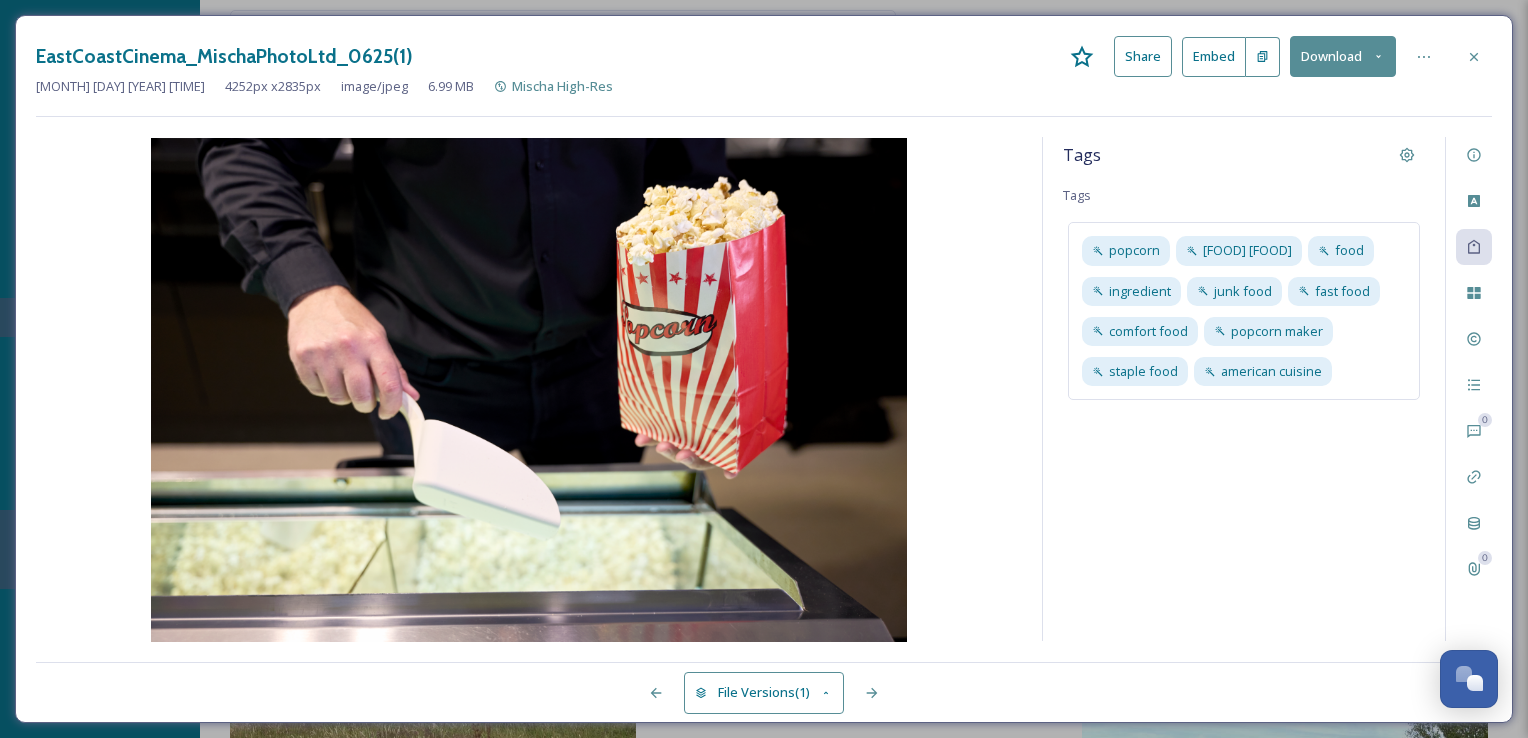 click on "Tags Tags popcorn kettle corn food ingredient junk food fast food comfort food popcorn maker staple food american cuisine" at bounding box center [1244, 389] 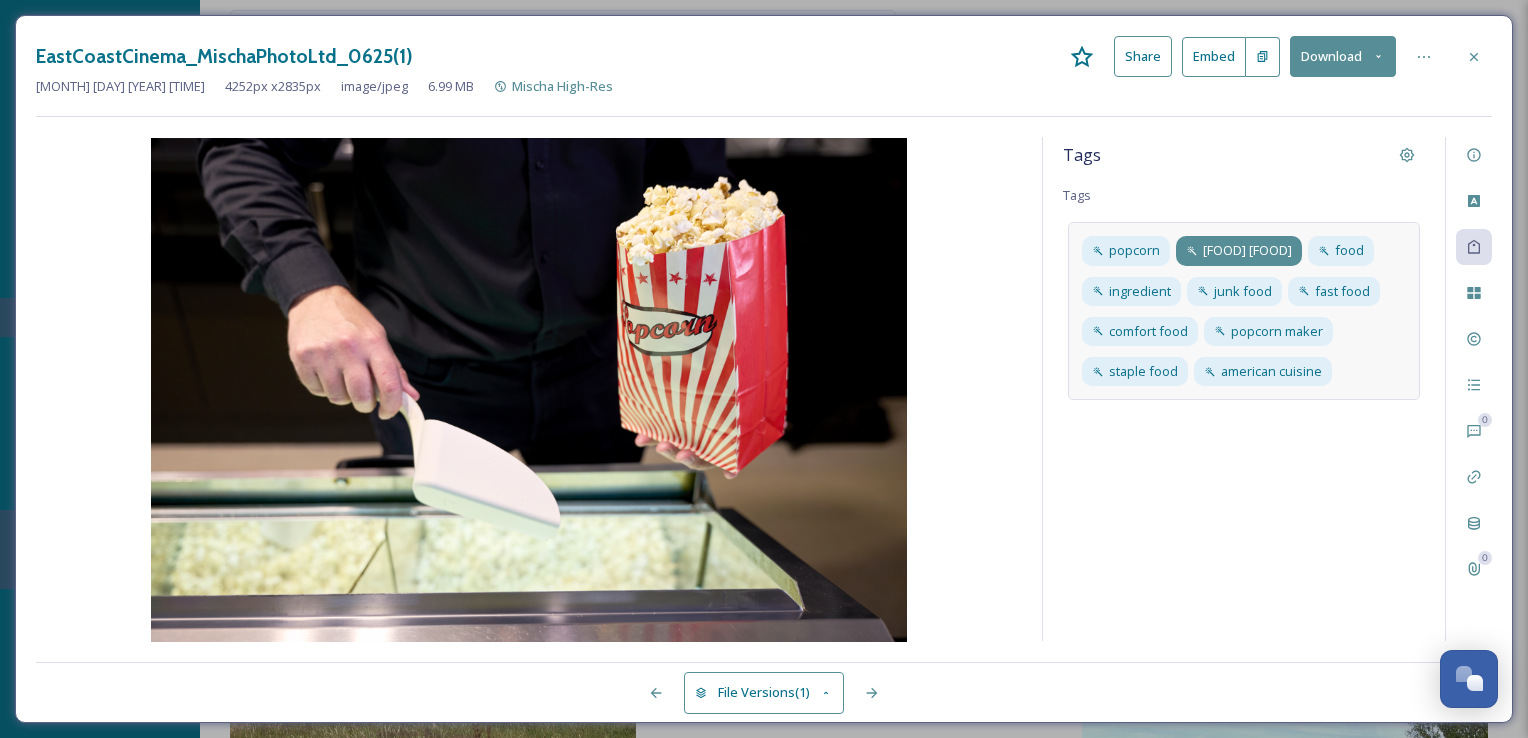 click on "[FOOD] [FOOD]" at bounding box center (1247, 250) 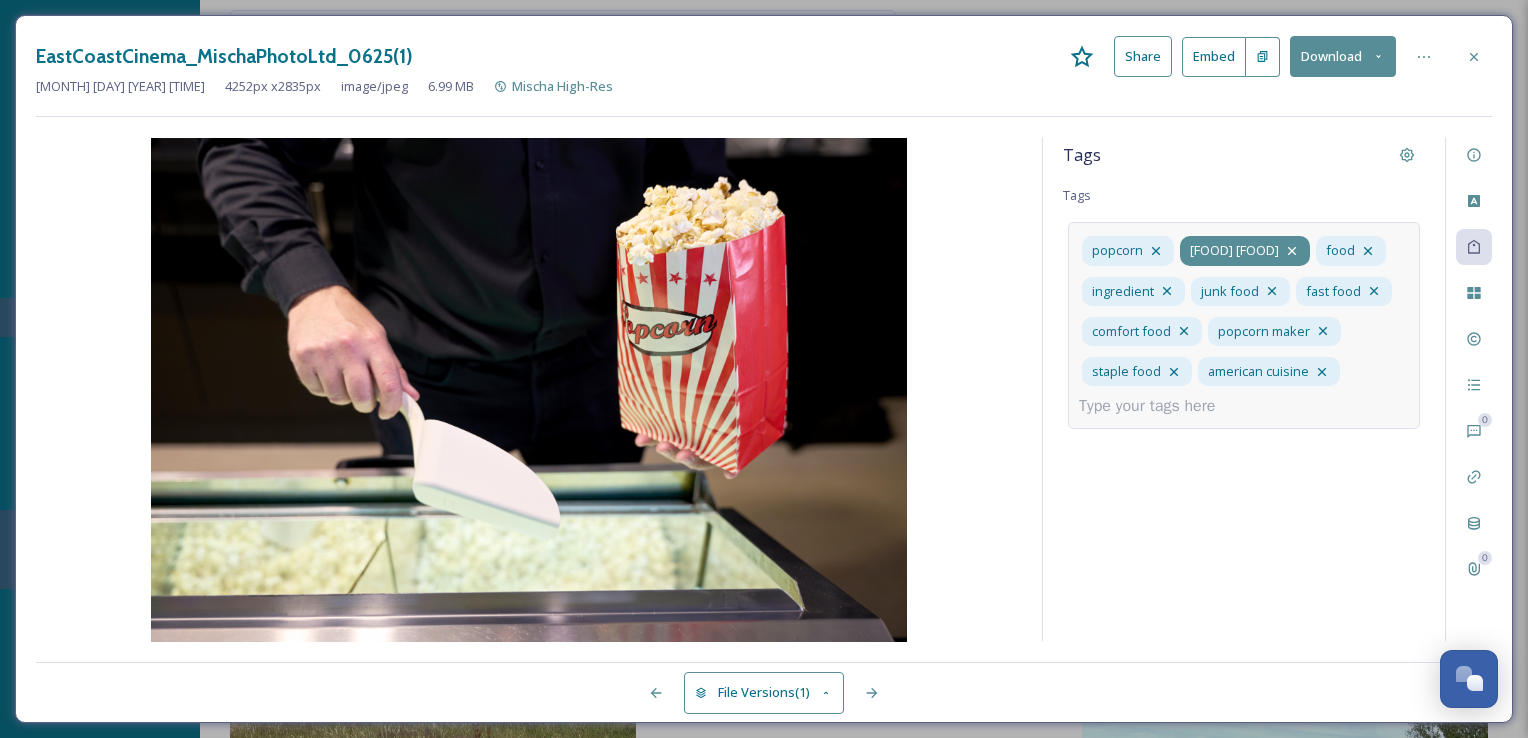 click 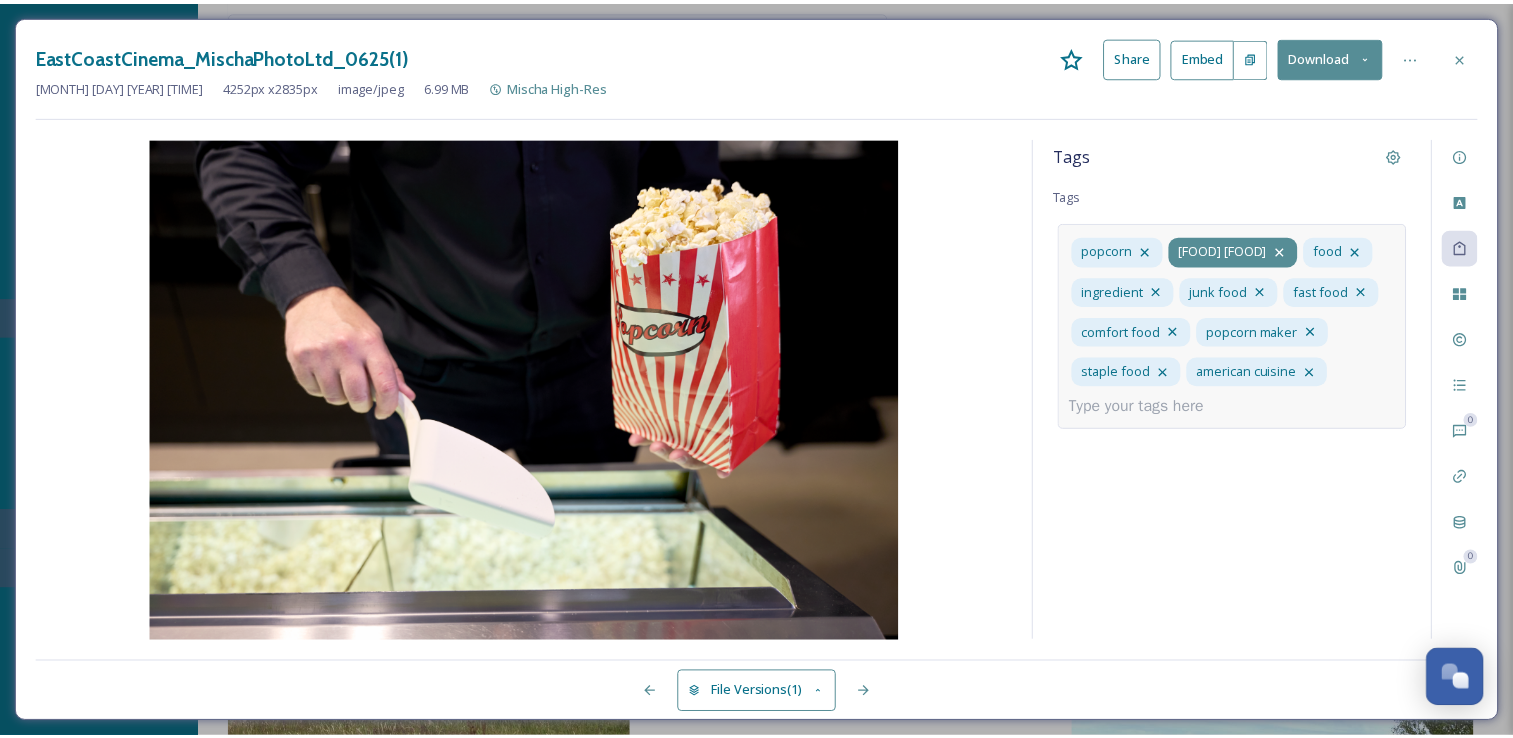 scroll, scrollTop: 13603, scrollLeft: 0, axis: vertical 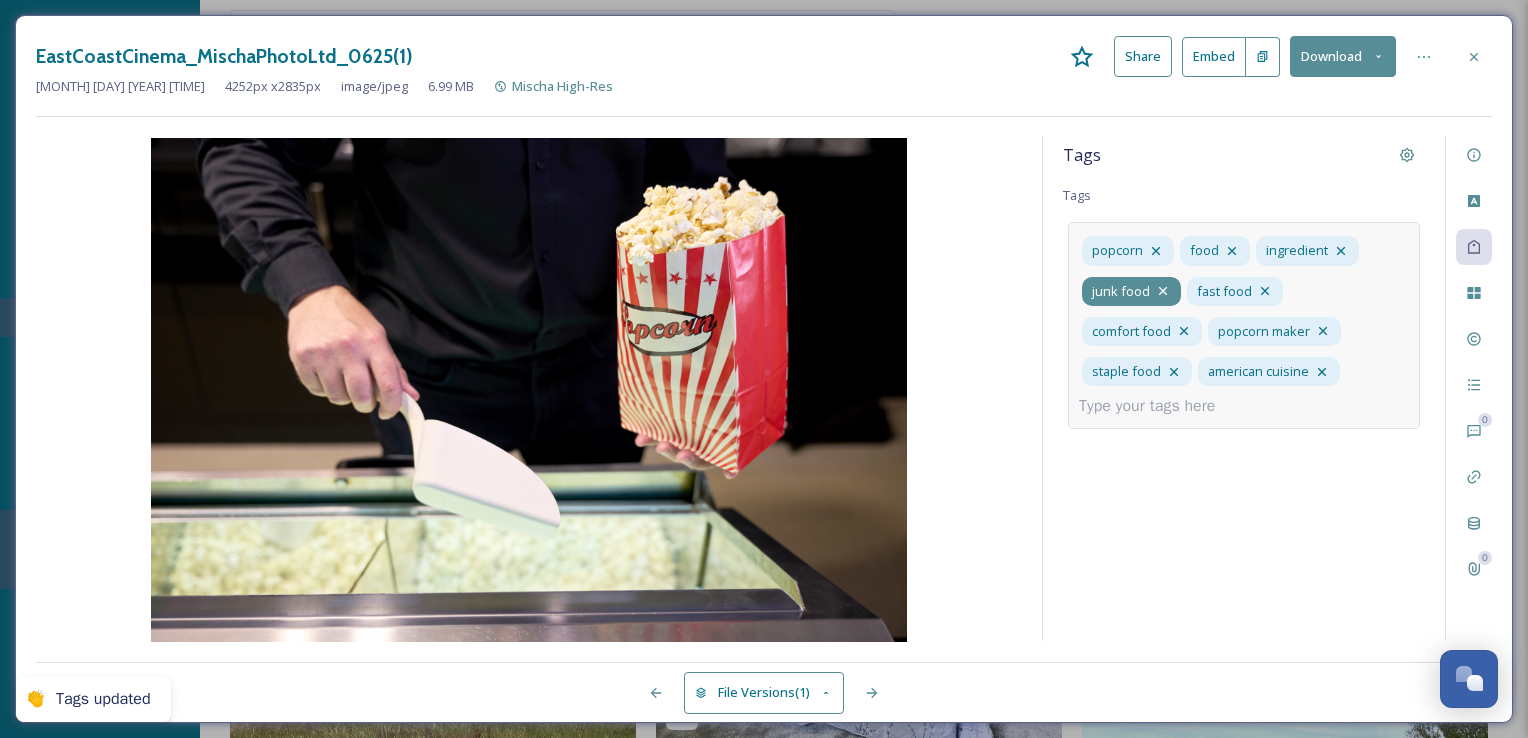 click 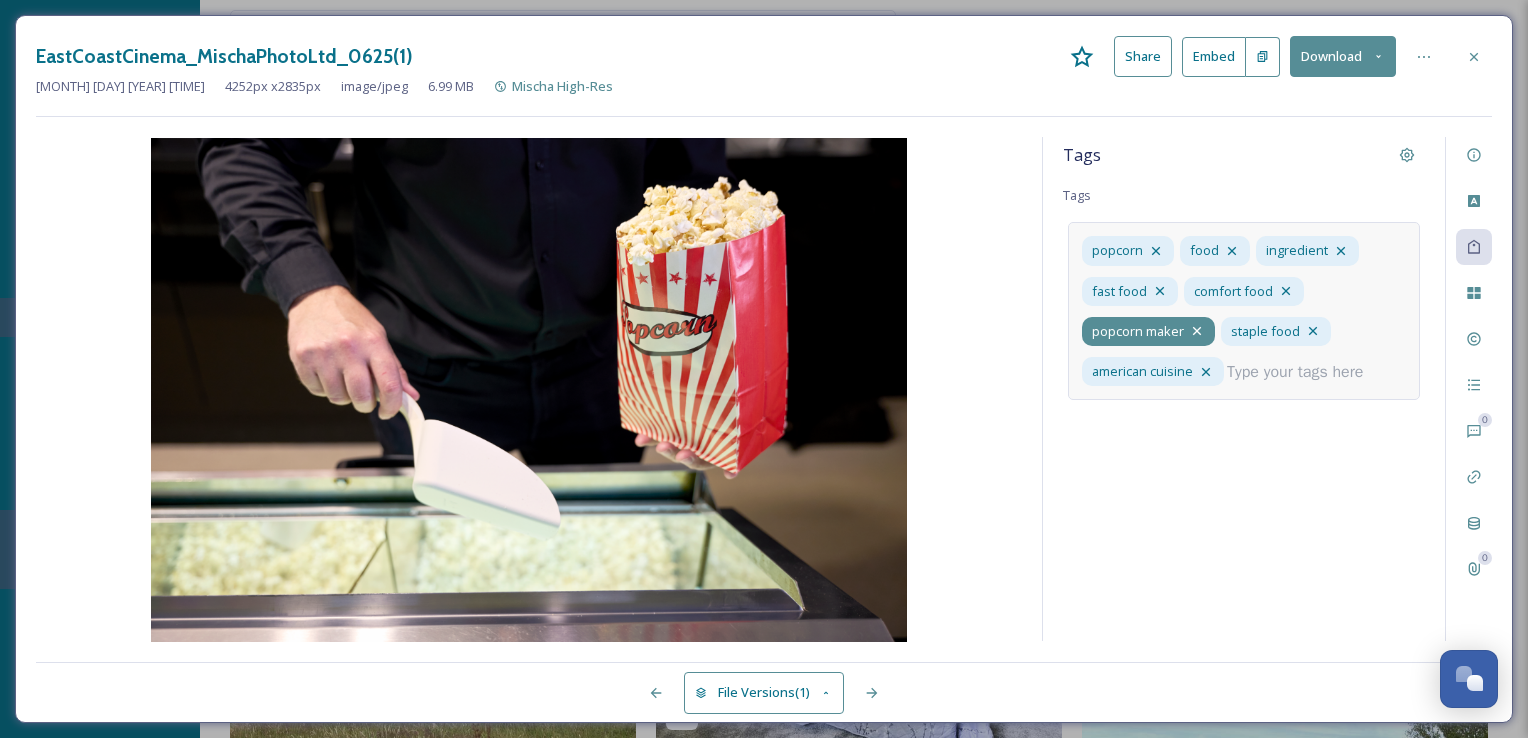 click 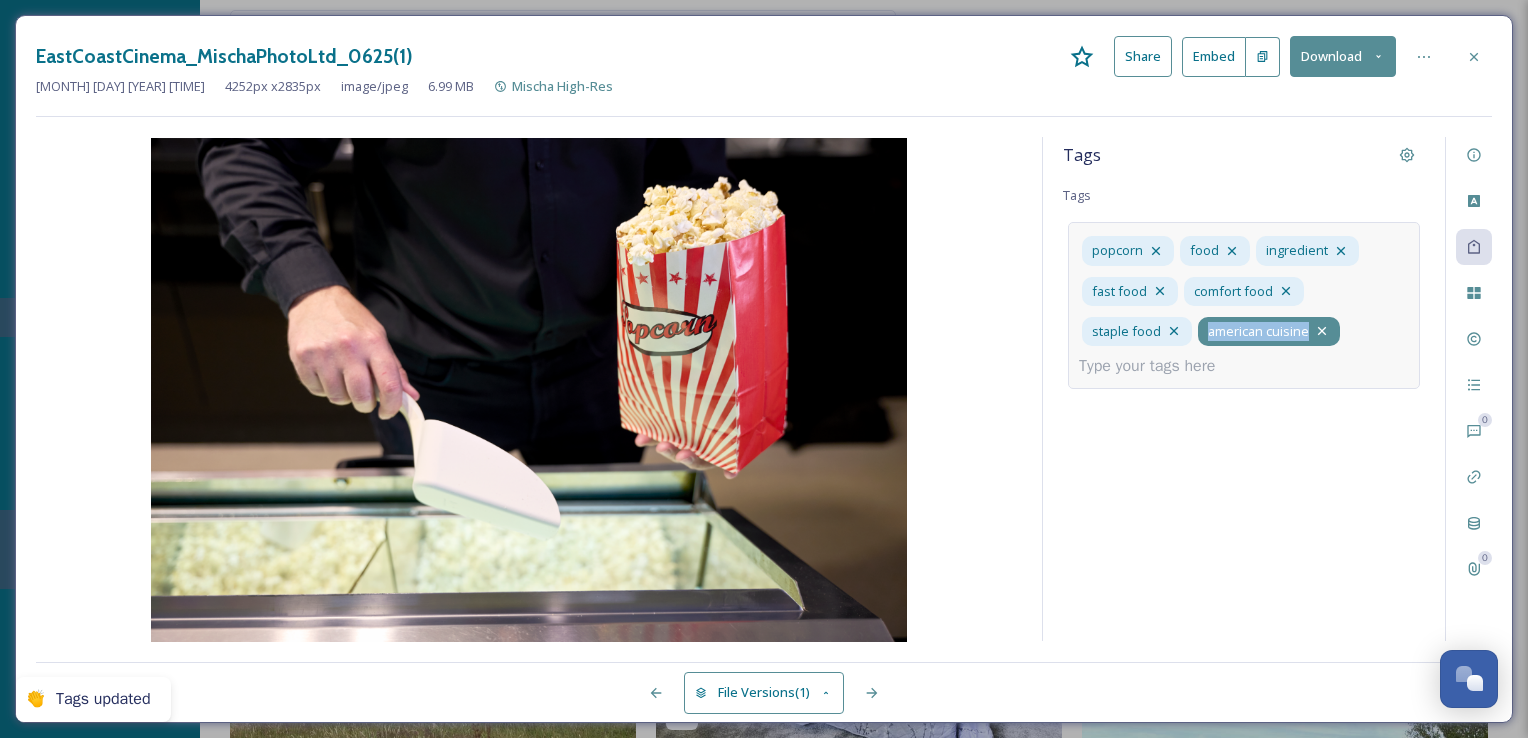 click 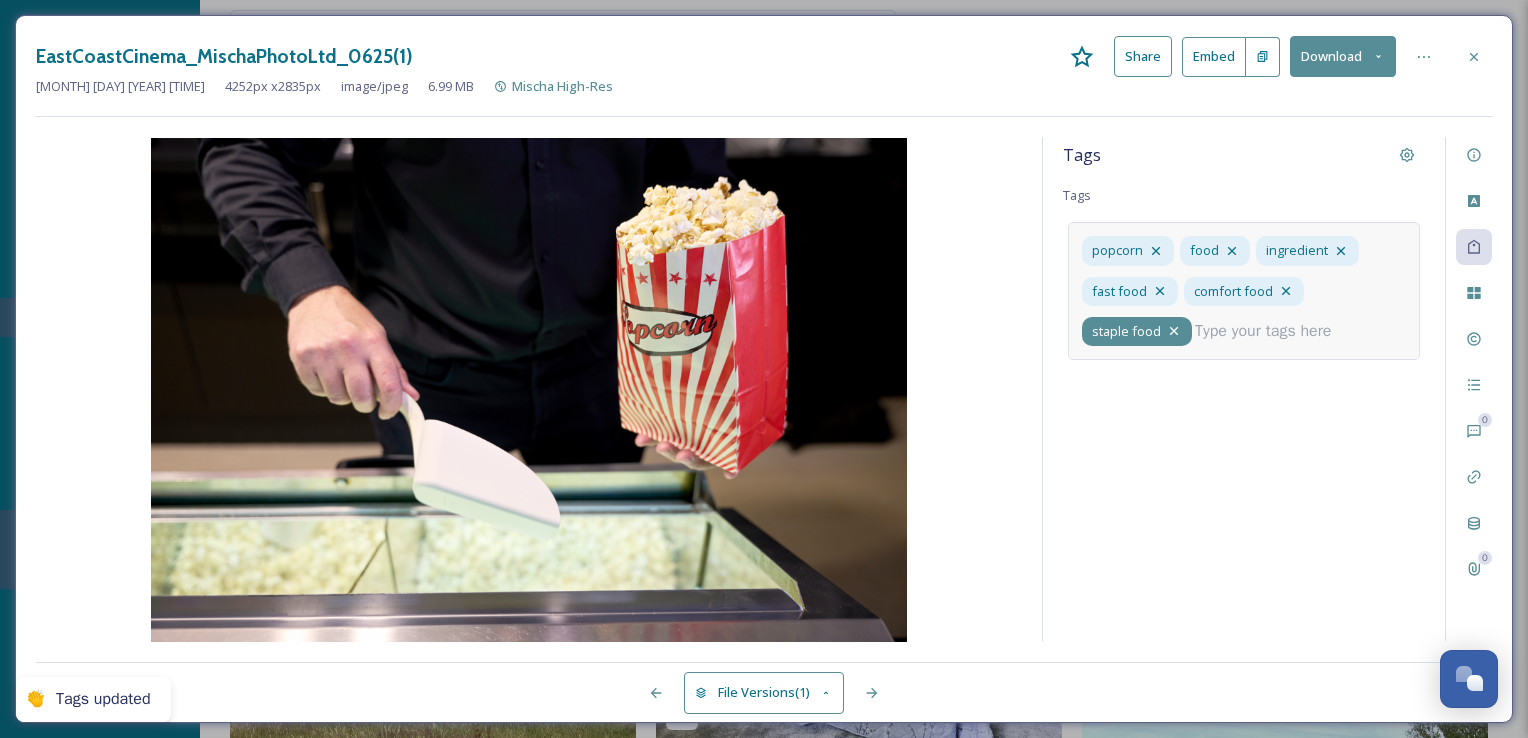 click 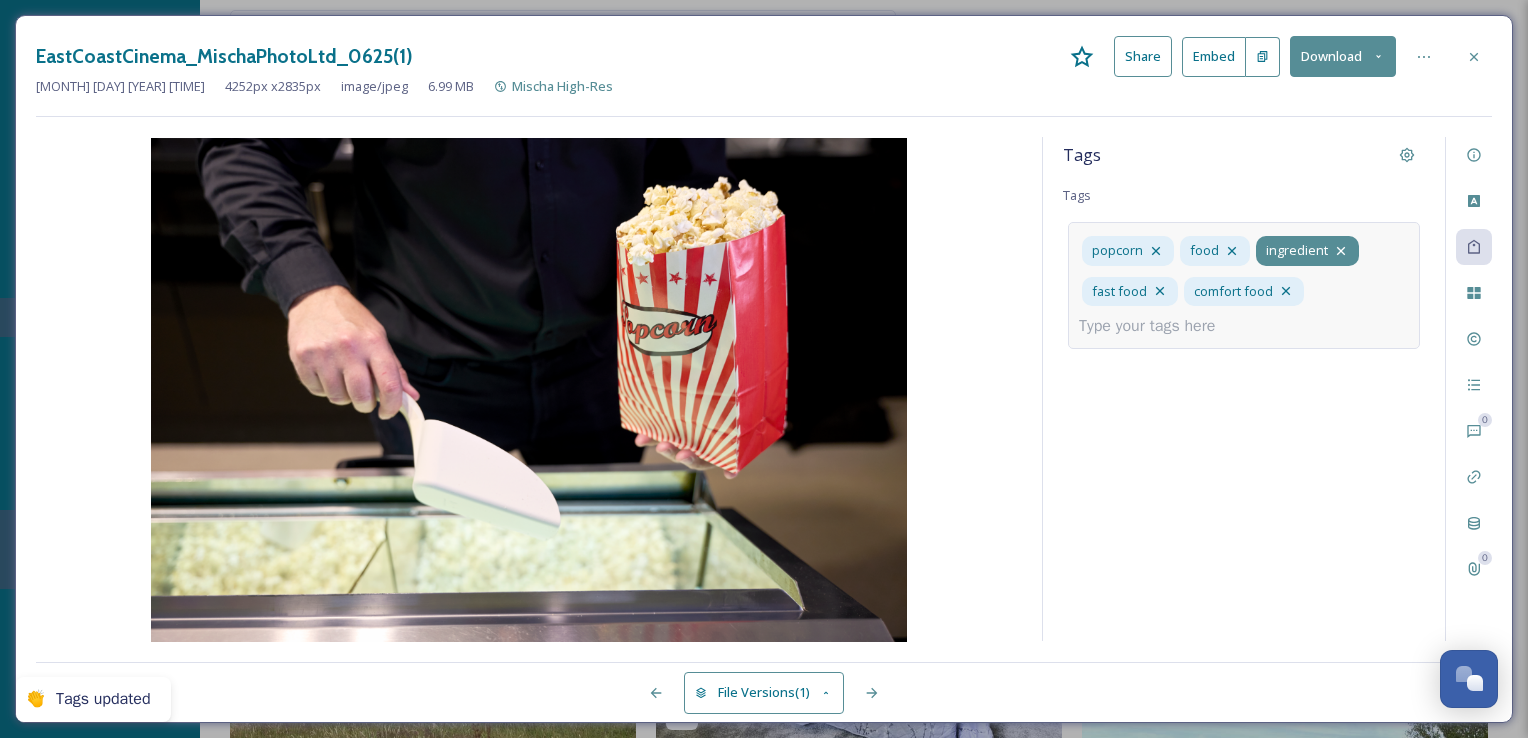 click 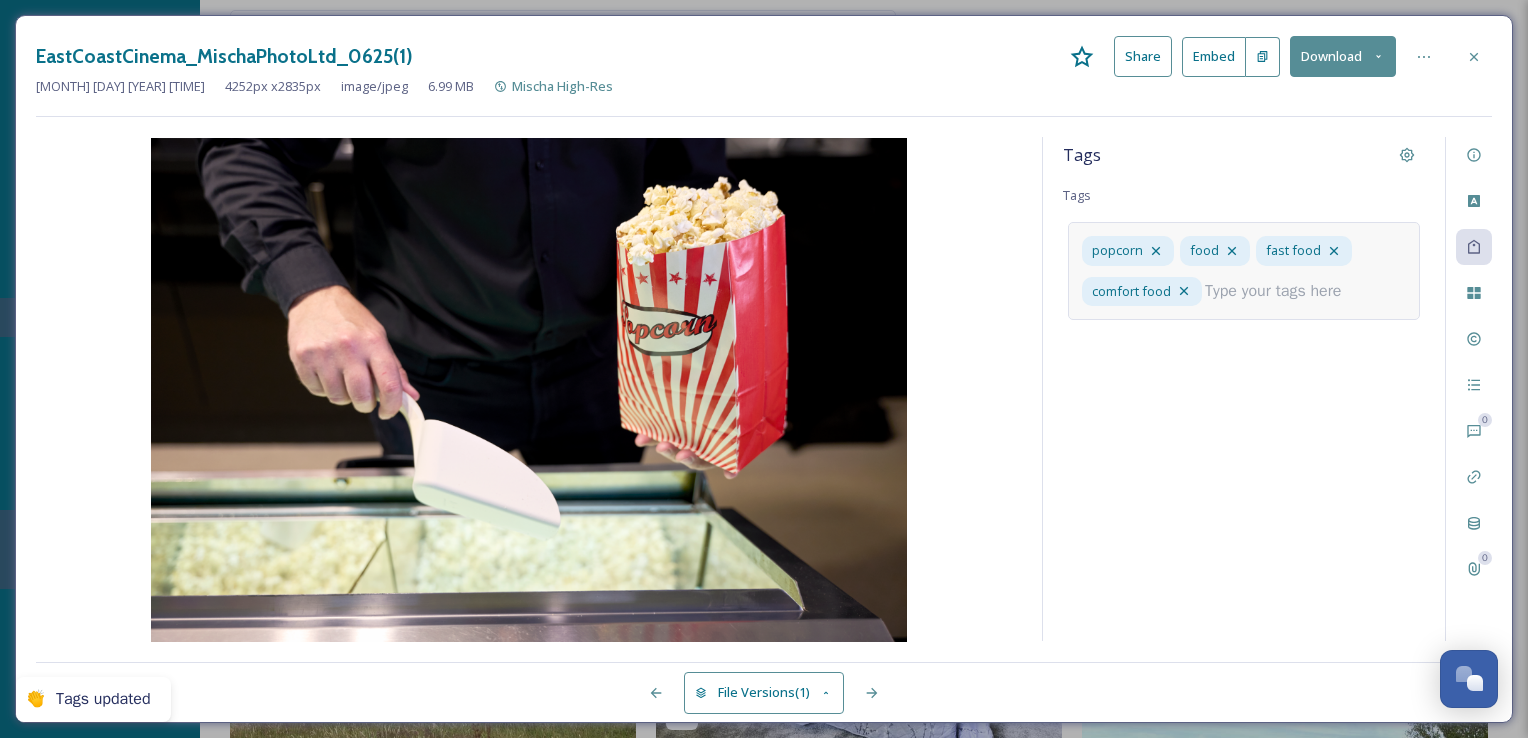 click at bounding box center (1281, 291) 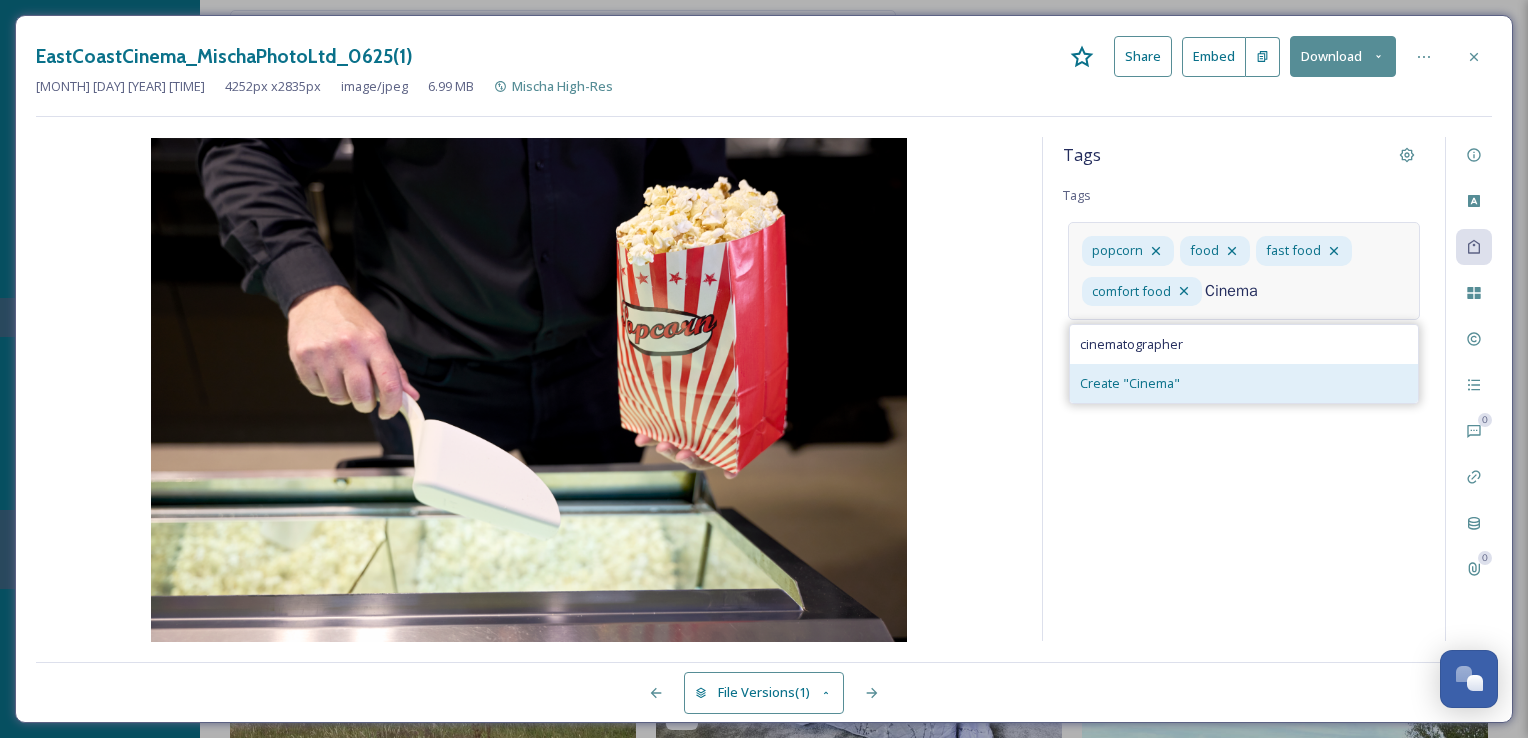 type on "Cinema" 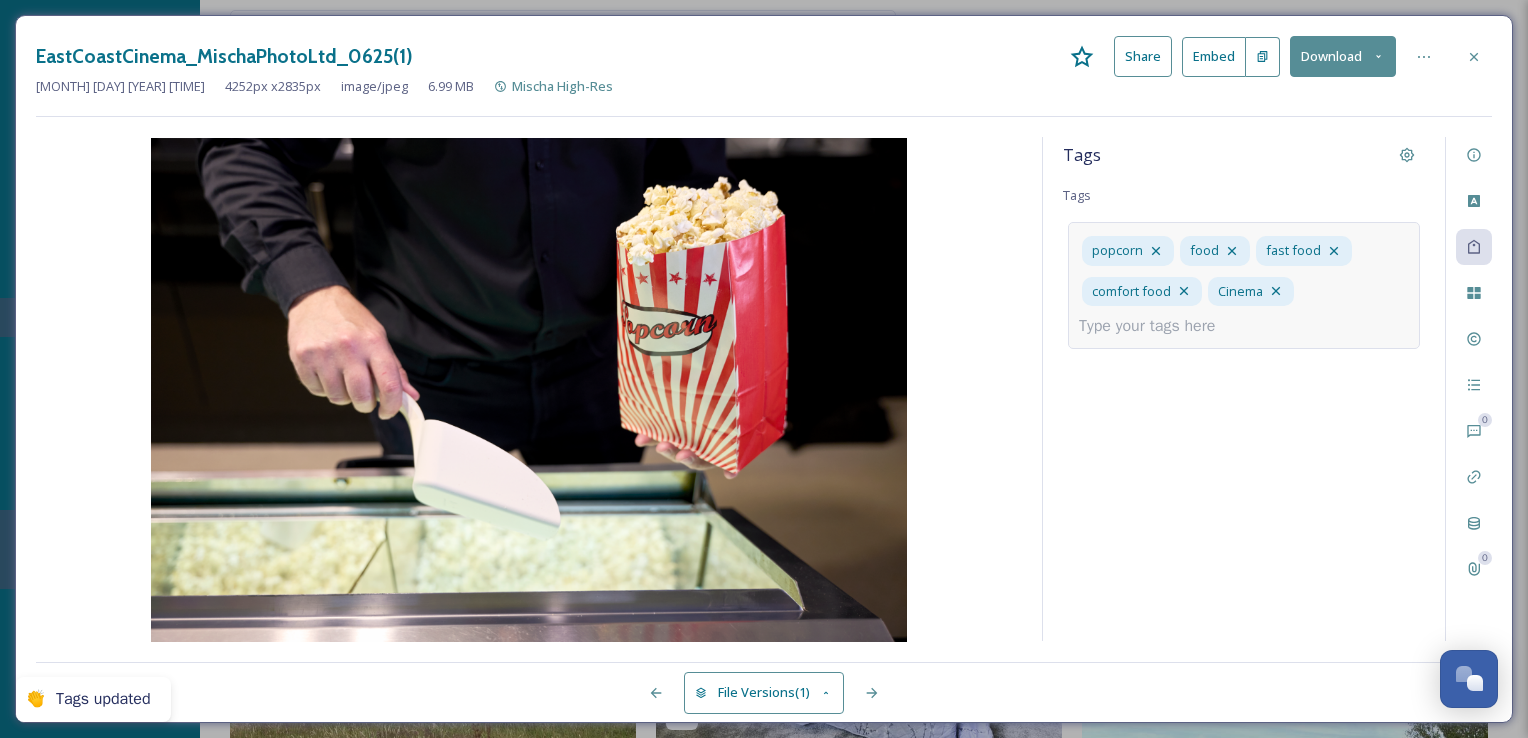 click at bounding box center (1155, 326) 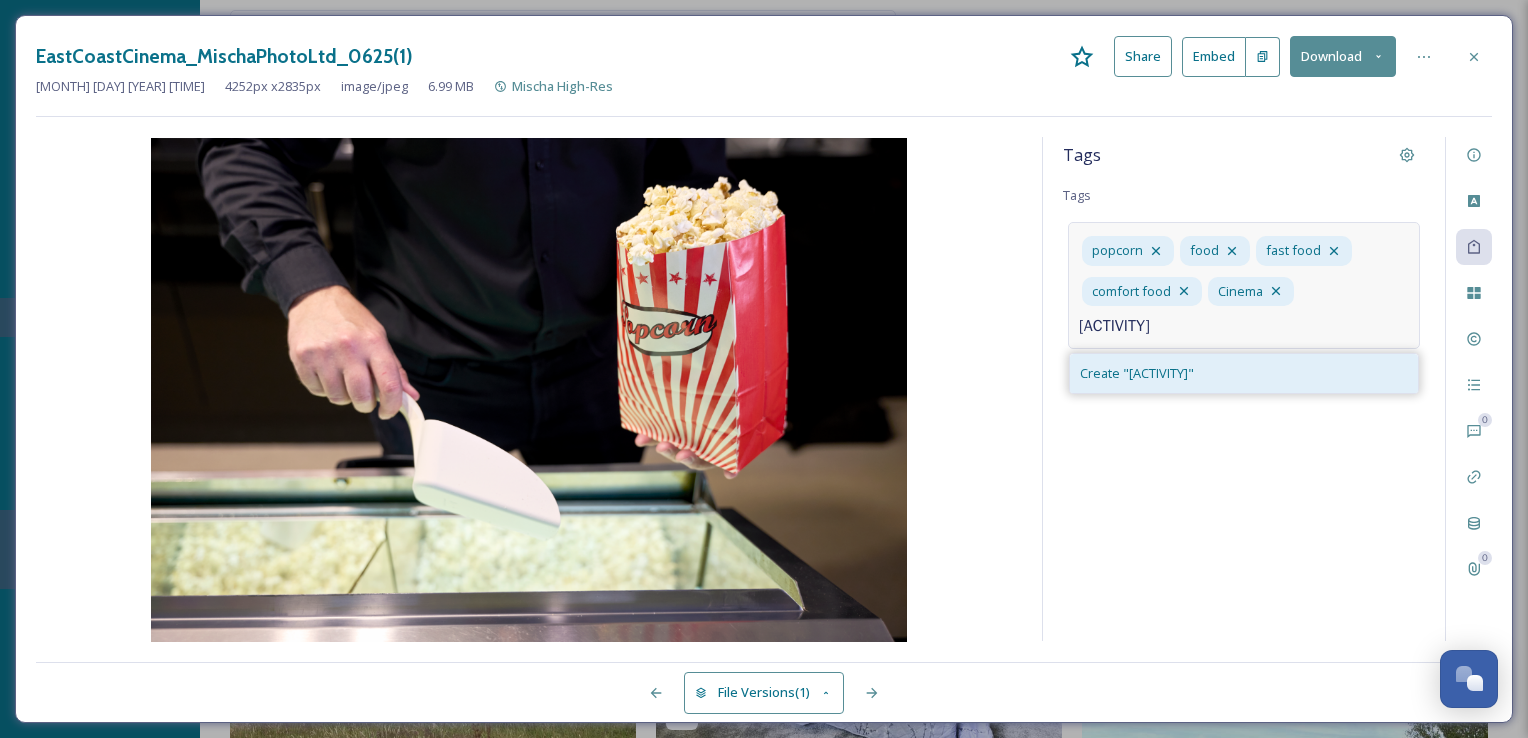 type on "[ACTIVITY]" 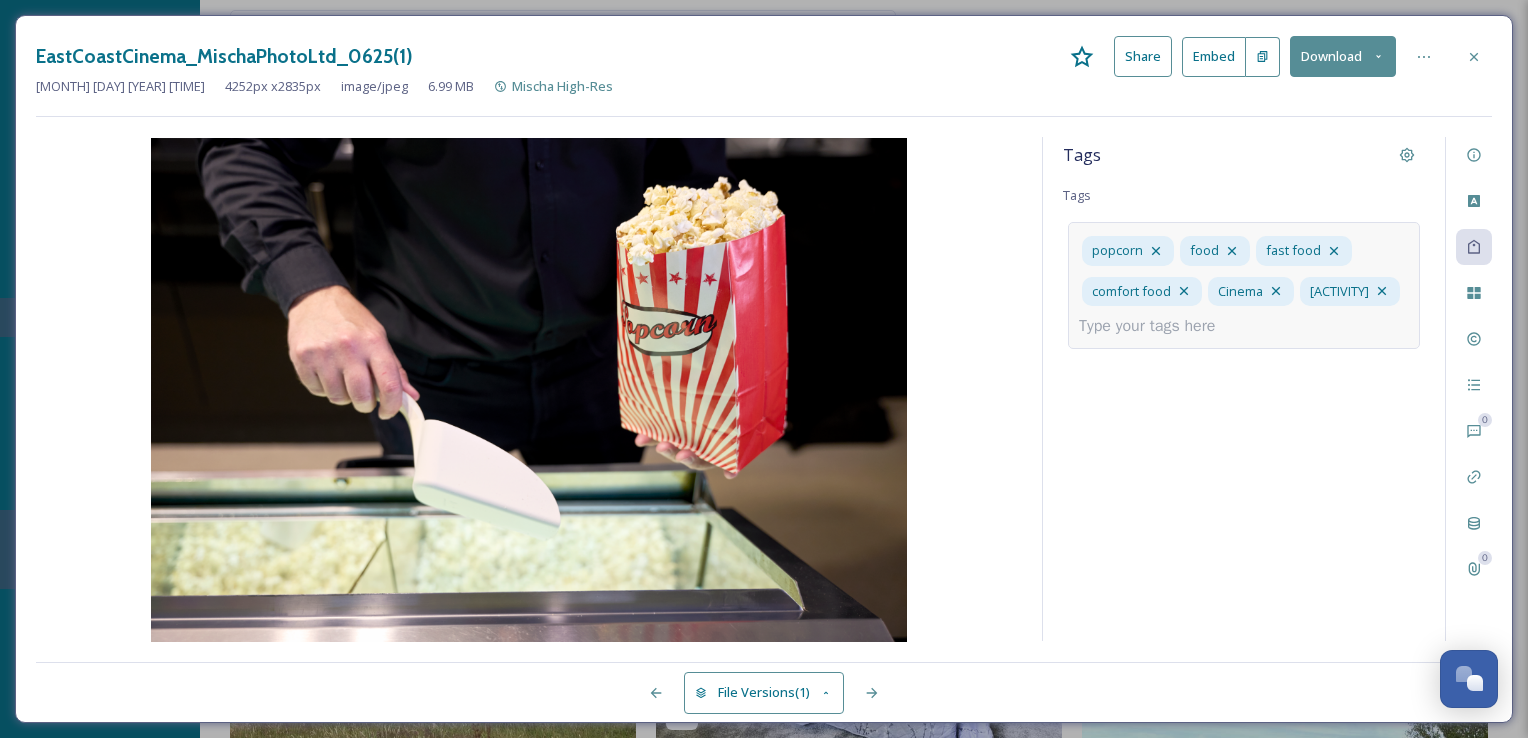 click on "[FOOD] [FOOD] [FOOD] [FOOD] [ACTIVITY] [ACTIVITY]" at bounding box center [1244, 285] 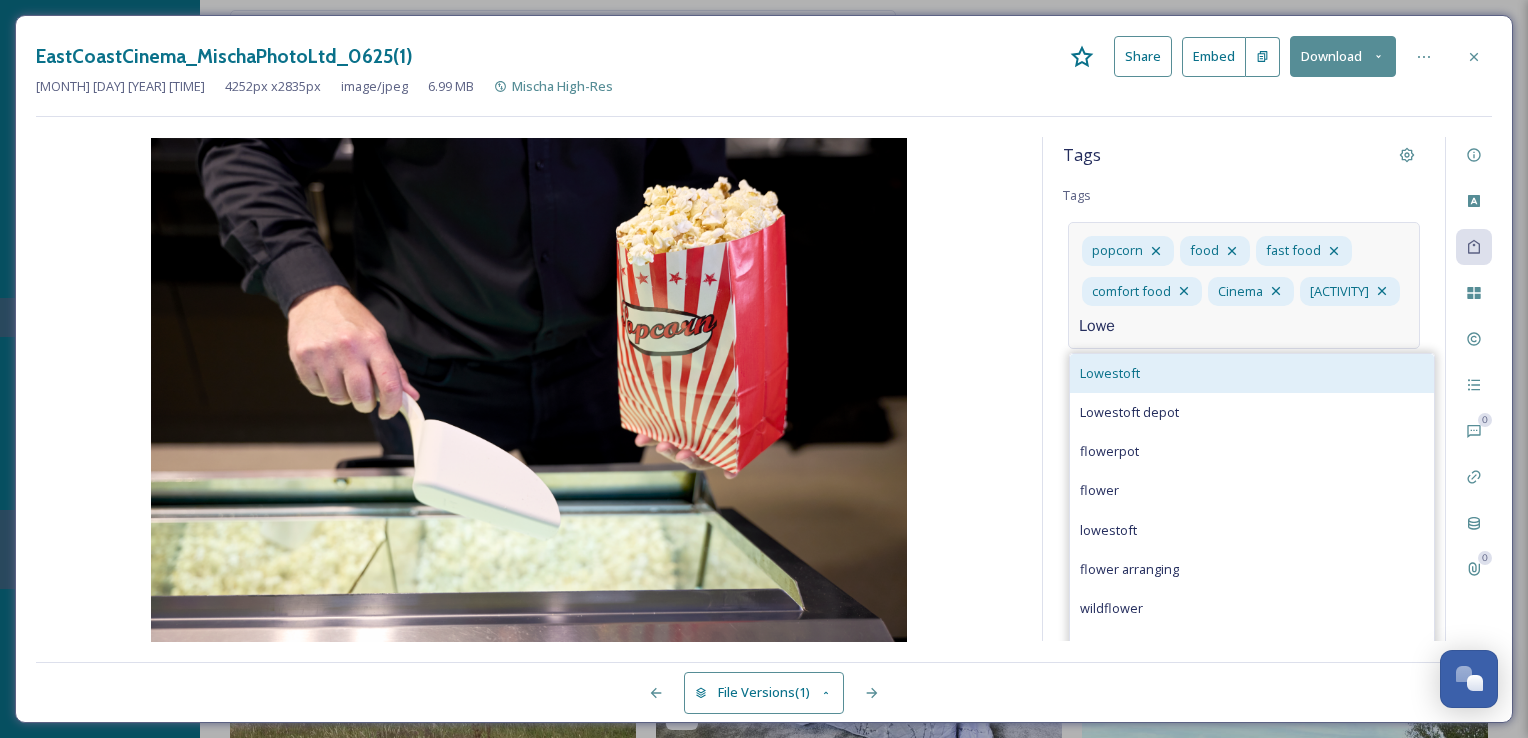 type on "Lowe" 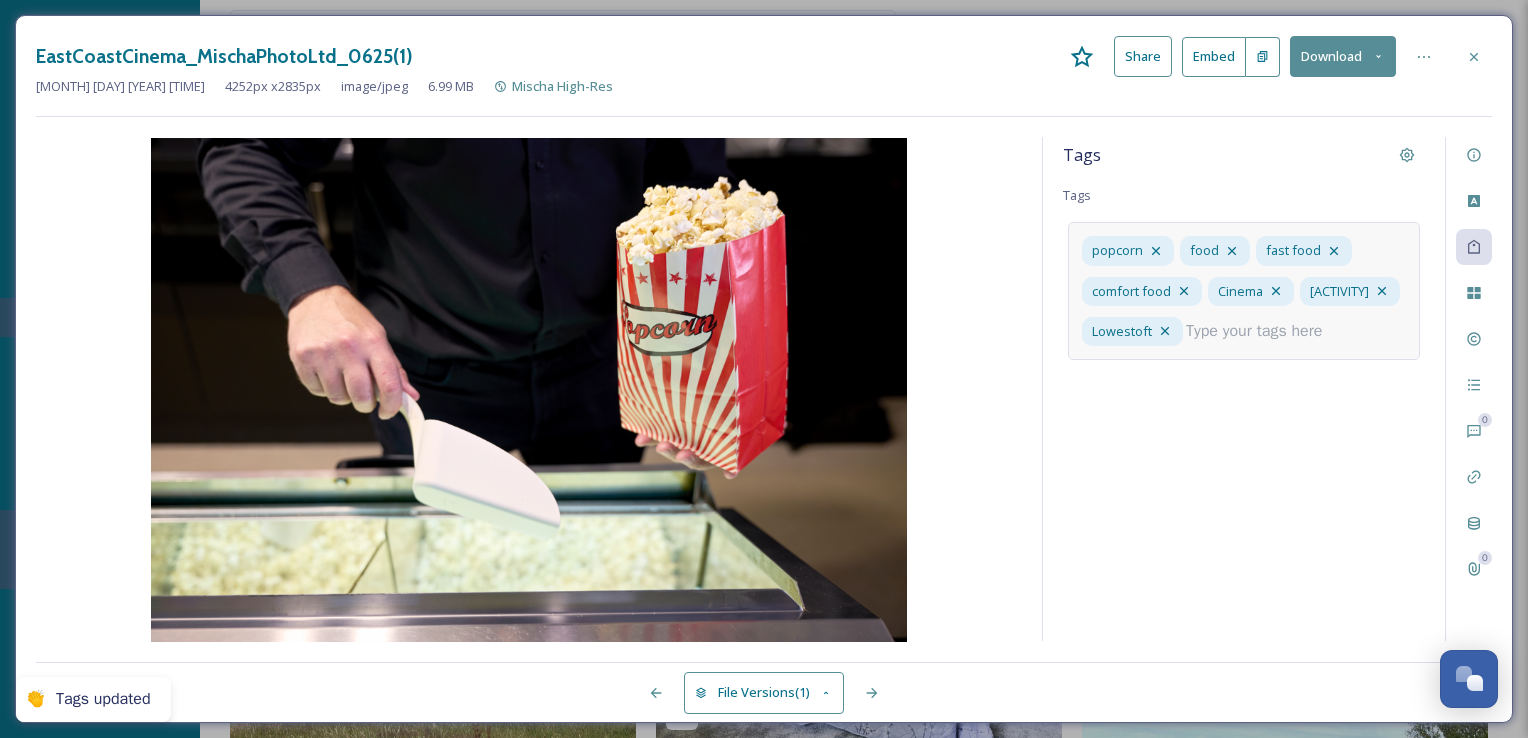 click at bounding box center [1262, 331] 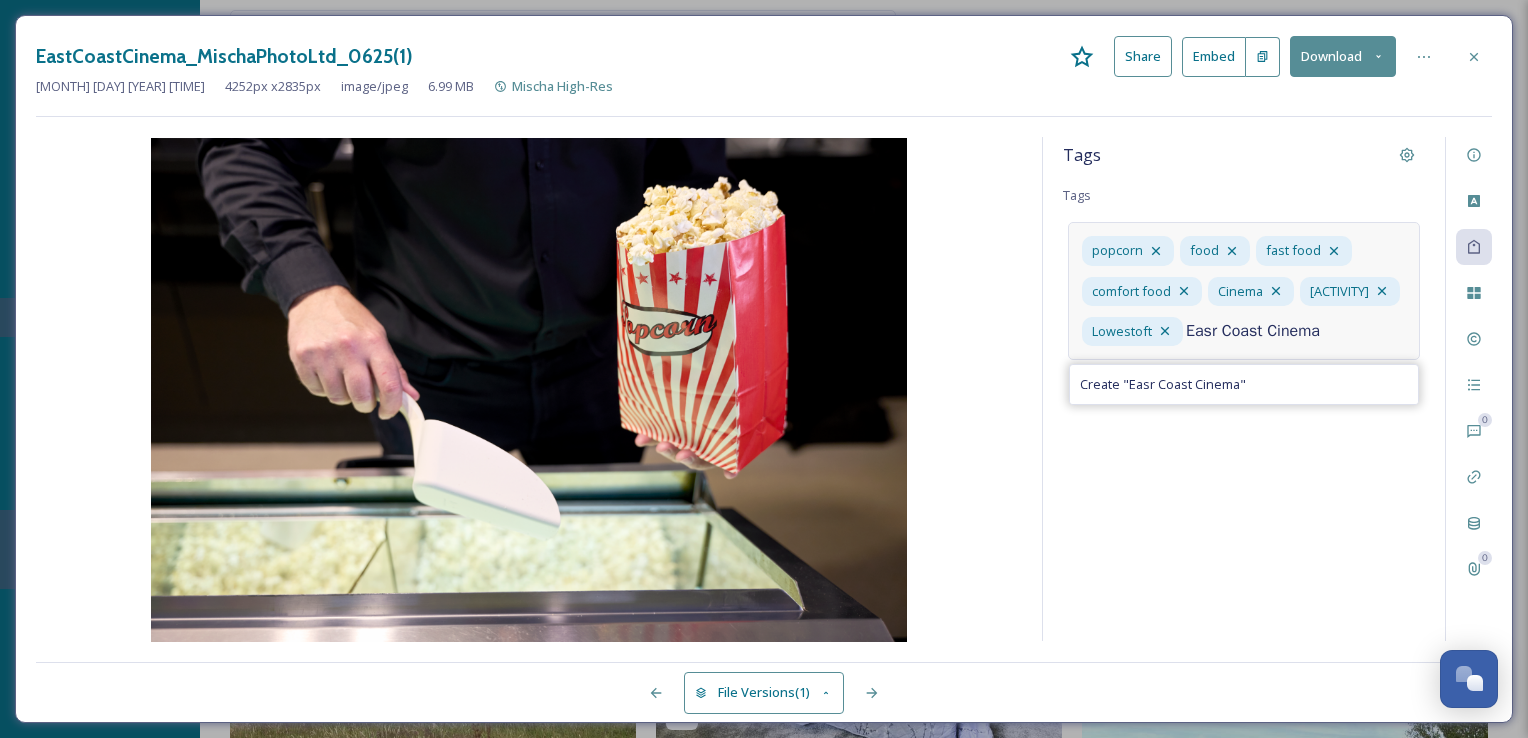 click on "Easr Coast Cinema" at bounding box center (1262, 331) 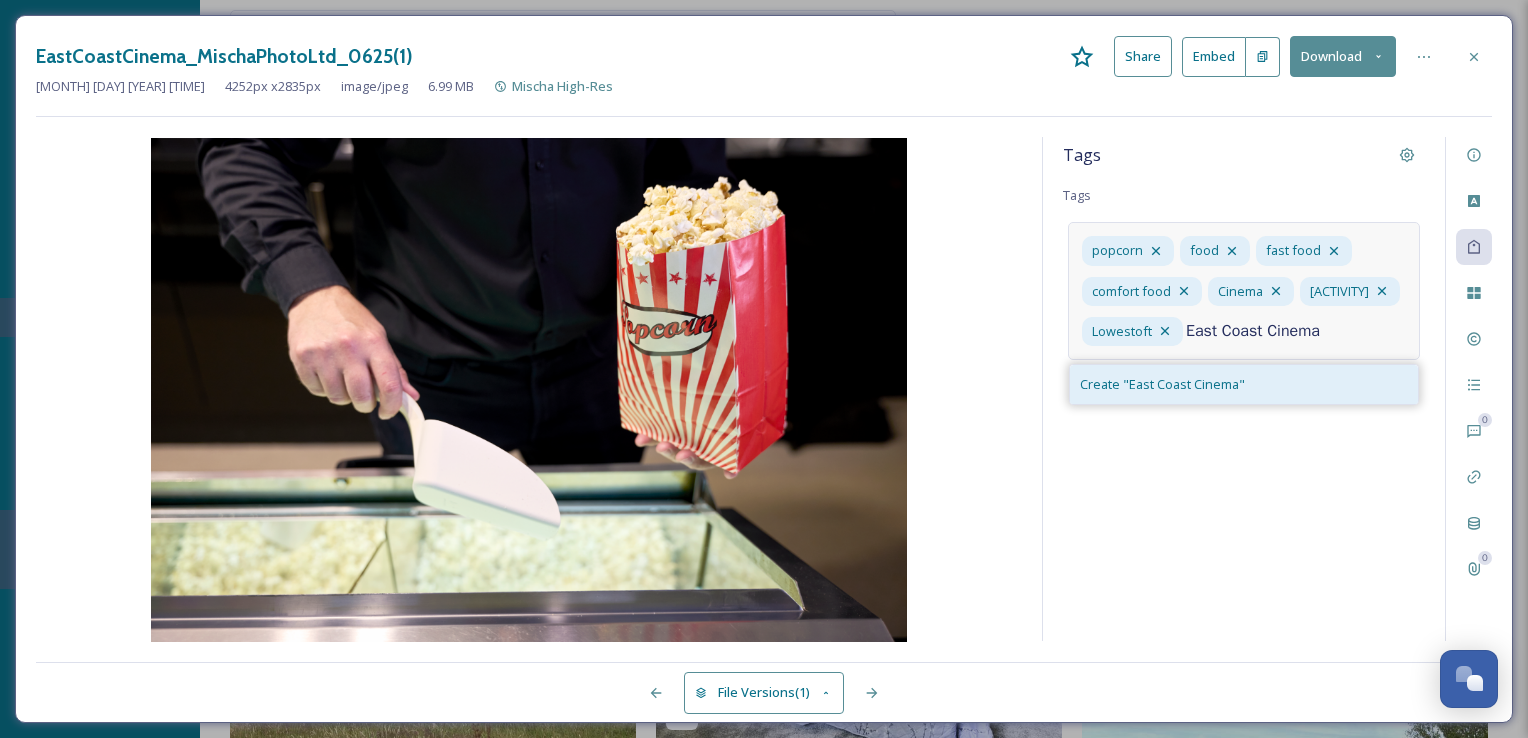 type on "East Coast Cinema" 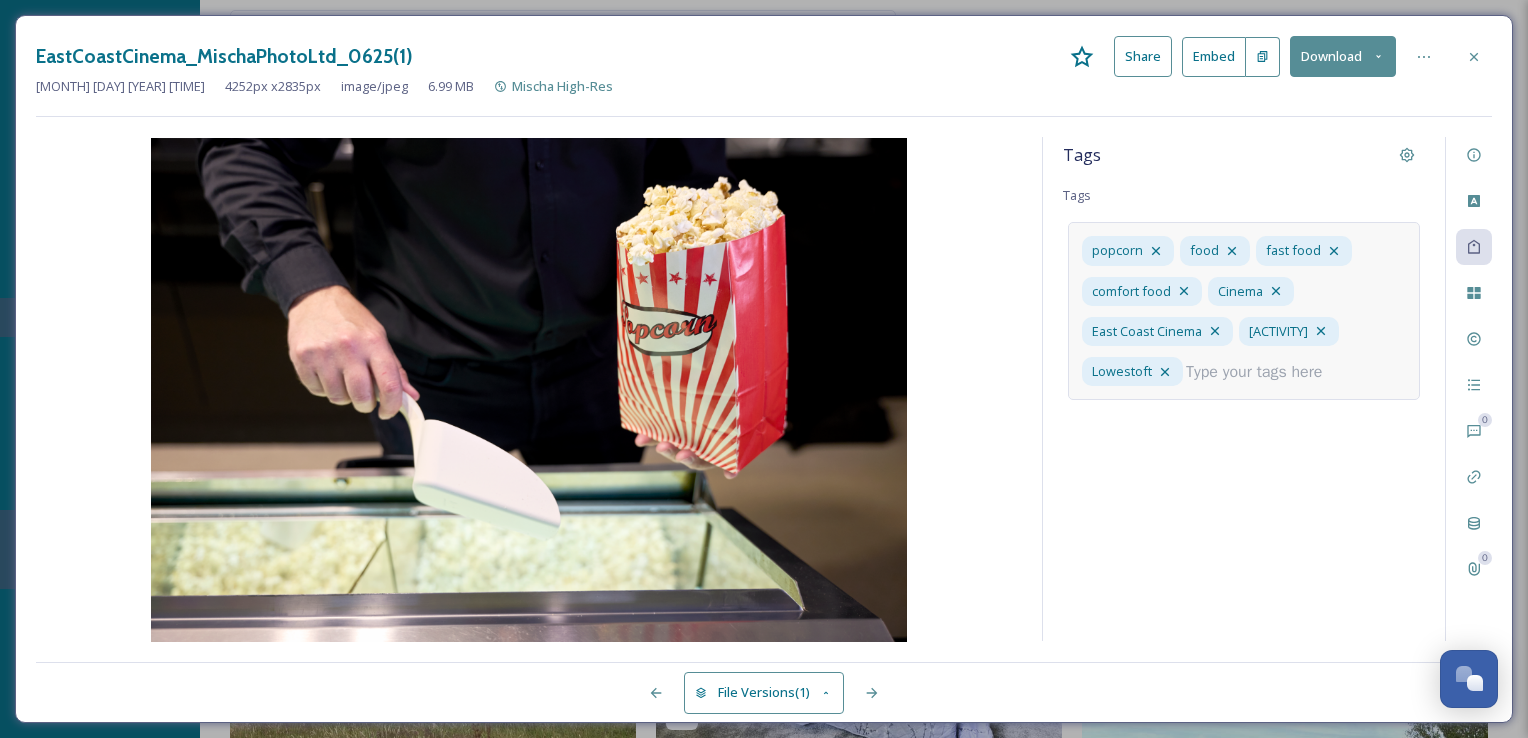 click at bounding box center (1262, 372) 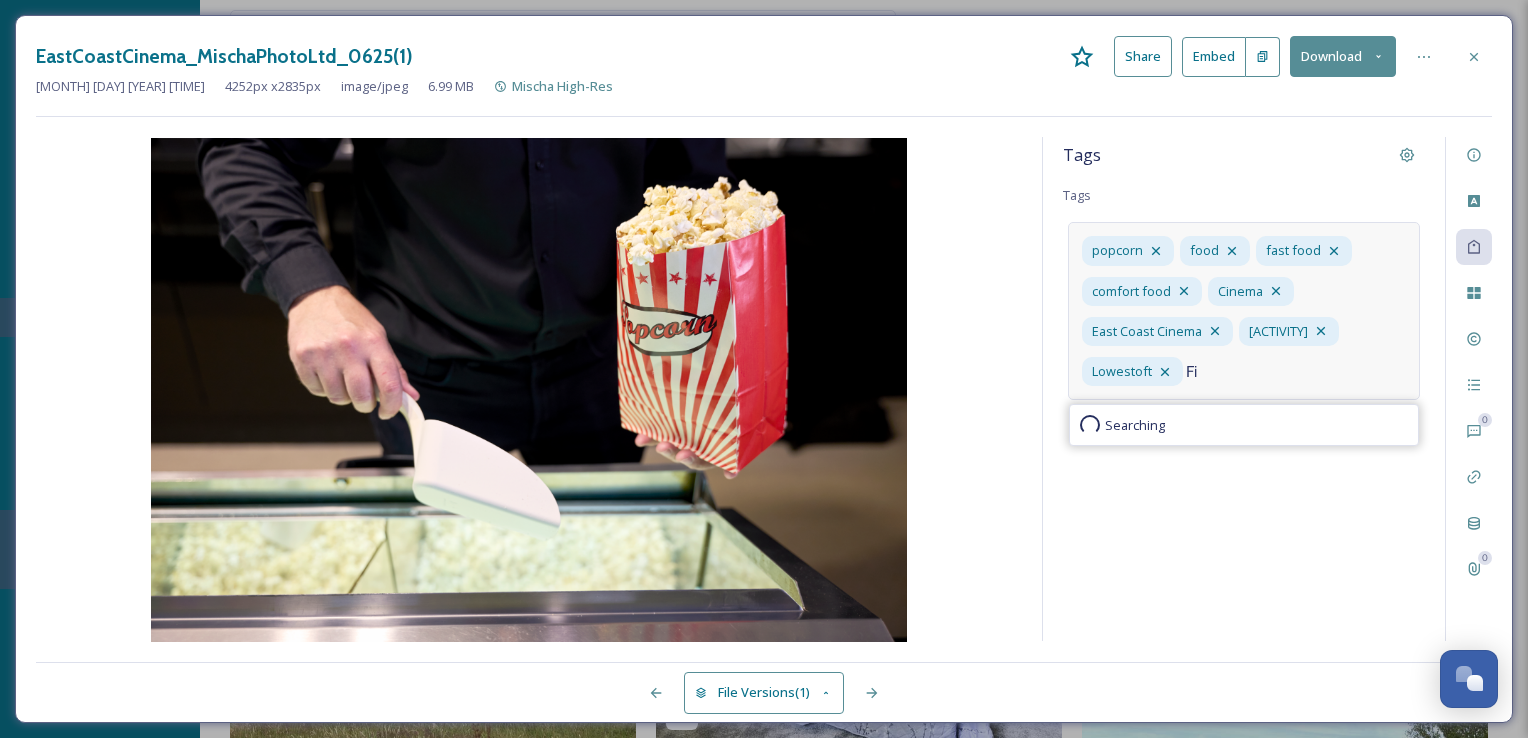 type on "F" 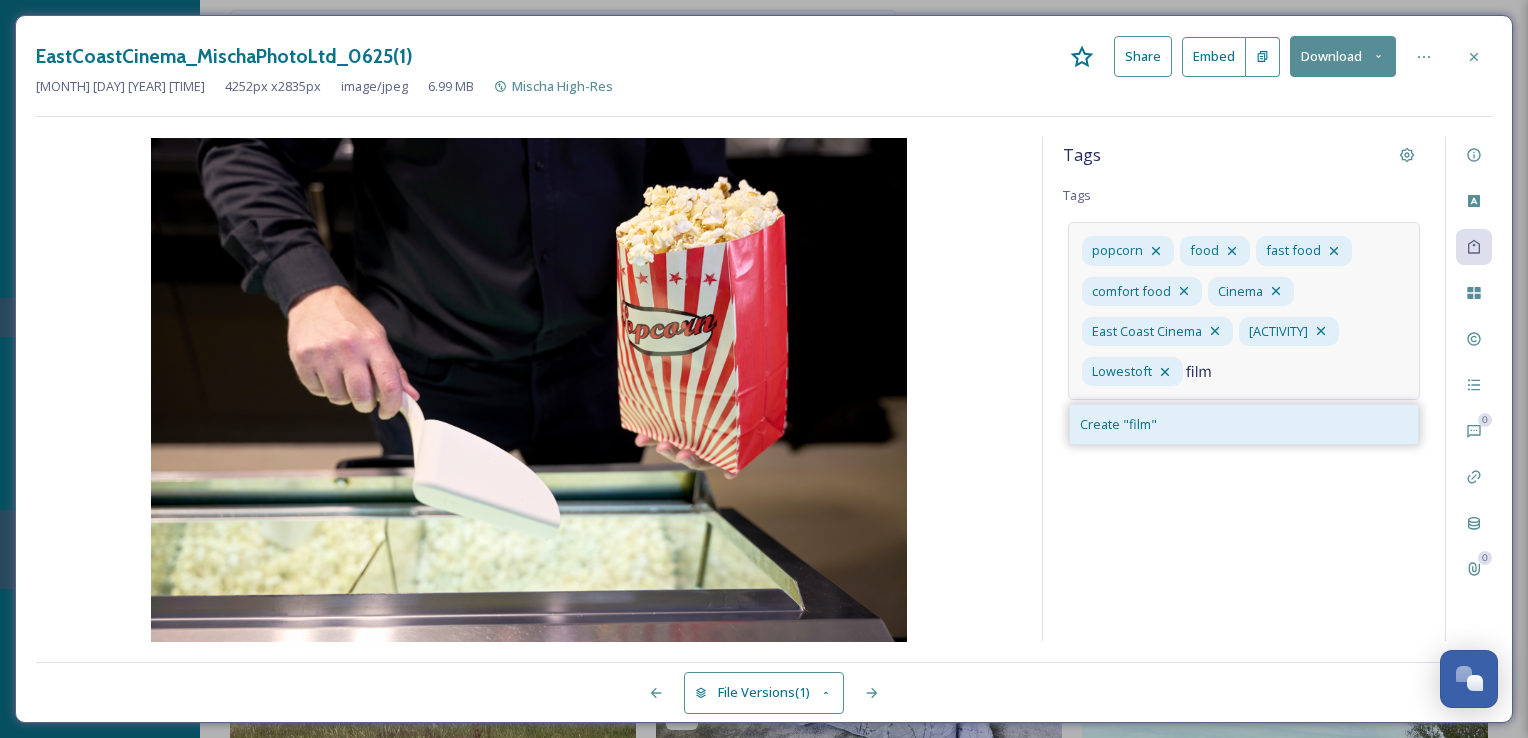 type on "film" 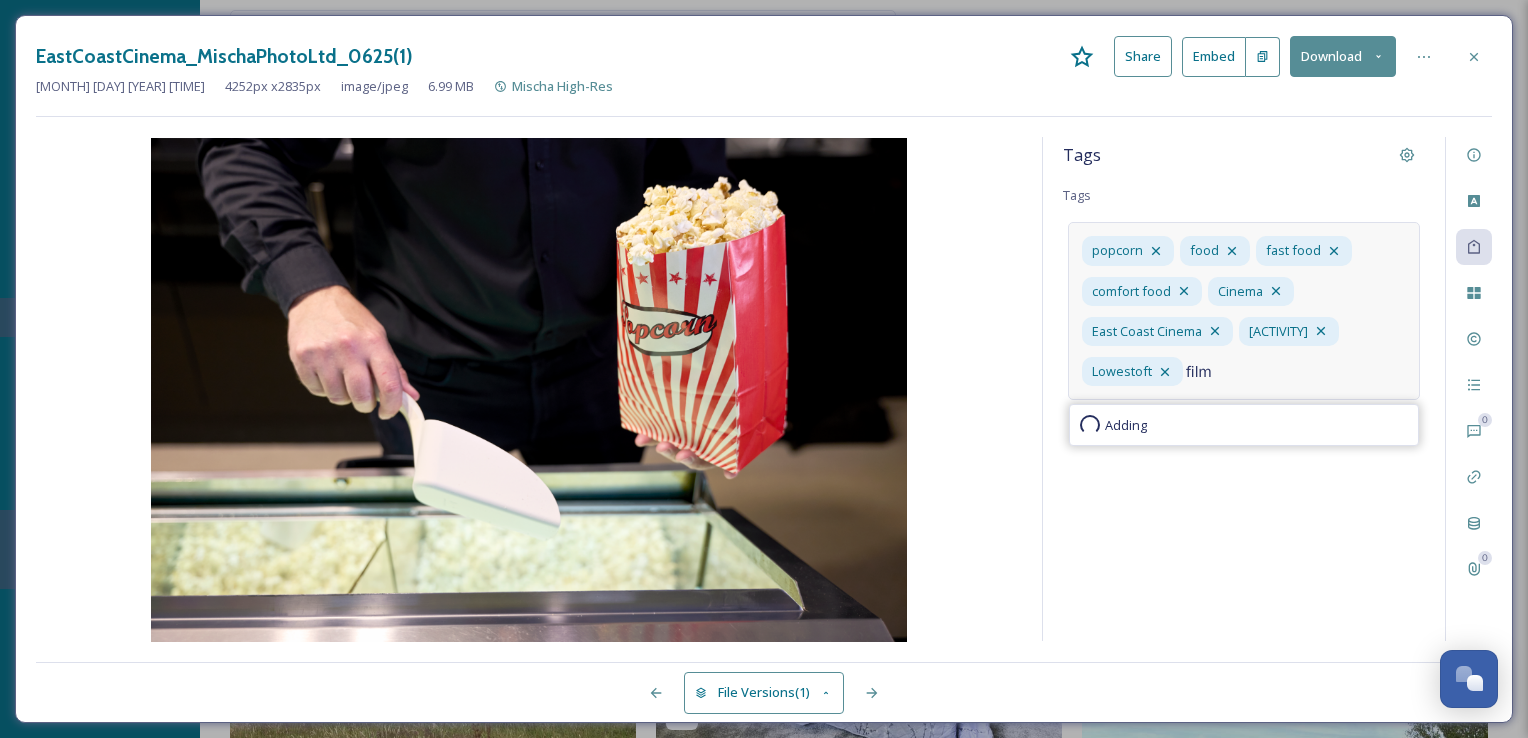 type 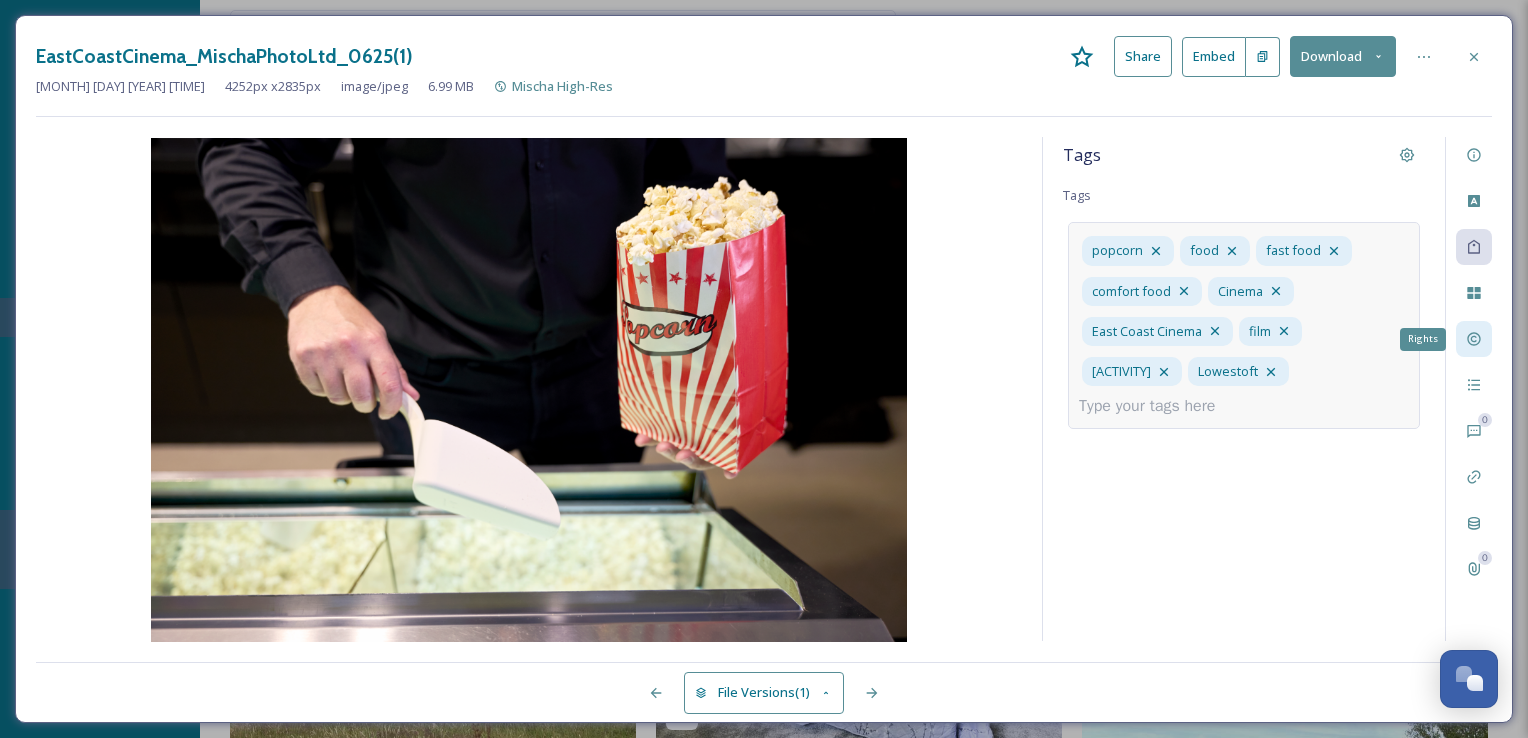 click on "Rights" at bounding box center (1474, 339) 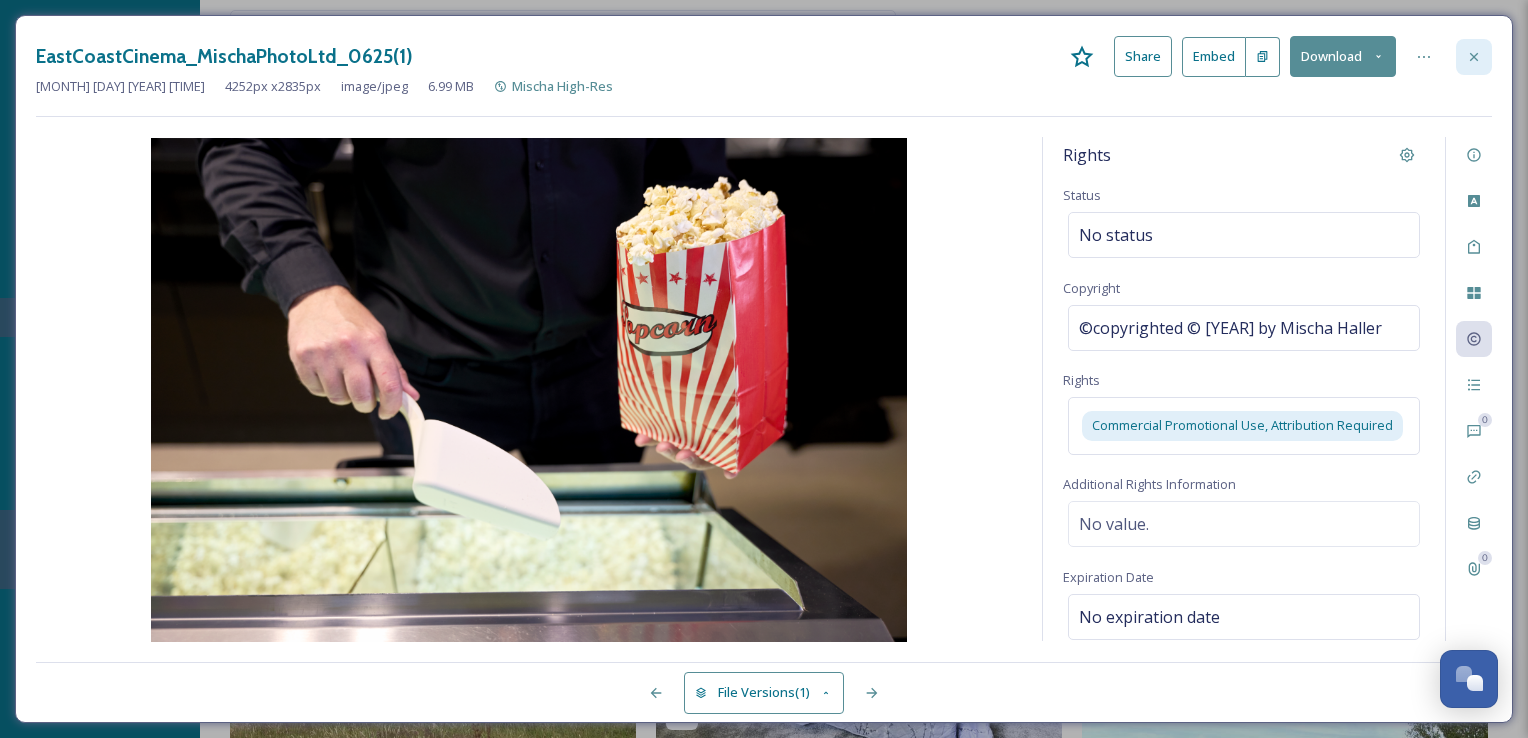 click 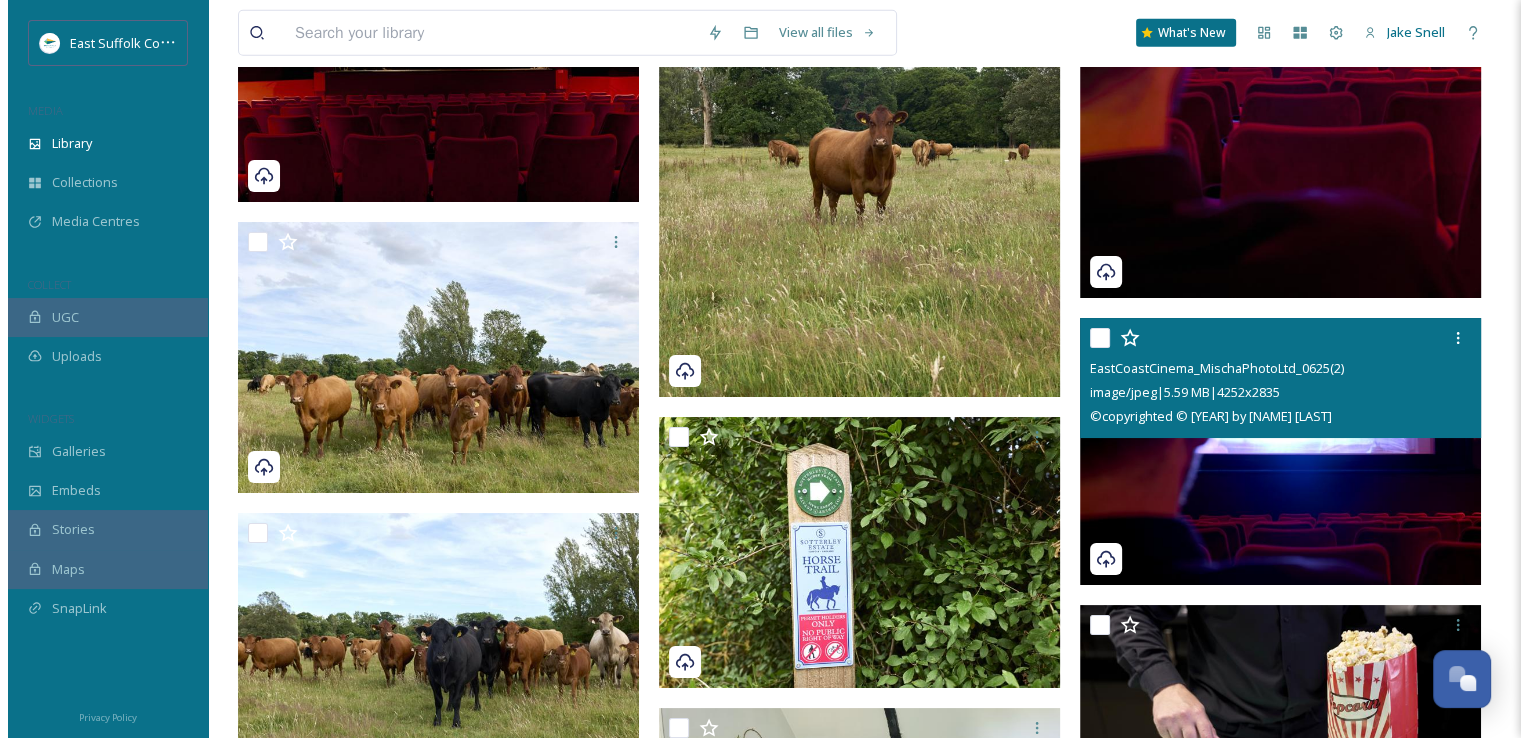 scroll, scrollTop: 13303, scrollLeft: 0, axis: vertical 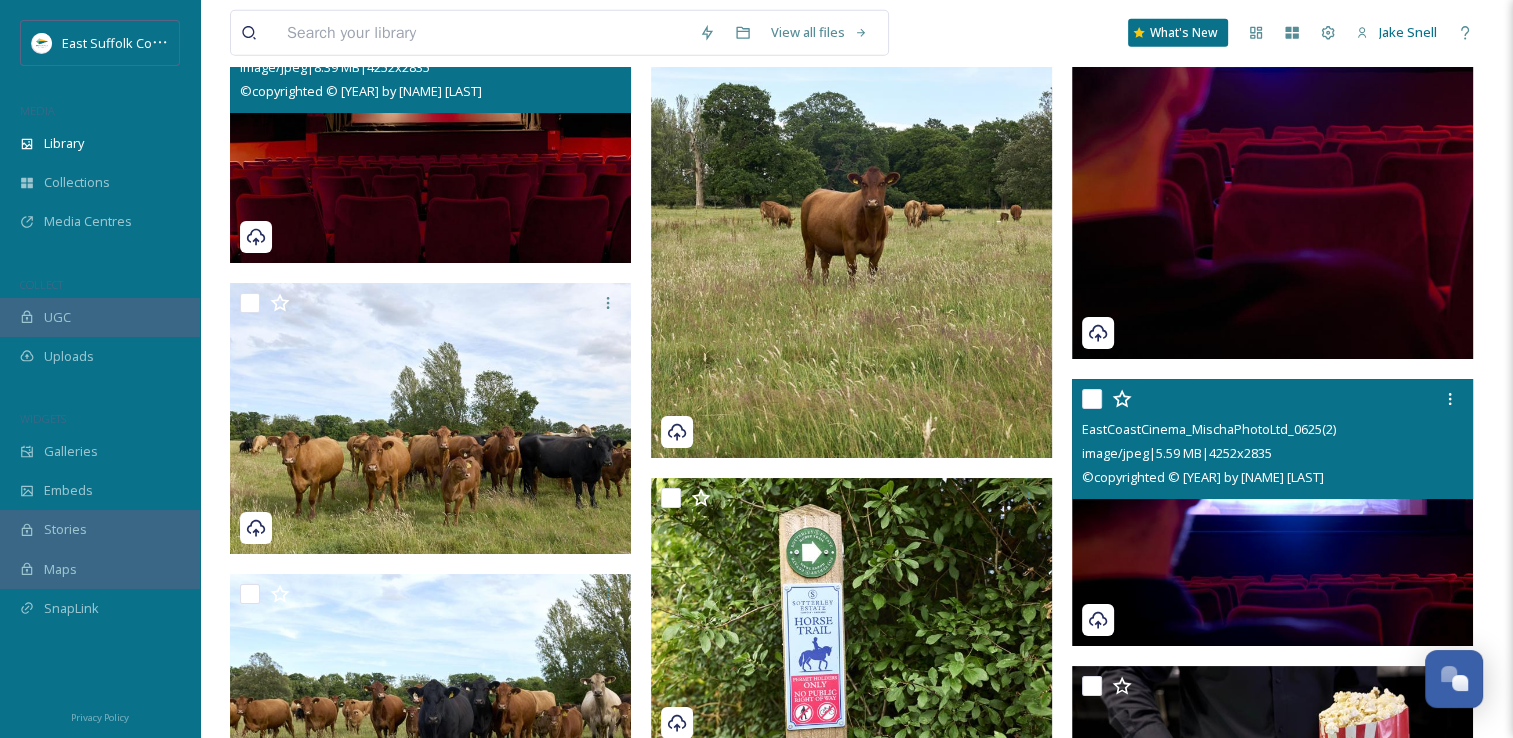 click at bounding box center (1272, 513) 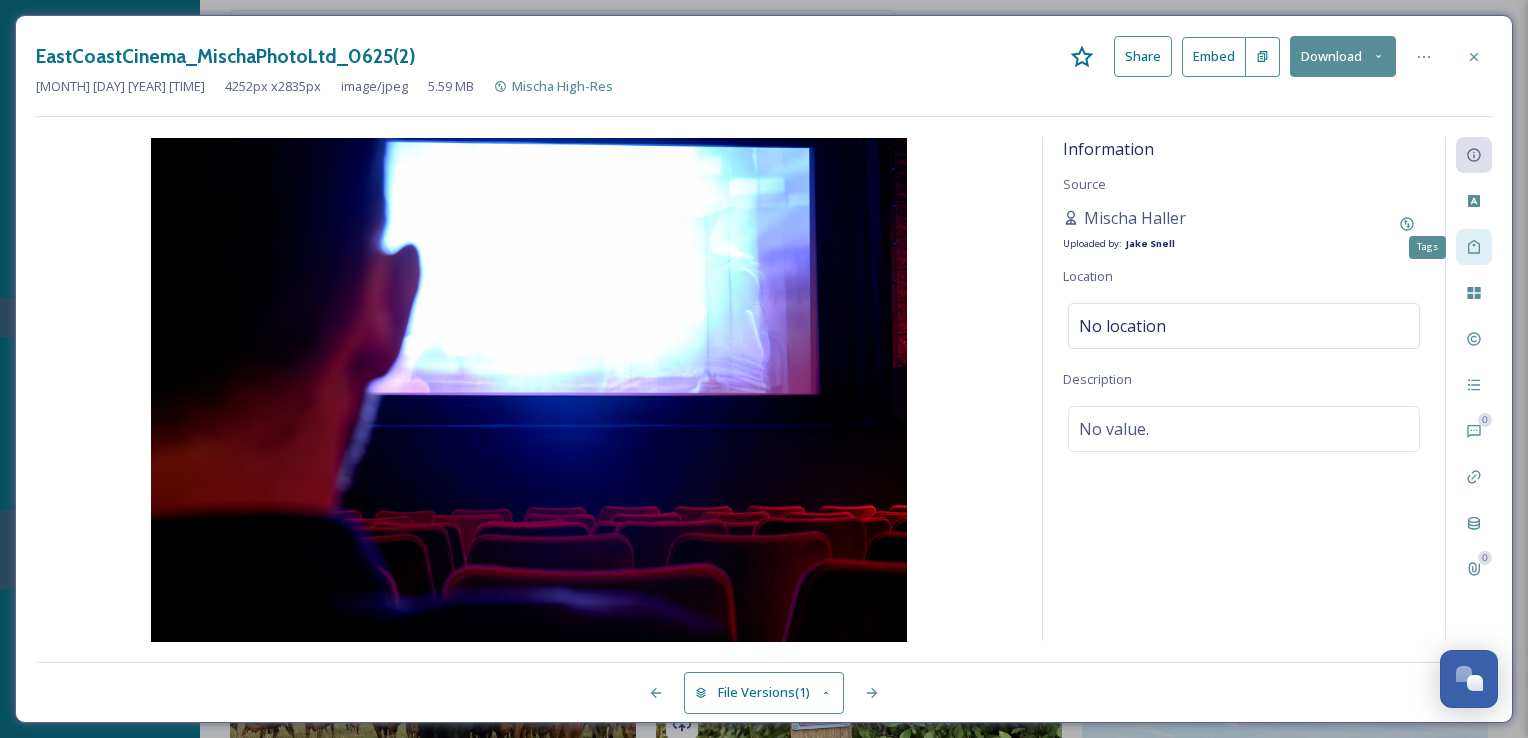 click 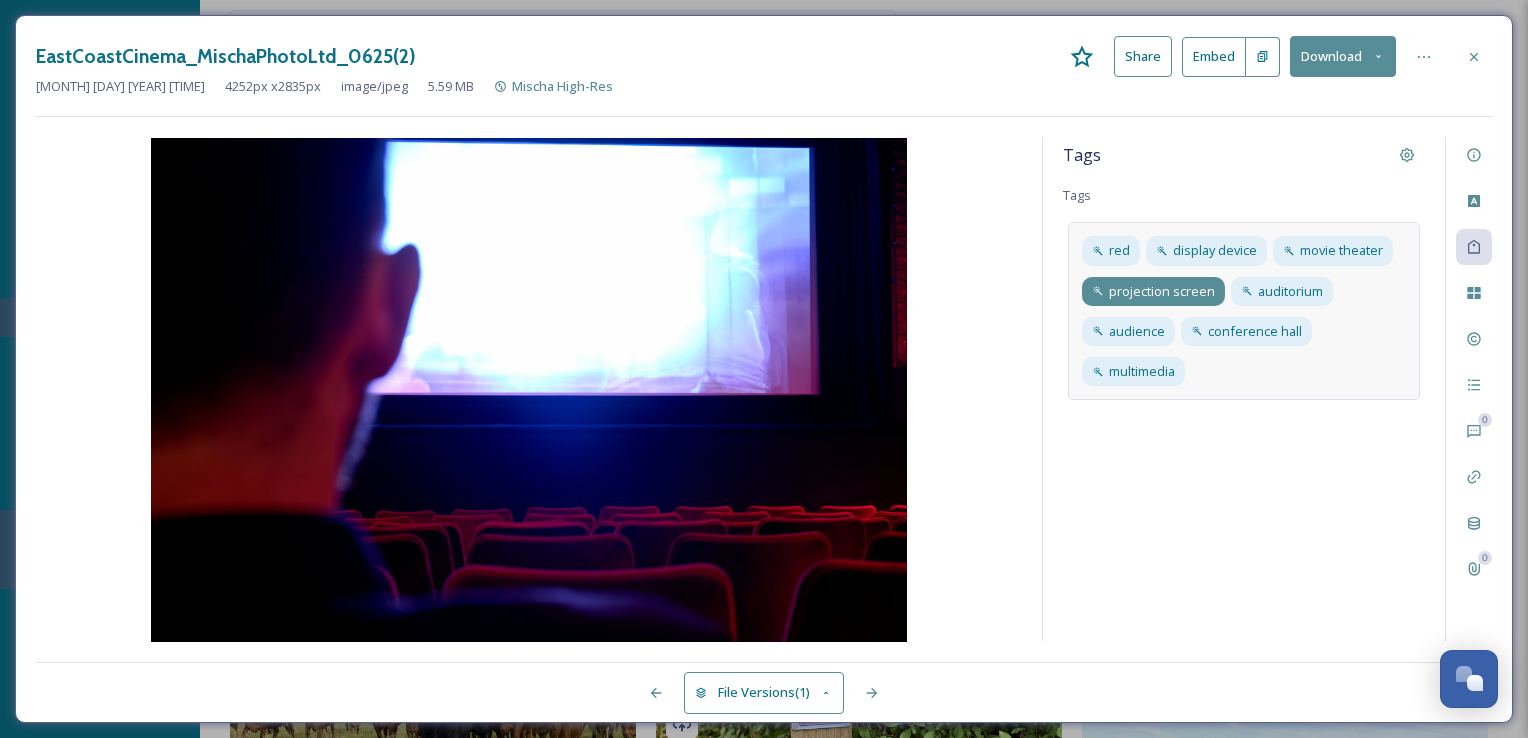 click on "projection screen" at bounding box center (1162, 291) 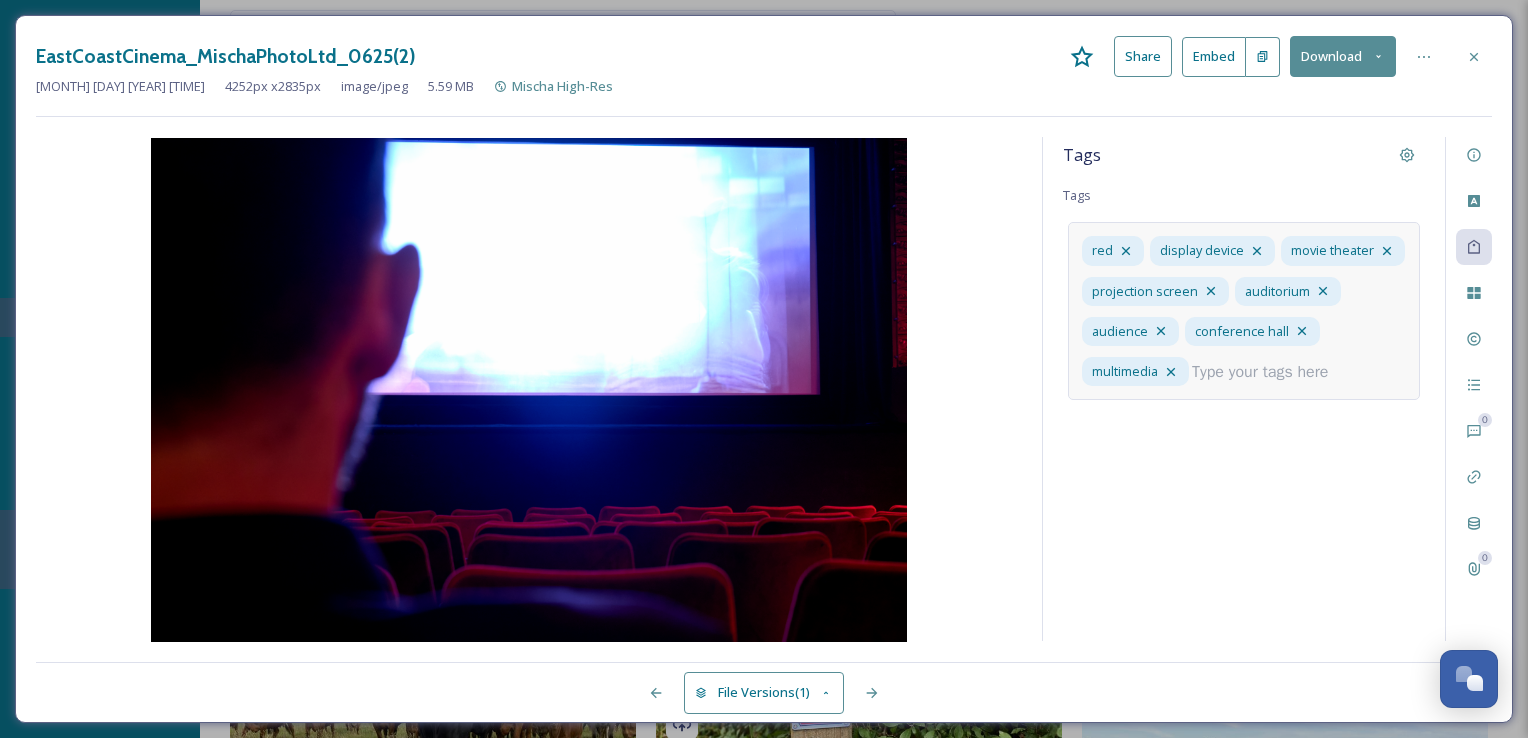 click 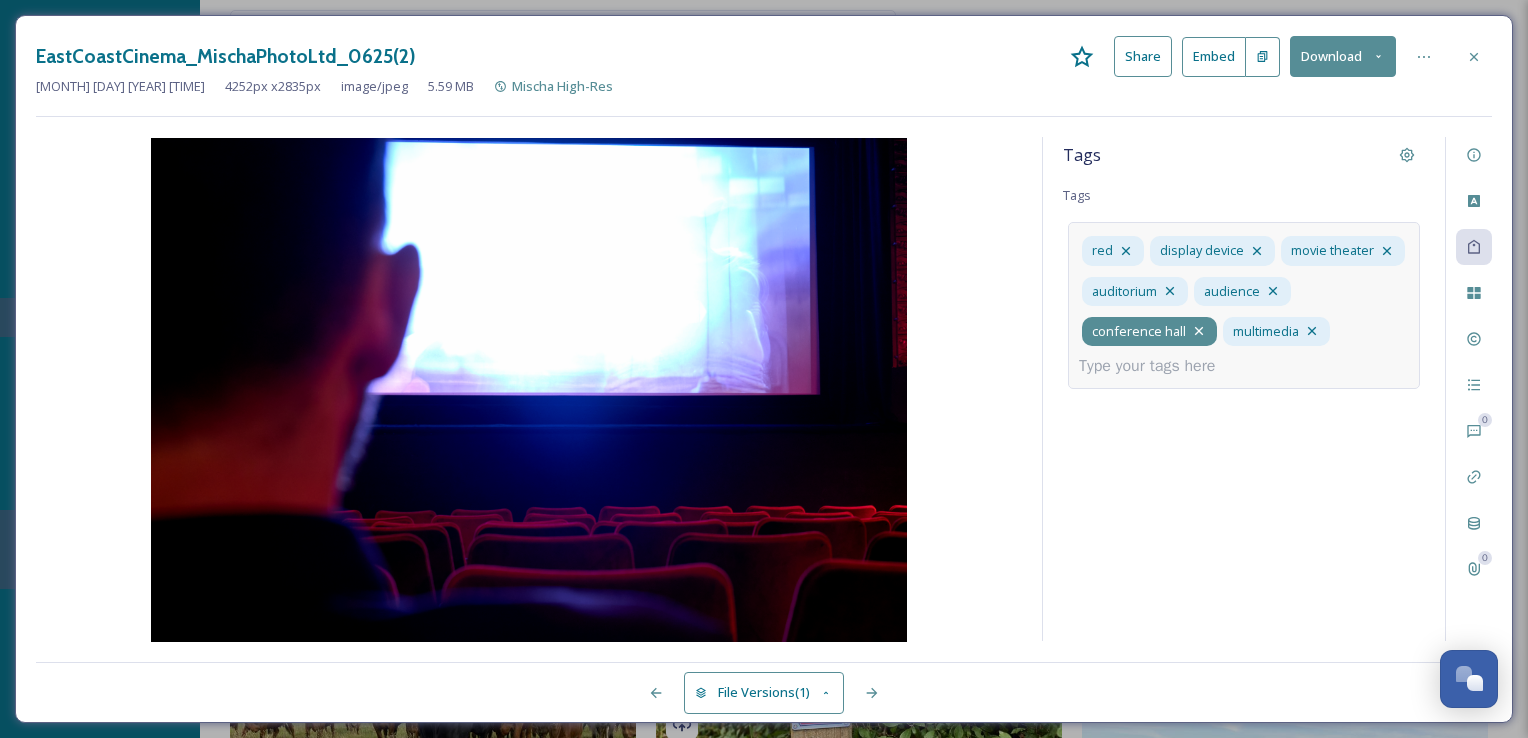 click 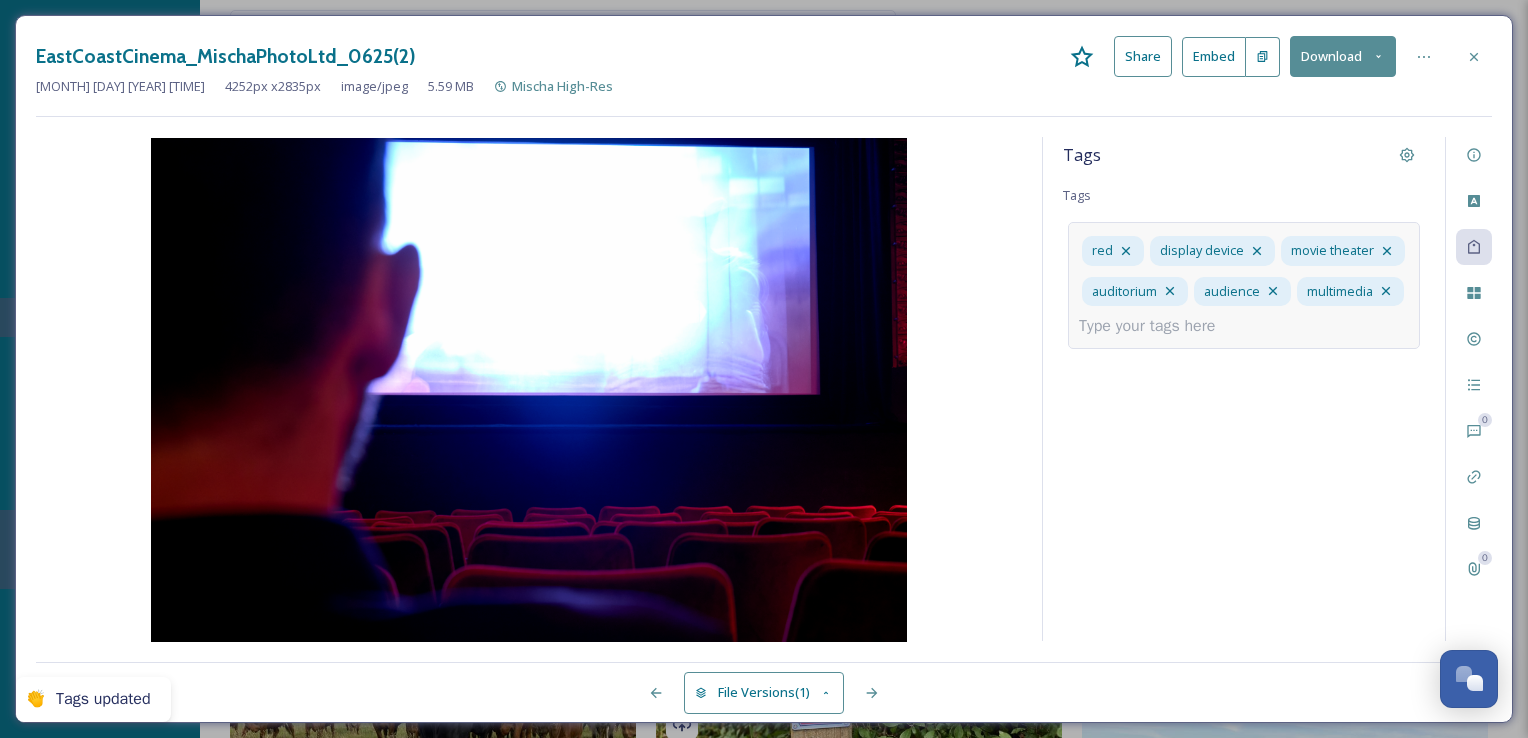 click on "red display device movie theater auditorium audience multimedia" at bounding box center (1244, 285) 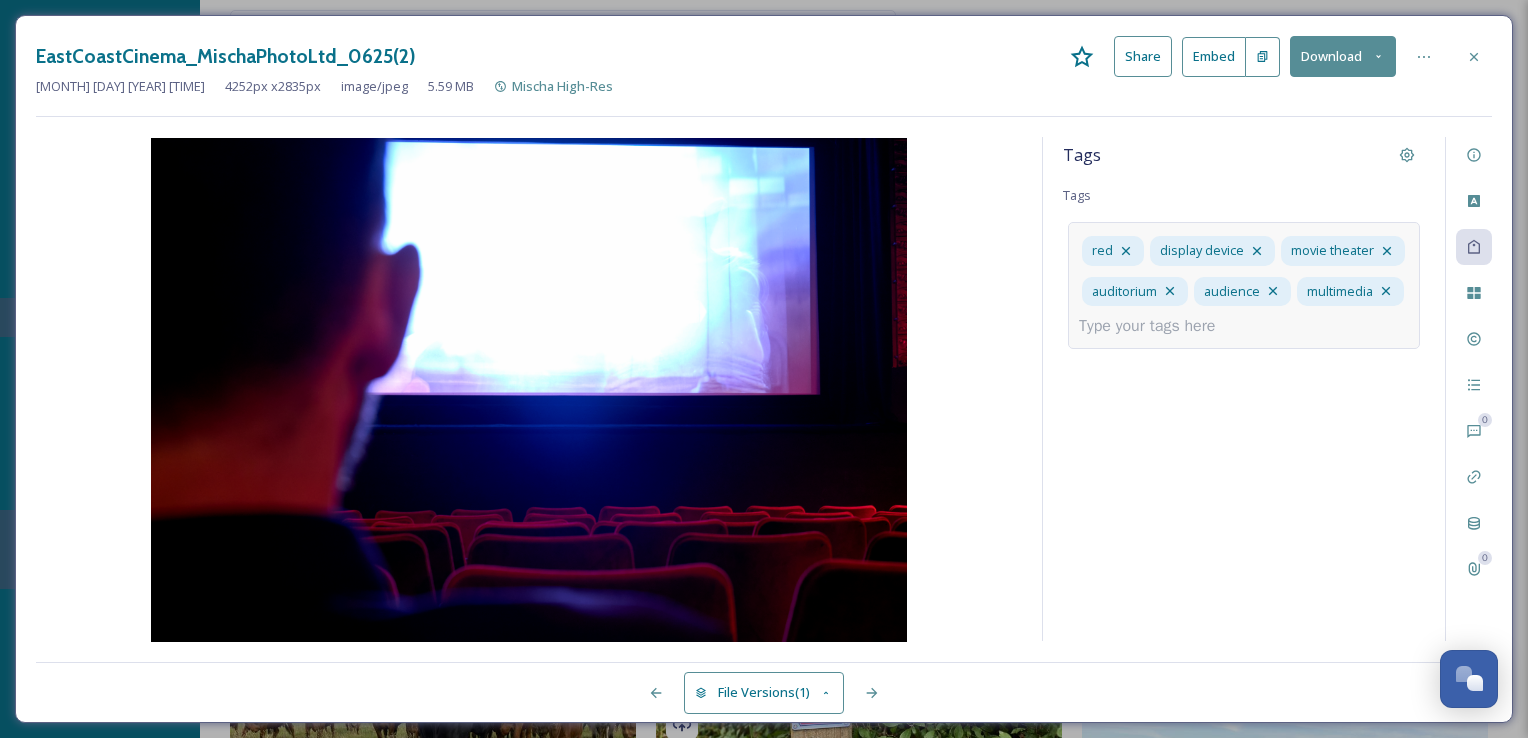 click at bounding box center (1155, 326) 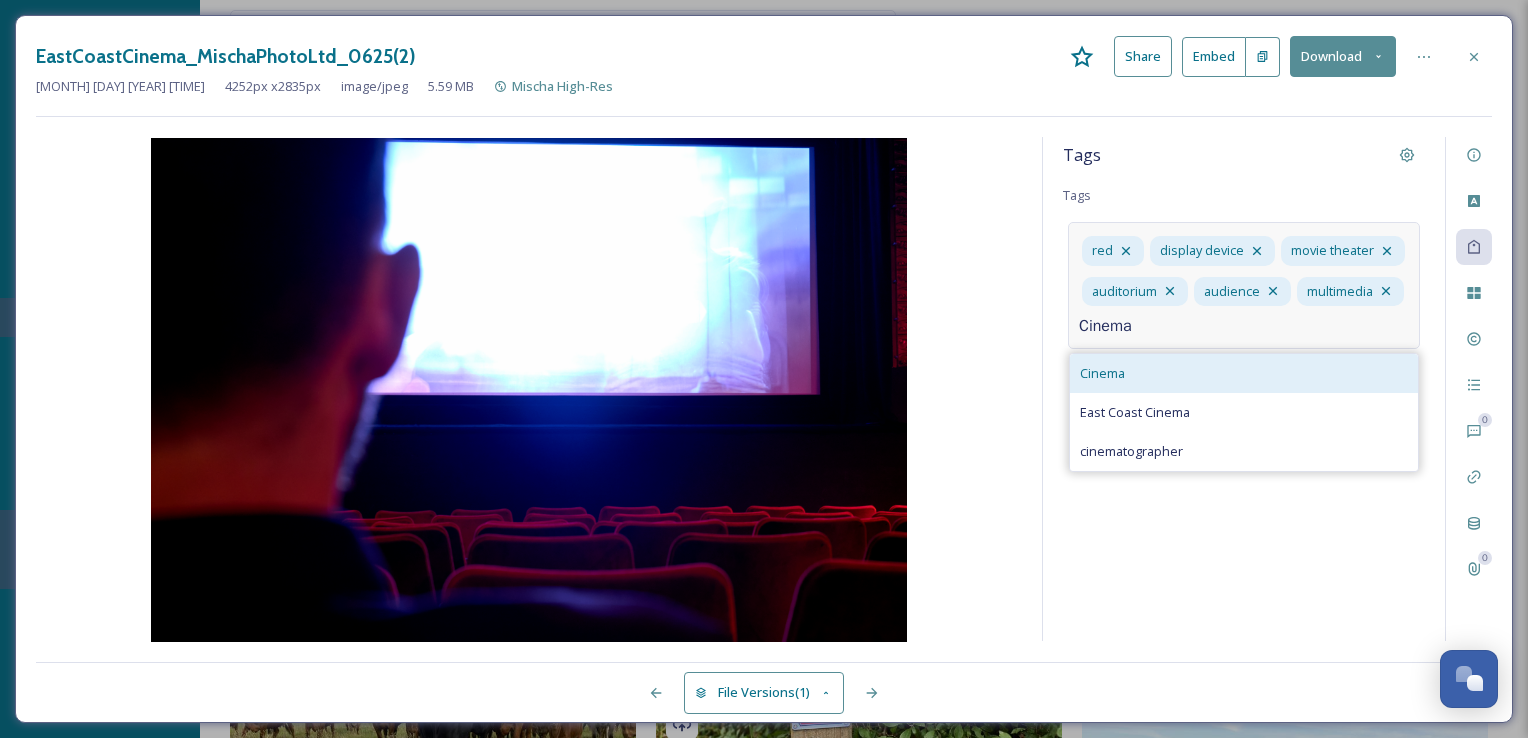 type on "Cinema" 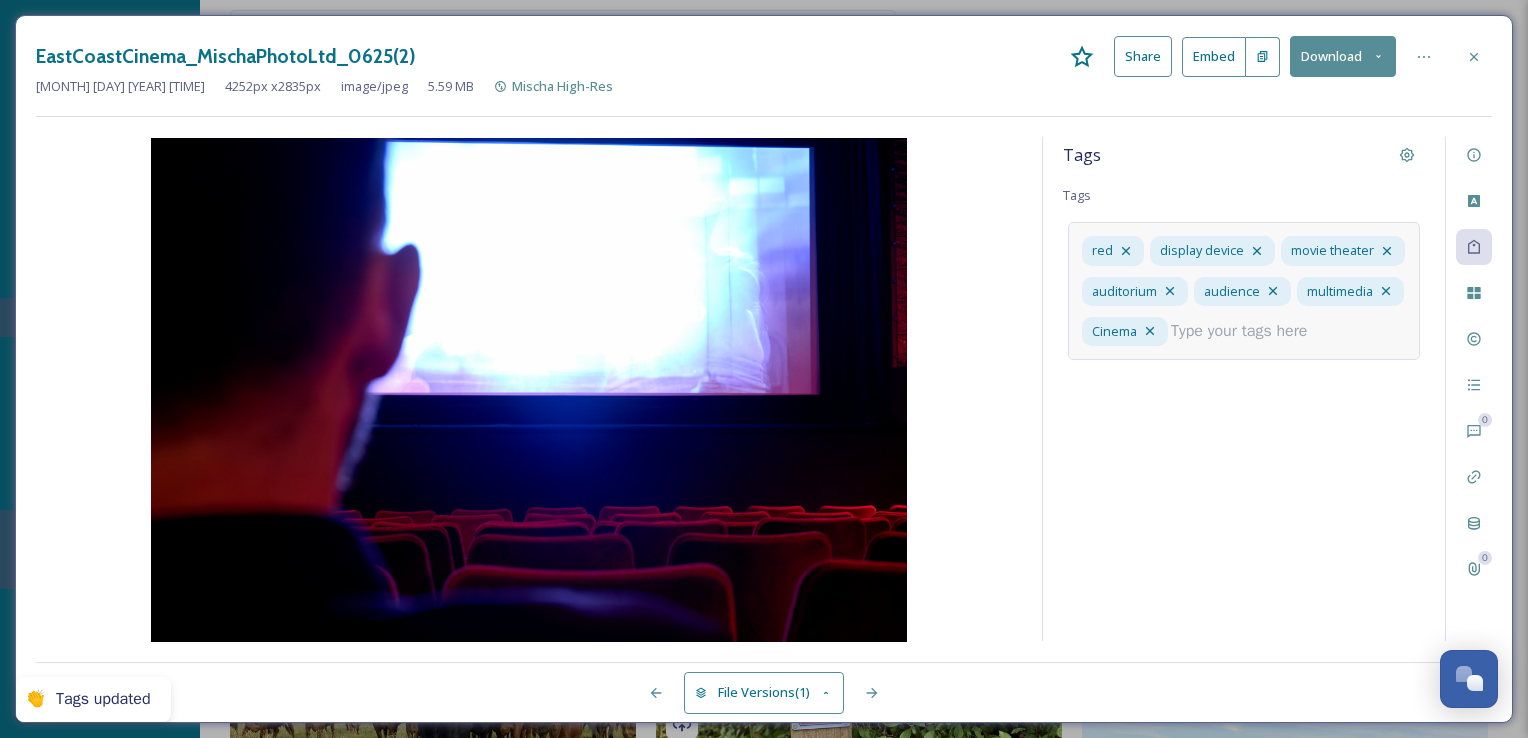 click at bounding box center [1247, 331] 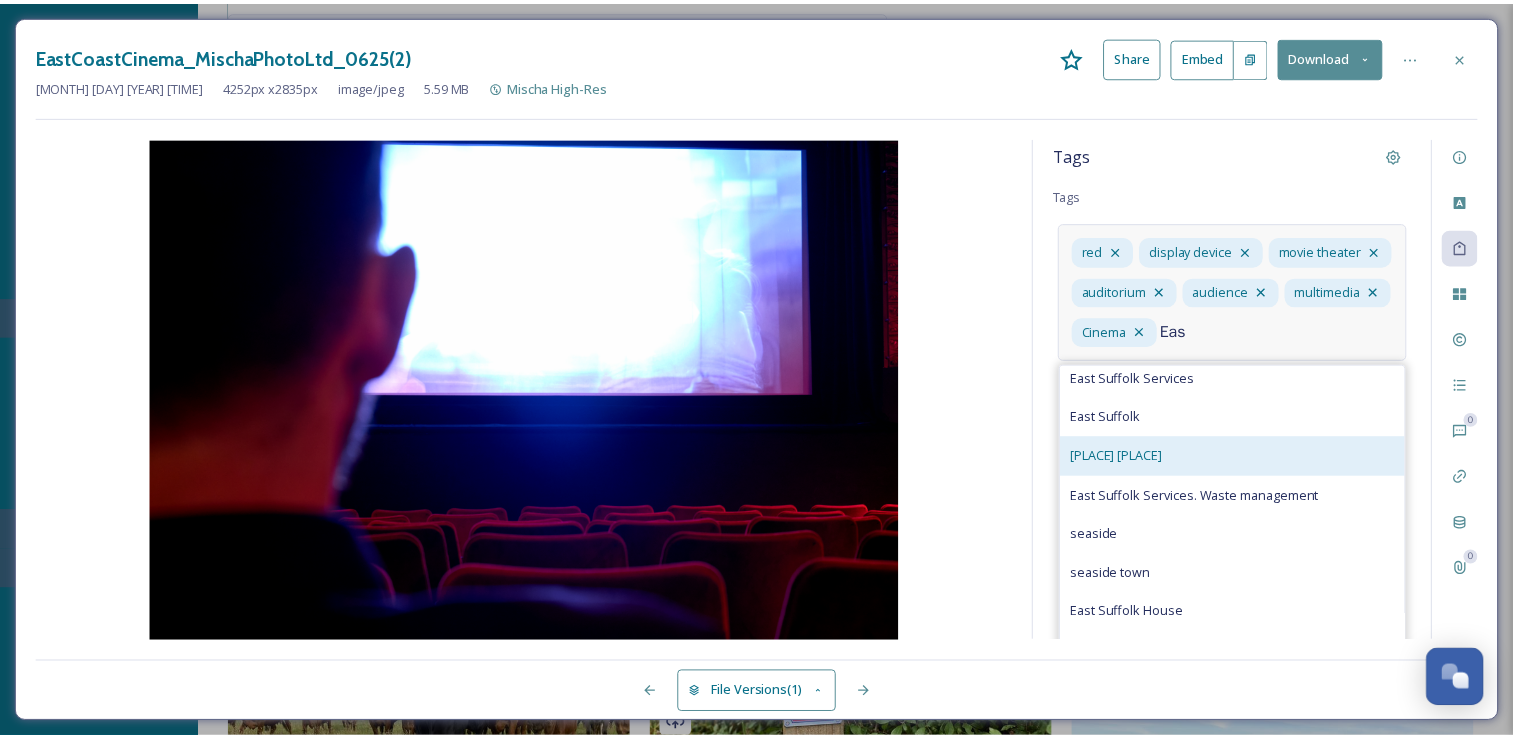 scroll, scrollTop: 0, scrollLeft: 0, axis: both 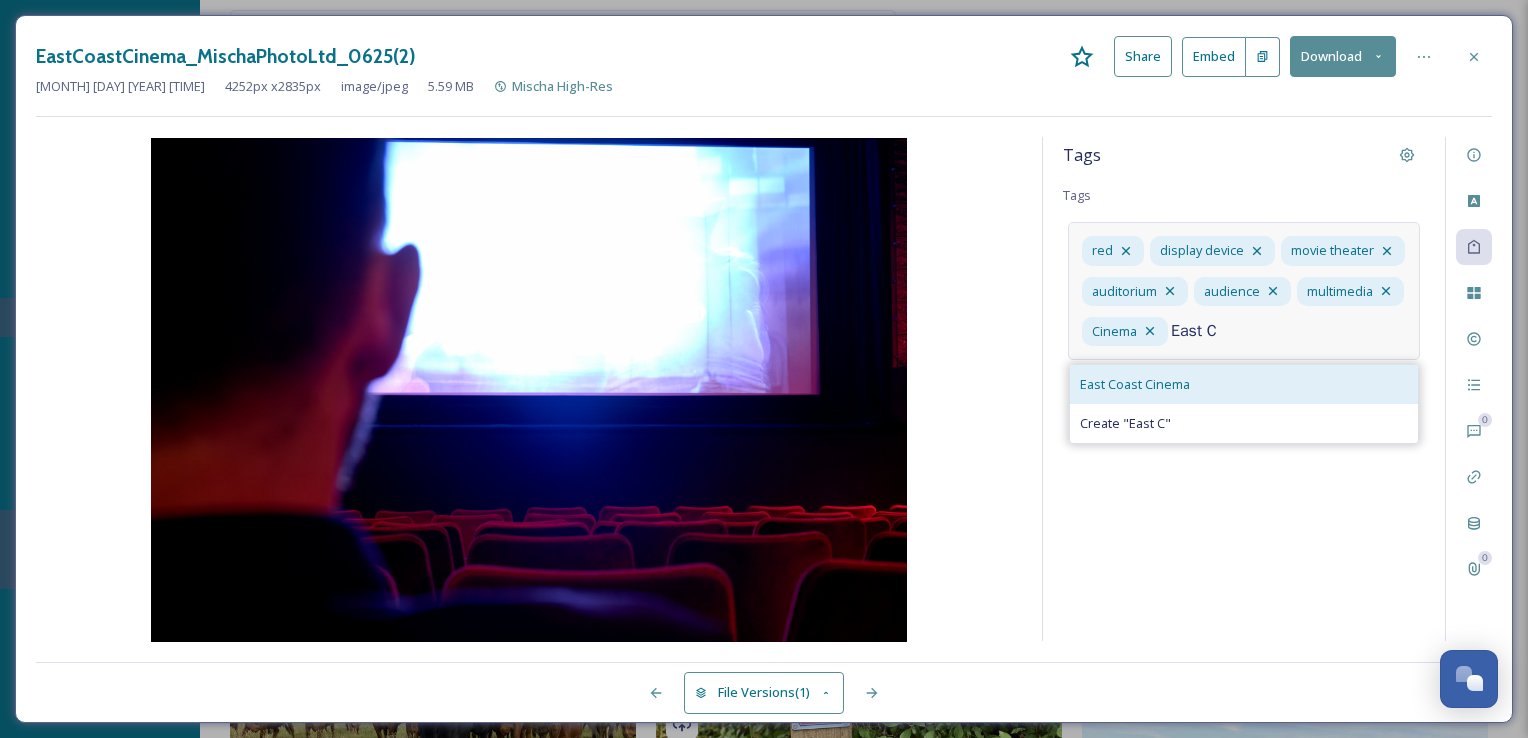 type on "East C" 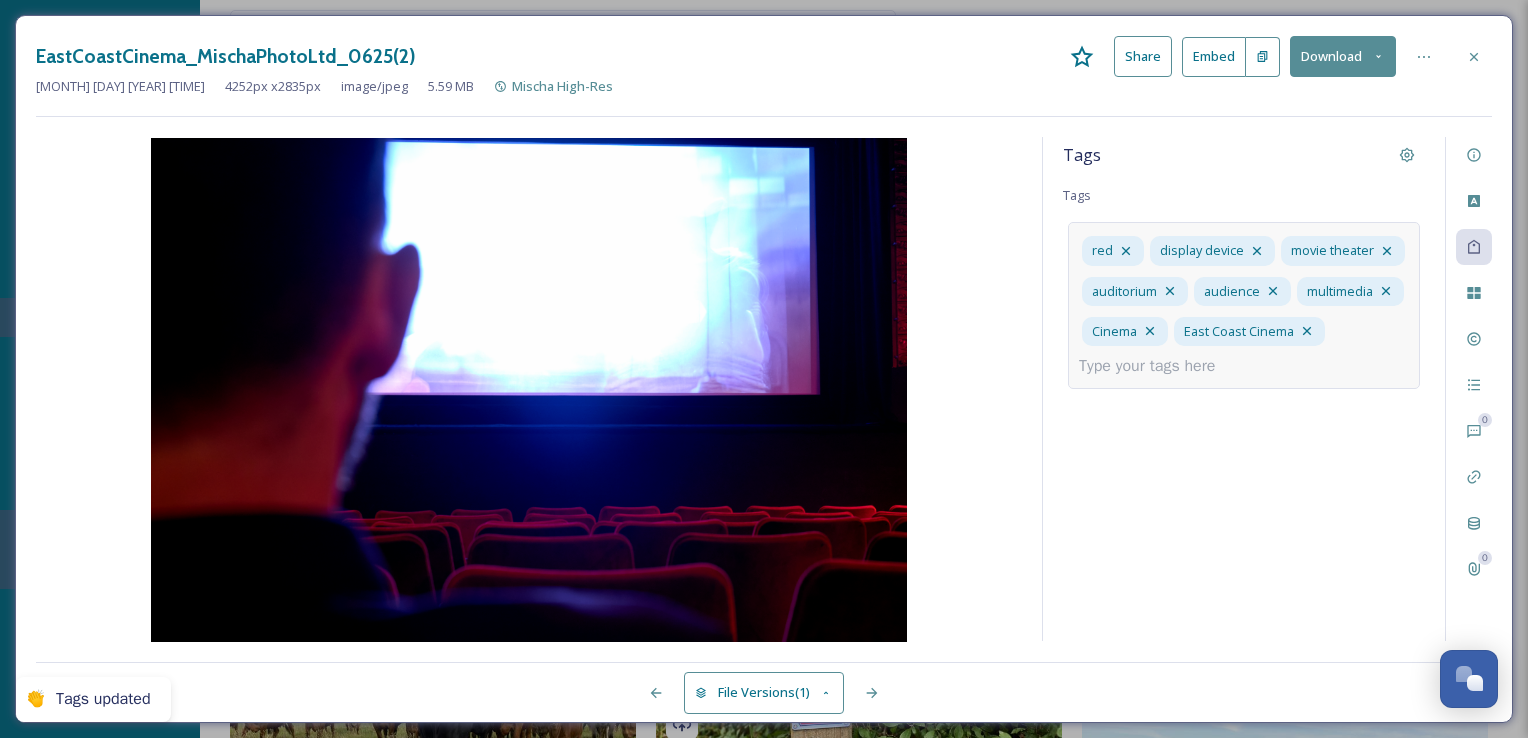 click on "red display device movie theater auditorium audience multimedia Cinema East Coast Cinema" at bounding box center [1244, 305] 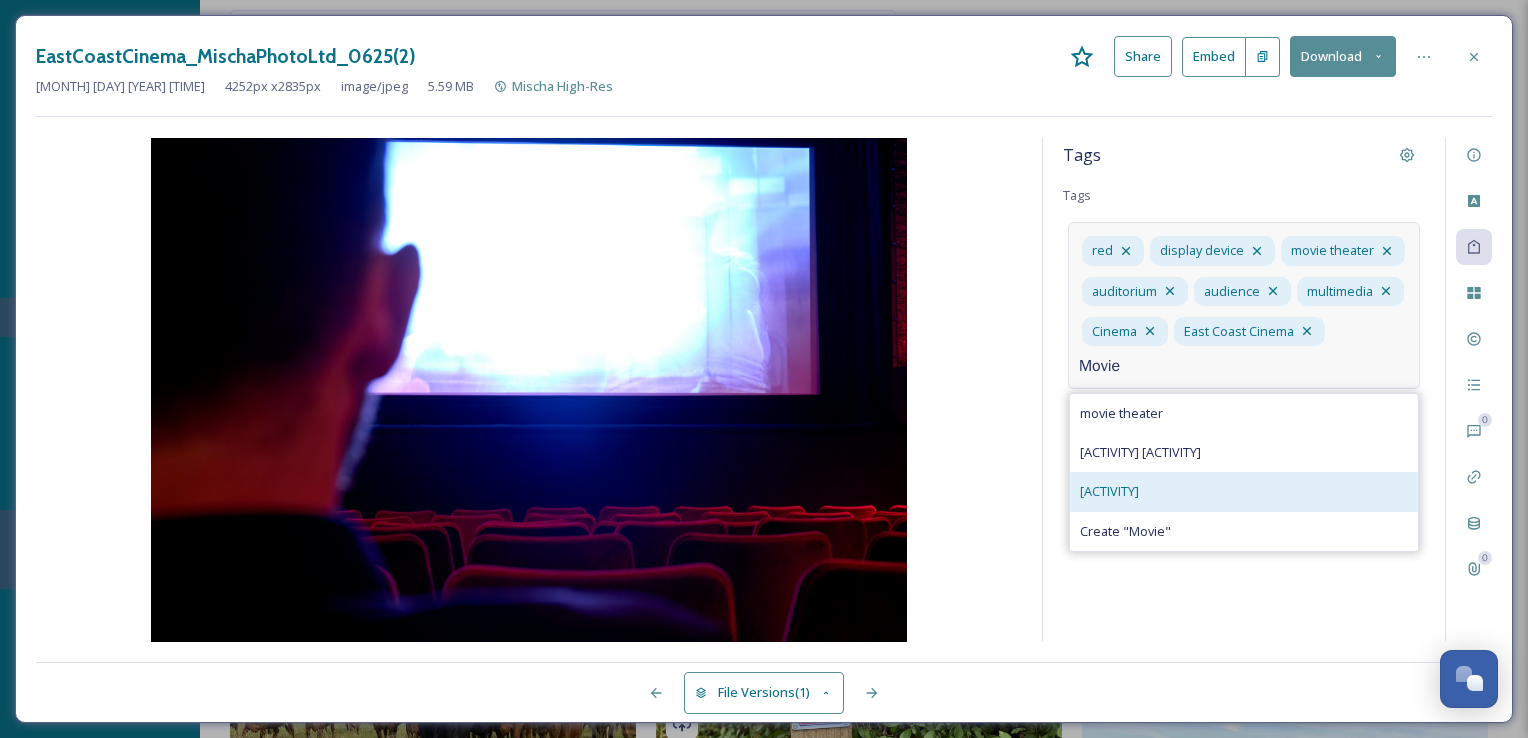 type on "Movie" 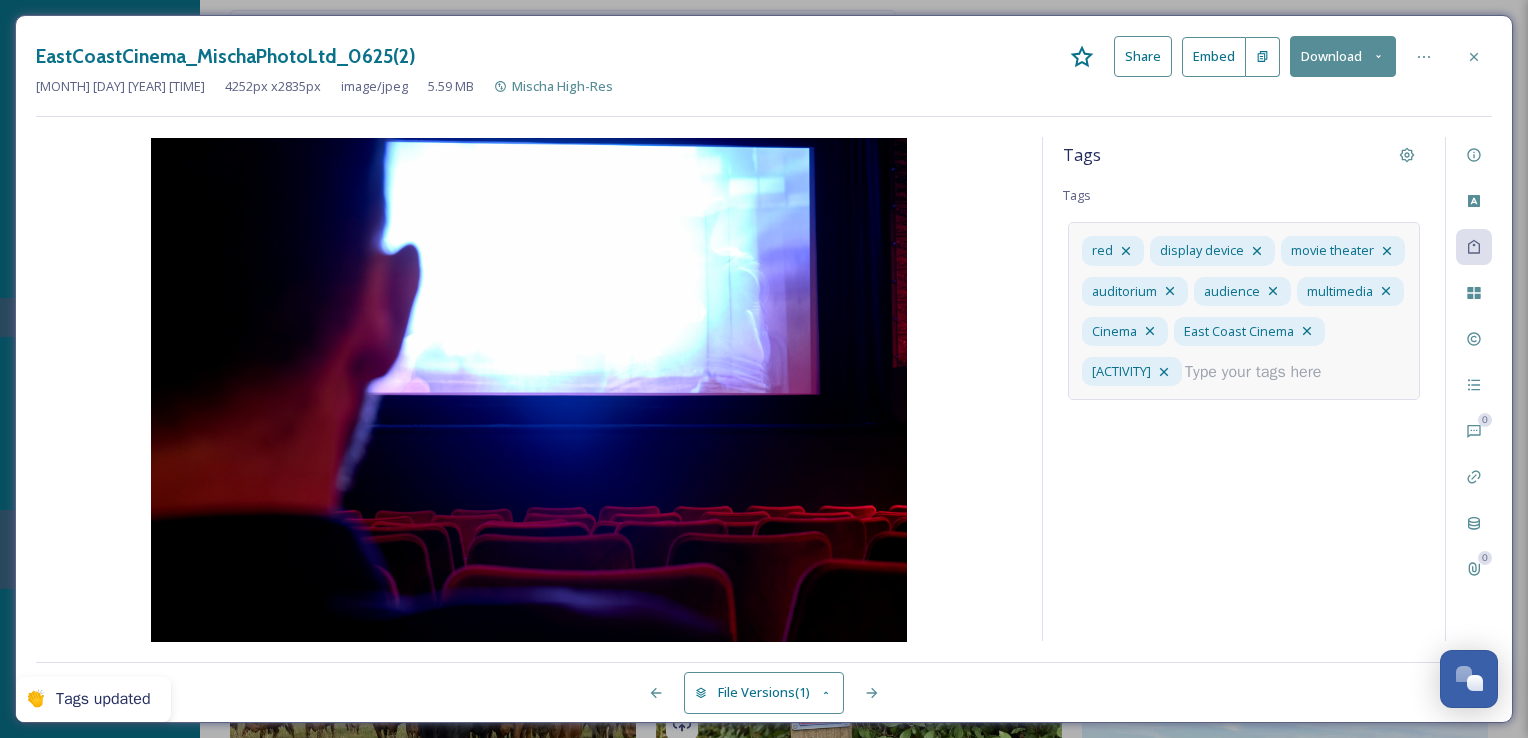 click at bounding box center (1261, 372) 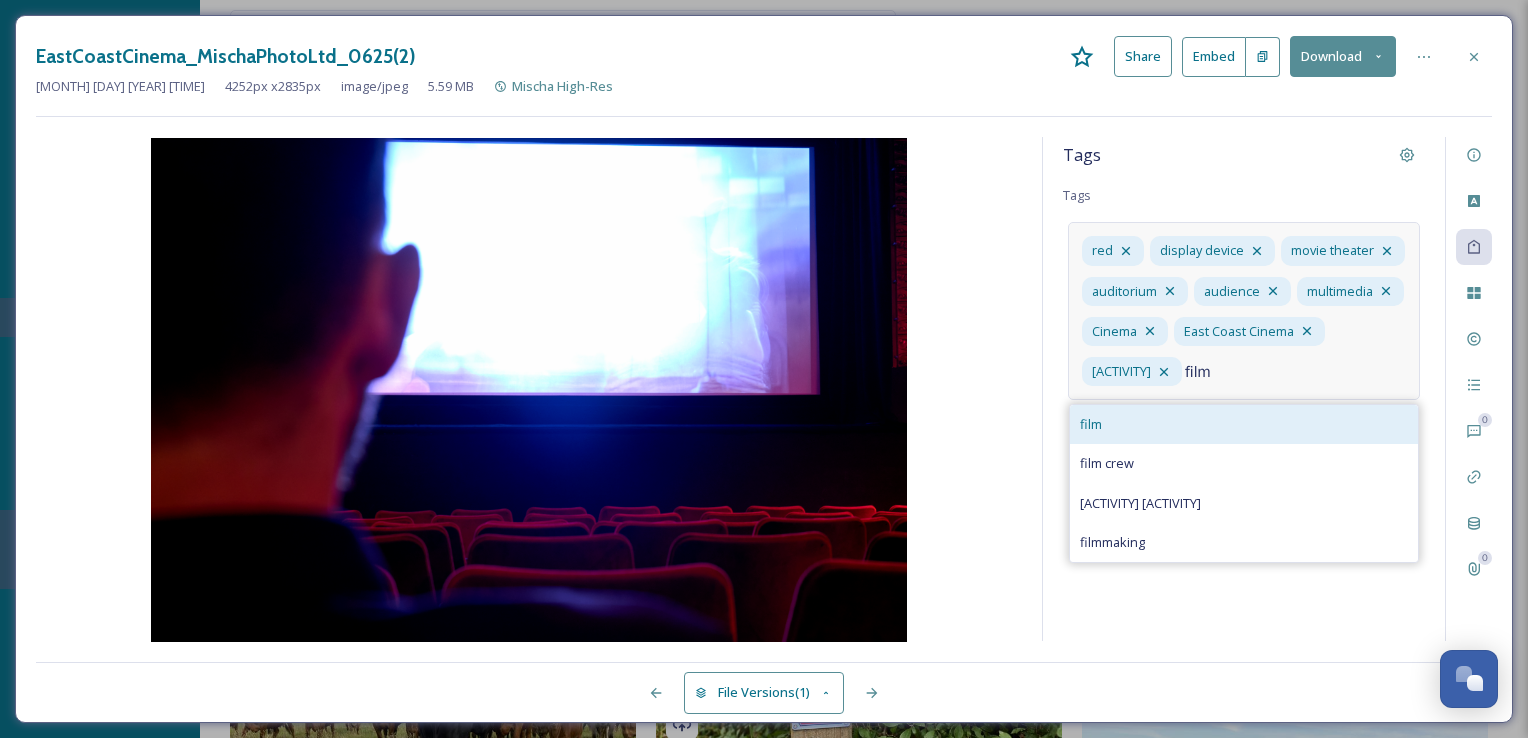 type on "film" 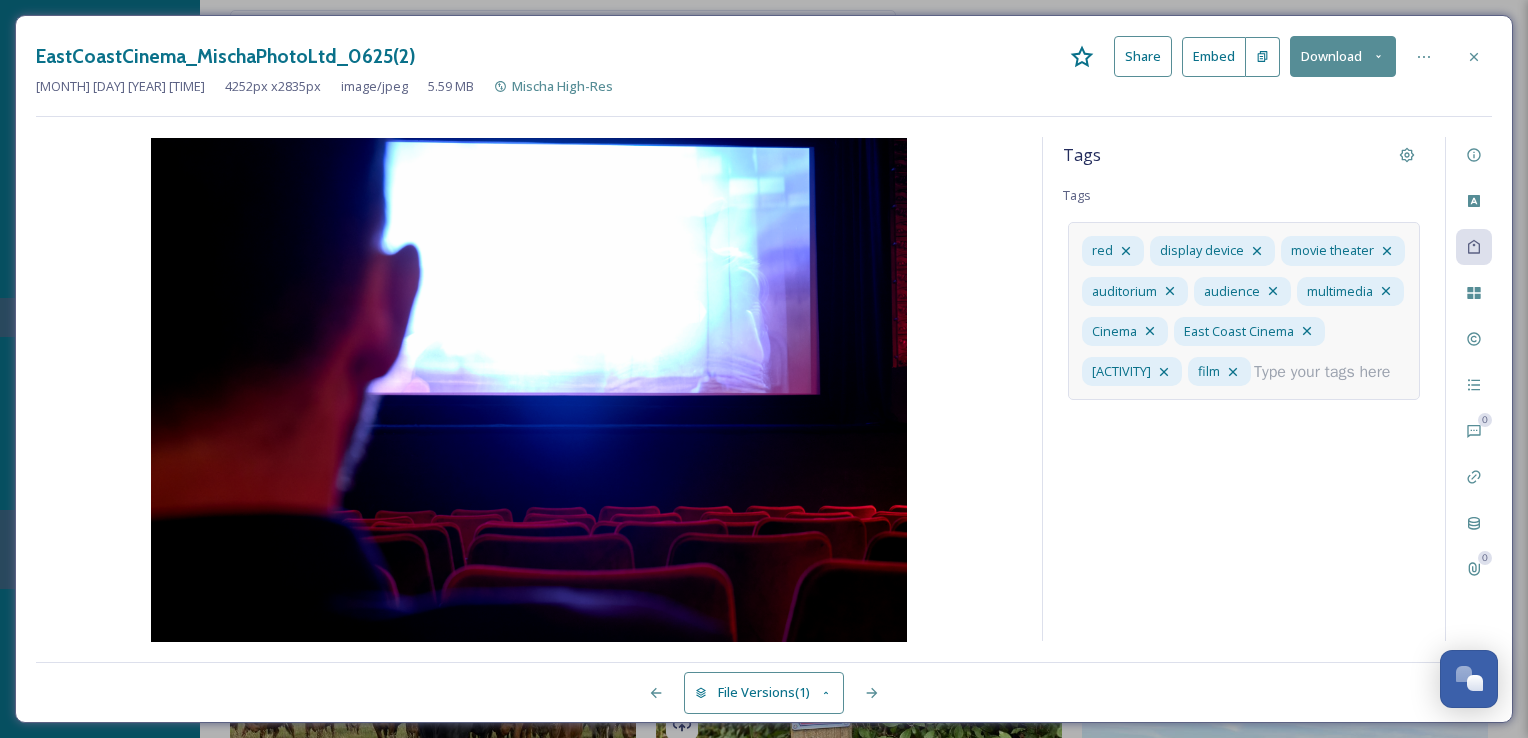 click at bounding box center [1330, 372] 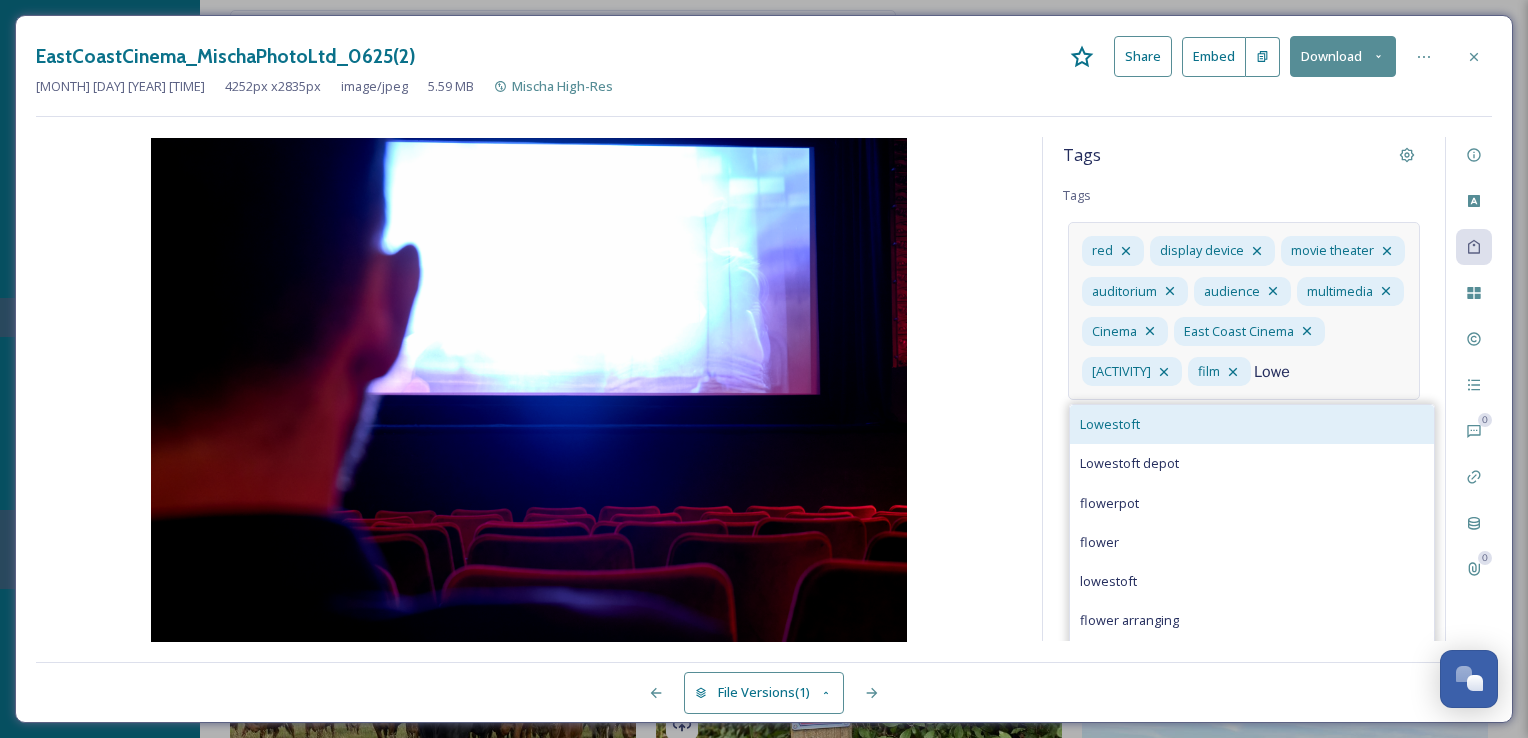 type on "Lowe" 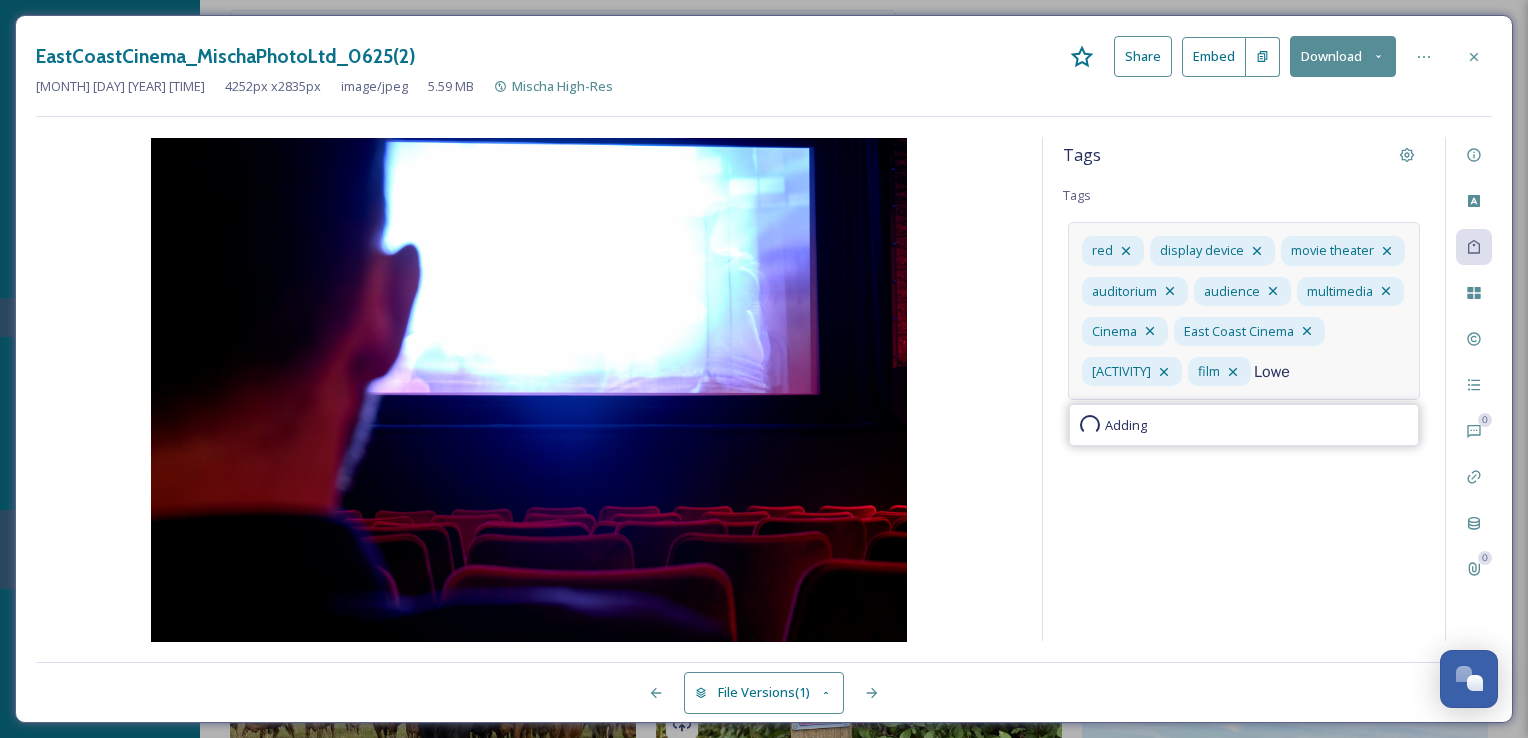 type 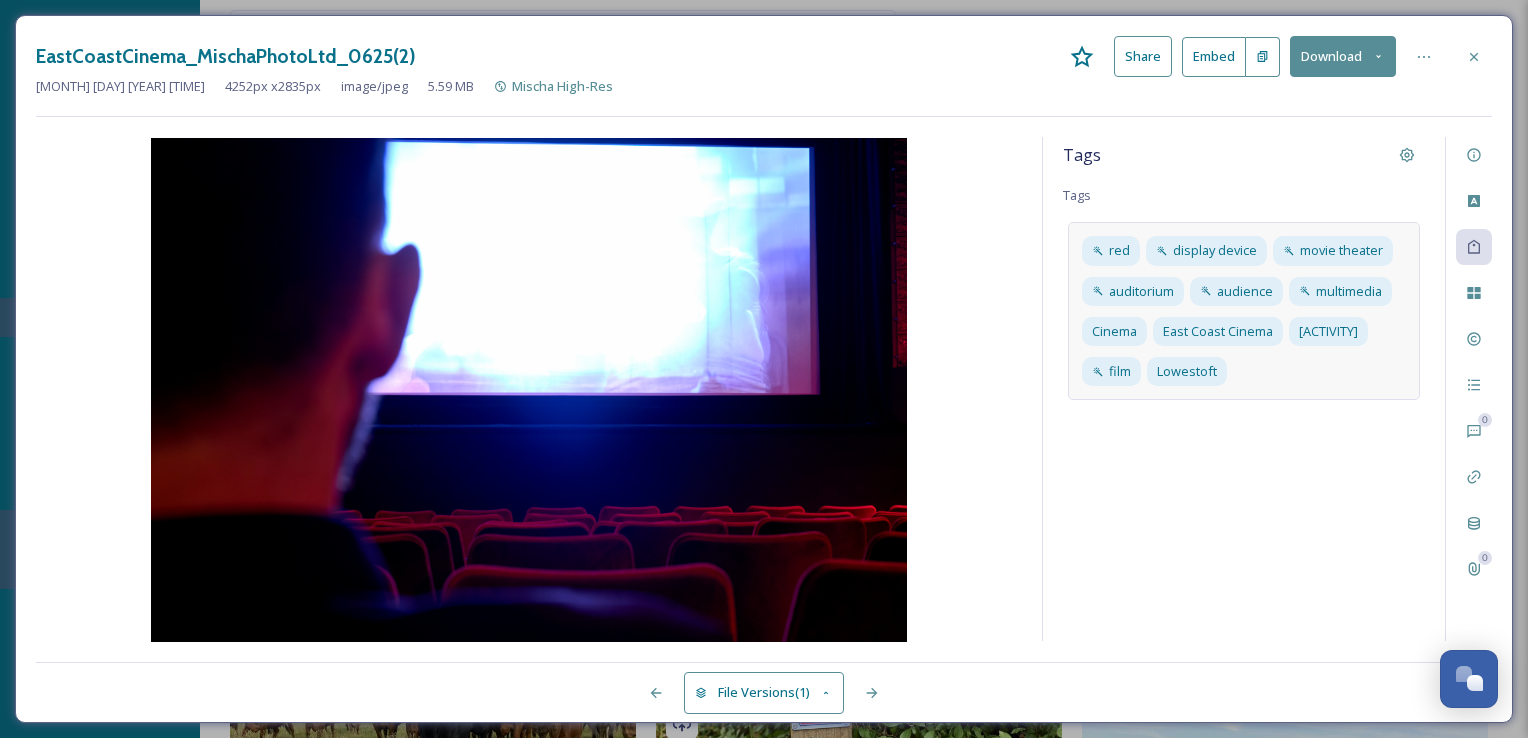 click on "Tags Tags red display device movie theater auditorium audience multimedia Cinema East Coast Cinema movies film Lowestoft" at bounding box center [1244, 389] 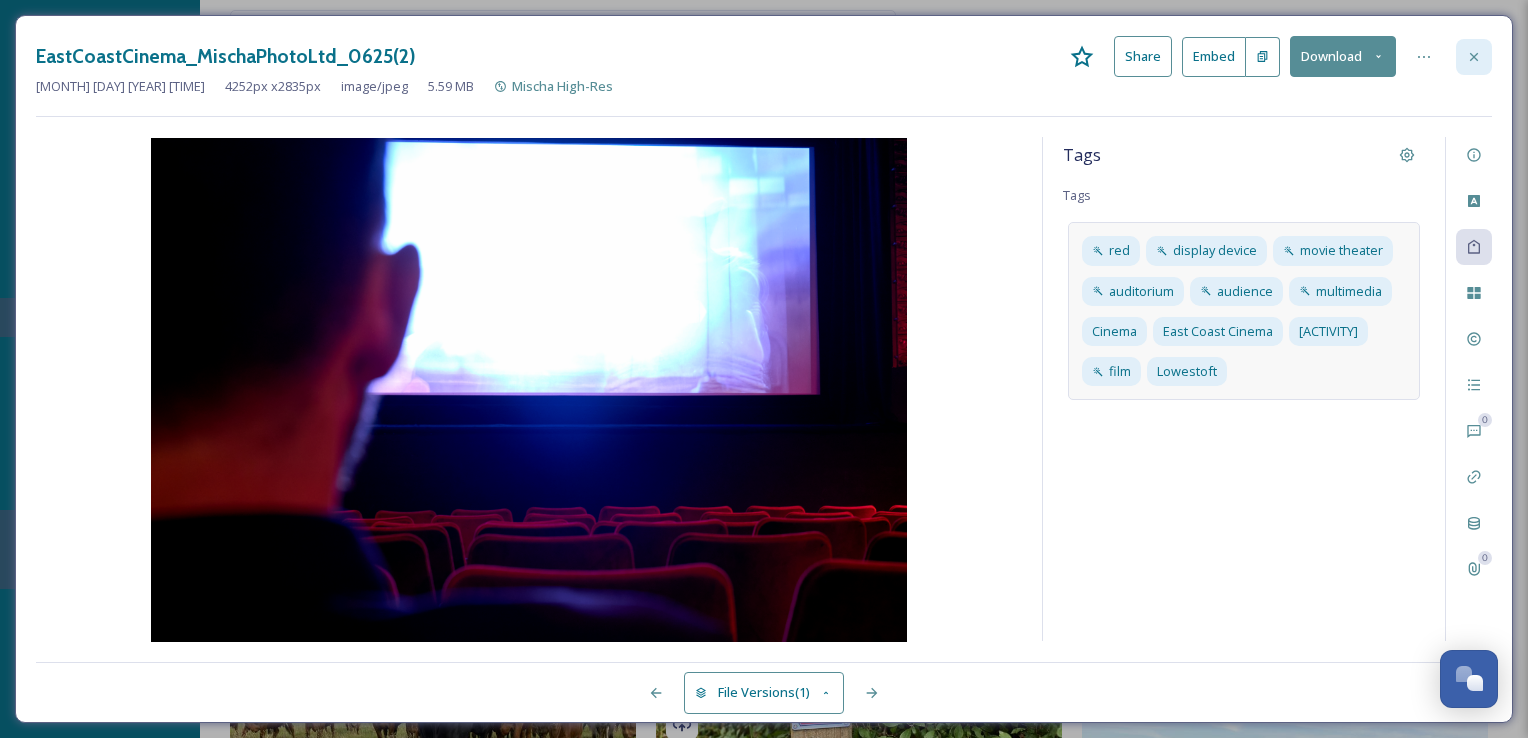 click 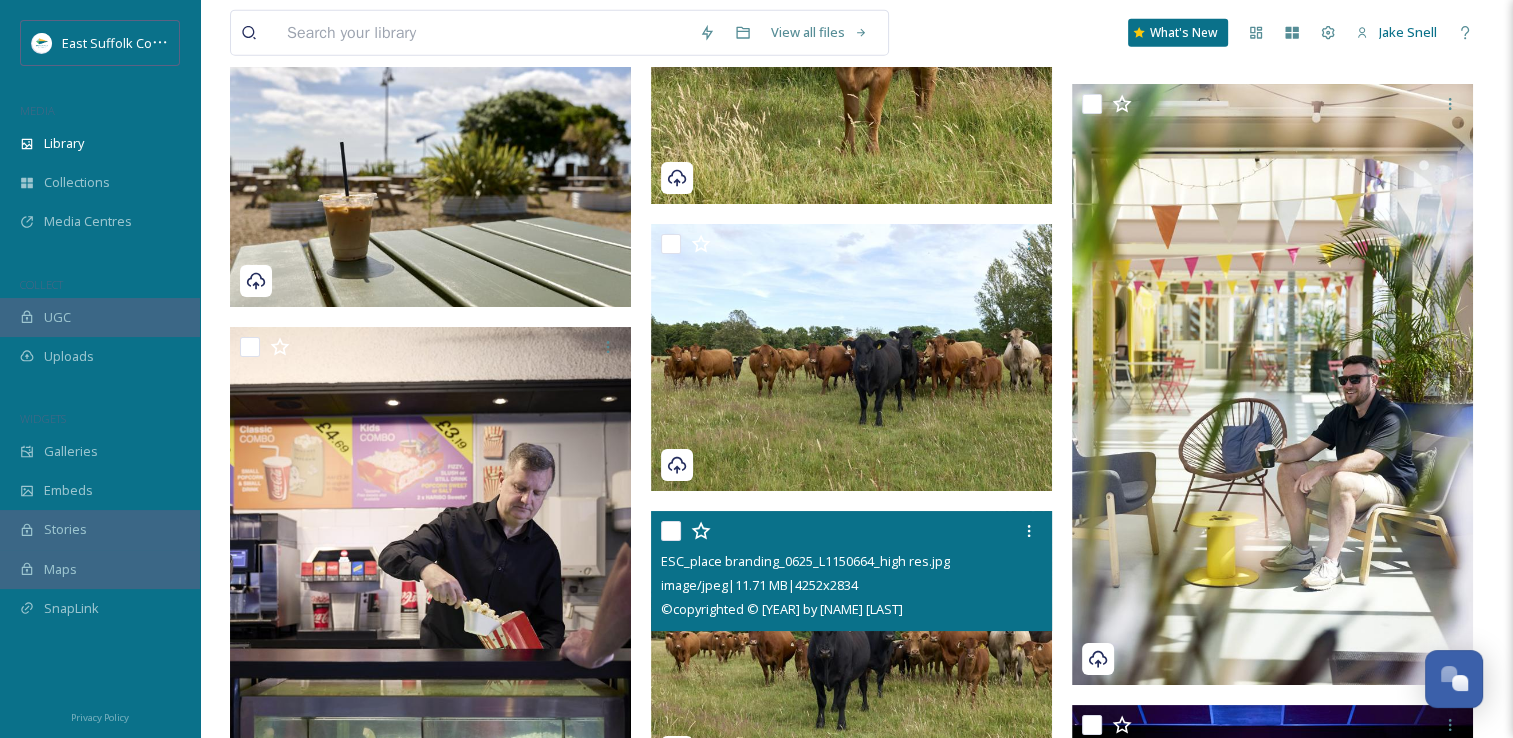 scroll, scrollTop: 12203, scrollLeft: 0, axis: vertical 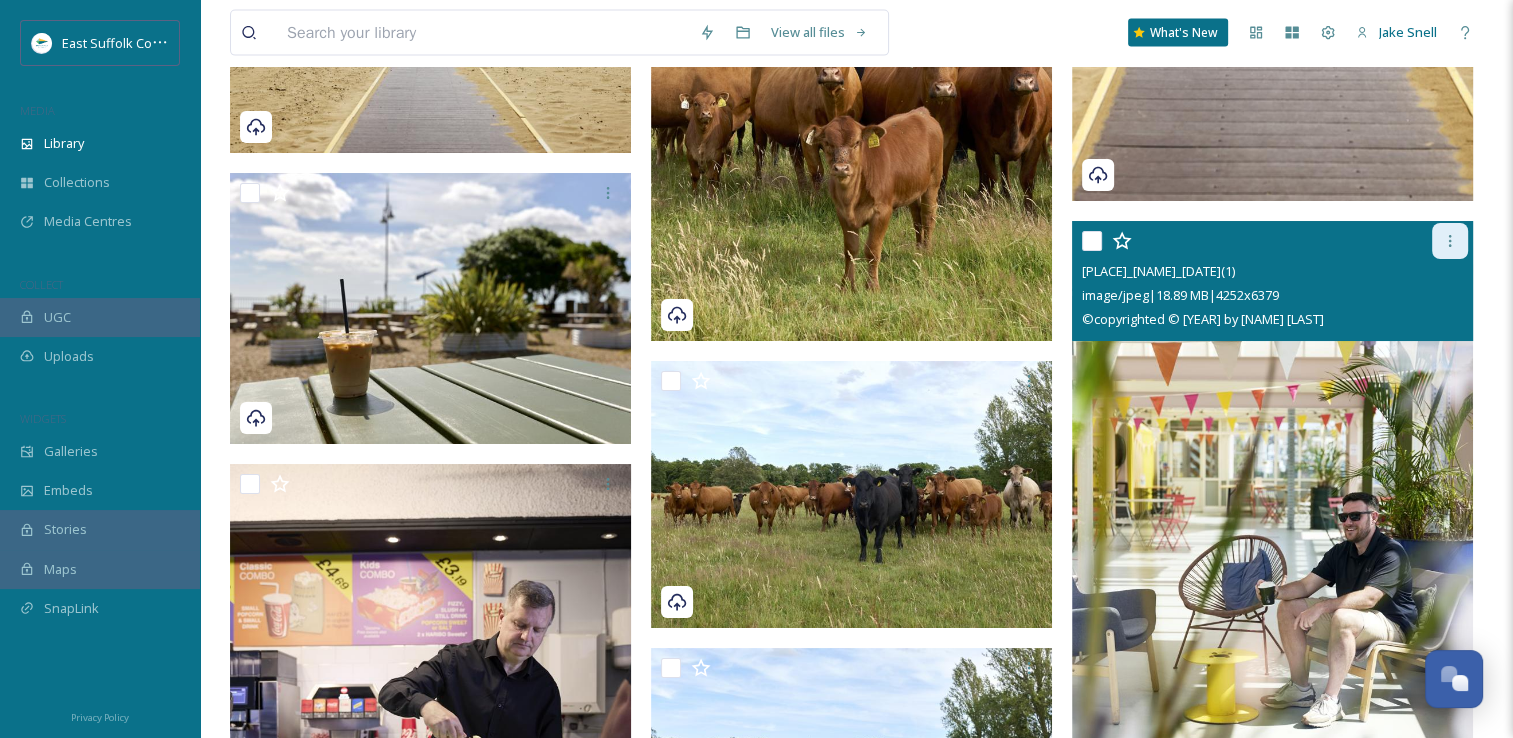 click 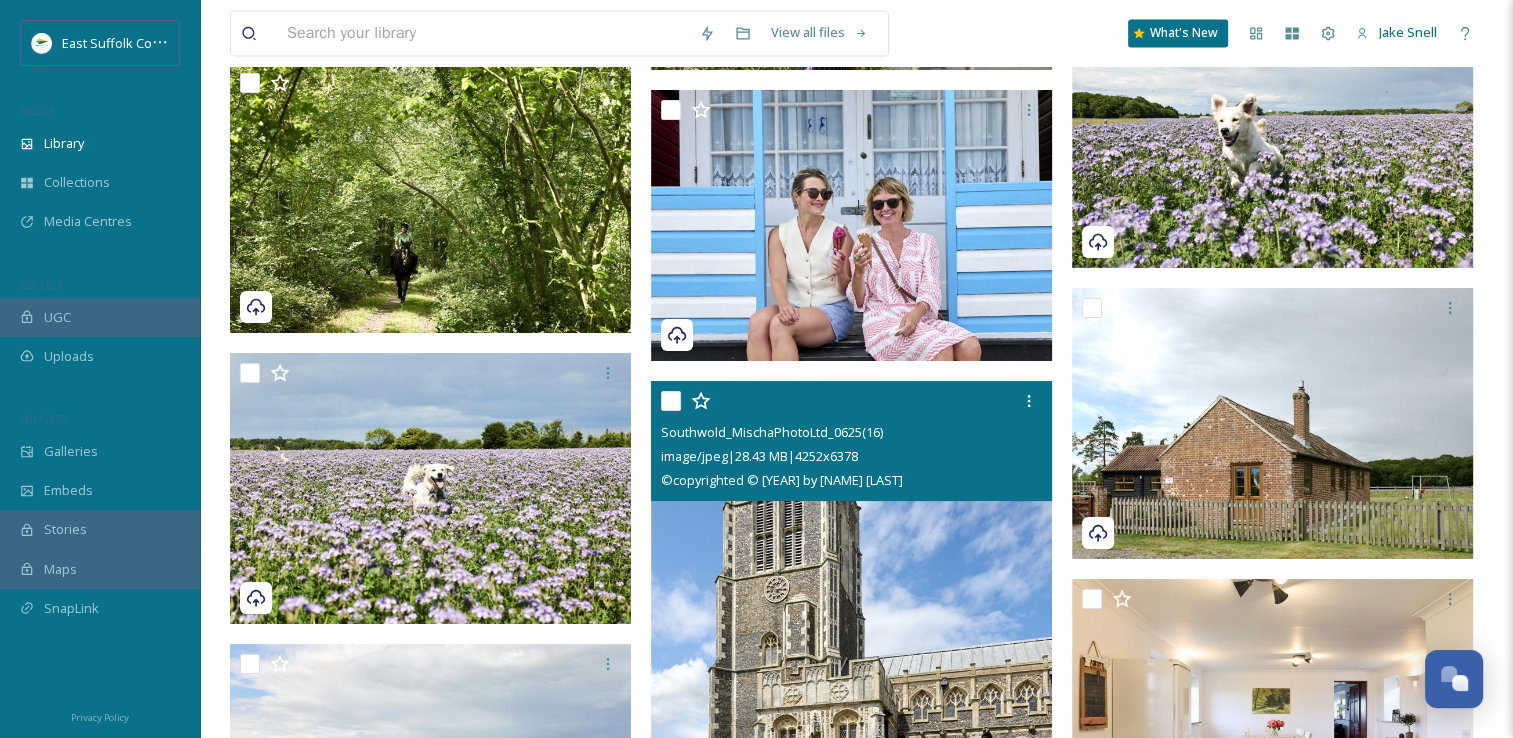 scroll, scrollTop: 18103, scrollLeft: 0, axis: vertical 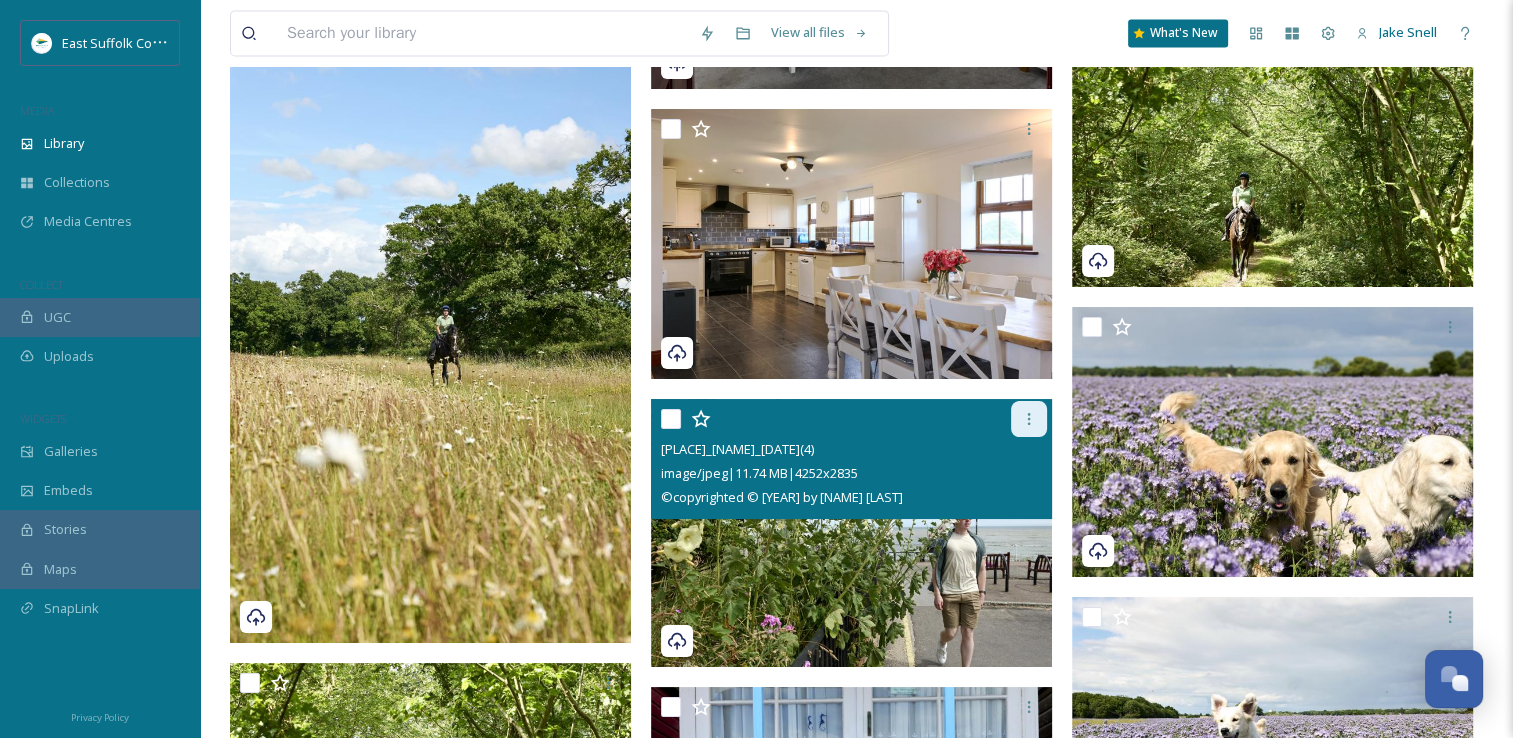 click at bounding box center [1029, 419] 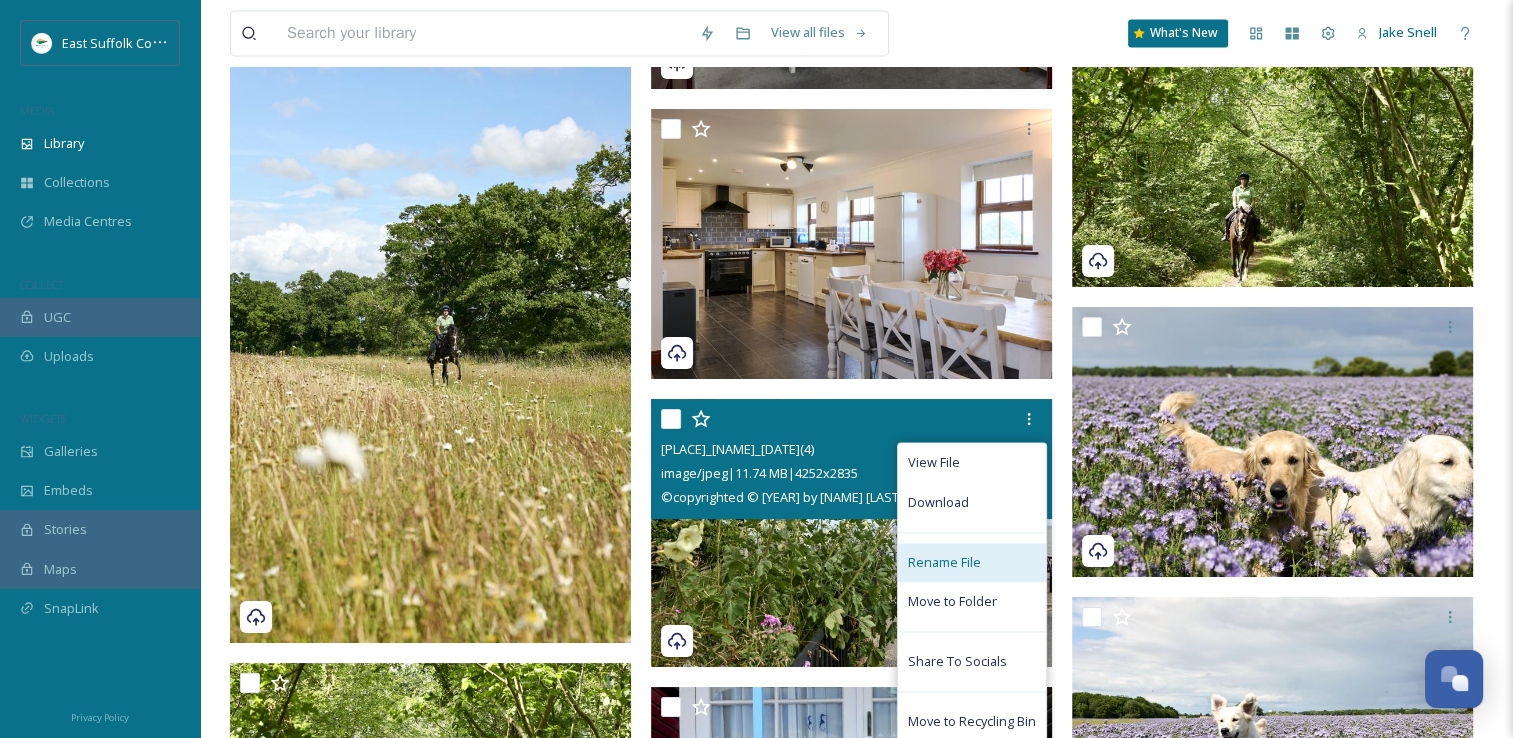 click on "Rename File" at bounding box center (944, 562) 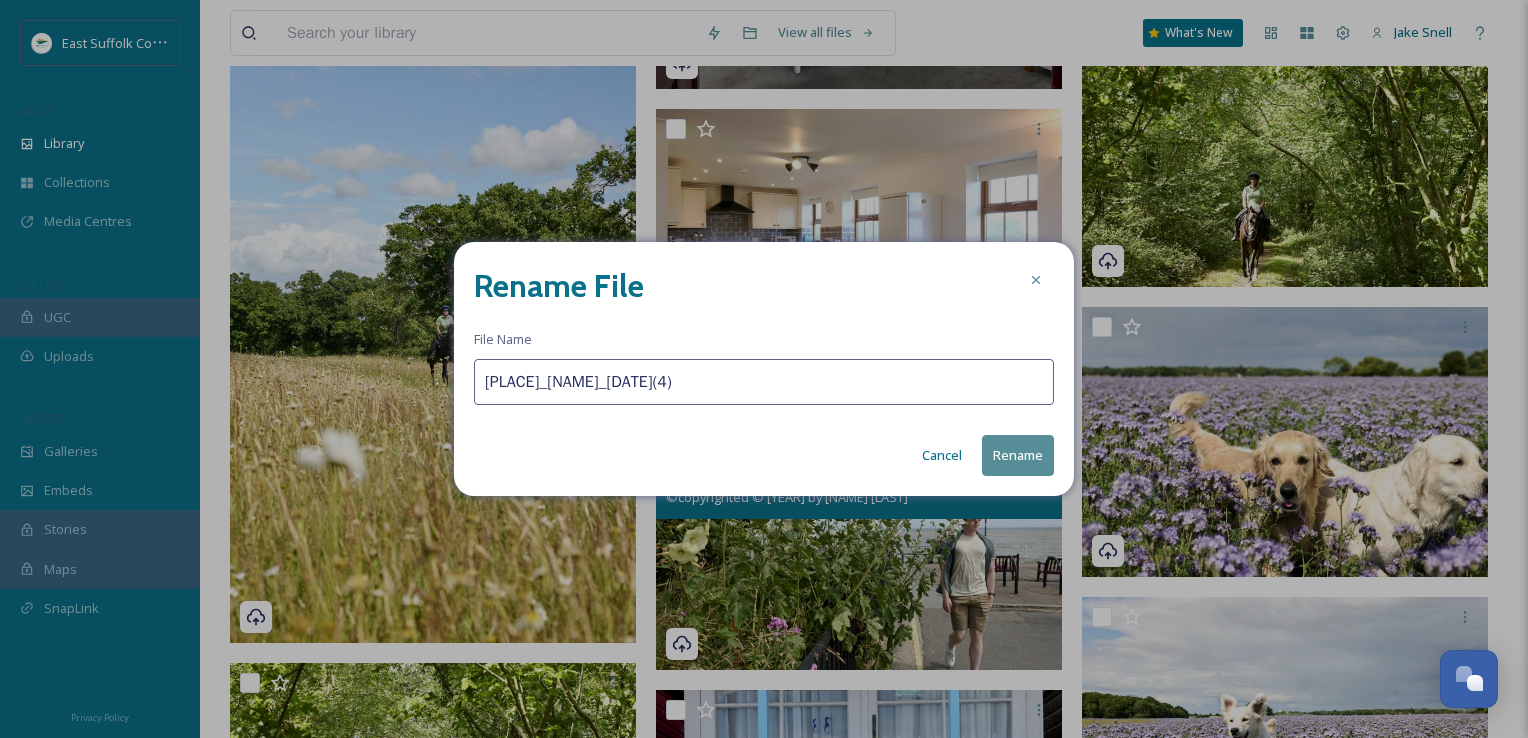 click on "Cancel" at bounding box center (942, 455) 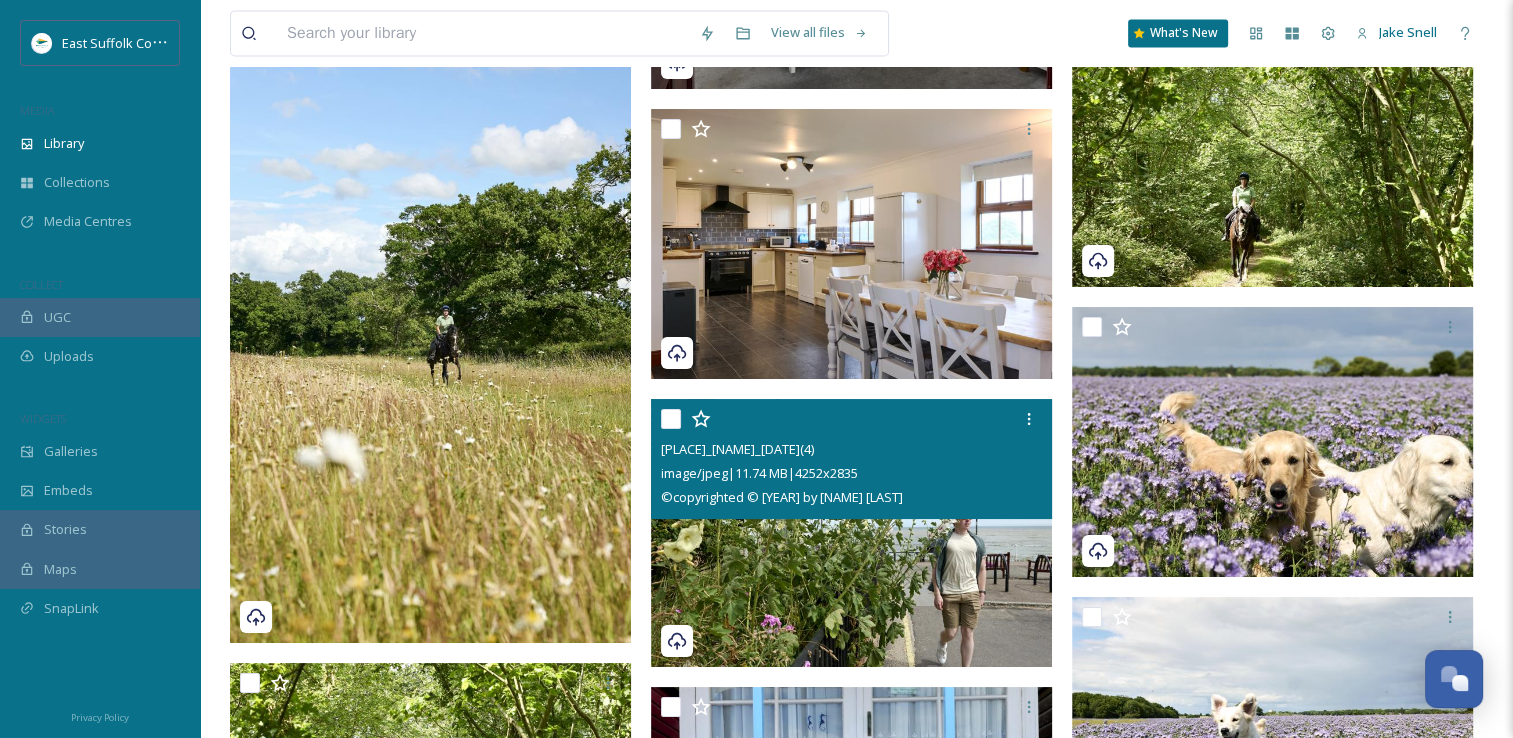 click at bounding box center (851, 533) 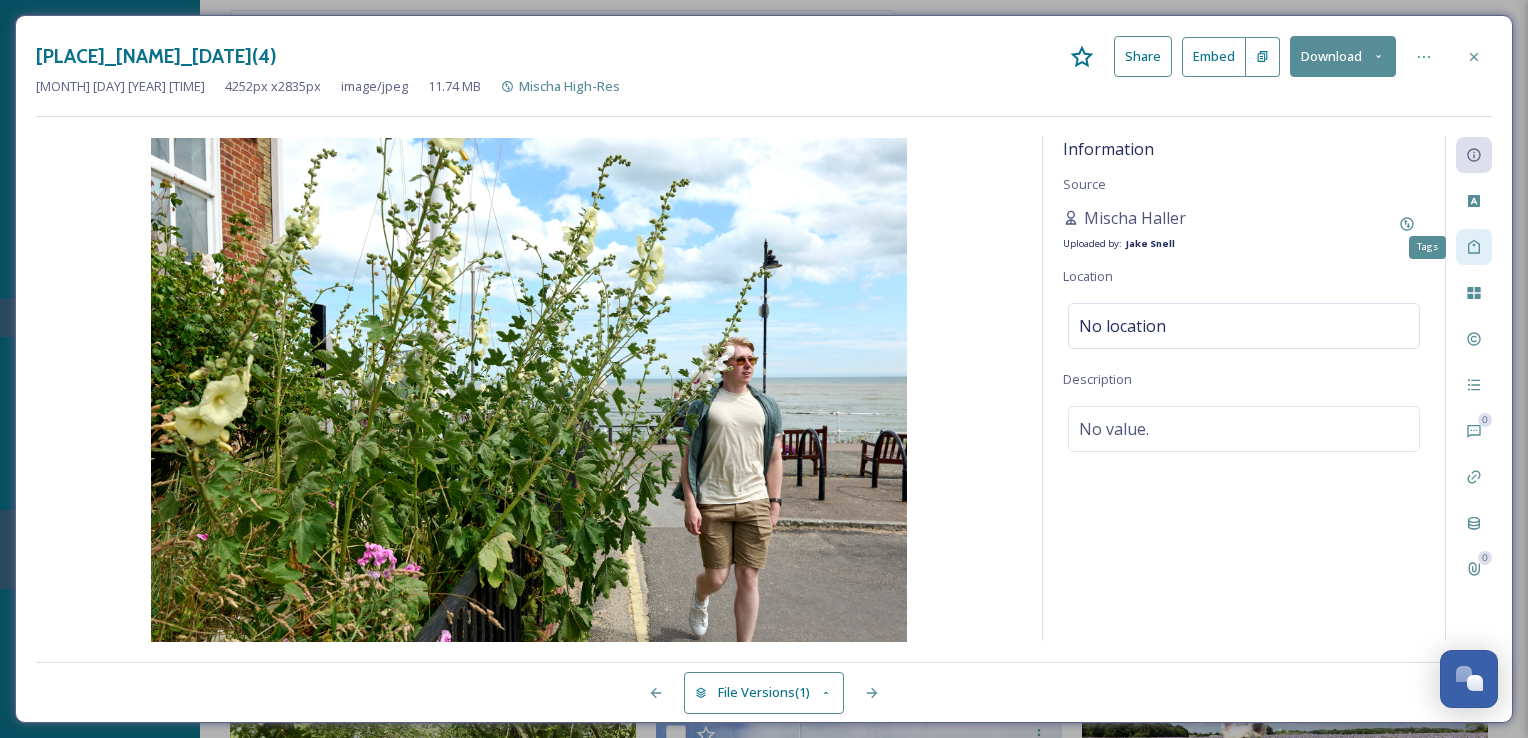 click on "Tags" at bounding box center (1474, 247) 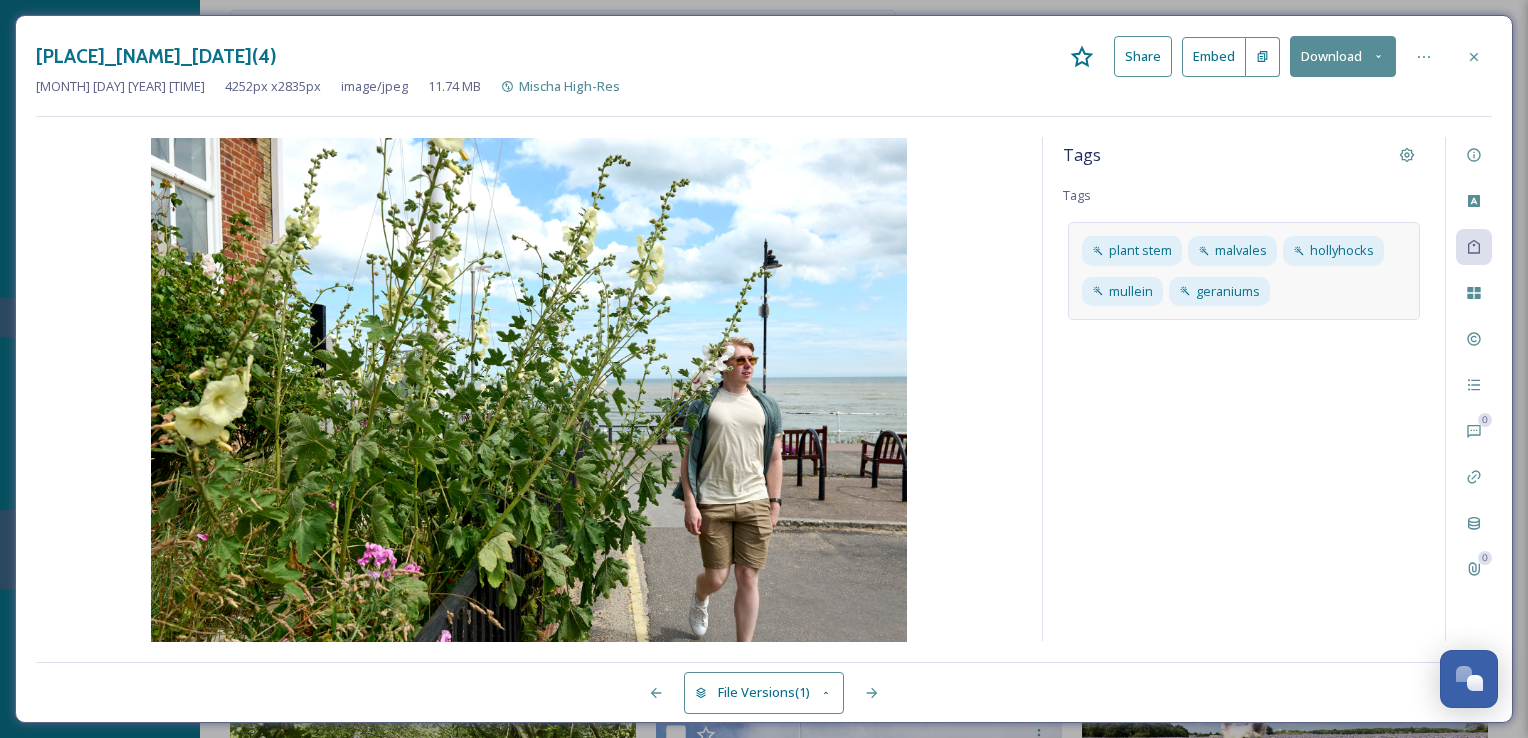 click on "plant stem malvales hollyhocks mullein geraniums" at bounding box center (1244, 270) 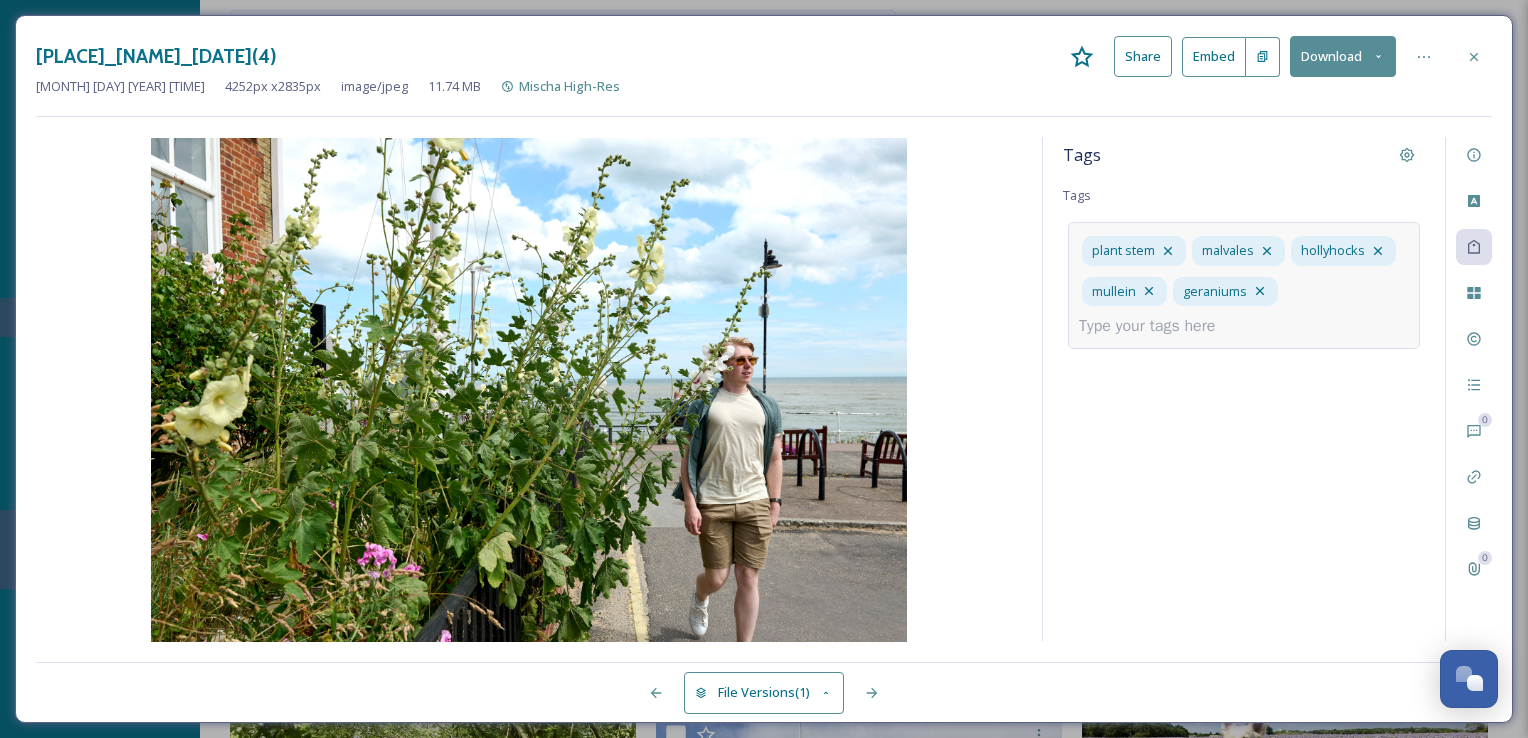 click at bounding box center (1155, 326) 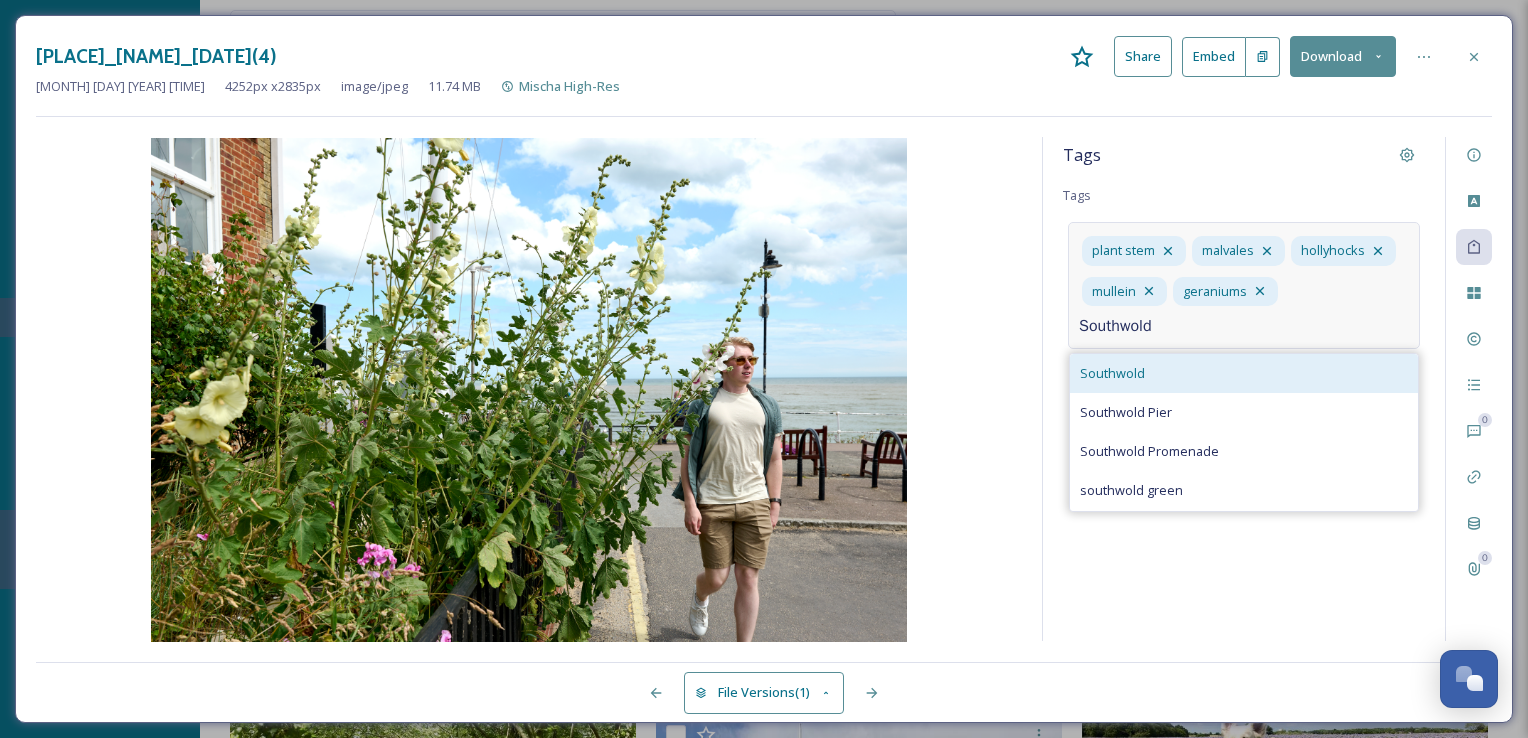 type on "Southwold" 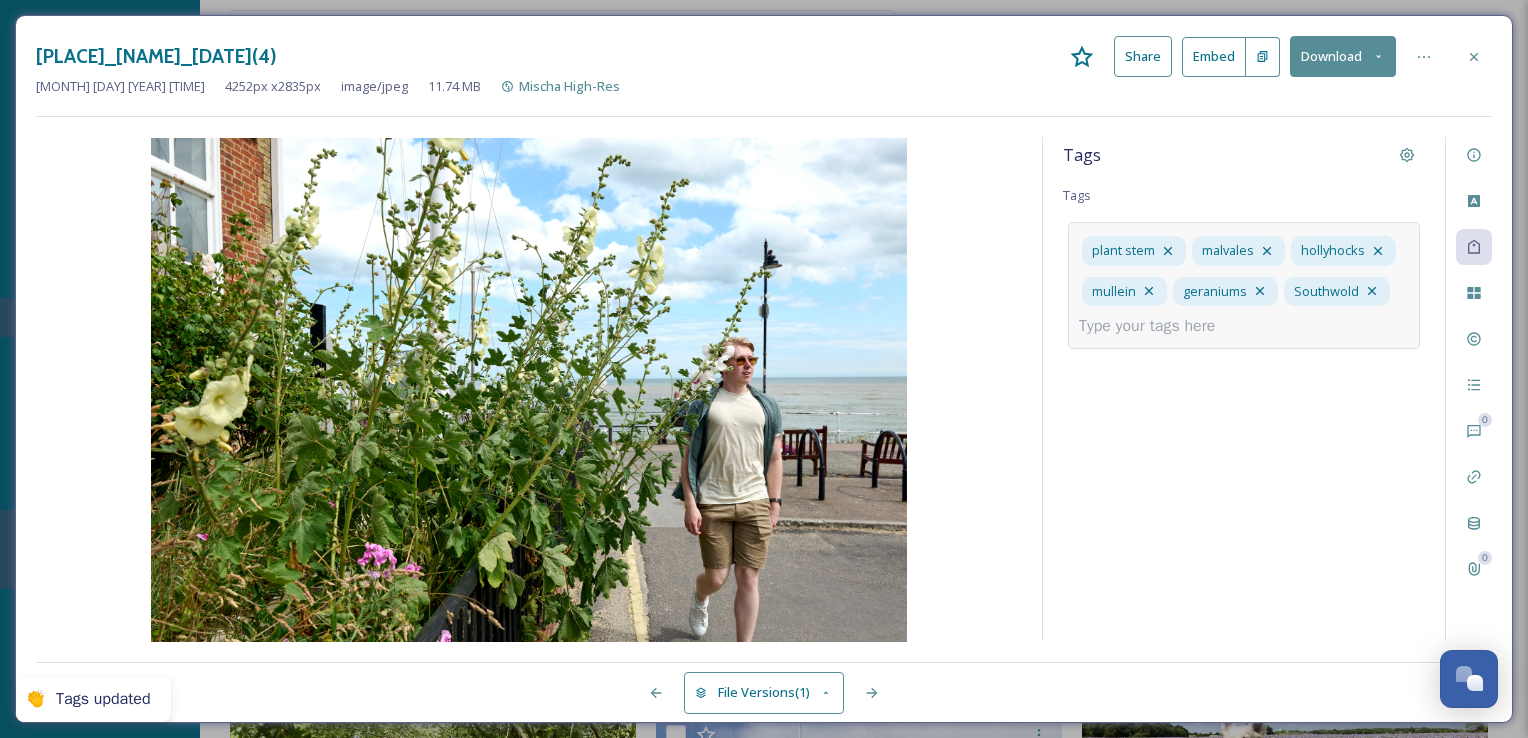 click at bounding box center (1155, 326) 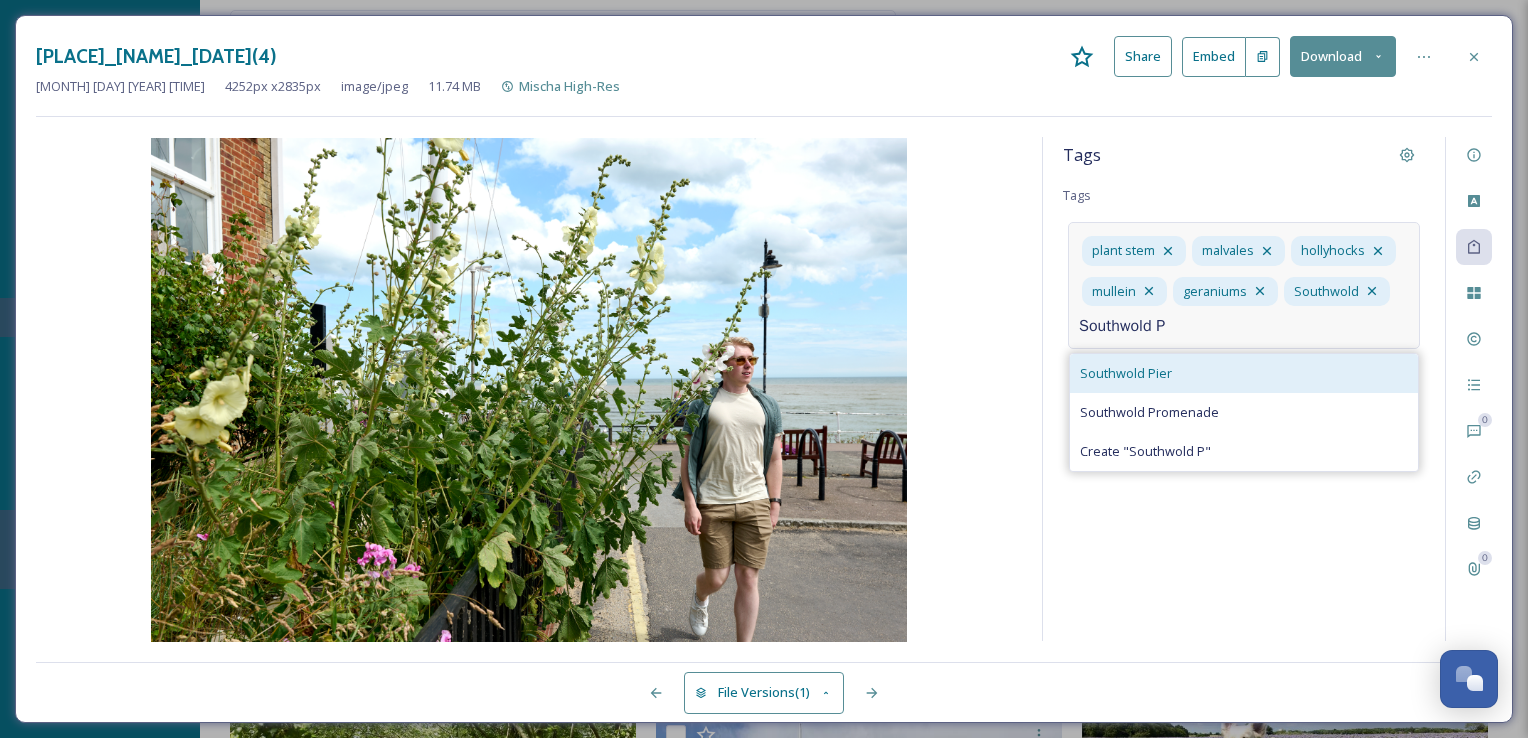 type on "Southwold P" 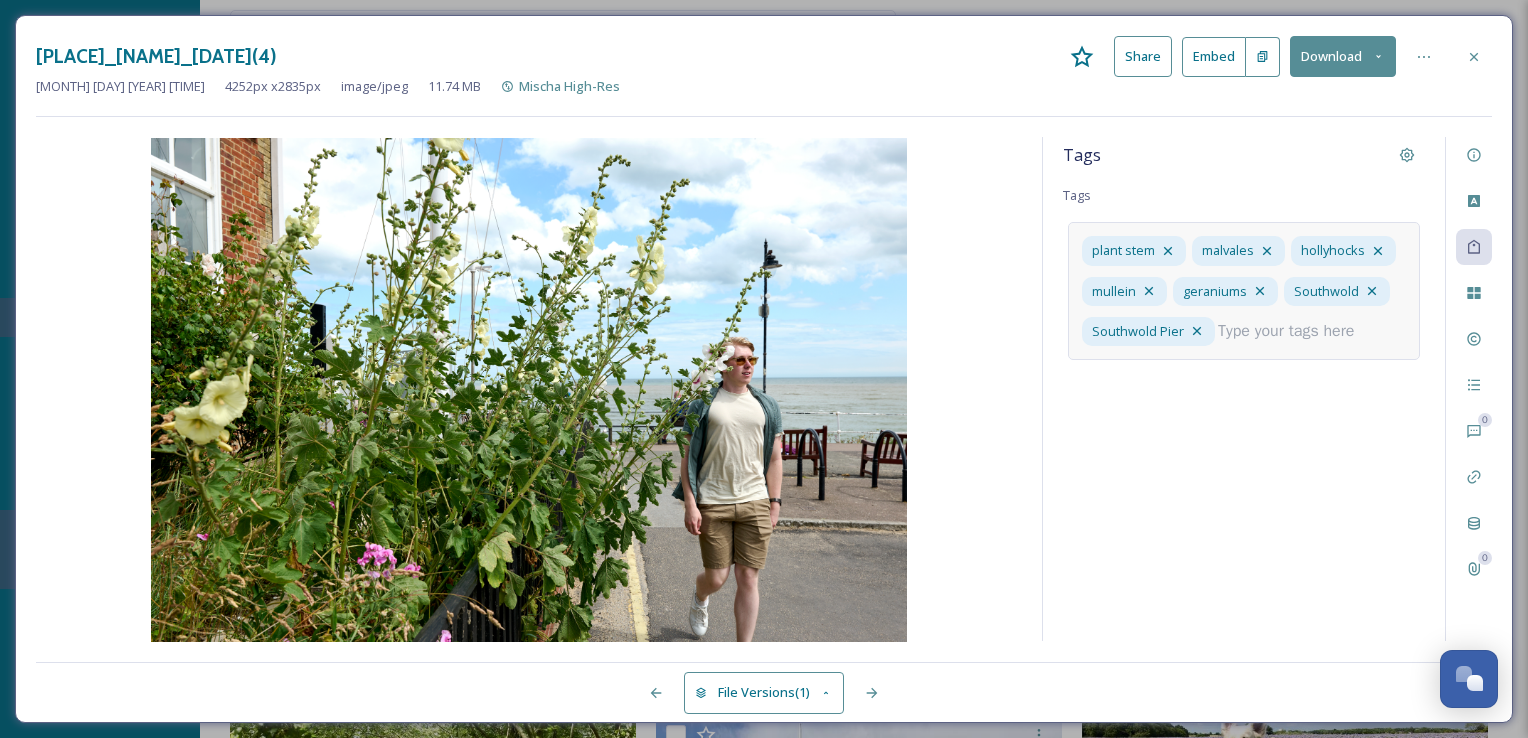 click at bounding box center [1294, 331] 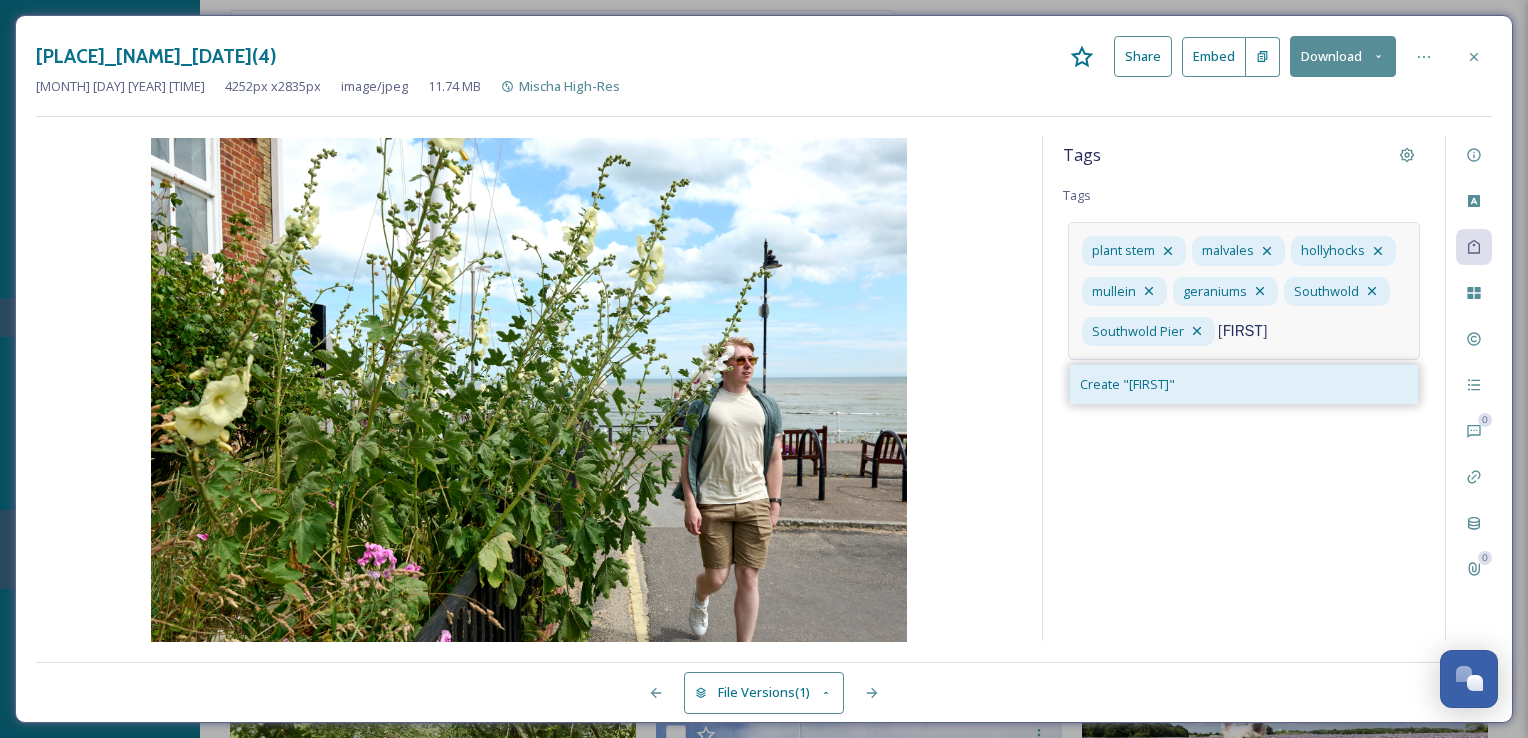 type on "[FIRST]" 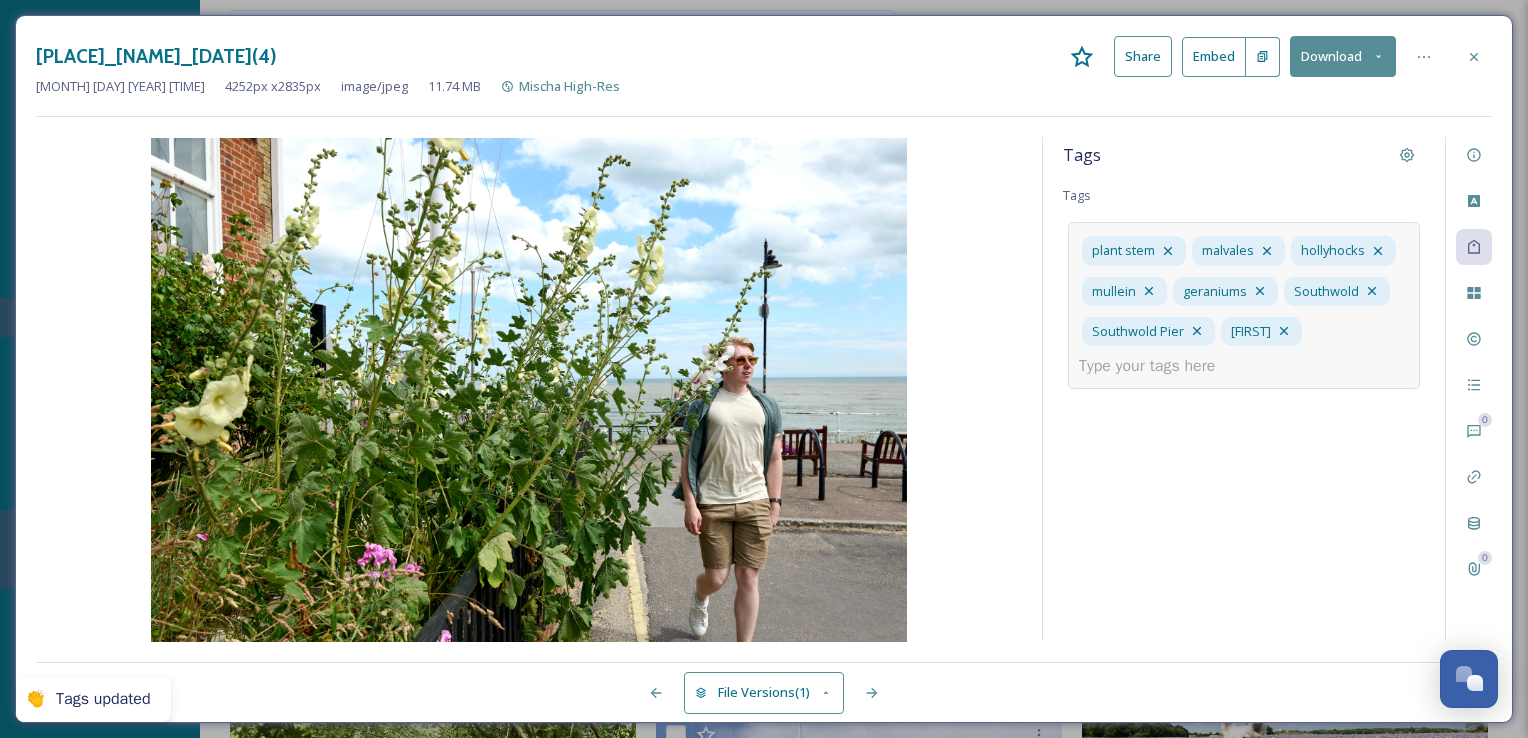 click at bounding box center (1155, 366) 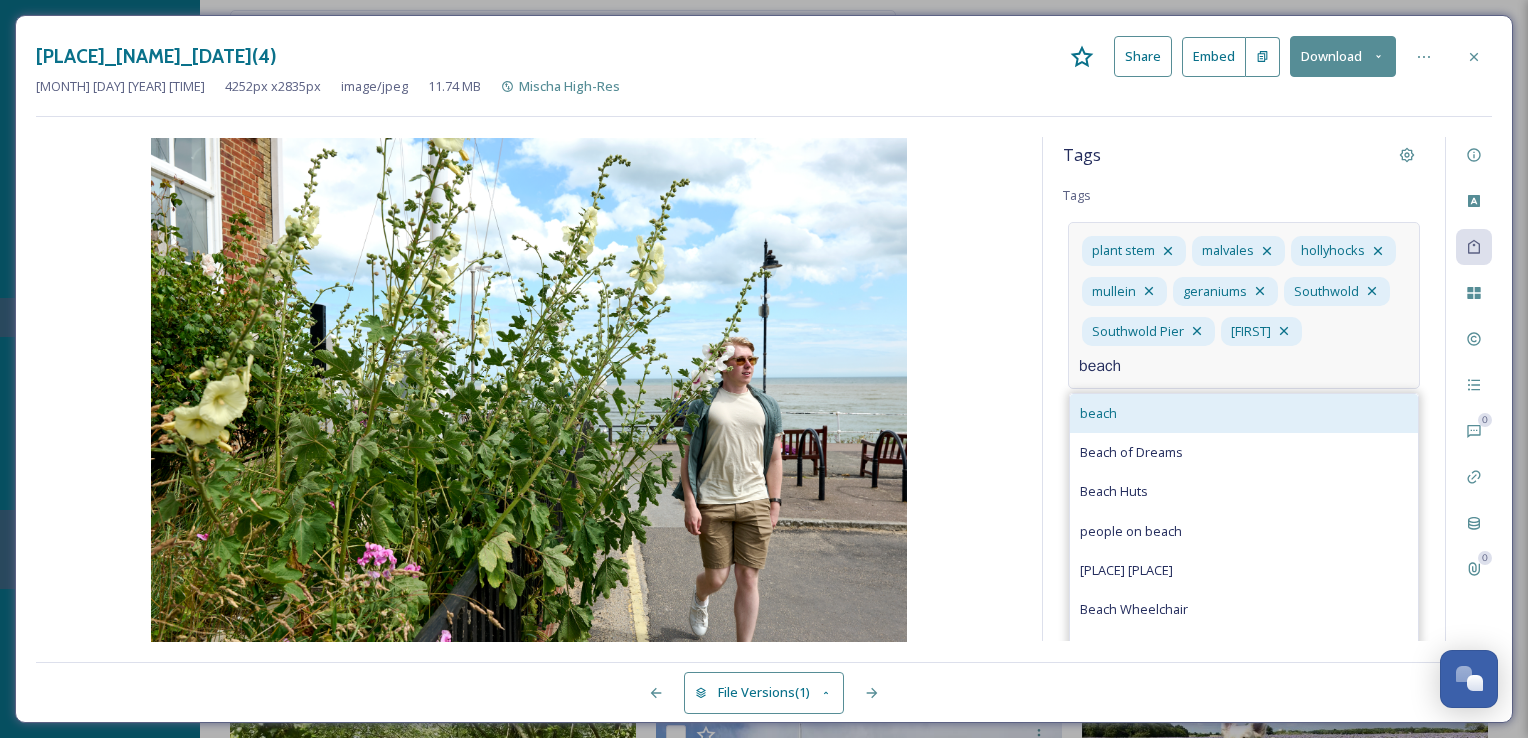 type on "beach" 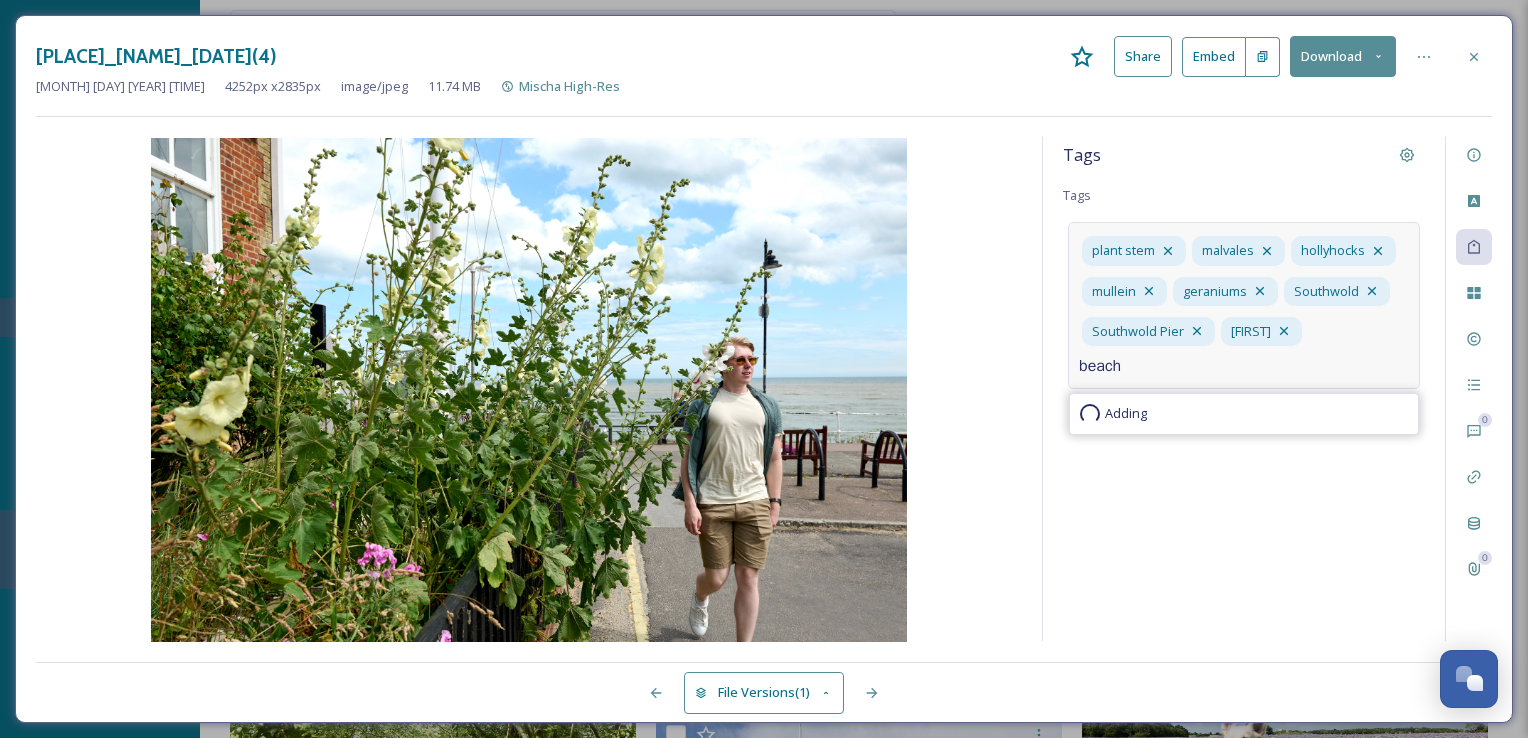type 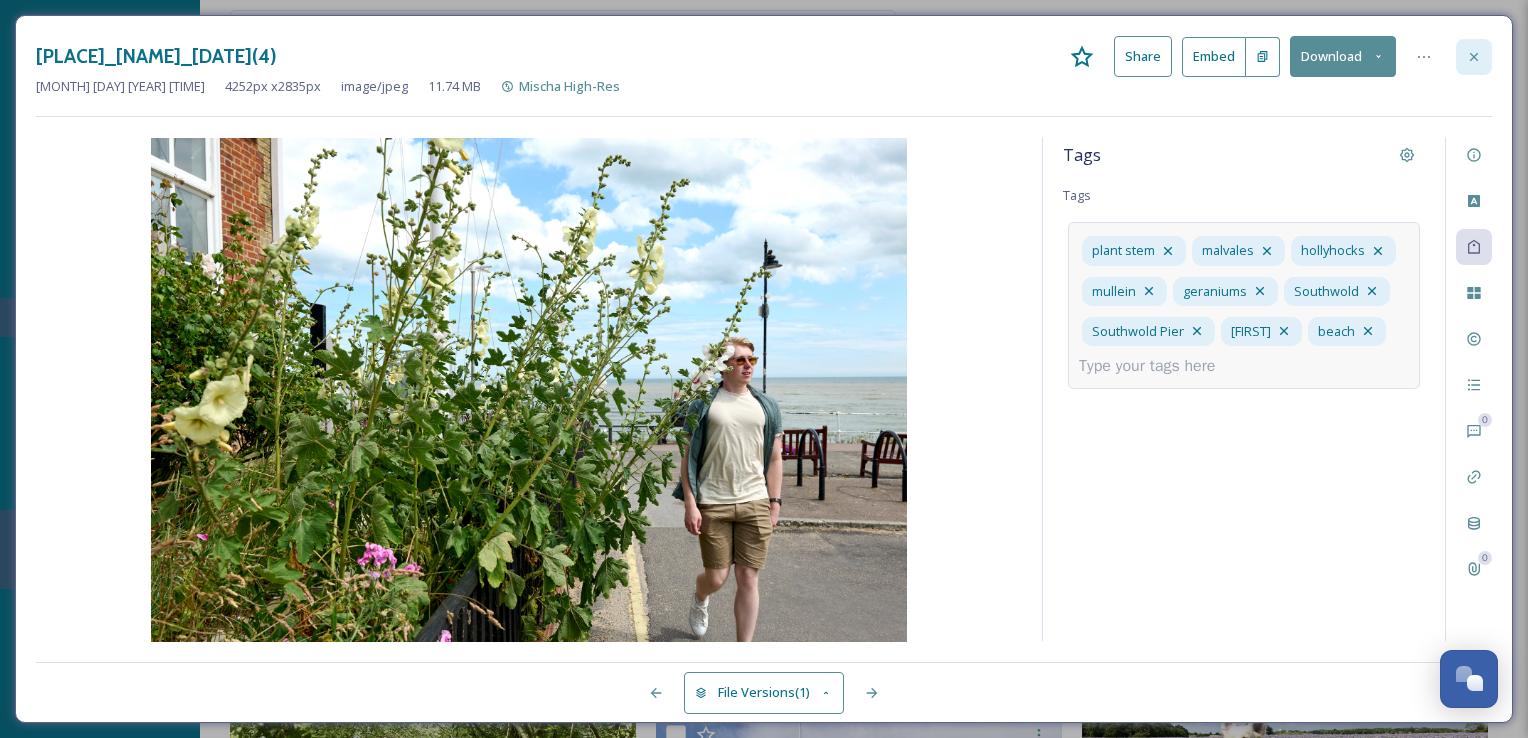 click 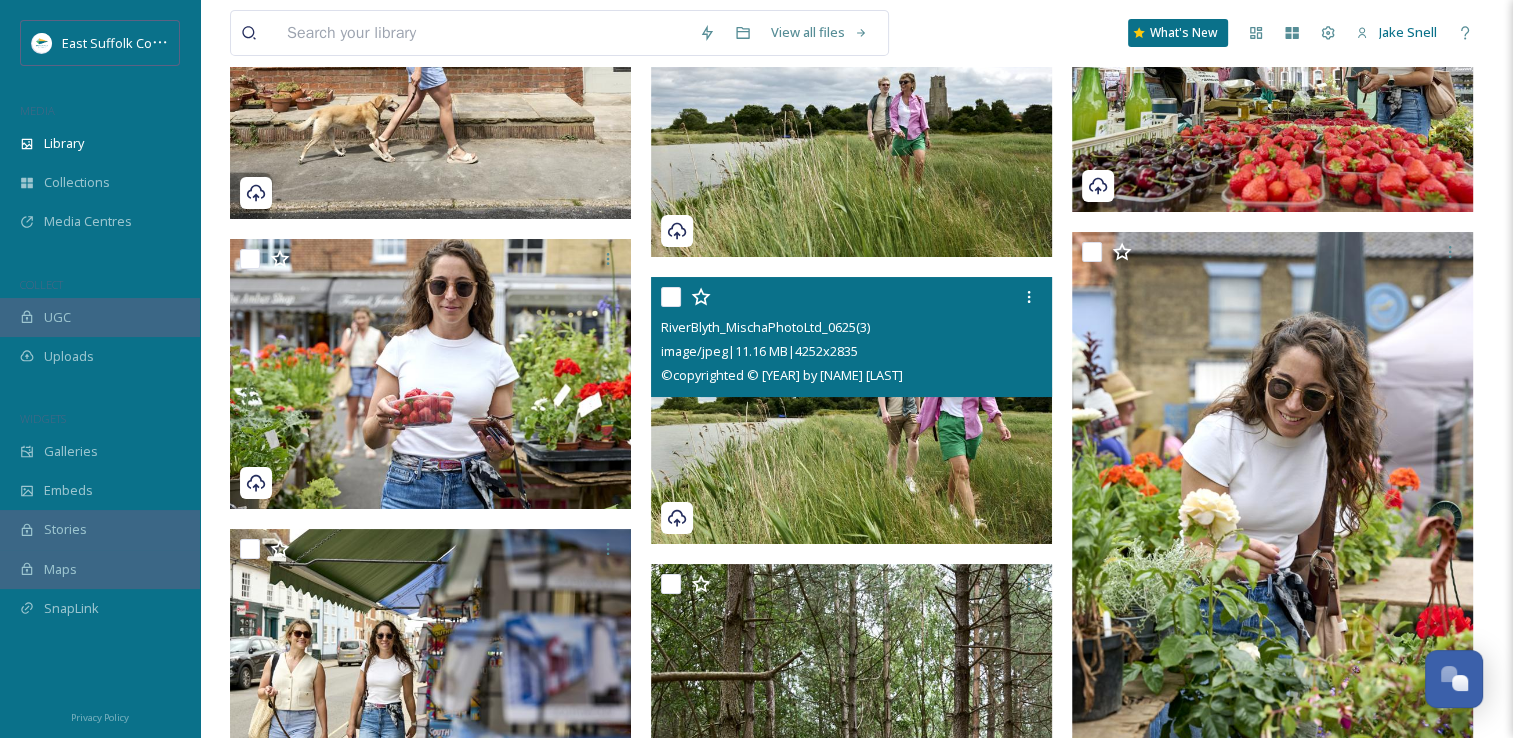 scroll, scrollTop: 21603, scrollLeft: 0, axis: vertical 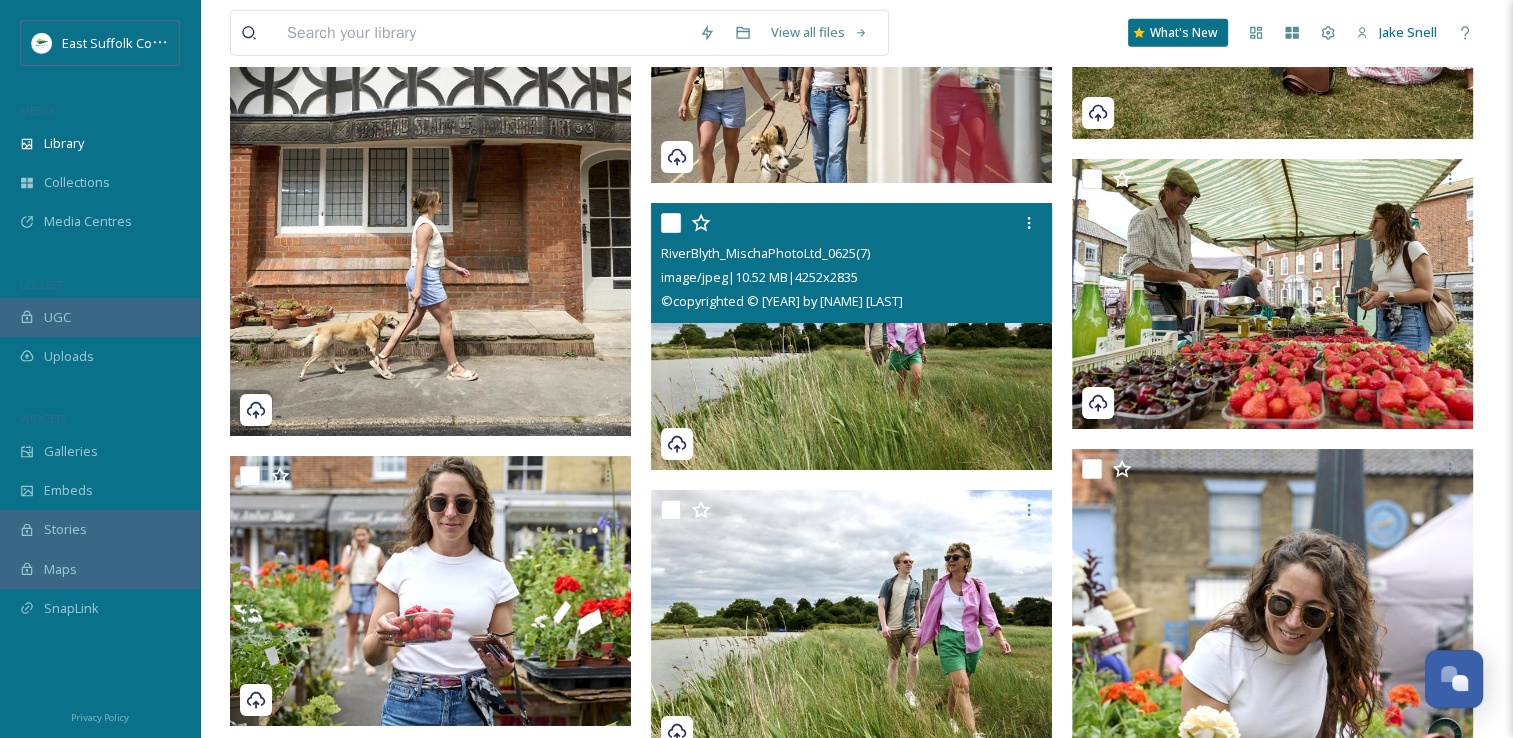 click at bounding box center (851, 337) 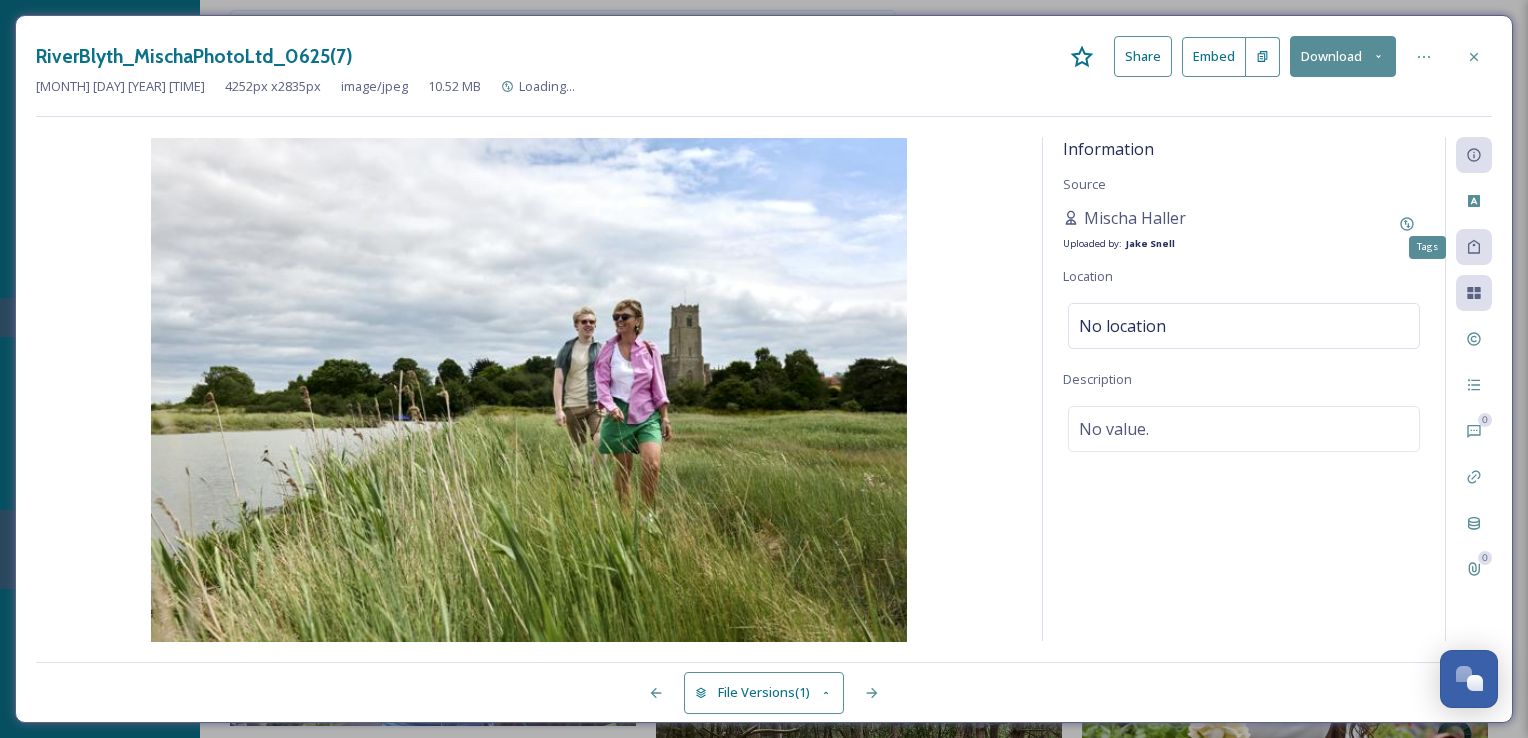 drag, startPoint x: 1473, startPoint y: 238, endPoint x: 1432, endPoint y: 251, distance: 43.011627 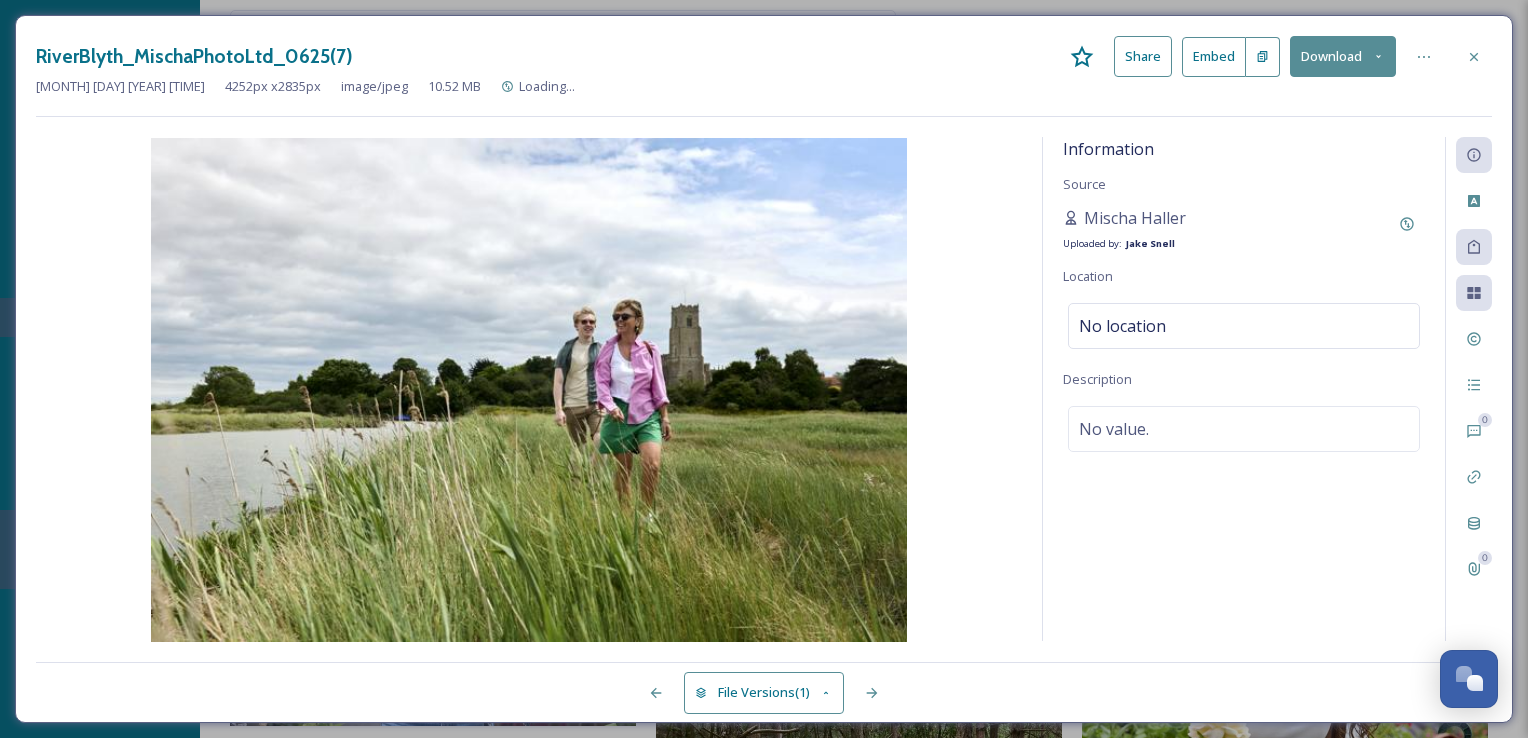 drag, startPoint x: 1272, startPoint y: 279, endPoint x: 1438, endPoint y: 233, distance: 172.25563 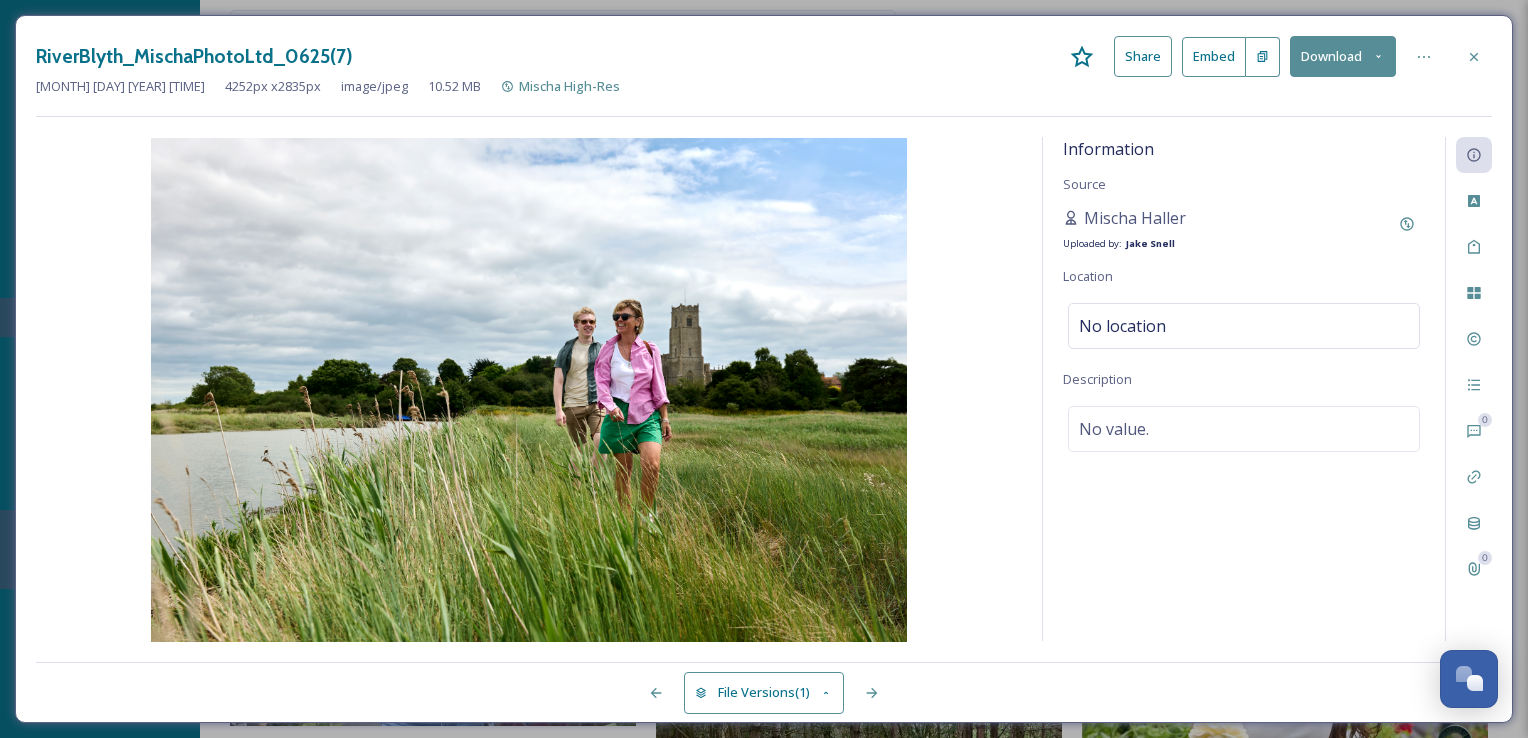 click on "RiverBlyth_MischaPhotoLtd_0625(7) Share Embed Download Aug 06 2025 10:10 4252 px x  2835 px image/jpeg 10.52 MB Mischa High-Res Information Source Mischa Haller Uploaded by: [FIRST] [LAST] Location No location Description No value. 0 0 File Versions  (1)" at bounding box center (764, 369) 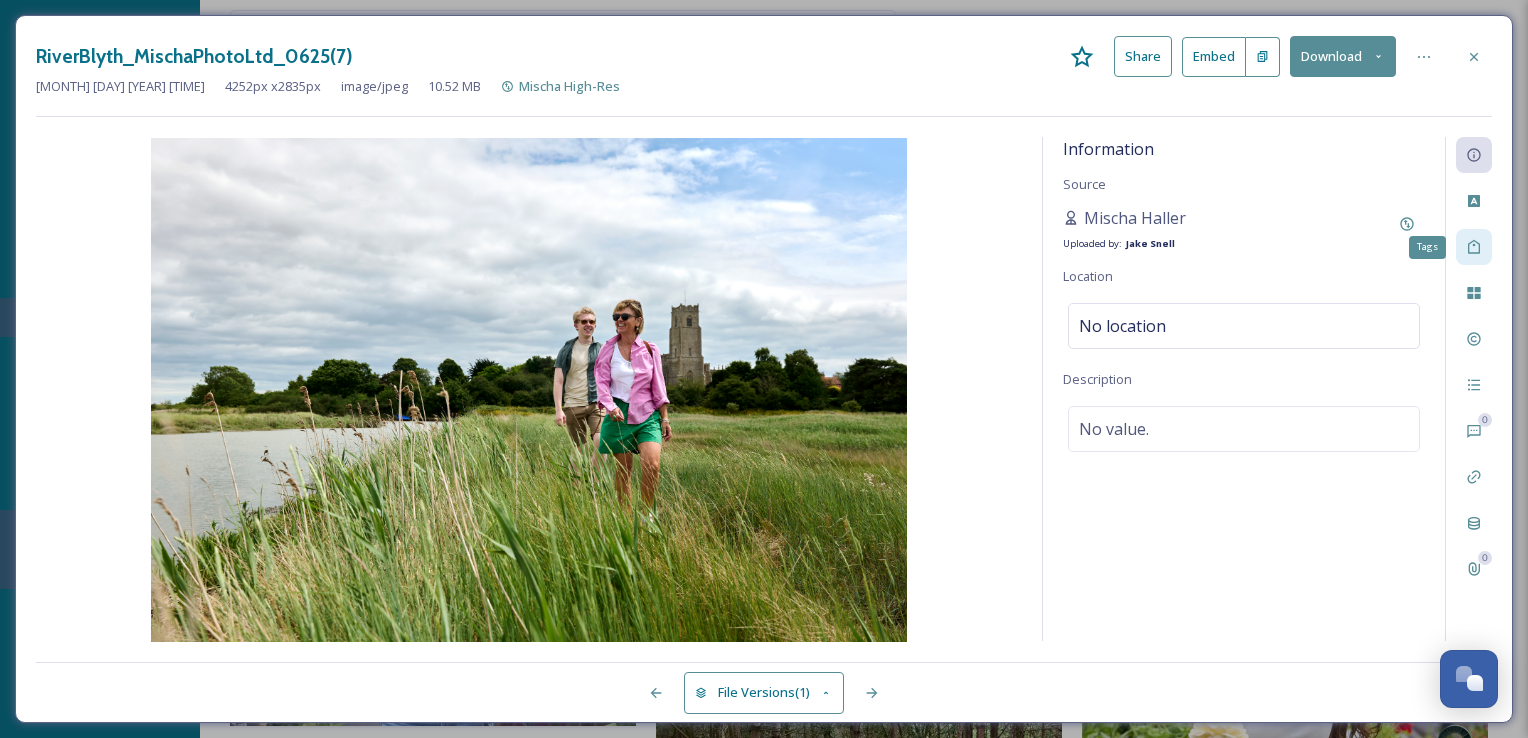 click on "Tags" at bounding box center (1474, 247) 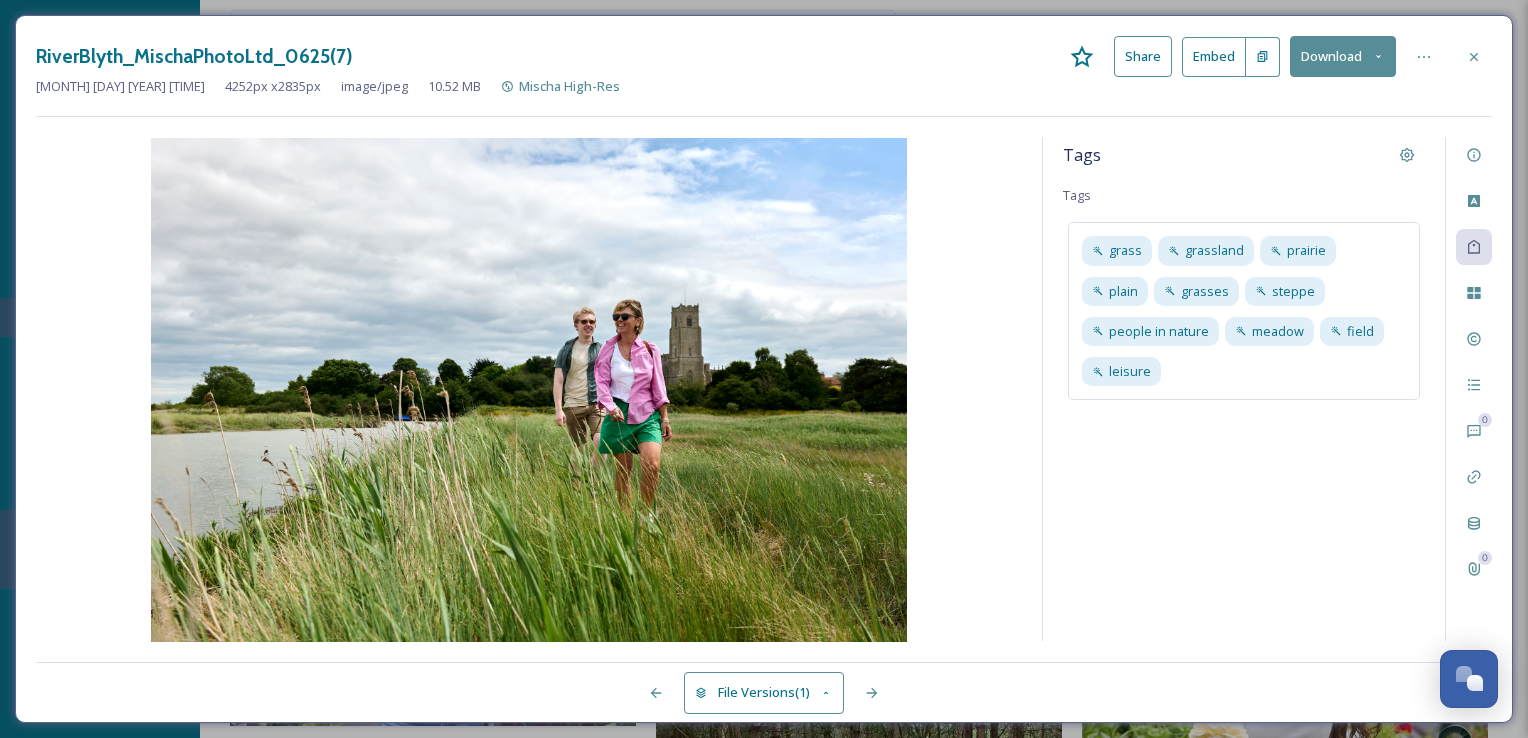 click on "Tags Tags grass grassland prairie plain grasses steppe people in nature meadow field leisure" at bounding box center [1244, 389] 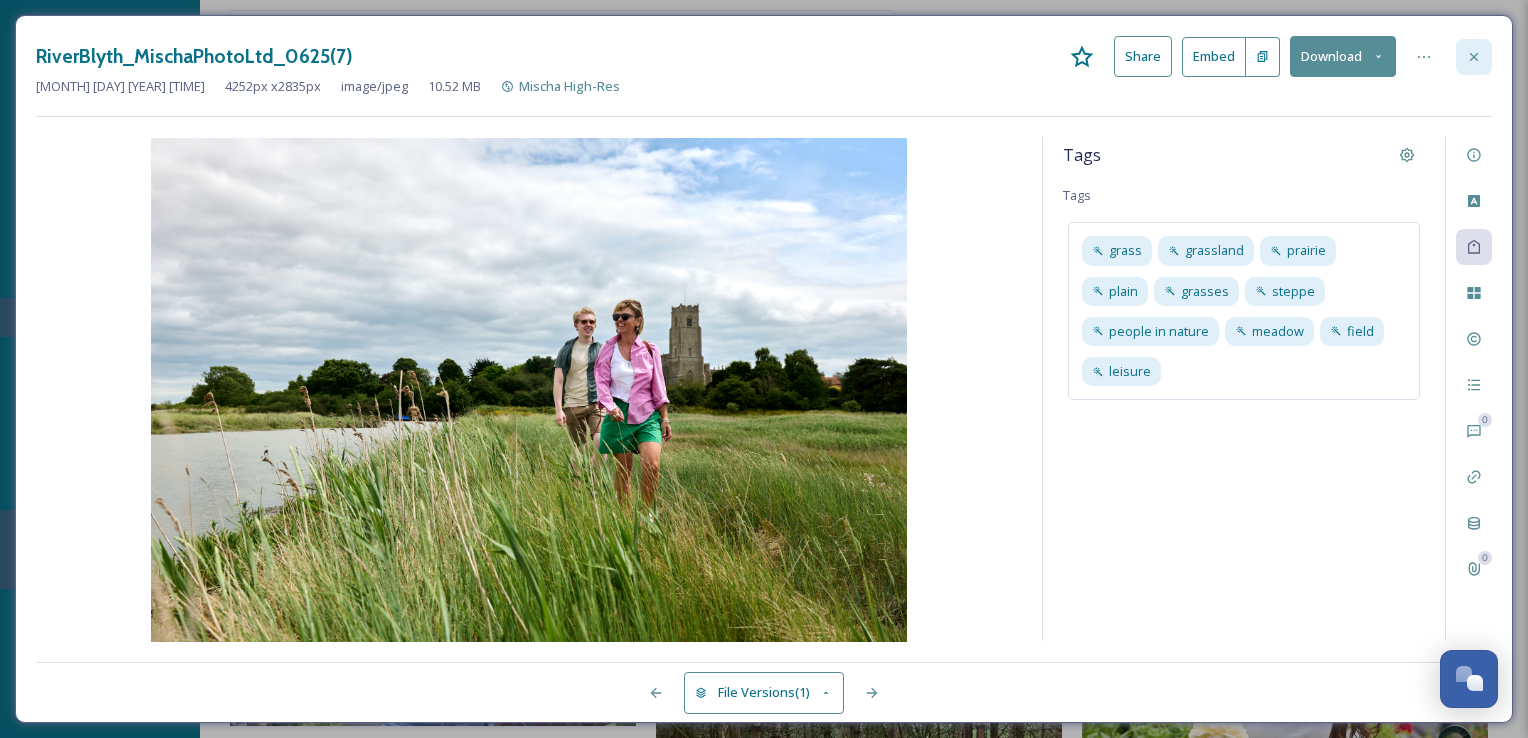 click at bounding box center [1474, 57] 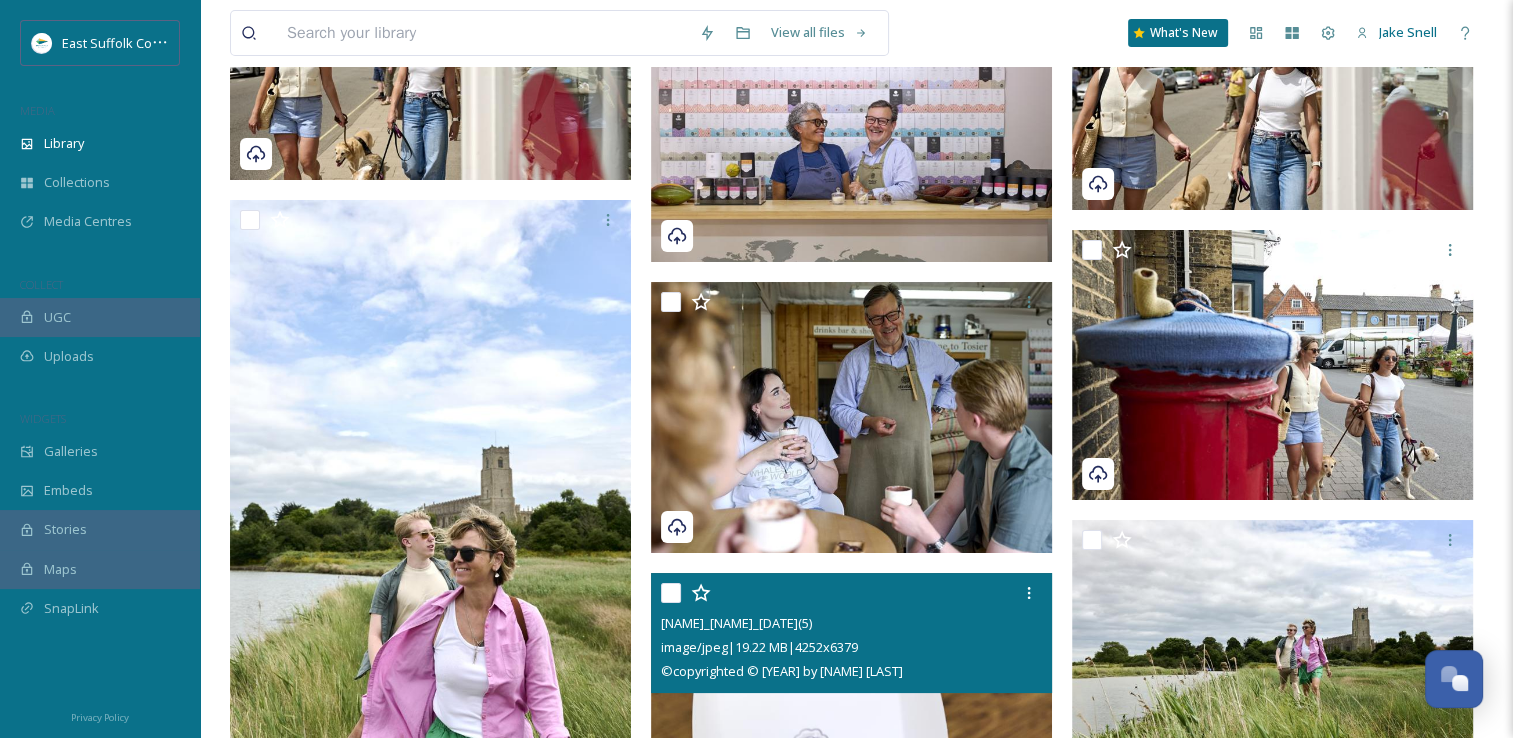 scroll, scrollTop: 23303, scrollLeft: 0, axis: vertical 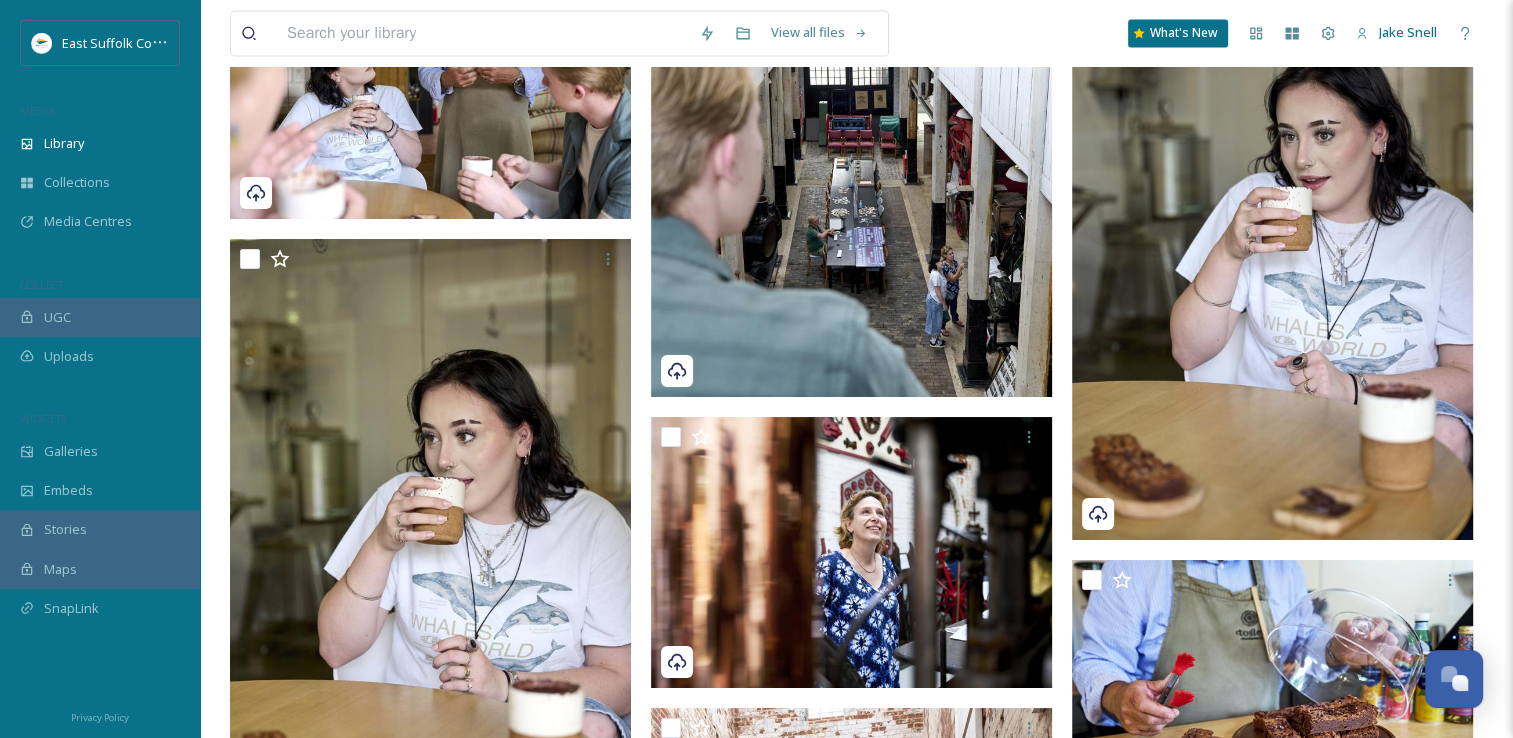 drag, startPoint x: 940, startPoint y: 488, endPoint x: 913, endPoint y: 630, distance: 144.54411 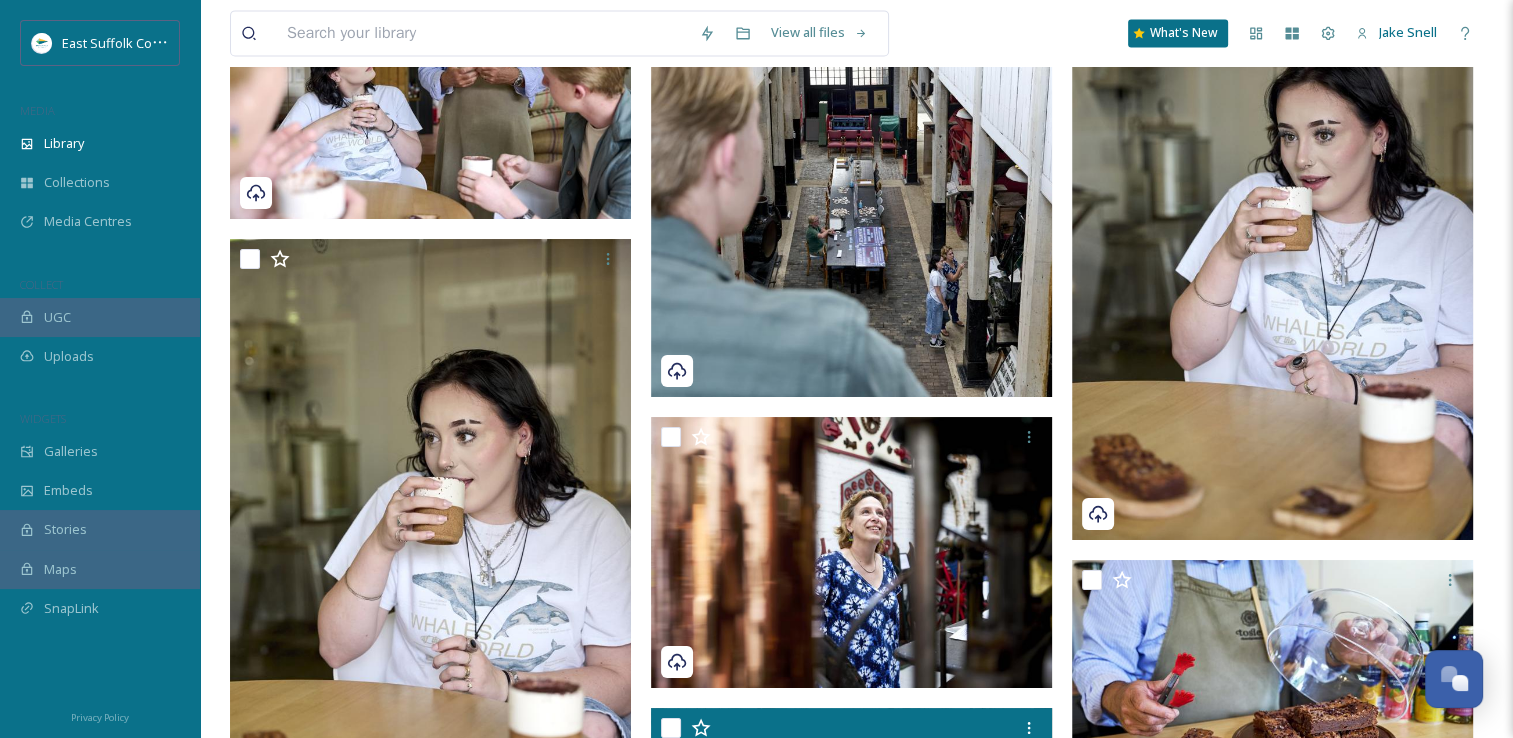 scroll, scrollTop: 25871, scrollLeft: 0, axis: vertical 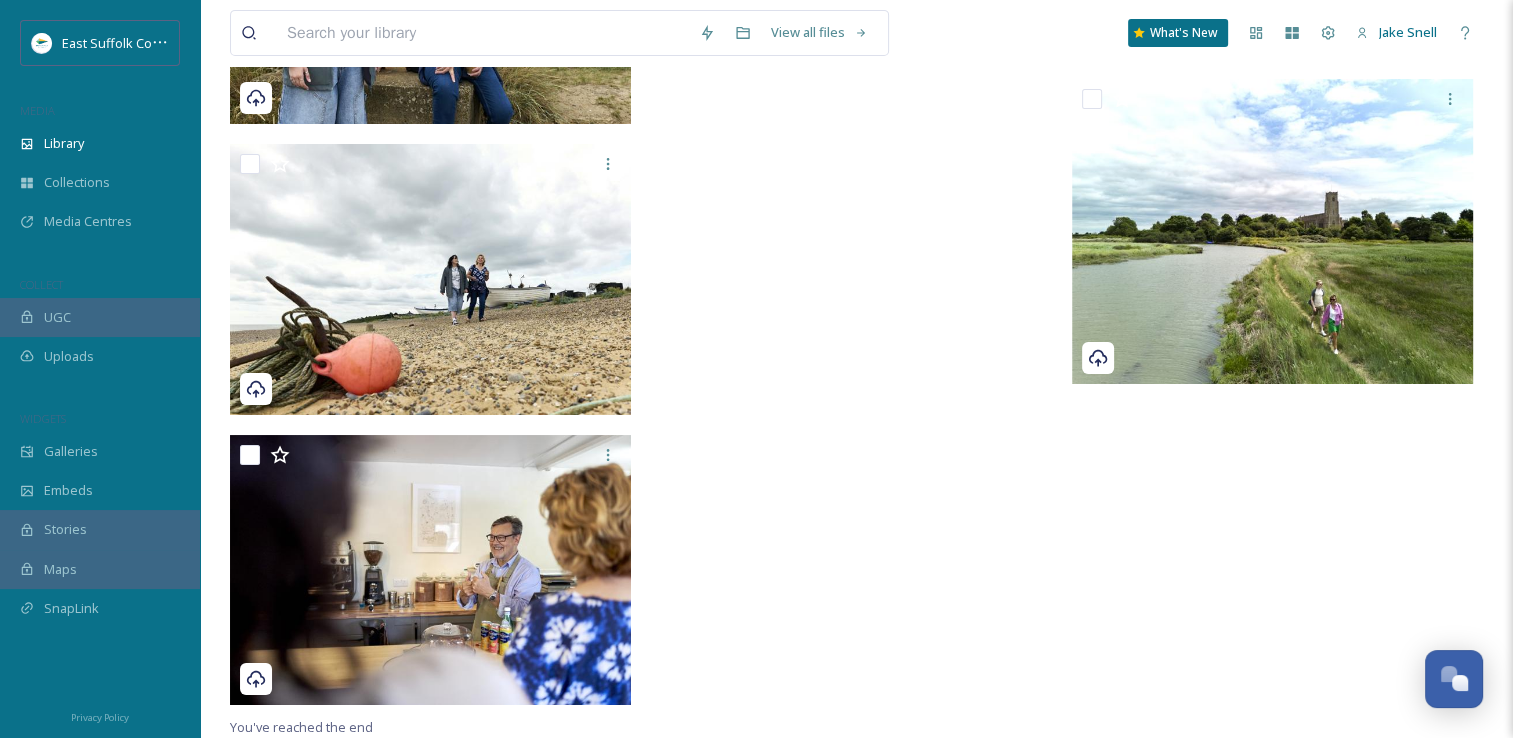 drag, startPoint x: 888, startPoint y: 313, endPoint x: 854, endPoint y: 534, distance: 223.60008 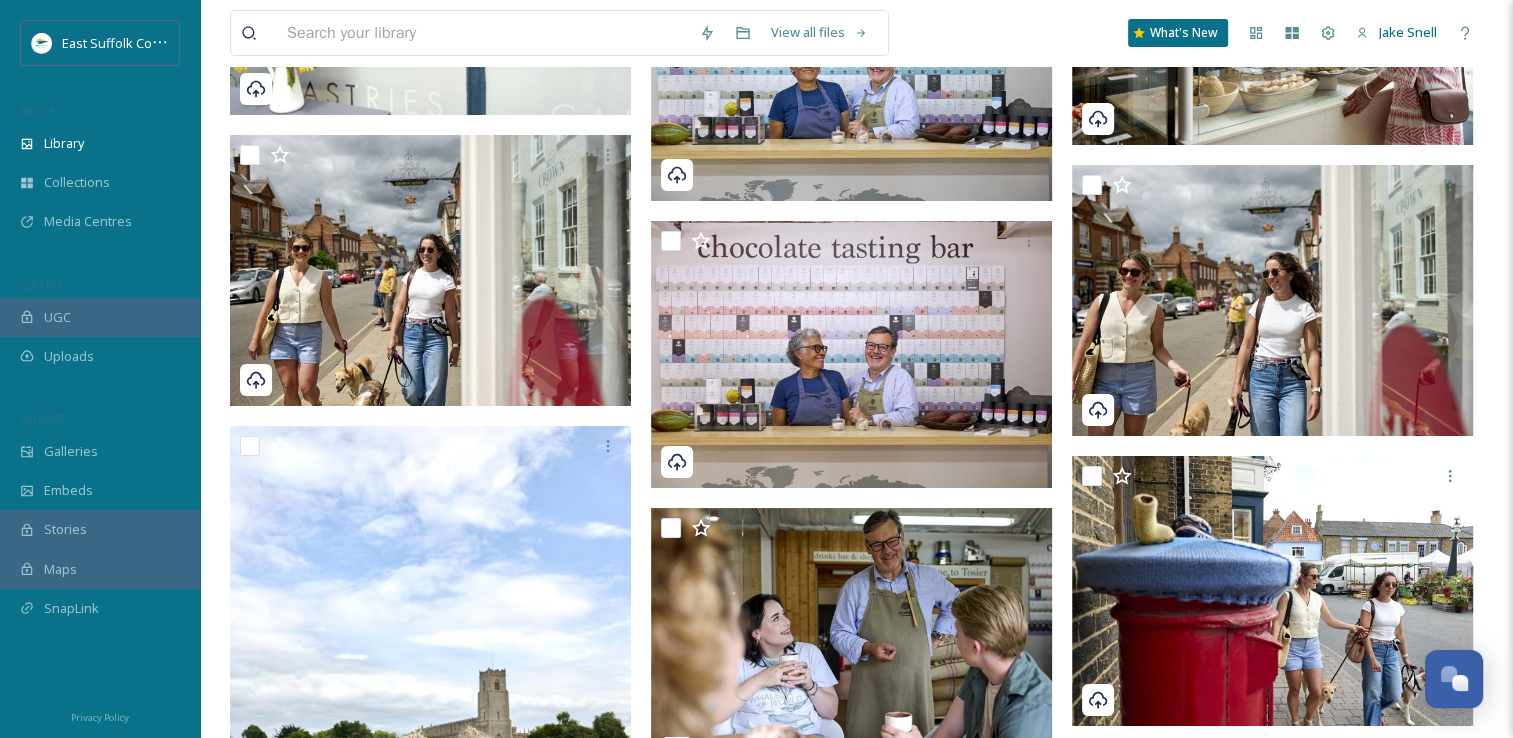 drag, startPoint x: 854, startPoint y: 534, endPoint x: 814, endPoint y: 225, distance: 311.57825 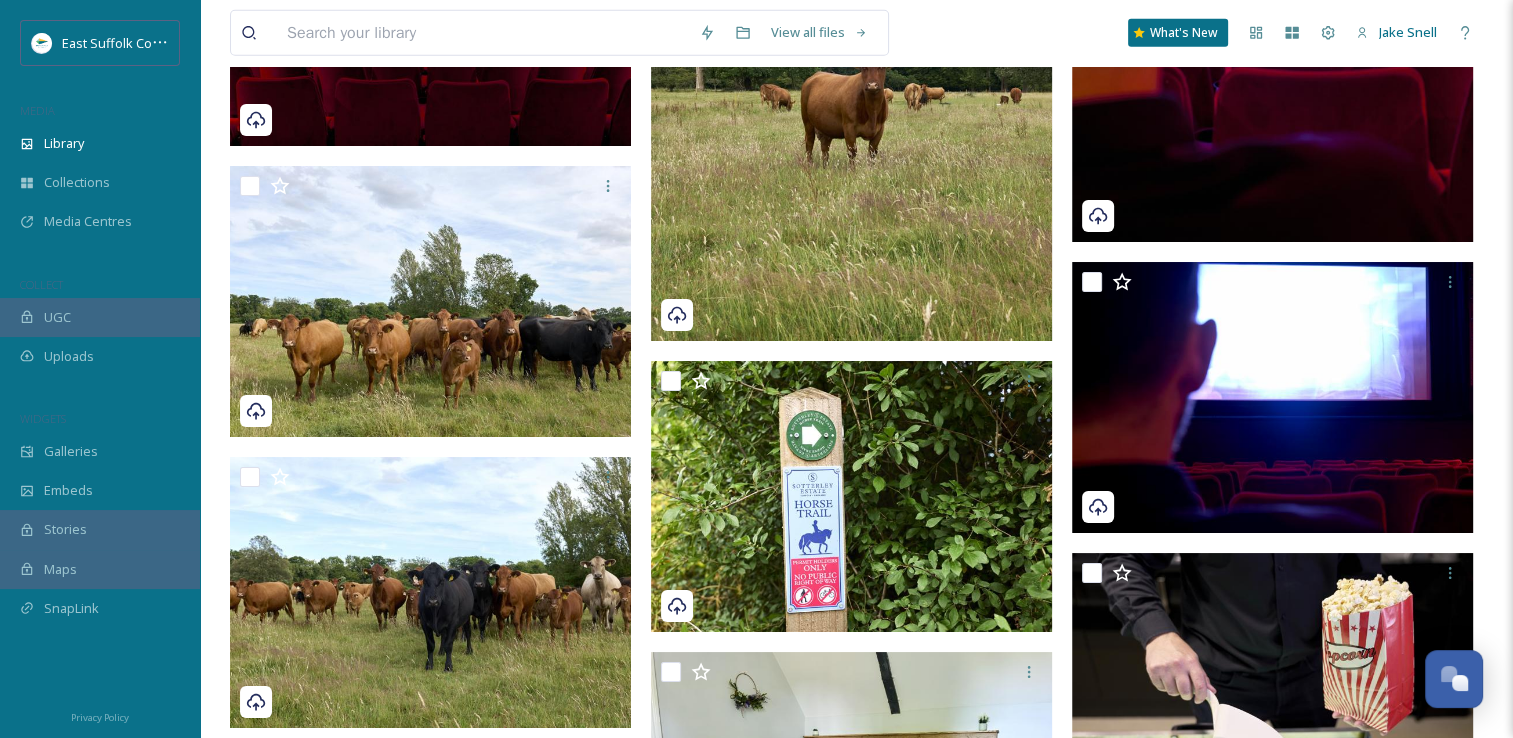 scroll, scrollTop: 12298, scrollLeft: 0, axis: vertical 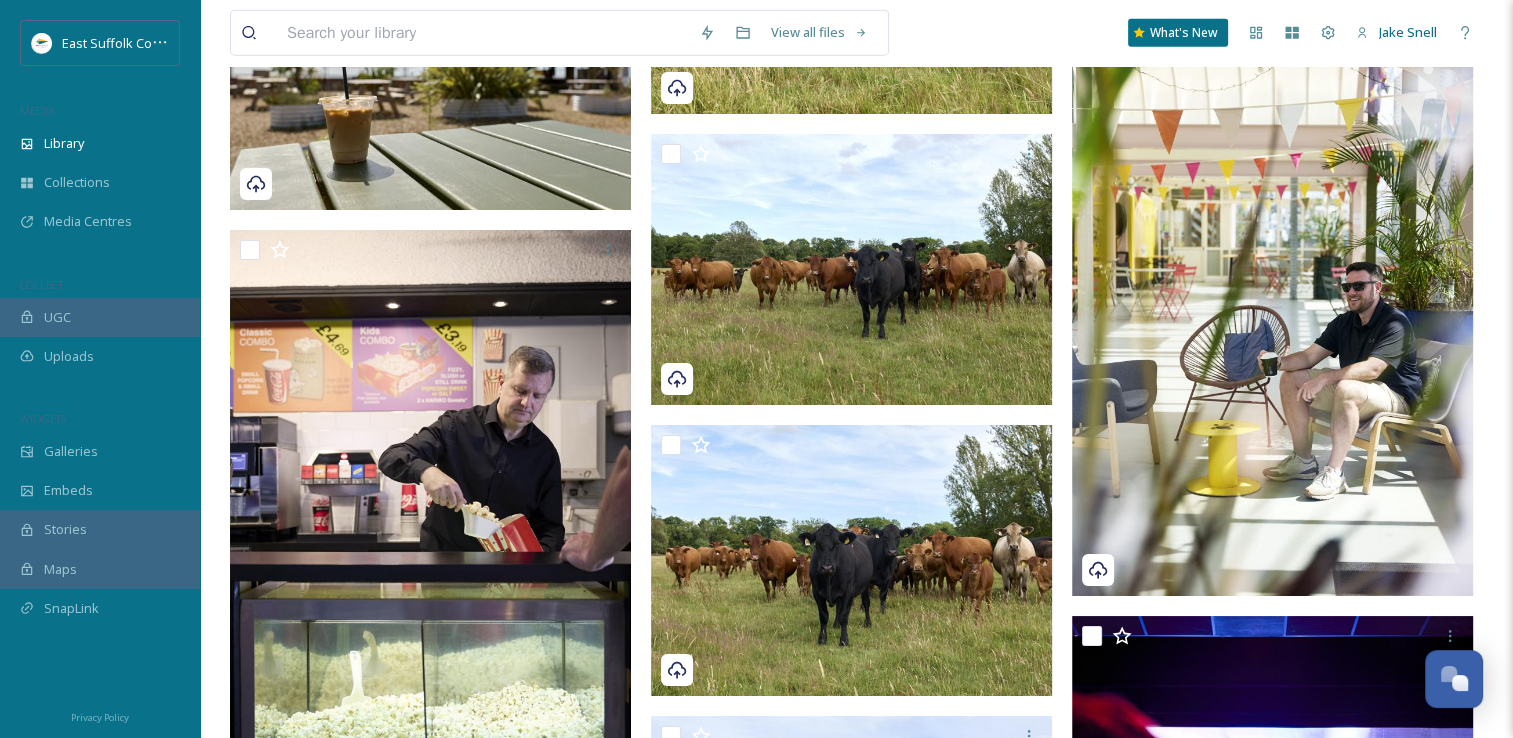 drag, startPoint x: 813, startPoint y: 222, endPoint x: 788, endPoint y: -74, distance: 297.05386 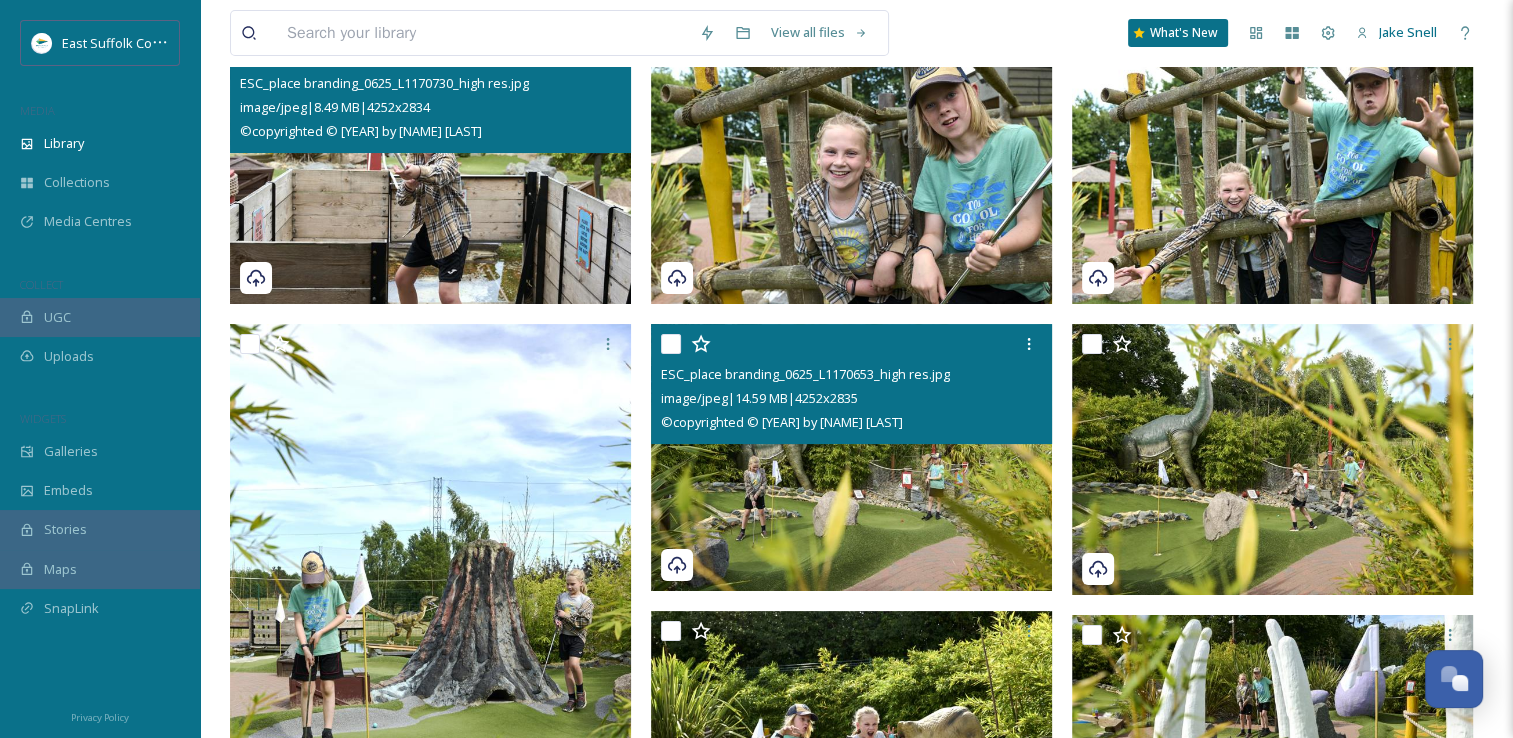 scroll, scrollTop: 0, scrollLeft: 0, axis: both 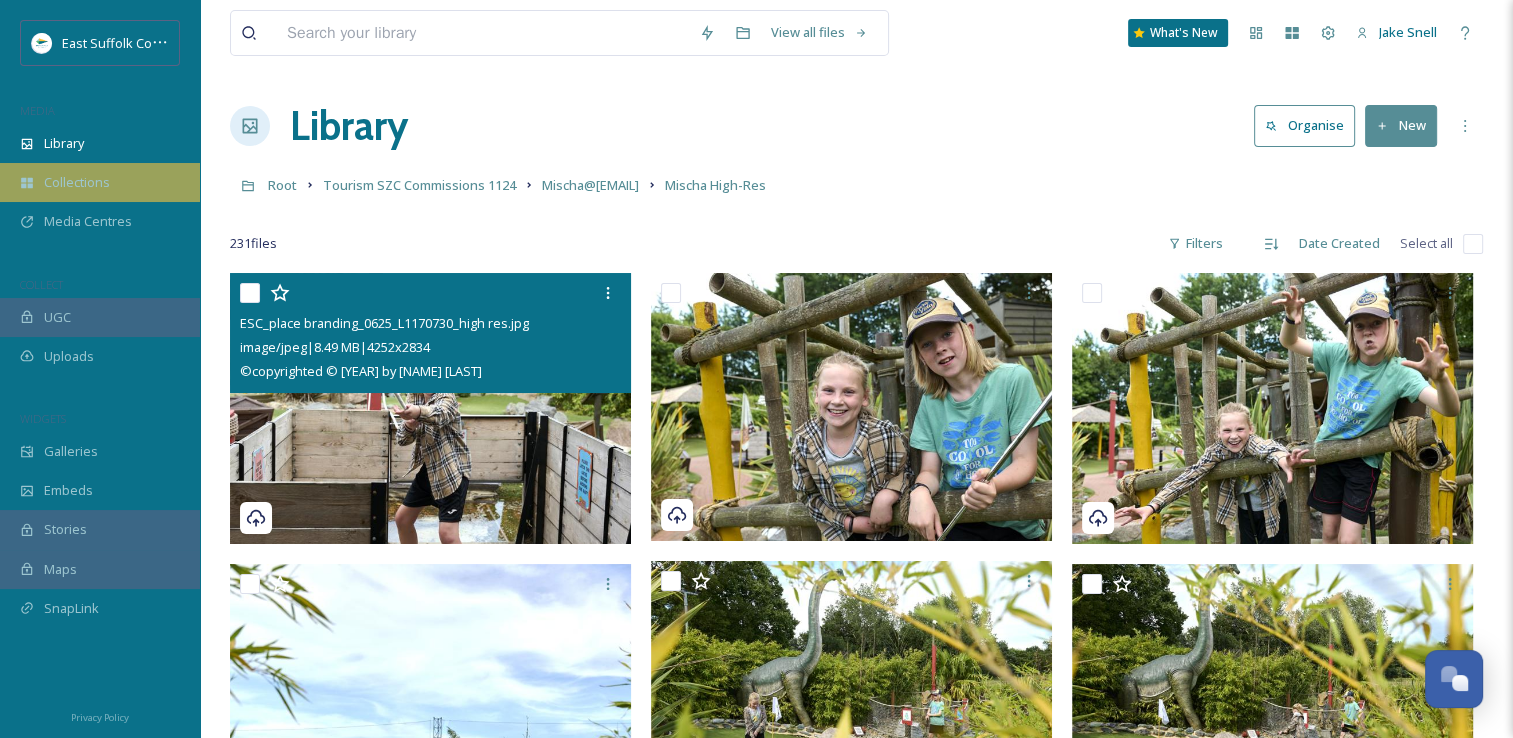 click on "Collections" at bounding box center (77, 182) 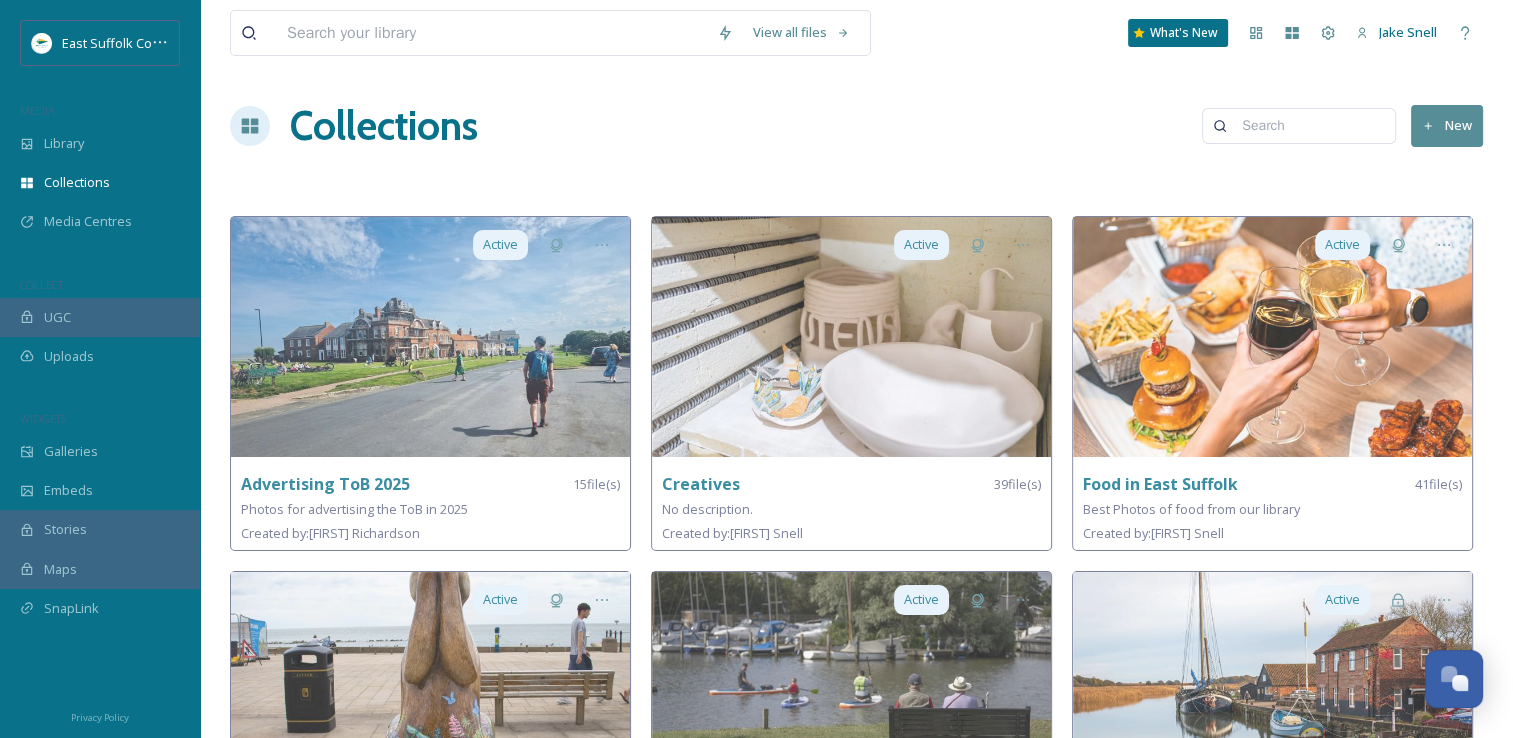 click on "New" at bounding box center [1447, 125] 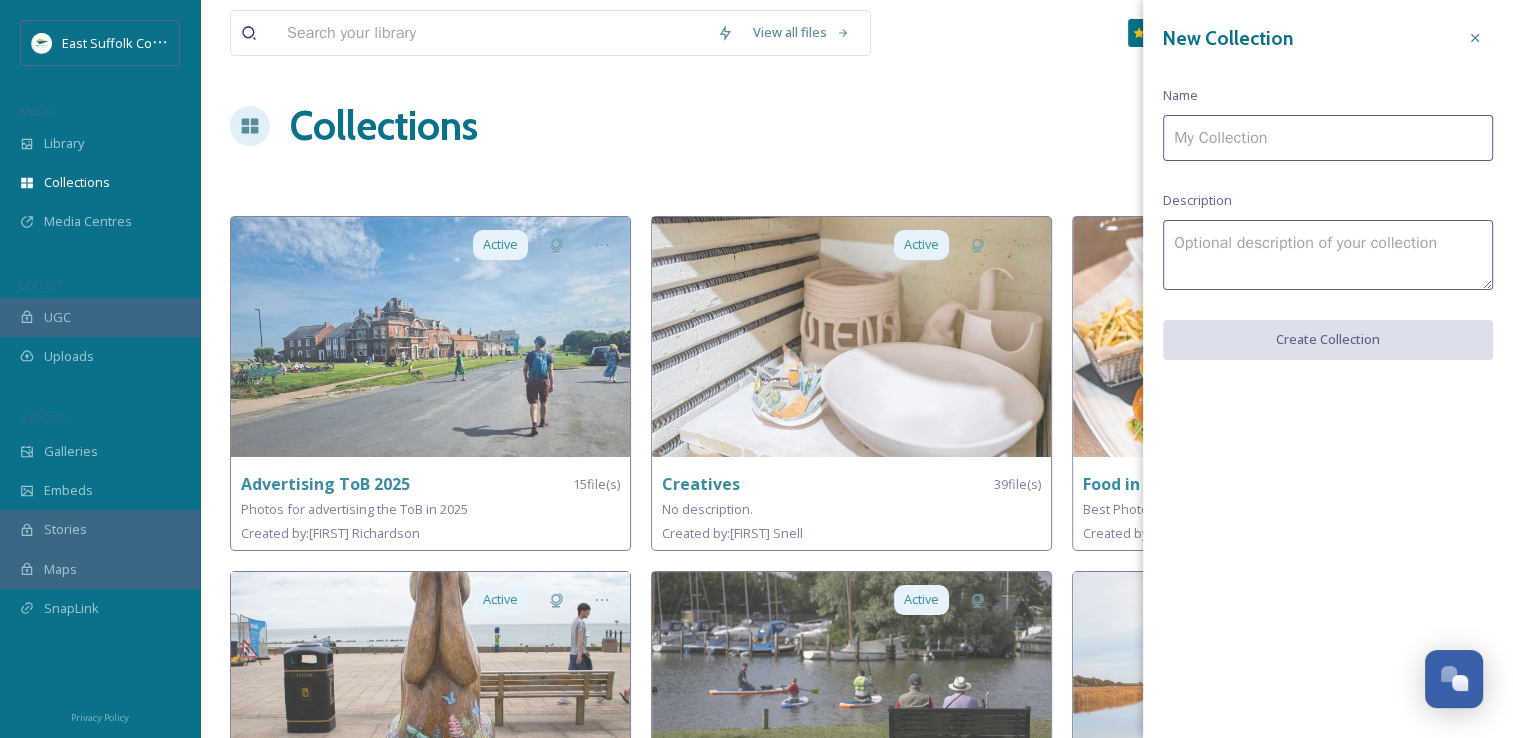 click at bounding box center (1328, 138) 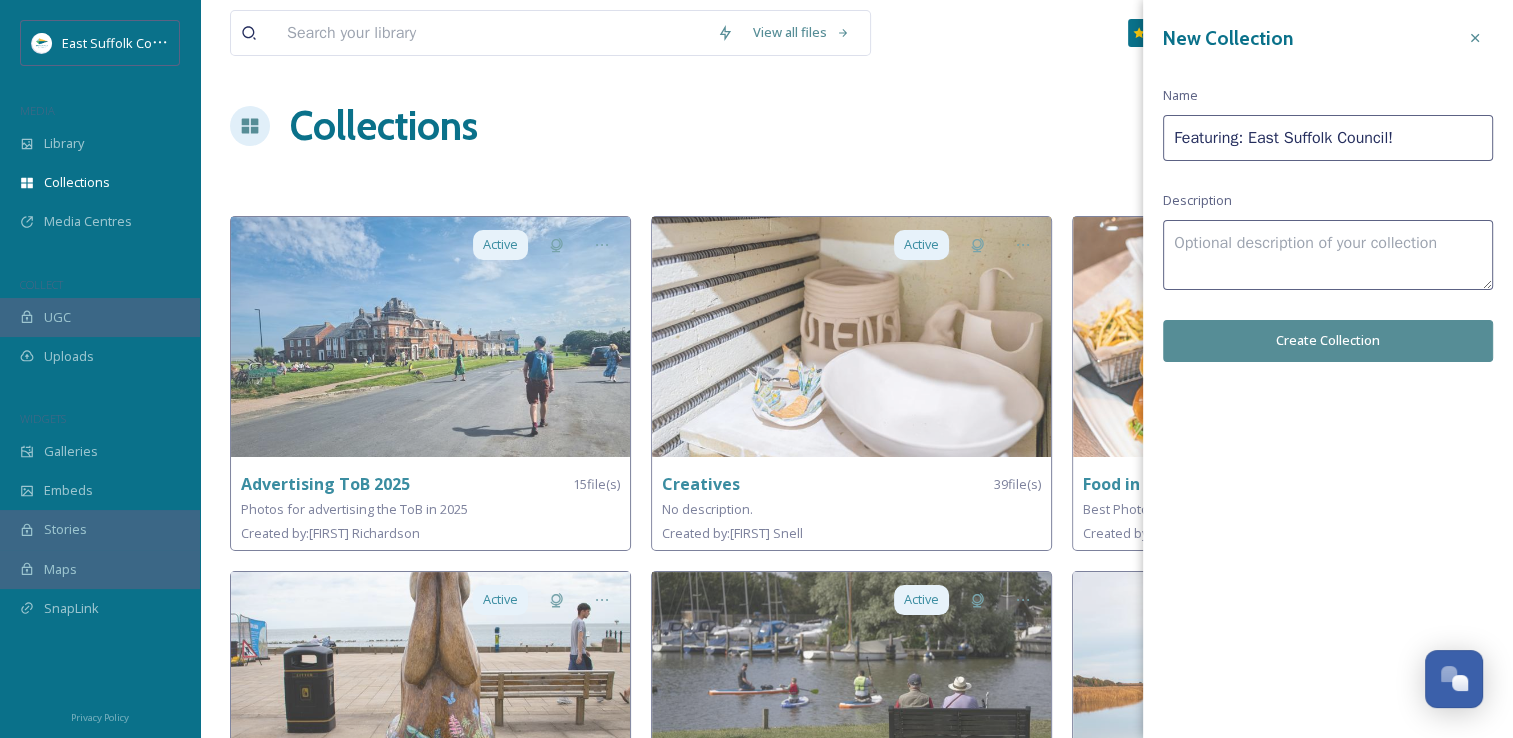 type on "Featuring: East Suffolk Council" 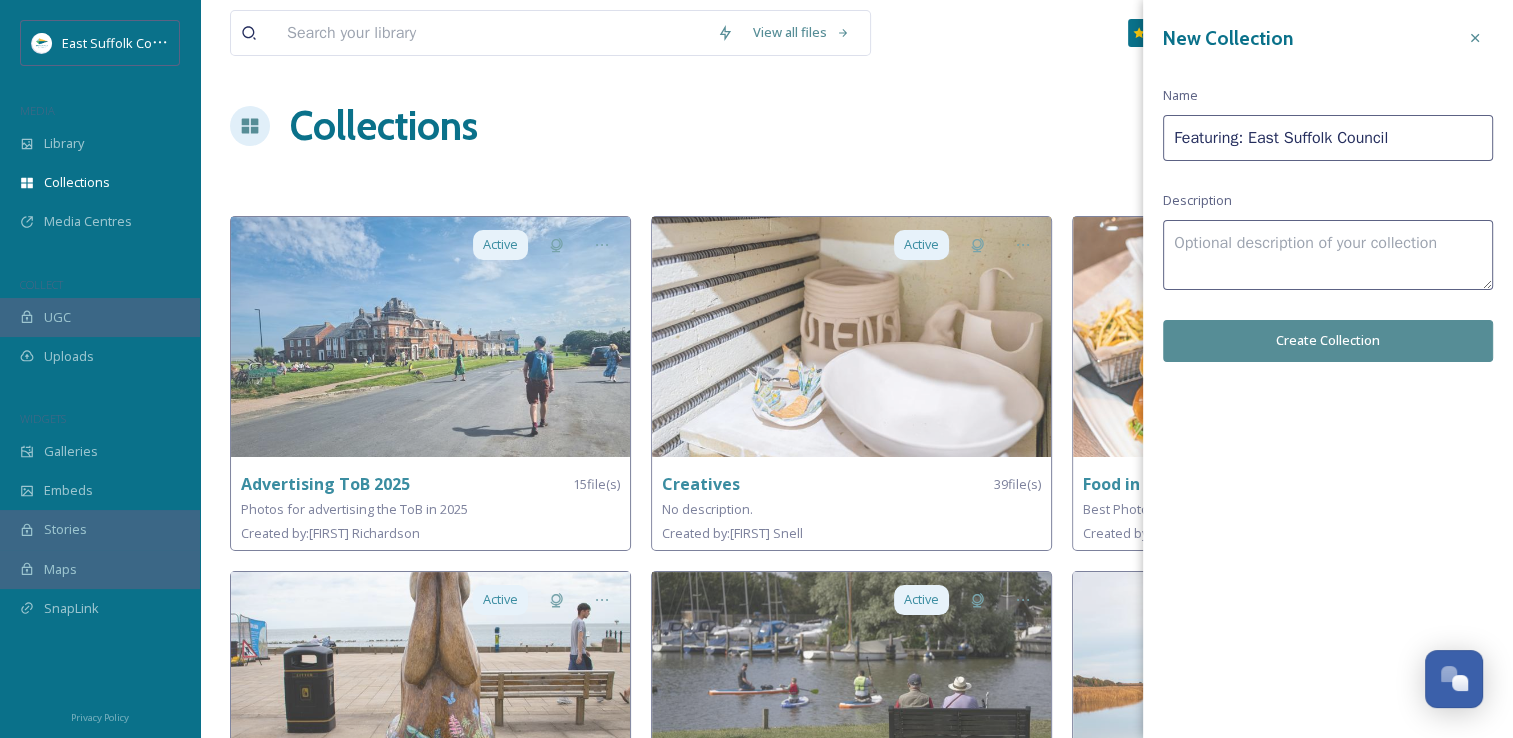 type 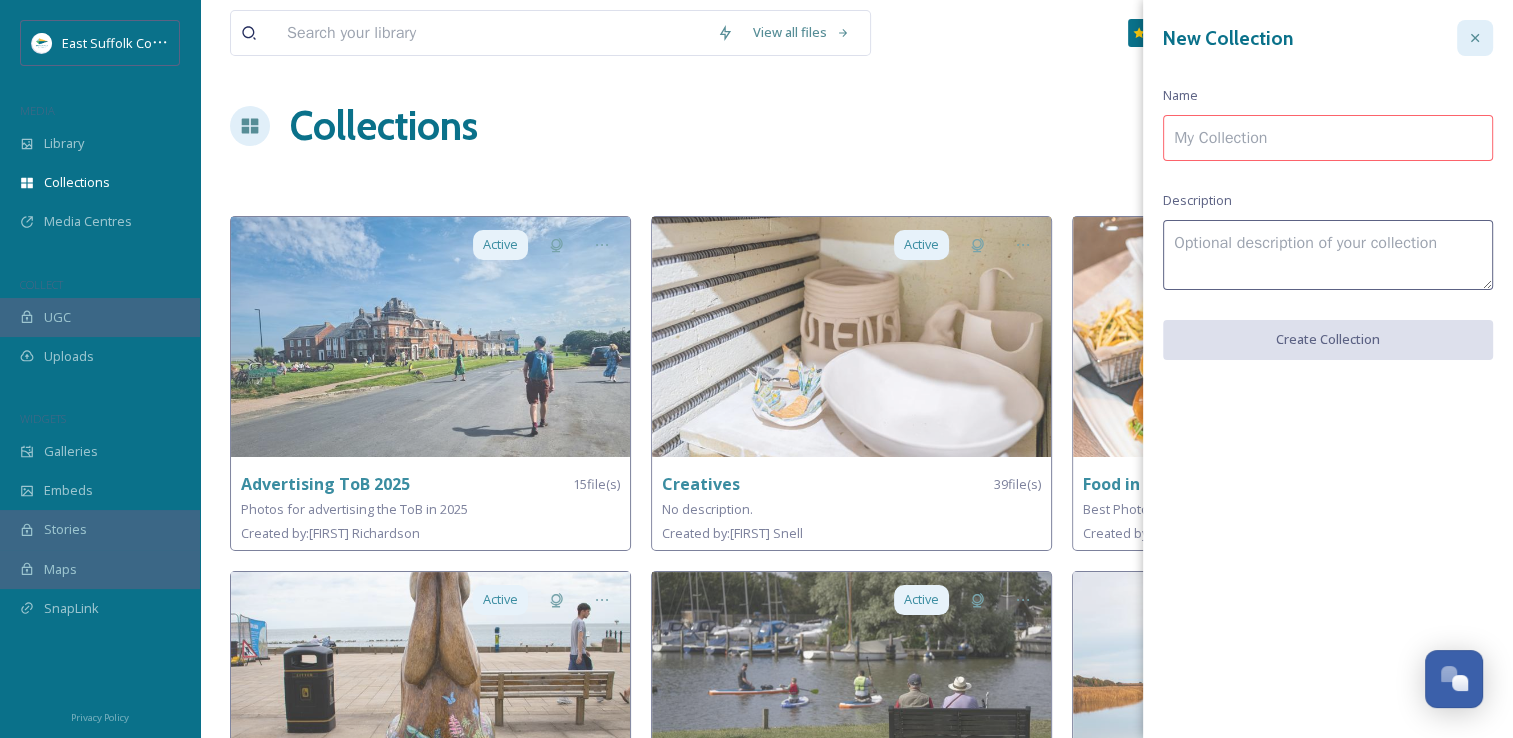 click 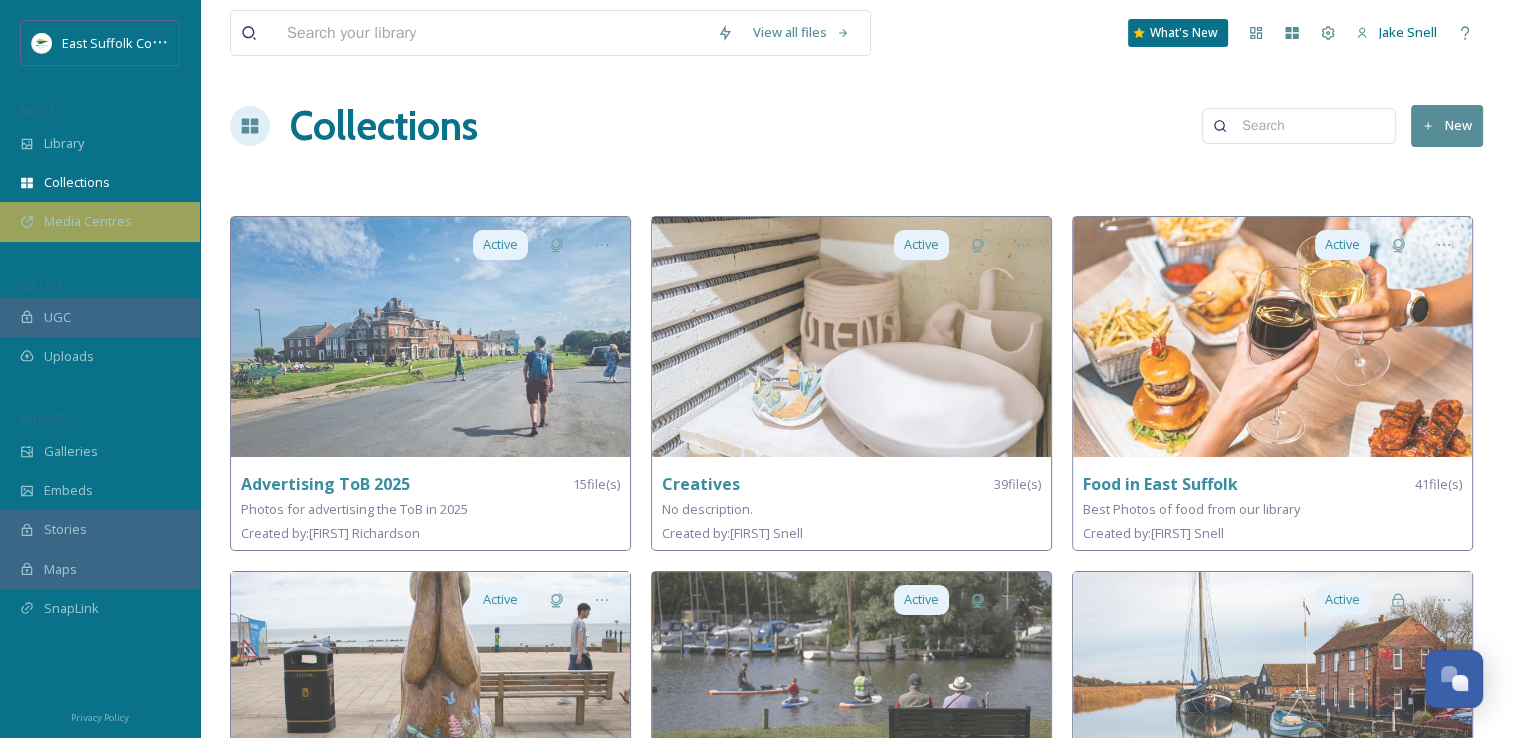 click on "Media Centres" at bounding box center [100, 221] 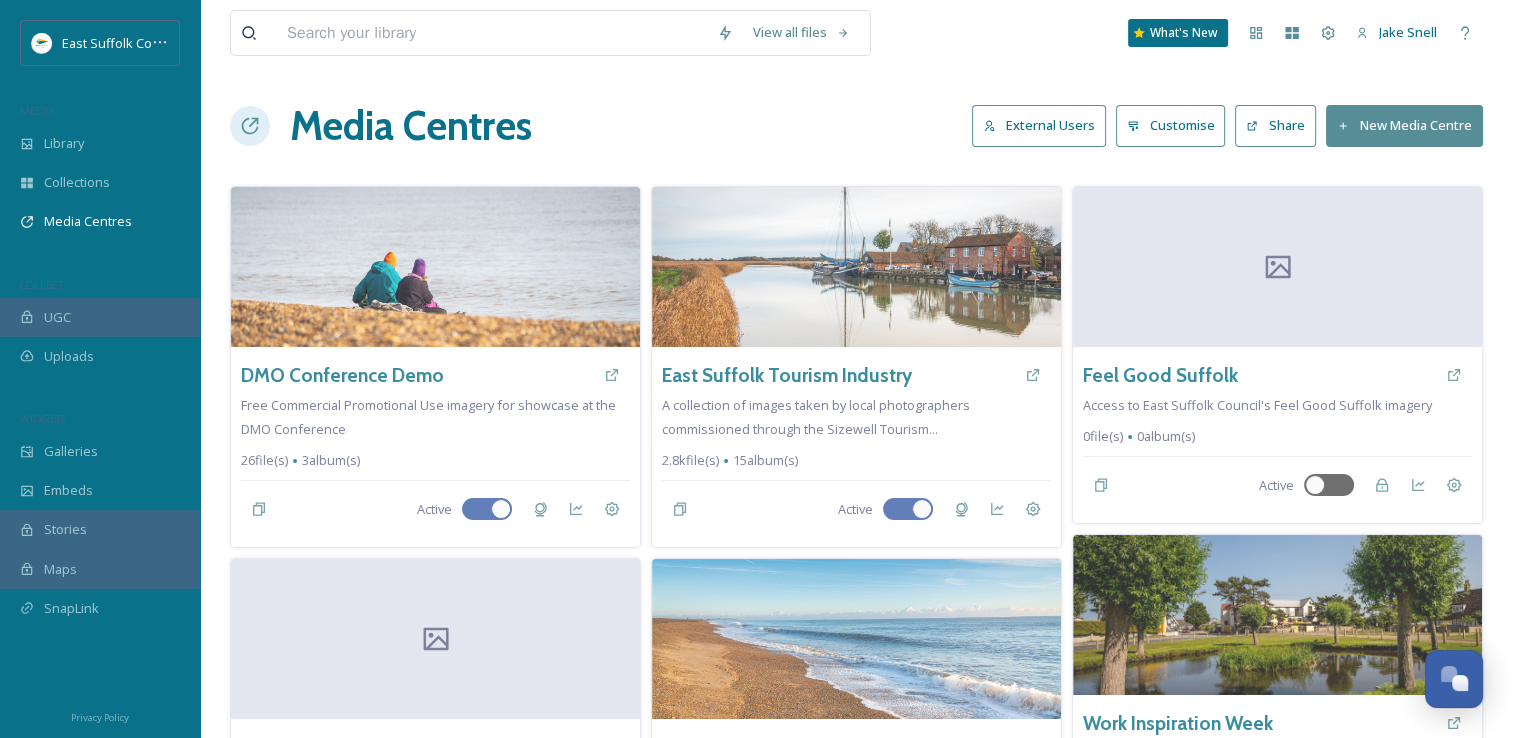 click on "Media Centres External Users Customise Share New Media Centre" at bounding box center [856, 126] 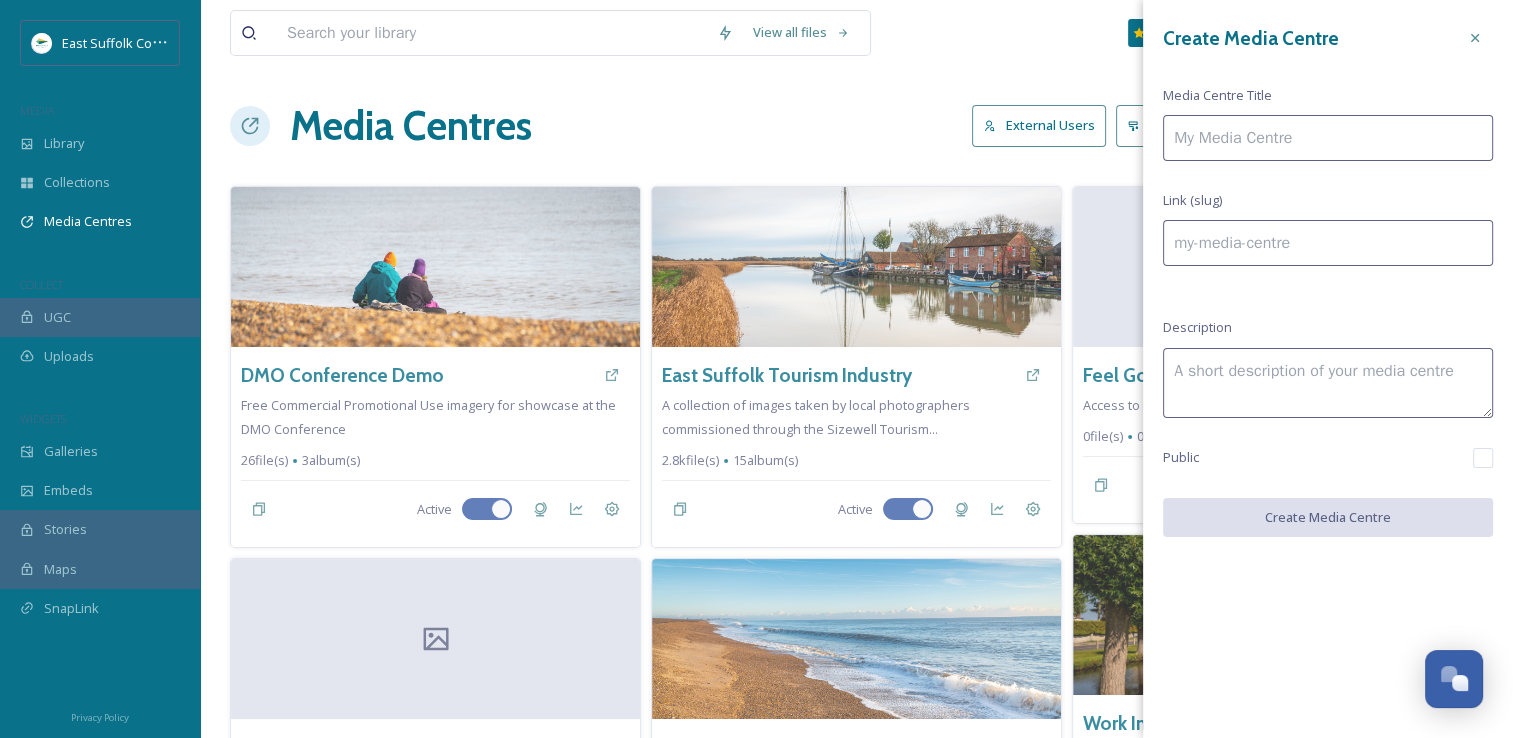 click at bounding box center [1328, 138] 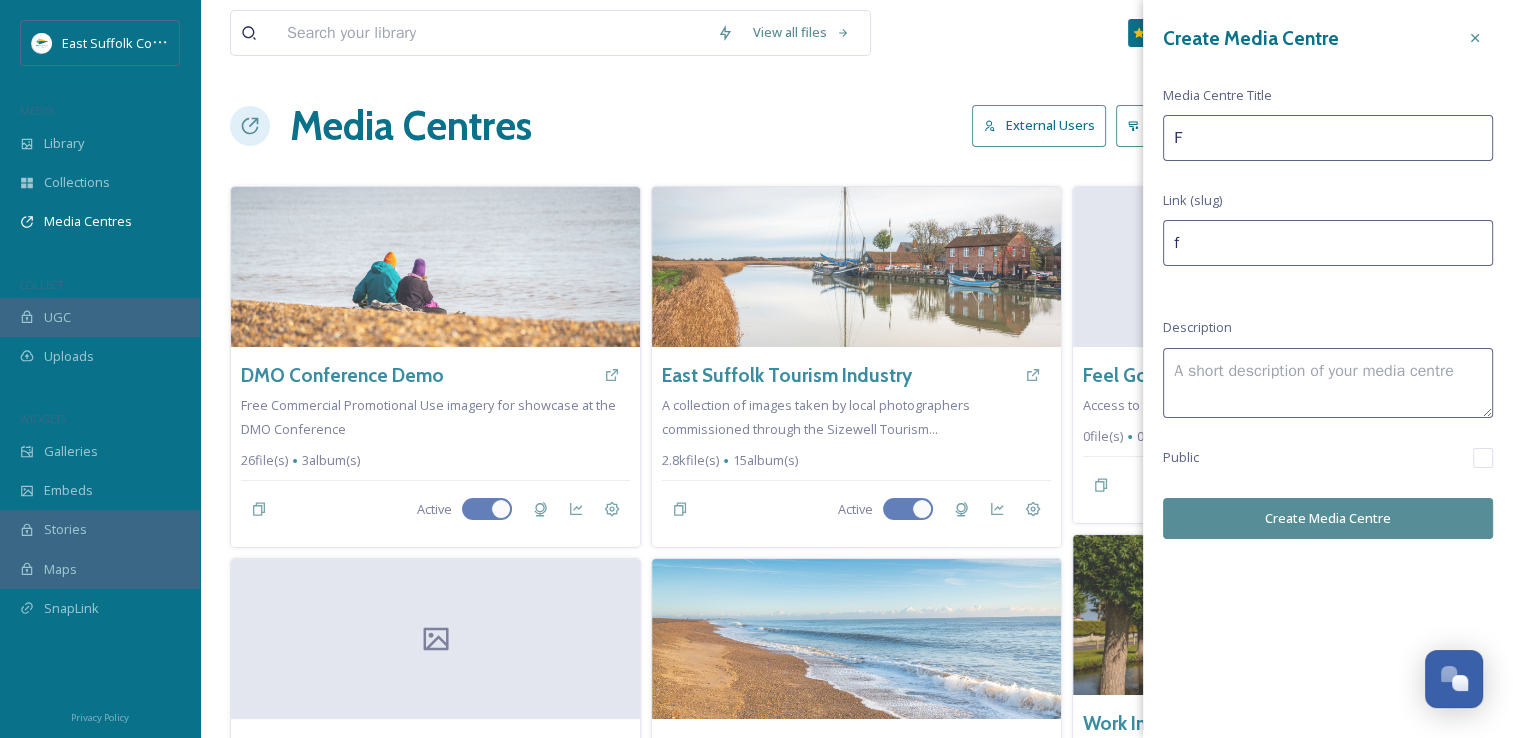 type on "Fe" 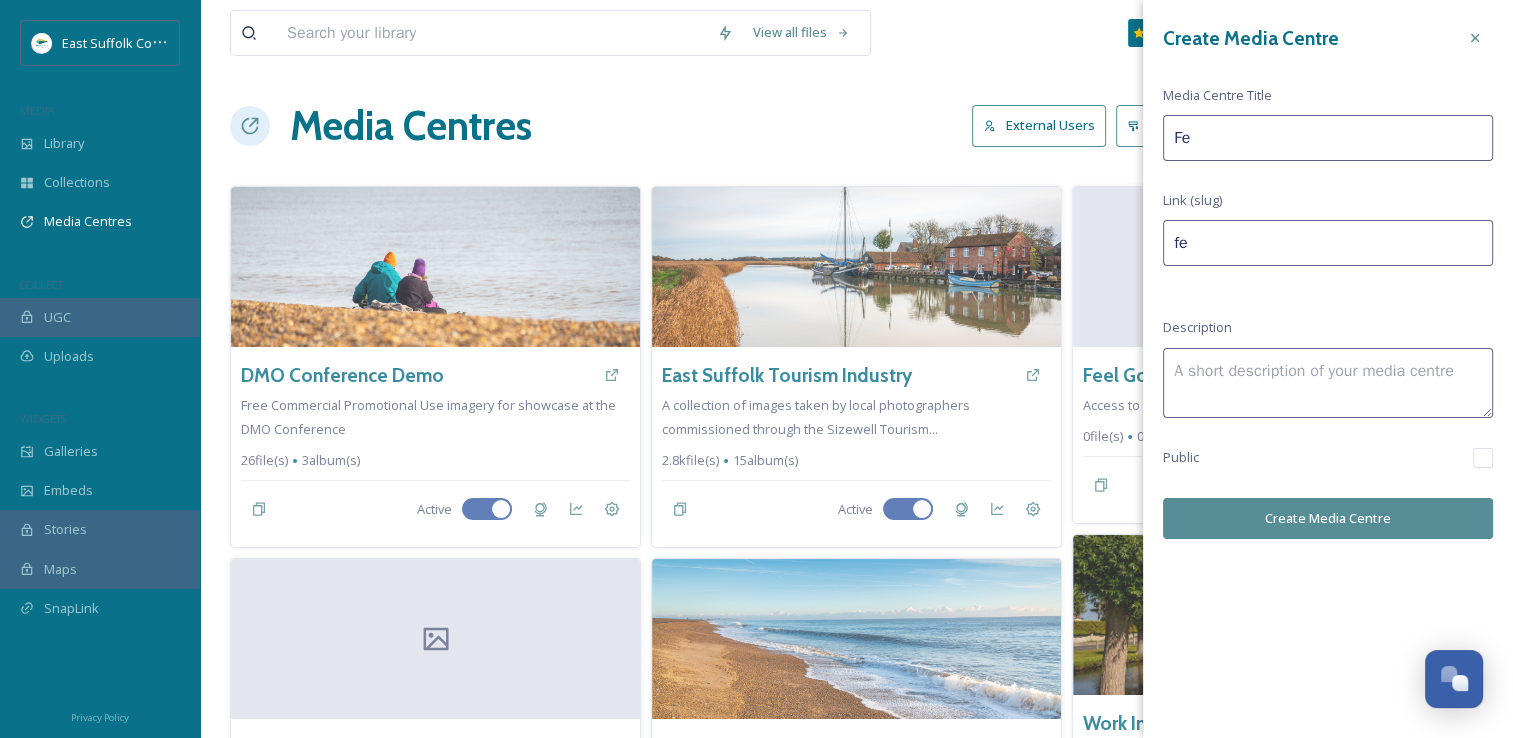 type on "Fea" 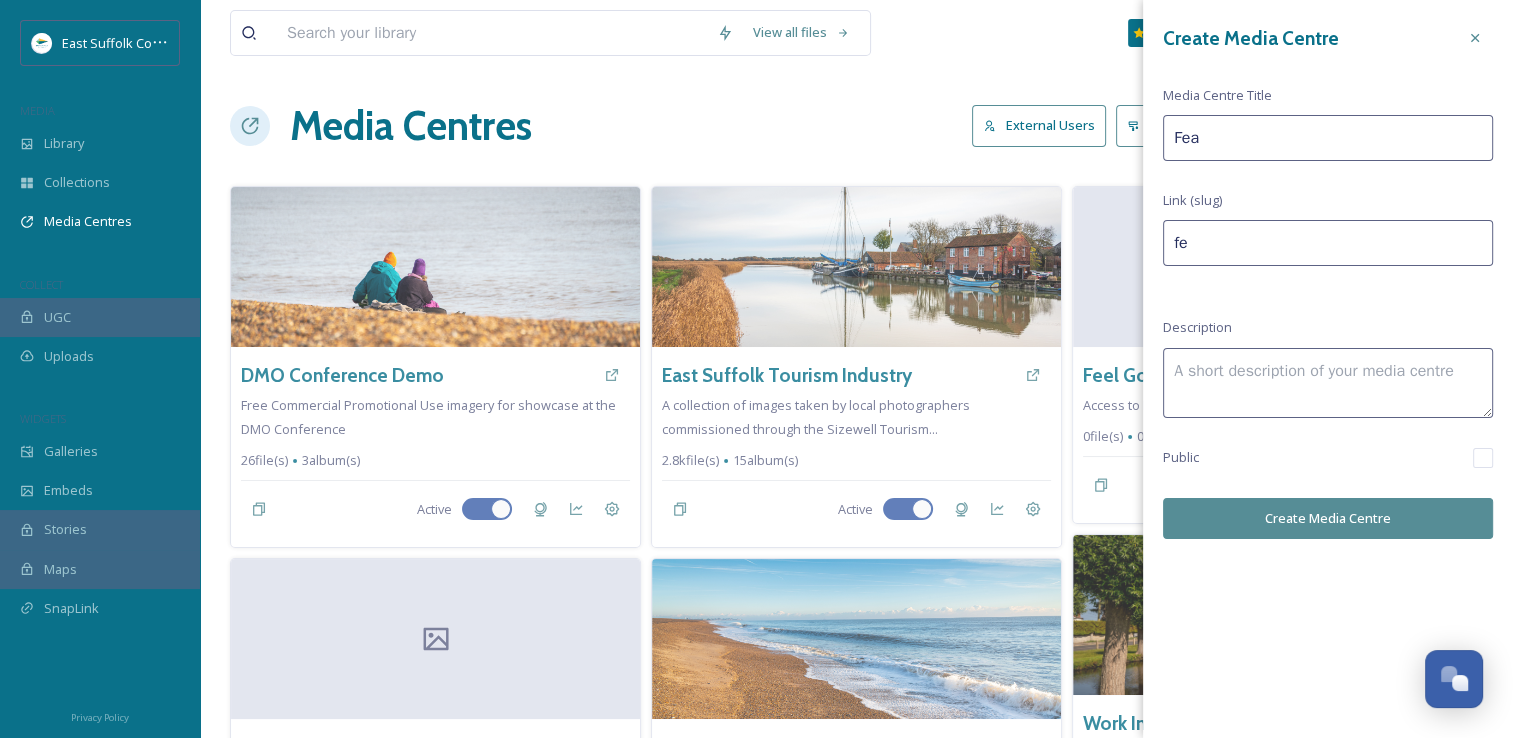 type on "fea" 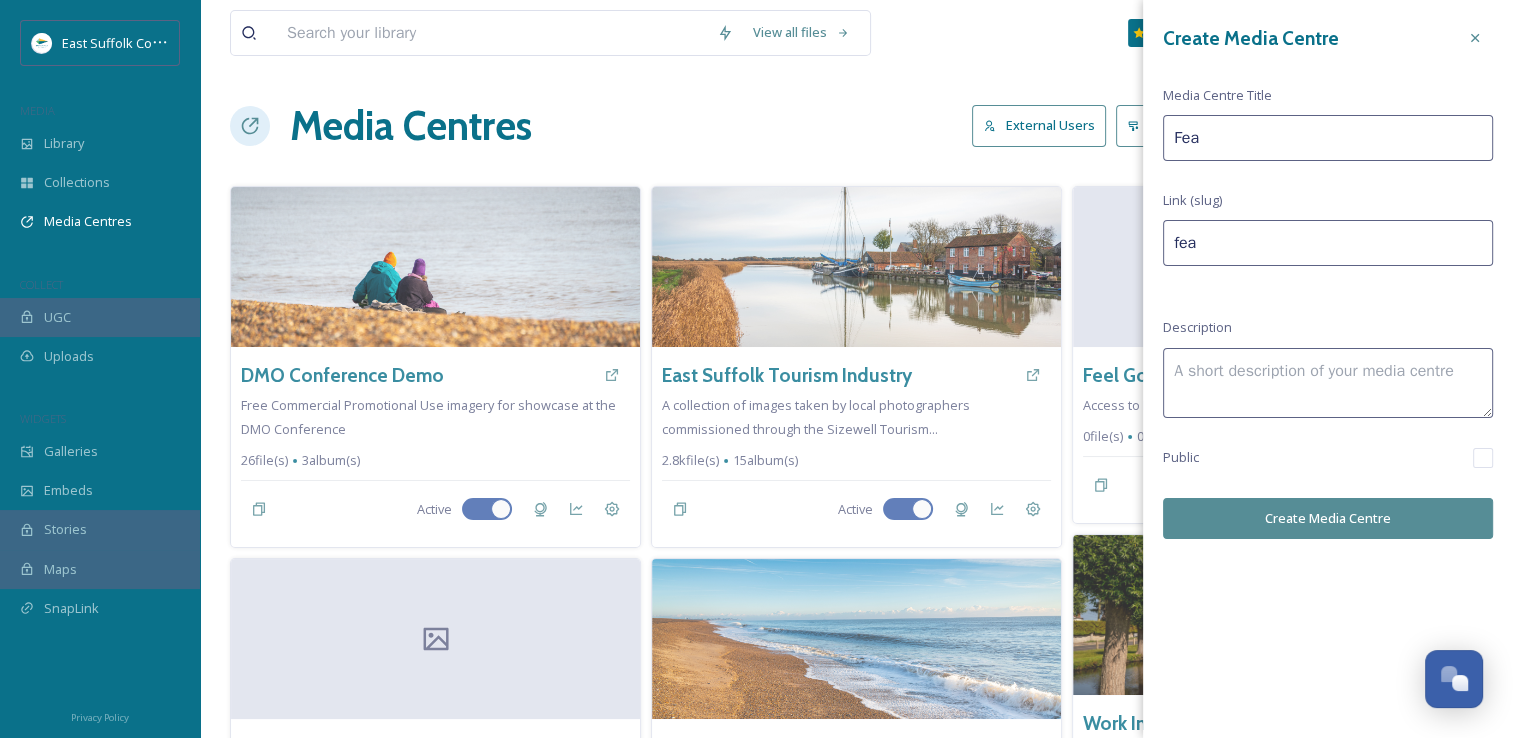 type on "[ACTIVITY]" 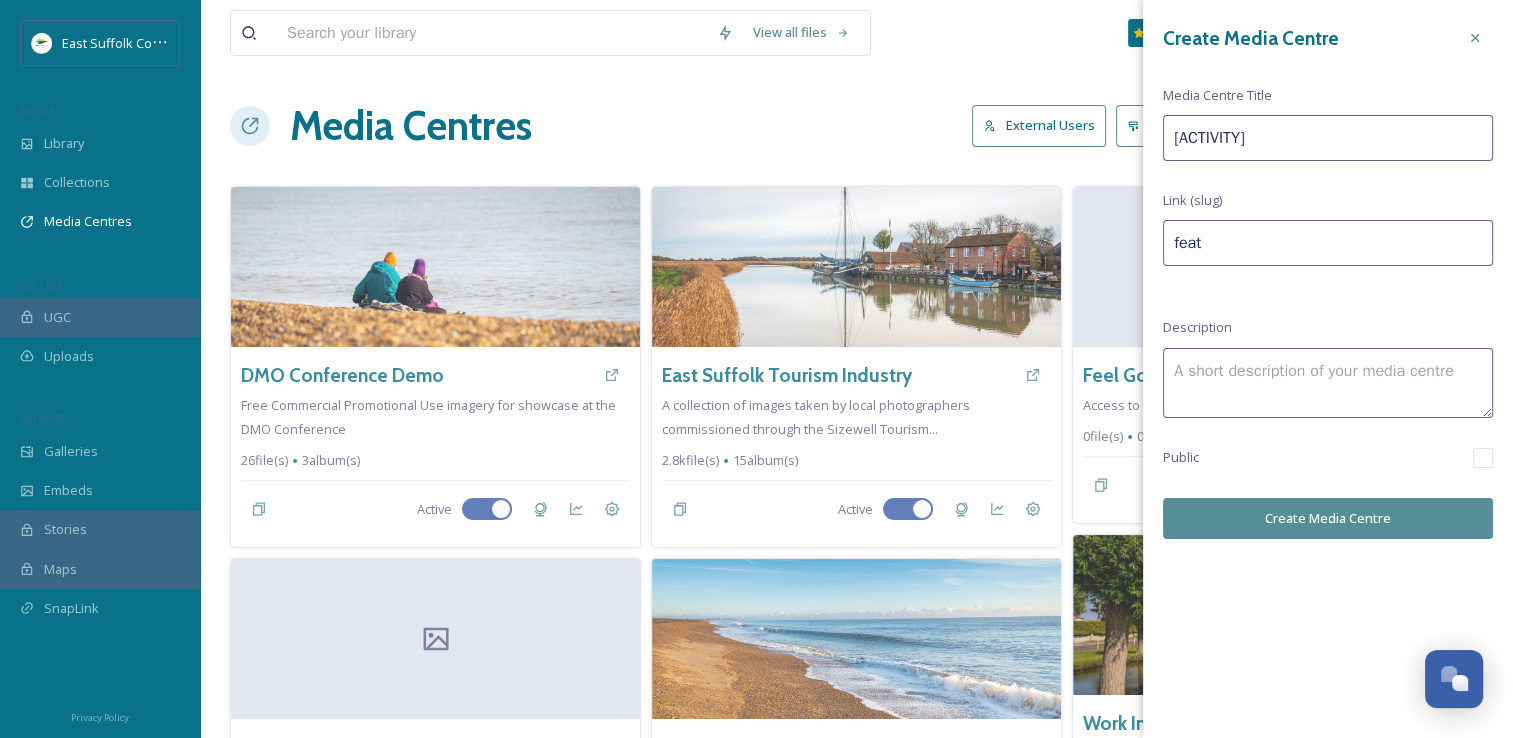 type on "Featu" 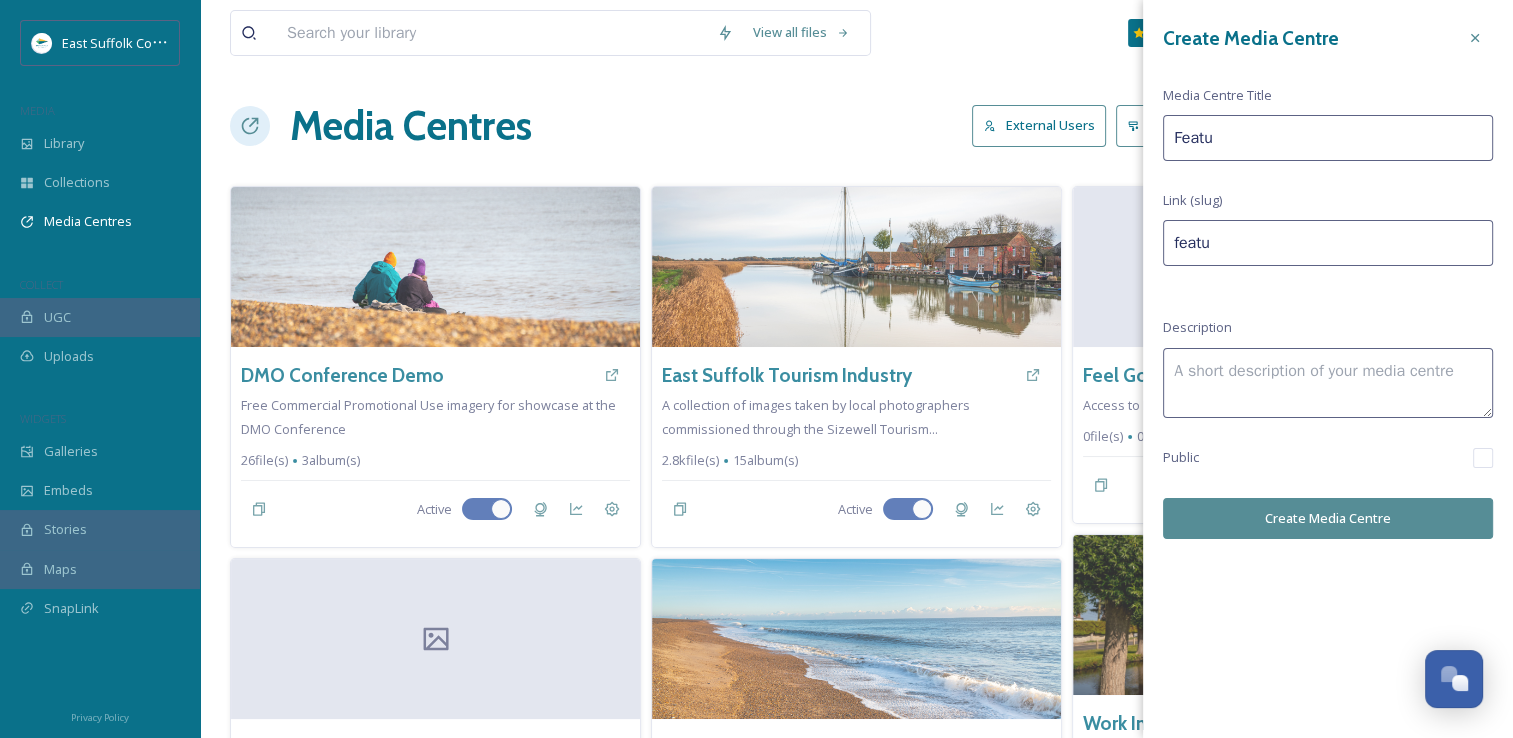 type on "Featur" 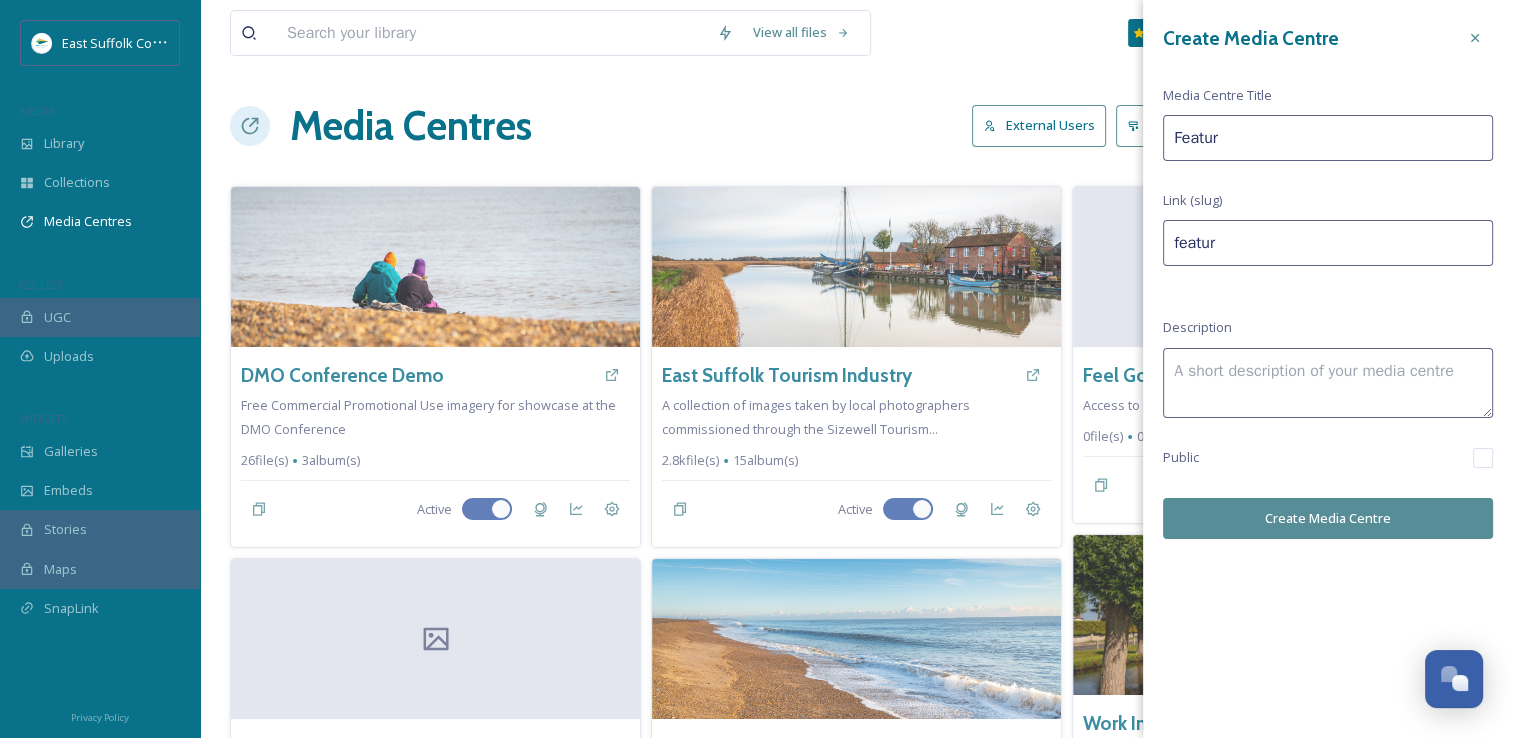 type on "[ACTIVITY]" 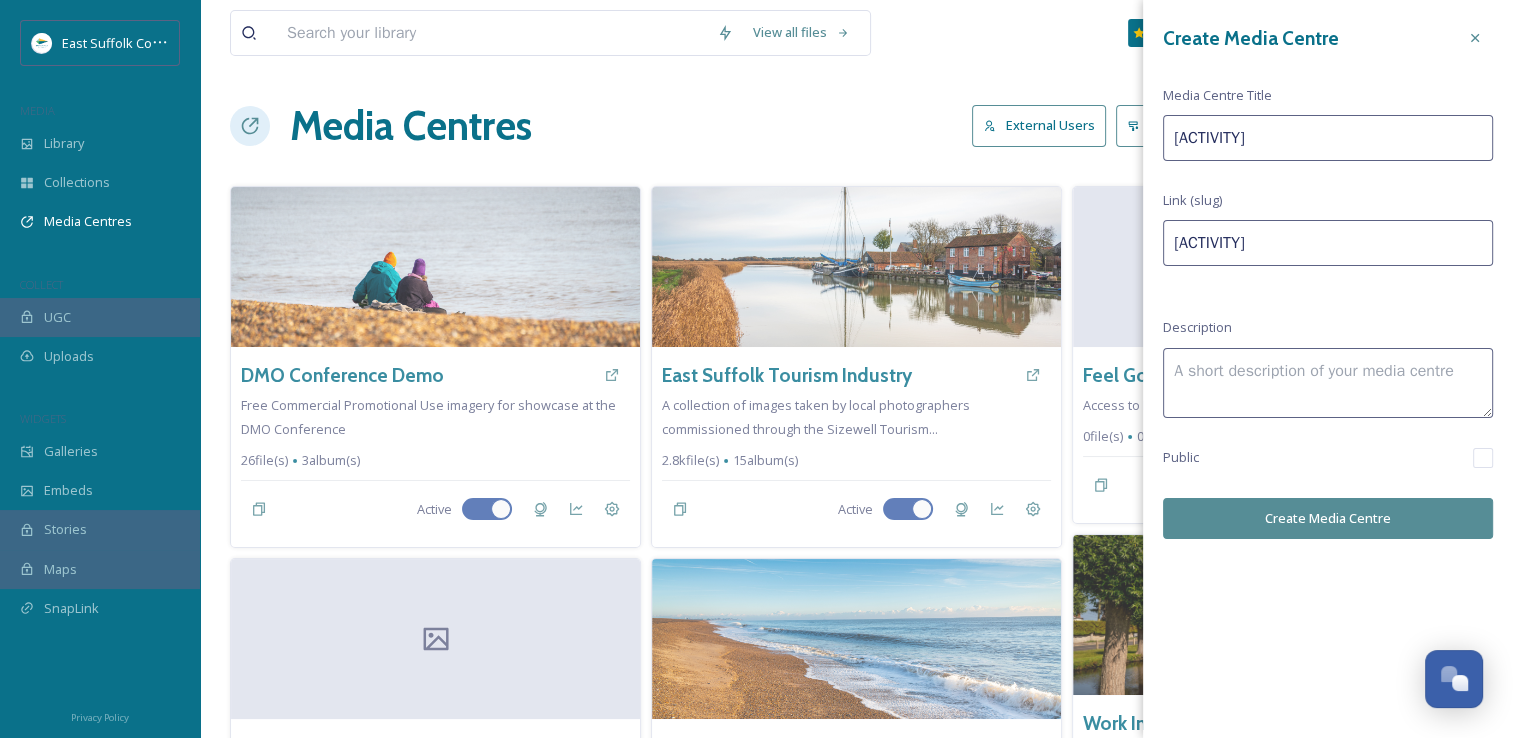 type on "Featurin" 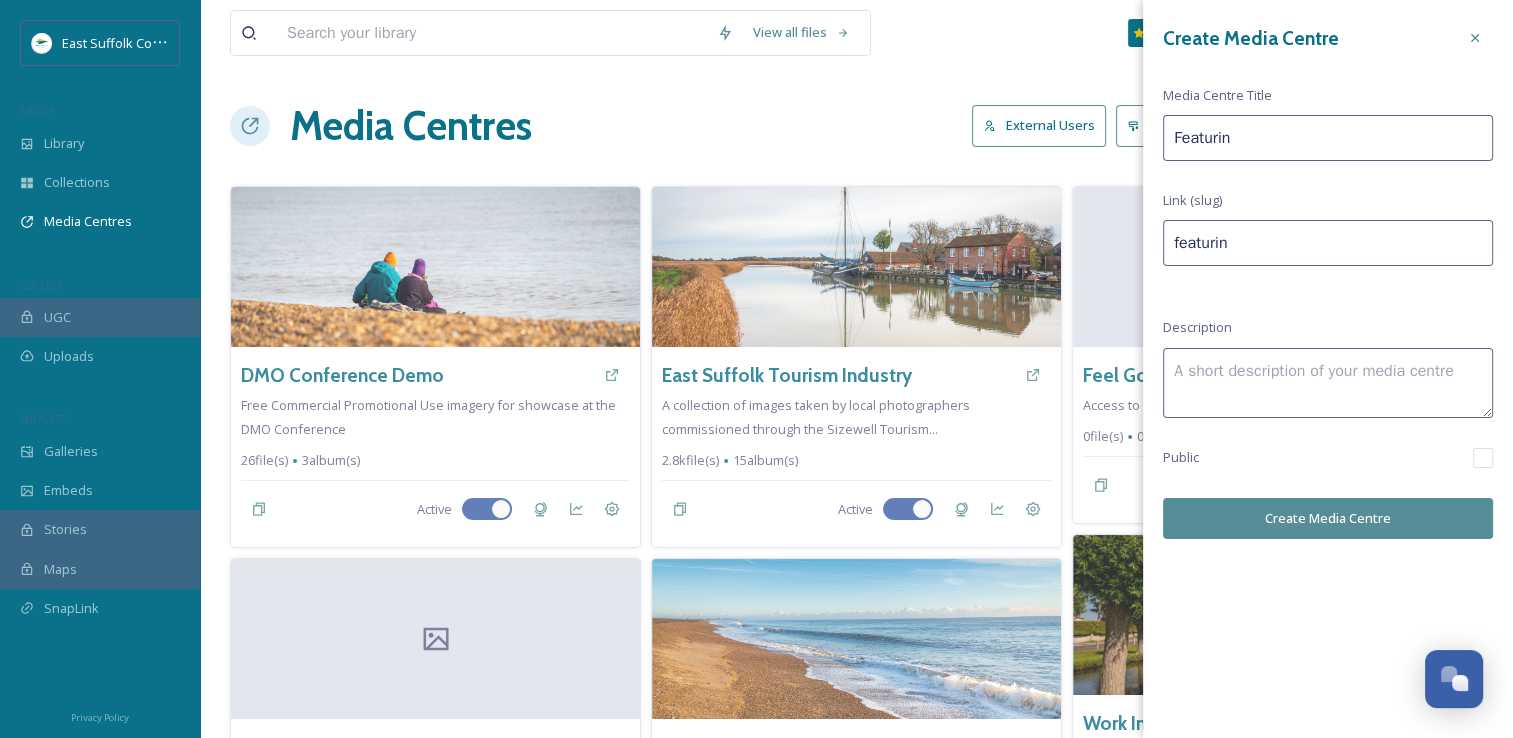 type on "Featuring" 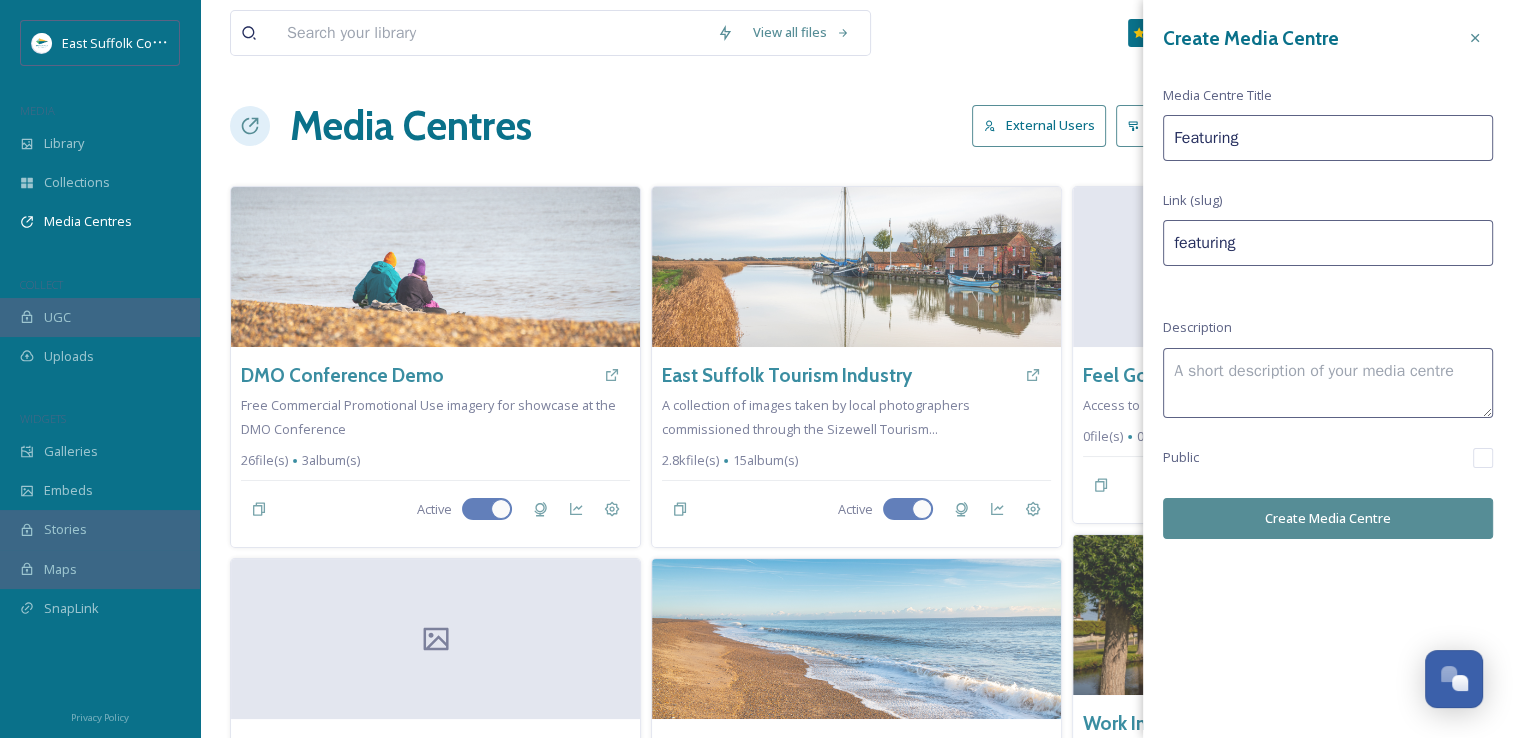type on "Featuring" 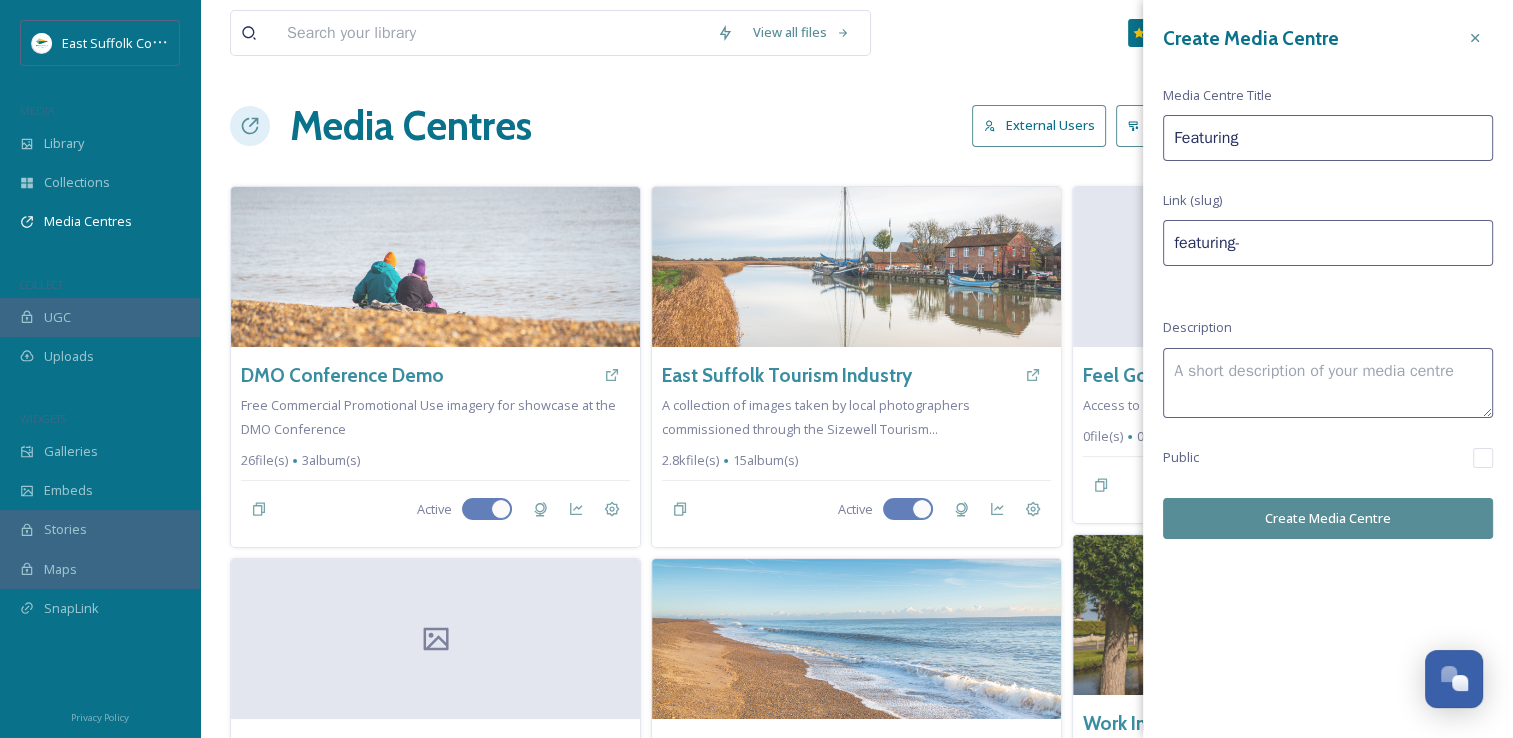 type on "Featuring" 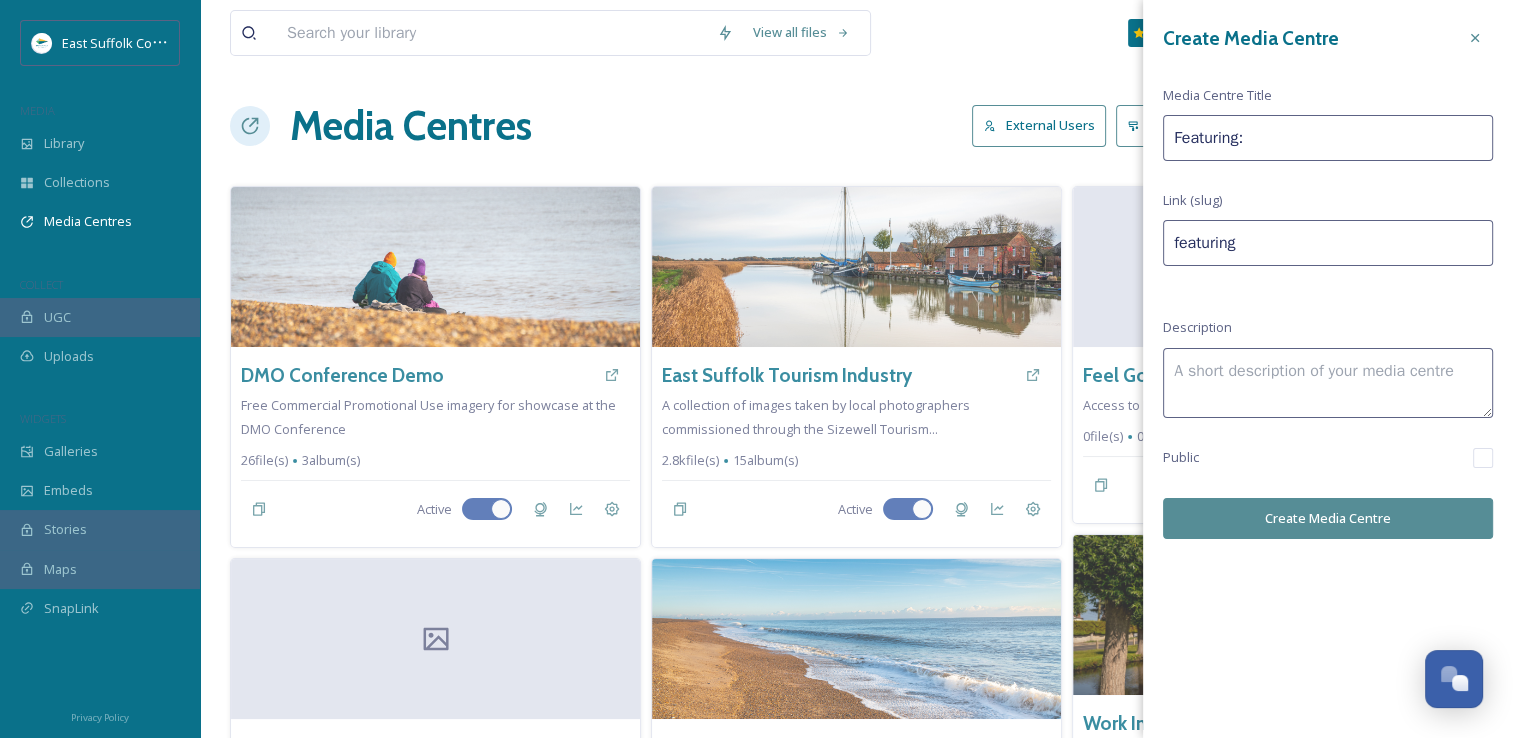 type on "Featuring:" 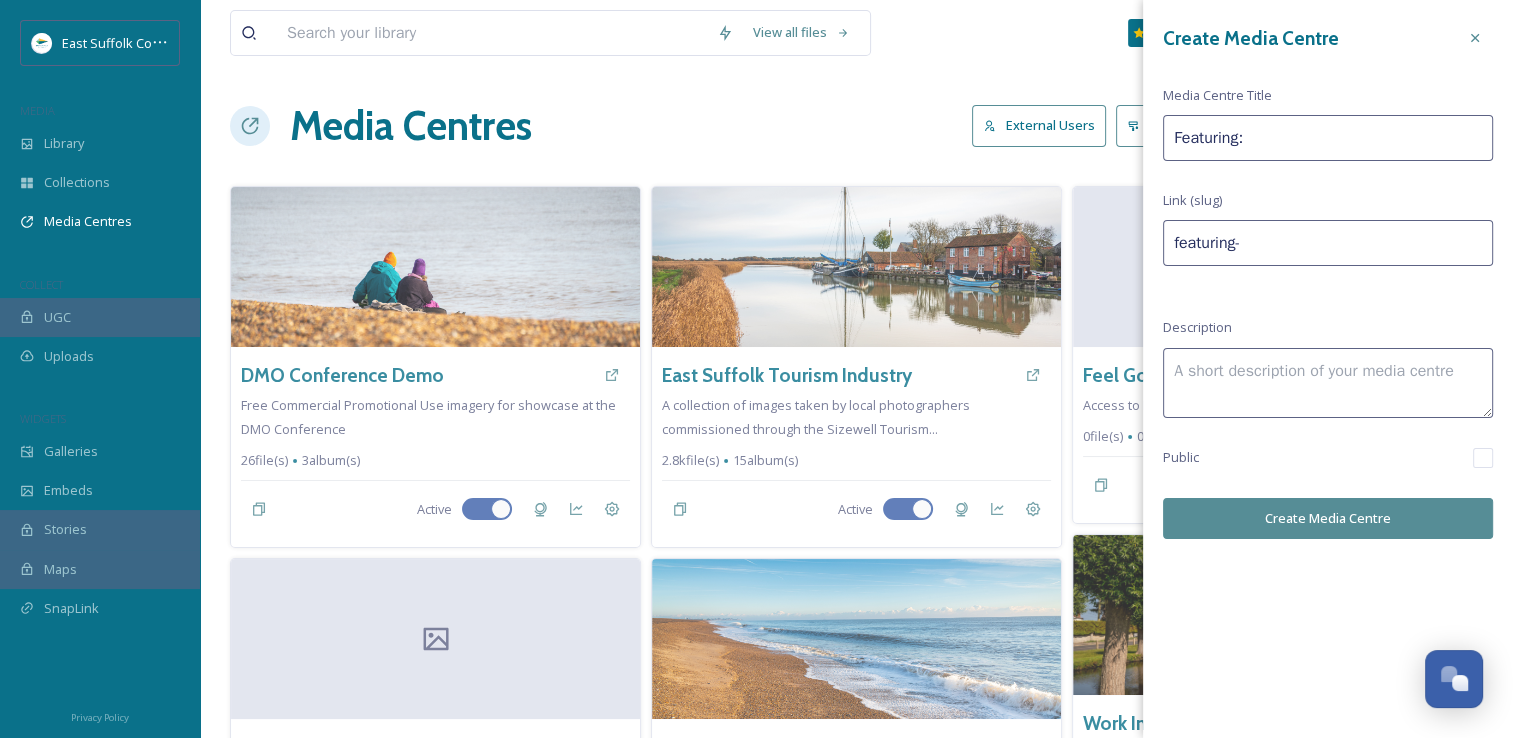 type on "Featuring: E" 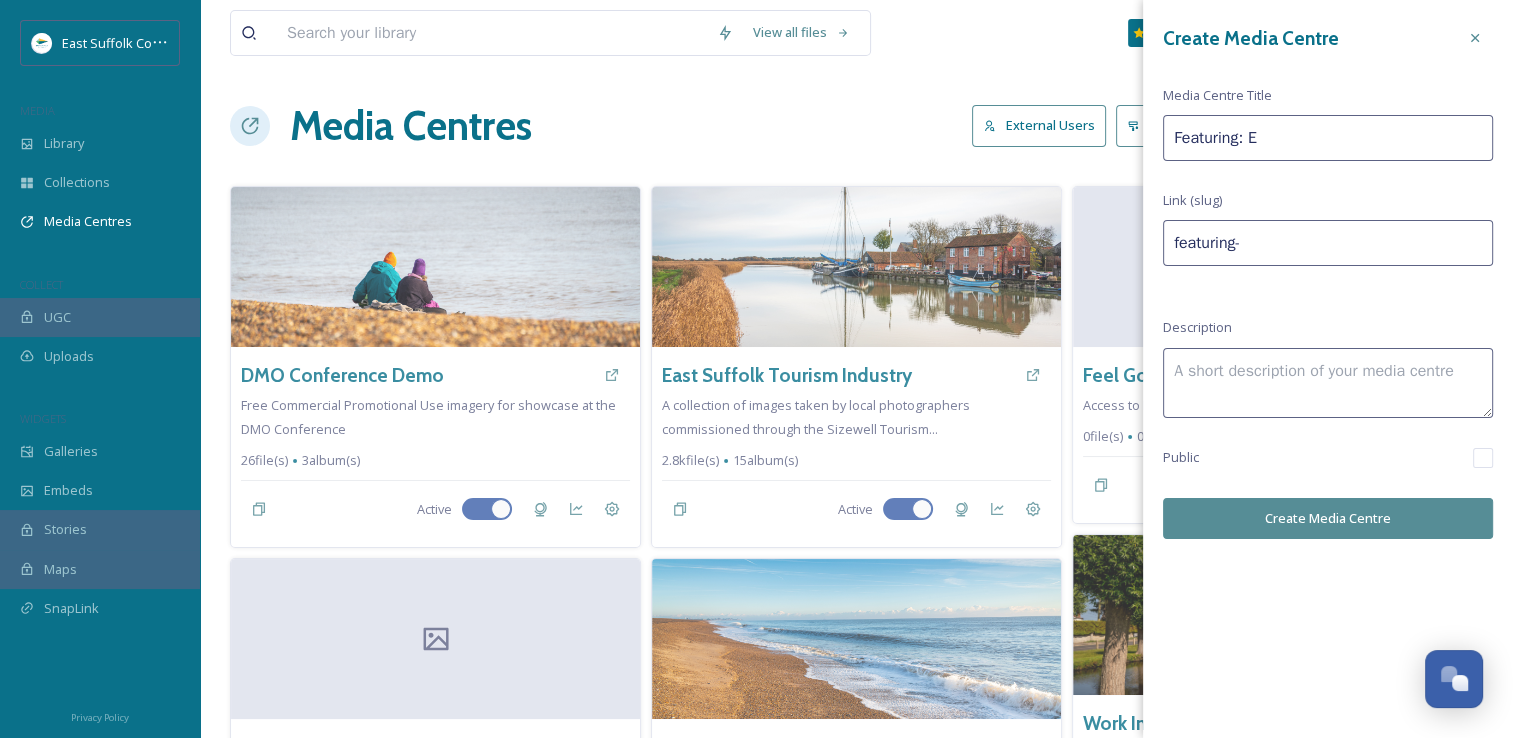 type on "featuring-e" 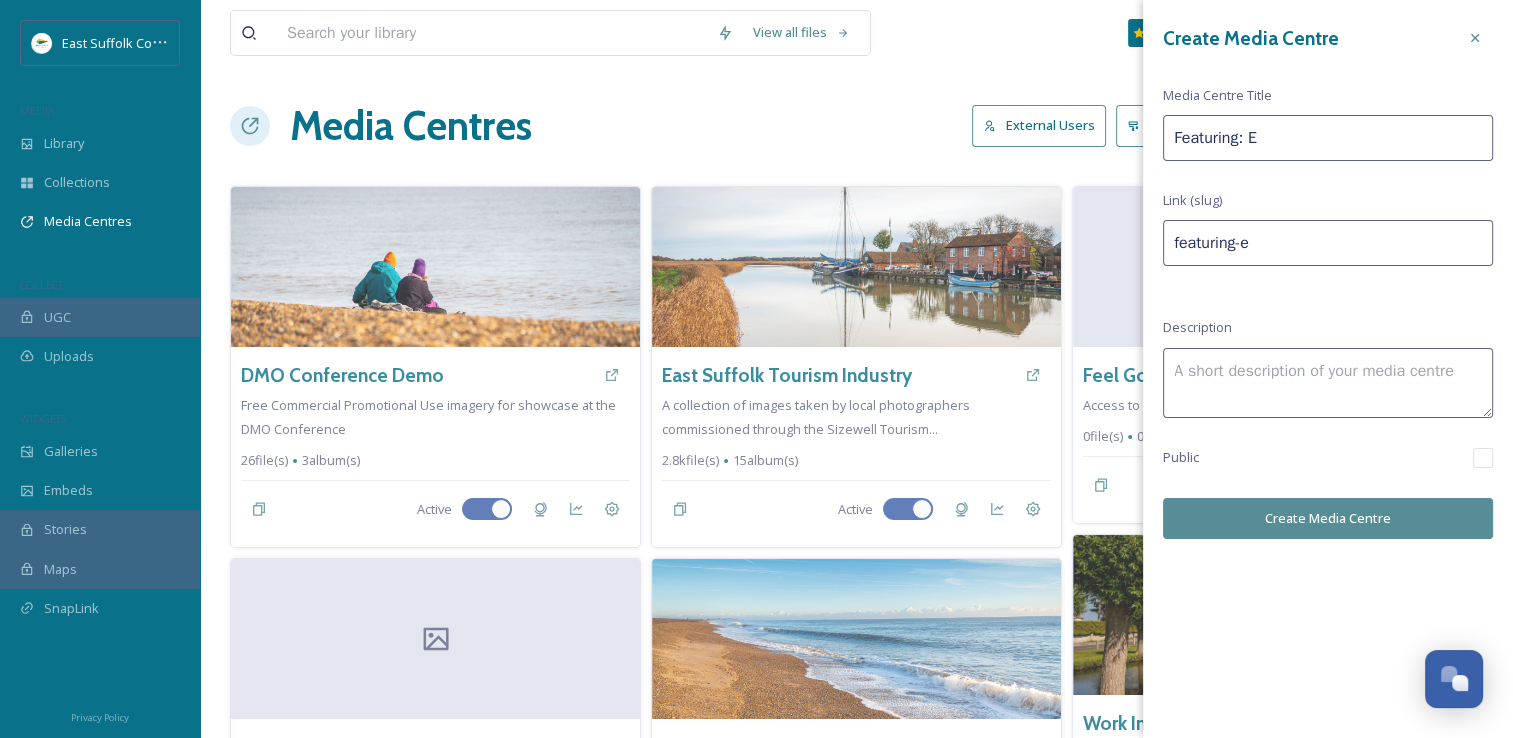 type on "Featuring: Ea" 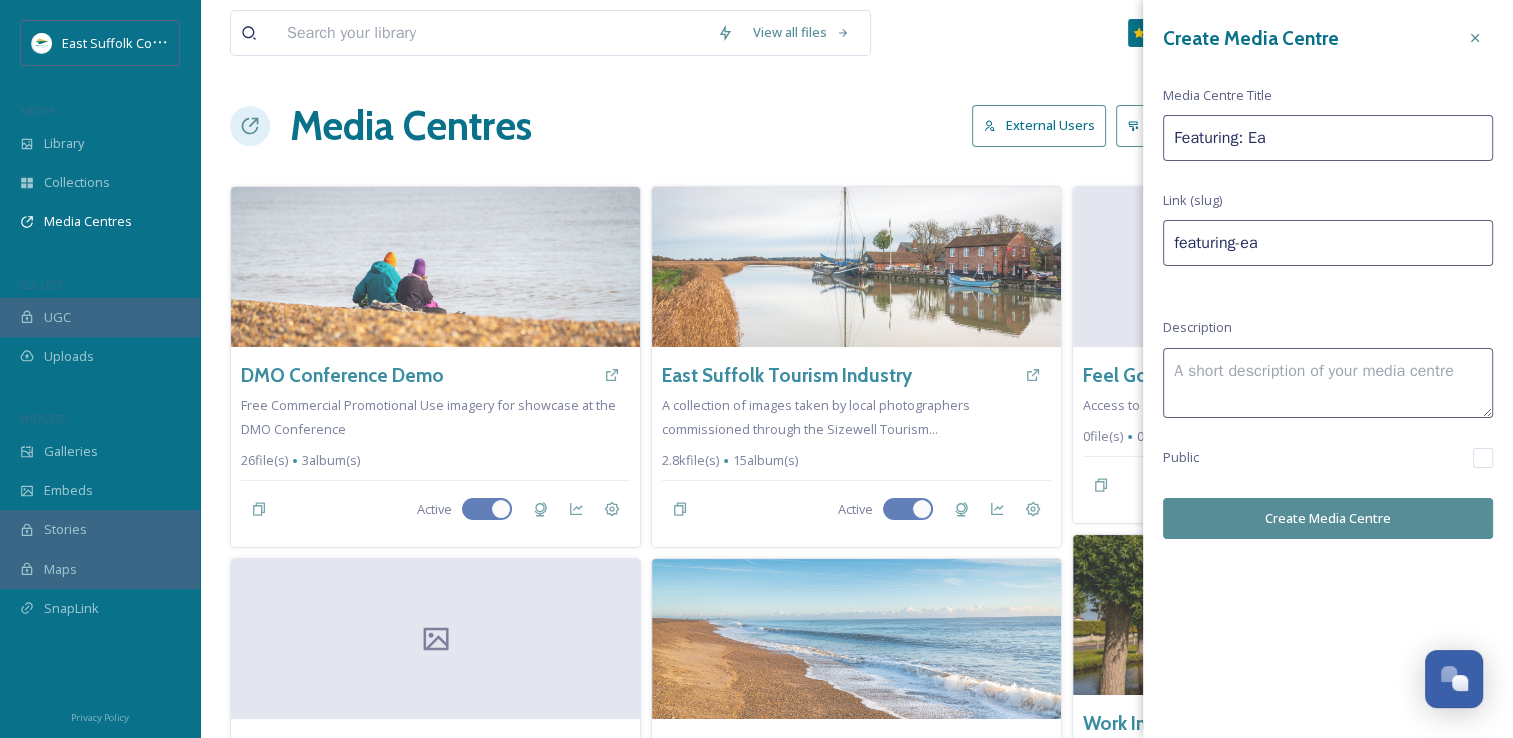 type on "Featuring: [PLACE]" 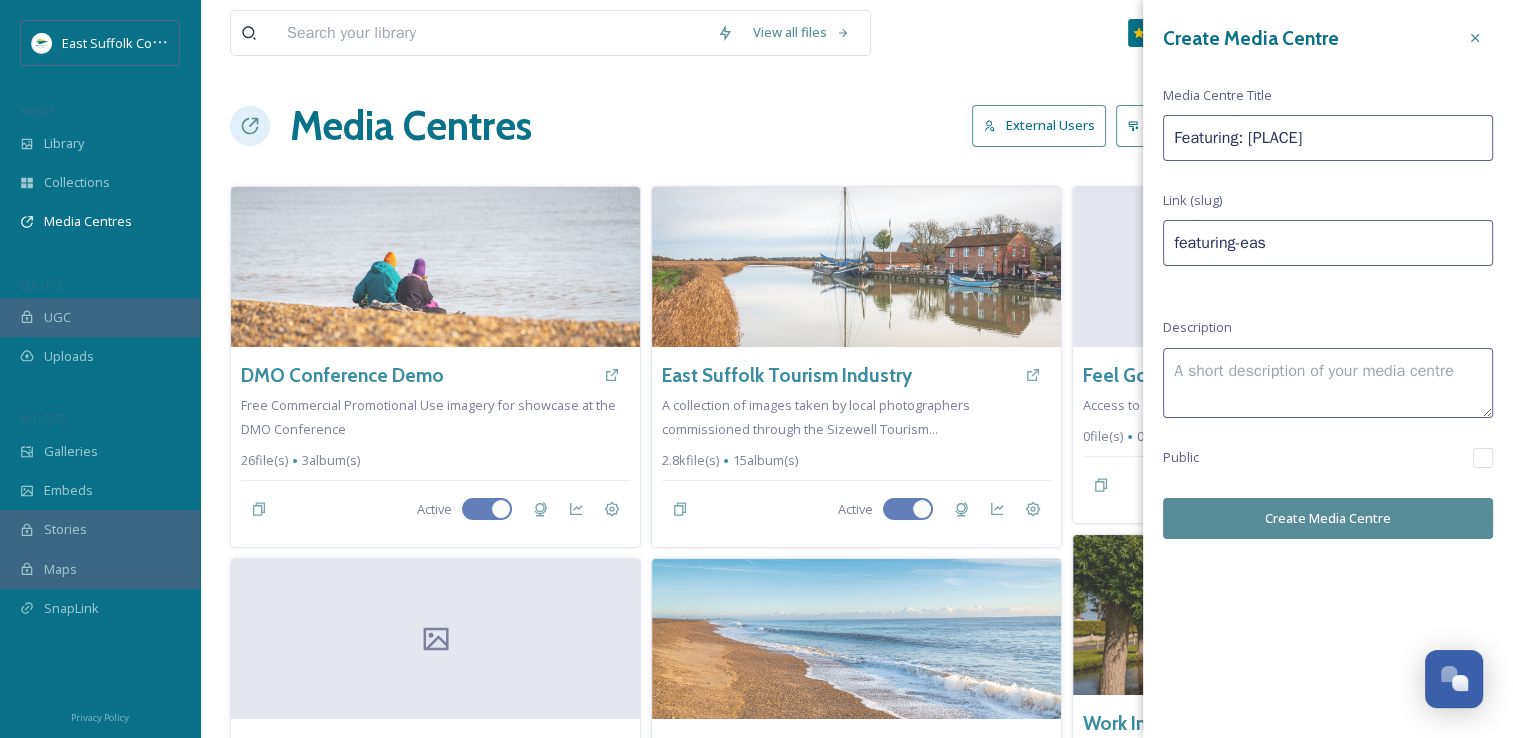 type on "Featuring: East" 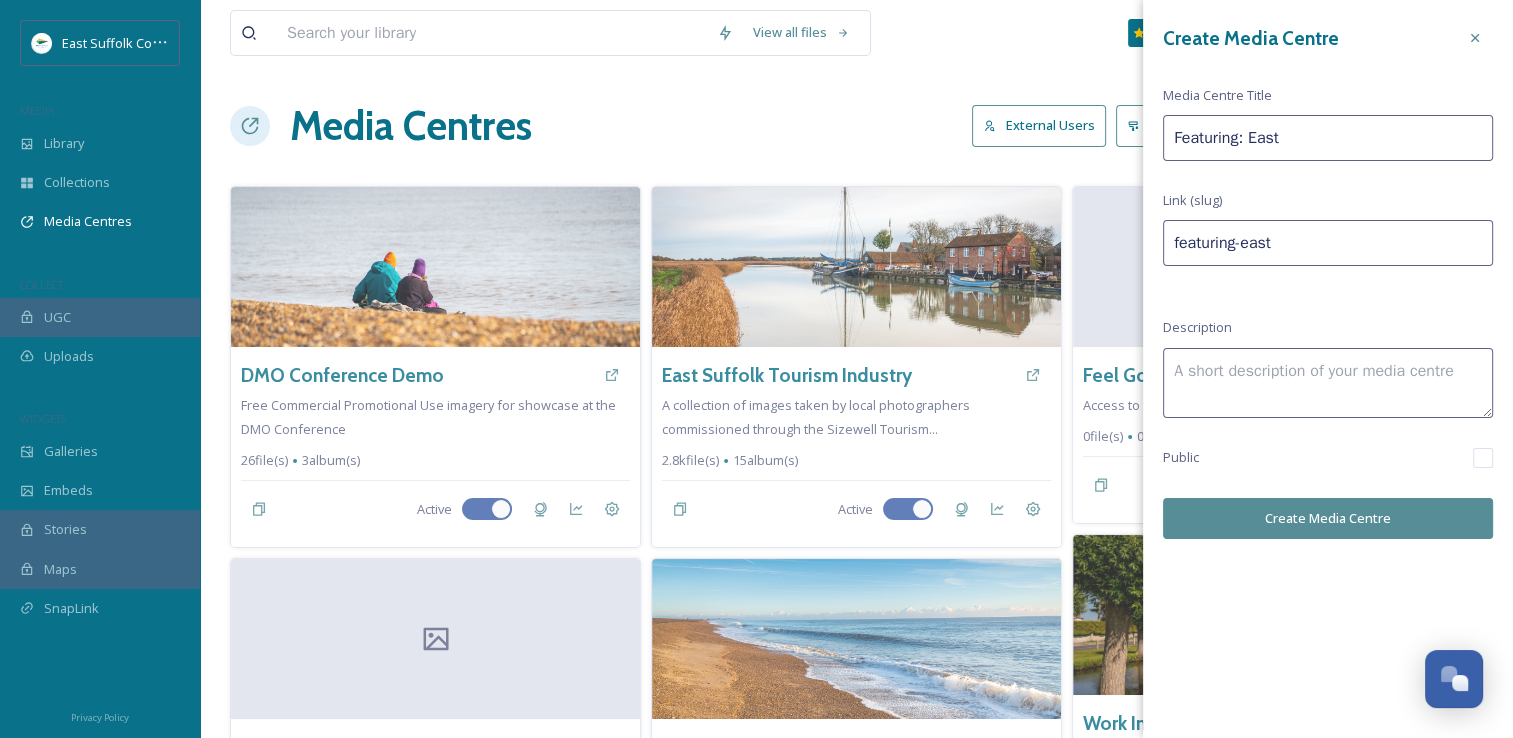 type on "Featuring: East" 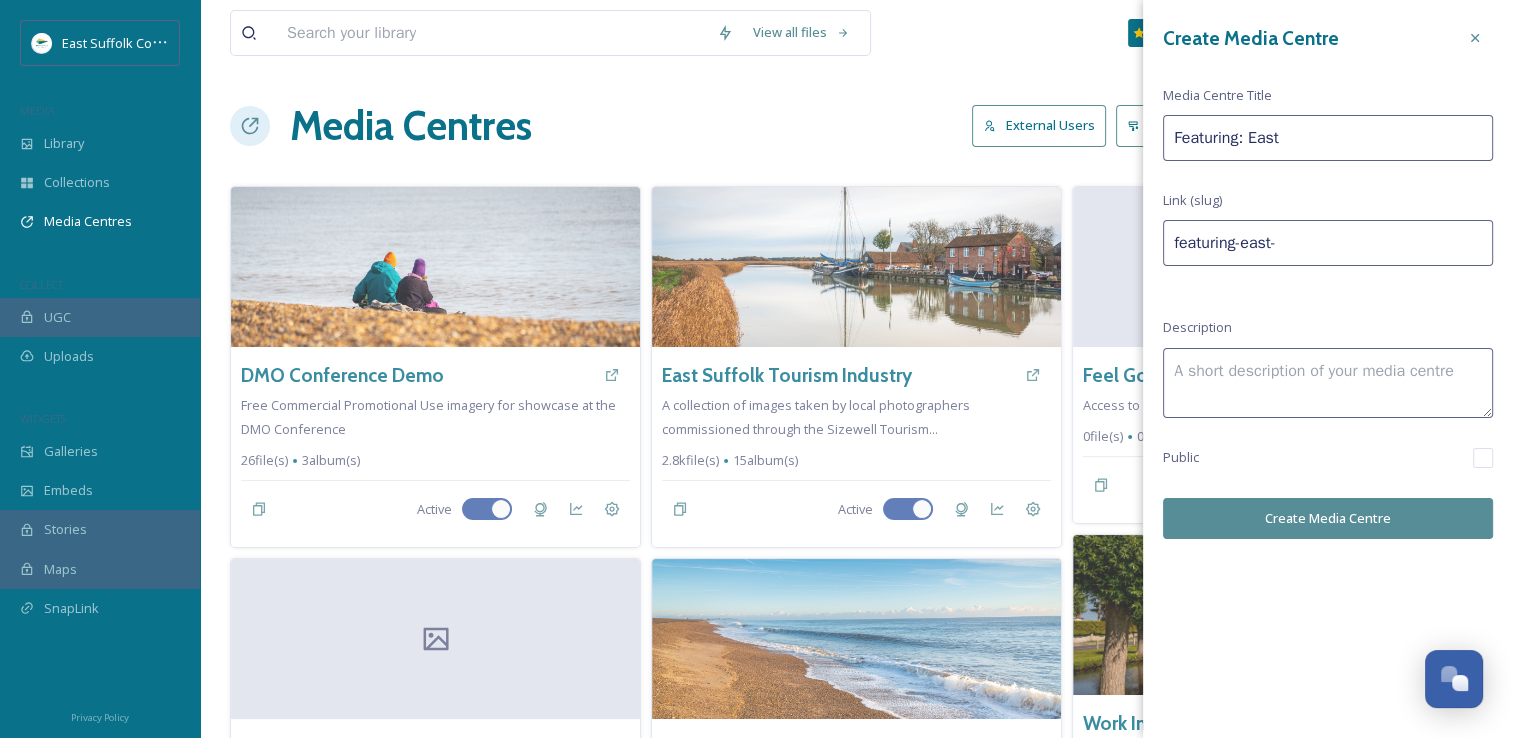 type on "Featuring: East S" 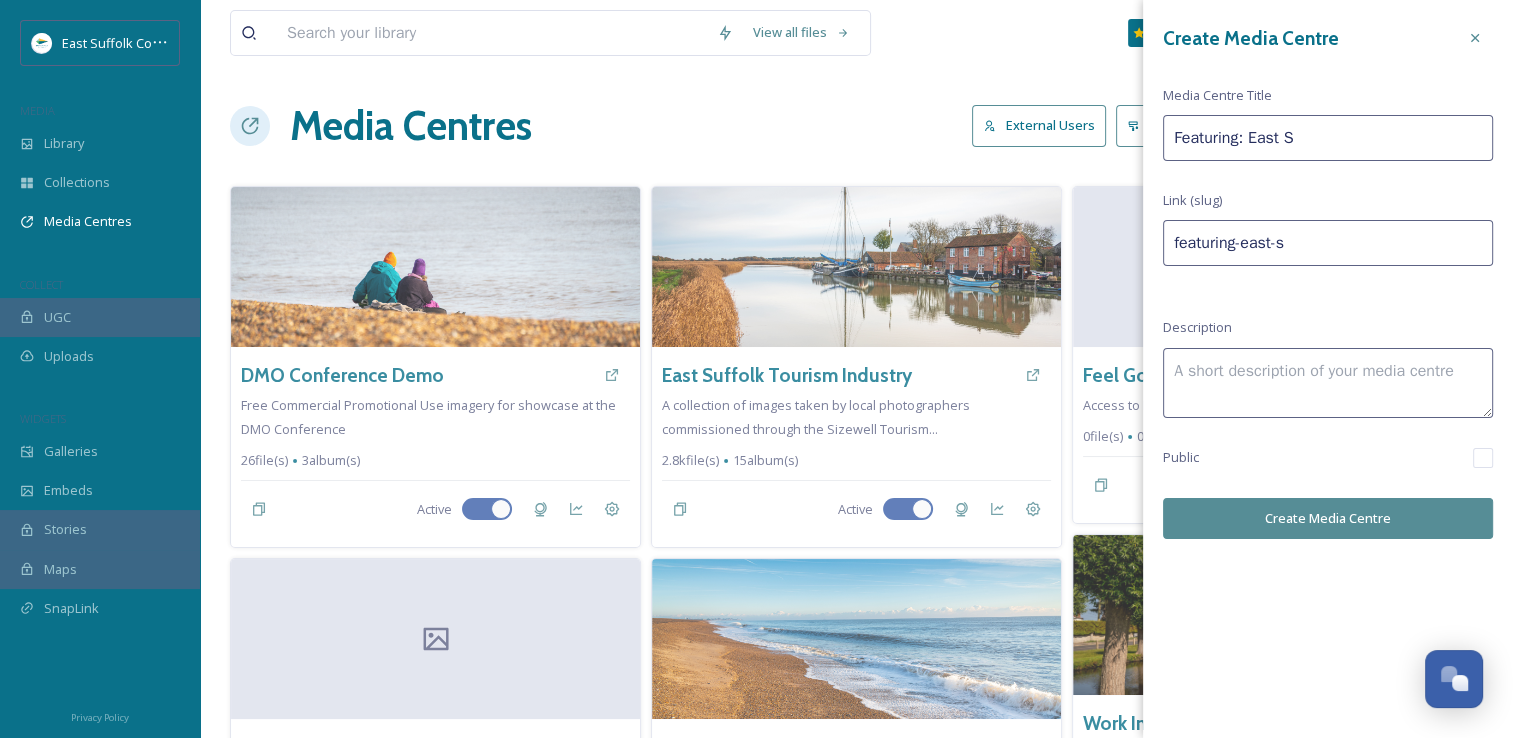 type on "Featuring: East Su" 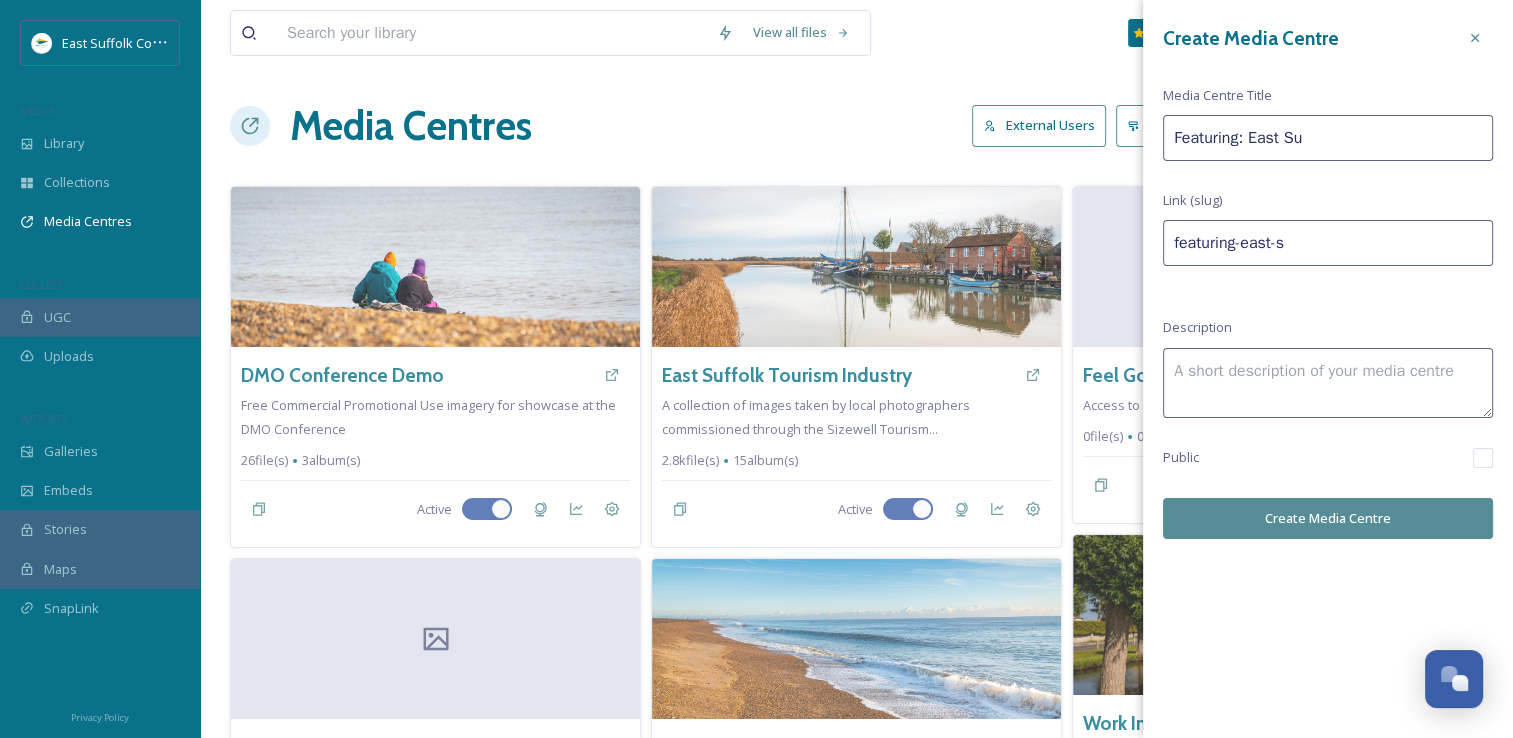 type on "featuring-east-su" 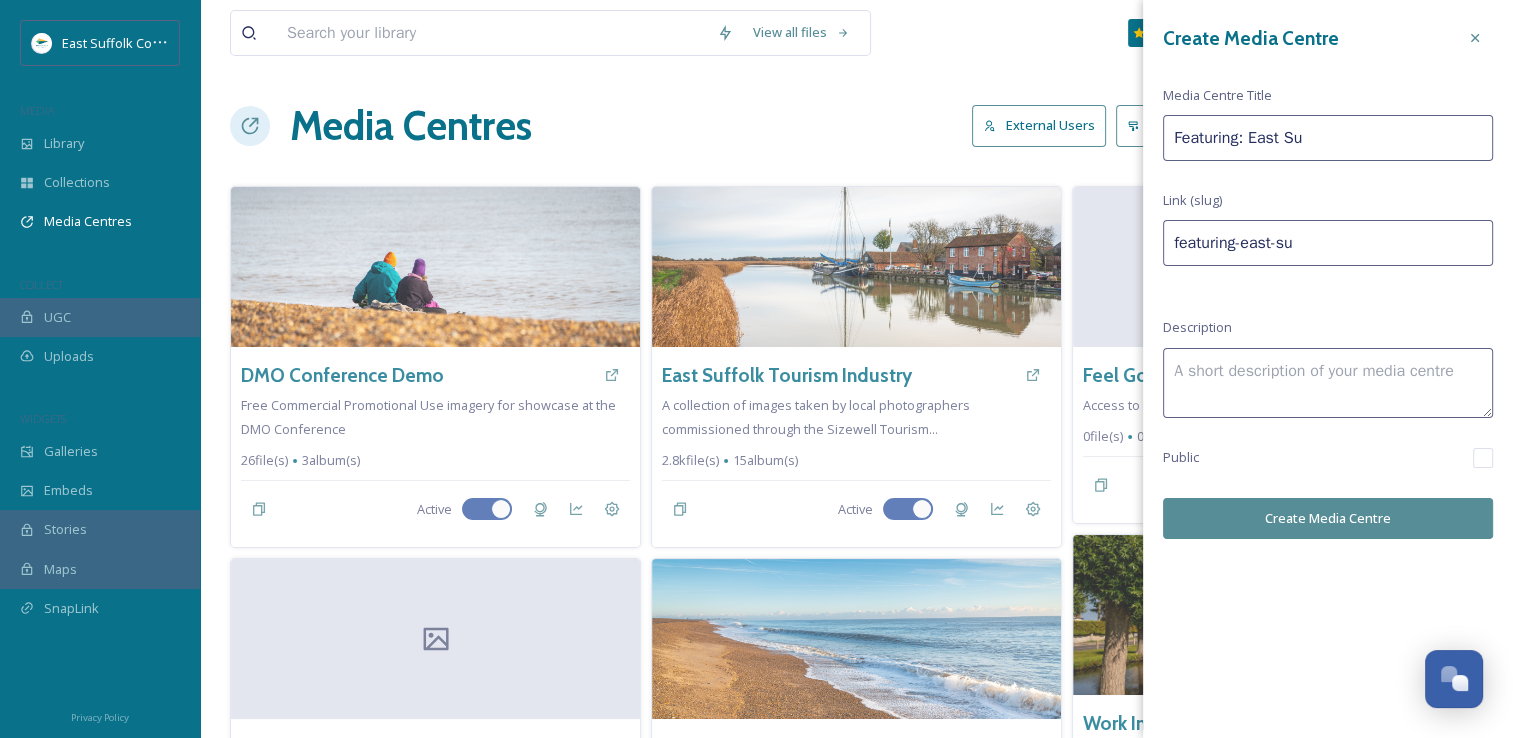 type 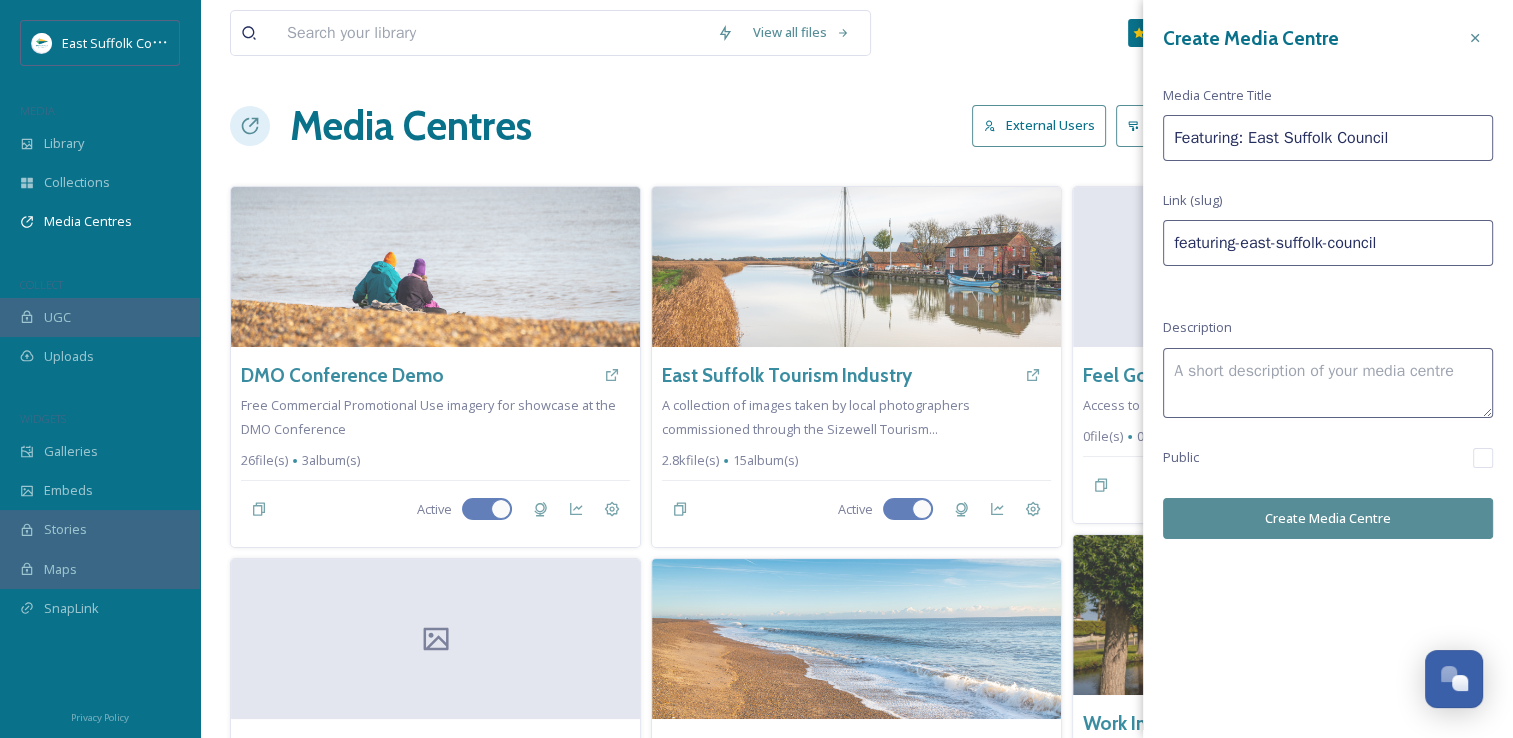 click at bounding box center (1328, 383) 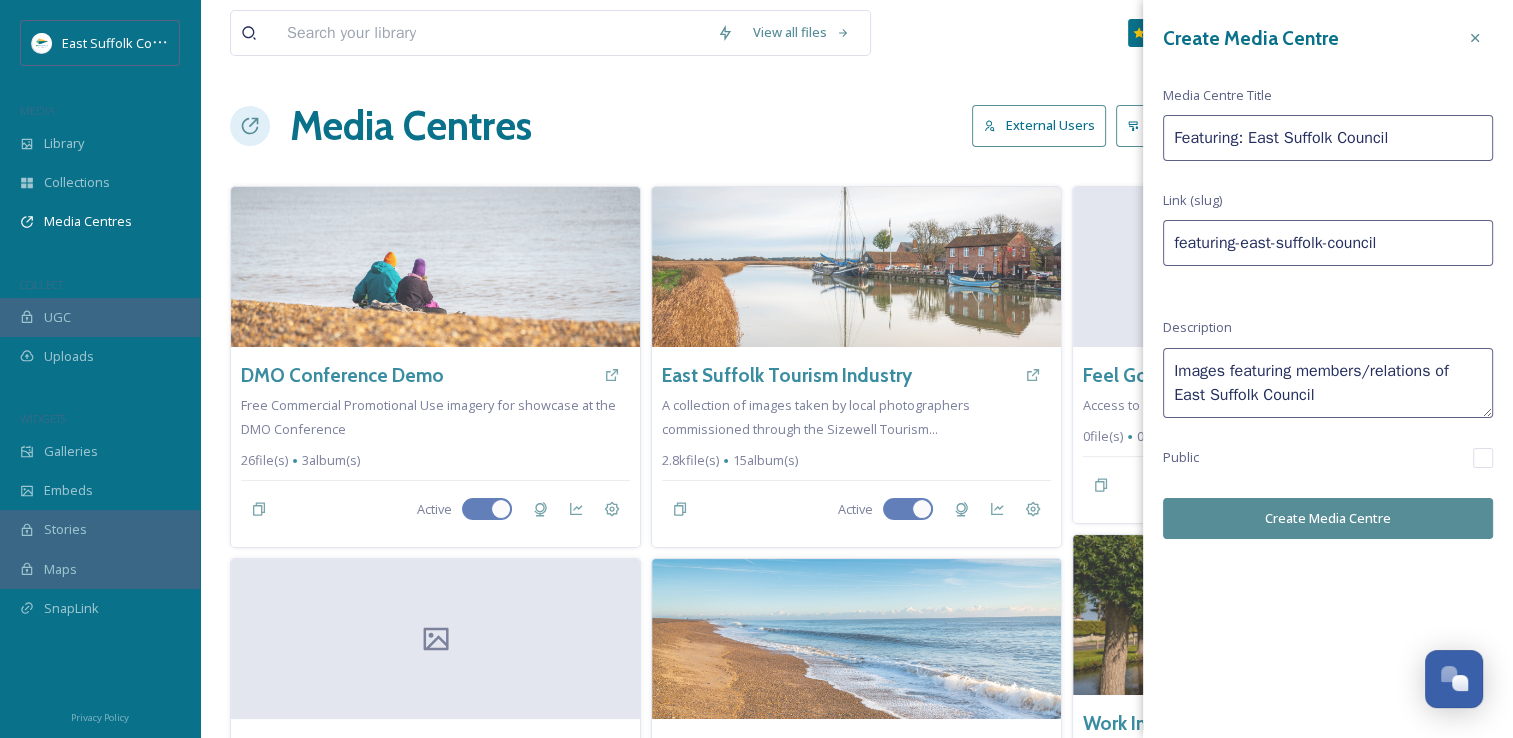 click on "Create Media Centre" at bounding box center (1328, 518) 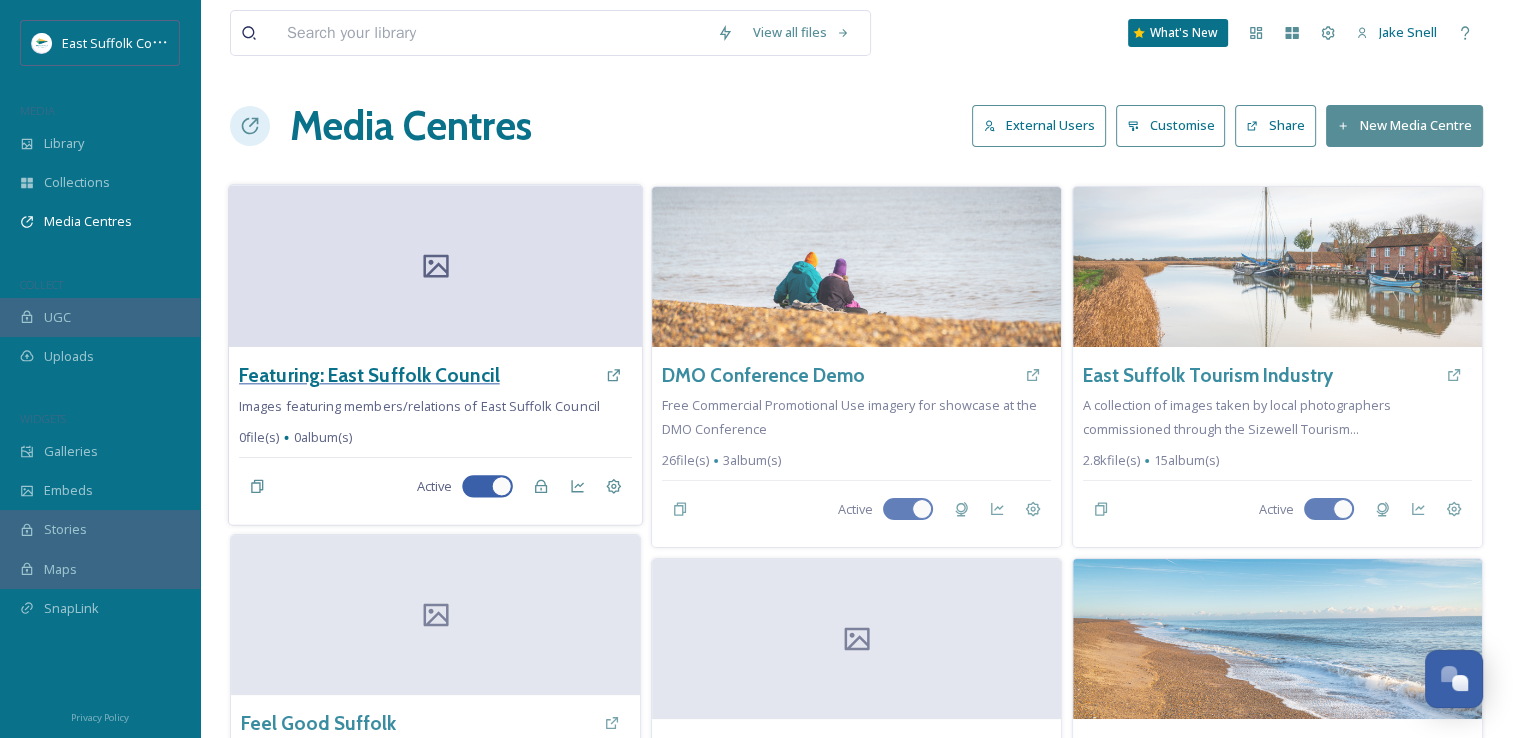 click on "Featuring: East Suffolk Council" at bounding box center [369, 375] 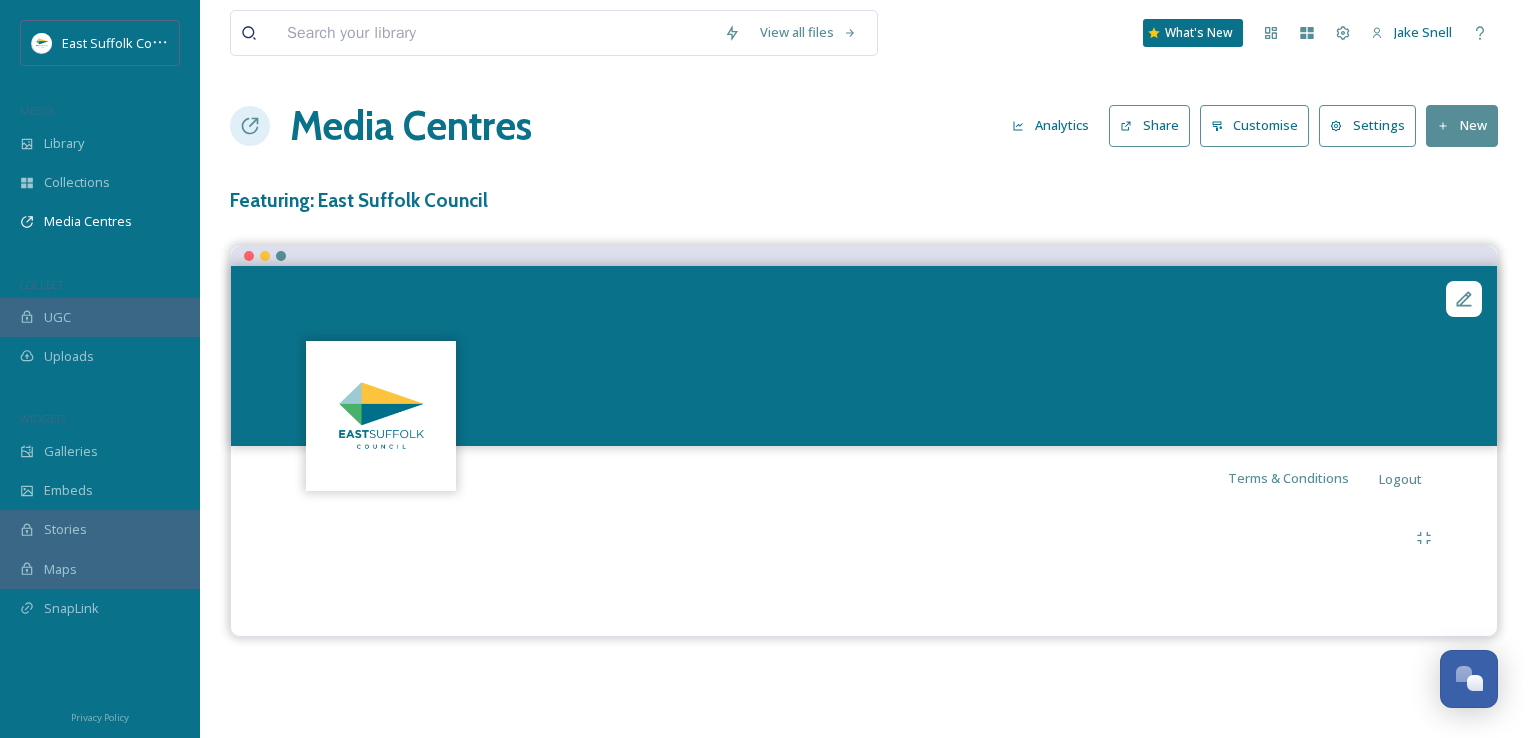click on "Settings" at bounding box center [1367, 125] 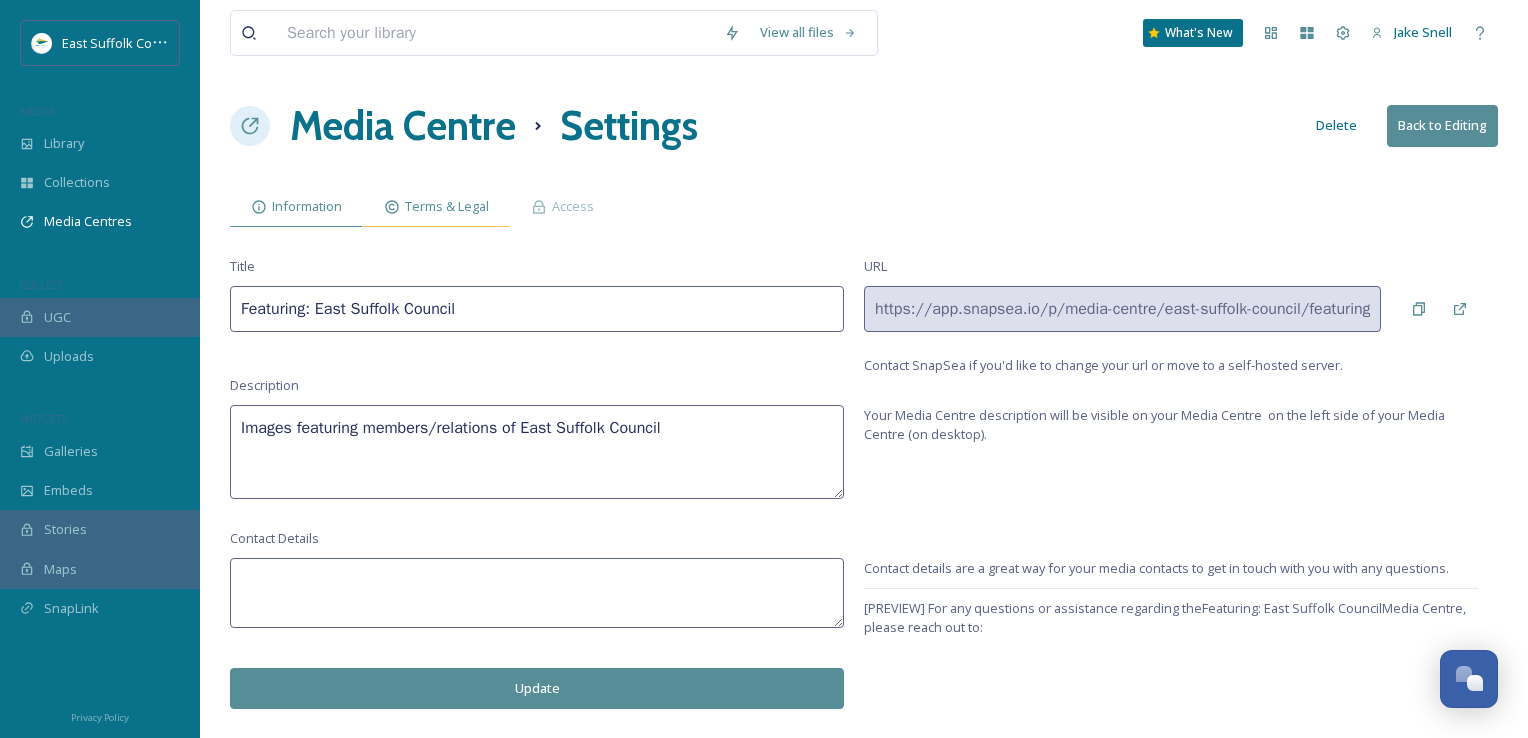 click on "Terms & Legal" at bounding box center [447, 206] 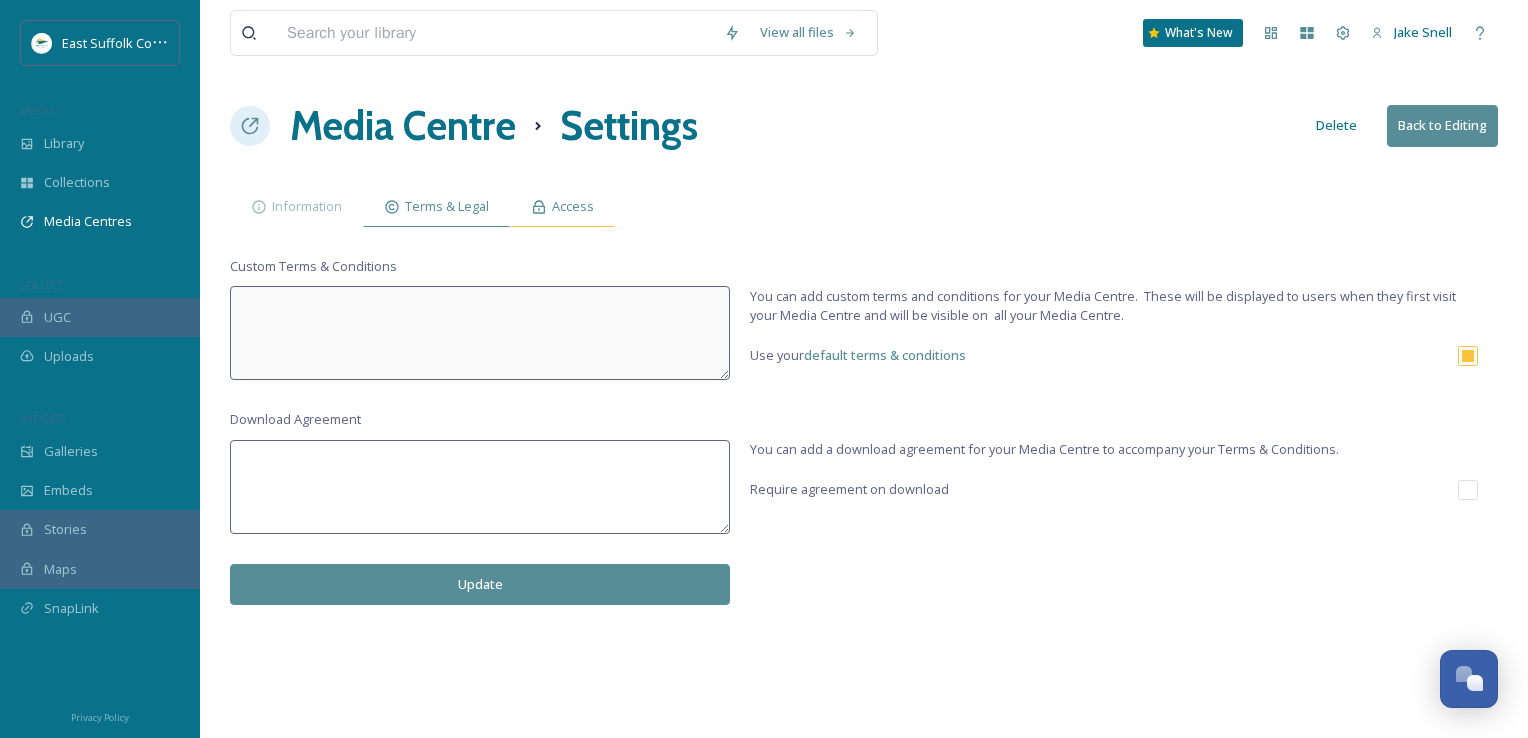 click on "Access" at bounding box center (562, 206) 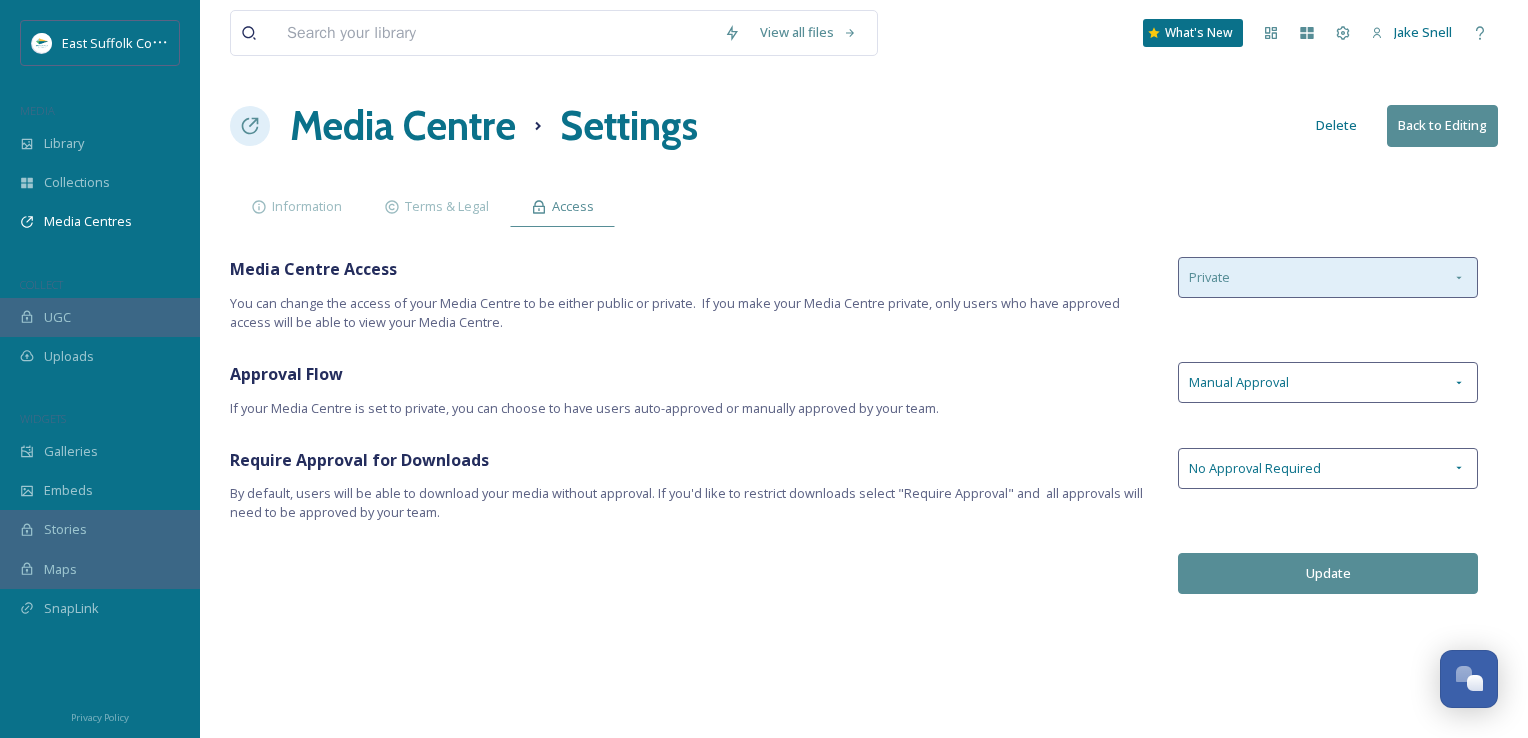 click on "Private" at bounding box center [1328, 277] 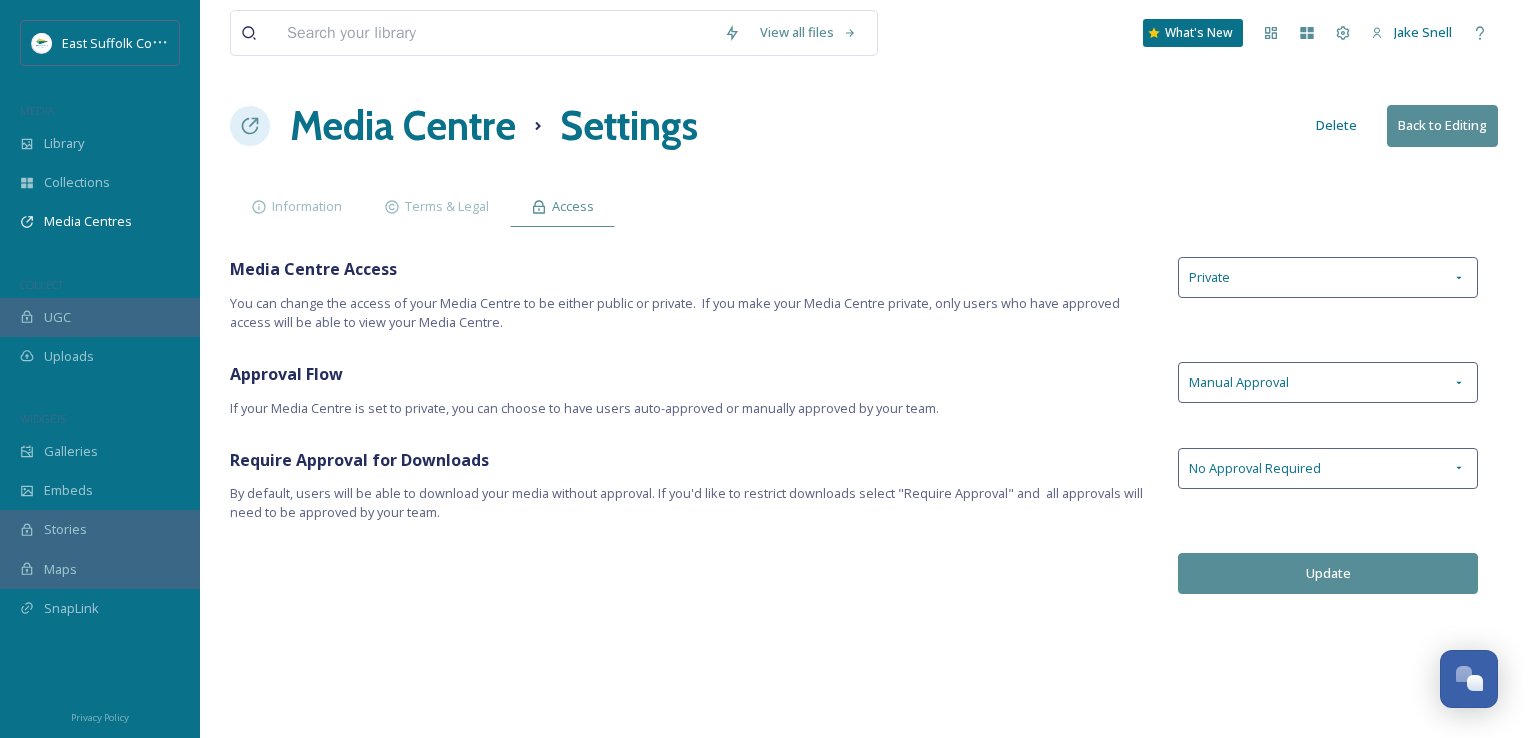 click on "Approval Flow If your Media Centre is set to private, you can choose to have users auto-approved or manually approved by your team." at bounding box center (694, 390) 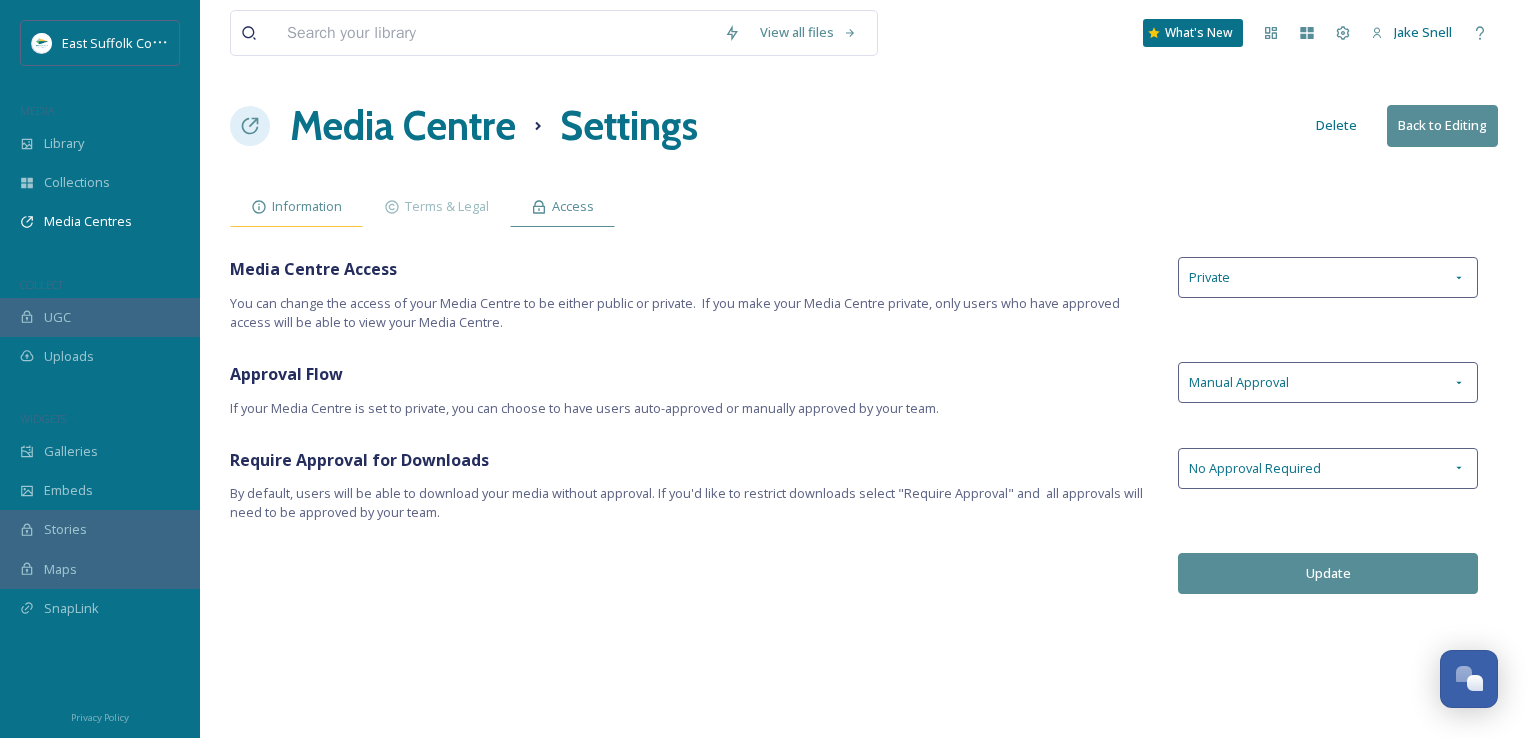 click on "Information" at bounding box center (307, 206) 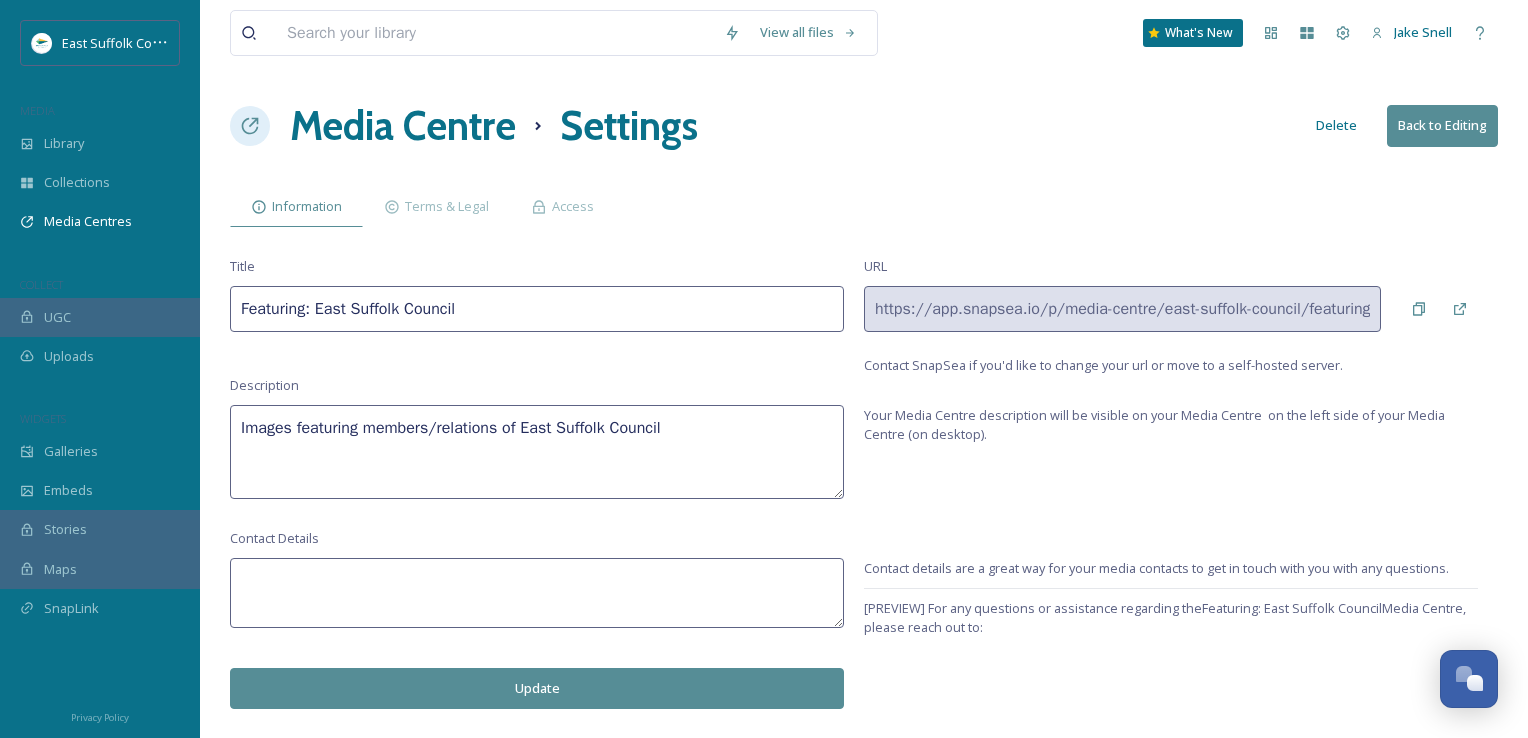 click at bounding box center (537, 593) 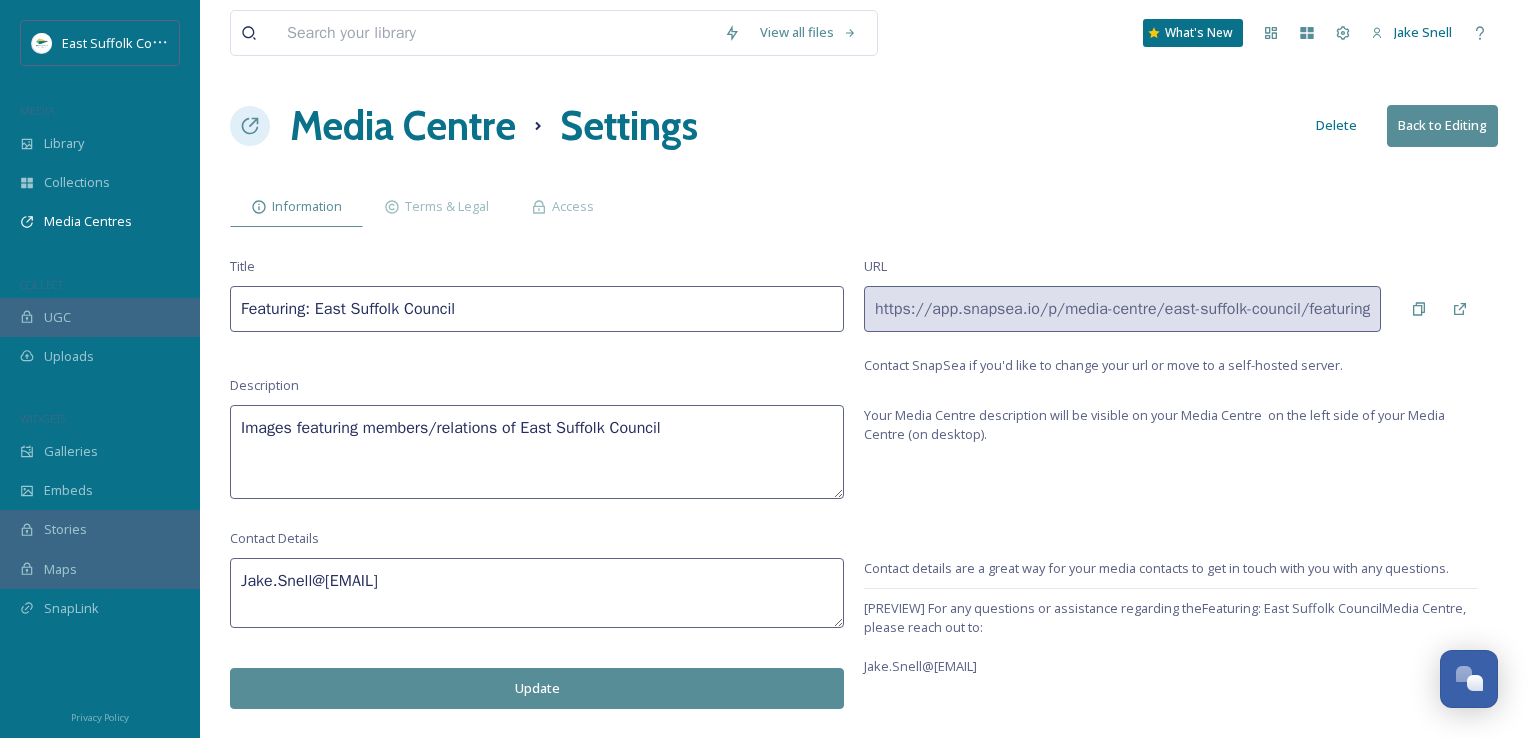 click on "Update" at bounding box center [537, 688] 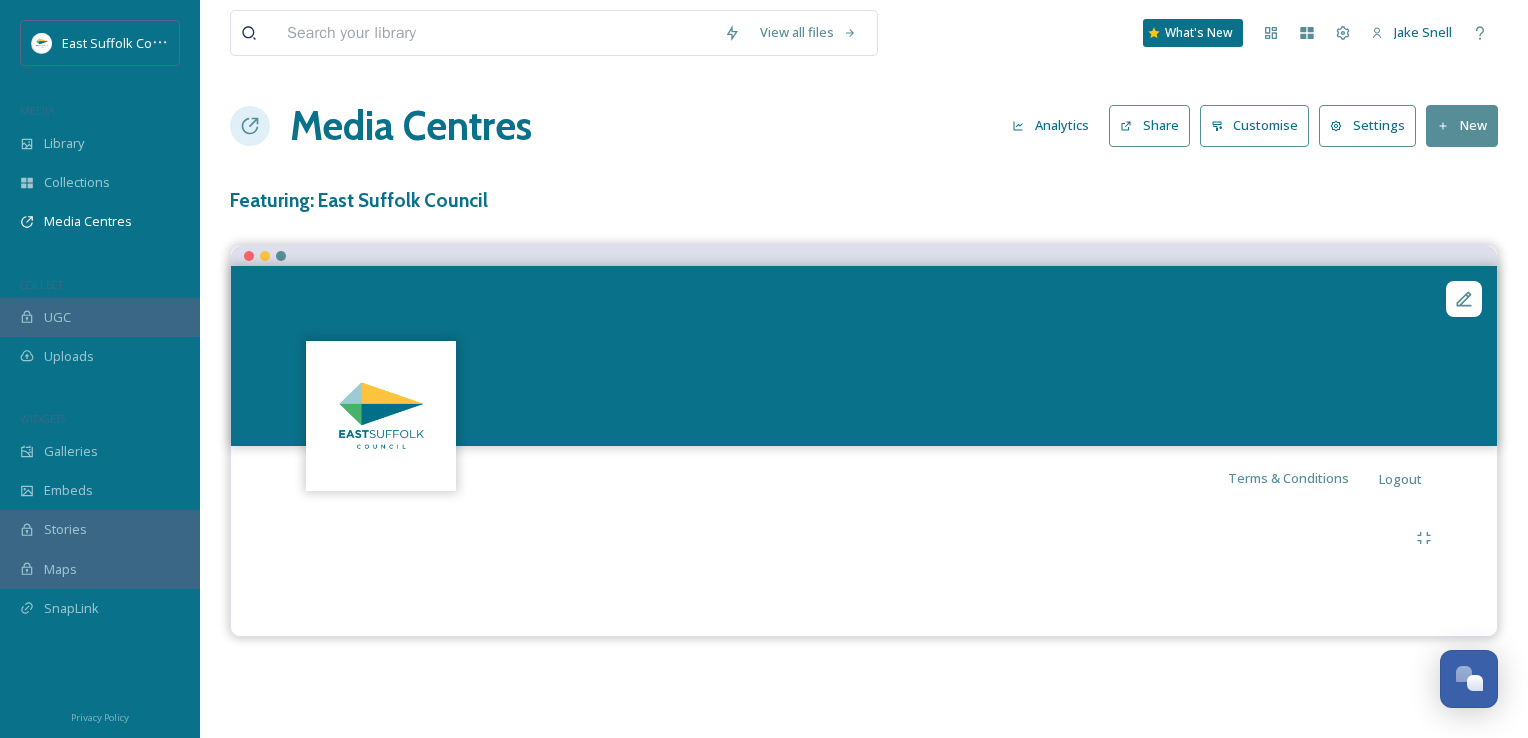 click on "New" at bounding box center [1462, 125] 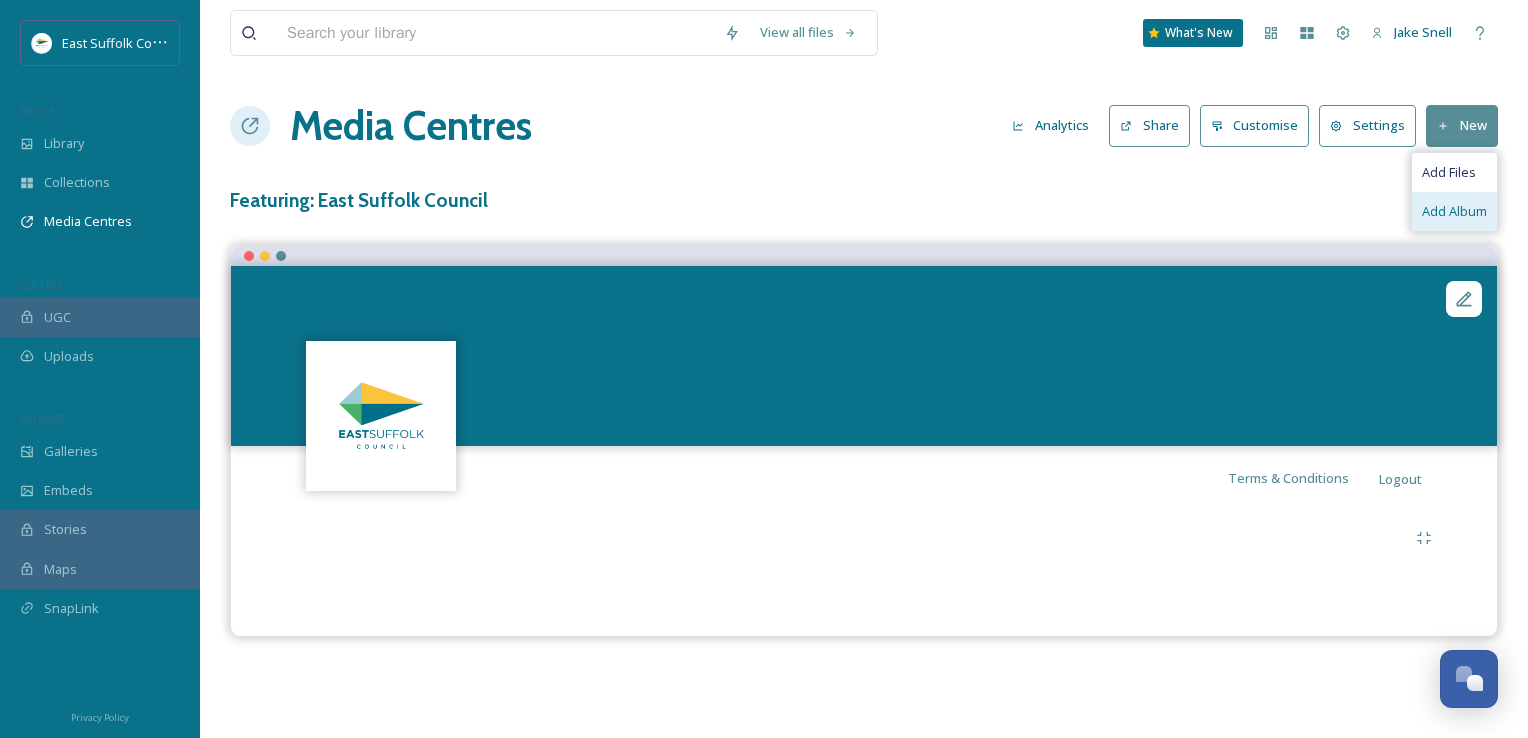 click on "Add Album" at bounding box center [1454, 211] 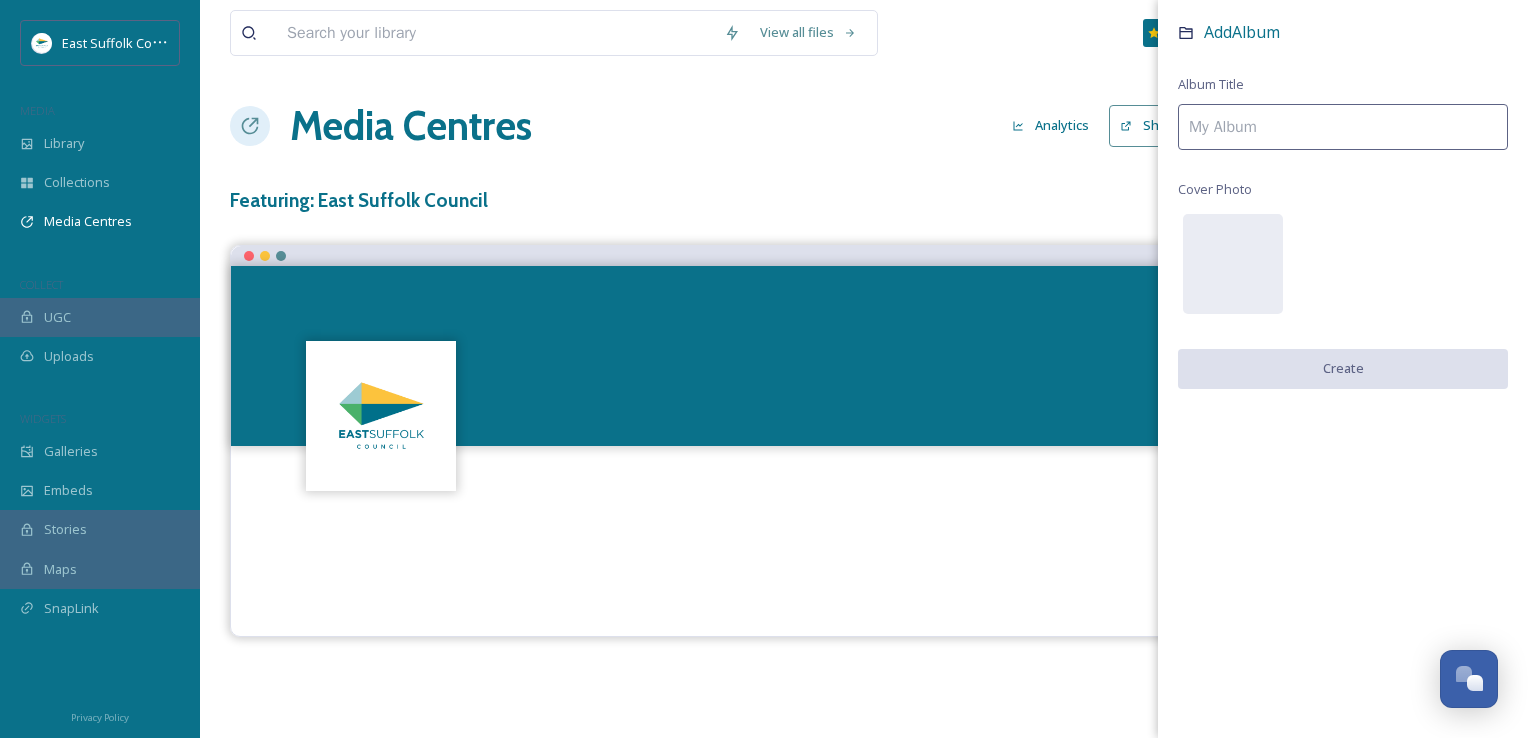 click at bounding box center (1343, 127) 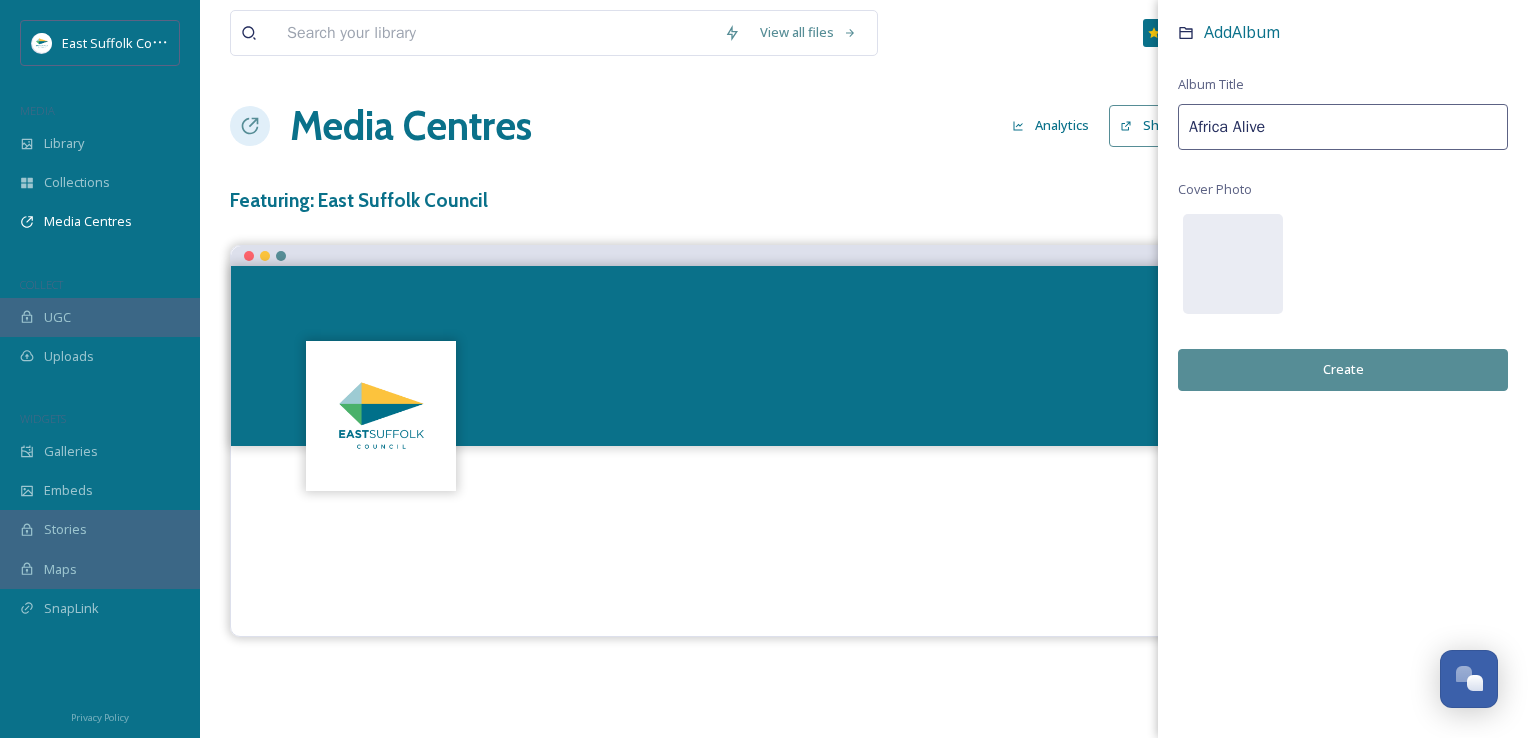 click on "Create" at bounding box center (1343, 369) 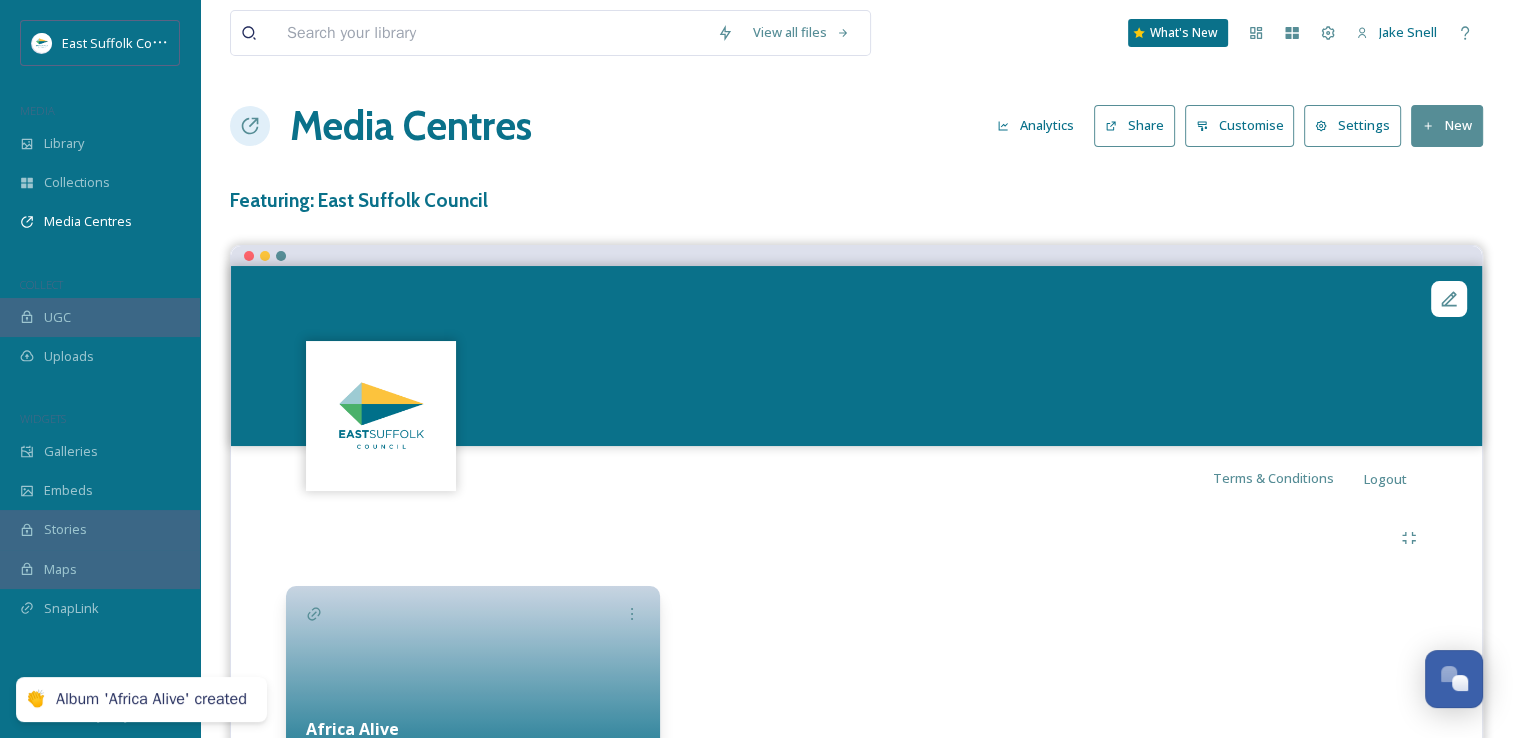 click on "New" at bounding box center (1447, 125) 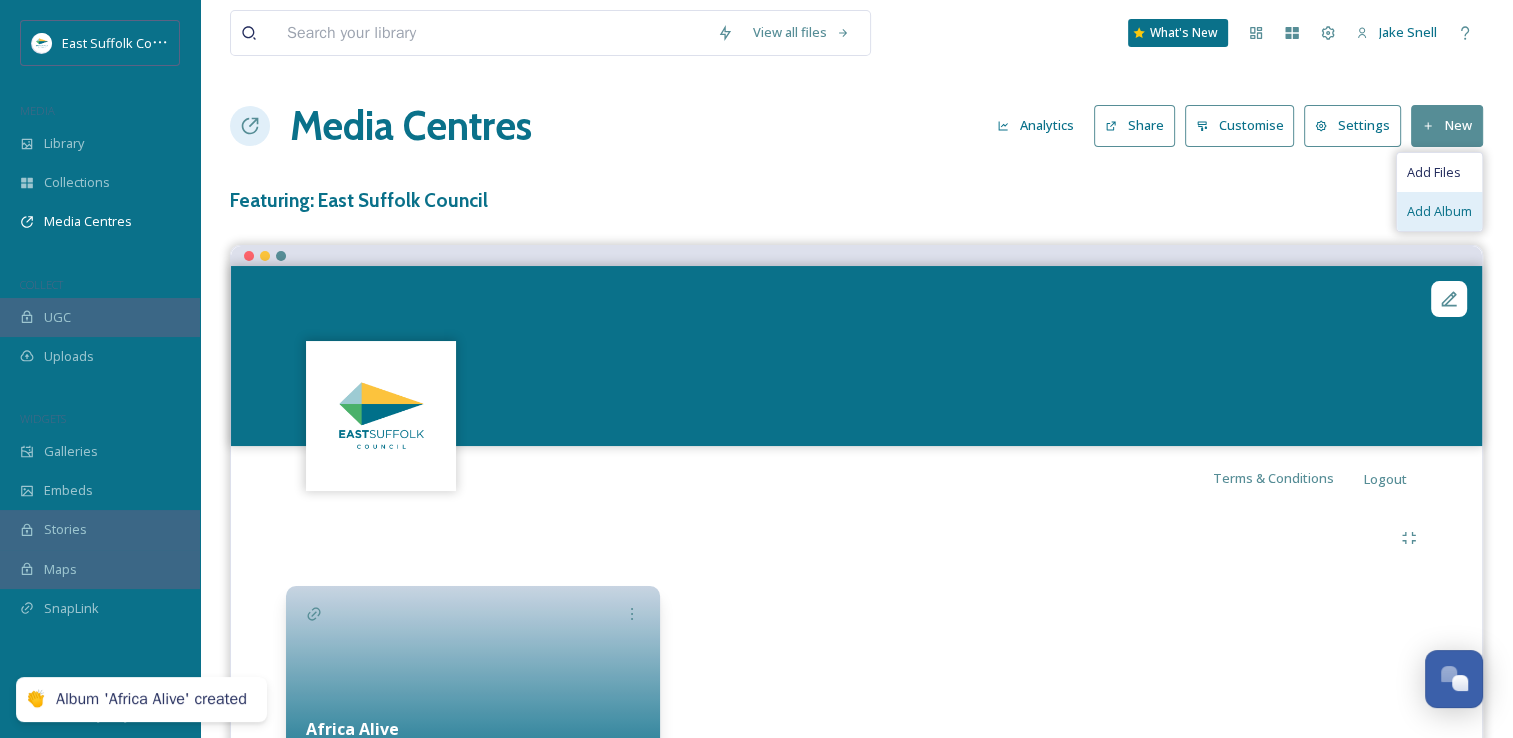 click on "Add Album" at bounding box center (1439, 211) 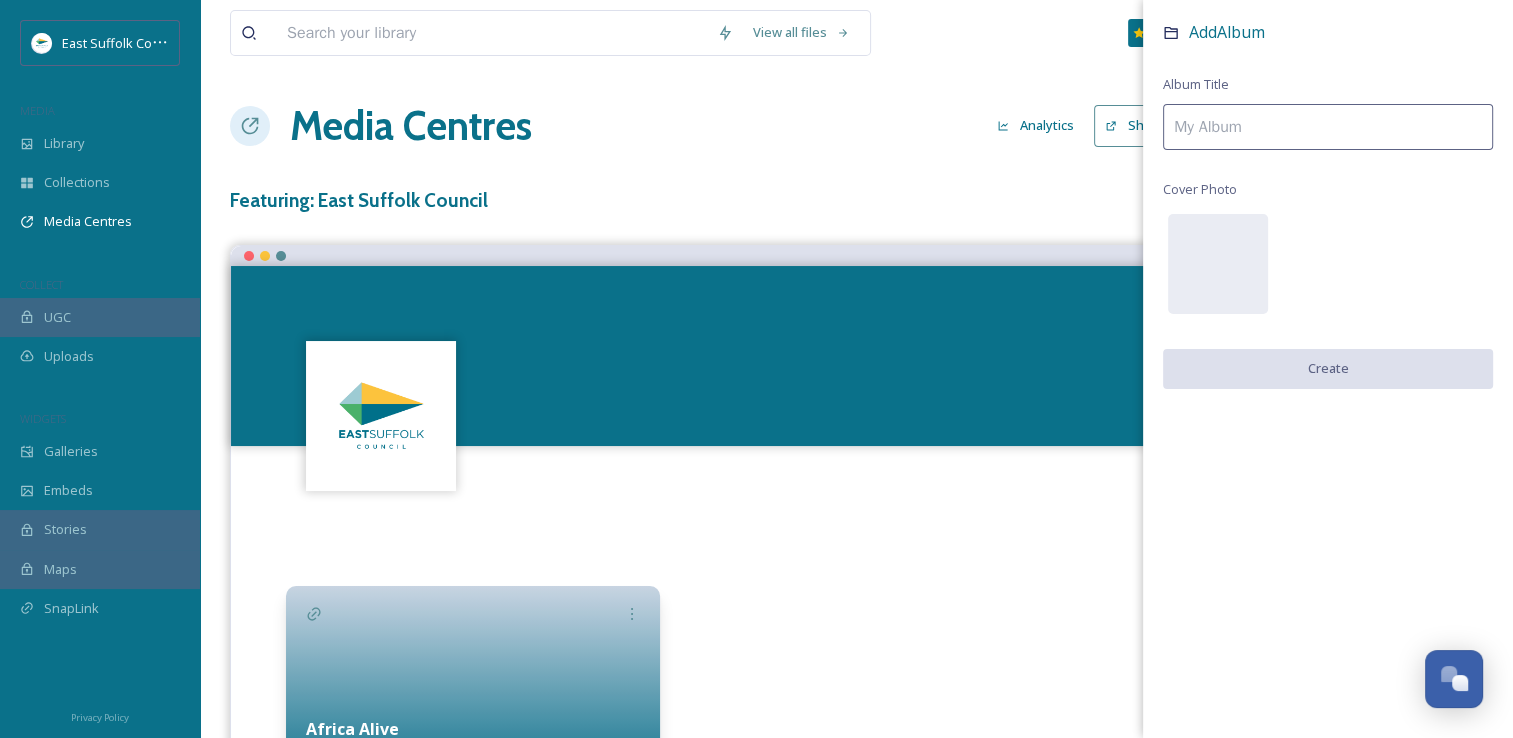 click at bounding box center (1328, 127) 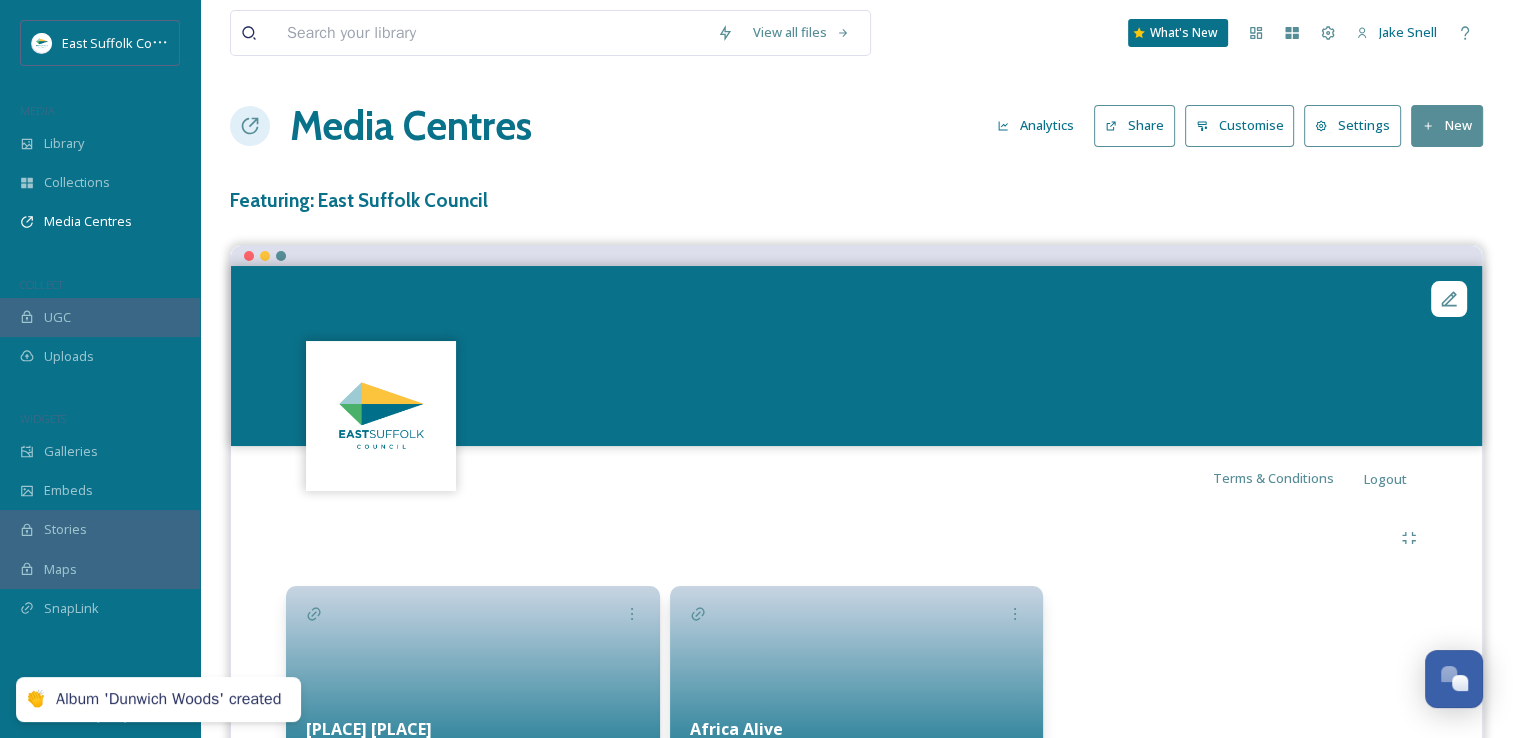 click 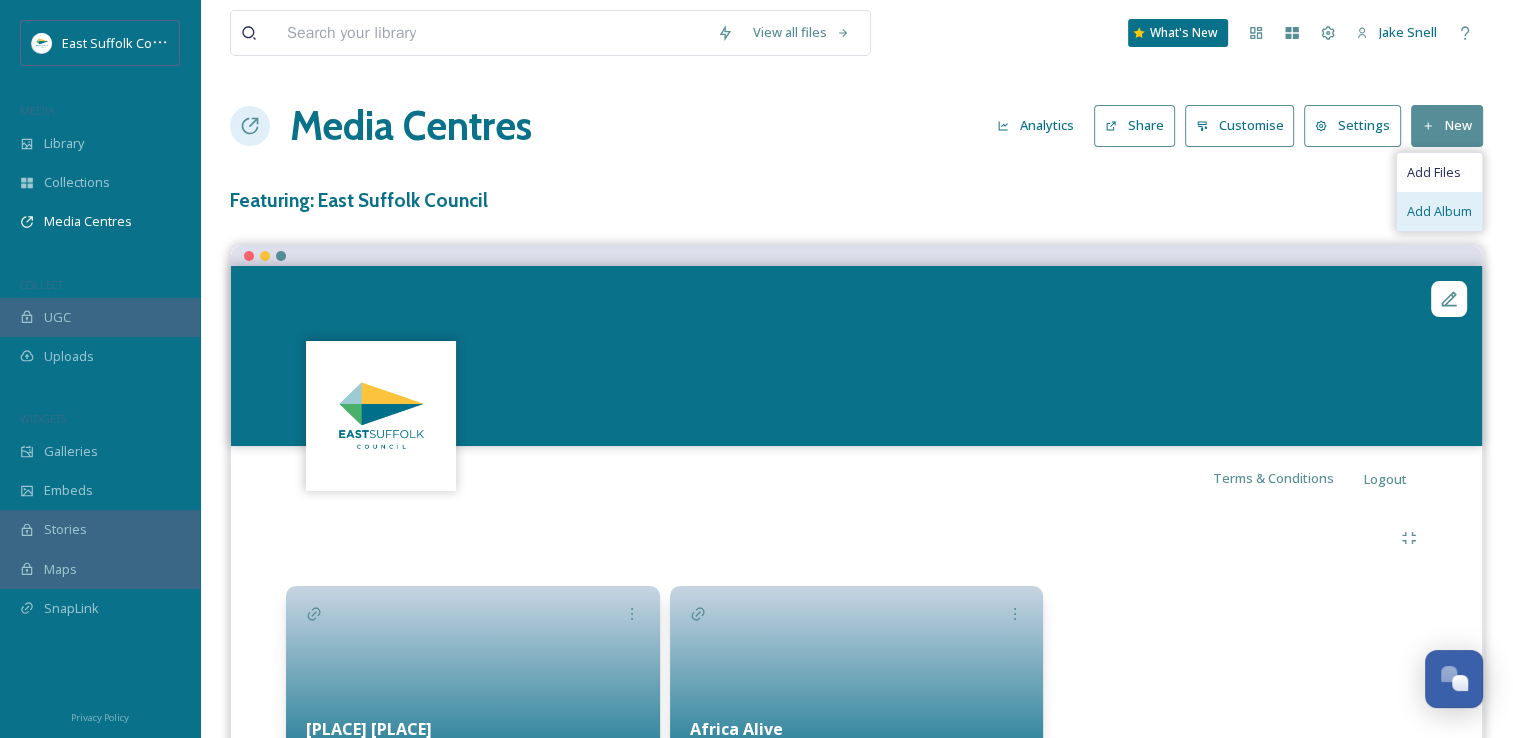 click on "Add Album" at bounding box center [1439, 211] 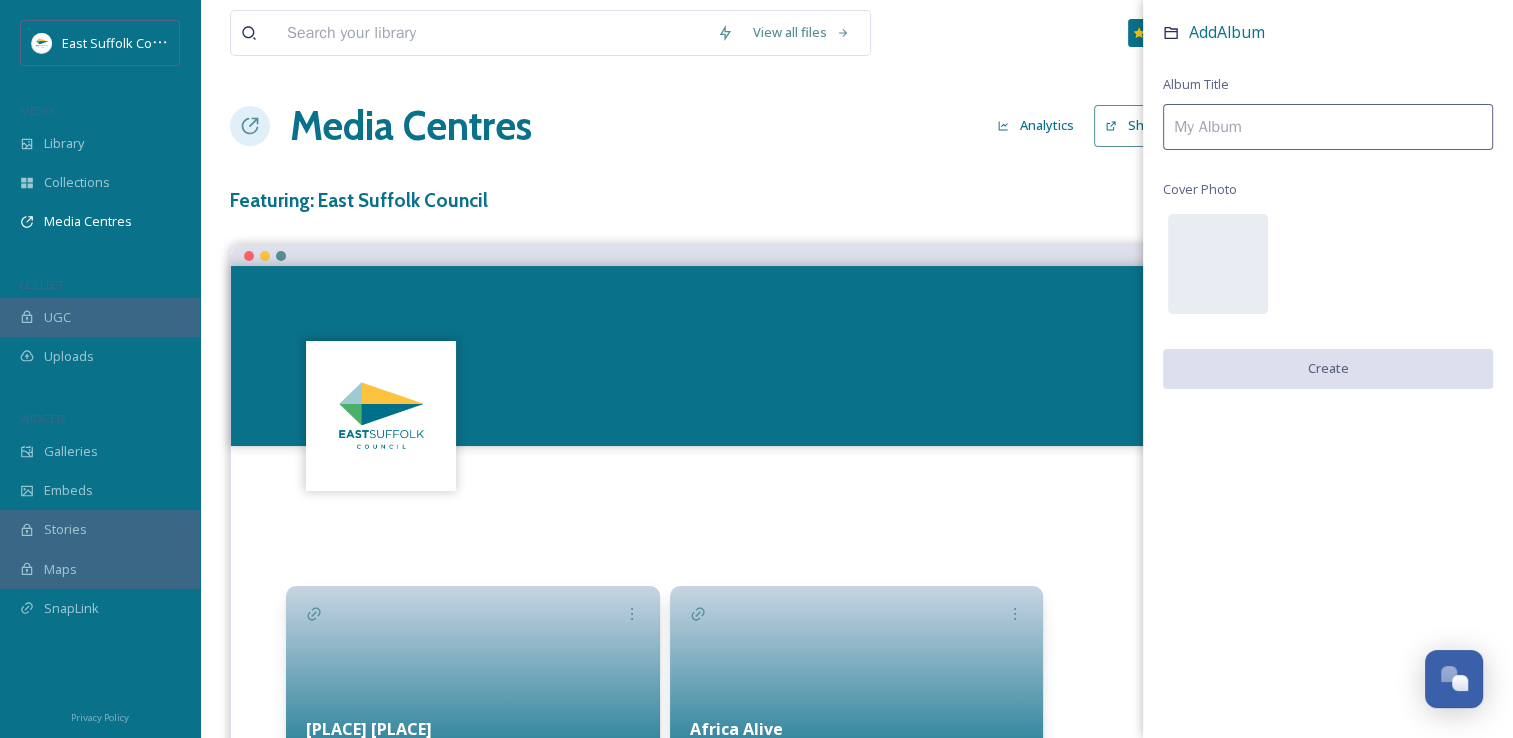 click at bounding box center (1328, 127) 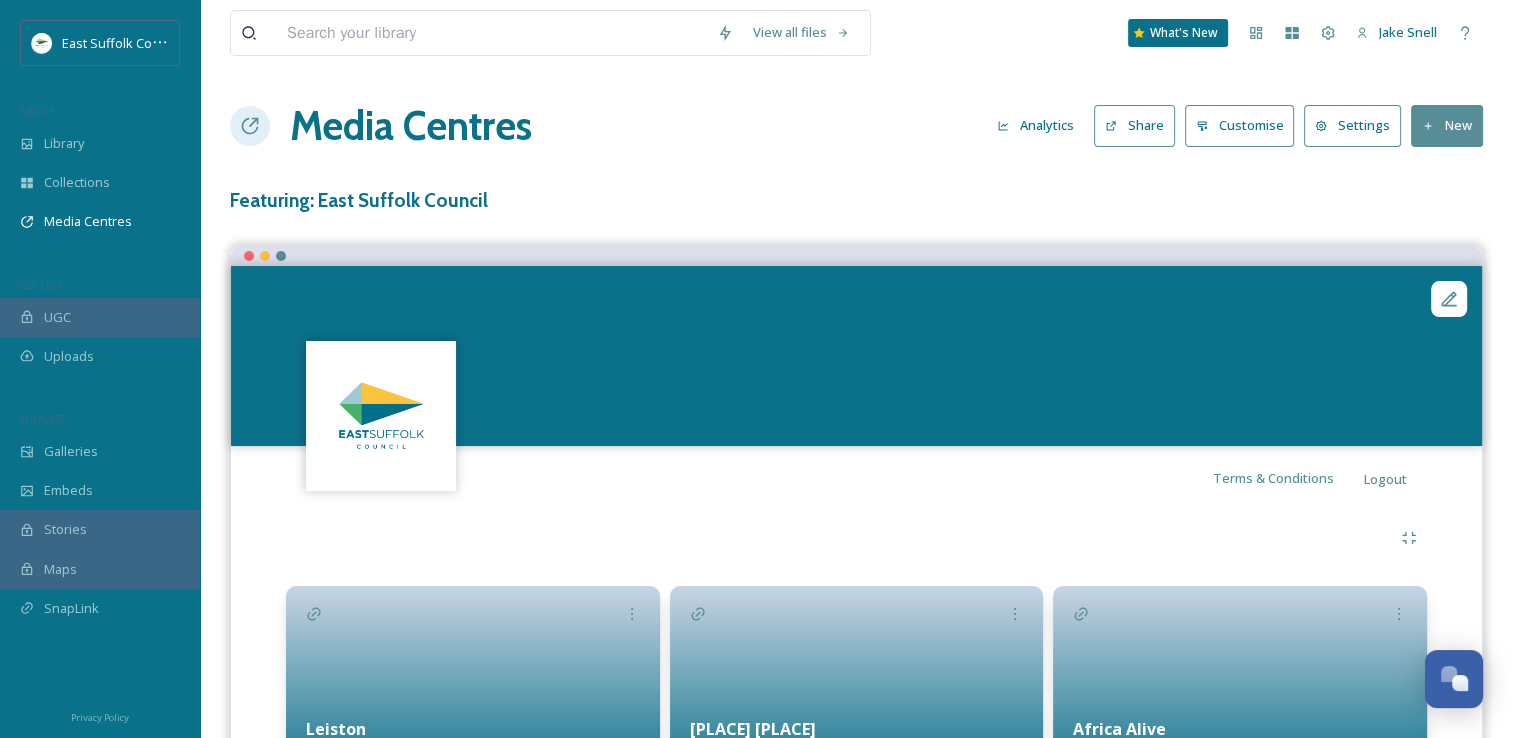 click on "New" at bounding box center [1447, 125] 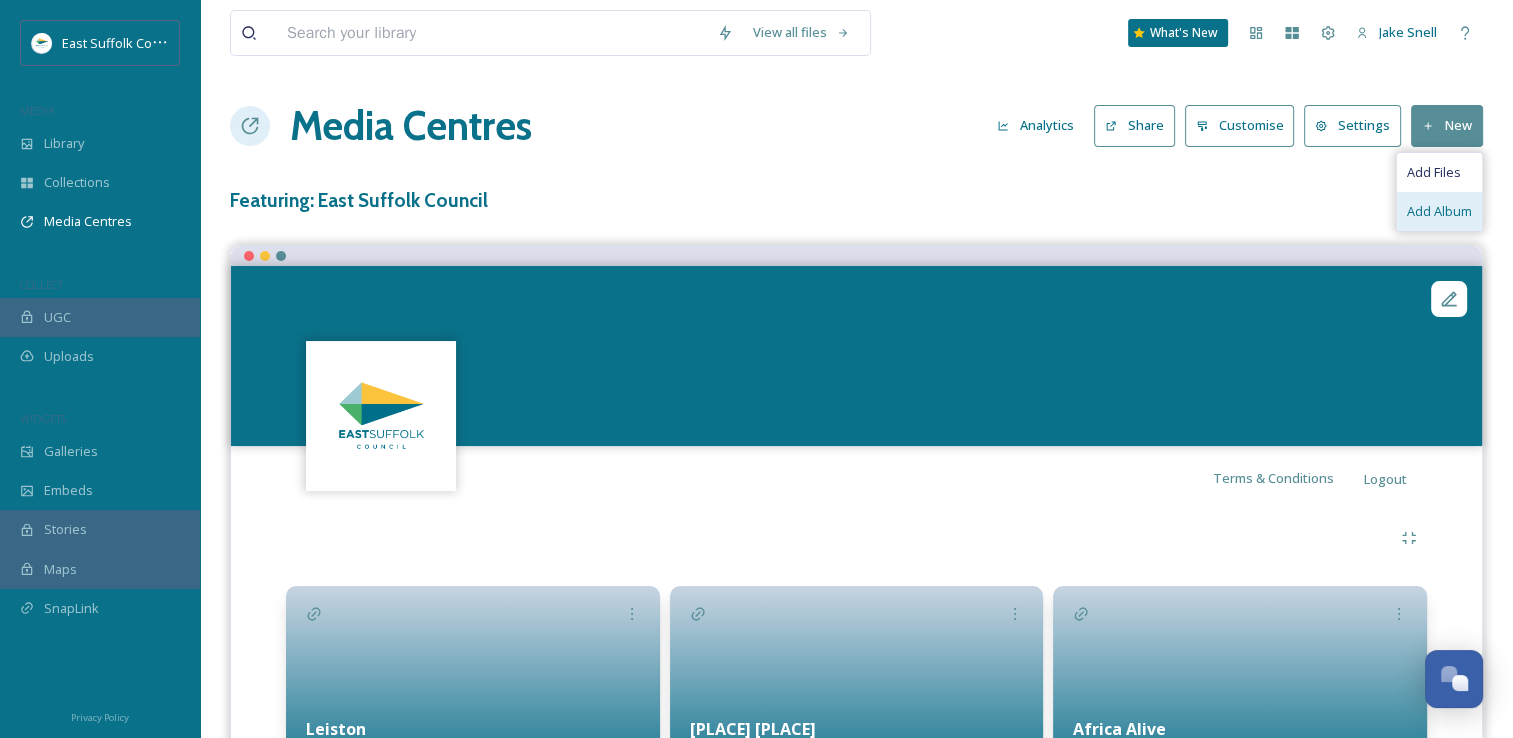 click on "Add Album" at bounding box center (1439, 211) 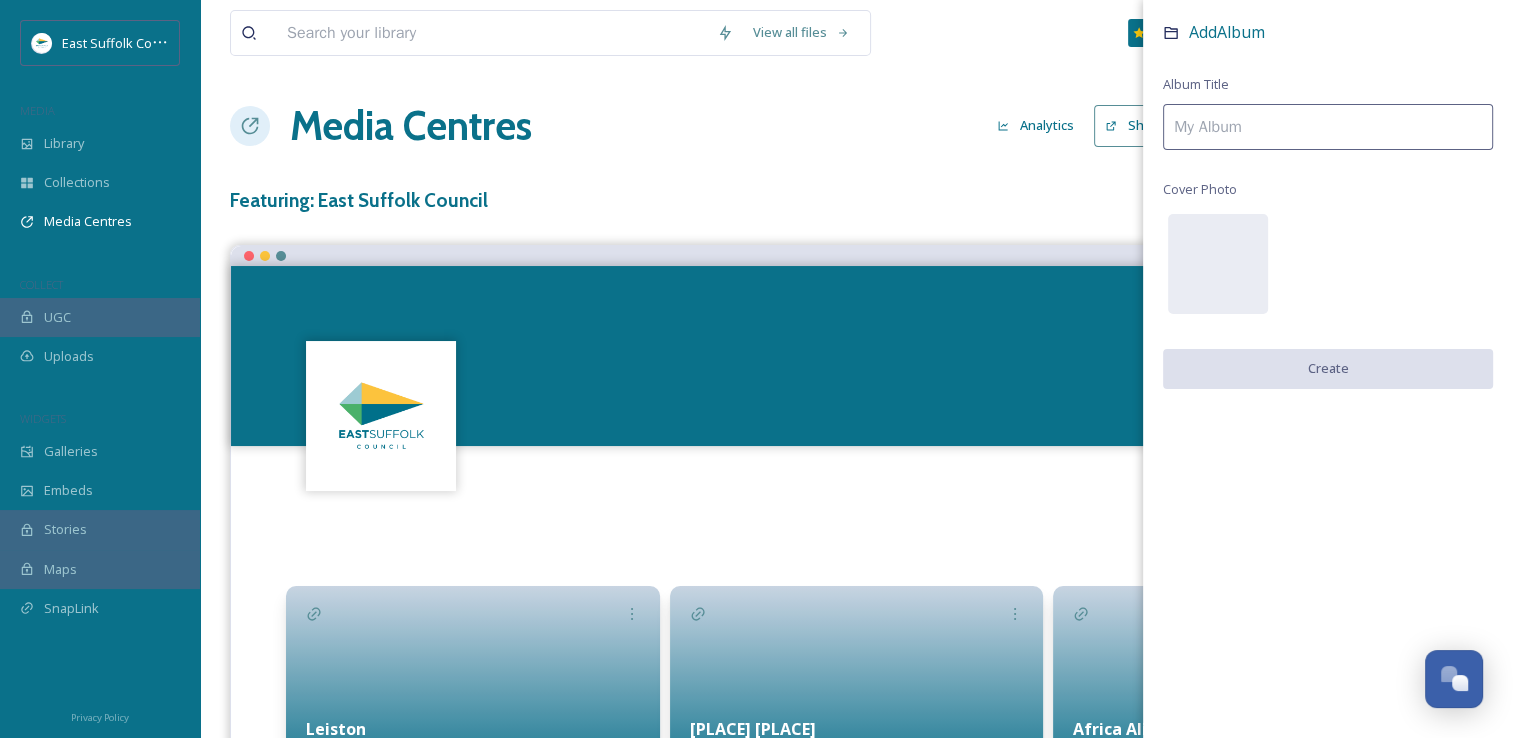 click at bounding box center [1328, 127] 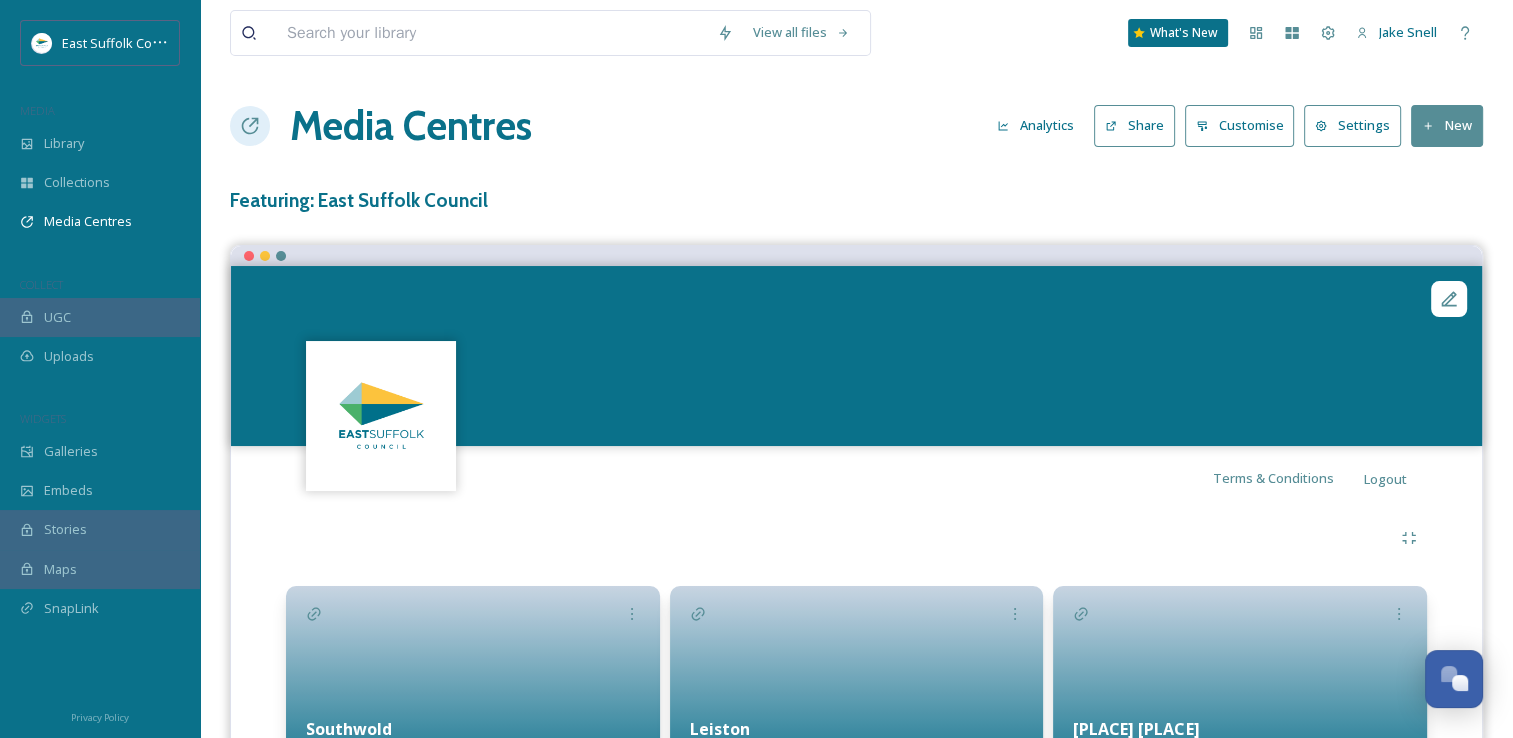 click 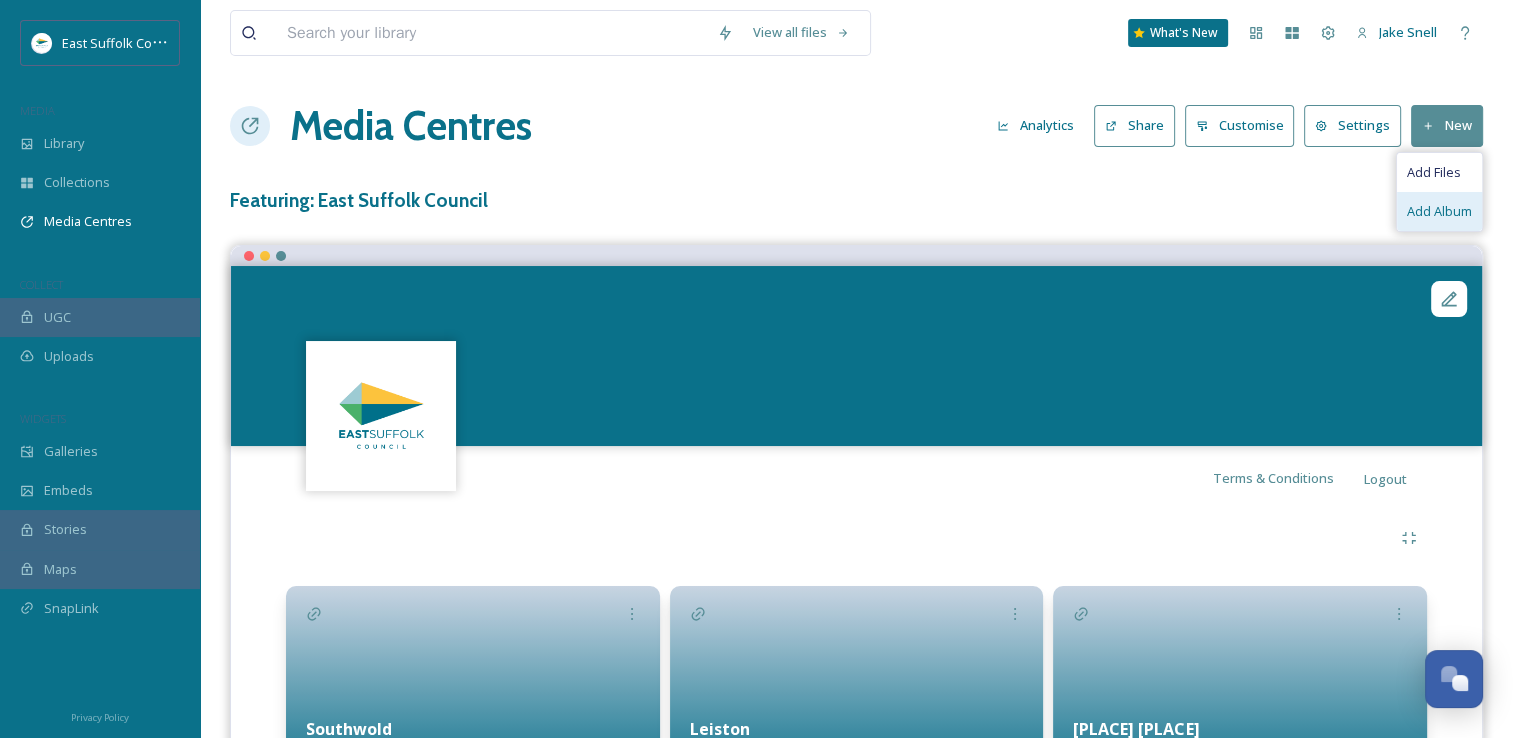 click on "Add Album" at bounding box center (1439, 211) 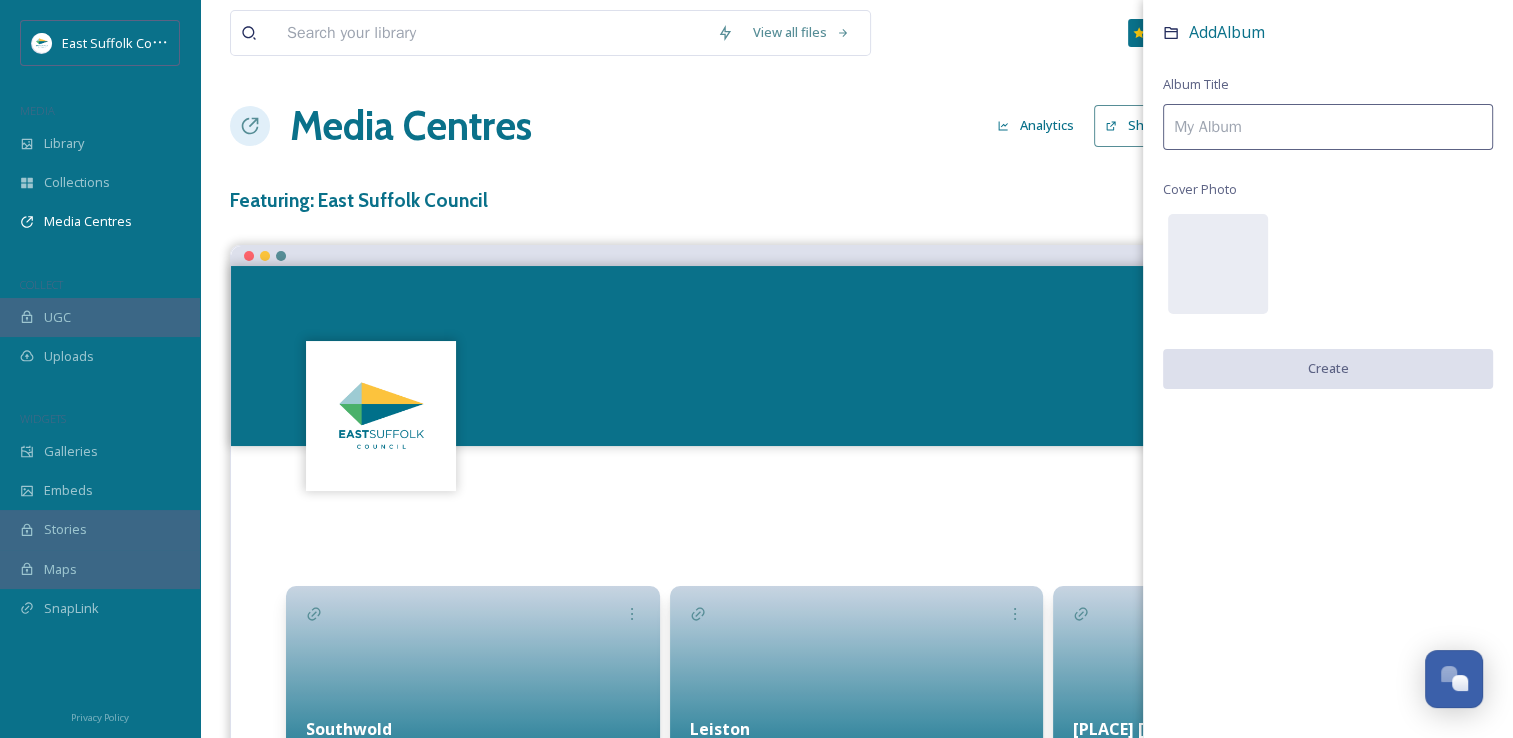 click at bounding box center [1328, 127] 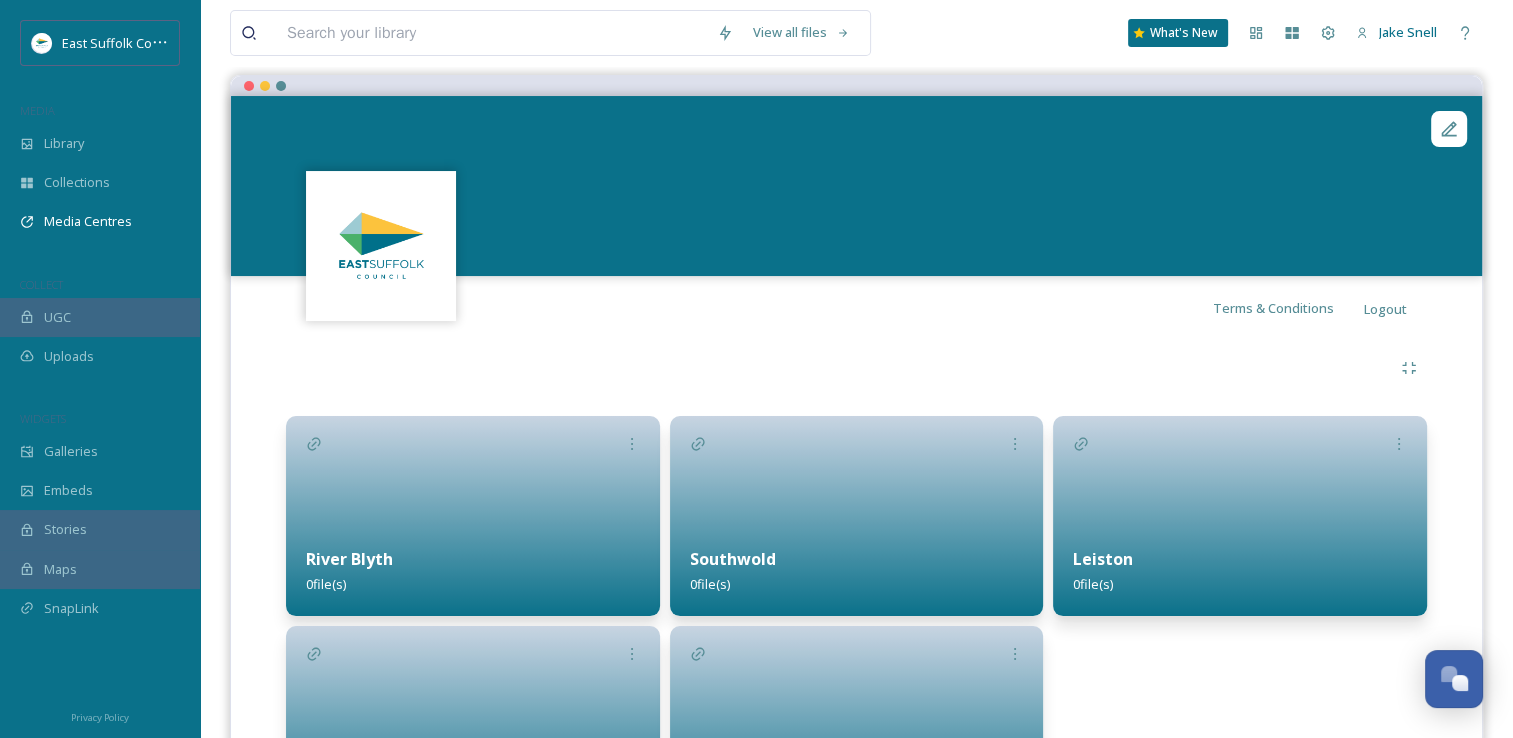 scroll, scrollTop: 0, scrollLeft: 0, axis: both 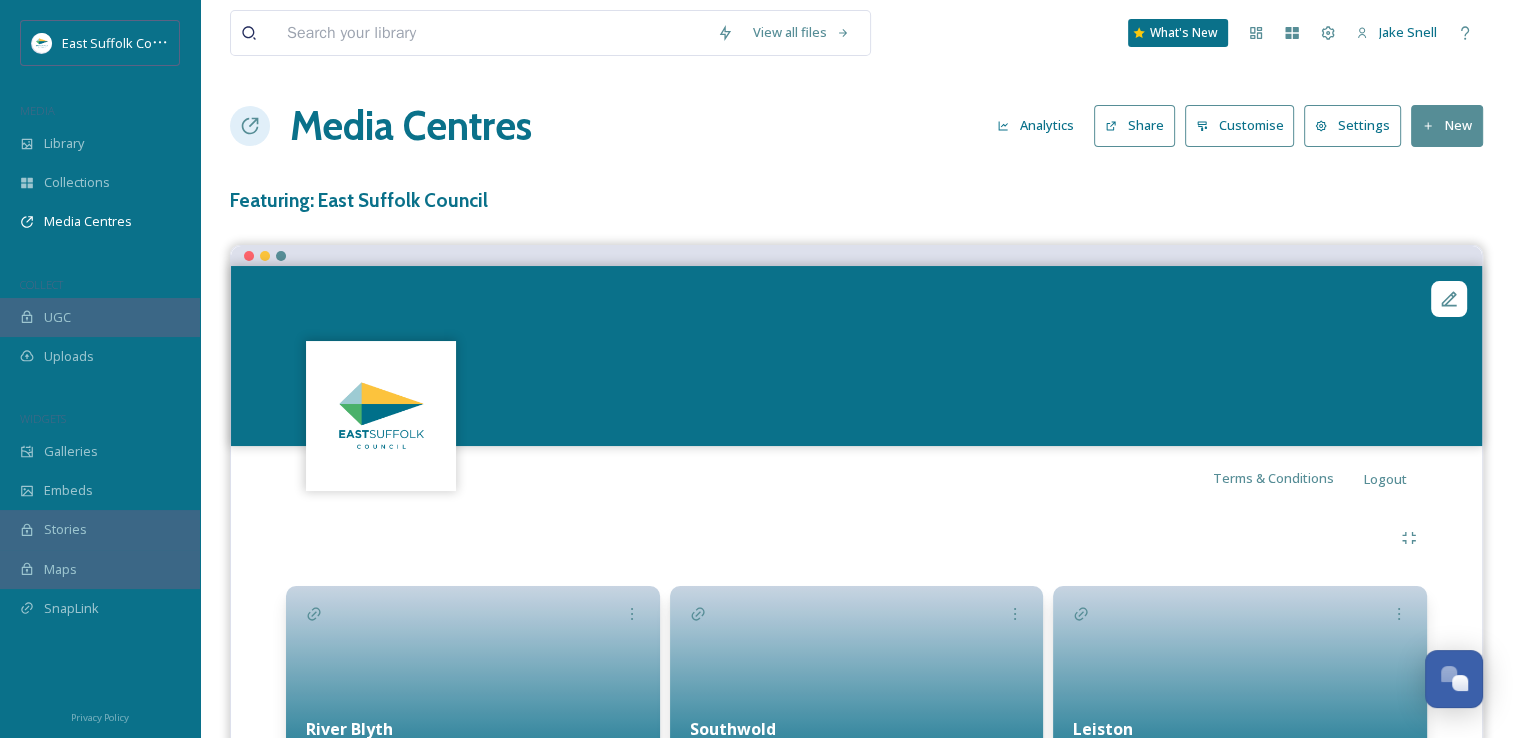 drag, startPoint x: 1474, startPoint y: 118, endPoint x: 1446, endPoint y: 145, distance: 38.8973 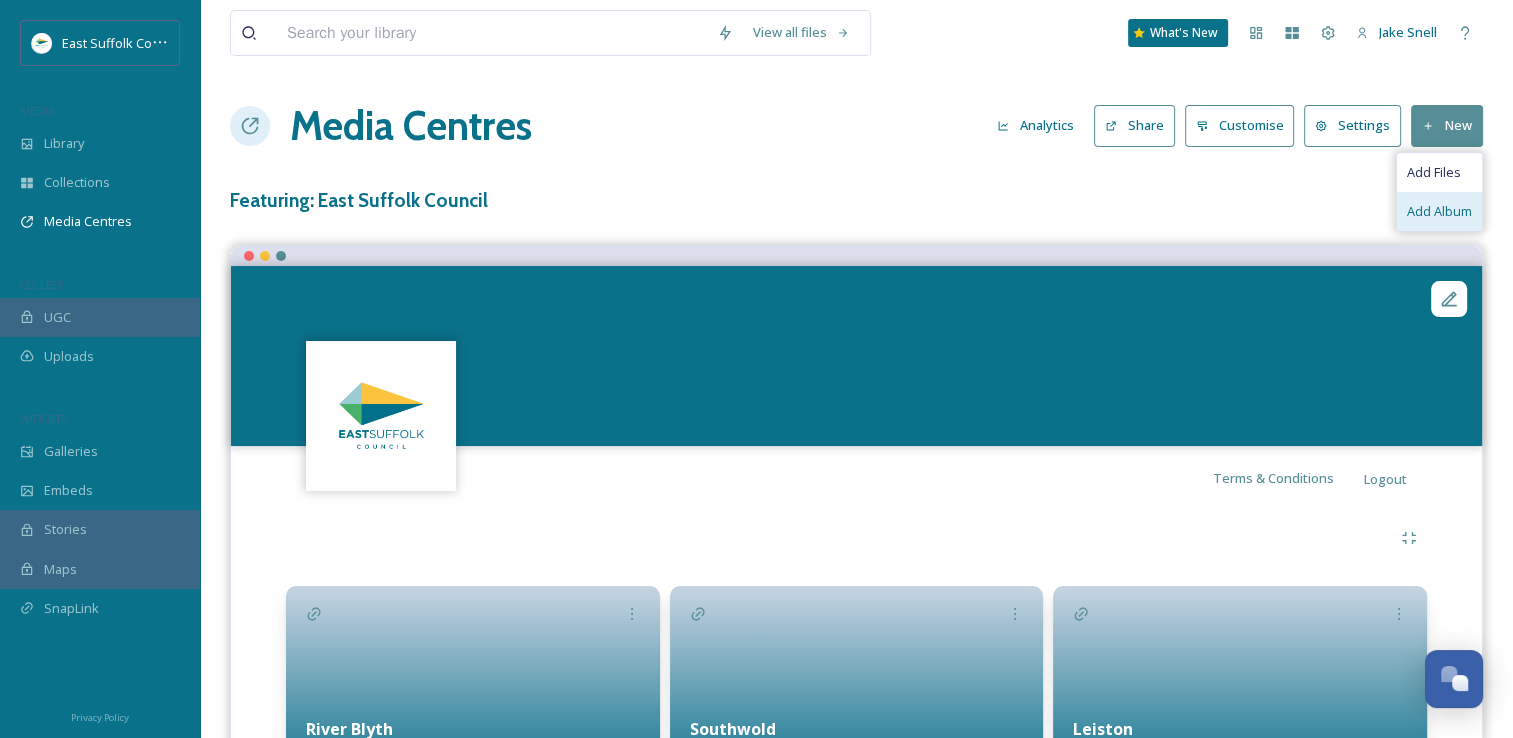 click on "Add Album" at bounding box center [1439, 211] 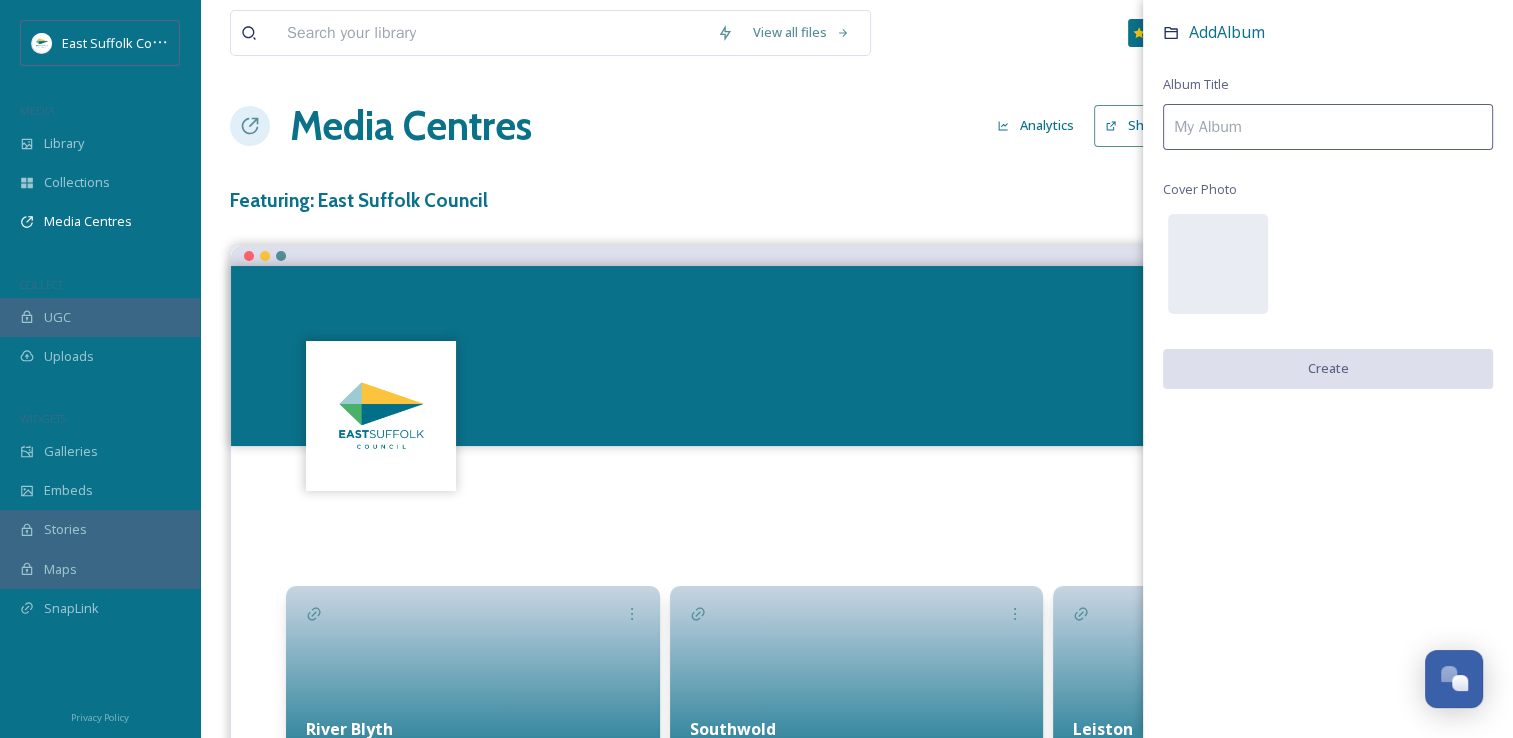 click at bounding box center (1328, 127) 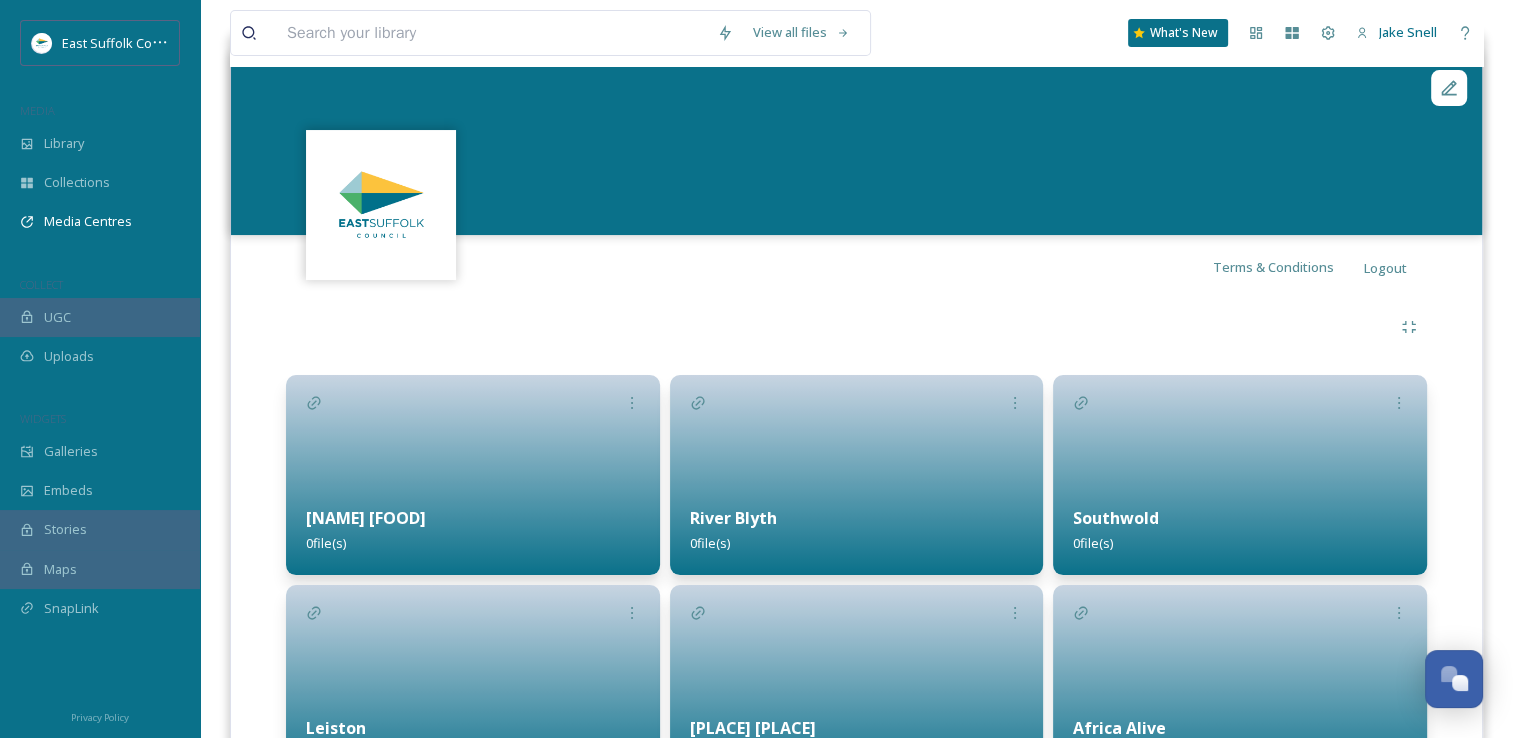 scroll, scrollTop: 0, scrollLeft: 0, axis: both 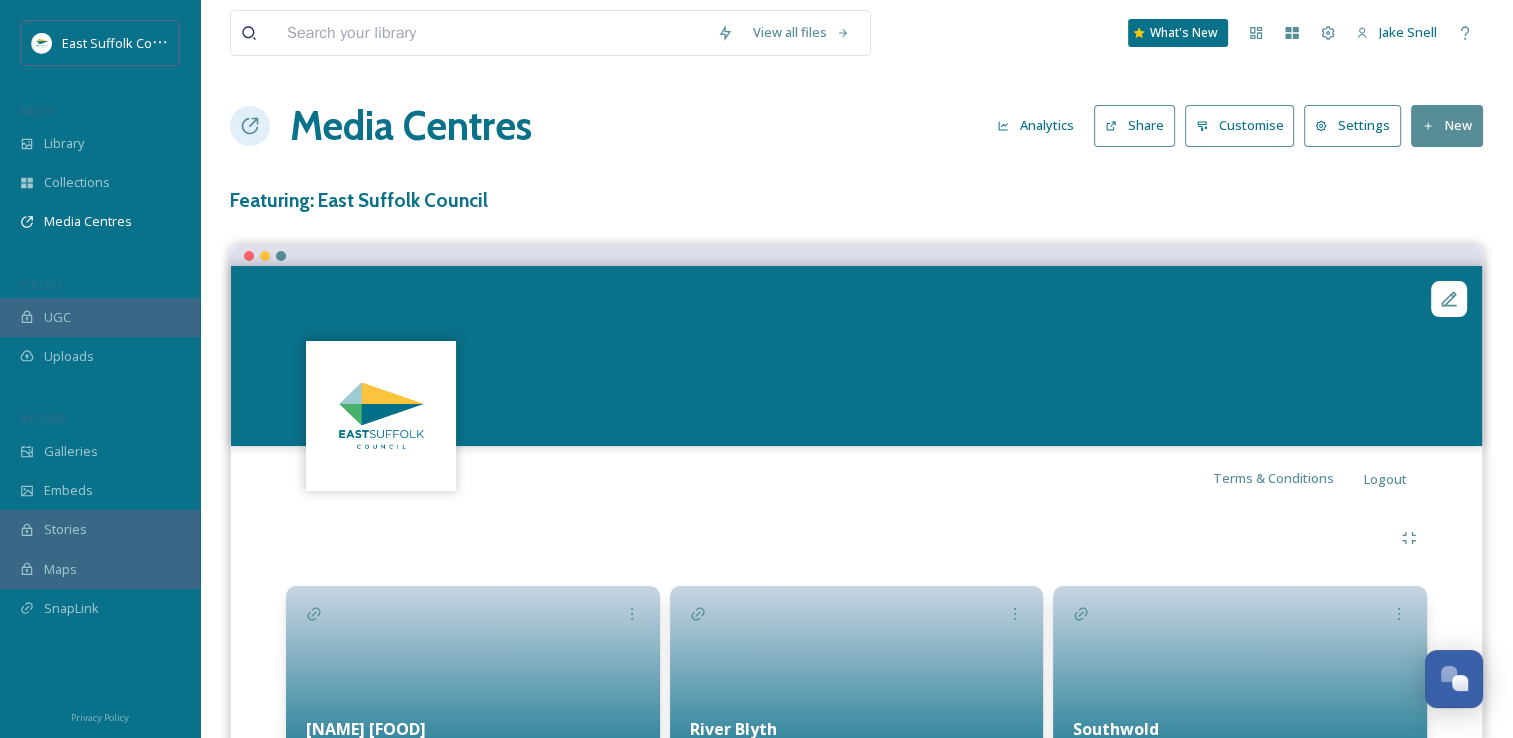 click on "View all files What's New Jake Snell Media Centres Analytics Share Customise Settings New Featuring: East Suffolk Council Terms & Conditions Logout Images featuring members/relations of East Suffolk Council For any questions or assistance regarding the Featuring: East Suffolk Council Media Centre, please reach out to: Jake.Snell@eastsuffolk.gov.uk Tosier Chocolate 0  file(s) Leiston 0  file(s) River Blyth 0  file(s) Dunwich Woods 0  file(s) Southwold 0  file(s) Africa Alive 0  file(s)" at bounding box center (856, 538) 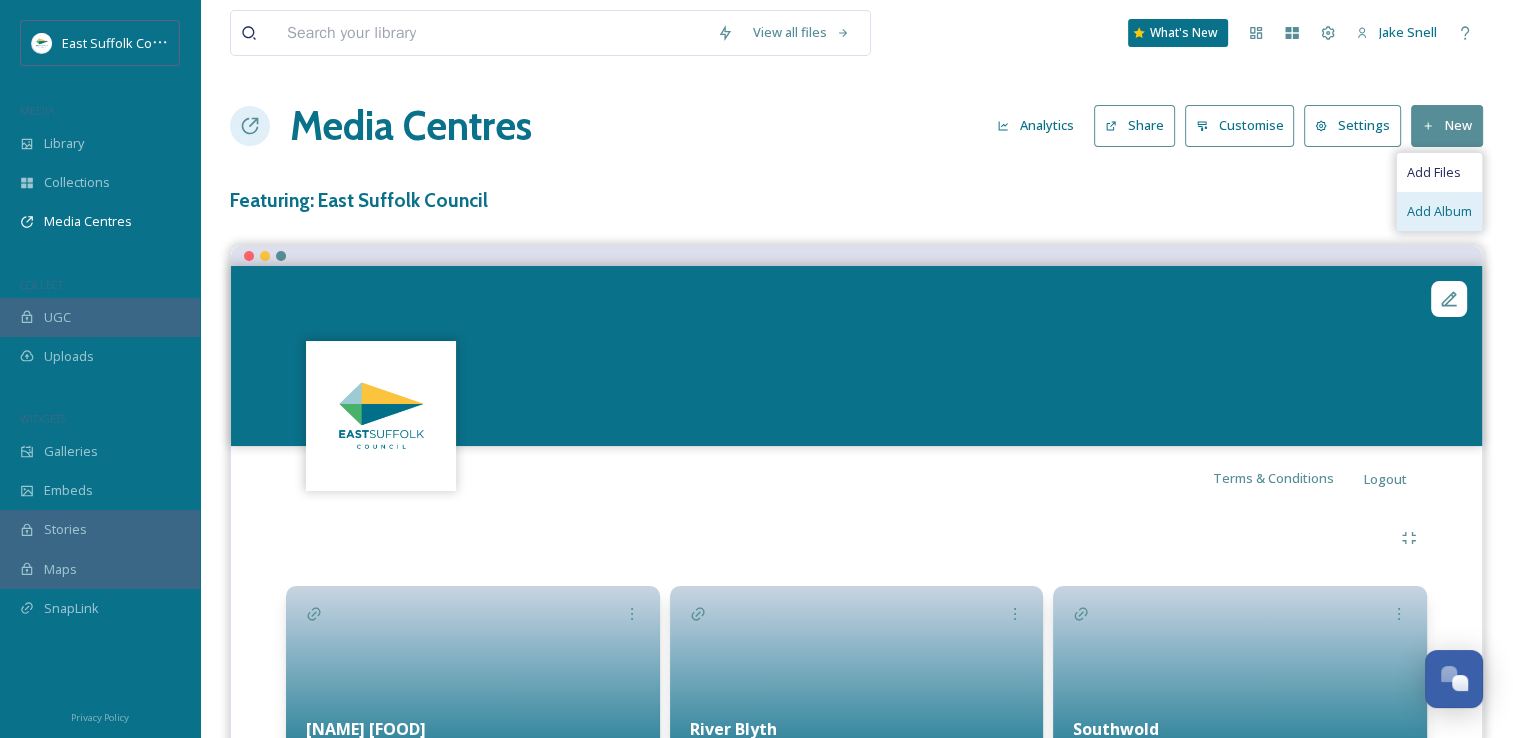 click on "Add Album" at bounding box center [1439, 211] 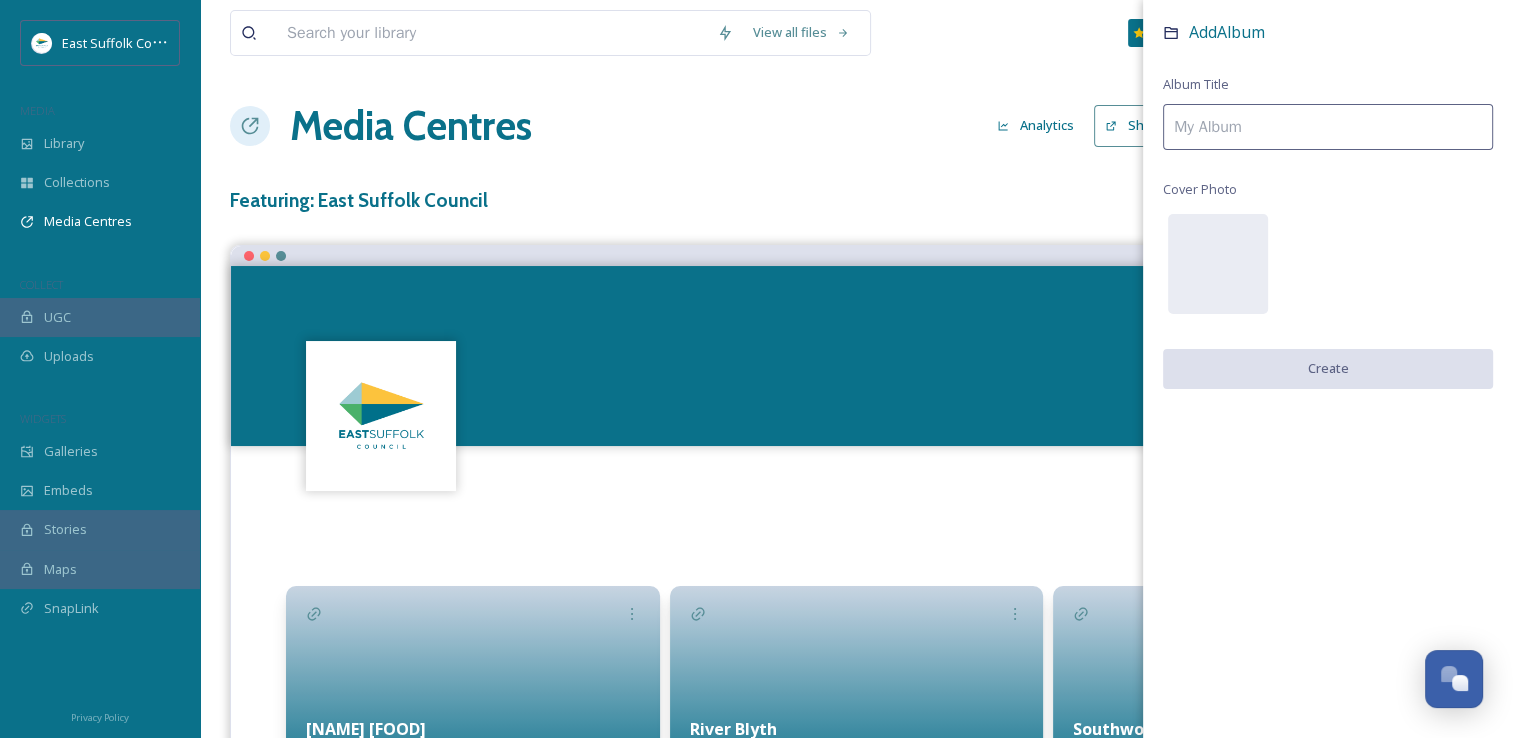 click at bounding box center (1328, 127) 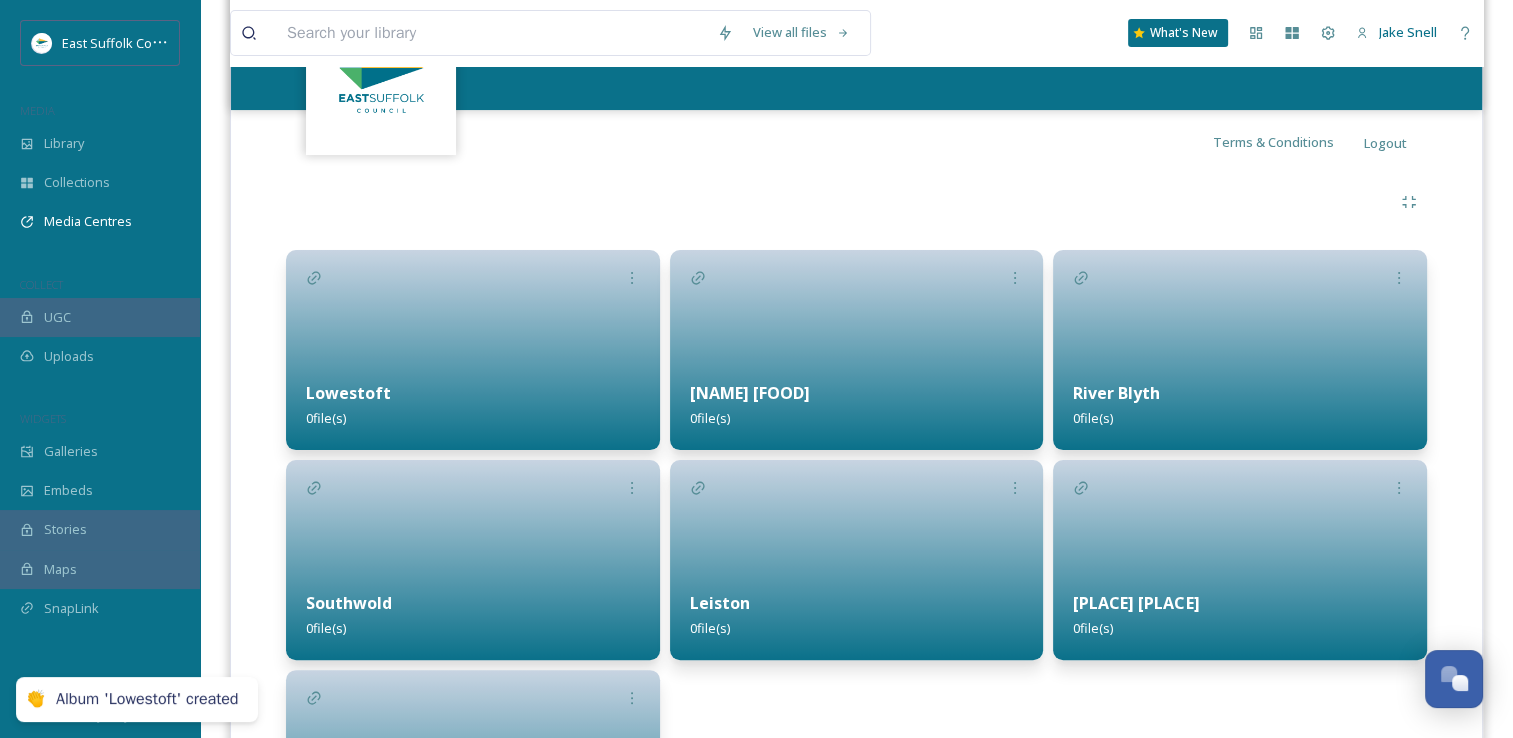 scroll, scrollTop: 500, scrollLeft: 0, axis: vertical 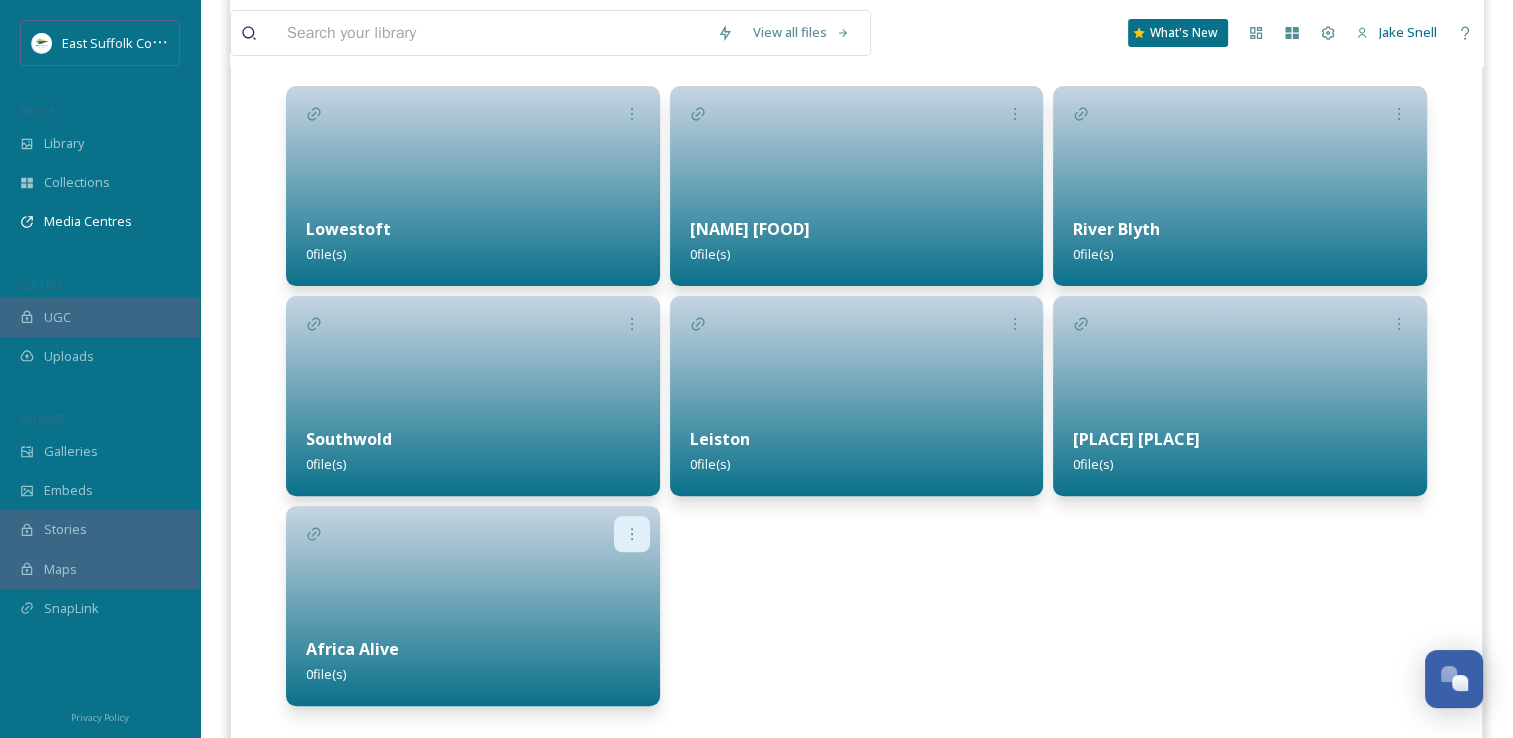 click at bounding box center [632, 534] 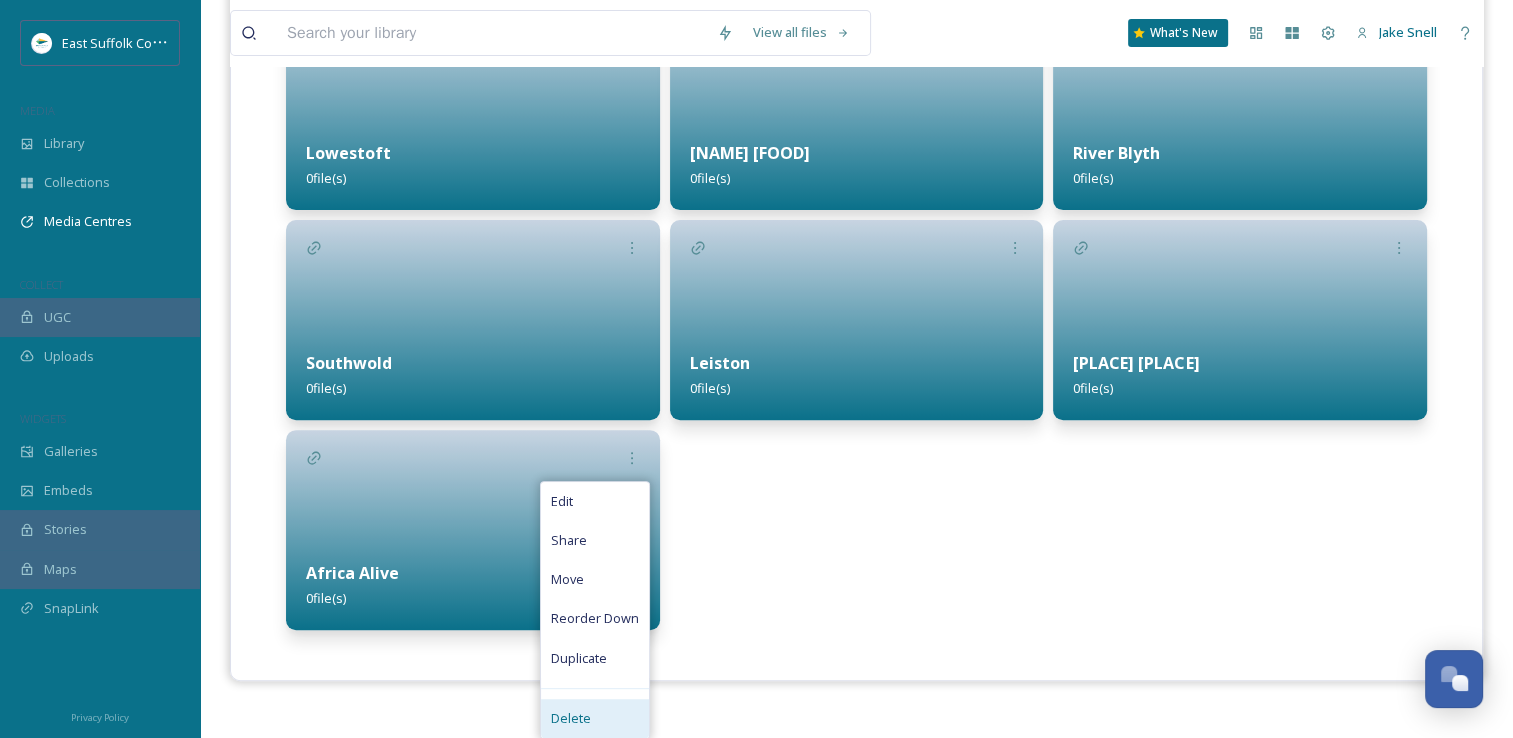 click on "Delete" at bounding box center (571, 718) 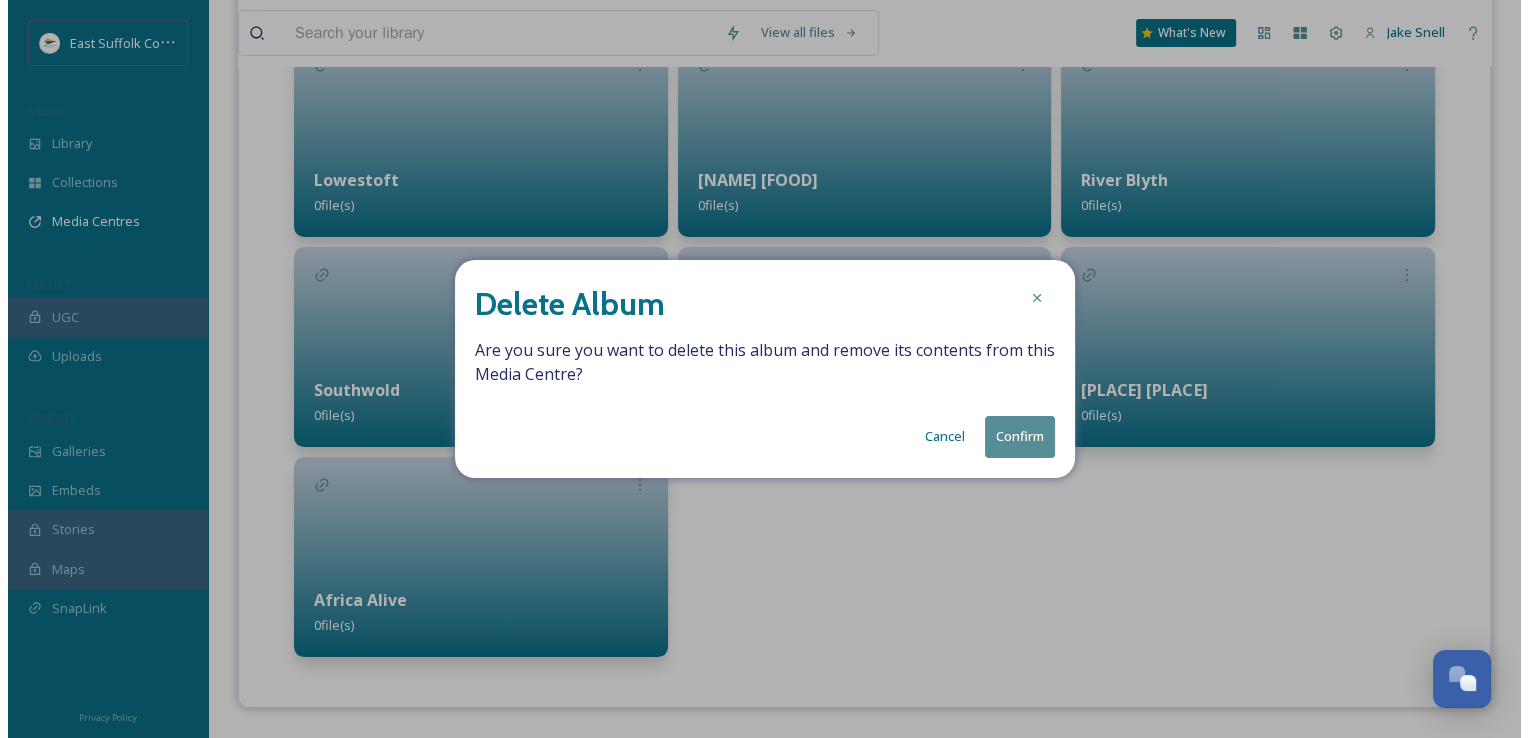 scroll, scrollTop: 548, scrollLeft: 0, axis: vertical 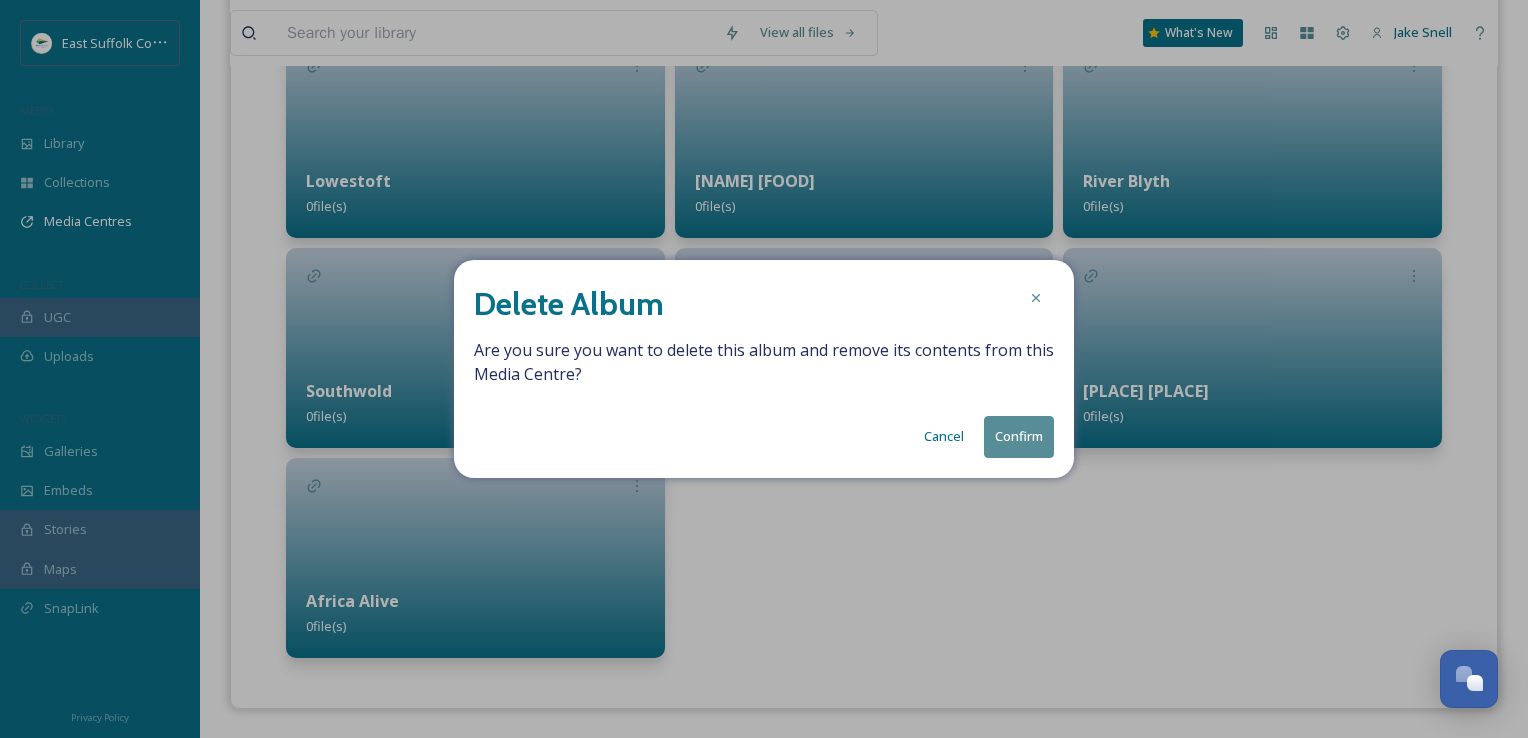 click on "Confirm" at bounding box center (1019, 436) 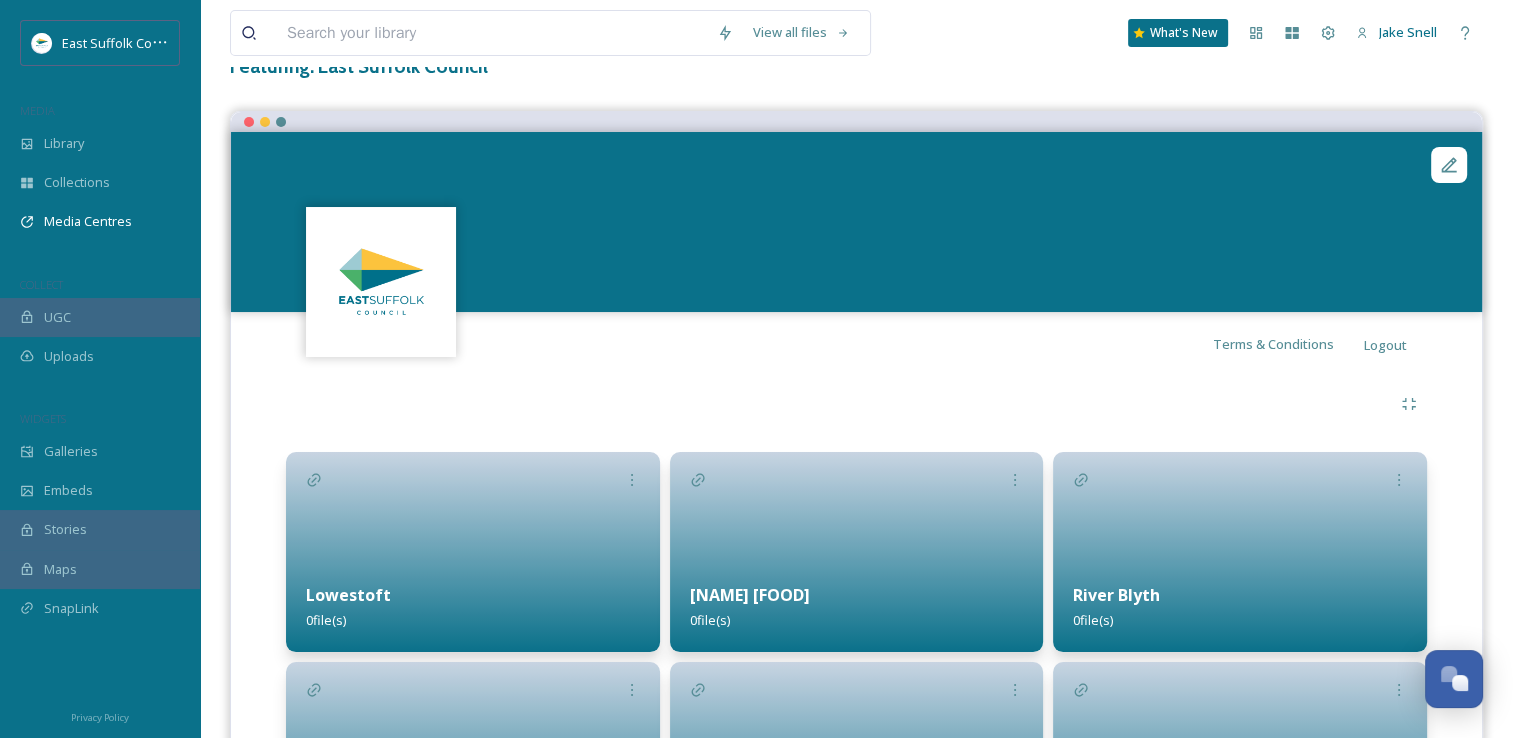 scroll, scrollTop: 0, scrollLeft: 0, axis: both 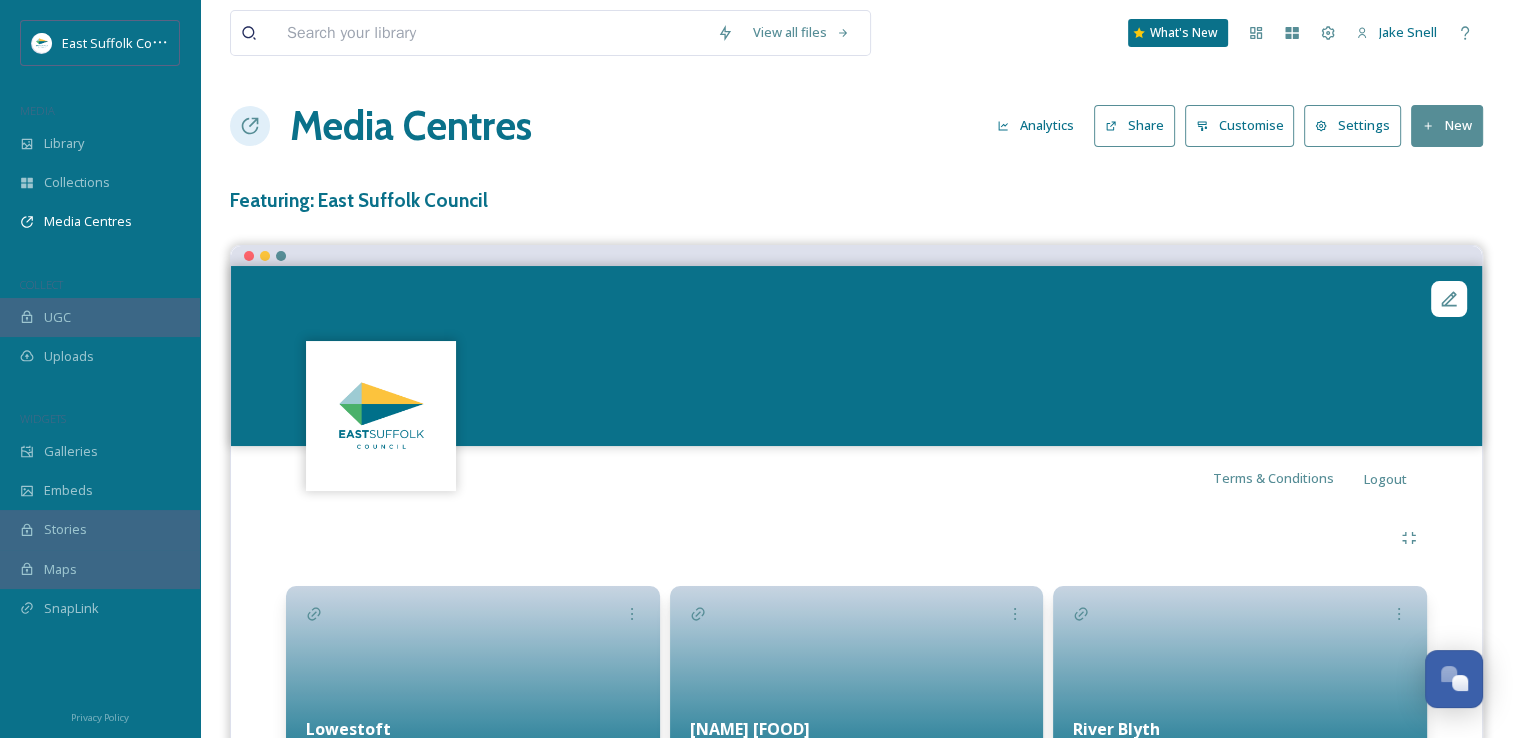 click 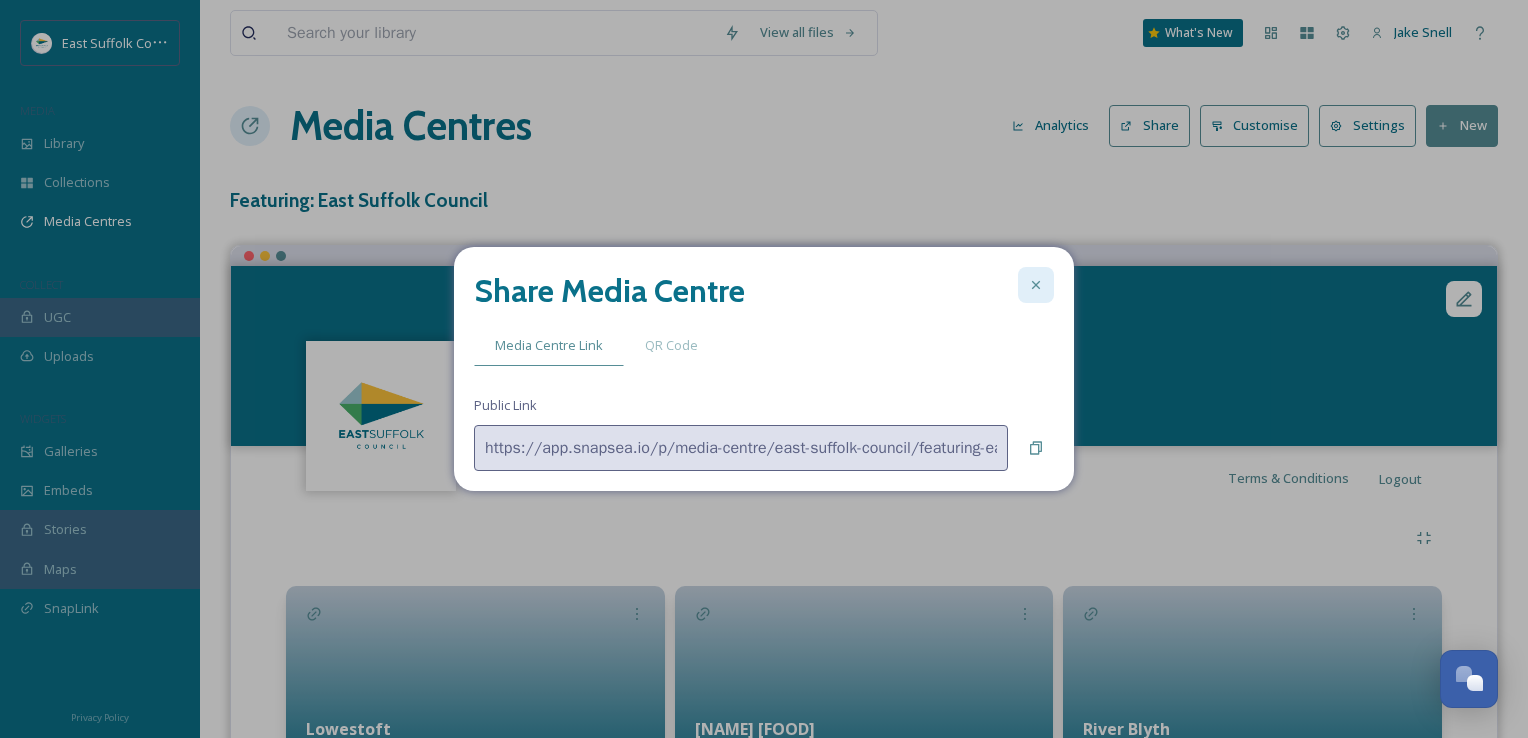click at bounding box center (1036, 285) 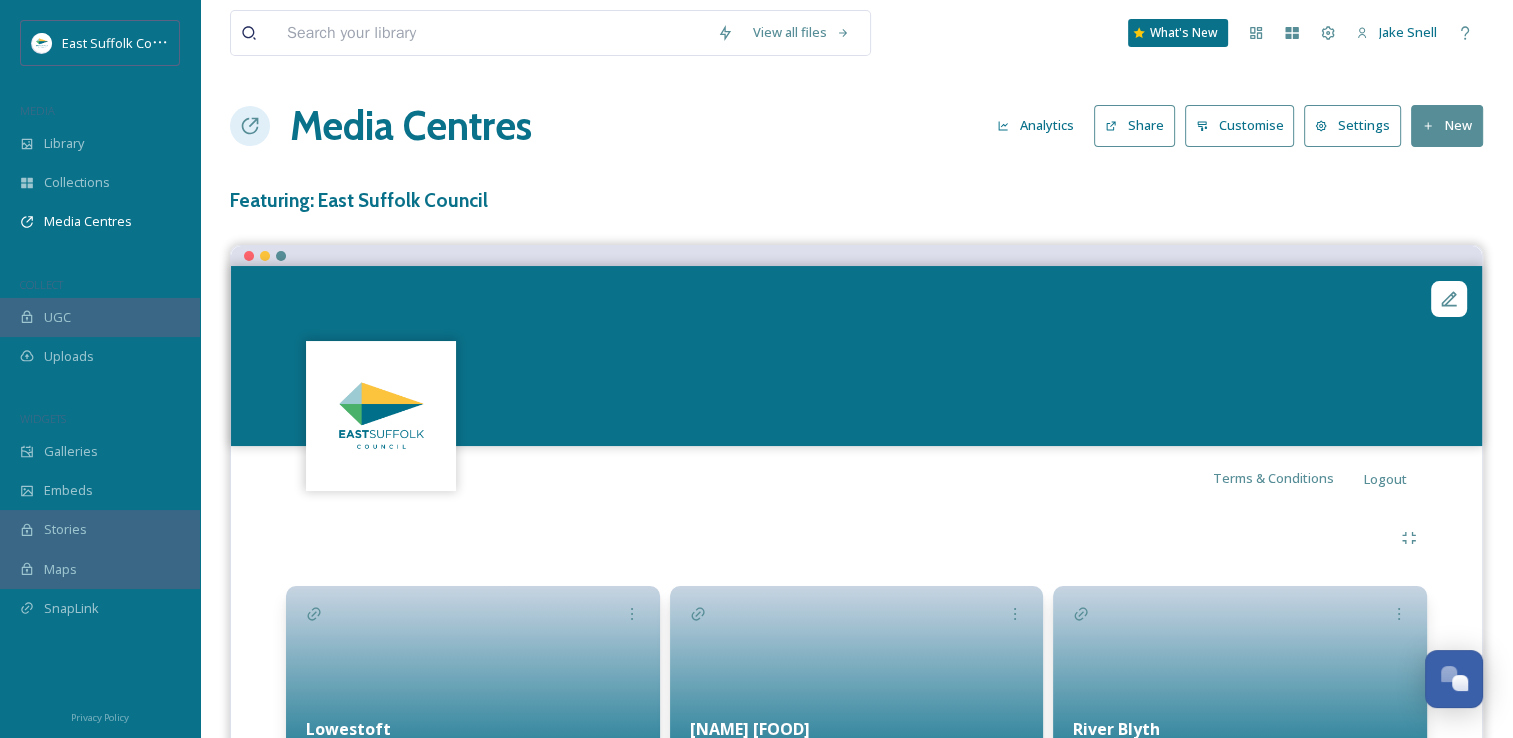 click on "Analytics" at bounding box center (1035, 125) 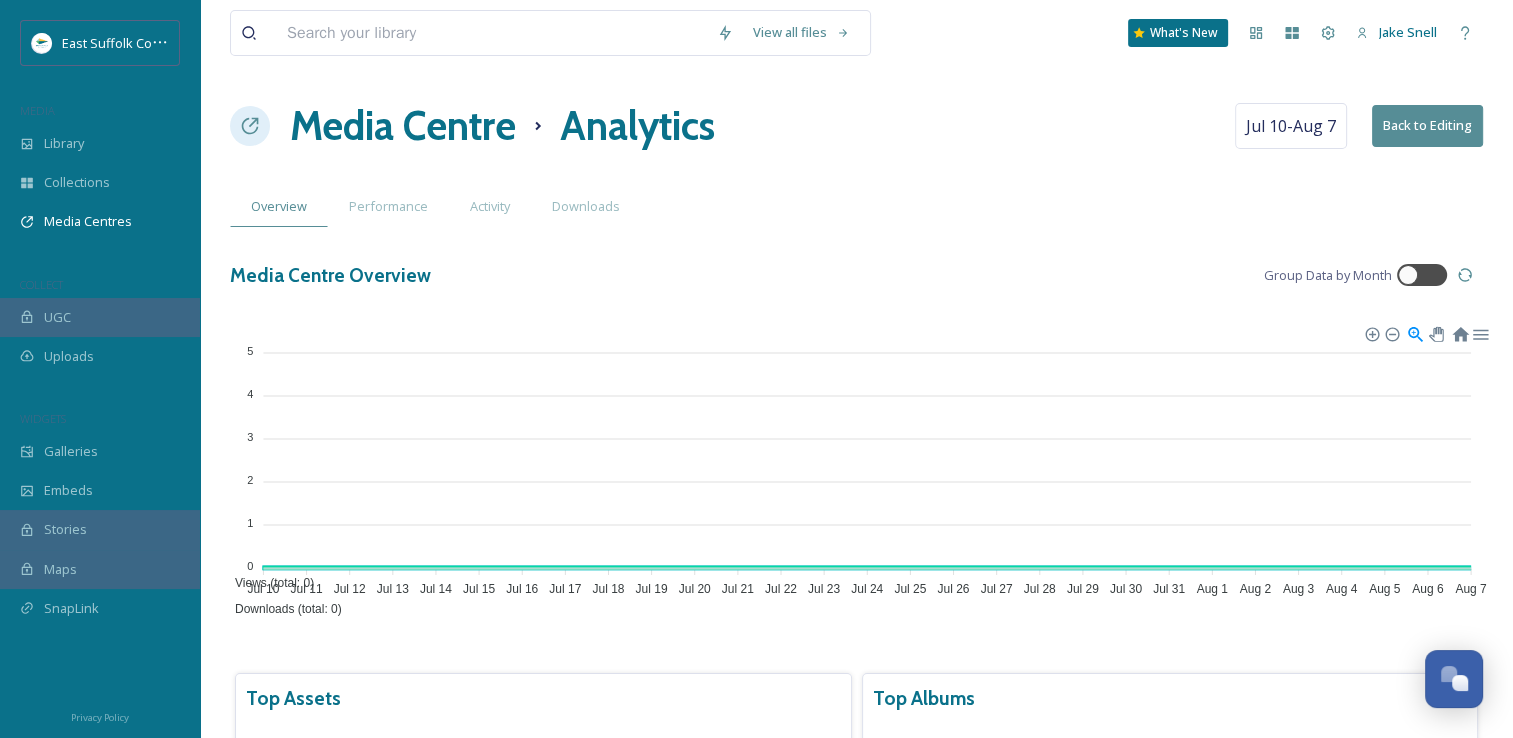 click on "Media Centre" at bounding box center (403, 126) 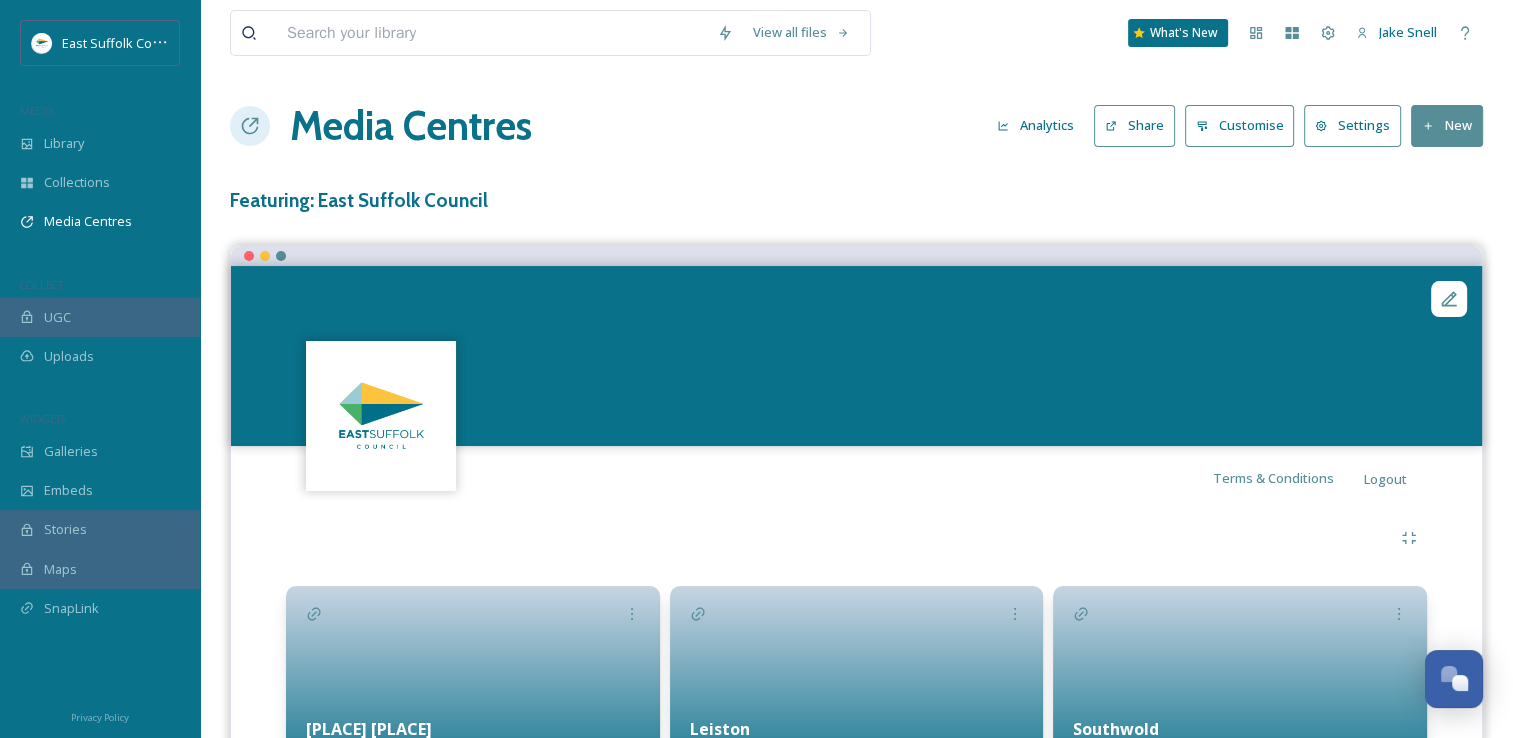 click on "Settings" at bounding box center (1352, 125) 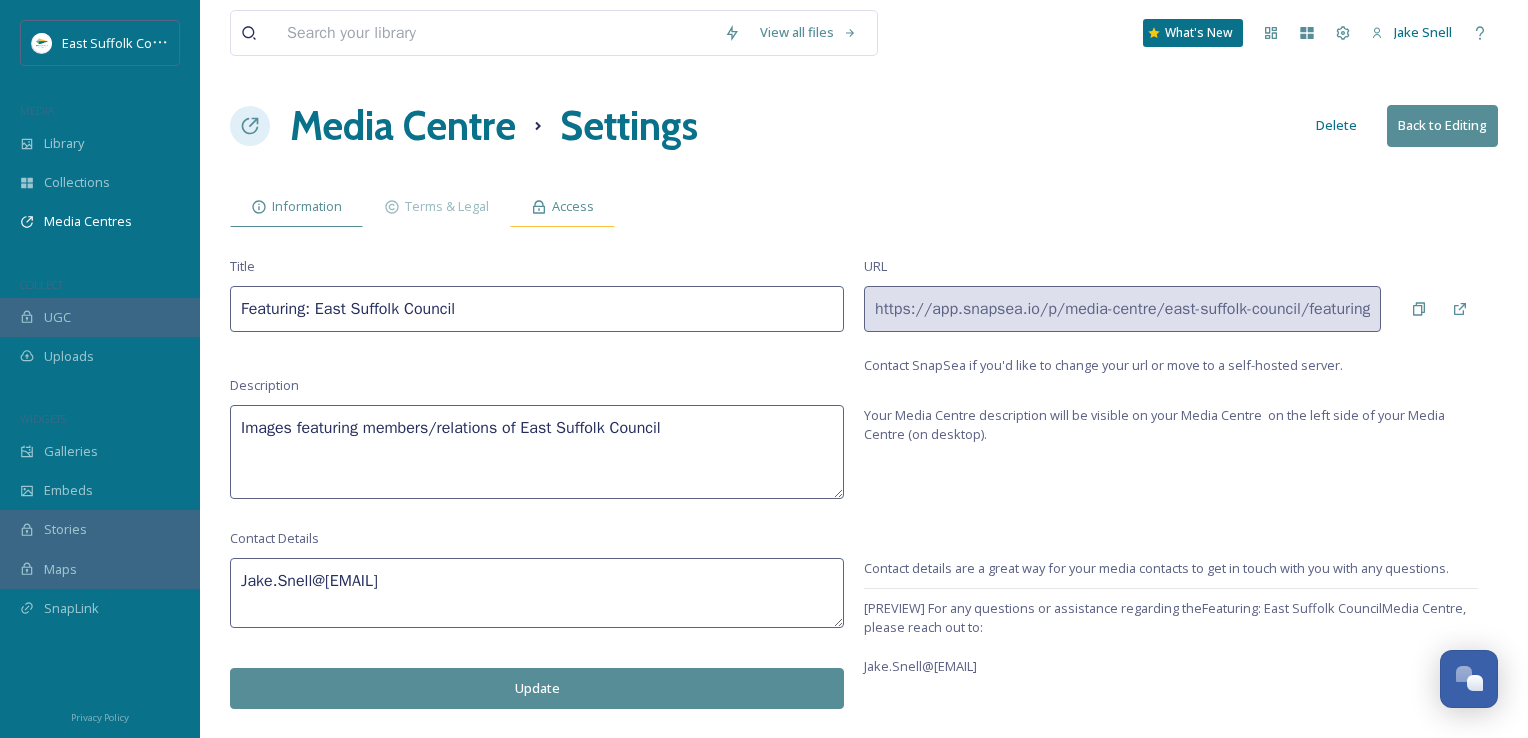 click on "Access" at bounding box center [562, 206] 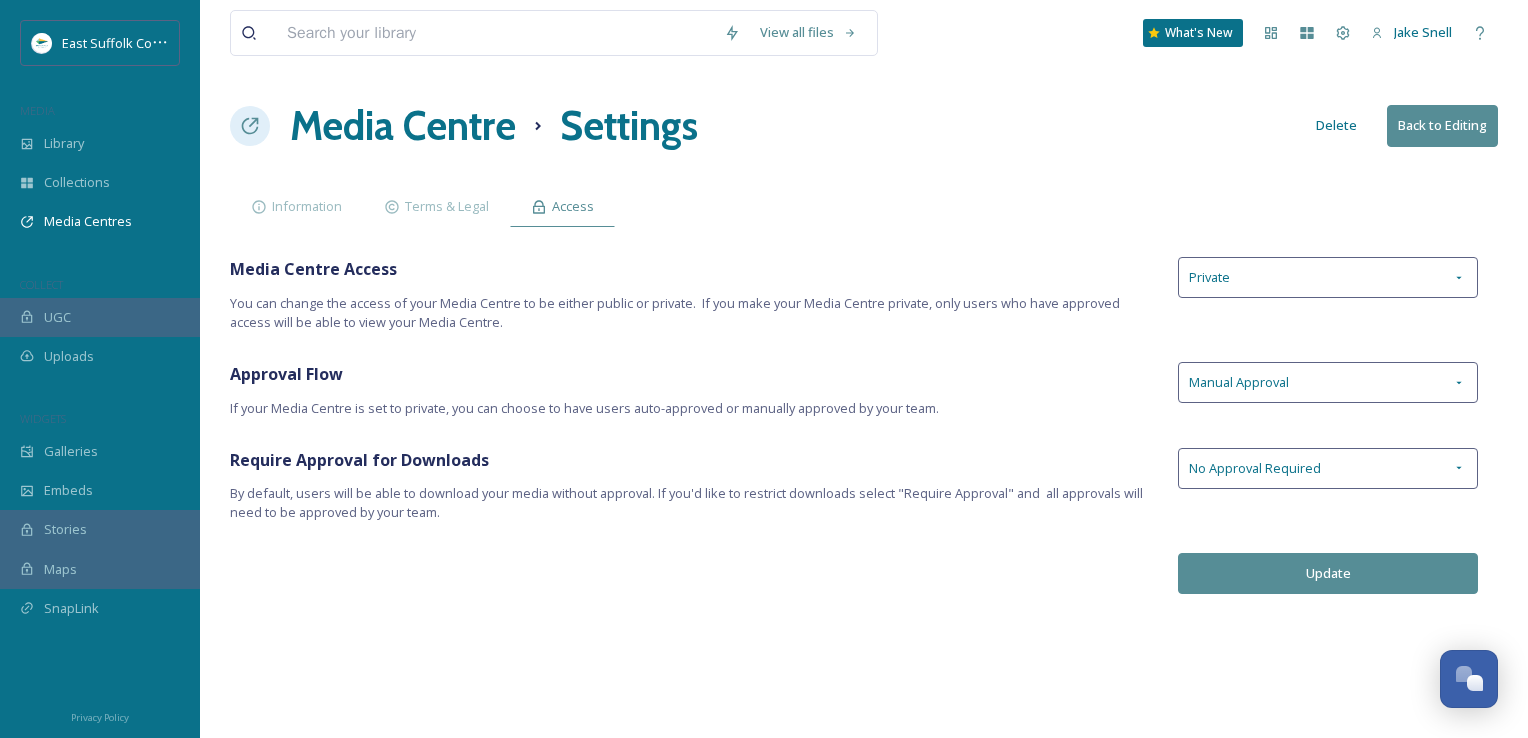 click on "Update" at bounding box center [1328, 573] 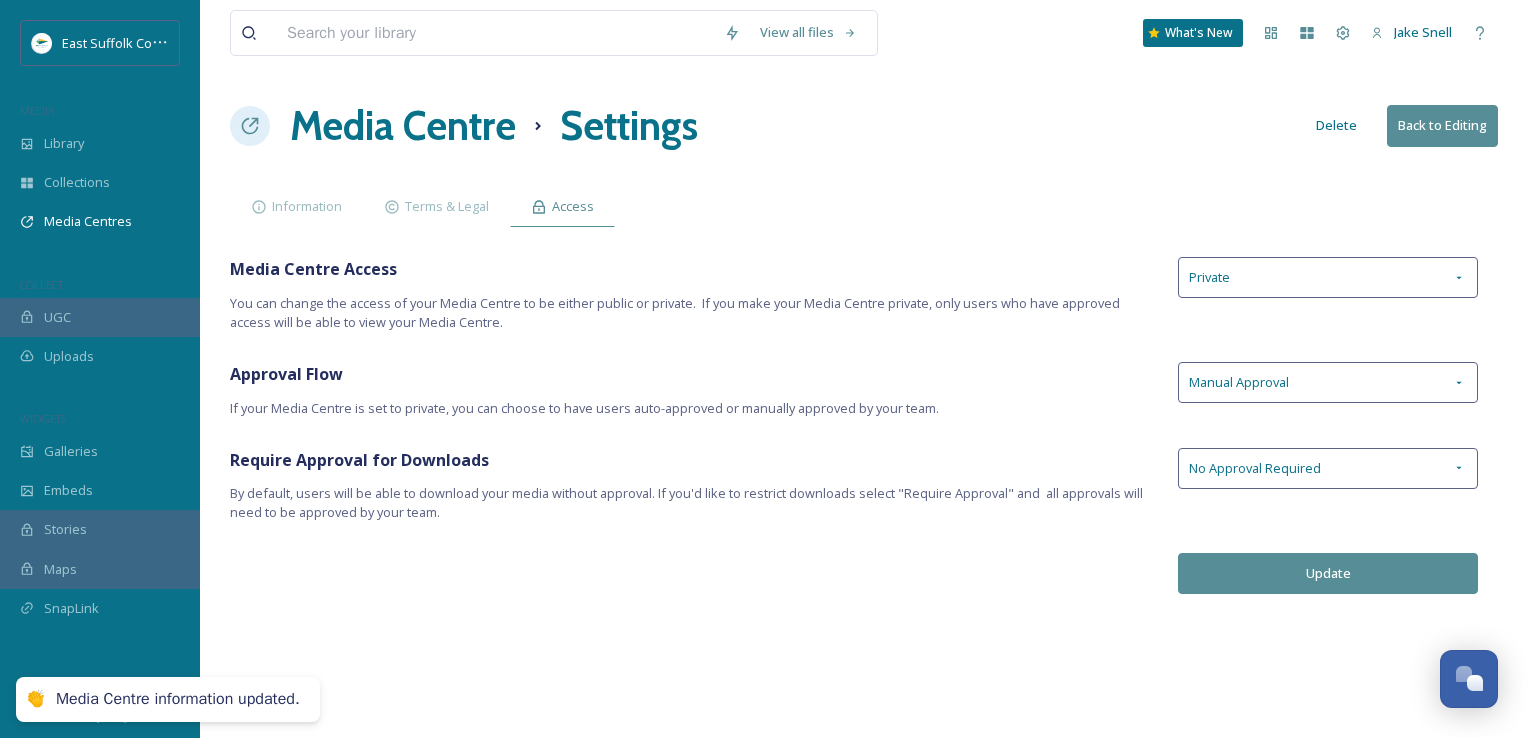 click on "Media Centre" at bounding box center [403, 126] 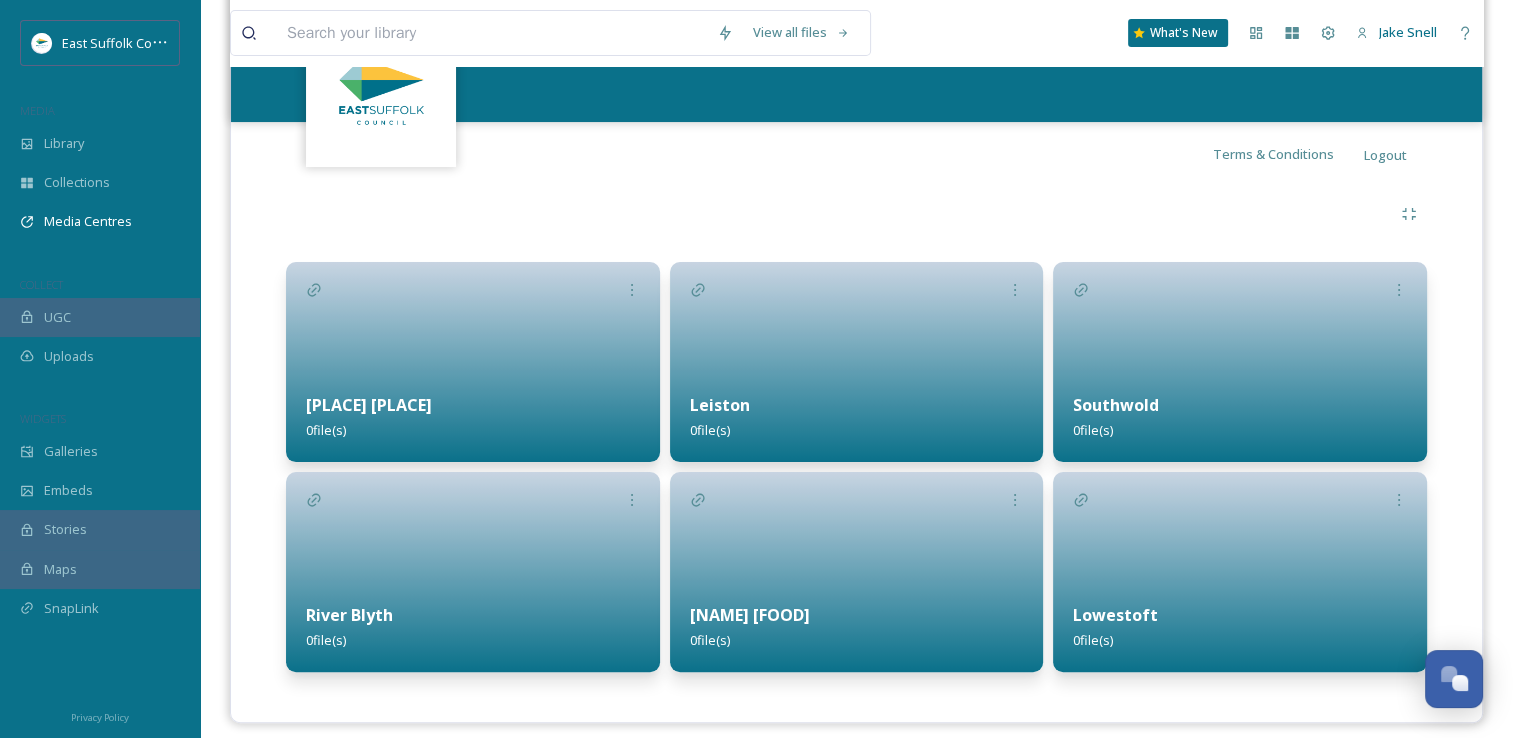 scroll, scrollTop: 337, scrollLeft: 0, axis: vertical 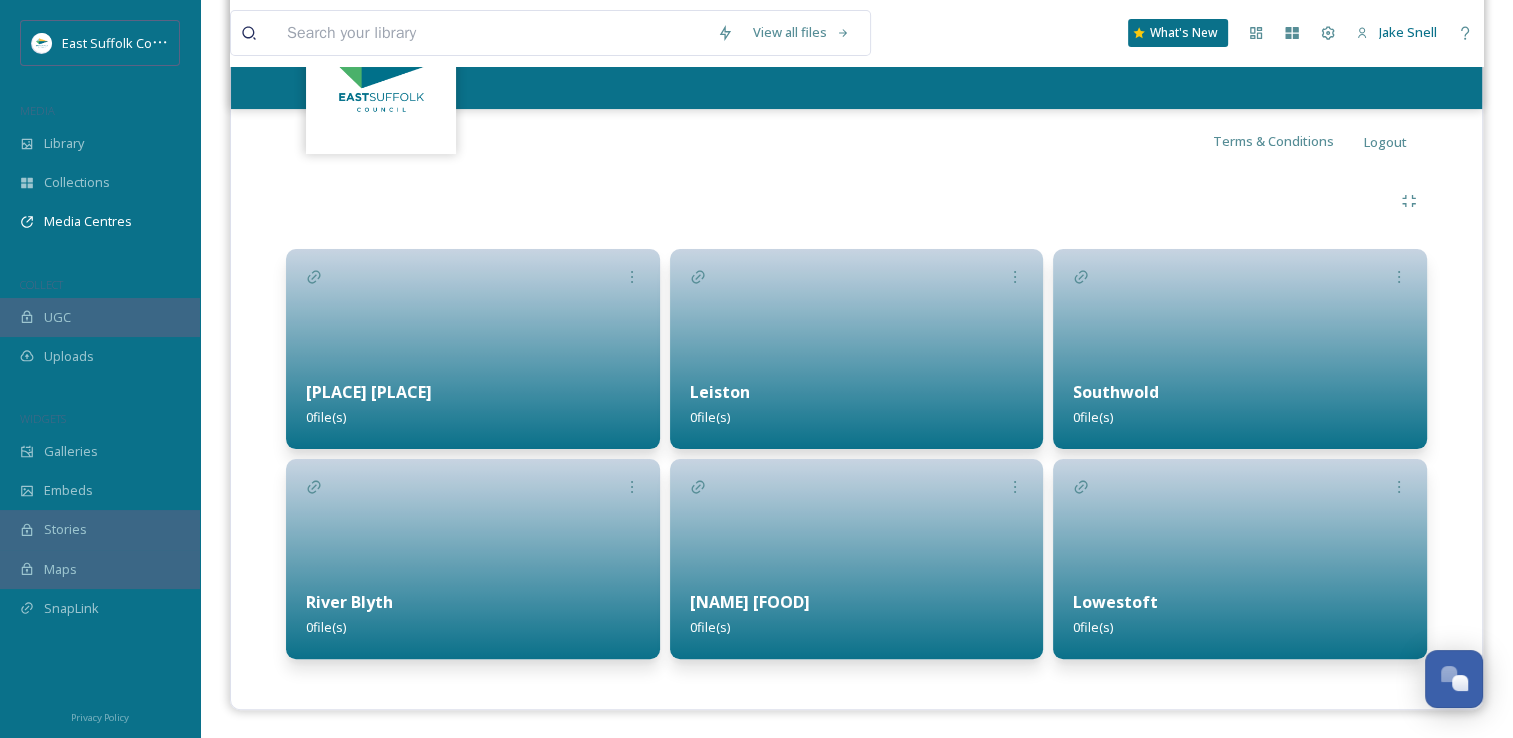click on "Dunwich Woods 0  file(s)" at bounding box center [473, 404] 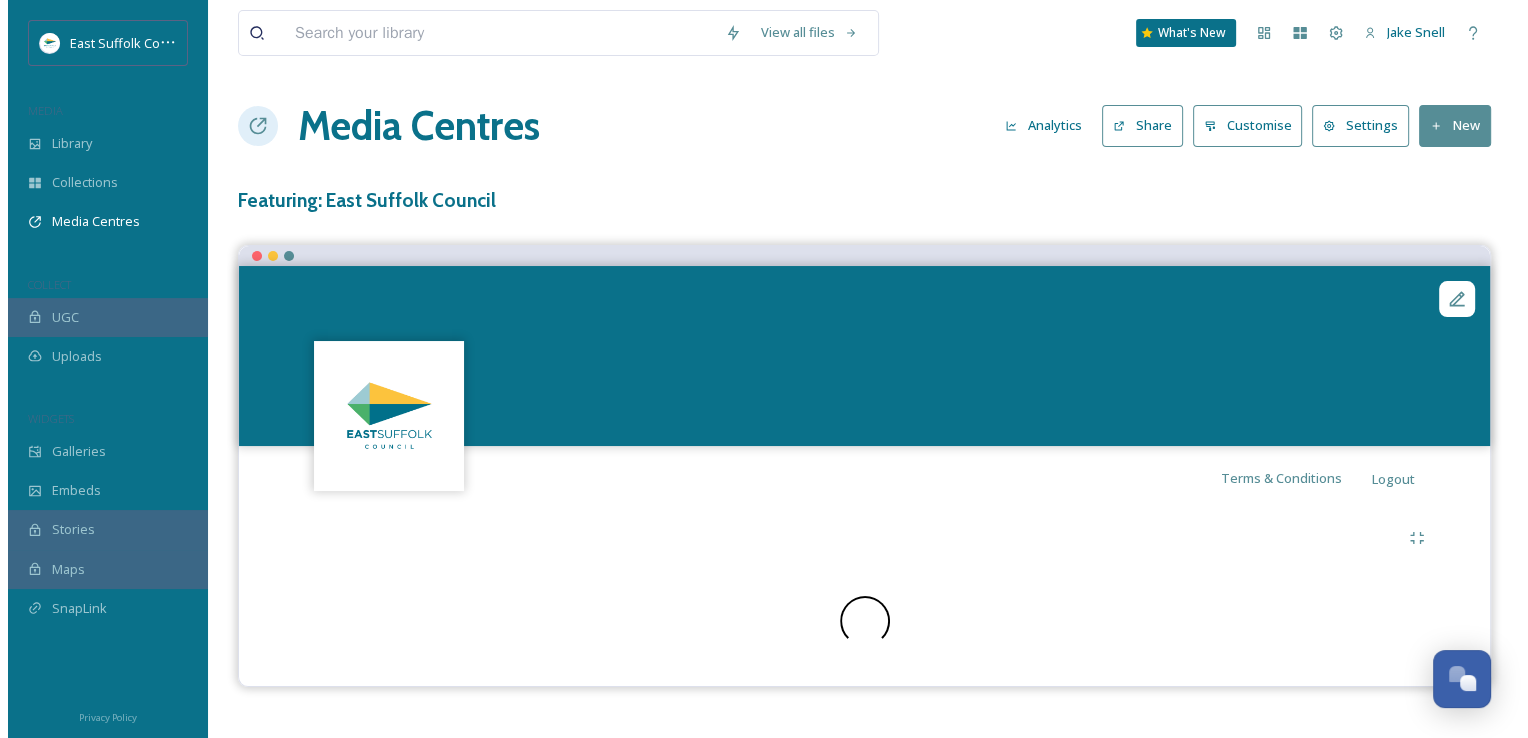 scroll, scrollTop: 0, scrollLeft: 0, axis: both 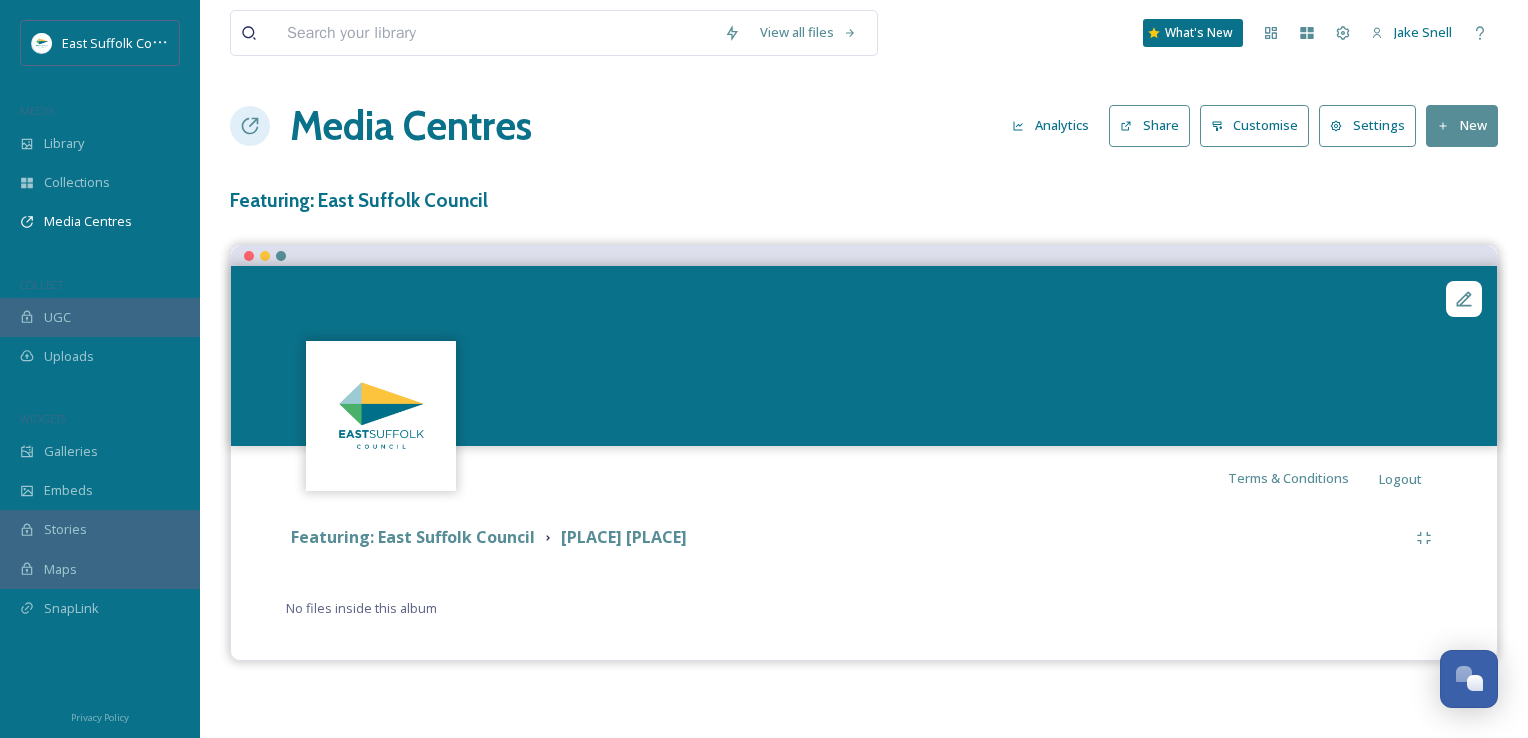 click on "Media Centres Analytics Share Customise Settings New" at bounding box center [864, 126] 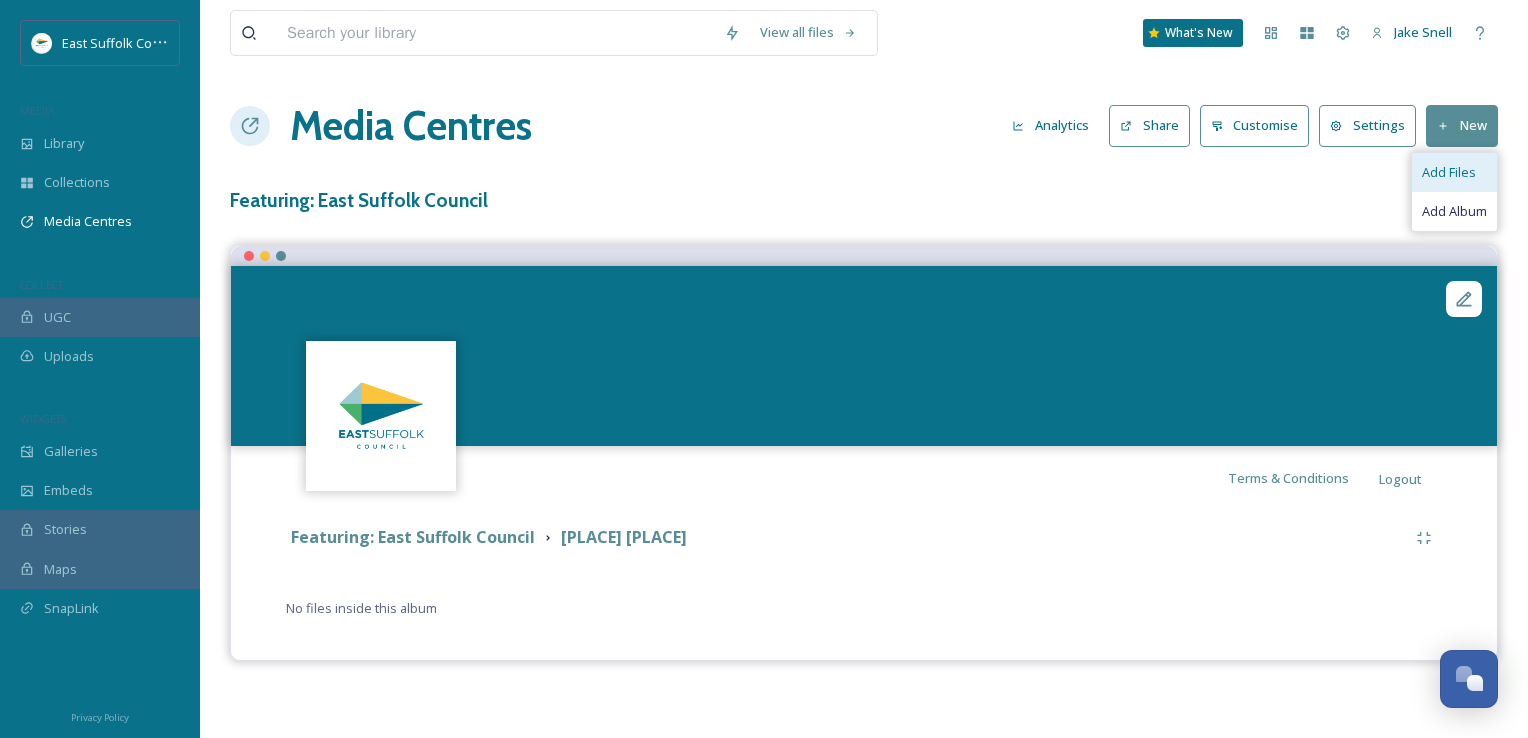 click on "Add Files" at bounding box center (1449, 172) 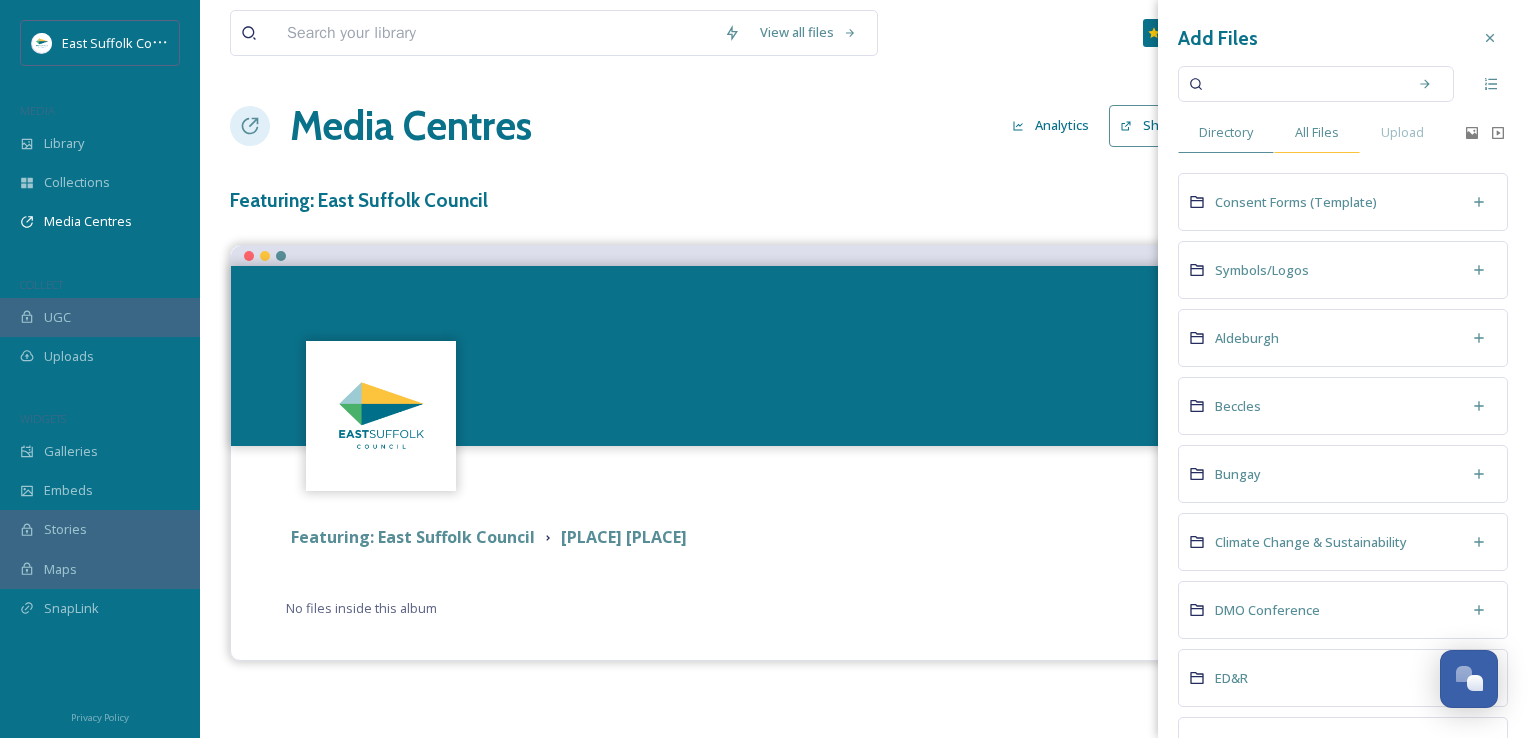 click on "All Files" at bounding box center [1317, 132] 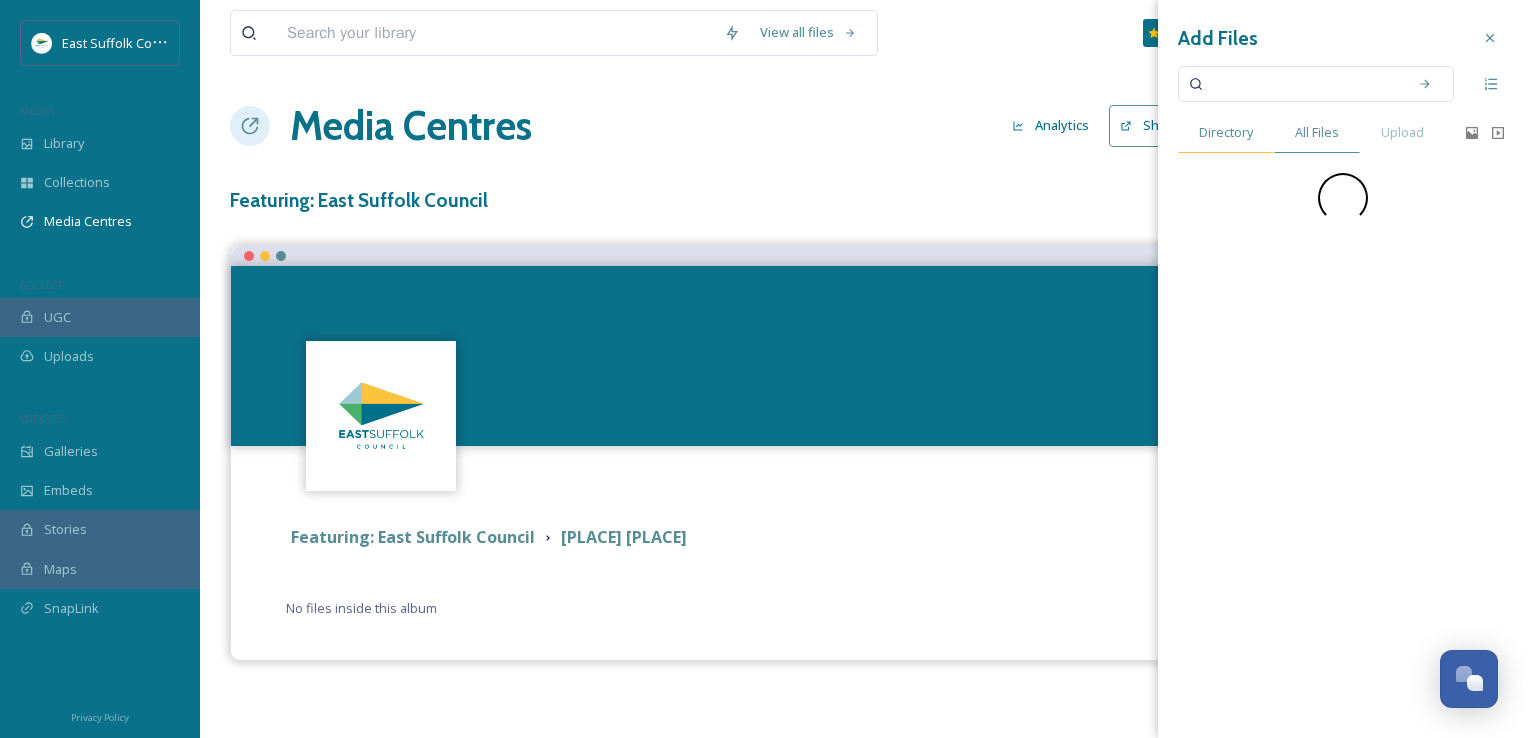 click on "Directory" at bounding box center (1226, 132) 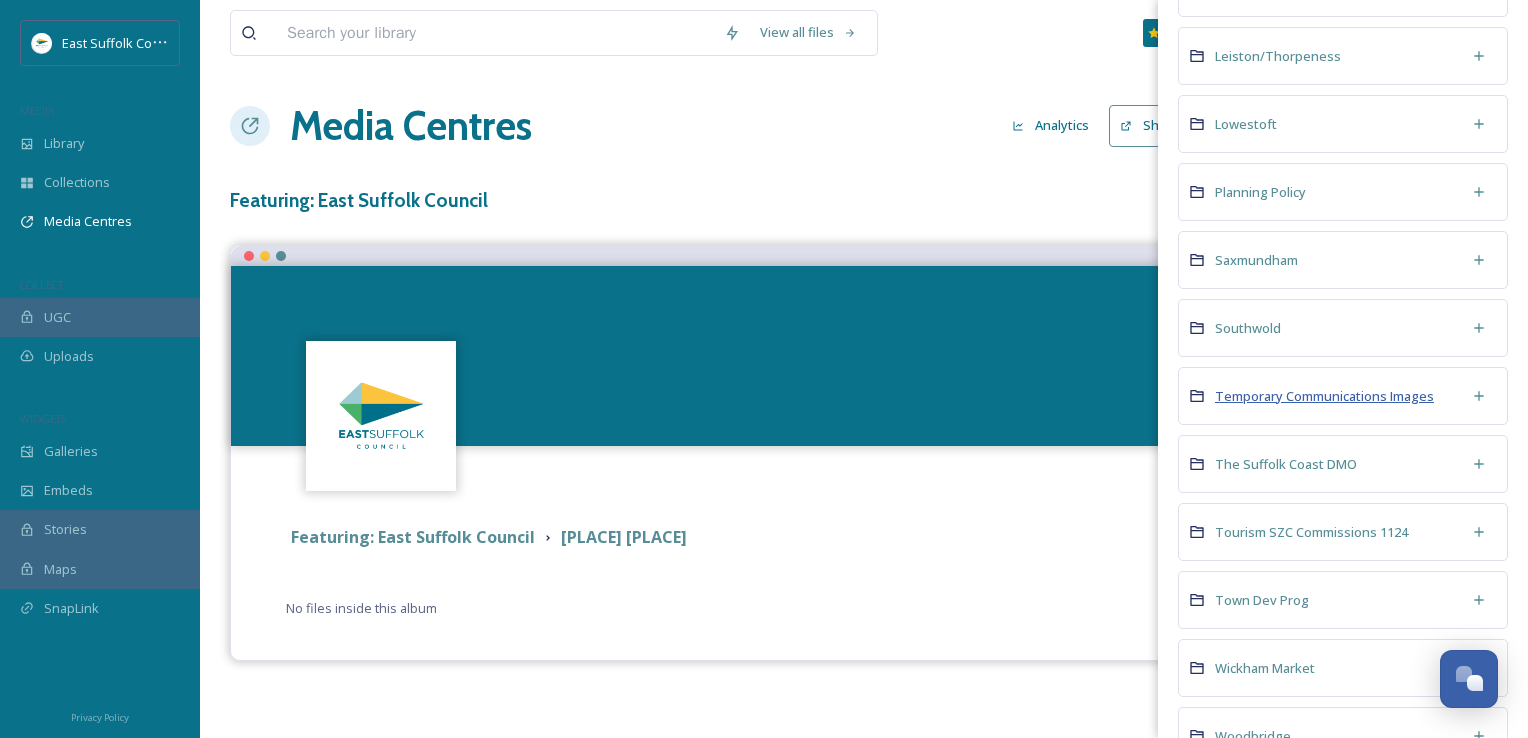 scroll, scrollTop: 1200, scrollLeft: 0, axis: vertical 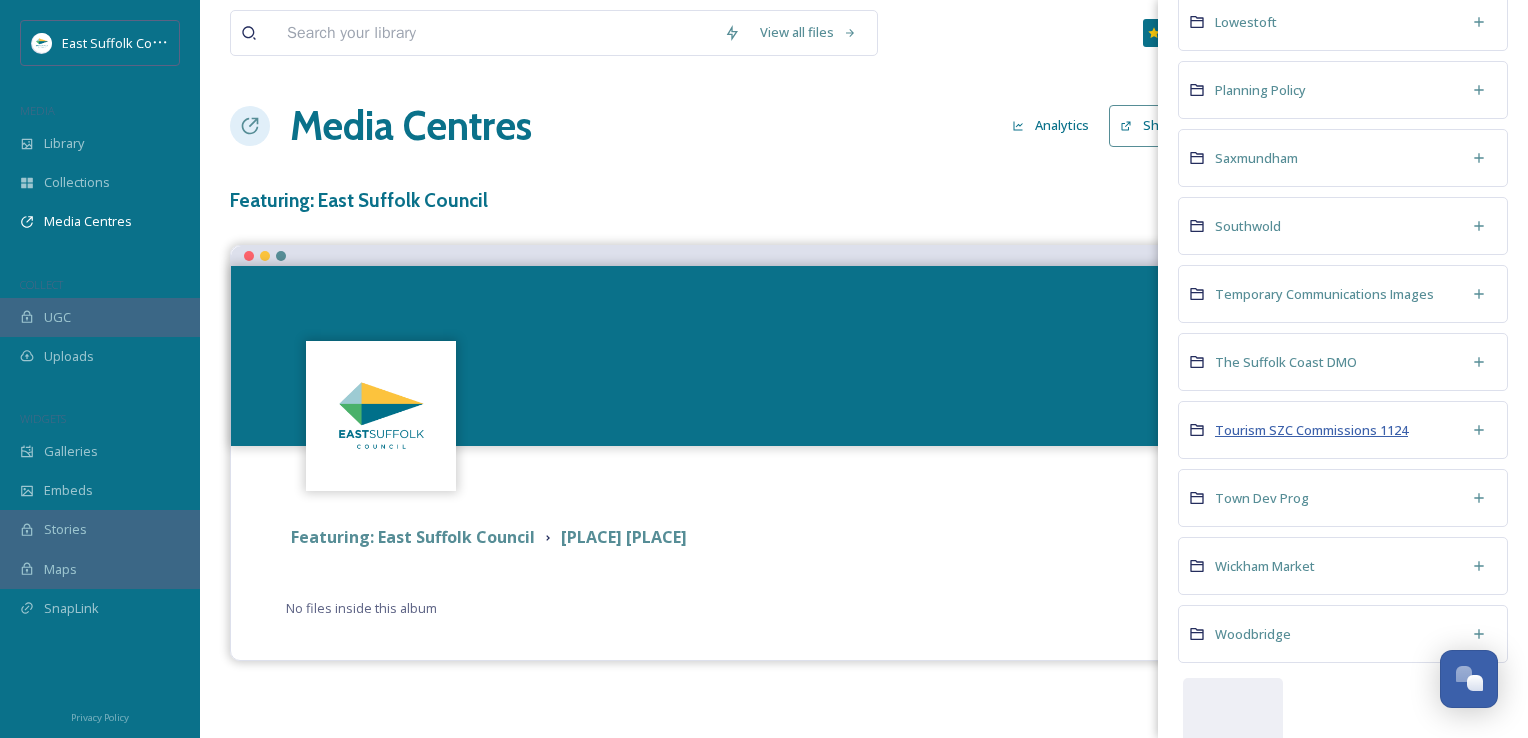click on "Tourism SZC Commissions 1124" at bounding box center [1311, 430] 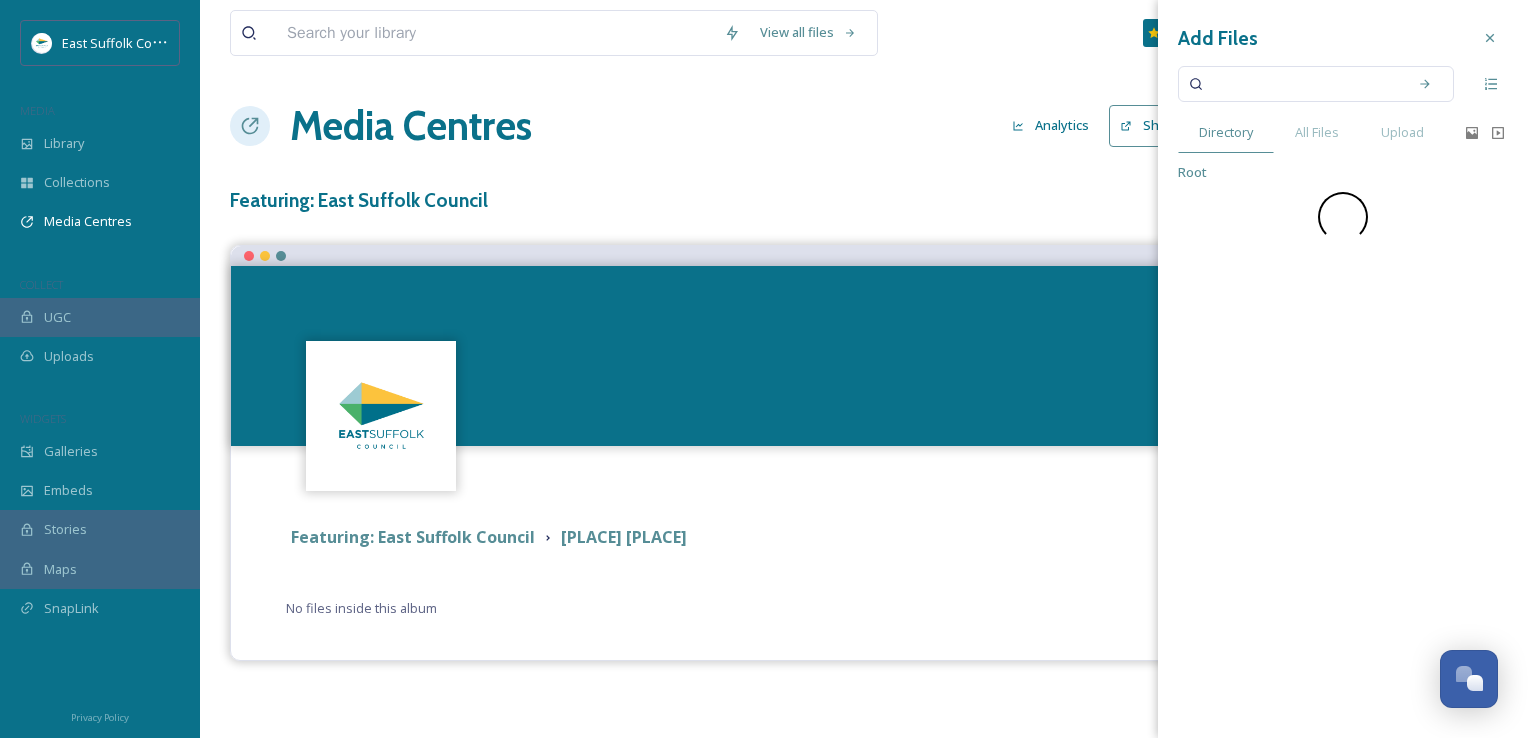 scroll, scrollTop: 0, scrollLeft: 0, axis: both 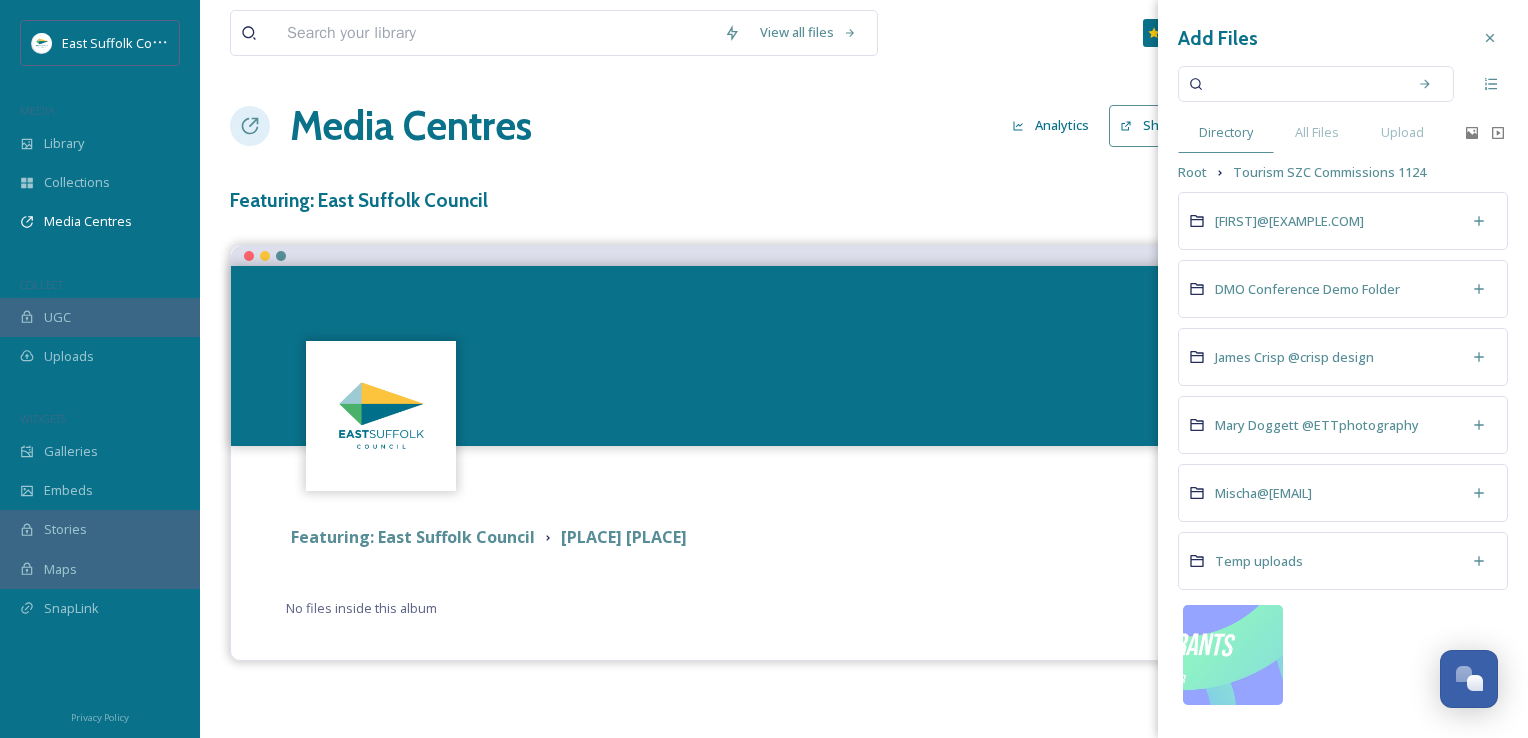click on "Mischa@[EMAIL]" at bounding box center (1343, 493) 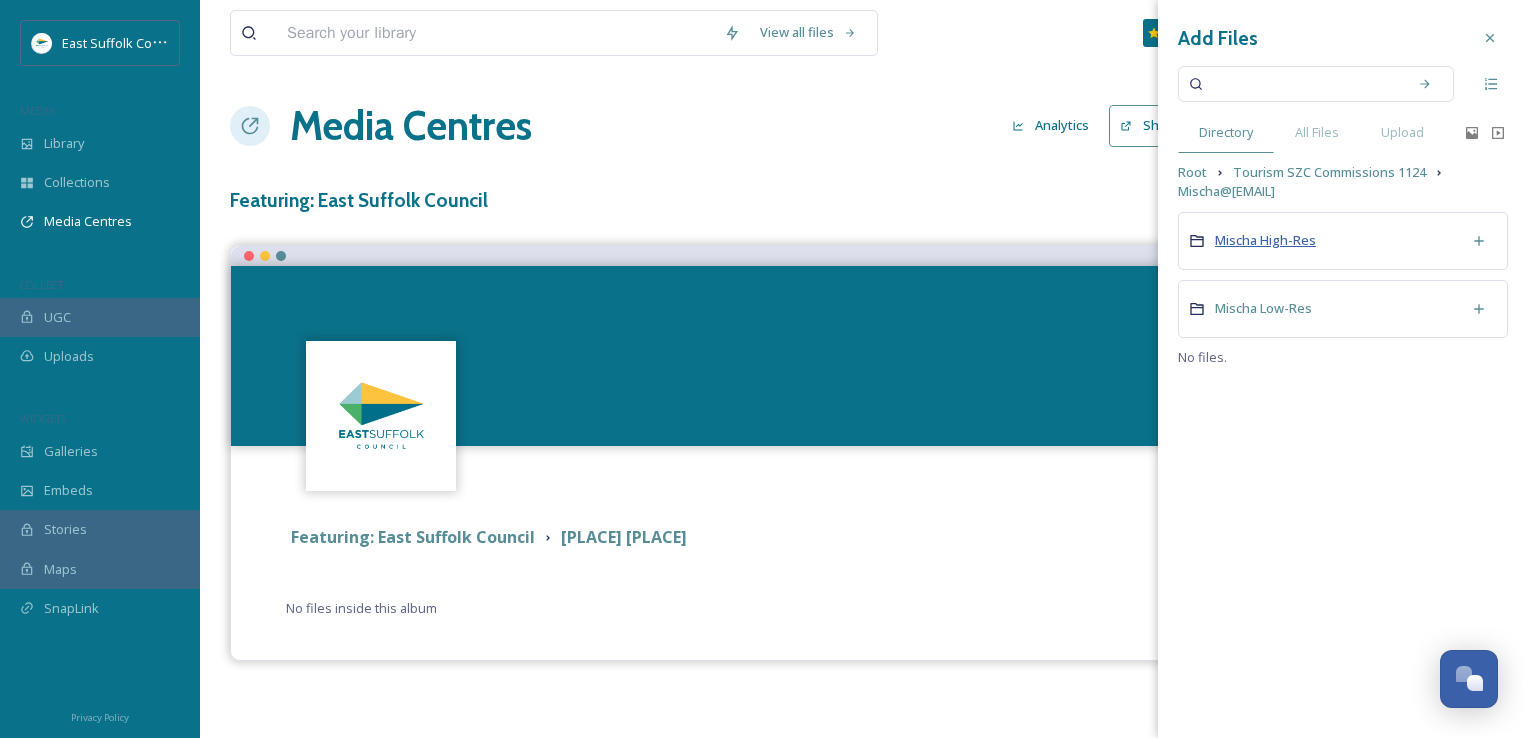 click on "Mischa High-Res" at bounding box center (1265, 240) 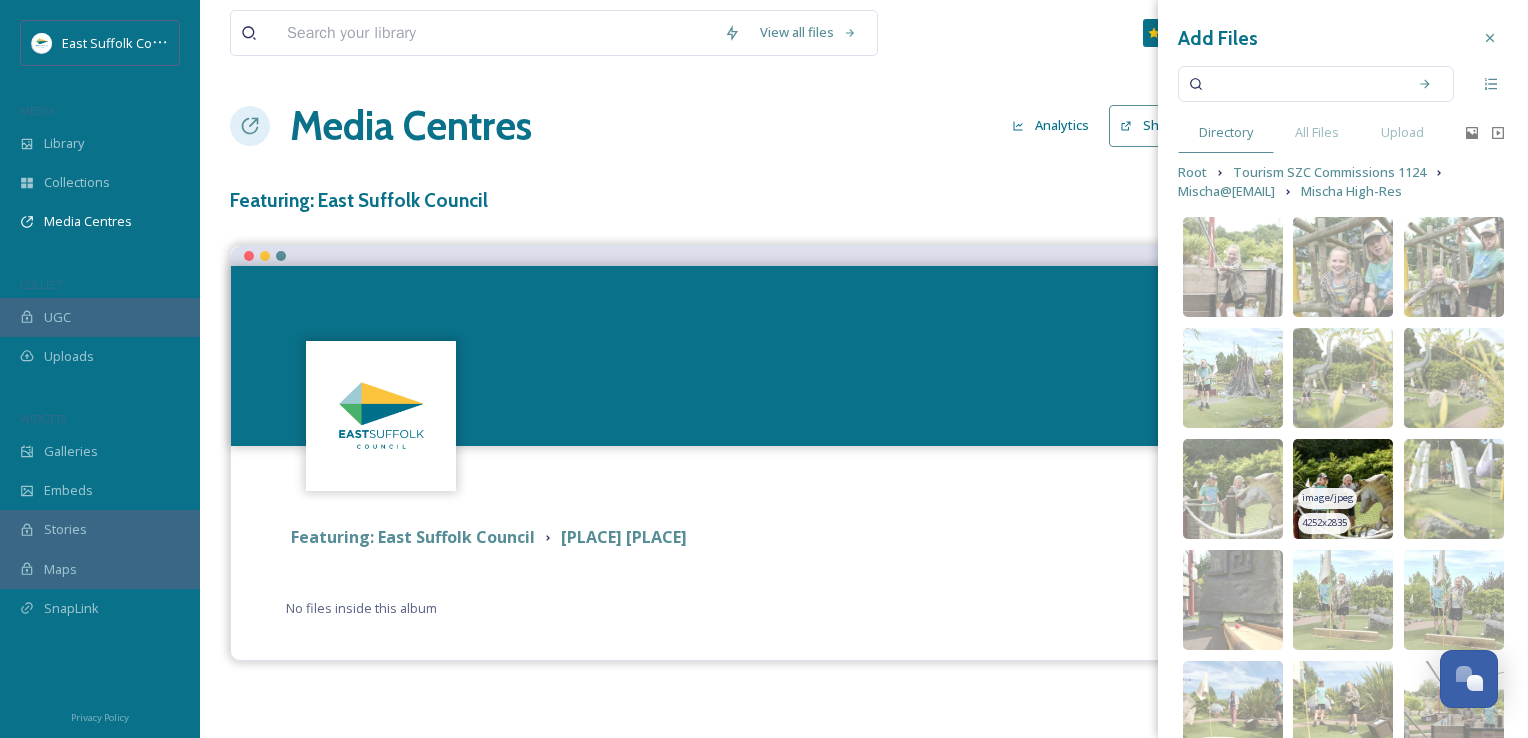 scroll, scrollTop: 308, scrollLeft: 0, axis: vertical 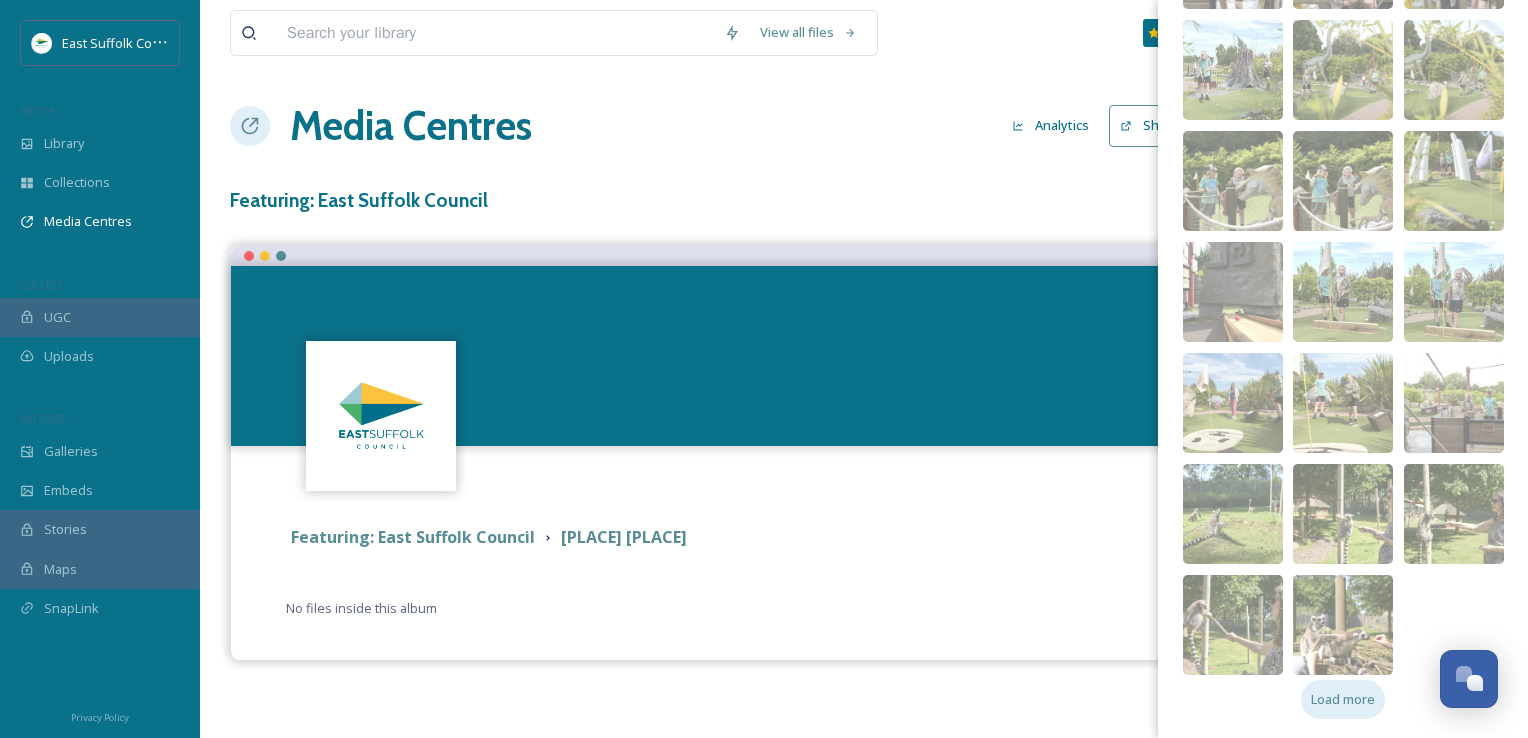 click on "Load more" at bounding box center (1343, 699) 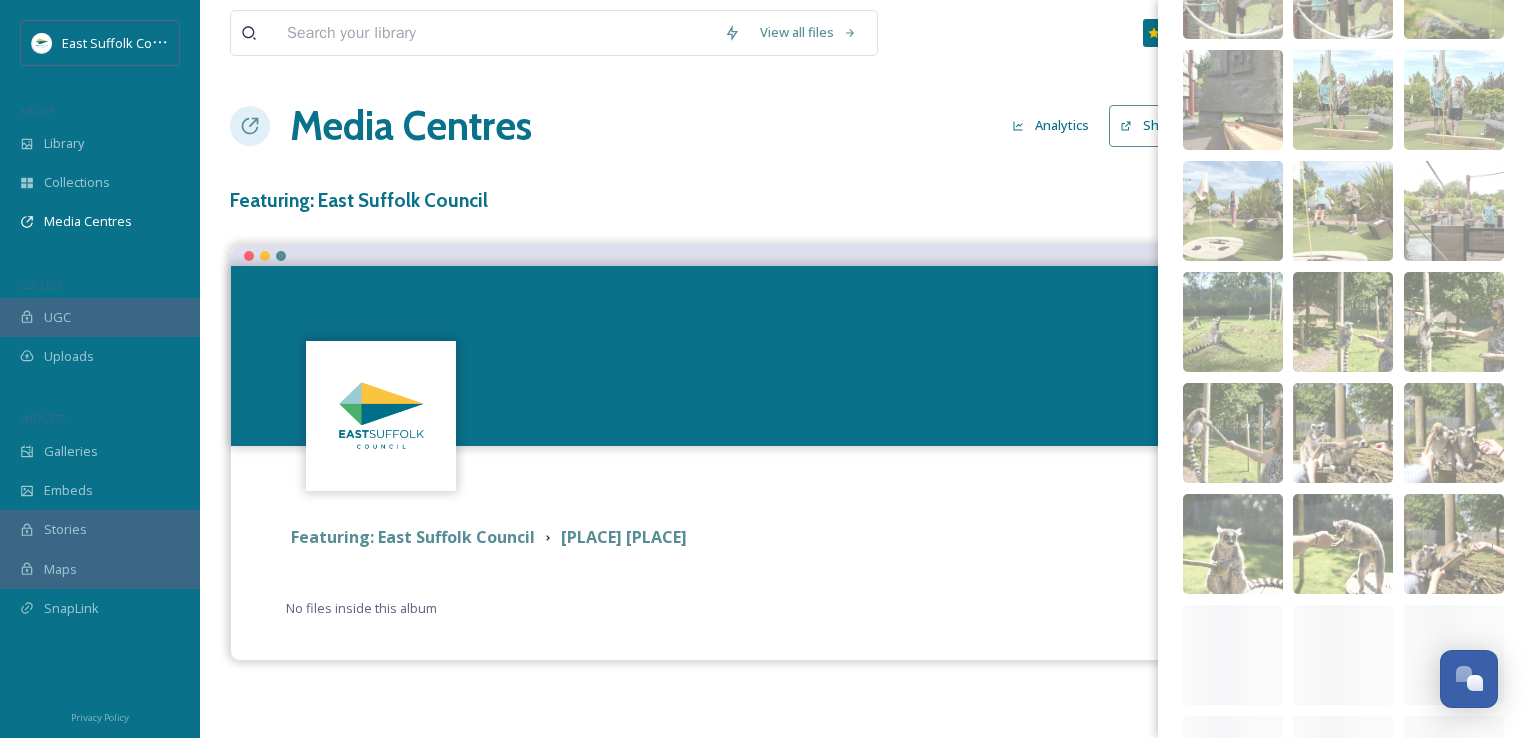 scroll, scrollTop: 1084, scrollLeft: 0, axis: vertical 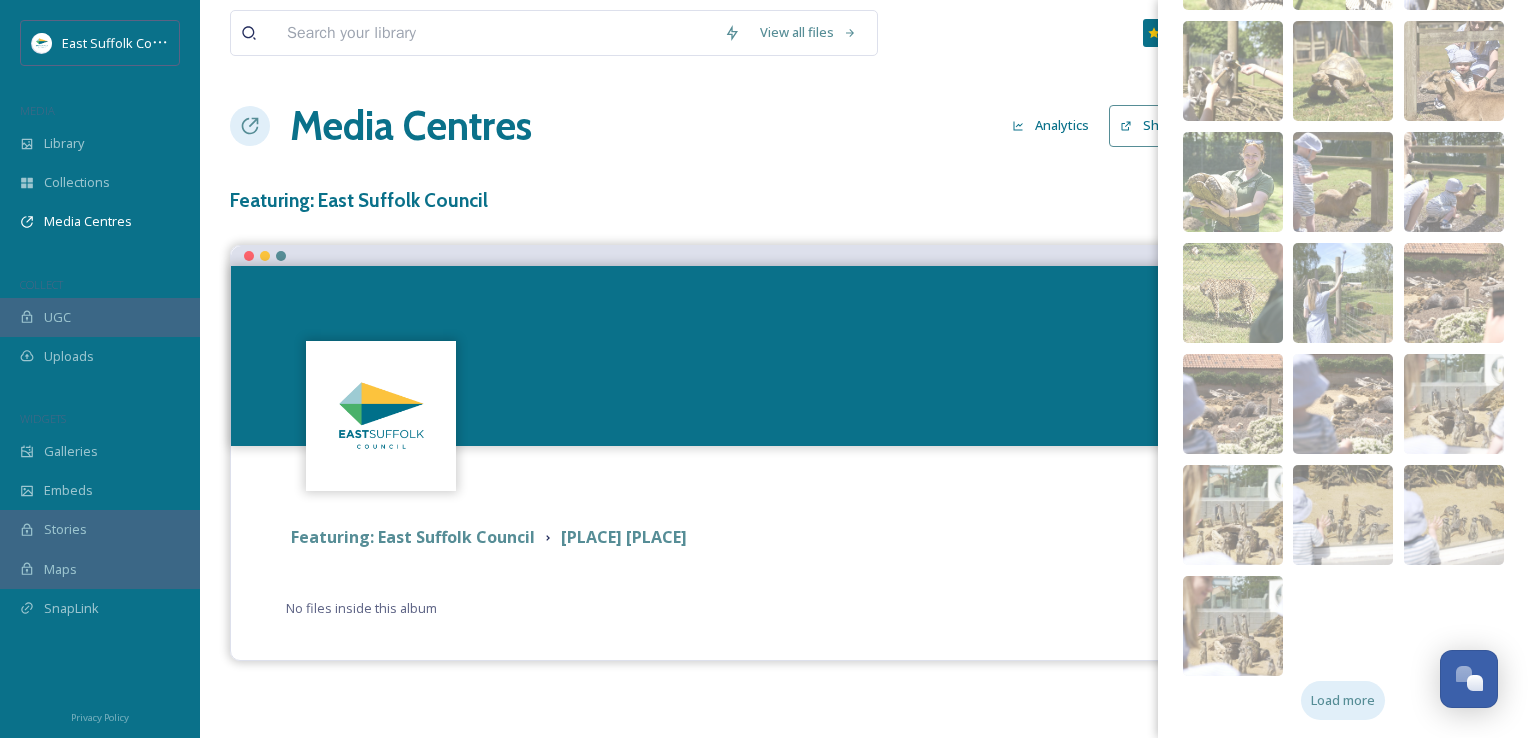 click on "Load more" at bounding box center (1343, 700) 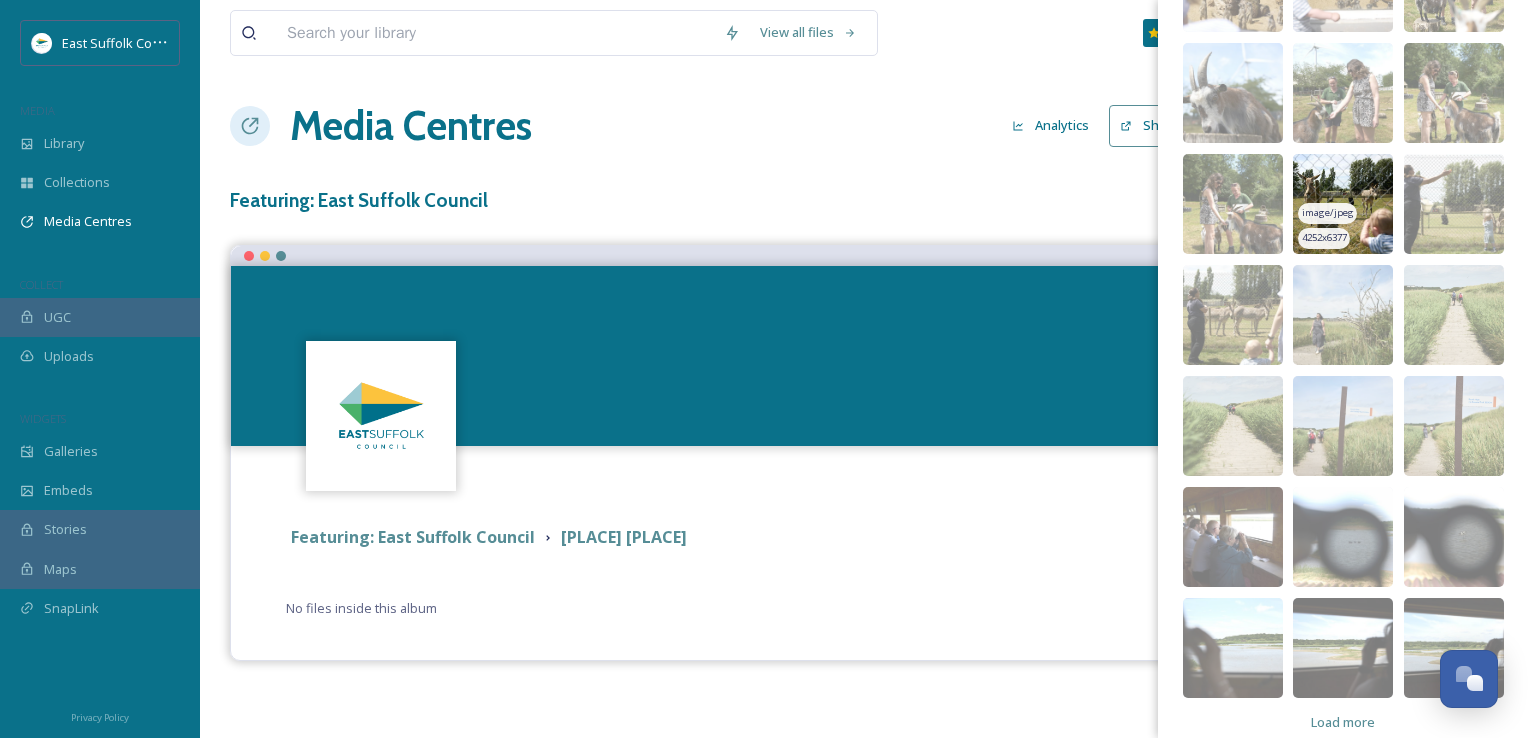 scroll, scrollTop: 1751, scrollLeft: 0, axis: vertical 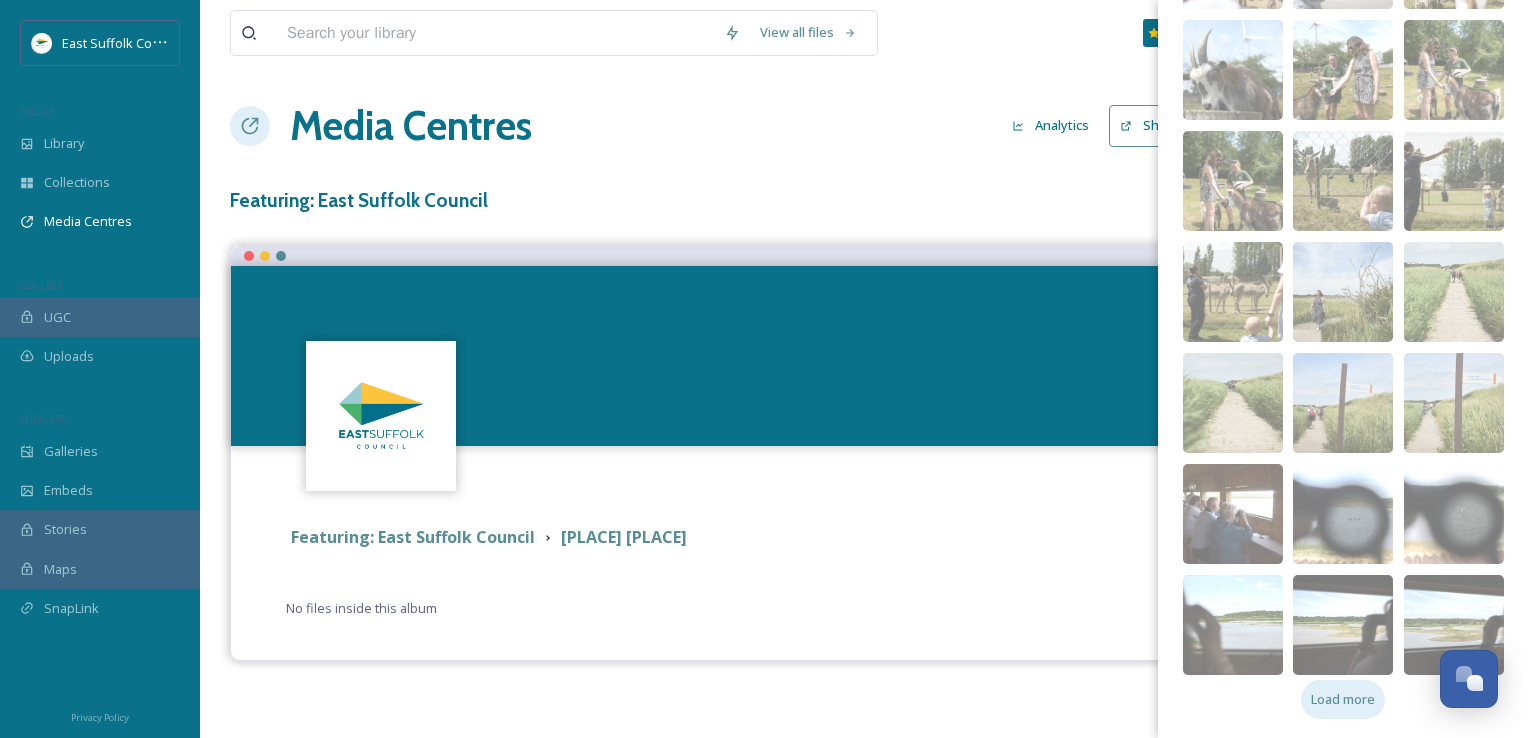 click on "Load more" at bounding box center [1343, 699] 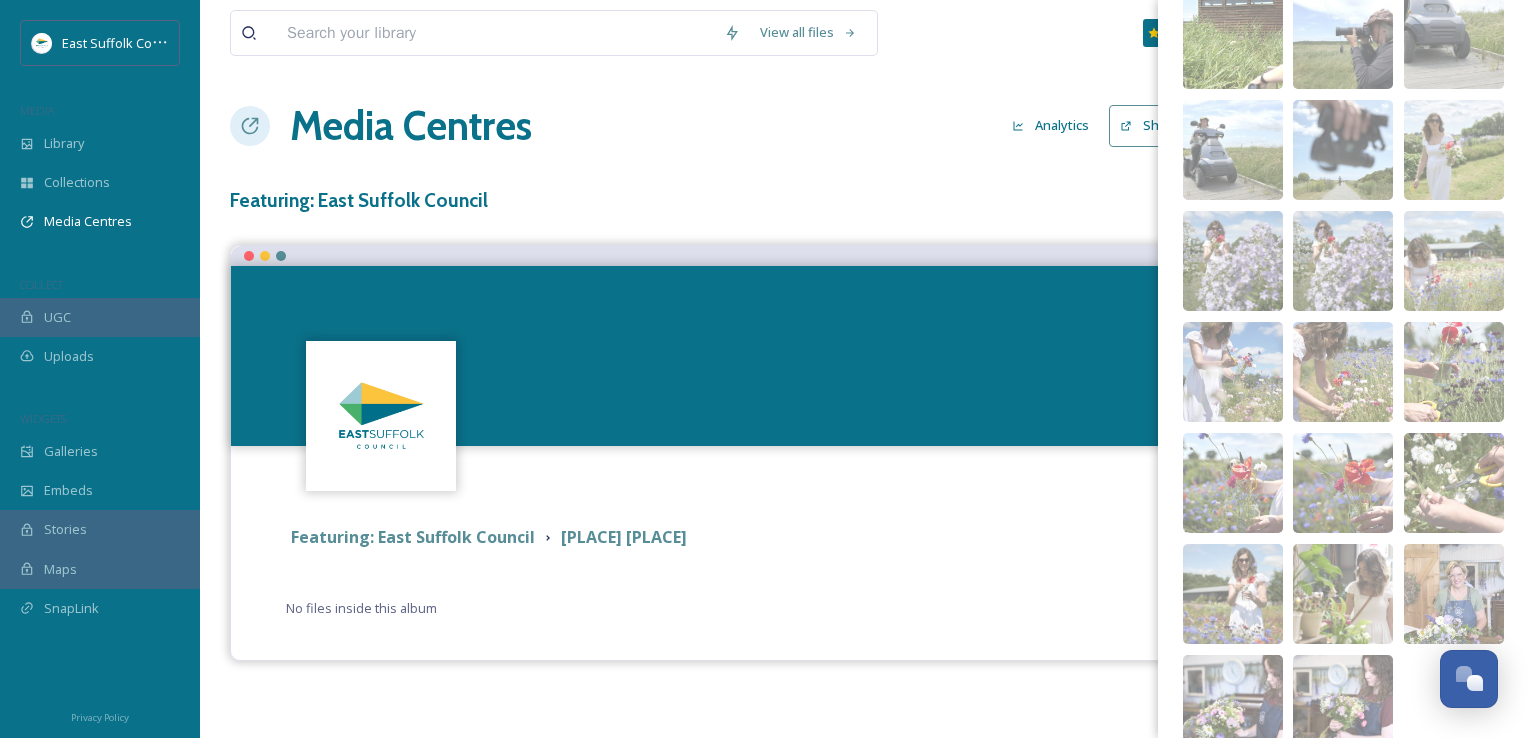 scroll, scrollTop: 2528, scrollLeft: 0, axis: vertical 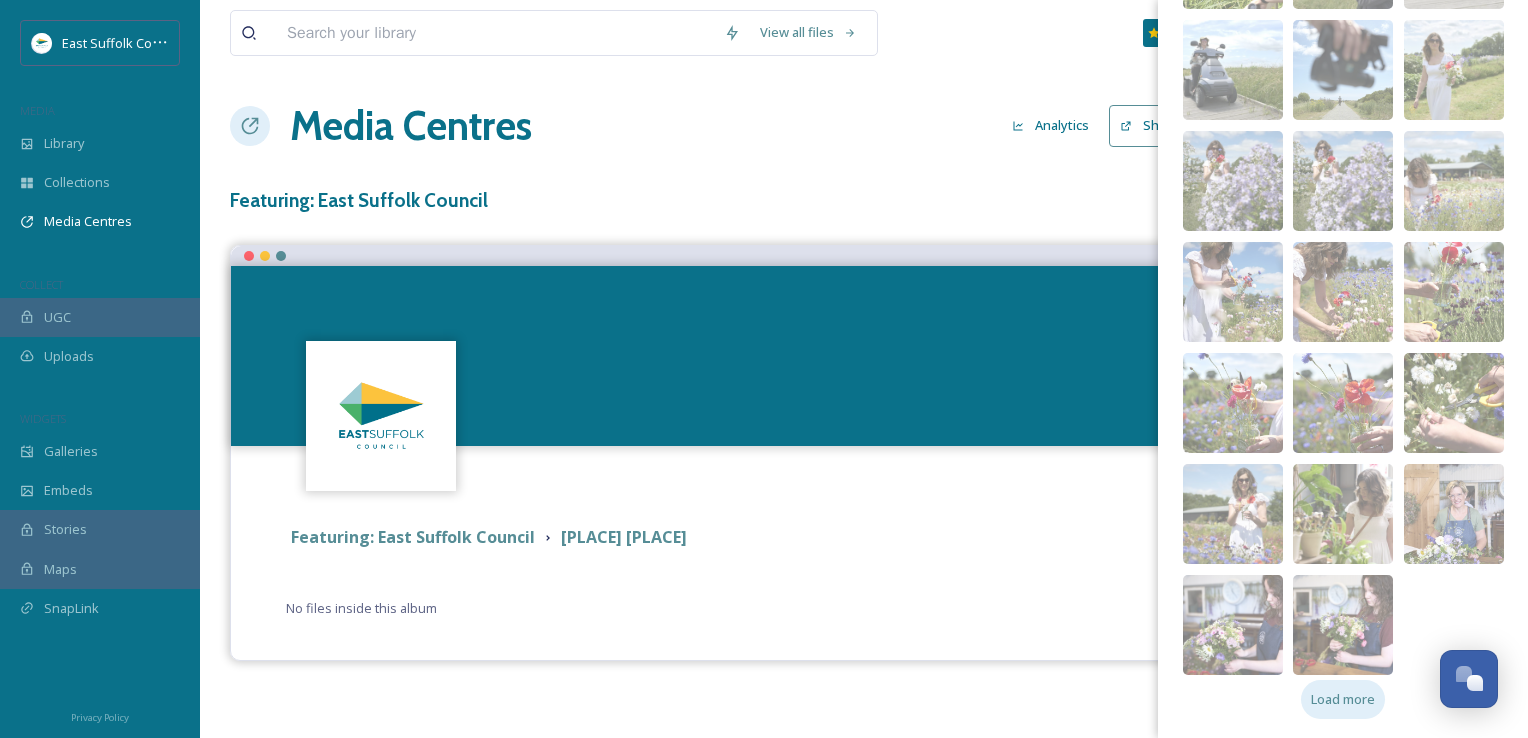click on "Load more" at bounding box center (1343, 699) 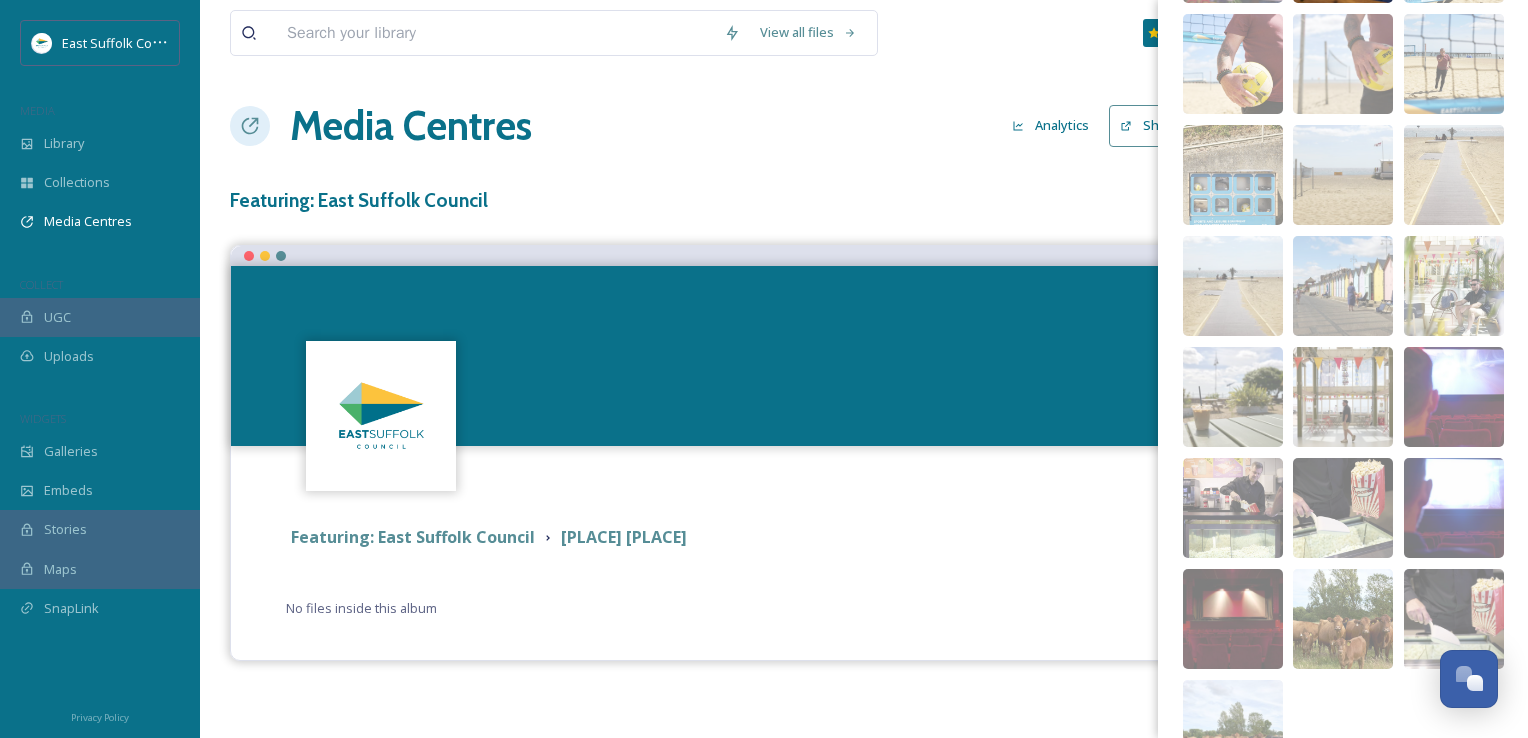 scroll, scrollTop: 3304, scrollLeft: 0, axis: vertical 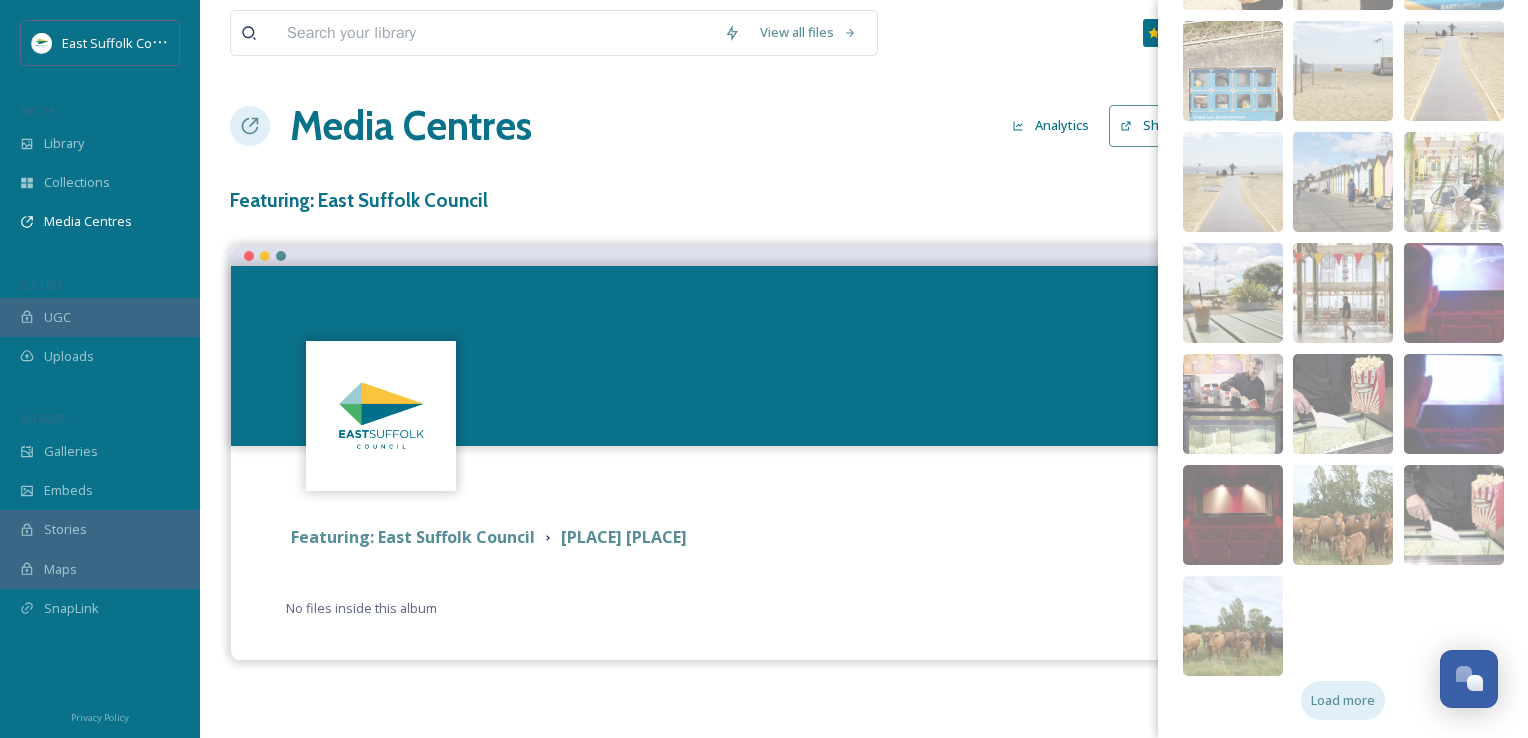 click on "Load more" at bounding box center [1343, 700] 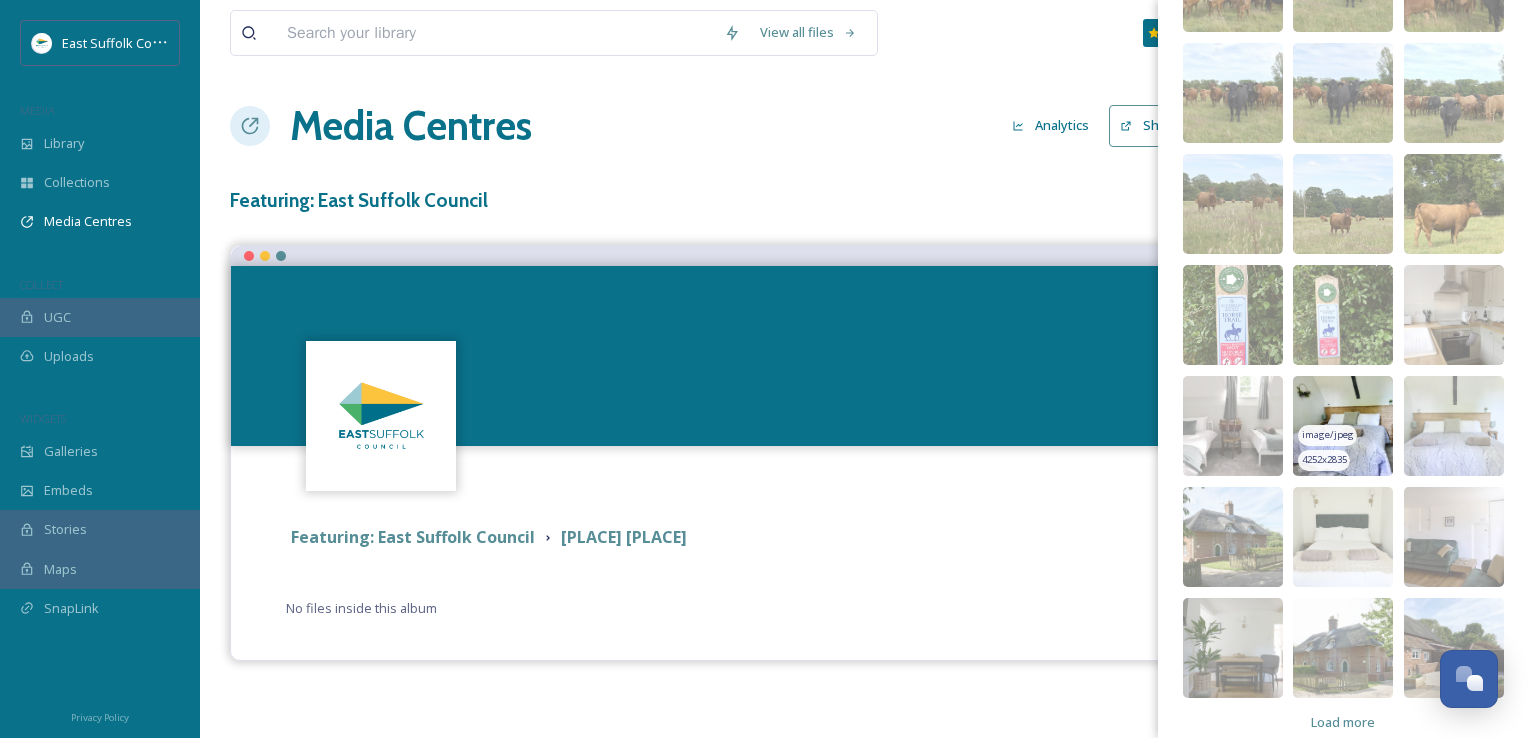 scroll, scrollTop: 3971, scrollLeft: 0, axis: vertical 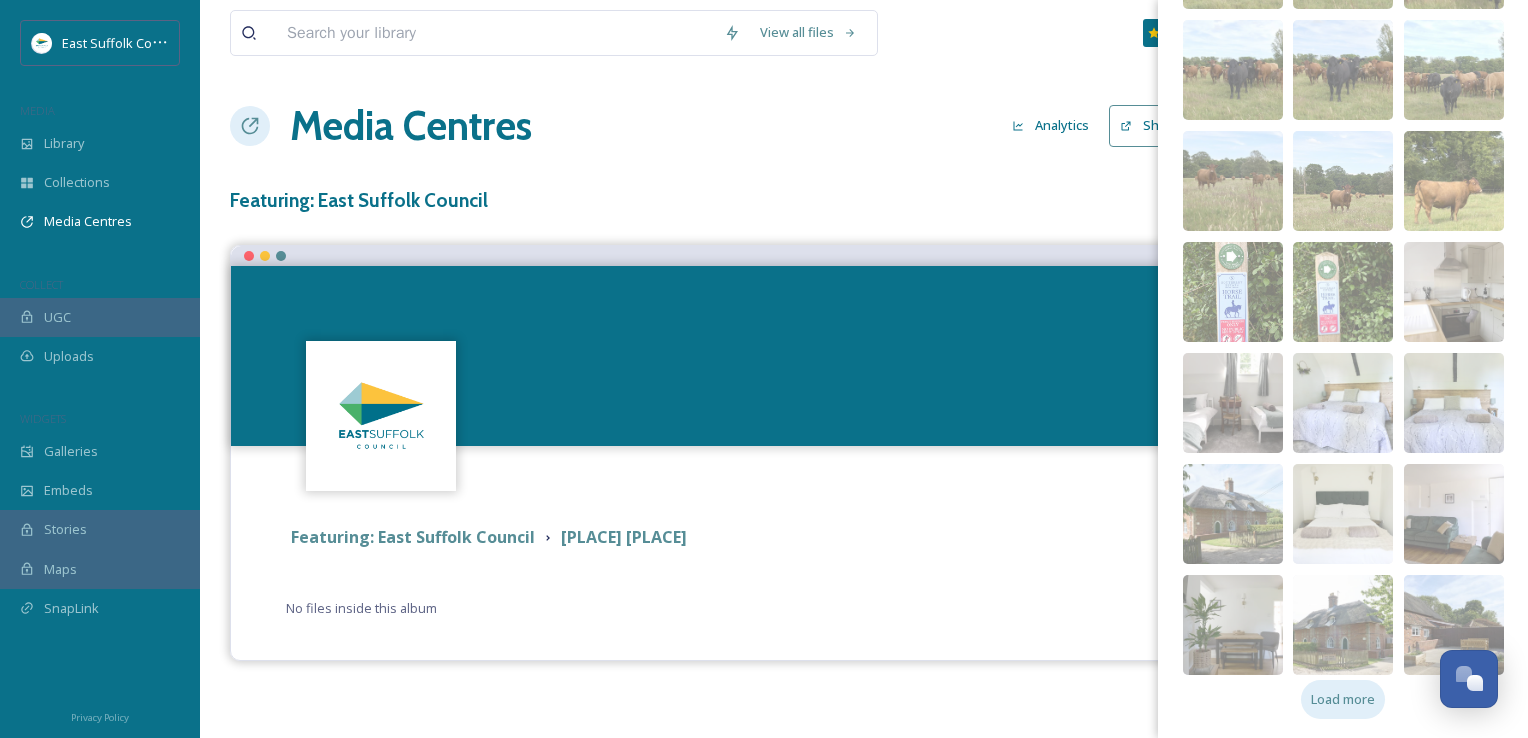 click on "Load more" at bounding box center (1343, 699) 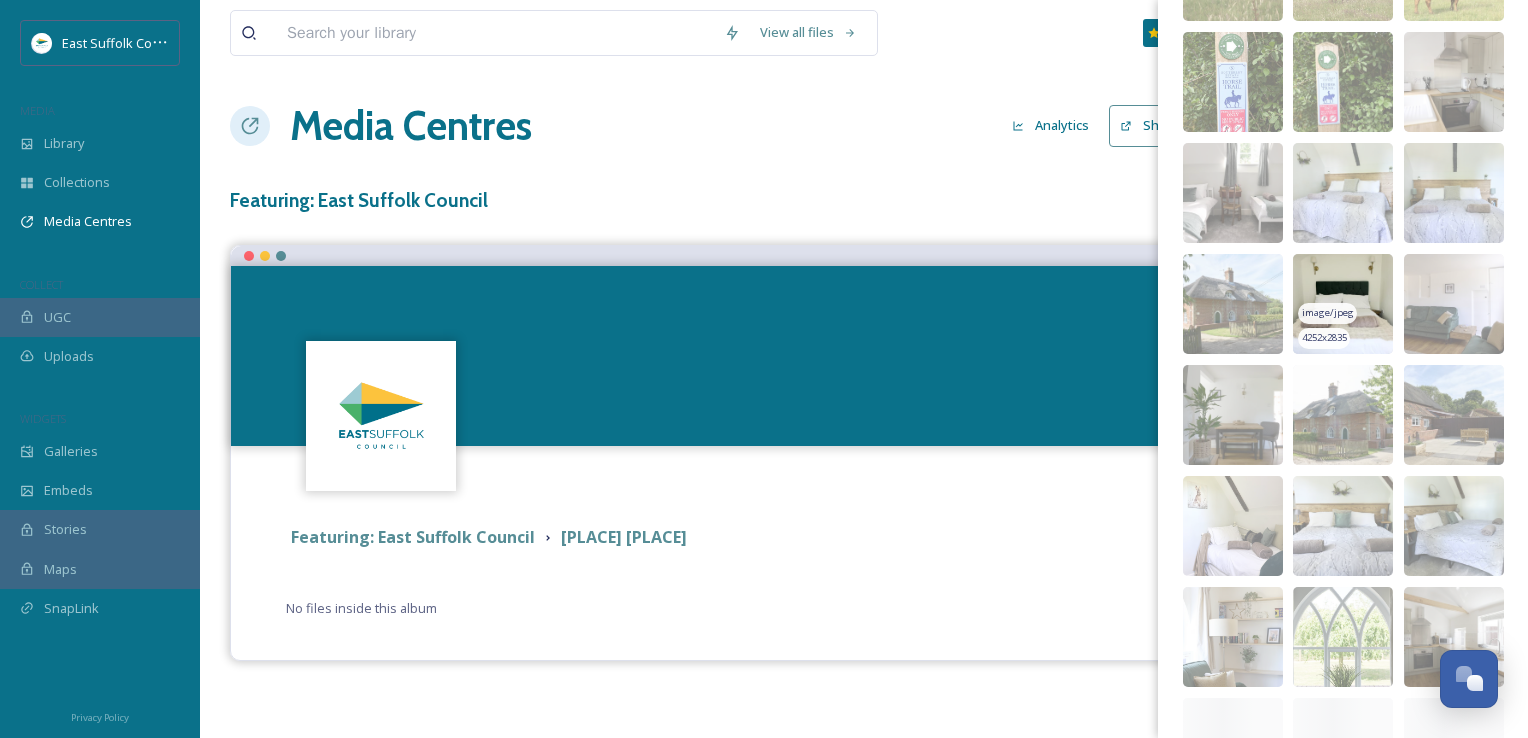 scroll, scrollTop: 4748, scrollLeft: 0, axis: vertical 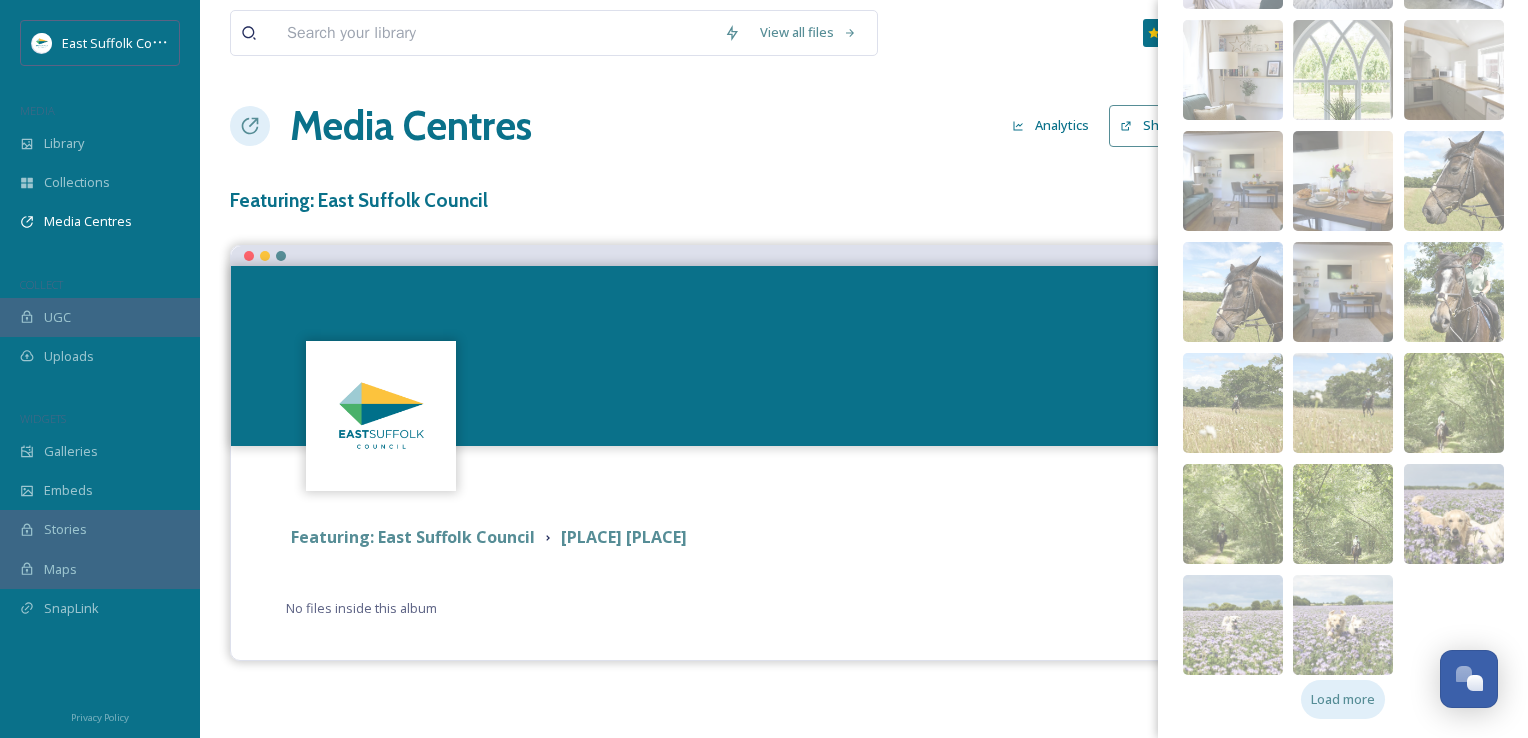 click on "Load more" at bounding box center [1343, 699] 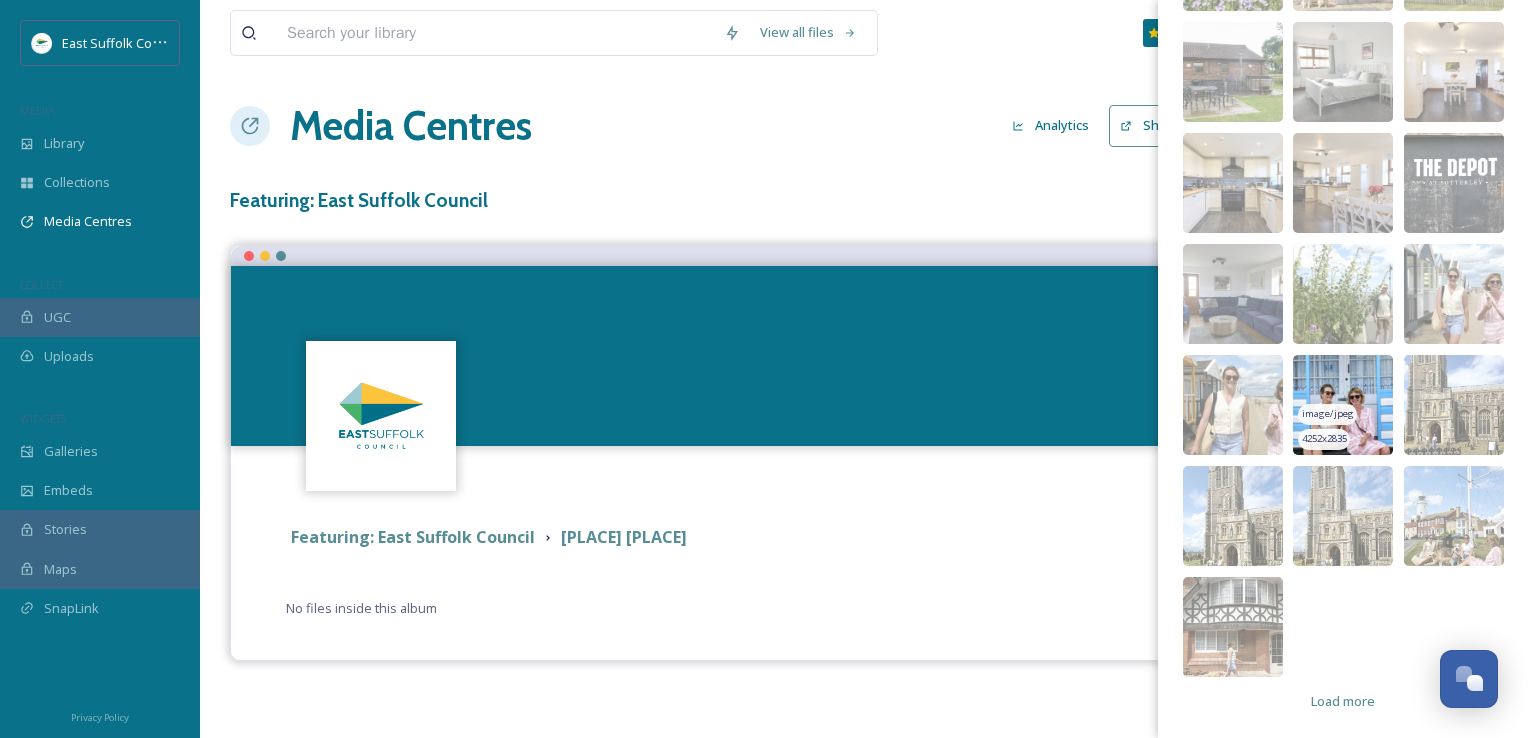 scroll, scrollTop: 5524, scrollLeft: 0, axis: vertical 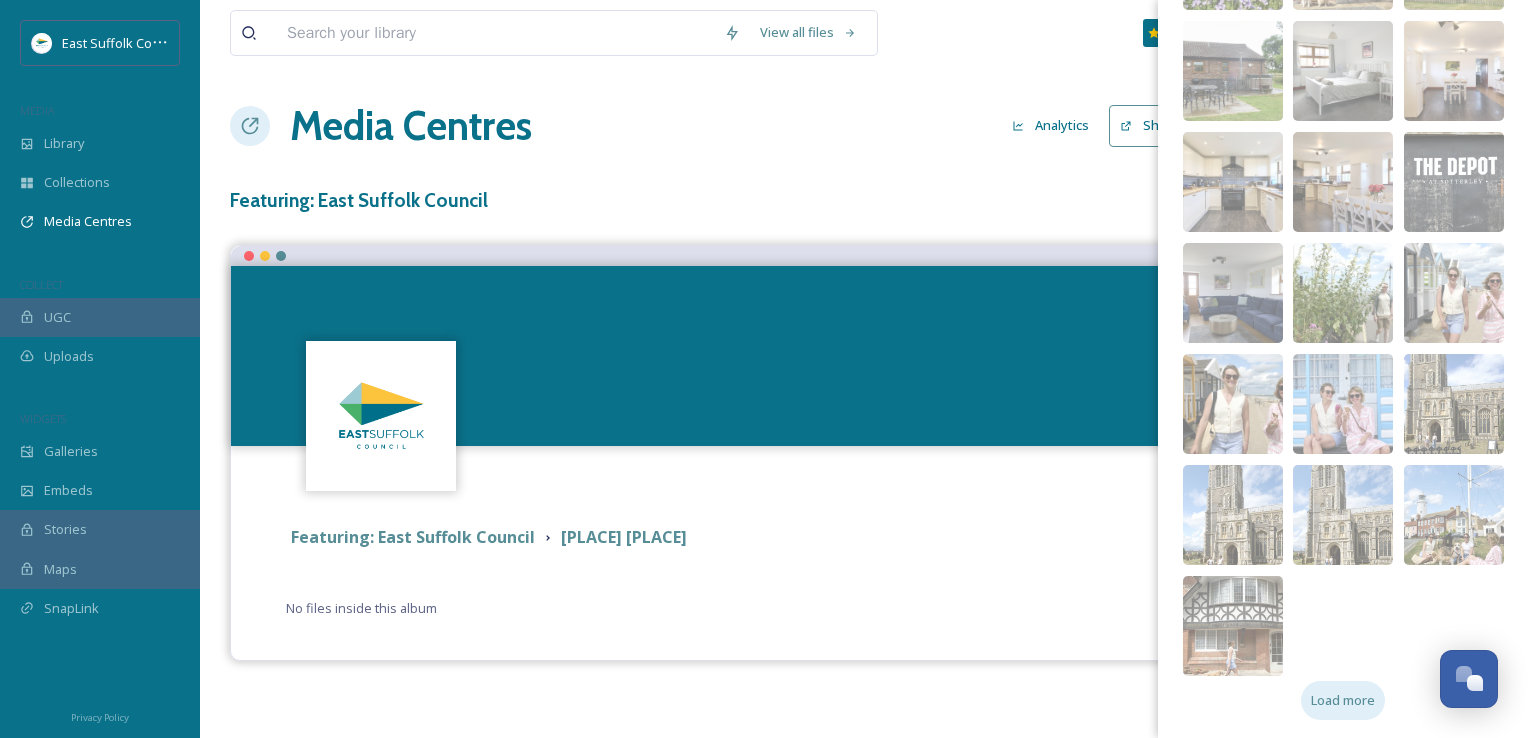 click on "Load more" at bounding box center [1343, 700] 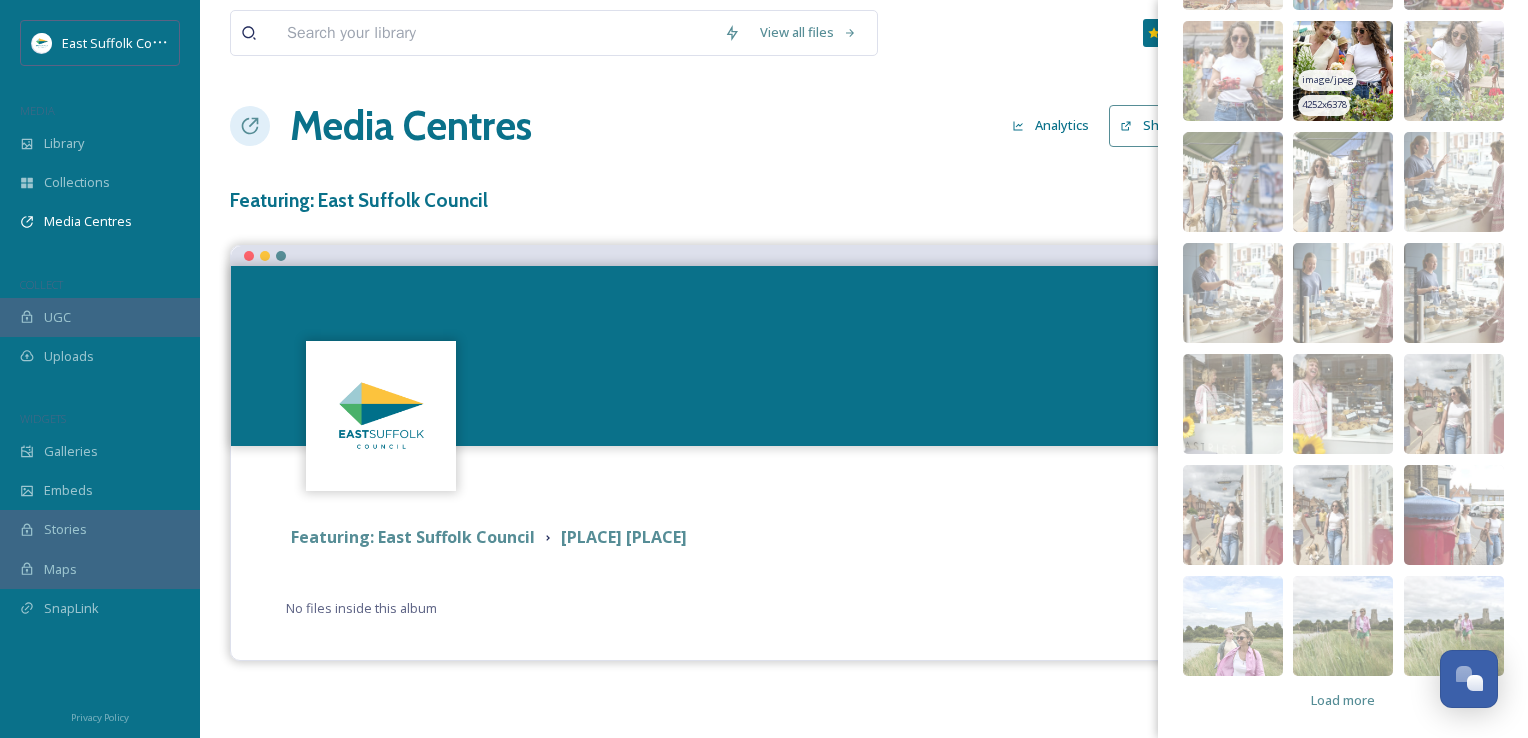 scroll, scrollTop: 6191, scrollLeft: 0, axis: vertical 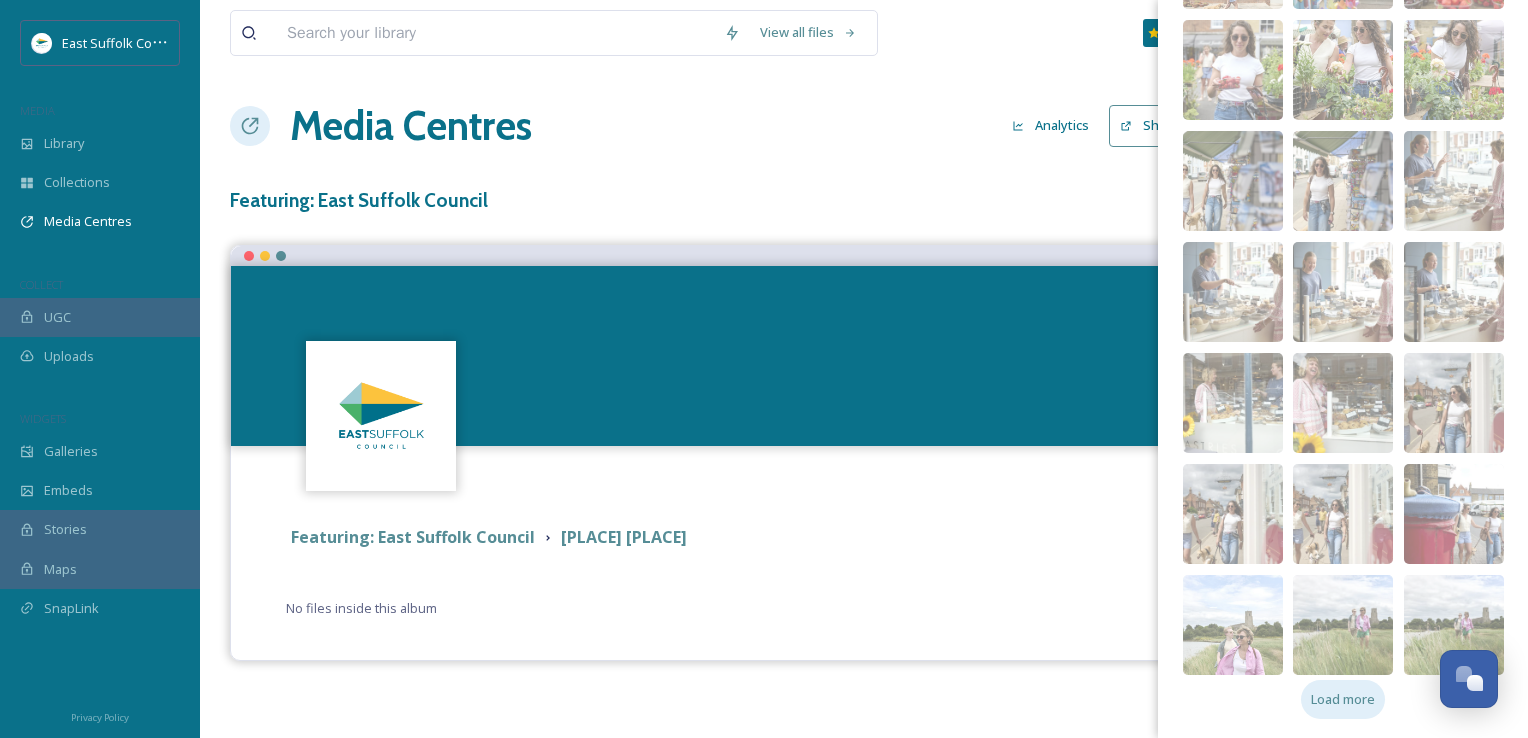 click on "Load more" at bounding box center [1343, 699] 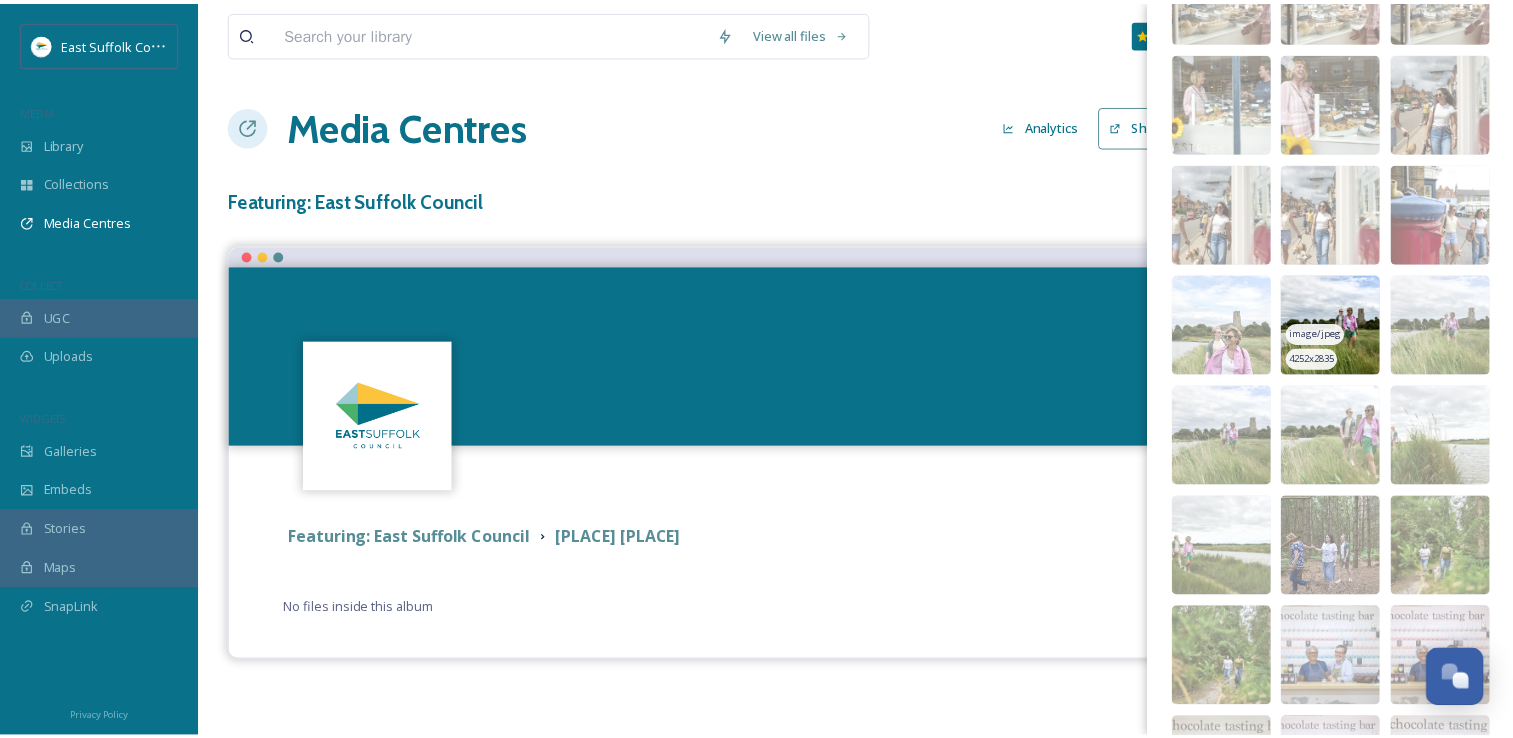 scroll, scrollTop: 6591, scrollLeft: 0, axis: vertical 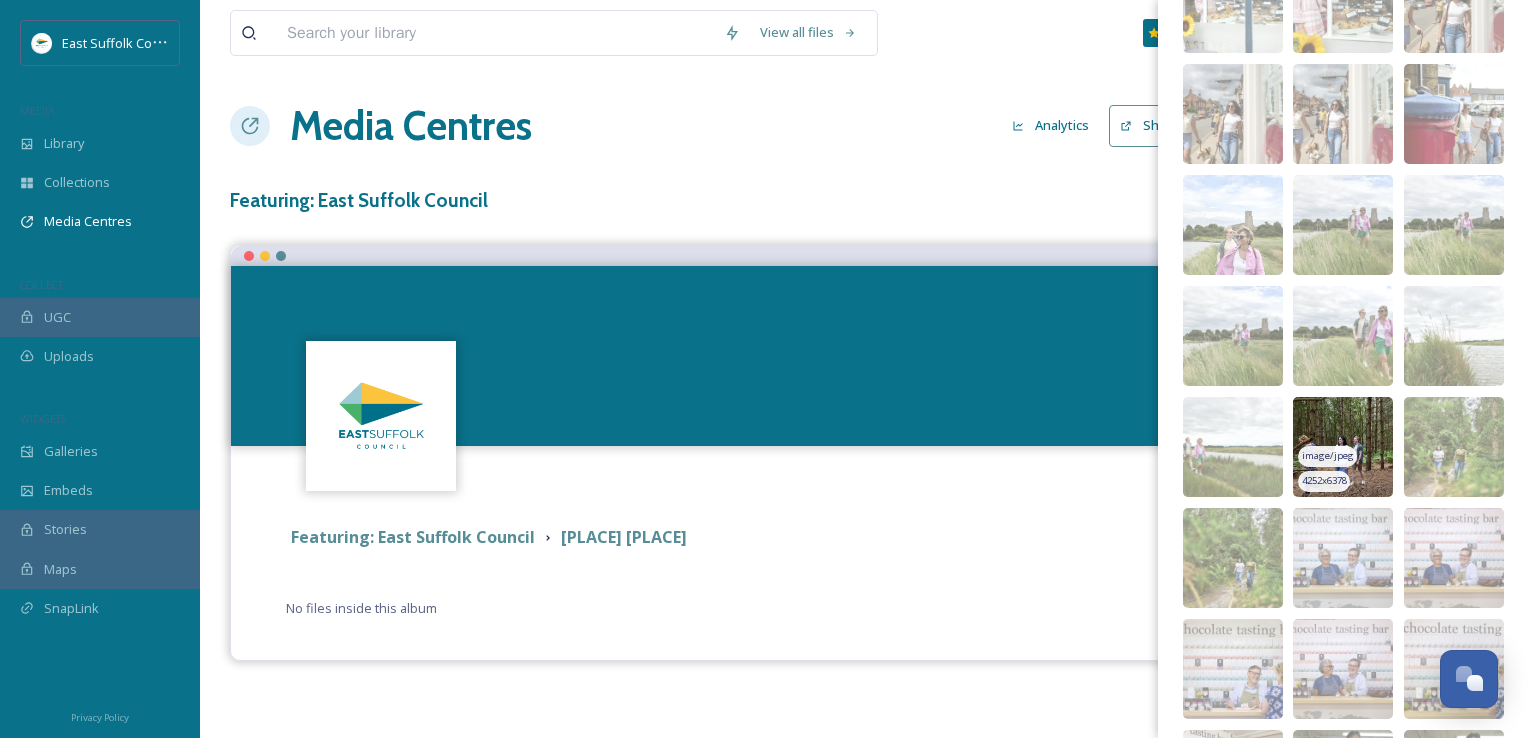 click at bounding box center (1343, 447) 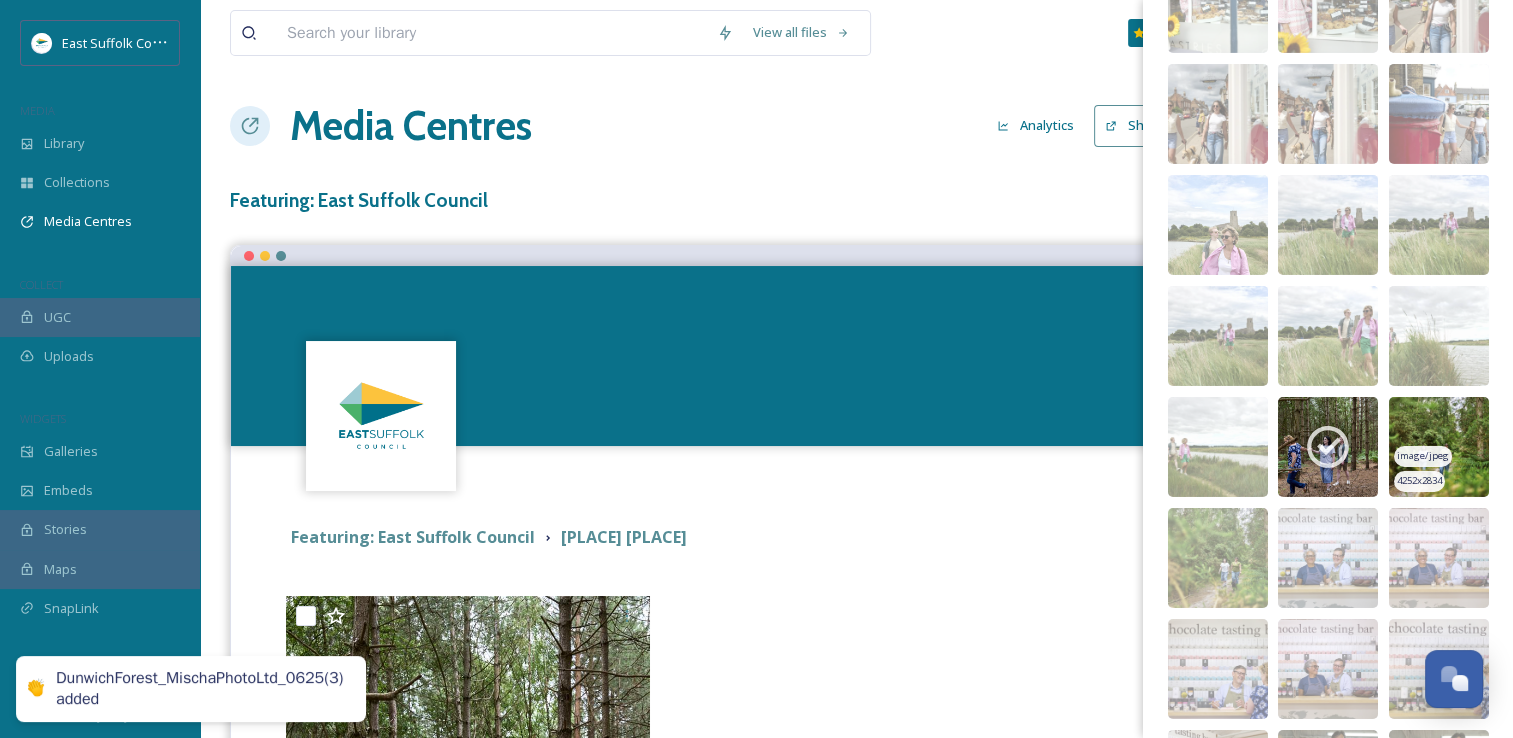 click at bounding box center (1439, 447) 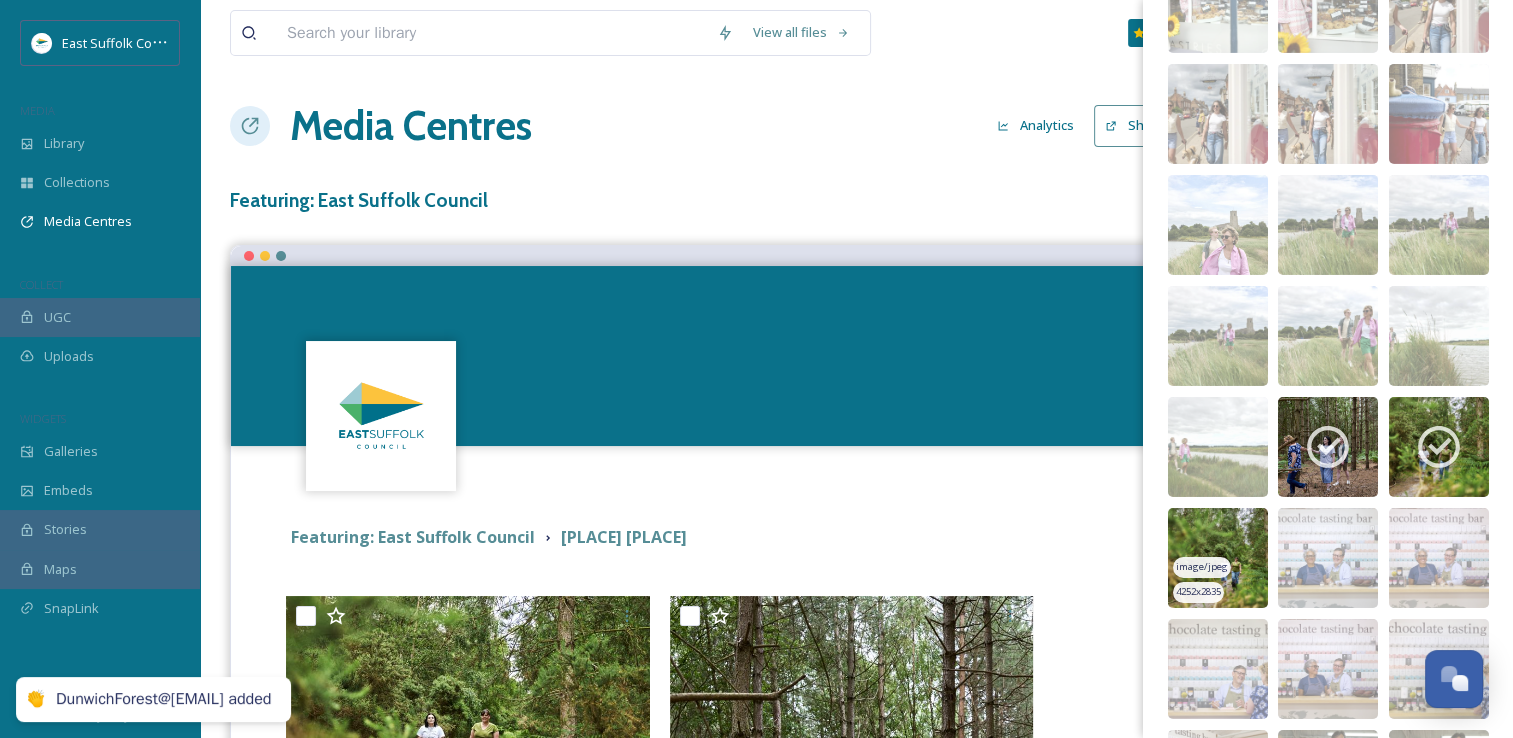 click at bounding box center [1218, 558] 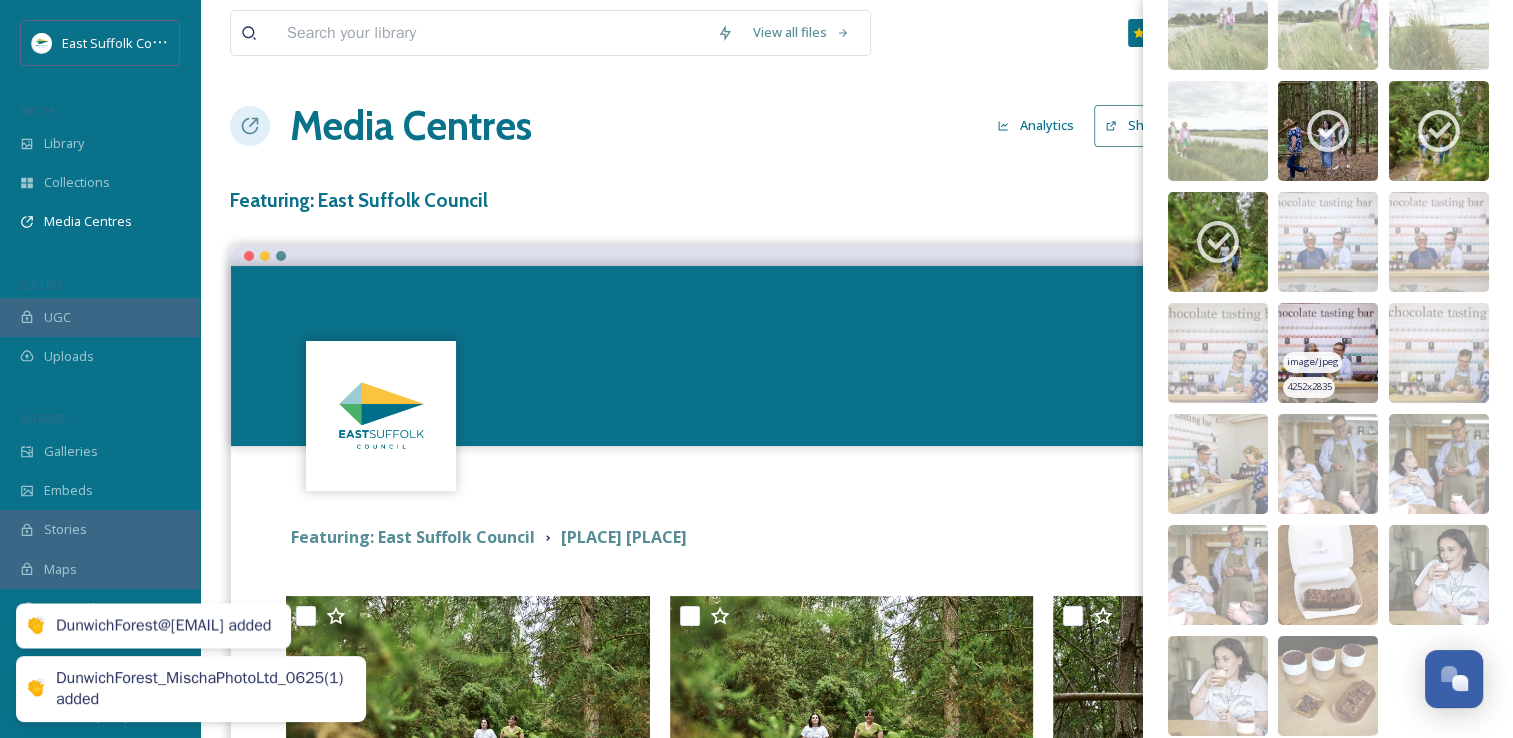 scroll, scrollTop: 6968, scrollLeft: 0, axis: vertical 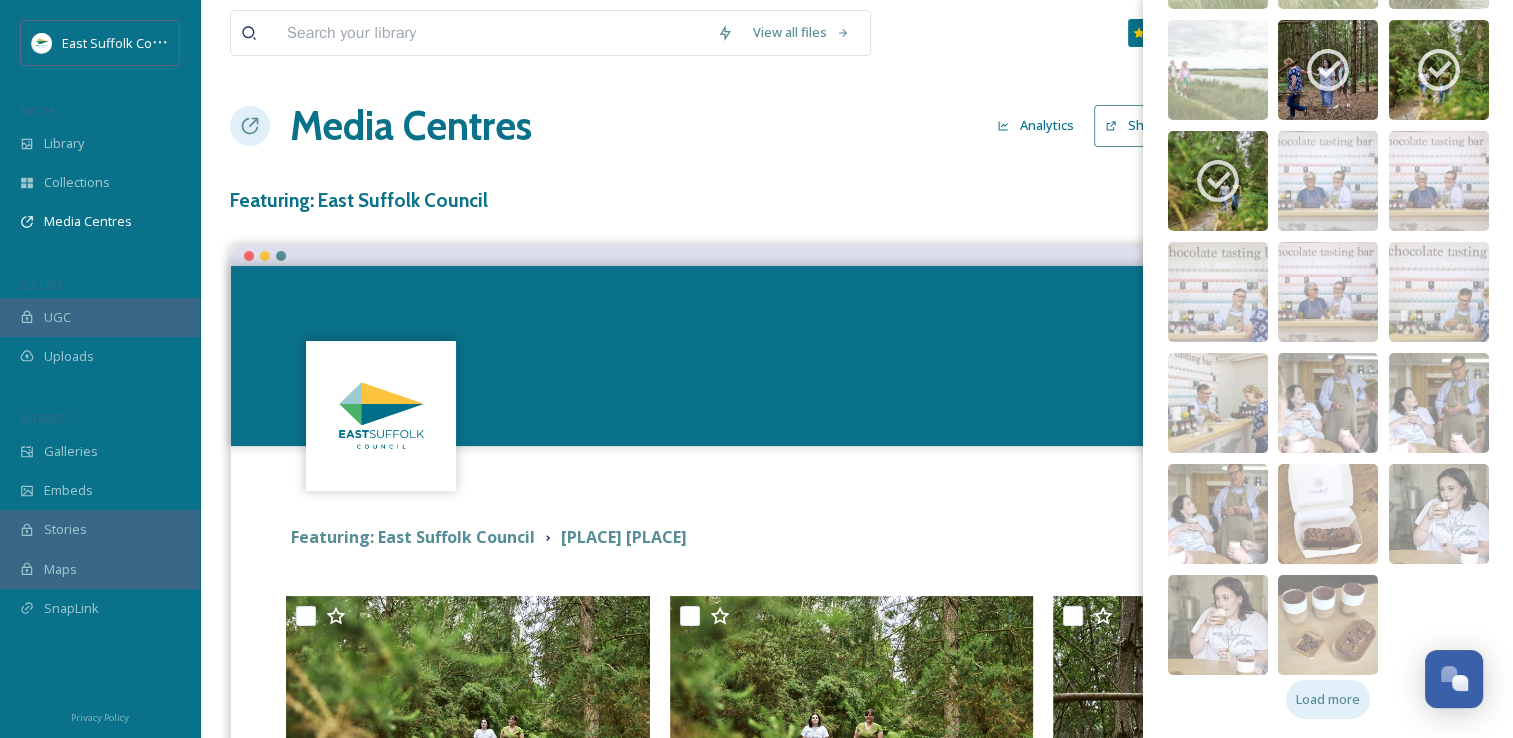 click on "Load more" at bounding box center [1328, 699] 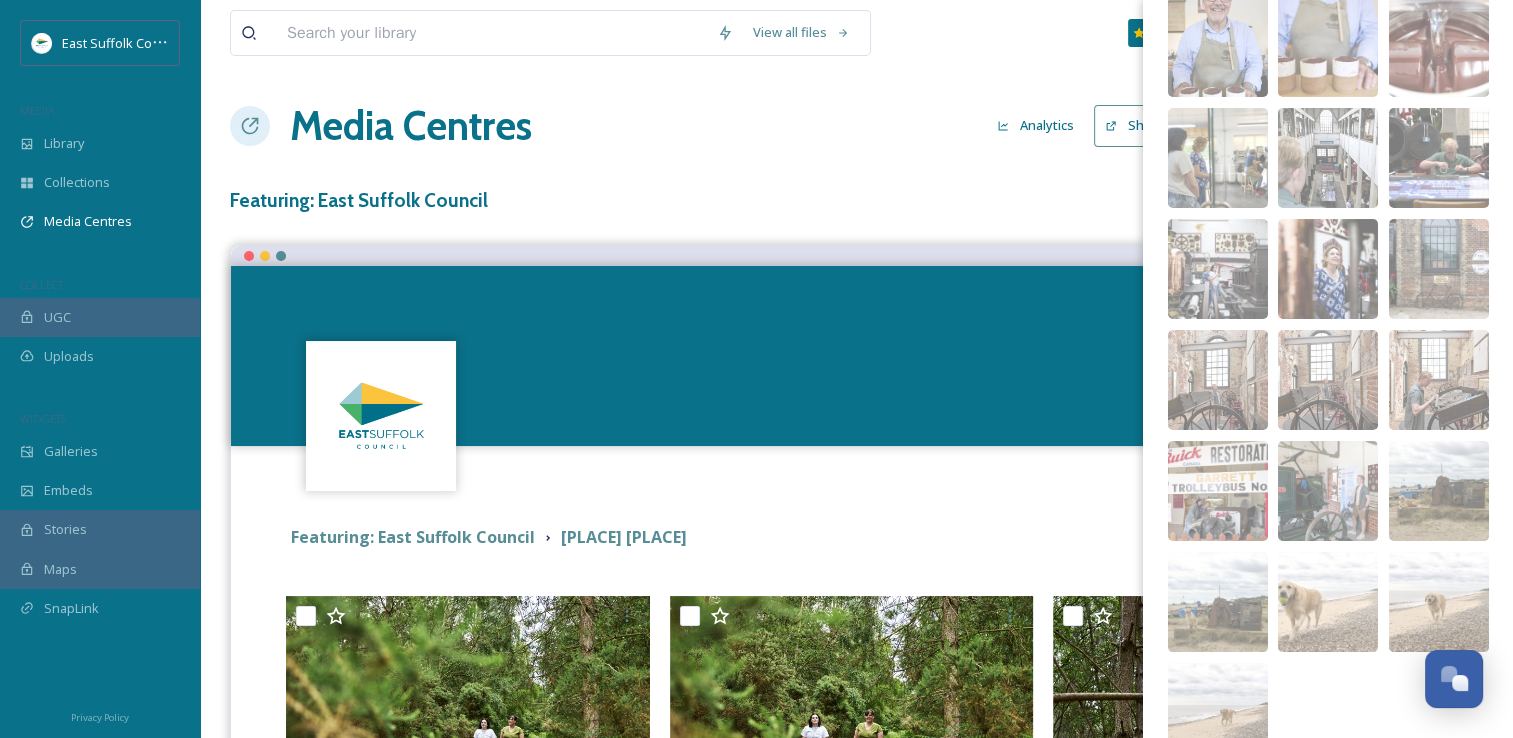 scroll, scrollTop: 7744, scrollLeft: 0, axis: vertical 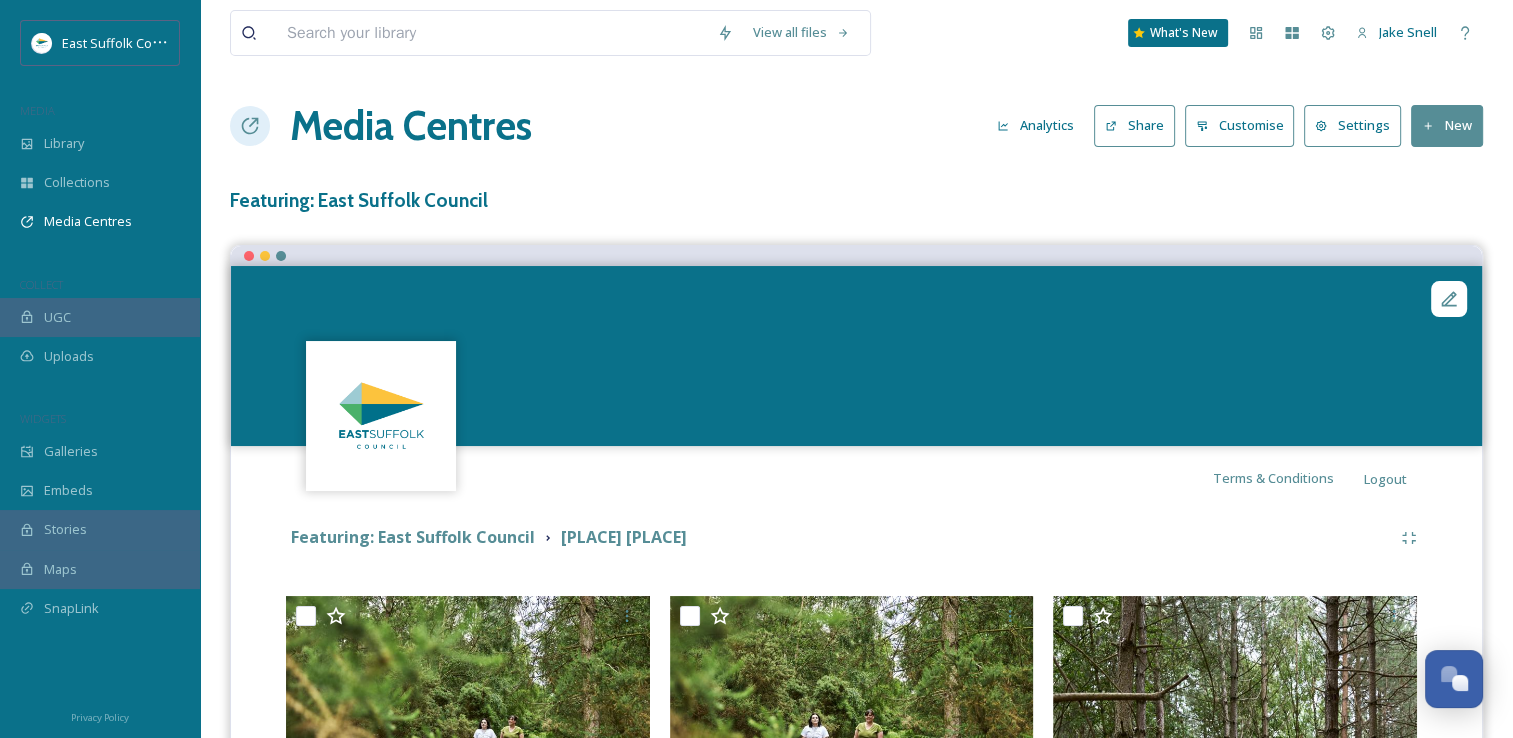click on "Featuring: East Suffolk Council Dunwich Woods You've reached the end" at bounding box center (856, 848) 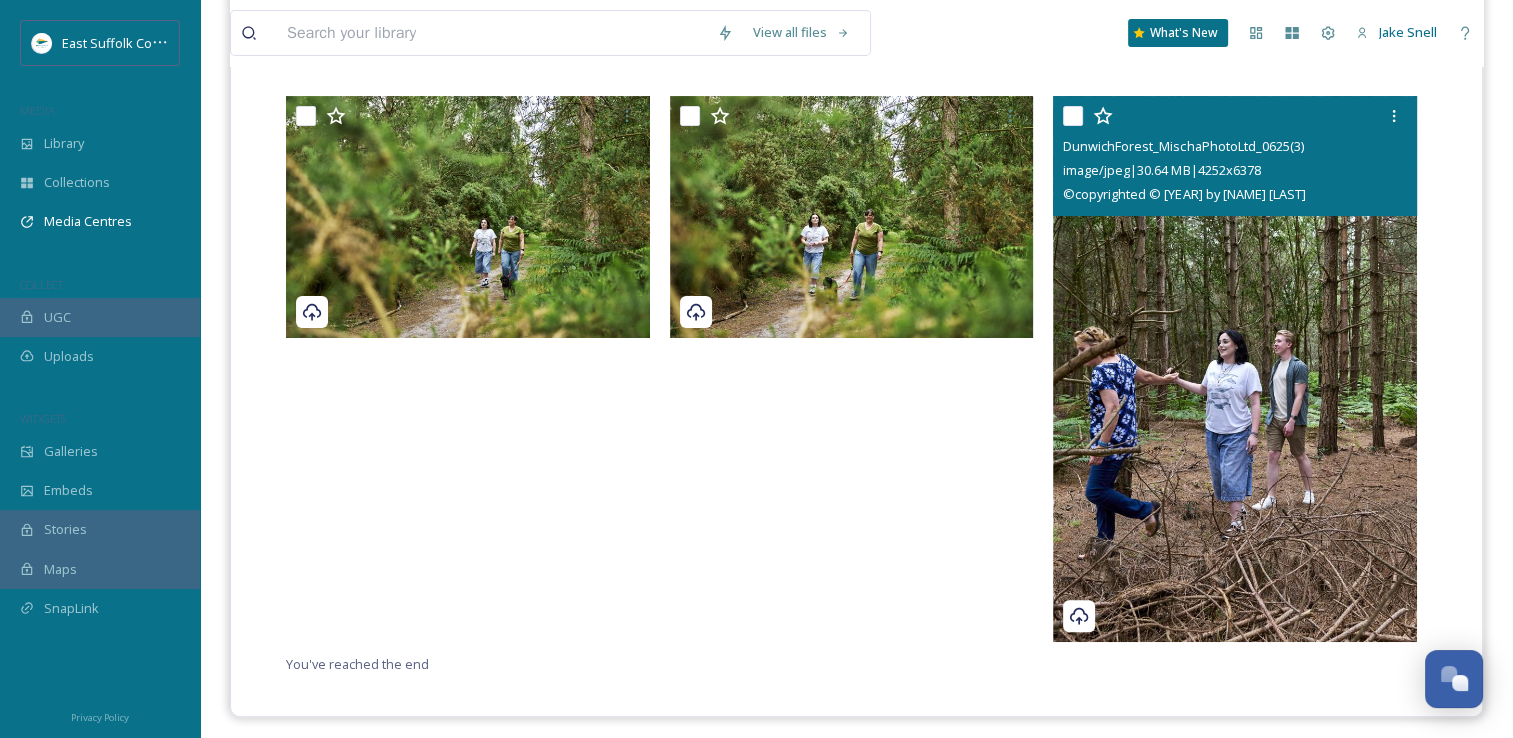scroll, scrollTop: 0, scrollLeft: 0, axis: both 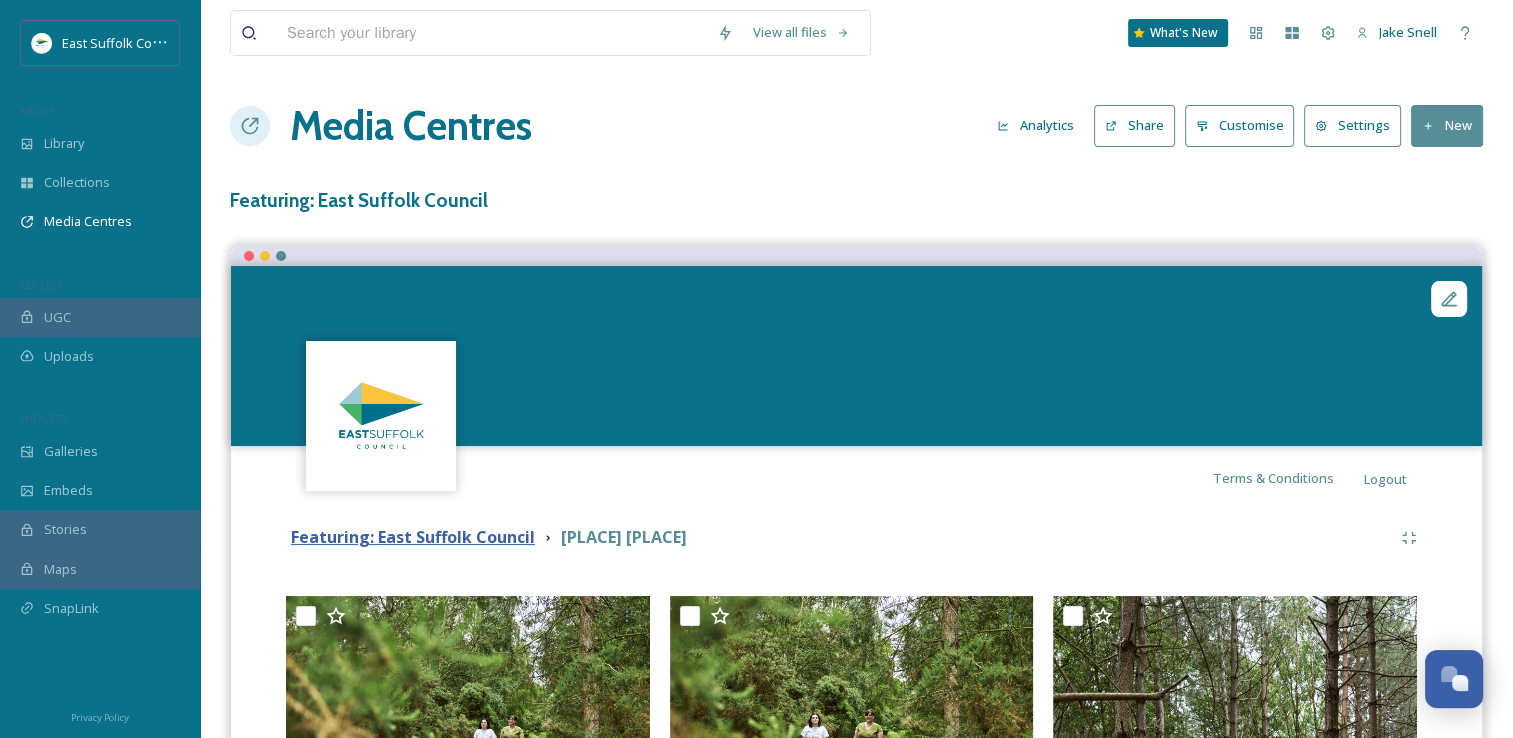 click on "Featuring: East Suffolk Council" at bounding box center [413, 537] 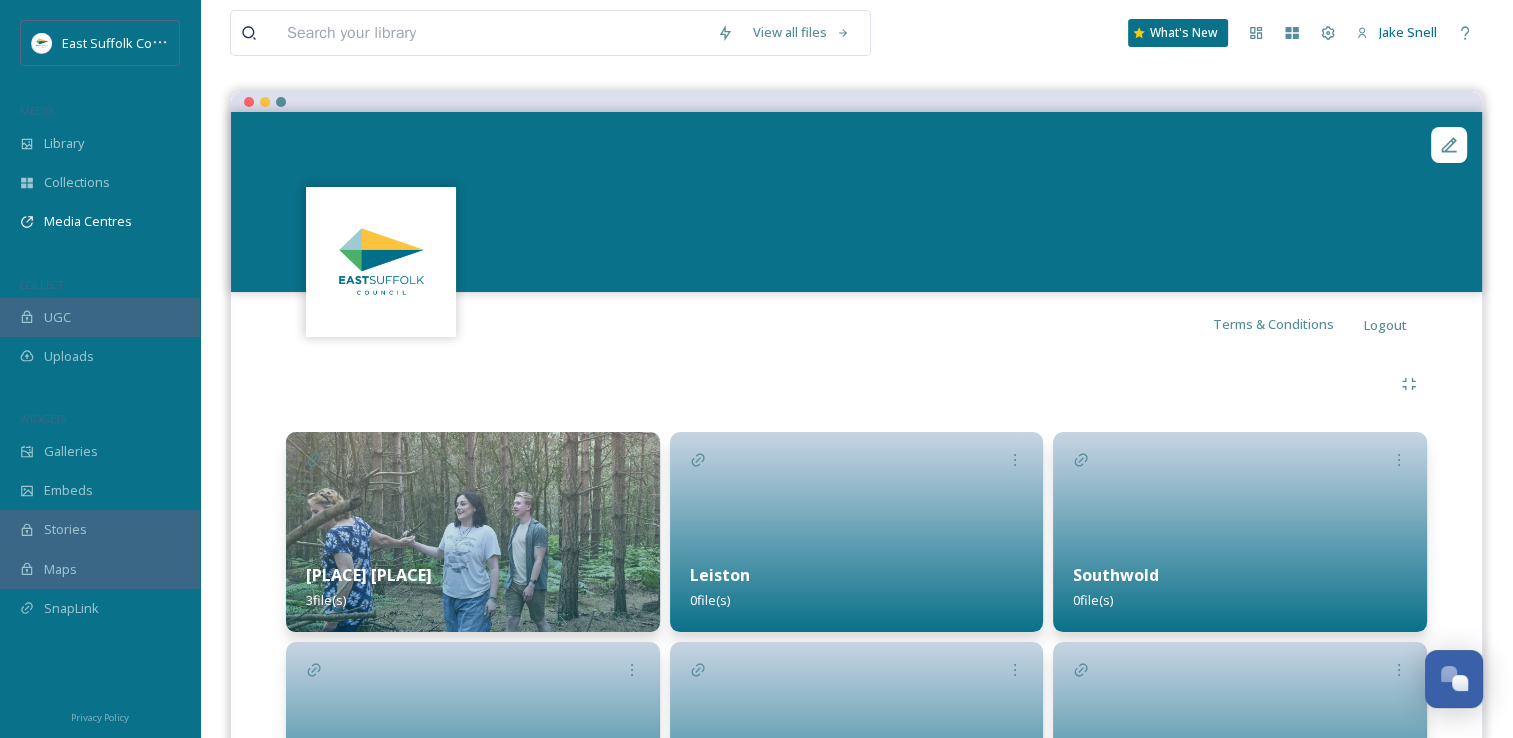 scroll, scrollTop: 300, scrollLeft: 0, axis: vertical 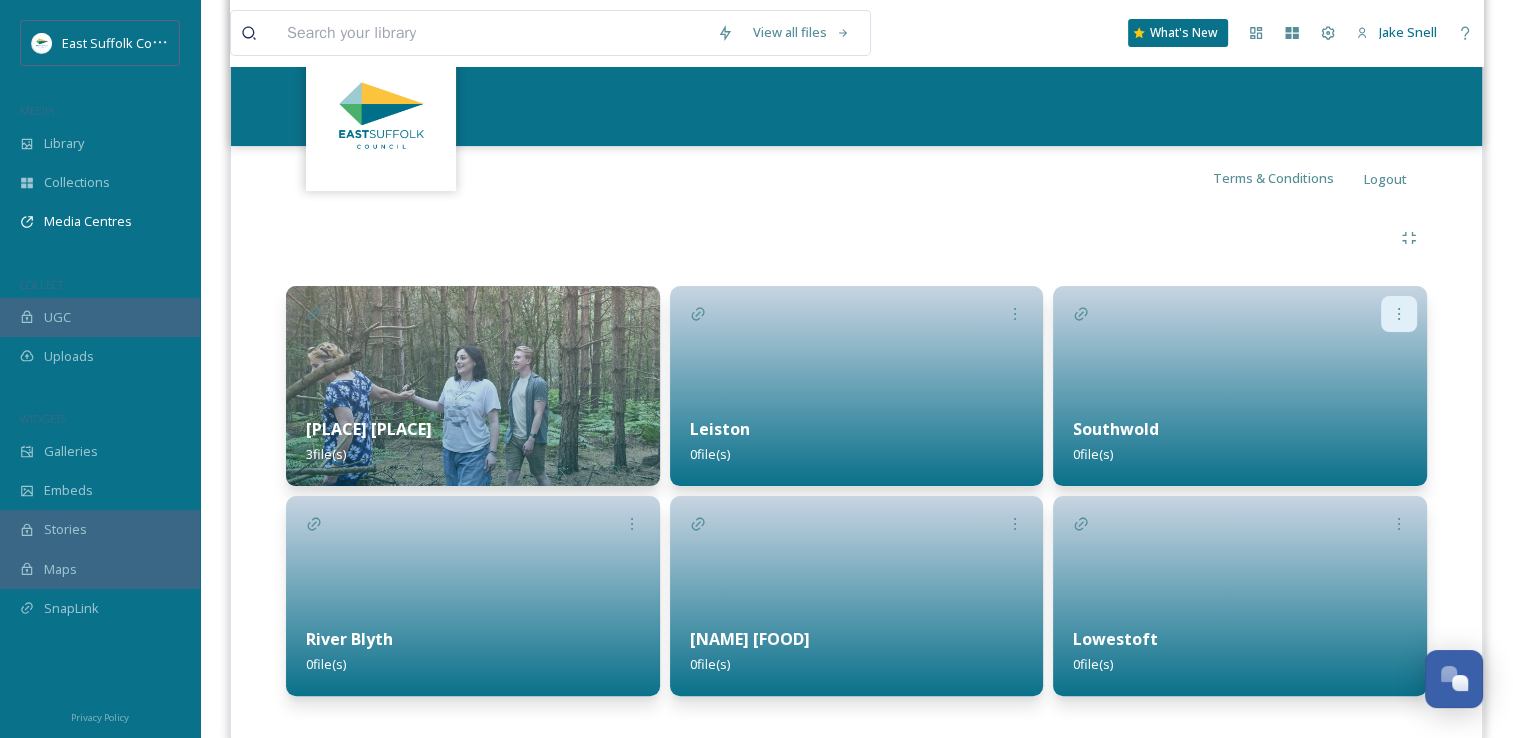 click at bounding box center (1399, 314) 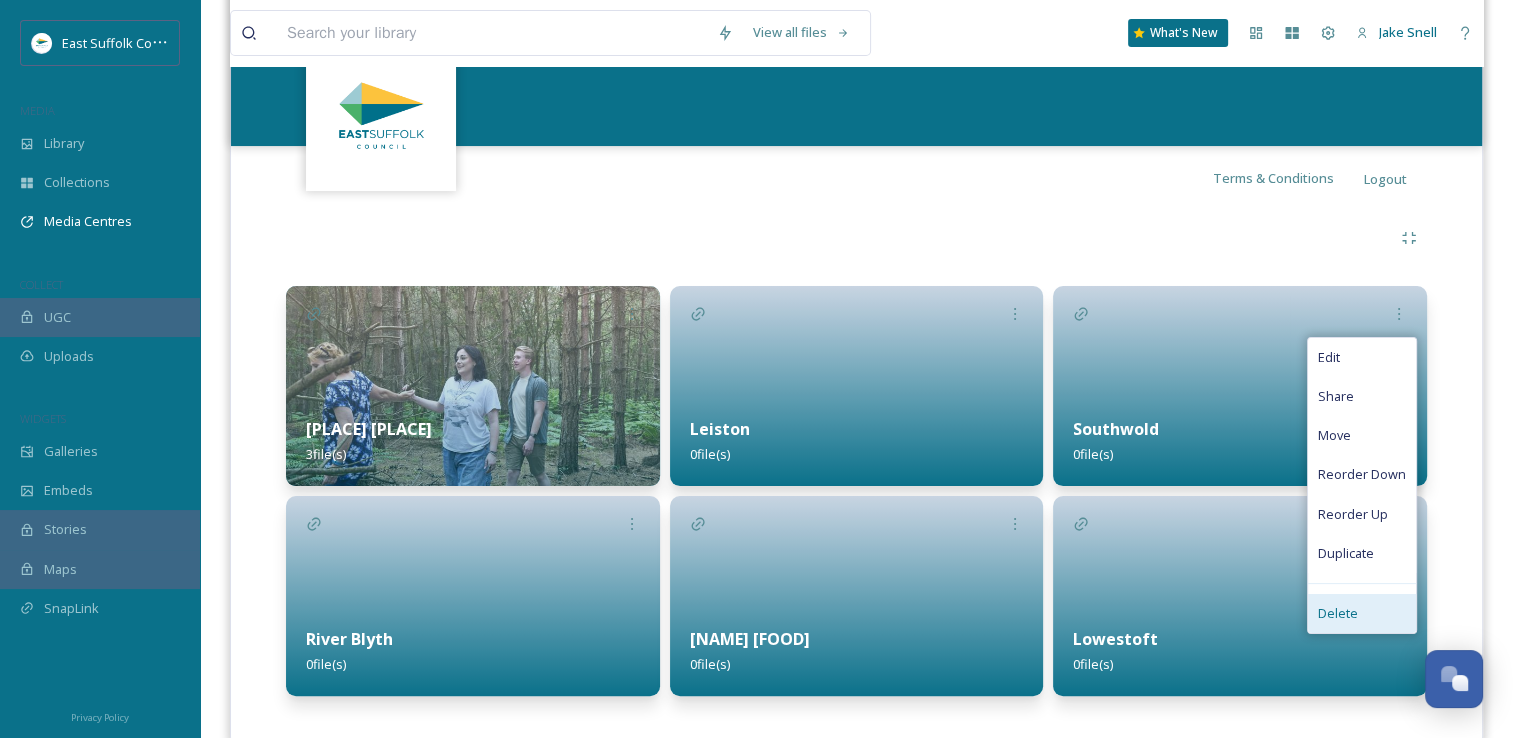 click on "Delete" at bounding box center [1338, 613] 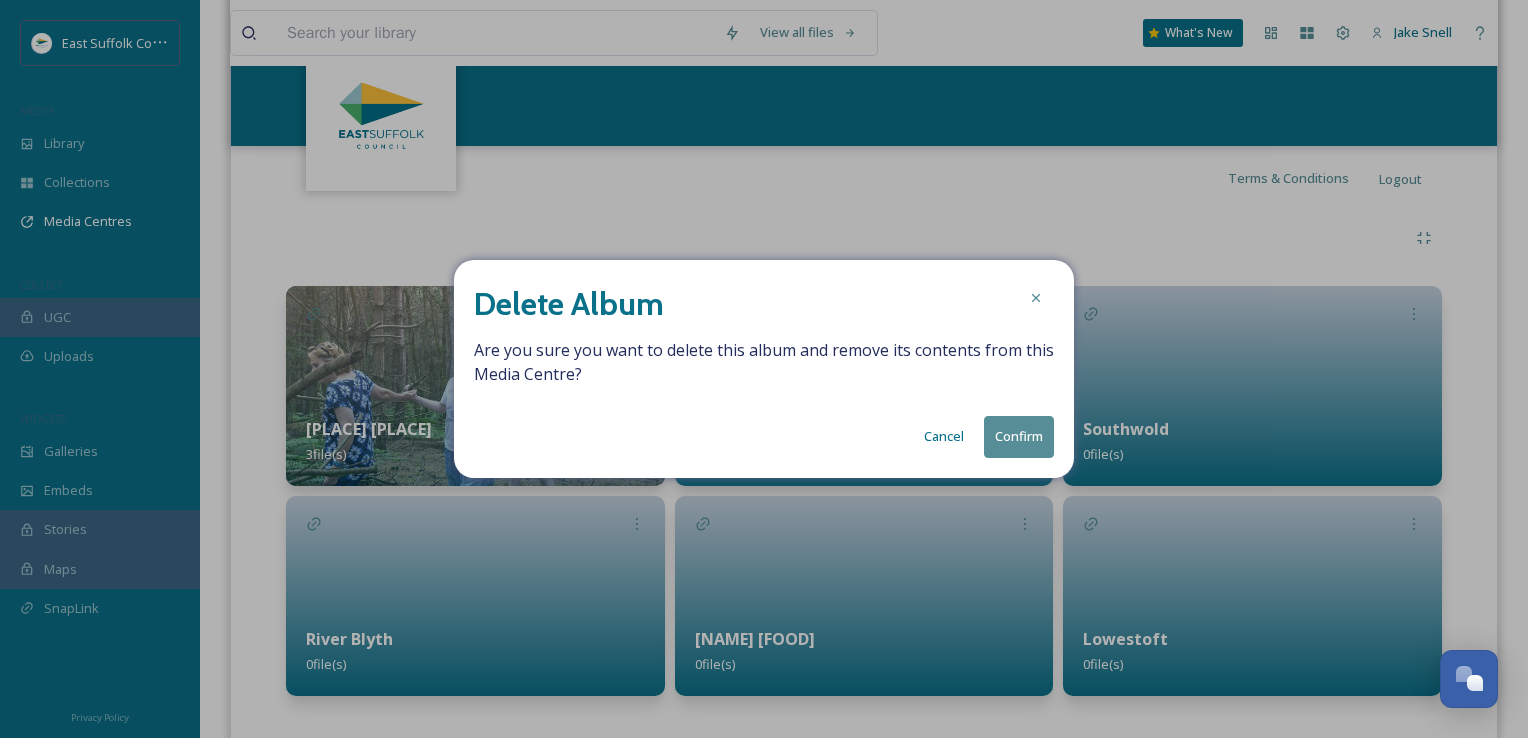 click on "Confirm" at bounding box center (1019, 436) 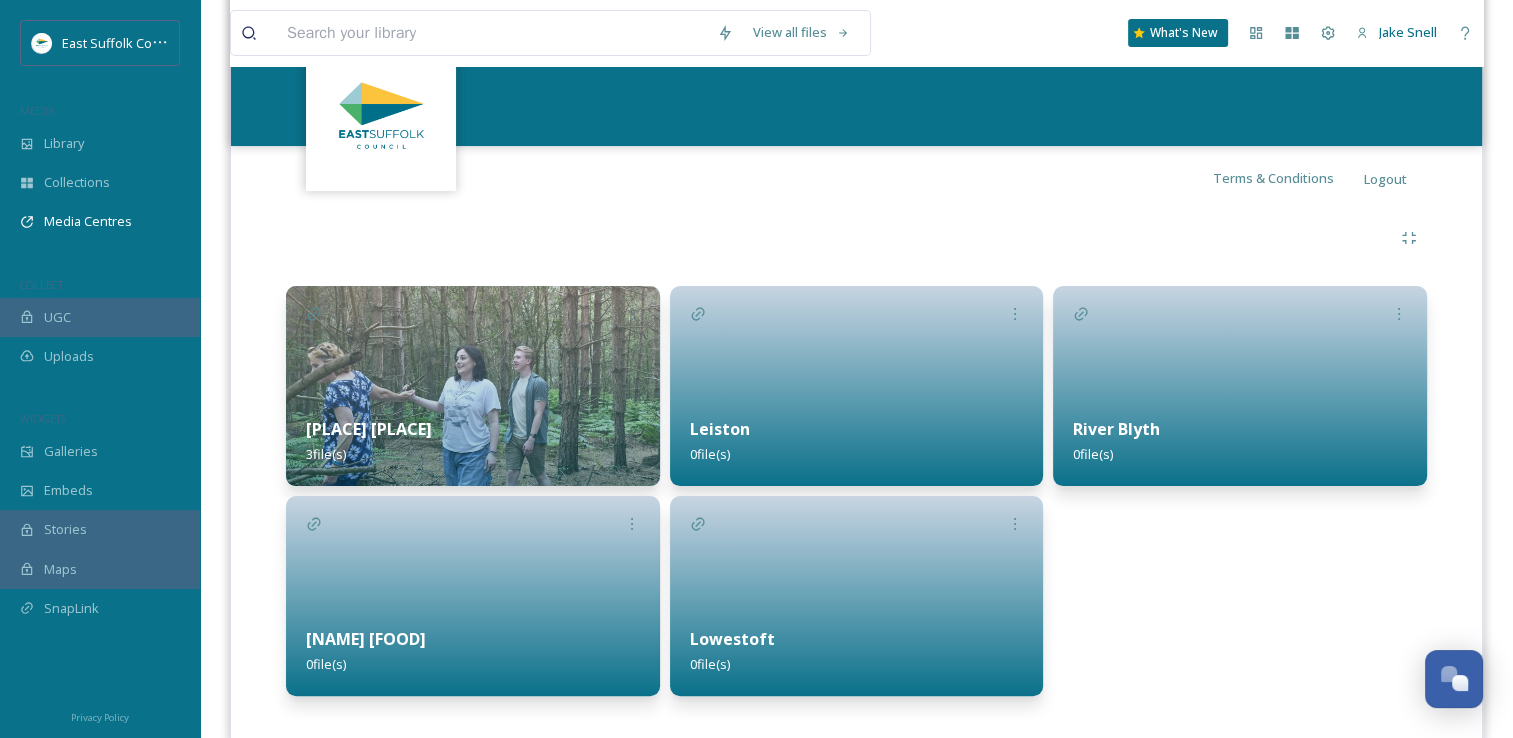 click at bounding box center (857, 596) 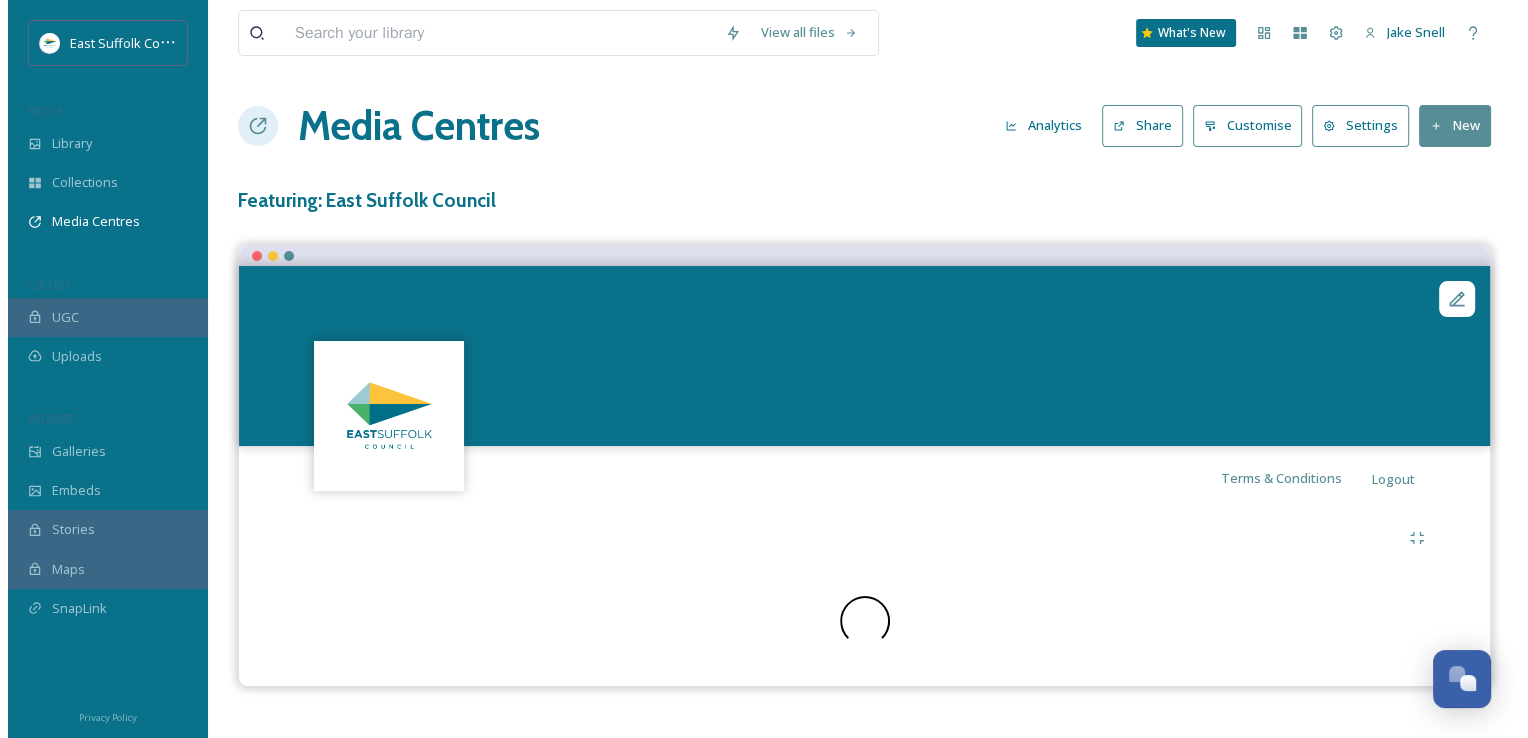 scroll, scrollTop: 0, scrollLeft: 0, axis: both 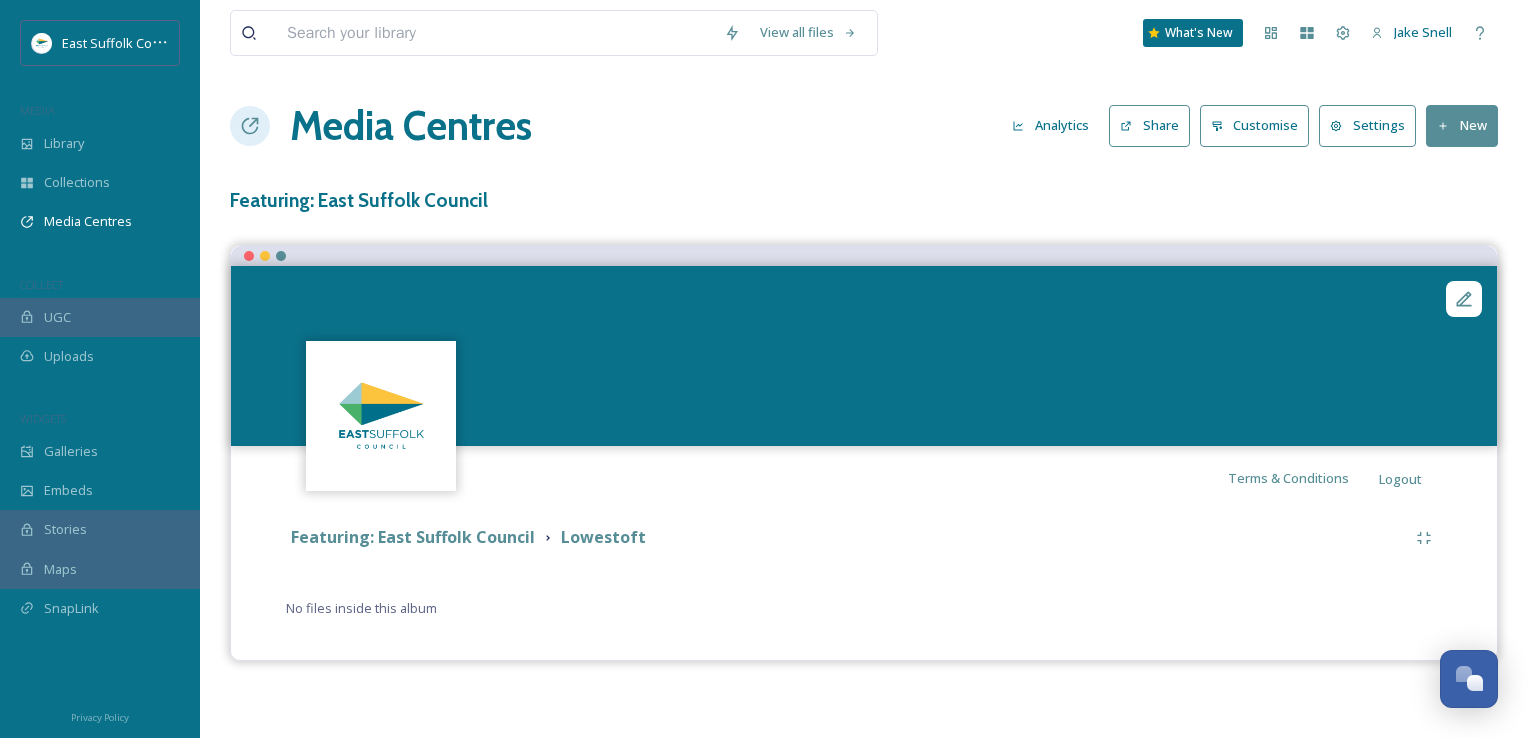 click on "New" at bounding box center (1462, 125) 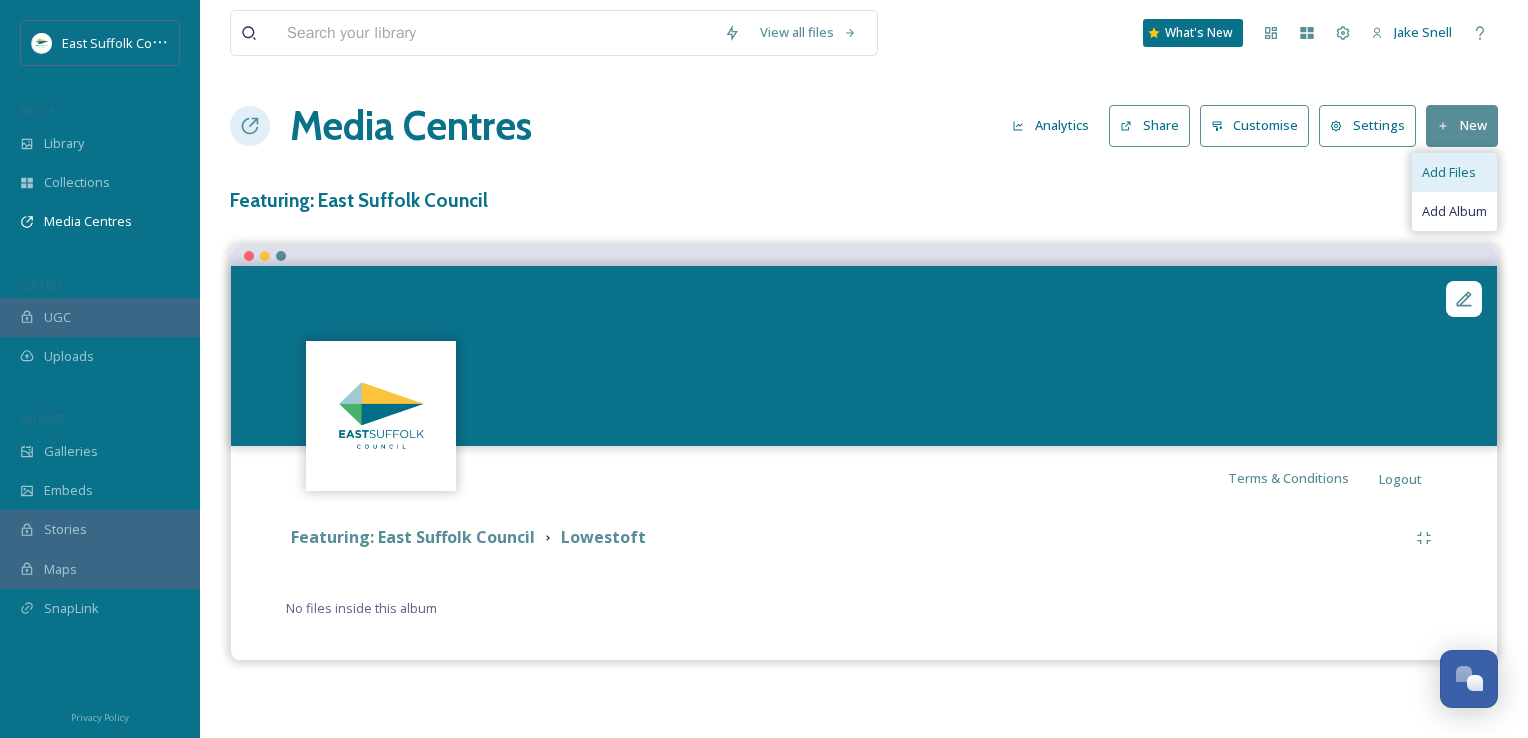 click on "Add Files" at bounding box center (1449, 172) 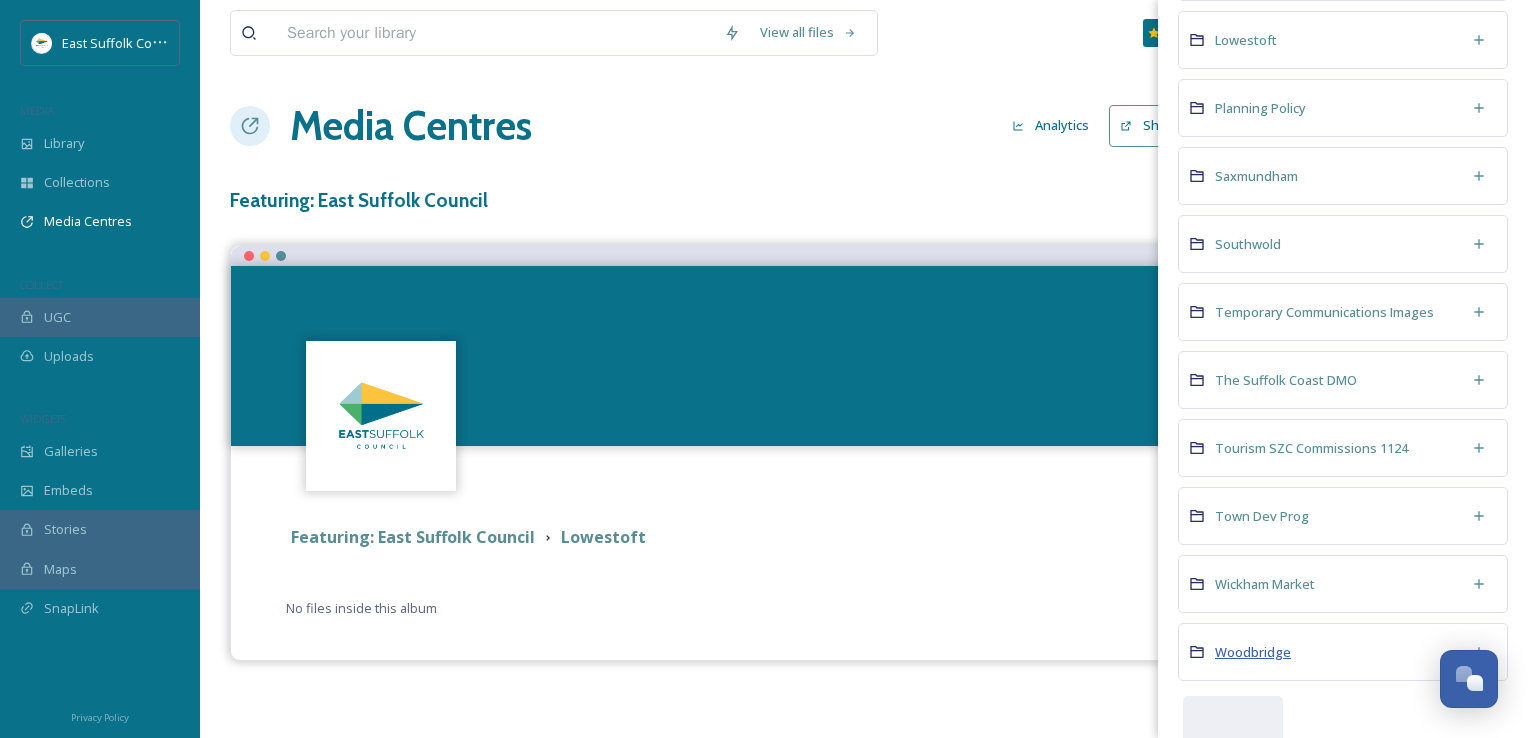 scroll, scrollTop: 1254, scrollLeft: 0, axis: vertical 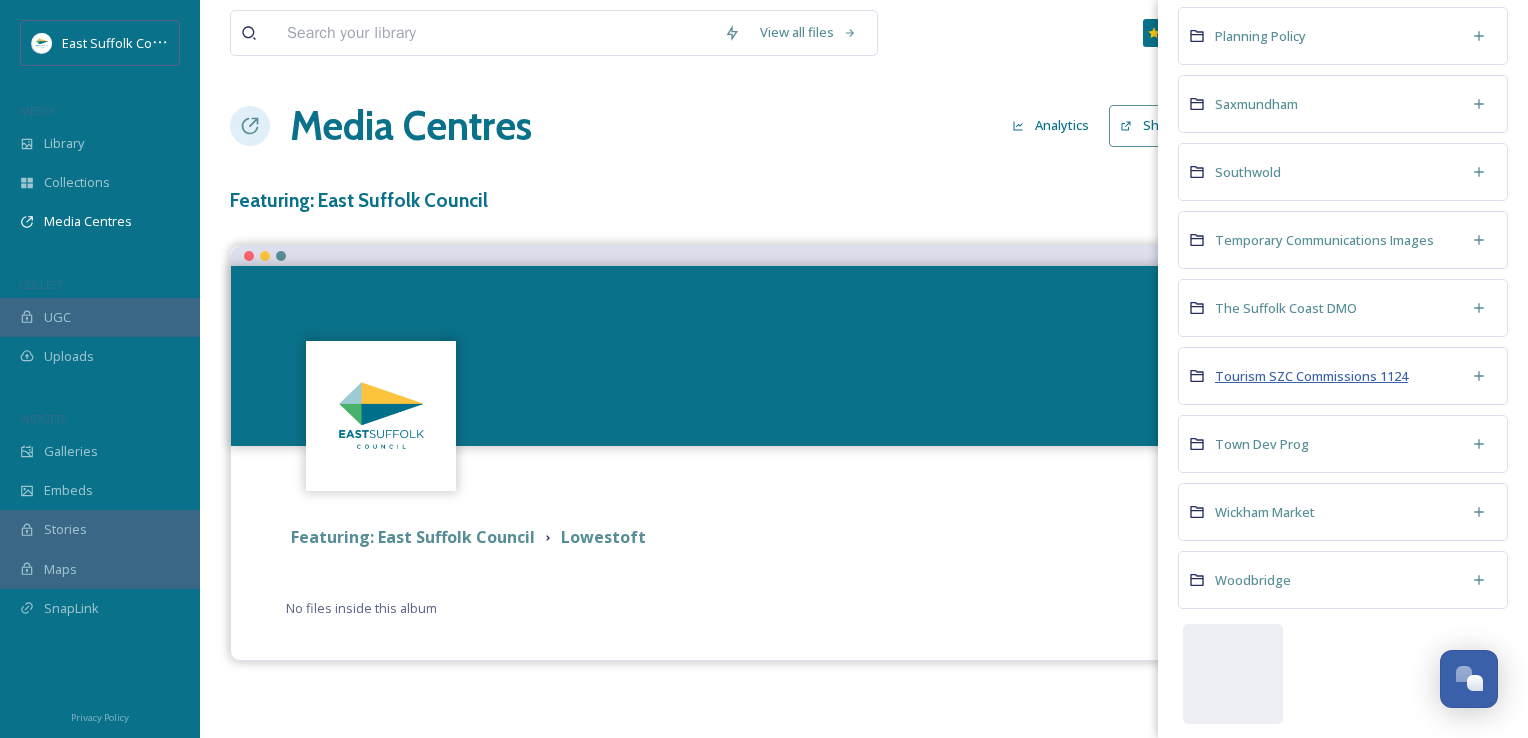 click on "Tourism SZC Commissions 1124" at bounding box center (1311, 376) 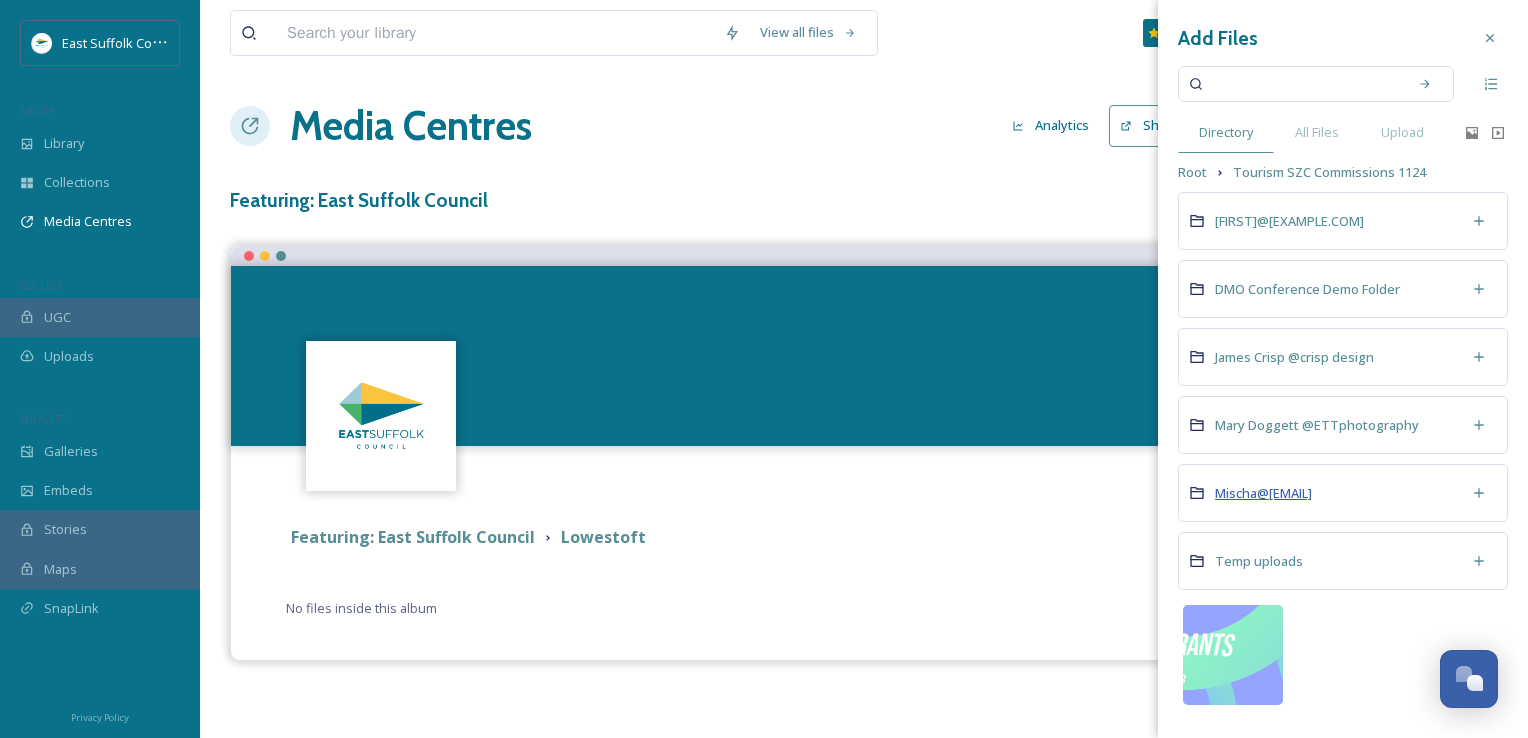 click on "Mischa@[EMAIL]" at bounding box center [1263, 493] 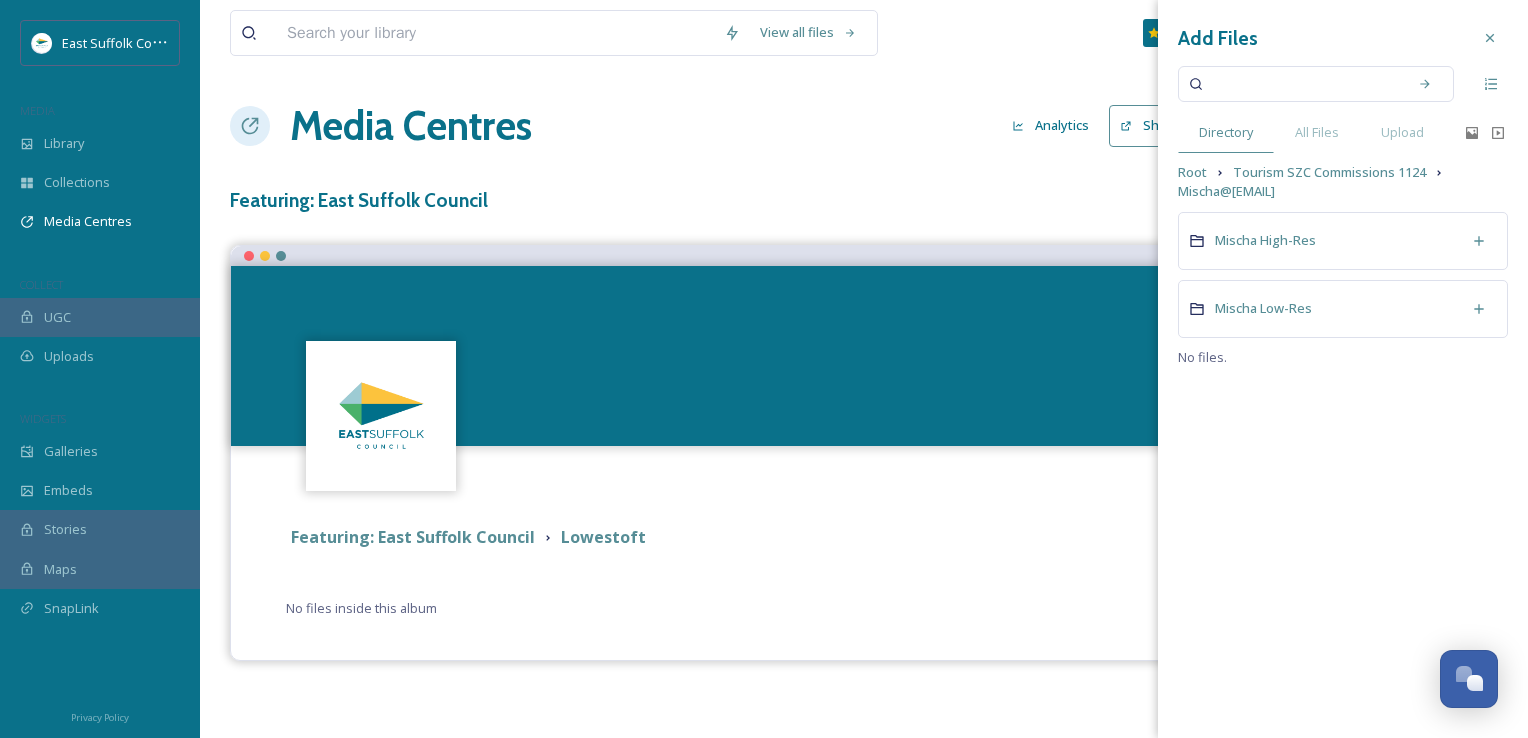click on "Mischa High-Res" at bounding box center [1343, 241] 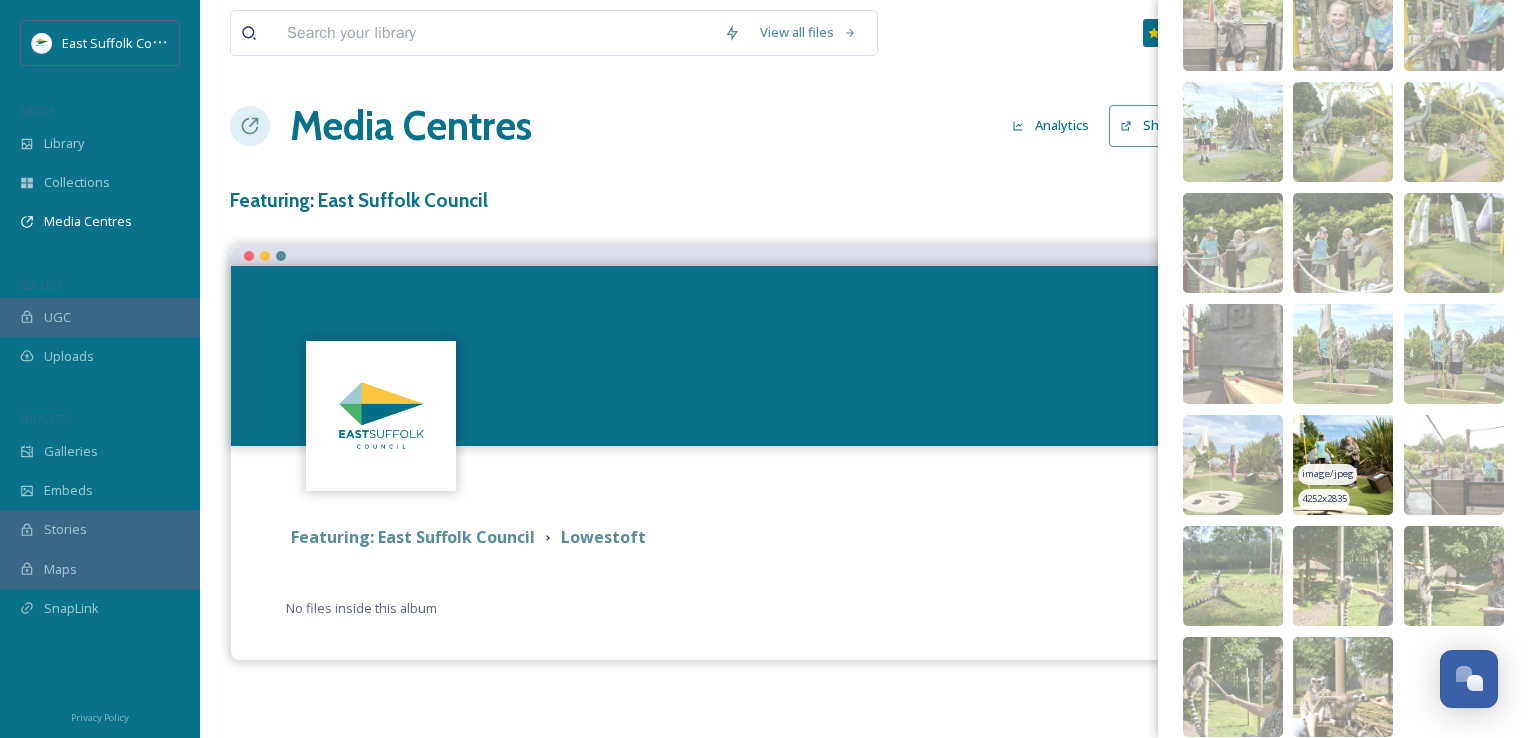 scroll, scrollTop: 308, scrollLeft: 0, axis: vertical 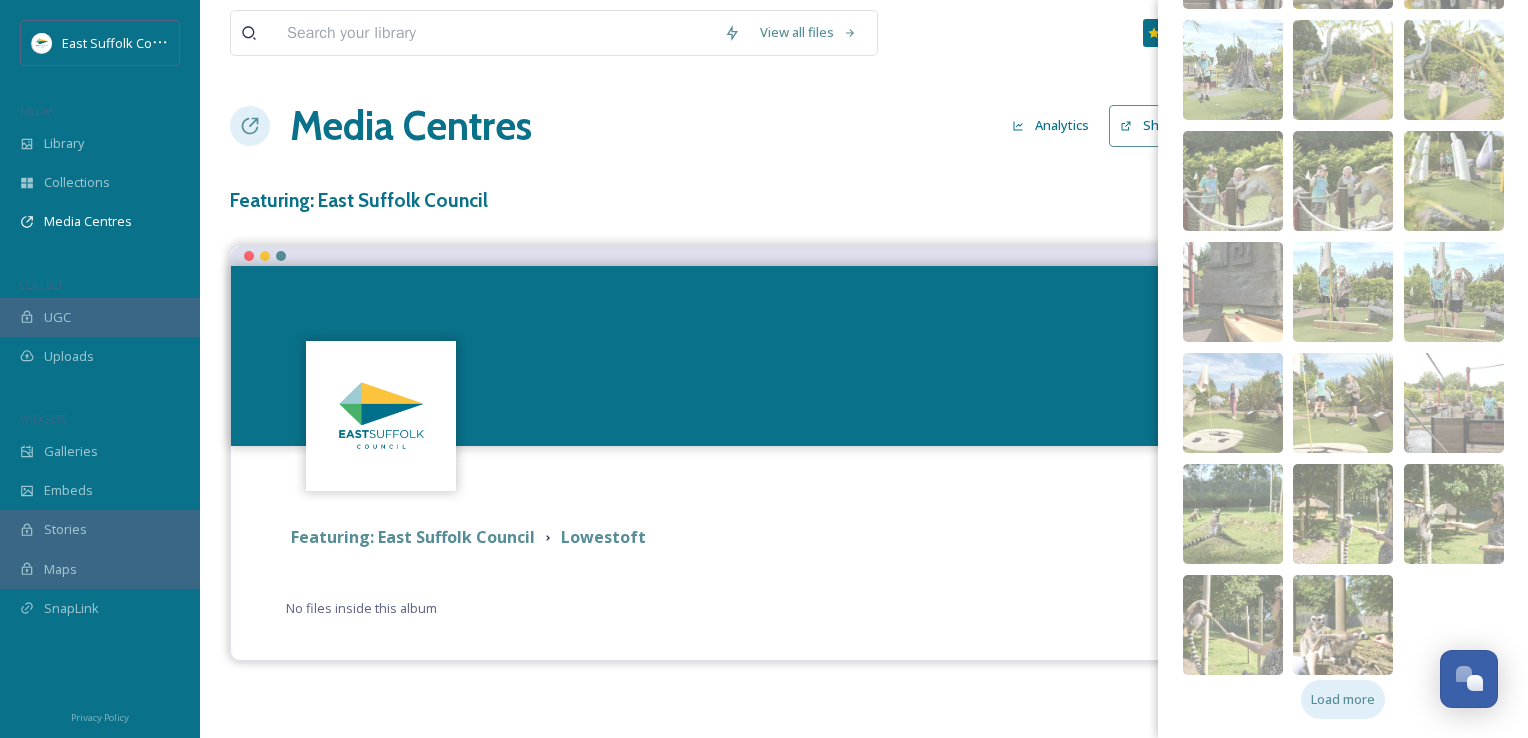 click on "Load more" at bounding box center [1343, 699] 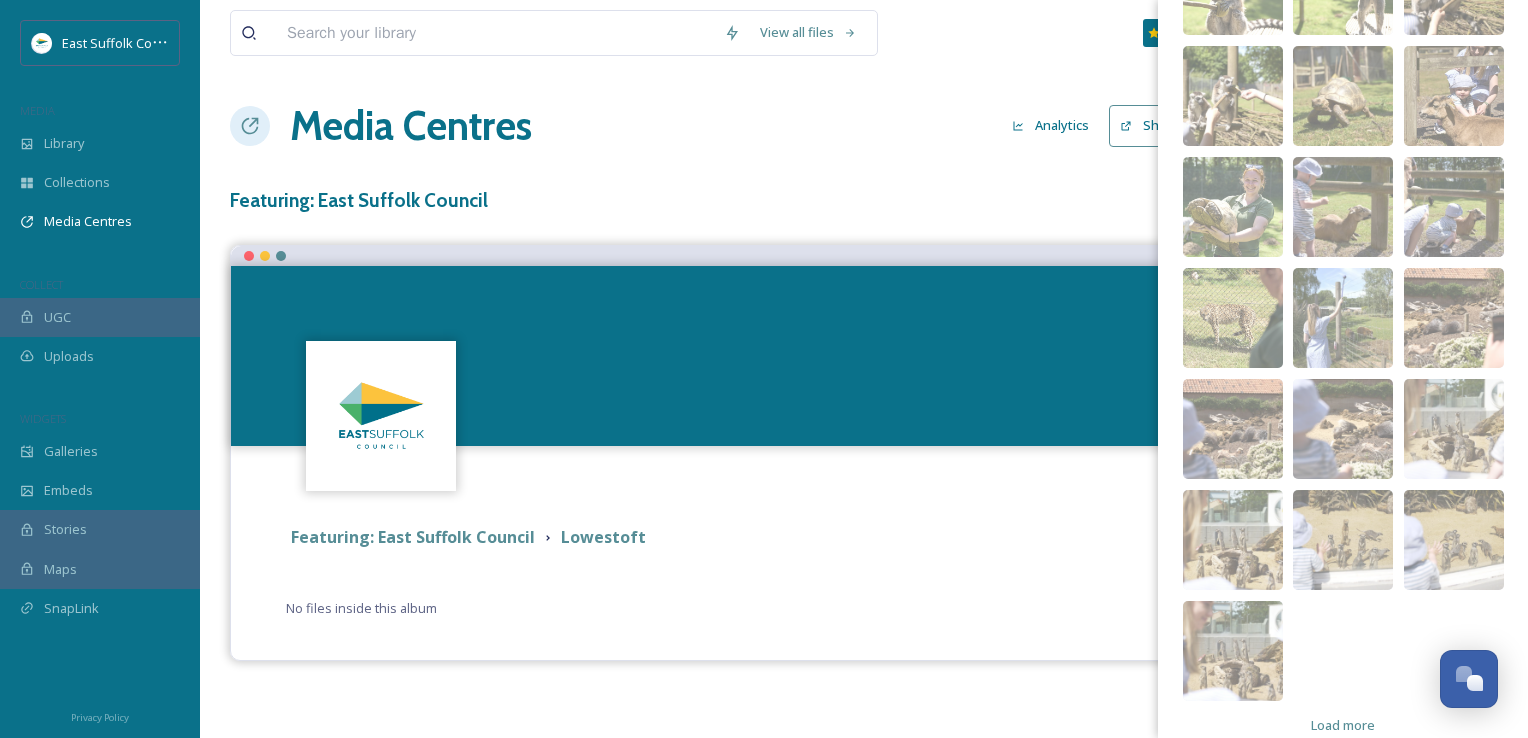 scroll, scrollTop: 1084, scrollLeft: 0, axis: vertical 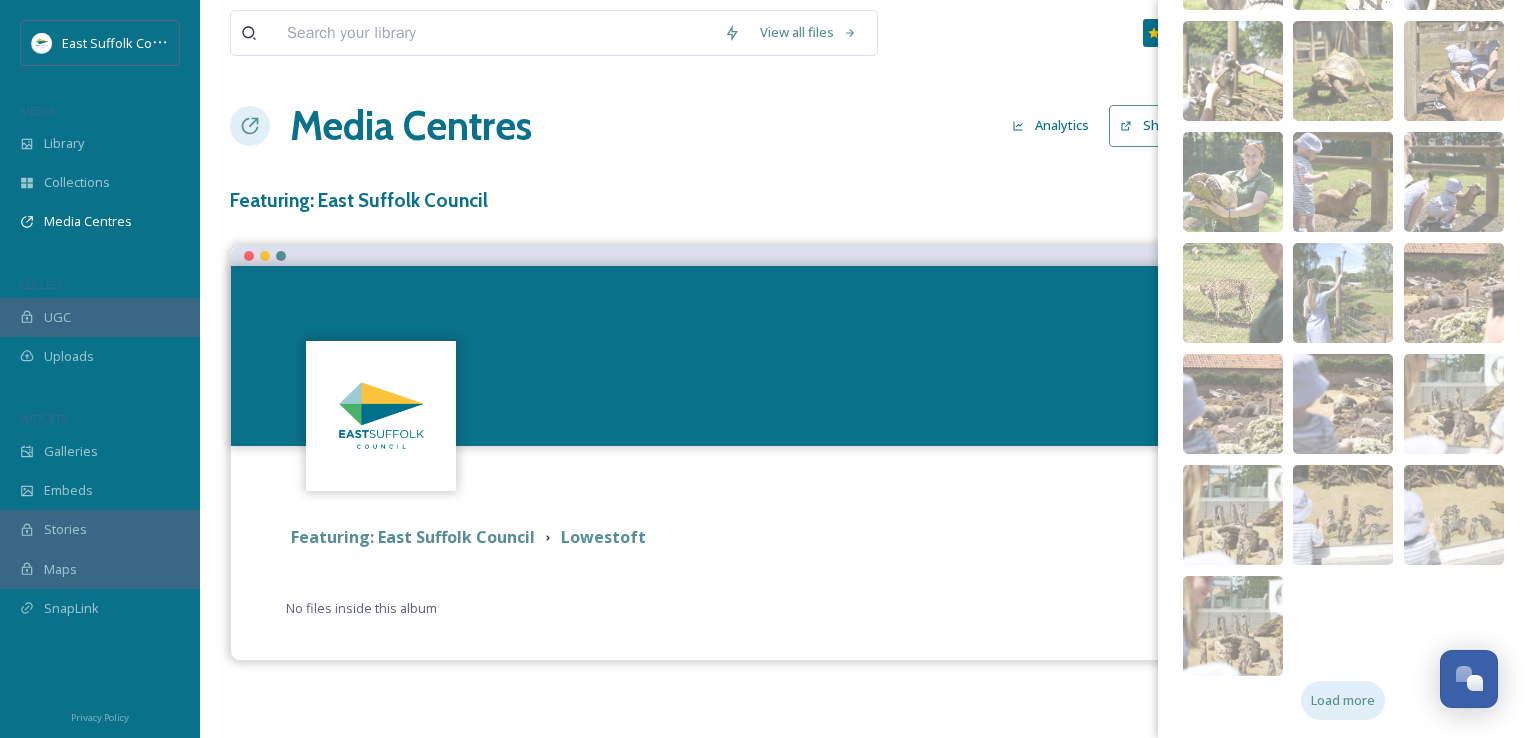 click on "Load more" at bounding box center (1343, 700) 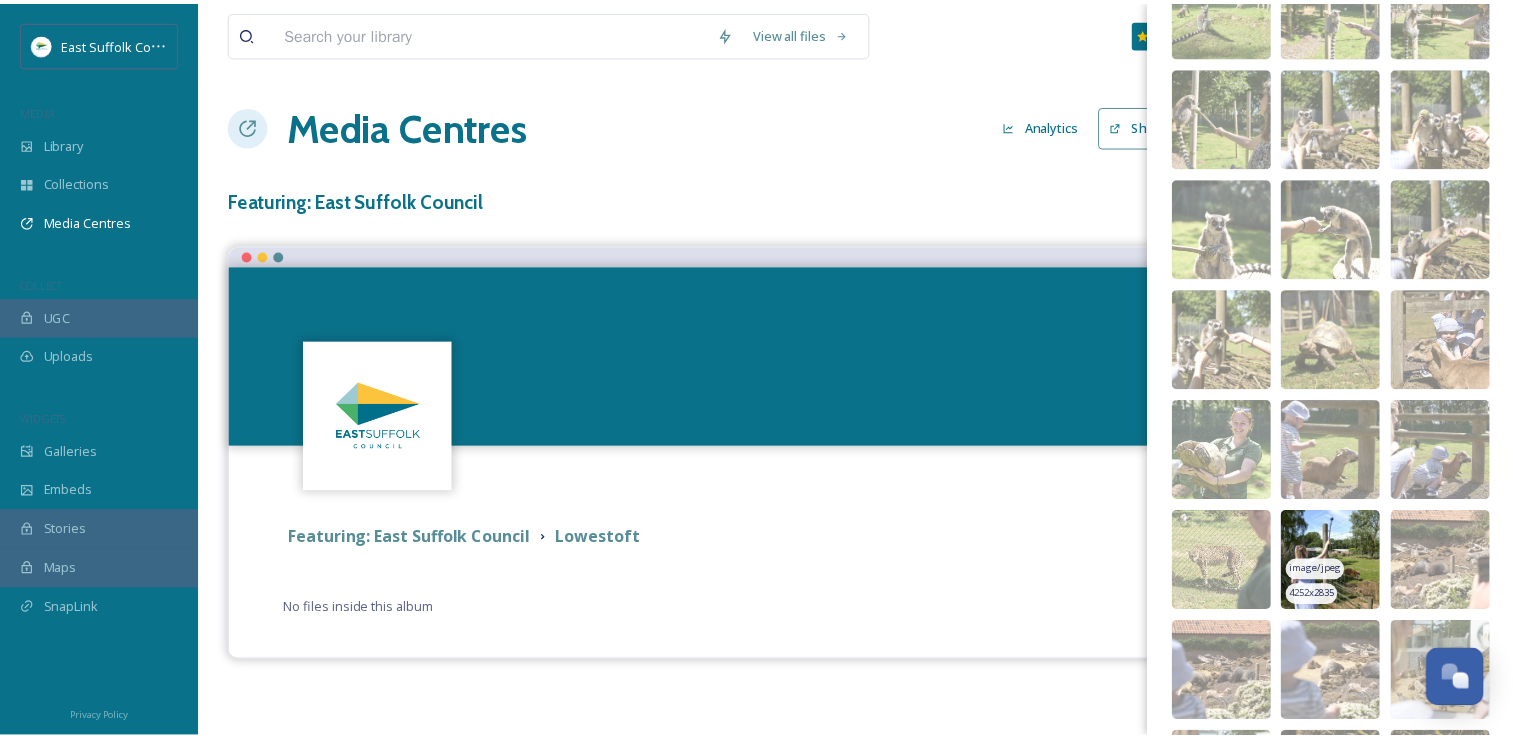 scroll, scrollTop: 851, scrollLeft: 0, axis: vertical 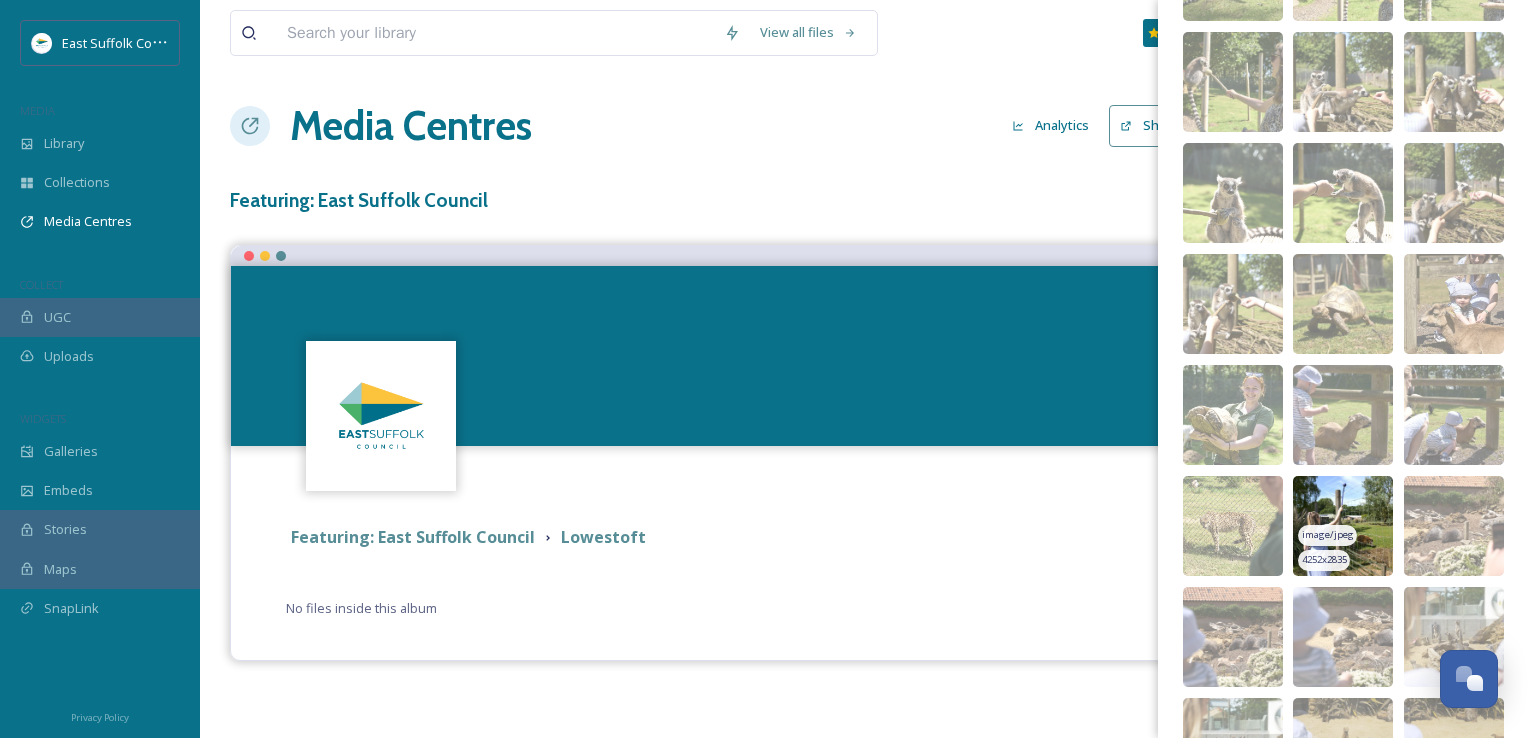 click at bounding box center (1343, 526) 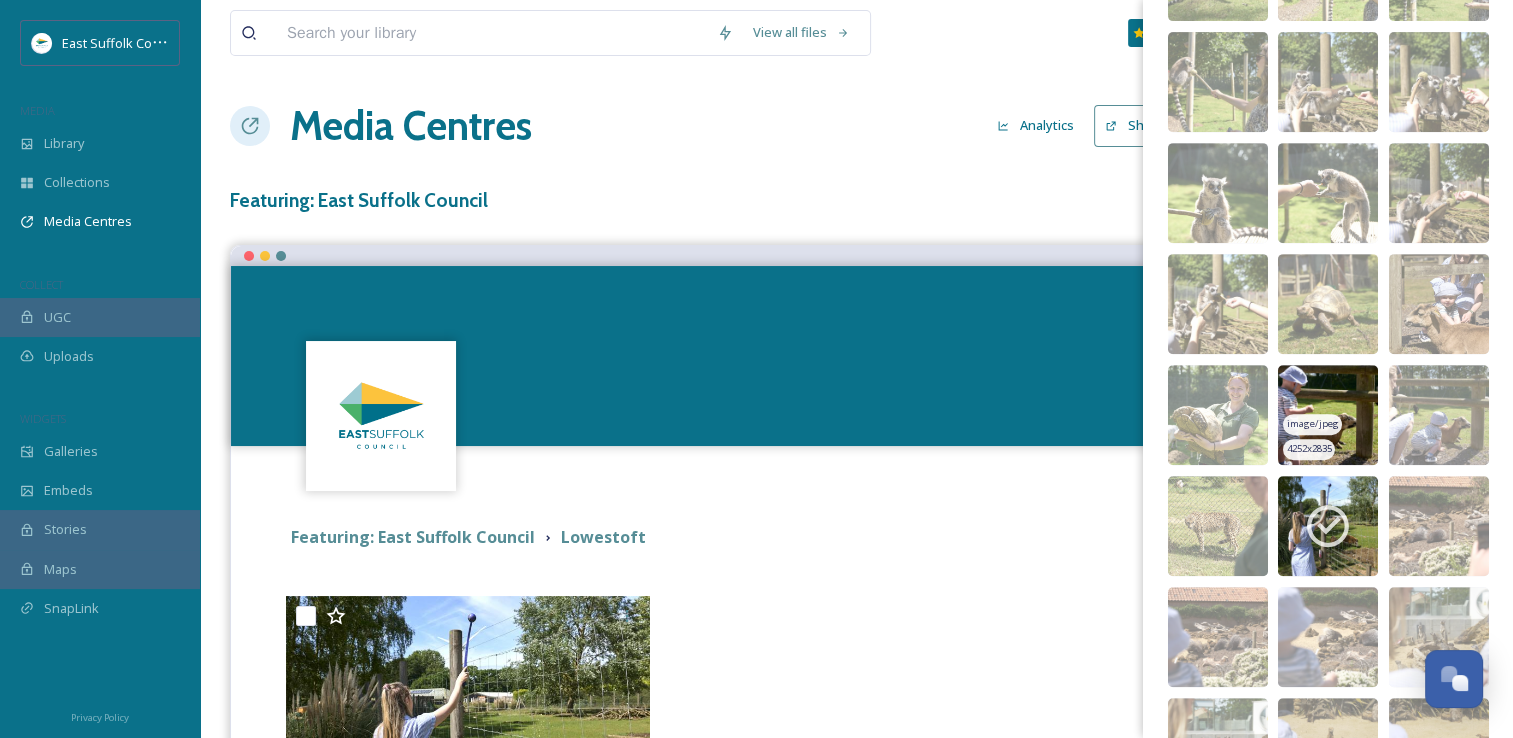 click at bounding box center [1328, 415] 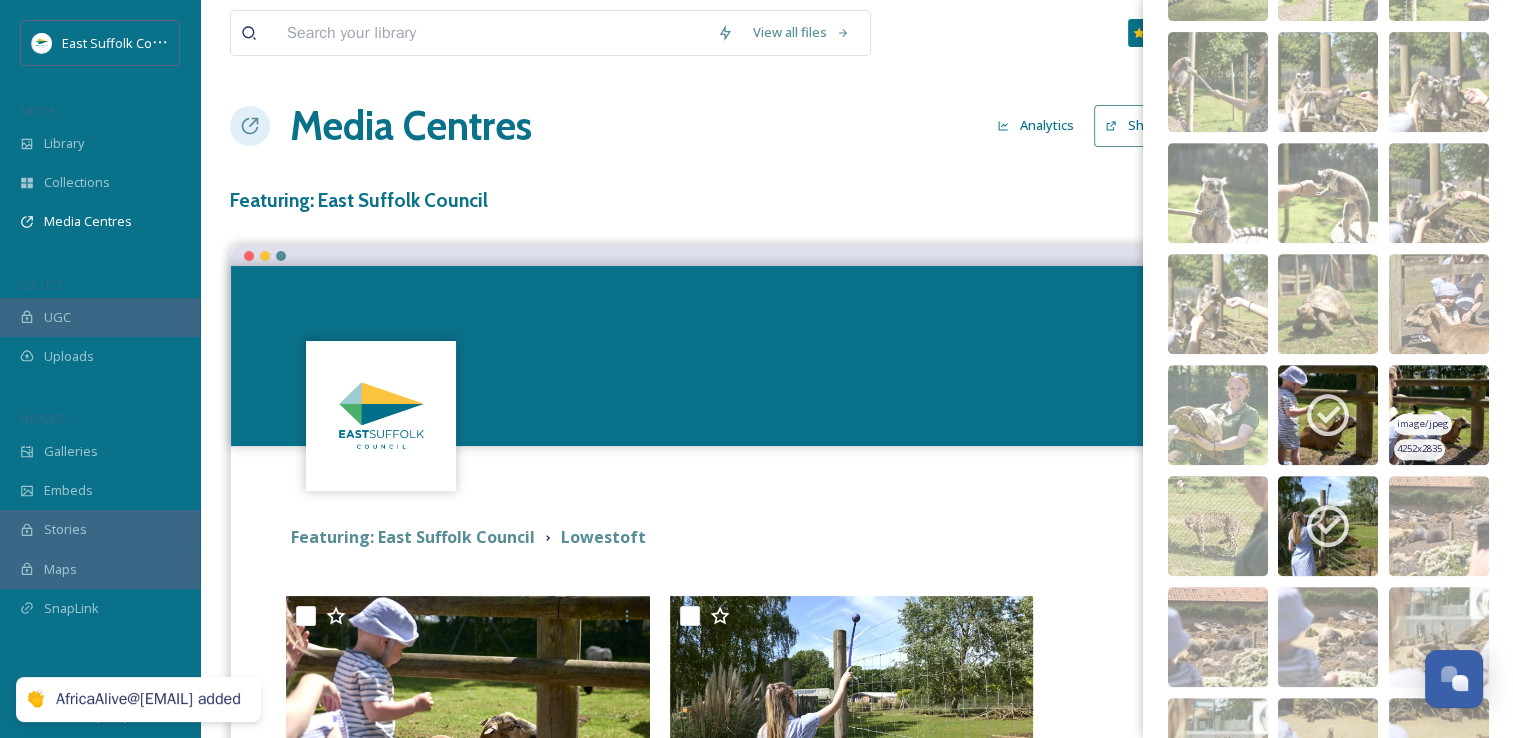 click at bounding box center [1439, 415] 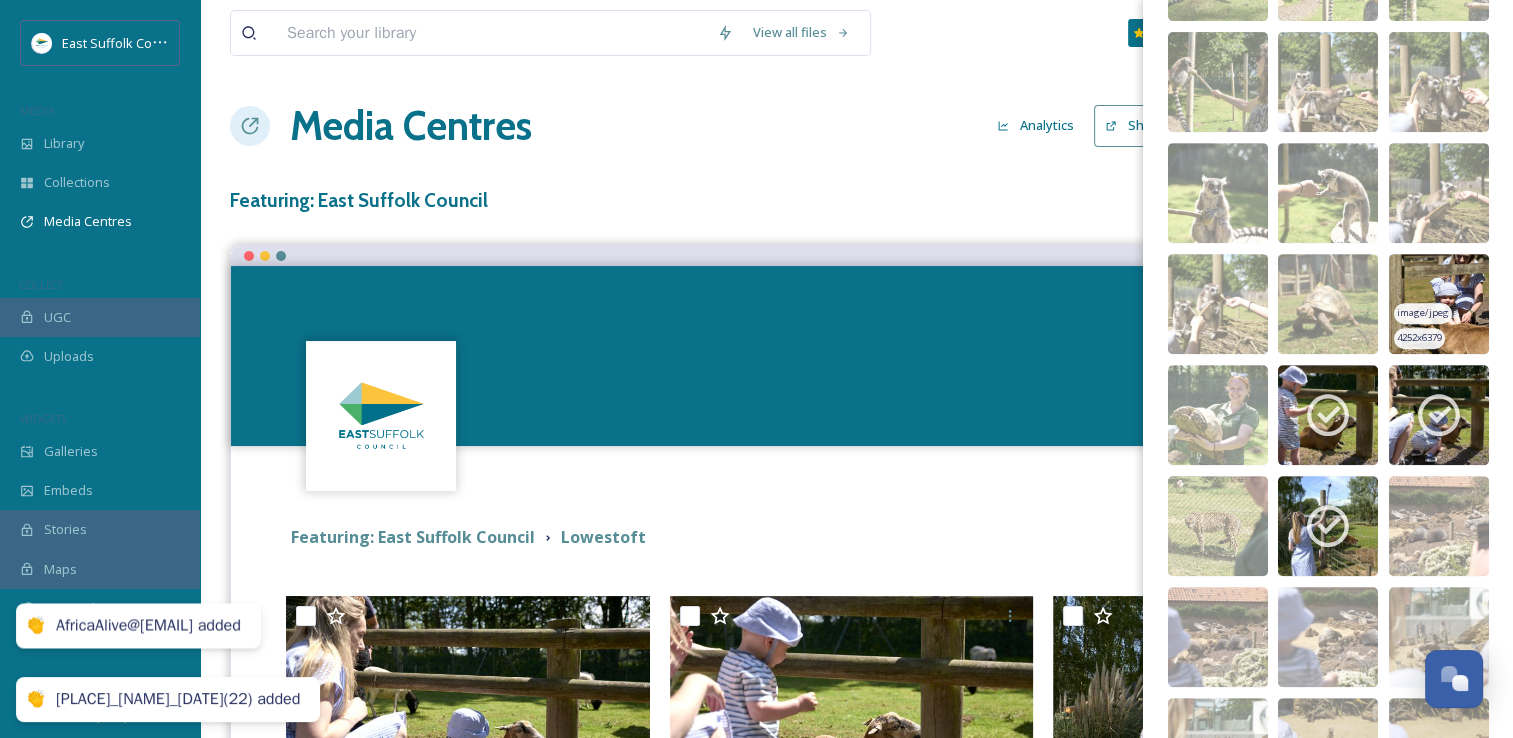 click at bounding box center [1439, 304] 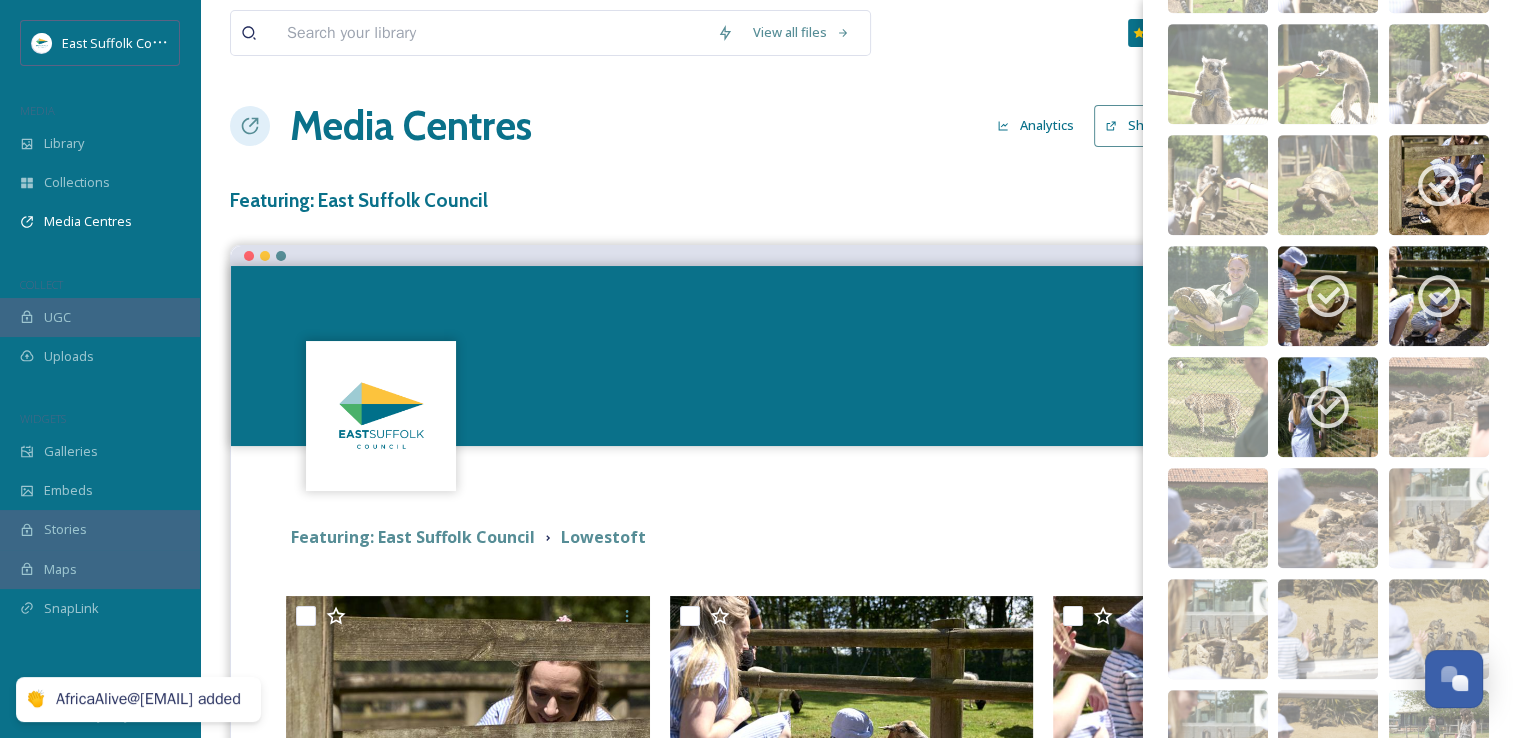 scroll, scrollTop: 1051, scrollLeft: 0, axis: vertical 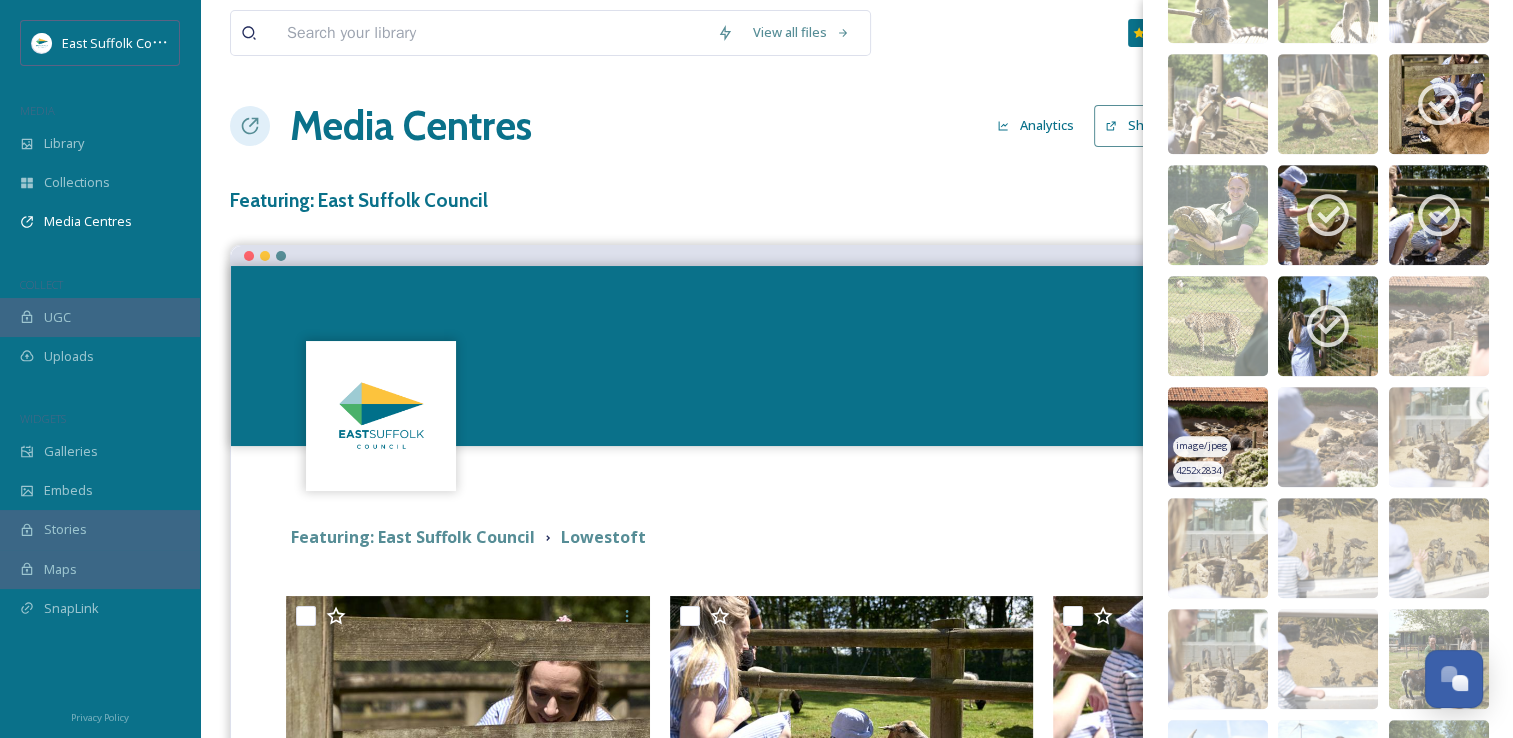 click at bounding box center (1218, 437) 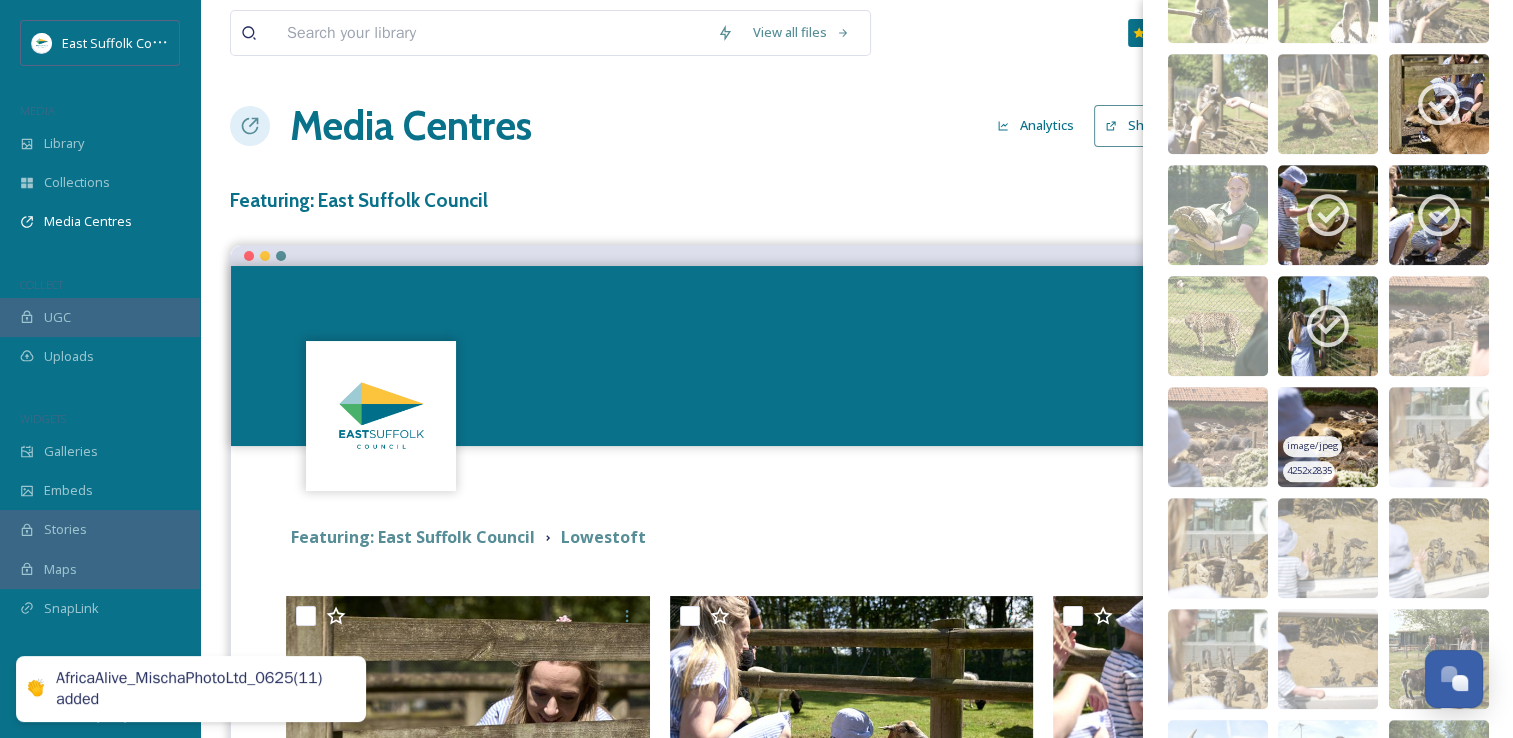 click at bounding box center (1328, 437) 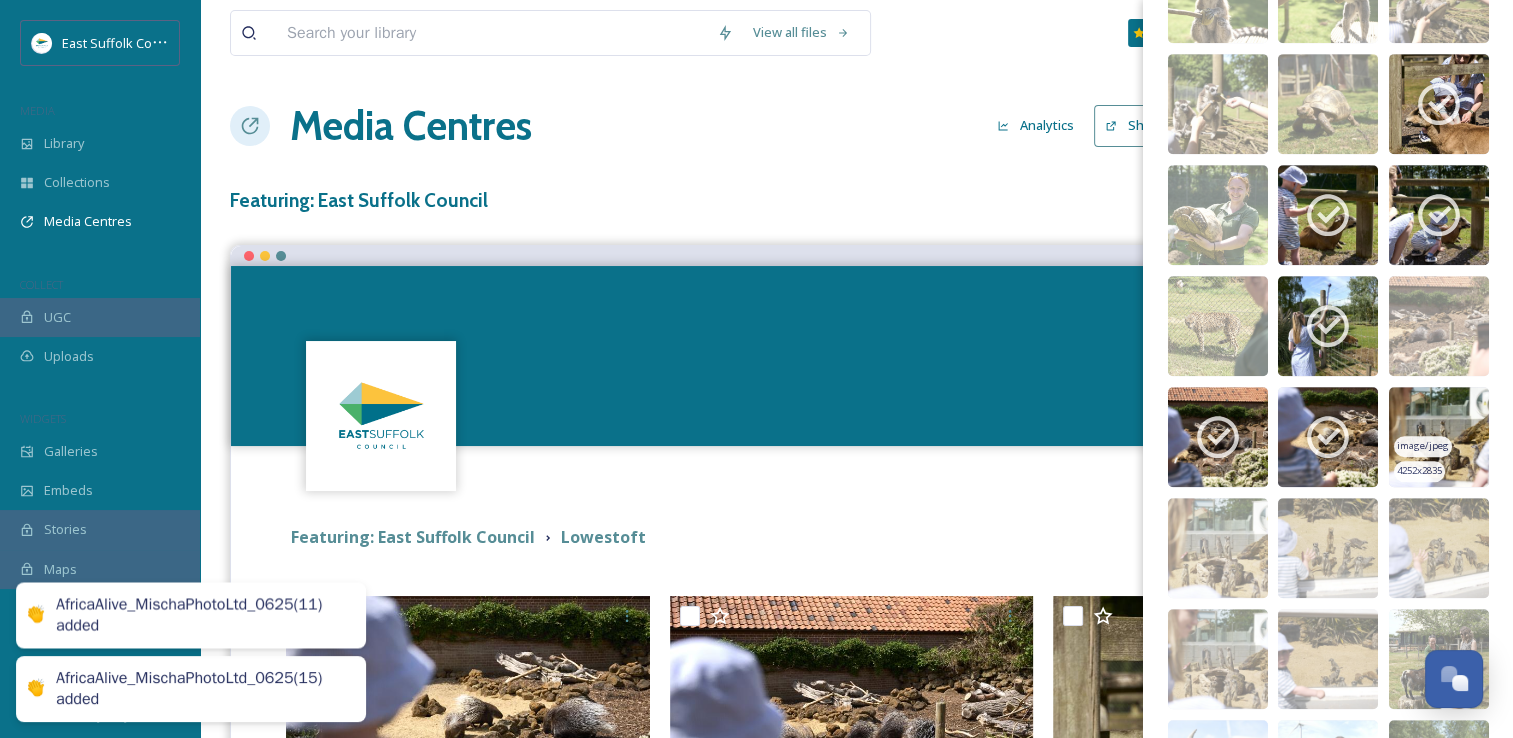 click at bounding box center [1439, 437] 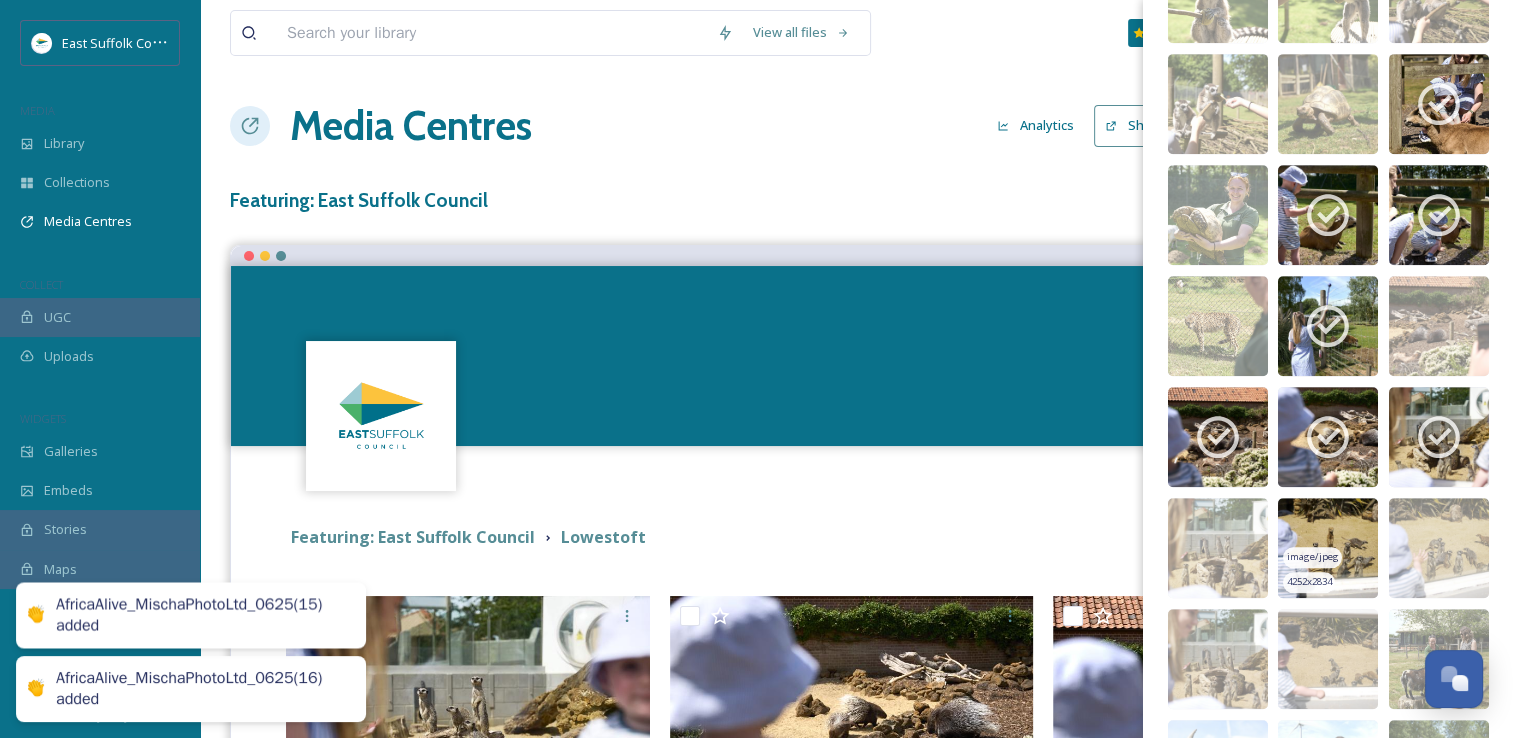 scroll, scrollTop: 1151, scrollLeft: 0, axis: vertical 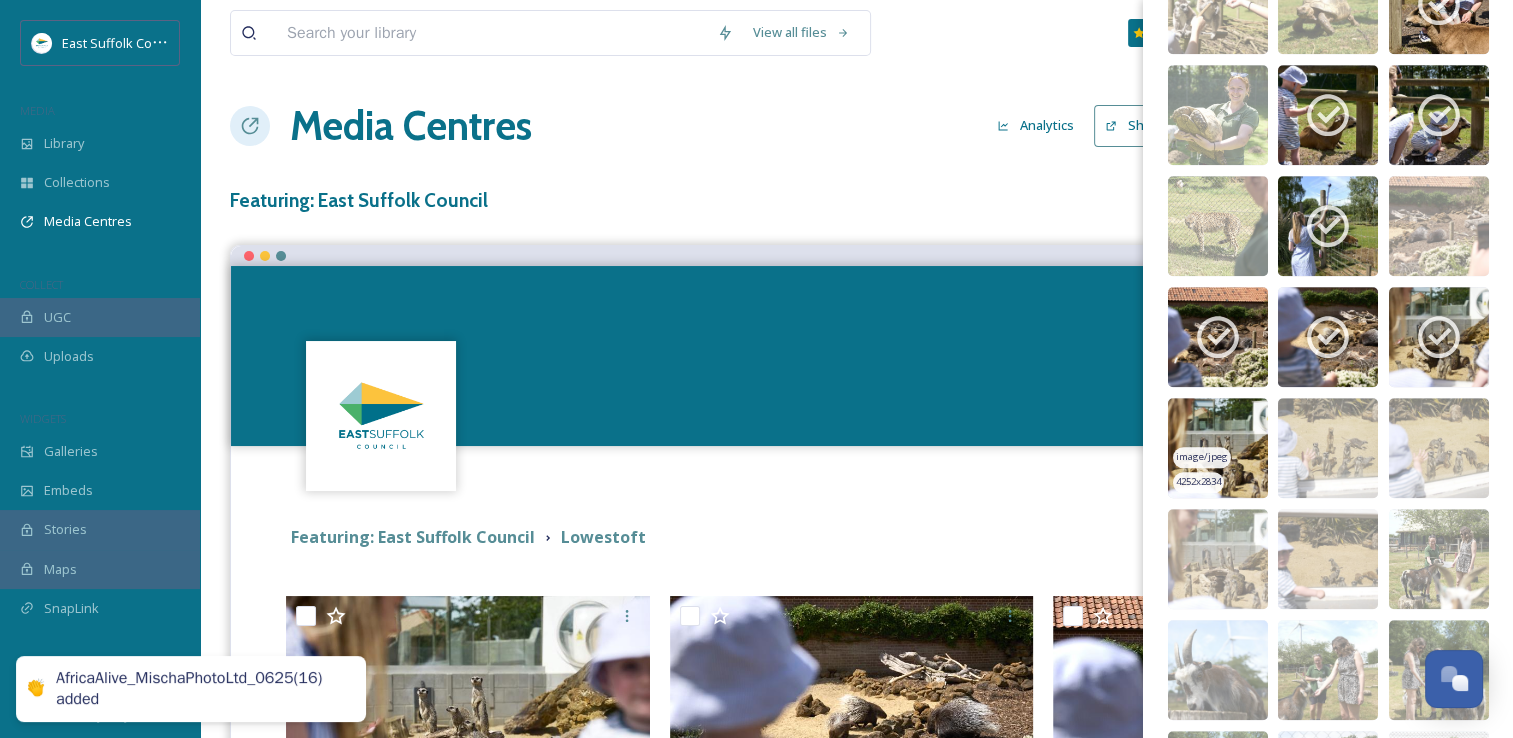 click at bounding box center (1218, 448) 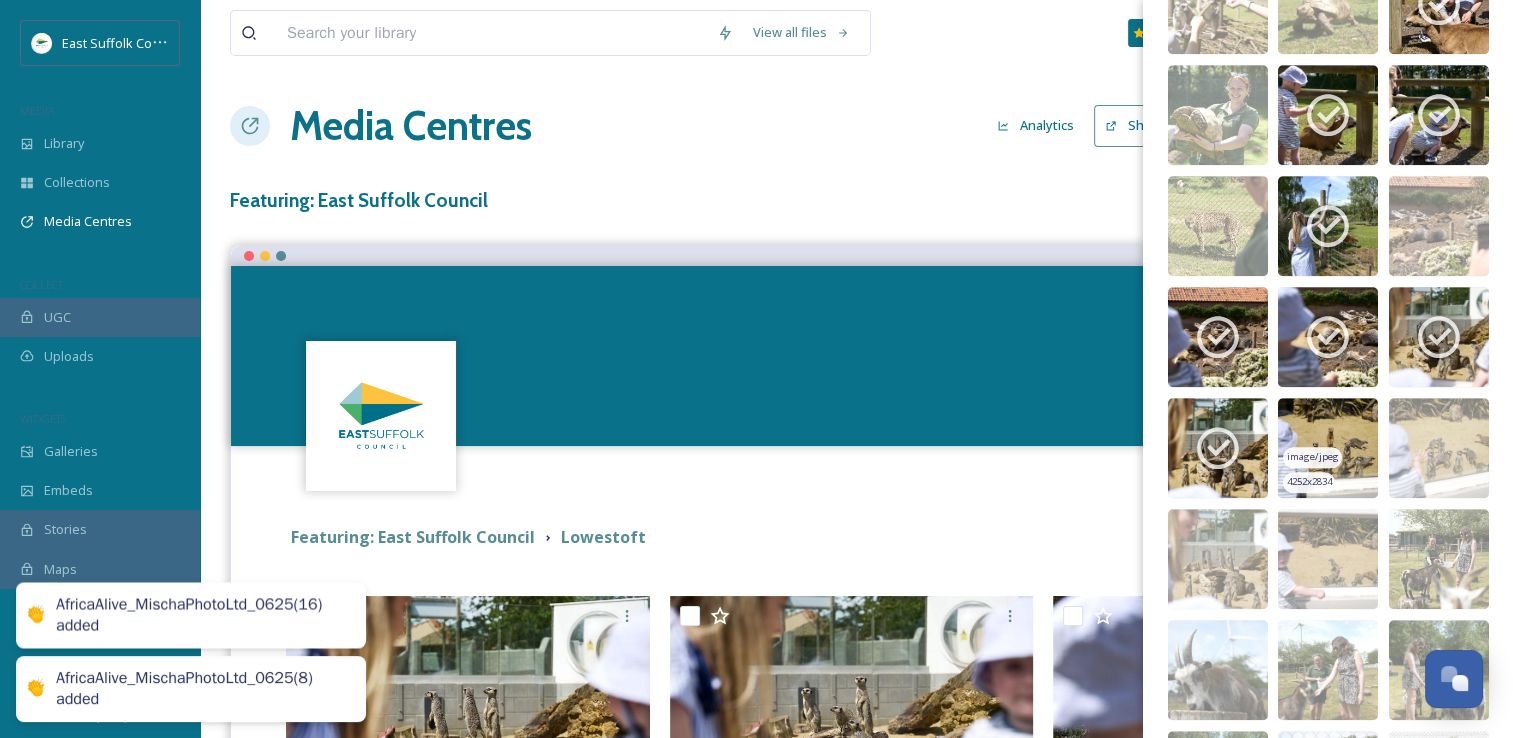 click at bounding box center (1328, 448) 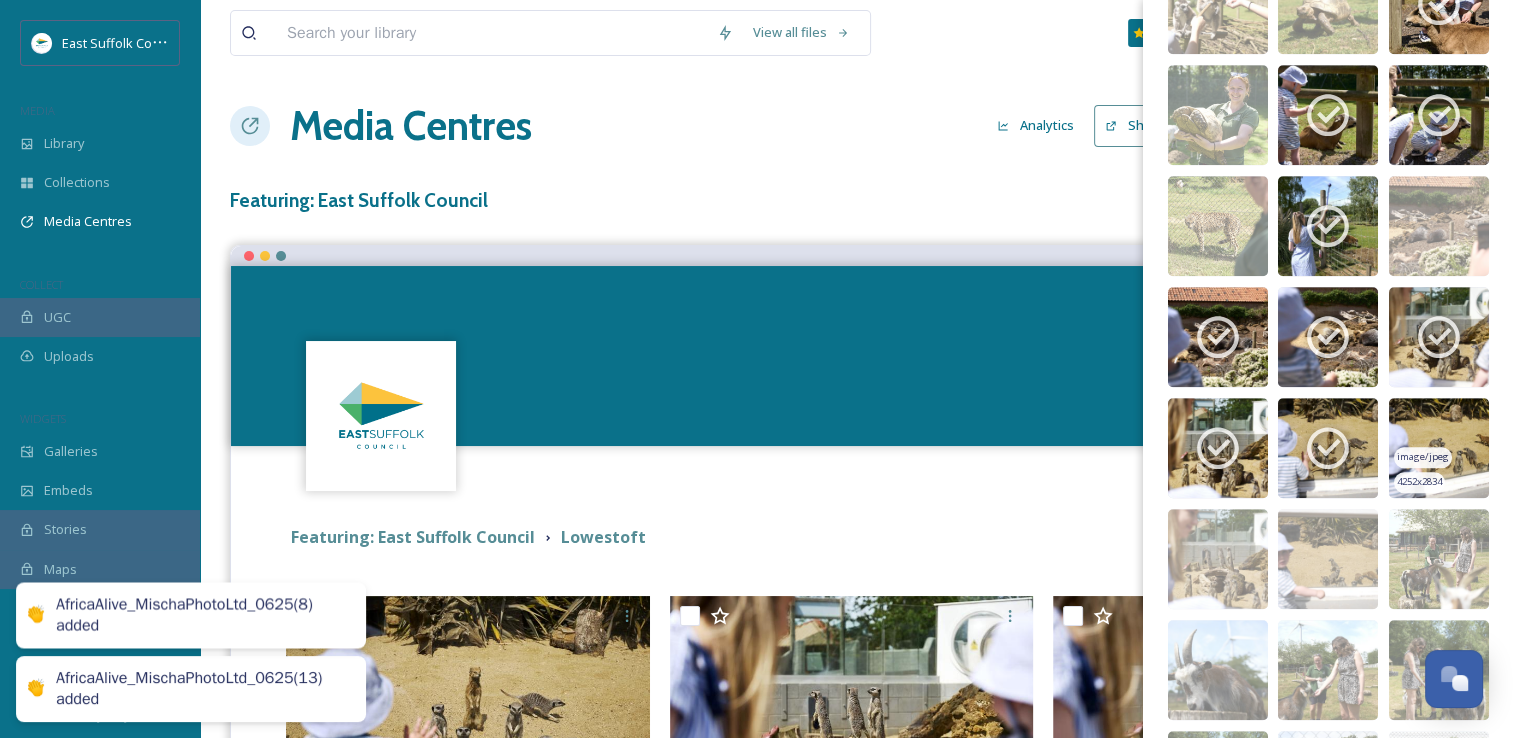 click at bounding box center (1439, 448) 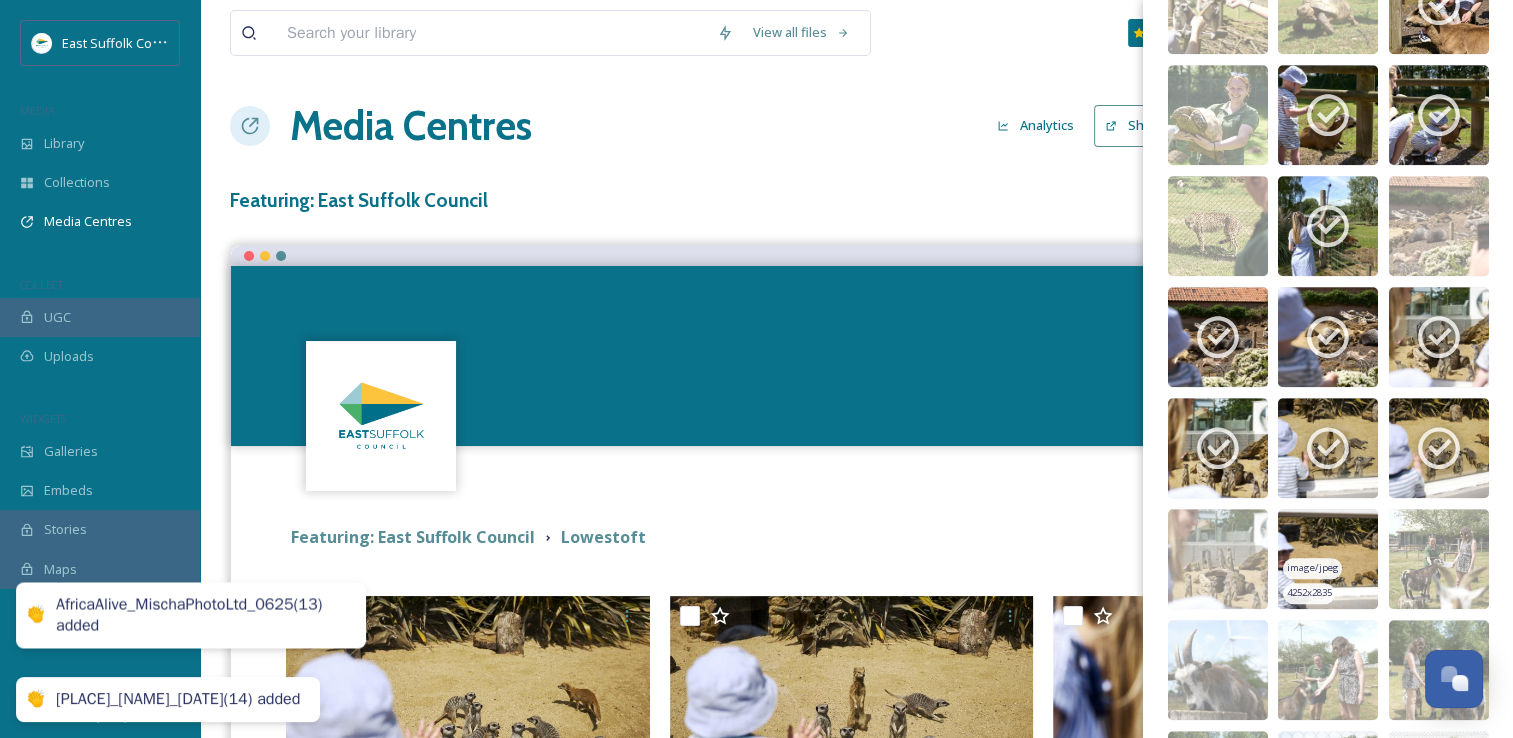 click at bounding box center [1328, 559] 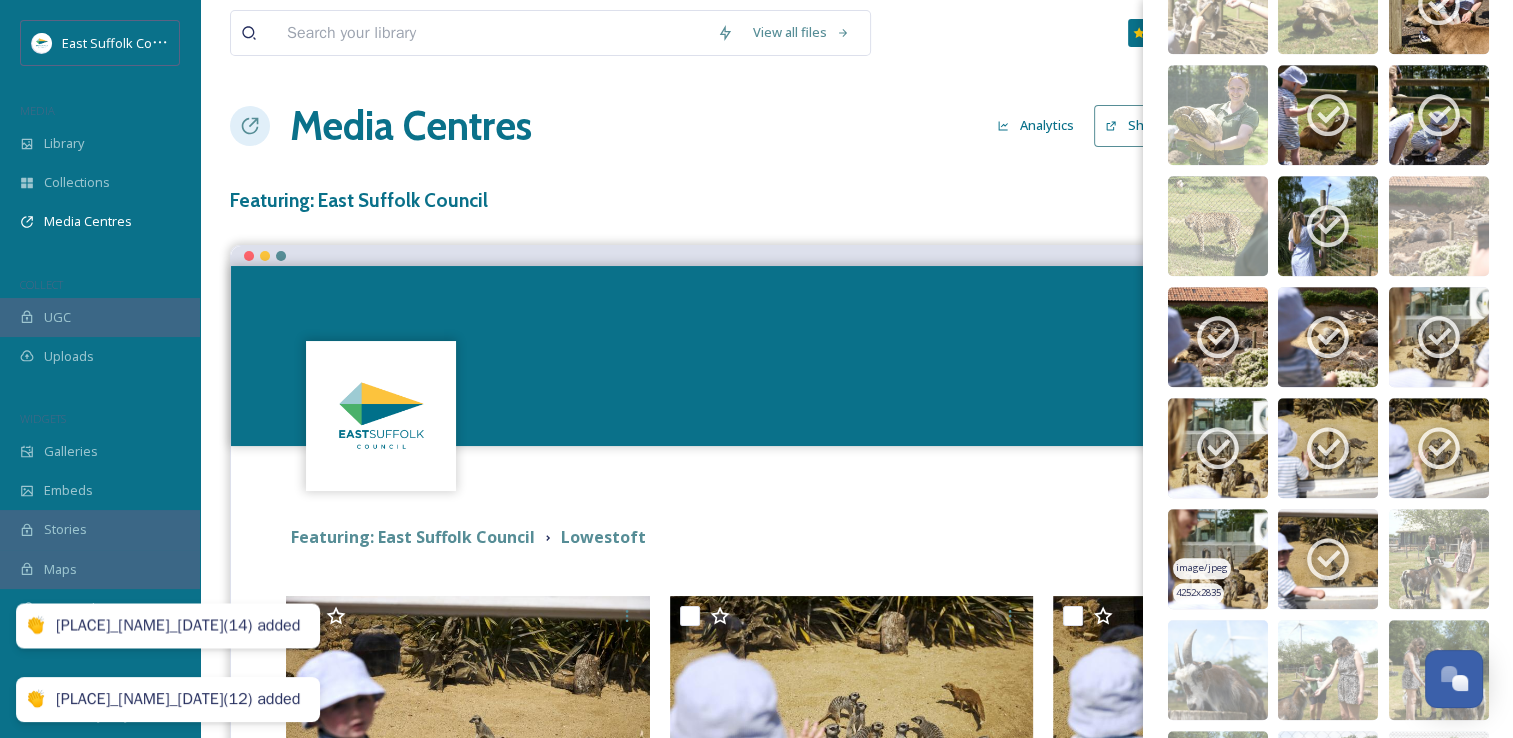 click at bounding box center (1218, 559) 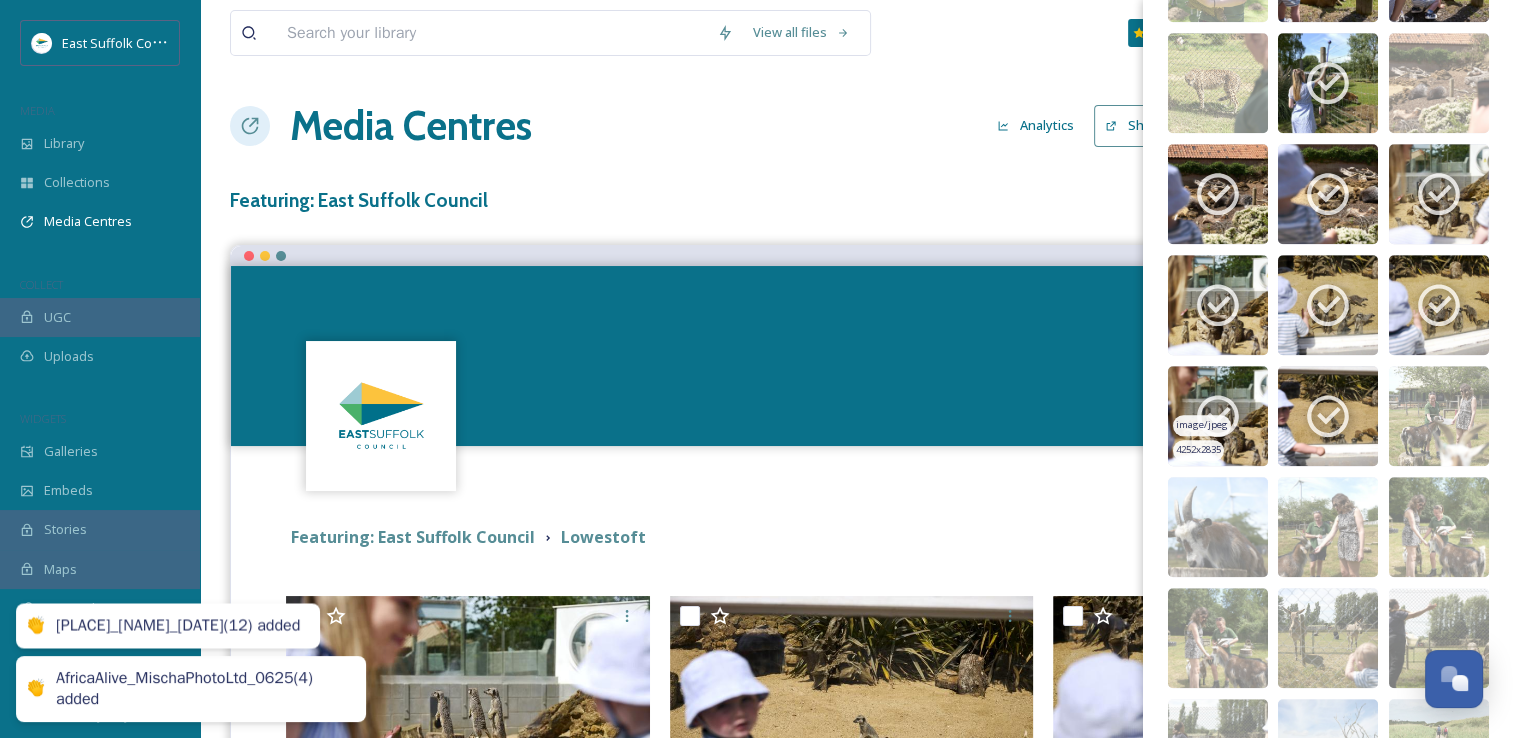 scroll, scrollTop: 1351, scrollLeft: 0, axis: vertical 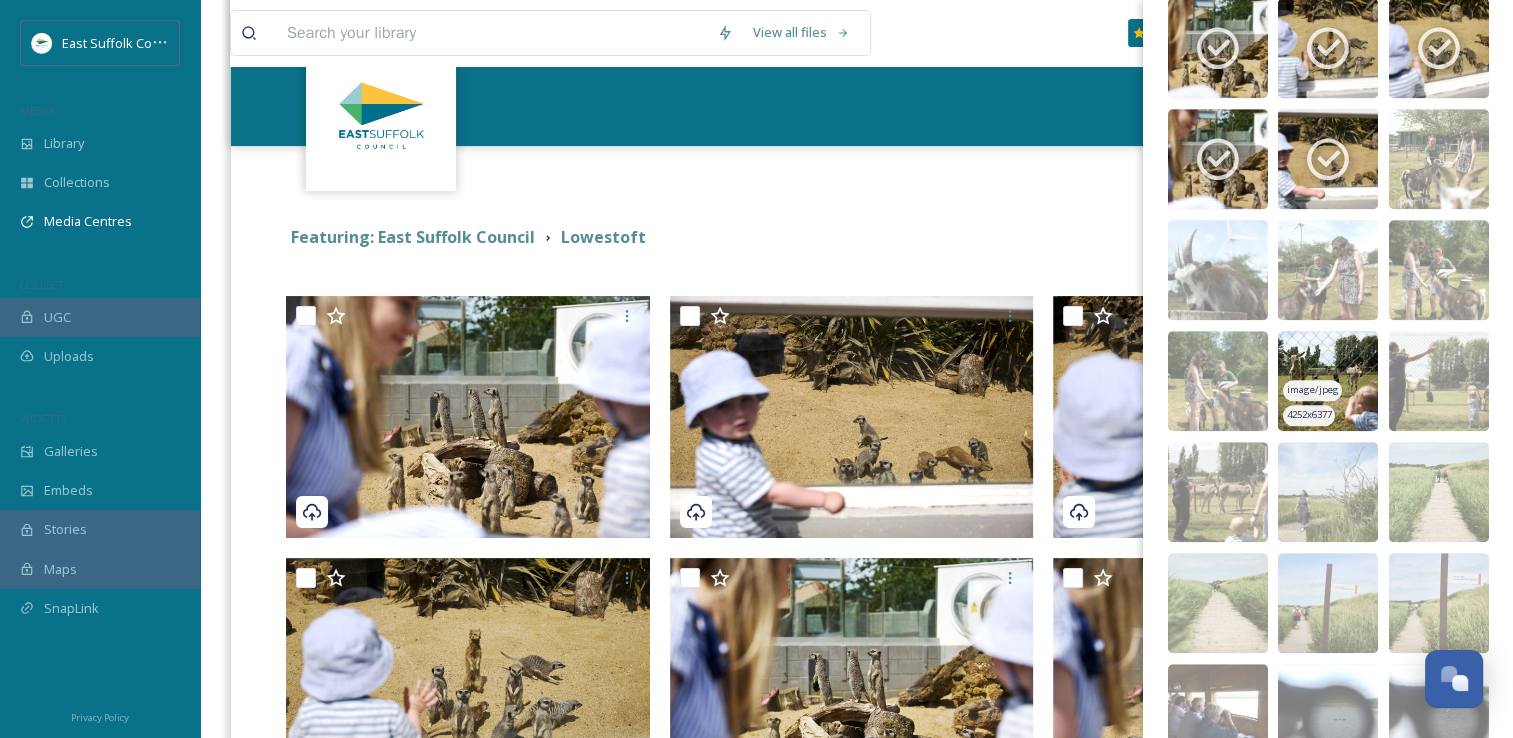 click at bounding box center (1328, 381) 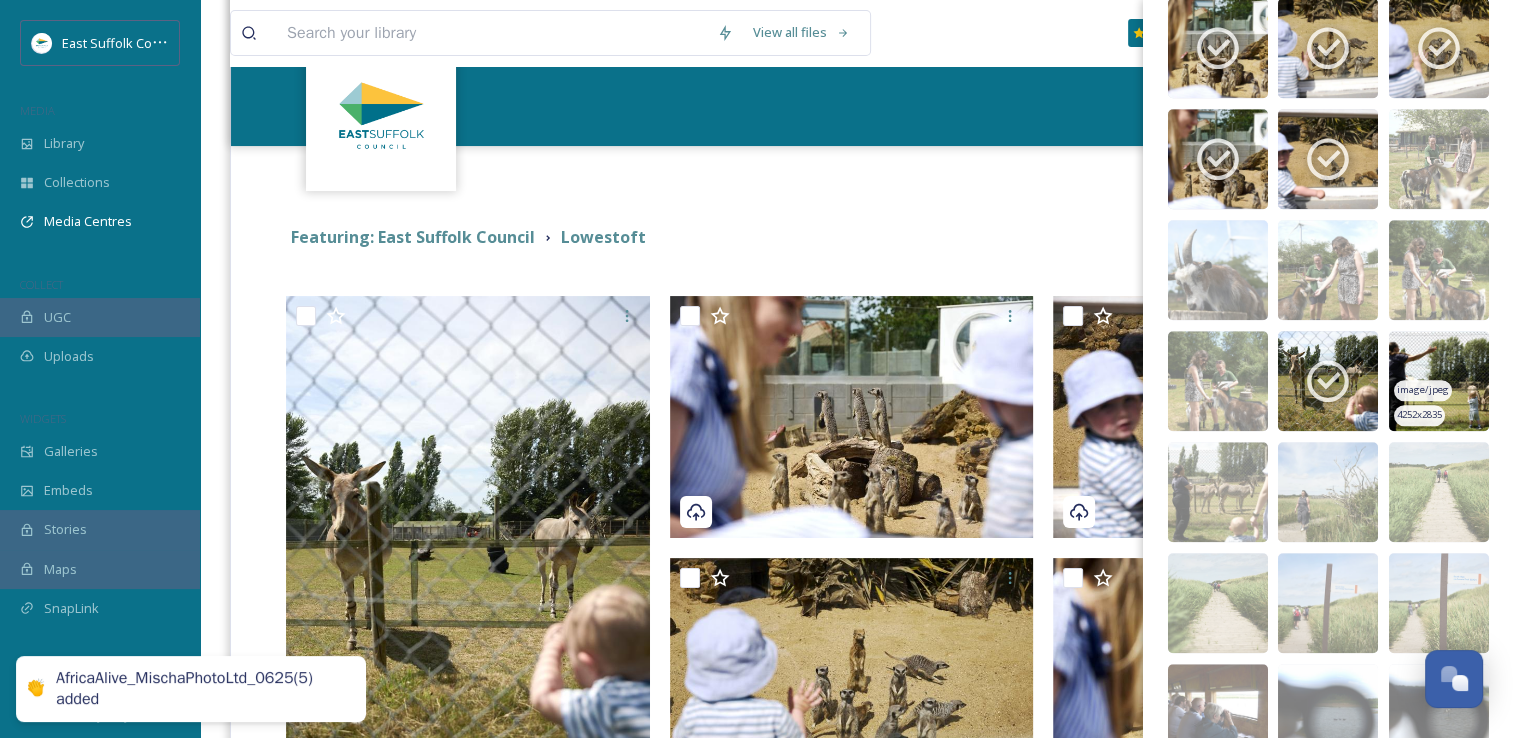 click at bounding box center (1439, 381) 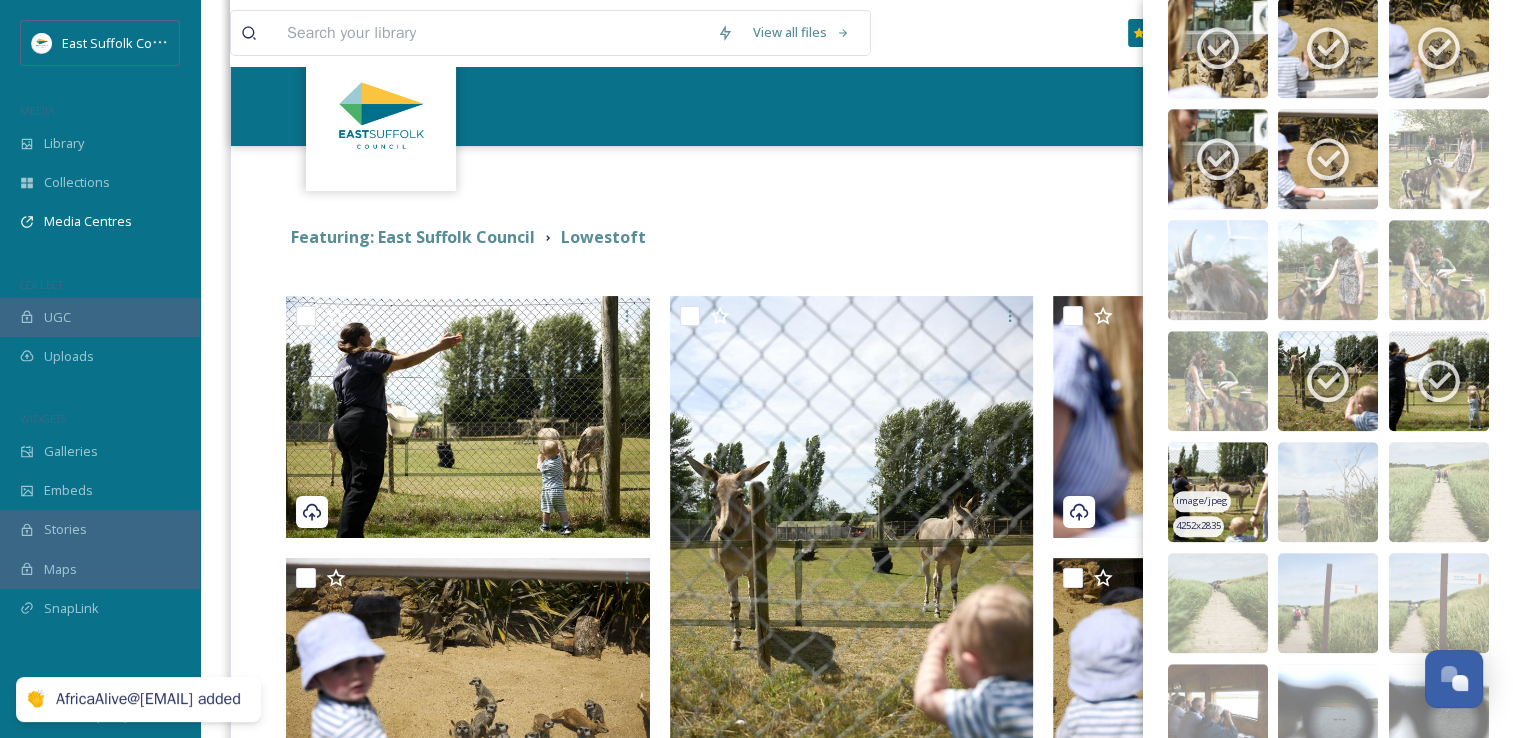 click at bounding box center (1218, 492) 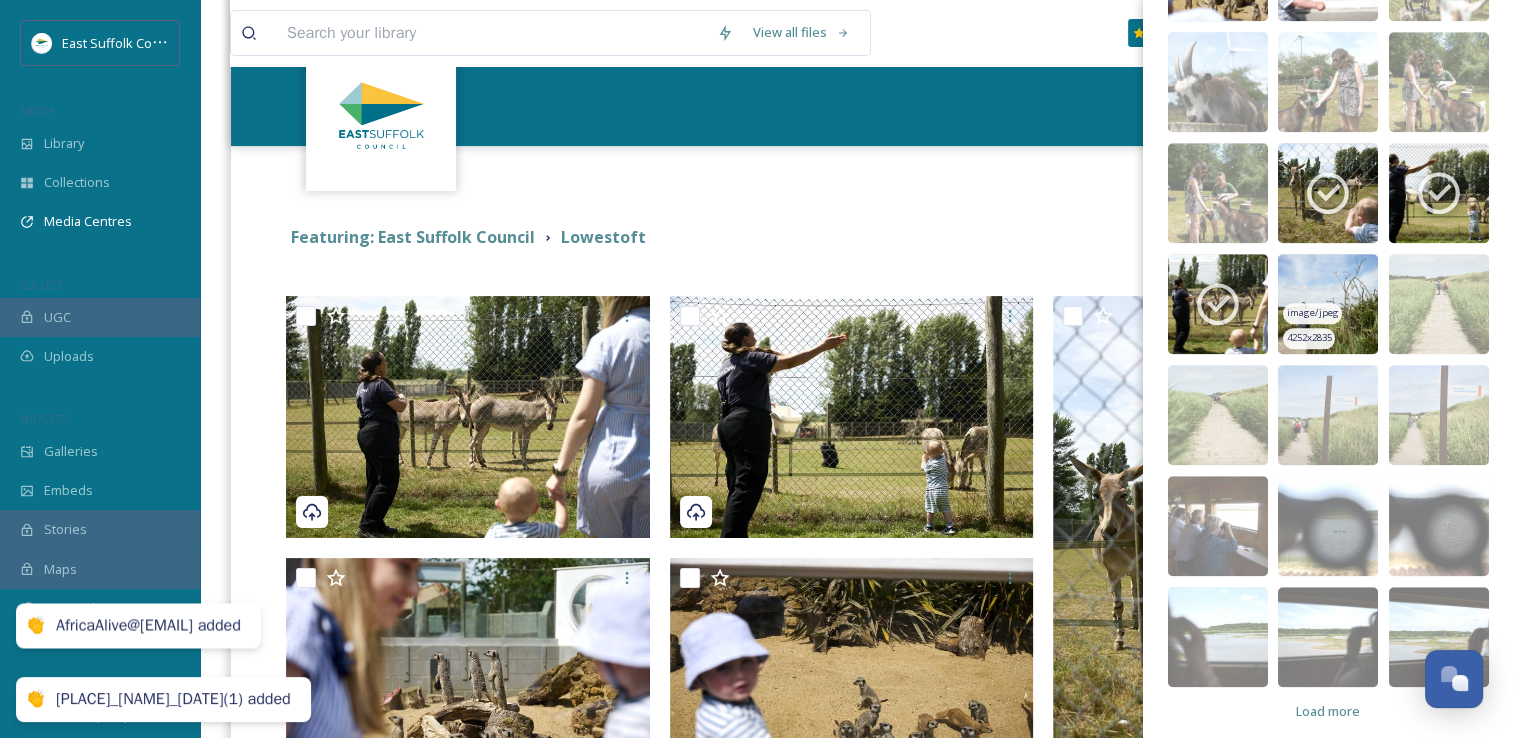 scroll, scrollTop: 1751, scrollLeft: 0, axis: vertical 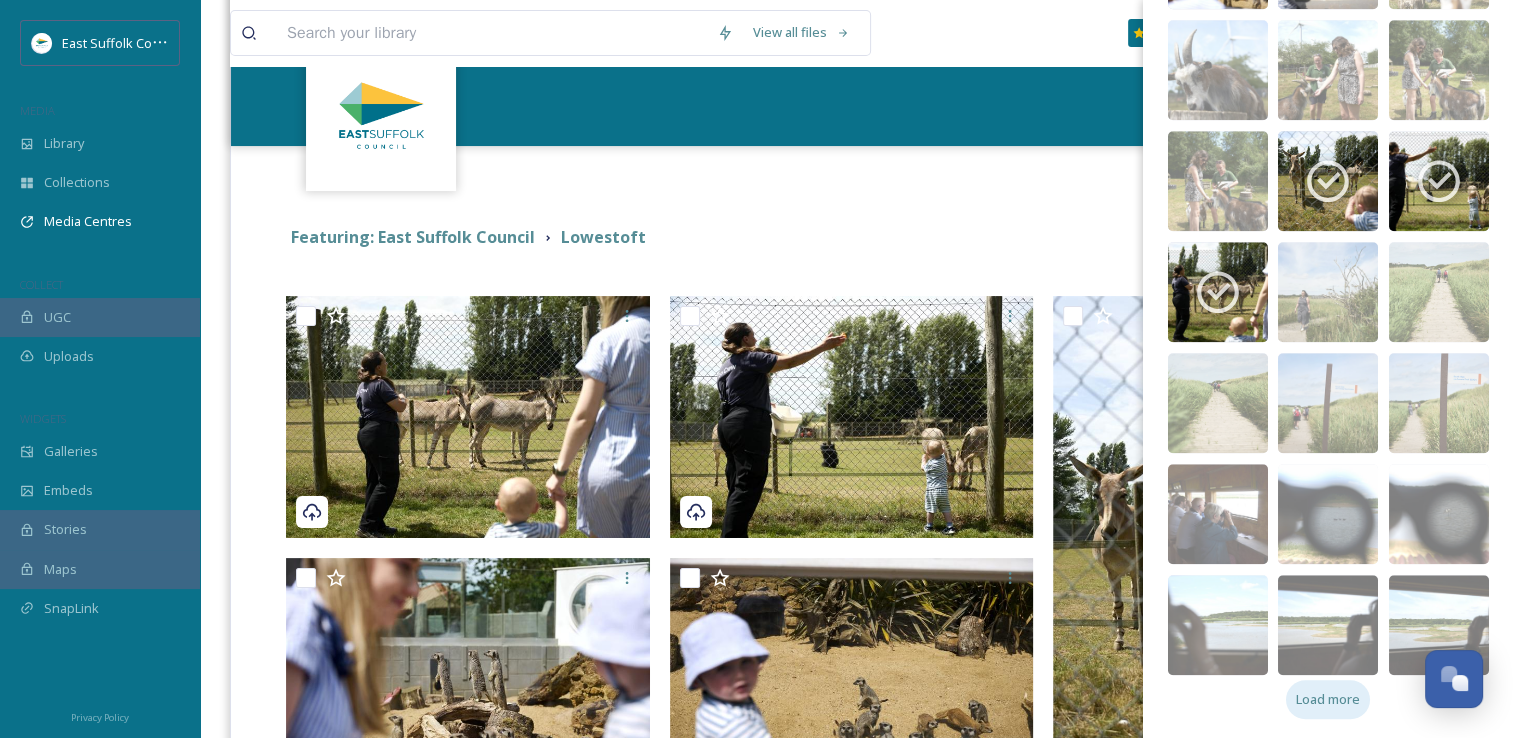 click on "Load more" at bounding box center [1328, 699] 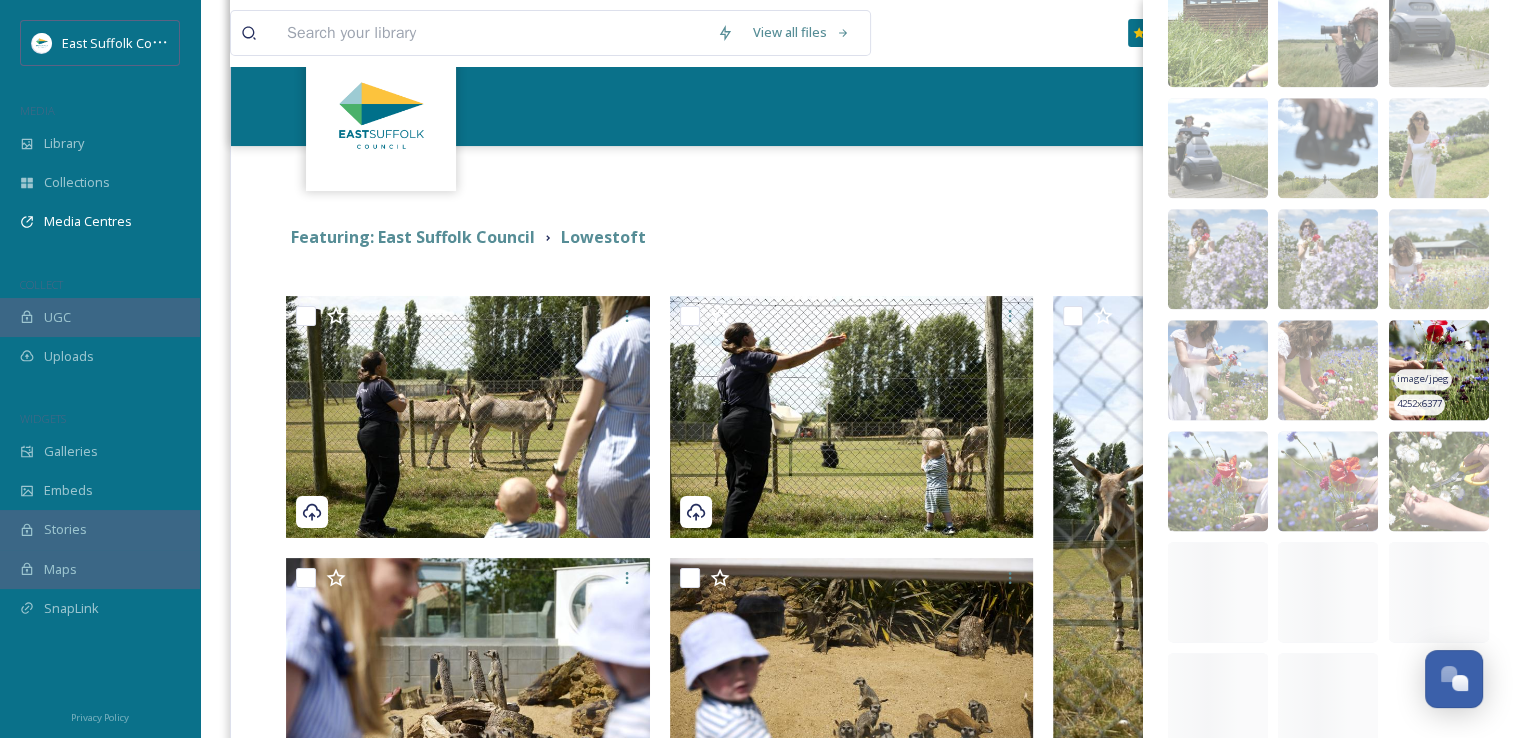 scroll, scrollTop: 2528, scrollLeft: 0, axis: vertical 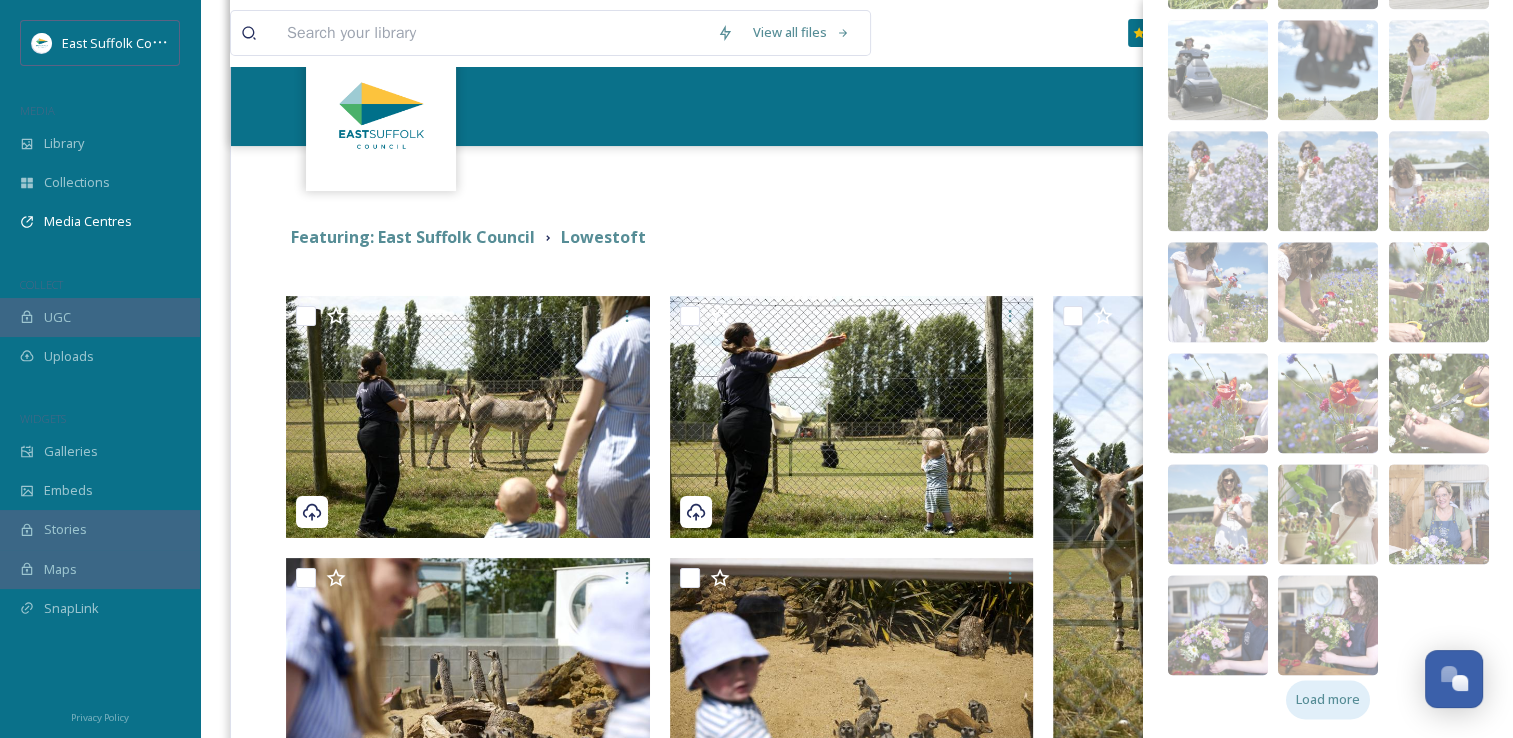 click on "Load more" at bounding box center (1328, 699) 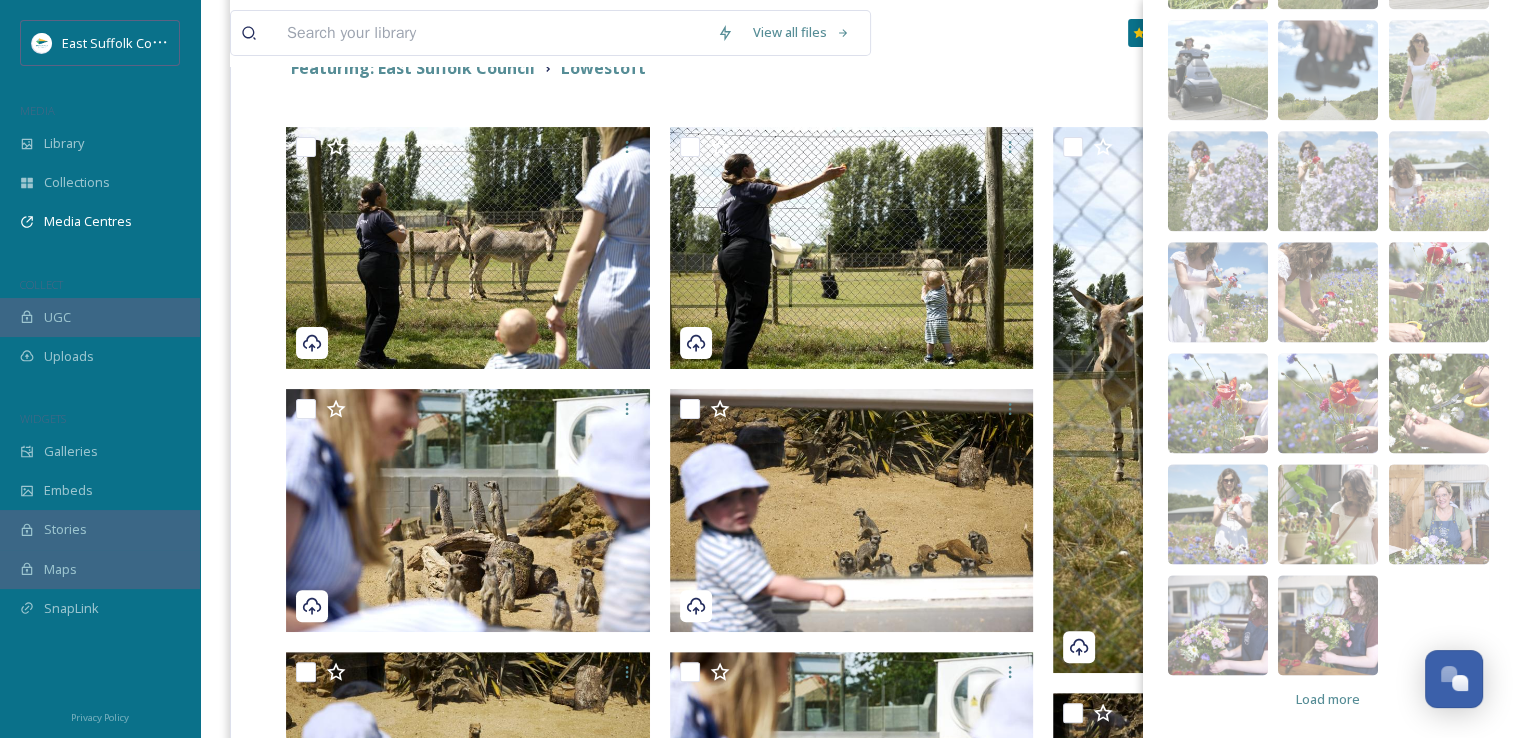 scroll, scrollTop: 600, scrollLeft: 0, axis: vertical 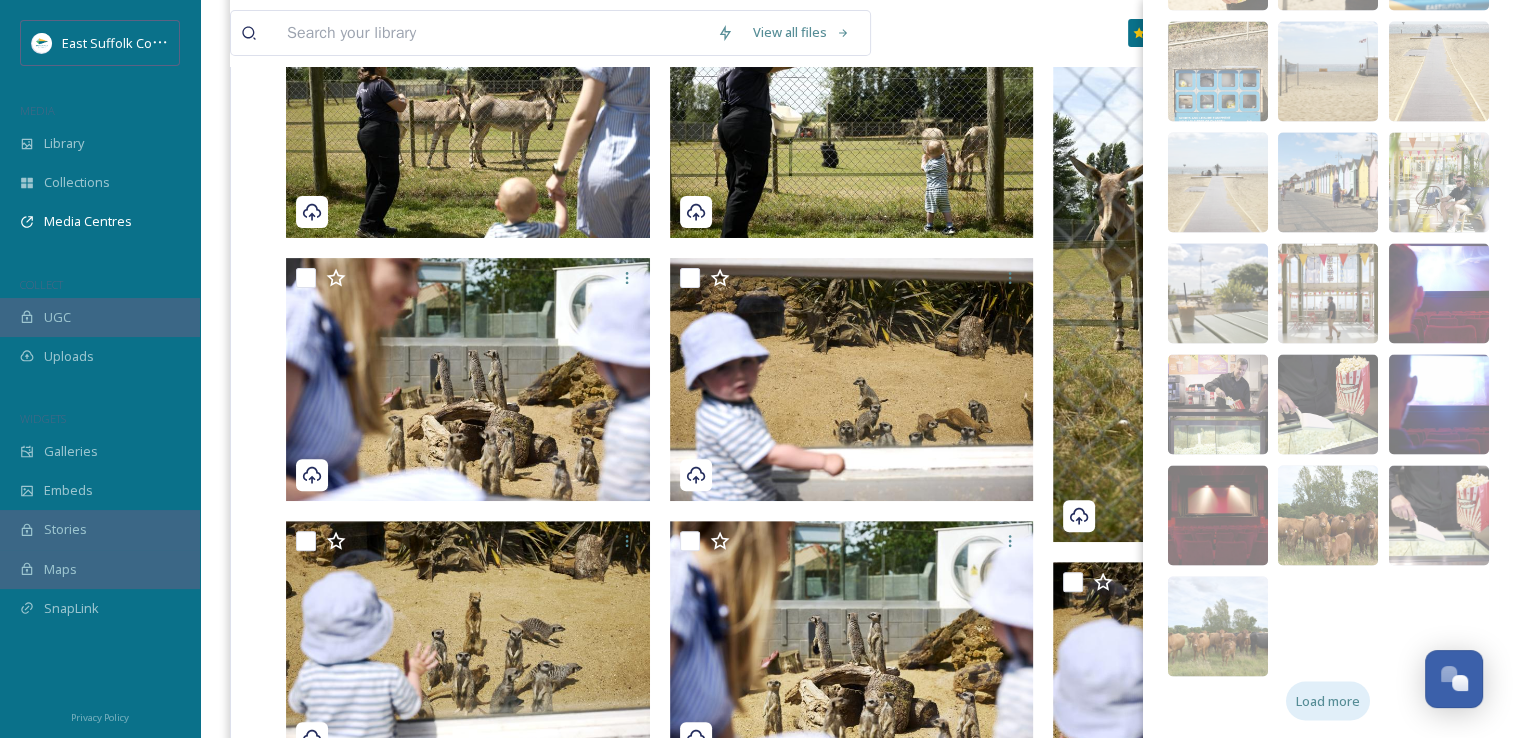 click on "Load more" at bounding box center [1328, 700] 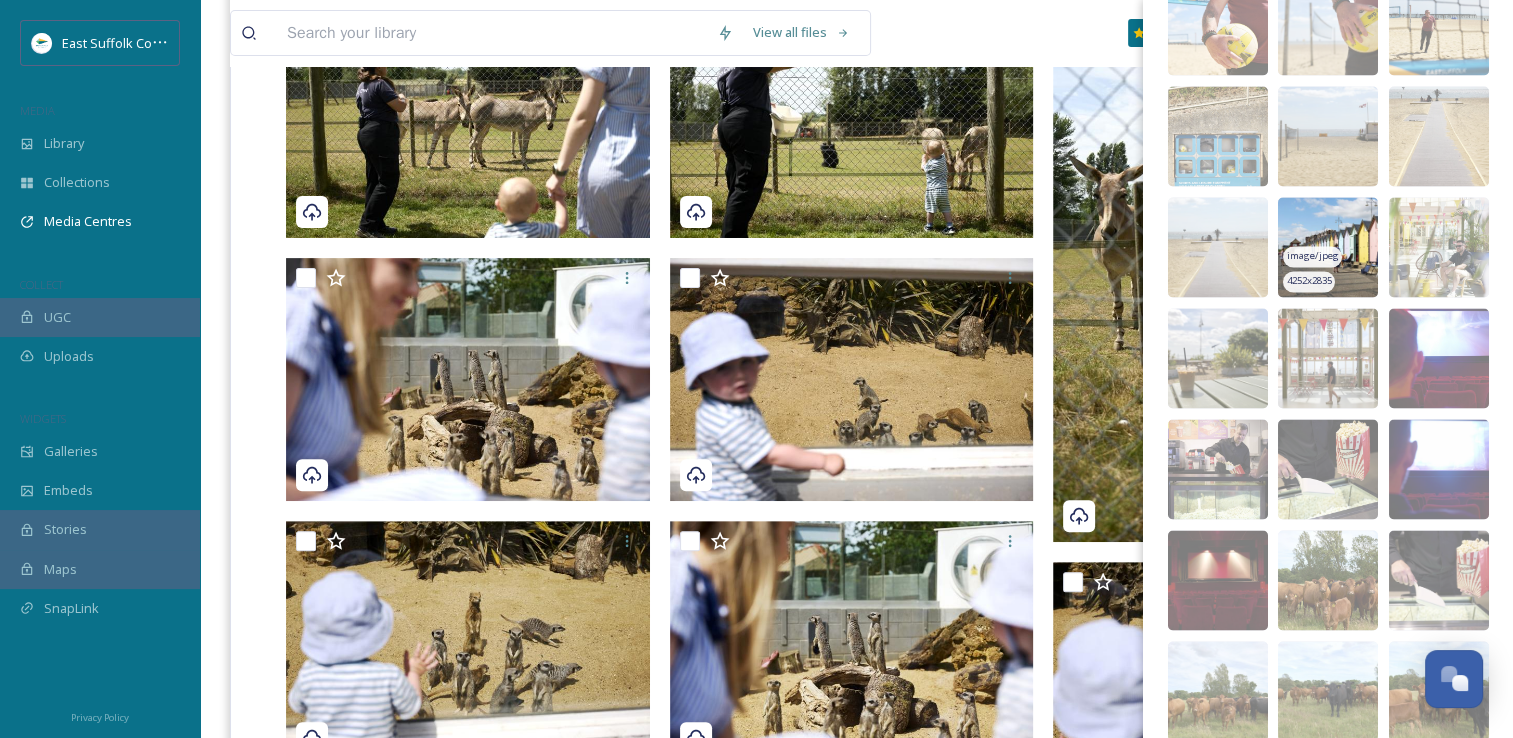 scroll, scrollTop: 3204, scrollLeft: 0, axis: vertical 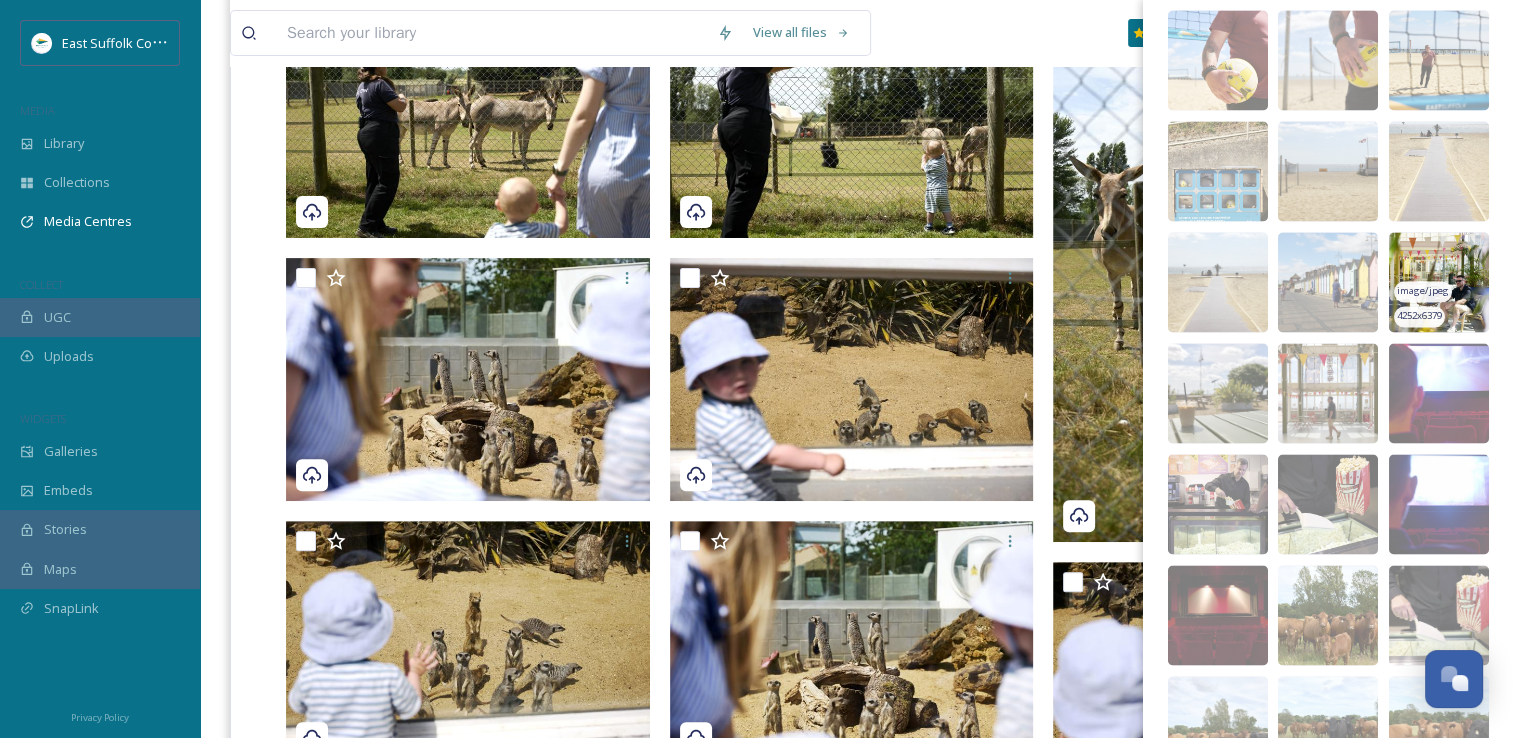 click at bounding box center [1439, 282] 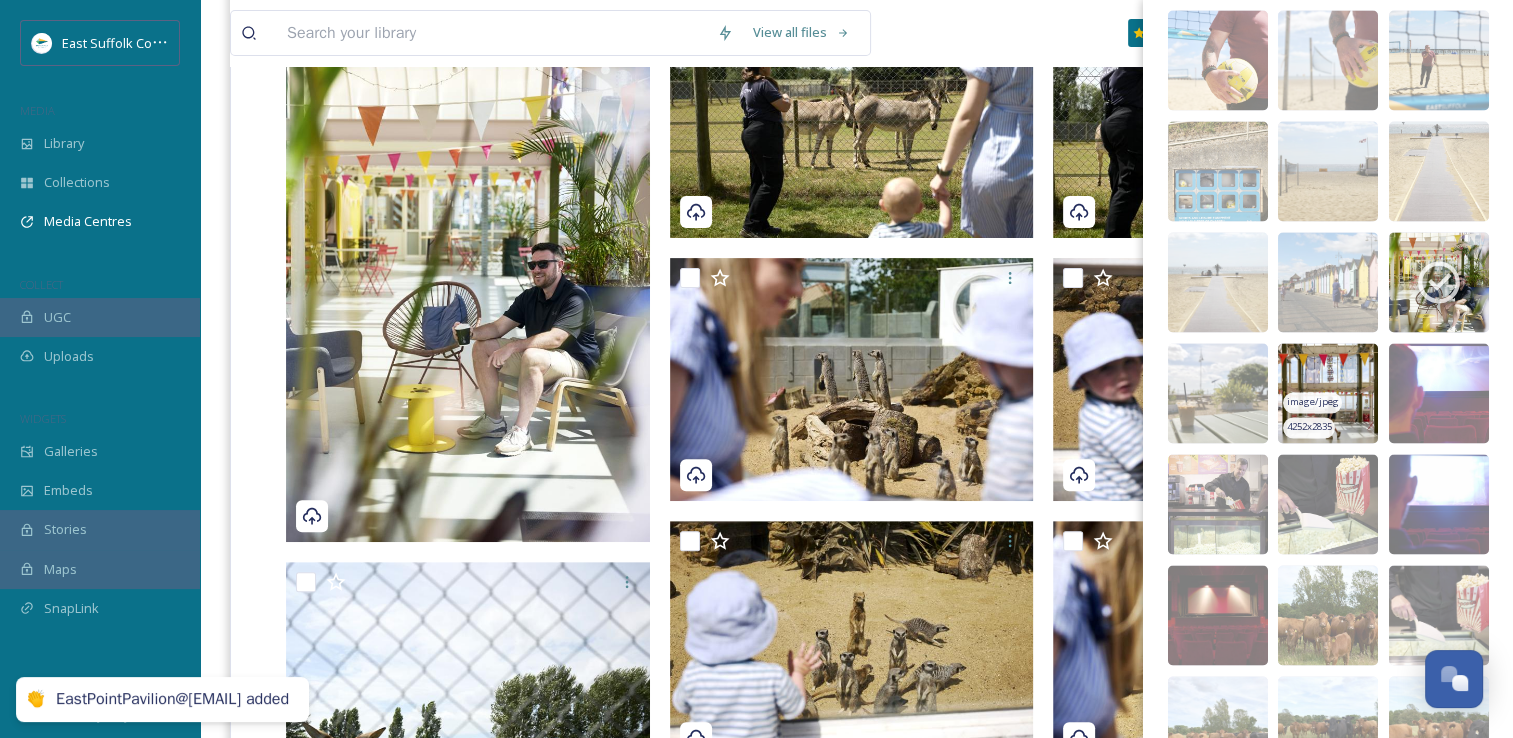 click at bounding box center [1328, 393] 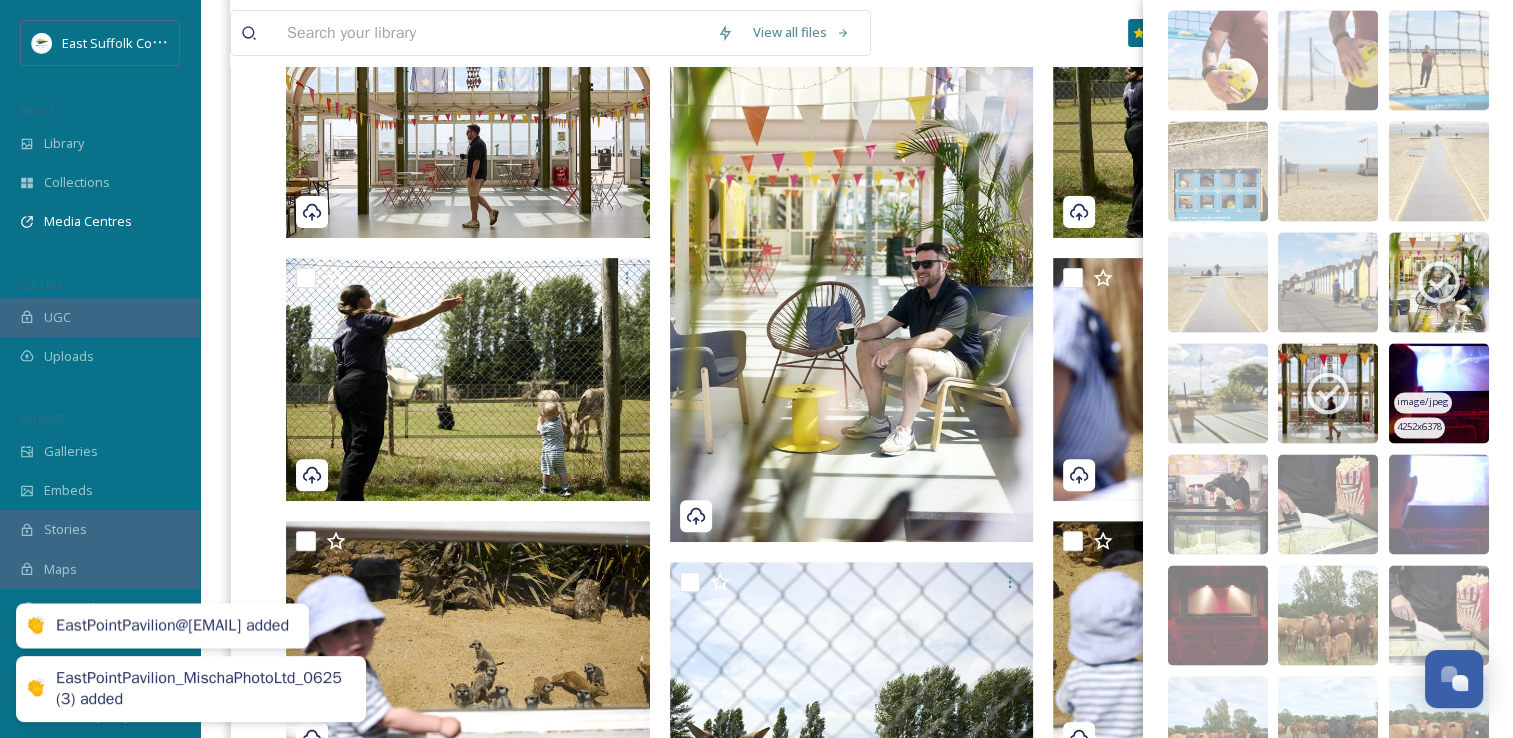 click at bounding box center (1439, 393) 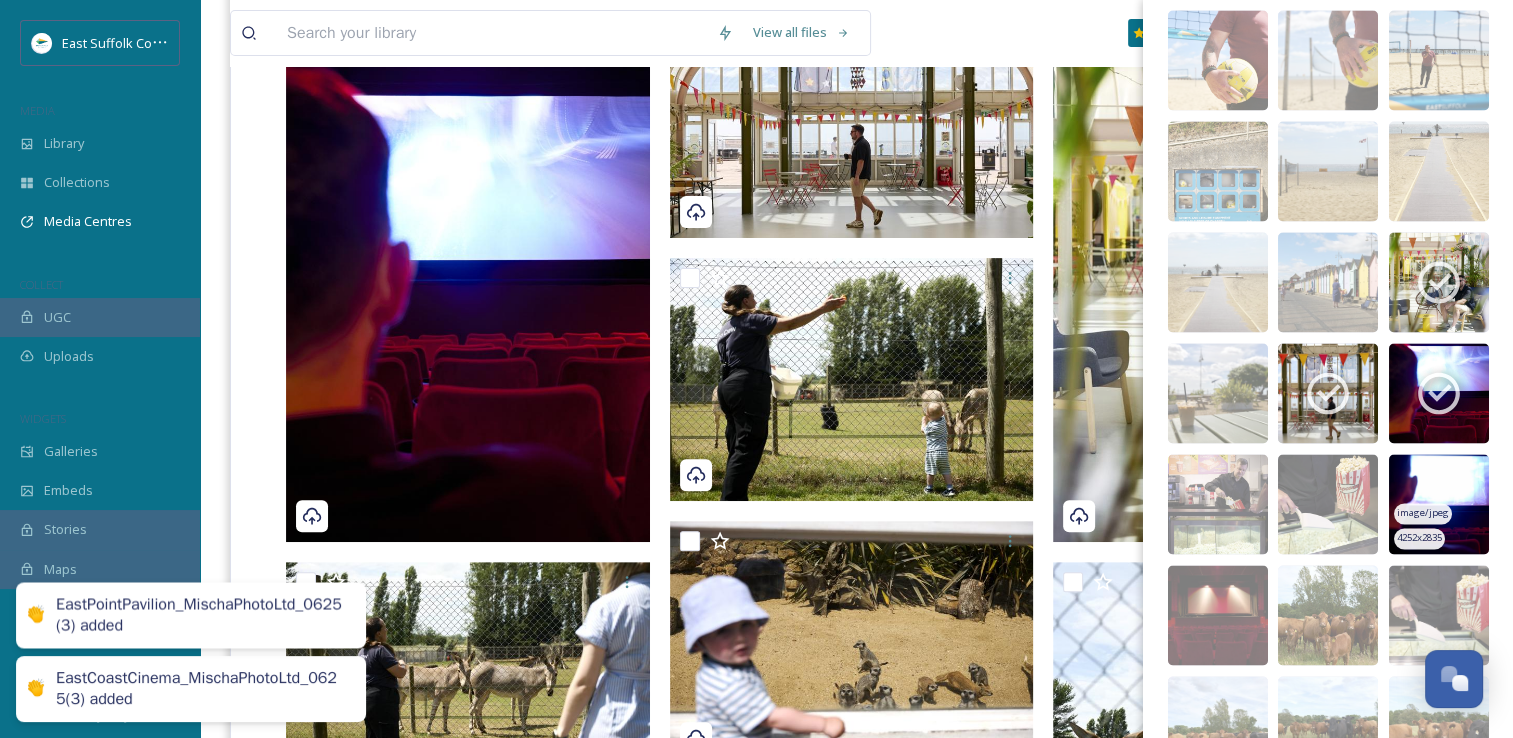 click at bounding box center [1439, 504] 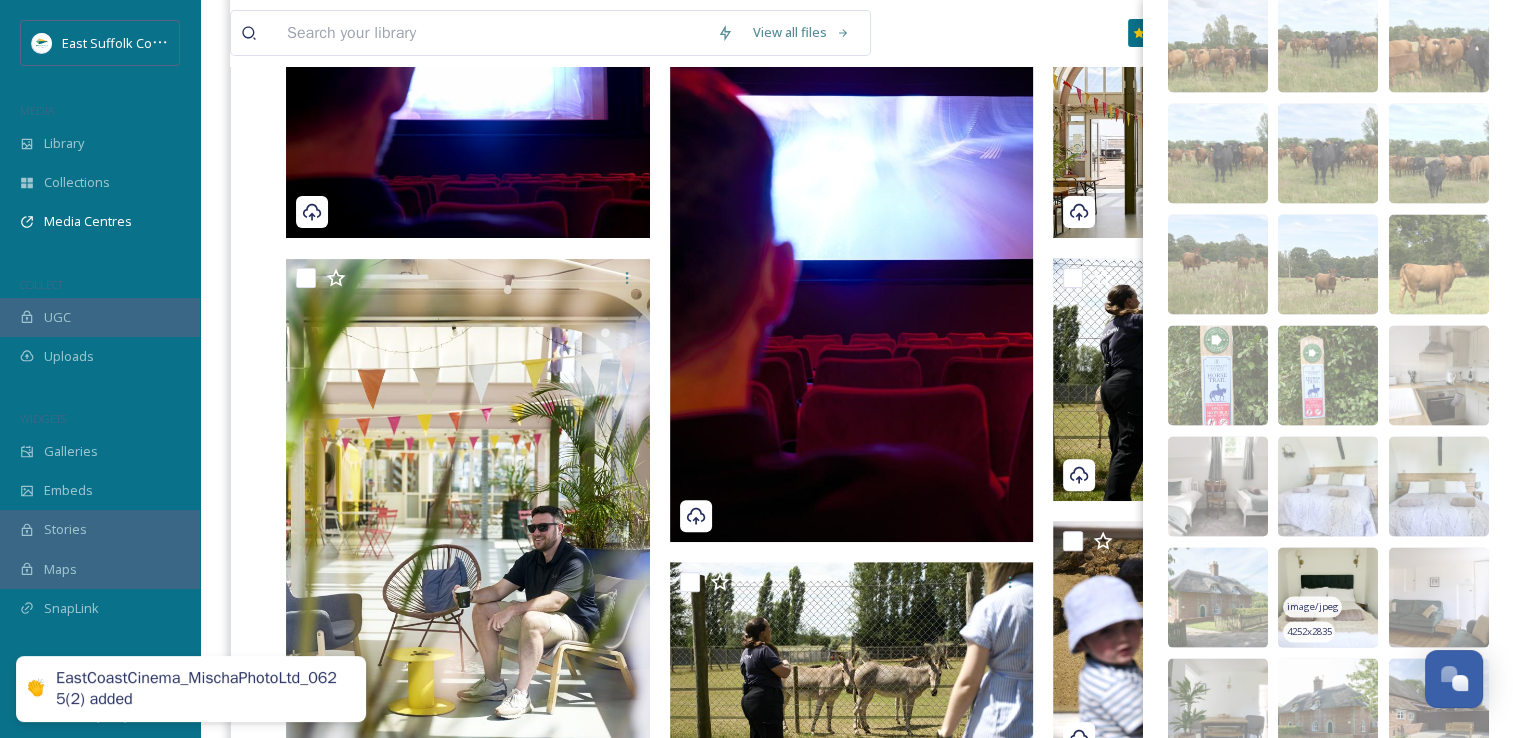 scroll, scrollTop: 3971, scrollLeft: 0, axis: vertical 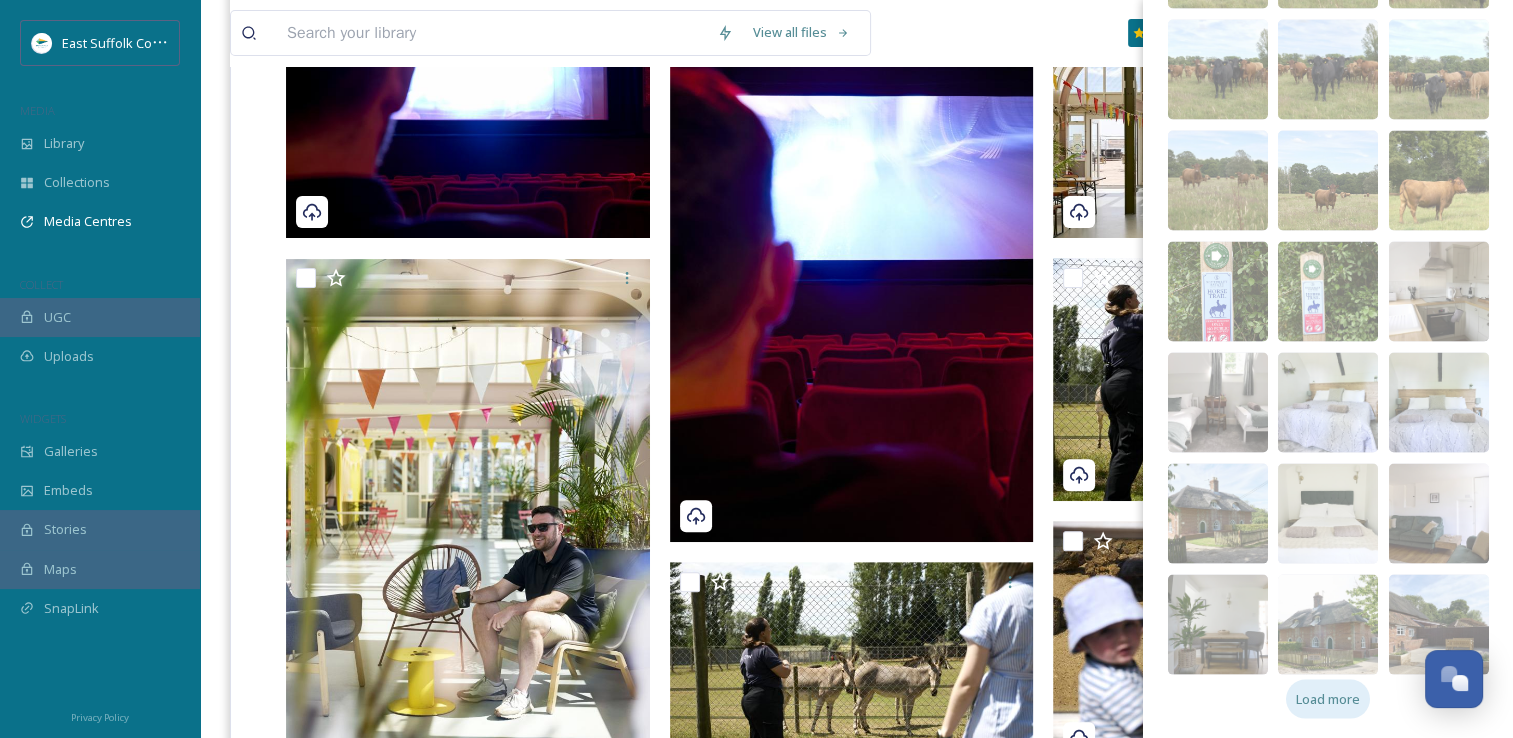 click on "Load more" at bounding box center (1328, 699) 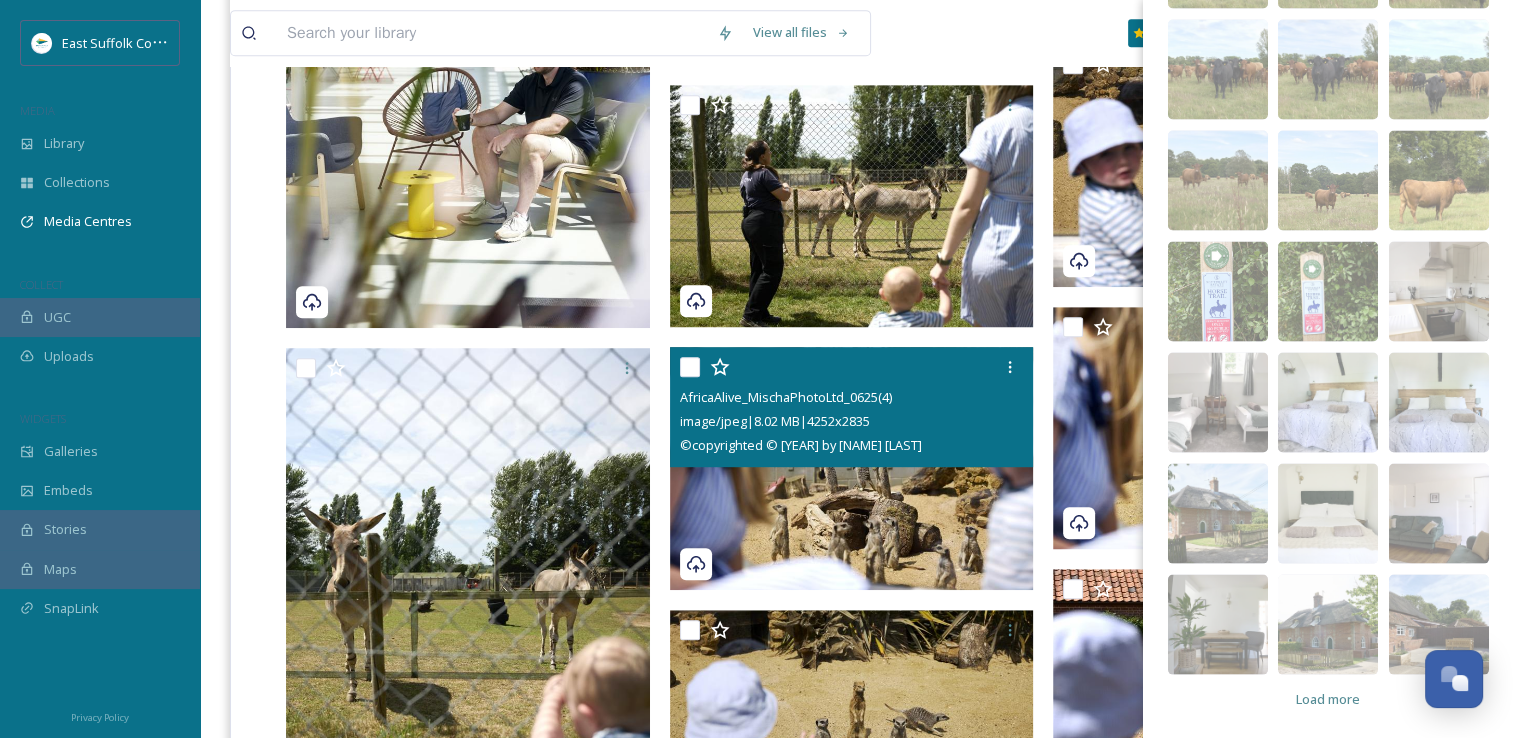 scroll, scrollTop: 1100, scrollLeft: 0, axis: vertical 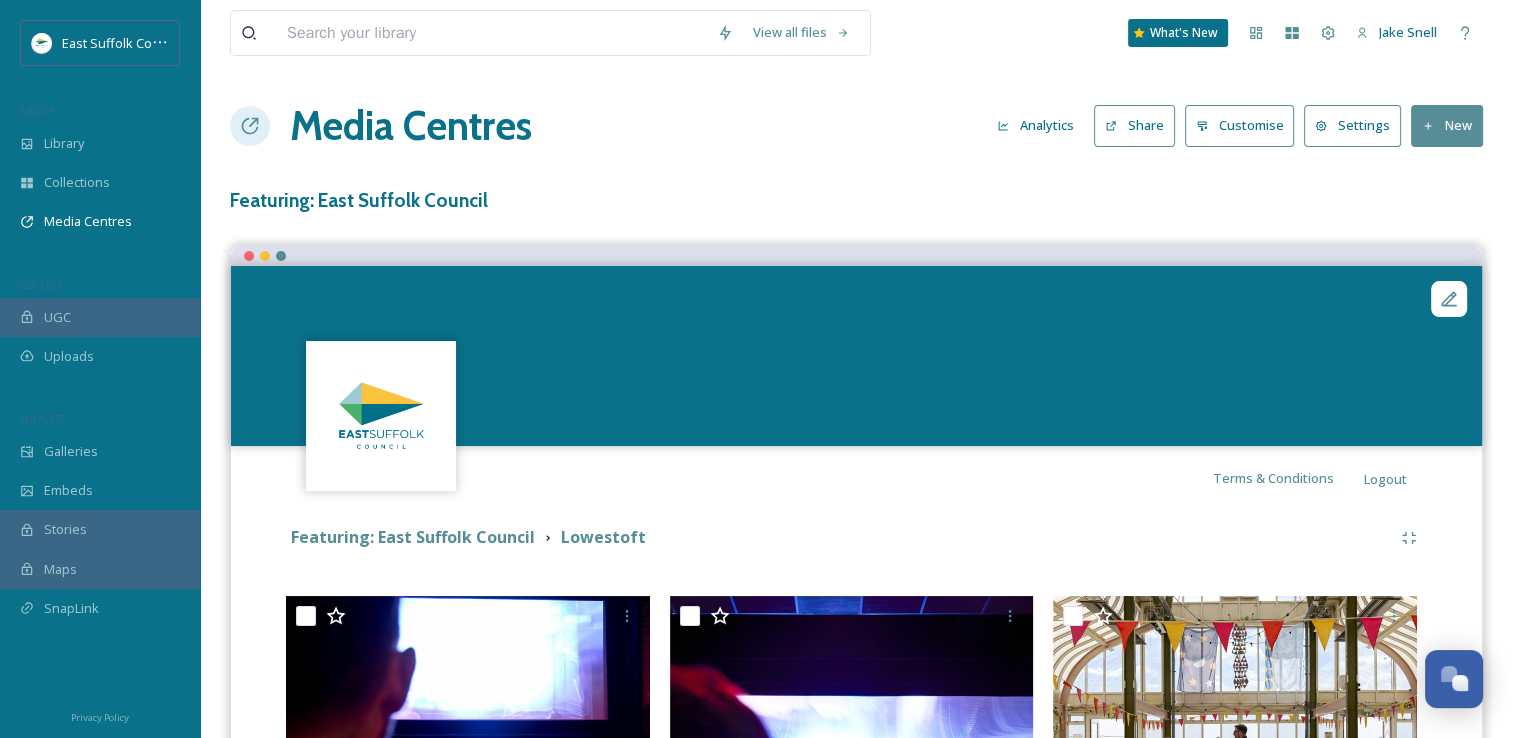 click on "Terms & Conditions Logout" at bounding box center [856, 478] 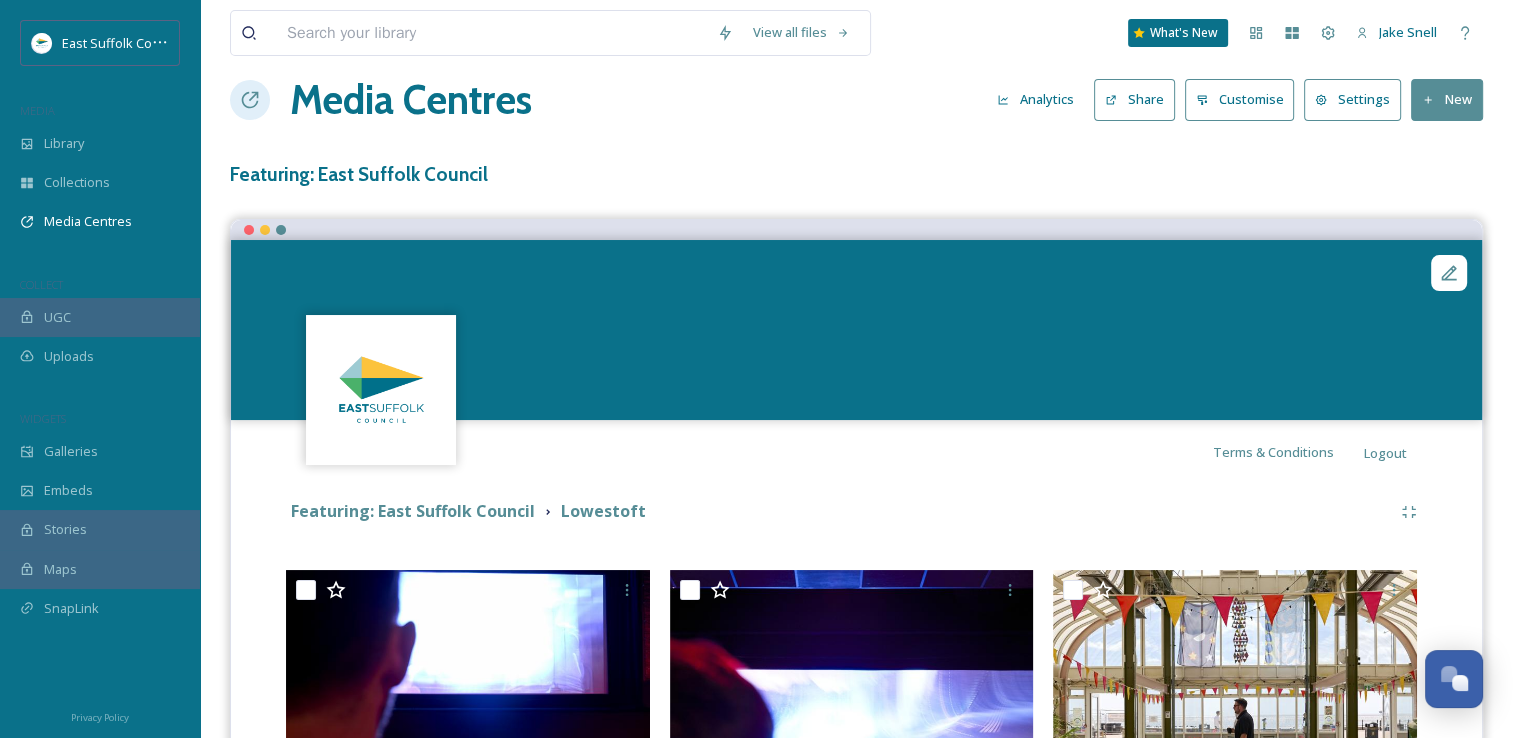 scroll, scrollTop: 0, scrollLeft: 0, axis: both 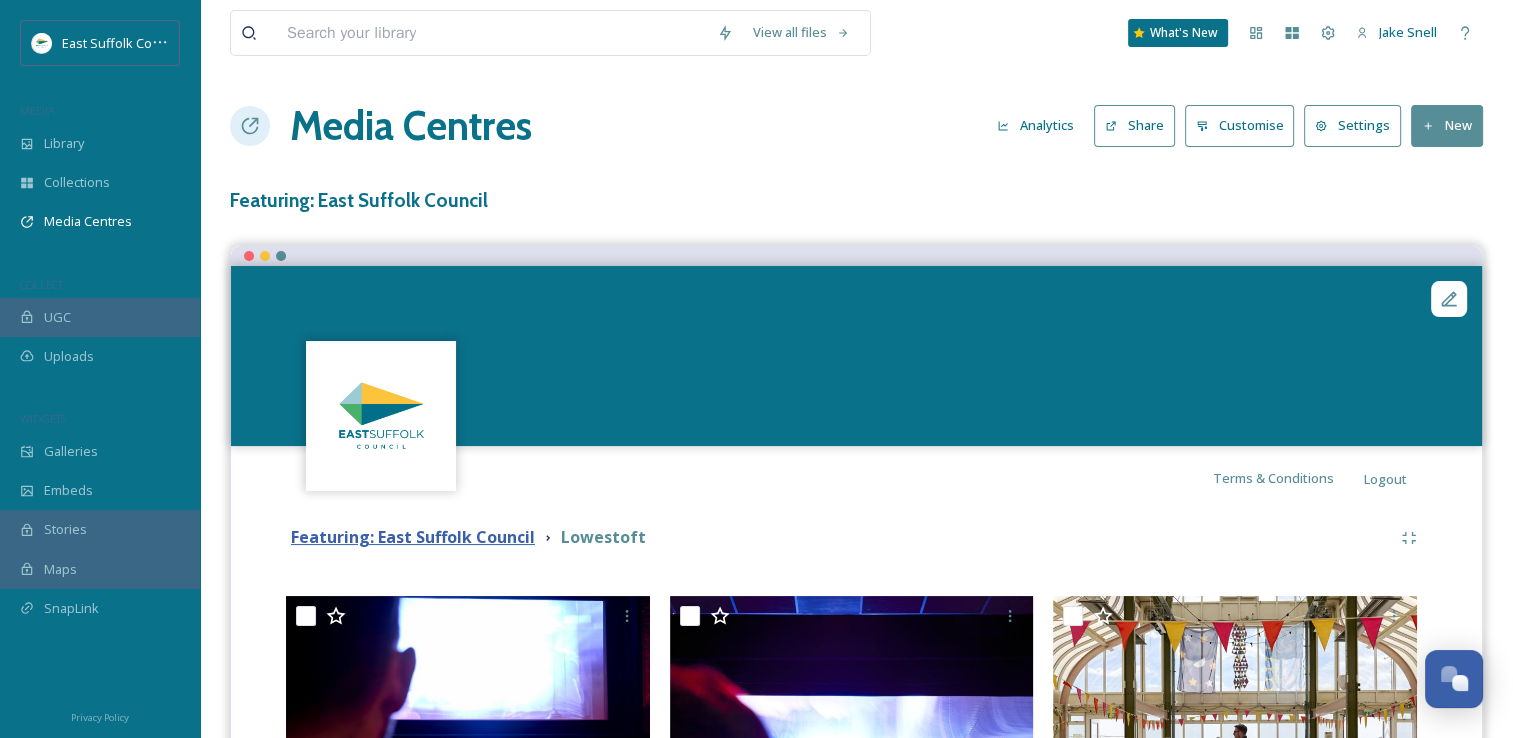 click on "Featuring: East Suffolk Council" at bounding box center [413, 537] 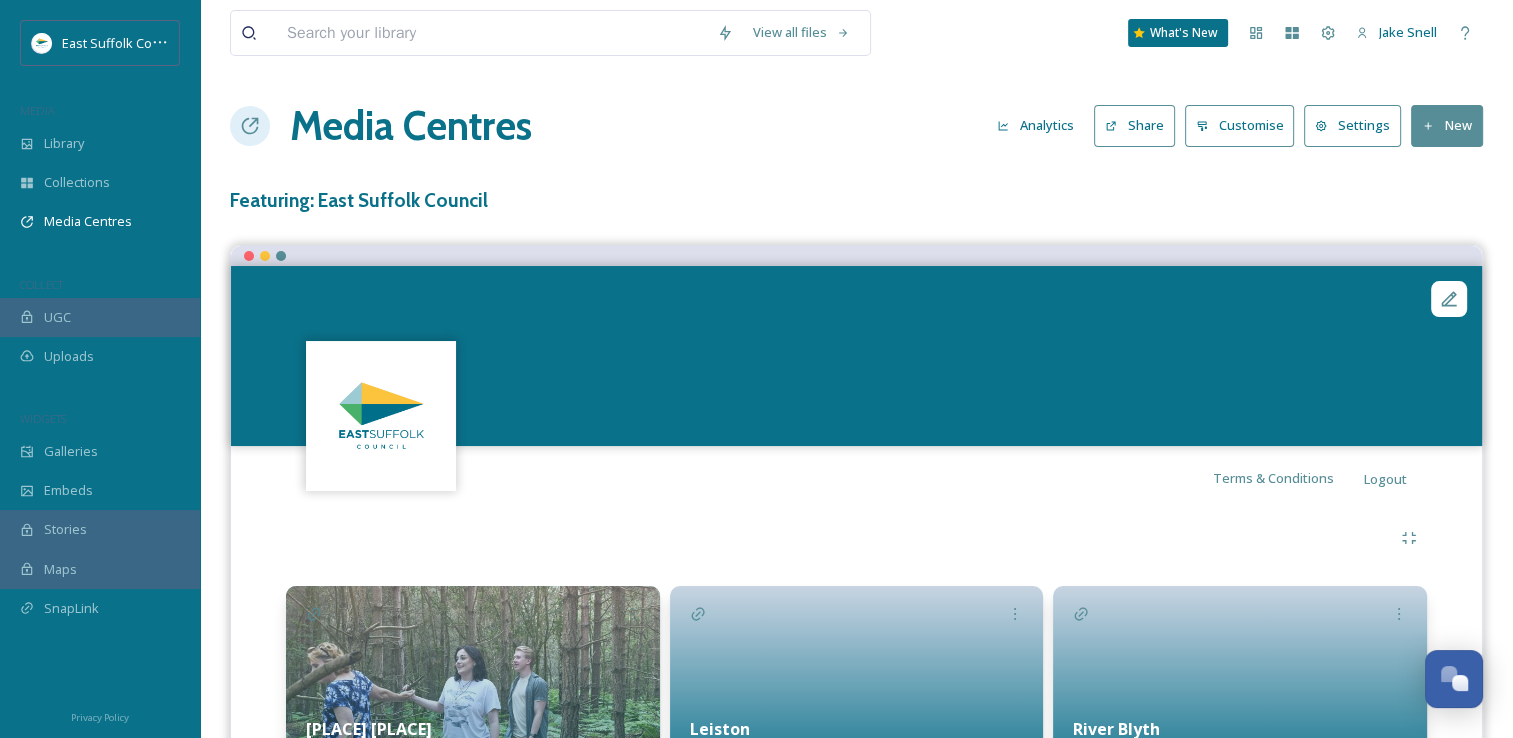scroll, scrollTop: 337, scrollLeft: 0, axis: vertical 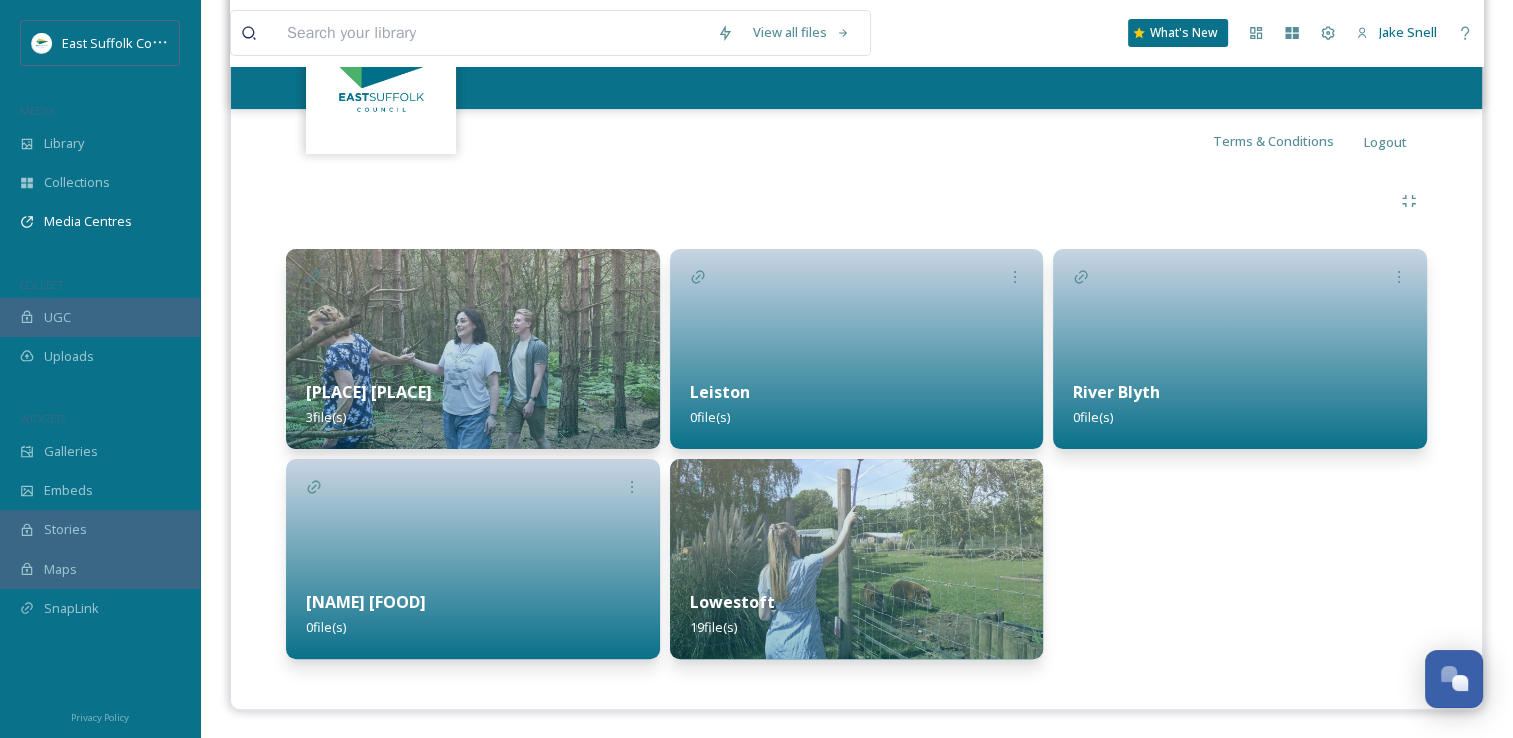 click at bounding box center [857, 349] 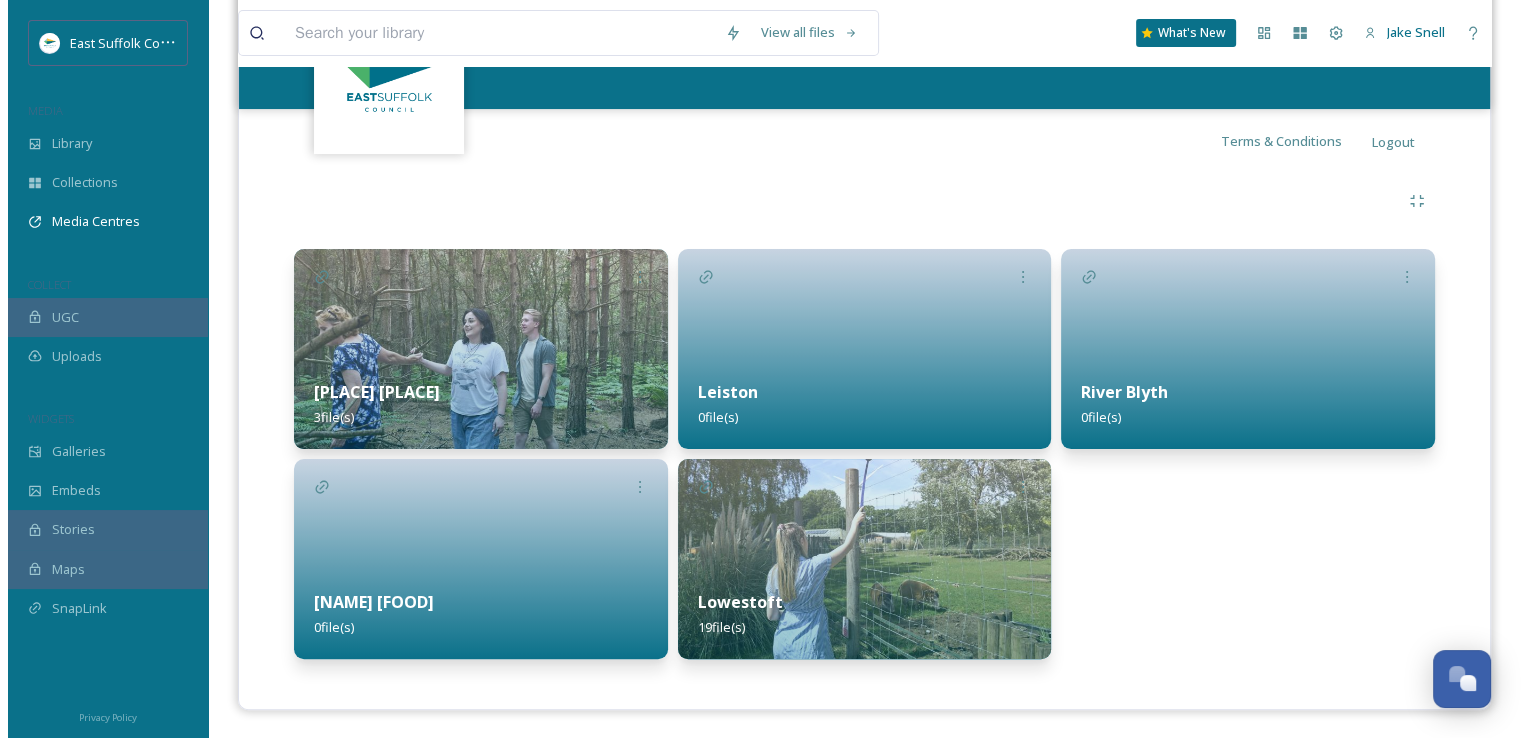 scroll, scrollTop: 0, scrollLeft: 0, axis: both 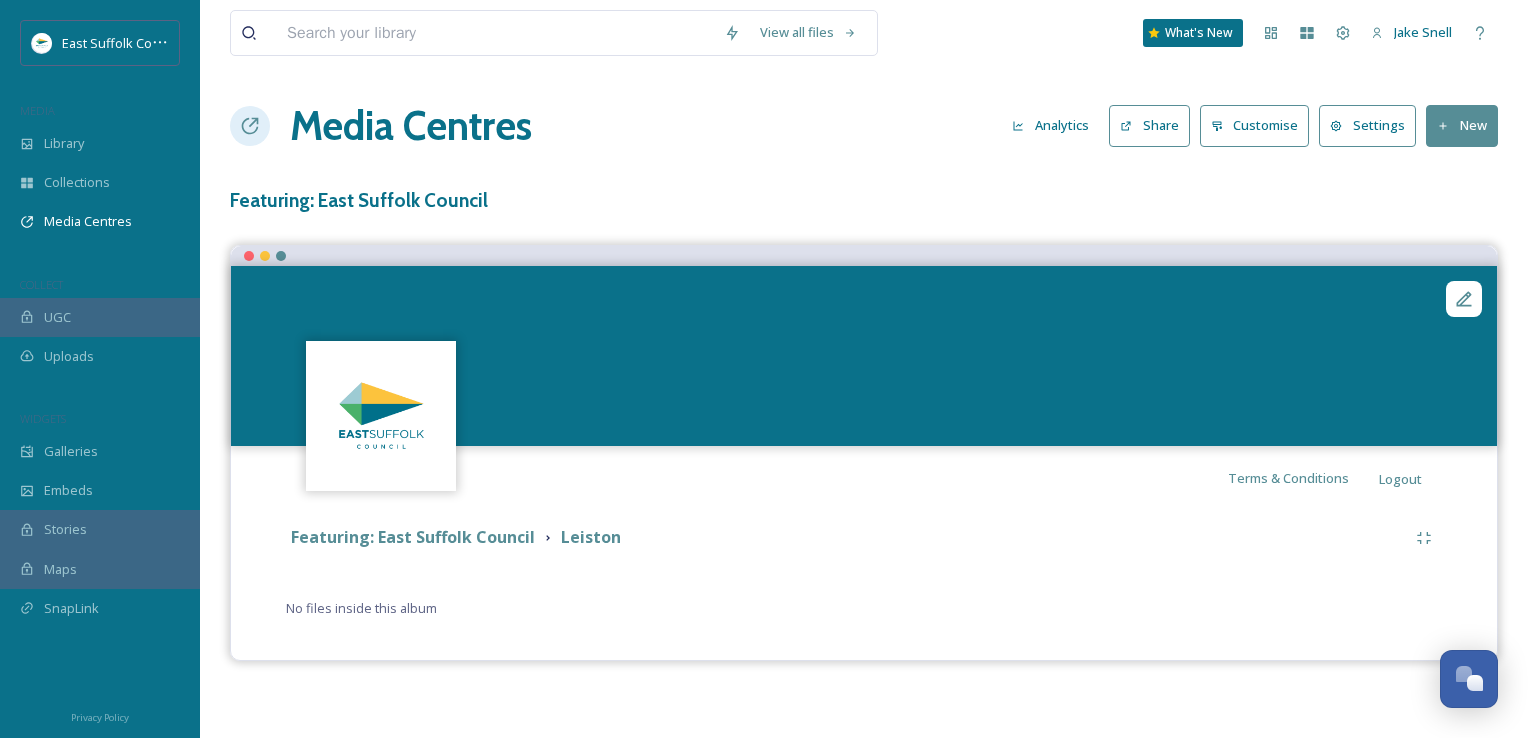 click on "New" at bounding box center [1462, 125] 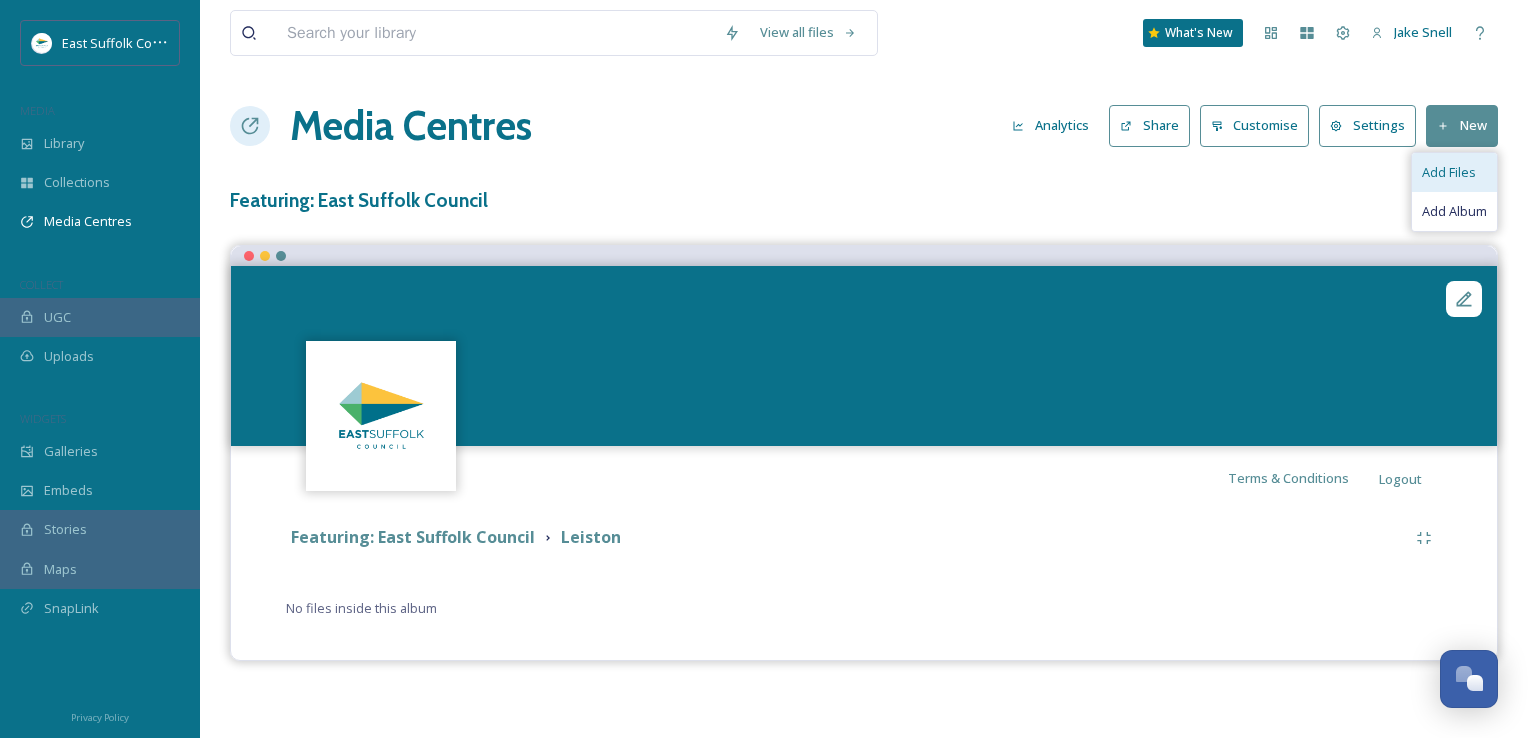 click on "Add Files" at bounding box center [1449, 172] 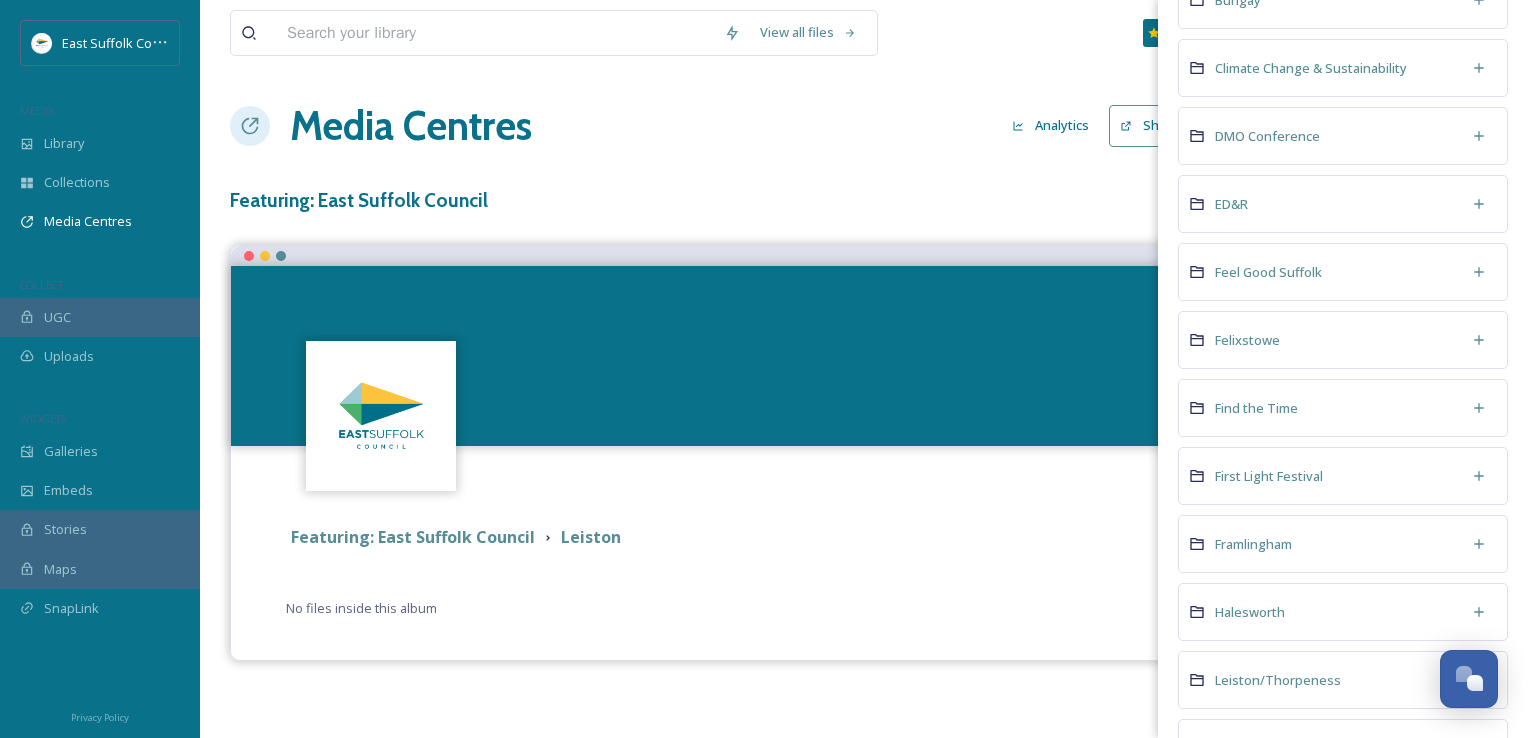 scroll, scrollTop: 1000, scrollLeft: 0, axis: vertical 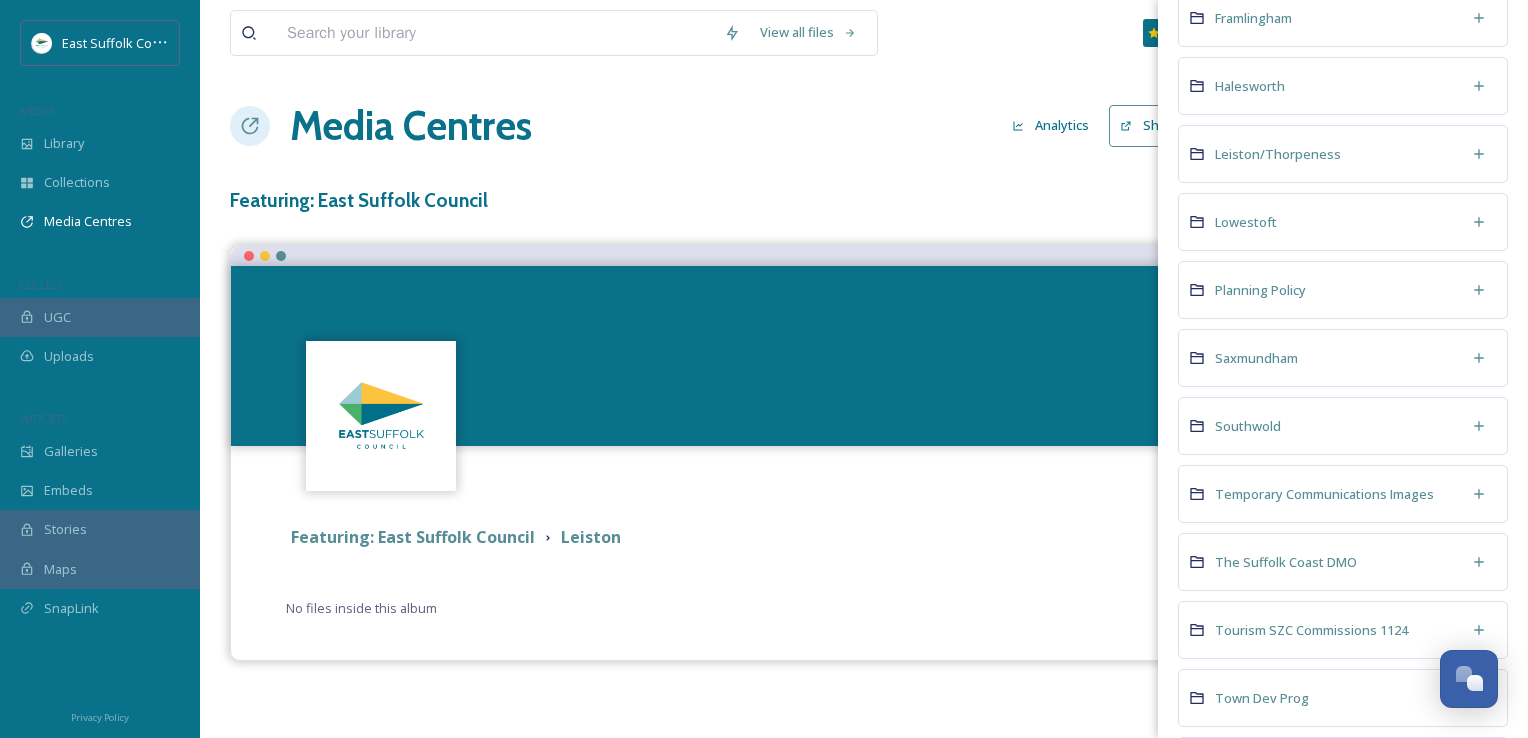 click on "Tourism SZC Commissions 1124" at bounding box center [1343, 630] 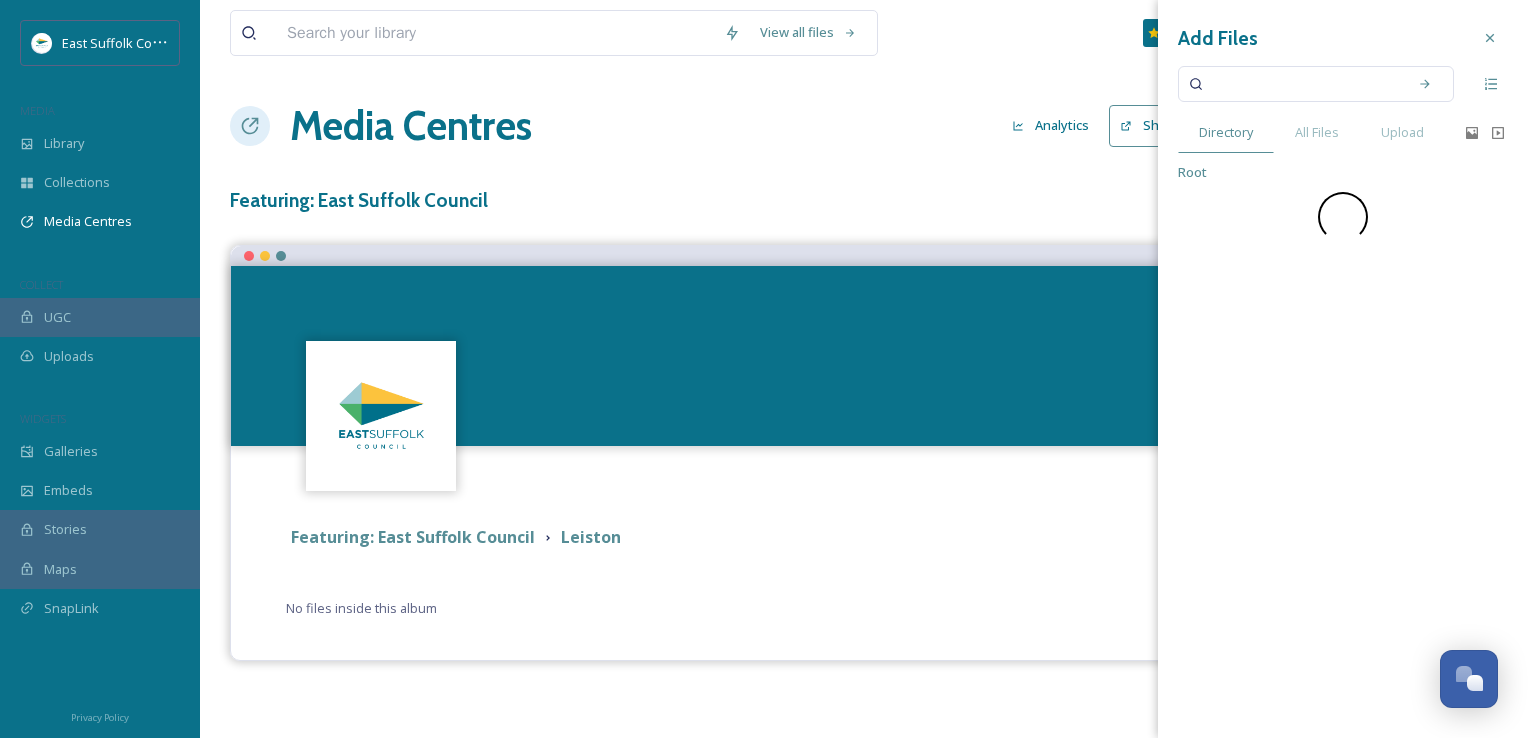 scroll, scrollTop: 0, scrollLeft: 0, axis: both 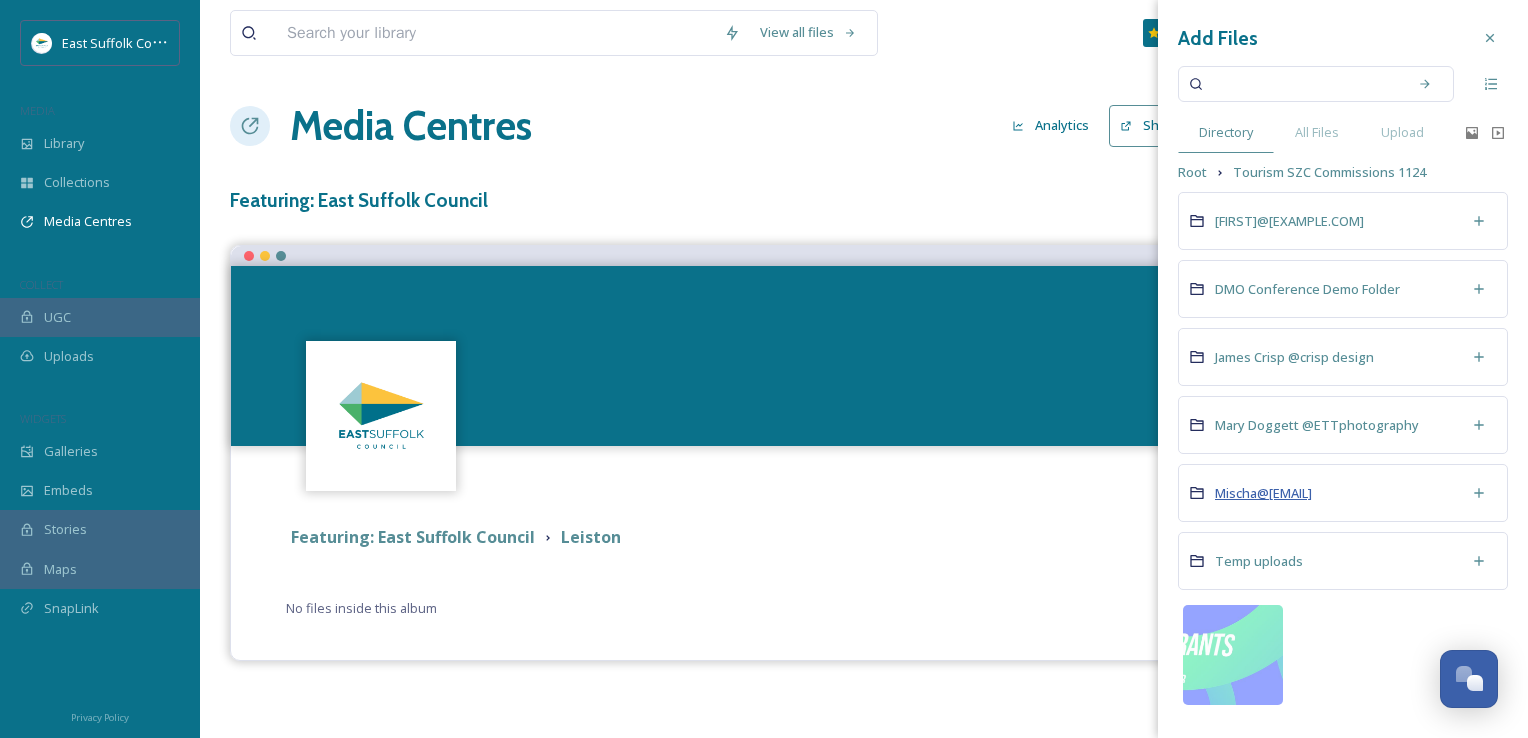 click on "Mischa@[EMAIL]" at bounding box center [1263, 493] 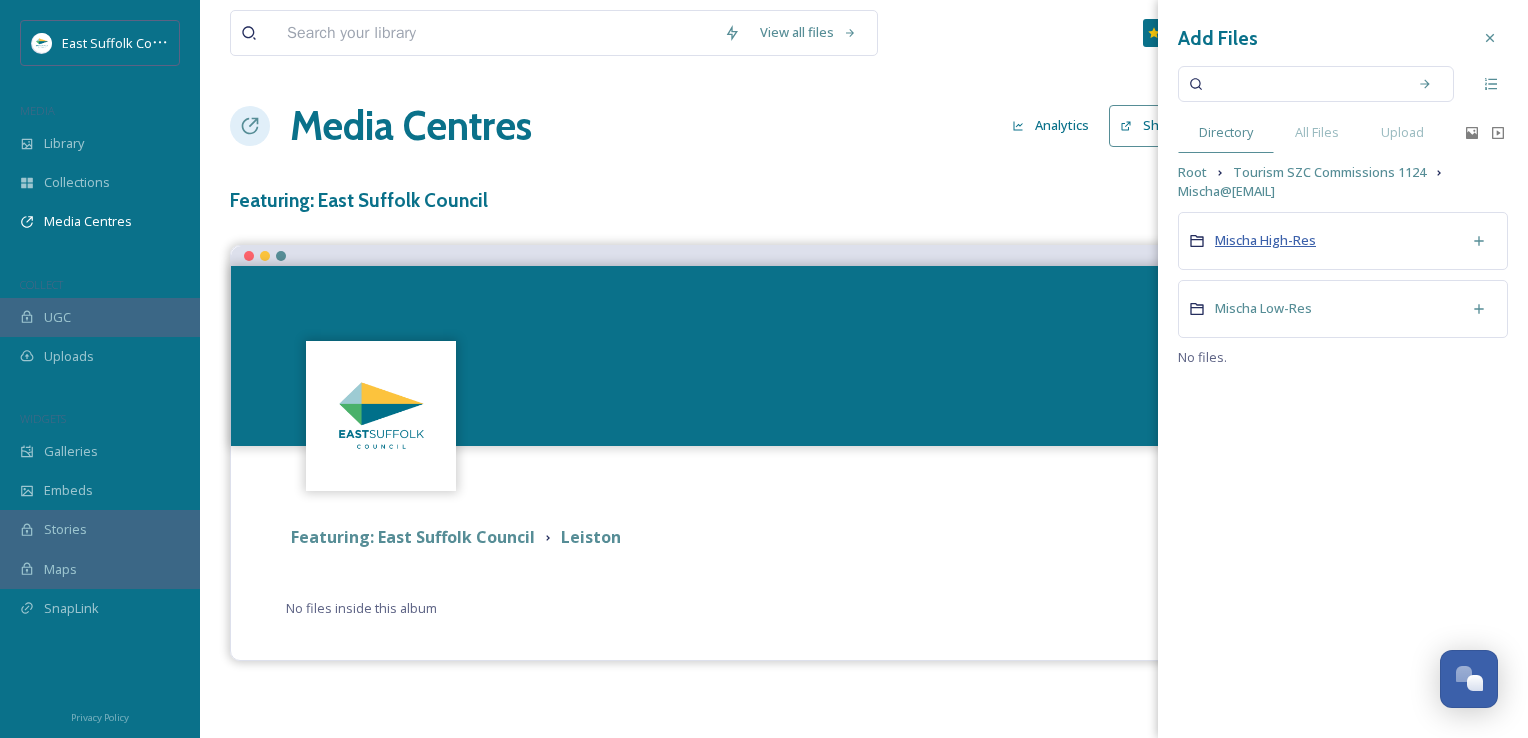 click on "Mischa High-Res" at bounding box center (1265, 240) 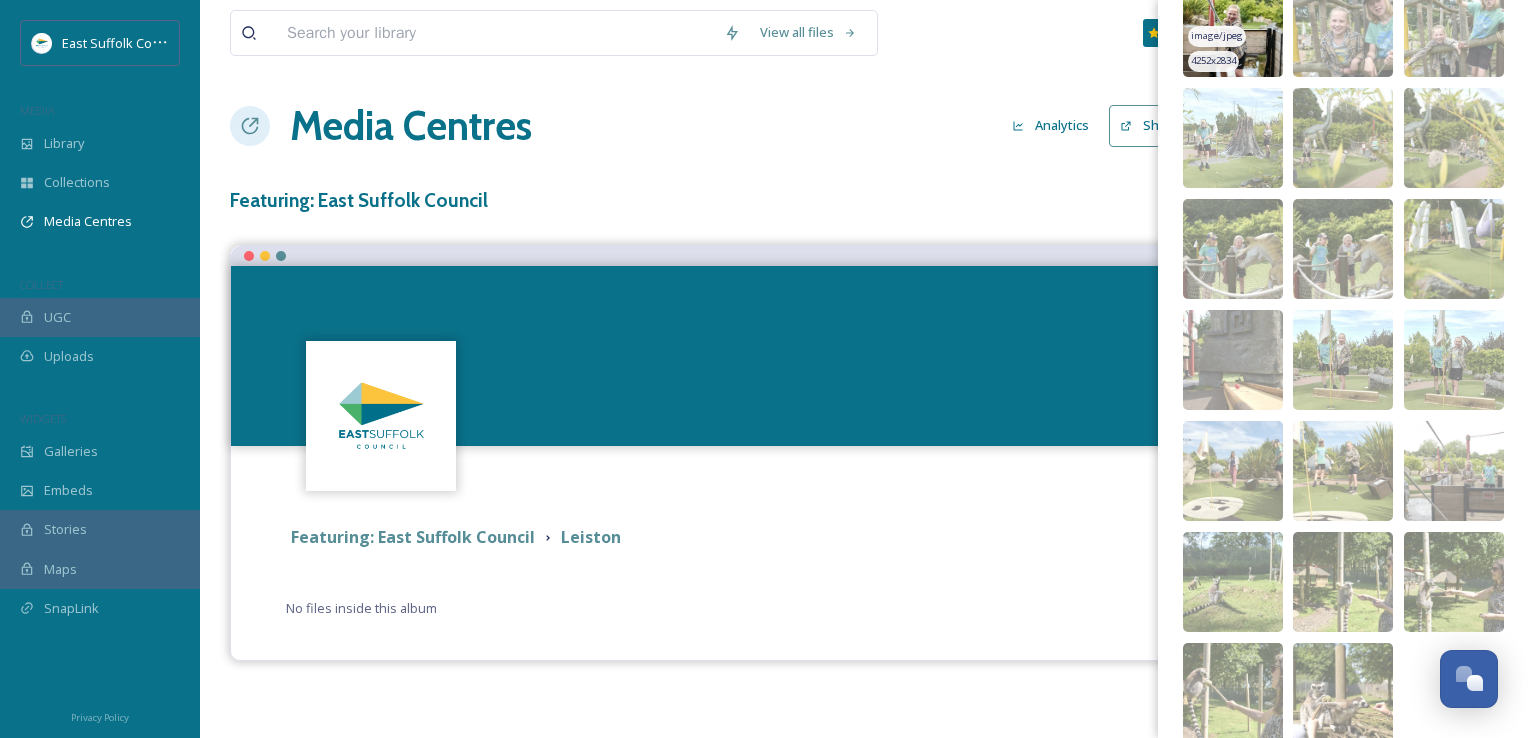 scroll, scrollTop: 308, scrollLeft: 0, axis: vertical 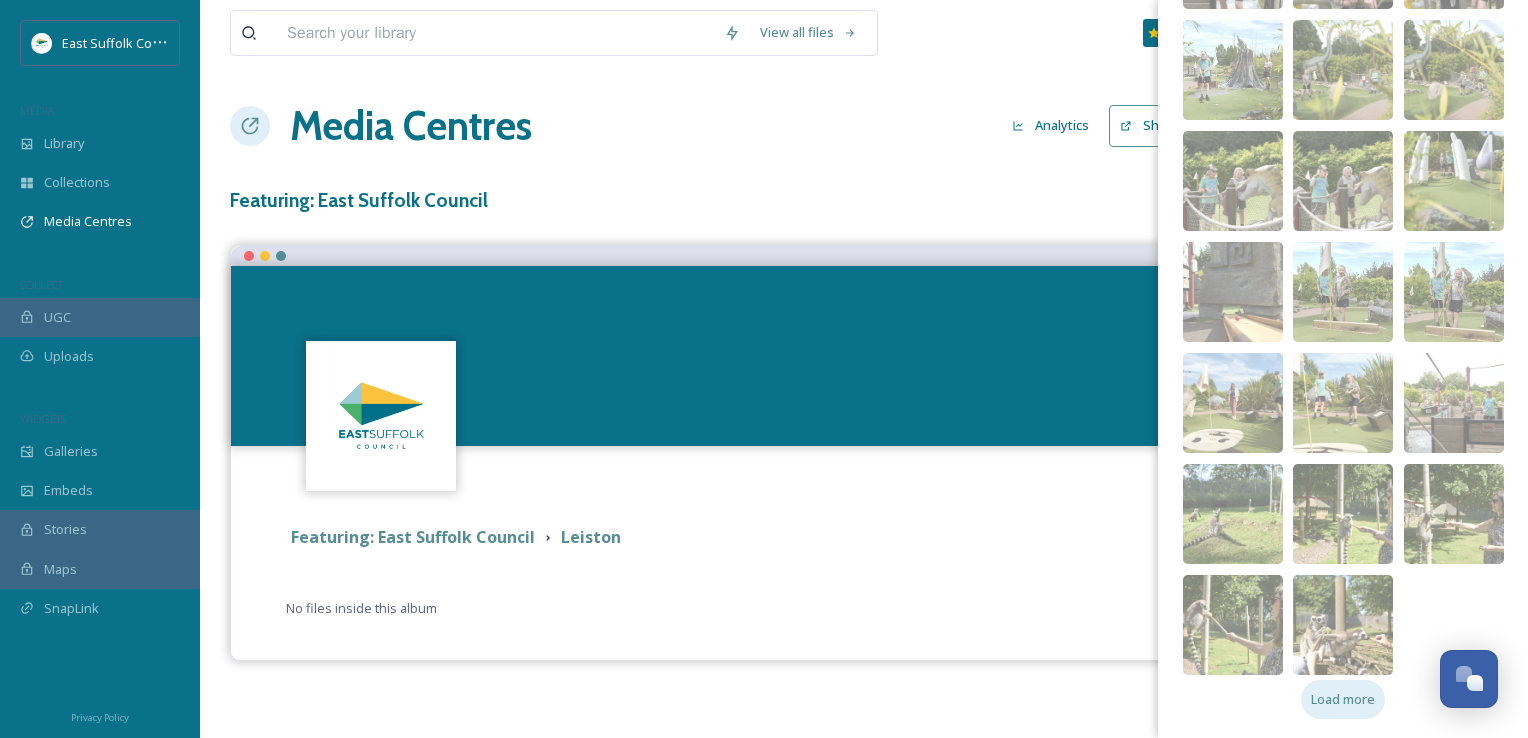 click on "Load more" at bounding box center [1343, 699] 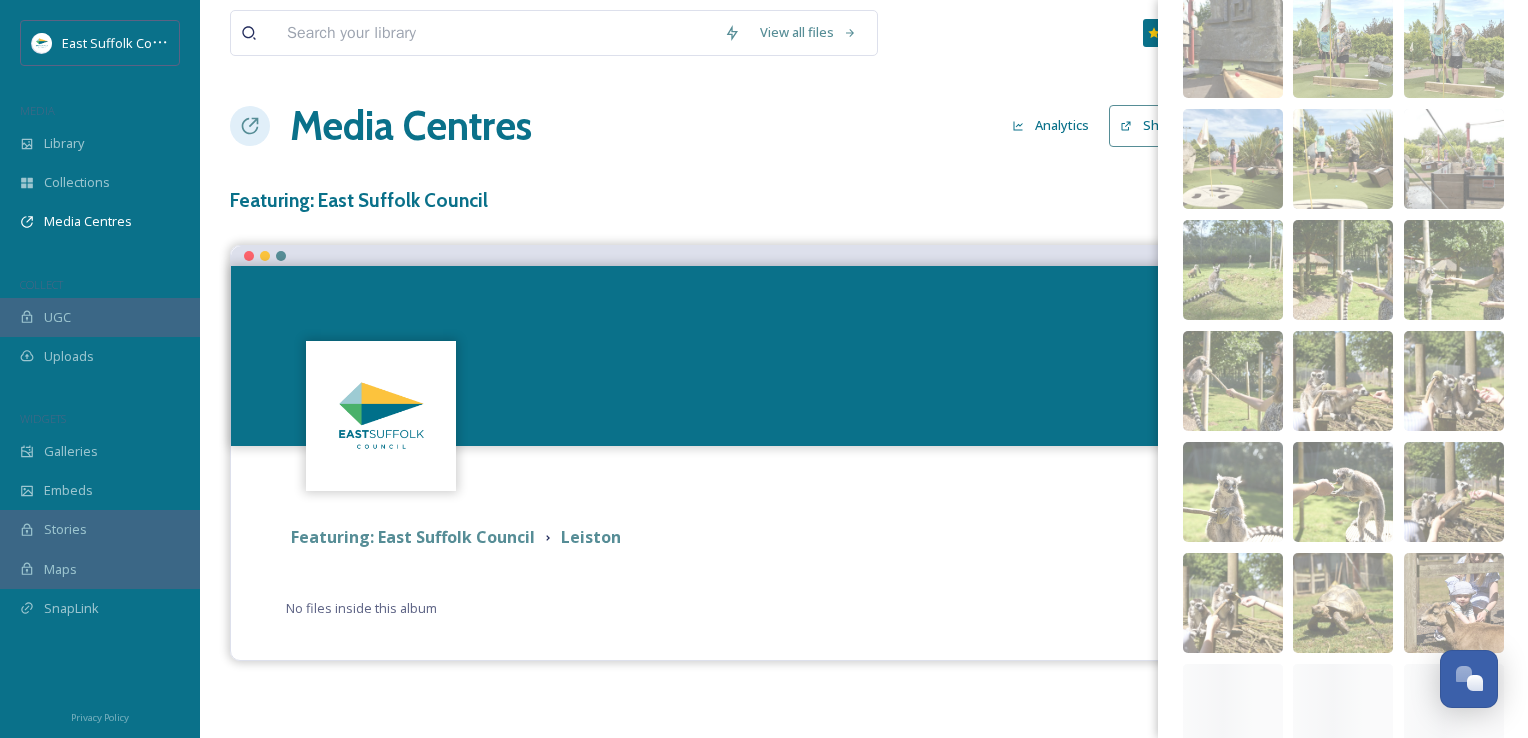 scroll, scrollTop: 1084, scrollLeft: 0, axis: vertical 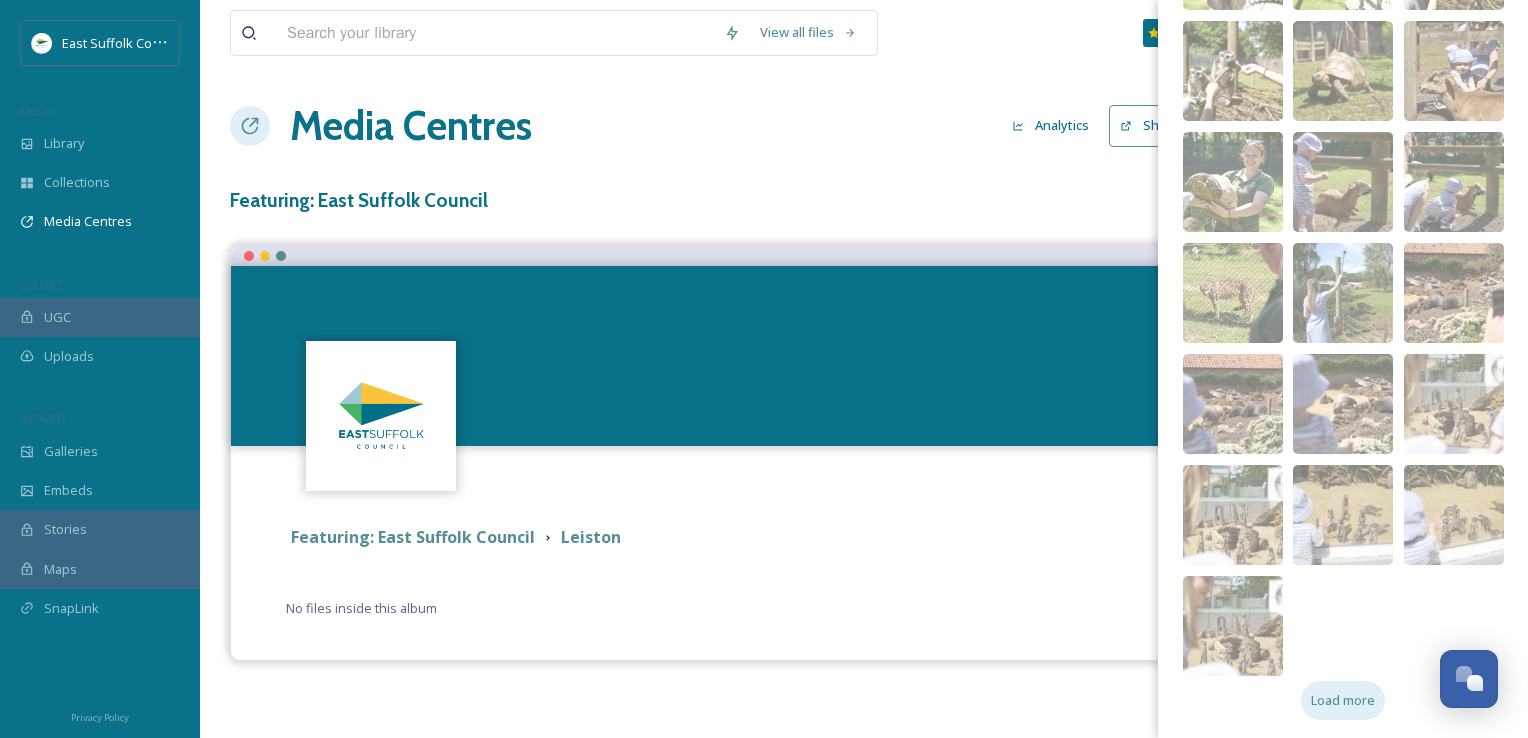 click on "Load more" at bounding box center [1343, 700] 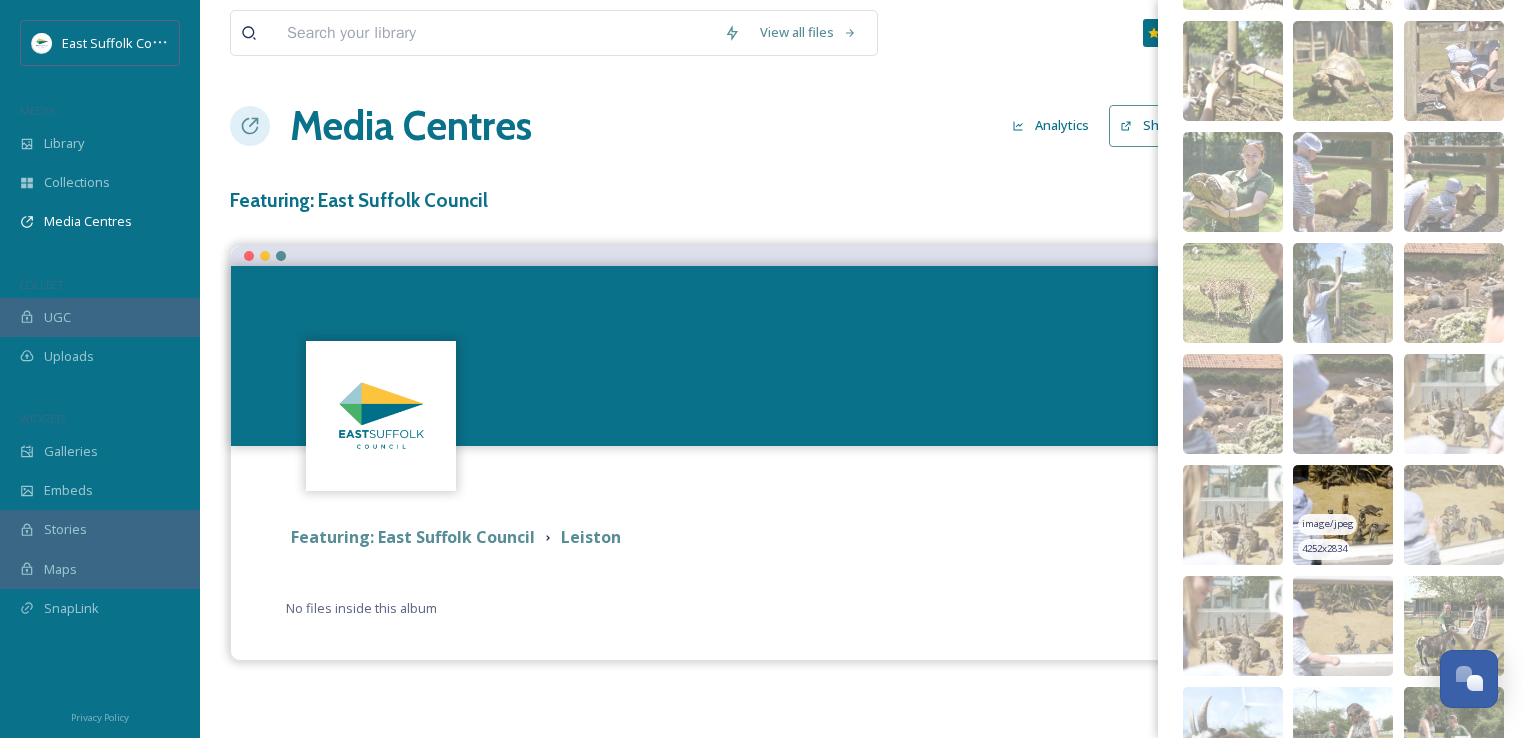 scroll, scrollTop: 1751, scrollLeft: 0, axis: vertical 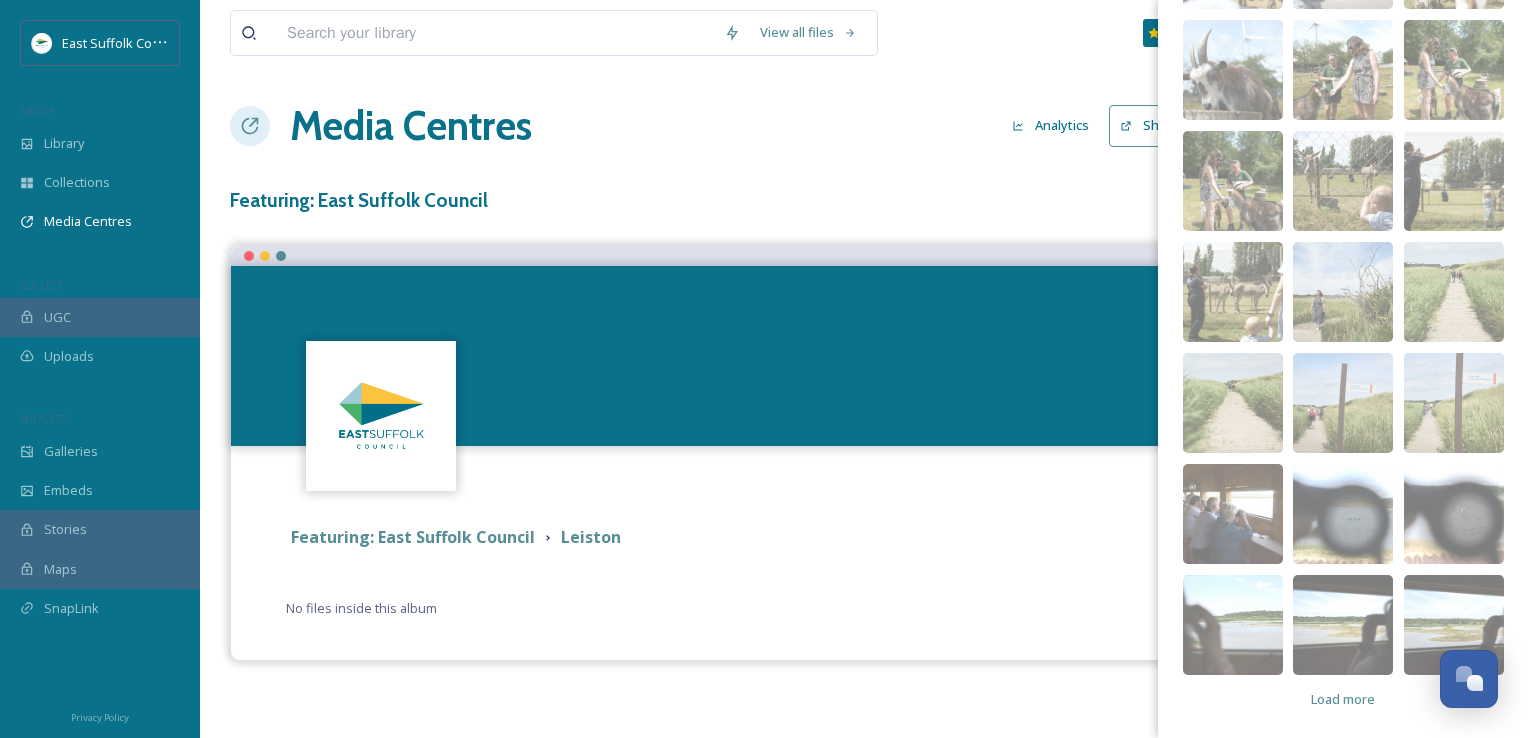 click on "Add Files Directory All Files Upload Root Tourism SZC Commissions 1124 Mischa@mischaphotoltd Mischa High-Res image/jpeg 4252  x  2834 image/jpeg 4252  x  6378 image/jpeg 4252  x  2834 image/jpeg 4252  x  2835 image/jpeg 4252  x  2835 image/jpeg 4252  x  2835 image/jpeg 4252  x  2834 image/jpeg 4252  x  6377 image/jpeg 4252  x  2834 image/jpeg 4252  x  6378 image/jpeg 4252  x  6377 image/jpeg 4252  x  2834 image/jpeg 4252  x  2834 image/jpeg 4252  x  2835 image/jpeg 4252  x  2835 image/jpeg 4252  x  2835 image/jpeg 4252  x  2835 image/jpeg 4252  x  6378 image/jpeg 4252  x  2835 image/jpeg 4252  x  2835 image/jpeg 4252  x  2834 image/jpeg 4252  x  6377 image/jpeg 4252  x  2834 image/jpeg 4252  x  2835 image/jpeg 4252  x  2835 image/jpeg 4252  x  2835 image/jpeg 4252  x  2835 image/jpeg 4252  x  6378 image/jpeg 4252  x  2835 image/jpeg 4252  x  2835 image/jpeg 4252  x  2834 image/jpeg 4252  x  6377 image/jpeg 4252  x  2834 image/jpeg 4252  x  2835 image/jpeg 4252  x  2835 image/jpeg 4252  x  2835 image/jpeg 4252  x  2834 image/jpeg 4252  x  2835 image/jpeg 4252  x  2835 image/jpeg 4252  x  6377 image/jpeg 4252" at bounding box center [1343, -506] 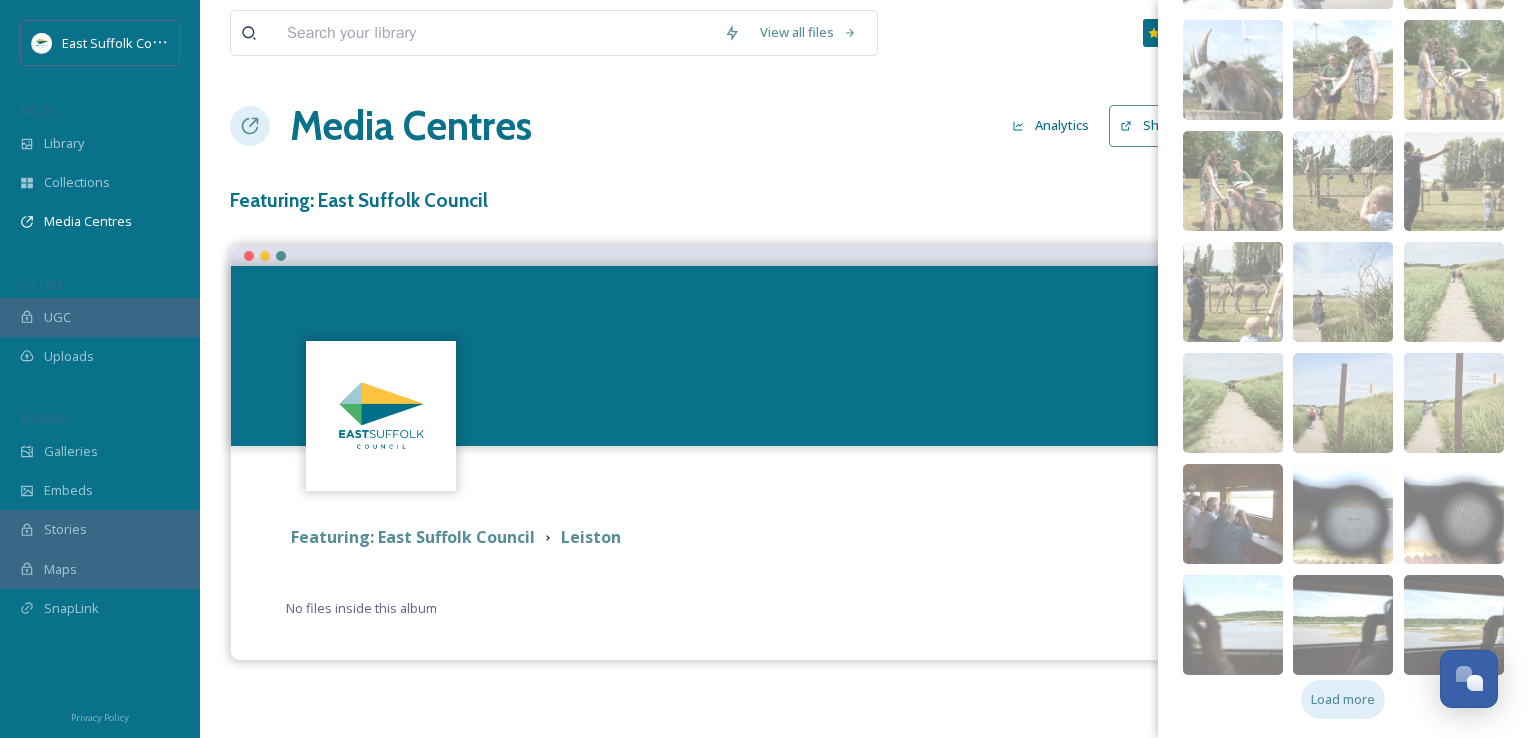 click on "Load more" at bounding box center (1343, 699) 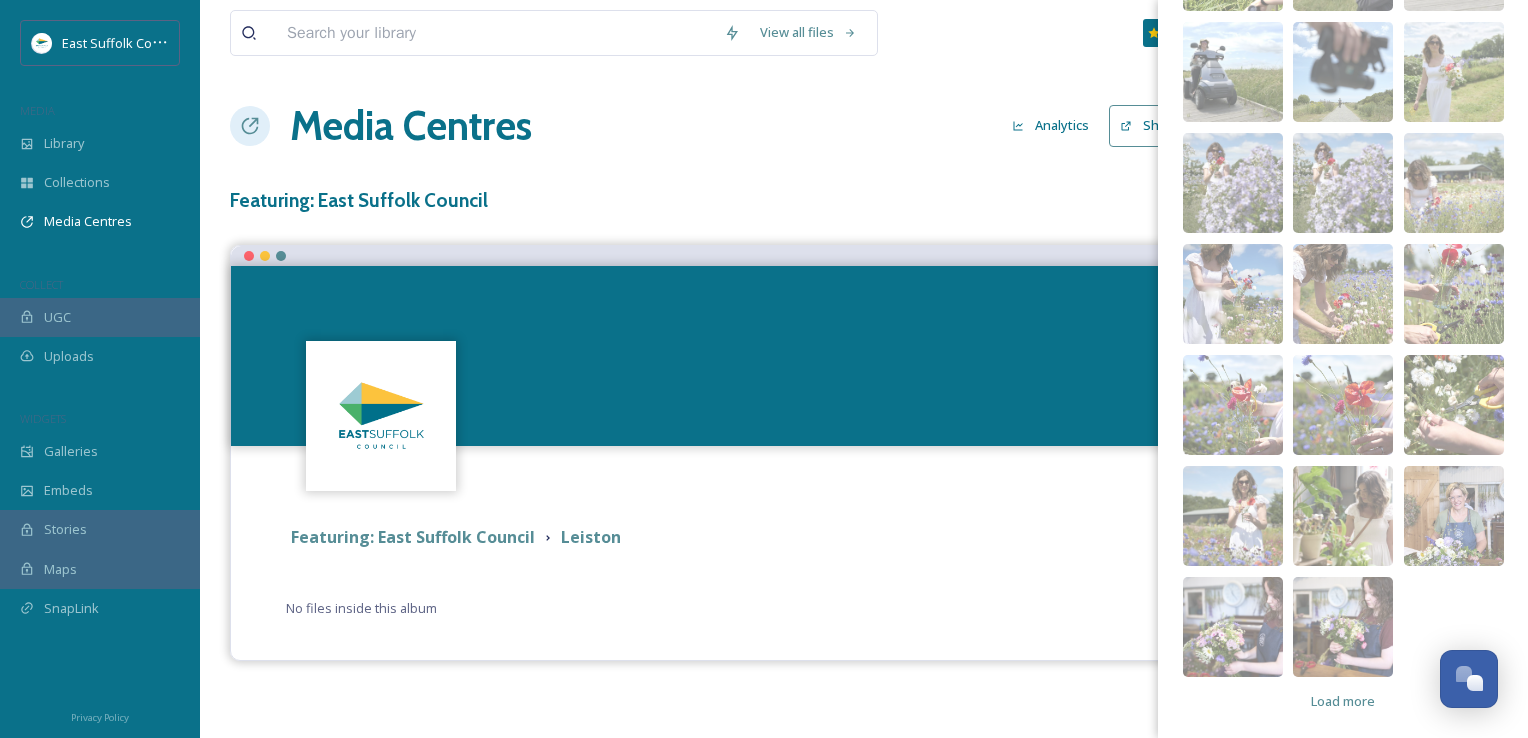 scroll, scrollTop: 2528, scrollLeft: 0, axis: vertical 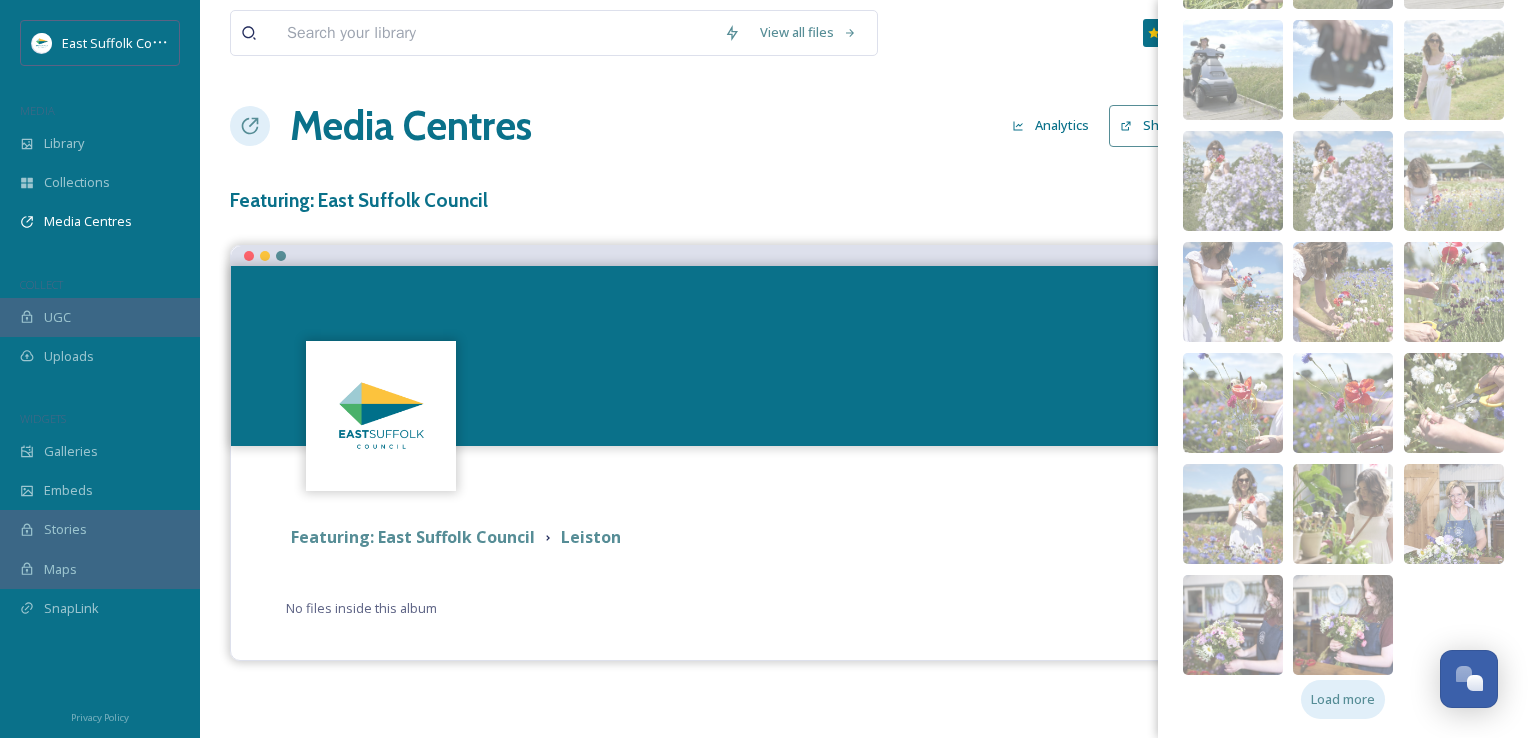 click on "Load more" at bounding box center [1343, 699] 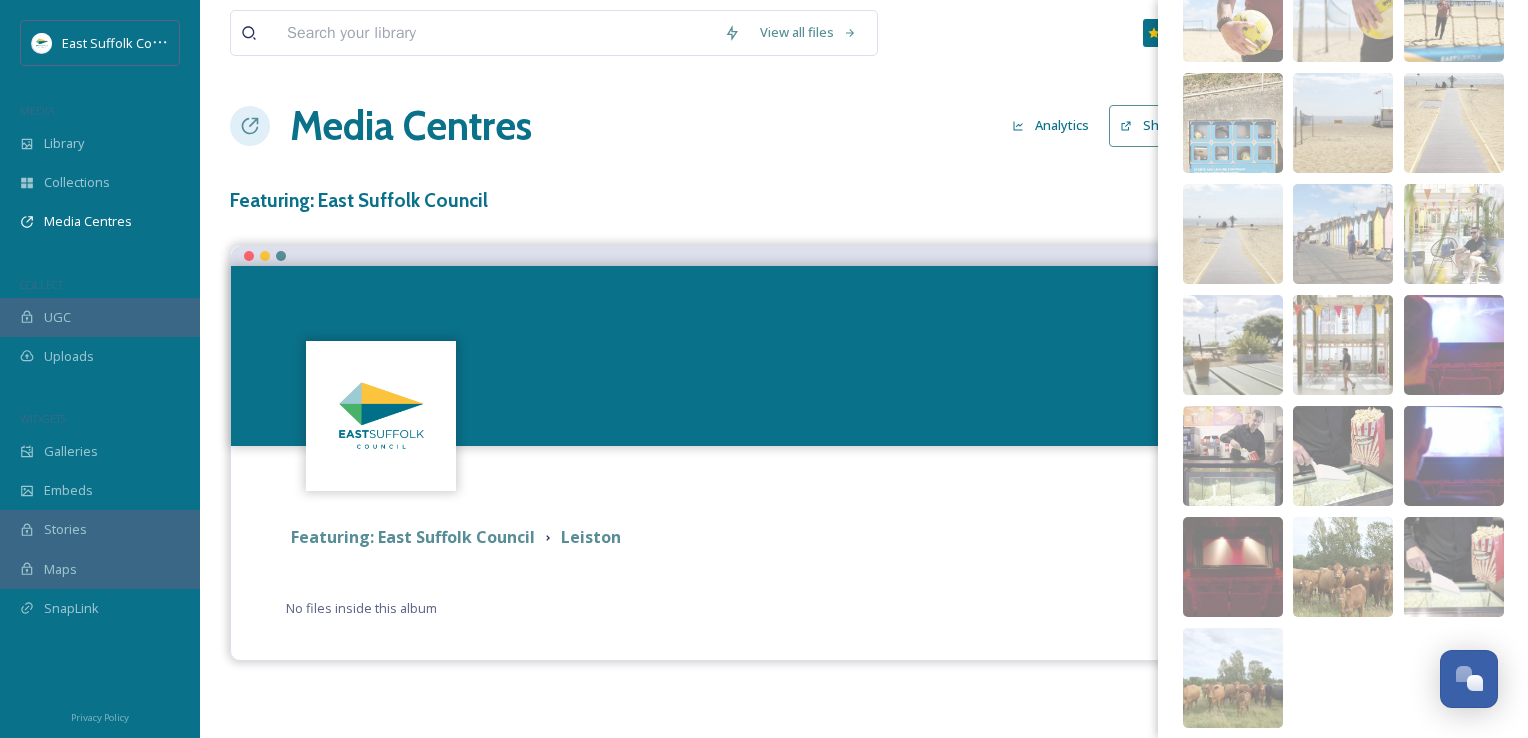 scroll, scrollTop: 3304, scrollLeft: 0, axis: vertical 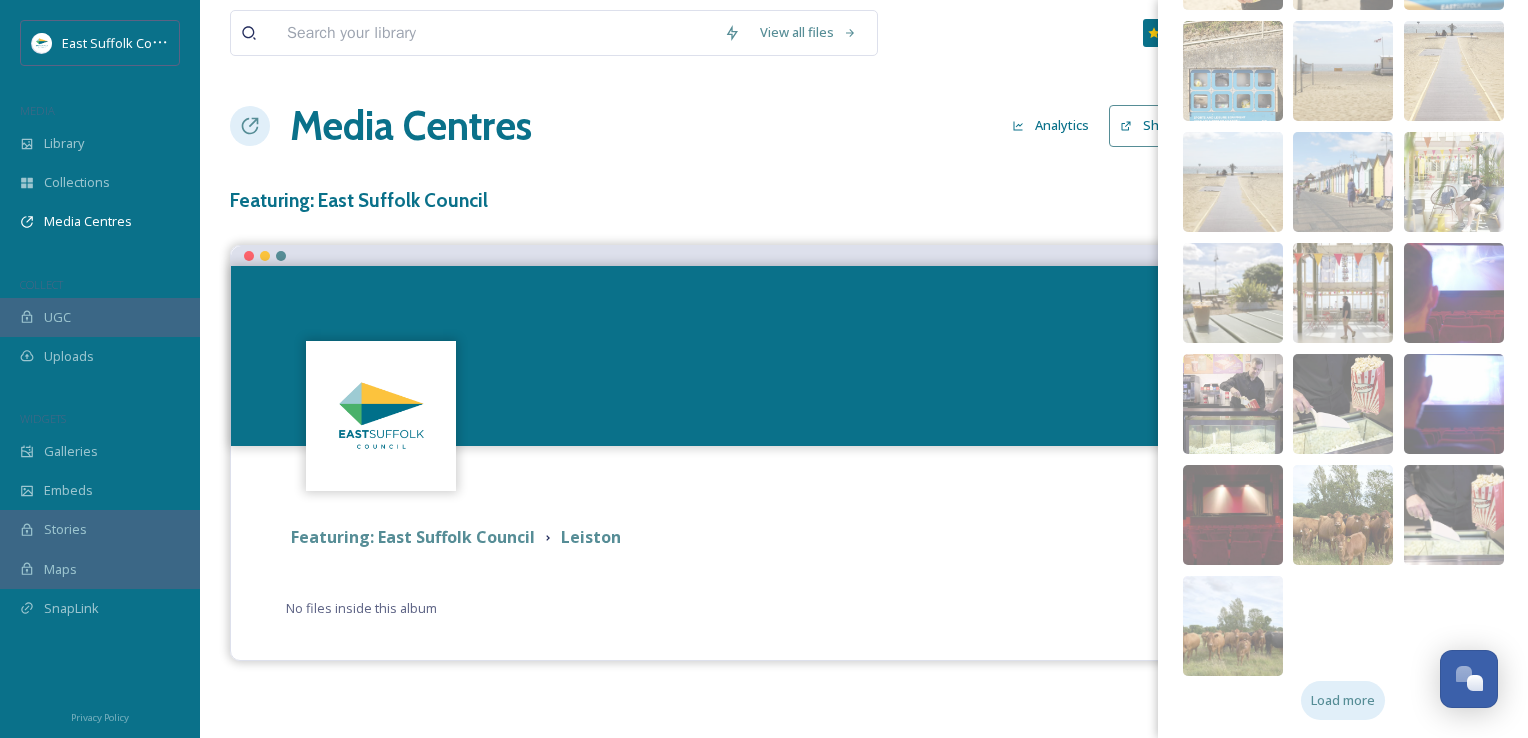 click on "Load more" at bounding box center [1343, 700] 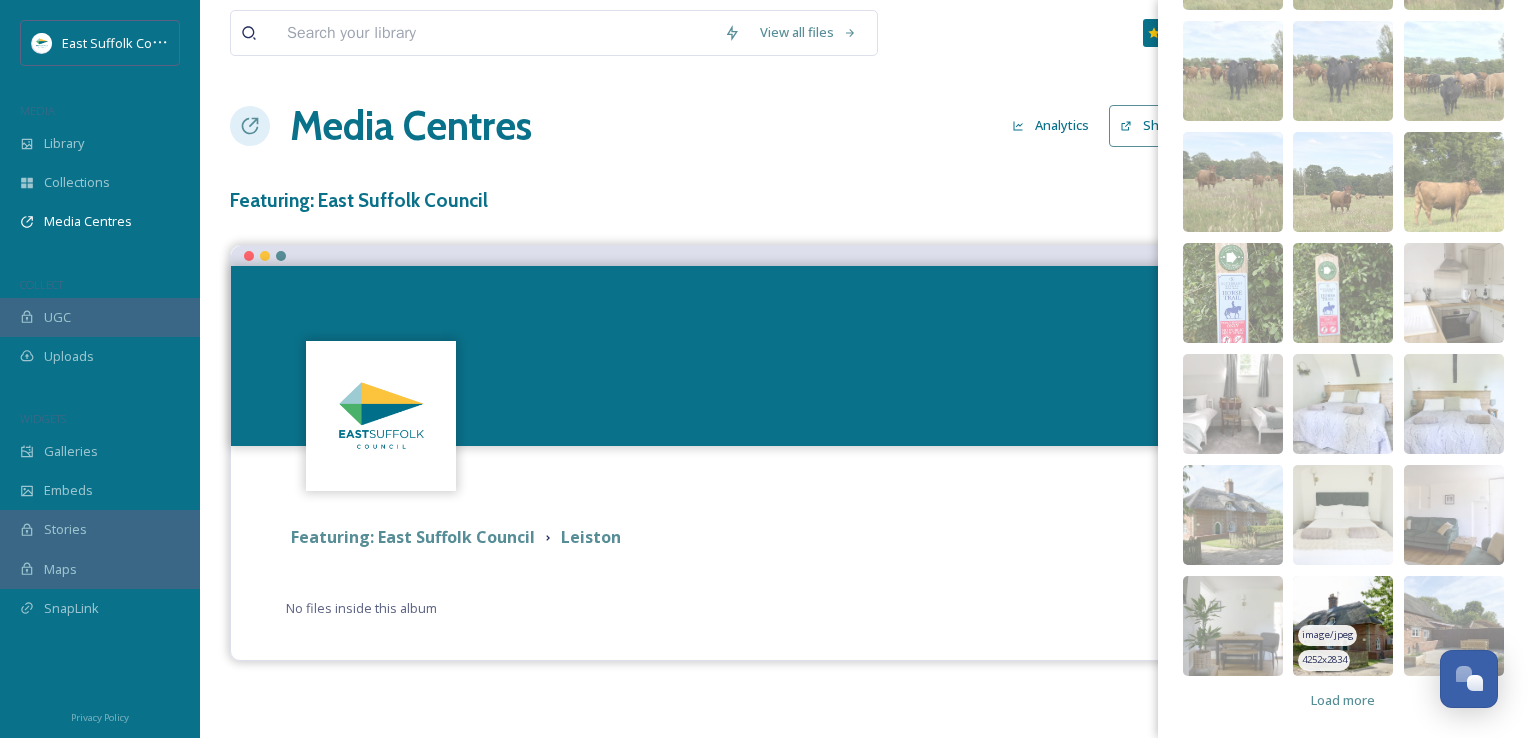 scroll, scrollTop: 3971, scrollLeft: 0, axis: vertical 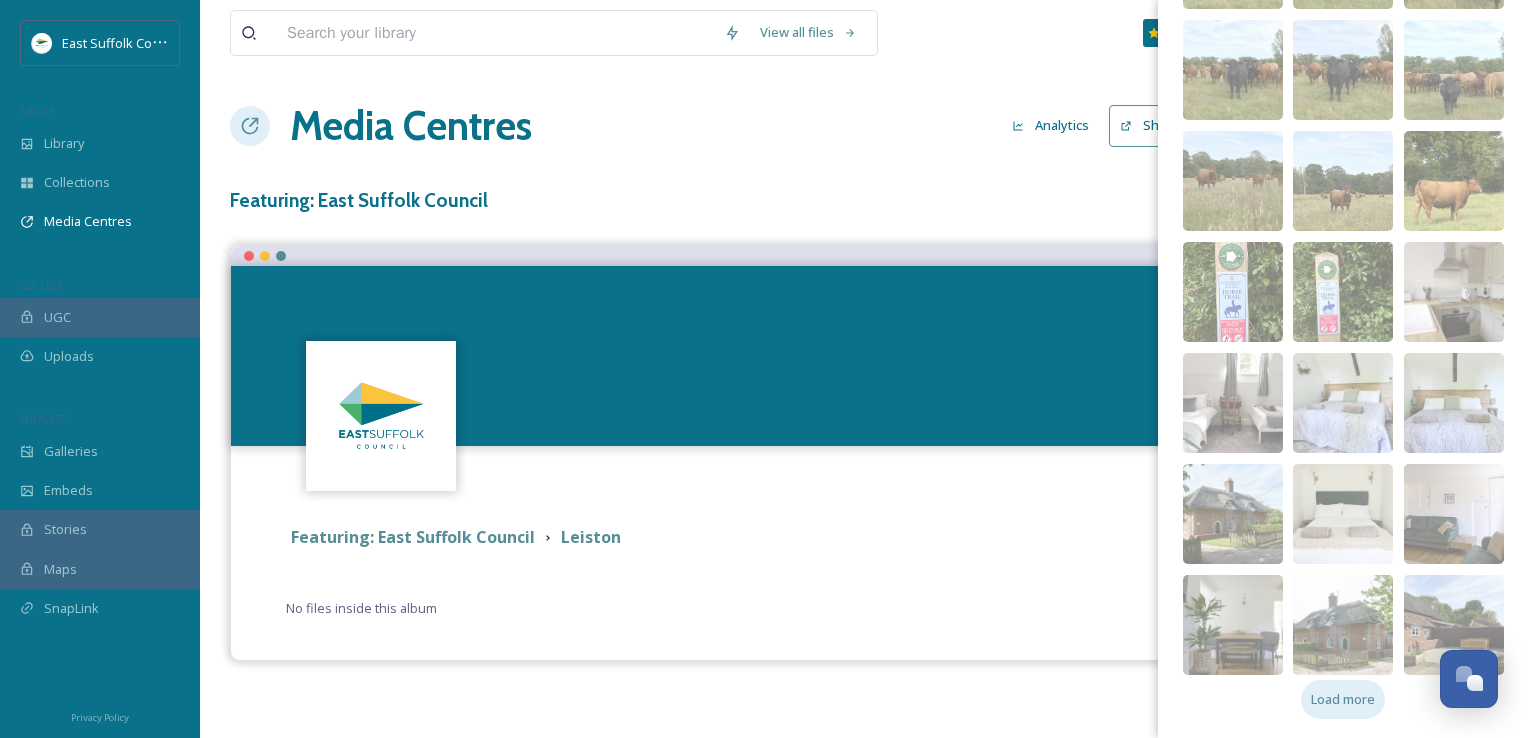 click on "Load more" at bounding box center [1343, 699] 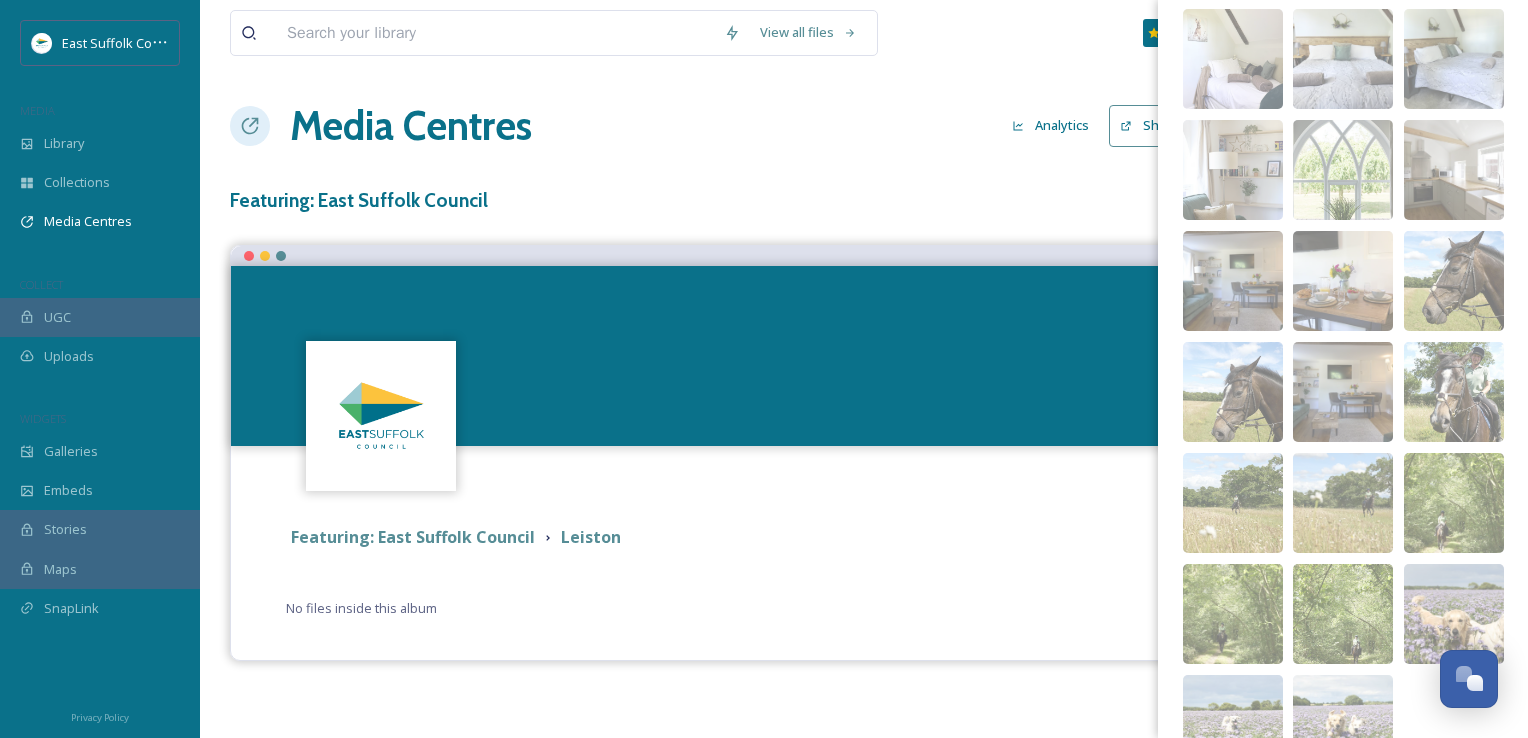 scroll, scrollTop: 4748, scrollLeft: 0, axis: vertical 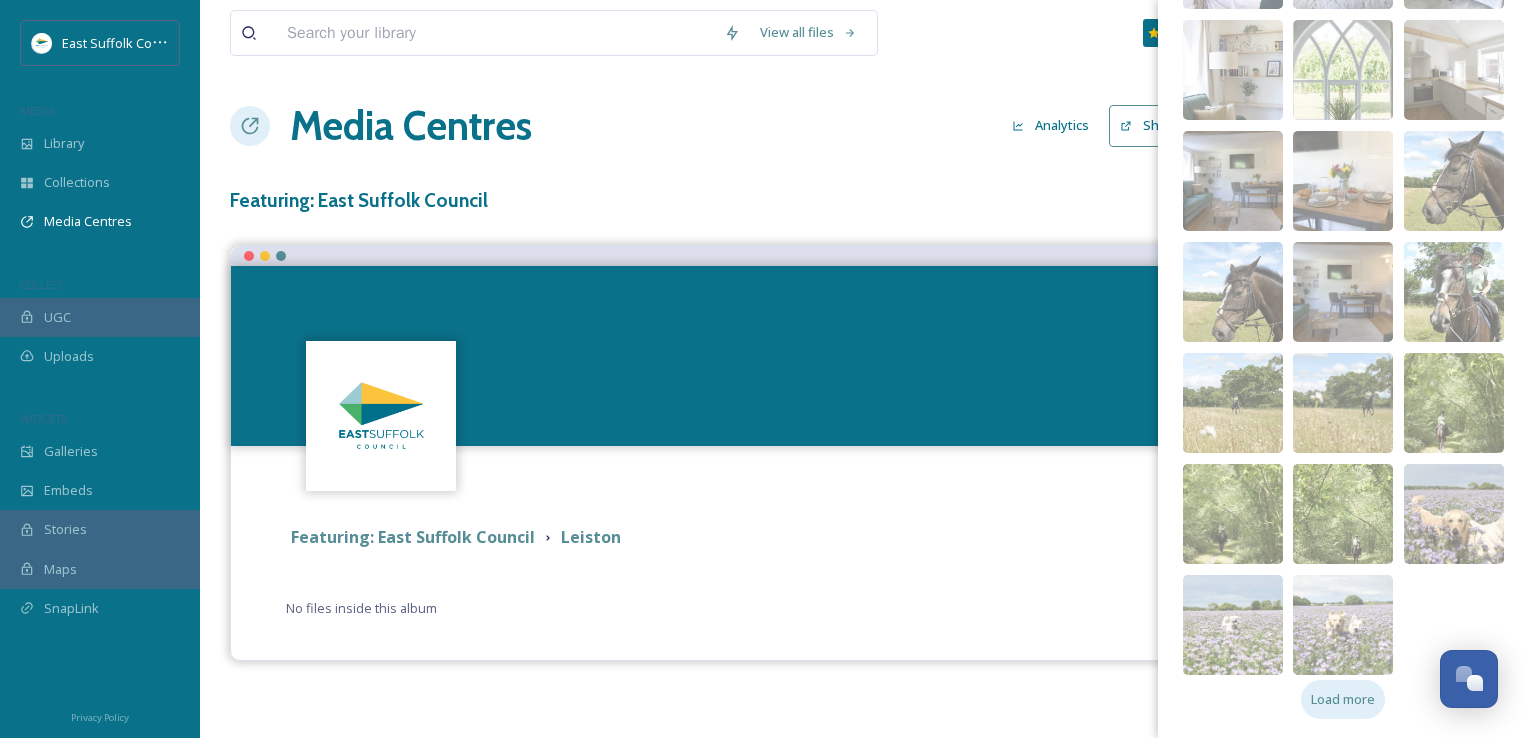 click on "Load more" at bounding box center [1343, 699] 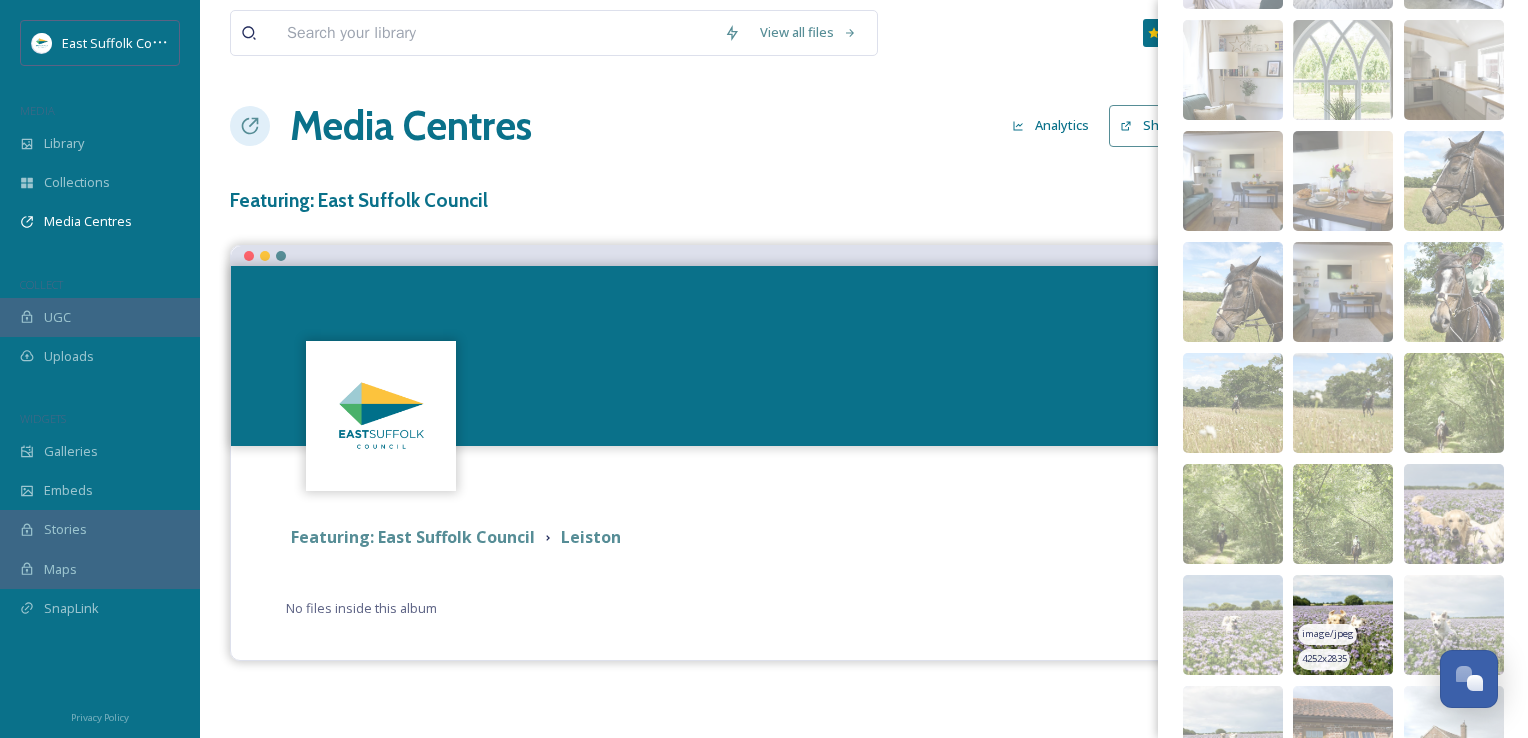 scroll, scrollTop: 5524, scrollLeft: 0, axis: vertical 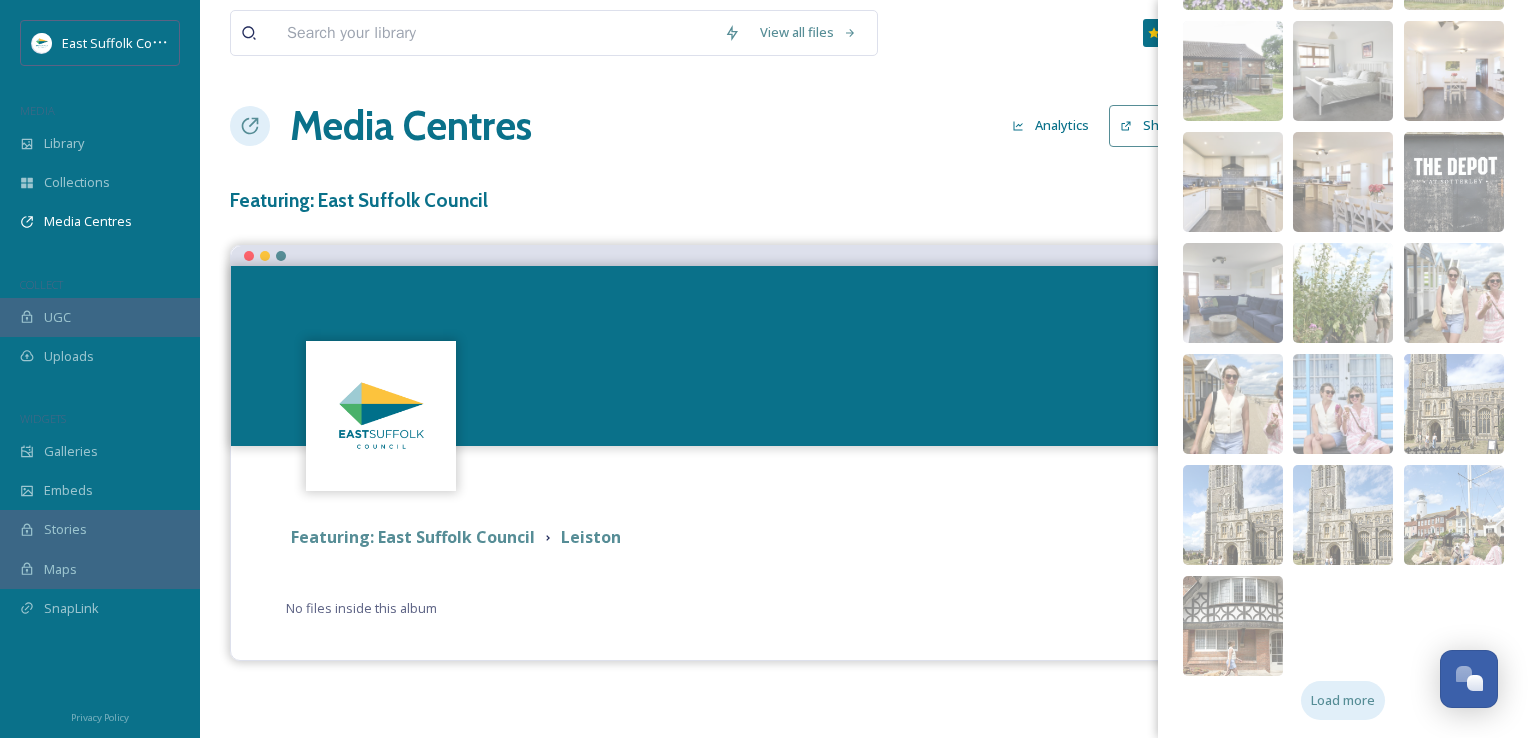 click on "Load more" at bounding box center [1343, 700] 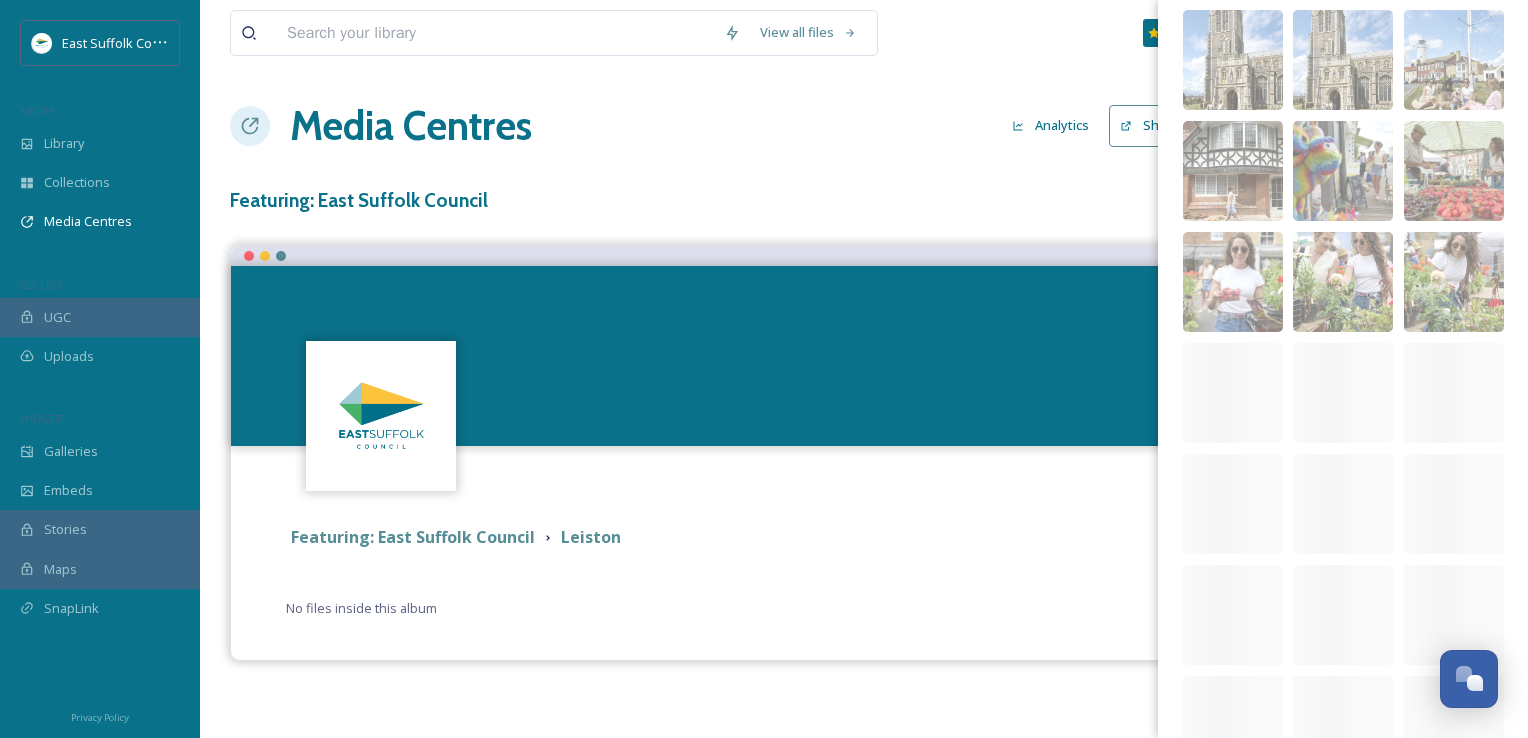 scroll, scrollTop: 6191, scrollLeft: 0, axis: vertical 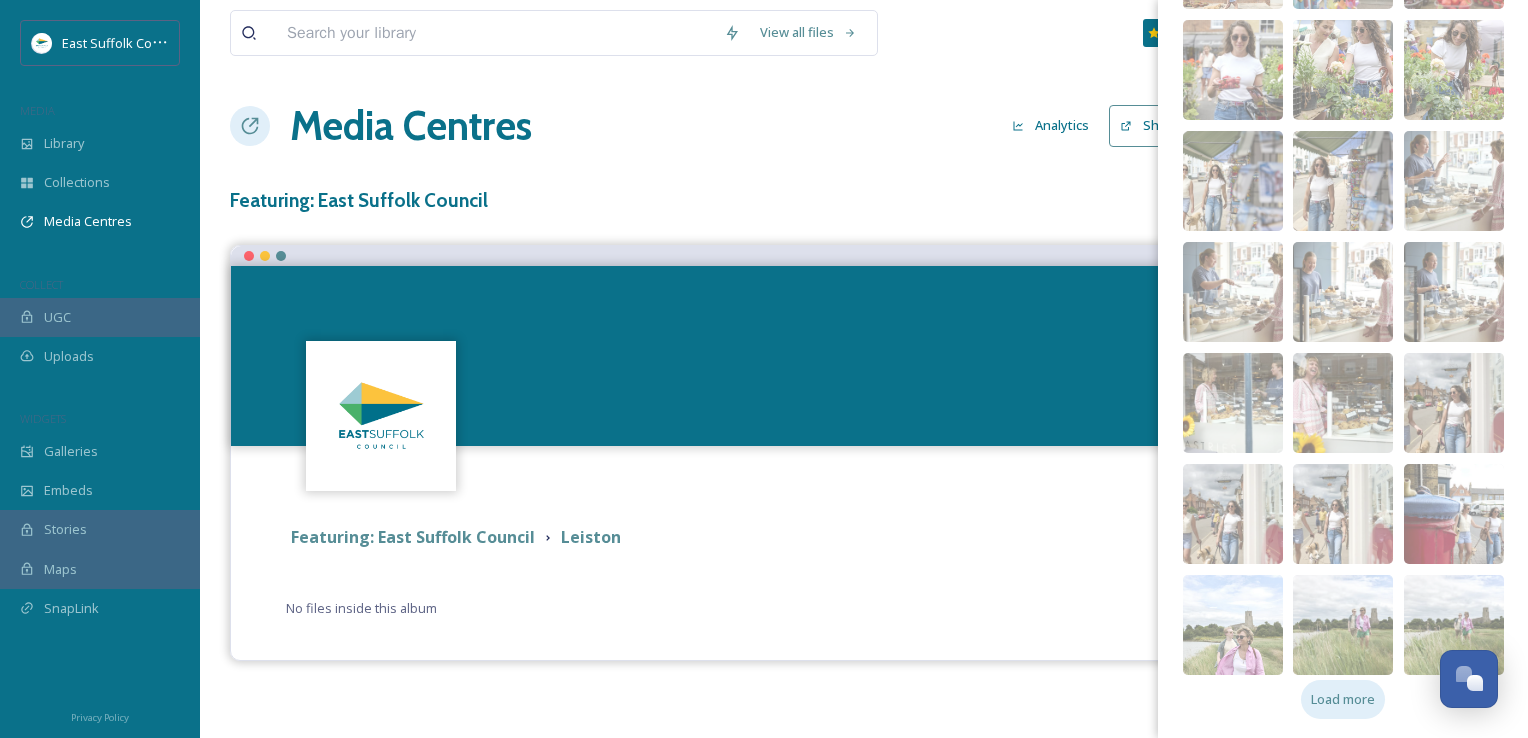 click on "Load more" at bounding box center [1343, 699] 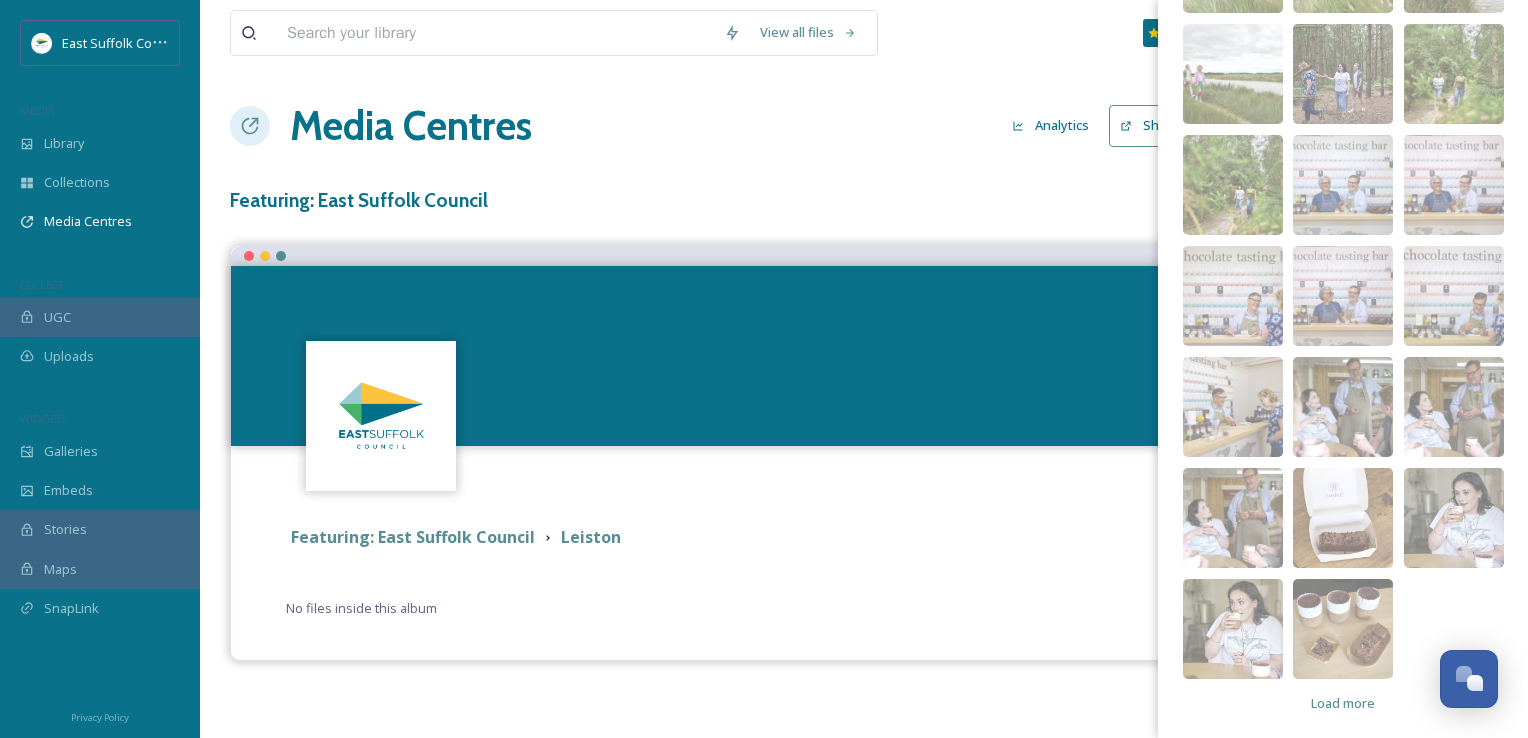 scroll, scrollTop: 6968, scrollLeft: 0, axis: vertical 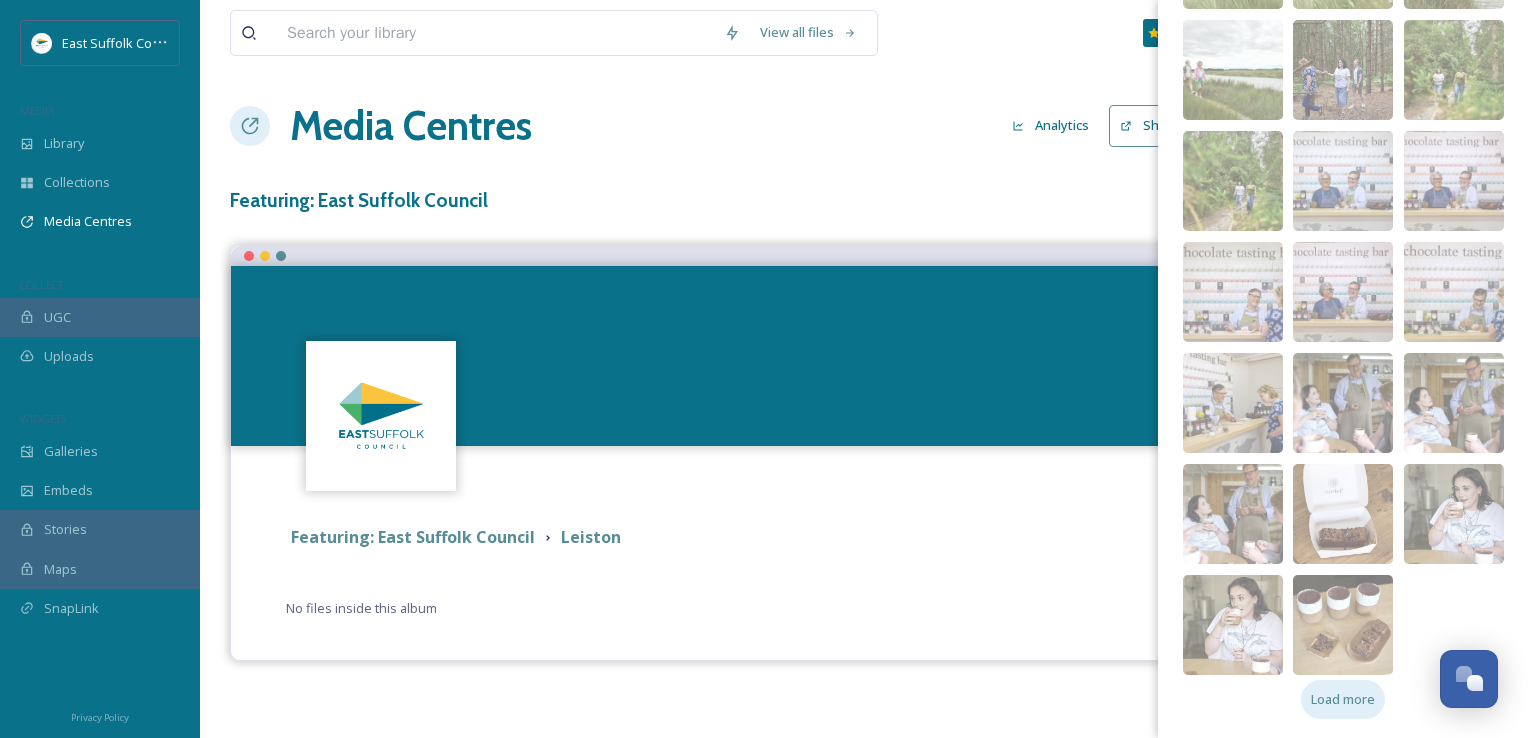 click on "Load more" at bounding box center (1343, 699) 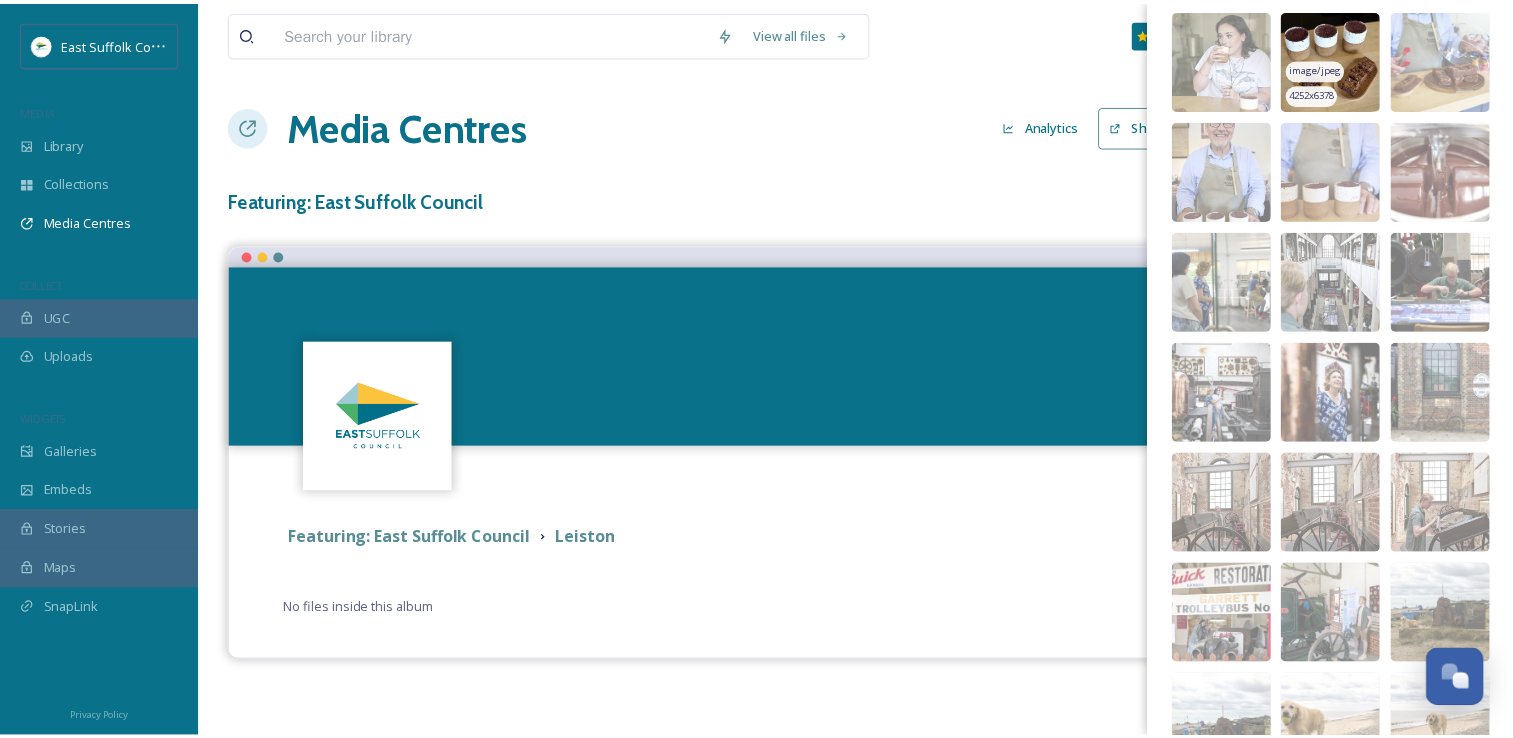 scroll, scrollTop: 7568, scrollLeft: 0, axis: vertical 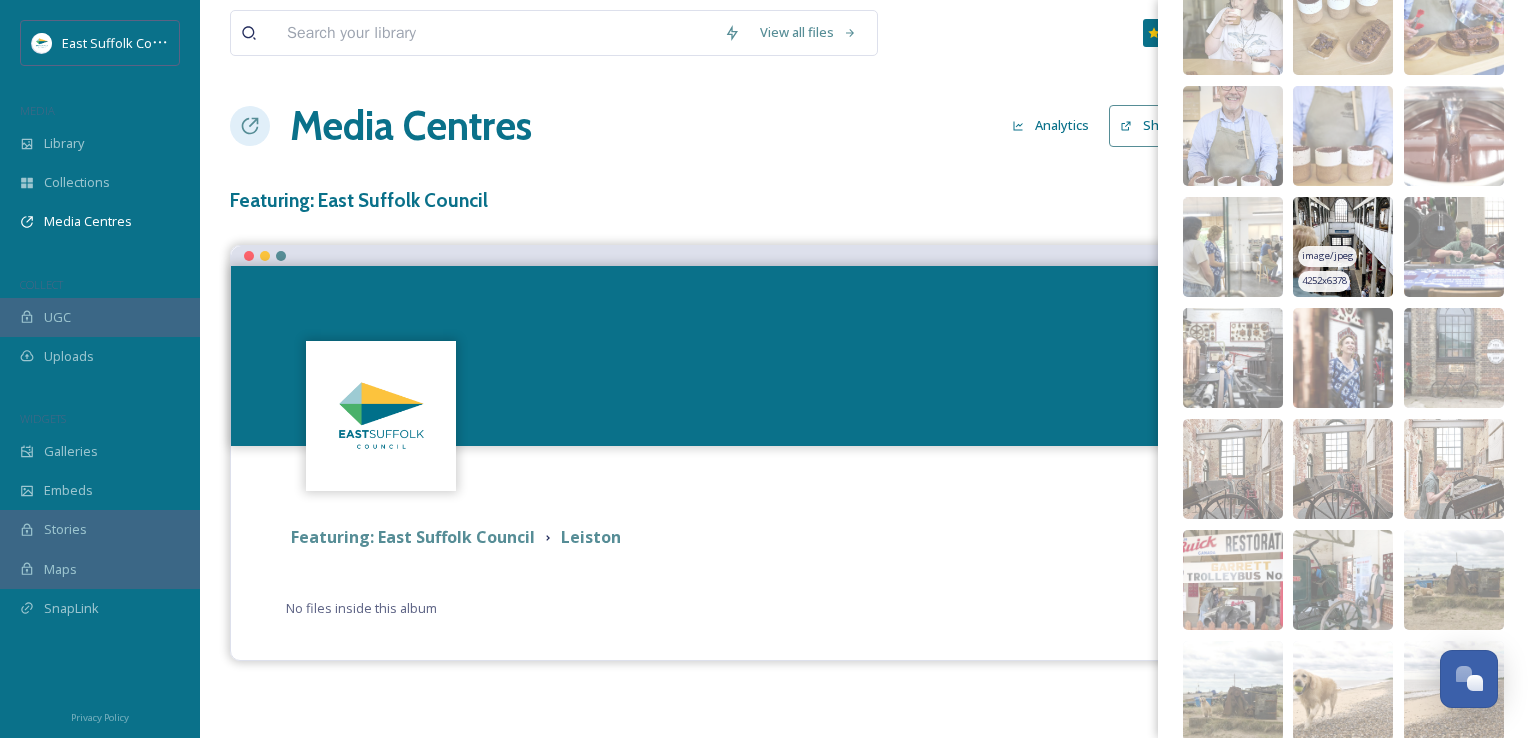 click at bounding box center [1343, 247] 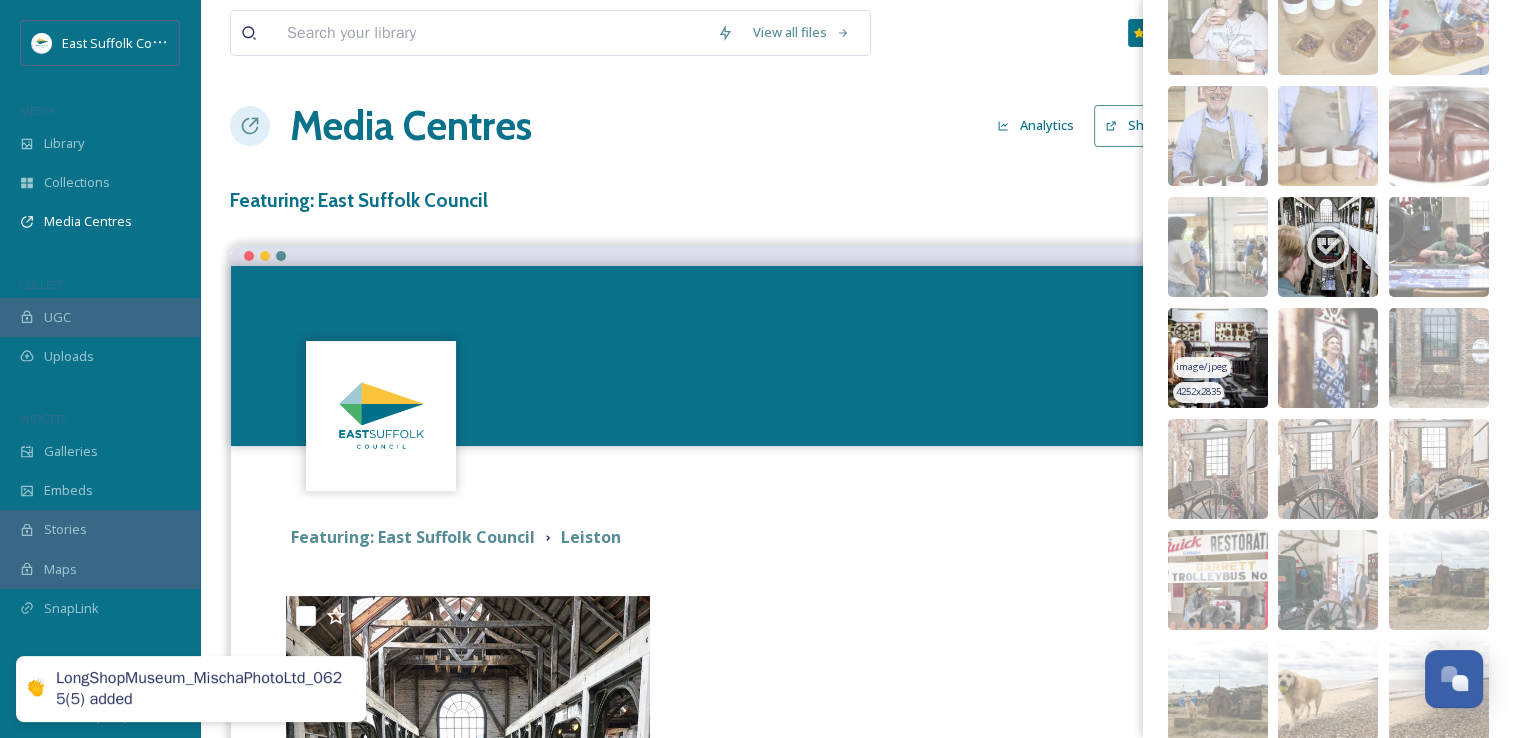 click at bounding box center [1218, 358] 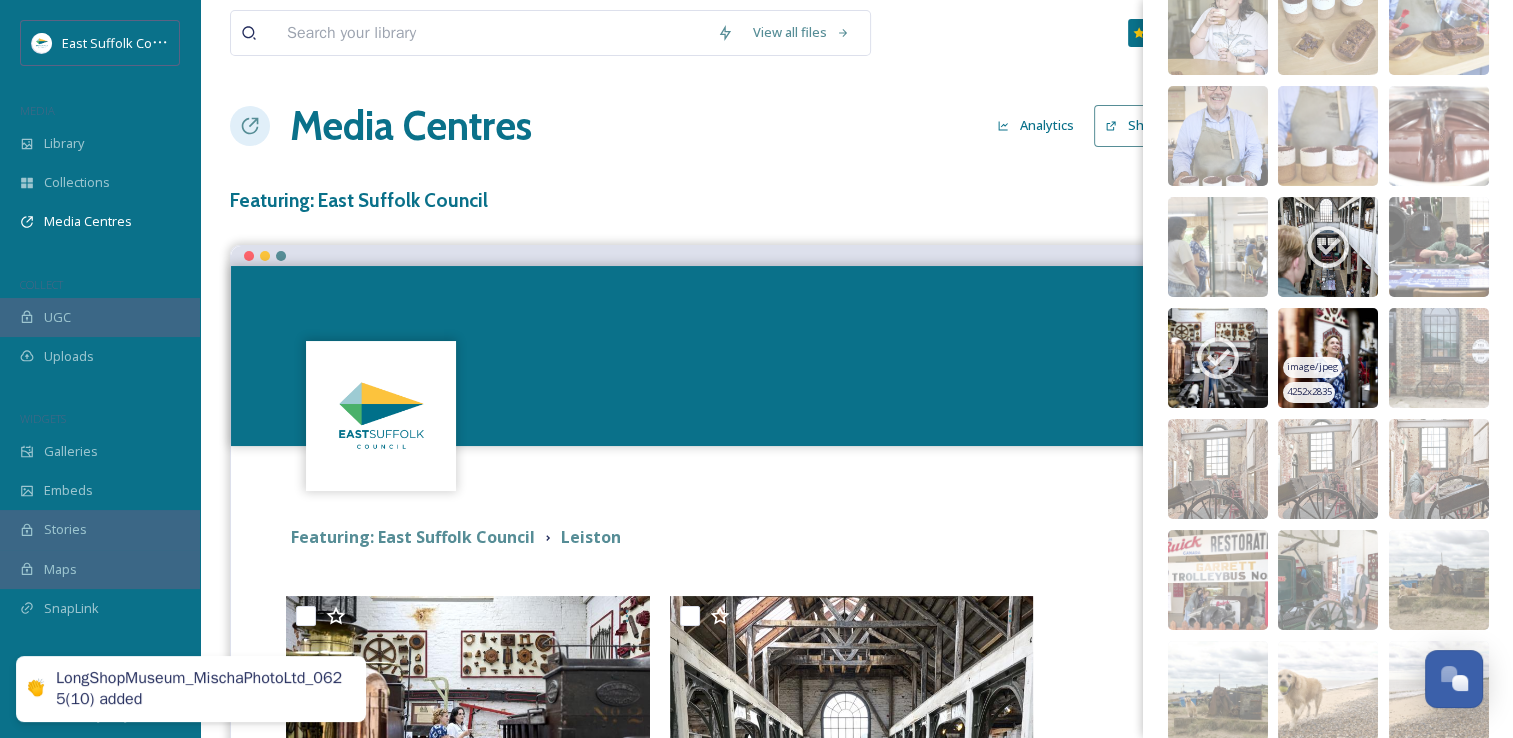 click at bounding box center [1328, 358] 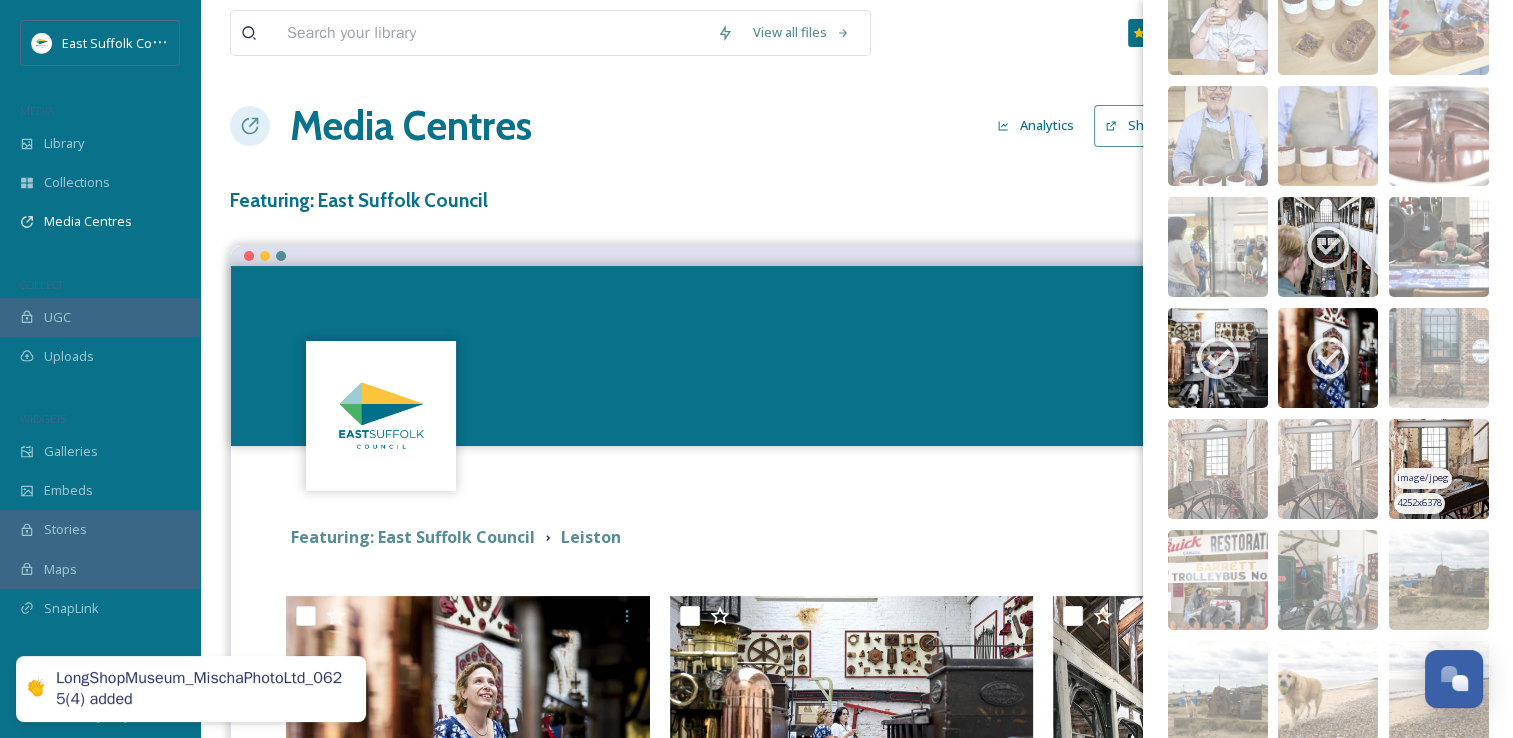 click at bounding box center (1439, 469) 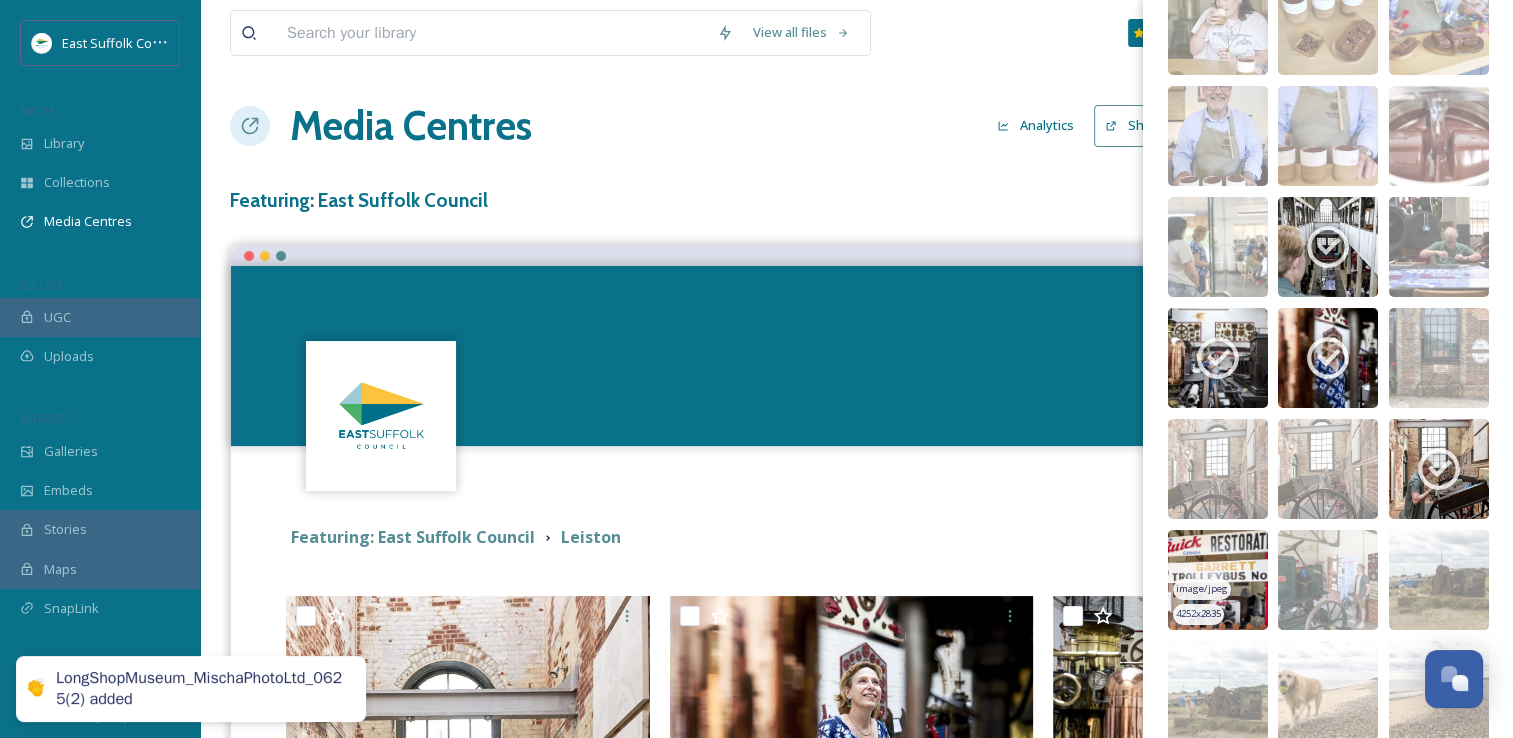 click at bounding box center [1218, 580] 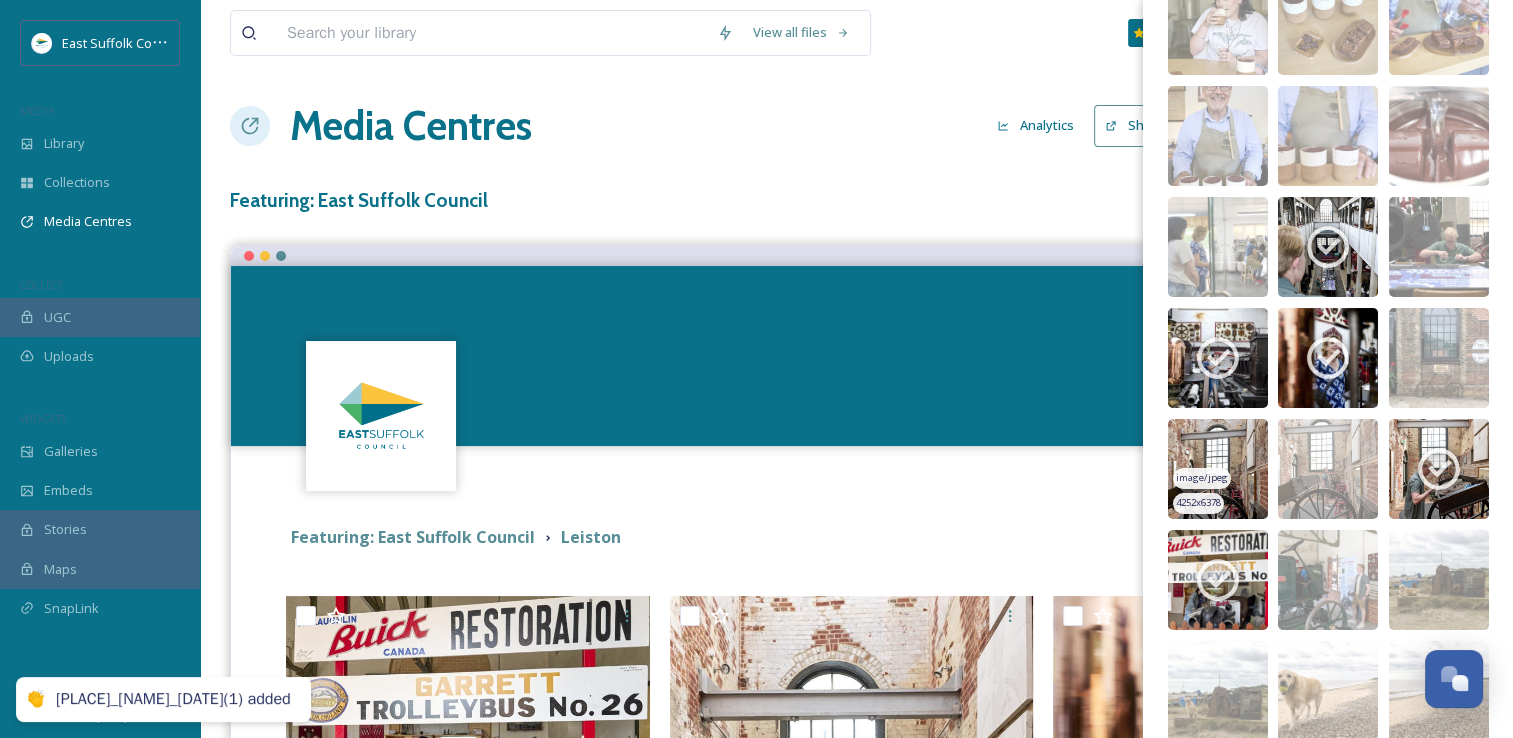 click at bounding box center (1218, 469) 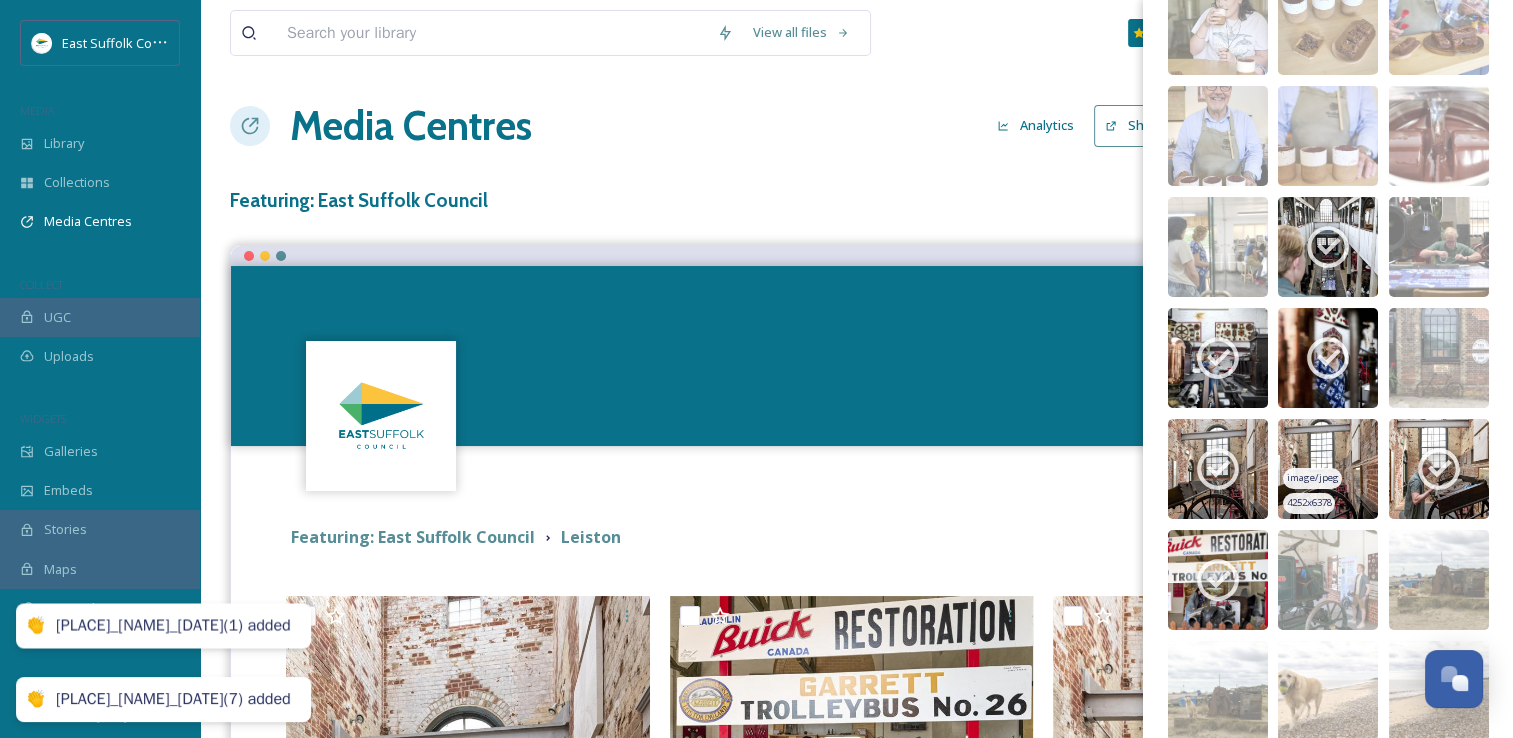 click at bounding box center [1328, 469] 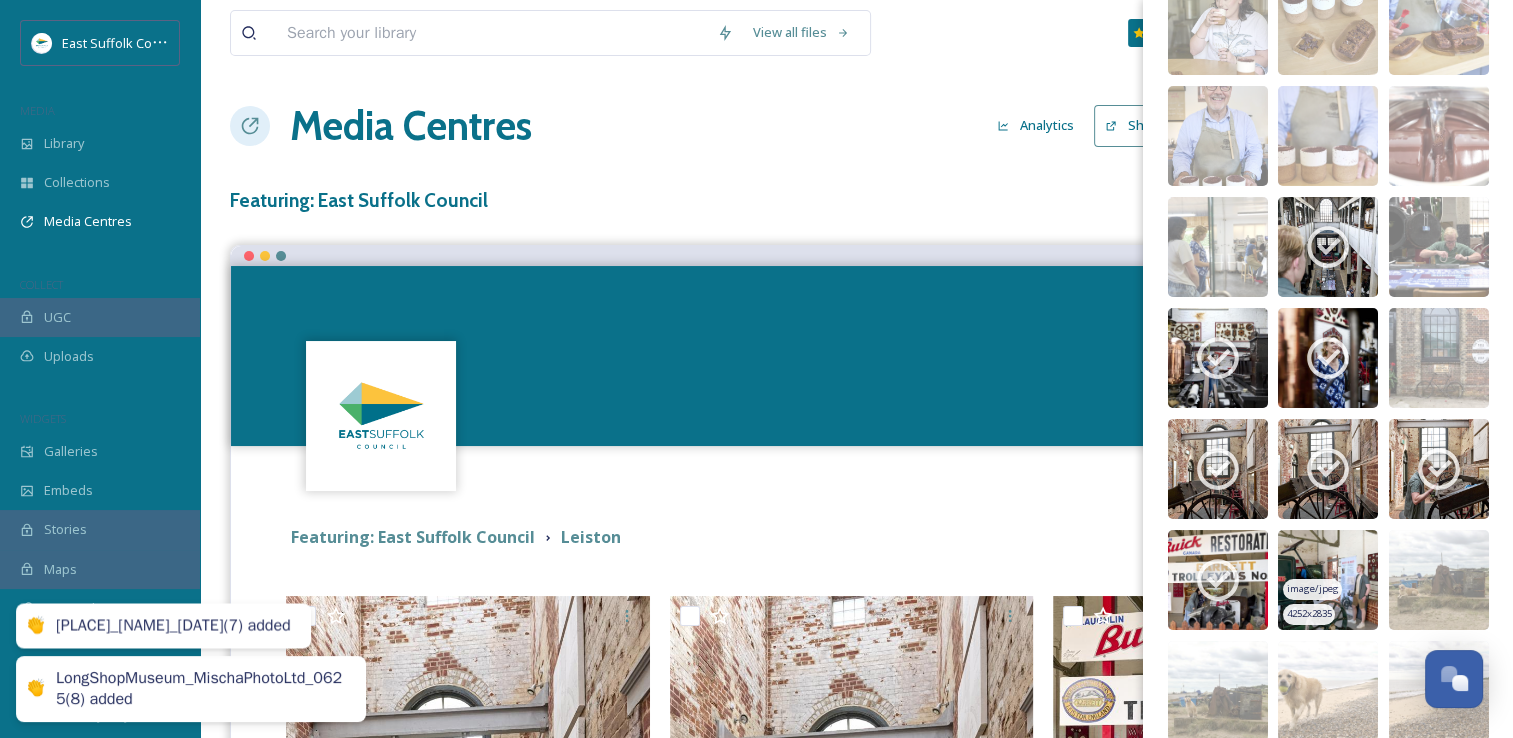 click at bounding box center (1328, 580) 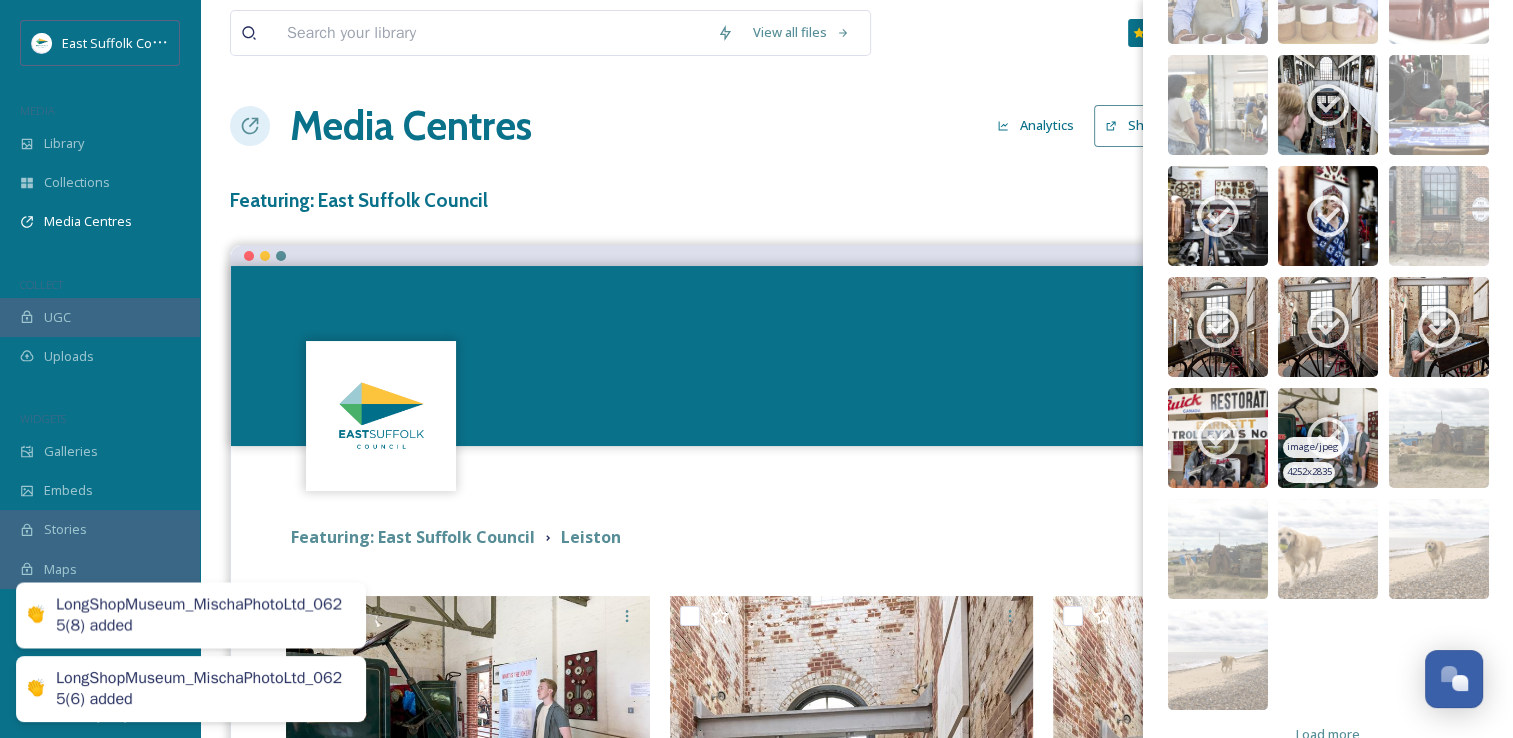 scroll, scrollTop: 7744, scrollLeft: 0, axis: vertical 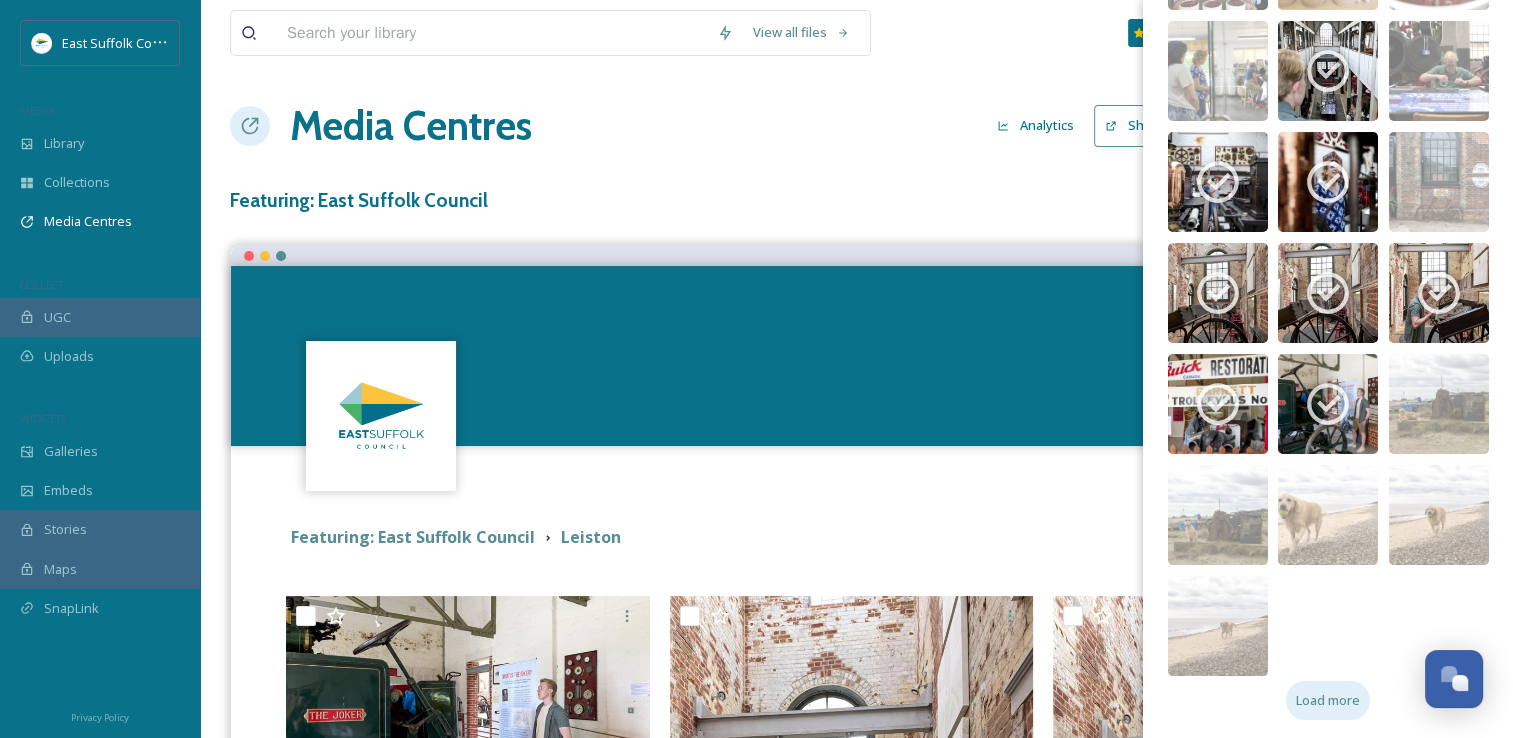 click on "Load more" at bounding box center (1328, 700) 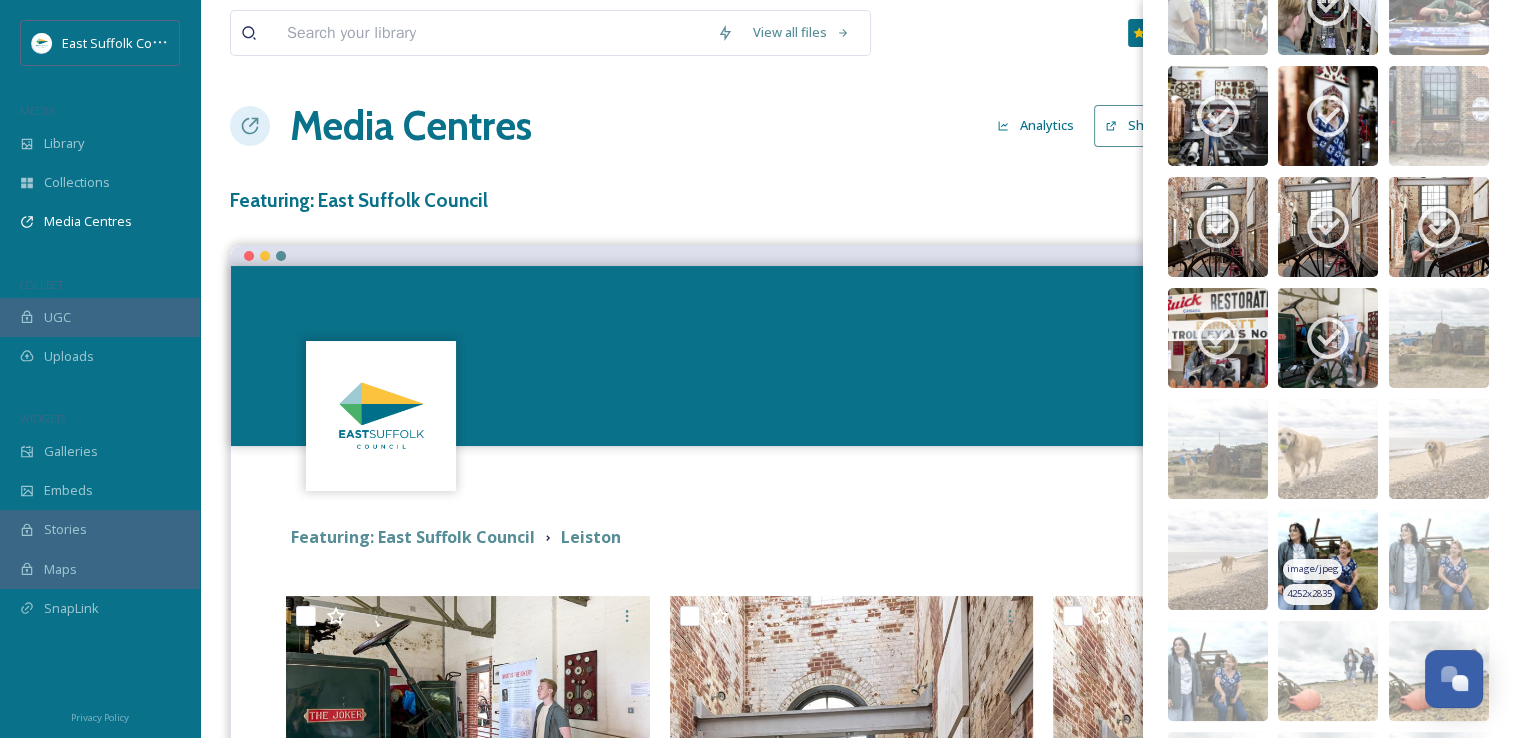 scroll, scrollTop: 7844, scrollLeft: 0, axis: vertical 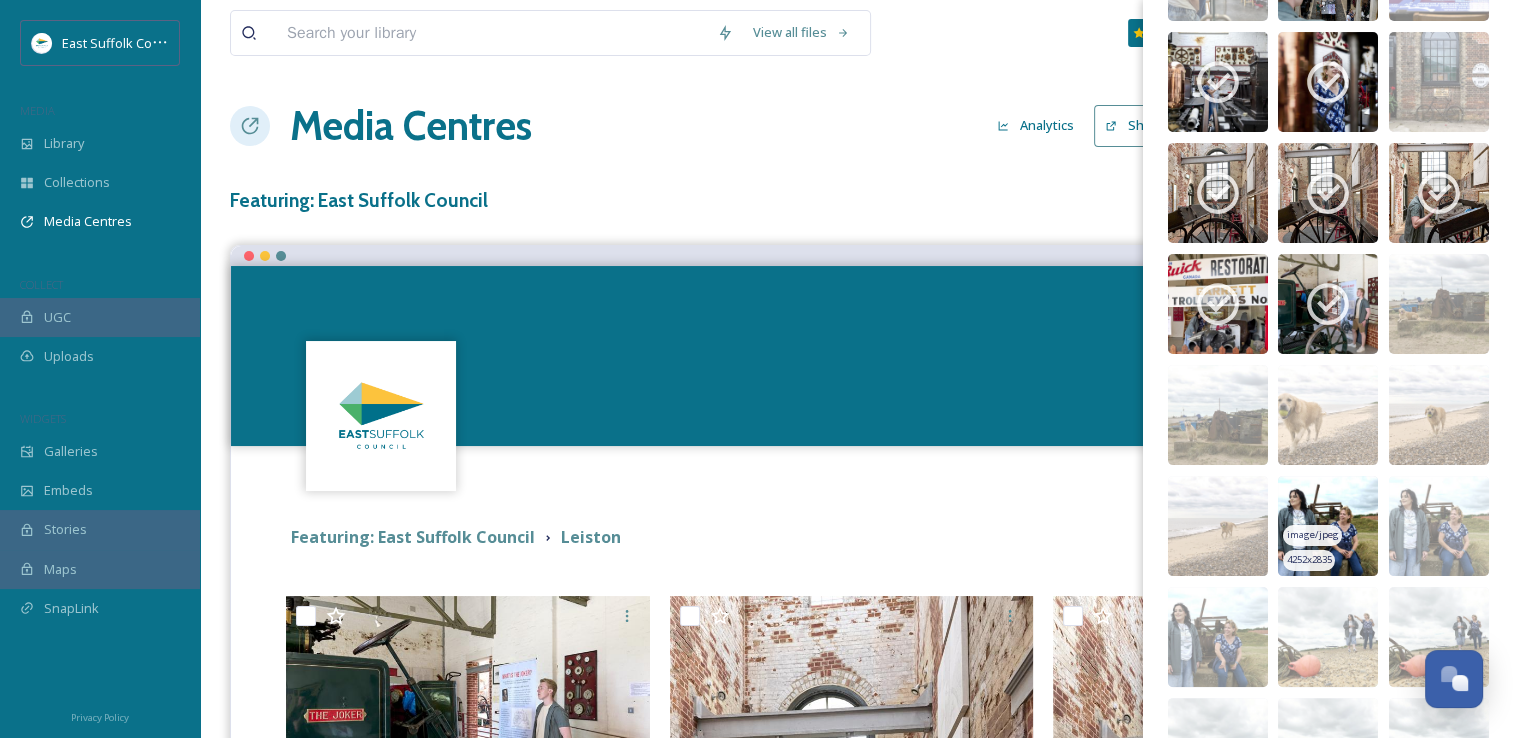 click at bounding box center [1328, 526] 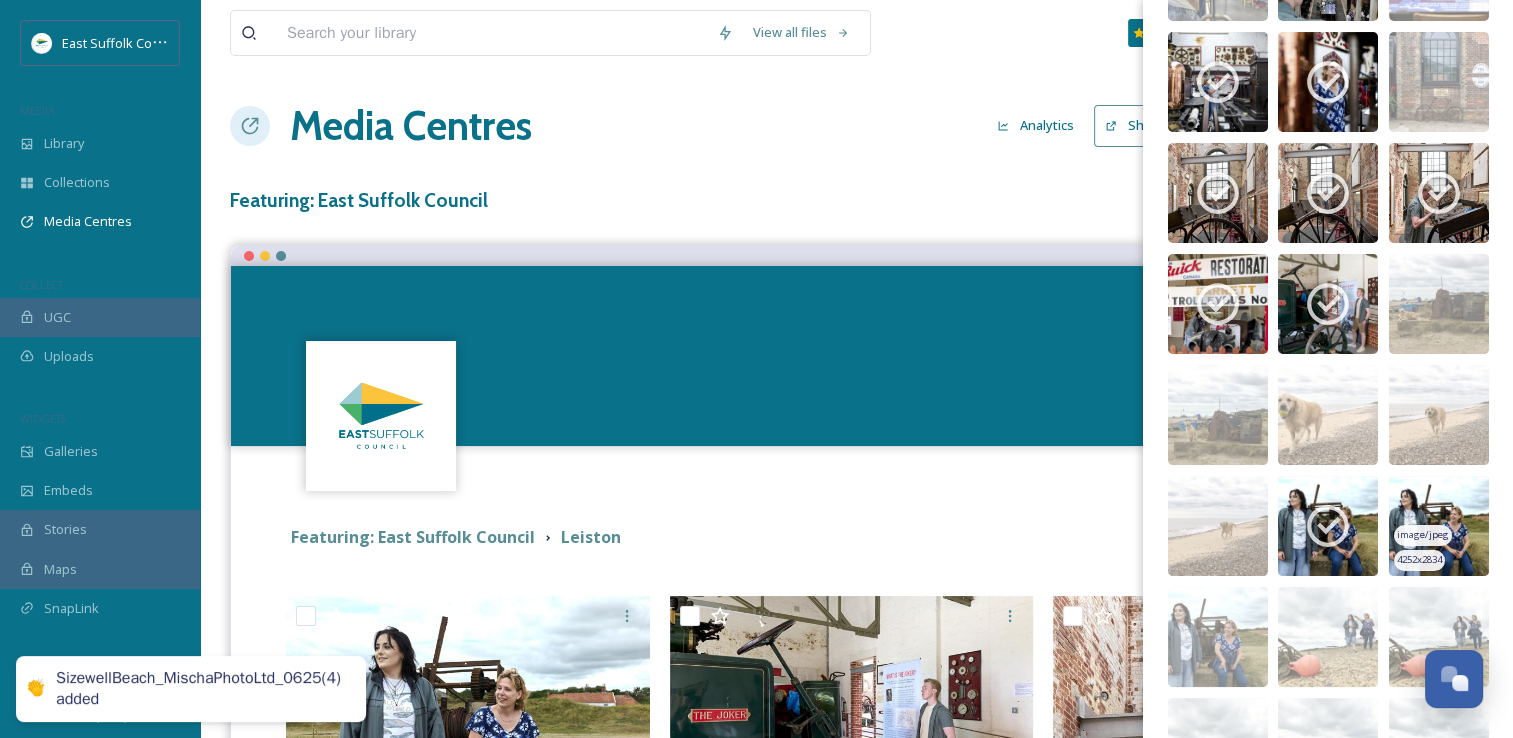 click at bounding box center (1439, 526) 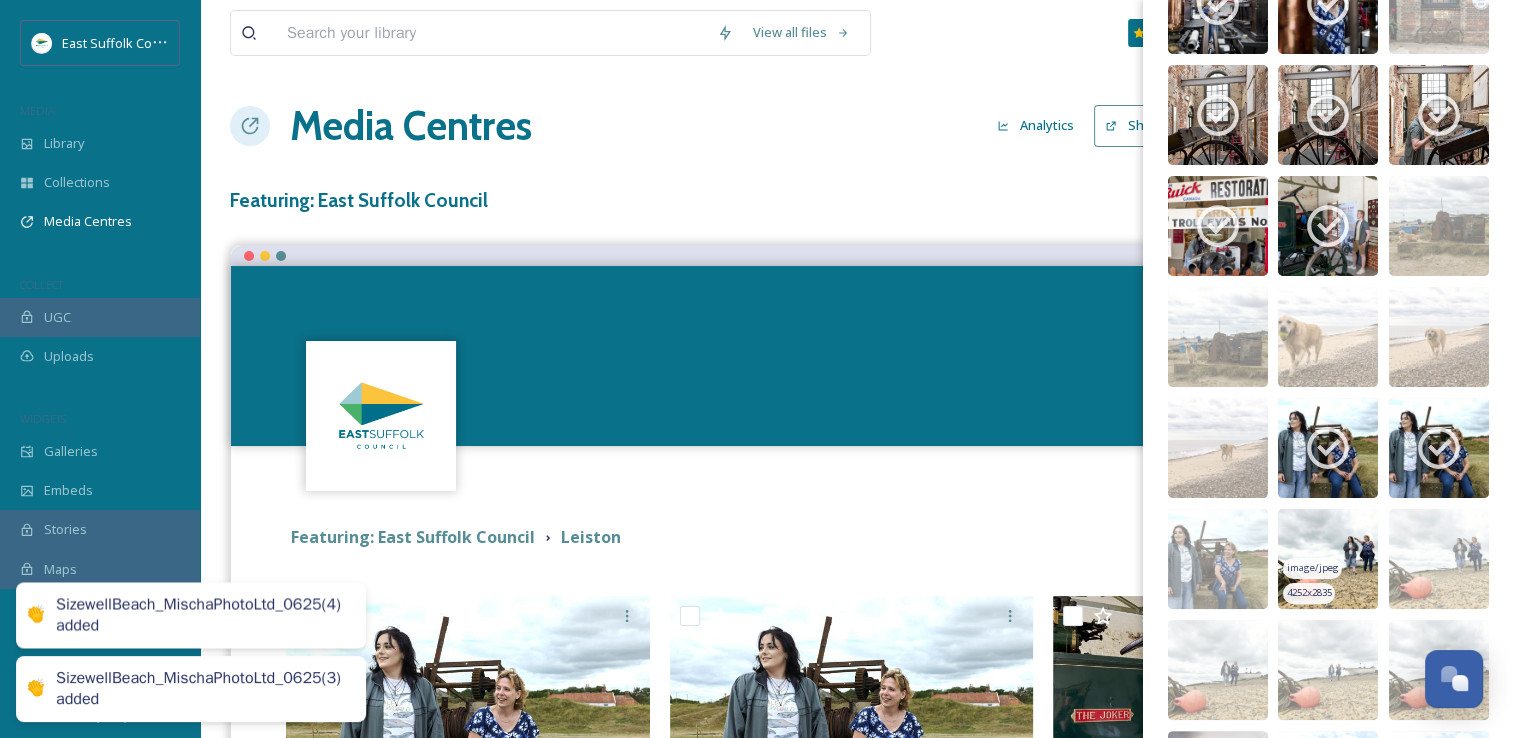 scroll, scrollTop: 7944, scrollLeft: 0, axis: vertical 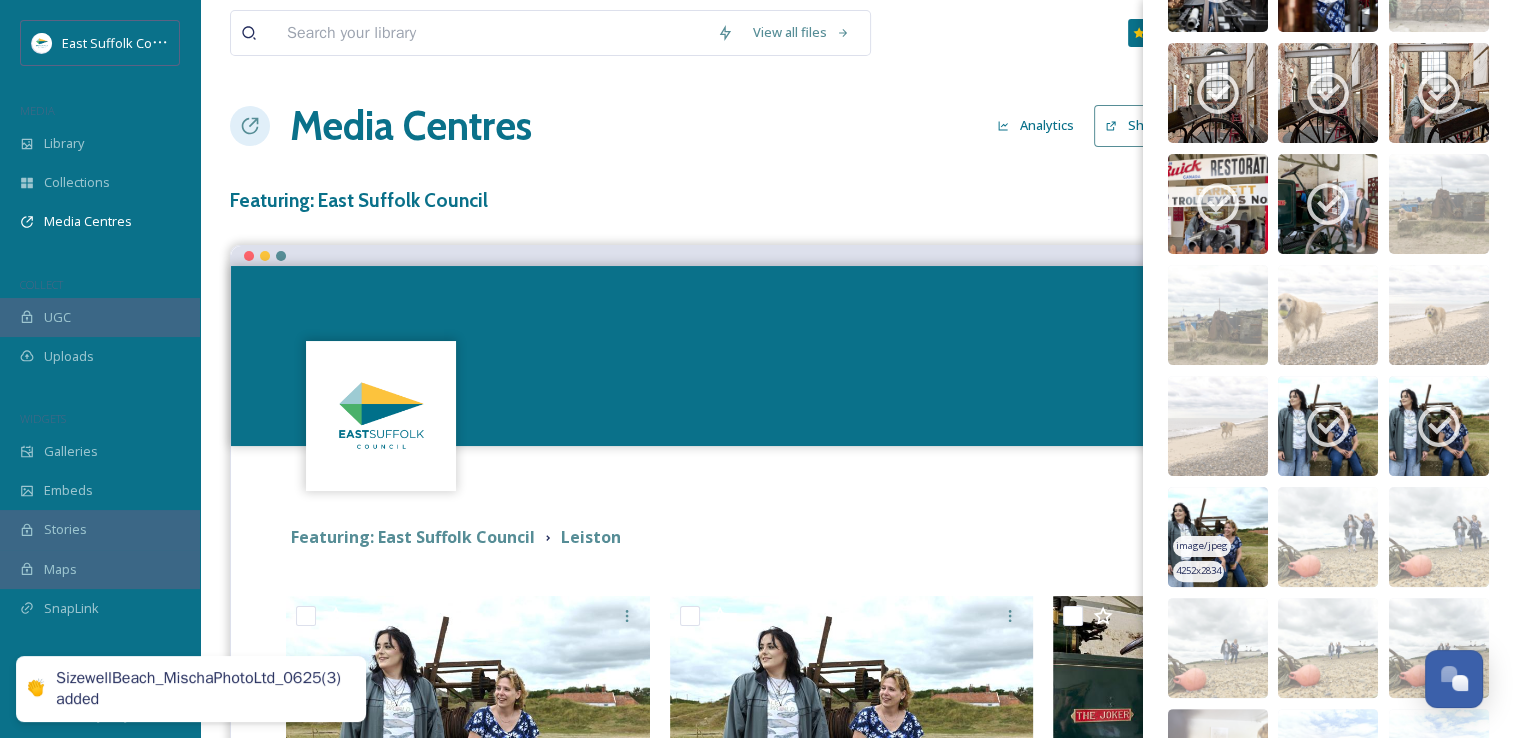 click at bounding box center (1218, 537) 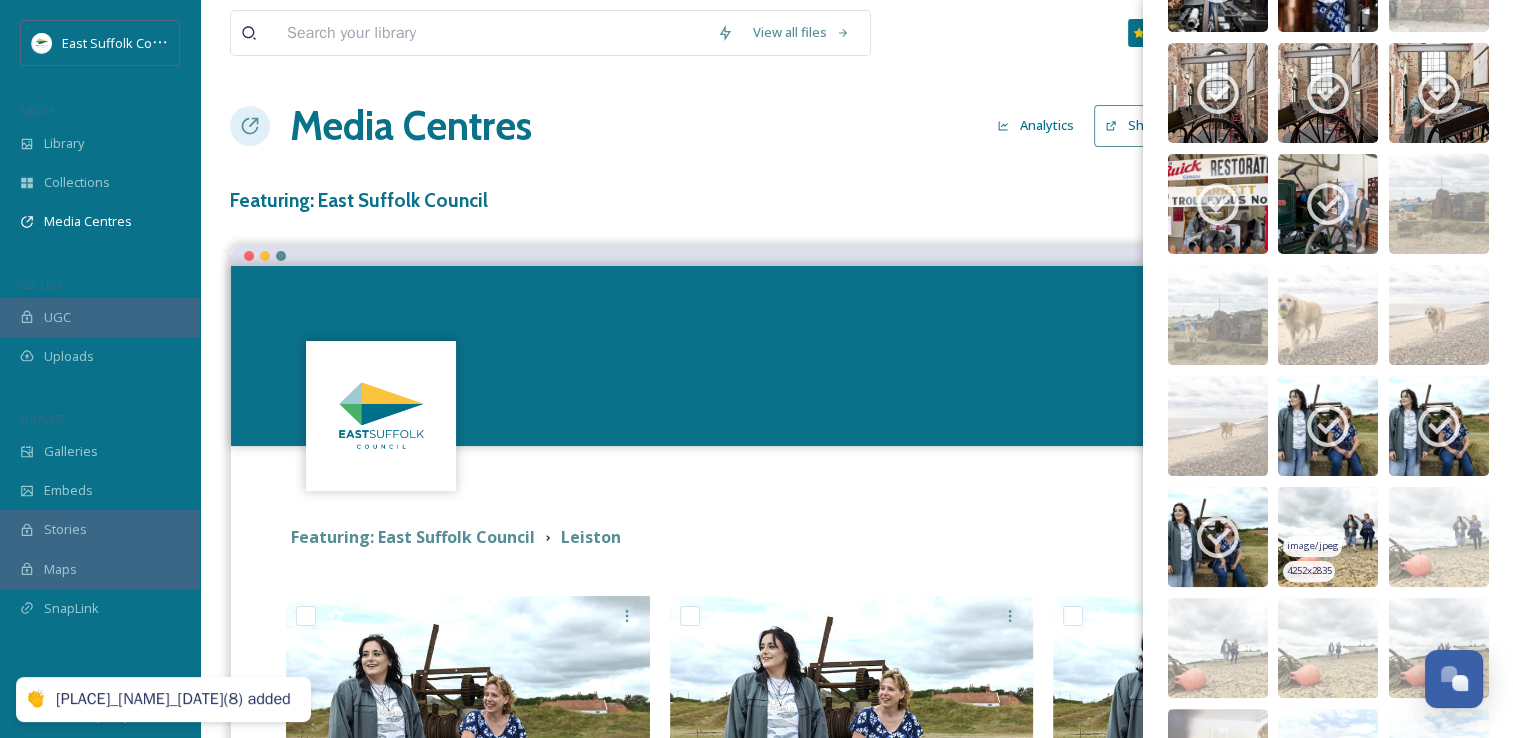 click at bounding box center [1328, 537] 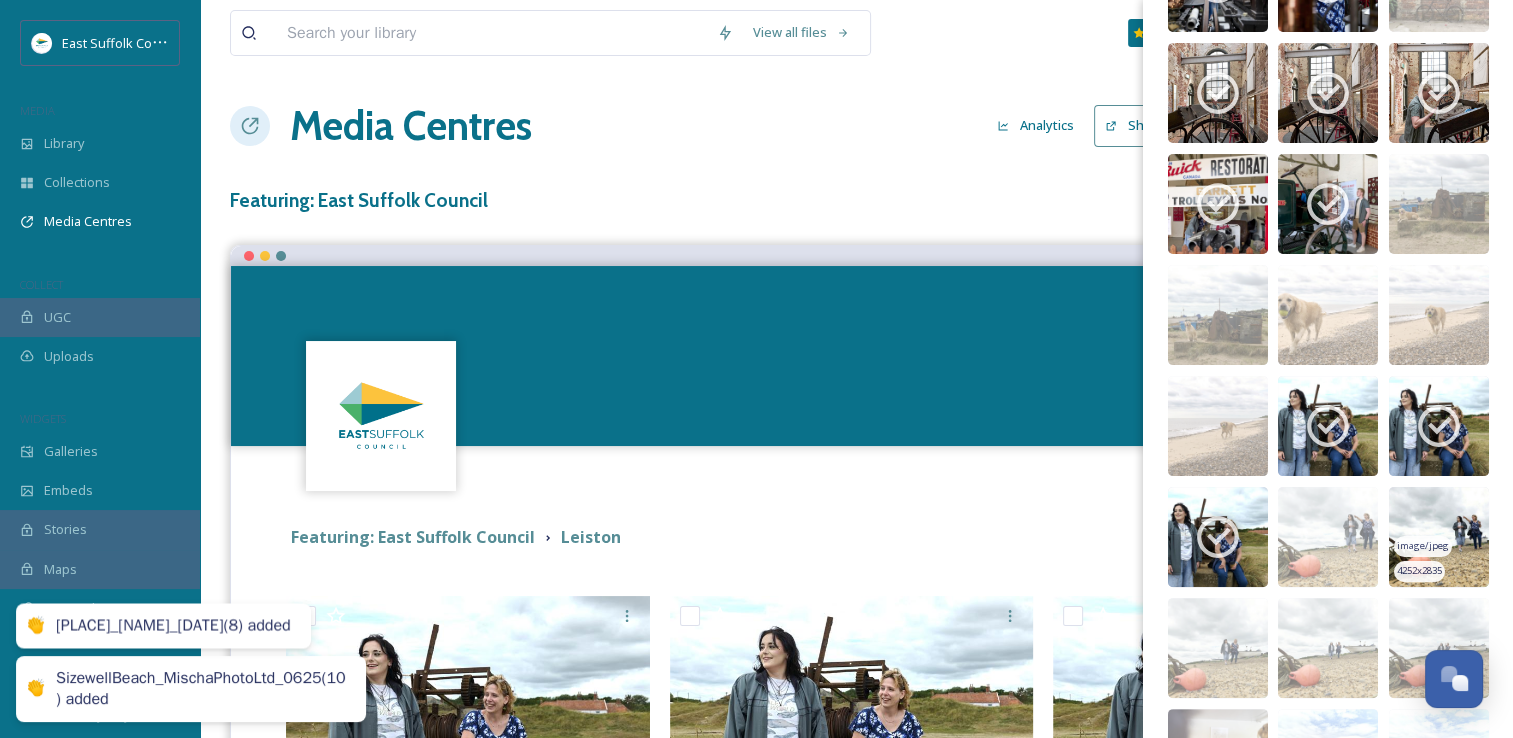 click at bounding box center [1439, 537] 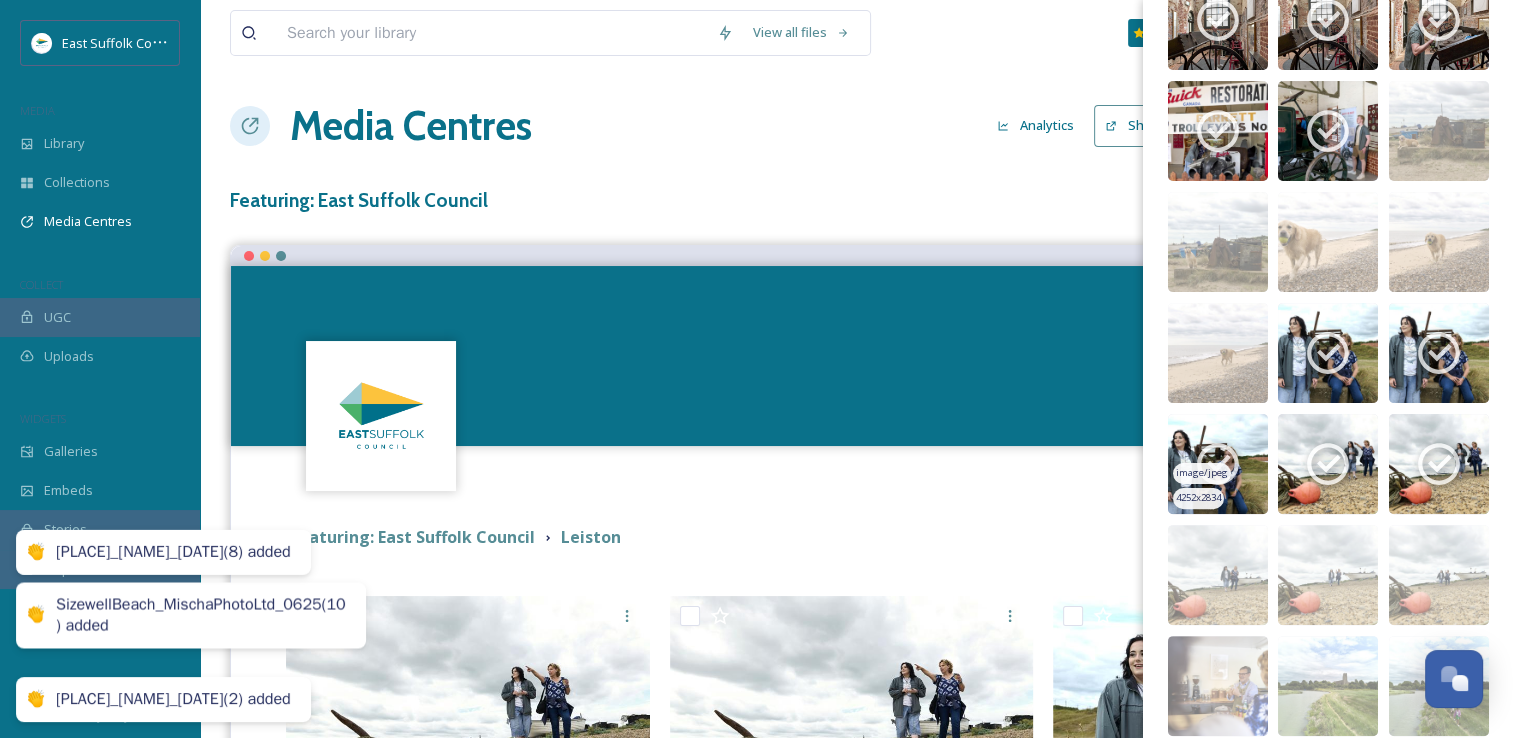 scroll, scrollTop: 8039, scrollLeft: 0, axis: vertical 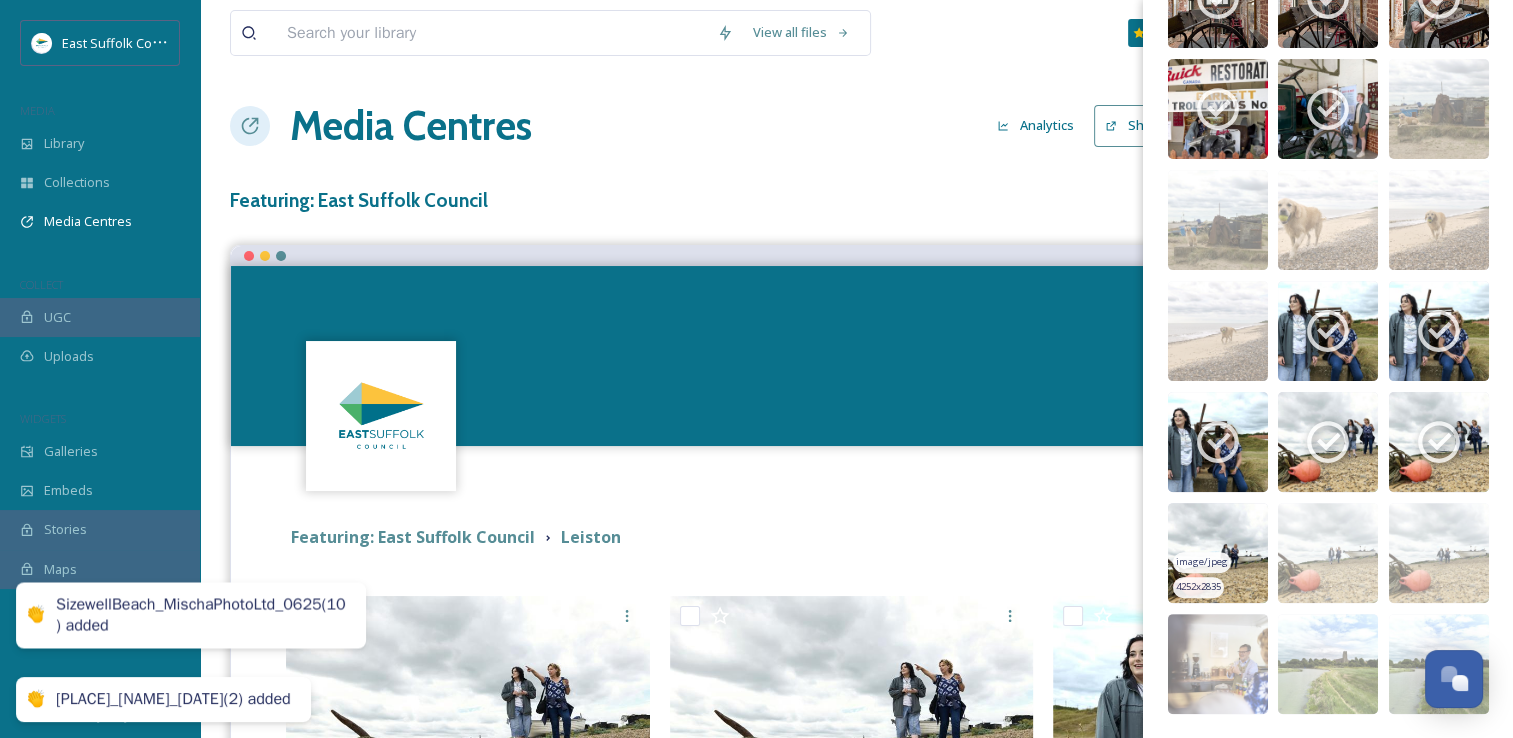 click at bounding box center [1218, 553] 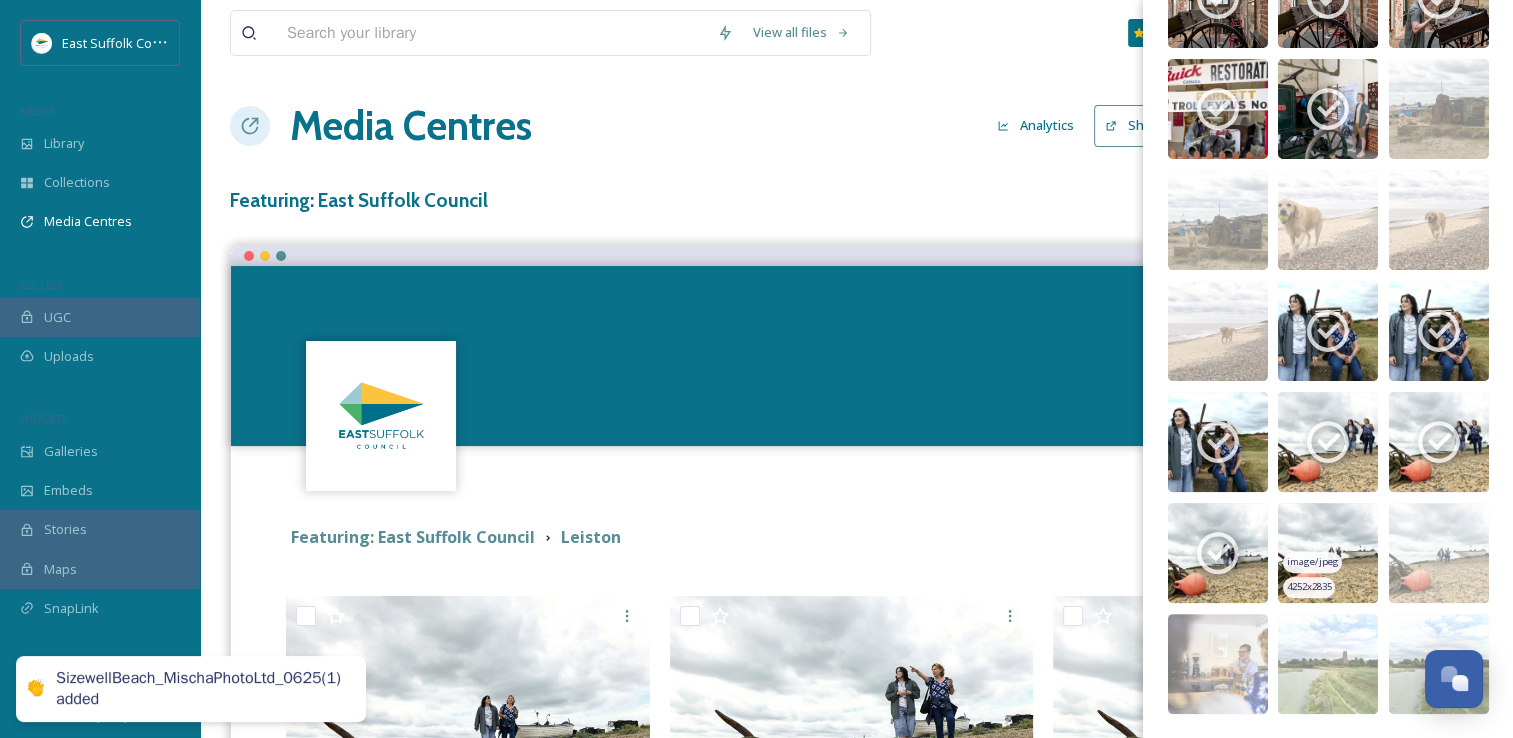 click at bounding box center [1328, 553] 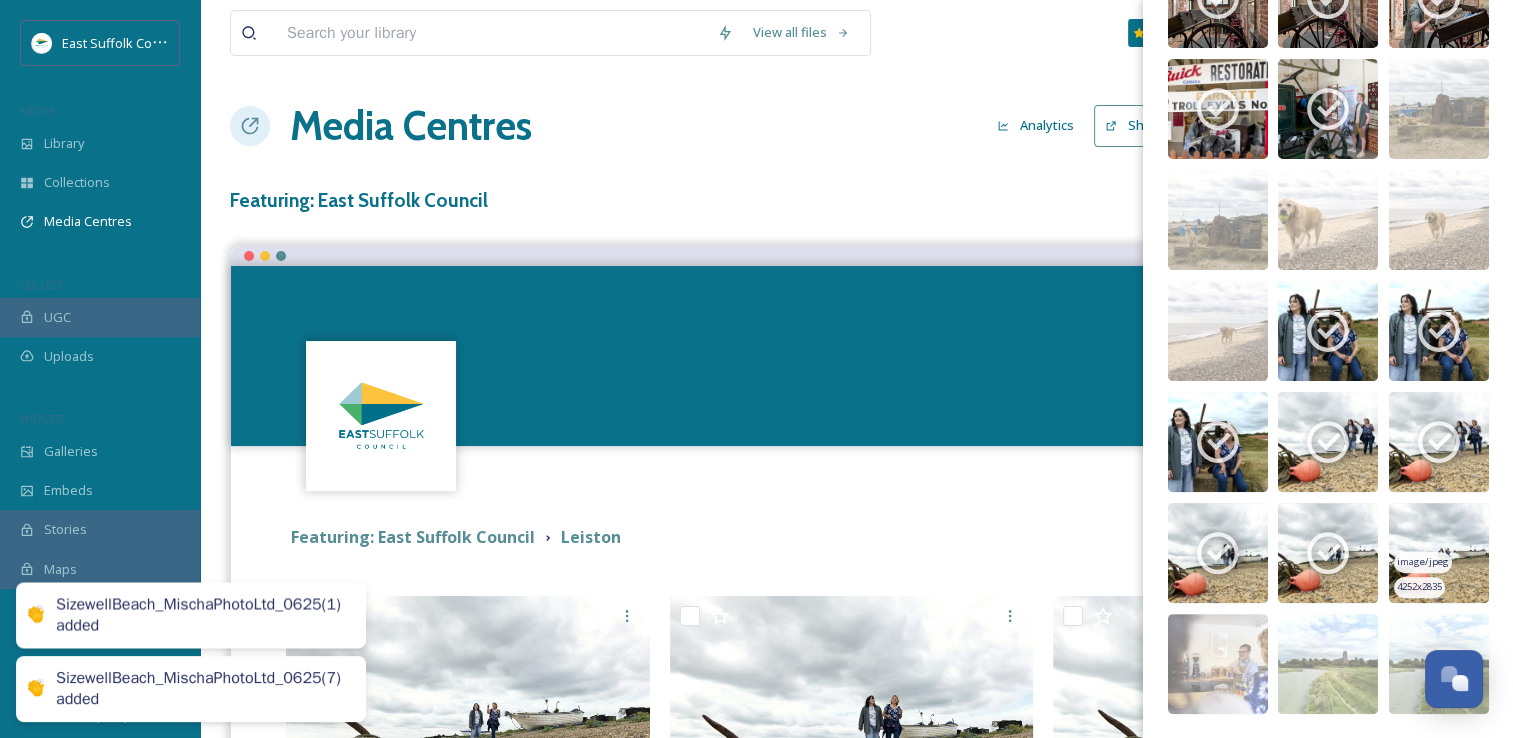 click at bounding box center [1439, 553] 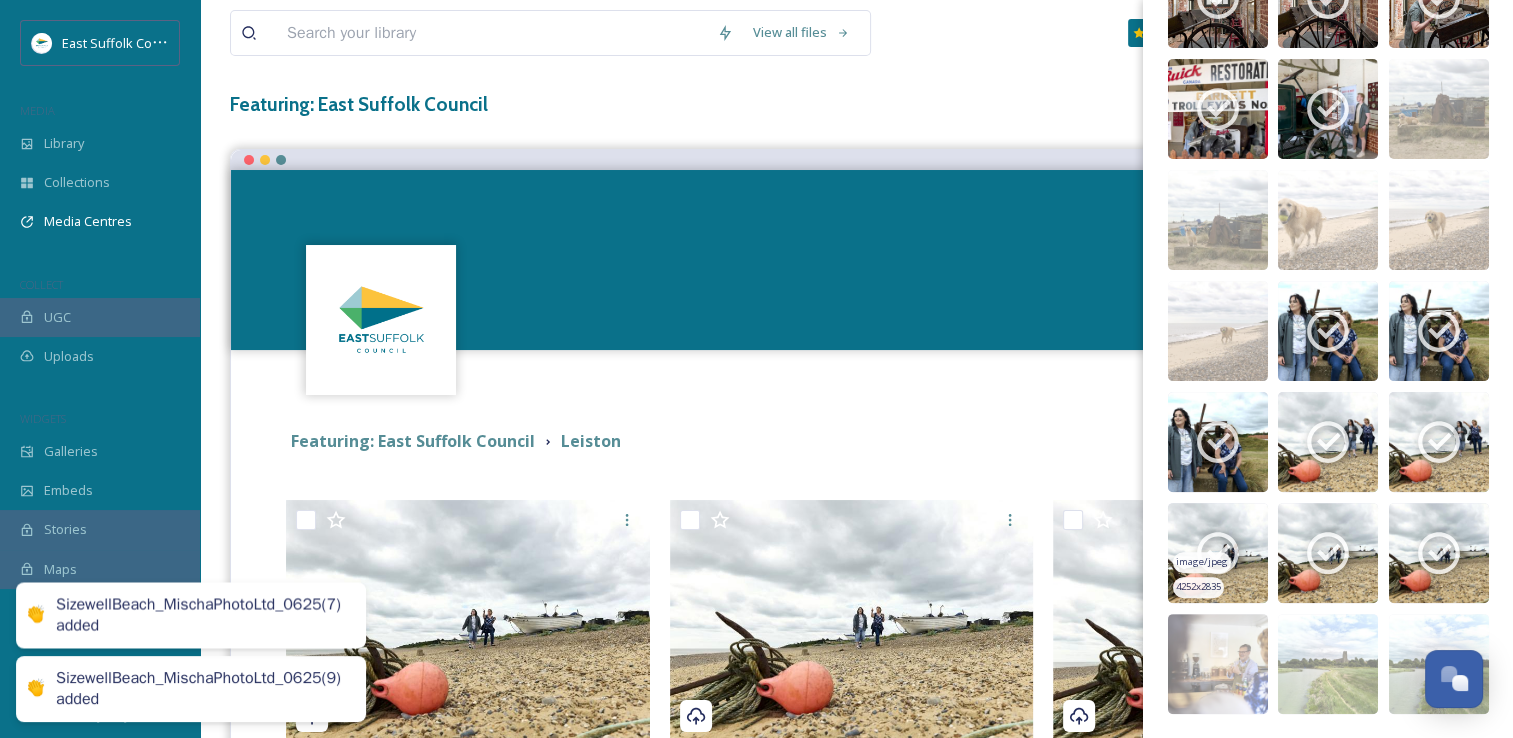 scroll, scrollTop: 200, scrollLeft: 0, axis: vertical 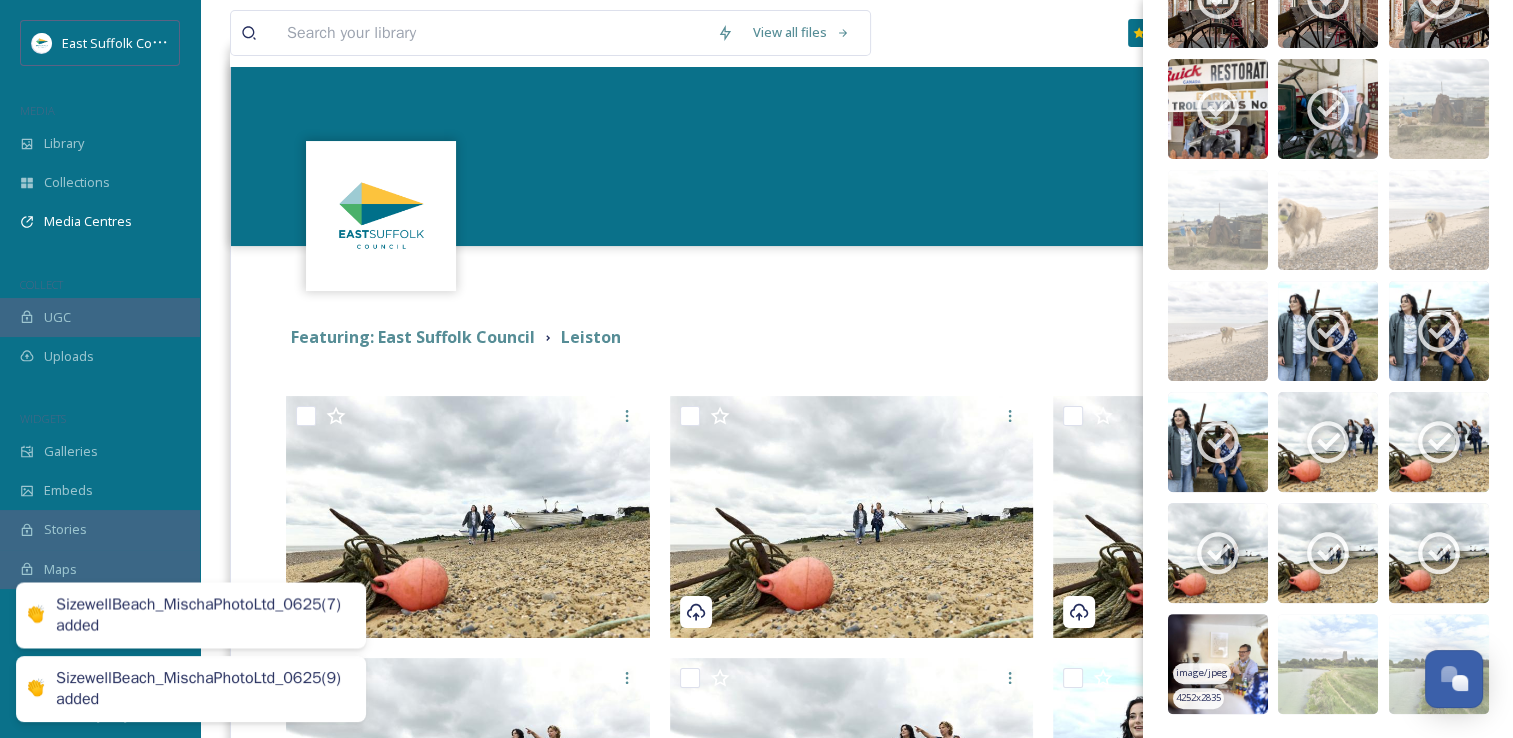 click at bounding box center (1218, 664) 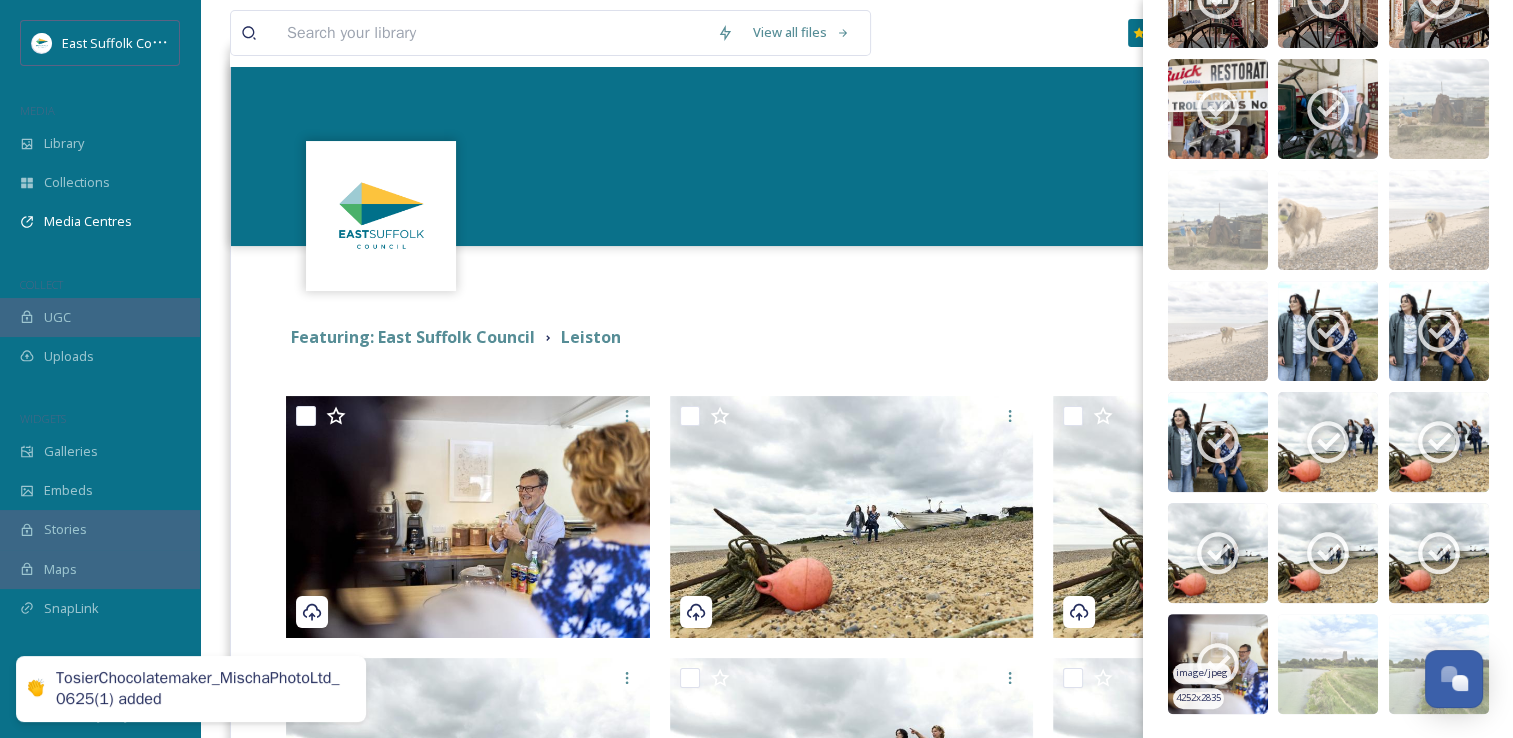 click 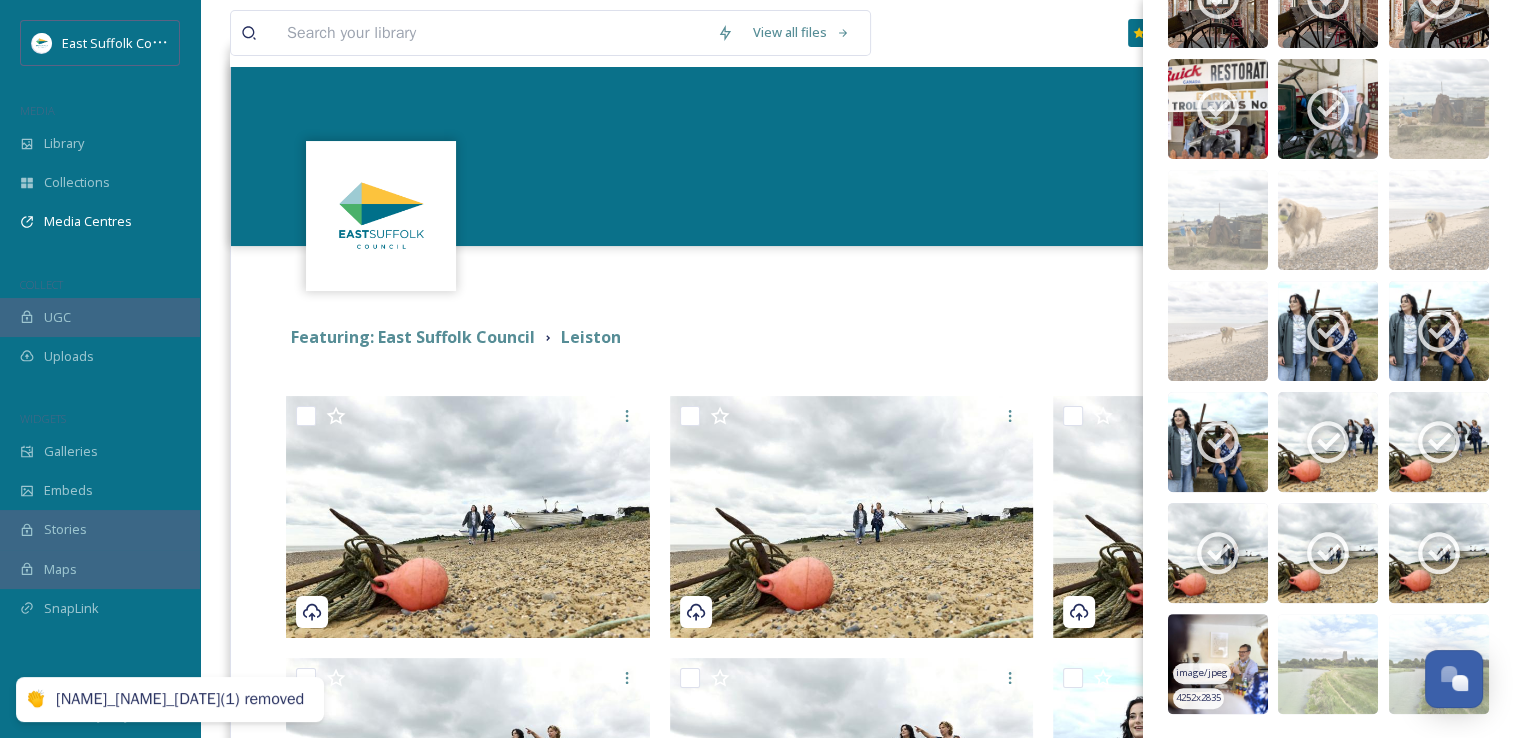 click on "Featuring: East Suffolk Council Leiston" at bounding box center (838, 337) 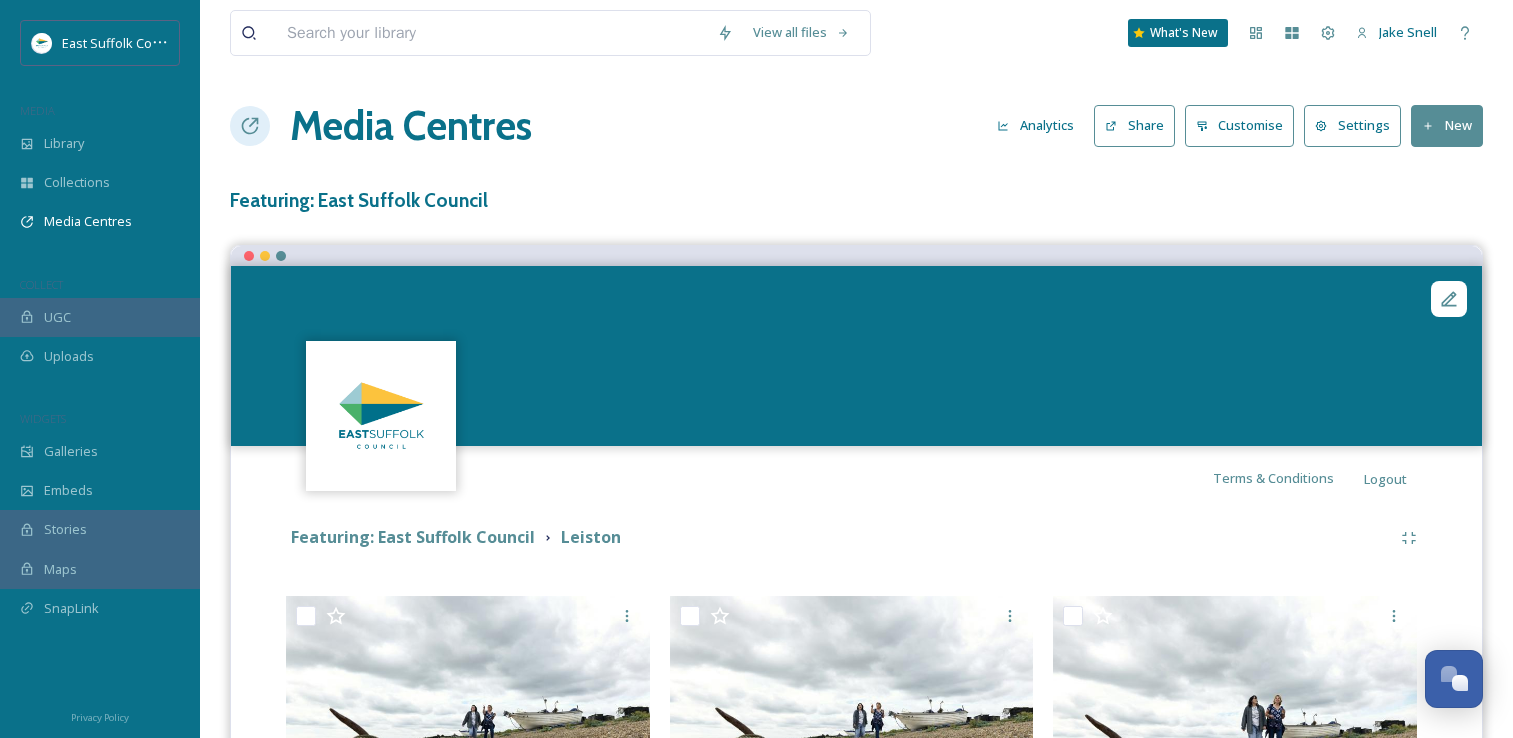 scroll, scrollTop: 1000, scrollLeft: 0, axis: vertical 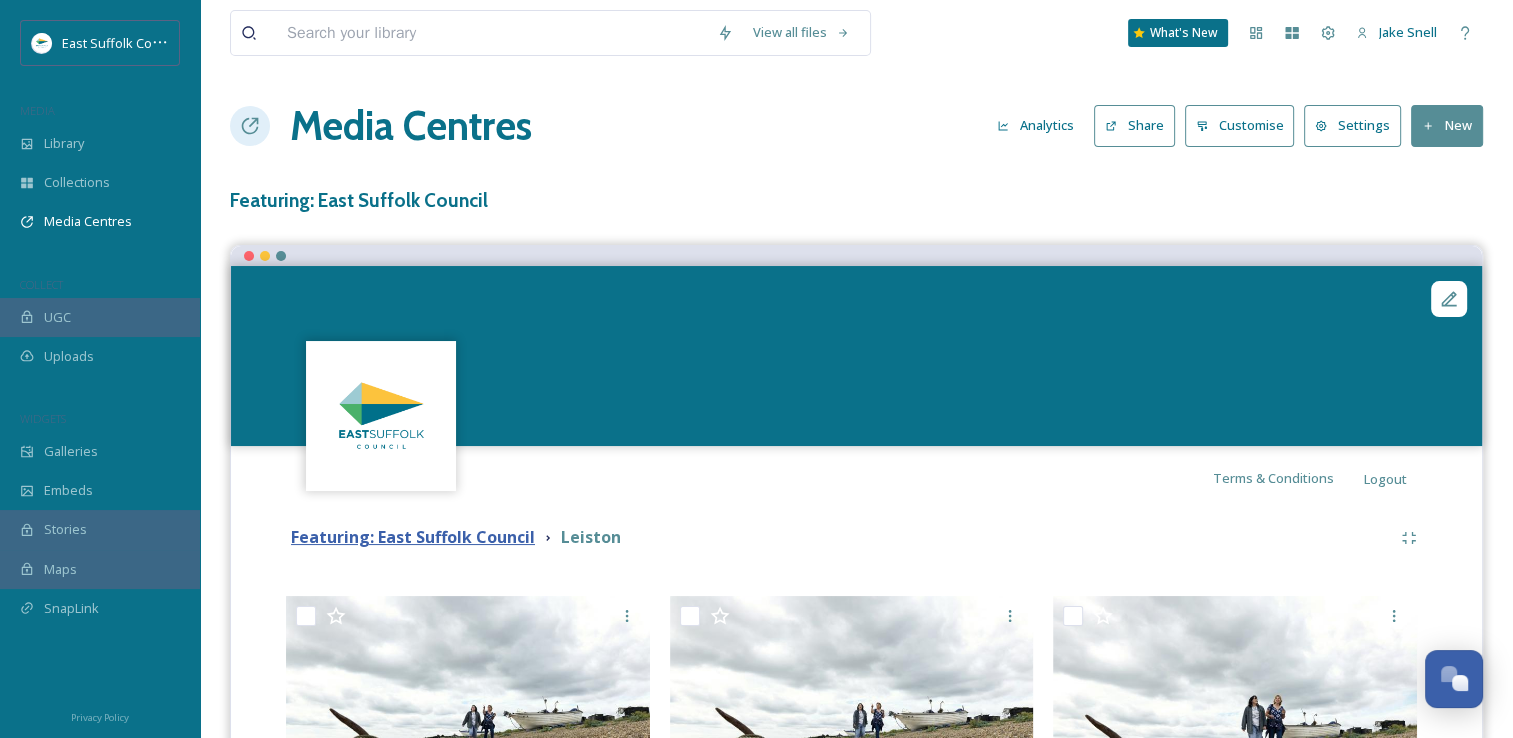 click on "Featuring: East Suffolk Council" at bounding box center (413, 537) 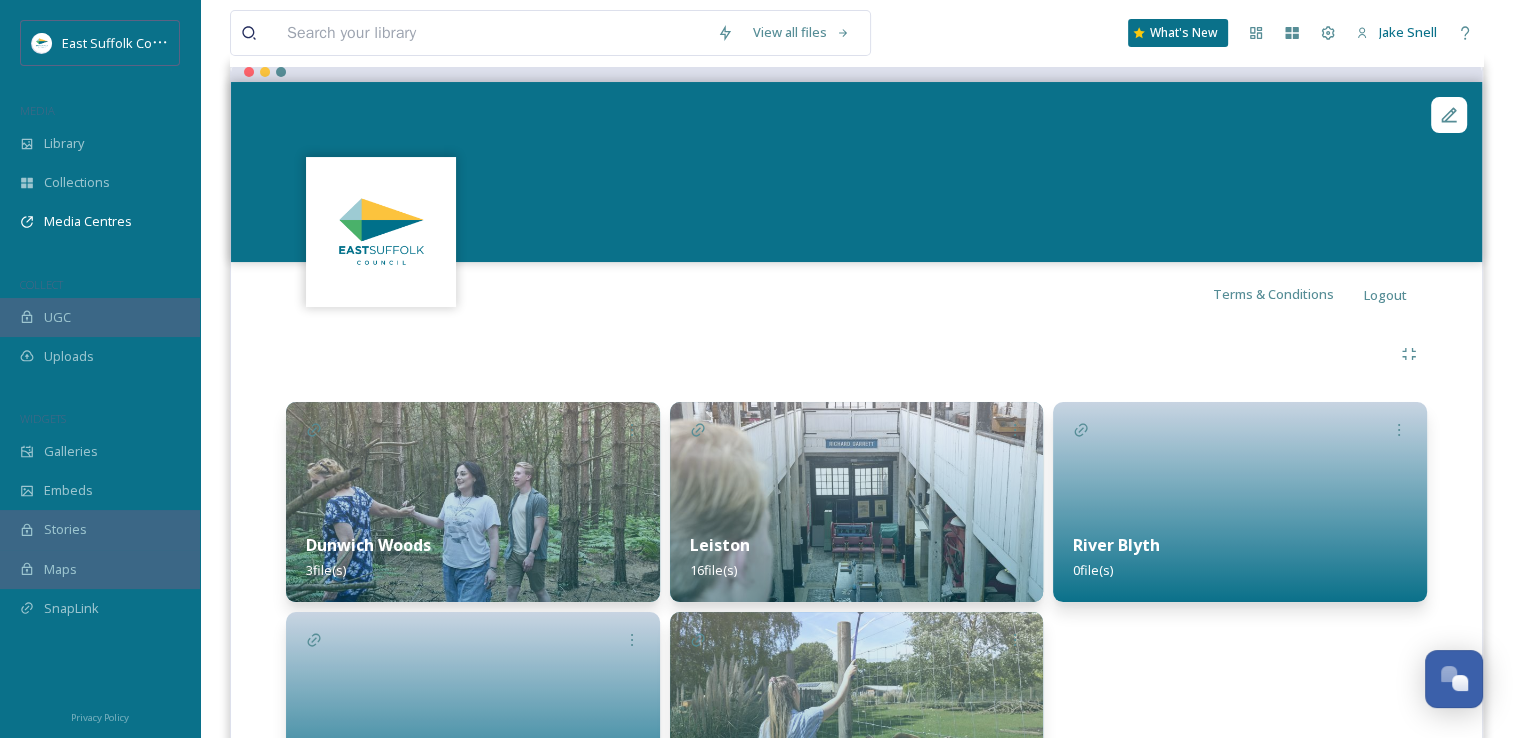 scroll, scrollTop: 337, scrollLeft: 0, axis: vertical 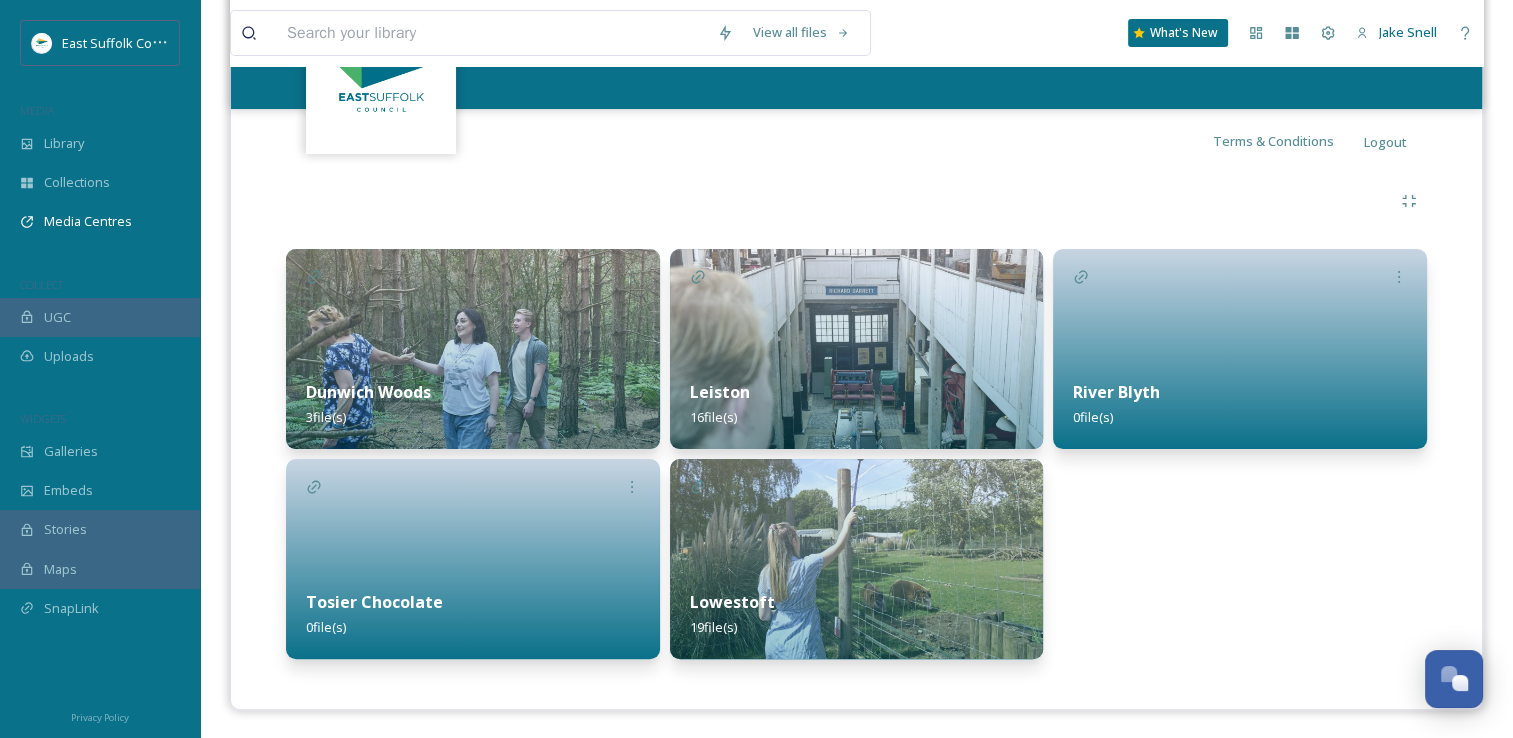 click at bounding box center [473, 559] 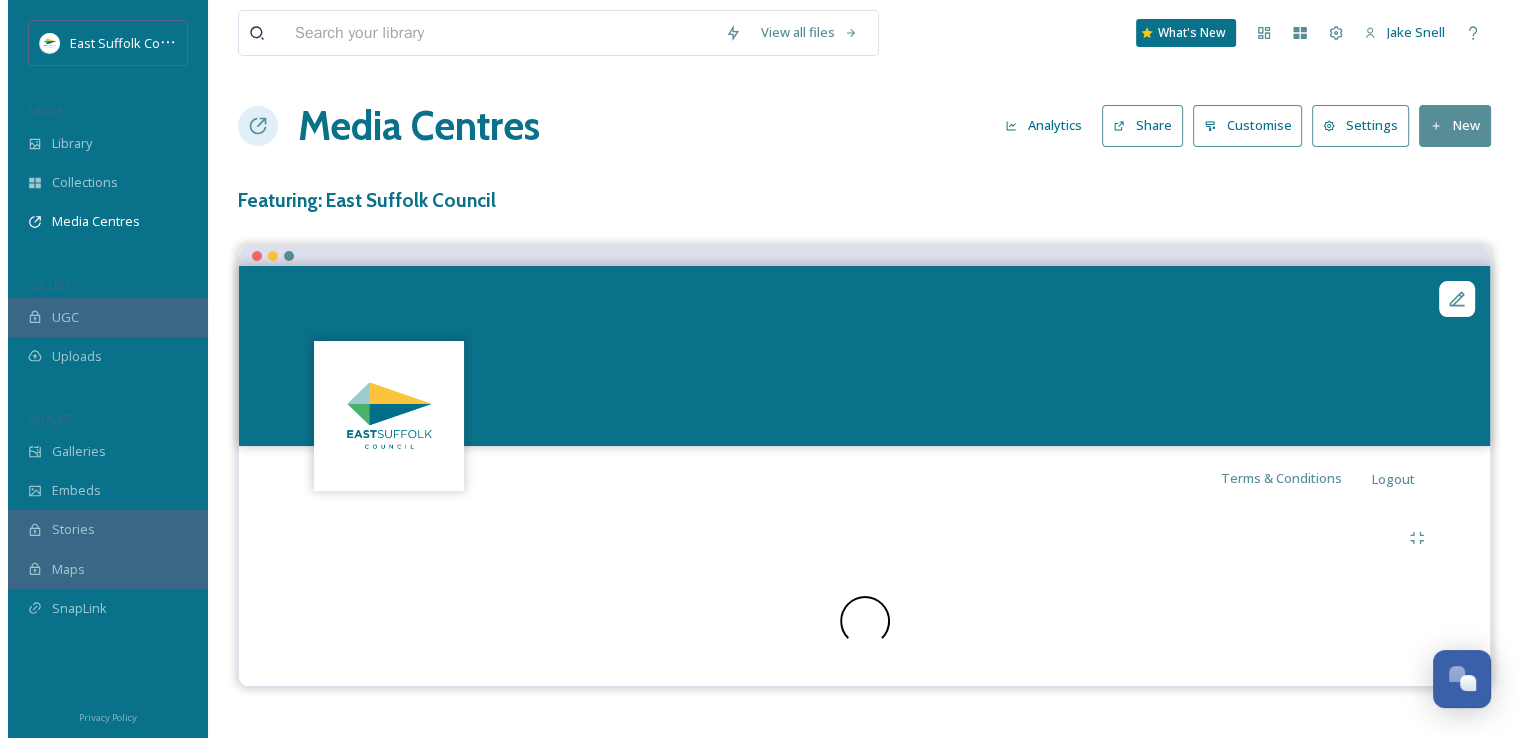 scroll, scrollTop: 0, scrollLeft: 0, axis: both 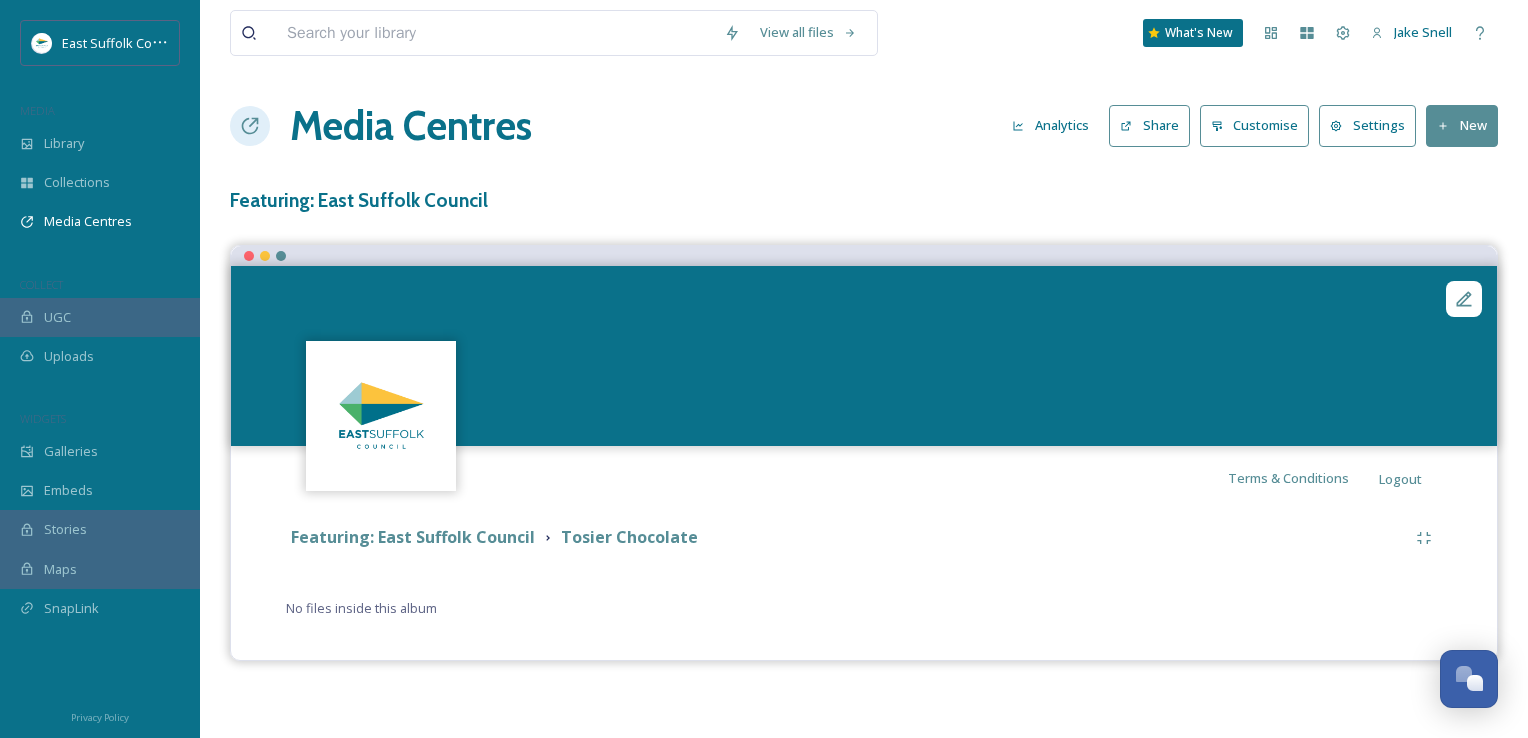 click on "New" at bounding box center (1462, 125) 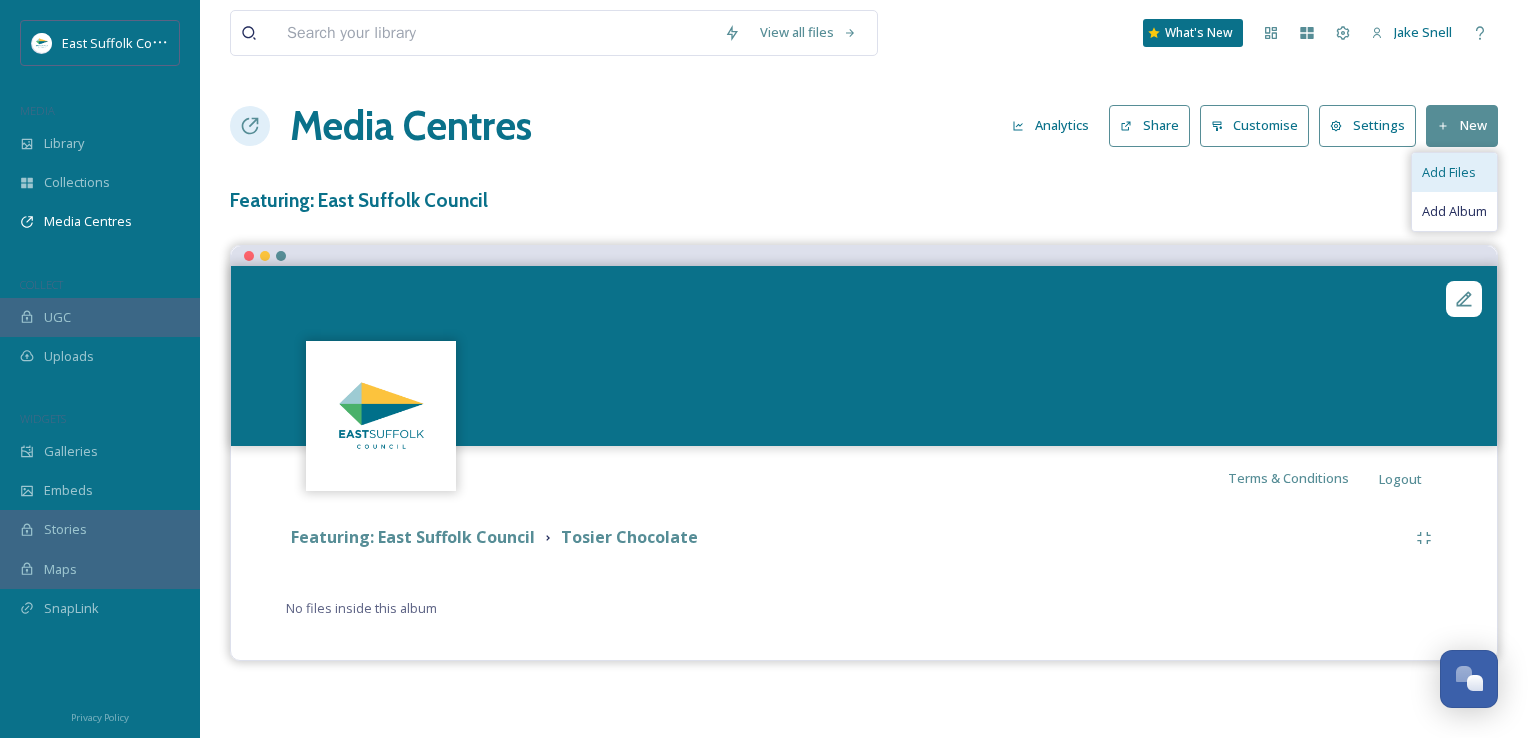 click on "Add Files" at bounding box center (1449, 172) 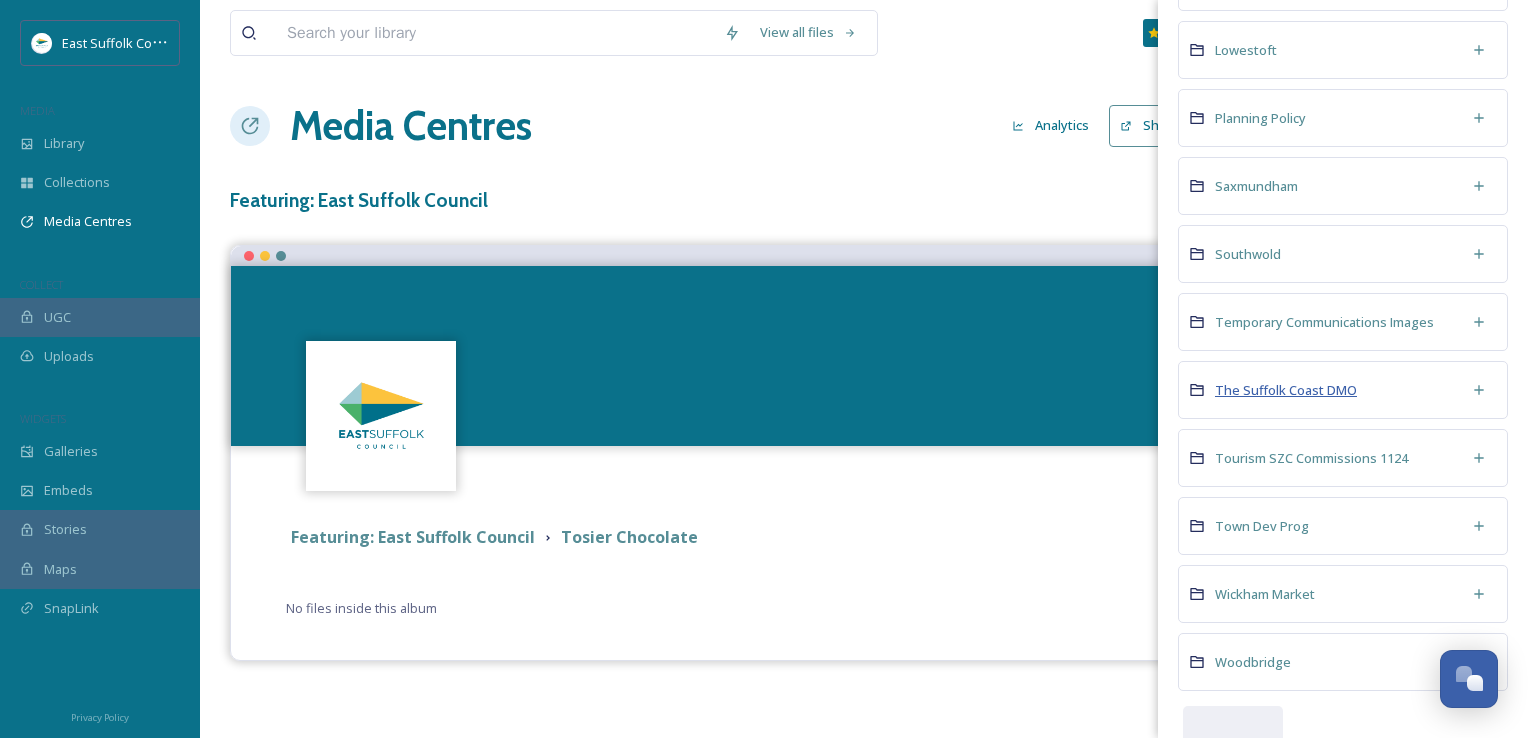 scroll, scrollTop: 1254, scrollLeft: 0, axis: vertical 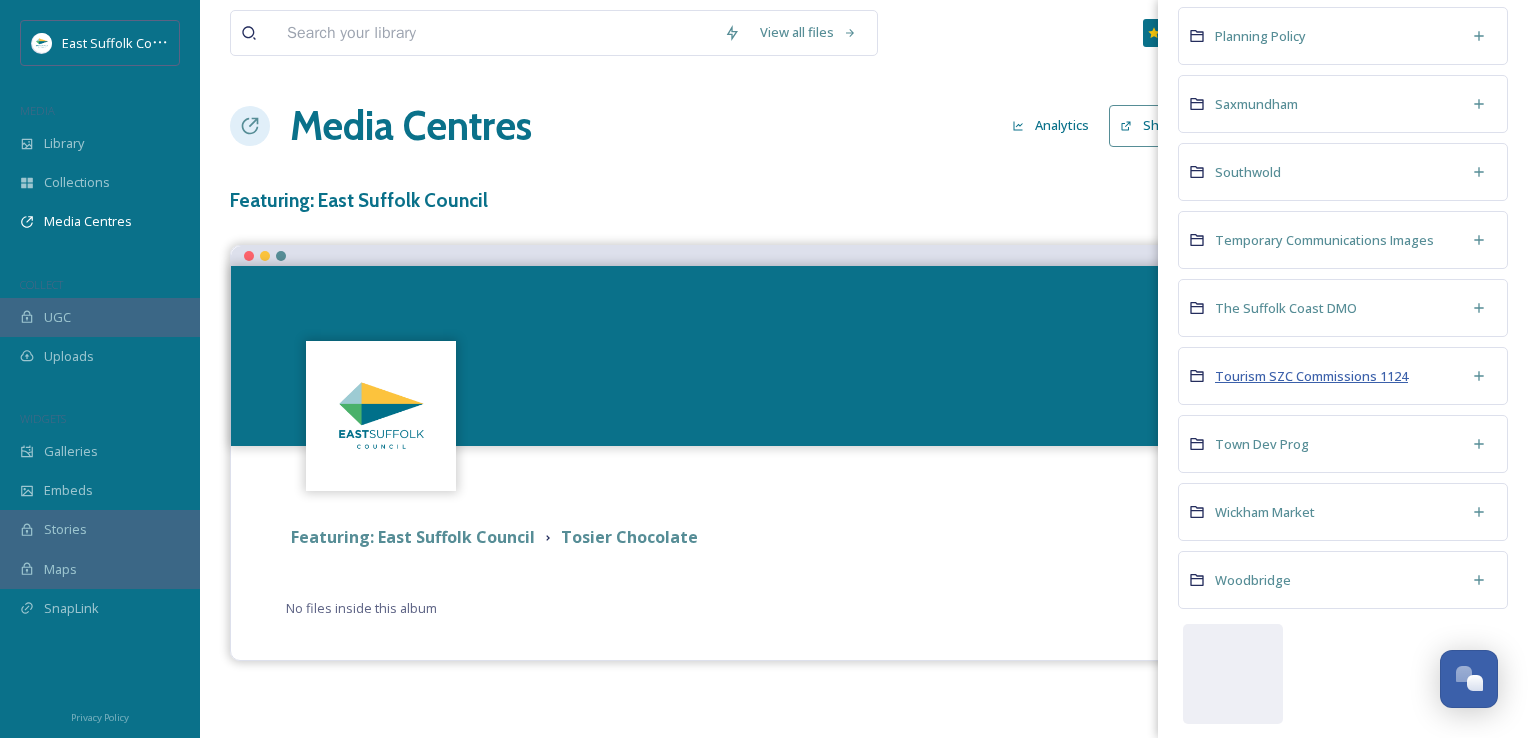 click on "Tourism SZC Commissions 1124" at bounding box center (1311, 376) 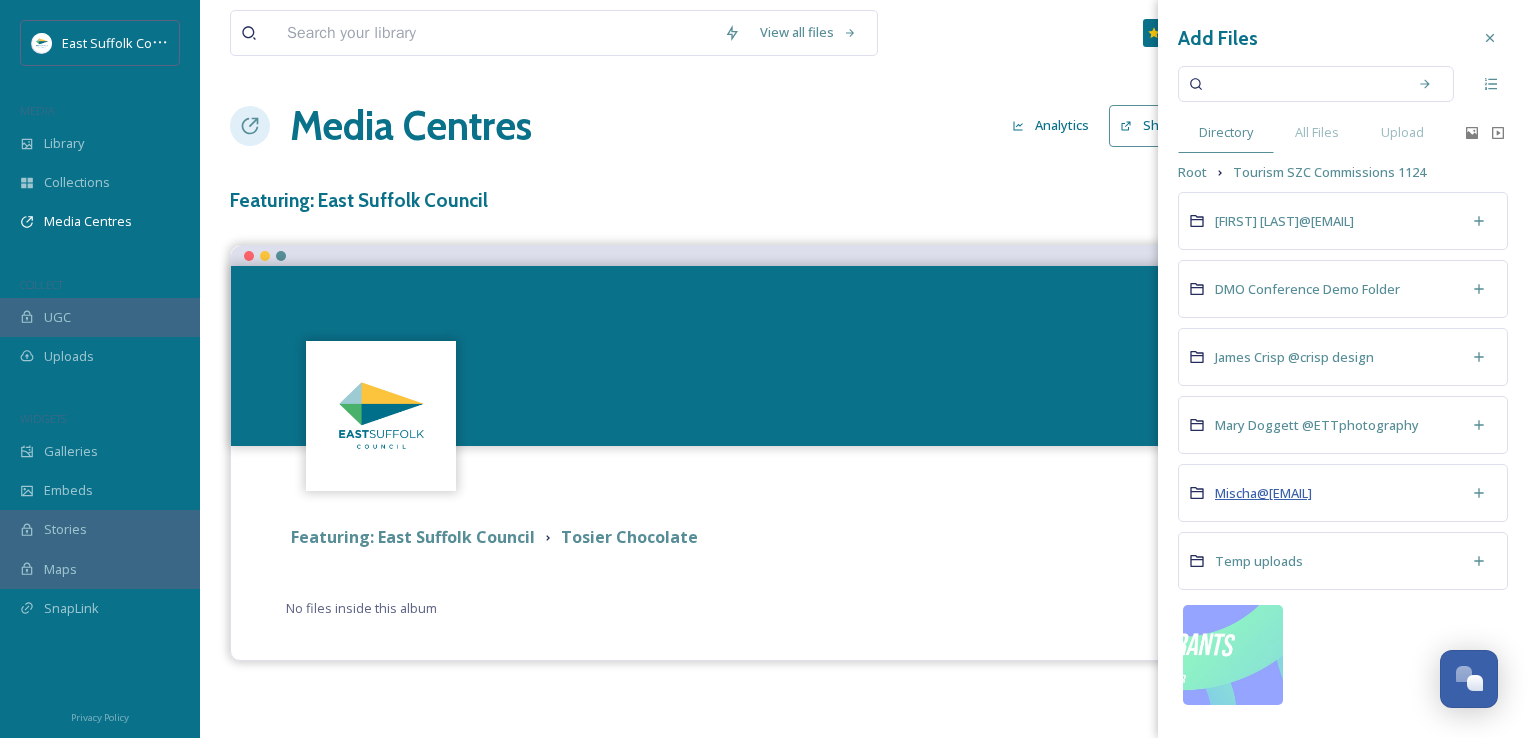 click on "Mischa@[EMAIL]" at bounding box center (1263, 493) 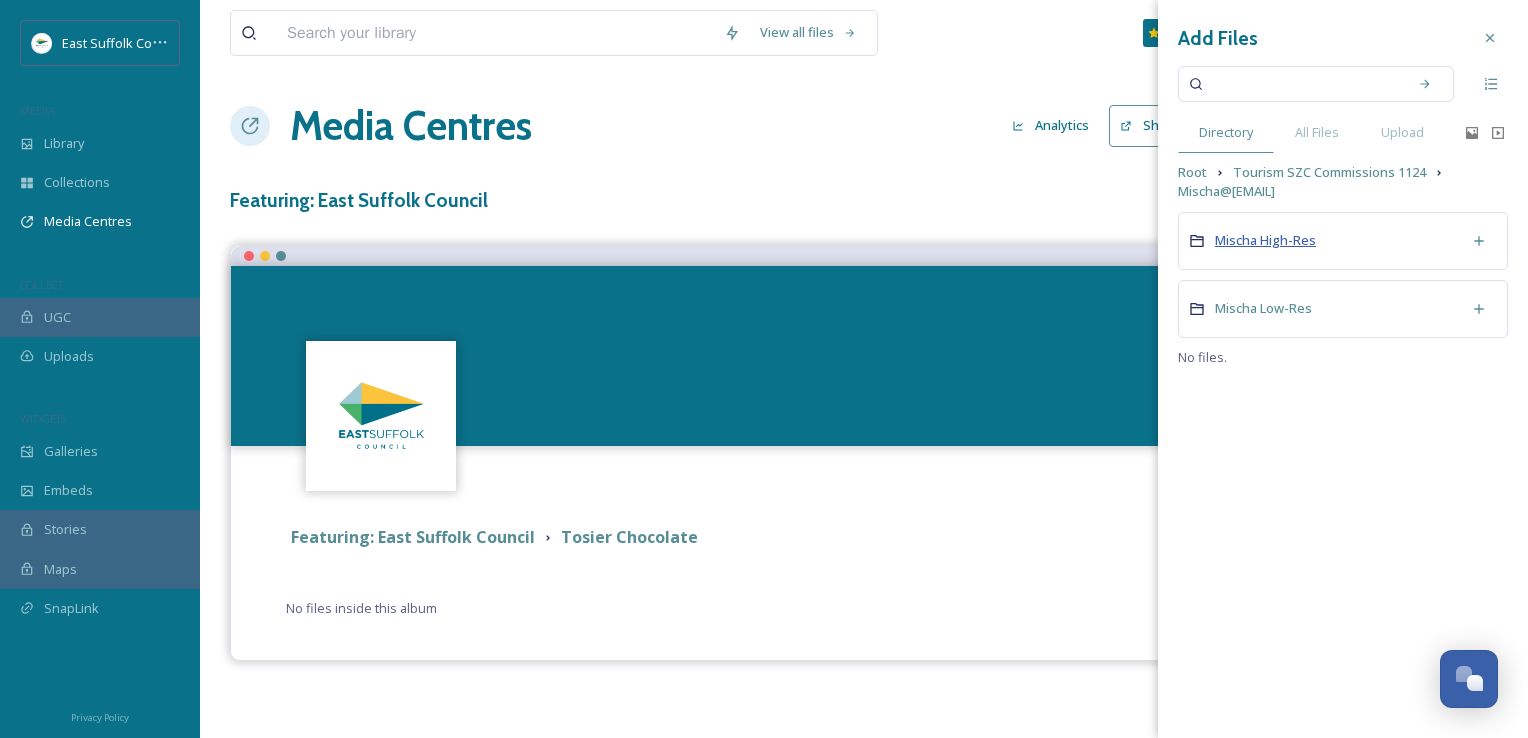 click on "Mischa High-Res" at bounding box center (1265, 240) 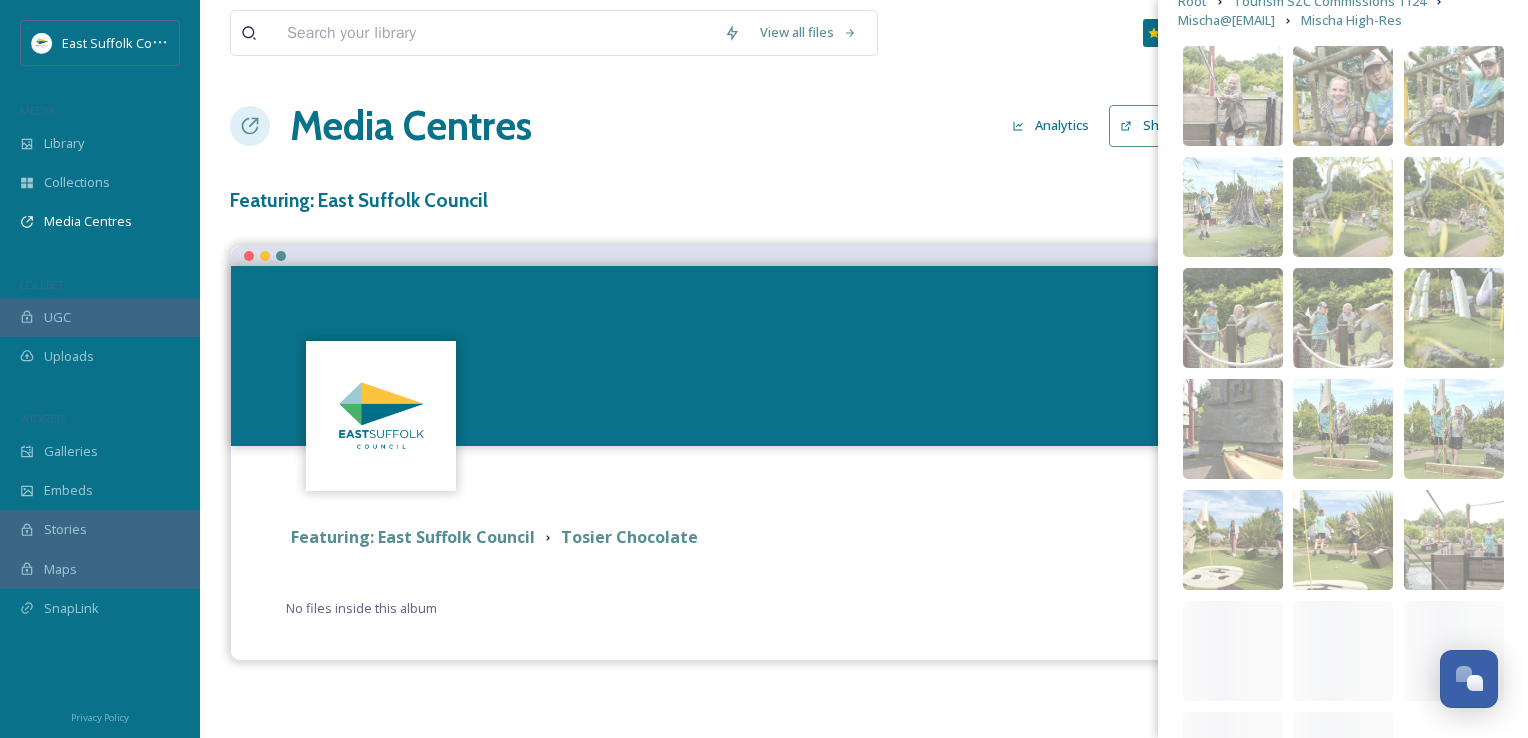 scroll, scrollTop: 308, scrollLeft: 0, axis: vertical 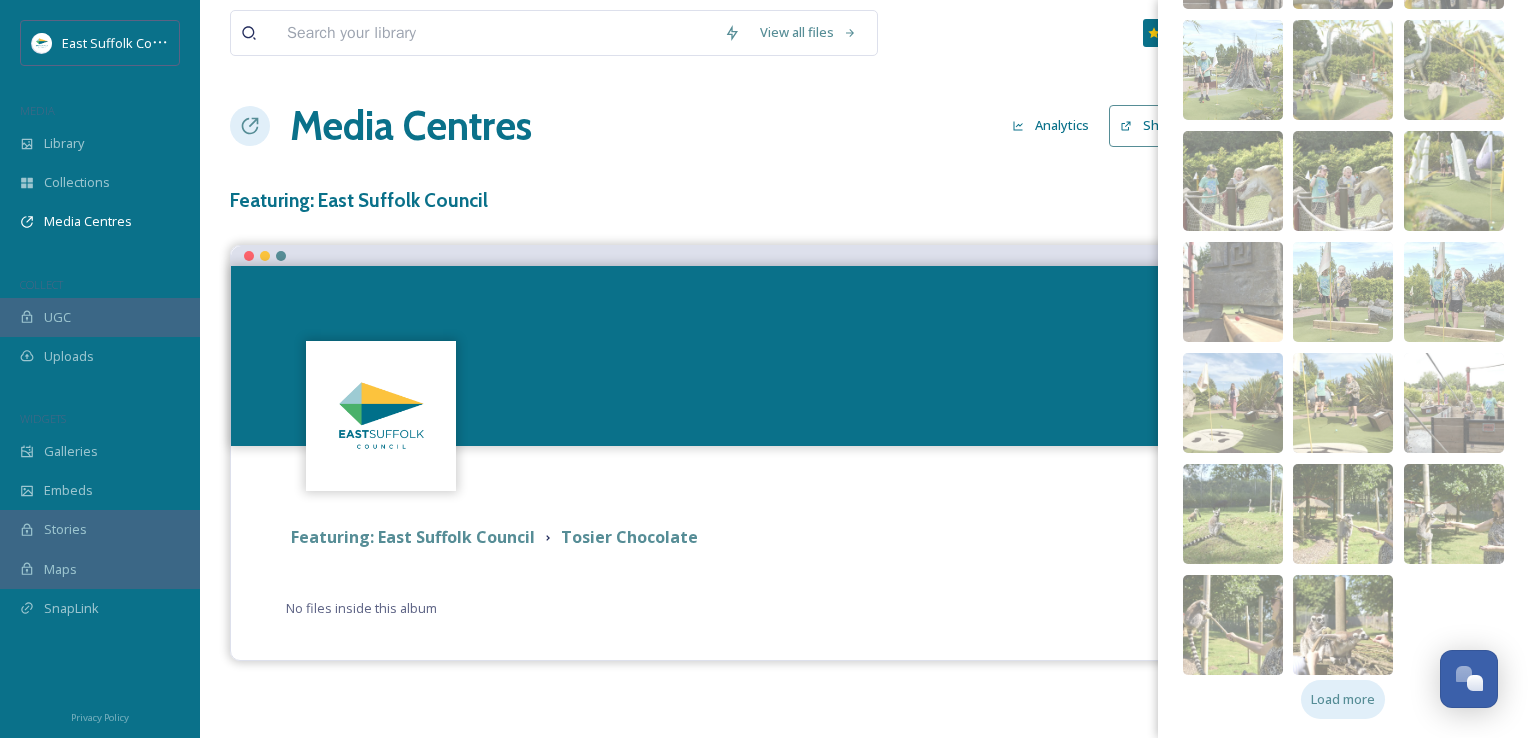 click on "Load more" at bounding box center (1343, 699) 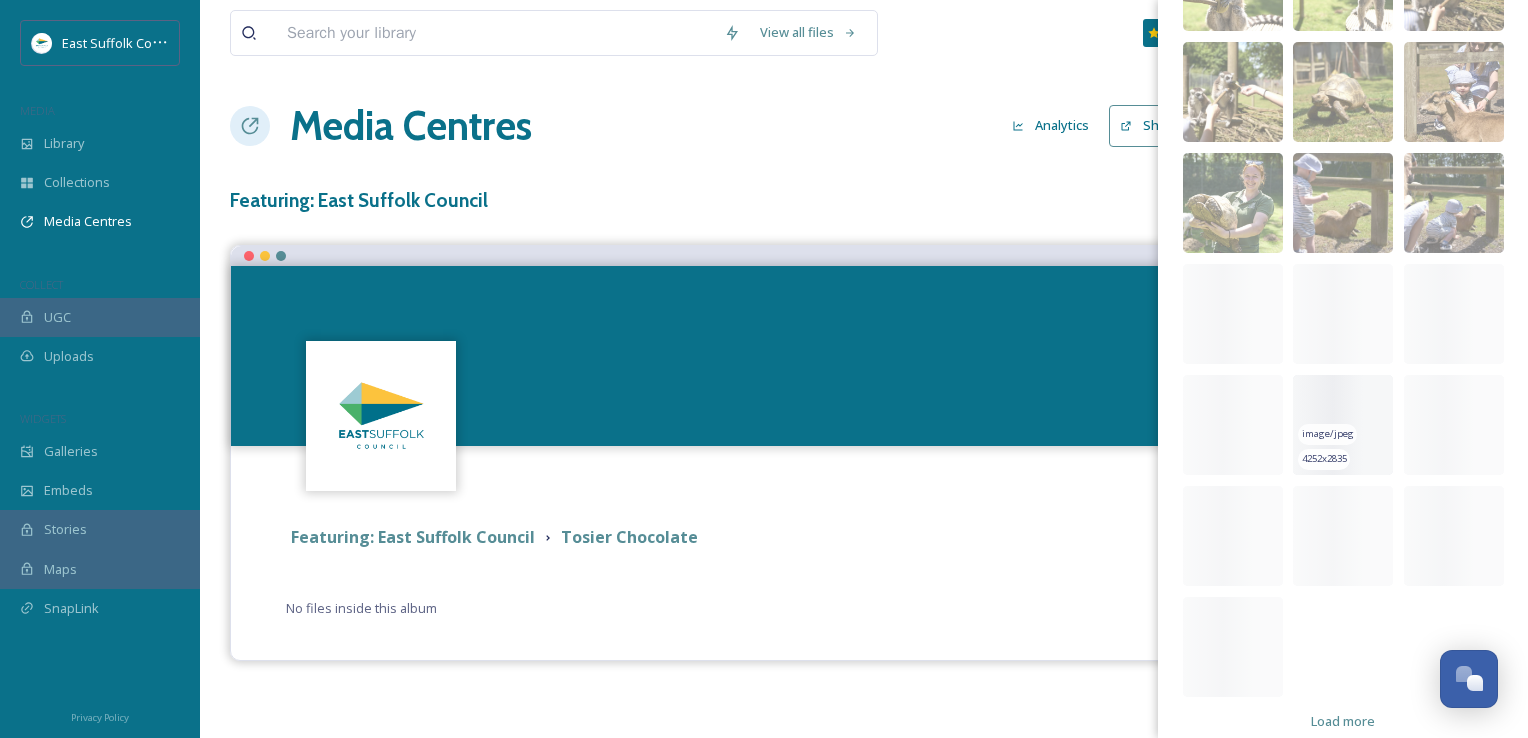scroll, scrollTop: 1084, scrollLeft: 0, axis: vertical 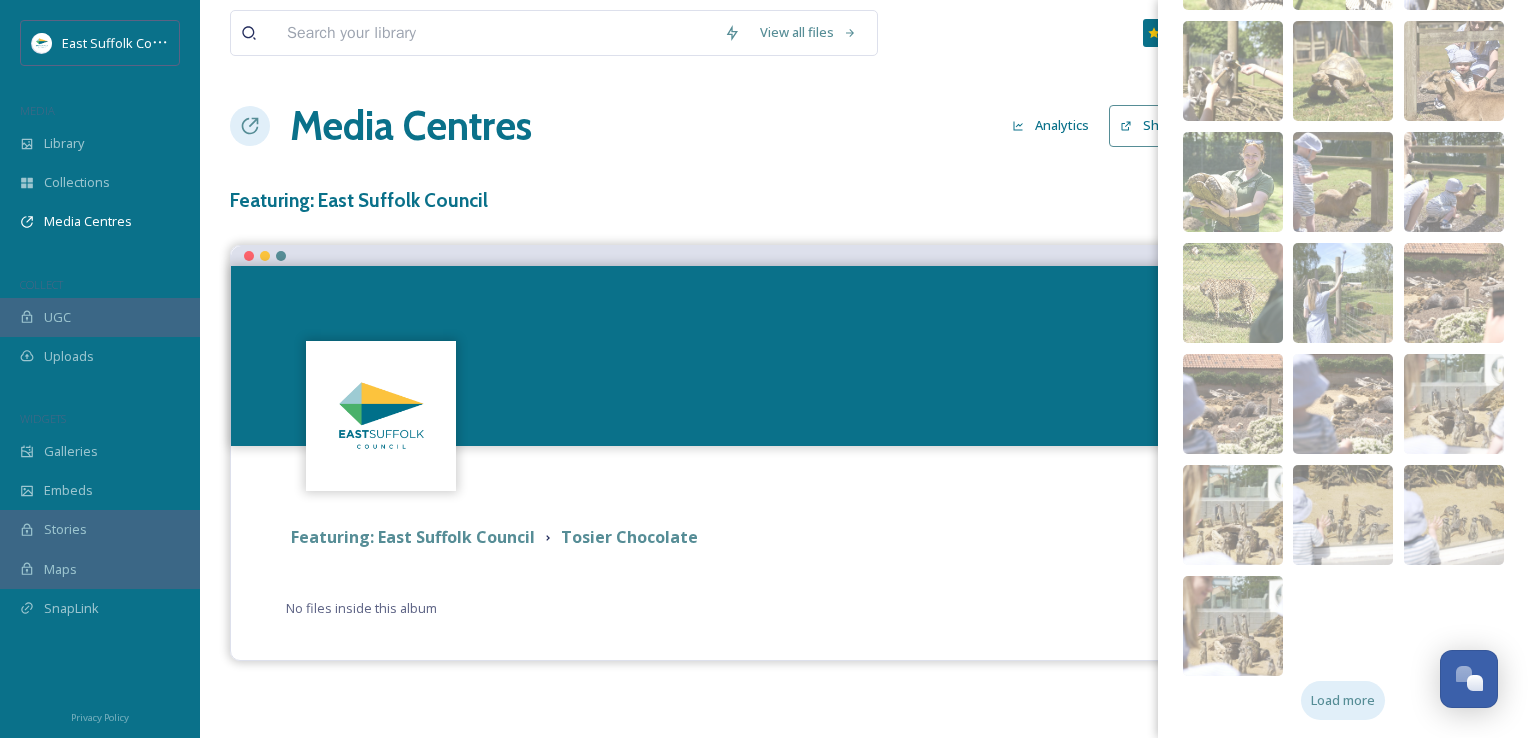 click on "Load more" at bounding box center (1343, 700) 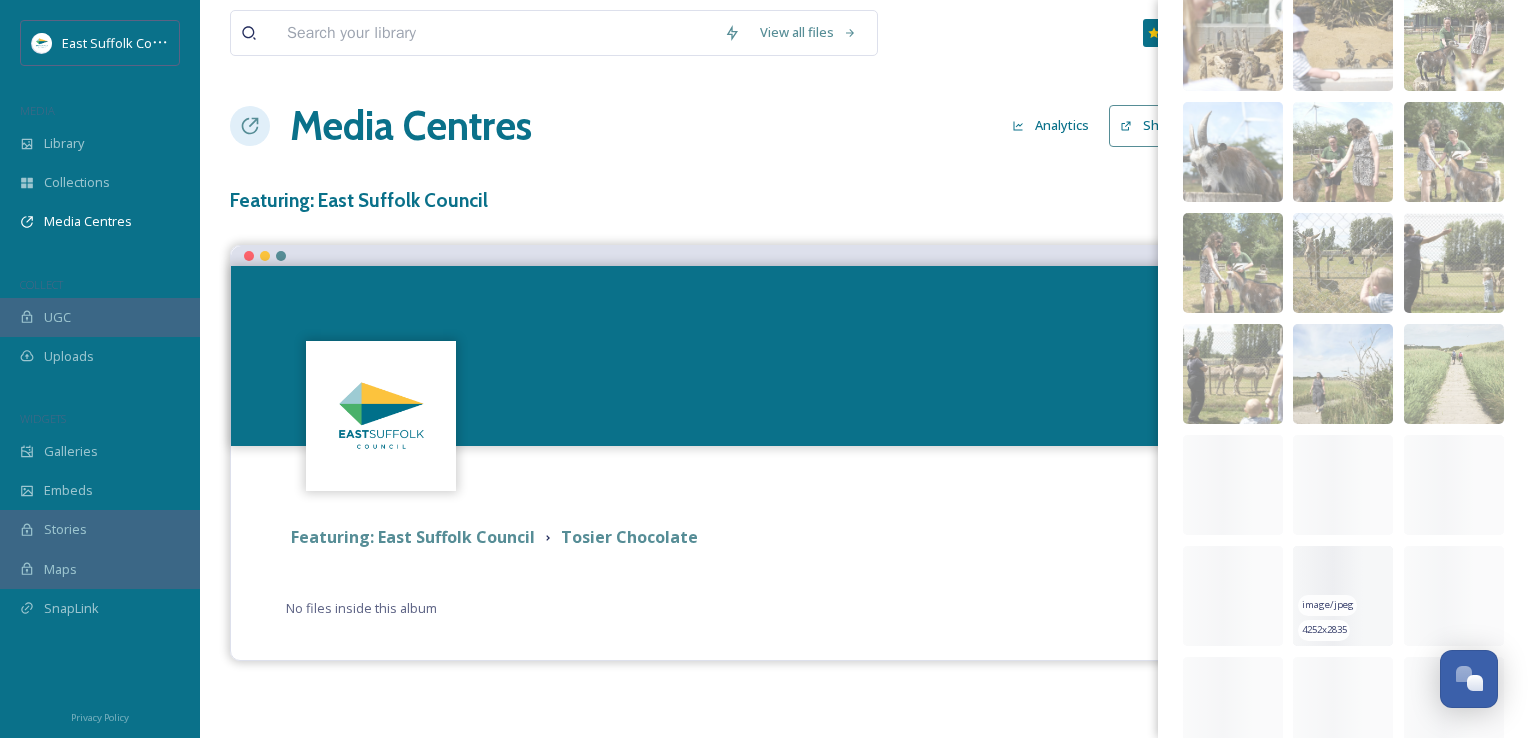 scroll, scrollTop: 1751, scrollLeft: 0, axis: vertical 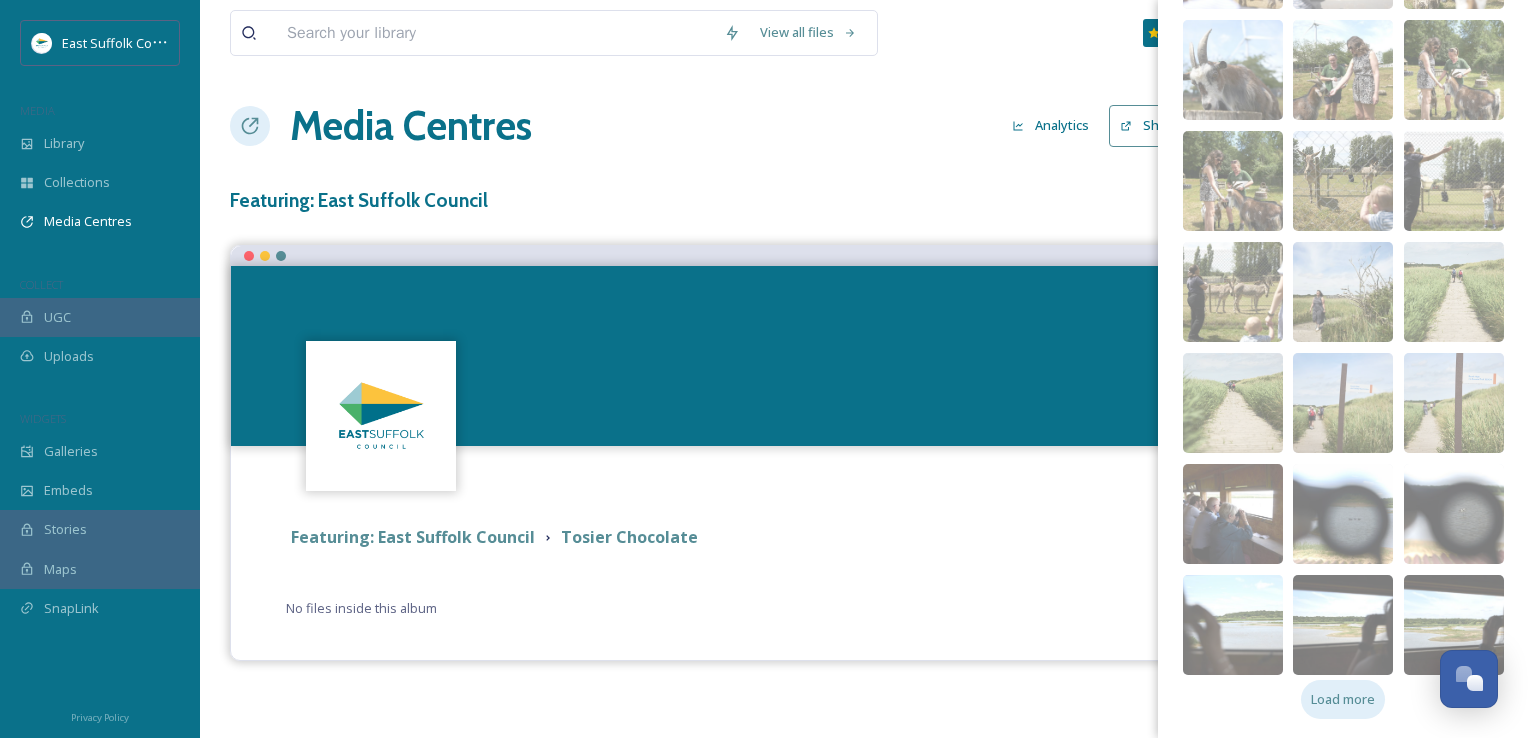 click on "Load more" at bounding box center [1343, 699] 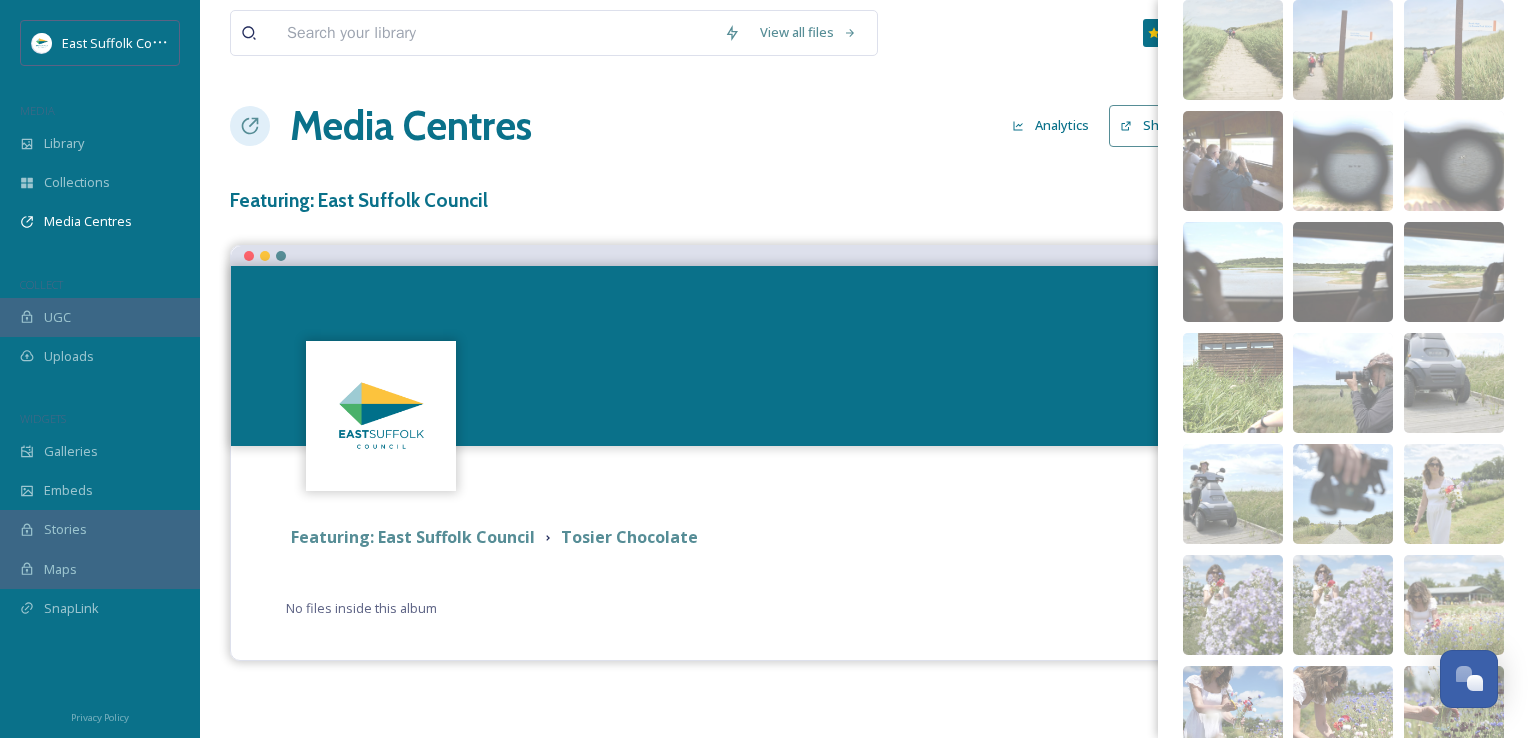 scroll, scrollTop: 2528, scrollLeft: 0, axis: vertical 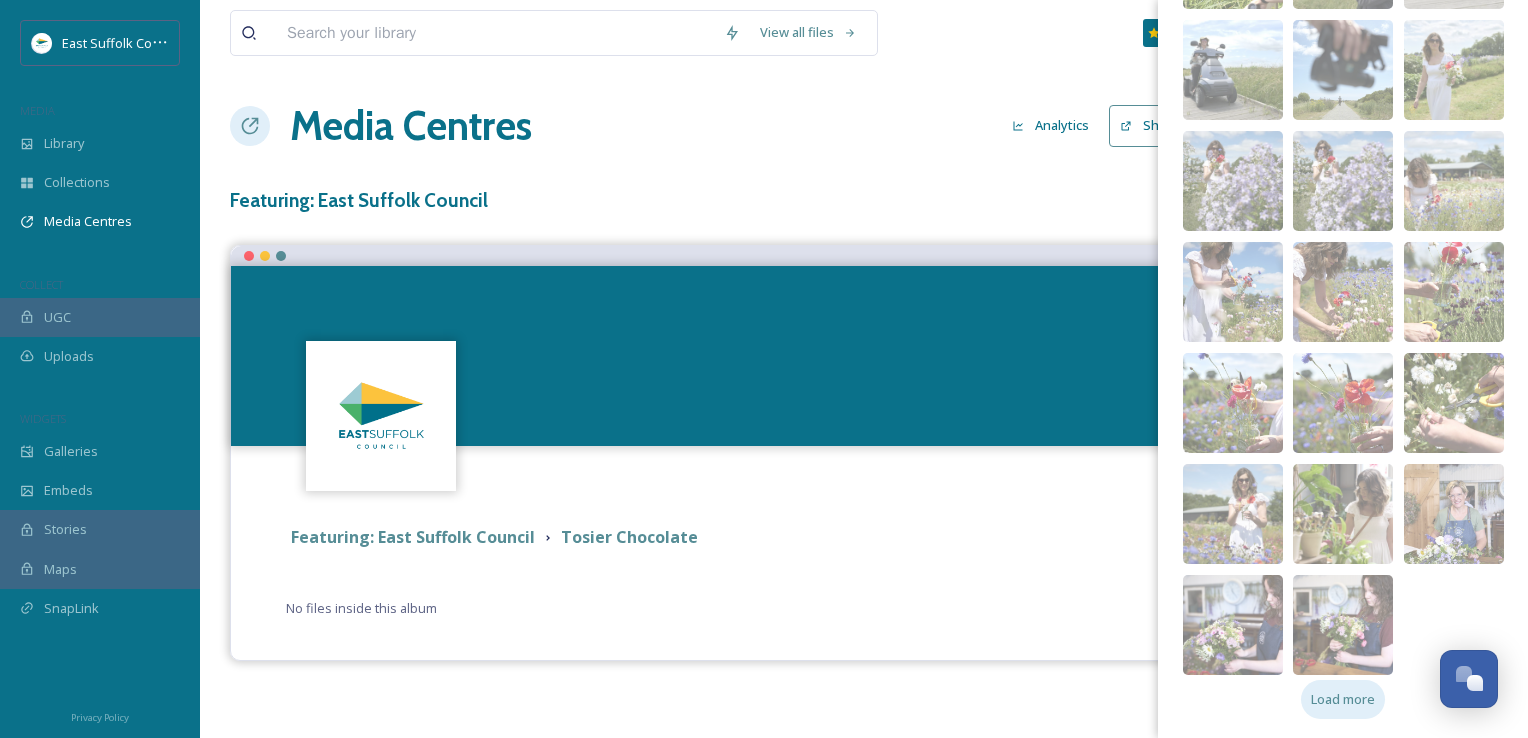 click on "Load more" at bounding box center [1343, 699] 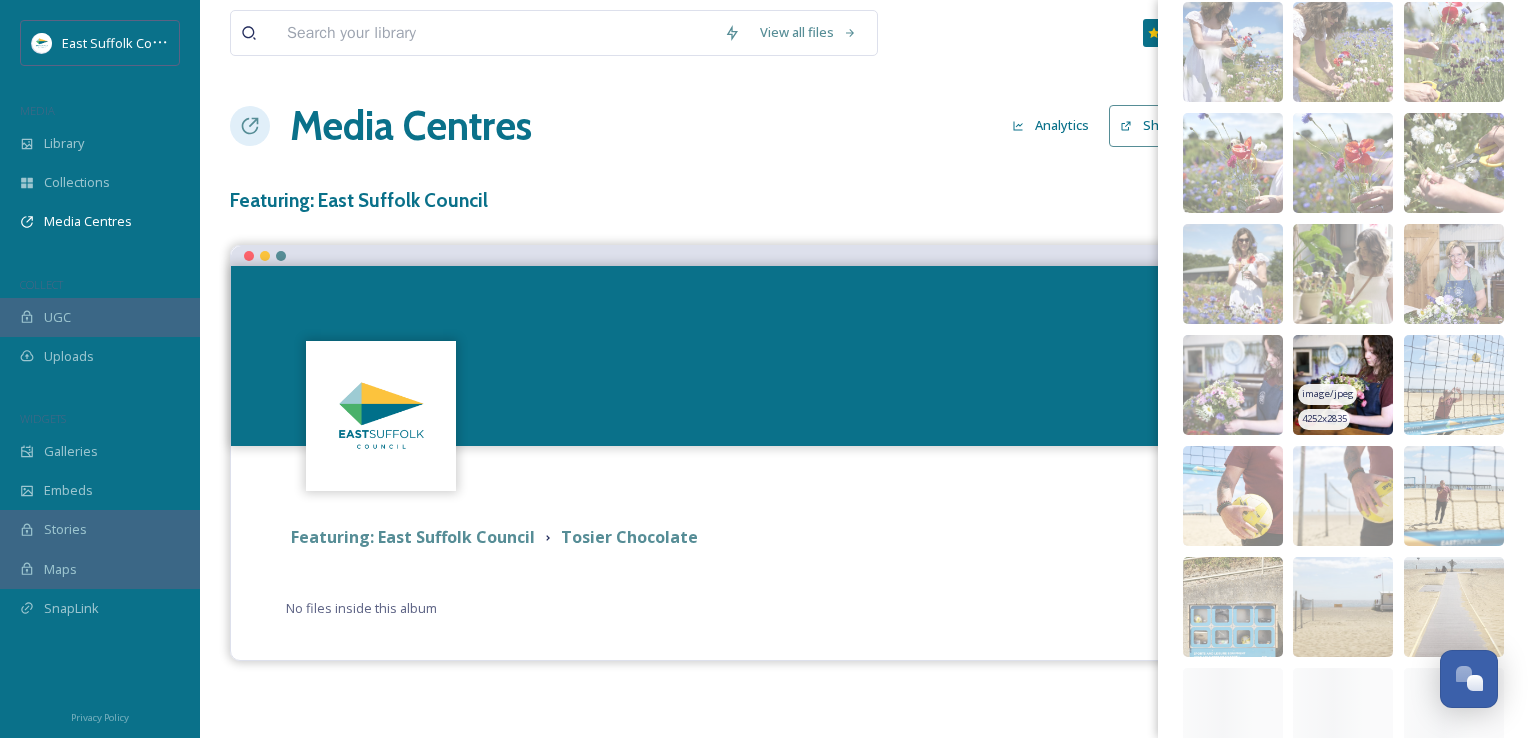 scroll, scrollTop: 3304, scrollLeft: 0, axis: vertical 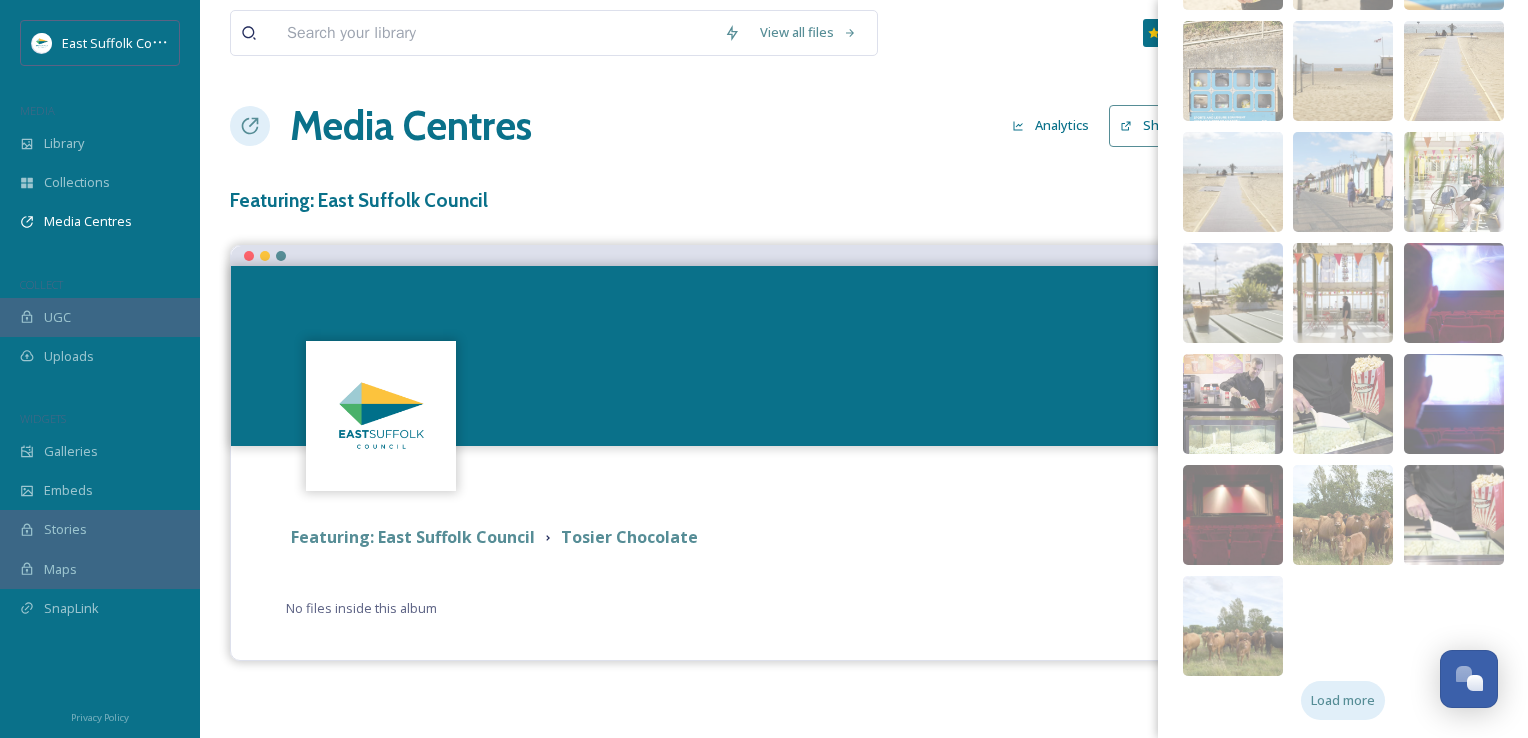 click on "Load more" at bounding box center (1343, 700) 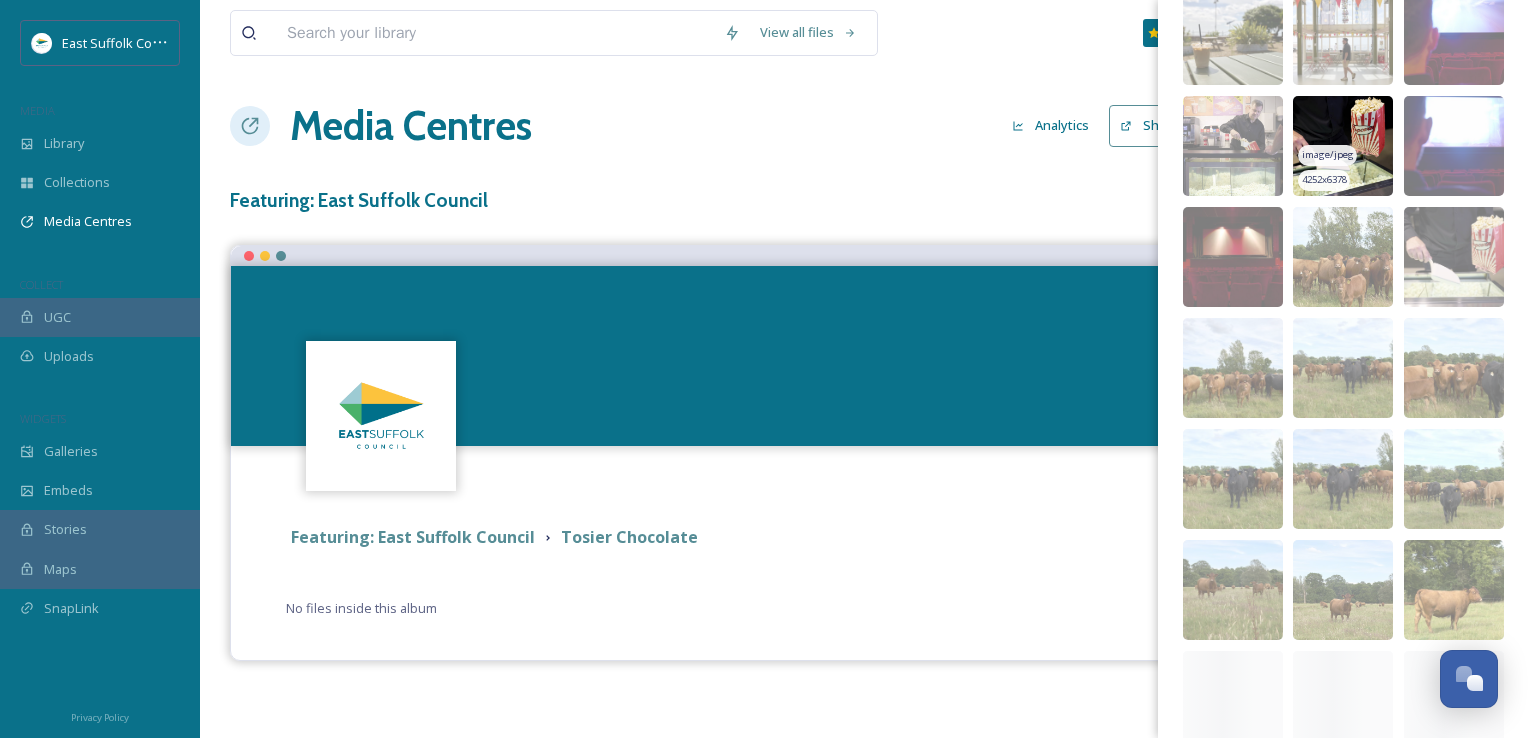 scroll, scrollTop: 3971, scrollLeft: 0, axis: vertical 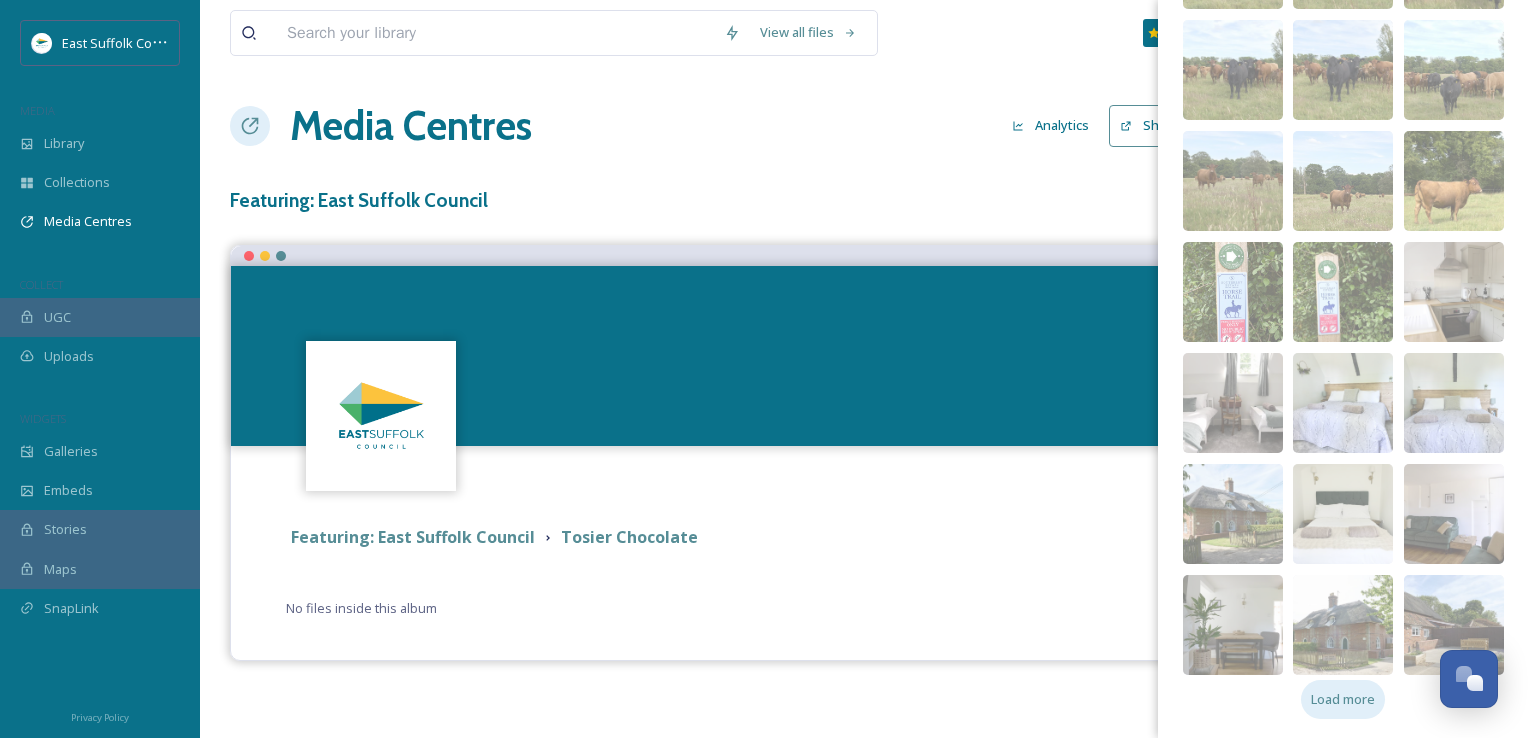 click on "Load more" at bounding box center (1343, 699) 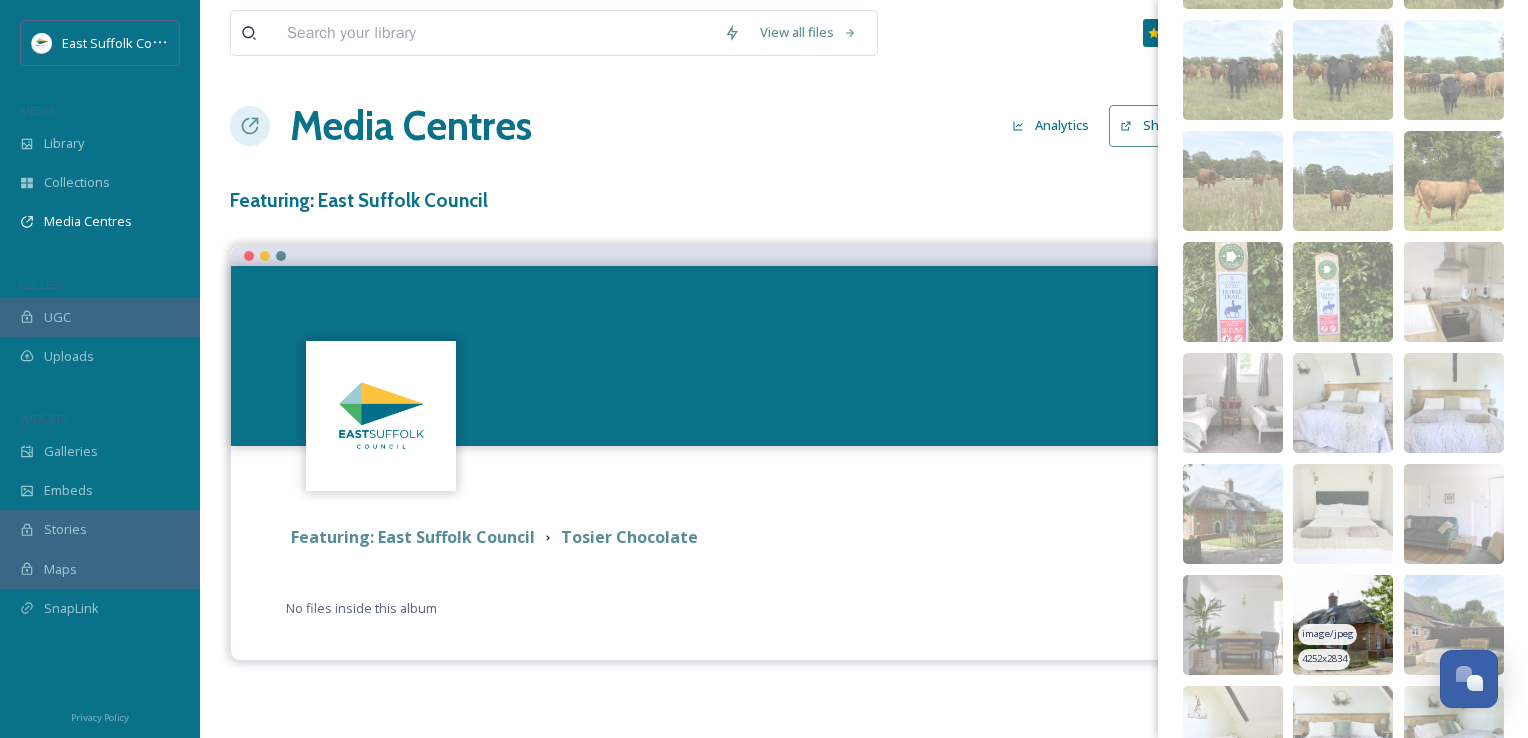 scroll, scrollTop: 4748, scrollLeft: 0, axis: vertical 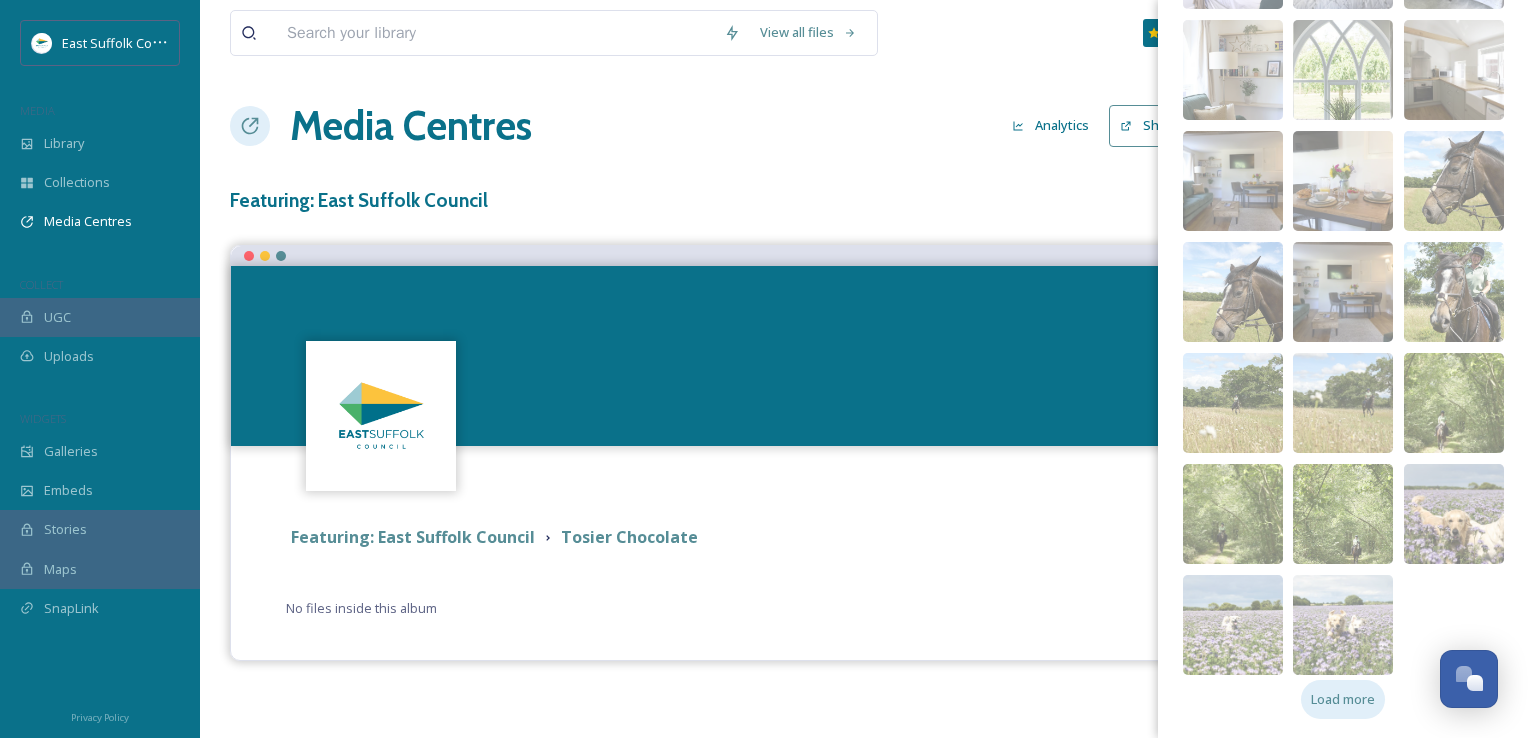 click on "Load more" at bounding box center (1343, 699) 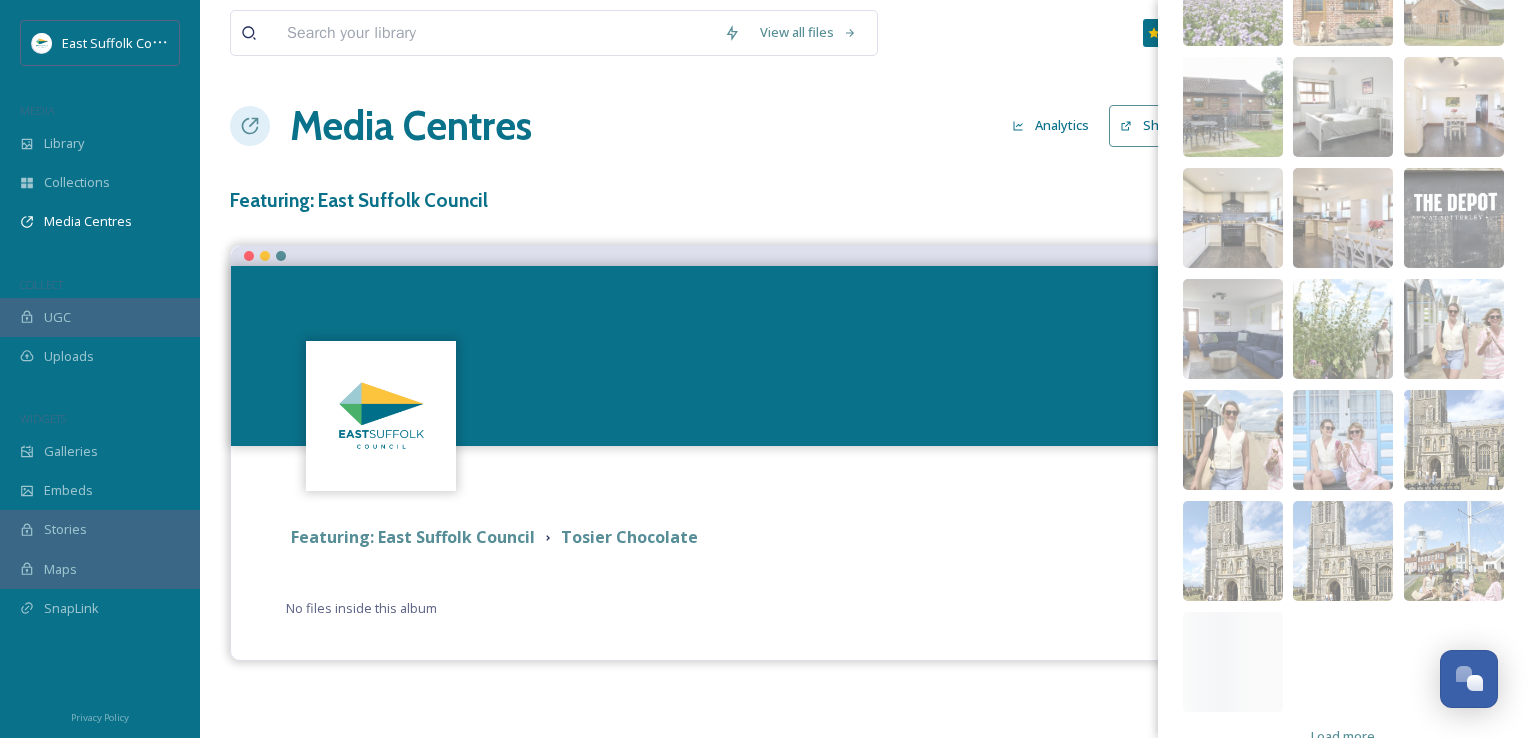 scroll, scrollTop: 5524, scrollLeft: 0, axis: vertical 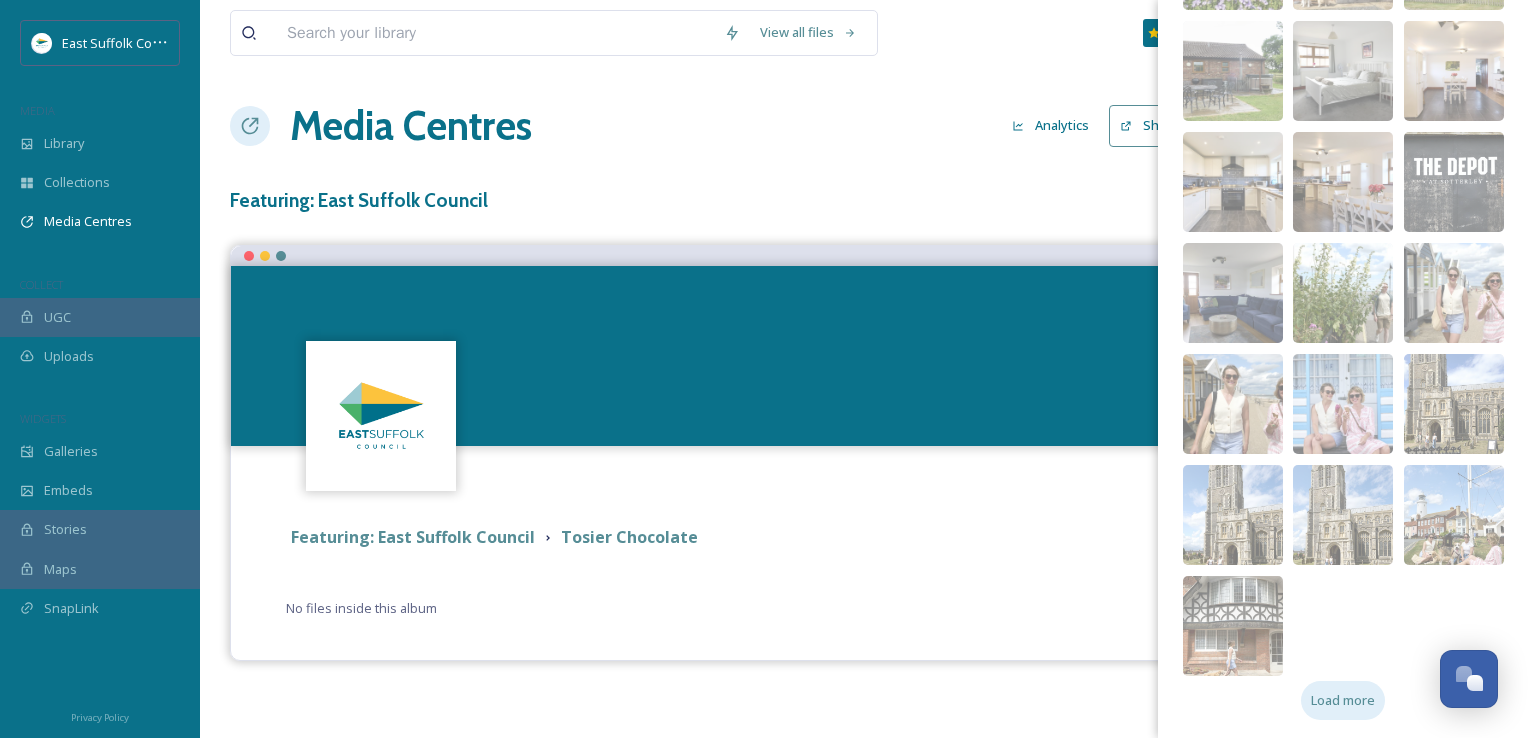 click on "Load more" at bounding box center [1343, 700] 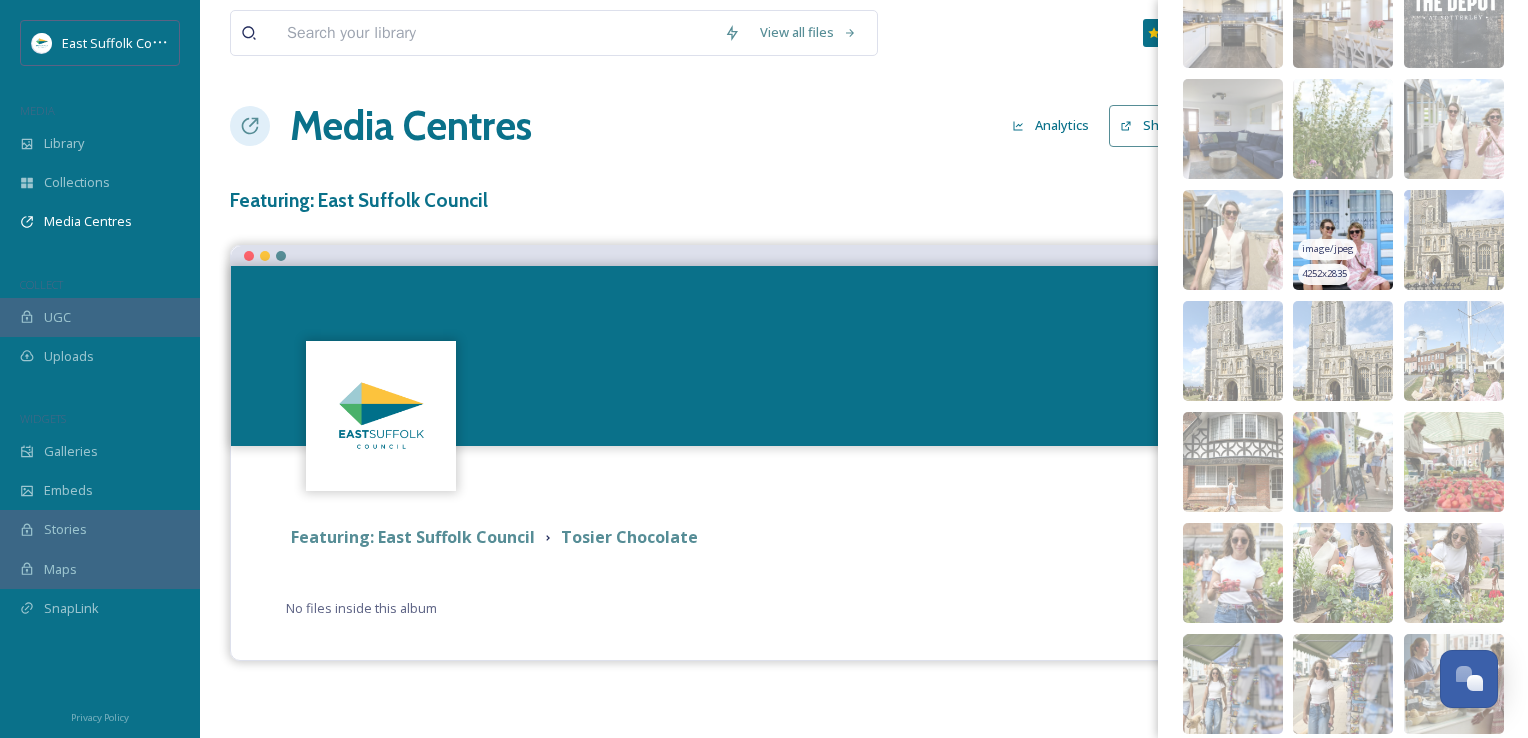 scroll, scrollTop: 6191, scrollLeft: 0, axis: vertical 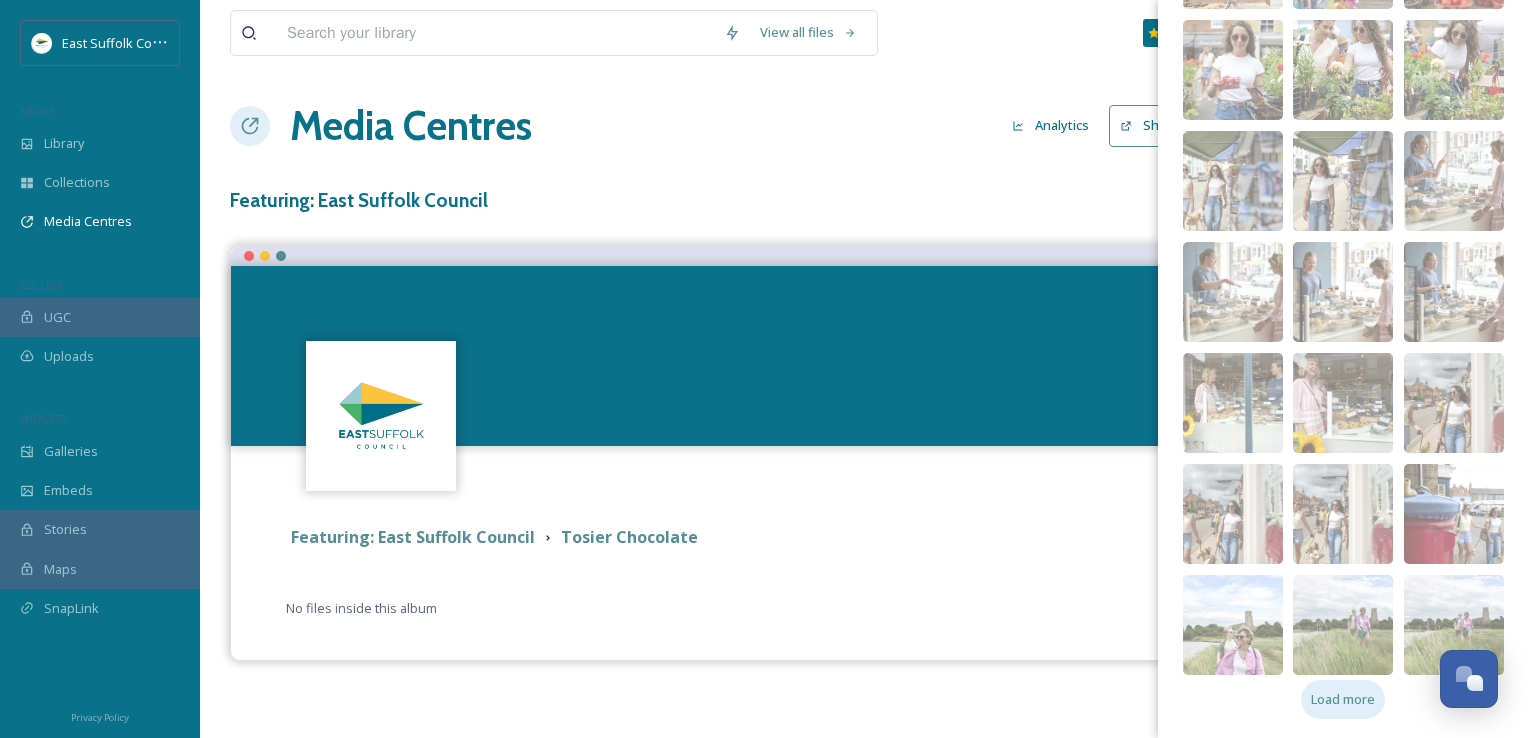 click on "Load more" at bounding box center [1343, 699] 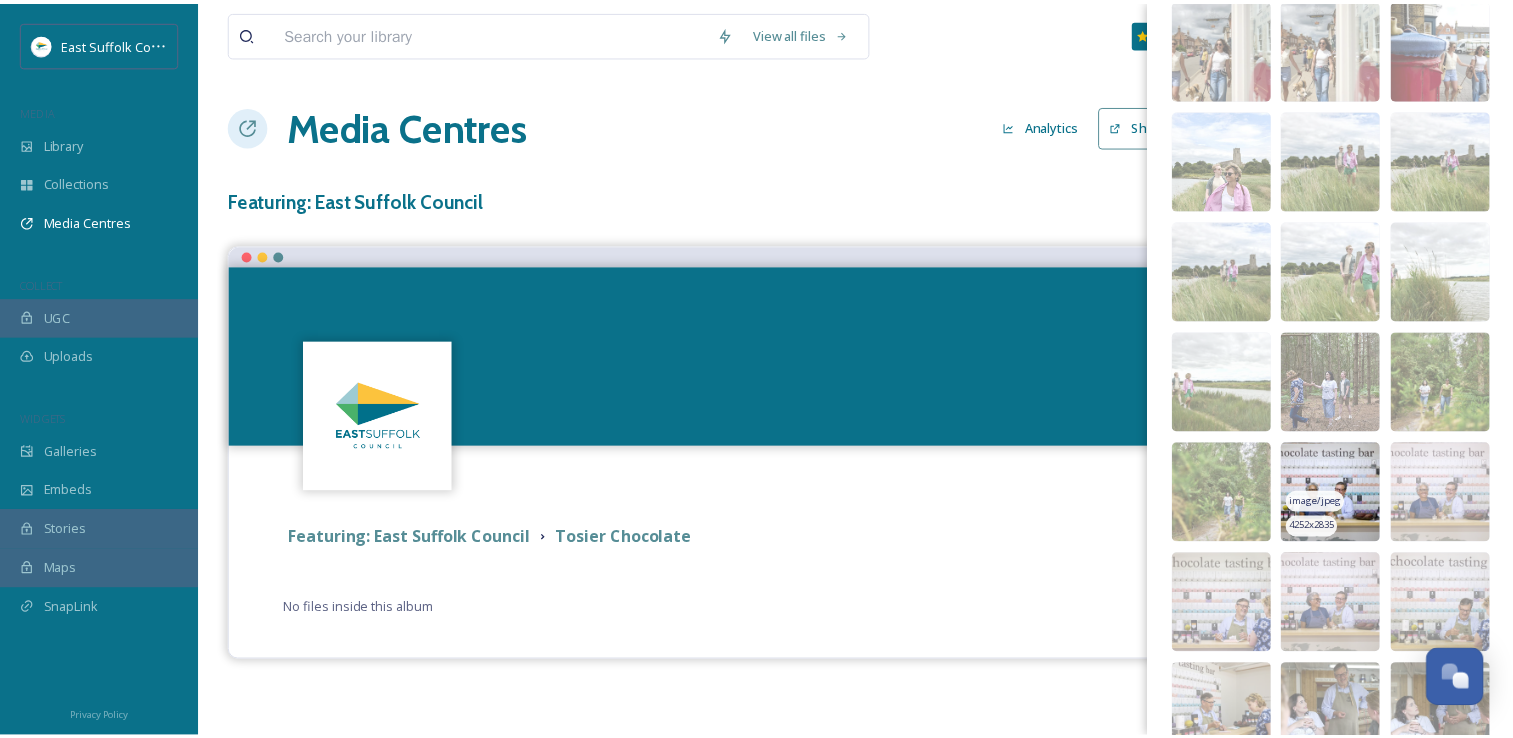 scroll, scrollTop: 6691, scrollLeft: 0, axis: vertical 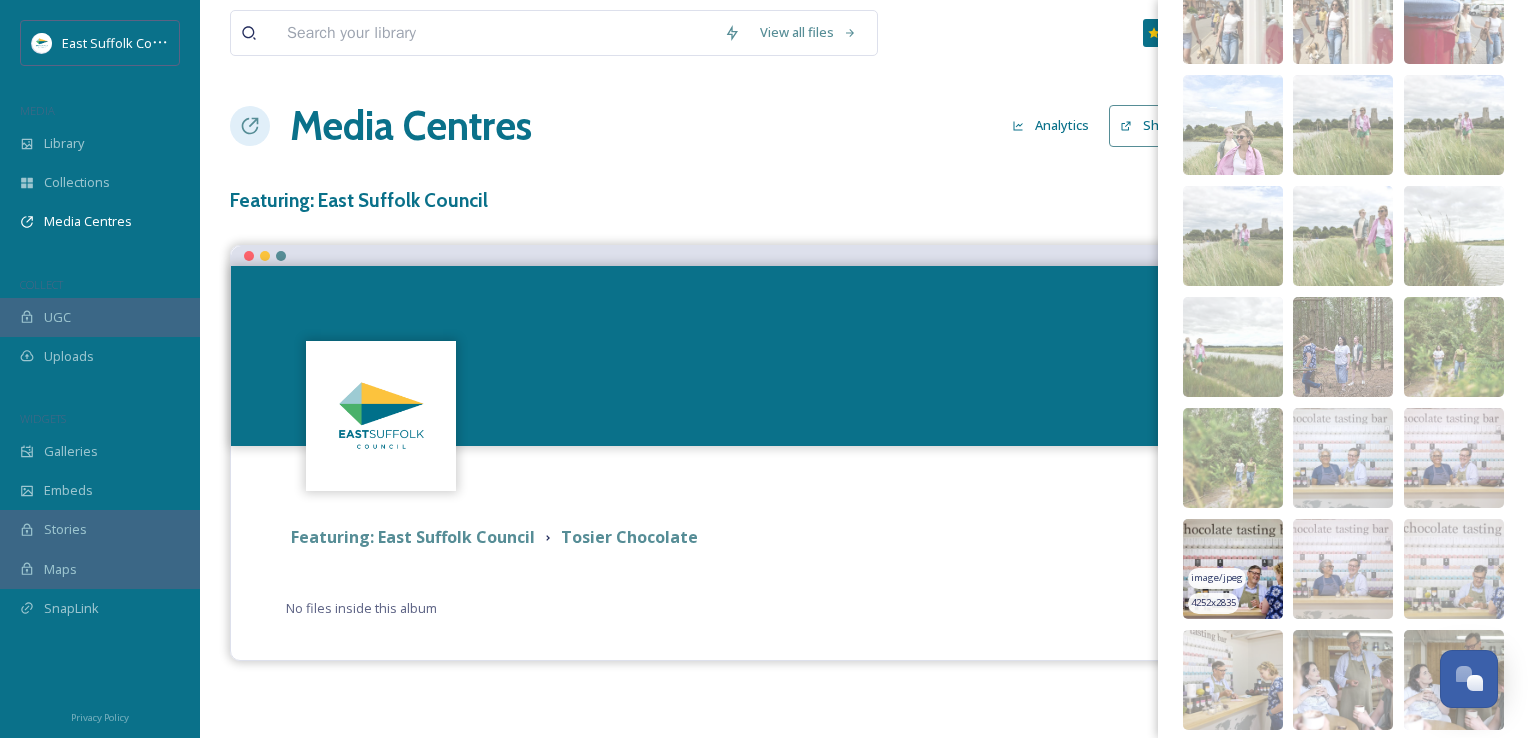 click at bounding box center [1233, 569] 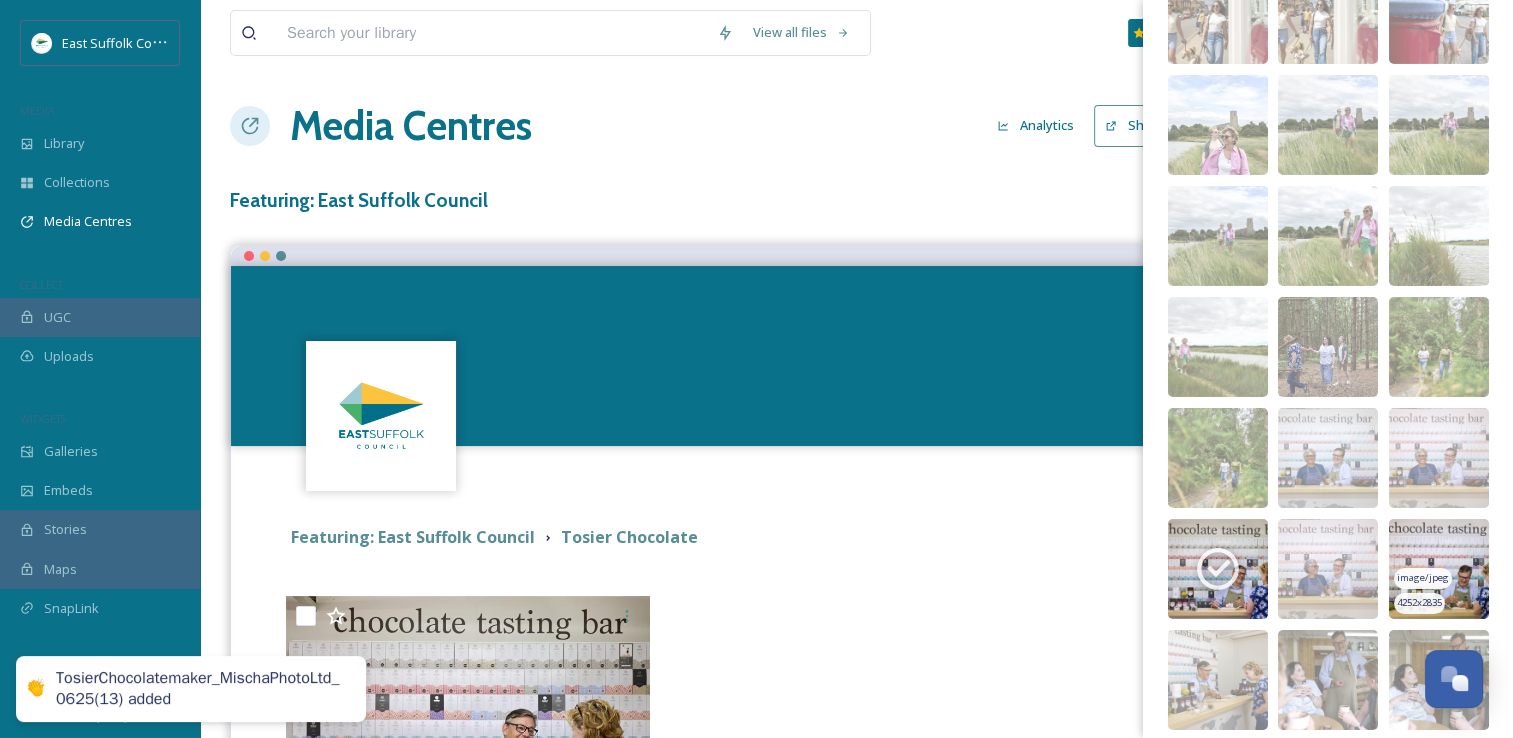 click at bounding box center [1439, 569] 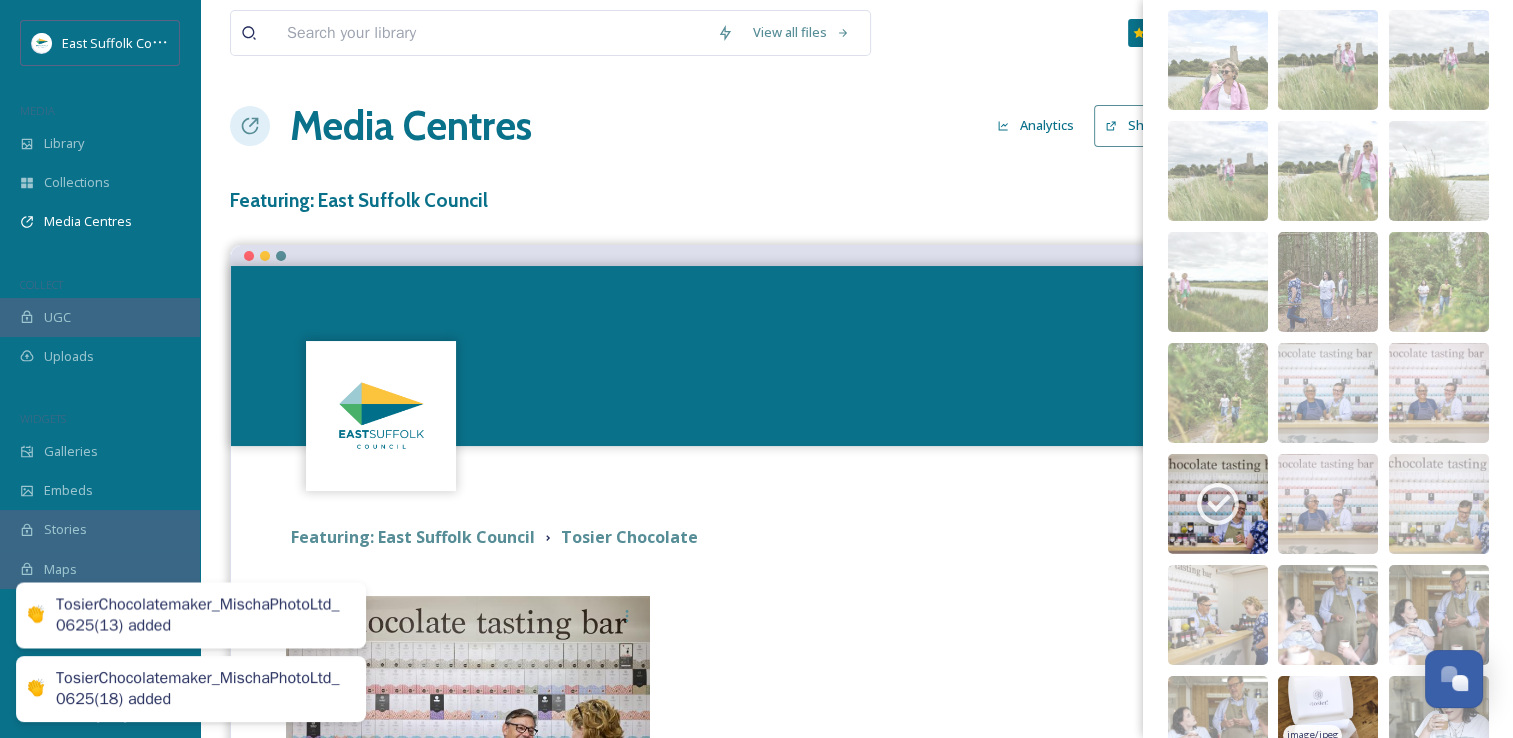 scroll, scrollTop: 6891, scrollLeft: 0, axis: vertical 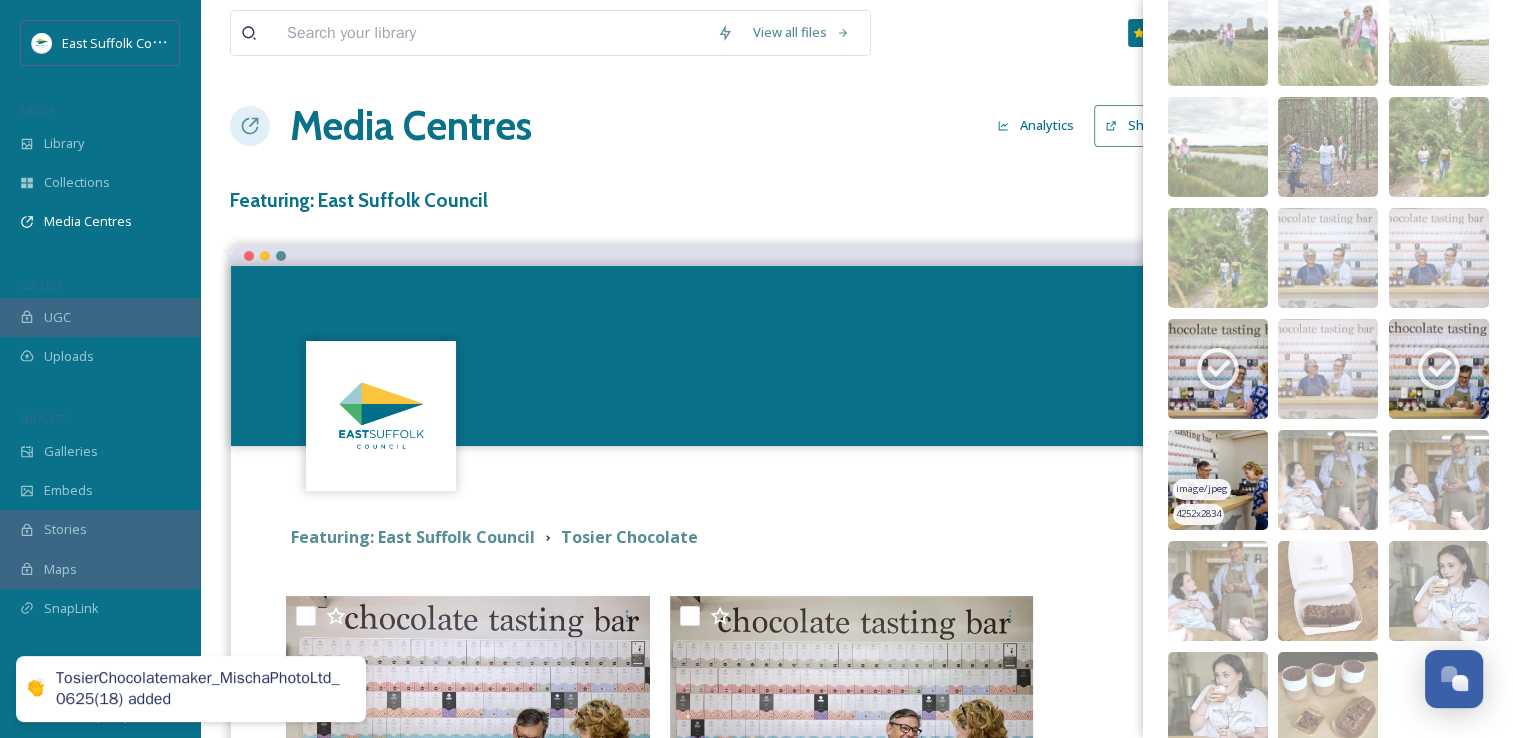 click at bounding box center [1218, 480] 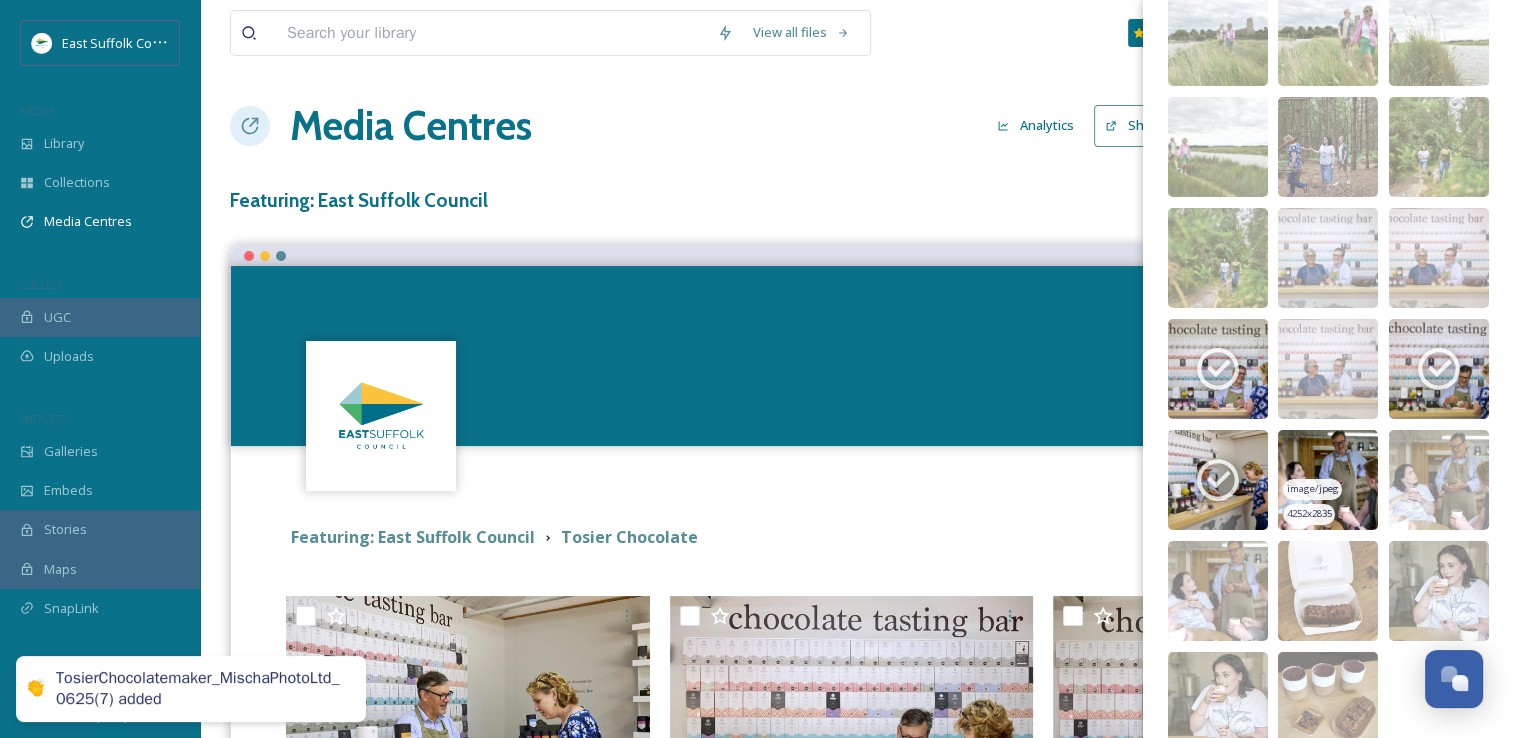 click at bounding box center (1328, 480) 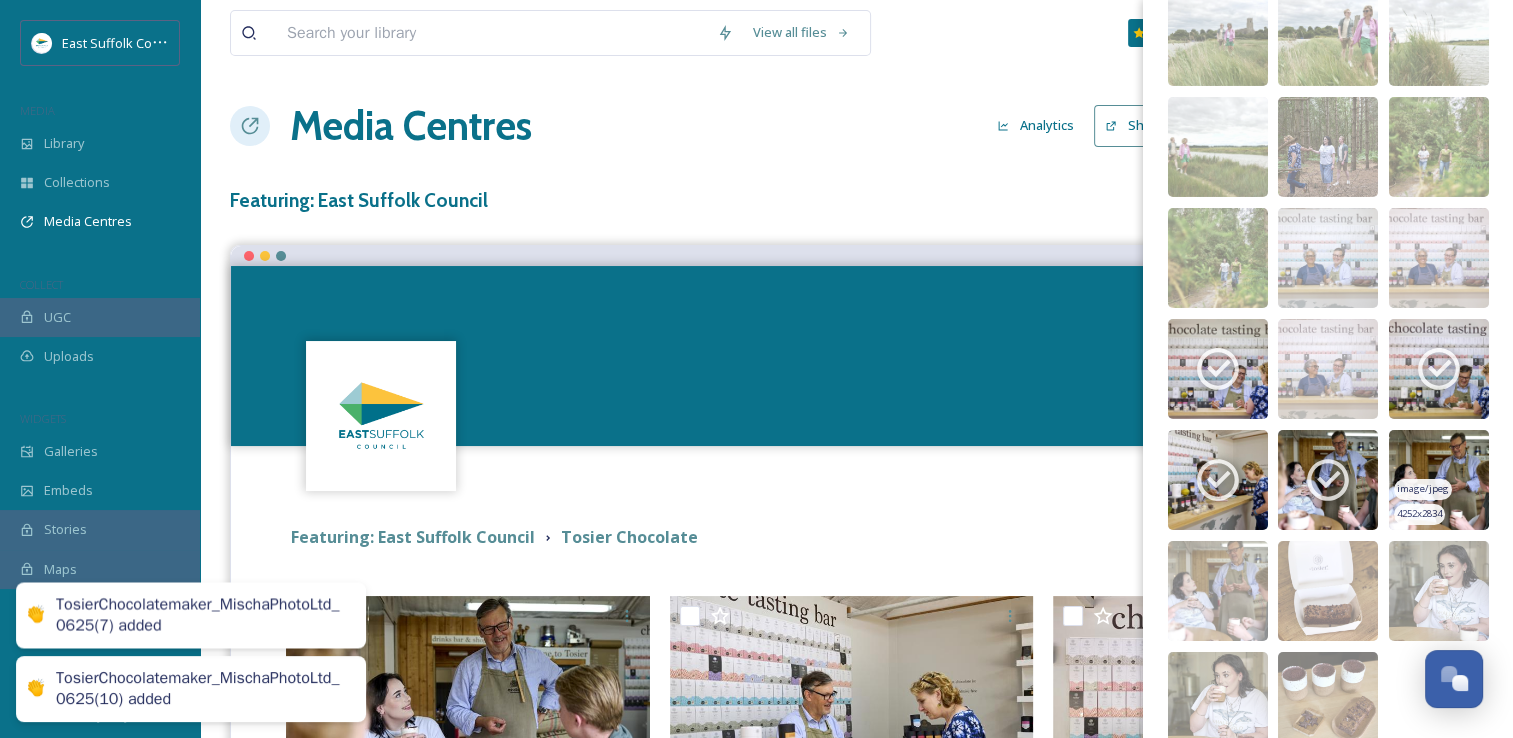 click at bounding box center [1439, 480] 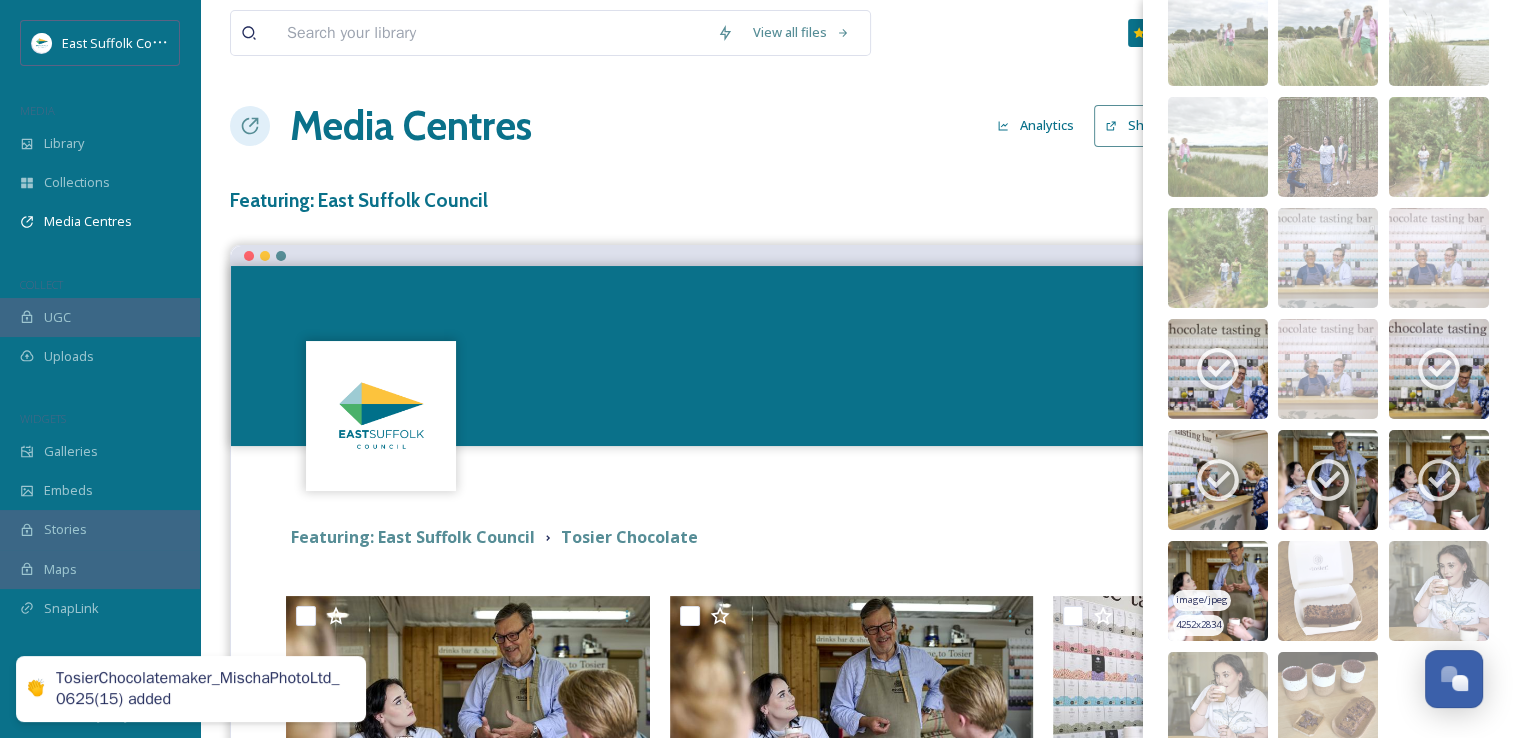 click at bounding box center (1218, 591) 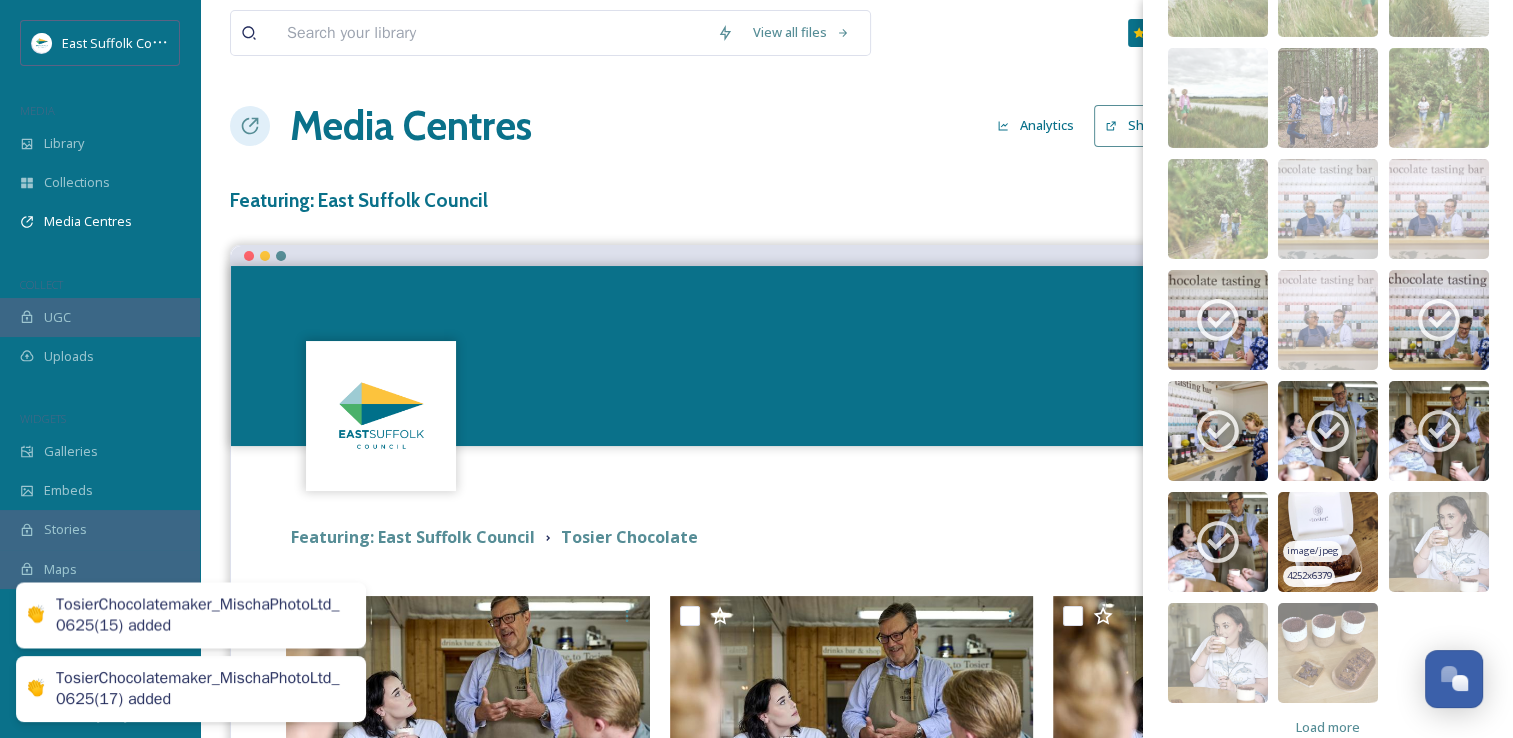 scroll, scrollTop: 6968, scrollLeft: 0, axis: vertical 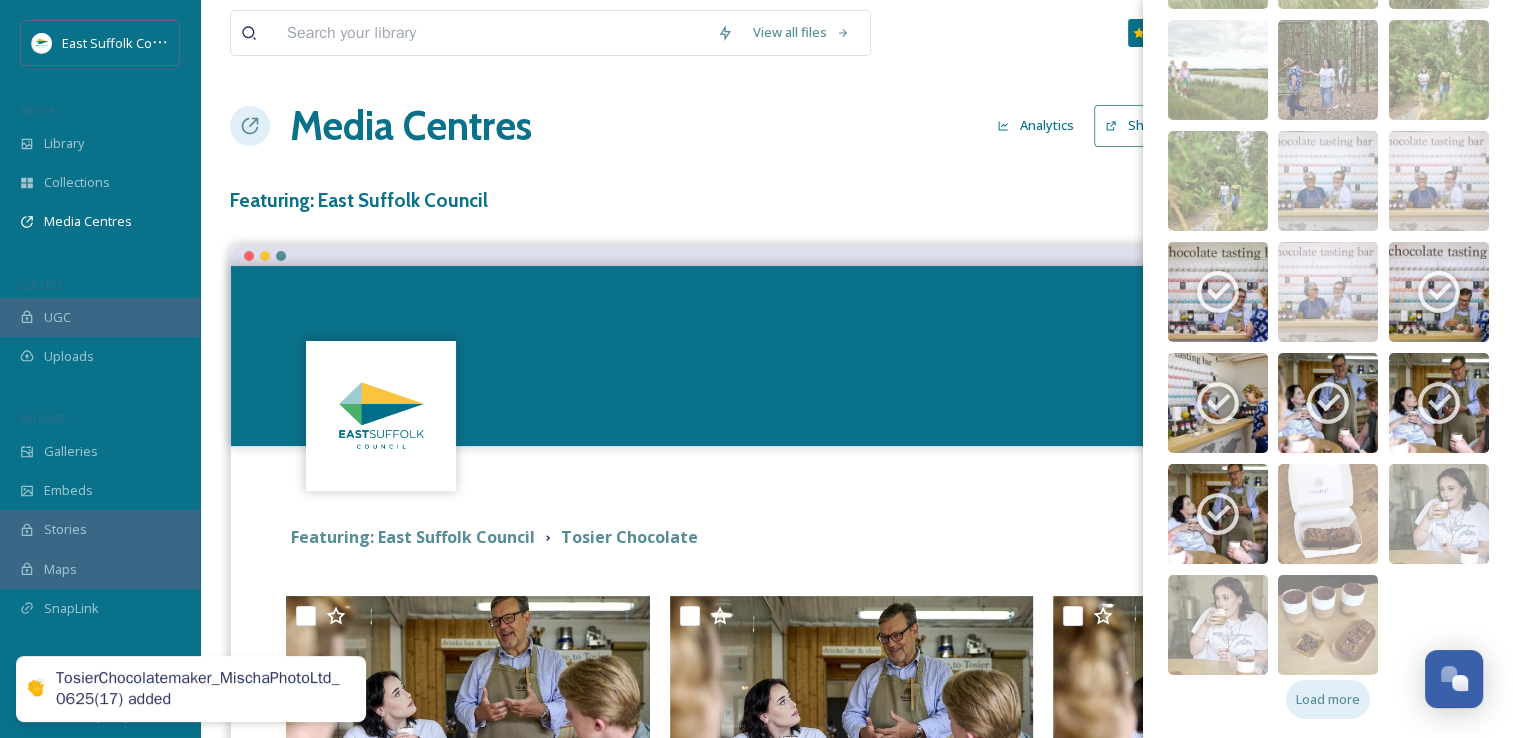 click on "Load more" at bounding box center [1328, 699] 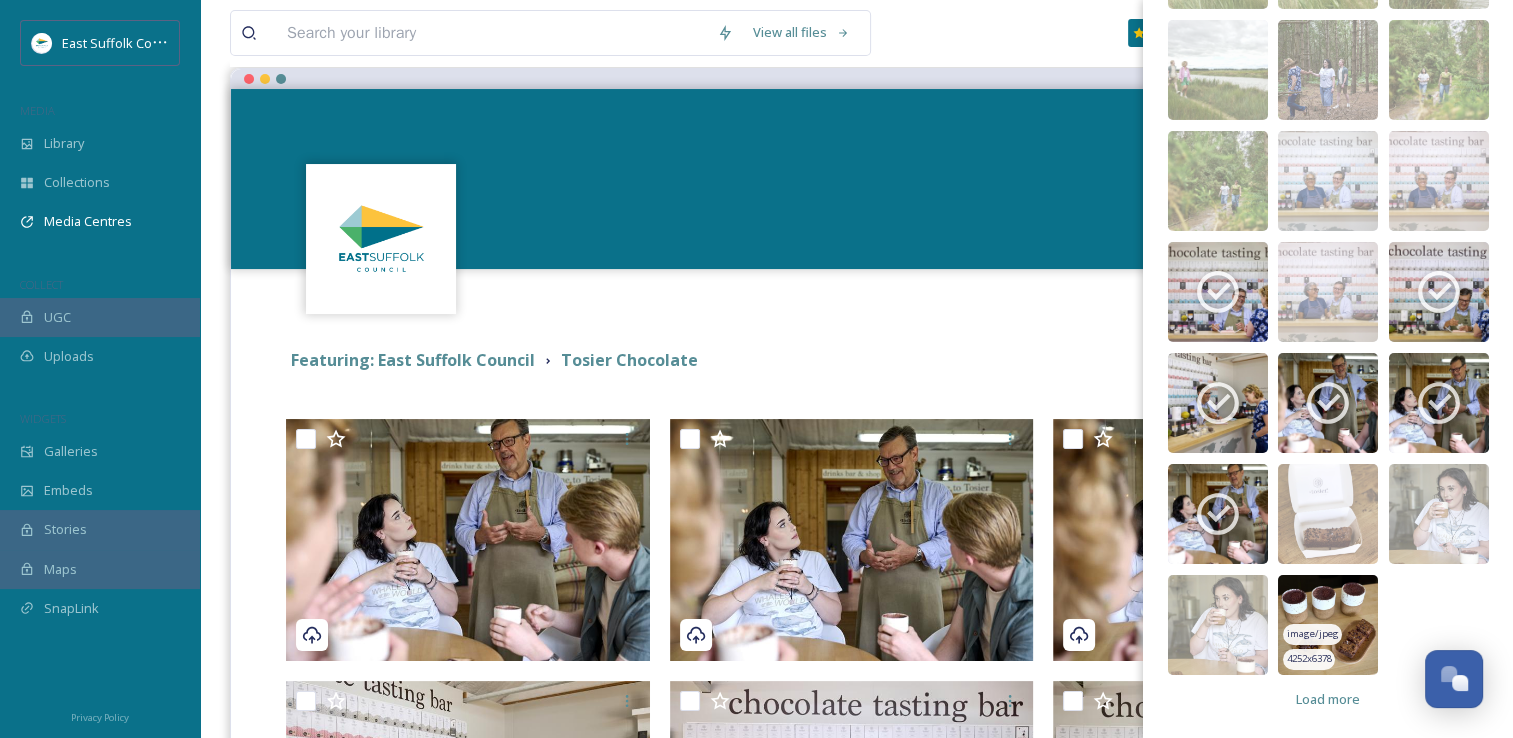 scroll, scrollTop: 200, scrollLeft: 0, axis: vertical 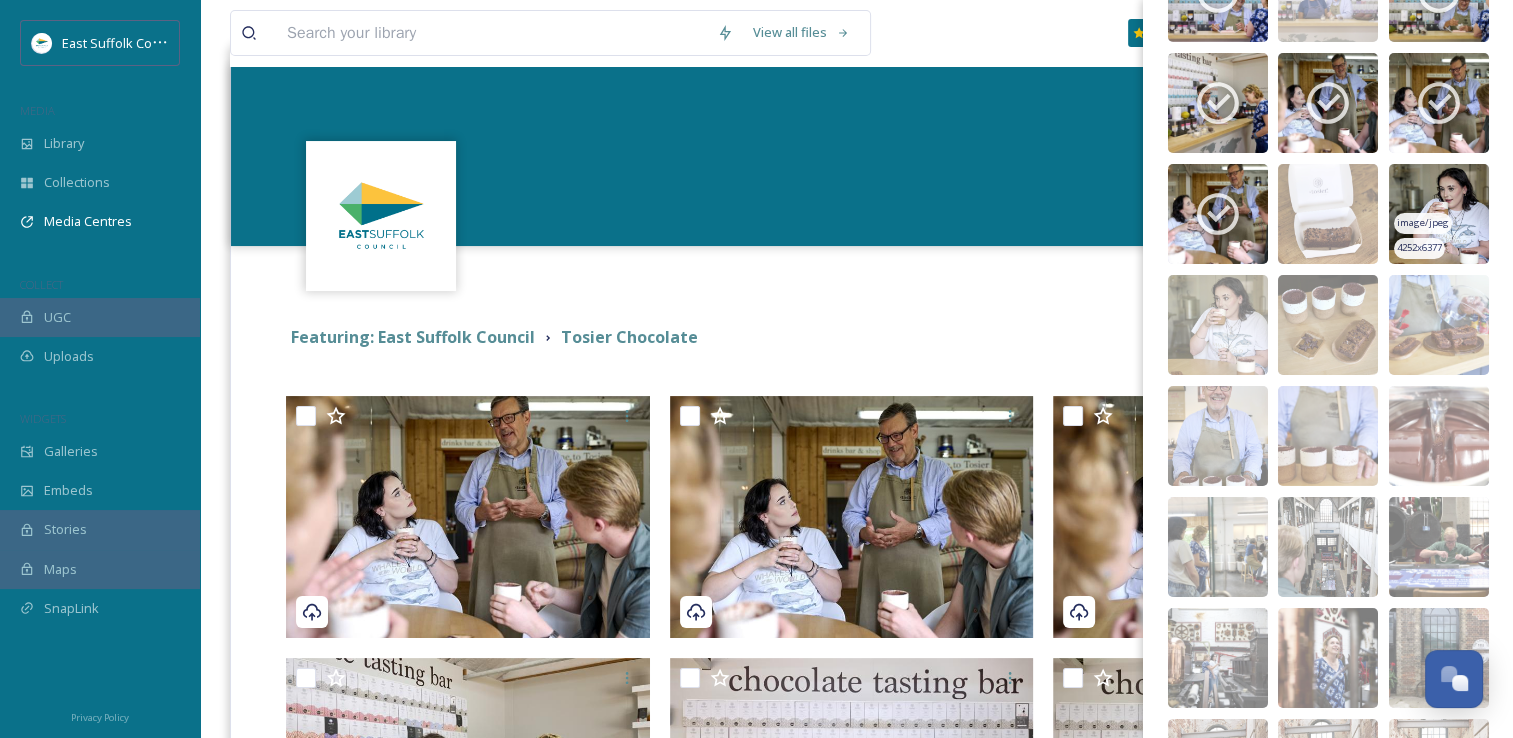 click at bounding box center (1439, 214) 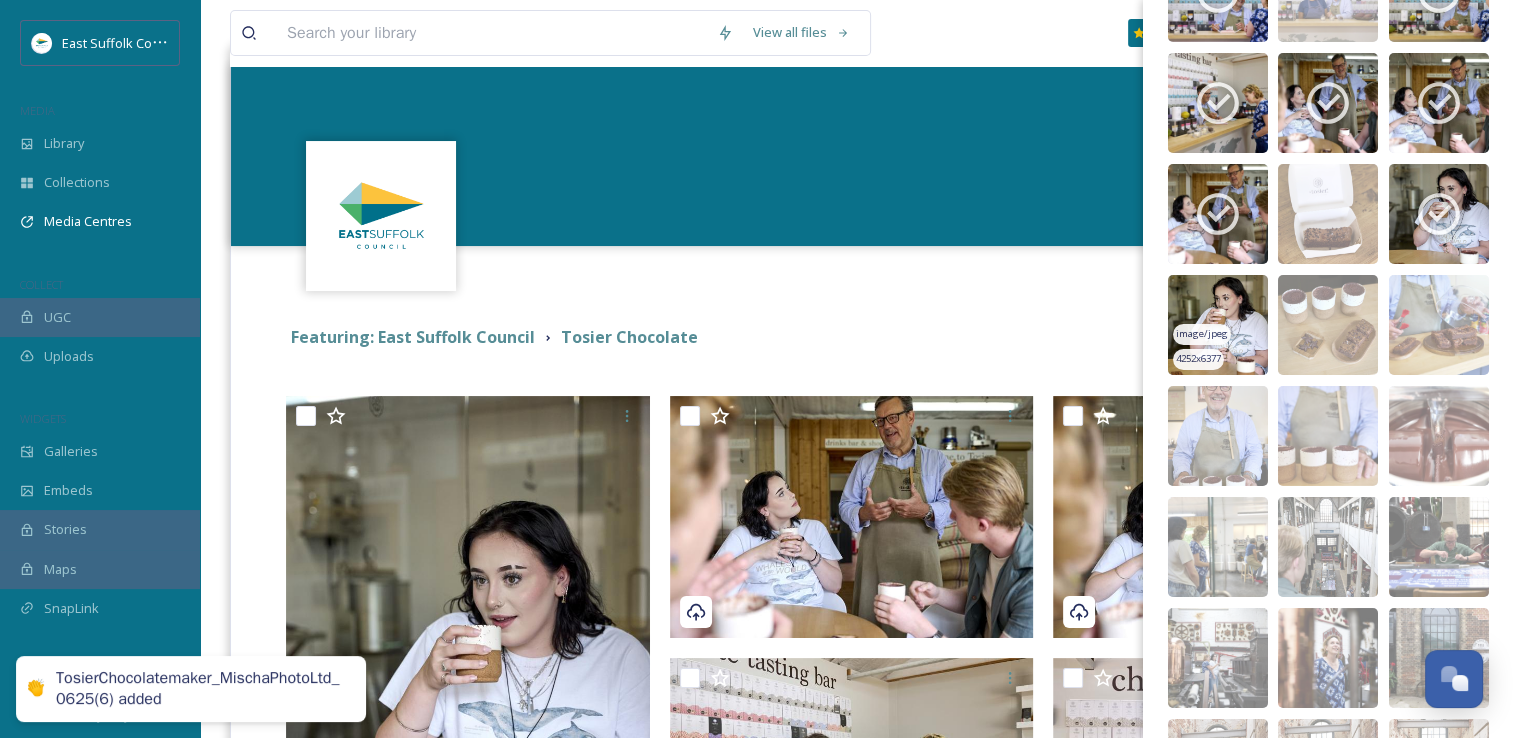 click at bounding box center [1218, 325] 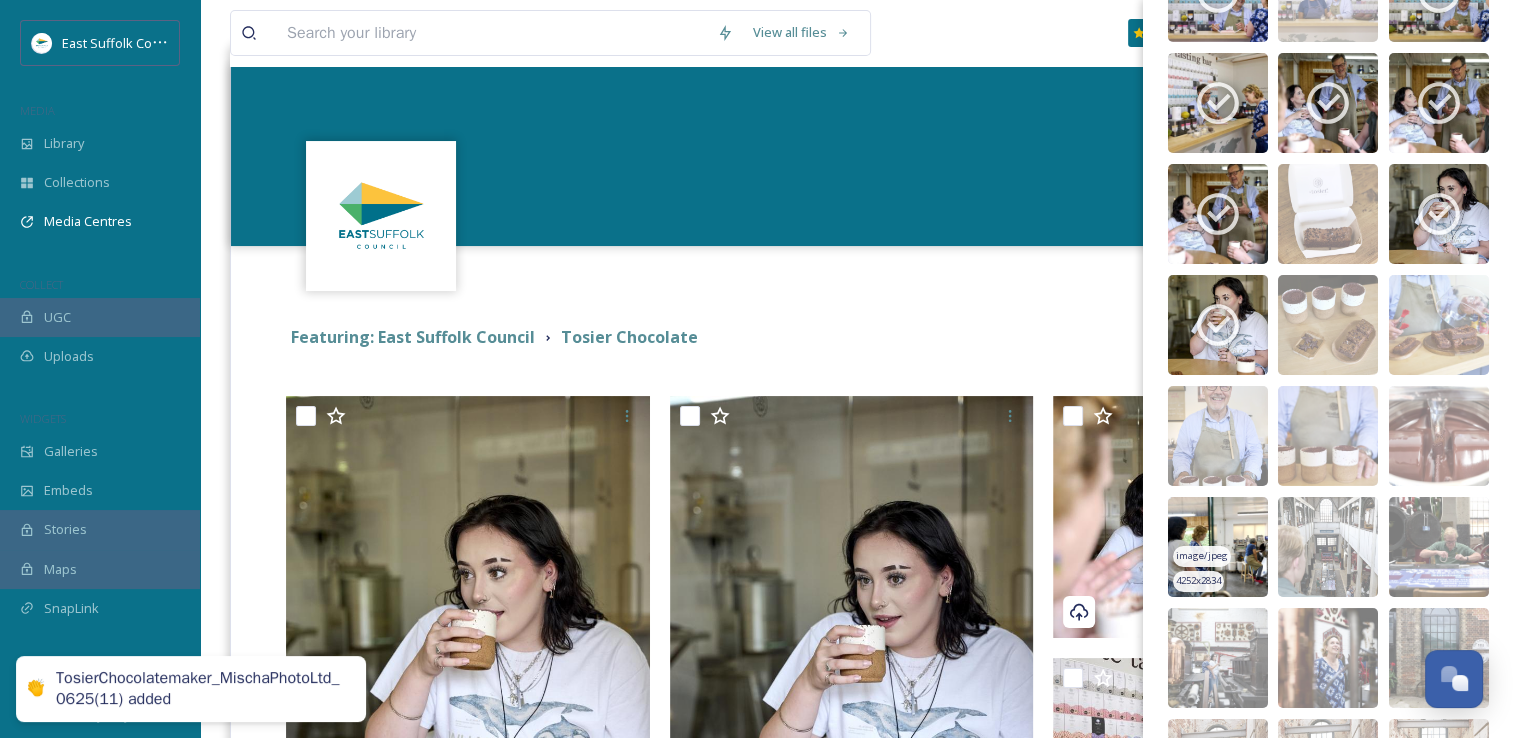 click at bounding box center (1218, 547) 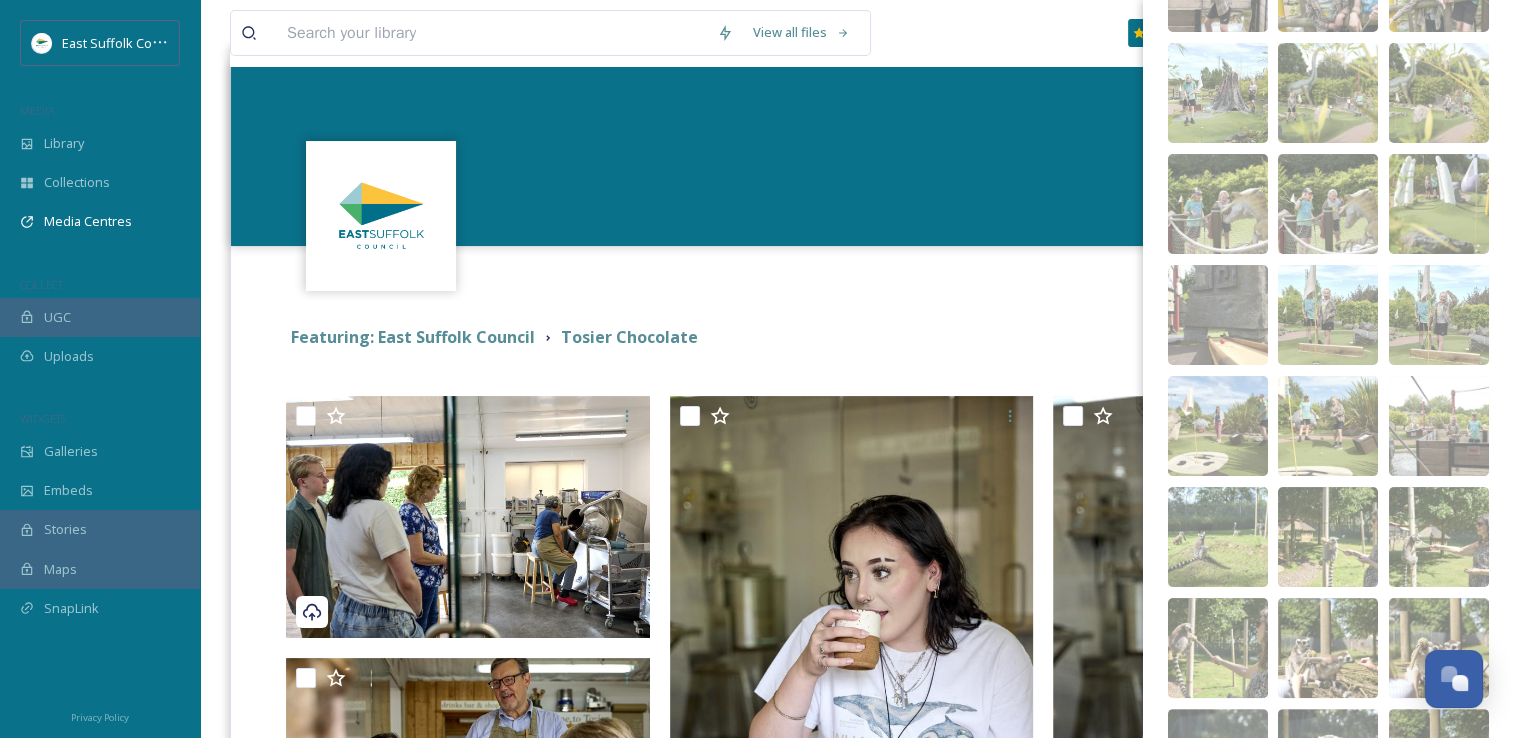 scroll, scrollTop: 168, scrollLeft: 0, axis: vertical 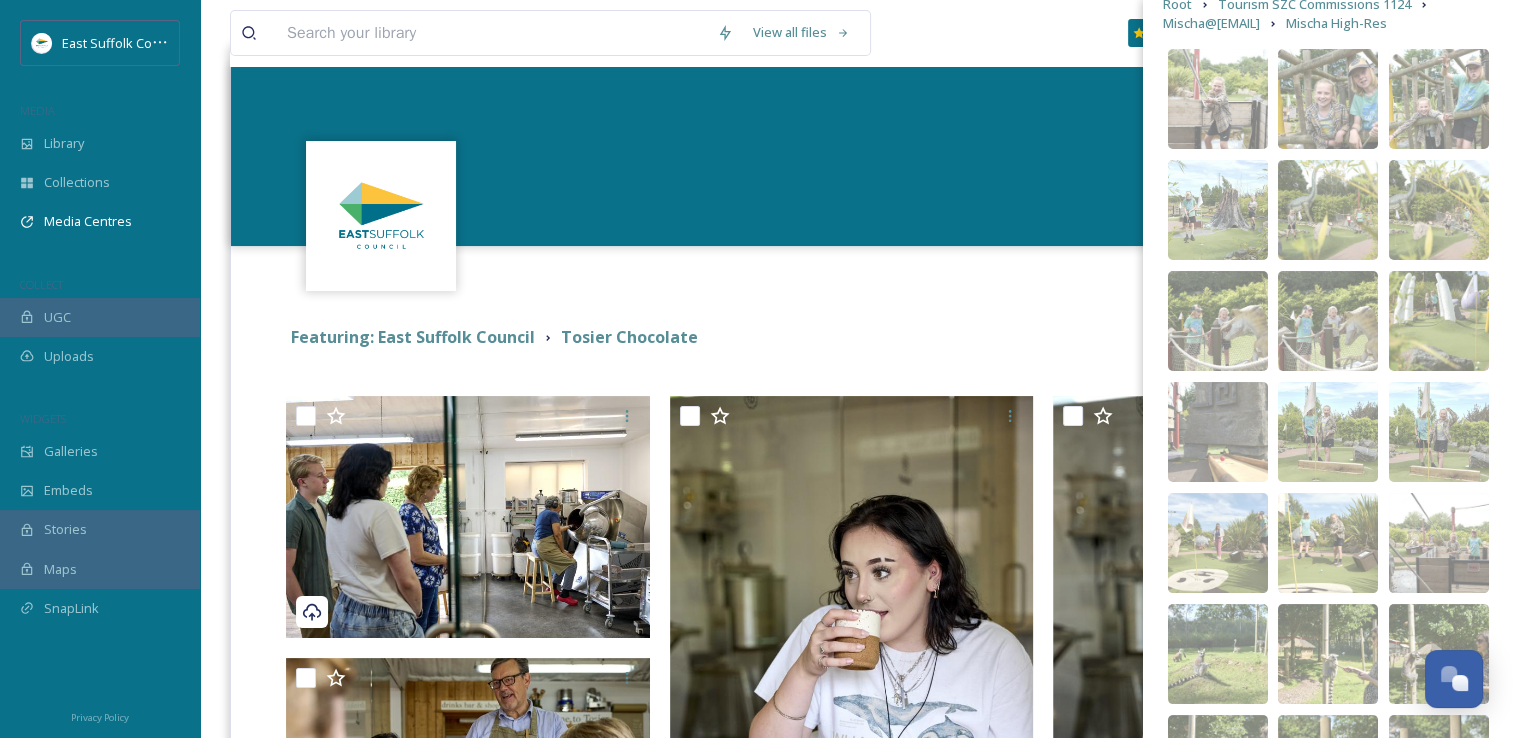 click on "Featuring: East Suffolk Council Tosier Chocolate" at bounding box center (838, 337) 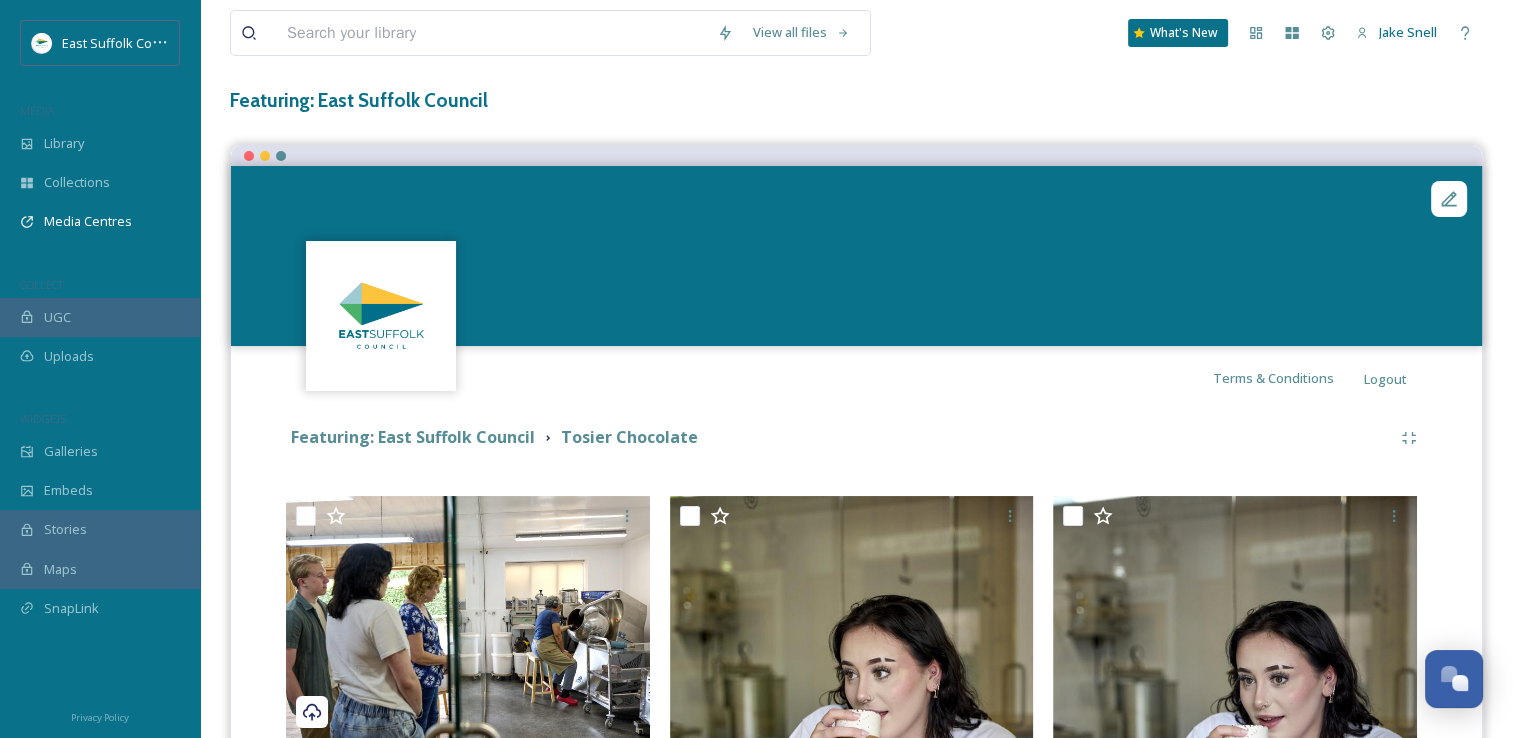 scroll, scrollTop: 100, scrollLeft: 0, axis: vertical 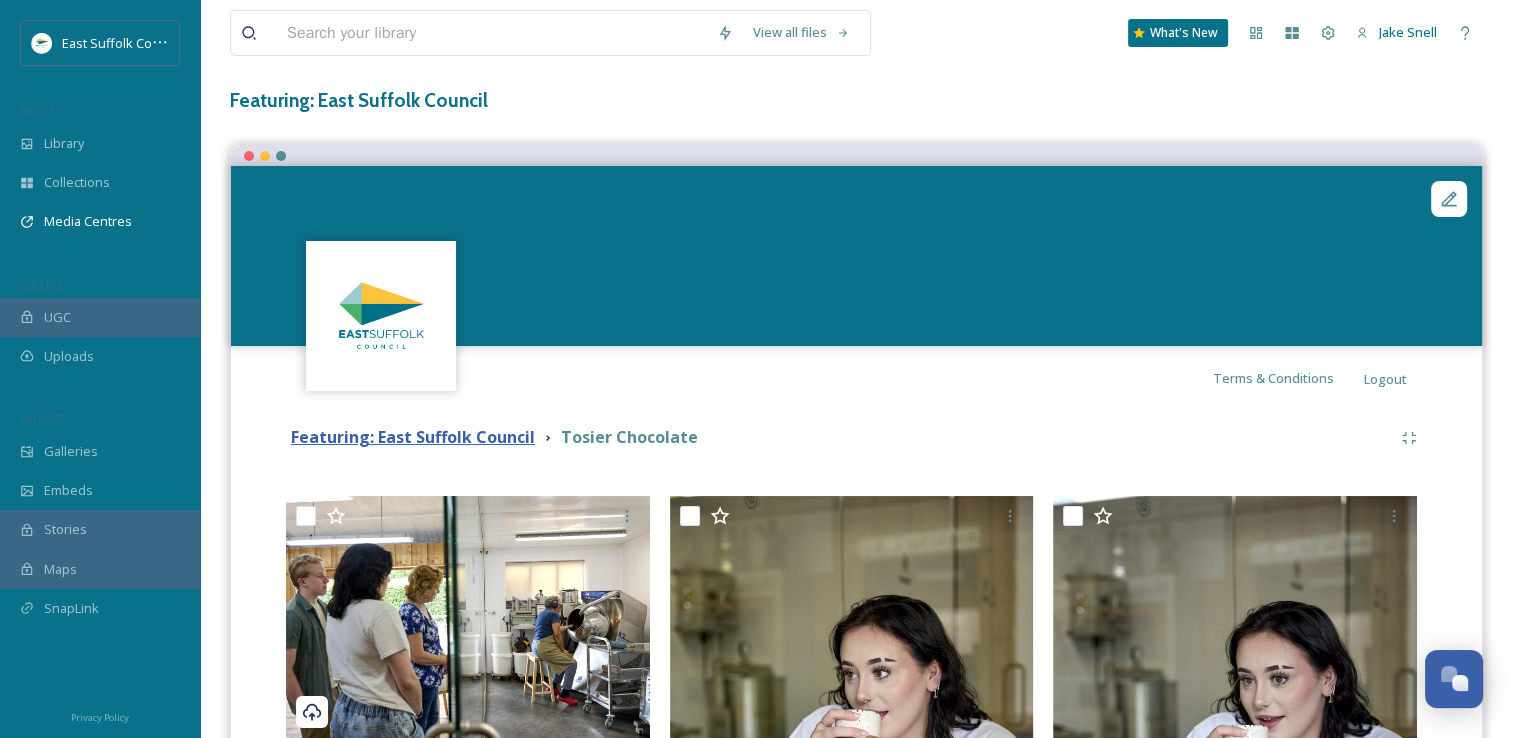 click on "Featuring: East Suffolk Council" at bounding box center [413, 437] 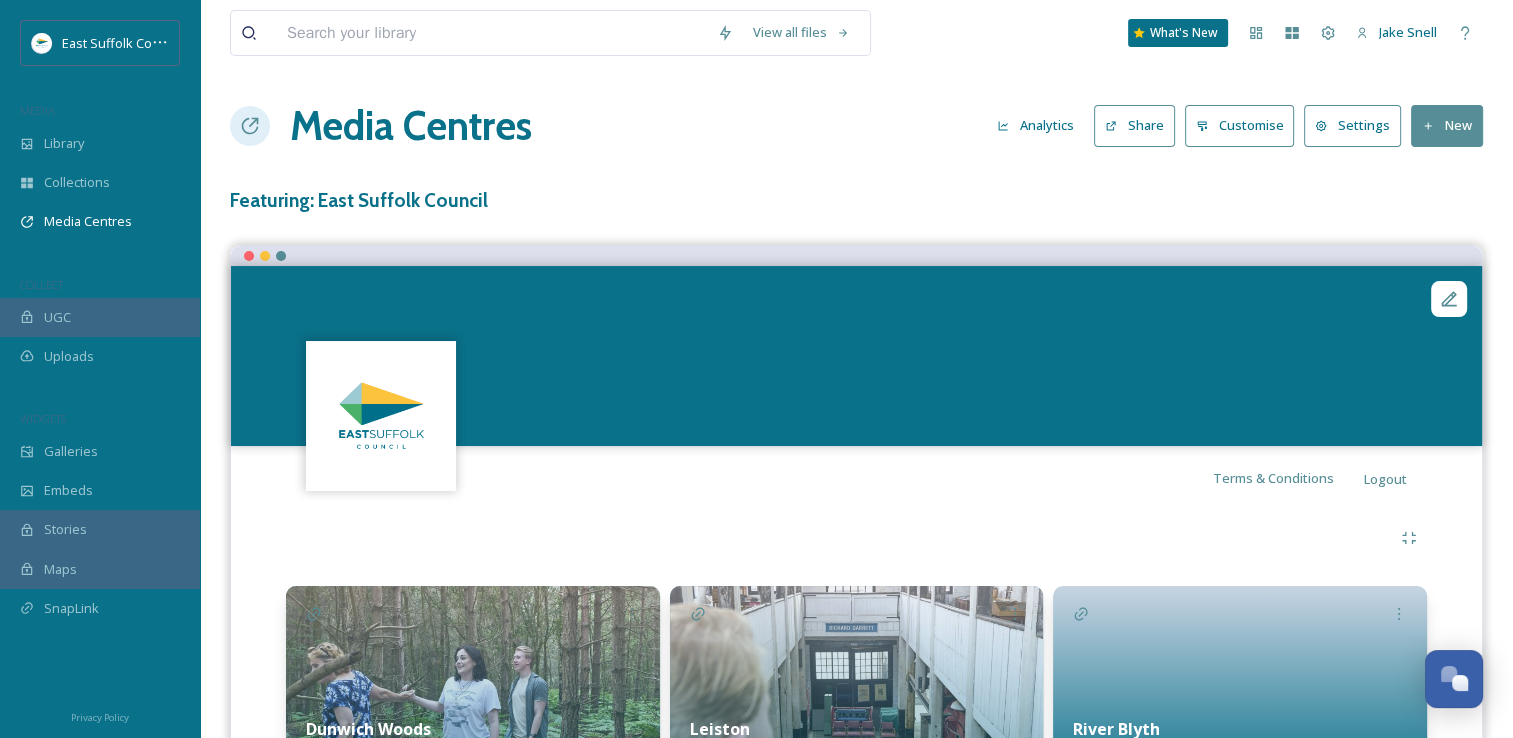 scroll, scrollTop: 337, scrollLeft: 0, axis: vertical 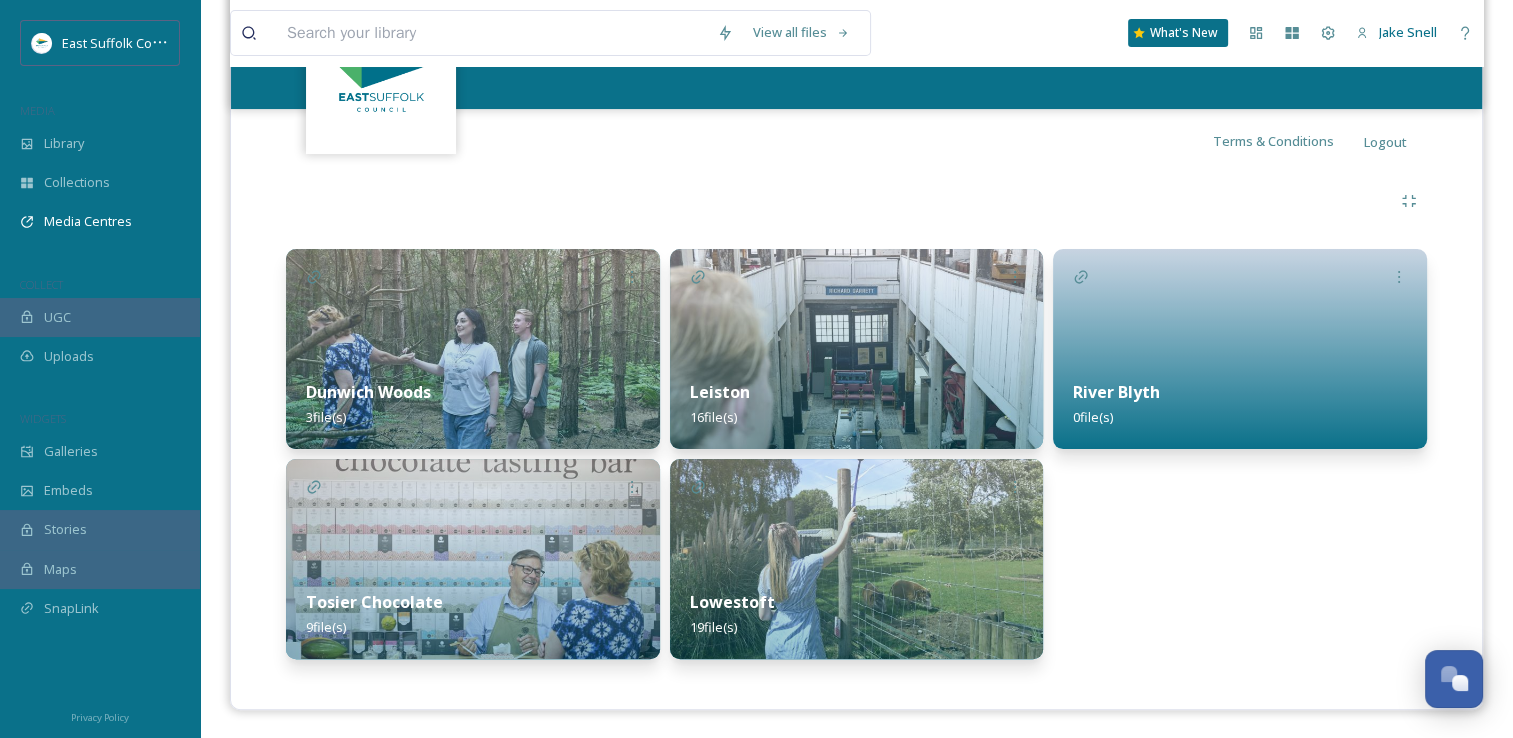 click at bounding box center [1240, 349] 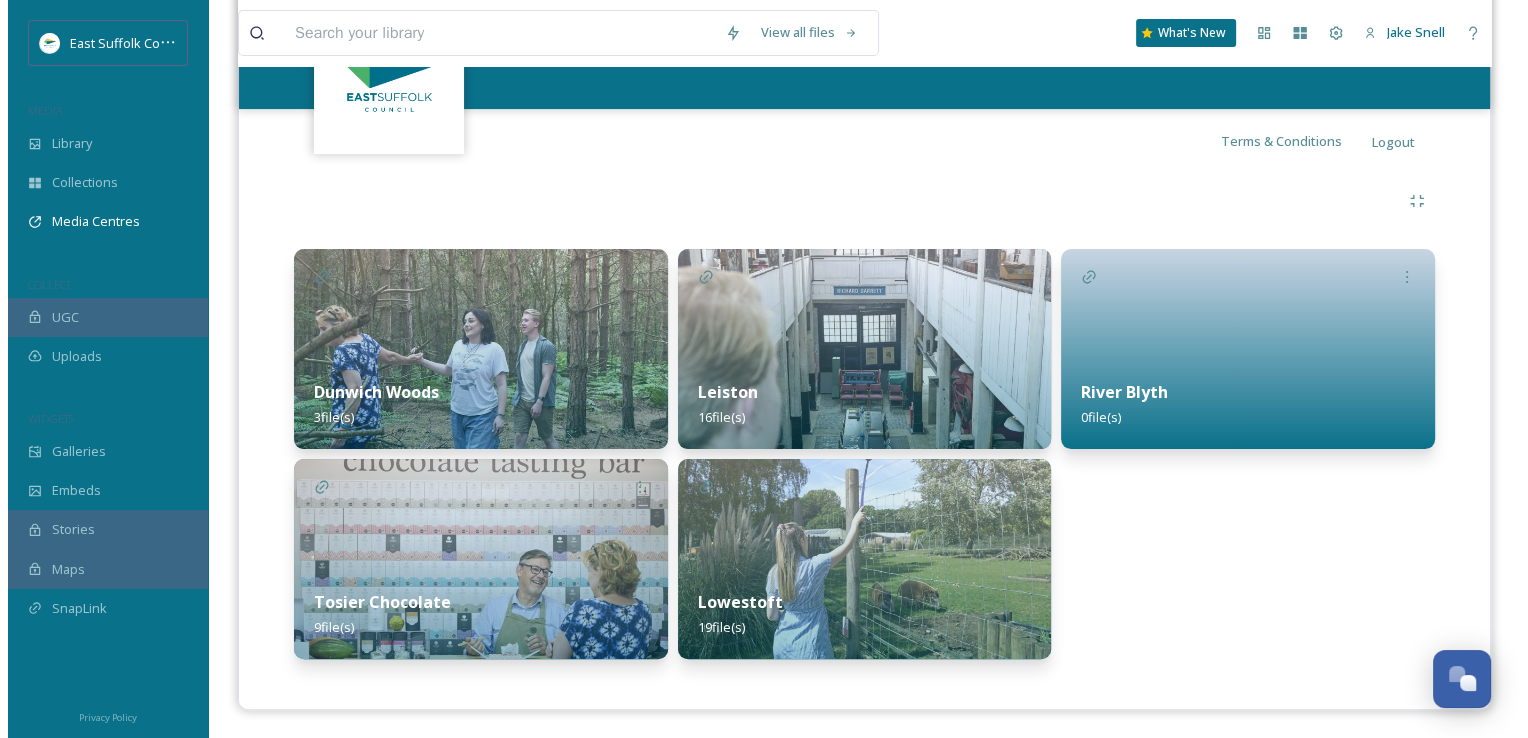 scroll, scrollTop: 0, scrollLeft: 0, axis: both 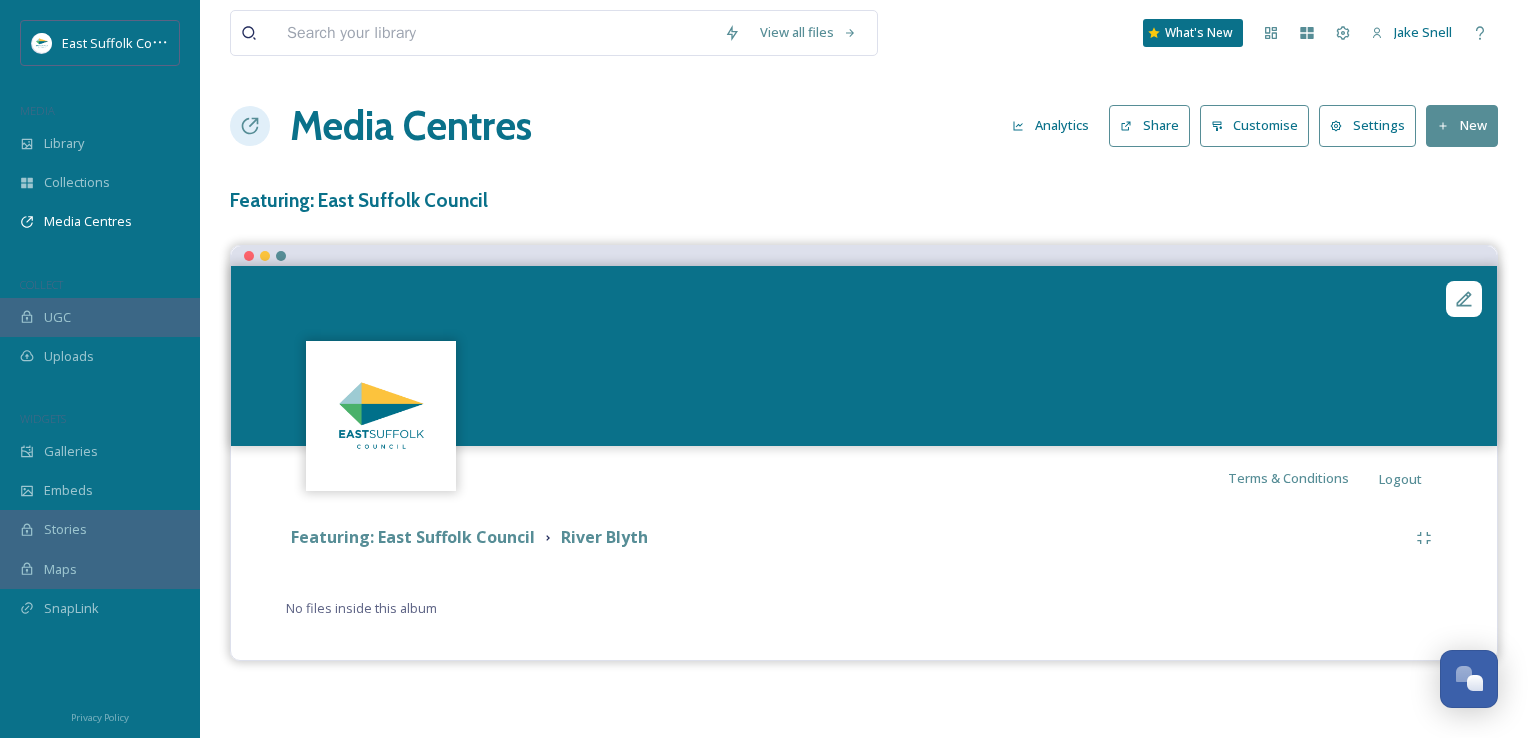 click on "Media Centres Analytics Share Customise Settings New" at bounding box center (864, 126) 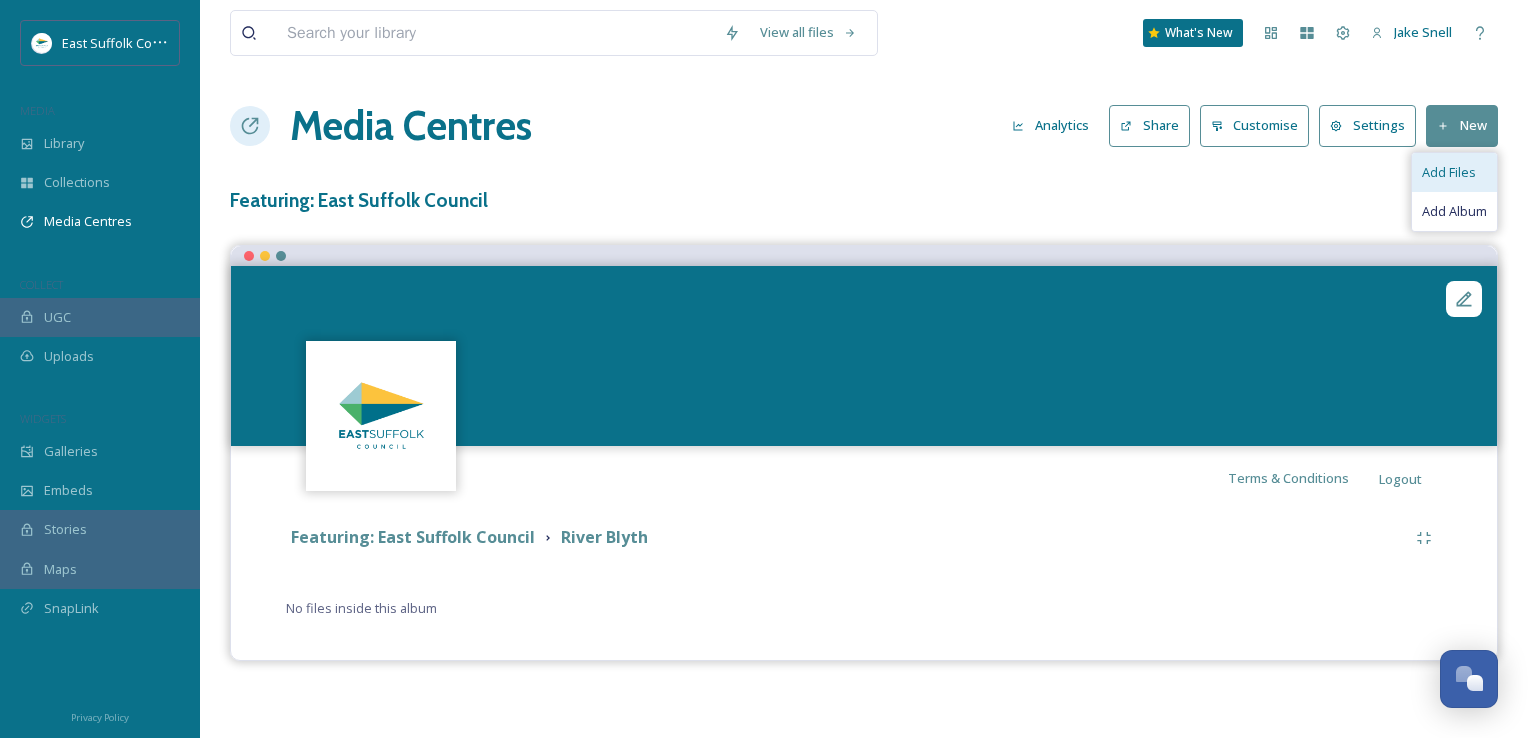 click on "Add Files" at bounding box center [1454, 172] 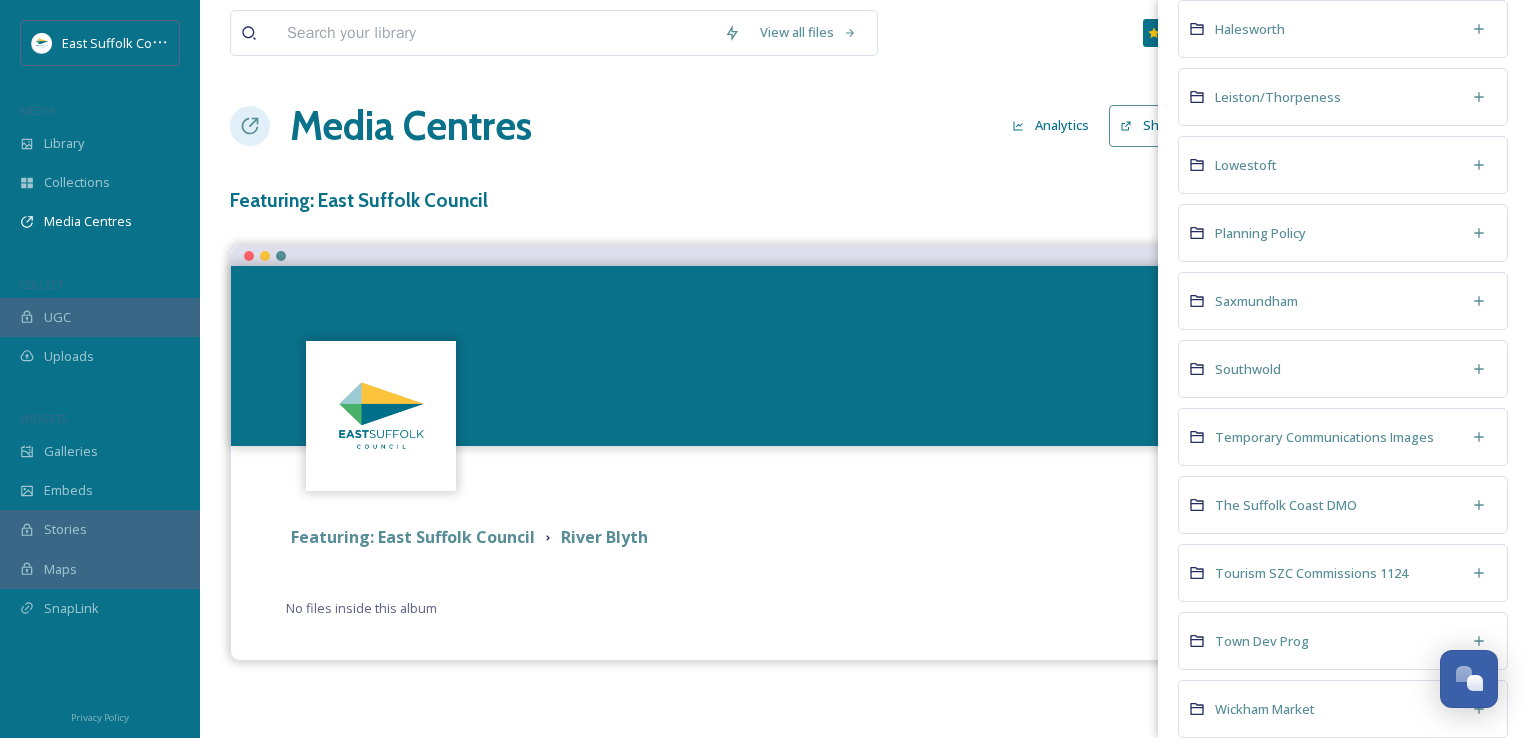 scroll, scrollTop: 1254, scrollLeft: 0, axis: vertical 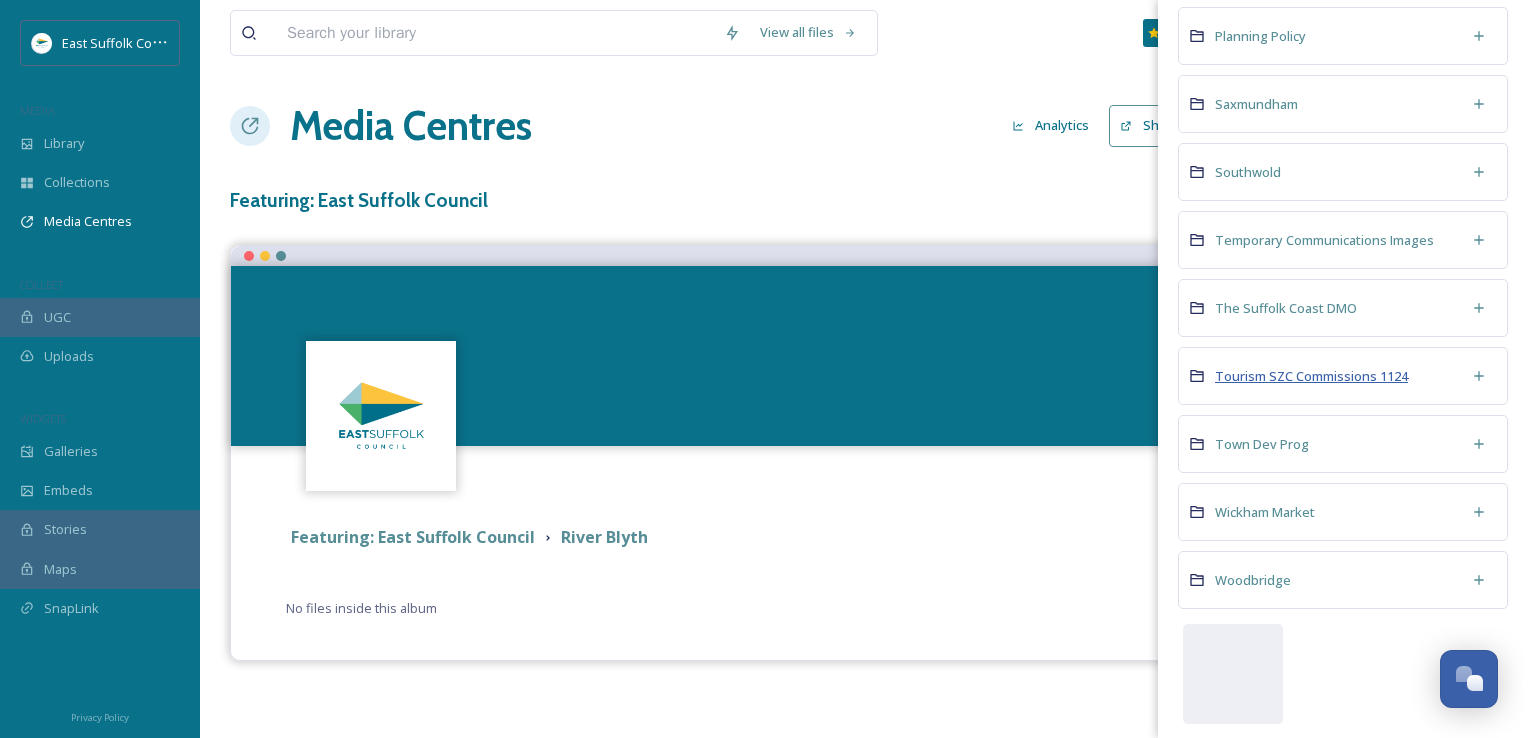 click on "Tourism SZC Commissions 1124" at bounding box center (1311, 376) 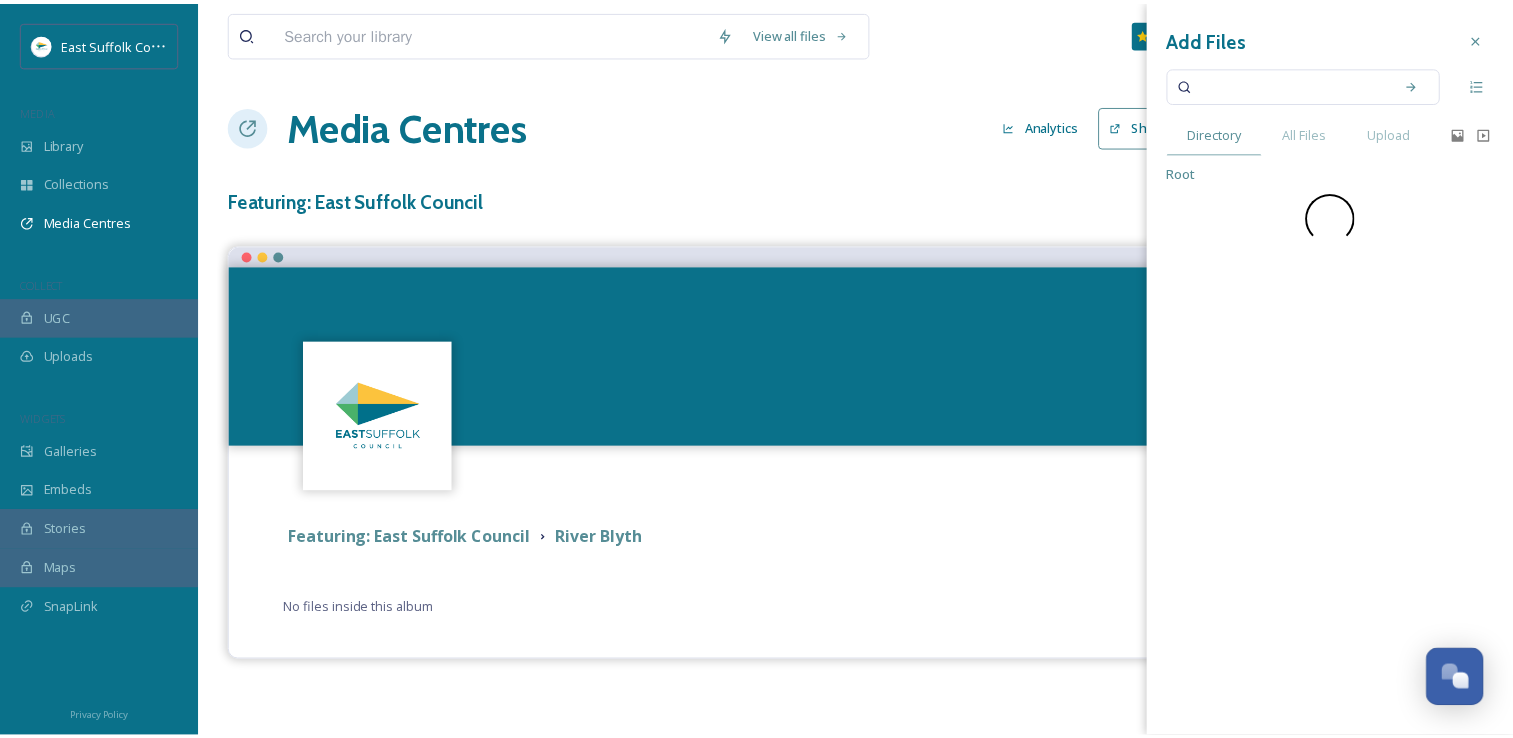 scroll, scrollTop: 0, scrollLeft: 0, axis: both 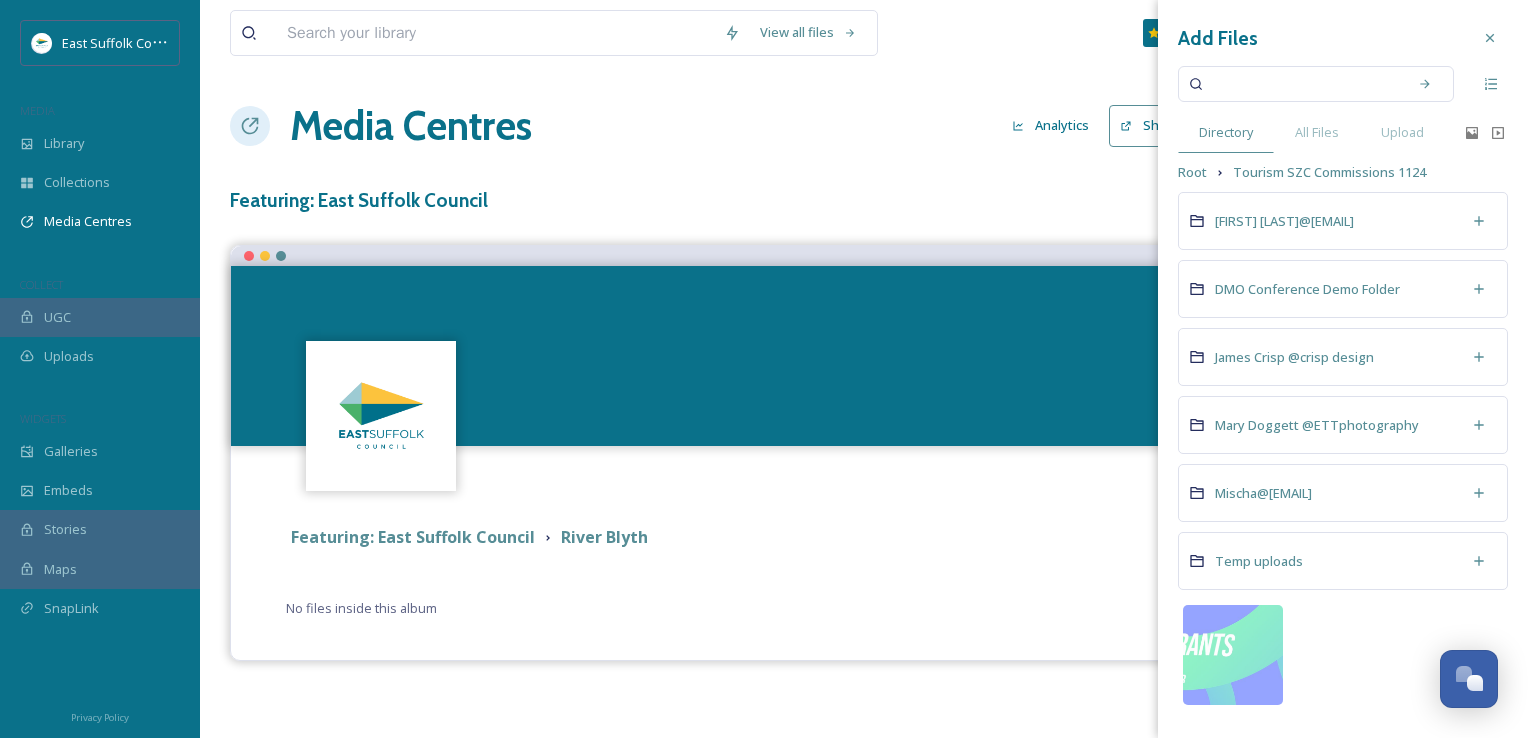 click on "Featuring: East Suffolk Council River Blyth No files inside this album Add Files Directory All Files Upload Root Tourism SZC Commissions 1124 Charlotte McGuinness@bishybeephoto DMO Conference Demo Folder James Crisp @crisp design Mary Doggett @ETTphotography Mischa@mischaphotoltd Temp uploads video/mp4 1920  x  1080" at bounding box center [864, 570] 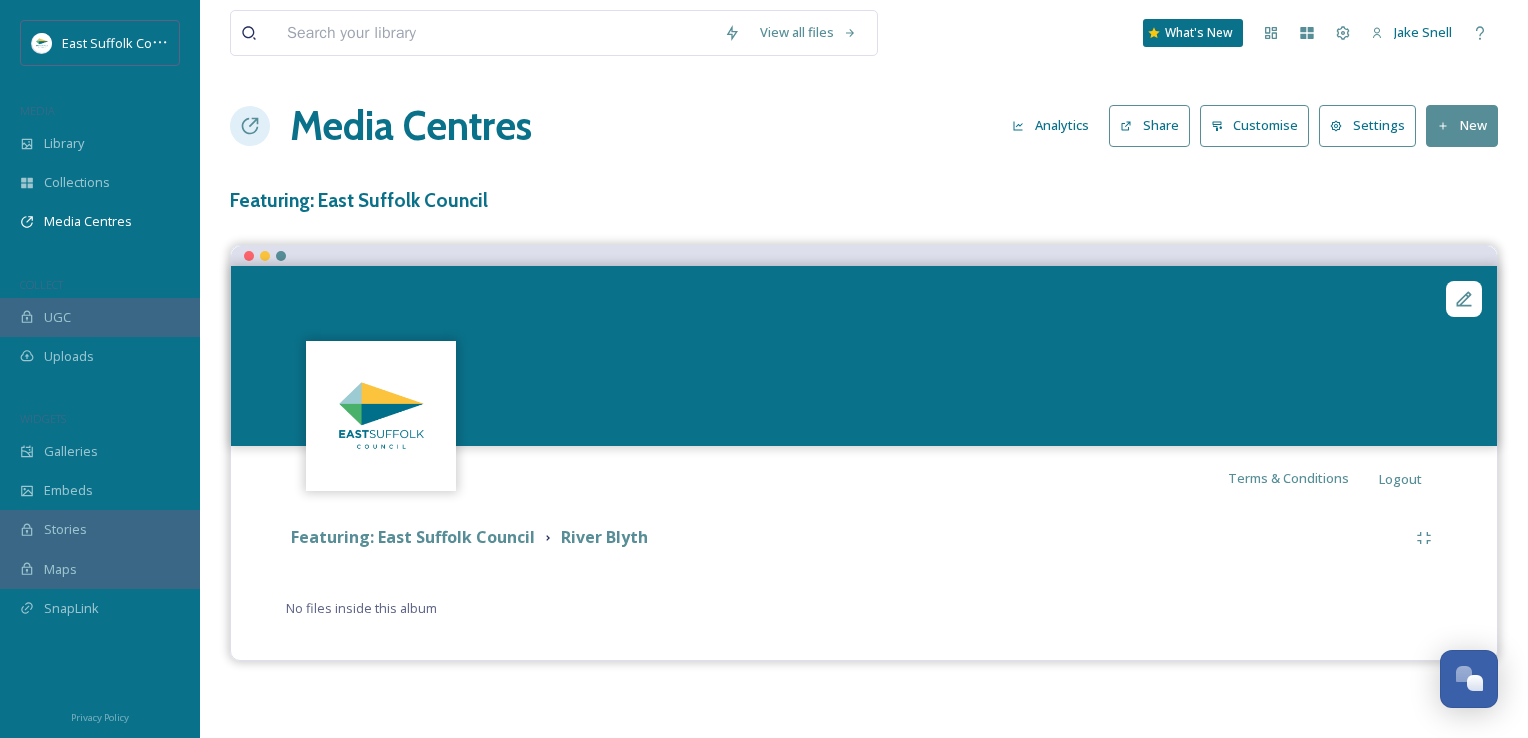 click on "Media Centres" at bounding box center [411, 126] 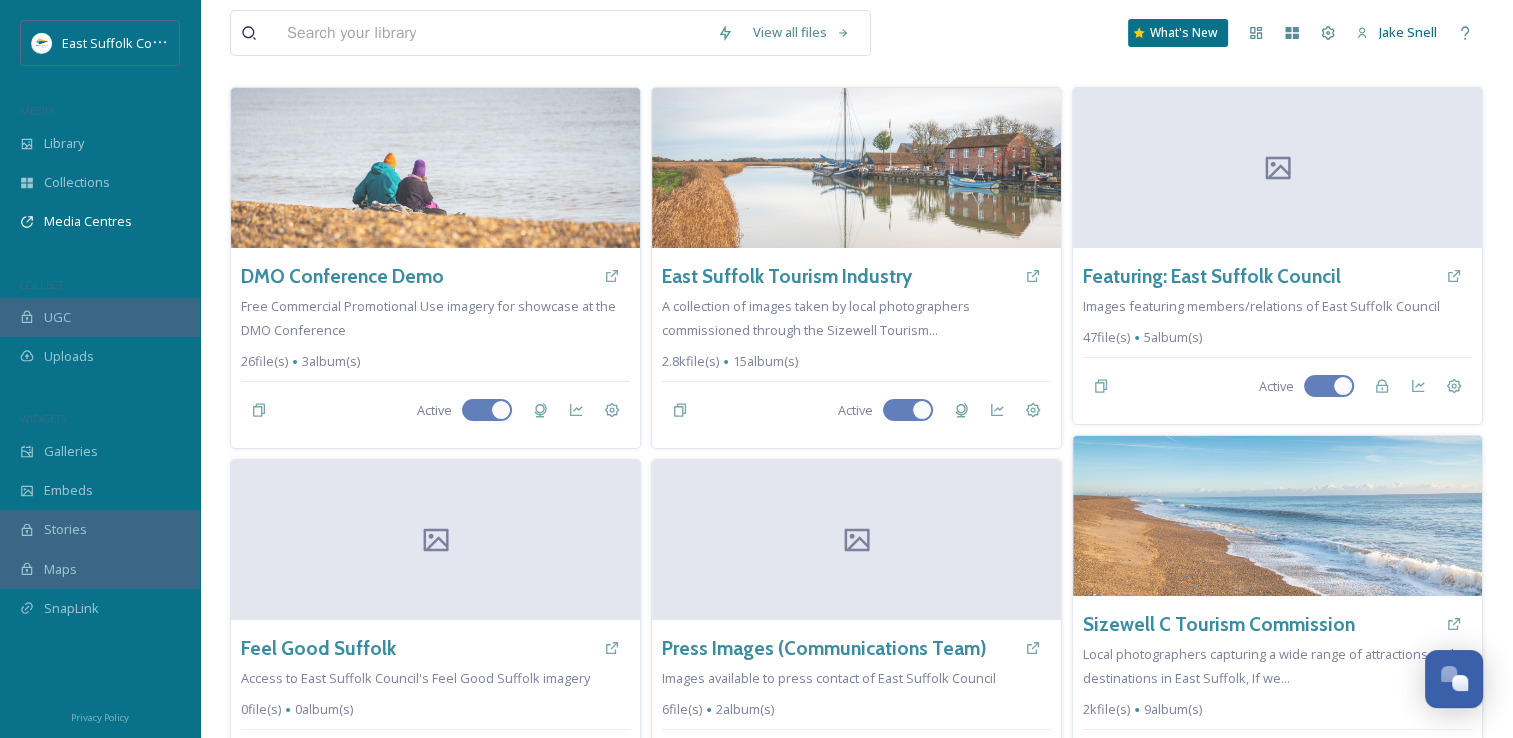 scroll, scrollTop: 100, scrollLeft: 0, axis: vertical 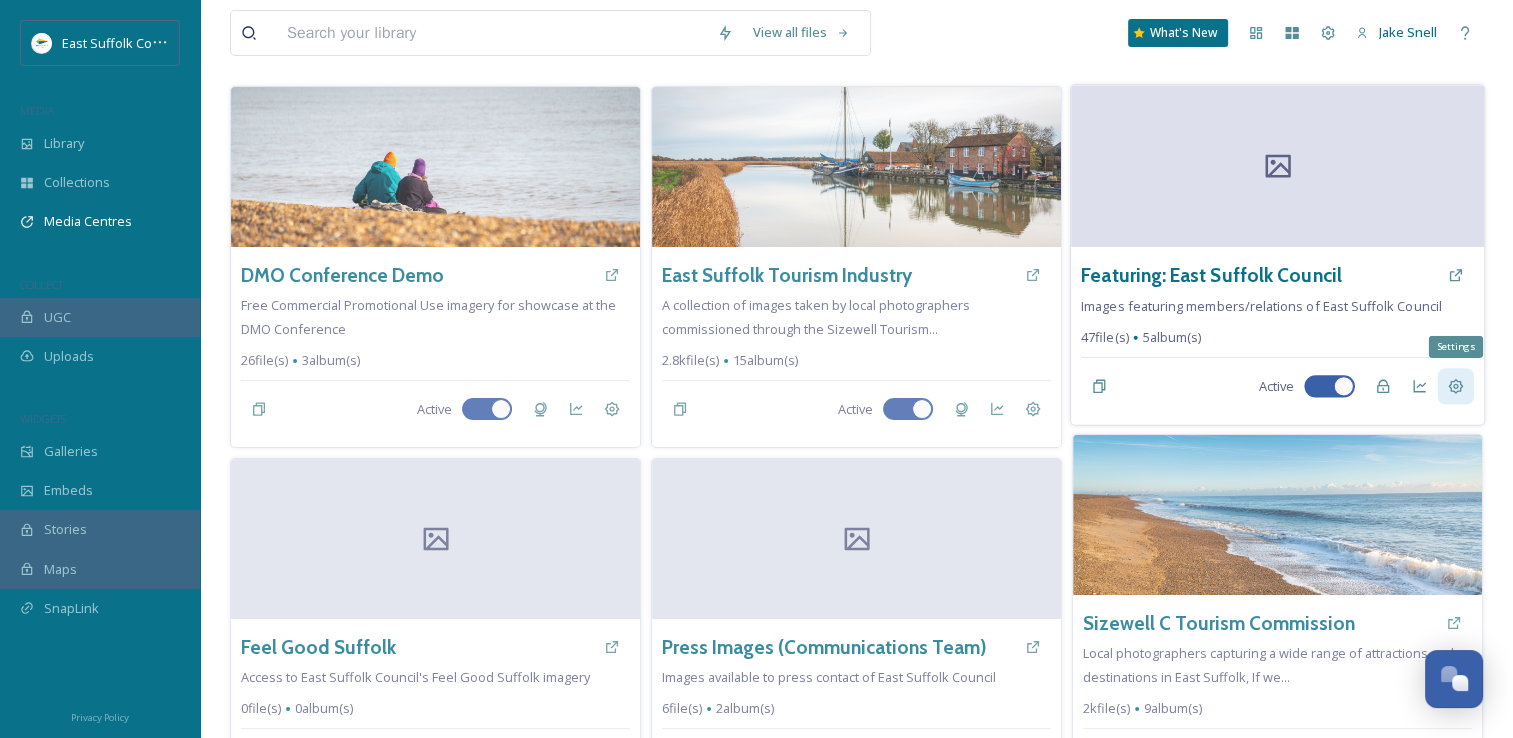 click on "Settings" at bounding box center [1456, 386] 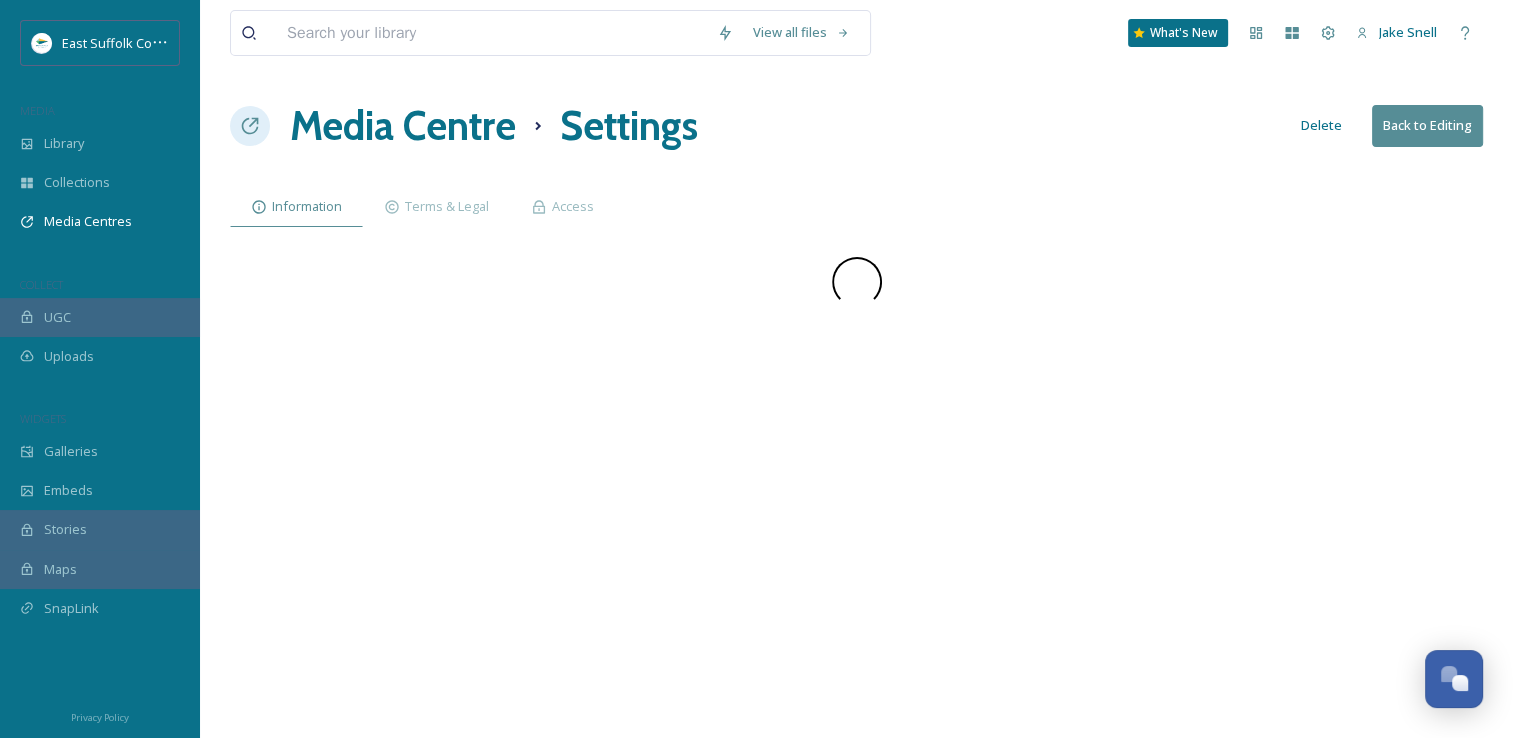 scroll, scrollTop: 0, scrollLeft: 0, axis: both 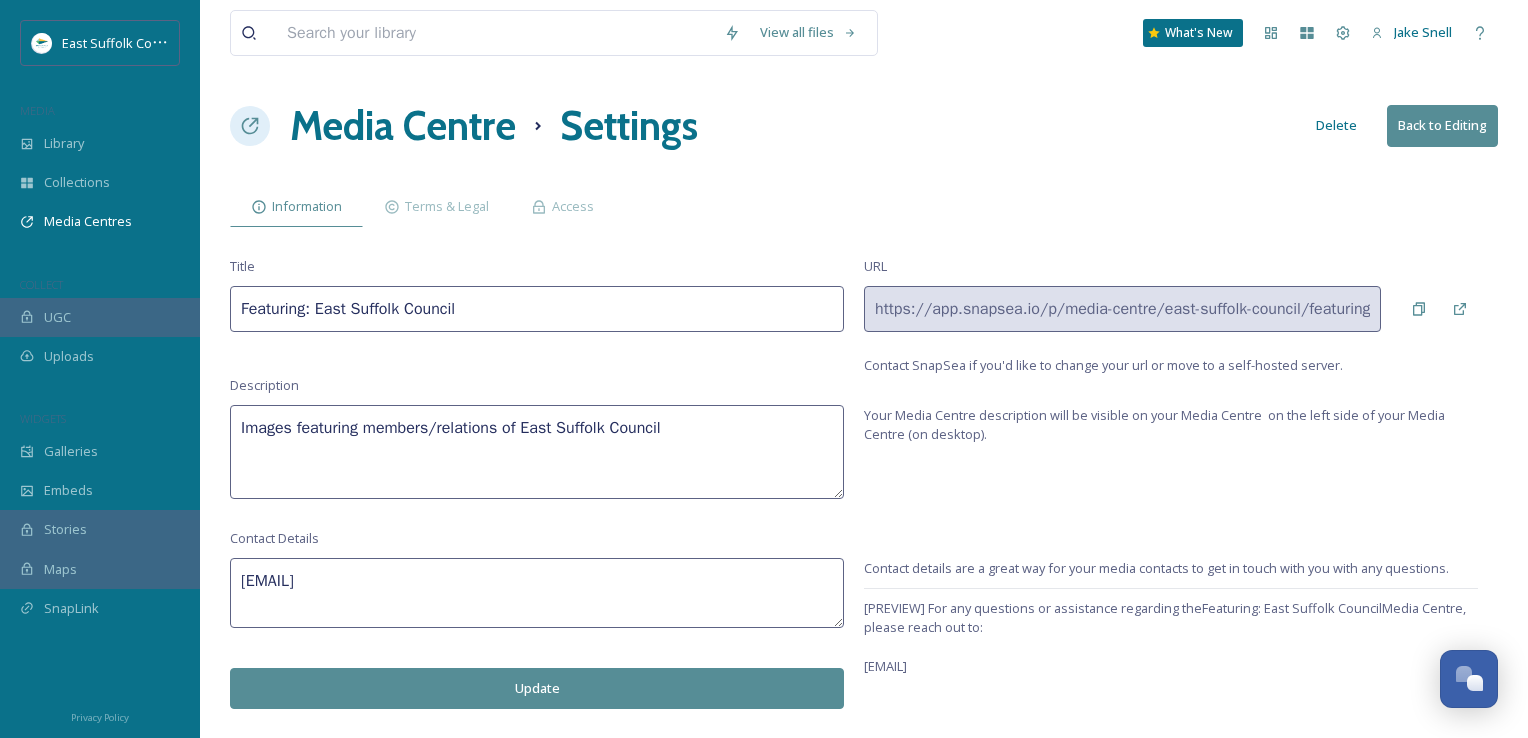 click on "Delete" at bounding box center [1336, 125] 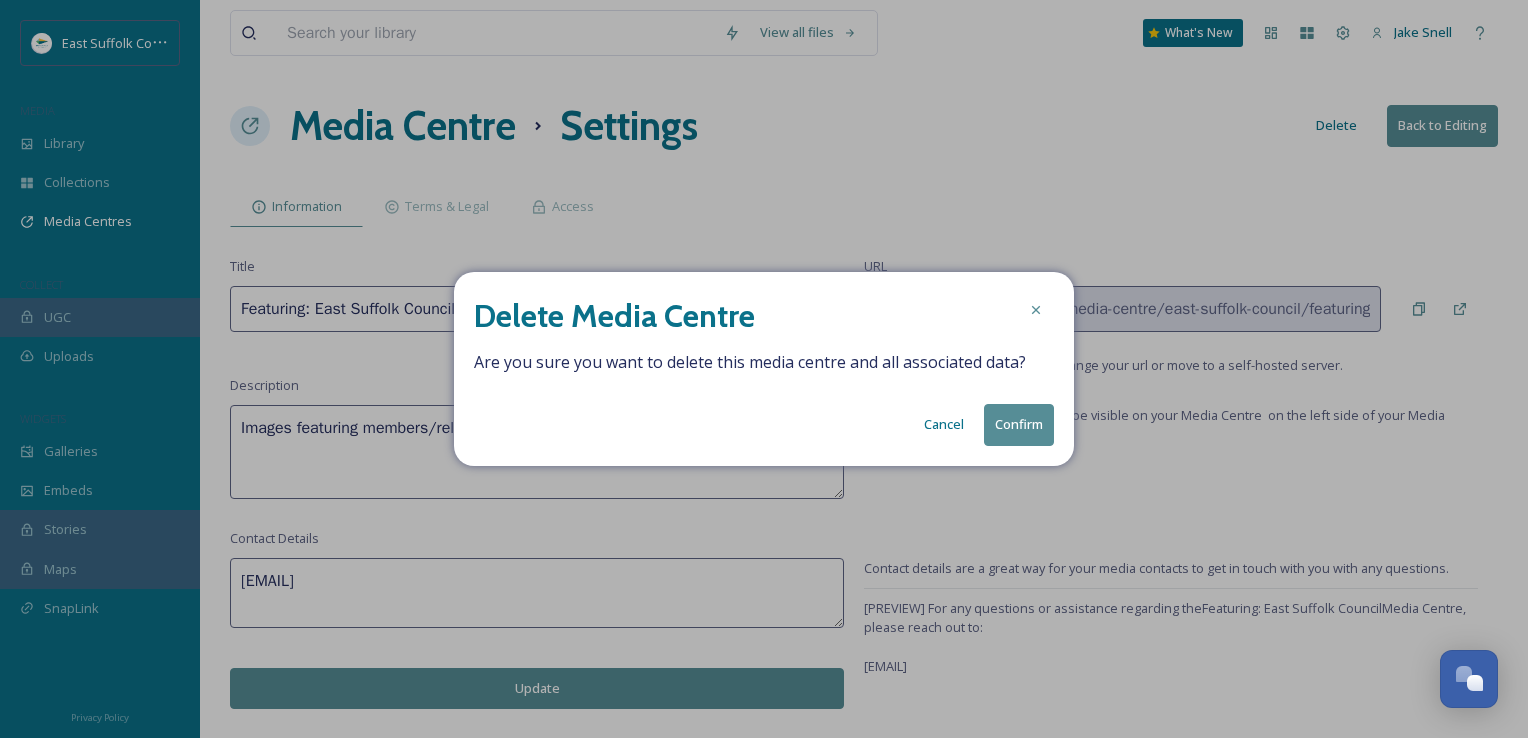 click on "Confirm" at bounding box center [1019, 424] 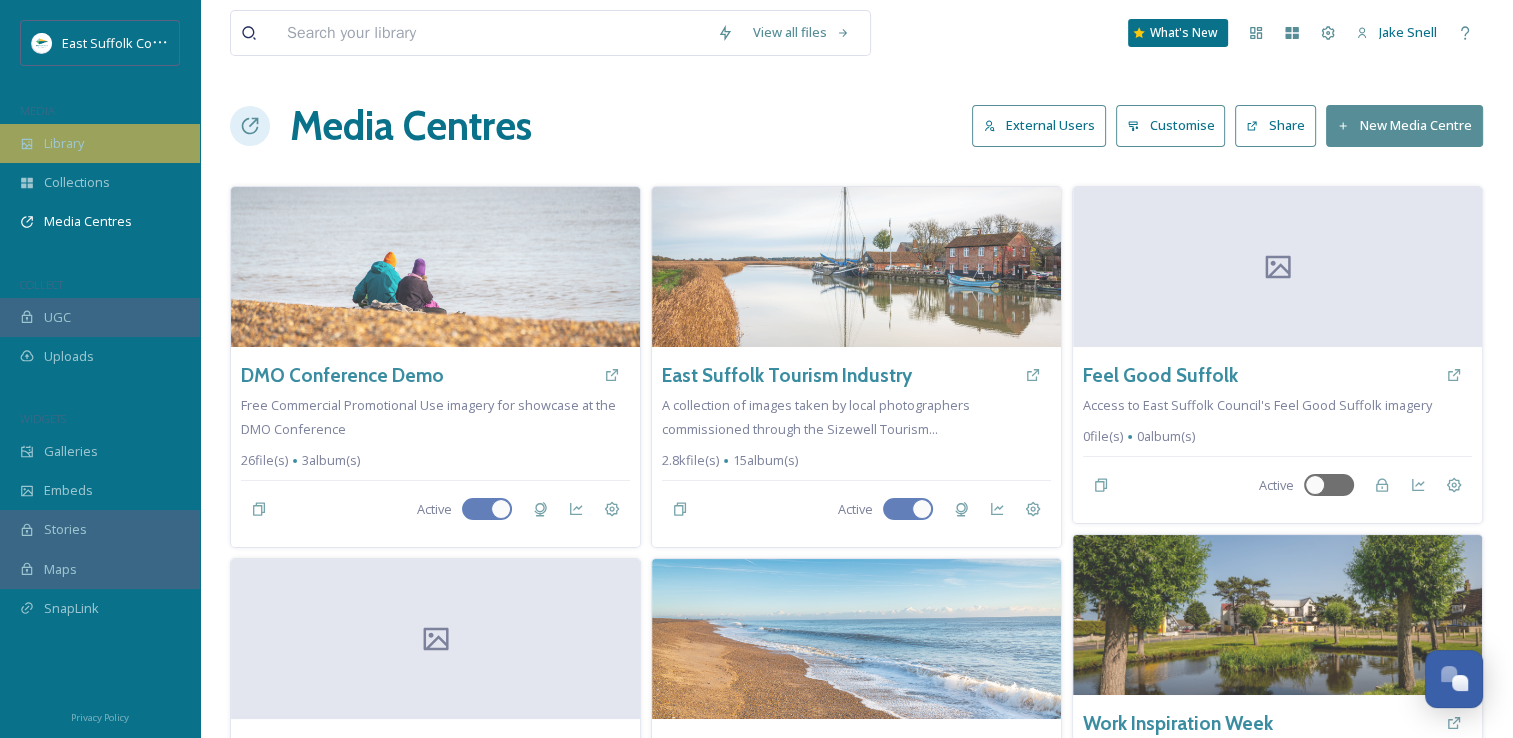 click on "Library" at bounding box center [100, 143] 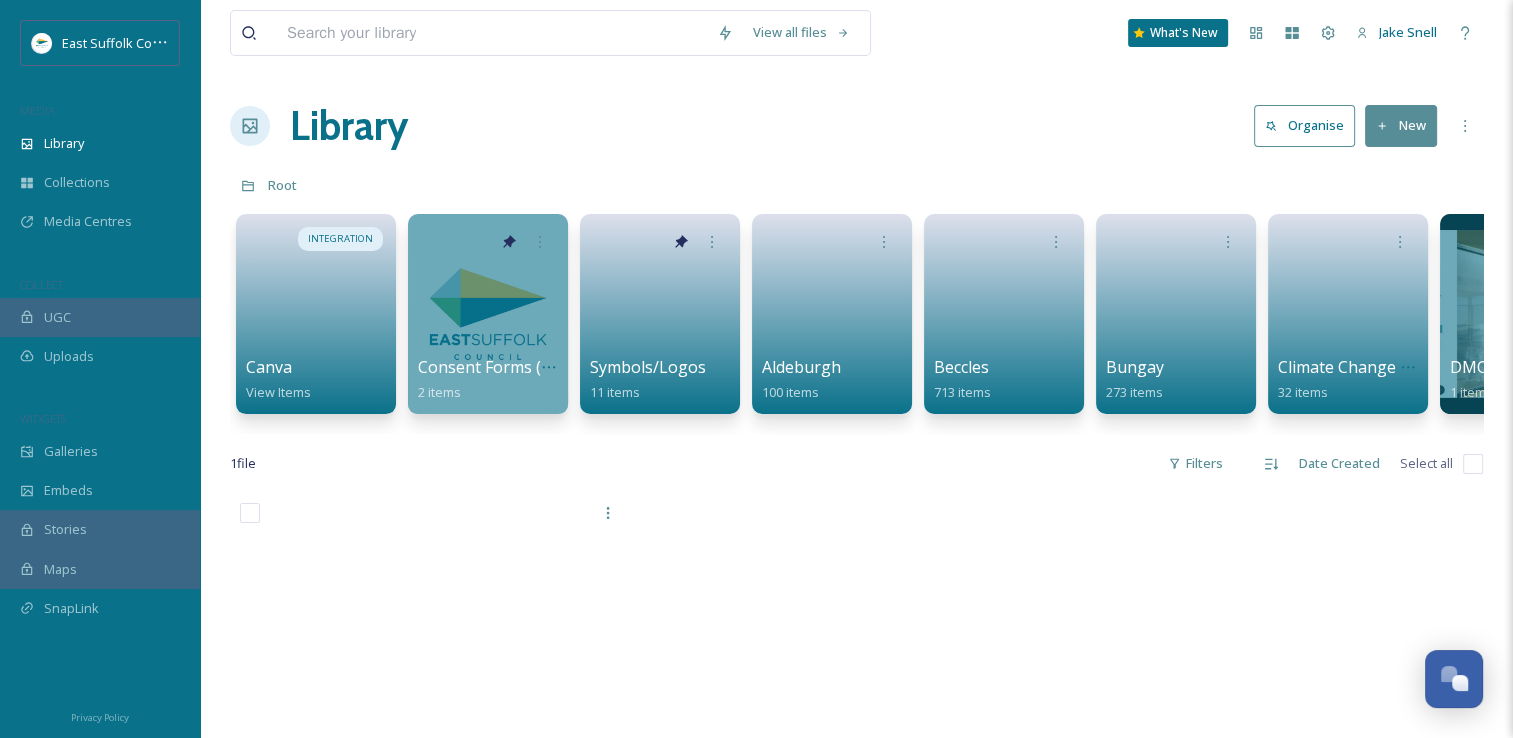 click on "View all files What's New Jake Snell Library Organise New Root Your Selections There is nothing here. INTEGRATION Canva View Items Consent Forms (Template) 2   items Symbols/Logos 11   items Aldeburgh 100   items Beccles 713   items Bungay 273   items Climate Change & Sustainability 32   items DMO Conference 1   item ED&R 186   items Feel Good Suffolk 0   items Felixstowe 206   items Find the Time 319   items First Light Festival 372   items Framlingham 182   items Halesworth 81   items Leiston/Thorpeness 171   items Lowestoft 843   items Planning Policy 227   items Saxmundham 0   items Southwold 0   items Temporary Communications Images 6146   items The Suffolk Coast DMO 0   items Tourism SZC Commissions 1124 3712   items Town Dev Prog 603   items Wickham Market 321   items Woodbridge 154   items 1  file Filters Date Created Select all Quick Guide to SnapSea 060325.pdf You've reached the end" at bounding box center (856, 615) 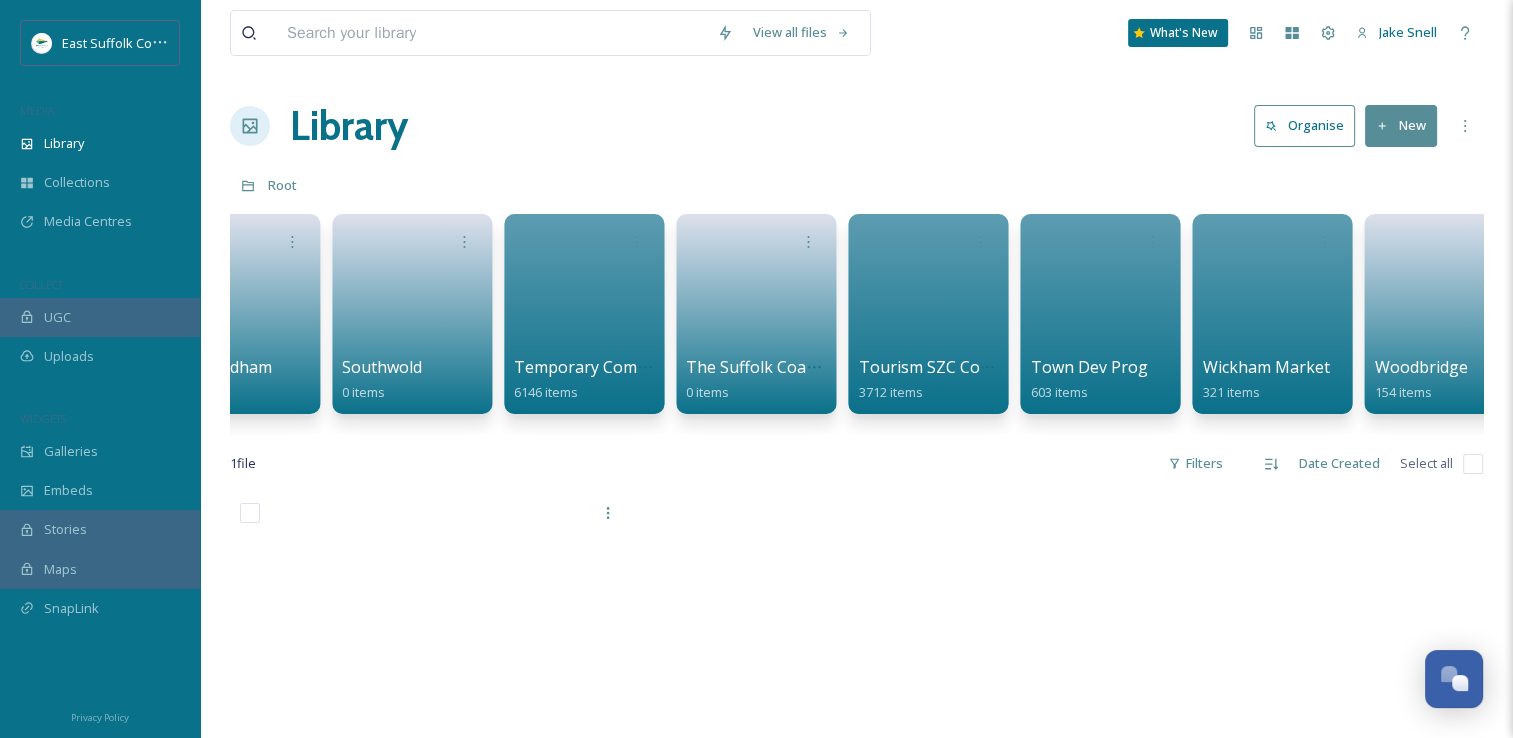 scroll, scrollTop: 0, scrollLeft: 3219, axis: horizontal 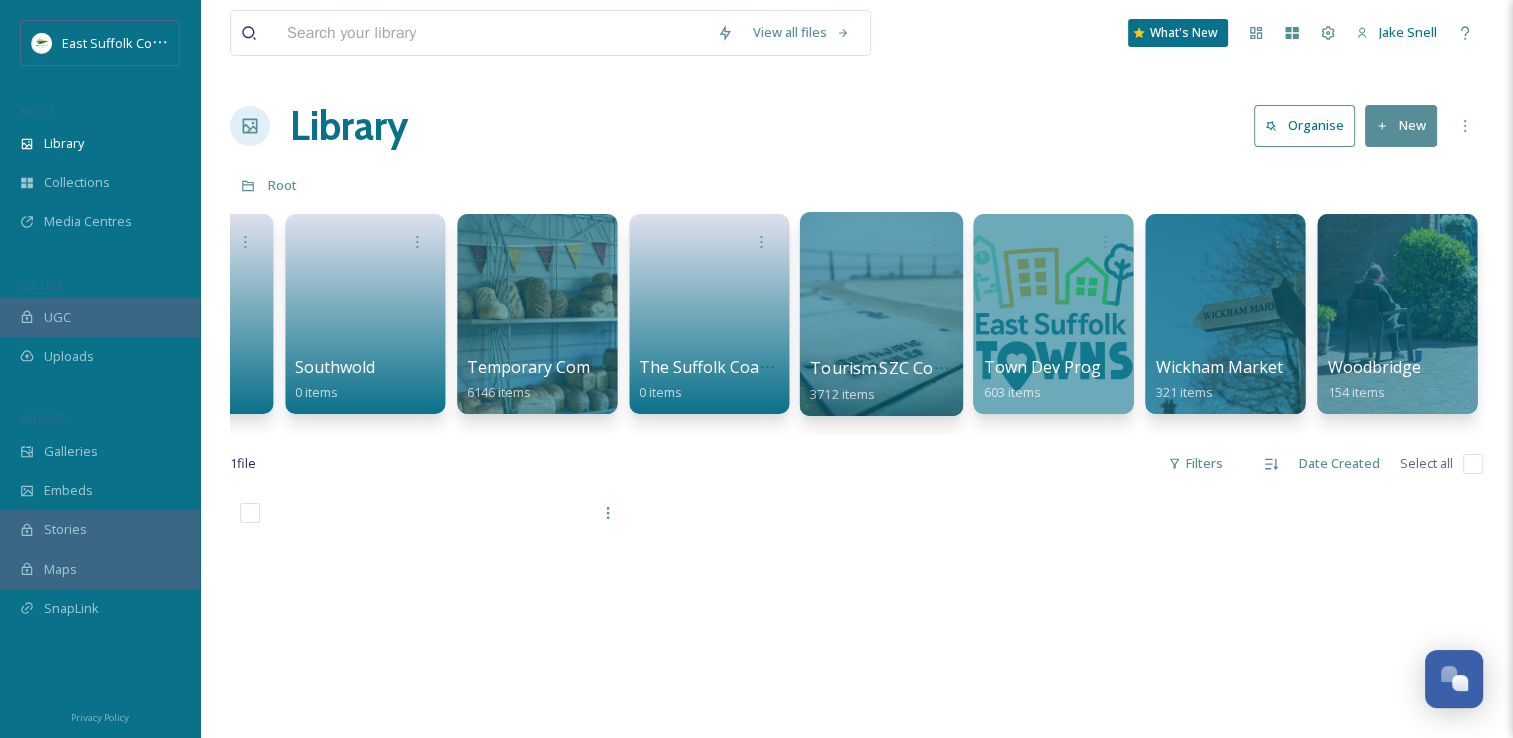 click at bounding box center (880, 314) 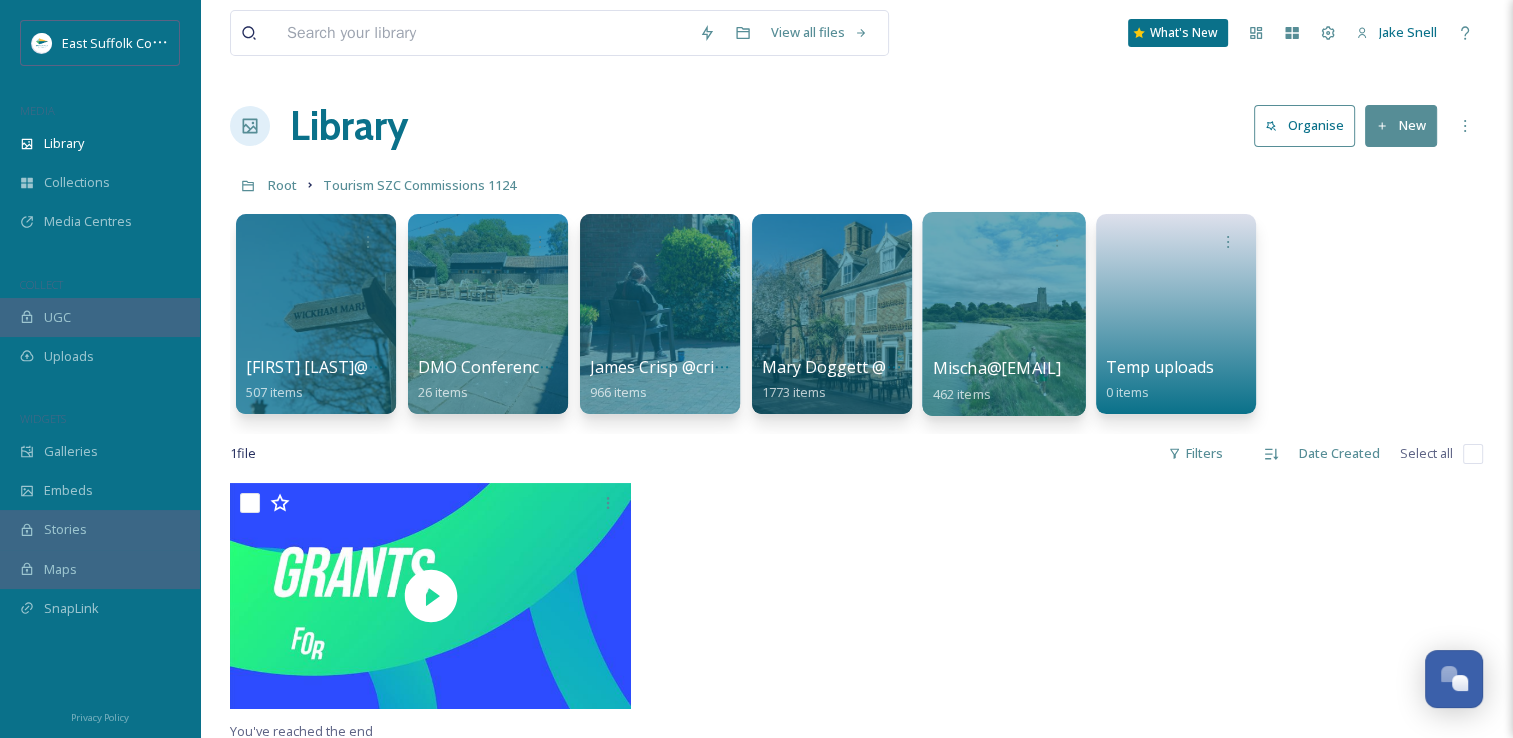 click at bounding box center [1003, 314] 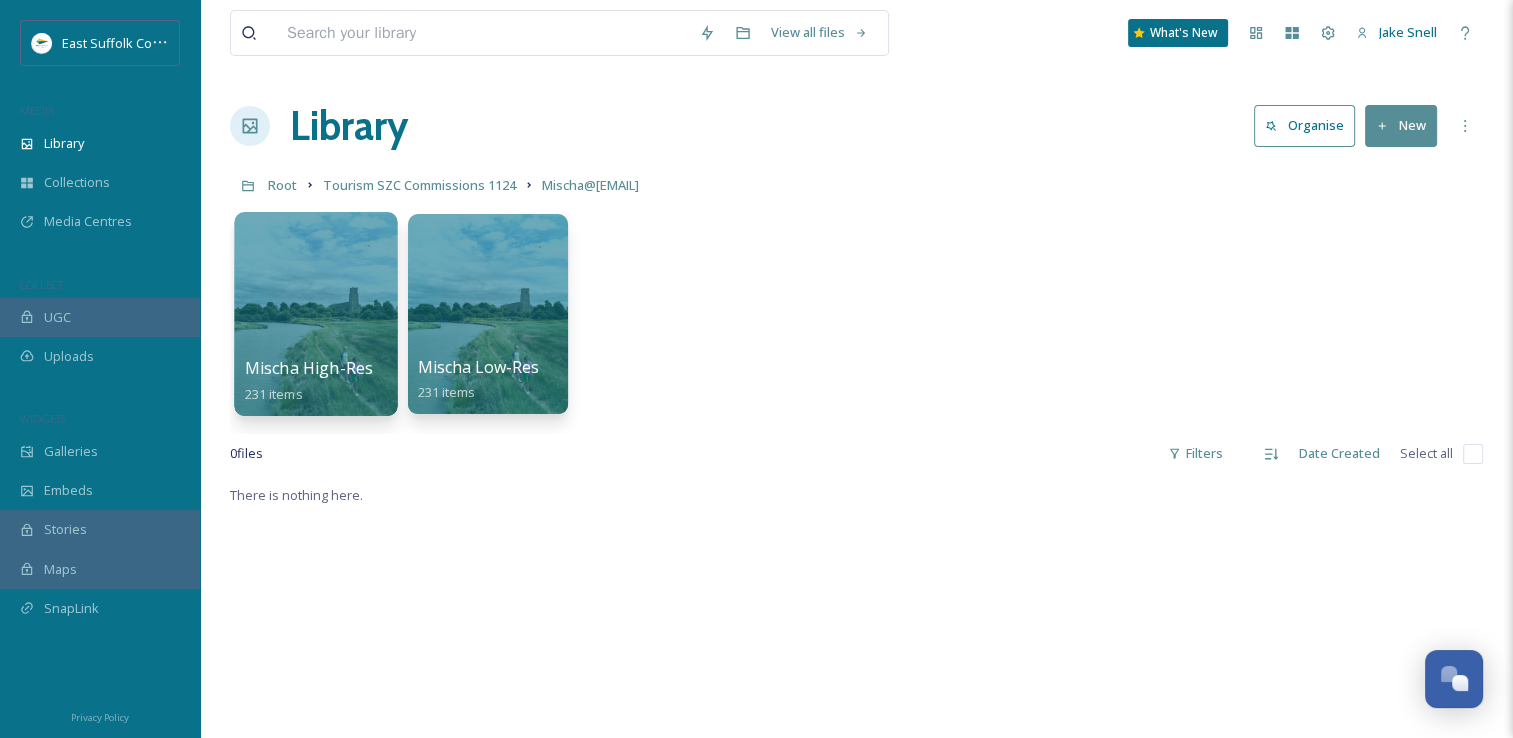 click at bounding box center (315, 314) 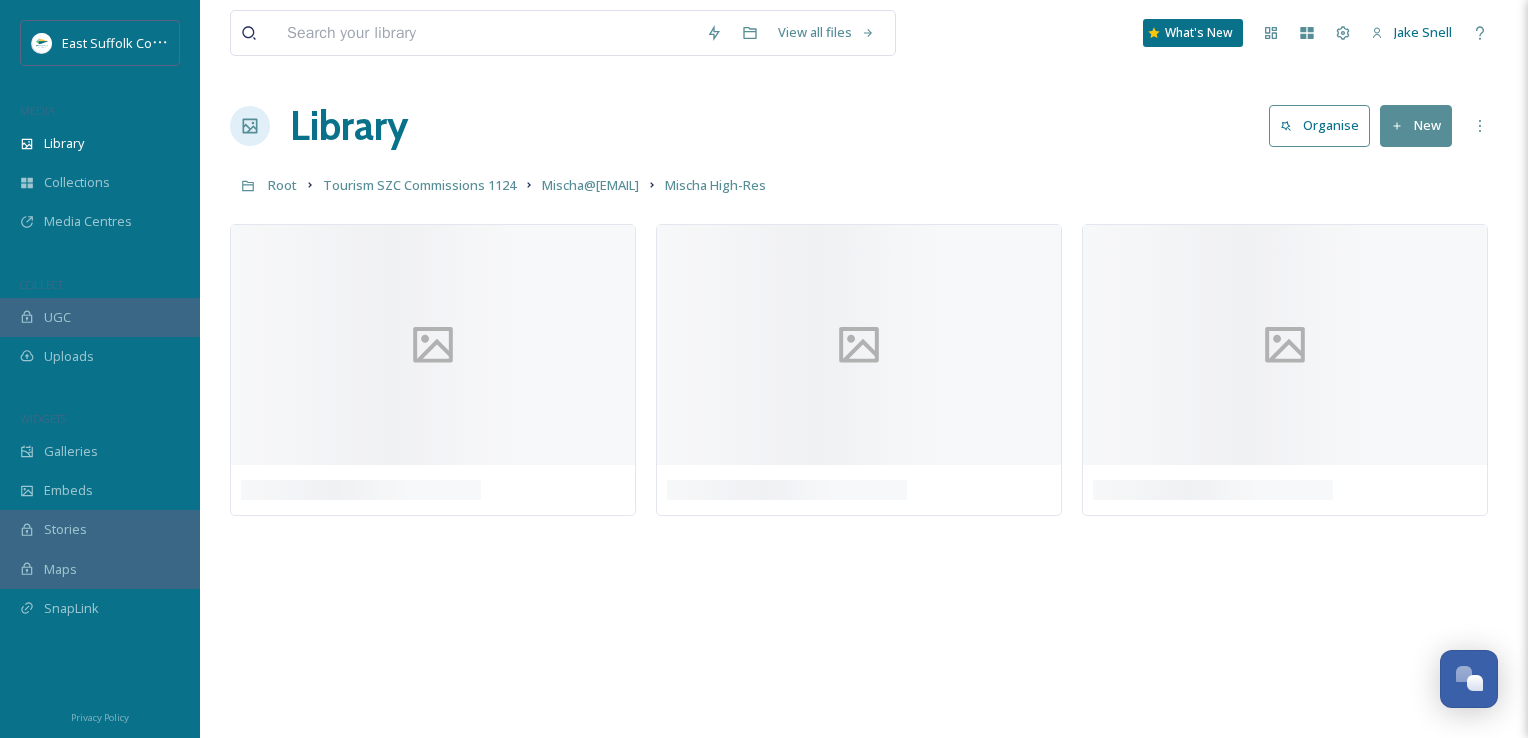 click on "New" at bounding box center (1416, 125) 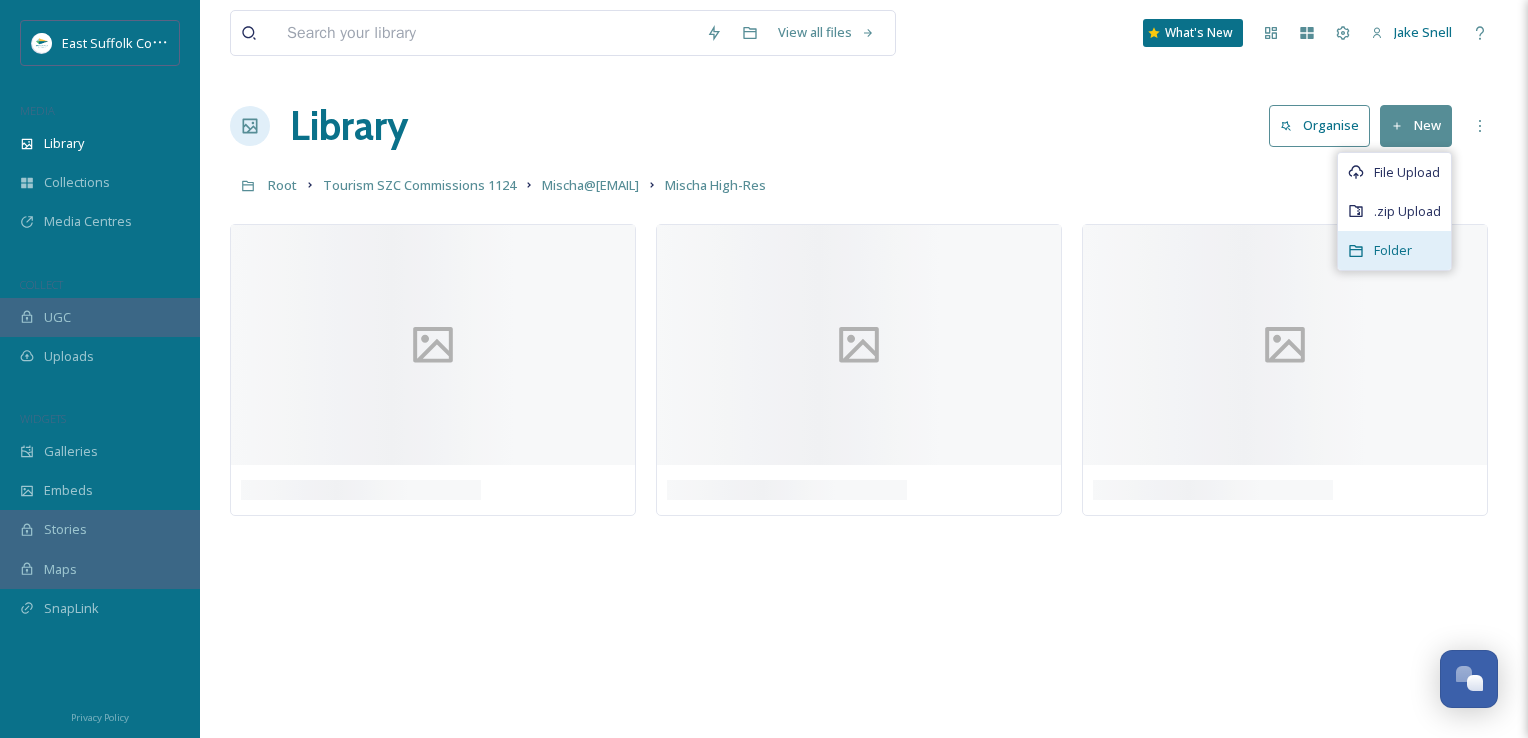 click 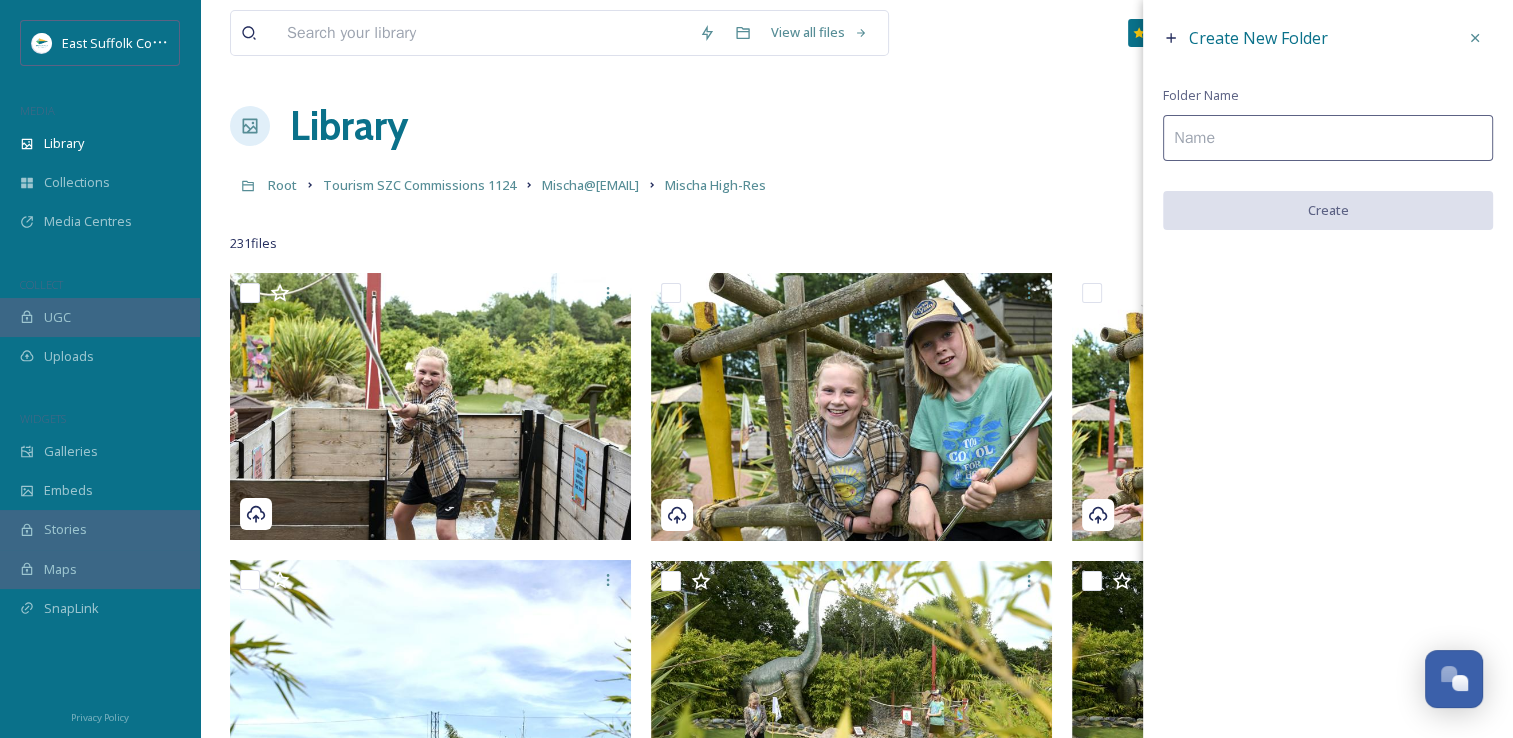 click at bounding box center (1328, 138) 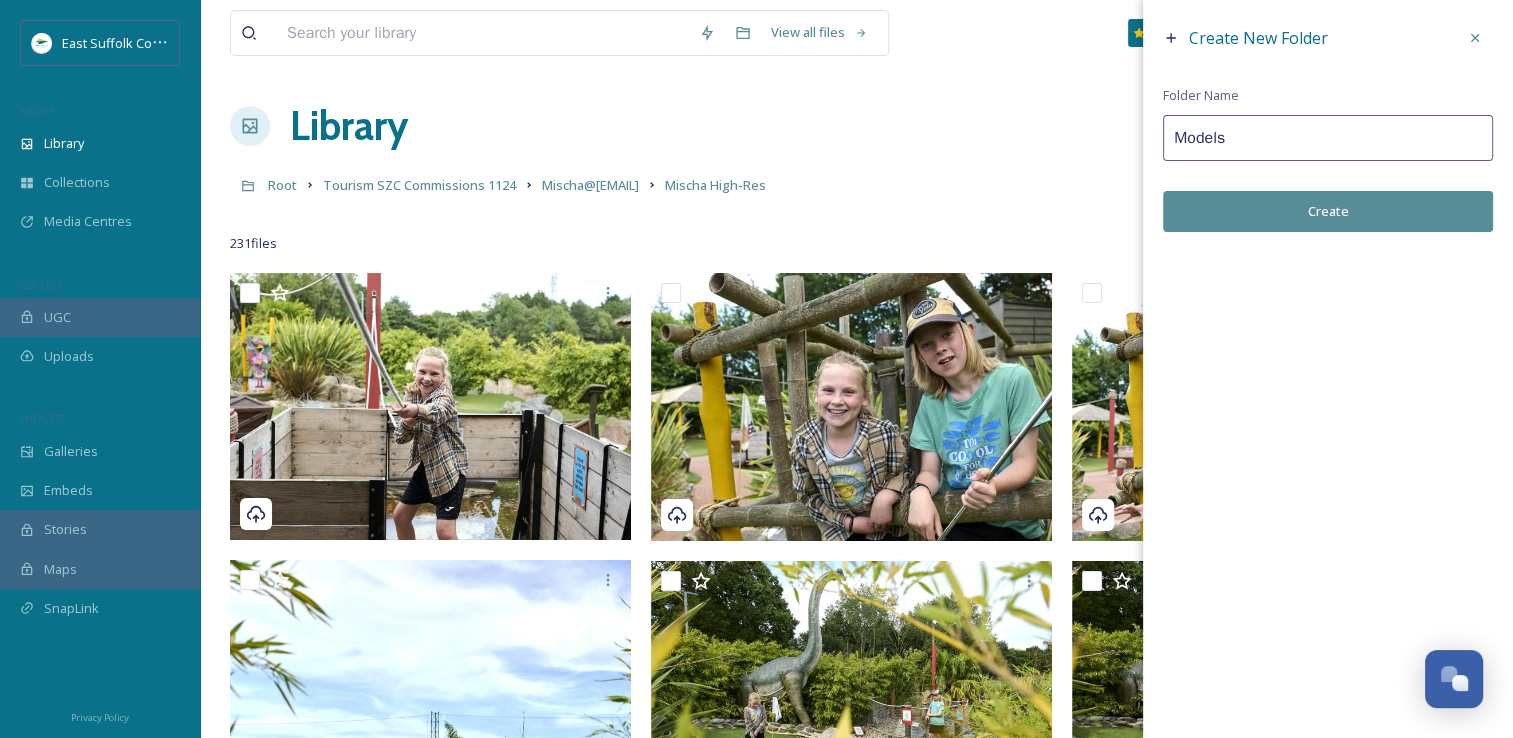 type on "Models" 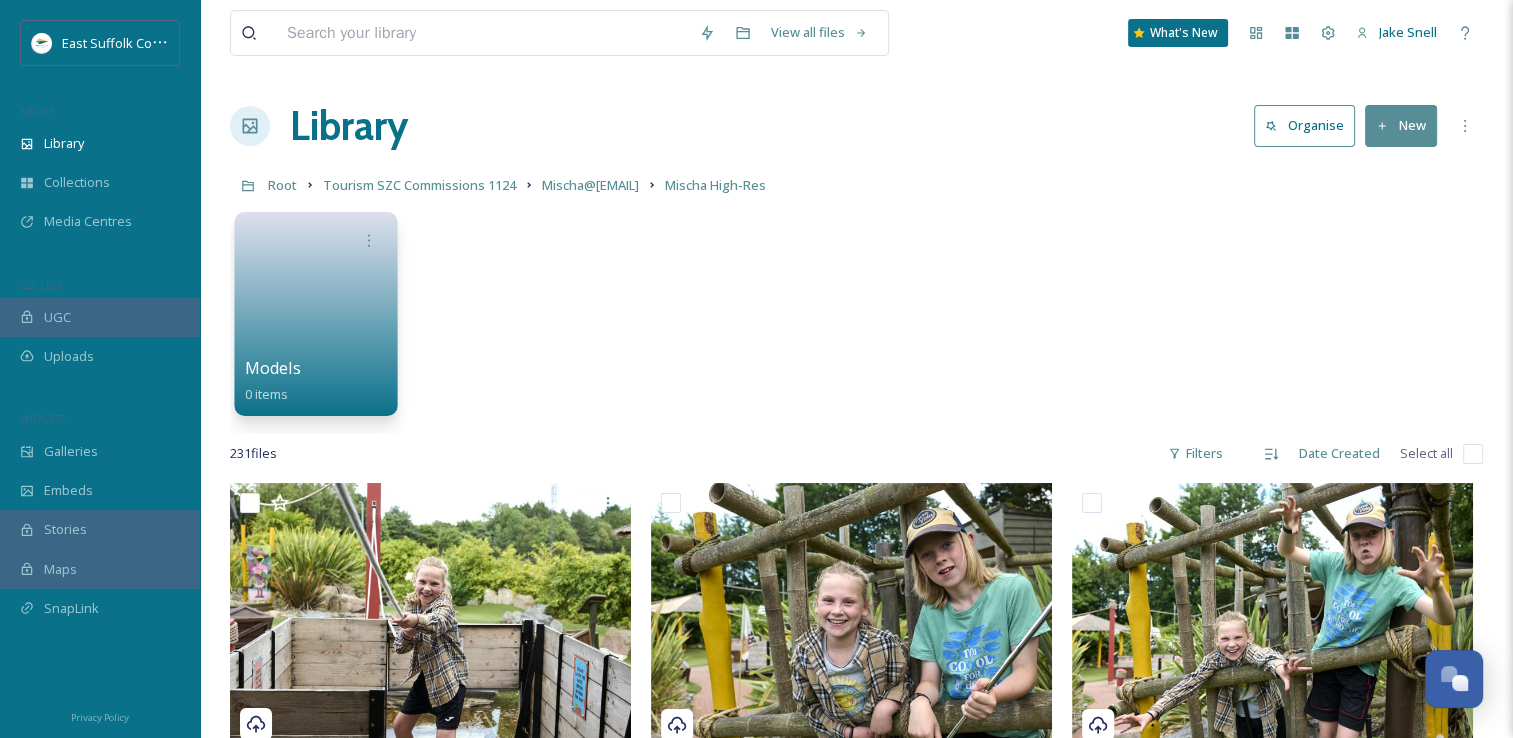click at bounding box center [316, 307] 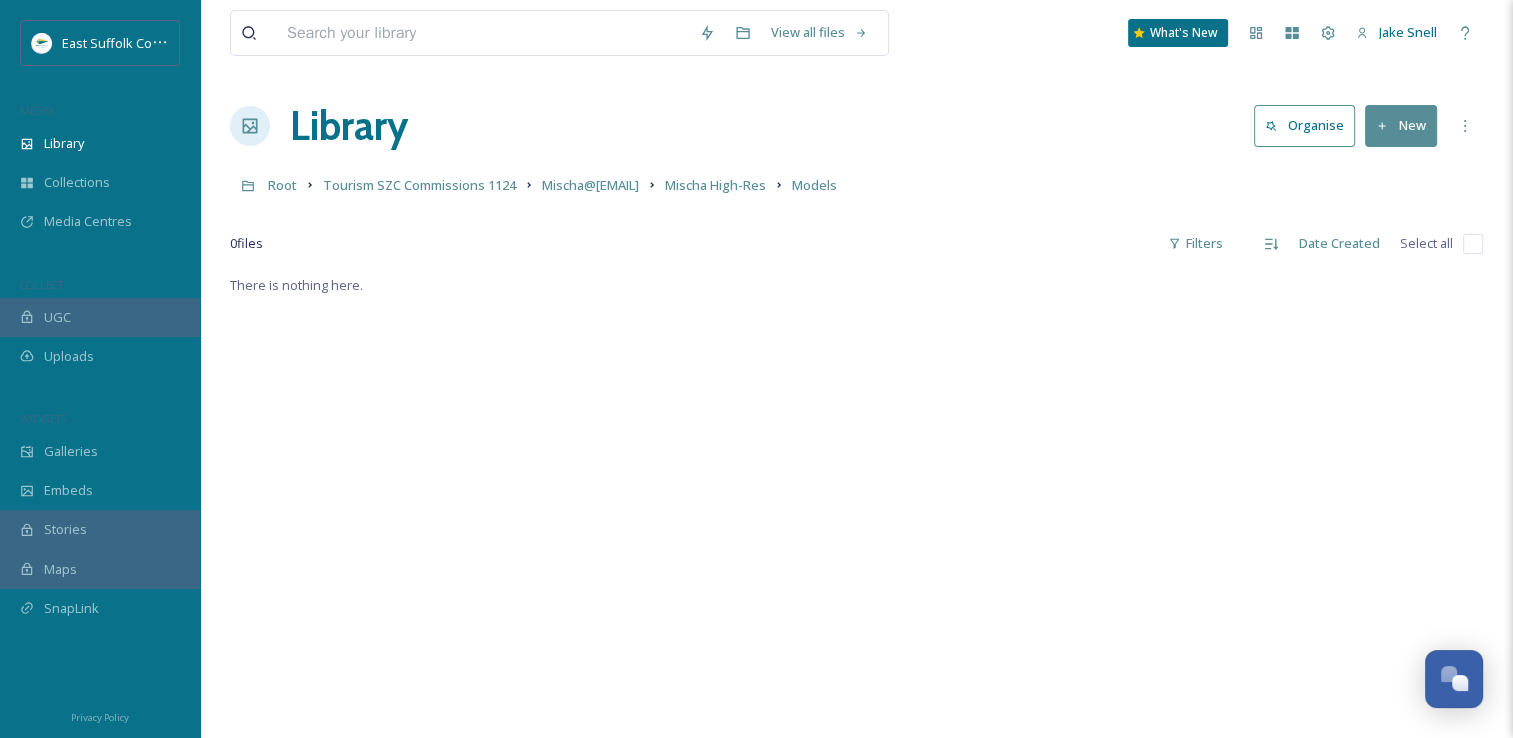 click on "New" at bounding box center (1401, 125) 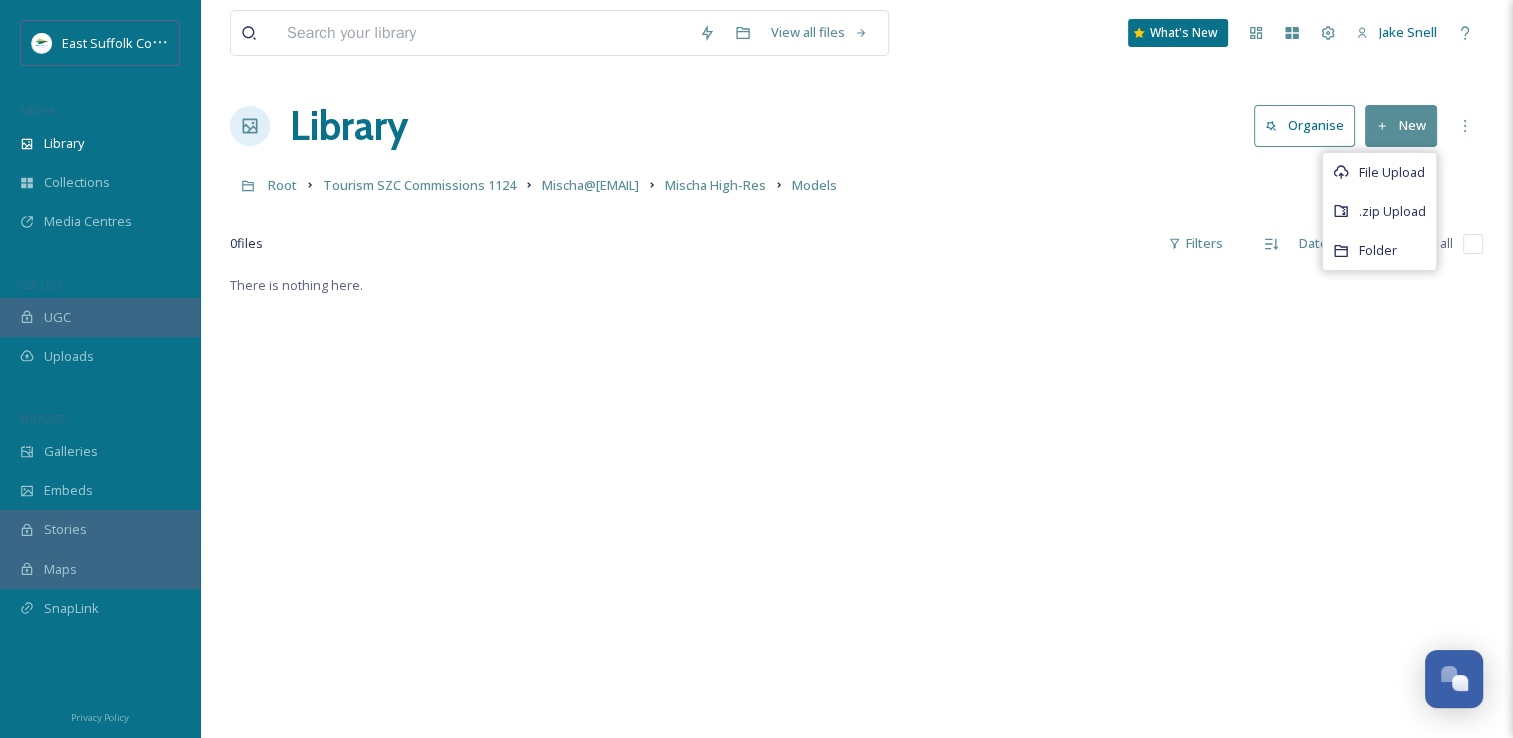 click on "File Upload .zip Upload Folder" at bounding box center (1379, 212) 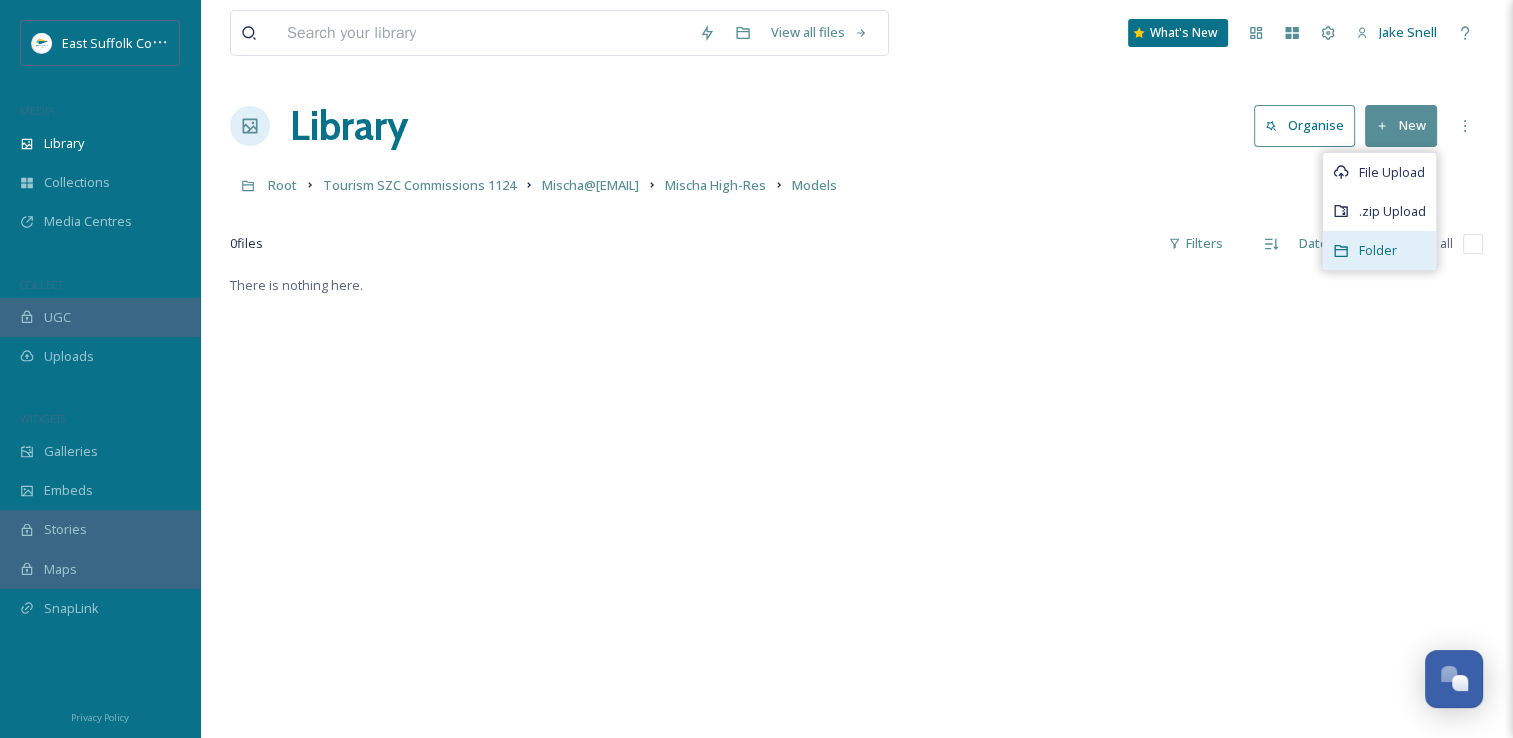 click on "Folder" at bounding box center [1378, 250] 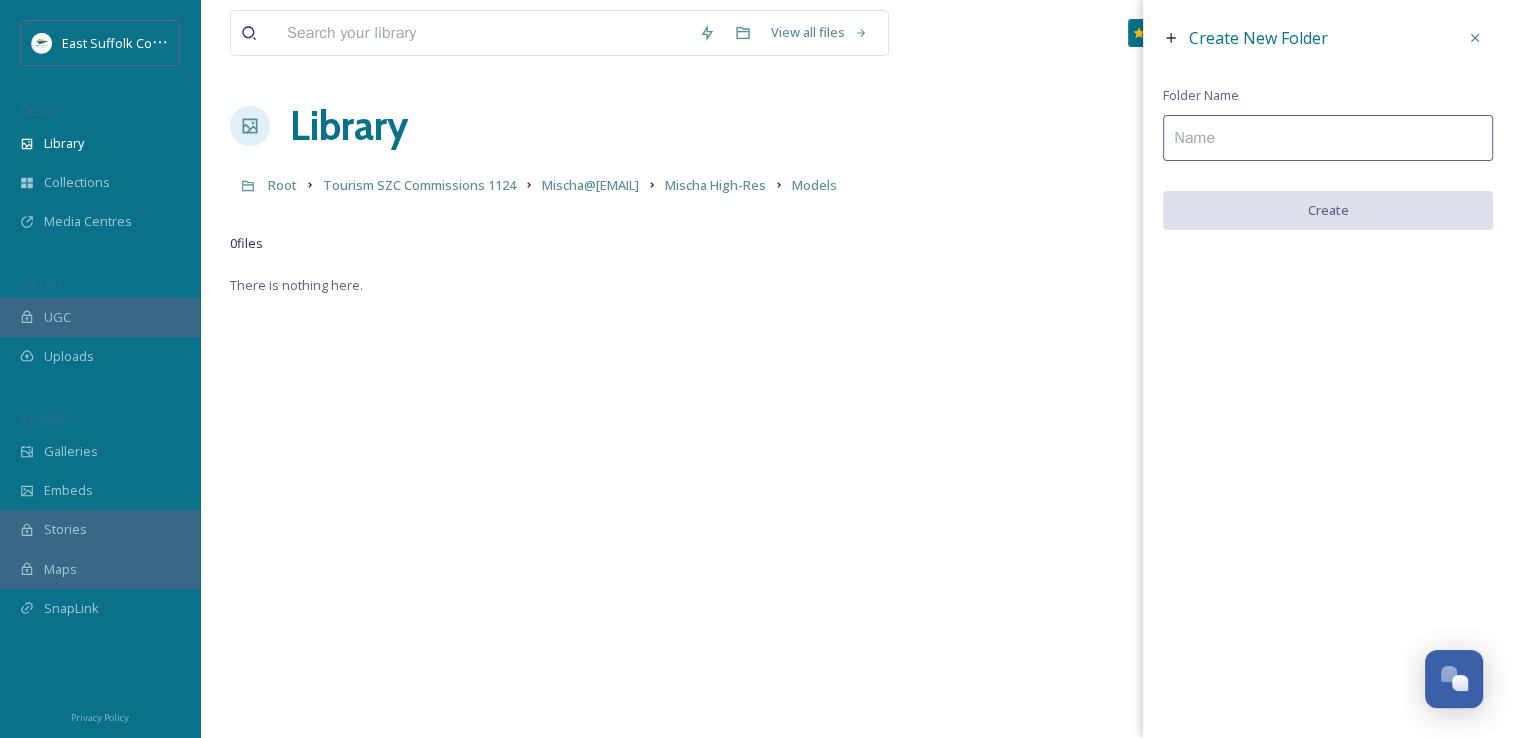 click at bounding box center [1328, 138] 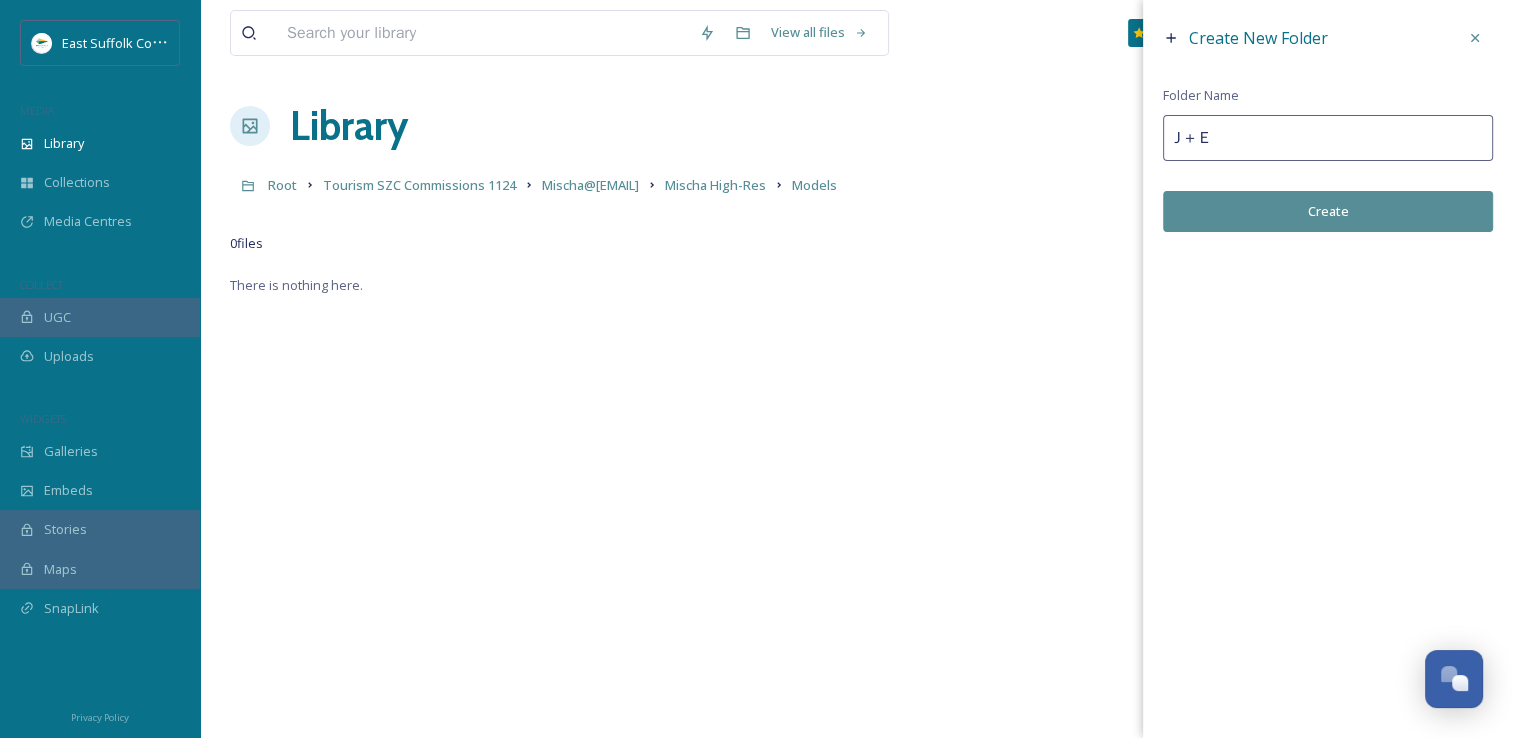 drag, startPoint x: 1206, startPoint y: 136, endPoint x: 1174, endPoint y: 136, distance: 32 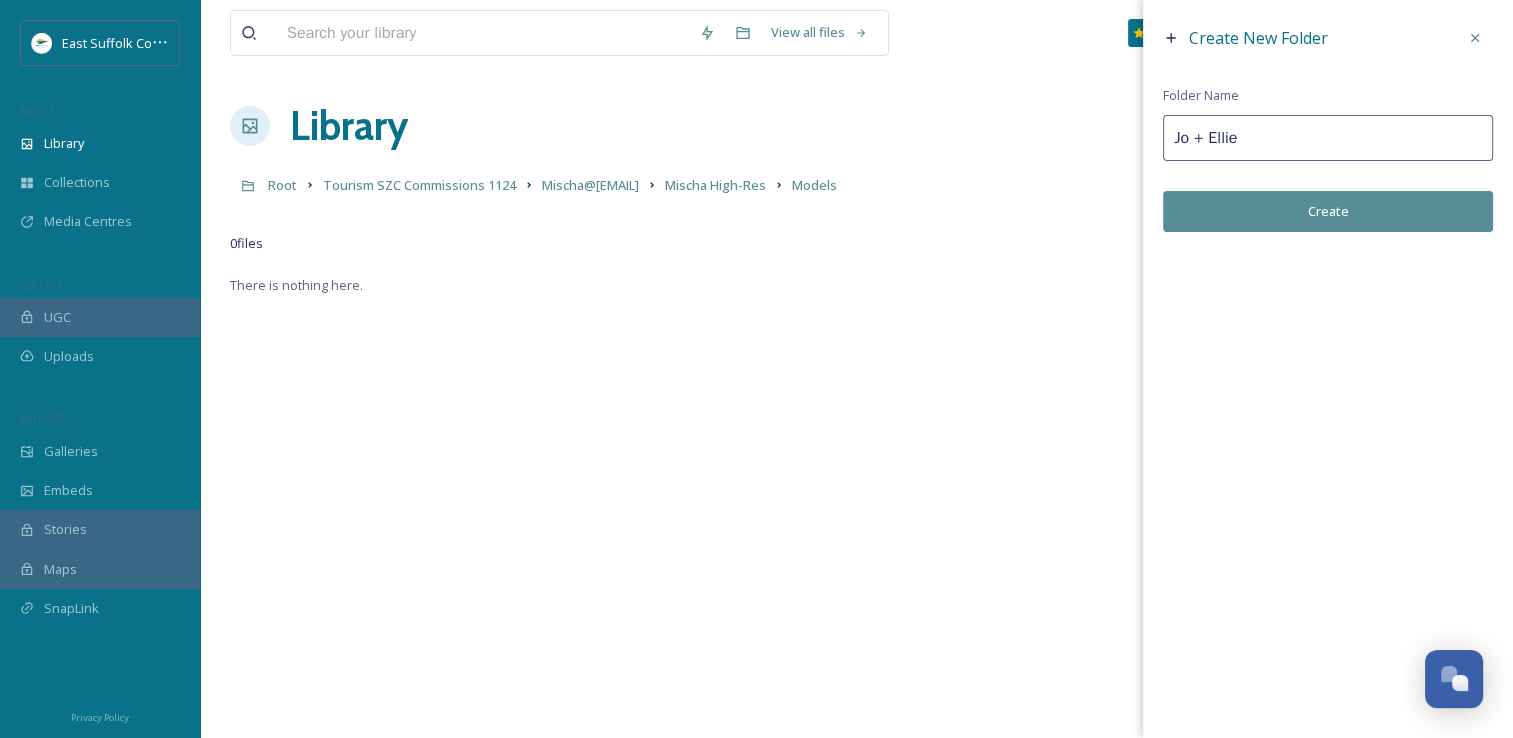 type on "Jo + Ellie" 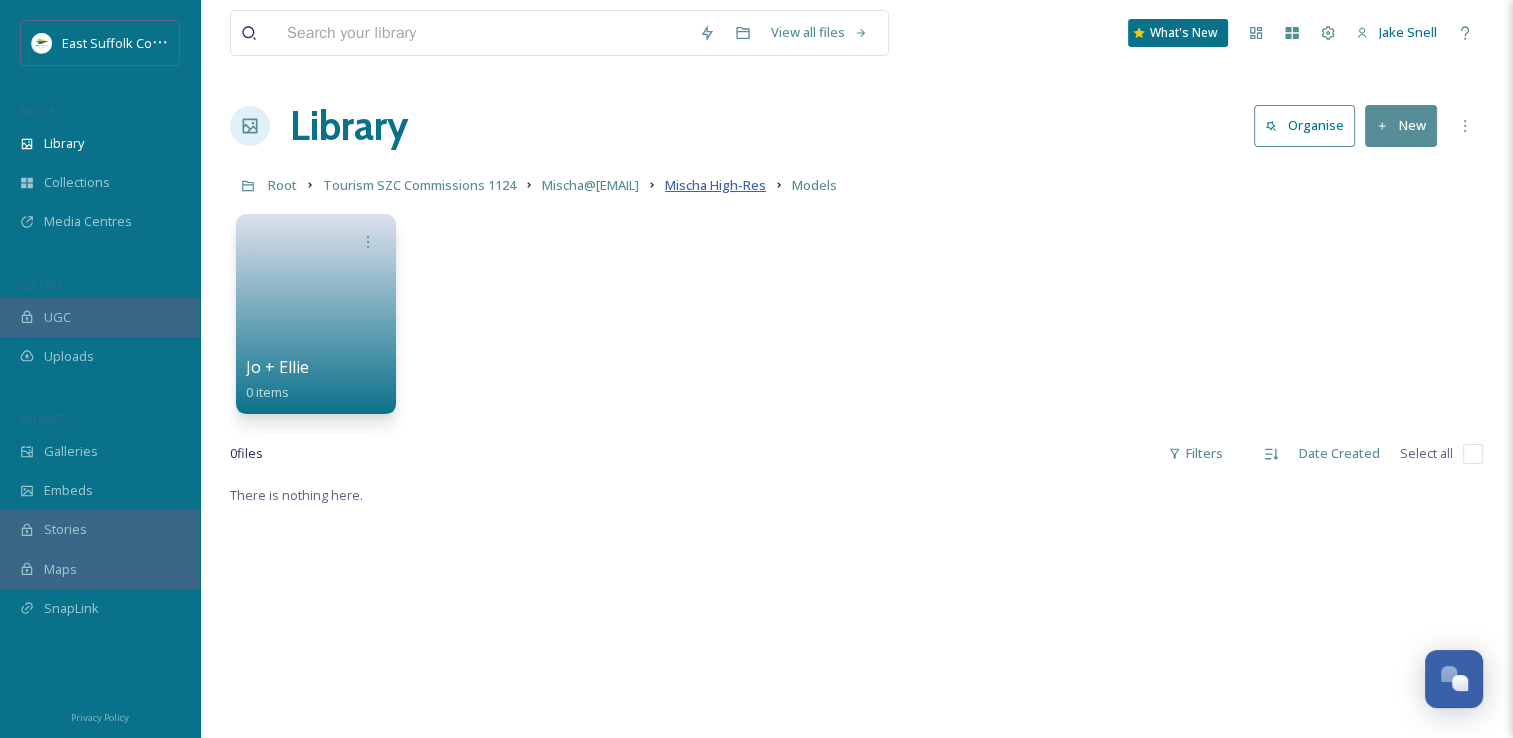 click on "Mischa High-Res" at bounding box center [715, 185] 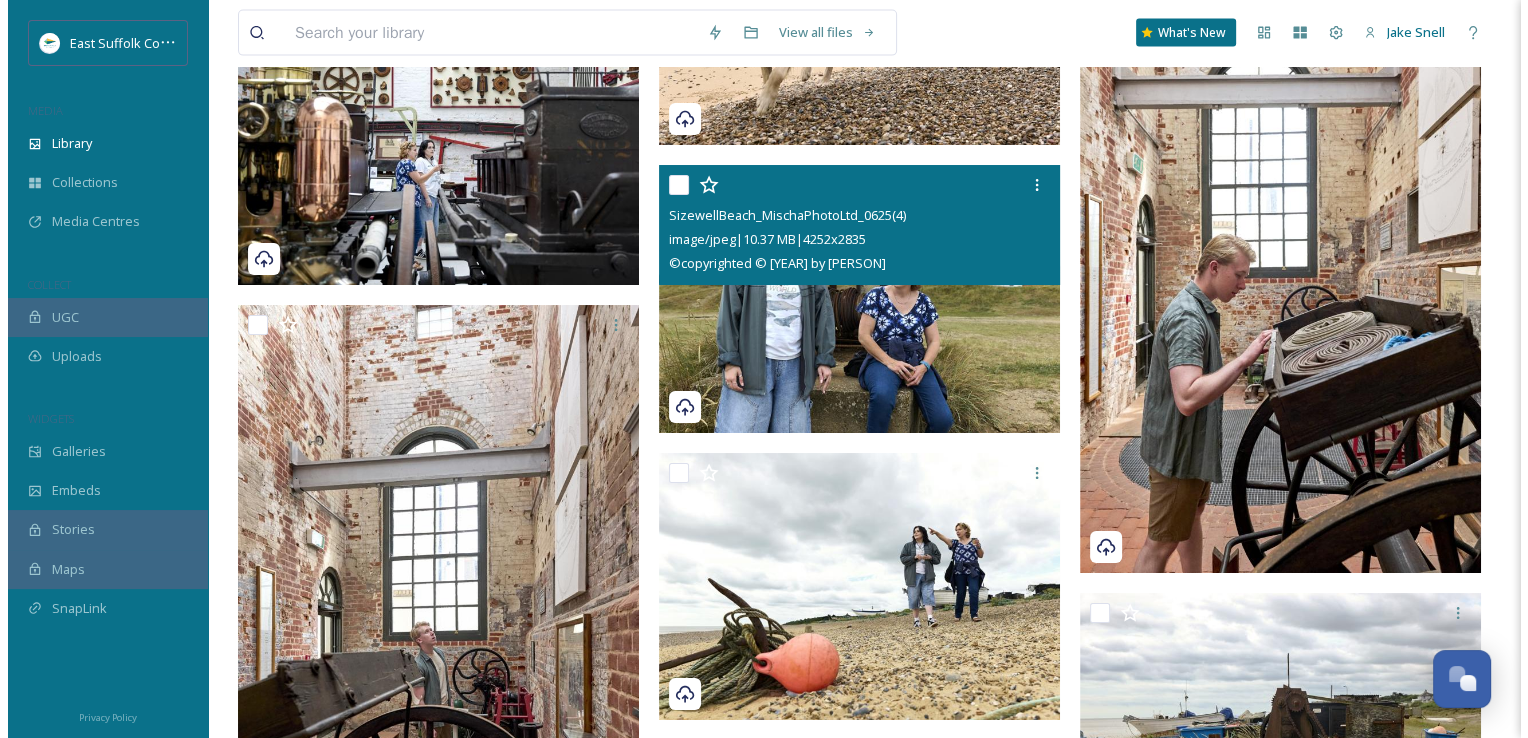 scroll, scrollTop: 27307, scrollLeft: 0, axis: vertical 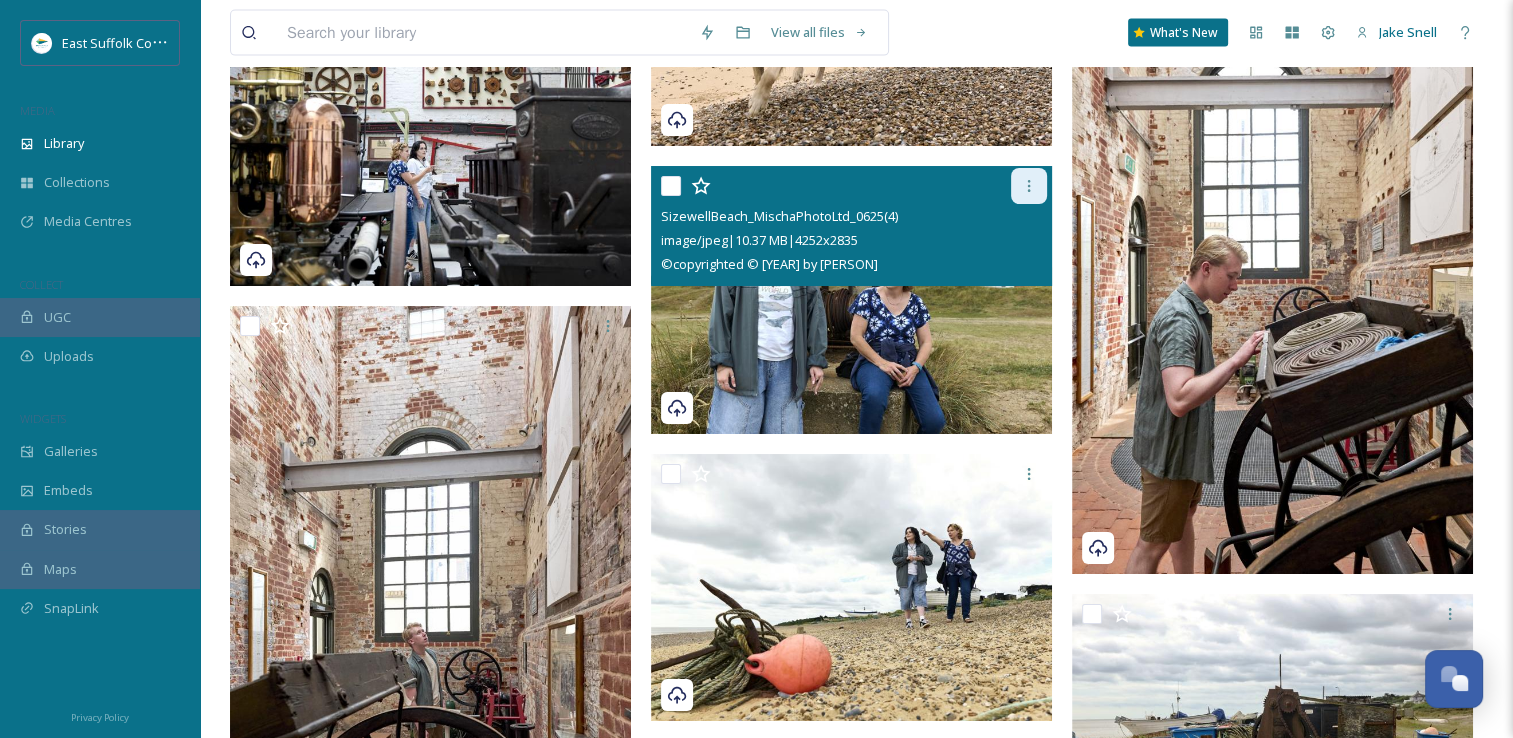 click at bounding box center (1029, 186) 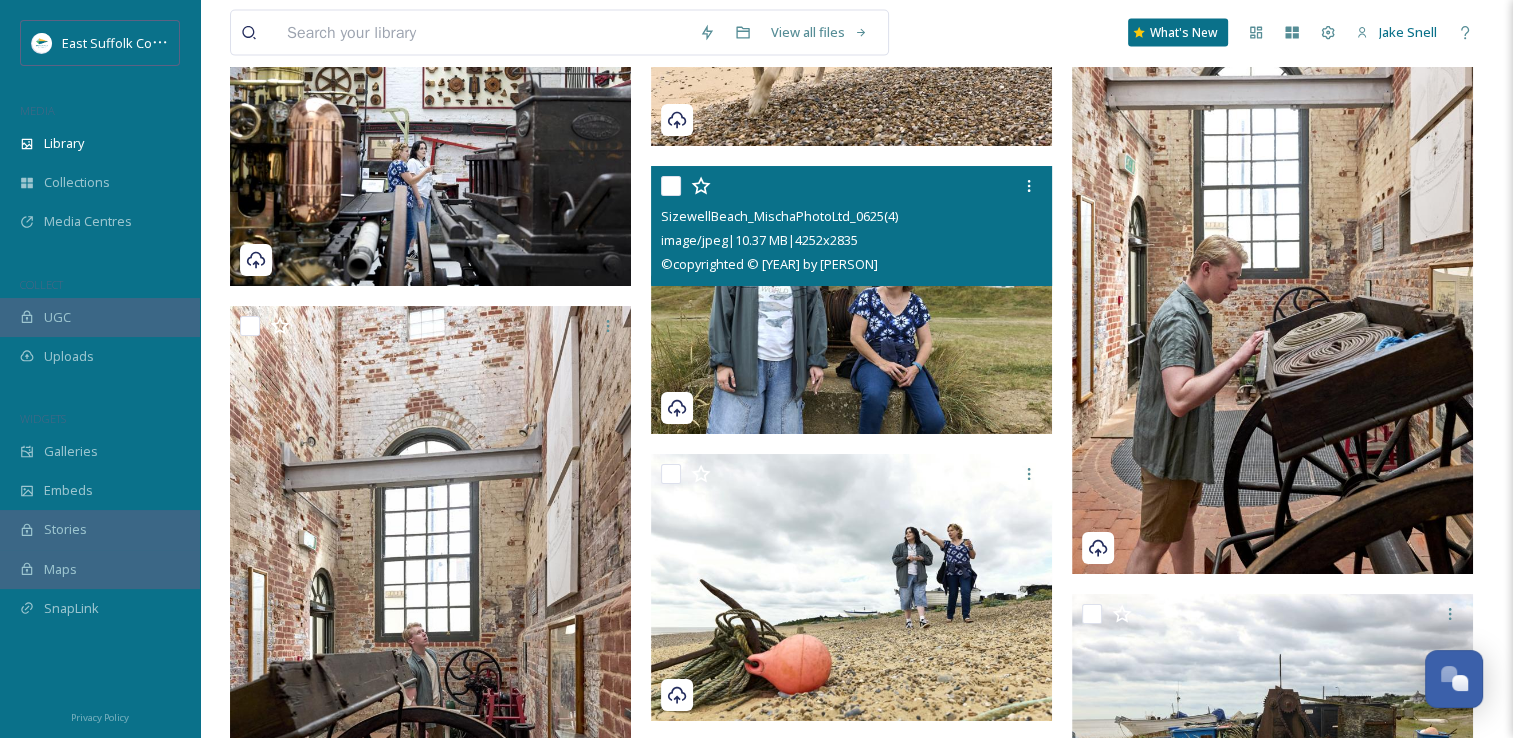 click at bounding box center (851, 300) 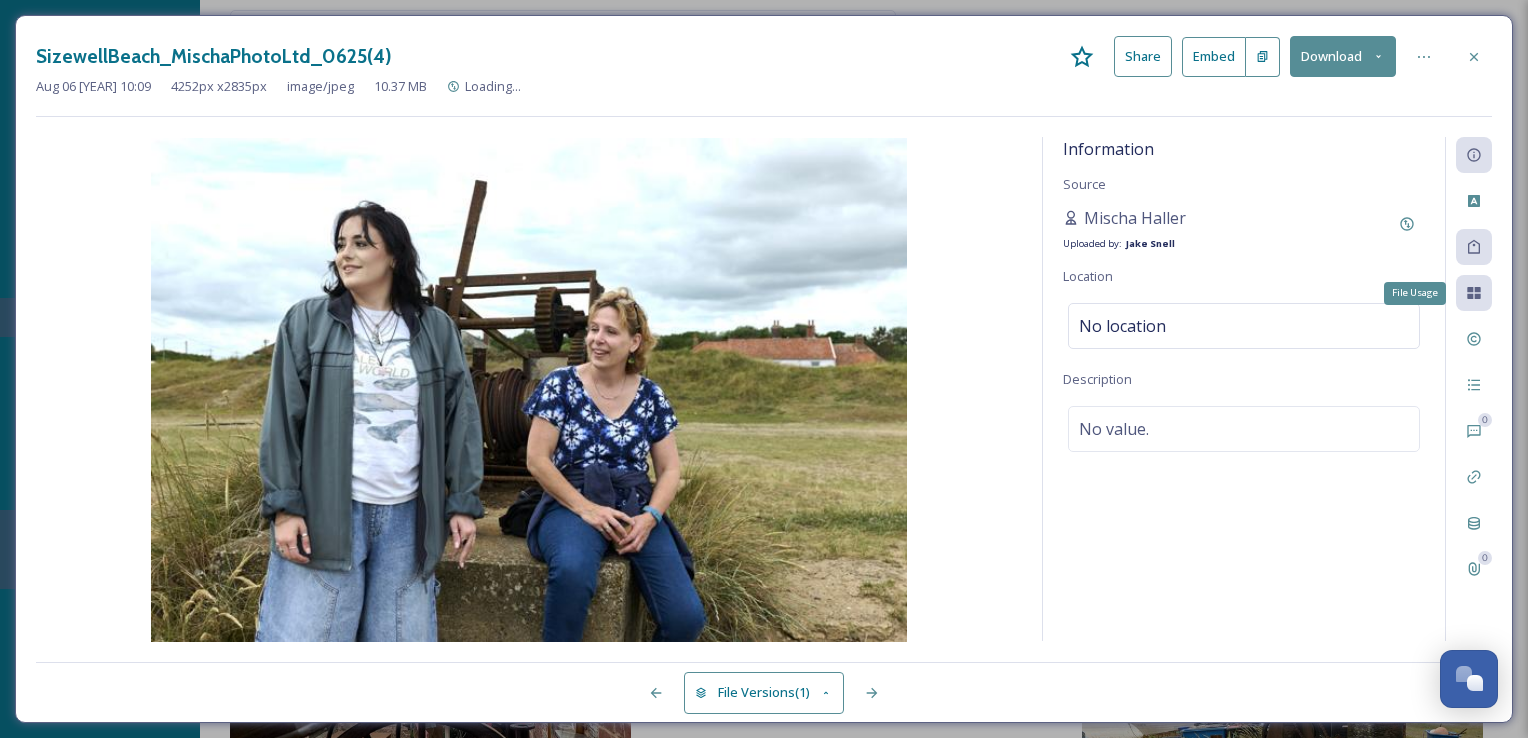 click on "File Usage" at bounding box center [1474, 293] 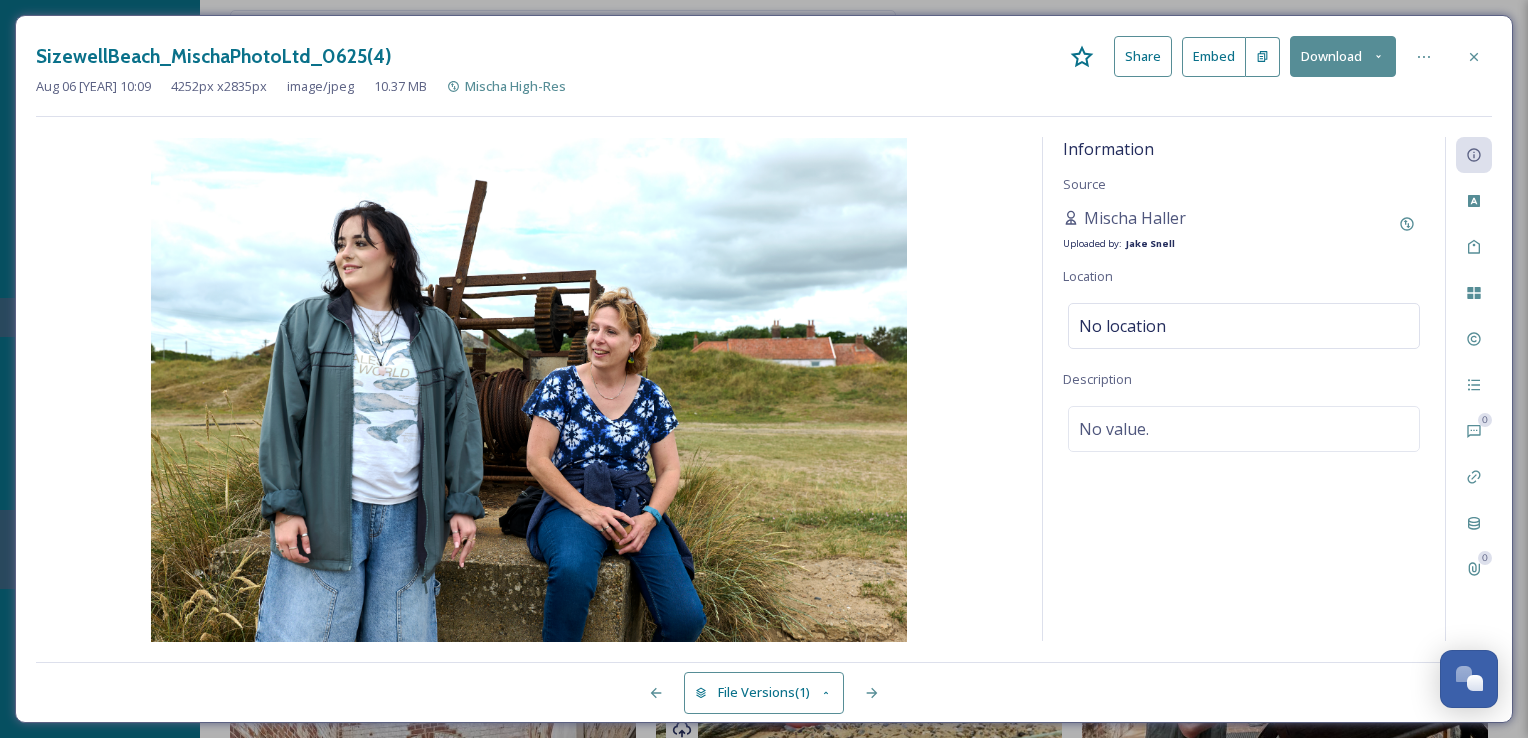 scroll, scrollTop: 27624, scrollLeft: 0, axis: vertical 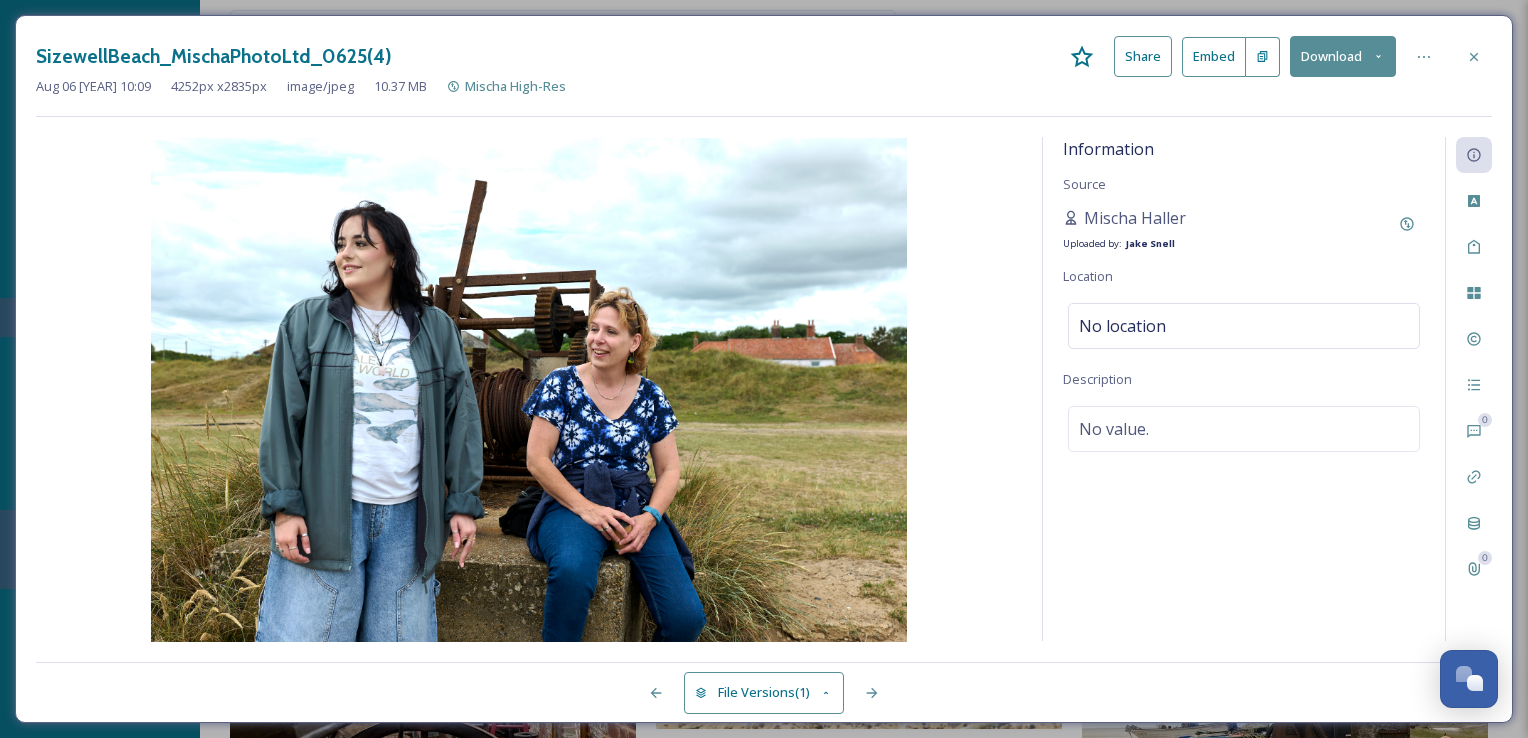 click on "Information Source Mischa Haller Uploaded by: Jake Snell Location No location Description No value." at bounding box center [1244, 389] 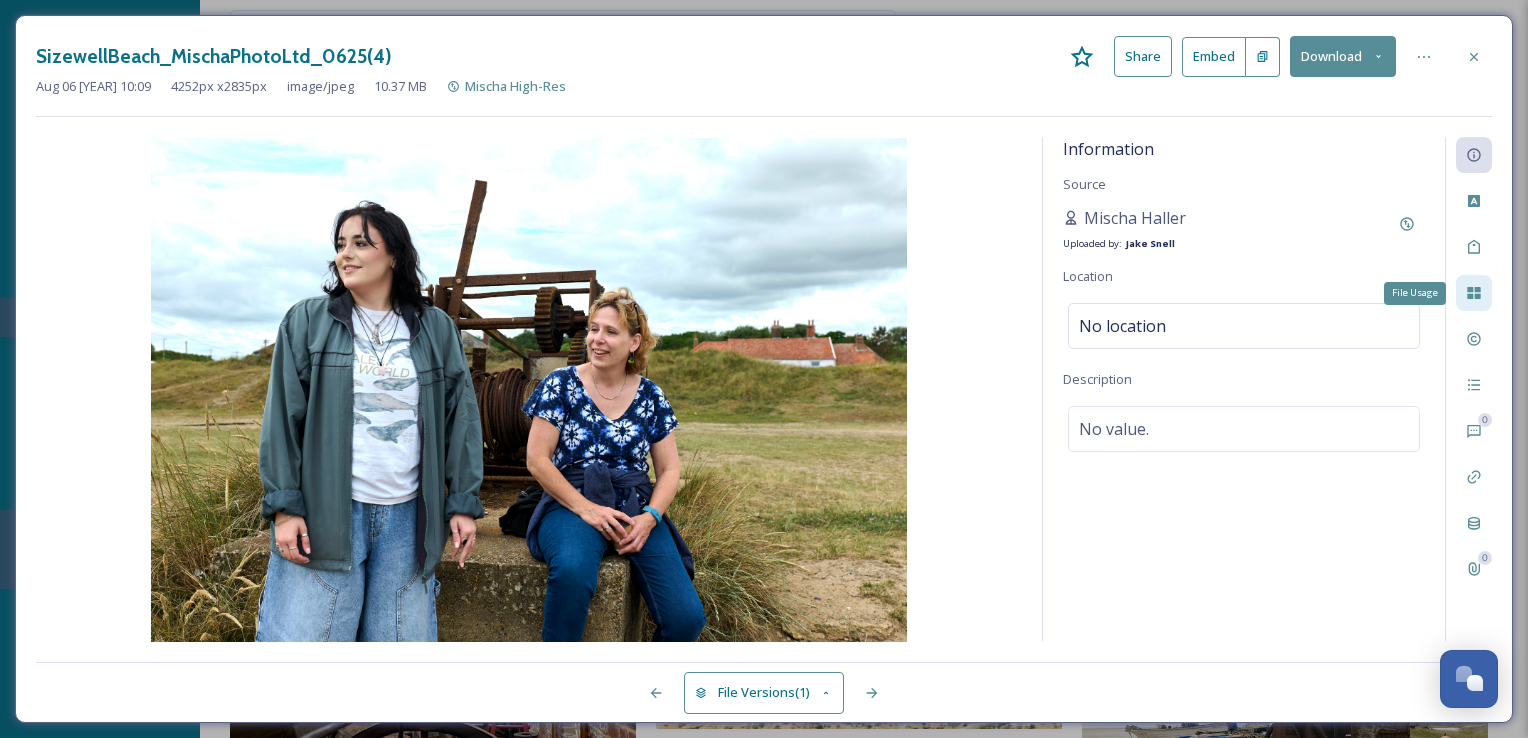 click on "File Usage" at bounding box center [1474, 293] 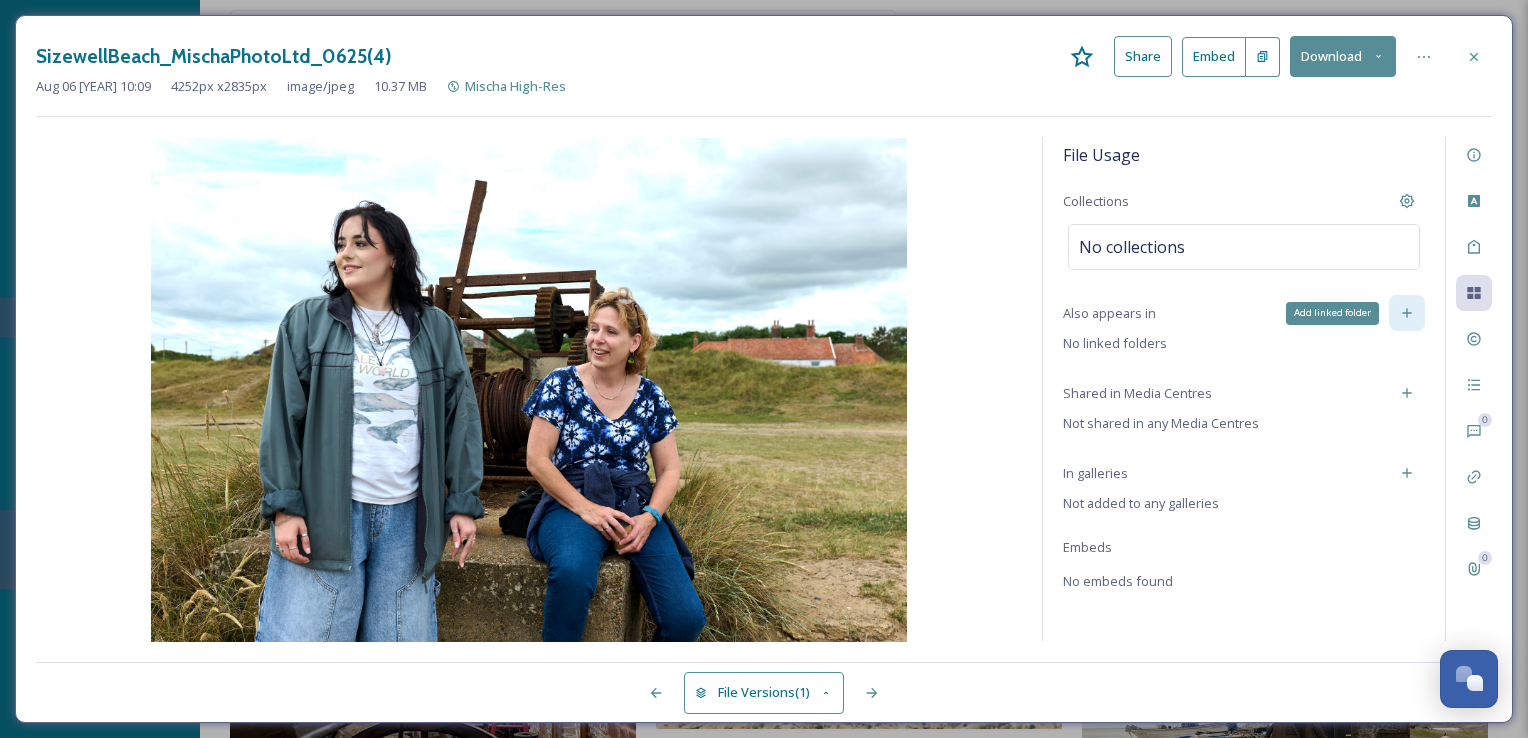 click on "Add linked folder" at bounding box center [1407, 313] 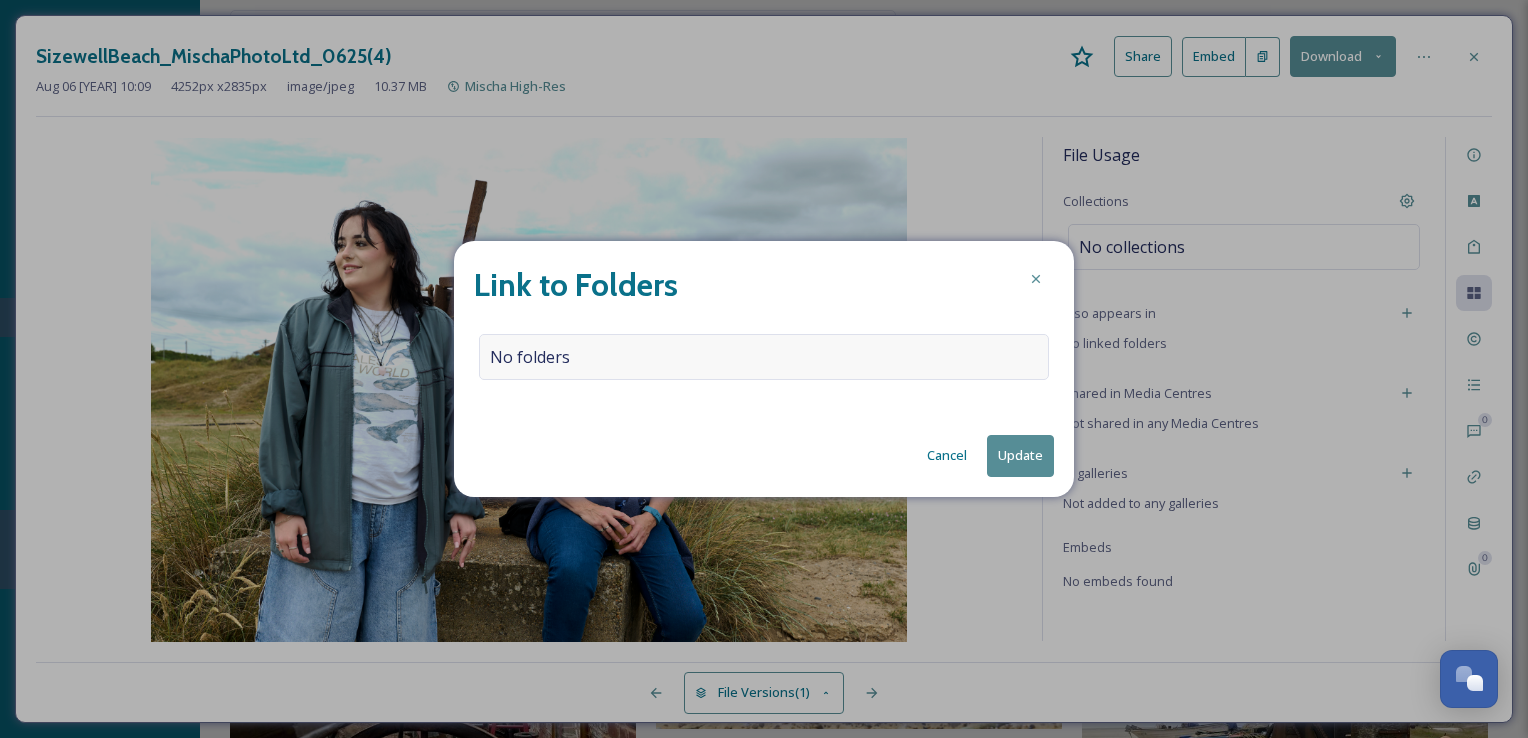 click on "No folders" at bounding box center (764, 357) 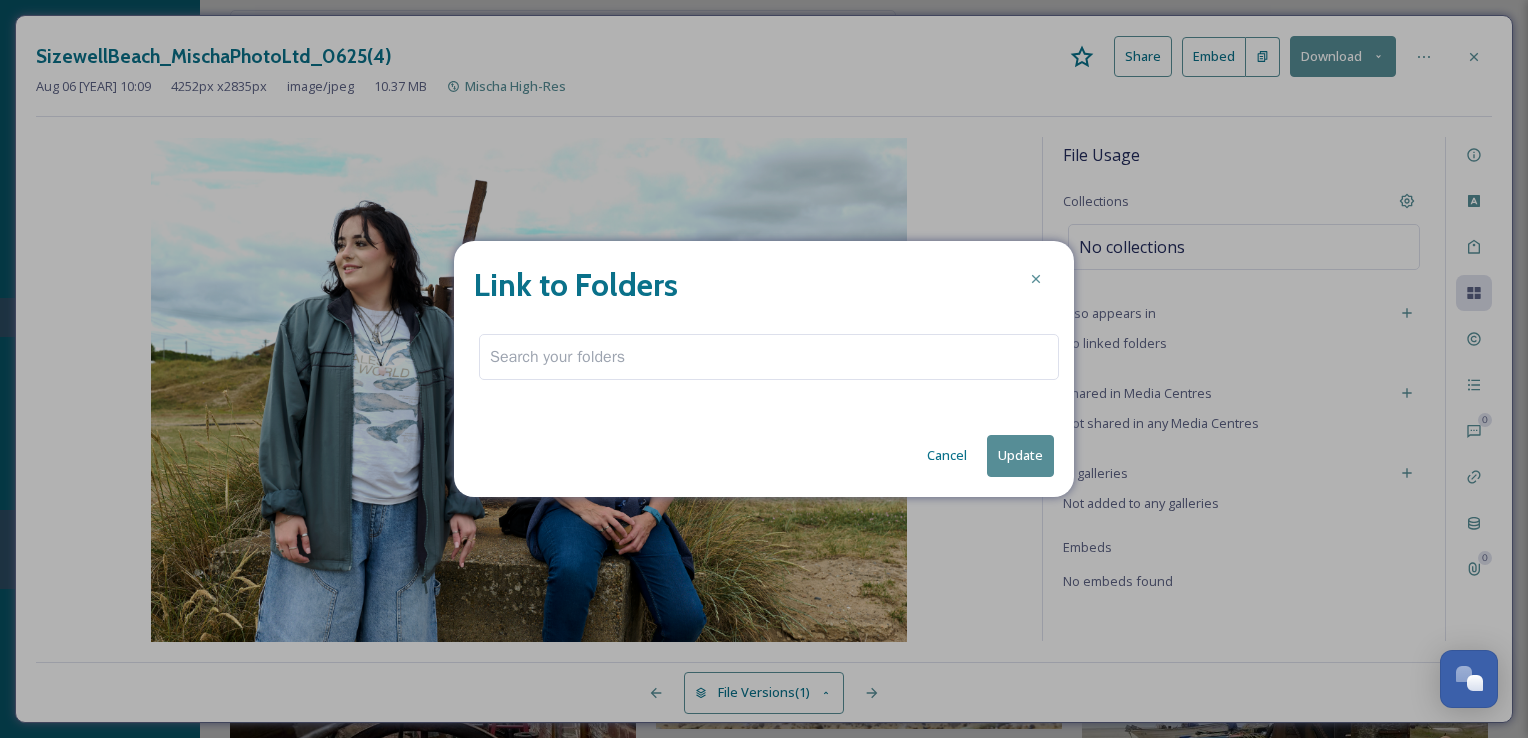 click at bounding box center (769, 357) 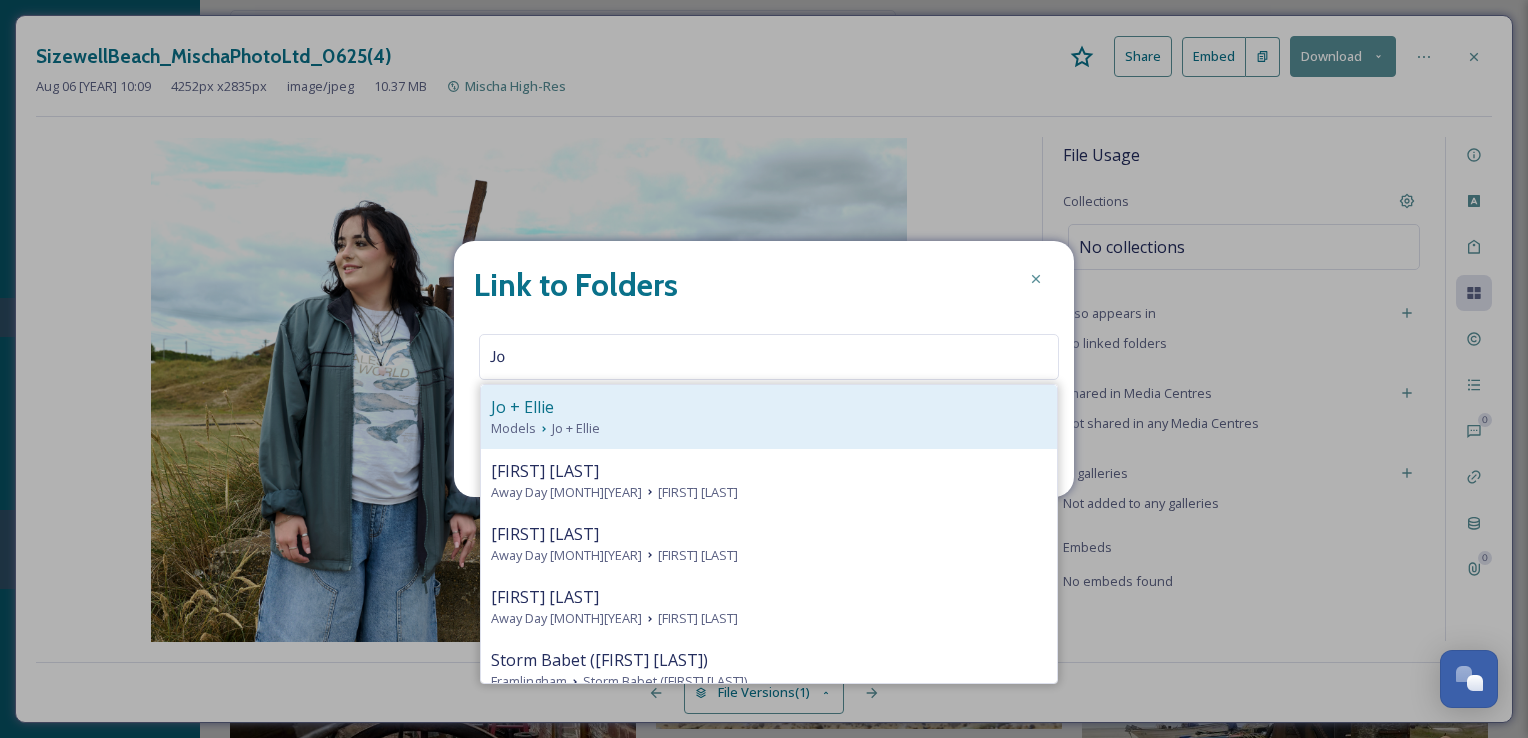 type on "Jo" 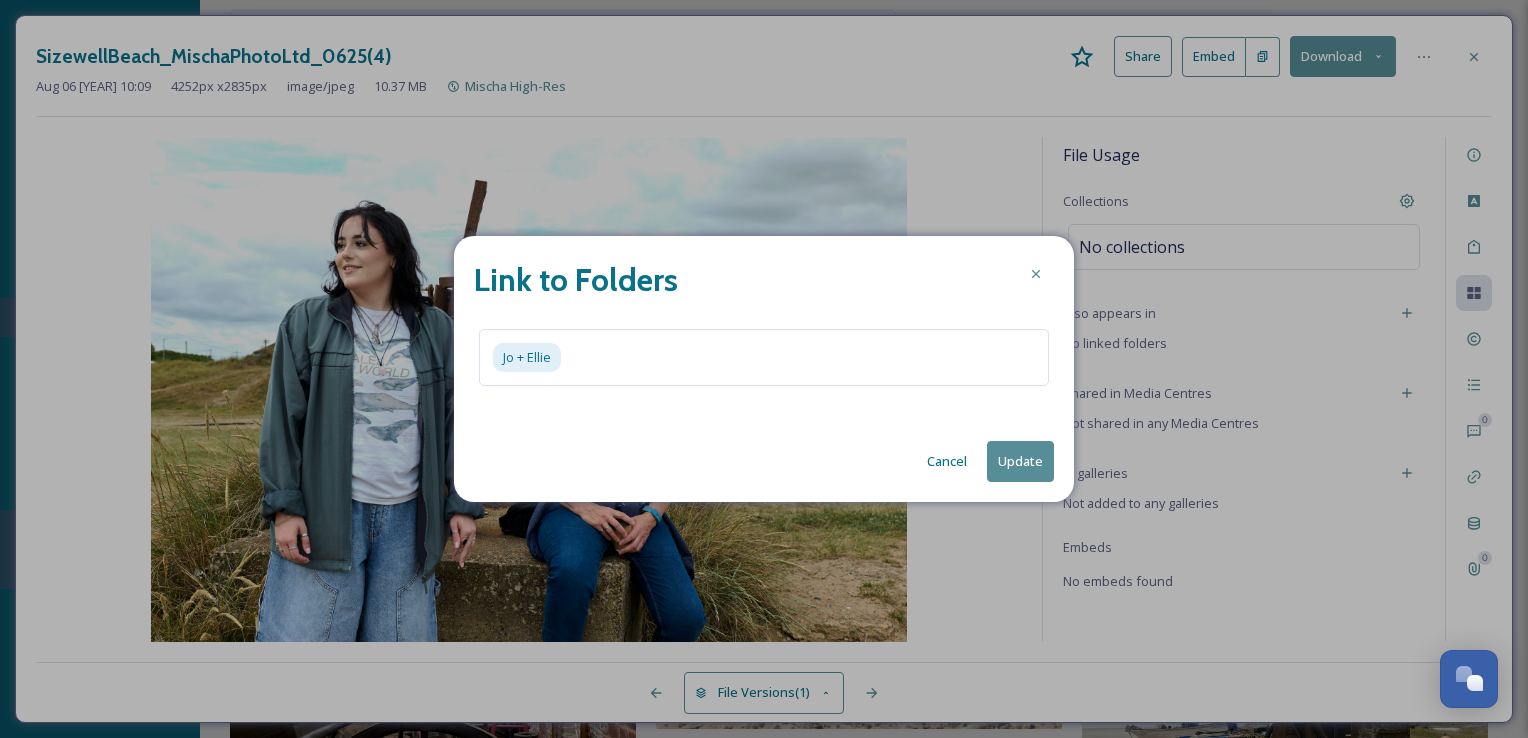 click on "Update" at bounding box center [1020, 461] 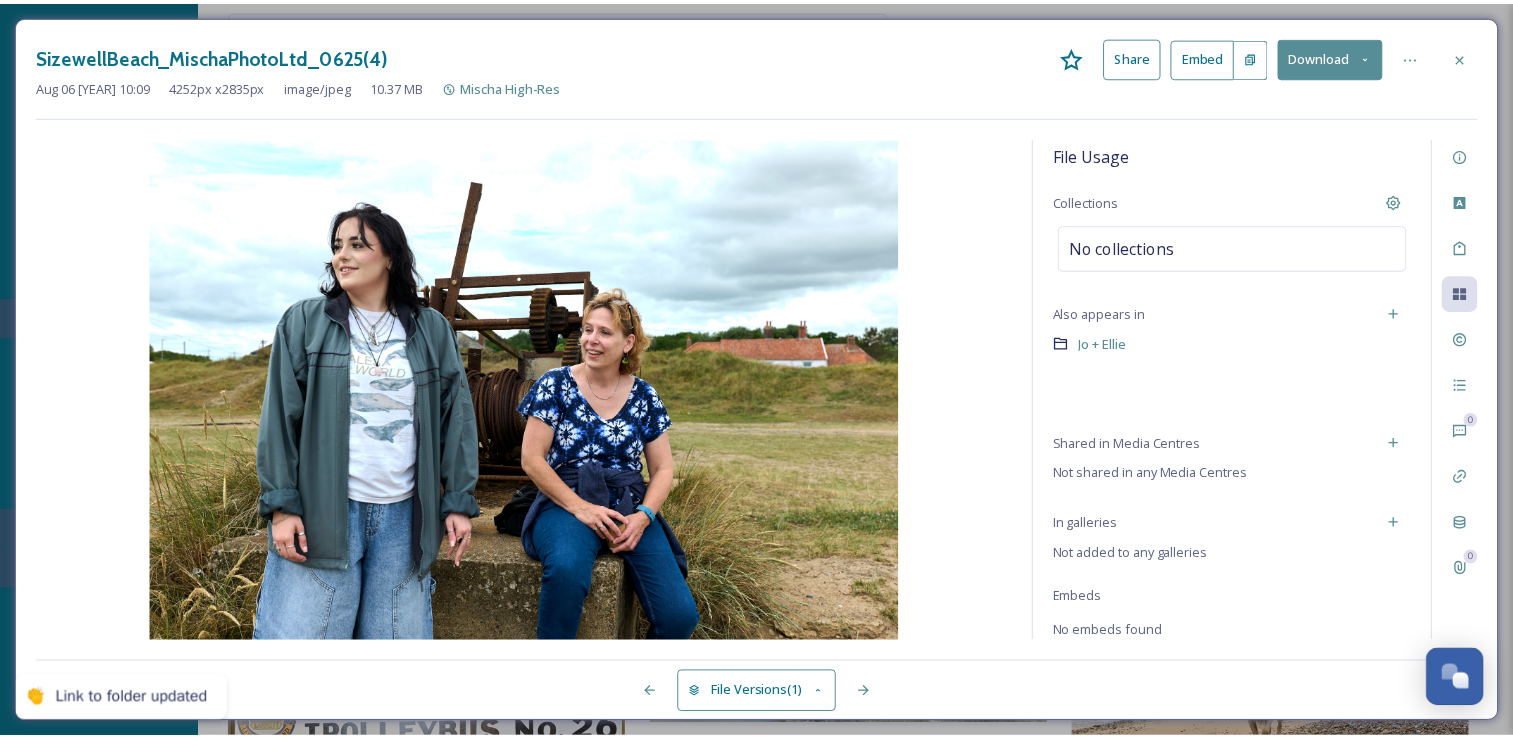 scroll, scrollTop: 27307, scrollLeft: 0, axis: vertical 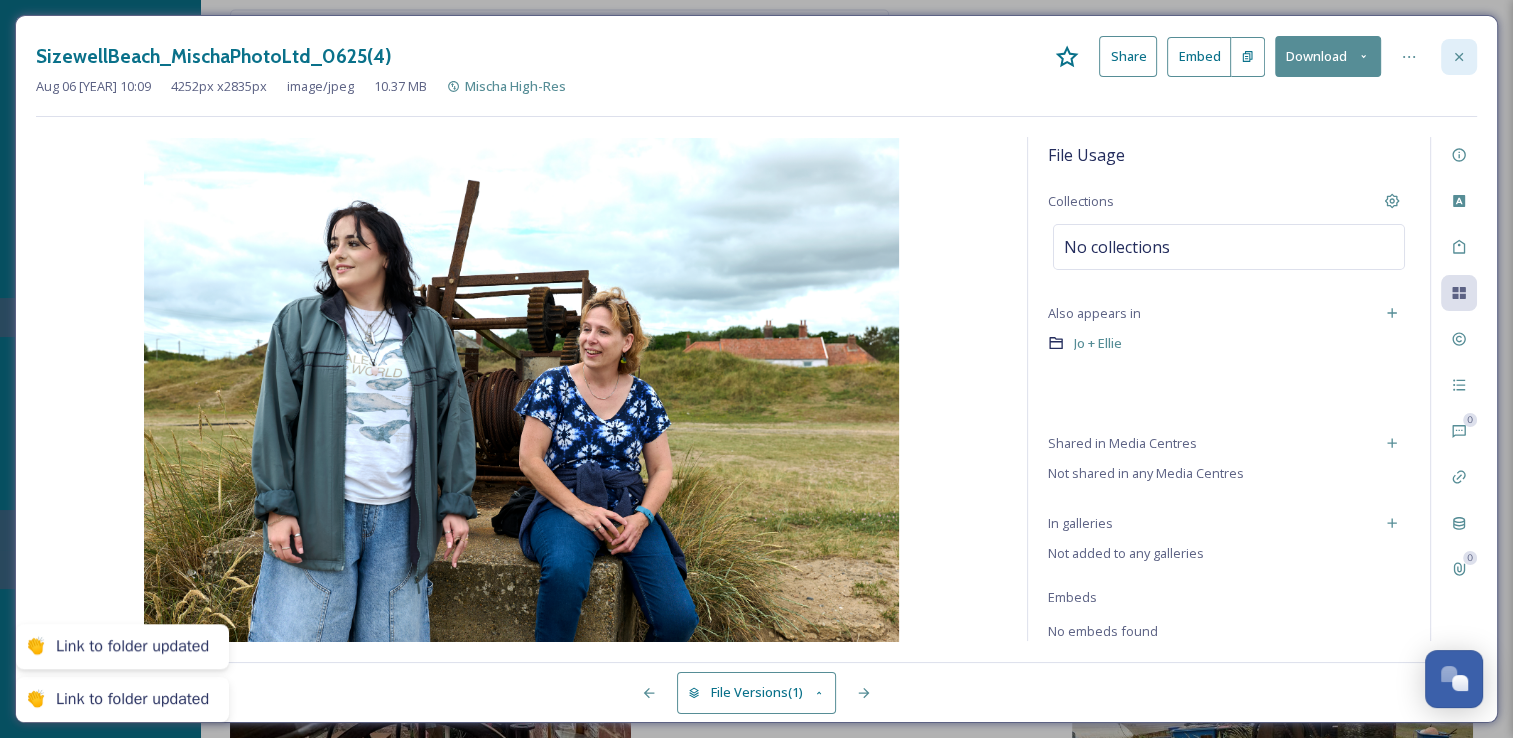 click at bounding box center [1459, 57] 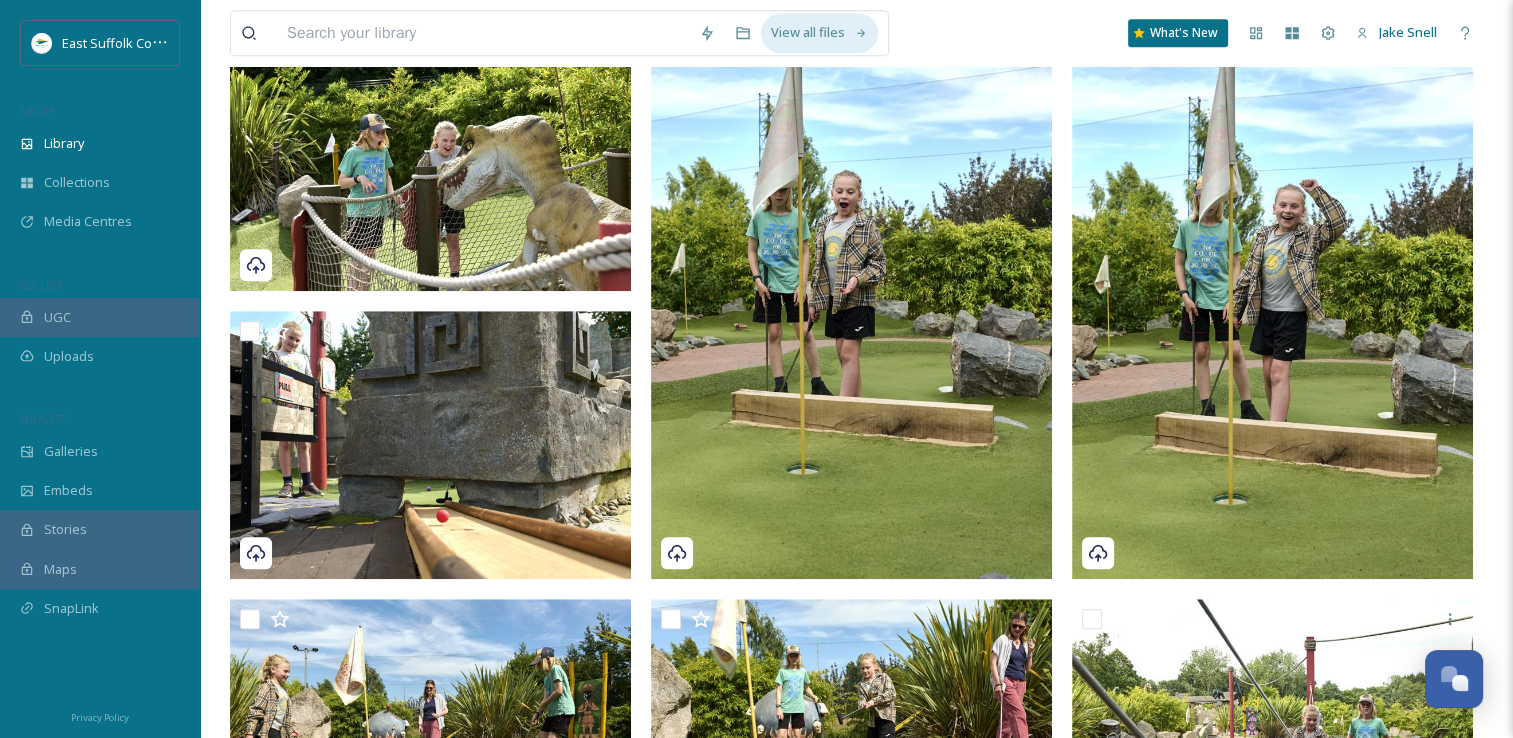 scroll, scrollTop: 0, scrollLeft: 0, axis: both 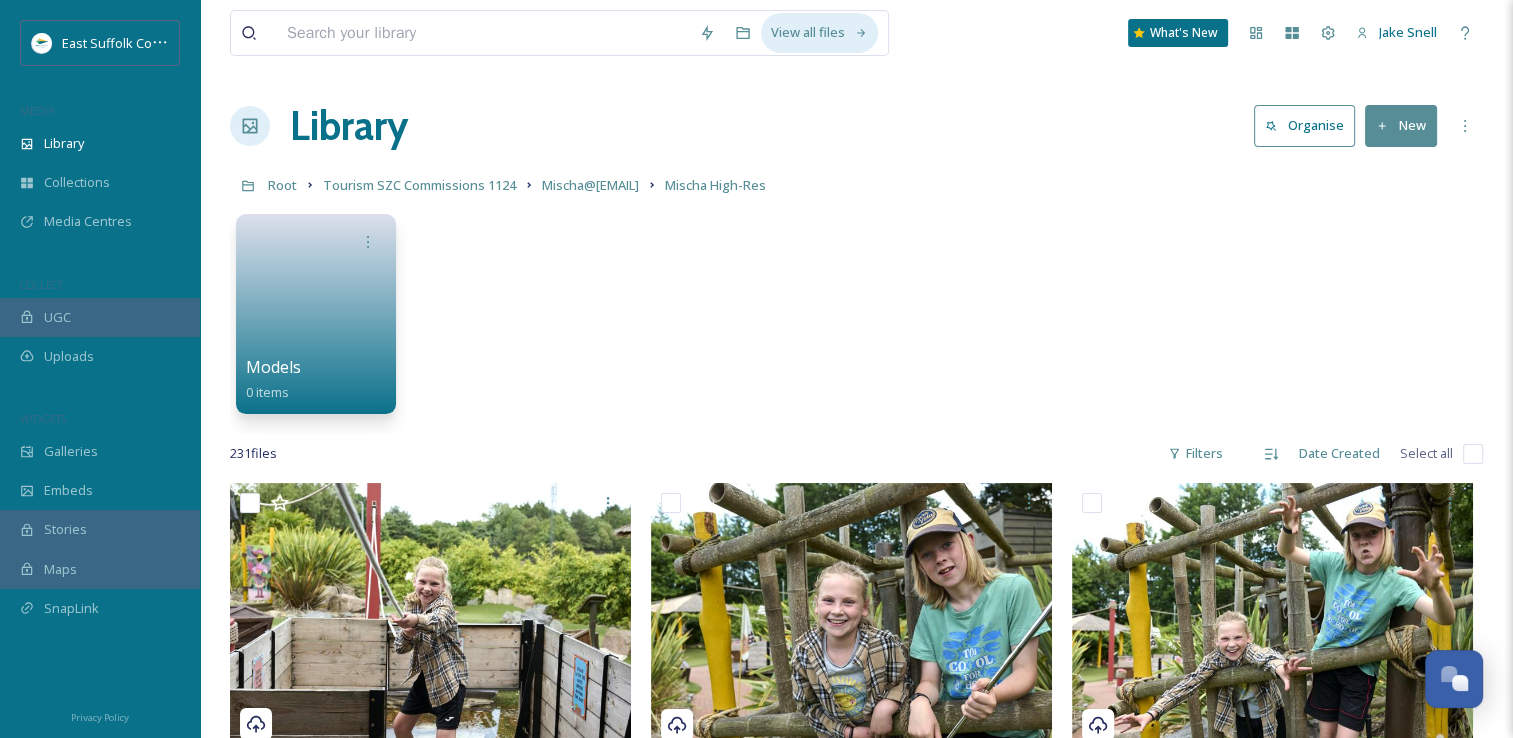 drag, startPoint x: 814, startPoint y: 461, endPoint x: 812, endPoint y: 30, distance: 431.00464 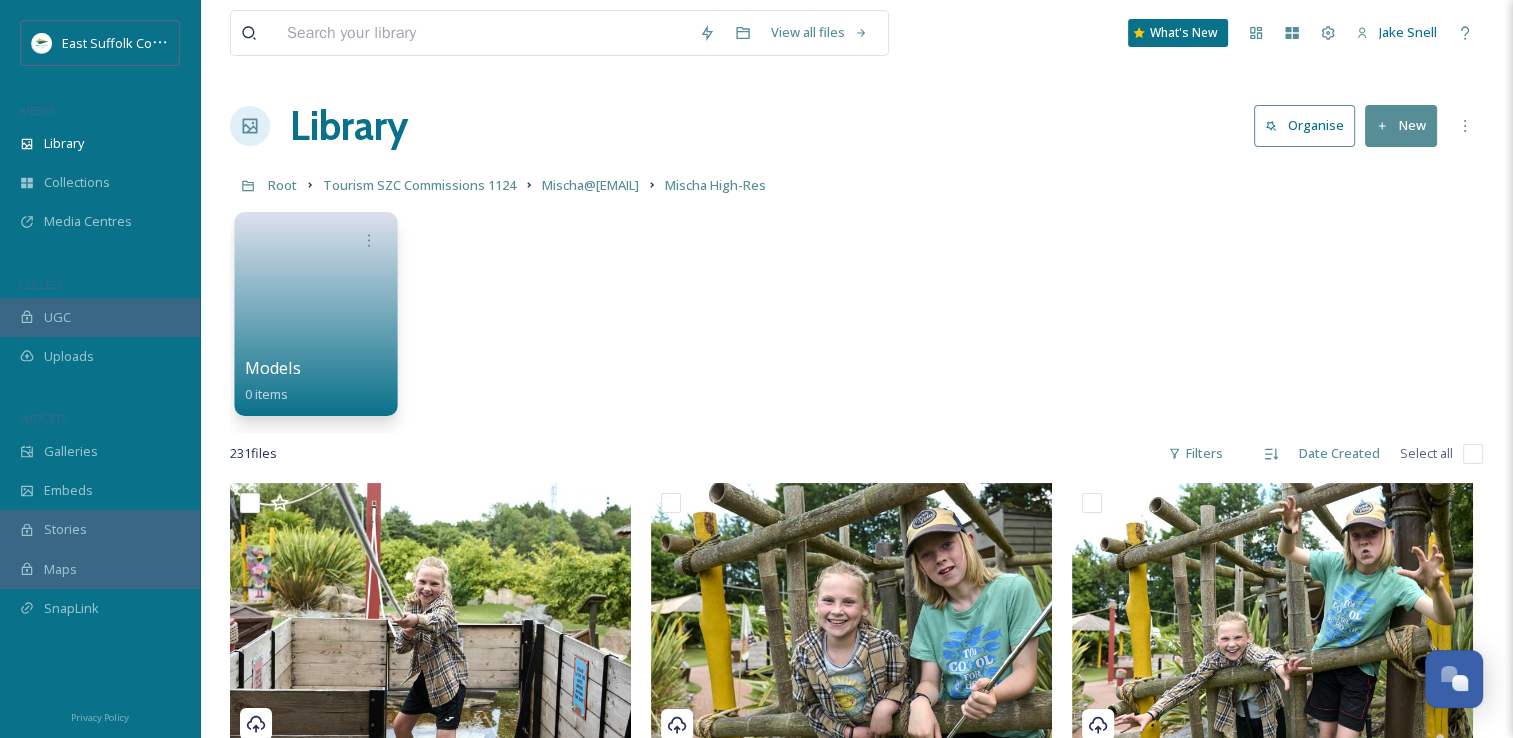 click at bounding box center [316, 307] 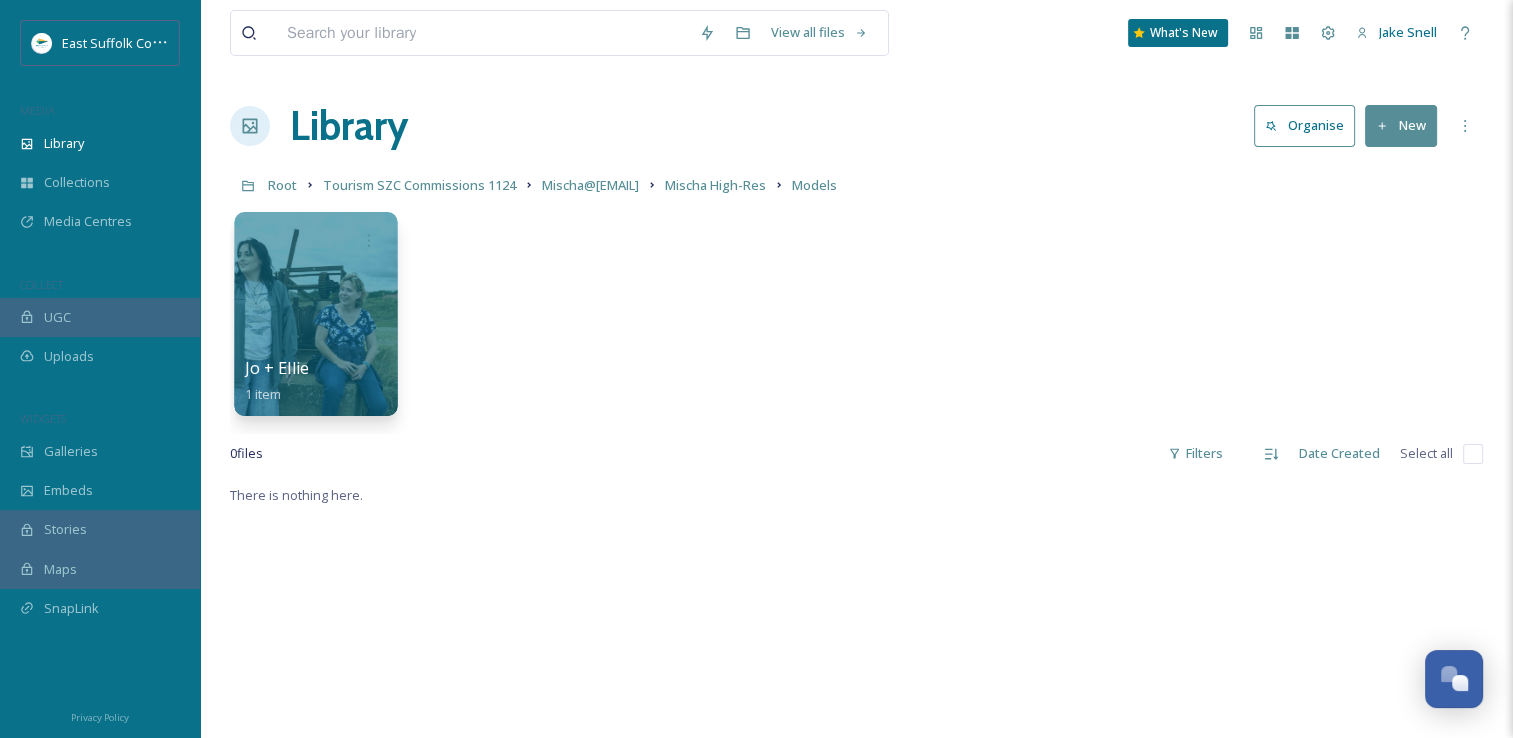 click at bounding box center (315, 314) 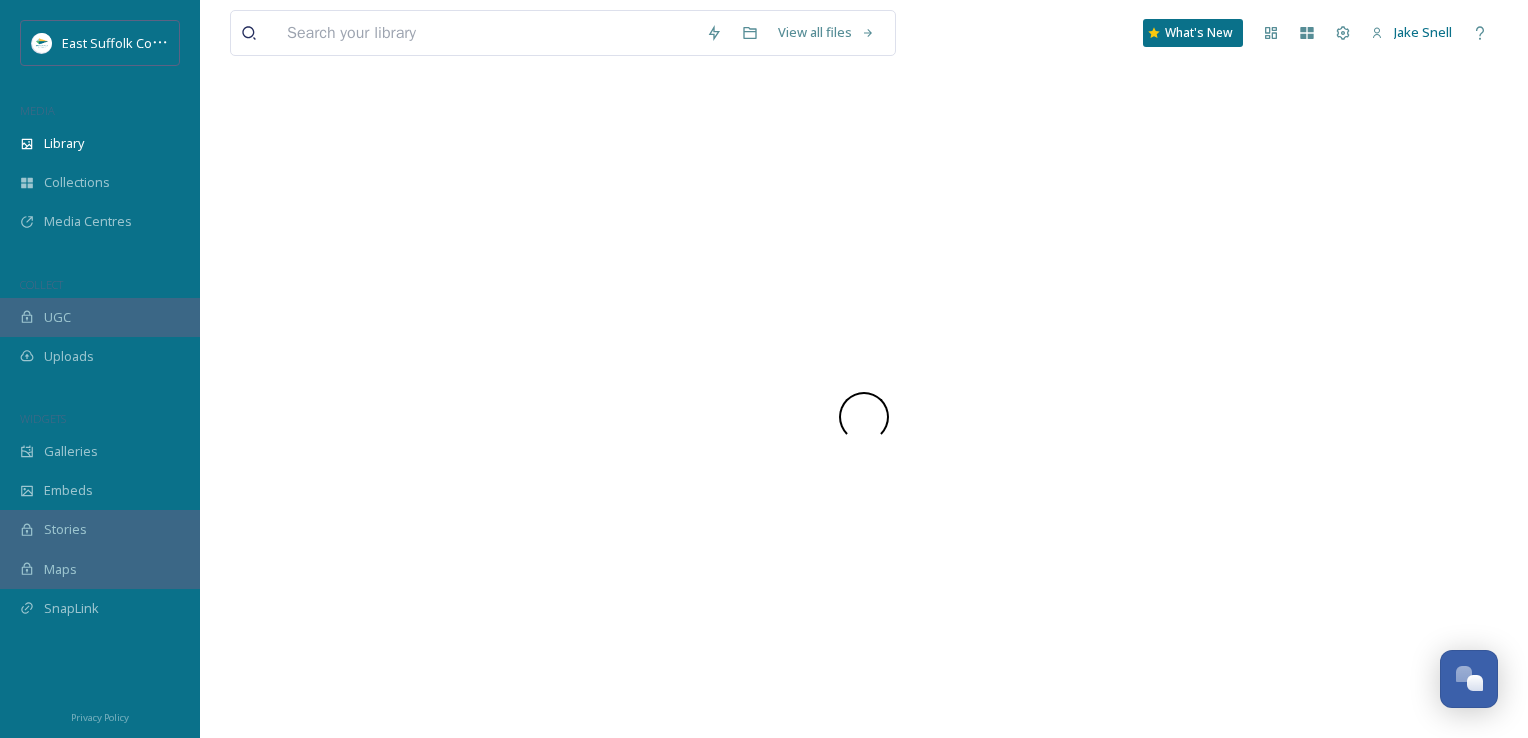 click at bounding box center [864, 417] 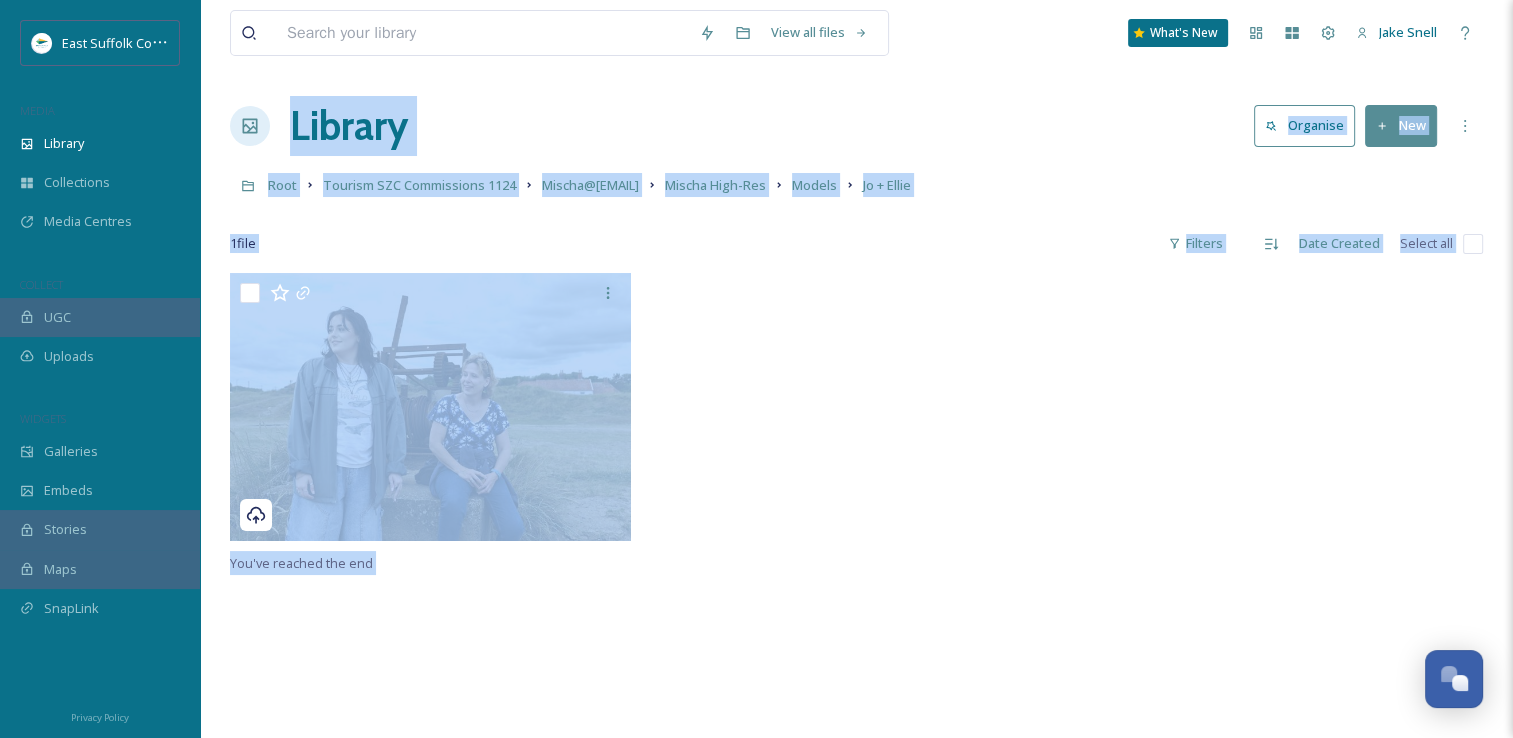click on "1  file Filters Date Created Select all" at bounding box center (856, 243) 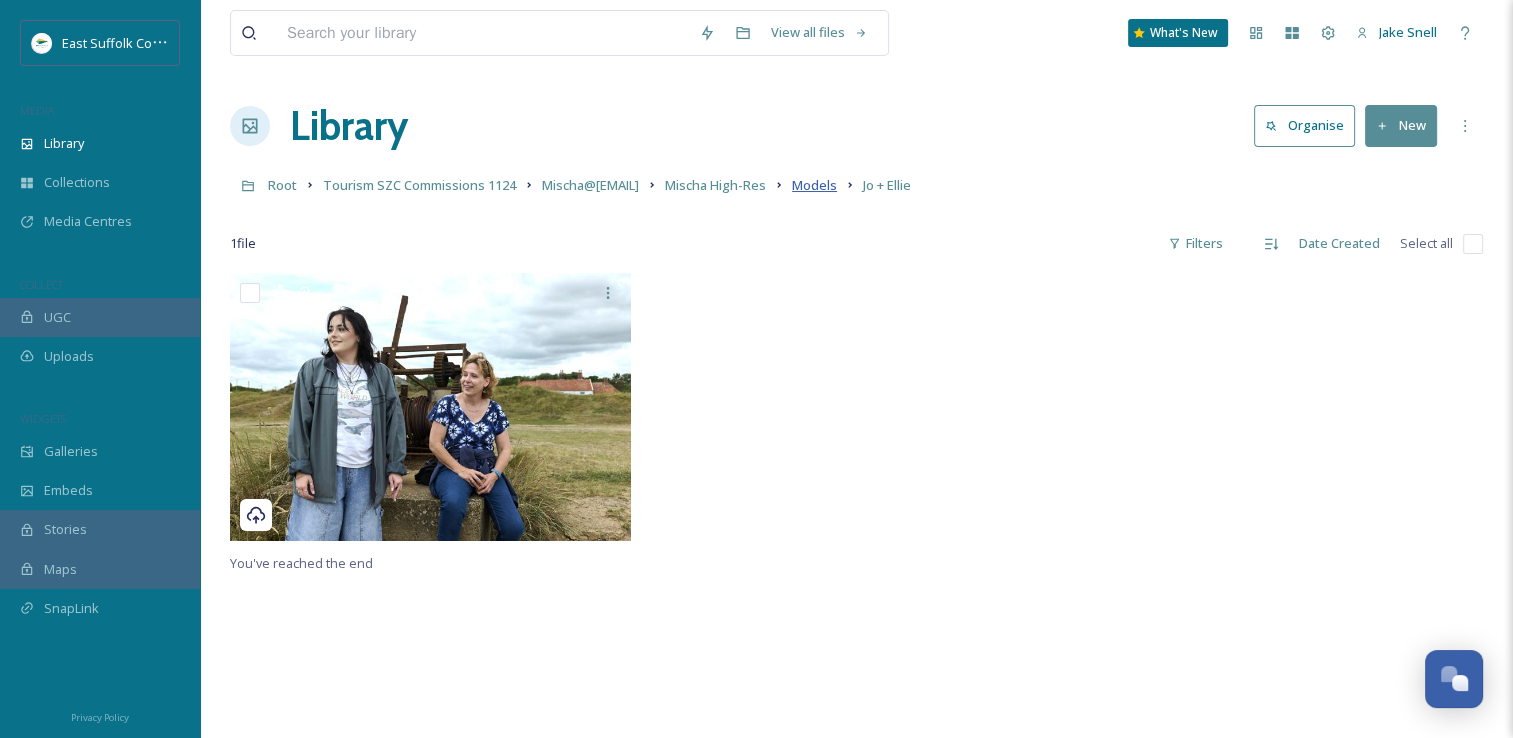 click on "Models" at bounding box center [814, 185] 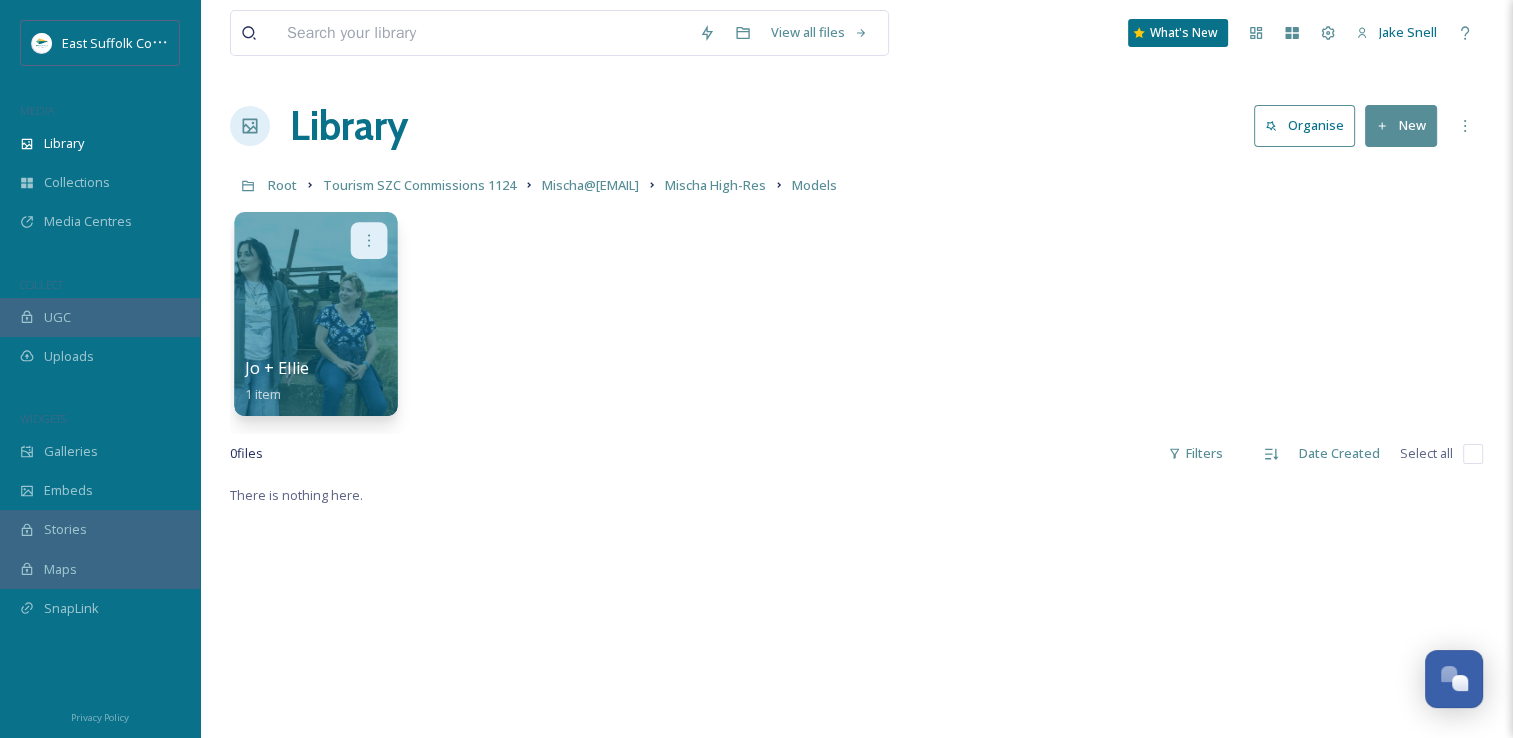 click 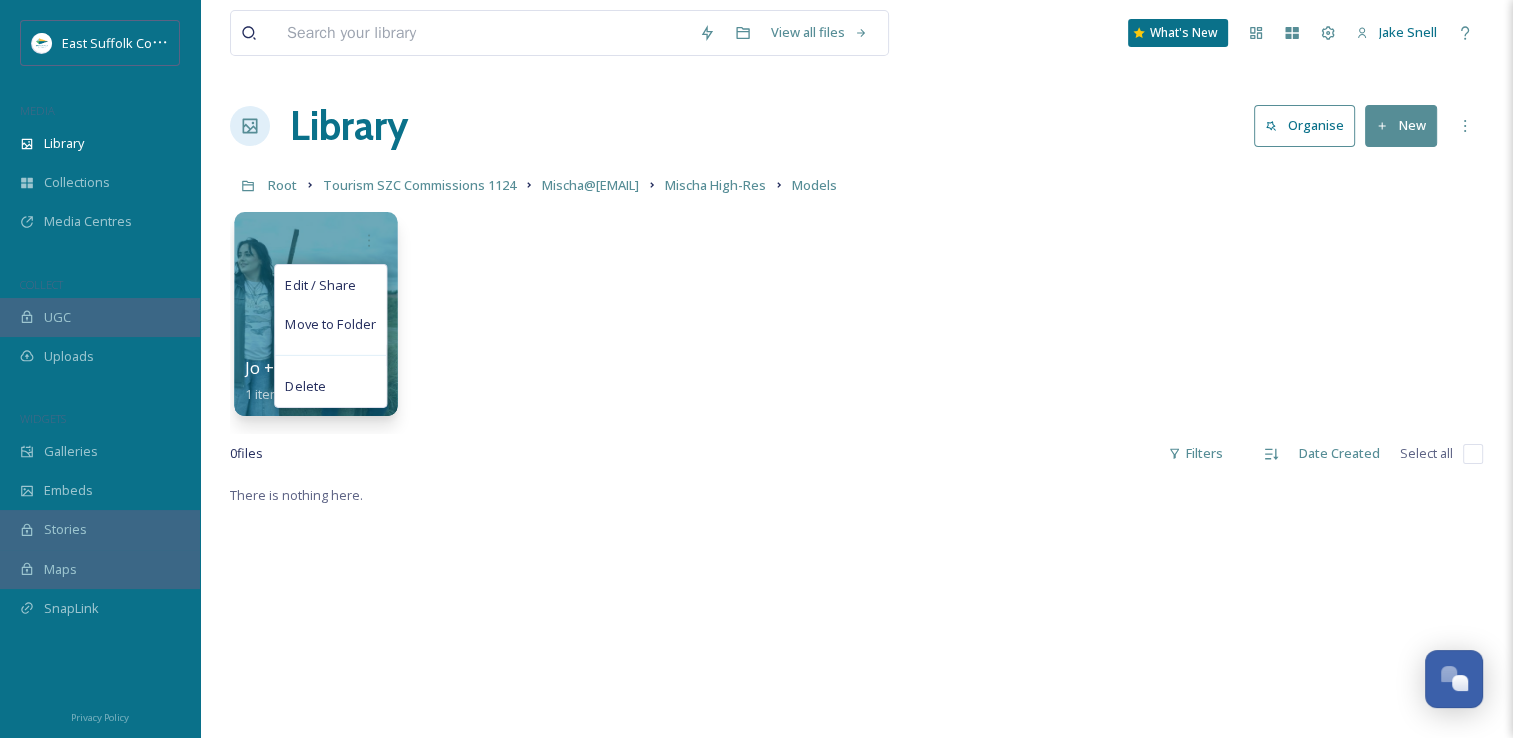 click on "Edit / Share" at bounding box center (330, 285) 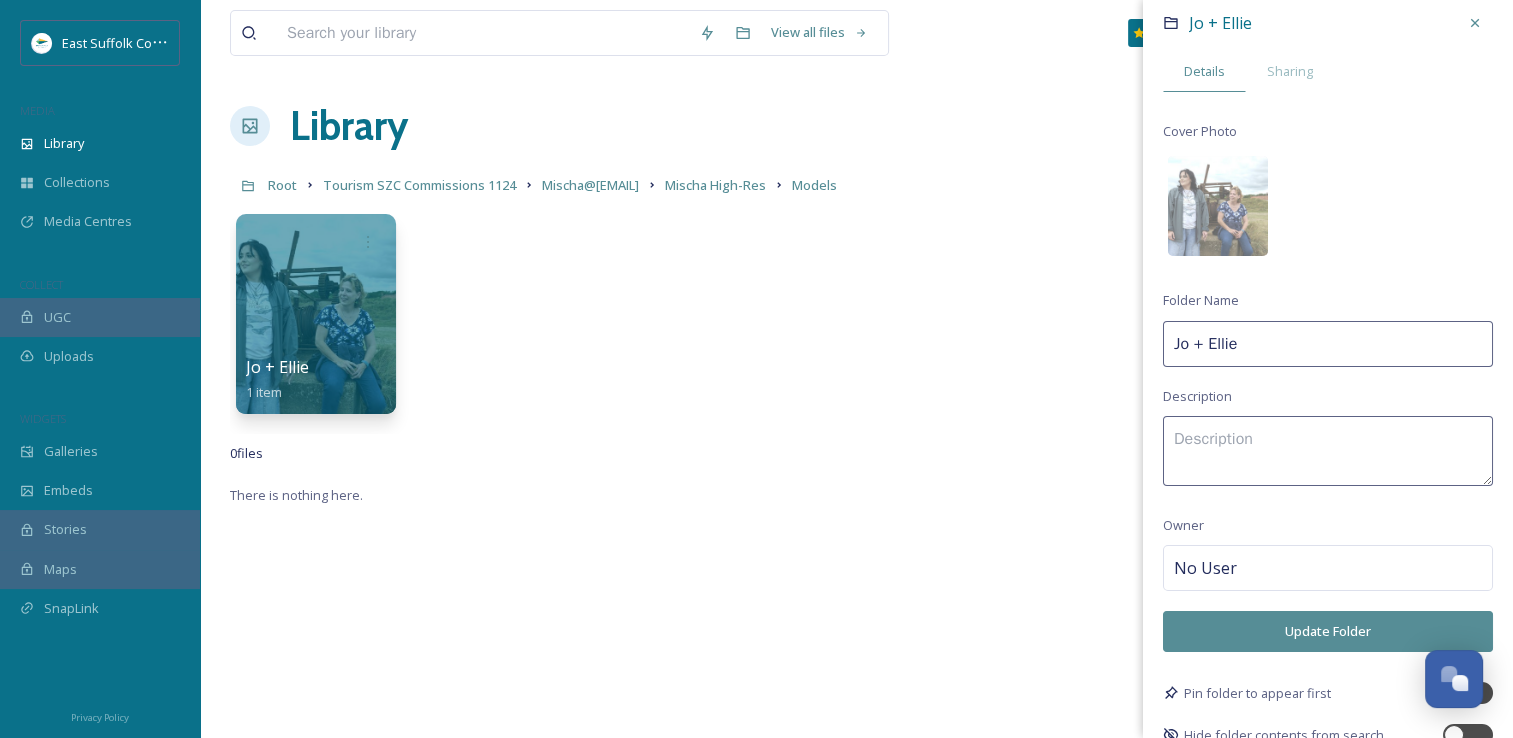 scroll, scrollTop: 40, scrollLeft: 0, axis: vertical 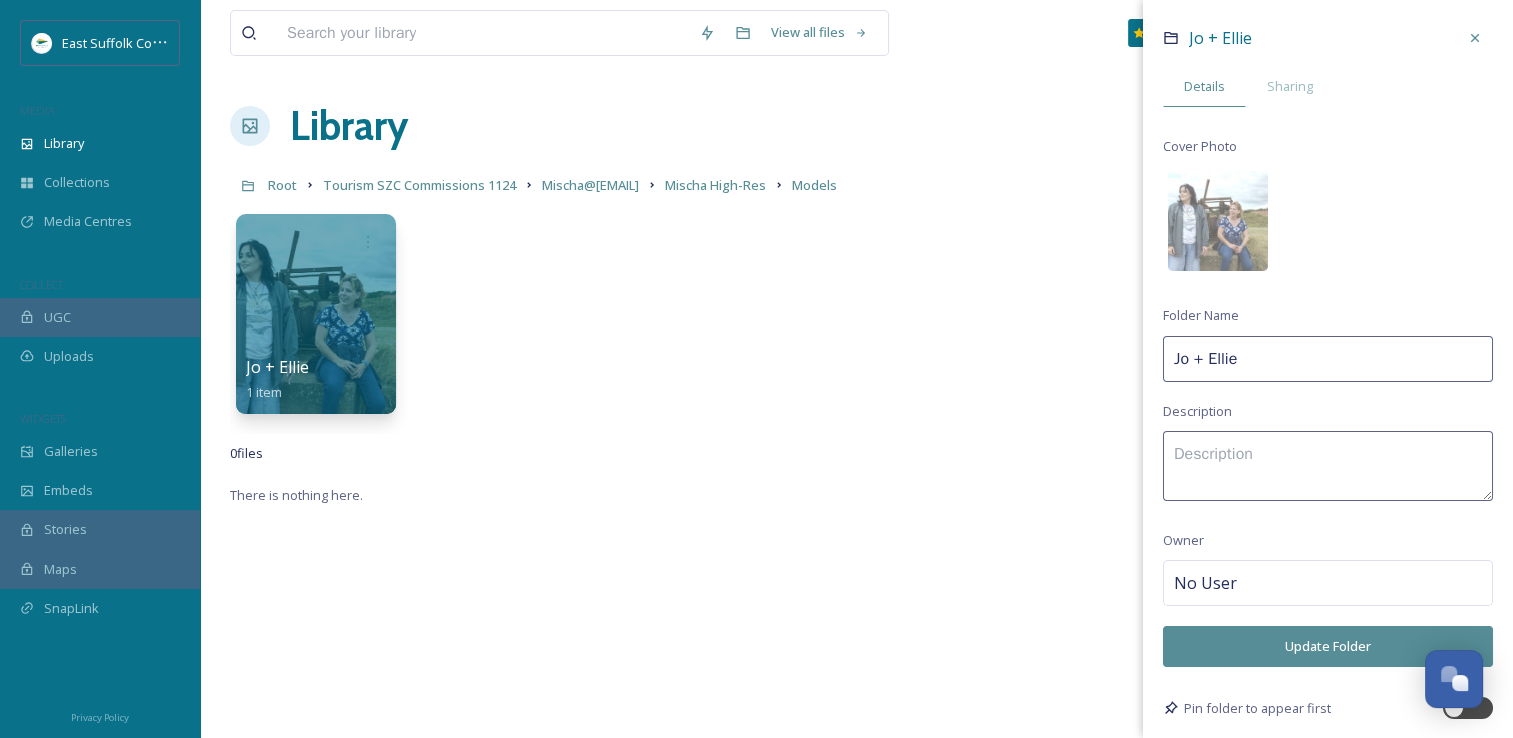 click on "Jo + Ellie" at bounding box center (1328, 38) 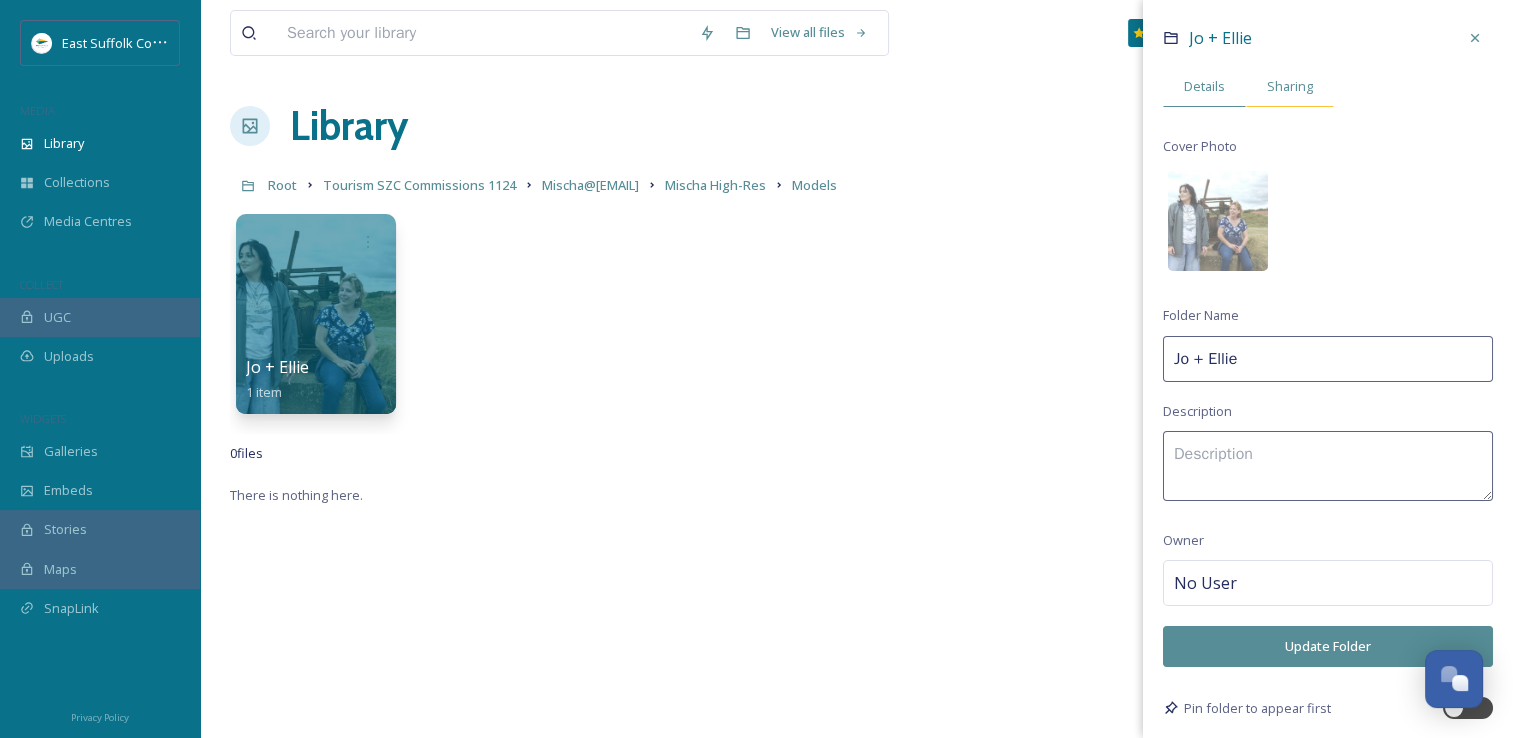 click on "Sharing" at bounding box center (1290, 86) 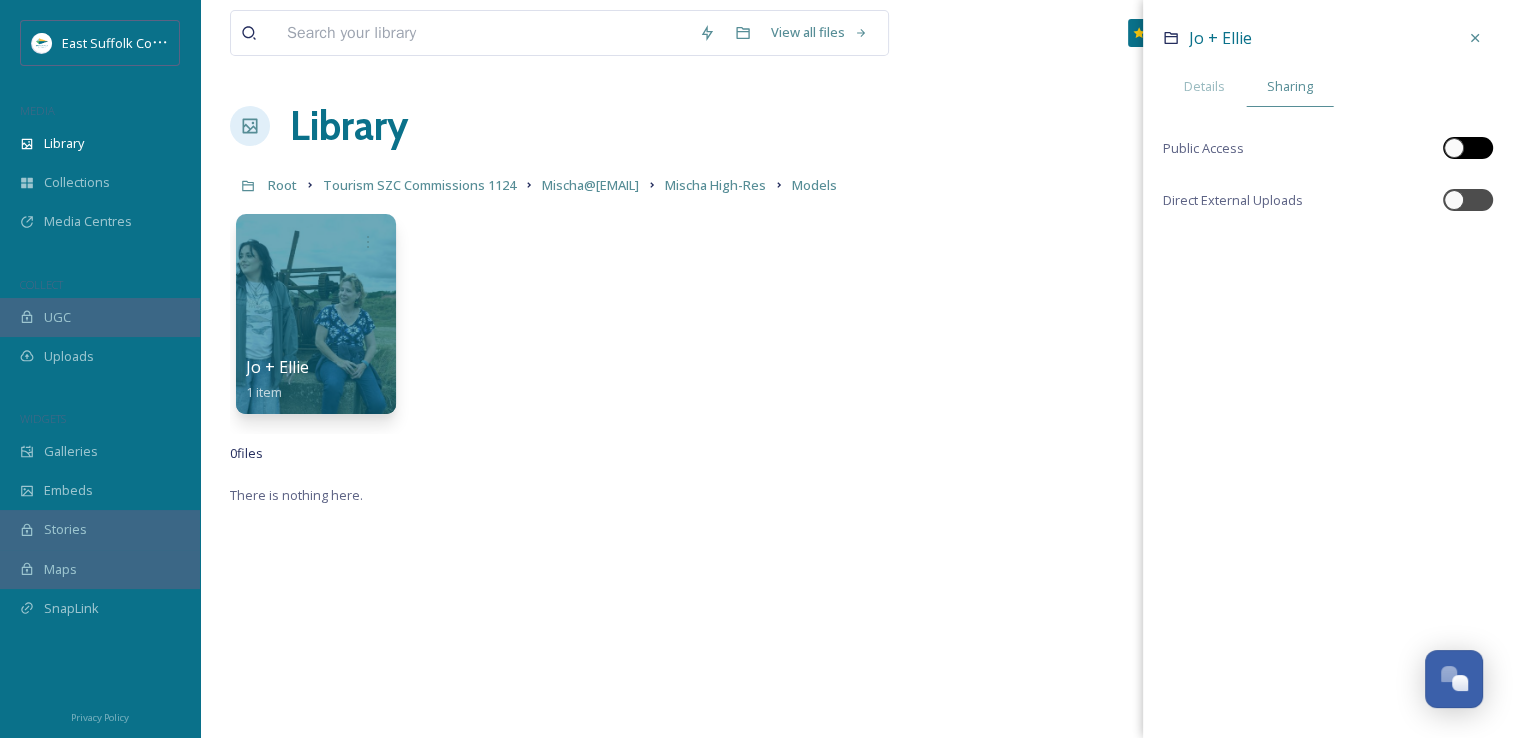 click at bounding box center [1468, 148] 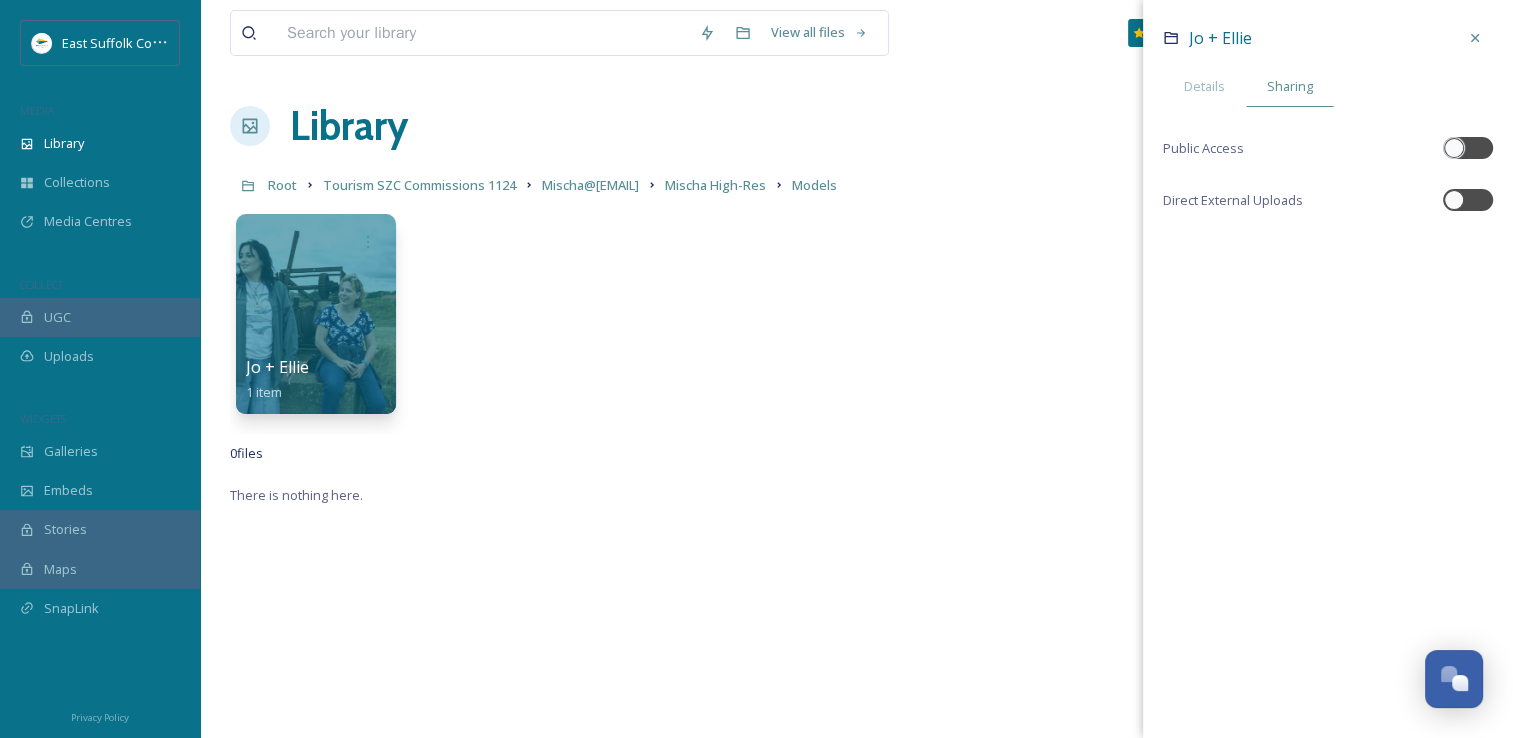 checkbox on "true" 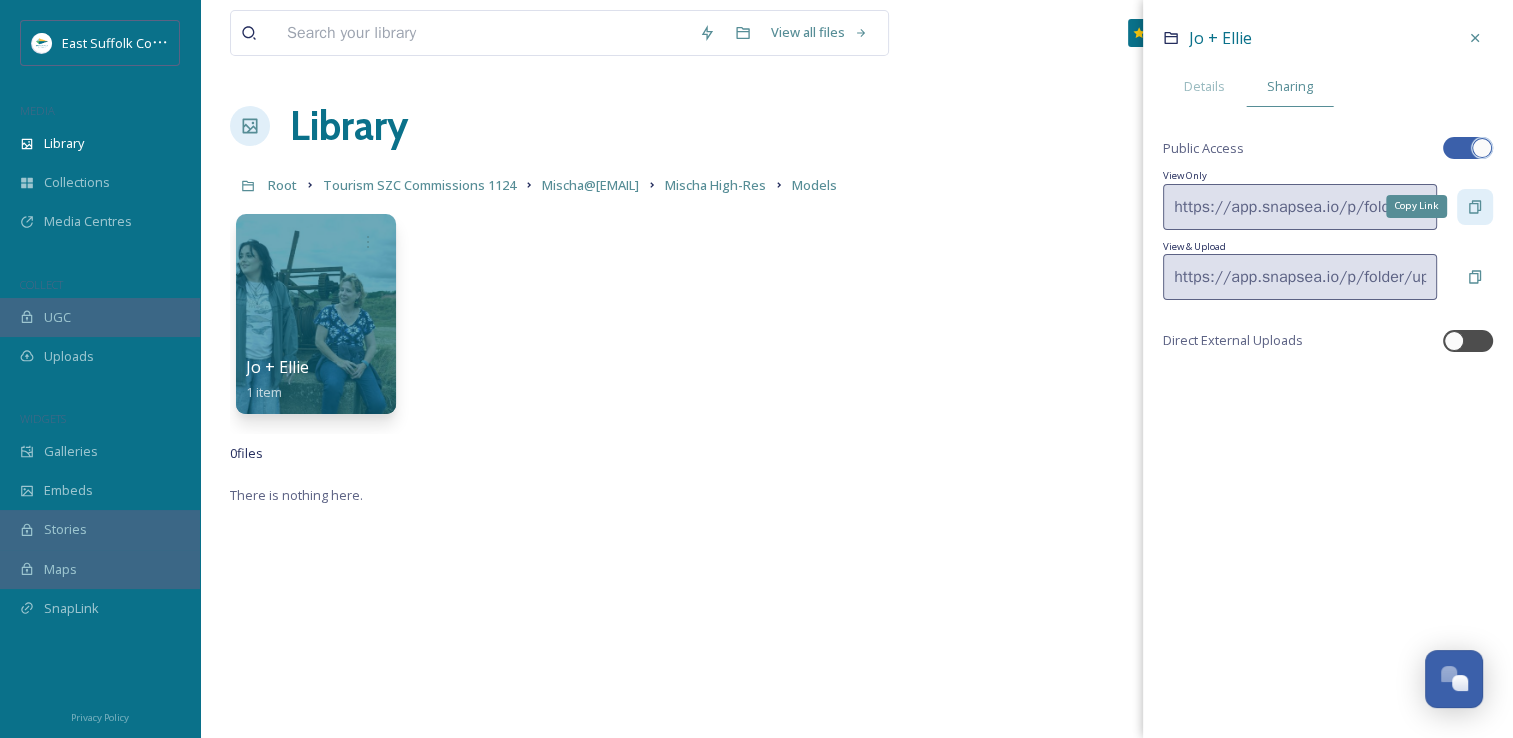 click on "Copy Link" at bounding box center [1475, 207] 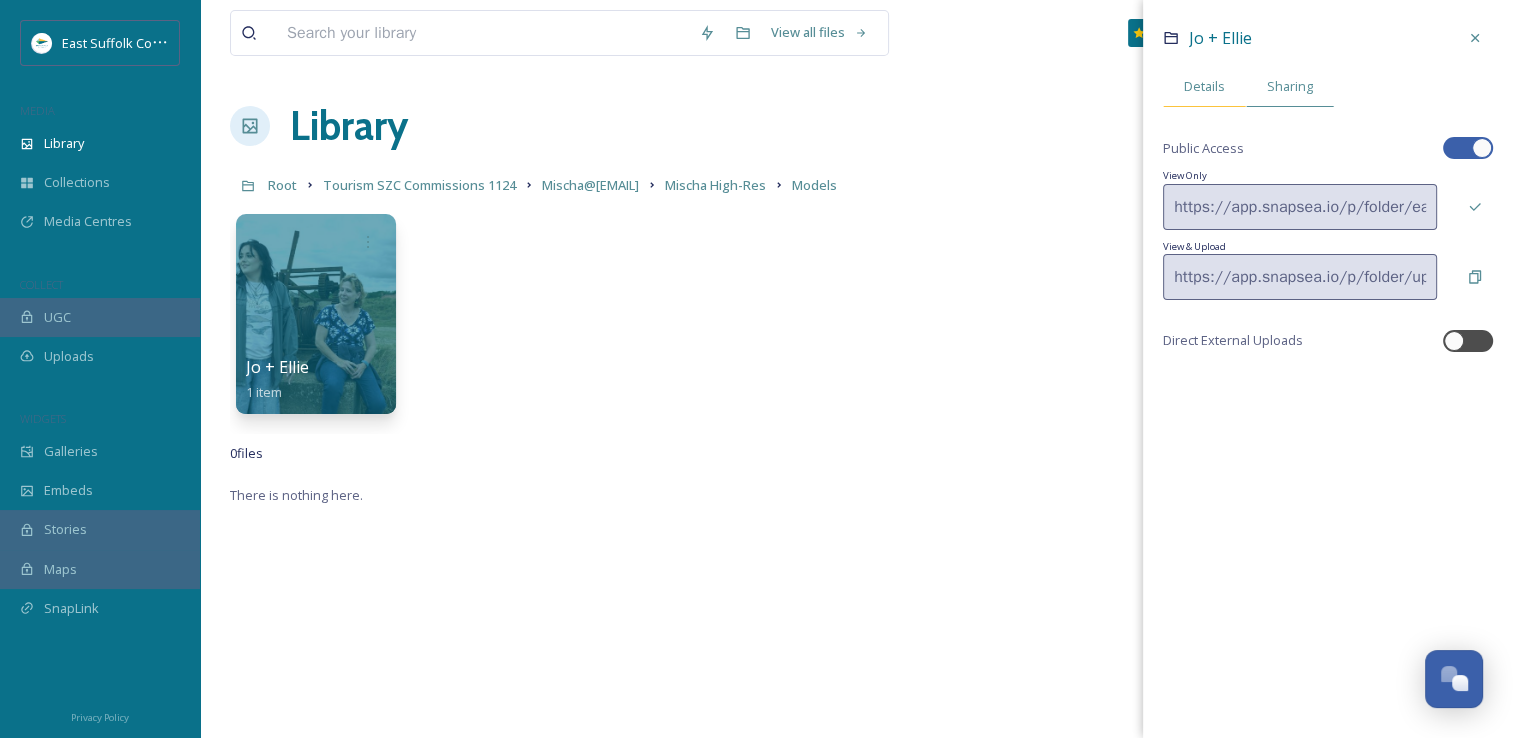 click on "Details" at bounding box center [1204, 86] 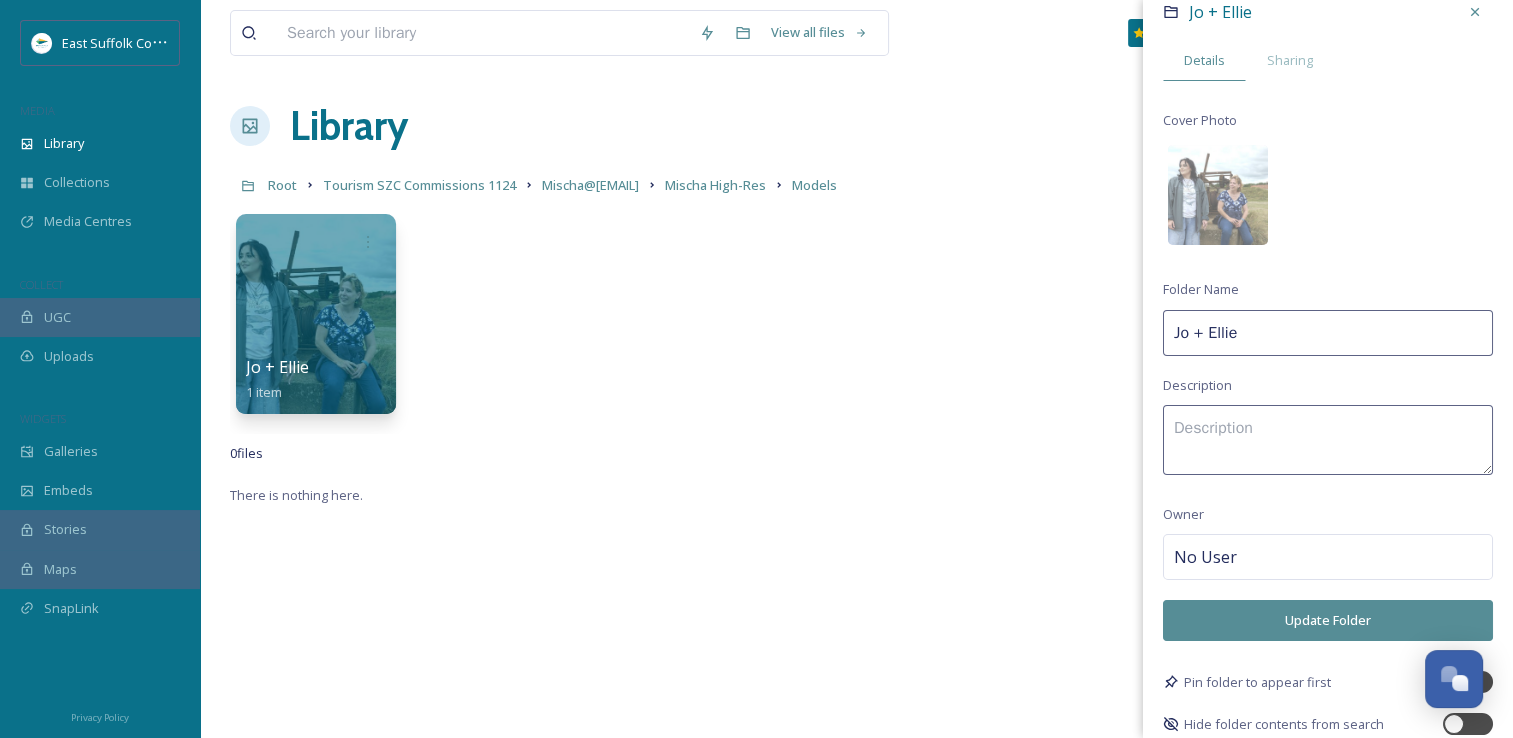 scroll, scrollTop: 40, scrollLeft: 0, axis: vertical 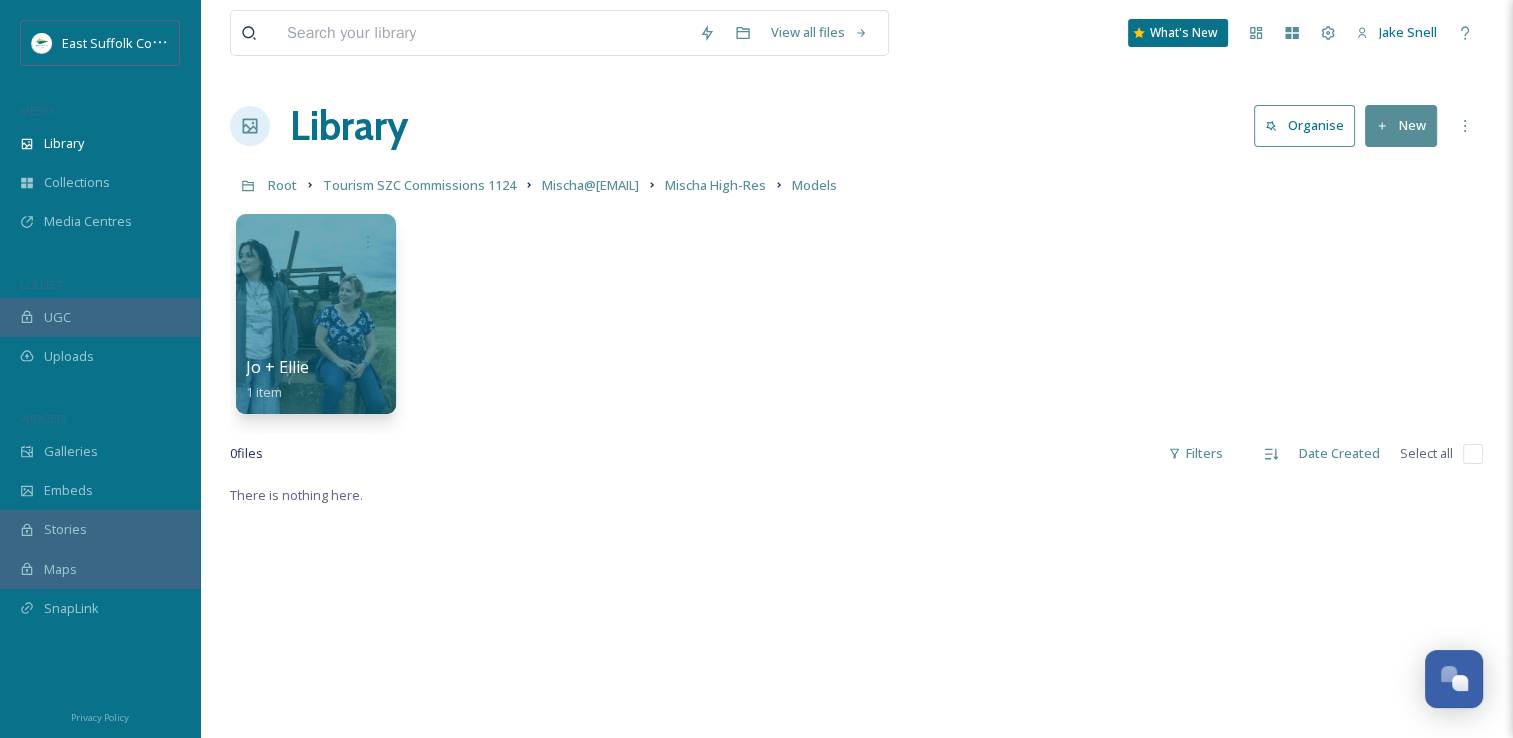 drag, startPoint x: 583, startPoint y: 381, endPoint x: 763, endPoint y: 205, distance: 251.74591 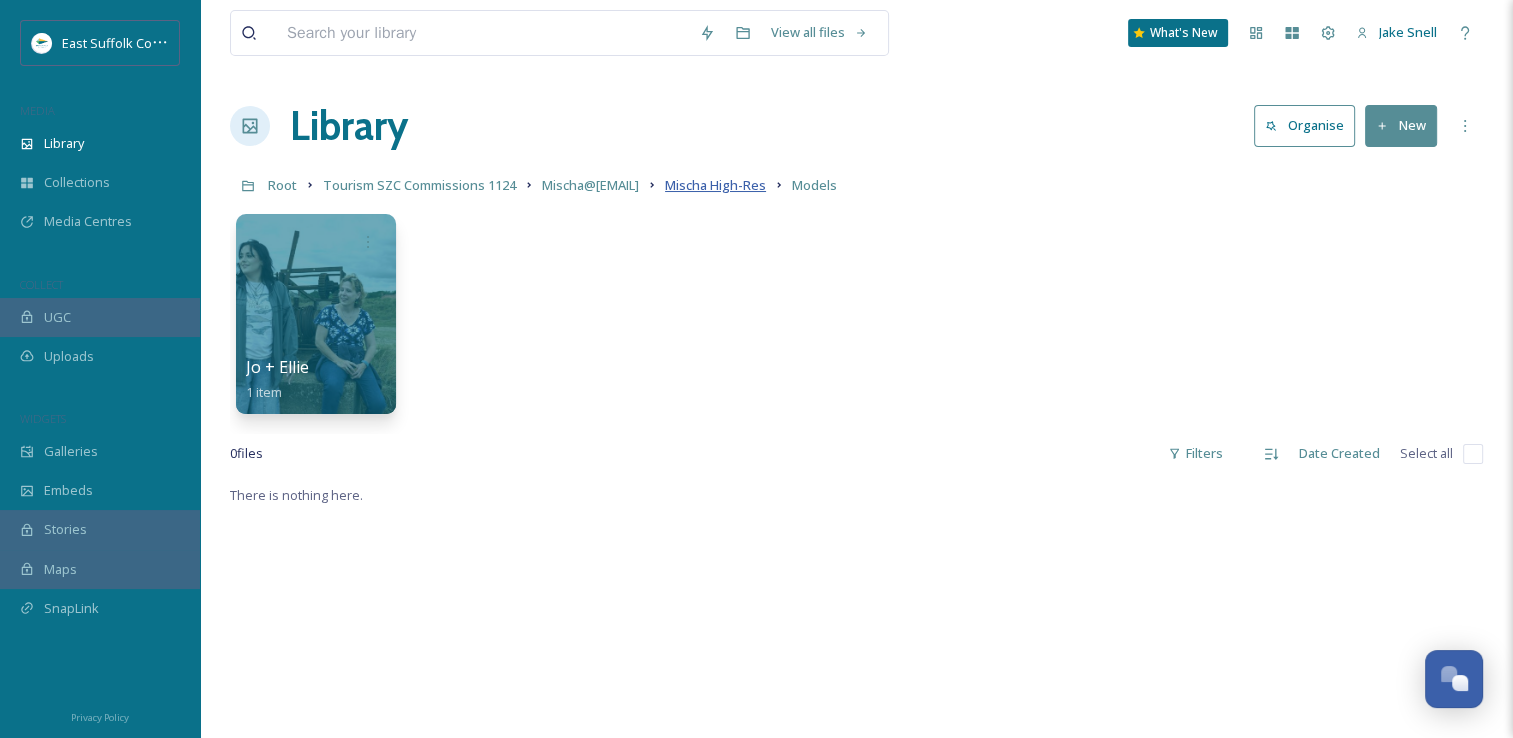 click on "Mischa High-Res" at bounding box center [715, 185] 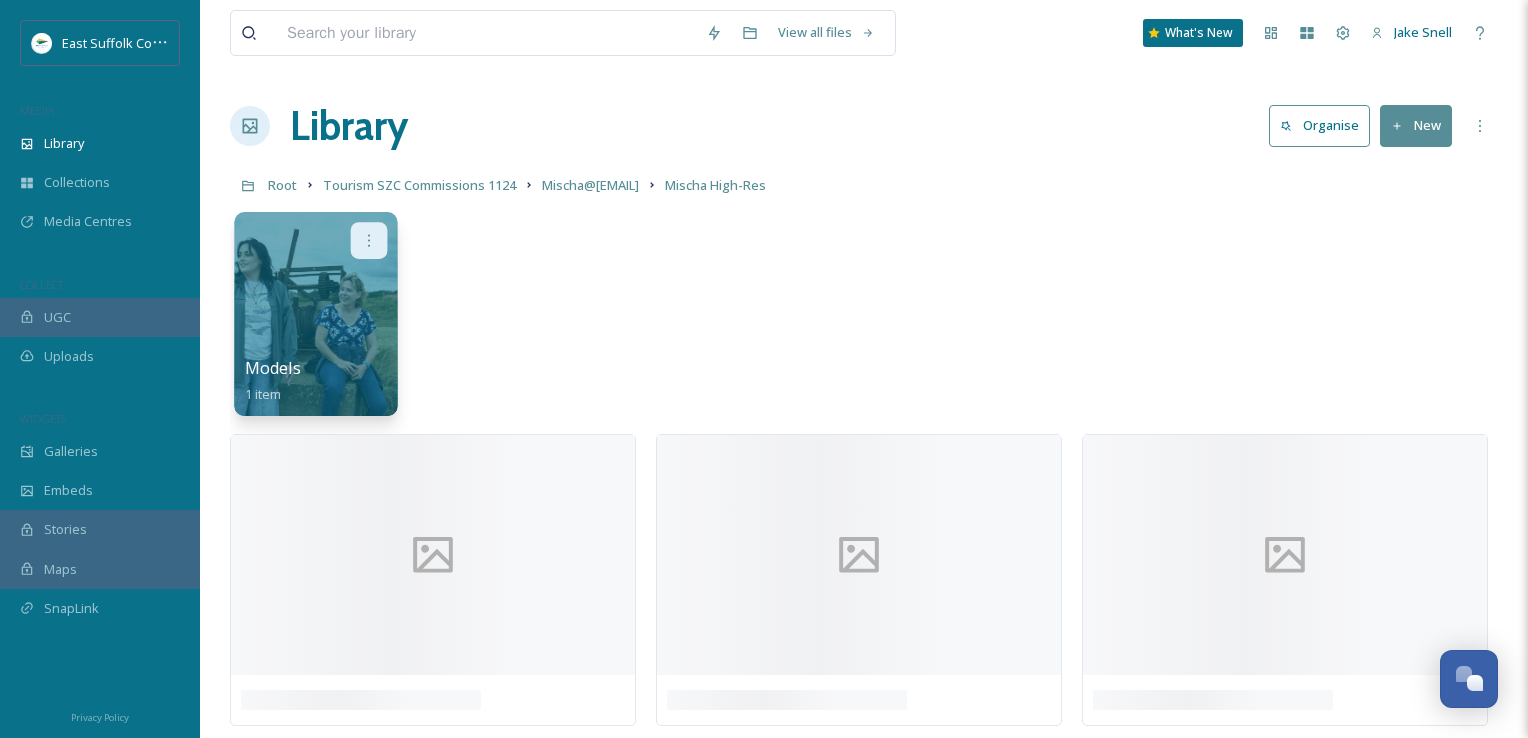 click 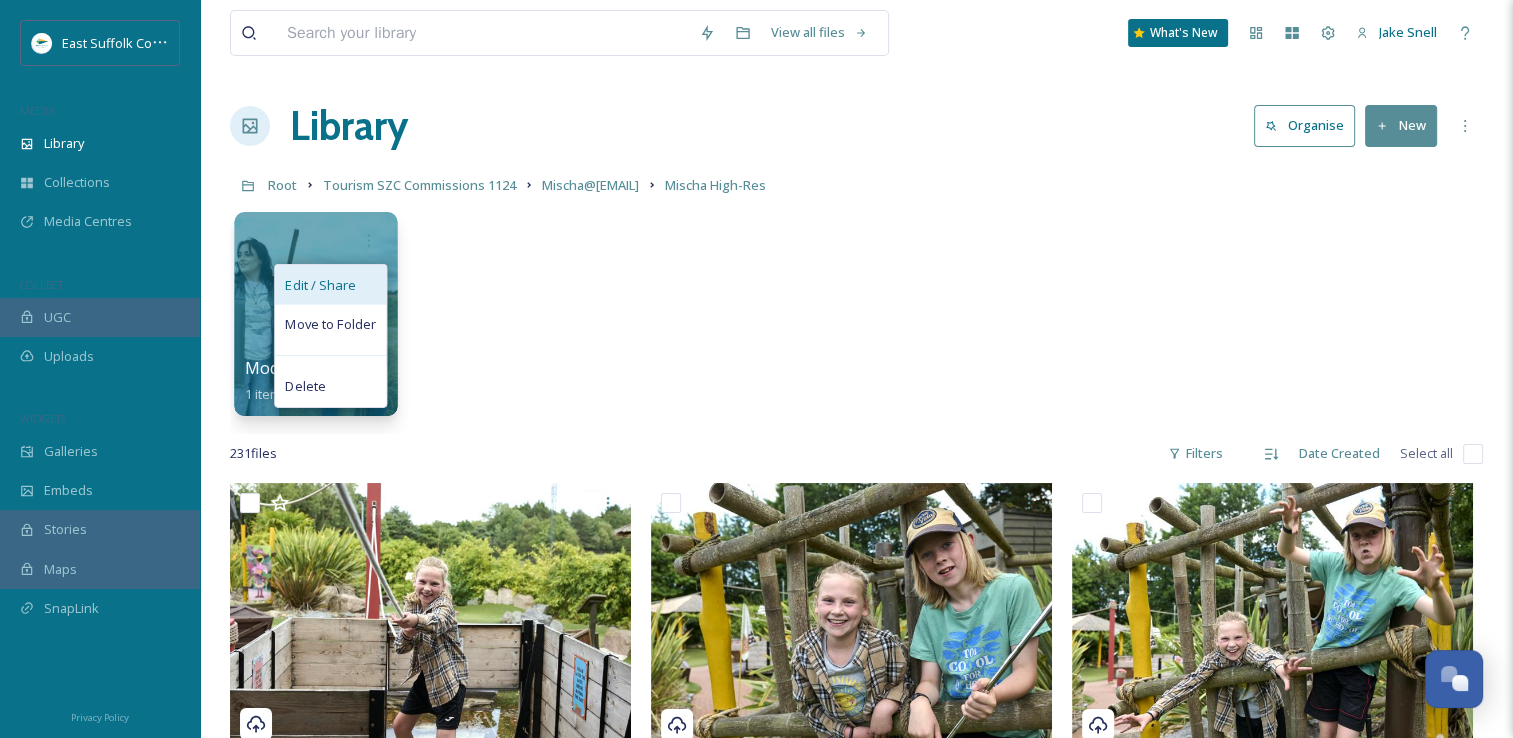click on "Edit / Share" at bounding box center [320, 285] 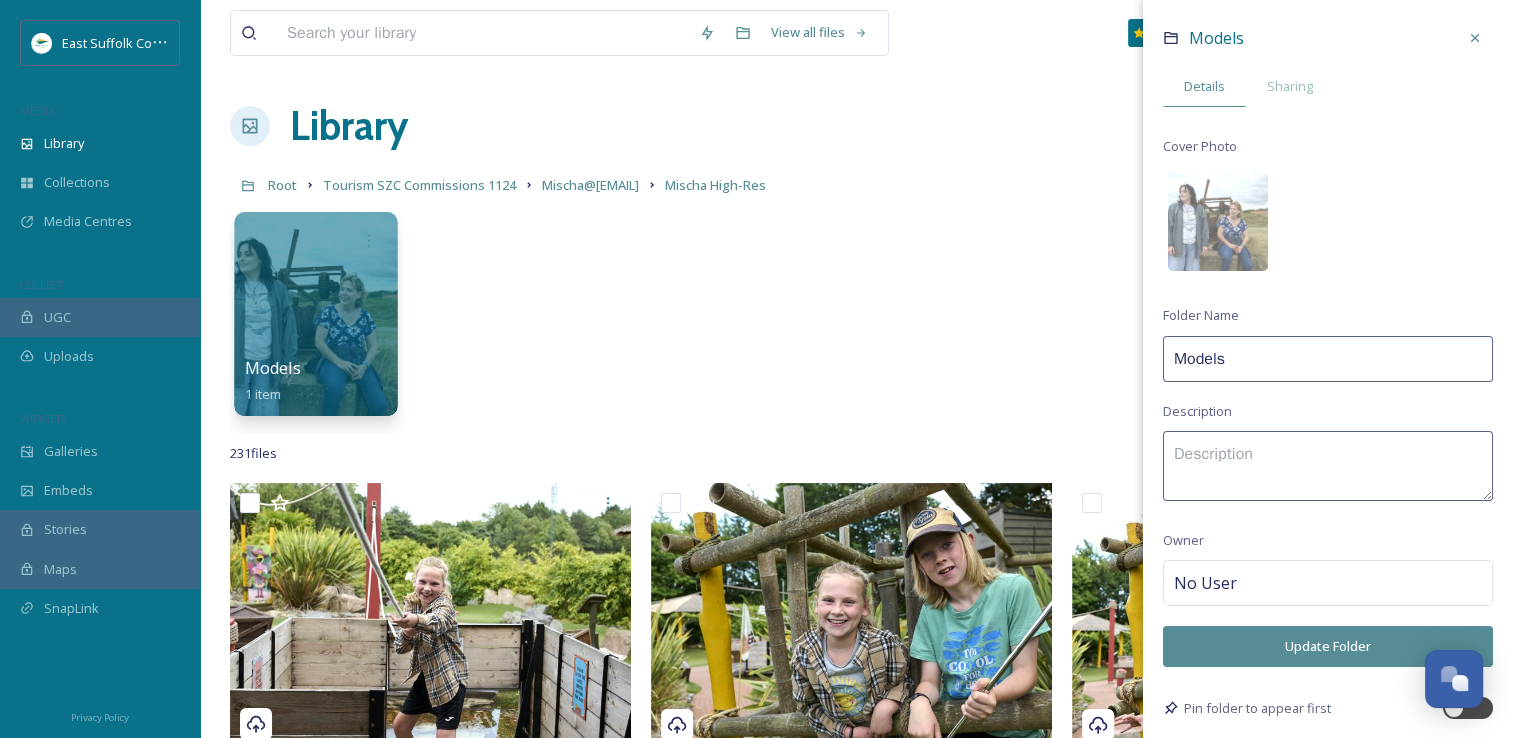 scroll, scrollTop: 40, scrollLeft: 0, axis: vertical 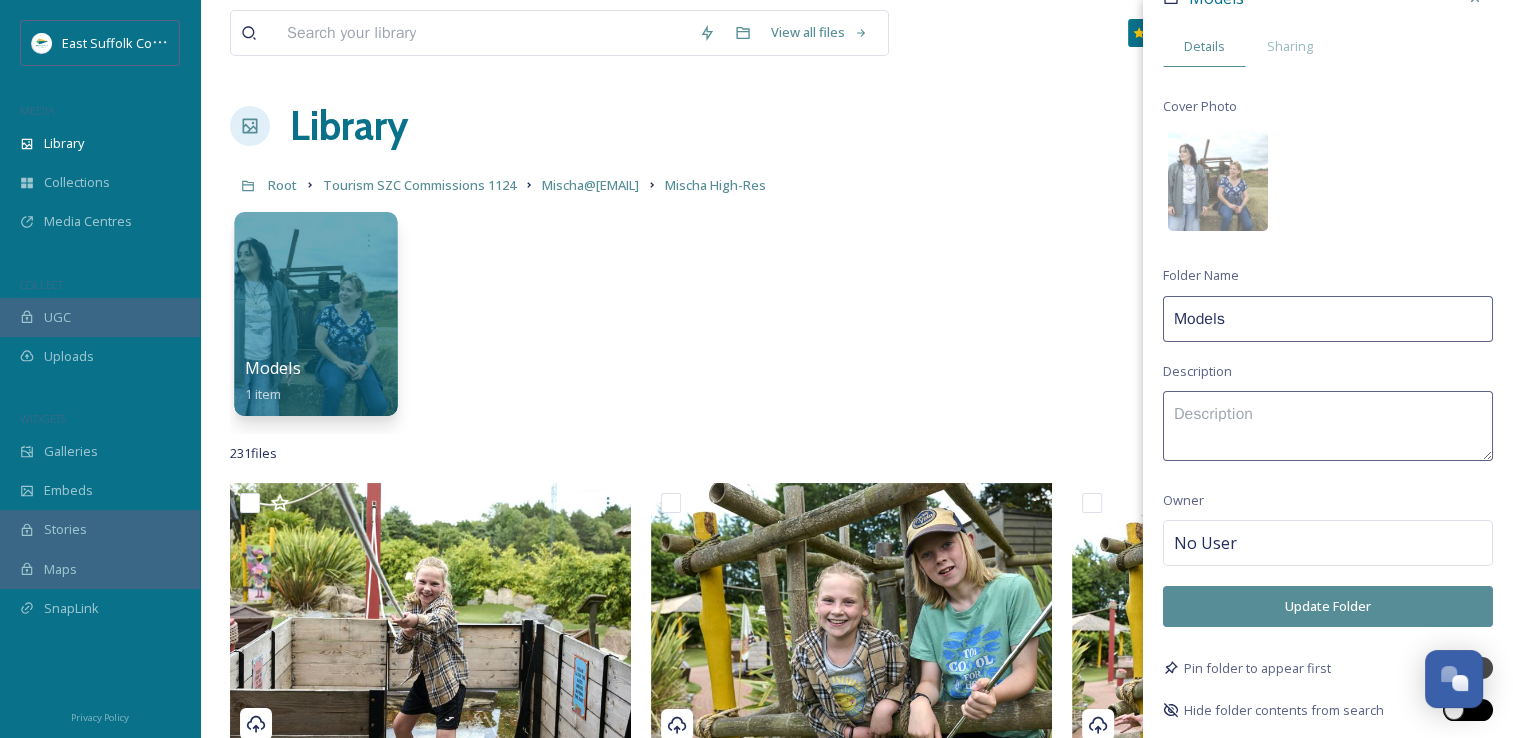 click at bounding box center [1468, 710] 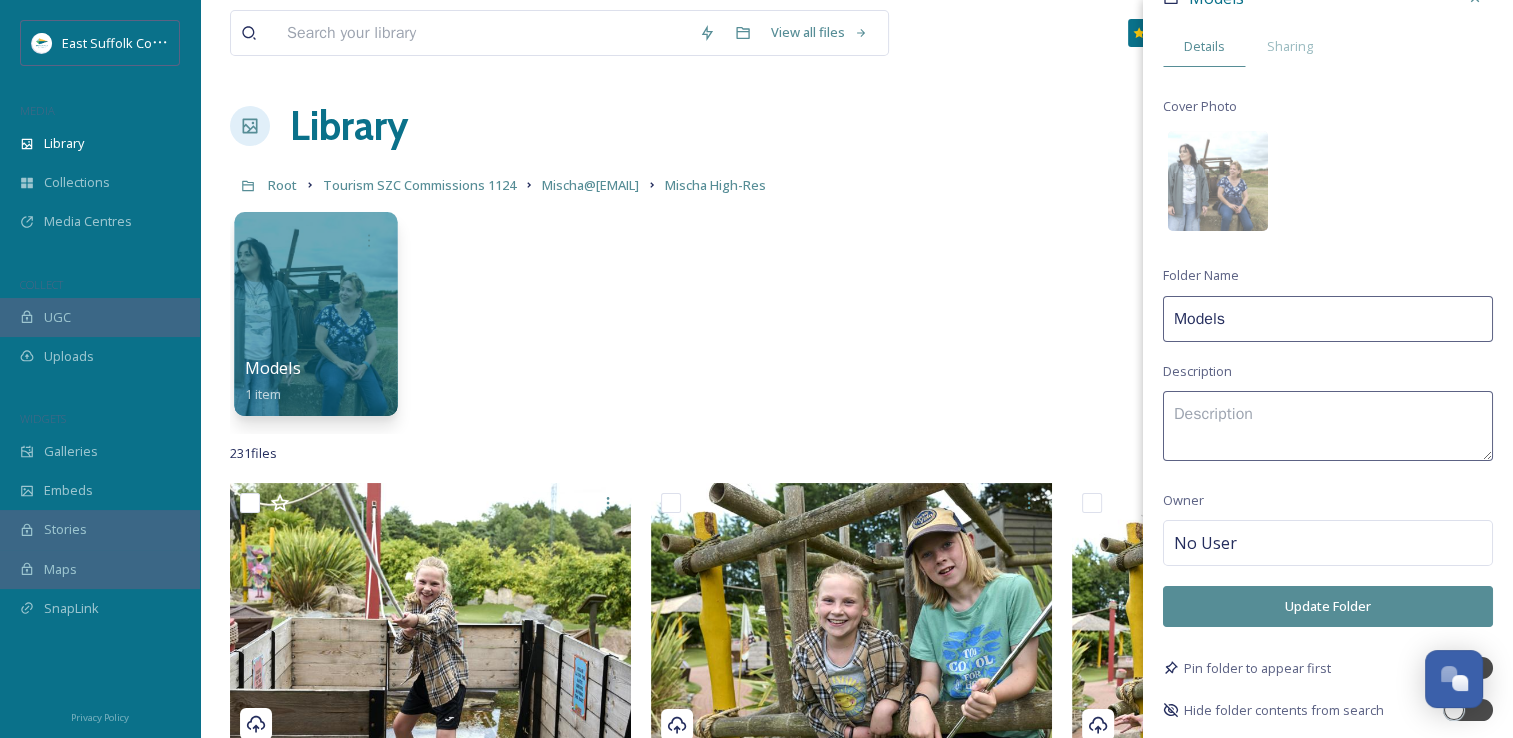 checkbox on "true" 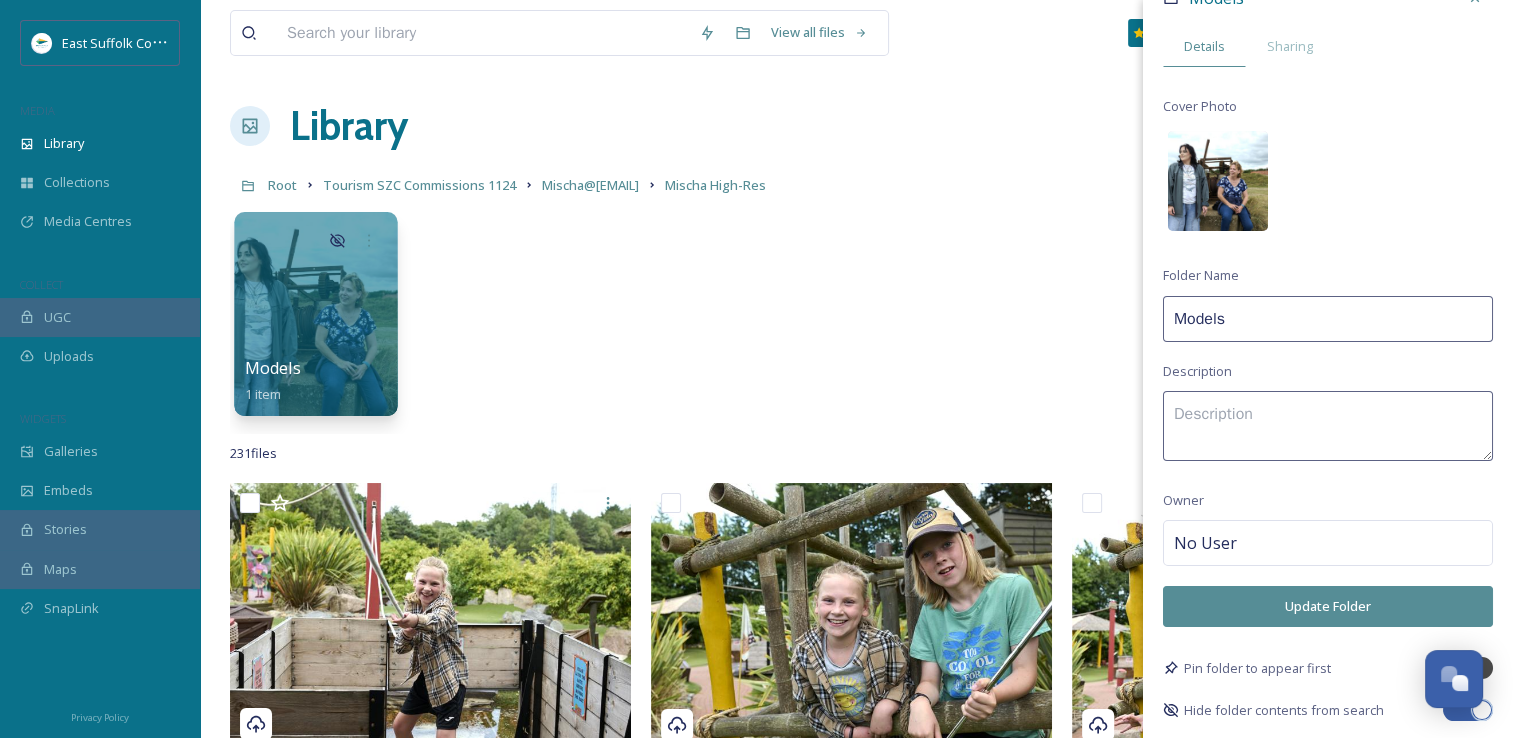 click at bounding box center [1218, 181] 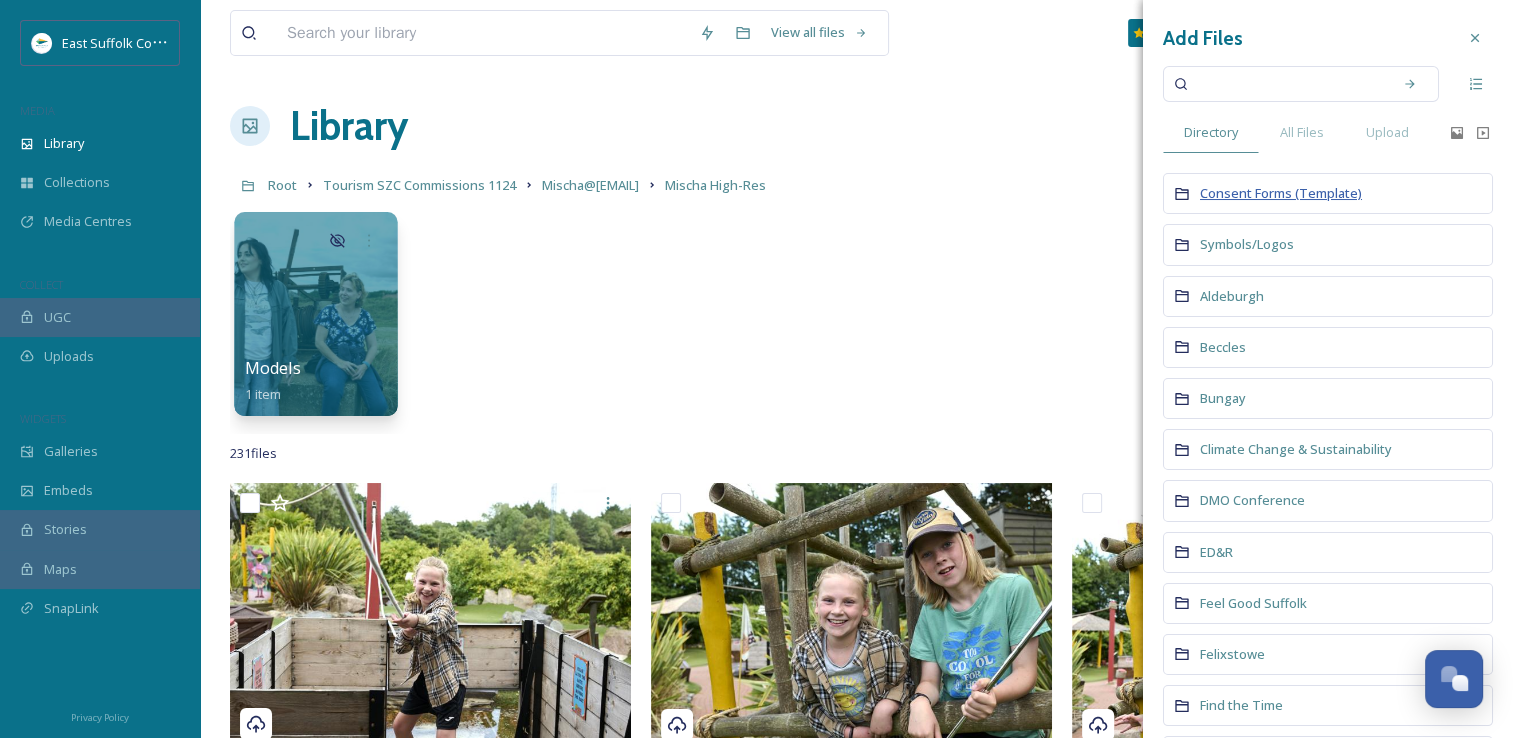 click on "Consent Forms (Template)" at bounding box center (1281, 193) 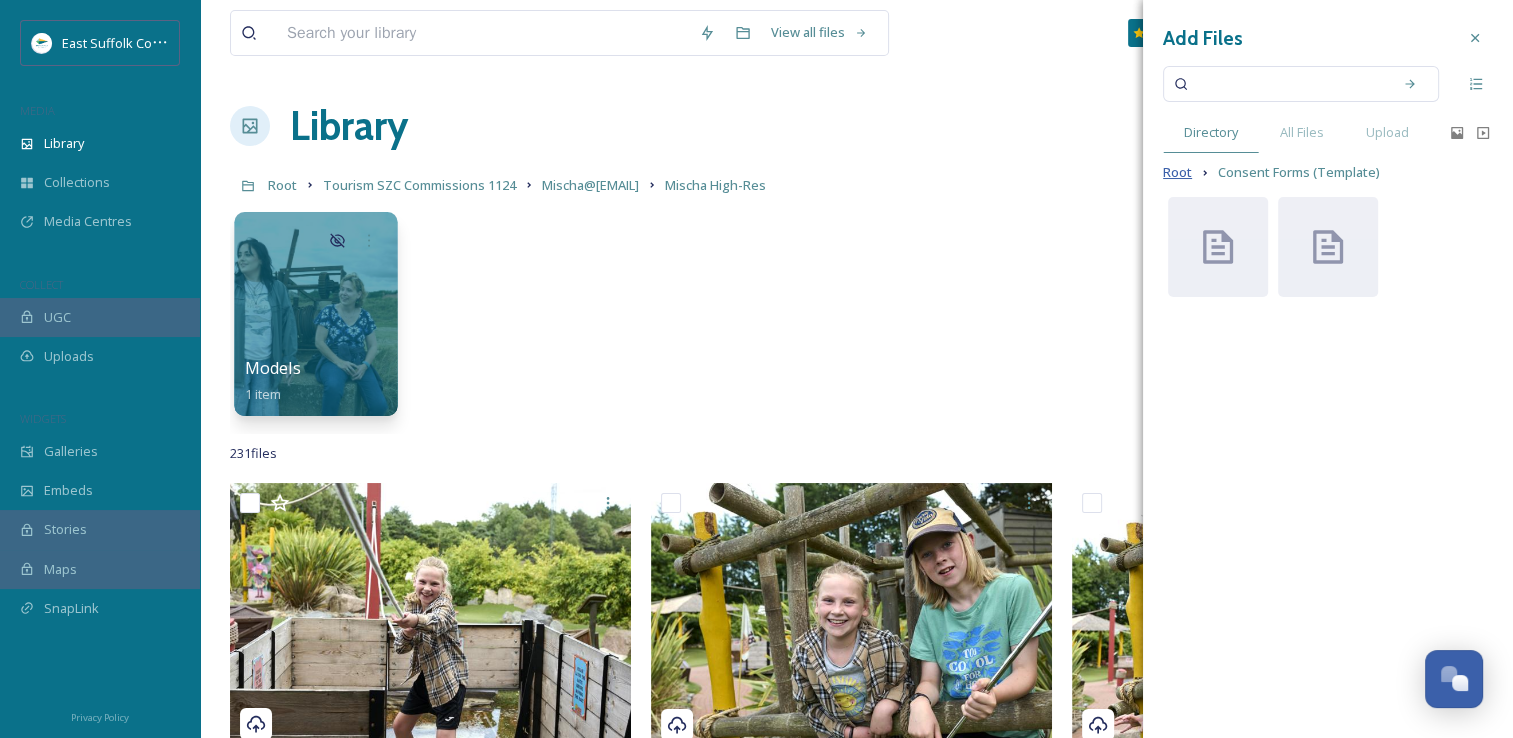 click on "Root" at bounding box center (1177, 172) 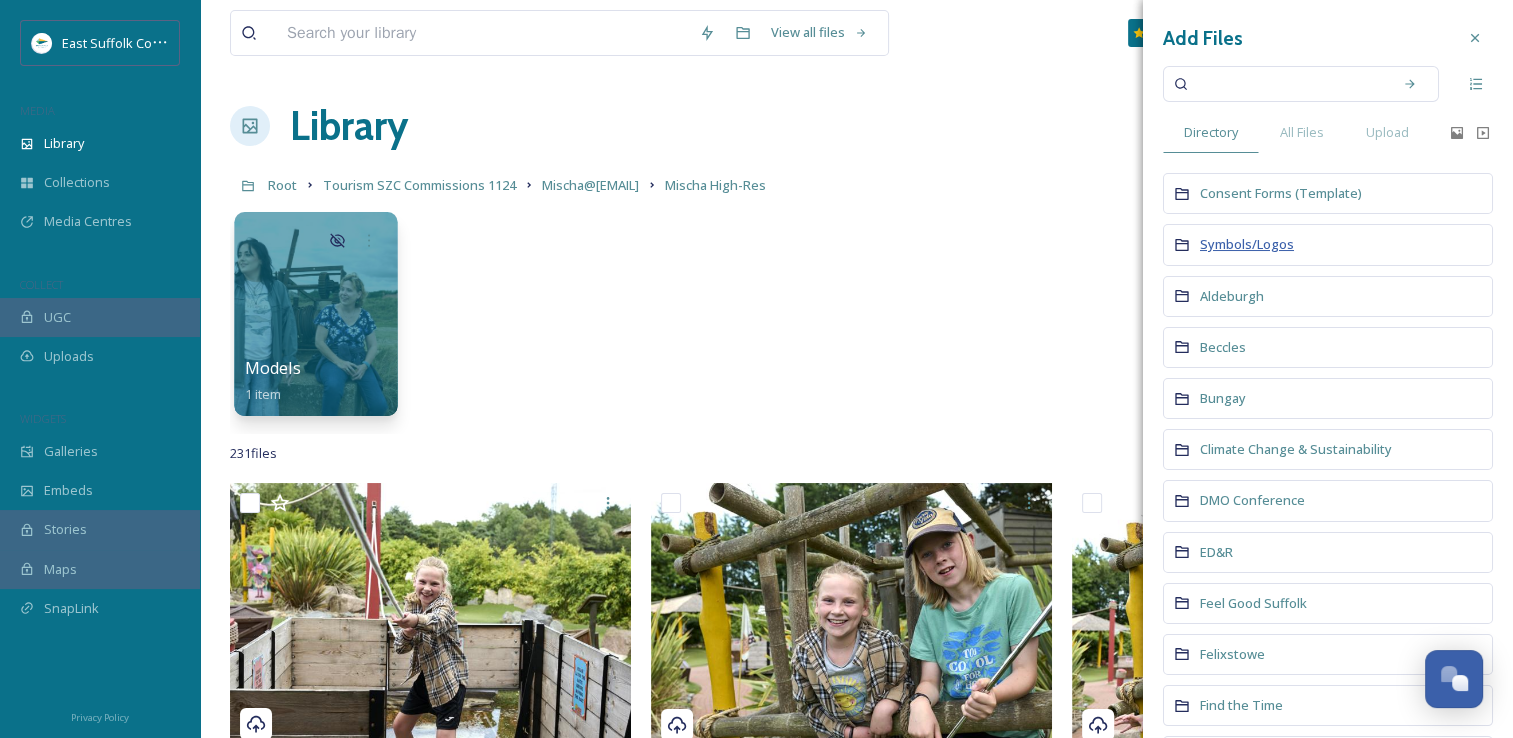 click on "Symbols/Logos" at bounding box center [1247, 244] 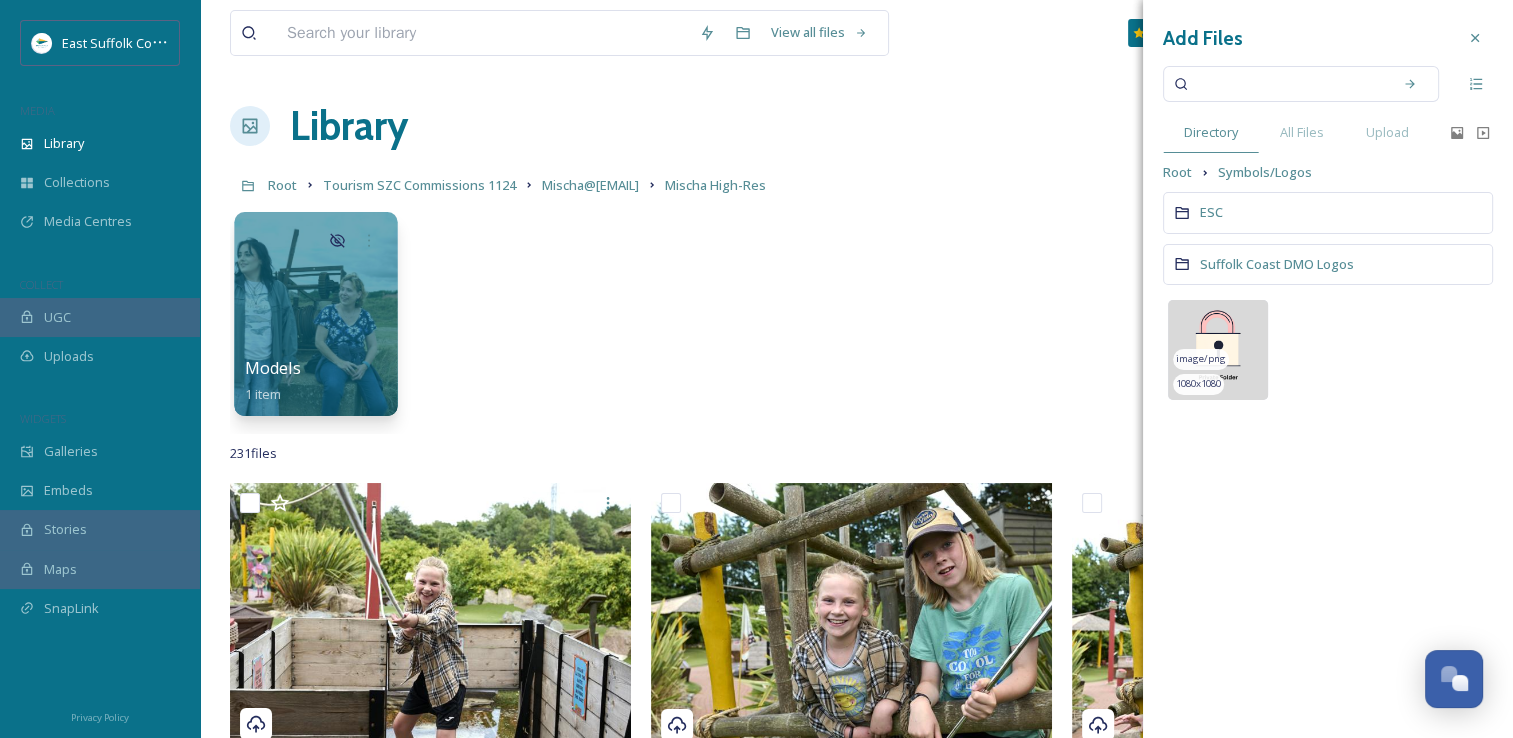 click at bounding box center [1218, 350] 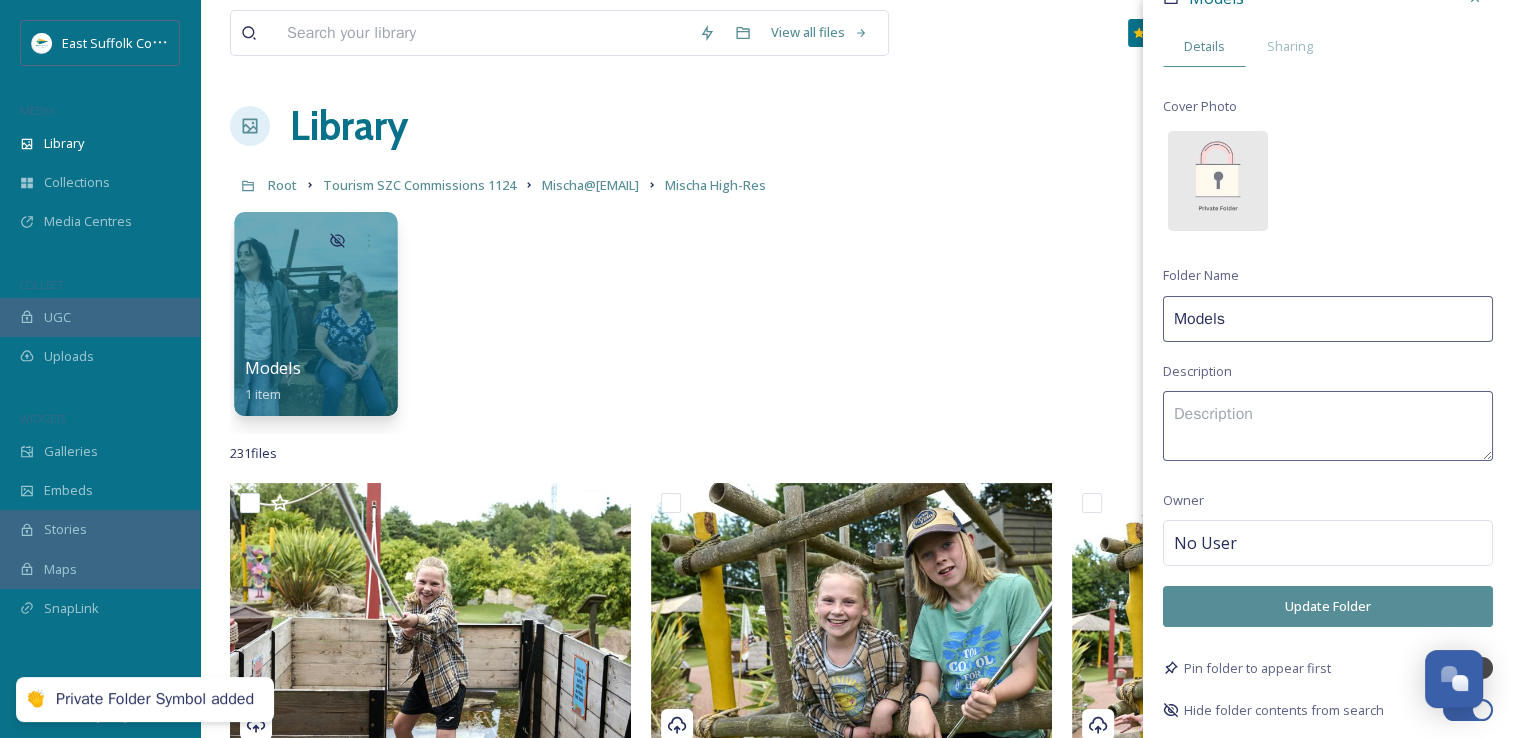 click on "Update Folder" at bounding box center [1328, 606] 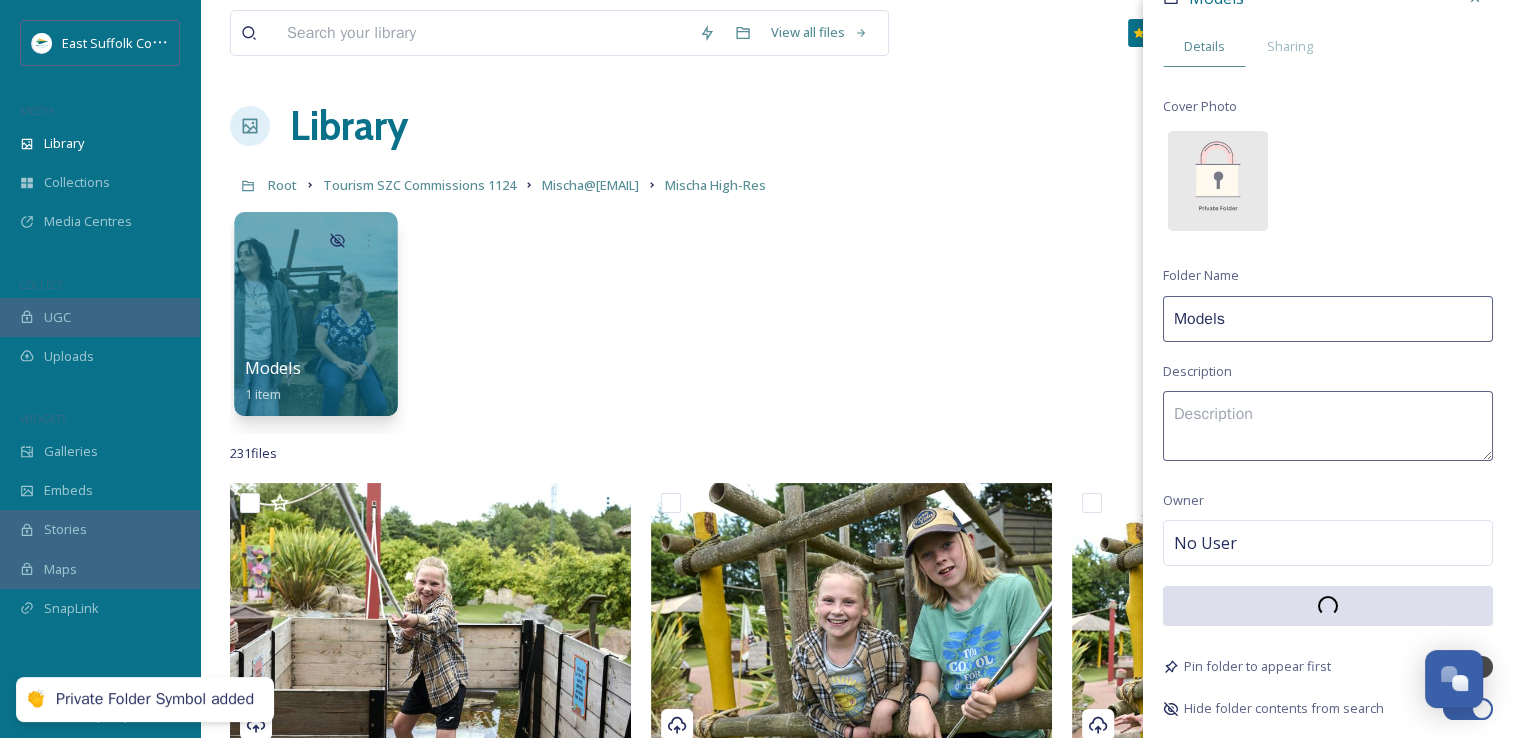 scroll, scrollTop: 40, scrollLeft: 0, axis: vertical 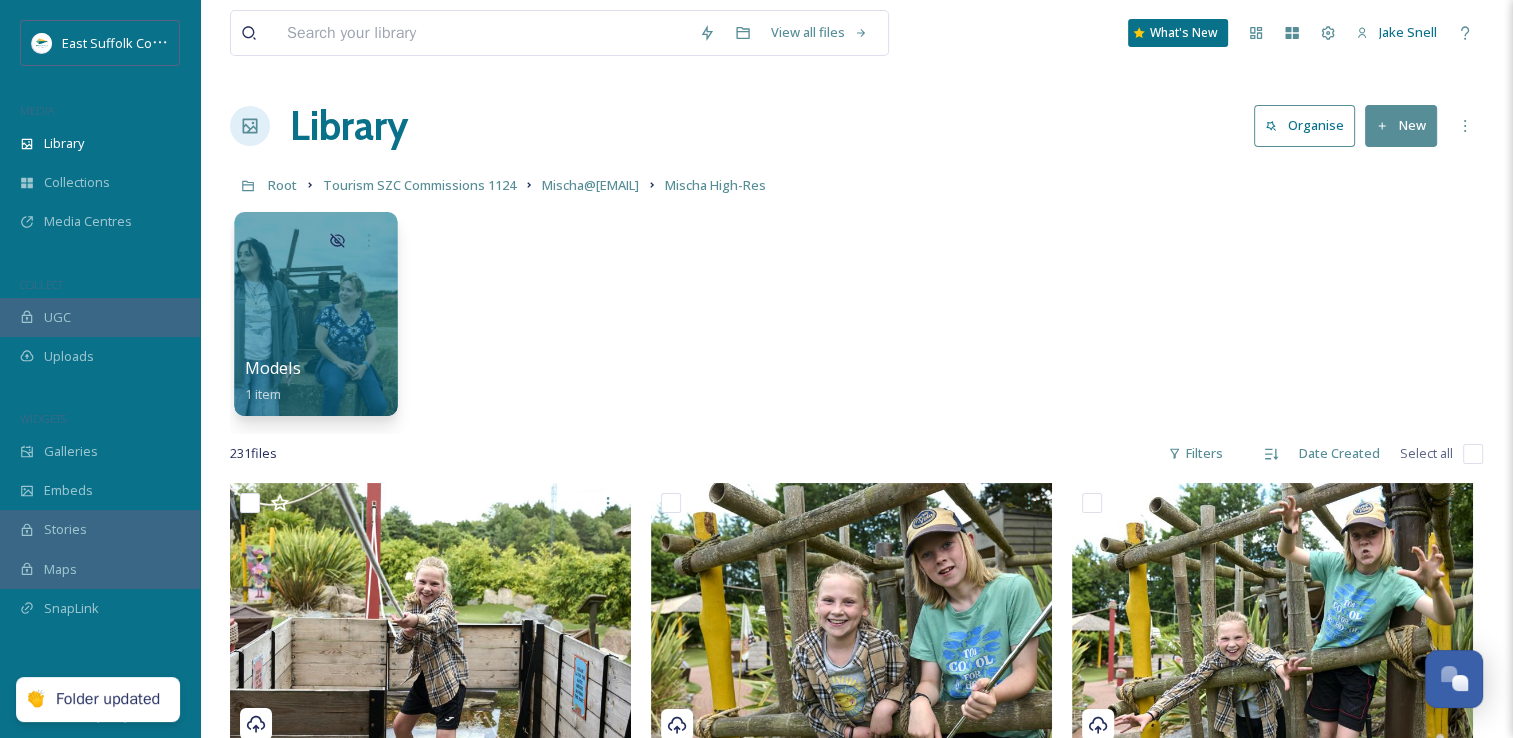 drag, startPoint x: 516, startPoint y: 355, endPoint x: 517, endPoint y: 345, distance: 10.049875 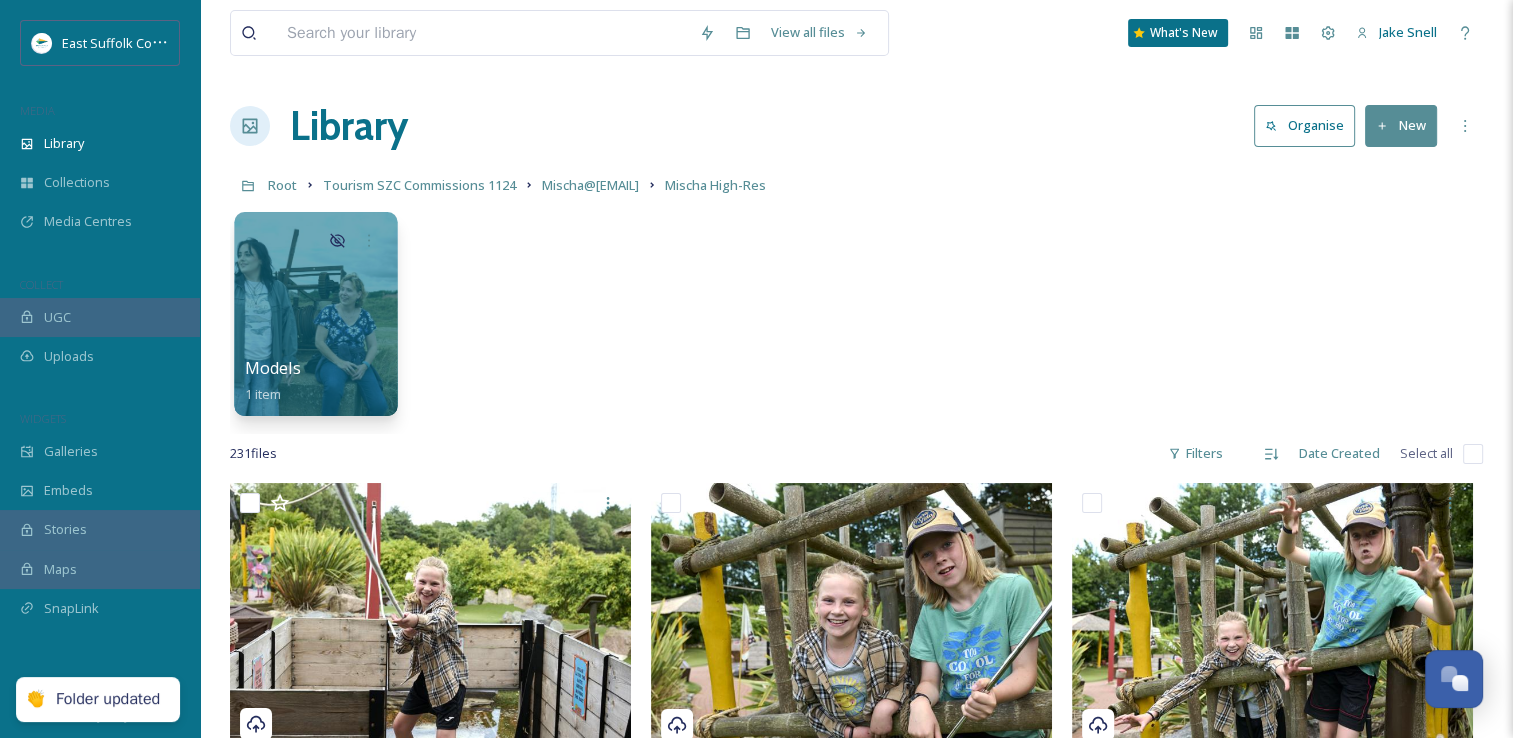 click on "Models 1   item" at bounding box center [856, 319] 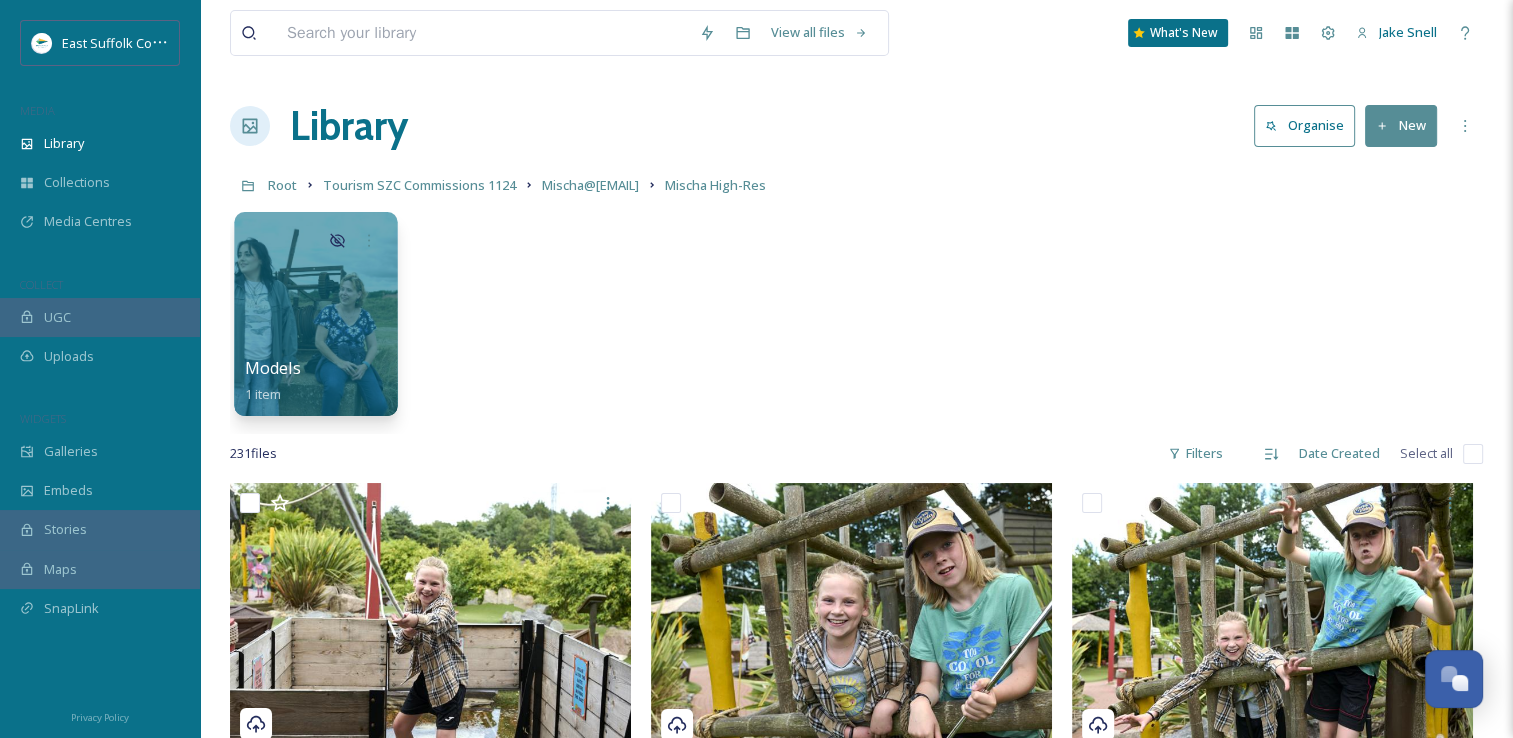 click at bounding box center [315, 314] 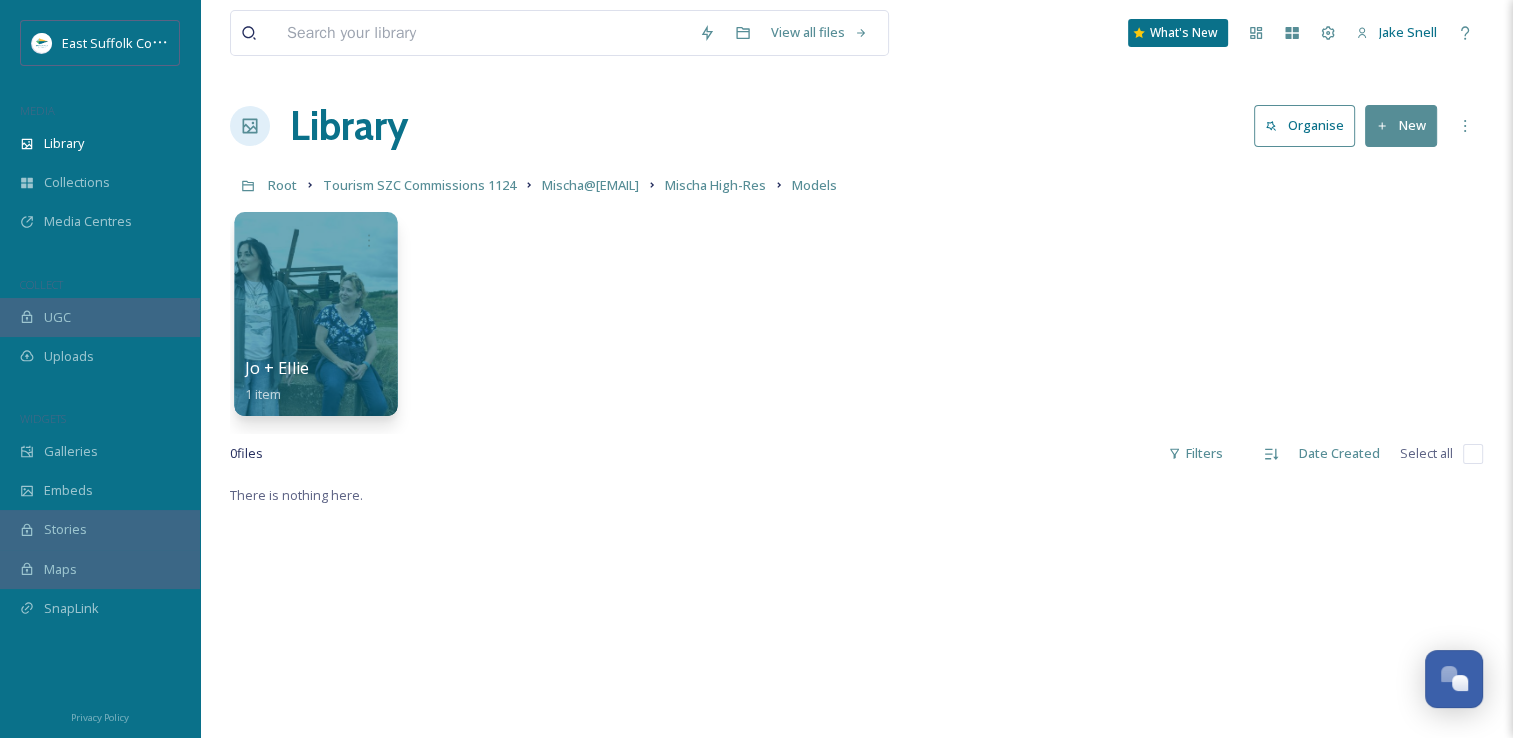 click at bounding box center [315, 314] 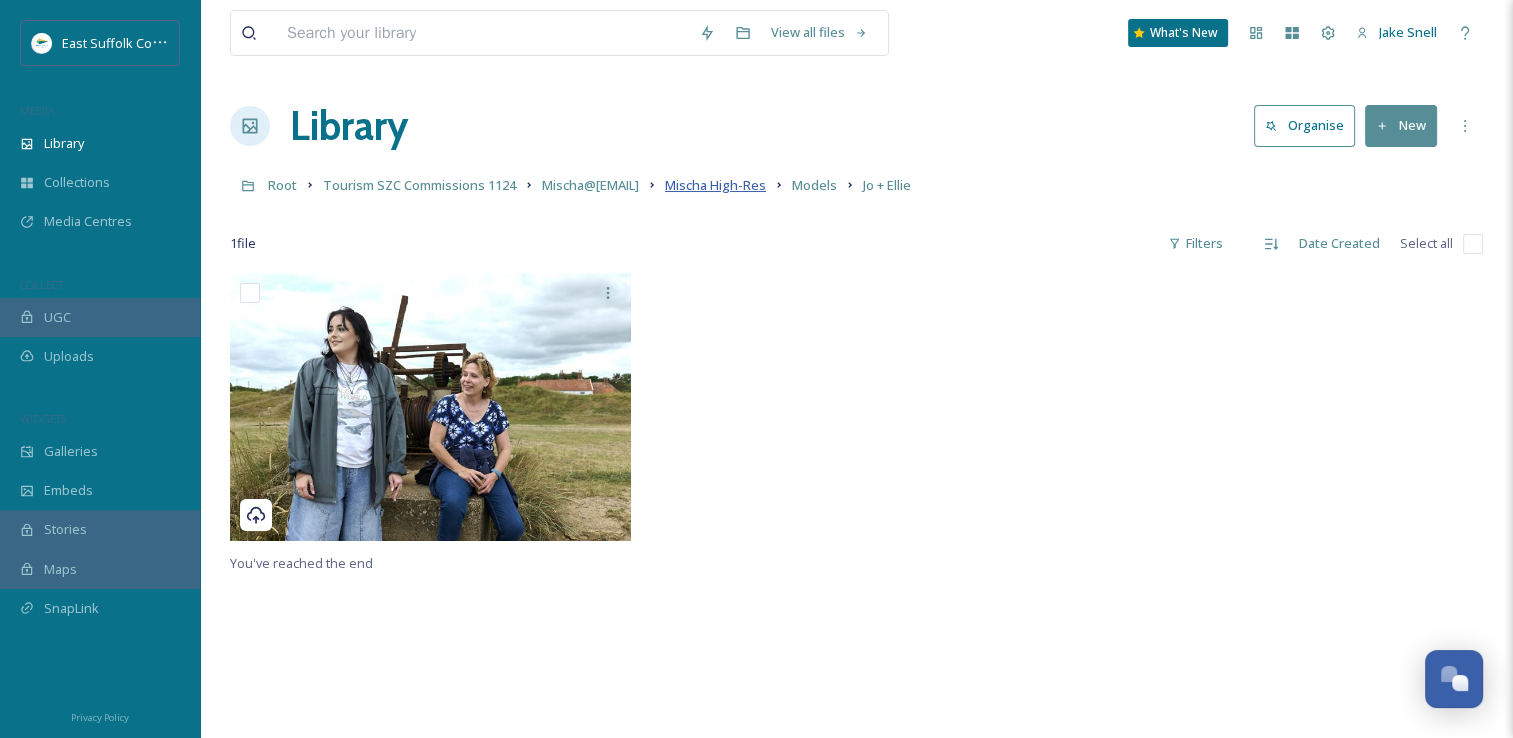 click on "Mischa High-Res" at bounding box center [715, 185] 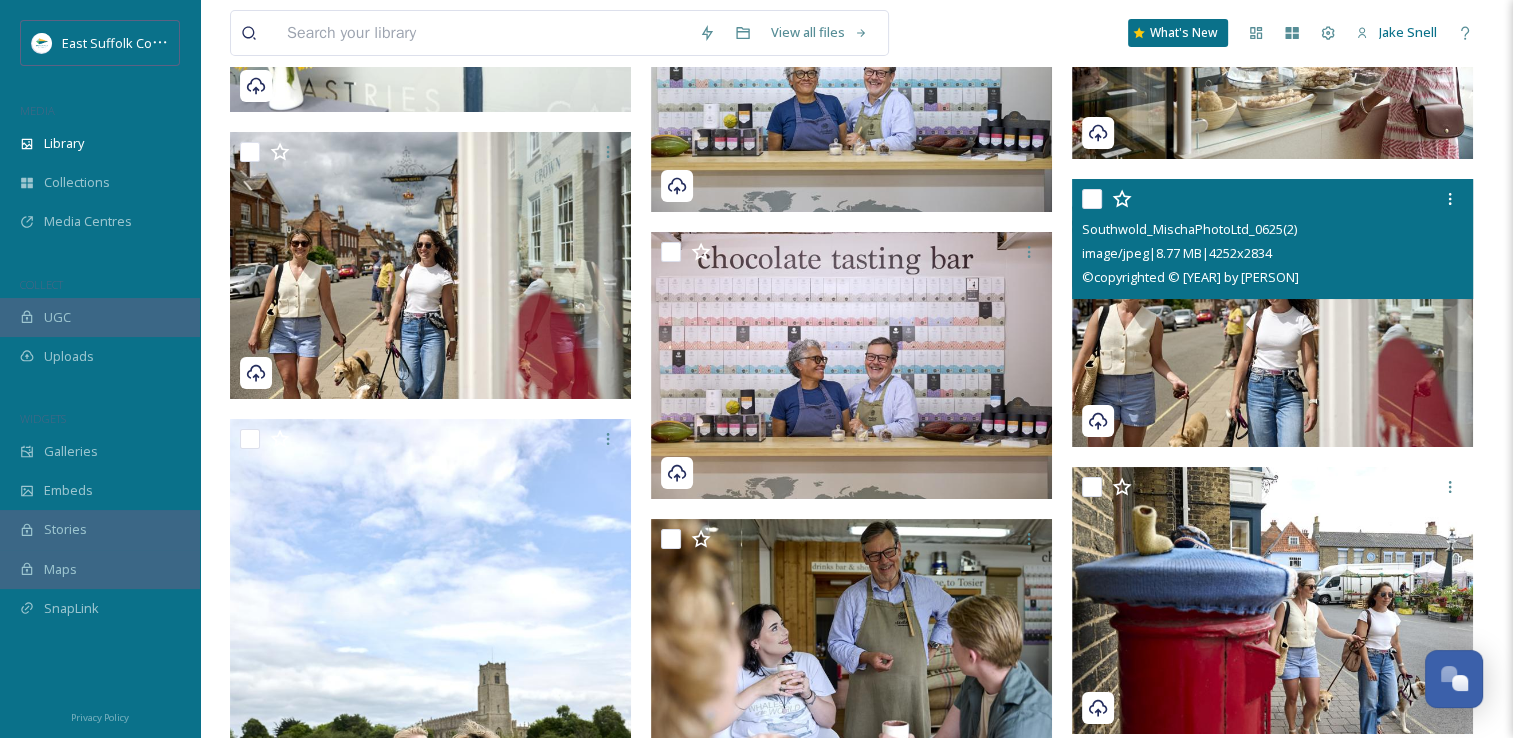 scroll, scrollTop: 23276, scrollLeft: 0, axis: vertical 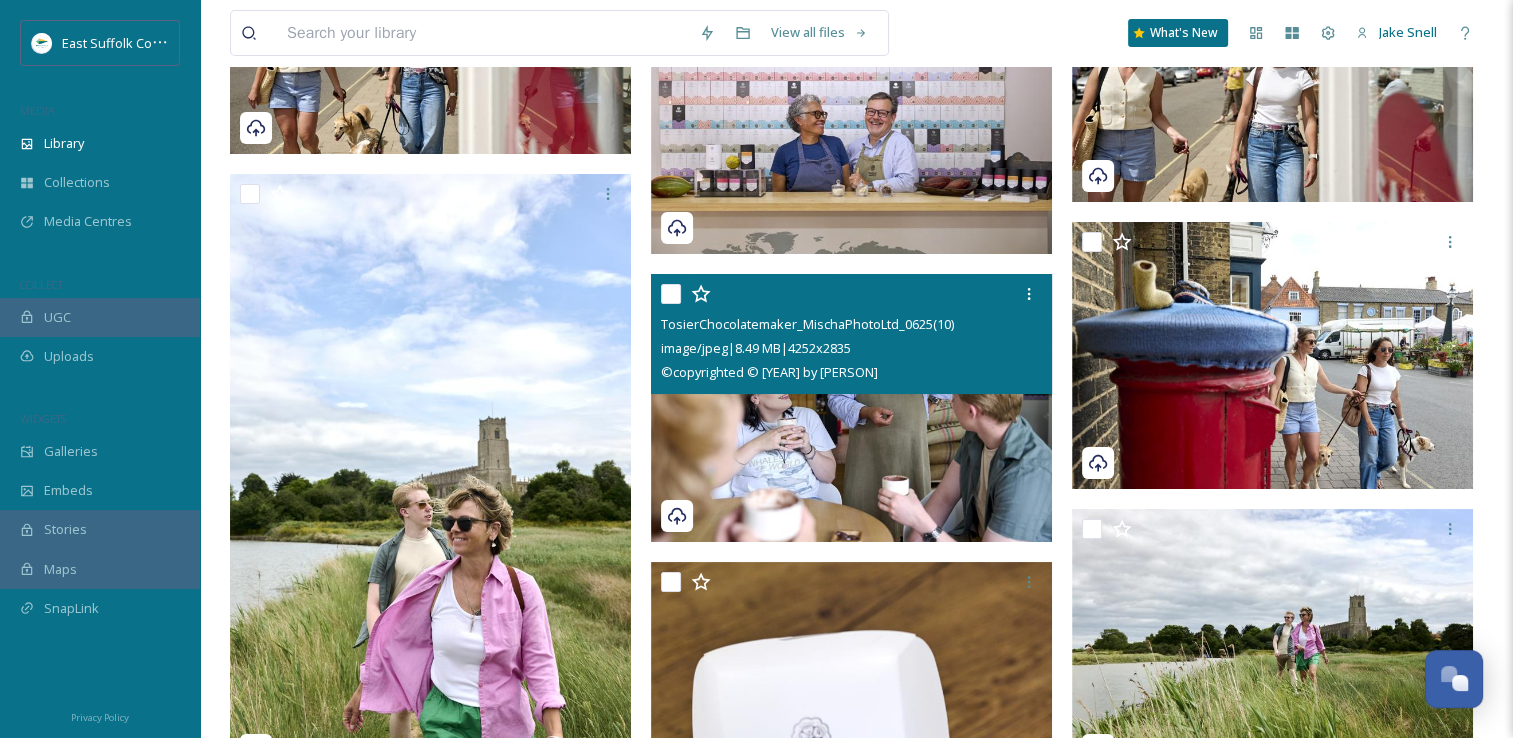 click at bounding box center (851, 408) 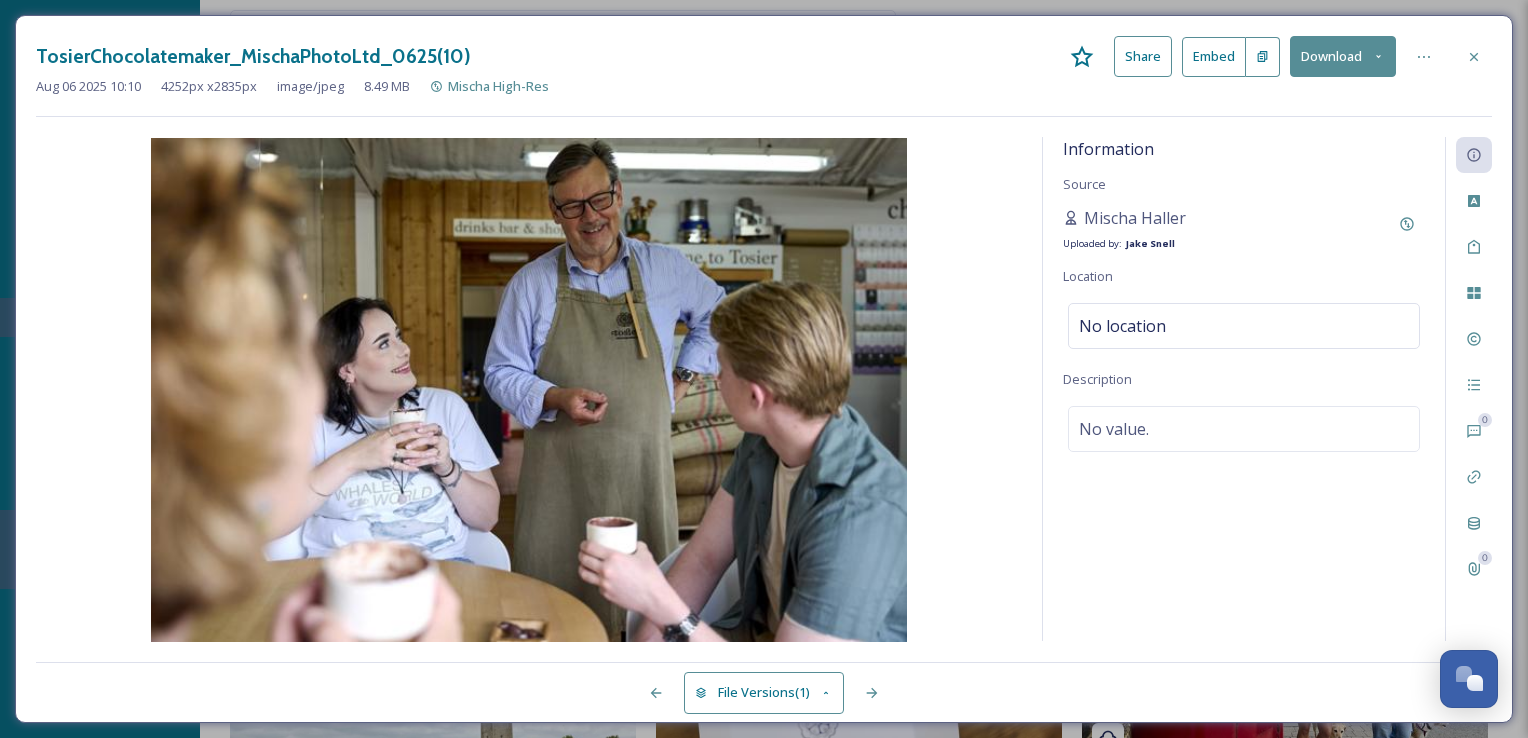 click on "Information Source Mischa Haller Uploaded by: Jake Snell Location No location Description No value." at bounding box center [1244, 389] 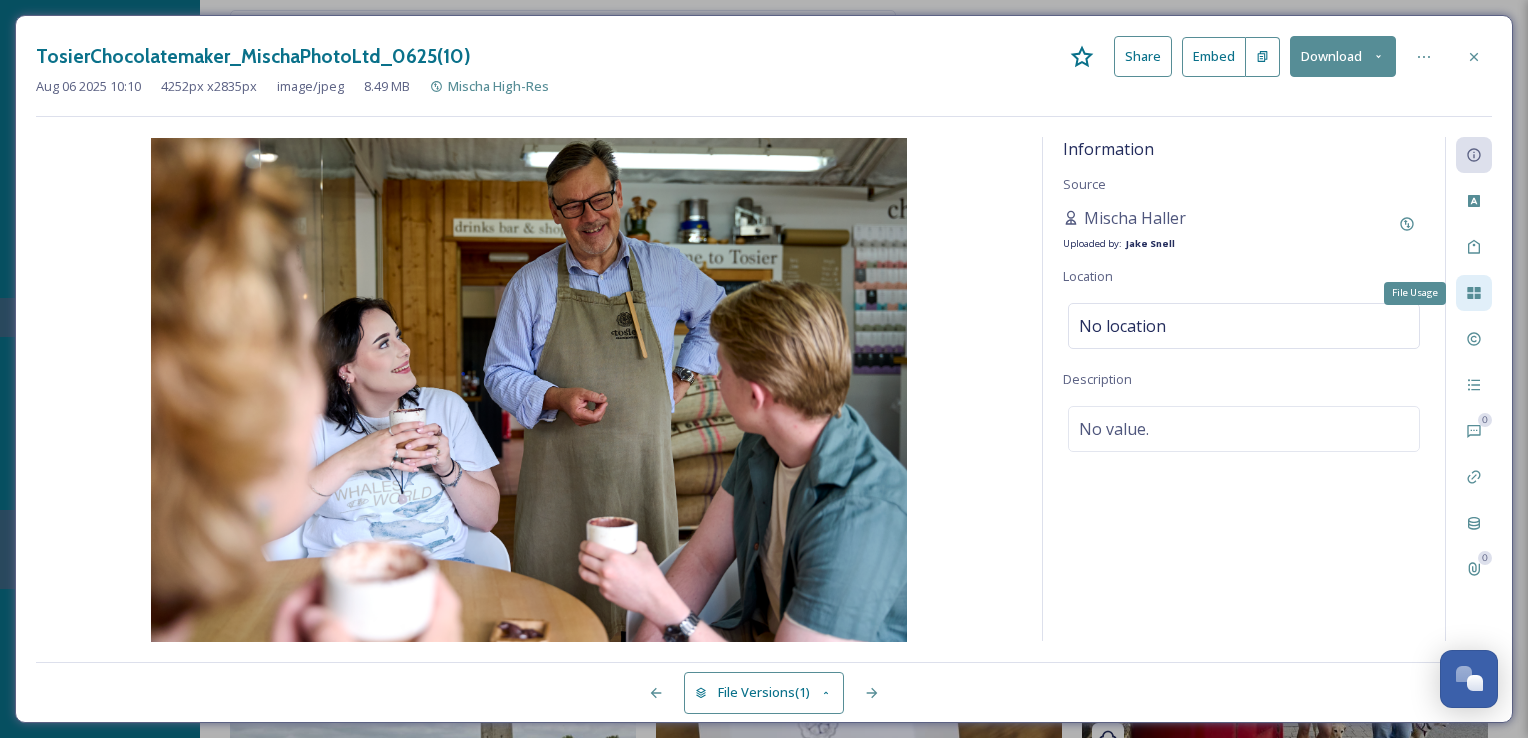 click on "File Usage" at bounding box center [1474, 293] 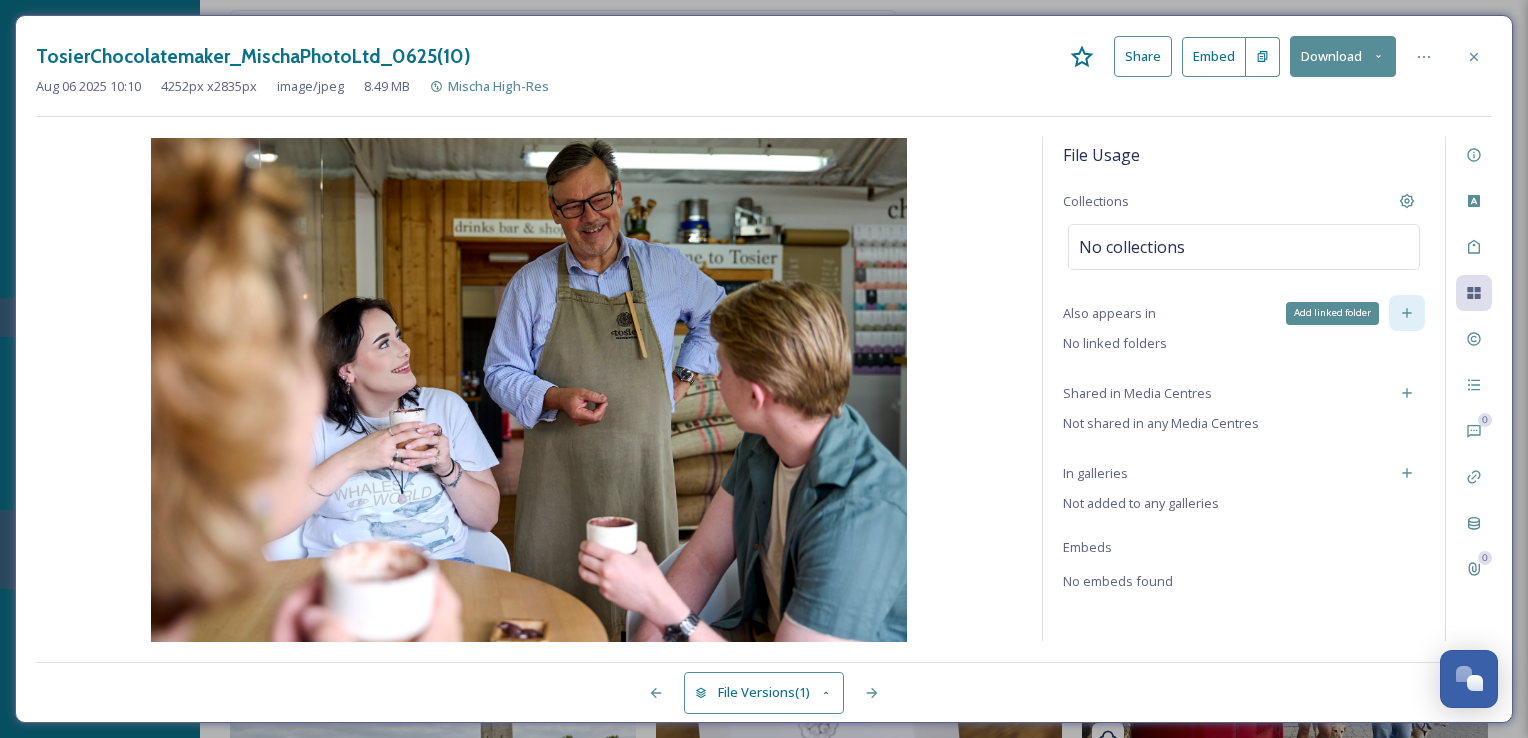 click on "Add linked folder" at bounding box center [1407, 313] 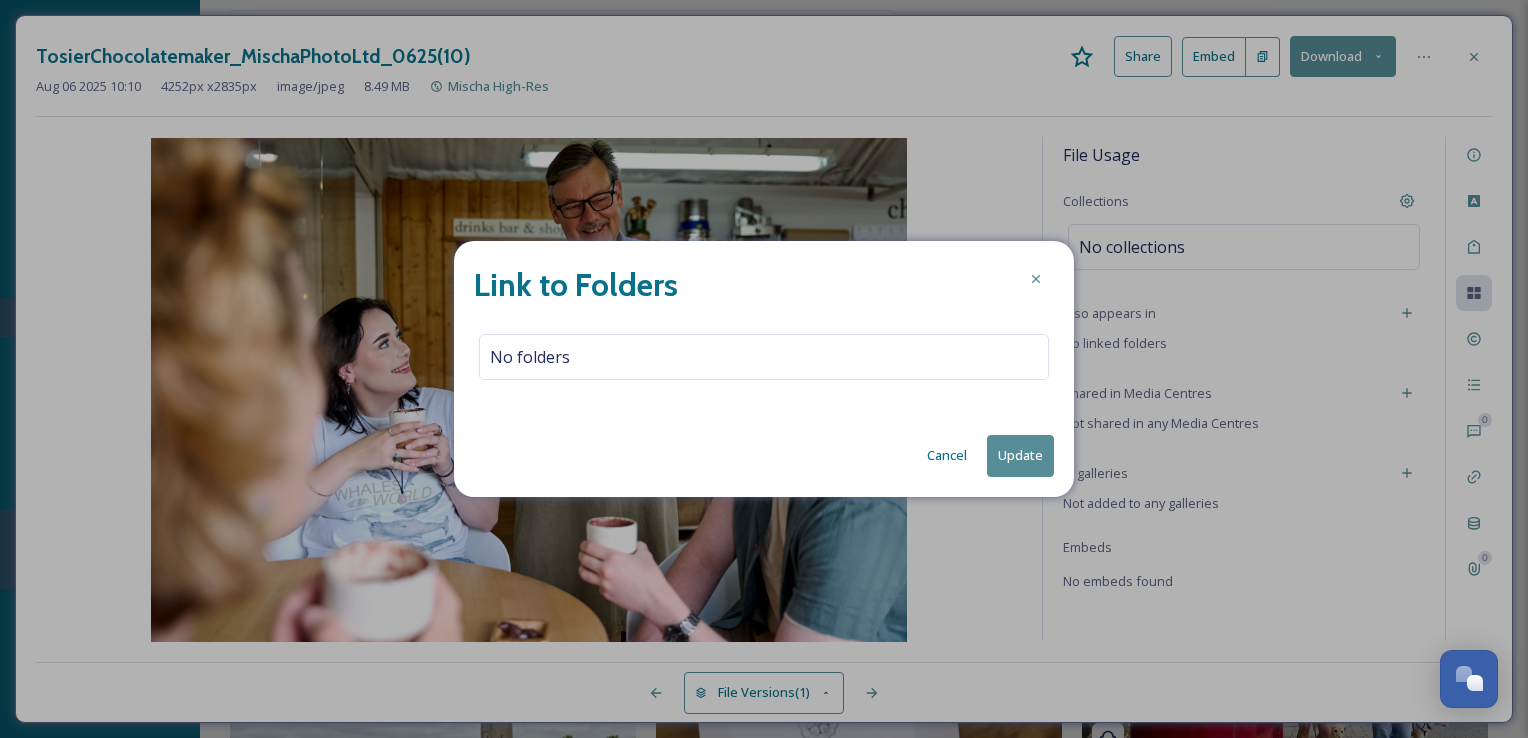 click on "Link to Folders No folders Cancel Update" at bounding box center (764, 368) 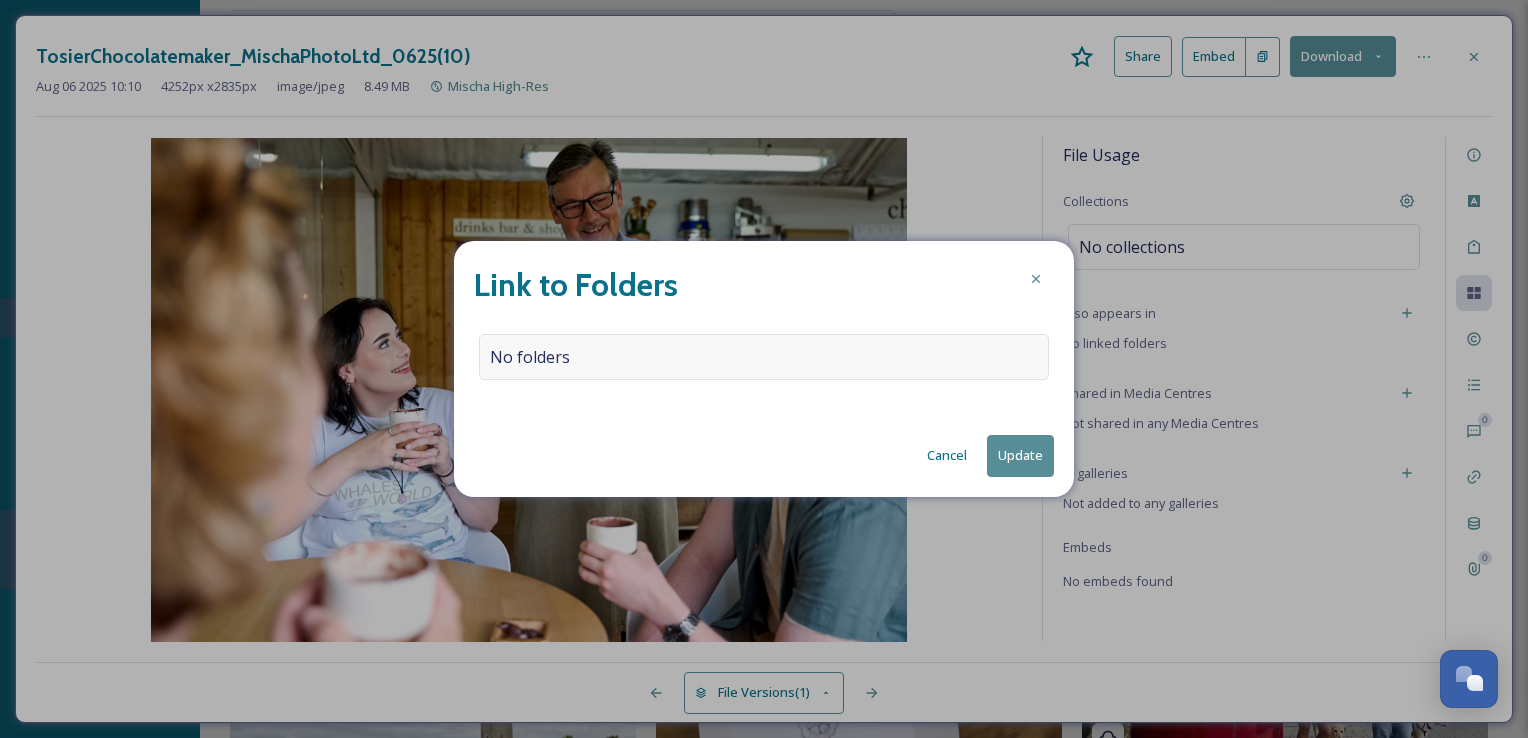 click on "No folders" at bounding box center [764, 357] 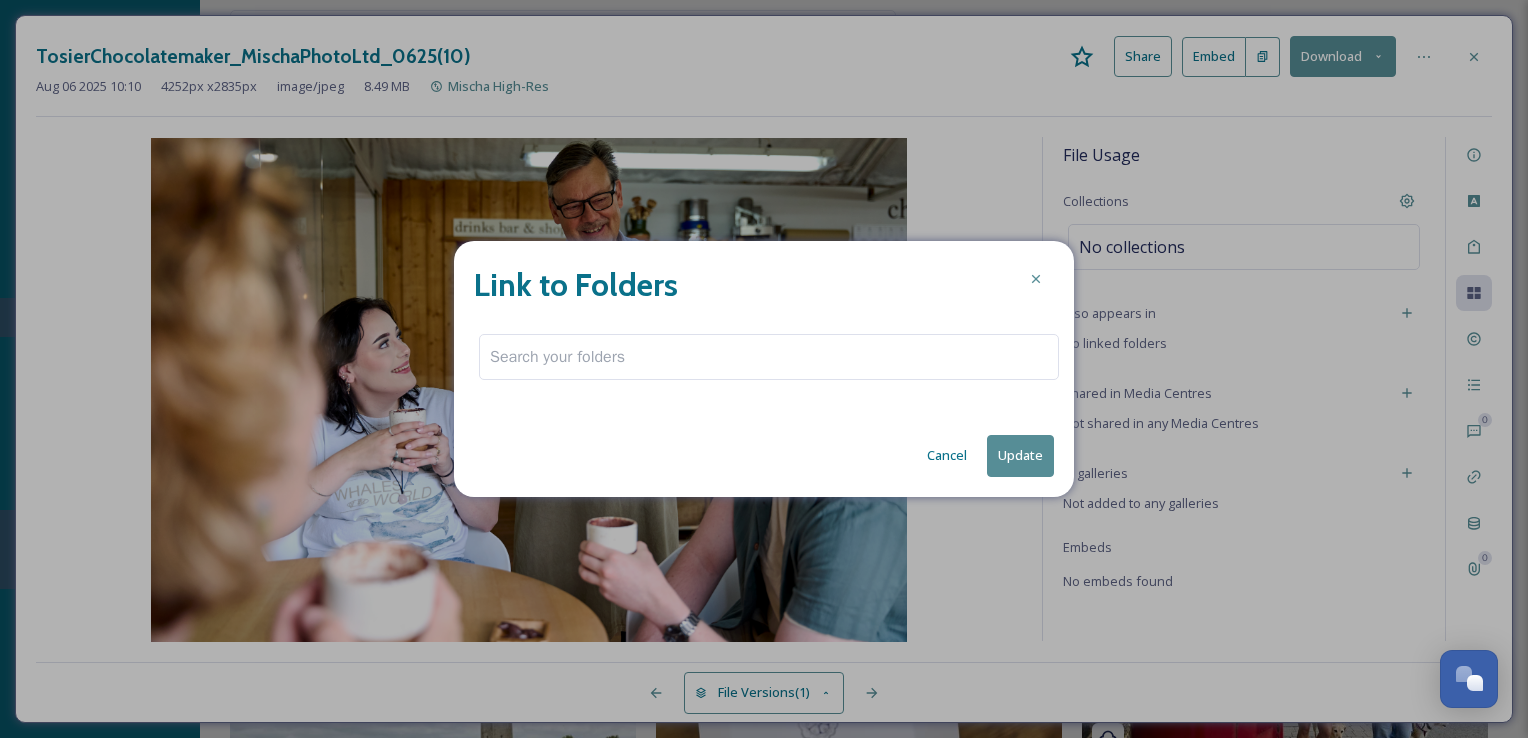 click at bounding box center [769, 357] 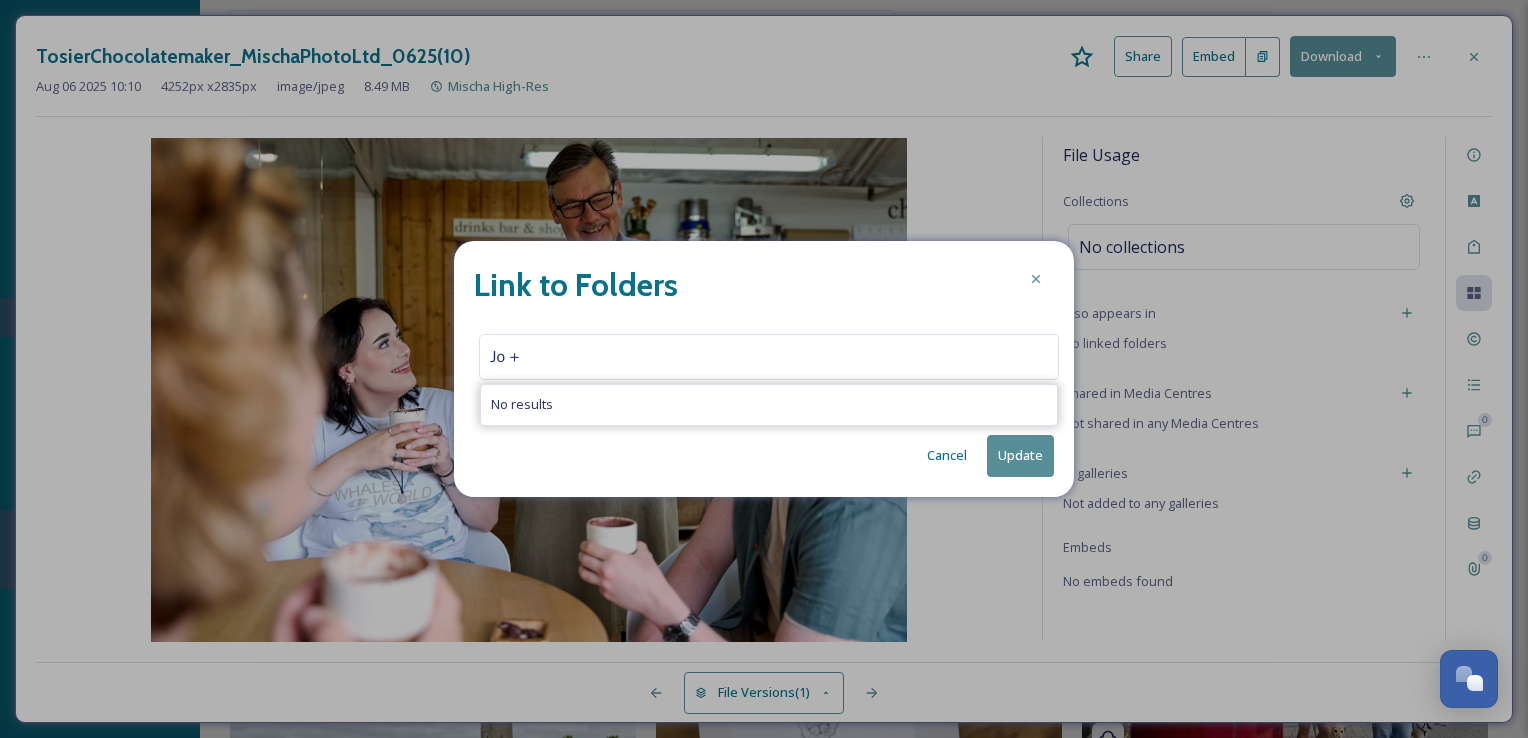type on "Jo + E" 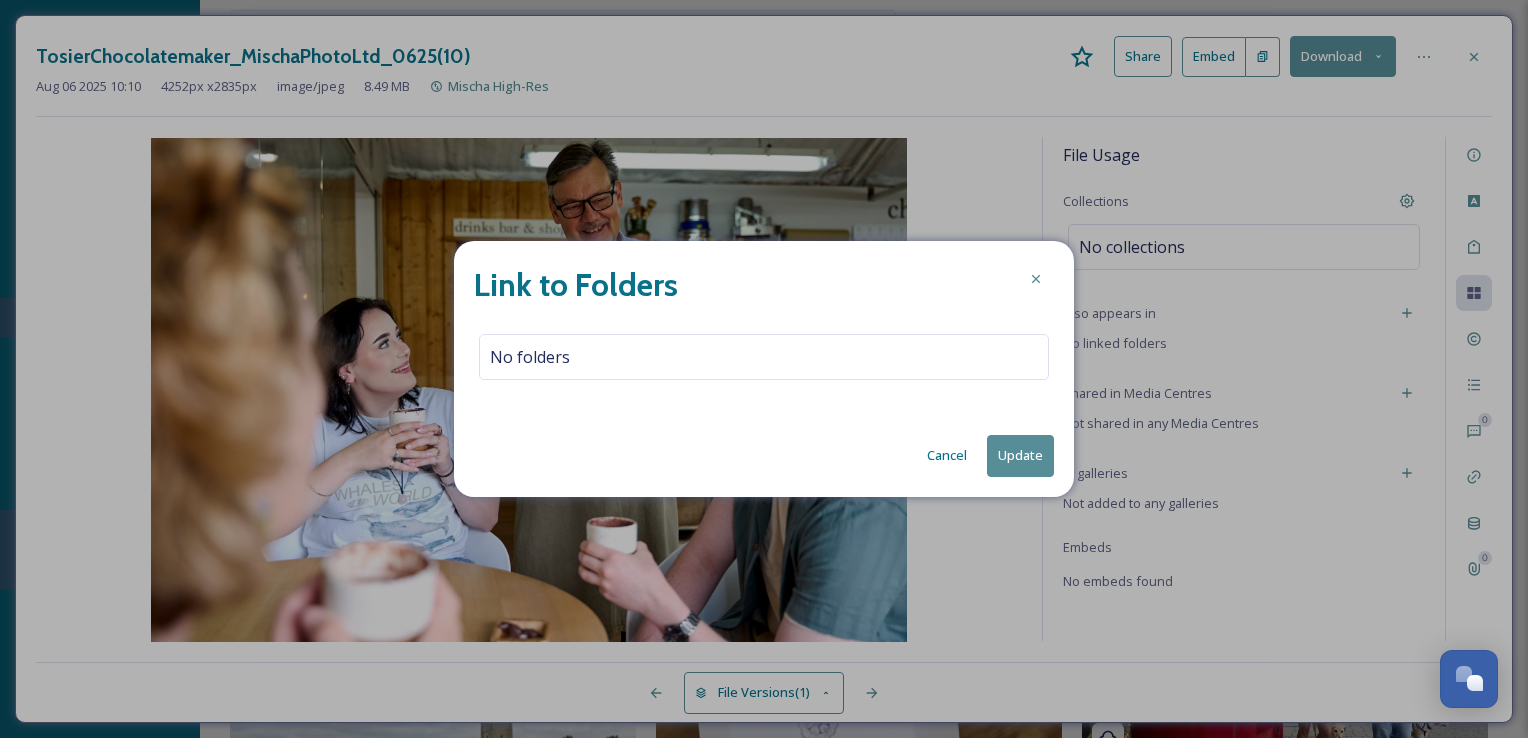 click on "Cancel" at bounding box center (947, 455) 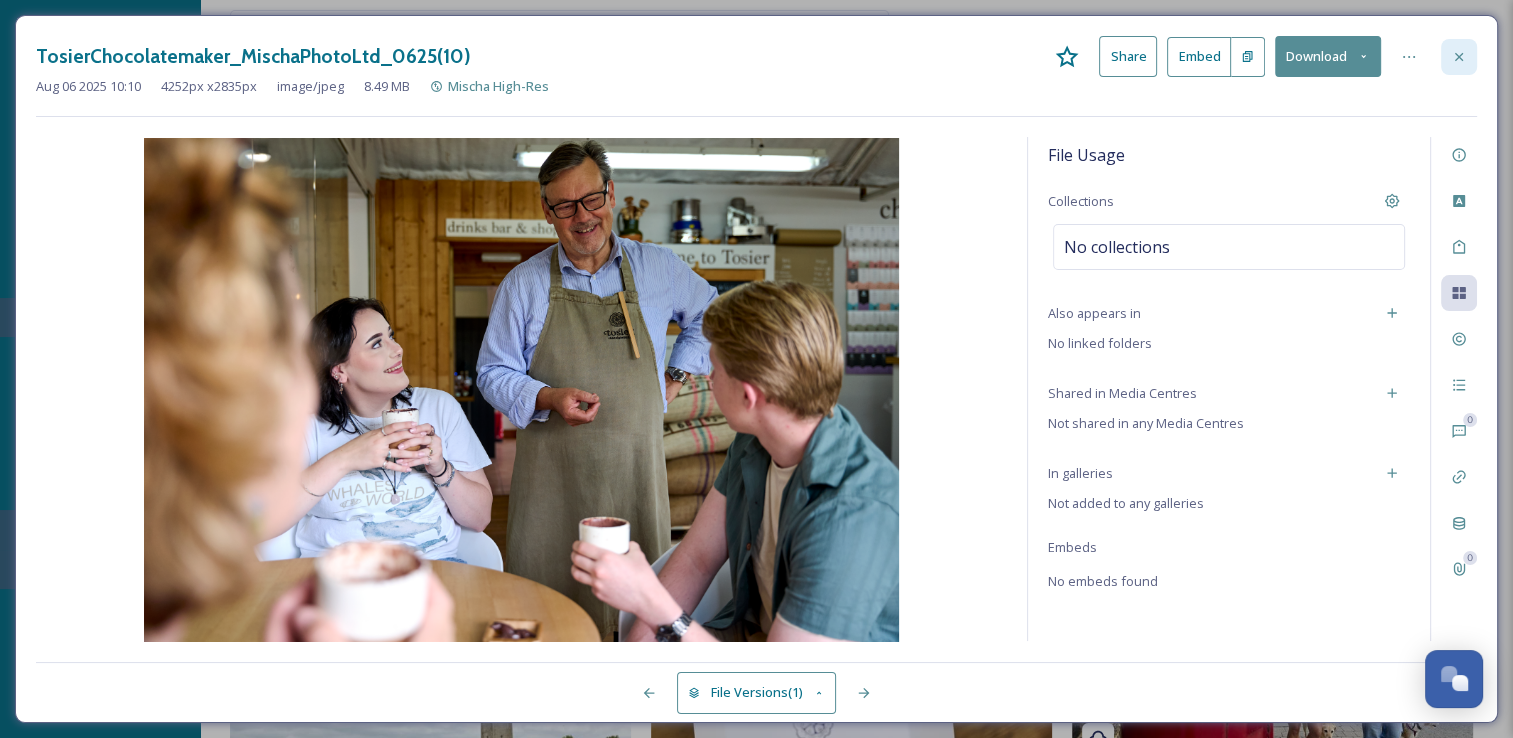 click at bounding box center (1459, 57) 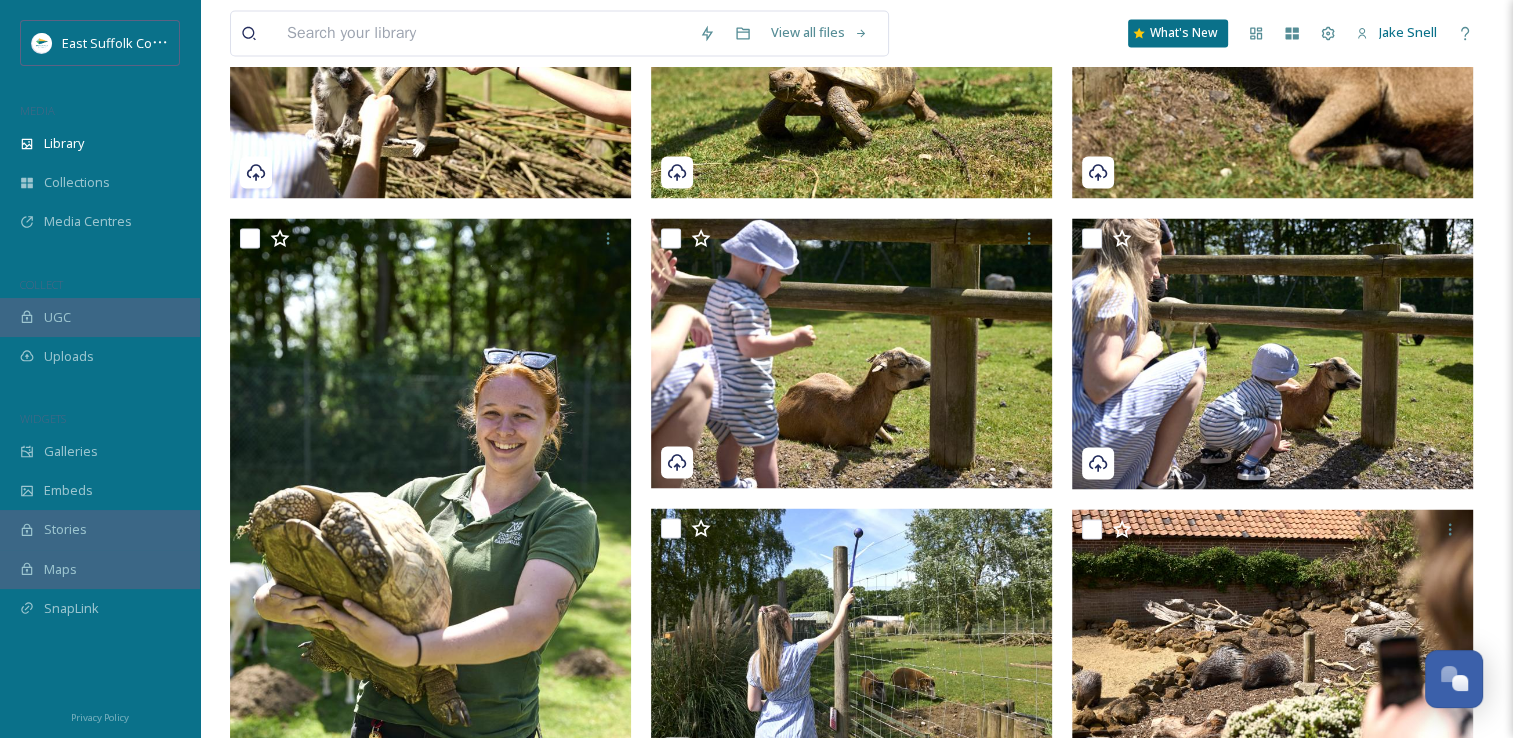 scroll, scrollTop: 0, scrollLeft: 0, axis: both 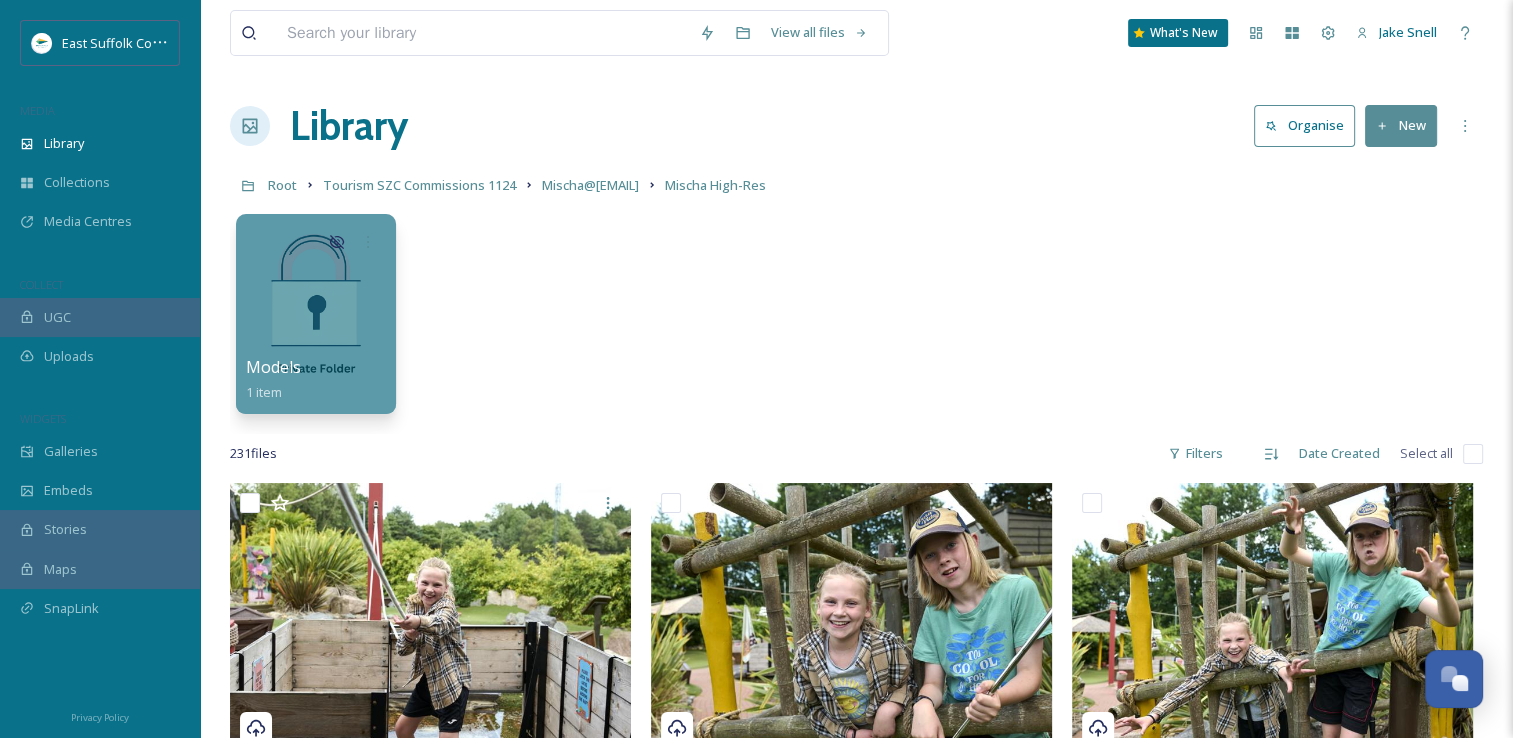 drag, startPoint x: 888, startPoint y: 338, endPoint x: 835, endPoint y: -74, distance: 415.395 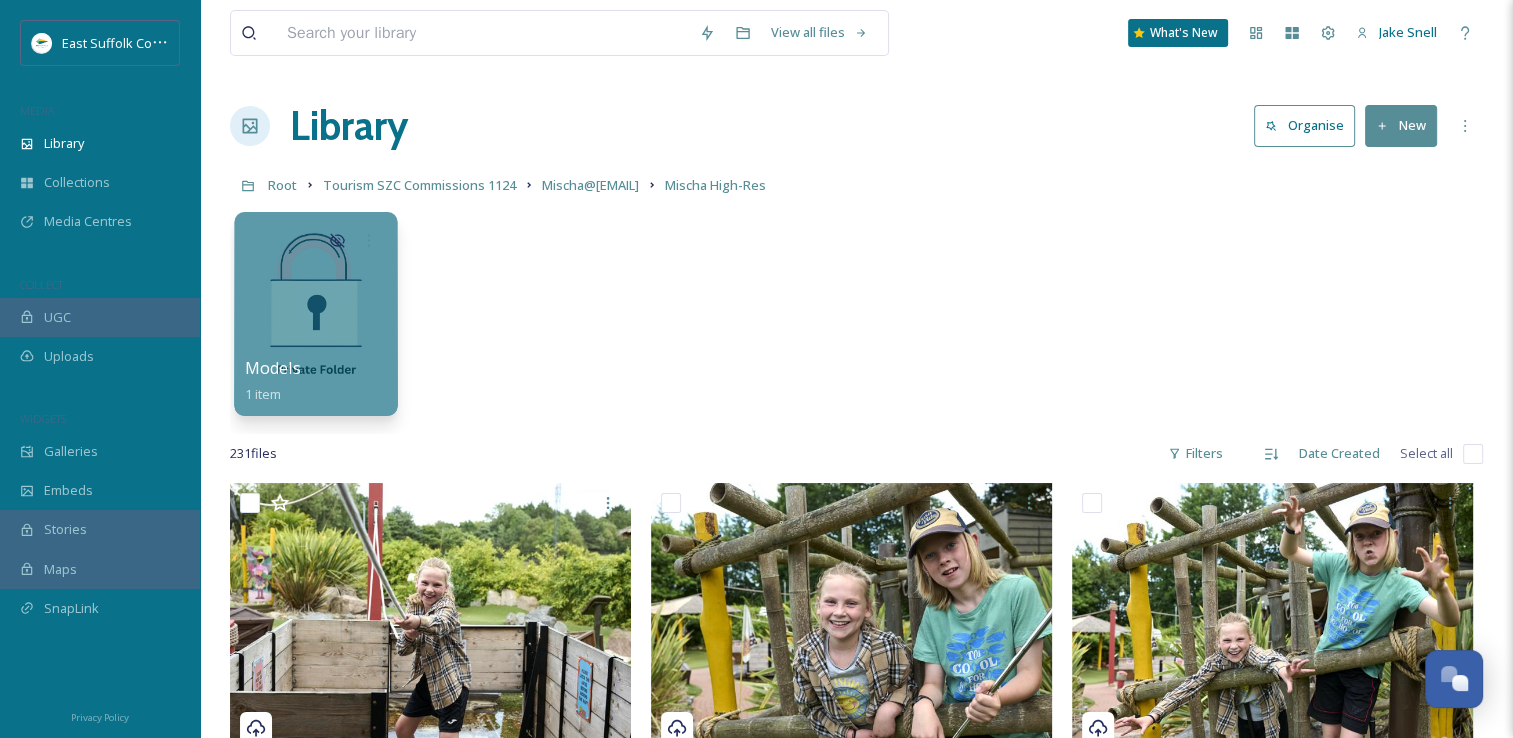 click 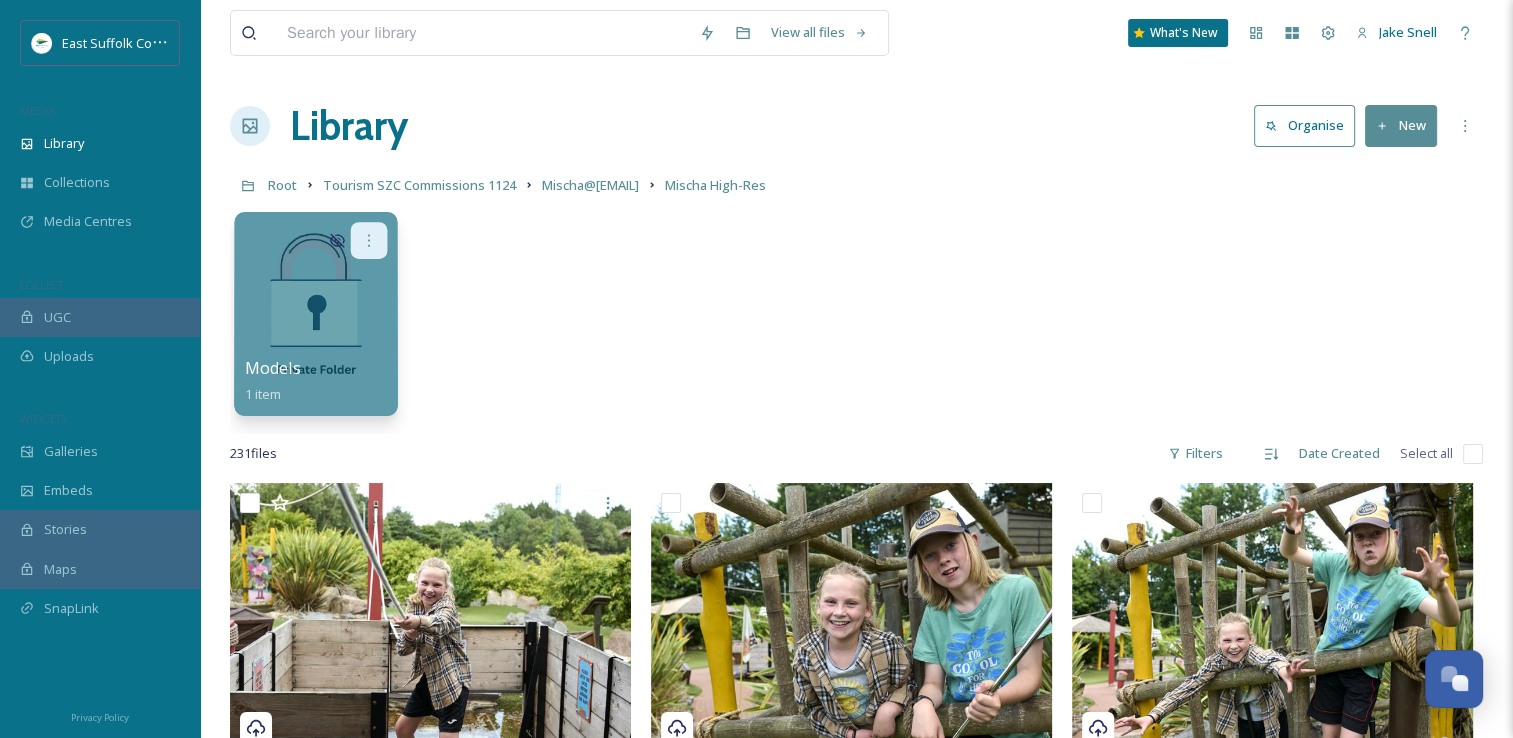click 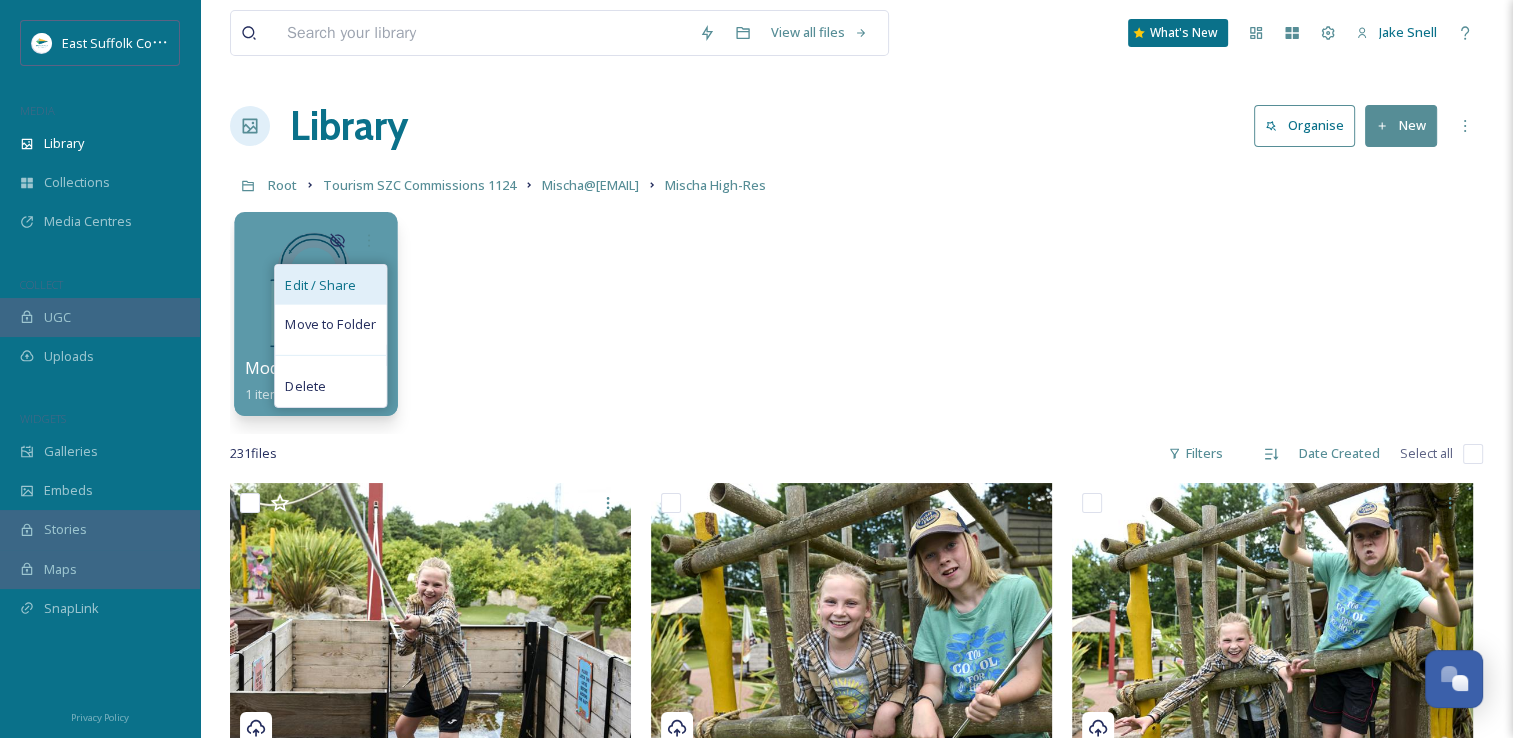 click on "Edit / Share" at bounding box center (320, 285) 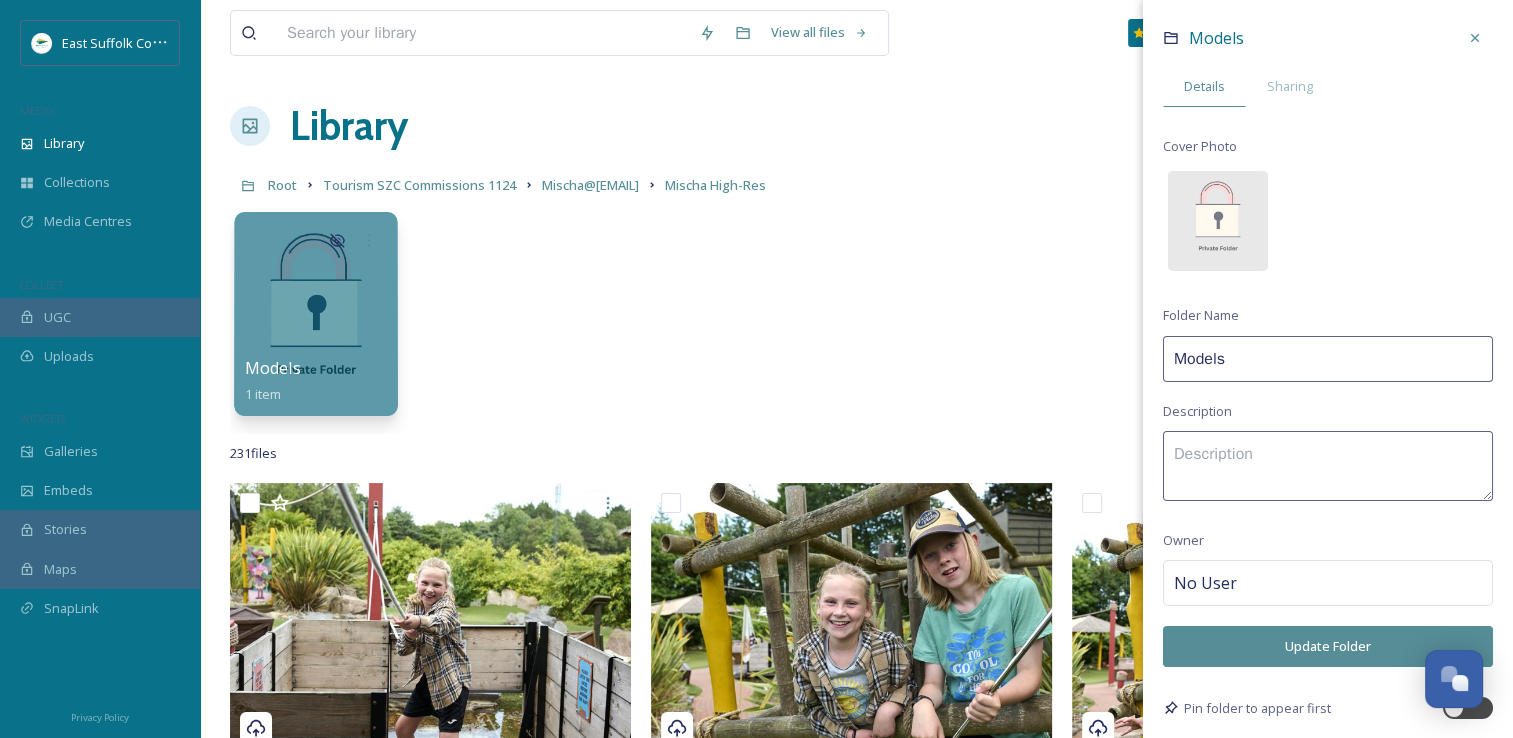 scroll, scrollTop: 40, scrollLeft: 0, axis: vertical 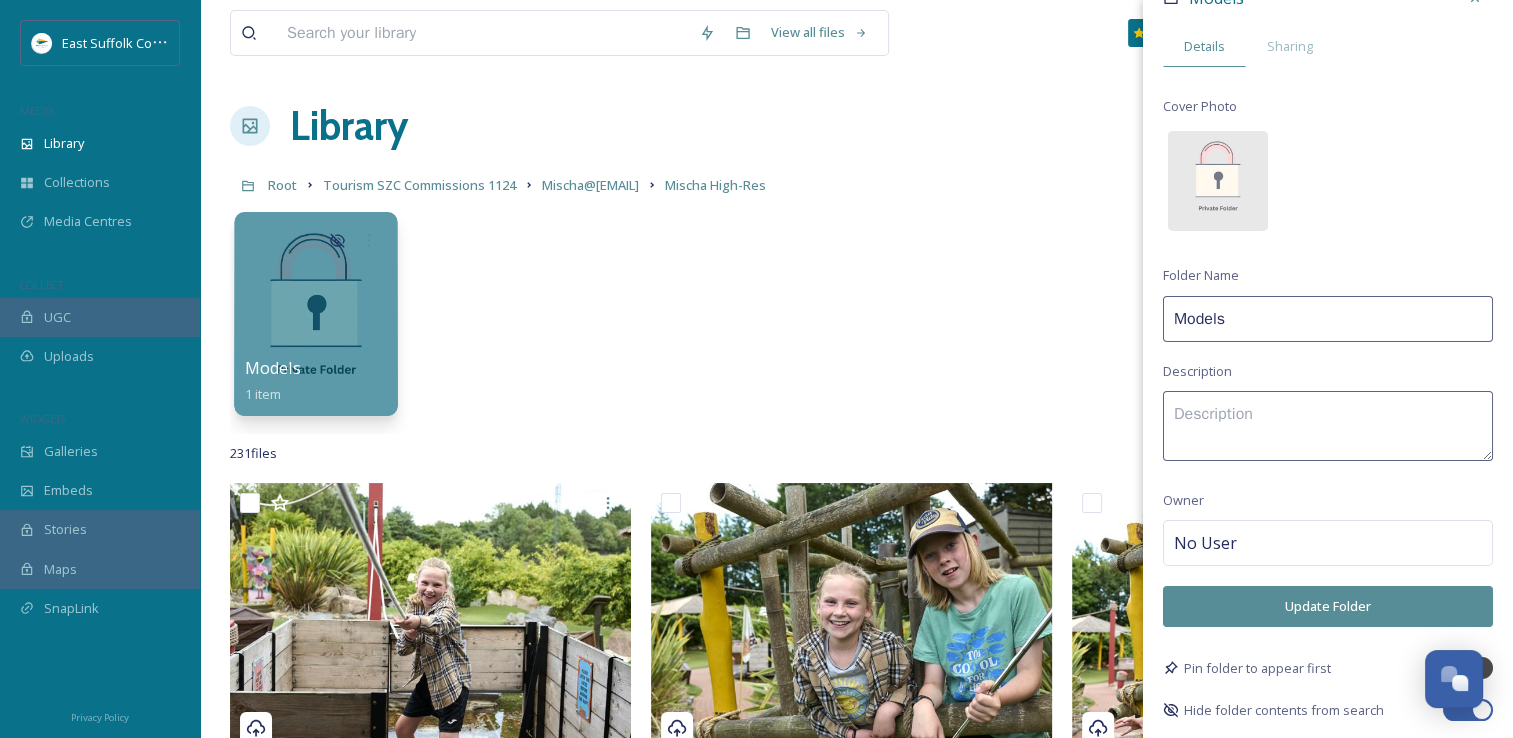 click at bounding box center (1468, 710) 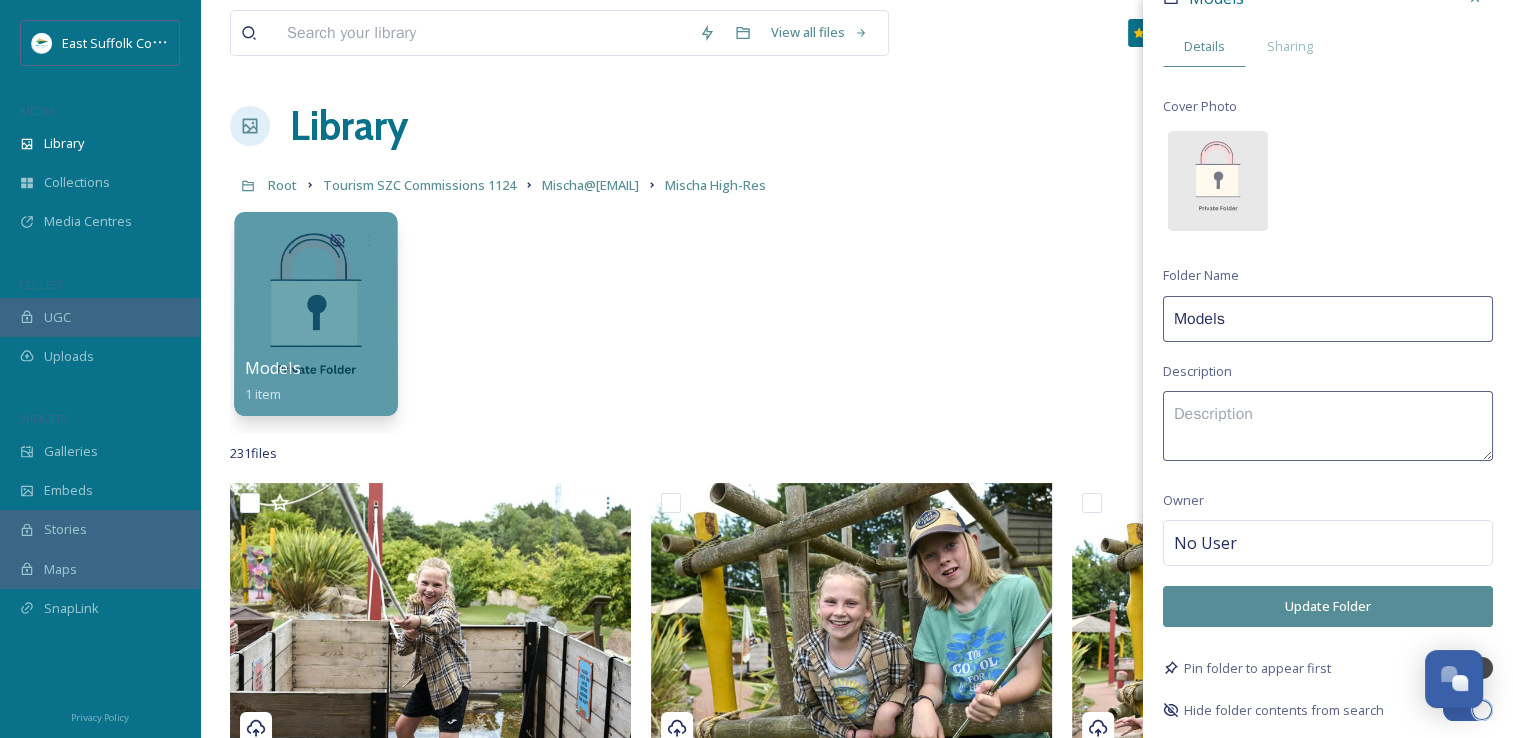 checkbox on "false" 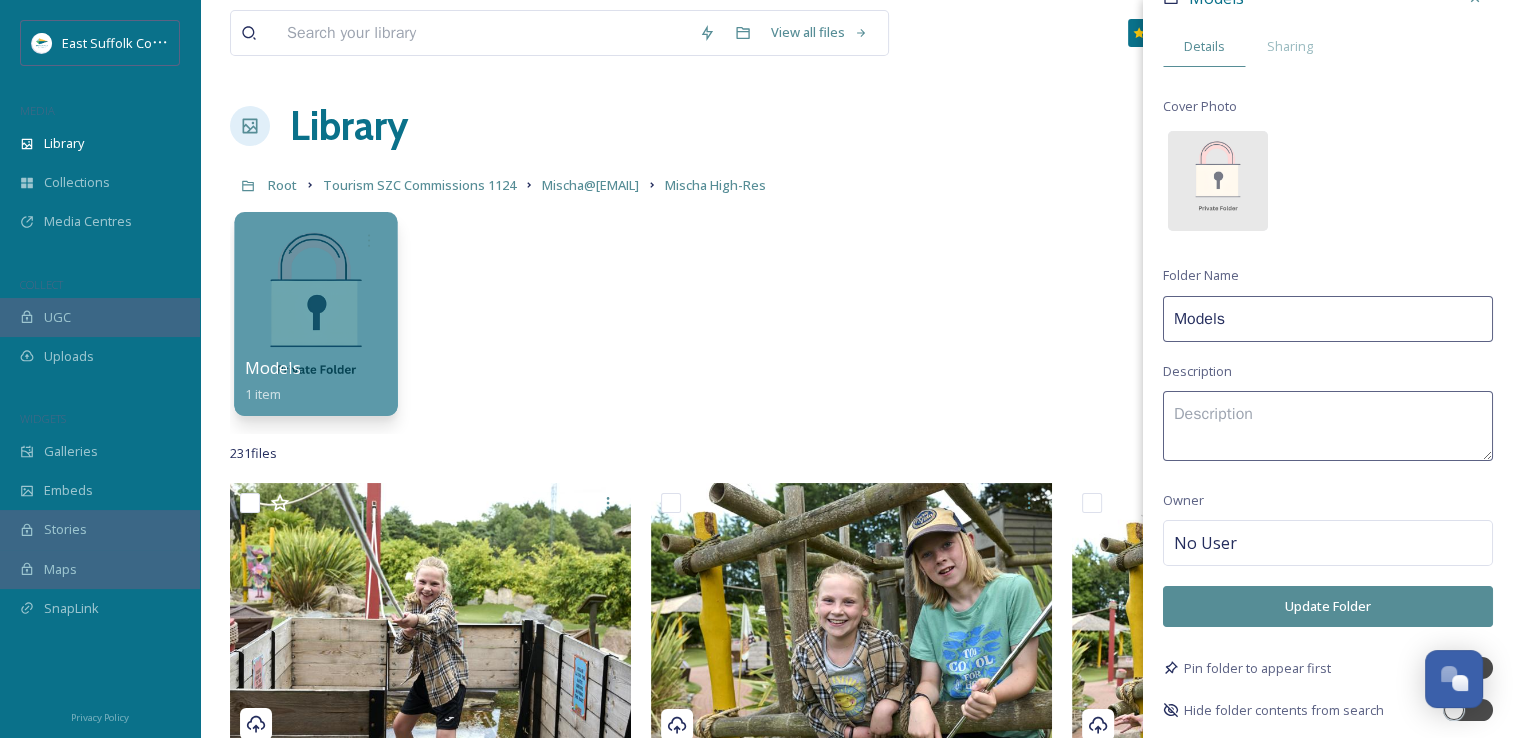 click on "Update Folder" at bounding box center (1328, 606) 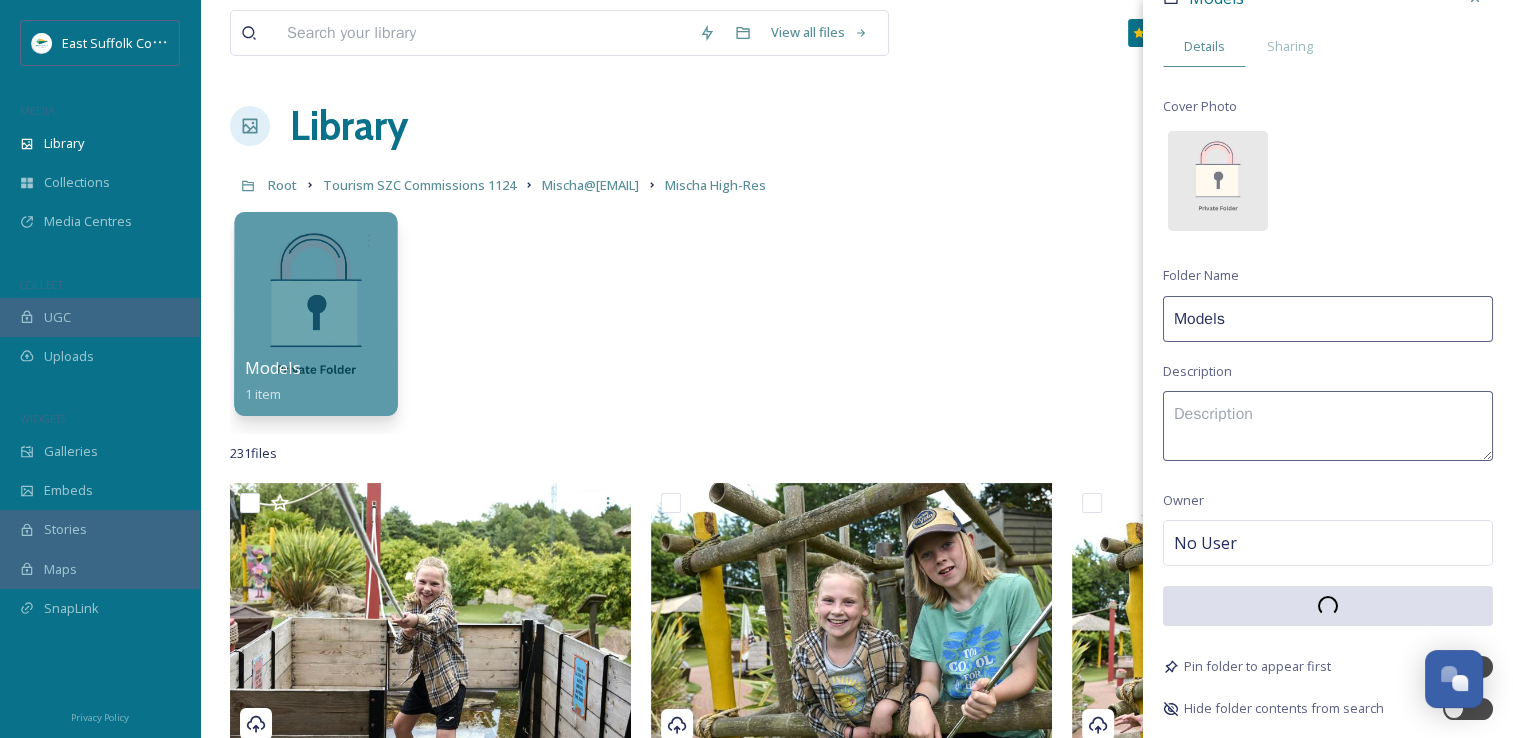 scroll, scrollTop: 40, scrollLeft: 0, axis: vertical 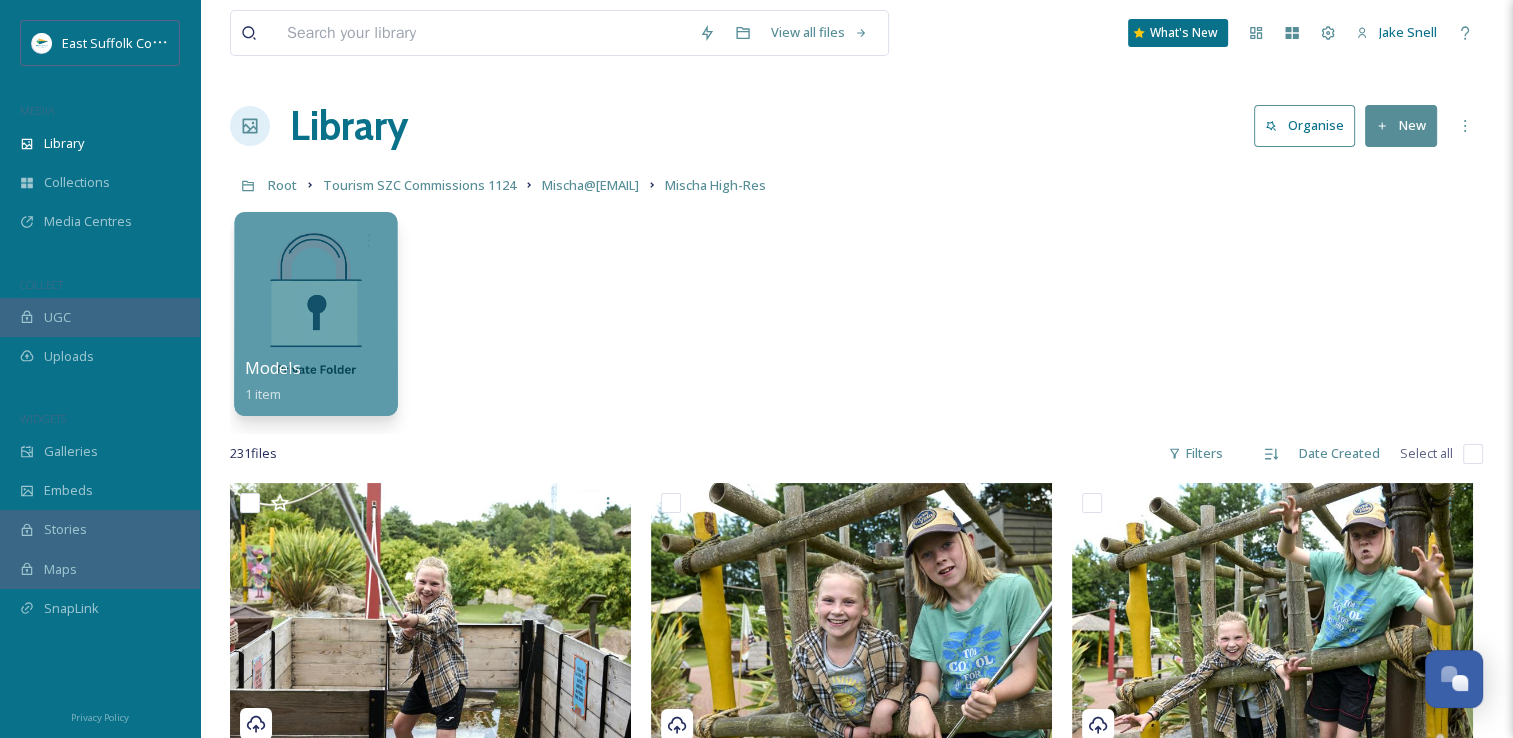 click at bounding box center (315, 314) 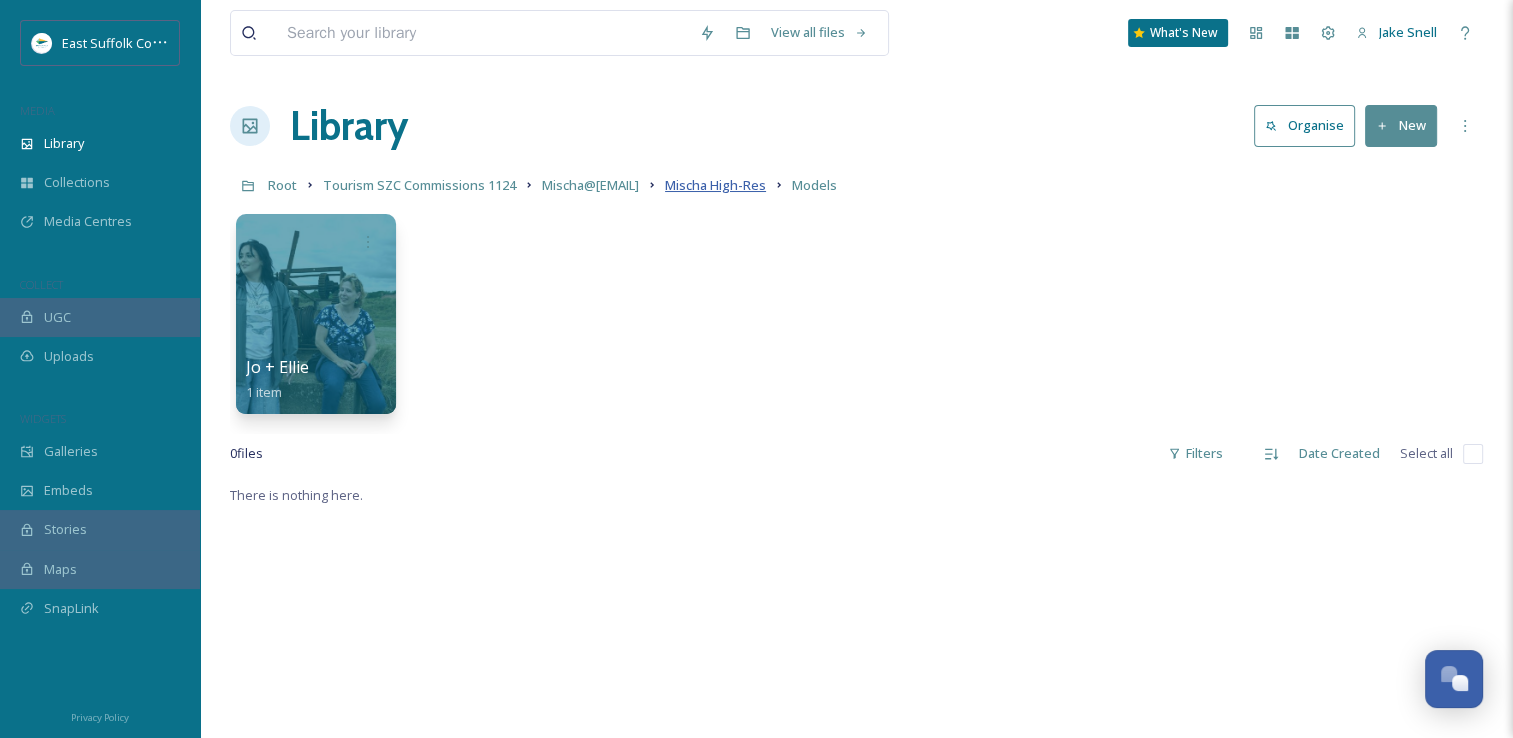 click on "Mischa High-Res" at bounding box center [715, 185] 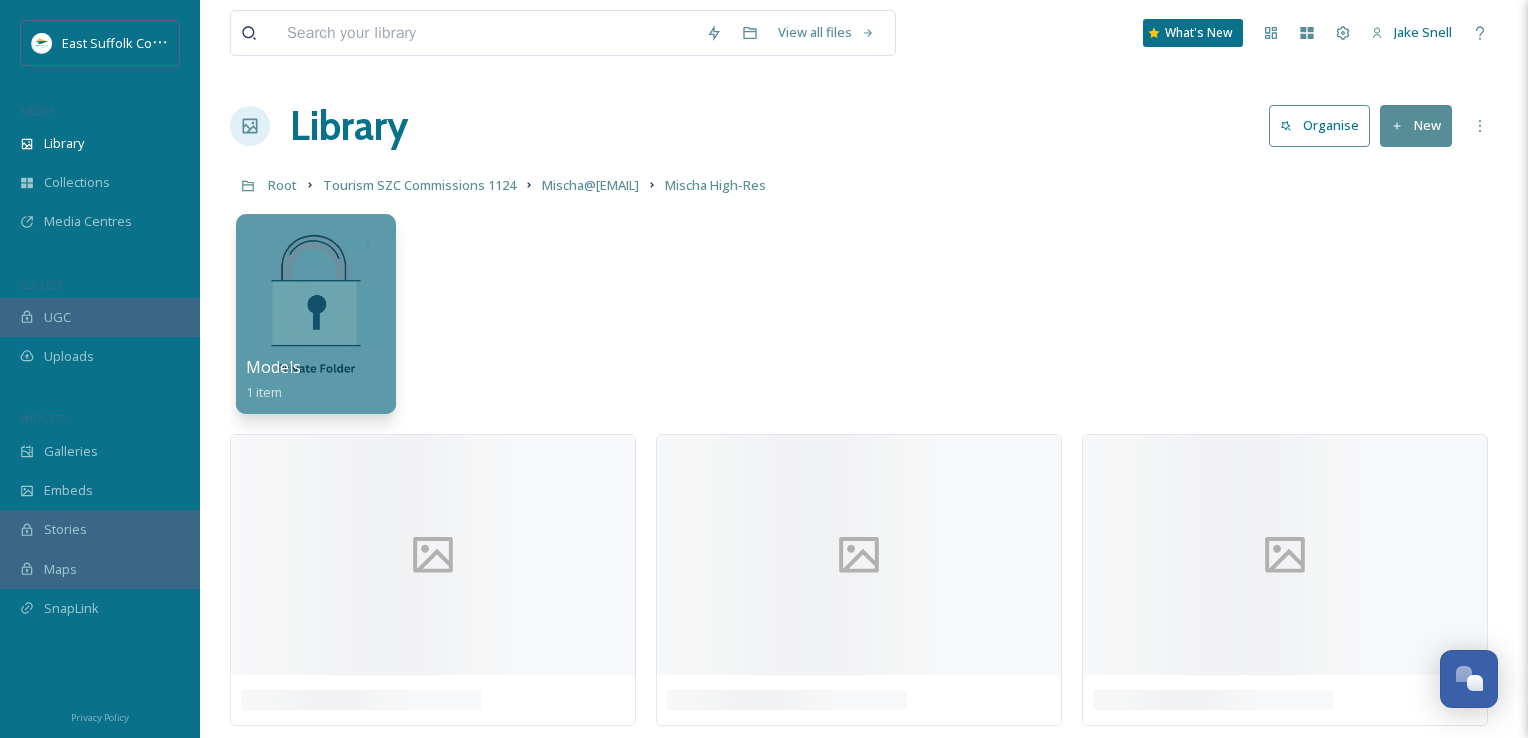 drag, startPoint x: 1088, startPoint y: 156, endPoint x: 1026, endPoint y: 232, distance: 98.0816 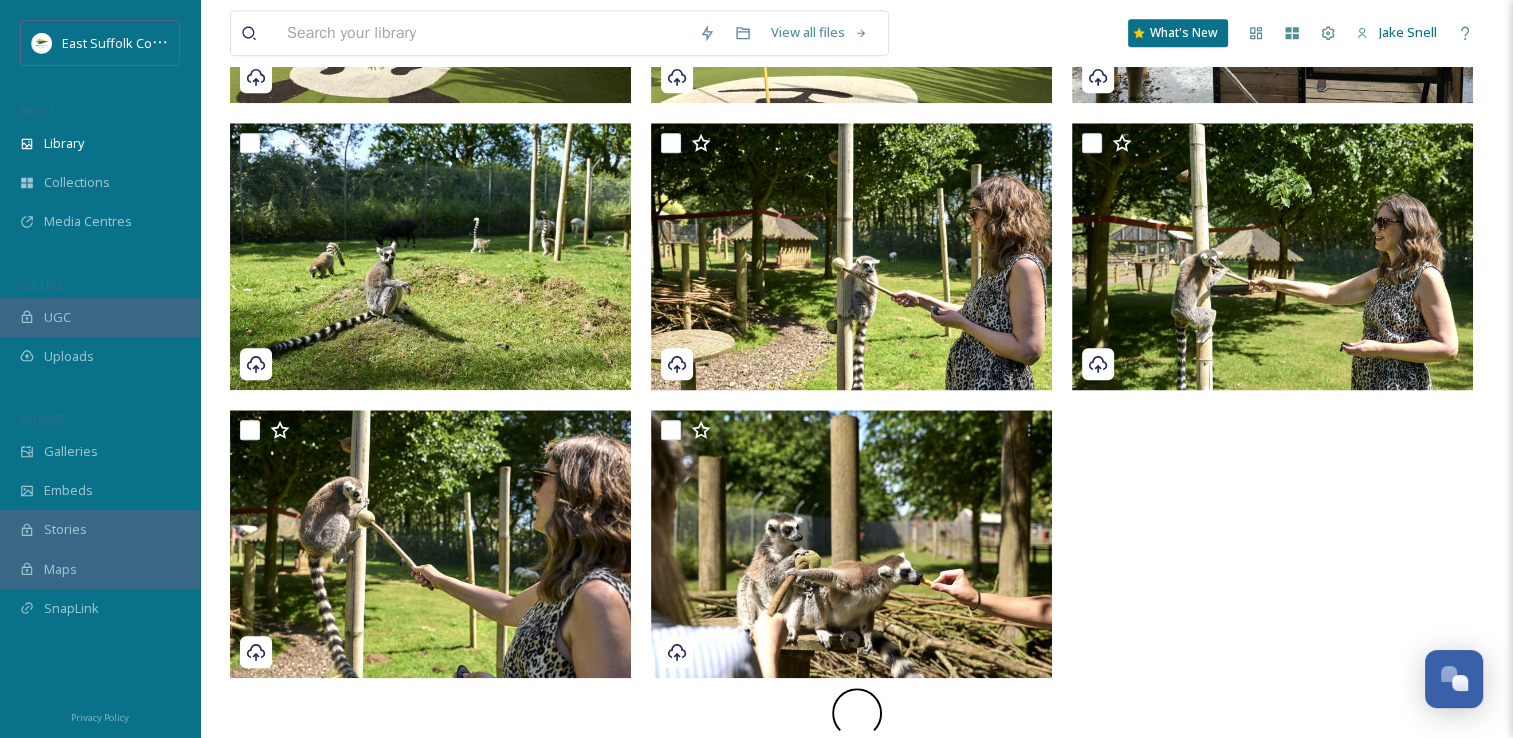 scroll, scrollTop: 2129, scrollLeft: 0, axis: vertical 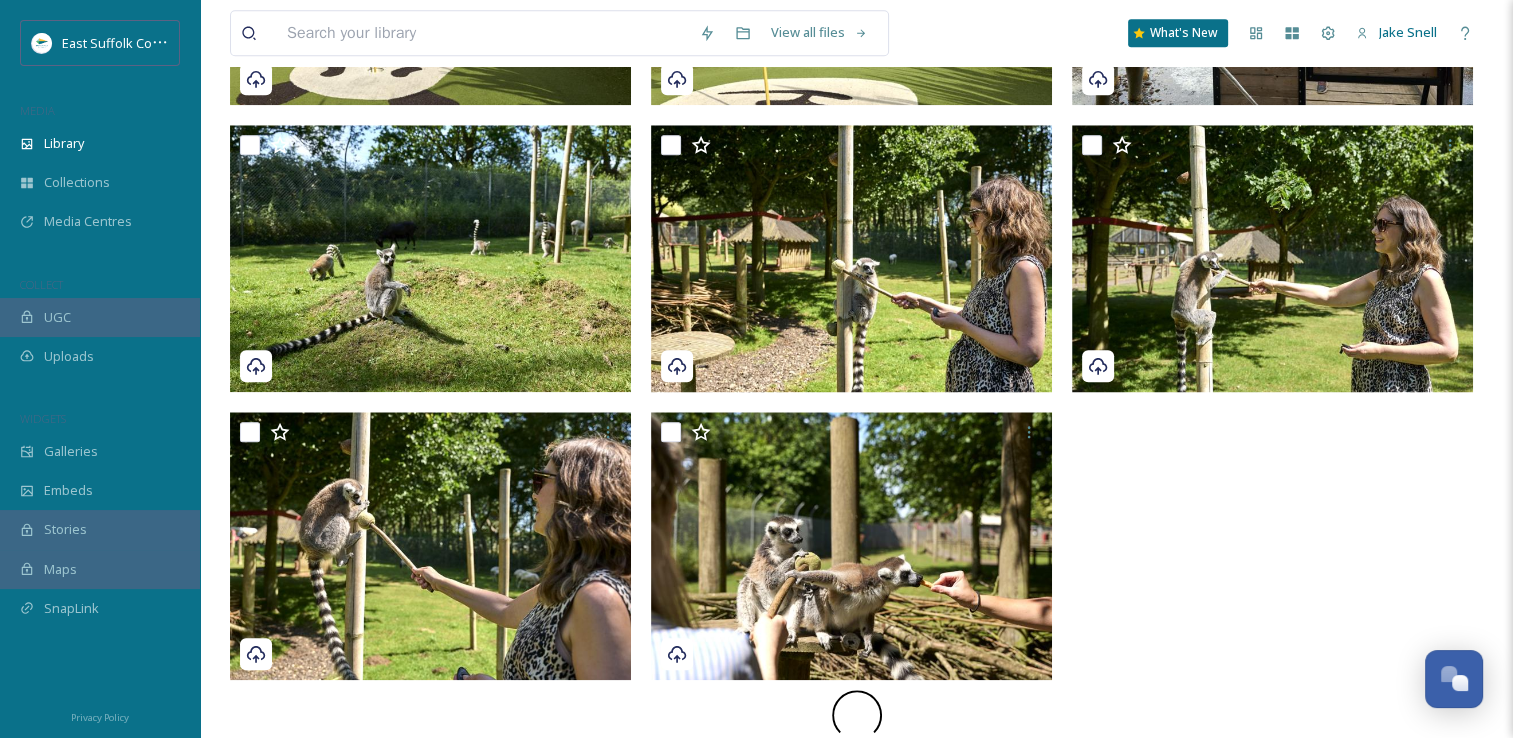 drag, startPoint x: 1028, startPoint y: 178, endPoint x: 908, endPoint y: 615, distance: 453.17657 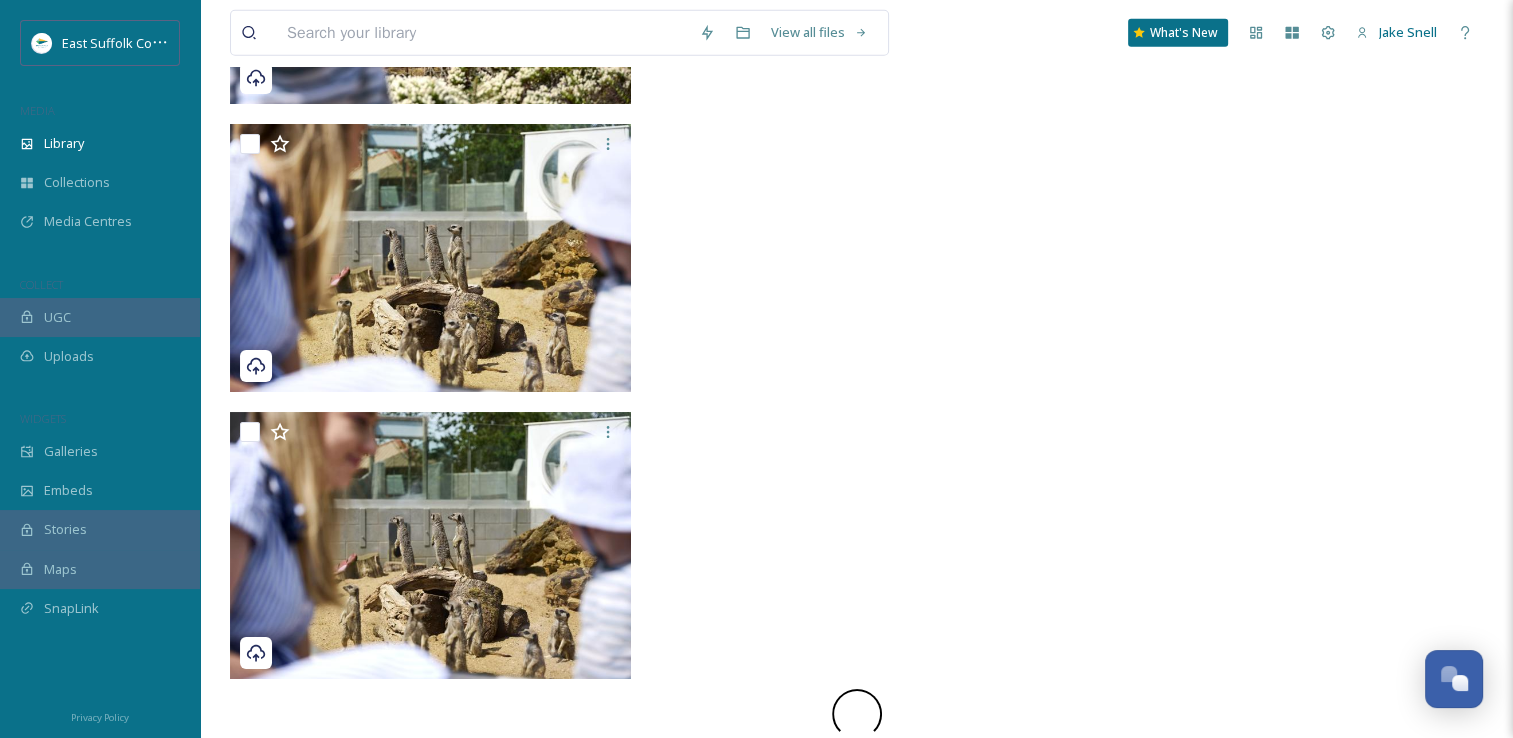 drag, startPoint x: 1059, startPoint y: 94, endPoint x: 1014, endPoint y: 438, distance: 346.93082 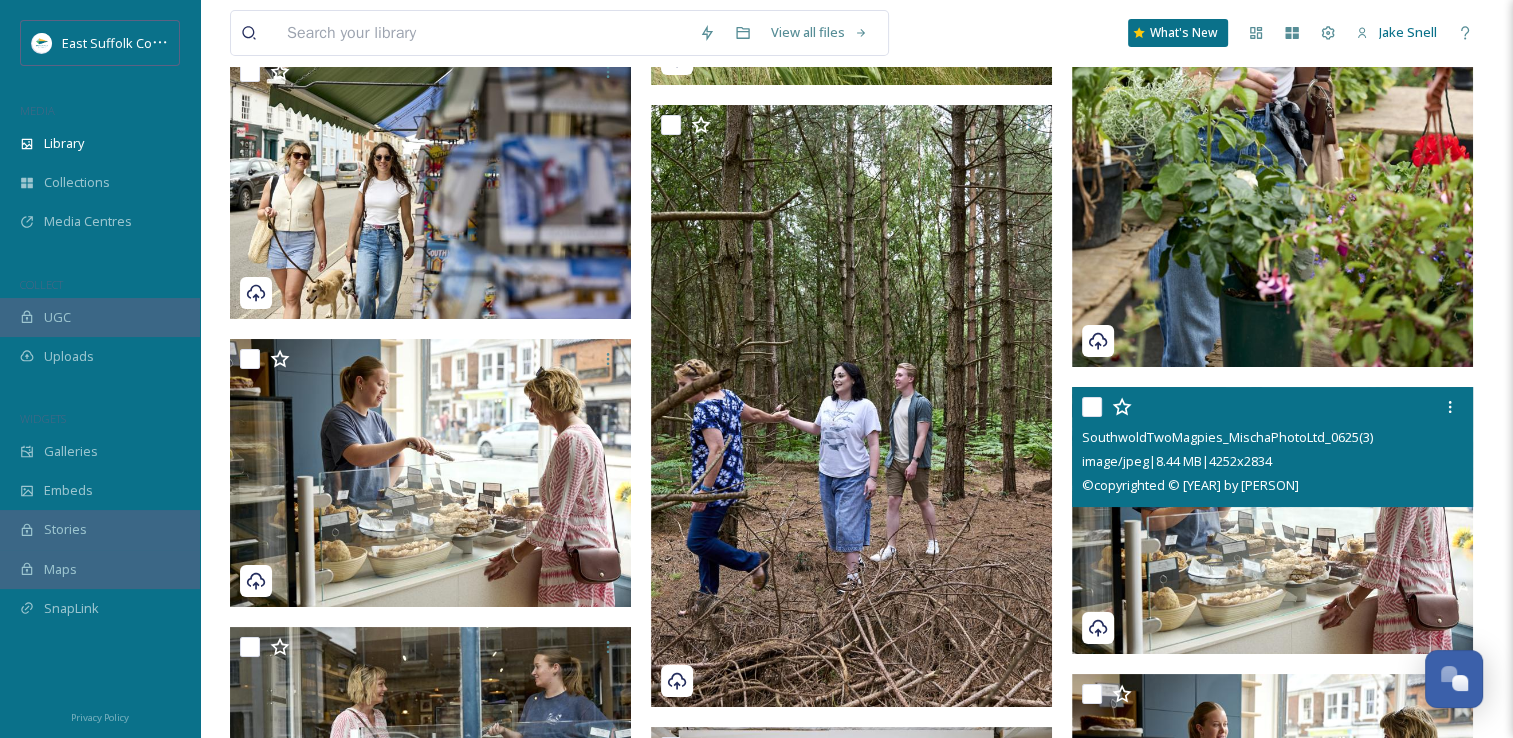 scroll, scrollTop: 22219, scrollLeft: 0, axis: vertical 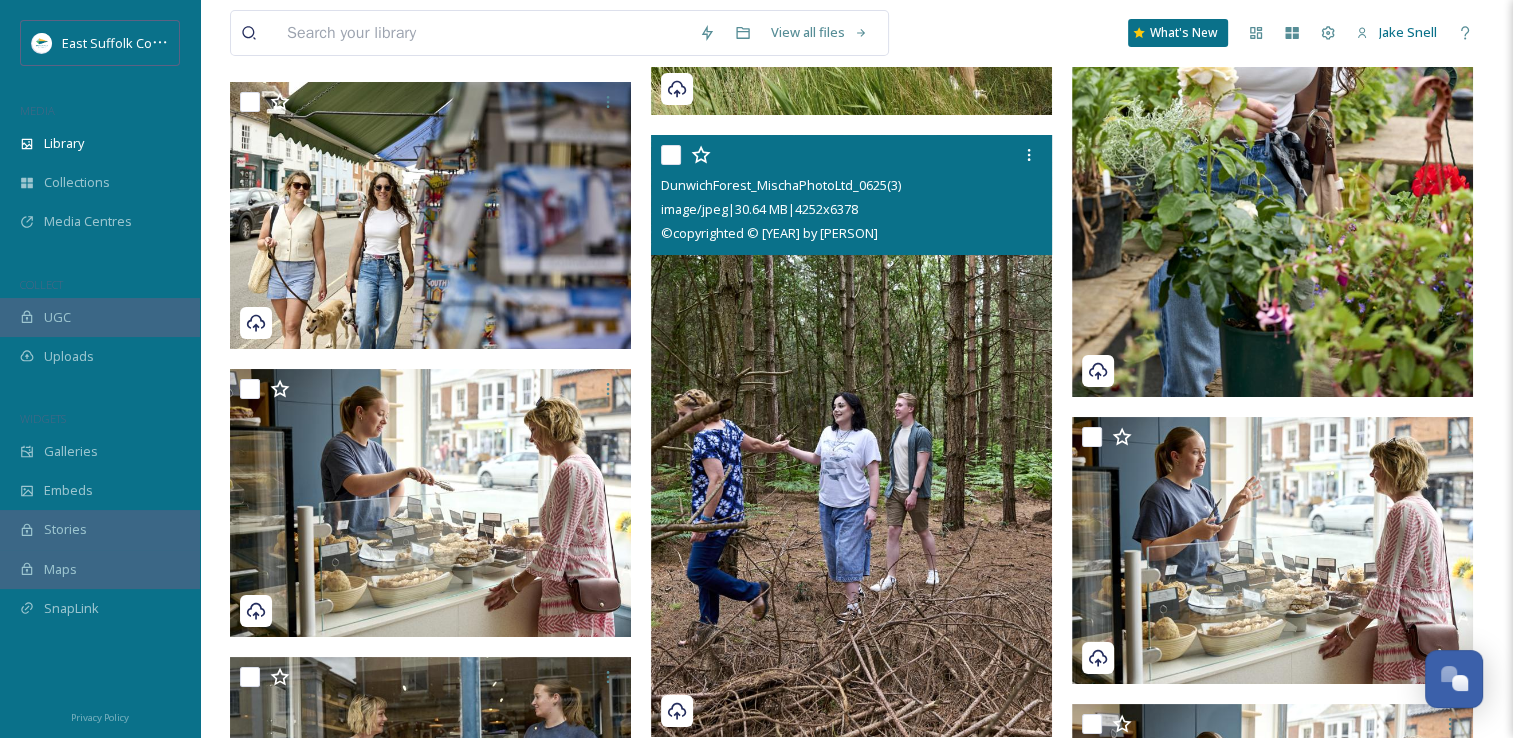 click at bounding box center [851, 436] 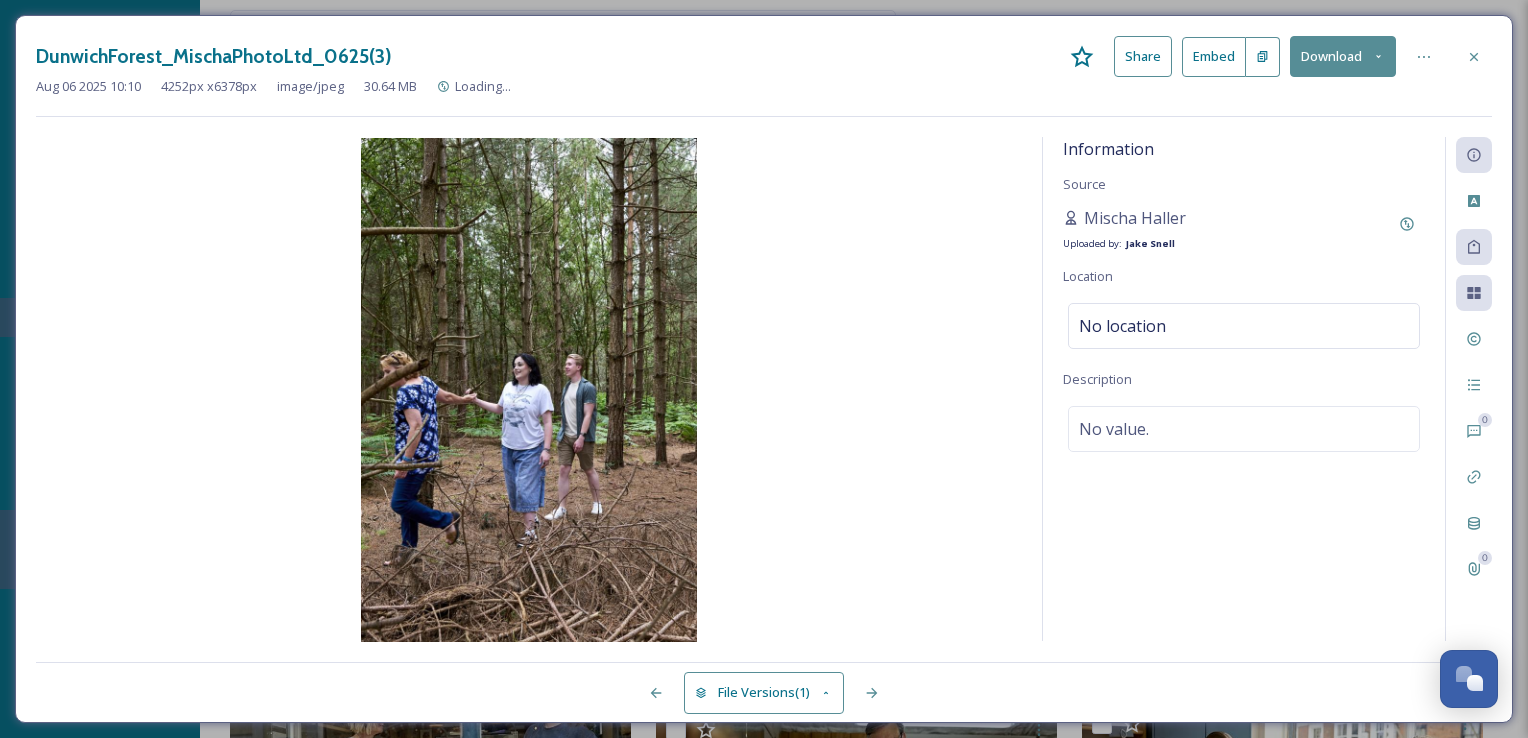 click on "Information Source Mischa Haller Uploaded by: Jake Snell Location No location Description No value." at bounding box center (1244, 389) 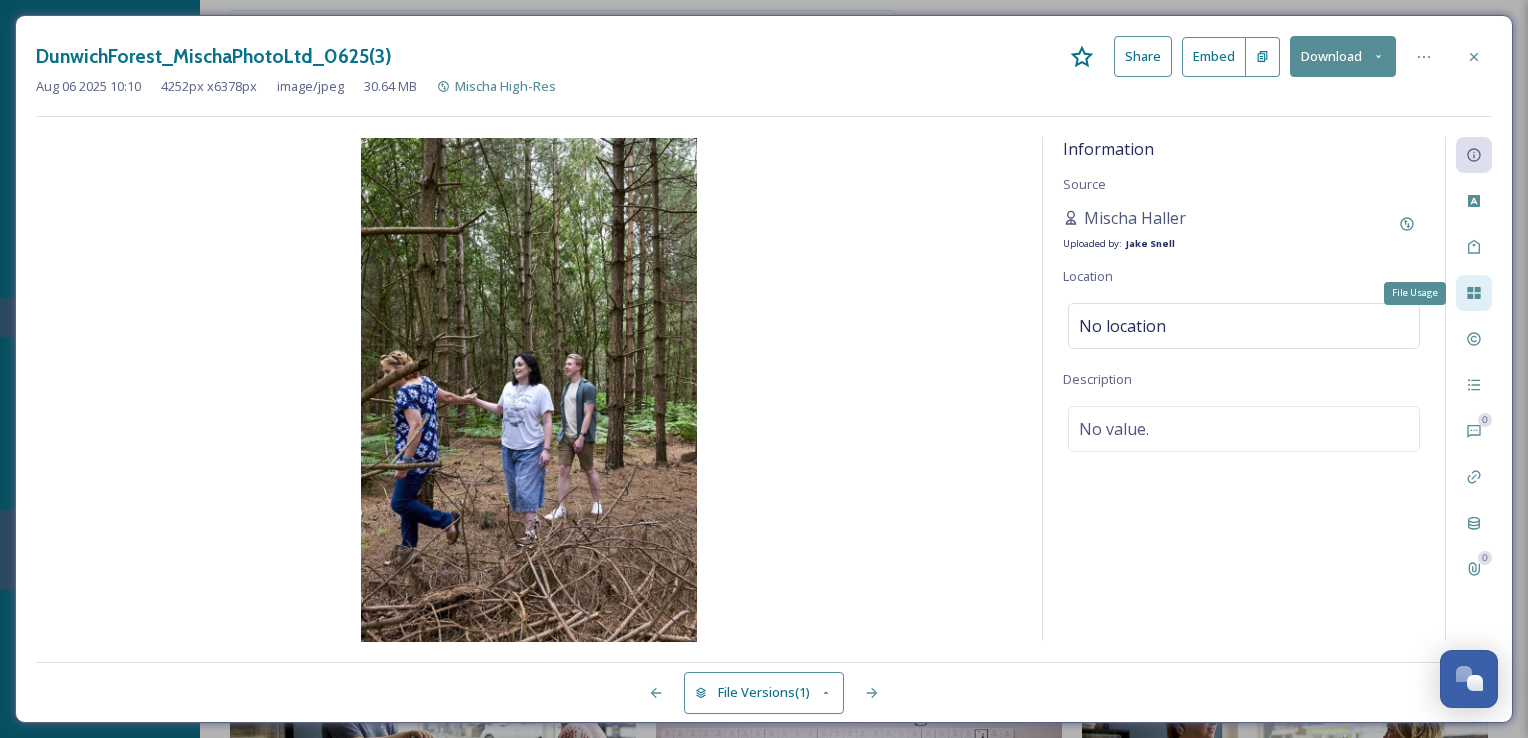 click on "File Usage" at bounding box center (1474, 293) 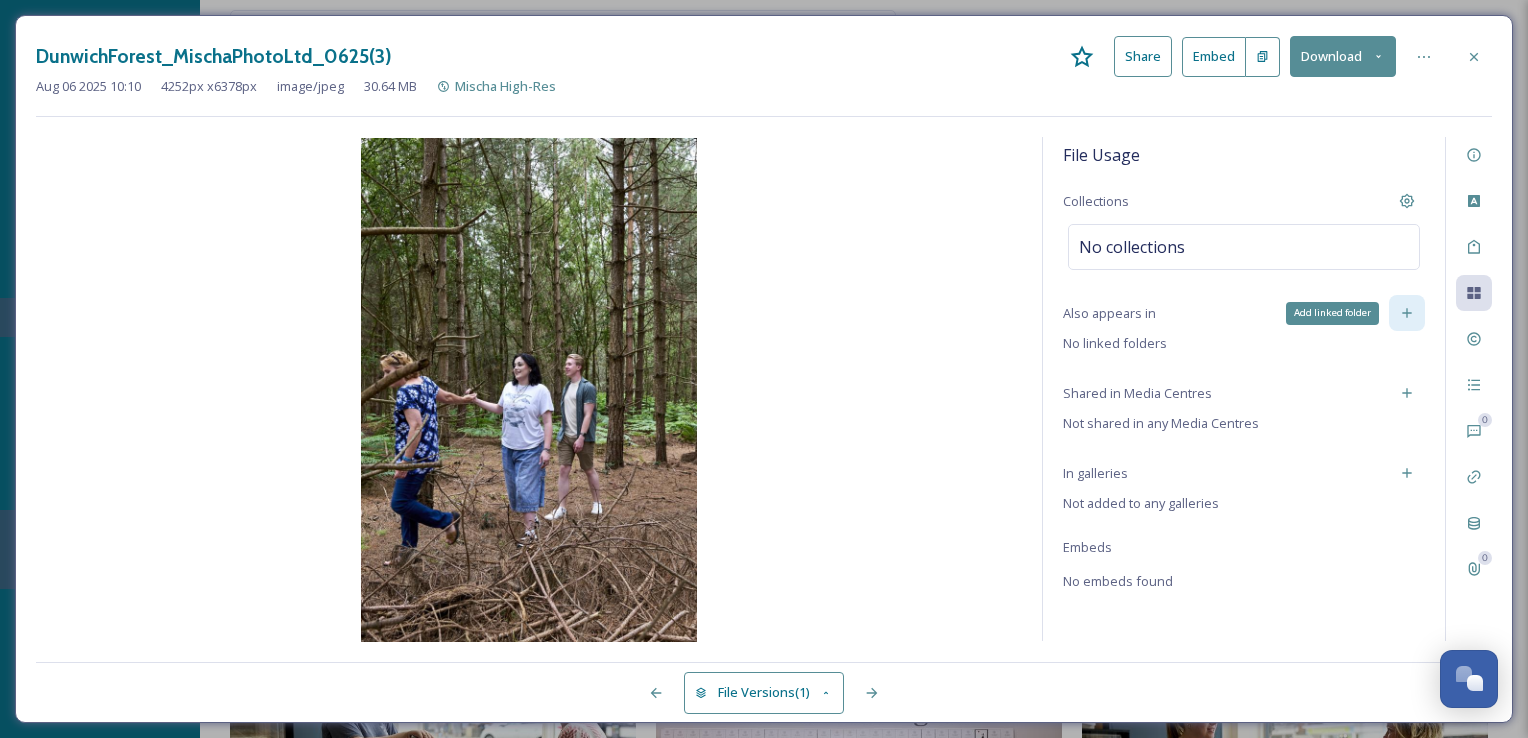 click on "Add linked folder" at bounding box center (1407, 313) 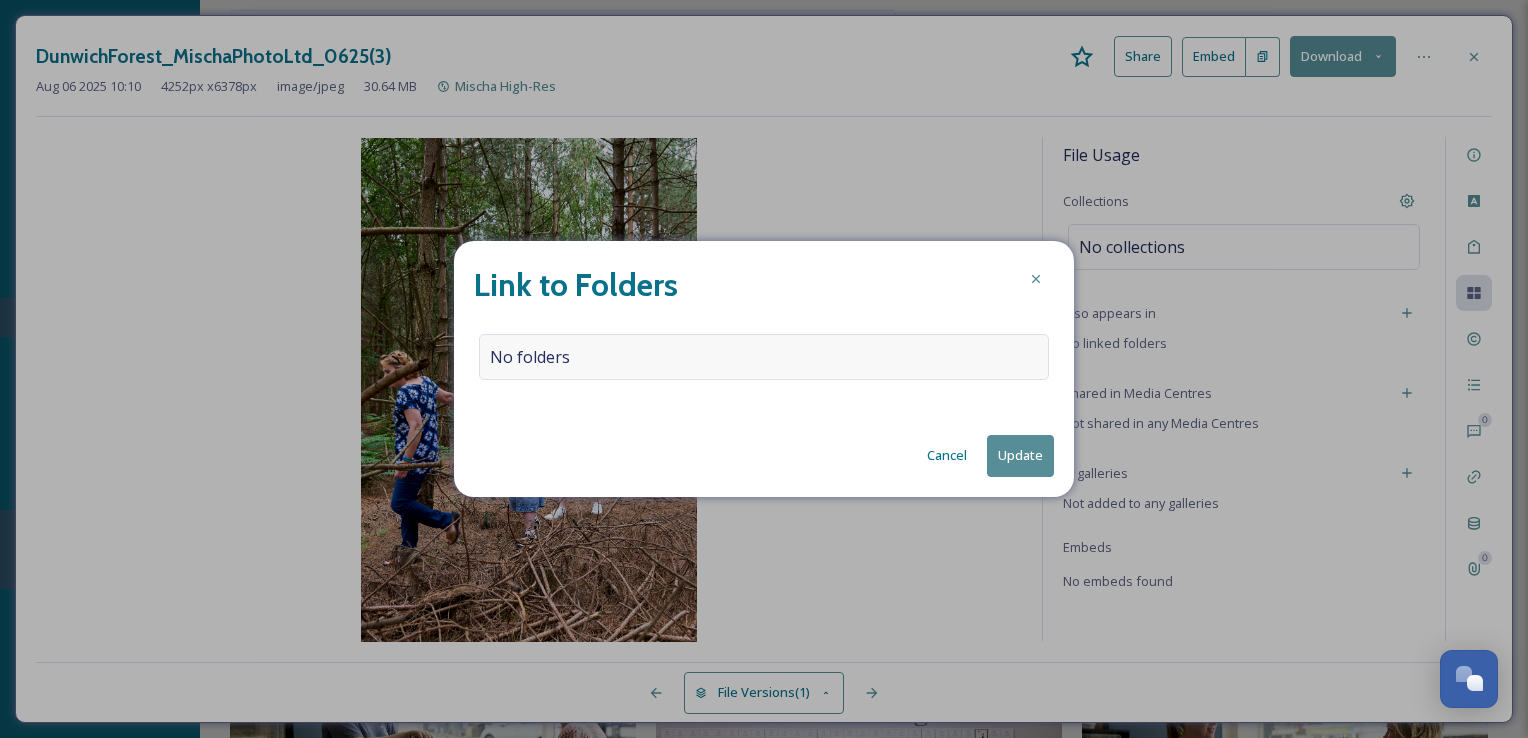 click on "No folders" at bounding box center [764, 357] 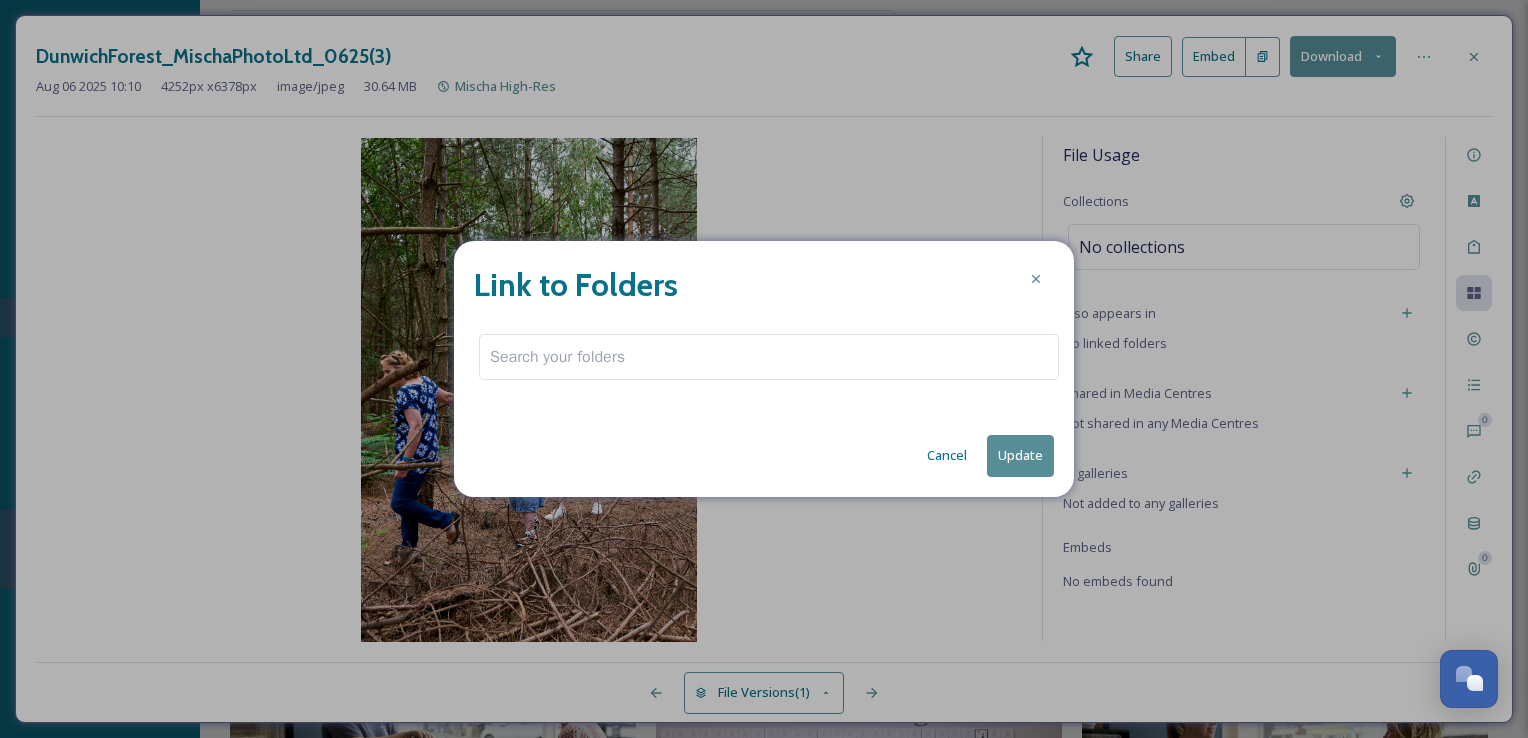 click at bounding box center [769, 357] 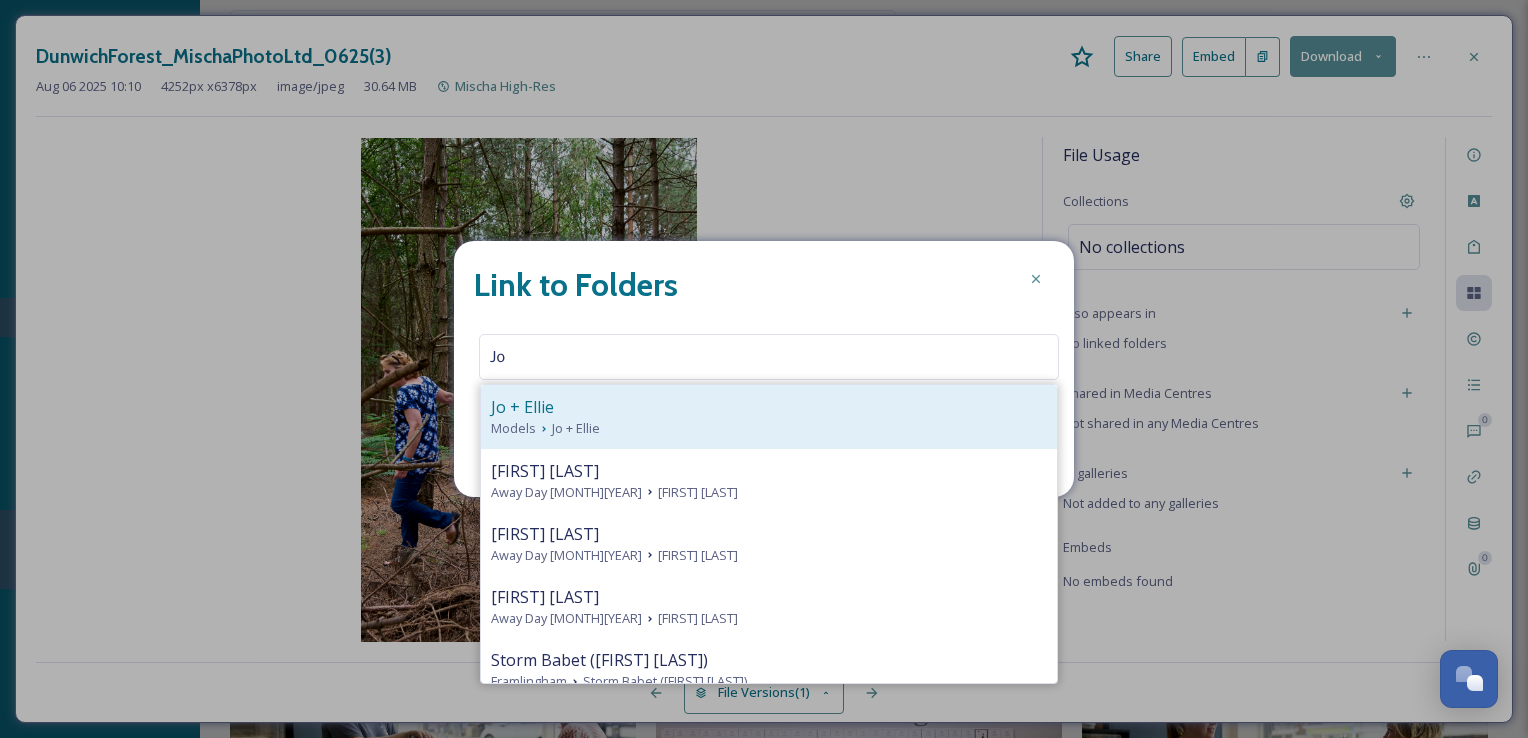 type on "Jo" 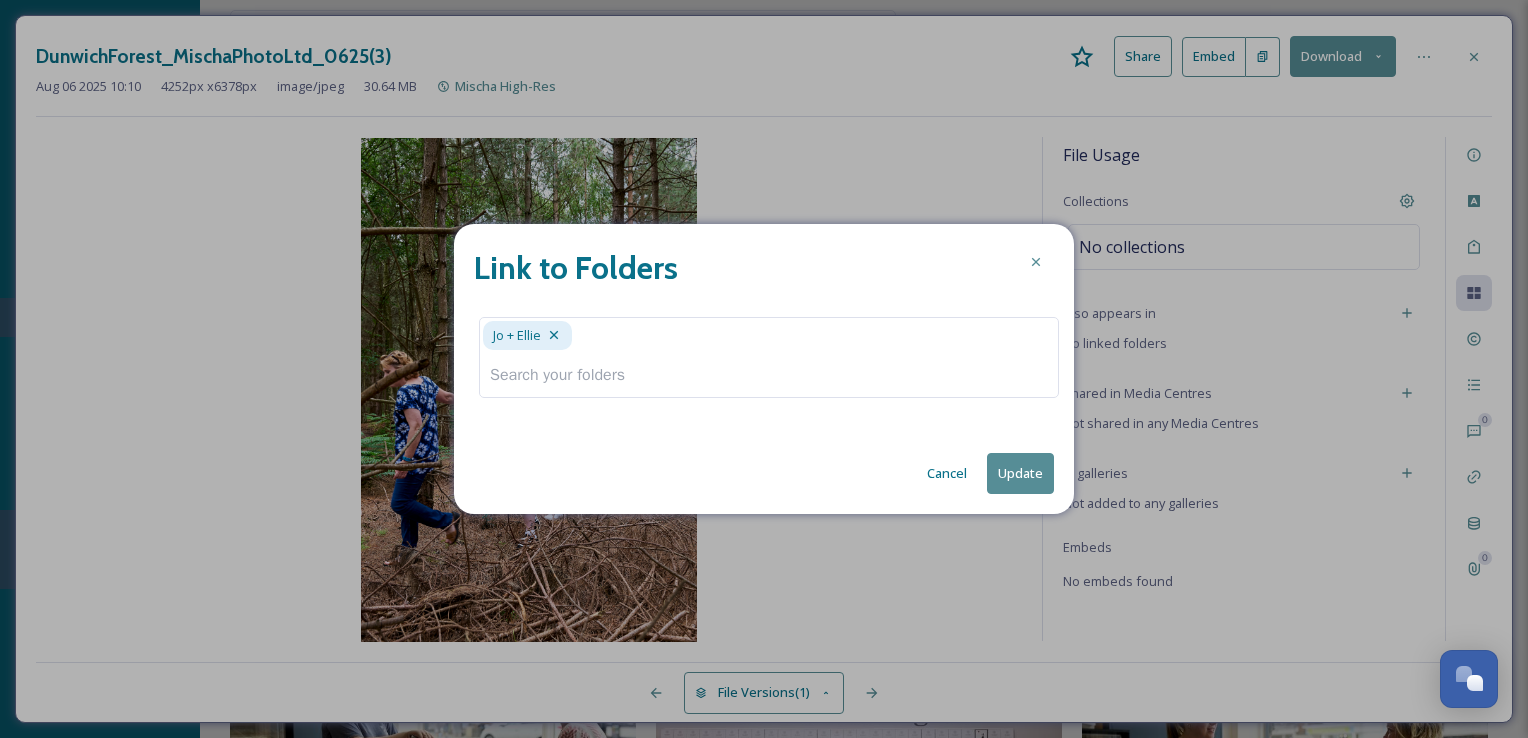 click on "Update" at bounding box center (1020, 473) 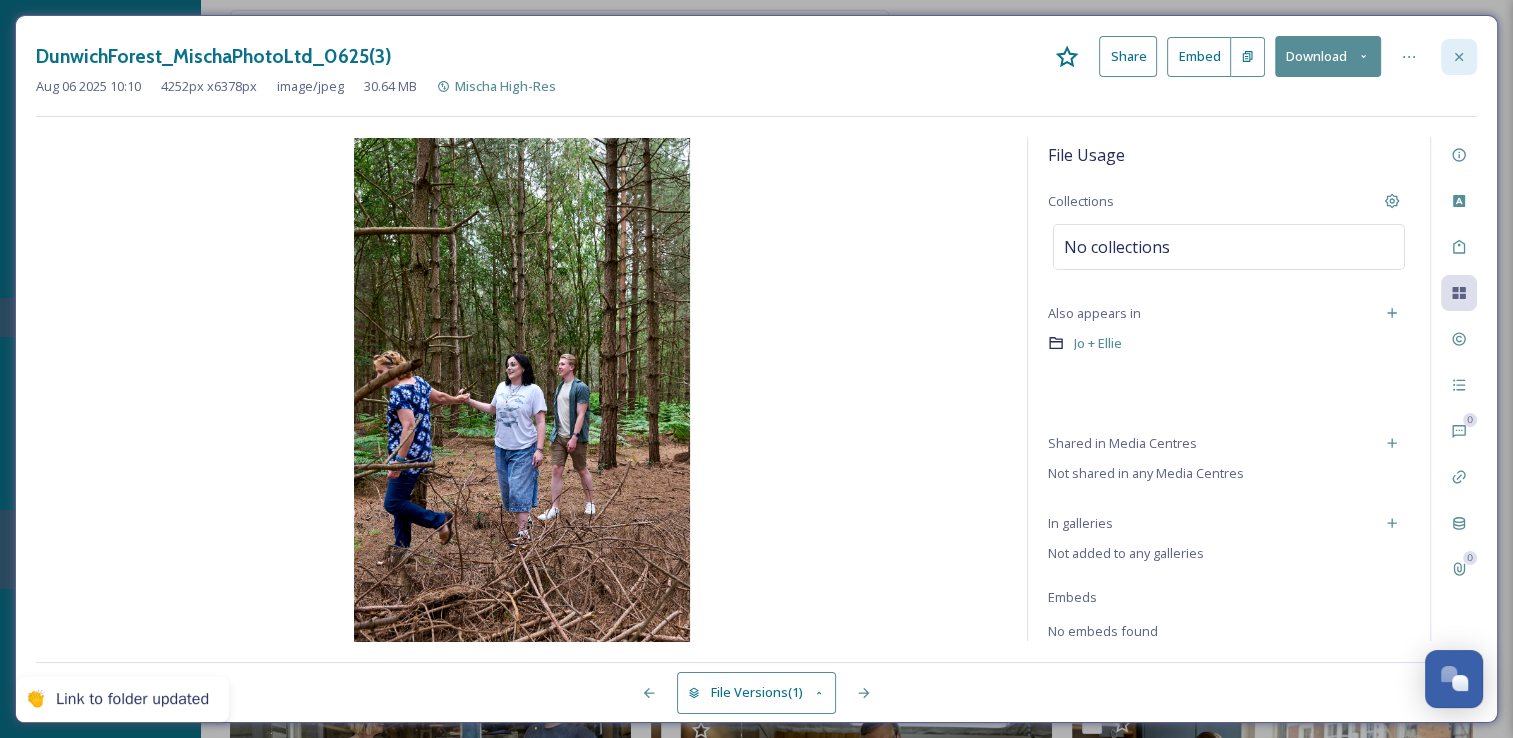 click at bounding box center (1459, 57) 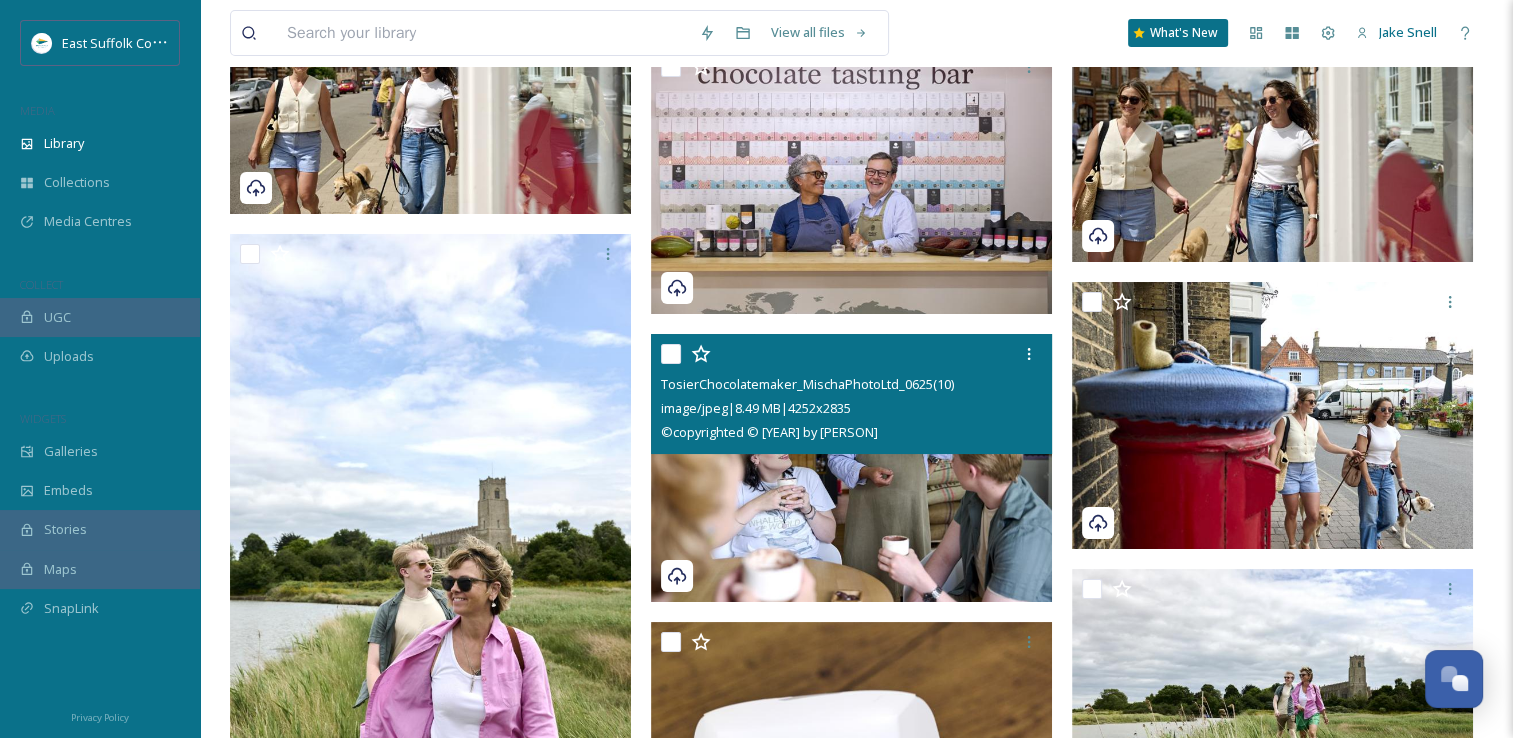 scroll, scrollTop: 23219, scrollLeft: 0, axis: vertical 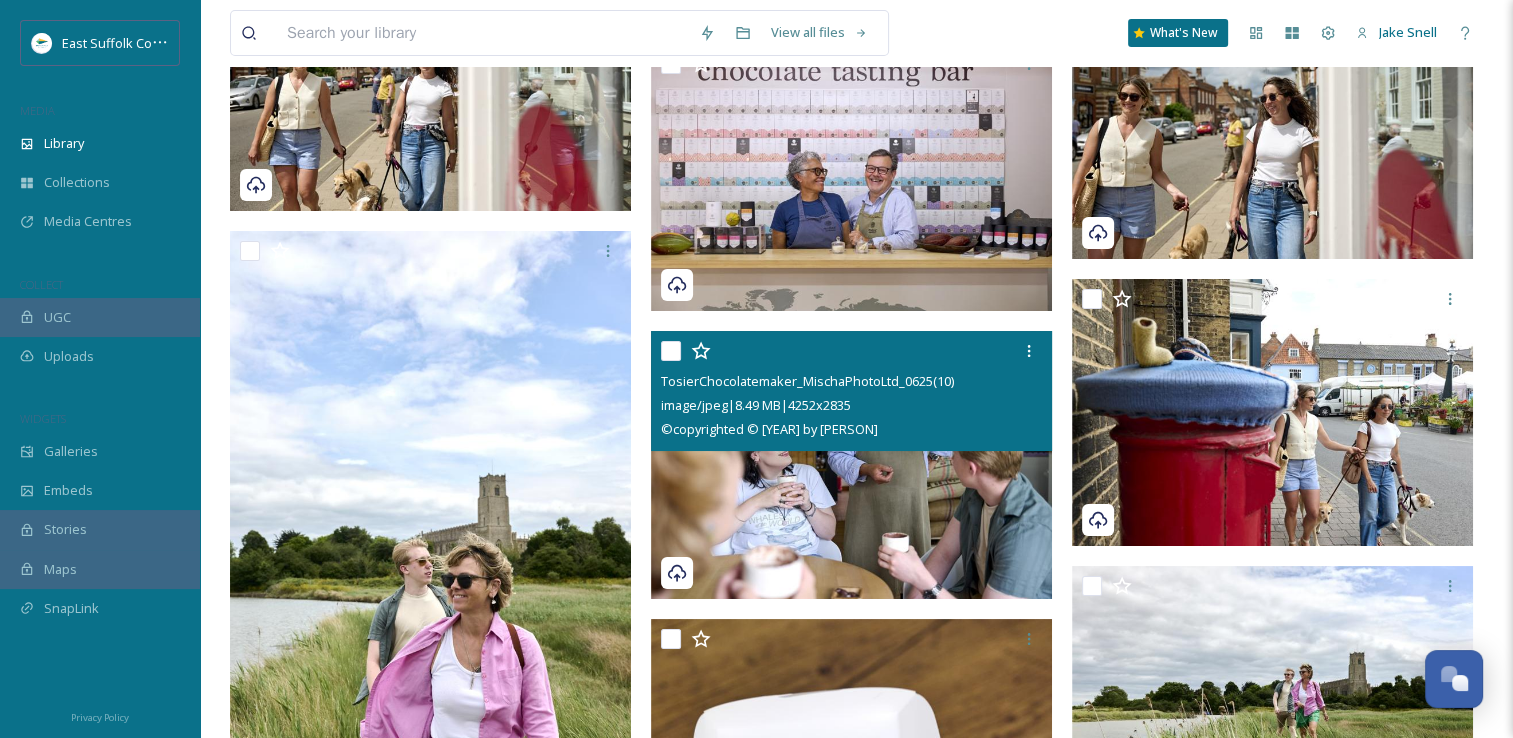 click at bounding box center [851, 465] 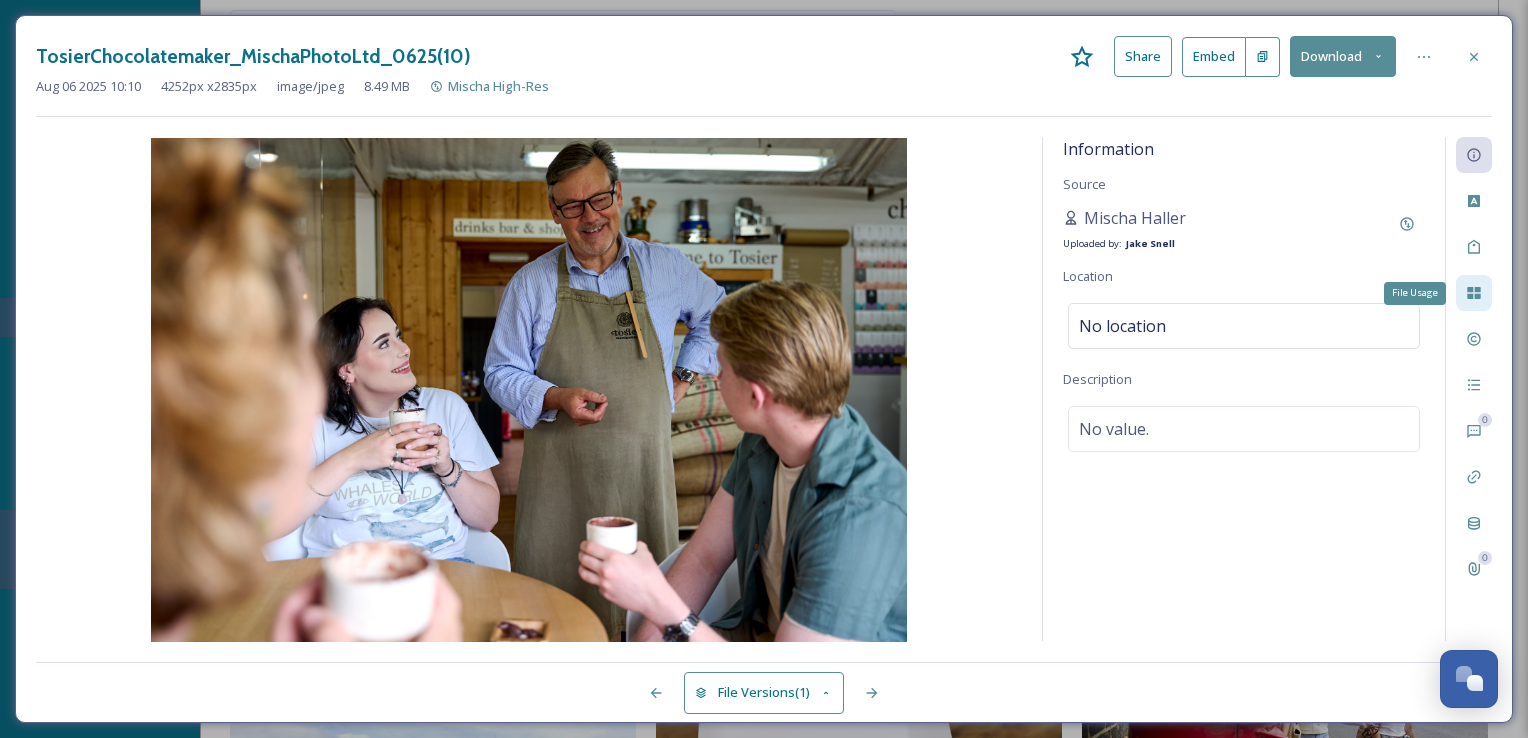 click 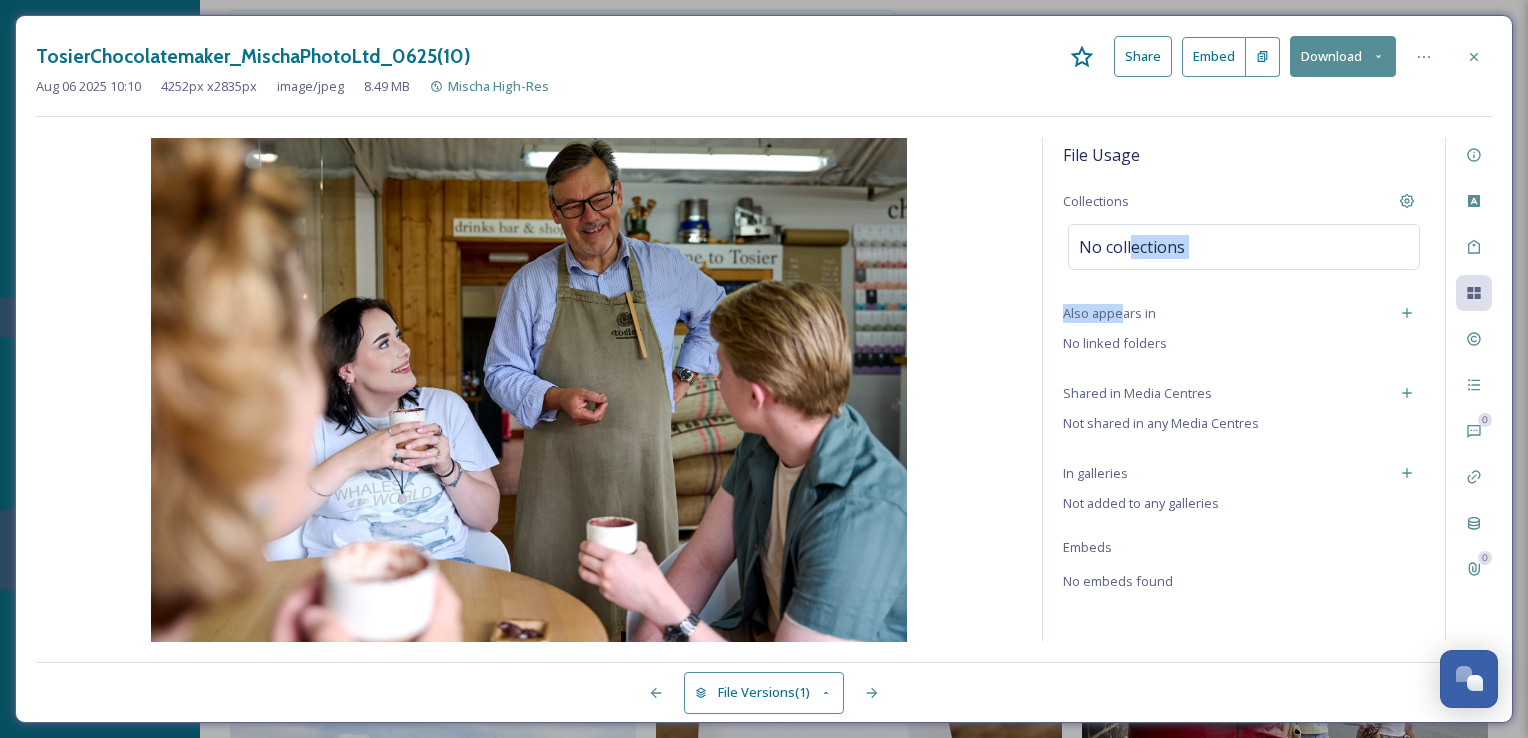 drag, startPoint x: 1132, startPoint y: 255, endPoint x: 1125, endPoint y: 291, distance: 36.67424 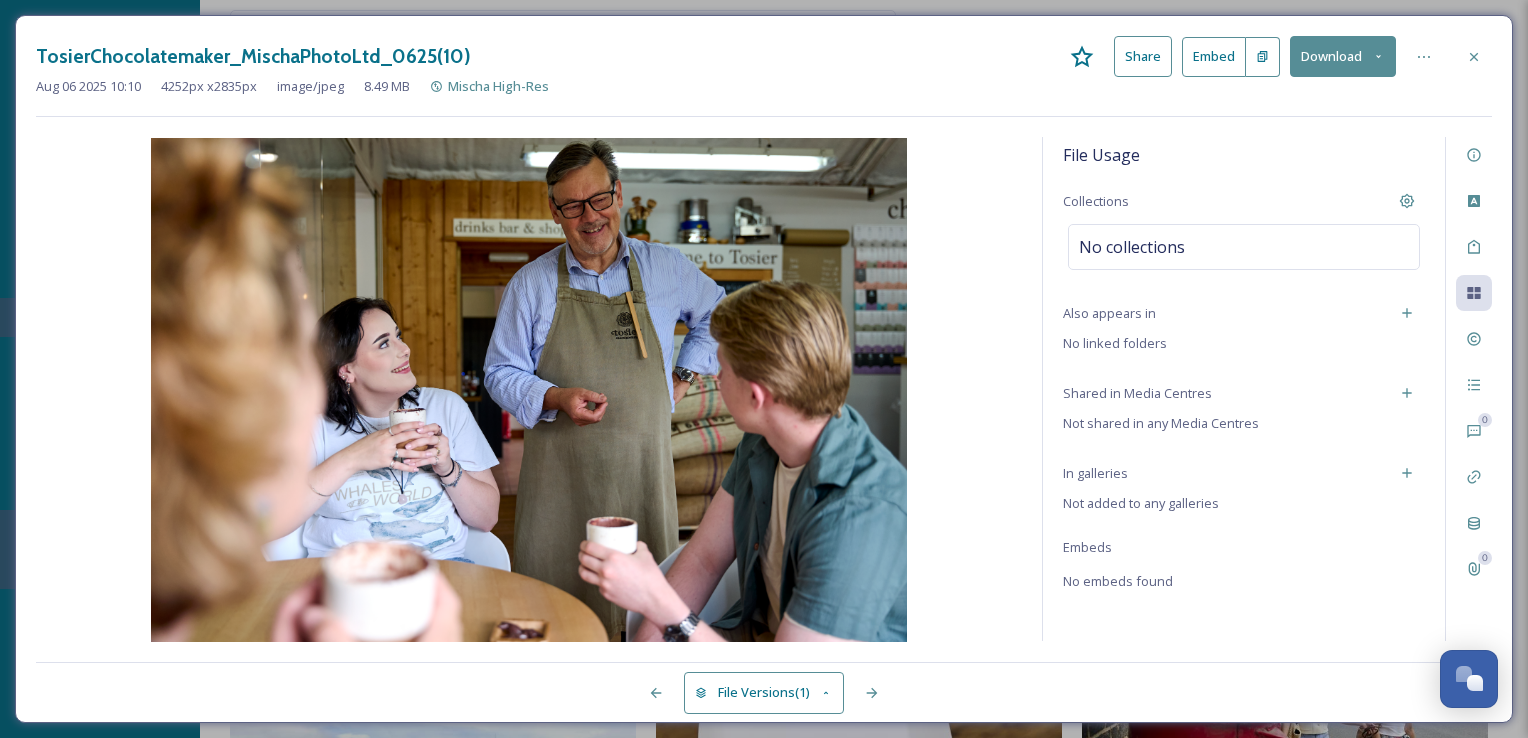 drag, startPoint x: 1125, startPoint y: 291, endPoint x: 1269, endPoint y: 295, distance: 144.05554 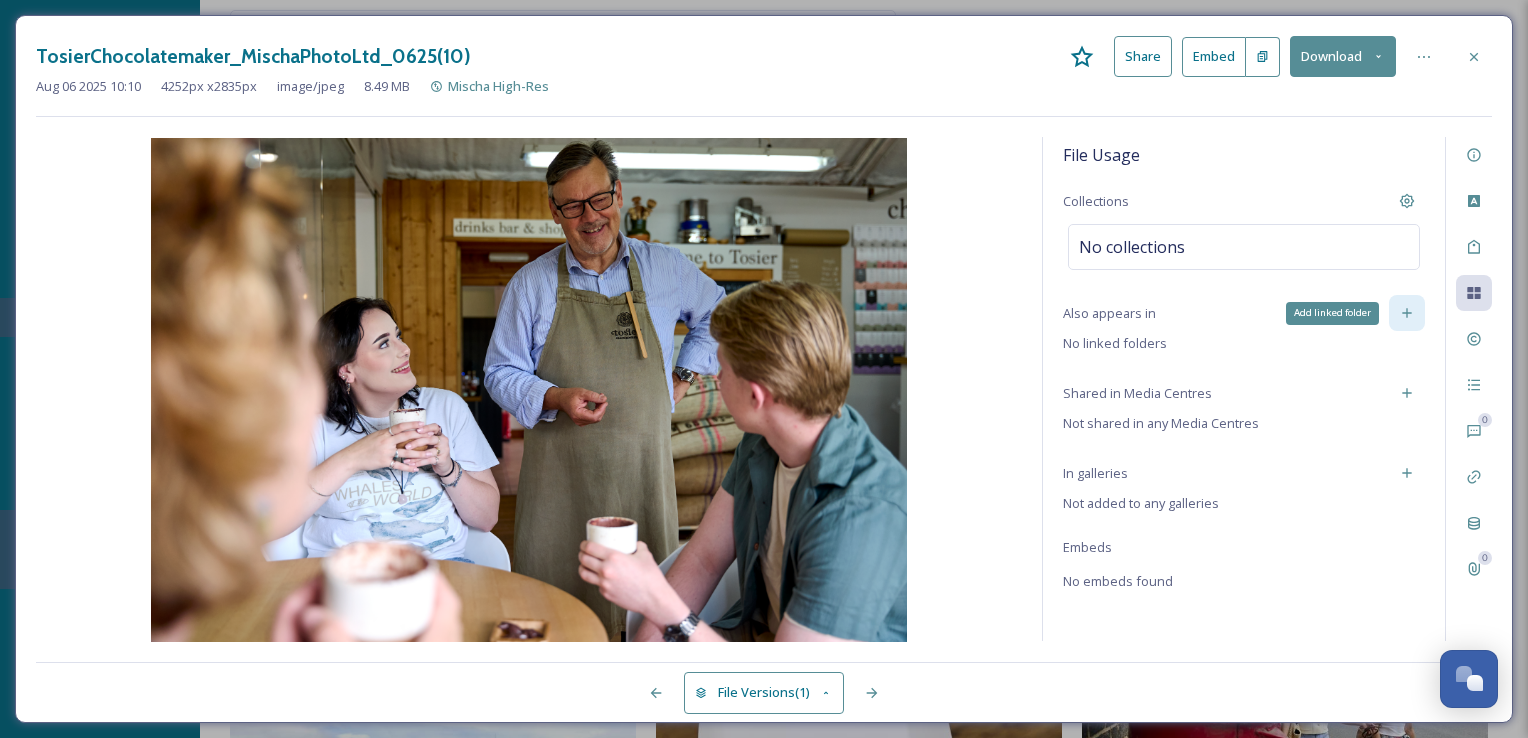 click 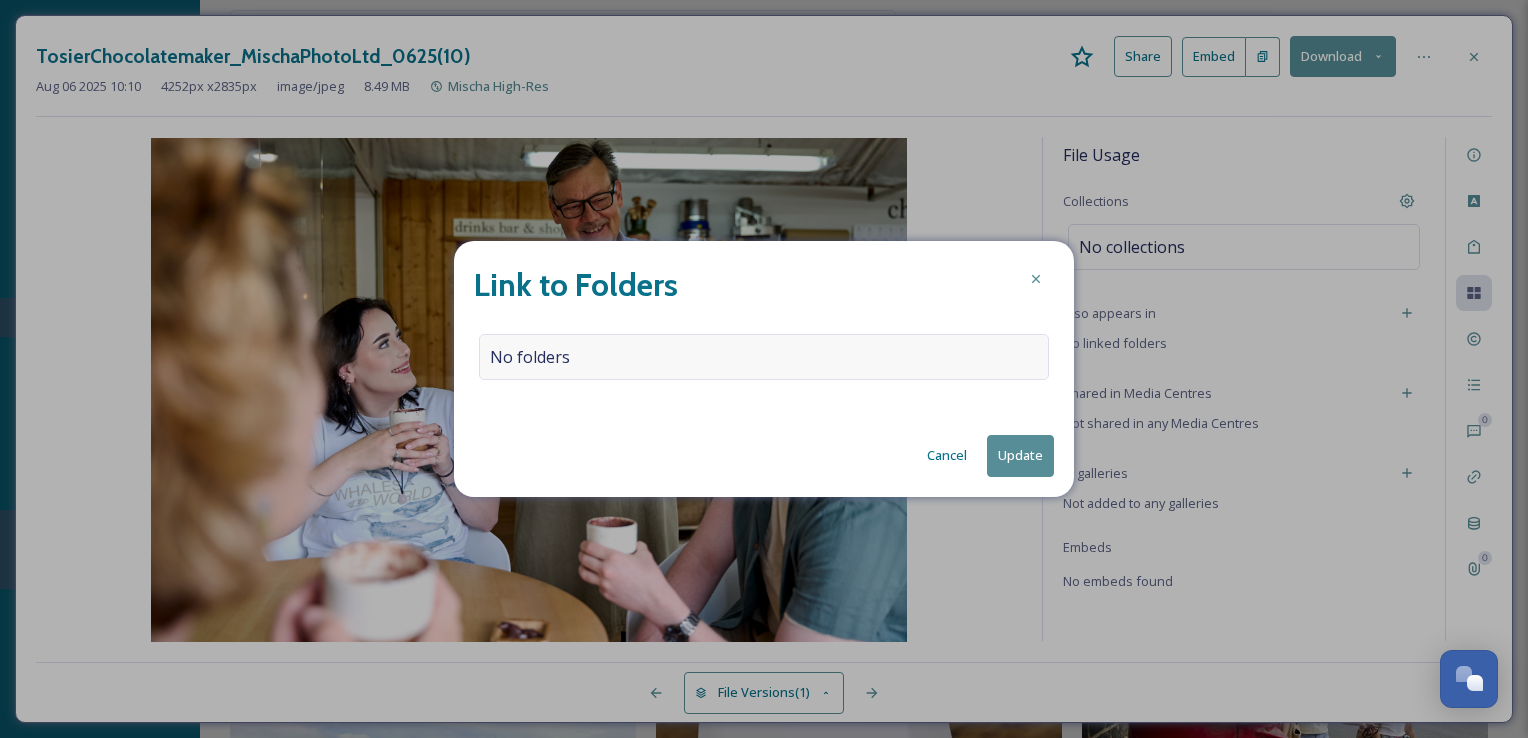 click on "No folders" at bounding box center (764, 357) 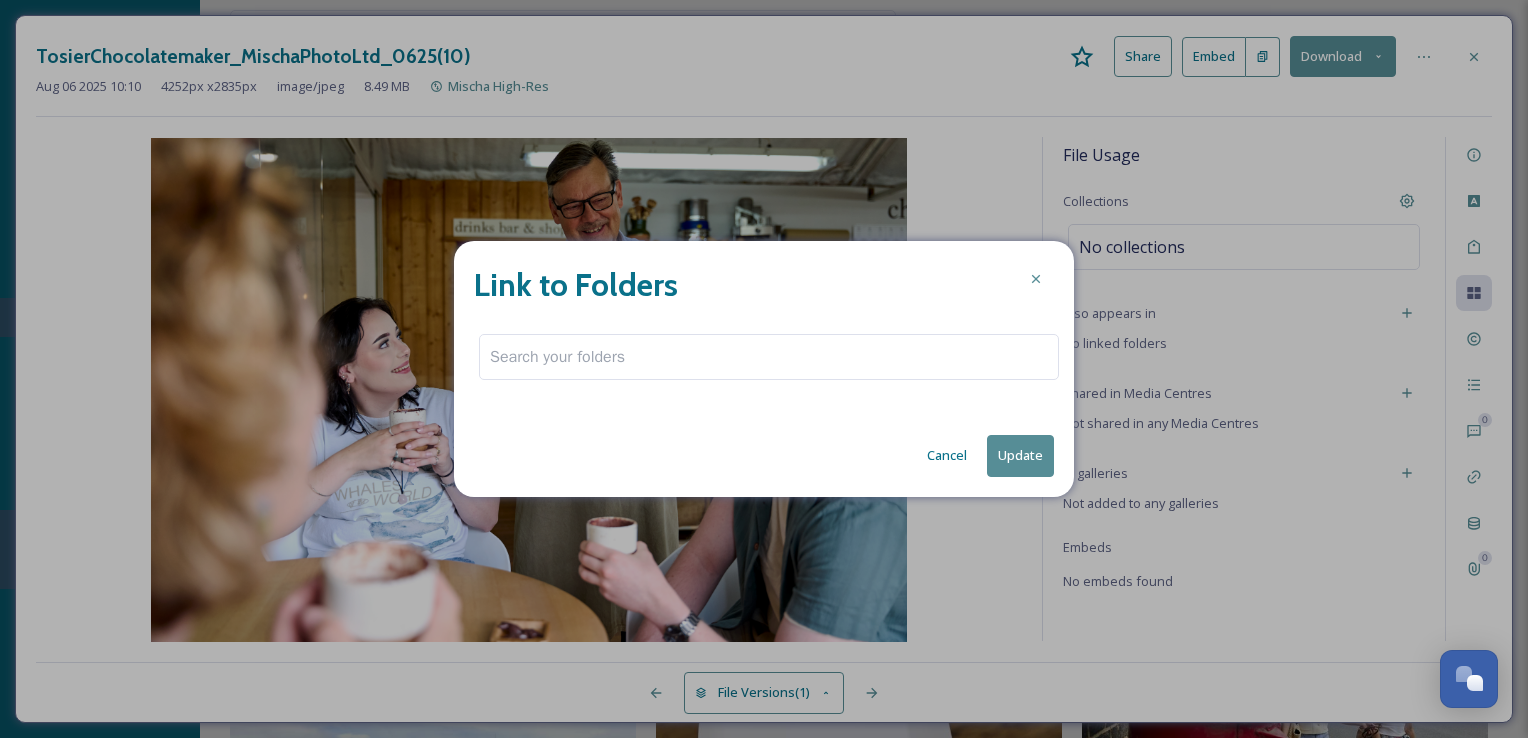 click at bounding box center (769, 357) 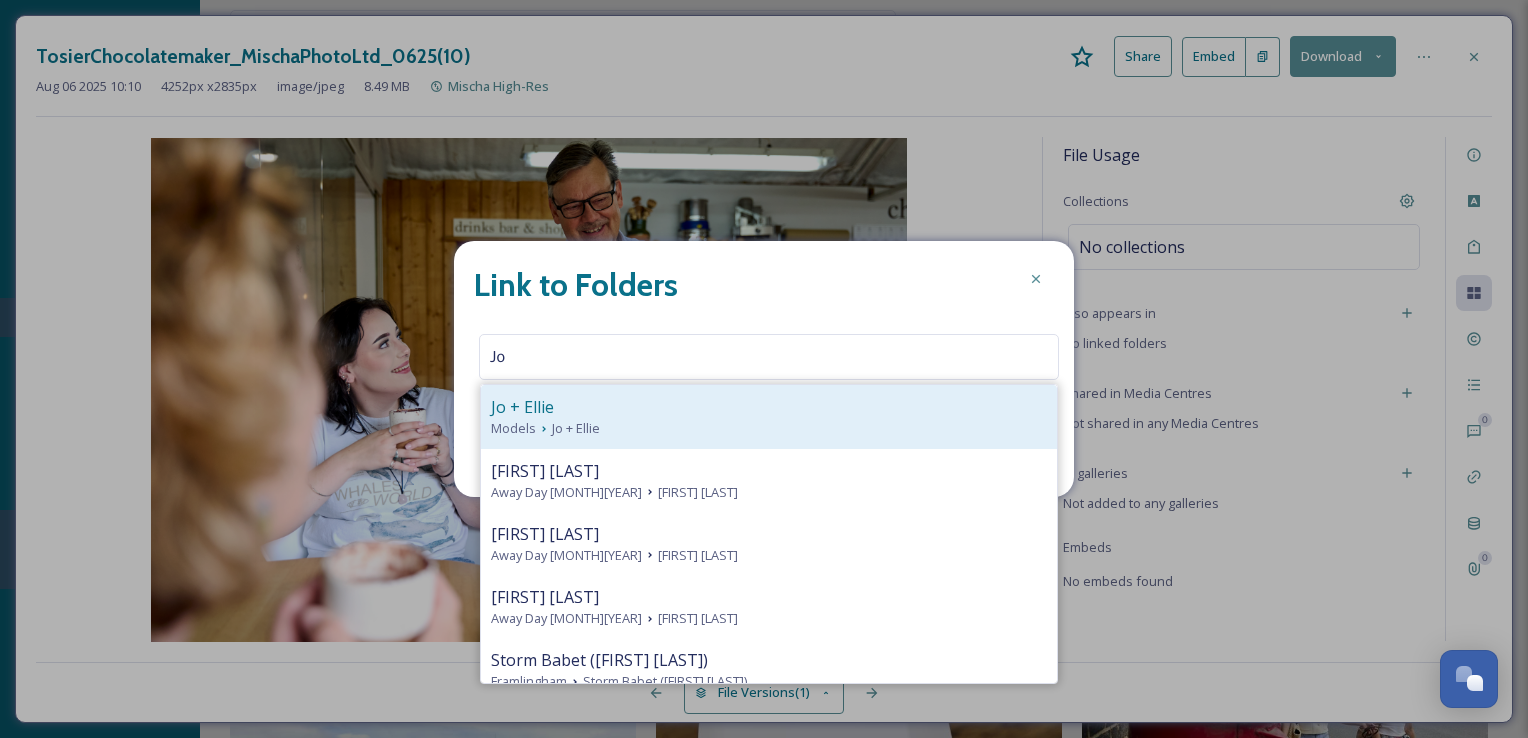 type on "Jo" 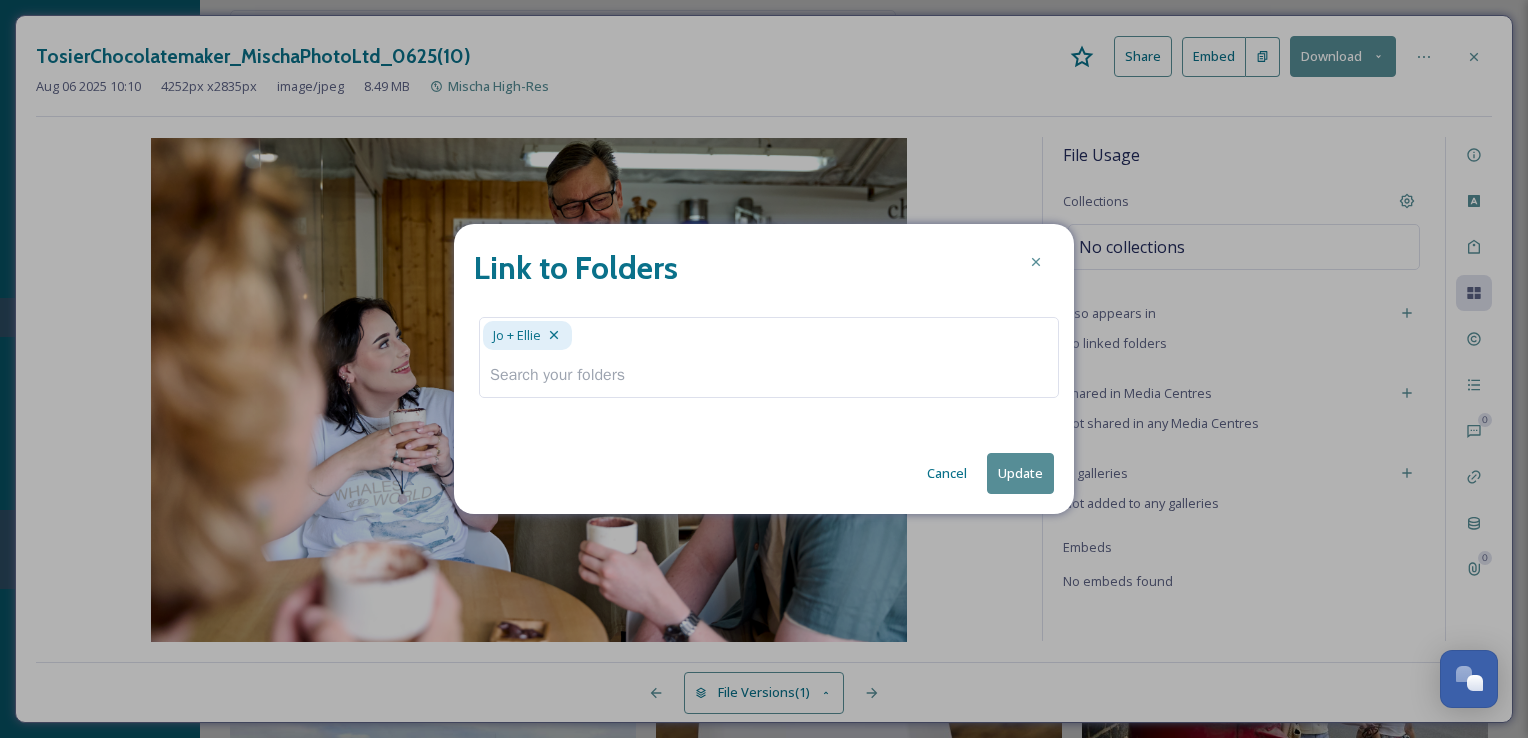 click on "Update" at bounding box center (1020, 473) 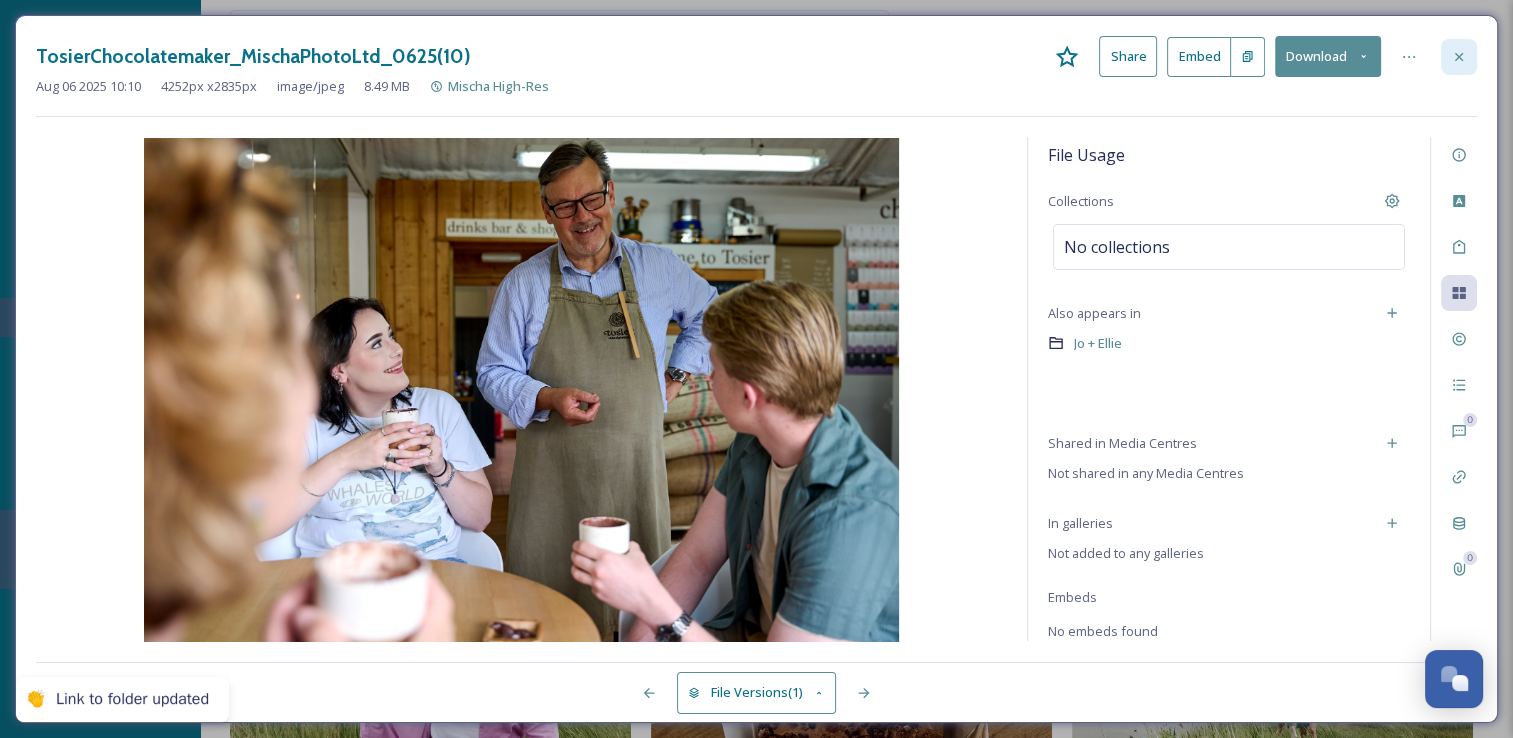 click 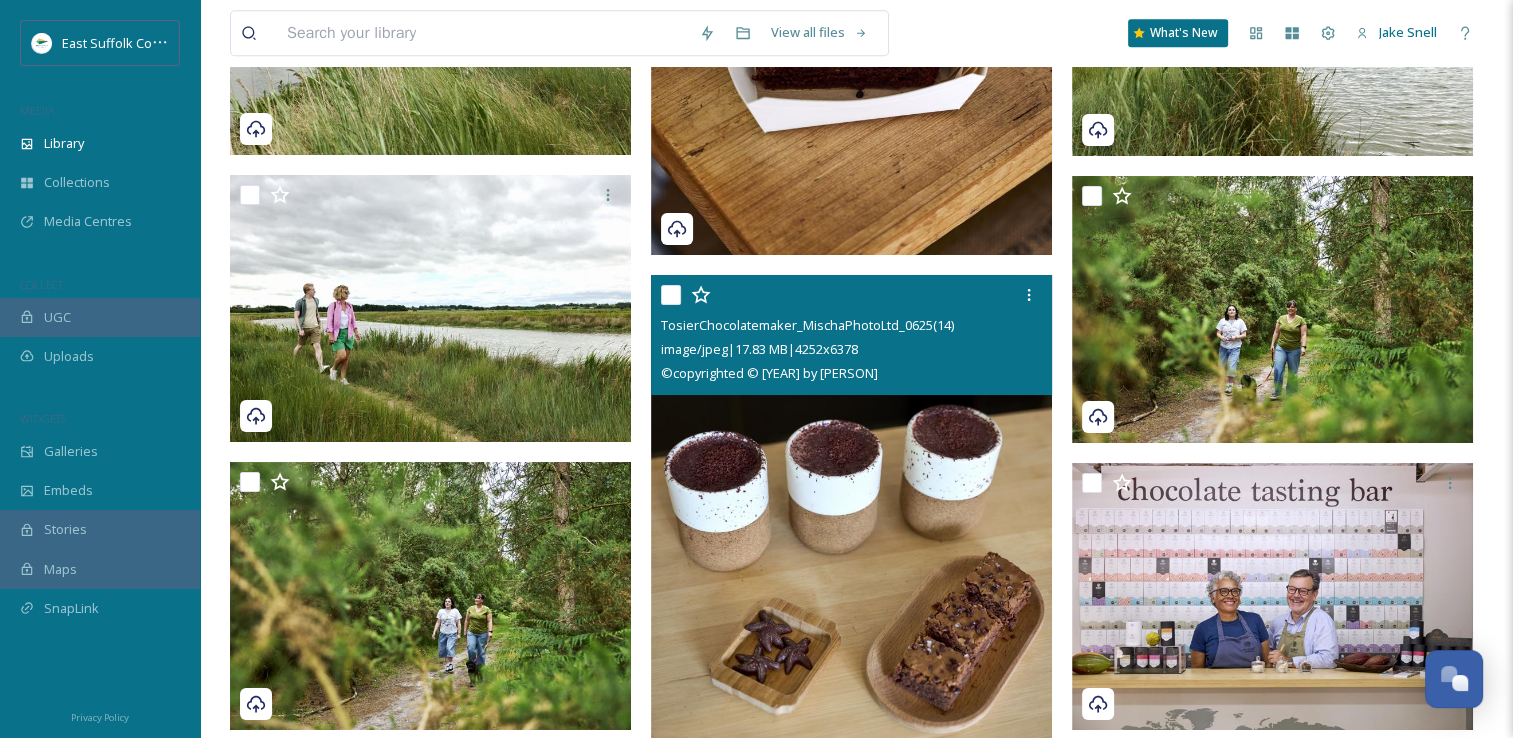 scroll, scrollTop: 24219, scrollLeft: 0, axis: vertical 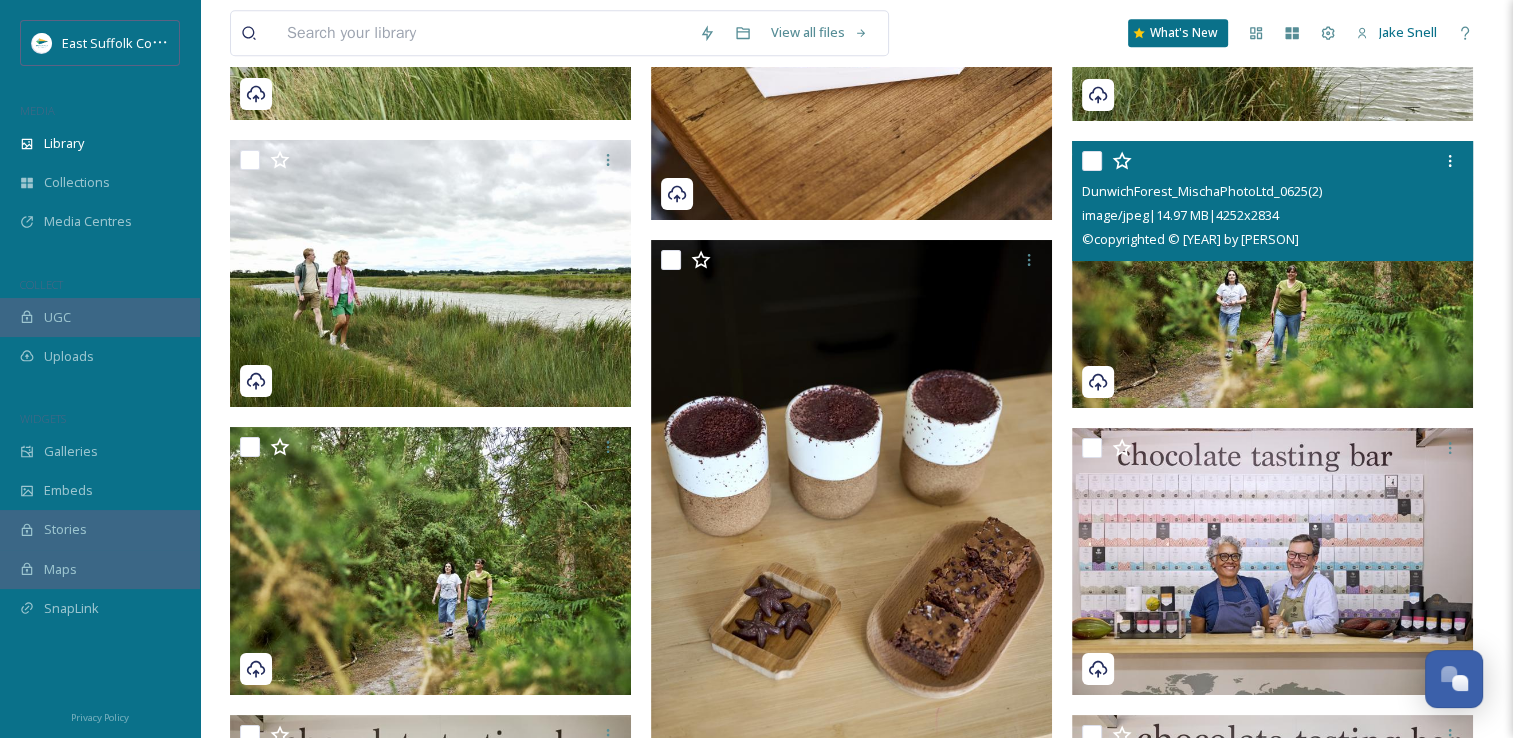 click at bounding box center (1272, 275) 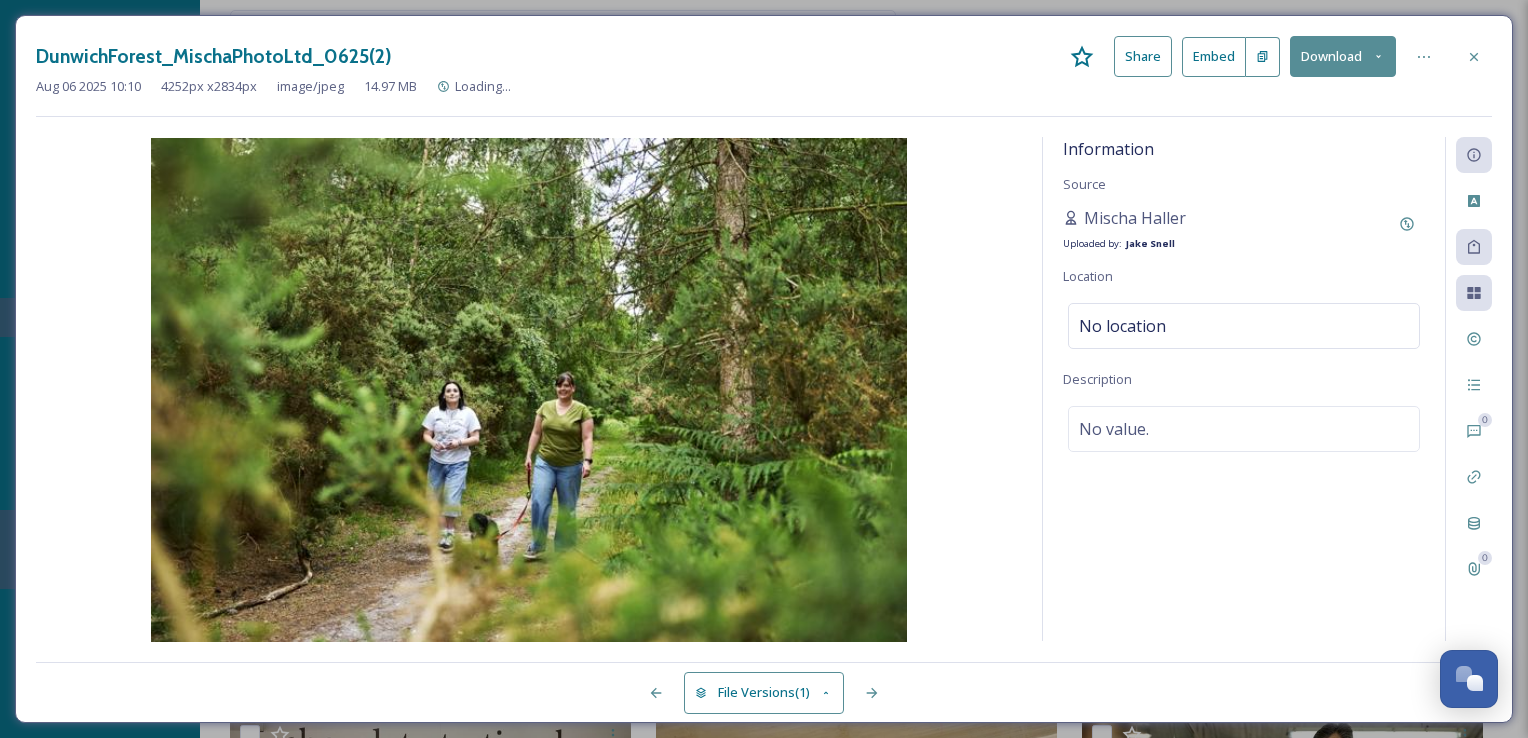click on "Information Source Mischa Haller Uploaded by: Jake Snell Location No location Description No value." at bounding box center (1244, 389) 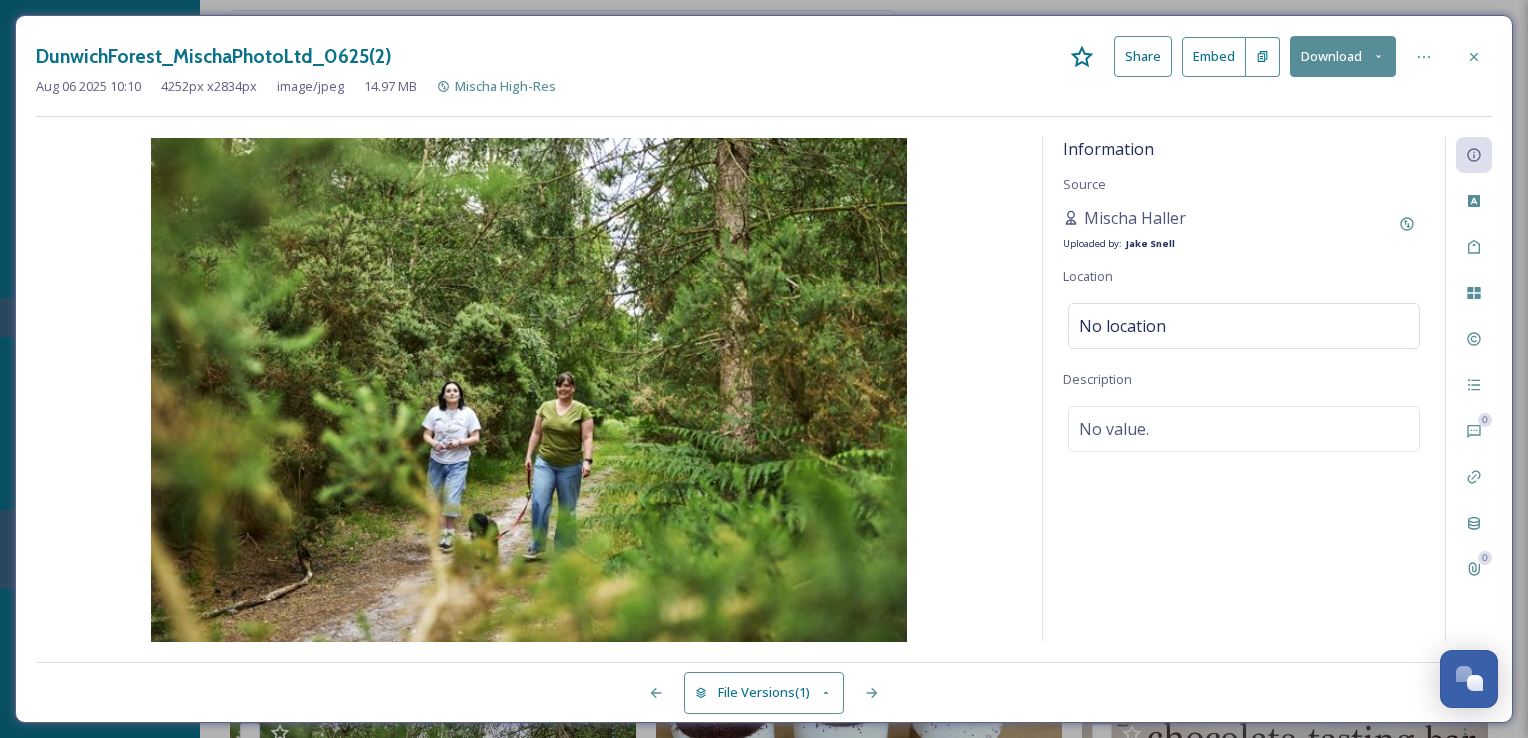click on "0 0" at bounding box center (1468, 389) 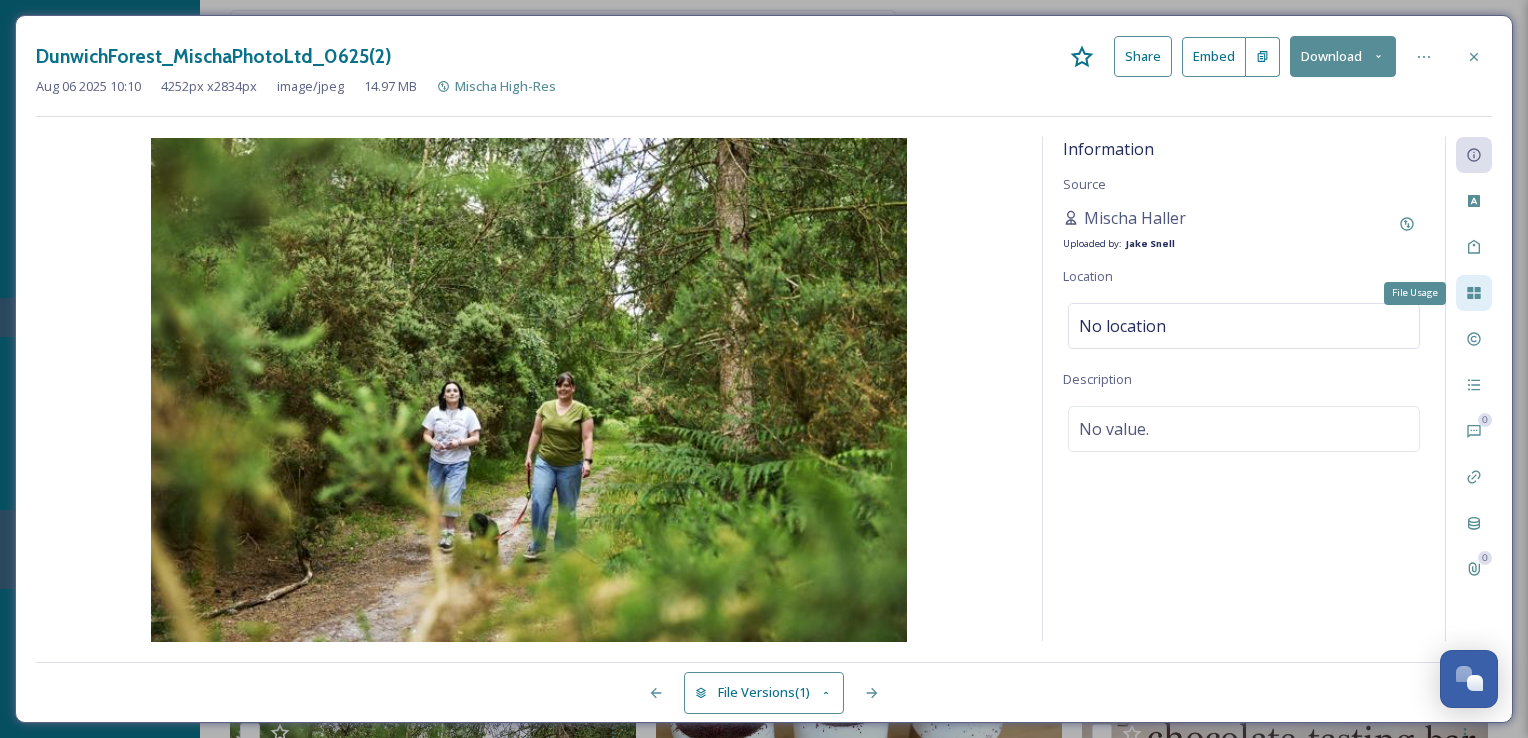 click on "File Usage" at bounding box center [1474, 293] 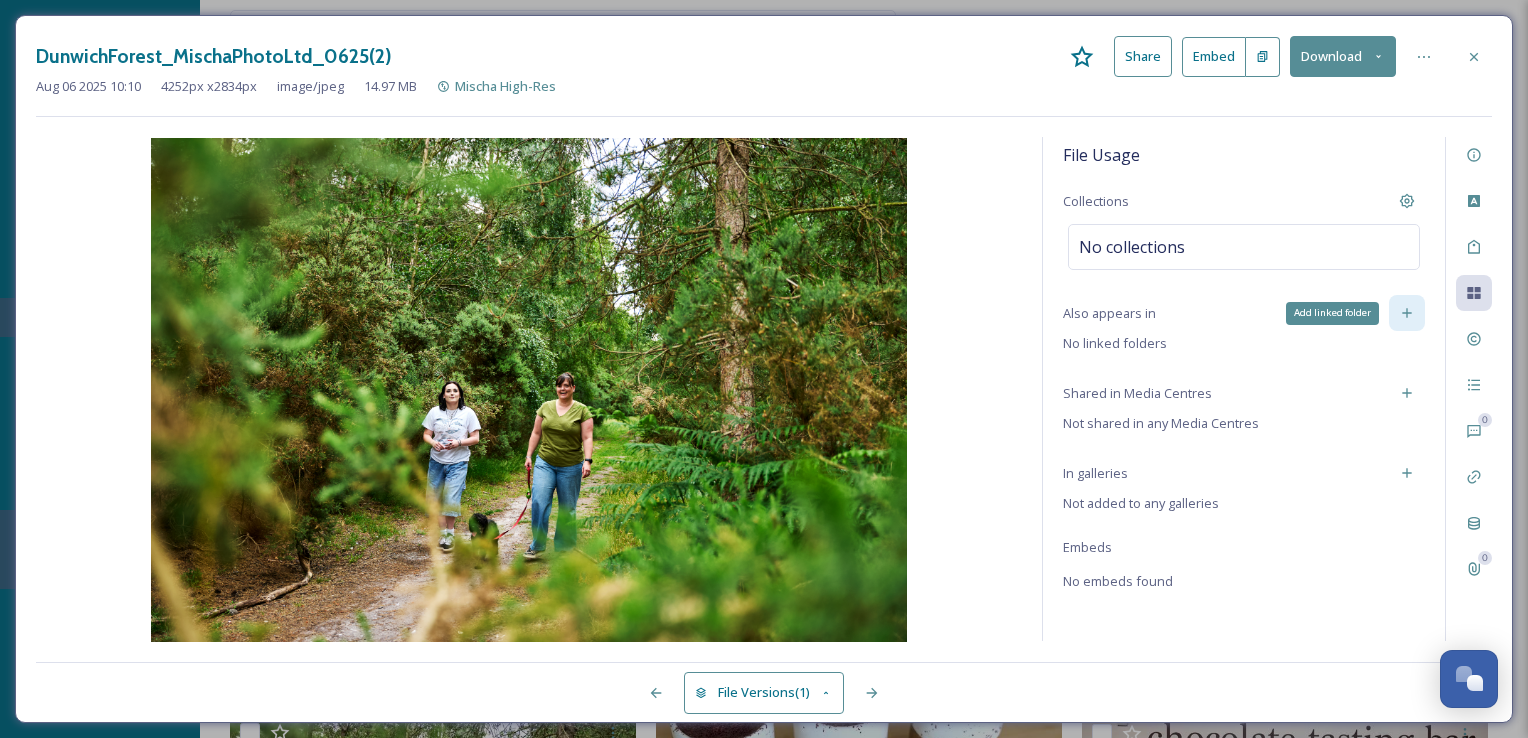 click 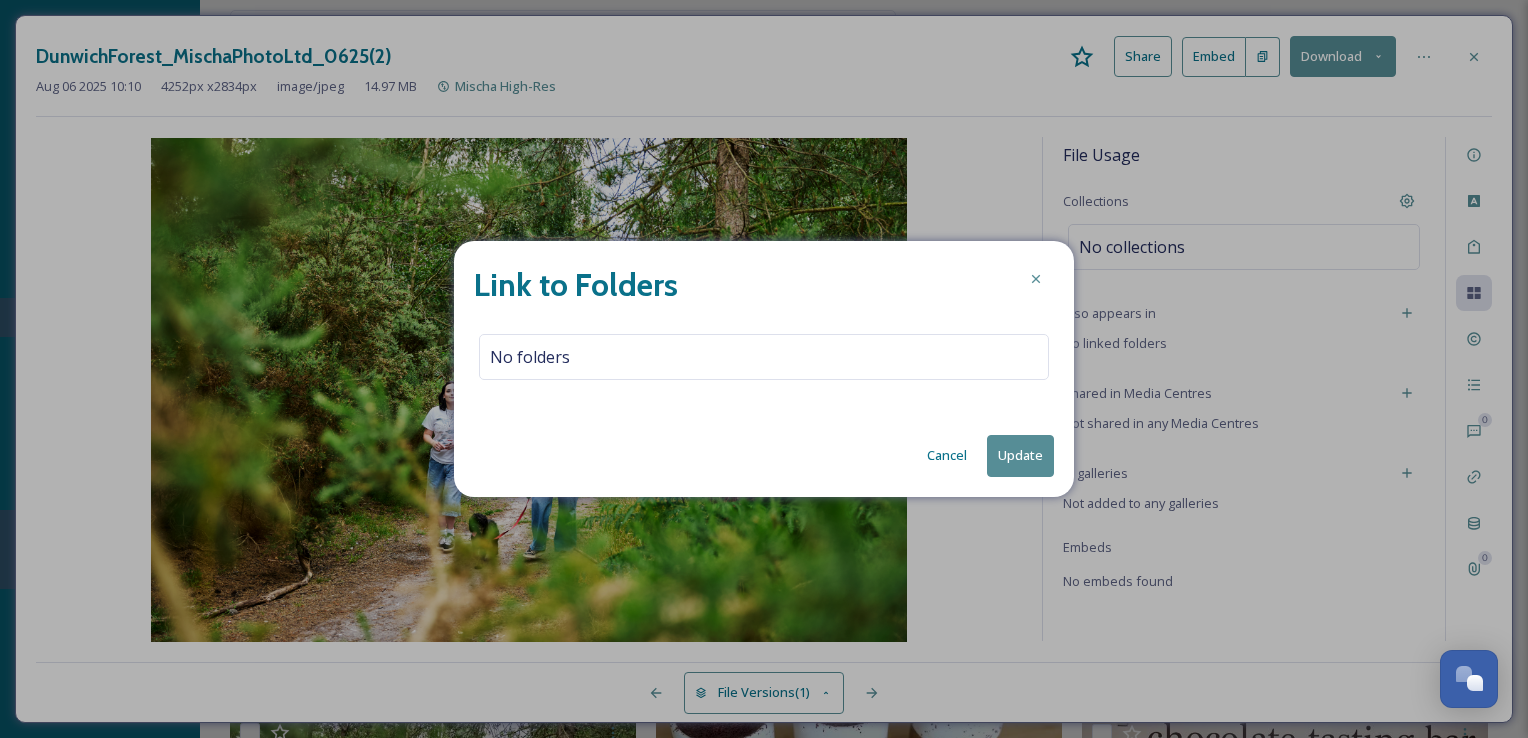 click on "Link to Folders No folders Cancel Update" at bounding box center [764, 368] 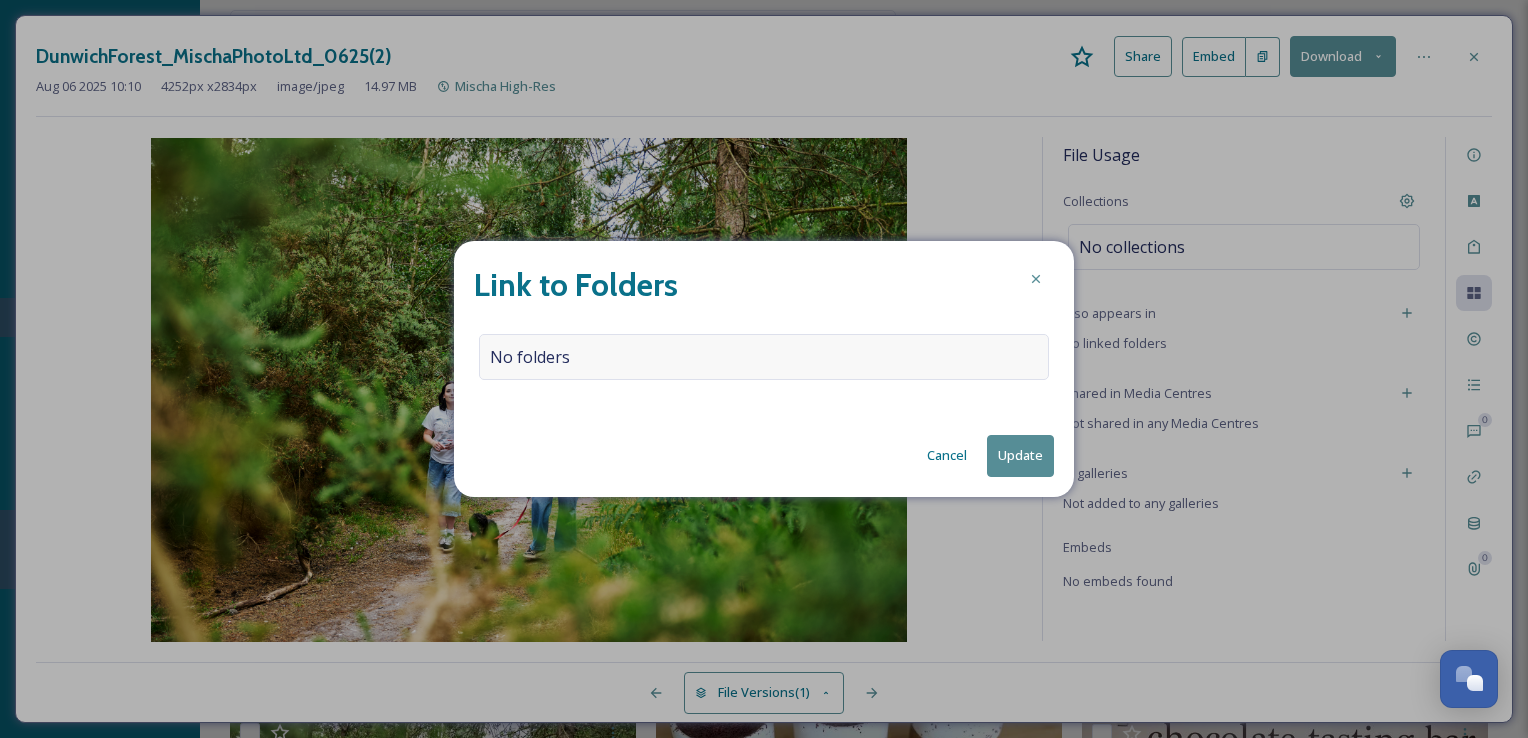 click on "No folders" at bounding box center [764, 357] 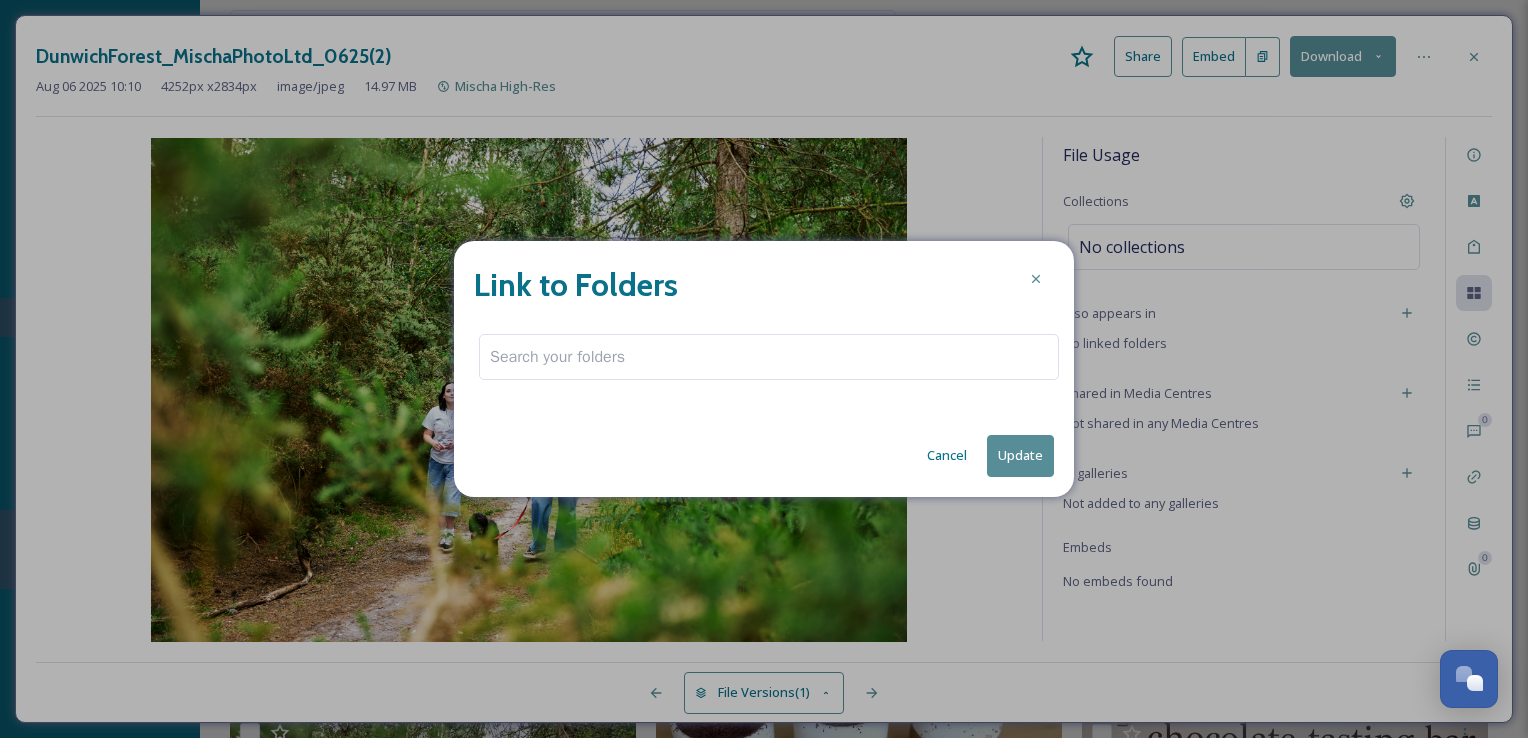 click at bounding box center (769, 357) 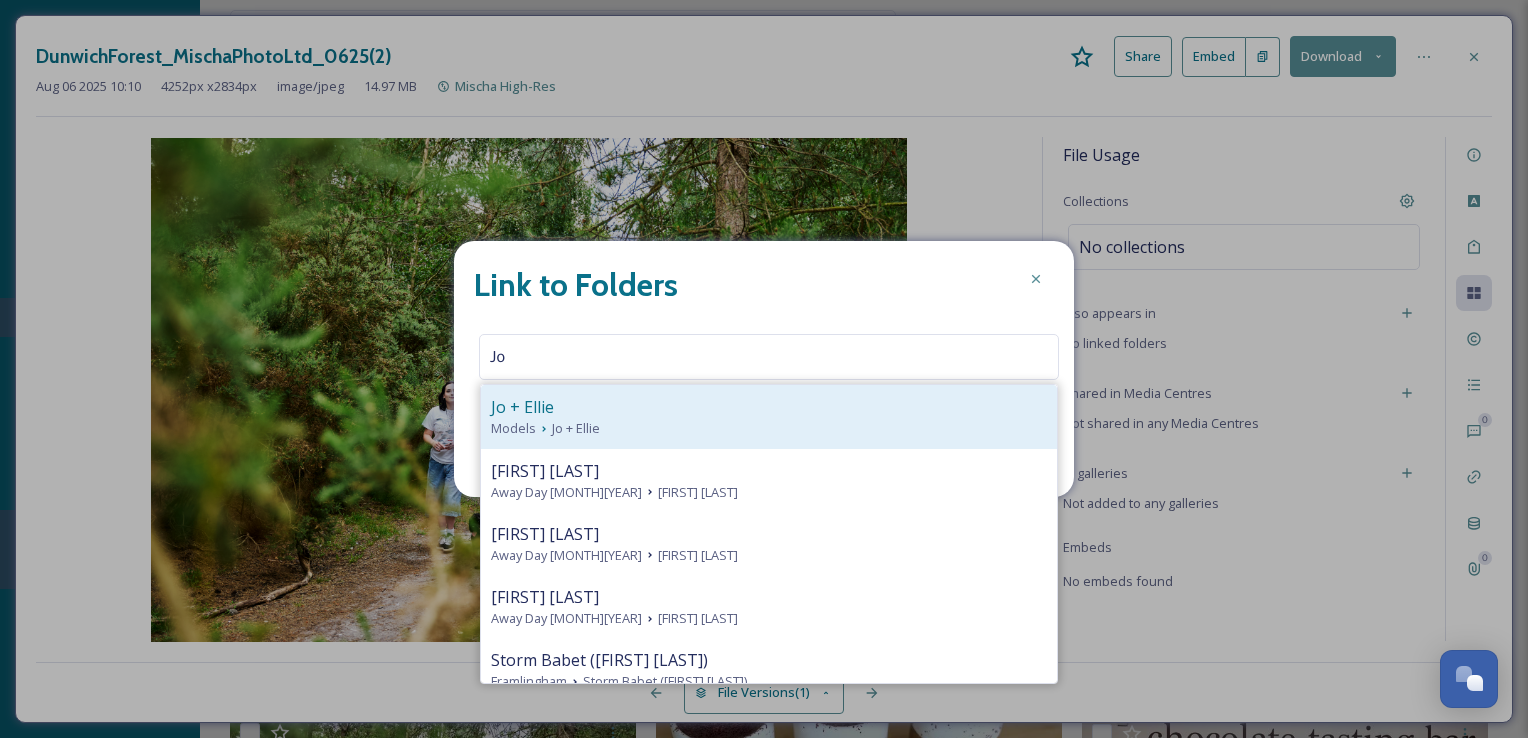 type on "Jo" 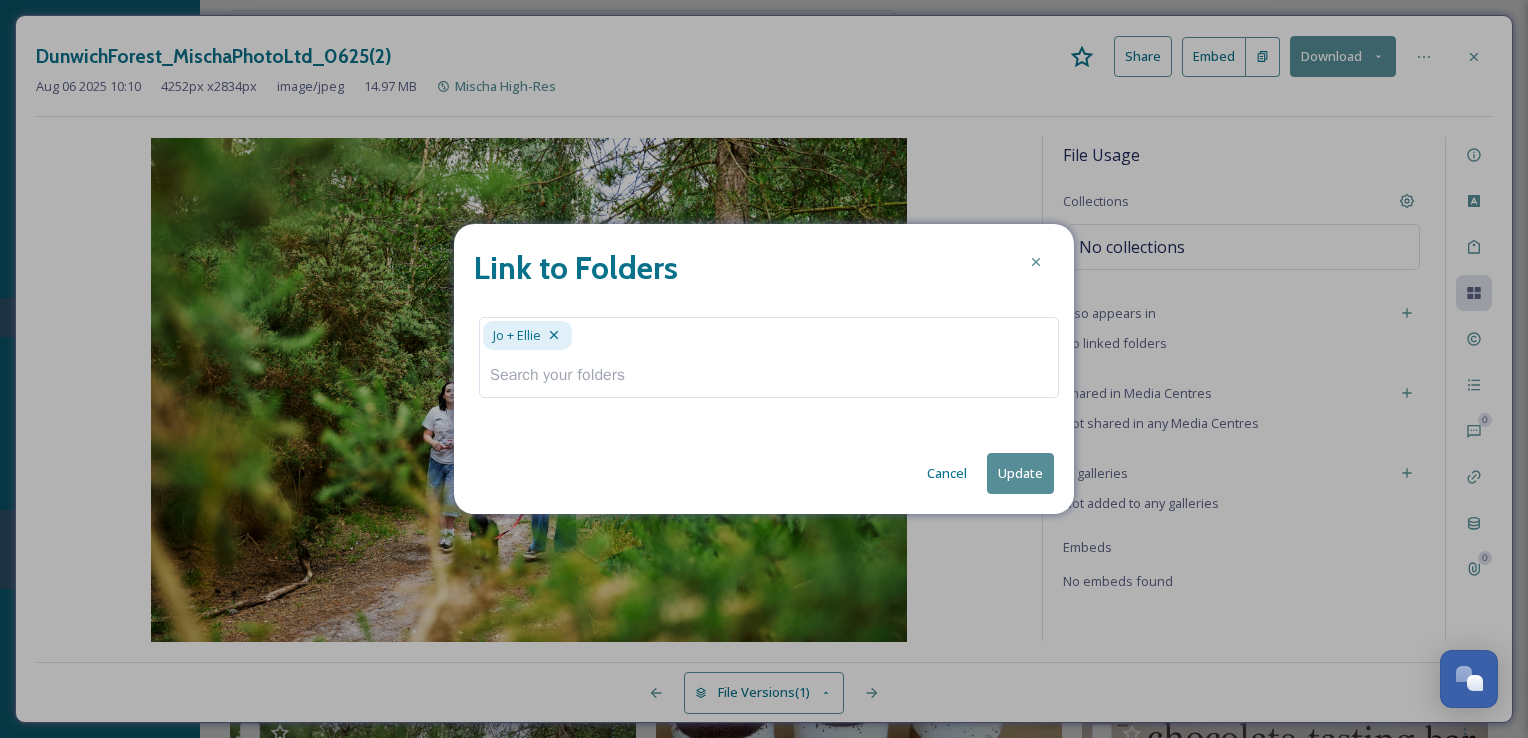 click on "Update" at bounding box center (1020, 473) 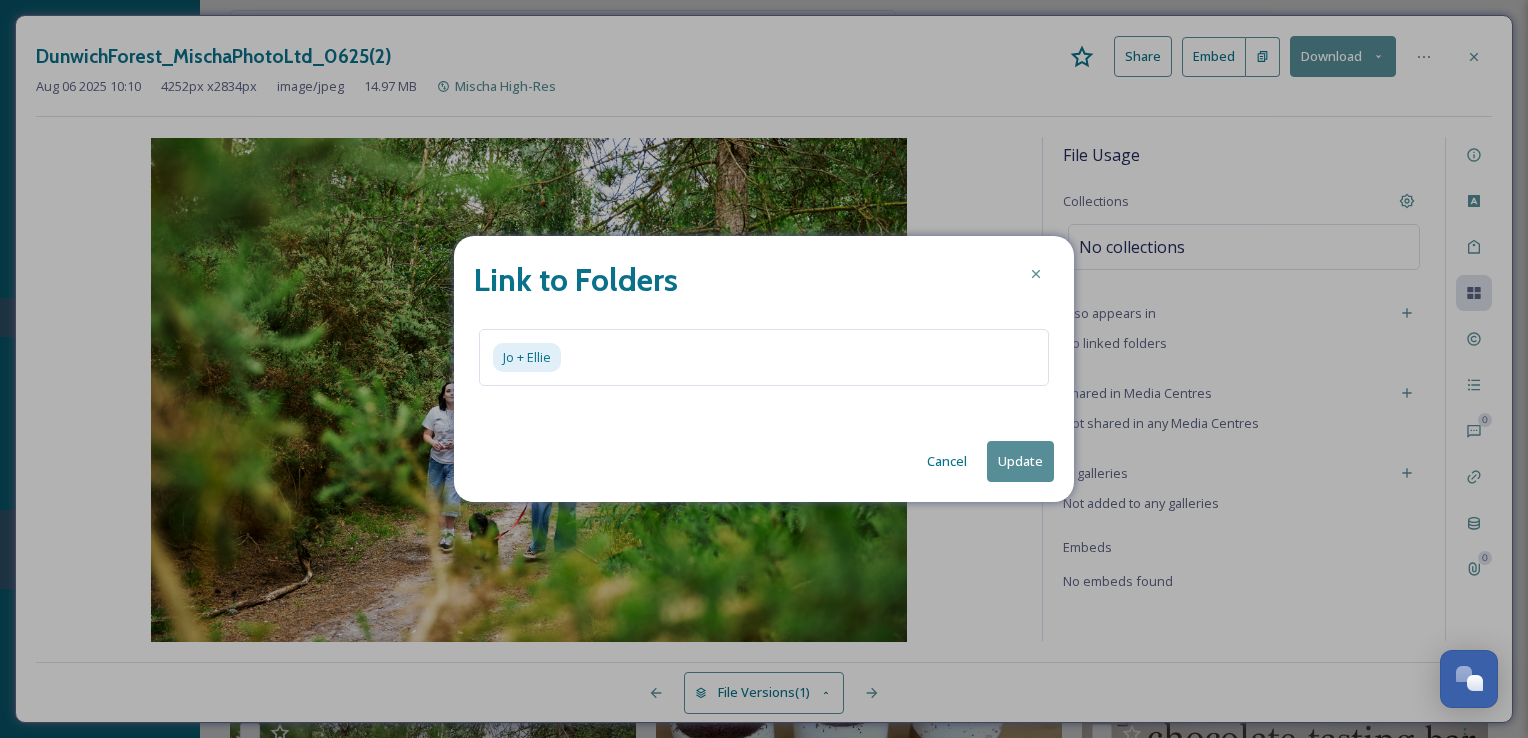 click on "Update" at bounding box center [1020, 461] 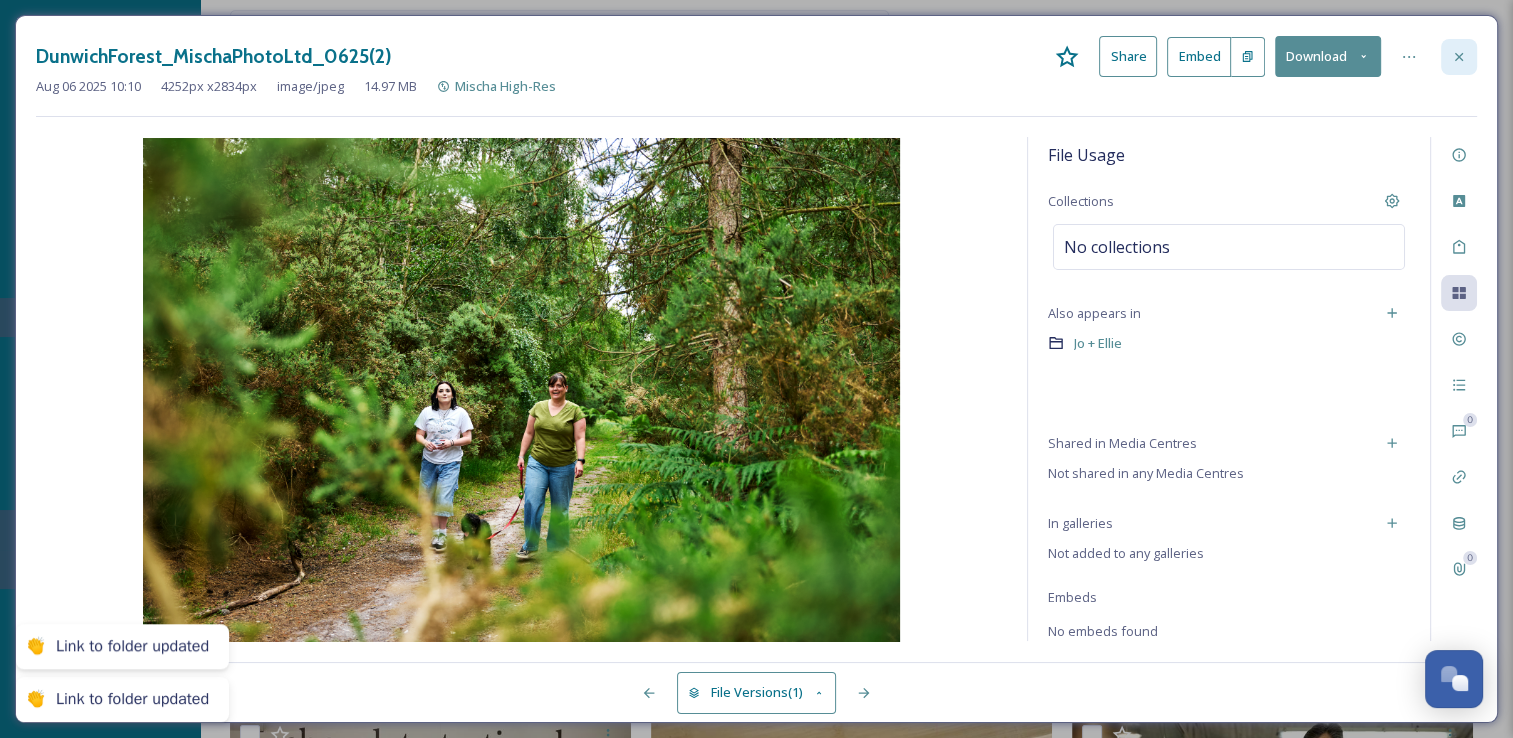 click at bounding box center (1459, 57) 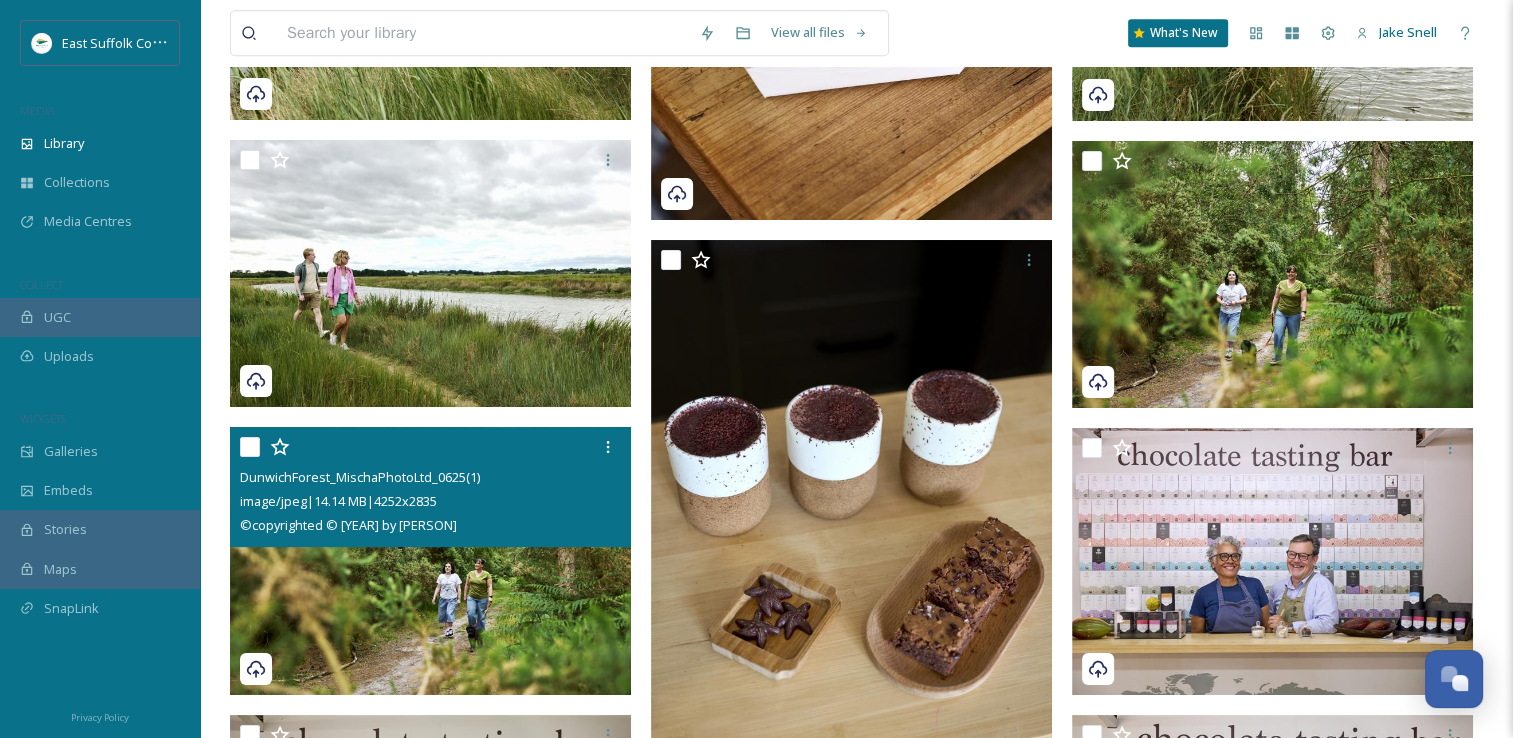 click at bounding box center [430, 561] 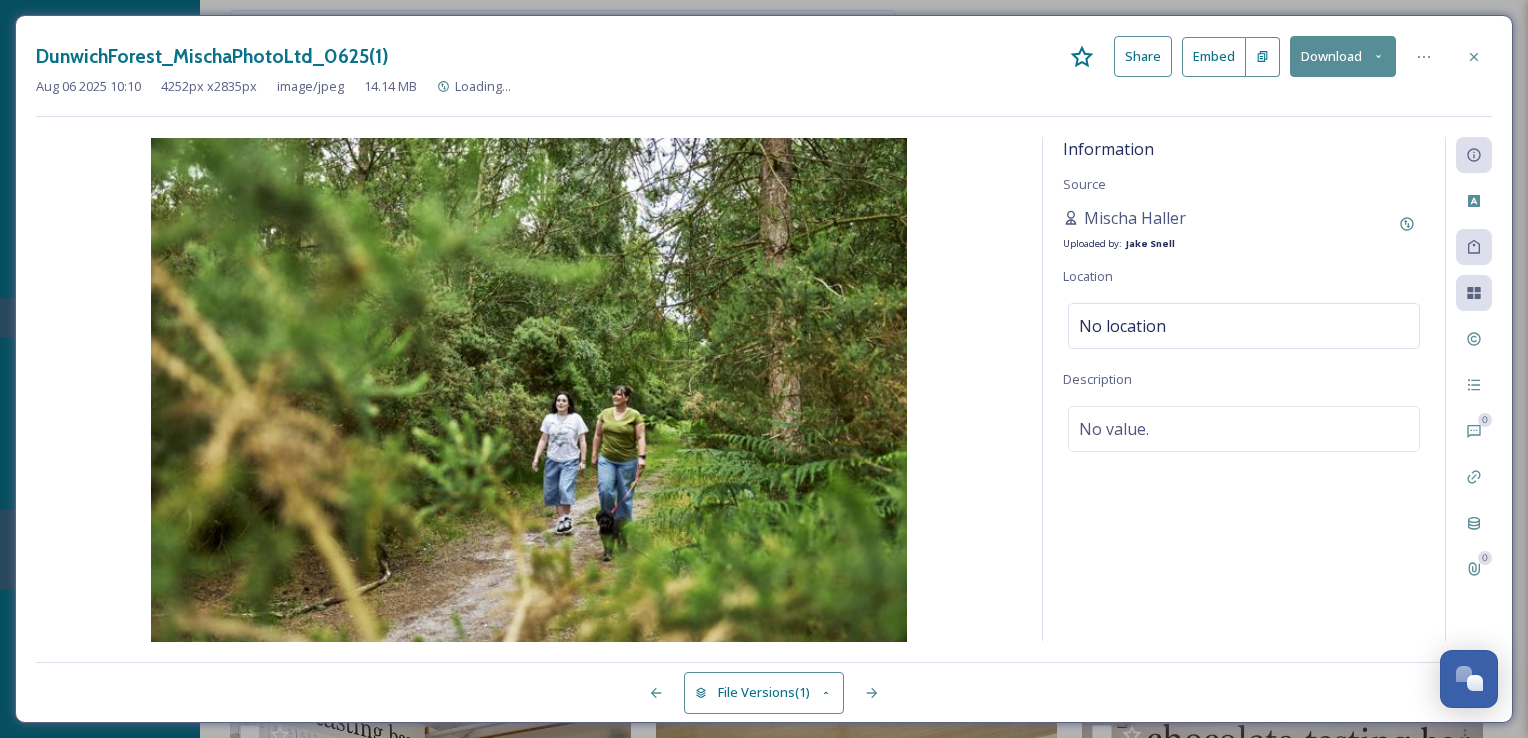 click on "Information Source Mischa Haller Uploaded by: Jake Snell Location No location Description No value." at bounding box center (1244, 389) 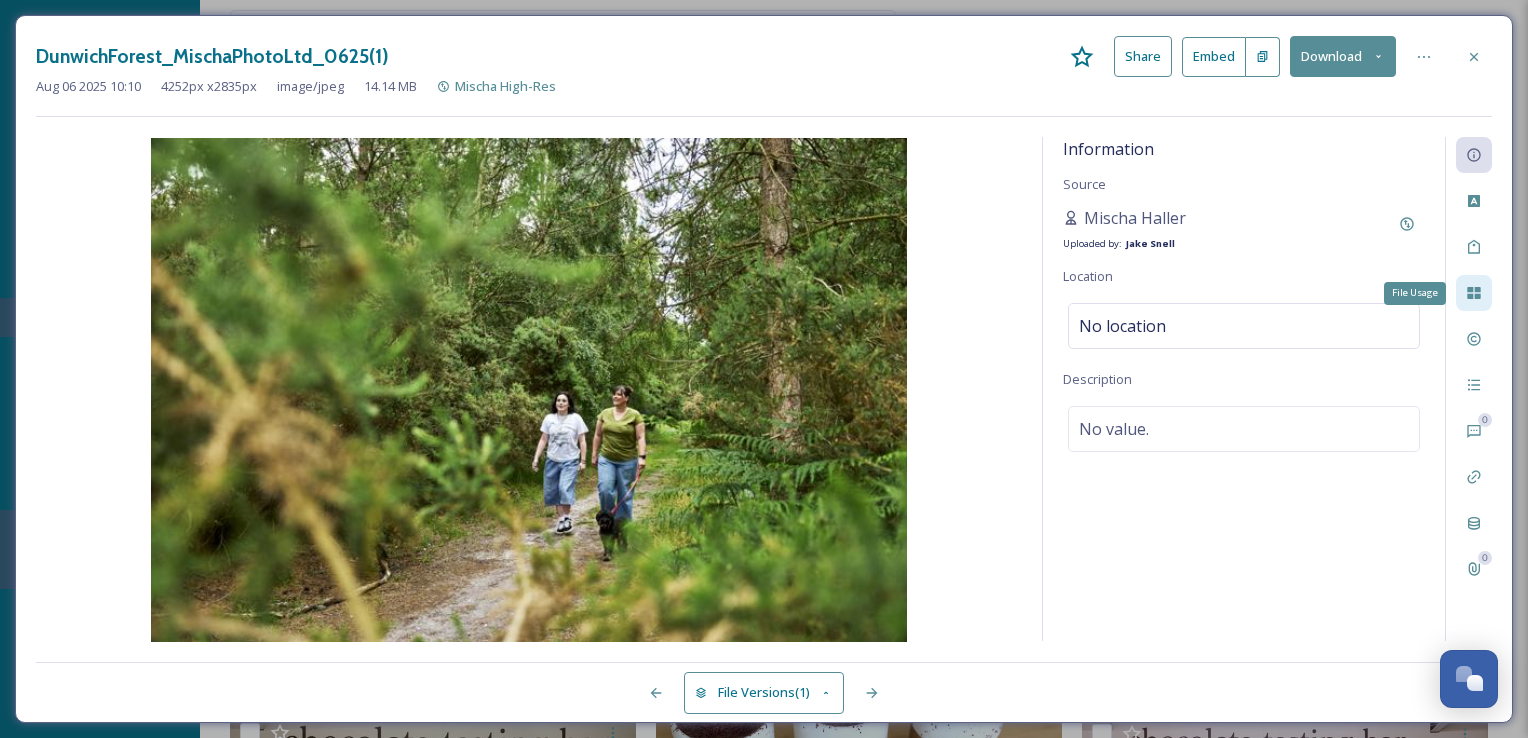 click 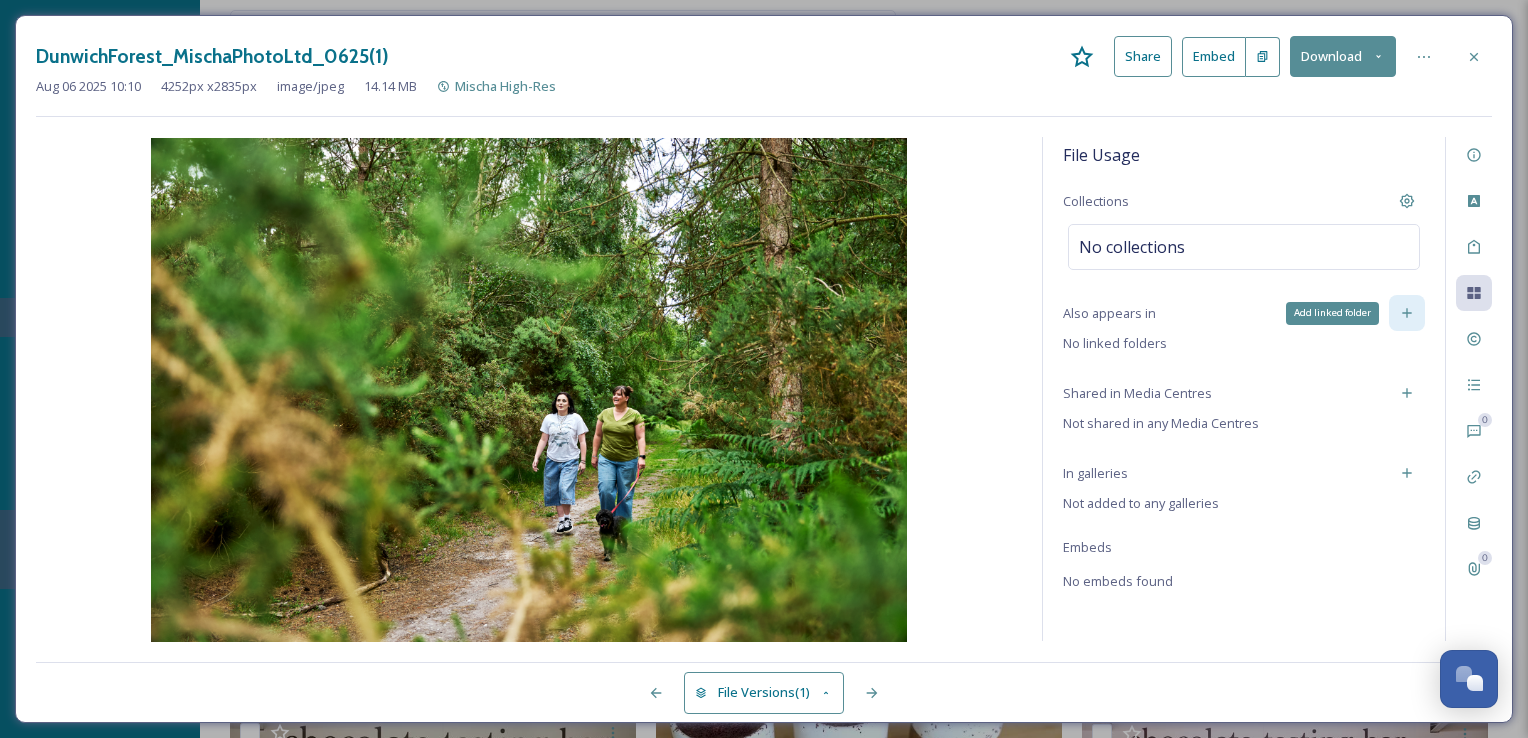 click 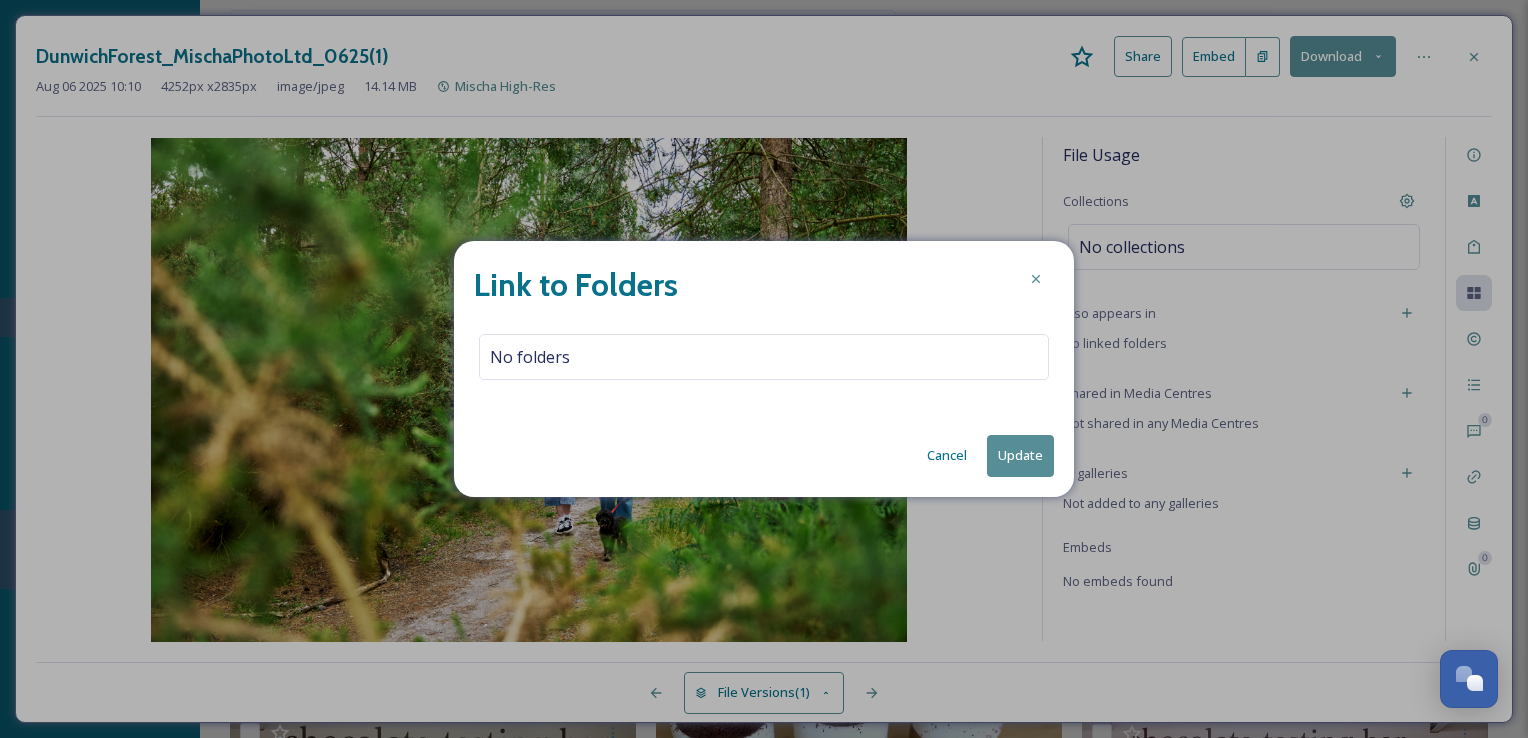 click on "Link to Folders No folders Cancel Update" at bounding box center (764, 368) 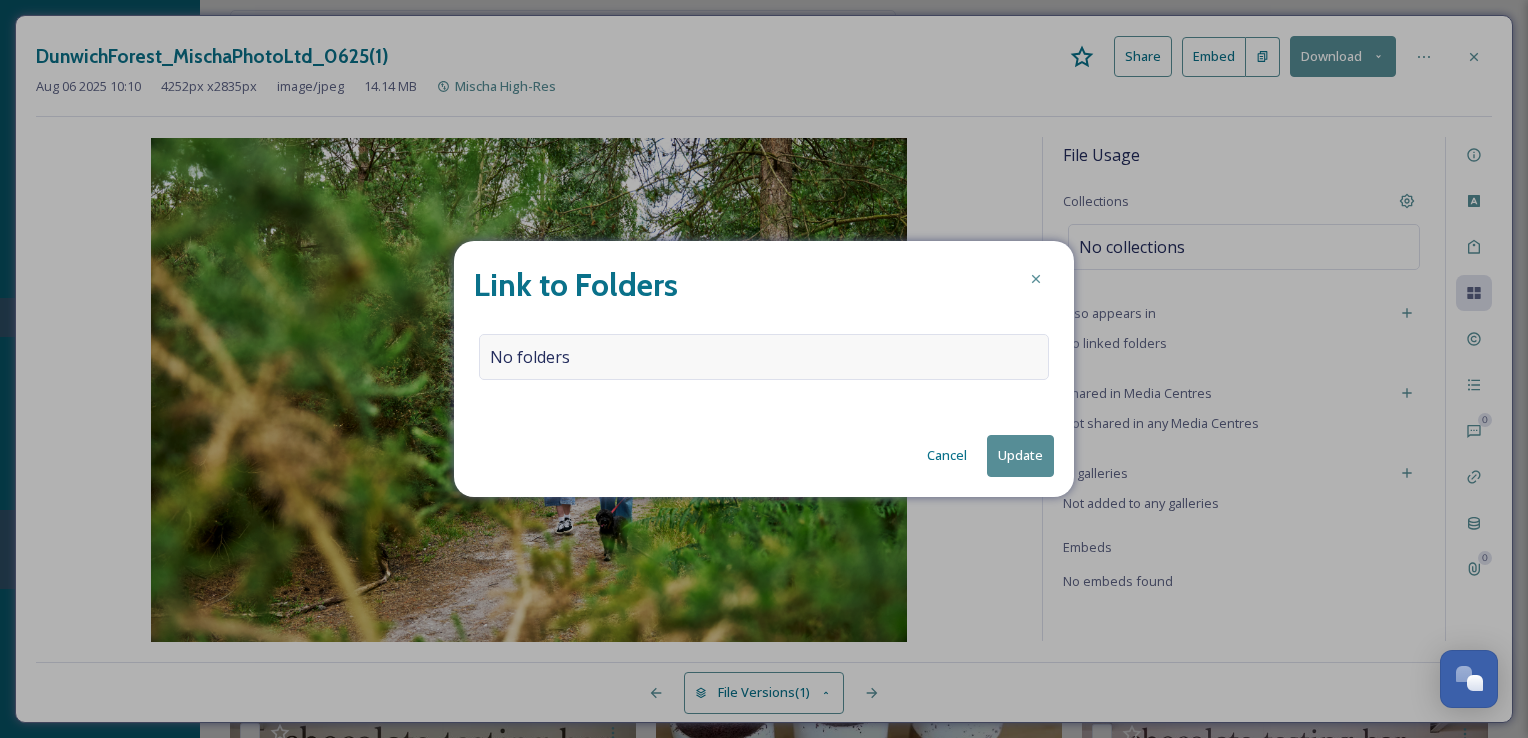 click on "No folders" at bounding box center [764, 357] 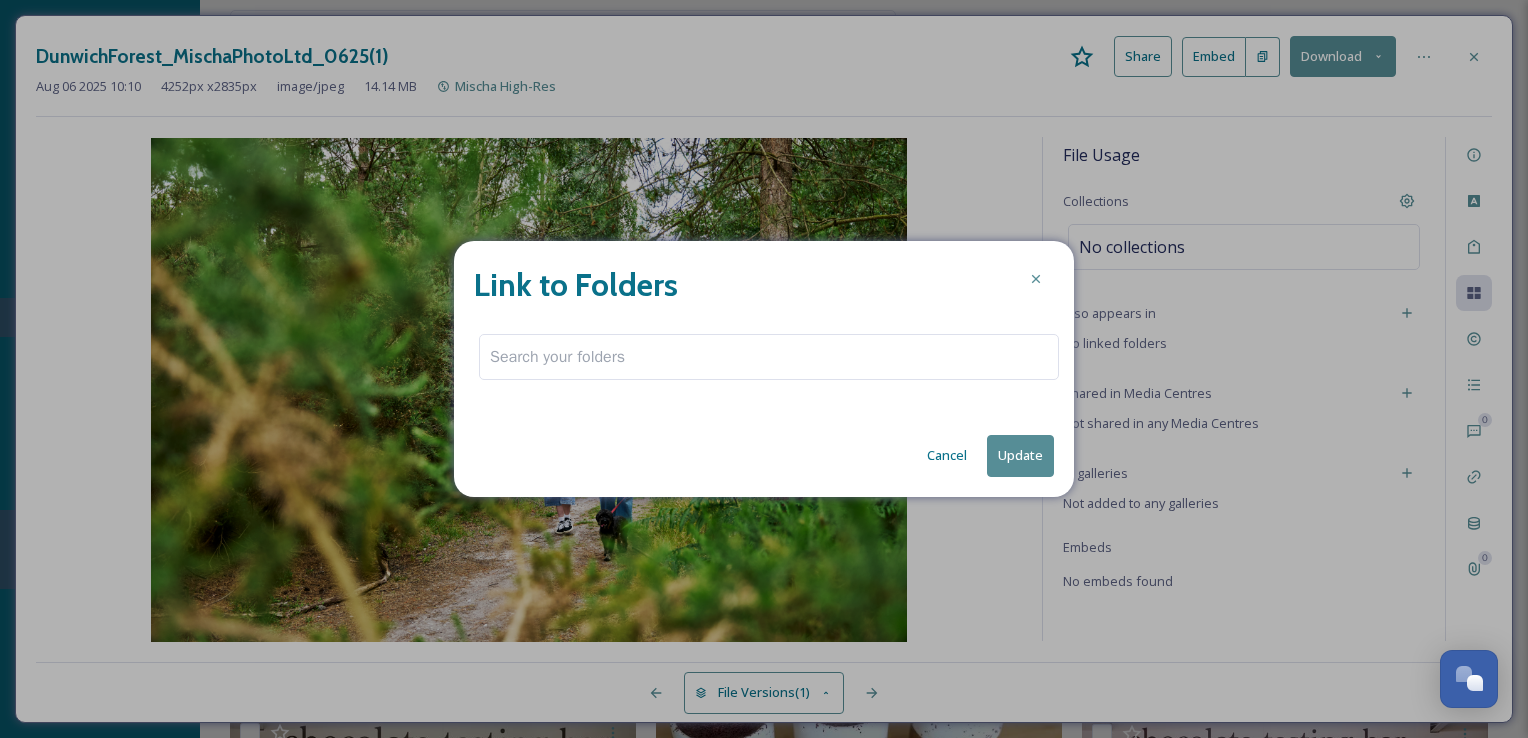 click at bounding box center (769, 357) 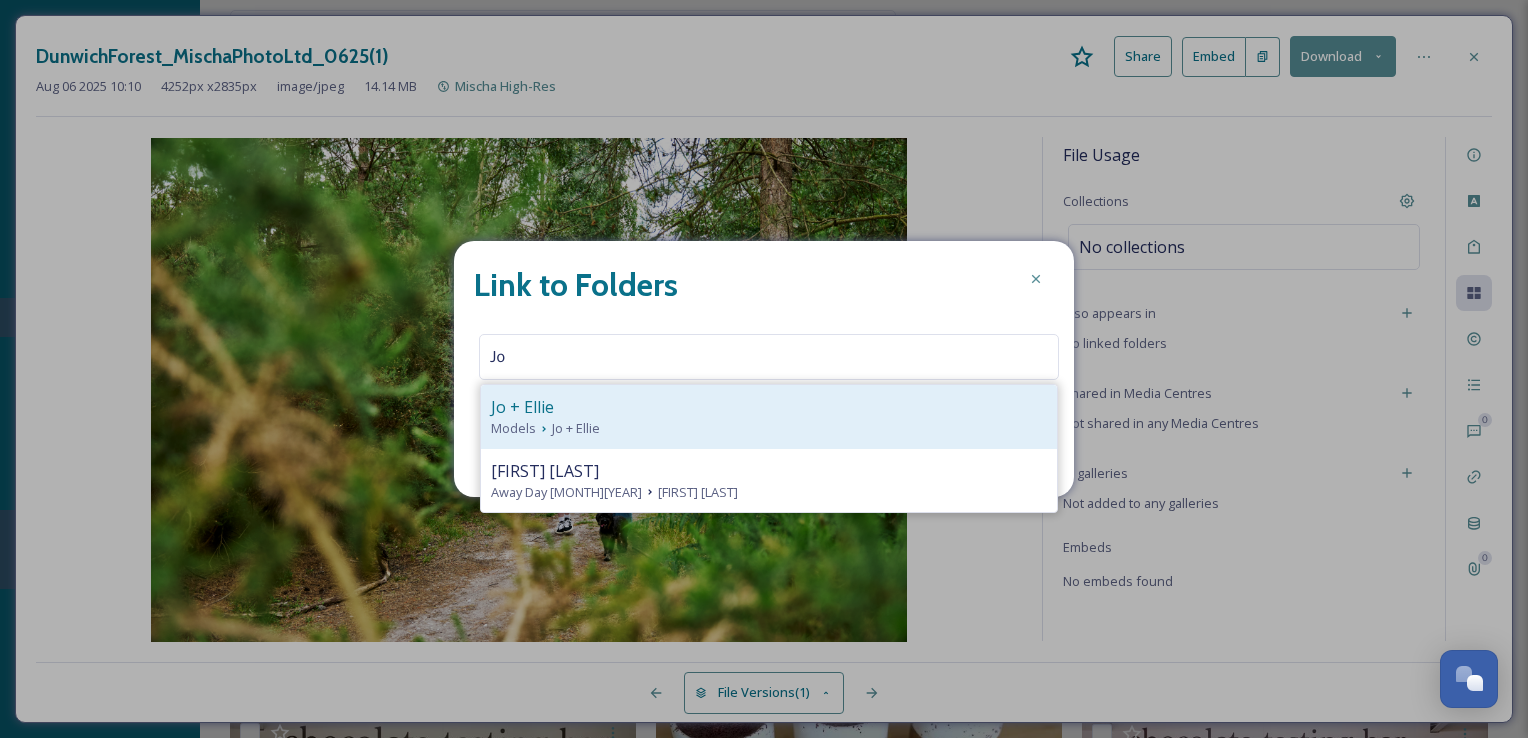 type on "Jo" 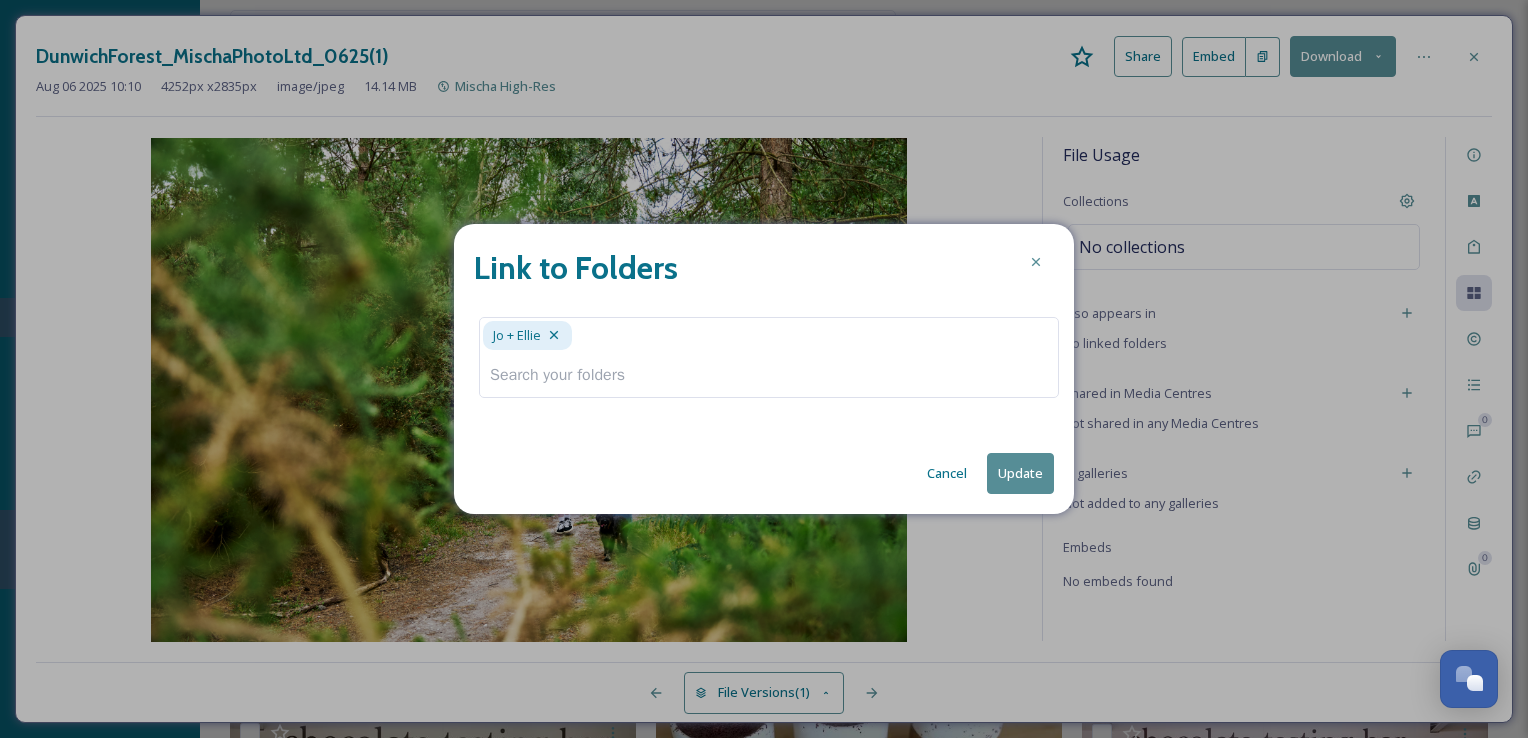click on "Update" at bounding box center [1020, 473] 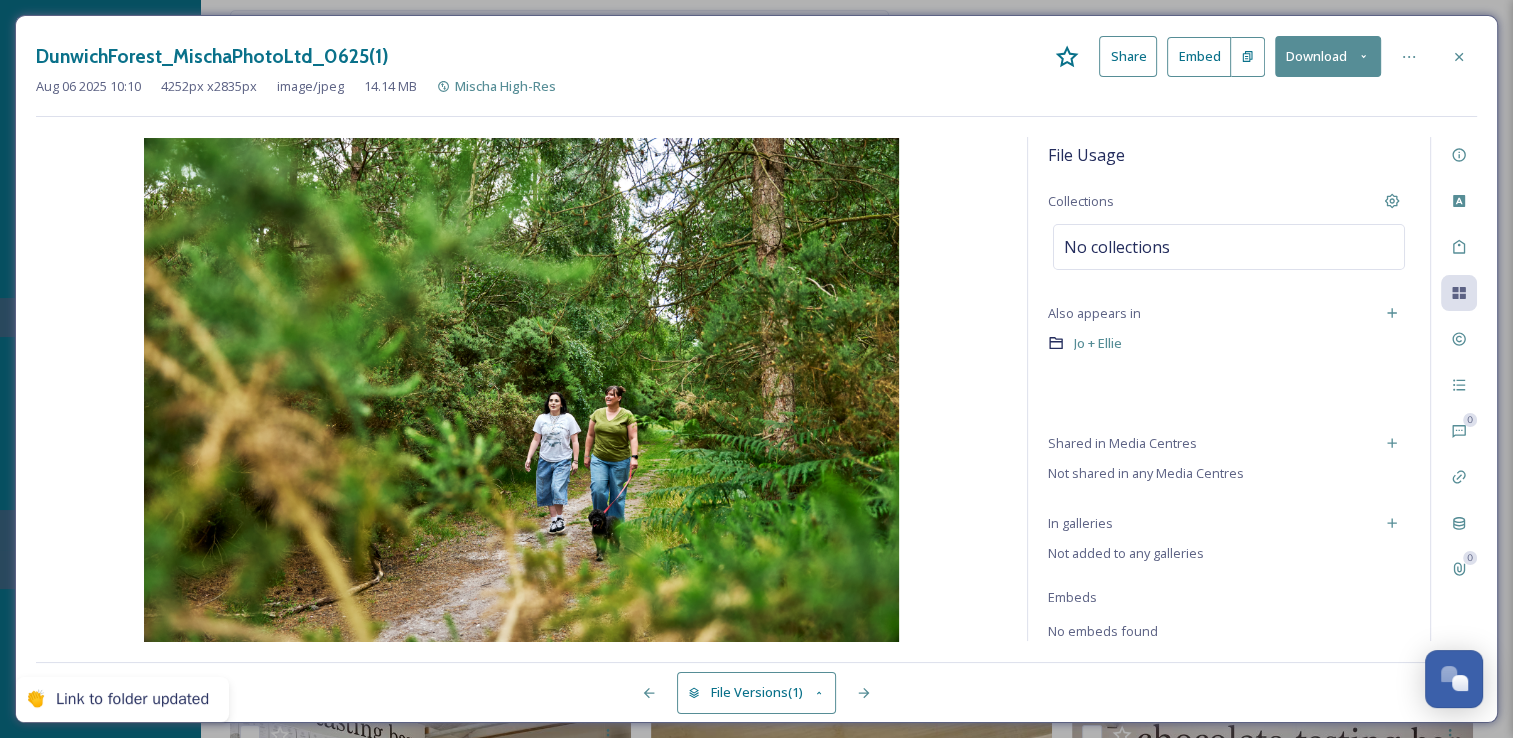 click on "File Usage Collections No collections Also appears in Jo + Ellie Shared in Media Centres Not shared in any Media Centres In galleries Not added to any galleries Embeds No embeds found 0 0" at bounding box center (756, 389) 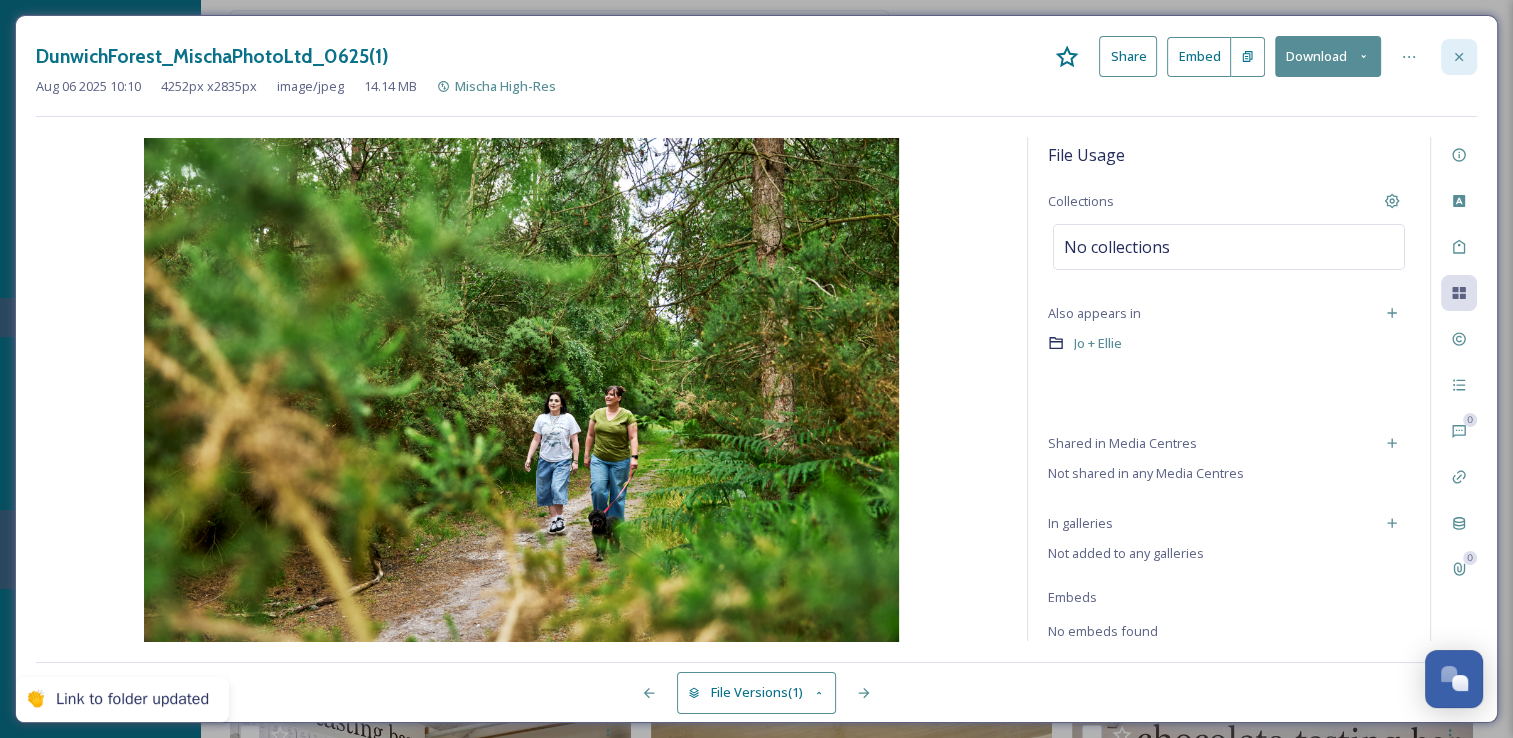click at bounding box center [1459, 57] 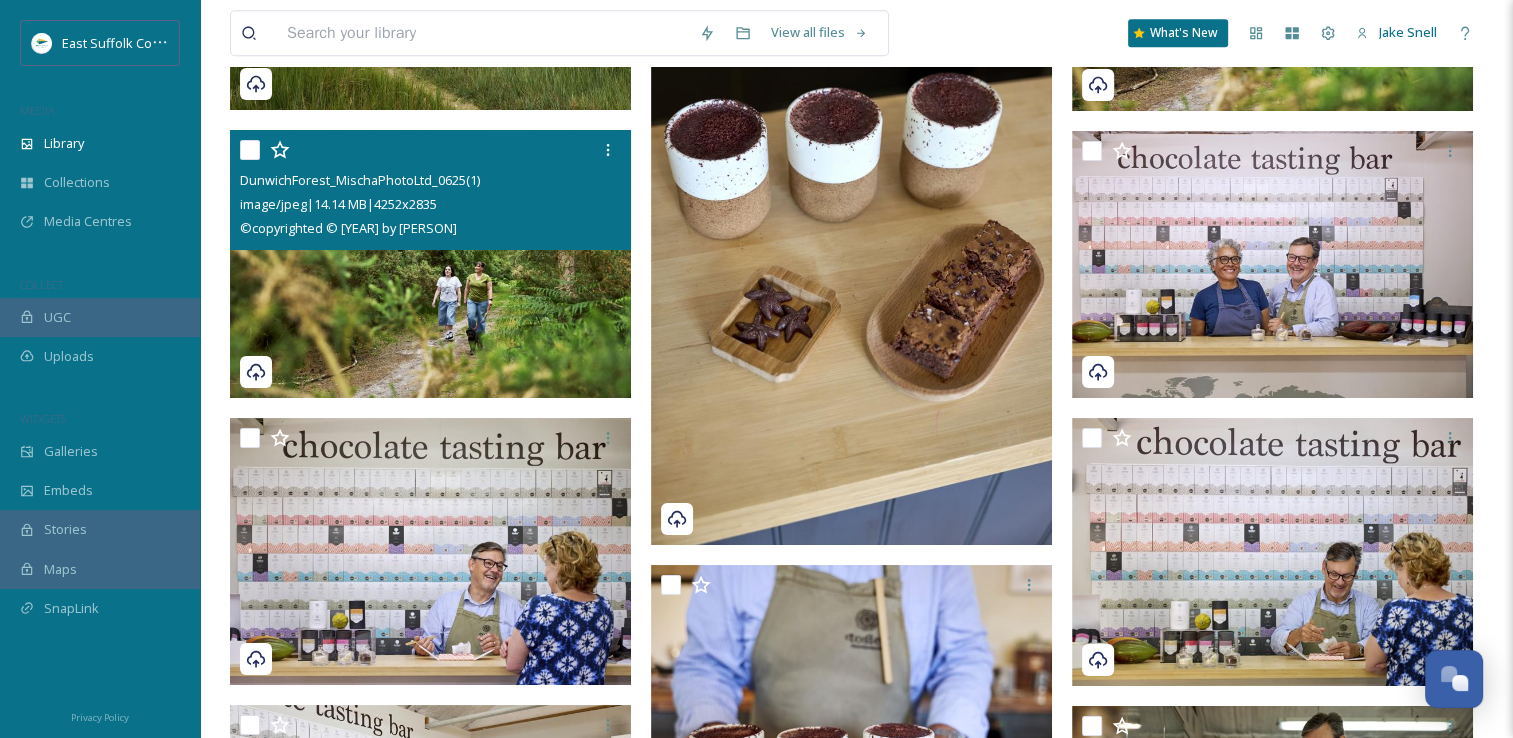 scroll, scrollTop: 24519, scrollLeft: 0, axis: vertical 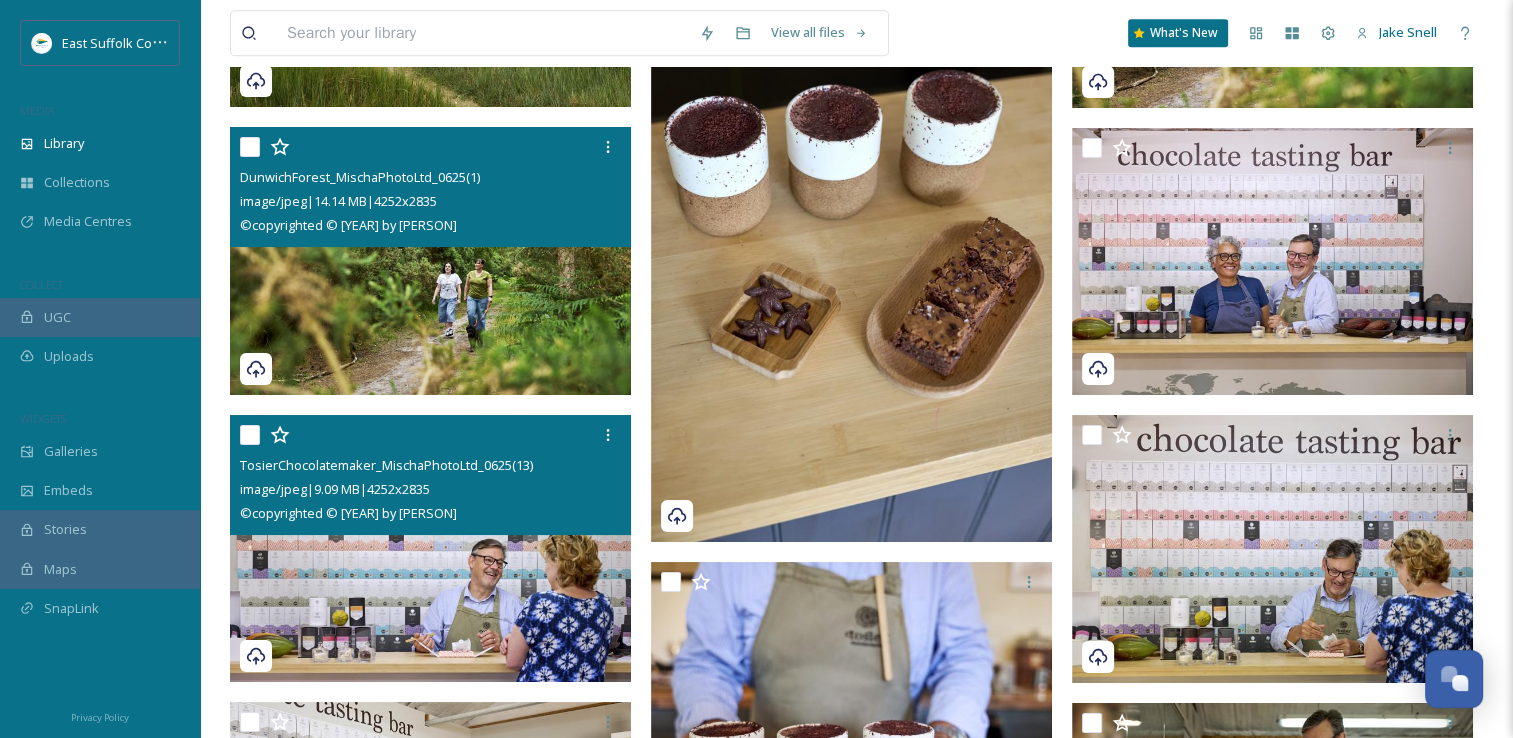 click at bounding box center (430, 549) 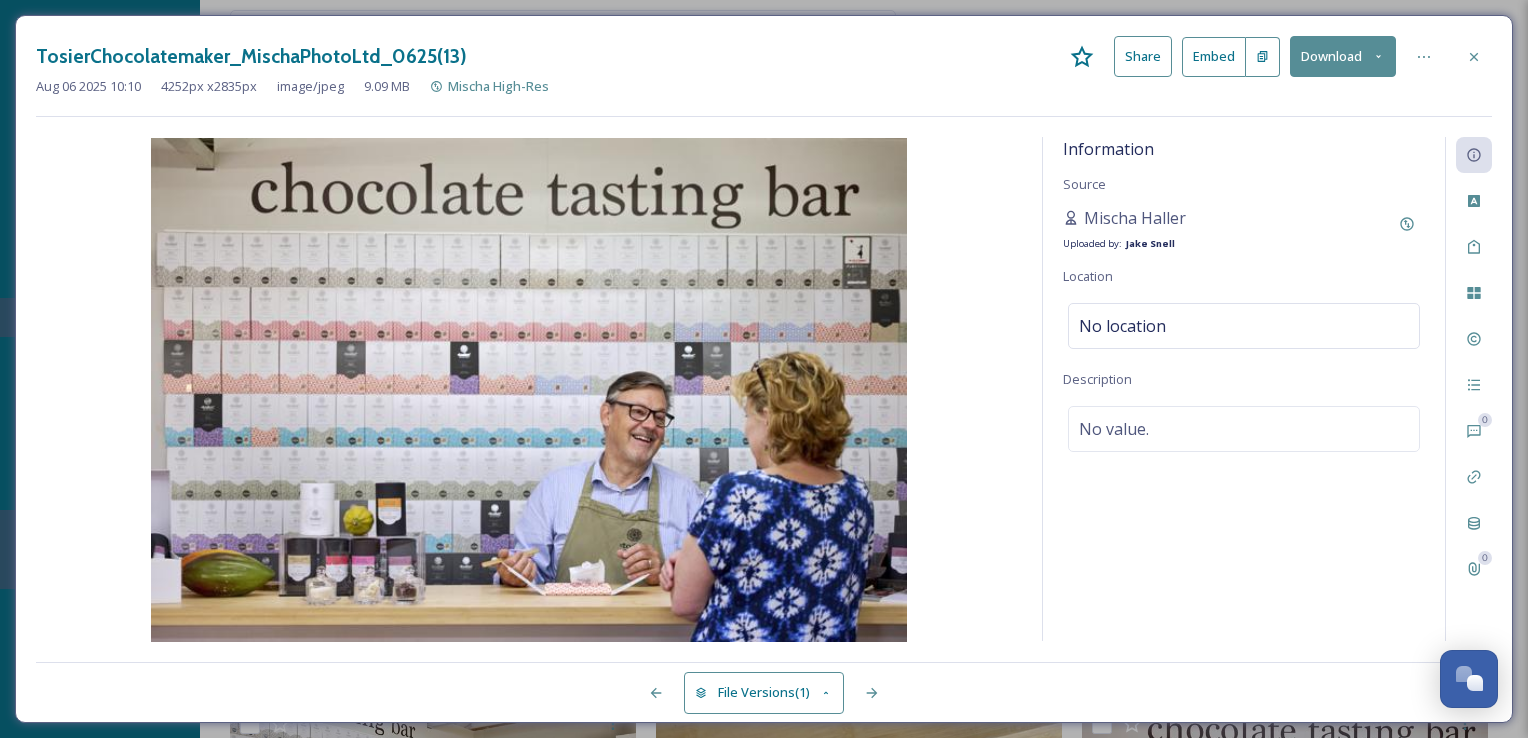 click on "Mischa Haller Uploaded by: Jake Snell" at bounding box center [1244, 230] 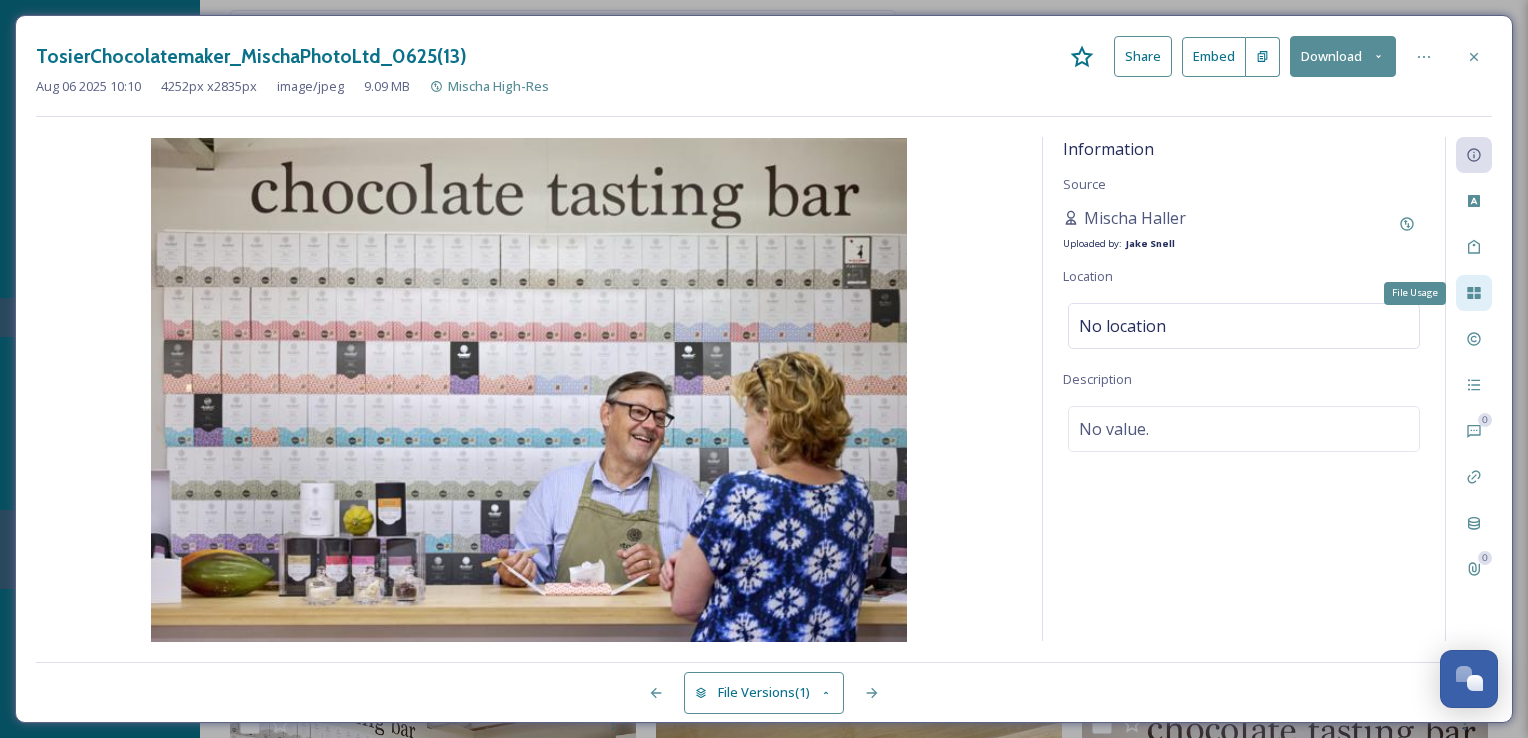 drag, startPoint x: 1464, startPoint y: 298, endPoint x: 1444, endPoint y: 294, distance: 20.396078 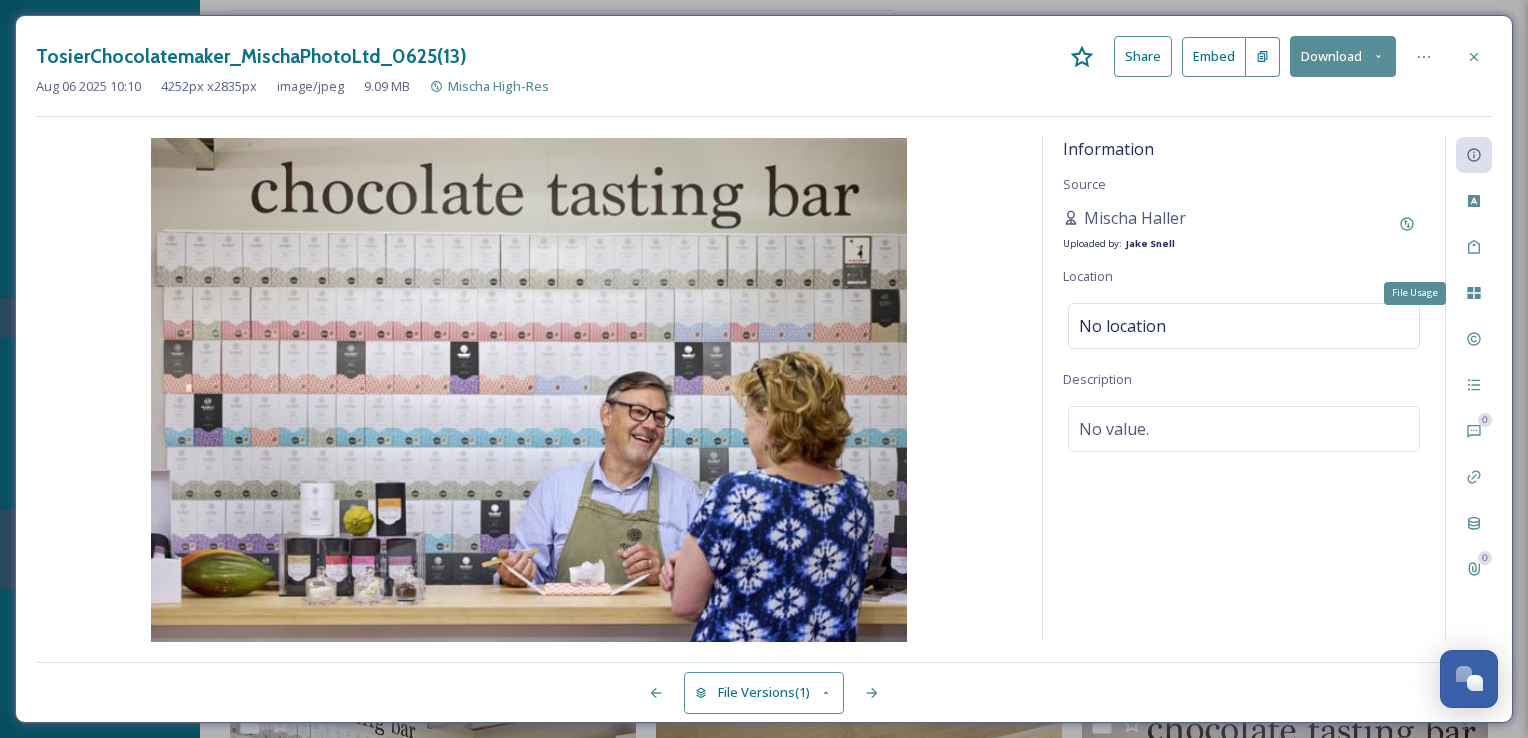 click on "File Usage" at bounding box center [1474, 293] 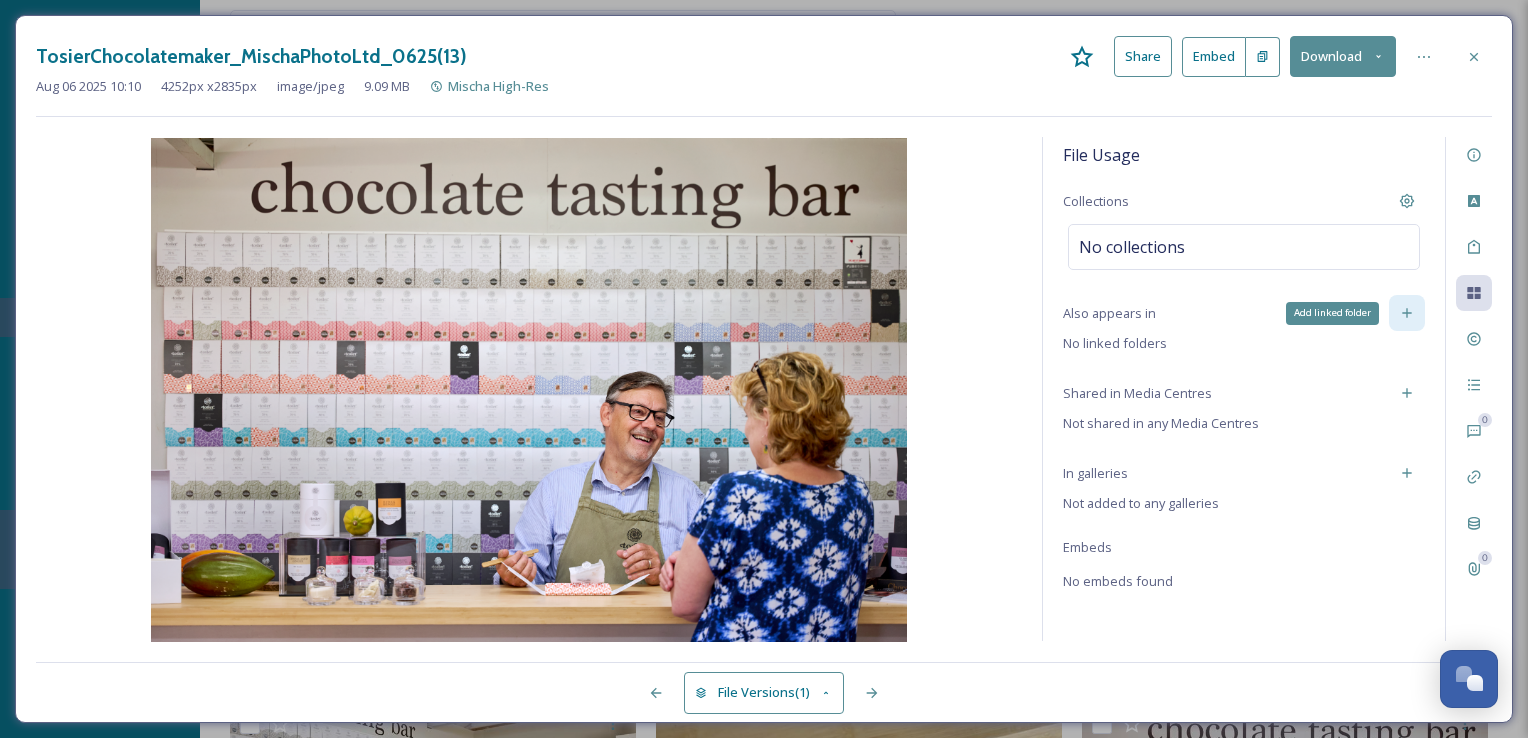 click 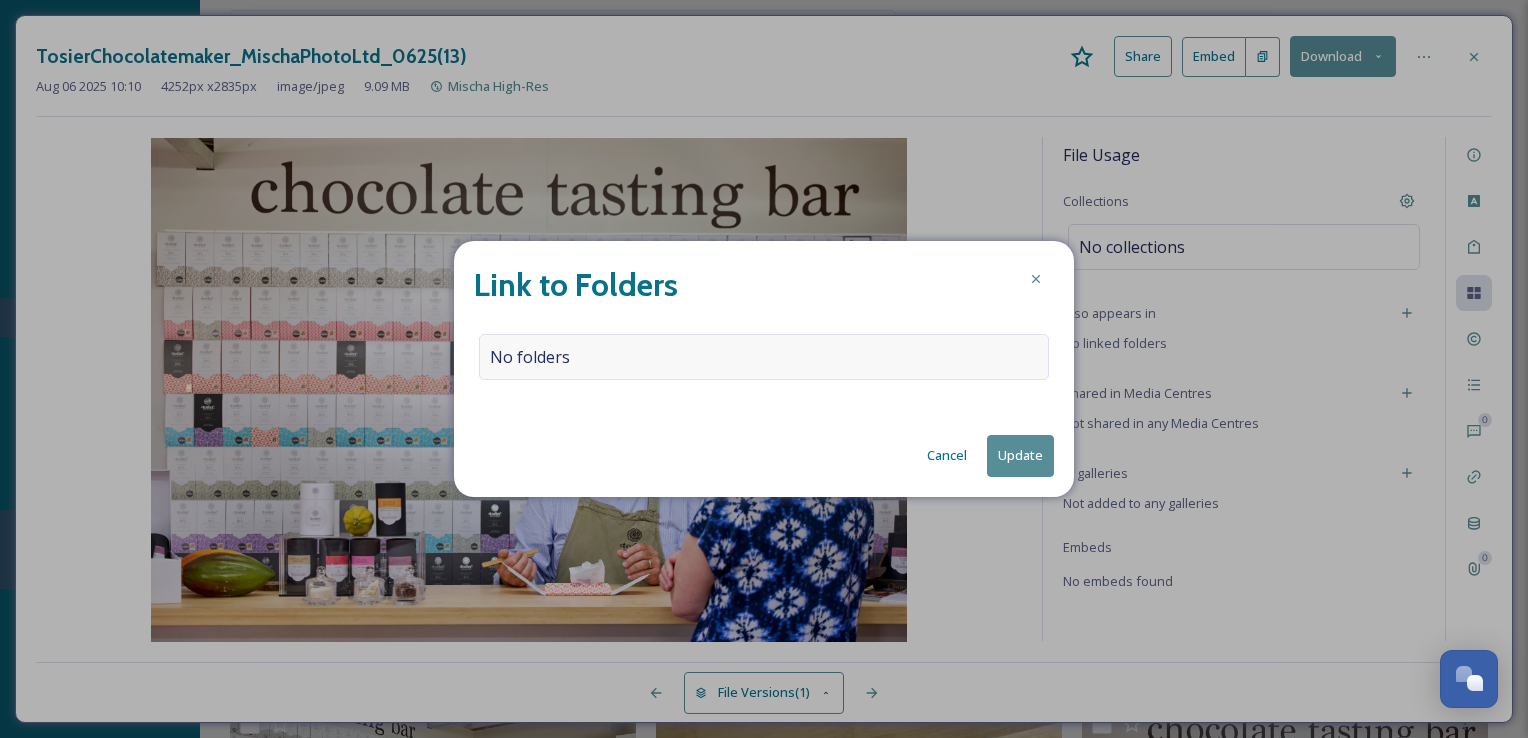click on "No folders" at bounding box center [764, 357] 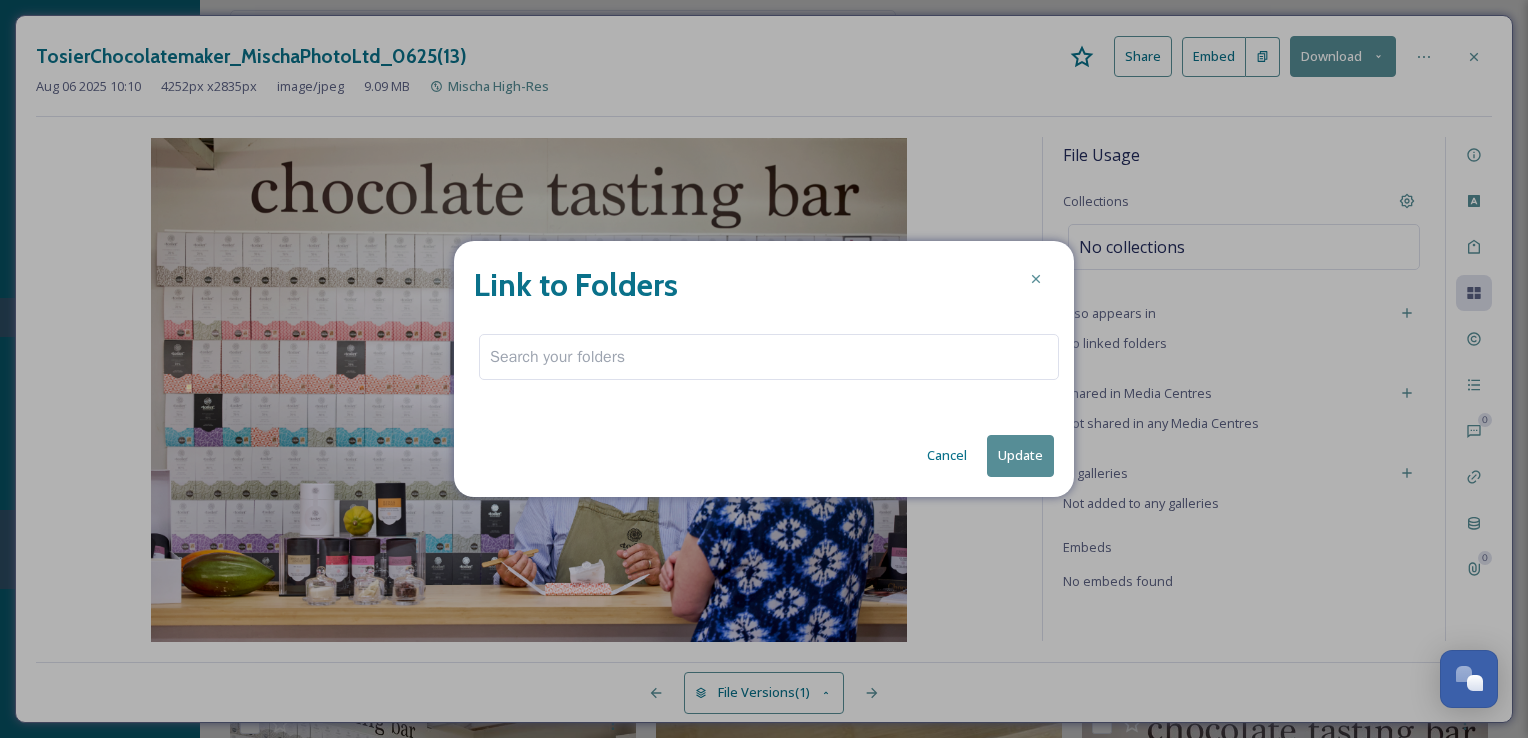 click at bounding box center [769, 357] 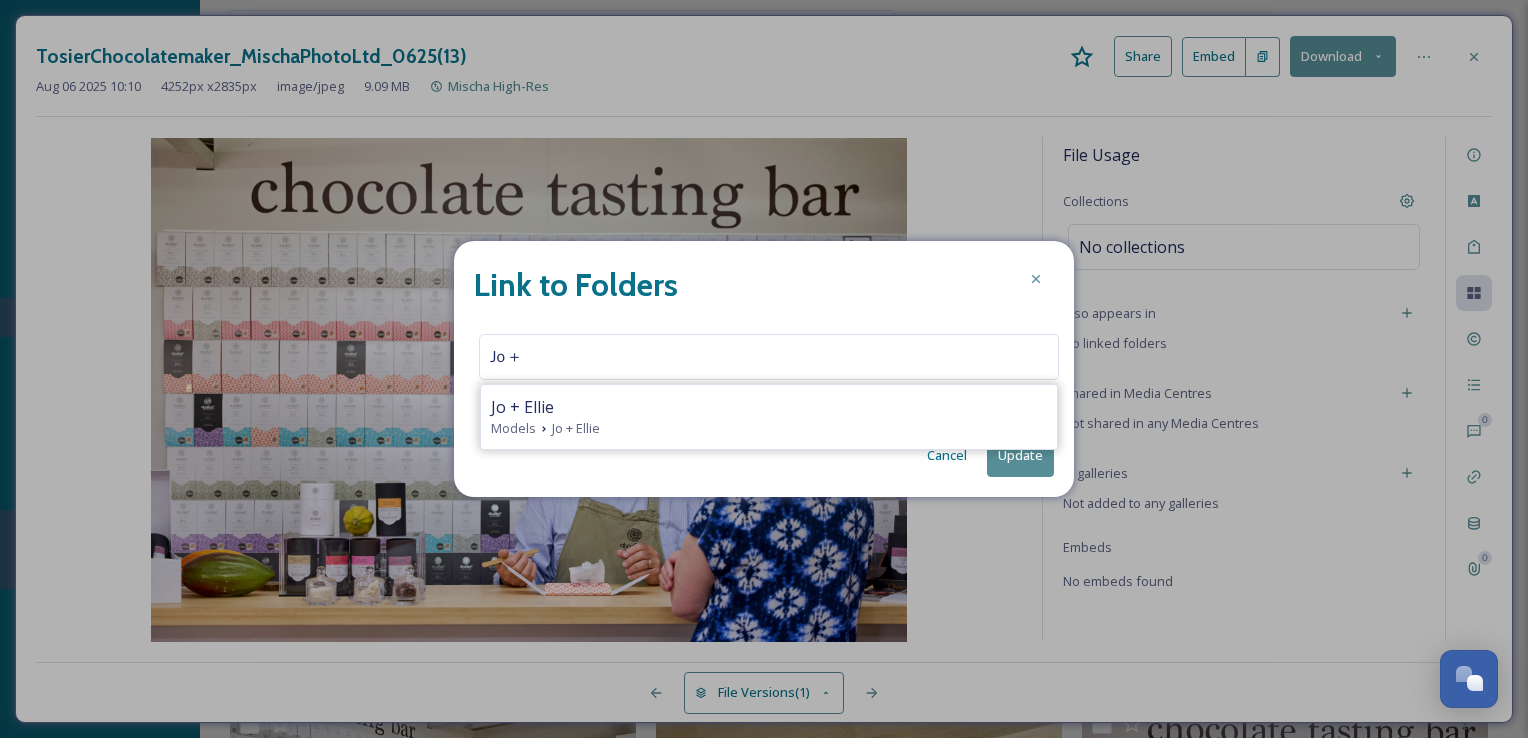 type on "Jo +" 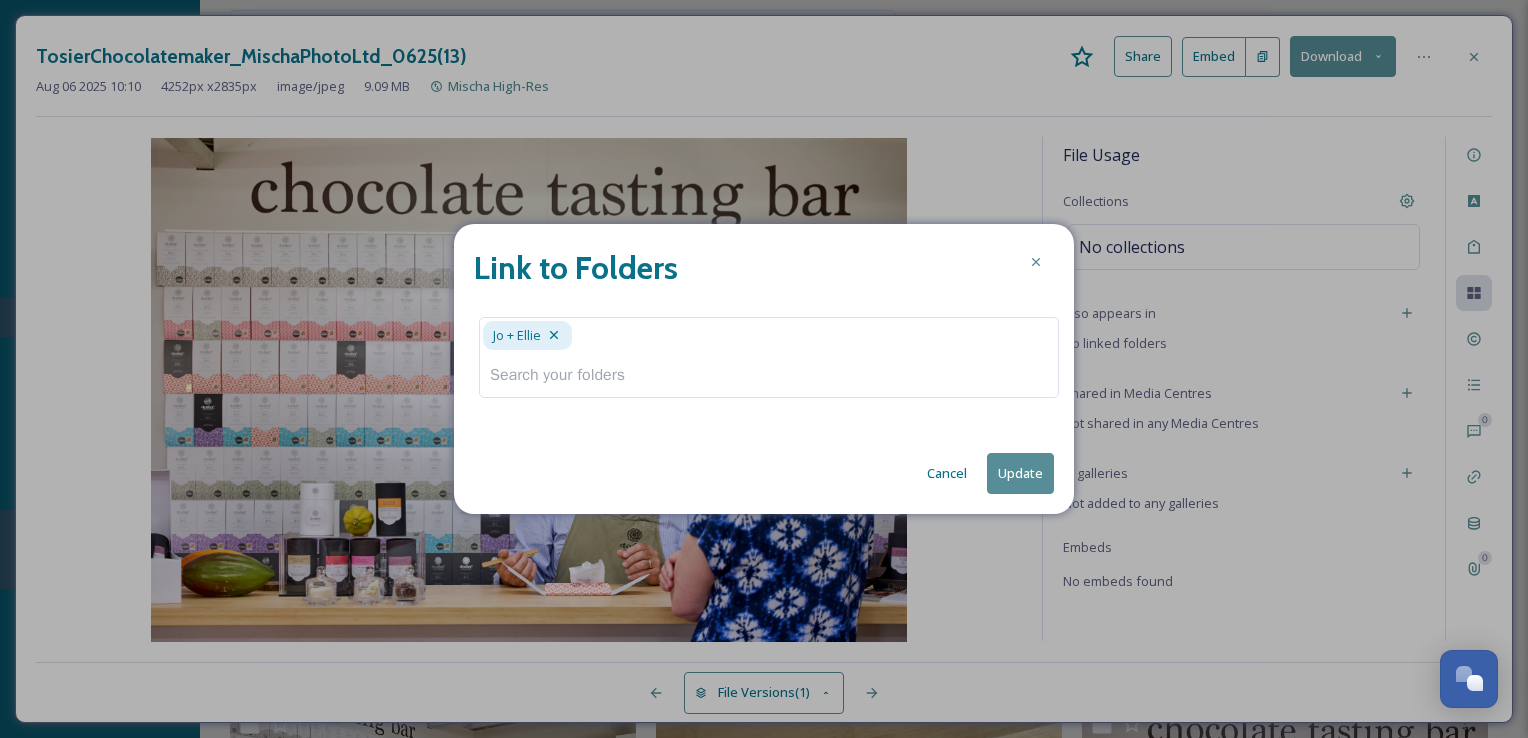 click on "Link to Folders Jo + Ellie Cancel Update" at bounding box center (764, 369) 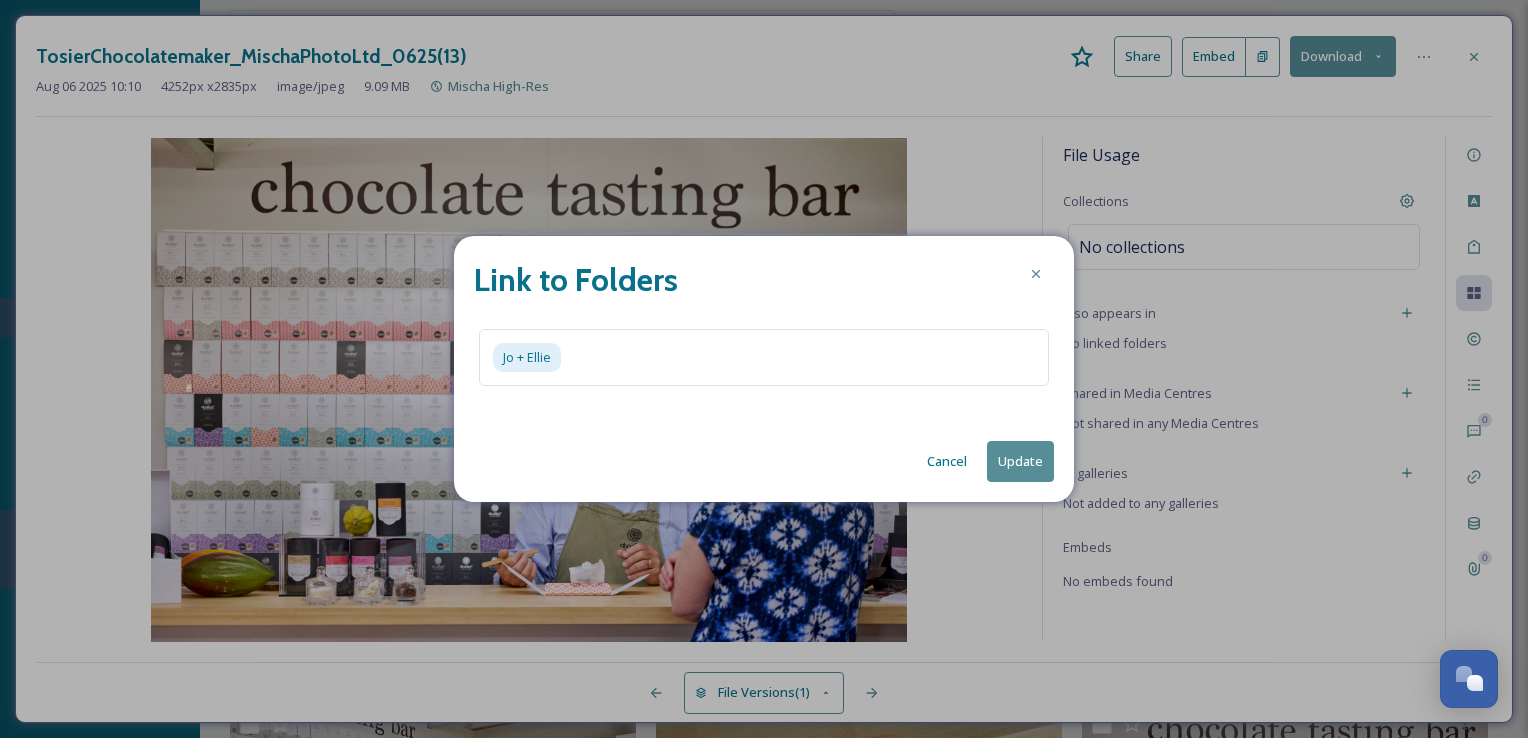click on "Update" at bounding box center [1020, 461] 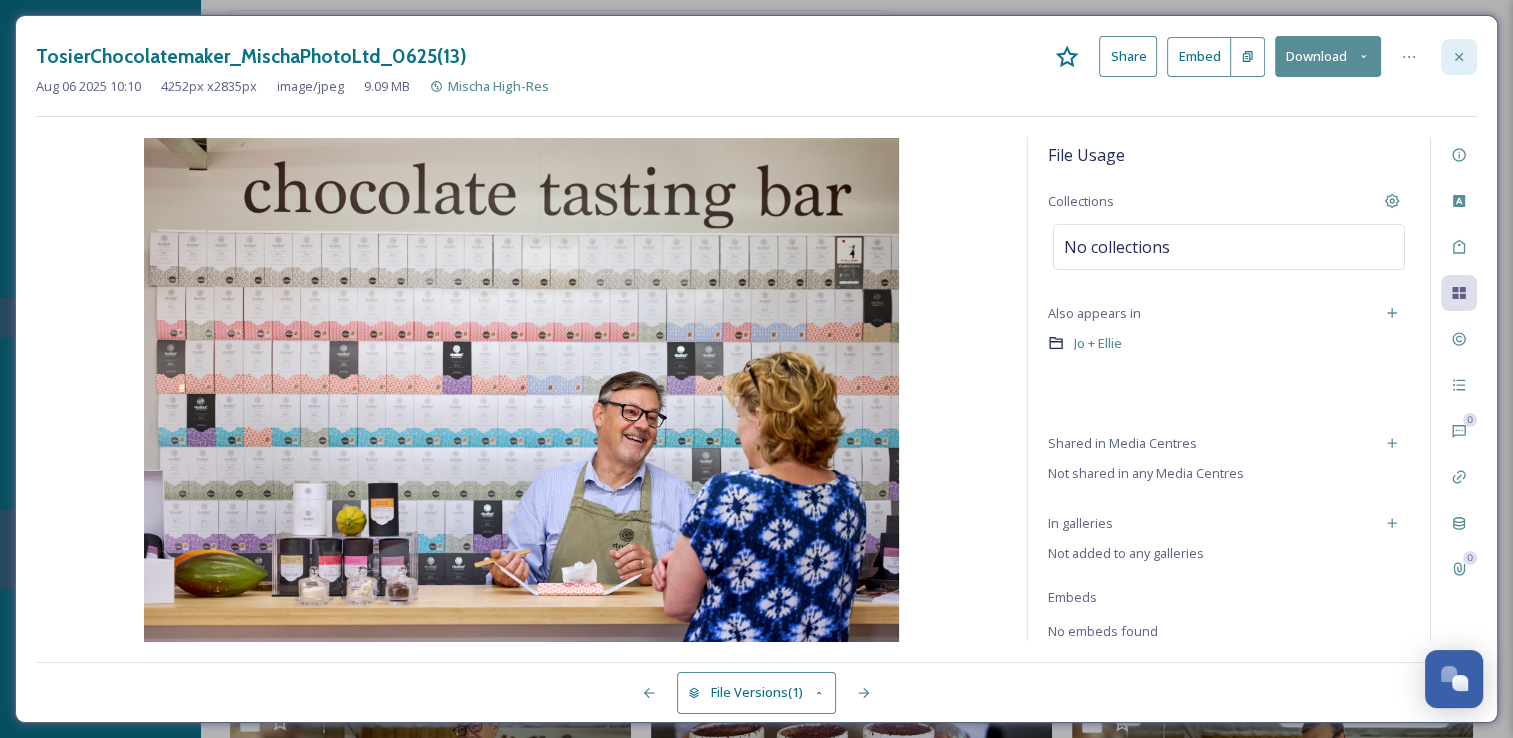 click 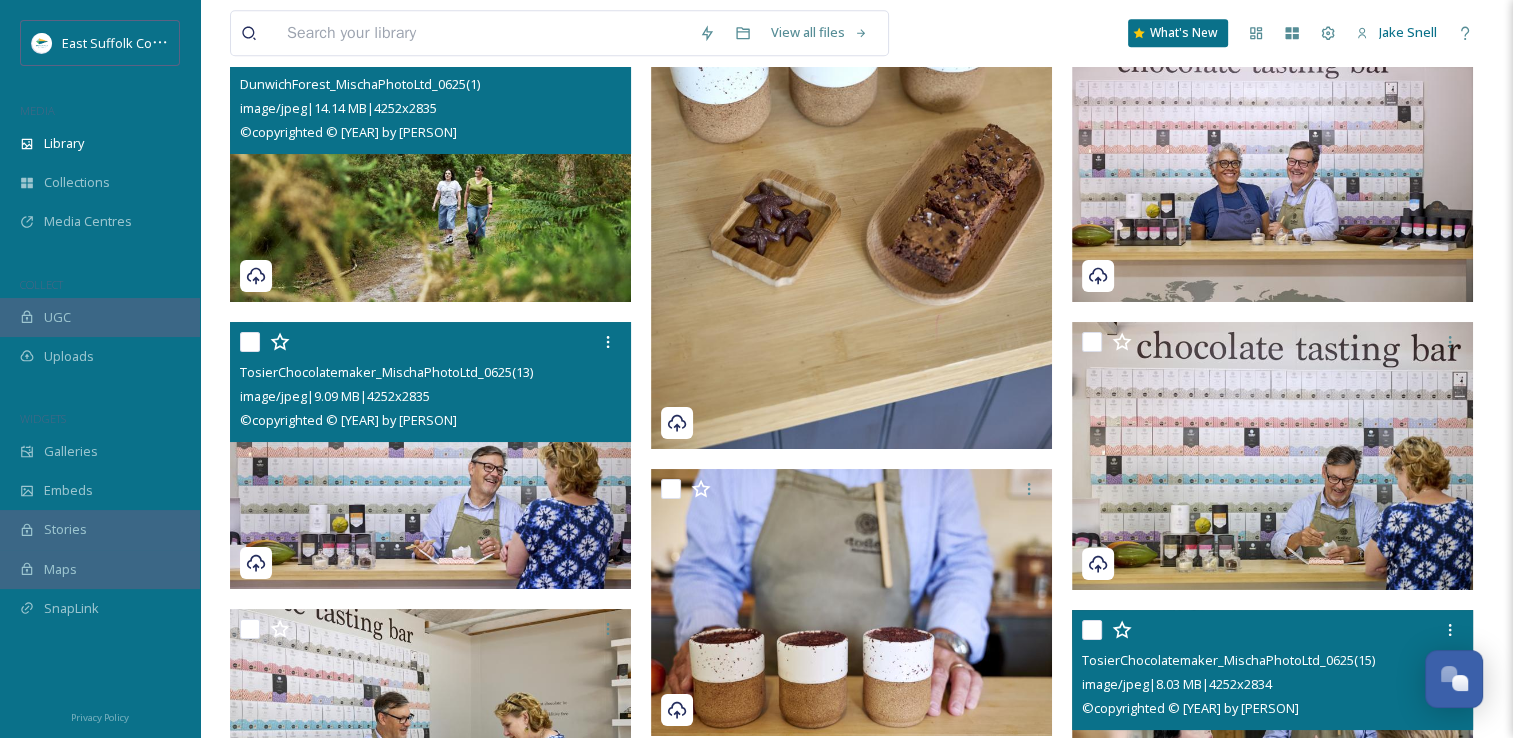 scroll, scrollTop: 24719, scrollLeft: 0, axis: vertical 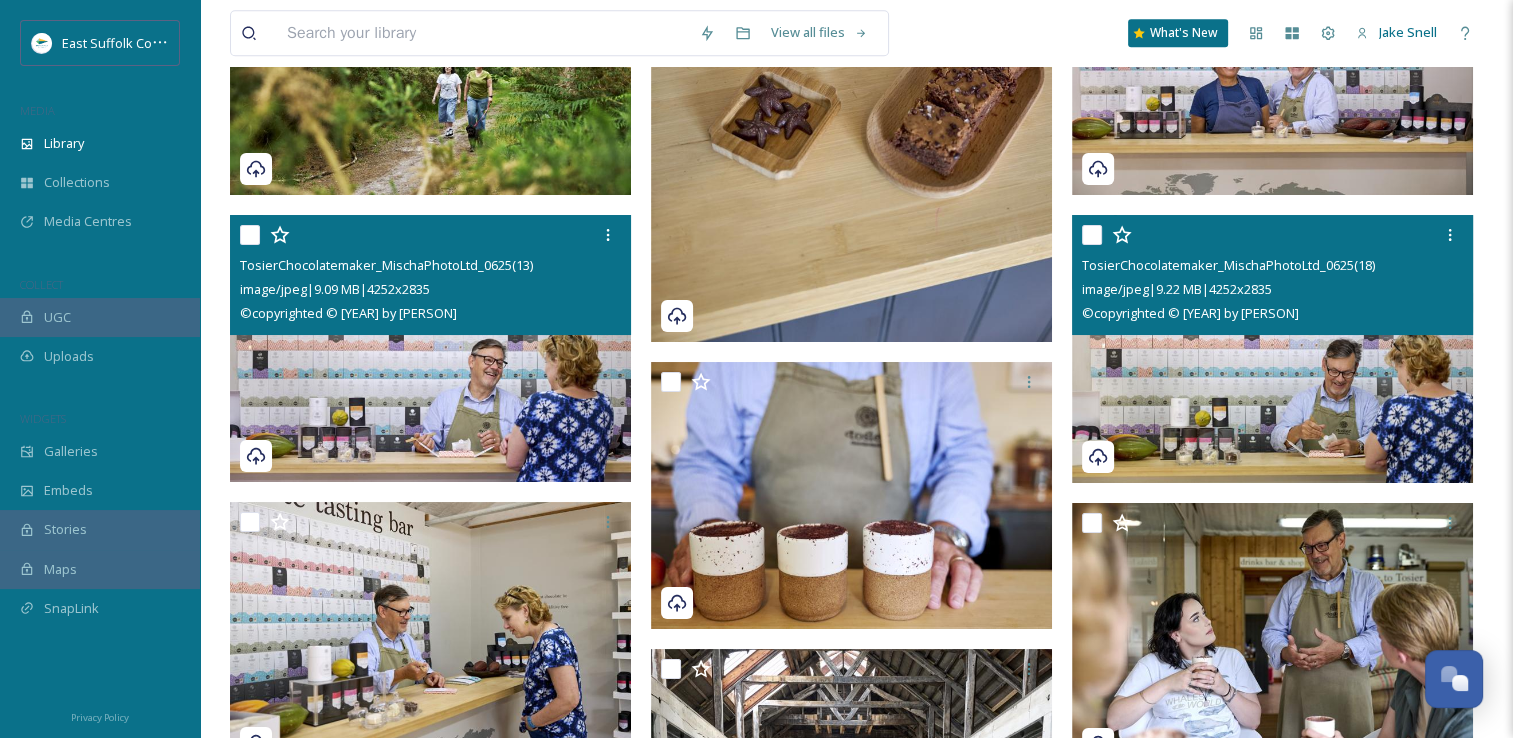 click at bounding box center [1272, 349] 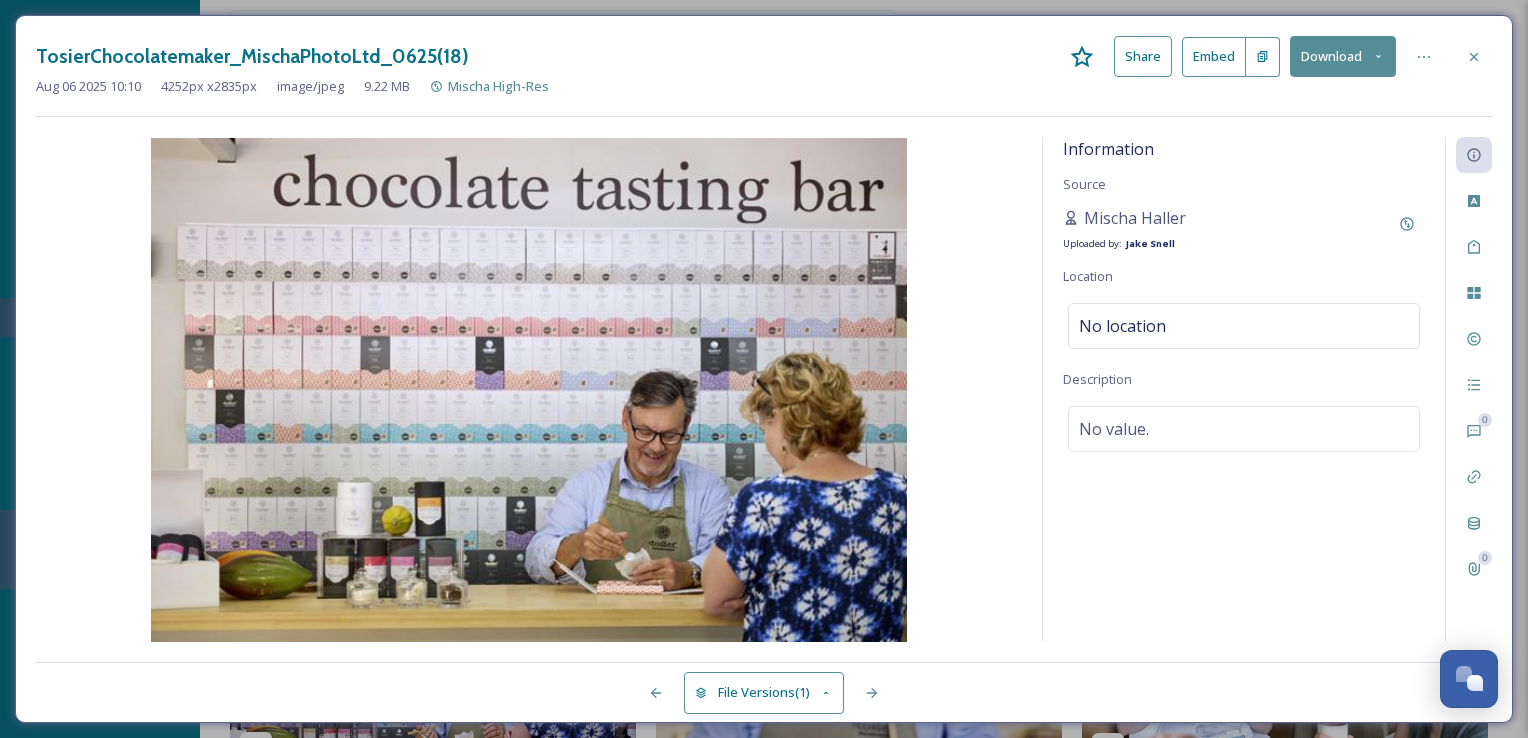 click on "Information Source Mischa Haller Uploaded by: Jake Snell Location No location Description No value." at bounding box center (1244, 389) 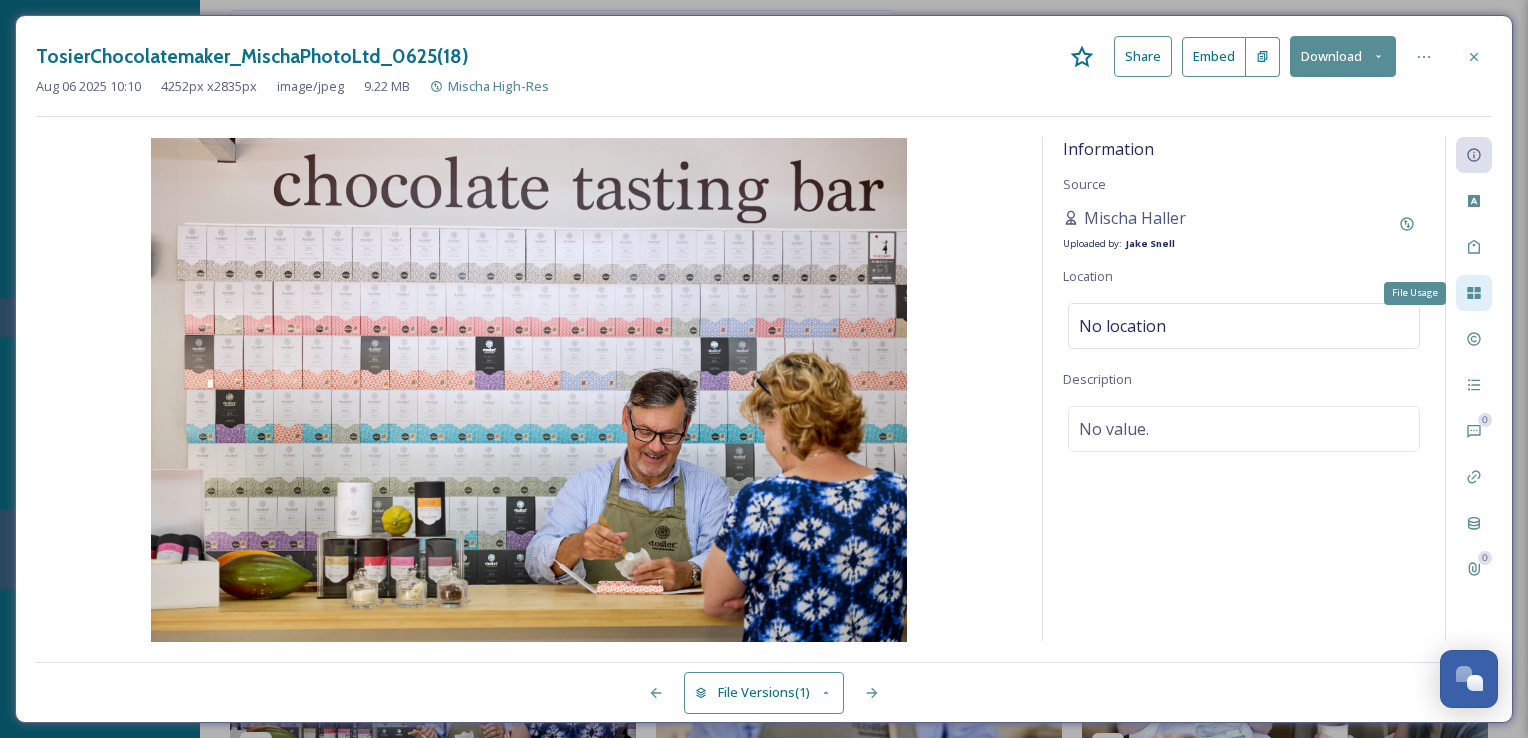 click on "File Usage" at bounding box center (1474, 293) 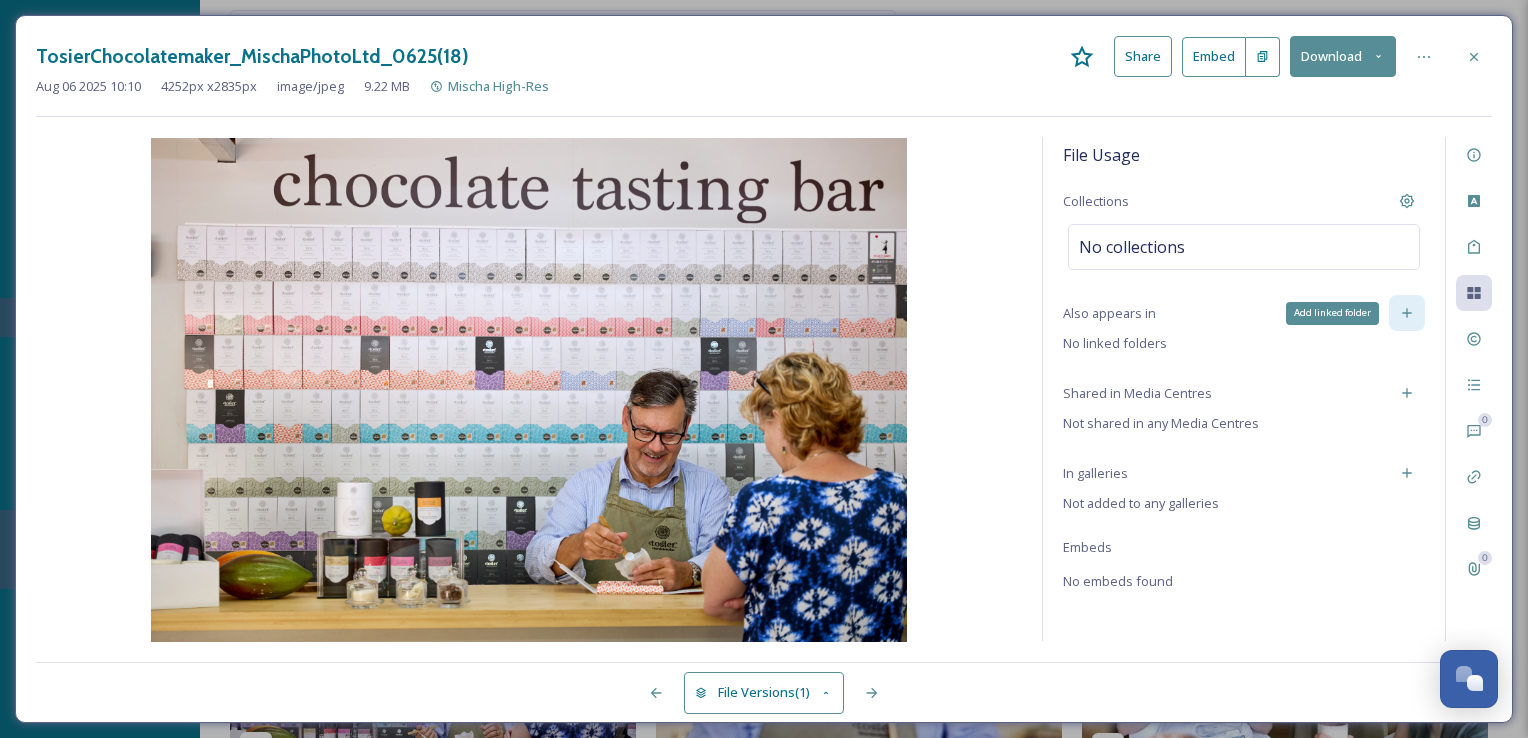 click on "Add linked folder" at bounding box center [1407, 313] 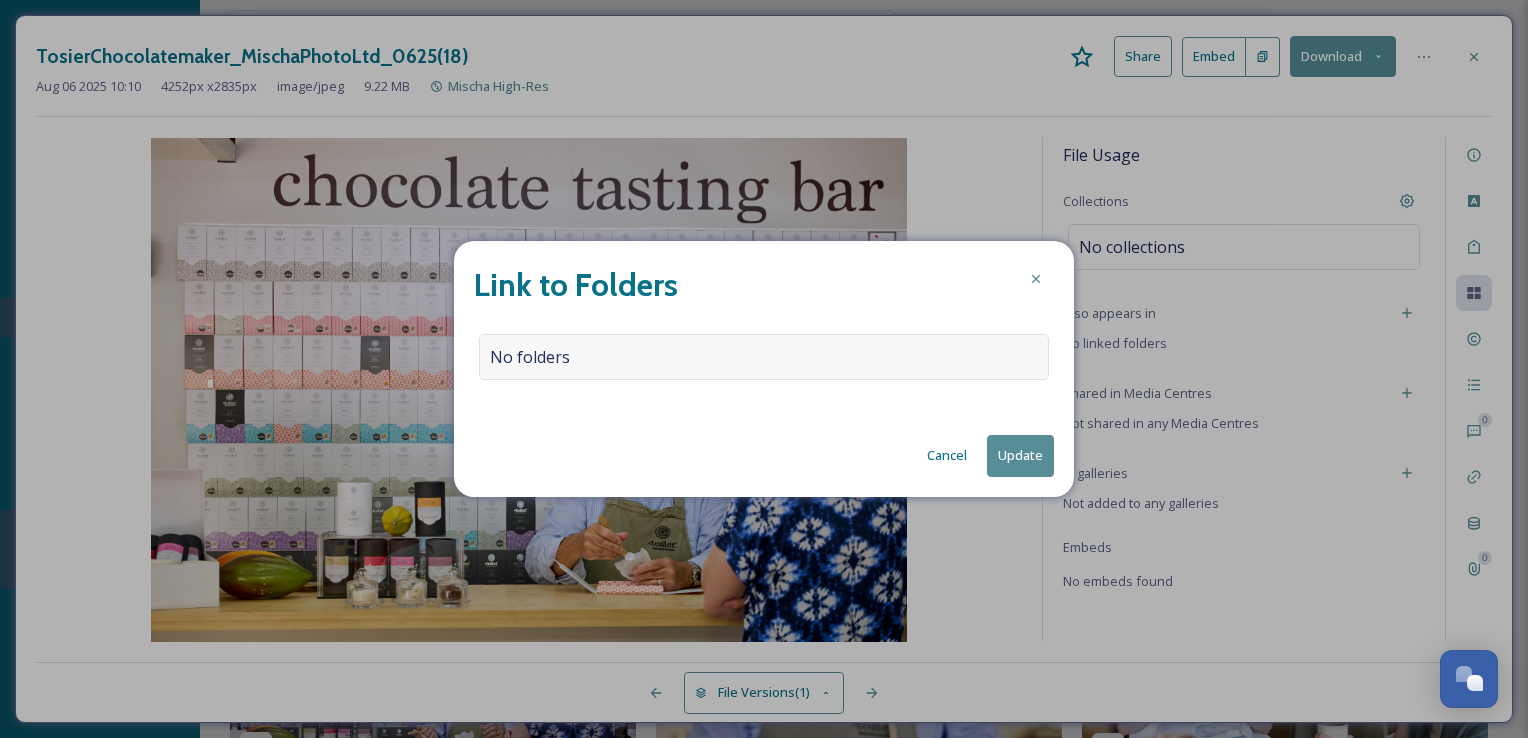 click on "No folders" at bounding box center (764, 357) 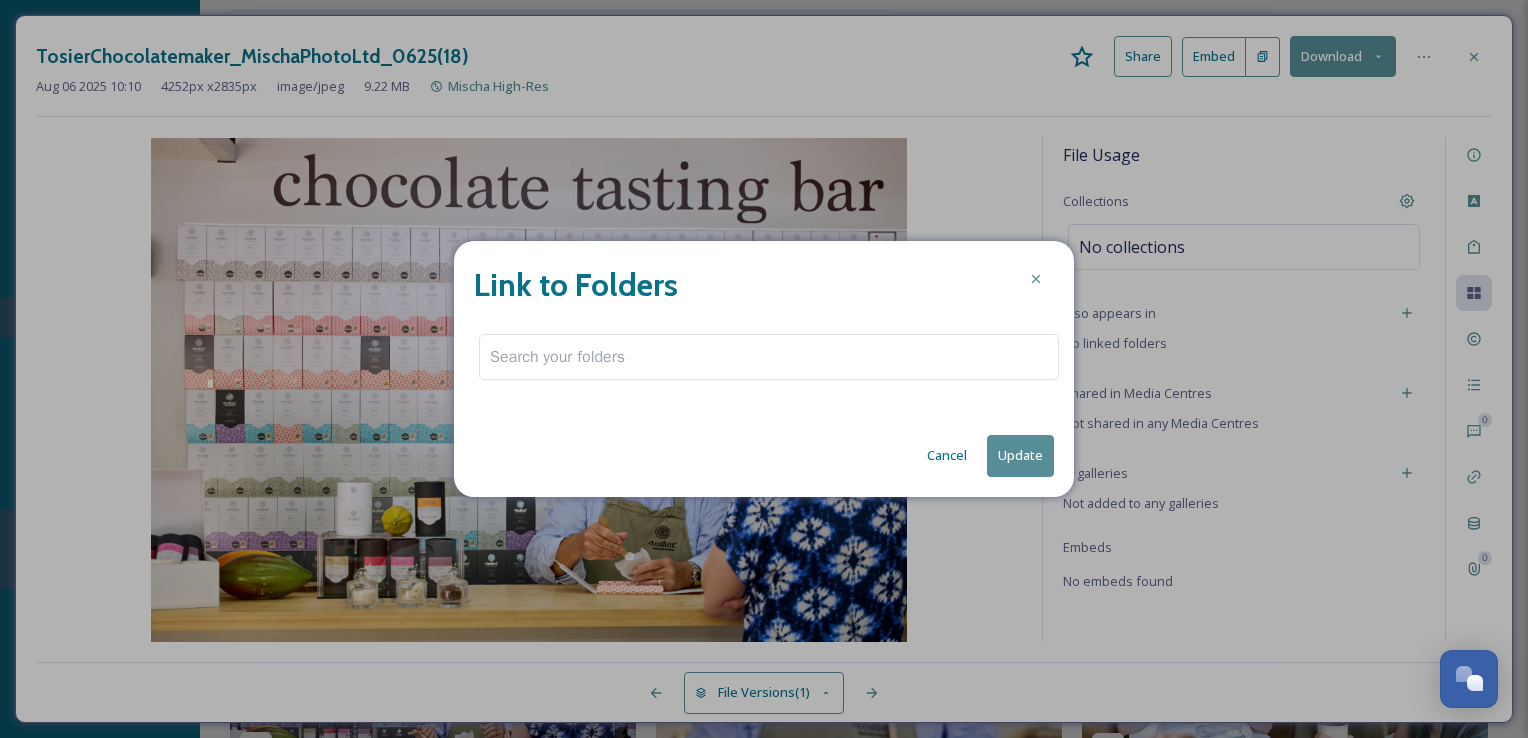click at bounding box center (769, 357) 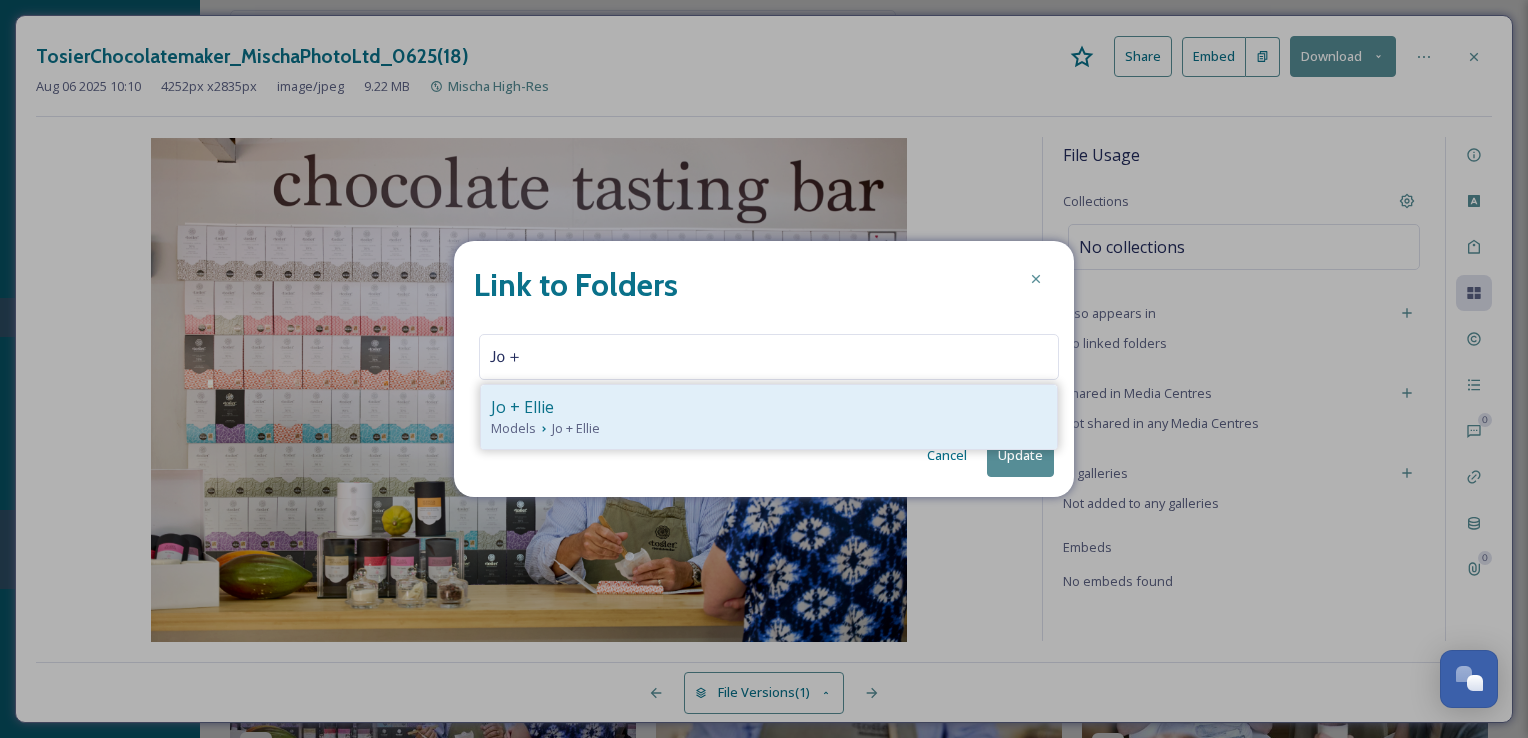 type on "Jo +" 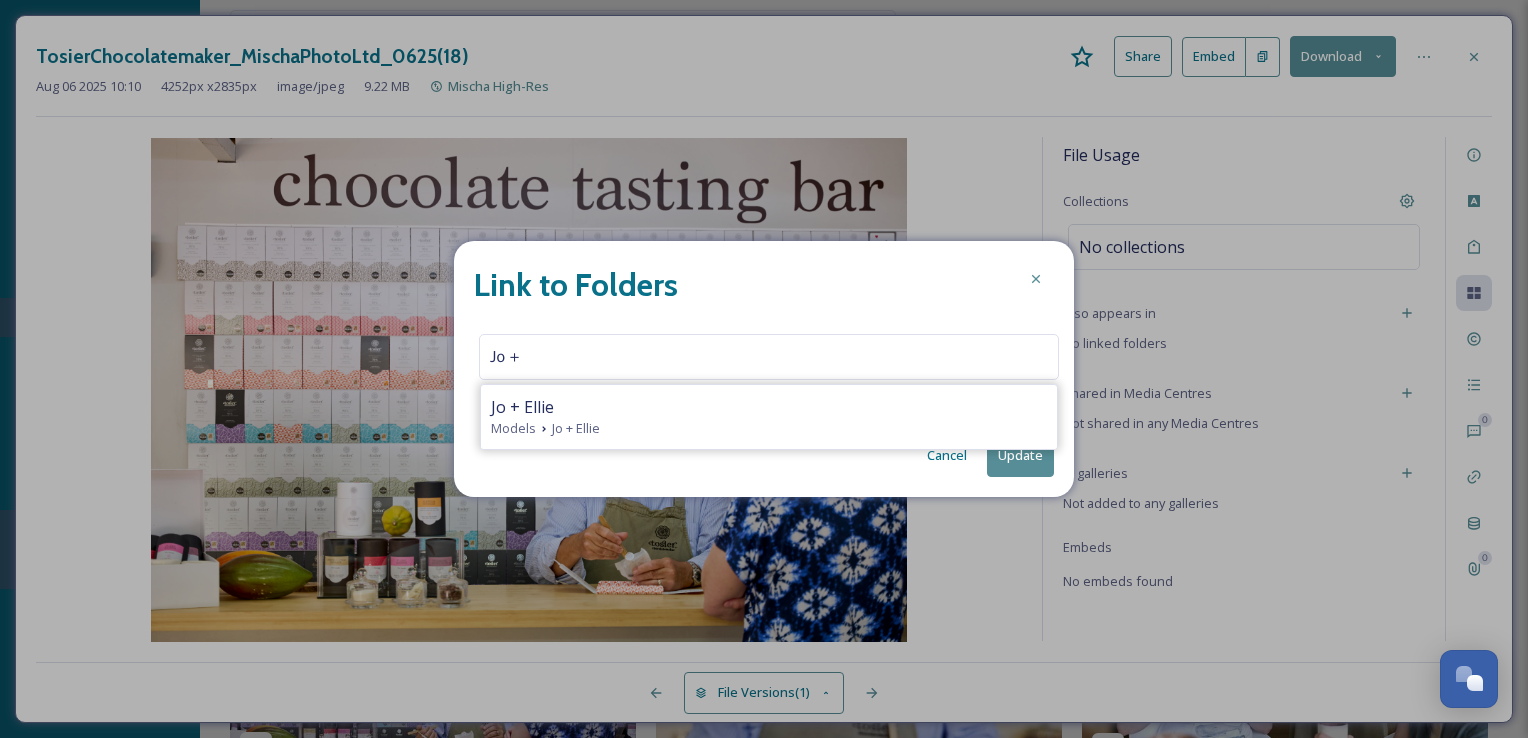 type 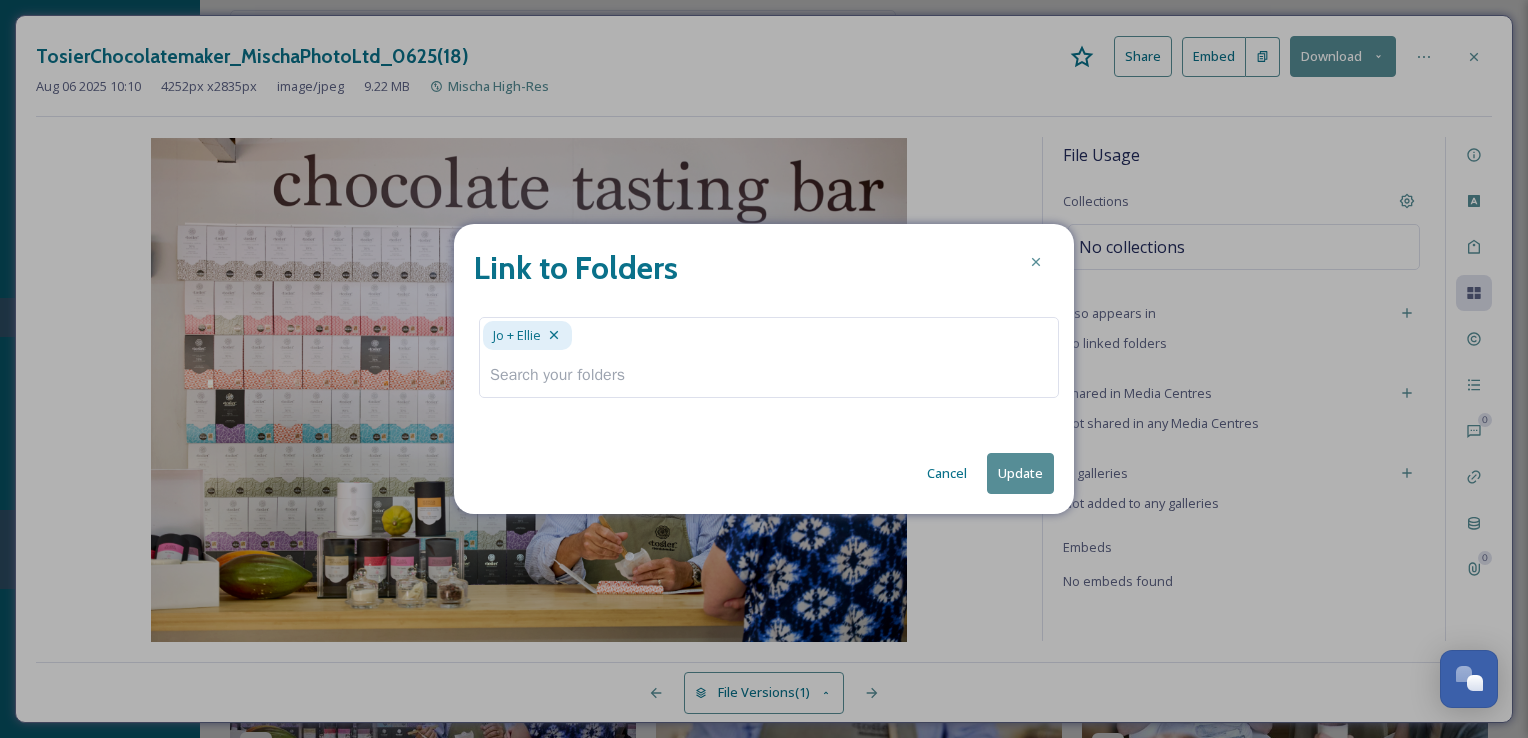 click on "Update" at bounding box center [1020, 473] 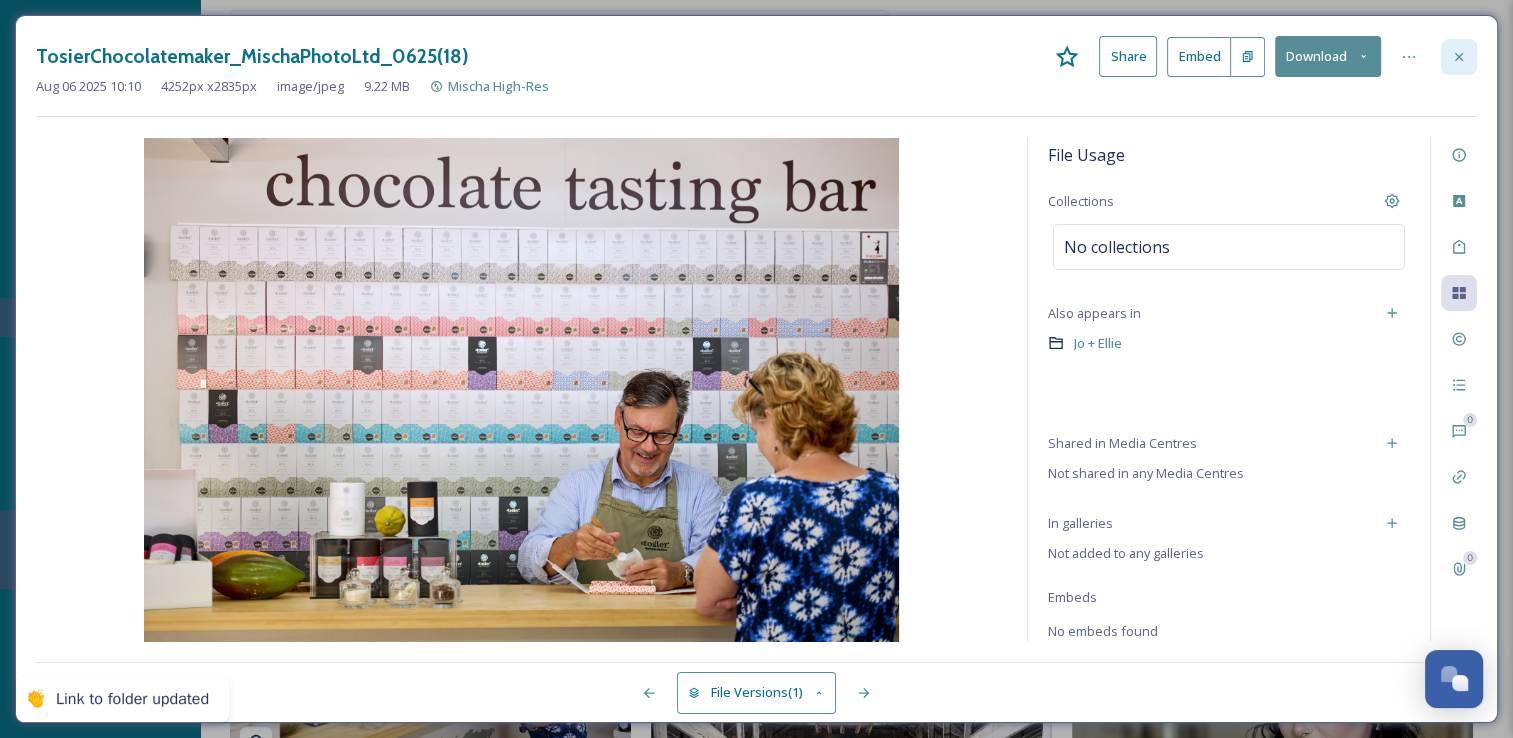 click 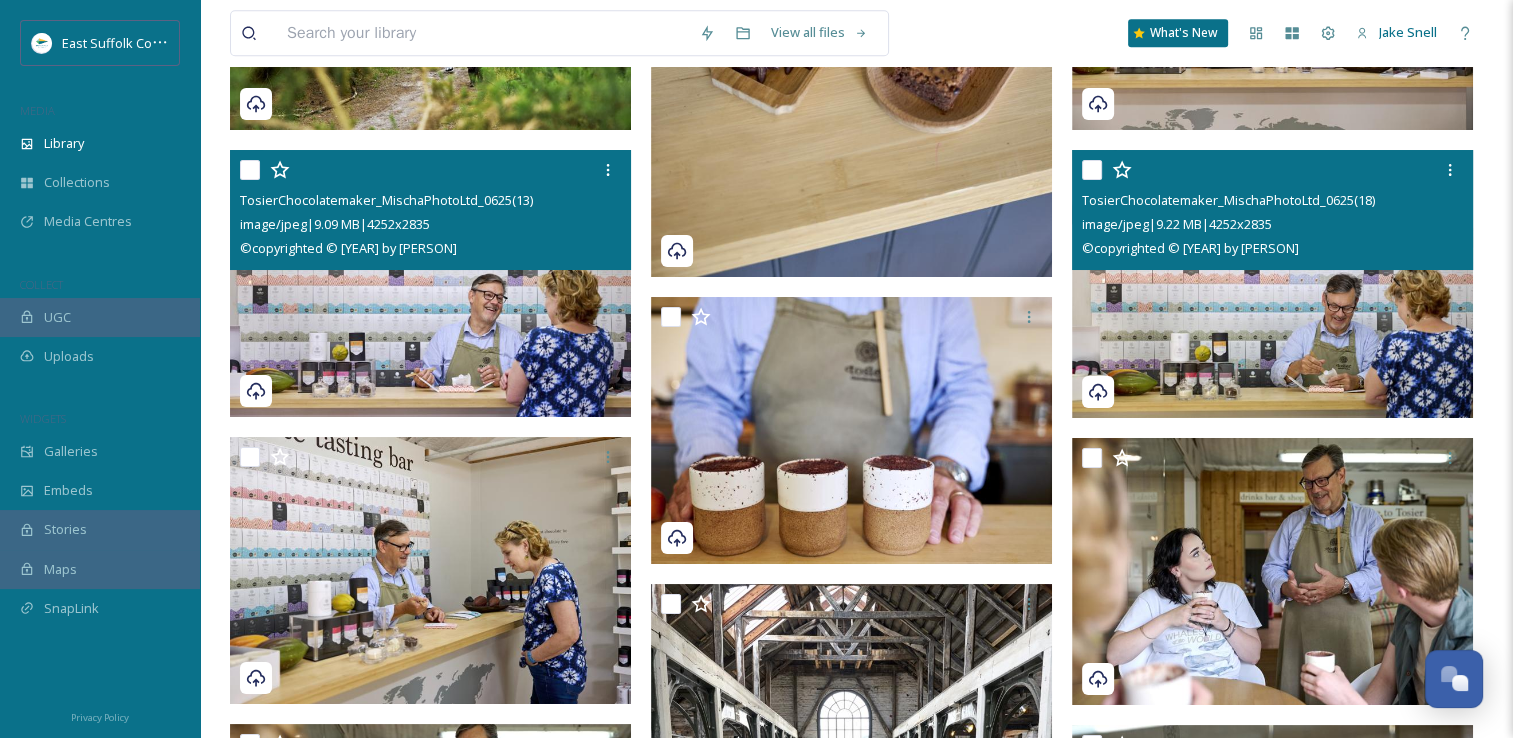 scroll, scrollTop: 24819, scrollLeft: 0, axis: vertical 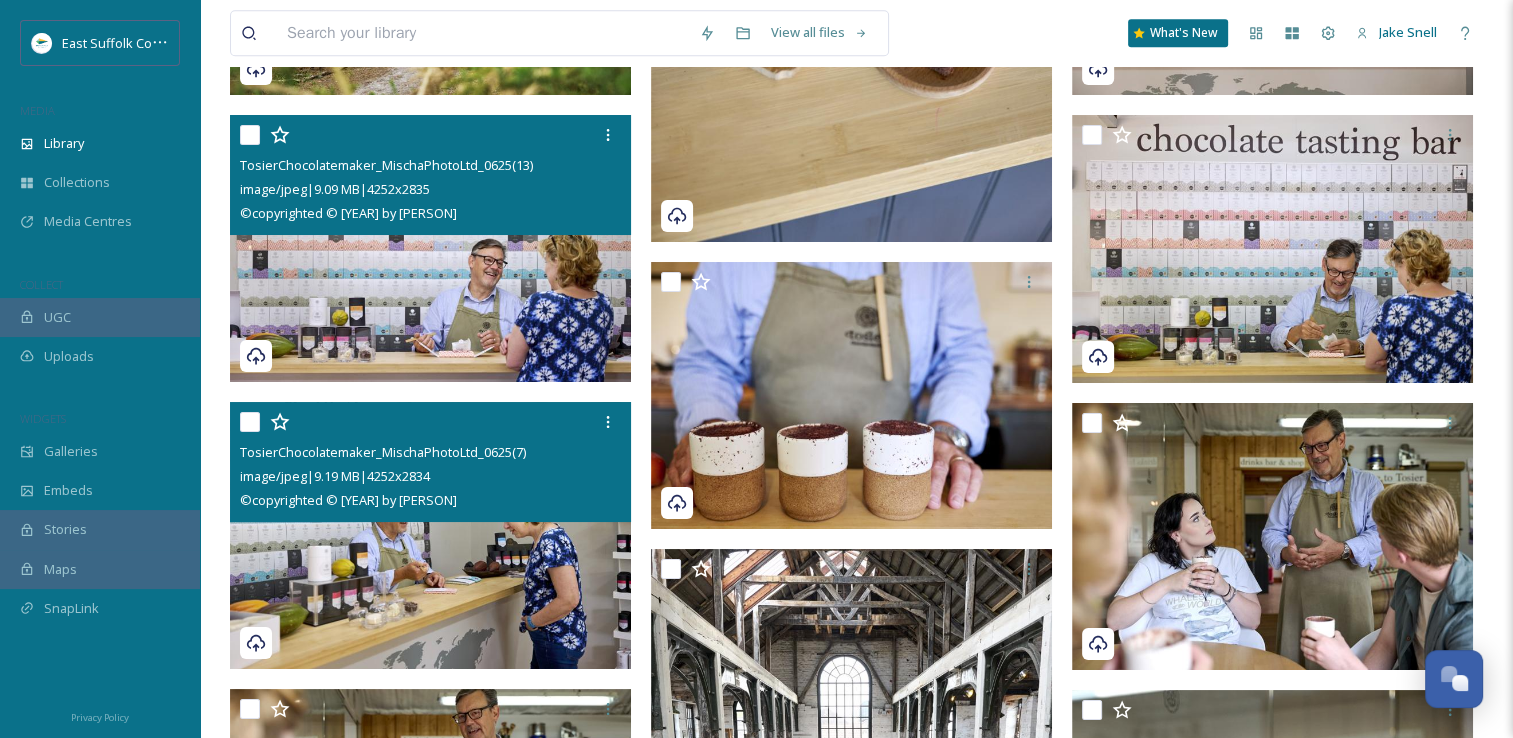 click at bounding box center (430, 536) 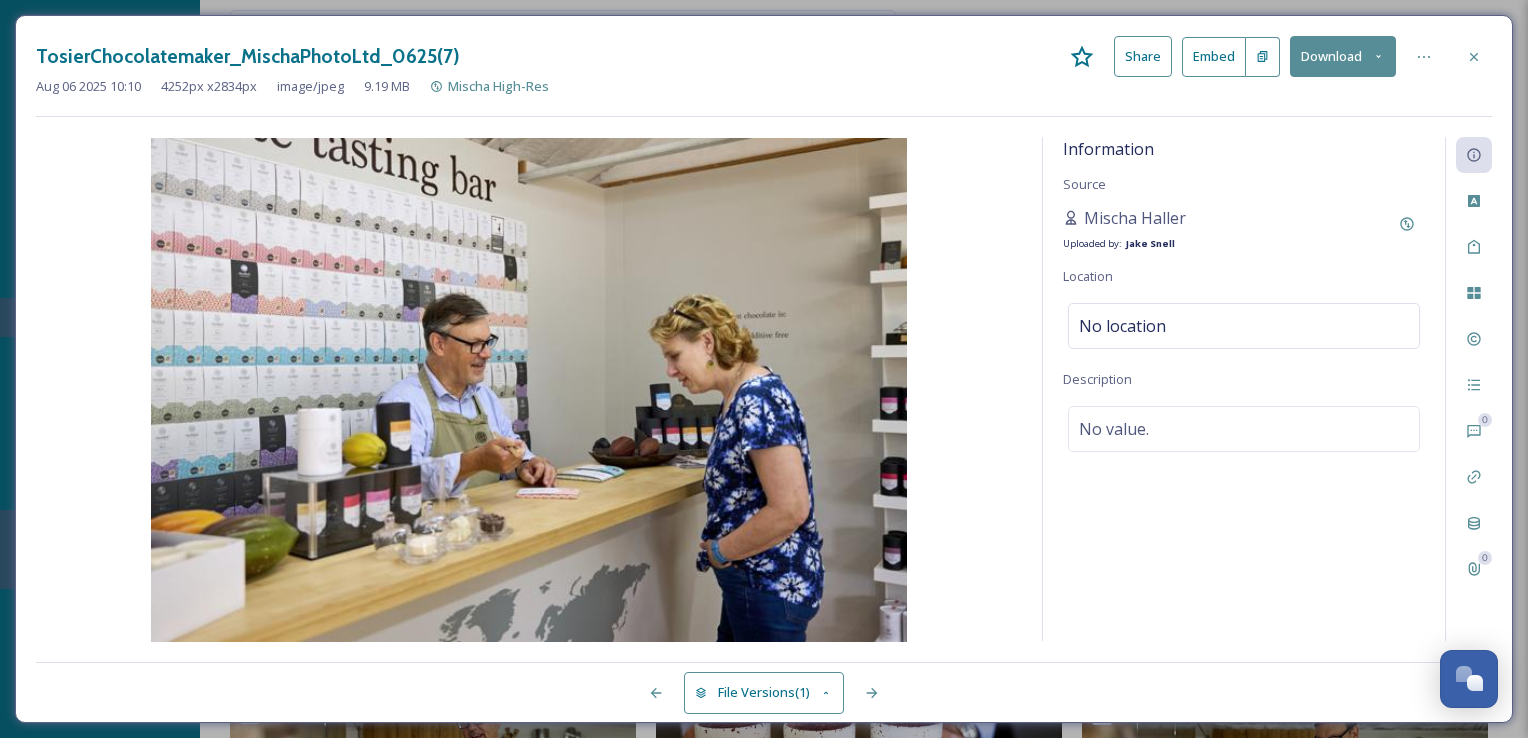 click on "Information Source Mischa Haller Uploaded by: Jake Snell Location No location Description No value." at bounding box center [1244, 389] 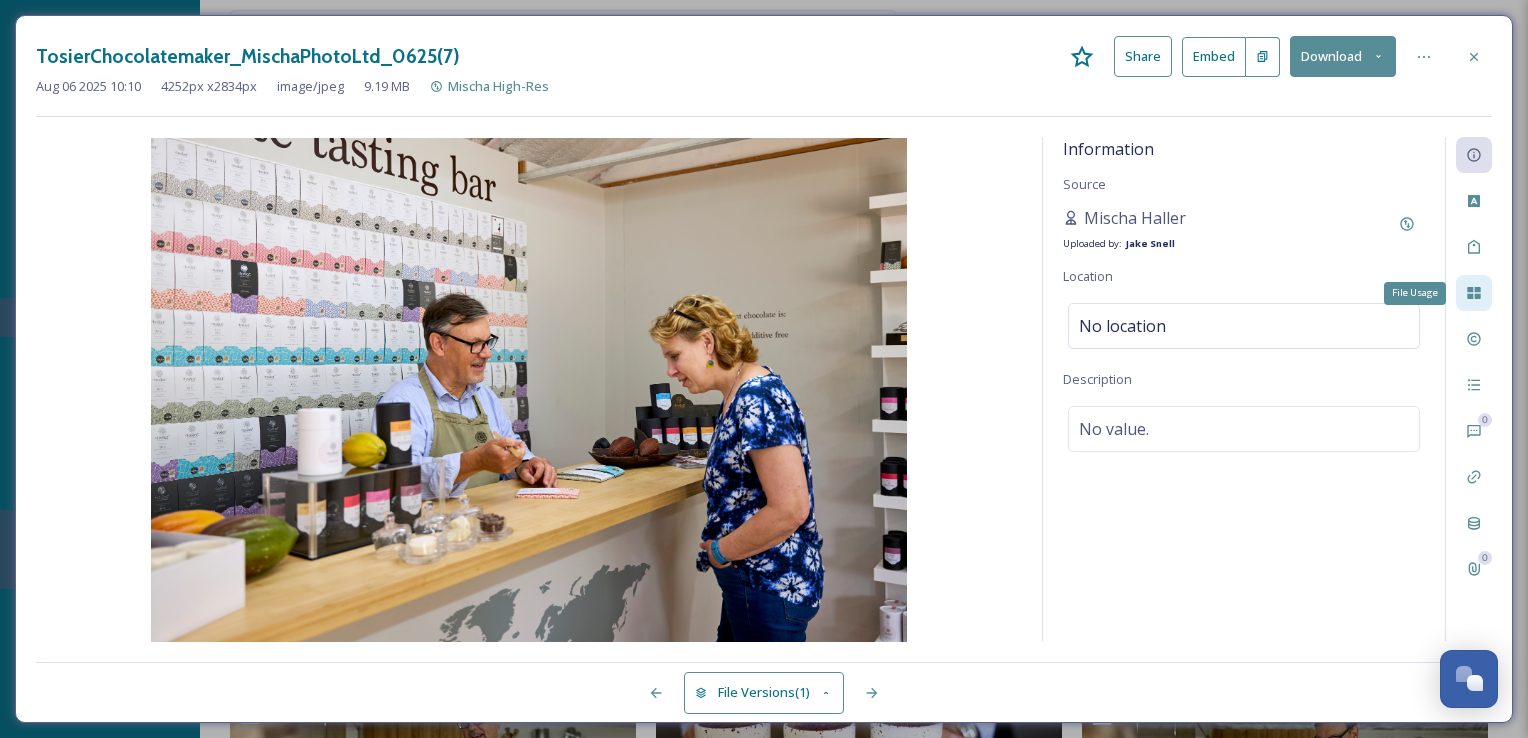 click 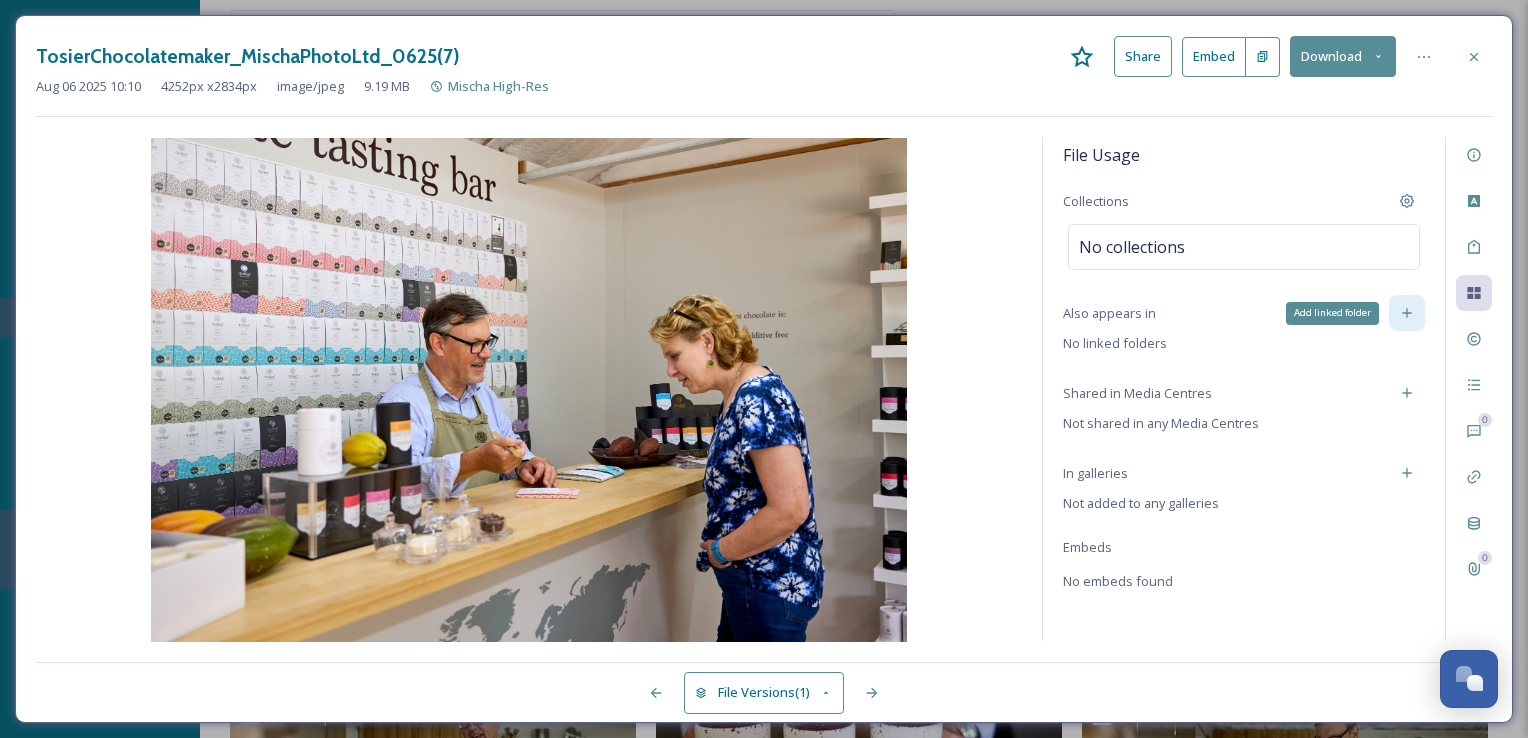 click on "Add linked folder" at bounding box center (1407, 313) 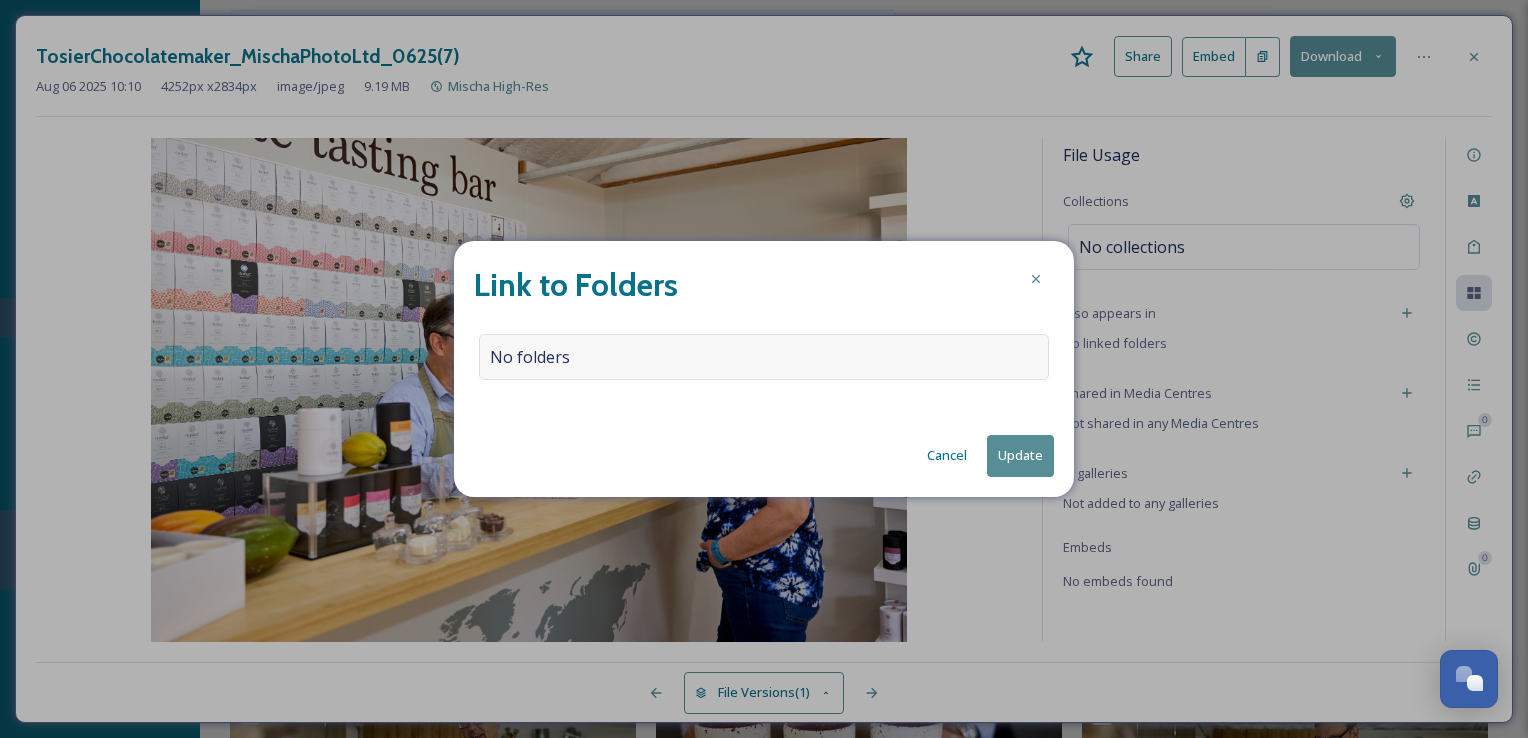 click on "No folders" at bounding box center (764, 357) 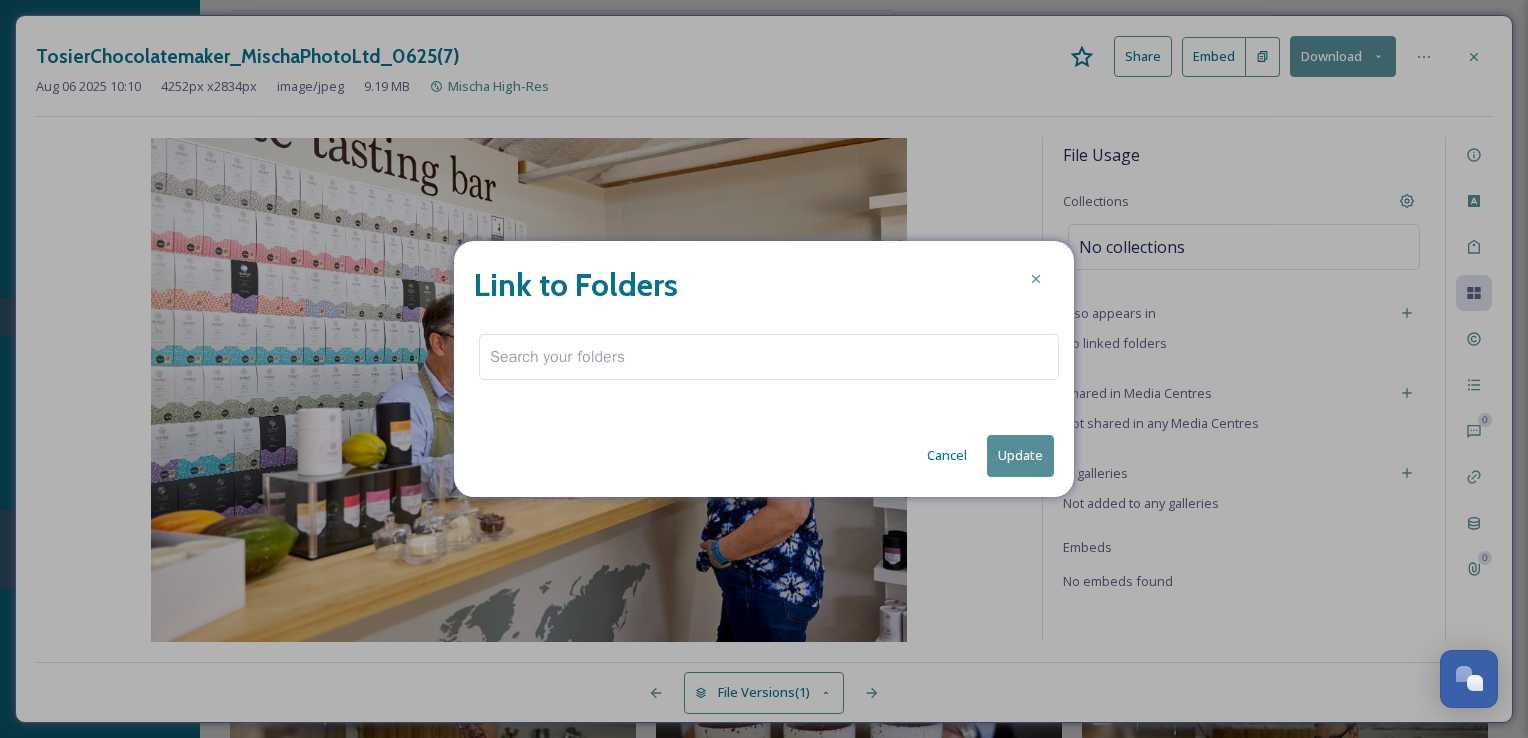 click at bounding box center [769, 357] 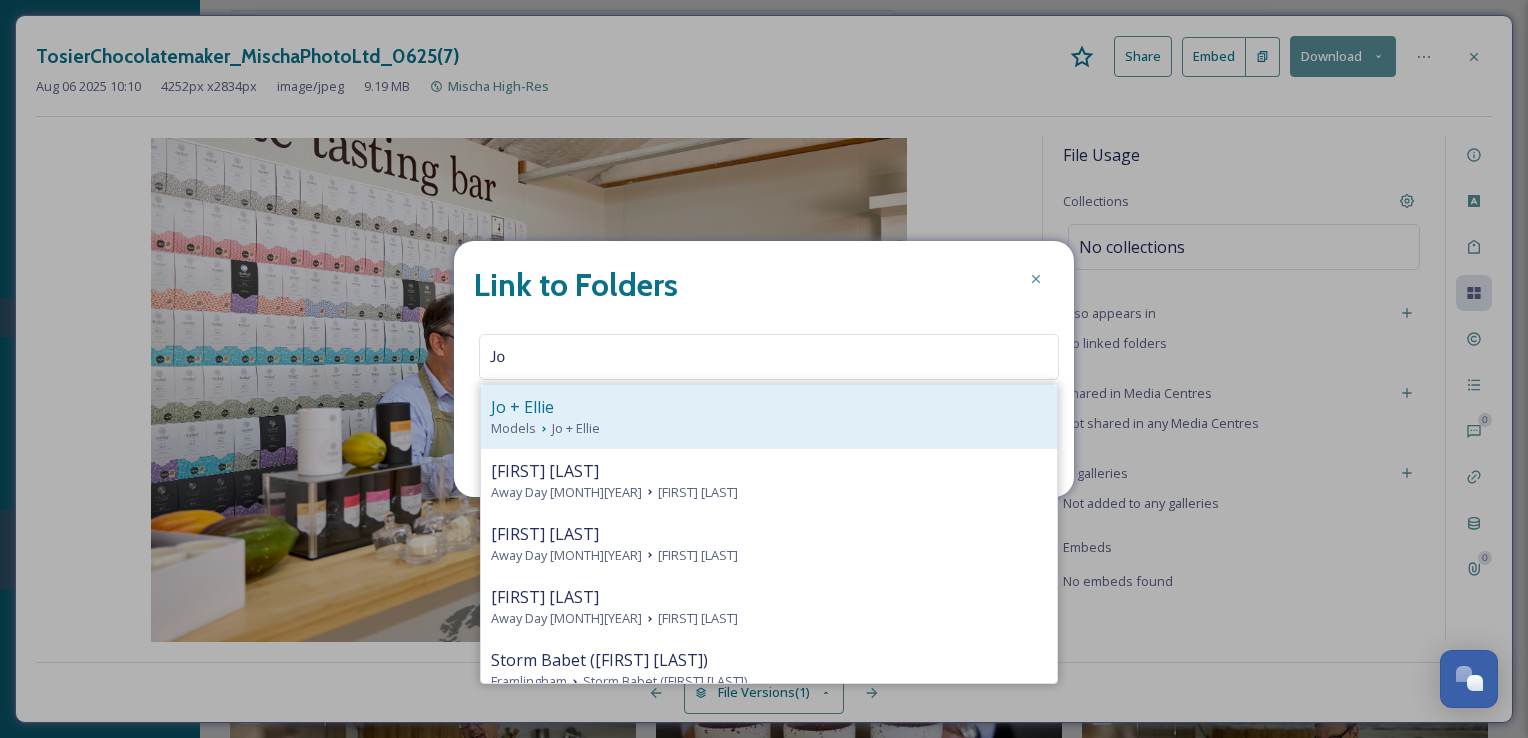 type on "Jo" 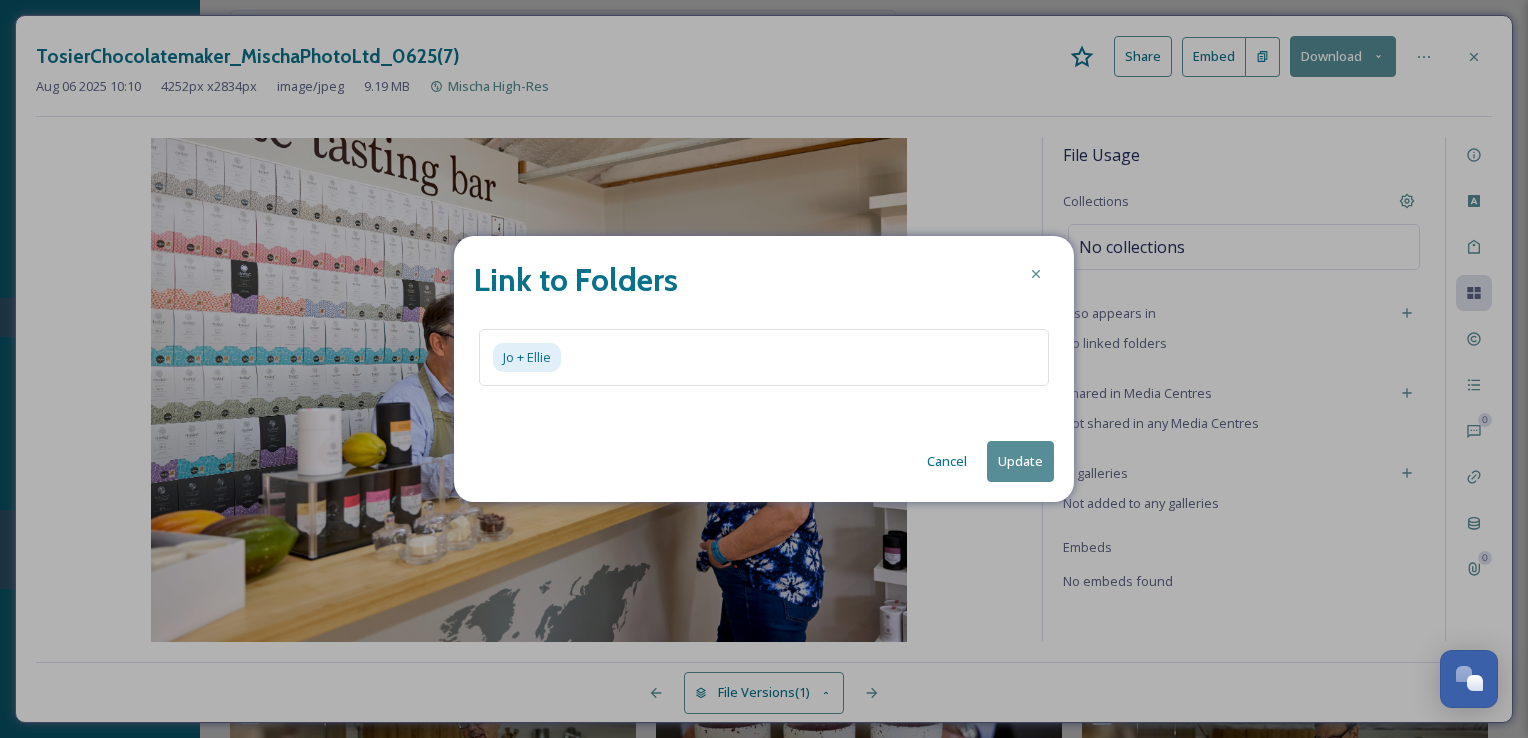 click on "Update" at bounding box center (1020, 461) 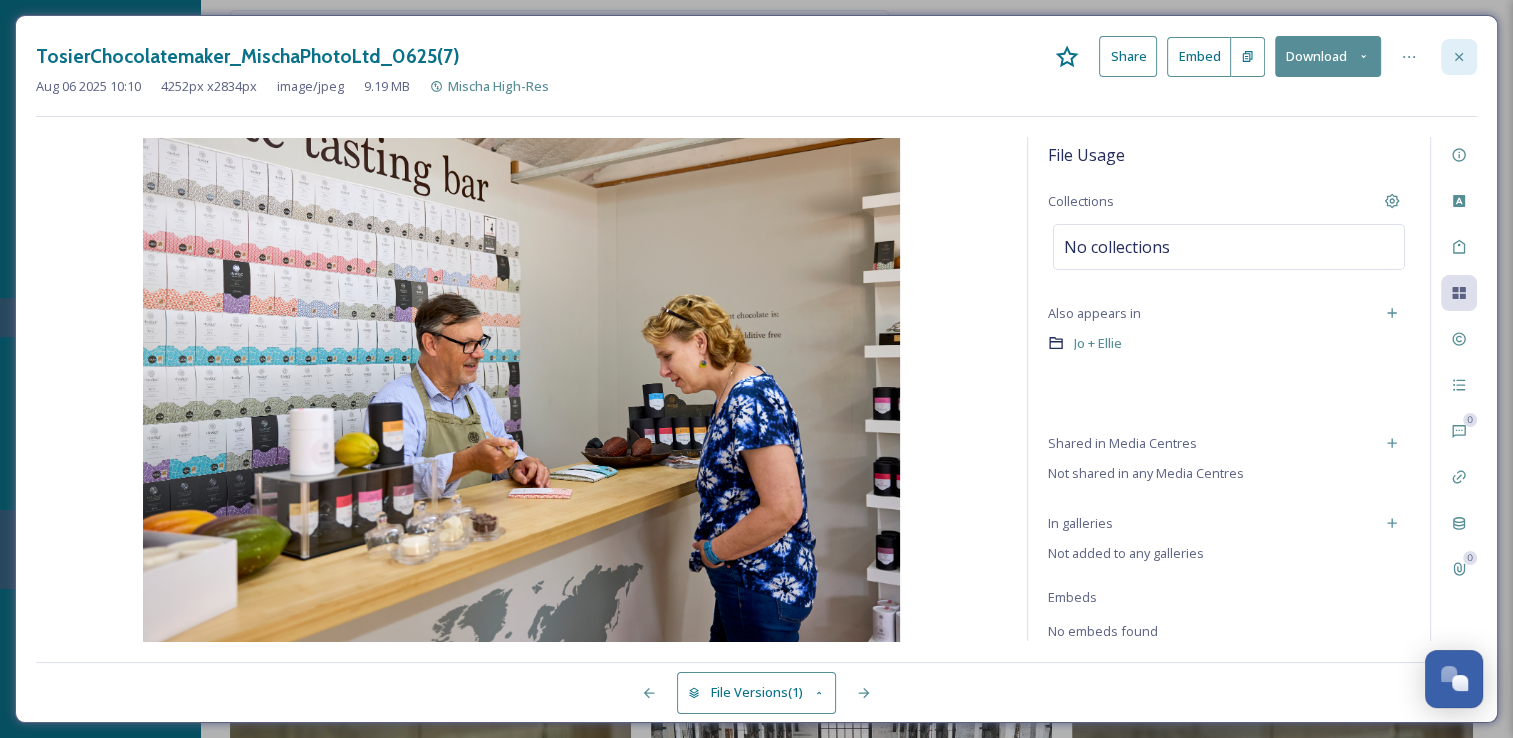 click at bounding box center (1459, 57) 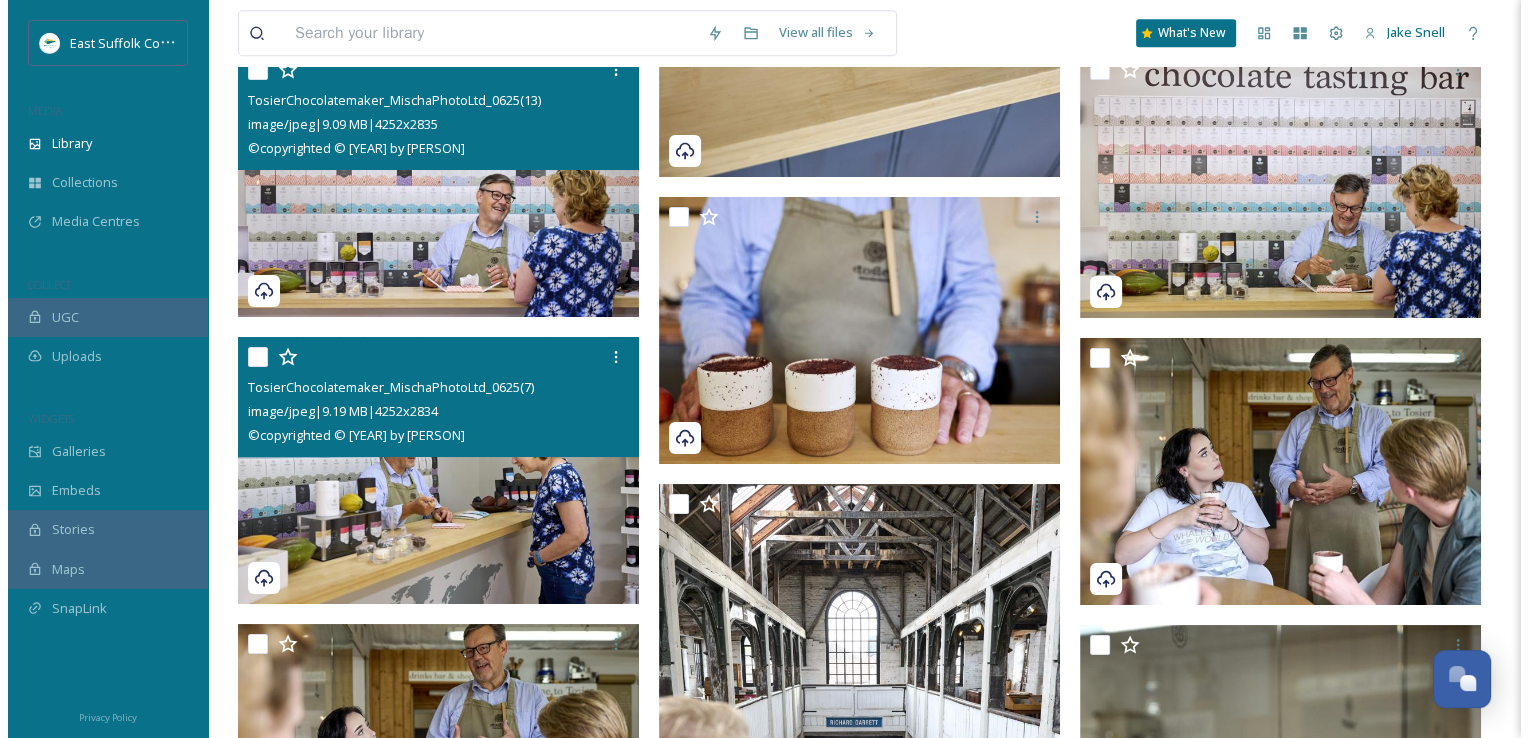 scroll, scrollTop: 24919, scrollLeft: 0, axis: vertical 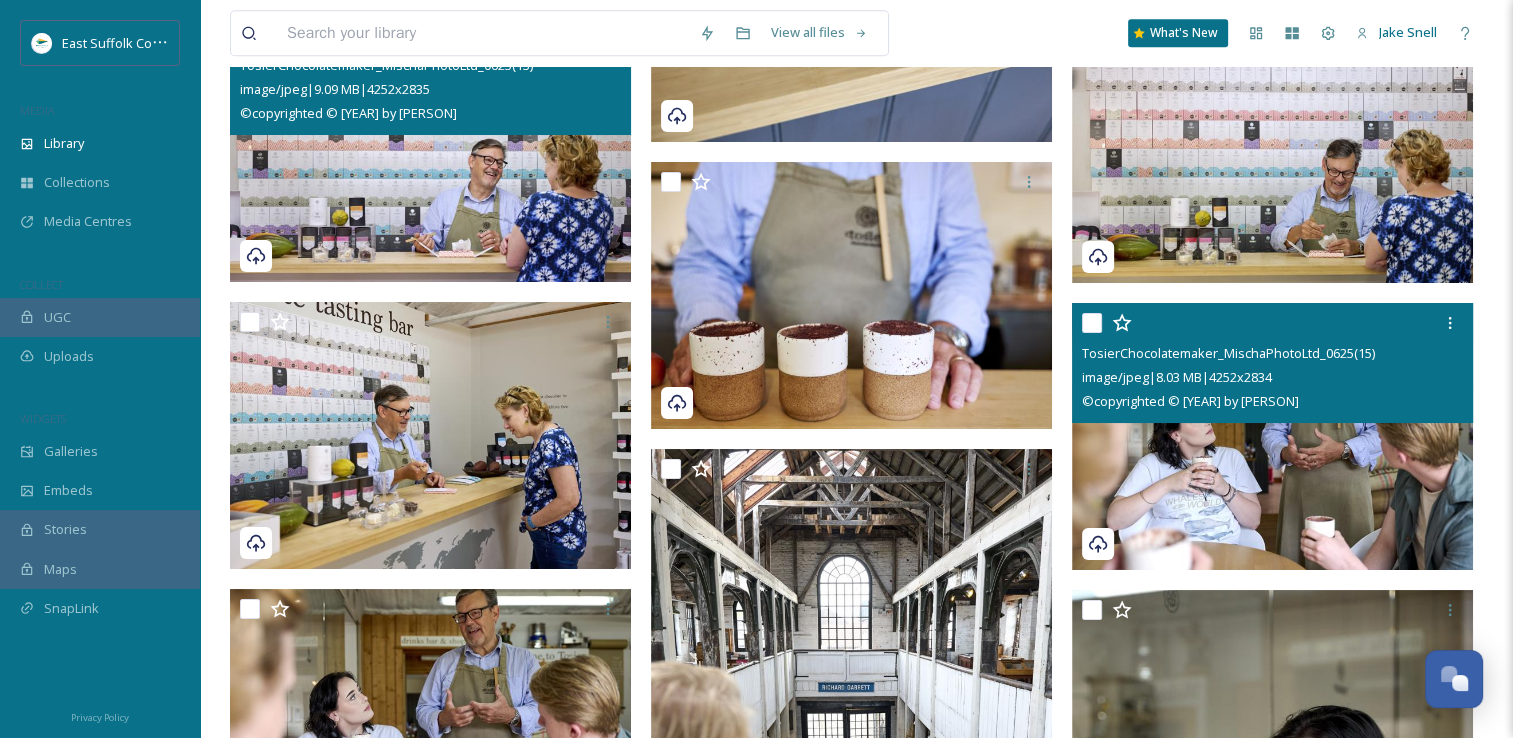 click at bounding box center [1272, 436] 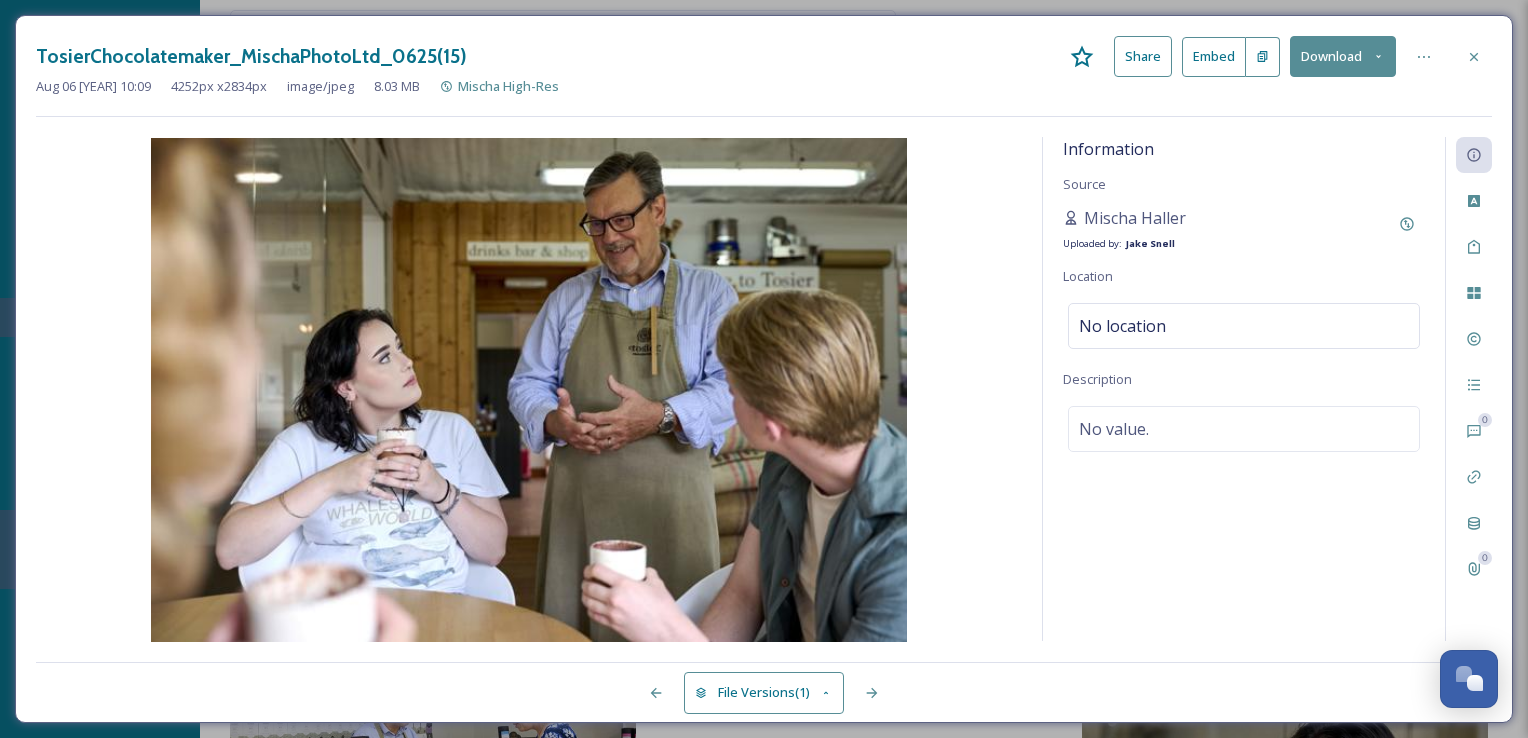 scroll, scrollTop: 25208, scrollLeft: 0, axis: vertical 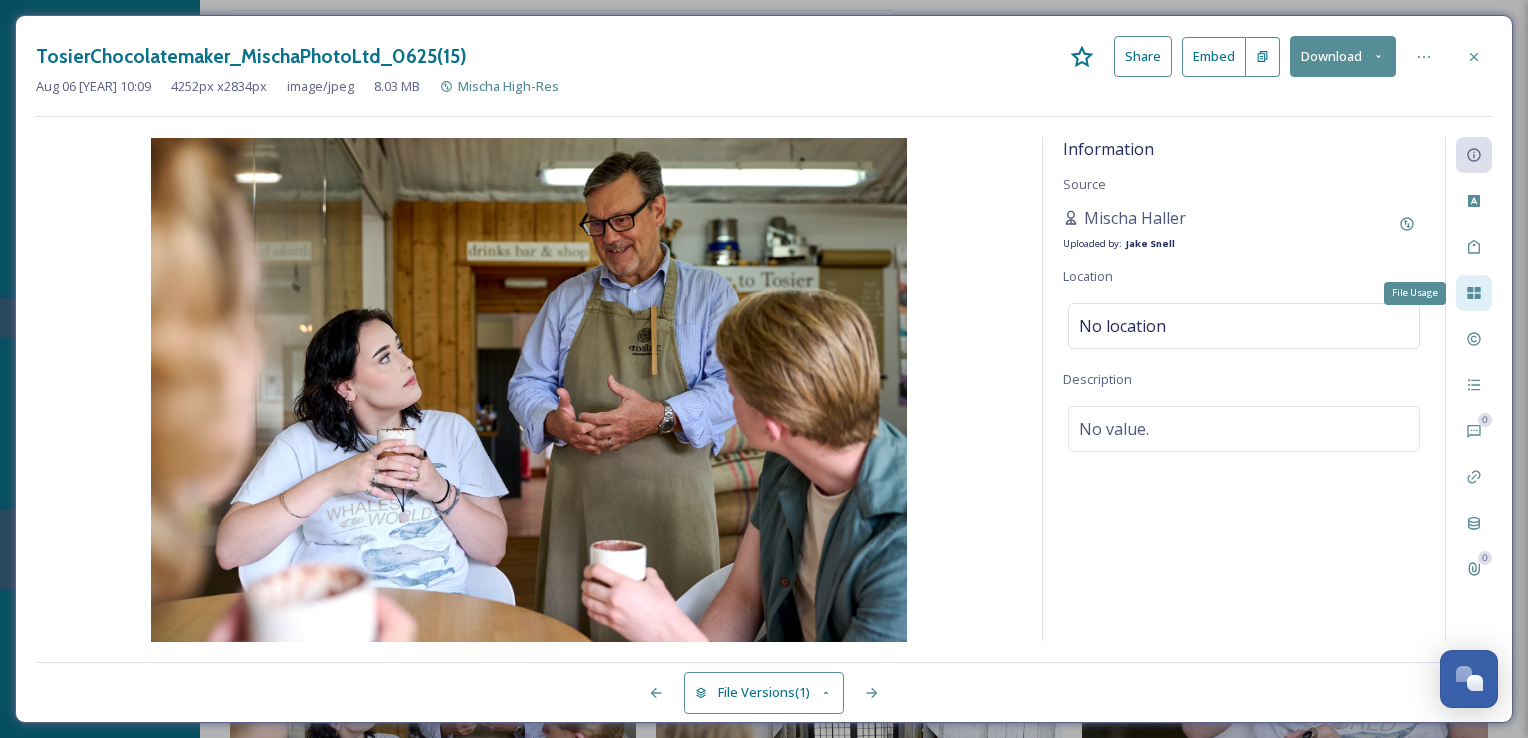 click on "File Usage" at bounding box center [1474, 293] 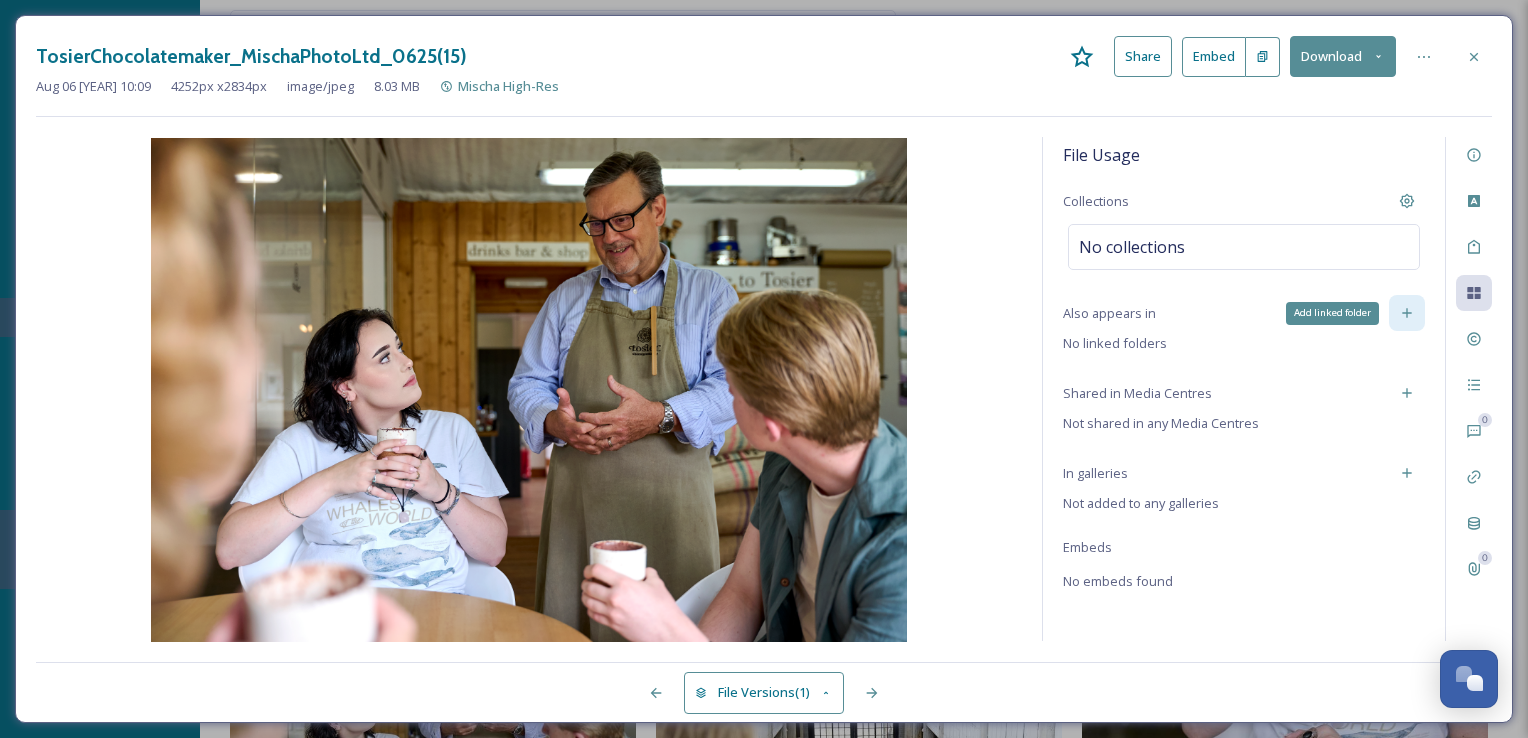 click on "Add linked folder" at bounding box center (1407, 313) 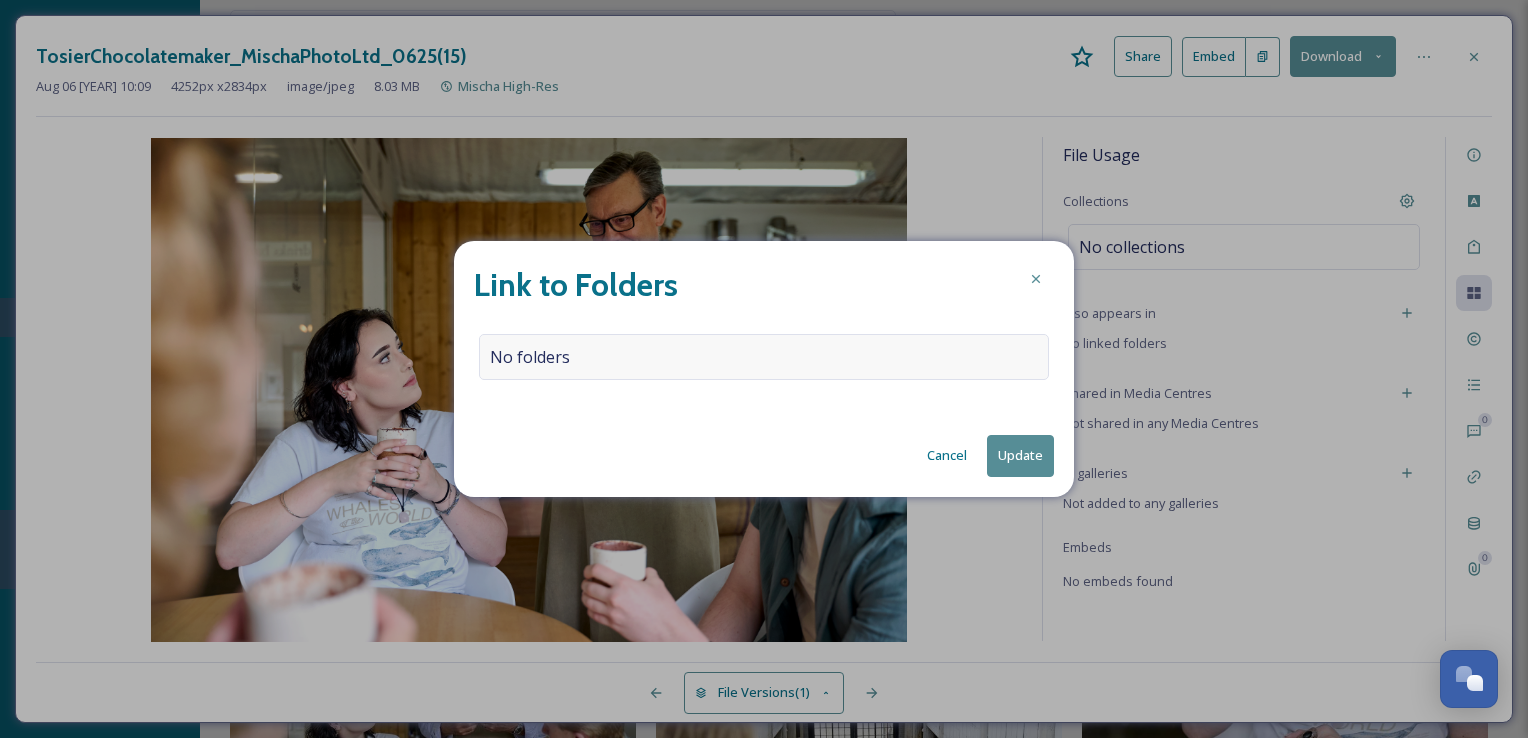 click on "No folders" at bounding box center [764, 357] 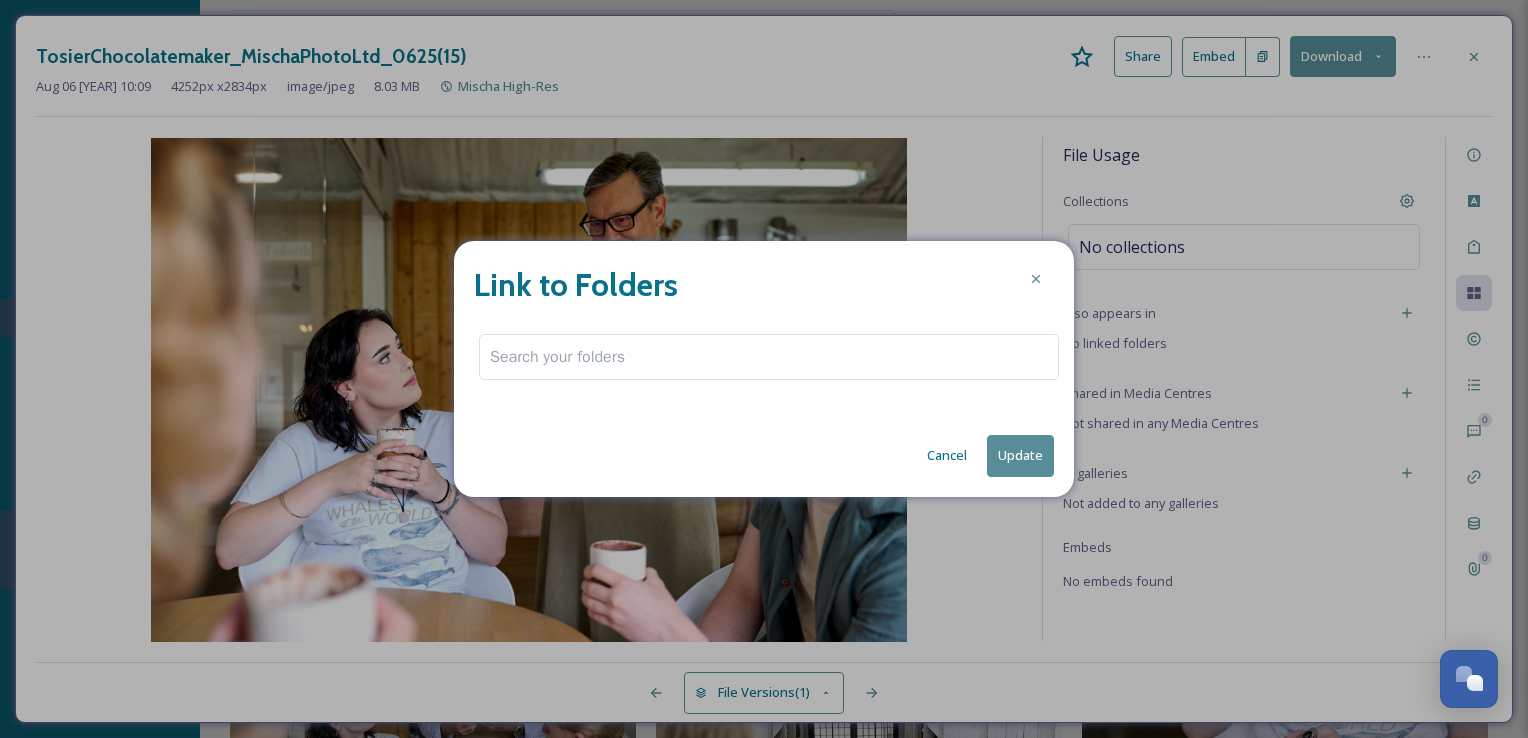 click at bounding box center [769, 357] 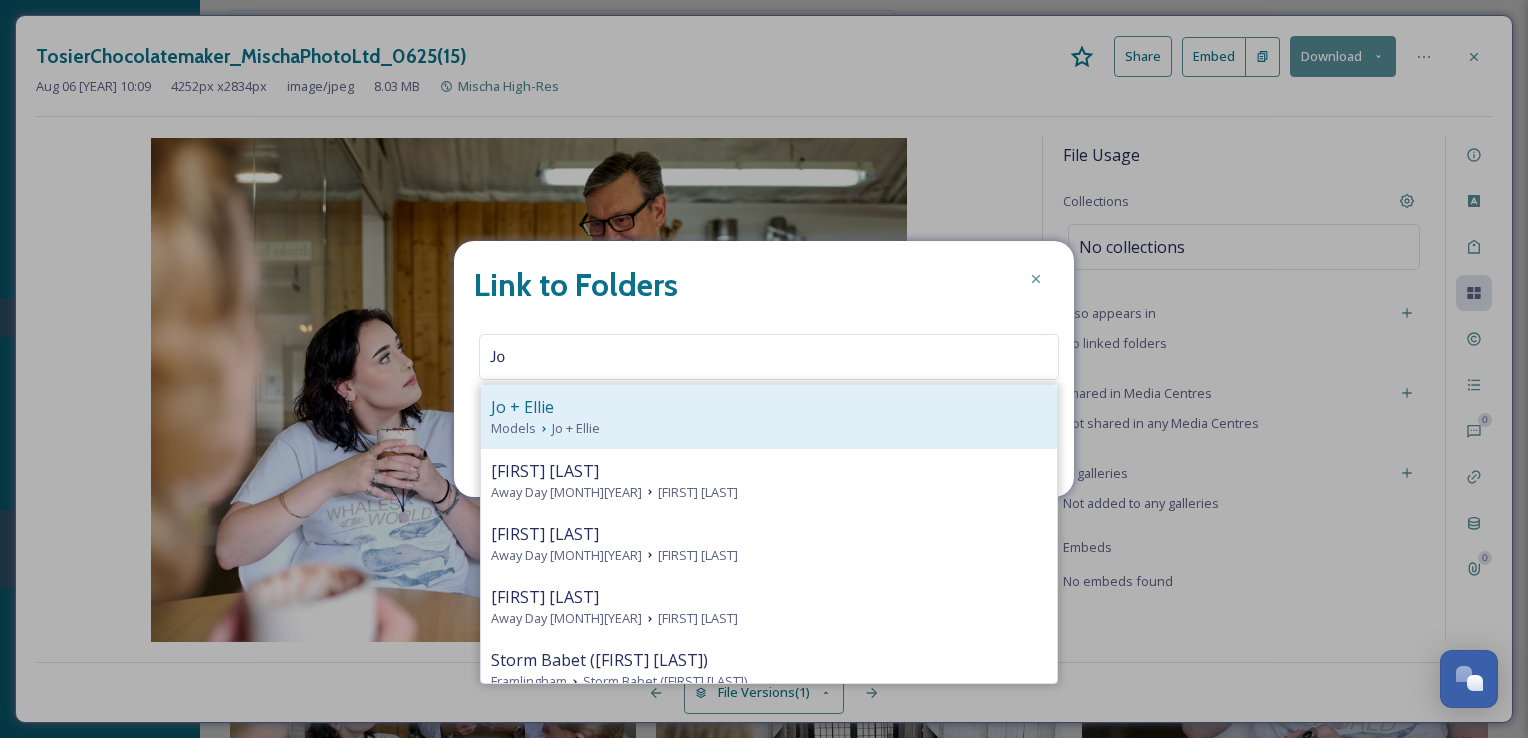 type on "Jo" 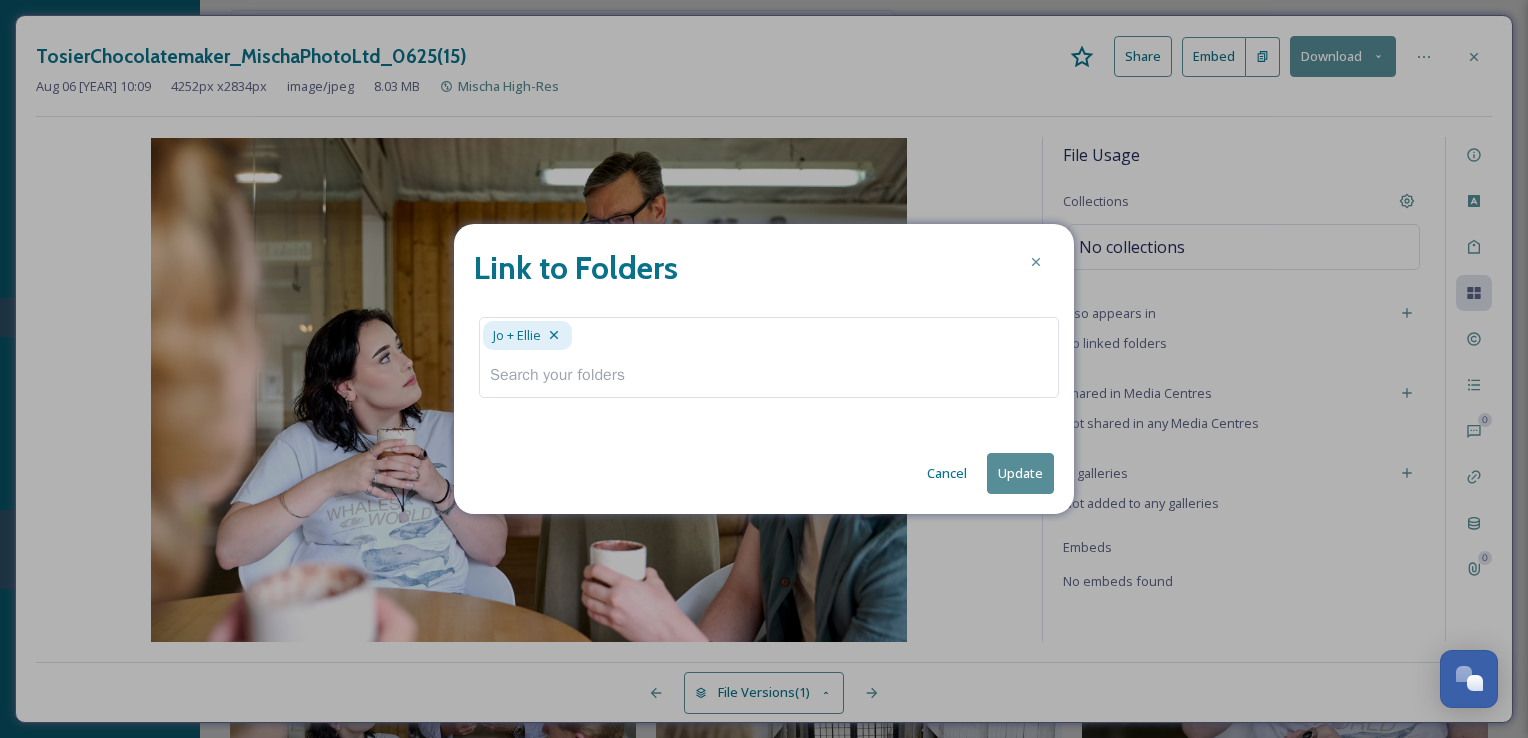 click on "Update" at bounding box center [1020, 473] 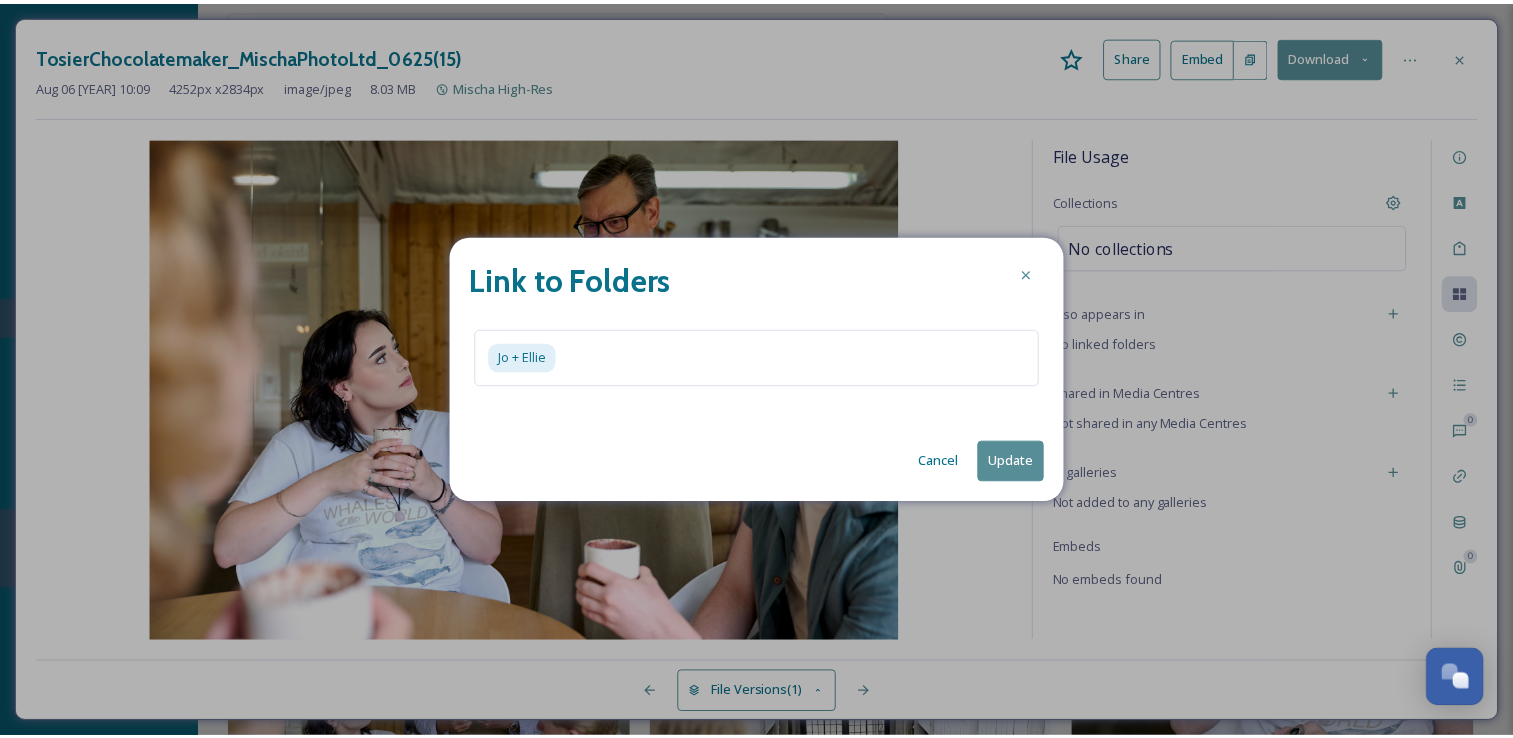 scroll, scrollTop: 24919, scrollLeft: 0, axis: vertical 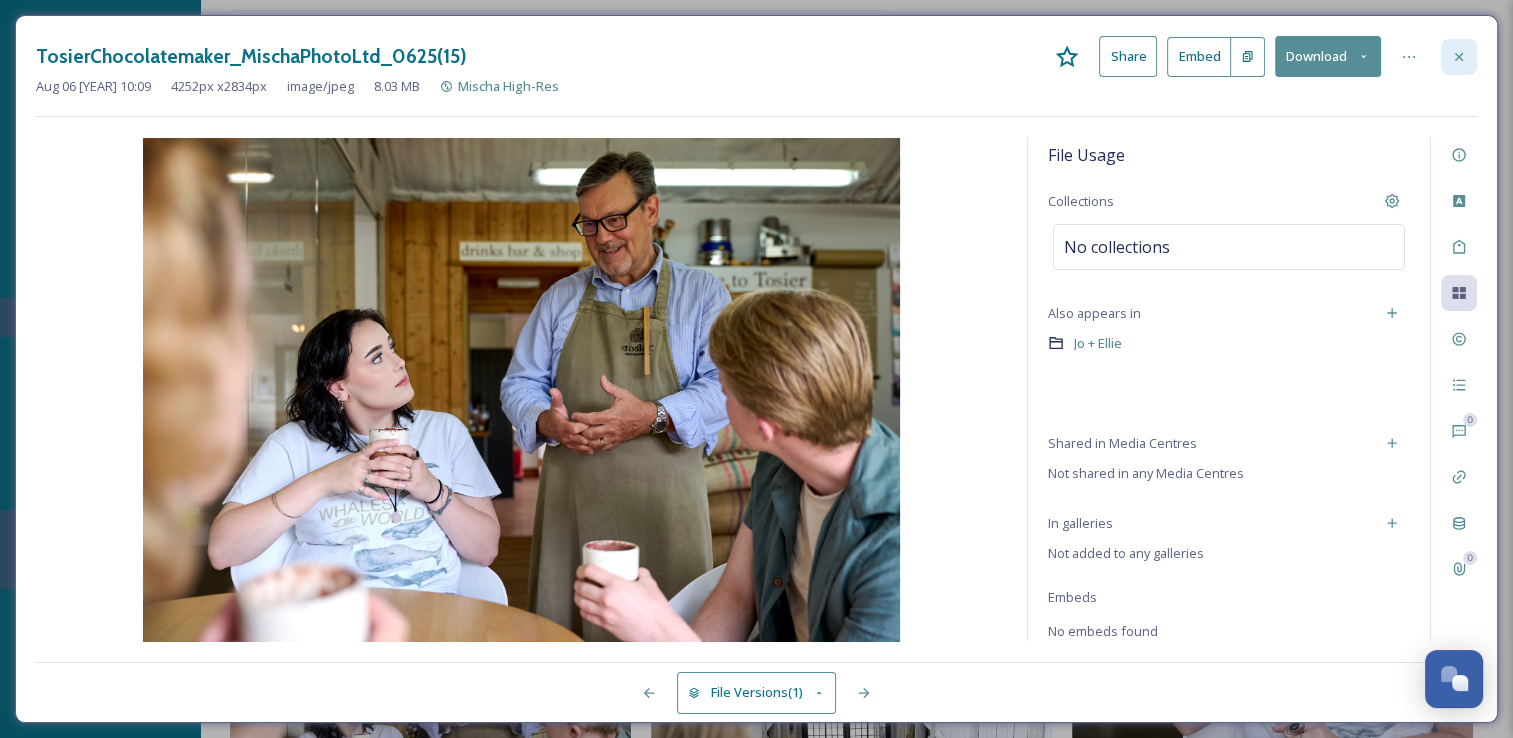 click 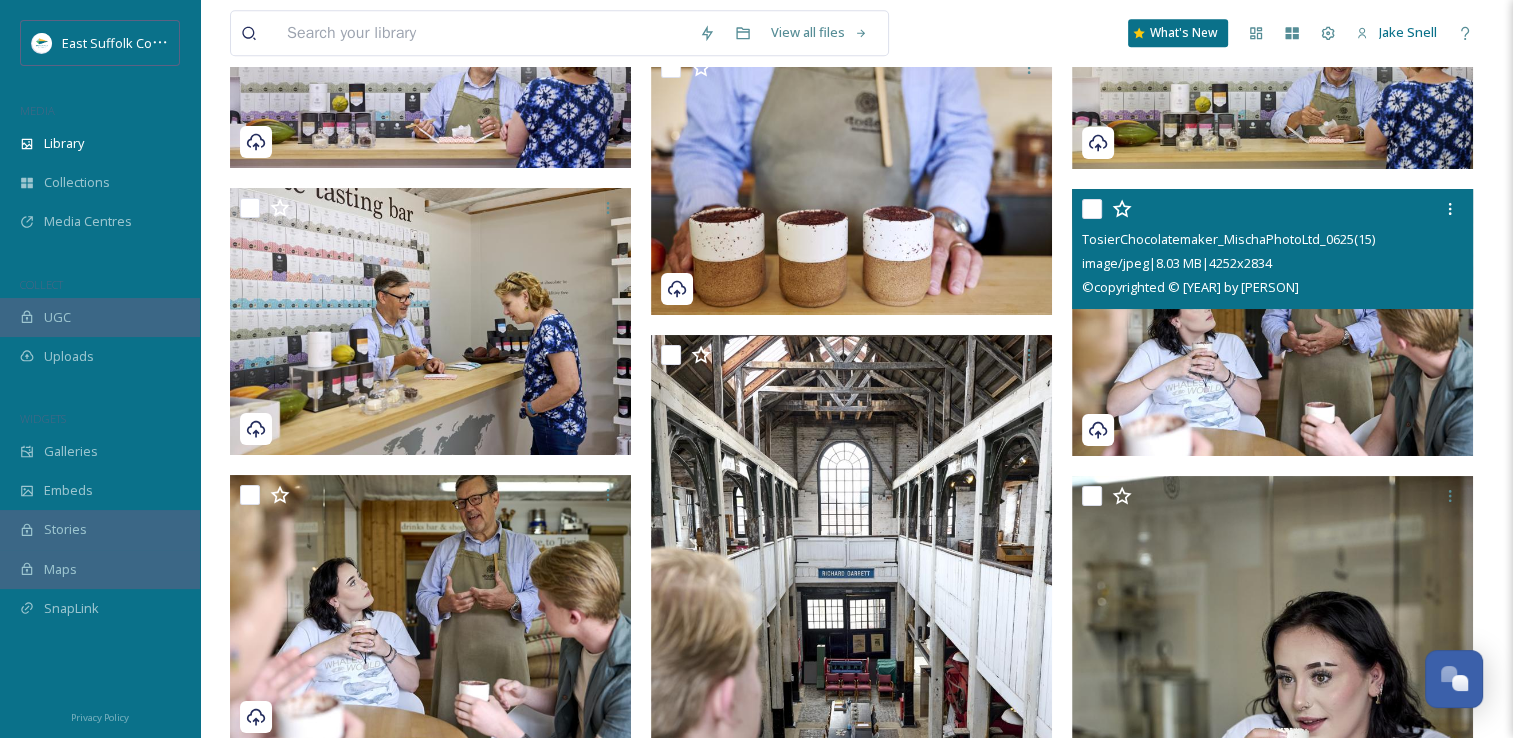 scroll, scrollTop: 25119, scrollLeft: 0, axis: vertical 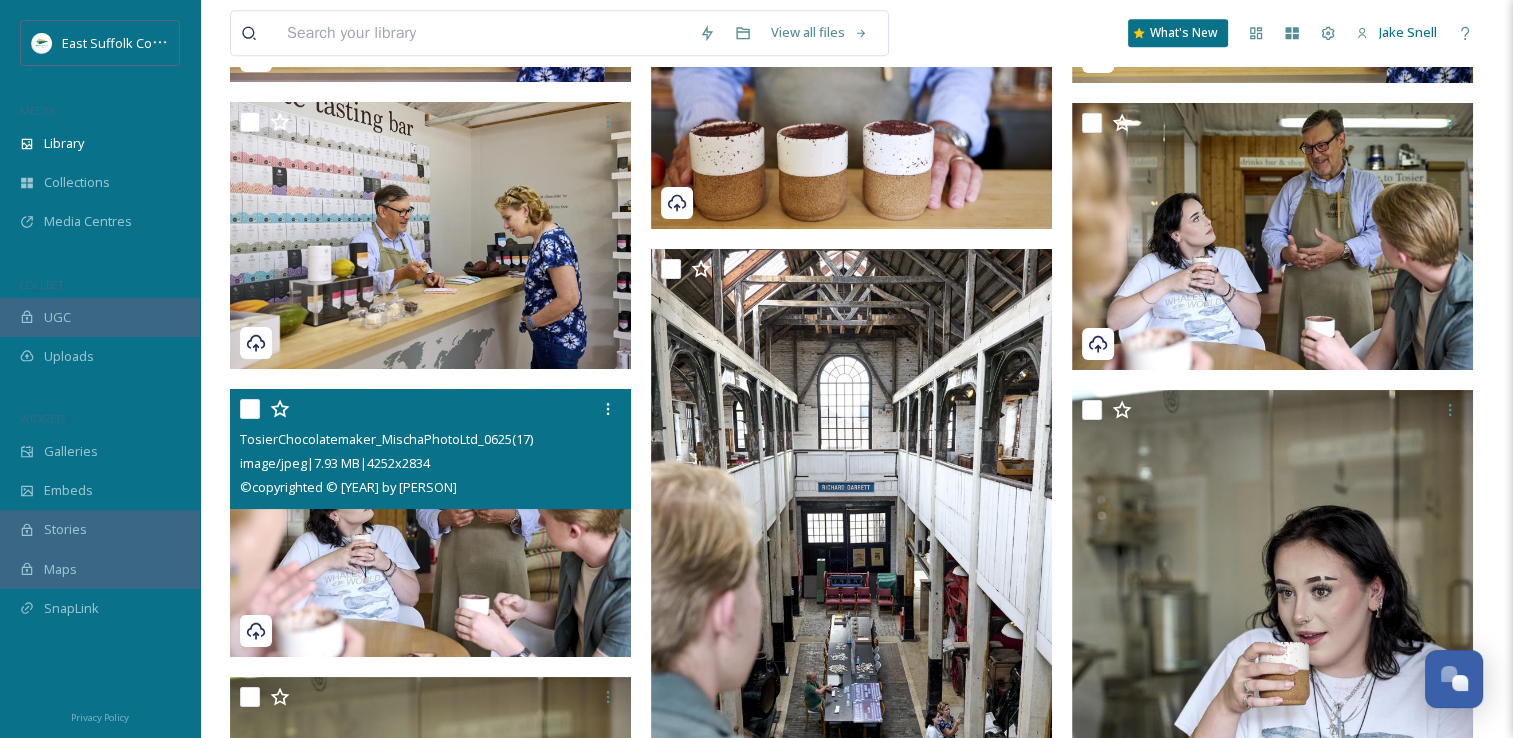 click at bounding box center [430, 523] 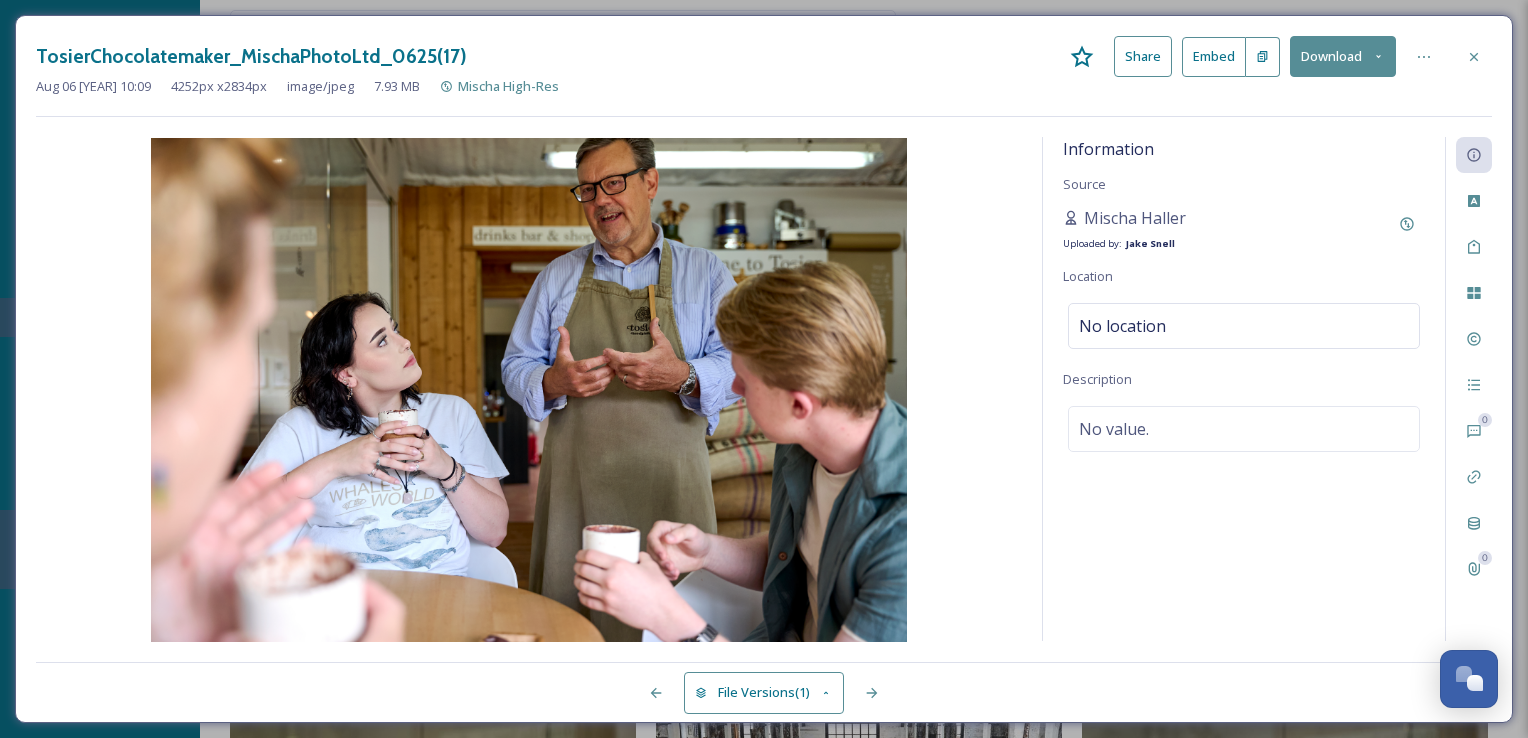 click on "Information Source Mischa Haller Uploaded by: Jake Snell Location No location Description No value." at bounding box center [1244, 389] 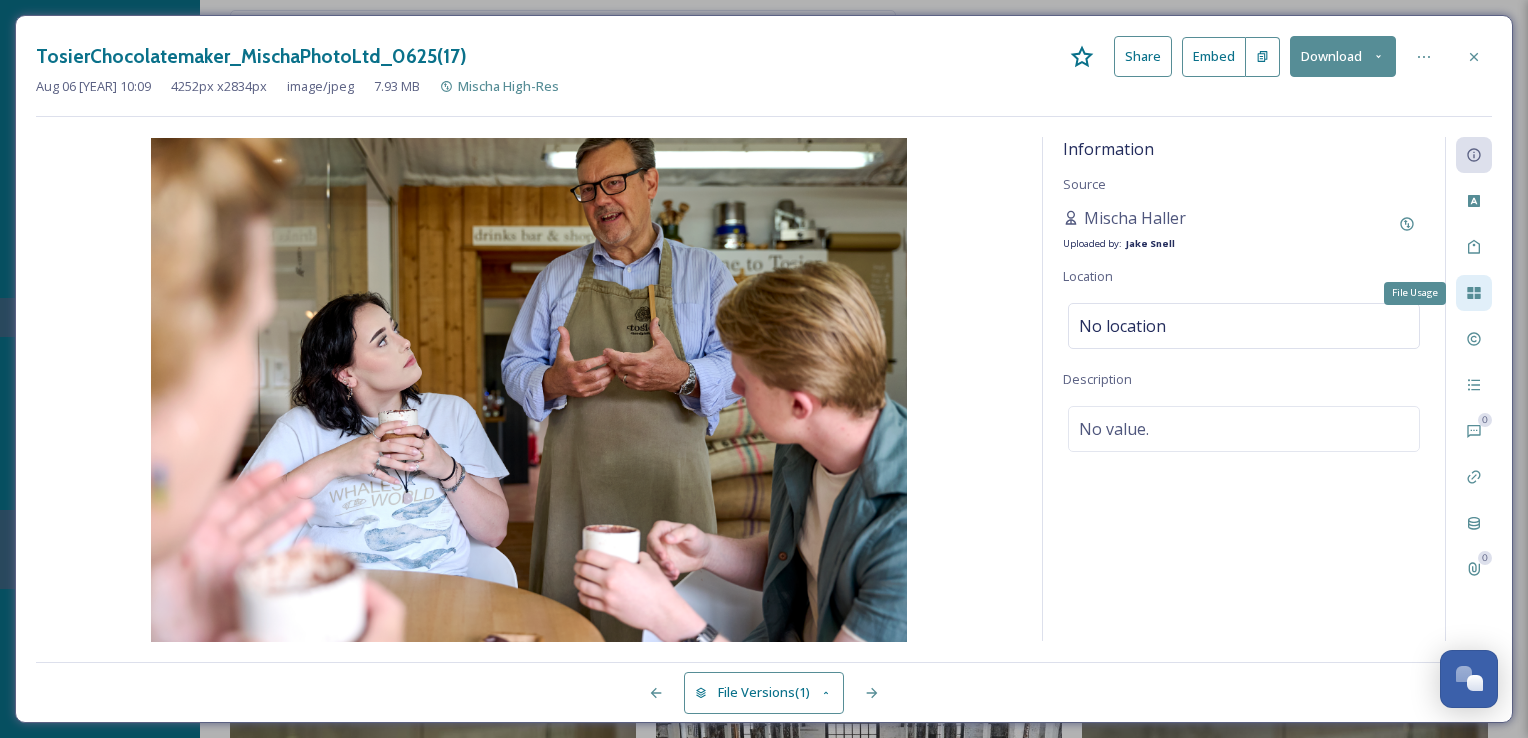 click on "File Usage" at bounding box center (1474, 293) 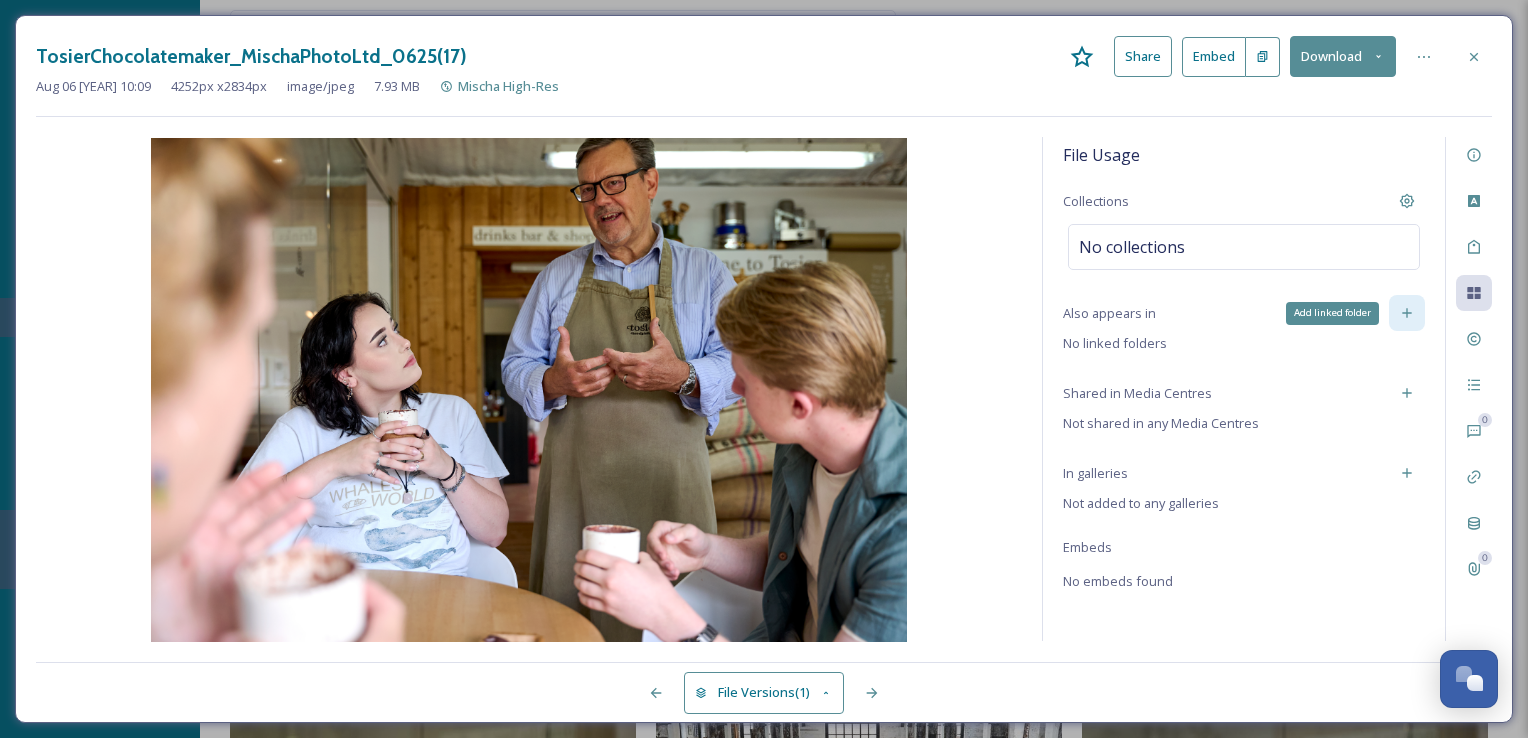 click 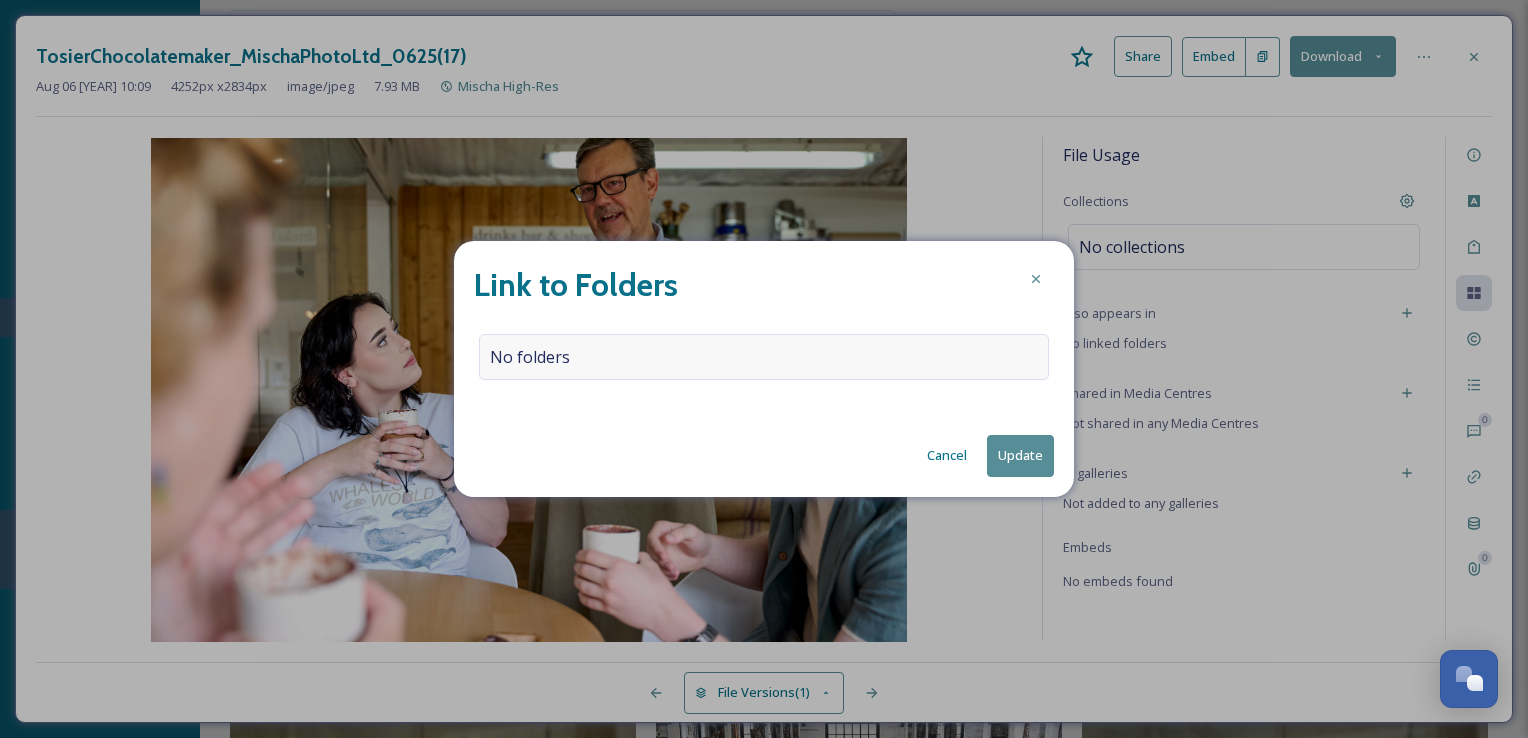 click on "No folders" at bounding box center (764, 357) 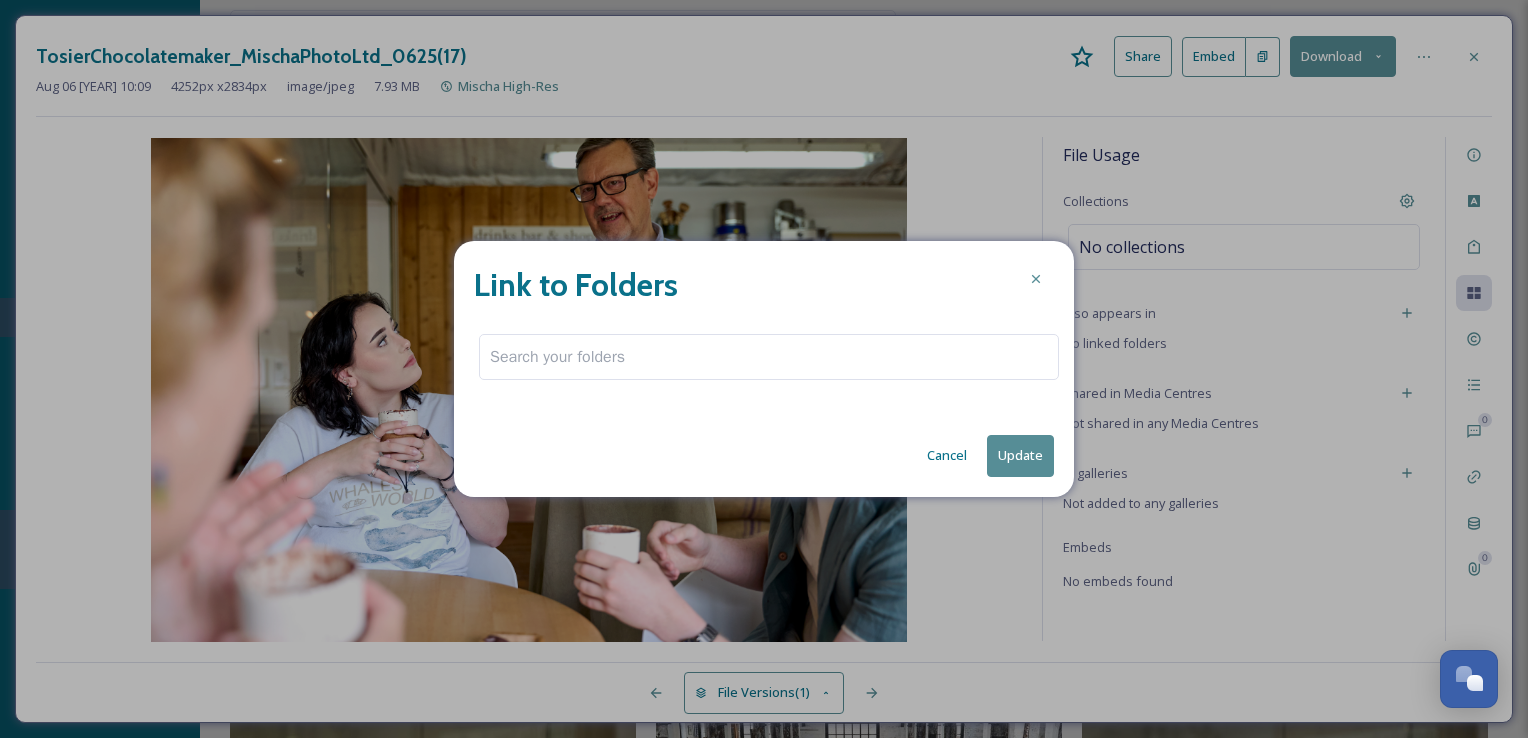 click at bounding box center (769, 357) 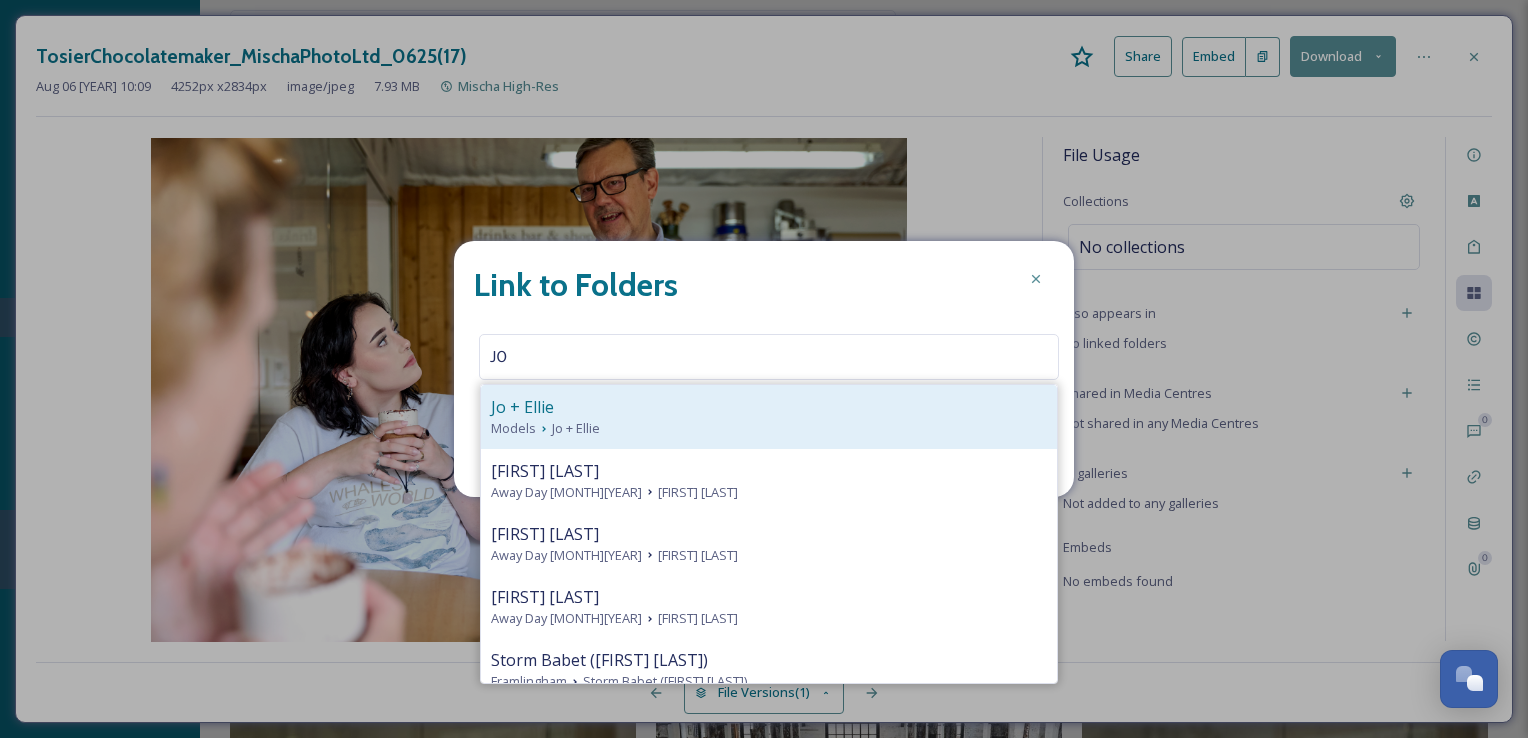type on "JO" 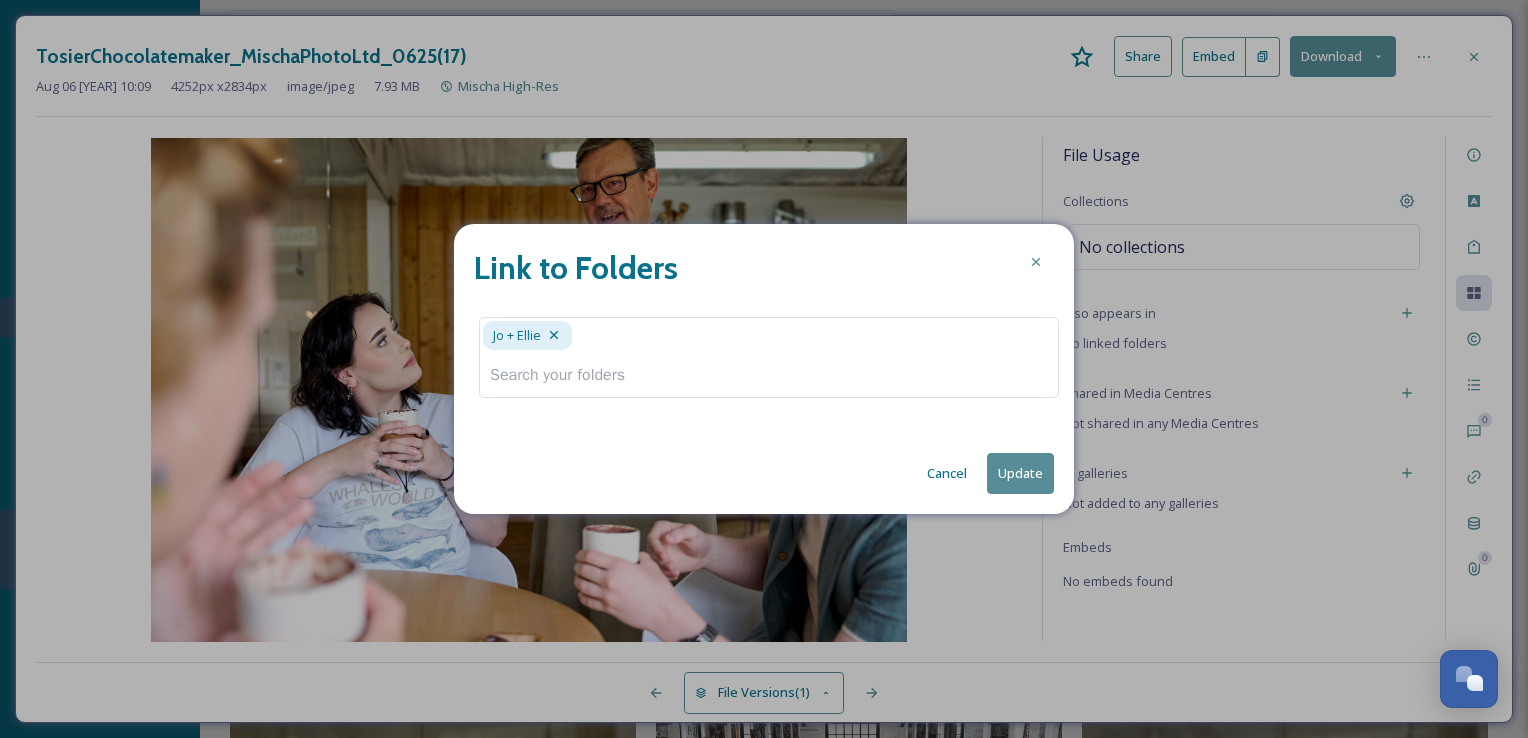 click on "Link to Folders Jo + Ellie Cancel Update" at bounding box center [764, 369] 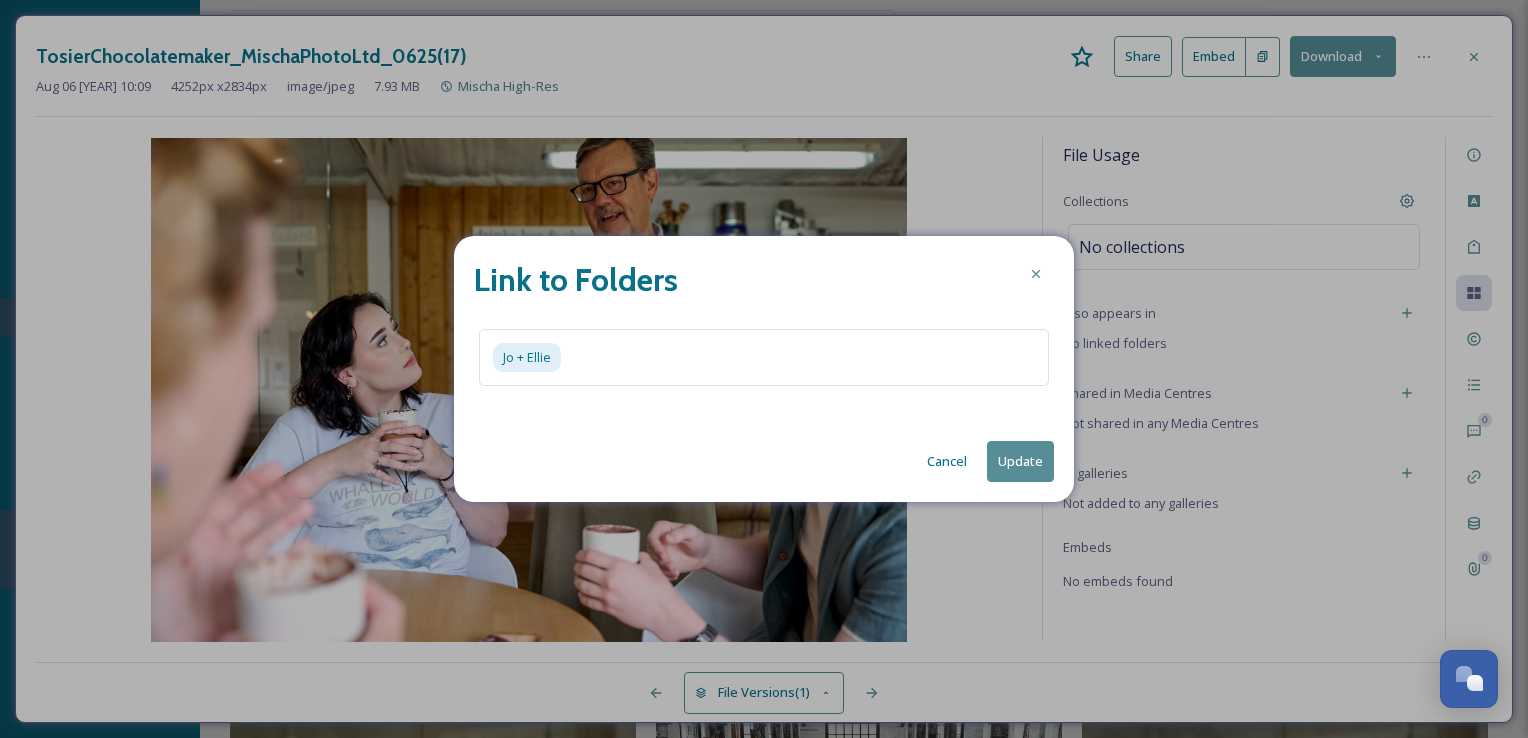 click on "Update" at bounding box center (1020, 461) 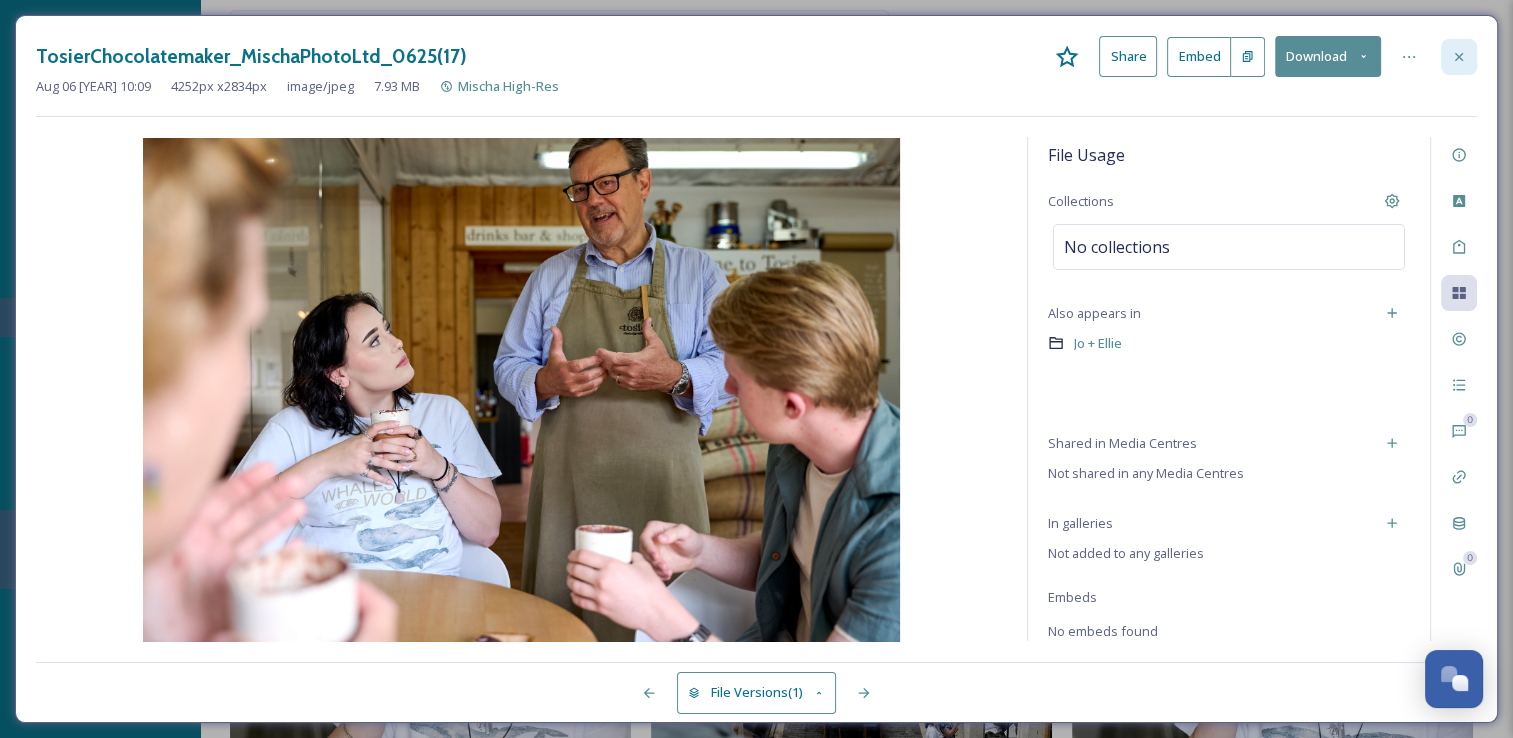 click at bounding box center [1459, 57] 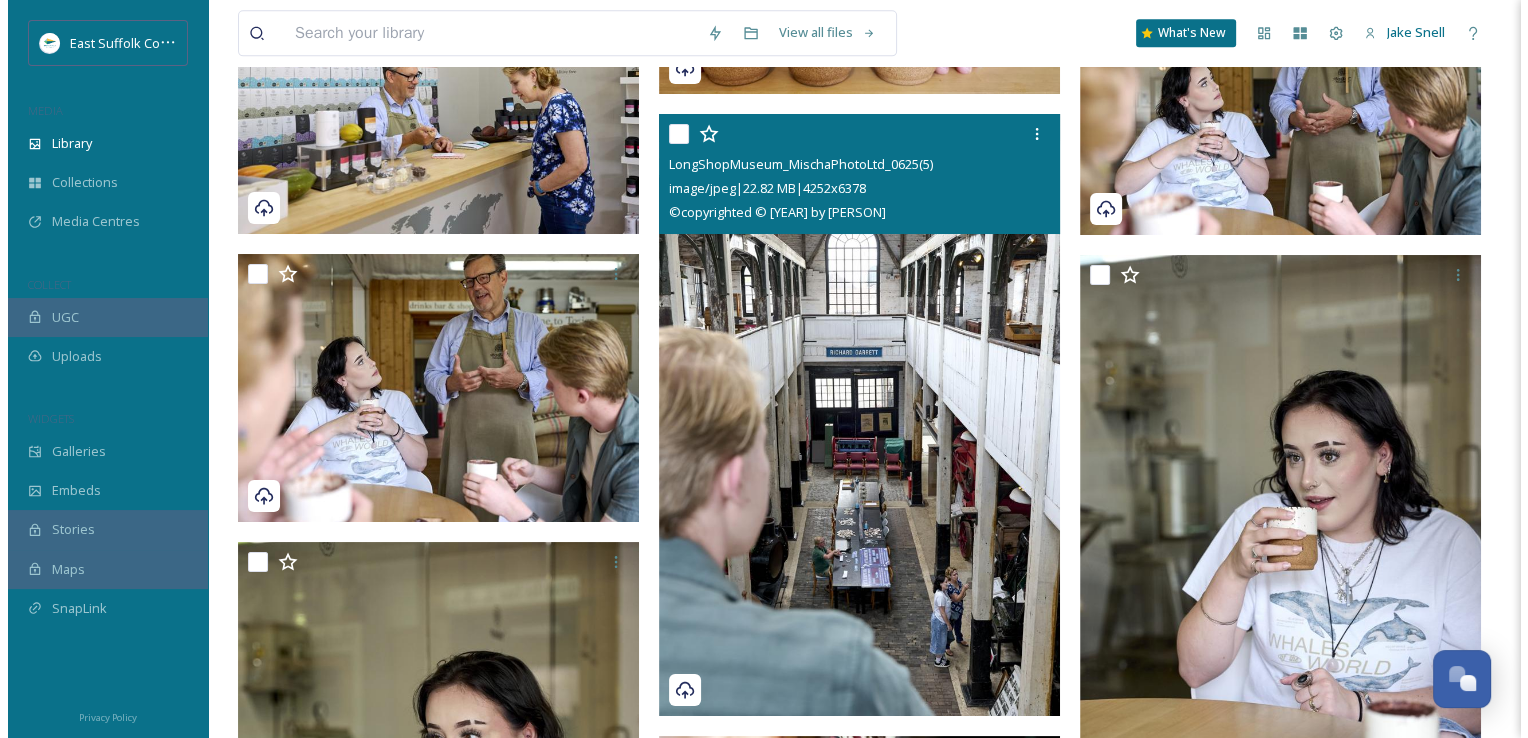 scroll, scrollTop: 25219, scrollLeft: 0, axis: vertical 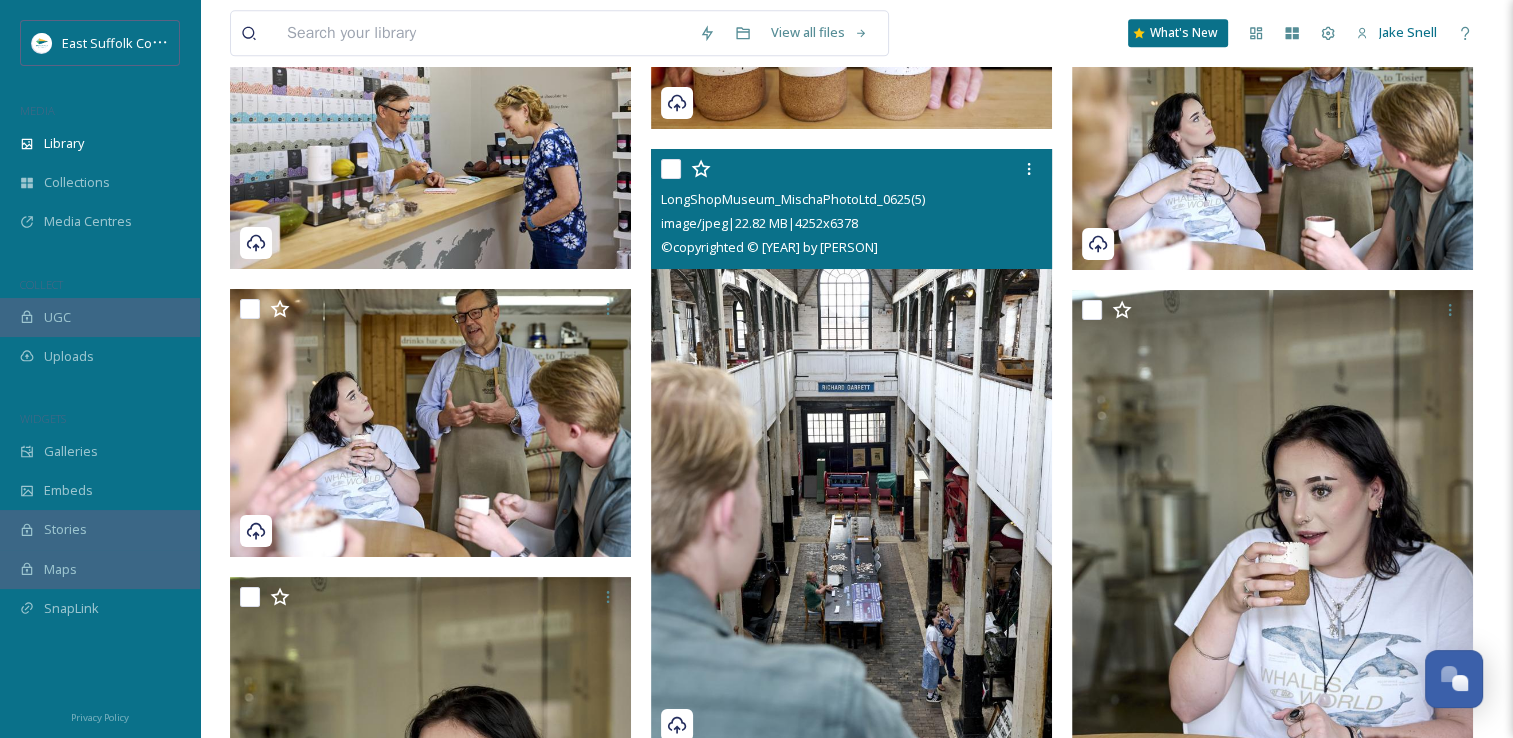 click at bounding box center (851, 450) 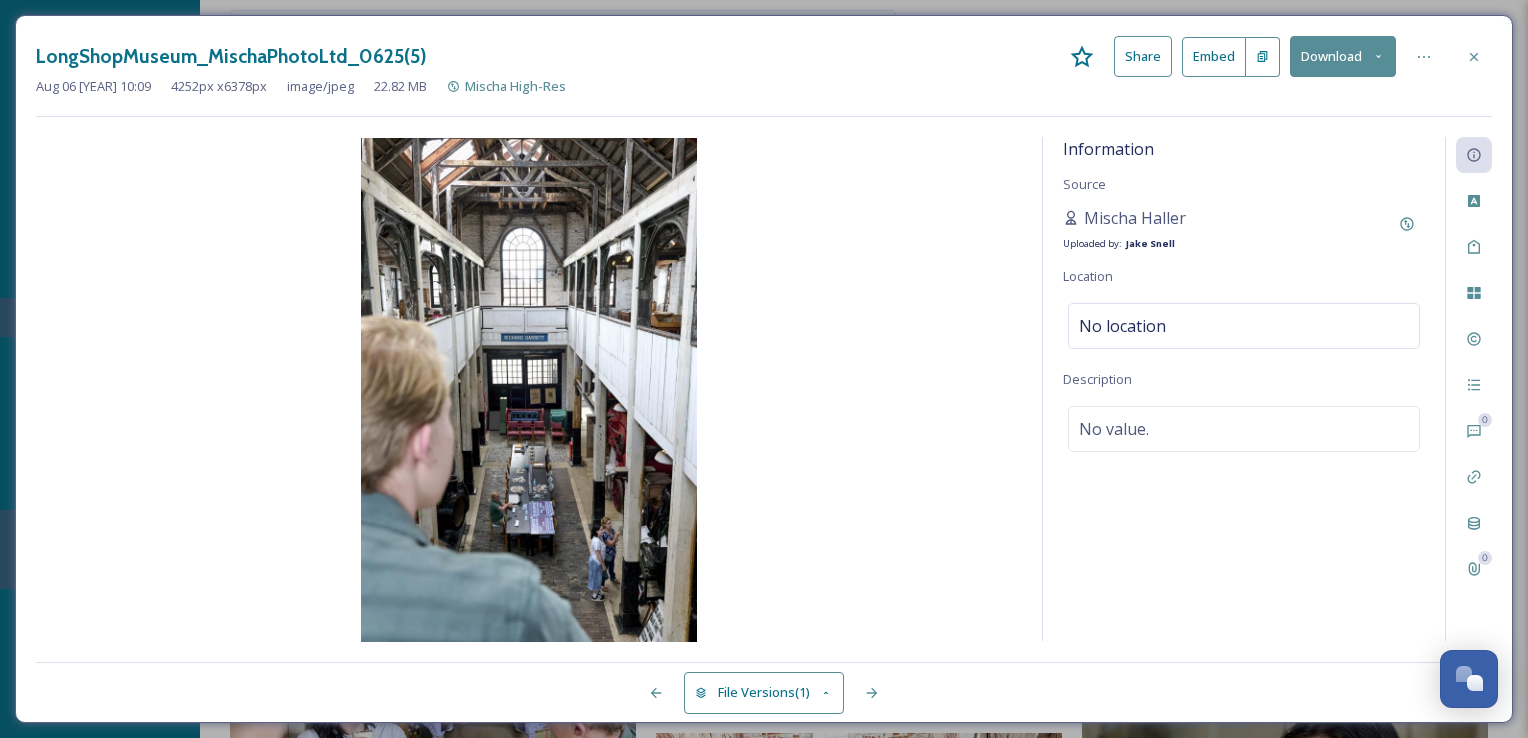 scroll, scrollTop: 25511, scrollLeft: 0, axis: vertical 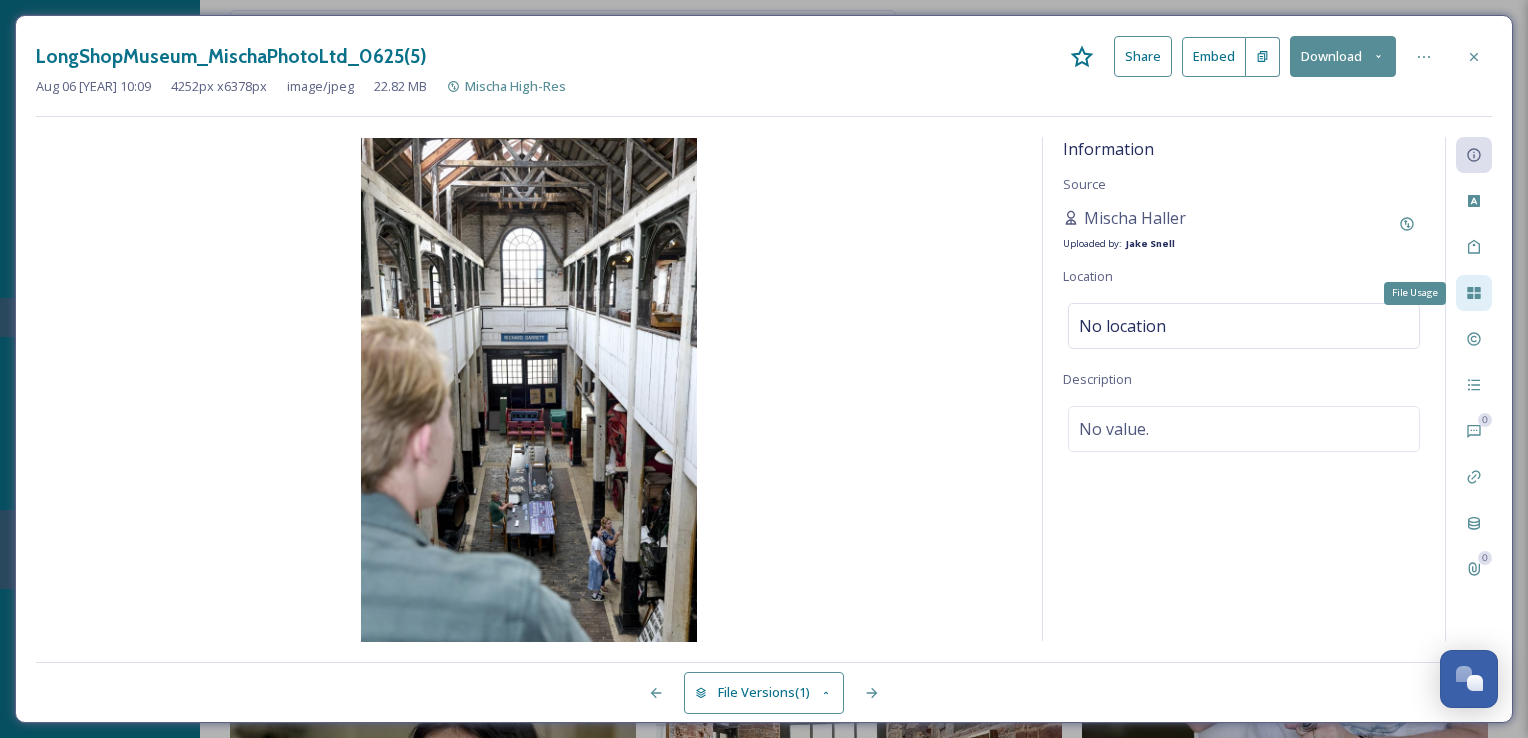 click 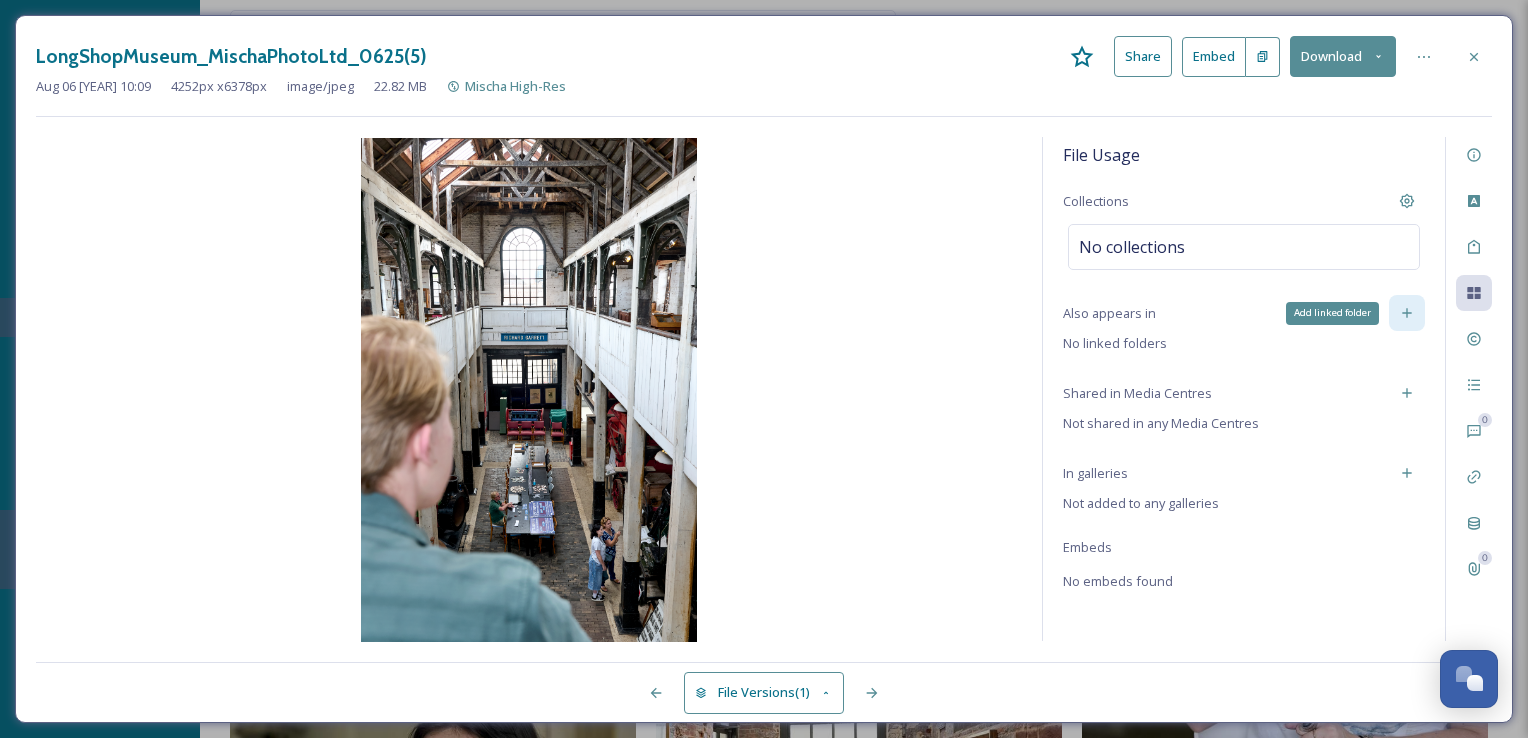 click 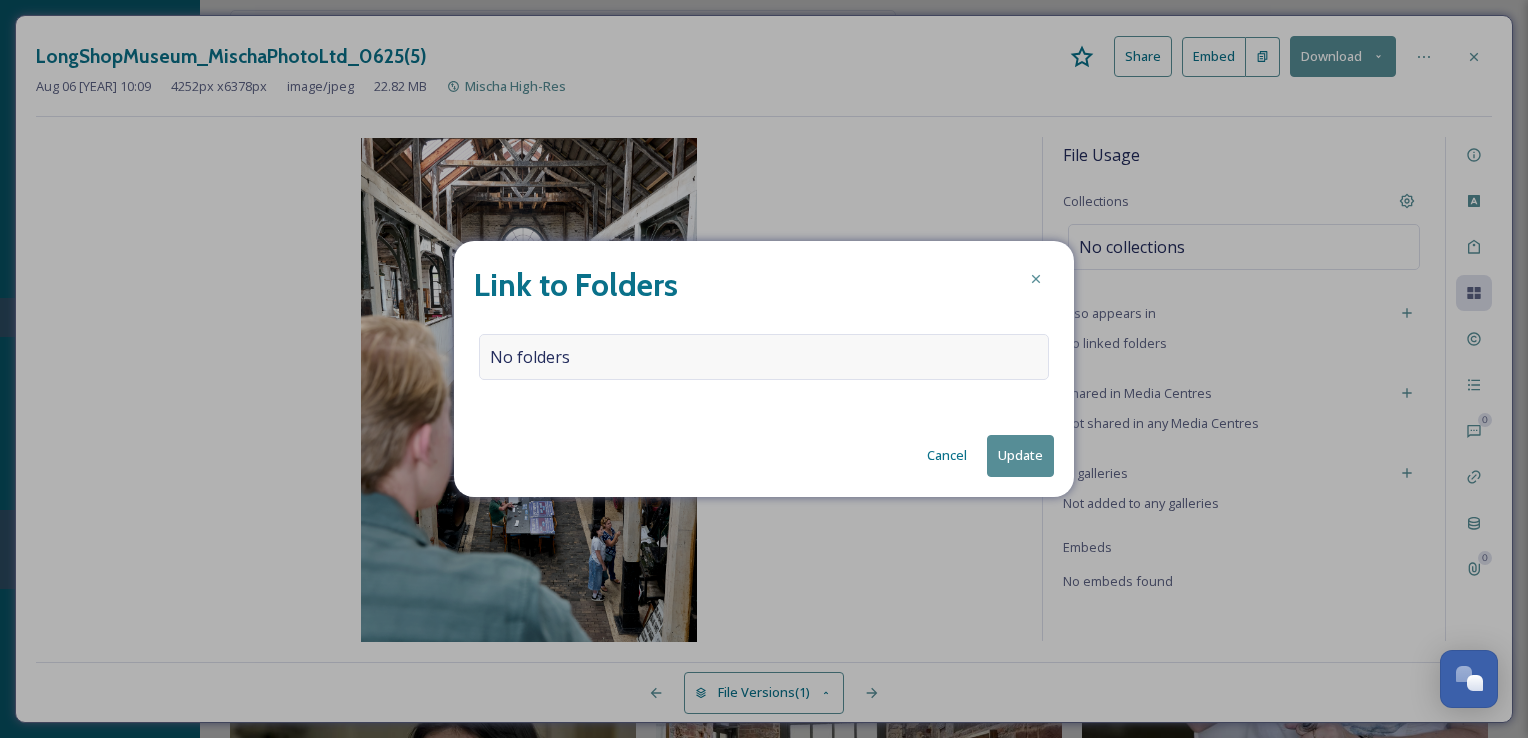 click on "No folders" at bounding box center (764, 357) 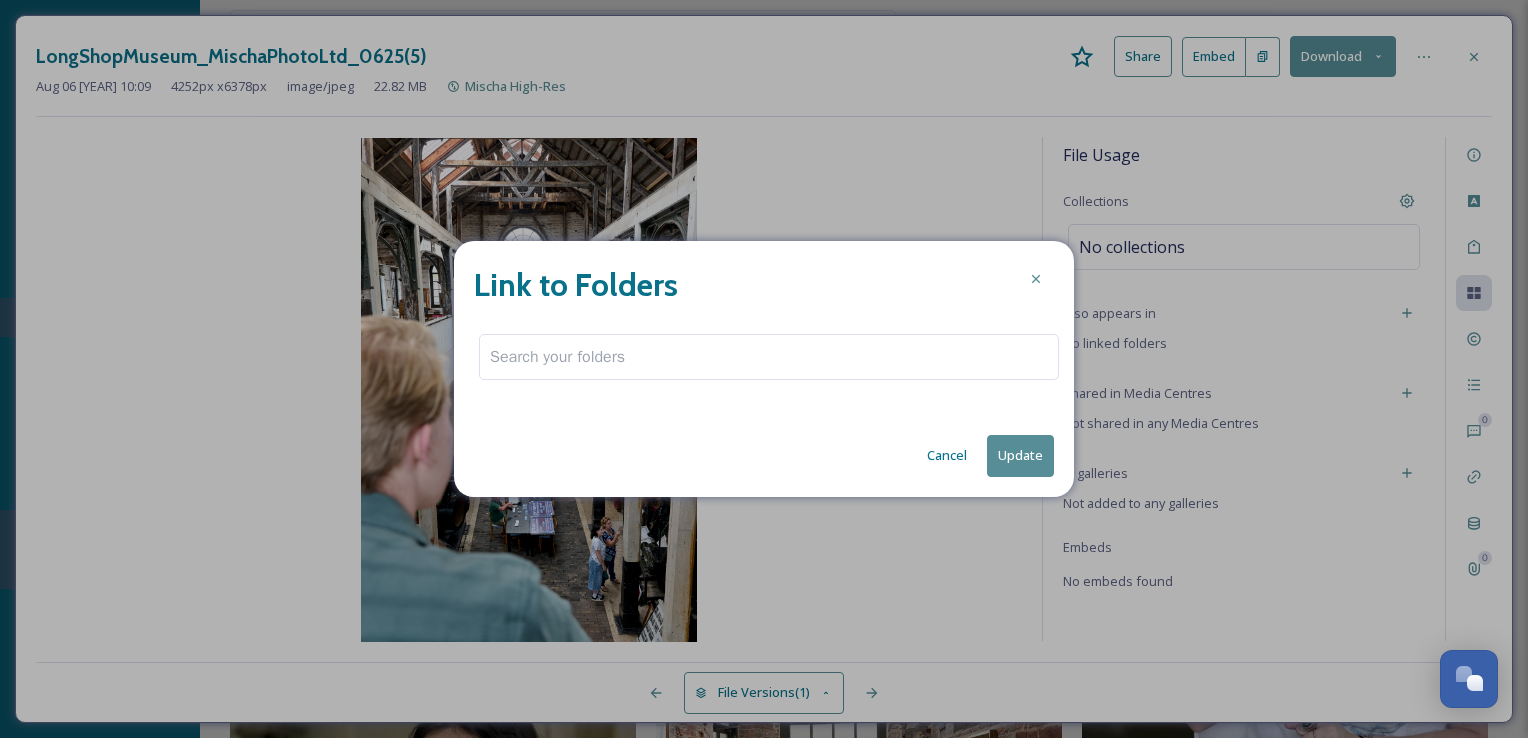 click at bounding box center [769, 357] 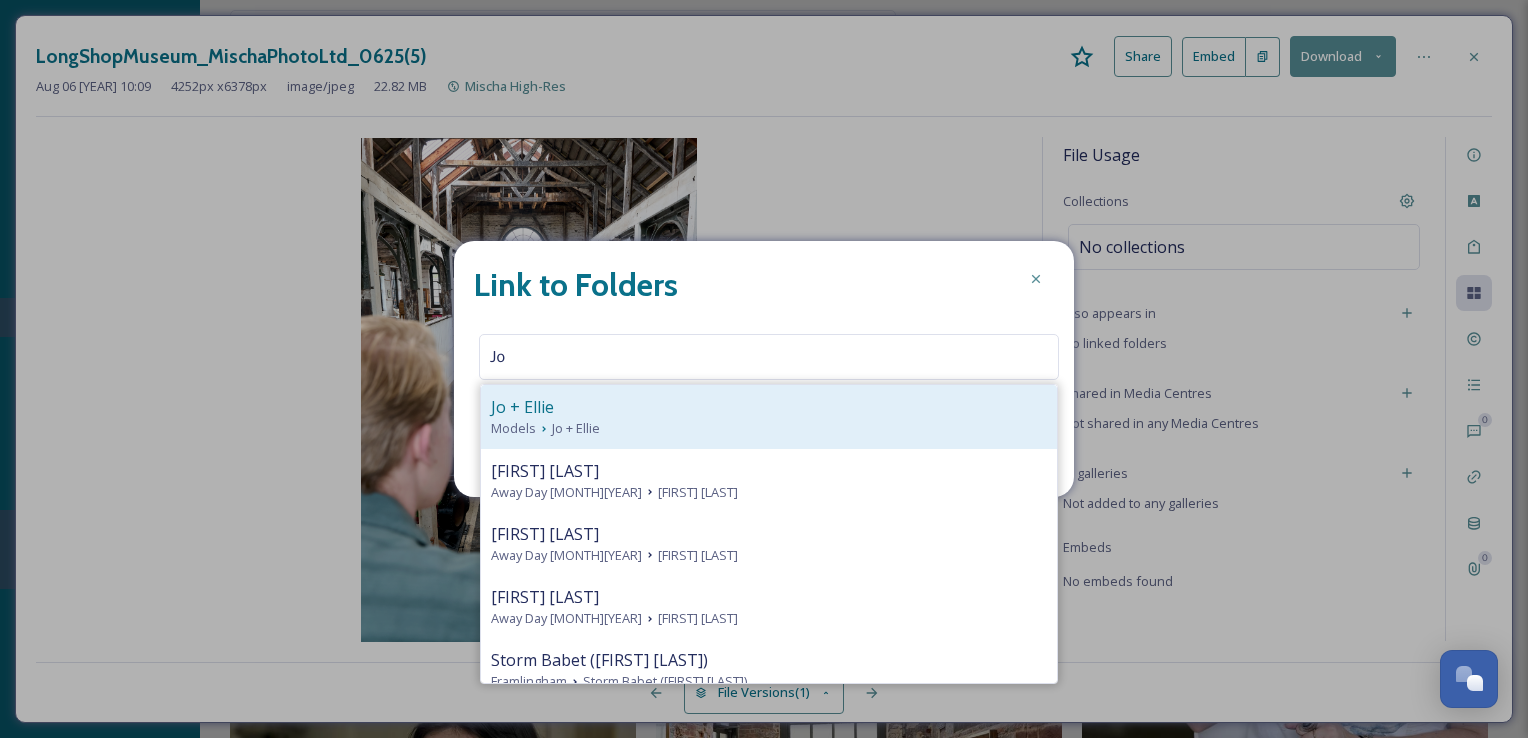 type on "Jo" 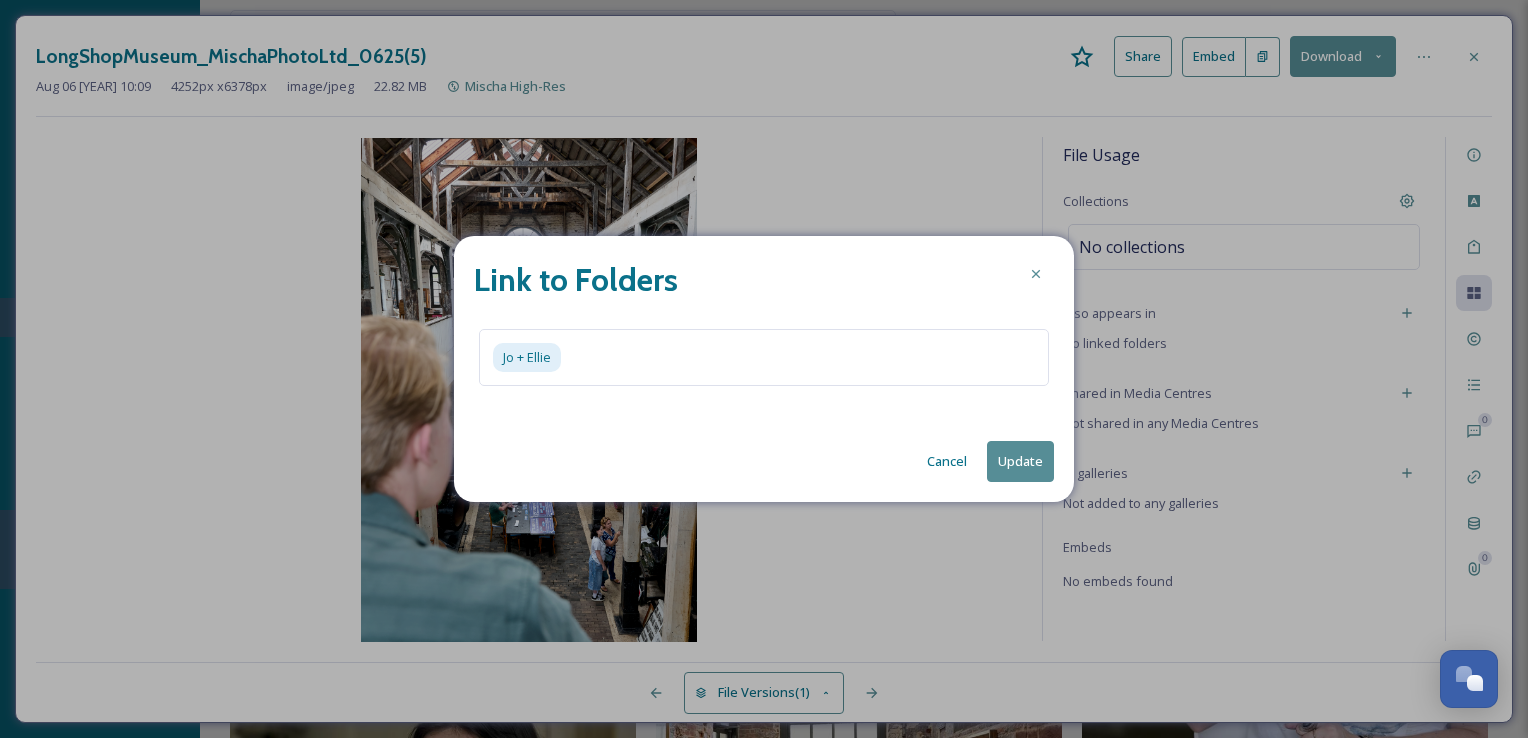 click on "Update" at bounding box center [1020, 461] 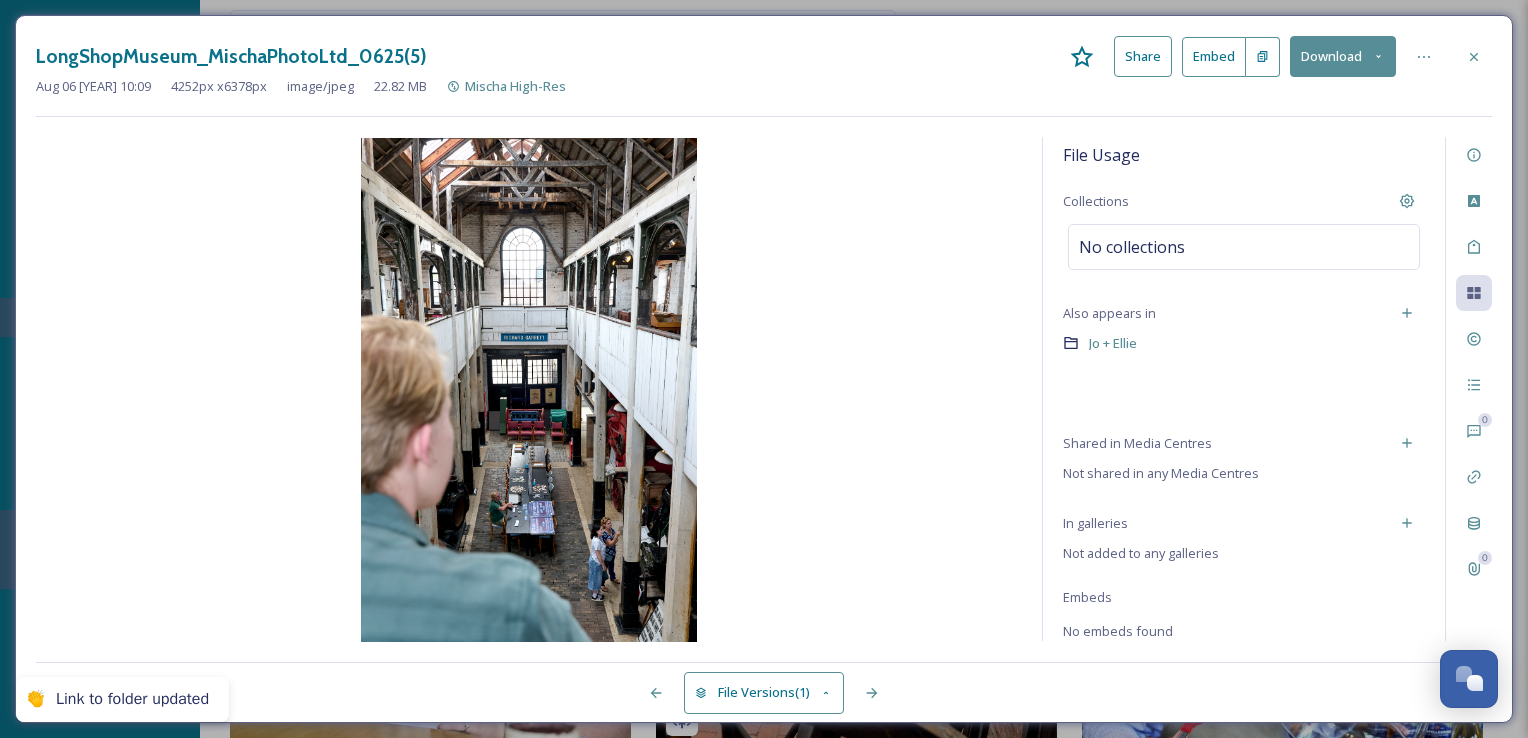 scroll, scrollTop: 25219, scrollLeft: 0, axis: vertical 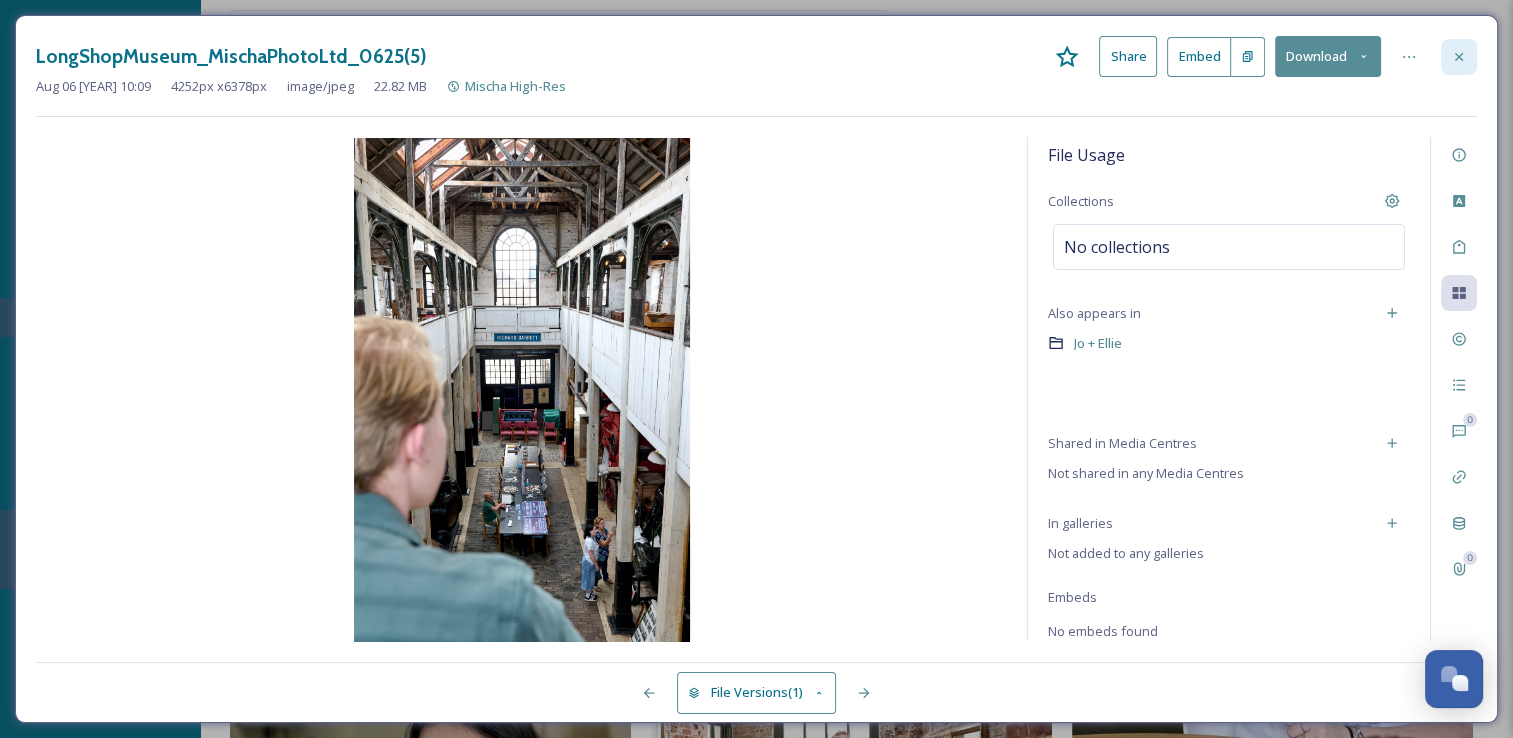 click 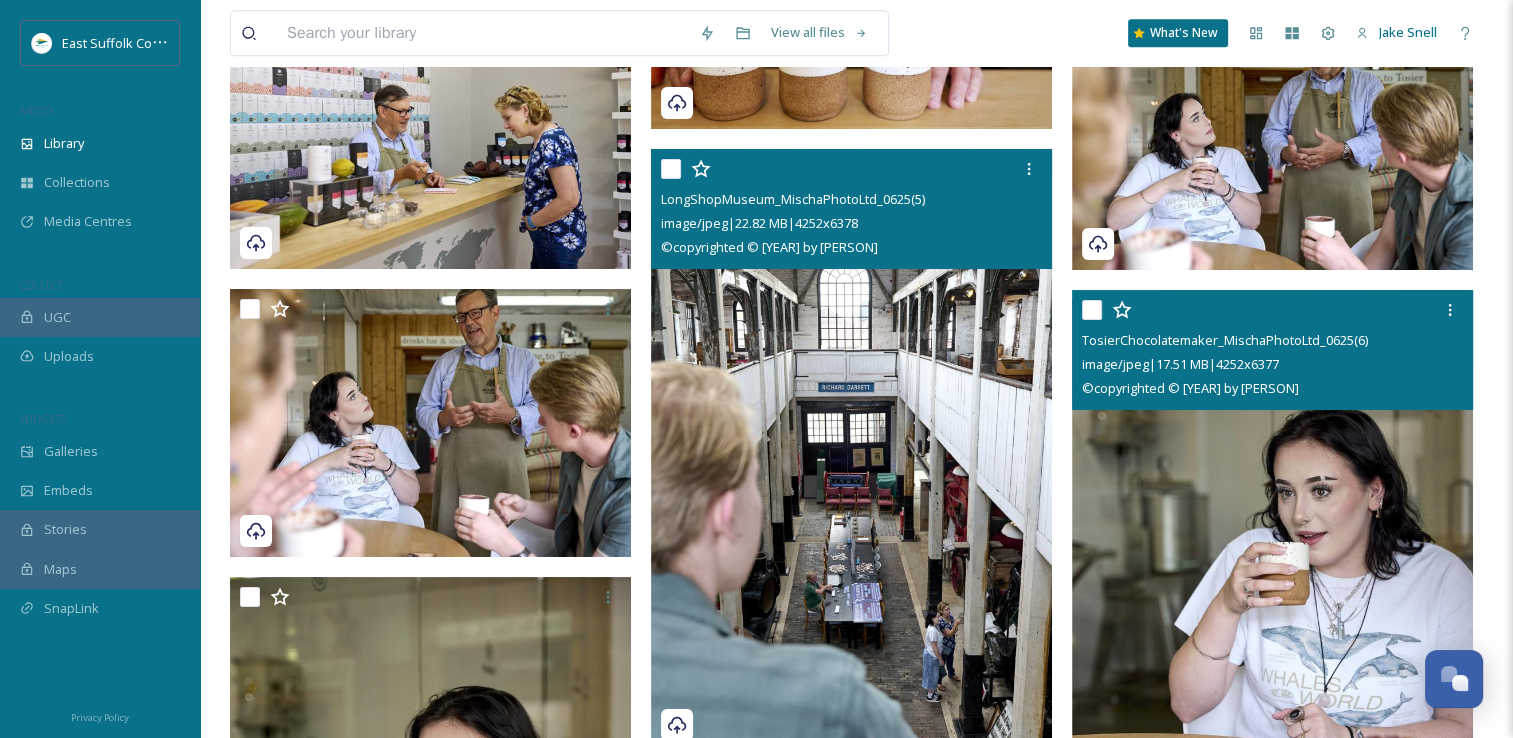 click at bounding box center [1272, 591] 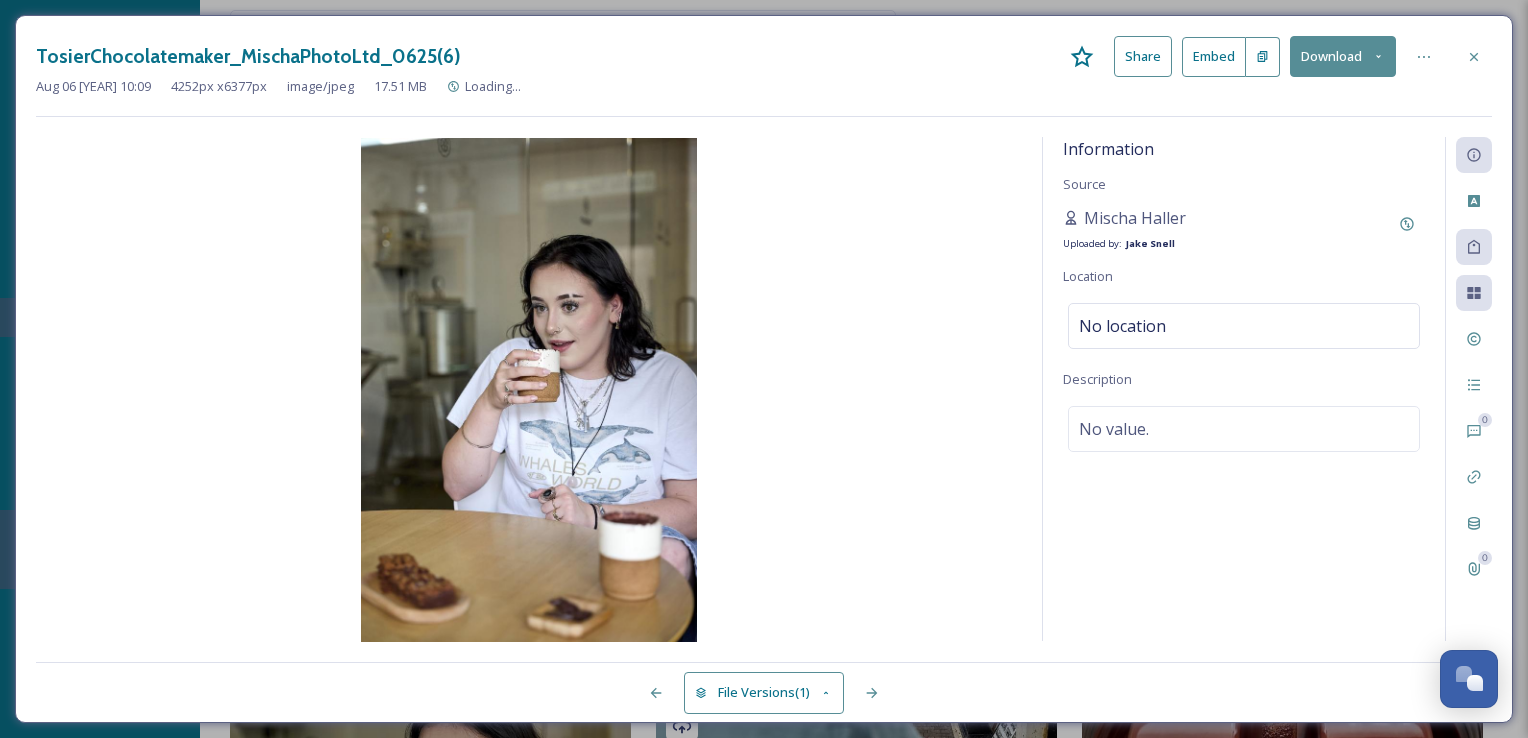 scroll, scrollTop: 25511, scrollLeft: 0, axis: vertical 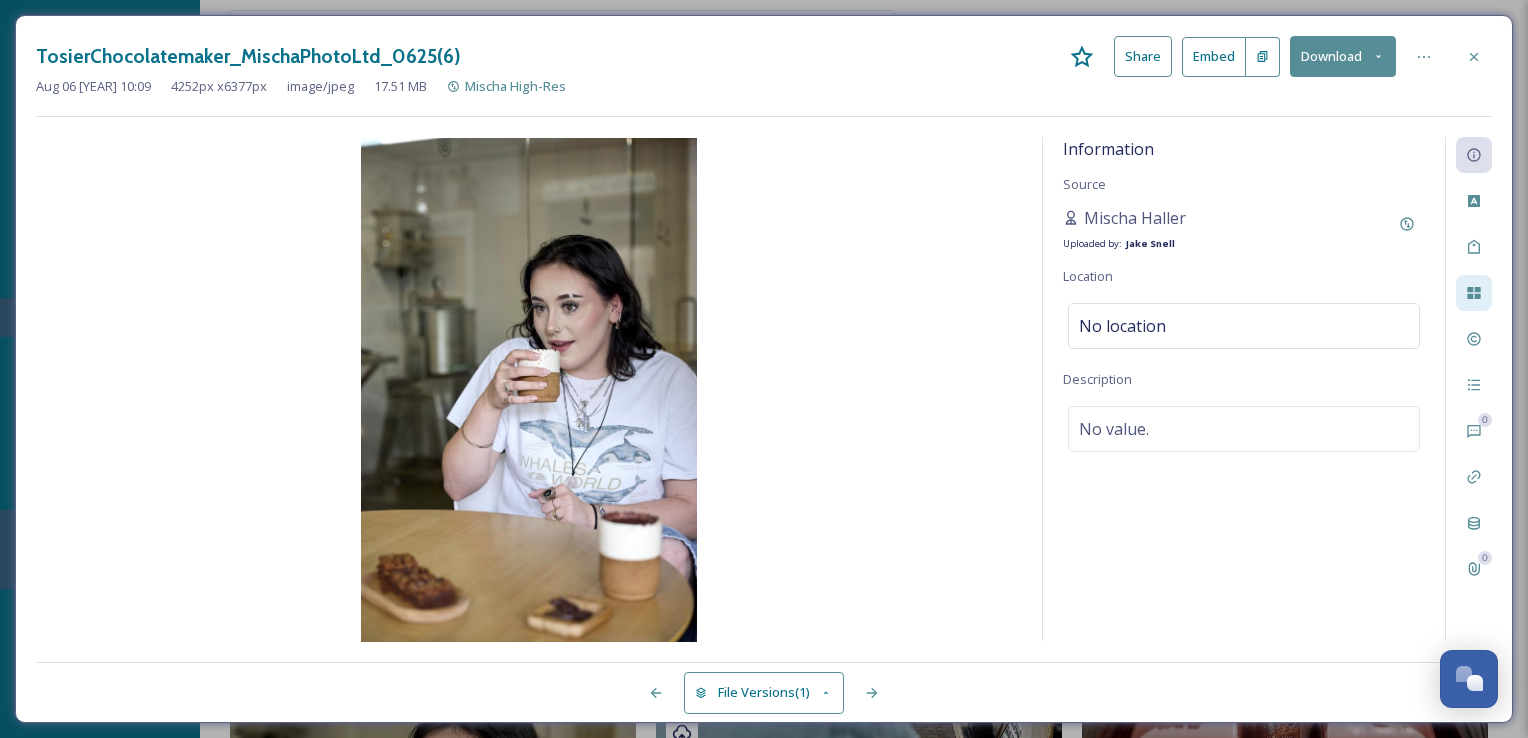 click 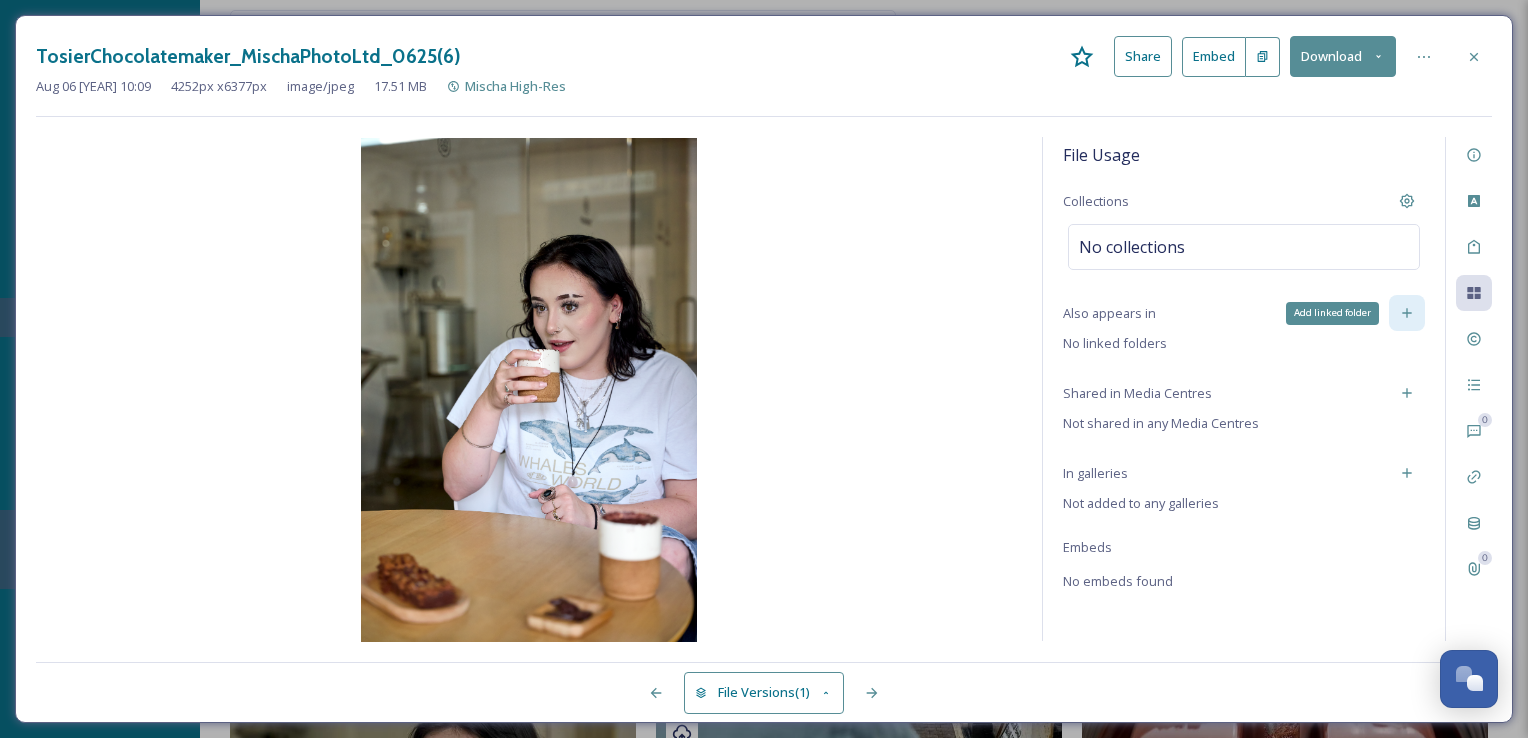 click on "Add linked folder" at bounding box center [1407, 313] 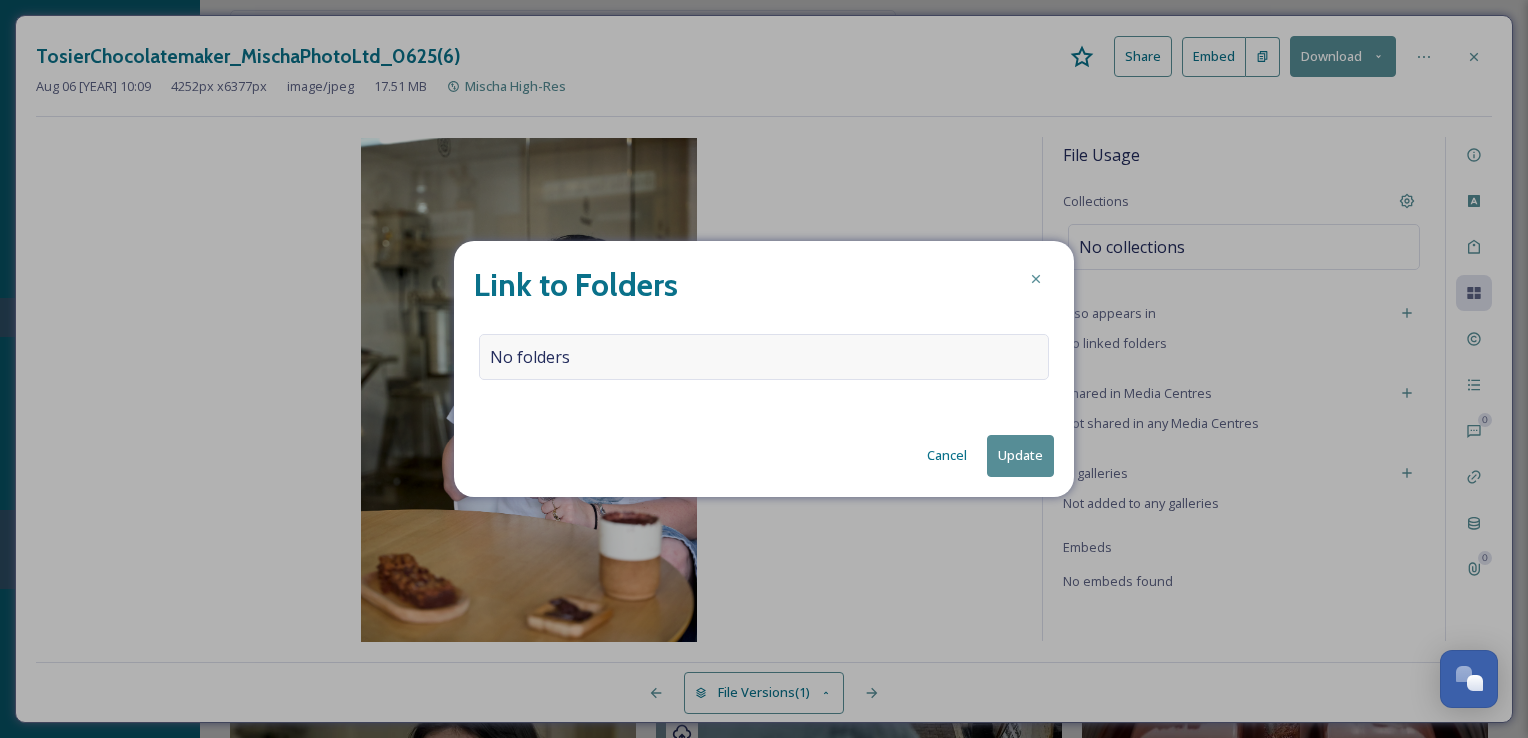 click on "No folders" at bounding box center (764, 357) 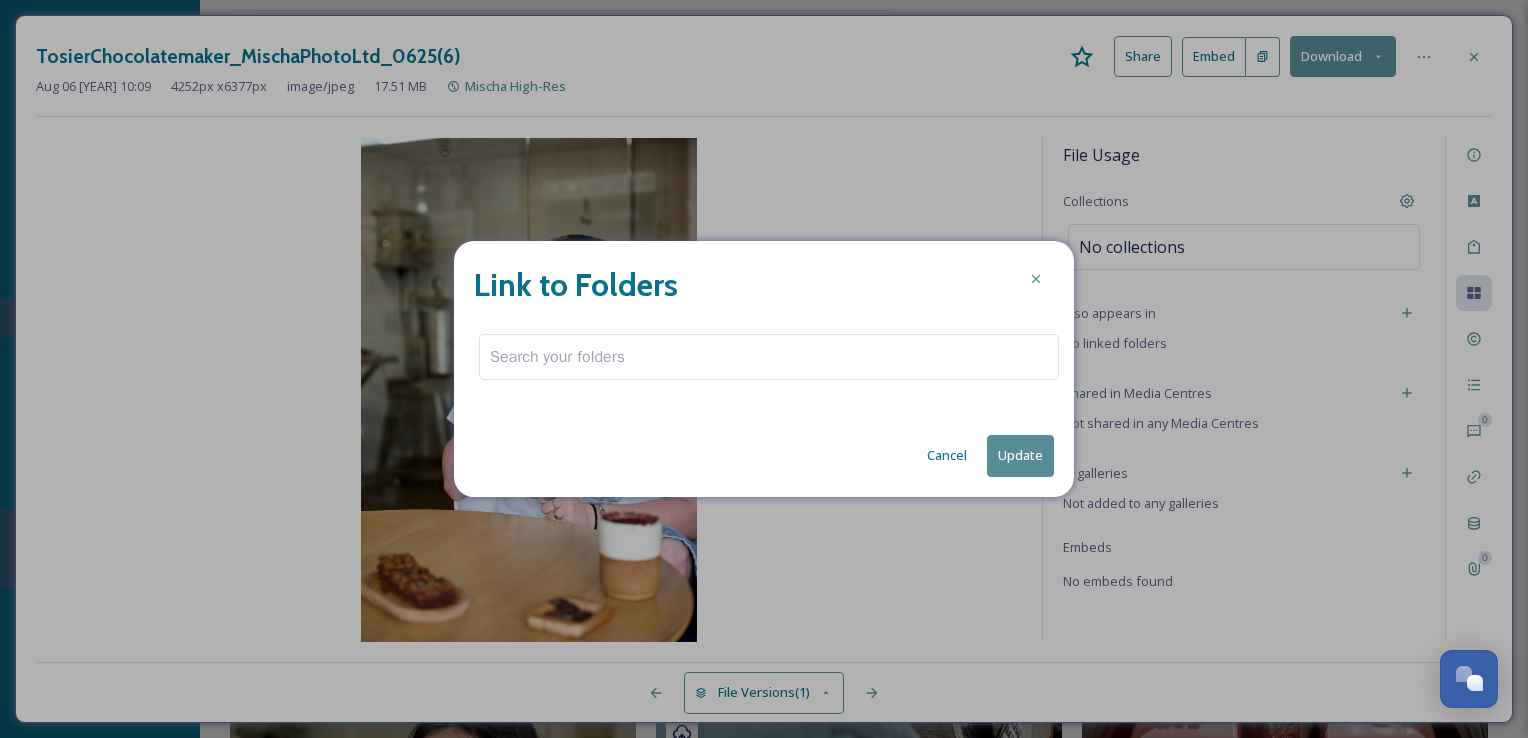 click at bounding box center (769, 357) 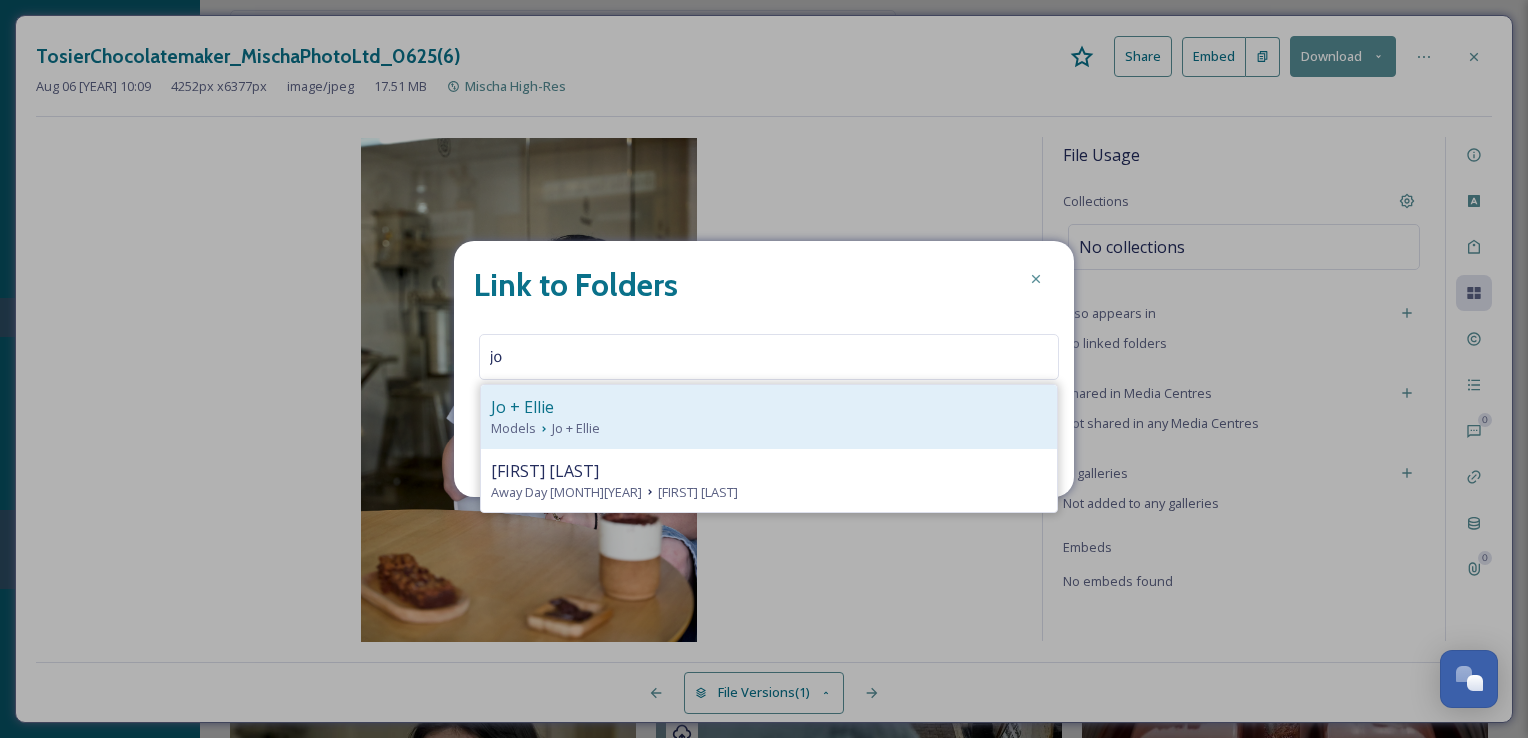 type on "jo" 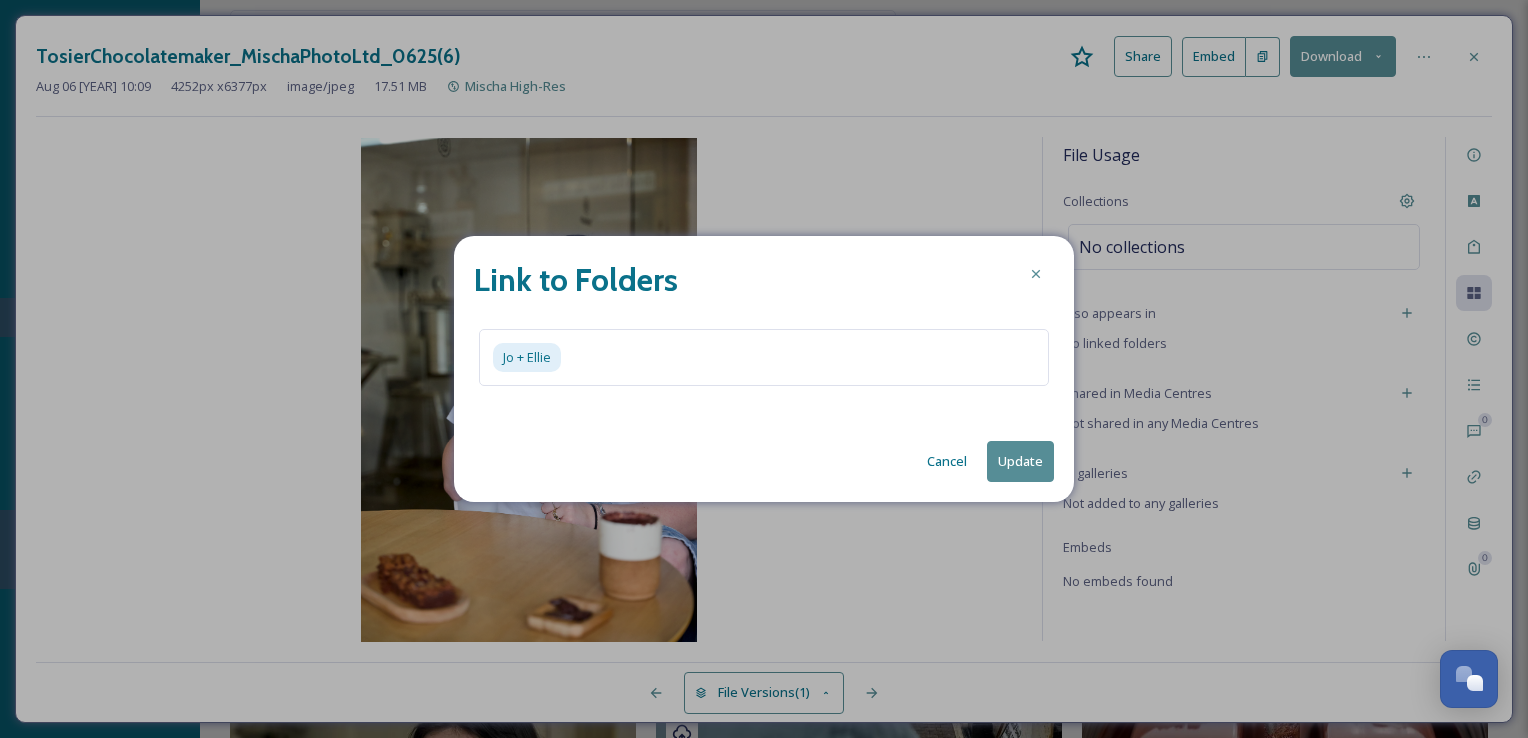 click on "Update" at bounding box center (1020, 461) 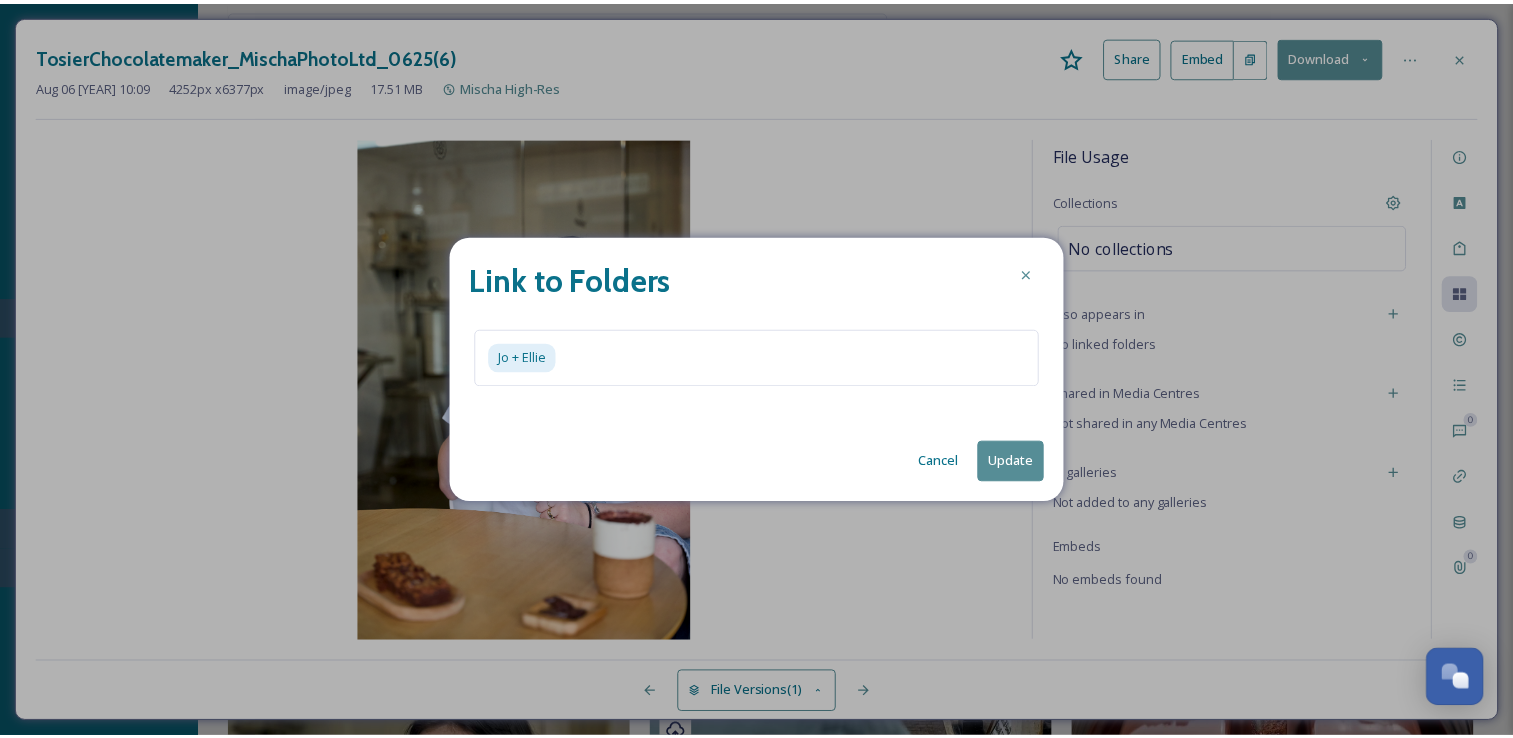 scroll, scrollTop: 25219, scrollLeft: 0, axis: vertical 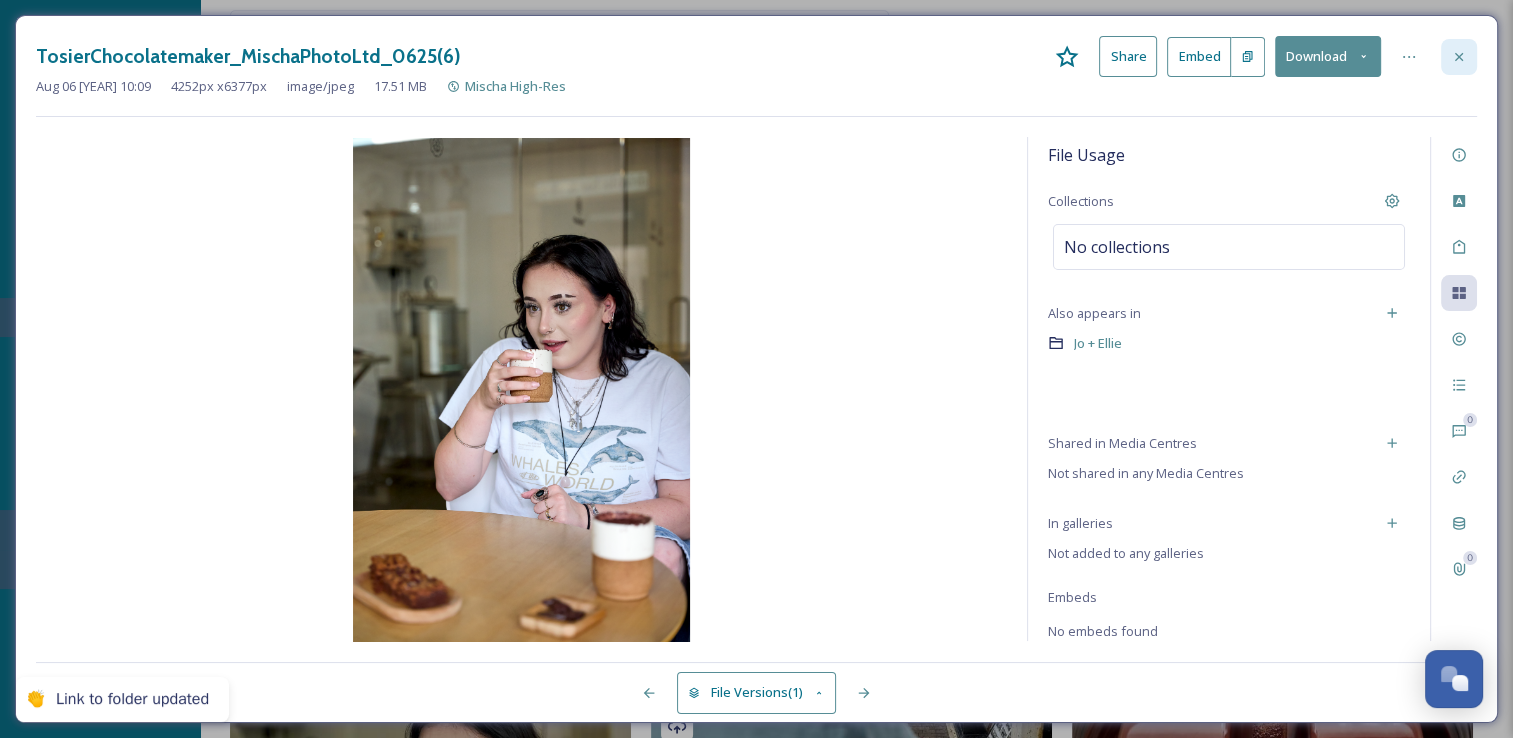 click 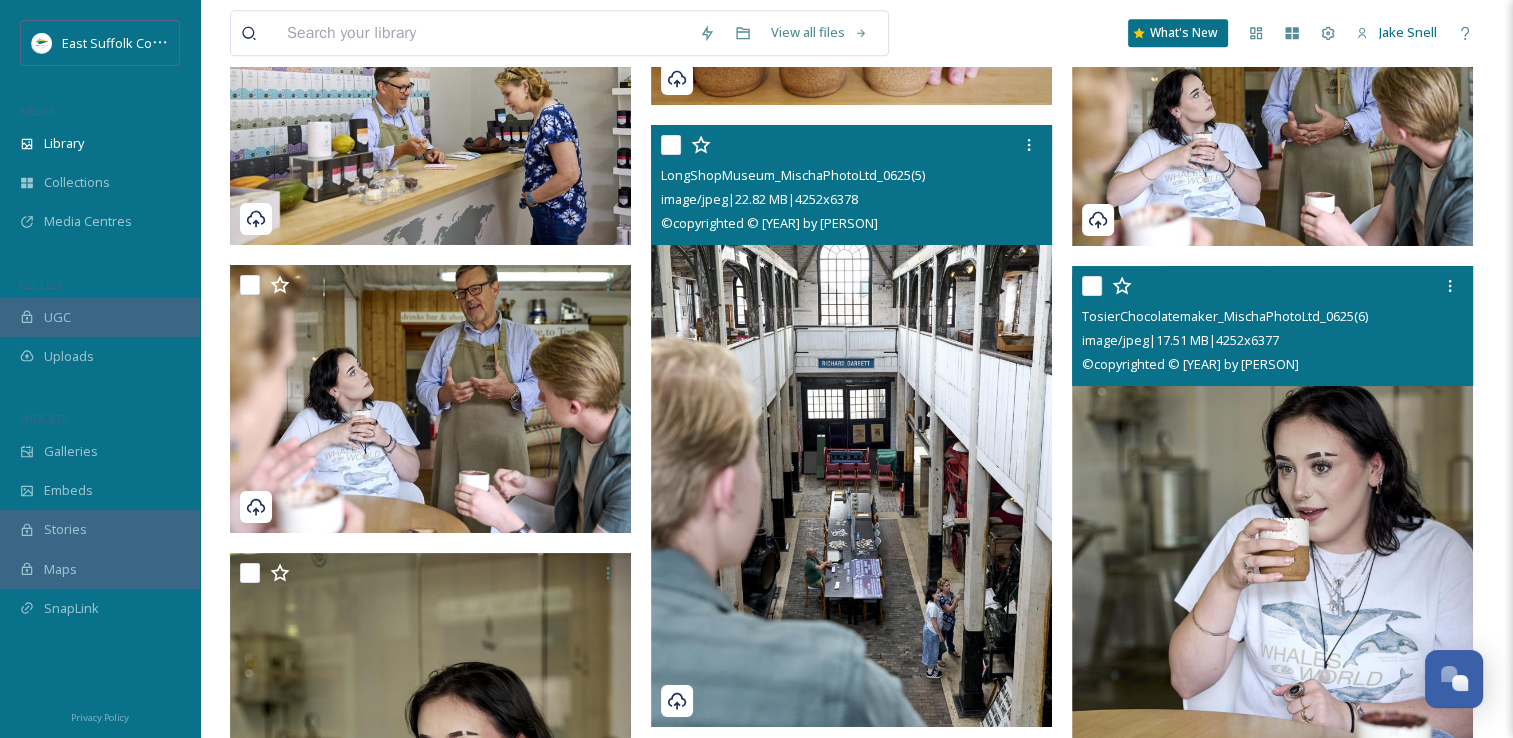 scroll, scrollTop: 25419, scrollLeft: 0, axis: vertical 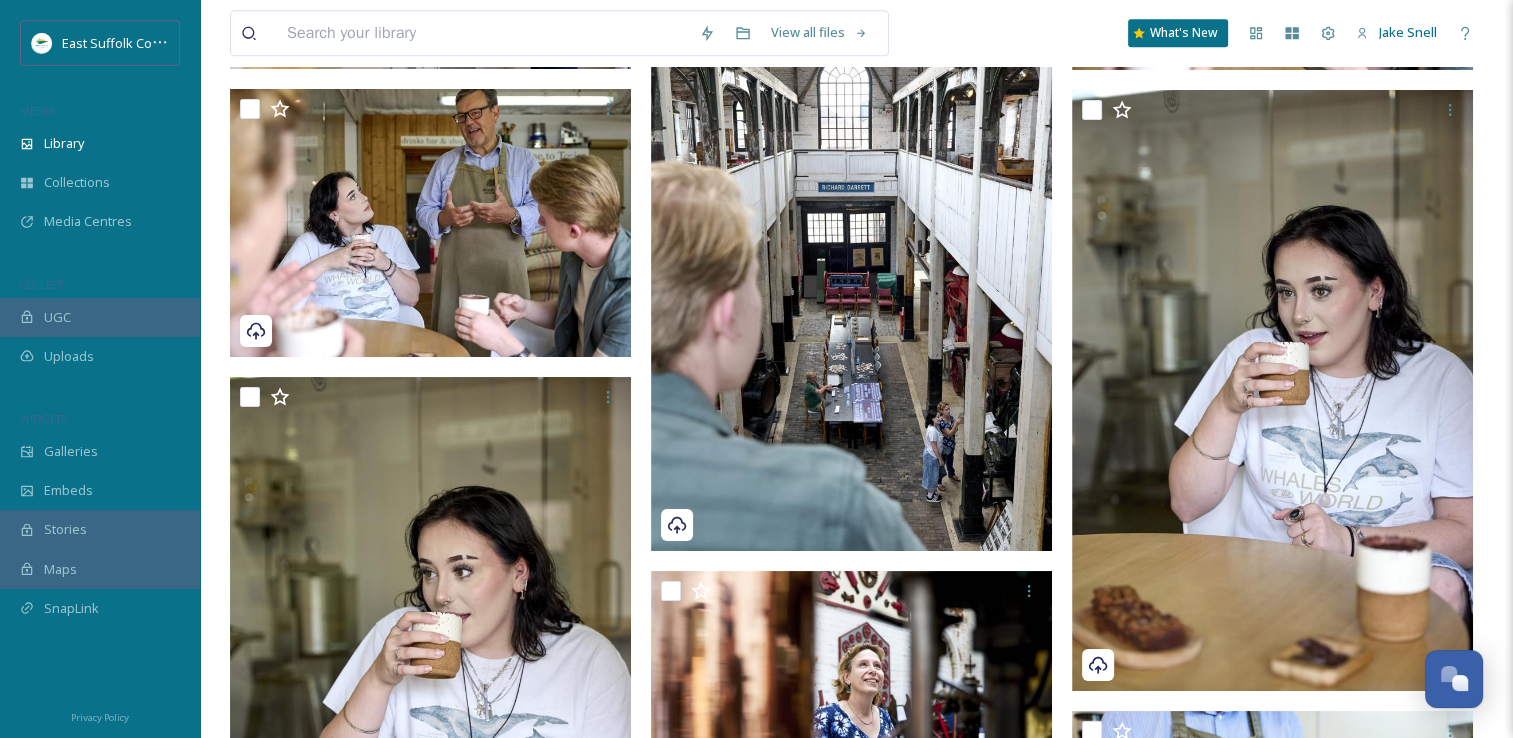 click on "DunwichForest_MischaPhotoLtd_0625(1) image/jpeg  |  14.14 MB  |  4252  x  2835 © copyrighted © 2025  by Mischa Haller TosierChocolatemaker_MischaPhotoLtd_0625(13) image/jpeg  |  9.09 MB  |  4252  x  2835 © copyrighted © 2025  by Mischa Haller" at bounding box center (435, -10203) 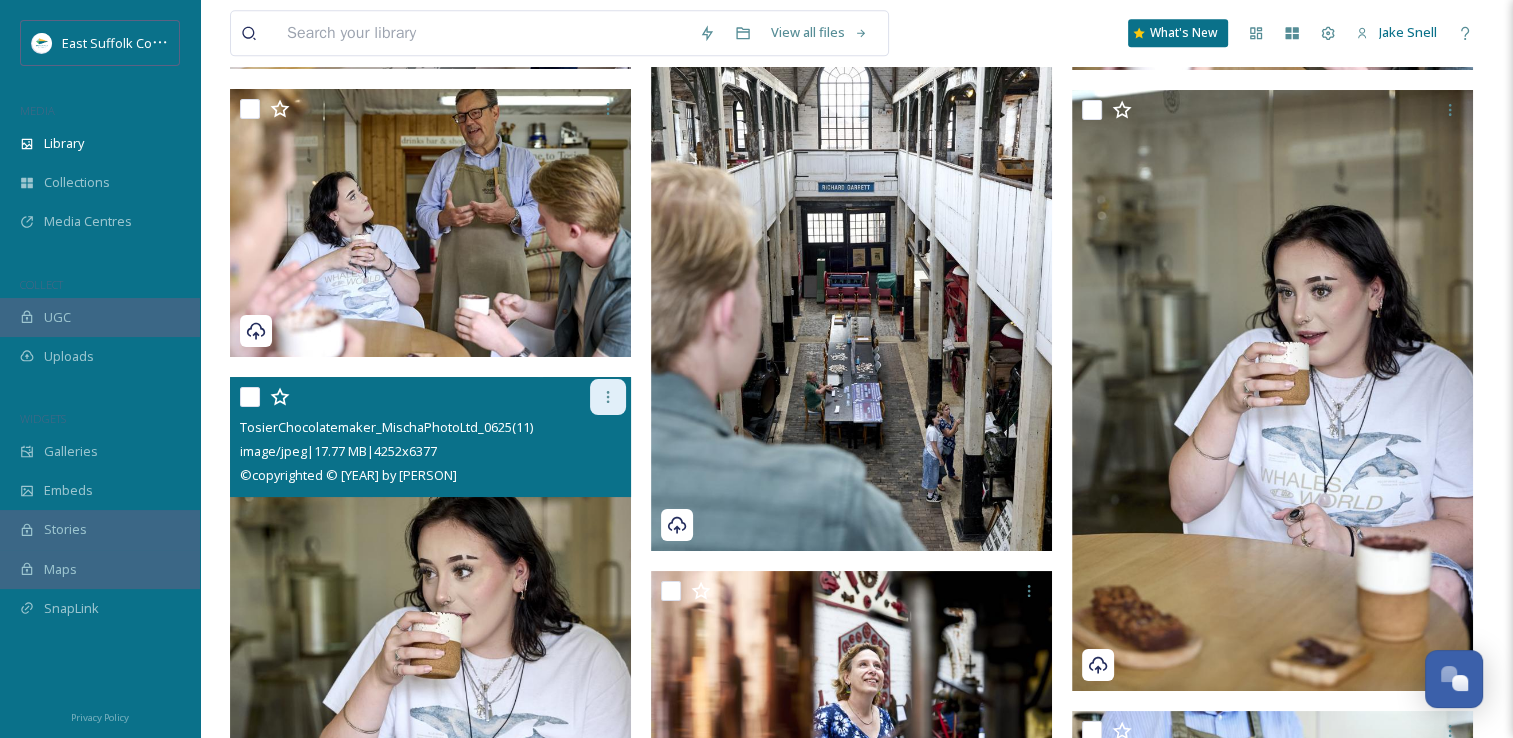 click 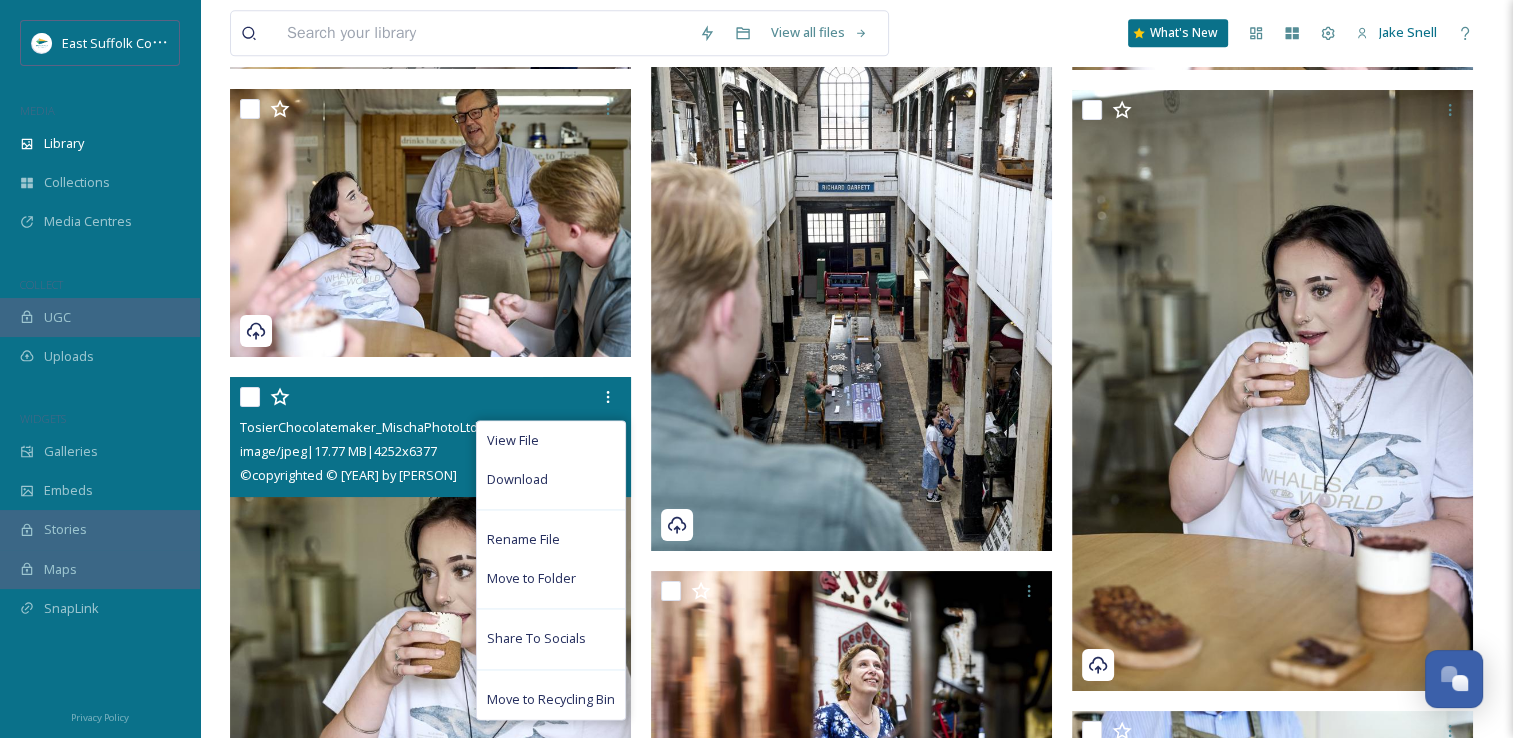 click at bounding box center (430, 678) 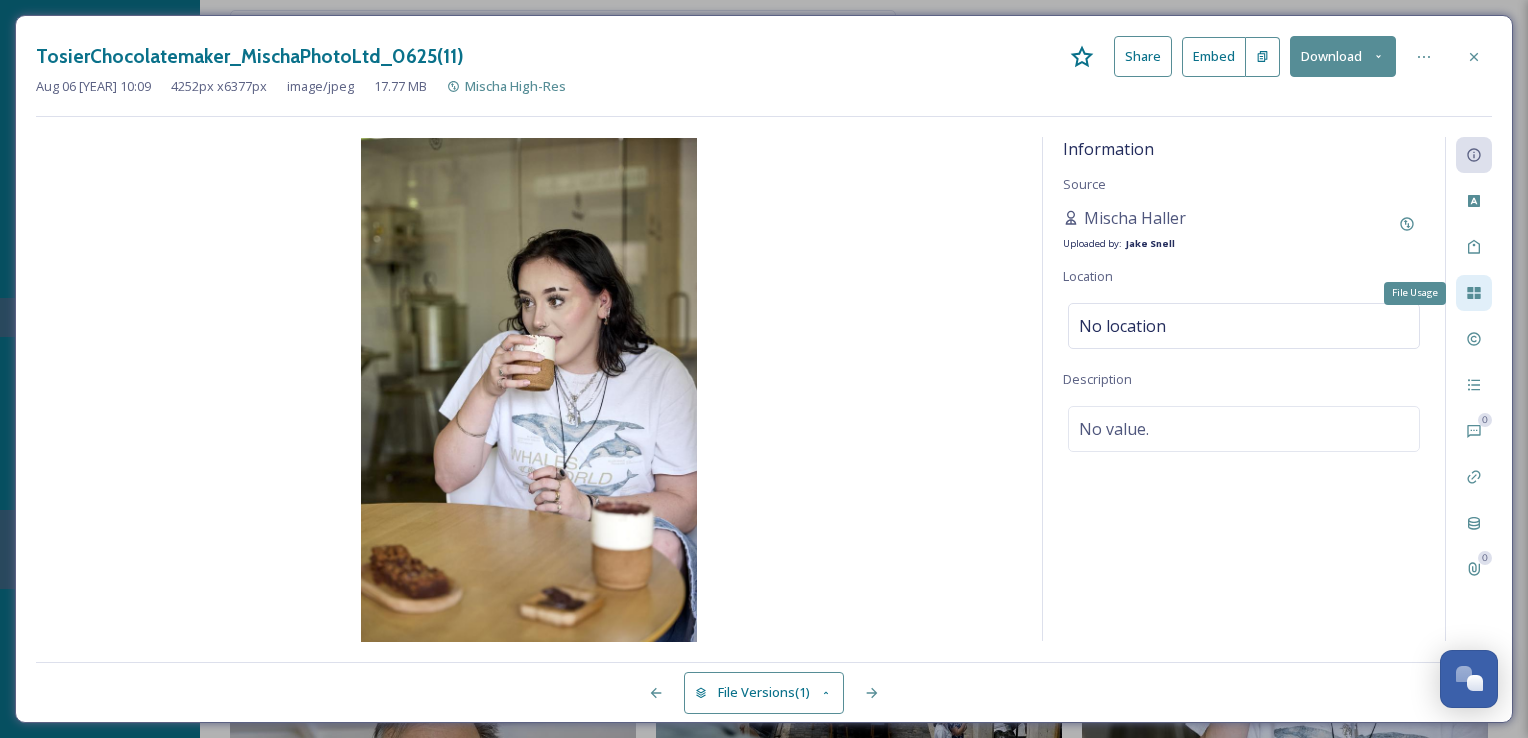 click on "File Usage" at bounding box center (1474, 293) 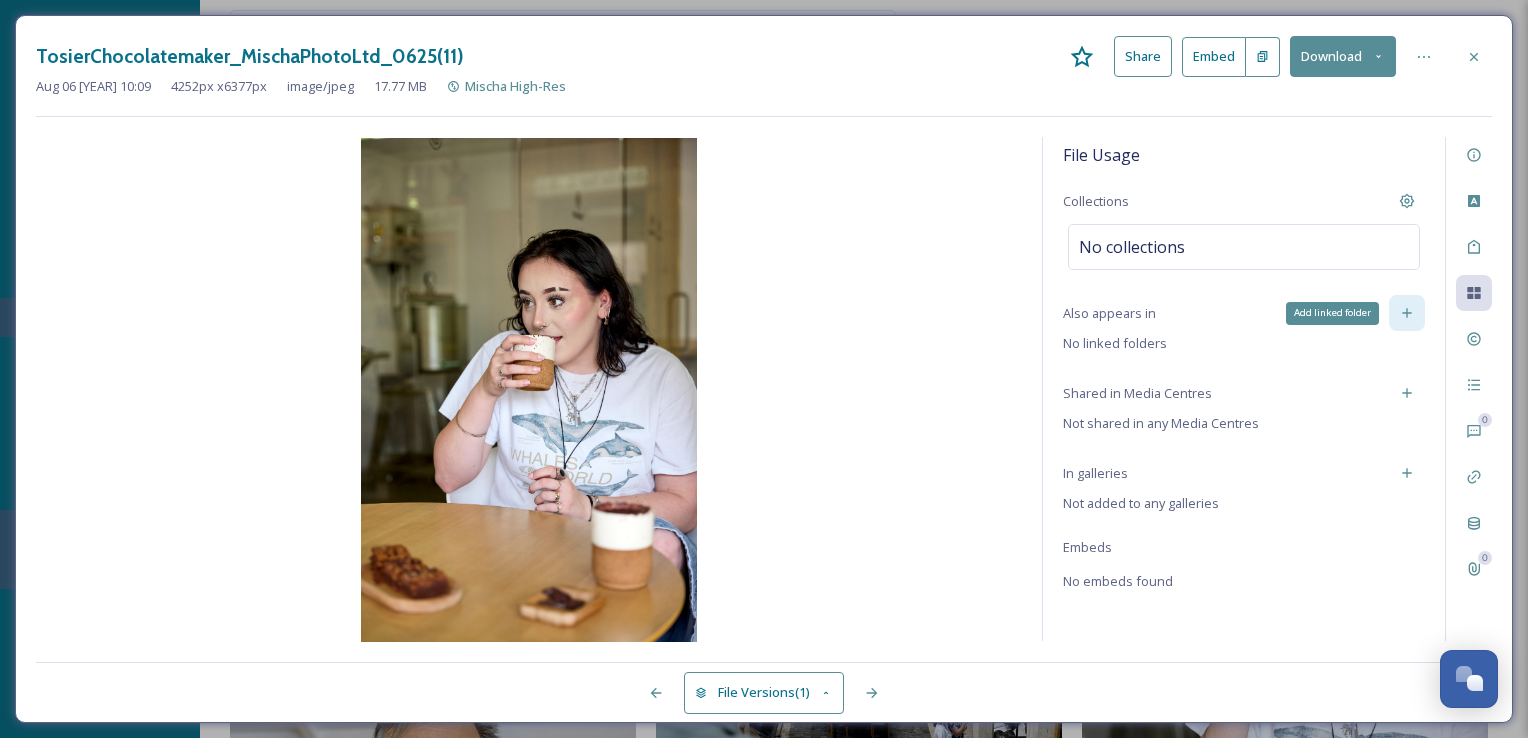 click 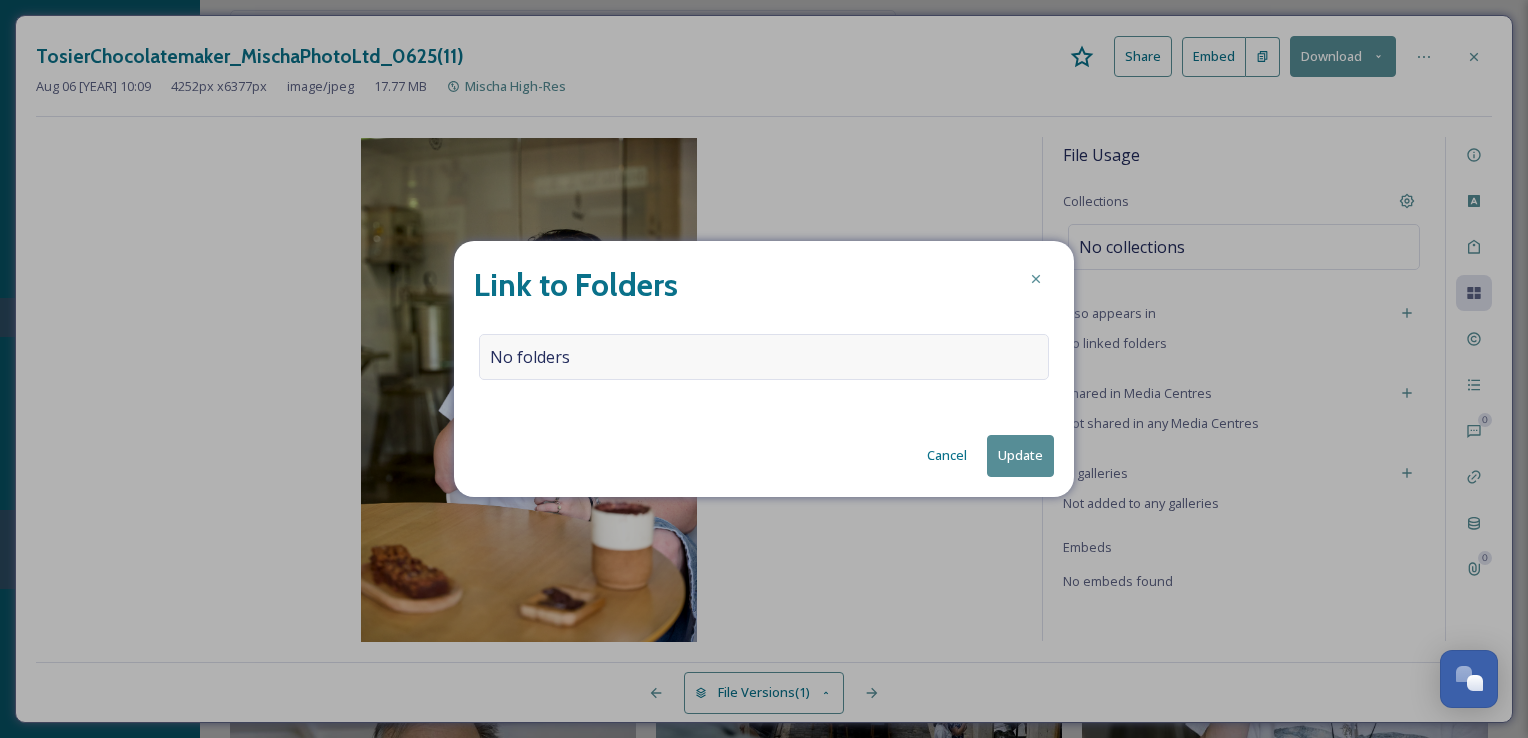 click on "No folders" at bounding box center [764, 357] 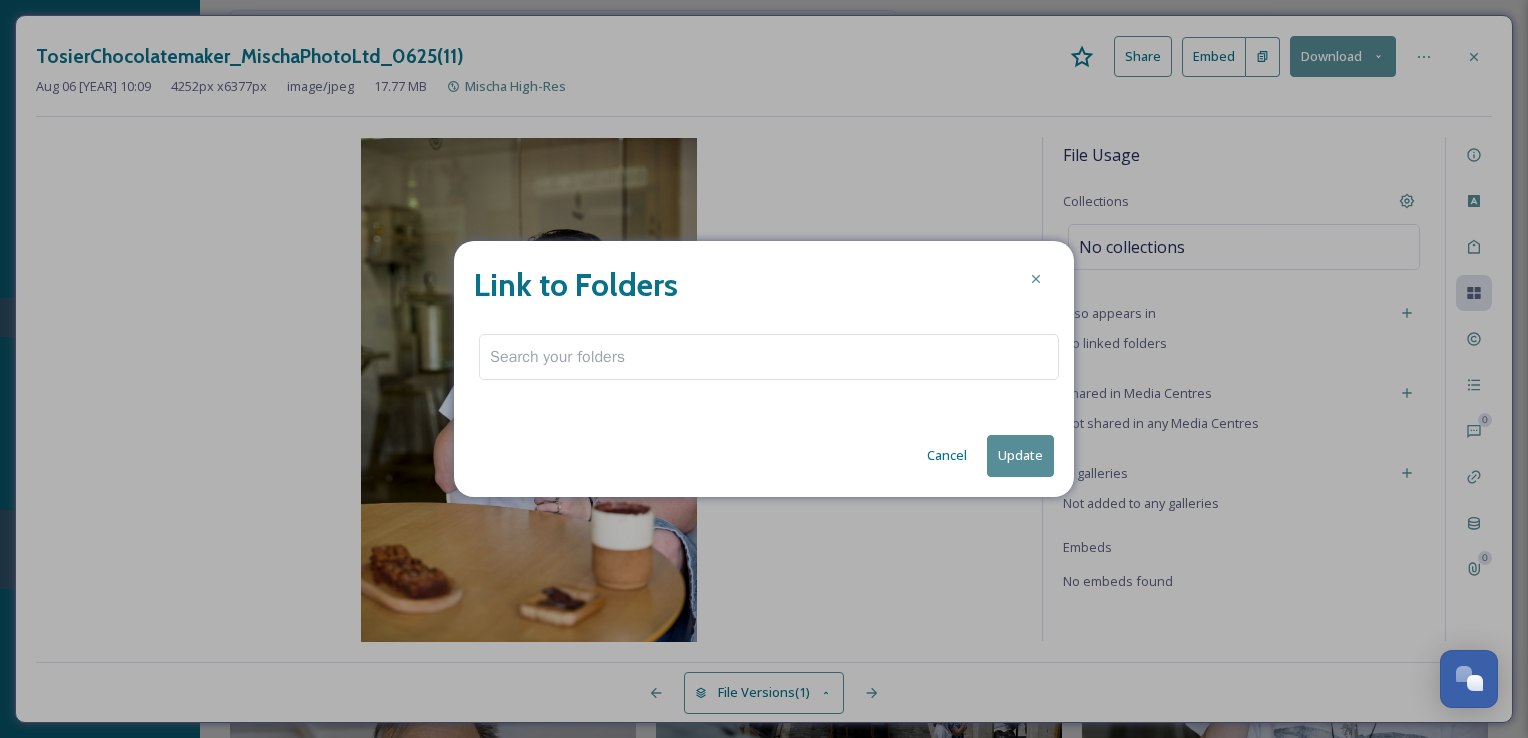click at bounding box center (769, 357) 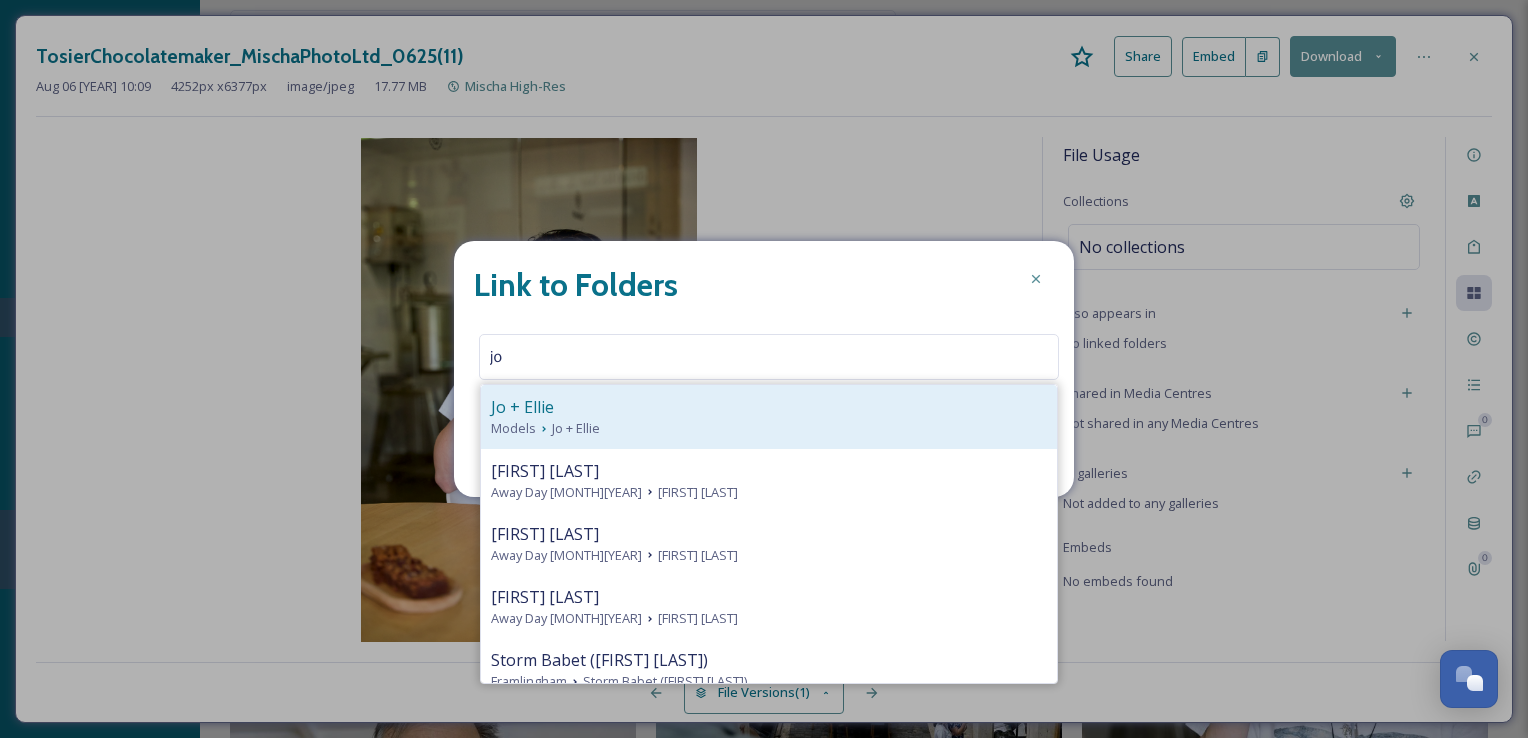 type on "jo" 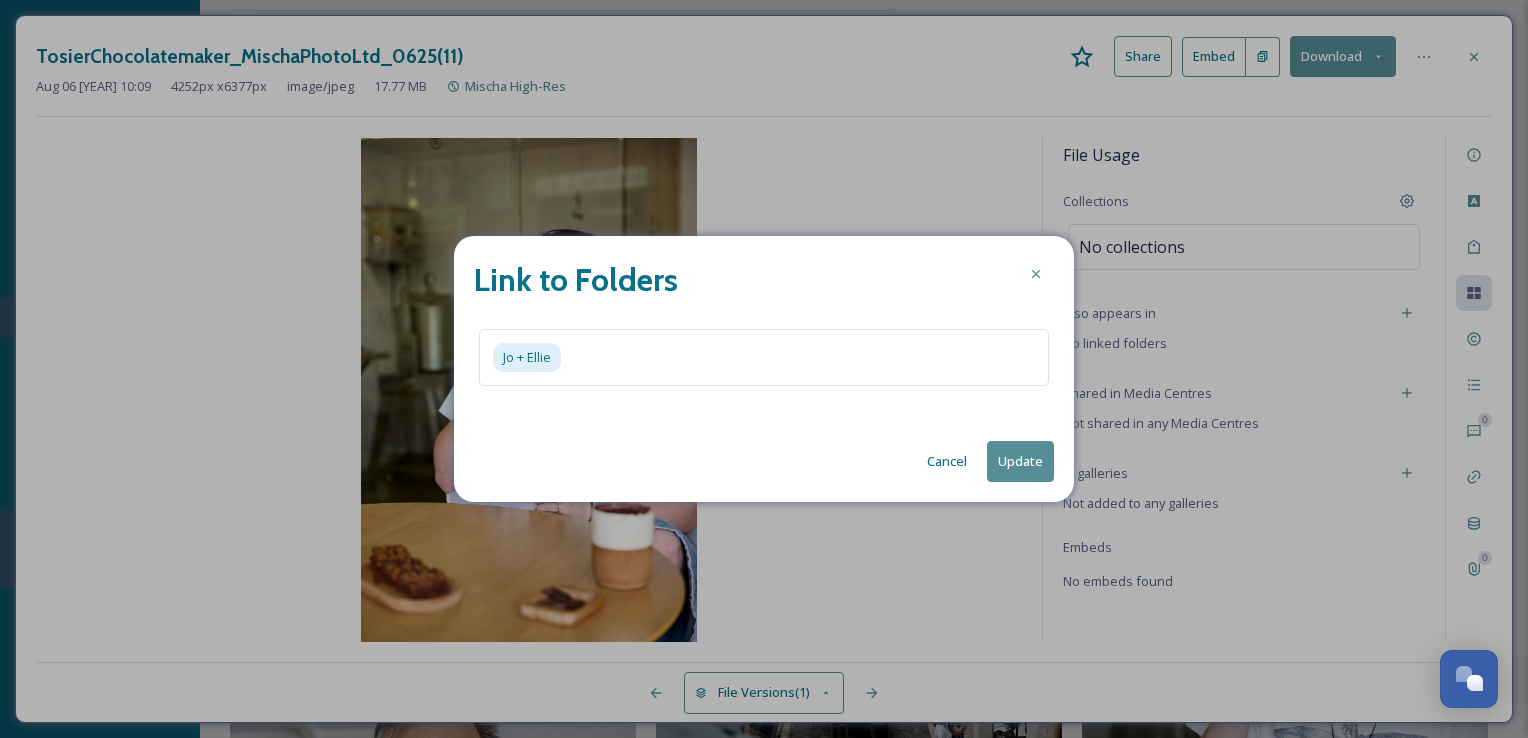 click on "Update" at bounding box center (1020, 461) 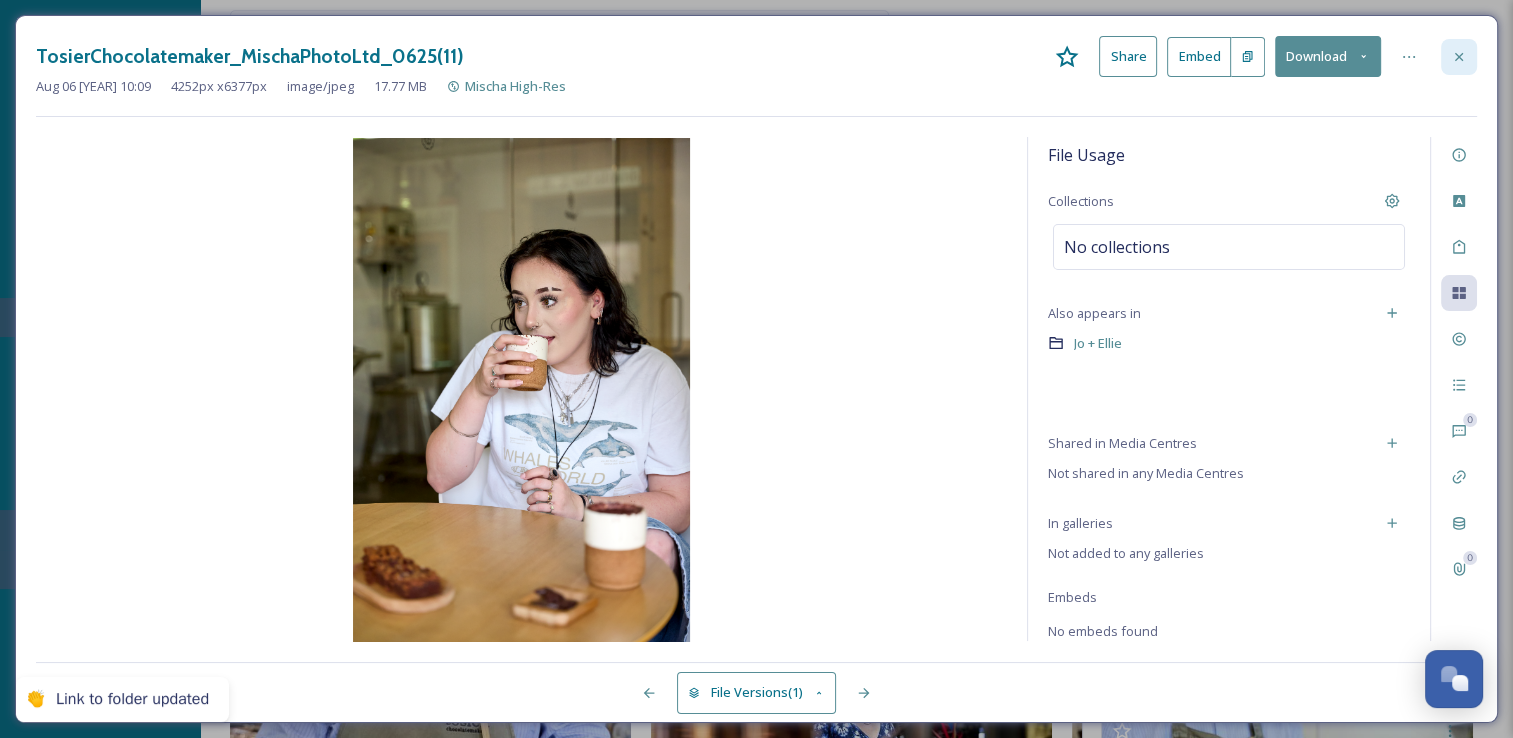 click at bounding box center (1459, 57) 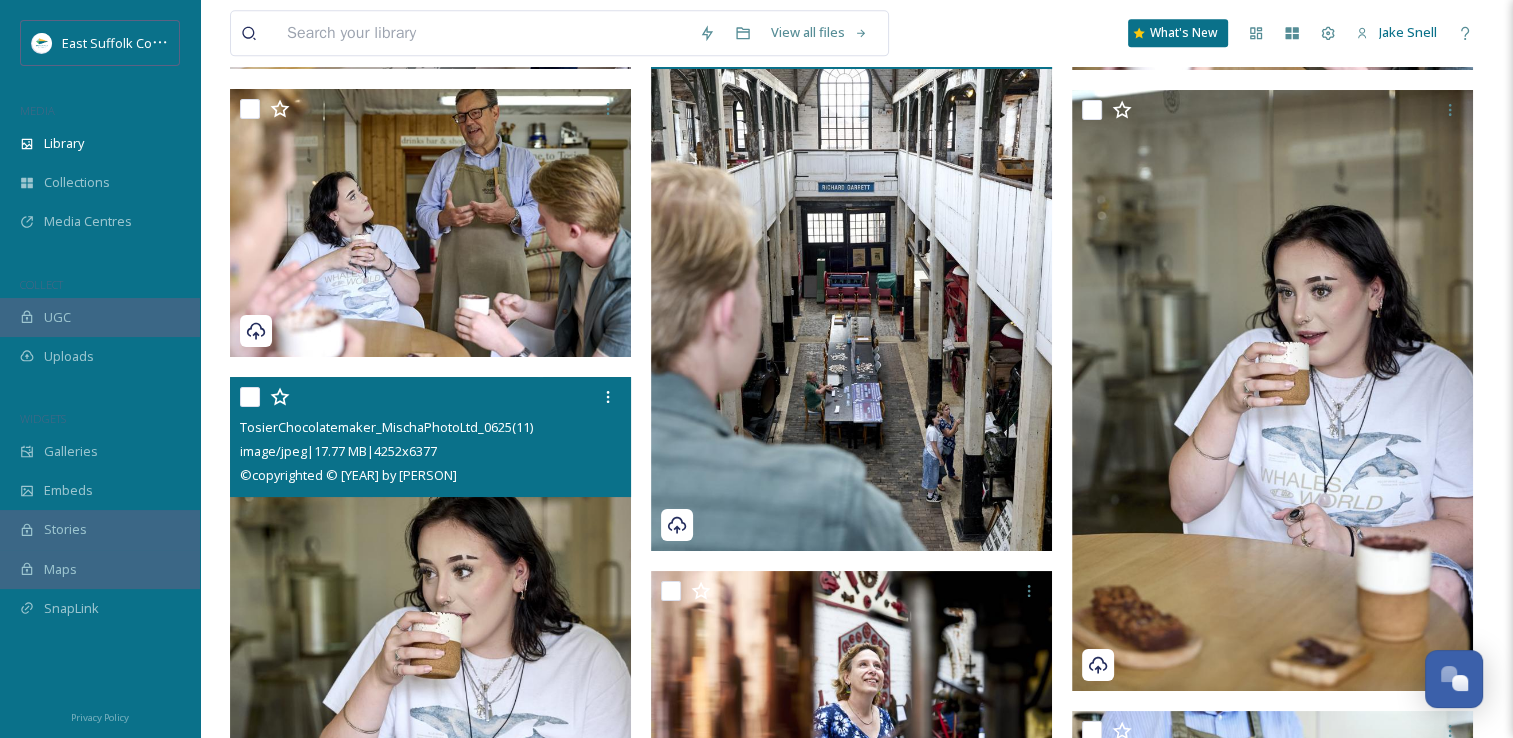 click at bounding box center [851, 250] 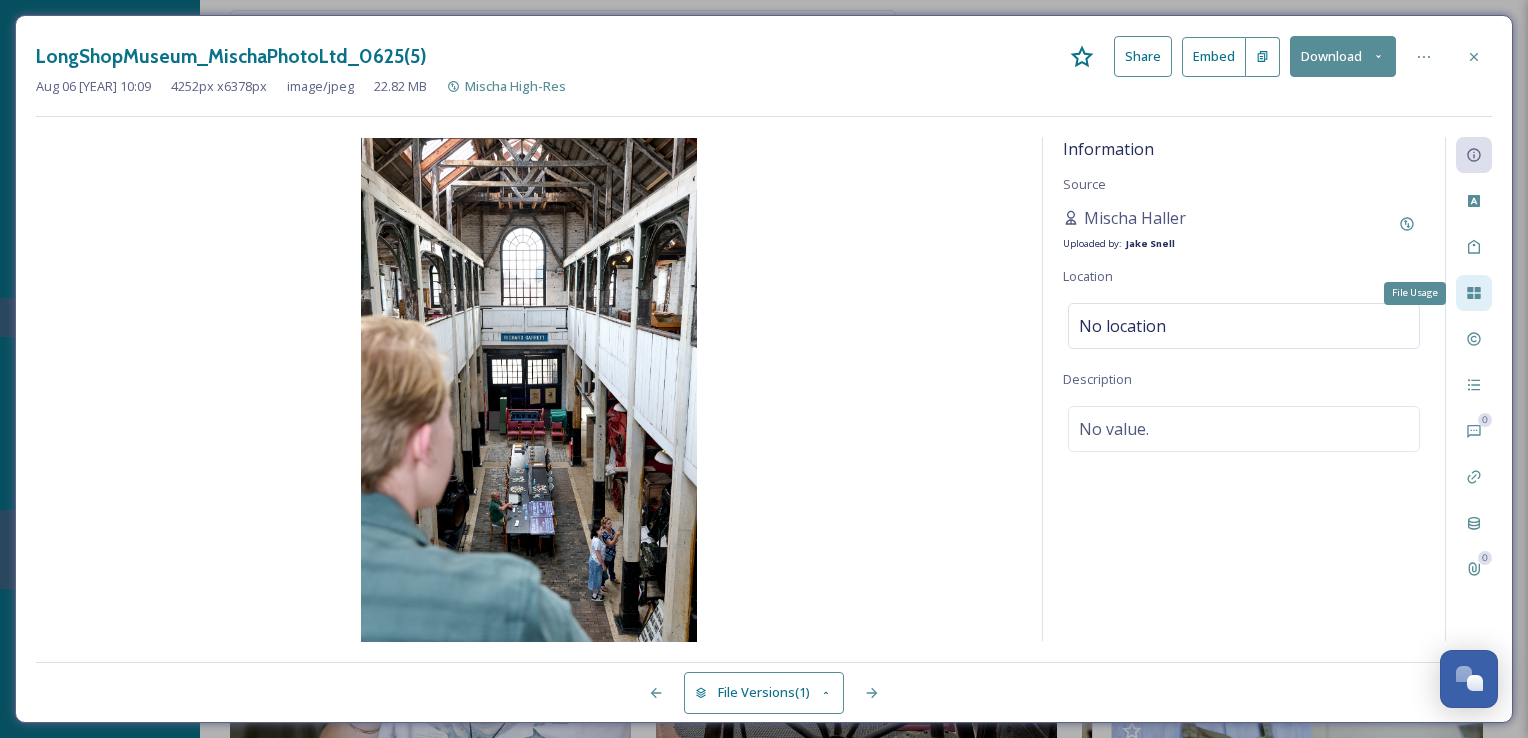 click on "File Usage" at bounding box center [1474, 293] 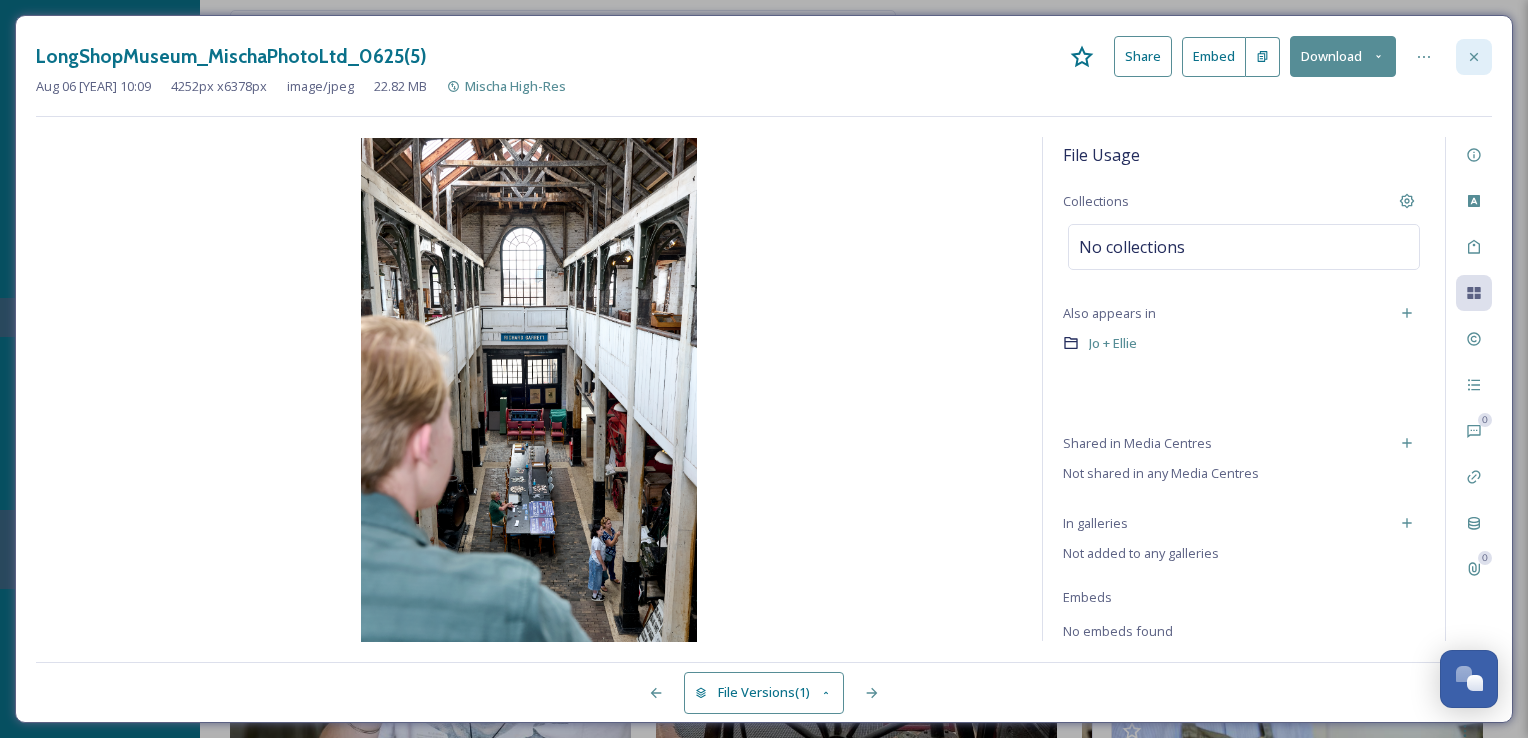 drag, startPoint x: 1481, startPoint y: 54, endPoint x: 1421, endPoint y: 129, distance: 96.04687 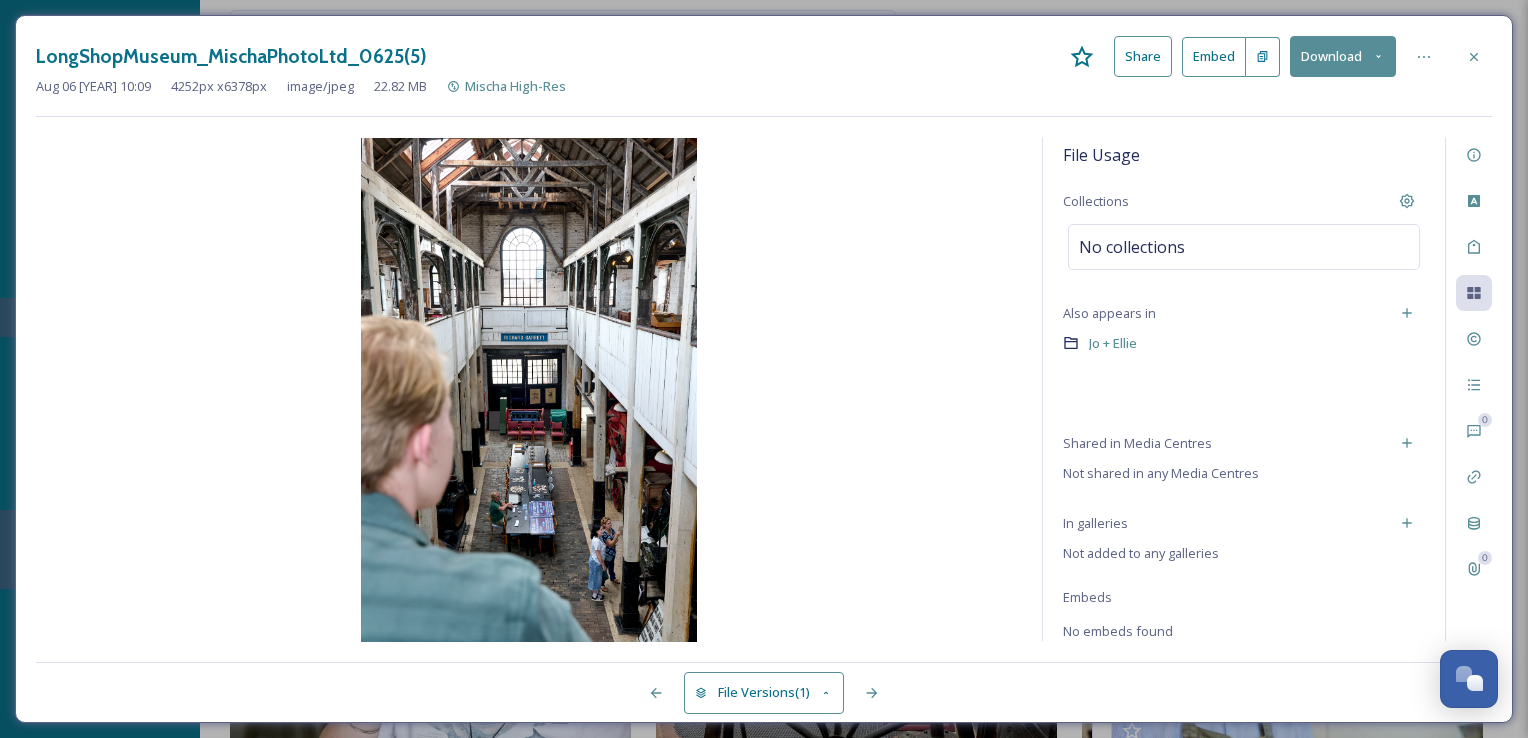 click 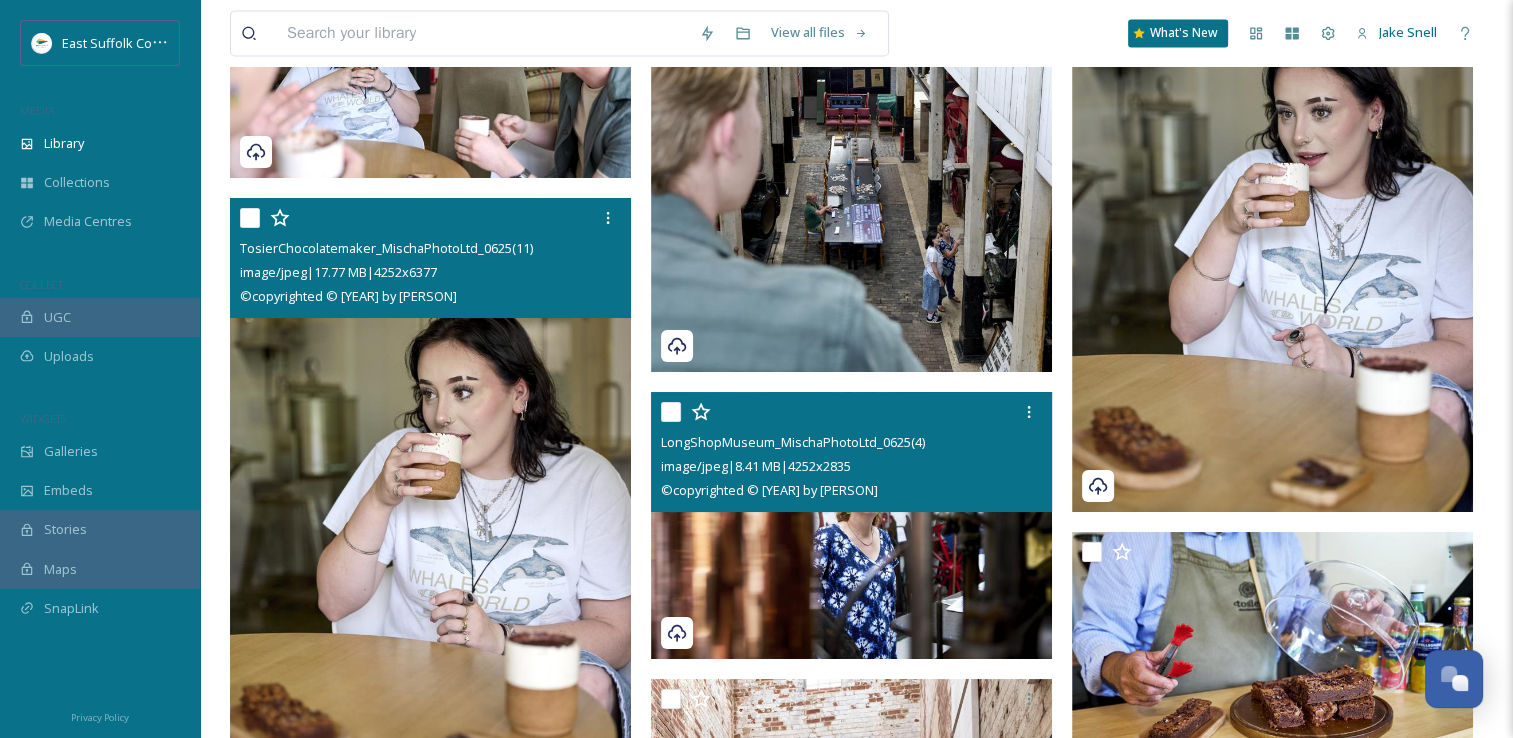 scroll, scrollTop: 25619, scrollLeft: 0, axis: vertical 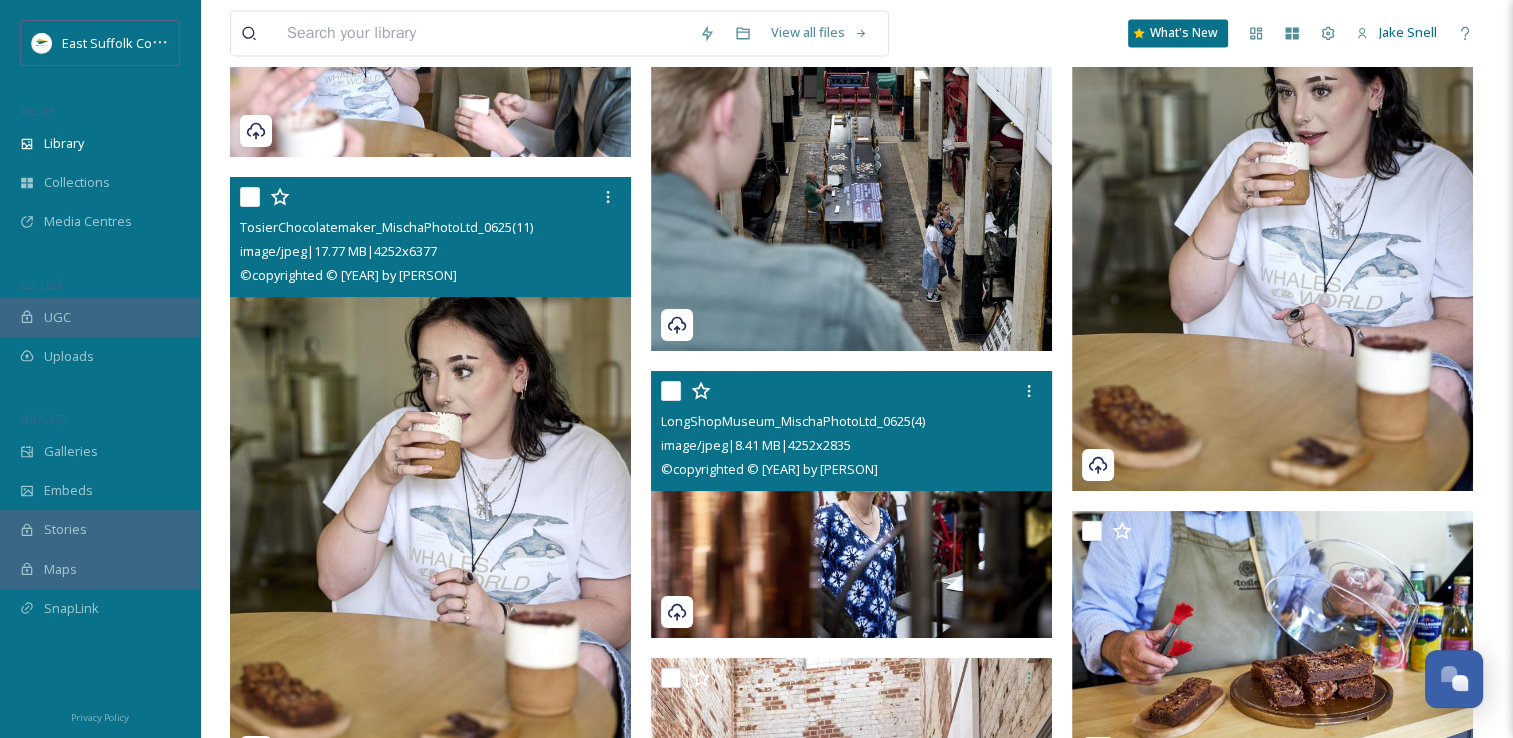 click at bounding box center [851, 505] 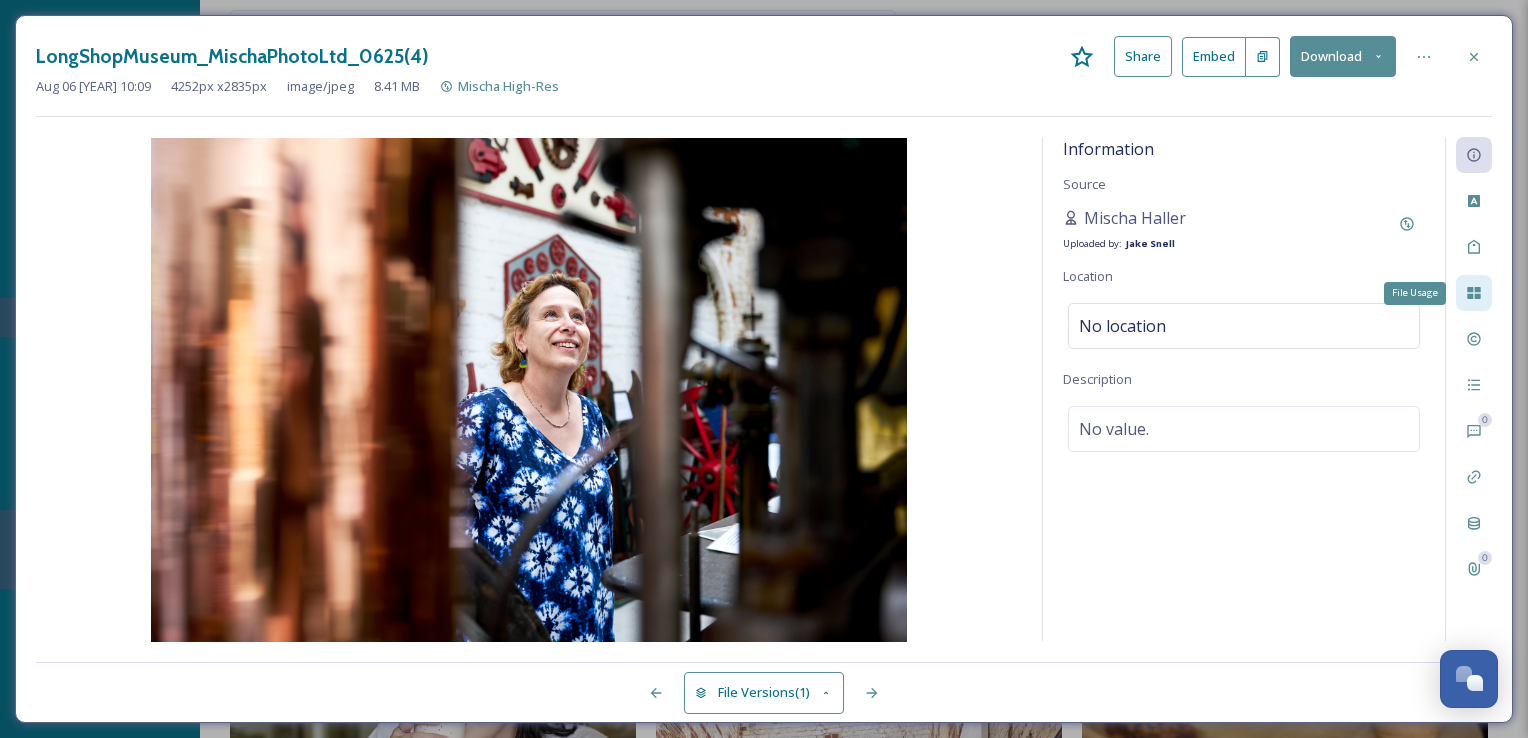 click 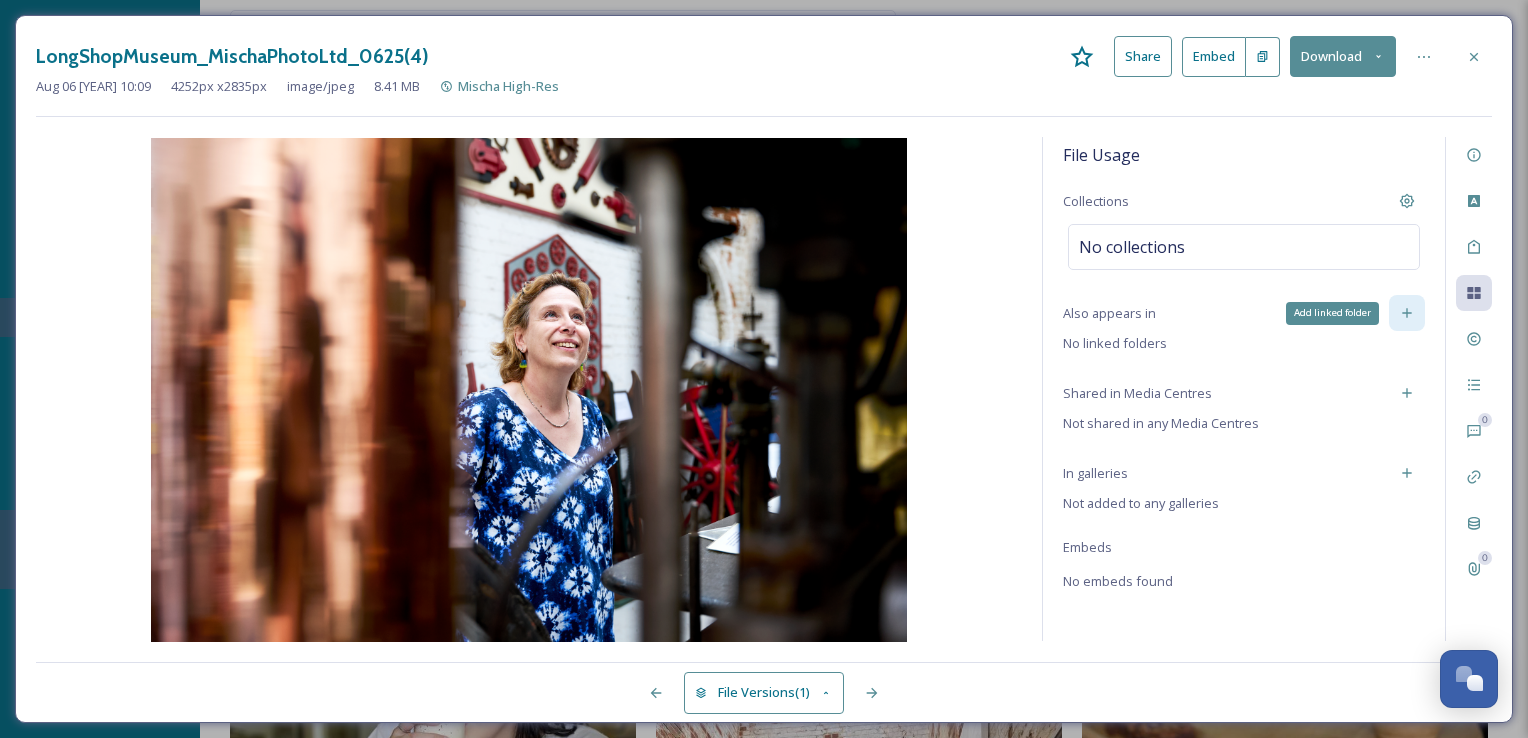 click 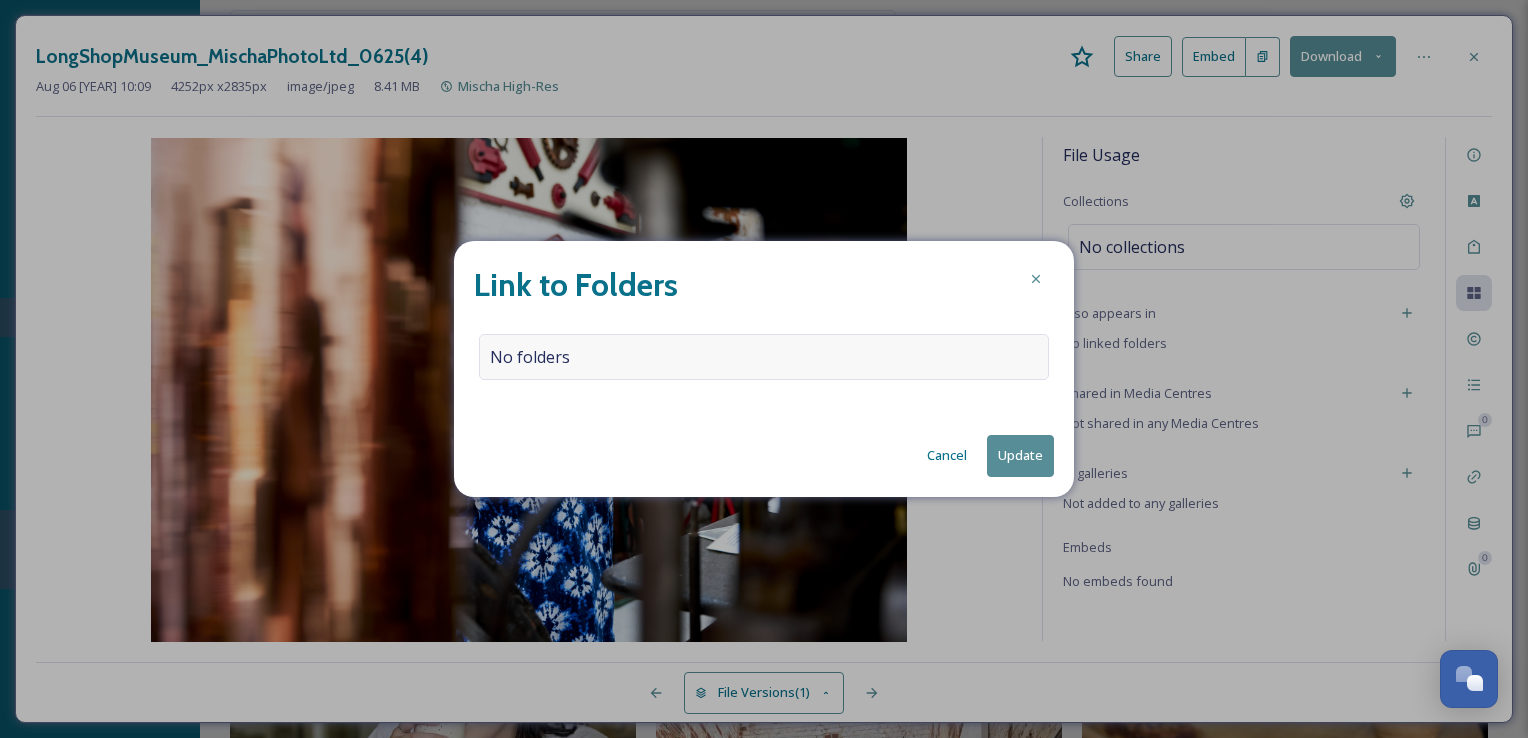 click on "No folders" at bounding box center [764, 357] 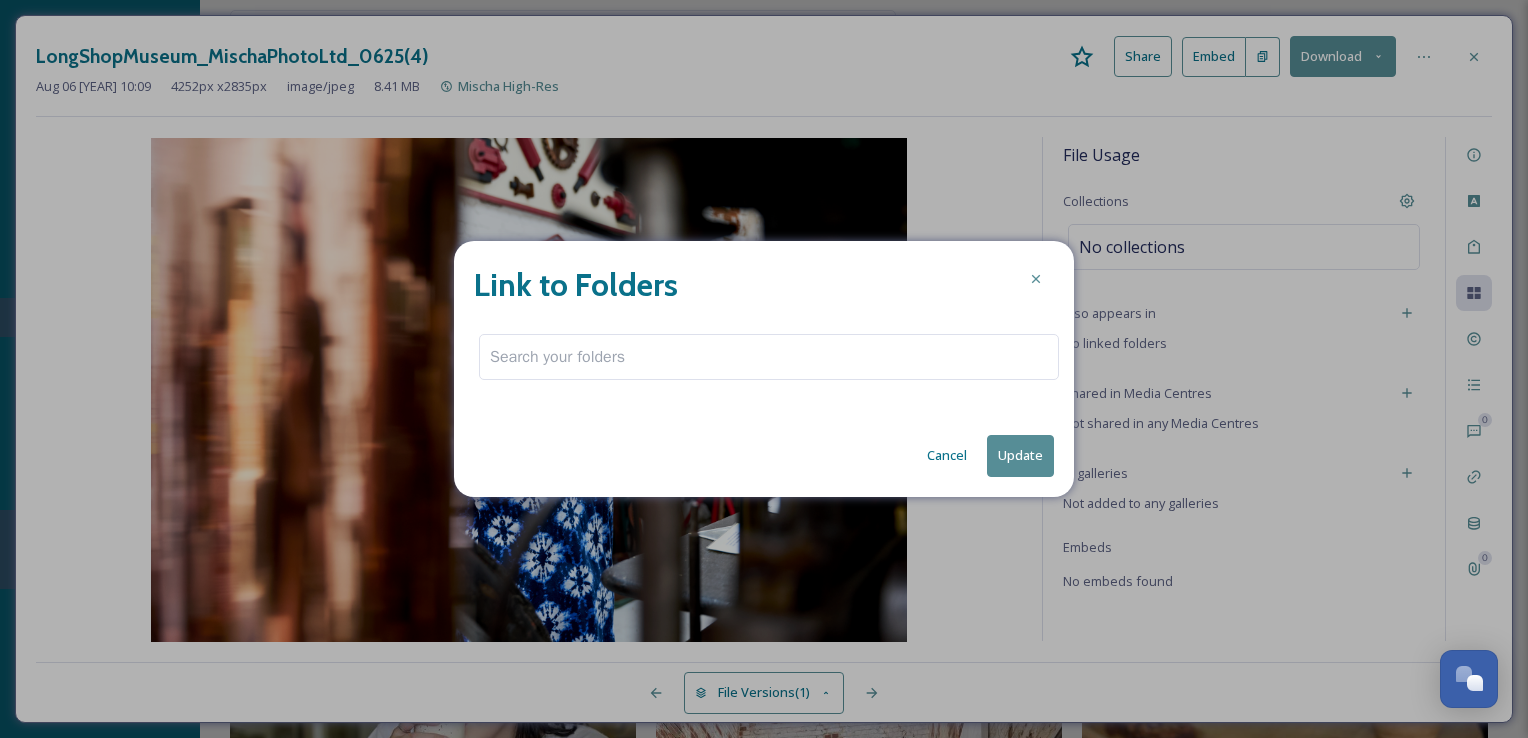 click at bounding box center (769, 357) 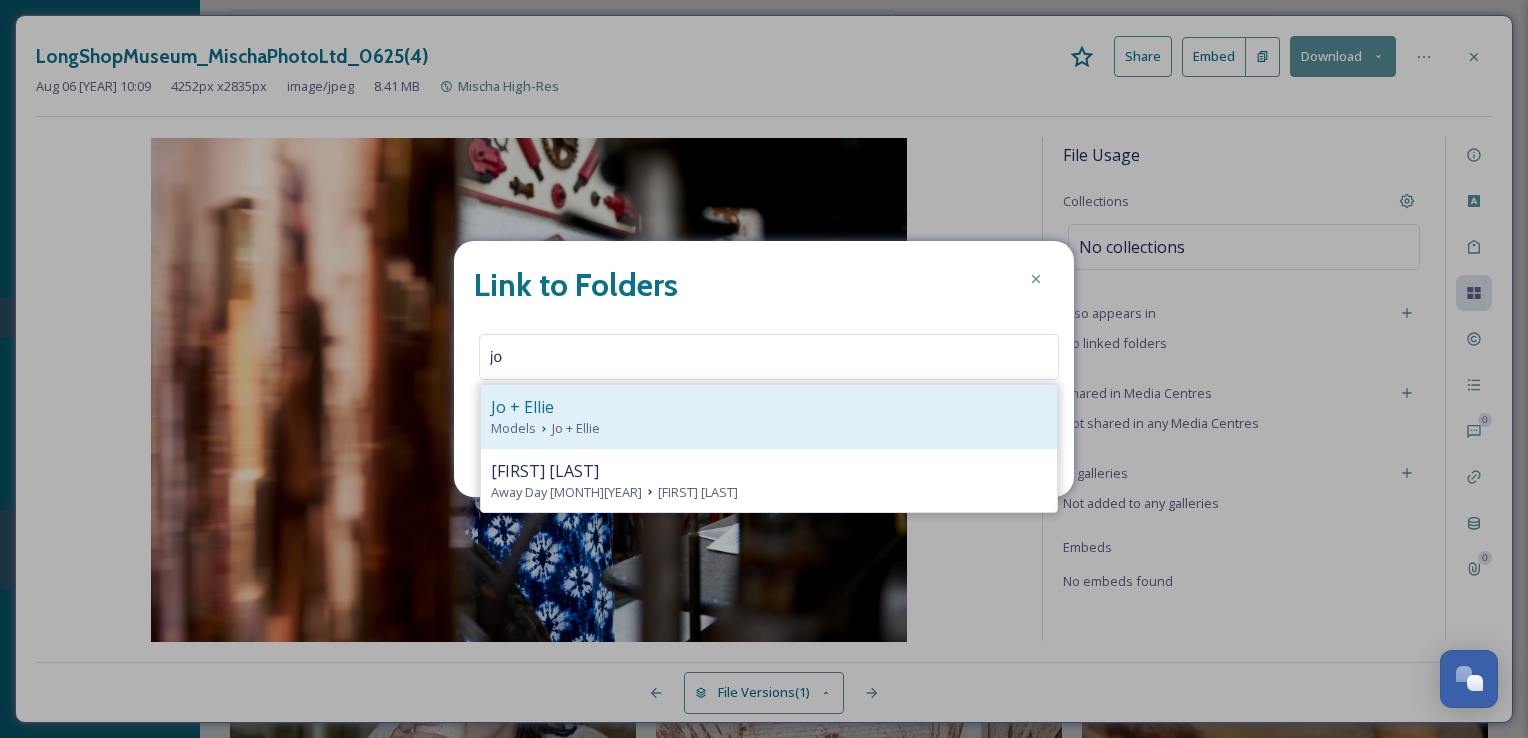 type on "jo" 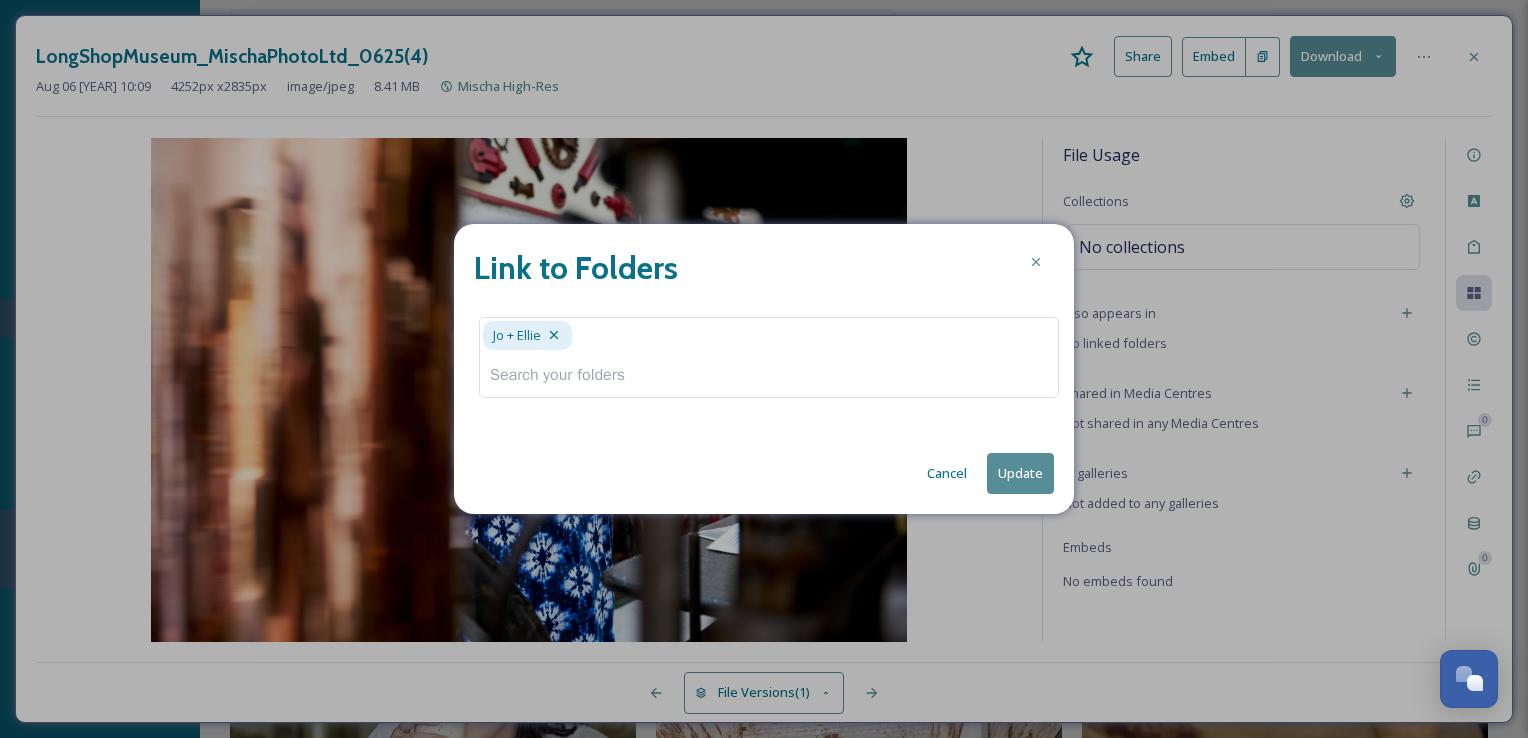 click on "Update" at bounding box center (1020, 473) 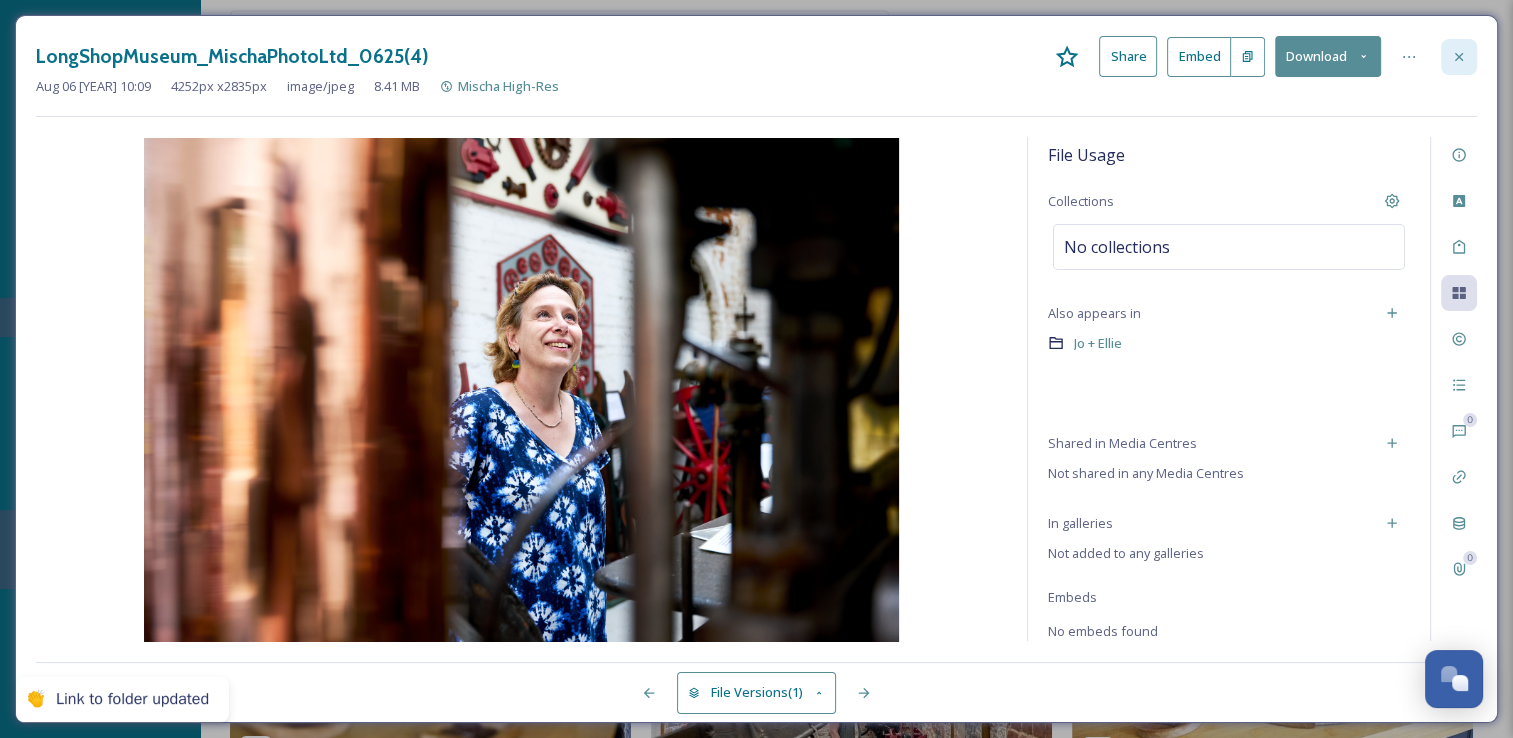 click 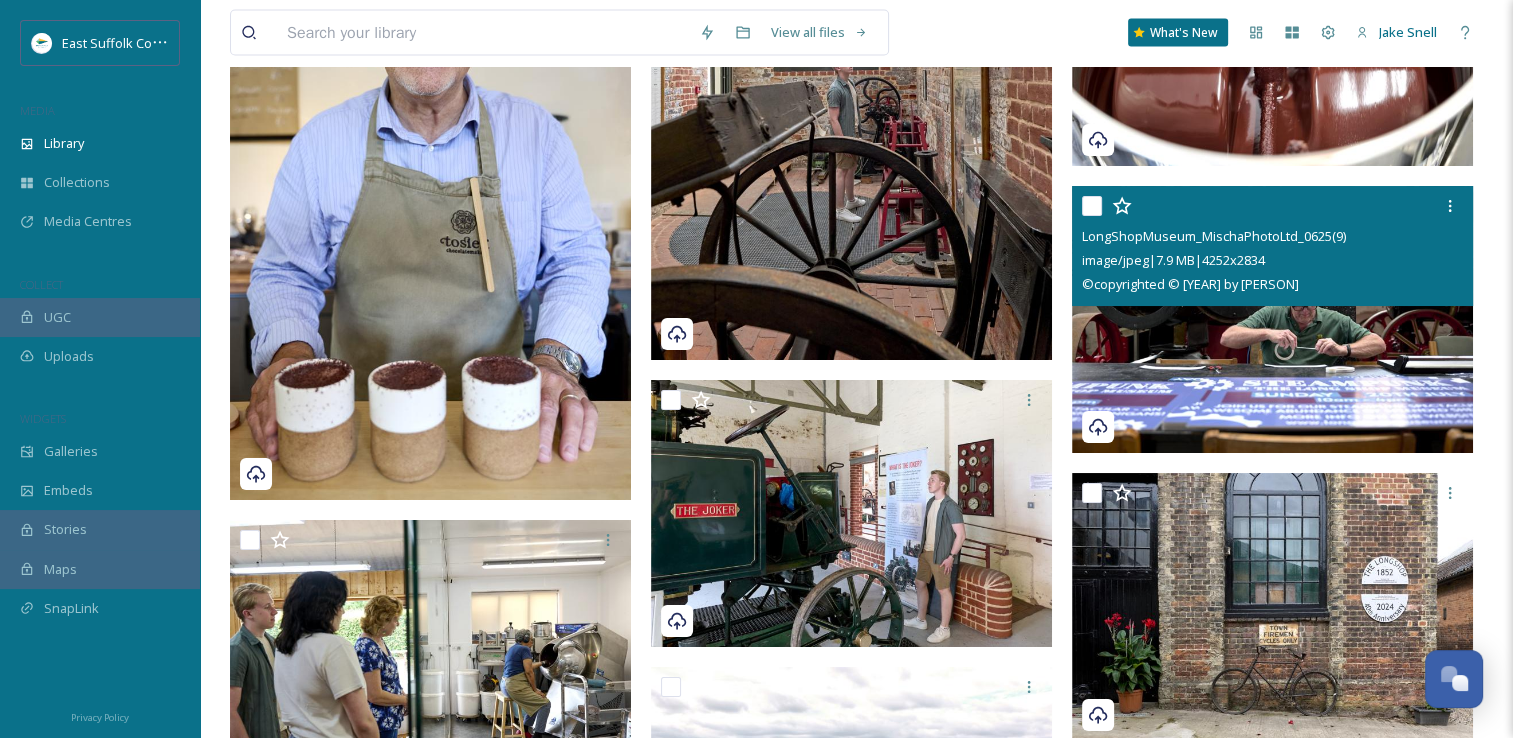 scroll, scrollTop: 26819, scrollLeft: 0, axis: vertical 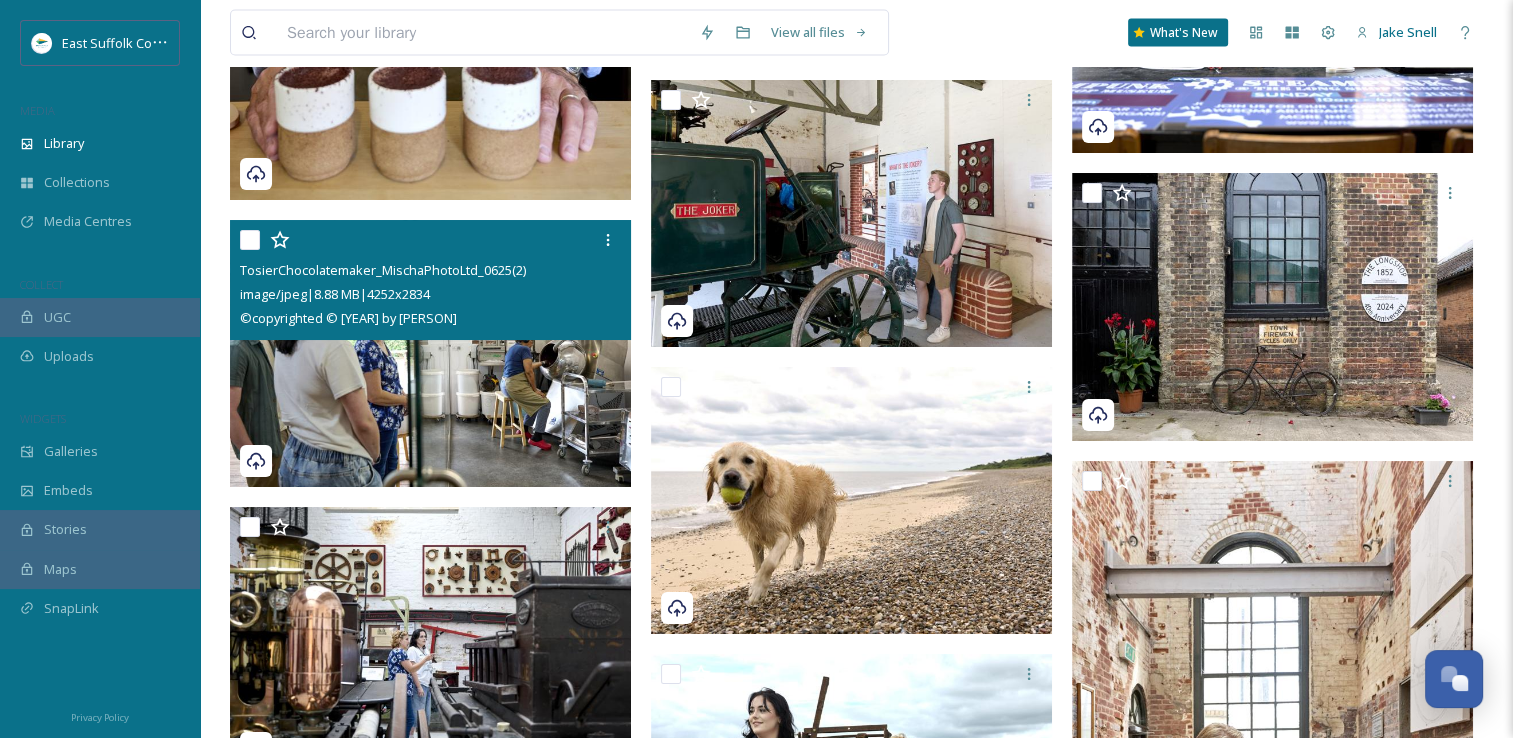 click at bounding box center [430, 353] 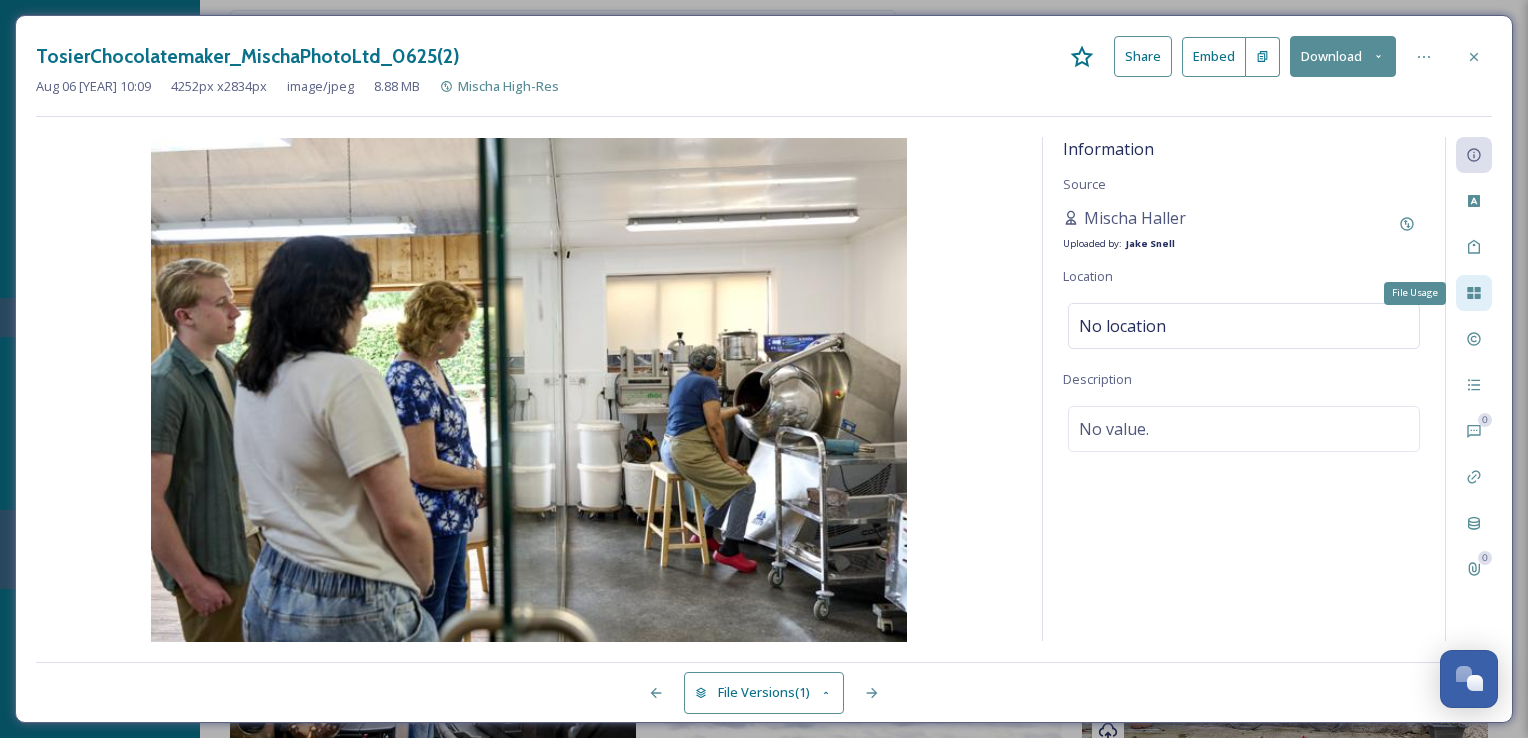 click 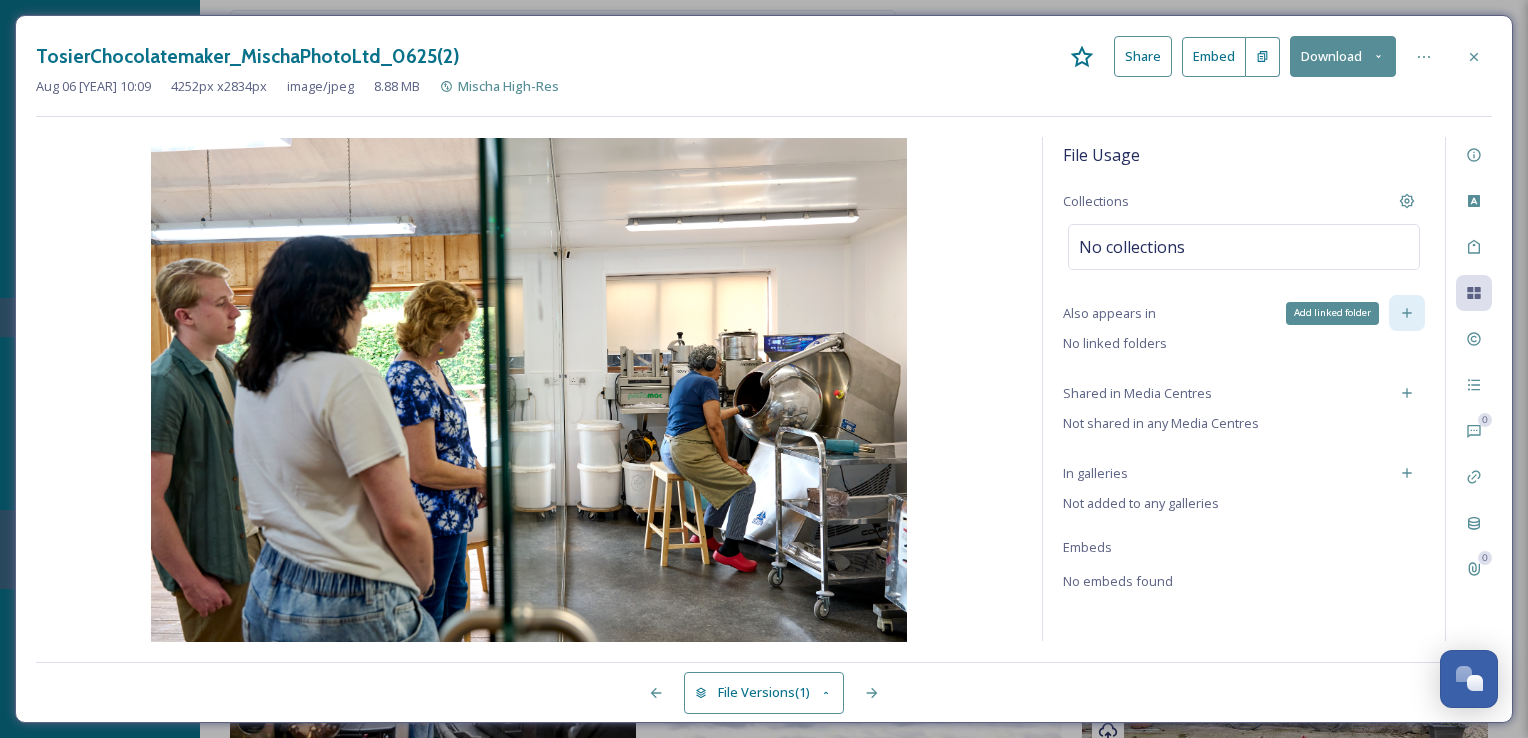 click on "Add linked folder" at bounding box center [1407, 313] 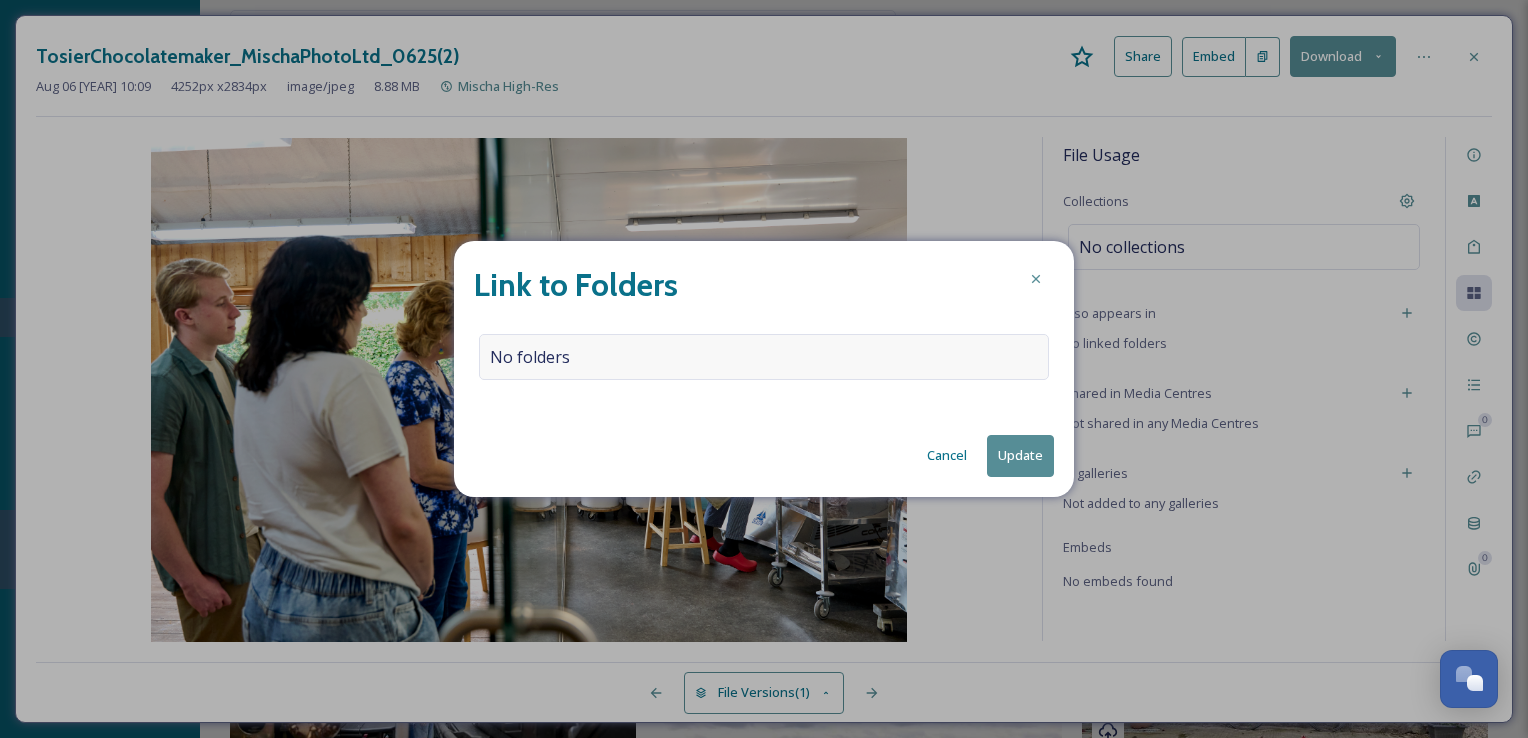 click on "No folders" at bounding box center [764, 357] 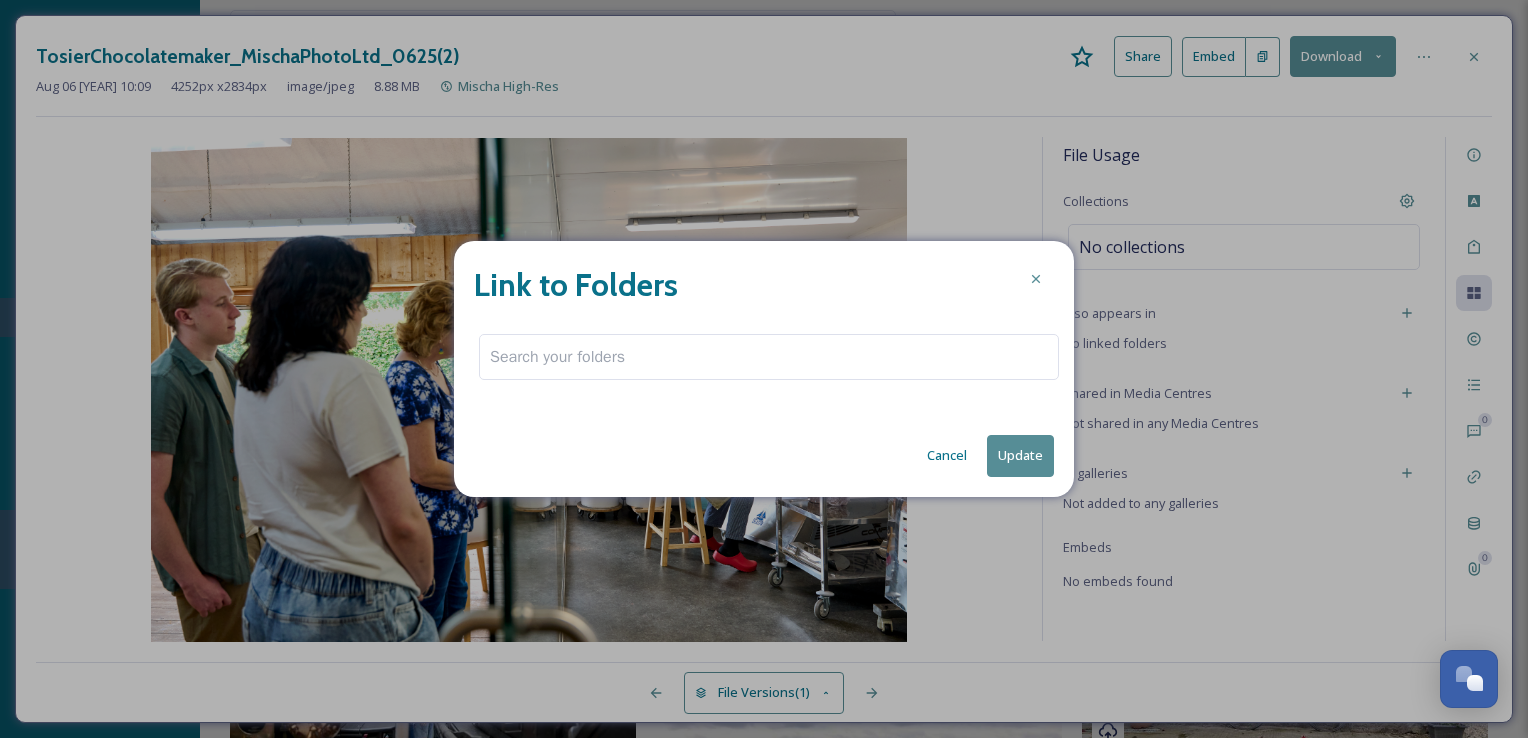 click at bounding box center (769, 357) 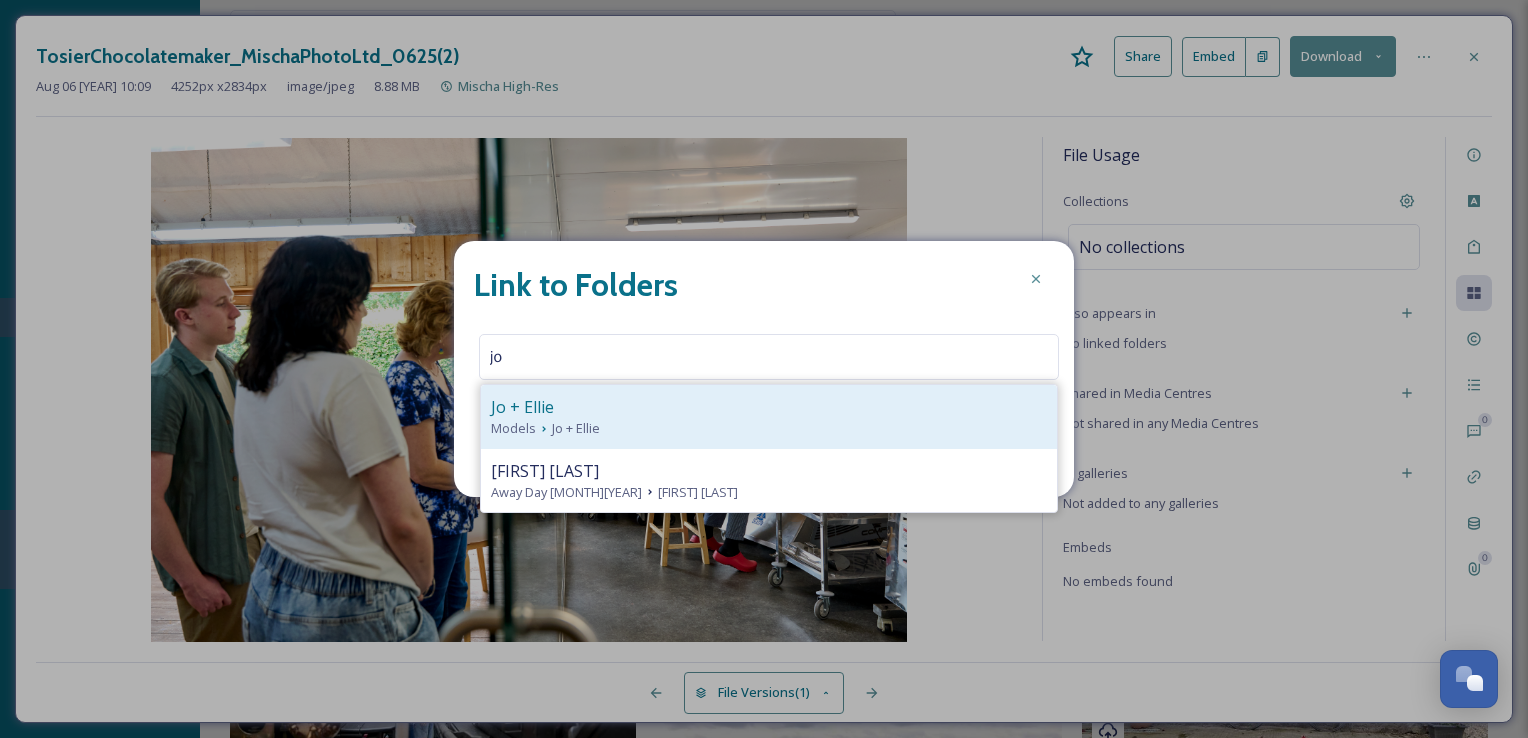 type on "jo" 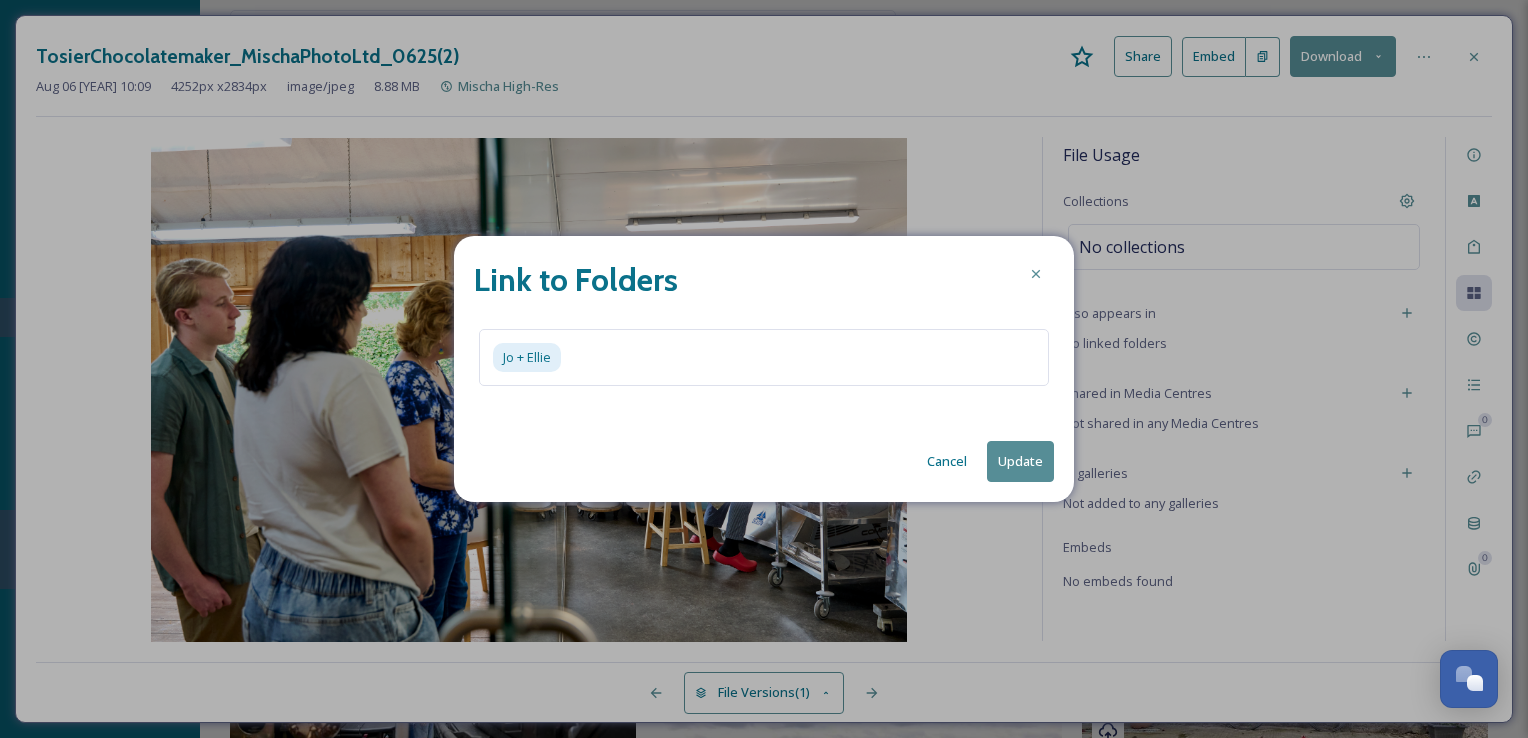 click on "Update" at bounding box center [1020, 461] 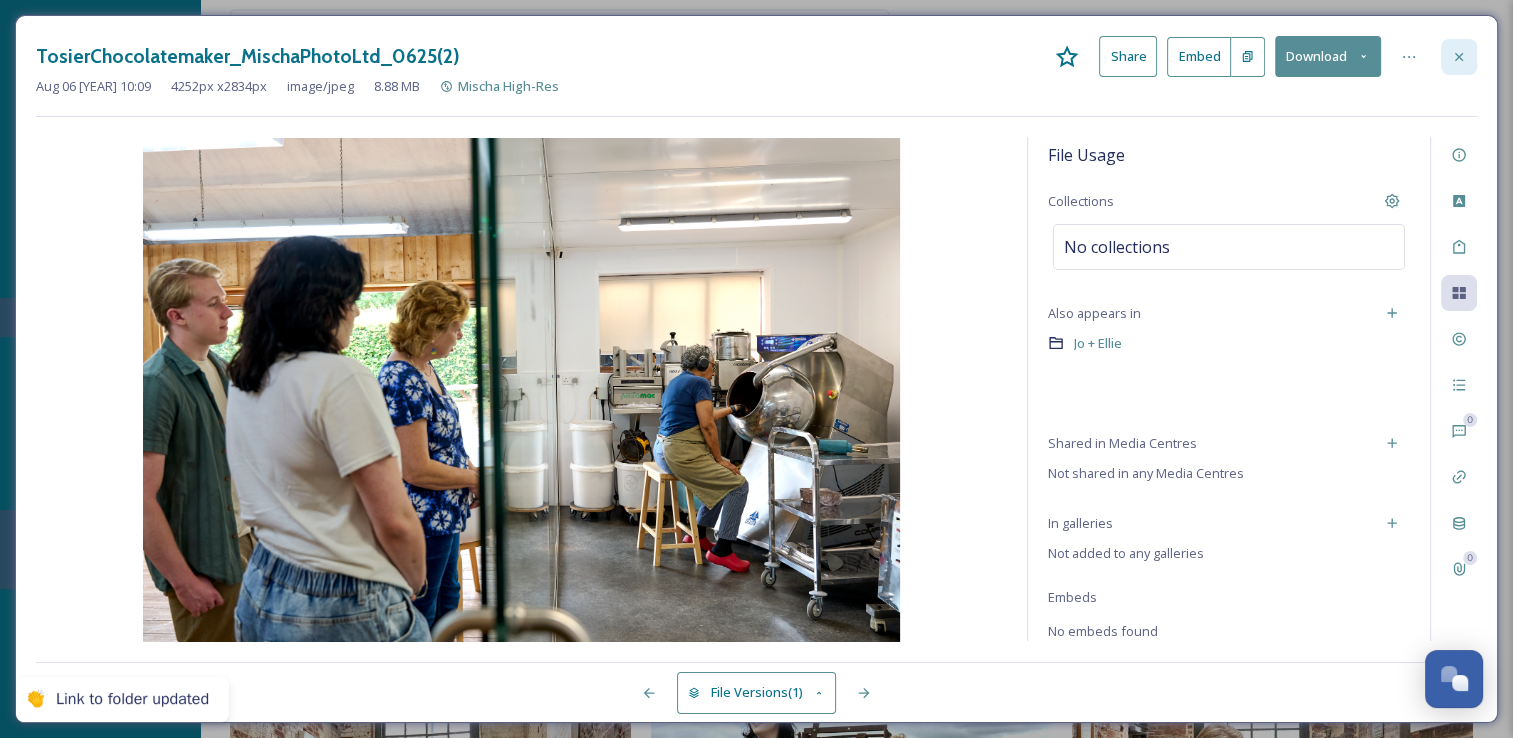 click 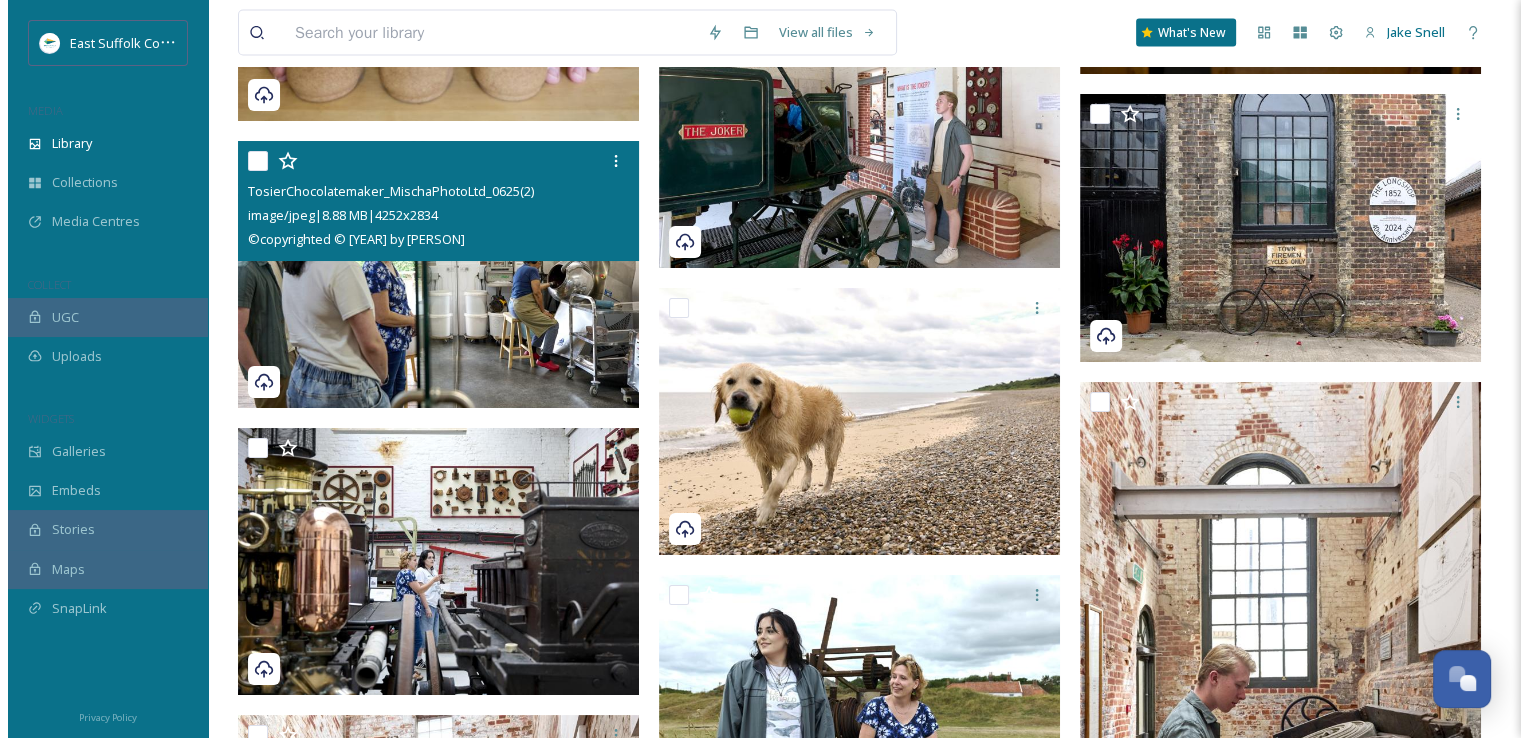 scroll, scrollTop: 27019, scrollLeft: 0, axis: vertical 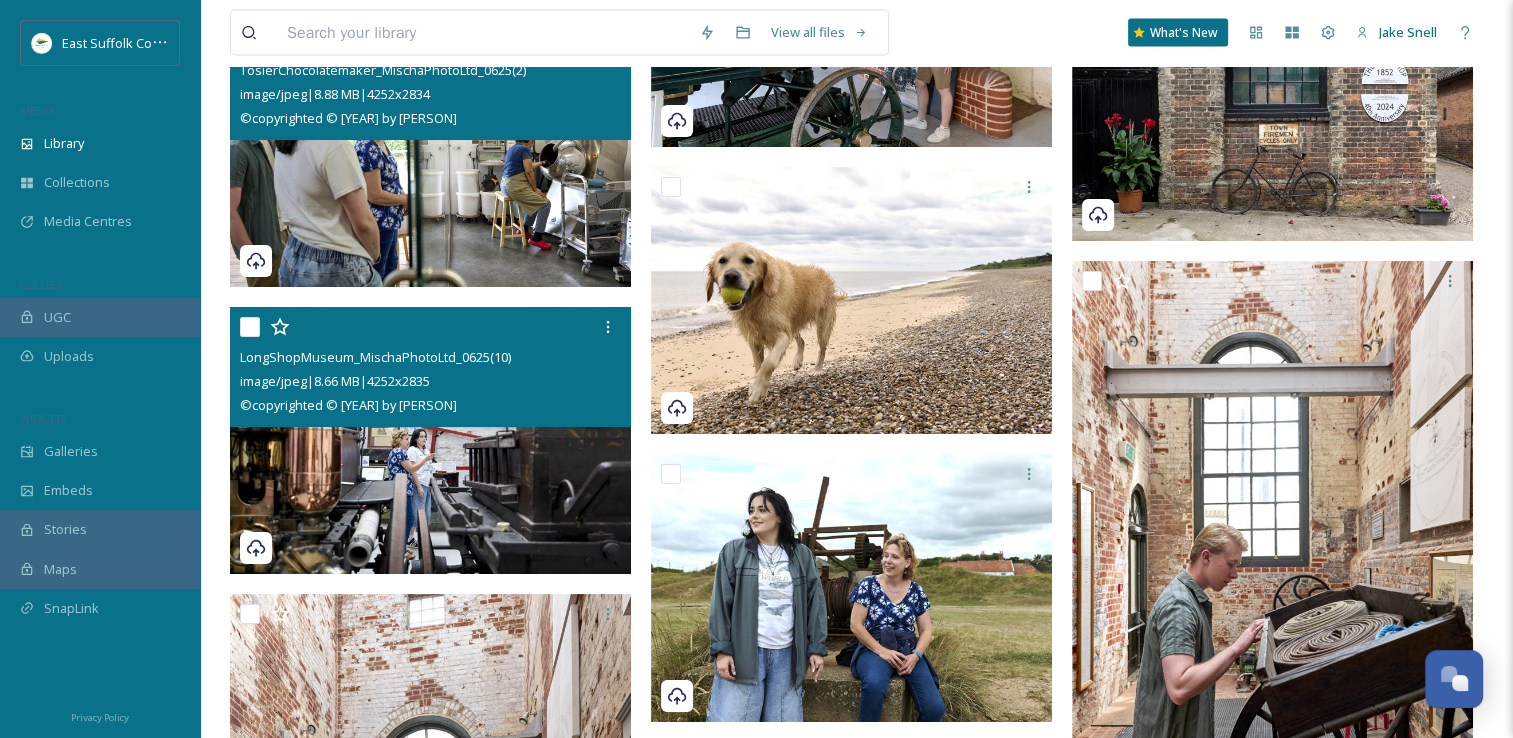 click at bounding box center [430, 441] 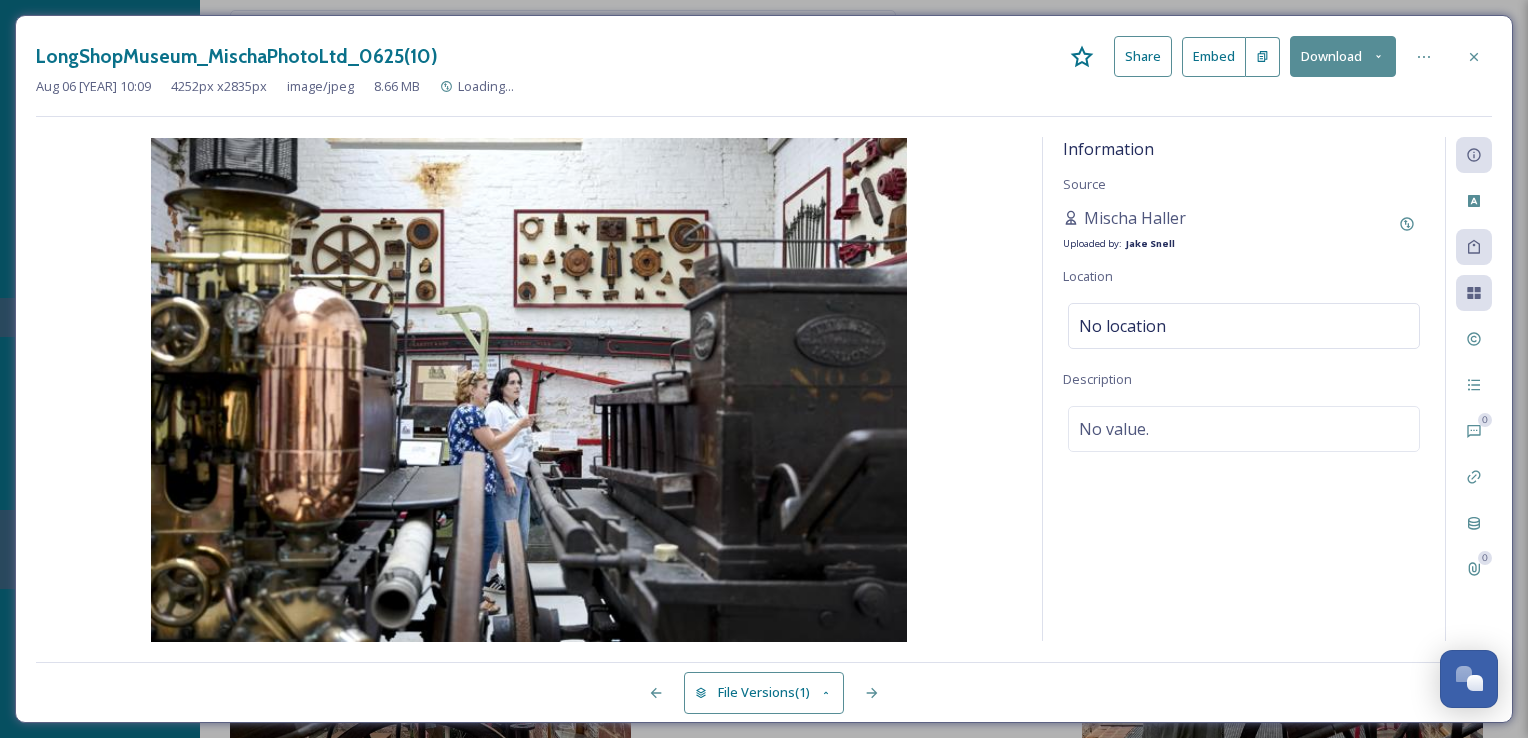 scroll, scrollTop: 27332, scrollLeft: 0, axis: vertical 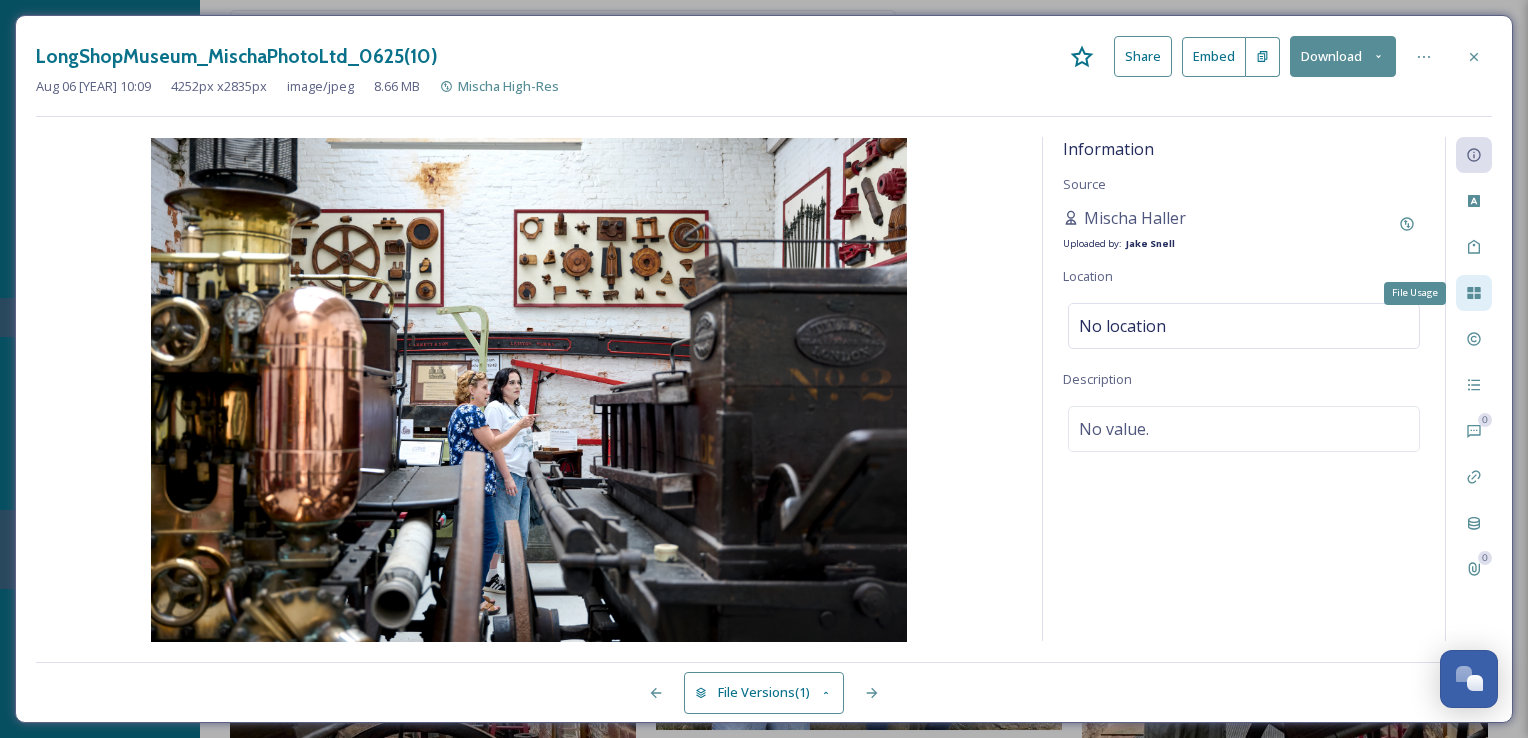 click 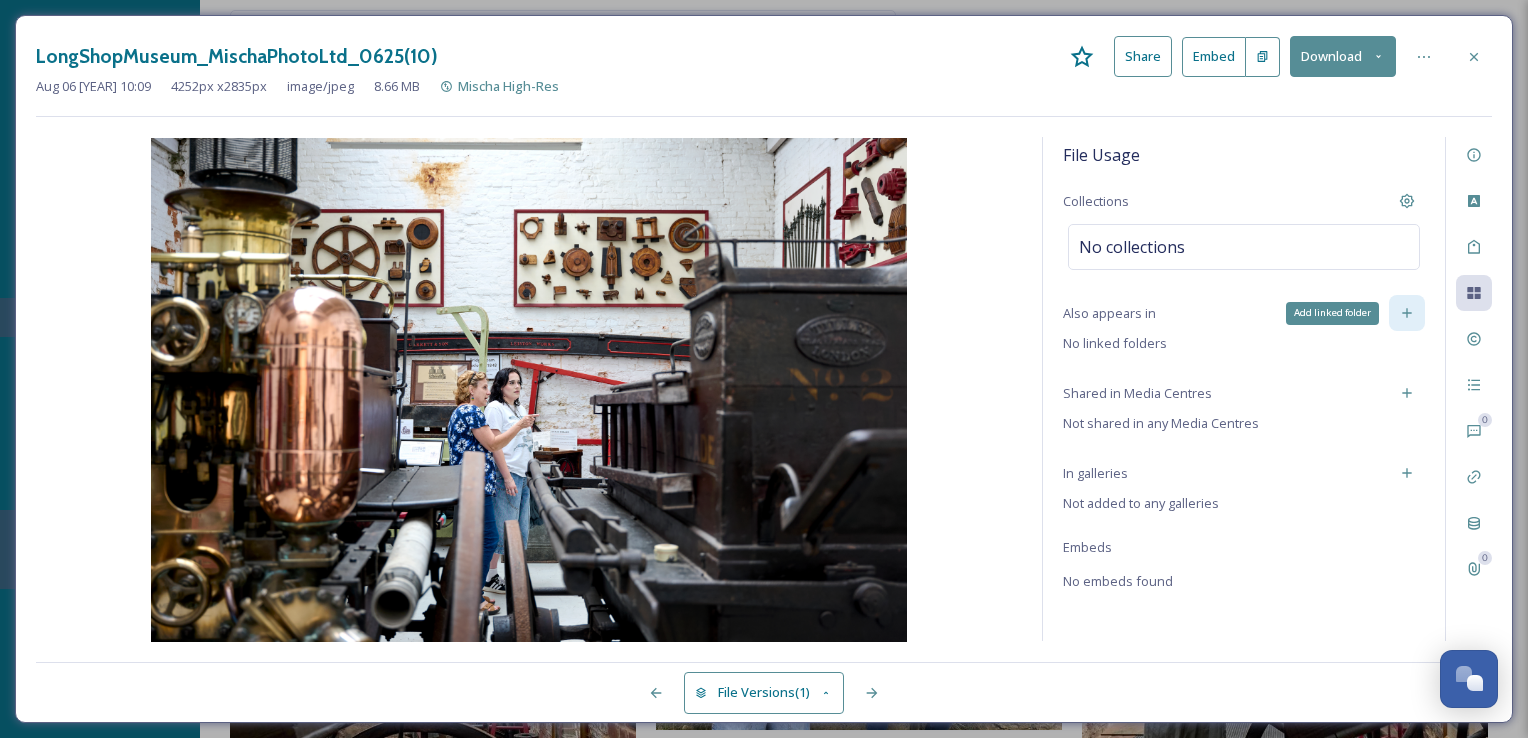 click 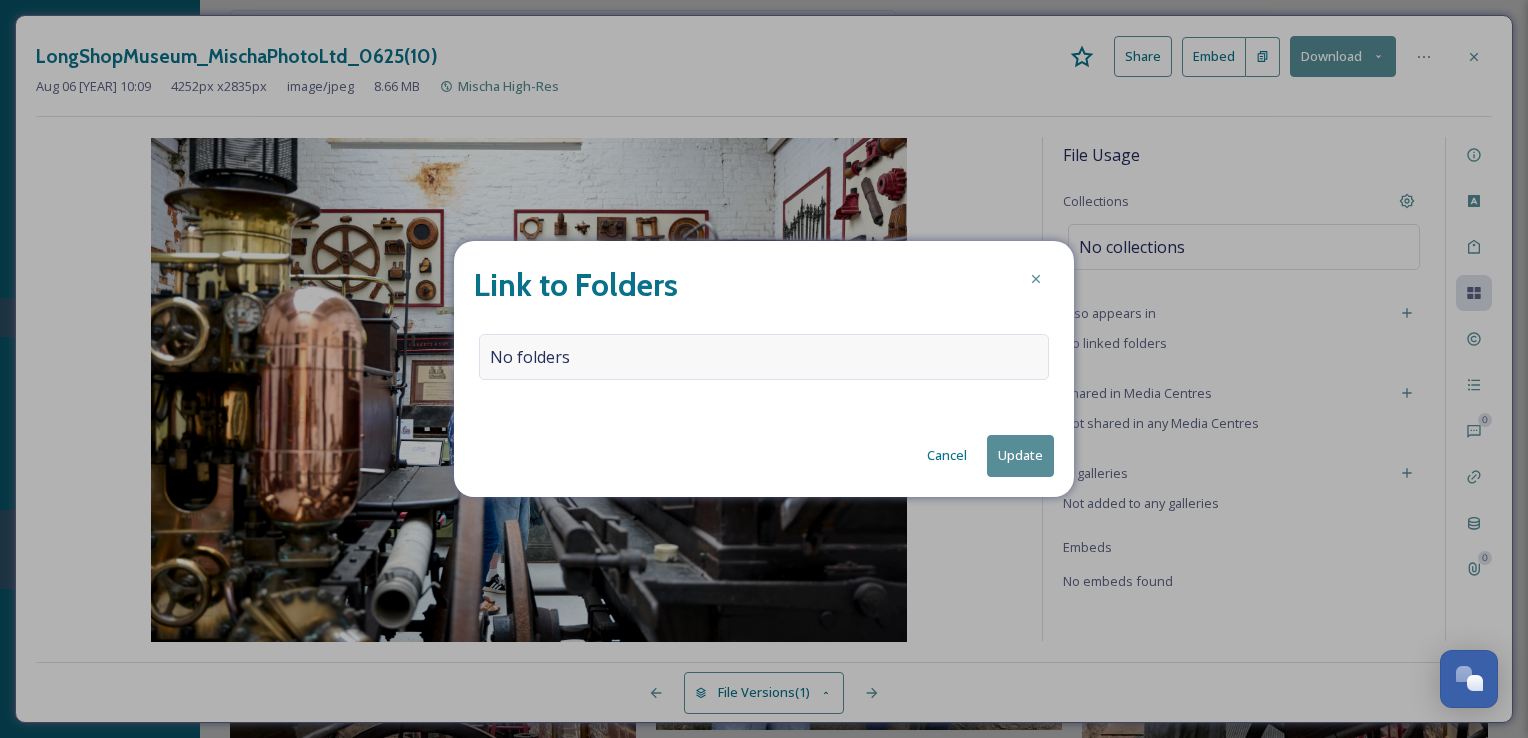 click on "No folders" at bounding box center [764, 357] 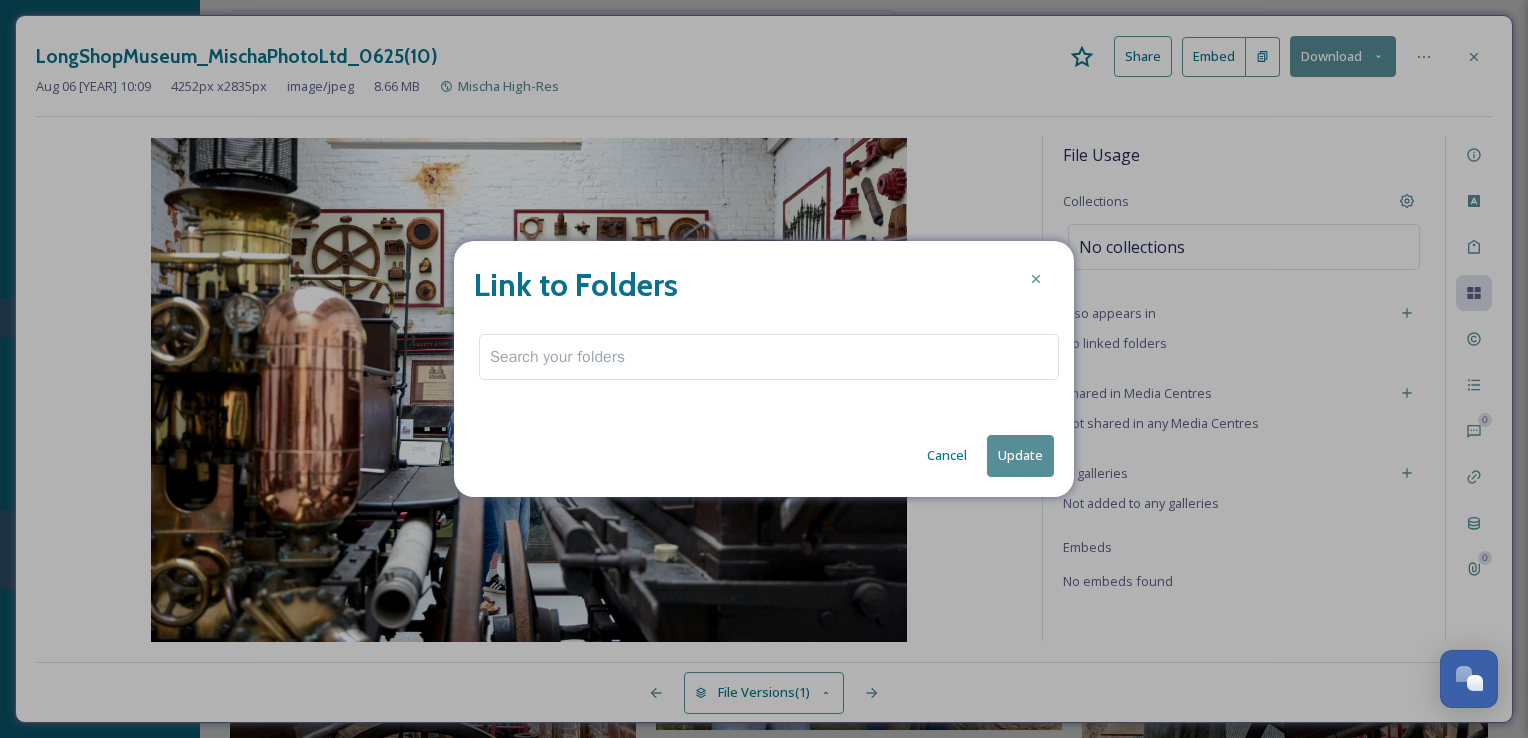 click at bounding box center (769, 357) 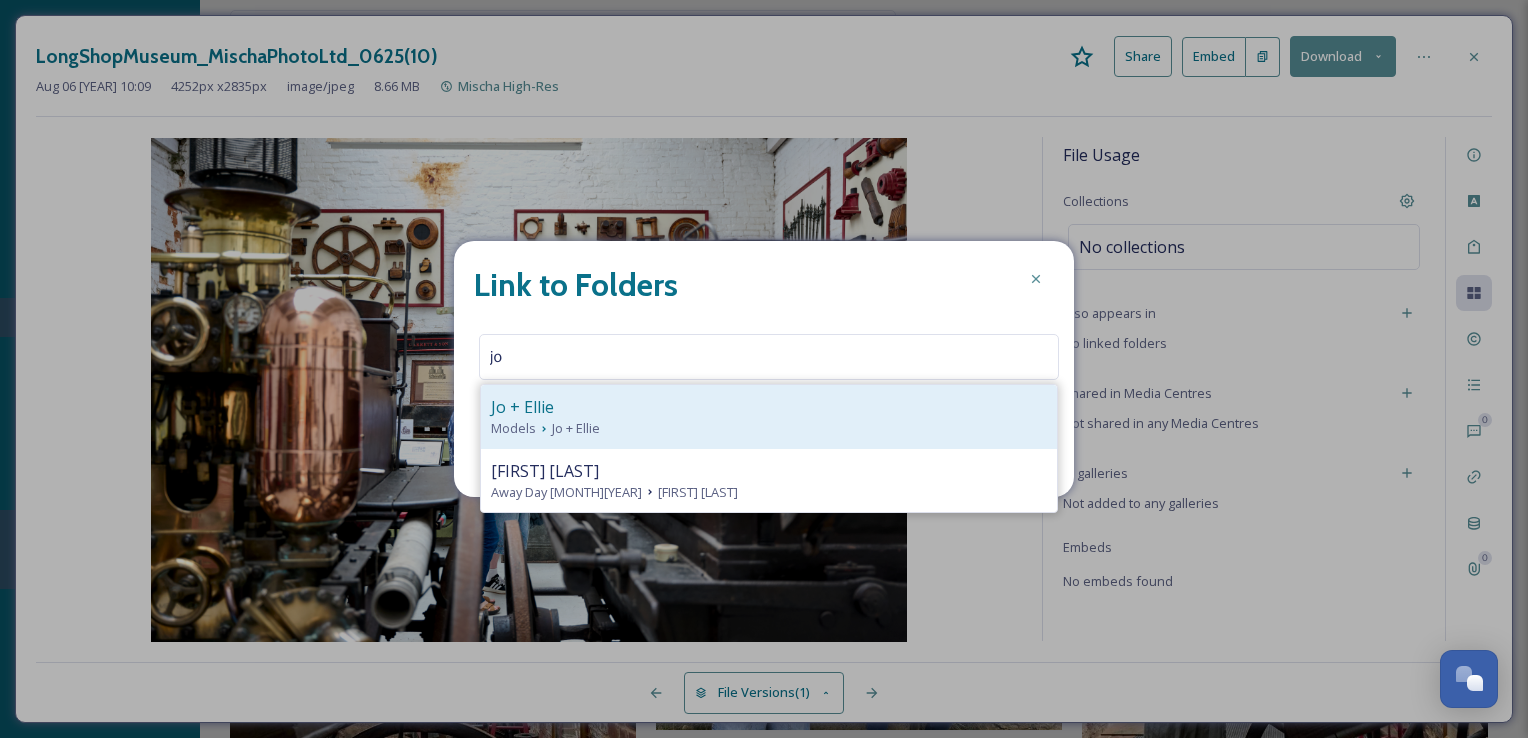 type on "jo" 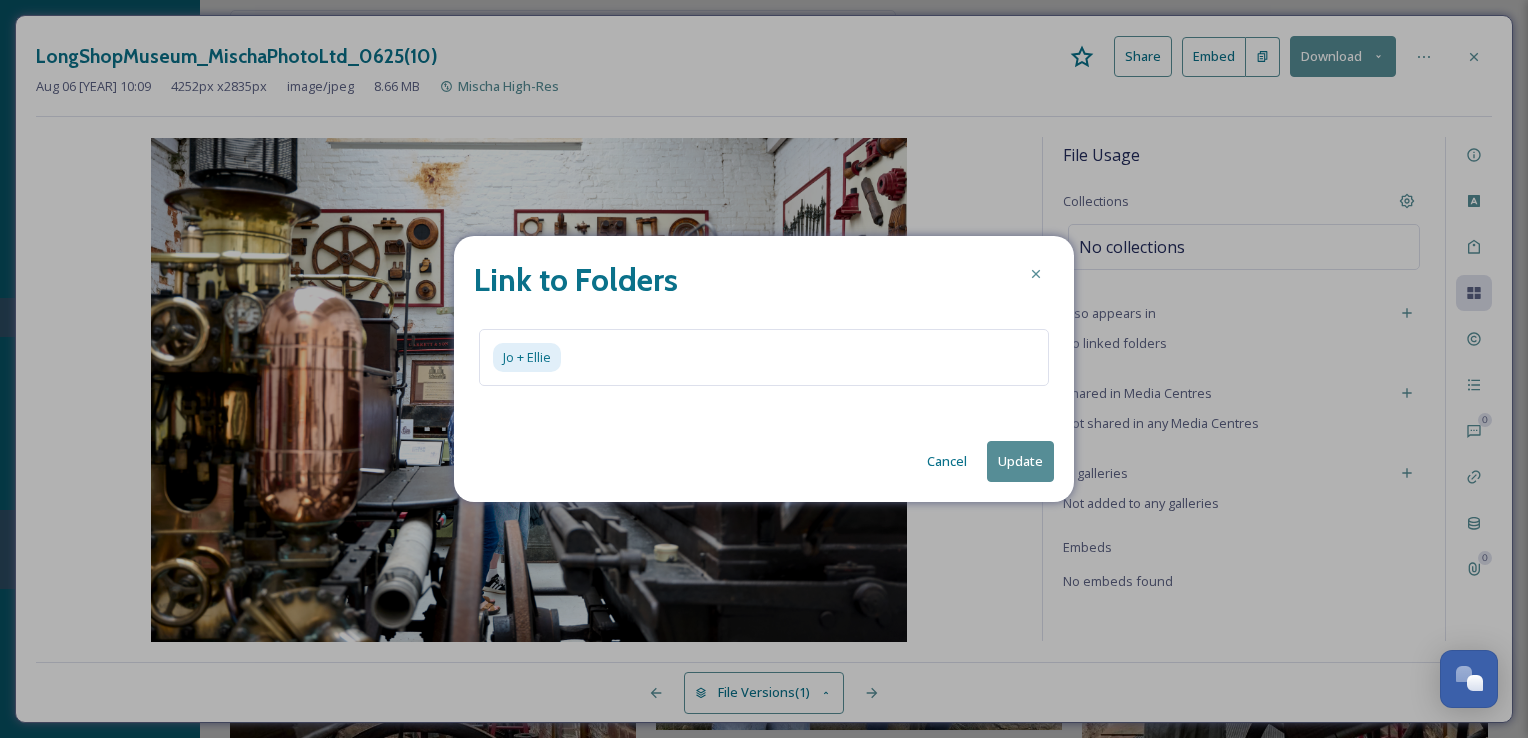 click on "Update" at bounding box center [1020, 461] 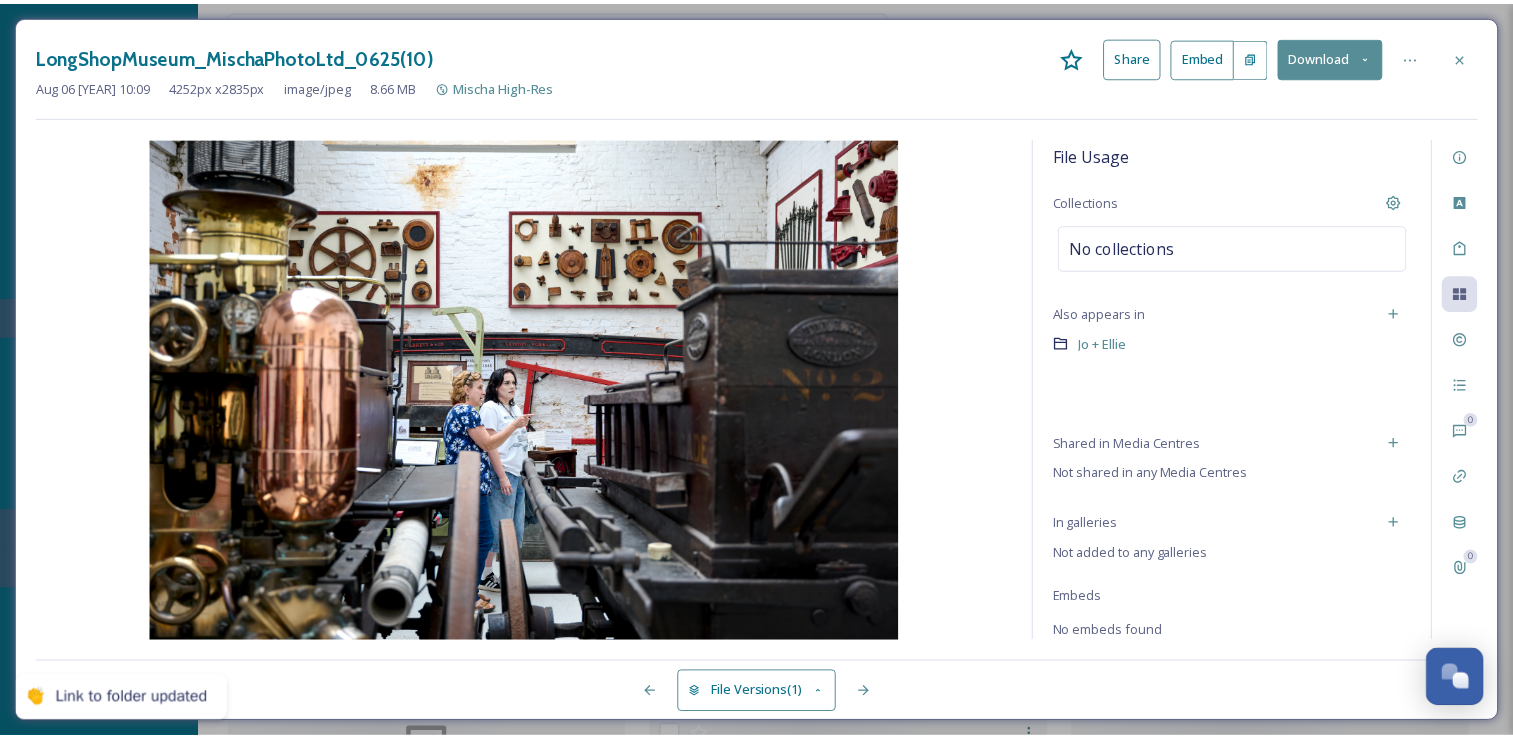 scroll, scrollTop: 27019, scrollLeft: 0, axis: vertical 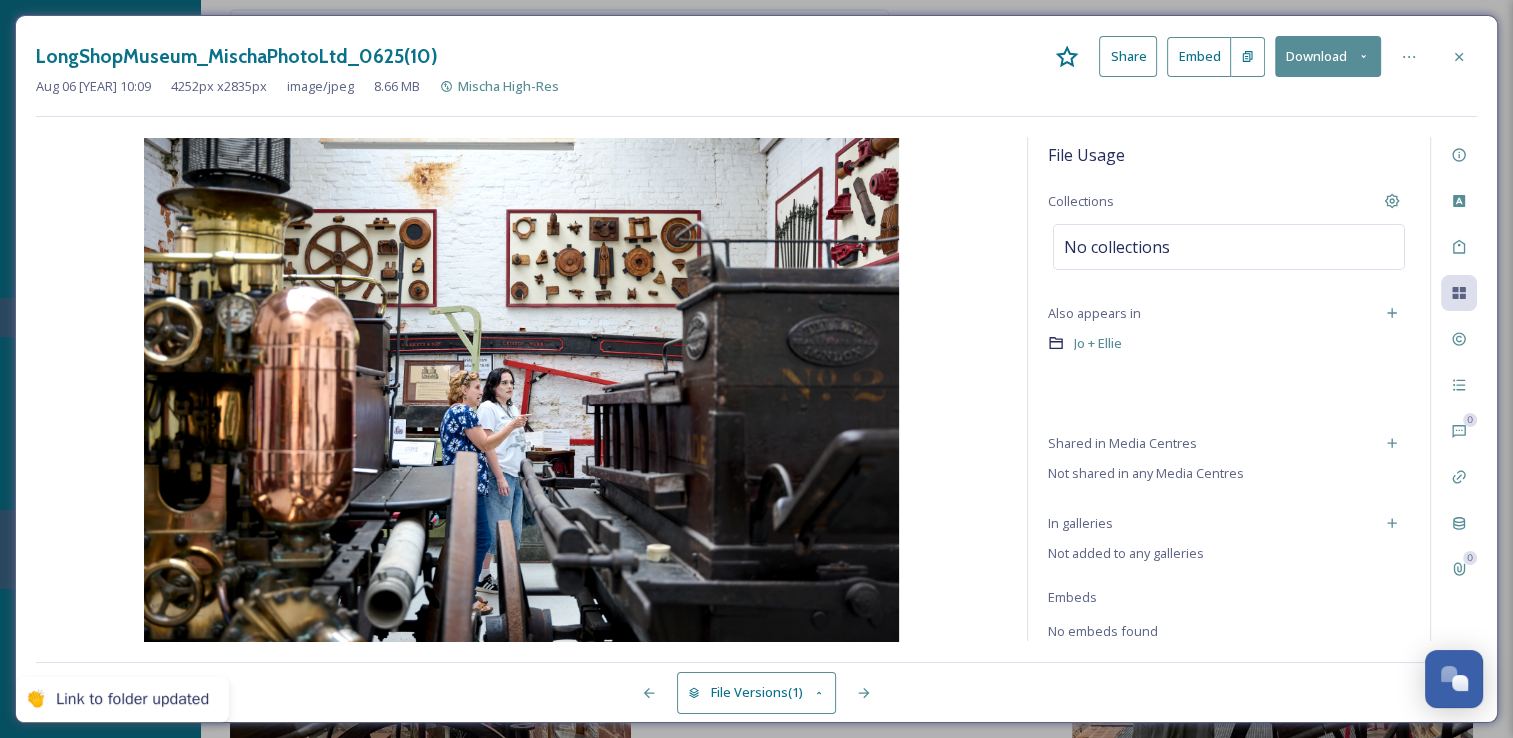 click on "LongShopMuseum_MischaPhotoLtd_0625(10) Share Embed Download Aug 06 2025 10:09 4252 px x  2835 px image/jpeg 8.66 MB Mischa High-Res File Usage Collections No collections Also appears in Jo + Ellie Shared in Media Centres Not shared in any Media Centres In galleries Not added to any galleries Embeds No embeds found 0 0 File Versions  (1)" at bounding box center (756, 369) 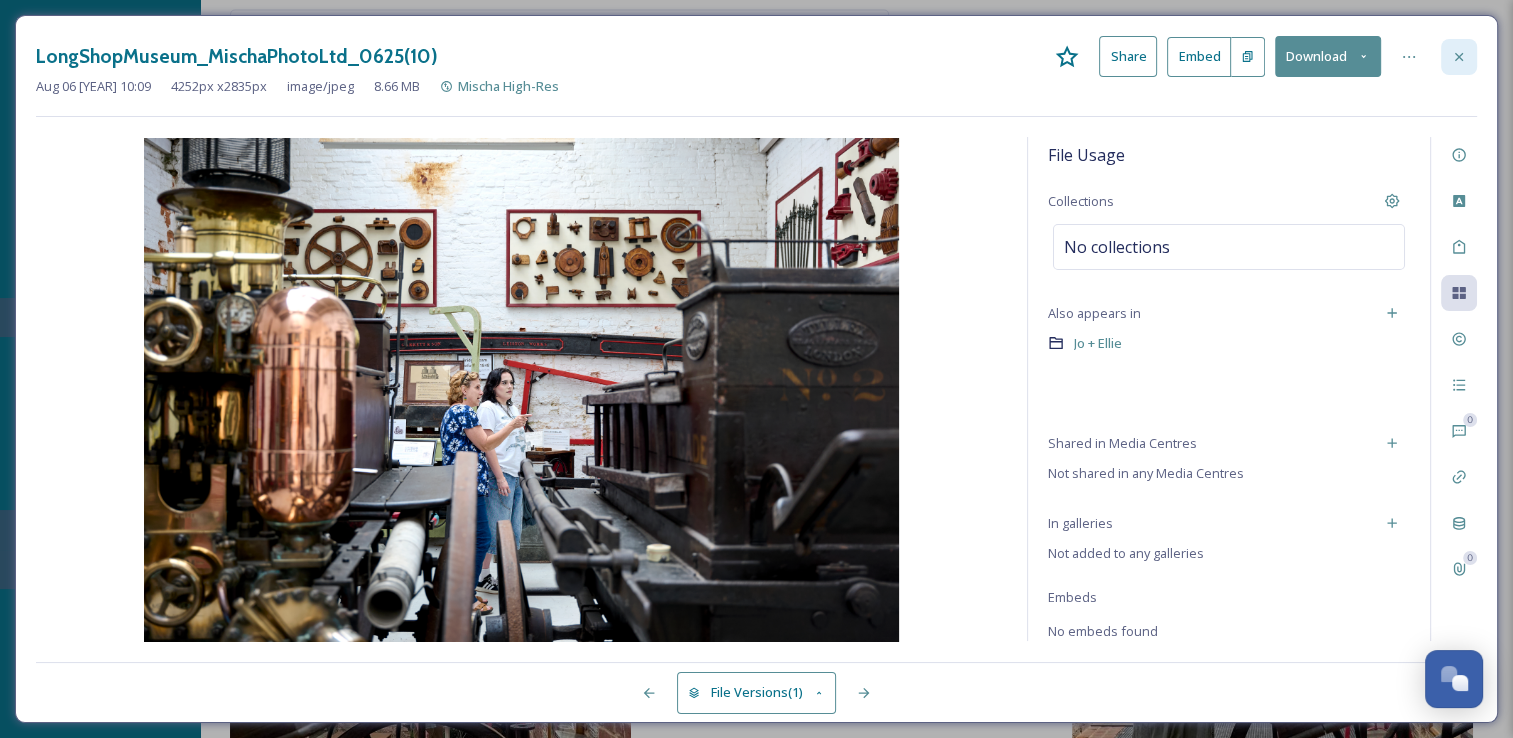 click 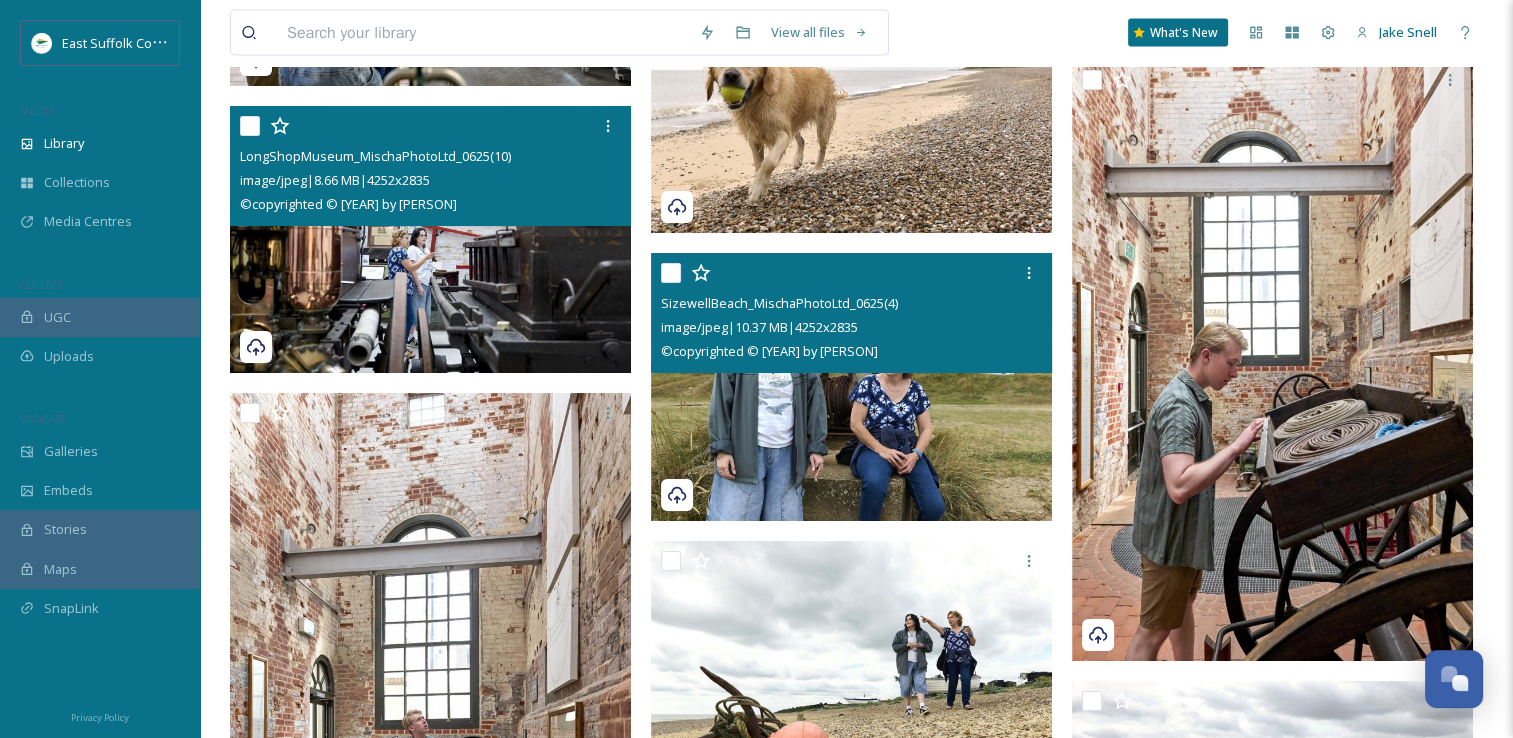 scroll, scrollTop: 27219, scrollLeft: 0, axis: vertical 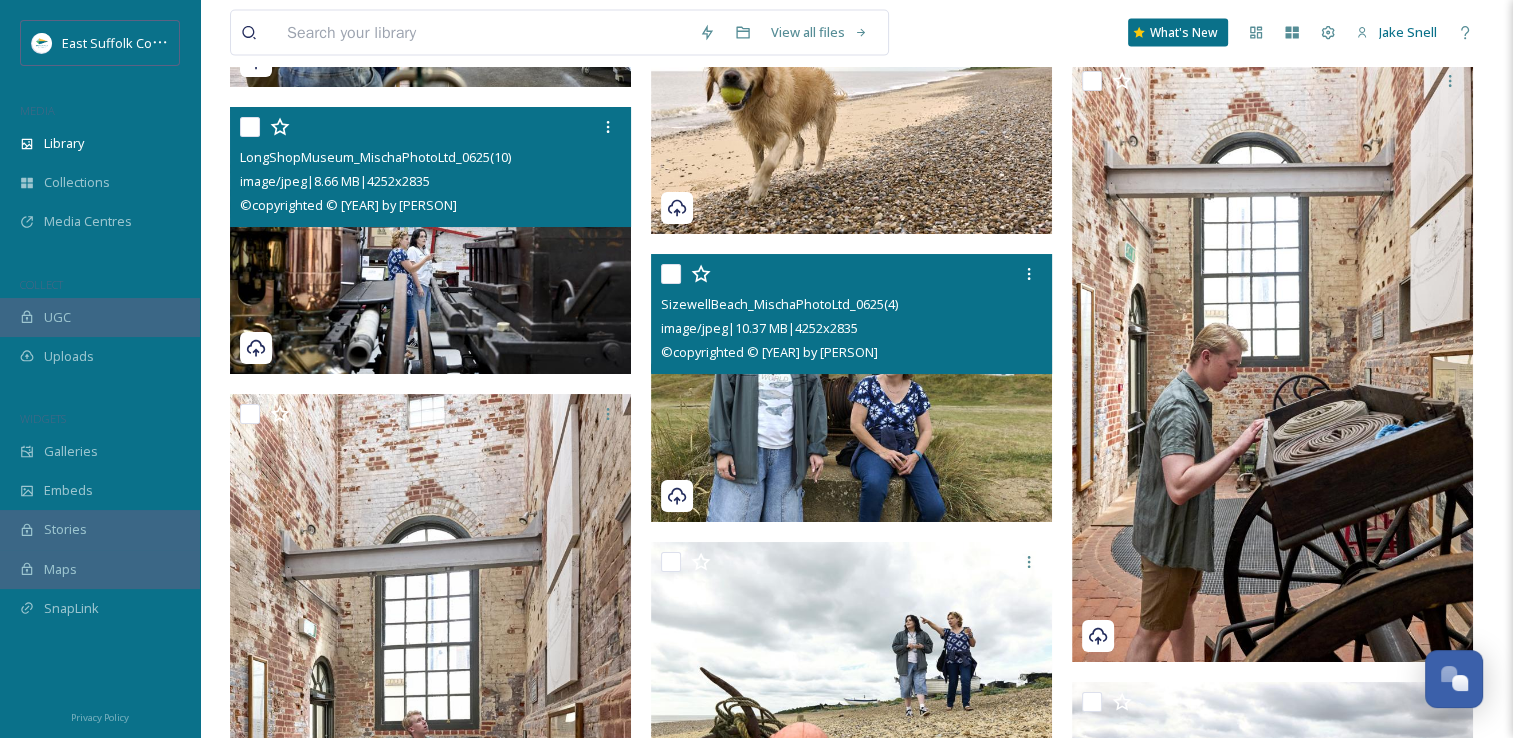 click at bounding box center (851, 388) 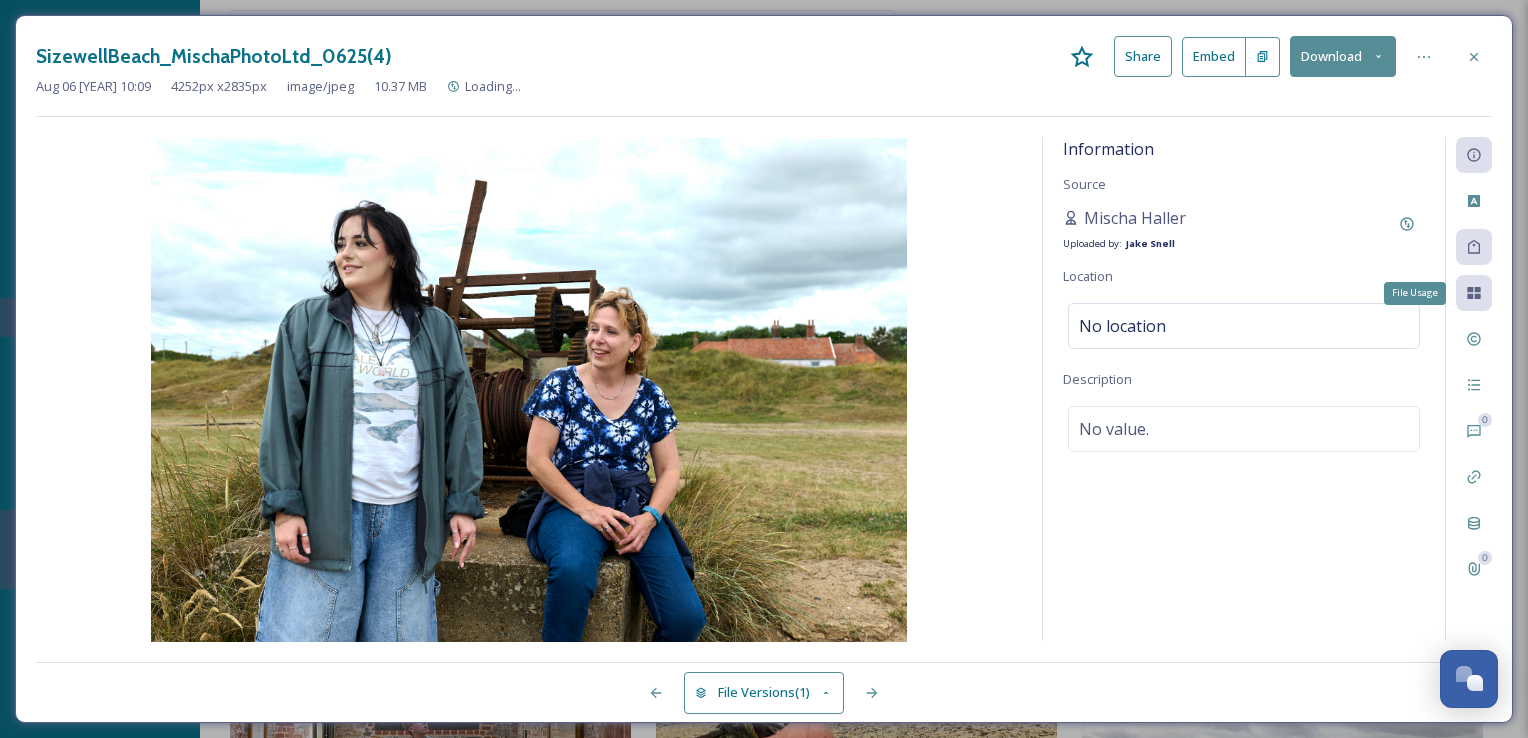 click 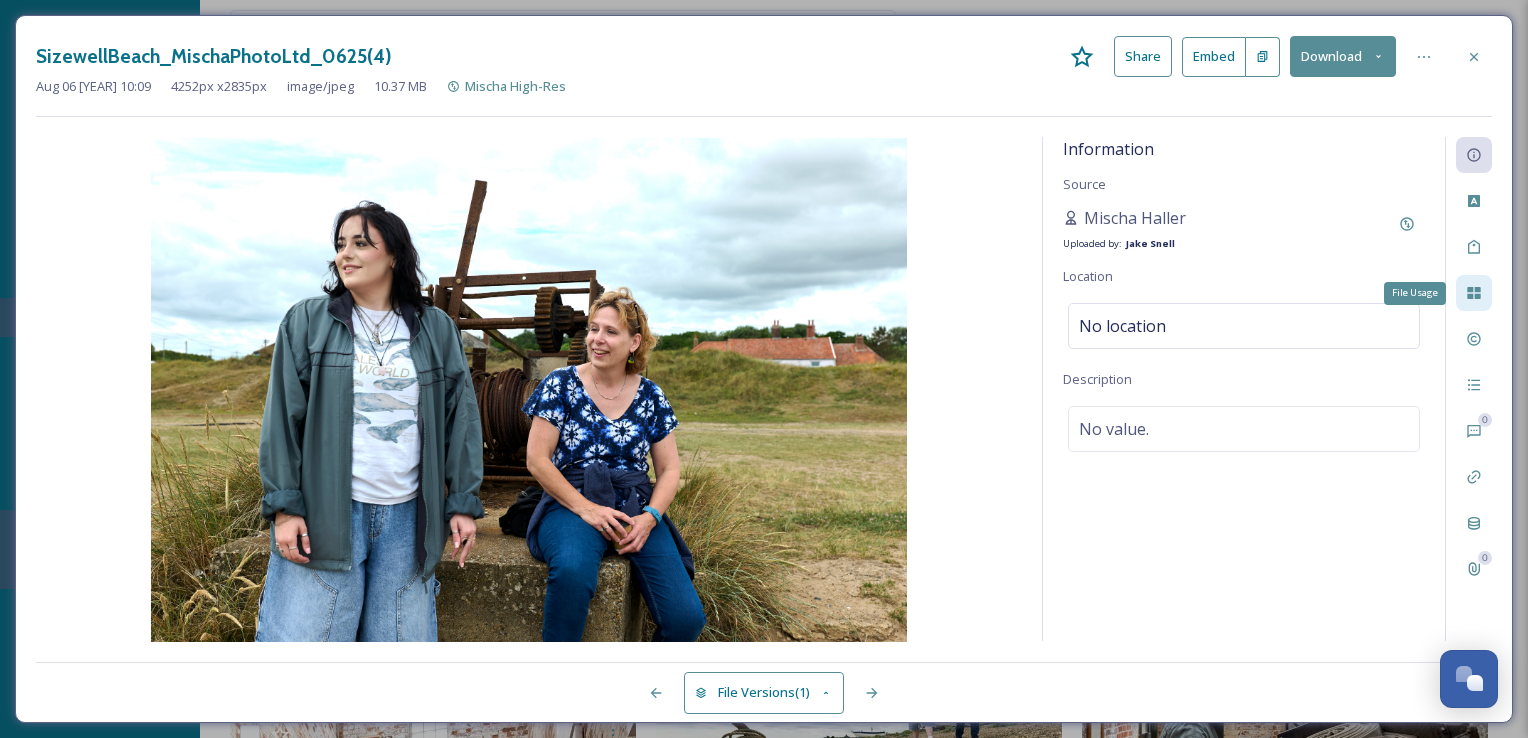 click on "File Usage" at bounding box center [1474, 293] 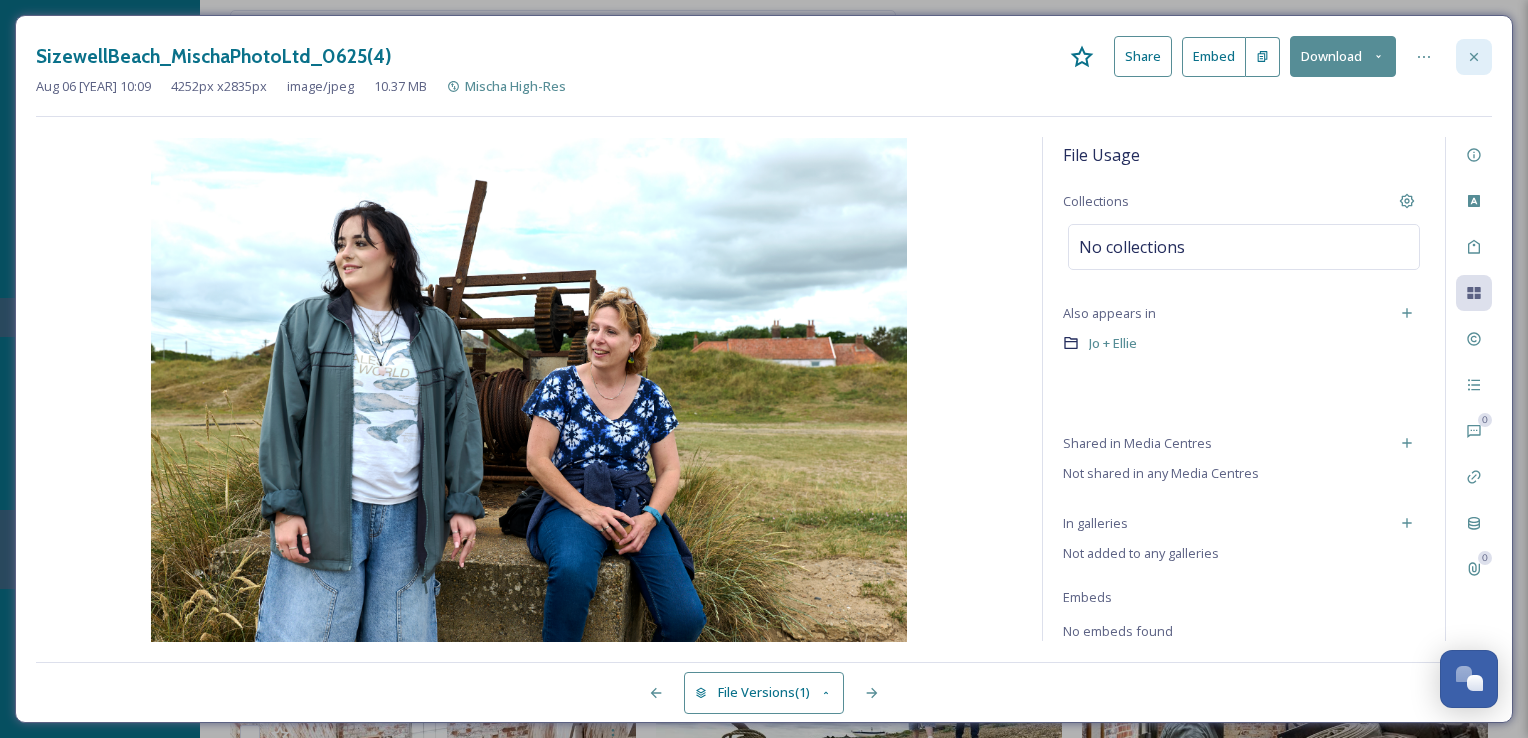 click at bounding box center [1474, 57] 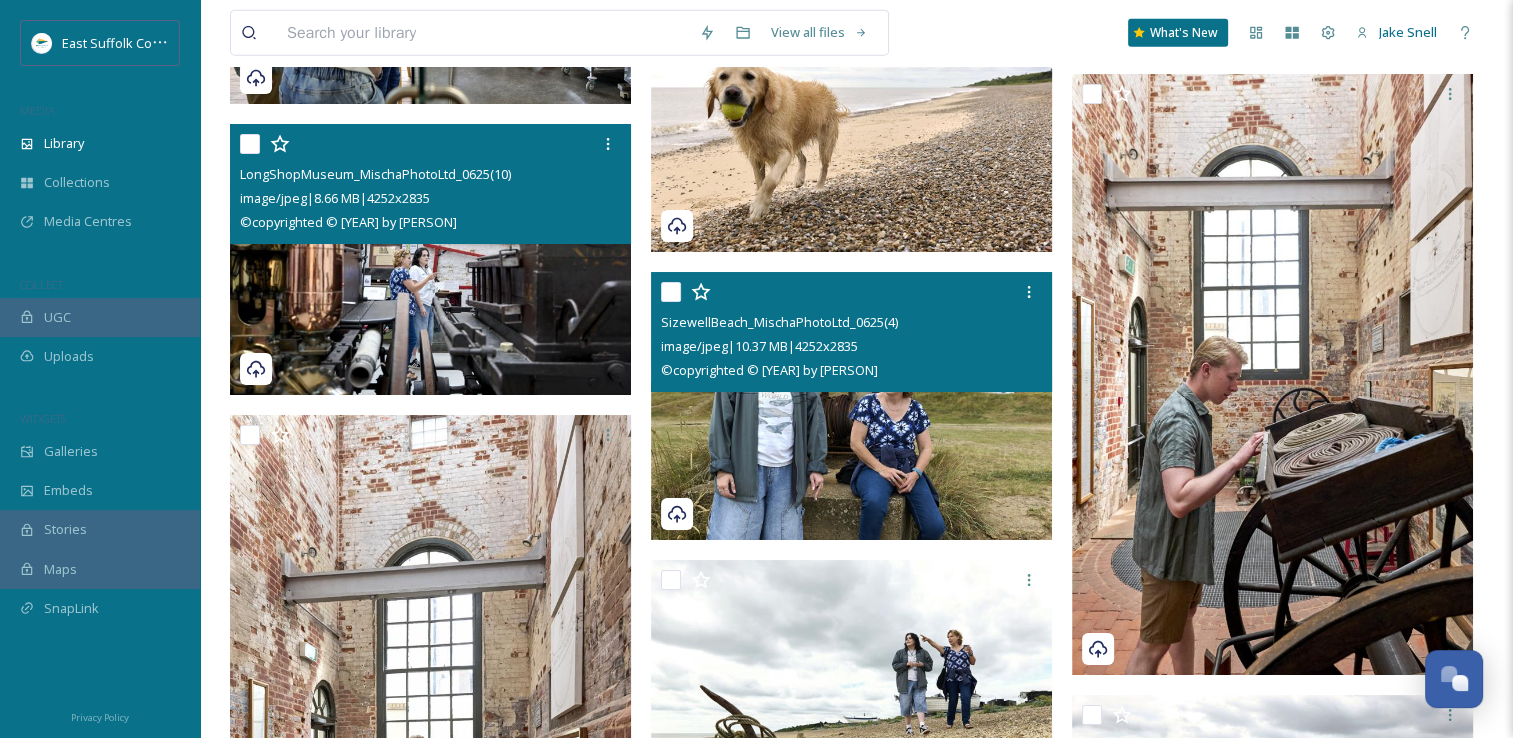 scroll, scrollTop: 27819, scrollLeft: 0, axis: vertical 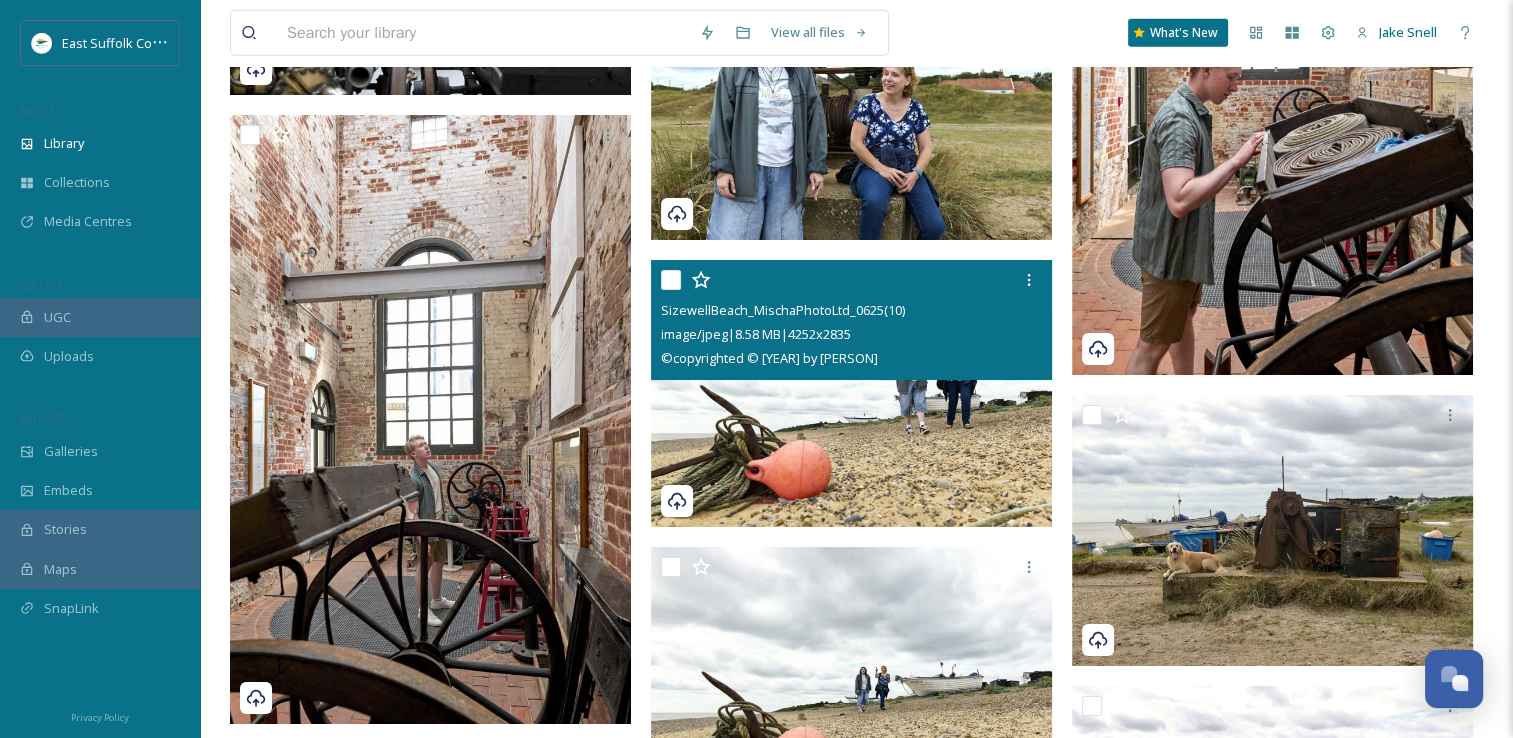 click at bounding box center [851, 394] 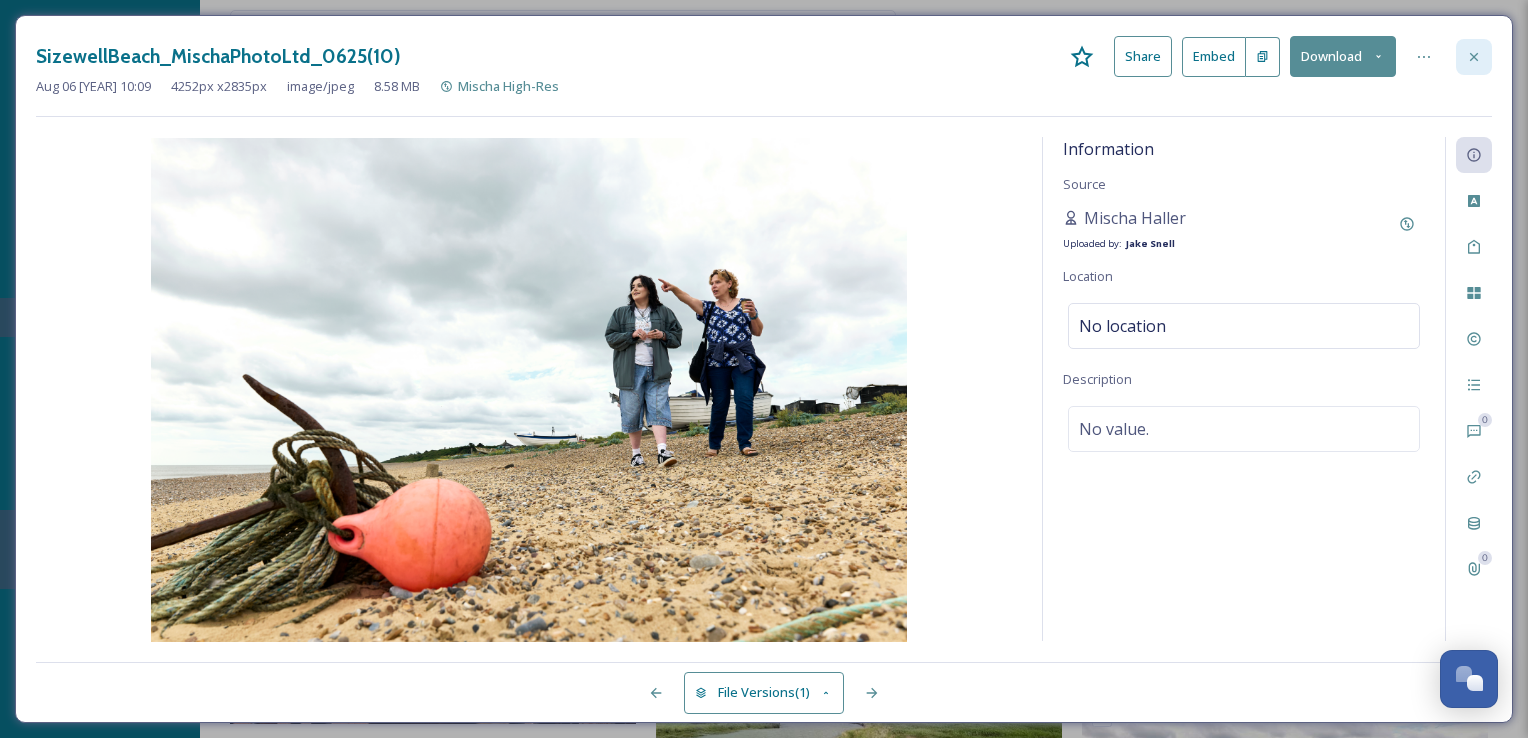 click 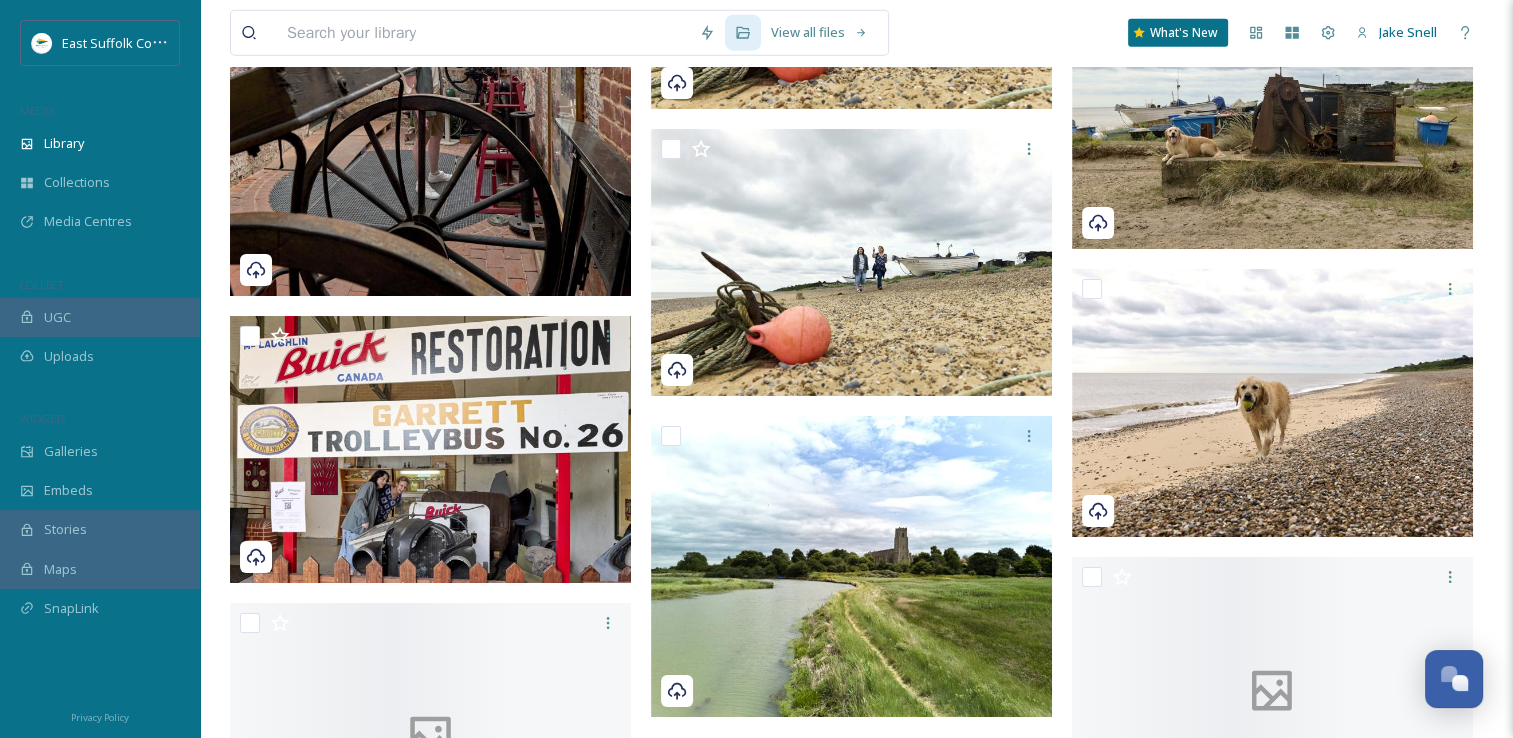 scroll, scrollTop: 27598, scrollLeft: 0, axis: vertical 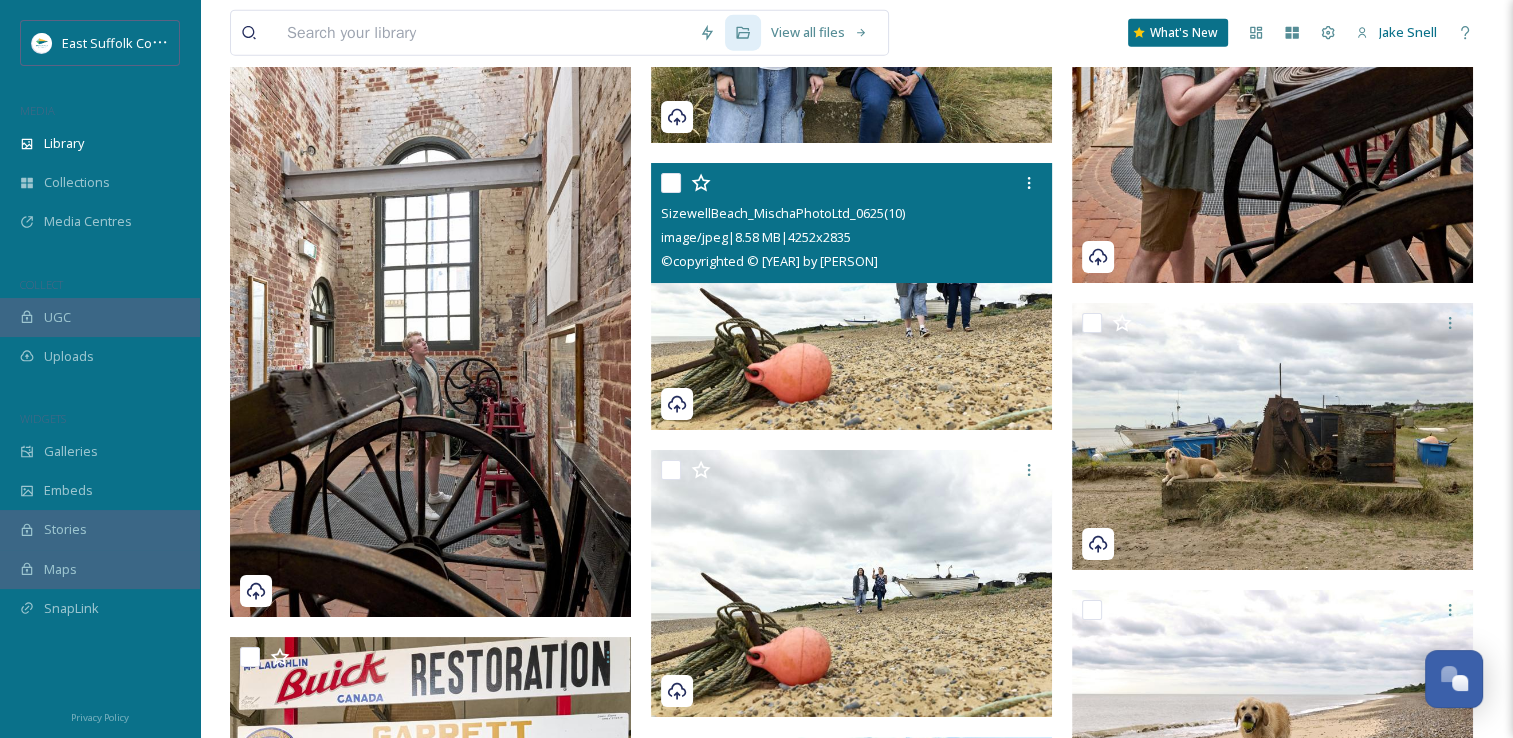 click at bounding box center (851, 297) 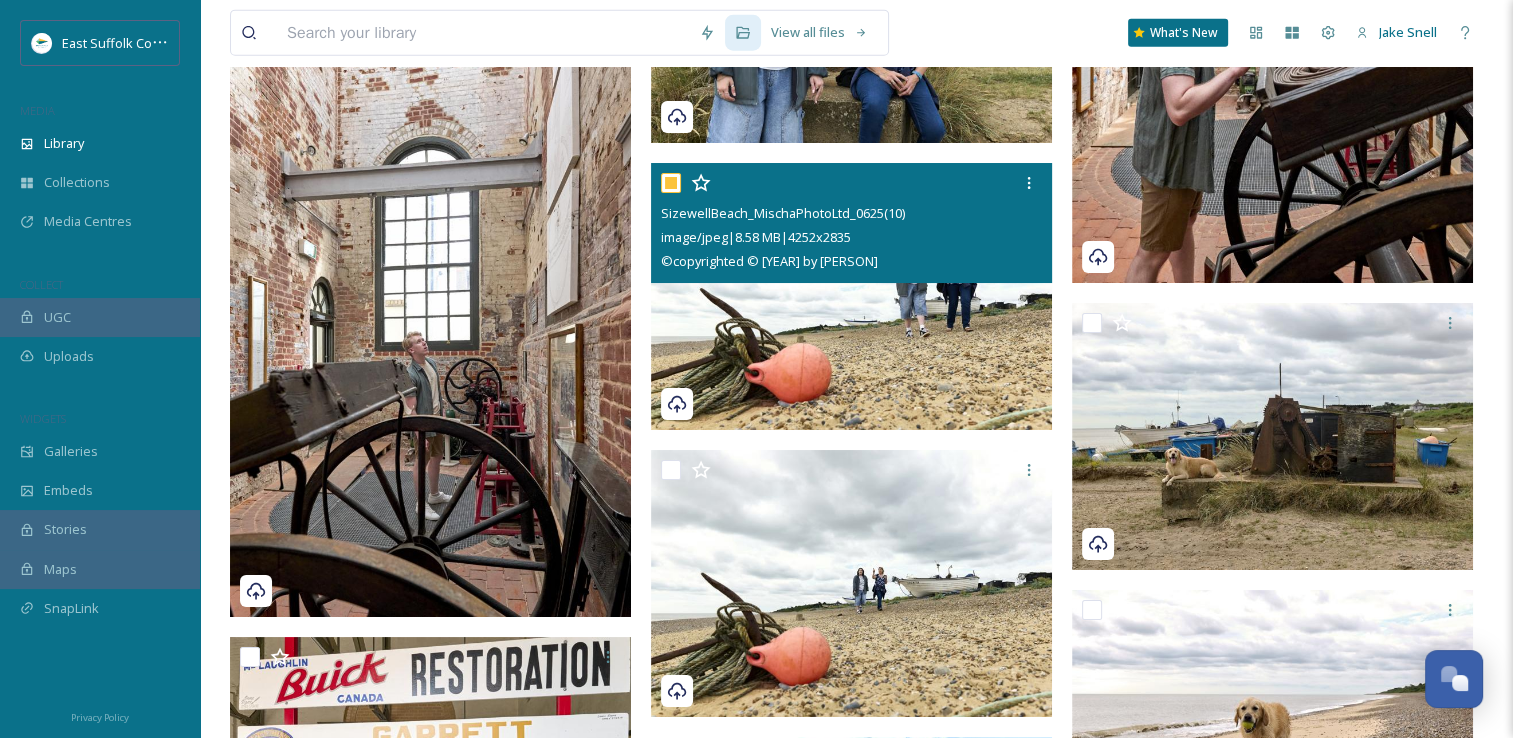 checkbox on "true" 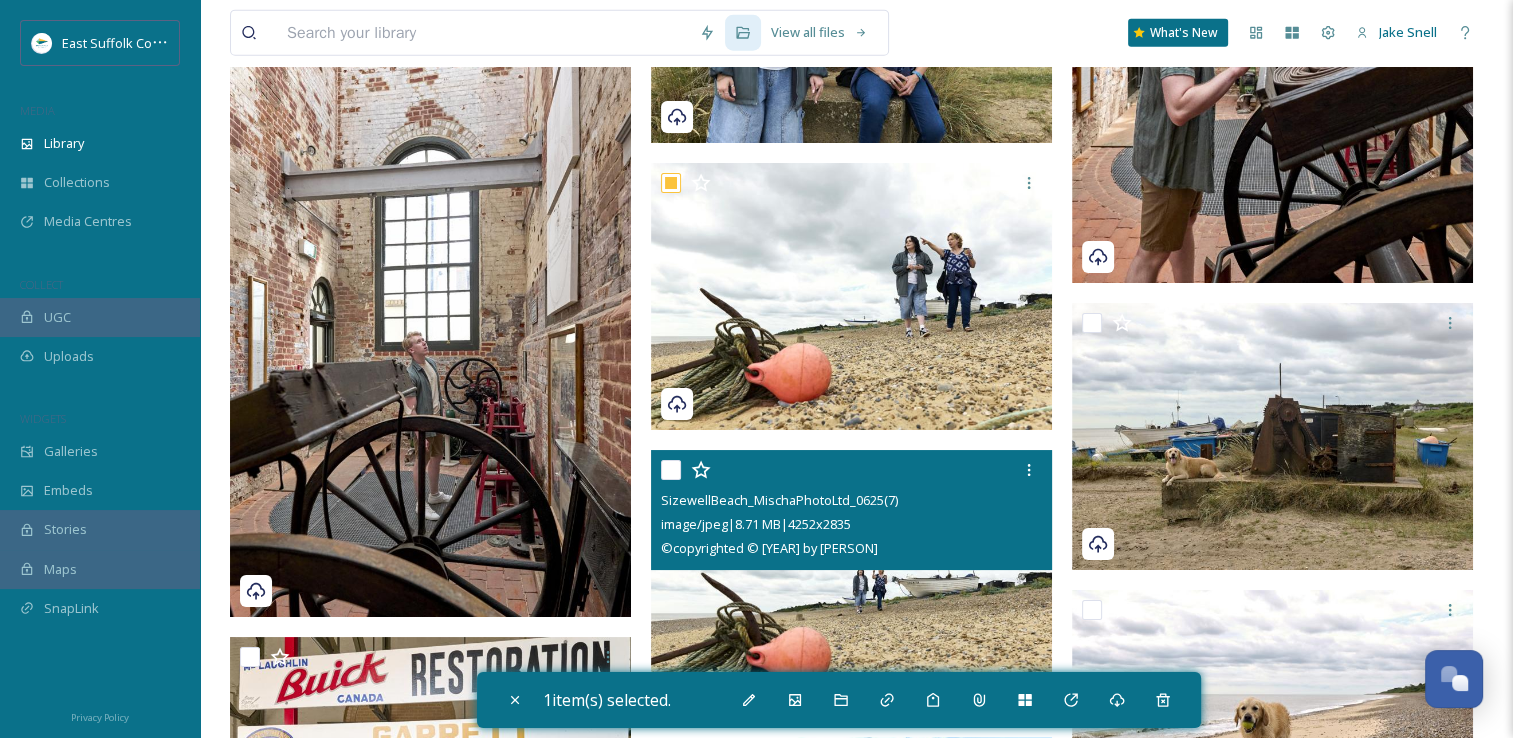 click at bounding box center (851, 584) 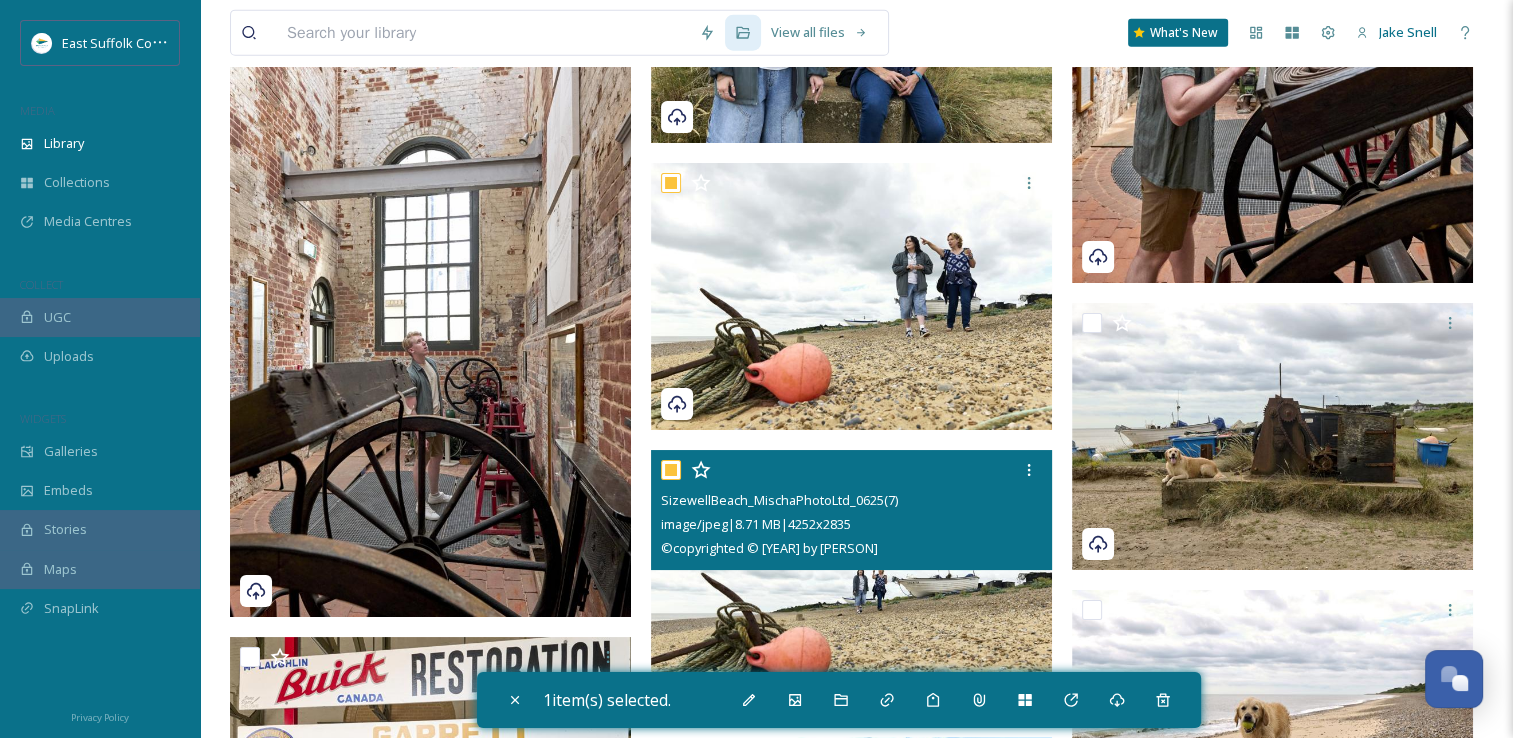 checkbox on "true" 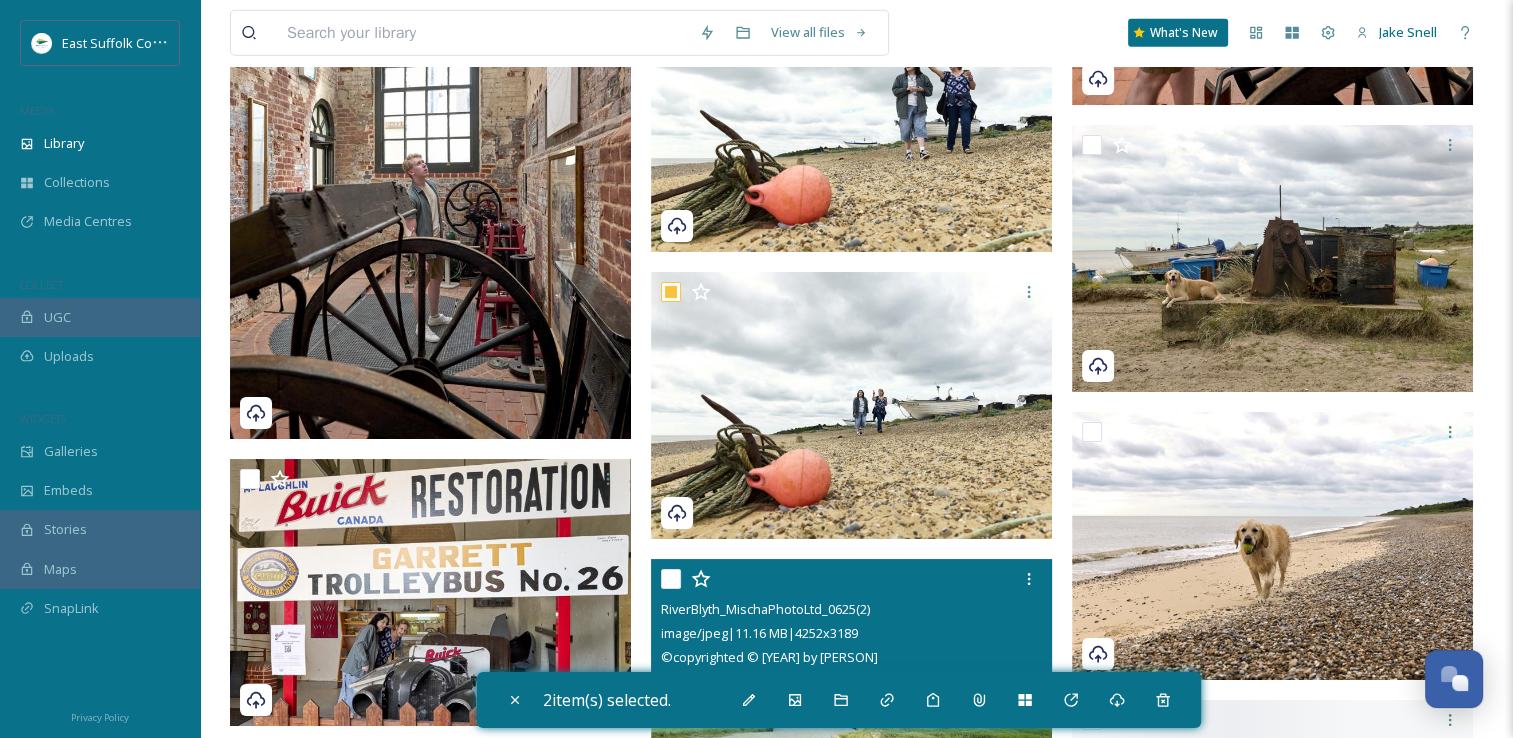 scroll, scrollTop: 27898, scrollLeft: 0, axis: vertical 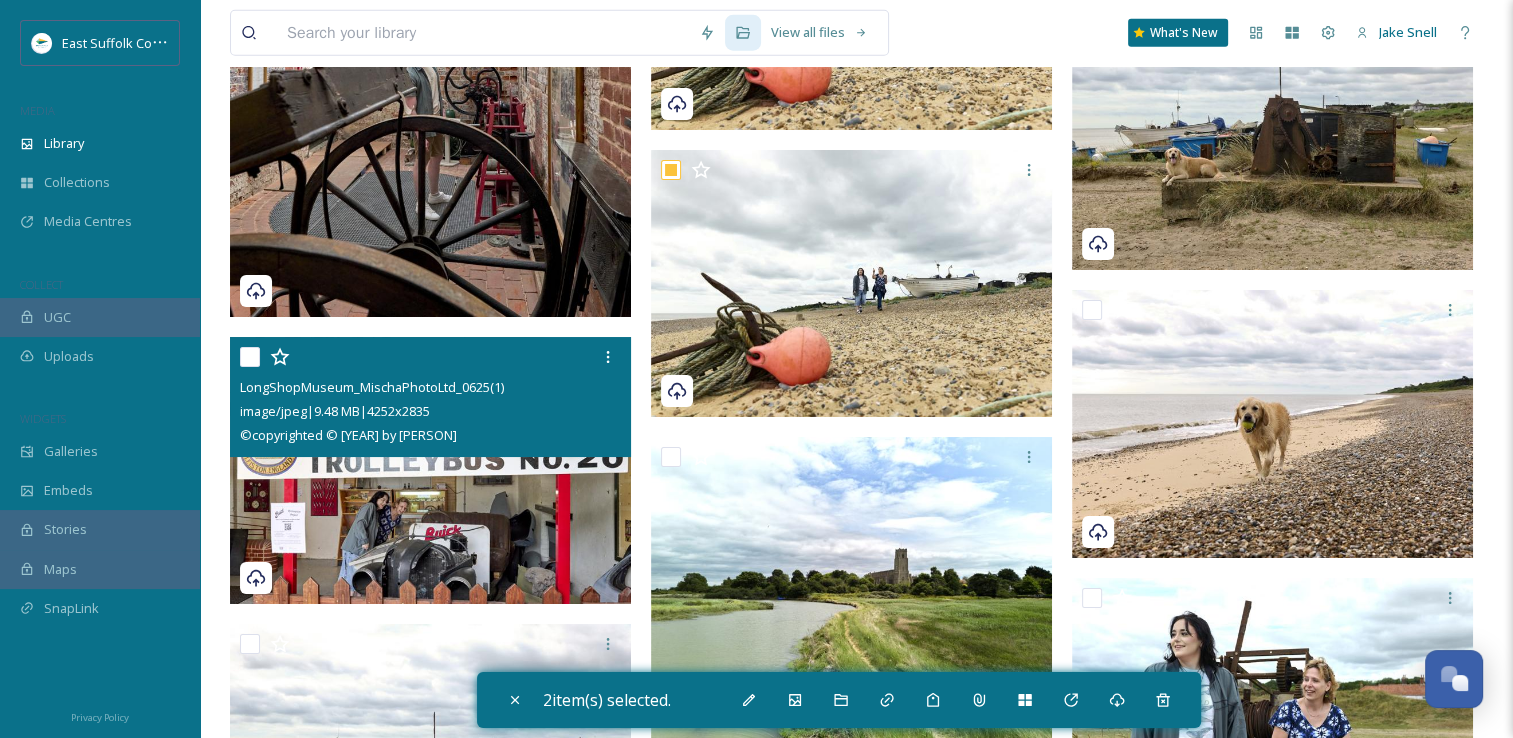 click at bounding box center (430, 471) 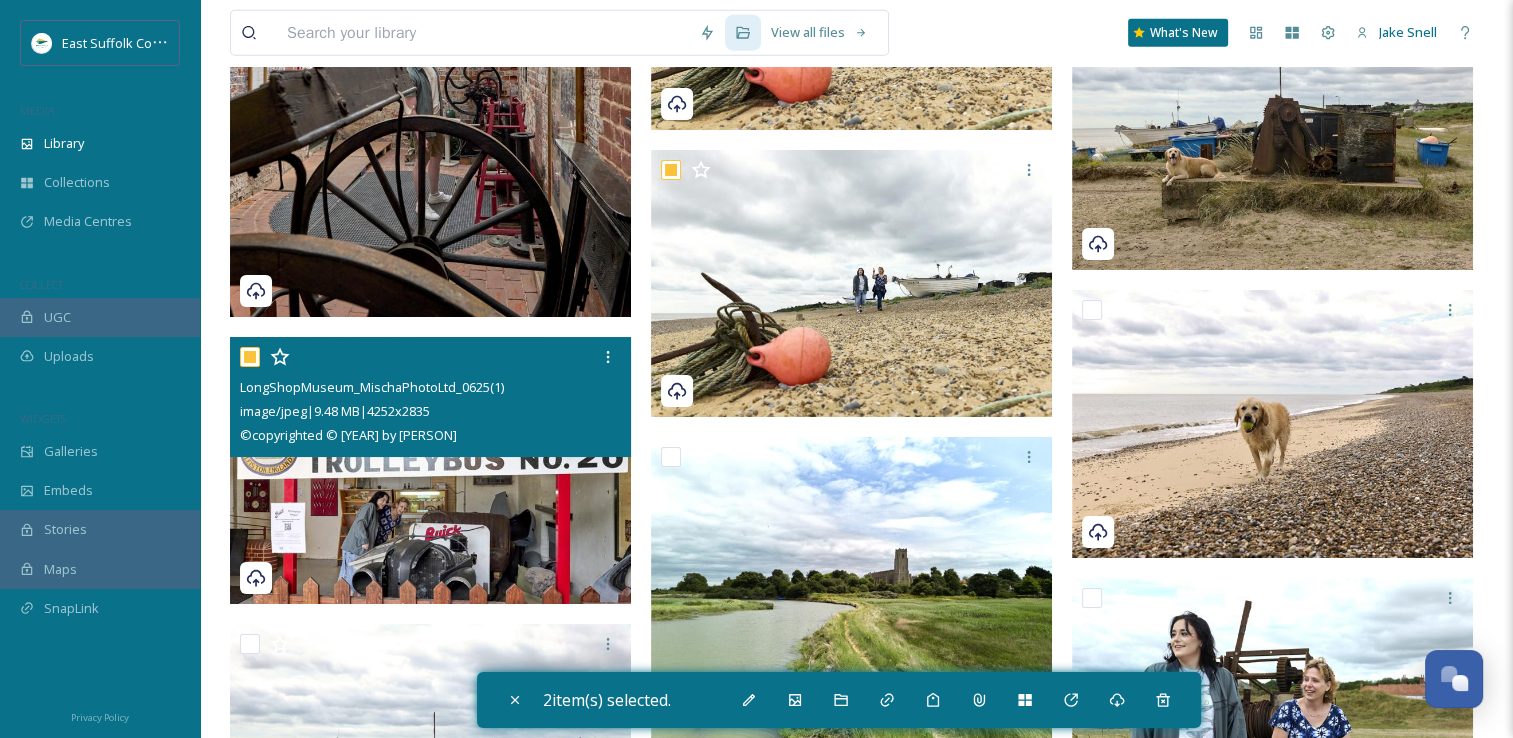 checkbox on "true" 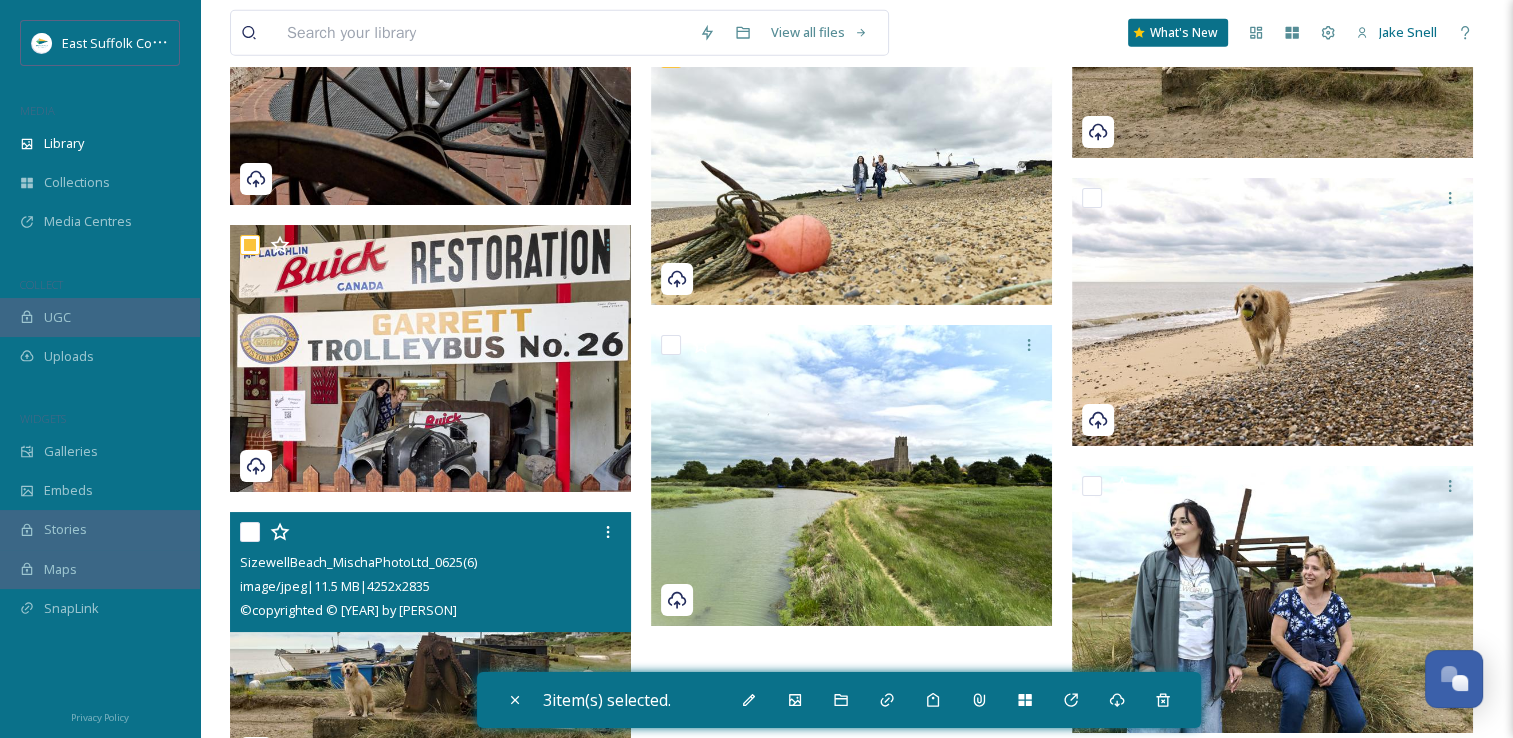 scroll, scrollTop: 28098, scrollLeft: 0, axis: vertical 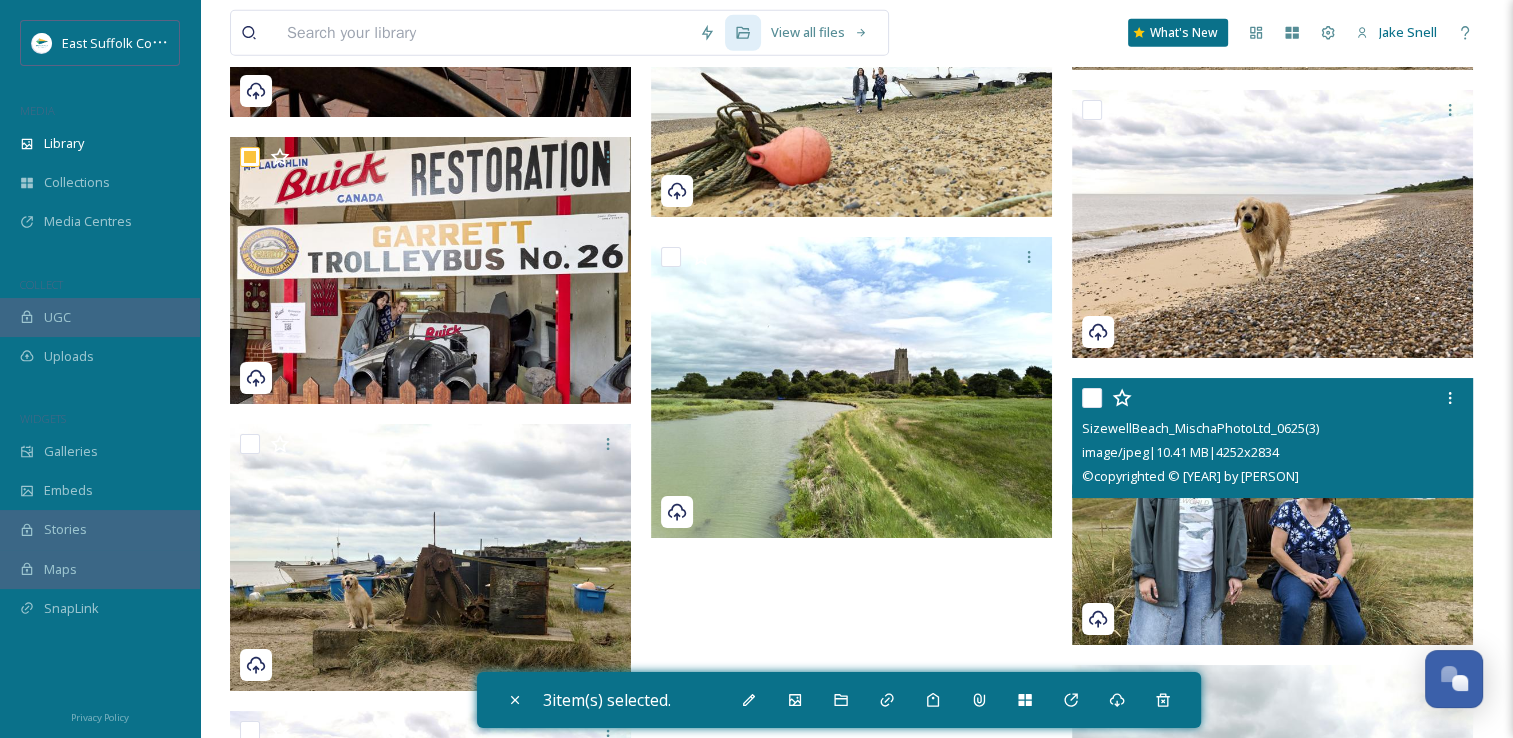 click at bounding box center (1272, 512) 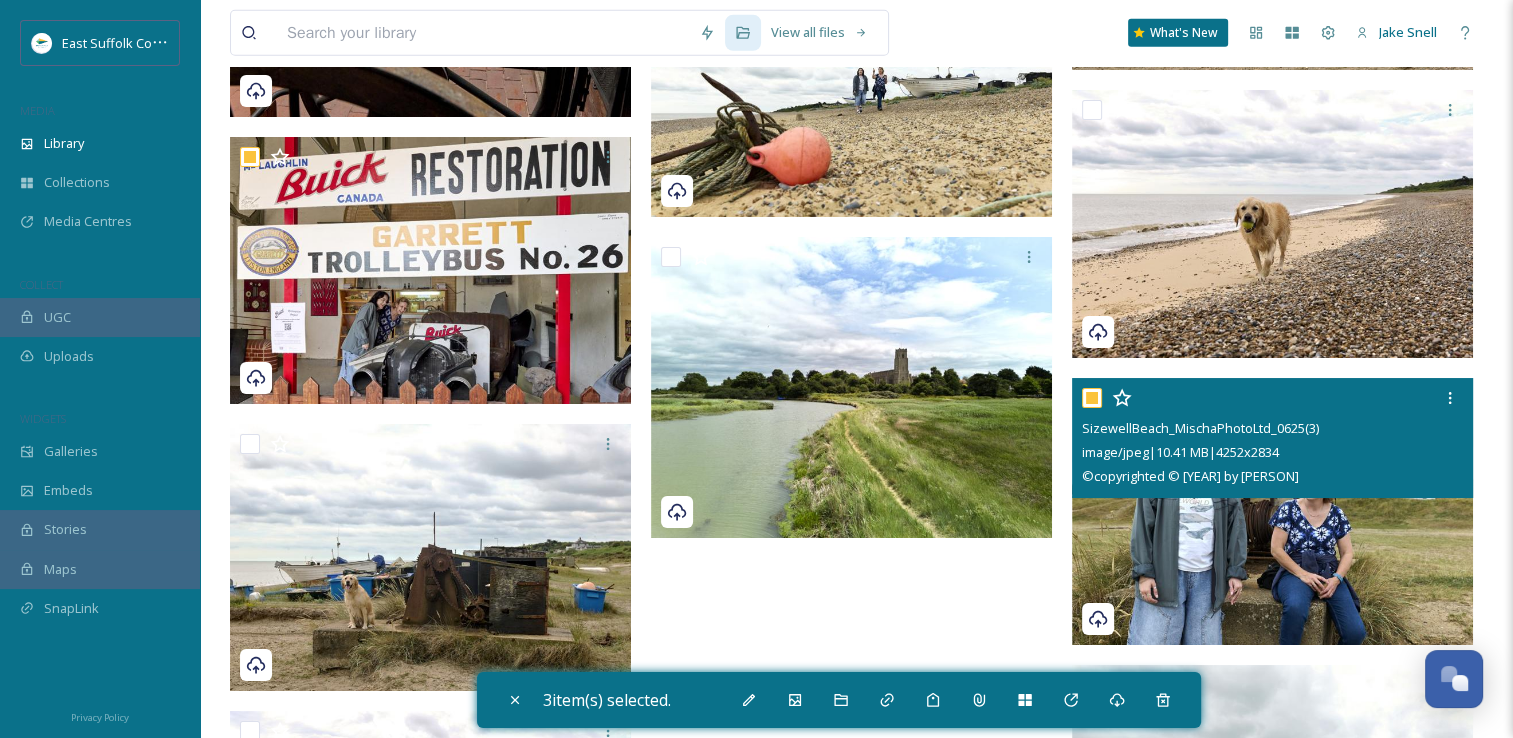 checkbox on "true" 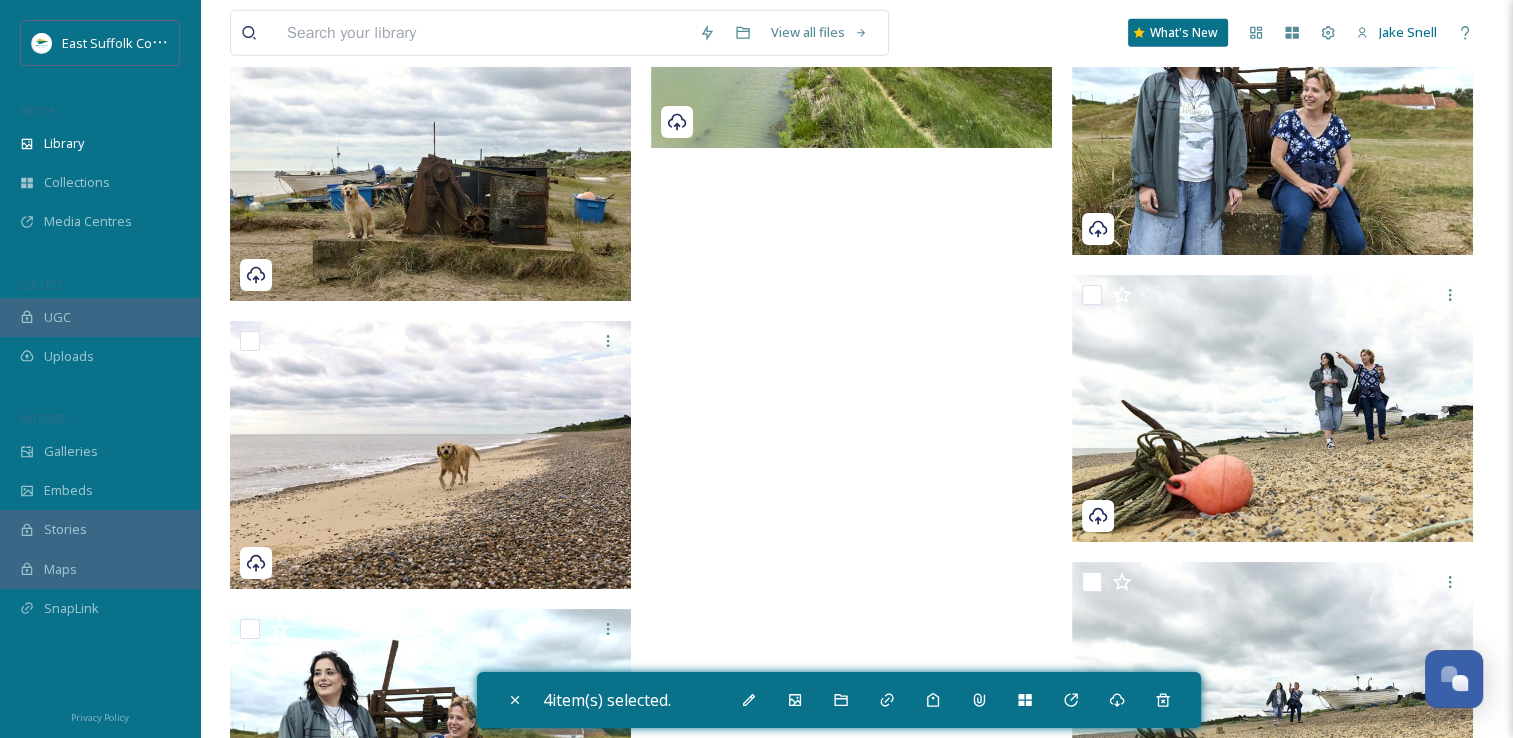scroll, scrollTop: 28598, scrollLeft: 0, axis: vertical 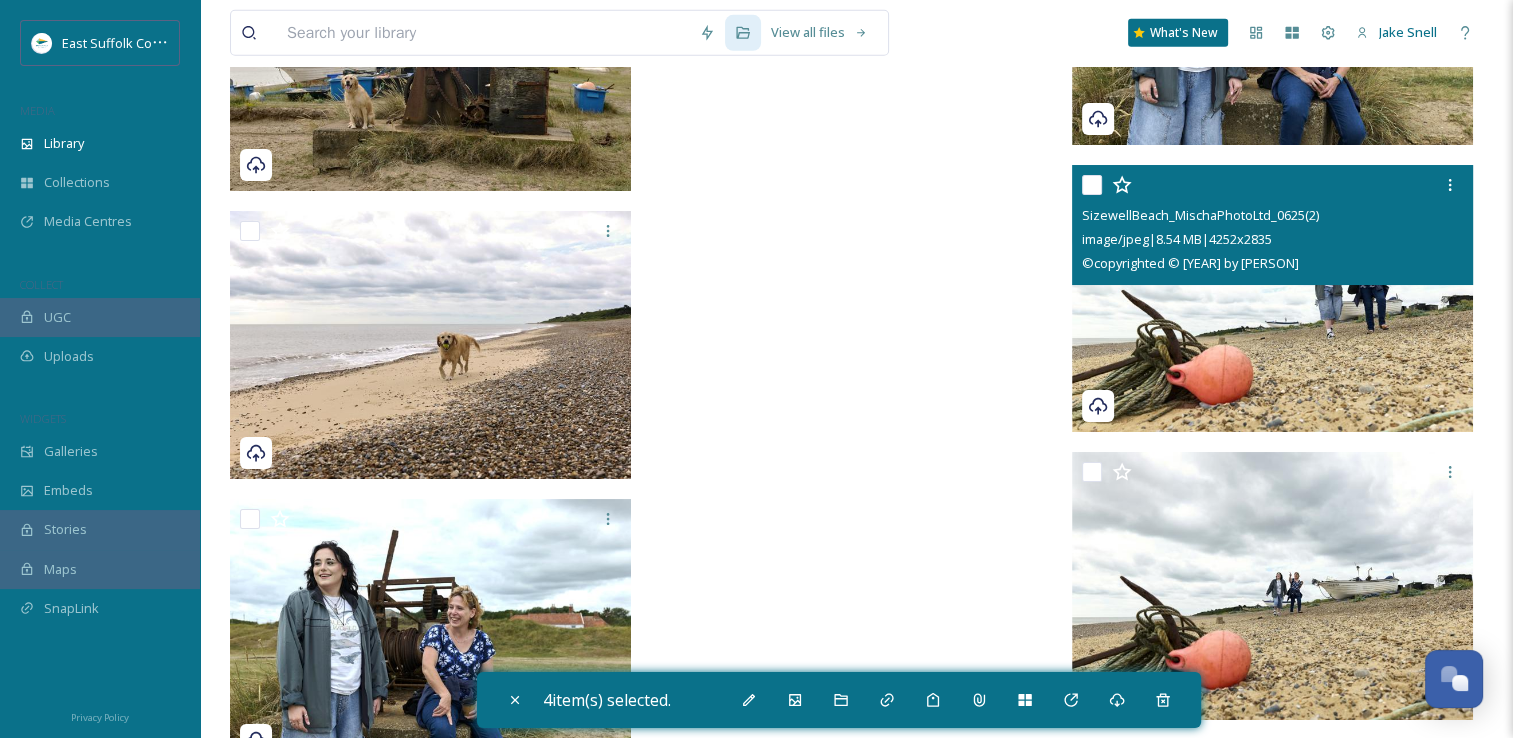 click at bounding box center [1272, 299] 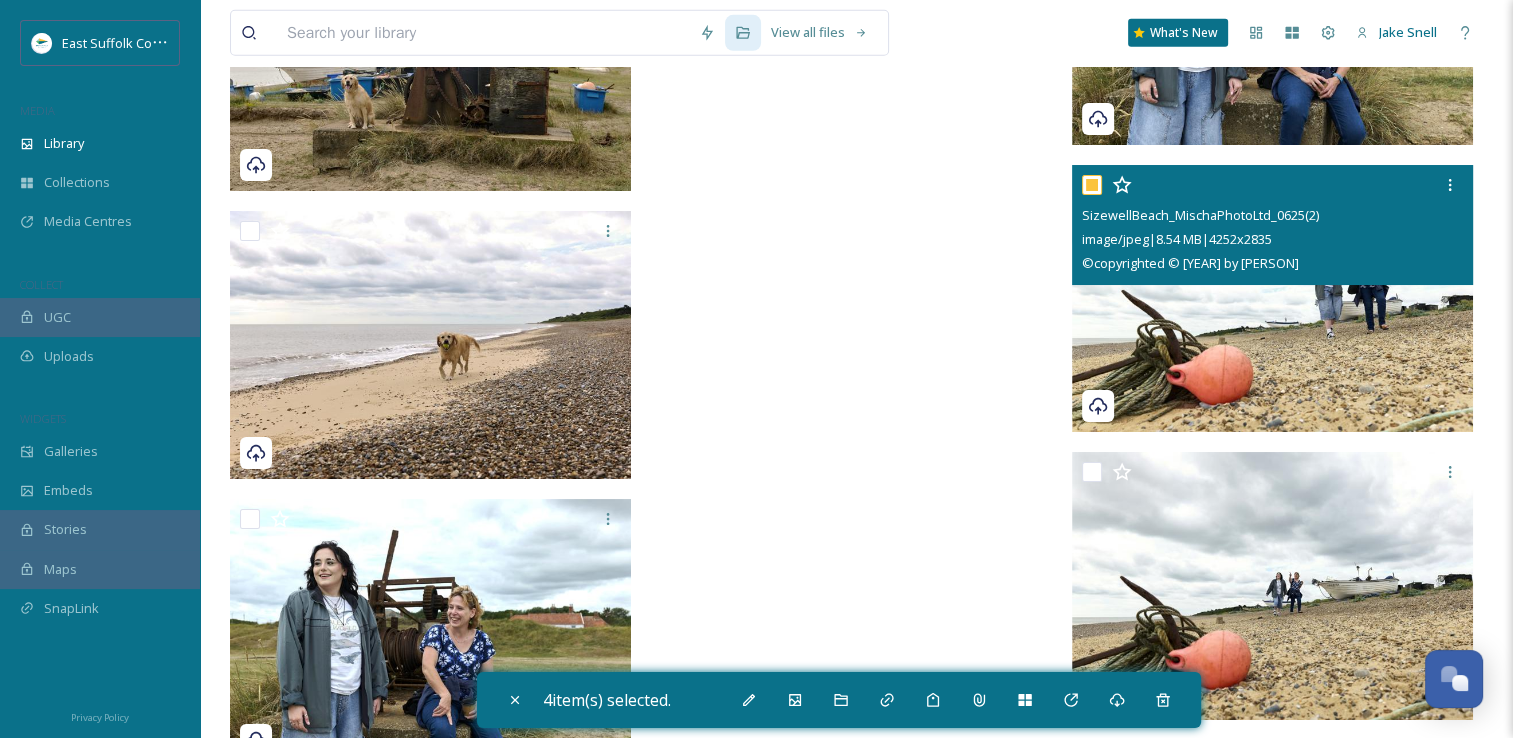 checkbox on "true" 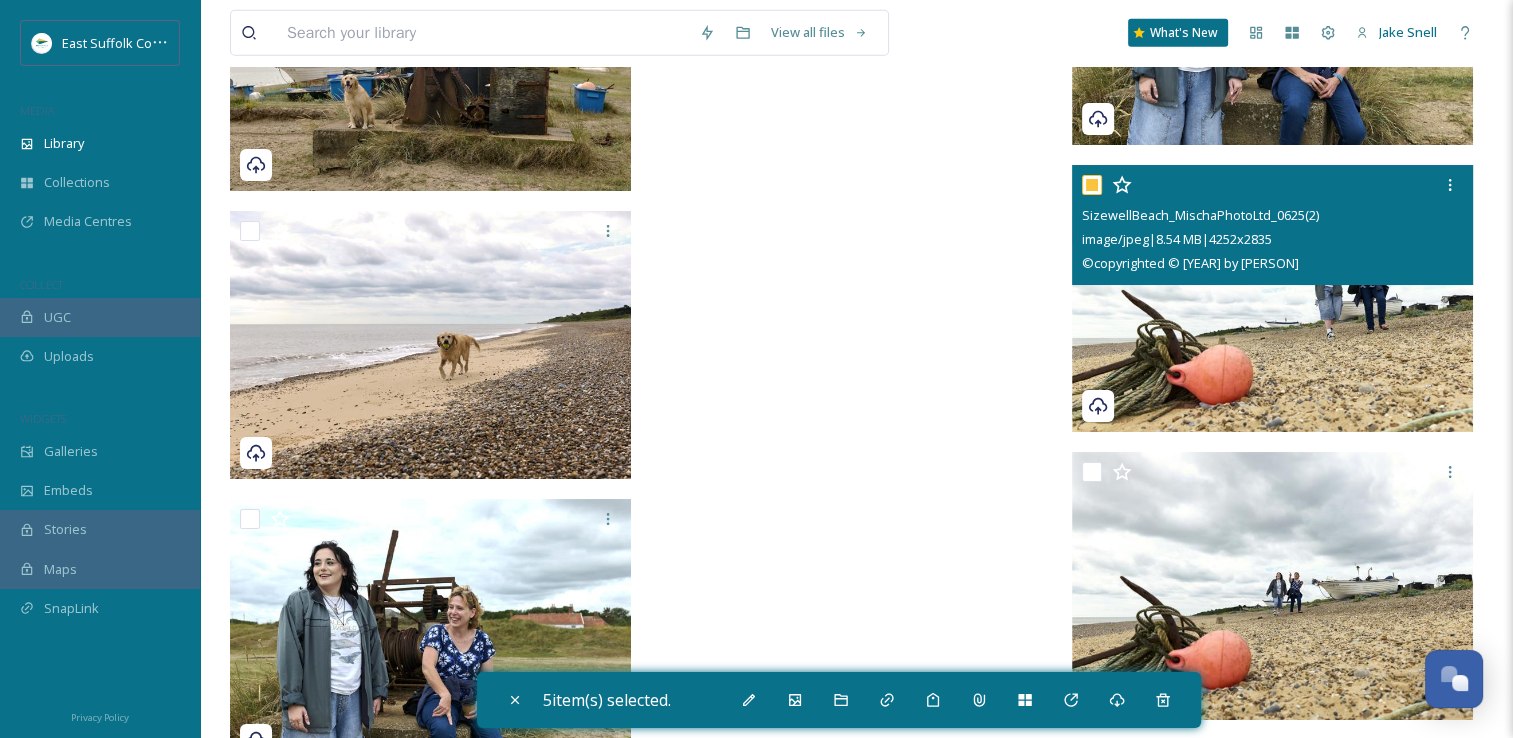 scroll, scrollTop: 28698, scrollLeft: 0, axis: vertical 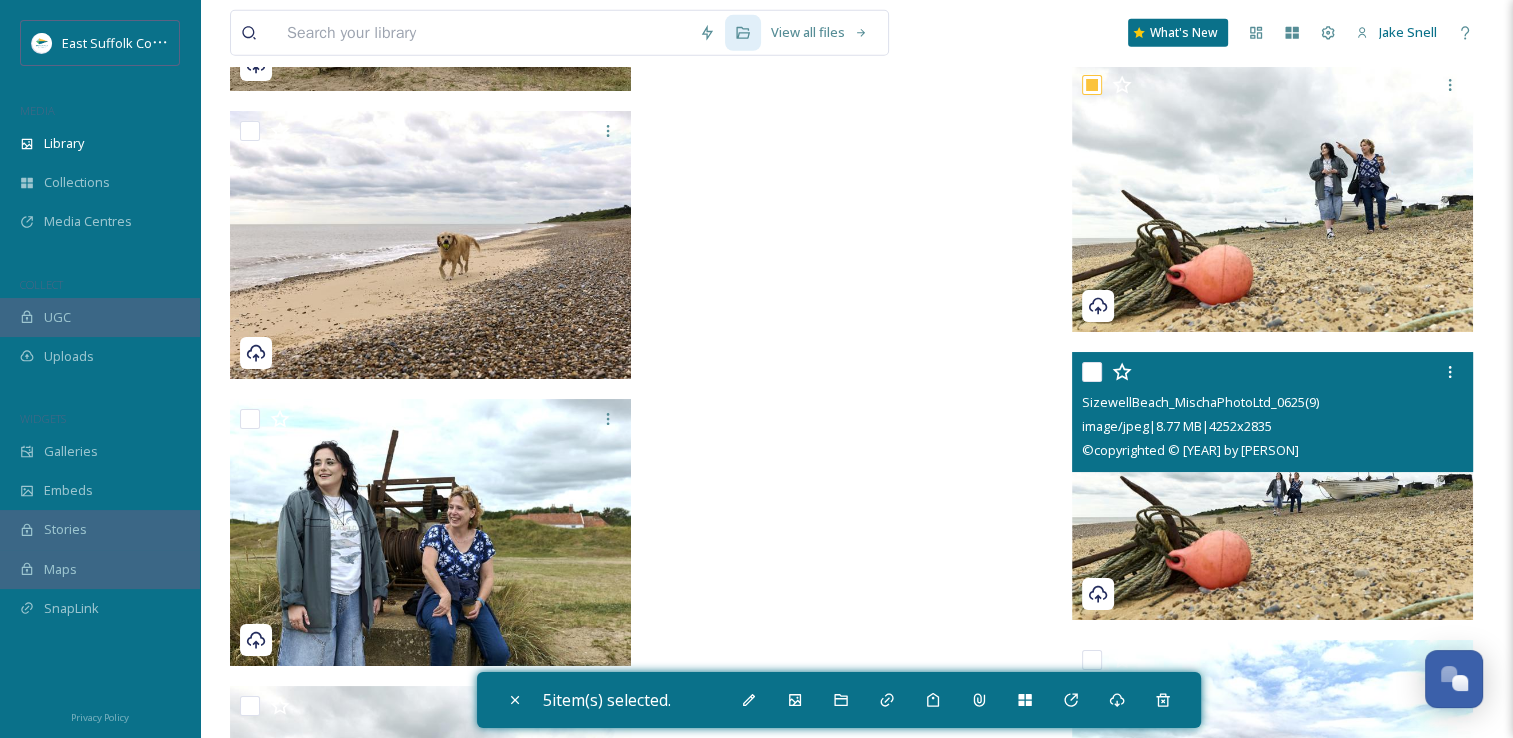 click at bounding box center [1272, 486] 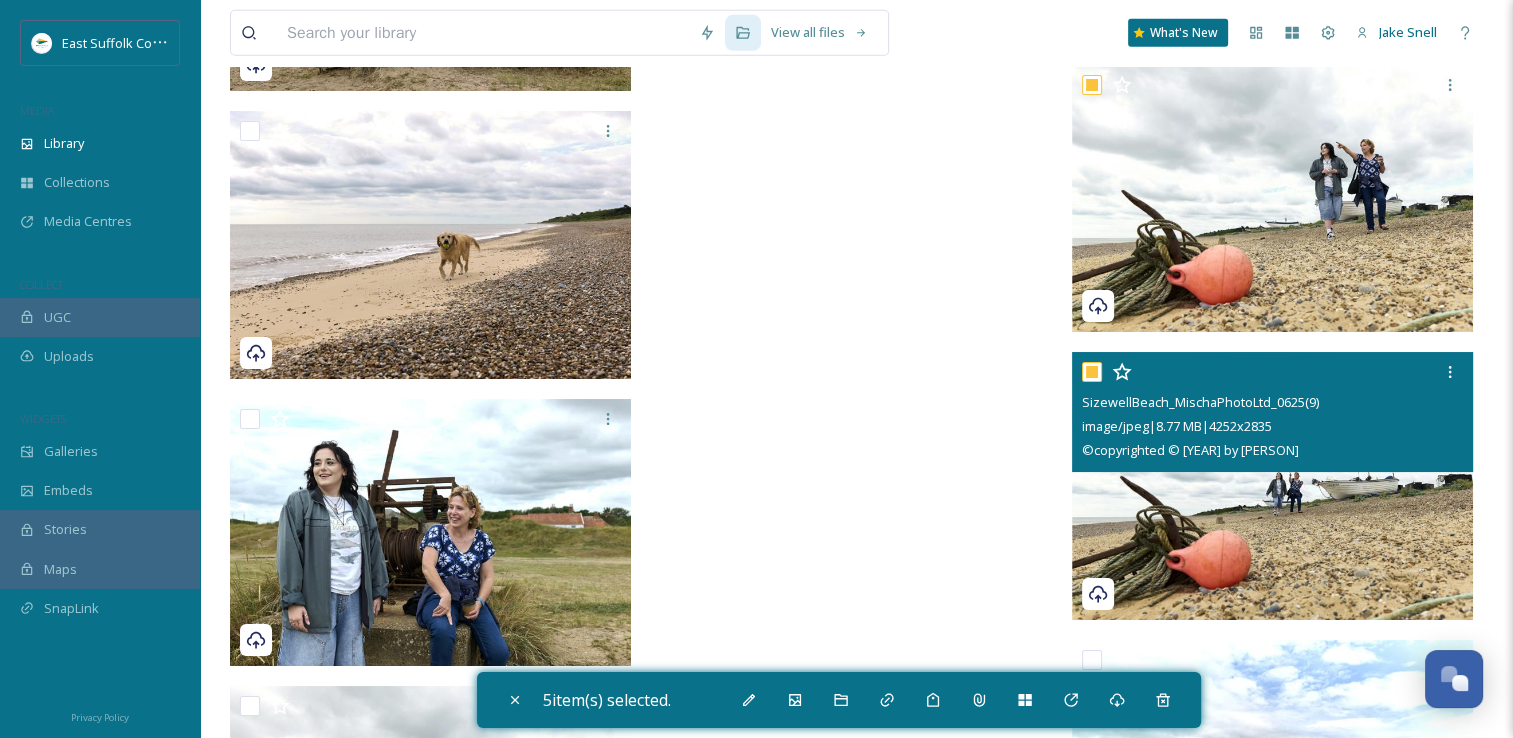 checkbox on "true" 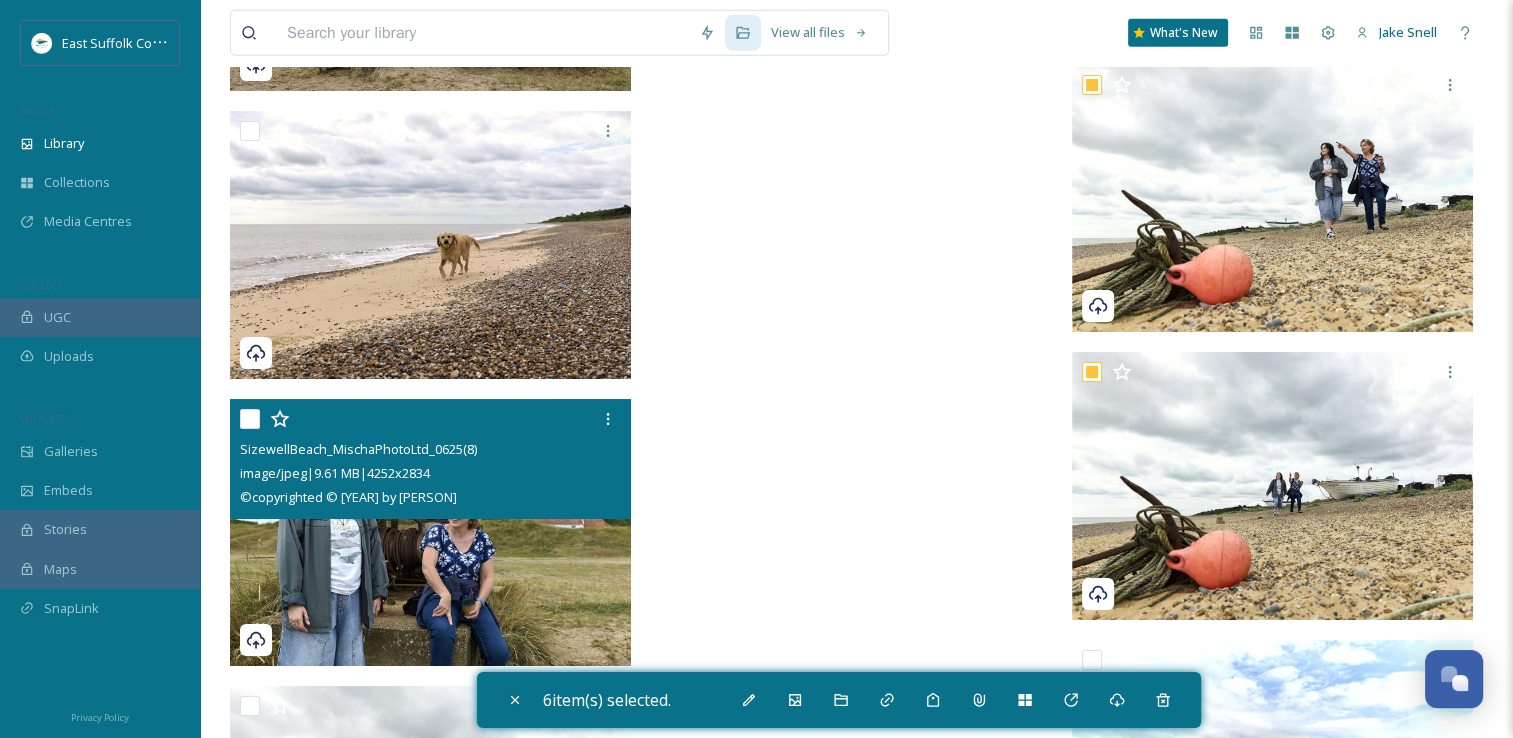 click at bounding box center [430, 533] 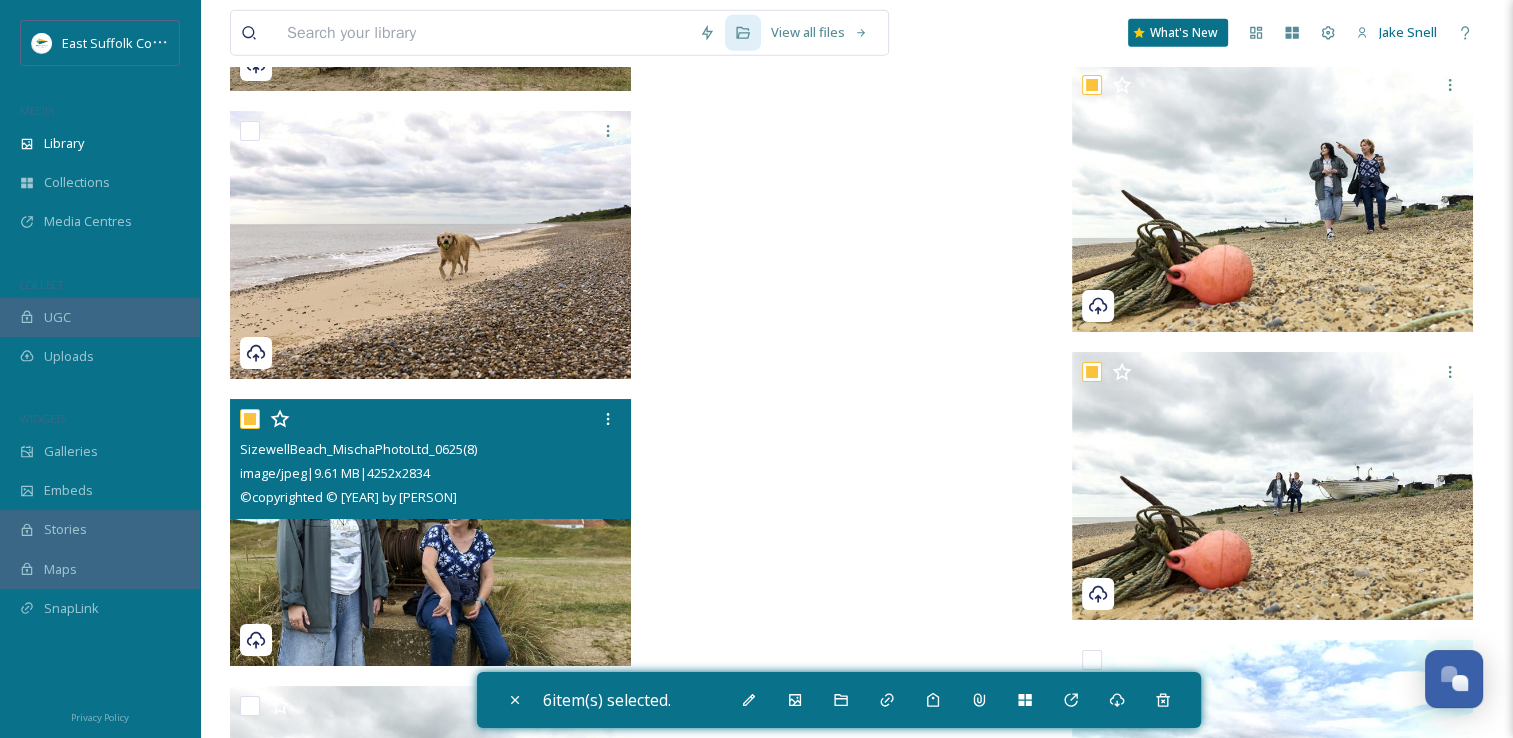 checkbox on "true" 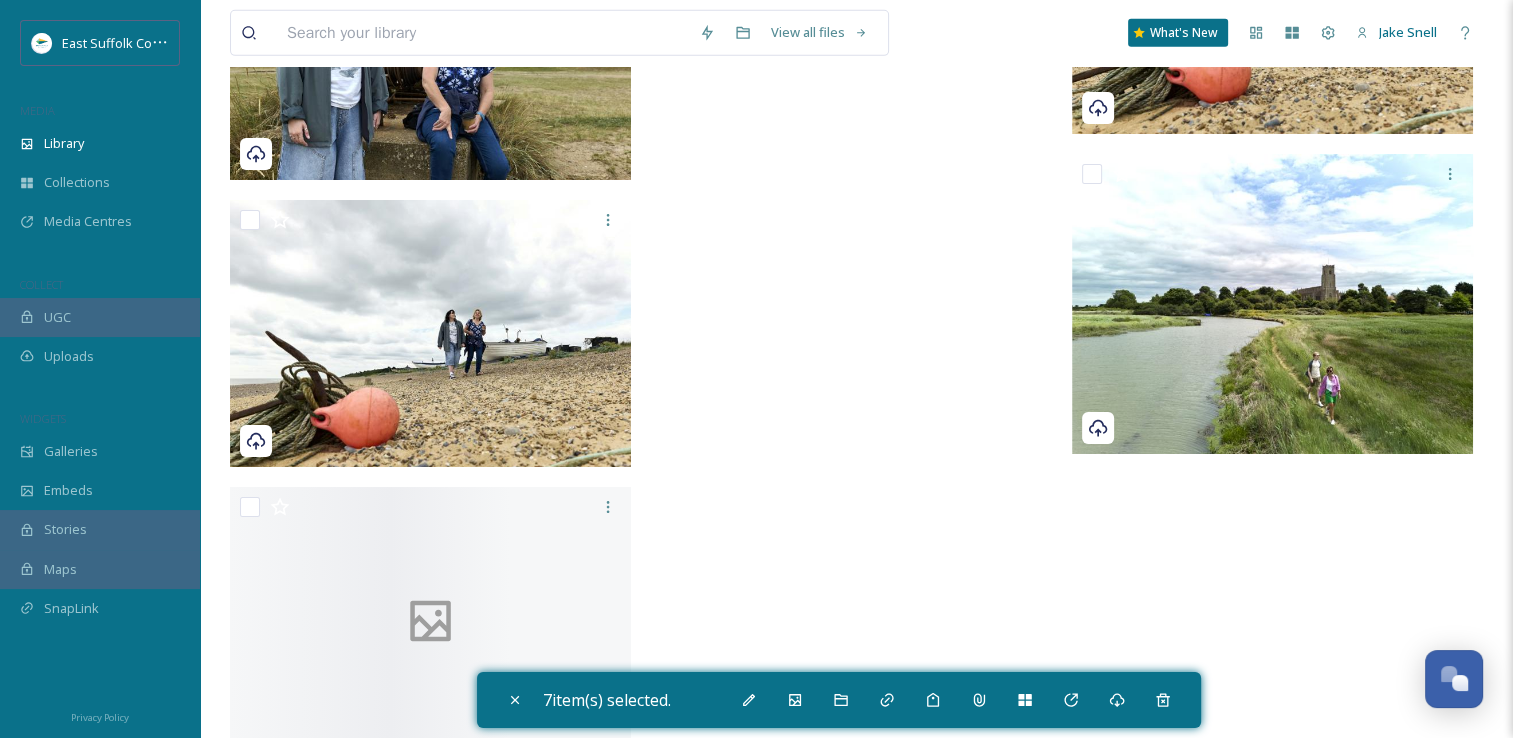 scroll, scrollTop: 29198, scrollLeft: 0, axis: vertical 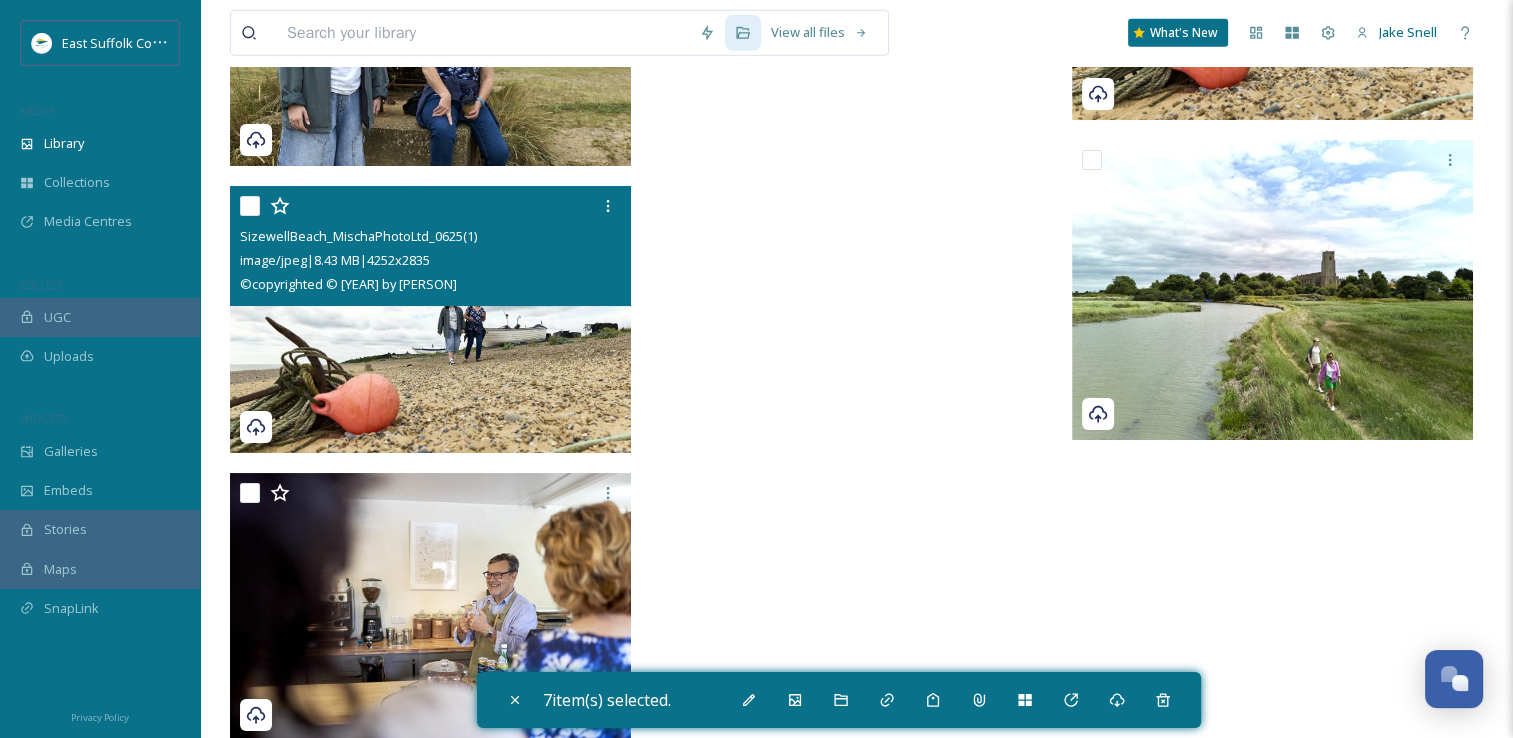 click at bounding box center [430, 320] 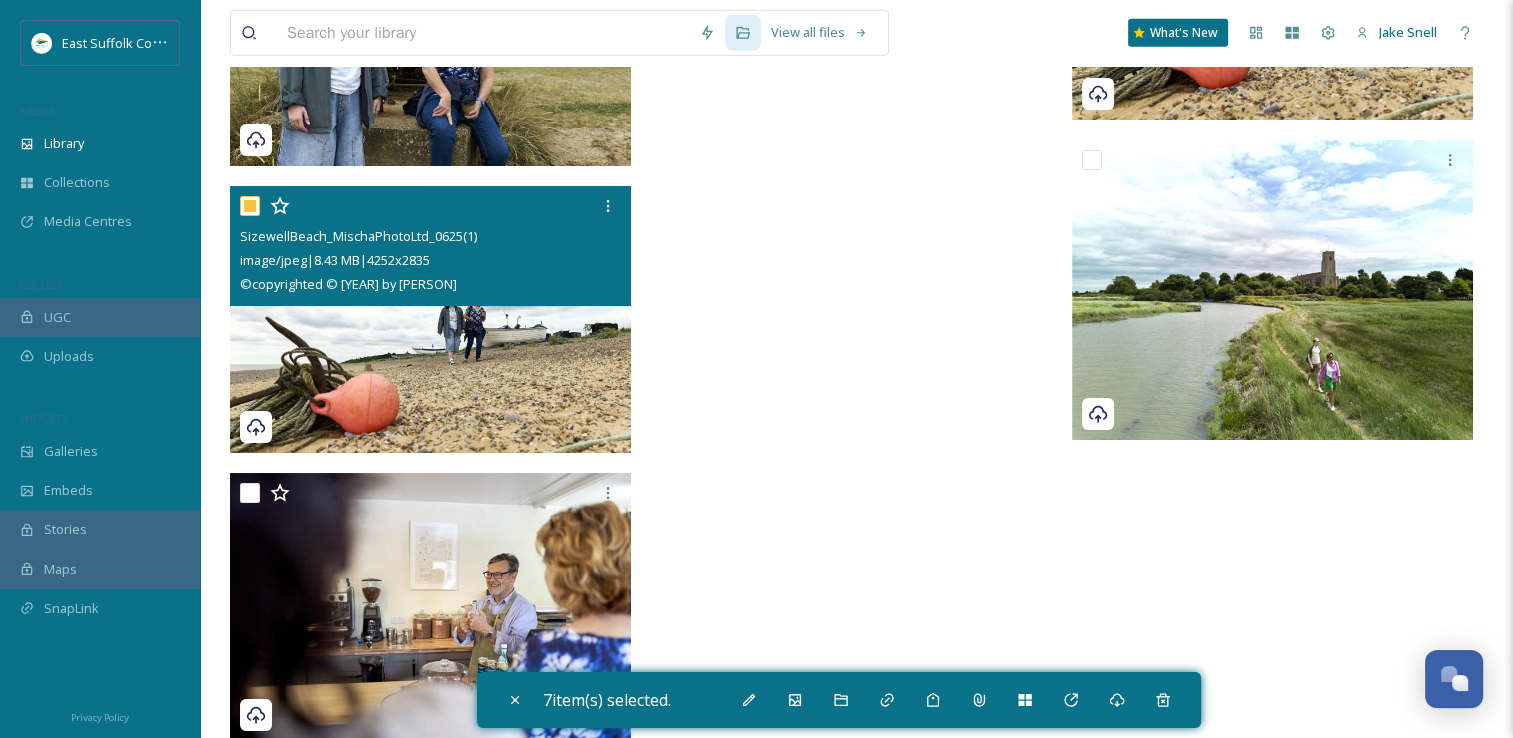 checkbox on "true" 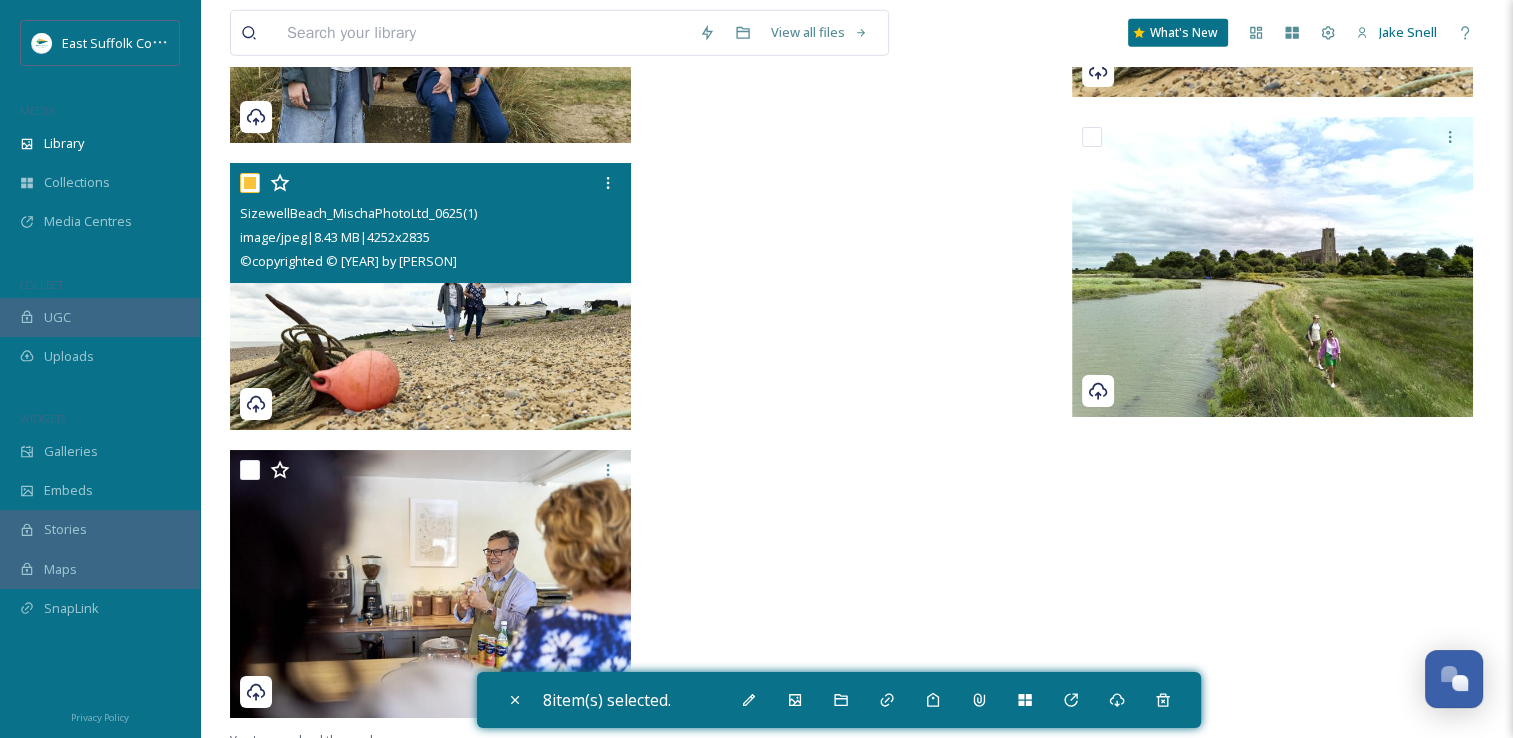 scroll, scrollTop: 29234, scrollLeft: 0, axis: vertical 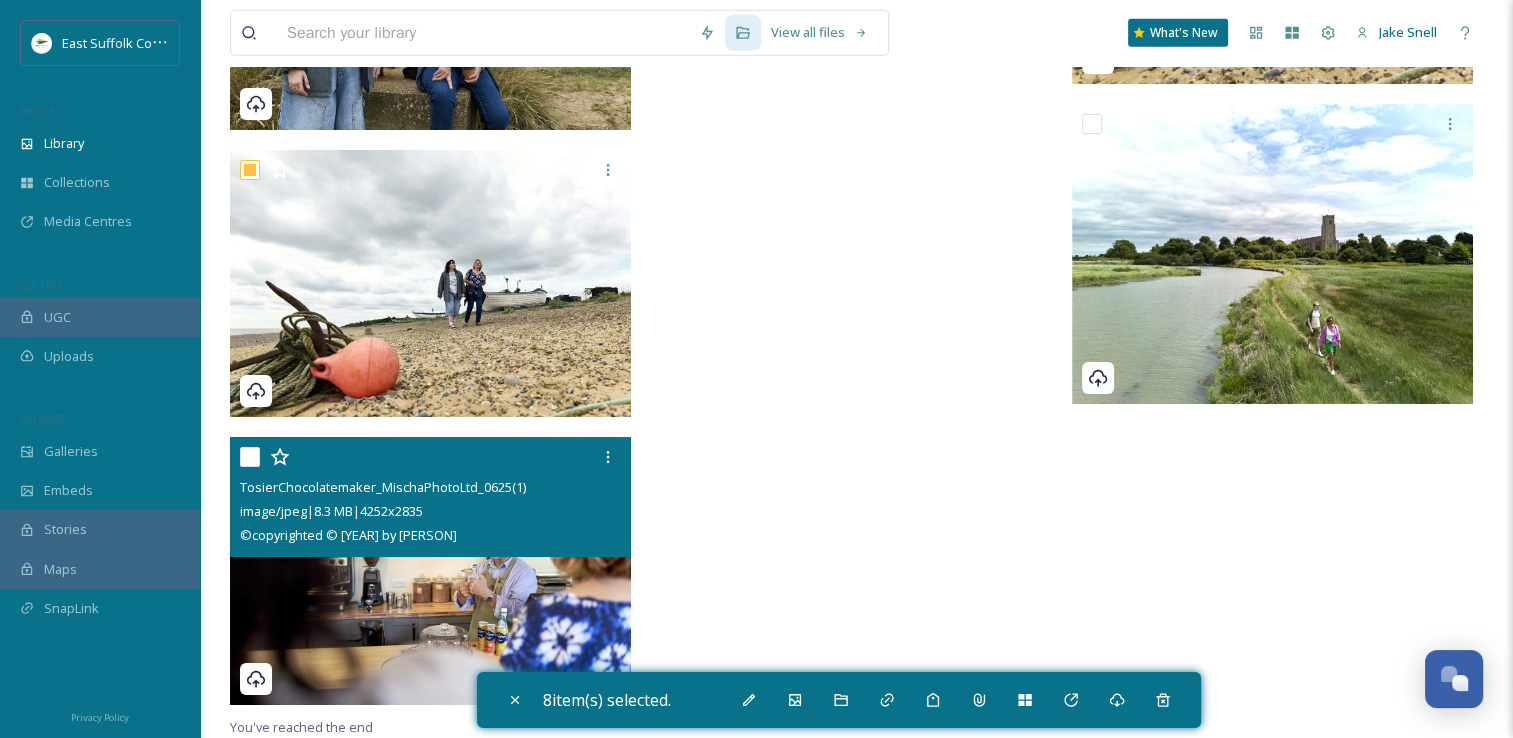 click at bounding box center (430, 571) 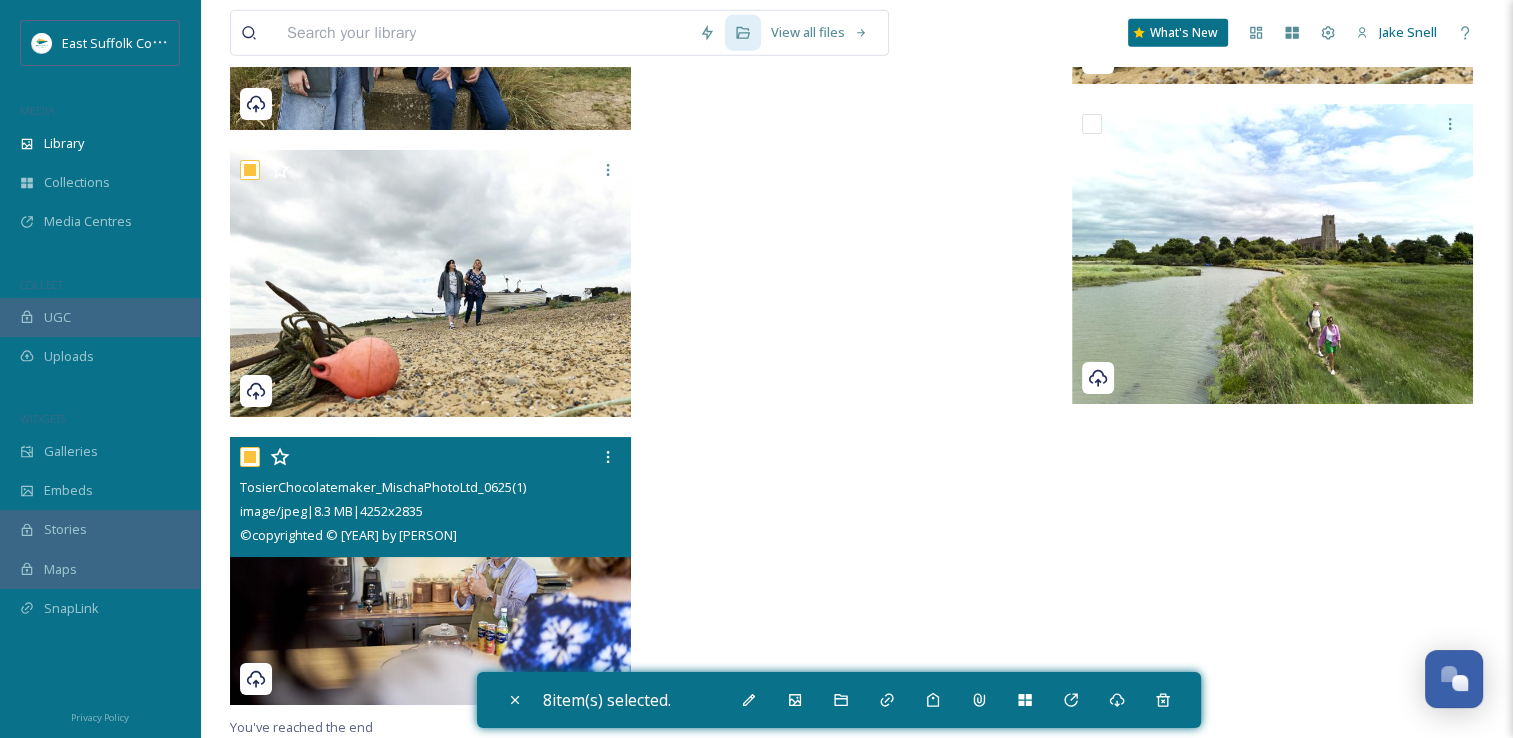 checkbox on "true" 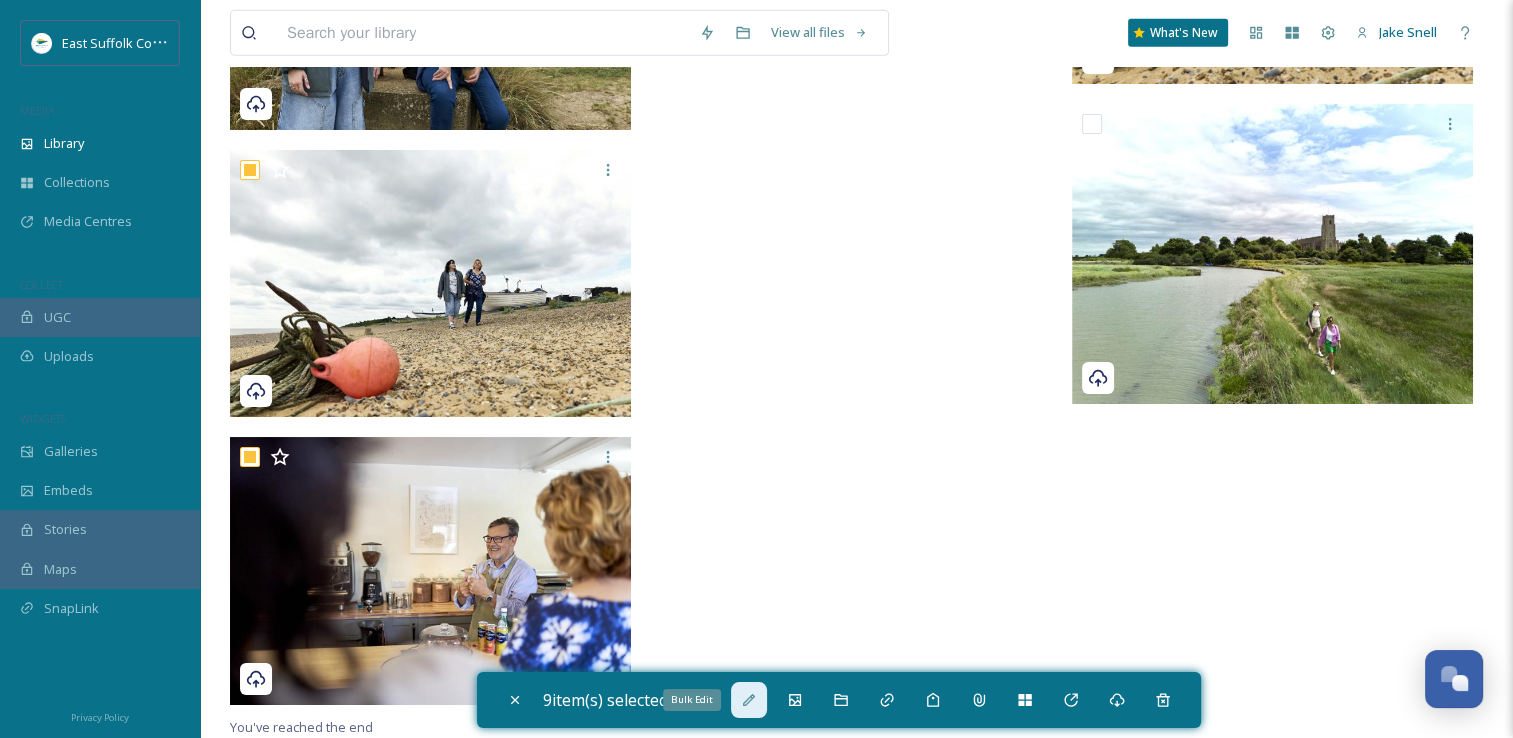 click 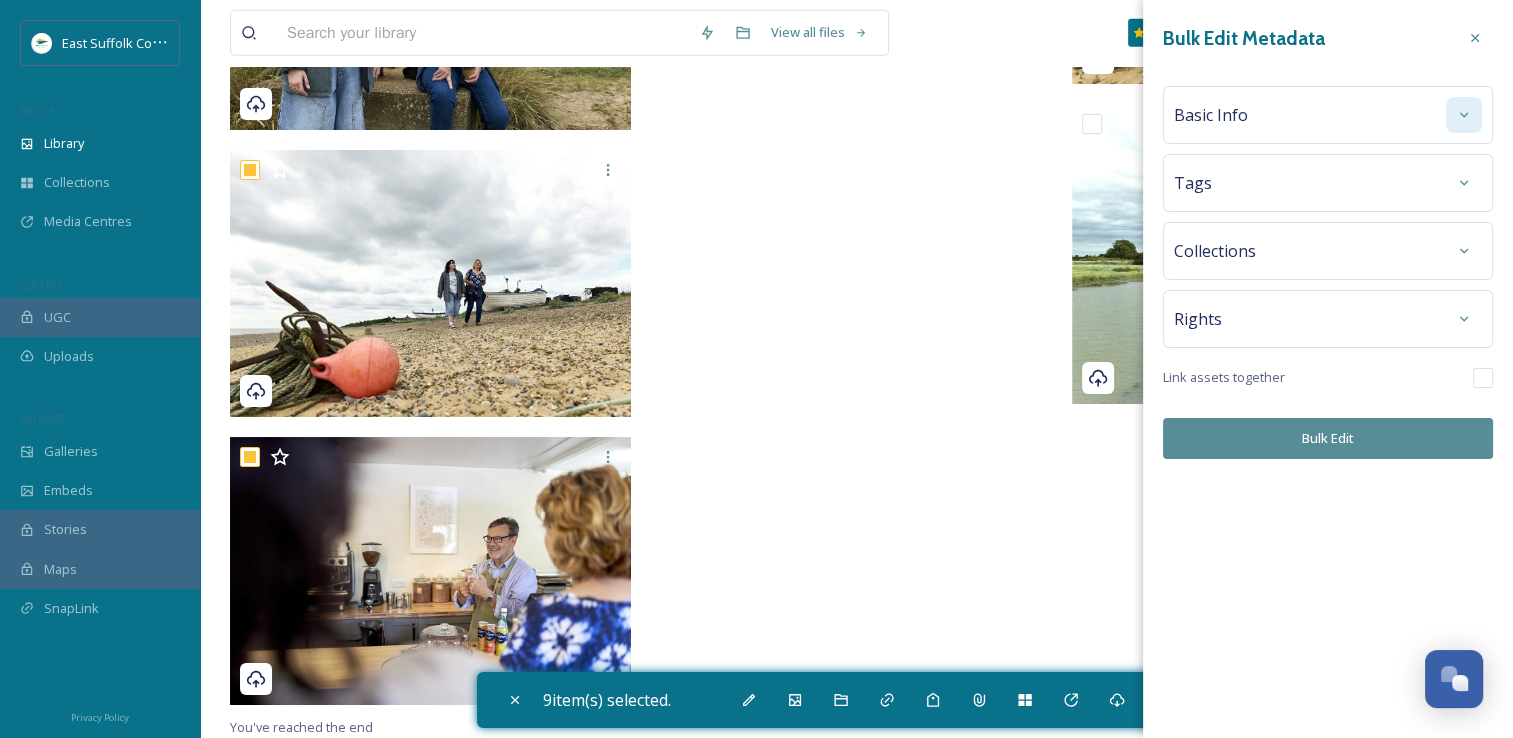 click at bounding box center (1464, 115) 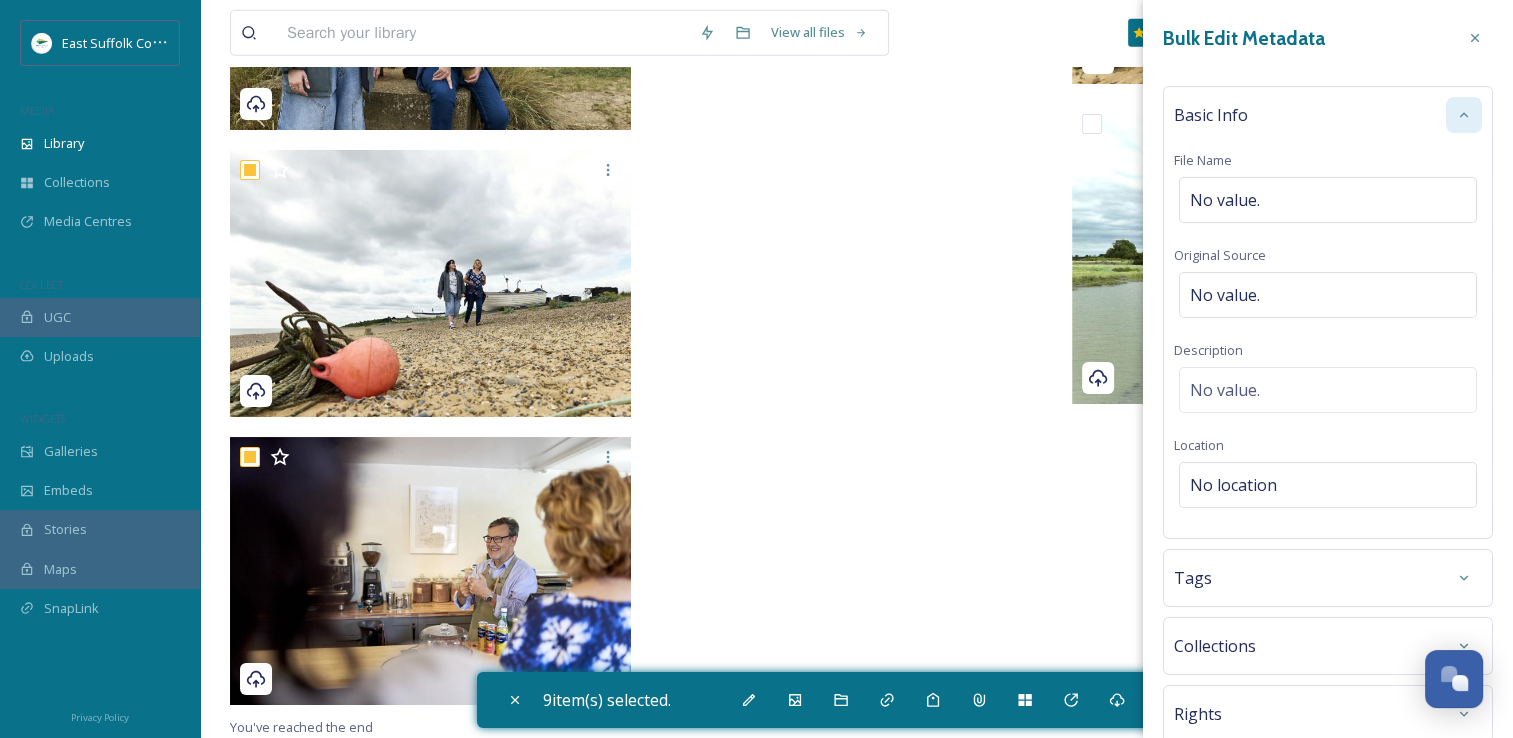 click at bounding box center [1464, 115] 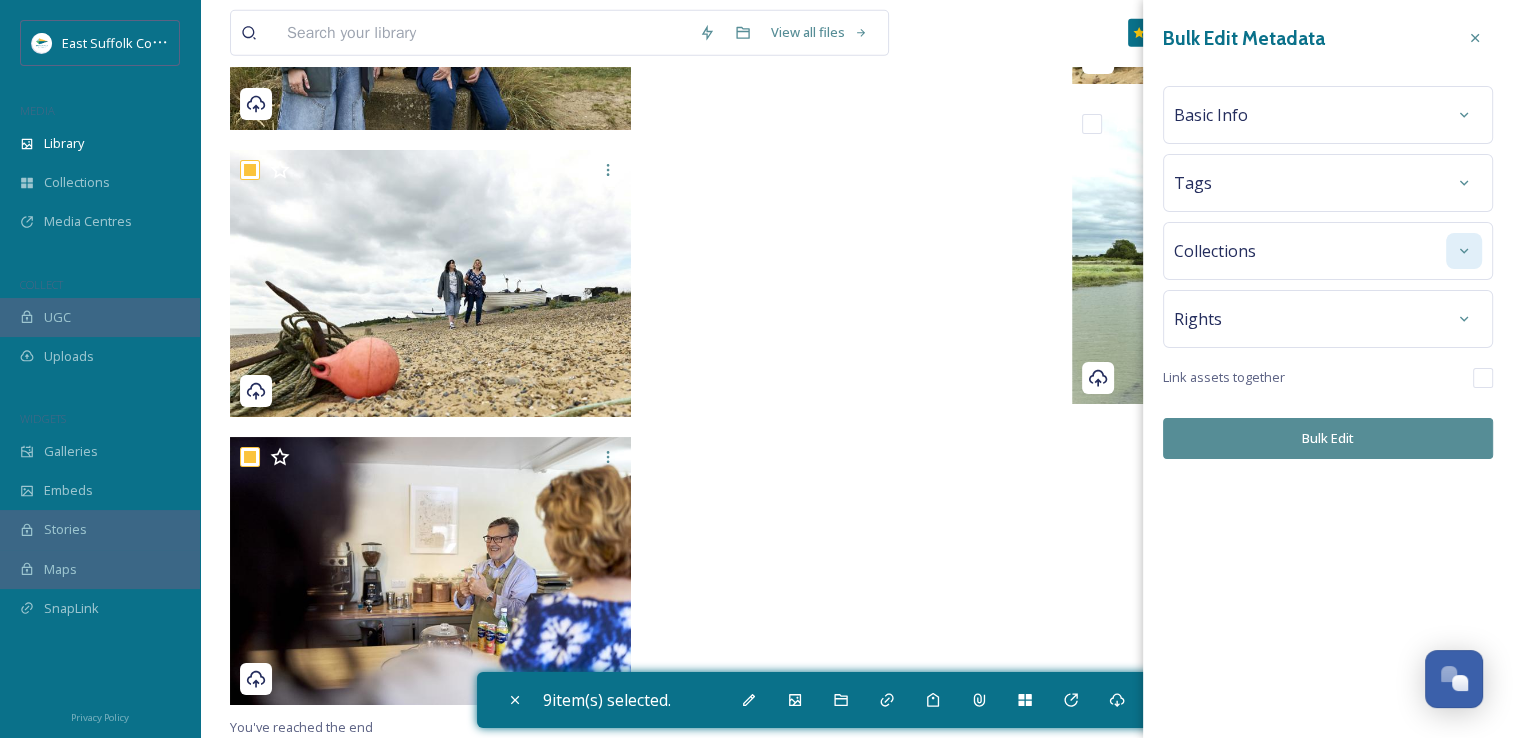 click at bounding box center (1464, 251) 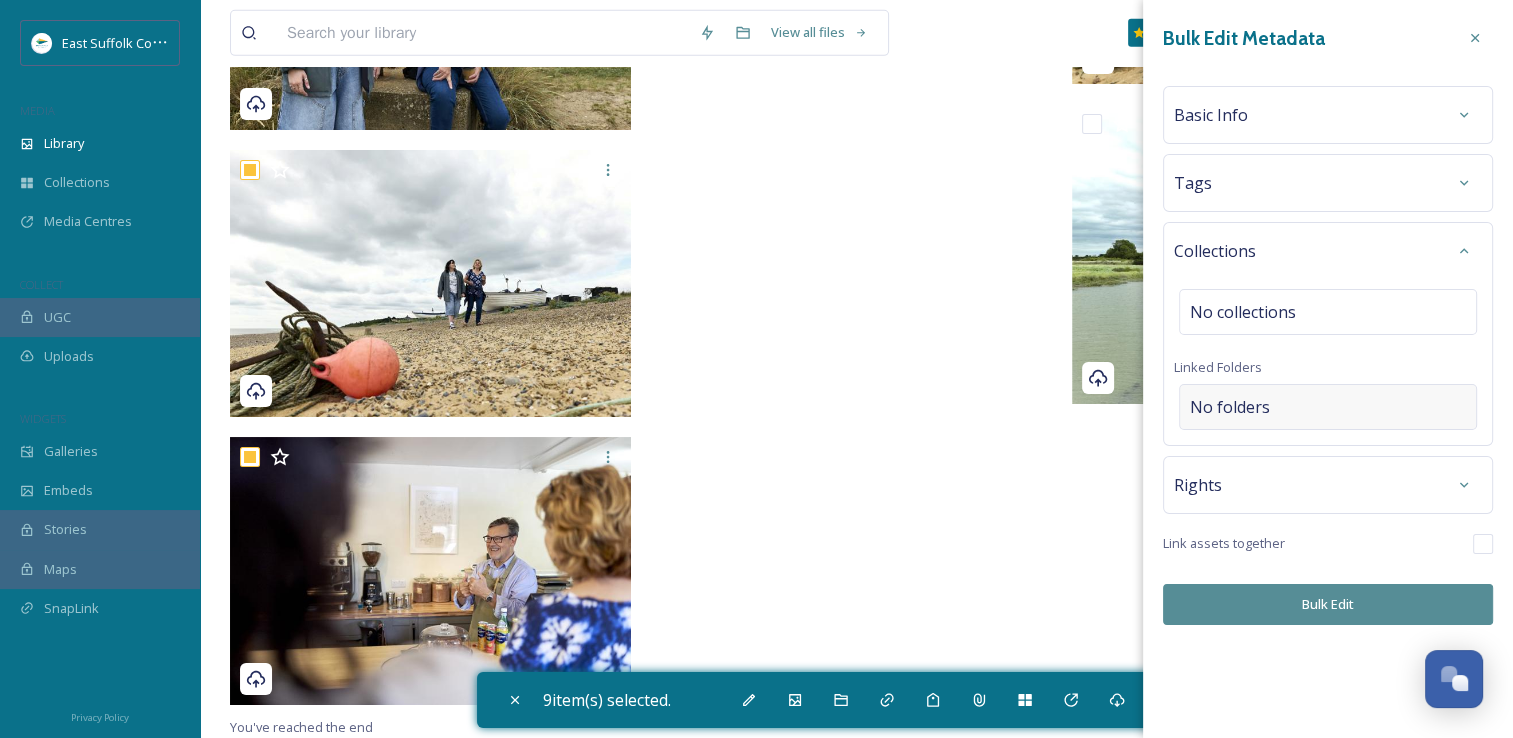 click on "No folders" at bounding box center (1230, 407) 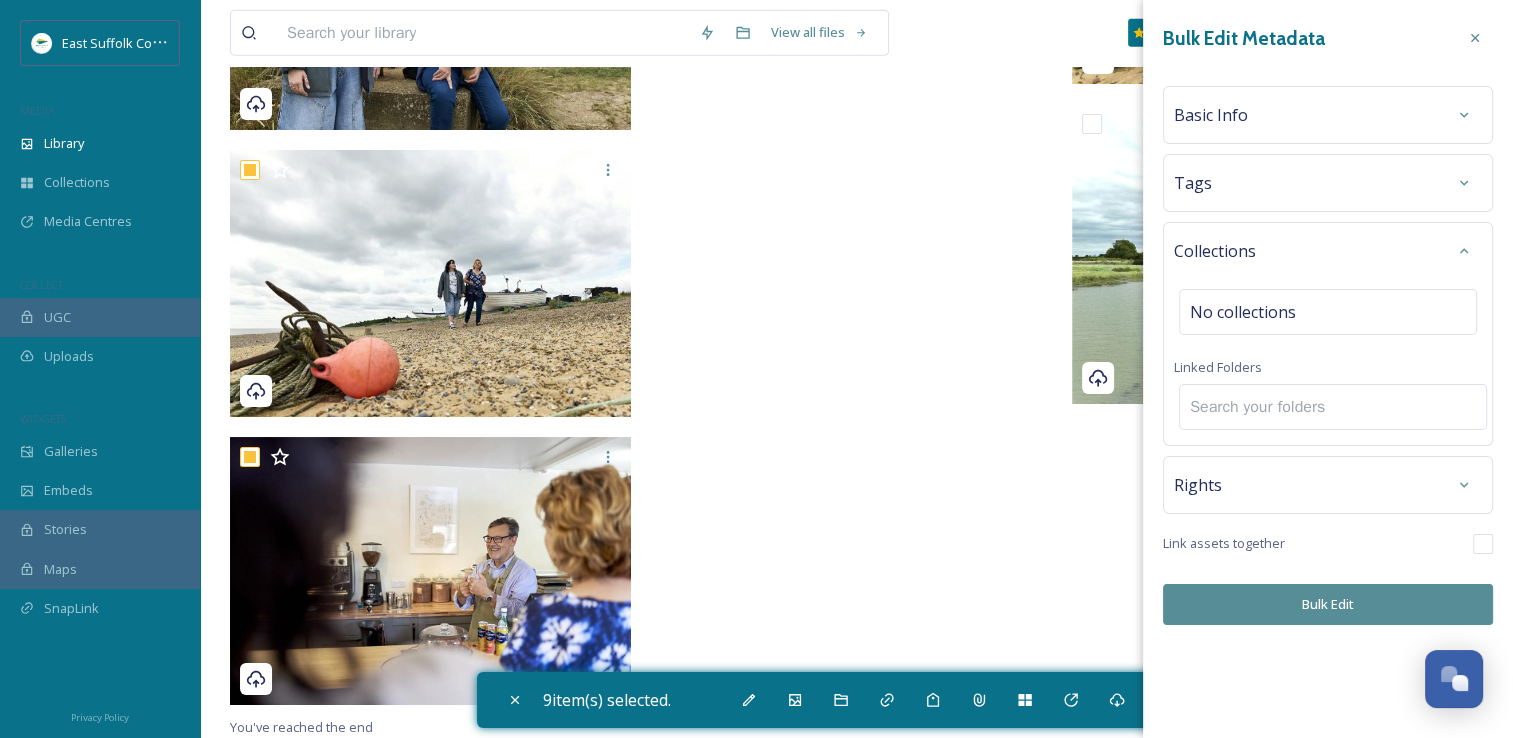 click at bounding box center (1333, 407) 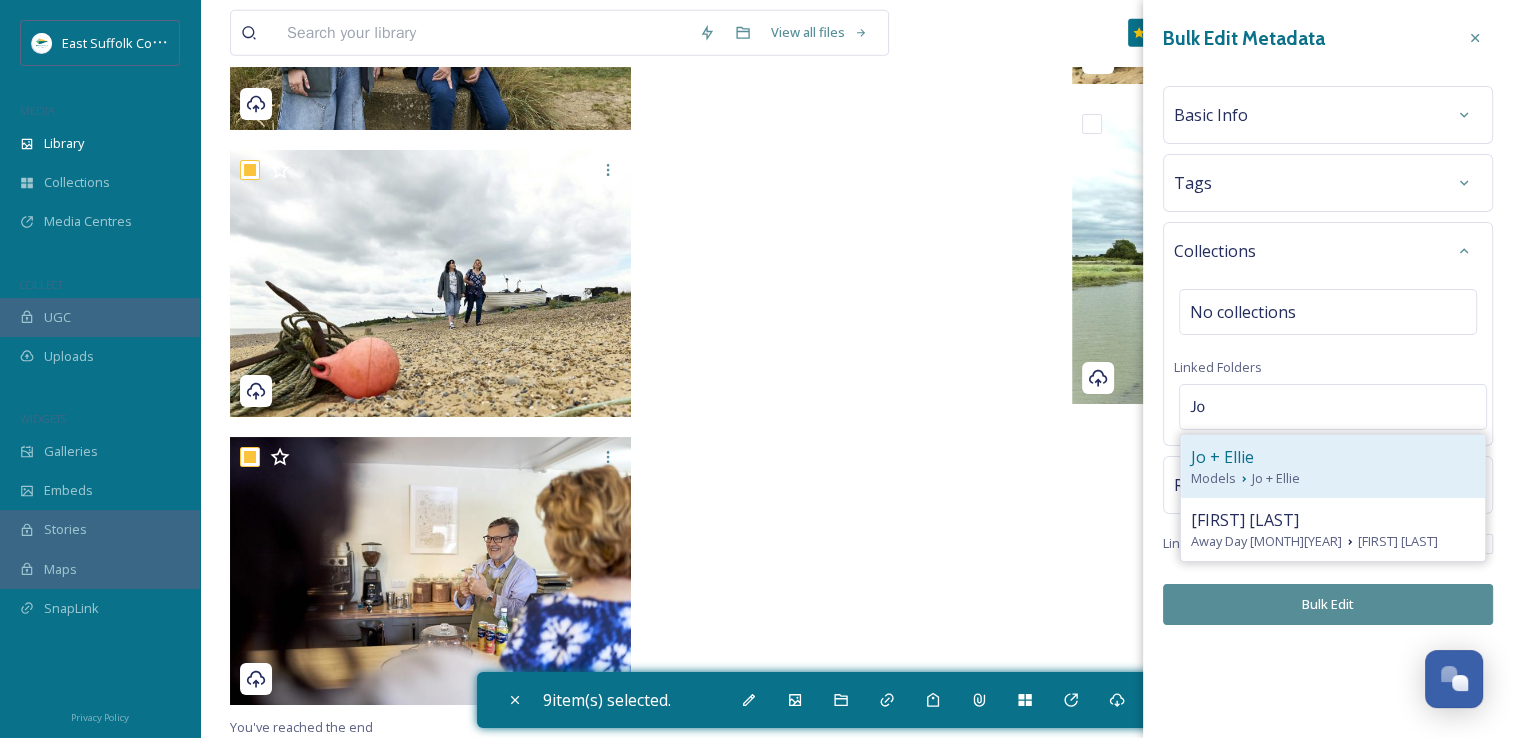type on "Jo" 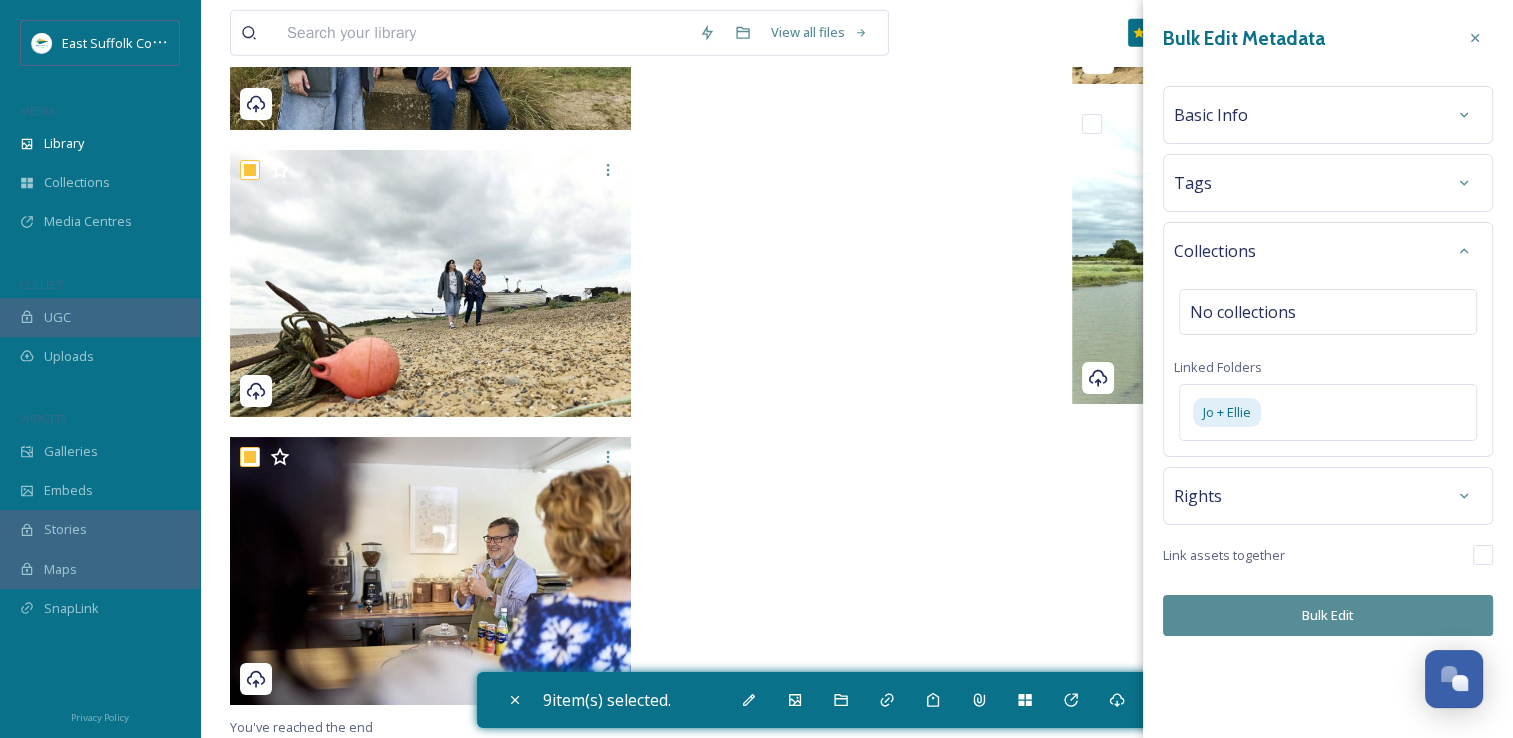 click on "Bulk Edit Metadata Basic Info Tags Collections No collections Linked Folders Jo + Ellie Rights Link assets together Bulk Edit" at bounding box center (1328, 328) 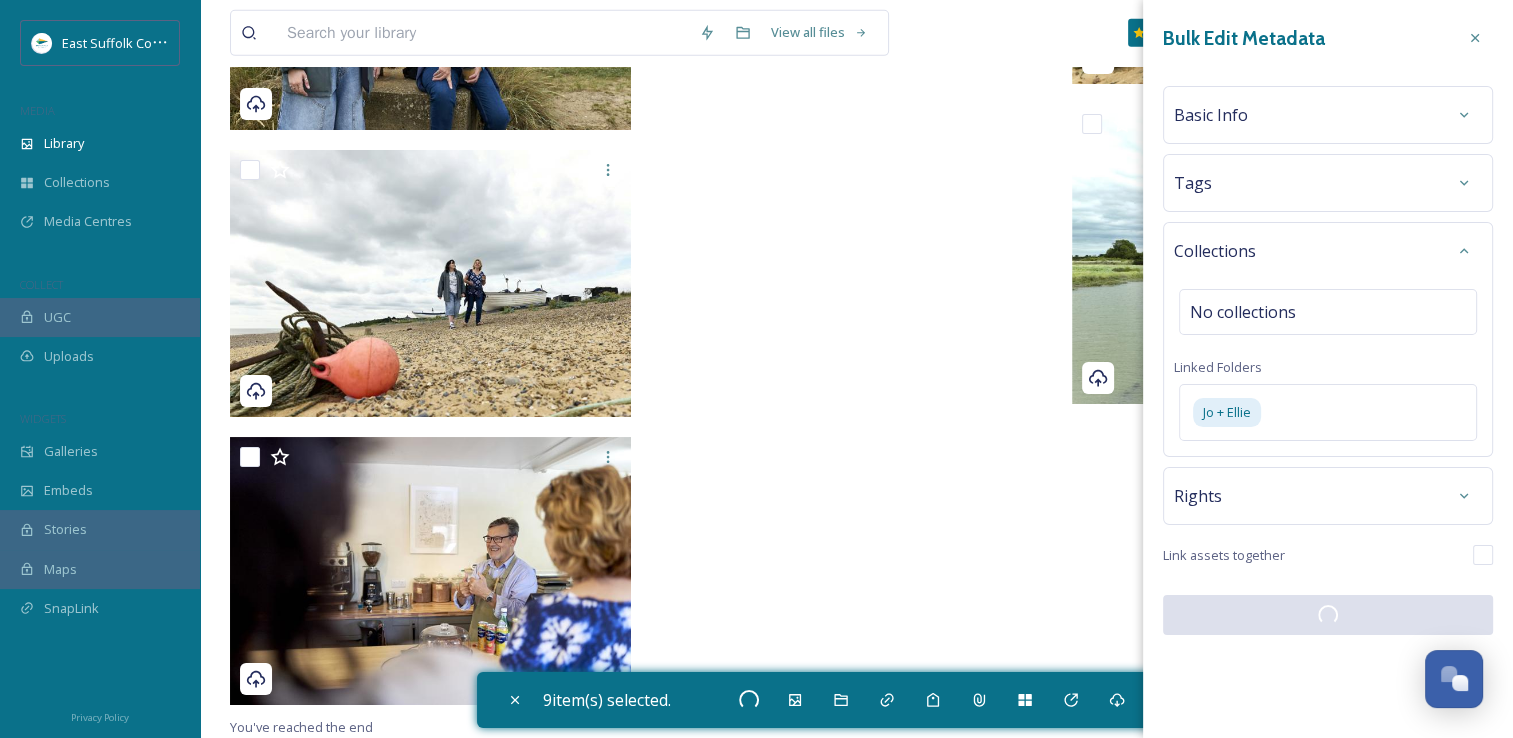 checkbox on "false" 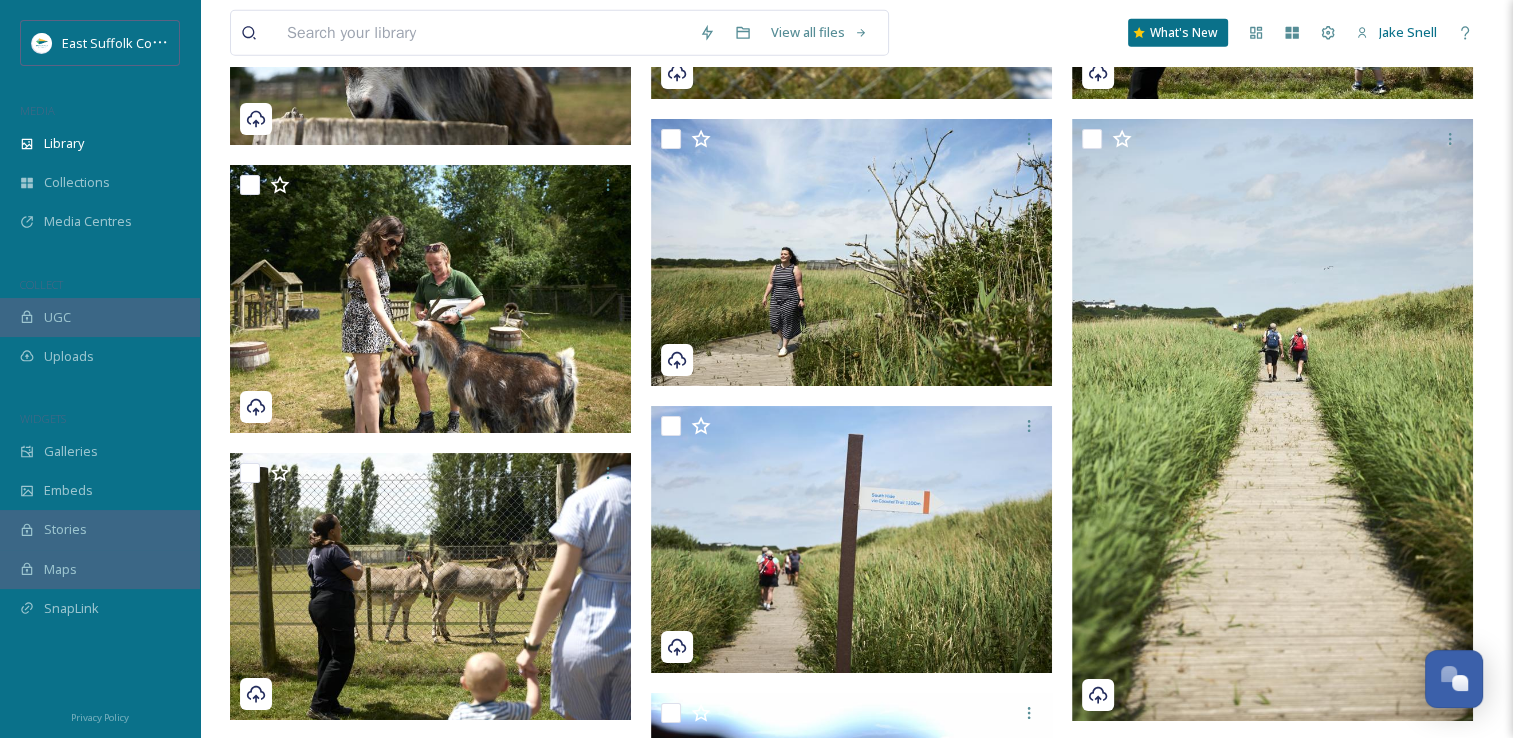 scroll, scrollTop: 0, scrollLeft: 0, axis: both 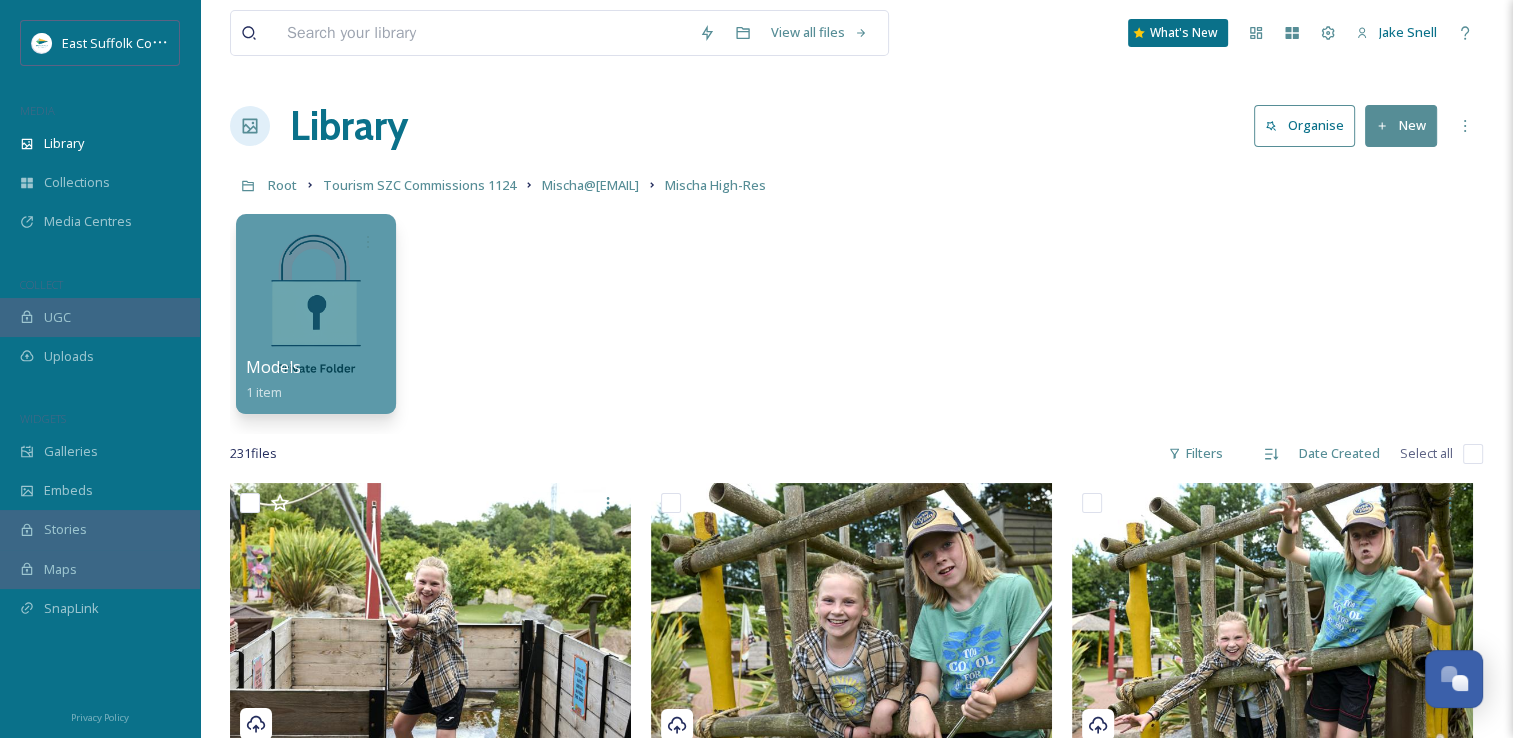 drag, startPoint x: 992, startPoint y: 517, endPoint x: 860, endPoint y: -74, distance: 605.5617 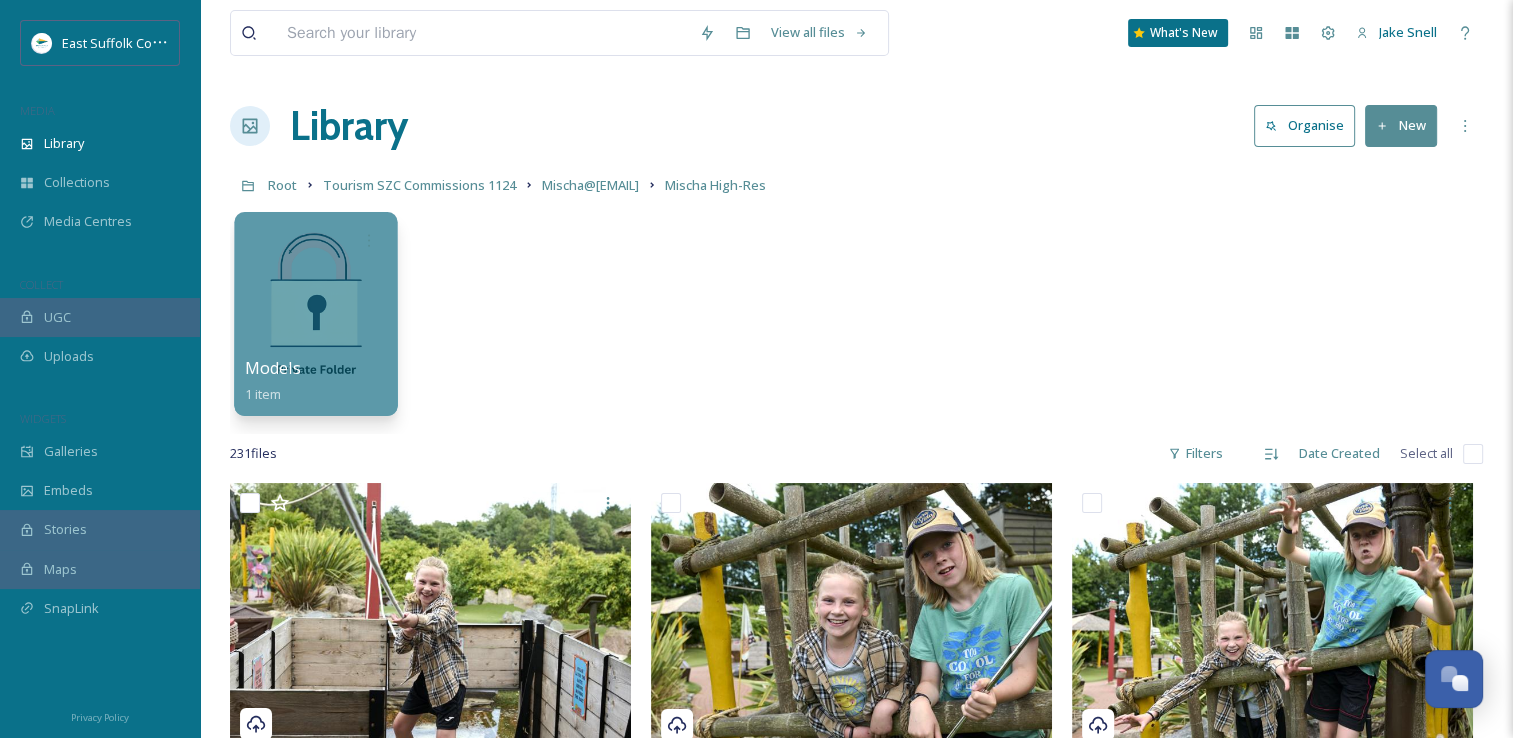 click at bounding box center [315, 314] 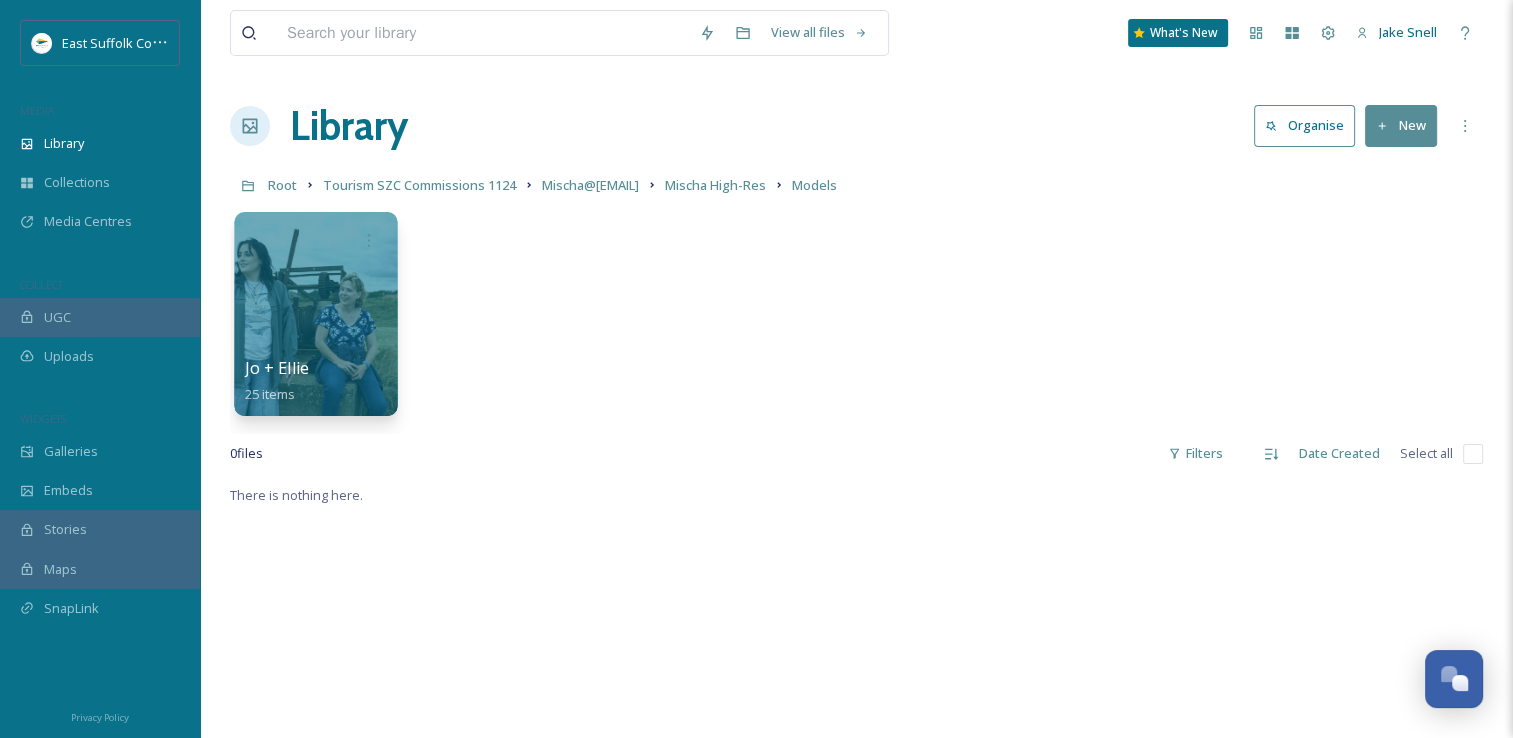 click at bounding box center (315, 314) 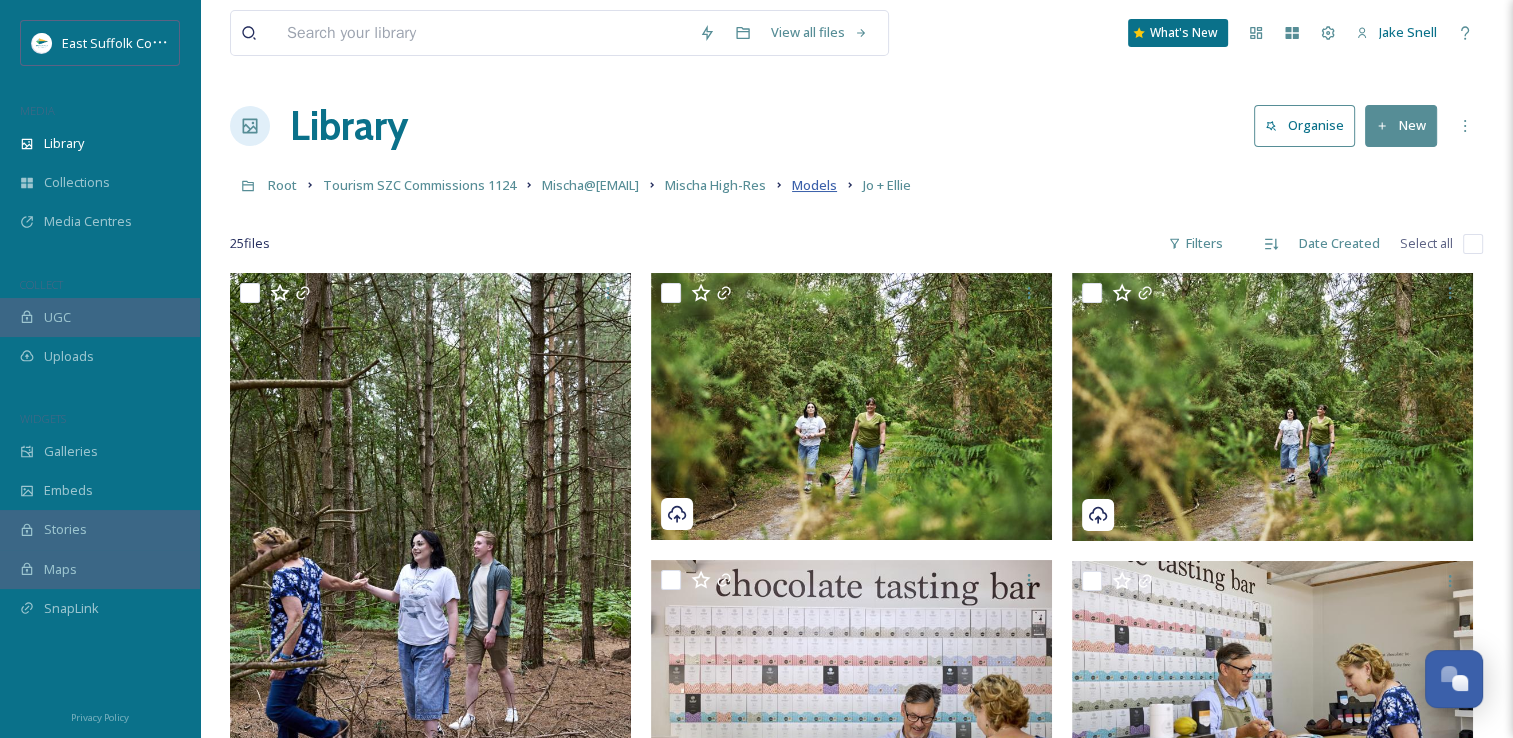 click on "Models" at bounding box center (814, 185) 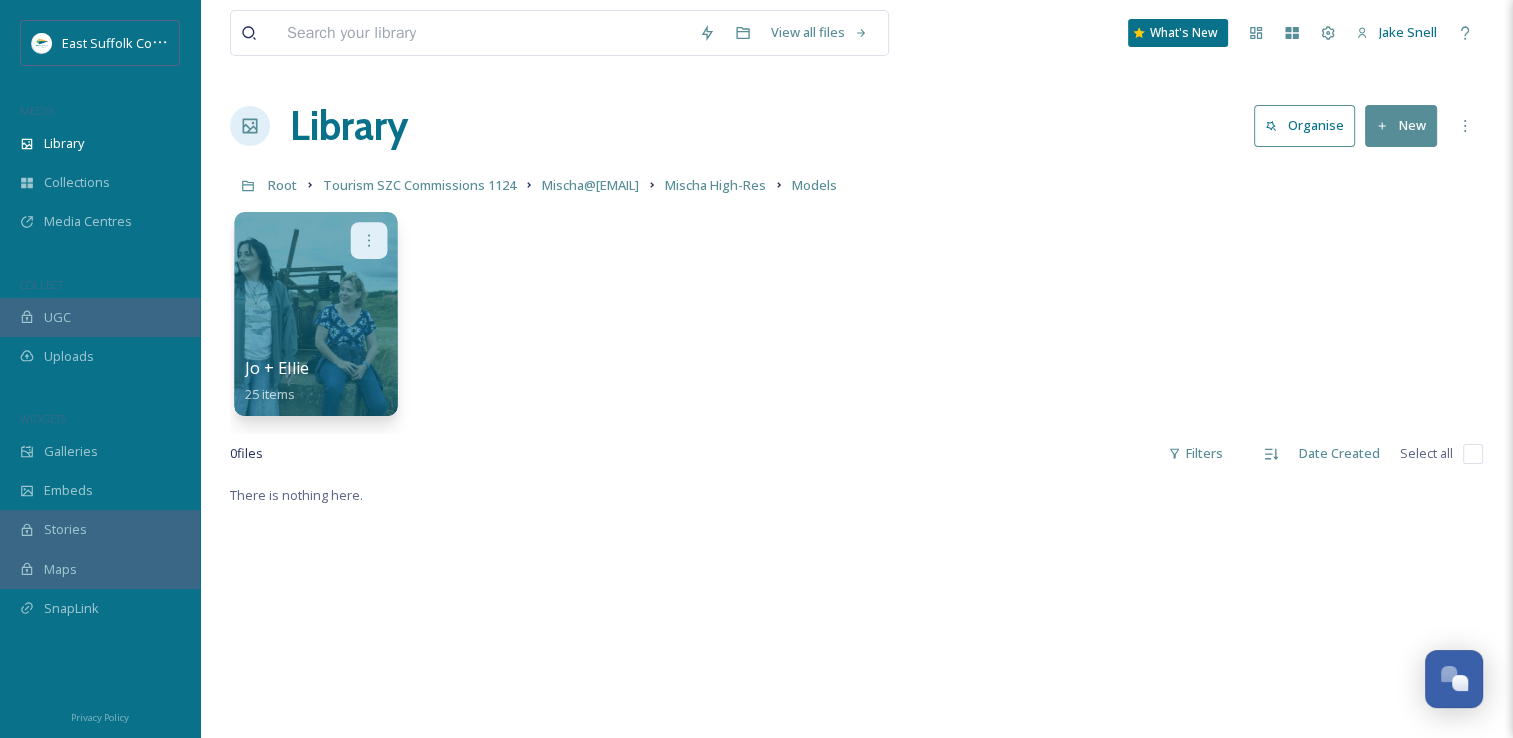 click at bounding box center (369, 240) 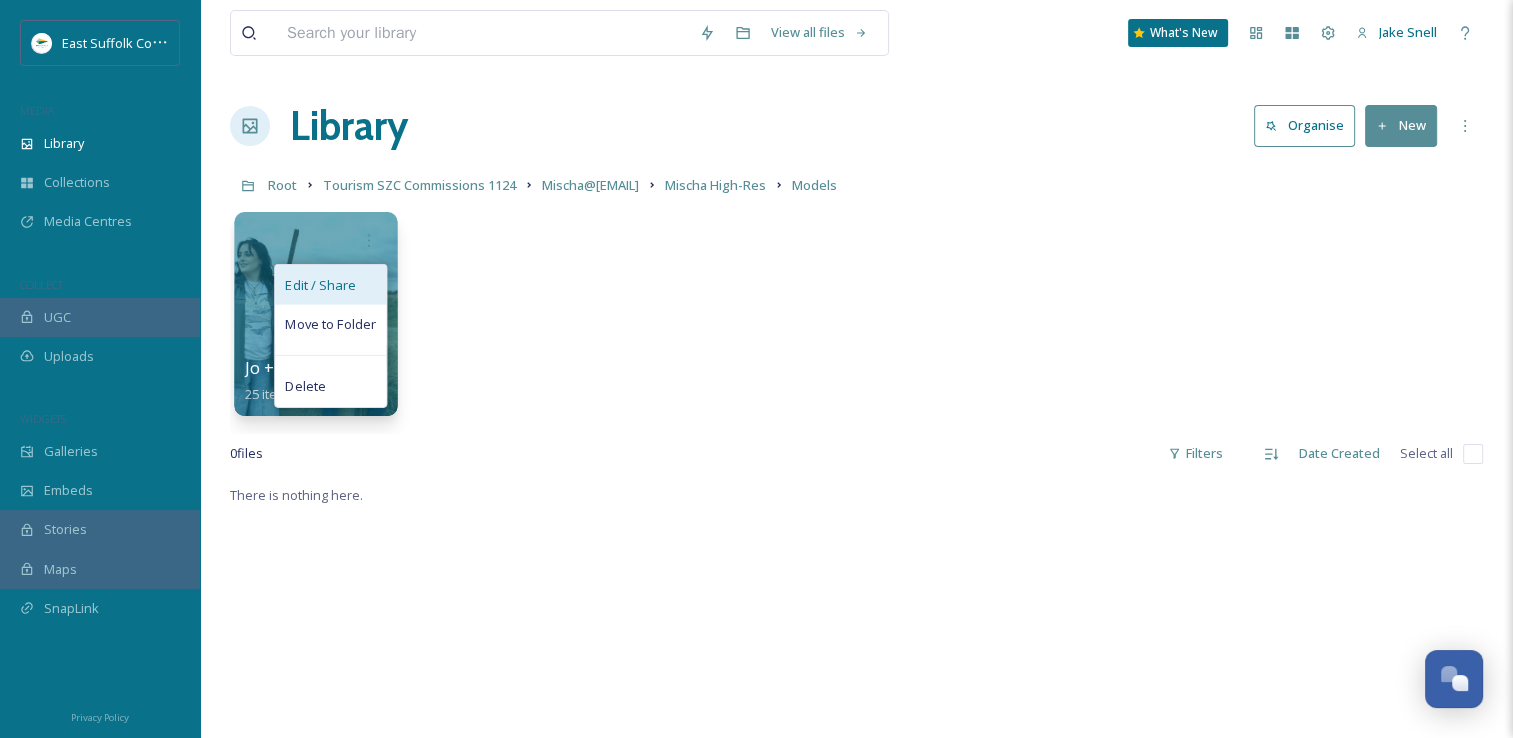click on "Edit / Share" at bounding box center (320, 285) 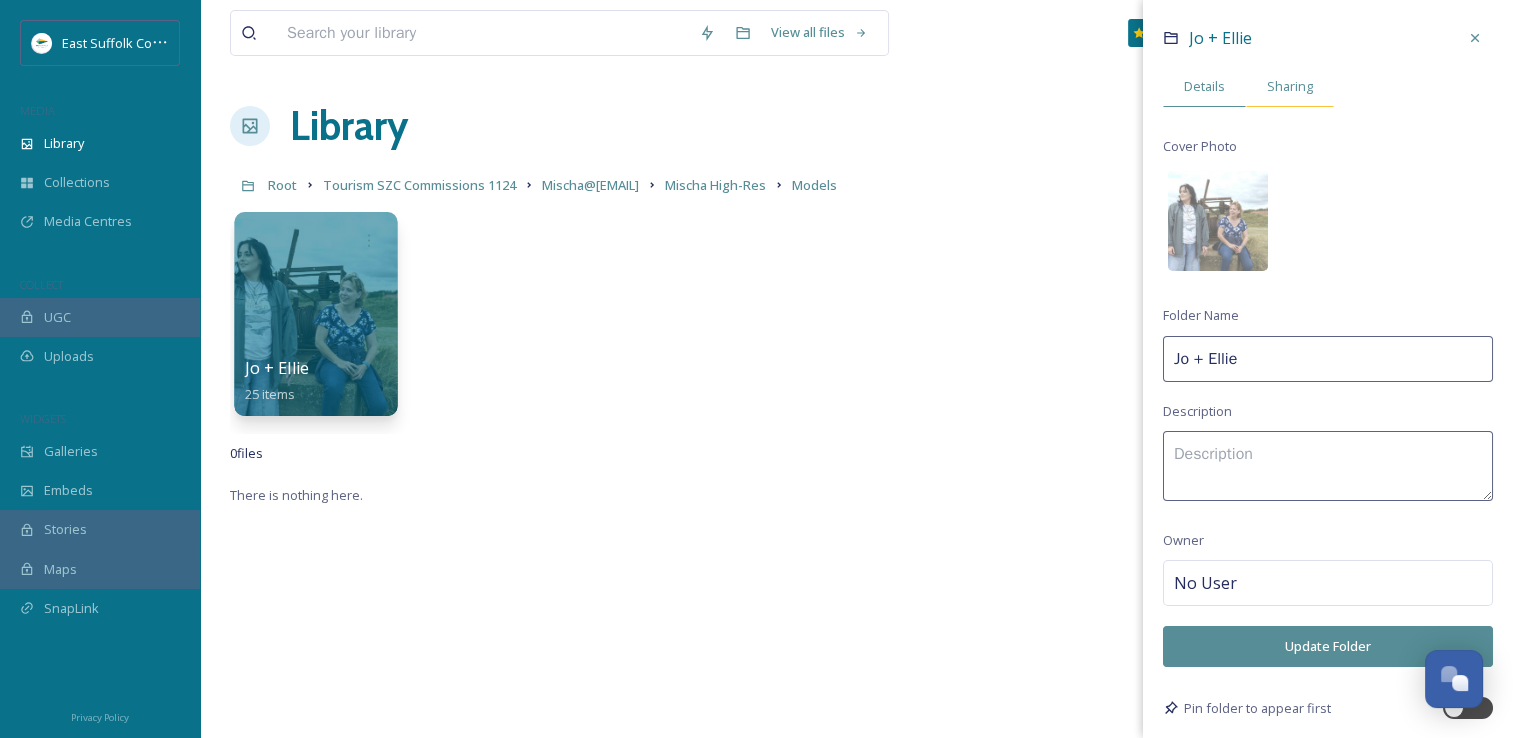click on "Sharing" at bounding box center (1290, 86) 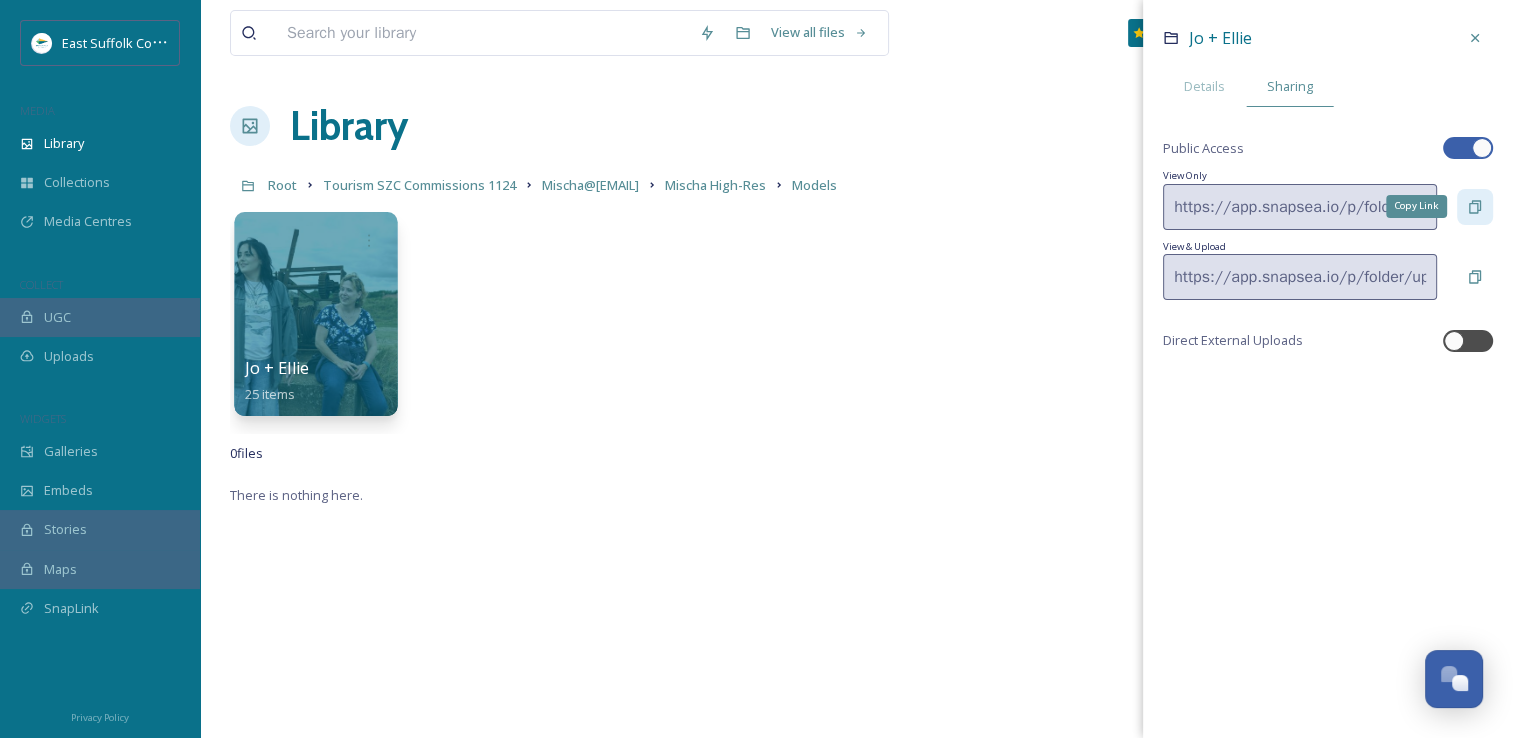click 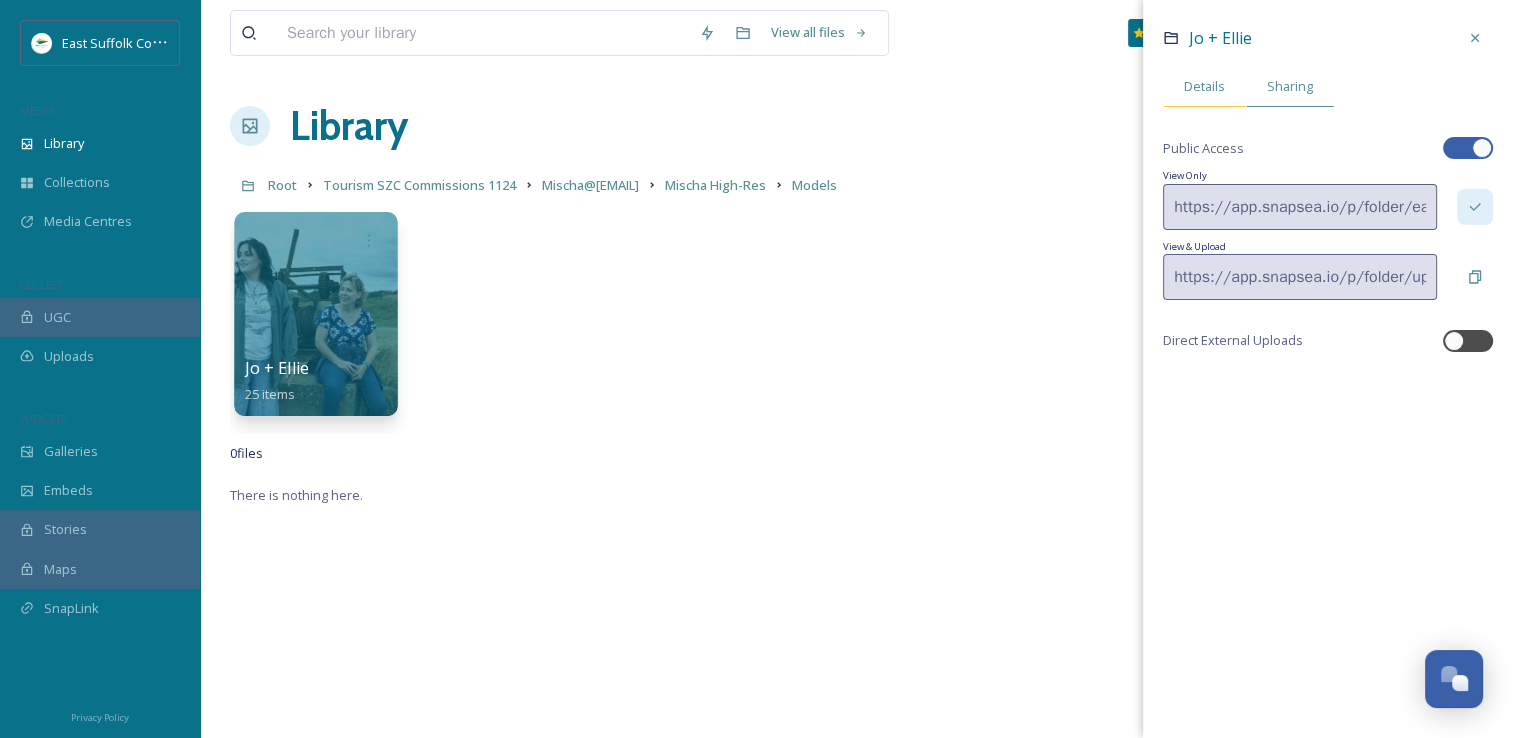 click on "Details" at bounding box center (1204, 86) 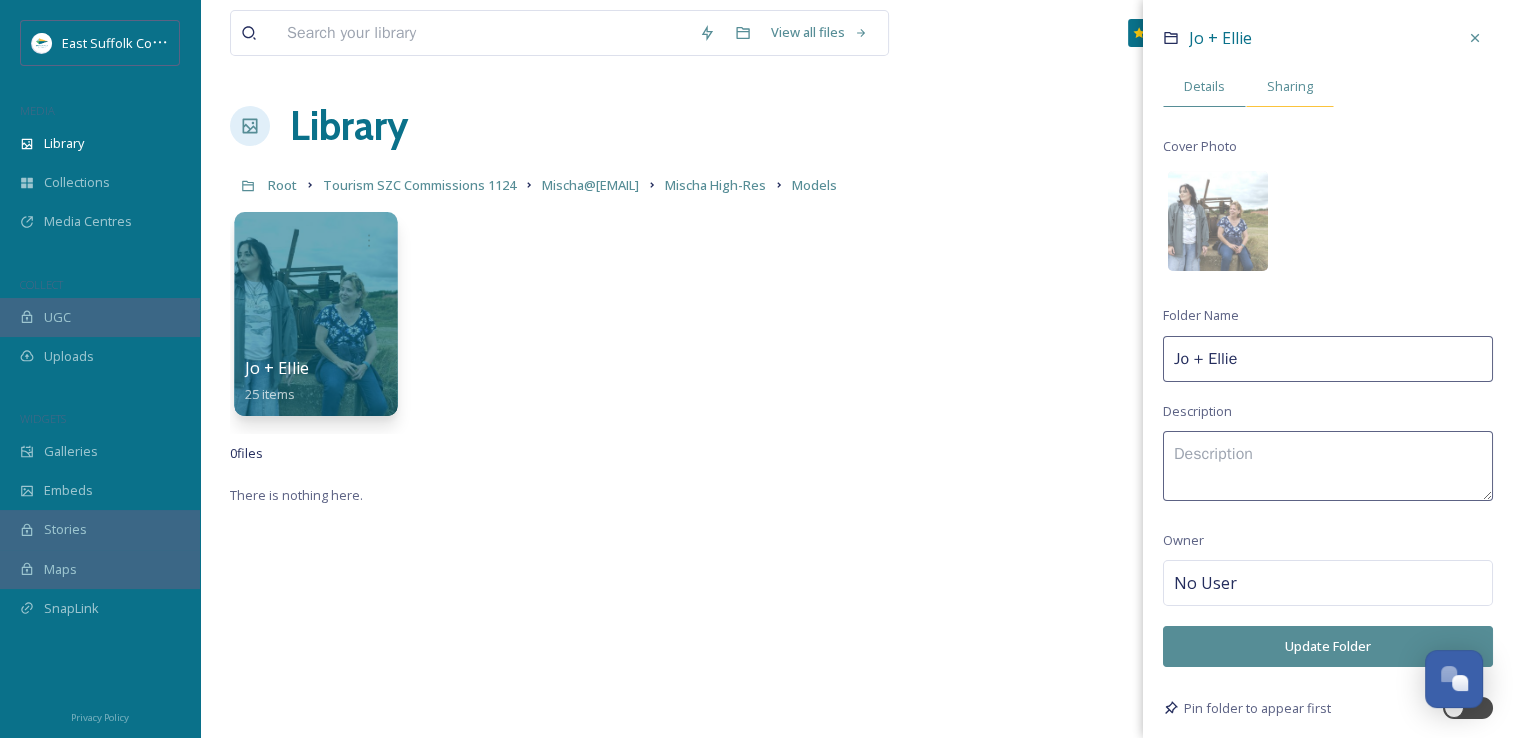 click on "Sharing" at bounding box center [1290, 86] 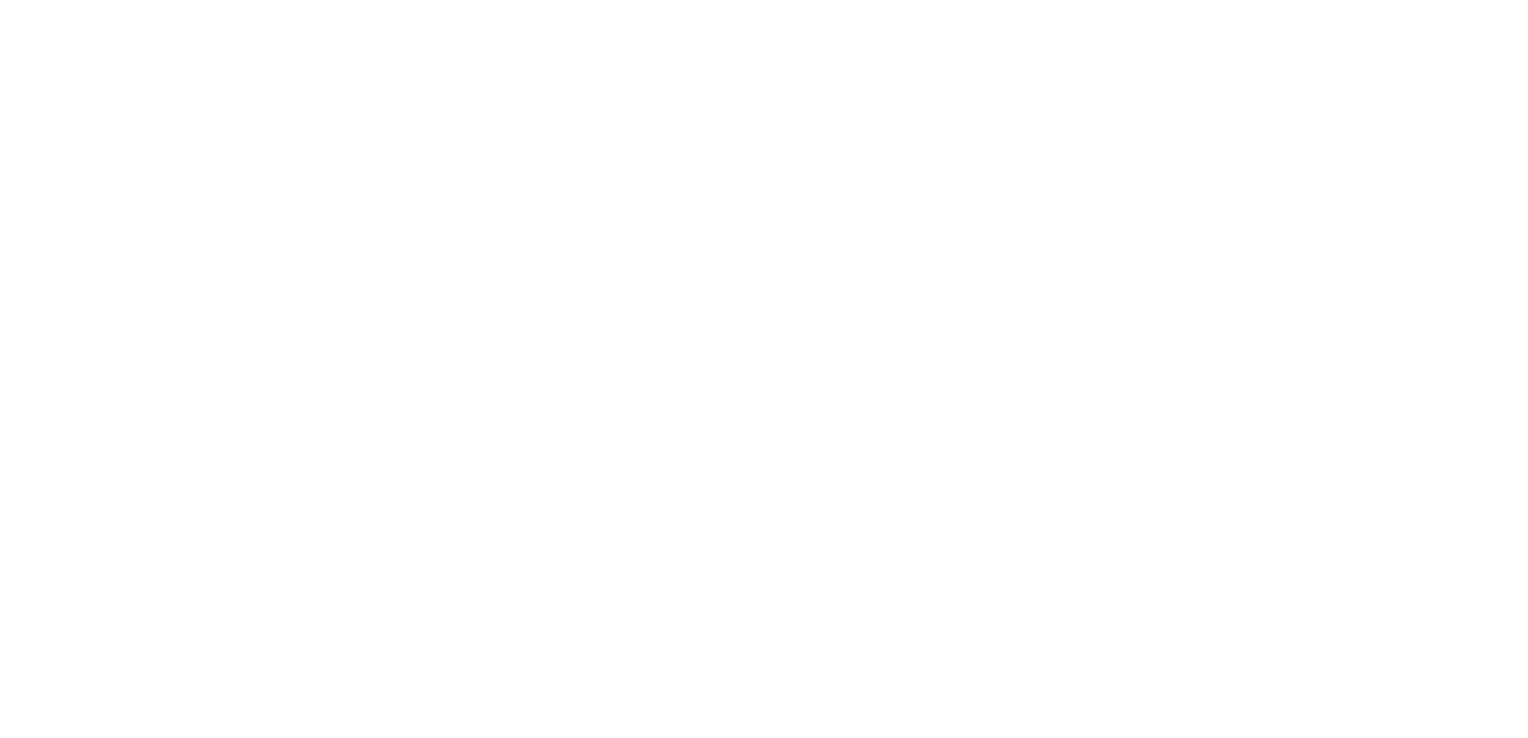 scroll, scrollTop: 0, scrollLeft: 0, axis: both 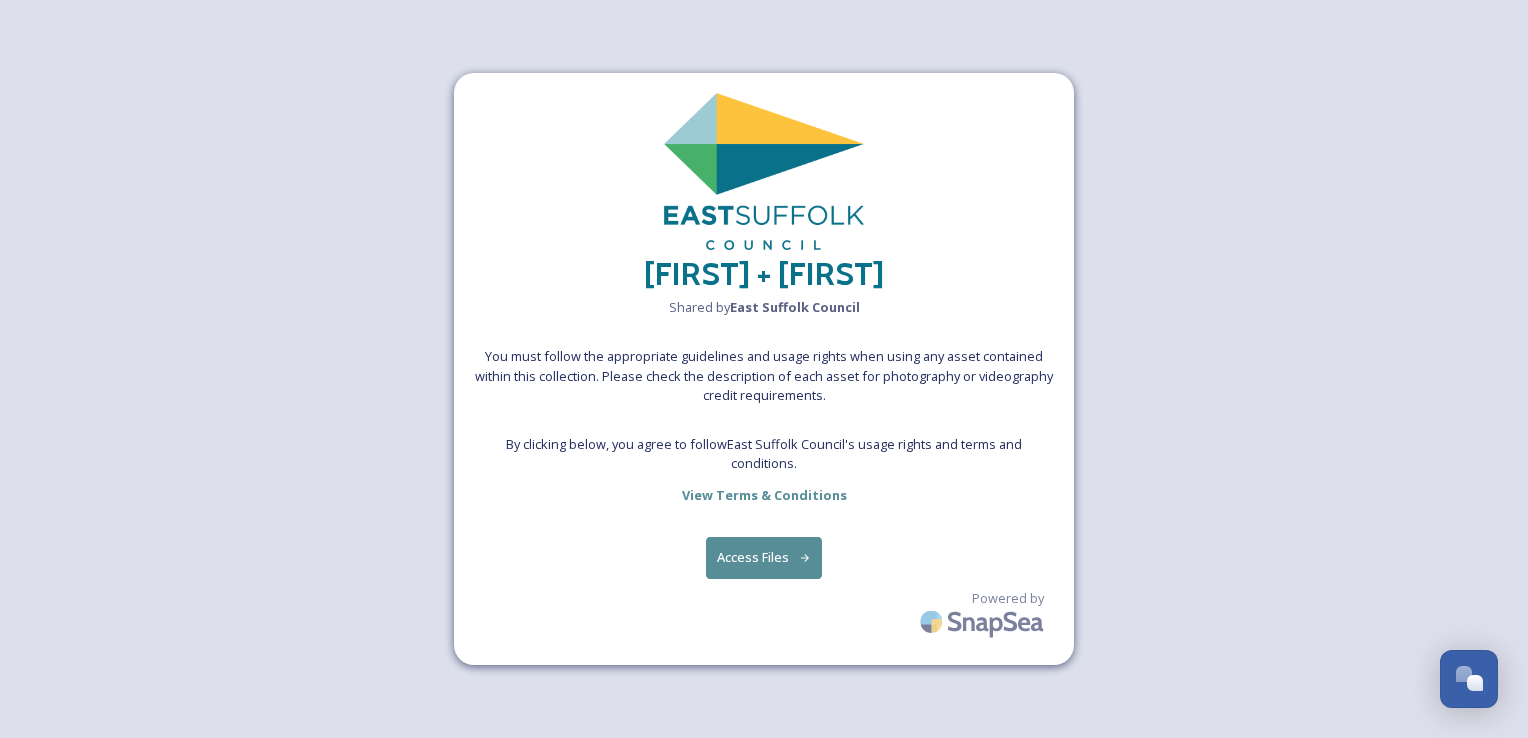 click on "Access Files" at bounding box center [764, 557] 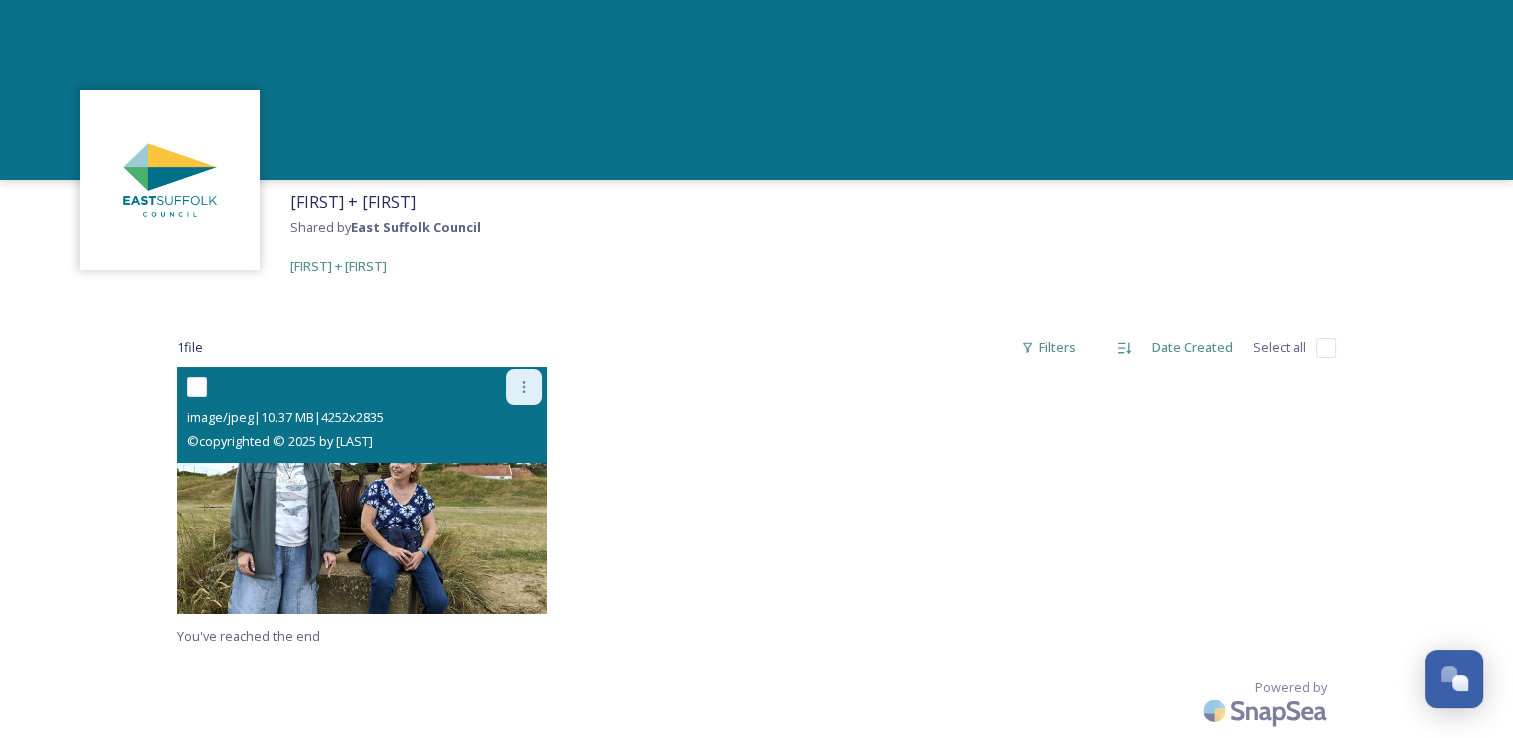 click at bounding box center (524, 387) 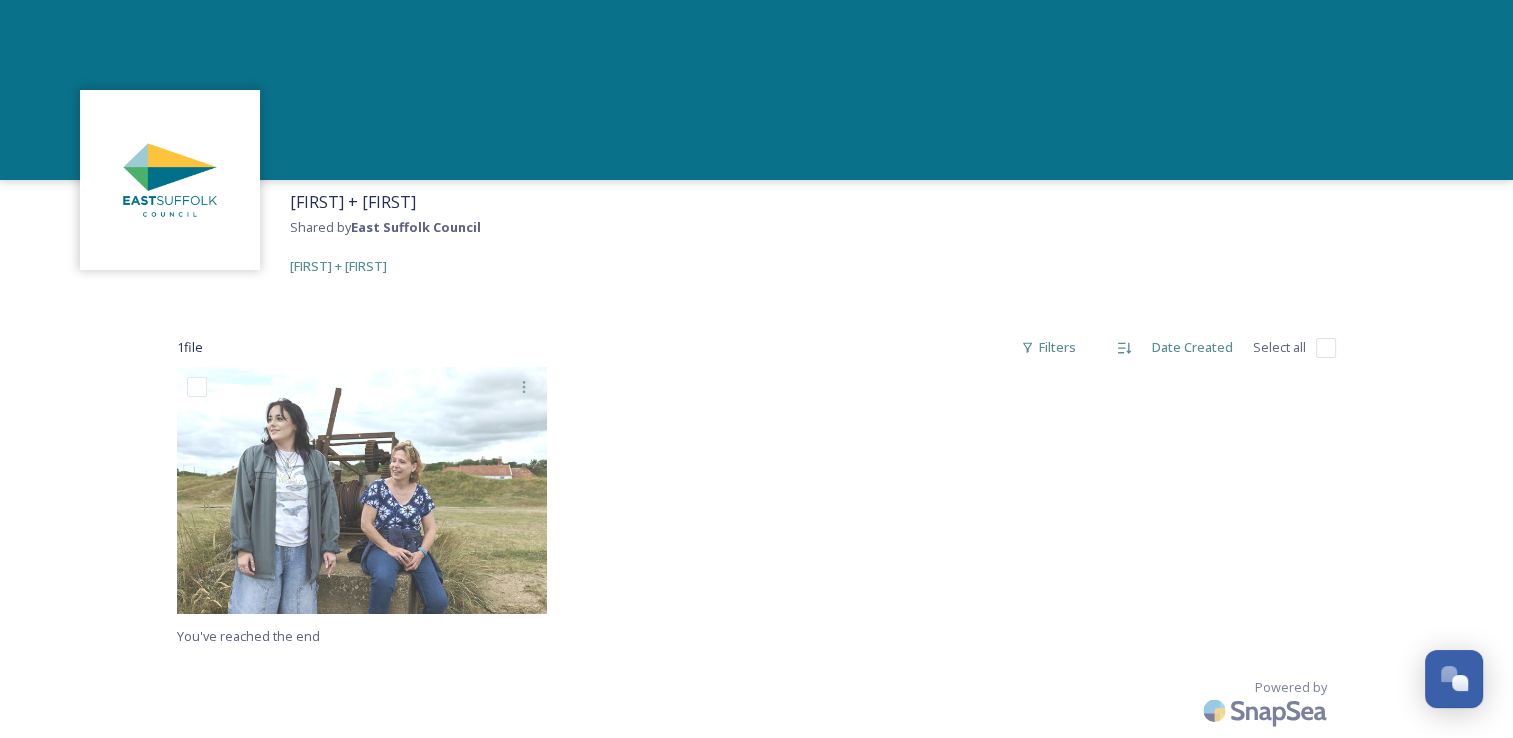click at bounding box center (757, 495) 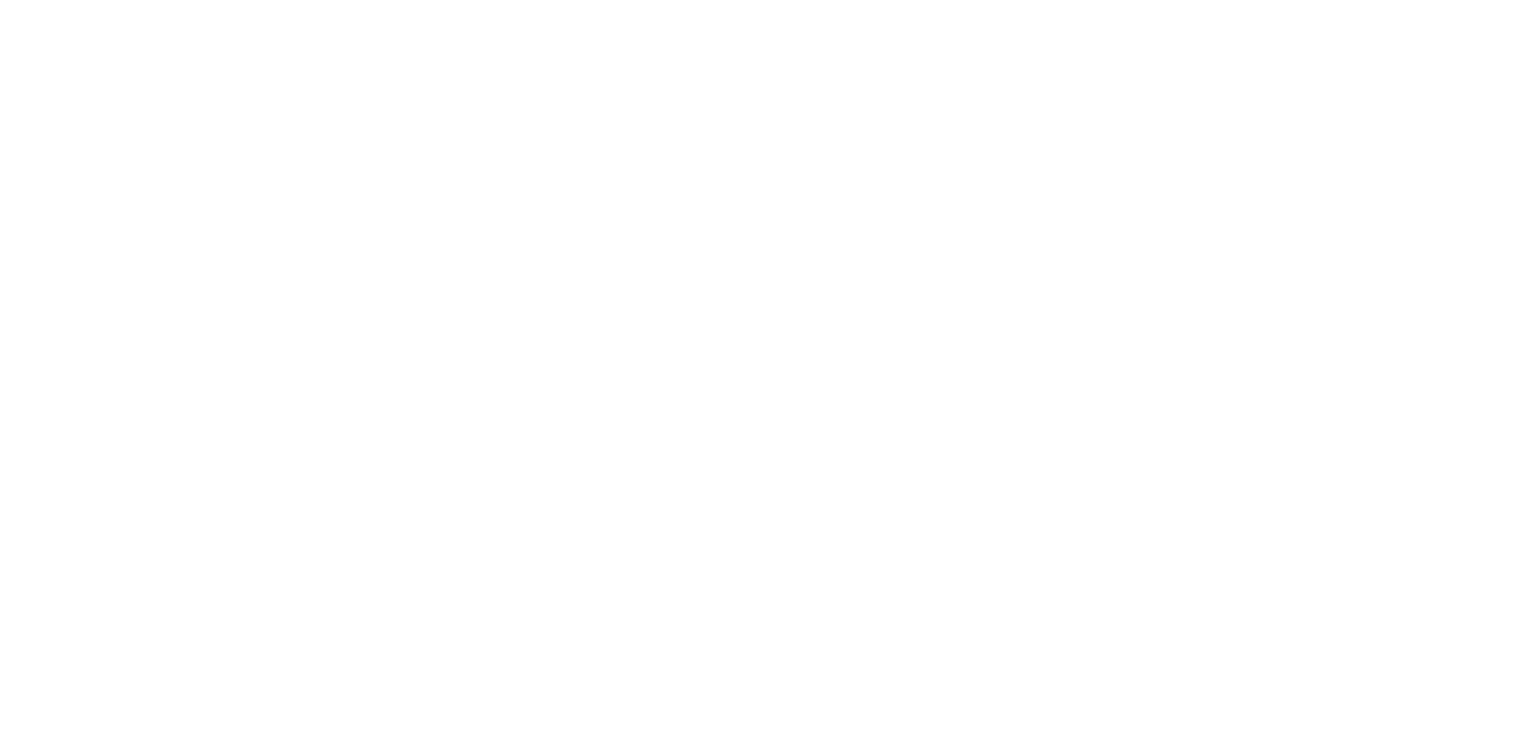 scroll, scrollTop: 0, scrollLeft: 0, axis: both 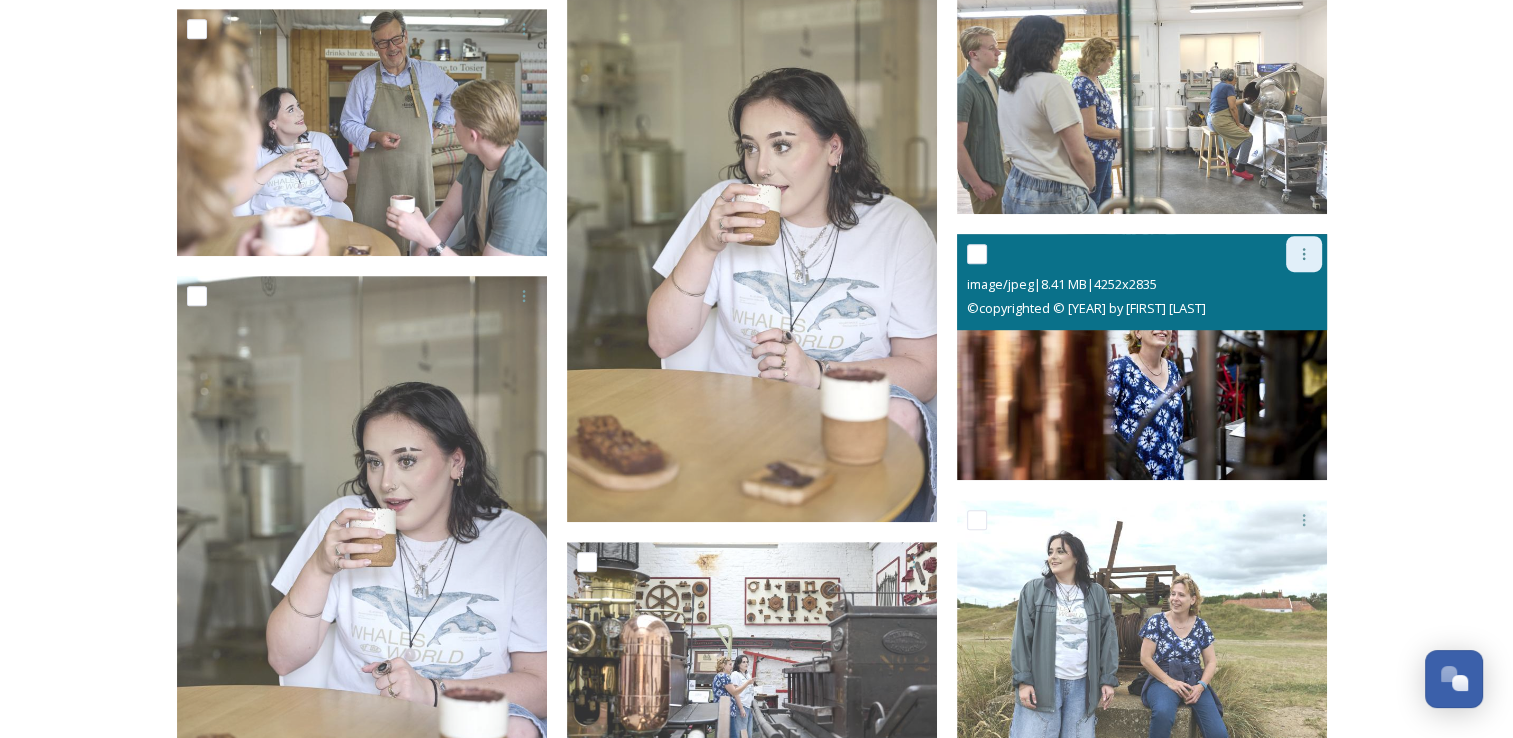 click 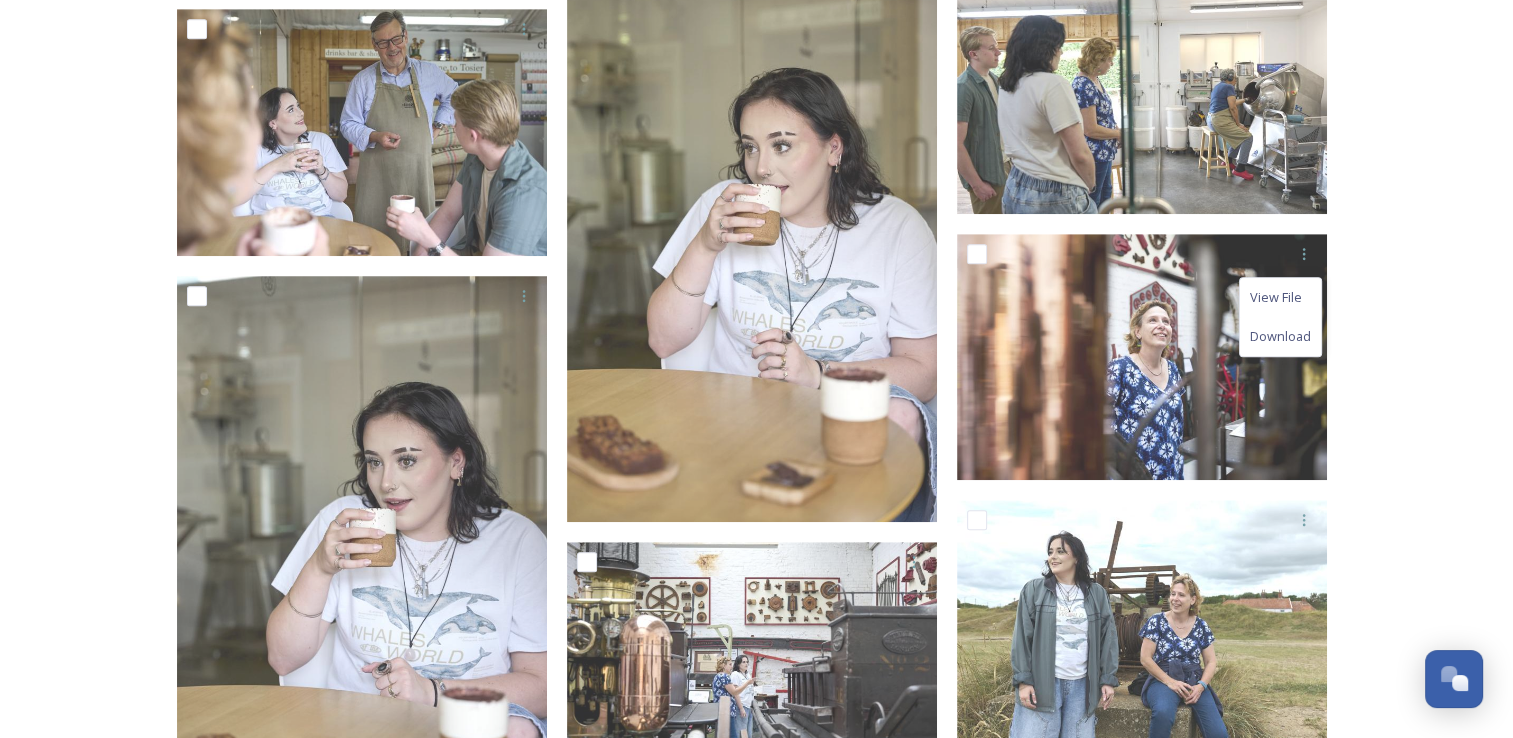 click on "[FIRST] + [FIRST] Shared by  East Suffolk Council [FIRST] + [FIRST] [NUMBER]  file s Filters Date Created Select all View File Download You've reached the end Powered by" at bounding box center [756, 712] 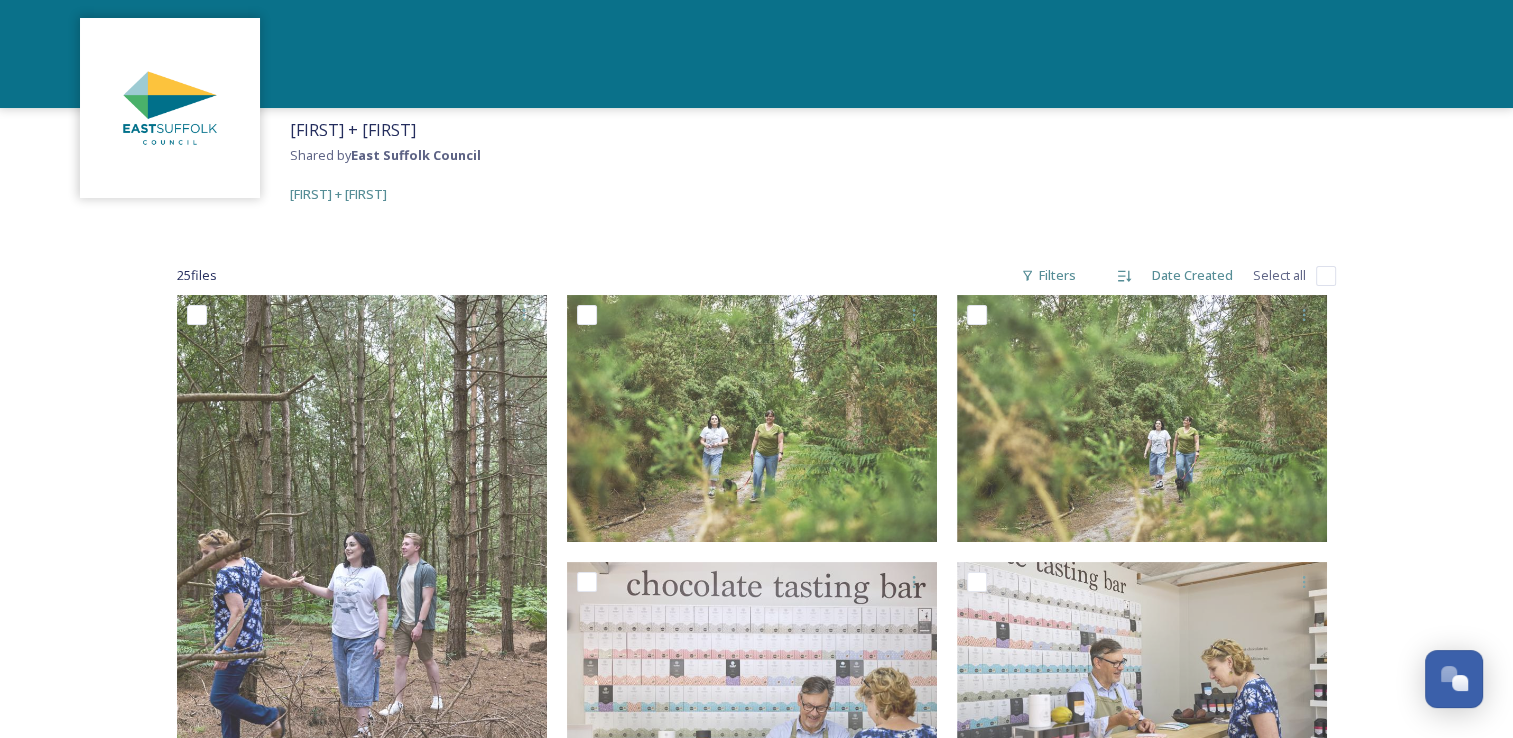 scroll, scrollTop: 0, scrollLeft: 0, axis: both 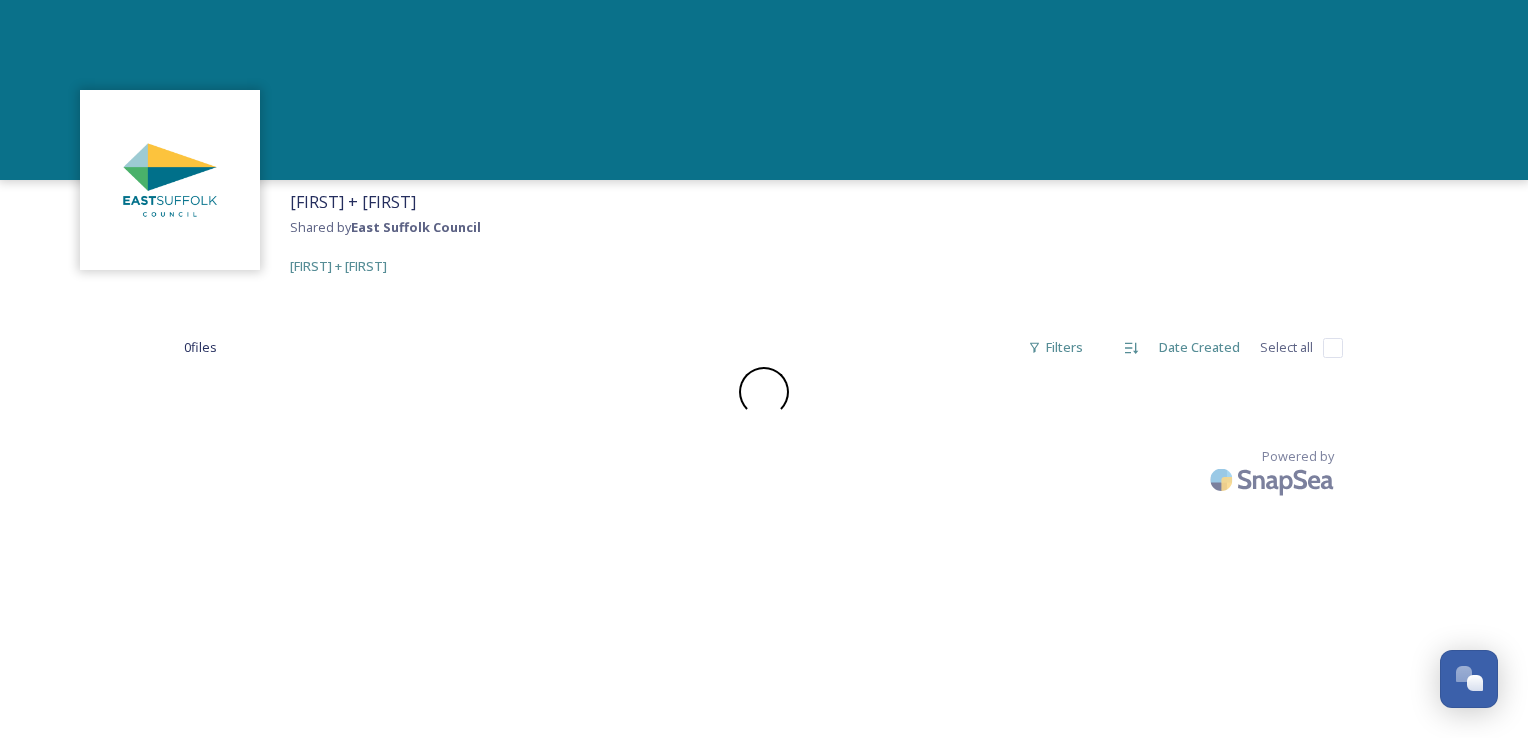 click on "Jo + Ellie Shared by  East Suffolk Council Jo + Ellie" at bounding box center (764, 234) 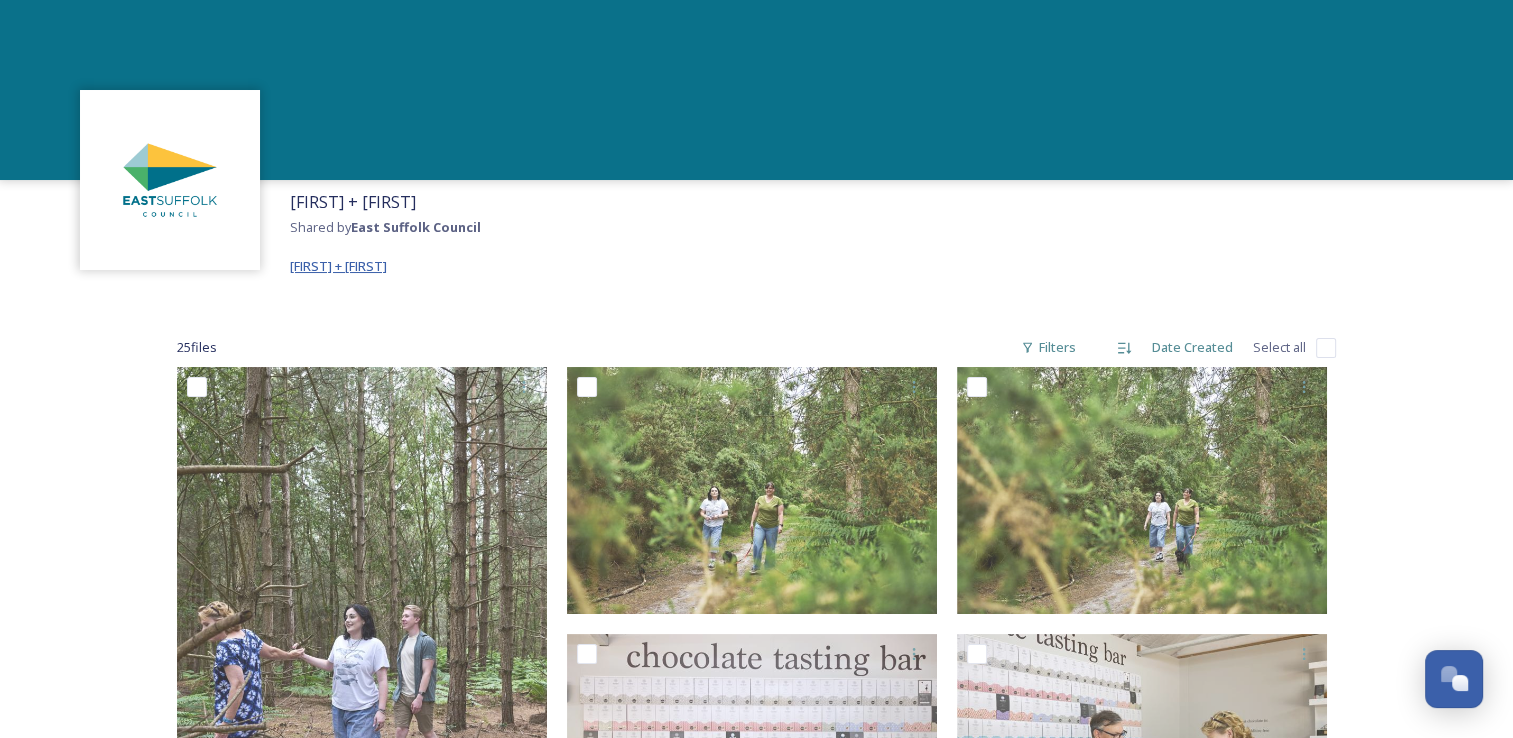 click on "Jo + Ellie" at bounding box center [338, 266] 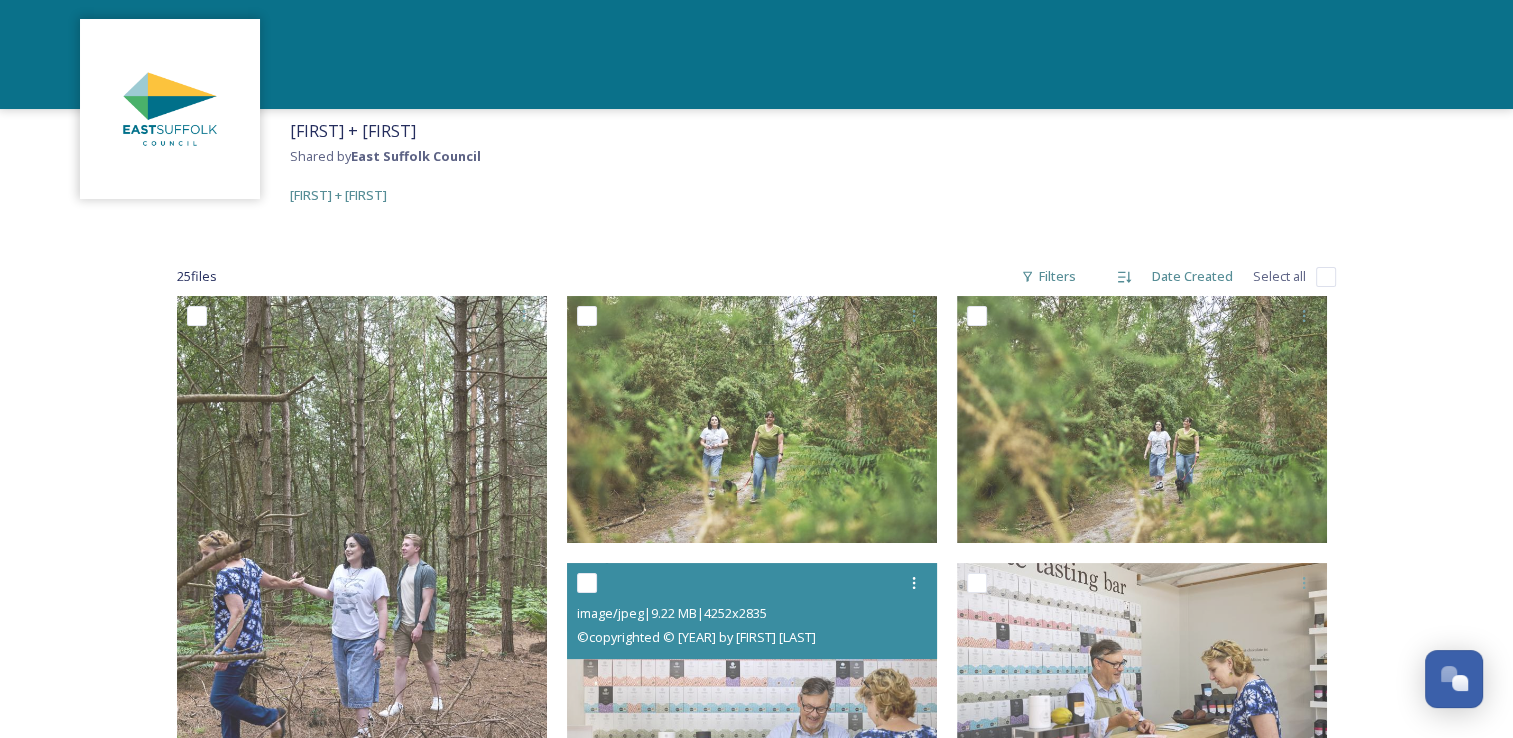 scroll, scrollTop: 0, scrollLeft: 0, axis: both 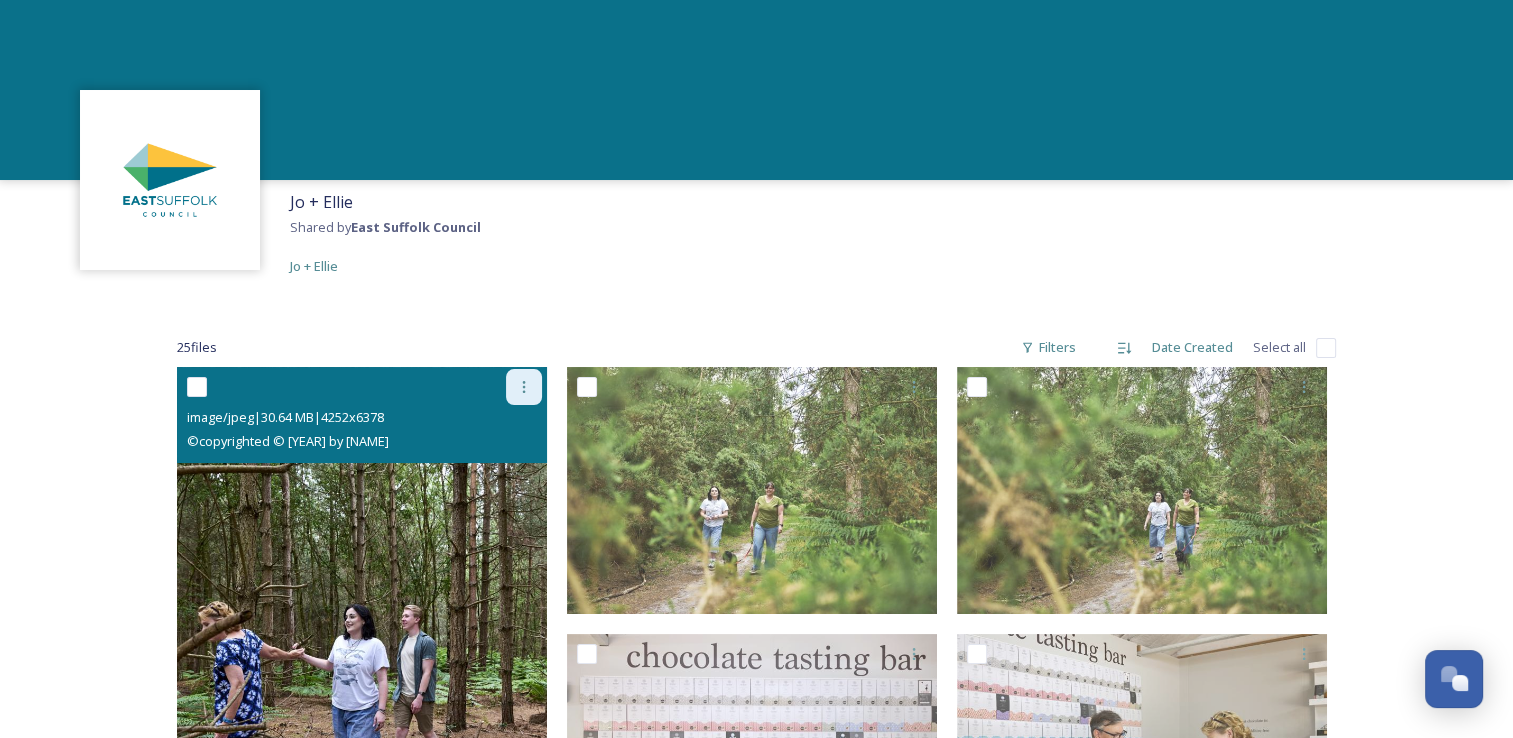 click at bounding box center [524, 387] 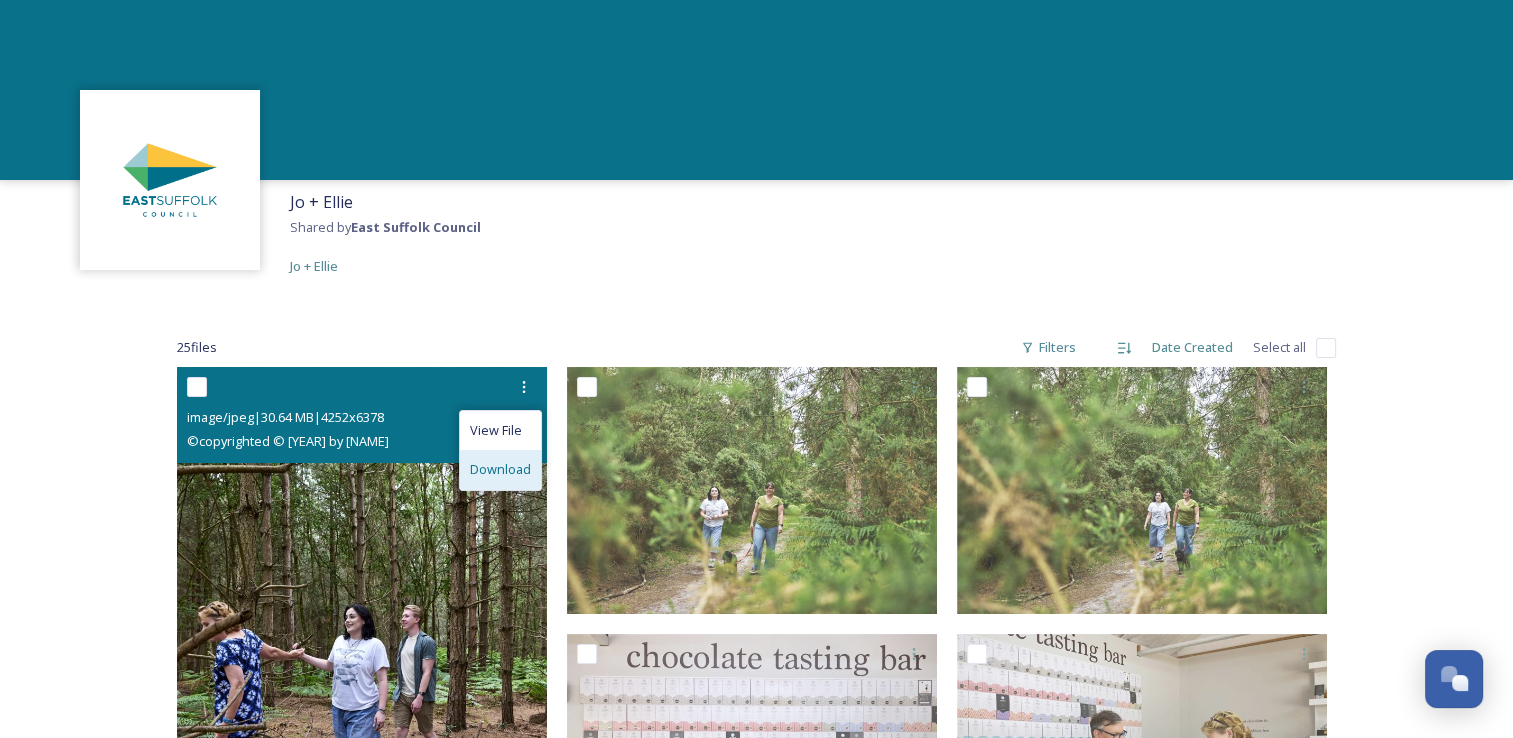 click on "Download" at bounding box center [500, 469] 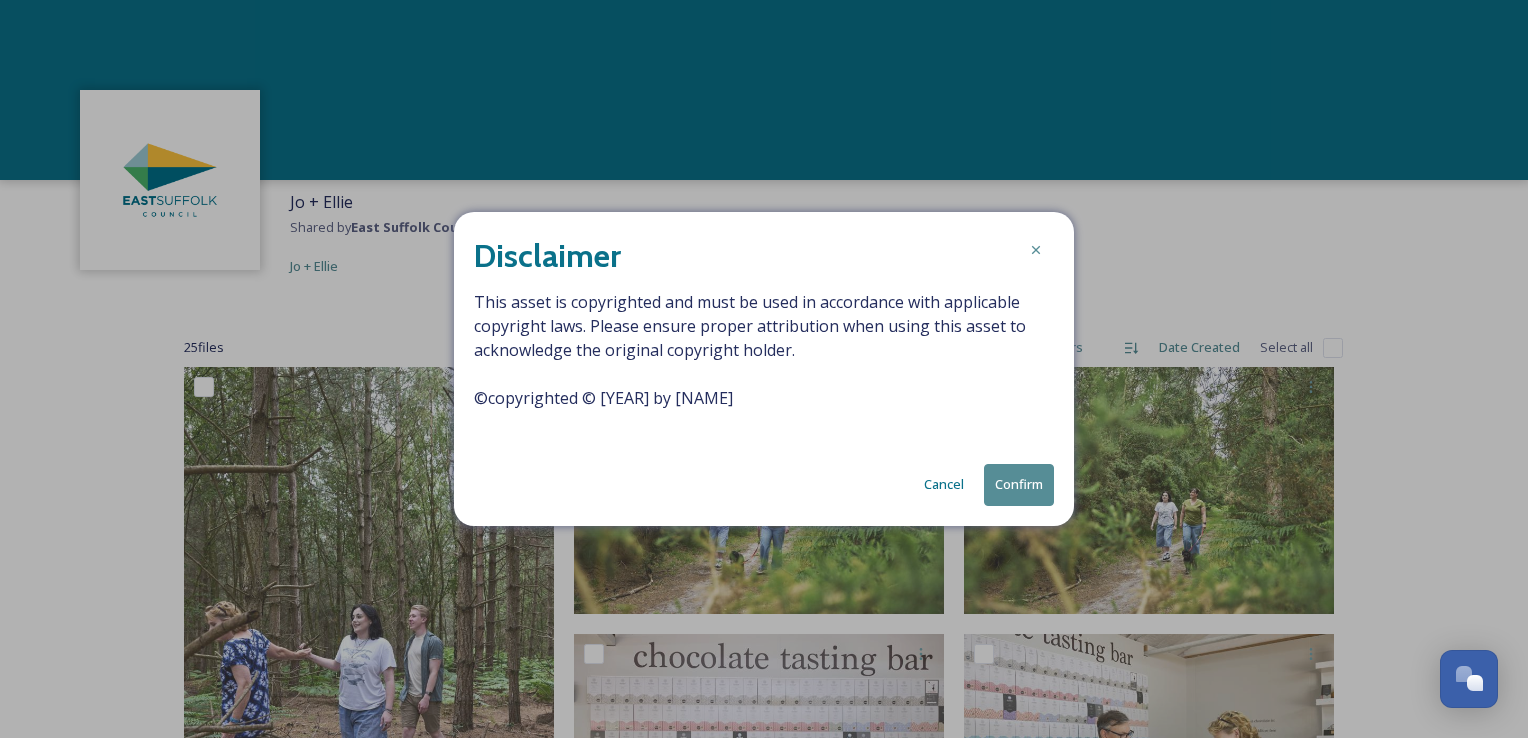 click on "Confirm" at bounding box center (1019, 484) 